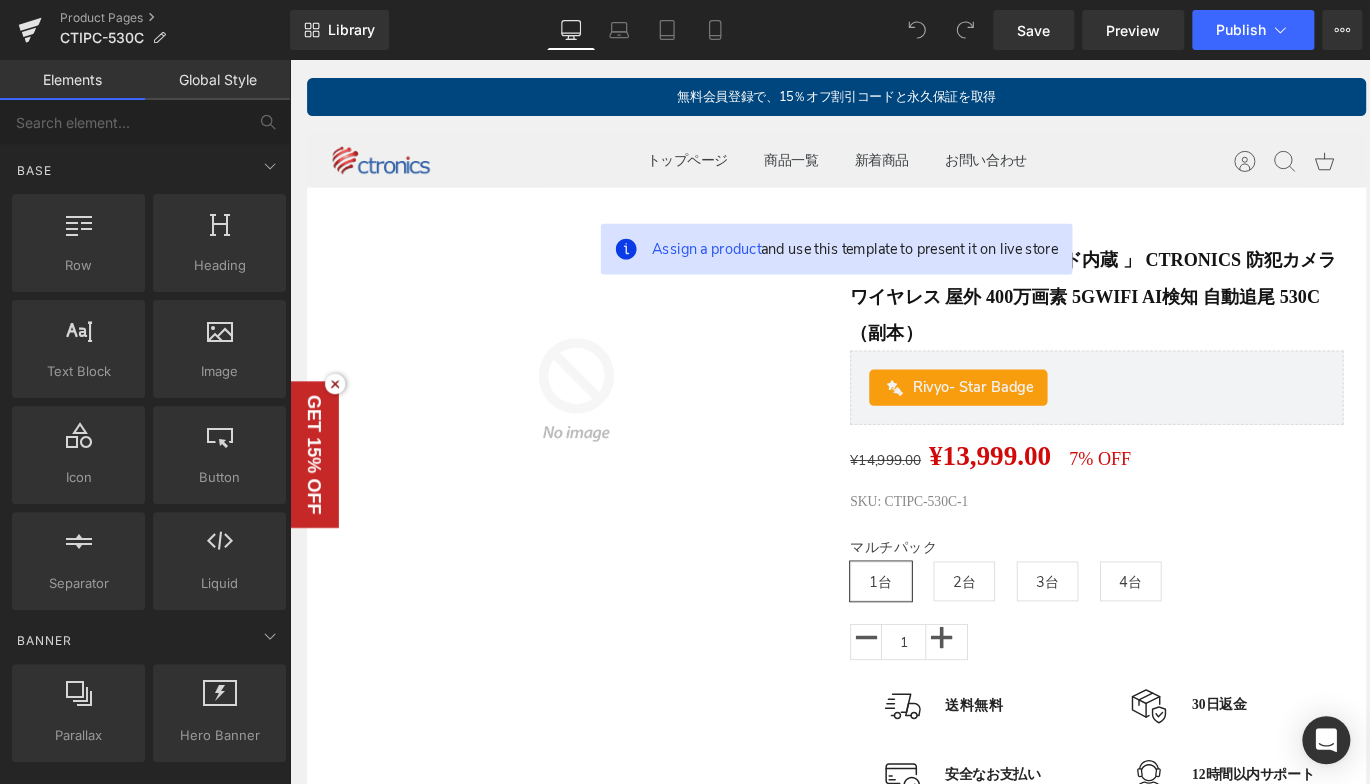 scroll, scrollTop: 0, scrollLeft: 0, axis: both 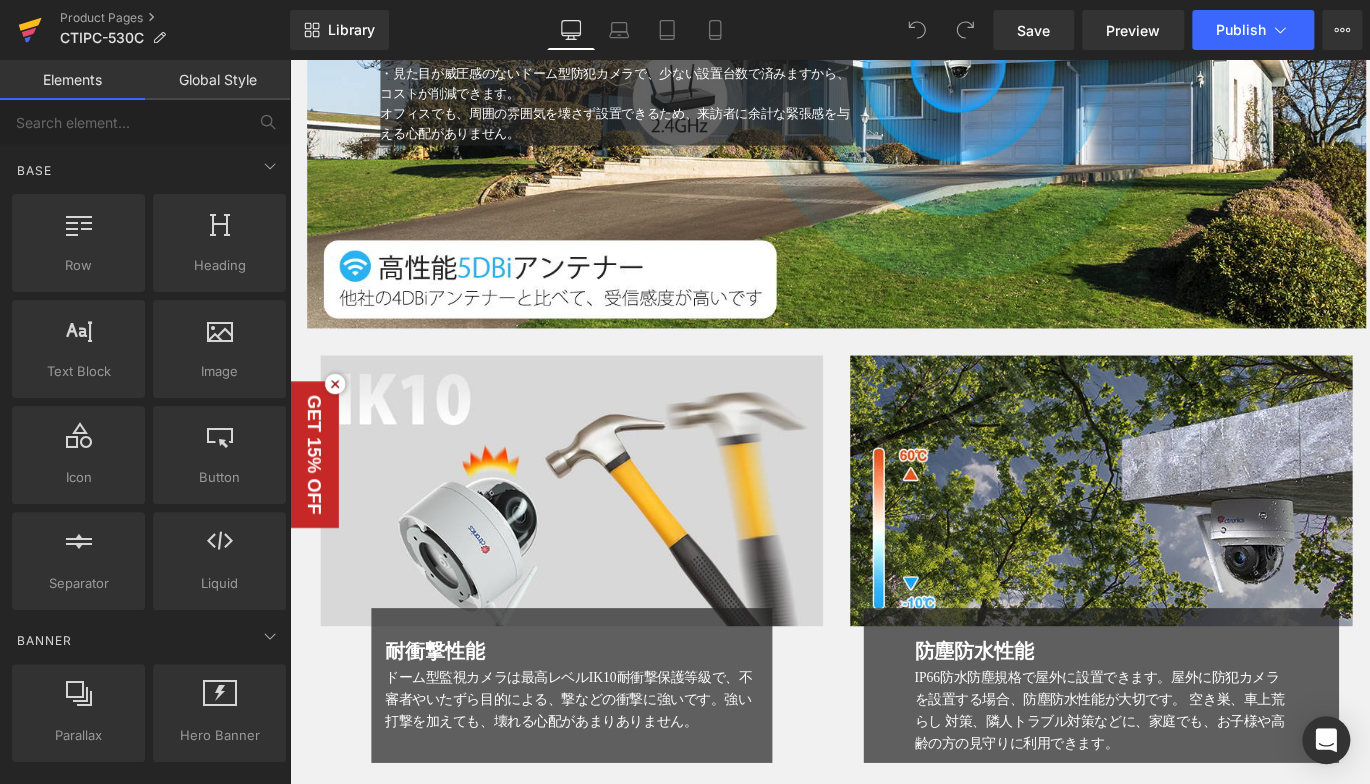 click 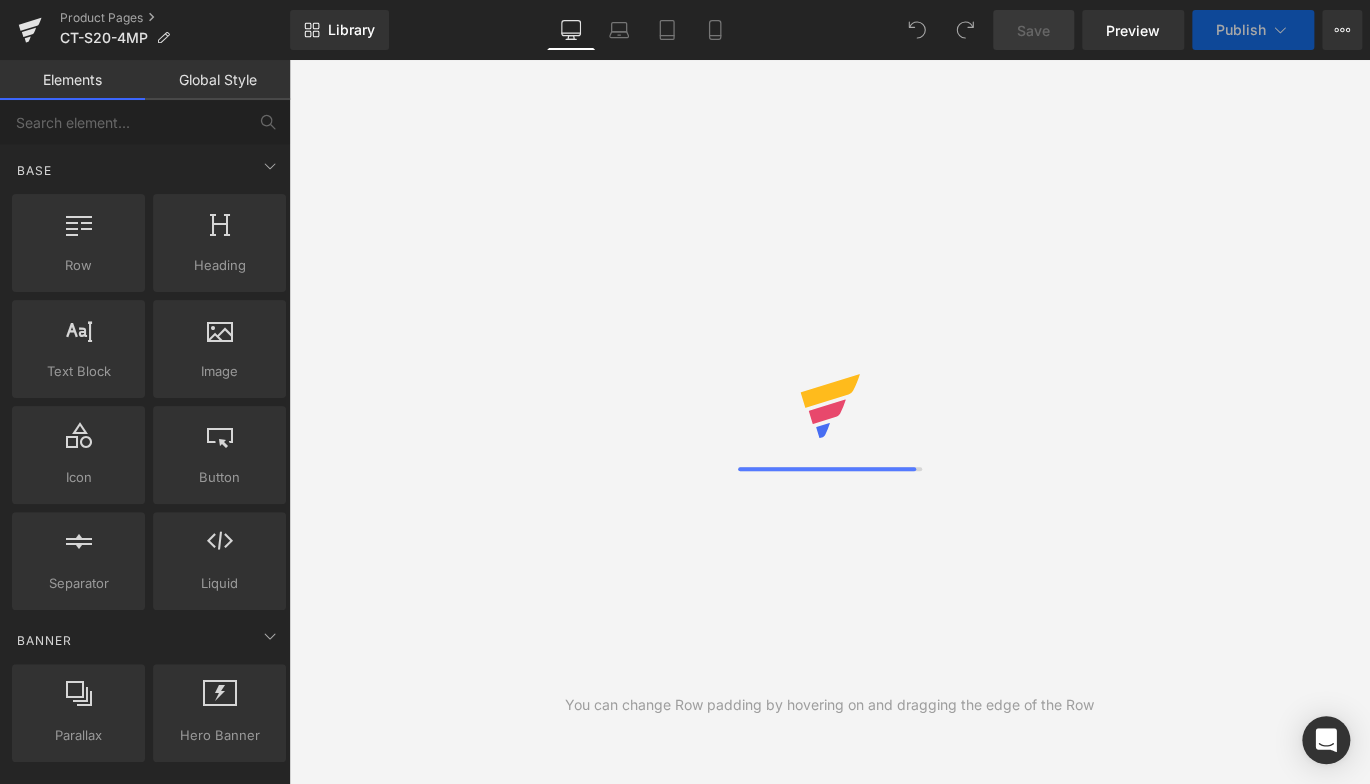 scroll, scrollTop: 0, scrollLeft: 0, axis: both 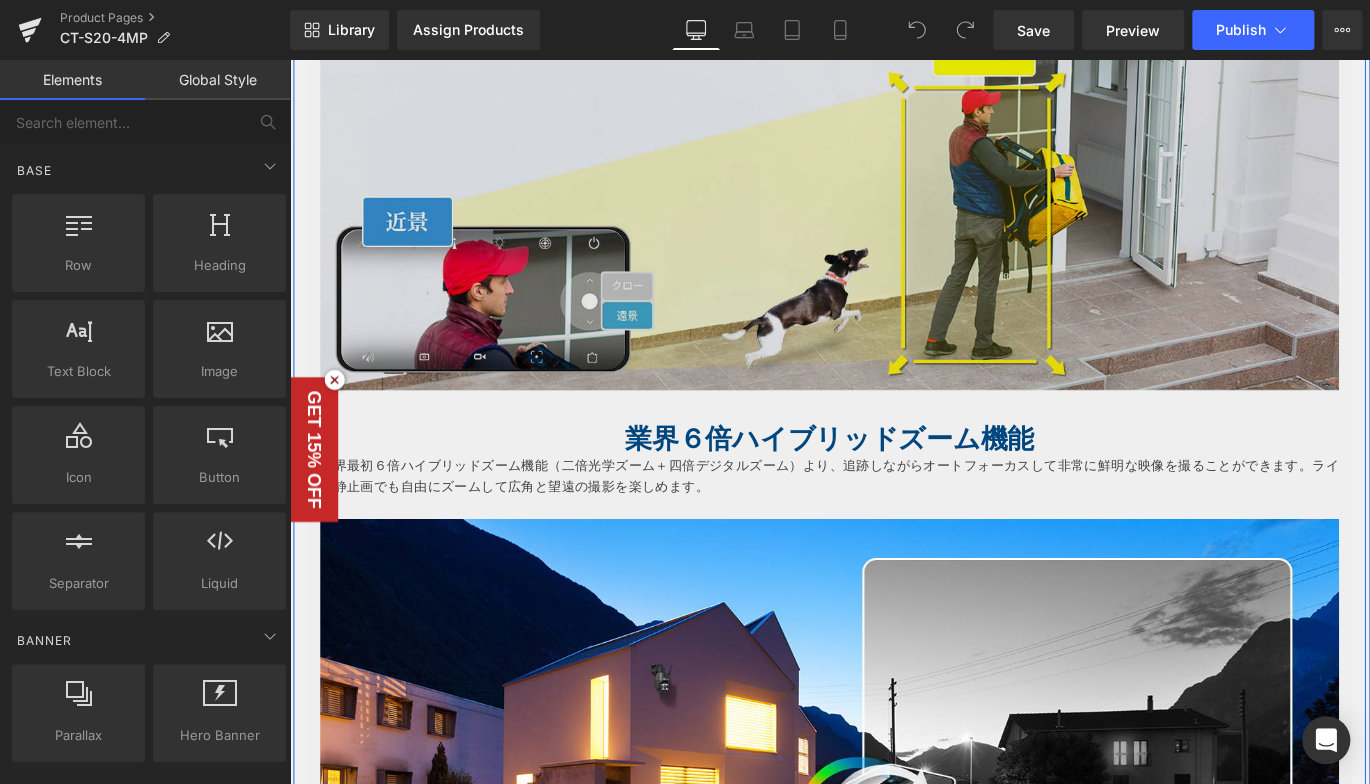 click at bounding box center (894, 196) 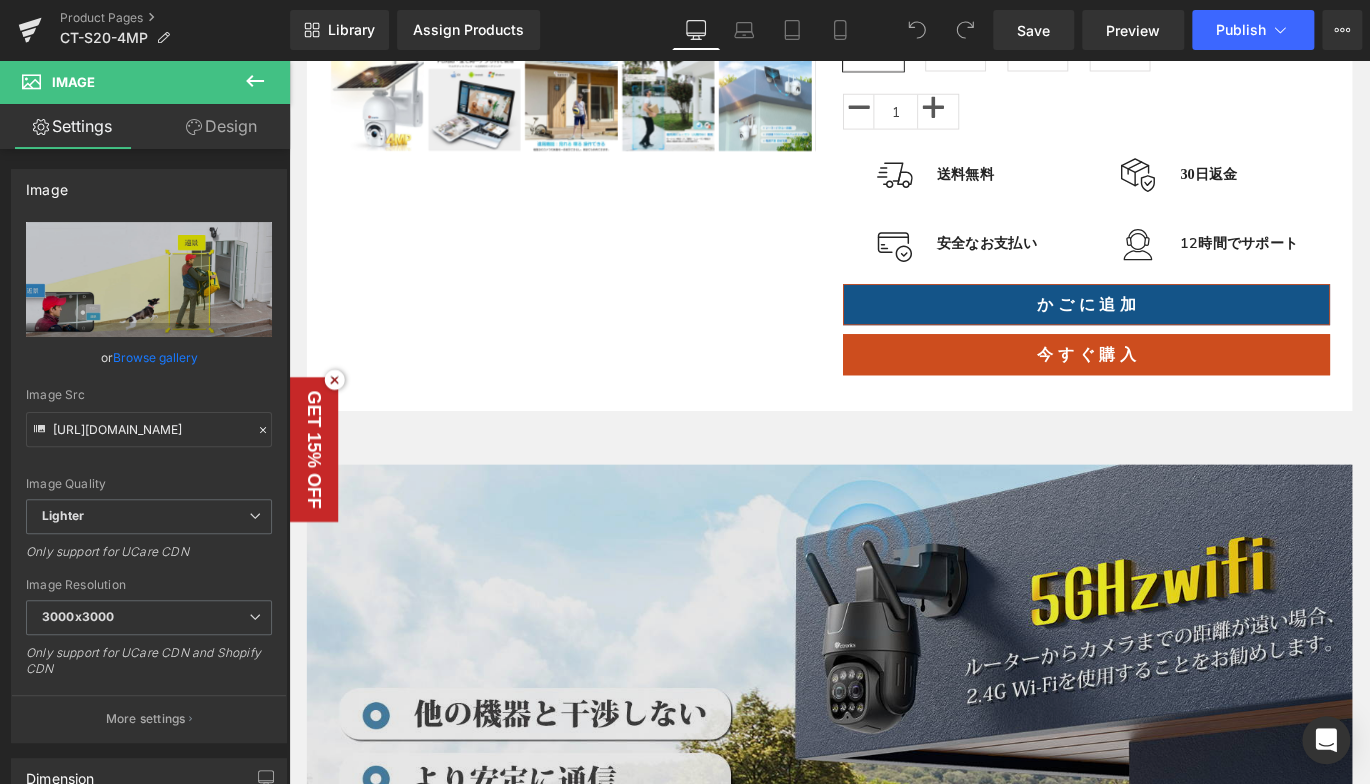 scroll, scrollTop: 700, scrollLeft: 0, axis: vertical 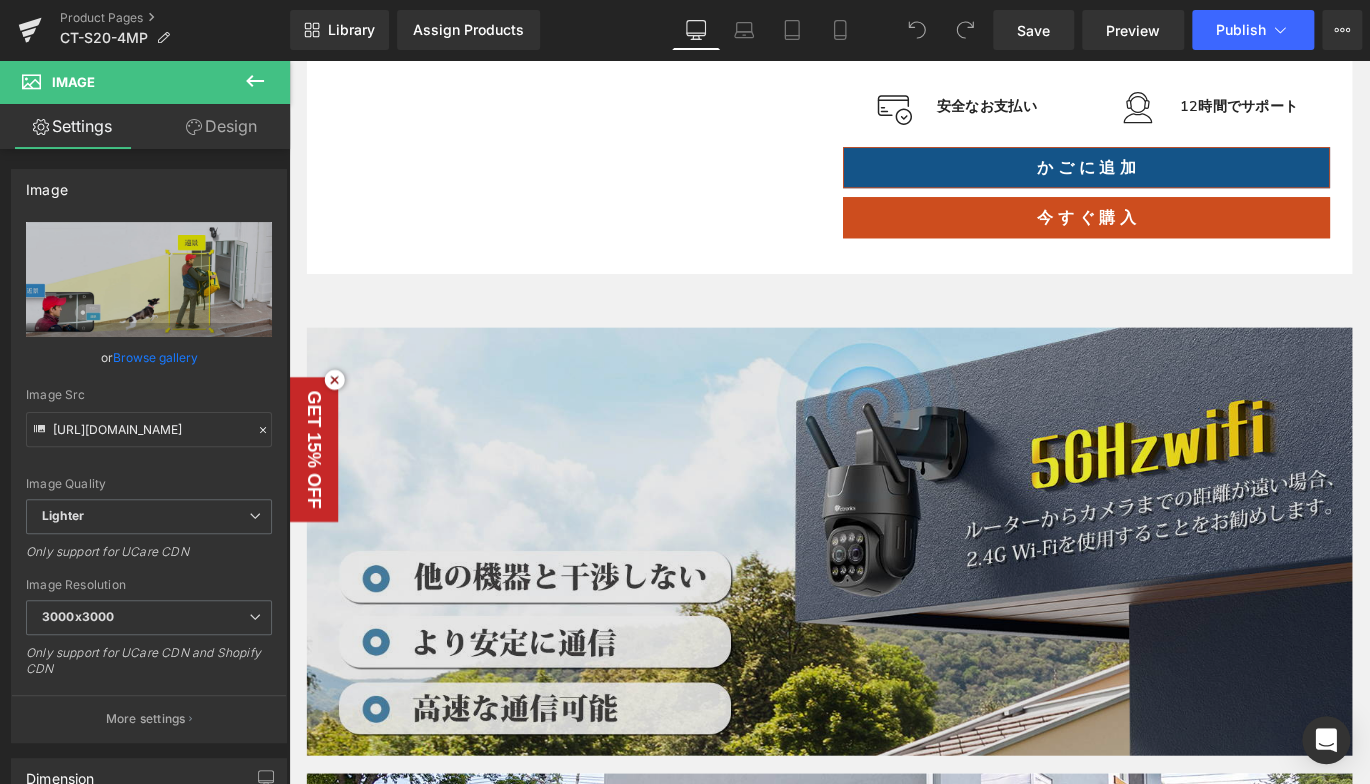 click at bounding box center (894, 600) 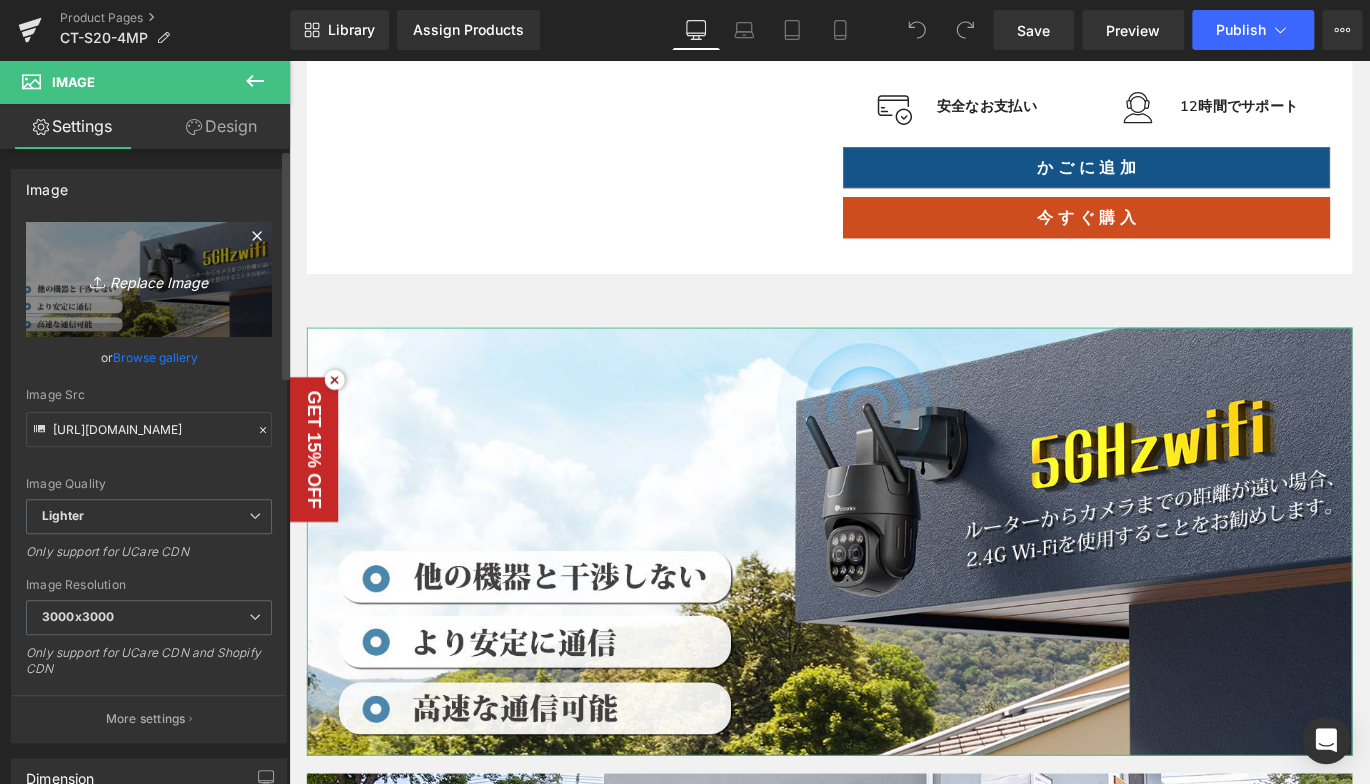 click on "Replace Image" at bounding box center (149, 279) 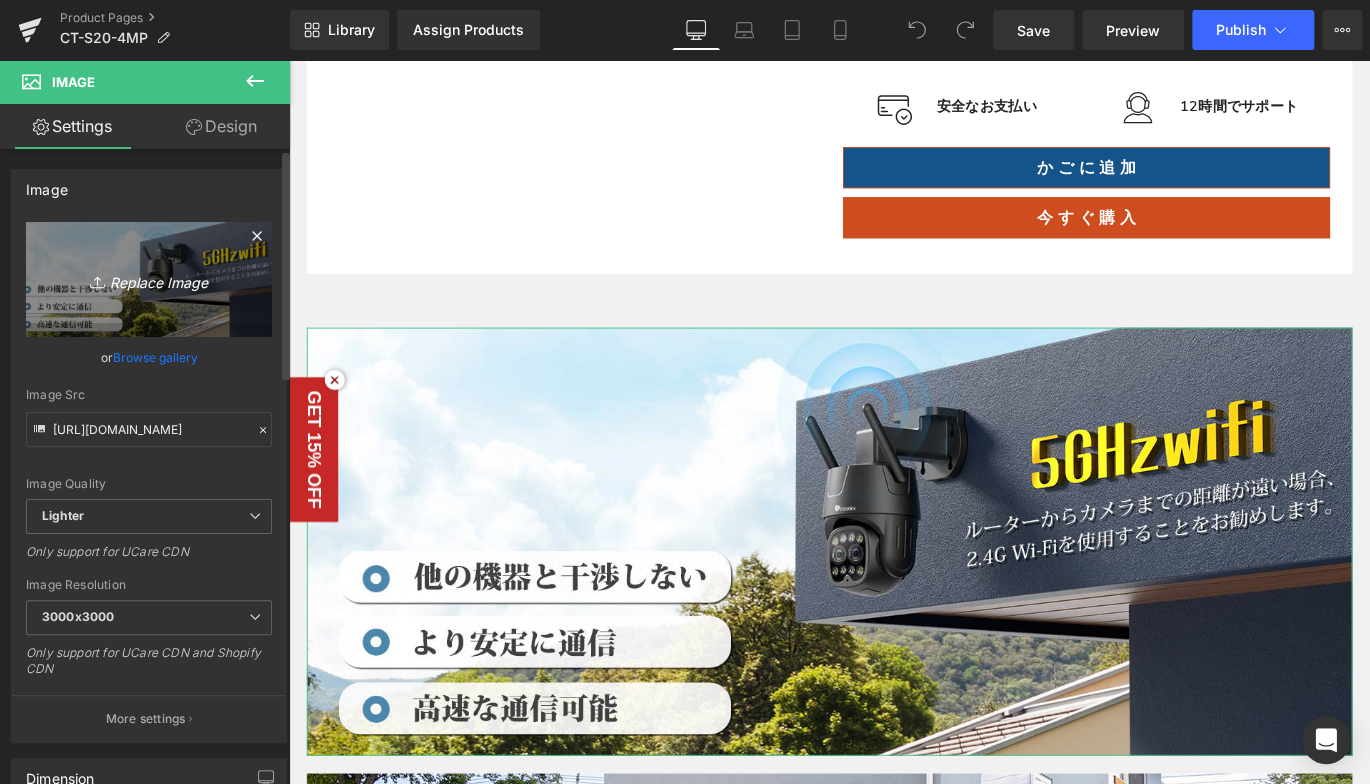 type on "C:\fakepath\1.jpg" 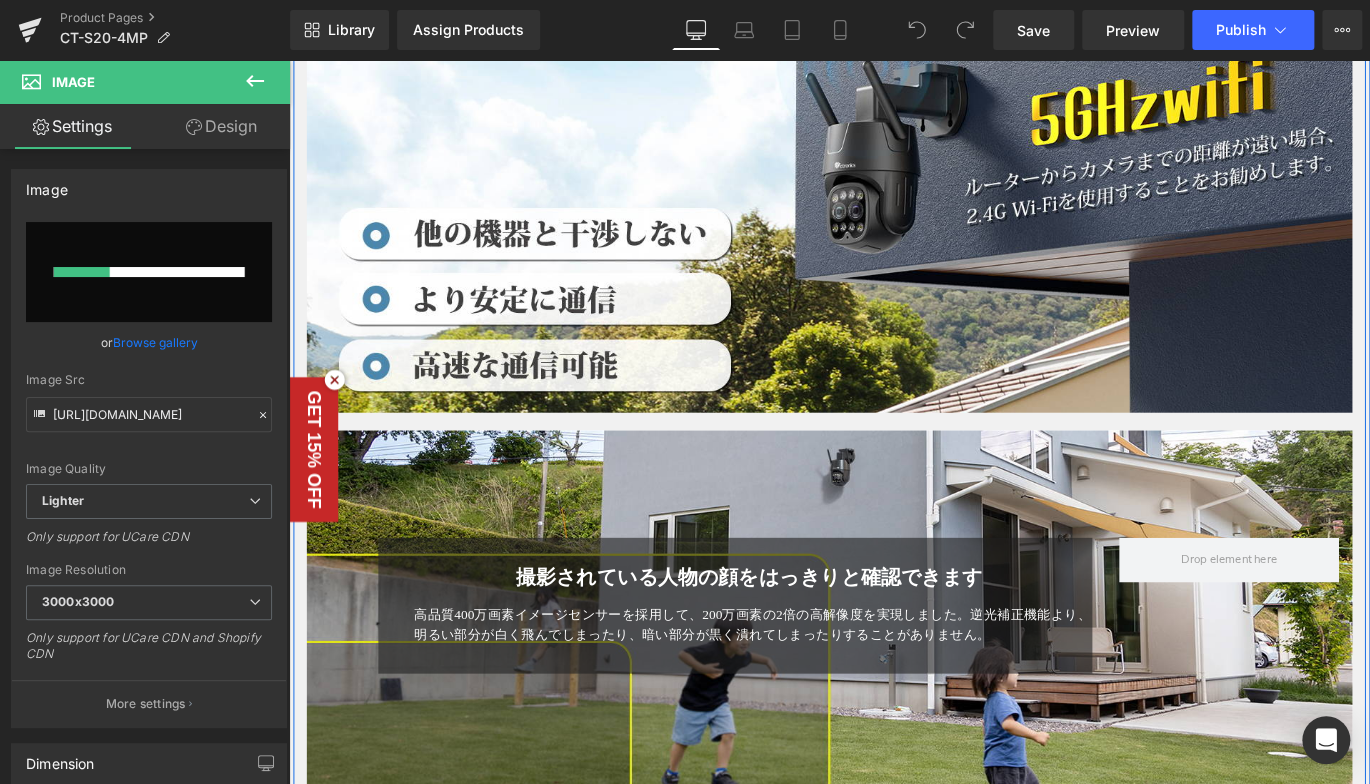 scroll, scrollTop: 1100, scrollLeft: 0, axis: vertical 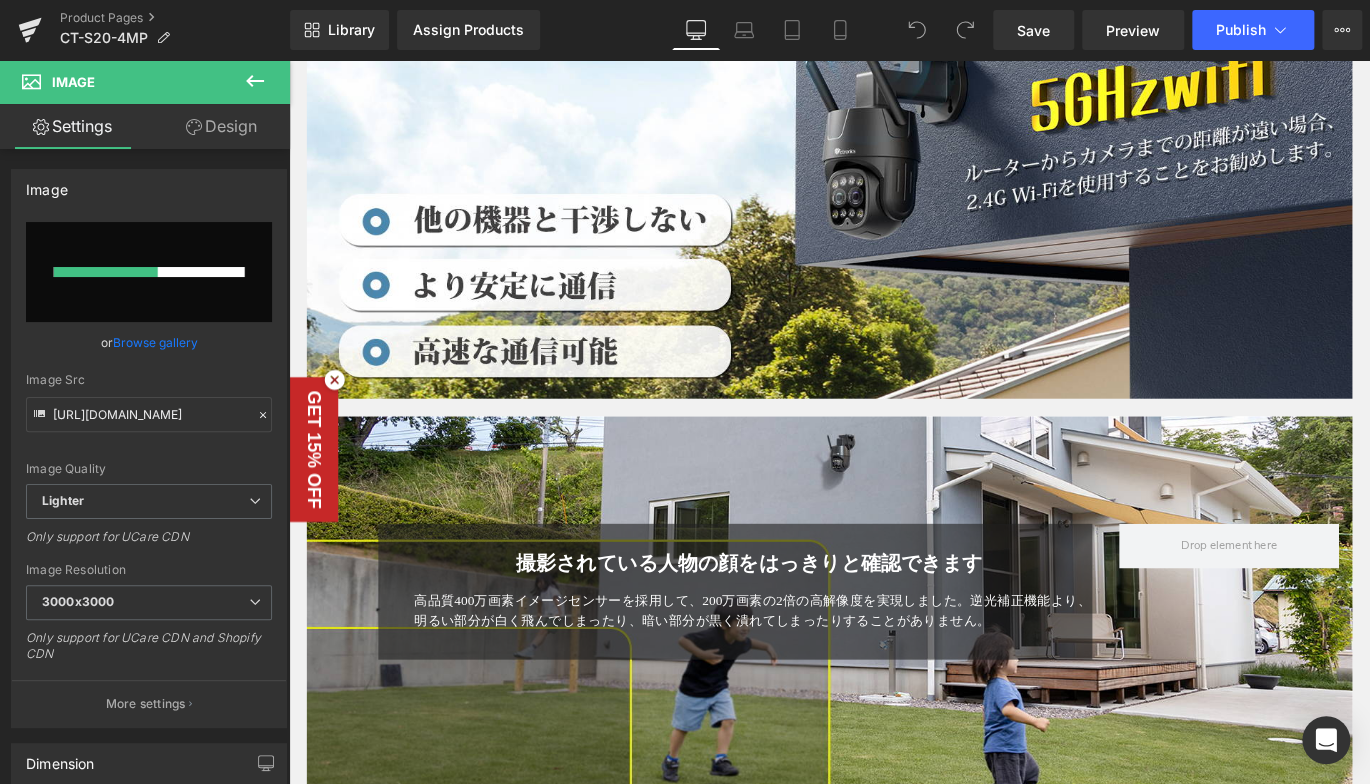 type 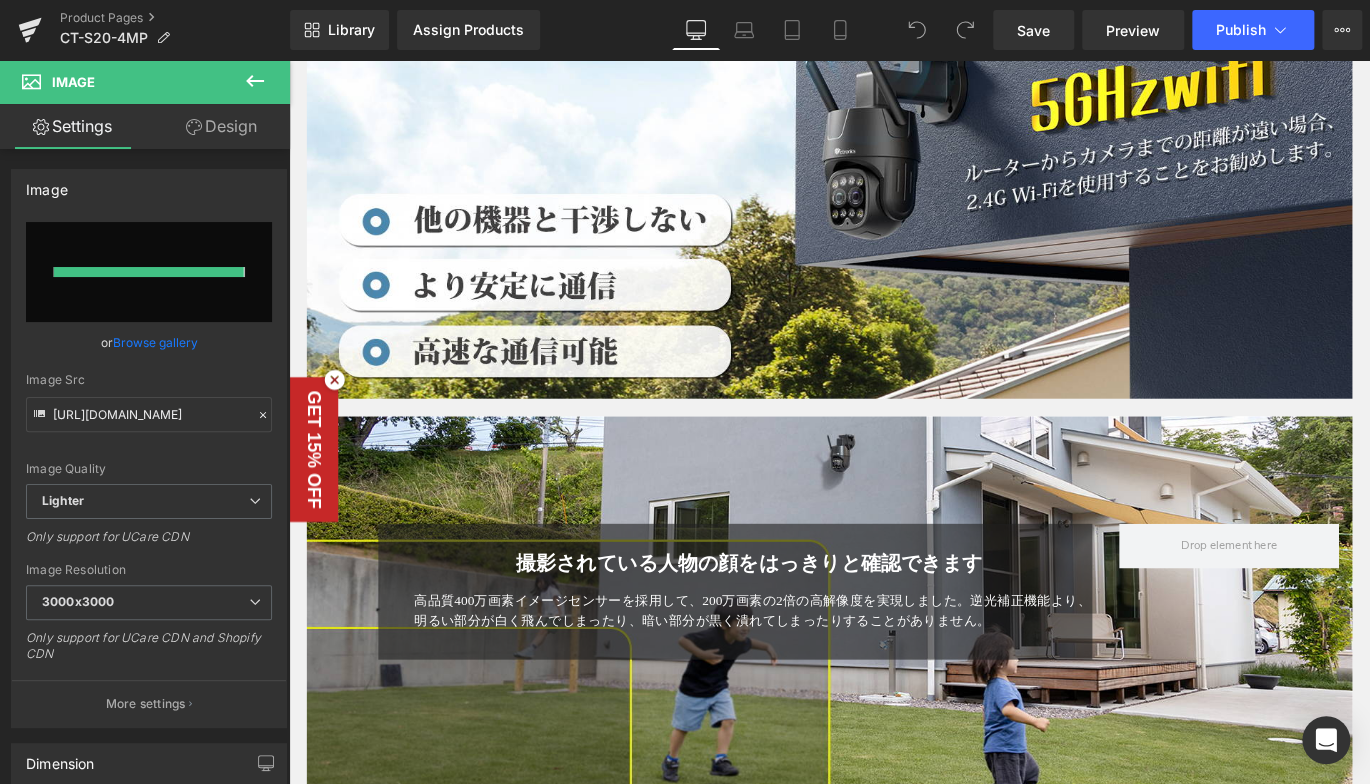 type on "https://ucarecdn.com/4b40022b-7f7a-4e6a-b880-84c6661cca52/-/format/auto/-/preview/3000x3000/-/quality/lighter/1.jpg" 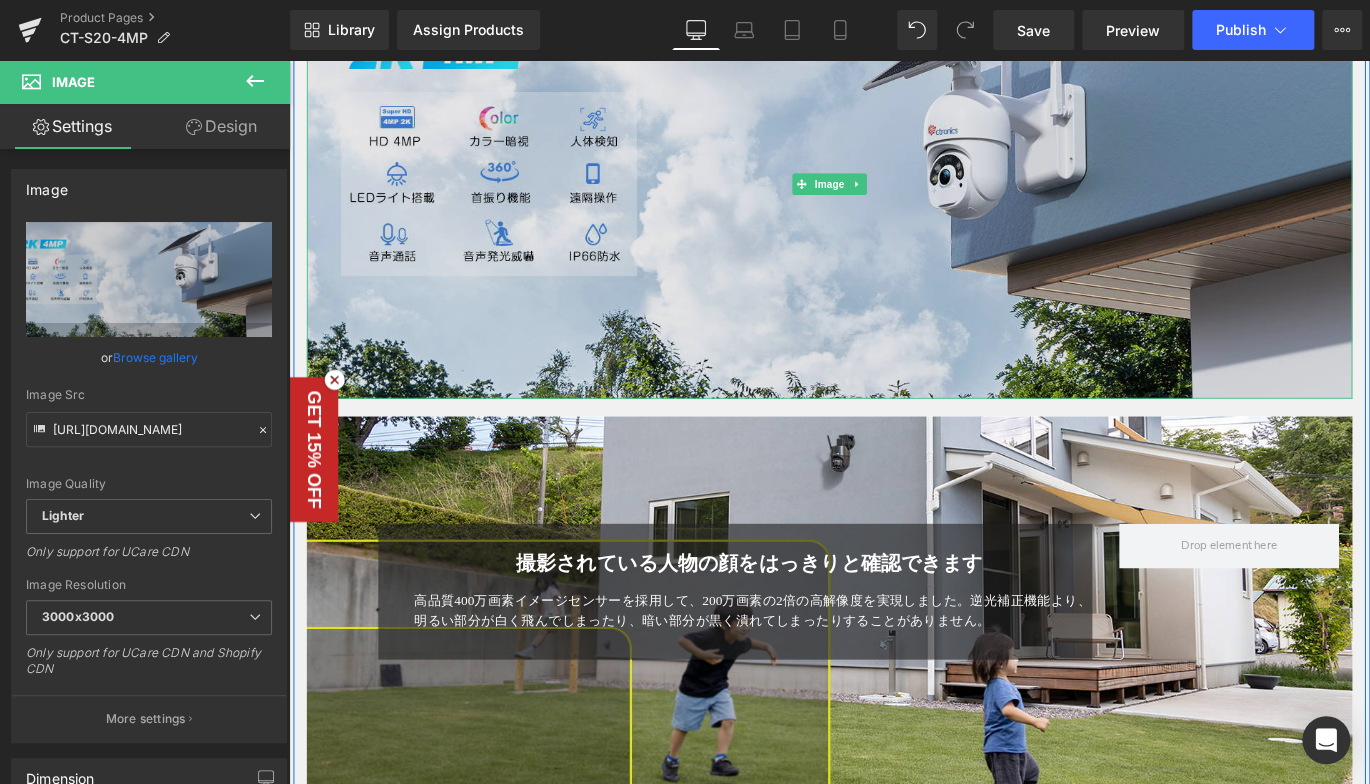 click at bounding box center [894, 200] 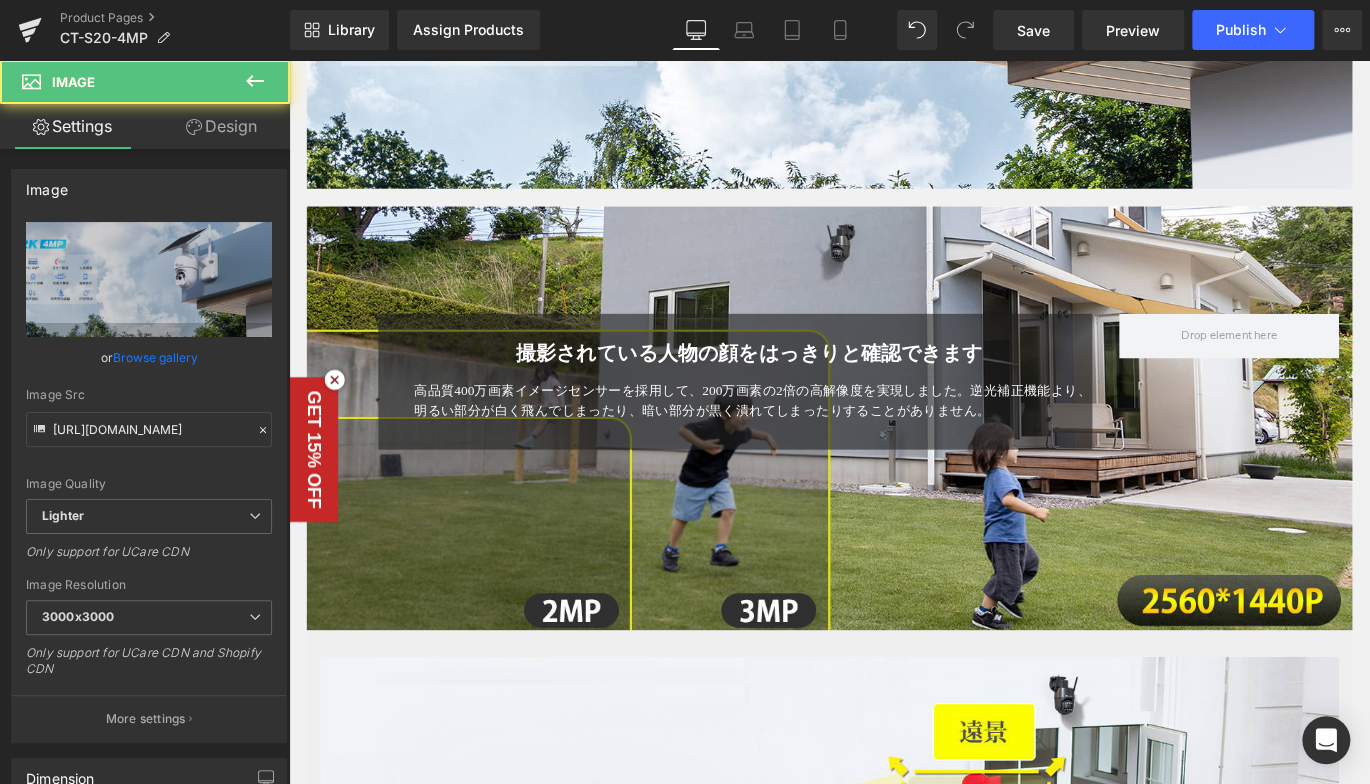 scroll, scrollTop: 1300, scrollLeft: 0, axis: vertical 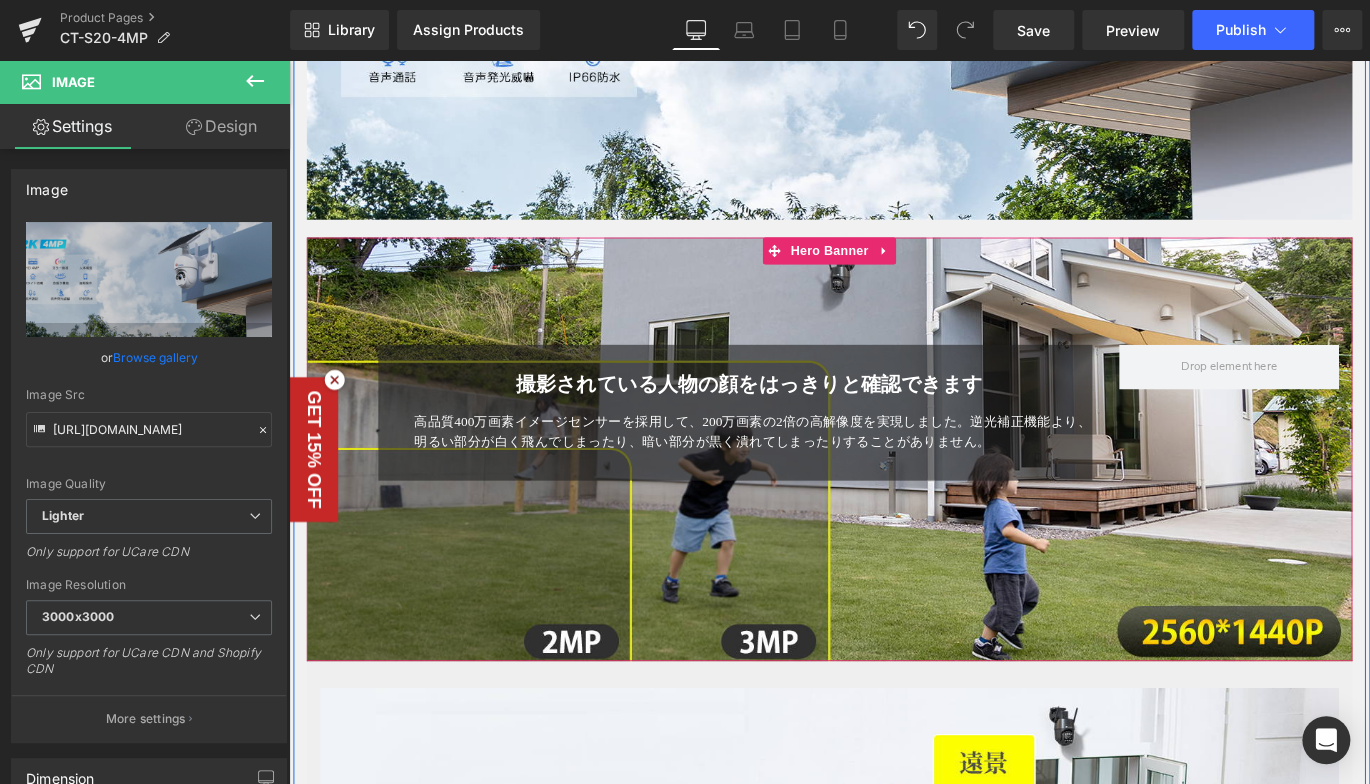 drag, startPoint x: 406, startPoint y: 617, endPoint x: 452, endPoint y: 606, distance: 47.296936 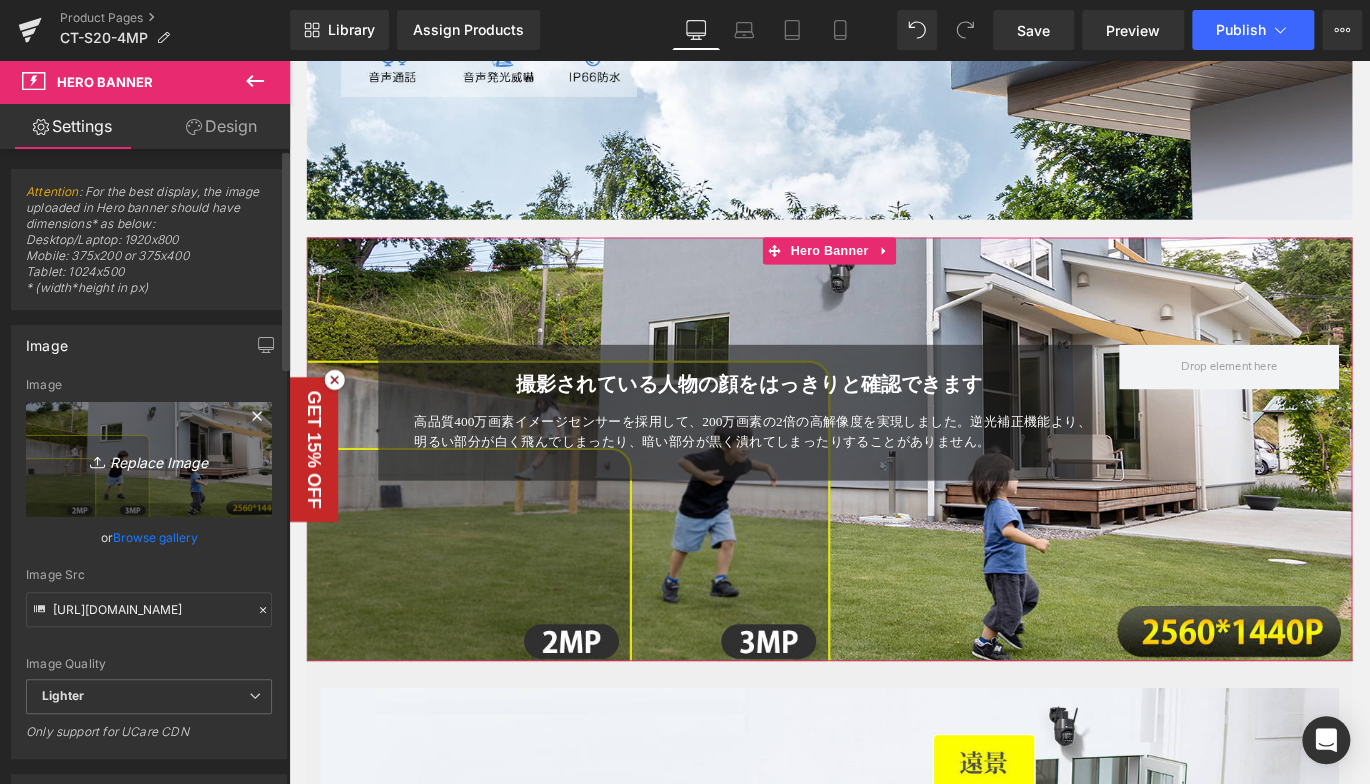 click on "Replace Image" at bounding box center [149, 459] 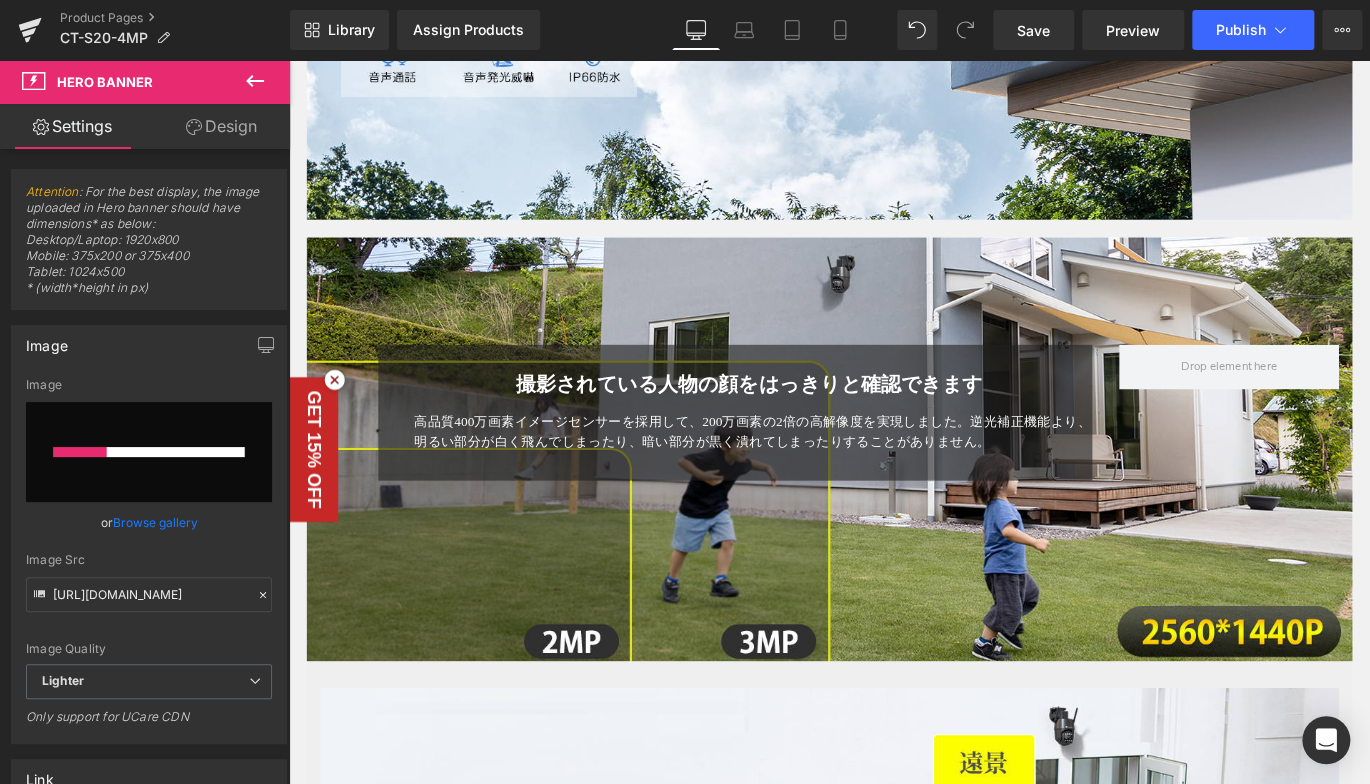 type 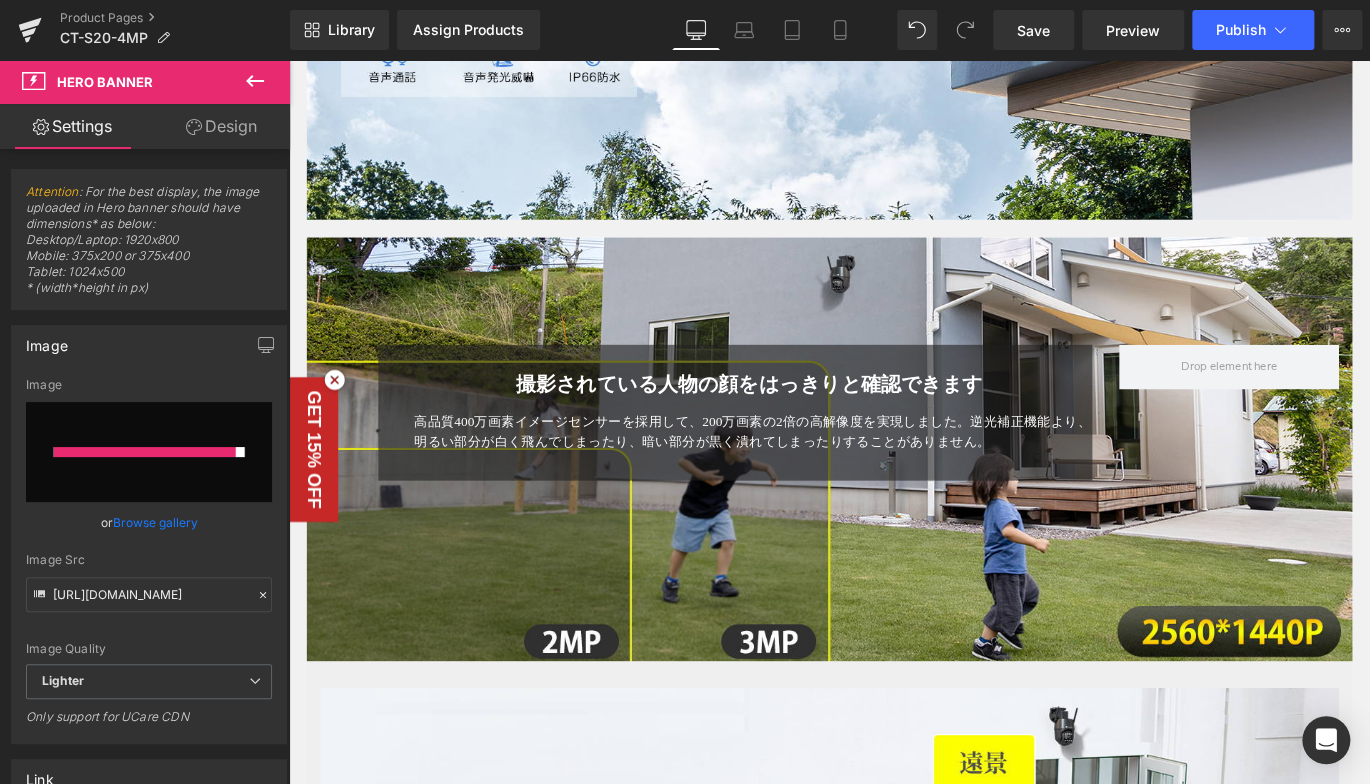 type on "https://ucarecdn.com/ef78d9fa-18cc-4cd1-905c-36f4258f400f/-/format/auto/-/preview/3000x3000/-/quality/lighter/2.jpg" 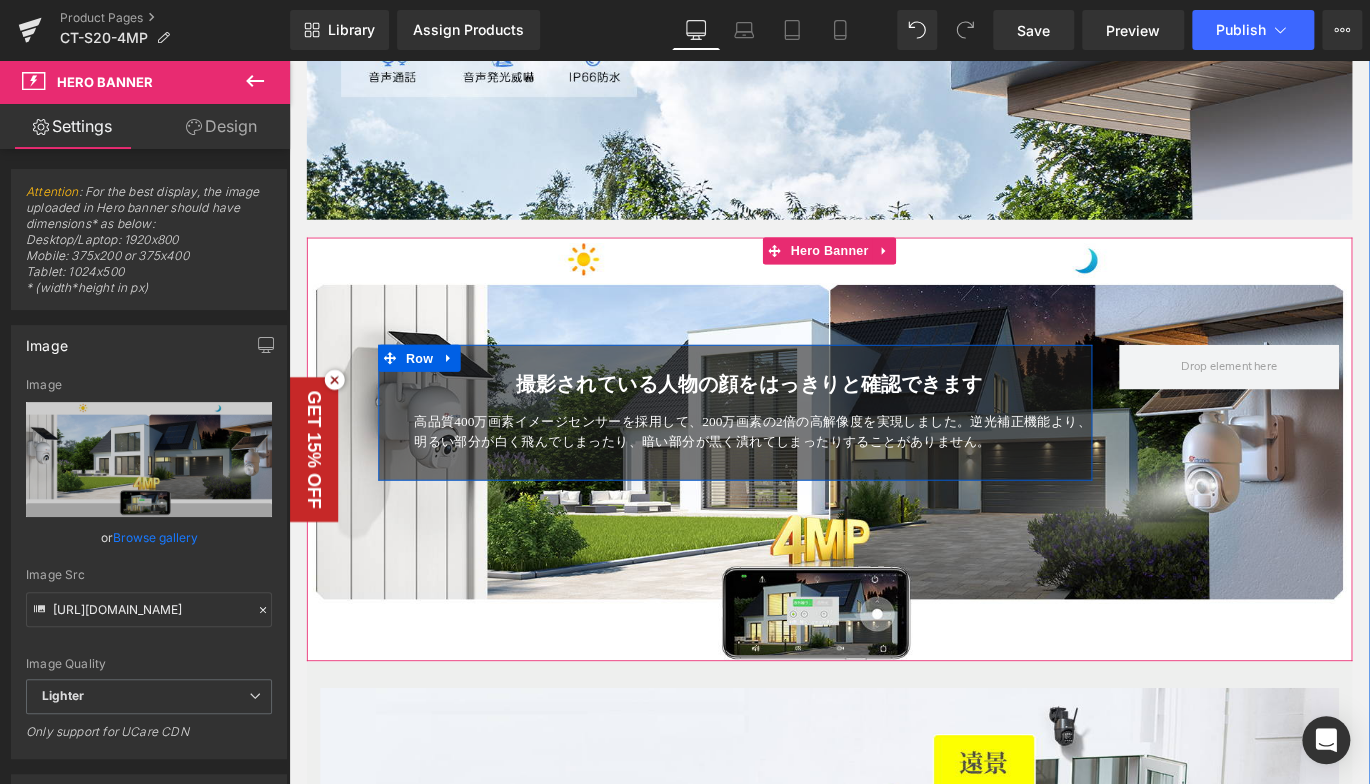 drag, startPoint x: 428, startPoint y: 426, endPoint x: 445, endPoint y: 423, distance: 17.262676 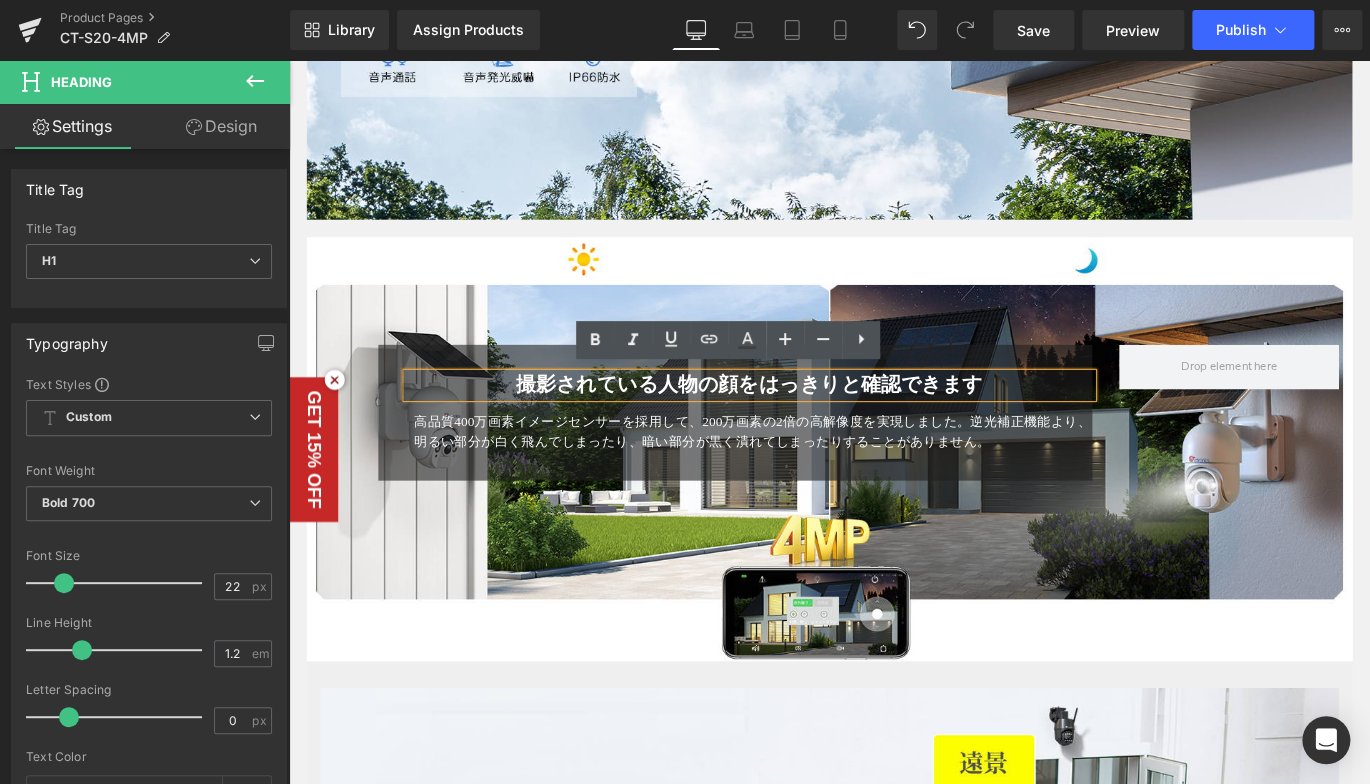 drag, startPoint x: 434, startPoint y: 441, endPoint x: 521, endPoint y: 411, distance: 92.02717 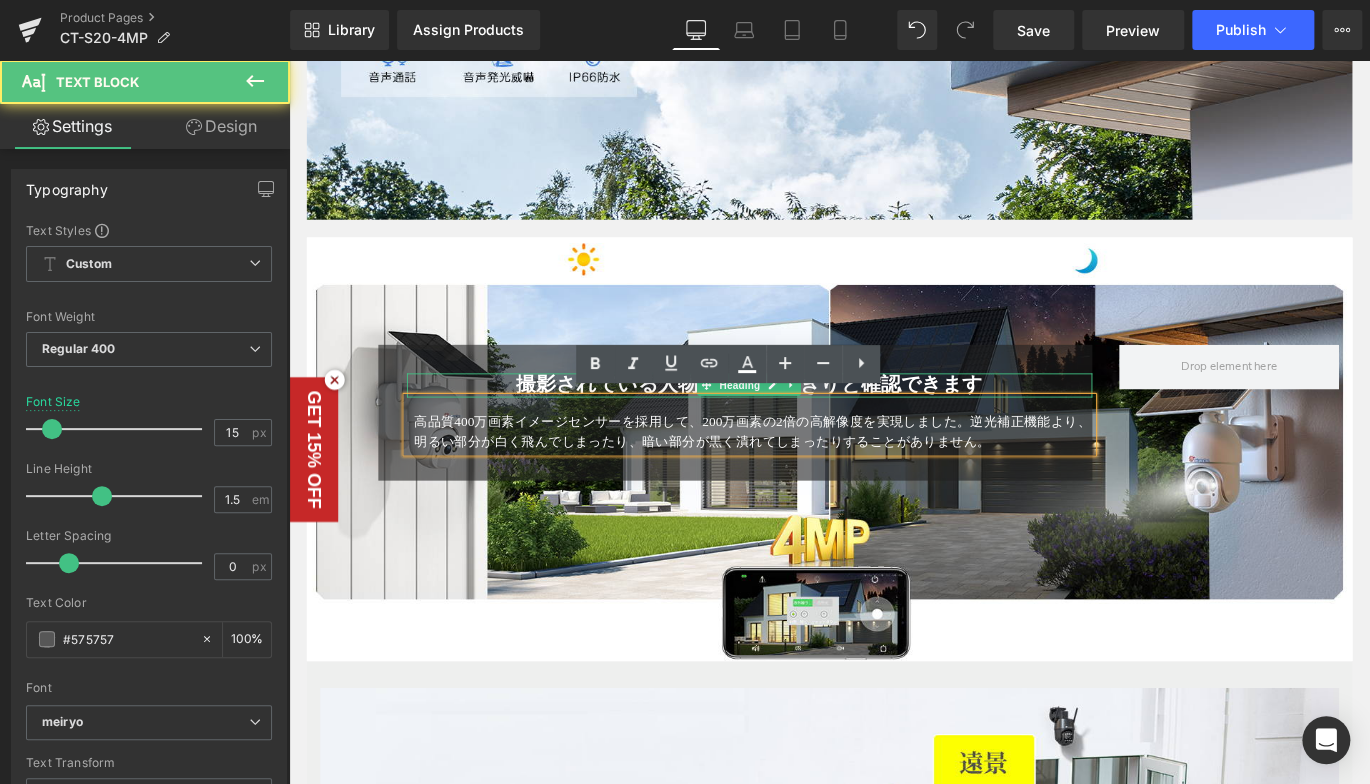 click on "撮影されている人物の顔をはっきりと確認できます" at bounding box center (804, 424) 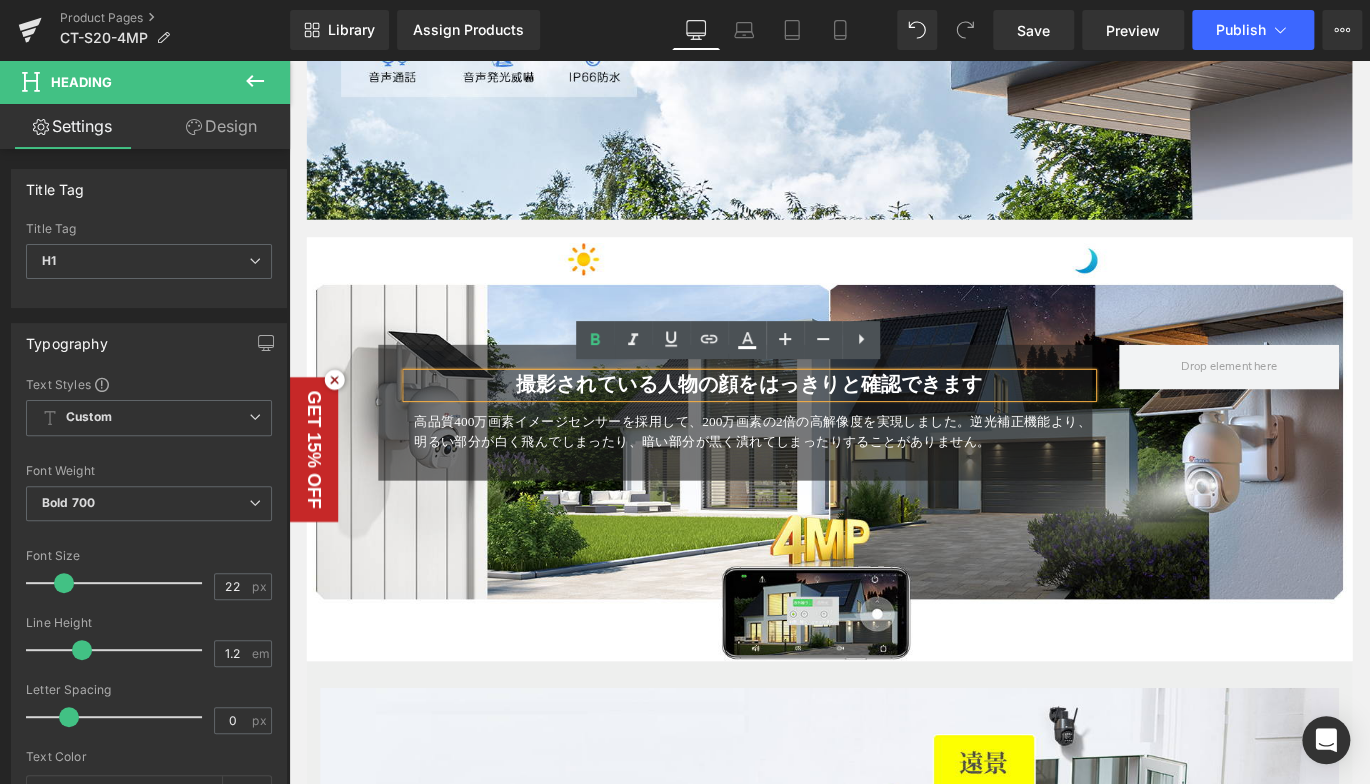 drag, startPoint x: 538, startPoint y: 418, endPoint x: 1081, endPoint y: 425, distance: 543.0451 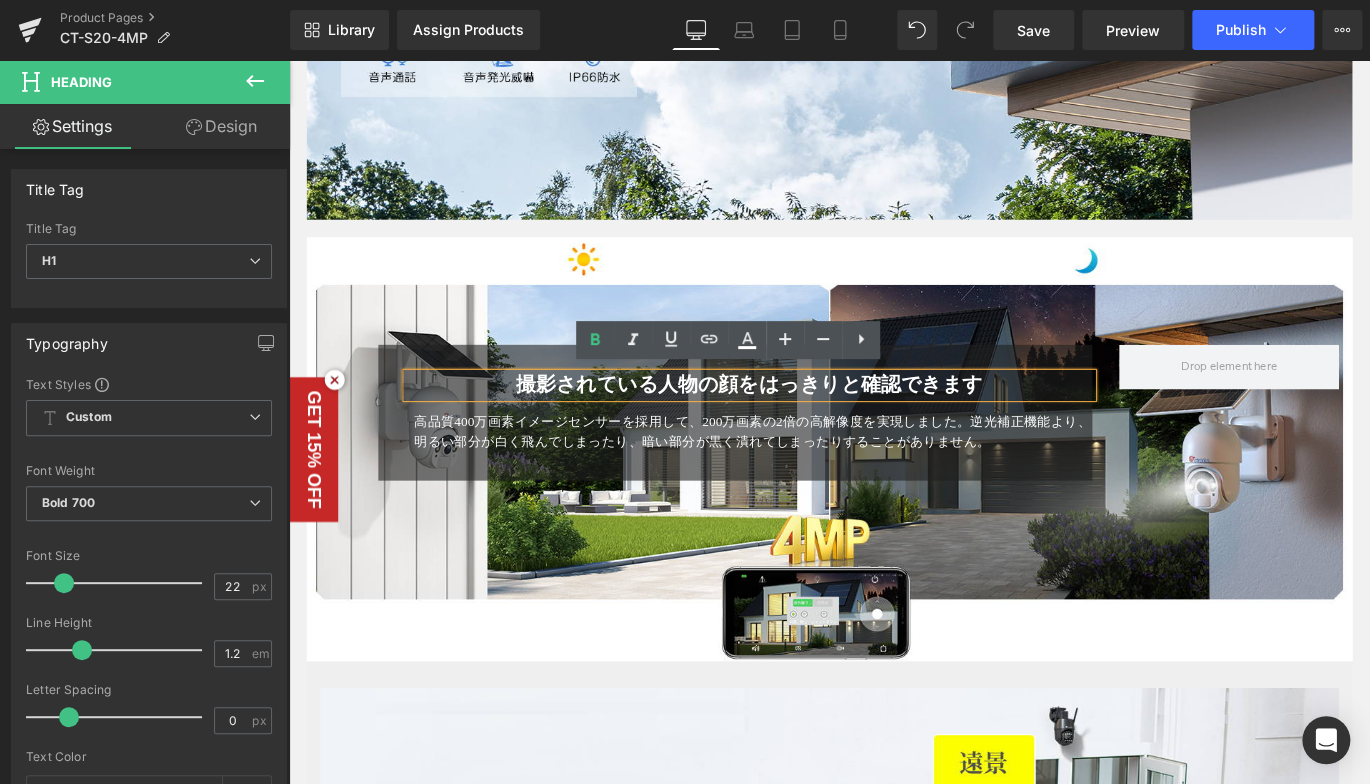 click on "撮影されている人物の顔をはっきりと確認できます" at bounding box center [804, 424] 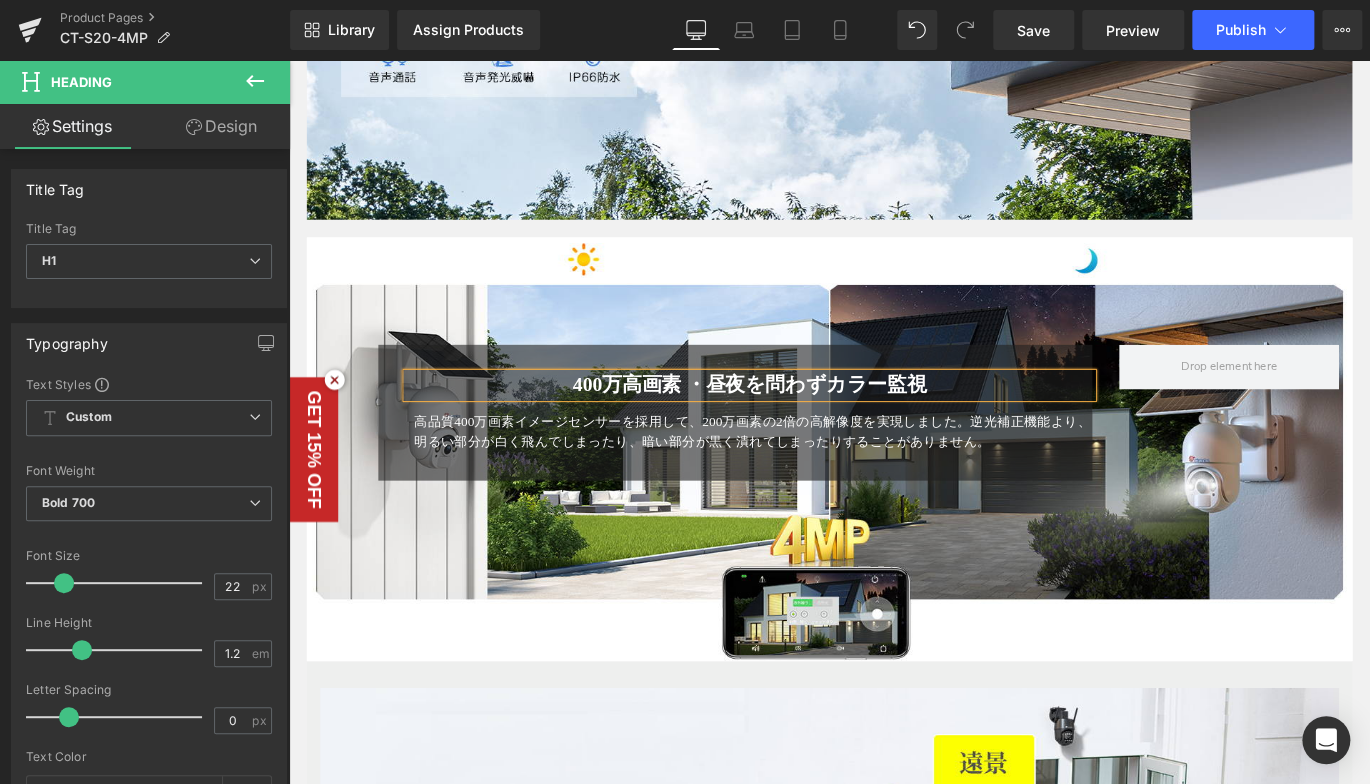 drag, startPoint x: 453, startPoint y: 516, endPoint x: 445, endPoint y: 456, distance: 60.530983 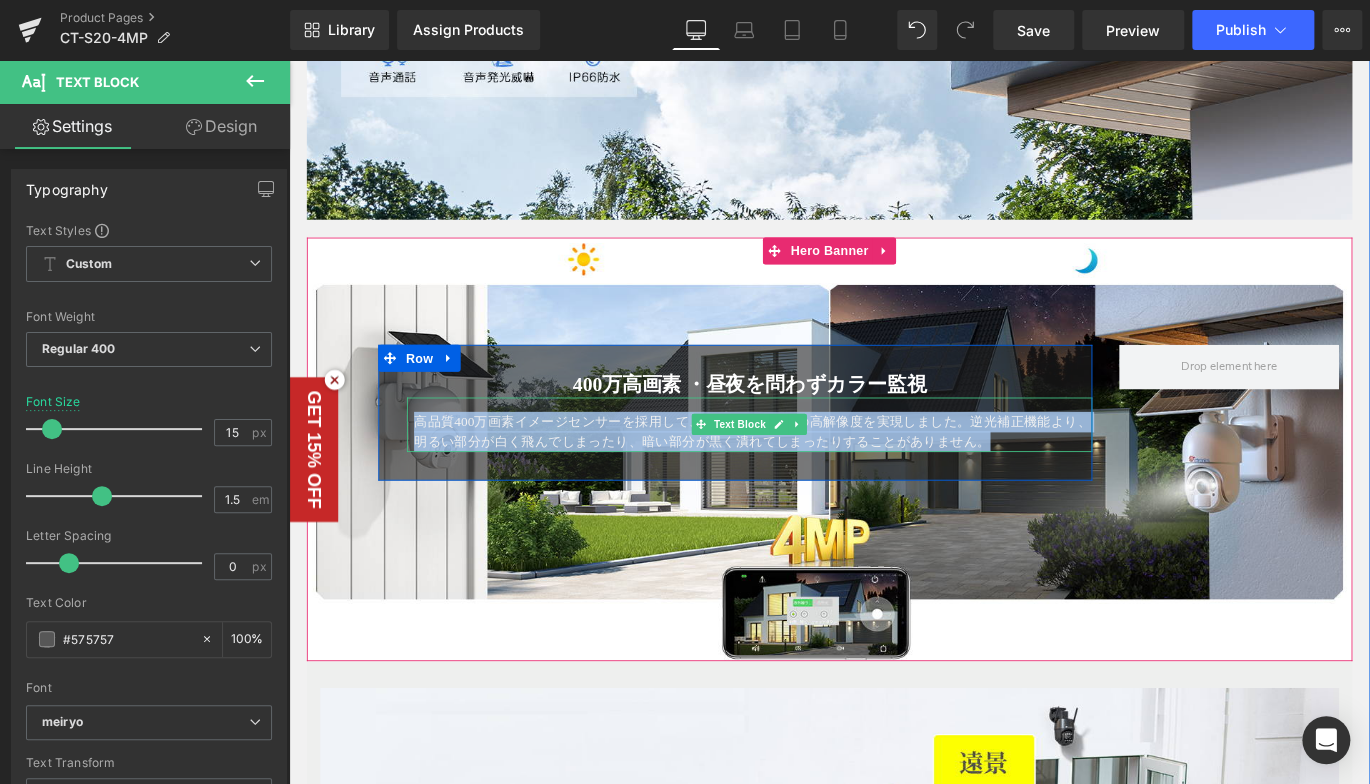 drag, startPoint x: 428, startPoint y: 456, endPoint x: 1119, endPoint y: 483, distance: 691.5273 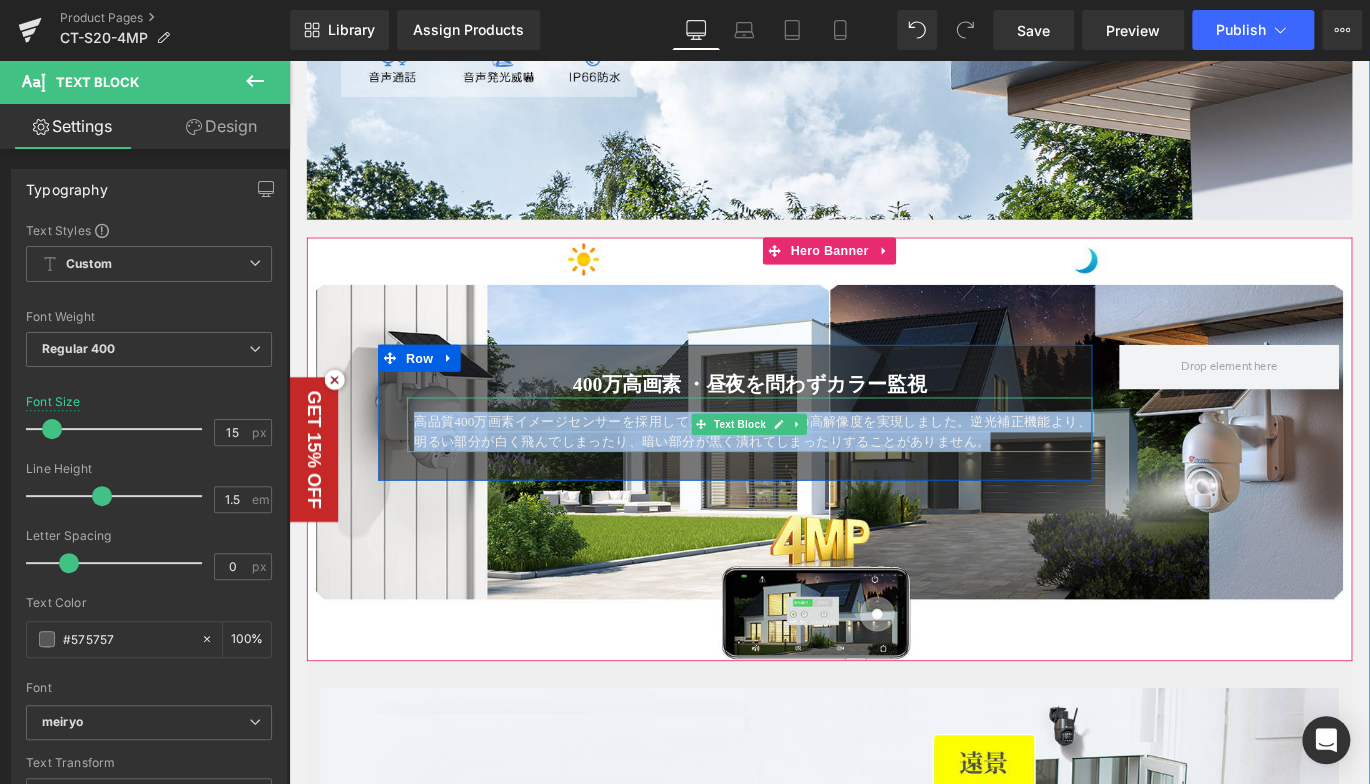 click on "高品質400万画素イメージセンサーを採用して、200万画素の2倍の高解像度を実現しました。逆光補正機能より、明るい部分が白く飛んでしまったり、暗い部分が黒く潰れてしまったりすることがありません。" at bounding box center [808, 476] 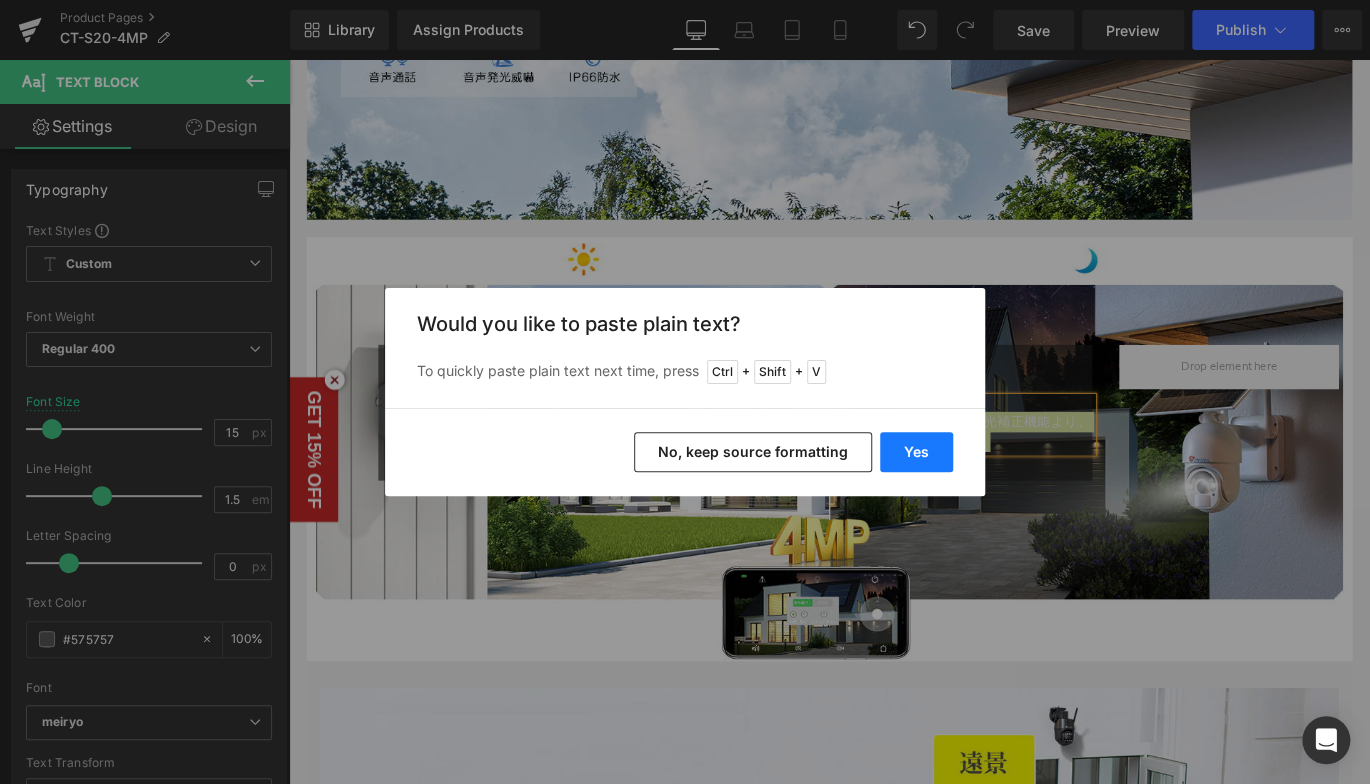 drag, startPoint x: 923, startPoint y: 449, endPoint x: 684, endPoint y: 438, distance: 239.253 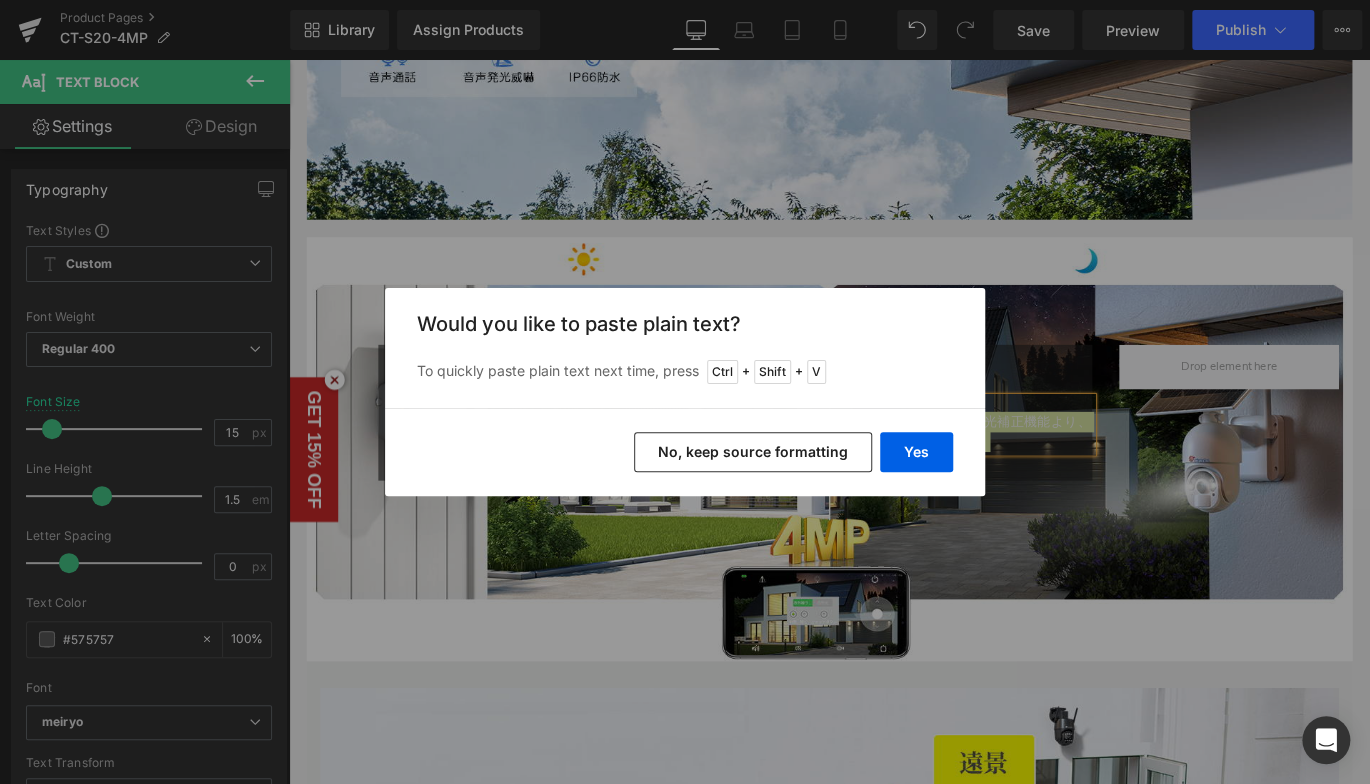 type 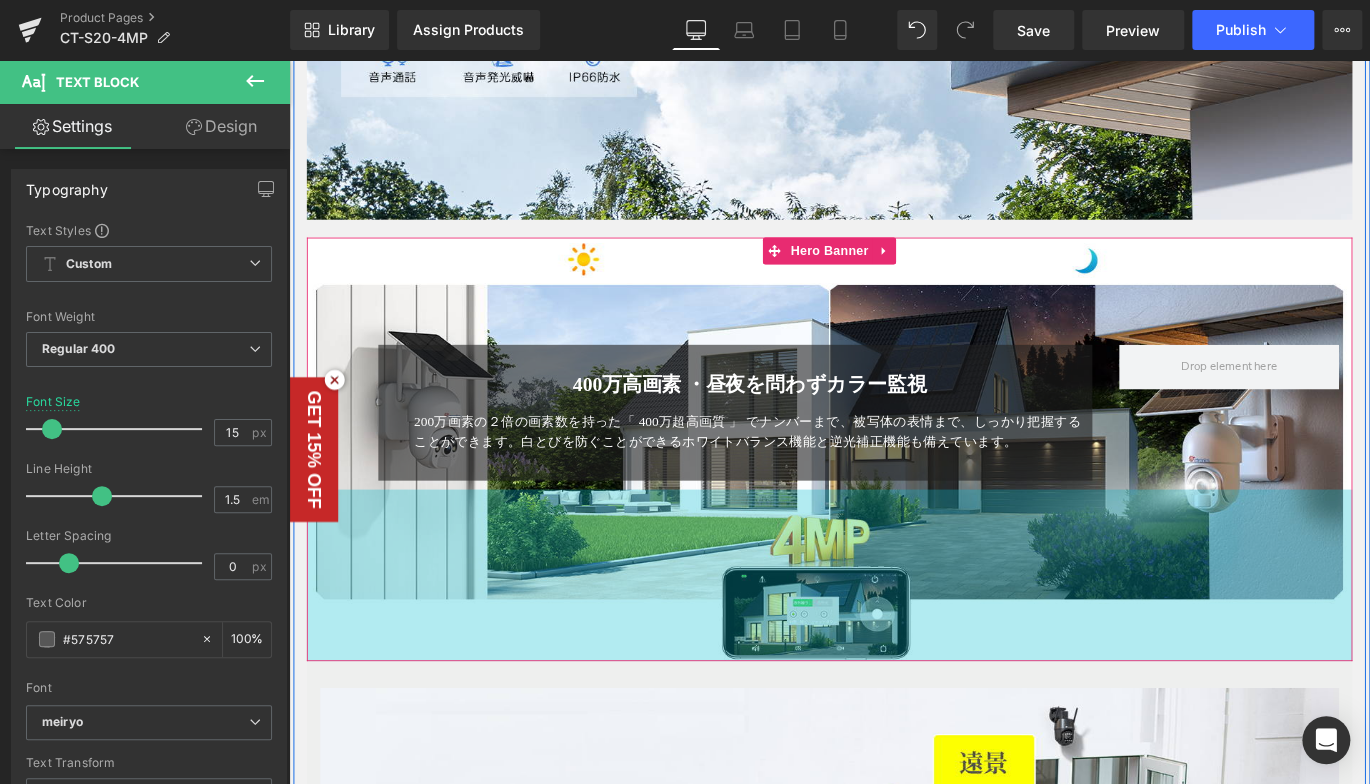 click on "192px" at bounding box center [894, 637] 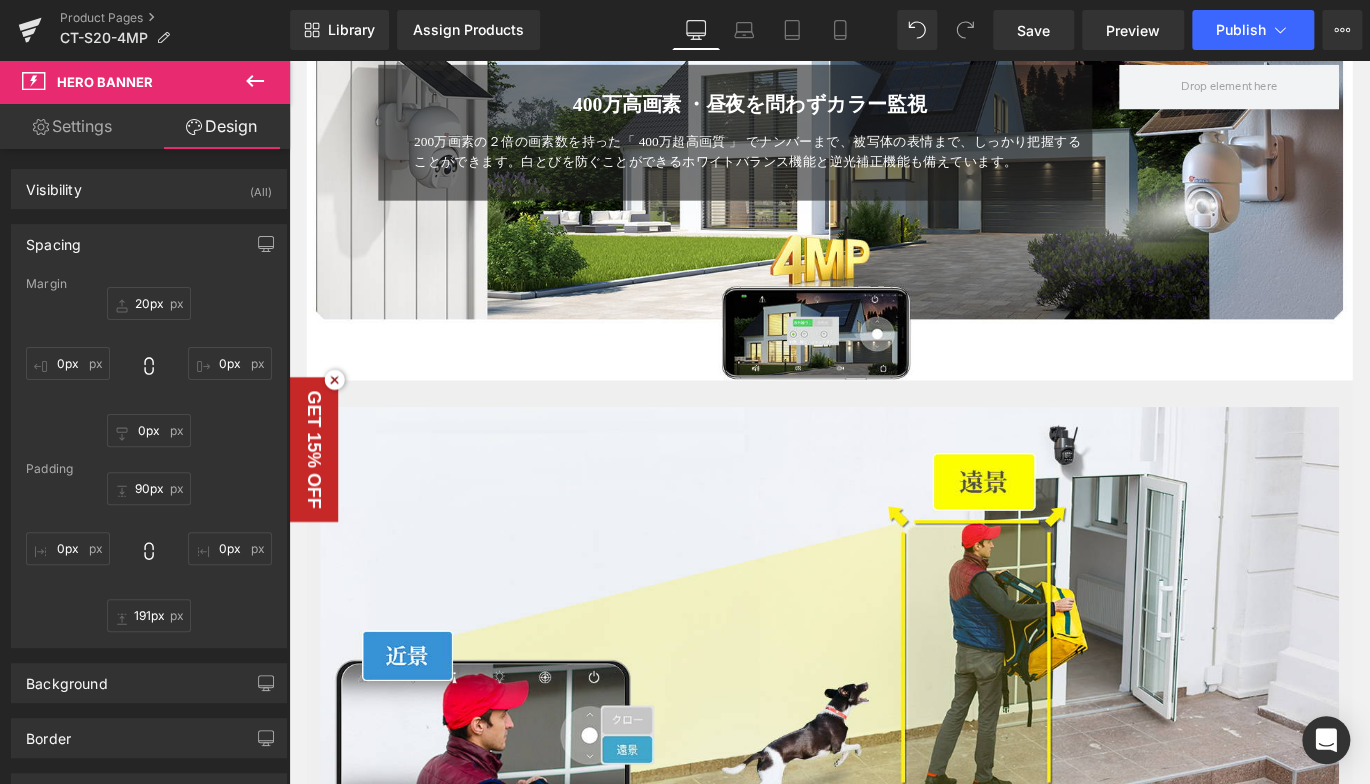 scroll, scrollTop: 1700, scrollLeft: 0, axis: vertical 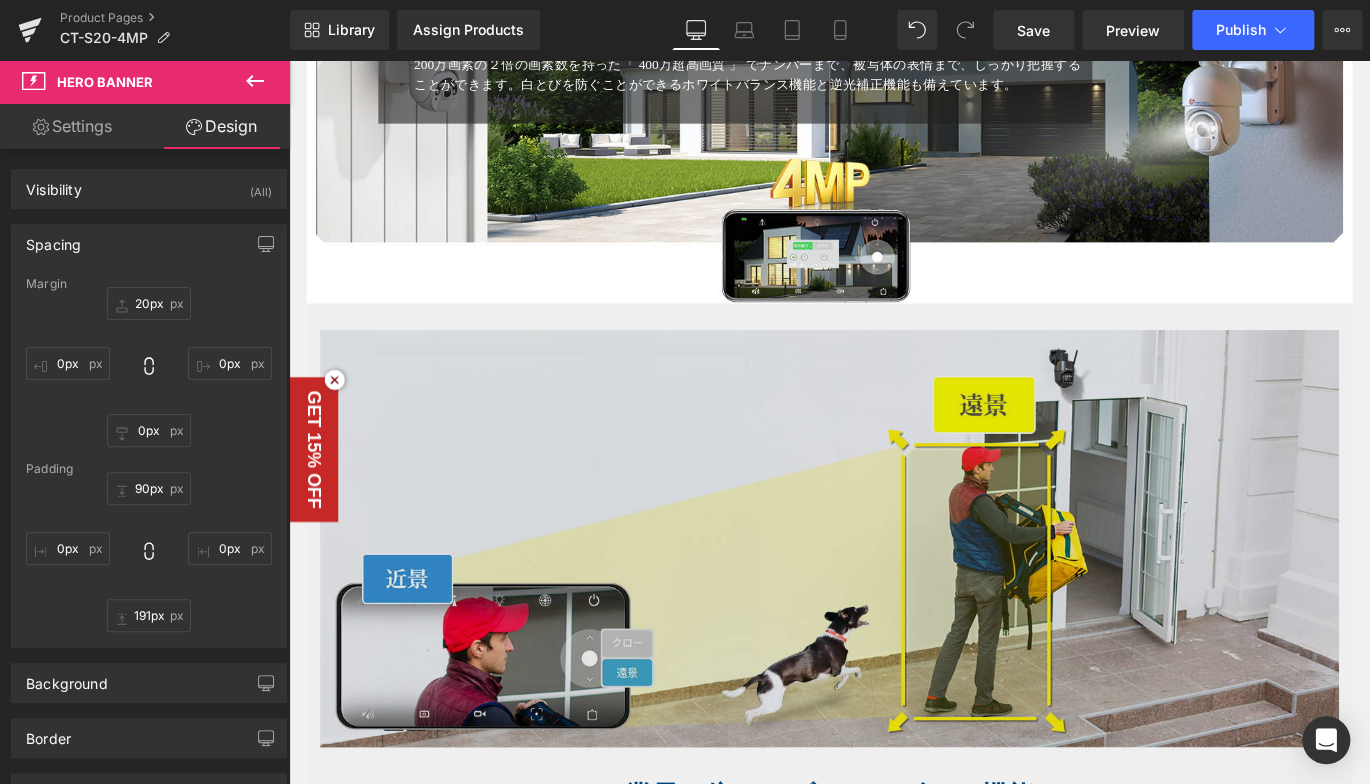 click at bounding box center (894, 595) 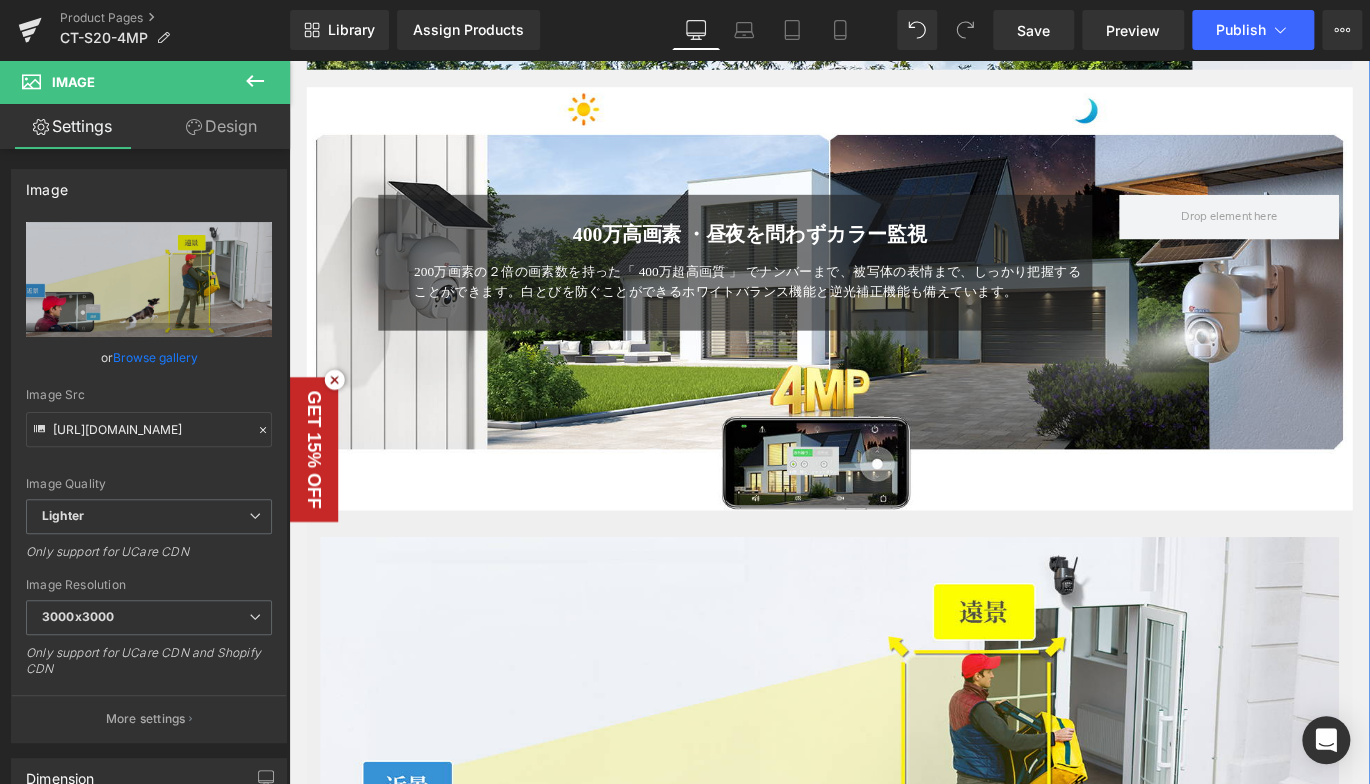 scroll, scrollTop: 1500, scrollLeft: 0, axis: vertical 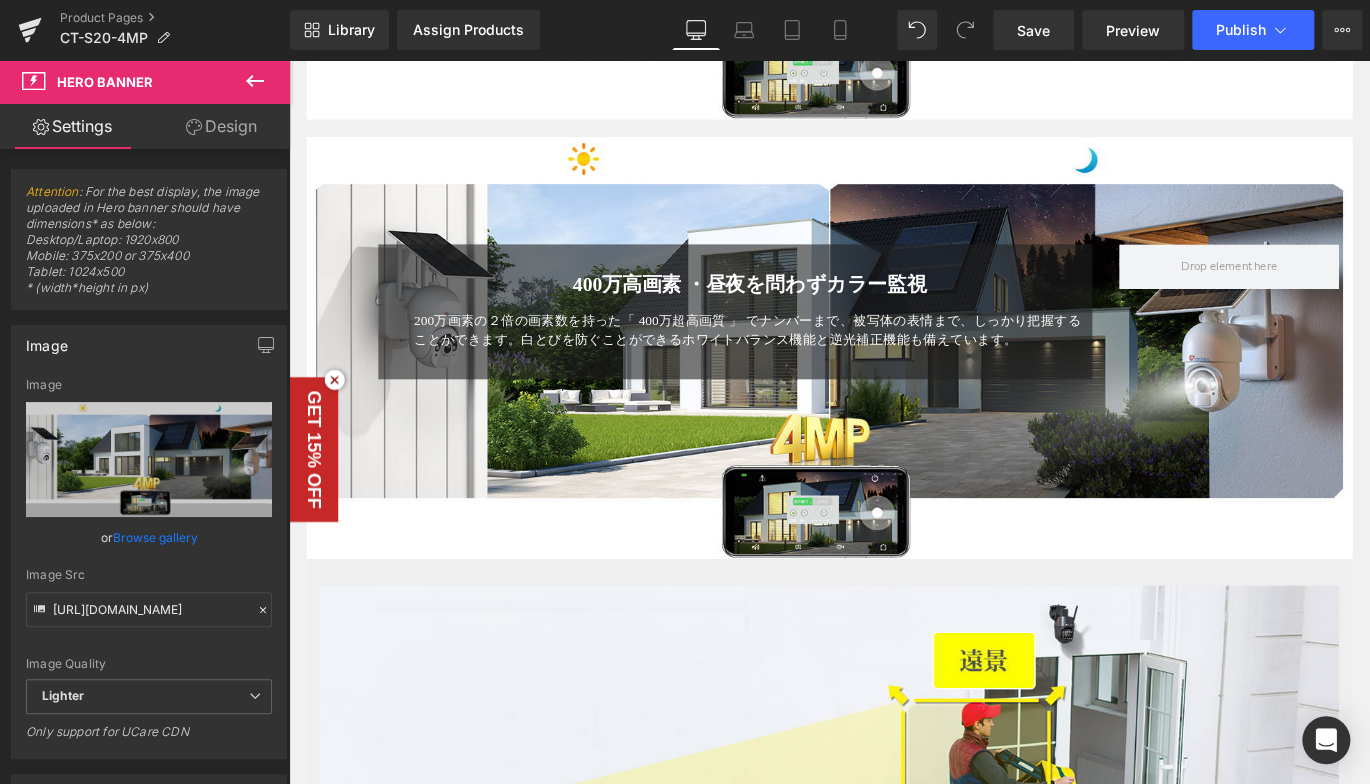 click at bounding box center (894, 382) 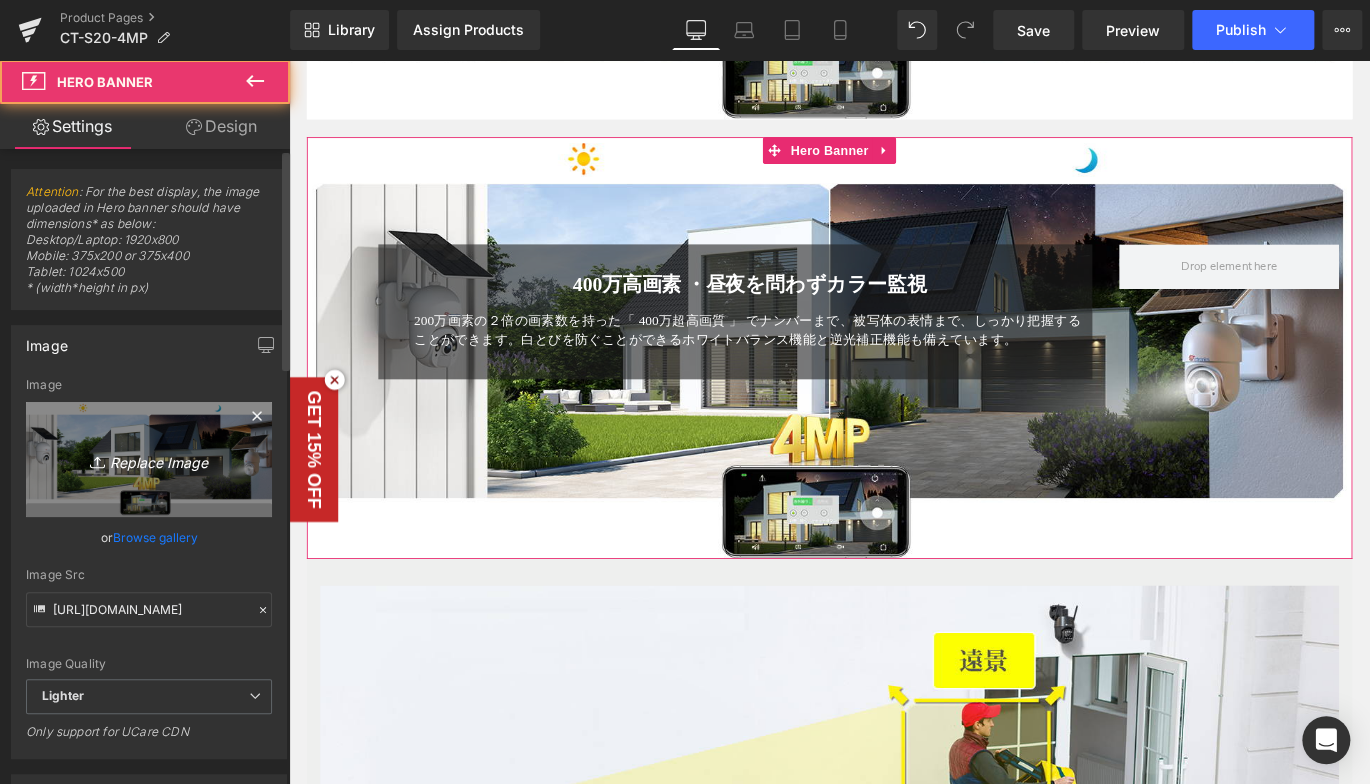 click on "Replace Image" at bounding box center [149, 459] 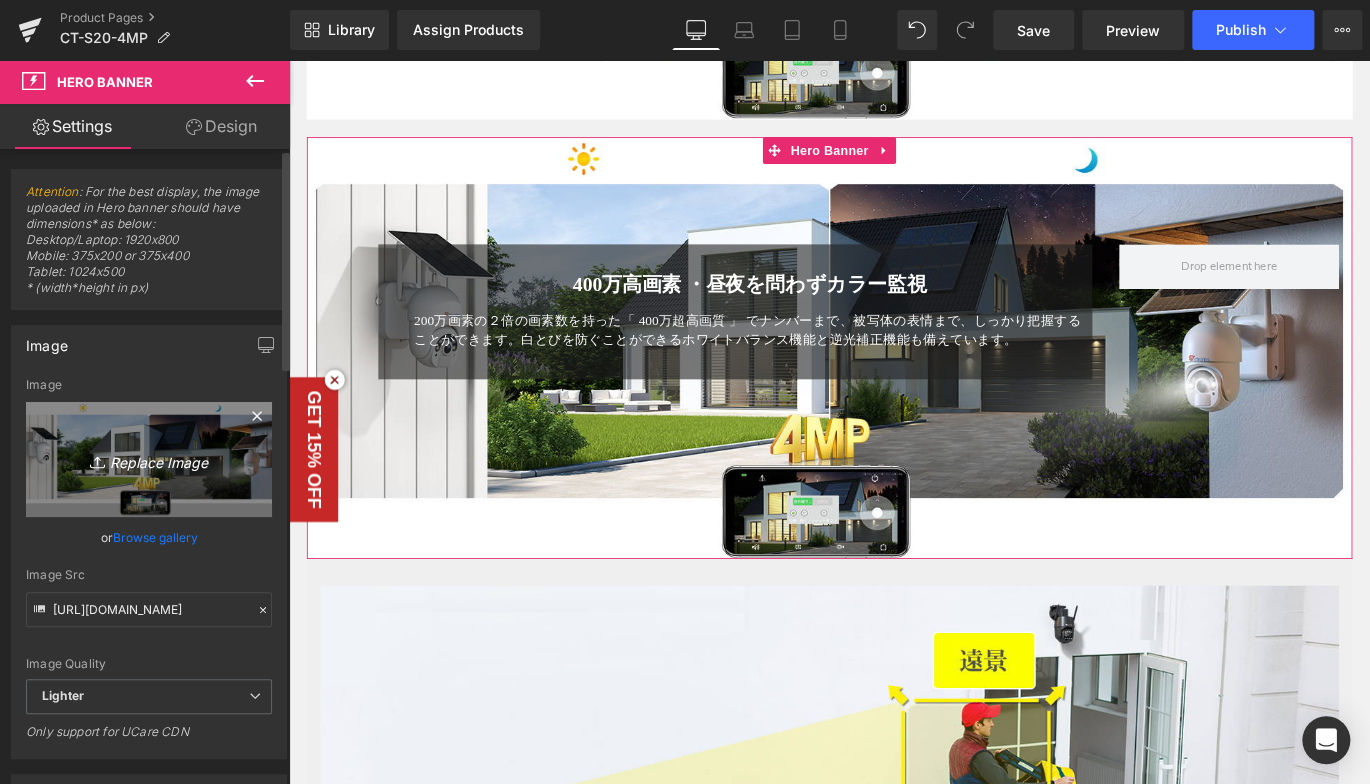 type on "C:\fakepath\3.jpg" 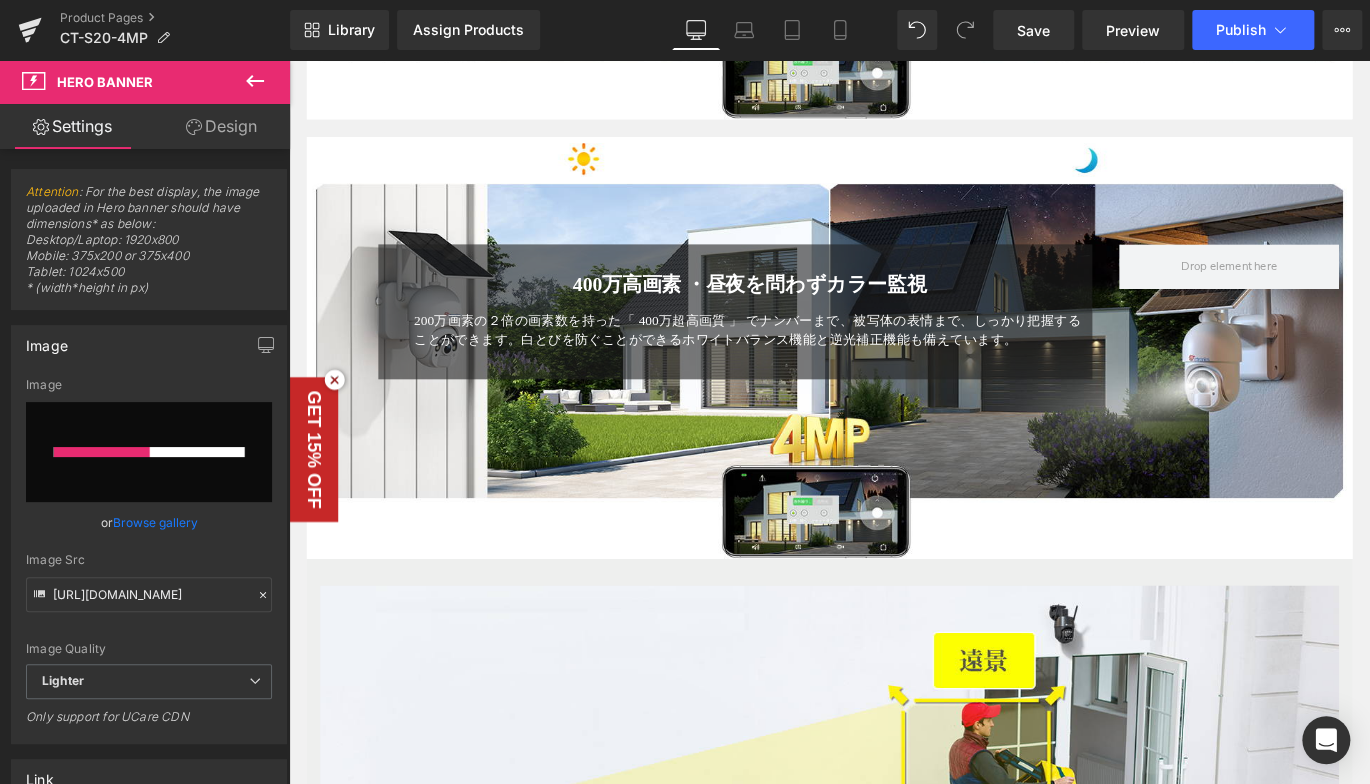 type 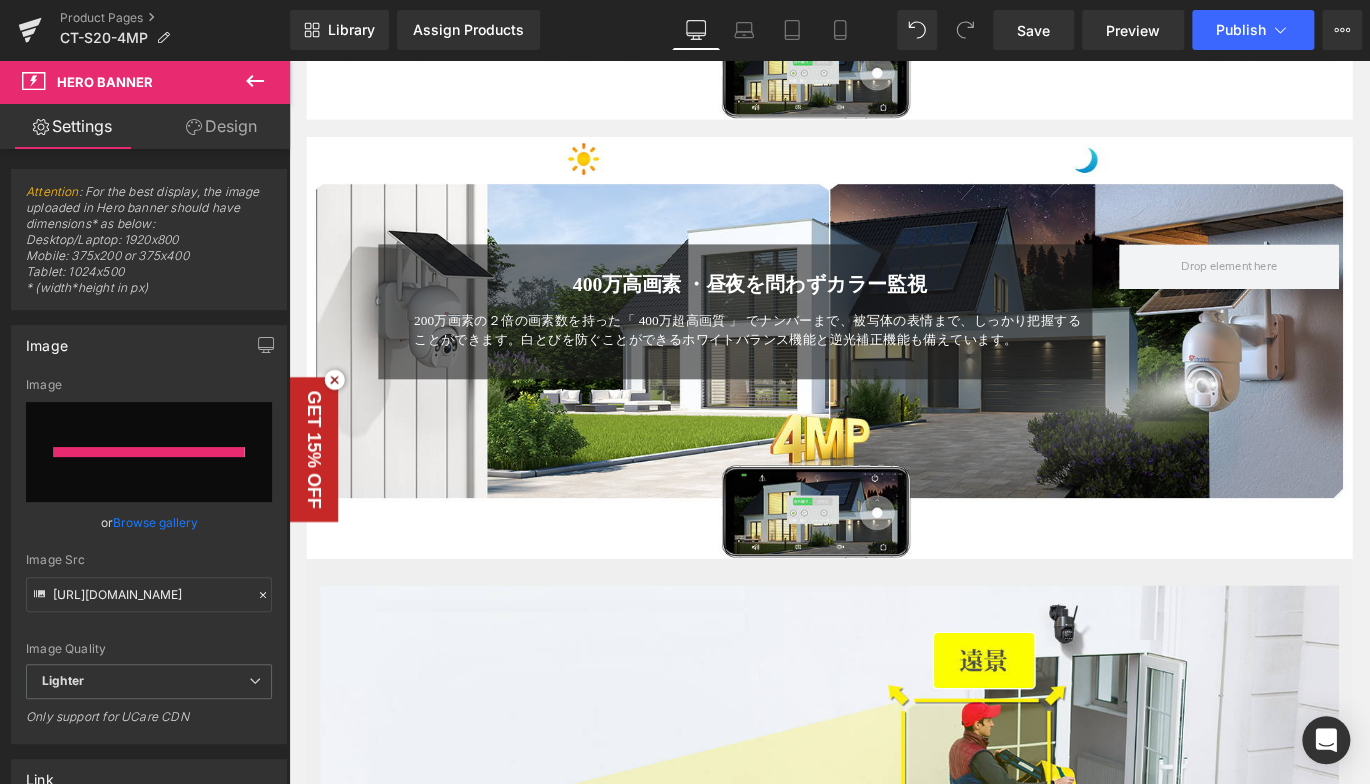 type on "https://ucarecdn.com/5c0186e4-8506-474a-aecc-0ddc02c077e2/-/format/auto/-/preview/3000x3000/-/quality/lighter/3.jpg" 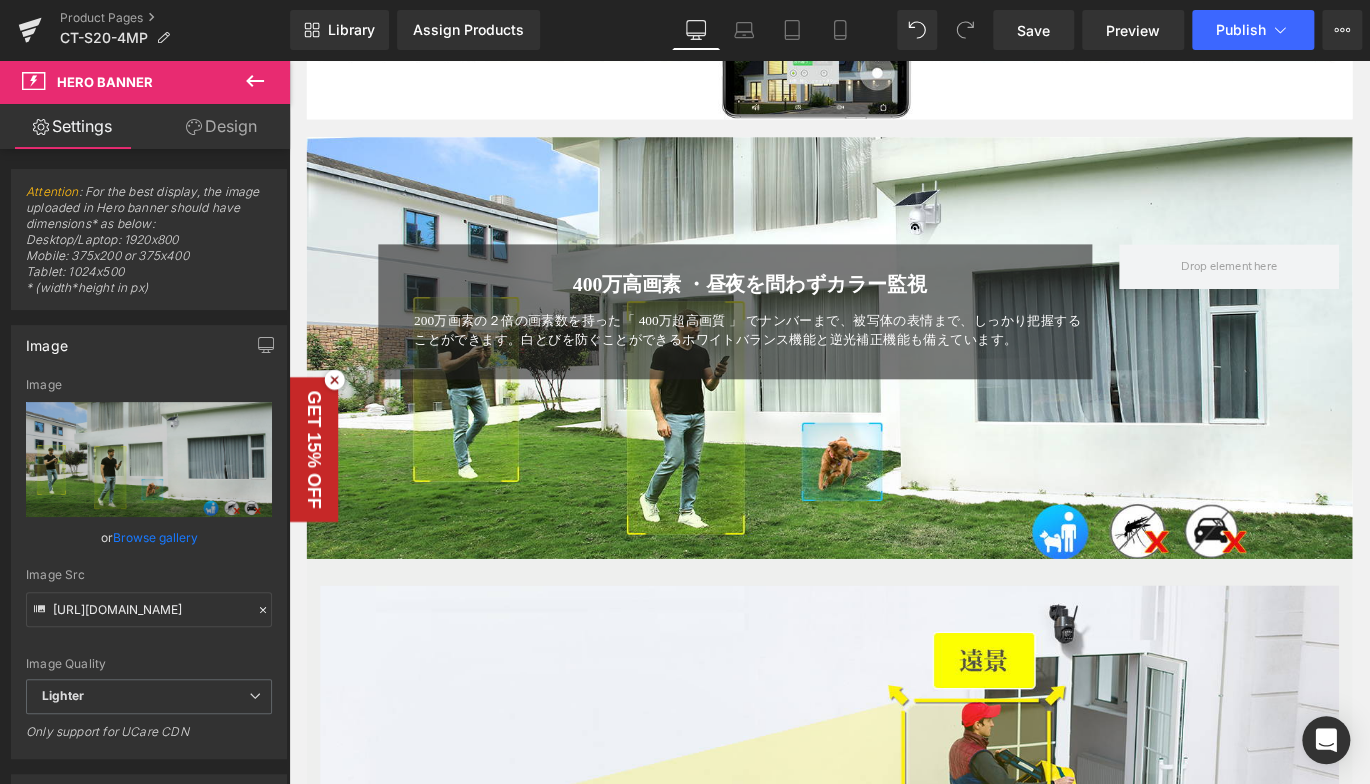 click on "200万画素の２倍の画素数を持った「 400万超高画質 」 でナンバーまで、被写体の表情まで、しっかり把握することができます。白とびを防ぐことができるホワイトバランス機能と逆光補正機能も備えています。" at bounding box center [804, 354] 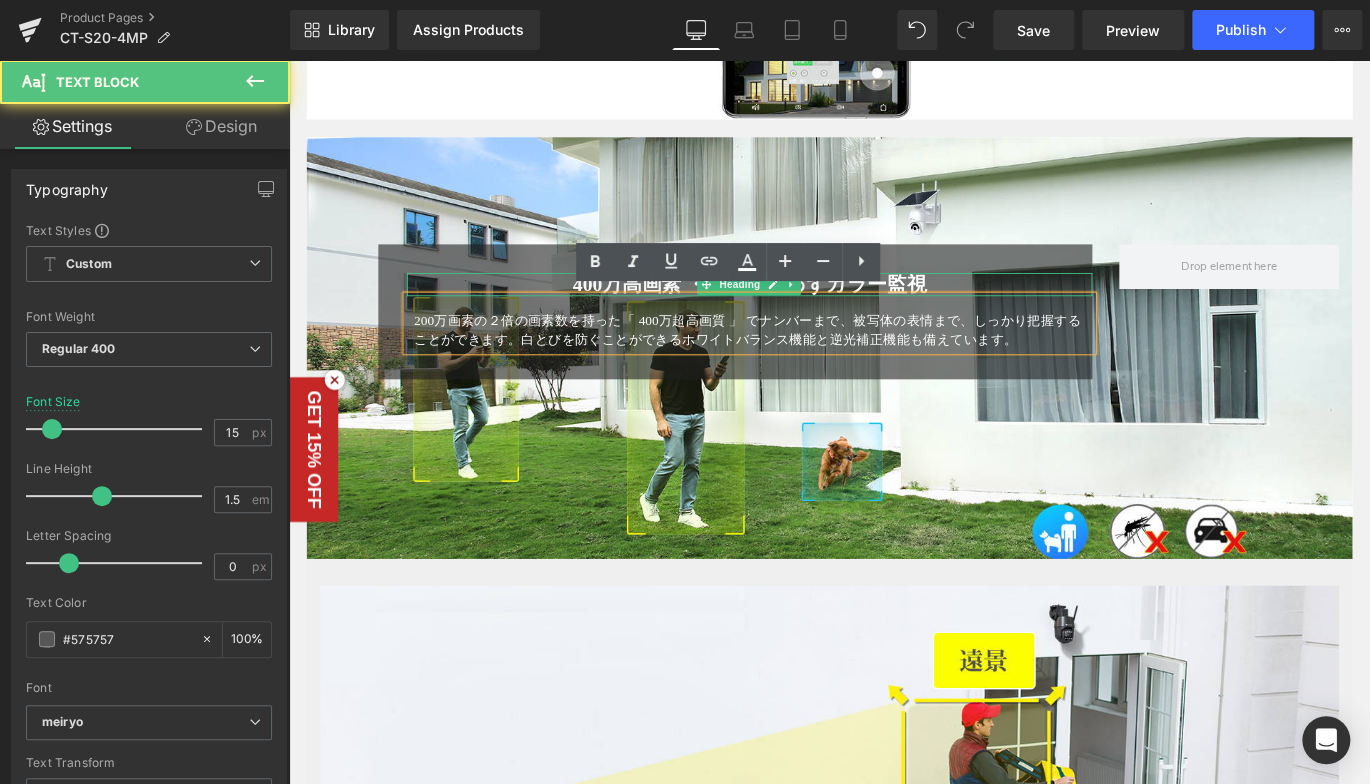 click on "400万高画素 ・昼夜を問わずカラー監視" at bounding box center [804, 311] 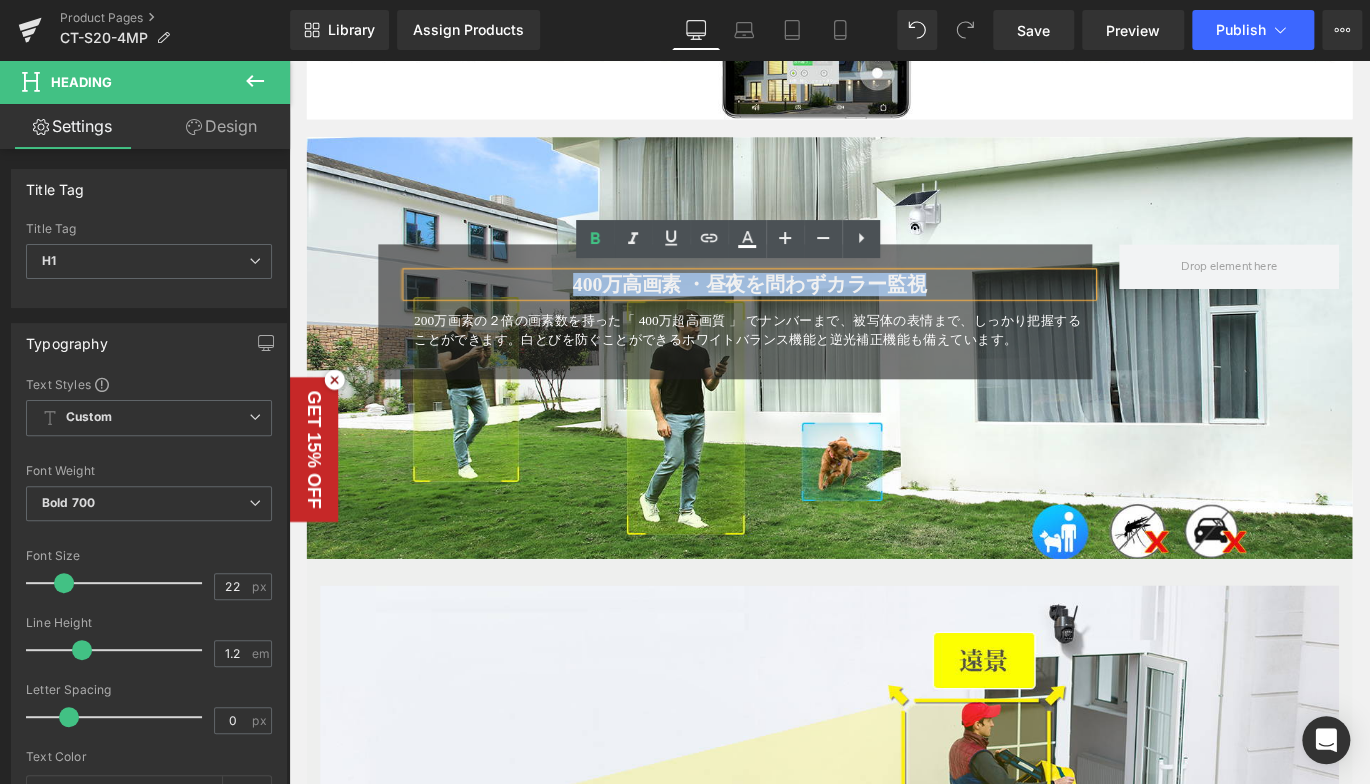 drag, startPoint x: 592, startPoint y: 301, endPoint x: 1019, endPoint y: 318, distance: 427.3383 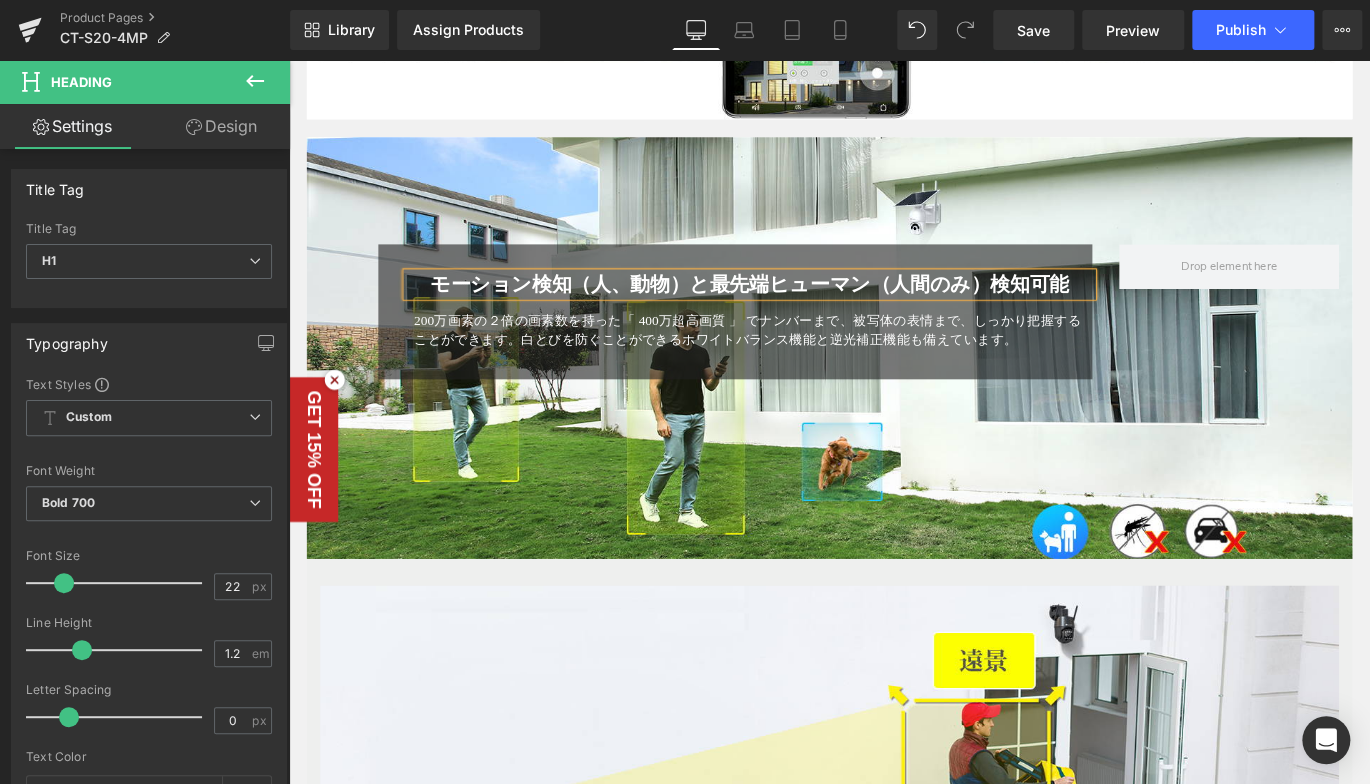 drag, startPoint x: 440, startPoint y: 451, endPoint x: 449, endPoint y: 429, distance: 23.769728 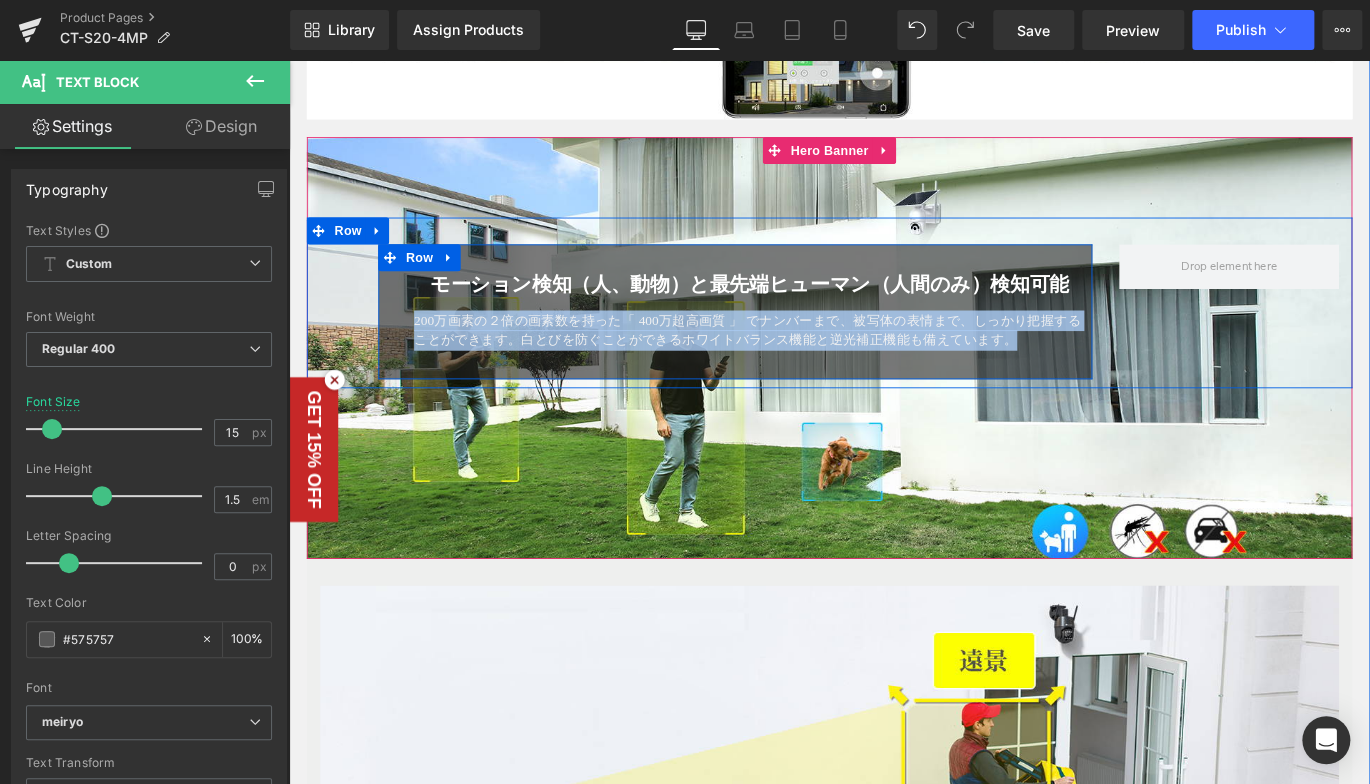 drag, startPoint x: 423, startPoint y: 346, endPoint x: 1113, endPoint y: 390, distance: 691.4015 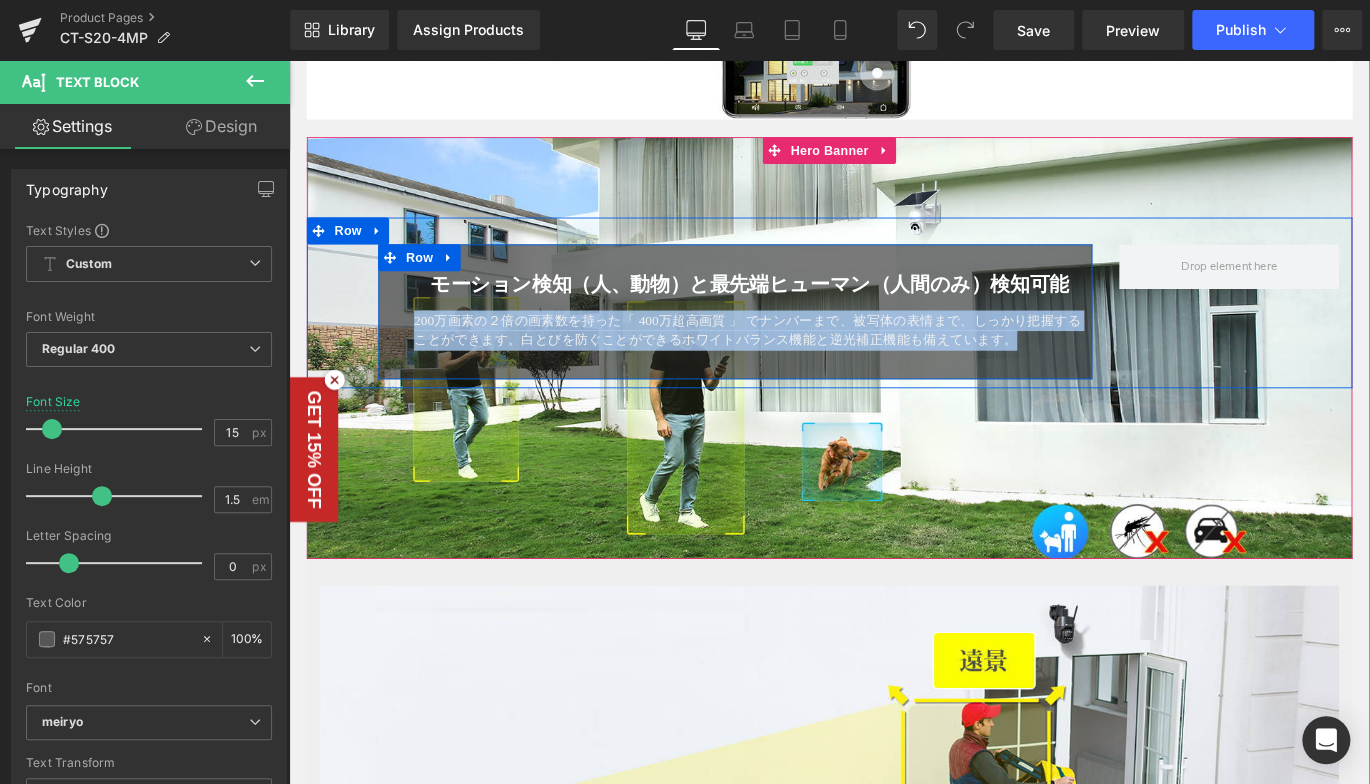 click on "モーション検知（人、動物）と最先端ヒューマン（人間のみ）検知可能
Heading
200万画素の２倍の画素数を持った「 400万超高画質 」 でナンバーまで、被写体の表情まで、しっかり把握することができます。白とびを防ぐことができるホワイトバランス機能と逆光補正機能も備えています。
Text Block
Row" at bounding box center [788, 341] 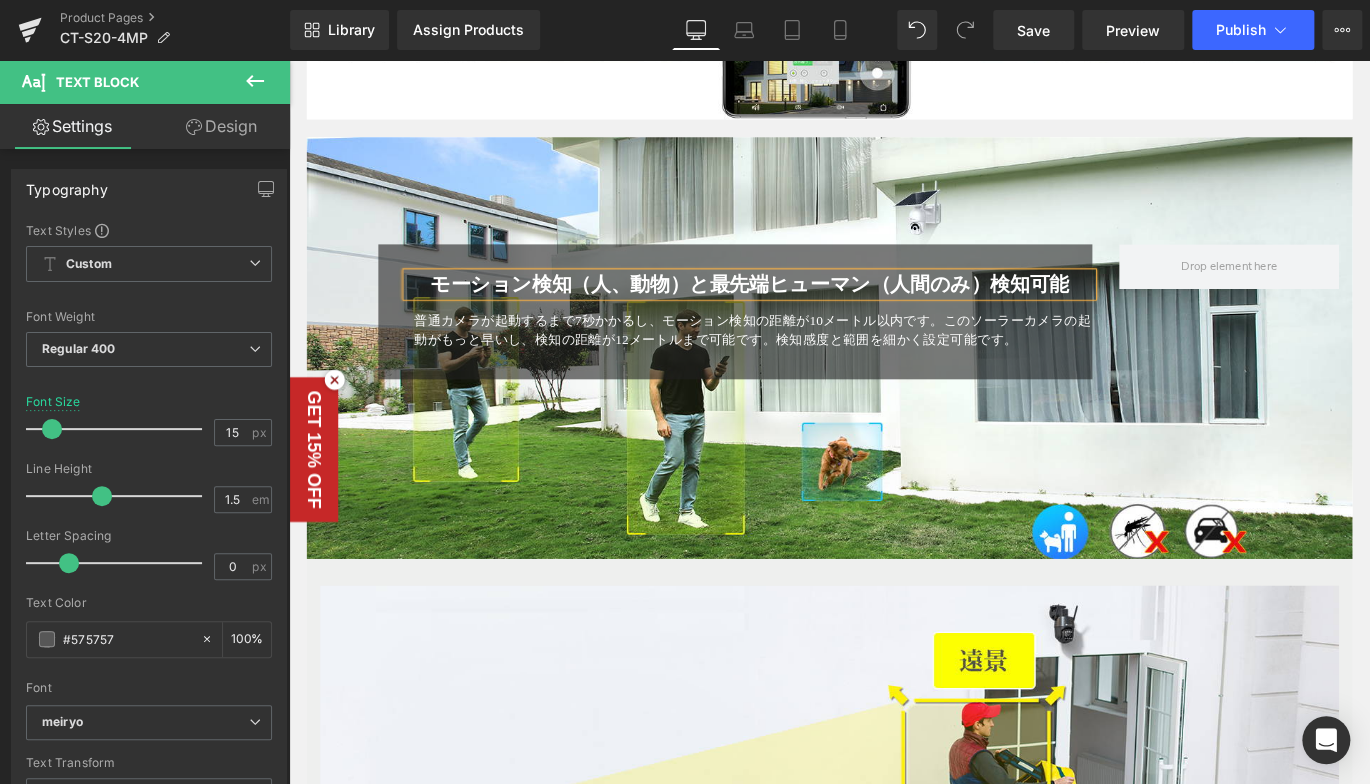 click at bounding box center (894, 382) 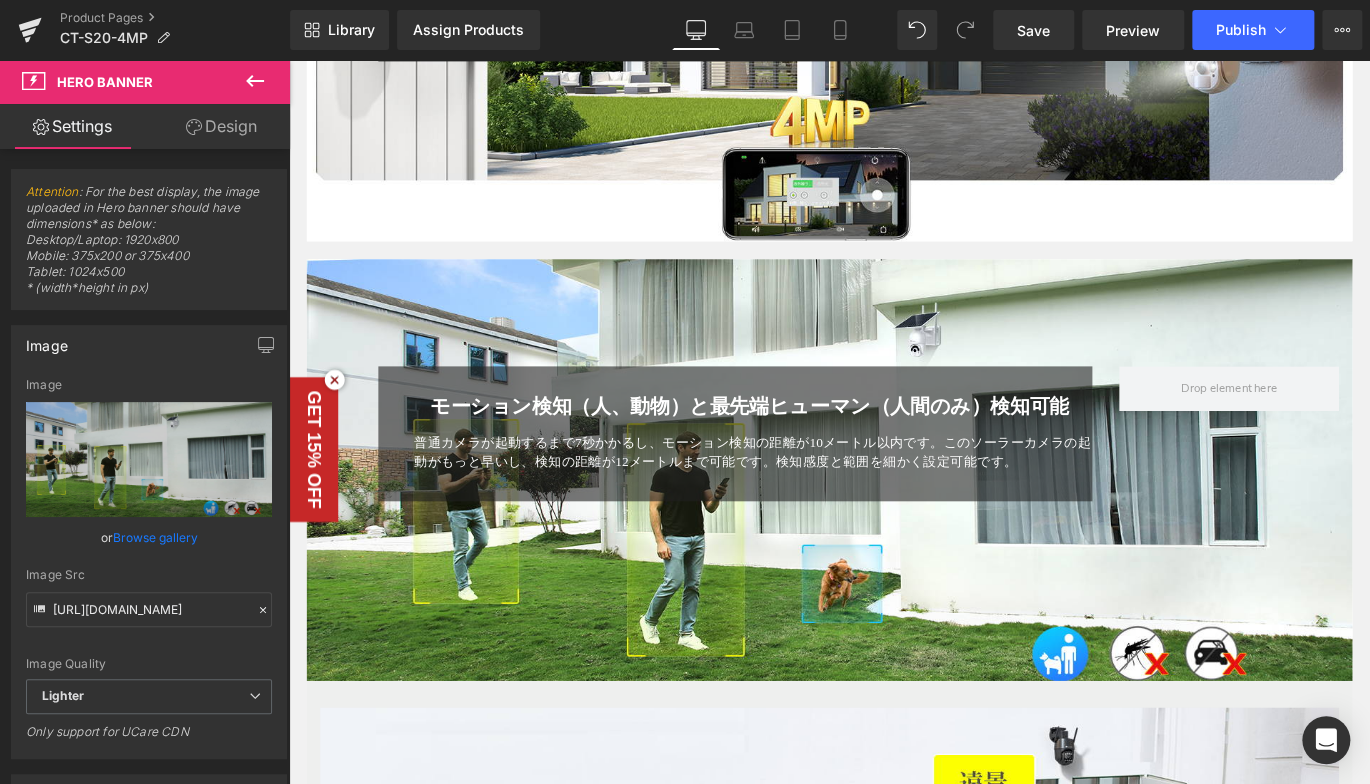 scroll, scrollTop: 1906, scrollLeft: 0, axis: vertical 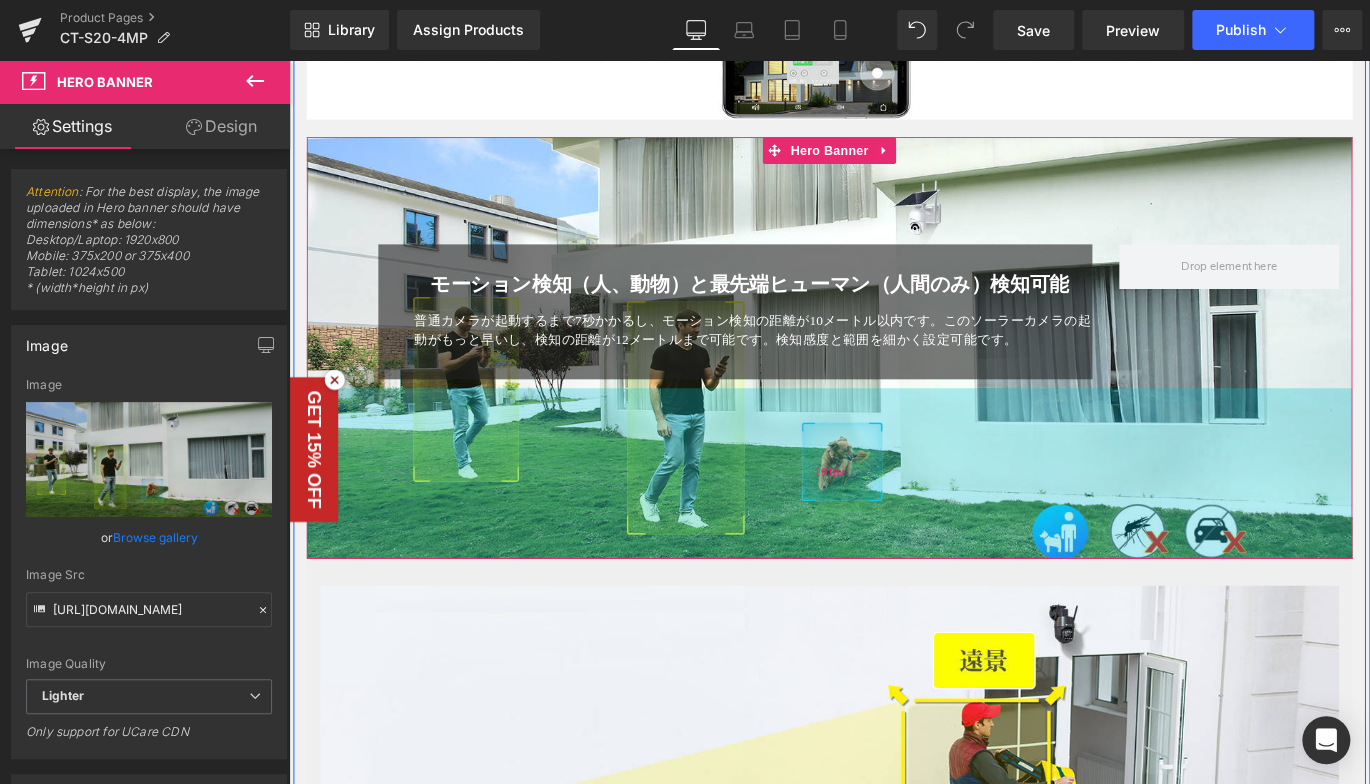 click on "191px" at bounding box center [894, 522] 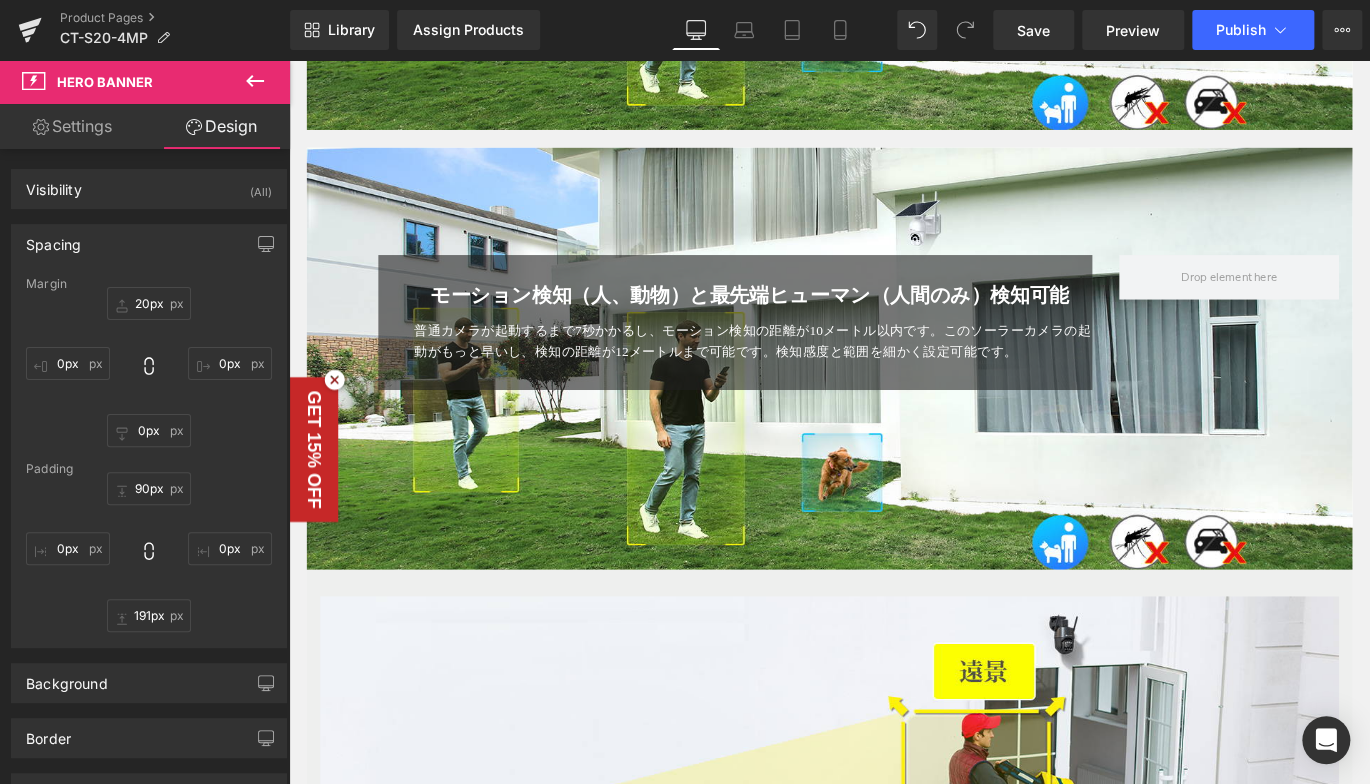 scroll, scrollTop: 2398, scrollLeft: 0, axis: vertical 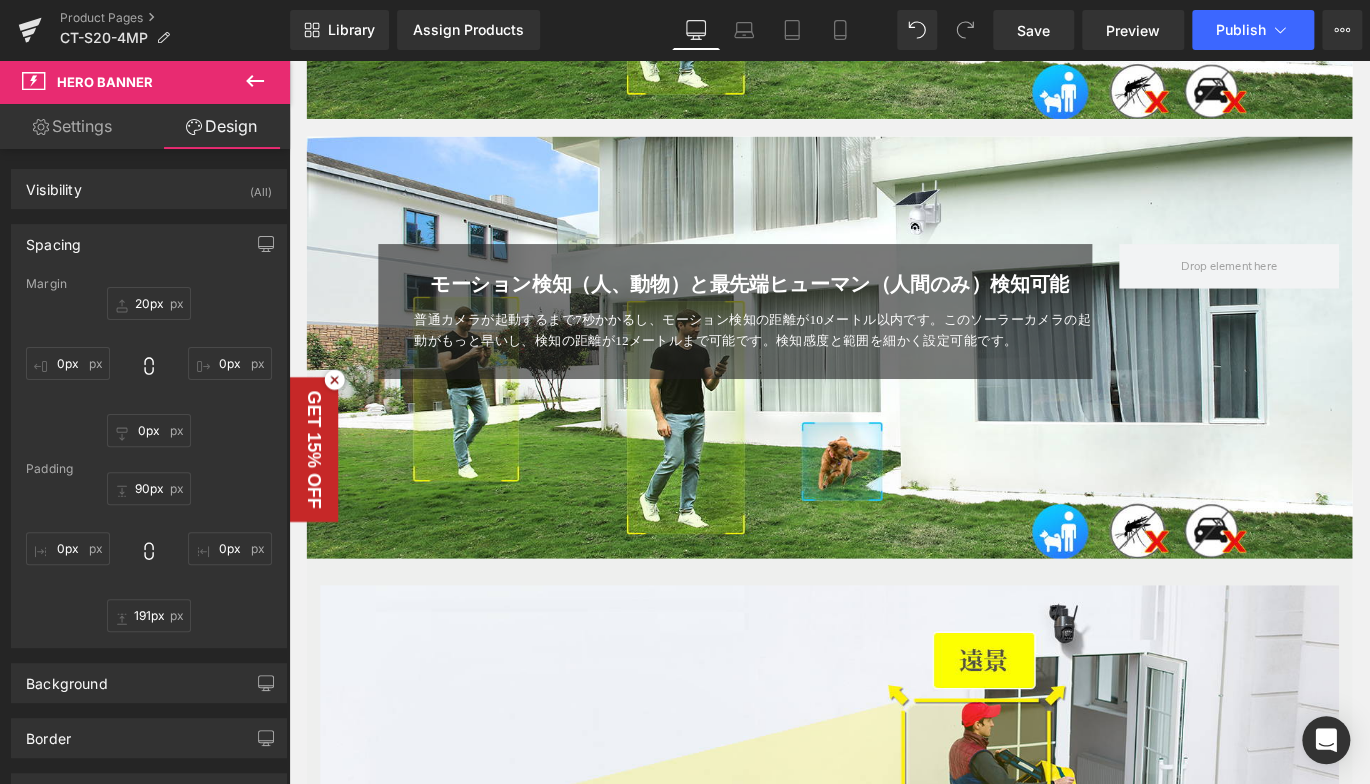 click at bounding box center (894, 382) 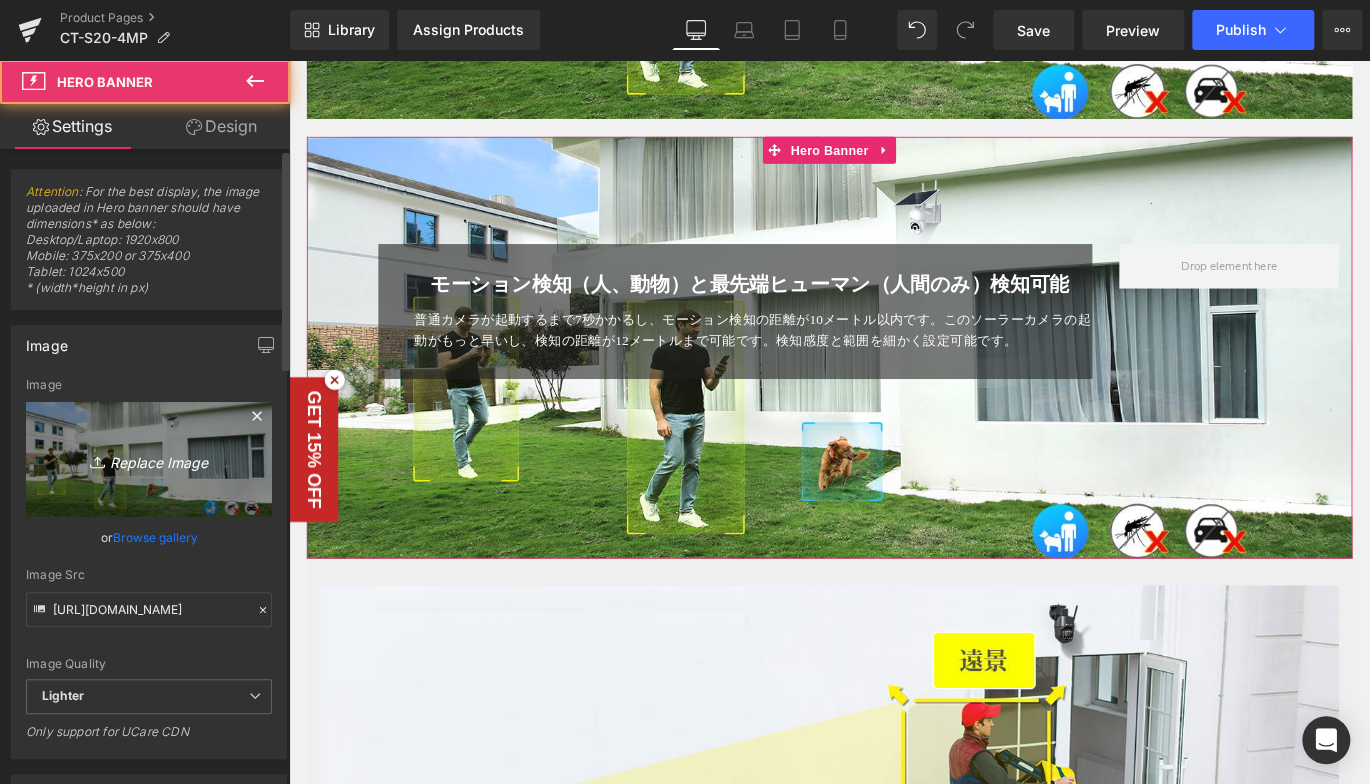 click on "Replace Image" at bounding box center [149, 459] 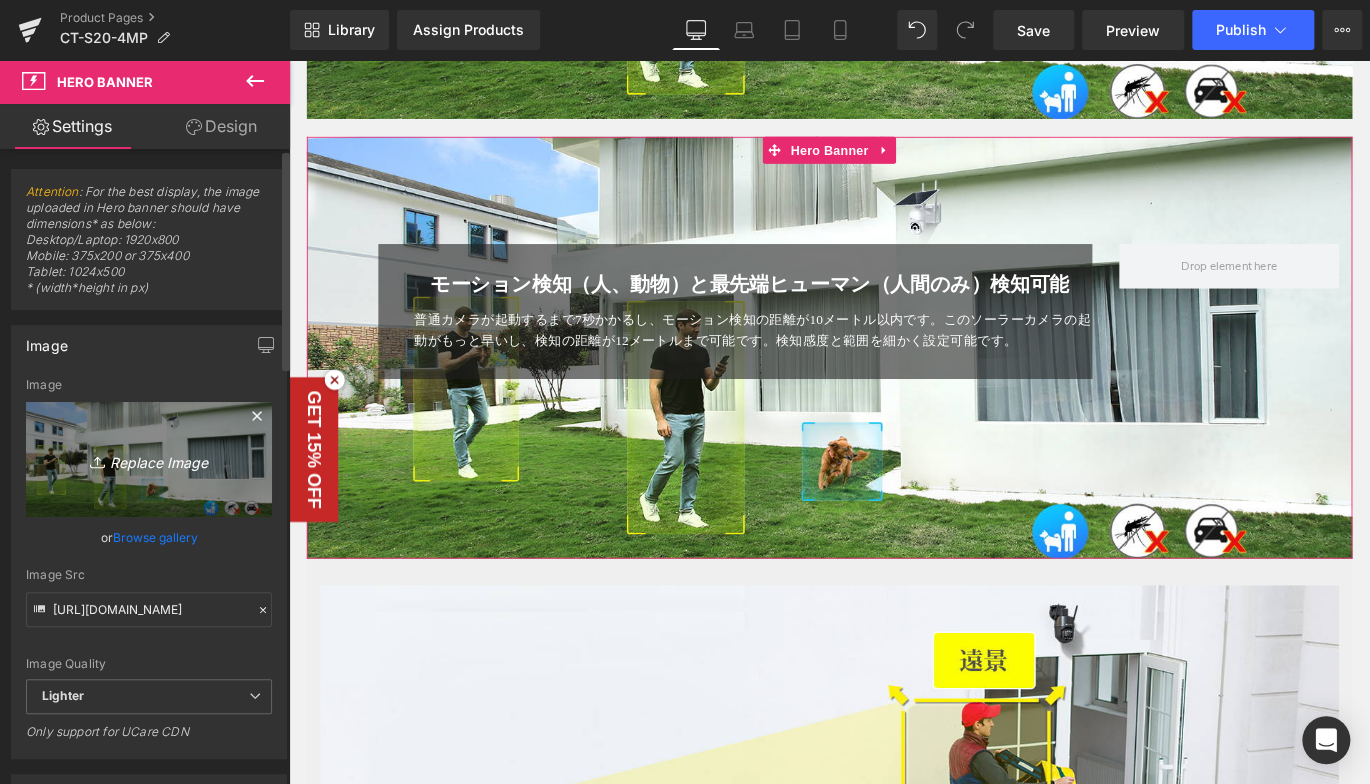 type on "C:\fakepath\3.jpg" 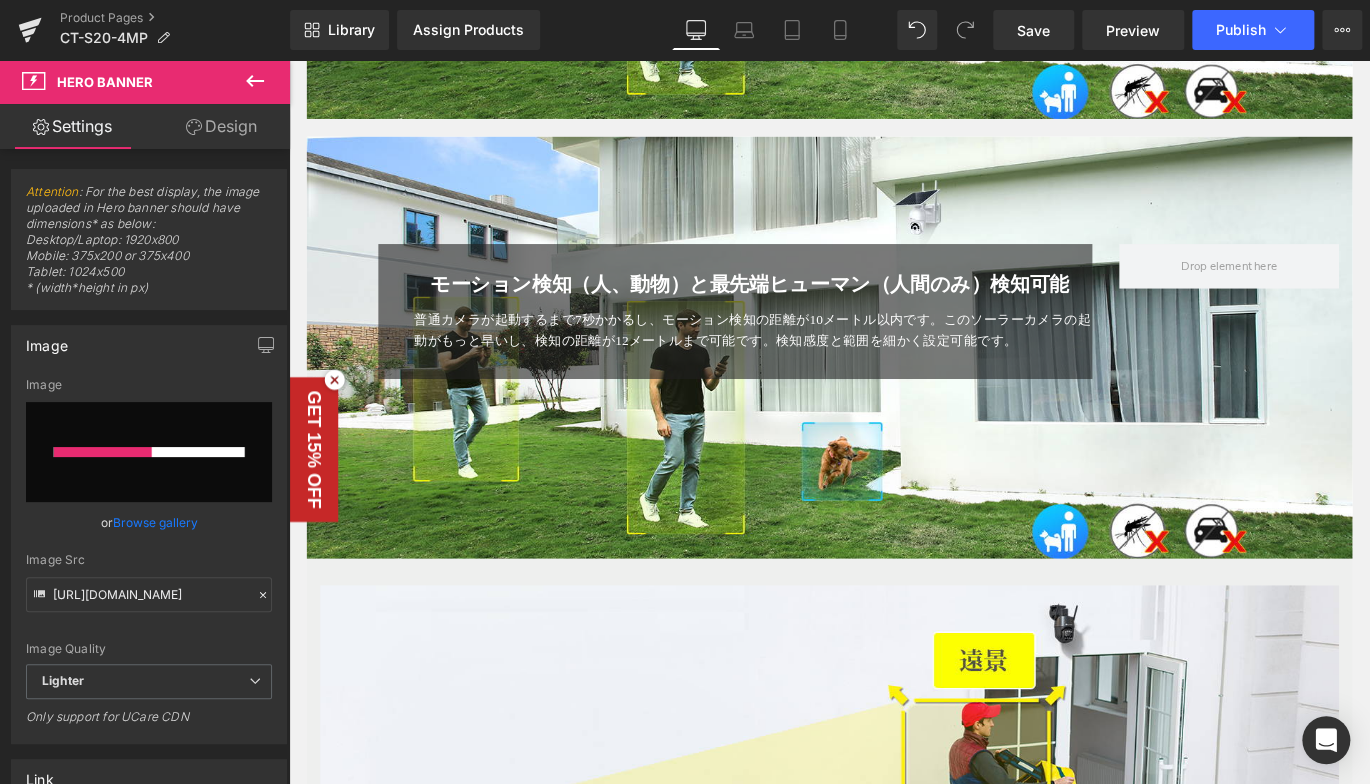 type 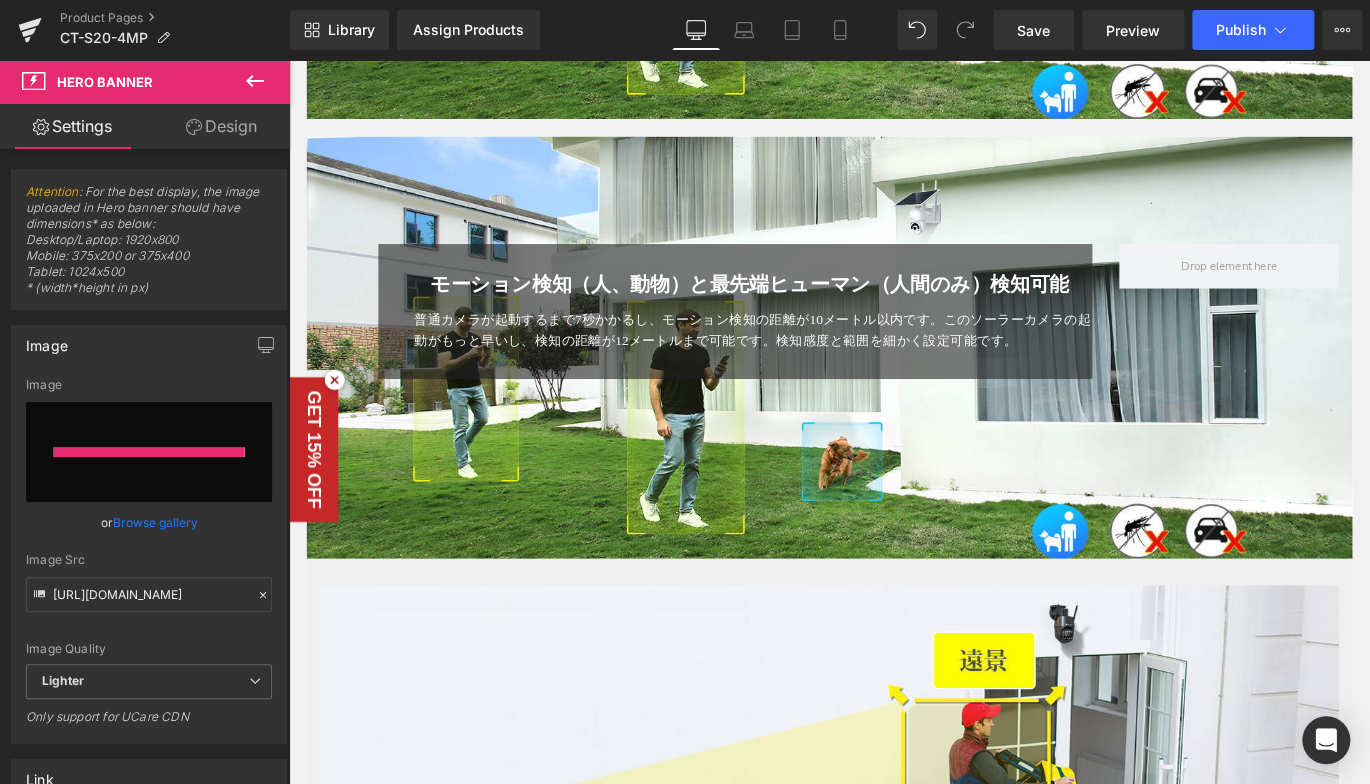 type on "https://ucarecdn.com/268d68ac-7e50-4f8c-b146-1492b0c25246/-/format/auto/-/preview/3000x3000/-/quality/lighter/3.jpg" 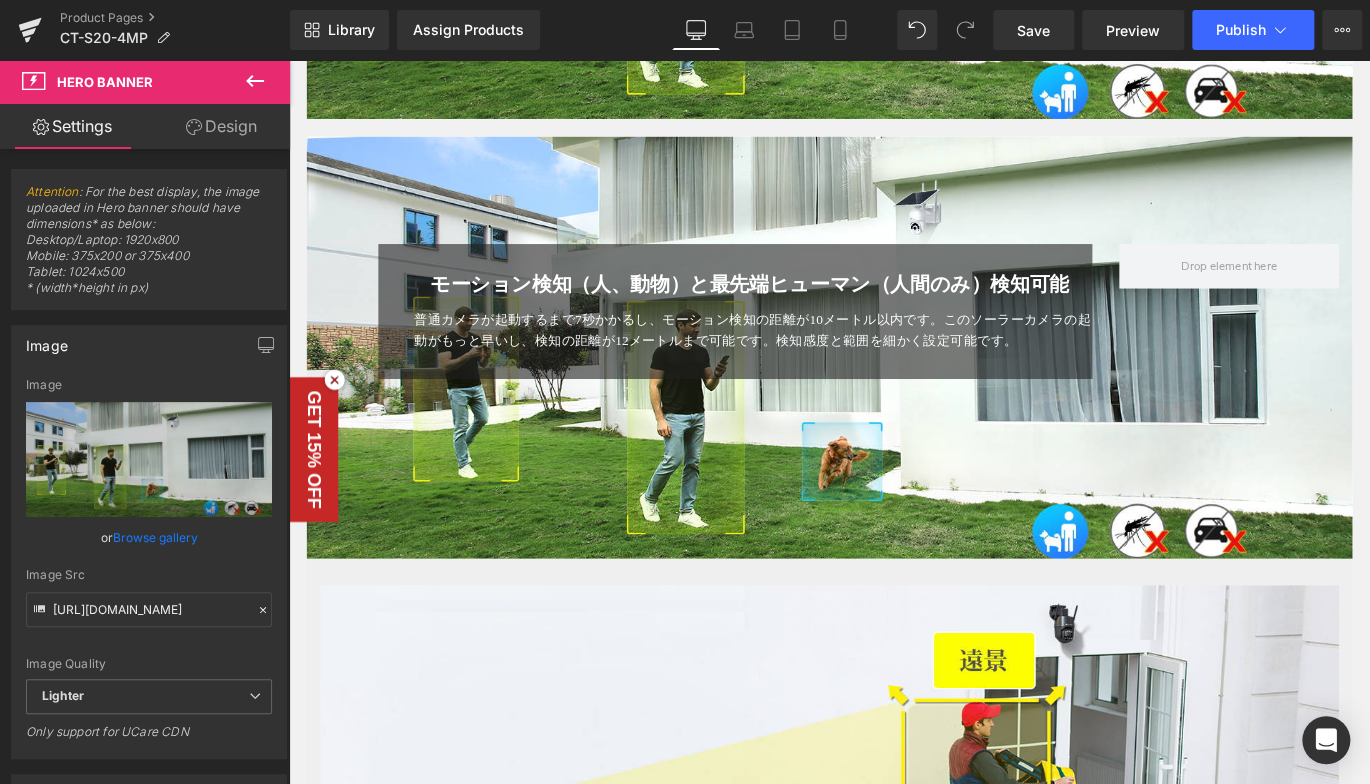 click on "モーション検知（人、動物）と最先端ヒューマン（人間のみ）検知可能" at bounding box center [804, 310] 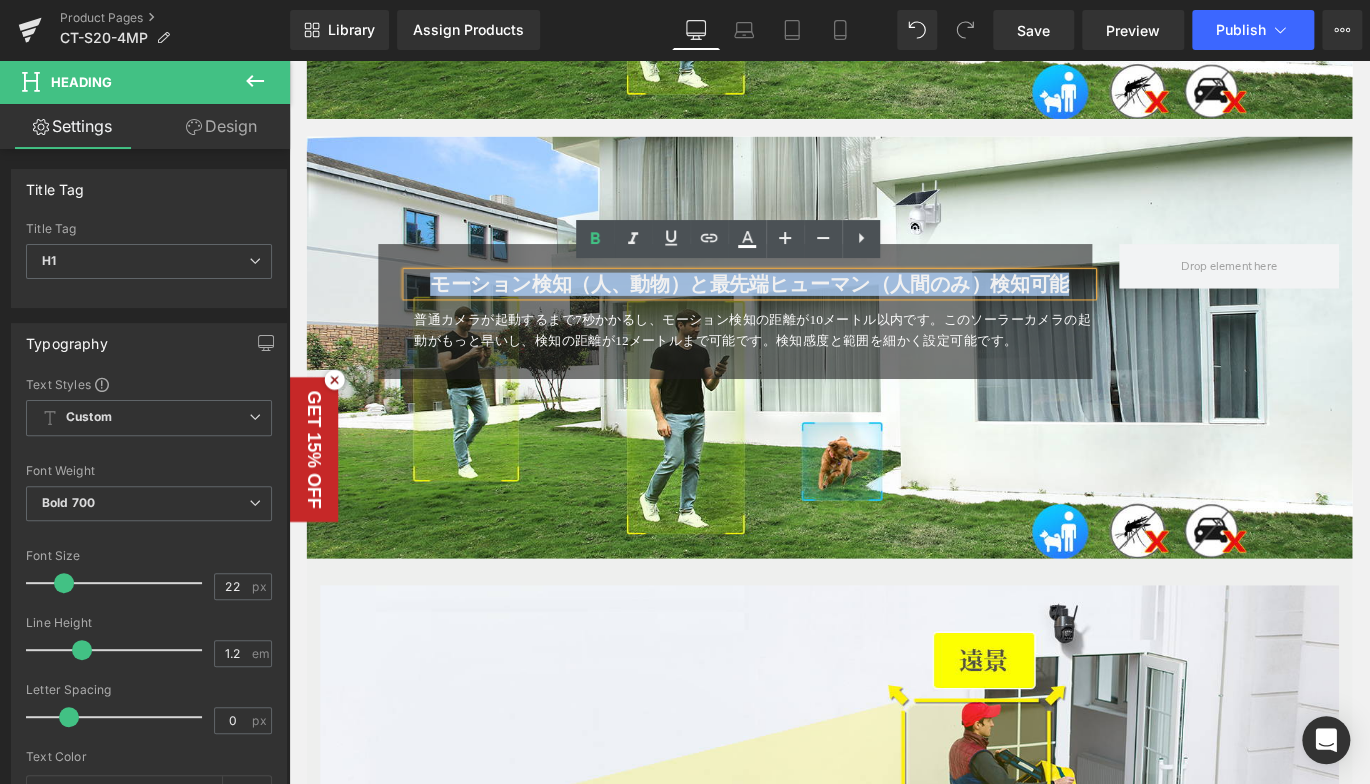 drag, startPoint x: 445, startPoint y: 311, endPoint x: 1157, endPoint y: 317, distance: 712.02527 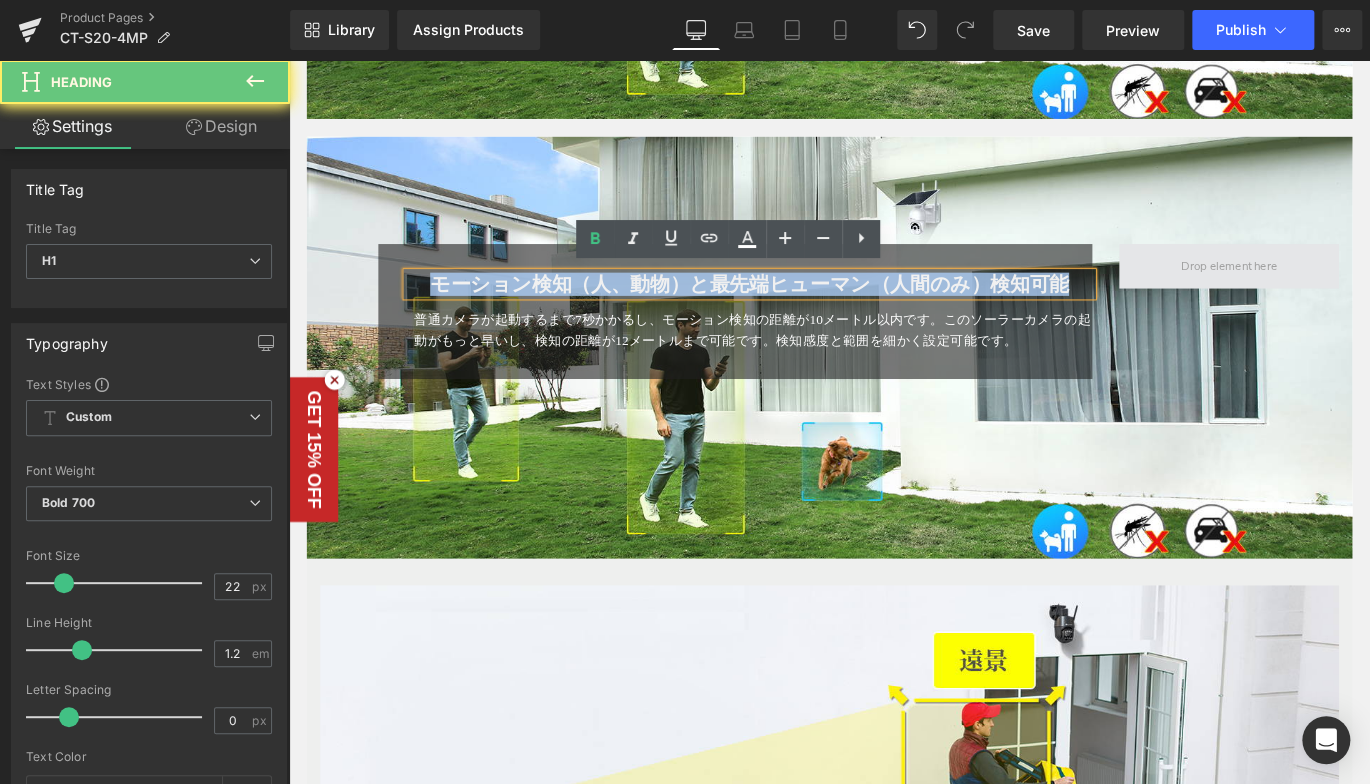 drag, startPoint x: 433, startPoint y: 302, endPoint x: 1306, endPoint y: 298, distance: 873.00916 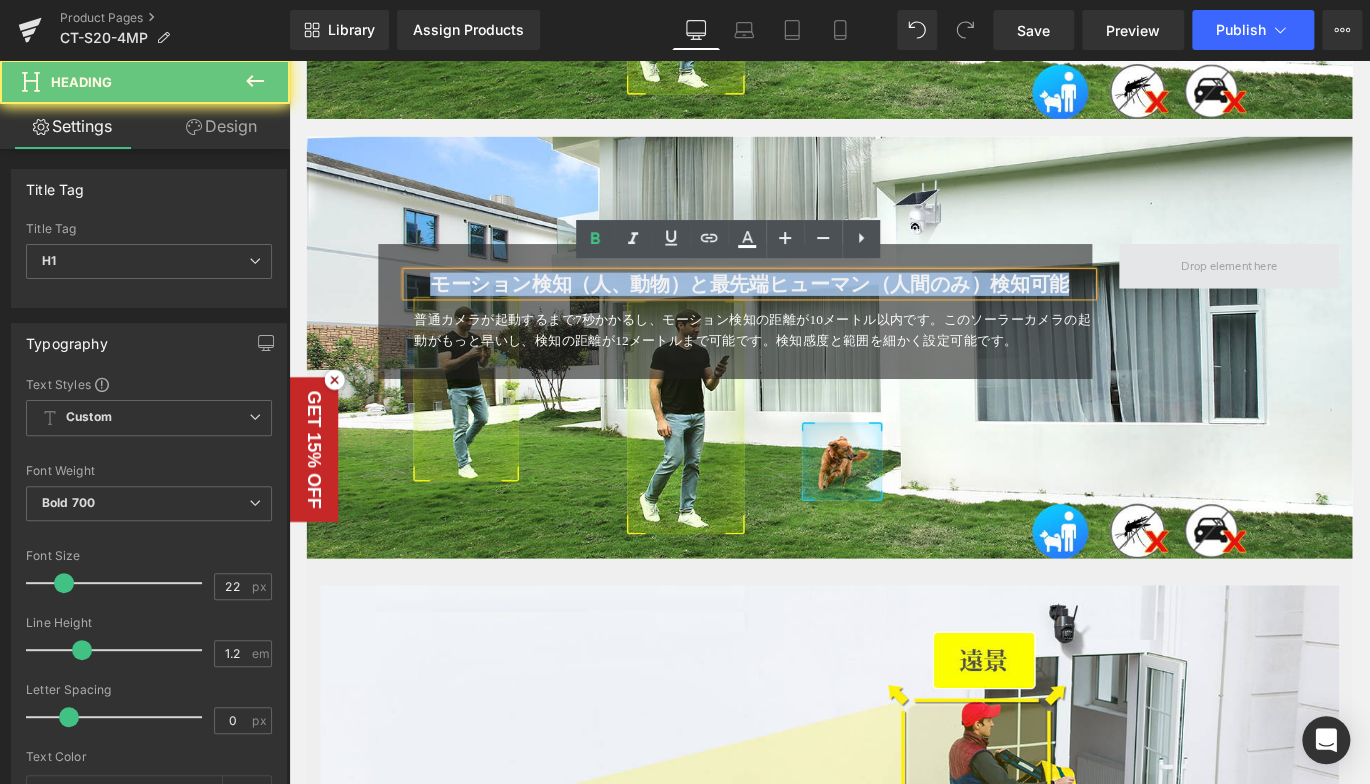 click on "モーション検知（人、動物）と最先端ヒューマン（人間のみ）検知可能
Heading
普通カメラが起動するまで7秒かかるし、モーション検知の距離が10メートル以内です。このソーラーカメラの起動がもっと早いし、検知の距離が12メートルまで可能です。検知感度と範囲を細かく設定可能です。
Text Block
Row
Row" at bounding box center [894, 331] 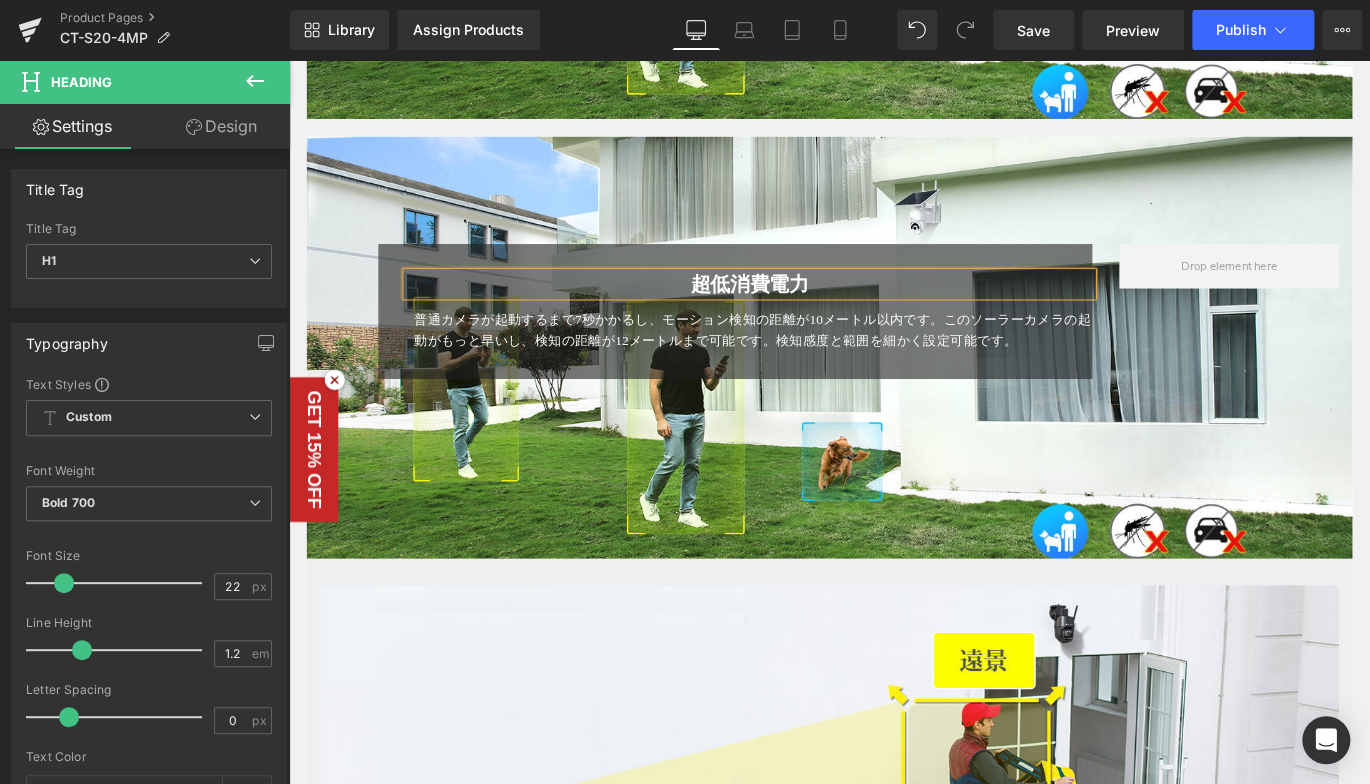 drag, startPoint x: 442, startPoint y: 384, endPoint x: 436, endPoint y: 369, distance: 16.155495 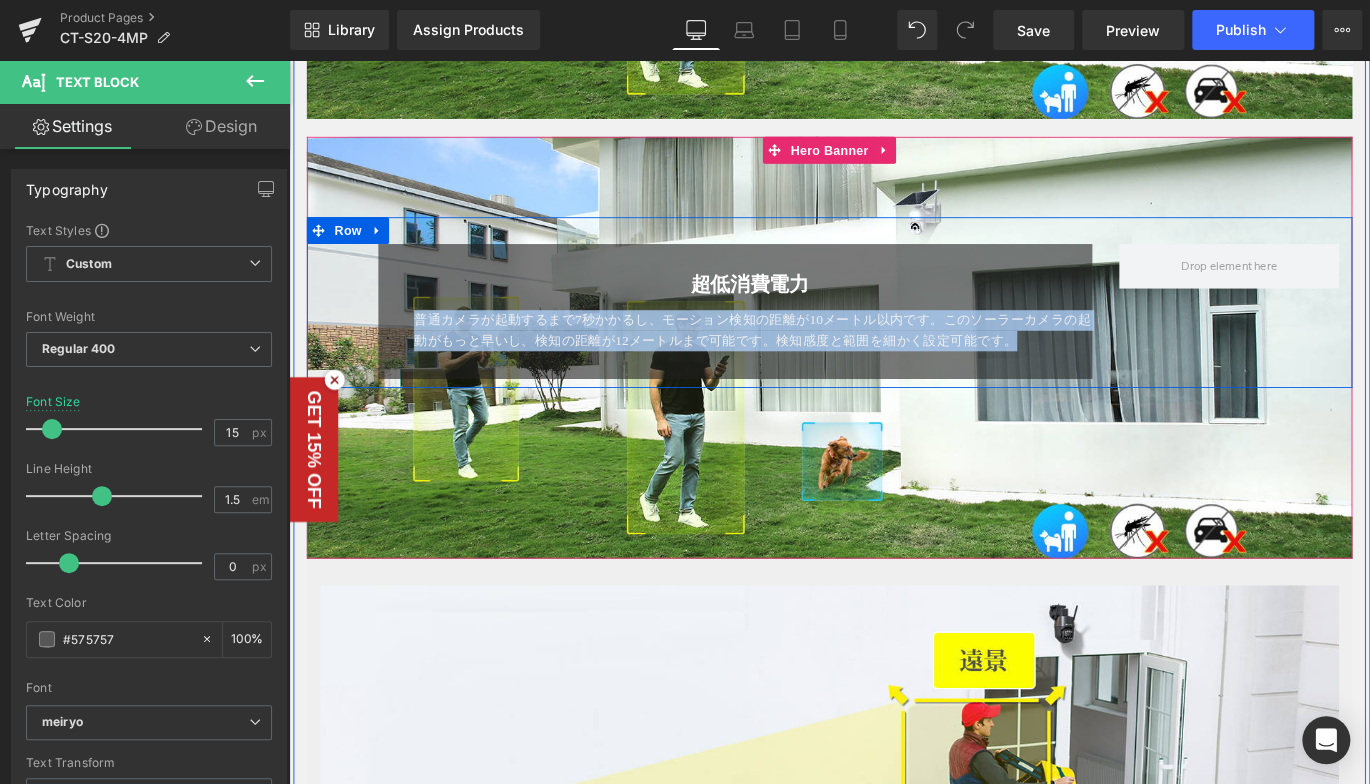 drag, startPoint x: 424, startPoint y: 347, endPoint x: 1185, endPoint y: 371, distance: 761.37836 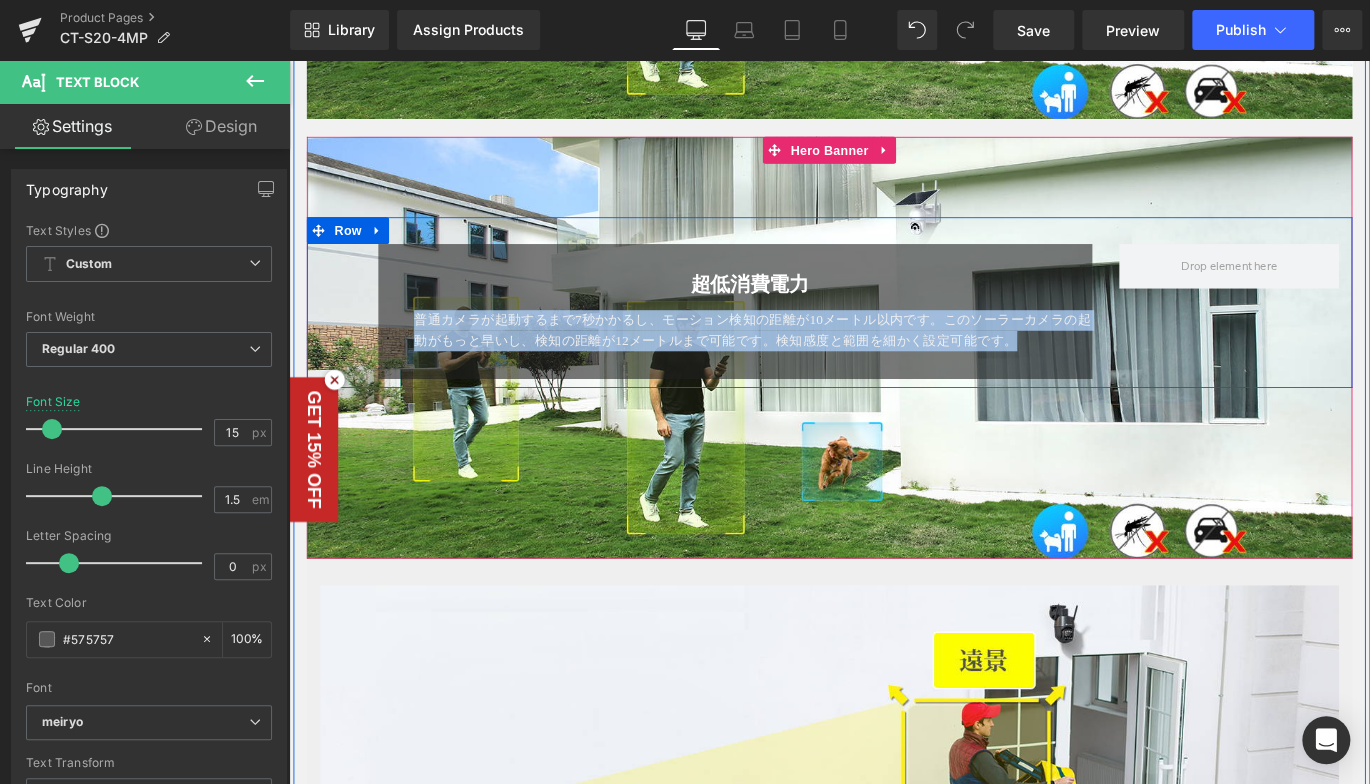 click on "超低消費電力
Heading
普通カメラが起動するまで7秒かかるし、モーション検知の距離が10メートル以内です。このソーラーカメラの起動がもっと早いし、検知の距離が12メートルまで可能です。検知感度と範囲を細かく設定可能です。
Text Block
Row" at bounding box center (788, 341) 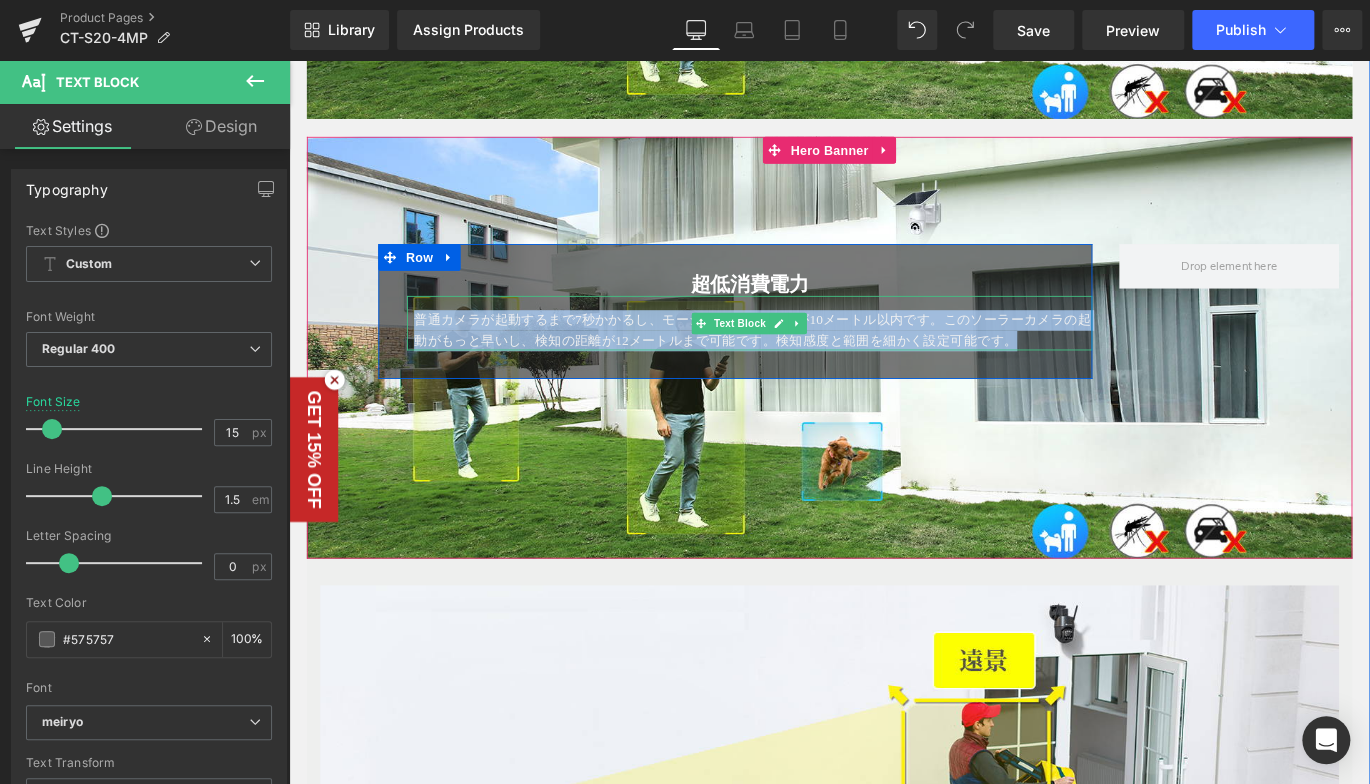 click on "普通カメラが起動するまで7秒かかるし、モーション検知の距離が10メートル以内です。このソーラーカメラの起動がもっと早いし、検知の距離が12メートルまで可能です。検知感度と範囲を細かく設定可能です。" at bounding box center [808, 362] 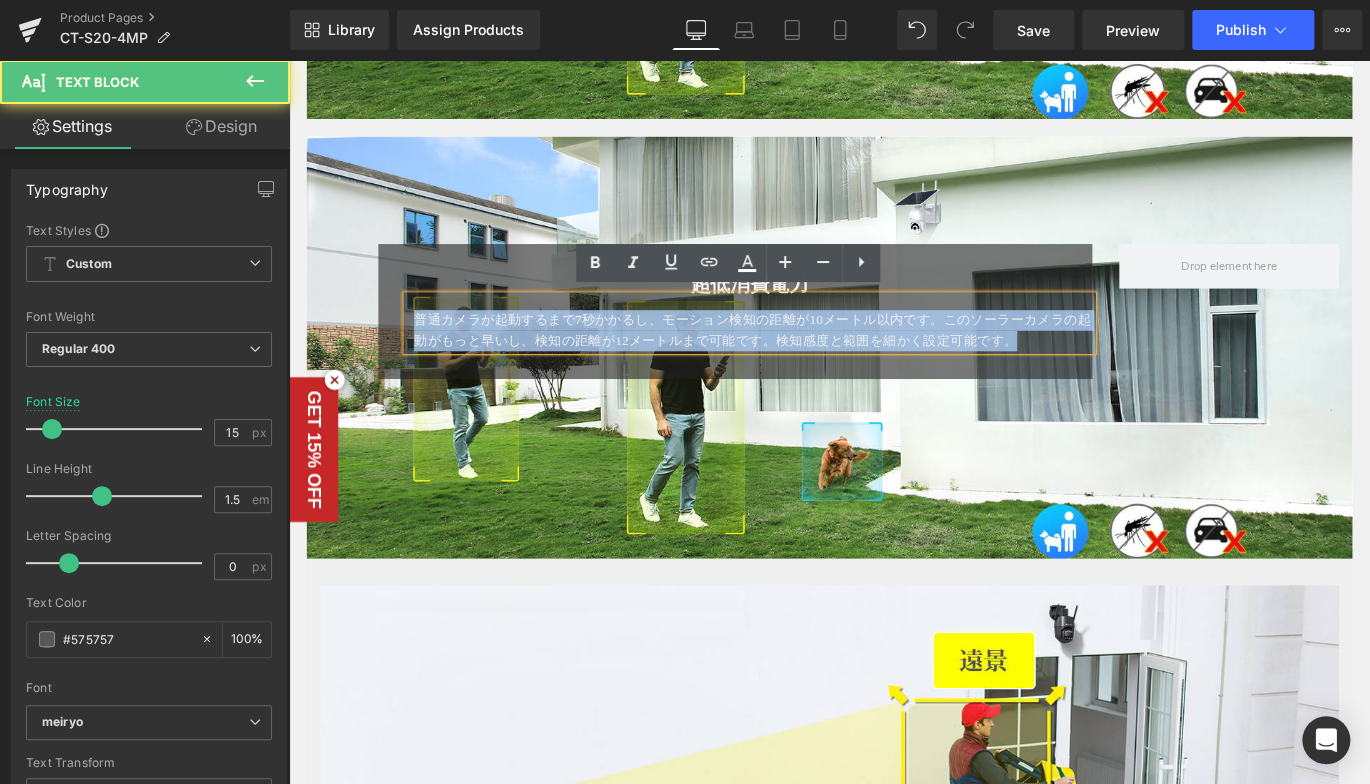 drag, startPoint x: 427, startPoint y: 343, endPoint x: 1129, endPoint y: 368, distance: 702.445 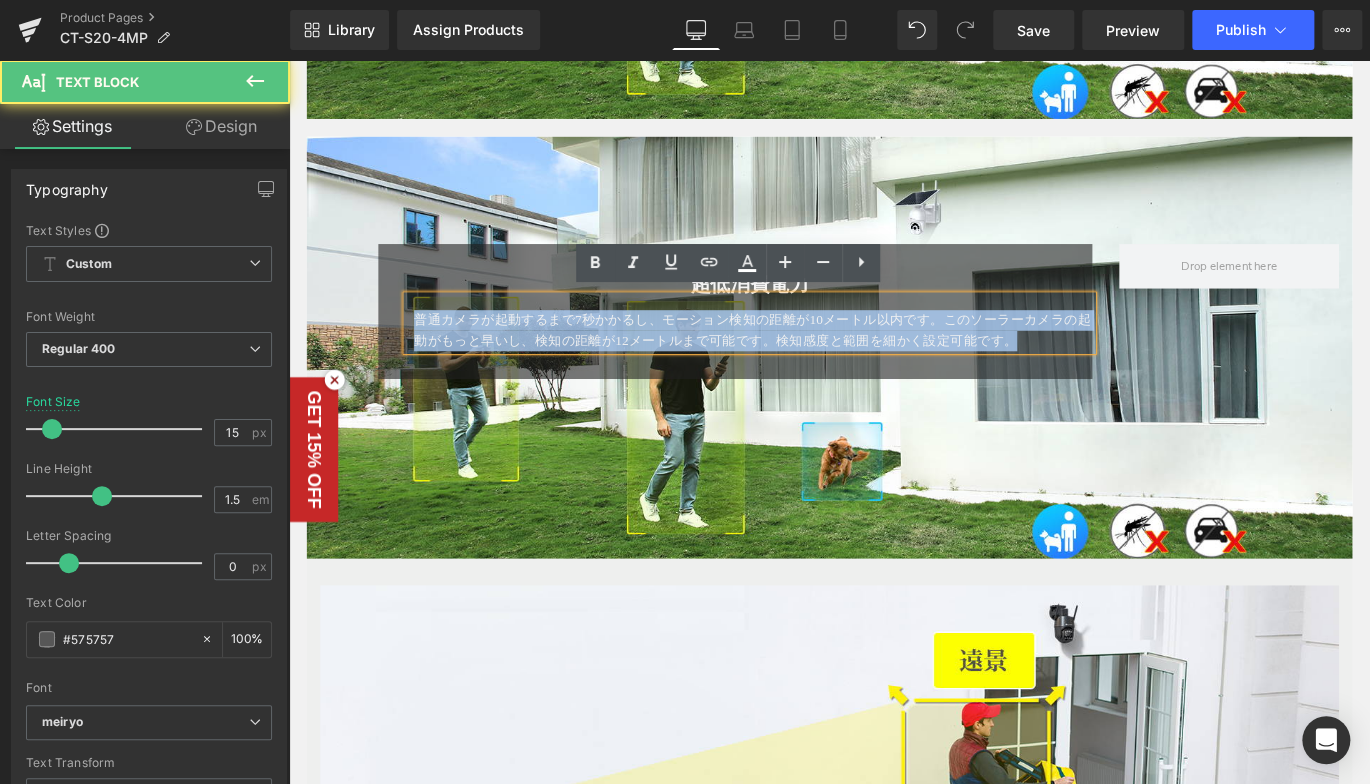 click on "普通カメラが起動するまで7秒かかるし、モーション検知の距離が10メートル以内です。このソーラーカメラの起動がもっと早いし、検知の距離が12メートルまで可能です。検知感度と範囲を細かく設定可能です。" at bounding box center (808, 362) 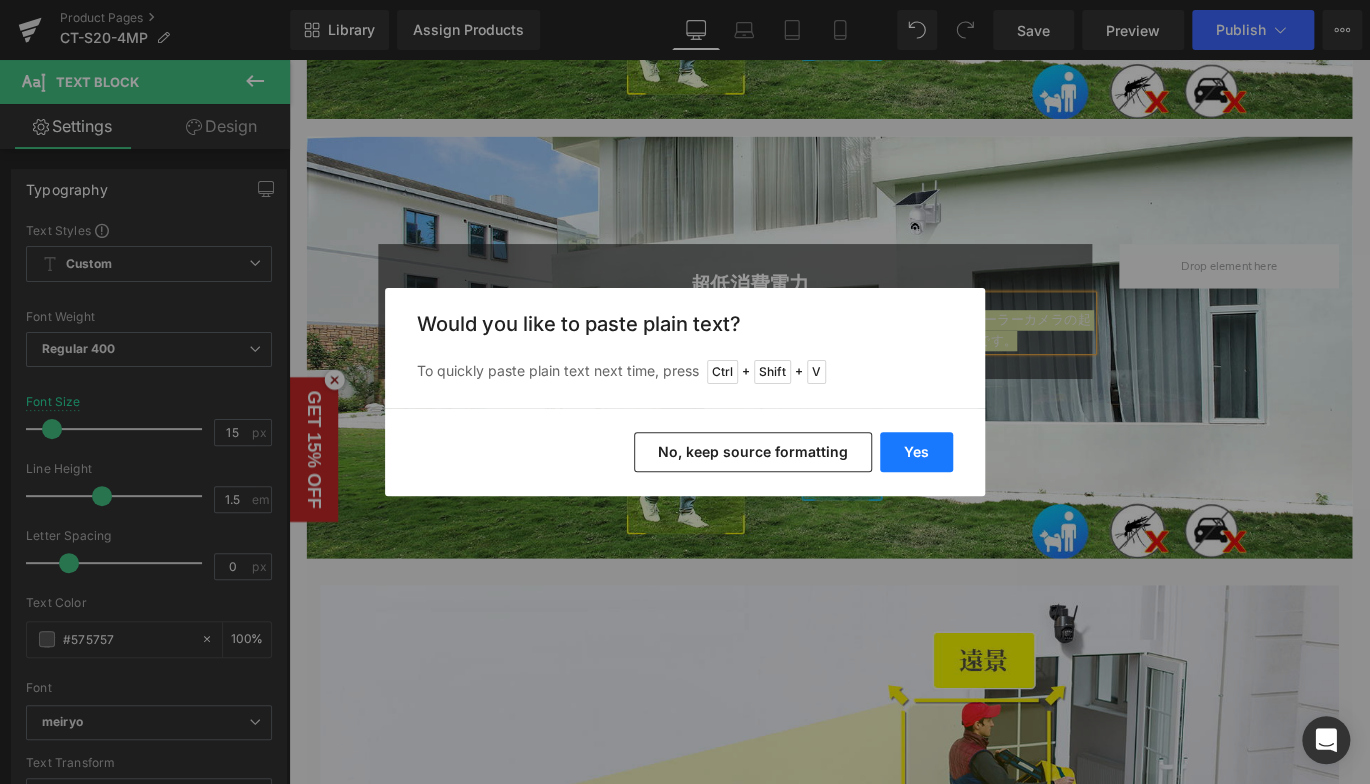 click on "Yes" at bounding box center [916, 452] 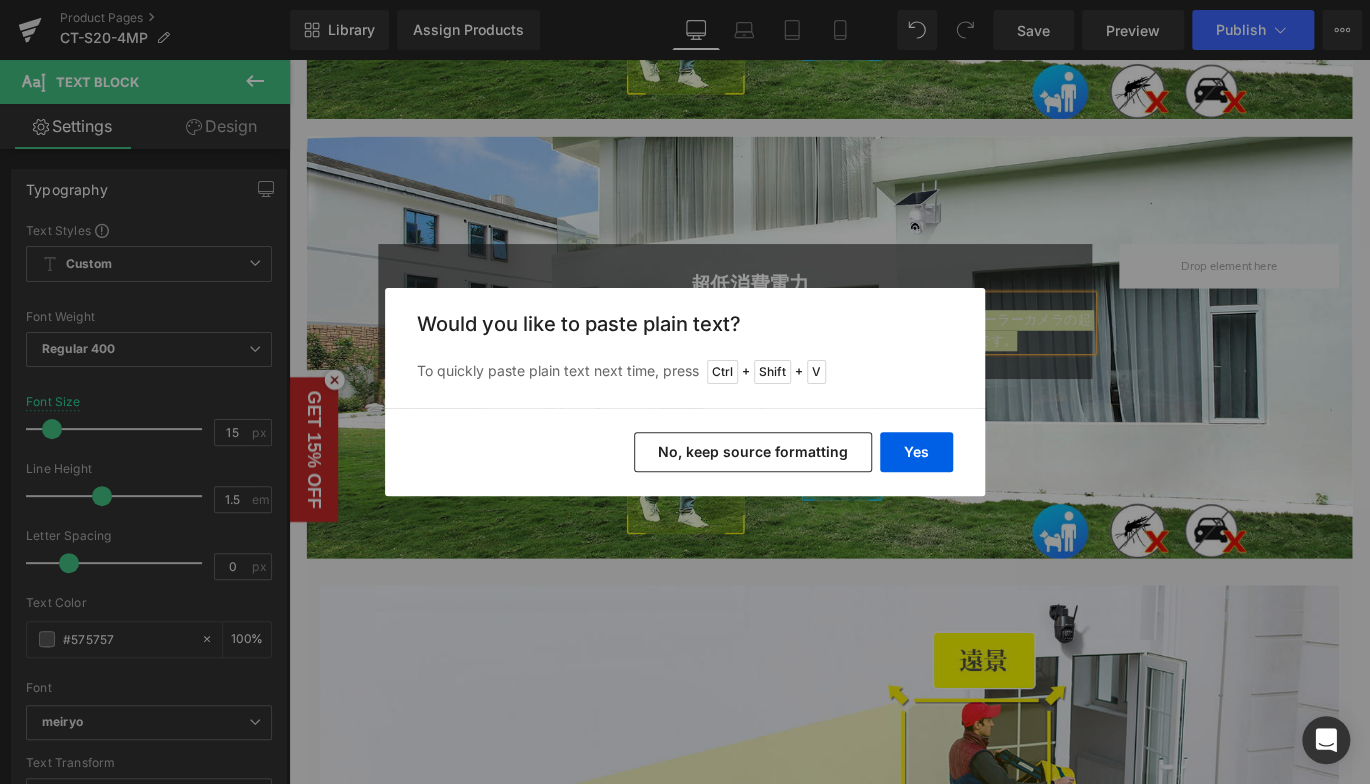 type 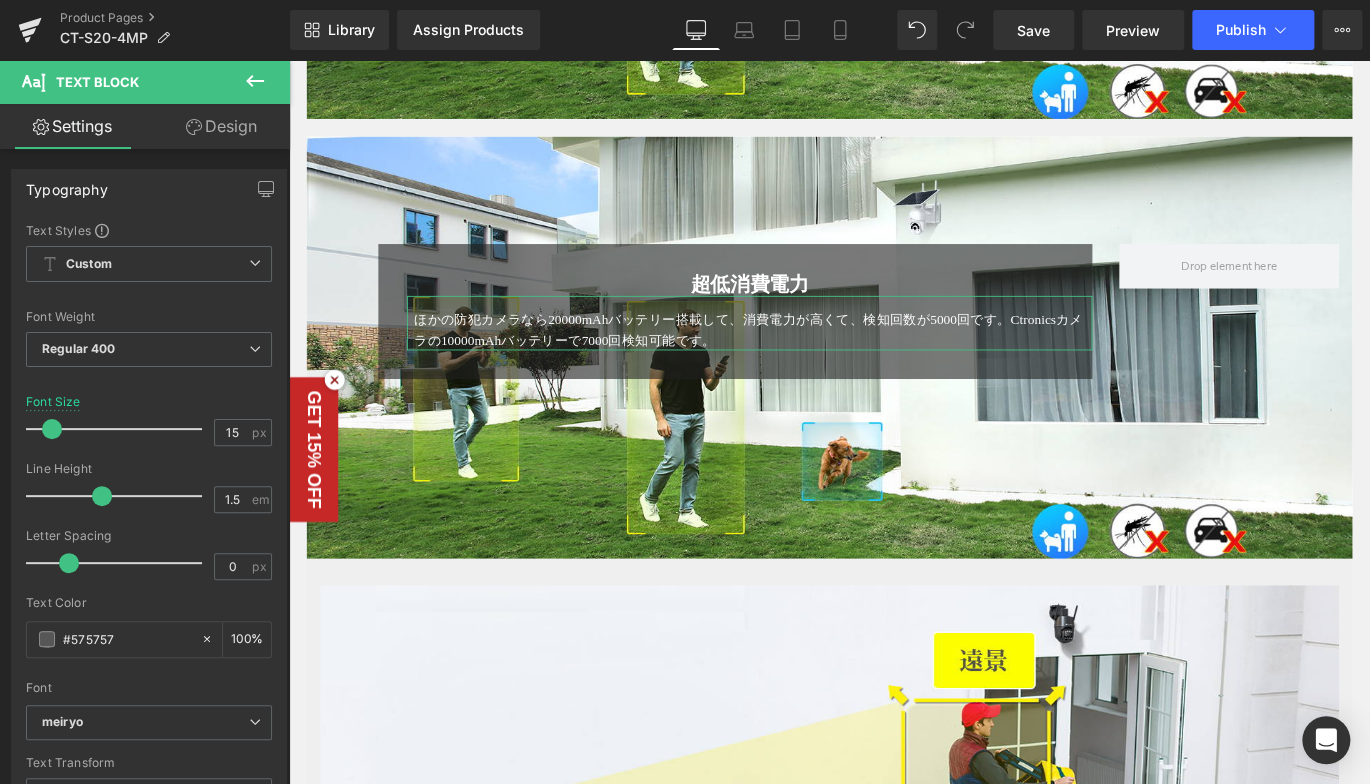 click on "Design" at bounding box center (221, 126) 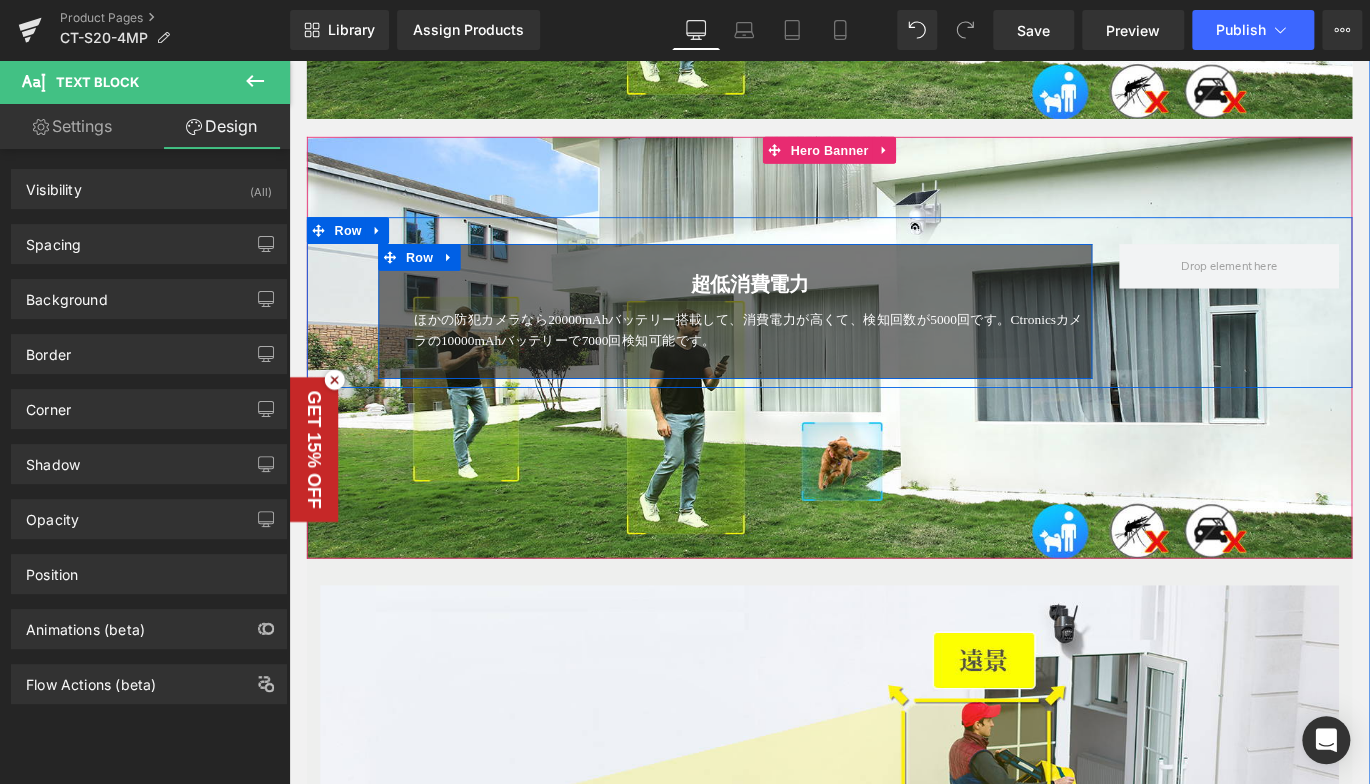 click at bounding box center [311, 331] 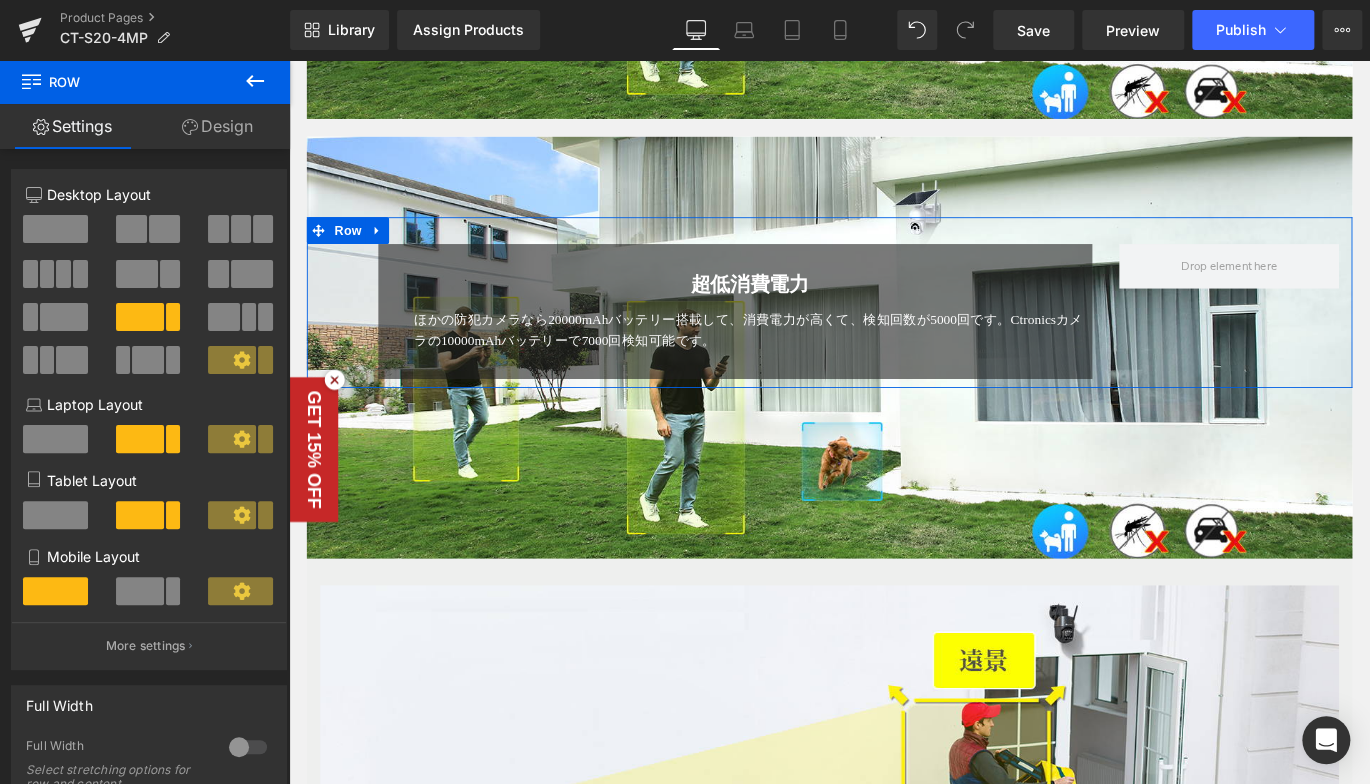 click at bounding box center [131, 229] 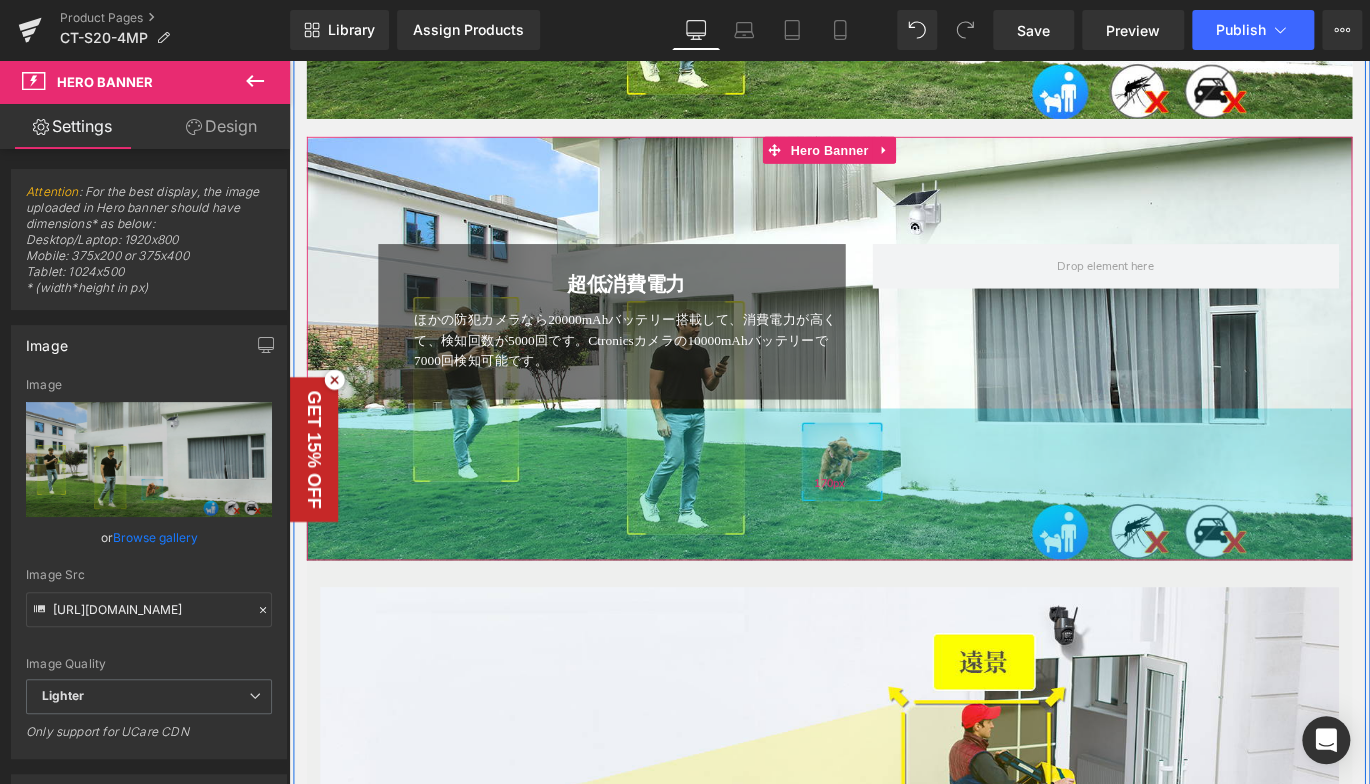 drag, startPoint x: 922, startPoint y: 618, endPoint x: 935, endPoint y: 597, distance: 24.698177 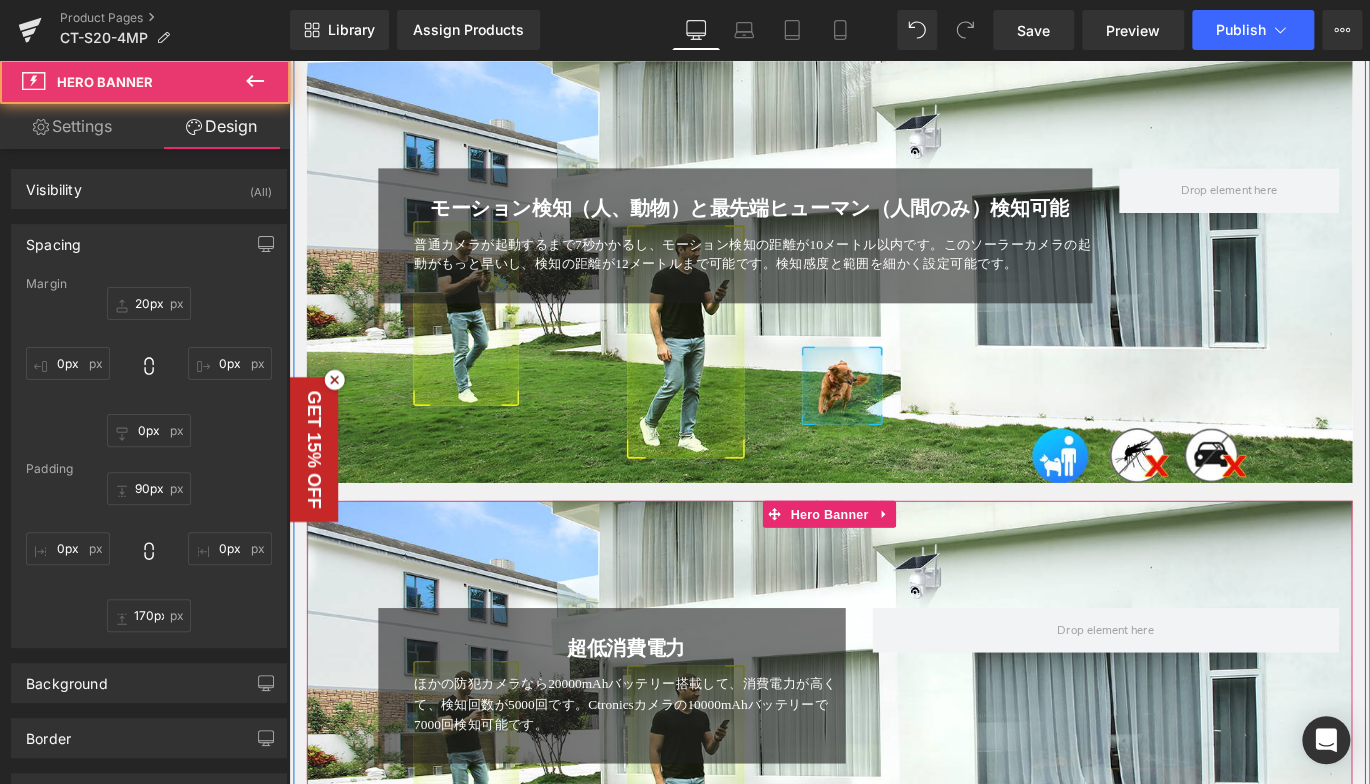 scroll, scrollTop: 1898, scrollLeft: 0, axis: vertical 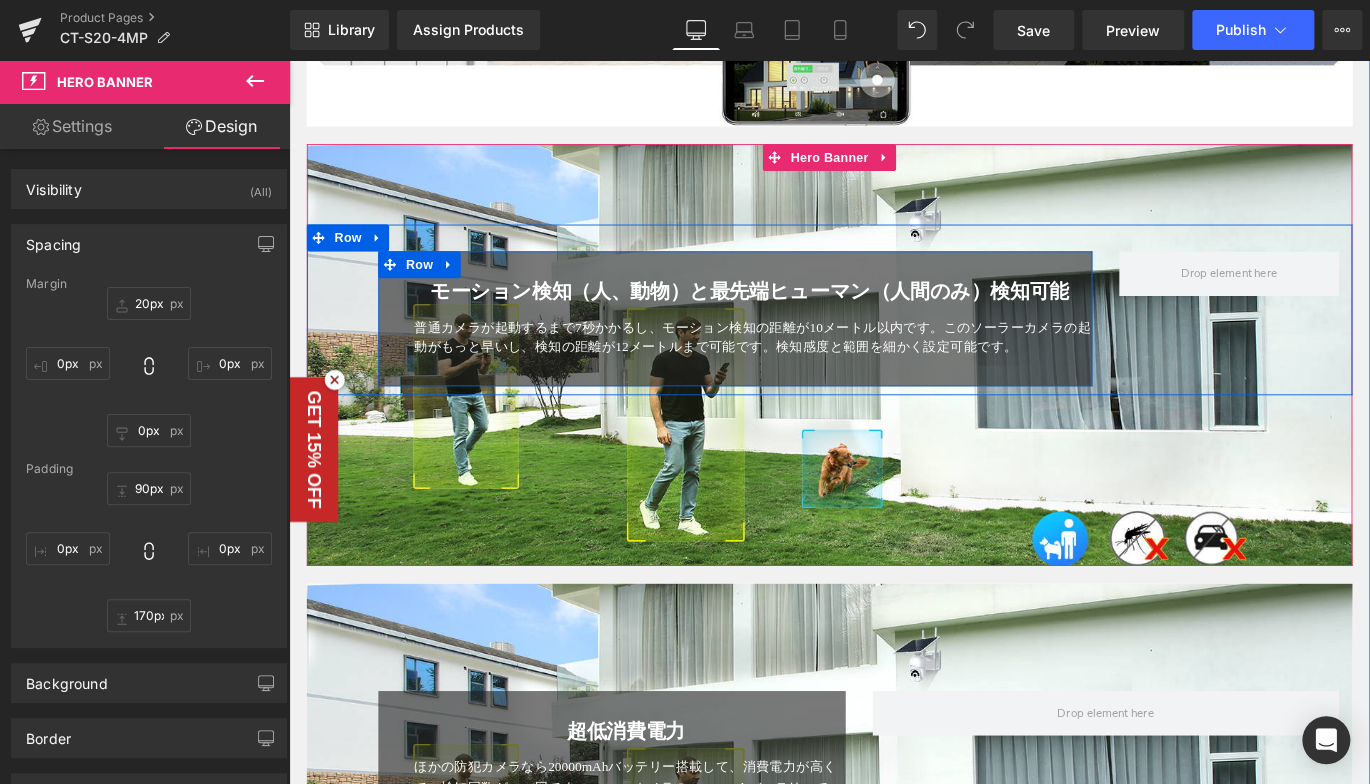 click on "モーション検知（人、動物）と最先端ヒューマン（人間のみ）検知可能
Heading
普通カメラが起動するまで7秒かかるし、モーション検知の距離が10メートル以内です。このソーラーカメラの起動がもっと早いし、検知の距離が12メートルまで可能です。検知感度と範囲を細かく設定可能です。
Text Block
Row" at bounding box center [788, 349] 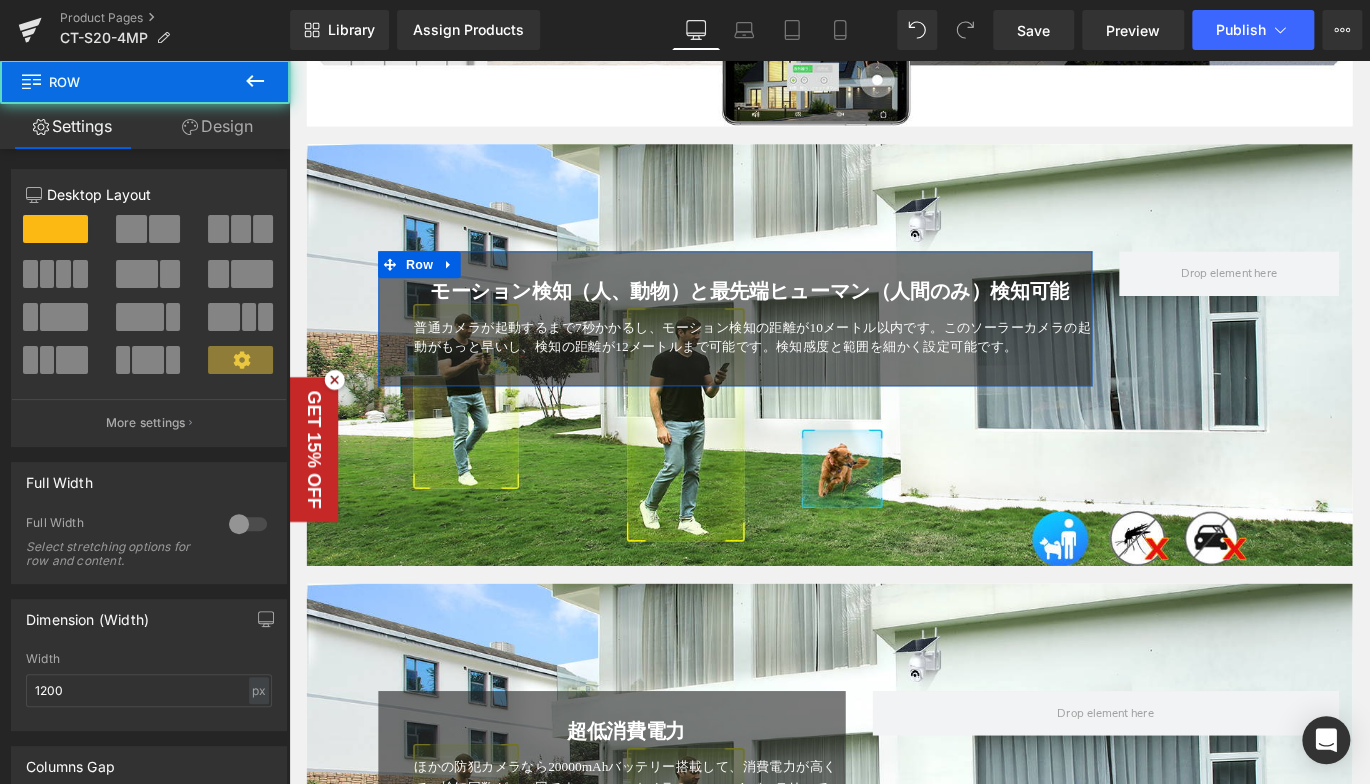 click at bounding box center (131, 229) 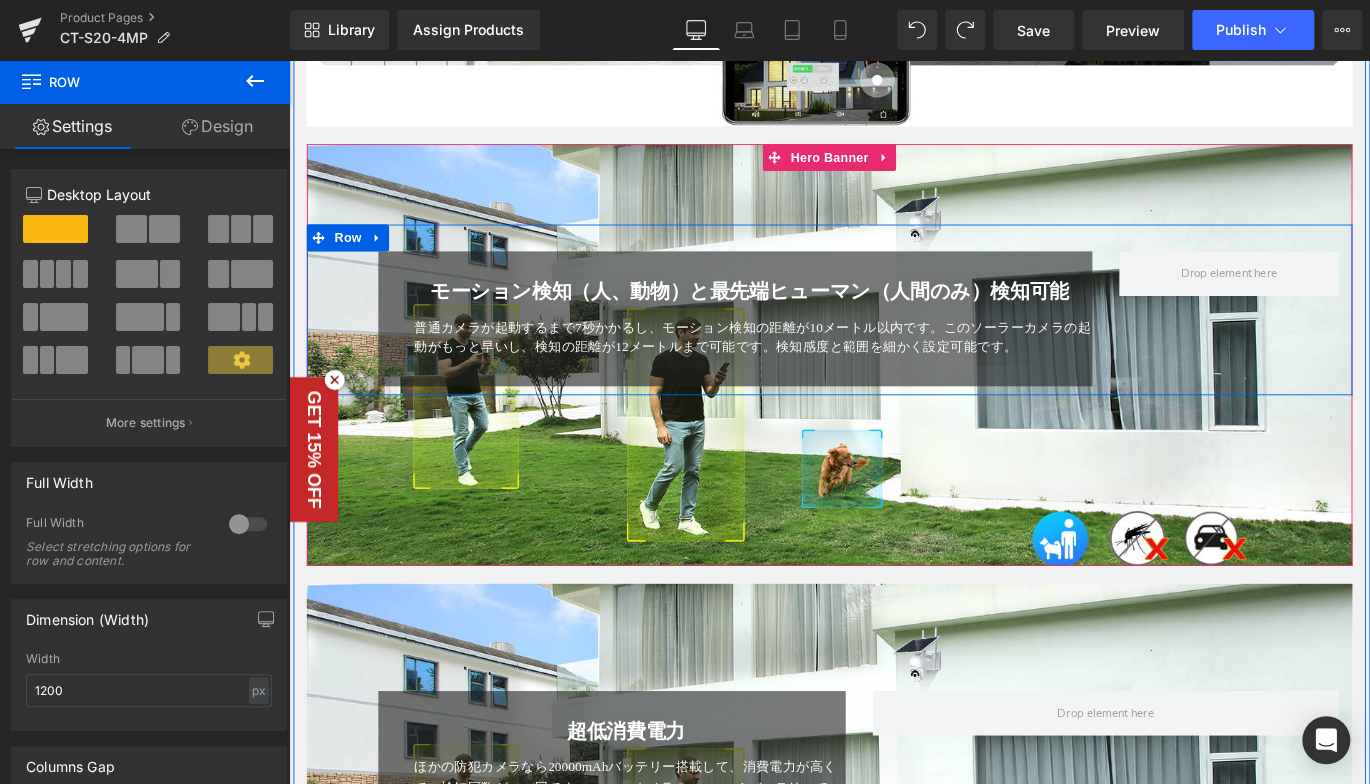 click on "モーション検知（人、動物）と最先端ヒューマン（人間のみ）検知可能
Heading
普通カメラが起動するまで7秒かかるし、モーション検知の距離が10メートル以内です。このソーラーカメラの起動がもっと早いし、検知の距離が12メートルまで可能です。検知感度と範囲を細かく設定可能です。
Text Block
Row       32px
Row" at bounding box center [894, 339] 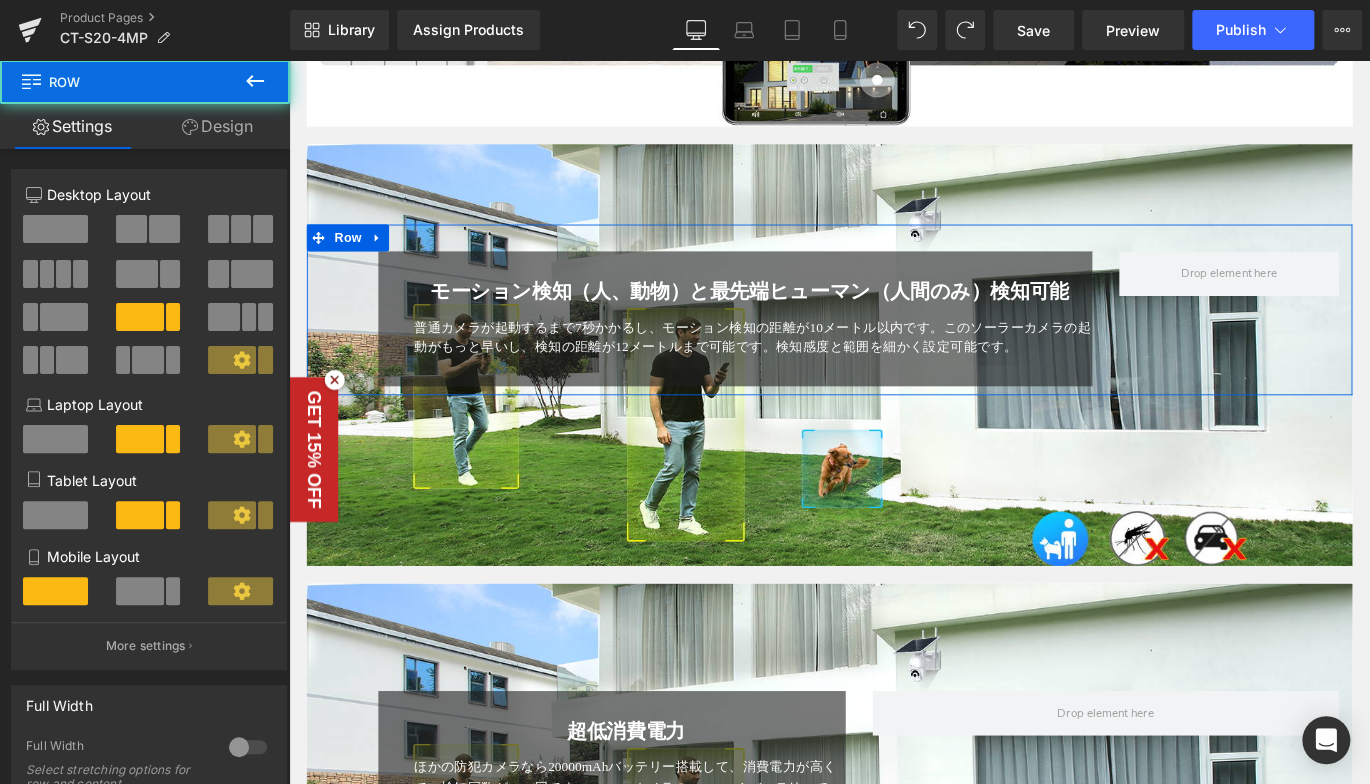 click at bounding box center (149, 229) 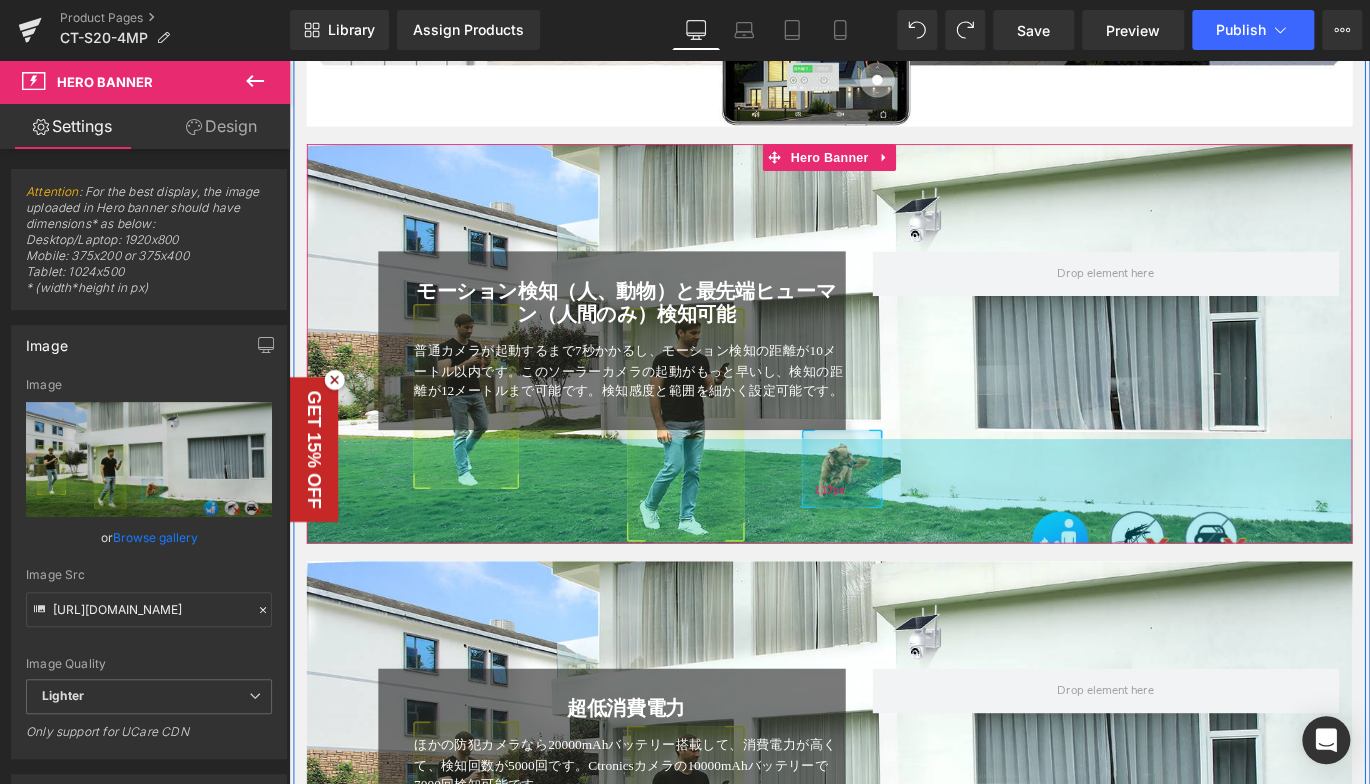drag, startPoint x: 942, startPoint y: 674, endPoint x: 969, endPoint y: 600, distance: 78.77182 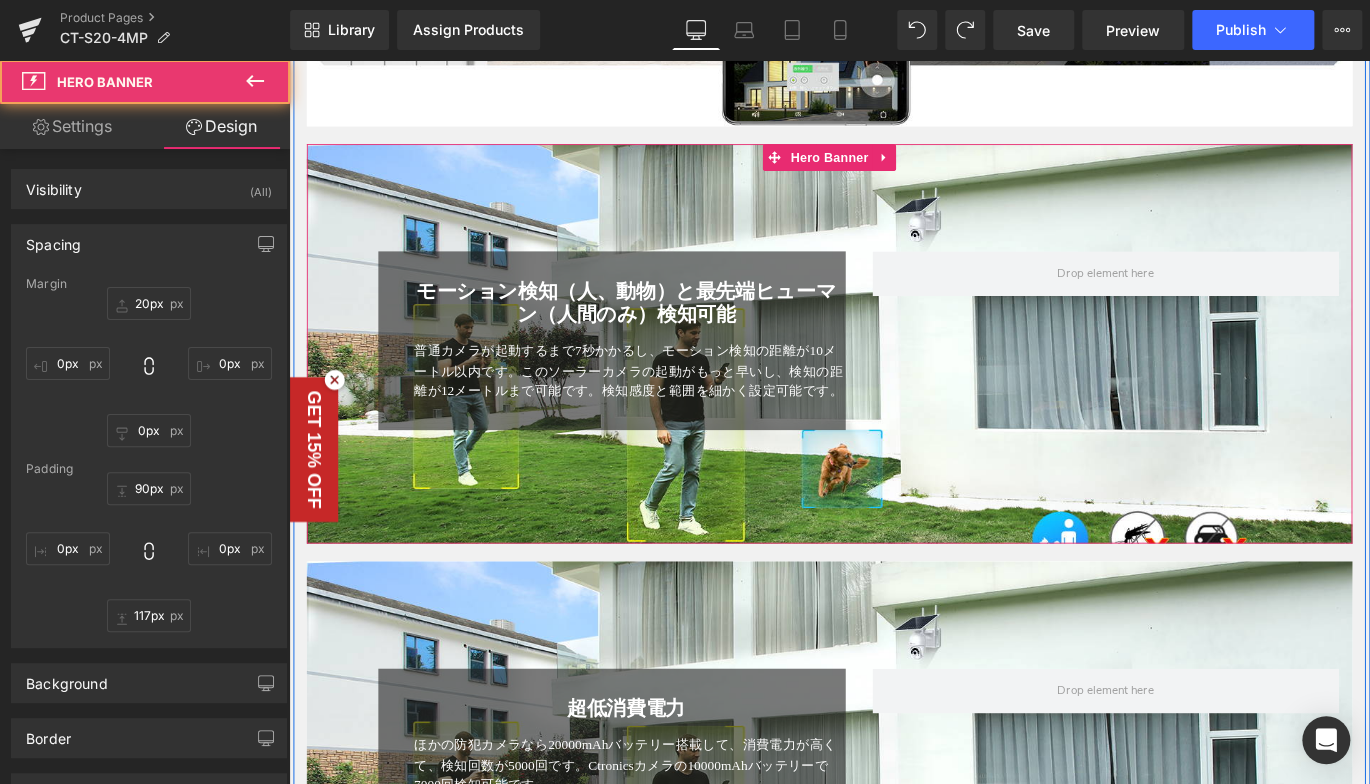 scroll, scrollTop: 1498, scrollLeft: 0, axis: vertical 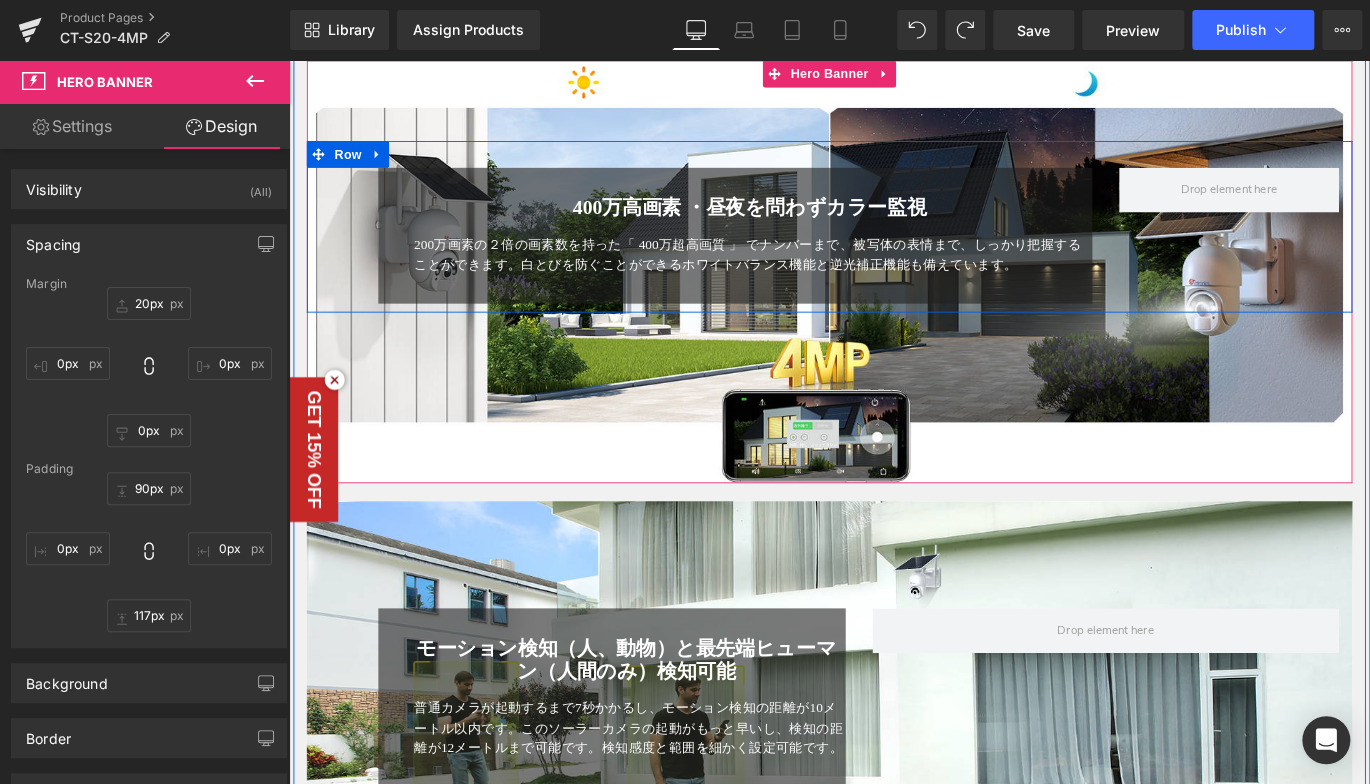 click on "400万高画素 ・昼夜を問わずカラー監視
Heading
200万画素の２倍の画素数を持った「 400万超高画質 」 でナンバーまで、被写体の表情まで、しっかり把握することができます。白とびを防ぐことができるホワイトバランス機能と逆光補正機能も備えています。
Text Block
Row   32px
Row" at bounding box center [894, 246] 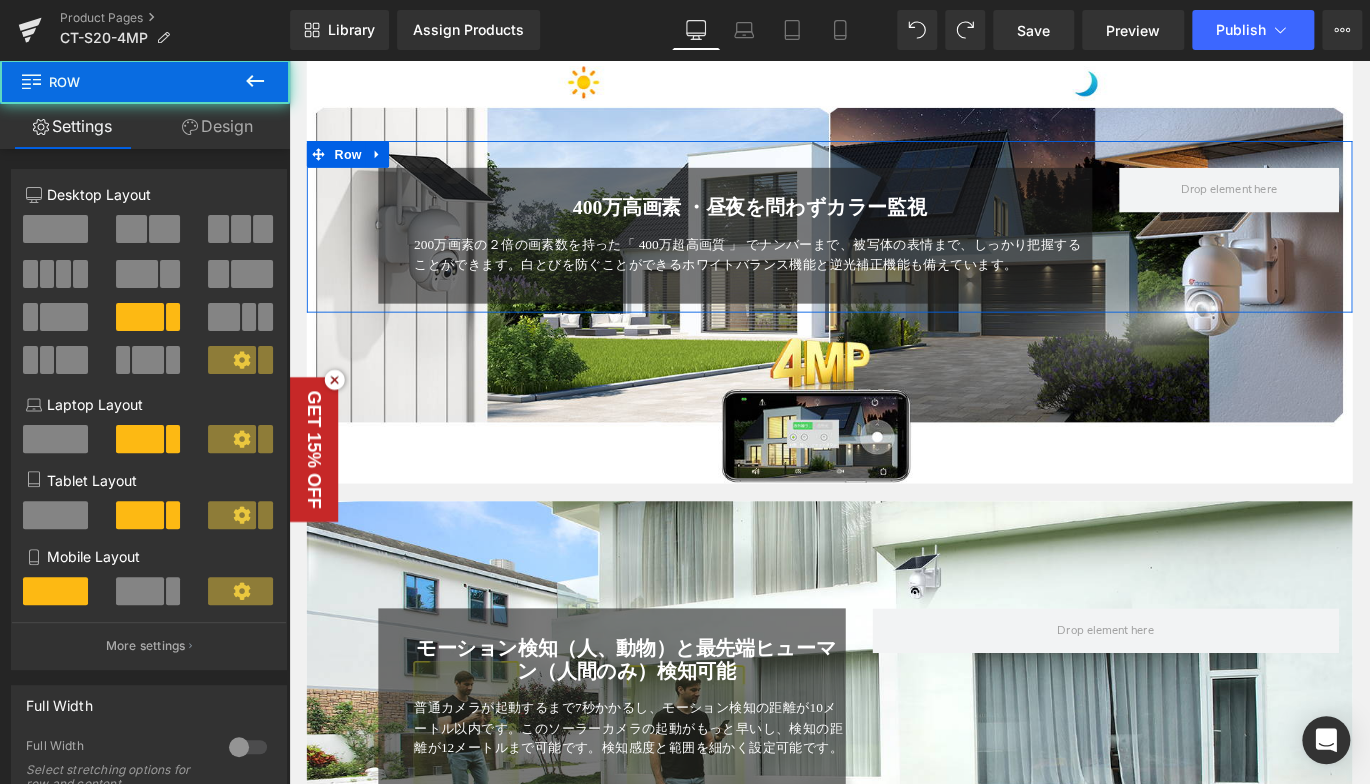 click at bounding box center [164, 229] 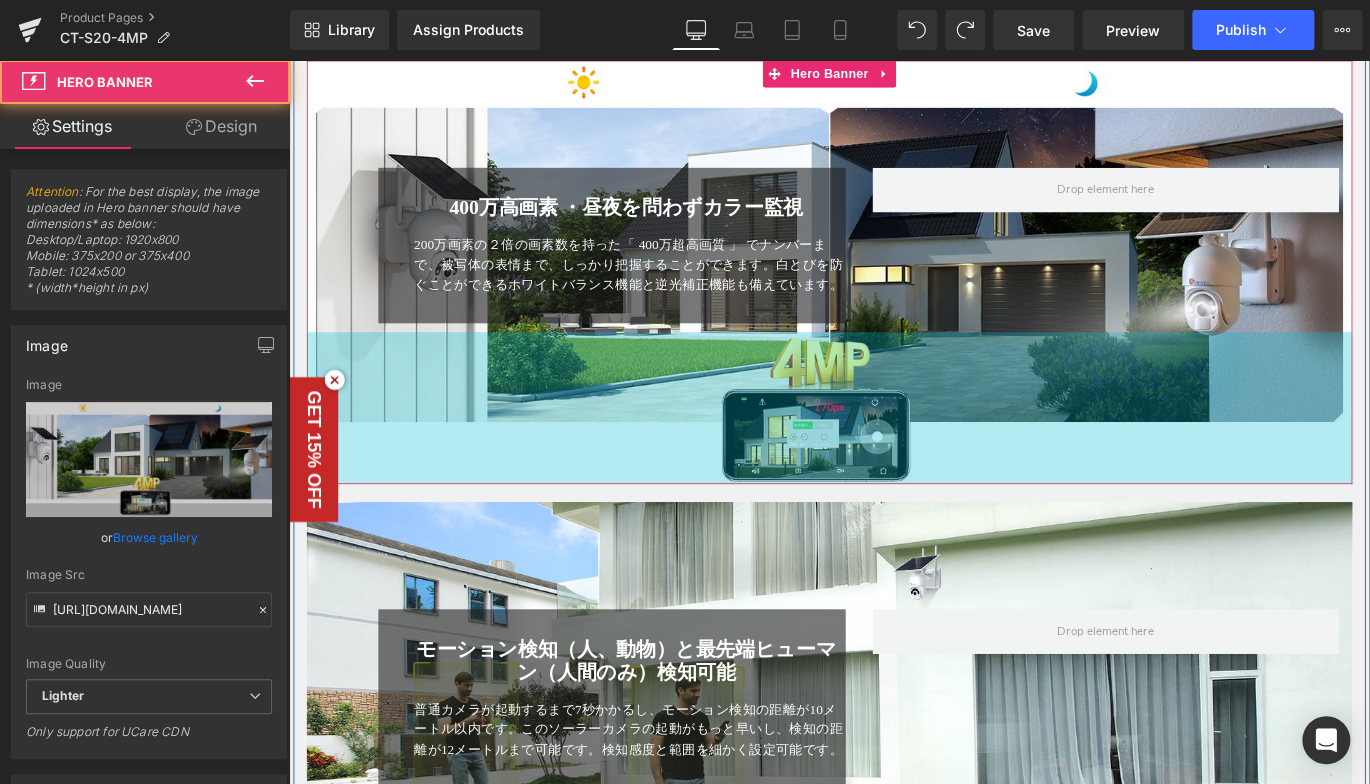 drag, startPoint x: 984, startPoint y: 536, endPoint x: 987, endPoint y: 514, distance: 22.203604 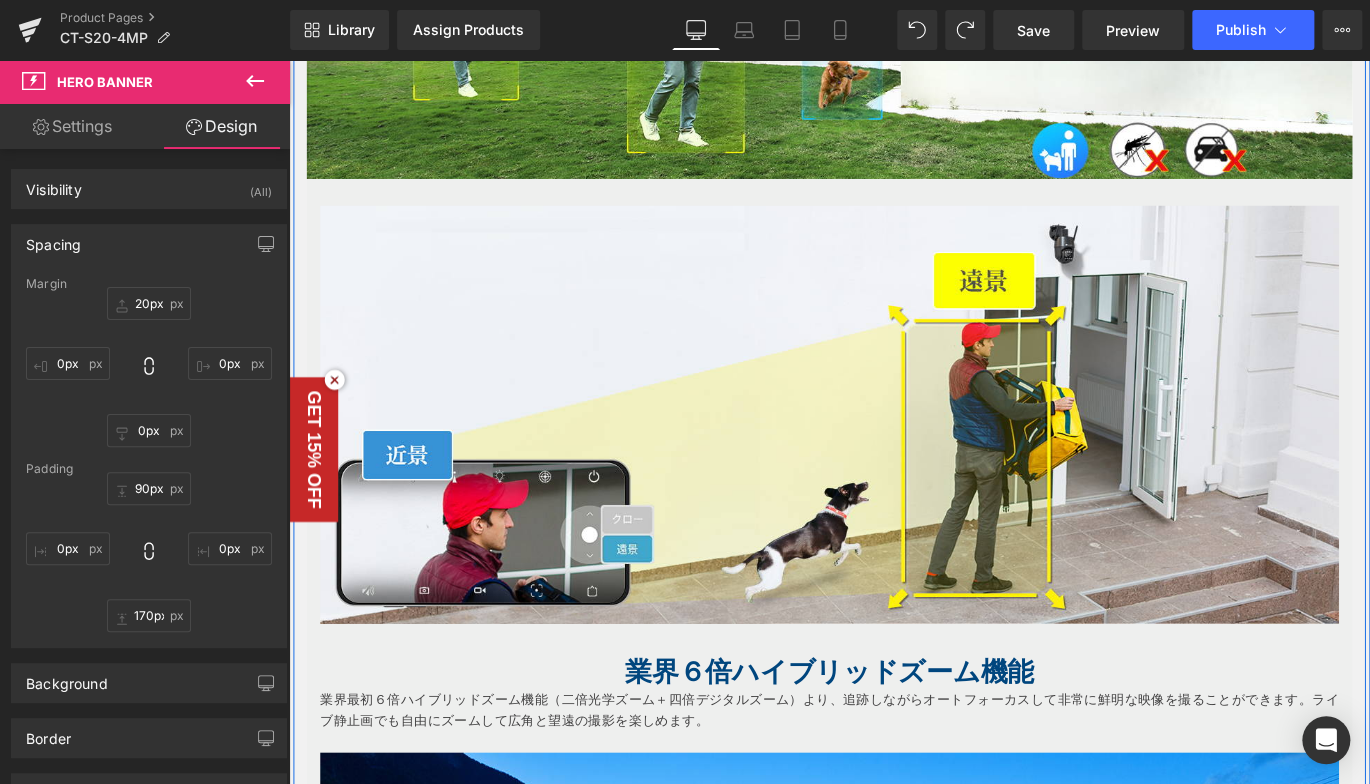 scroll, scrollTop: 2698, scrollLeft: 0, axis: vertical 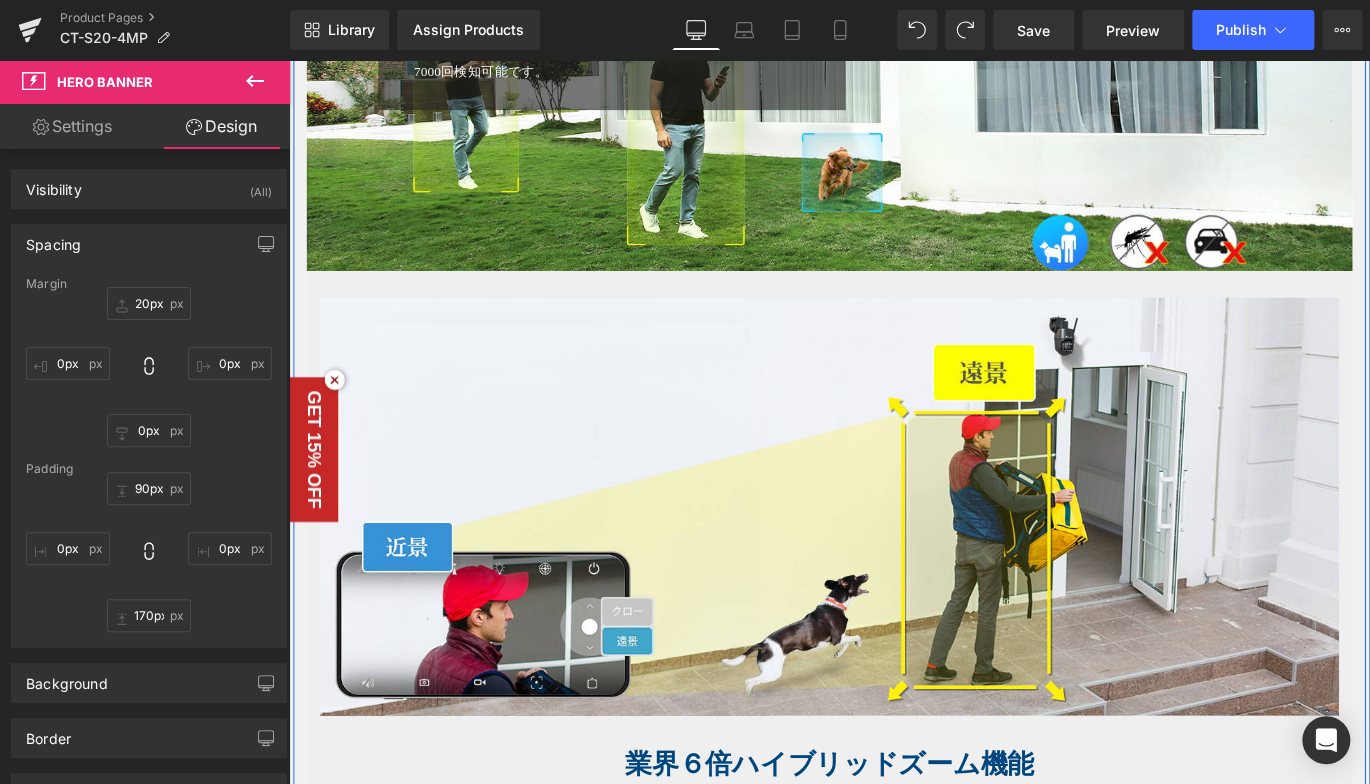 click on "170px" at bounding box center (289, 60) 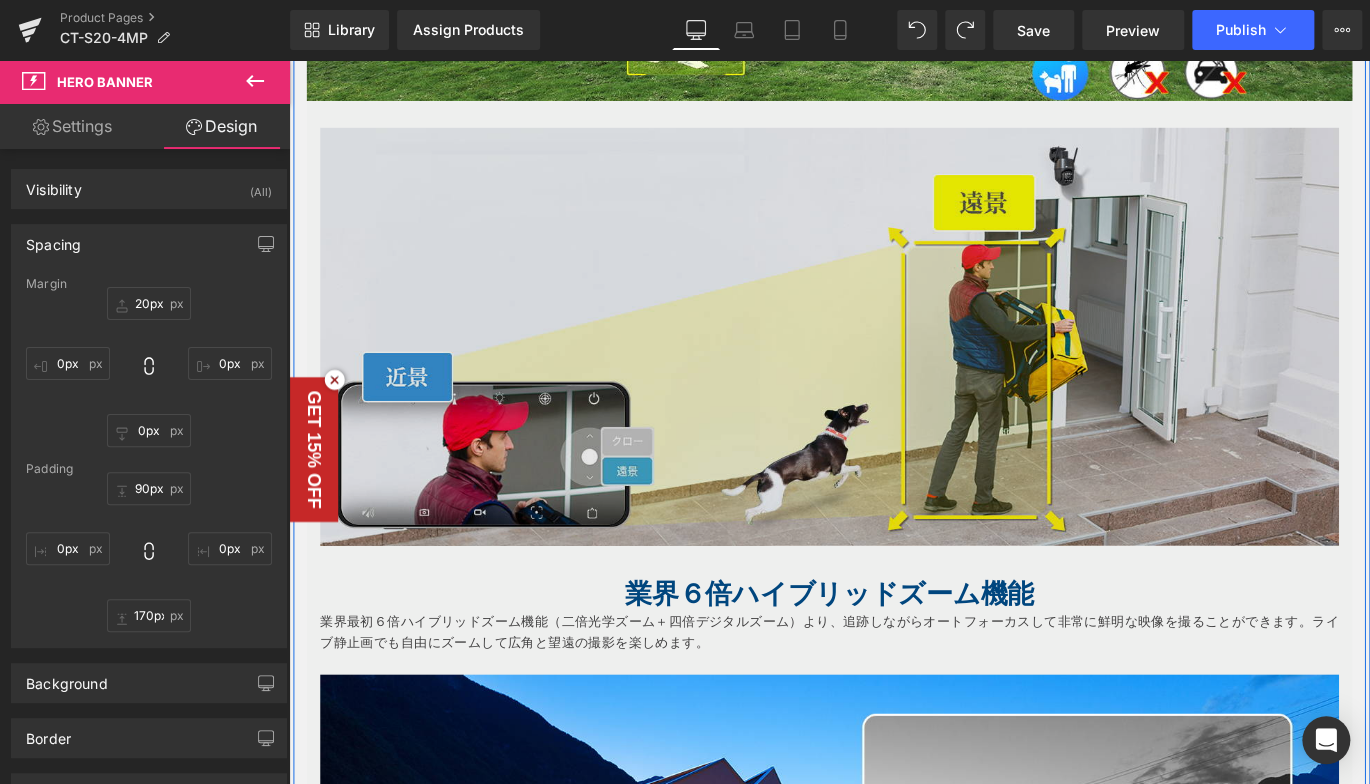 scroll, scrollTop: 2798, scrollLeft: 0, axis: vertical 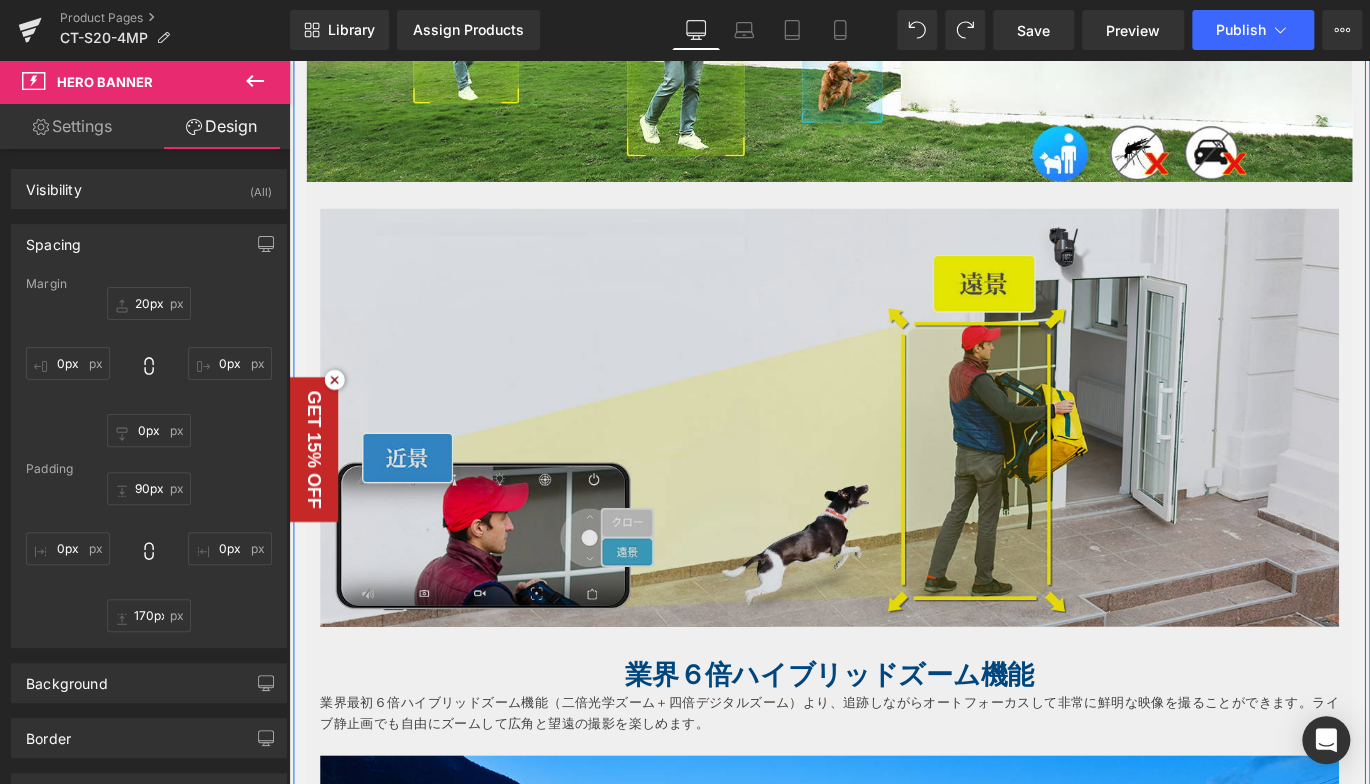 click at bounding box center [894, 459] 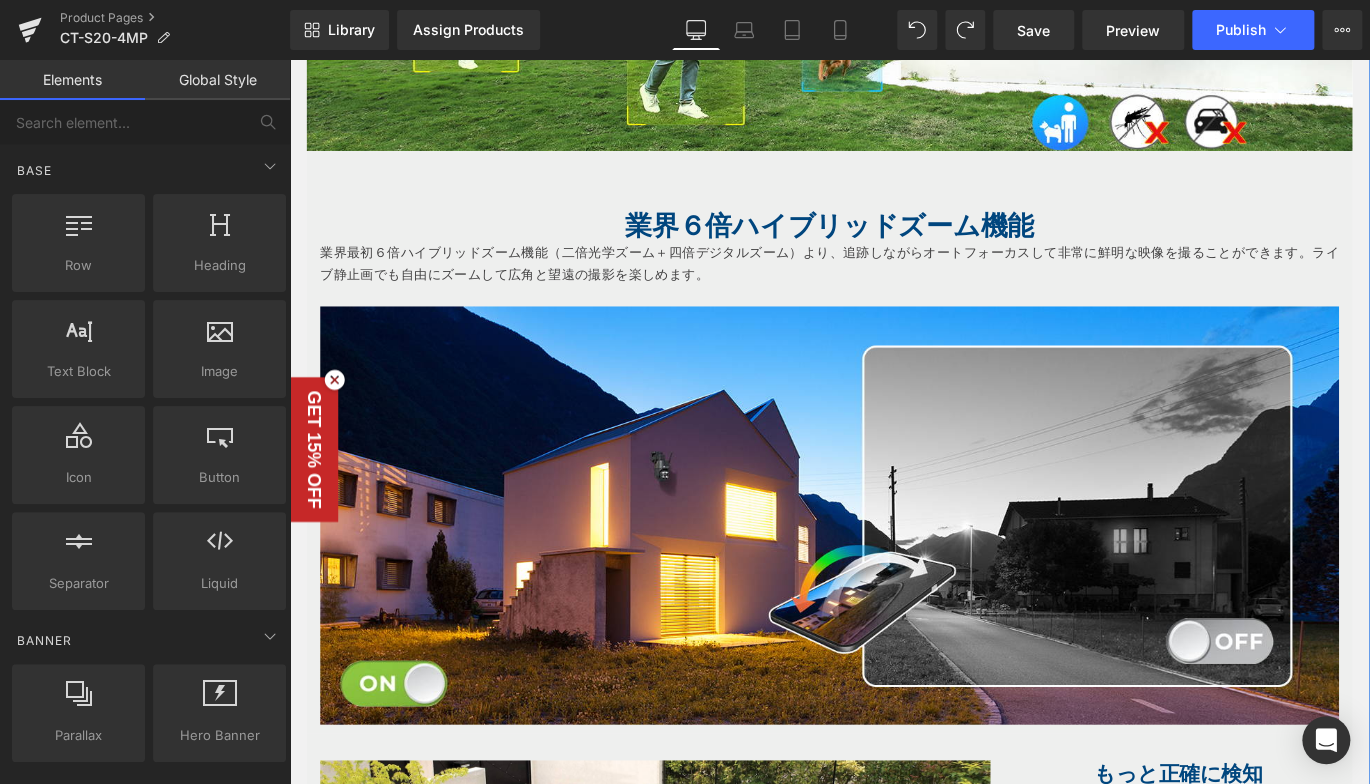 scroll, scrollTop: 2798, scrollLeft: 0, axis: vertical 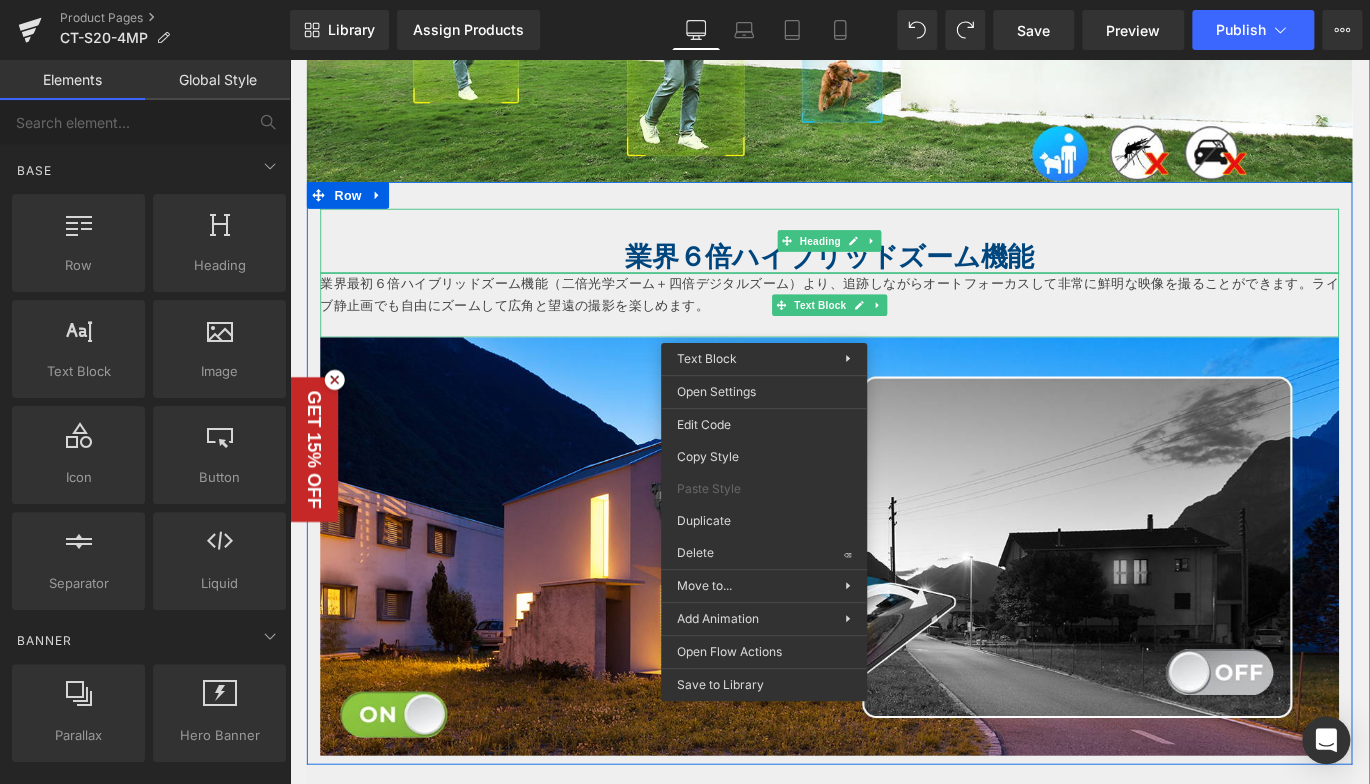 click on "業界６倍ハイブリッドズーム機能" at bounding box center [894, 279] 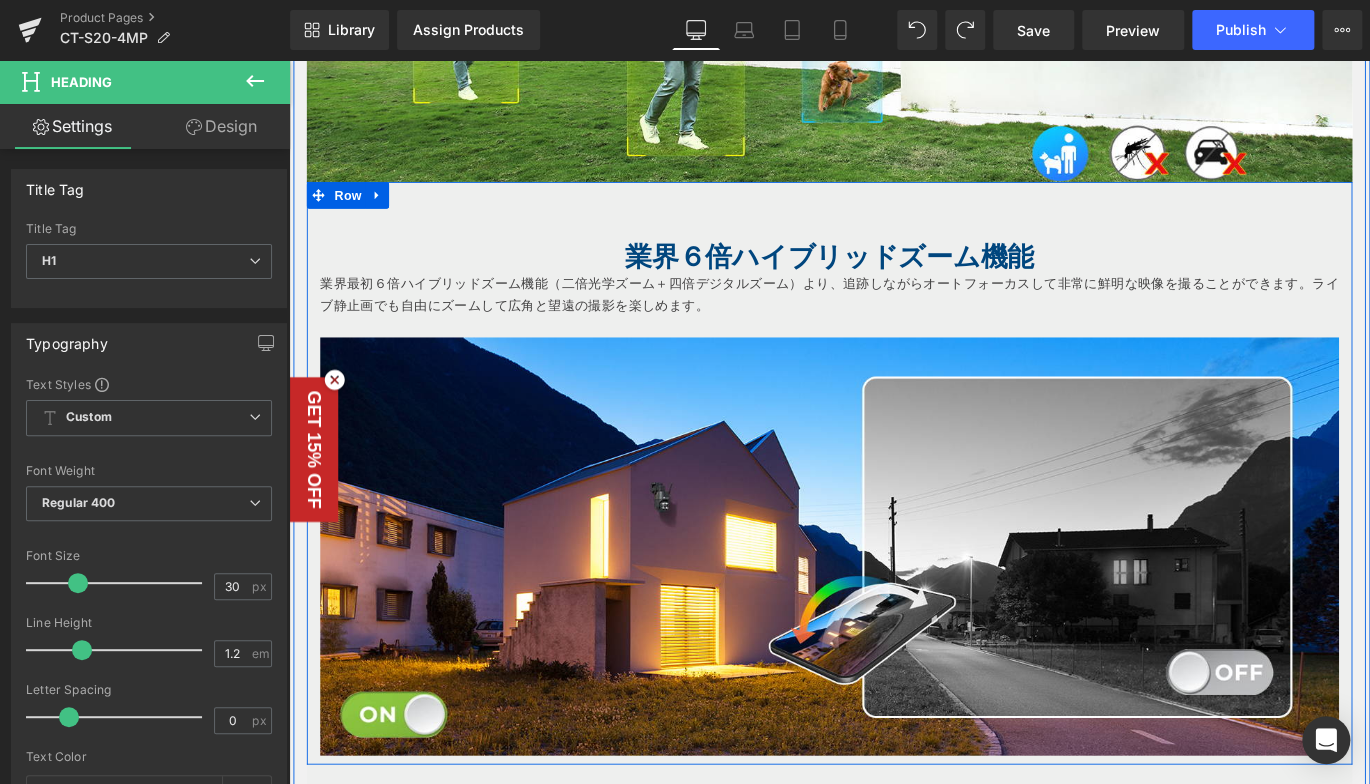click on "業界６倍ハイブリッドズーム機能 Heading         業界最初６倍ハイブリッドズーム機能（二倍光学ズーム＋四倍デジタルズーム）より、追跡しながらオートフォーカスして非常に鮮明な映像を撮ることができます。ライブ静止画でも自由にズームして広角と望遠の撮影を楽しめます。 Text Block         Image" at bounding box center [894, 531] 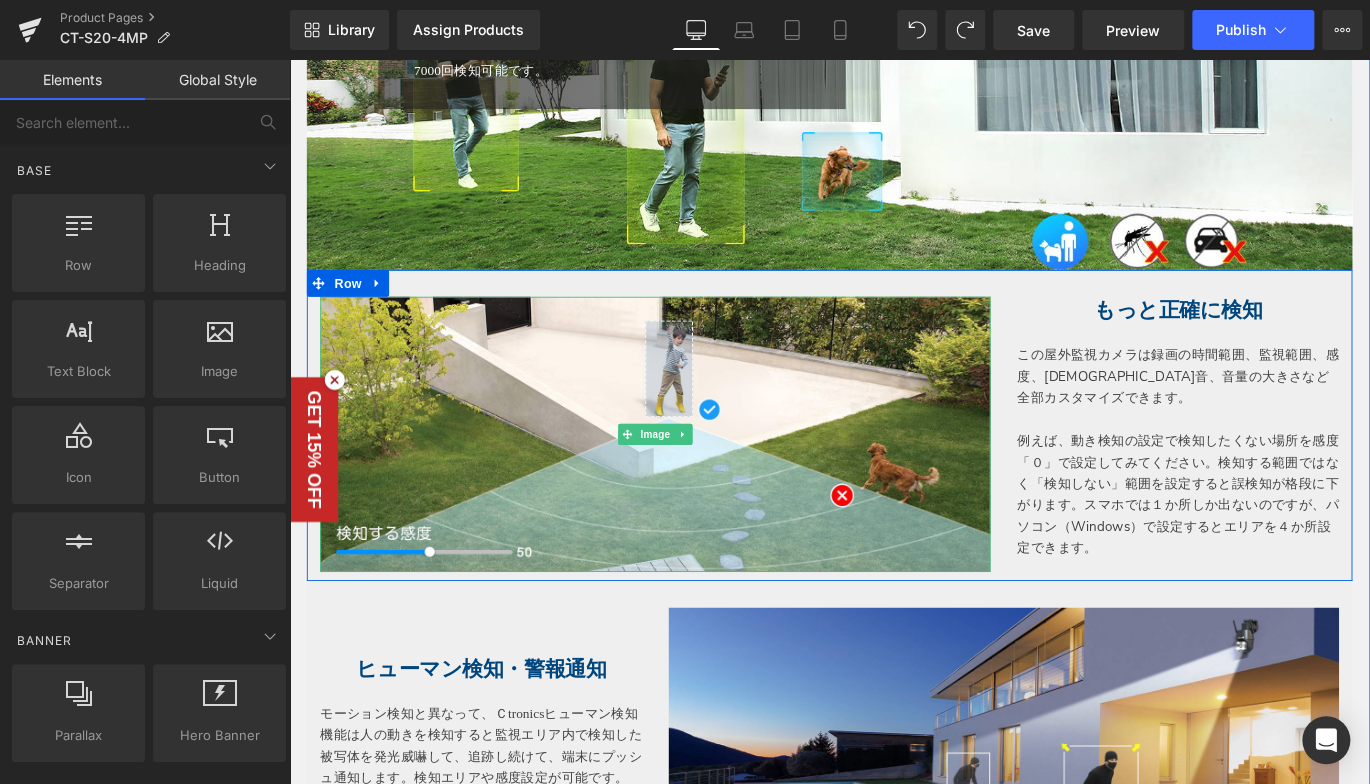 scroll, scrollTop: 2498, scrollLeft: 0, axis: vertical 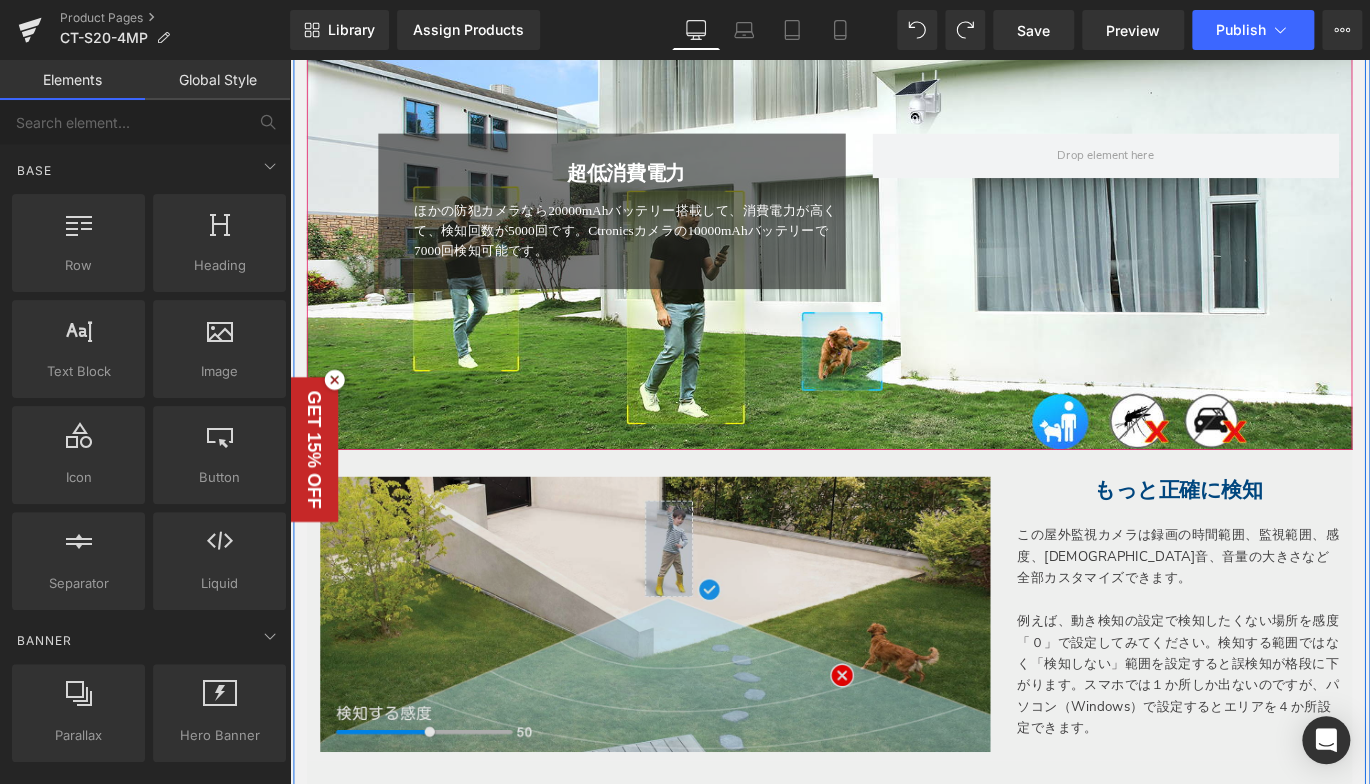 click on "170px" at bounding box center (894, 411) 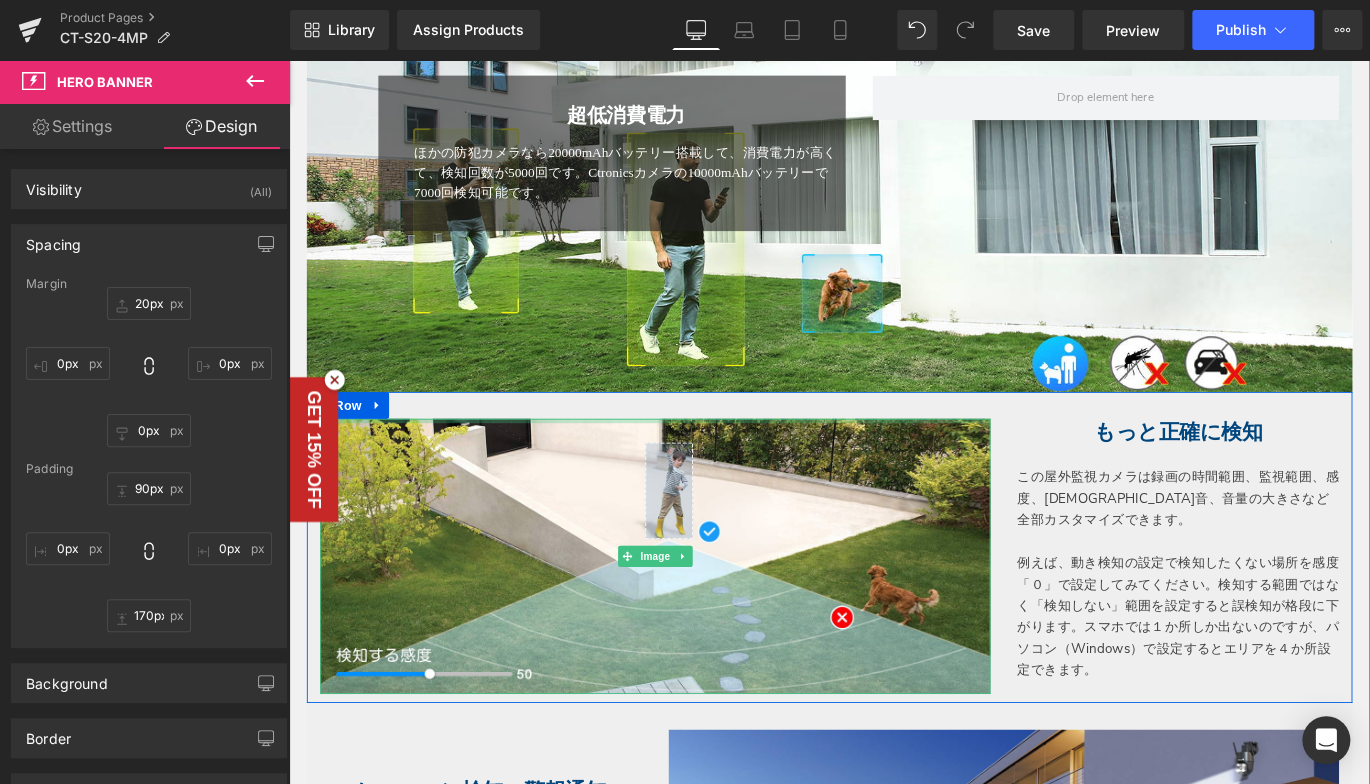scroll, scrollTop: 2598, scrollLeft: 0, axis: vertical 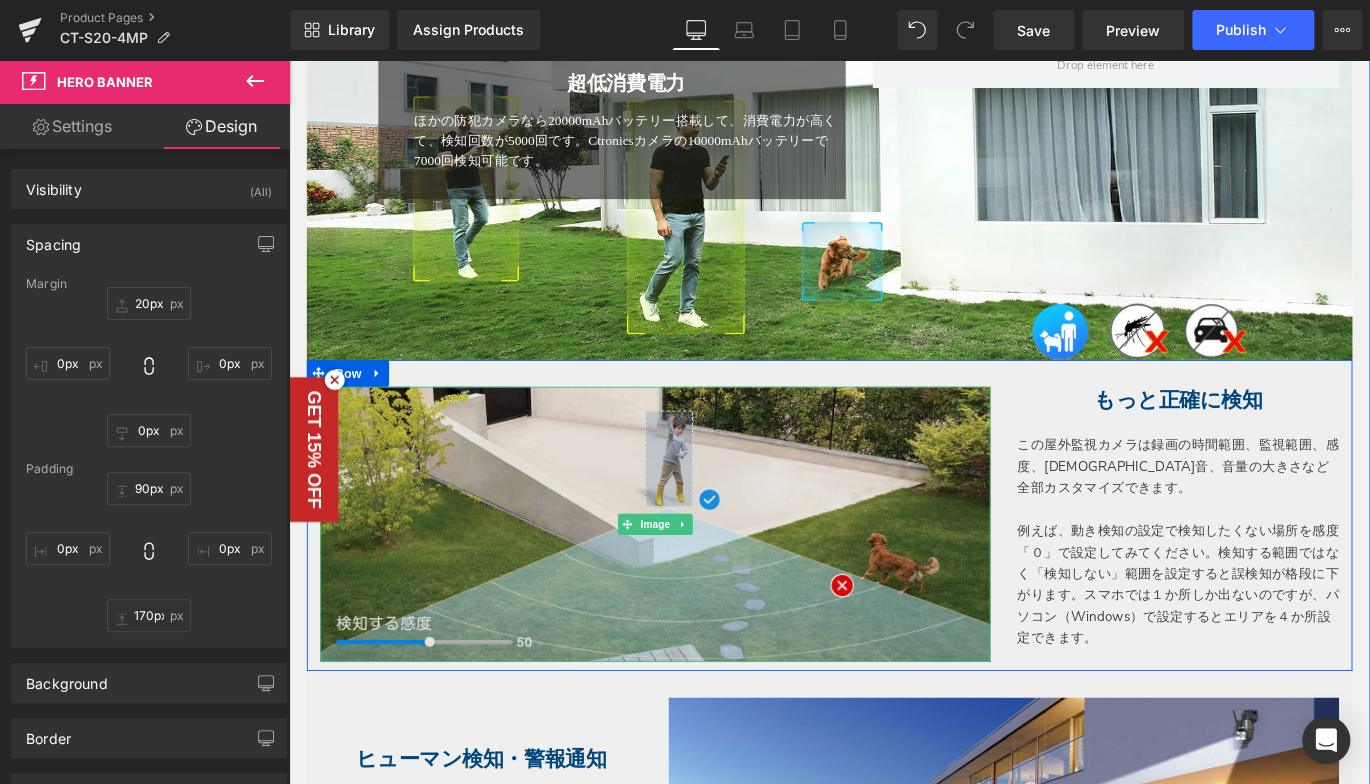 click at bounding box center [699, 579] 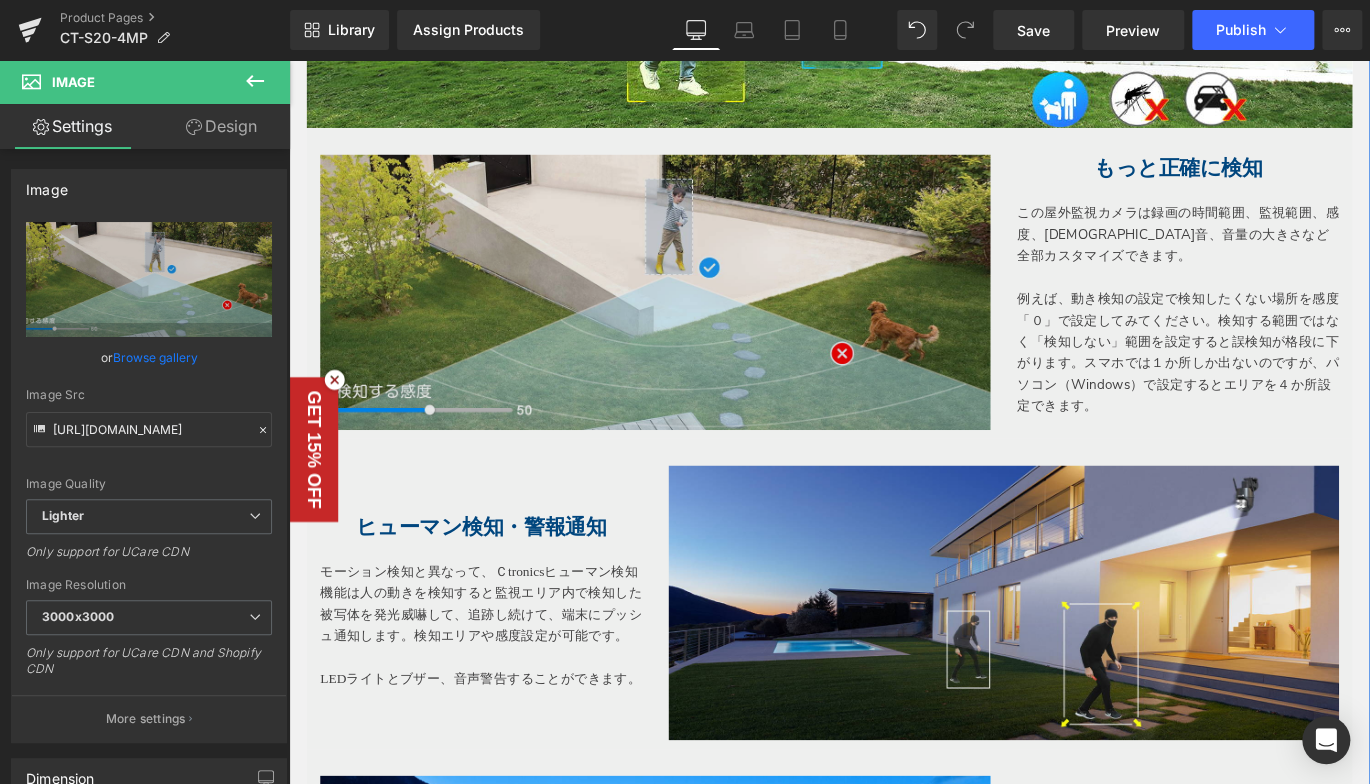 scroll, scrollTop: 2698, scrollLeft: 0, axis: vertical 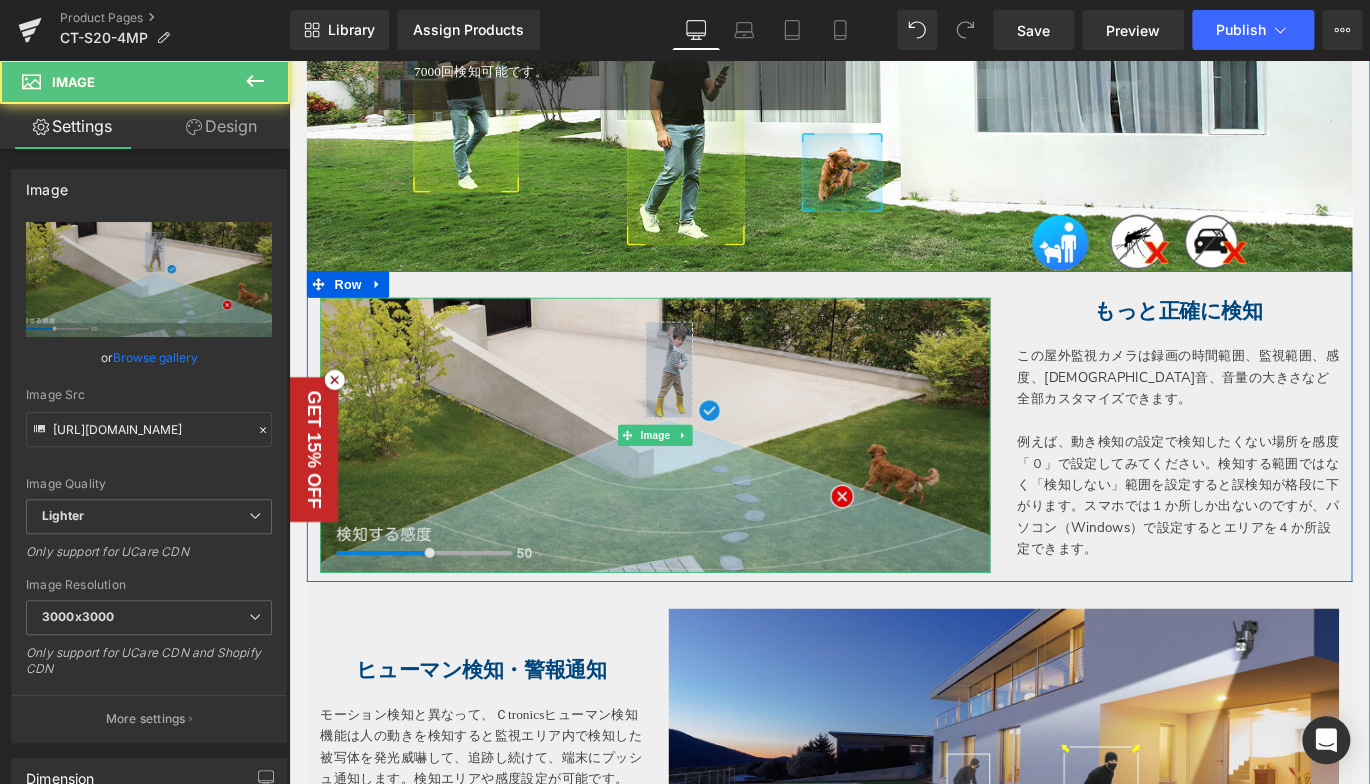 click at bounding box center (699, 479) 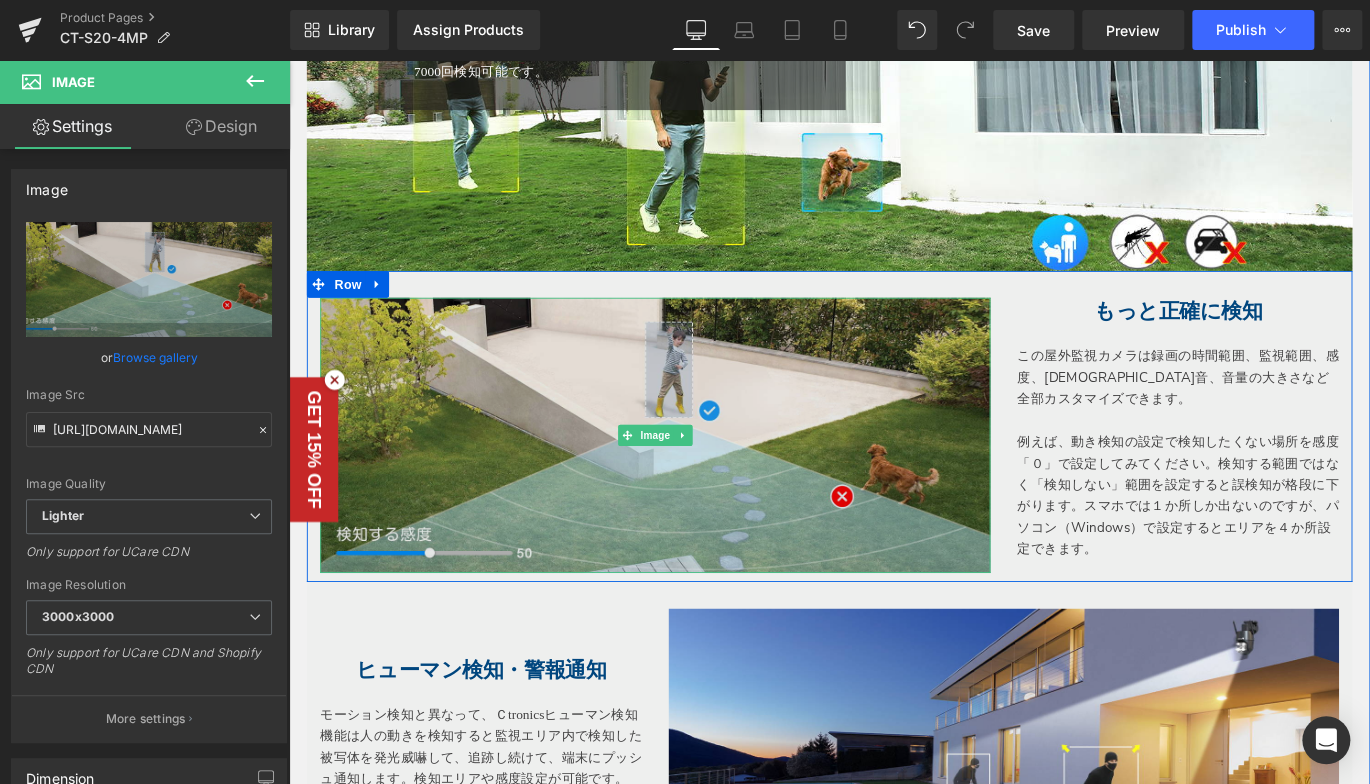 click at bounding box center (699, 479) 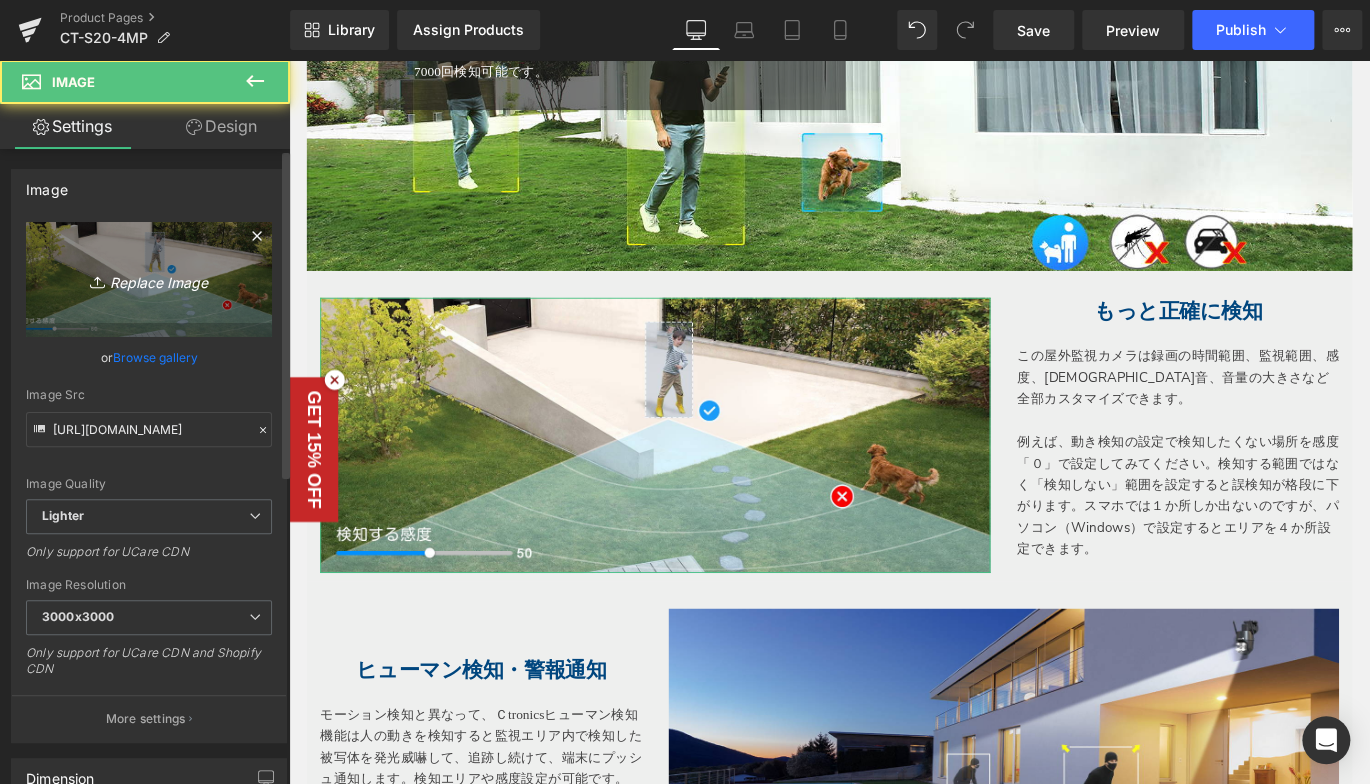 click on "Replace Image" at bounding box center (149, 279) 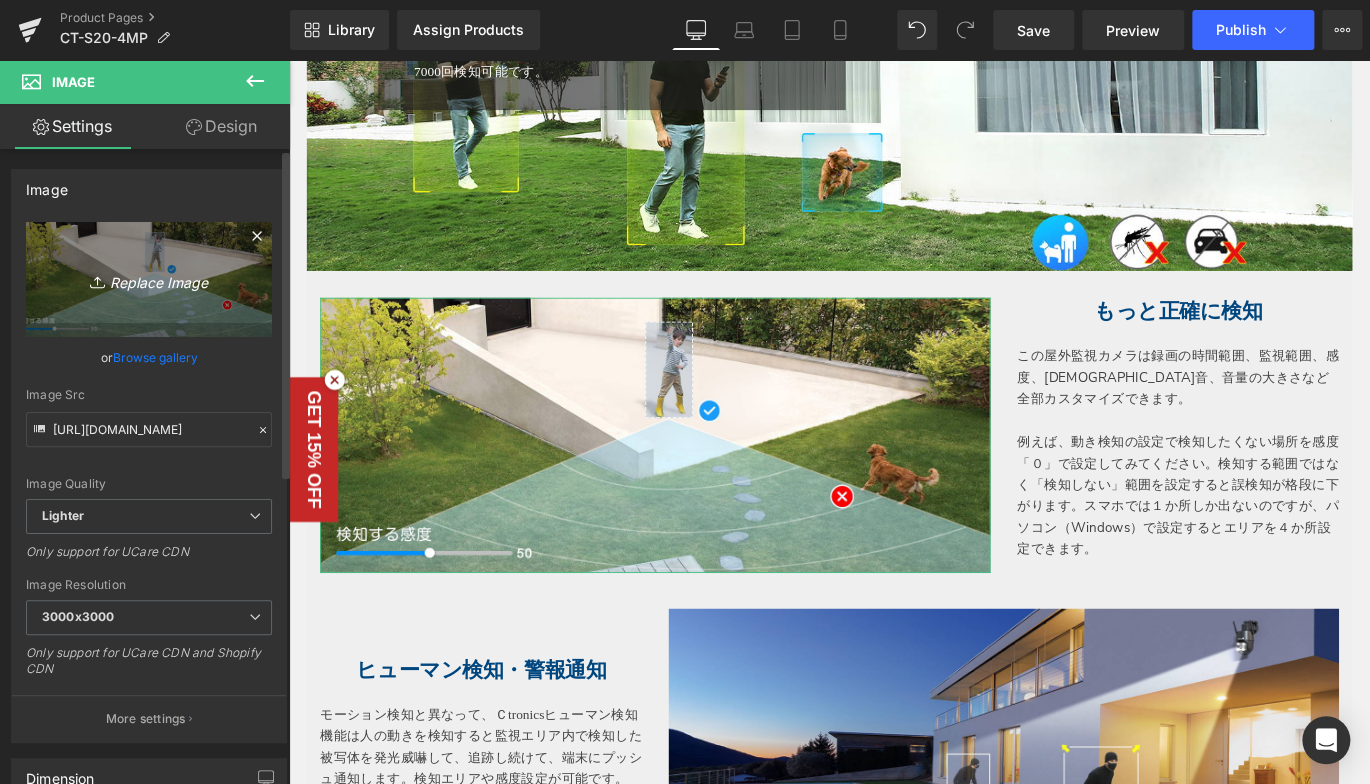 type on "C:\fakepath\4.jpg" 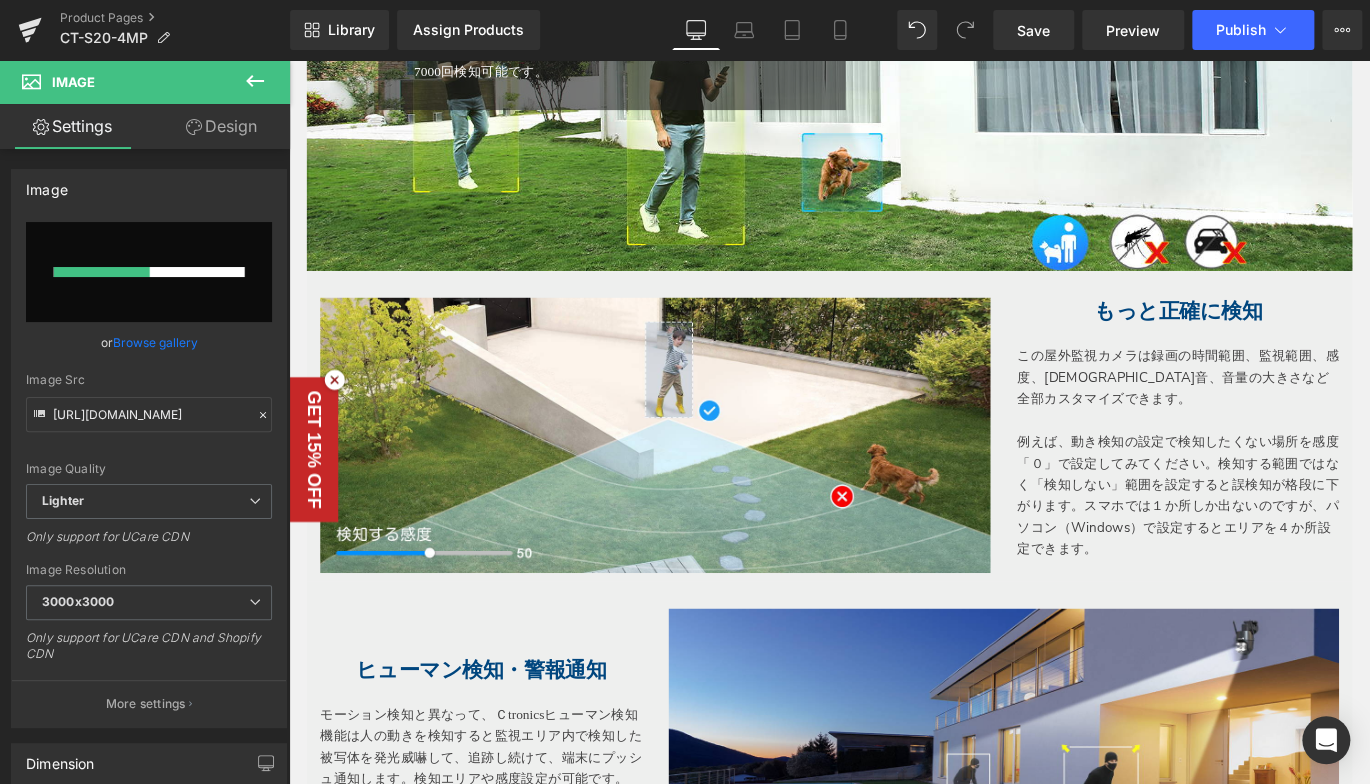 type 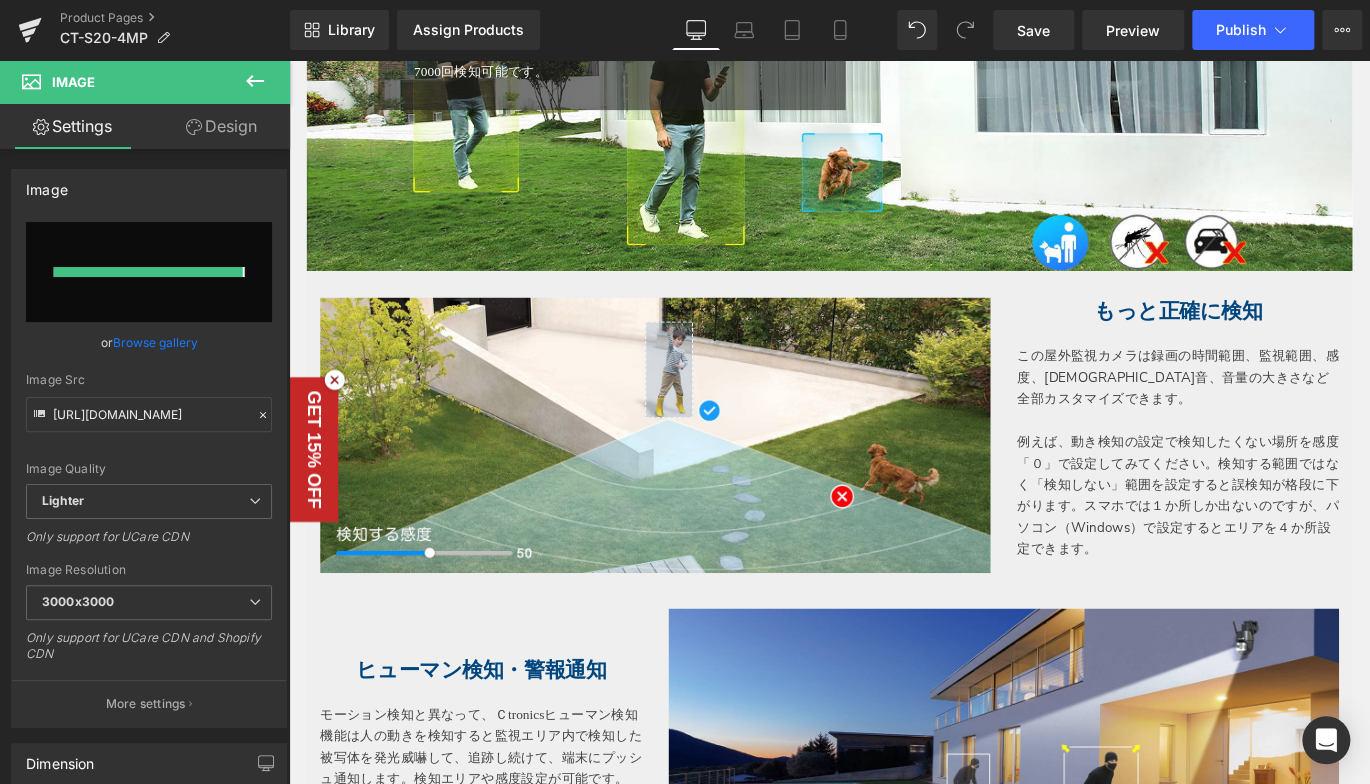 type on "https://ucarecdn.com/f80fd1c3-7ee7-4ad3-8ddc-9014344277f4/-/format/auto/-/preview/3000x3000/-/quality/lighter/4.jpg" 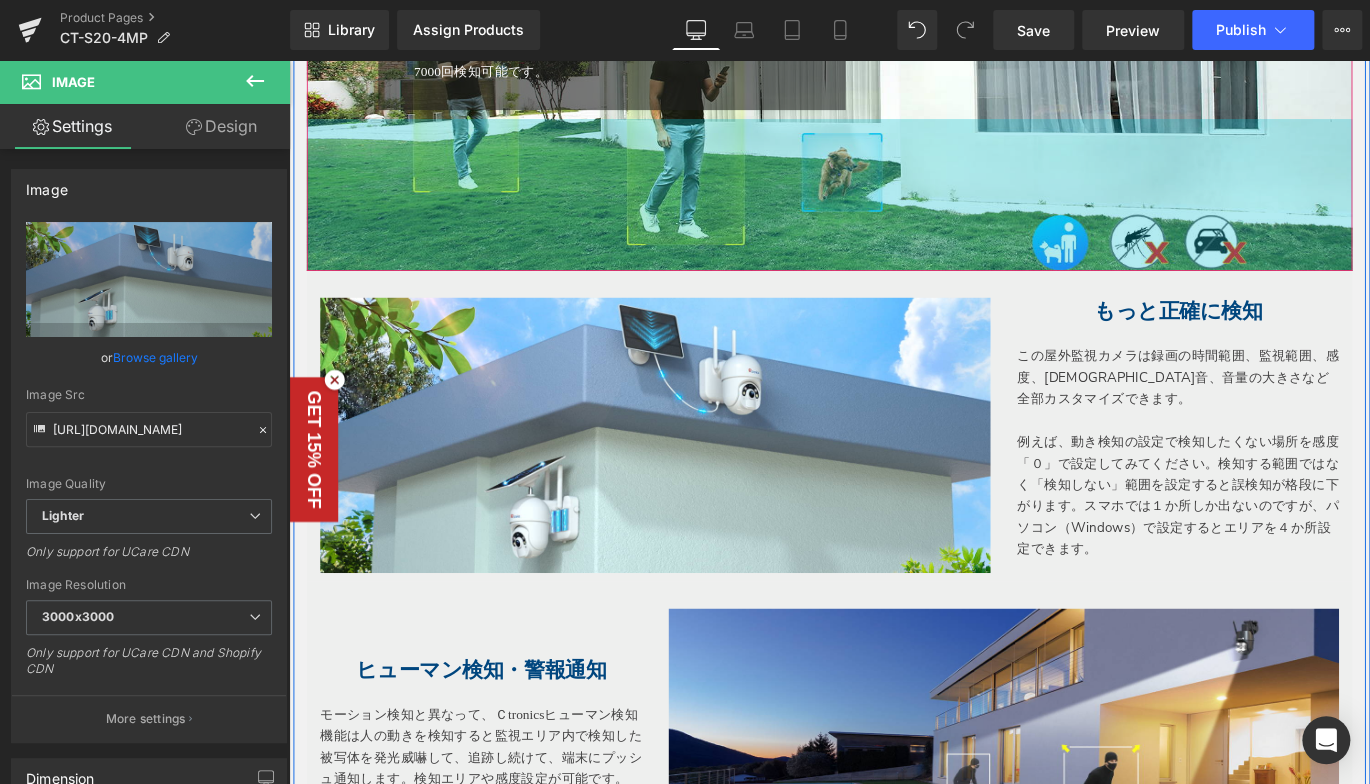 drag, startPoint x: 436, startPoint y: 272, endPoint x: 707, endPoint y: 321, distance: 275.39426 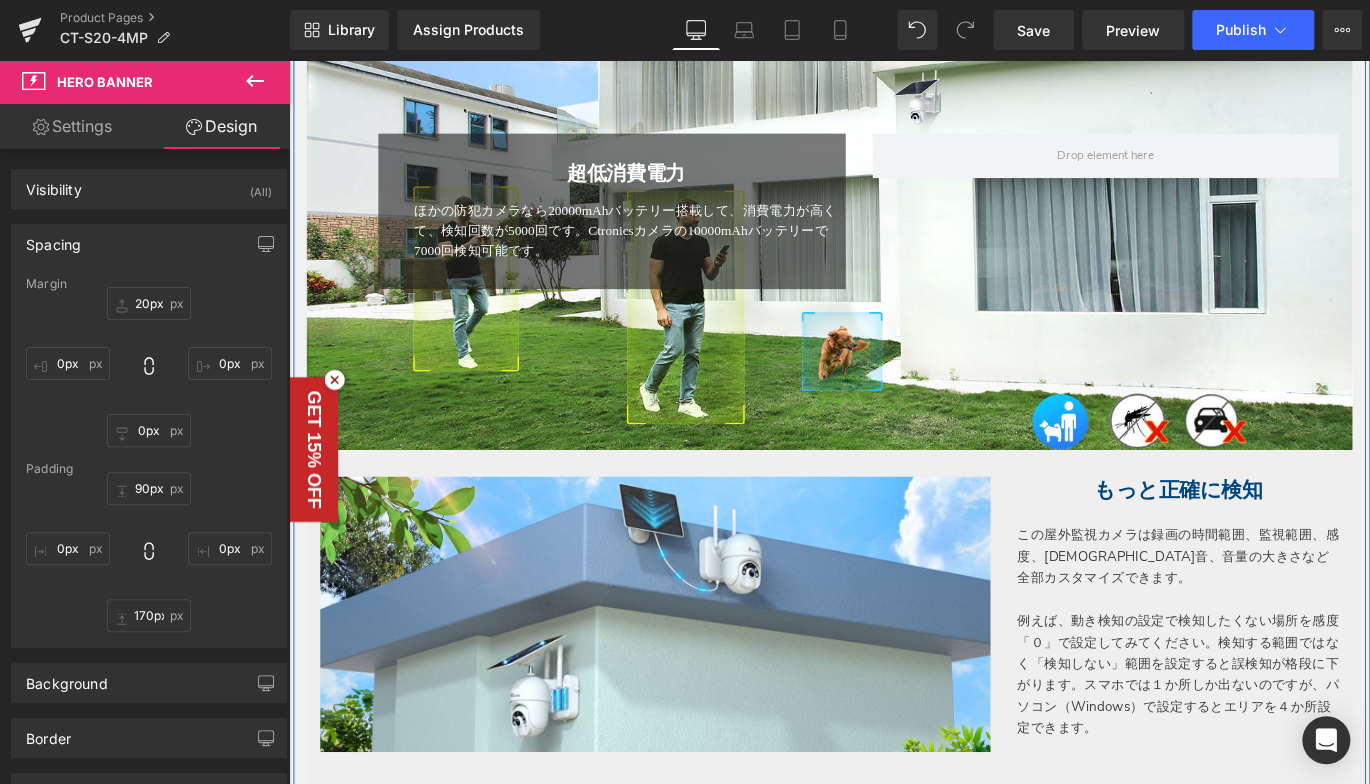 click on "超低消費電力
Heading
ほかの防犯カメラなら20000mAhバッテリー搭載して、消費電力が高くて、検知回数が5000回です。Ctronicsカメラの10000mAhバッテリーで7000回検知可能です。
Text Block
Row   32px   32px
Row       65px" at bounding box center (894, 219) 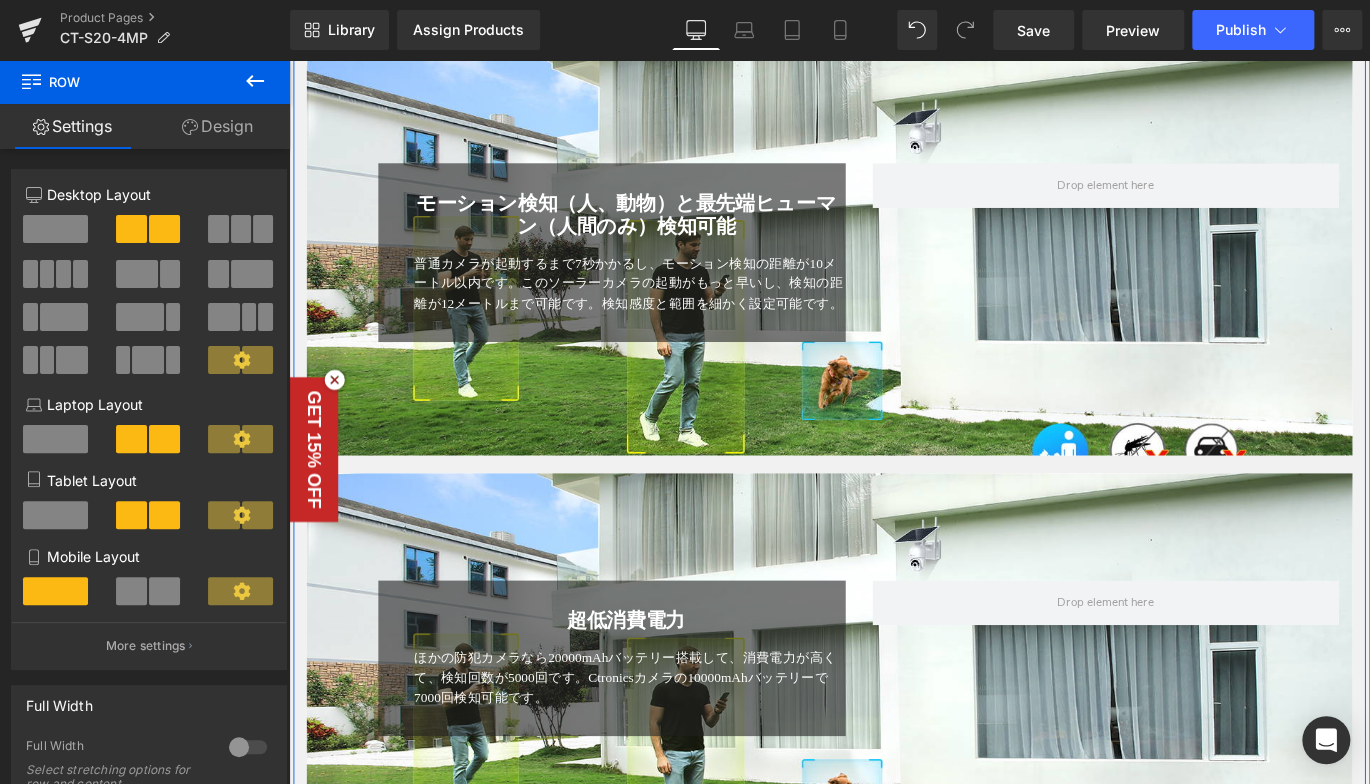 scroll, scrollTop: 2298, scrollLeft: 0, axis: vertical 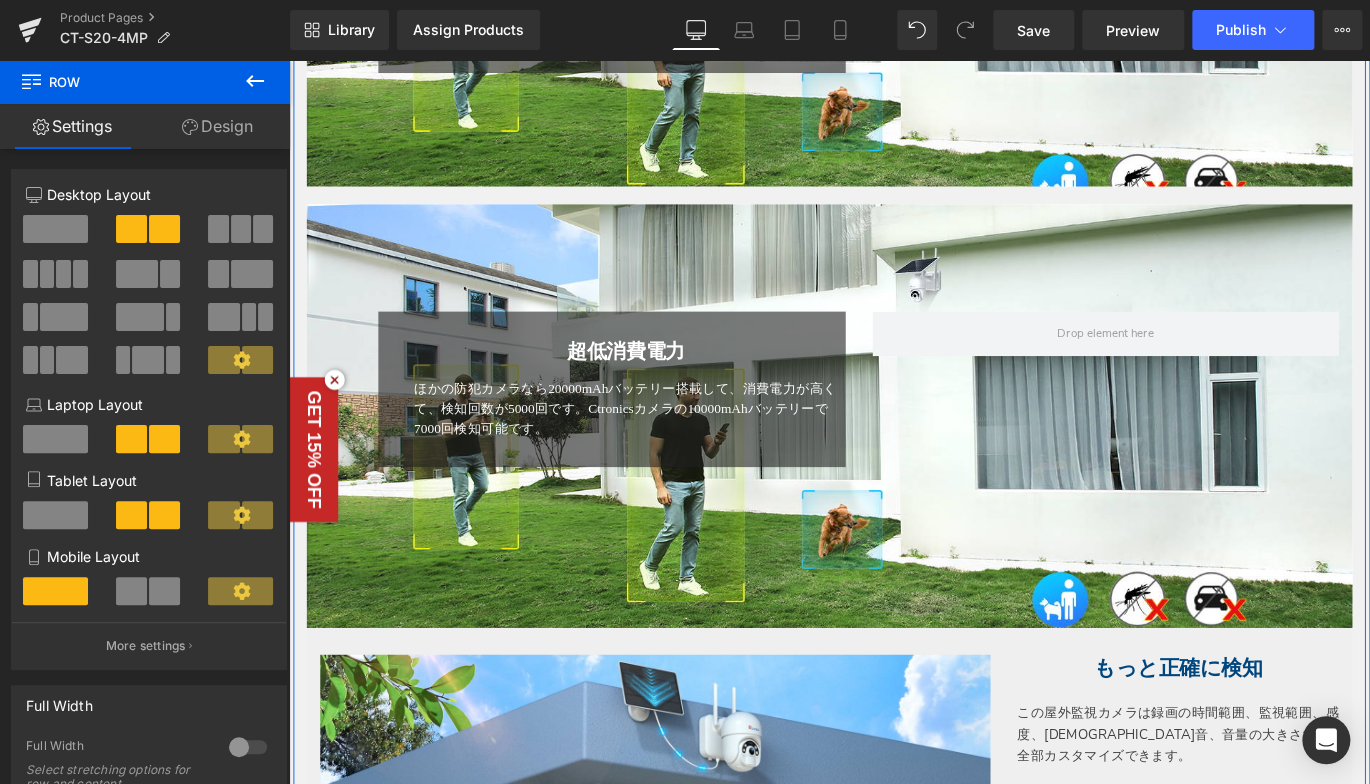 click on "90px" at bounding box center [289, 60] 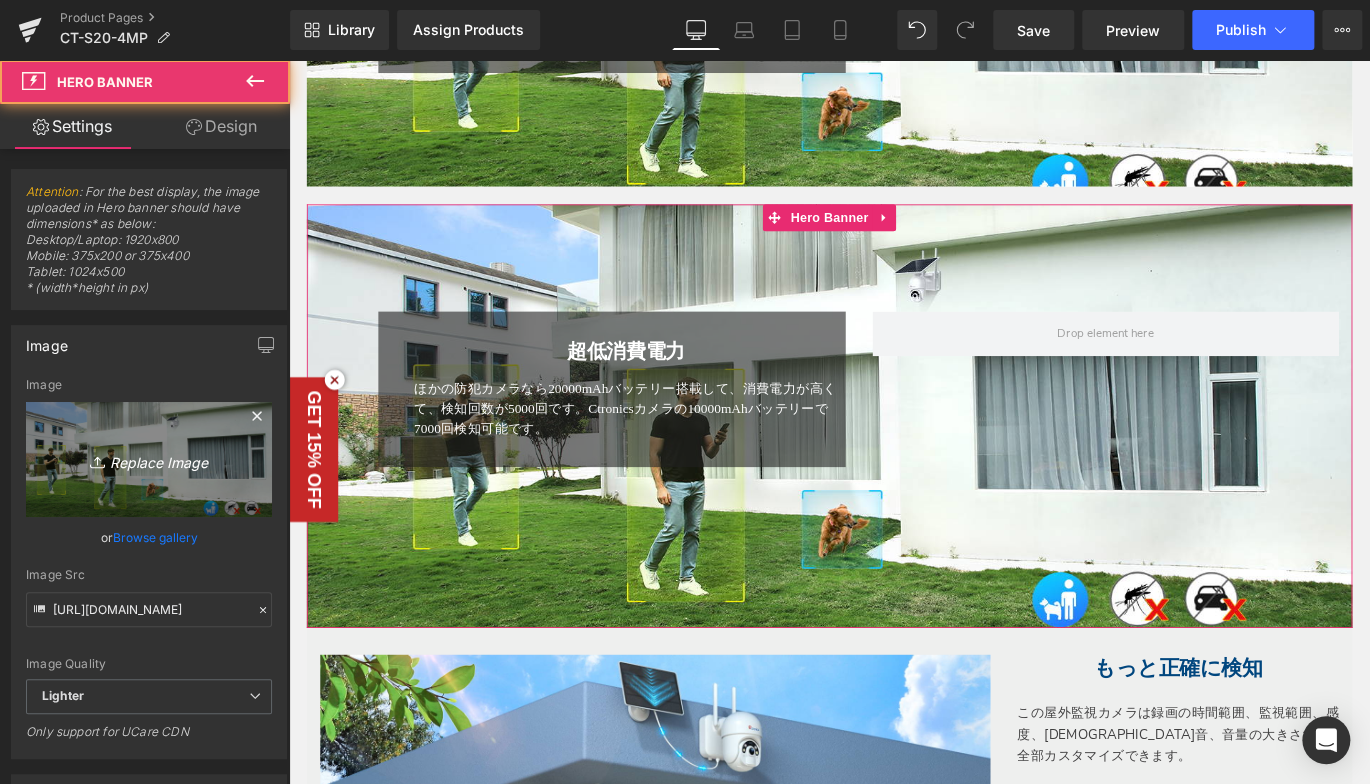 click on "Replace Image" at bounding box center [149, 459] 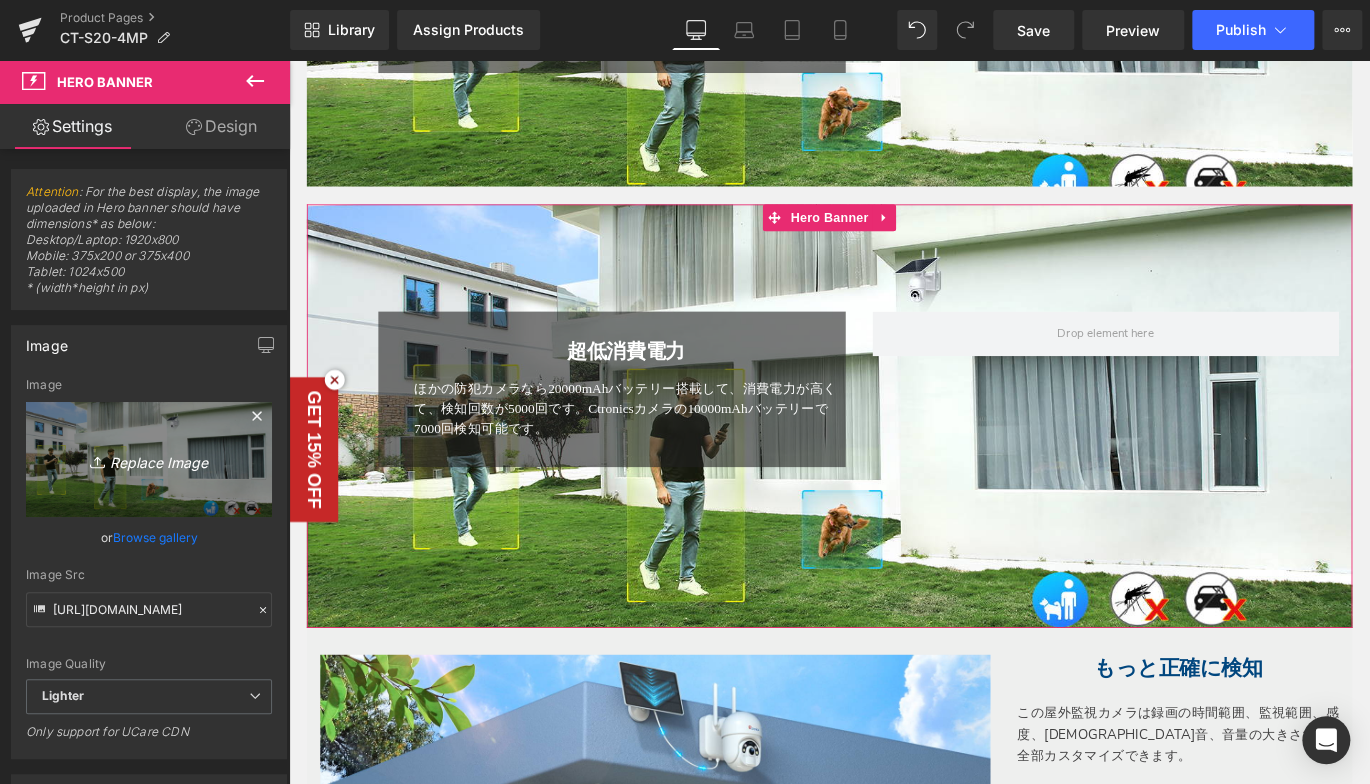 type on "C:\fakepath\4.jpg" 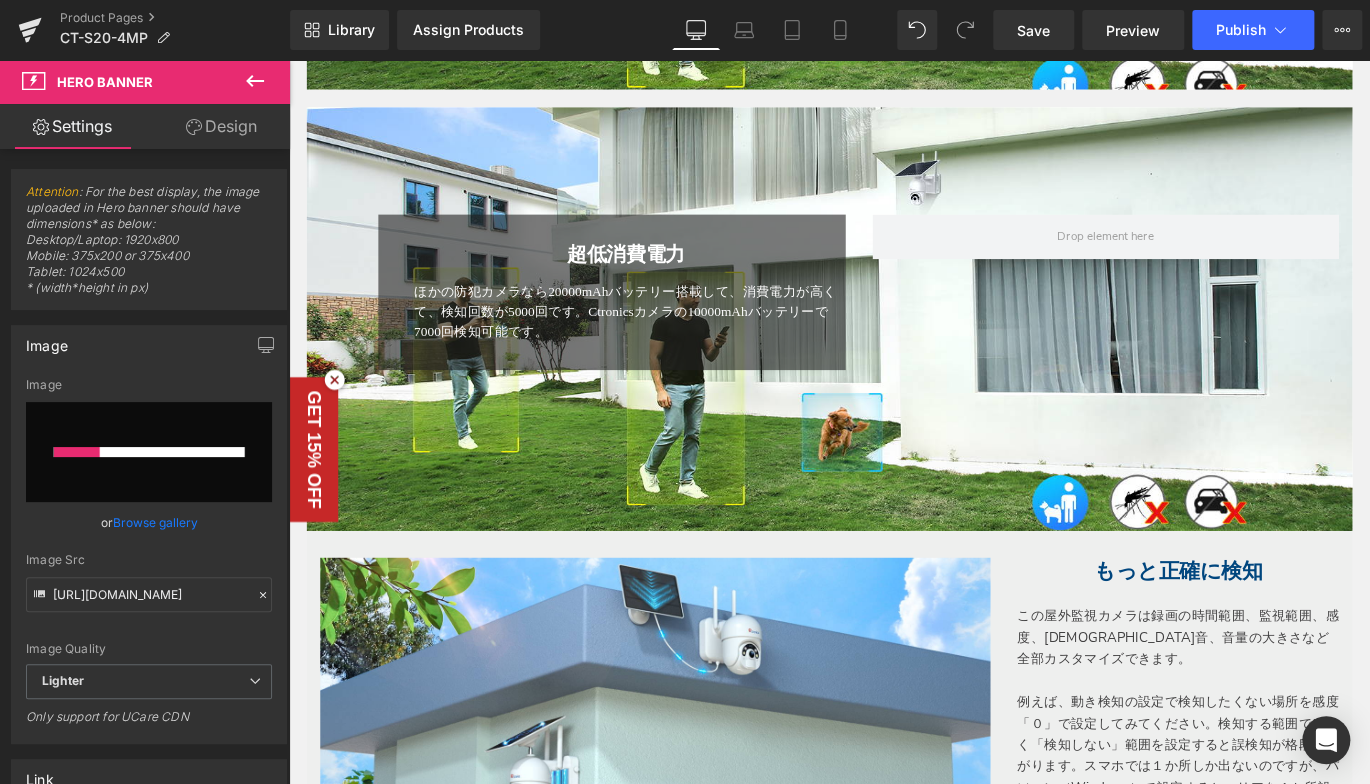 scroll, scrollTop: 2698, scrollLeft: 0, axis: vertical 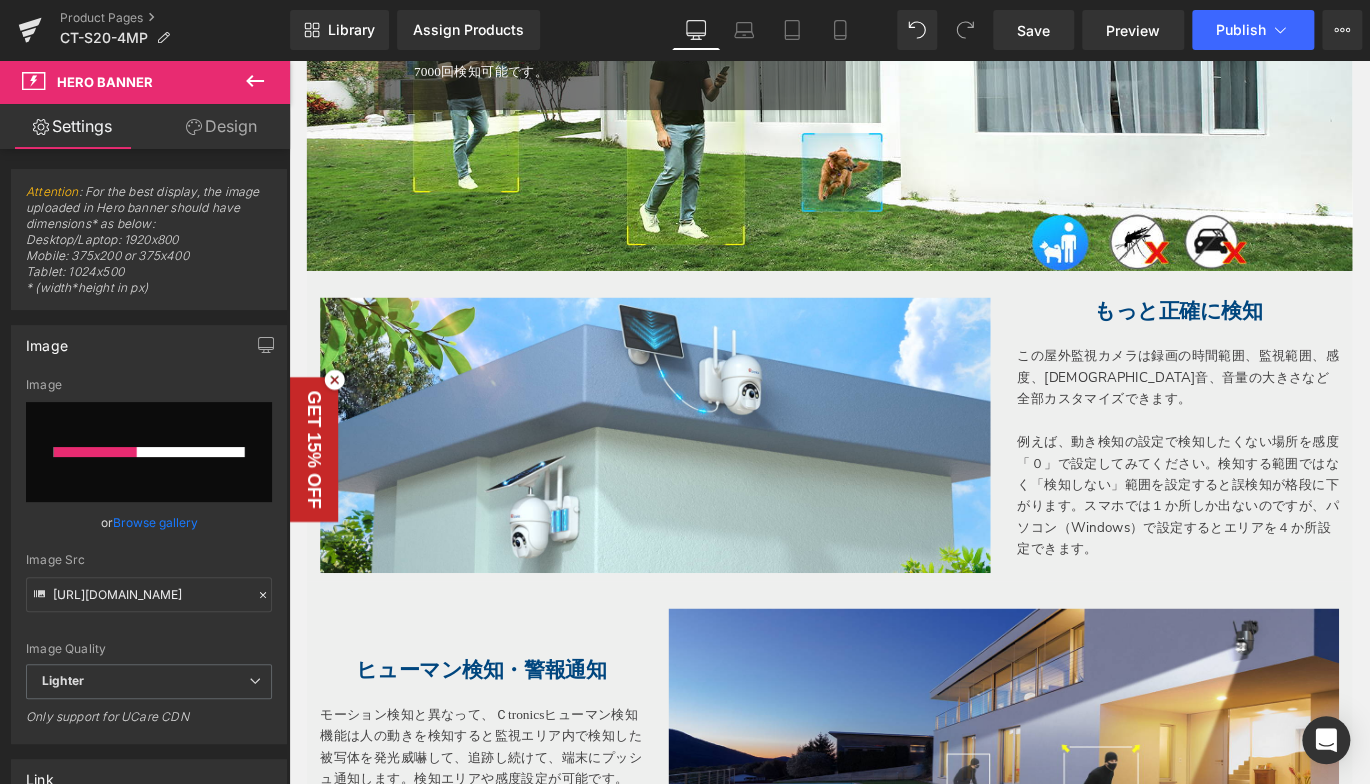 type 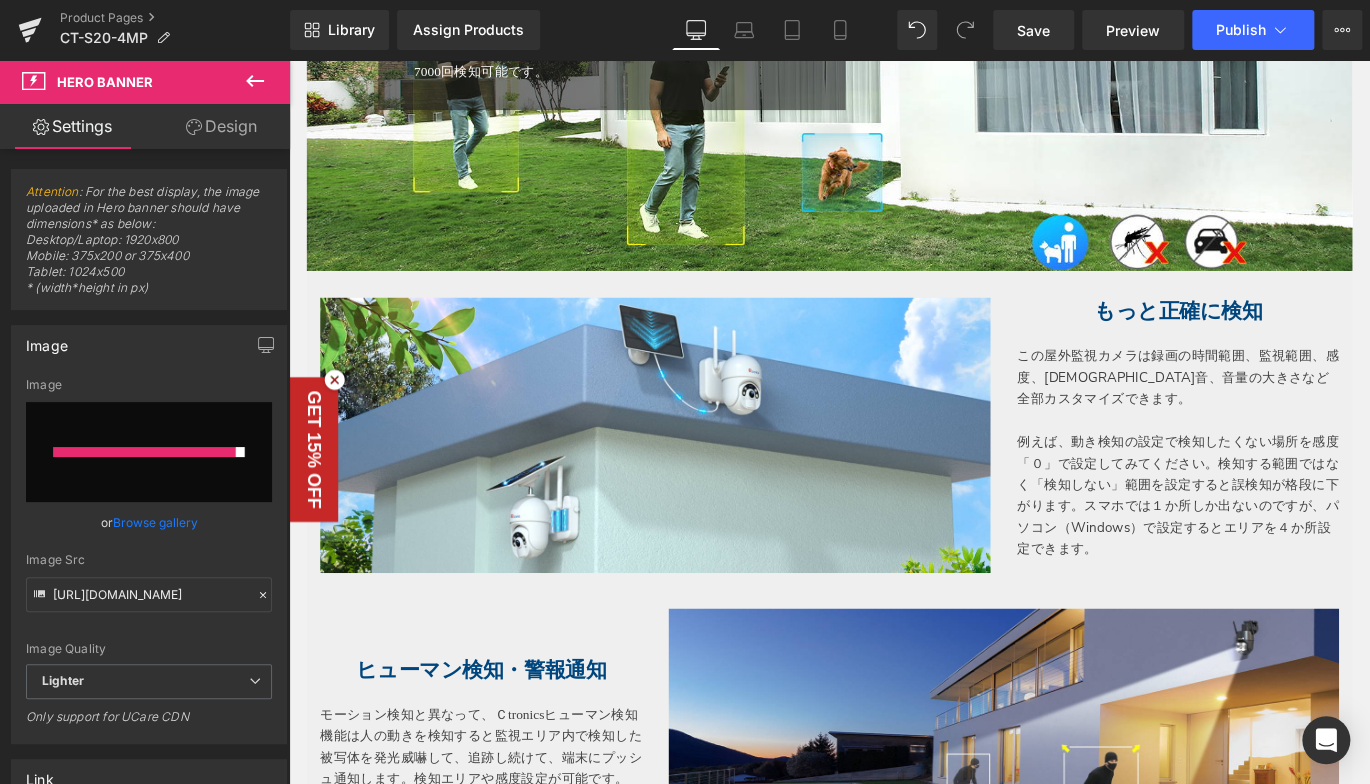 type on "https://ucarecdn.com/c59272c9-90eb-4060-8666-ecad1dd14cb0/-/format/auto/-/preview/3000x3000/-/quality/lighter/4.jpg" 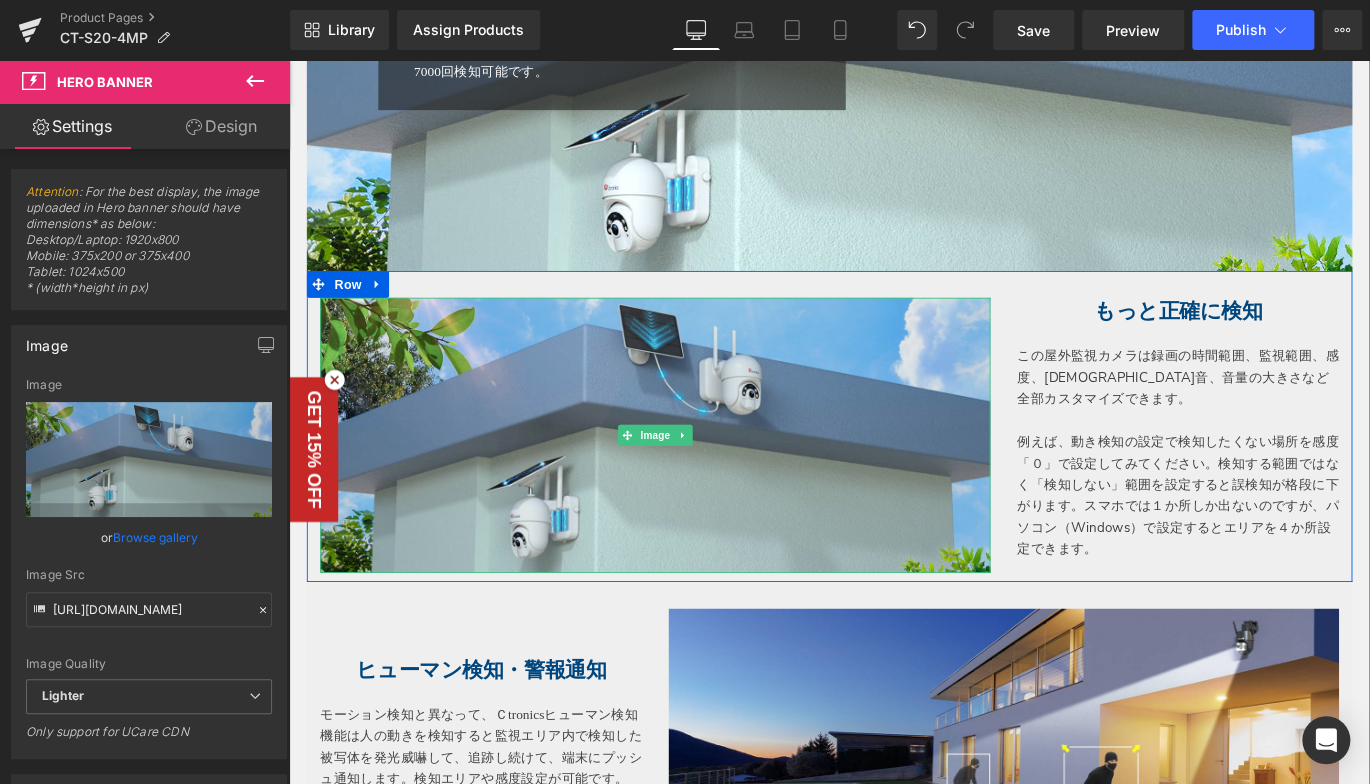drag, startPoint x: 420, startPoint y: 432, endPoint x: 475, endPoint y: 446, distance: 56.753853 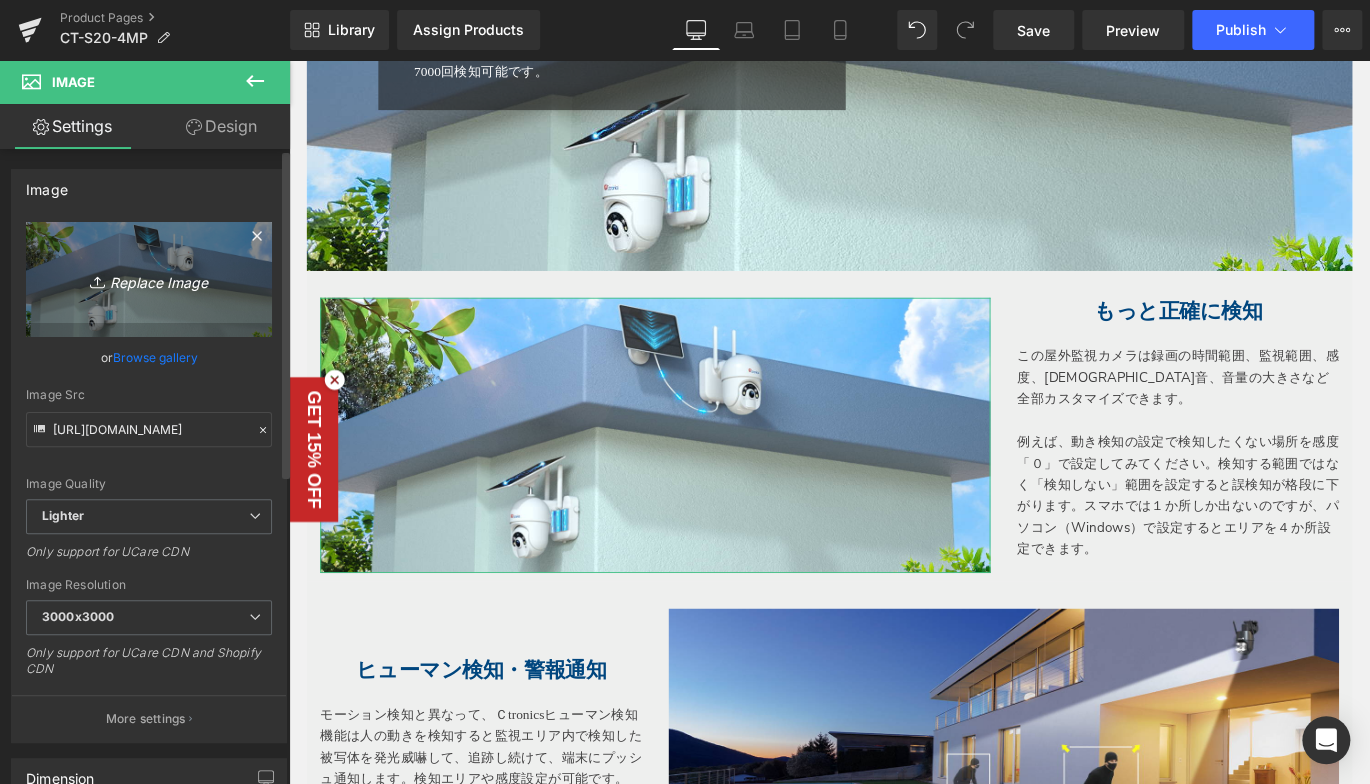 click on "Replace Image" at bounding box center [149, 279] 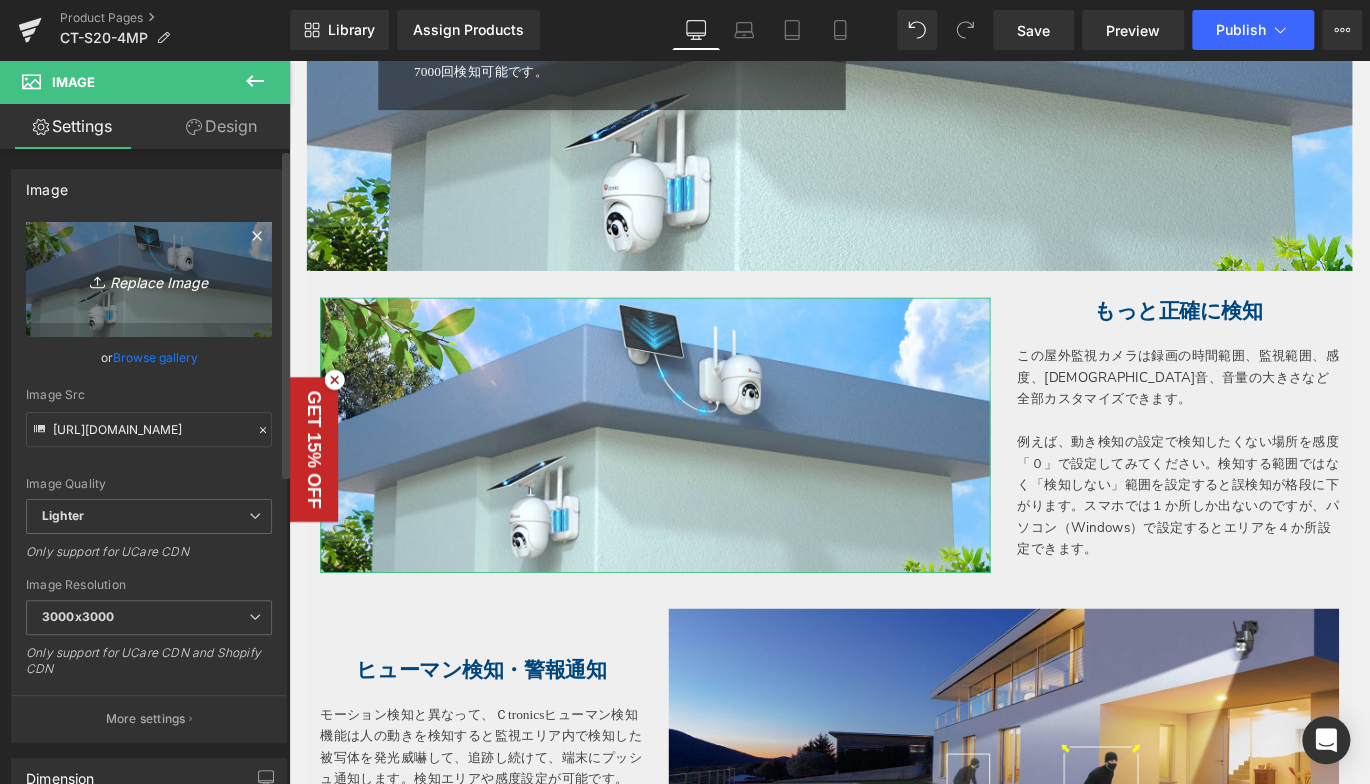 type on "C:\fakepath\5.jpg" 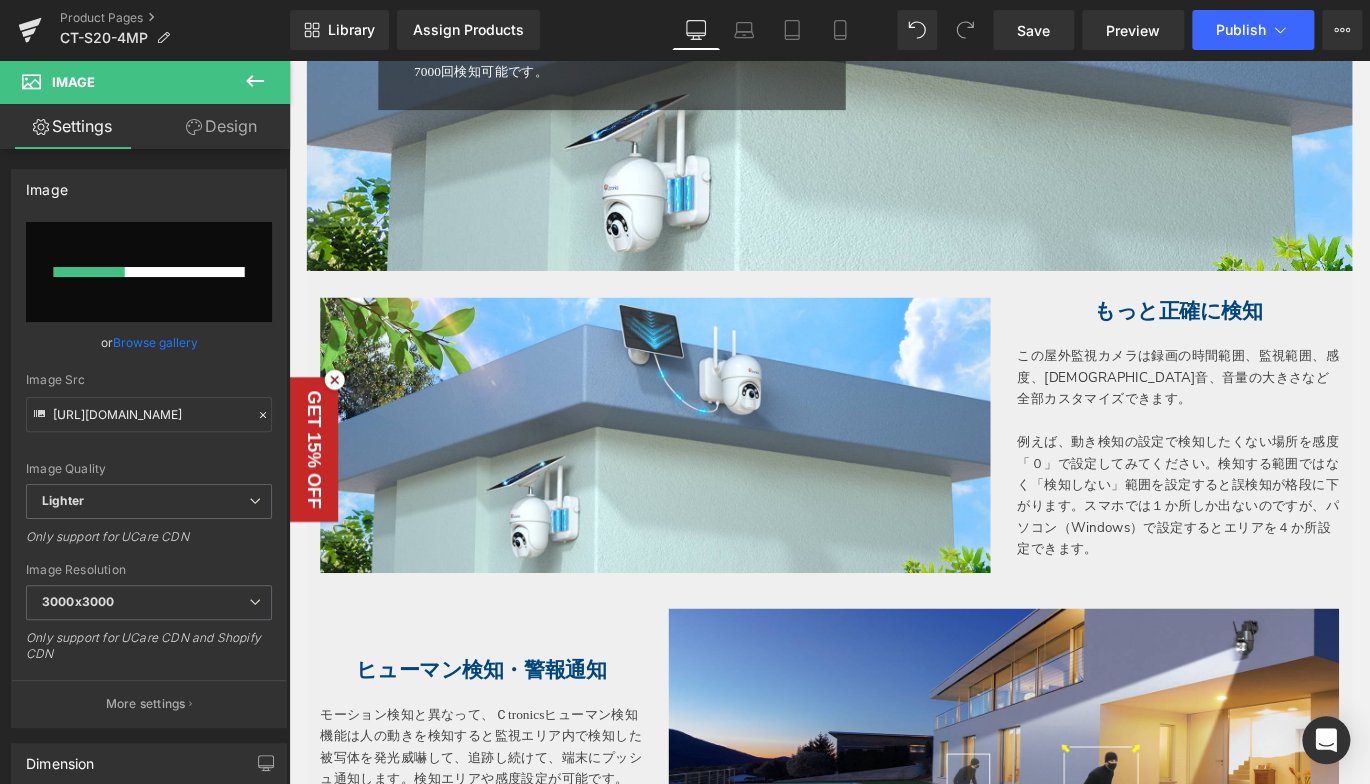 type 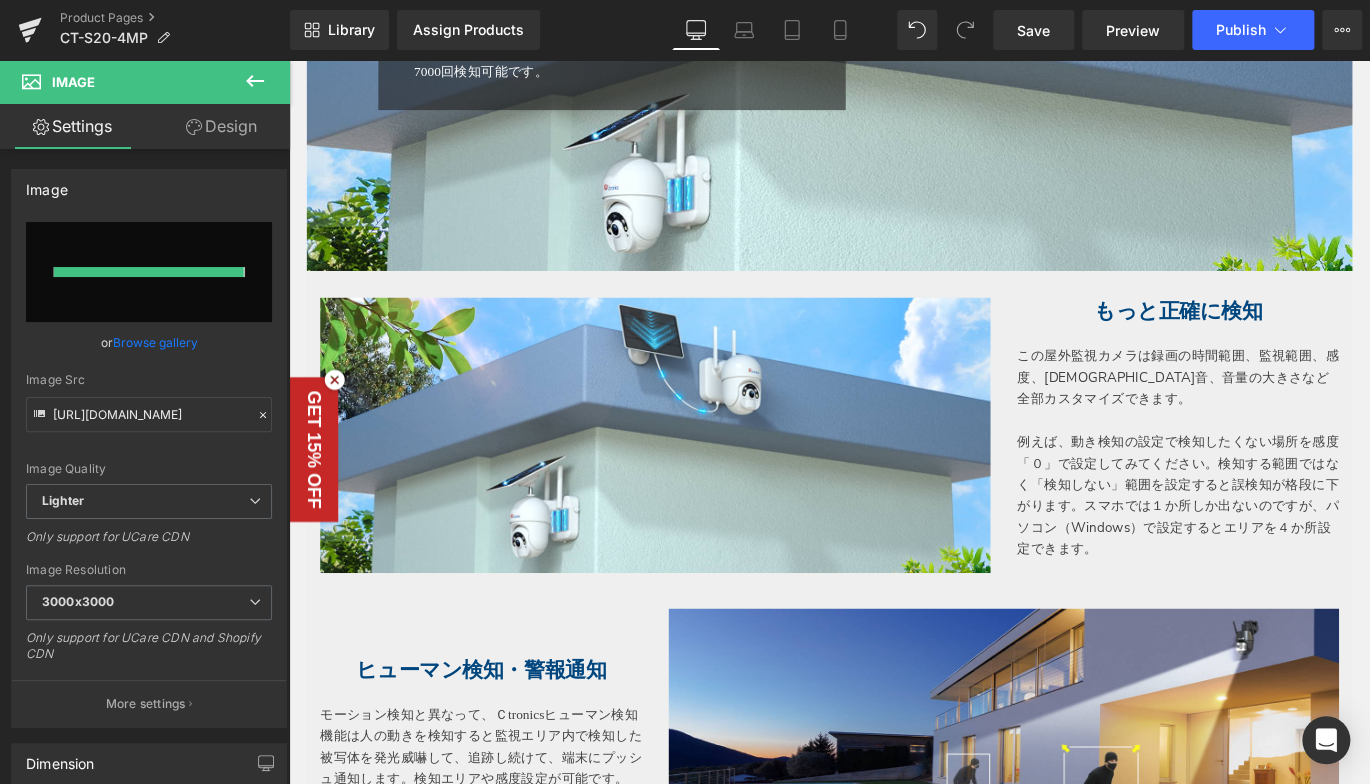 type on "https://ucarecdn.com/267525b3-5b06-426c-8f74-a67324a36d23/-/format/auto/-/preview/3000x3000/-/quality/lighter/5.jpg" 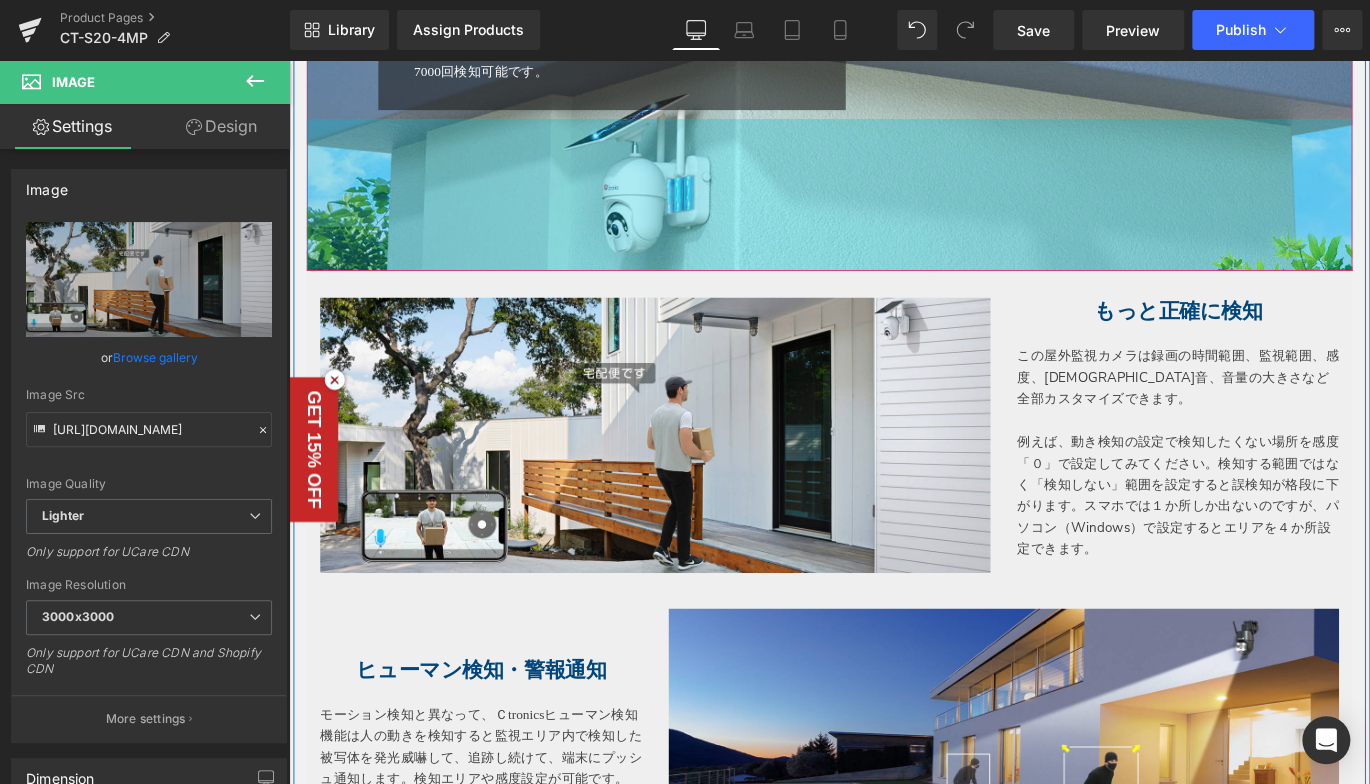 drag, startPoint x: 474, startPoint y: 308, endPoint x: 1284, endPoint y: 391, distance: 814.2414 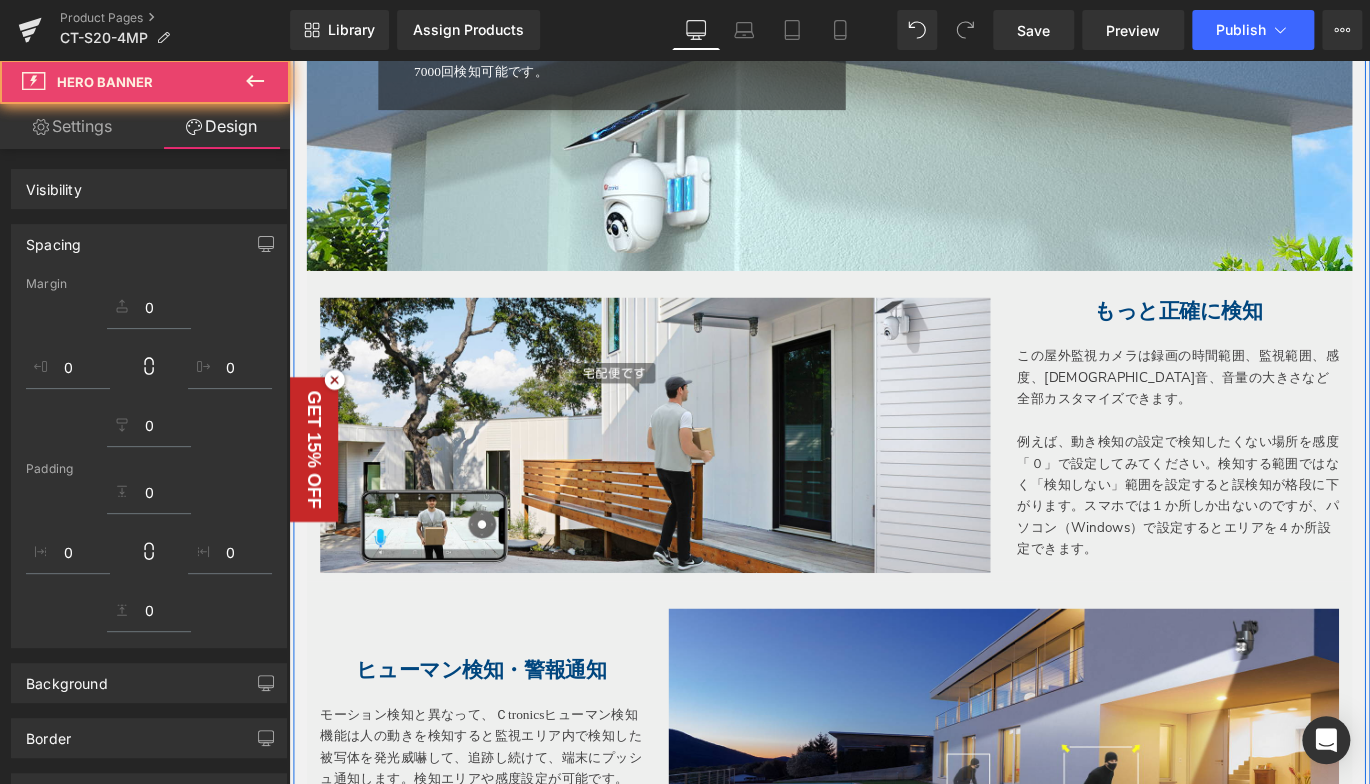 click on "この屋外監視カメラは録画の時間範囲、監視範囲、感度、アラーム音、音量の大きさなど全部カスタマイズできます。 例えば、動き検知の設定で検知したくない場所を感度「０」で設定してみてください。検知する範囲ではなく「検知しない」範囲を設定すると誤検知が格段に下がります。スマホでは１か所しか出ないのですが、パソコン（Windows）で設定するとエリアを４か所設定できます。 Text Block" at bounding box center [1284, 487] 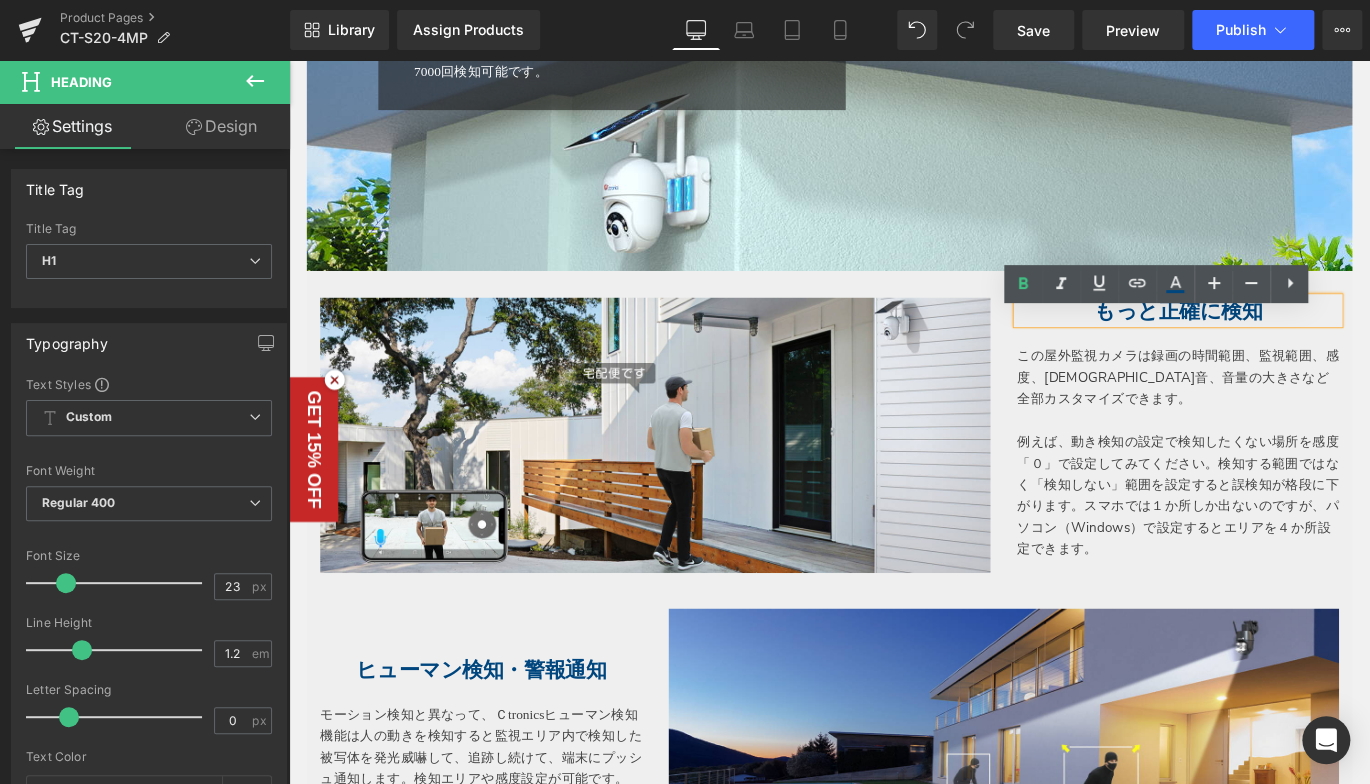 click on "もっと正確に検知" at bounding box center (1284, 339) 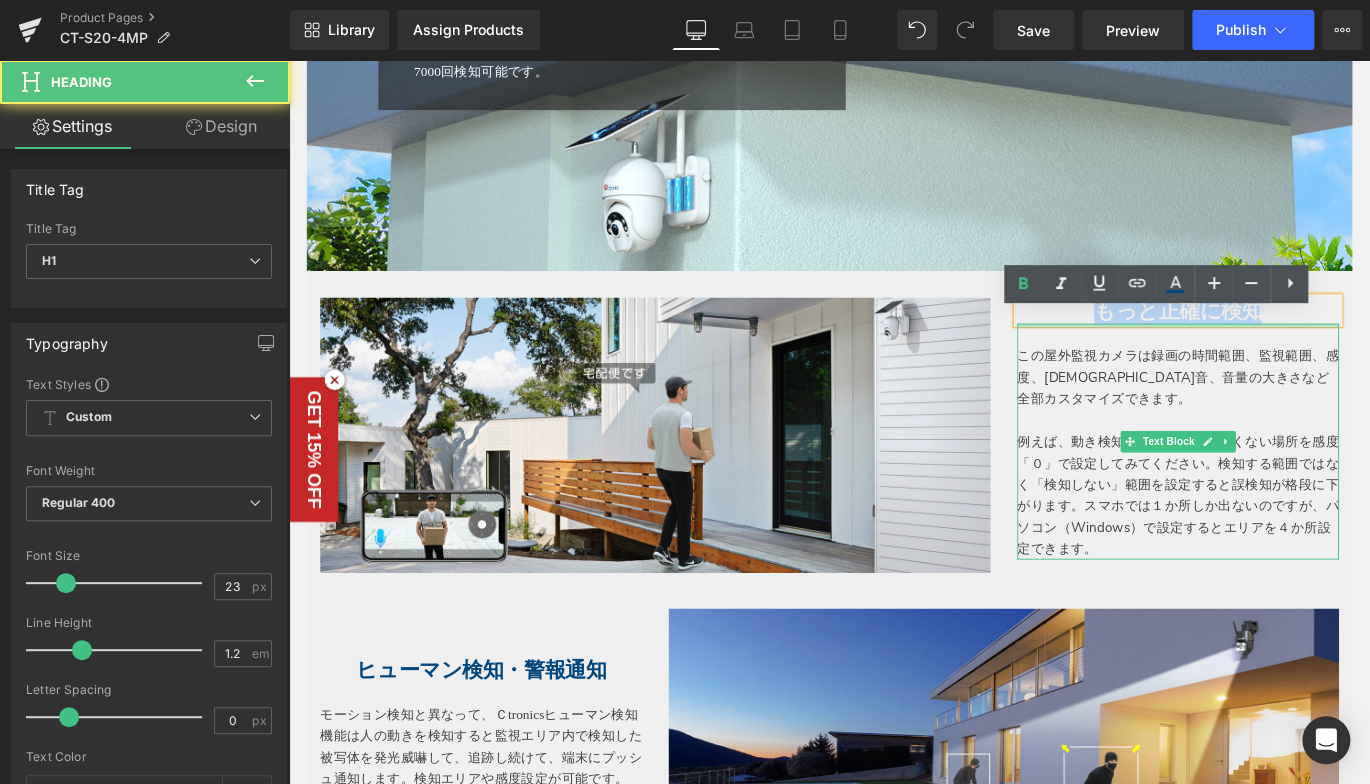 drag, startPoint x: 1193, startPoint y: 362, endPoint x: 1430, endPoint y: 371, distance: 237.17082 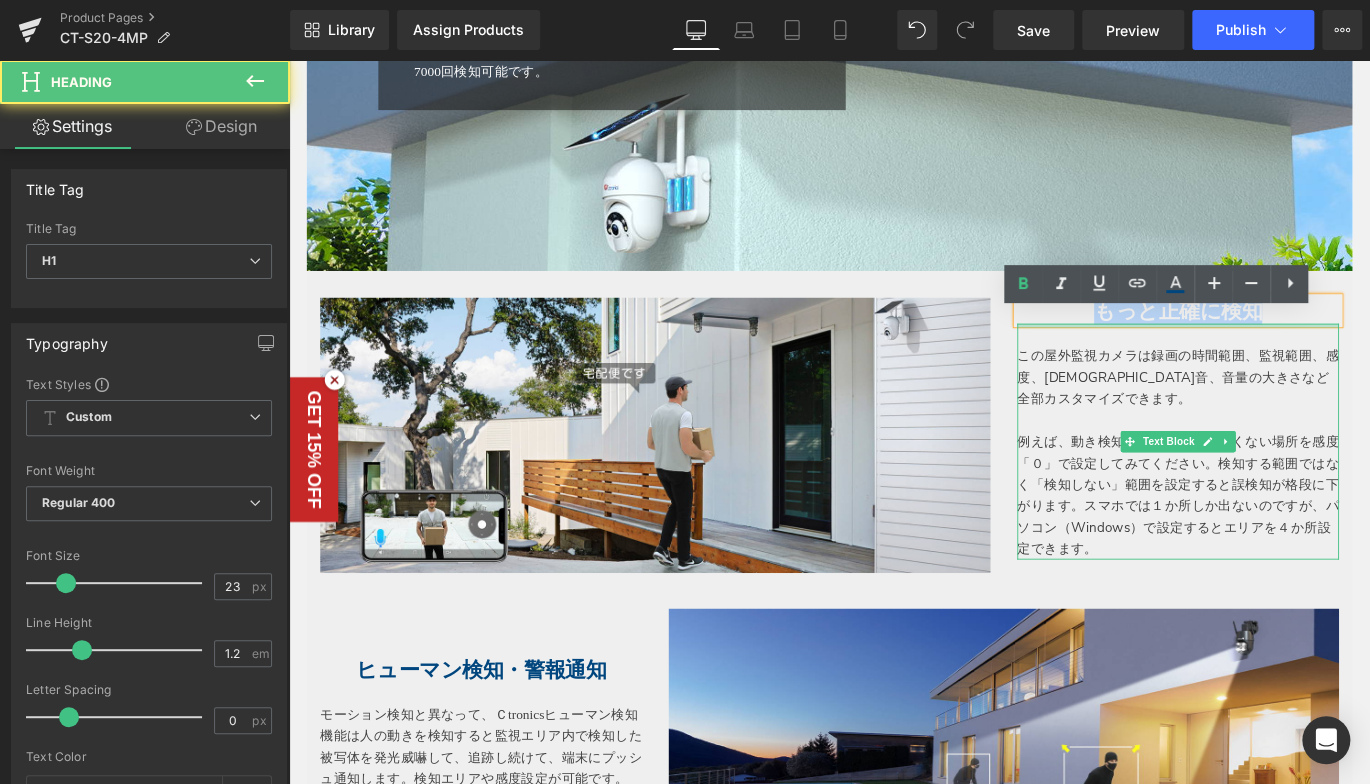 click on "もっと正確に検知 Heading         この屋外監視カメラは録画の時間範囲、監視範囲、感度、アラーム音、音量の大きさなど全部カスタマイズできます。 例えば、動き検知の設定で検知したくない場所を感度「０」で設定してみてください。検知する範囲ではなく「検知しない」範囲を設定すると誤検知が格段に下がります。スマホでは１か所しか出ないのですが、パソコン（Windows）で設定するとエリアを４か所設定できます。 Text Block" at bounding box center [1284, 472] 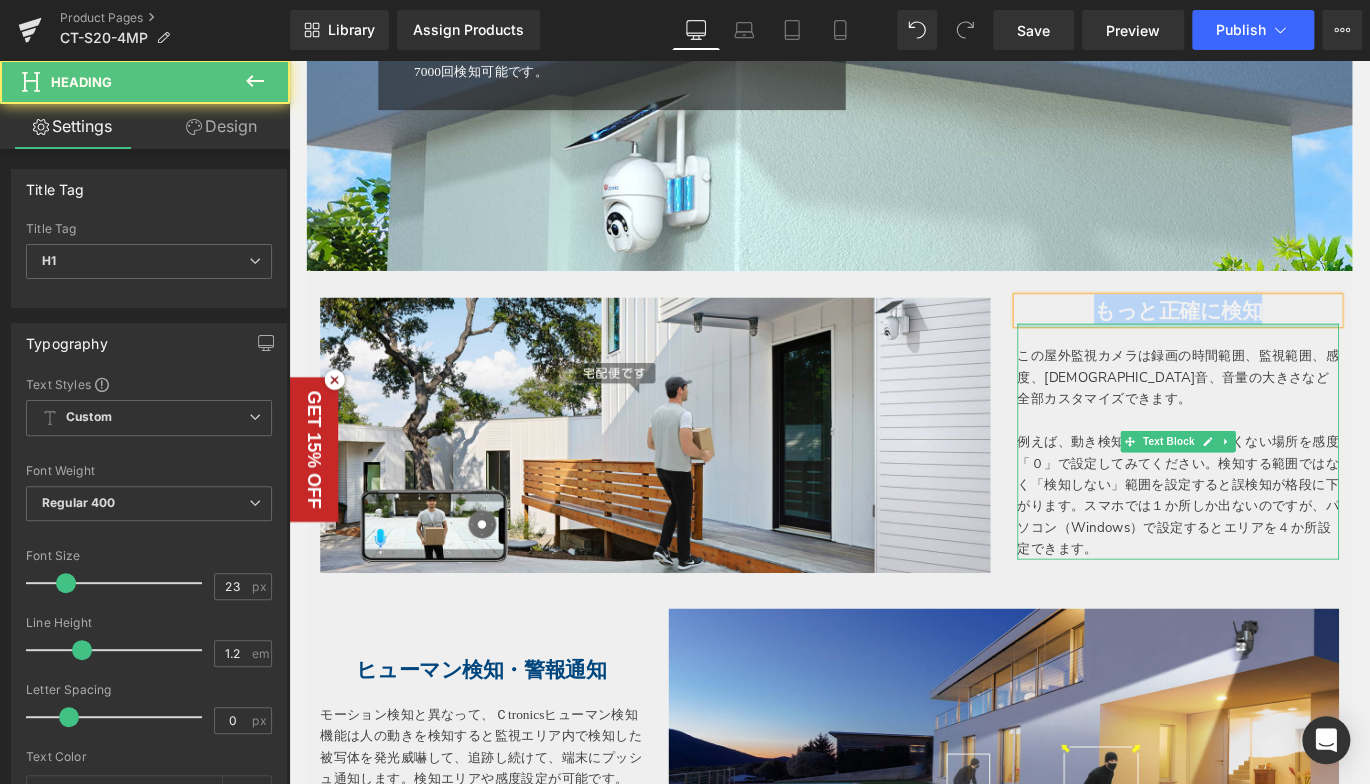 paste 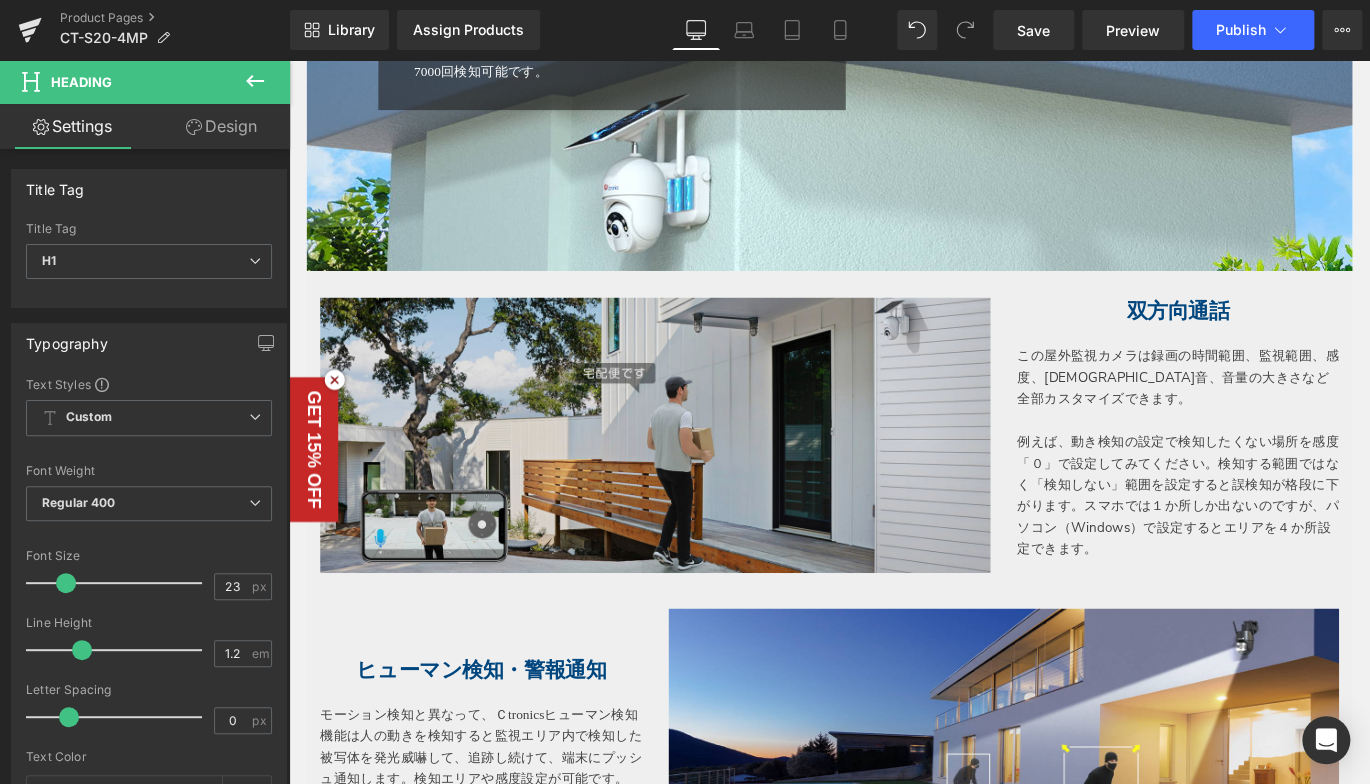 click at bounding box center (699, 479) 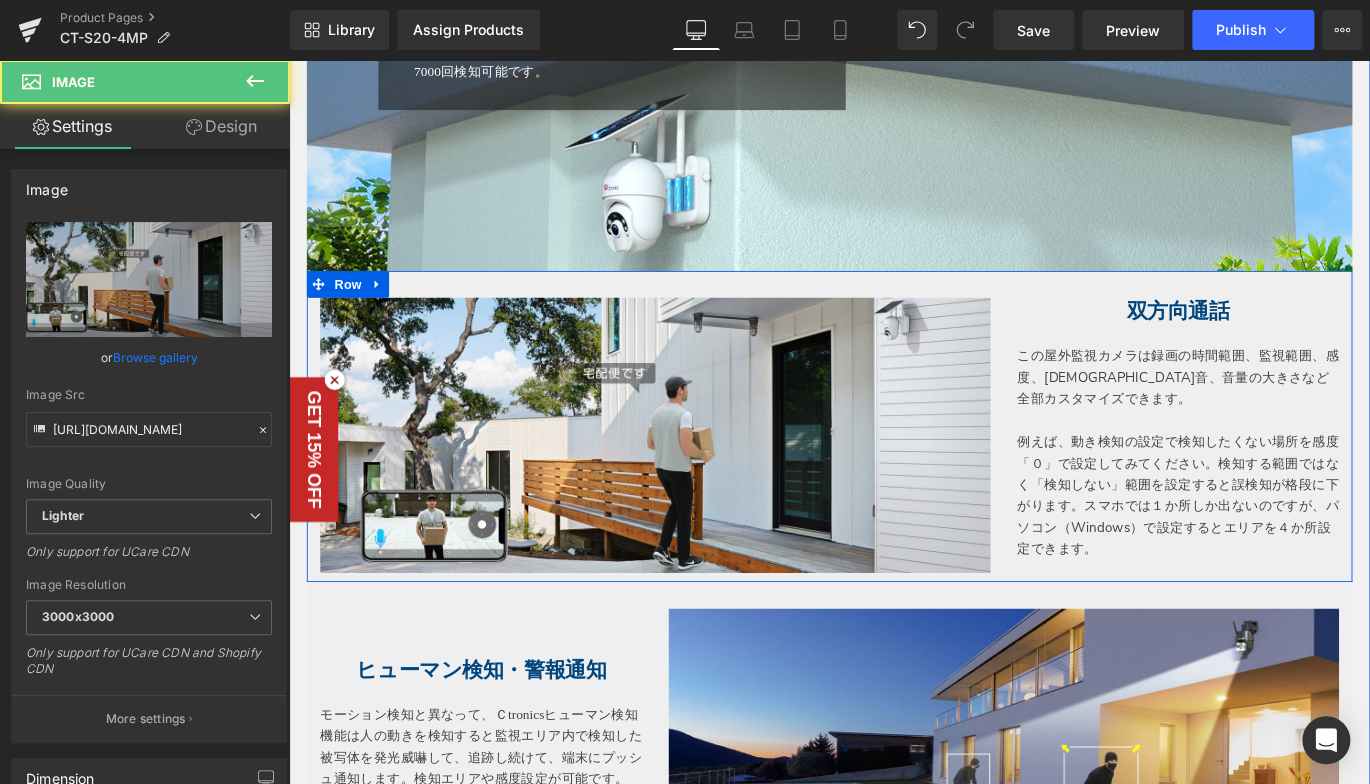 click on "この屋外監視カメラは録画の時間範囲、監視範囲、感度、アラーム音、音量の大きさなど全部カスタマイズできます。" at bounding box center (1284, 415) 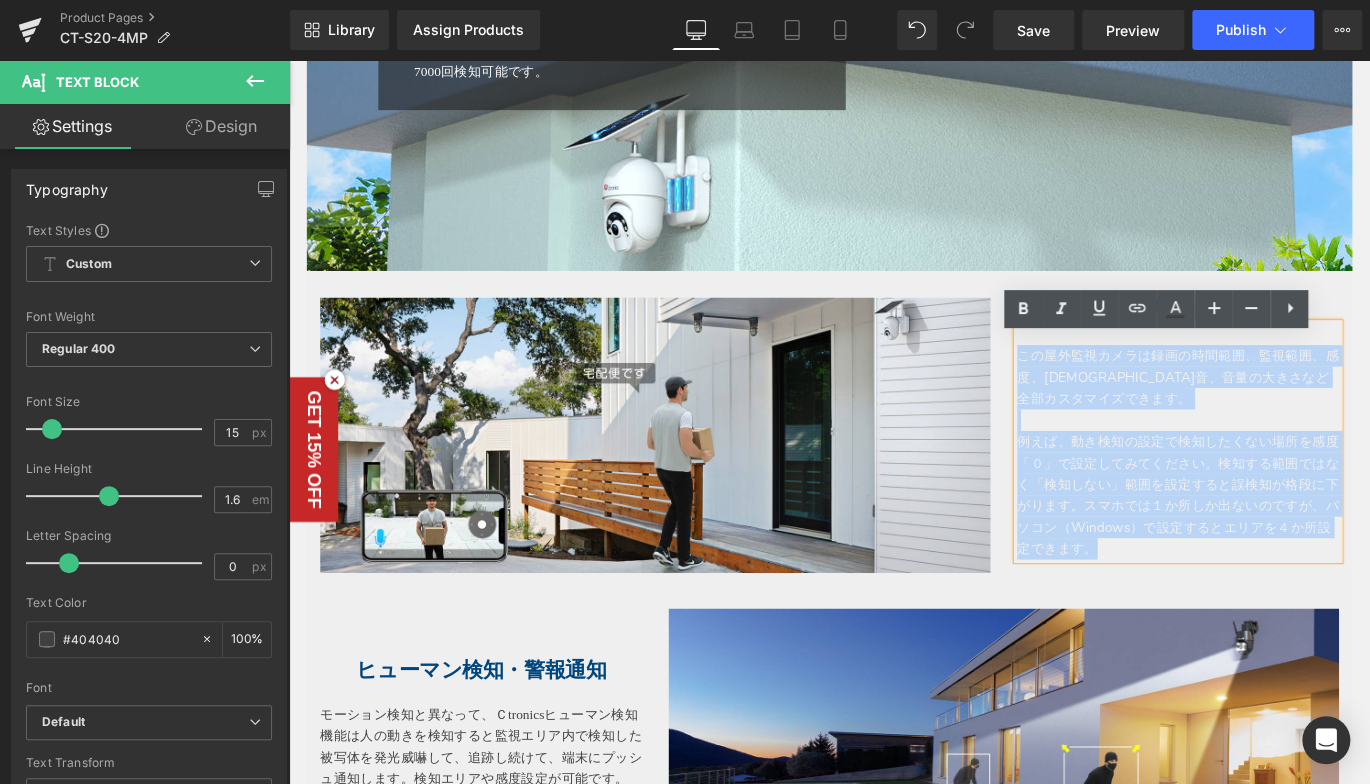 drag, startPoint x: 1096, startPoint y: 407, endPoint x: 1282, endPoint y: 623, distance: 285.04736 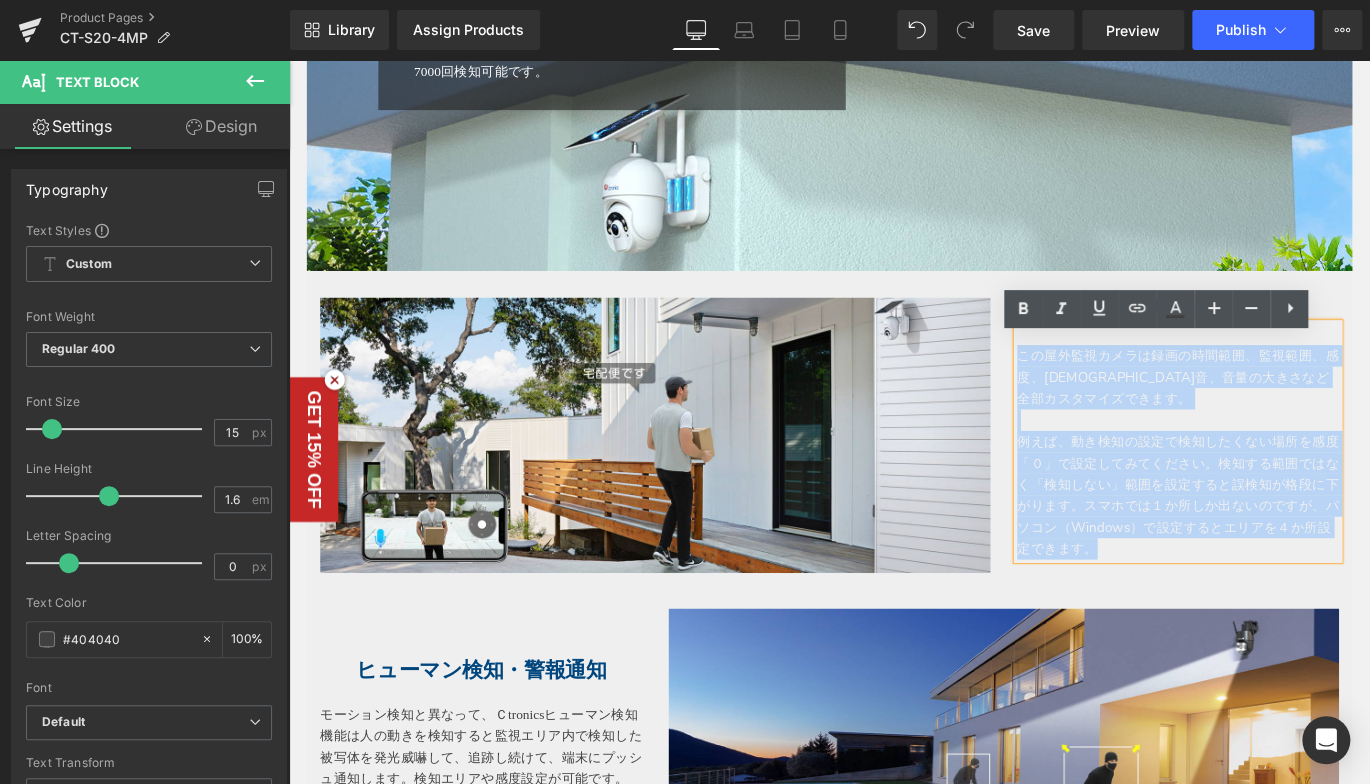 click on "この屋外監視カメラは録画の時間範囲、監視範囲、感度、アラーム音、音量の大きさなど全部カスタマイズできます。 例えば、動き検知の設定で検知したくない場所を感度「０」で設定してみてください。検知する範囲ではなく「検知しない」範囲を設定すると誤検知が格段に下がります。スマホでは１か所しか出ないのですが、パソコン（Windows）で設定するとエリアを４か所設定できます。" at bounding box center (1284, 487) 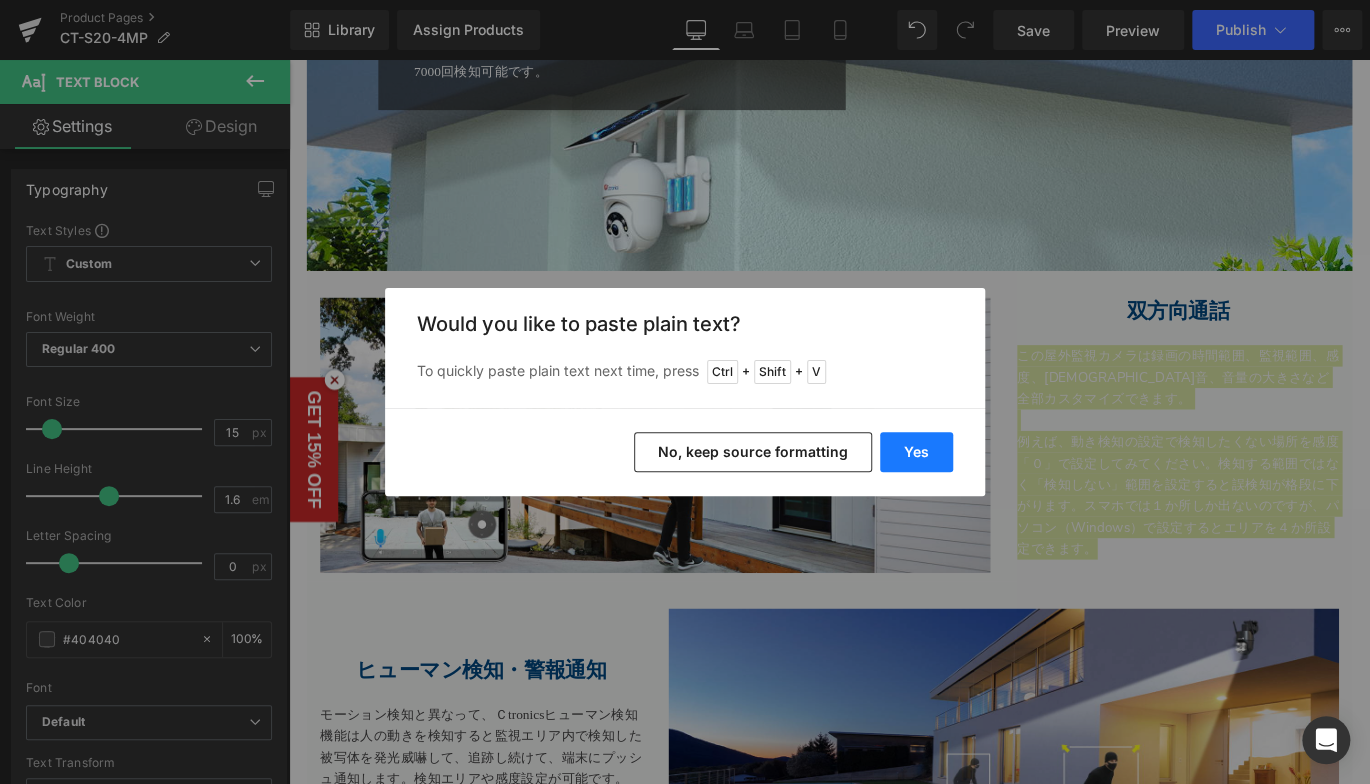 click on "Yes" at bounding box center [916, 452] 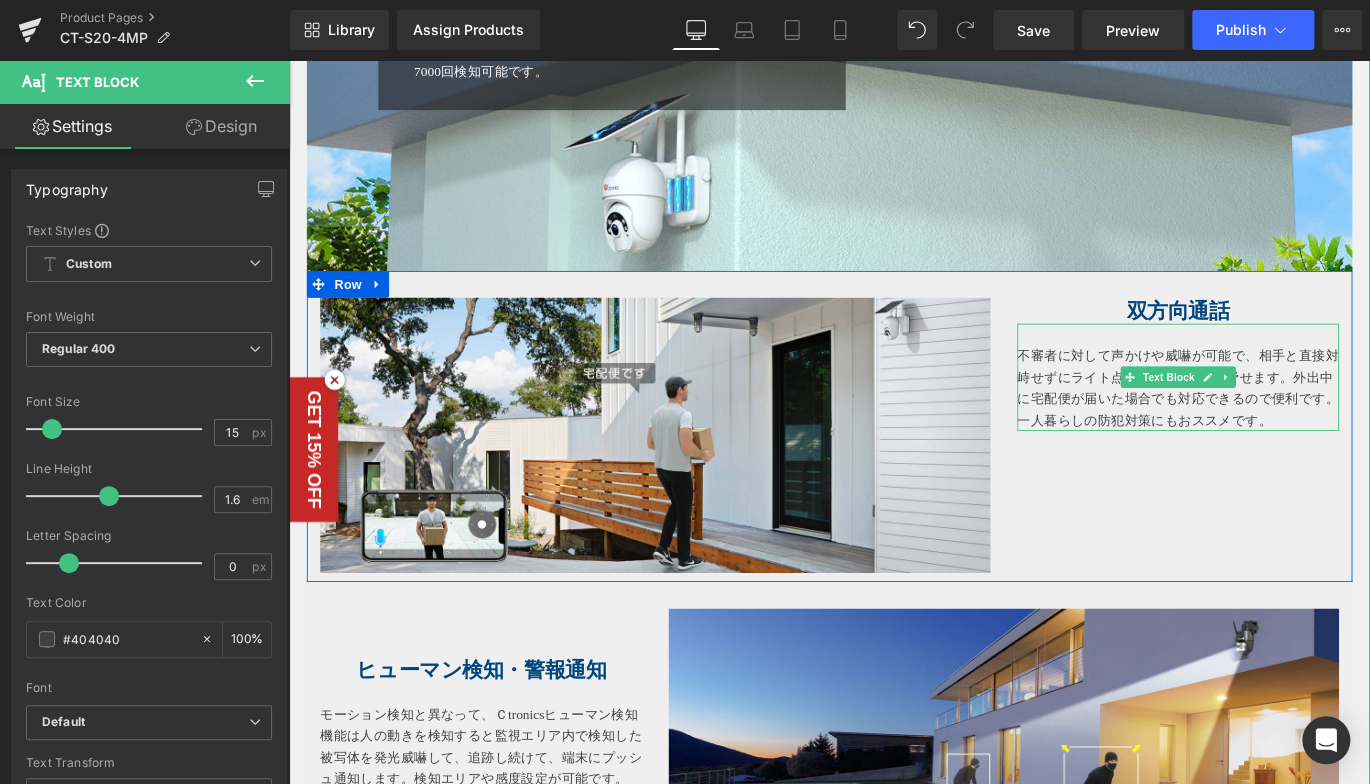 click on "不審者に対して声かけや威嚇が可能で、相手と直接対峙せずにライト点灯+声で不審者を脅せます。外出中に宅配便が届いた場合でも対応できるので便利です。一人暮らしの防犯対策にもおススメです。" at bounding box center (1284, 427) 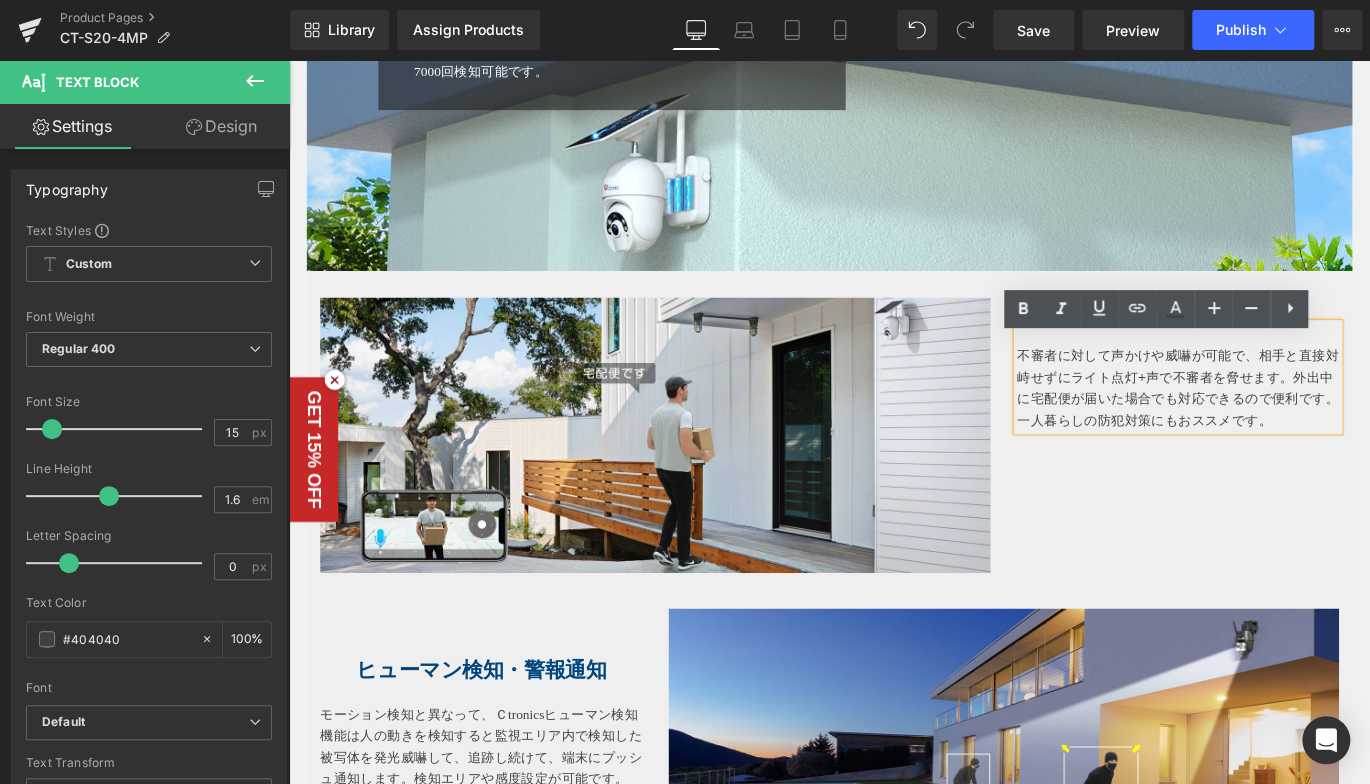 click at bounding box center [1284, 367] 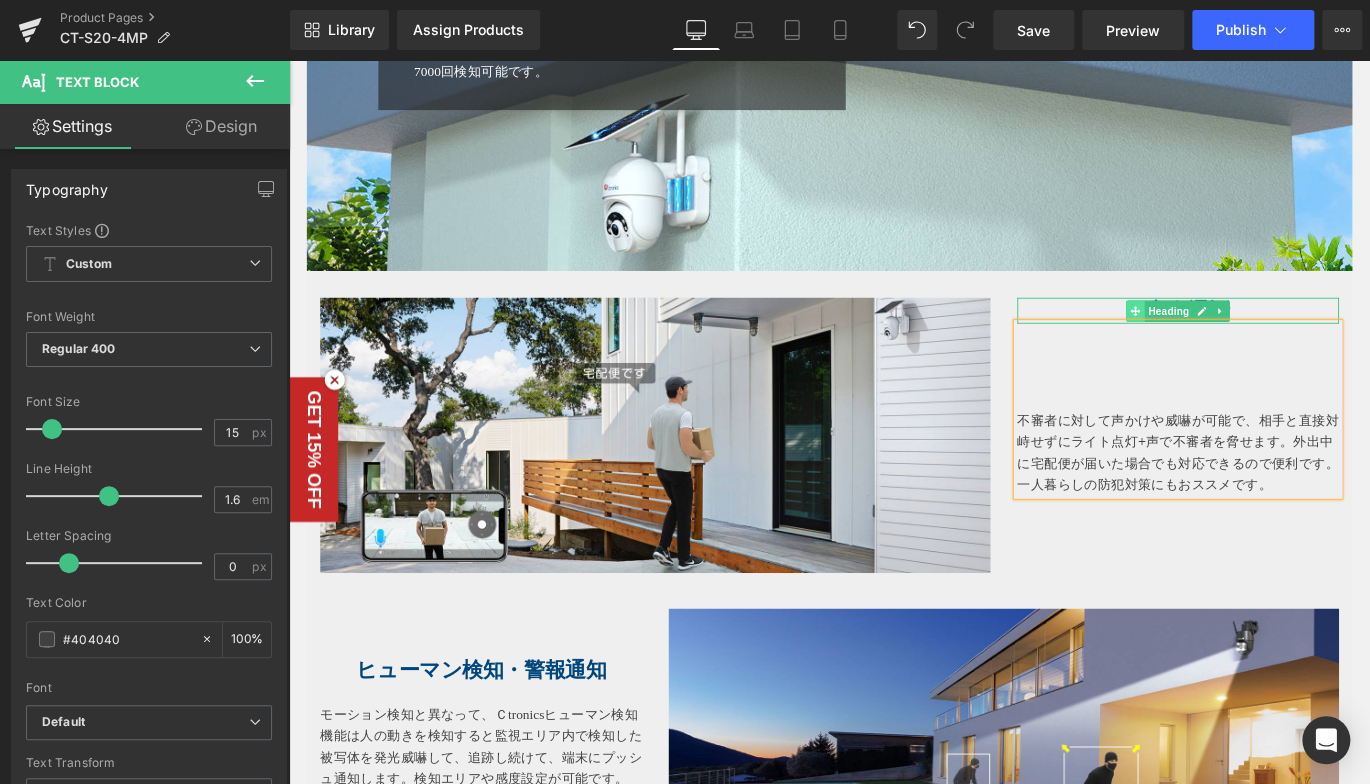 click at bounding box center (1236, 341) 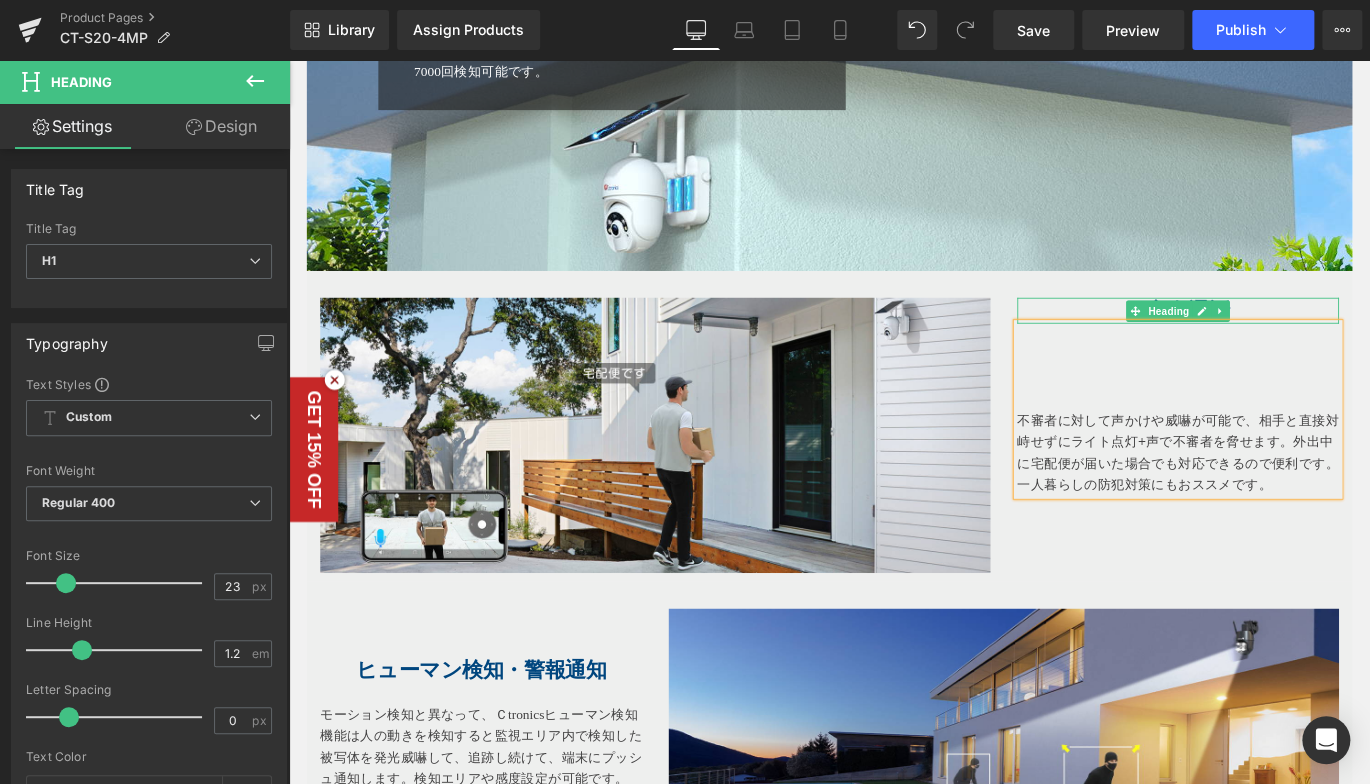 click on "双方向通話" at bounding box center [1284, 340] 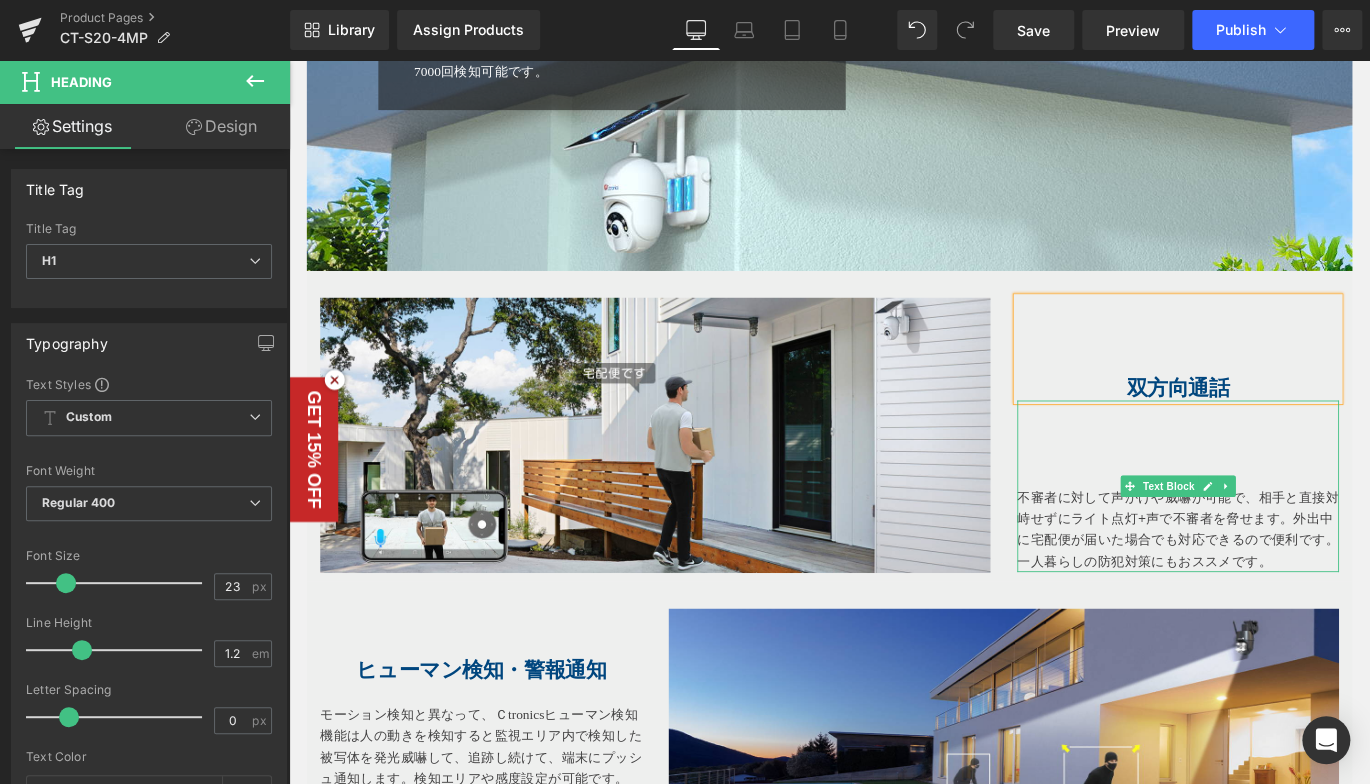 click at bounding box center [1284, 525] 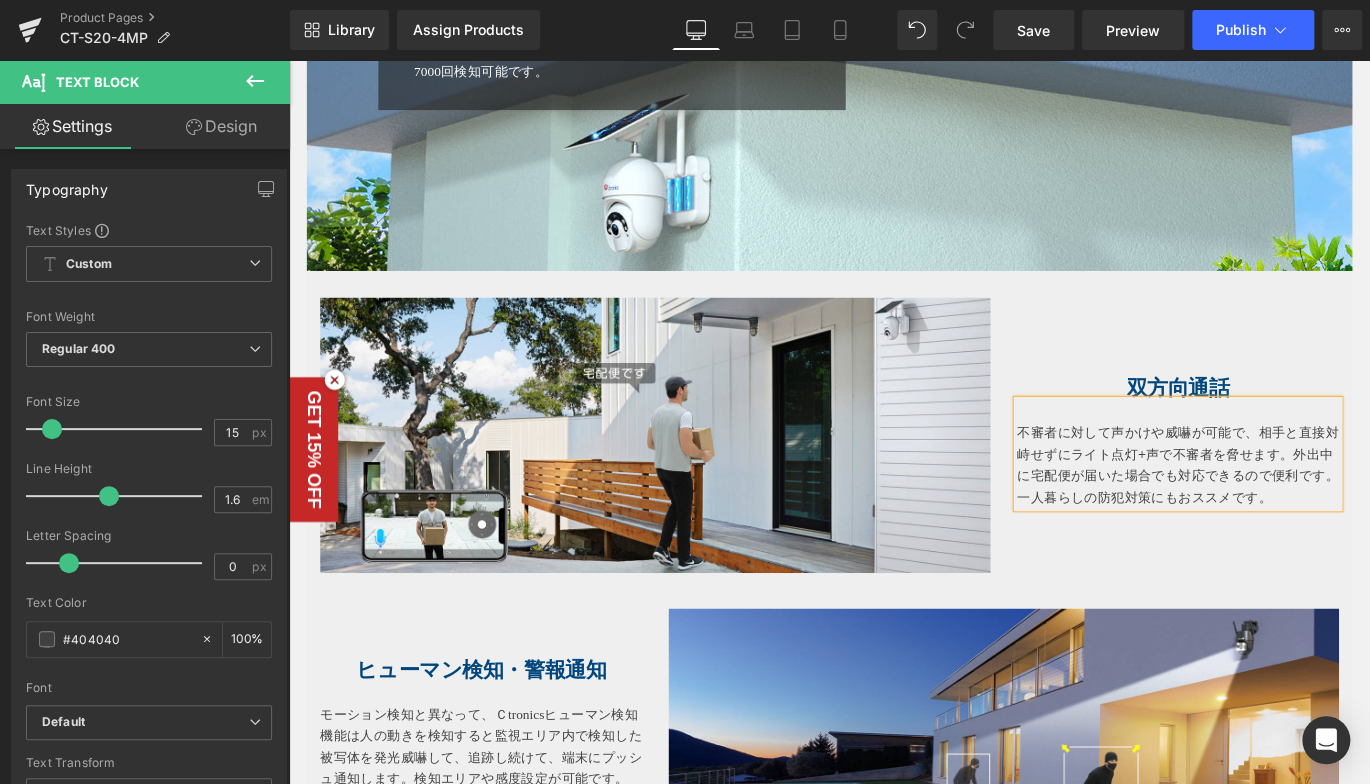 click on "ヒューマン検知・警報通知 Heading         モーション検知と異なって、Ｃtronicsヒューマン検知機能は人の動きを検知すると監視エリア内で検知した被写体を発光威嚇して、追跡し続けて、端末にプッシュ通知します。検知エリアや感度設定が可能です。 LEDライトとブザー、音声警告することができます。 Text Block         Image         Row" at bounding box center (894, 817) 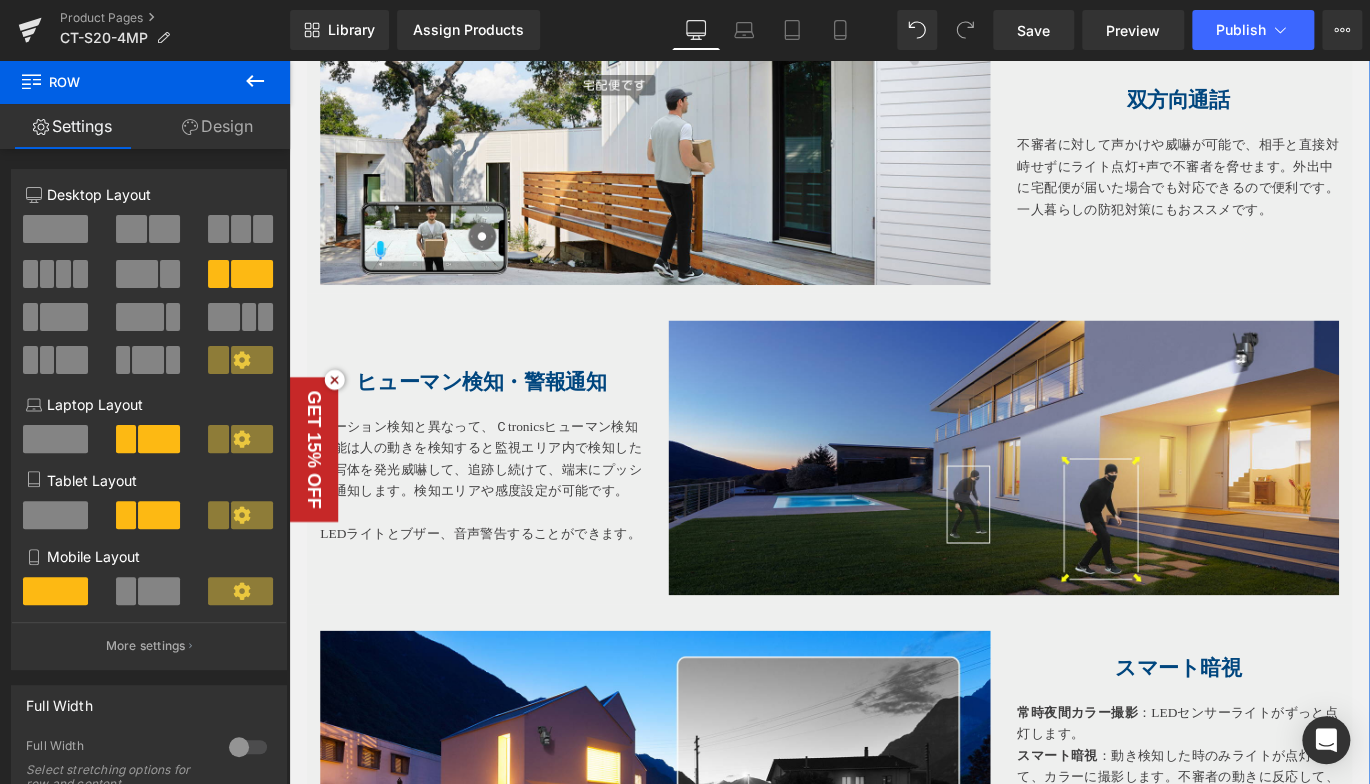 scroll, scrollTop: 3098, scrollLeft: 0, axis: vertical 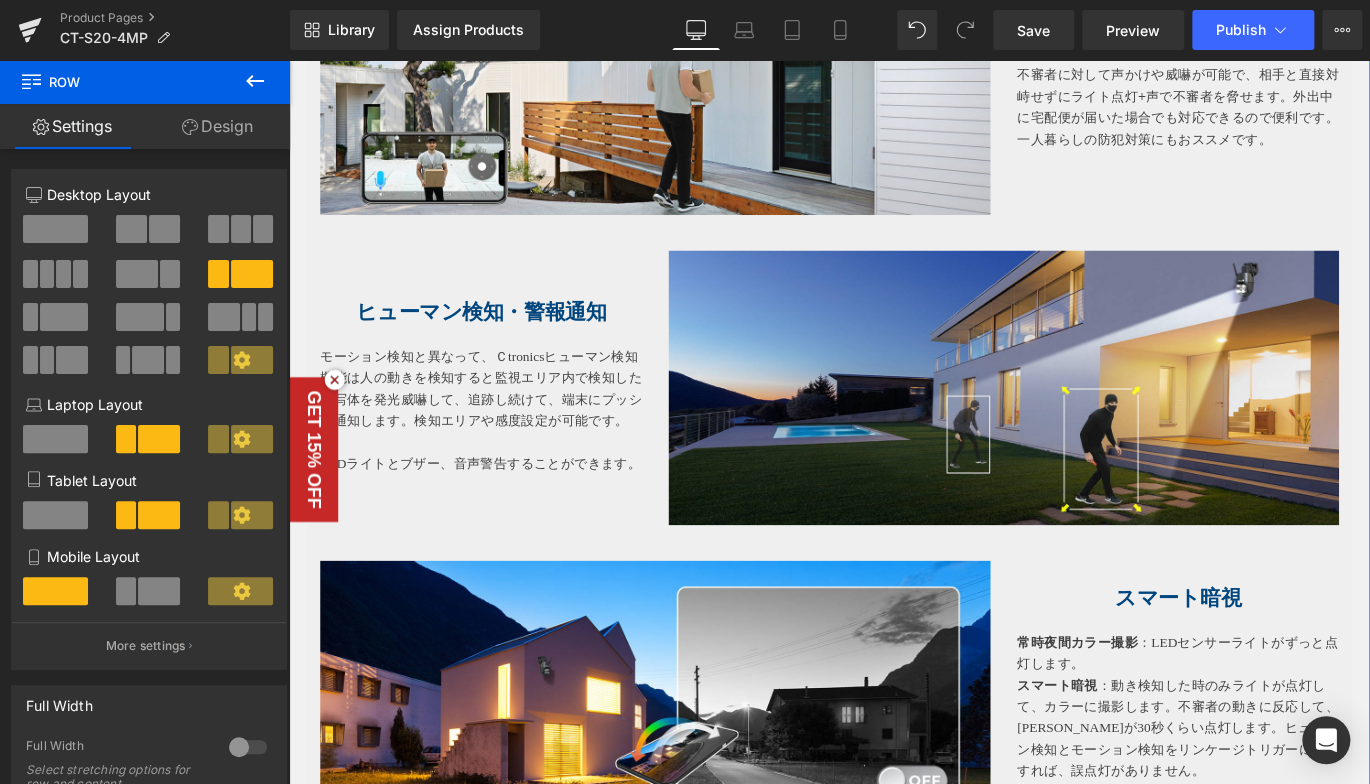 click on "Image" at bounding box center [1089, 427] 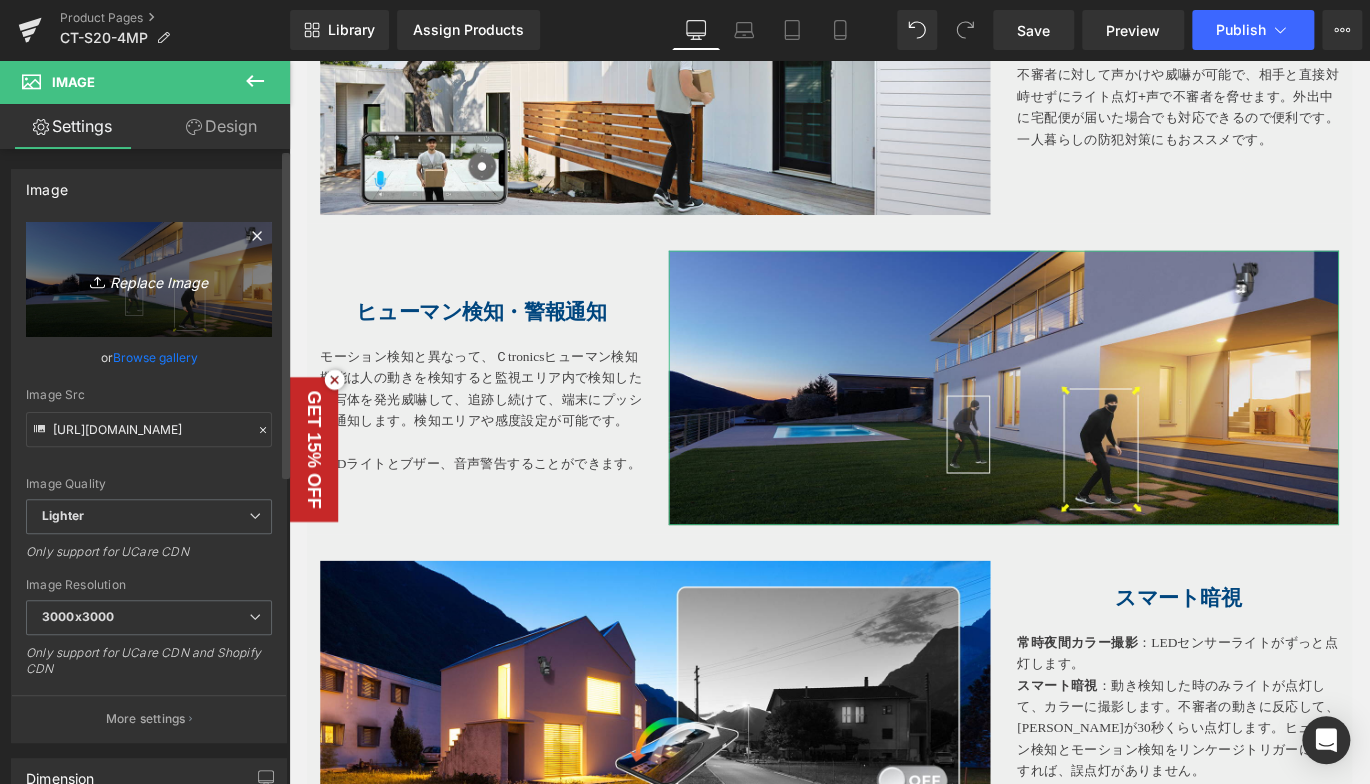 click on "Replace Image" at bounding box center (149, 279) 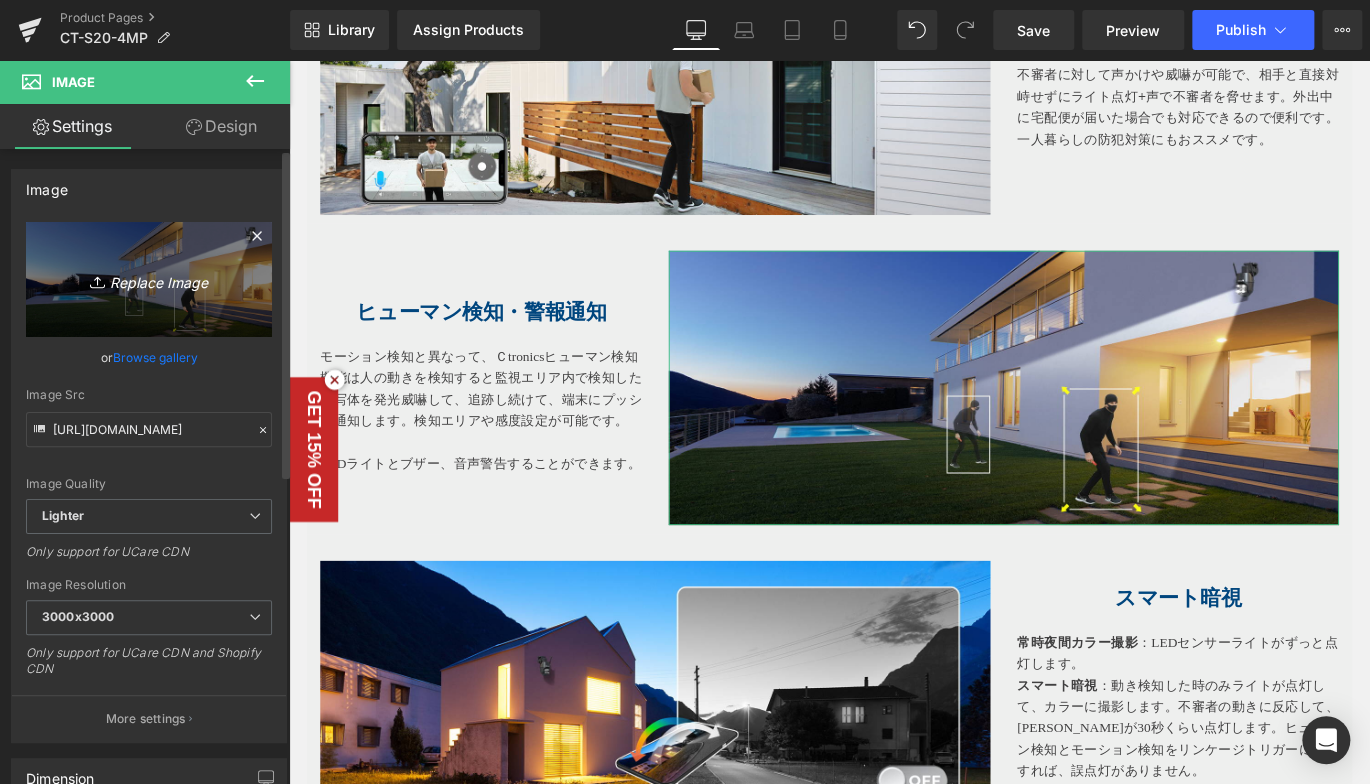 type on "C:\fakepath\6.jpg" 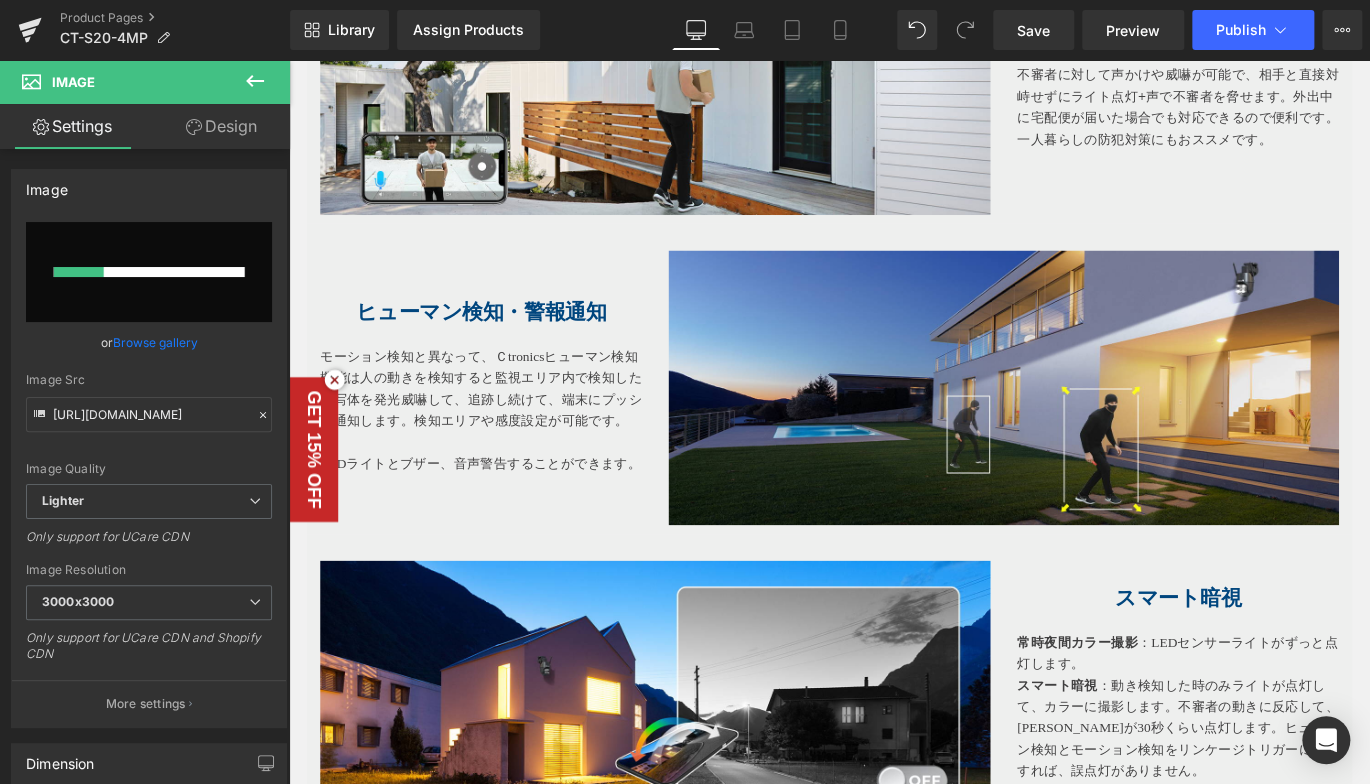 type 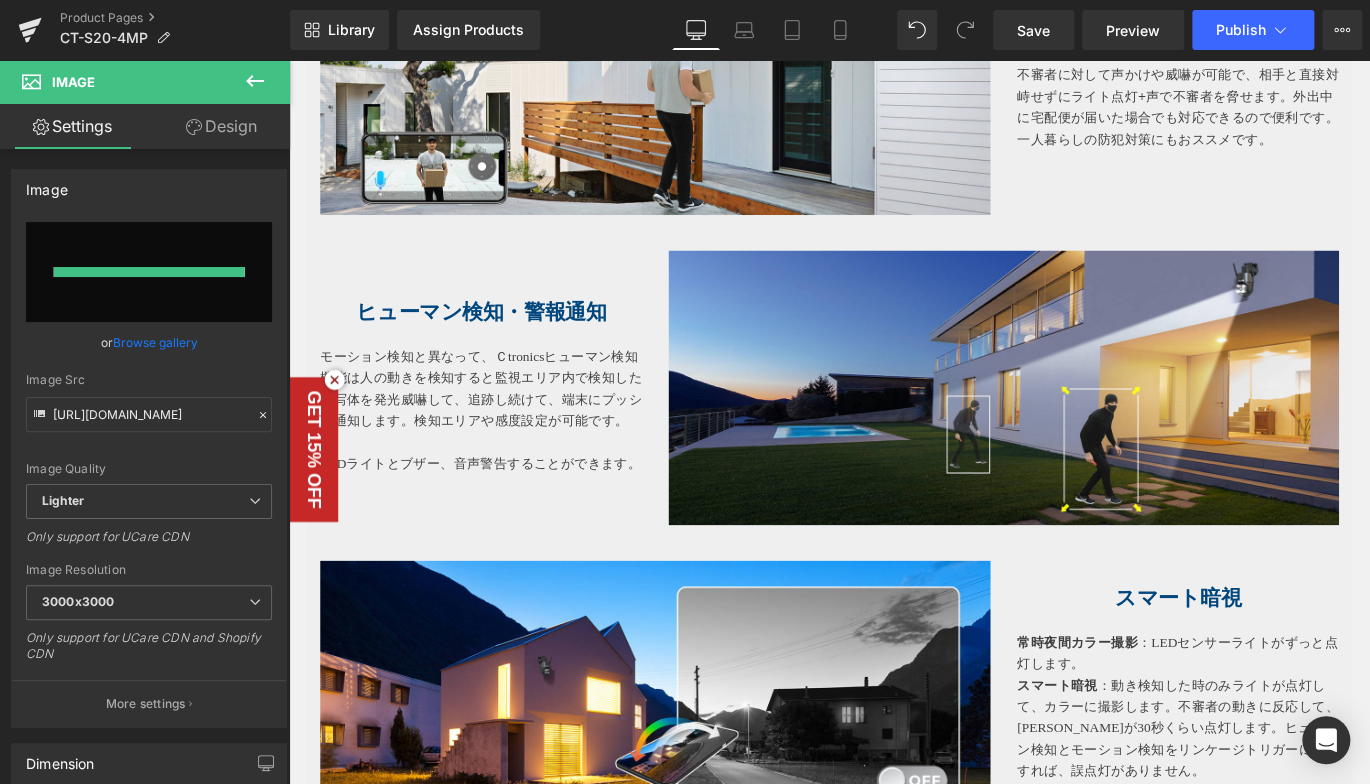 type on "https://ucarecdn.com/d83f273d-0fa5-440f-af4b-f3fb96db83c0/-/format/auto/-/preview/3000x3000/-/quality/lighter/6.jpg" 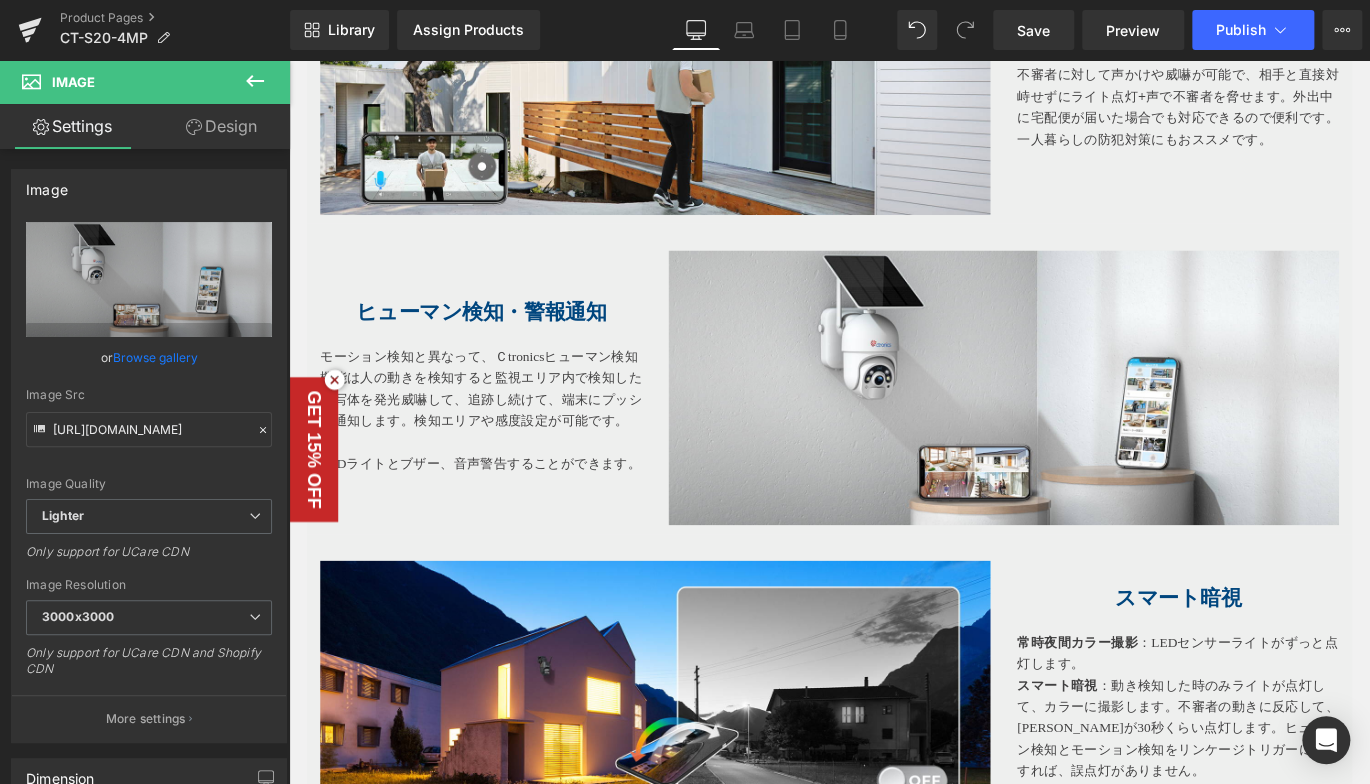 click on "ヒューマン検知・警報通知" at bounding box center (504, 342) 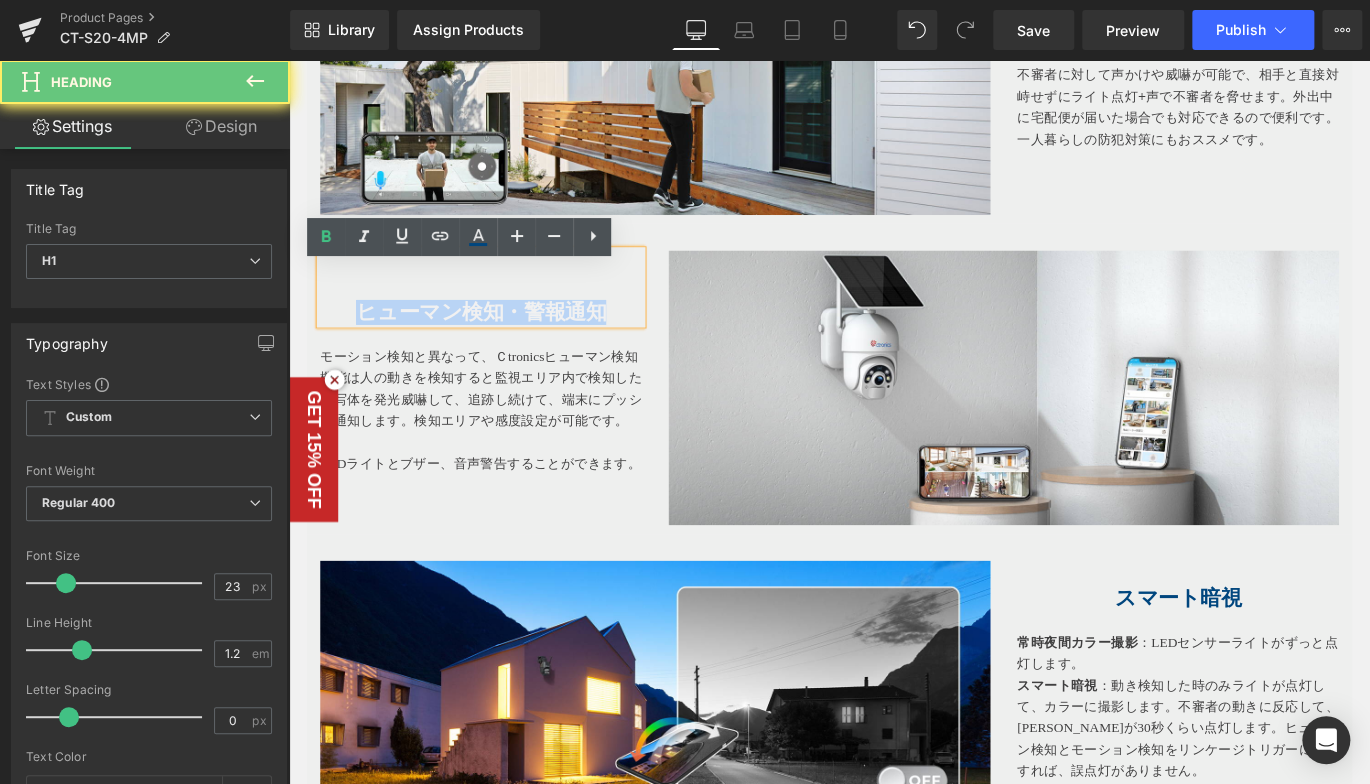 drag, startPoint x: 400, startPoint y: 360, endPoint x: 654, endPoint y: 366, distance: 254.07086 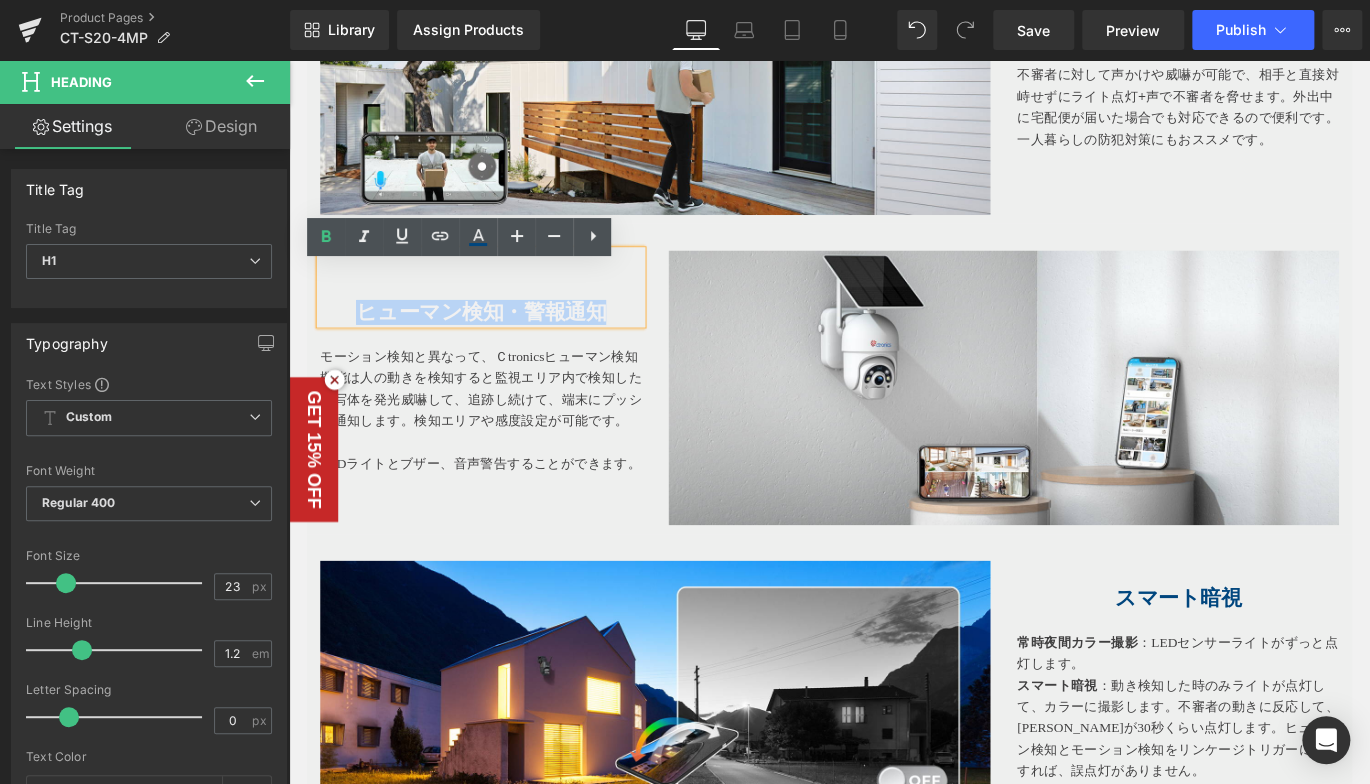 paste 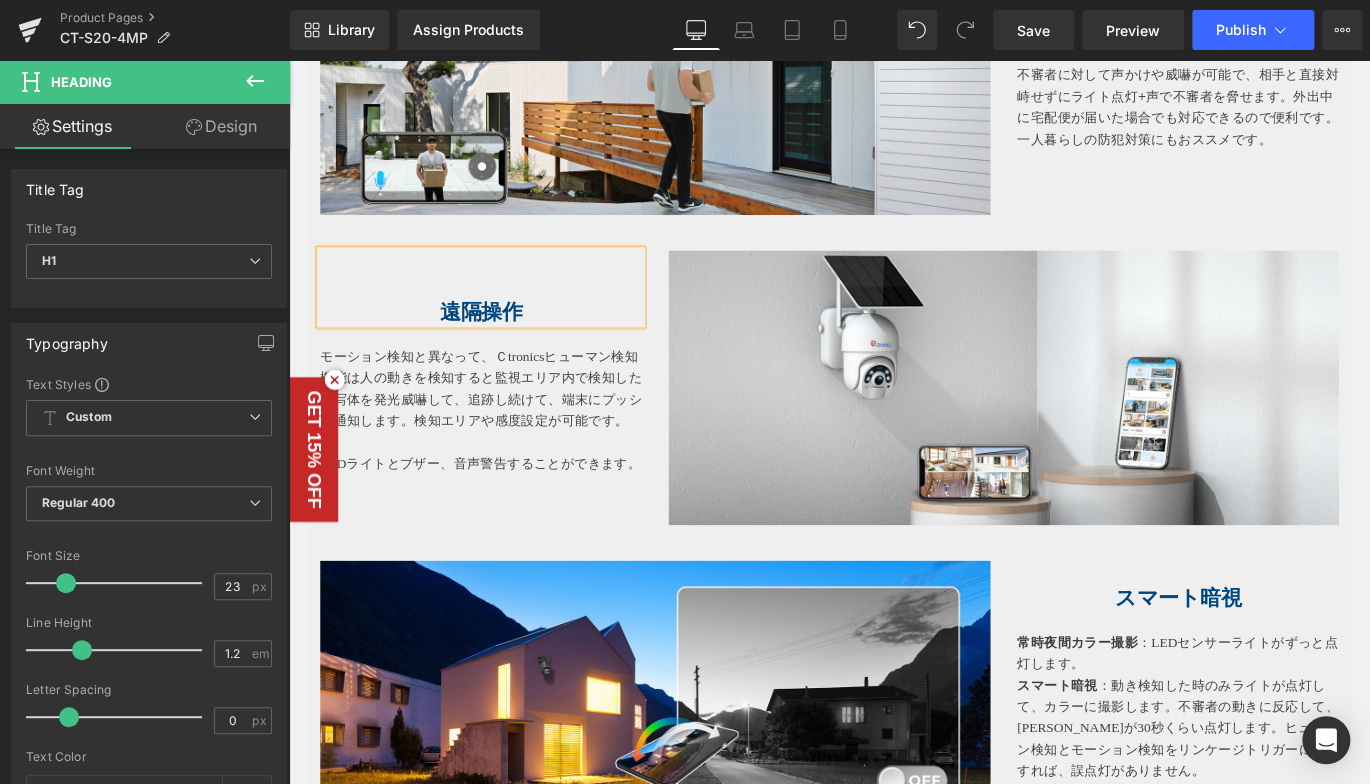 click on "モーション検知と異なって、Ｃtronicsヒューマン検知機能は人の動きを検知すると監視エリア内で検知した被写体を発光威嚇して、追跡し続けて、端末にプッシュ通知します。検知エリアや感度設定が可能です。" at bounding box center (504, 428) 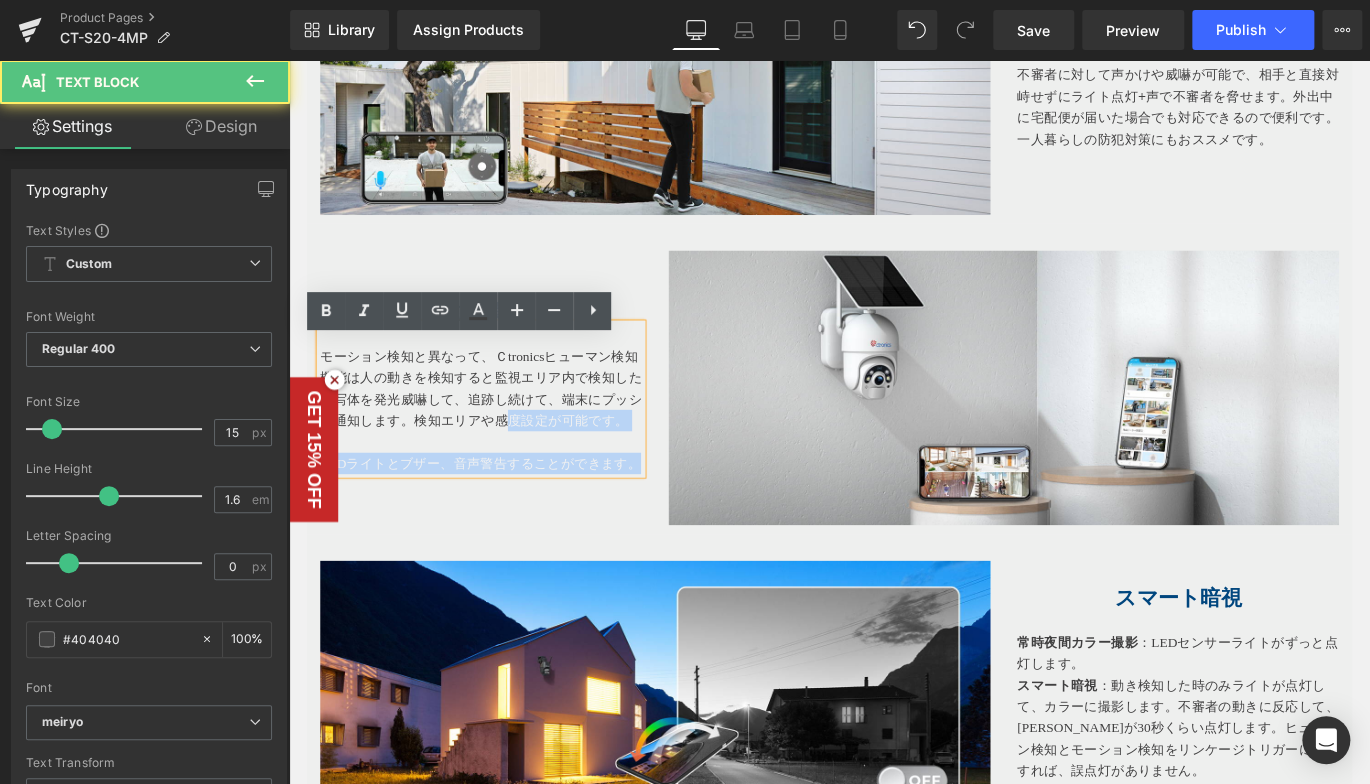 drag, startPoint x: 669, startPoint y: 530, endPoint x: 528, endPoint y: 477, distance: 150.632 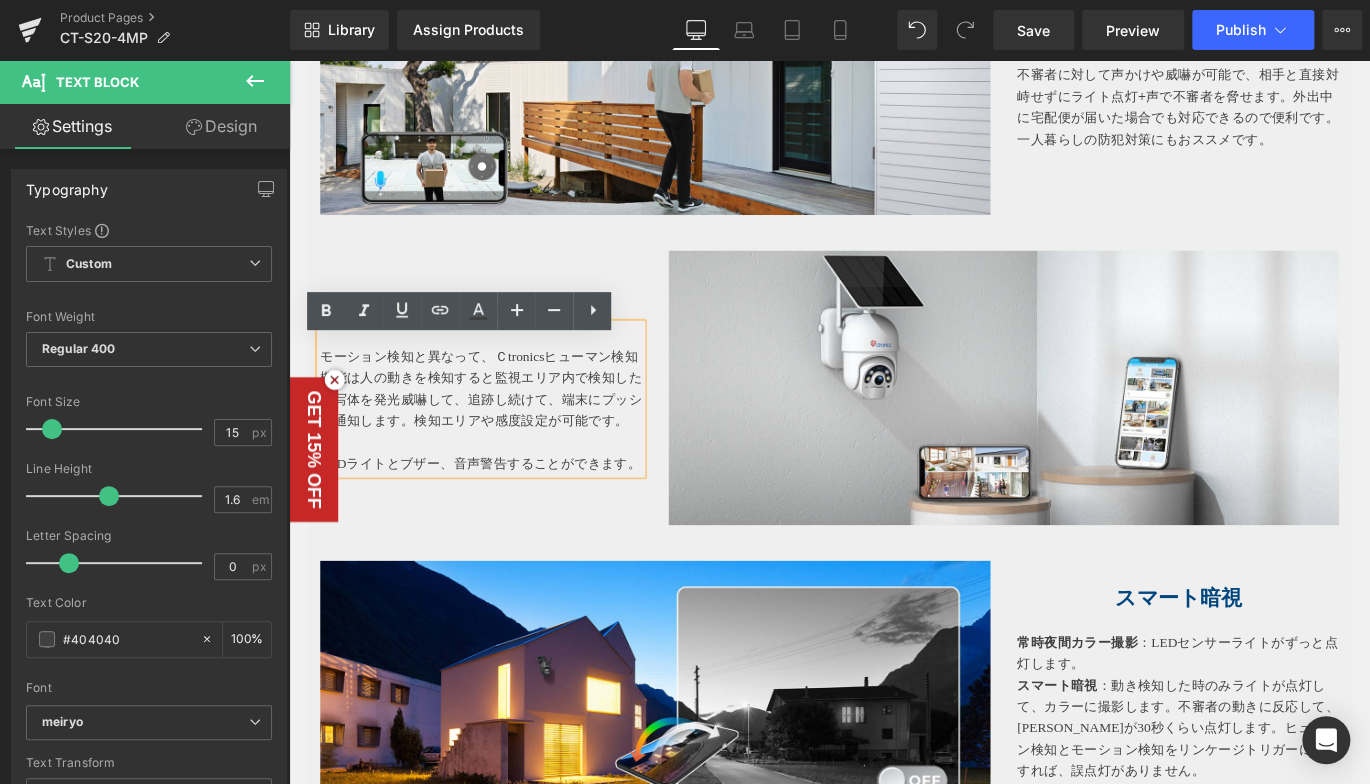 click 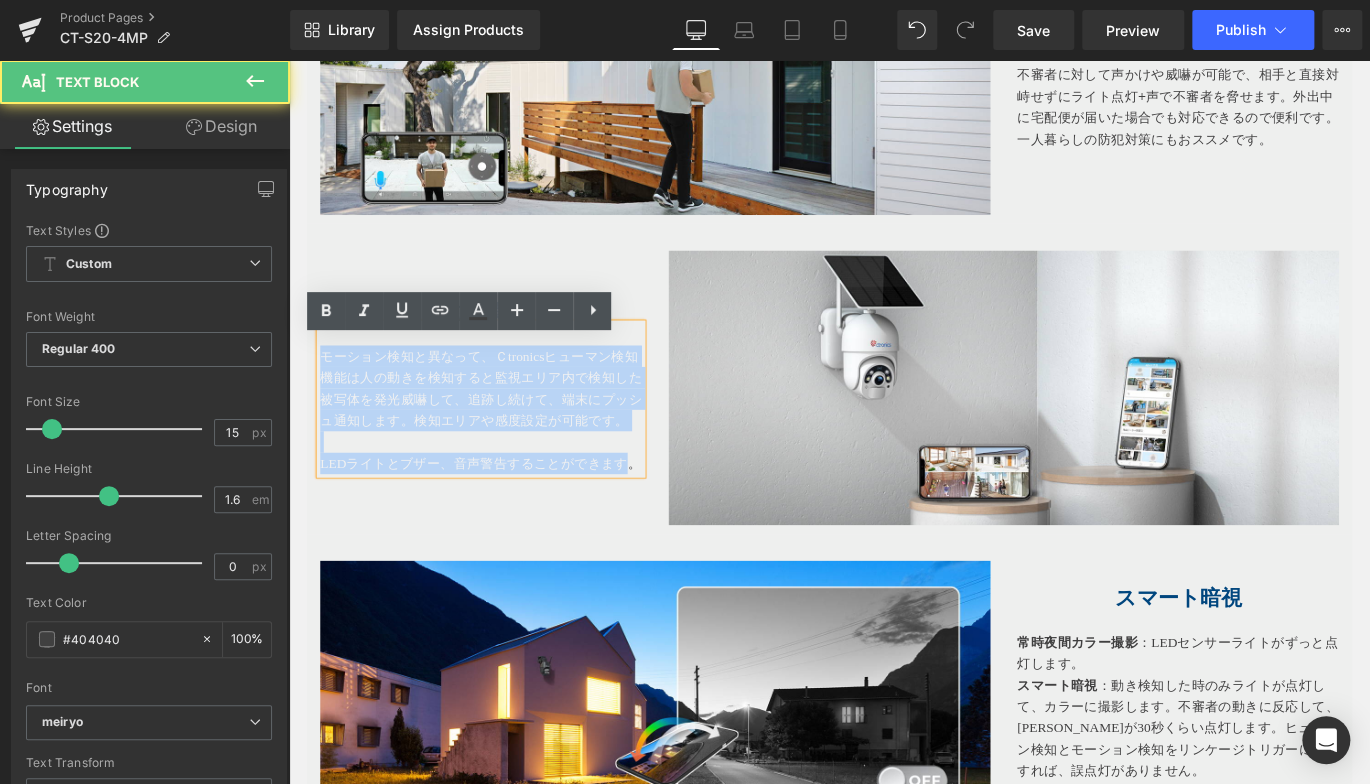 drag, startPoint x: 320, startPoint y: 413, endPoint x: 667, endPoint y: 528, distance: 365.55984 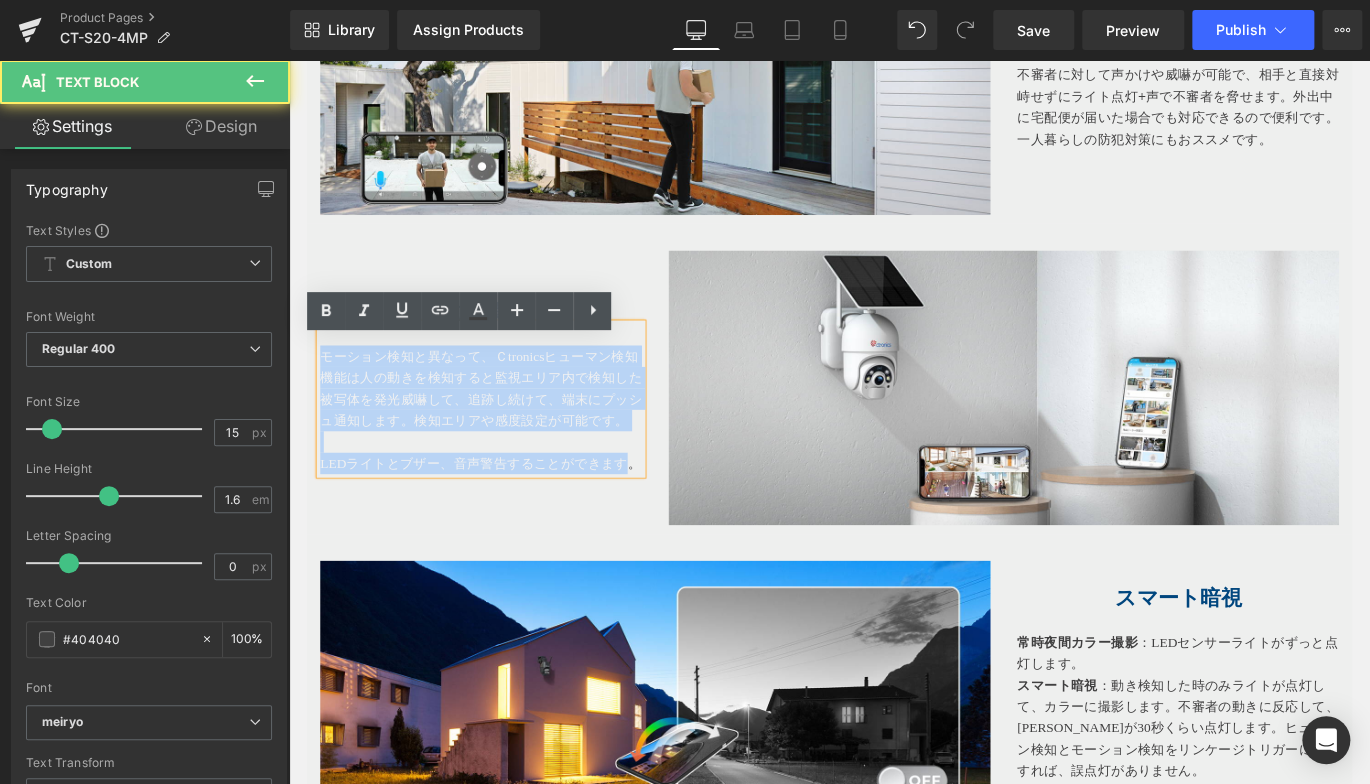 click on "モーション検知と異なって、Ｃtronicsヒューマン検知機能は人の動きを検知すると監視エリア内で検知した被写体を発光威嚇して、追跡し続けて、端末にプッシュ通知します。検知エリアや感度設定が可能です。 LEDライトとブザー、音声警告することができます。" at bounding box center [504, 440] 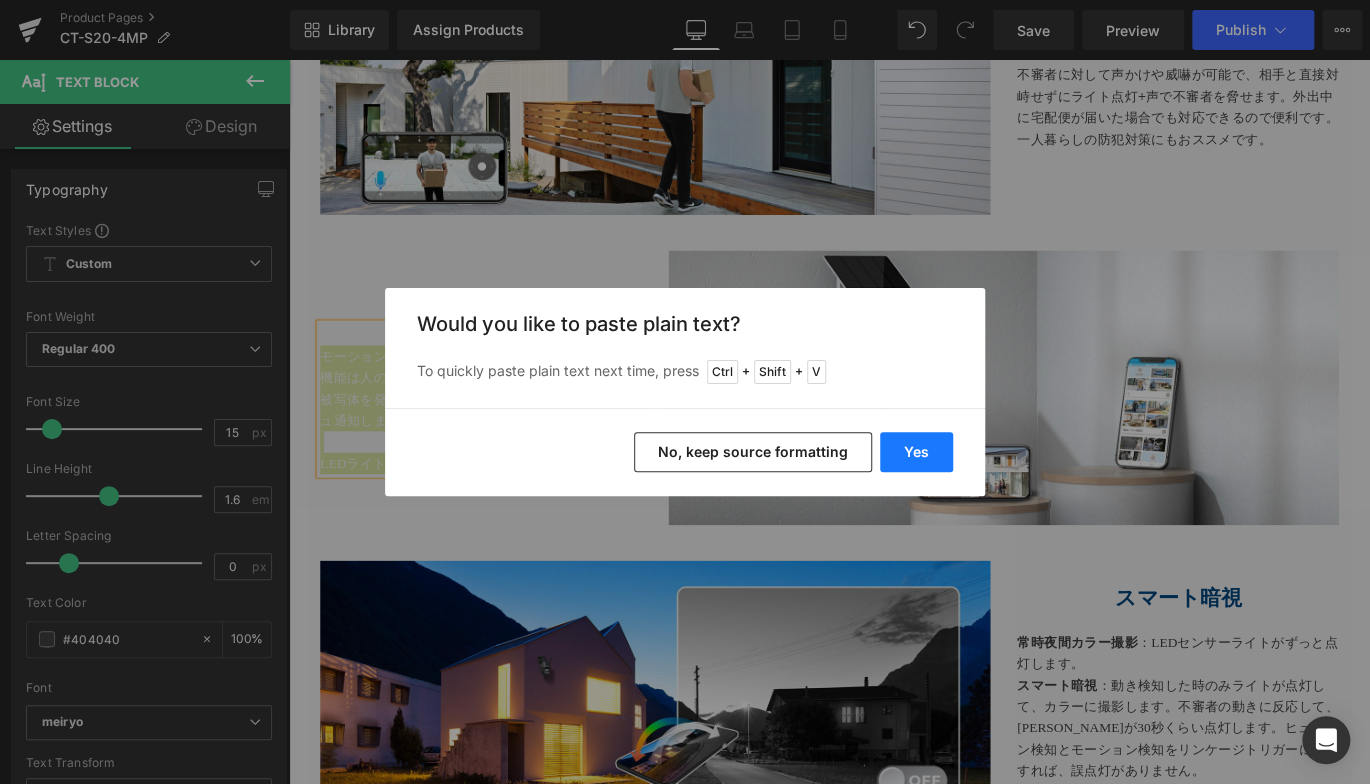 drag, startPoint x: 913, startPoint y: 451, endPoint x: 102, endPoint y: 203, distance: 848.07135 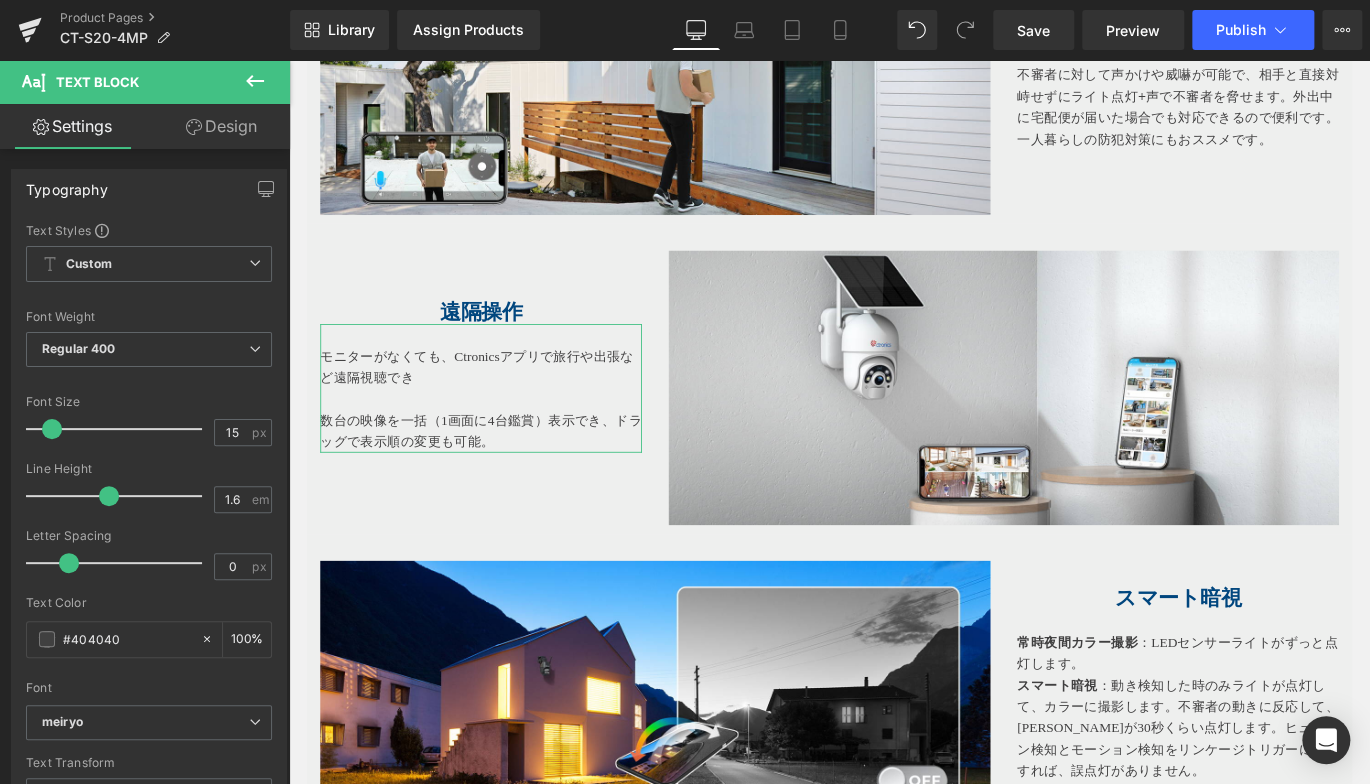 click on "Design" at bounding box center [221, 126] 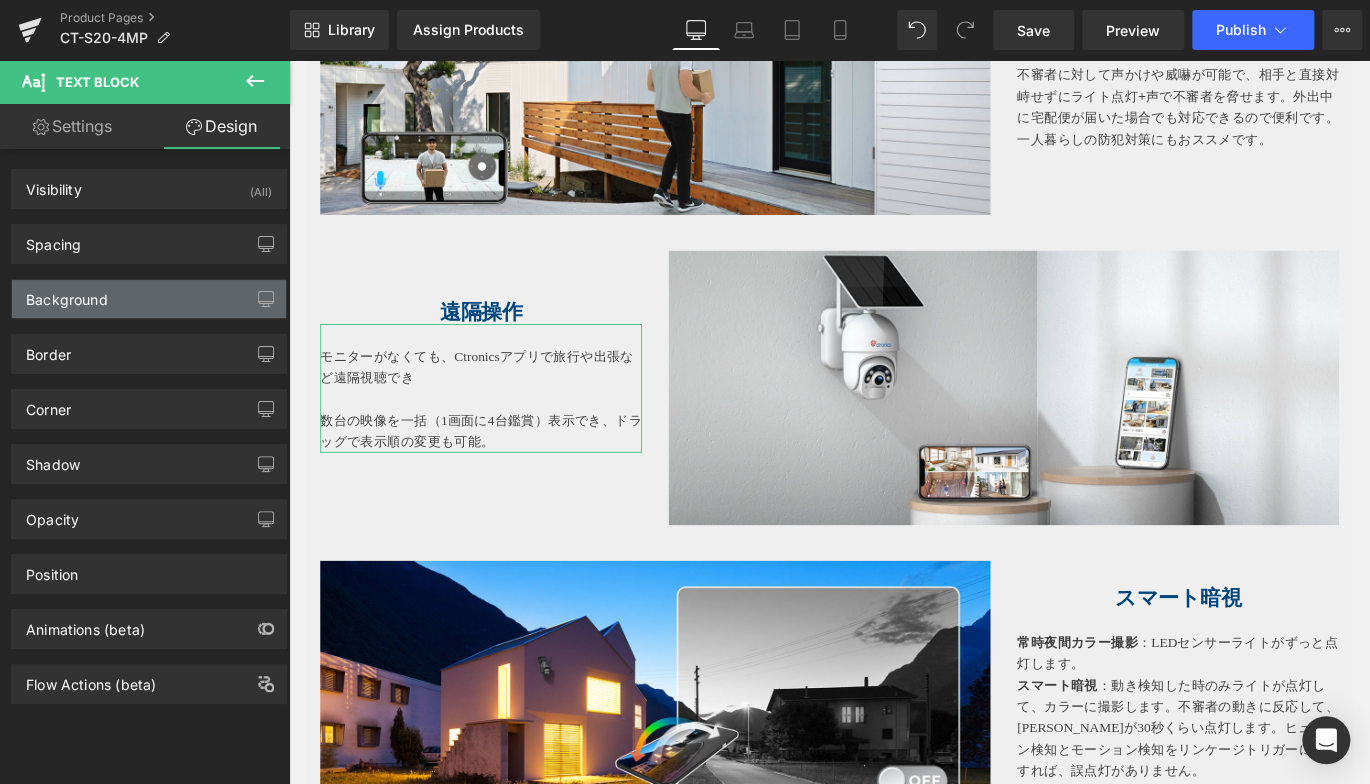 click on "Background" at bounding box center (67, 294) 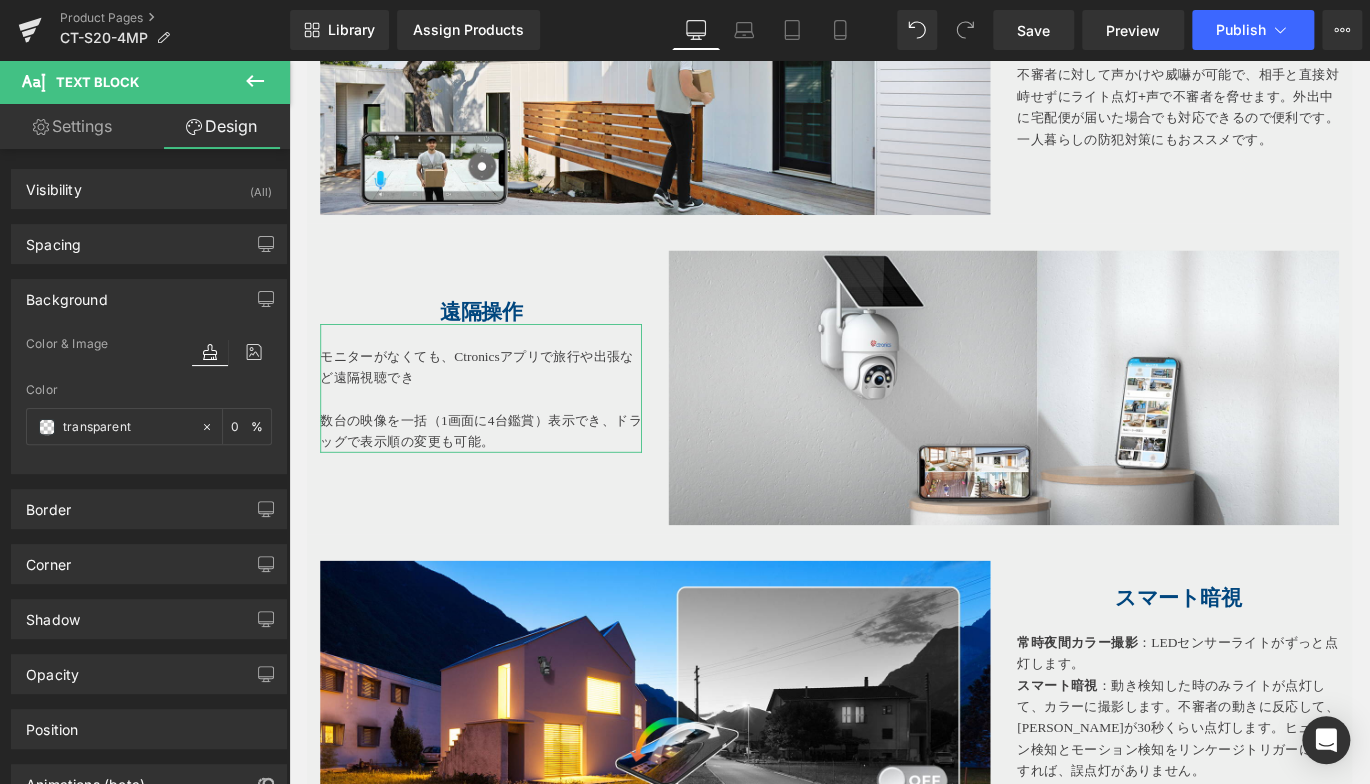 type on "transparent" 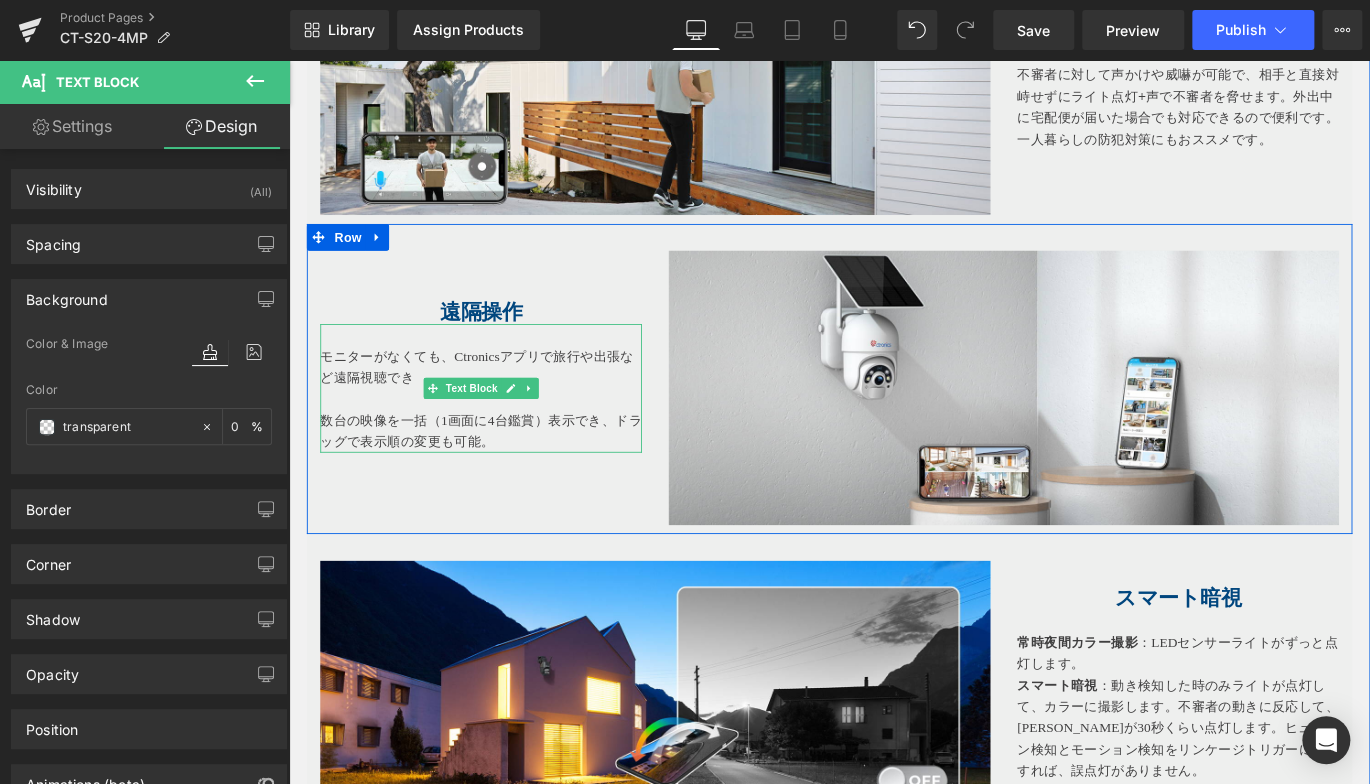 click on "数台の映像を一括（1画面に4台鑑賞）表示でき、ドラッグで表示順の変更も可能。" at bounding box center (504, 476) 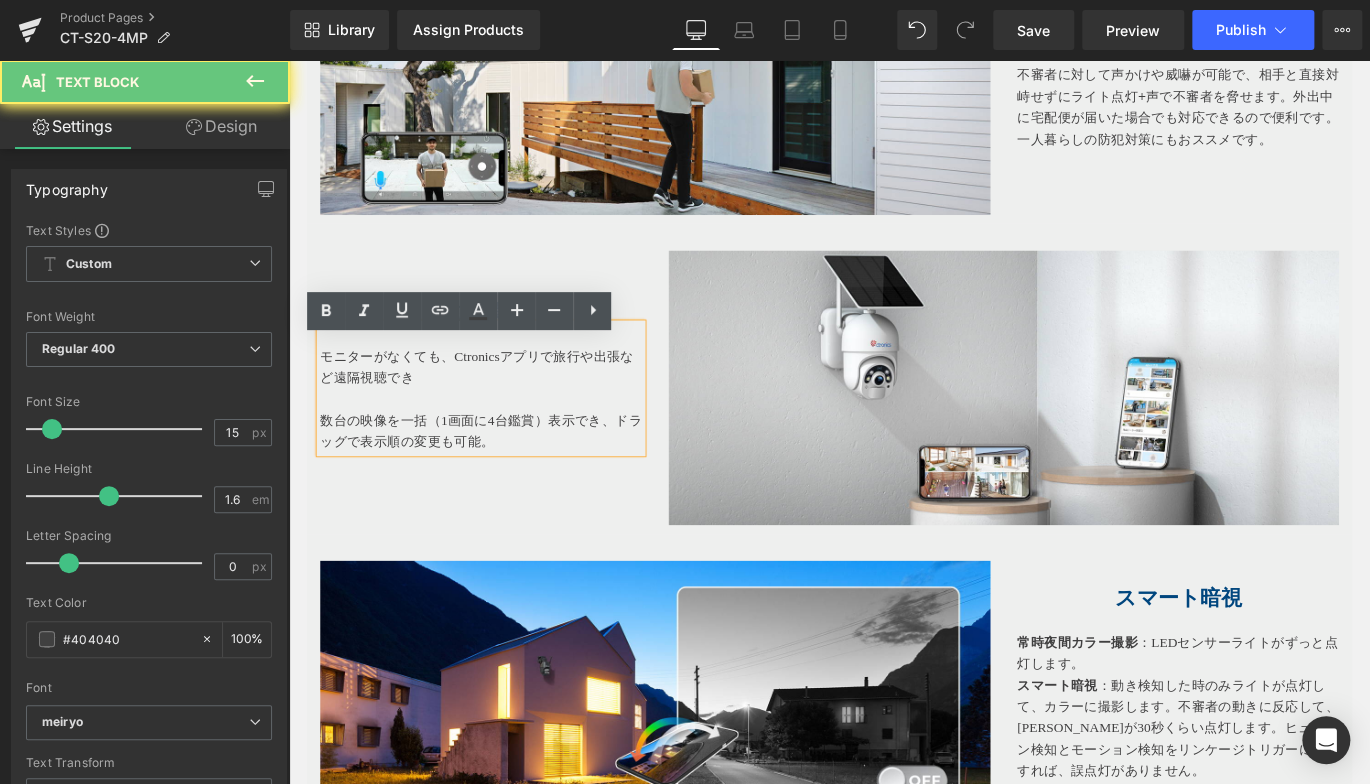 click on "数台の映像を一括（1画面に4台鑑賞）表示でき、ドラッグで表示順の変更も可能。" at bounding box center [504, 476] 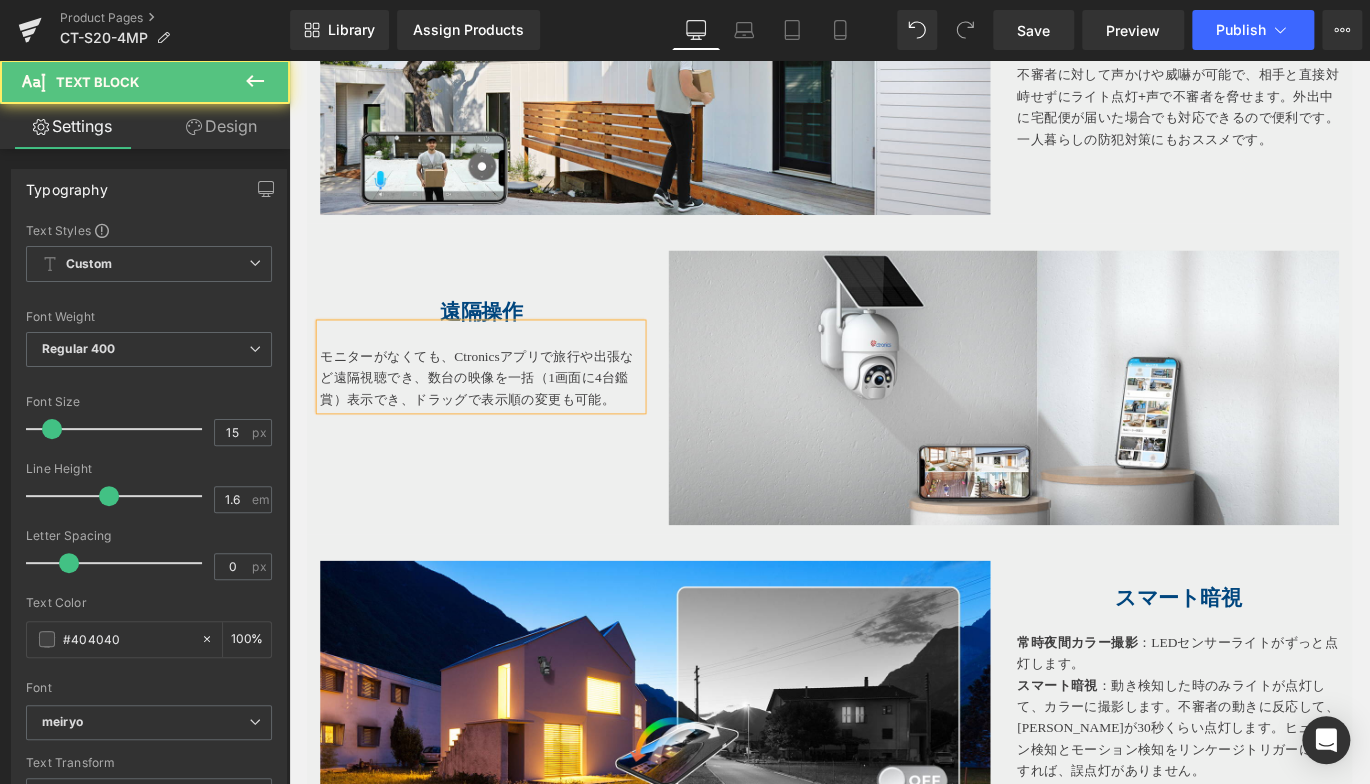 click on "モニターがなくても、Ctronicsアプリで旅行や出張など遠隔視聴でき、 数台の映像を一括（1画面に4台鑑賞）表示でき、ドラッグで表示順の変更も可能。" at bounding box center [504, 404] 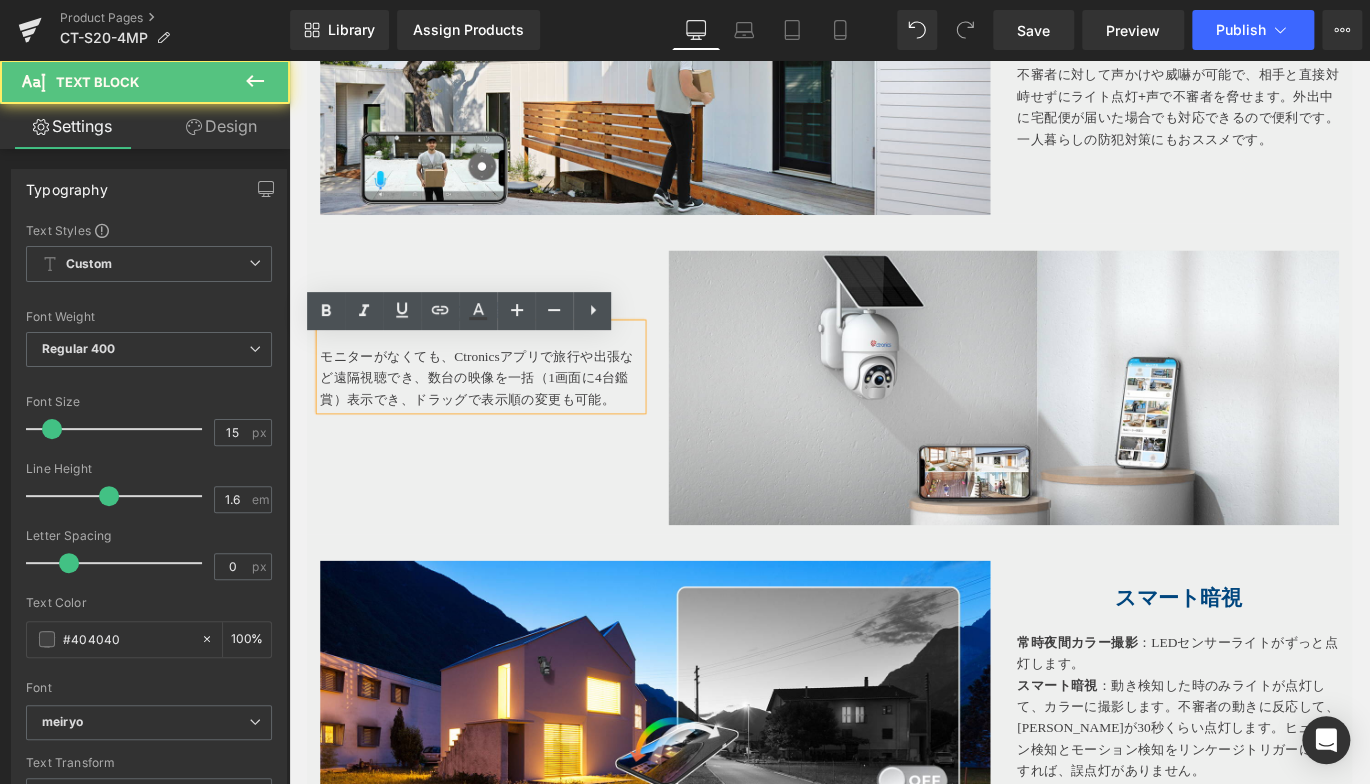 click on "数台の映像を一括（1画面に4台鑑賞）表示でき、ドラッグで表示順の変更も可能。" at bounding box center [496, 428] 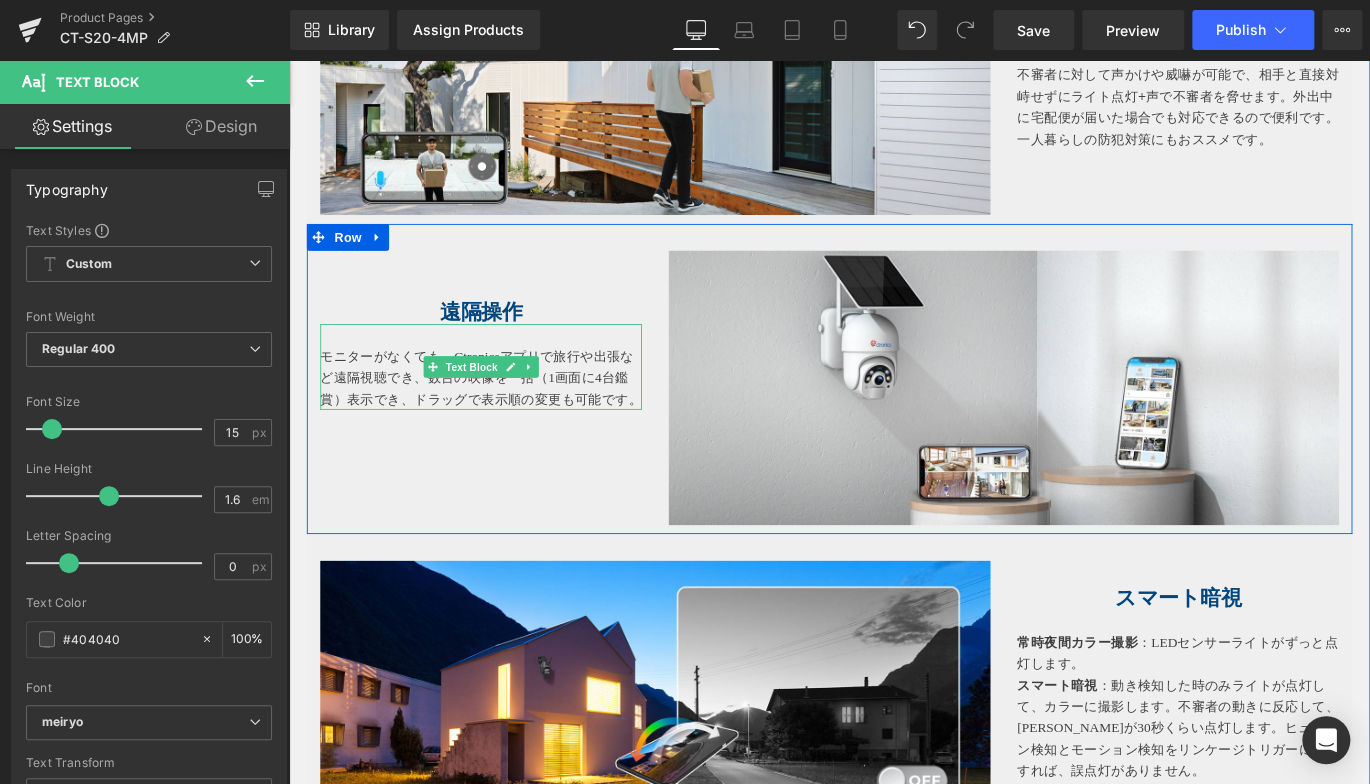 click at bounding box center (504, 368) 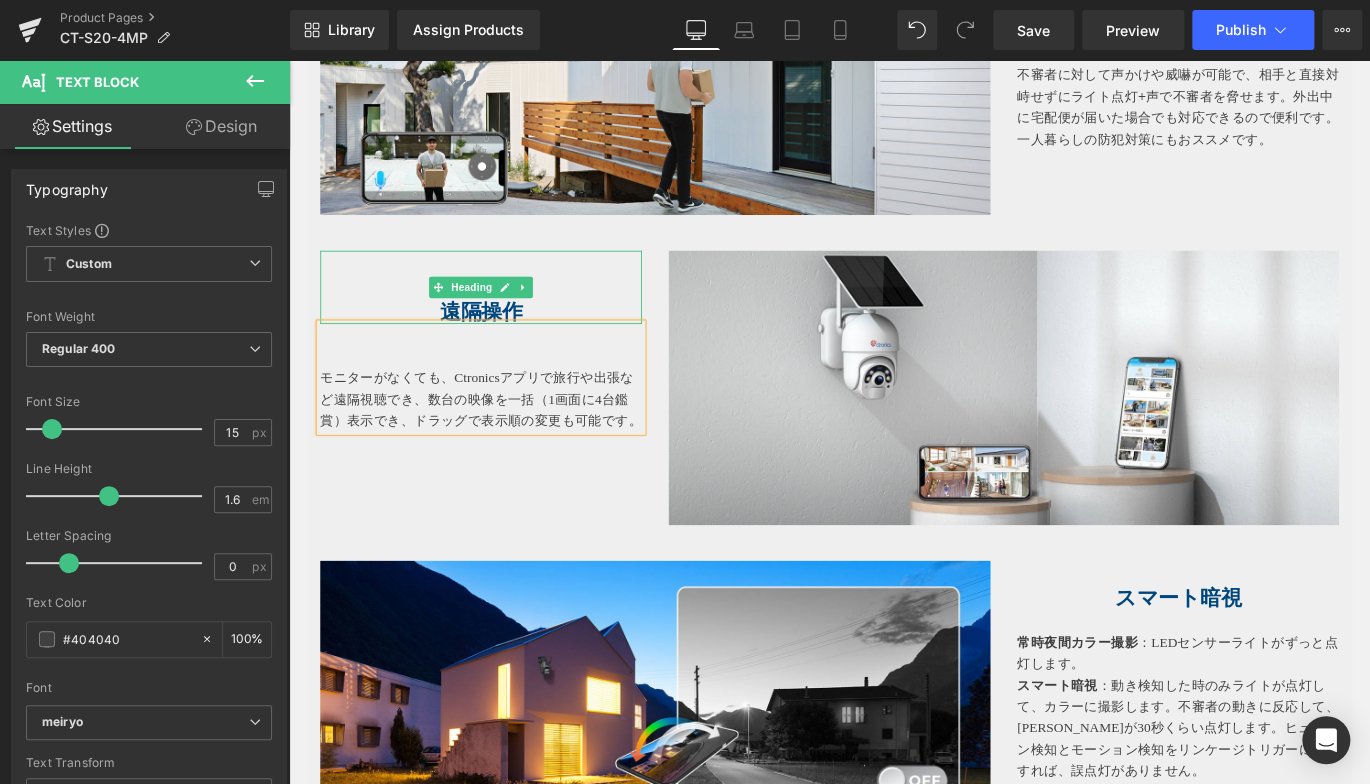 click on "遠隔操作" at bounding box center [504, 343] 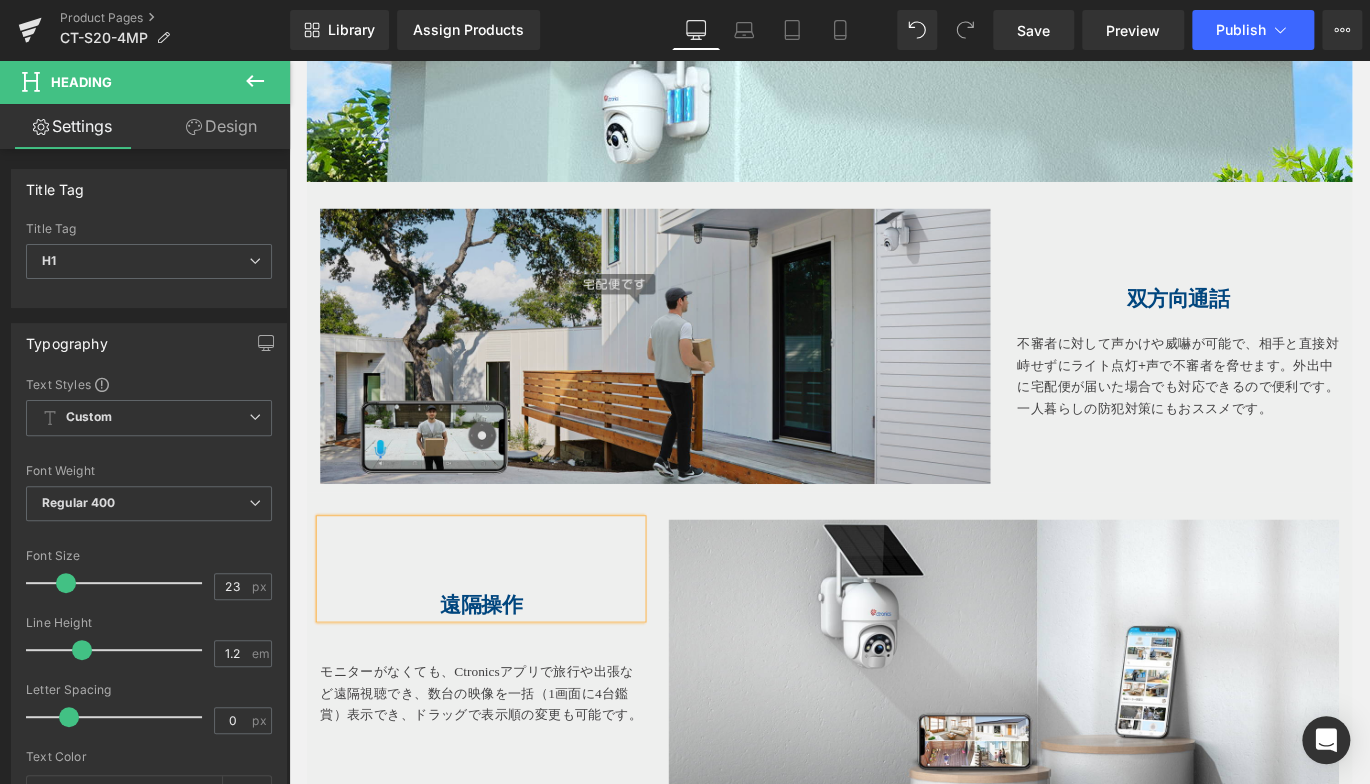 scroll, scrollTop: 2998, scrollLeft: 0, axis: vertical 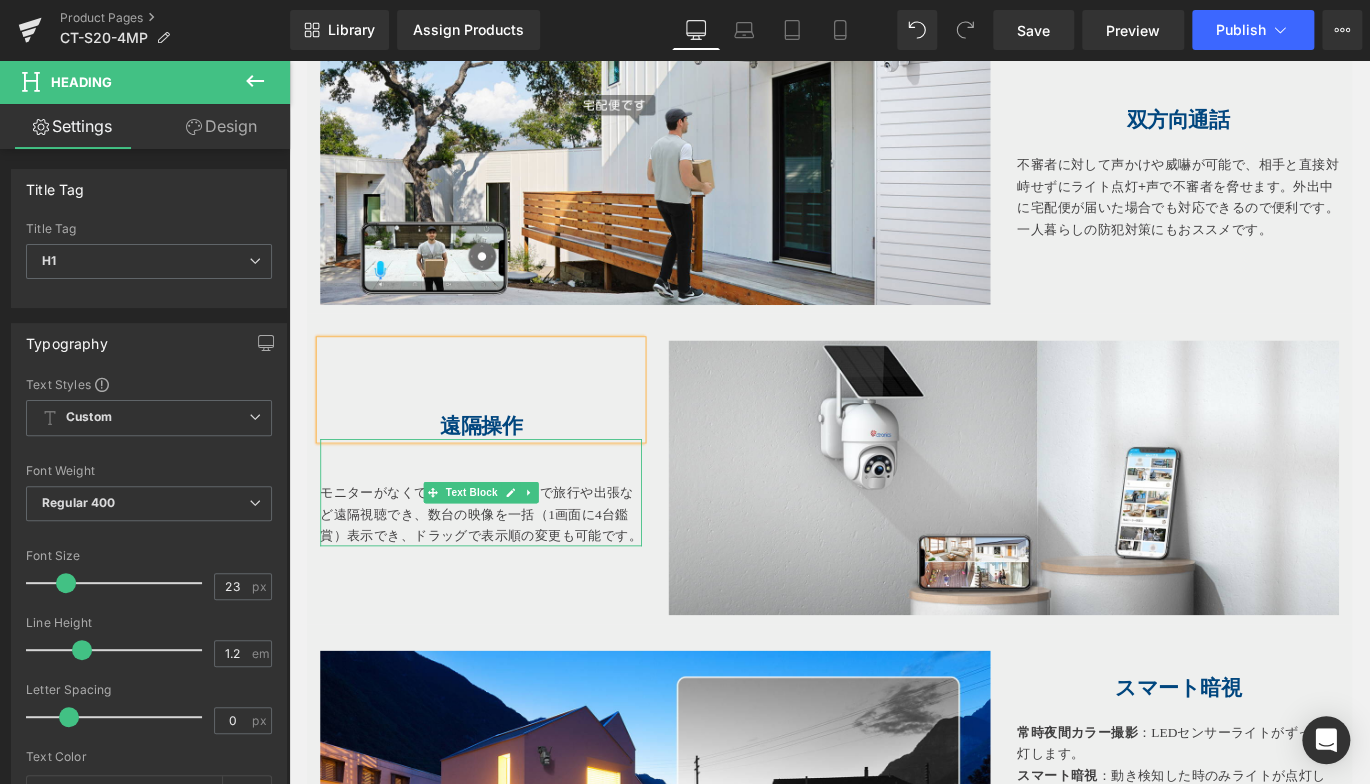 click on "モニターがなくても、Ctronicsアプリで旅行や出張など遠隔視聴でき、 数台の映像を一括（1画面に4台鑑賞）表示でき、ドラッグで表示順の変更も可能です。" at bounding box center (504, 544) 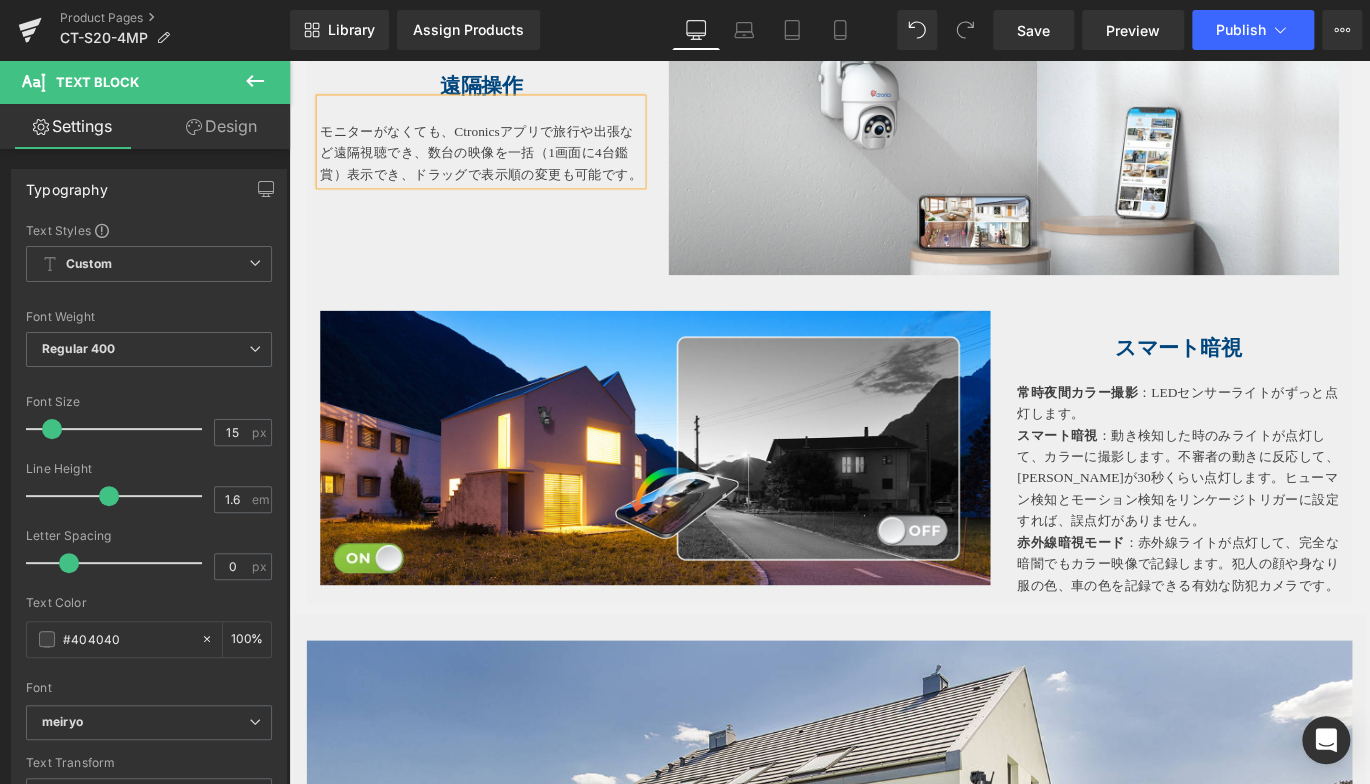 scroll, scrollTop: 3498, scrollLeft: 0, axis: vertical 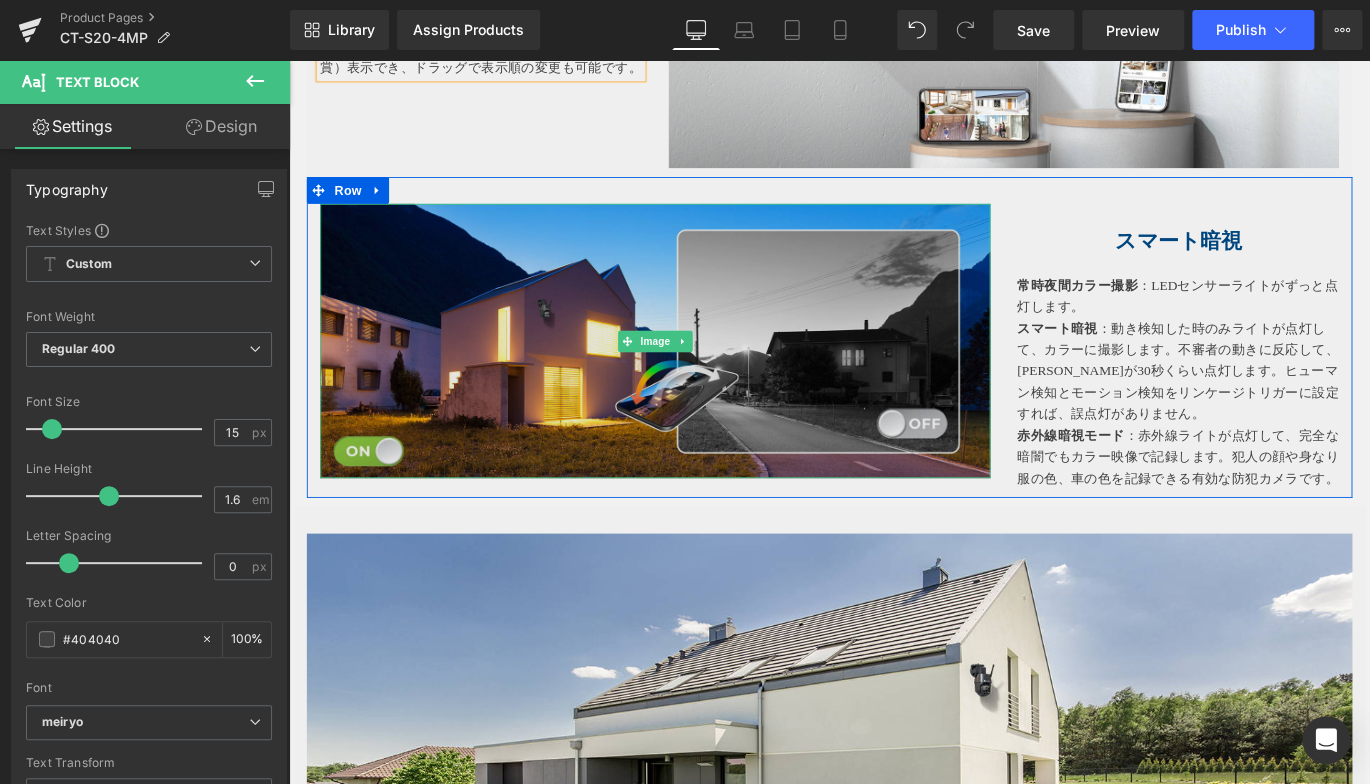 drag, startPoint x: 453, startPoint y: 424, endPoint x: 559, endPoint y: 421, distance: 106.04244 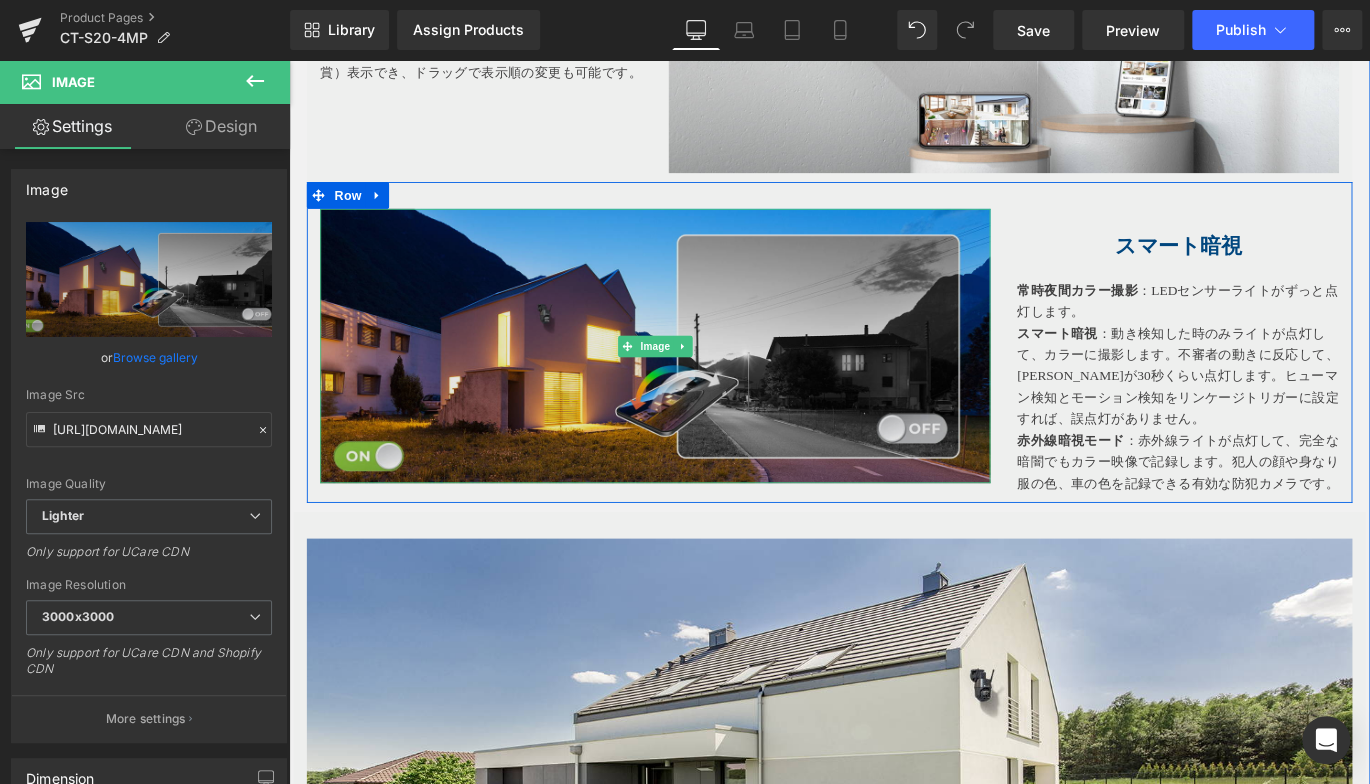 scroll, scrollTop: 3198, scrollLeft: 0, axis: vertical 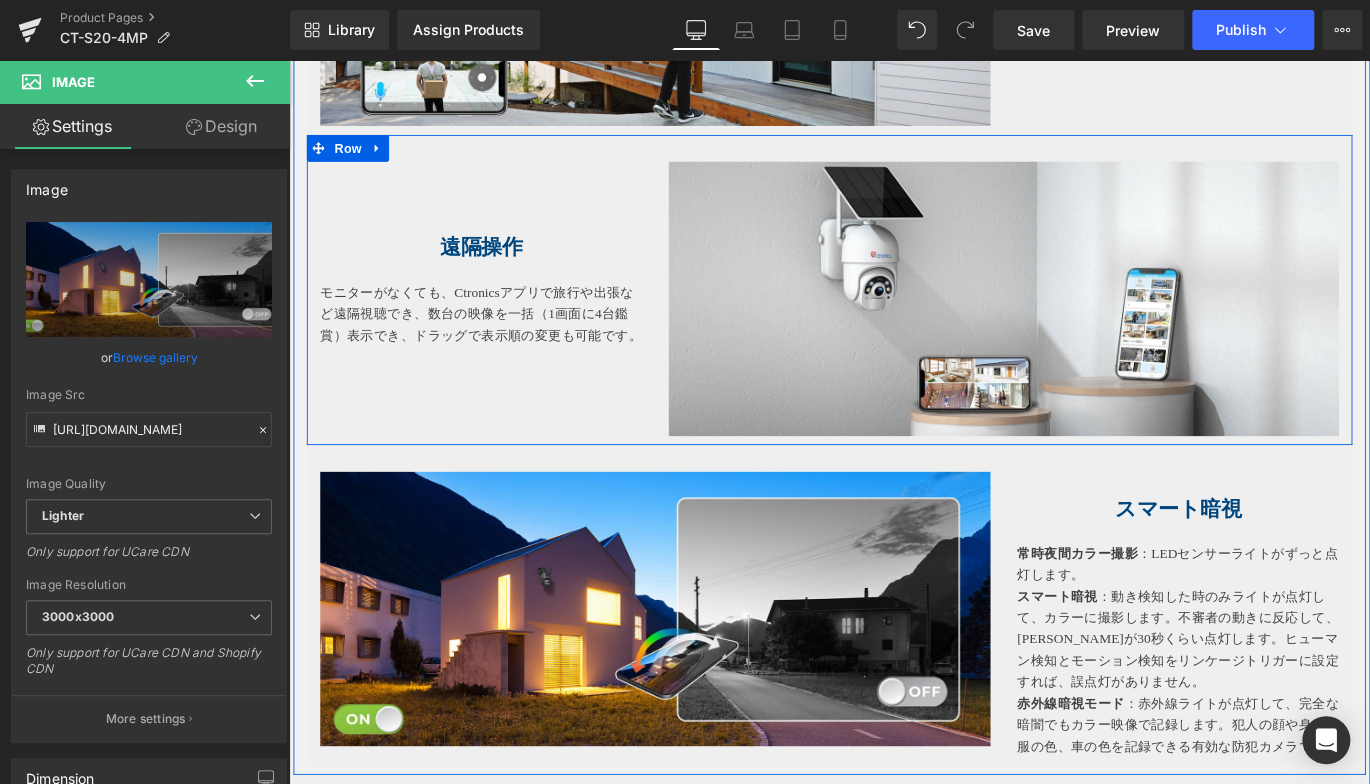 click on "遠隔操作 Heading         モニターがなくても、Ctronicsアプリで旅行や出張など遠隔視聴でき、 数台の映像を一括（1画面に4台鑑賞）表示でき、ドラッグで表示順の変更も可能です。 Text Block         Image         Row" at bounding box center (894, 317) 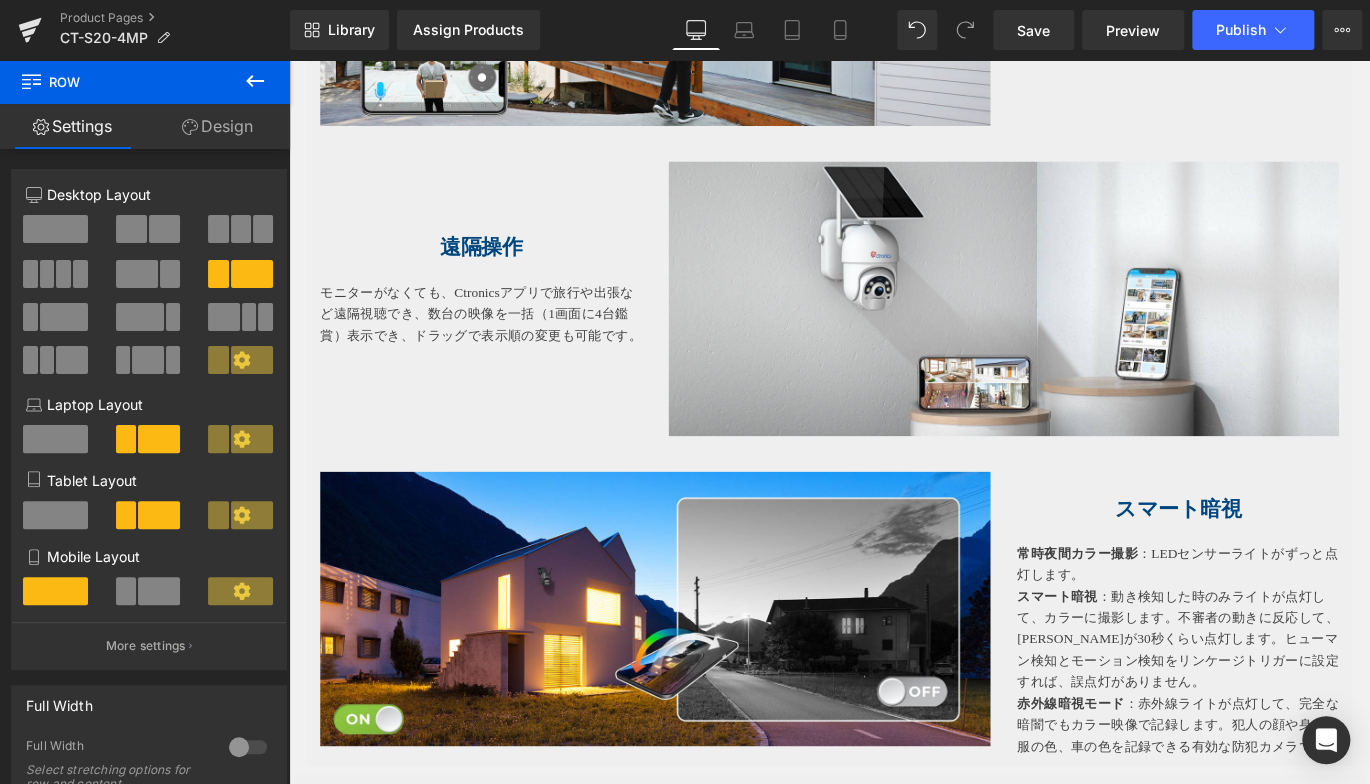 click 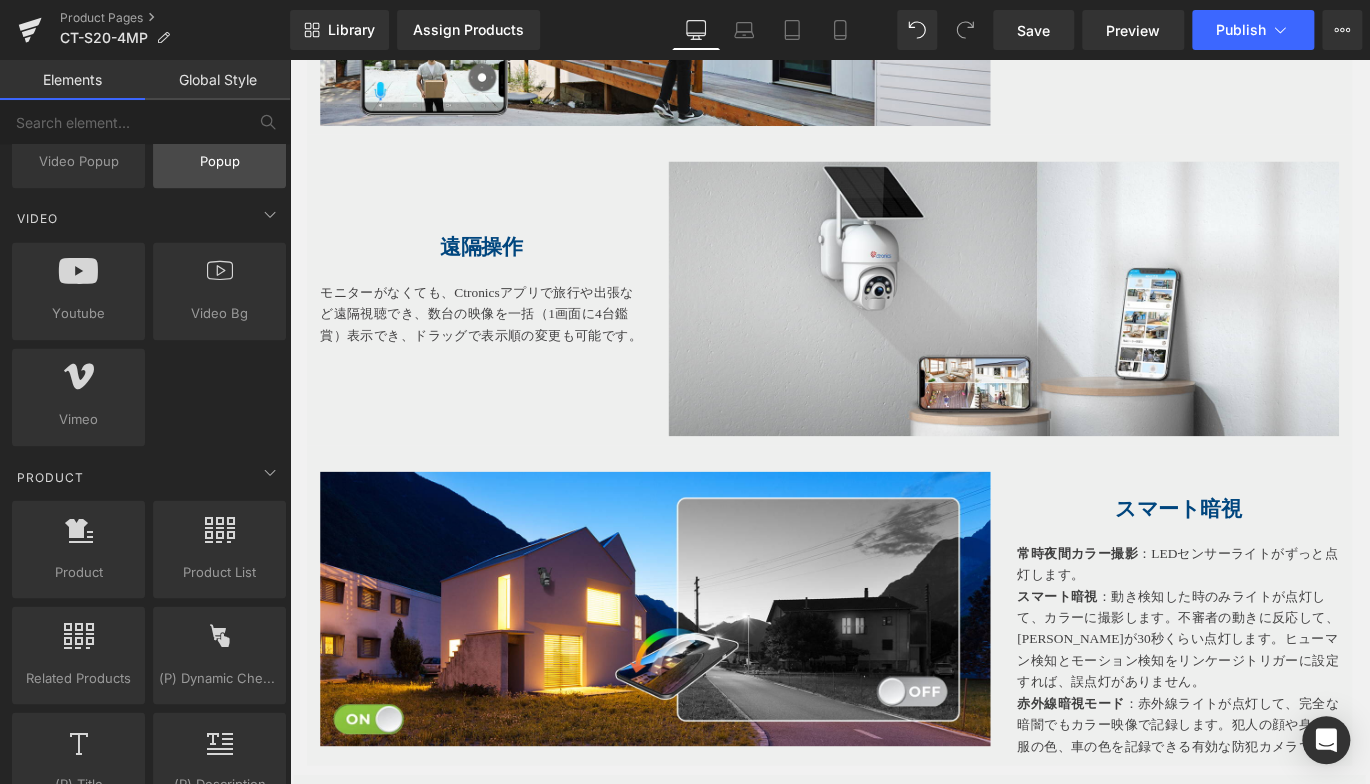 scroll, scrollTop: 1400, scrollLeft: 0, axis: vertical 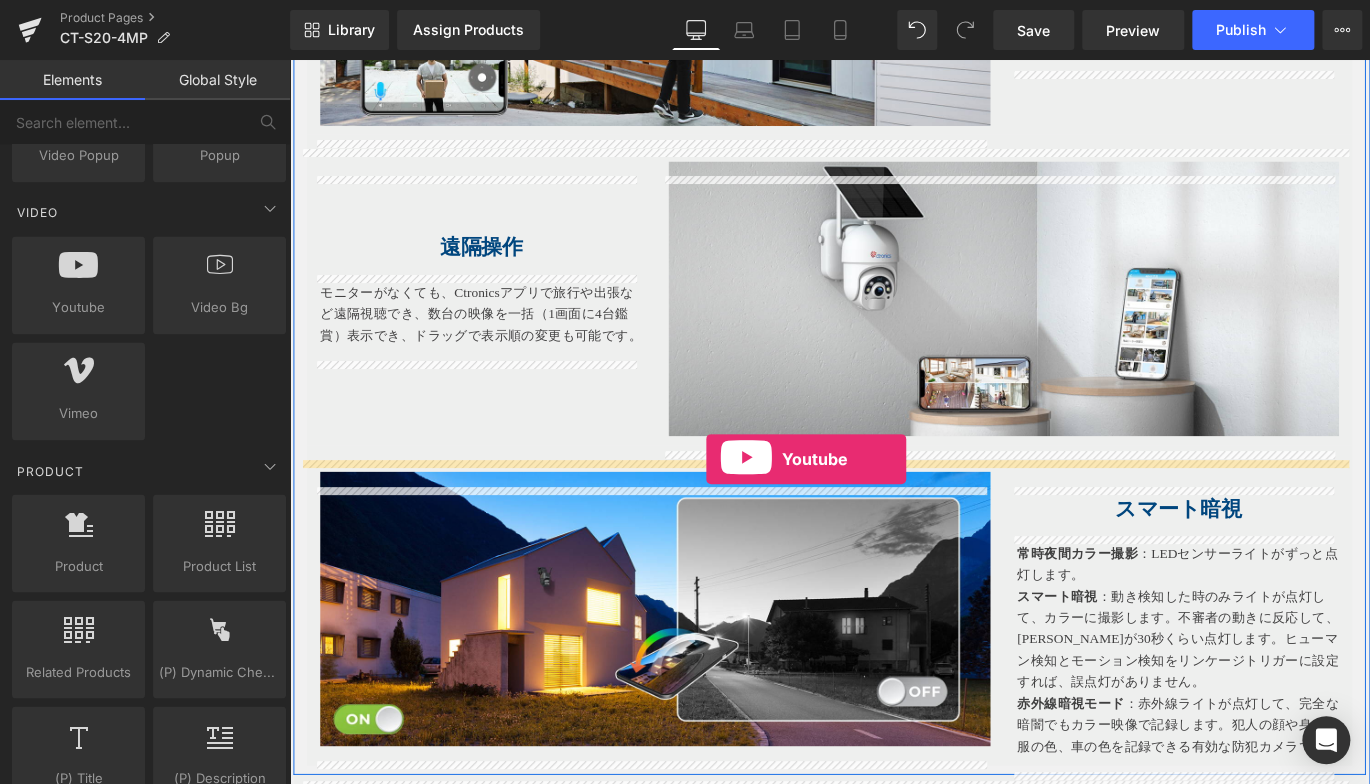 drag, startPoint x: 385, startPoint y: 347, endPoint x: 756, endPoint y: 507, distance: 404.03094 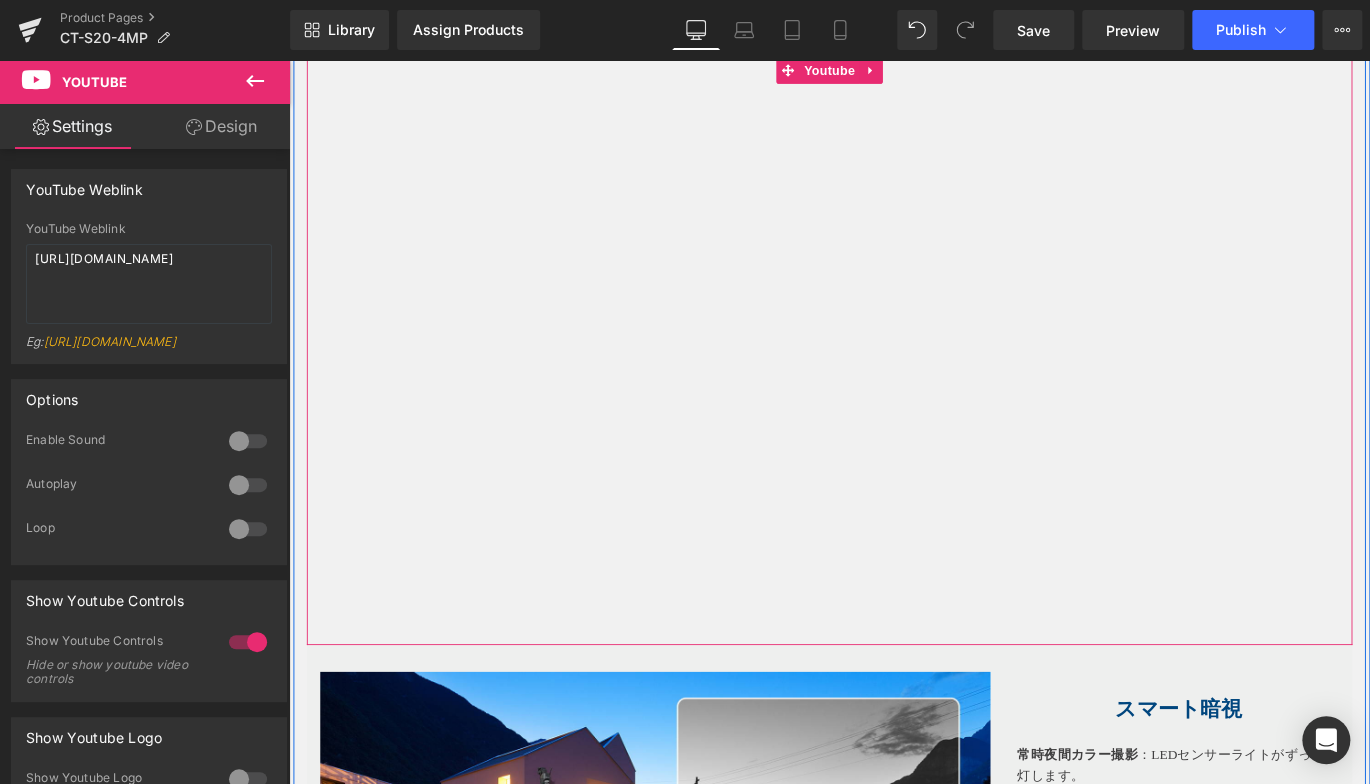 scroll, scrollTop: 3598, scrollLeft: 0, axis: vertical 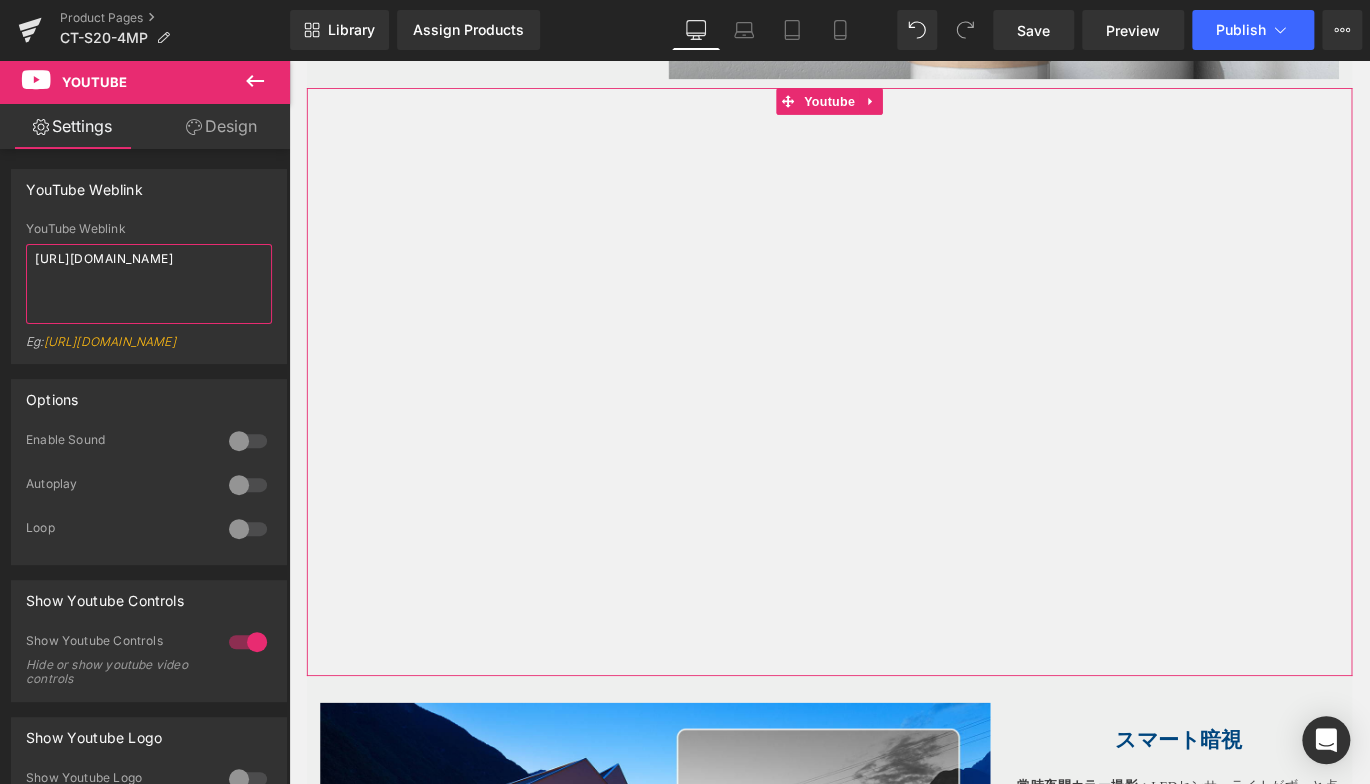 drag, startPoint x: 174, startPoint y: 285, endPoint x: 31, endPoint y: 234, distance: 151.82227 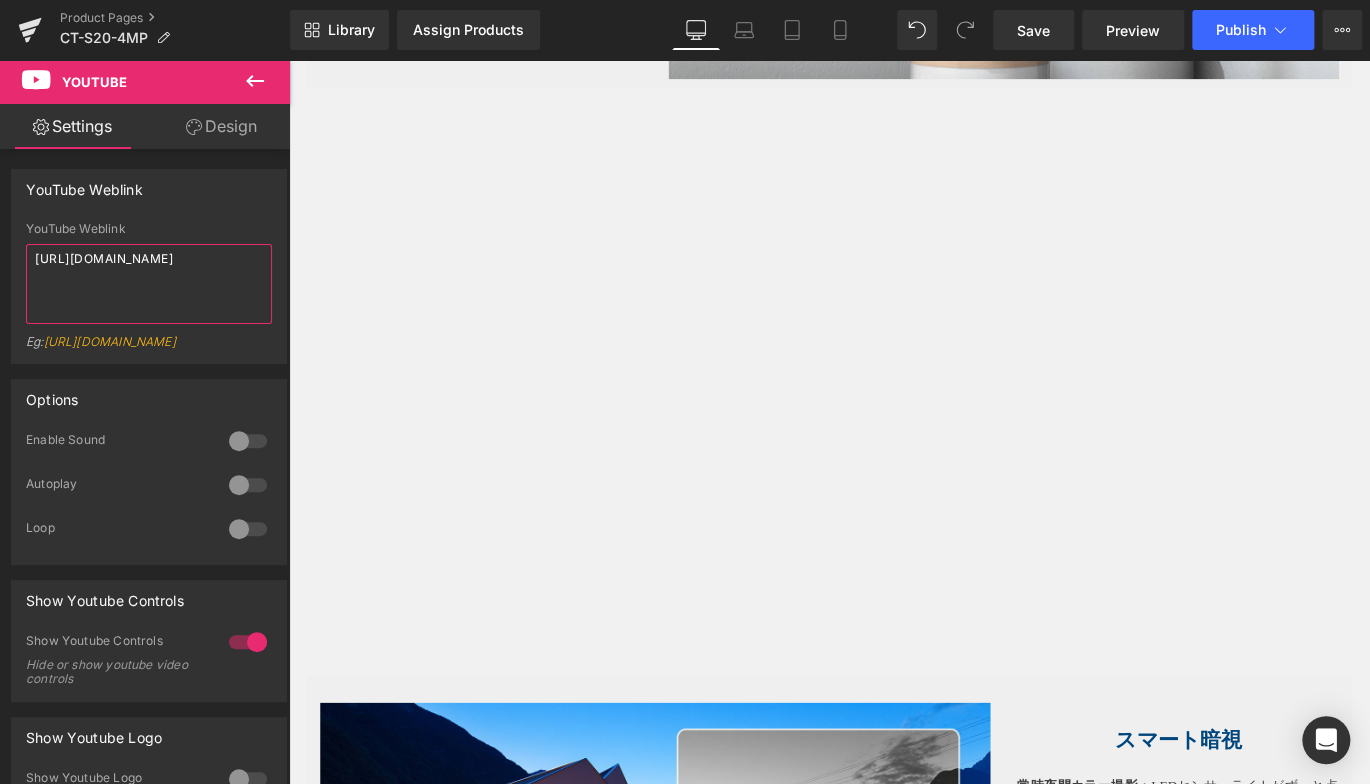 paste on "r5o_iHfitTc" 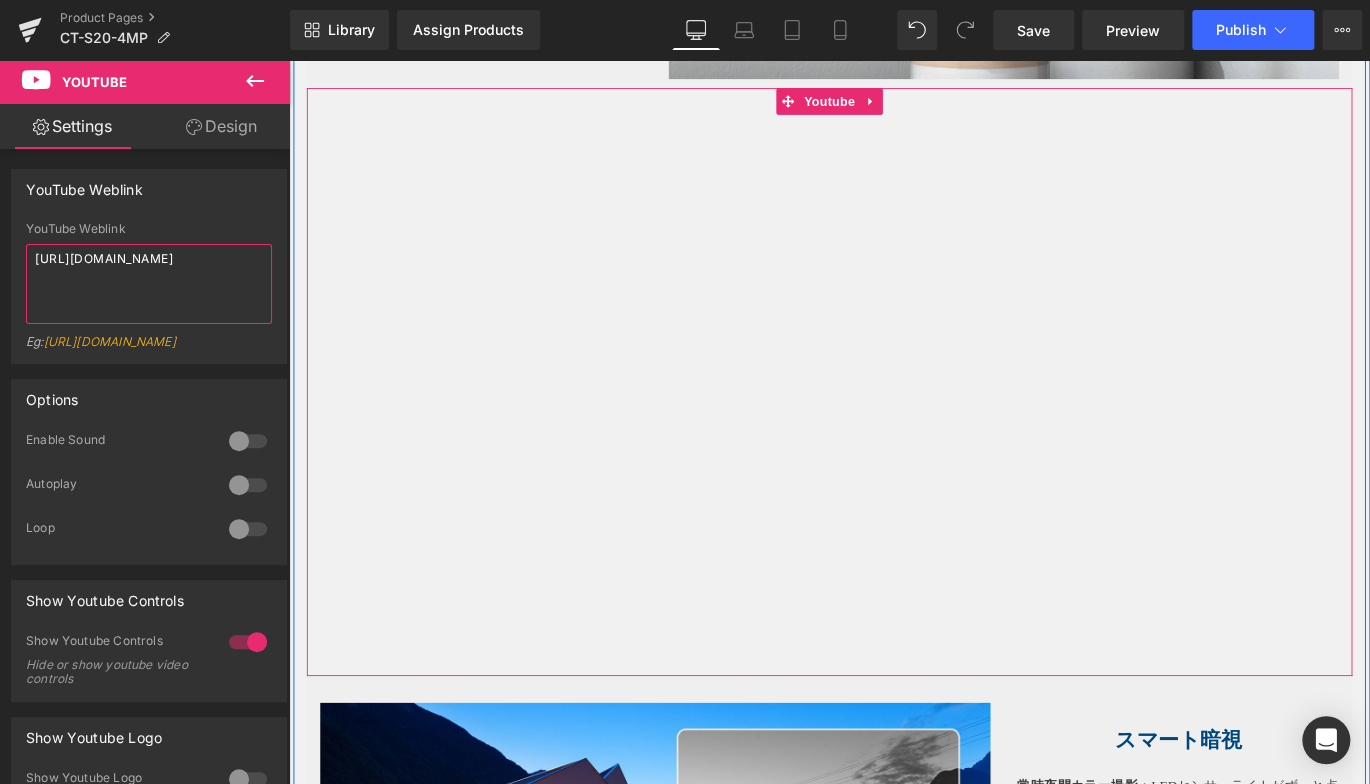 scroll, scrollTop: 3498, scrollLeft: 0, axis: vertical 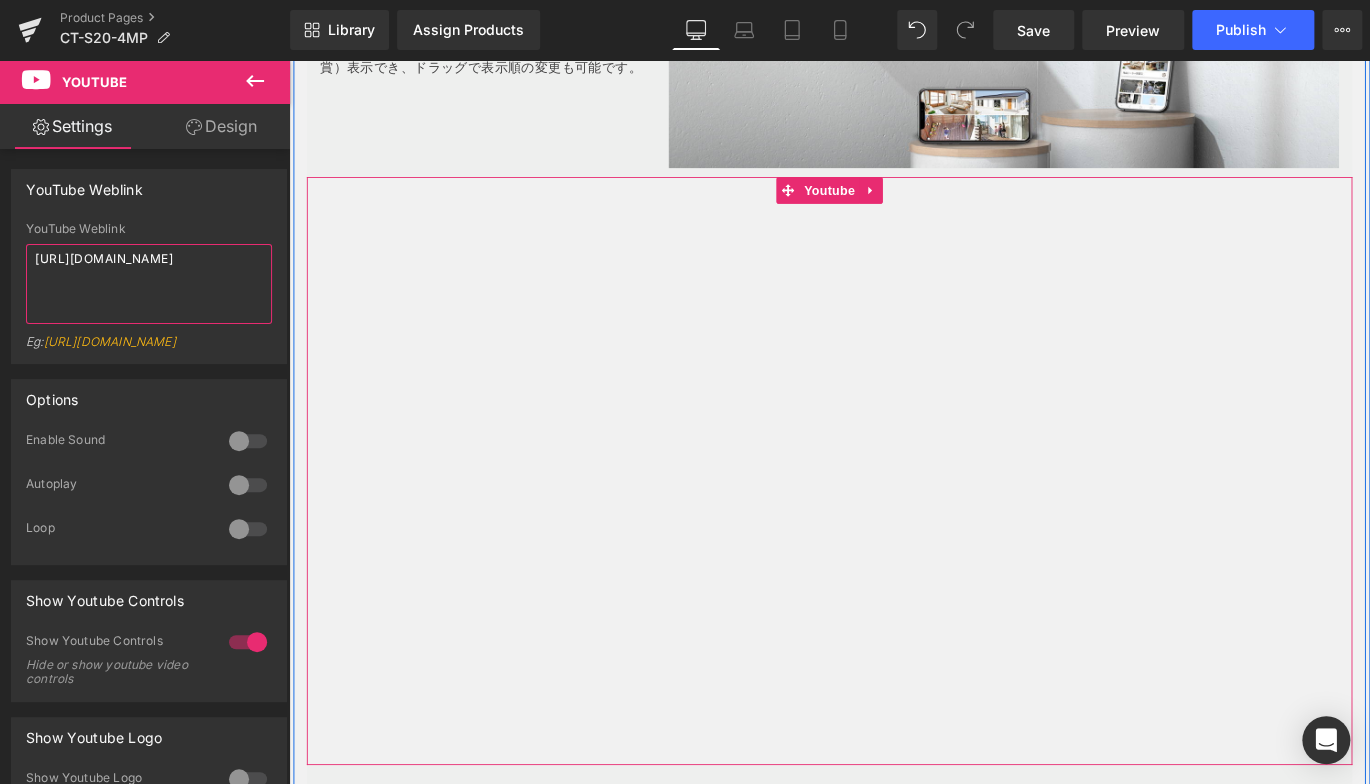 type on "https://www.youtube.com/watch?v=r5o_iHfitTc" 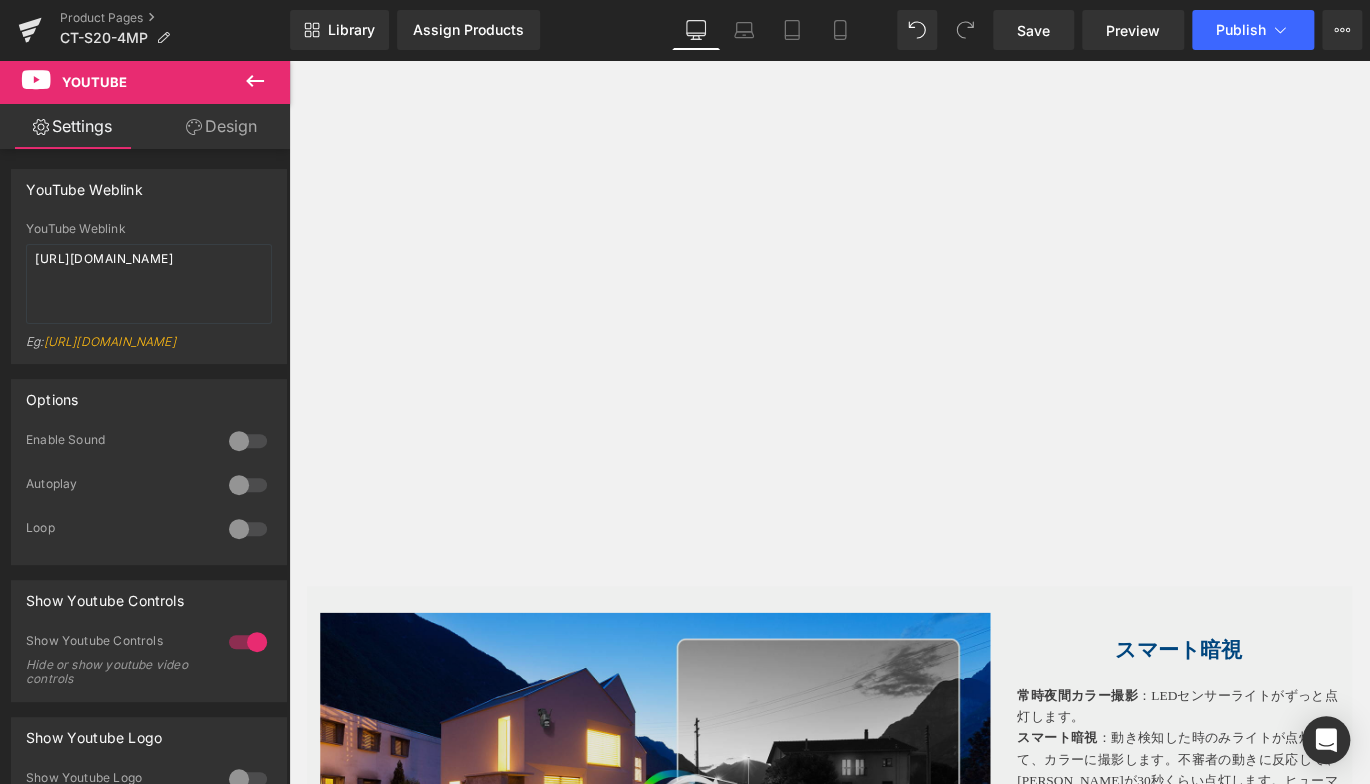 scroll, scrollTop: 3398, scrollLeft: 0, axis: vertical 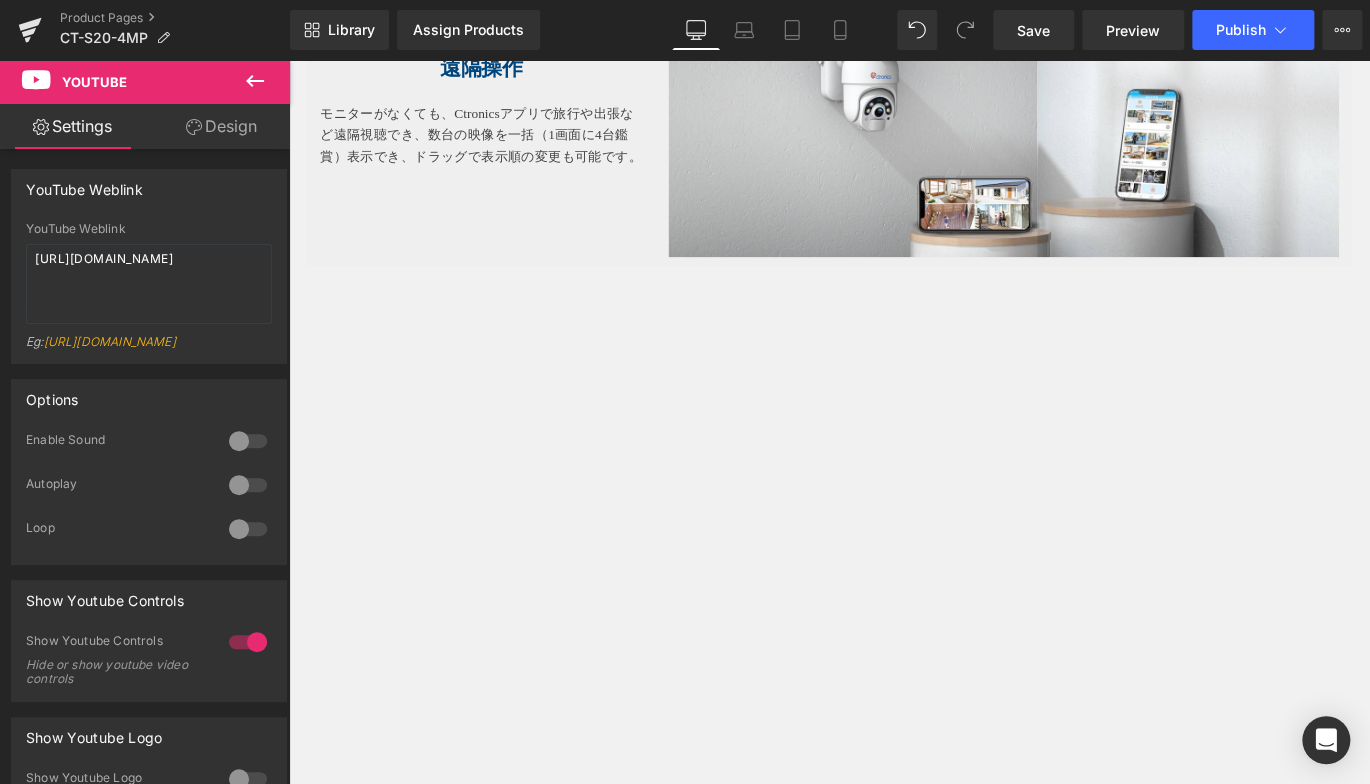 click 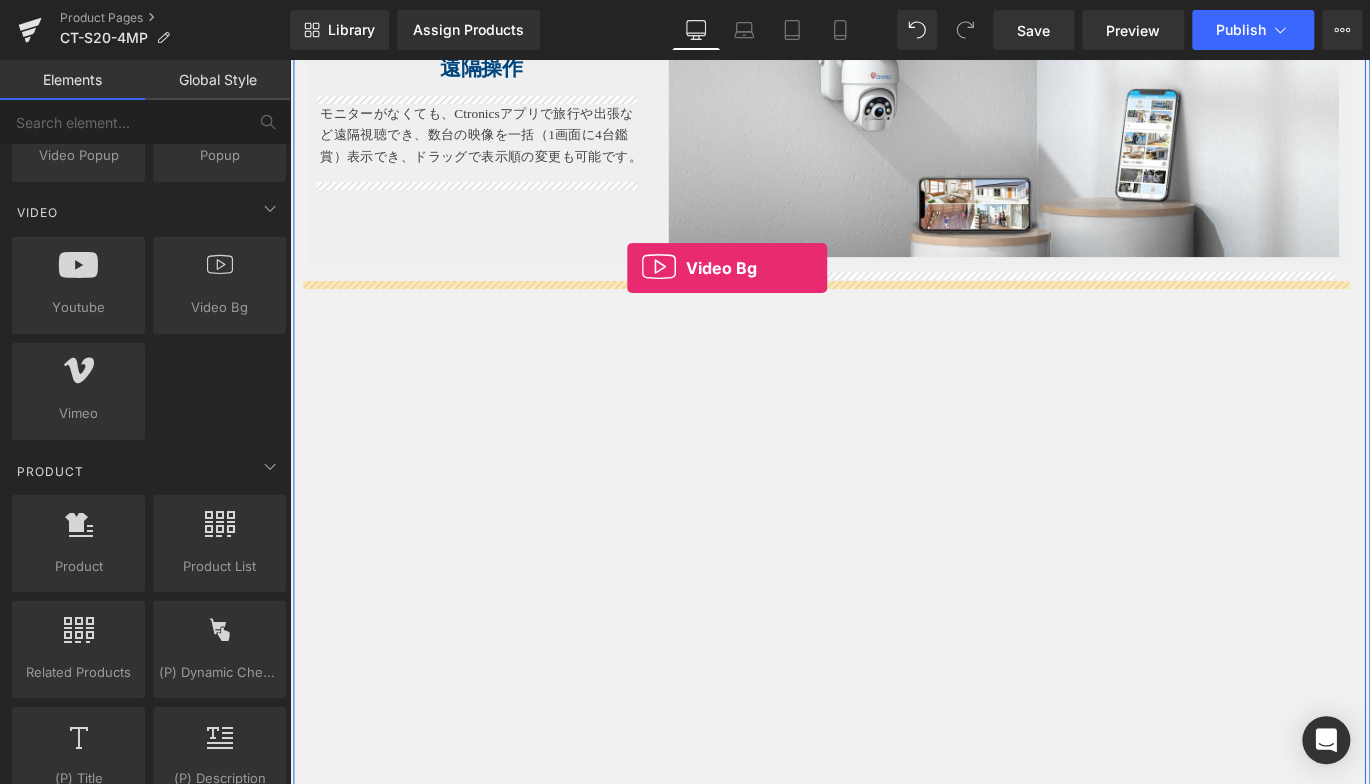 drag, startPoint x: 521, startPoint y: 359, endPoint x: 668, endPoint y: 293, distance: 161.13658 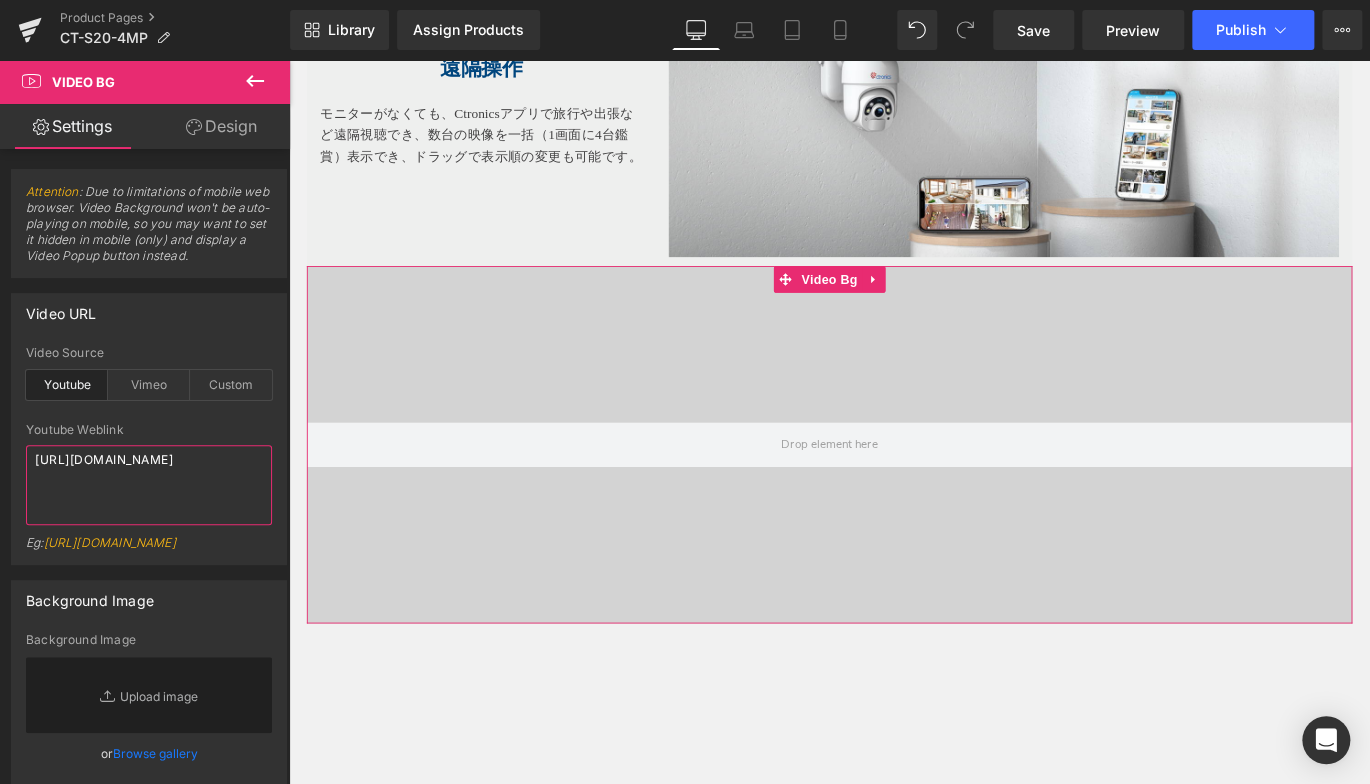 drag, startPoint x: 189, startPoint y: 494, endPoint x: 12, endPoint y: 442, distance: 184.48035 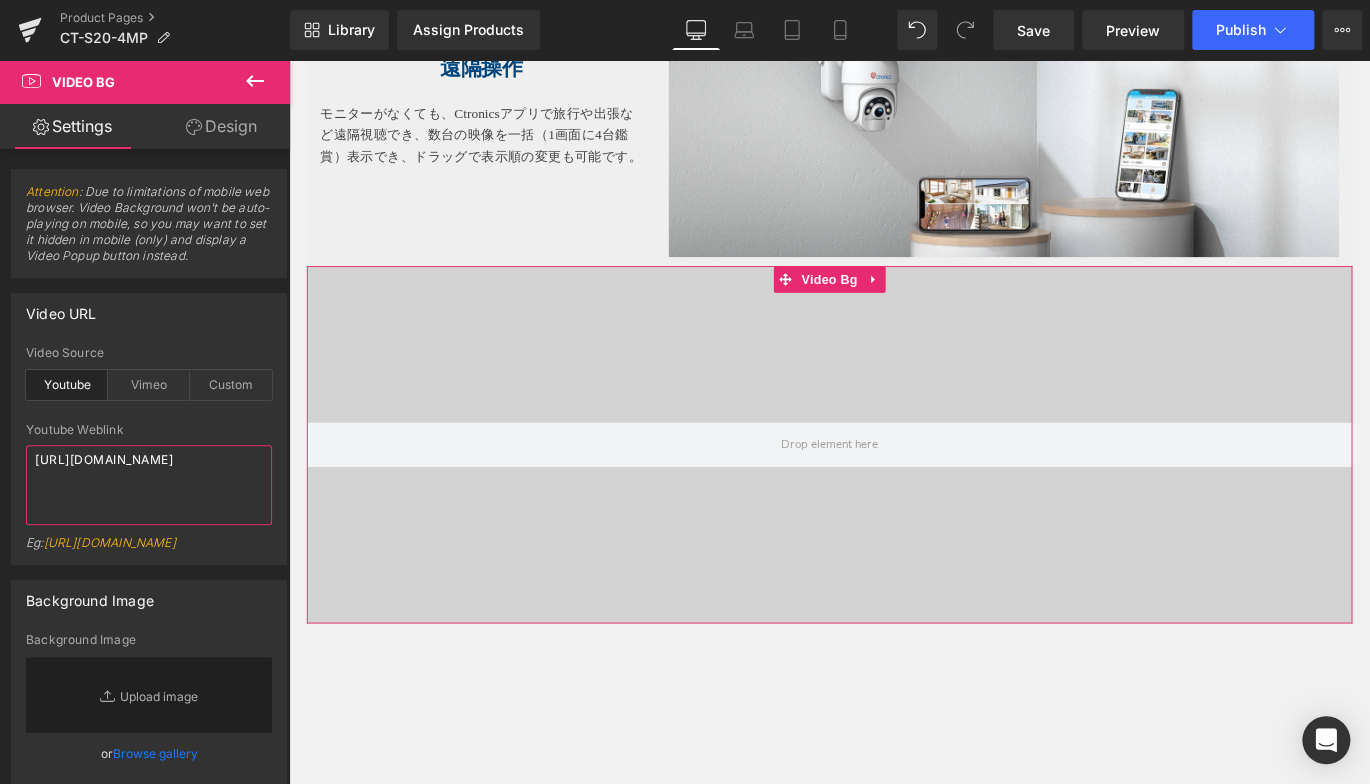paste on "r5o_iHfitTc" 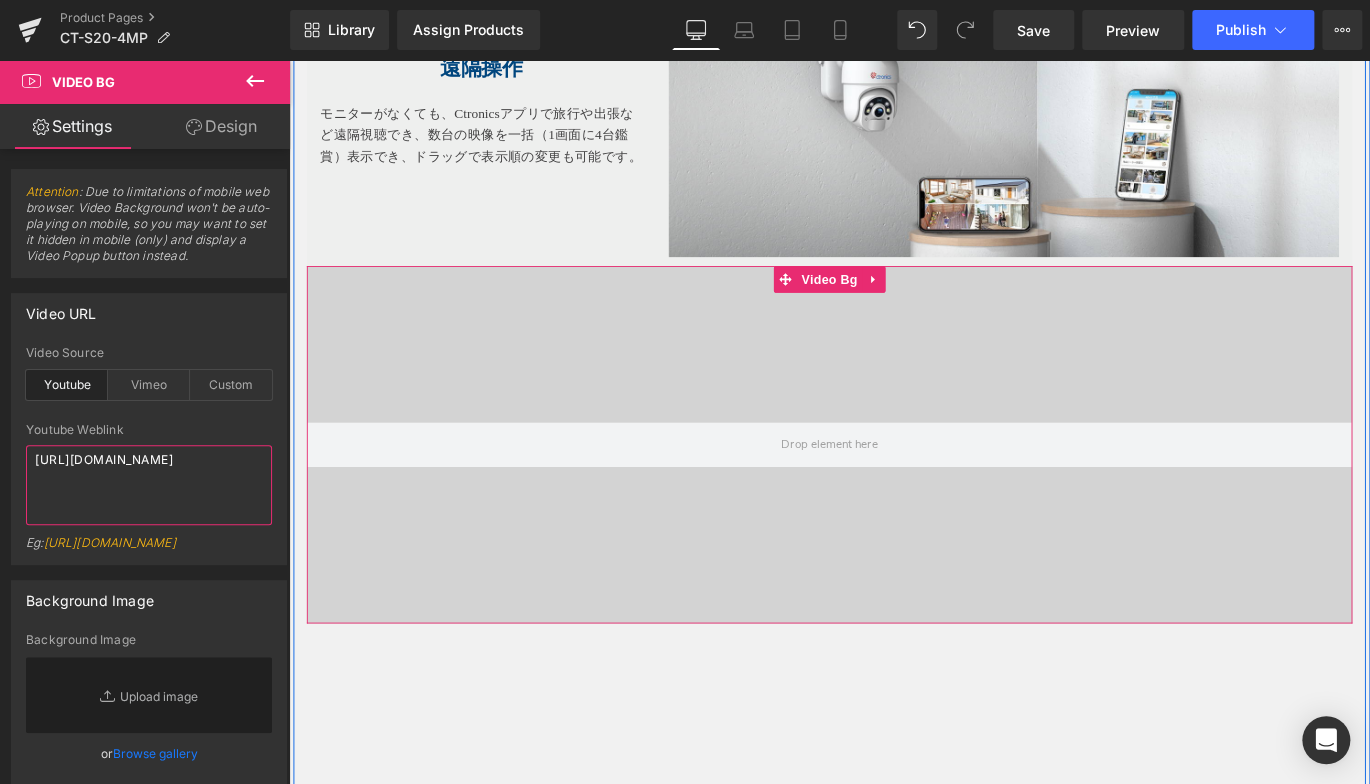 type on "https://www.youtube.com/watch?v=r5o_iHfitTc" 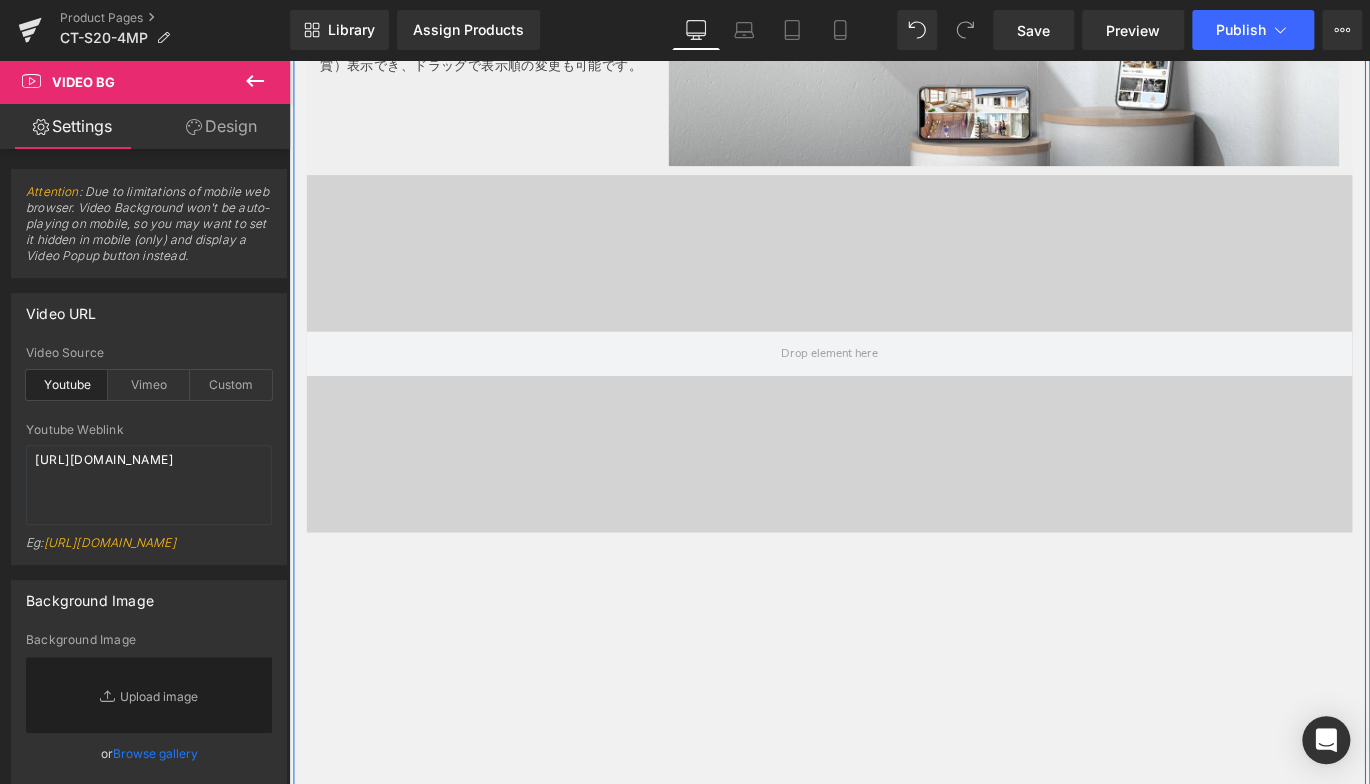 scroll, scrollTop: 3598, scrollLeft: 0, axis: vertical 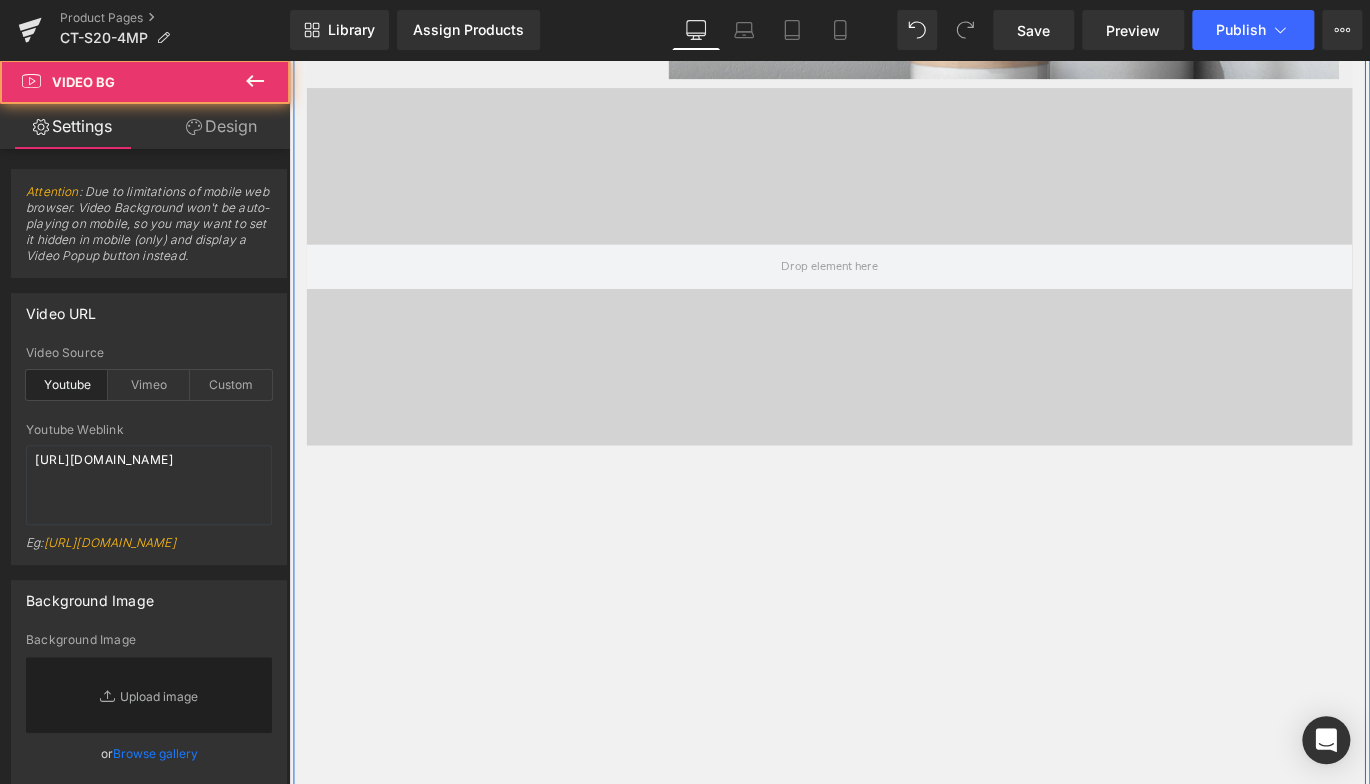 click at bounding box center [894, 291] 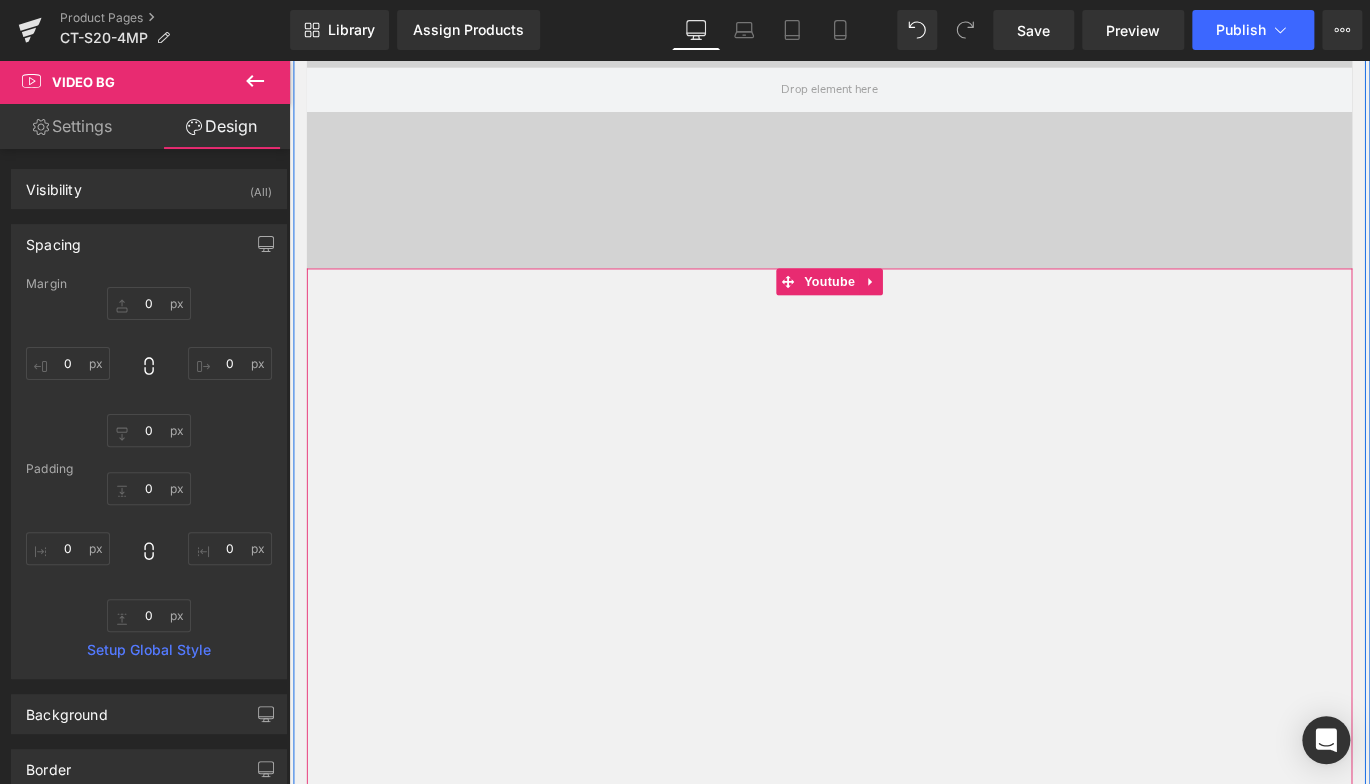 scroll, scrollTop: 3798, scrollLeft: 0, axis: vertical 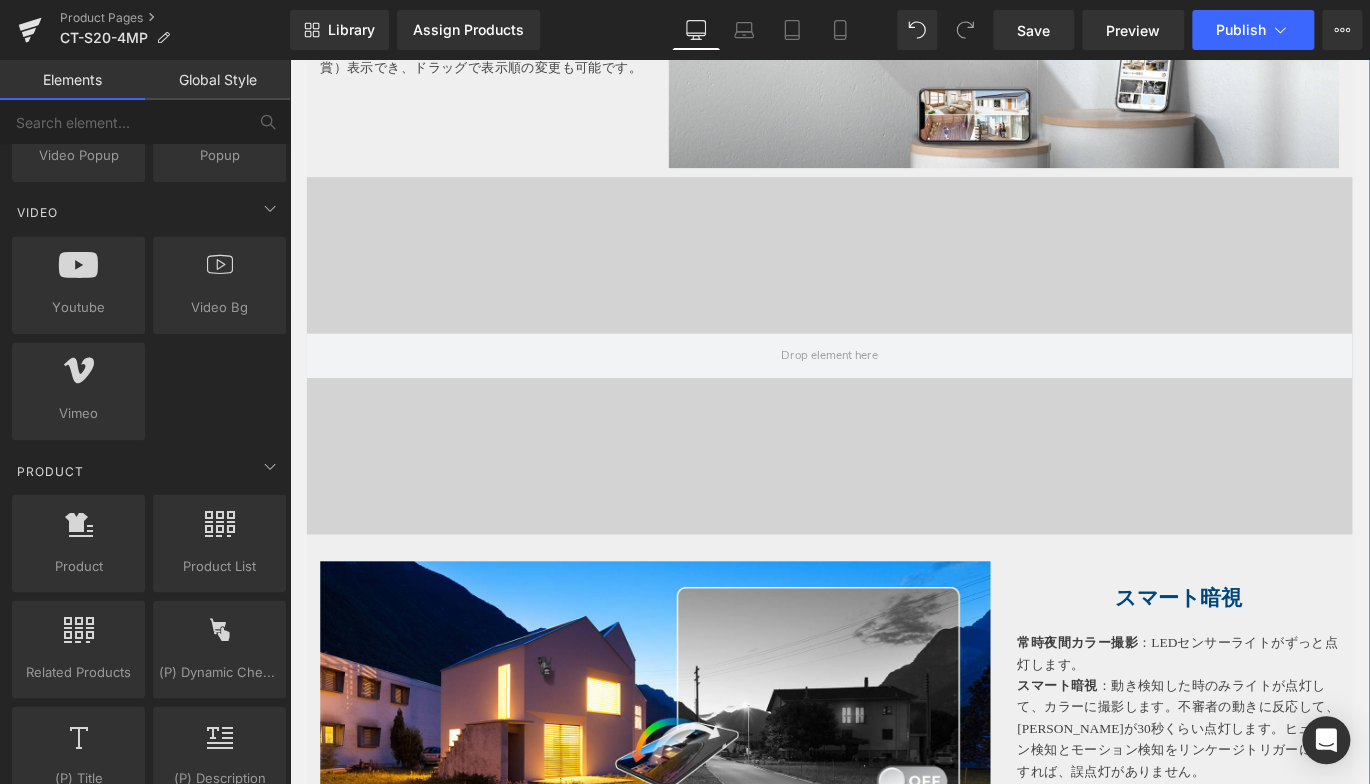 click at bounding box center [894, 391] 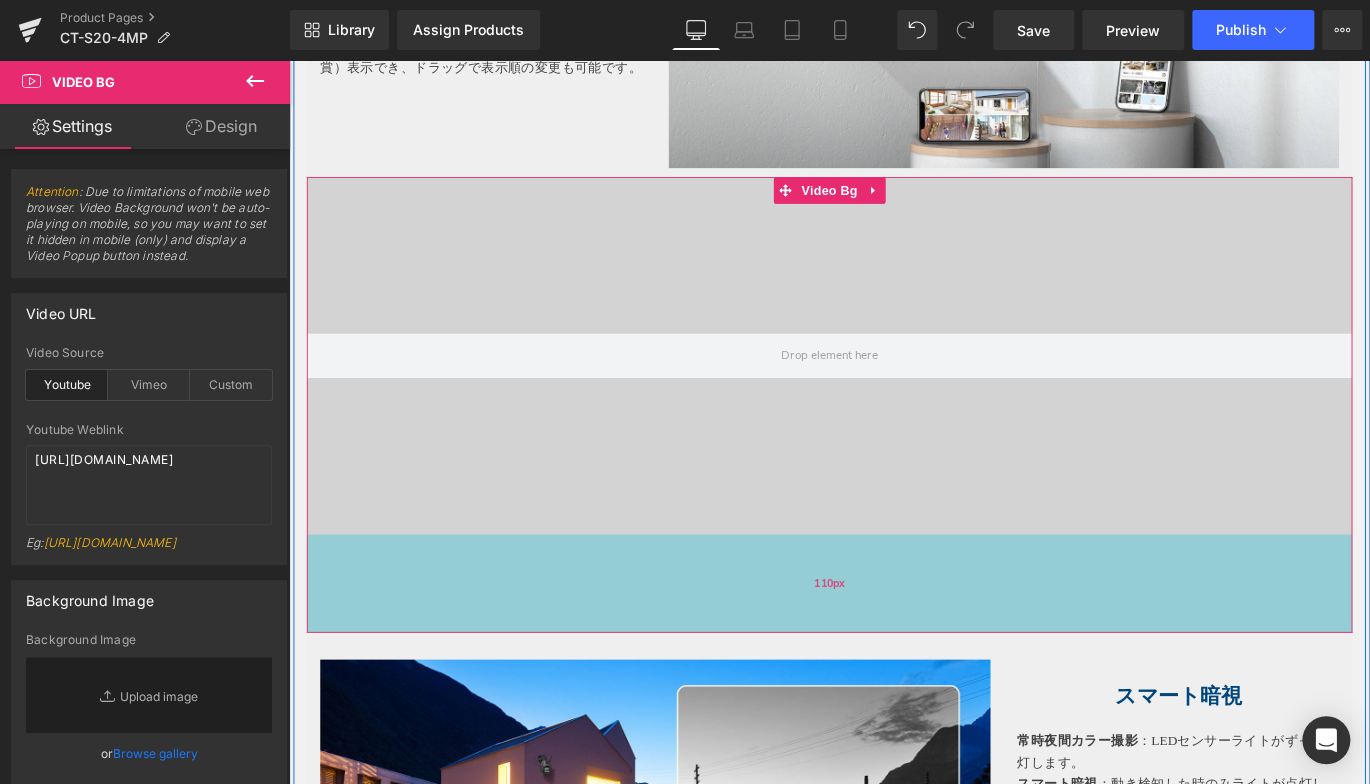 drag, startPoint x: 947, startPoint y: 606, endPoint x: 933, endPoint y: 709, distance: 103.947105 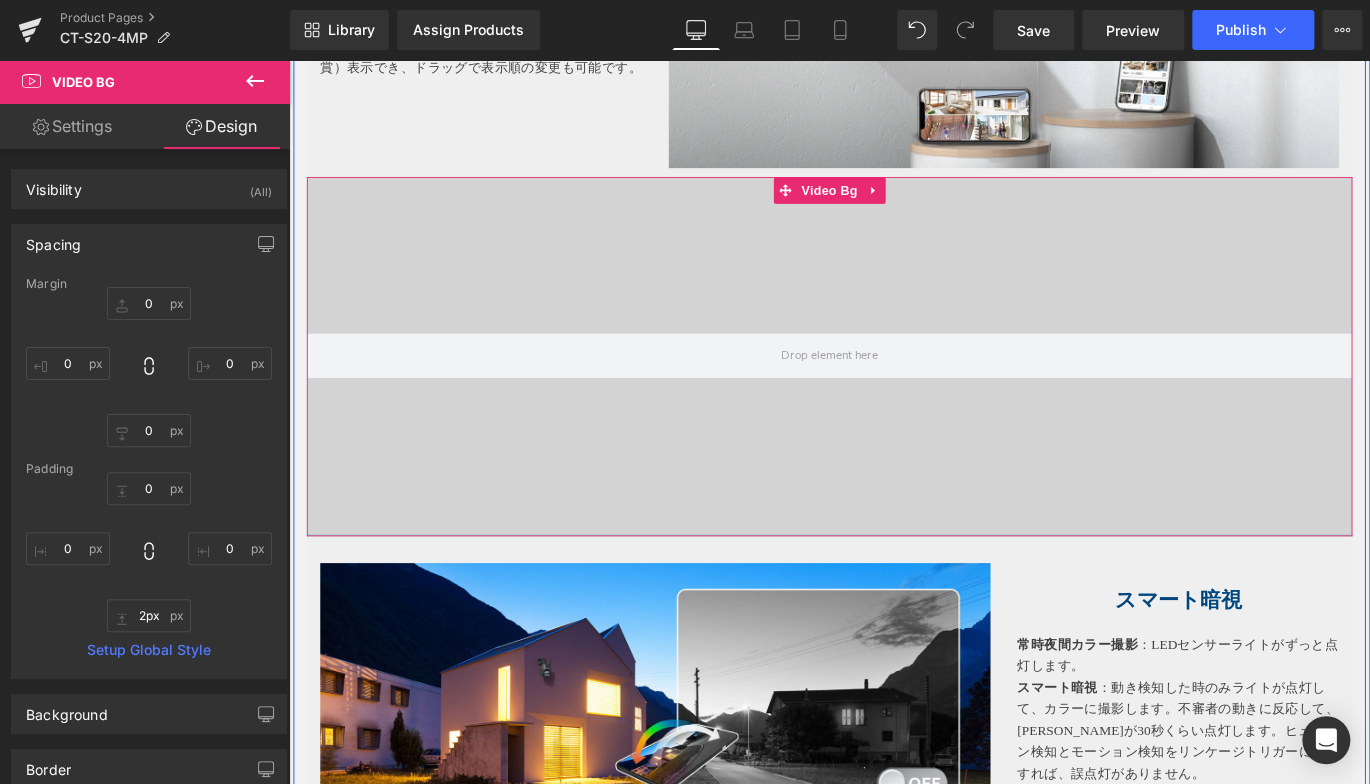 type on "0px" 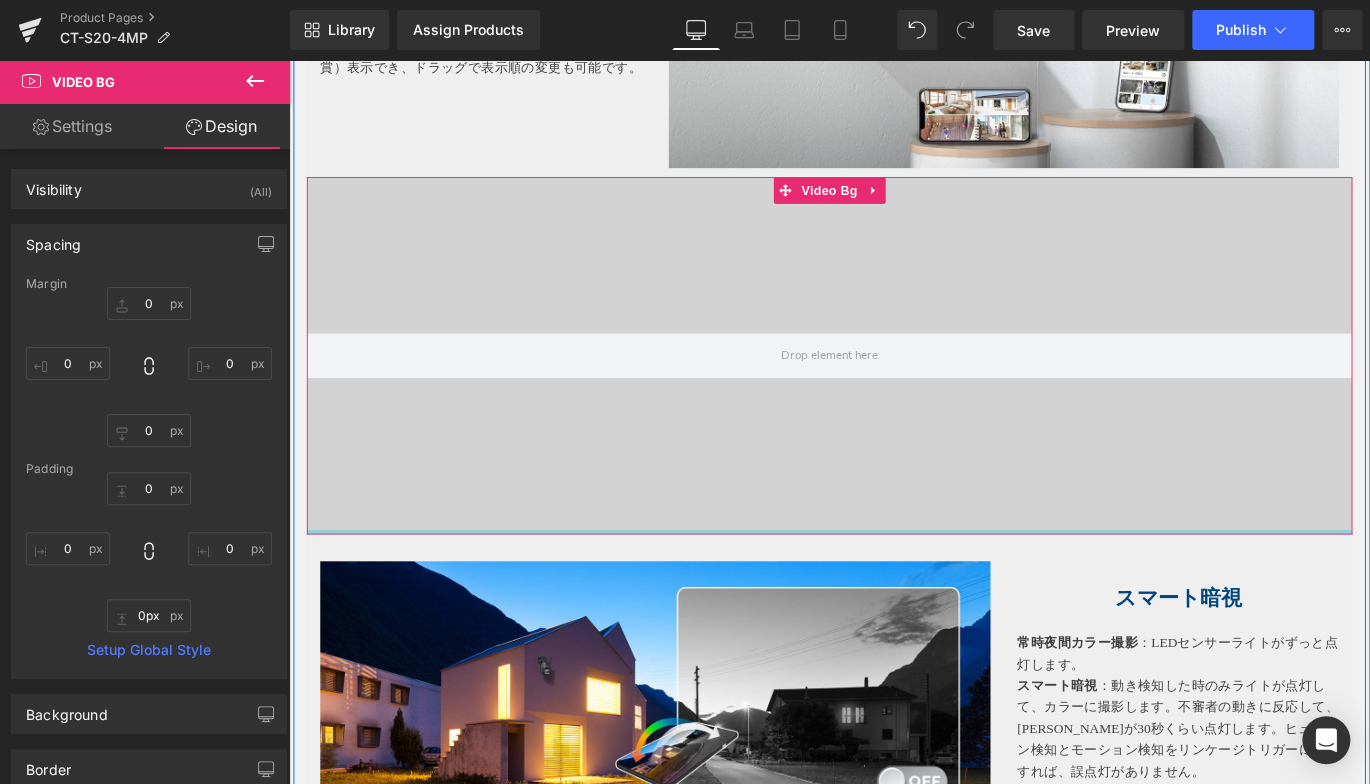 drag, startPoint x: 954, startPoint y: 708, endPoint x: 961, endPoint y: 593, distance: 115.212845 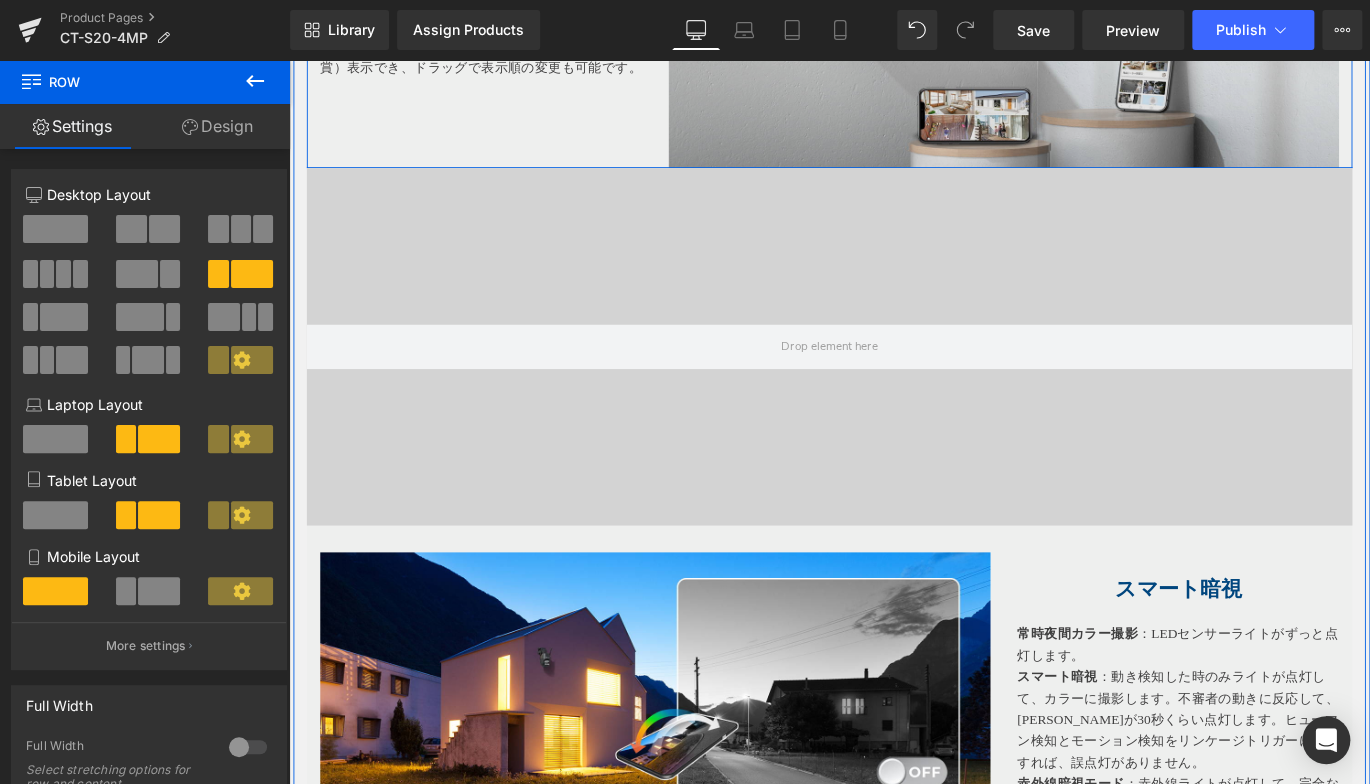 drag, startPoint x: 963, startPoint y: 204, endPoint x: 969, endPoint y: 194, distance: 11.661903 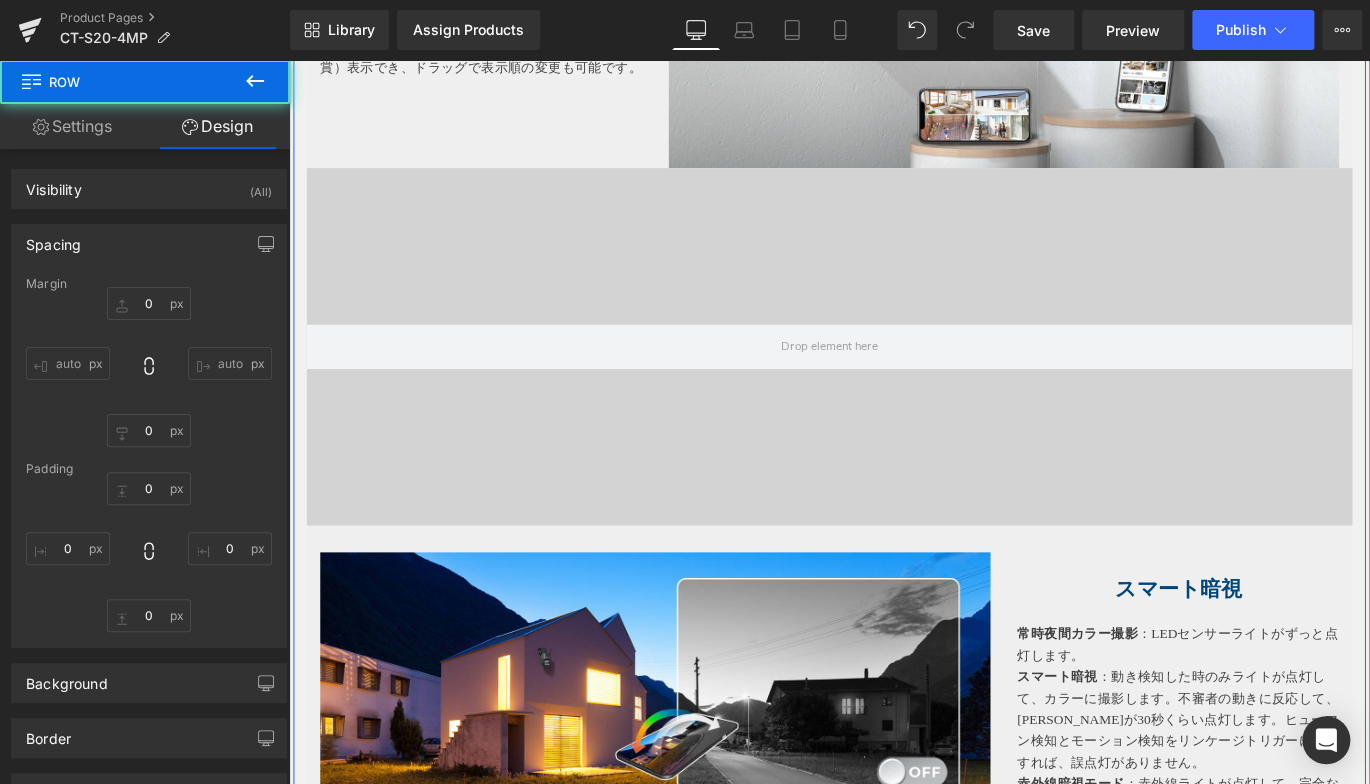 type on "0" 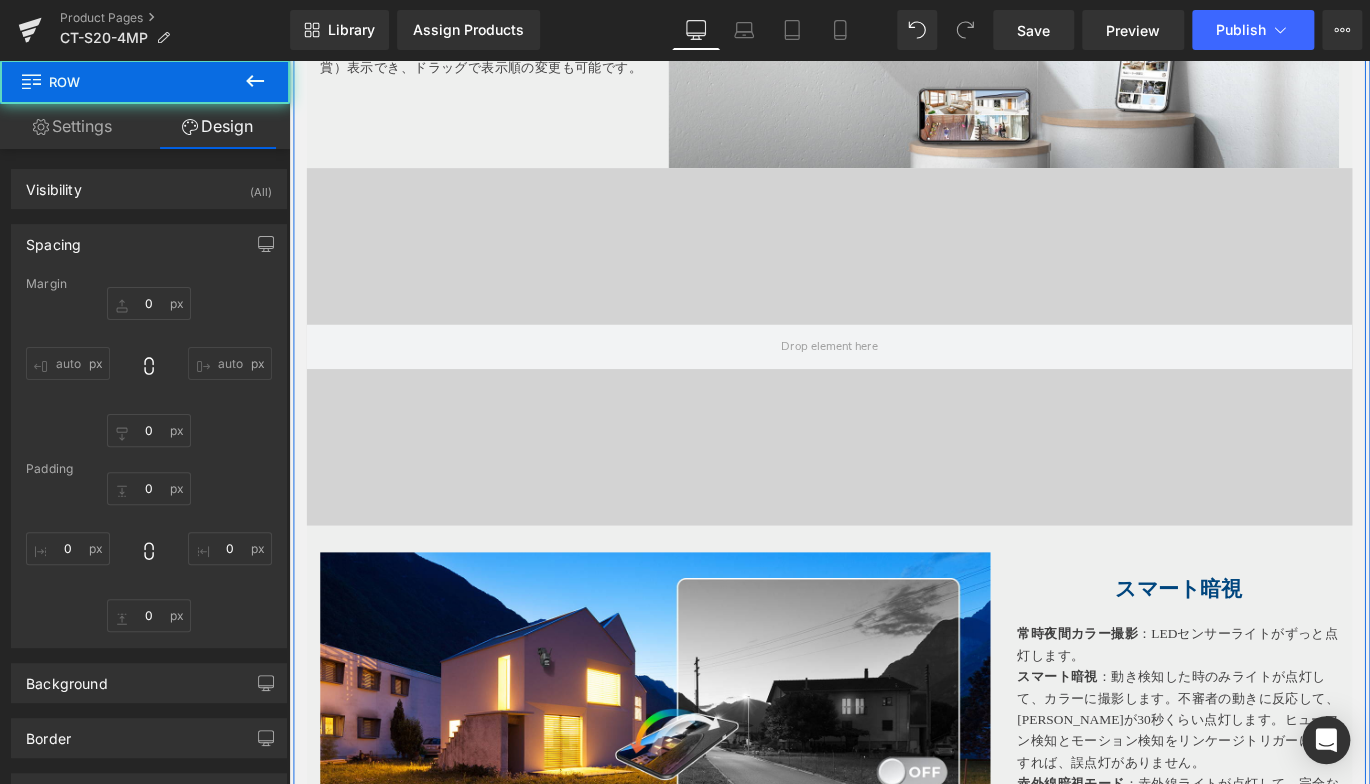 type on "0" 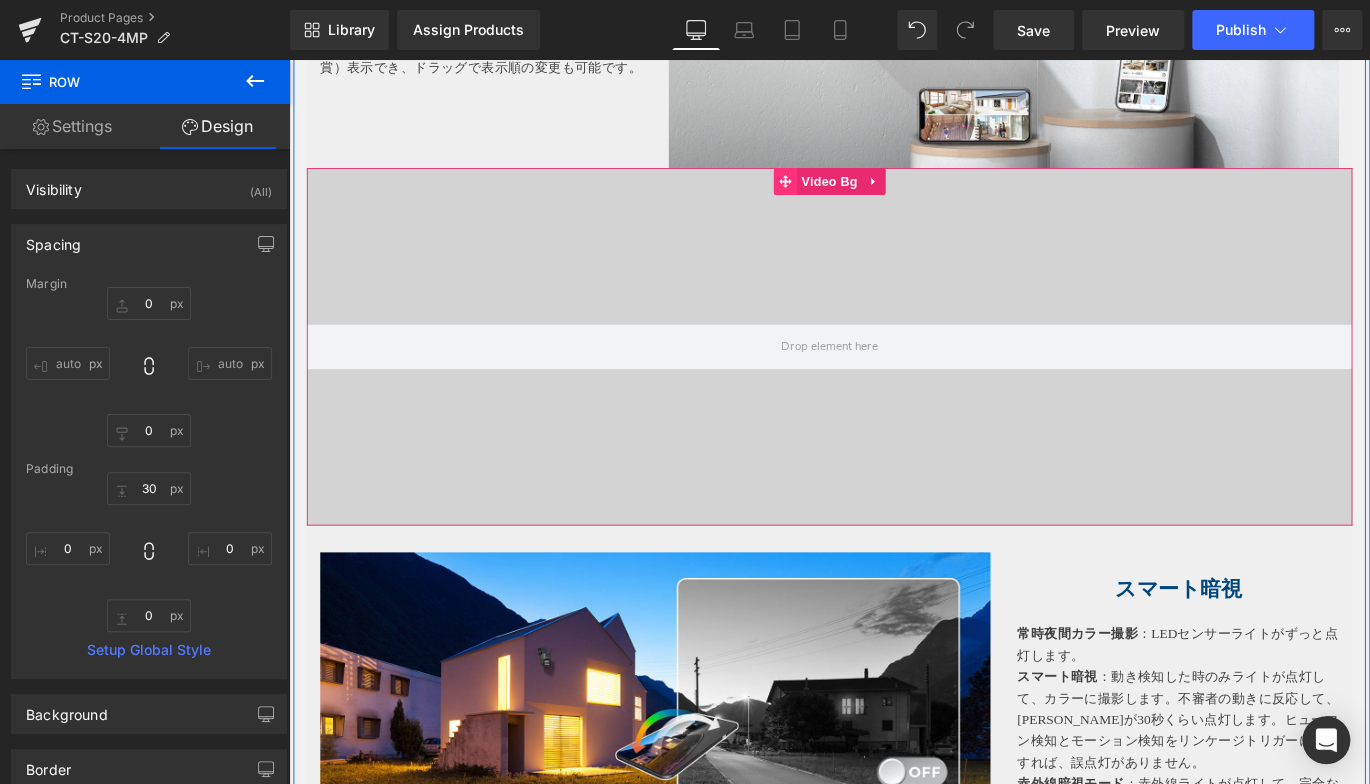 click 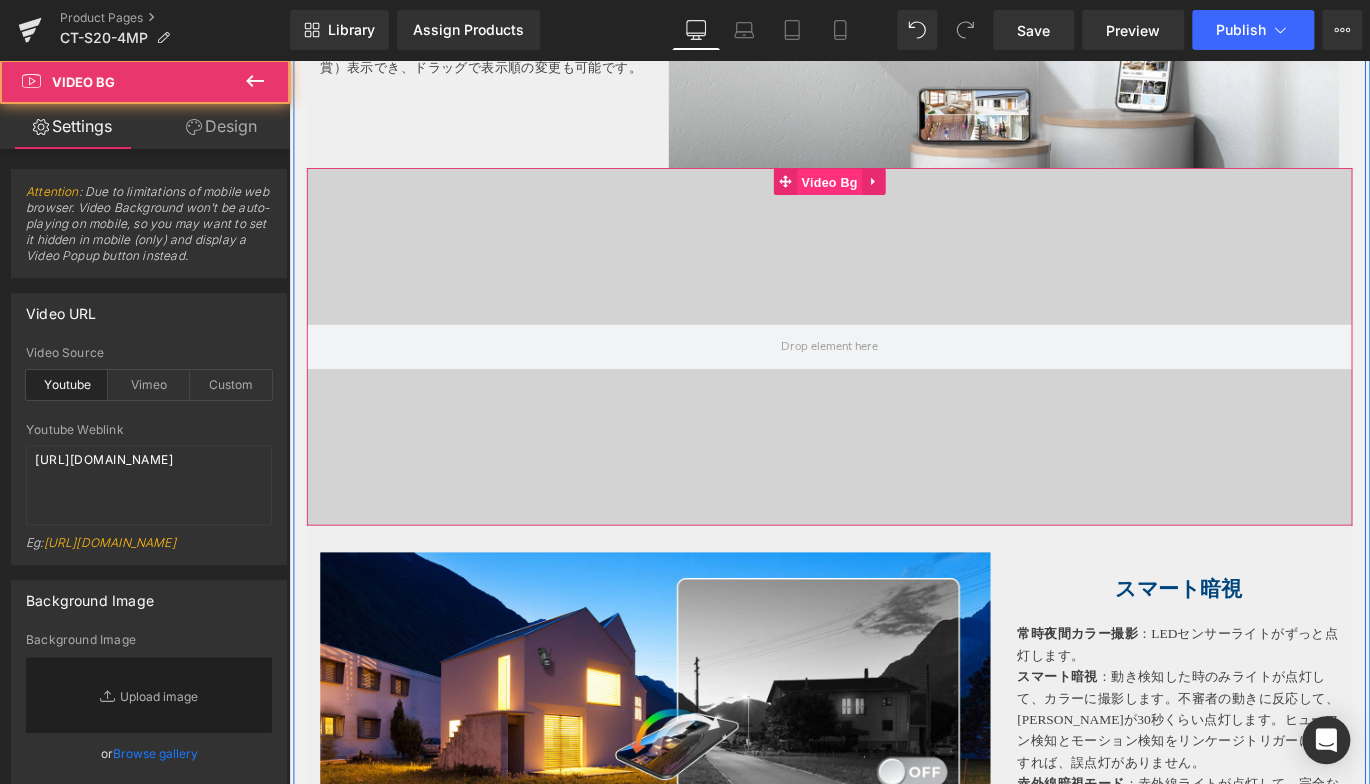 click on "Video Bg" at bounding box center (894, 197) 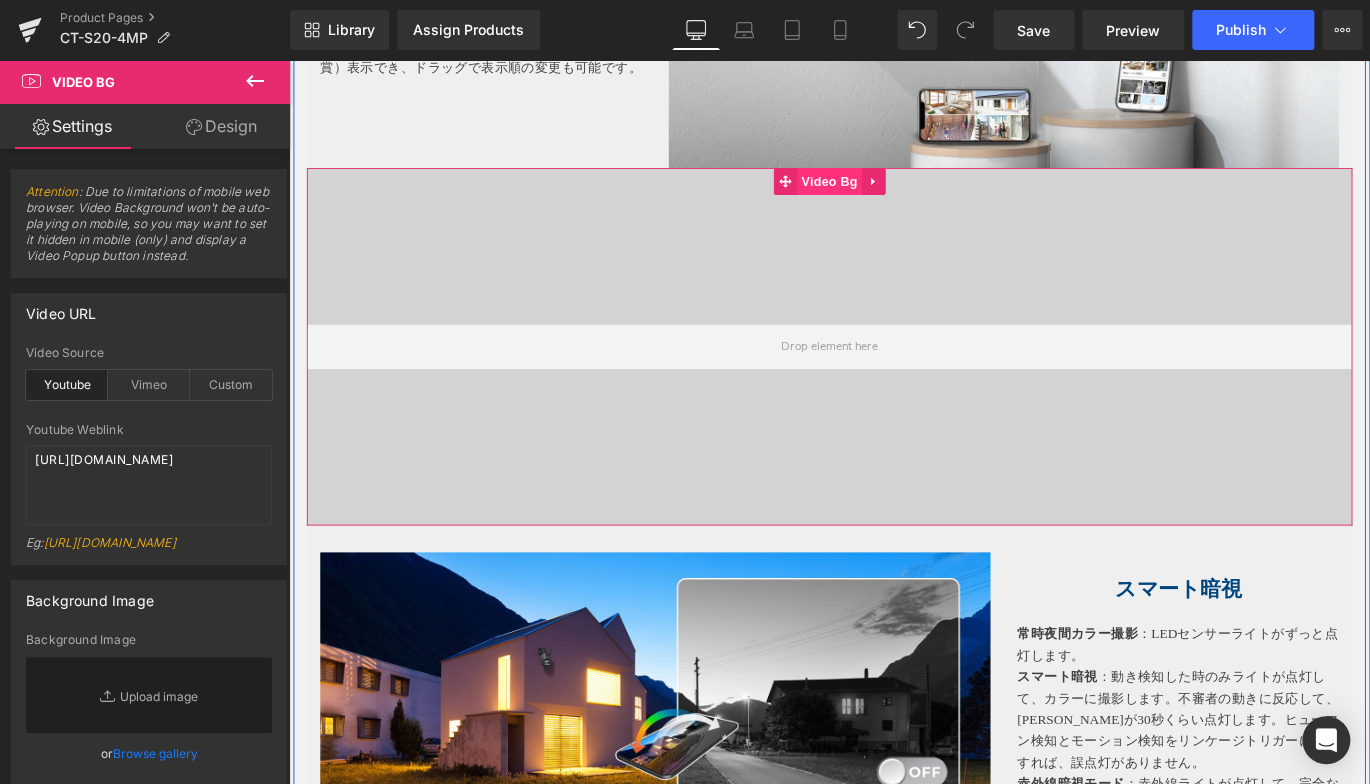 click on "Video Bg" at bounding box center (894, 196) 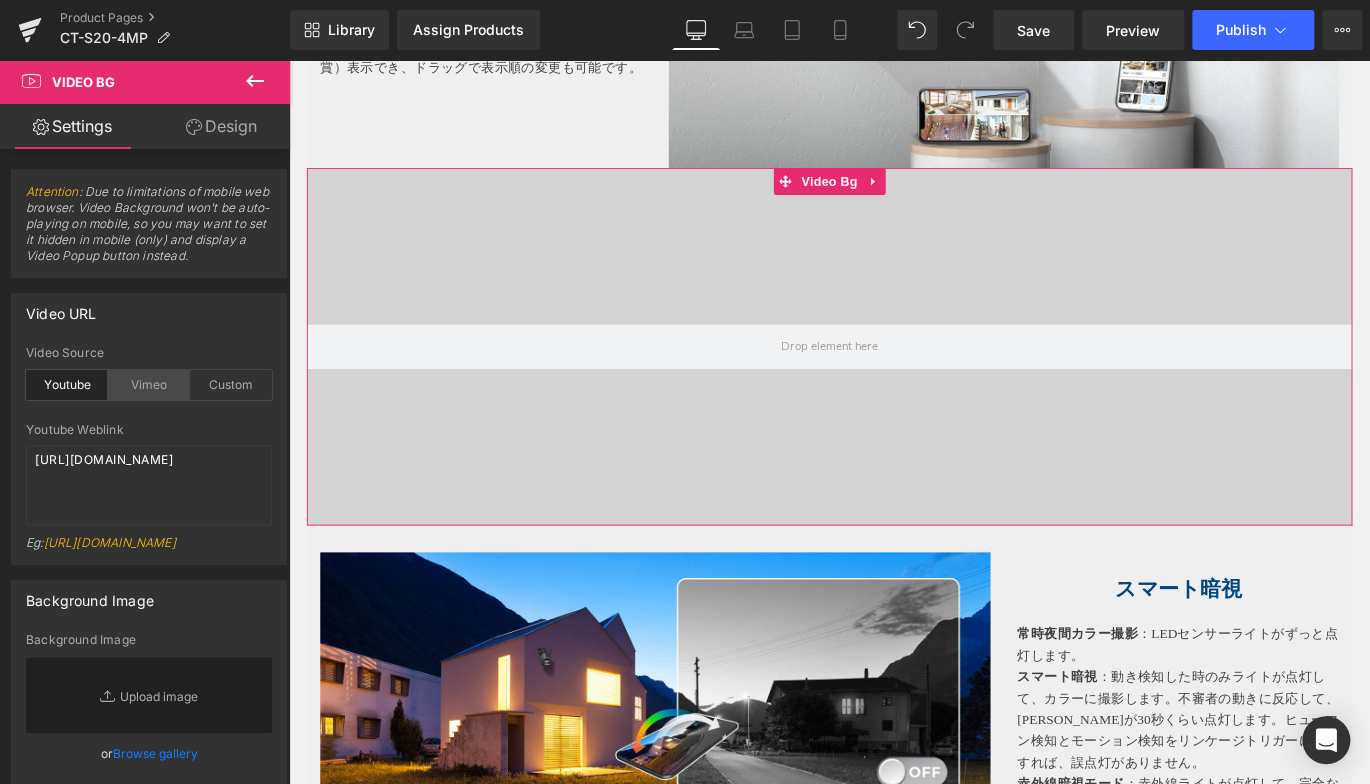 click on "Vimeo" at bounding box center (149, 385) 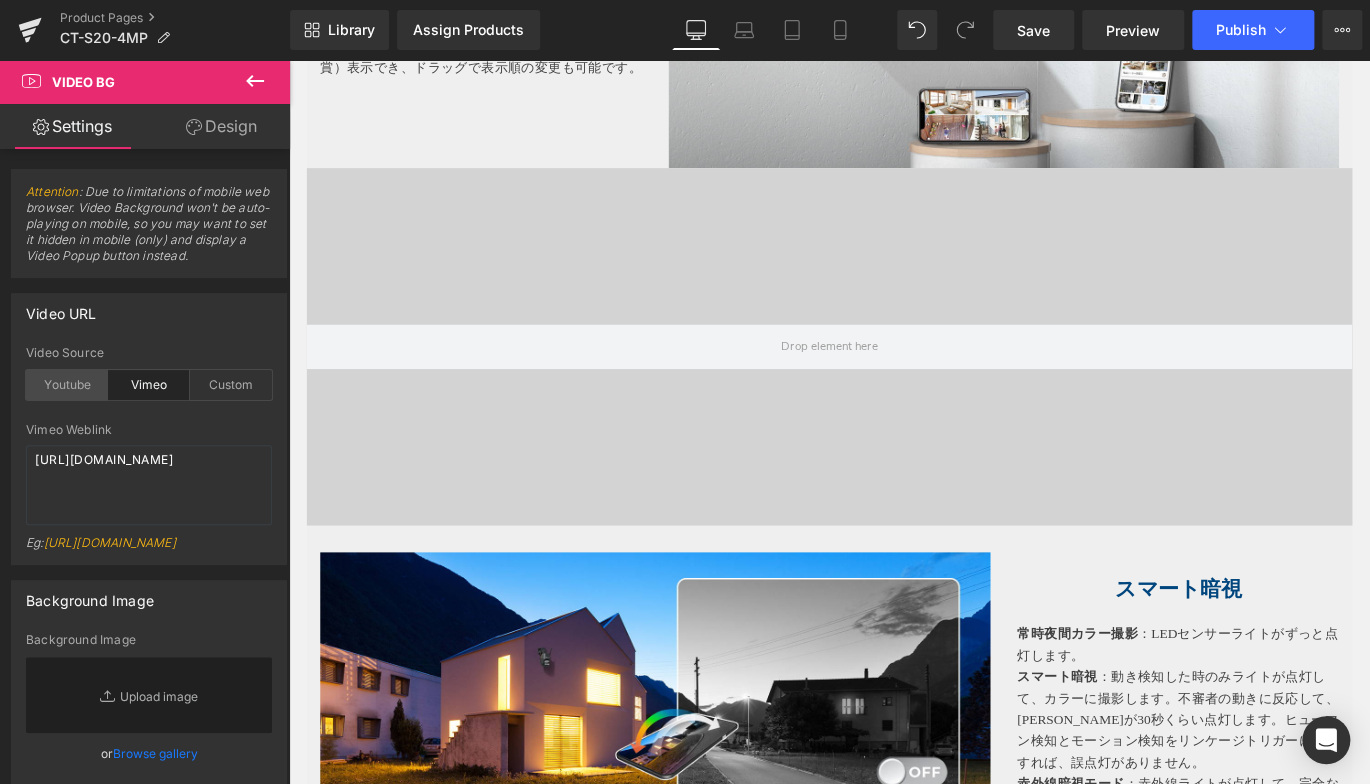 click on "Youtube" at bounding box center [67, 385] 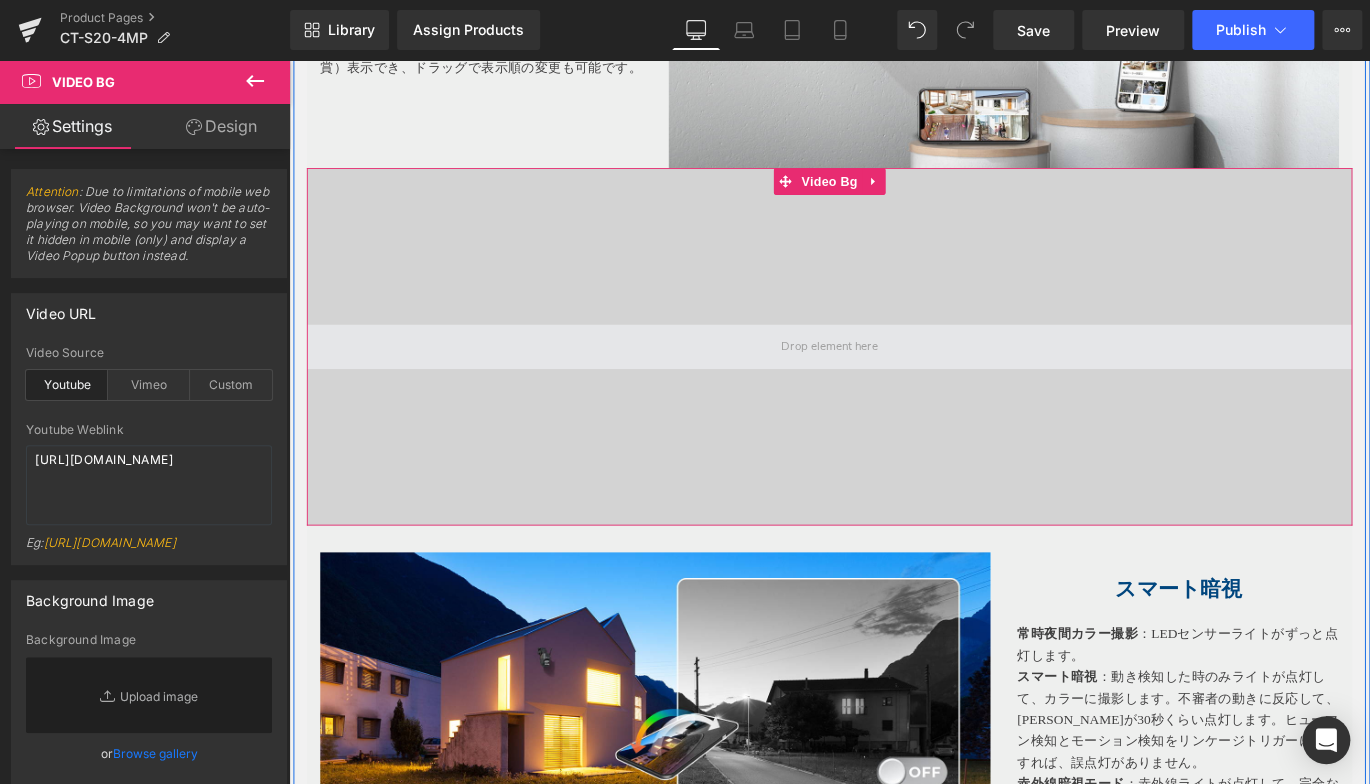 click at bounding box center (894, 381) 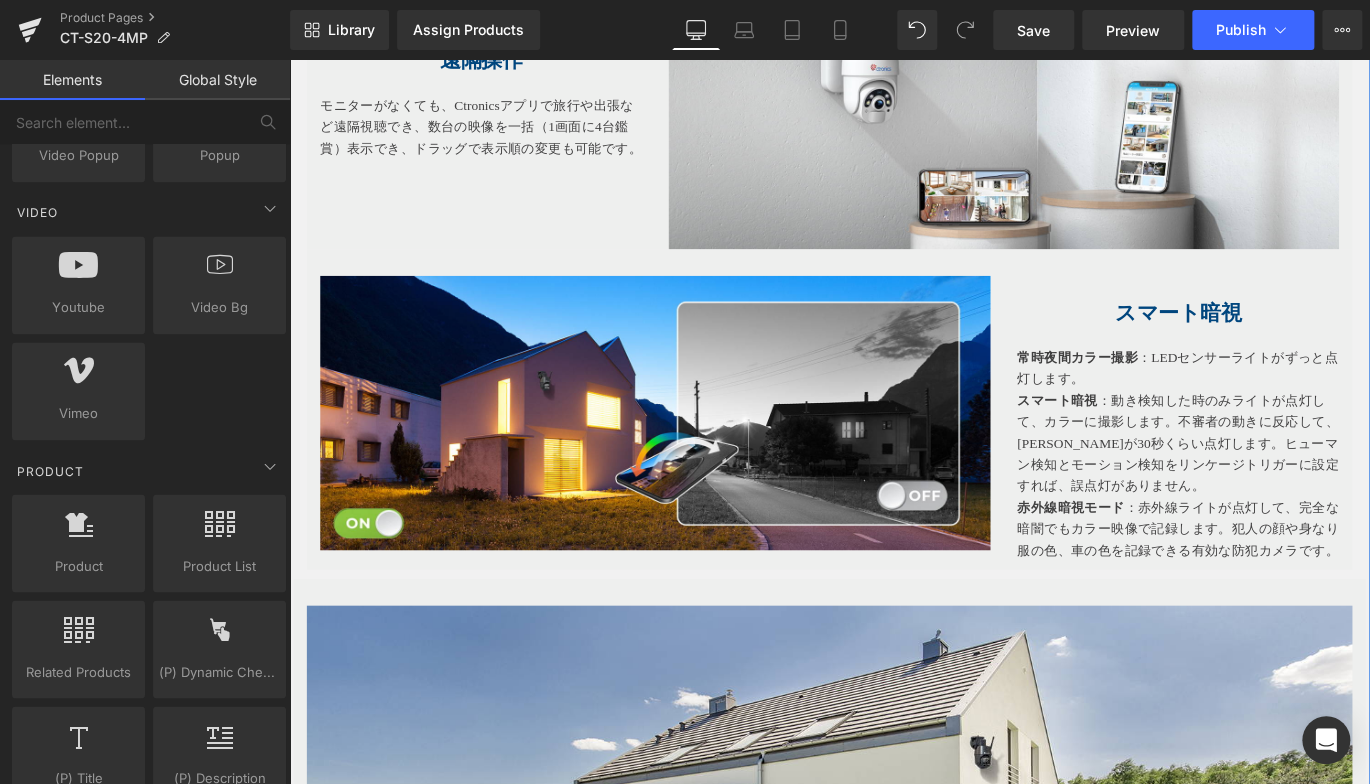 scroll, scrollTop: 3298, scrollLeft: 0, axis: vertical 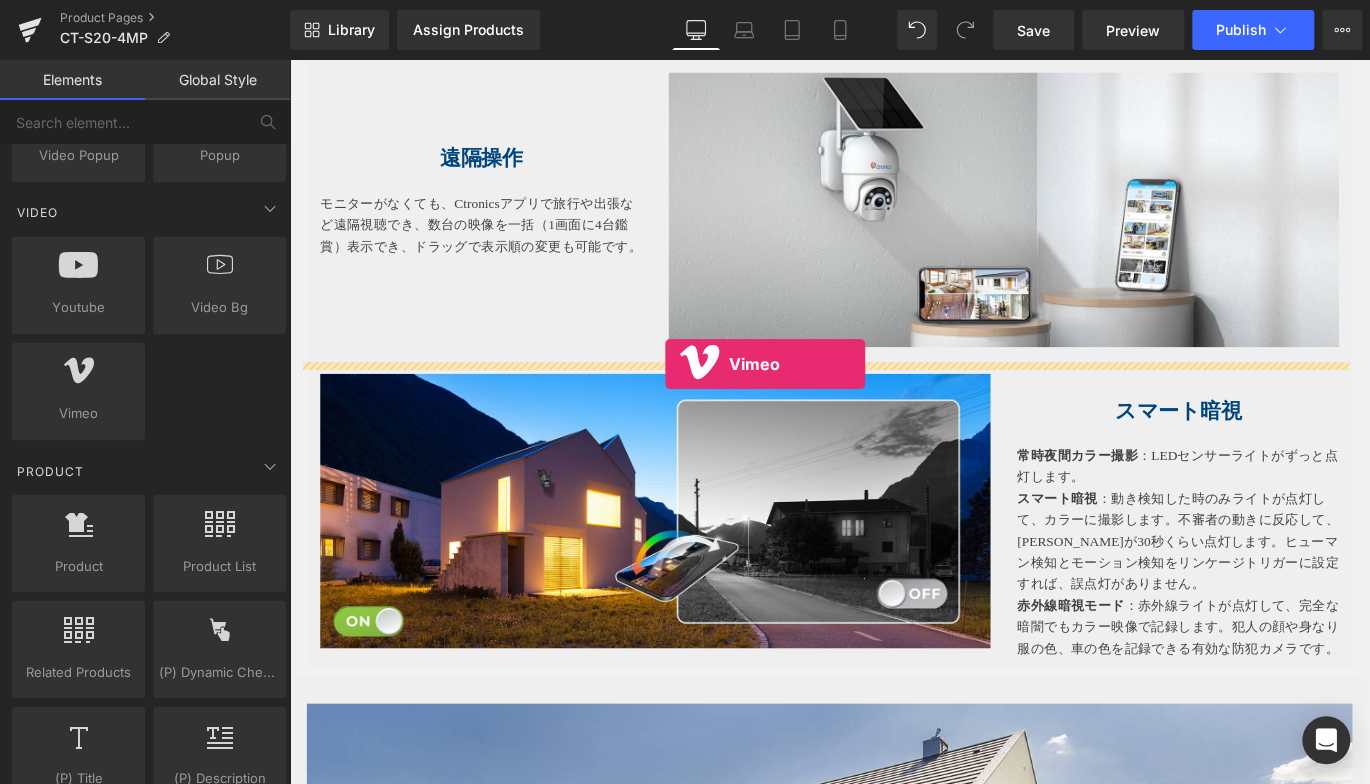 drag, startPoint x: 377, startPoint y: 436, endPoint x: 710, endPoint y: 400, distance: 334.9403 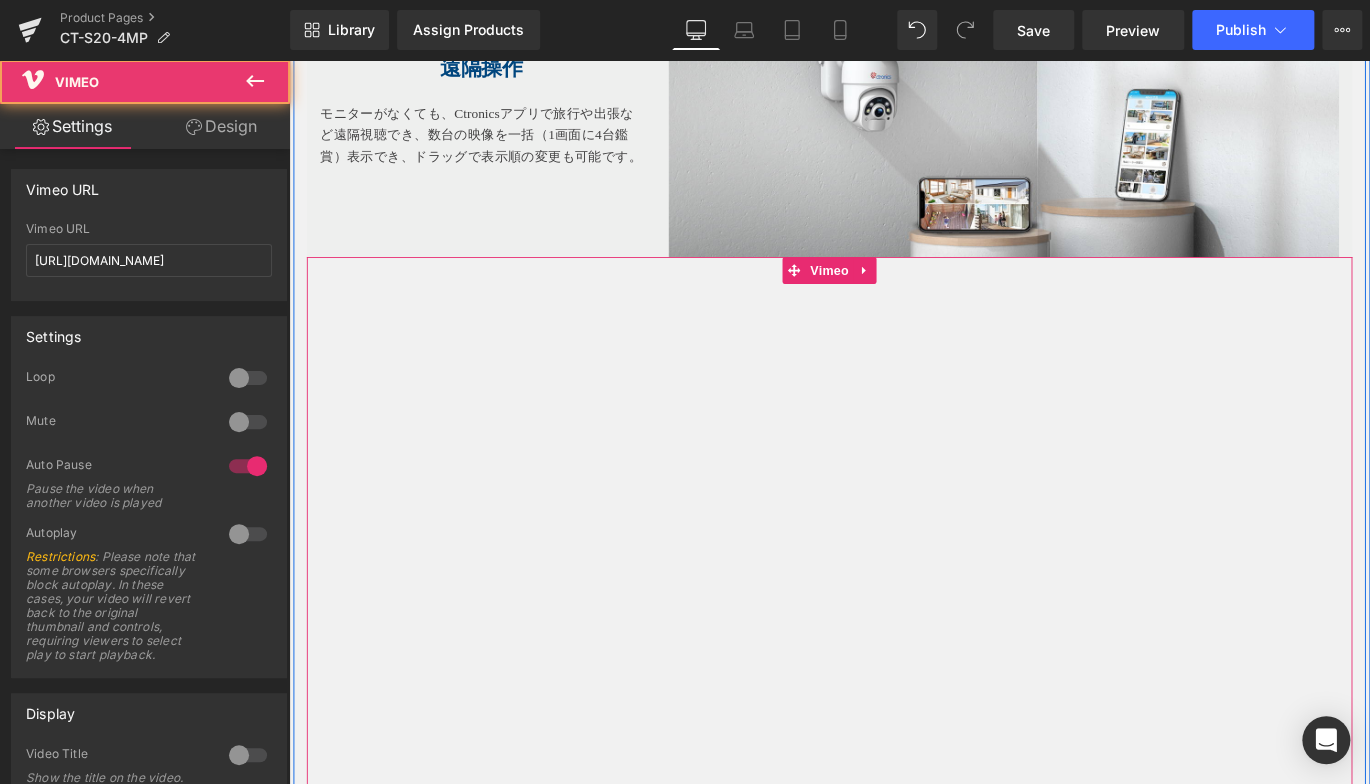 scroll, scrollTop: 3498, scrollLeft: 0, axis: vertical 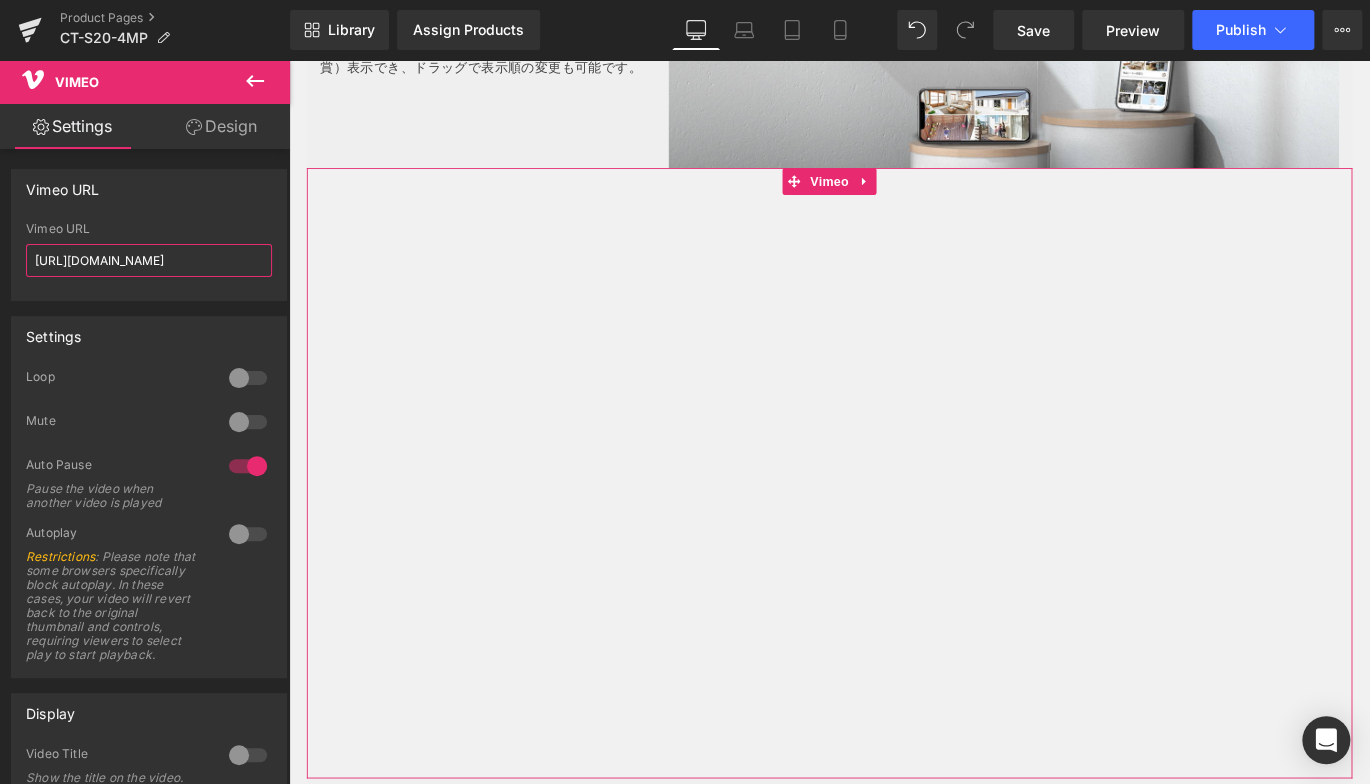 drag, startPoint x: 220, startPoint y: 259, endPoint x: 13, endPoint y: 236, distance: 208.27386 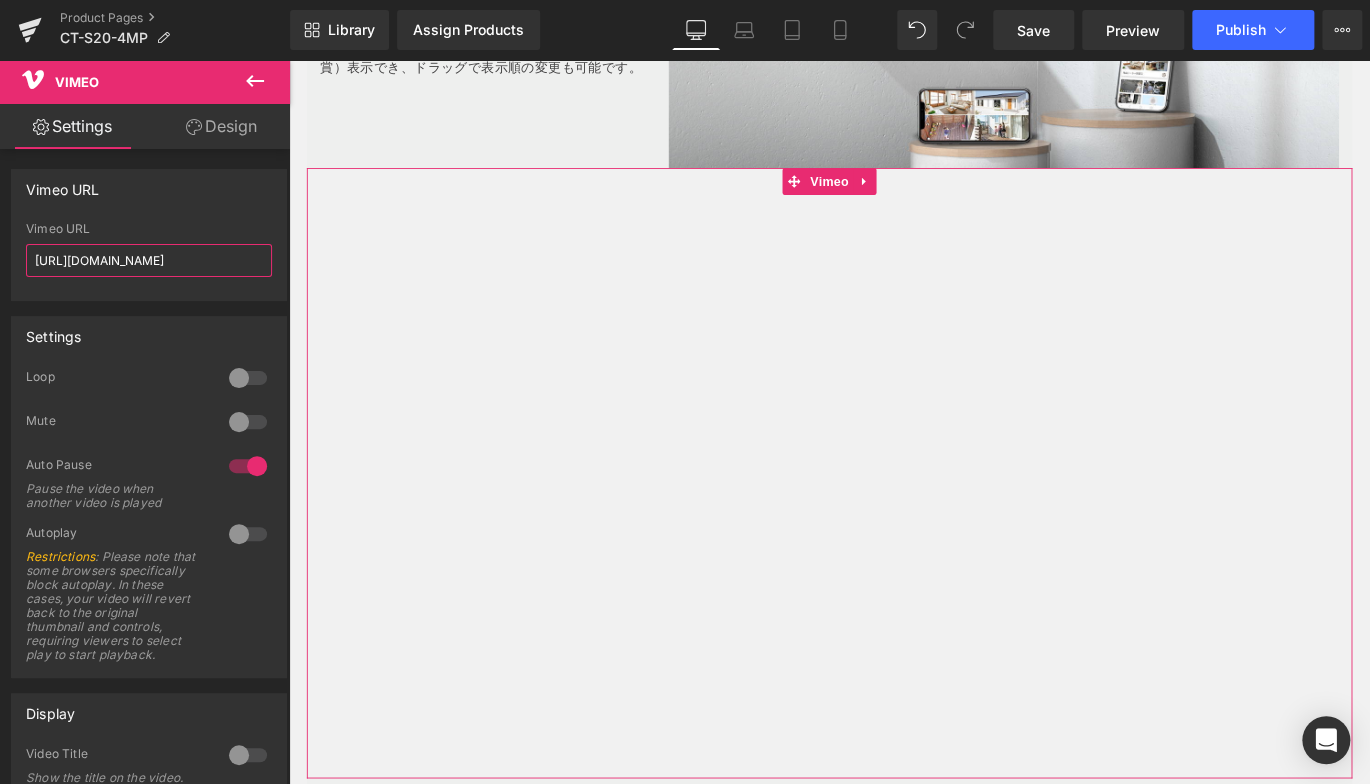 paste on "www.youtube.com/watch?v=r5o_iHfitTc" 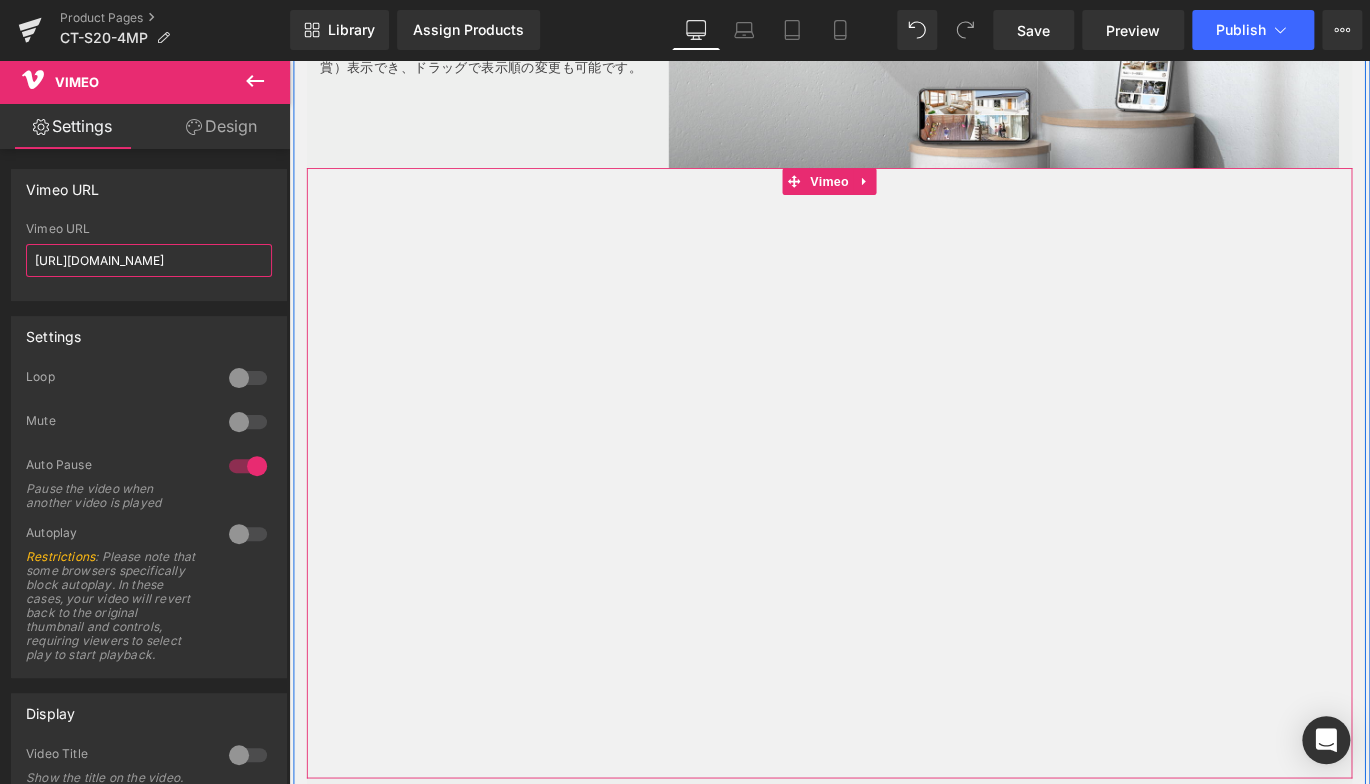type on "https://www.youtube.com/watch?v=r5o_iHfitTc" 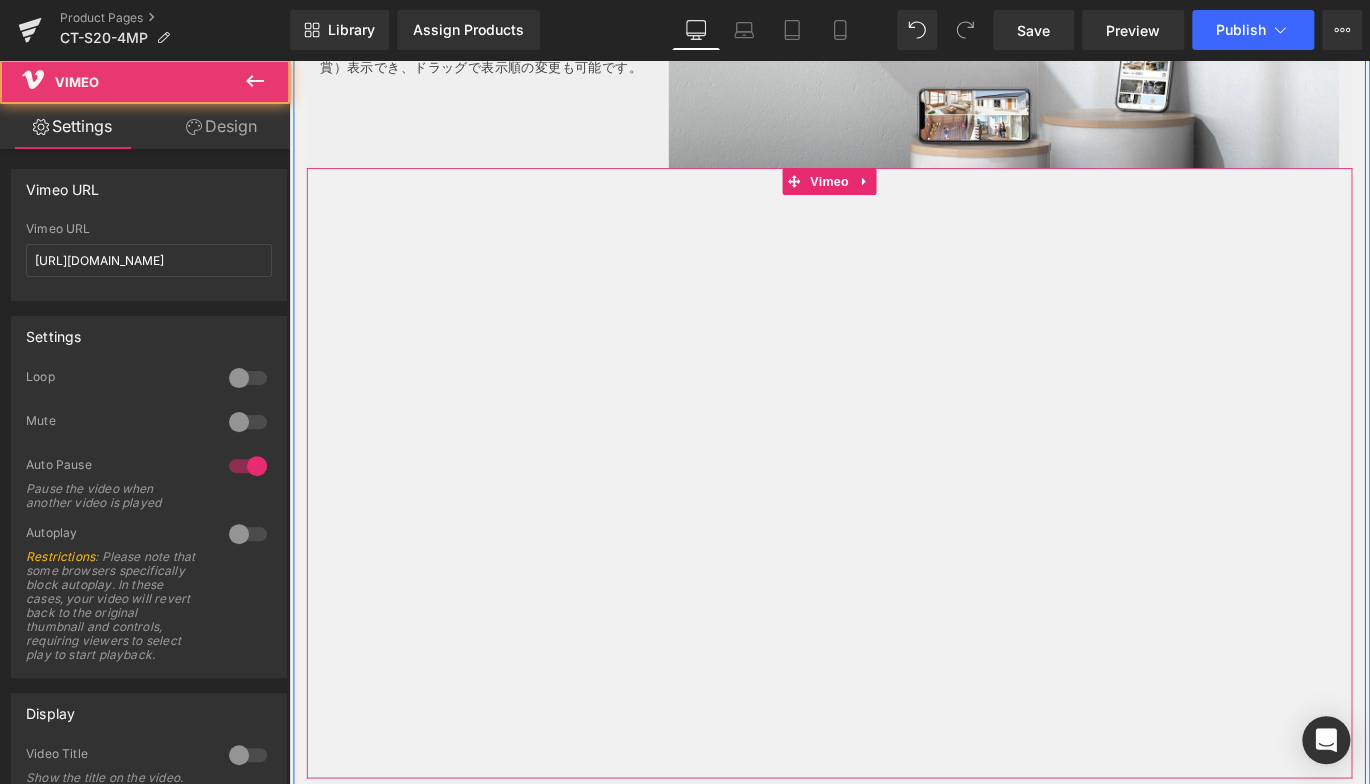 scroll, scrollTop: 0, scrollLeft: 0, axis: both 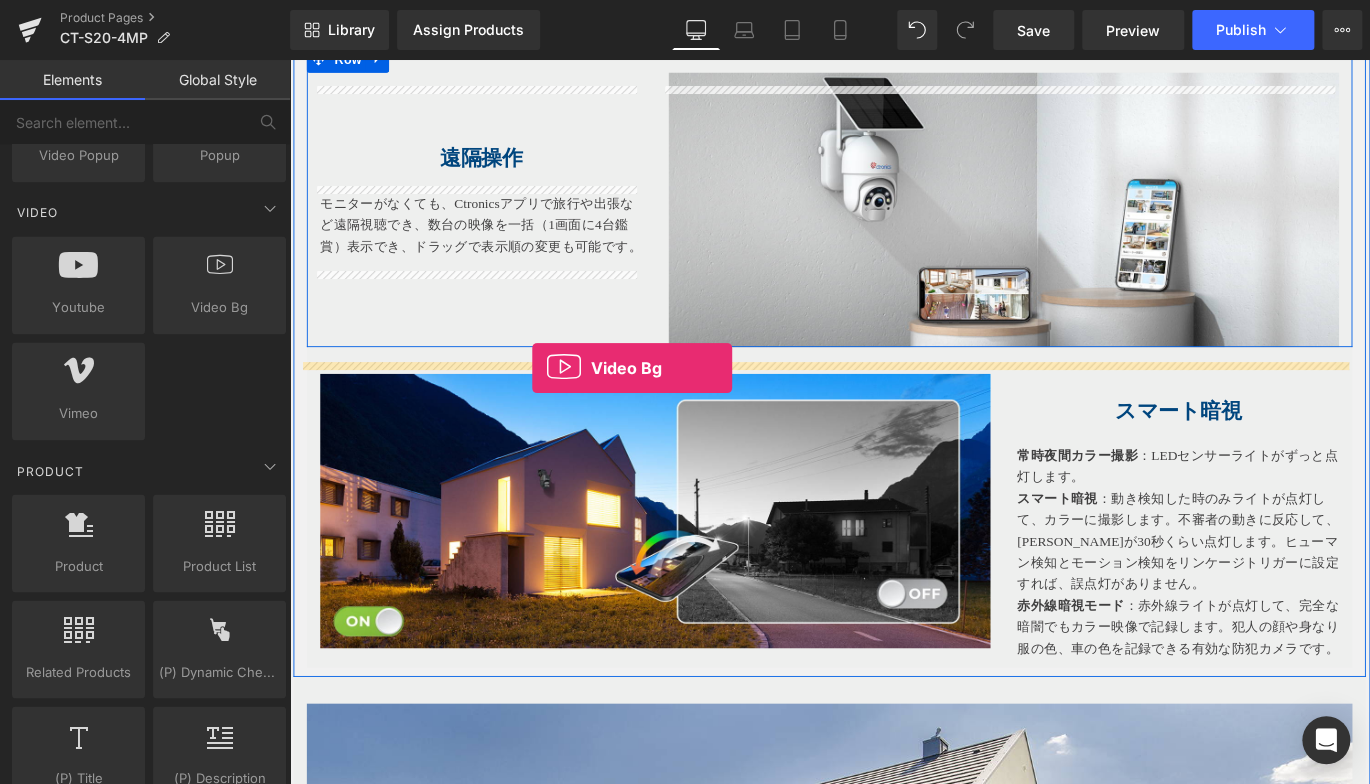 drag, startPoint x: 504, startPoint y: 361, endPoint x: 560, endPoint y: 405, distance: 71.21797 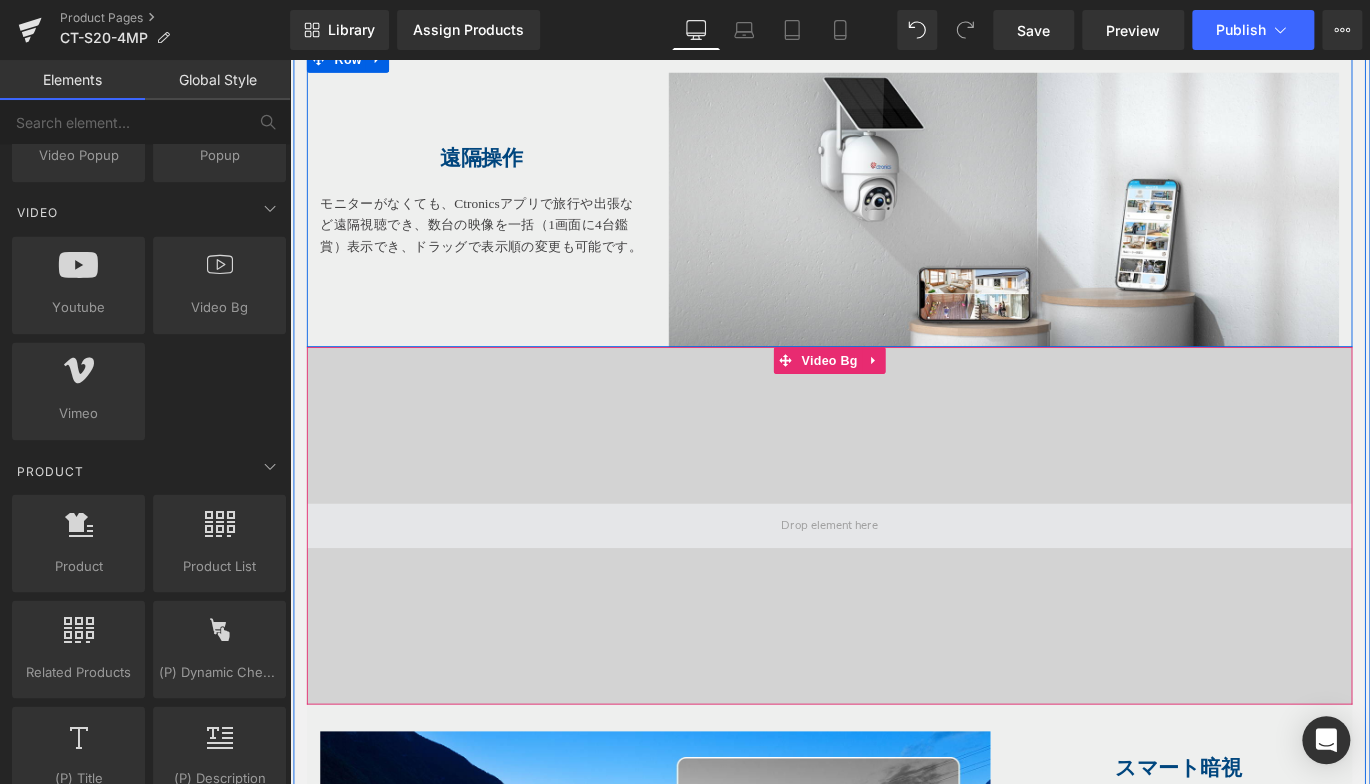 click at bounding box center [894, 581] 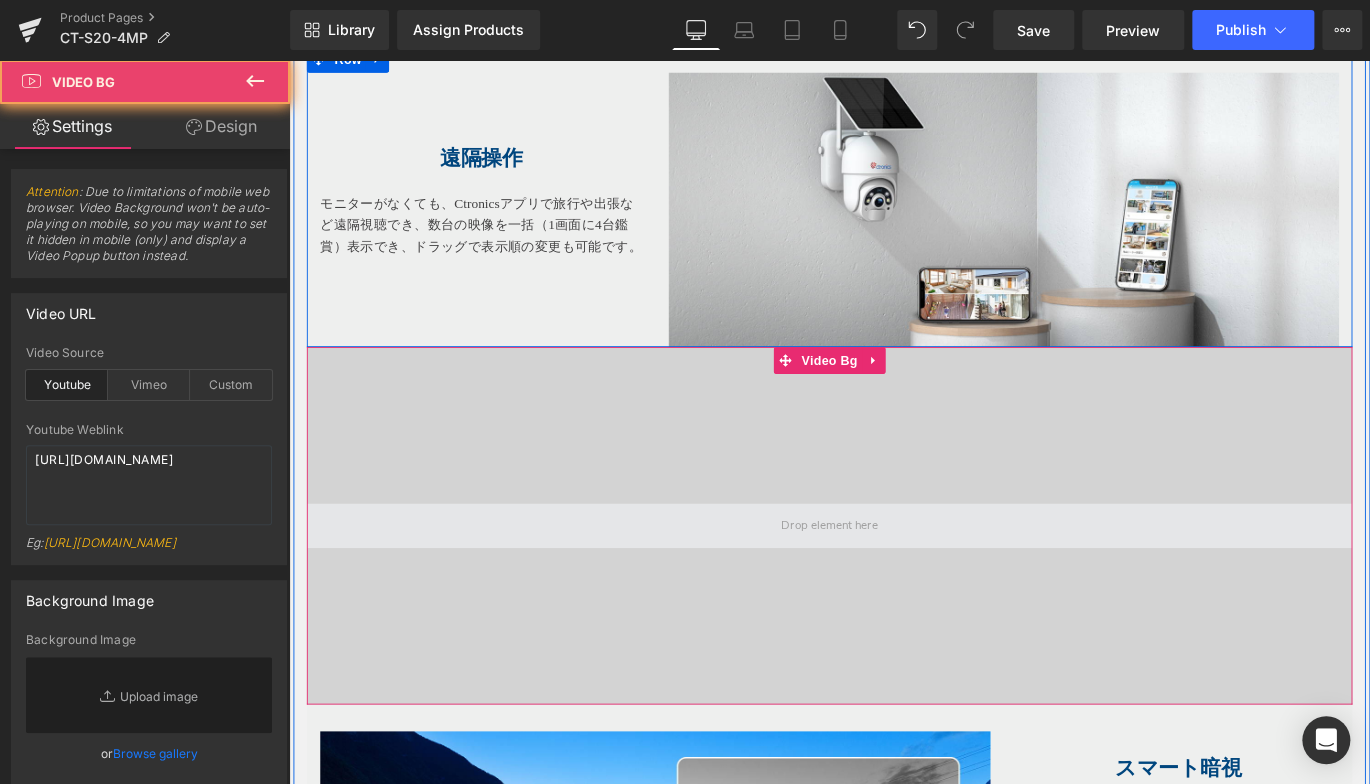 click at bounding box center [894, 581] 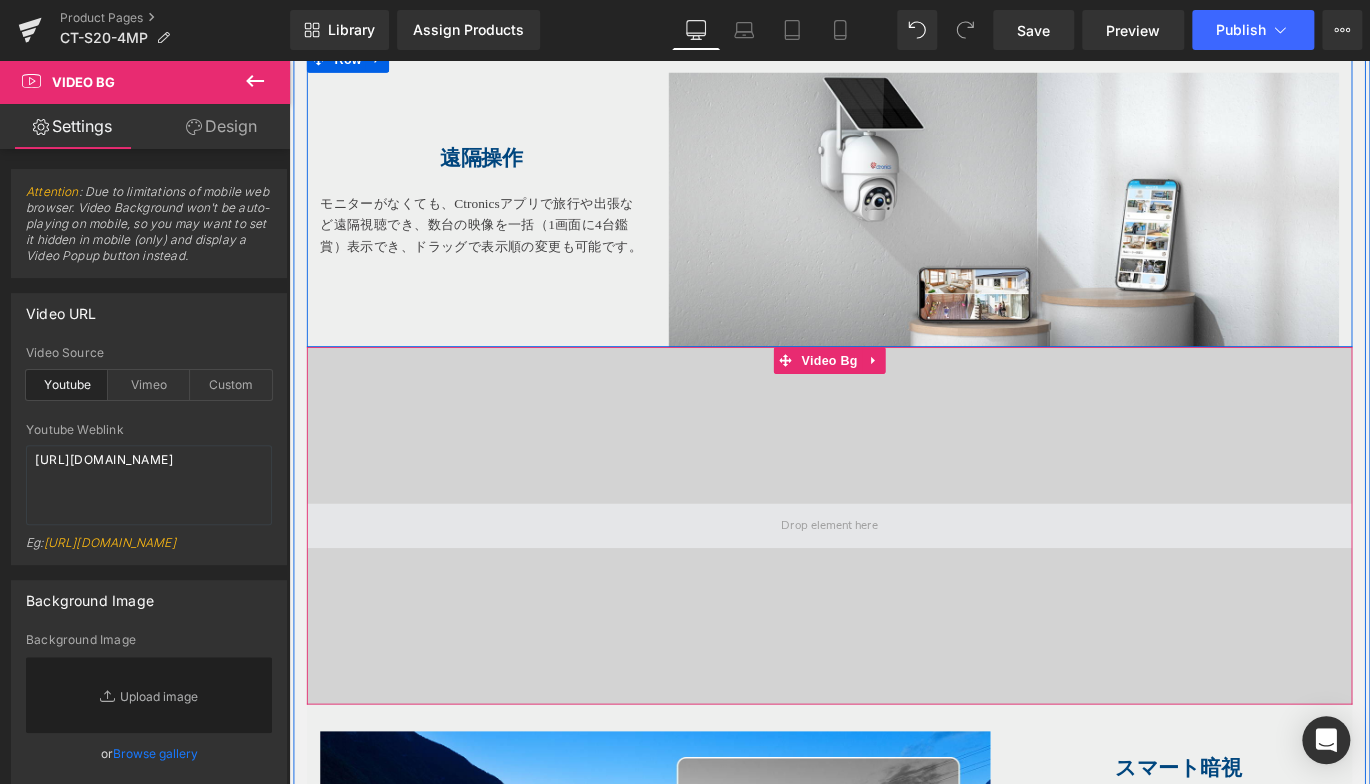 click at bounding box center (894, 581) 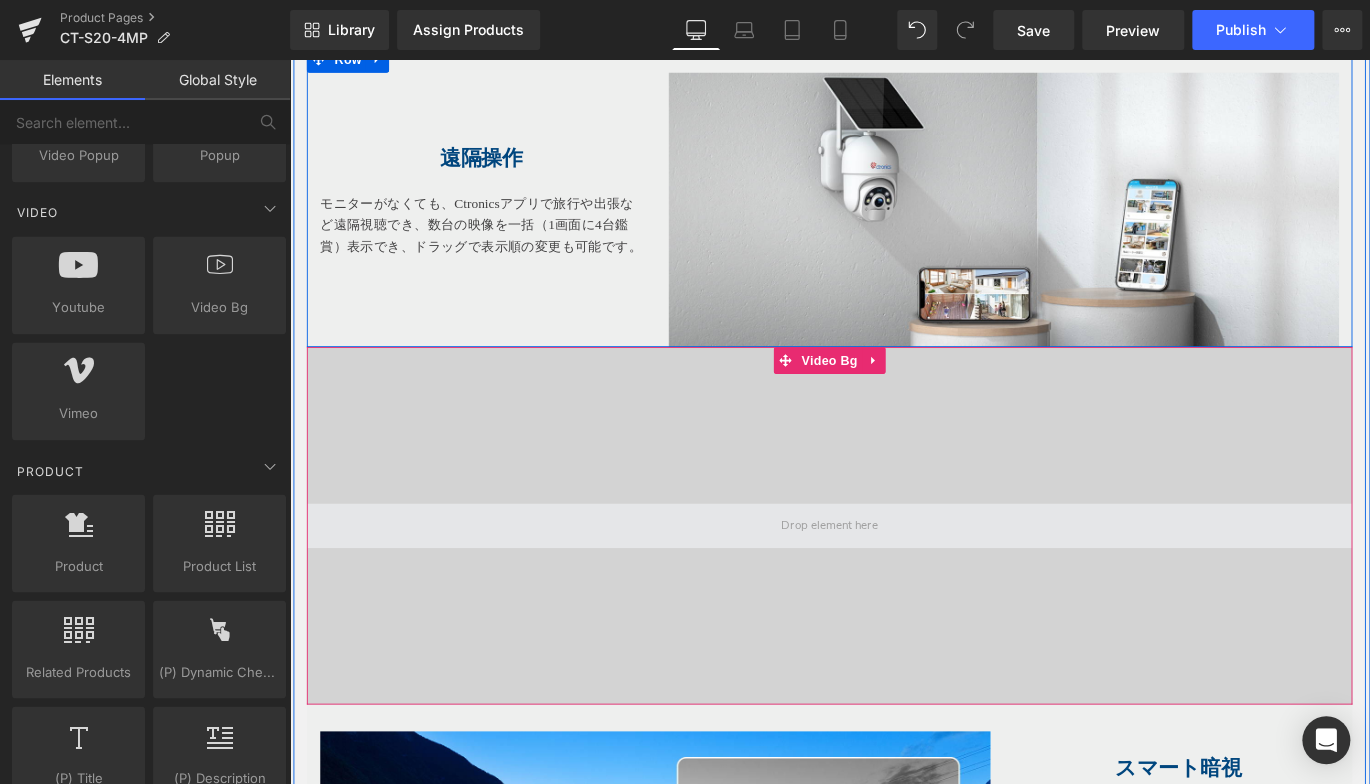 click at bounding box center (894, 581) 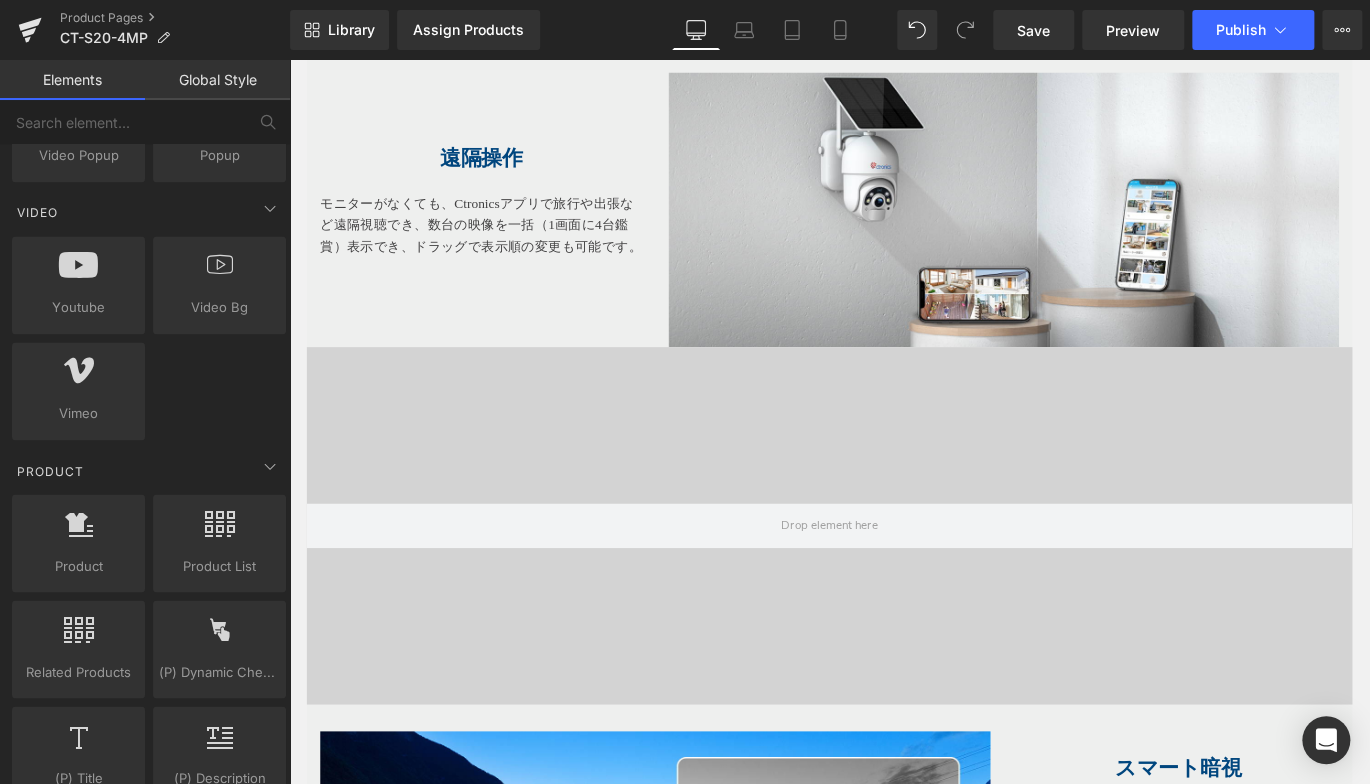 click on "Global Style" at bounding box center (217, 80) 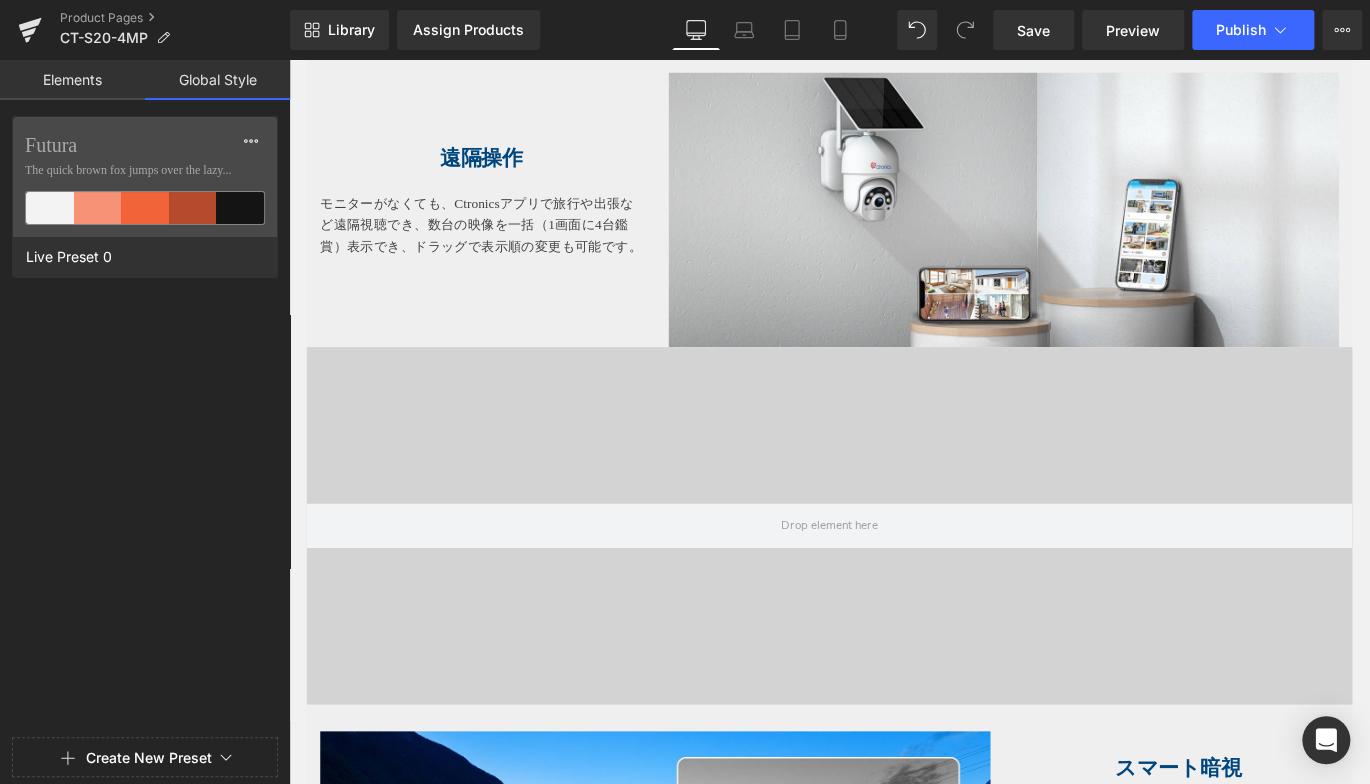 click on "Elements" at bounding box center [72, 80] 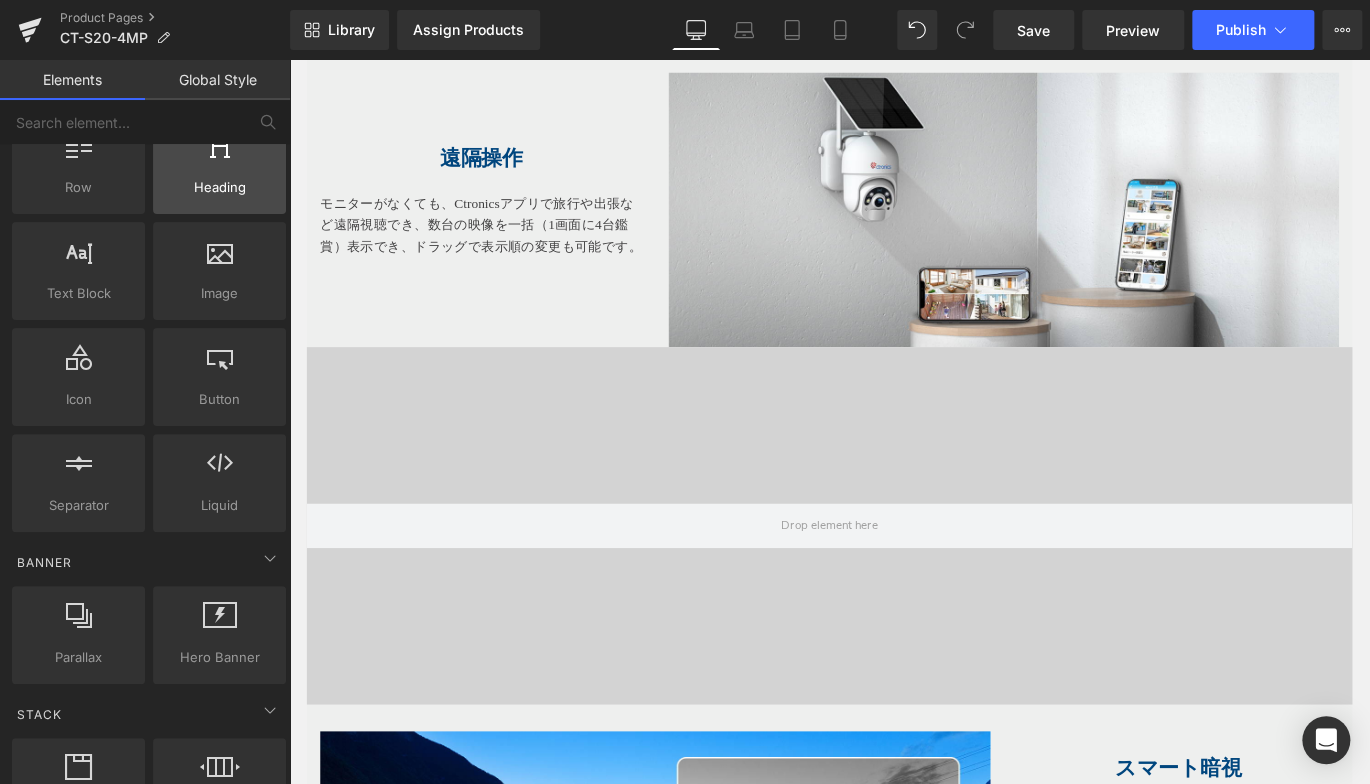 scroll, scrollTop: 0, scrollLeft: 0, axis: both 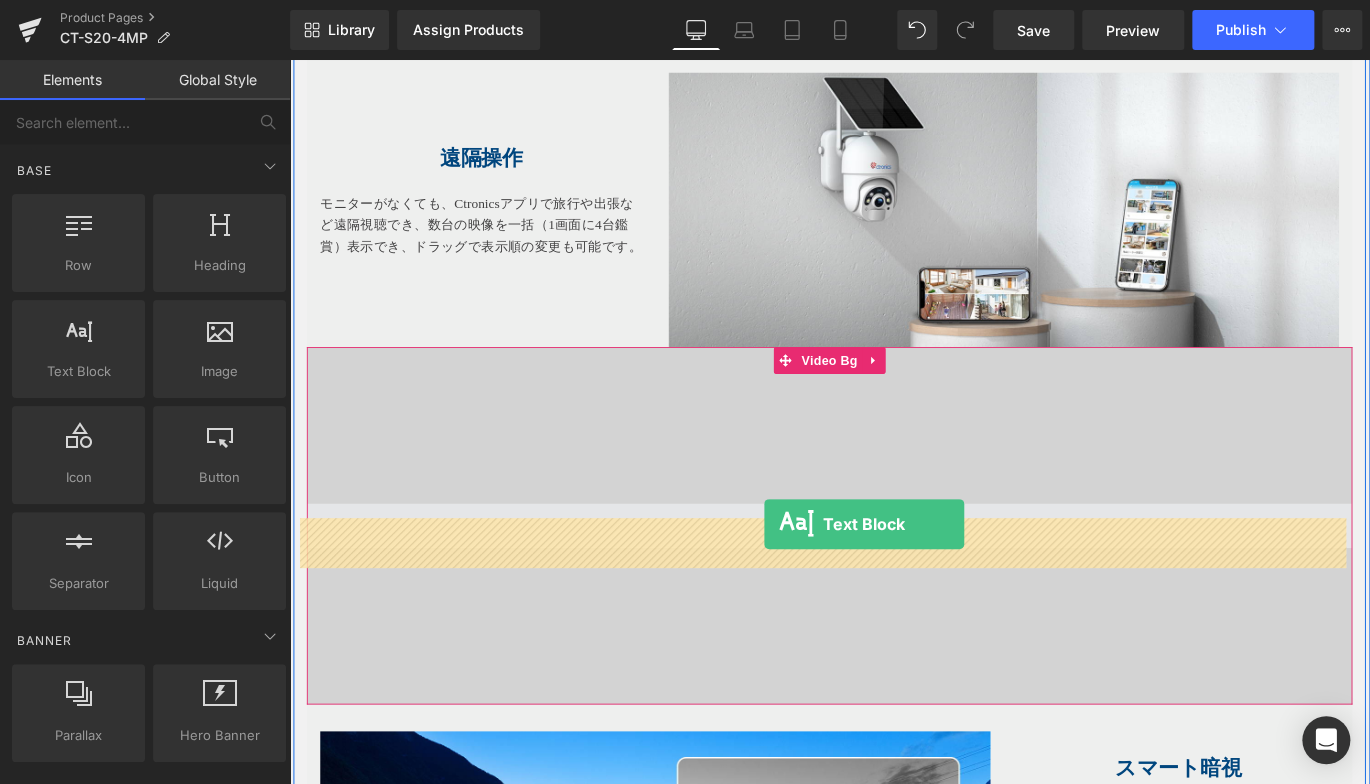 drag, startPoint x: 447, startPoint y: 416, endPoint x: 822, endPoint y: 580, distance: 409.2933 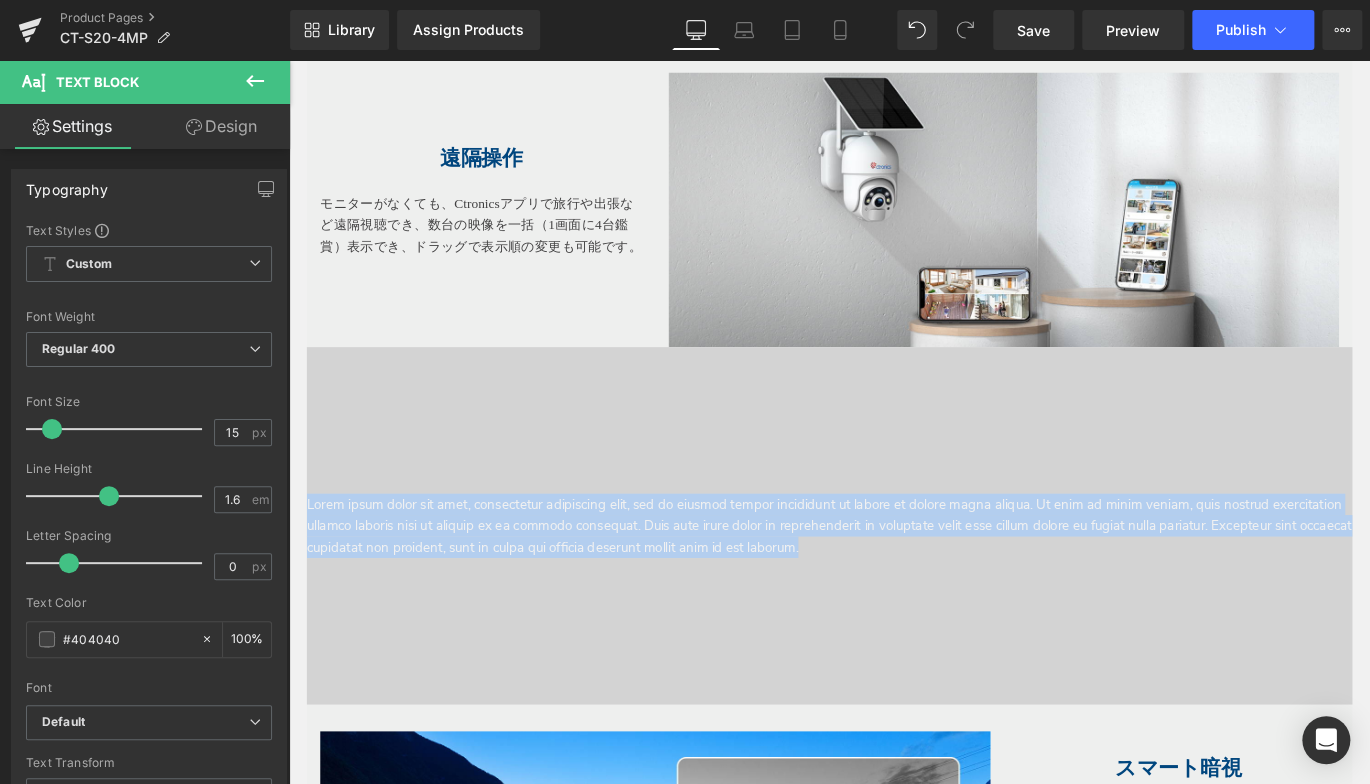 drag, startPoint x: 1139, startPoint y: 620, endPoint x: 282, endPoint y: 537, distance: 861.0099 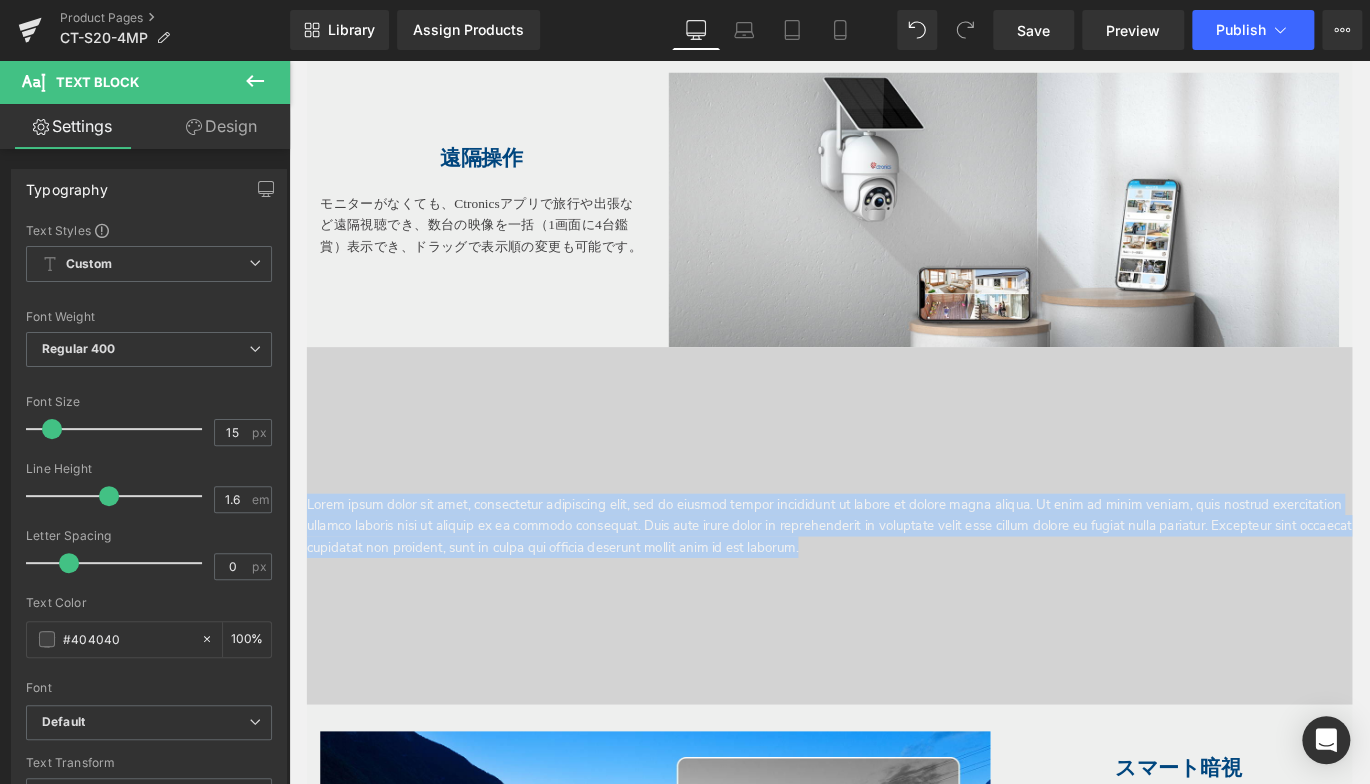 click on "メインコンテンツへ移動
ショッピングカート
現在カート内に商品はございません。
チェックアウト
カートの中の1つ以上のアイテムは、定期購入または後払い購入です。続行することにより、 キャンセルポリシー" at bounding box center [894, 1392] 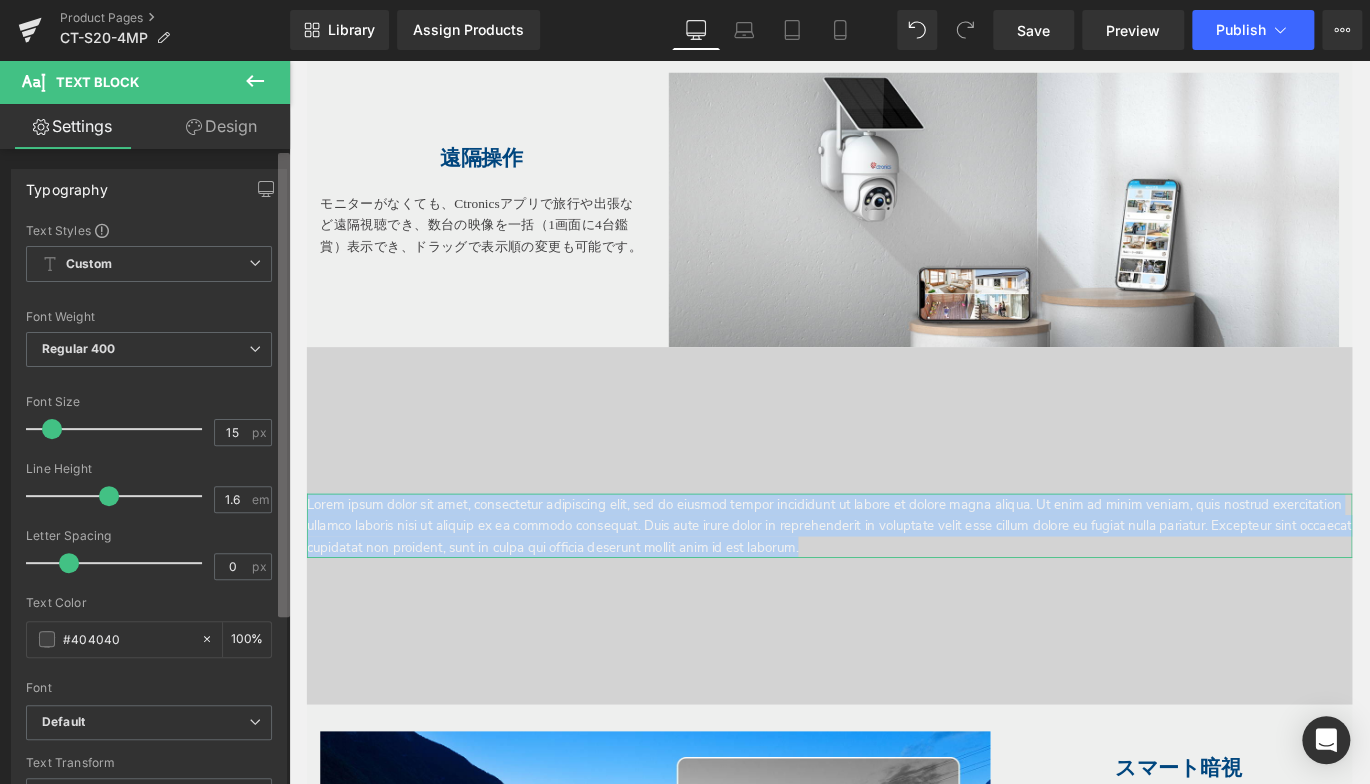 type 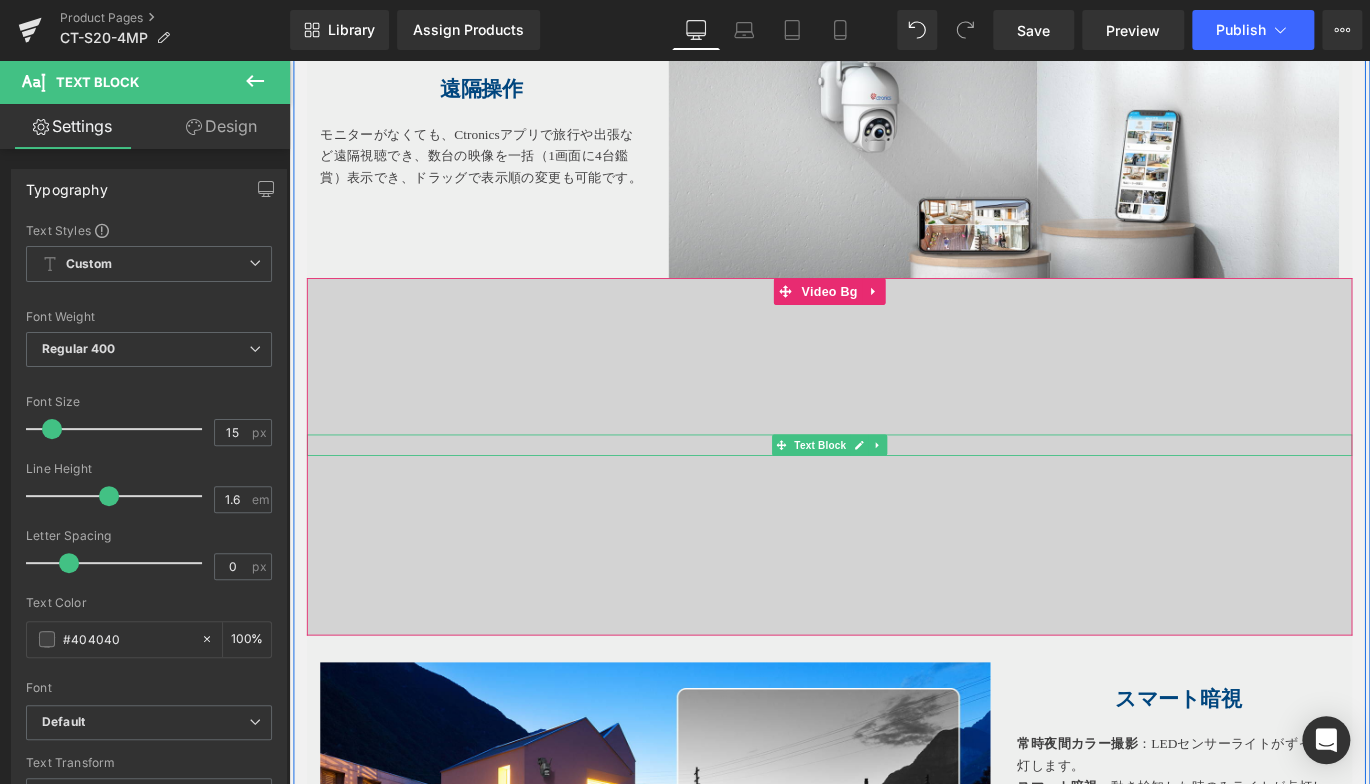 scroll, scrollTop: 3409, scrollLeft: 0, axis: vertical 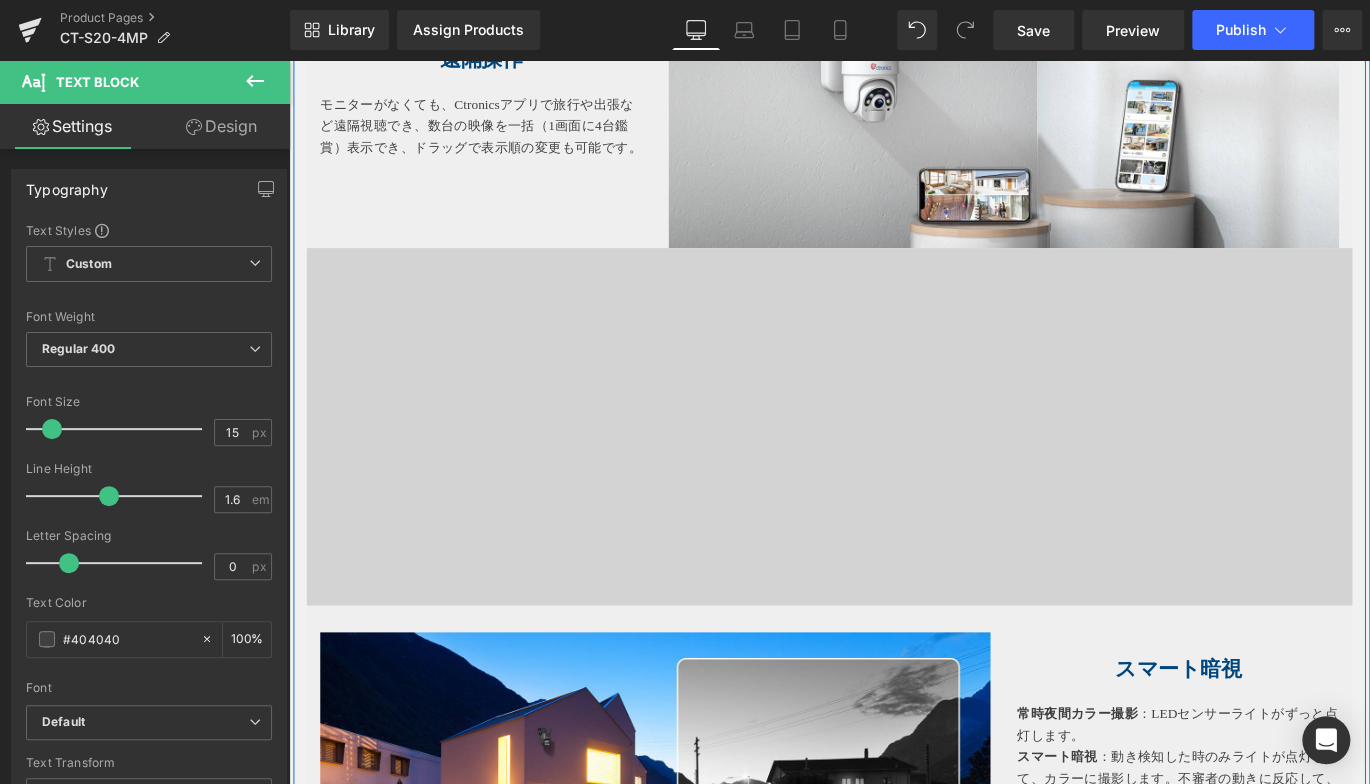 click at bounding box center [894, 470] 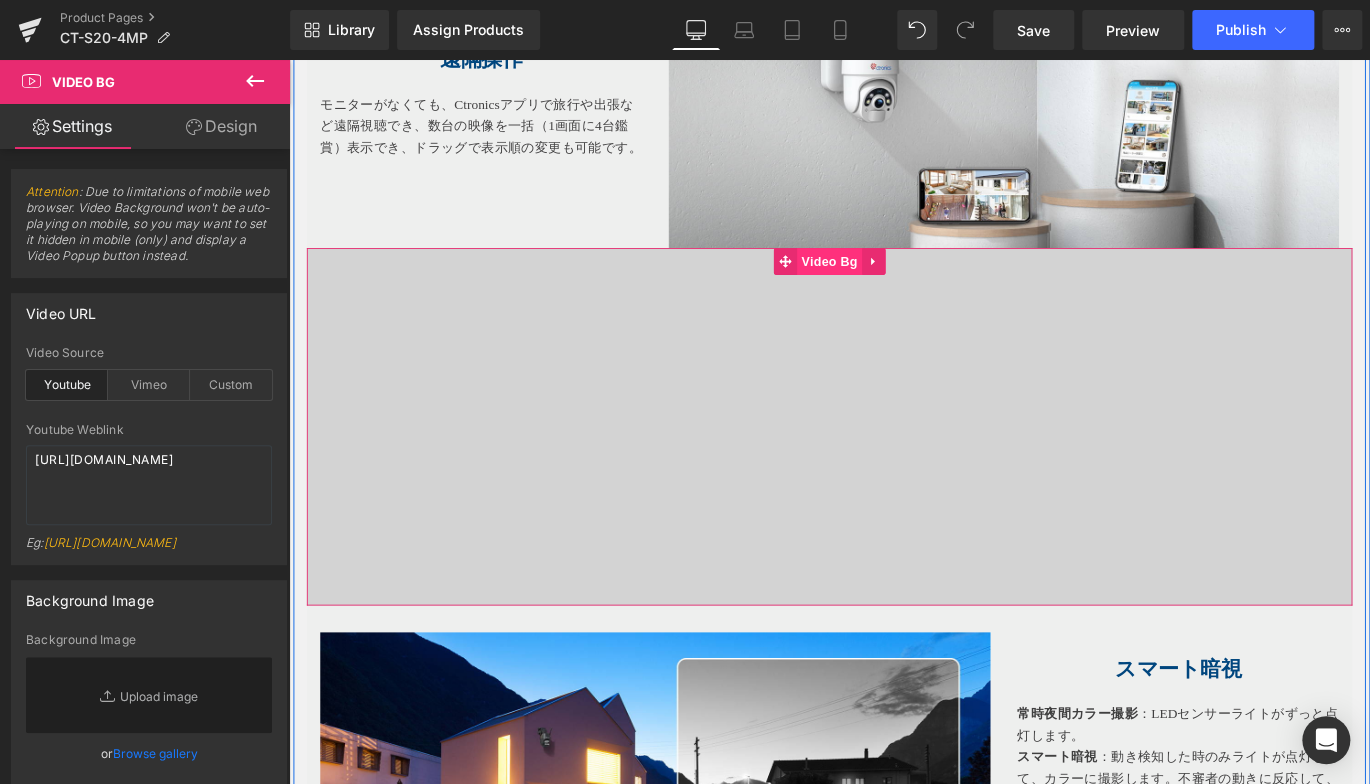 click on "Video Bg" at bounding box center (894, 285) 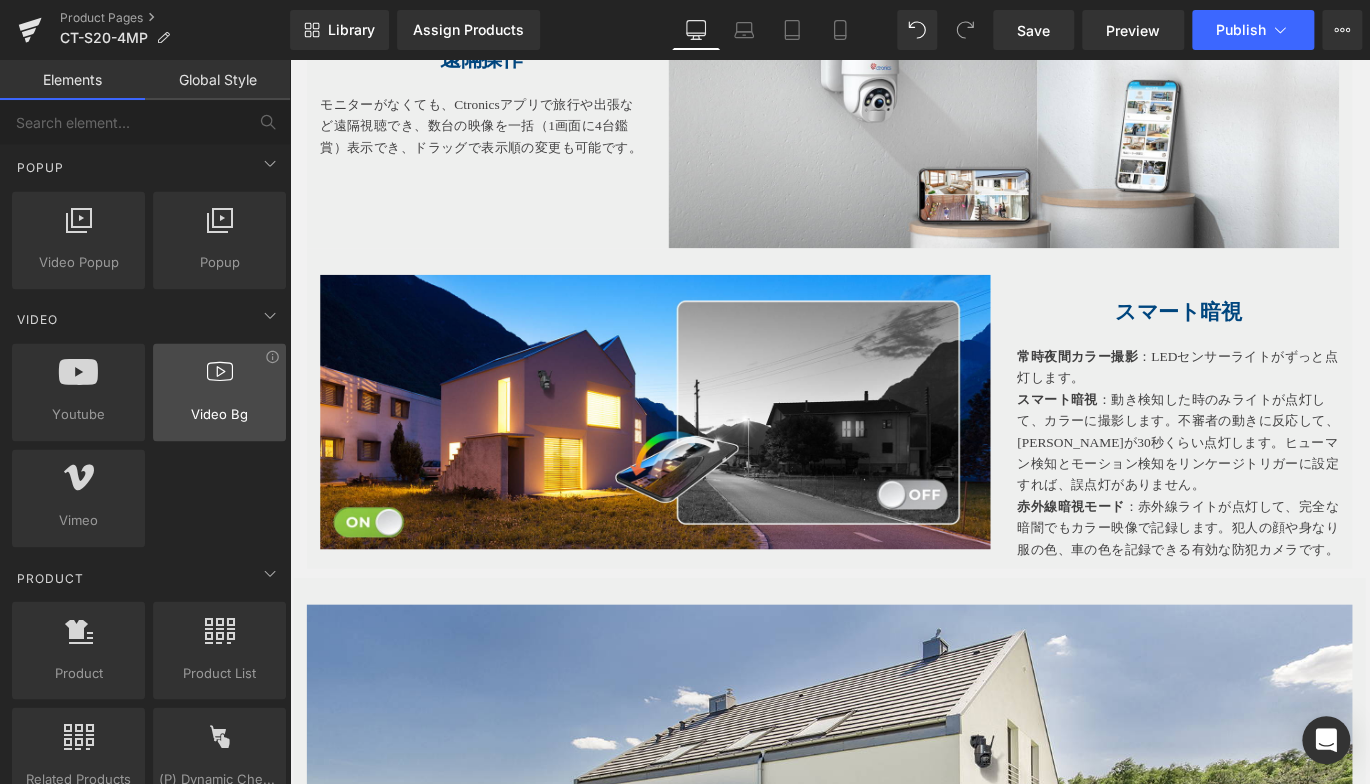 scroll, scrollTop: 1300, scrollLeft: 0, axis: vertical 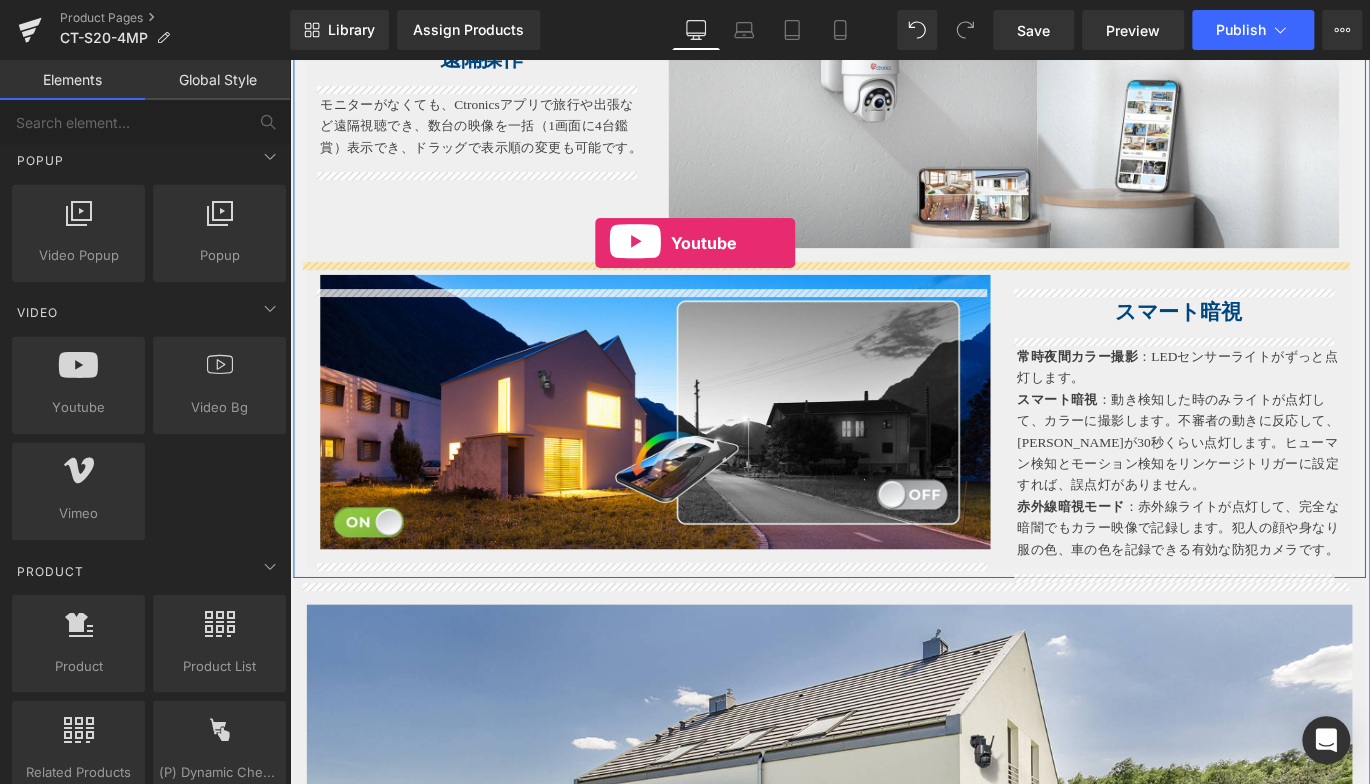 drag, startPoint x: 374, startPoint y: 451, endPoint x: 632, endPoint y: 264, distance: 318.64243 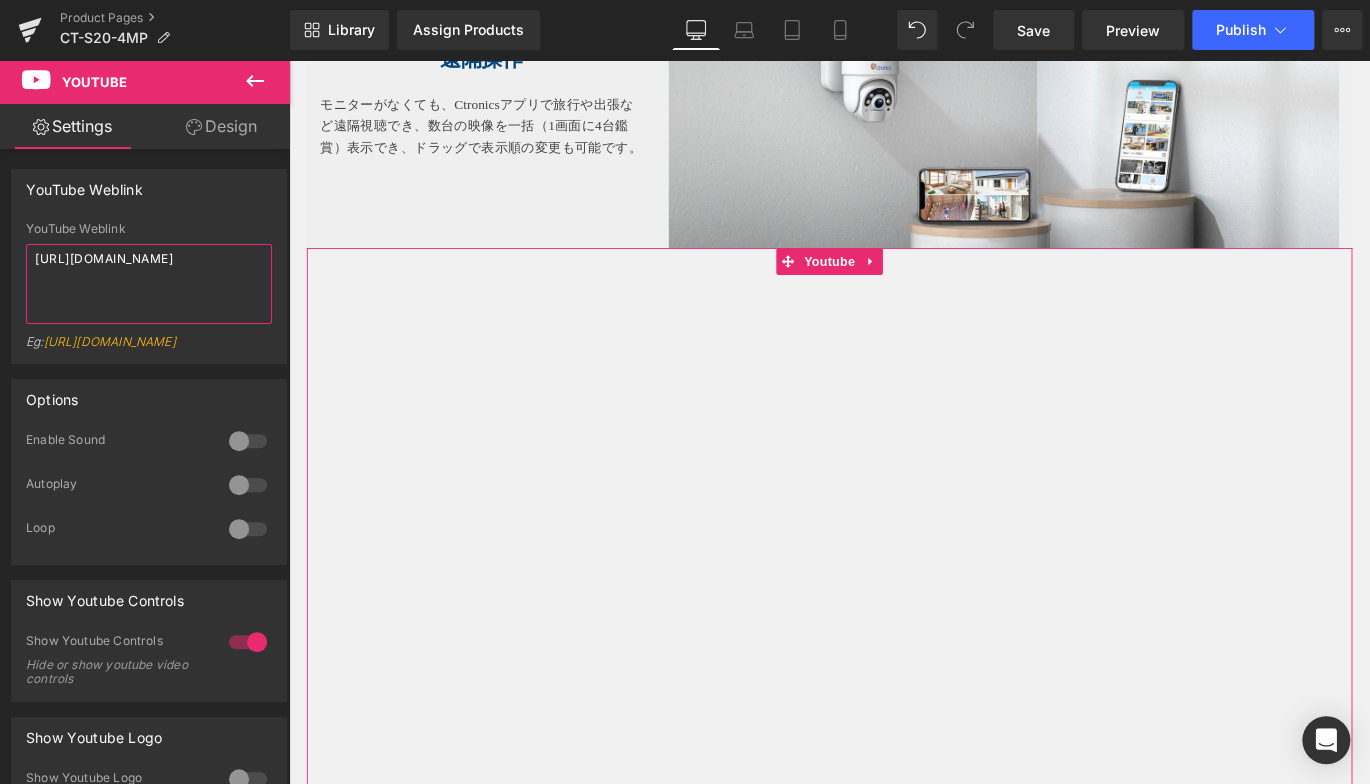 drag, startPoint x: 173, startPoint y: 279, endPoint x: 12, endPoint y: 195, distance: 181.5957 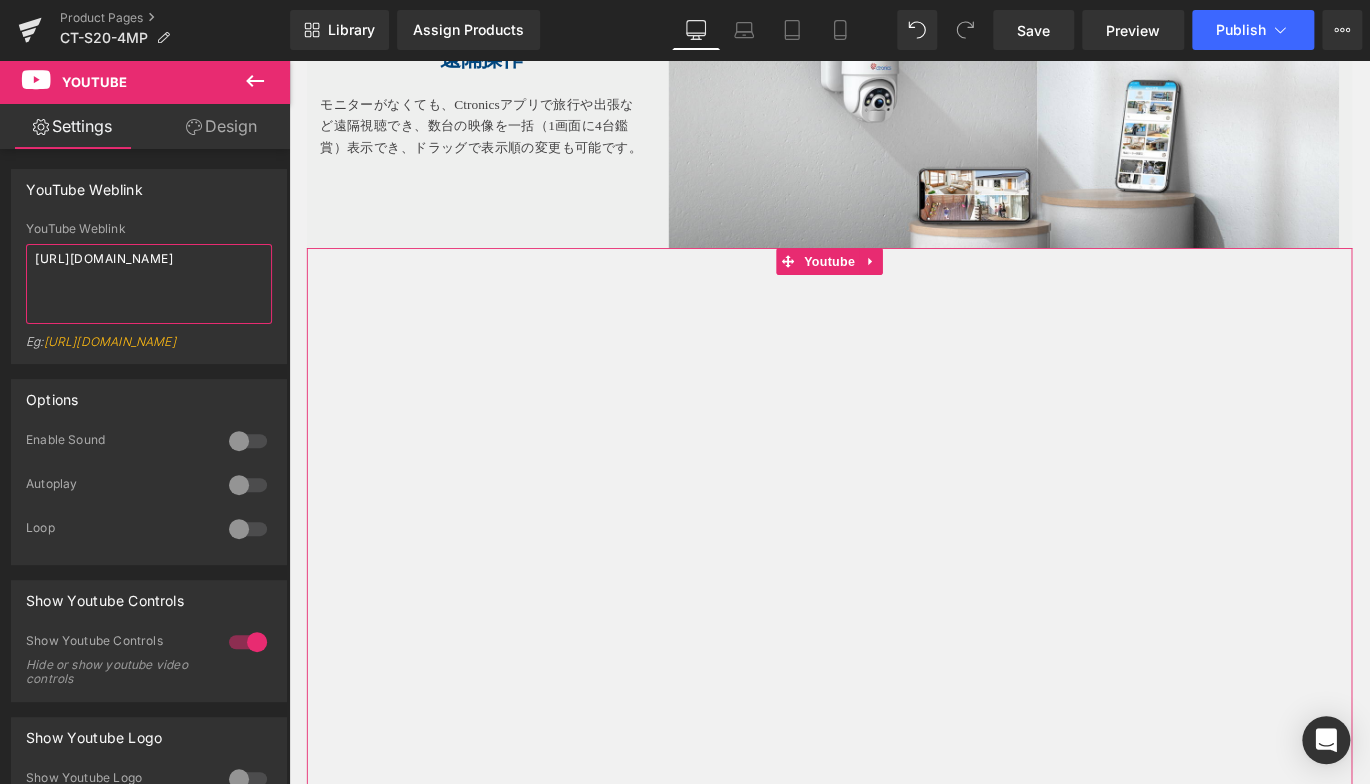 paste on "r5o_iHfitTc" 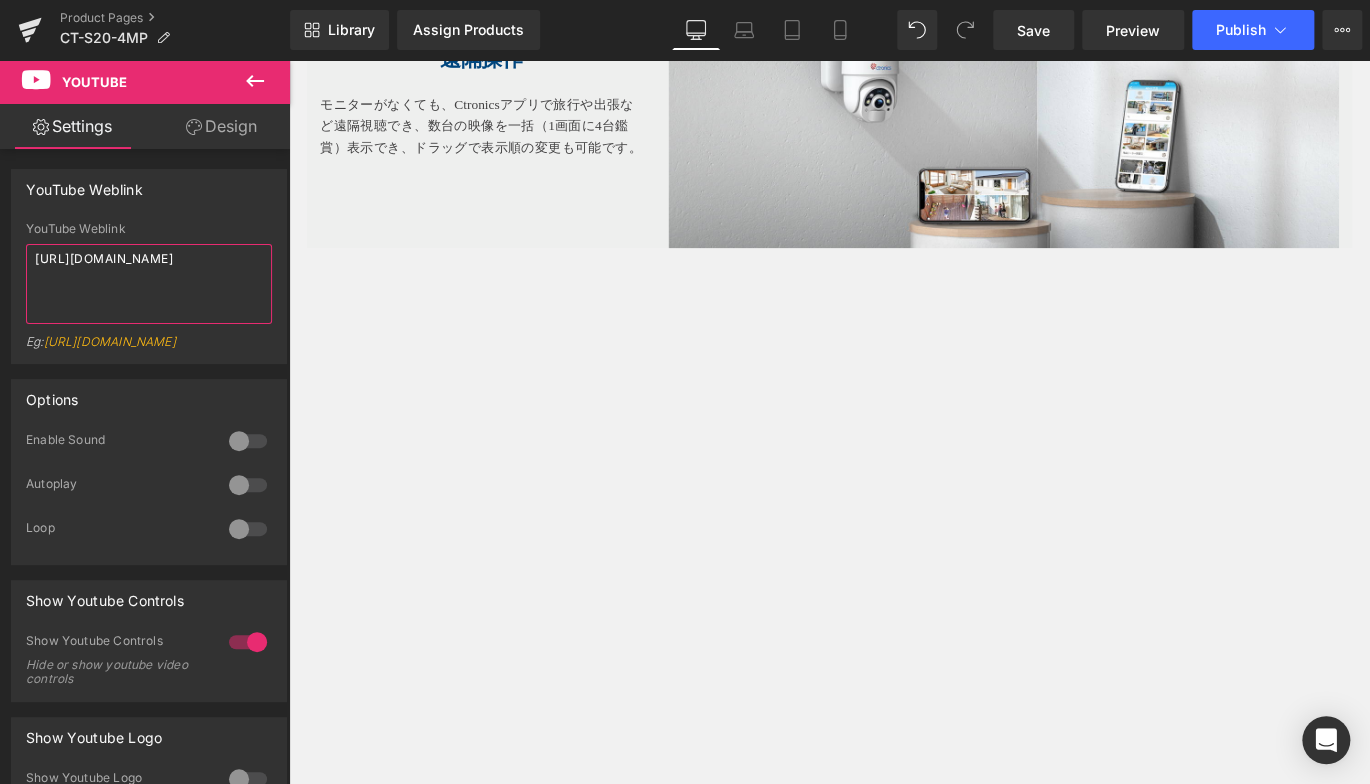 type on "https://www.youtube.com/watch?v=r5o_iHfitTc" 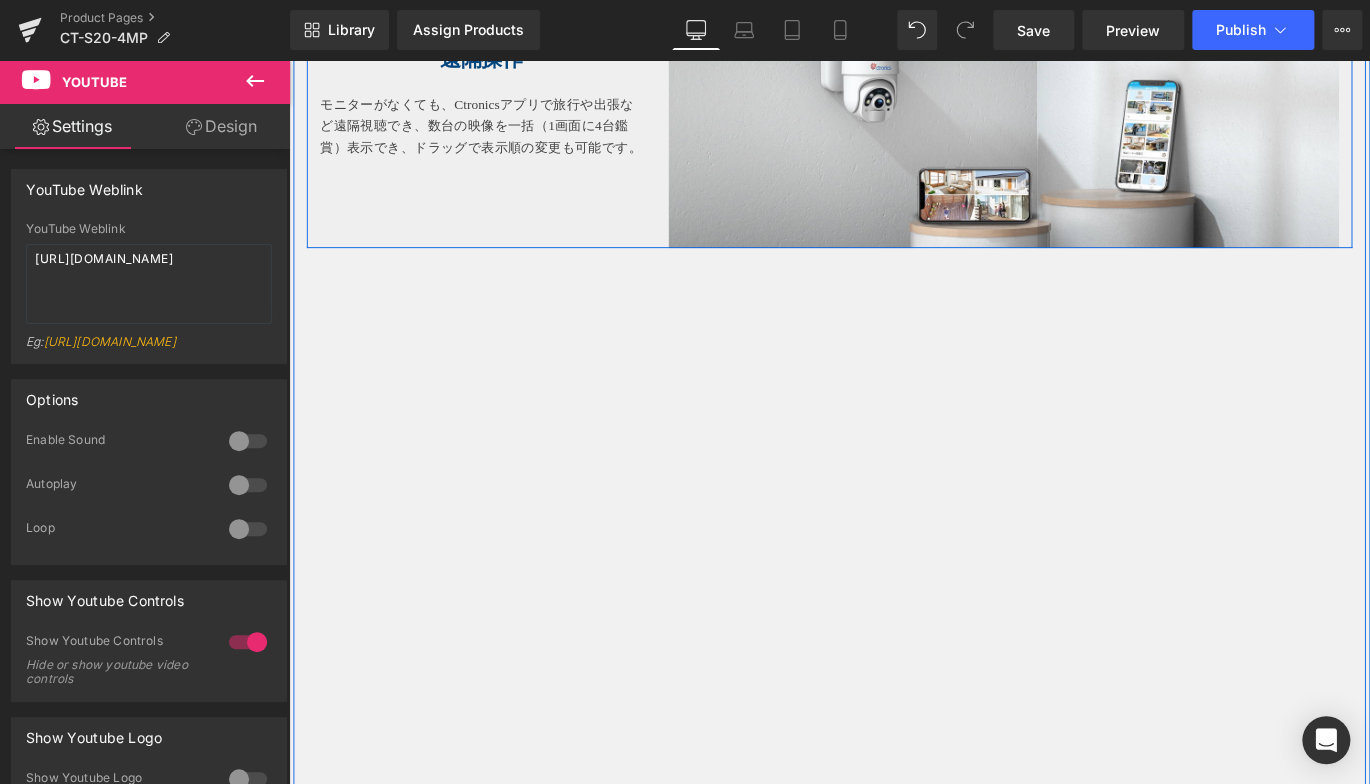 click on "遠隔操作 Heading         モニターがなくても、Ctronicsアプリで旅行や出張など遠隔視聴でき、 数台の映像を一括（1画面に4台鑑賞）表示でき、ドラッグで表示順の変更も可能です。 Text Block         Image         Row" at bounding box center [894, 101] 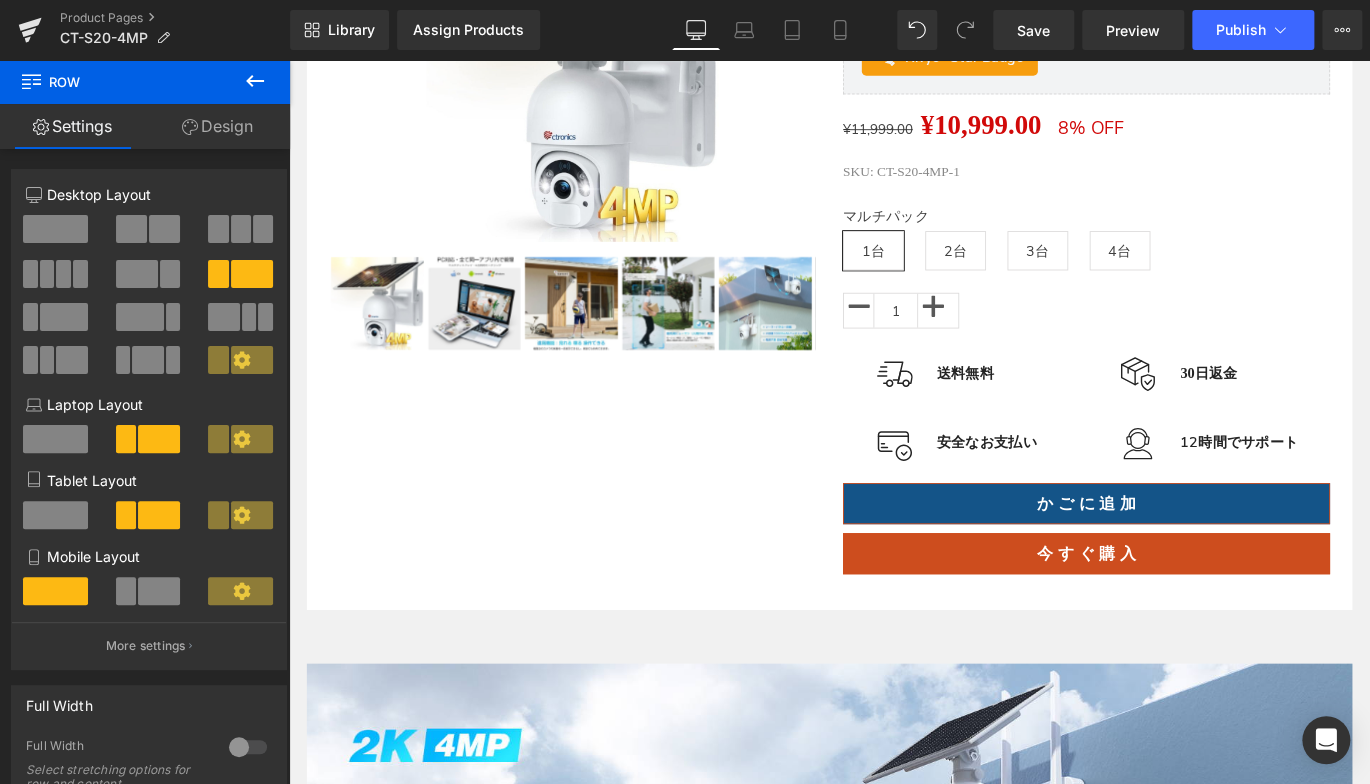 scroll, scrollTop: 0, scrollLeft: 0, axis: both 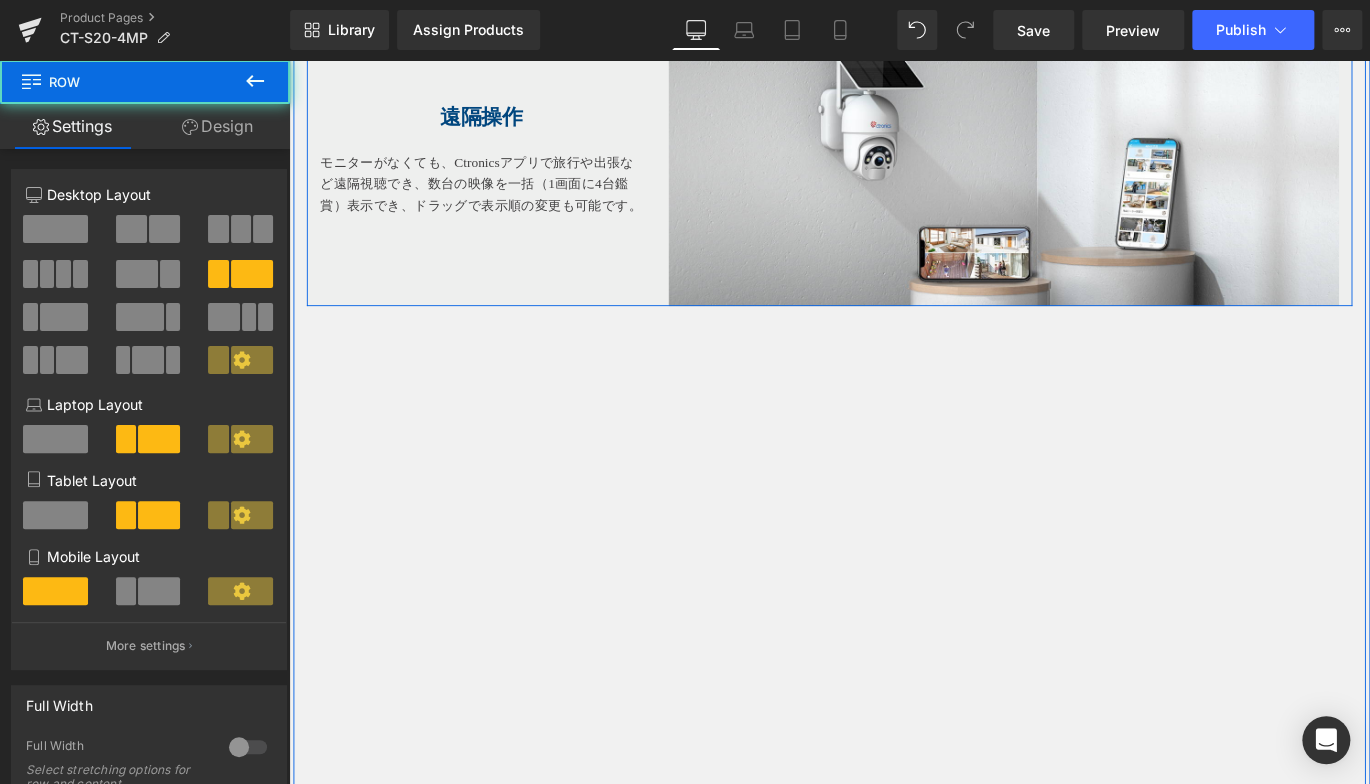 click on "遠隔操作 Heading         モニターがなくても、Ctronicsアプリで旅行や出張など遠隔視聴でき、 数台の映像を一括（1画面に4台鑑賞）表示でき、ドラッグで表示順の変更も可能です。 Text Block         Image         Row" at bounding box center (894, 166) 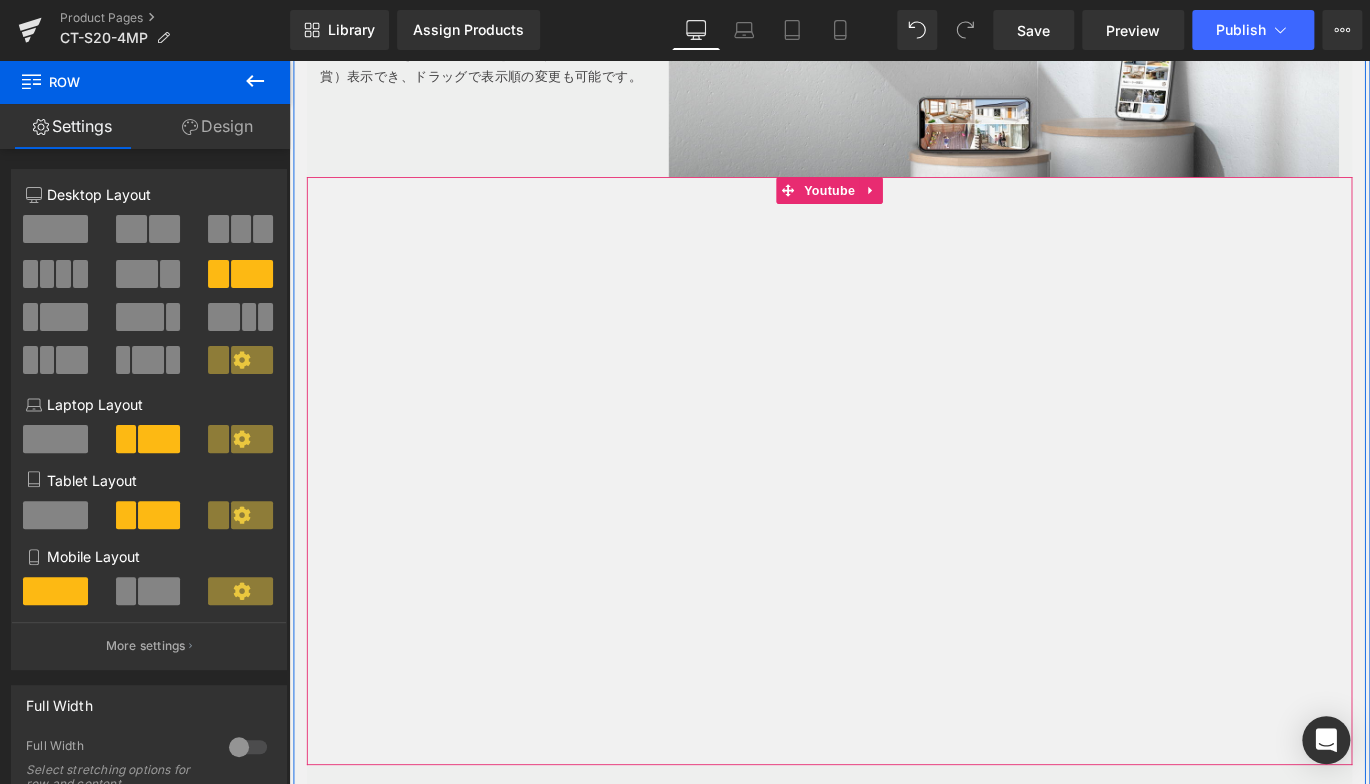 scroll, scrollTop: 3644, scrollLeft: 0, axis: vertical 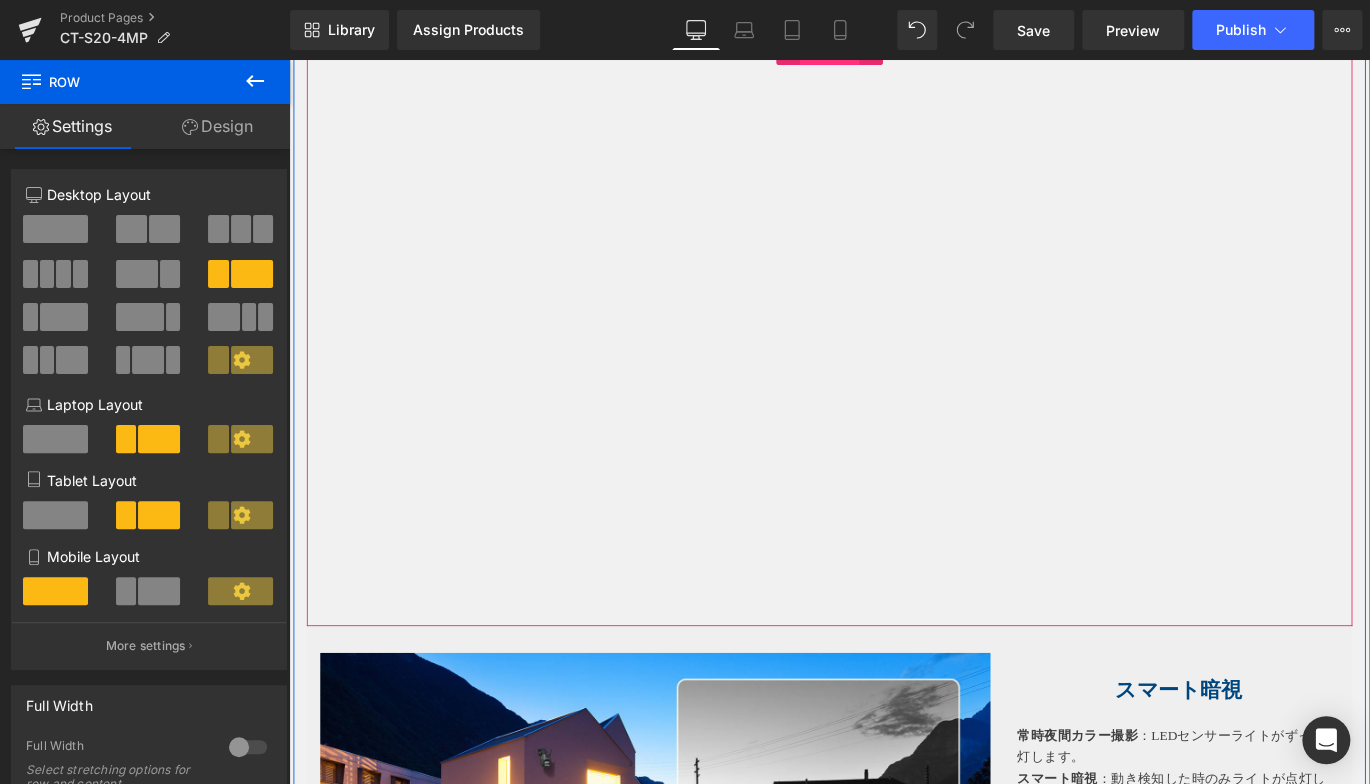 click on "Youtube" at bounding box center [893, 50] 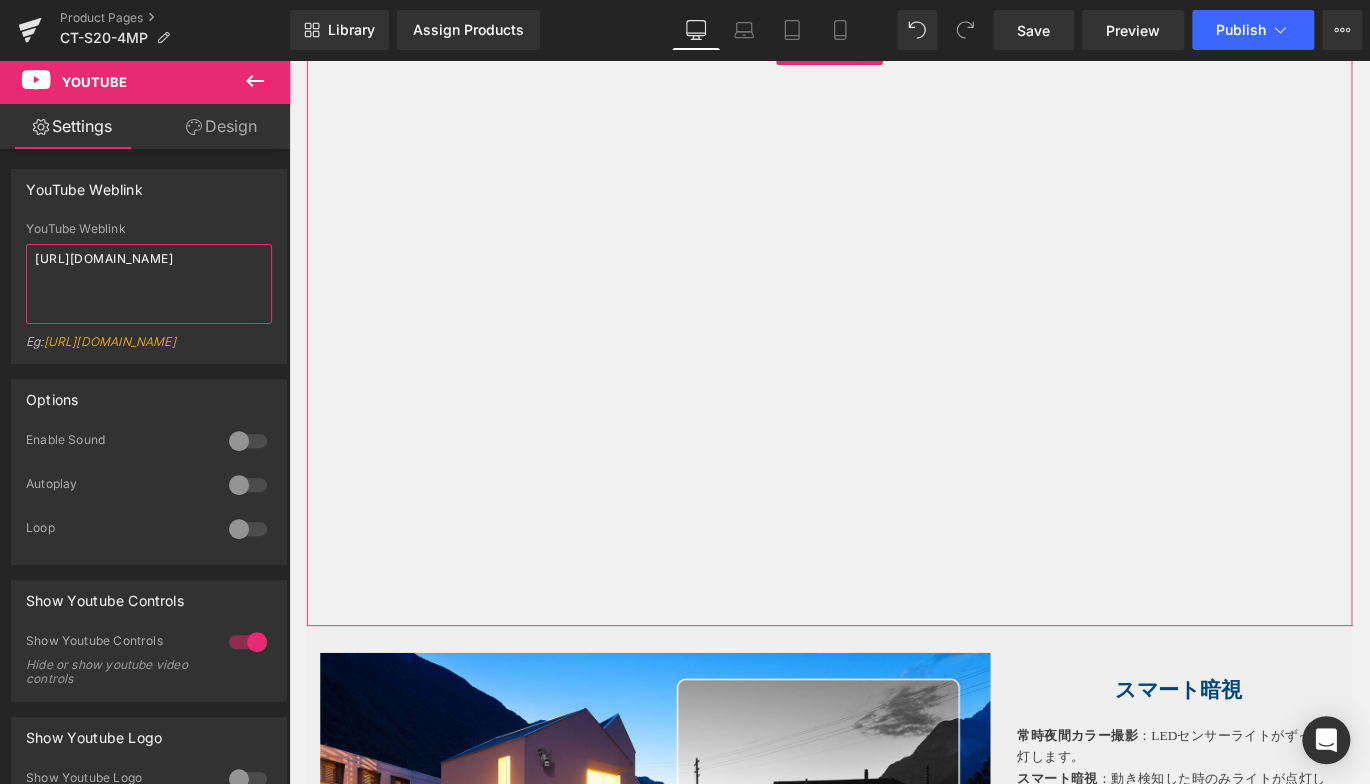 drag, startPoint x: 155, startPoint y: 283, endPoint x: 12, endPoint y: 213, distance: 159.2137 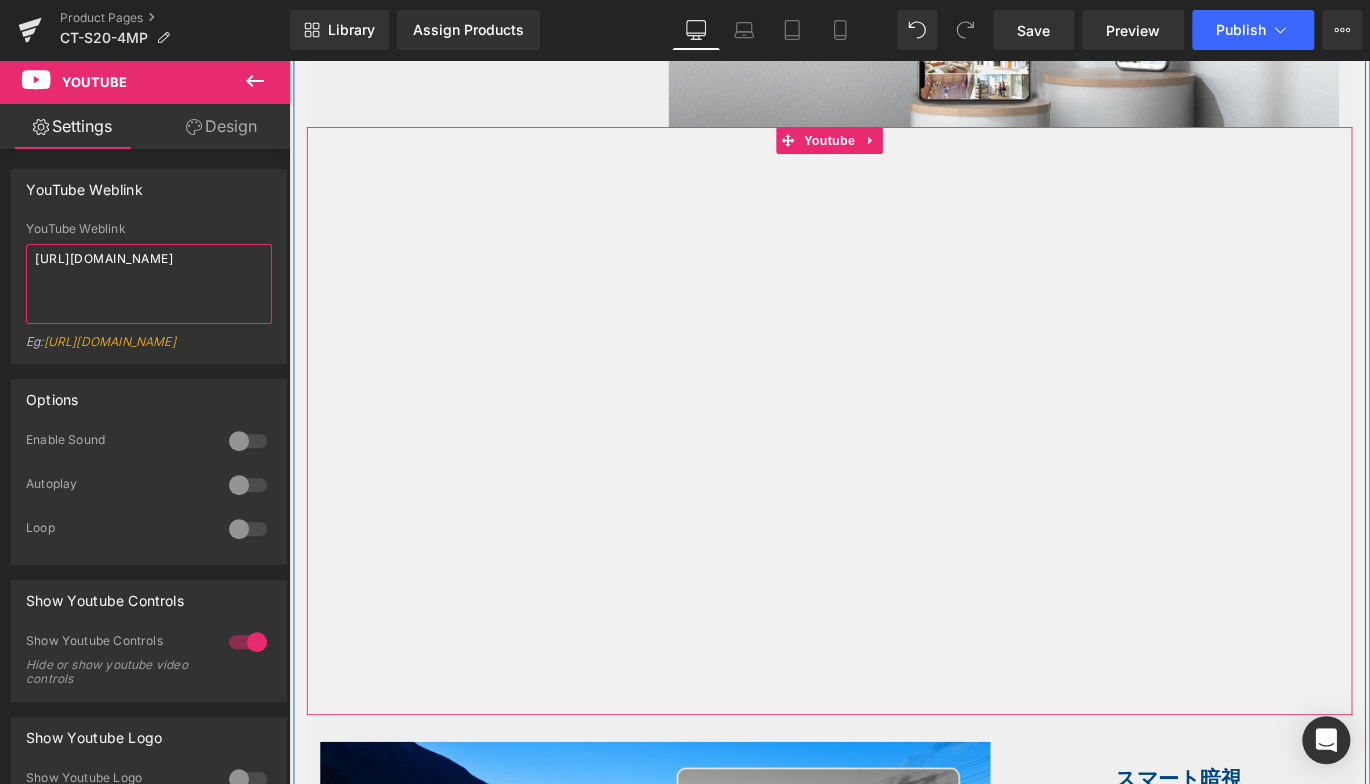 scroll, scrollTop: 3844, scrollLeft: 0, axis: vertical 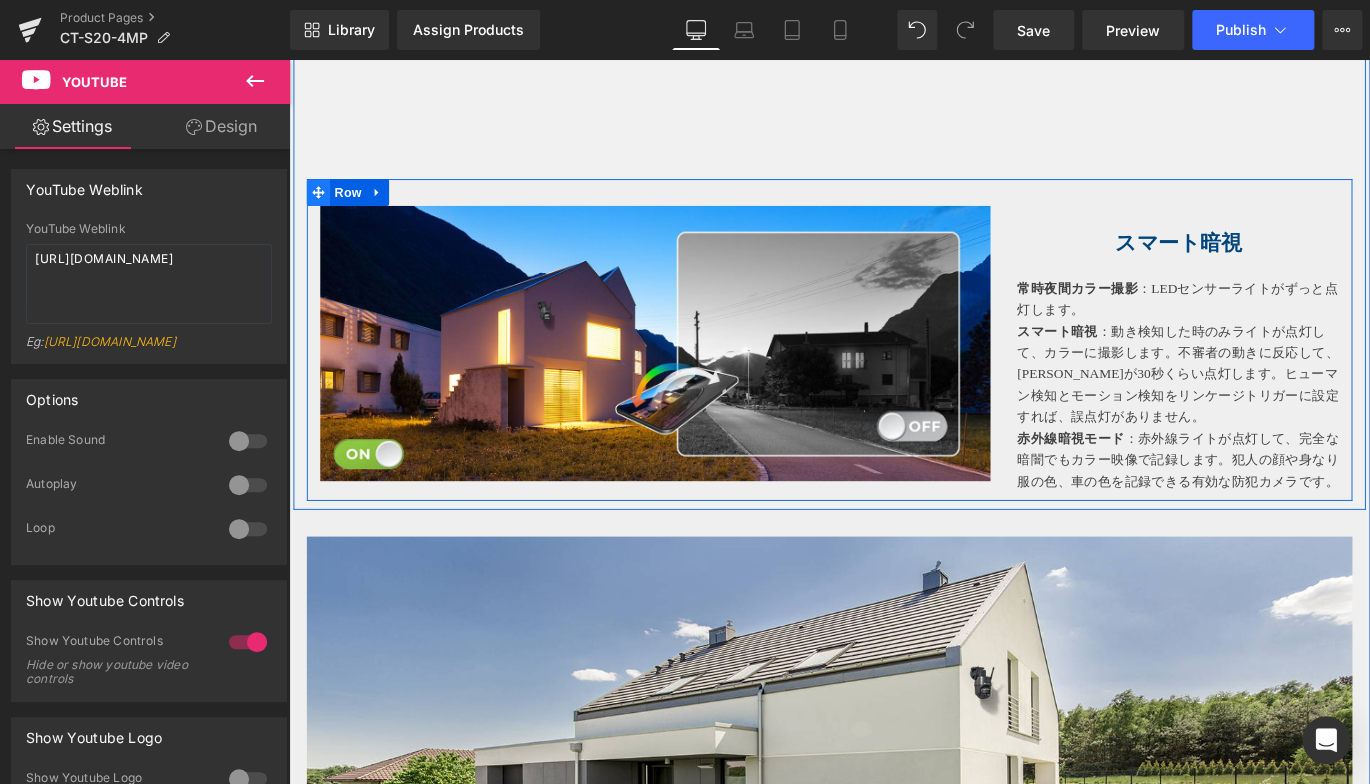 click 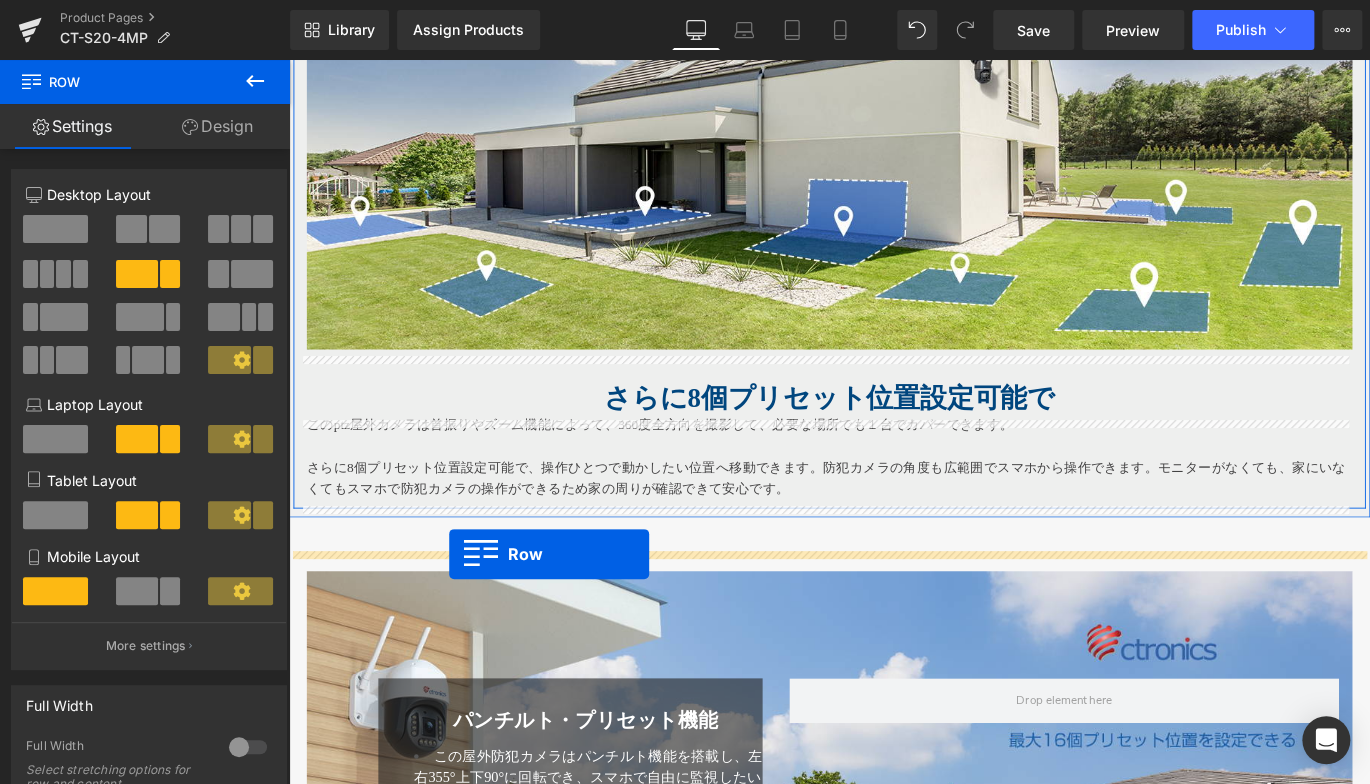 scroll, scrollTop: 4544, scrollLeft: 0, axis: vertical 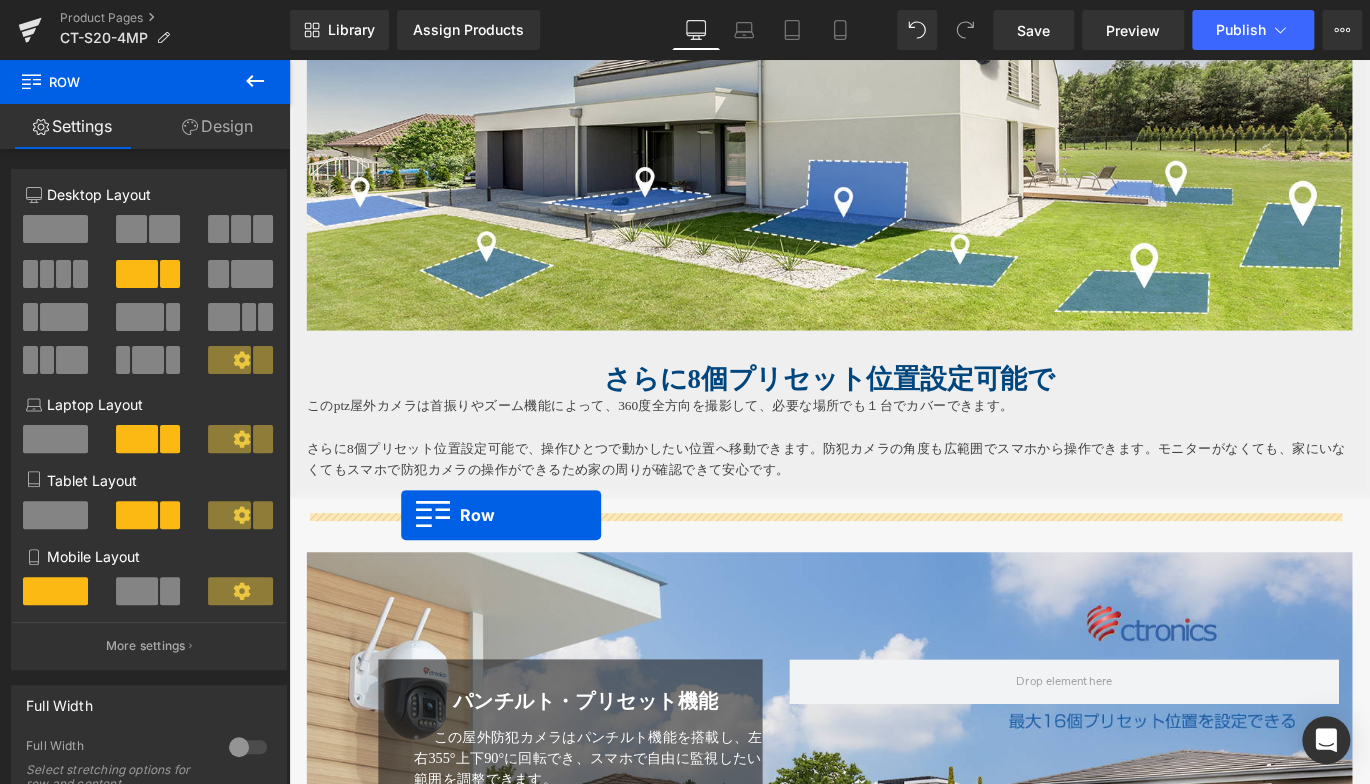 drag, startPoint x: 314, startPoint y: 225, endPoint x: 415, endPoint y: 569, distance: 358.52057 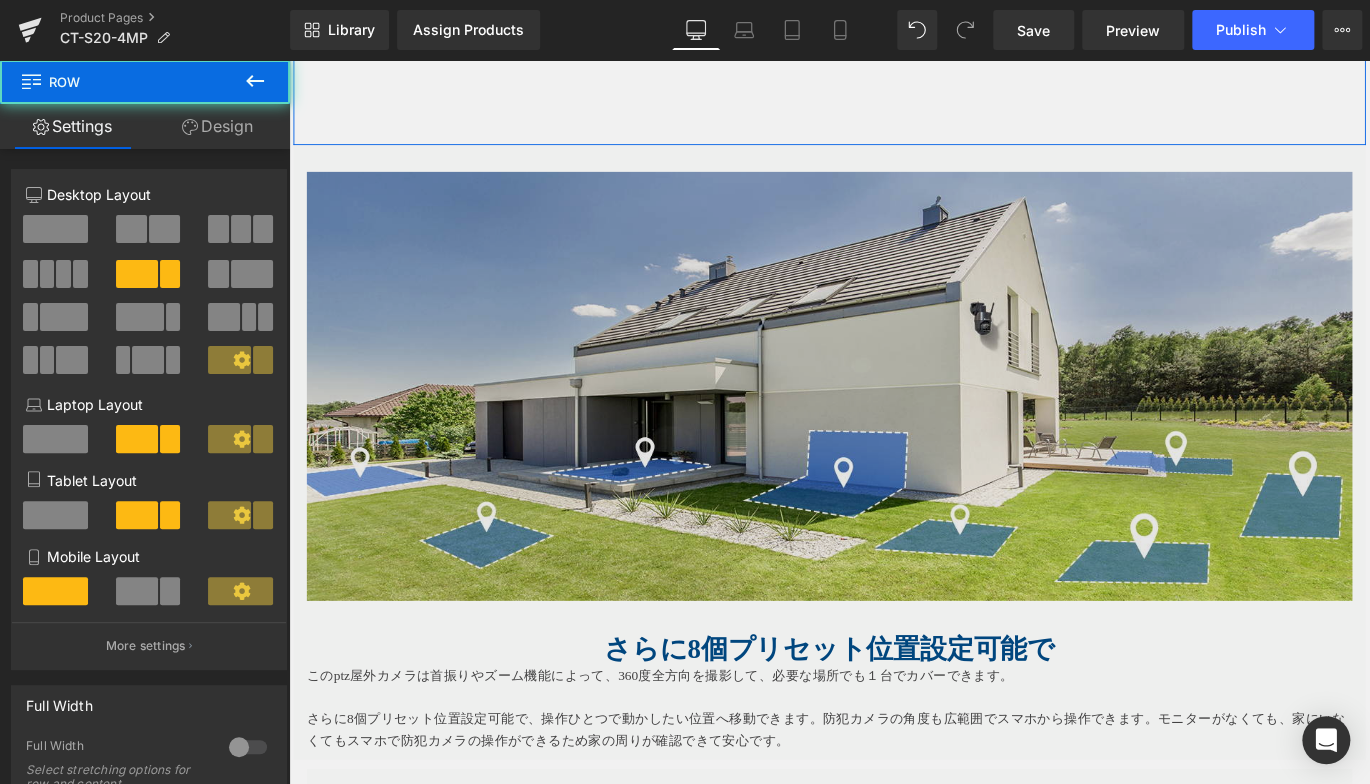 scroll, scrollTop: 4094, scrollLeft: 0, axis: vertical 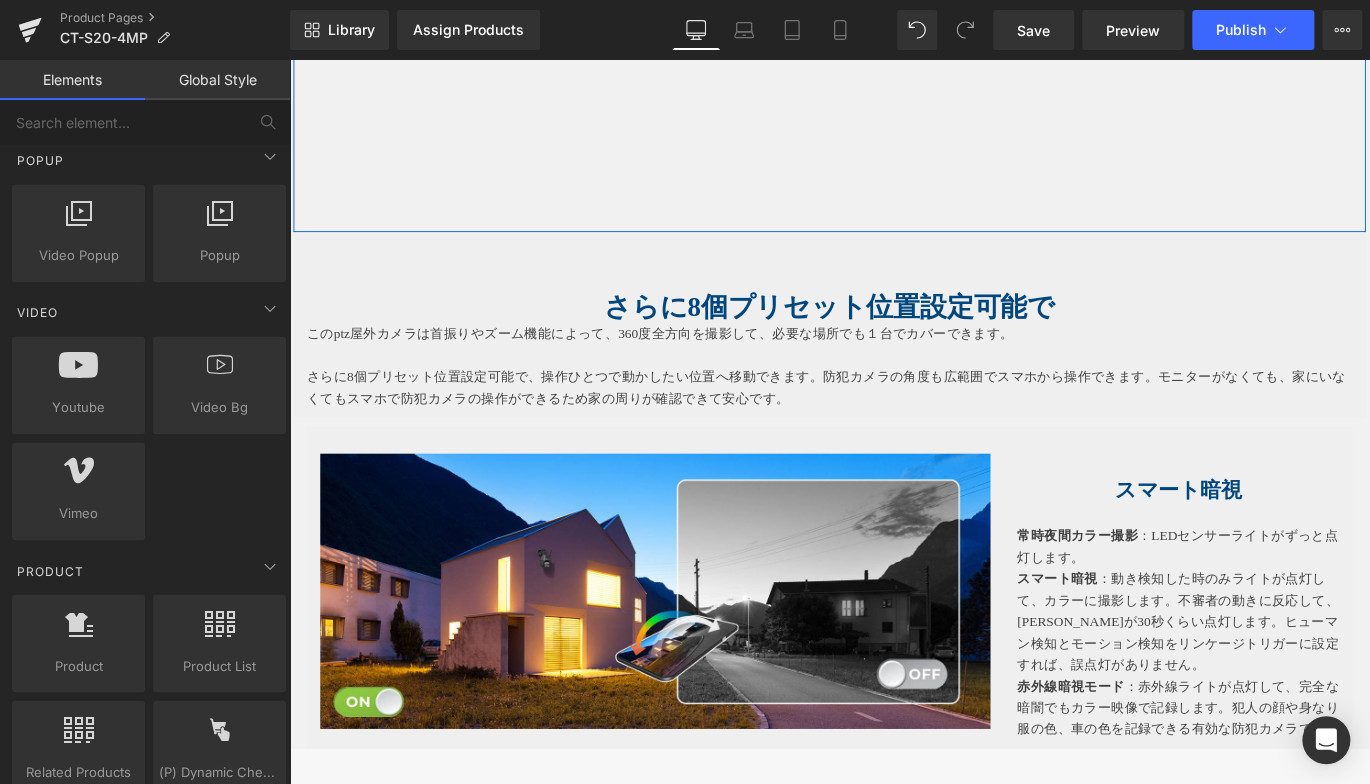 drag, startPoint x: 315, startPoint y: 343, endPoint x: 711, endPoint y: 385, distance: 398.22104 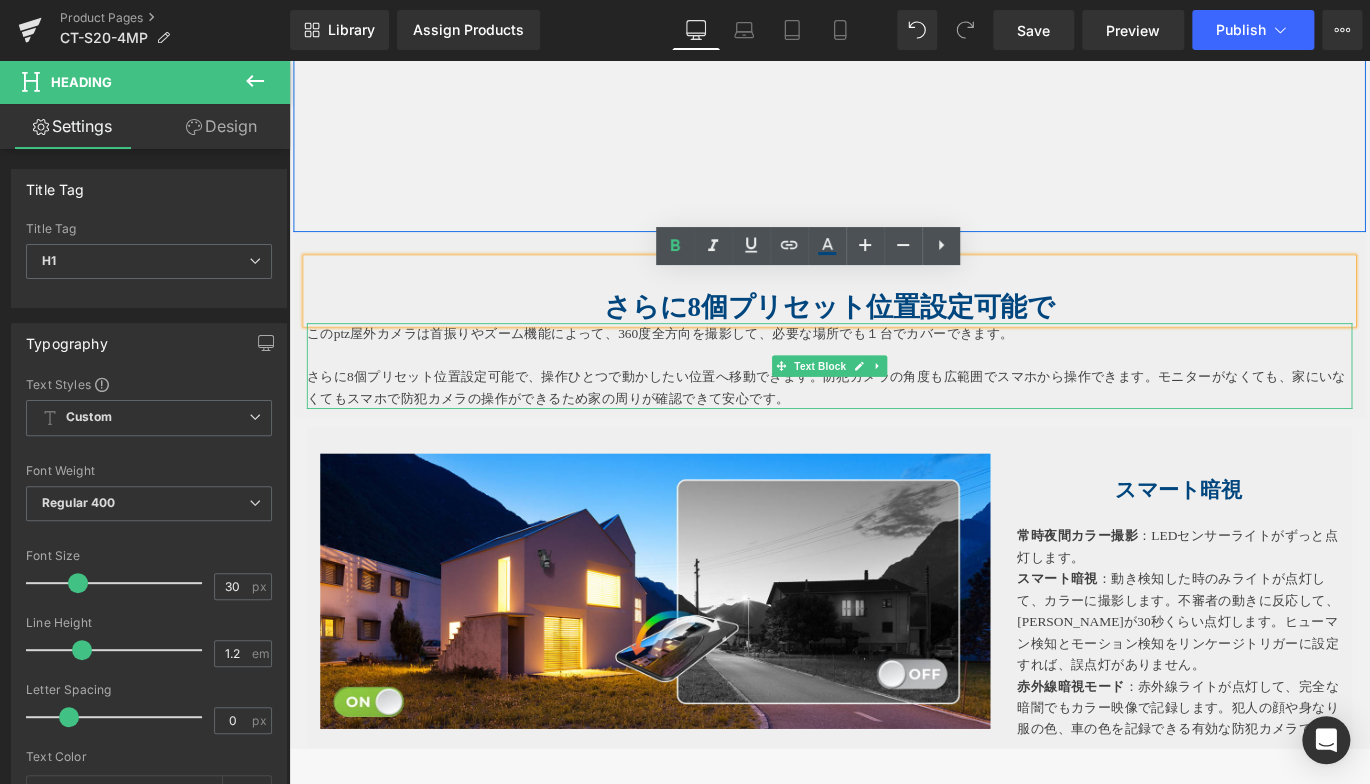 click on "このptz屋外カメラは首振りやズーム機能によって、360度全方向を撮影して、必要な場所でも１台でカバーできます。" at bounding box center (894, 367) 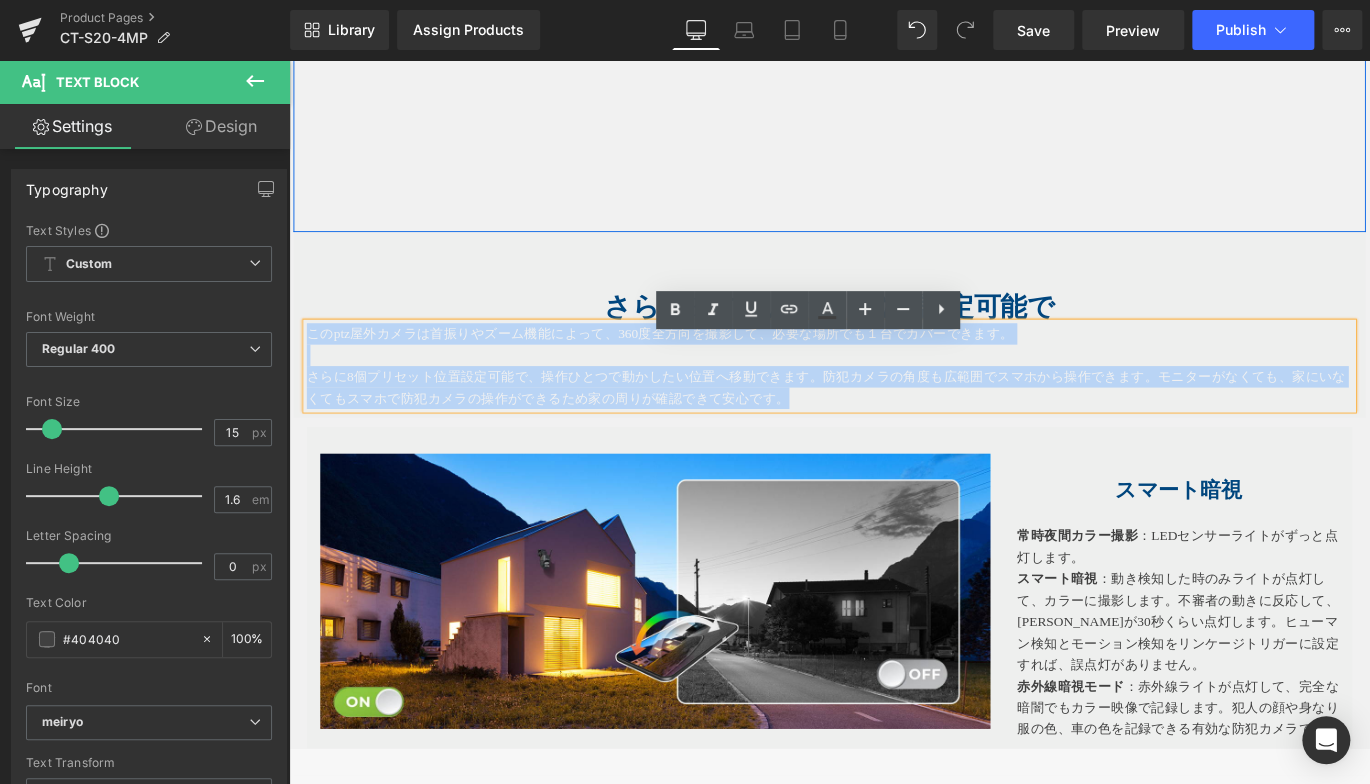 drag, startPoint x: 305, startPoint y: 386, endPoint x: 1177, endPoint y: 455, distance: 874.72565 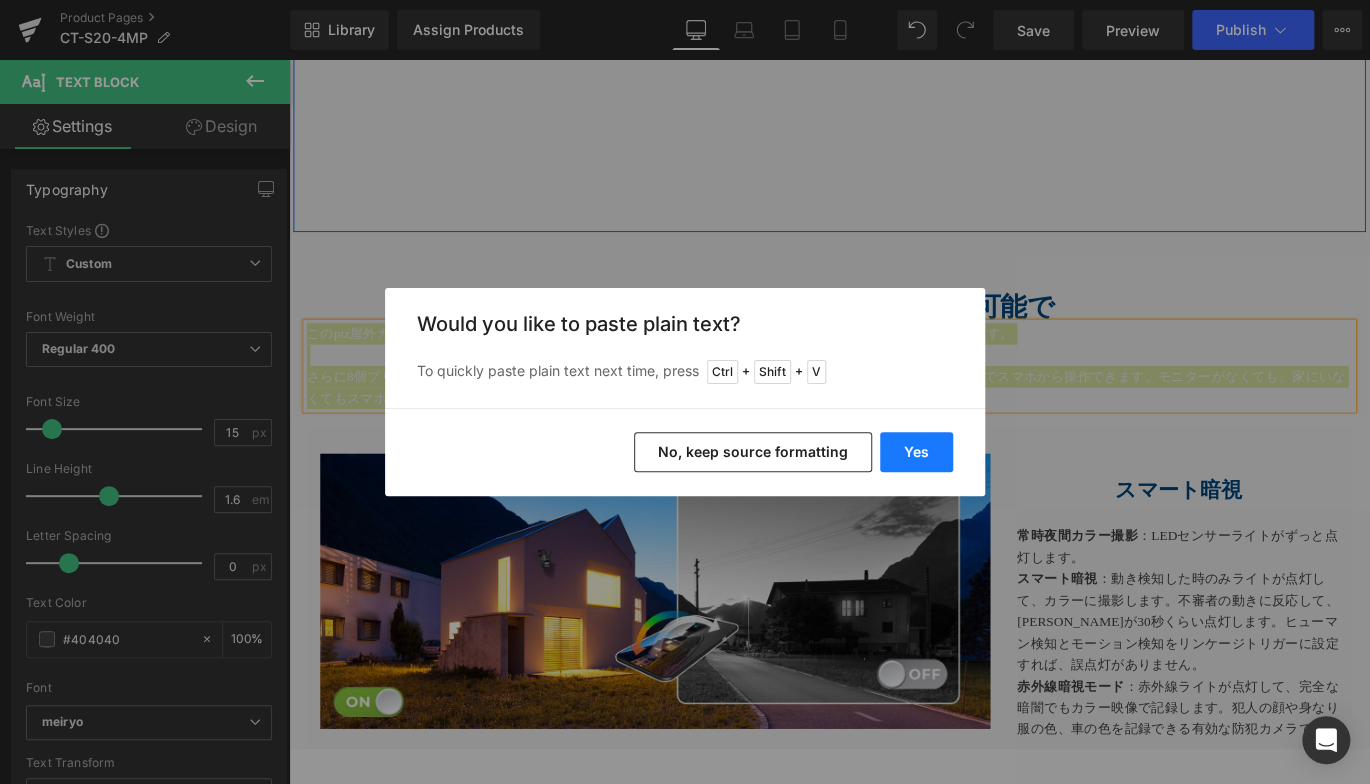 click on "Yes" at bounding box center (916, 452) 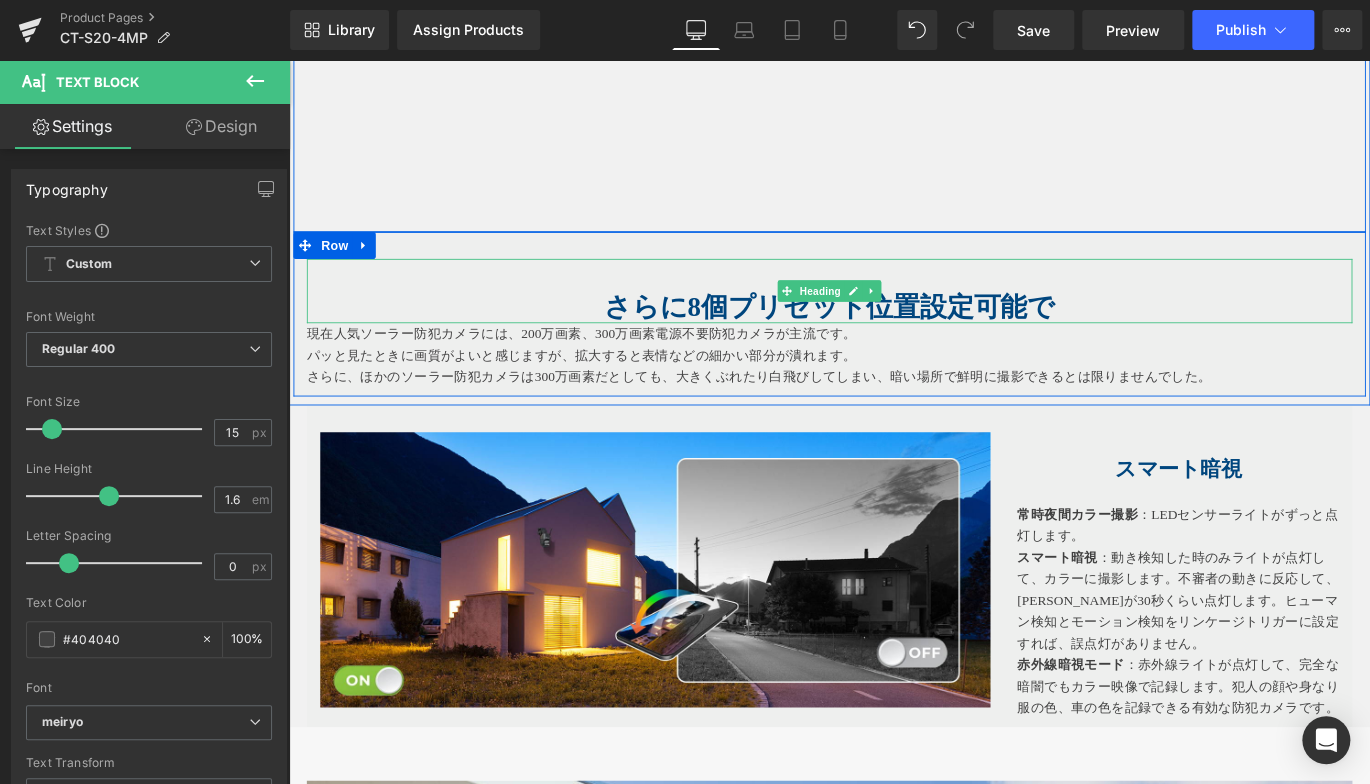 click on "さらに8個プリセット位置設定可能で" at bounding box center (894, 337) 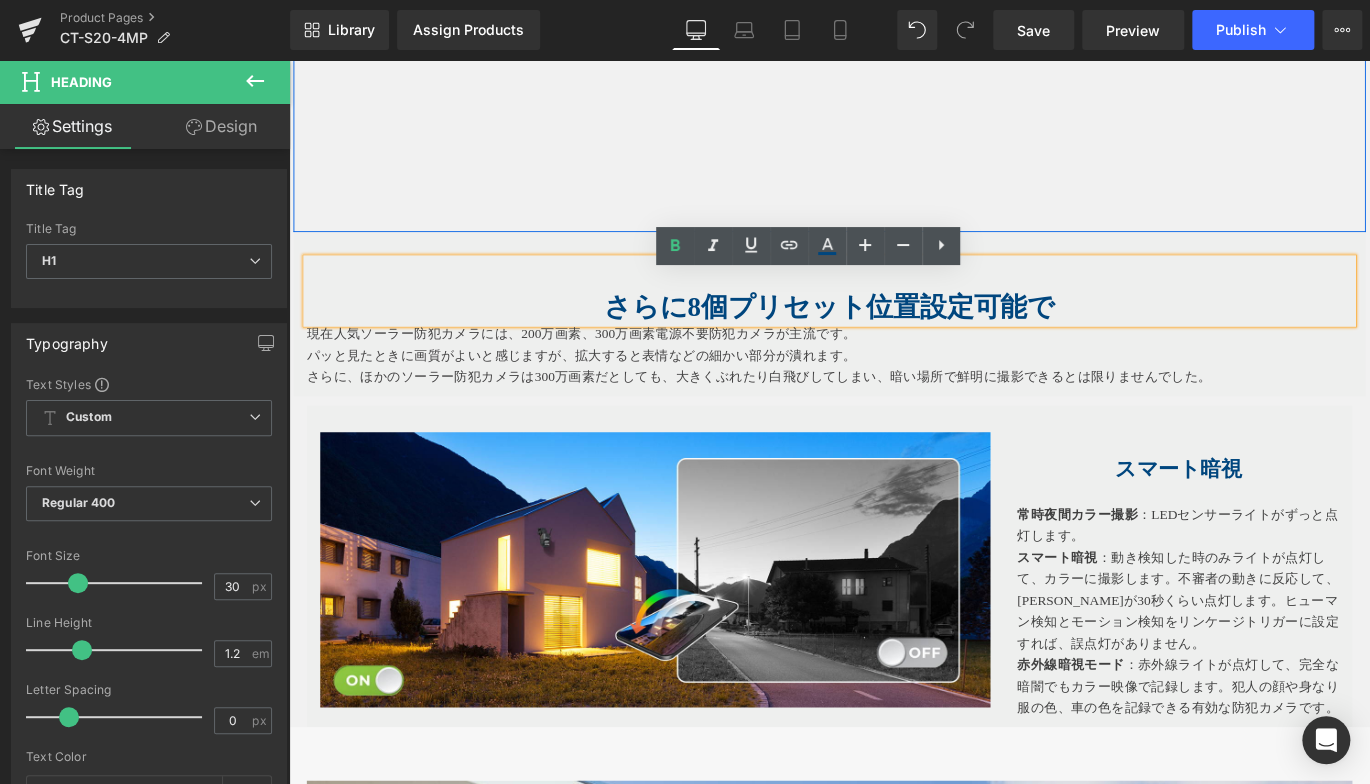 click at bounding box center [894, 301] 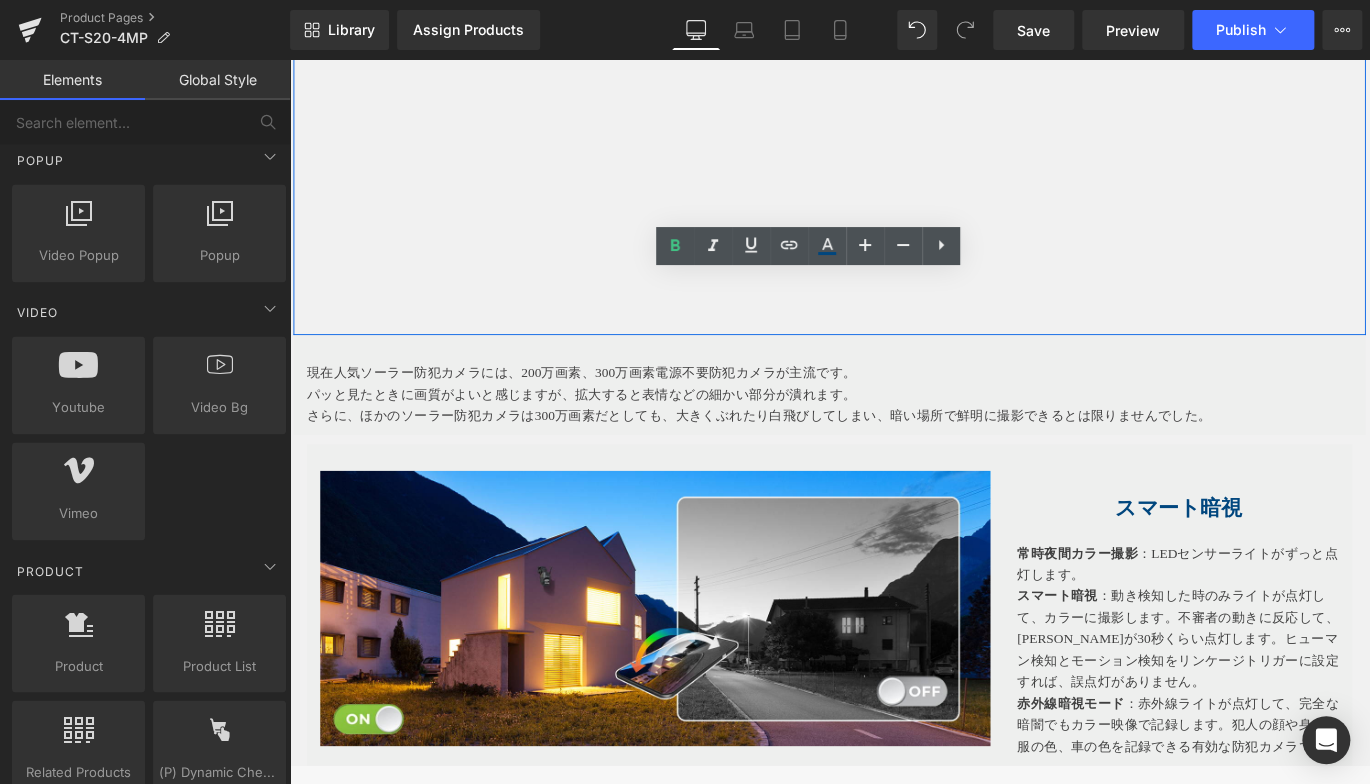 scroll, scrollTop: 3994, scrollLeft: 0, axis: vertical 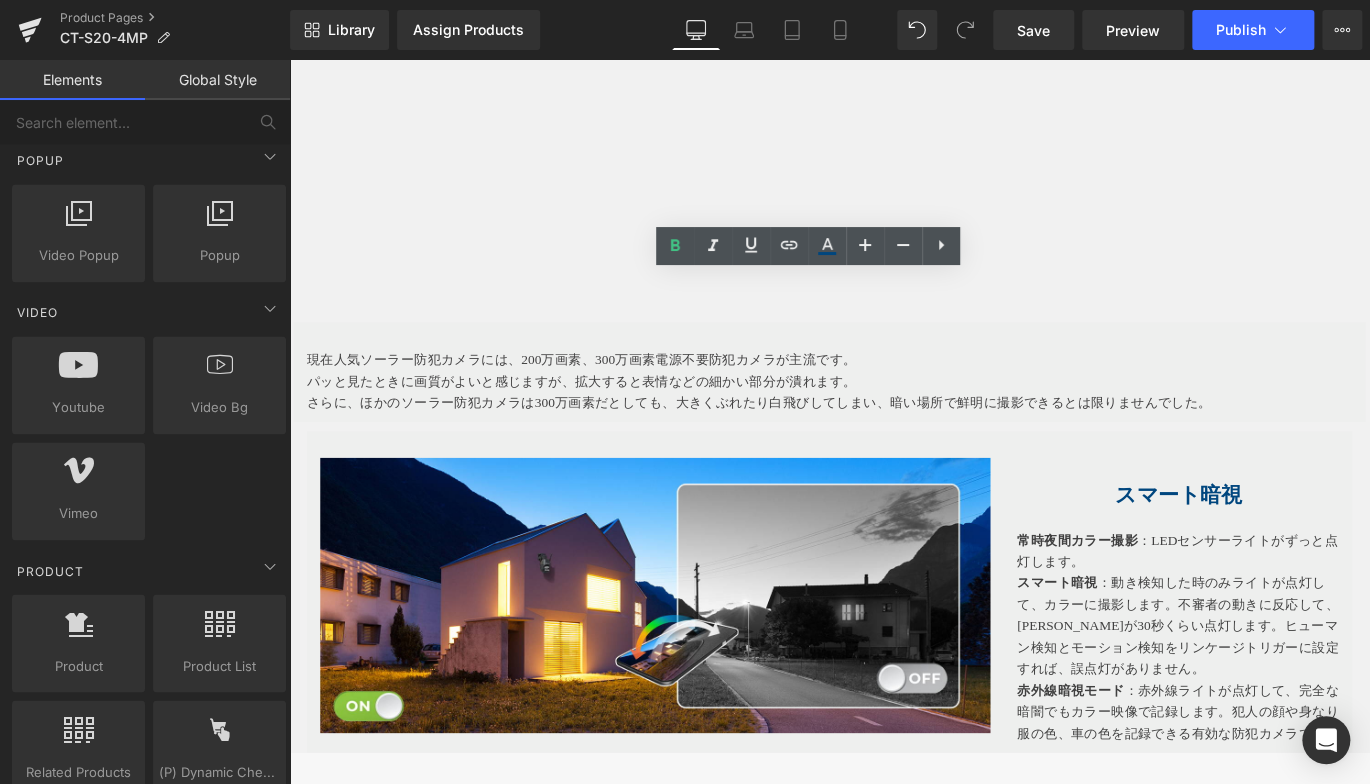 drag, startPoint x: 324, startPoint y: 481, endPoint x: 740, endPoint y: 412, distance: 421.68353 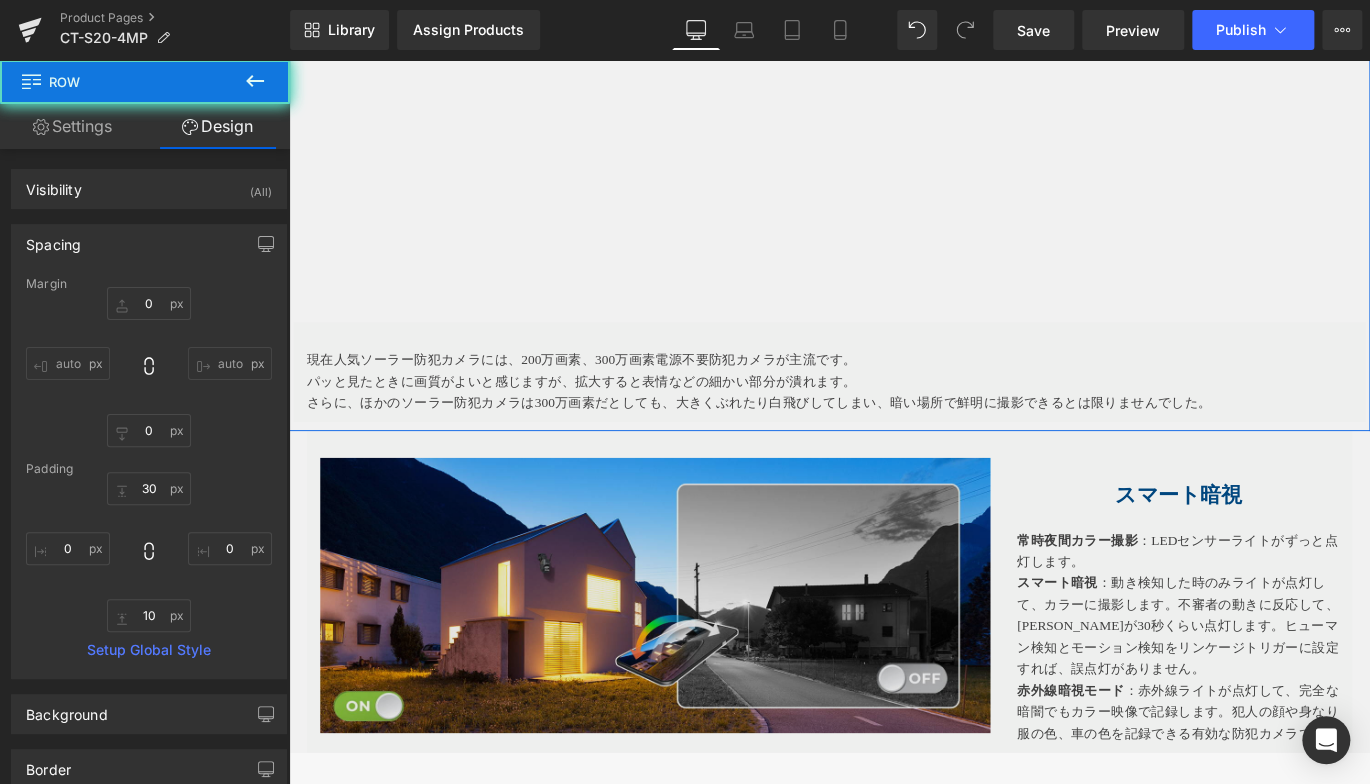 scroll, scrollTop: 4194, scrollLeft: 0, axis: vertical 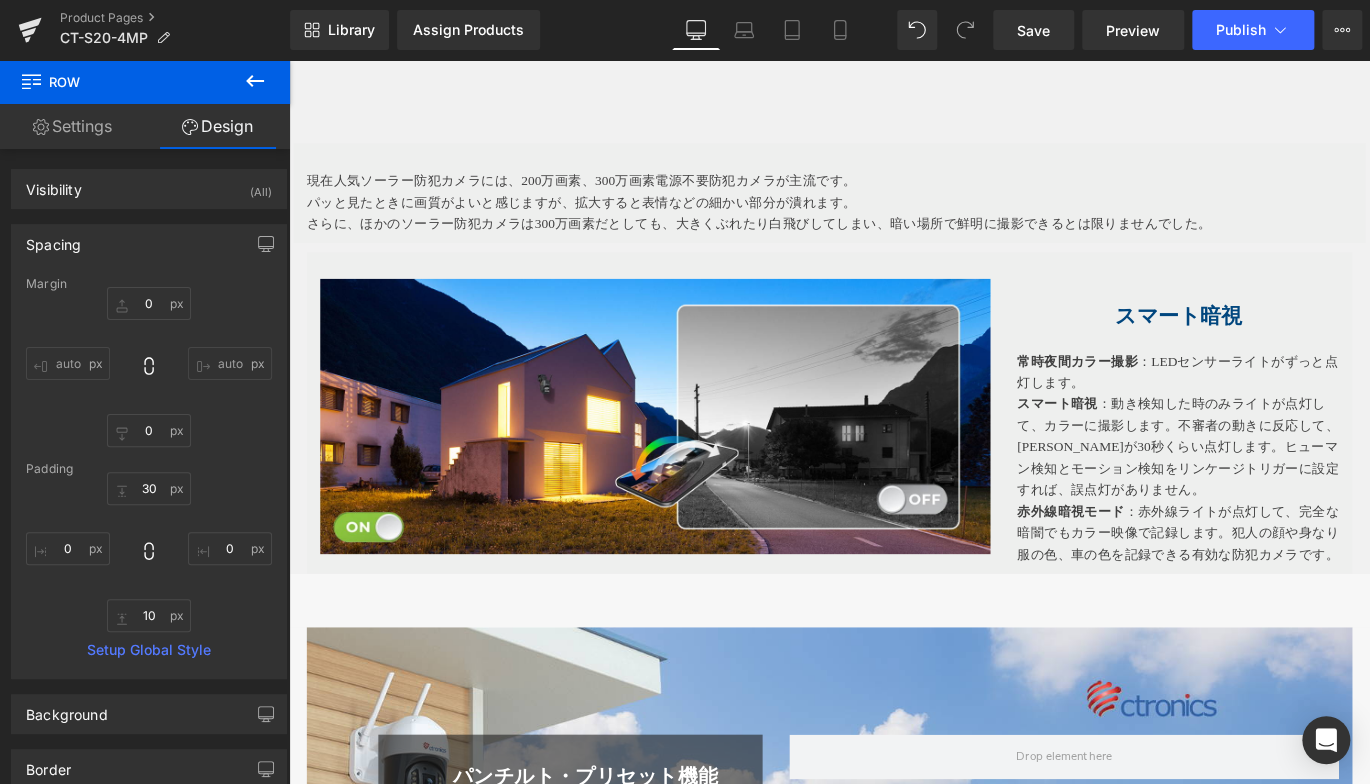 click on "スマート暗視 ：動き検知した時のみライトが点灯して、カラーに撮影します。不審者の動きに反応して、ライトが30秒くらい点灯します。ヒューマン検知とモーション検知をリンケージトリガーに設定すれば、誤点灯がありません。" at bounding box center (1284, 493) 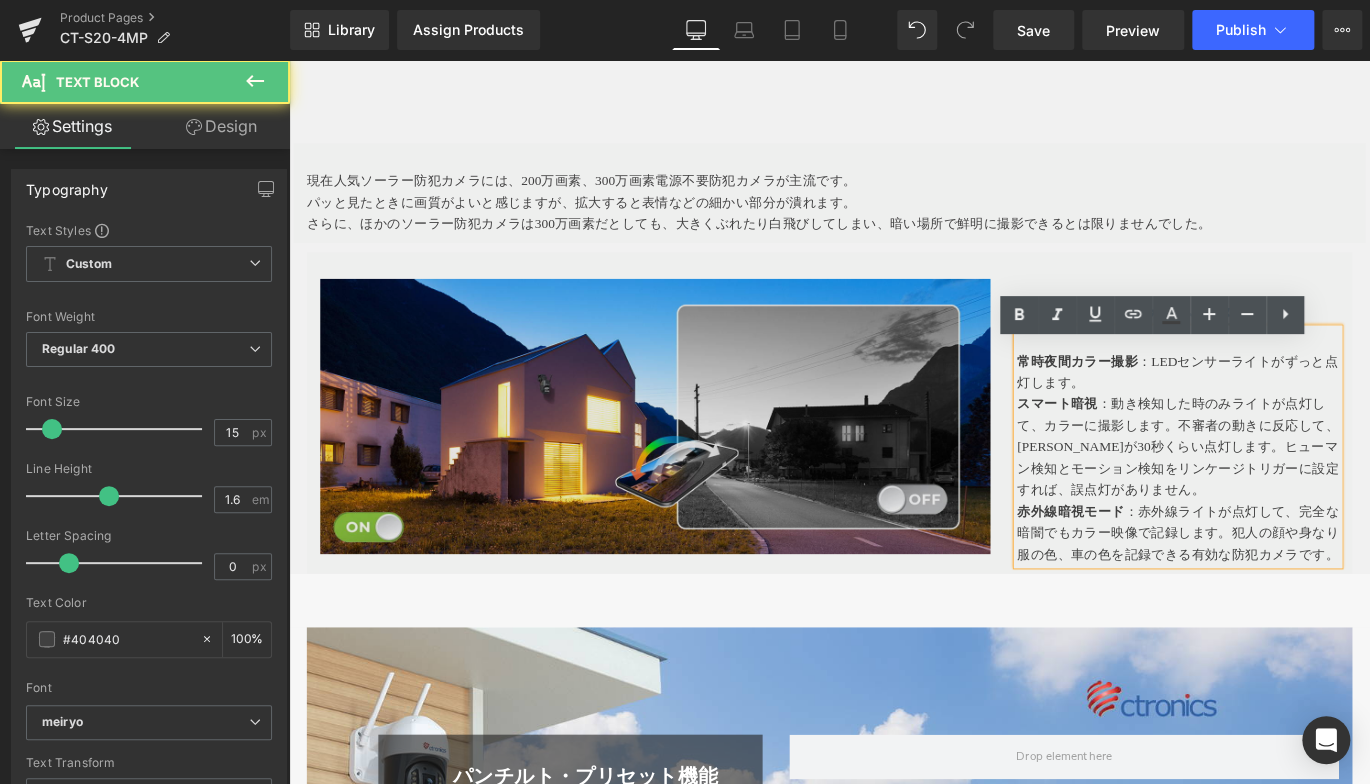 click at bounding box center (699, 458) 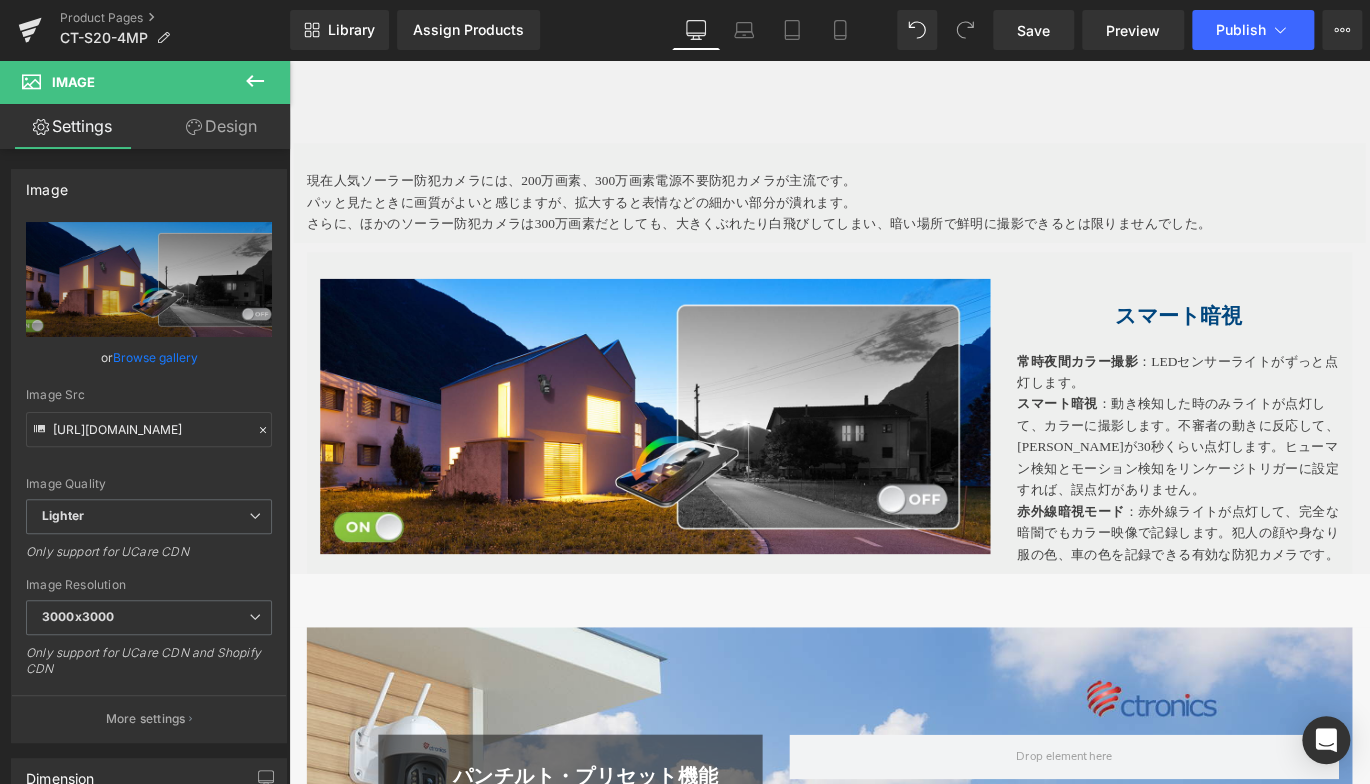 click 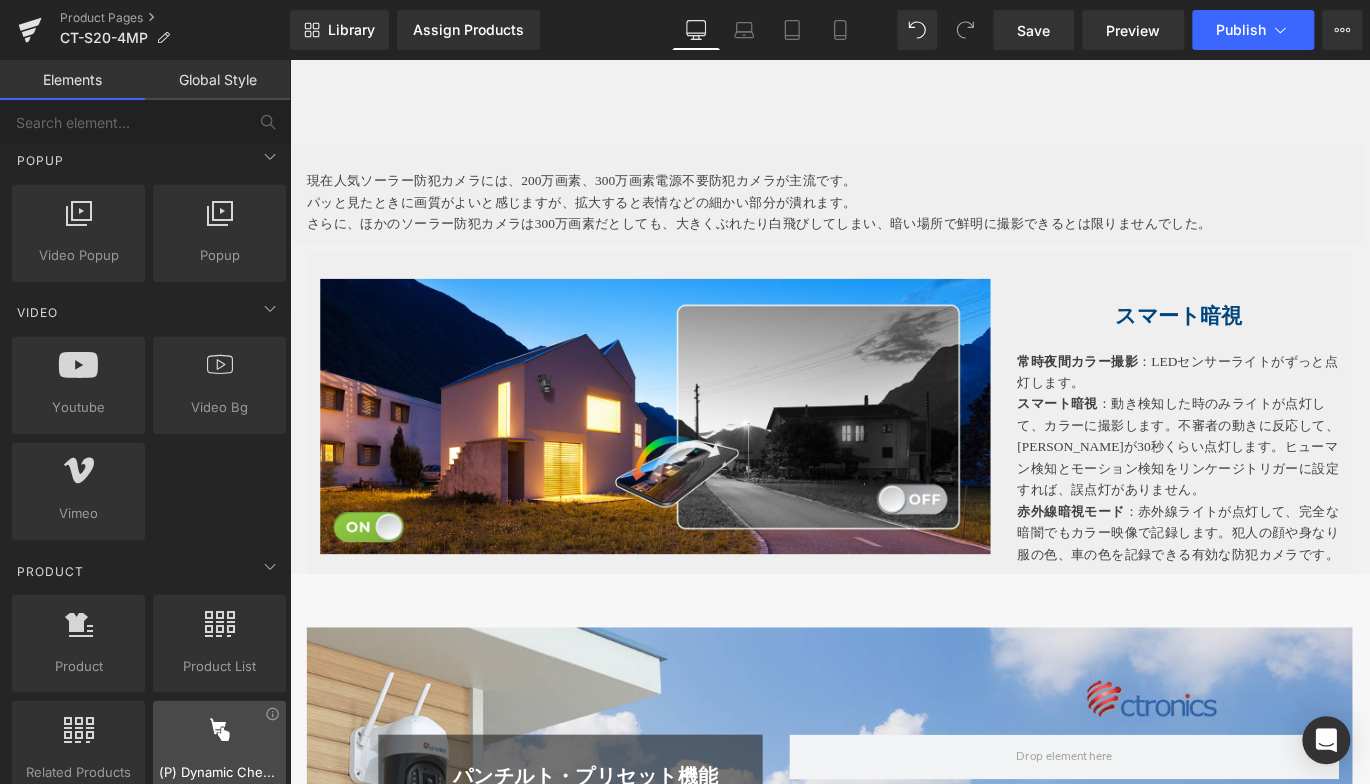 scroll, scrollTop: 1600, scrollLeft: 0, axis: vertical 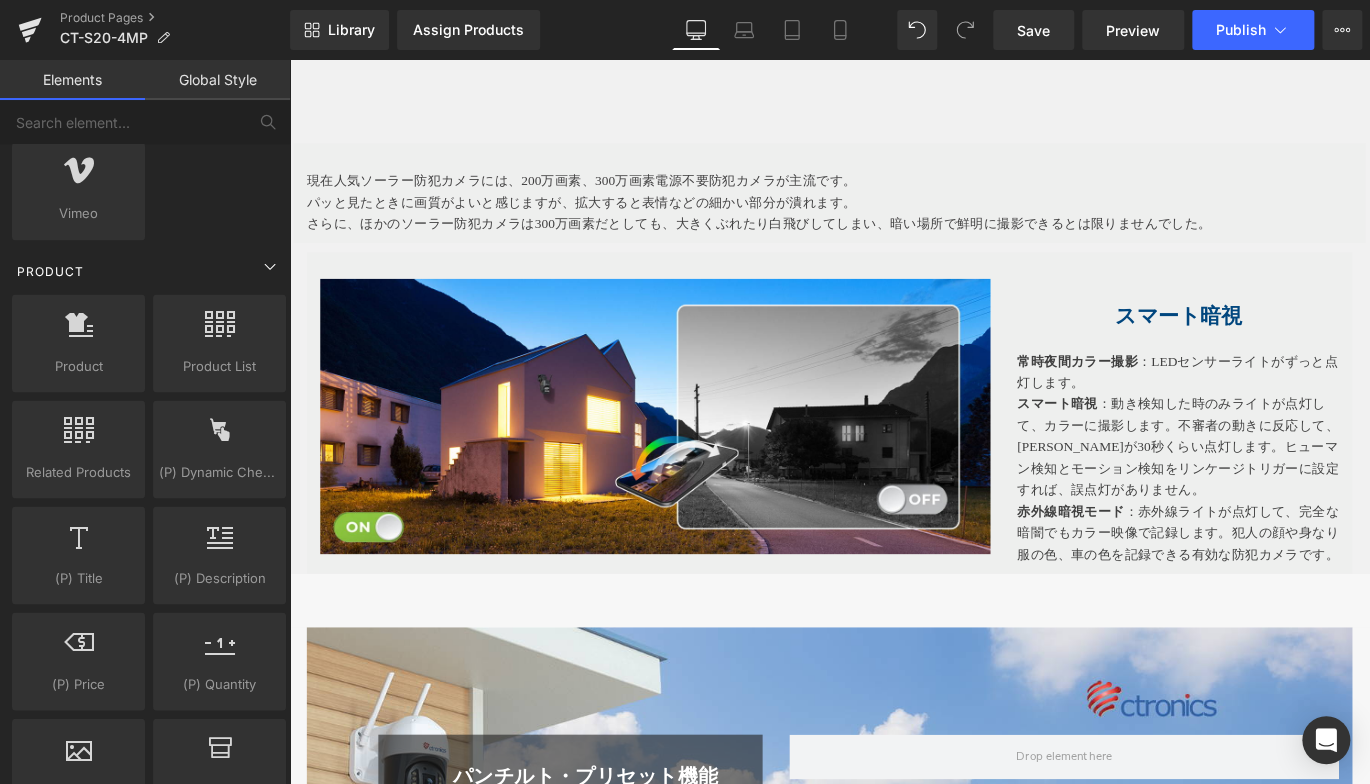 click on "Product" at bounding box center [149, 270] 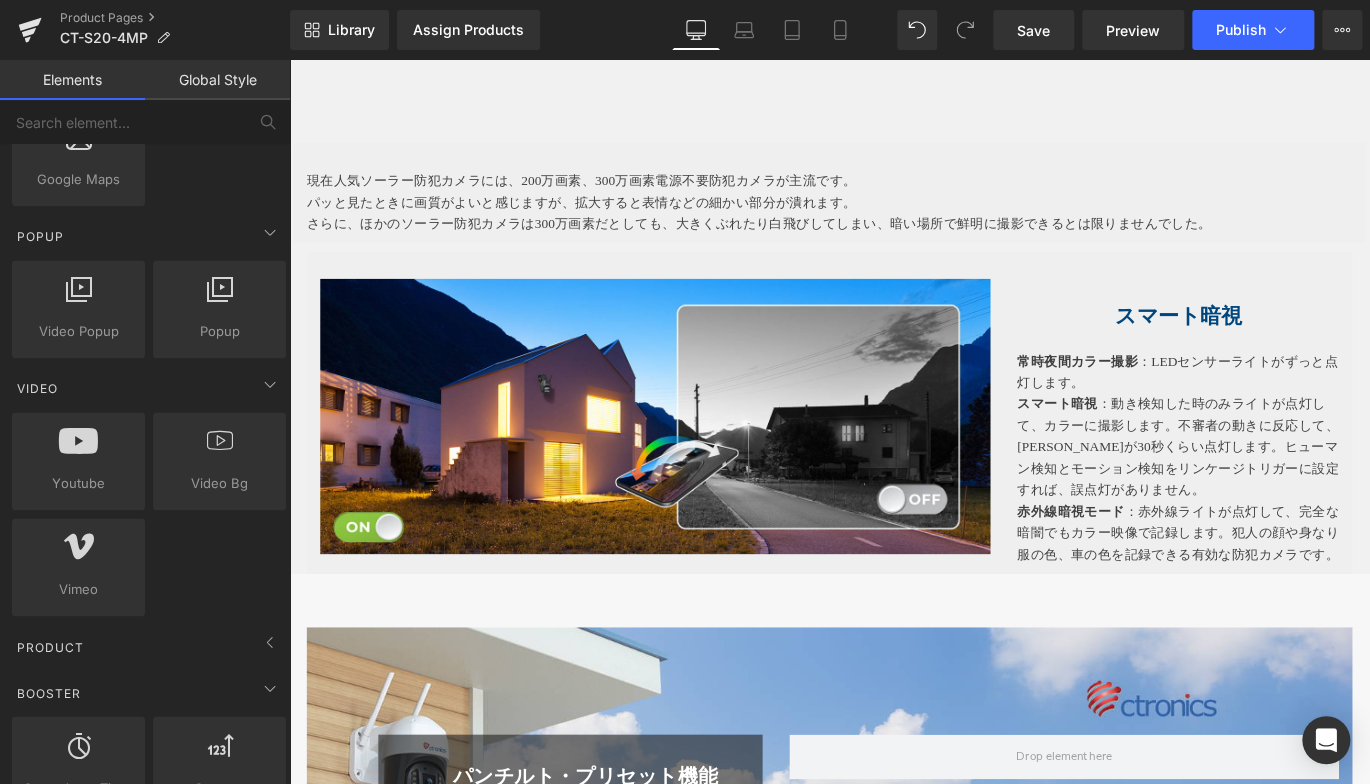 scroll, scrollTop: 1309, scrollLeft: 0, axis: vertical 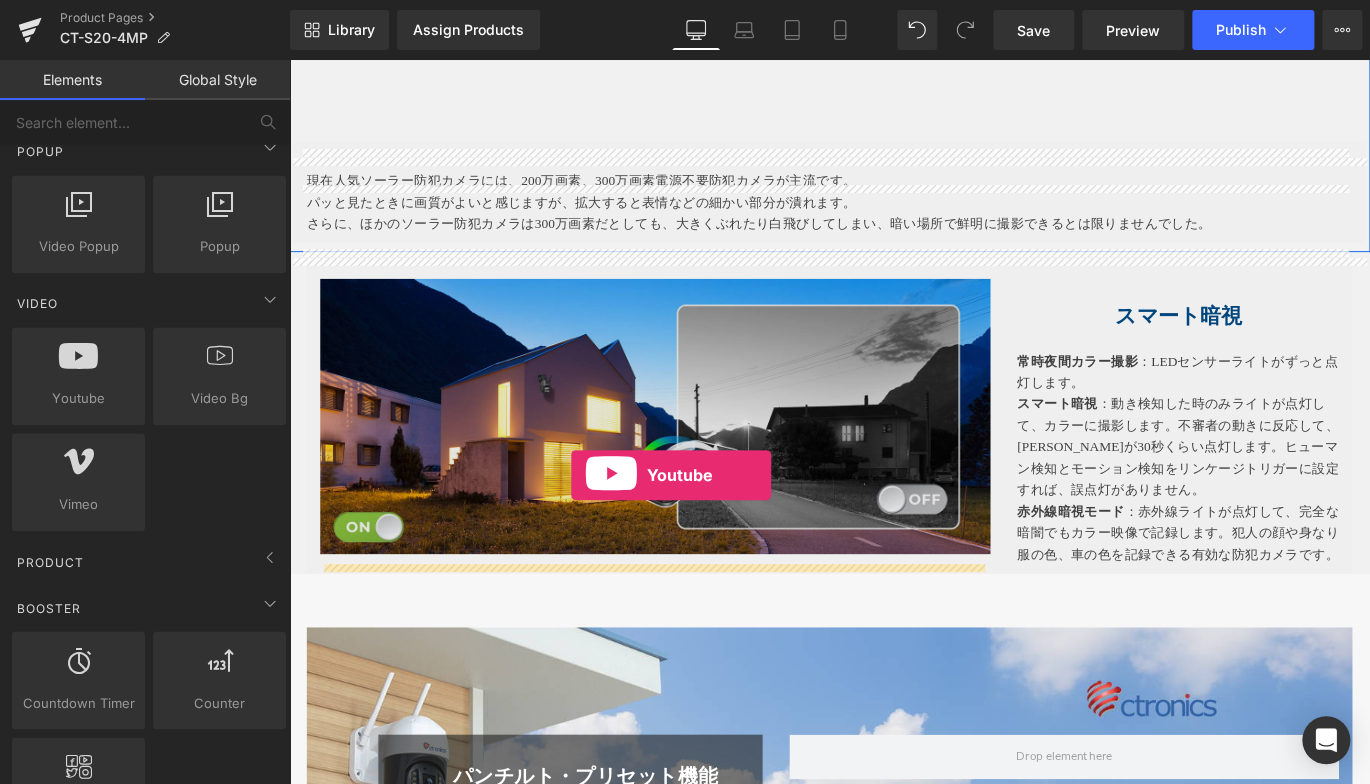 drag, startPoint x: 357, startPoint y: 407, endPoint x: 605, endPoint y: 525, distance: 274.64157 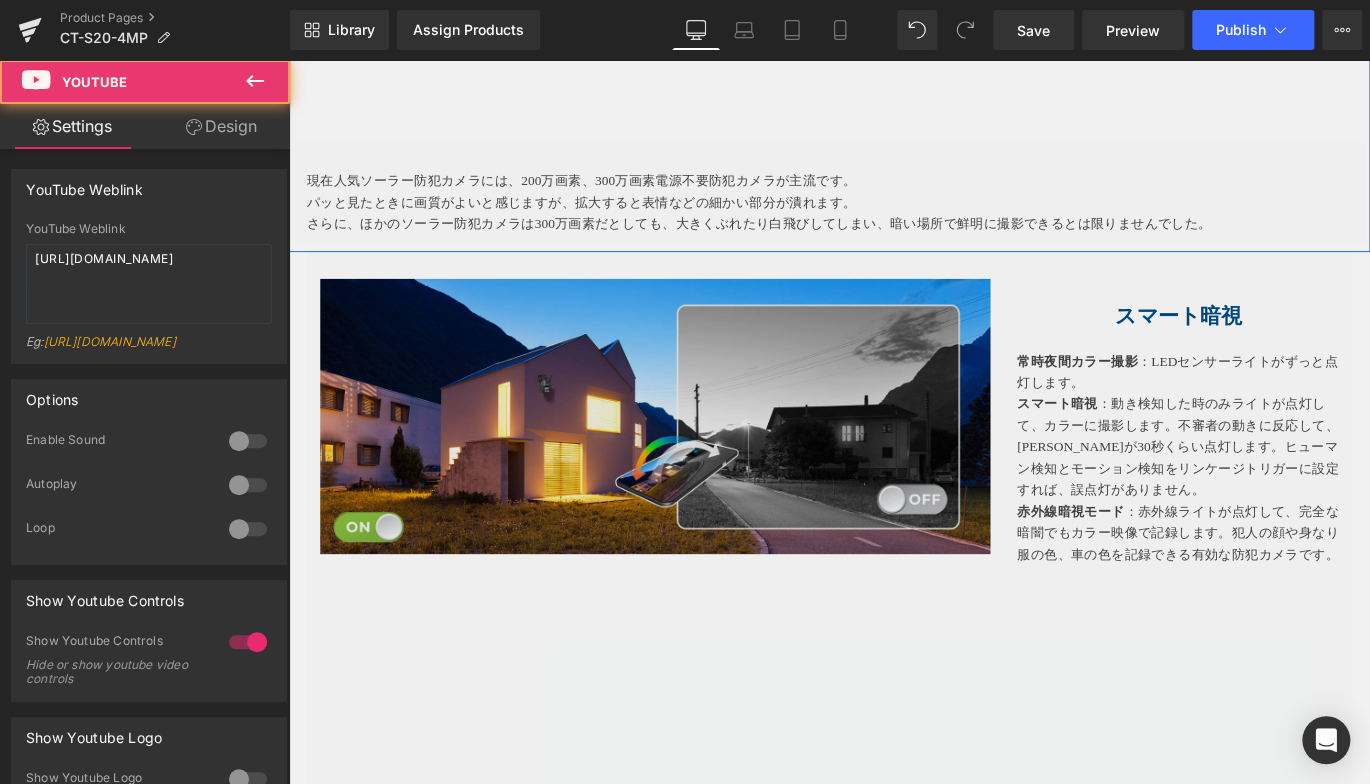 click at bounding box center (699, 458) 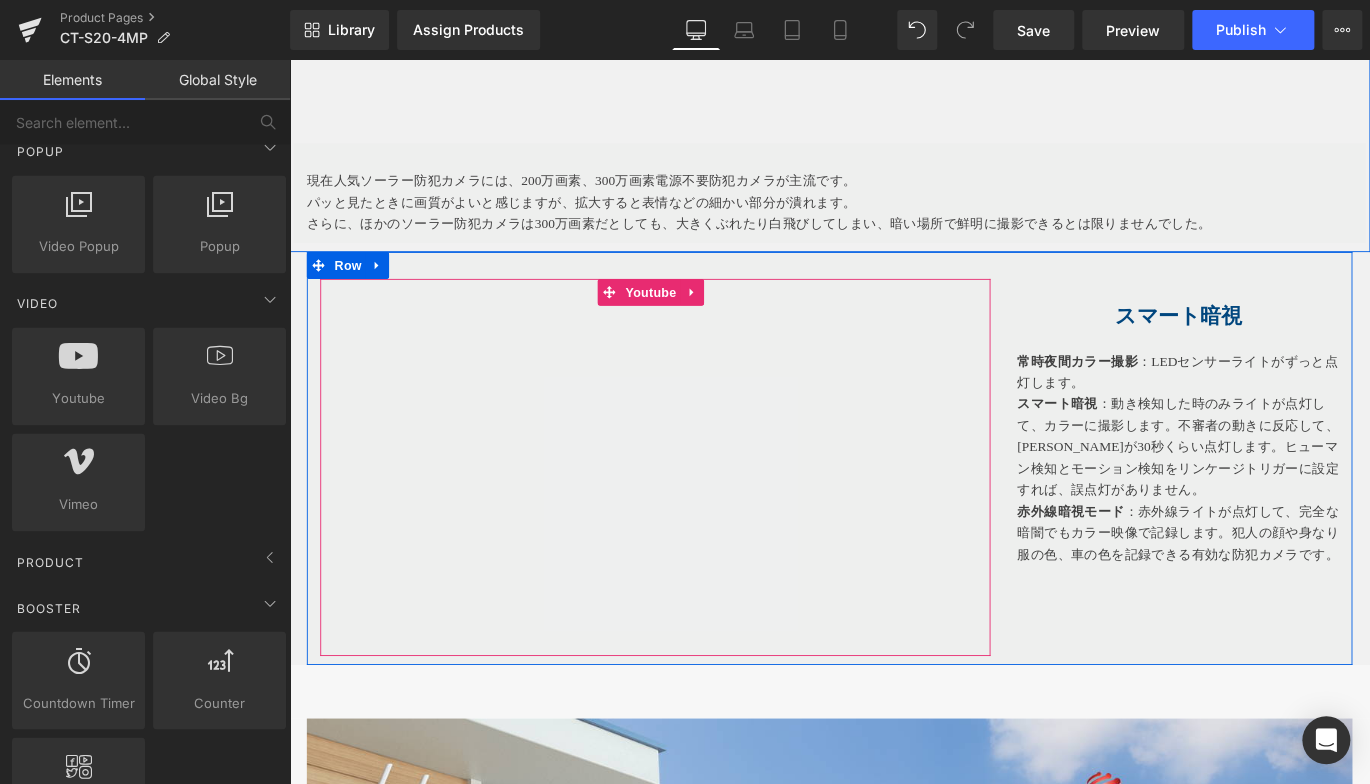 click at bounding box center [699, 516] 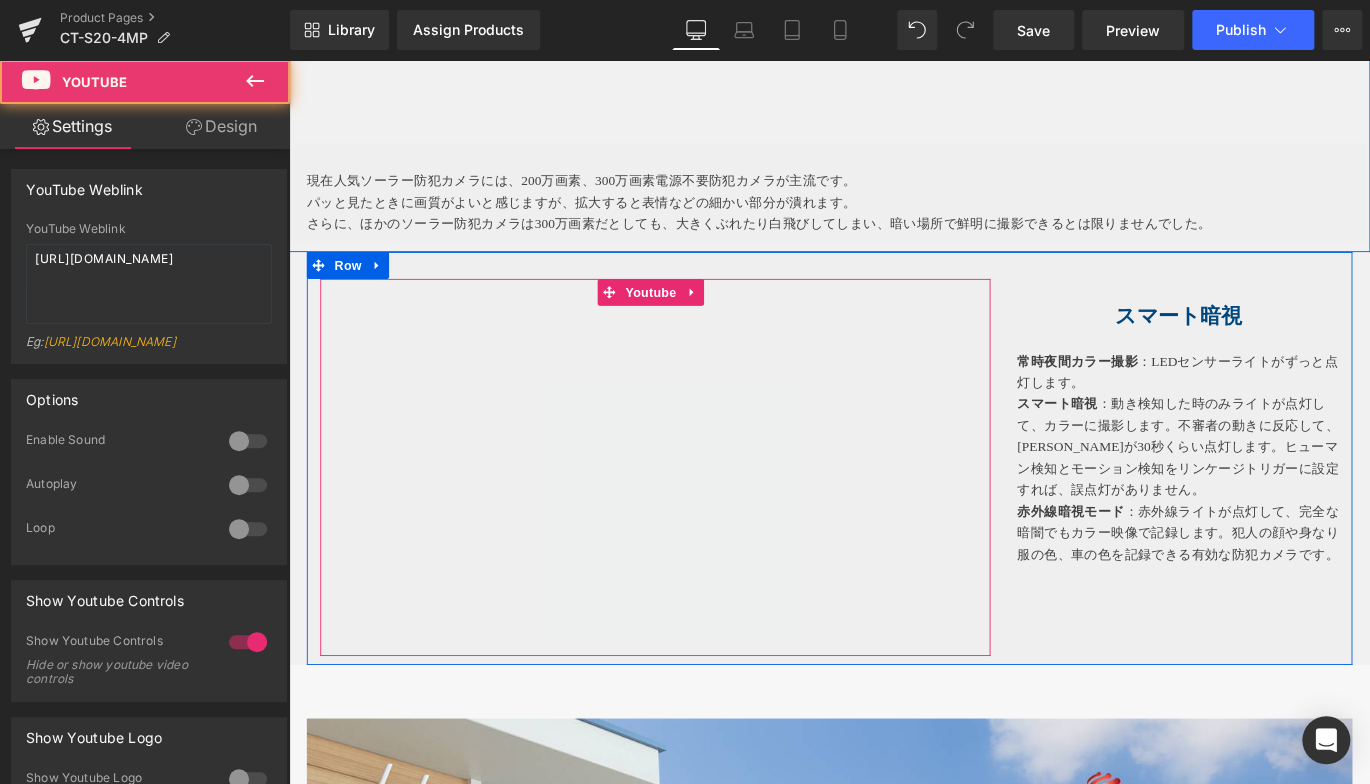 click at bounding box center (699, 516) 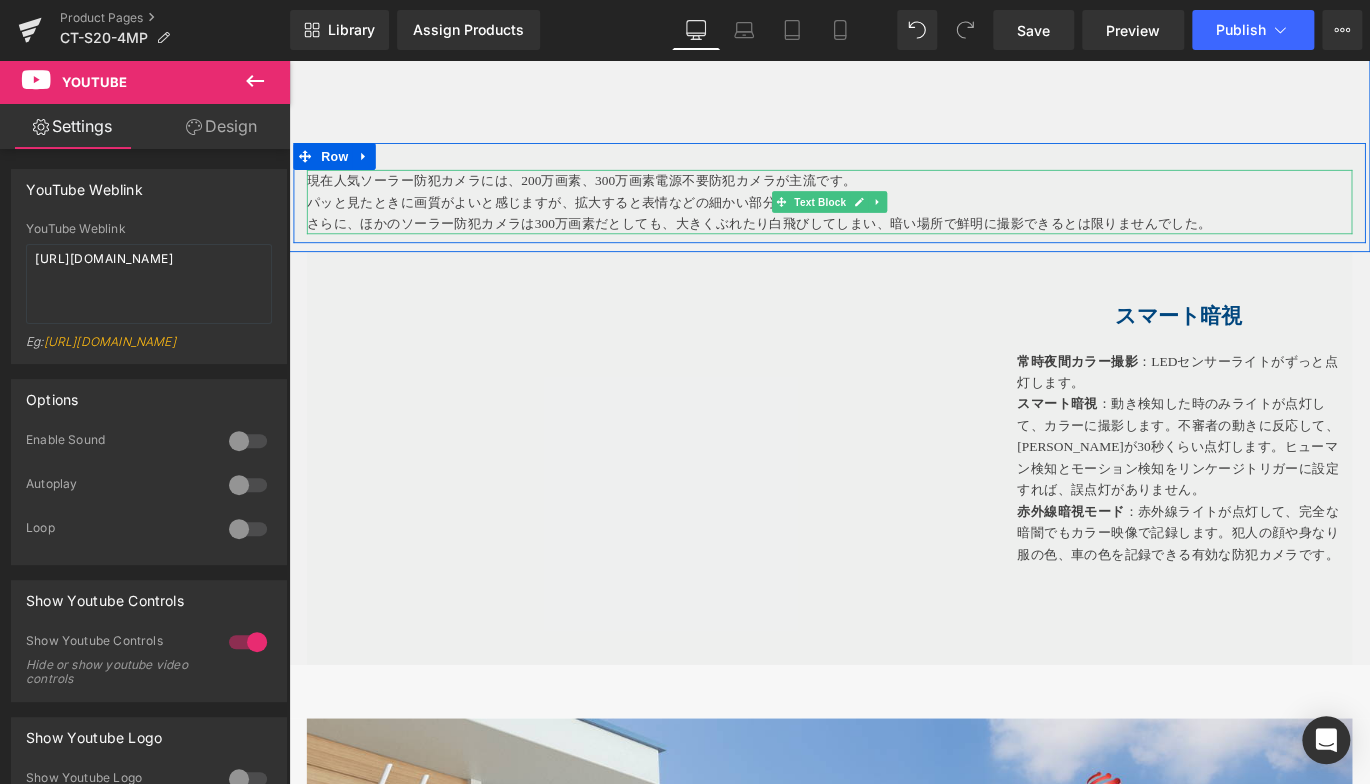 drag, startPoint x: 324, startPoint y: 252, endPoint x: 782, endPoint y: 374, distance: 473.97046 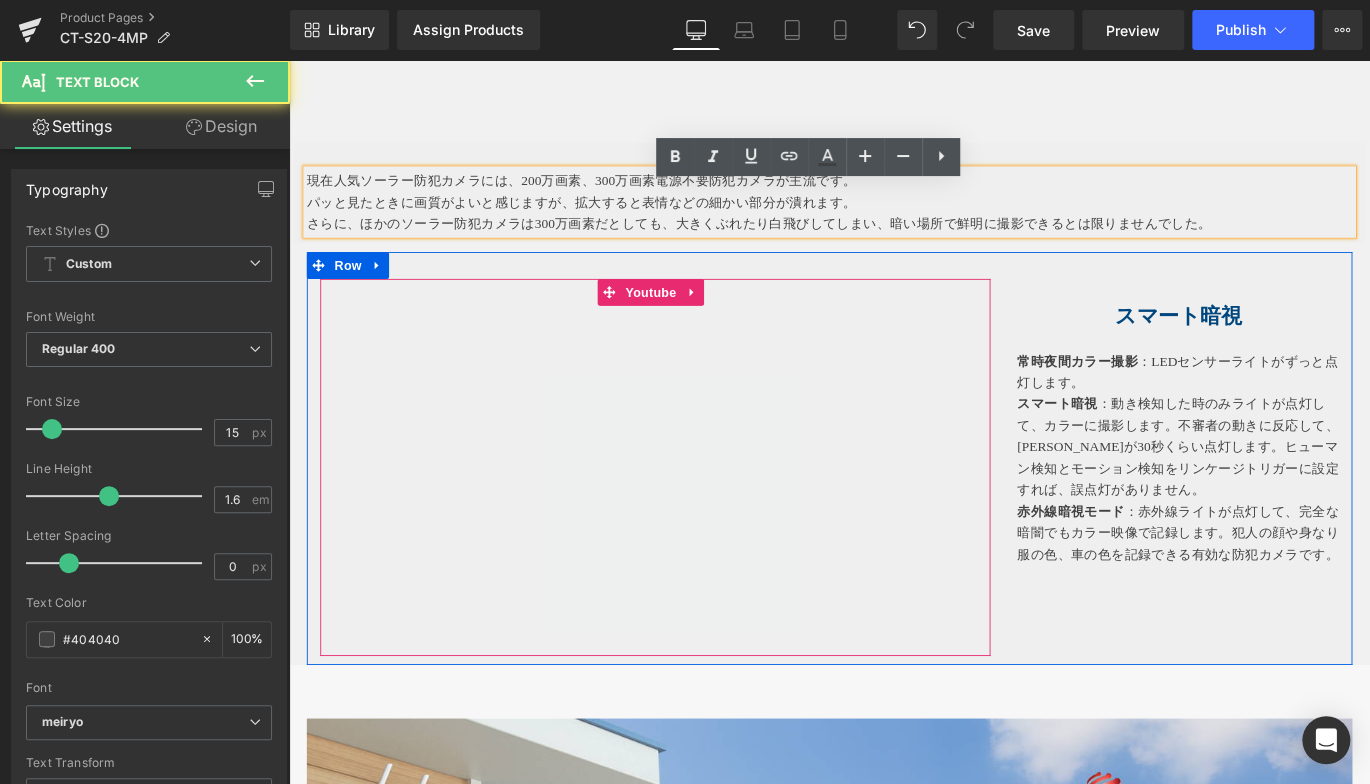 click at bounding box center [699, 516] 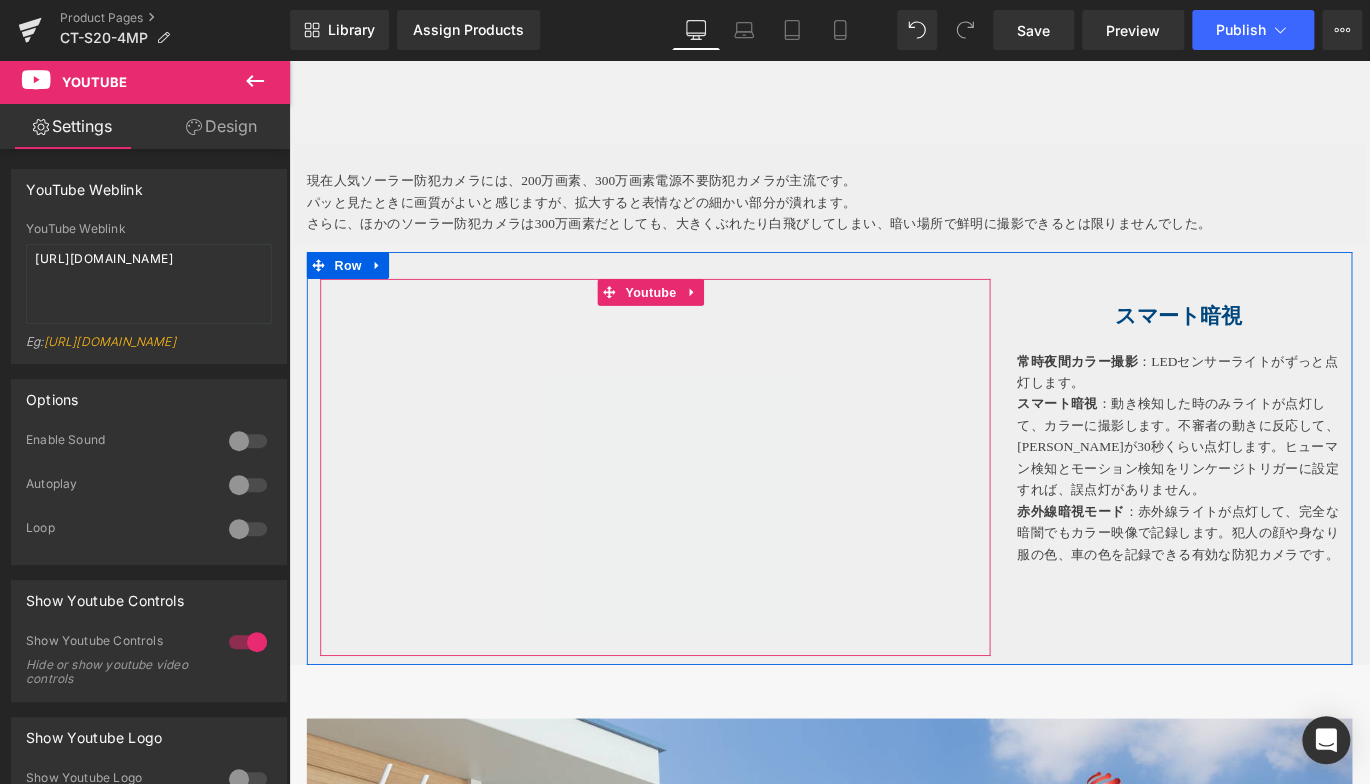 click at bounding box center (699, 516) 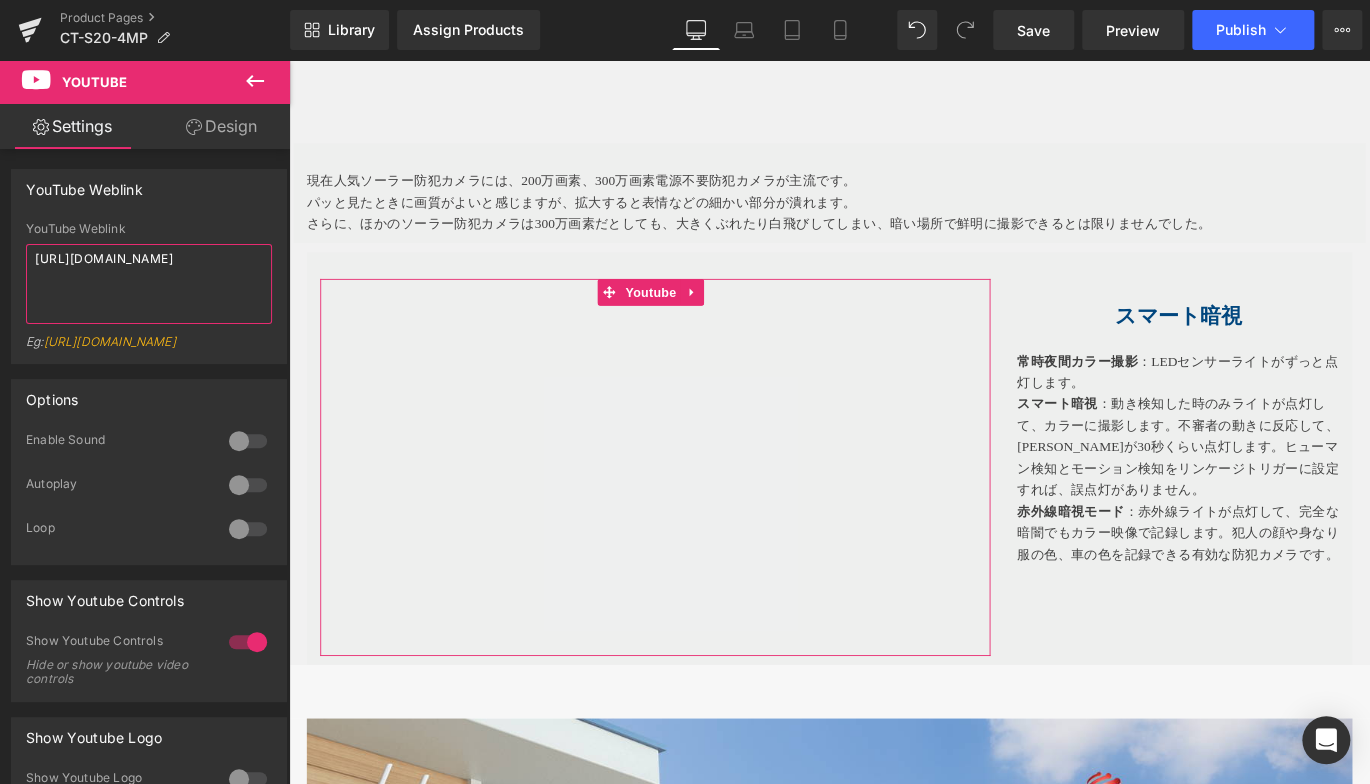 drag, startPoint x: 12, startPoint y: 246, endPoint x: 12, endPoint y: 194, distance: 52 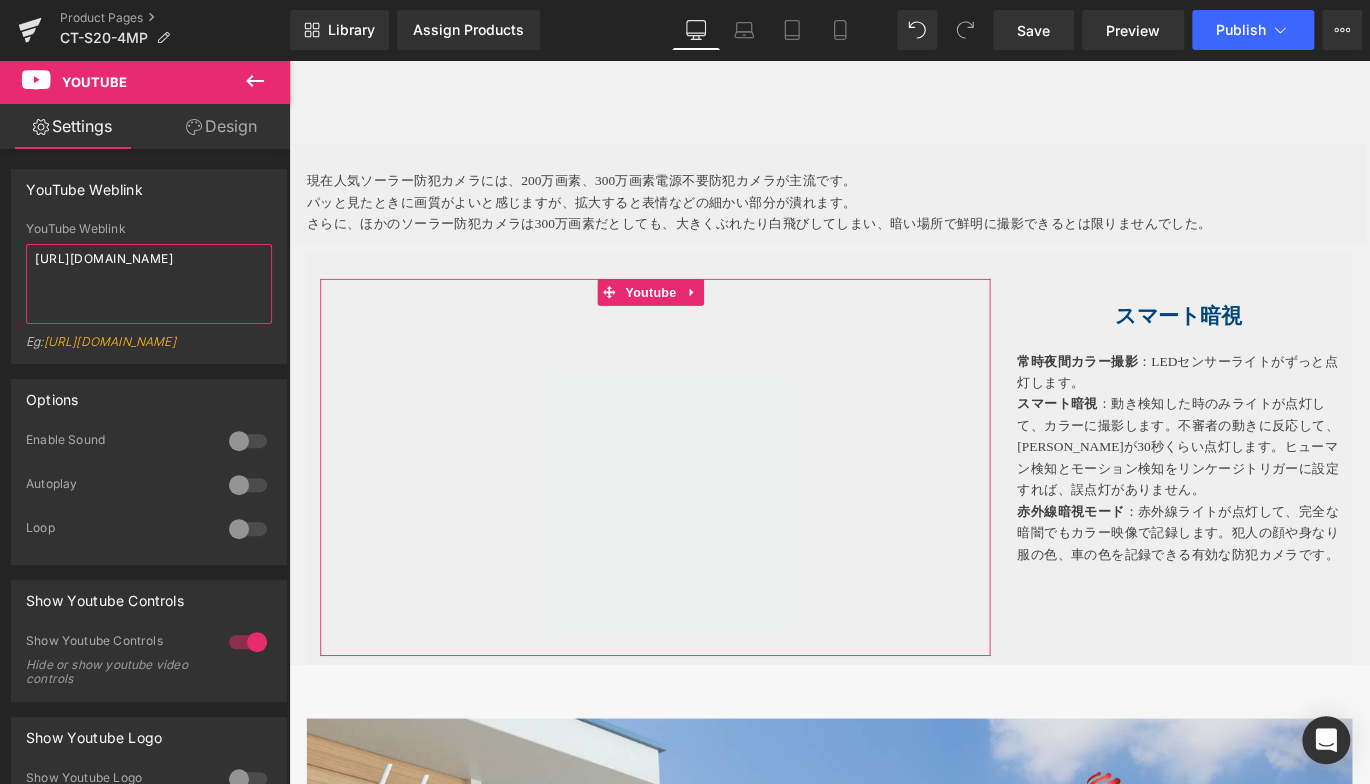 paste on "zllBWzgsn0Y" 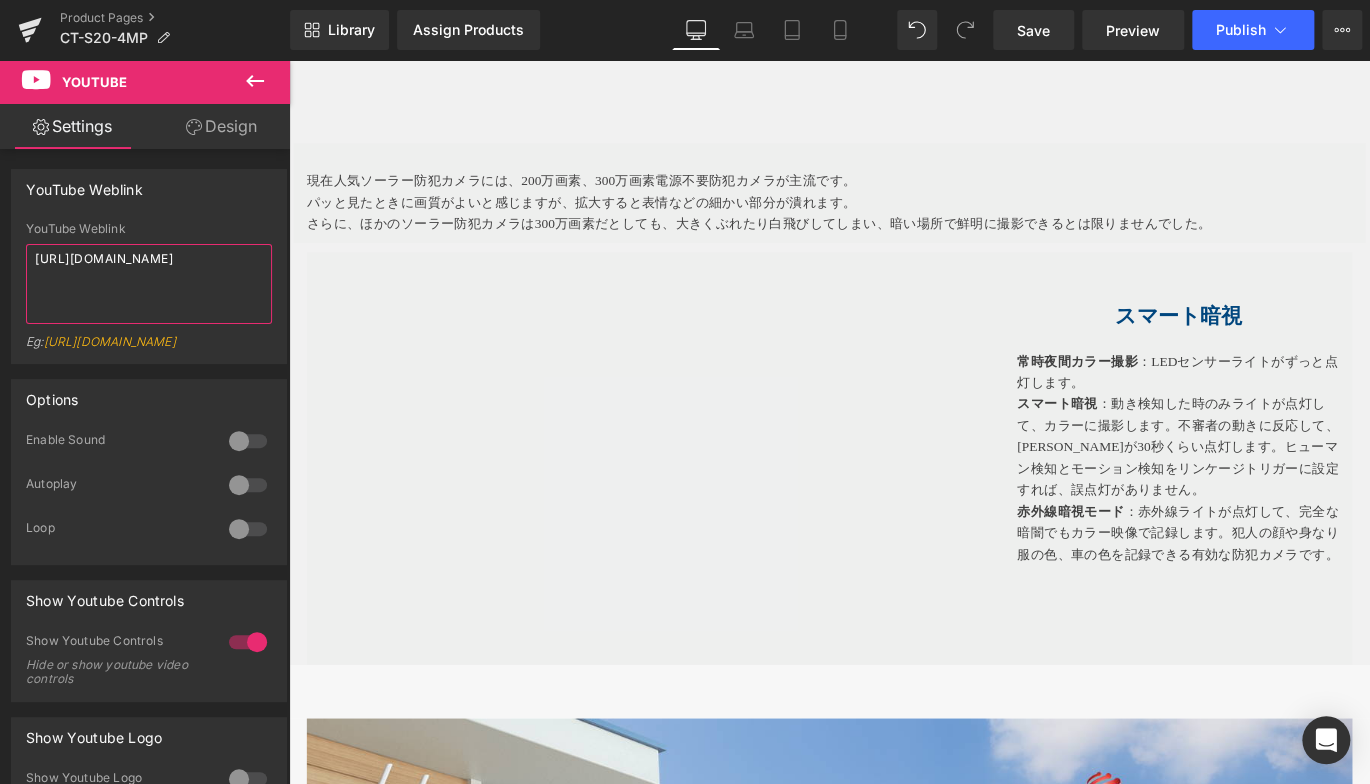 type on "https://www.youtube.com/watch?v=zllBWzgsn0Y" 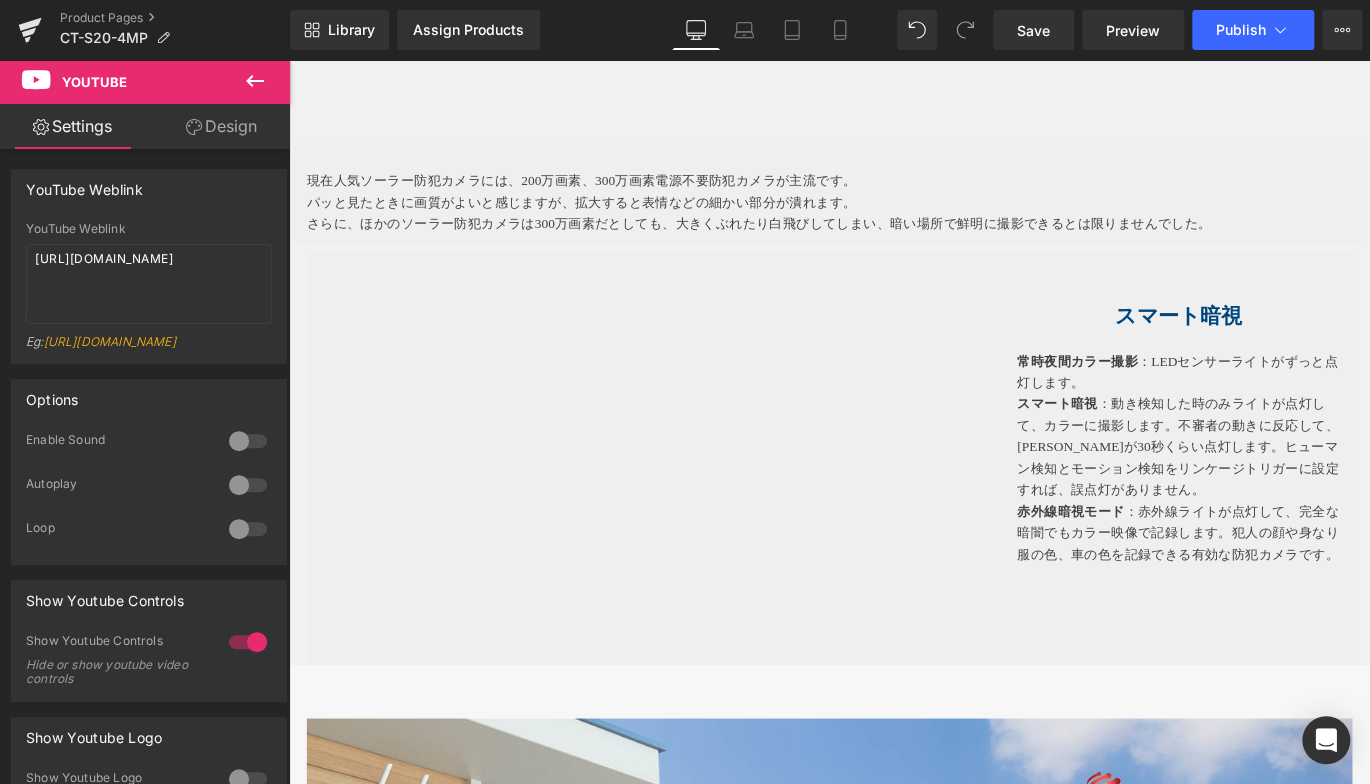 click on "Image
400万高画素 ・昼夜を問わずカラー監視
Heading
200万画素の２倍の画素数を持った「 400万超高画質 」 でナンバーまで、被写体の表情まで、しっかり把握することができます。白とびを防ぐことができるホワイトバランス機能と逆光補正機能も備えています。
Text Block
Row   32px
Row
Hero Banner   90px   170px
モーション検知（人、動物）と最先端ヒューマン（人間のみ）検知可能
Heading
Text Block
Row" at bounding box center (894, -1459) 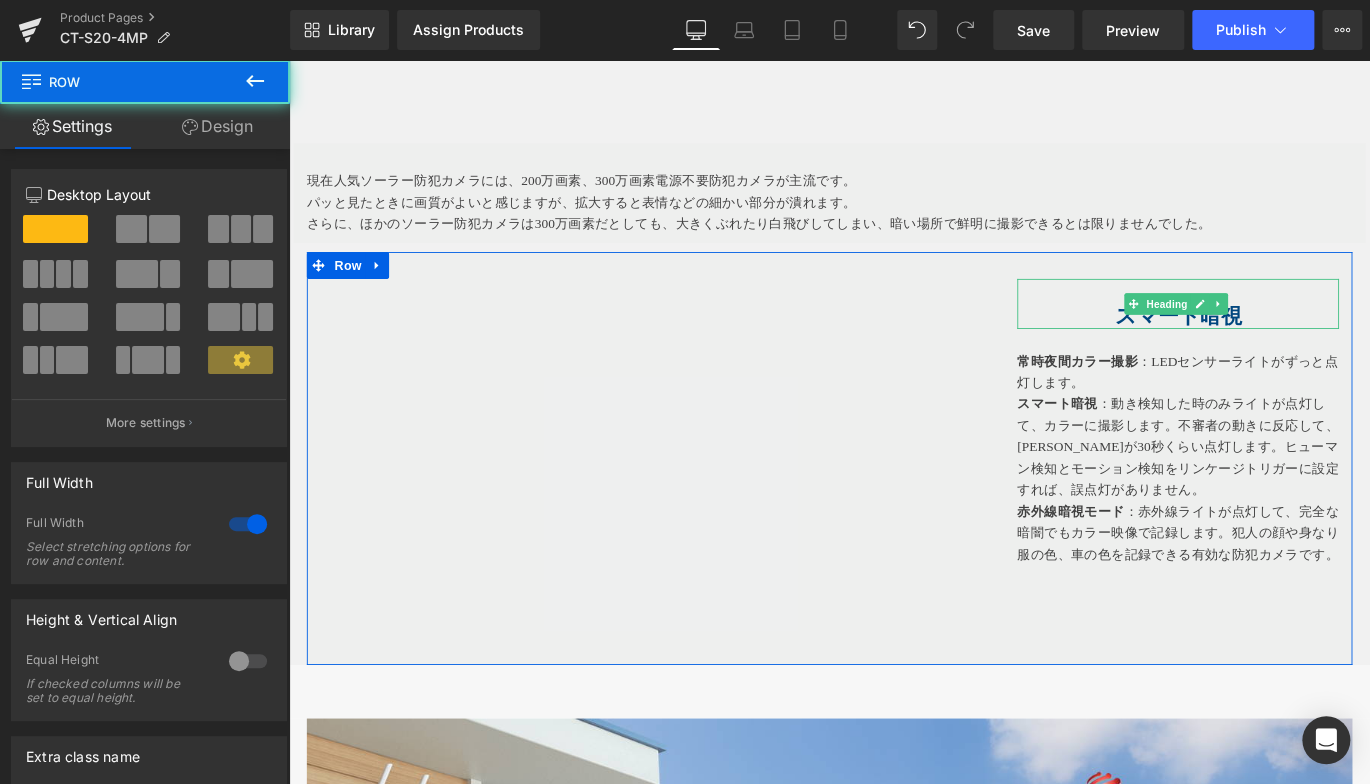 click on "スマート暗視" at bounding box center [1284, 347] 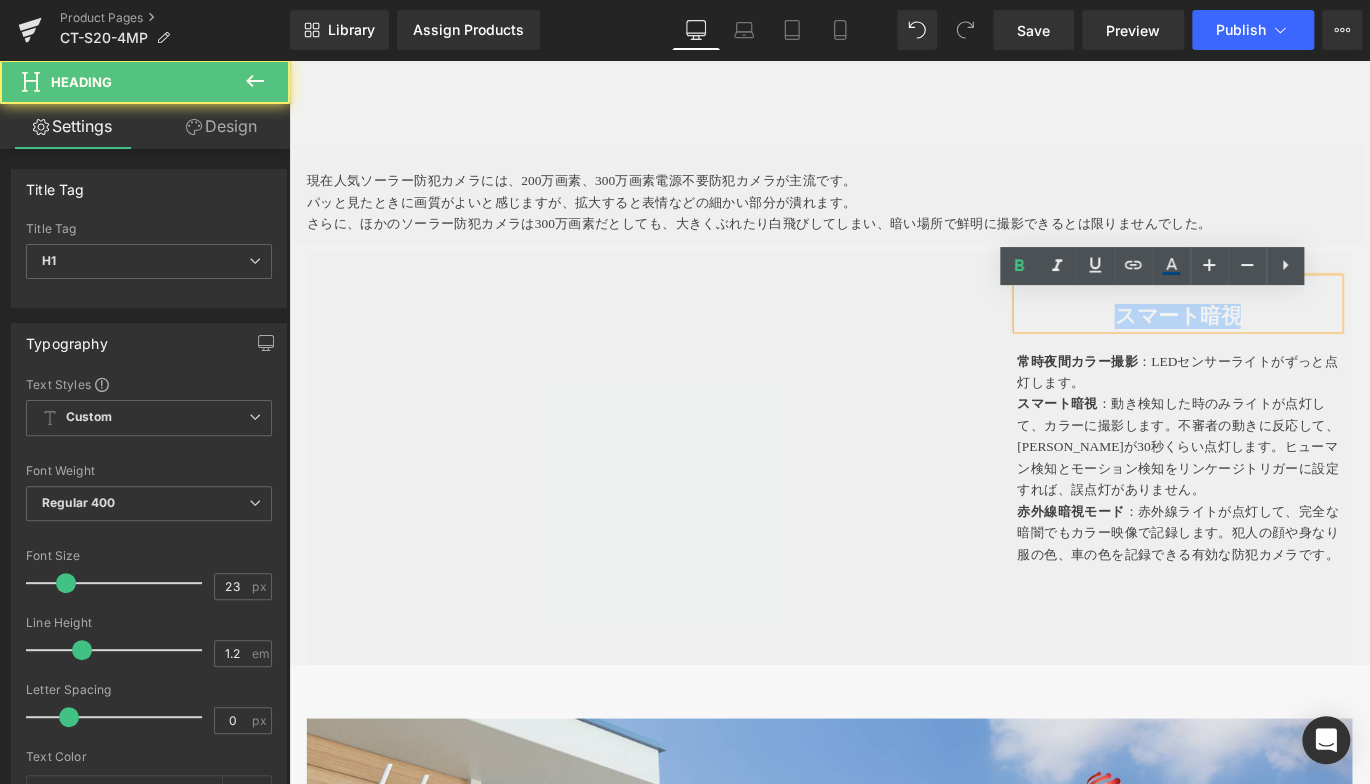 paste 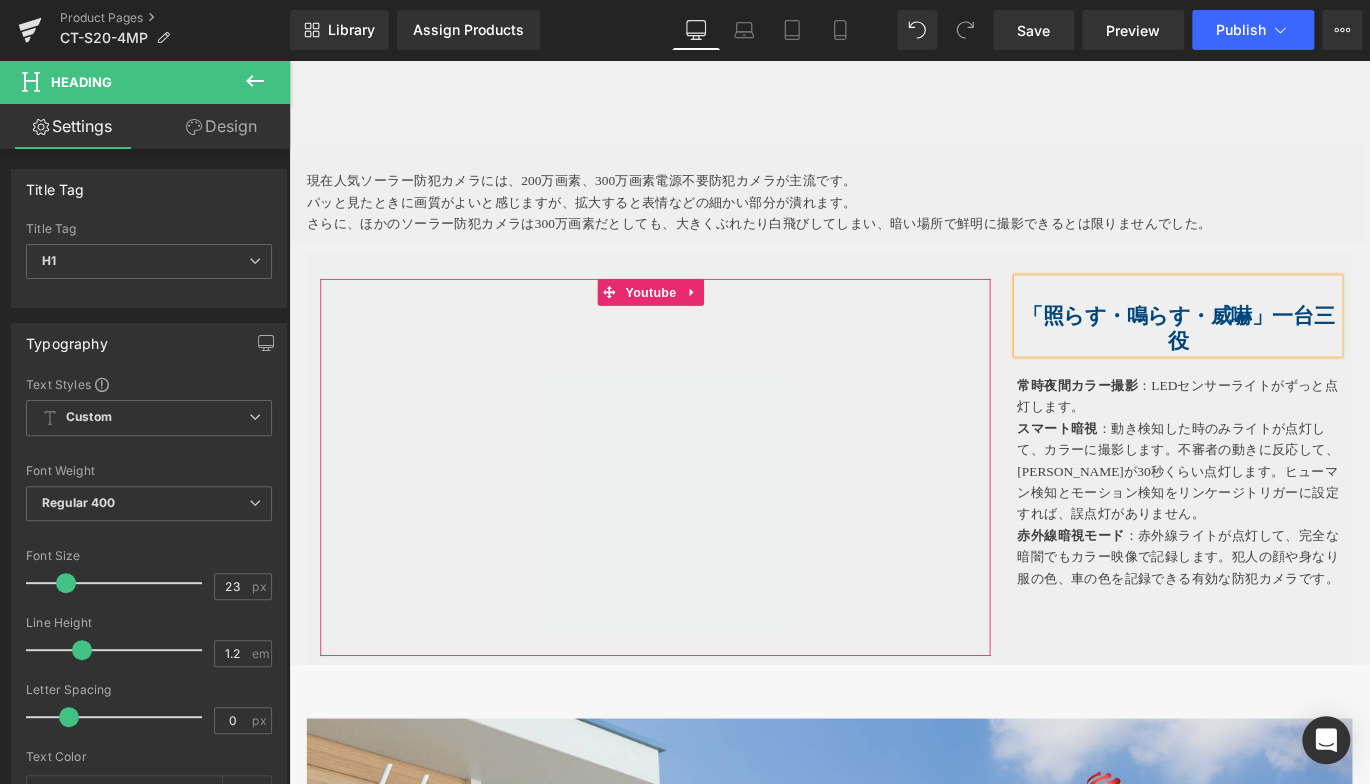 click on "Image
400万高画素 ・昼夜を問わずカラー監視
Heading
200万画素の２倍の画素数を持った「 400万超高画質 」 でナンバーまで、被写体の表情まで、しっかり把握することができます。白とびを防ぐことができるホワイトバランス機能と逆光補正機能も備えています。
Text Block
Row   32px
Row
Hero Banner   90px   170px
モーション検知（人、動物）と最先端ヒューマン（人間のみ）検知可能
Heading
Text Block
Row" at bounding box center (894, -1459) 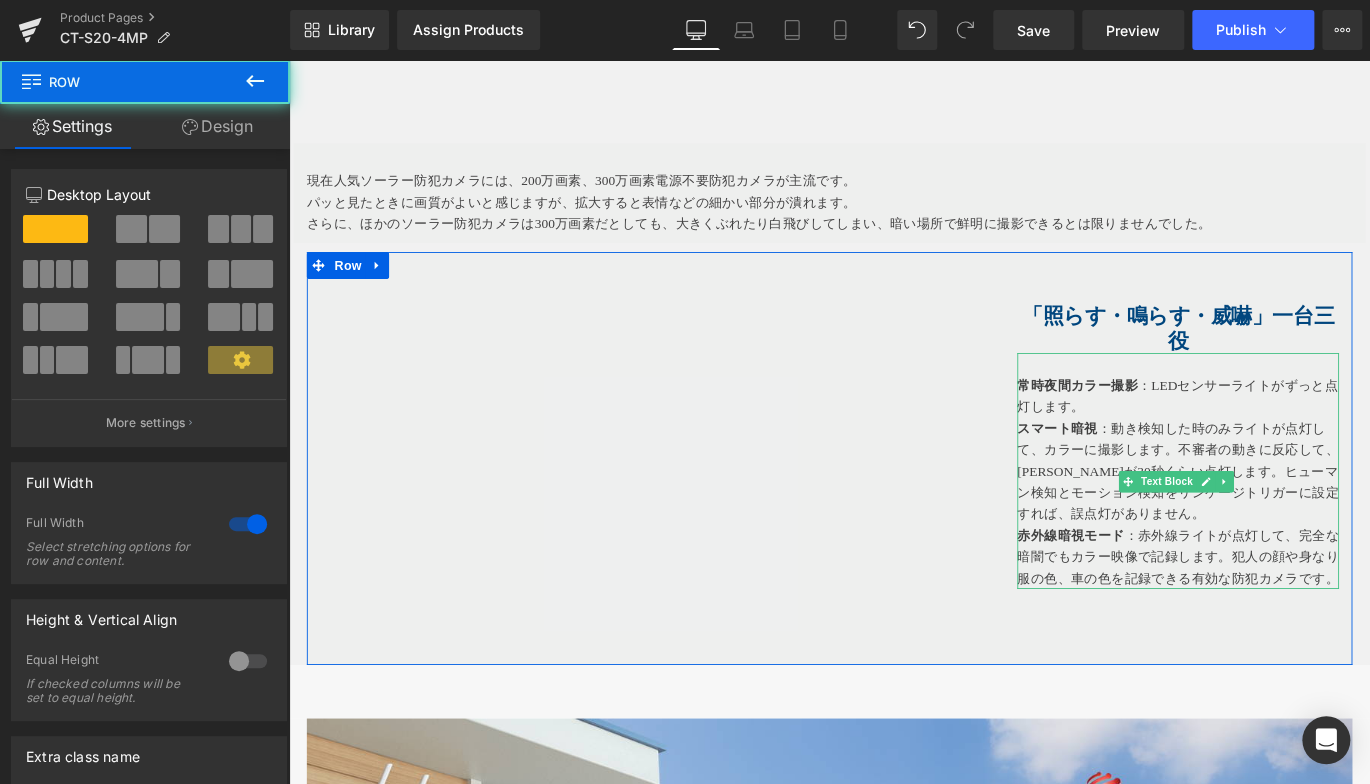 click on "常時夜間カラー撮影" at bounding box center [1171, 424] 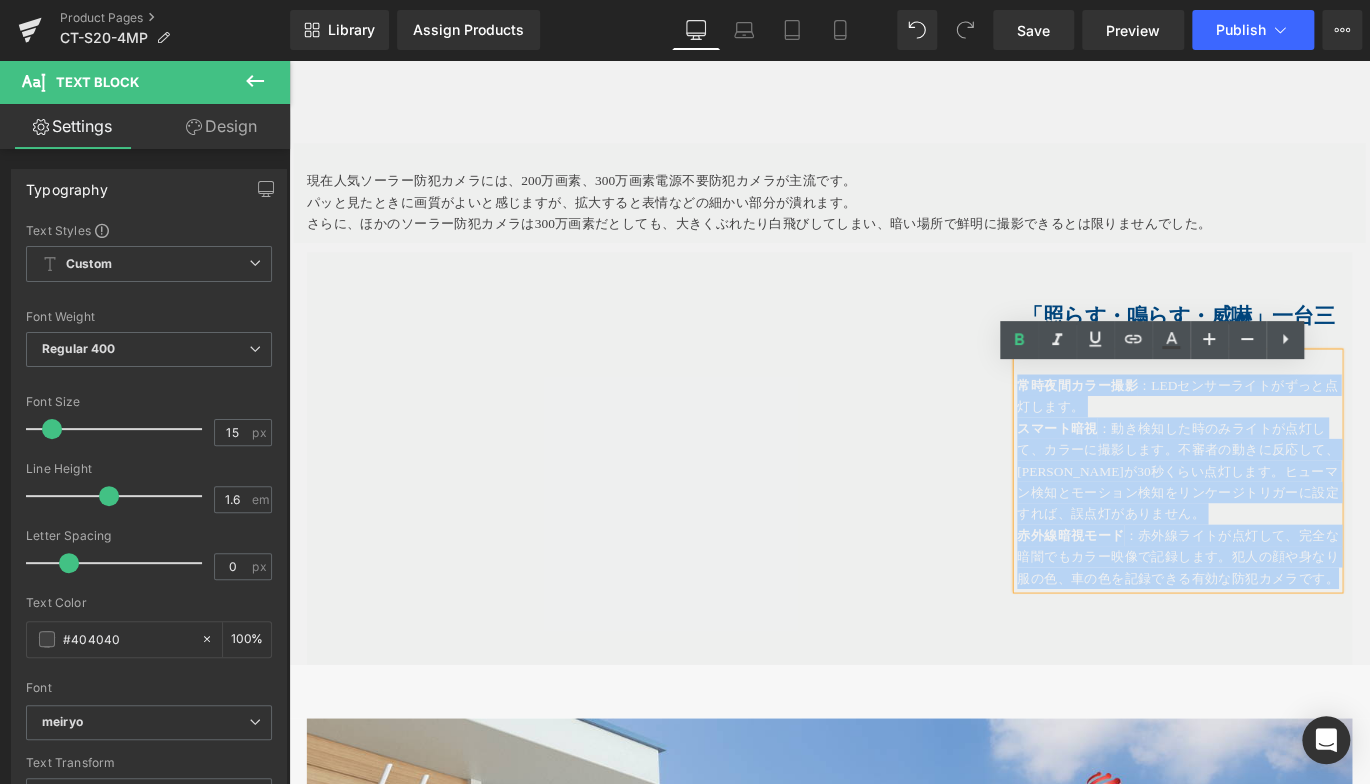 drag, startPoint x: 1095, startPoint y: 439, endPoint x: 1275, endPoint y: 700, distance: 317.05048 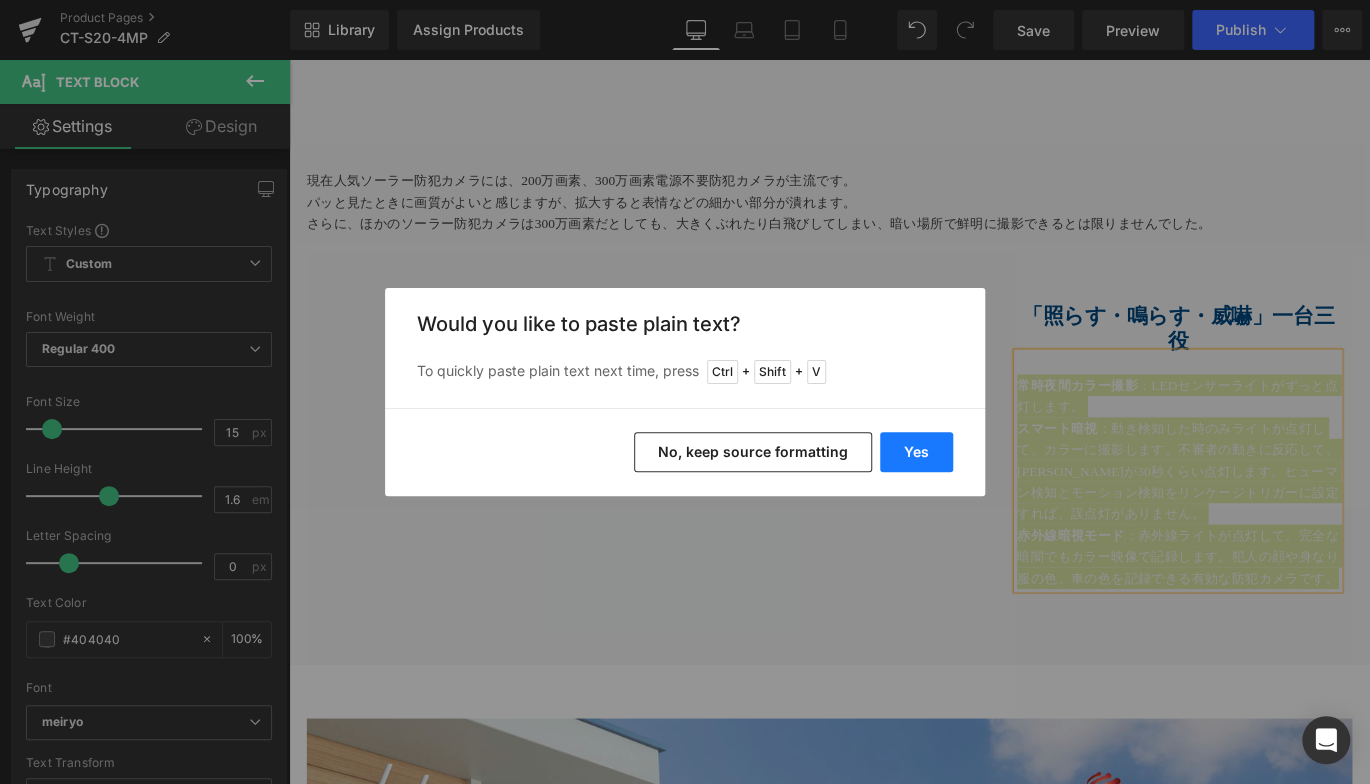 click on "Yes" at bounding box center (916, 452) 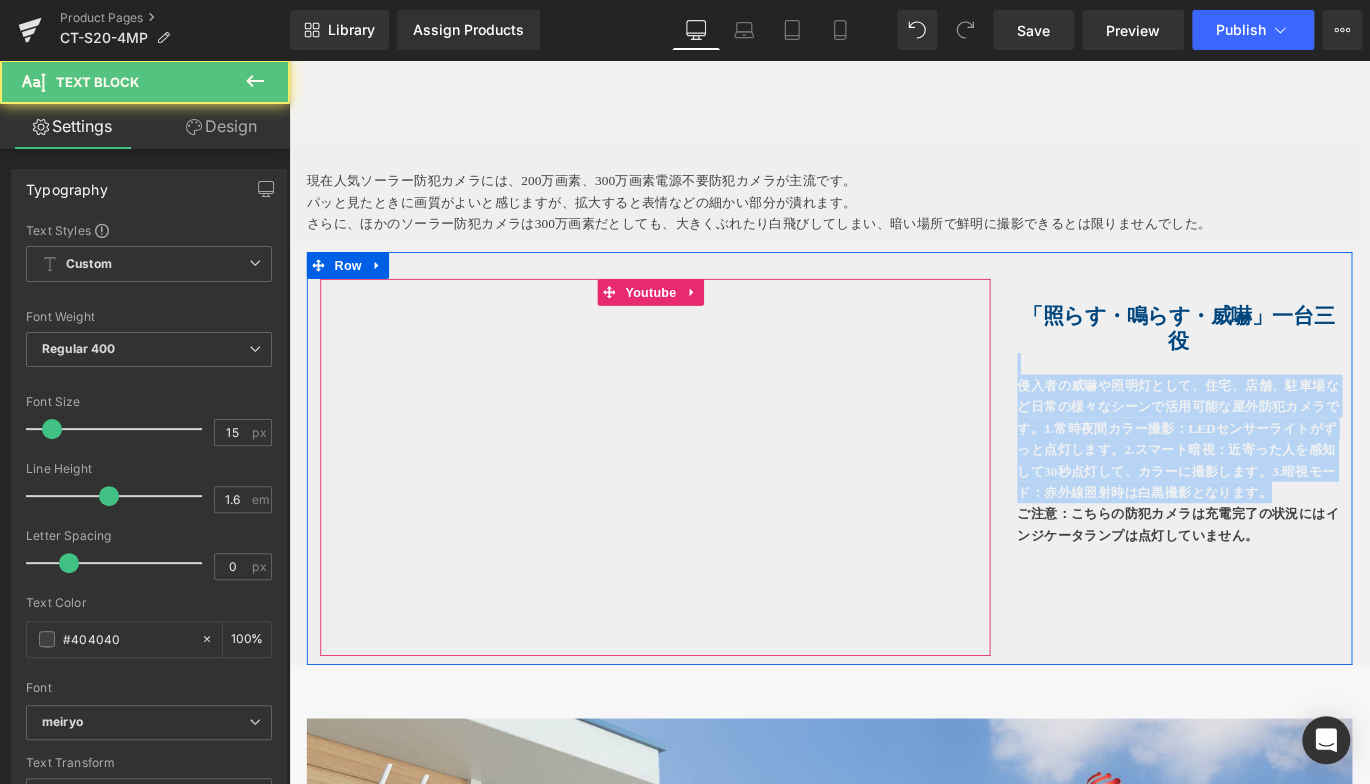 drag, startPoint x: 1132, startPoint y: 579, endPoint x: 1051, endPoint y: 392, distance: 203.78911 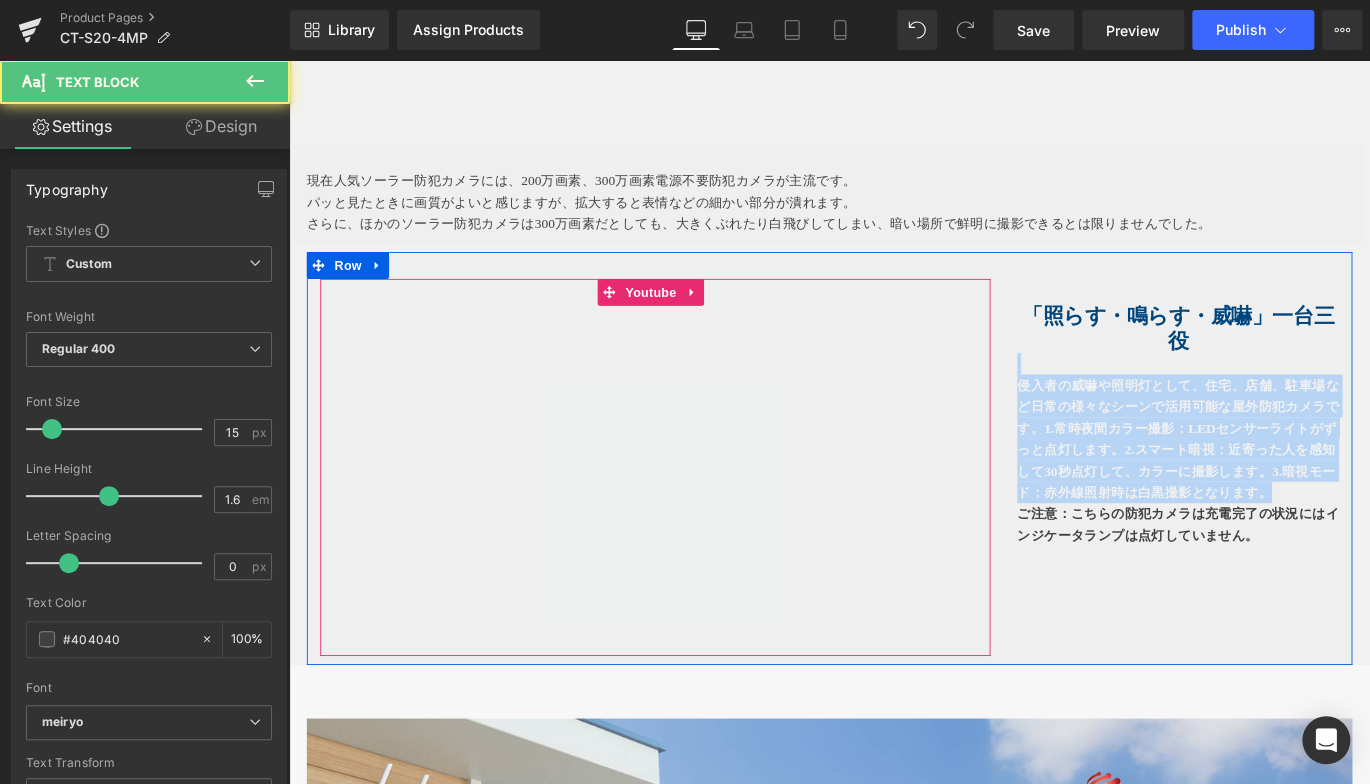 click on "Youtube         「照らす・鳴らす・威嚇」一台三役 Heading         侵入者の威嚇や照明灯として、住宅、店舗、駐車場など日常の様々なシーンで活用可能な屋外防犯カメラです。1.常時夜間カラー撮影：LEDセンサーライトがずっと点灯します。2.スマート暗視：近寄った人を感知して30秒点灯して、カラーに撮影します。3.暗視モード：赤外線照射時は白黒撮影となります。 ご注意：こちらの防犯カメラは充電完了の状況にはインジケータランプは点灯していません。  Text Block         Row" at bounding box center (894, 506) 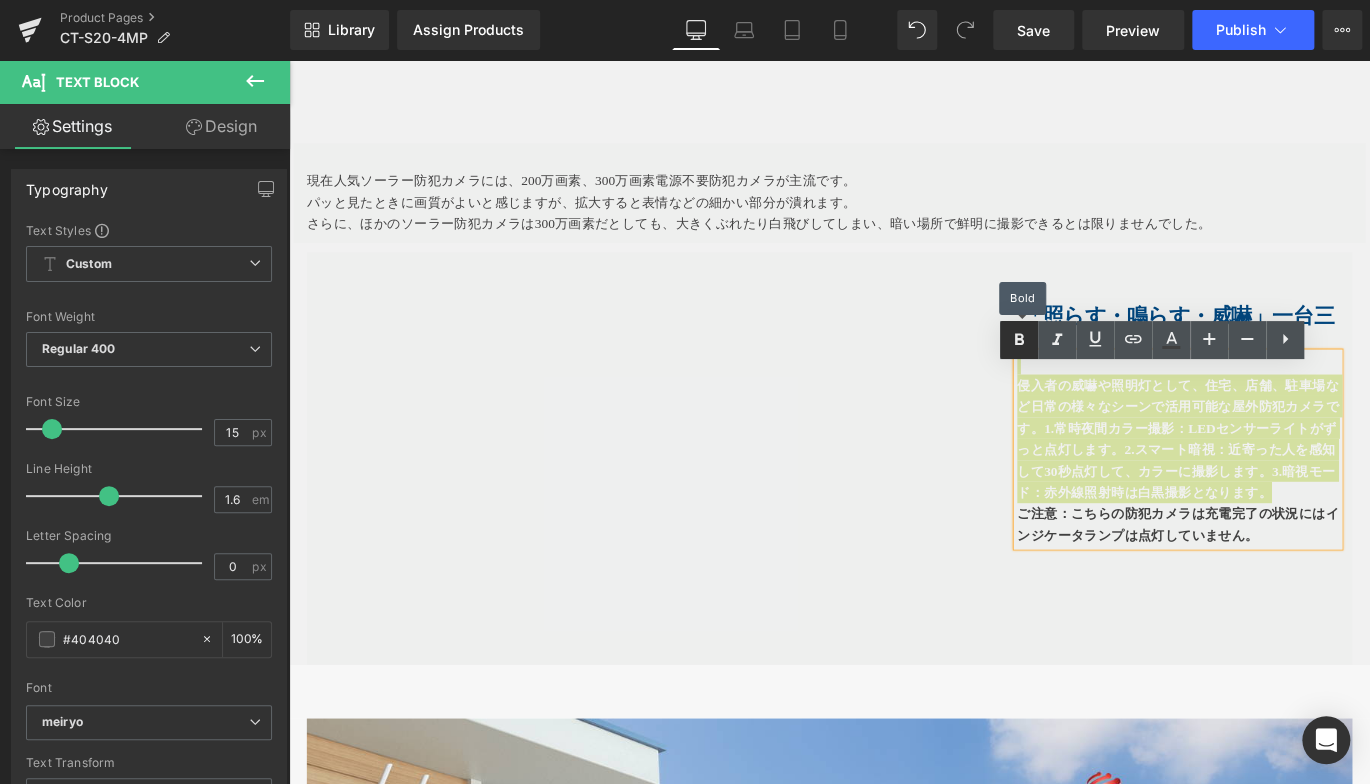 click 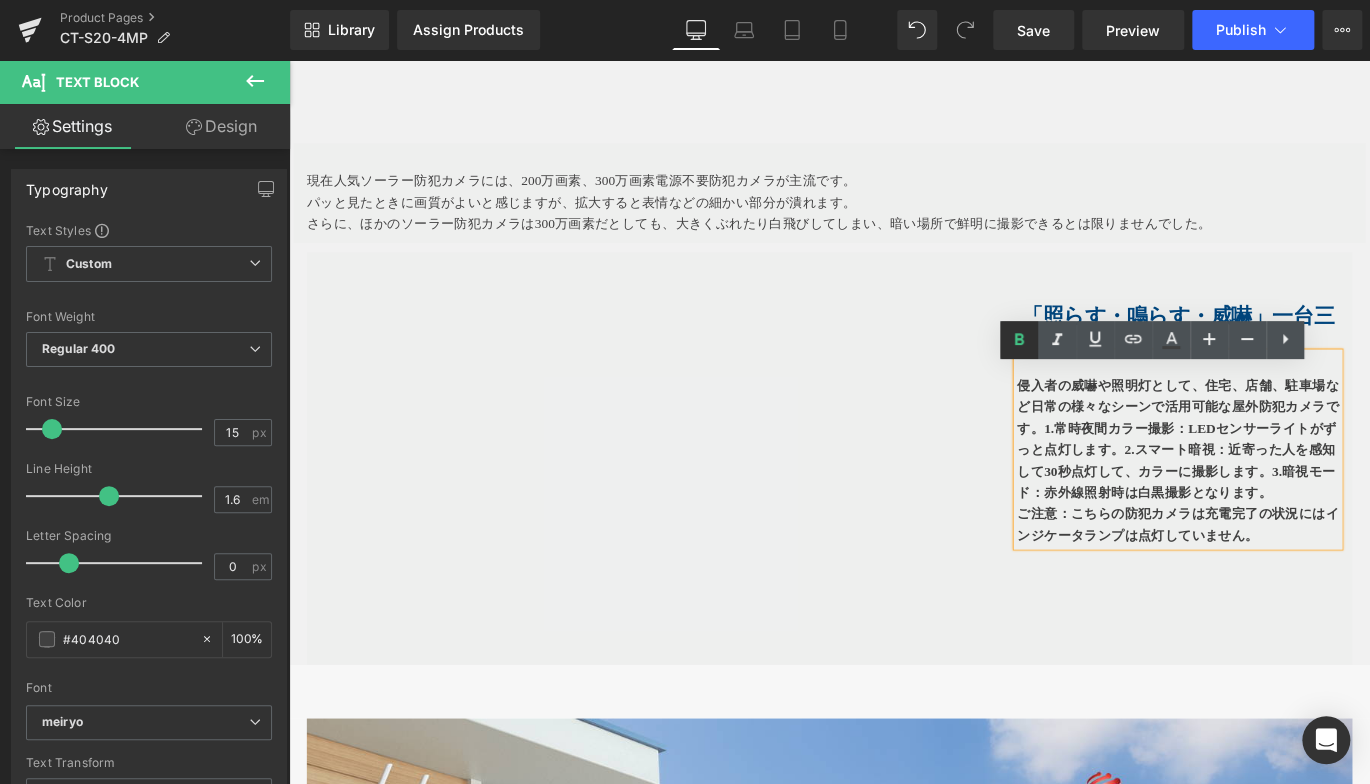 click 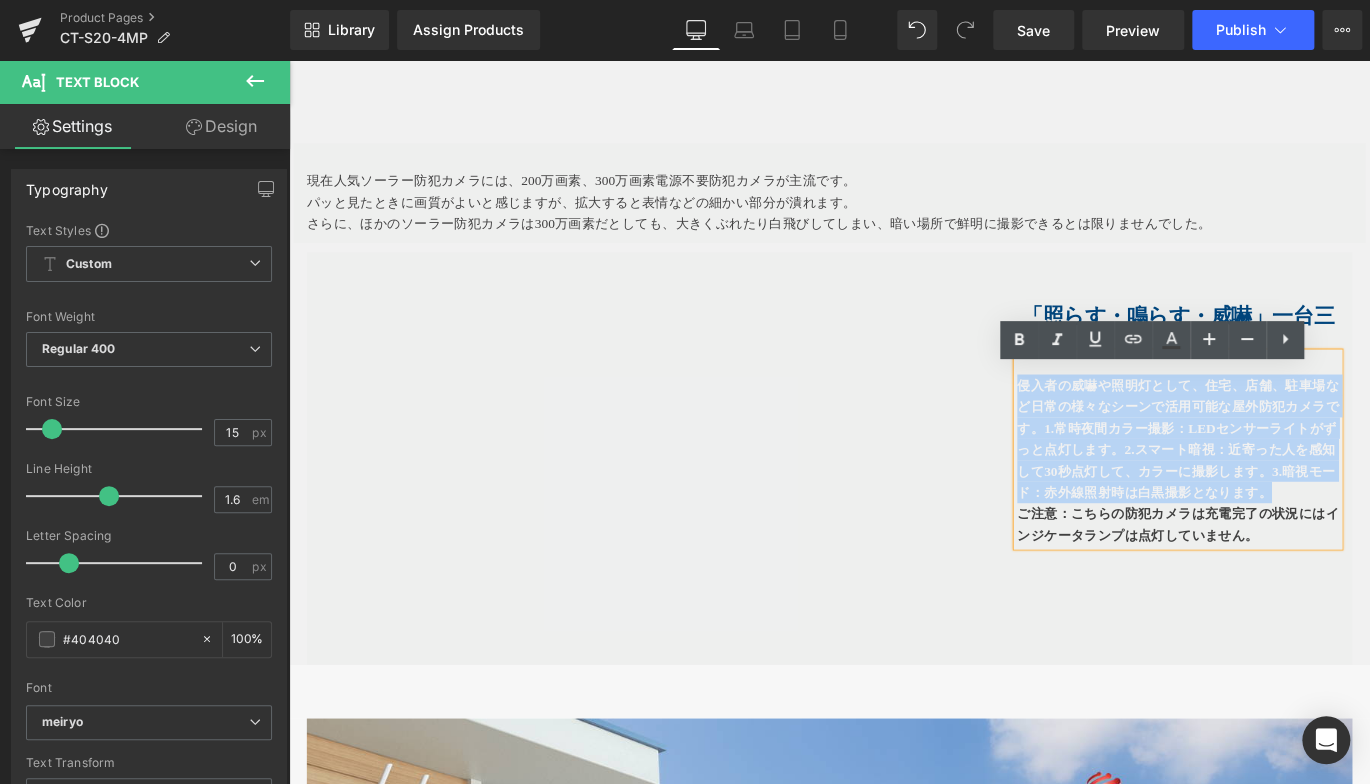 drag, startPoint x: 1094, startPoint y: 510, endPoint x: 1087, endPoint y: 432, distance: 78.31347 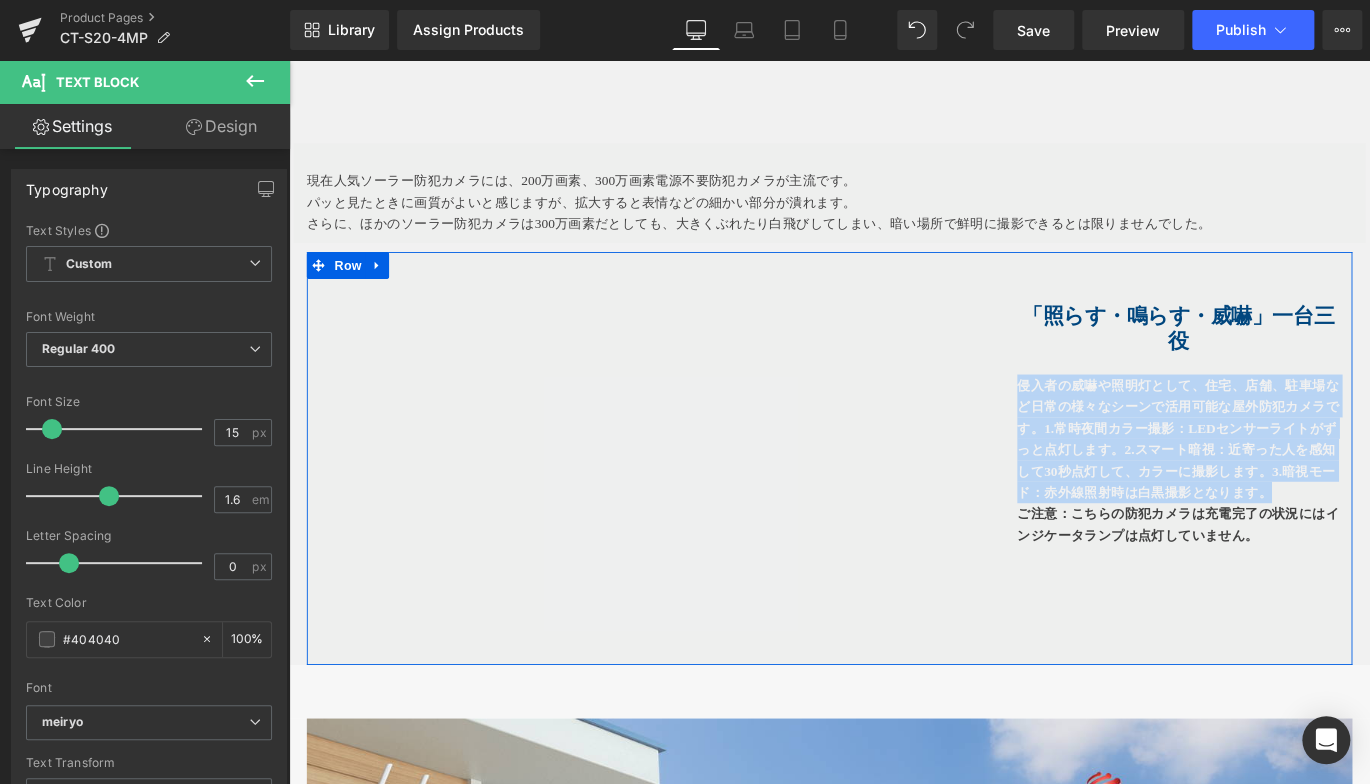 click on "侵入者の威嚇や照明灯として、住宅、店舗、駐車場など日常の様々なシーンで活用可能な屋外防犯カメラです。1.常時夜間カラー撮影：LEDセンサーライトがずっと点灯します。2.スマート暗視：近寄った人を感知して30秒点灯して、カラーに撮影します。3.暗視モード：赤外線照射時は白黒撮影となります。" at bounding box center (1284, 484) 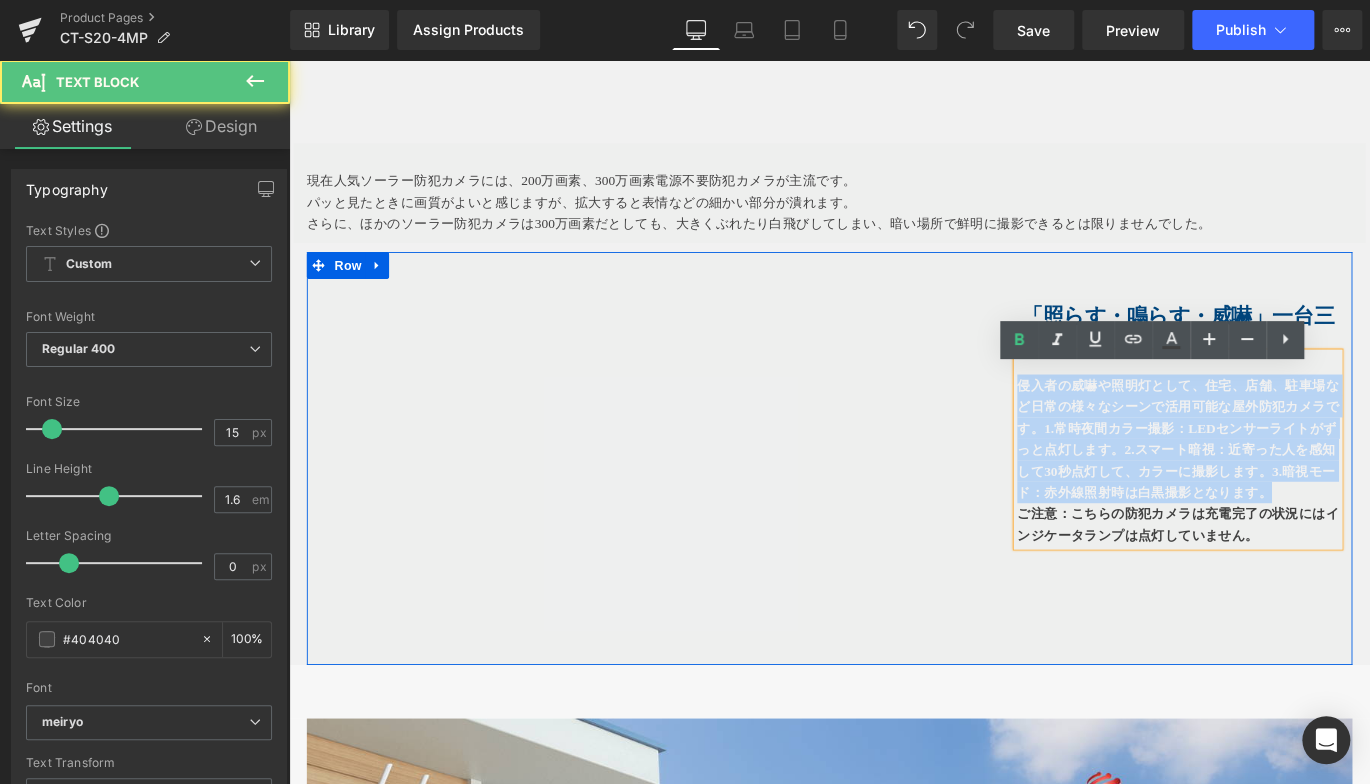 drag, startPoint x: 1096, startPoint y: 440, endPoint x: 1139, endPoint y: 579, distance: 145.49915 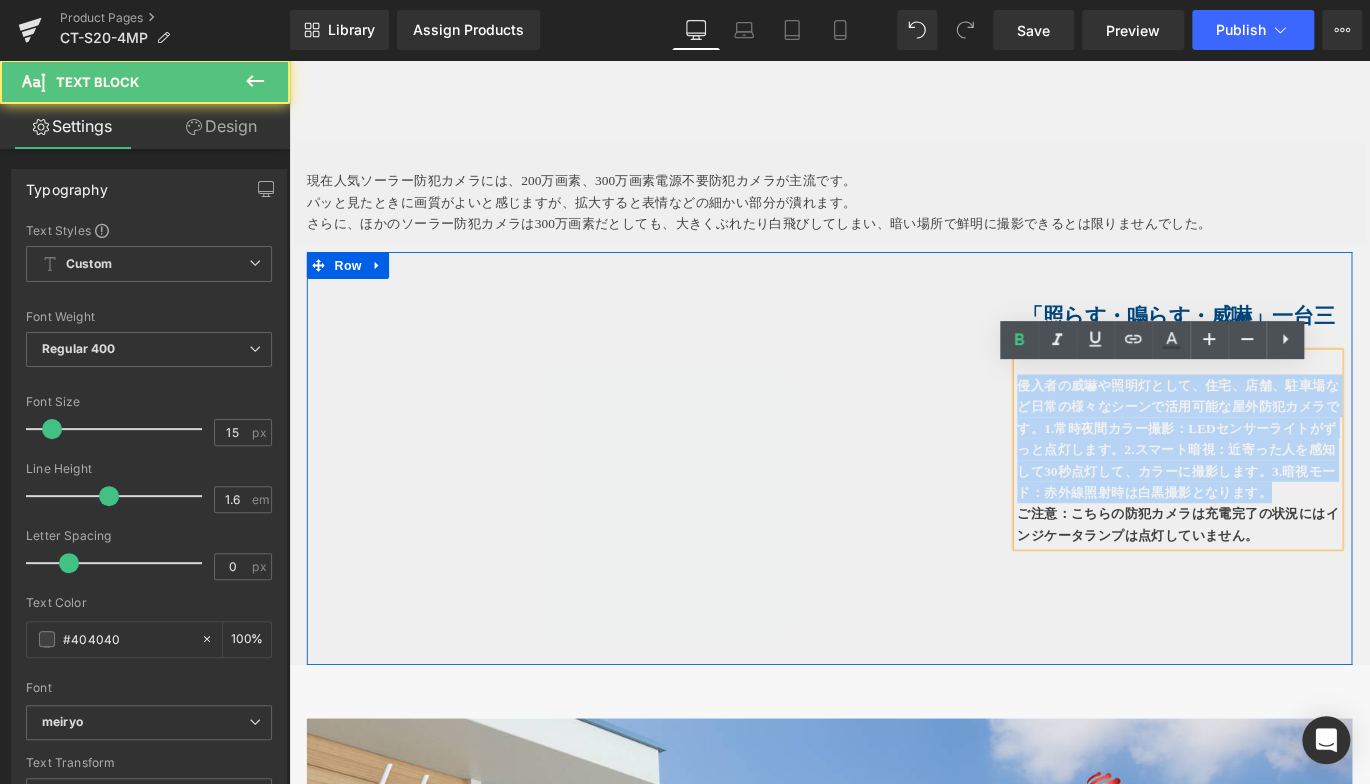 click on "侵入者の威嚇や照明灯として、住宅、店舗、駐車場など日常の様々なシーンで活用可能な屋外防犯カメラです。1.常時夜間カラー撮影：LEDセンサーライトがずっと点灯します。2.スマート暗視：近寄った人を感知して30秒点灯して、カラーに撮影します。3.暗視モード：赤外線照射時は白黒撮影となります。" at bounding box center (1284, 484) 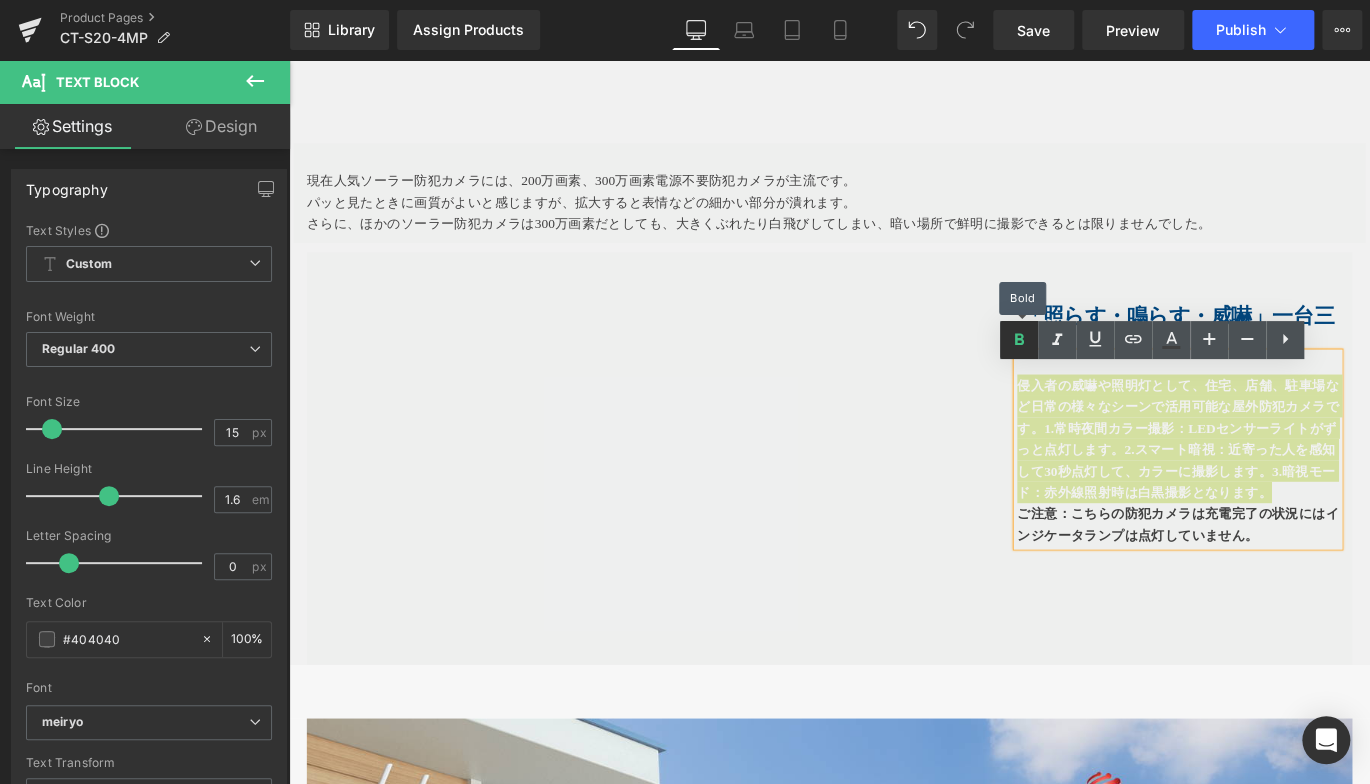 click 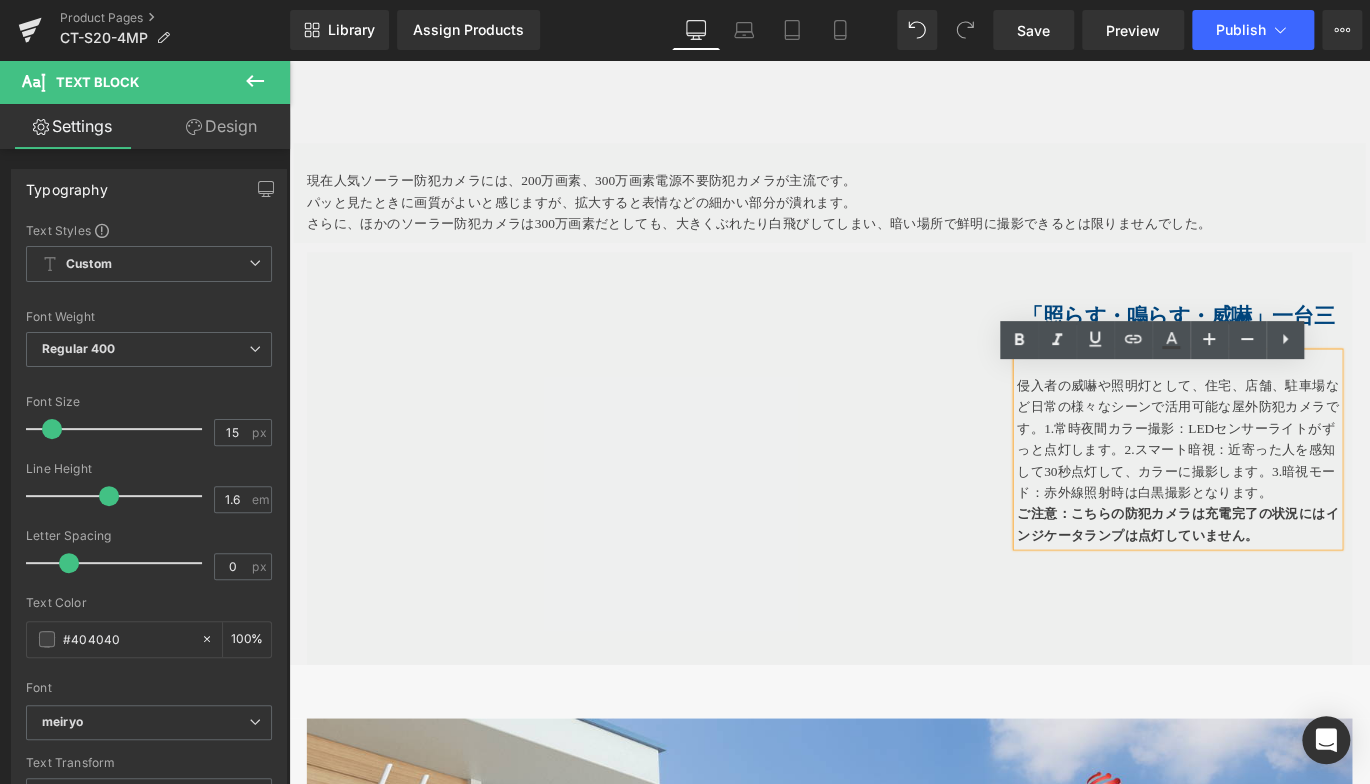 click on "侵入者の威嚇や照明灯として、住宅、店舗、駐車場など日常の様々なシーンで活用可能な屋外防犯カメラです。1.常時夜間カラー撮影：LEDセンサーライトがずっと点灯します。2.スマート暗視：近寄った人を感知して30秒点灯して、カラーに撮影します。3.暗視モード：赤外線照射時は白黒撮影となります。" at bounding box center (1284, 484) 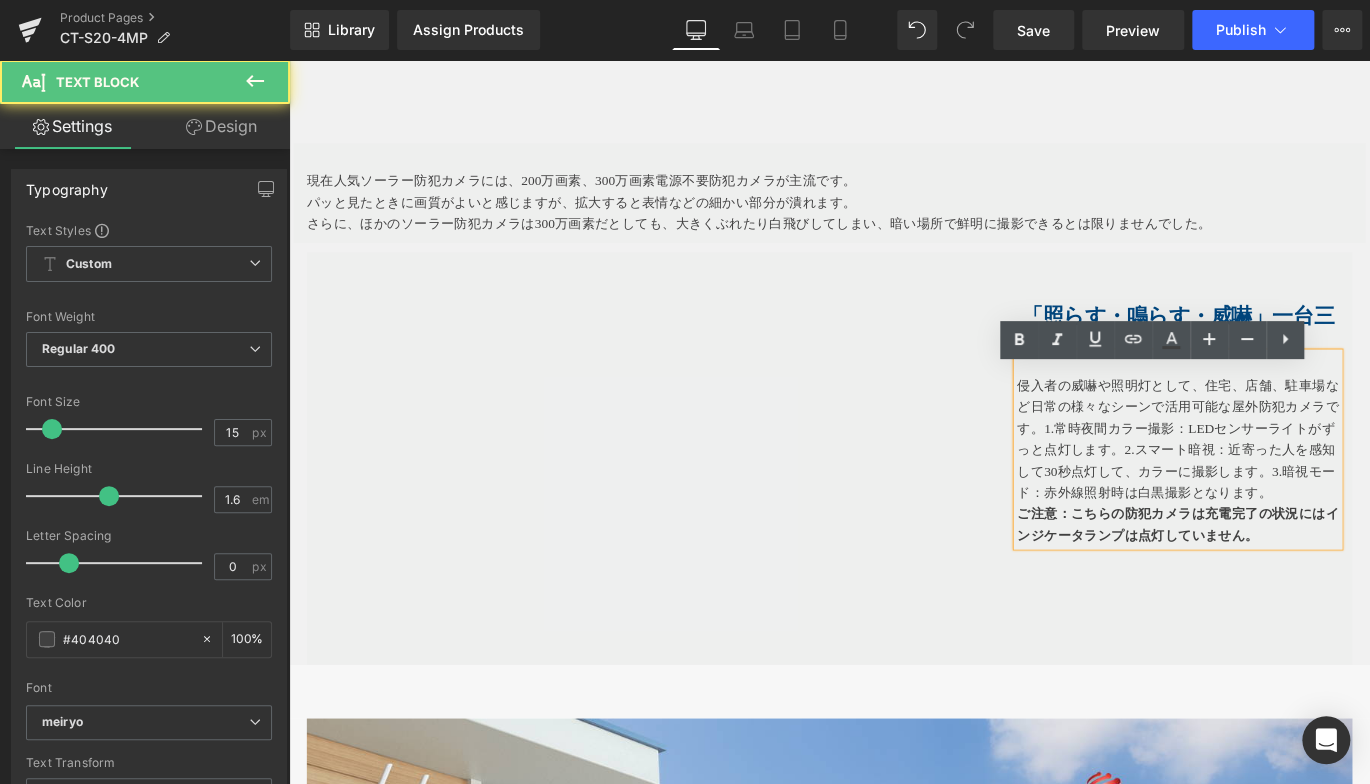 click on "侵入者の威嚇や照明灯として、住宅、店舗、駐車場など日常の様々なシーンで活用可能な屋外防犯カメラです。1.常時夜間カラー撮影：LEDセンサーライトがずっと点灯します。2.スマート暗視：近寄った人を感知して30秒点灯して、カラーに撮影します。3.暗視モード：赤外線照射時は白黒撮影となります。" at bounding box center [1284, 484] 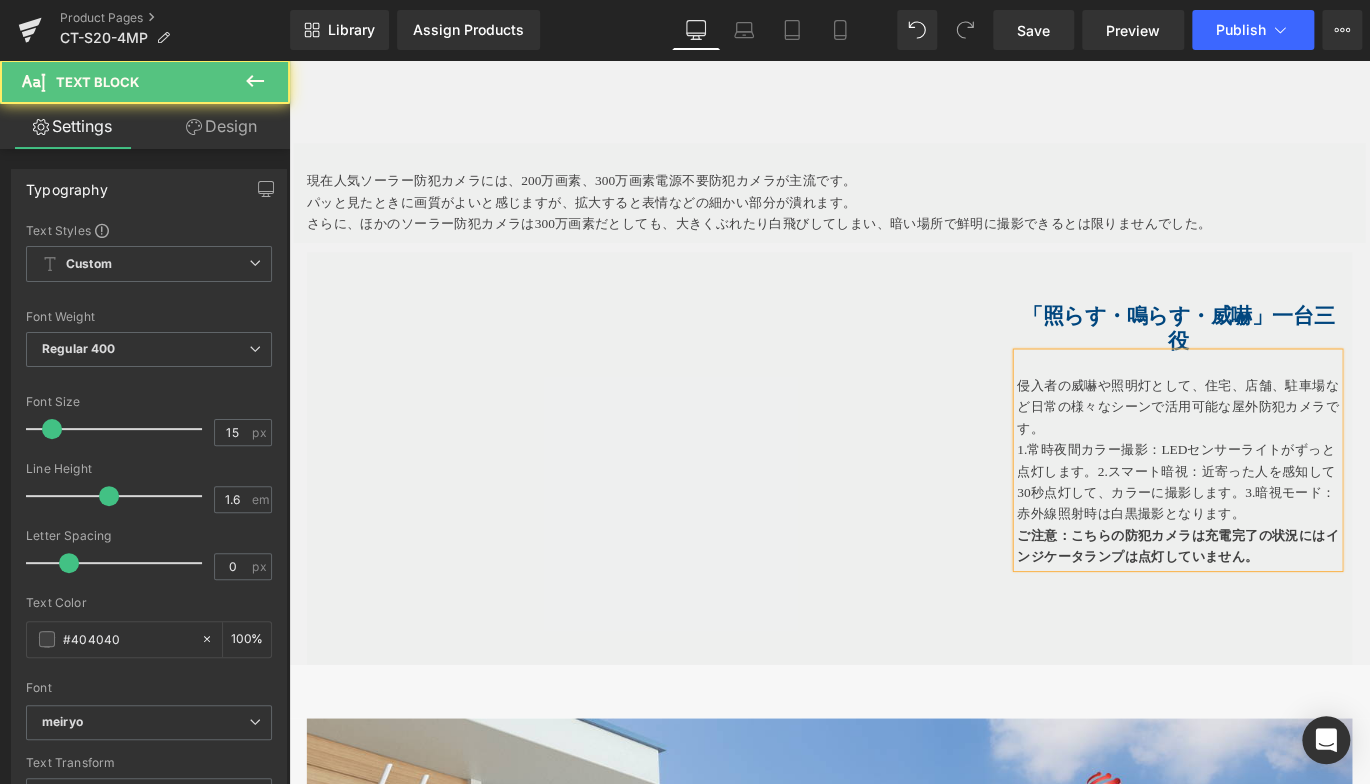 click on "1.常時夜間カラー撮影：LEDセンサーライトがずっと点灯します。2.スマート暗視：近寄った人を感知して30秒点灯して、カラーに撮影します。3.暗視モード：赤外線照射時は白黒撮影となります。" at bounding box center [1284, 532] 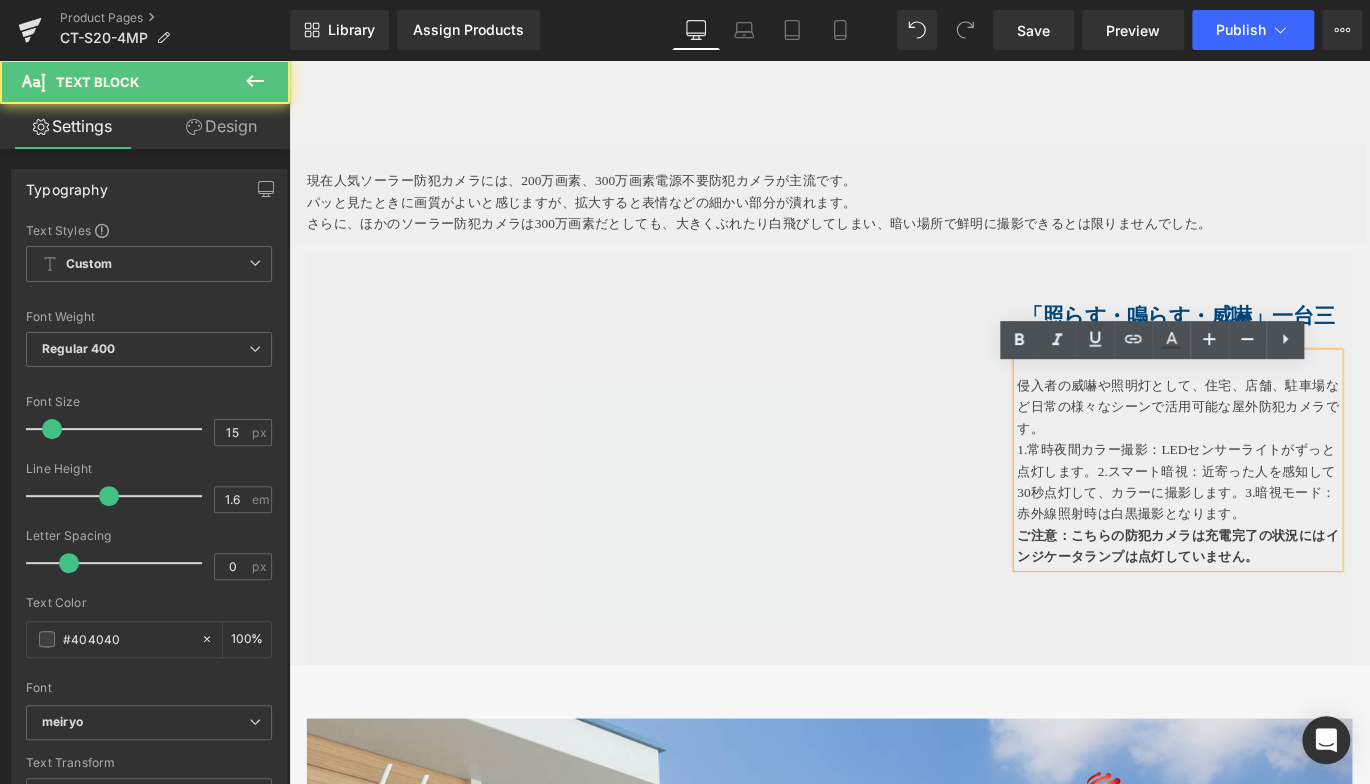 click on "1.常時夜間カラー撮影：LEDセンサーライトがずっと点灯します。2.スマート暗視：近寄った人を感知して30秒点灯して、カラーに撮影します。3.暗視モード：赤外線照射時は白黒撮影となります。" at bounding box center [1284, 532] 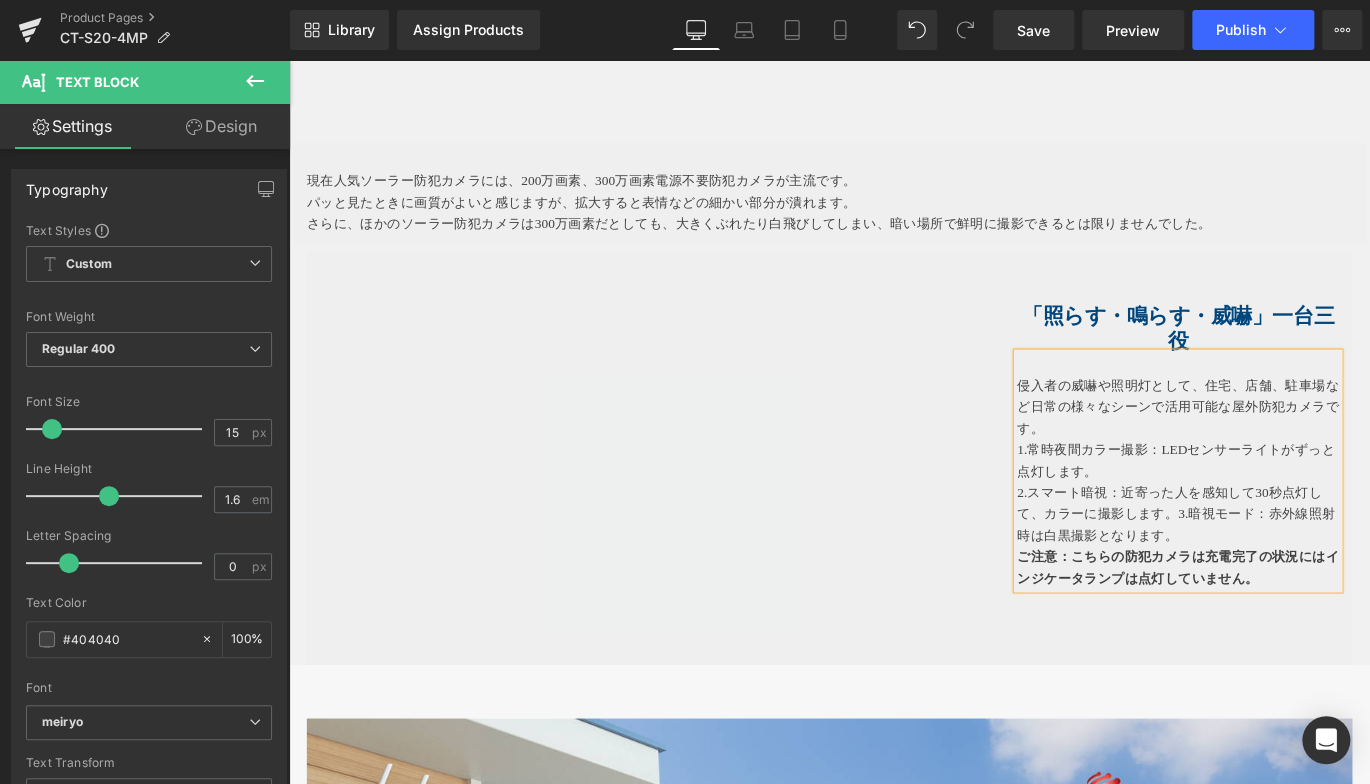 click on "2.スマート暗視：近寄った人を感知して30秒点灯して、カラーに撮影します。3.暗視モード：赤外線照射時は白黒撮影となります。" at bounding box center [1284, 568] 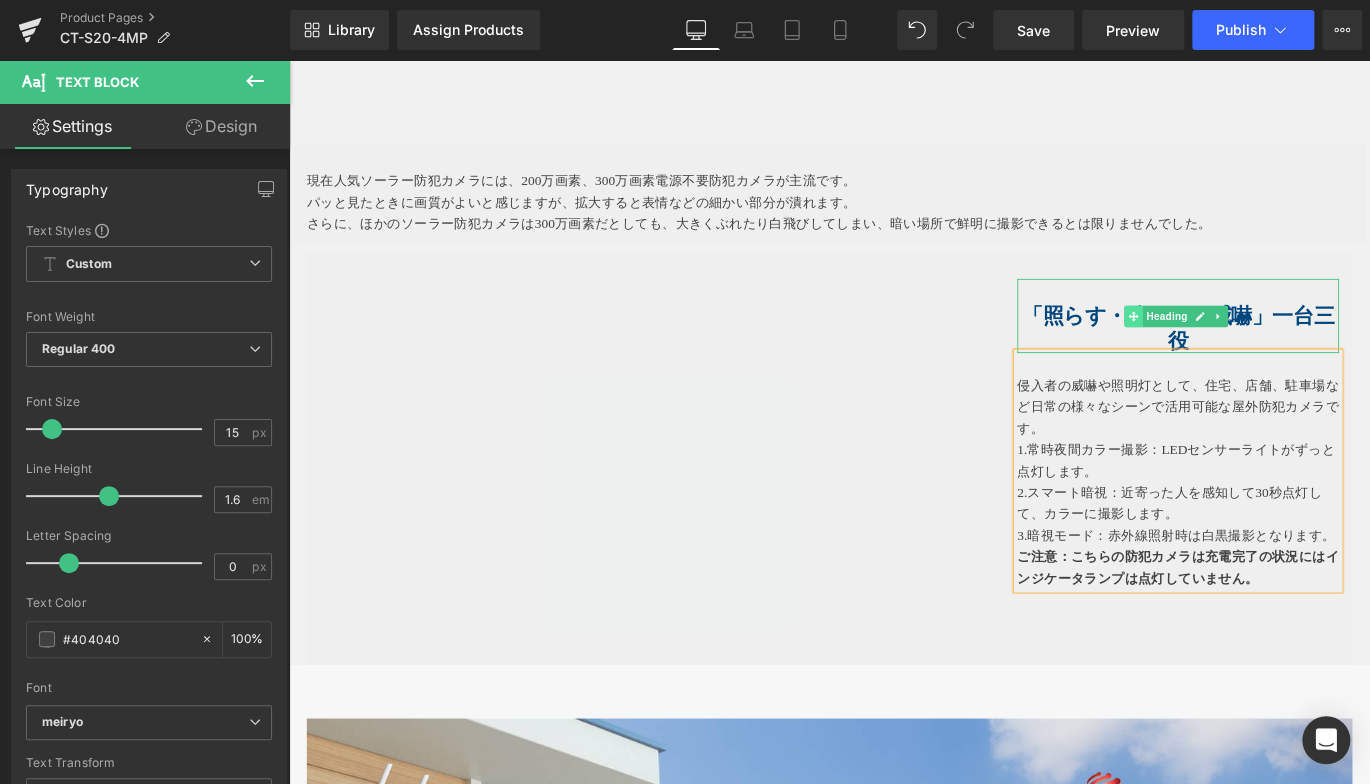 click at bounding box center (1233, 347) 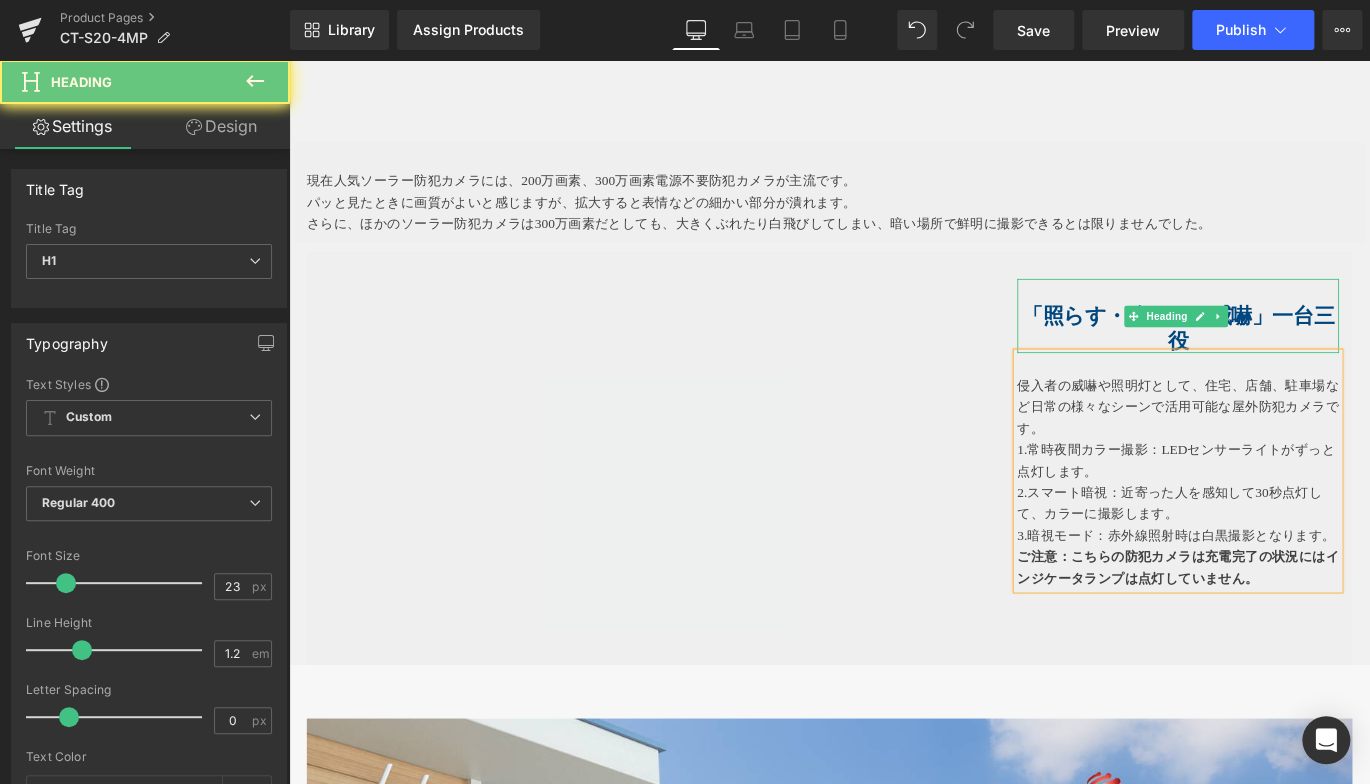 click on "「照らす・鳴らす・威嚇」一台三役" at bounding box center (1283, 360) 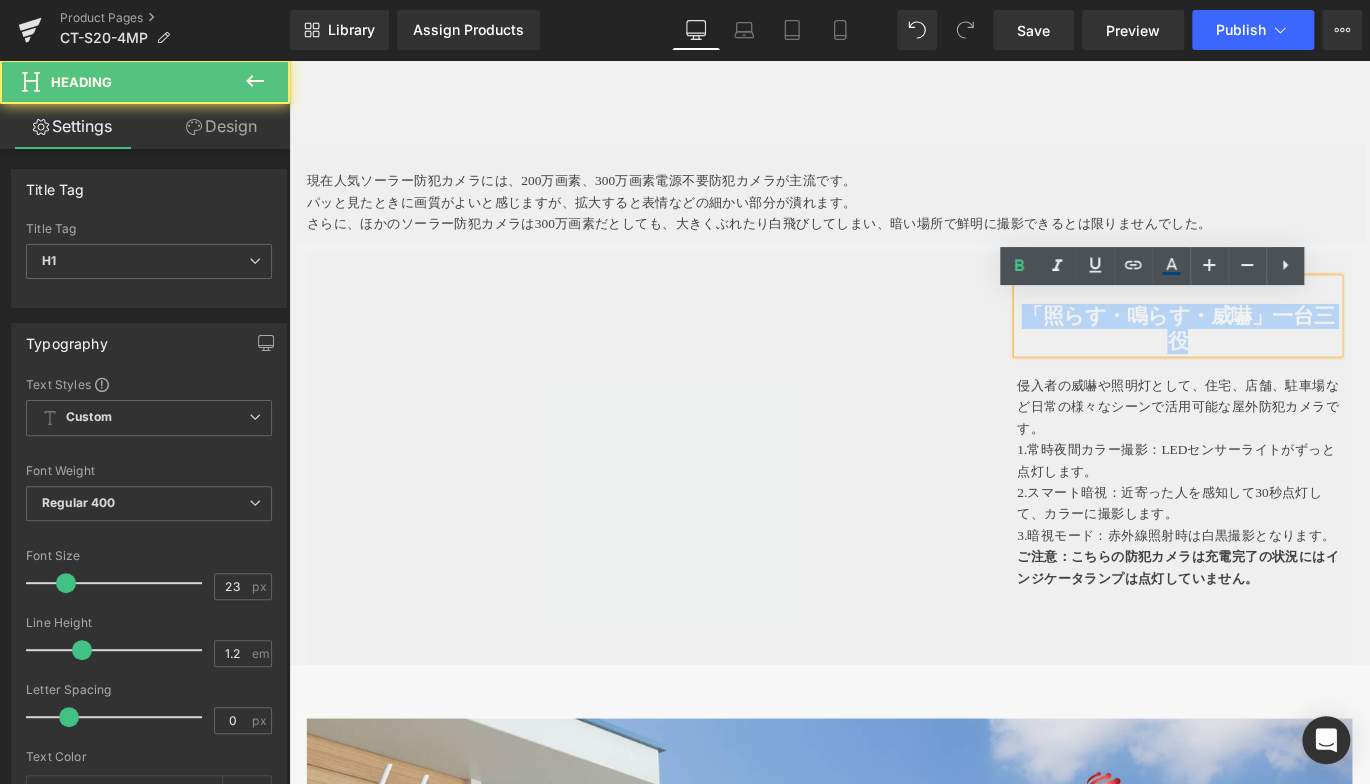 drag, startPoint x: 1097, startPoint y: 355, endPoint x: 1473, endPoint y: 400, distance: 378.68326 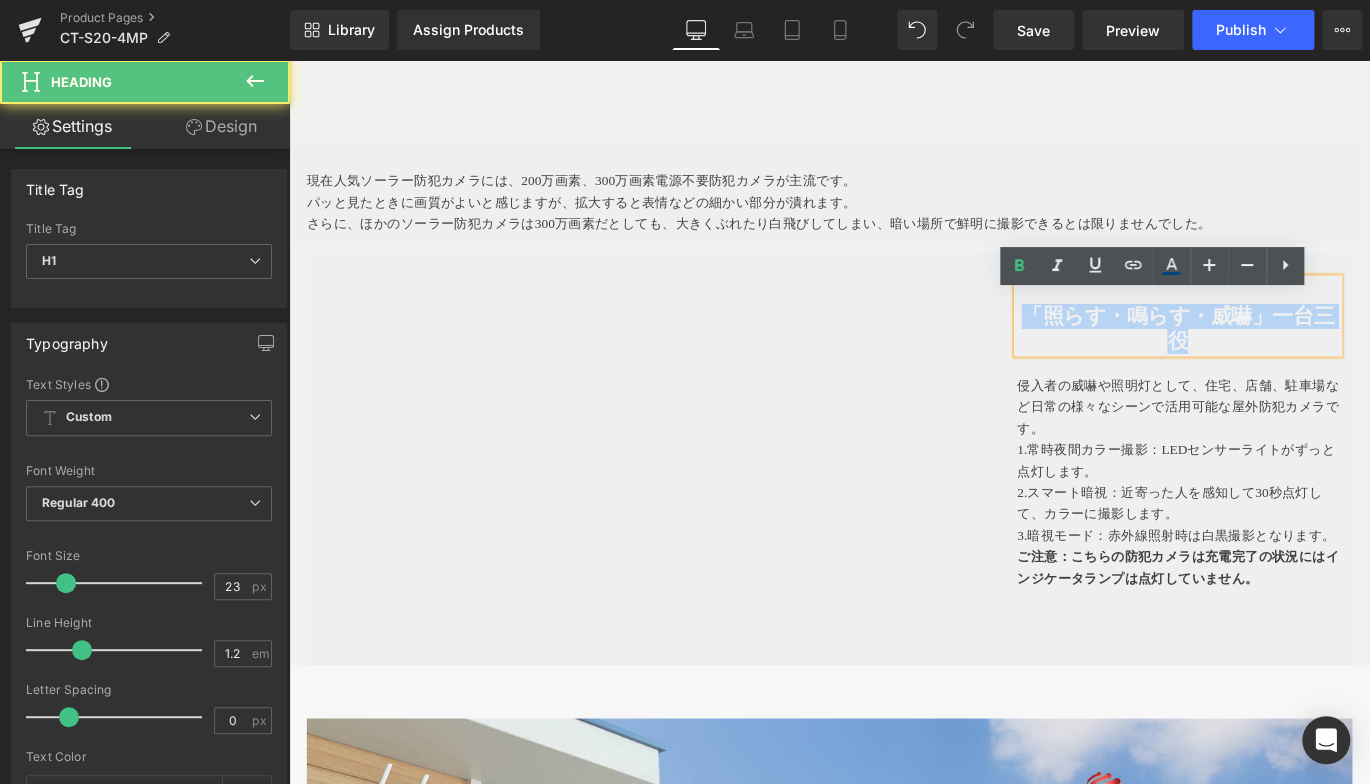 click on "Assign a product  and use this template to present it on live store
Sale Off
(P) Image
‹ ›" at bounding box center [894, 201] 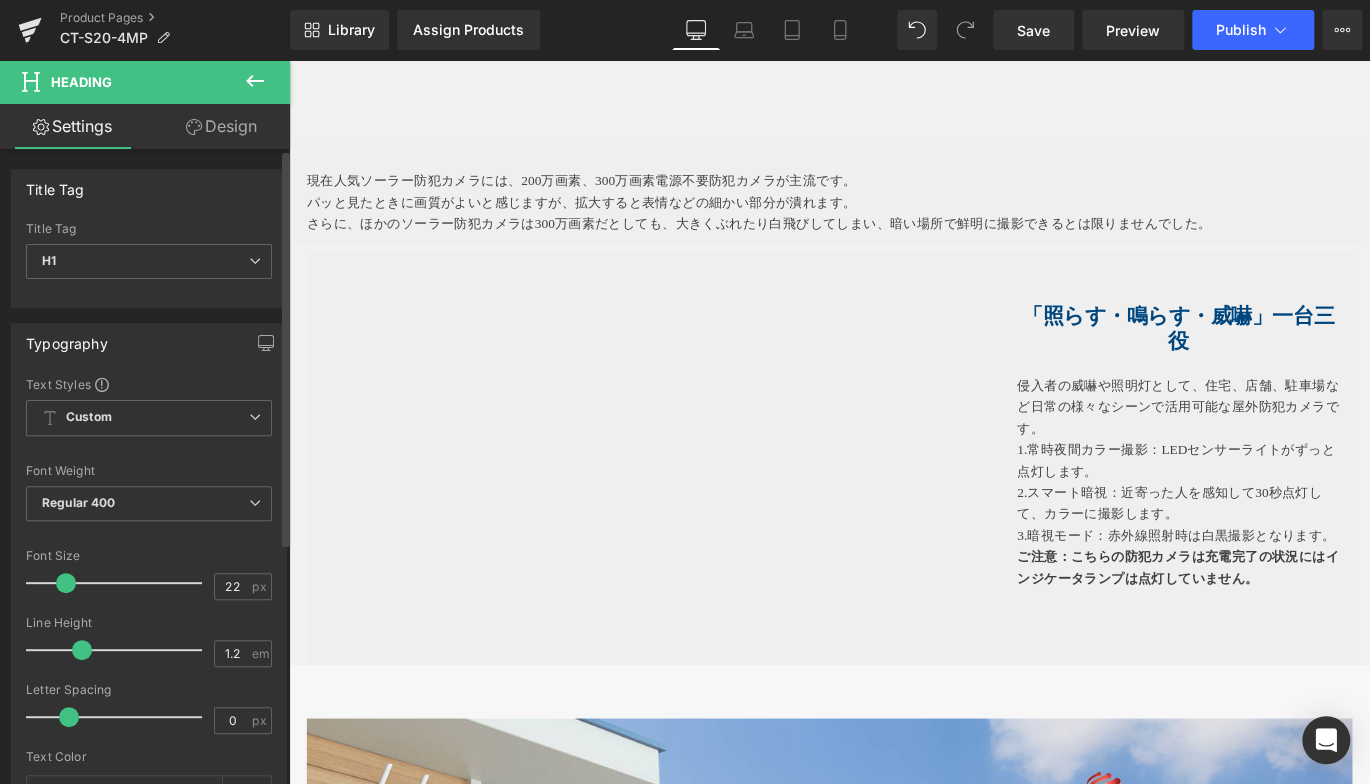 type on "21" 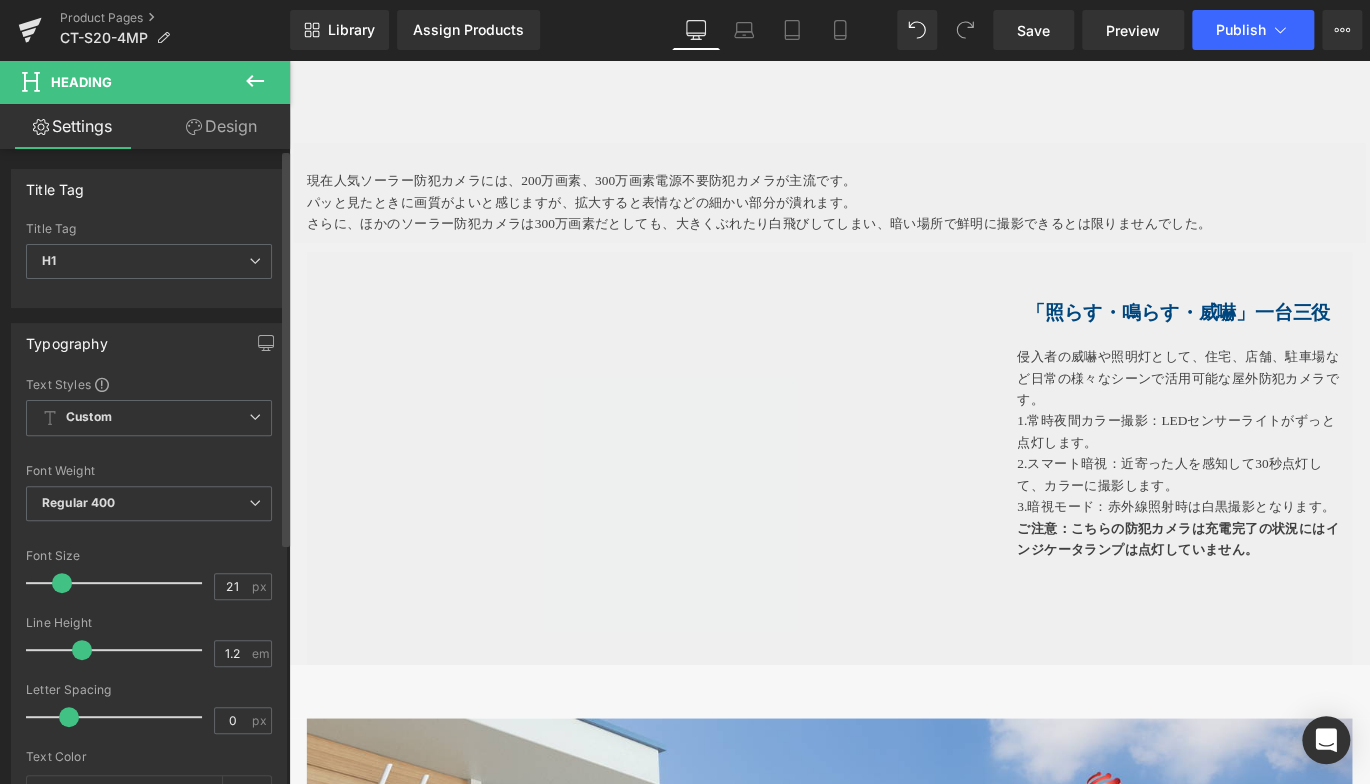 click at bounding box center (62, 583) 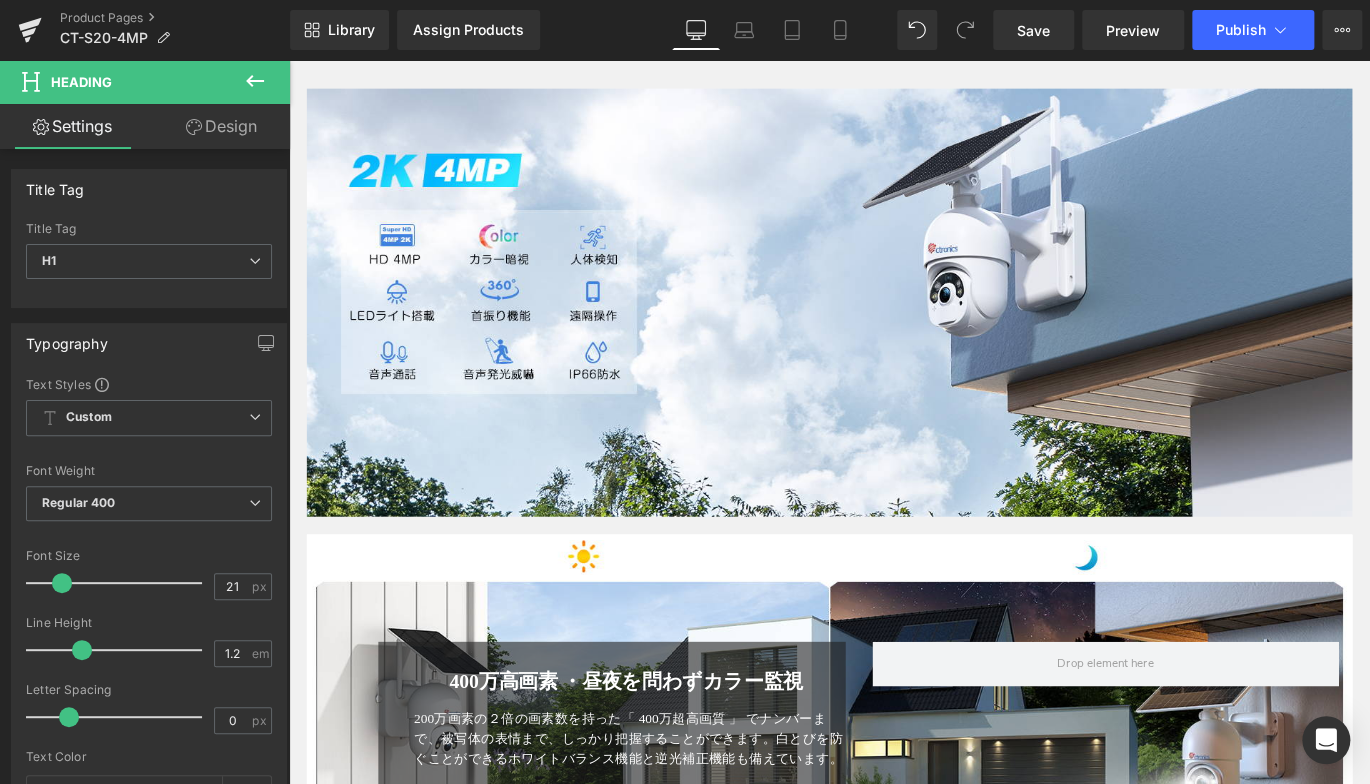scroll, scrollTop: 1094, scrollLeft: 0, axis: vertical 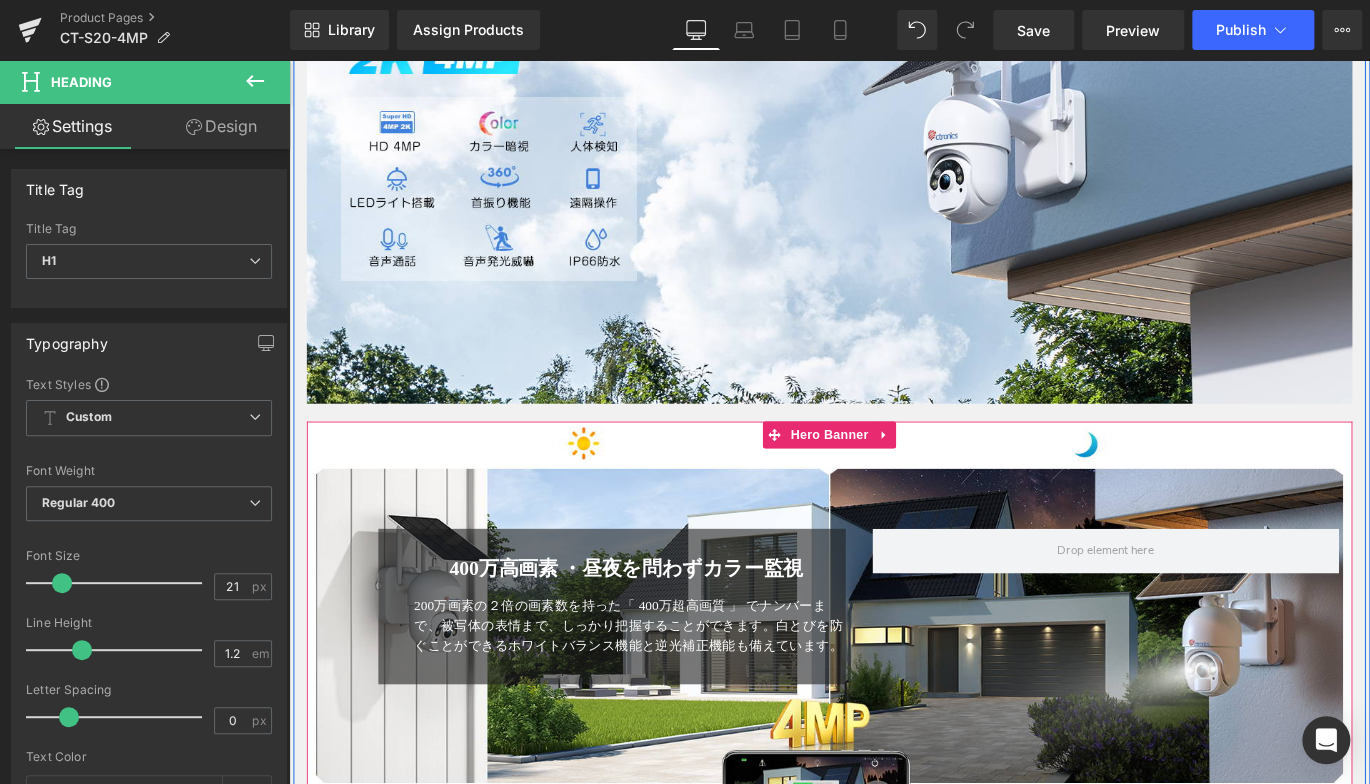 click on "200万画素の２倍の画素数を持った「 400万超高画質 」 でナンバーまで、被写体の表情まで、しっかり把握することができます。白とびを防ぐことができるホワイトバランス機能と逆光補正機能も備えています。" at bounding box center (669, 693) 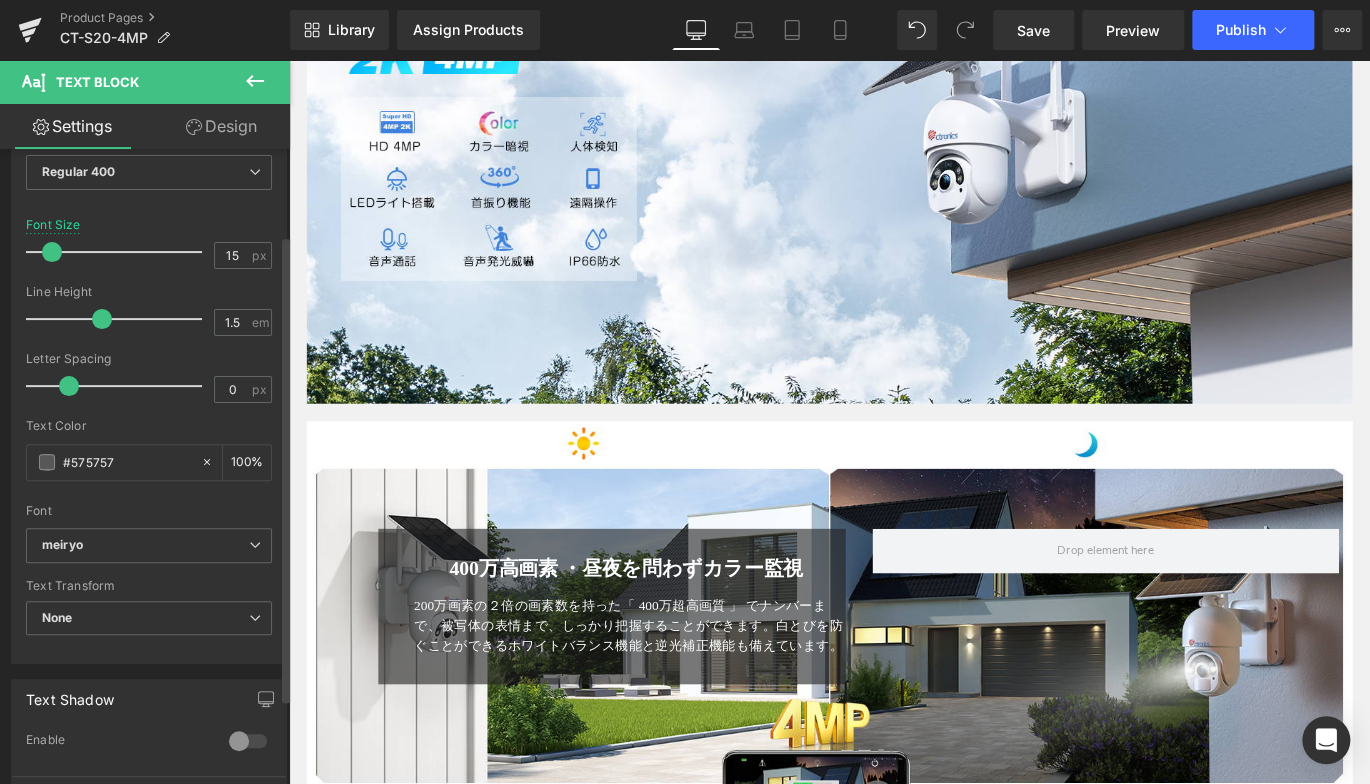scroll, scrollTop: 500, scrollLeft: 0, axis: vertical 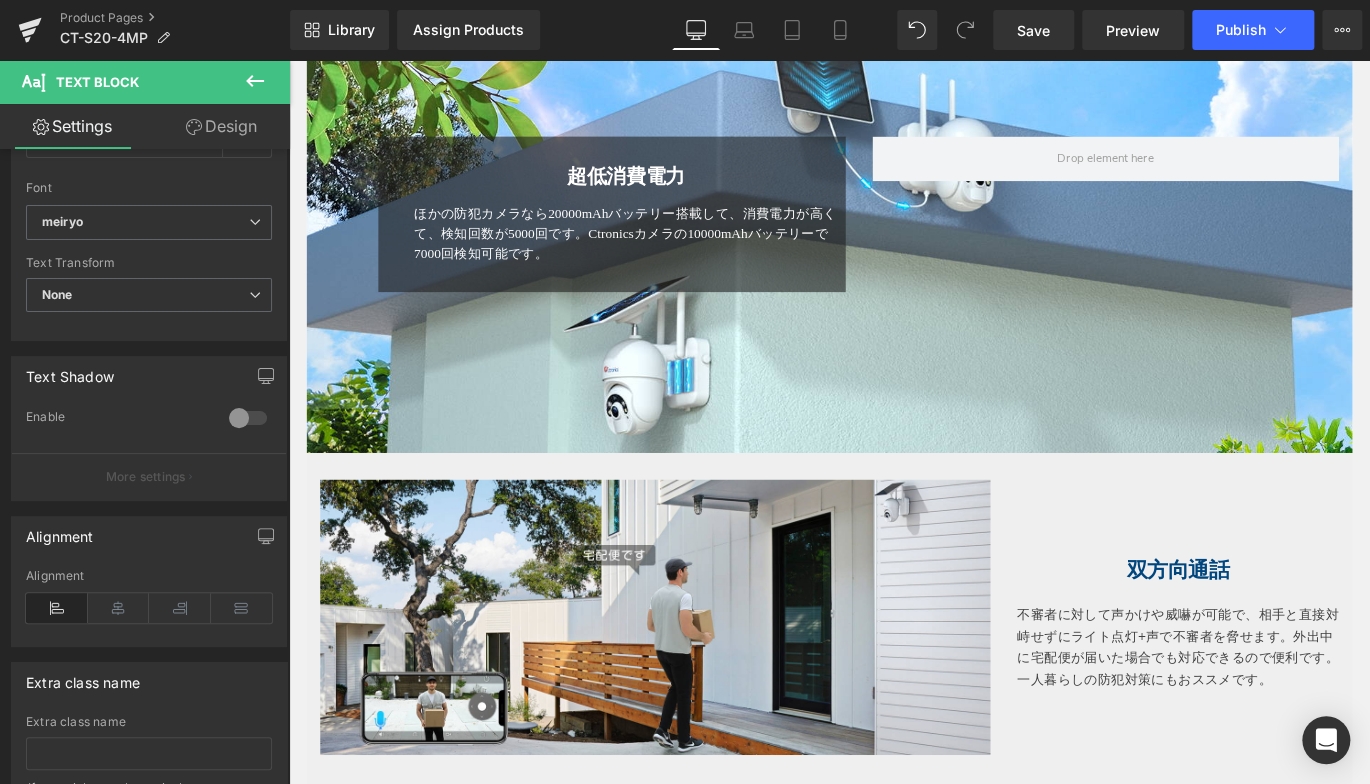 click at bounding box center (720, 247) 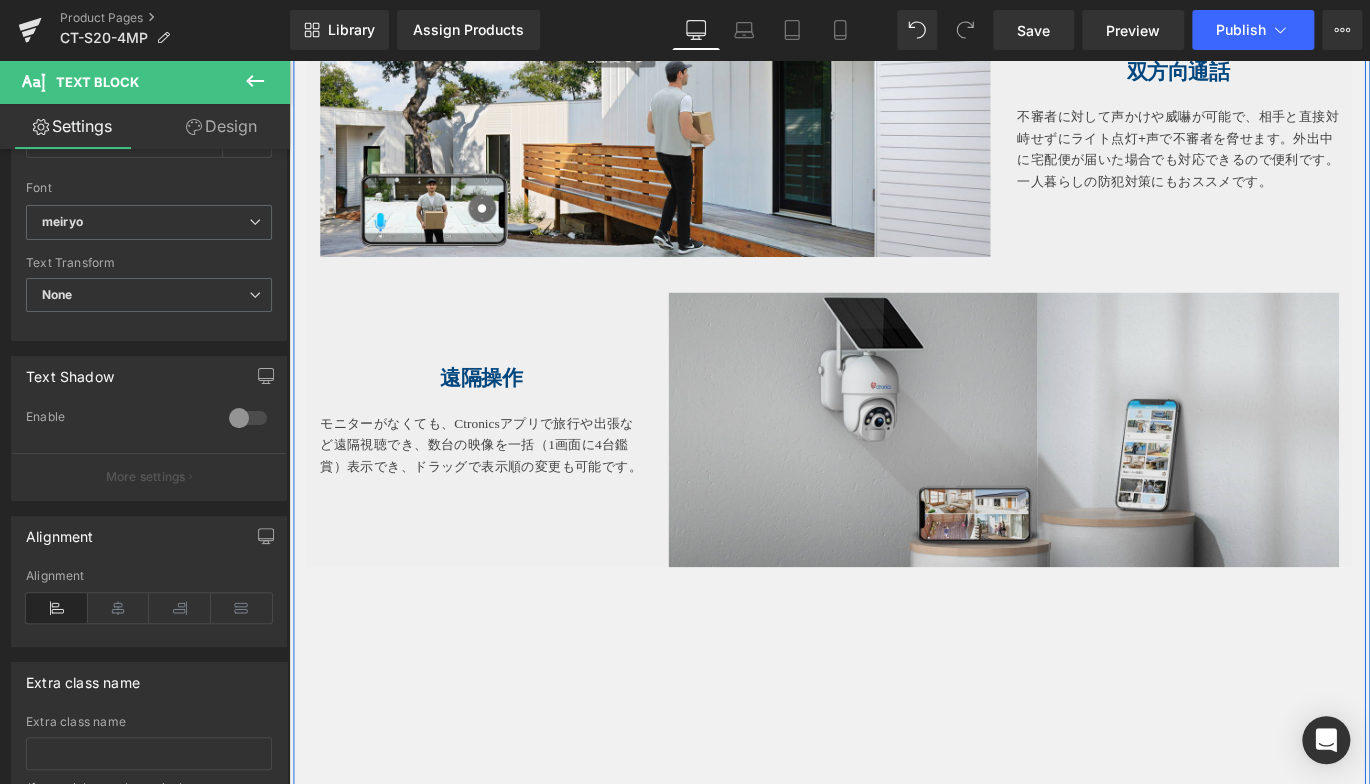 scroll, scrollTop: 2994, scrollLeft: 0, axis: vertical 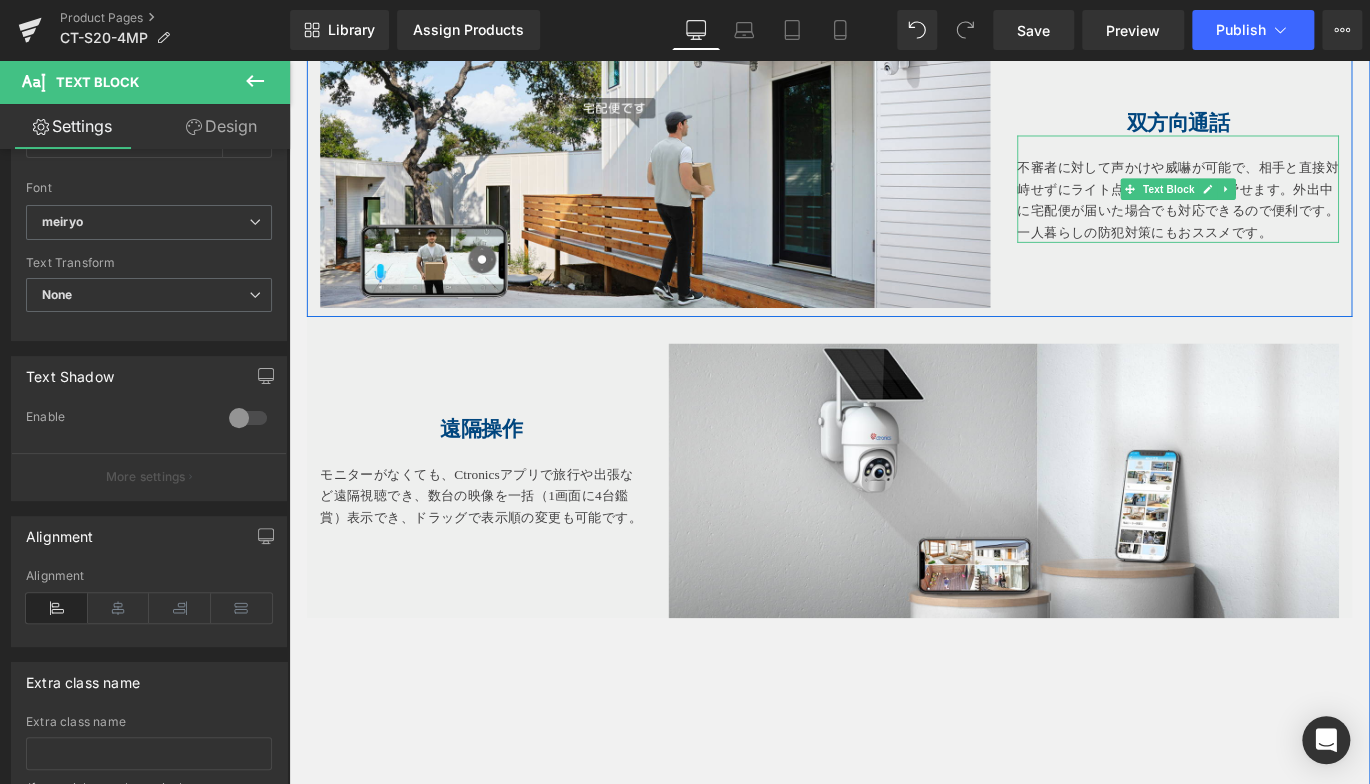 click on "不審者に対して声かけや威嚇が可能で、相手と直接対峙せずにライト点灯+声で不審者を脅せます。外出中に宅配便が届いた場合でも対応できるので便利です。一人暮らしの防犯対策にもおススメです。" at bounding box center [1284, 217] 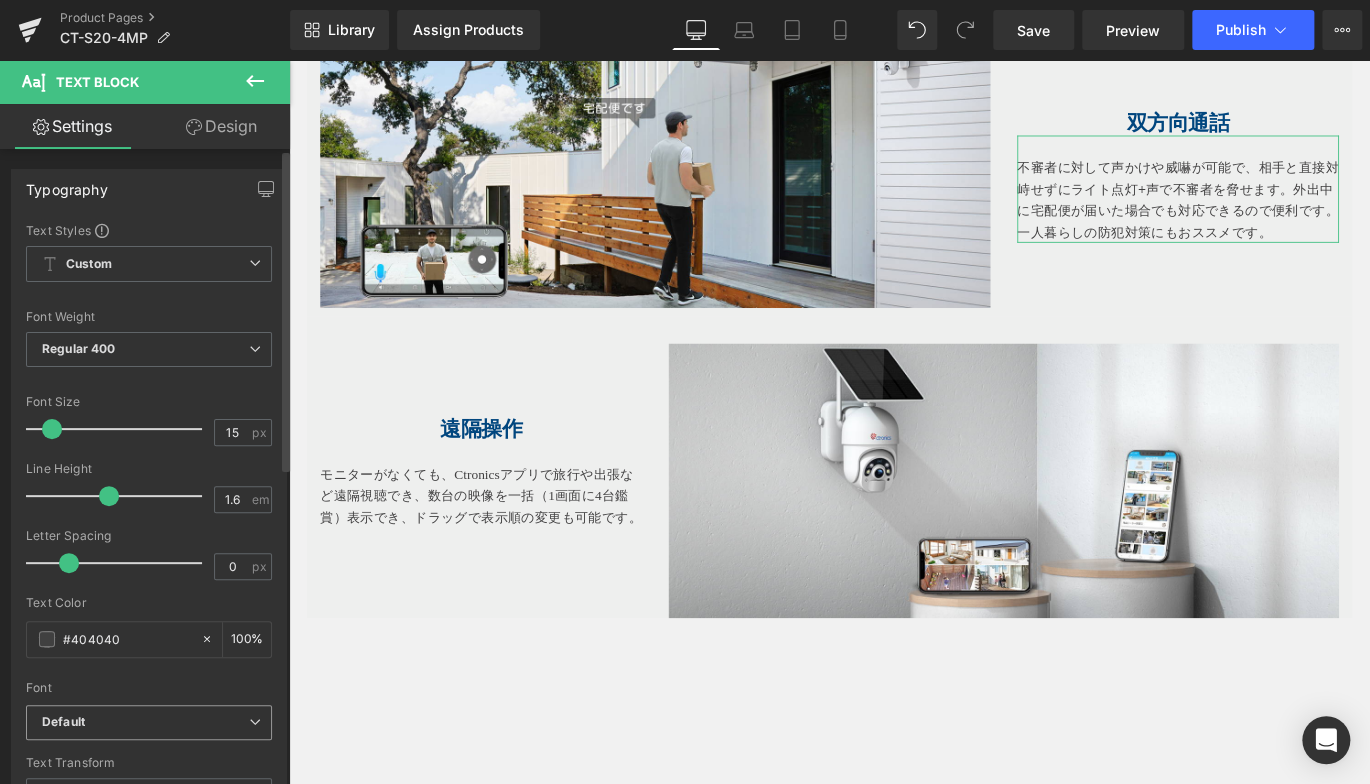 click on "Default" at bounding box center [145, 722] 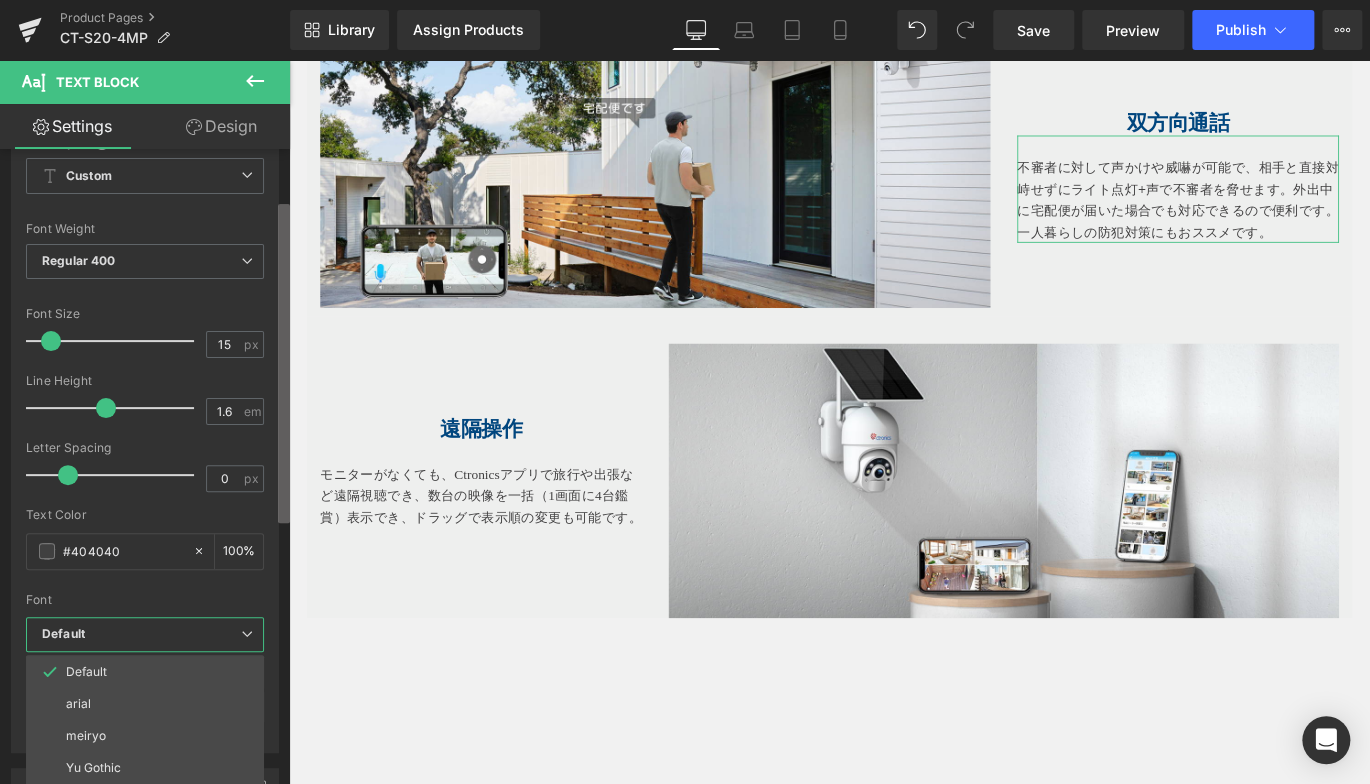 scroll, scrollTop: 105, scrollLeft: 0, axis: vertical 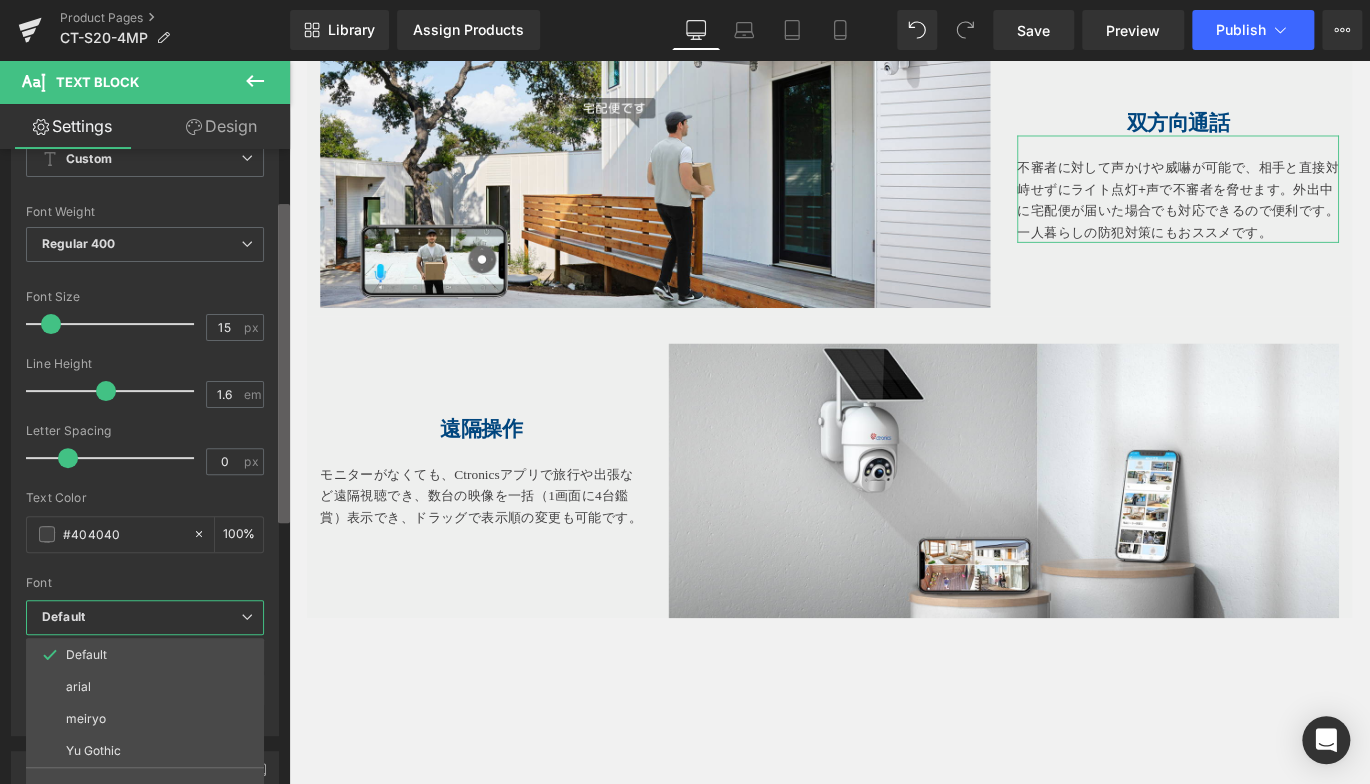 click at bounding box center [284, 363] 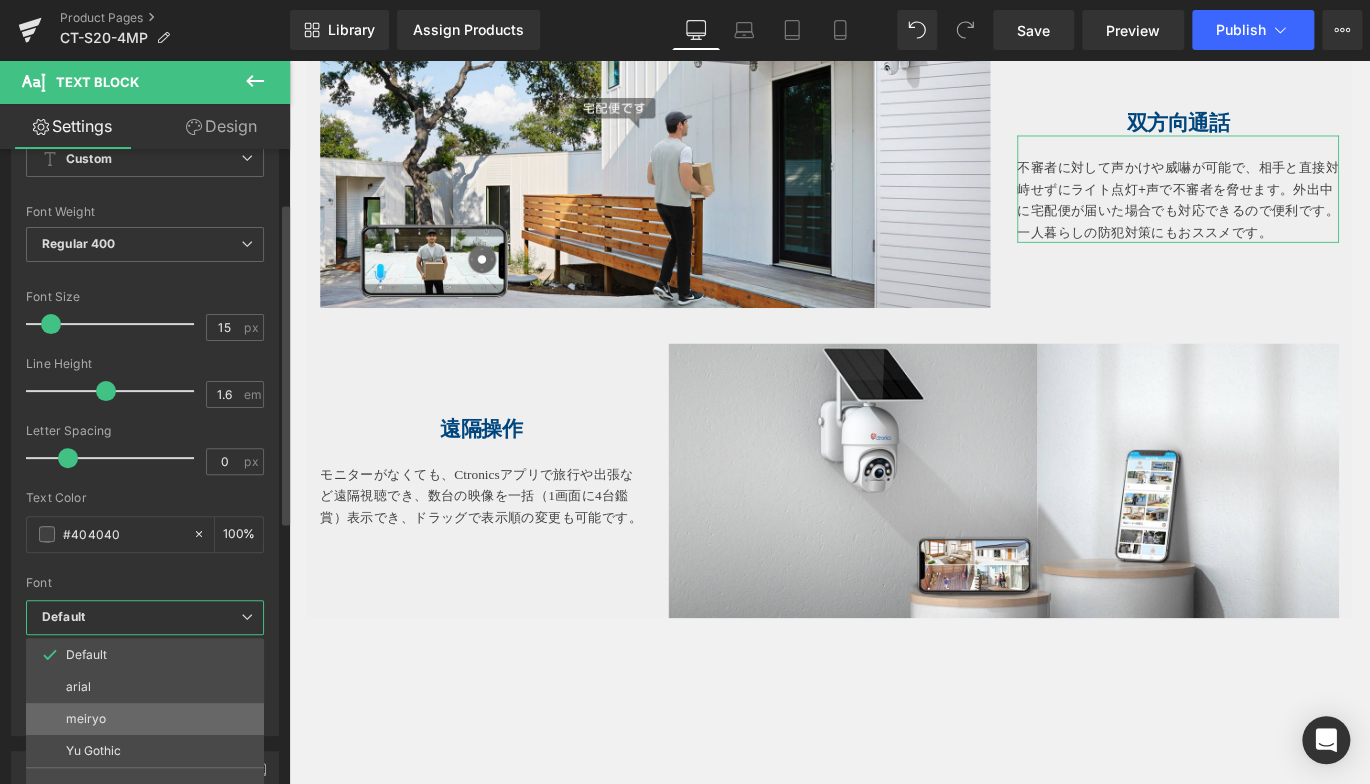 click on "meiryo" at bounding box center (86, 719) 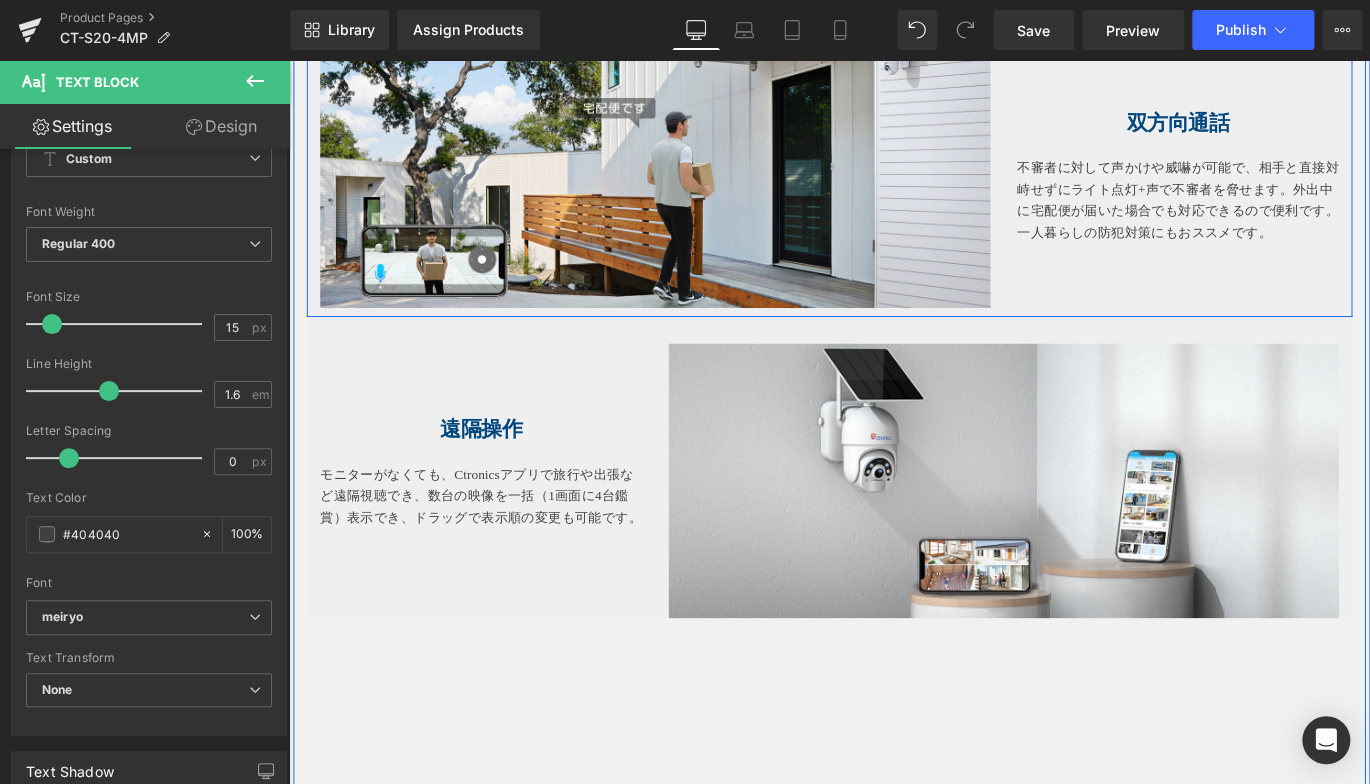 click on "双方向通話" at bounding box center (1283, 129) 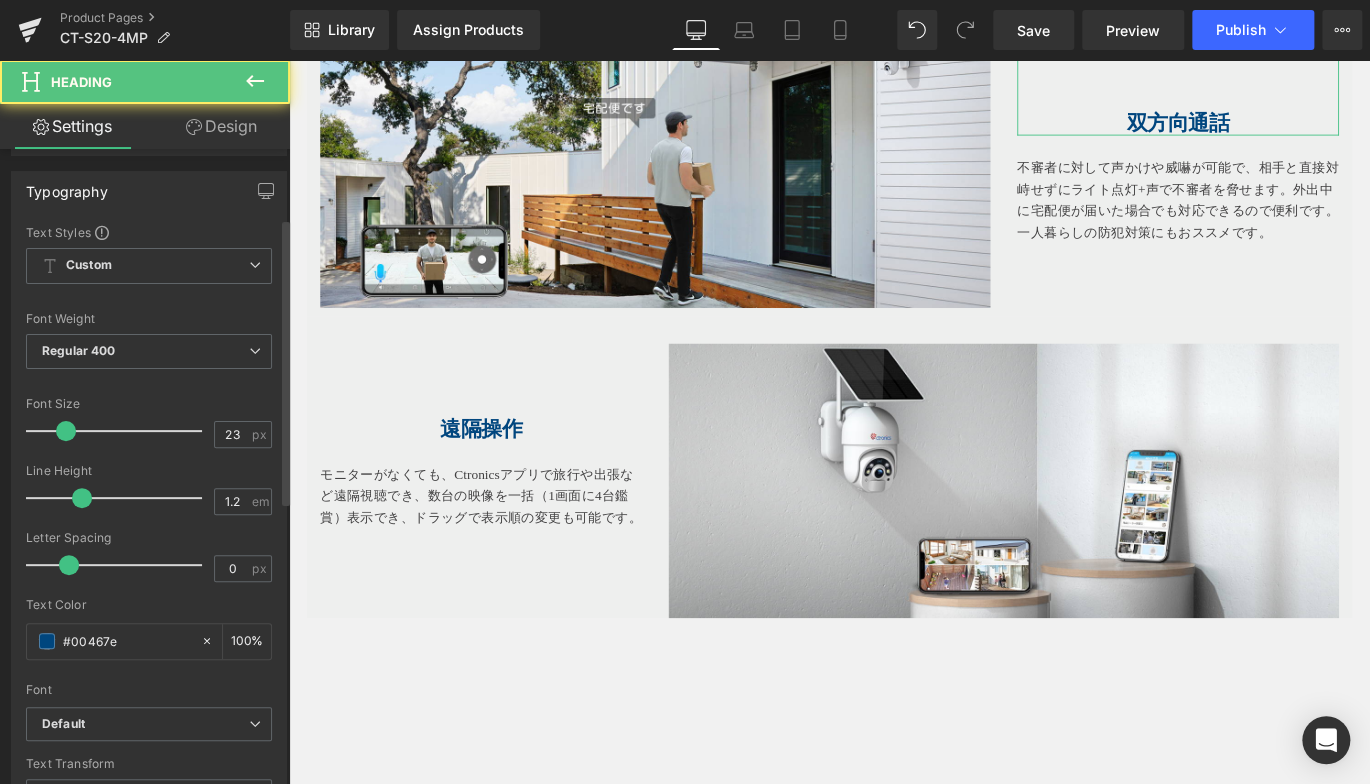 scroll, scrollTop: 400, scrollLeft: 0, axis: vertical 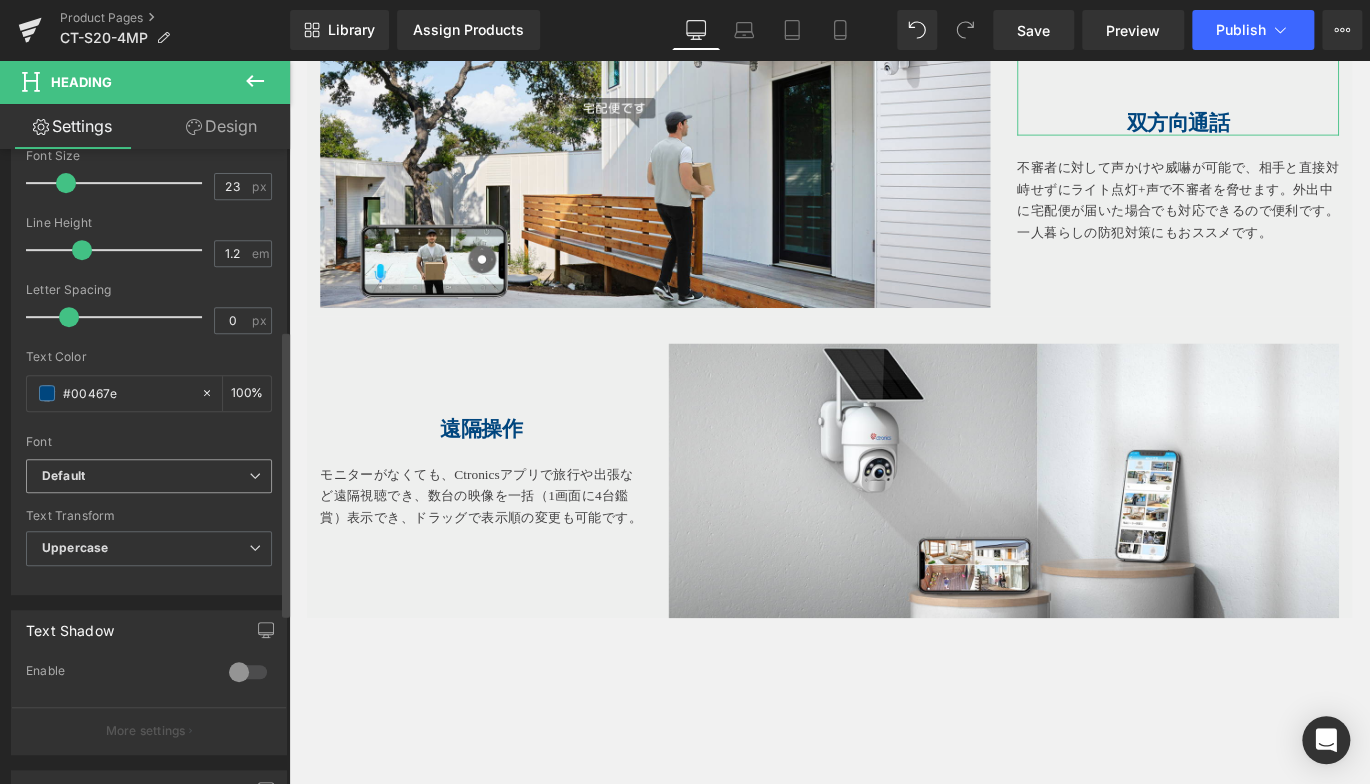 click on "Default" at bounding box center (145, 476) 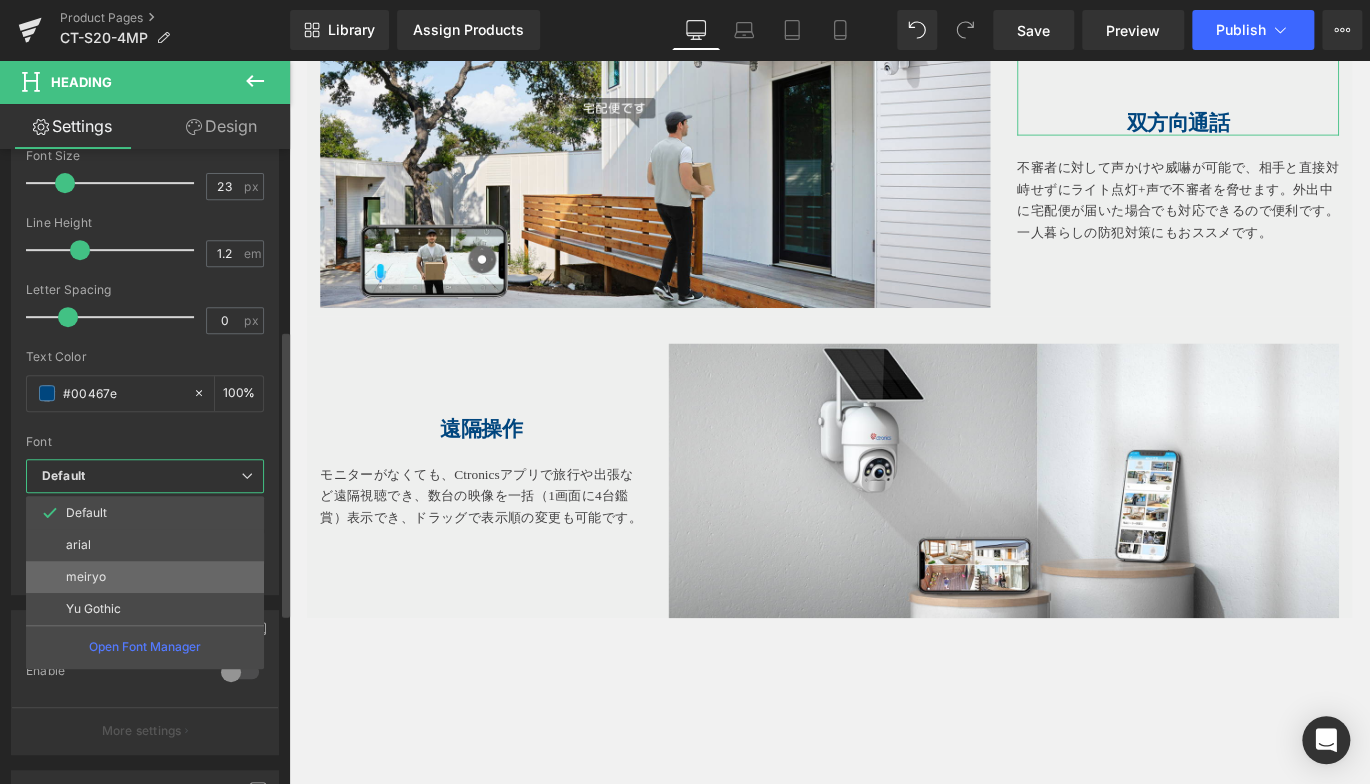 click on "meiryo" at bounding box center [145, 577] 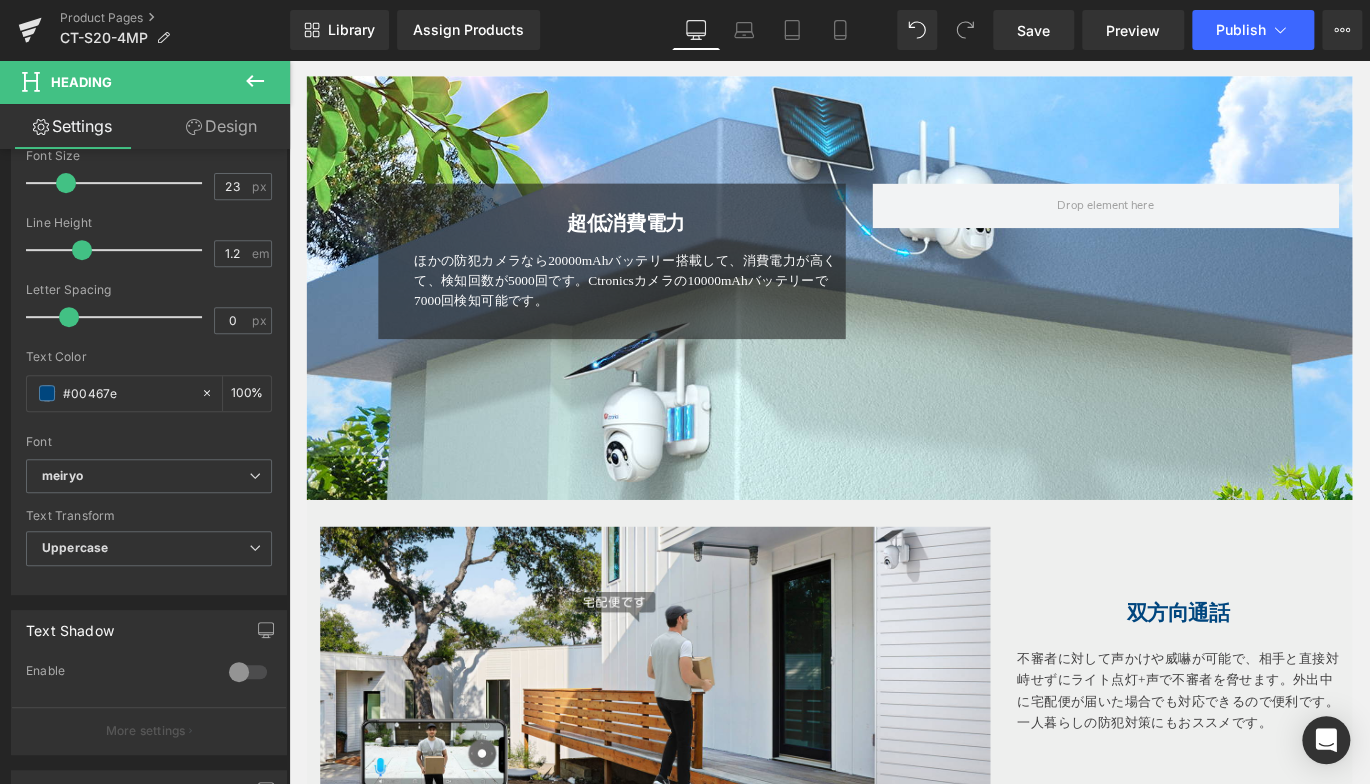 scroll, scrollTop: 2294, scrollLeft: 0, axis: vertical 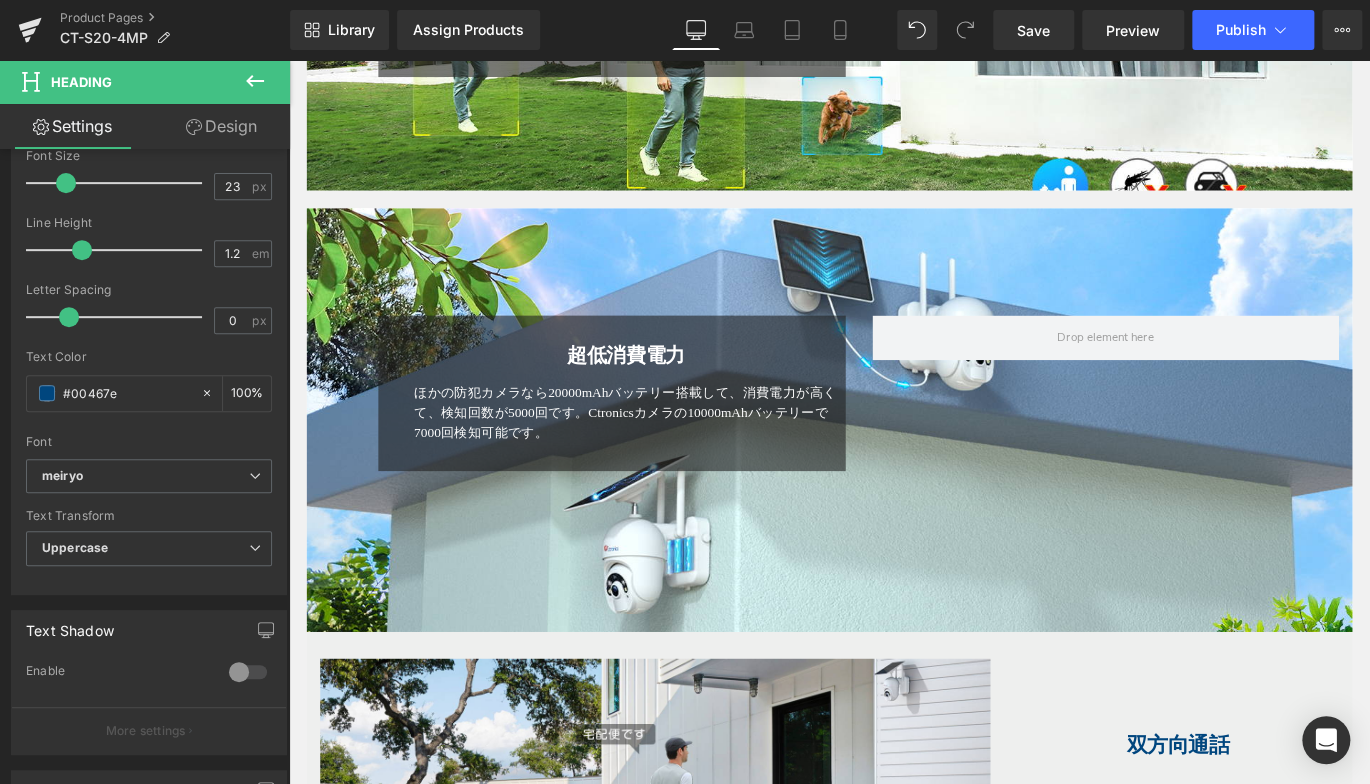 click at bounding box center [289, 60] 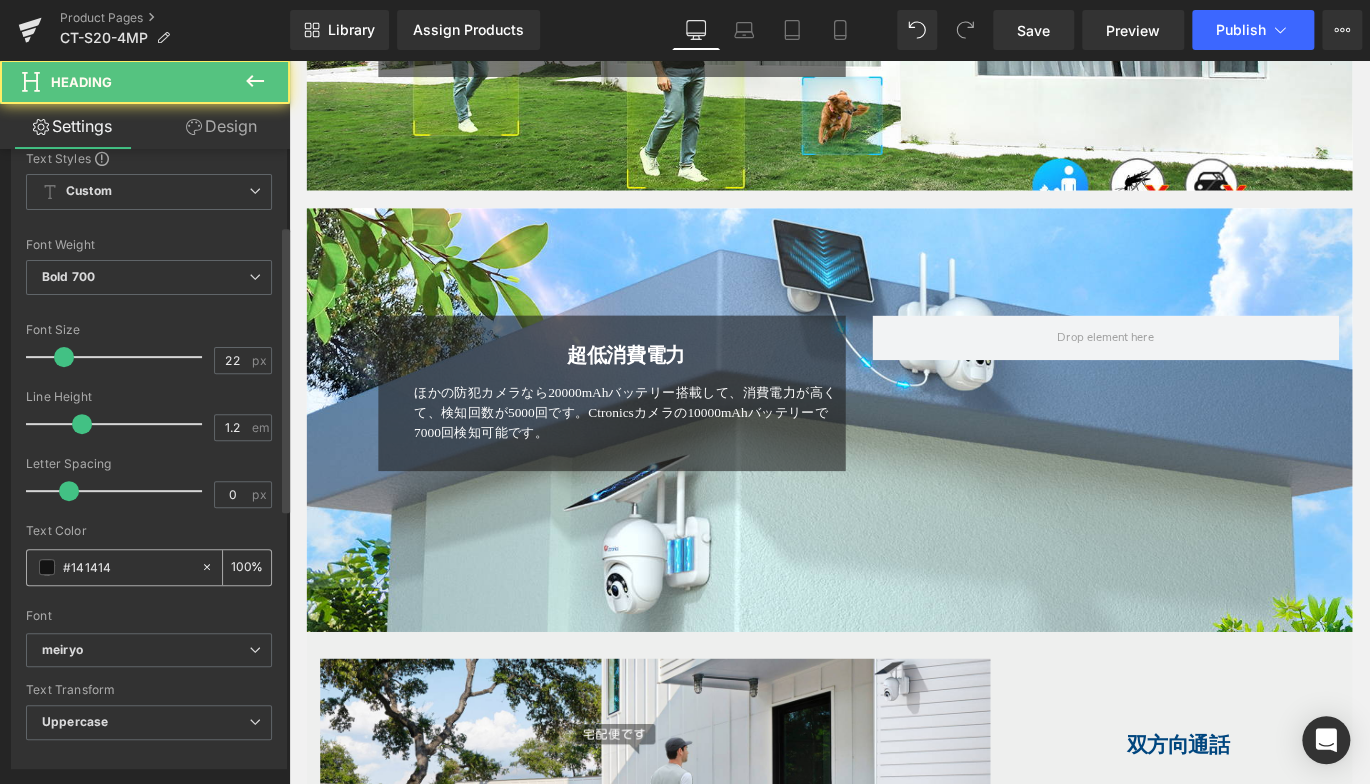 scroll, scrollTop: 300, scrollLeft: 0, axis: vertical 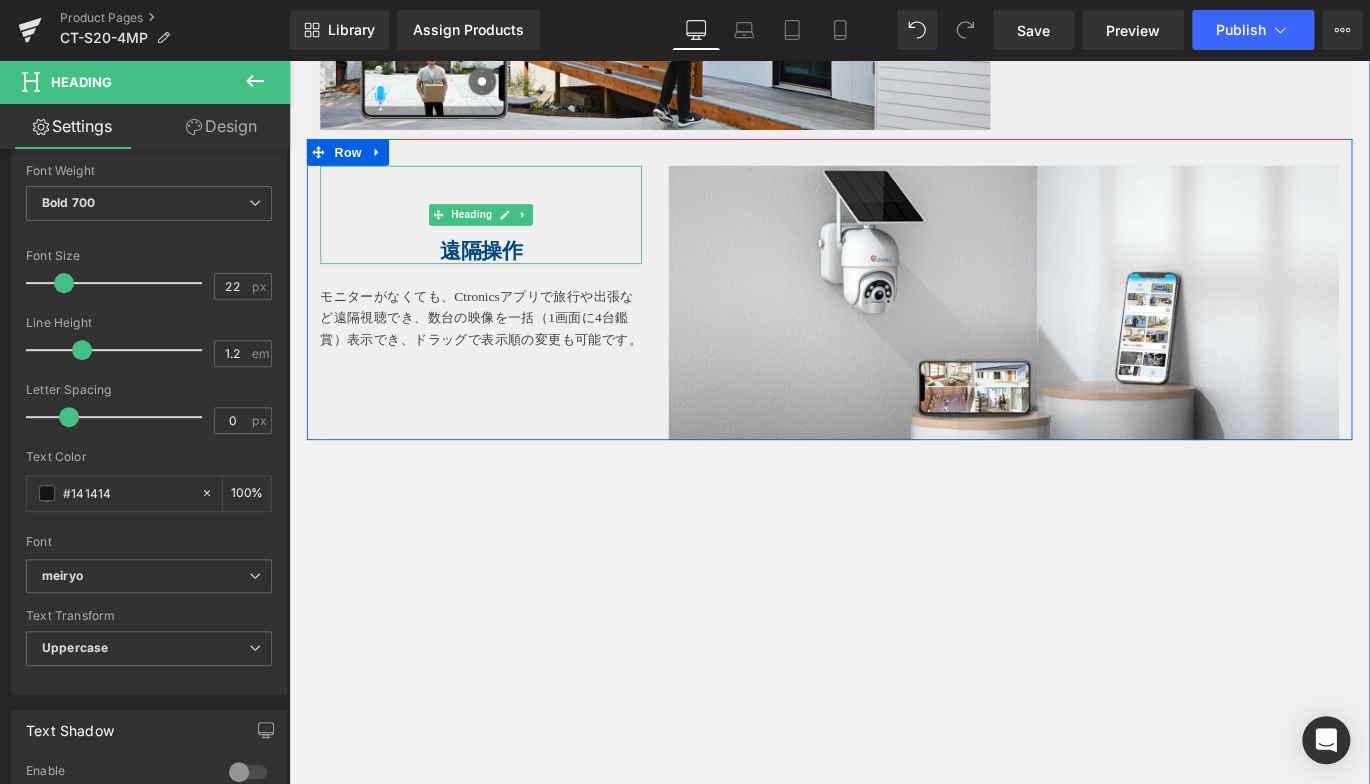click on "遠隔操作" at bounding box center (504, 274) 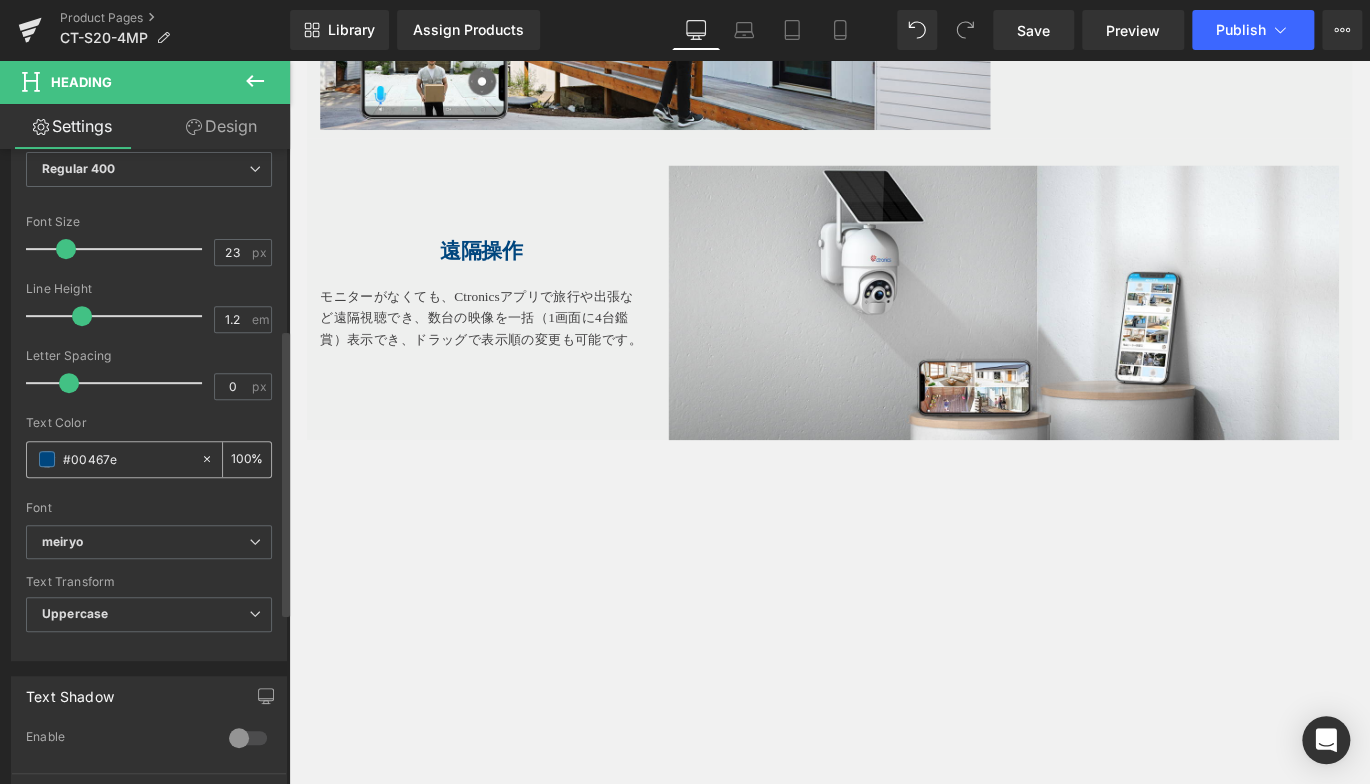 scroll, scrollTop: 300, scrollLeft: 0, axis: vertical 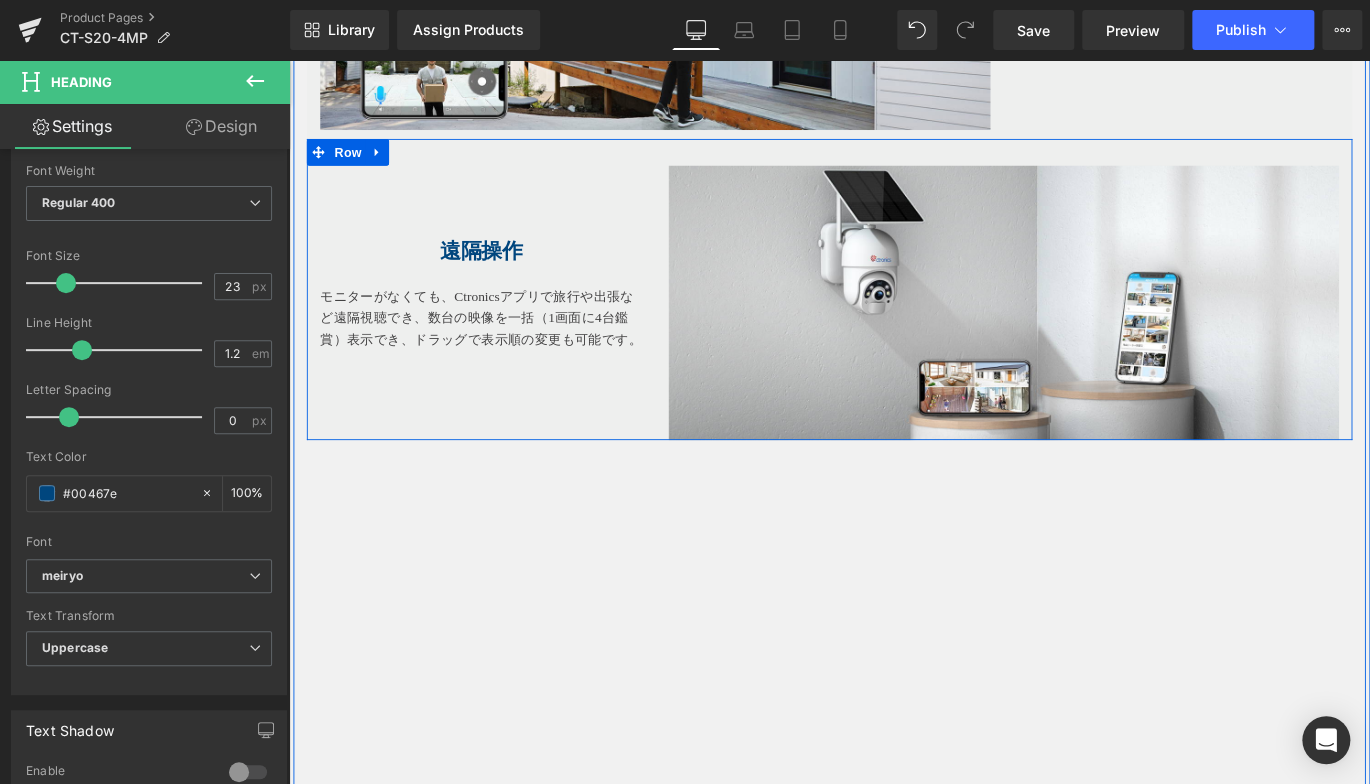 click on "数台の映像を一括（1画面に4台鑑賞）表示でき、ドラッグで表示順の変更も可能です。" at bounding box center (504, 360) 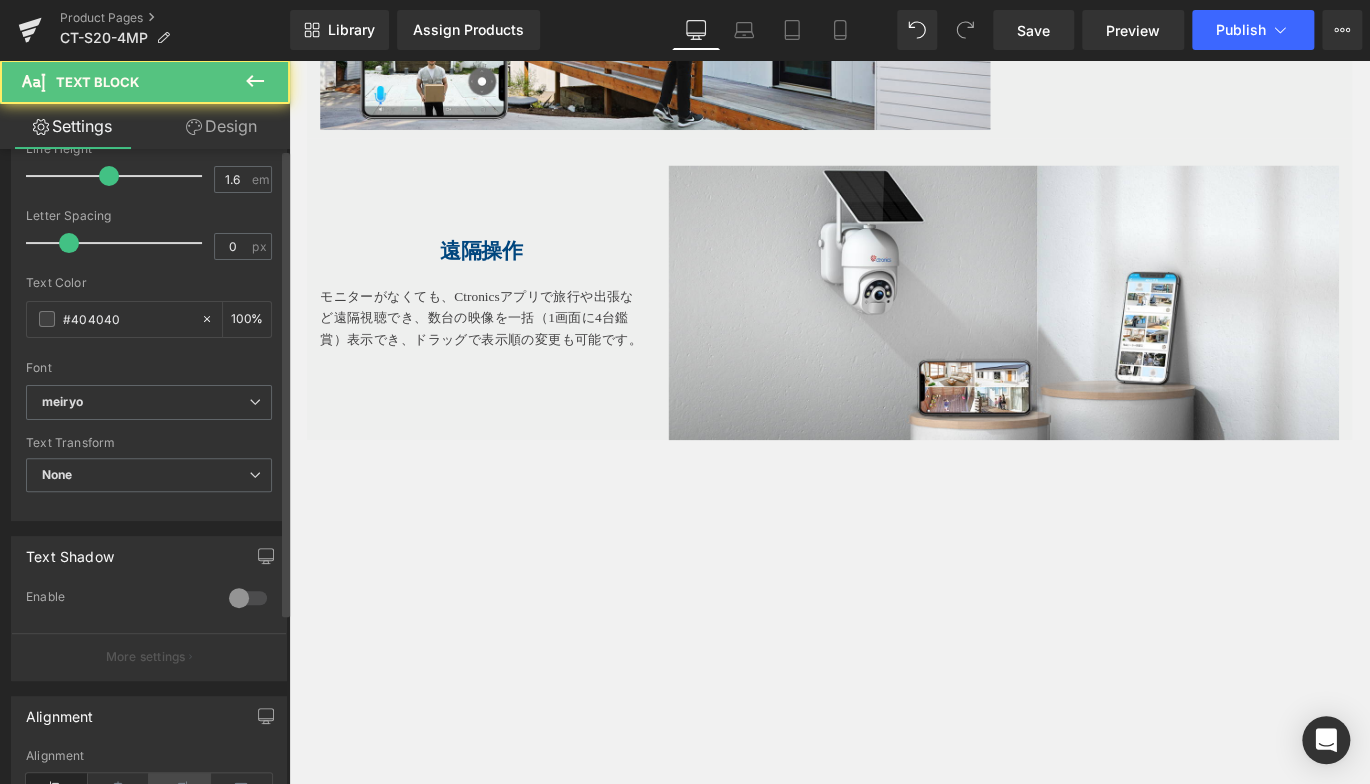 scroll, scrollTop: 500, scrollLeft: 0, axis: vertical 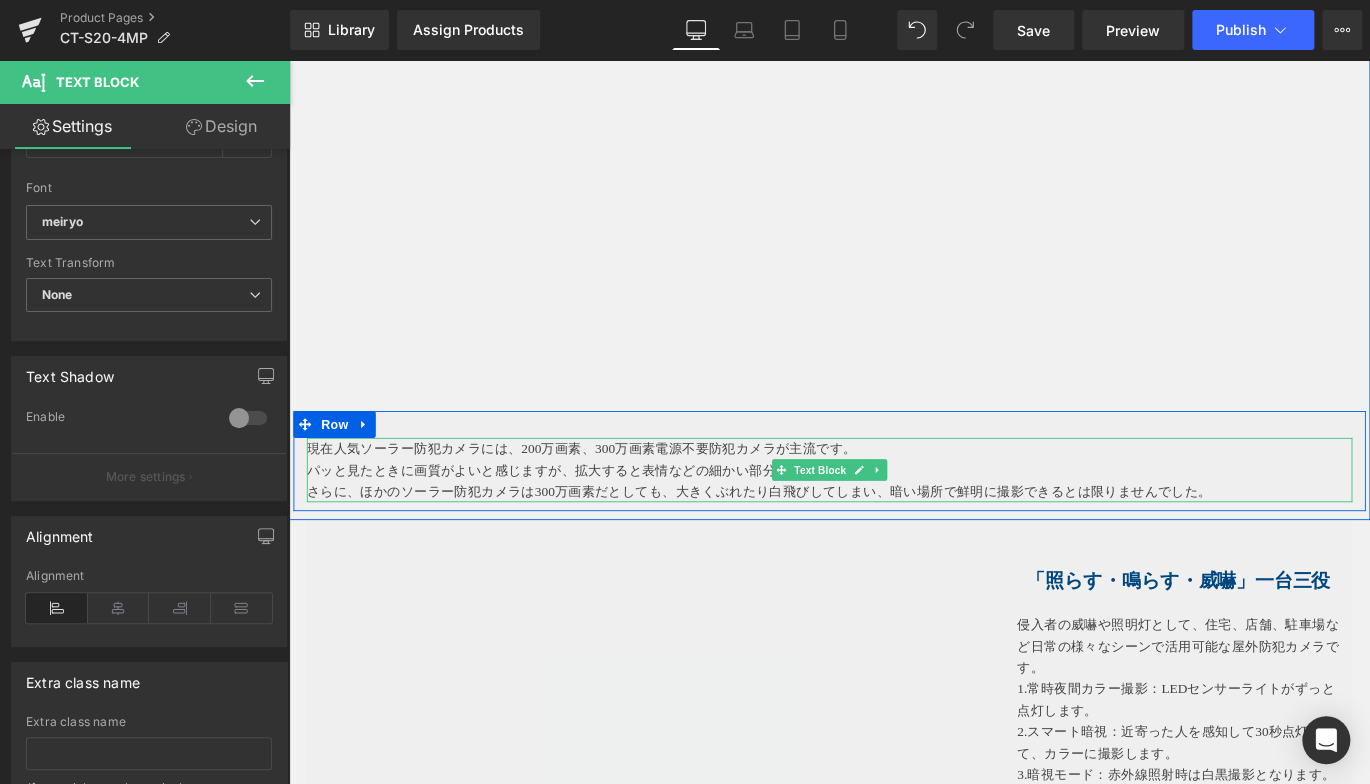 click on "さらに、ほかのソーラー防犯カメラは300万画素だとしても、大きくぶれたり白飛びしてしまい、暗い場所で鮮明に撮影できるとは限りませんでした。" at bounding box center [894, 543] 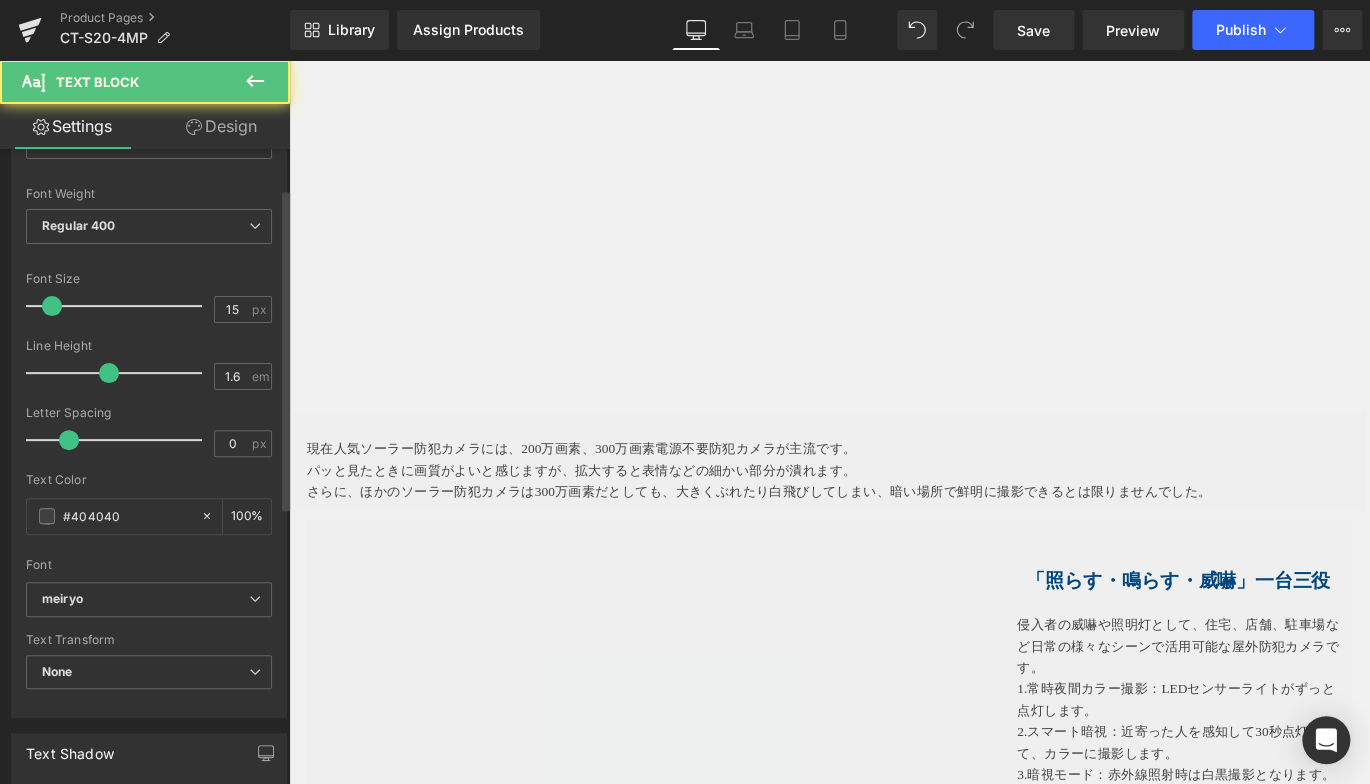 scroll, scrollTop: 300, scrollLeft: 0, axis: vertical 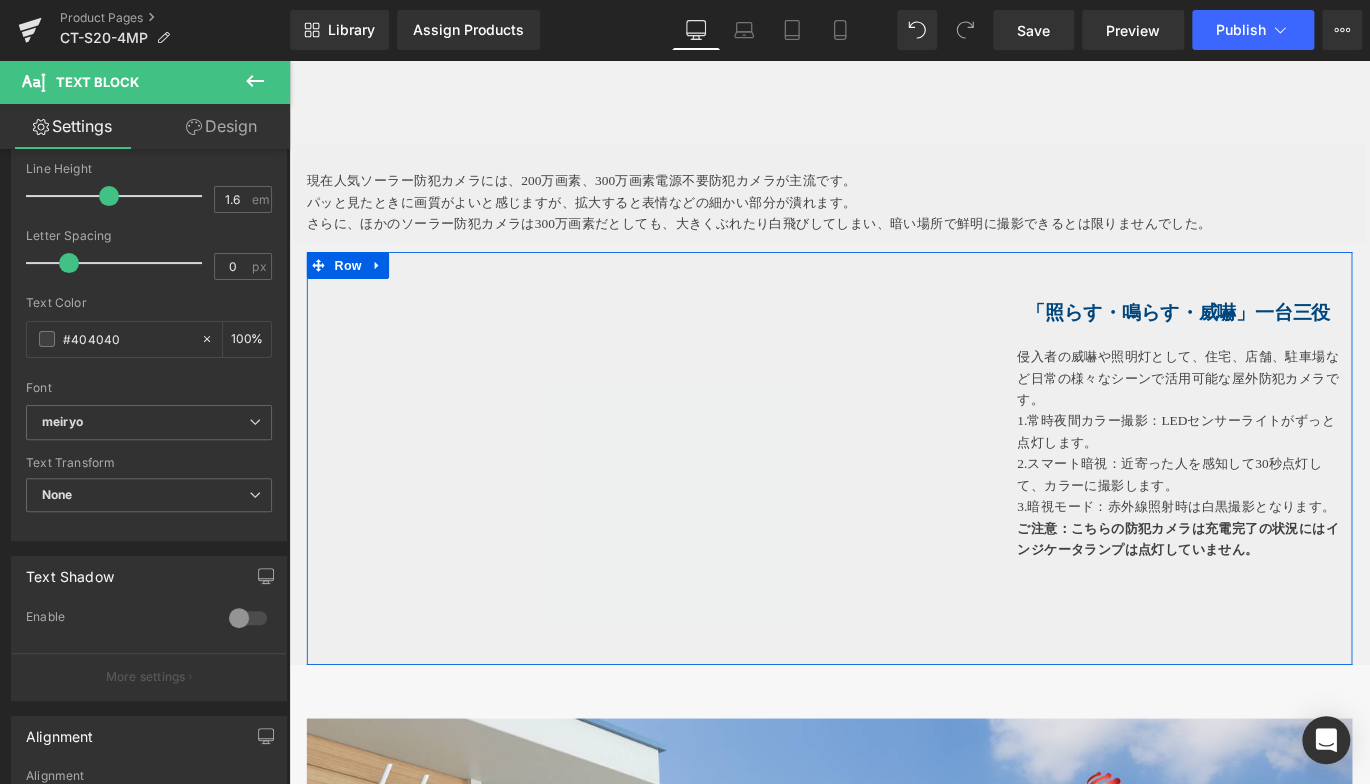 click on "2.スマート暗視：近寄った人を感知して30秒点灯して、カラーに撮影します。" at bounding box center [1284, 524] 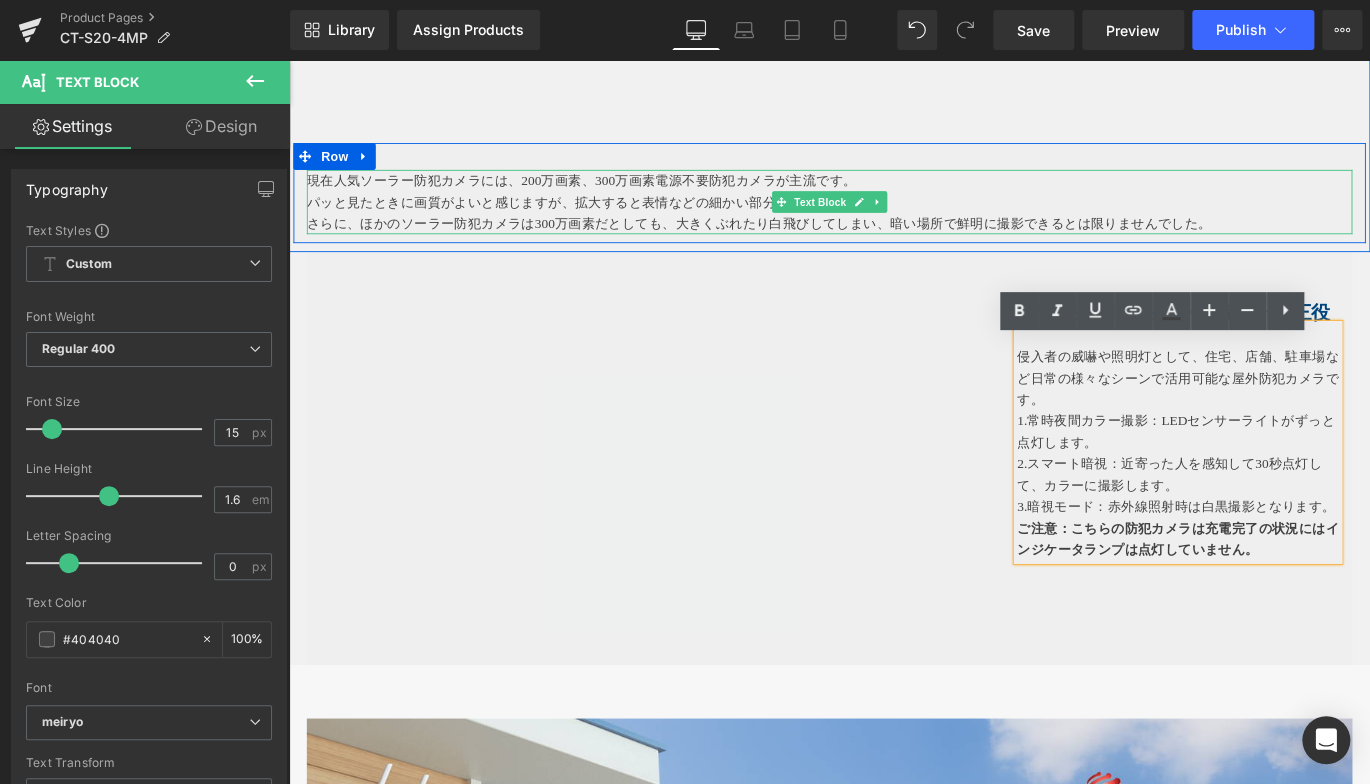 click on "さらに、ほかのソーラー防犯カメラは300万画素だとしても、大きくぶれたり白飛びしてしまい、暗い場所で鮮明に撮影できるとは限りませんでした。" at bounding box center [894, 243] 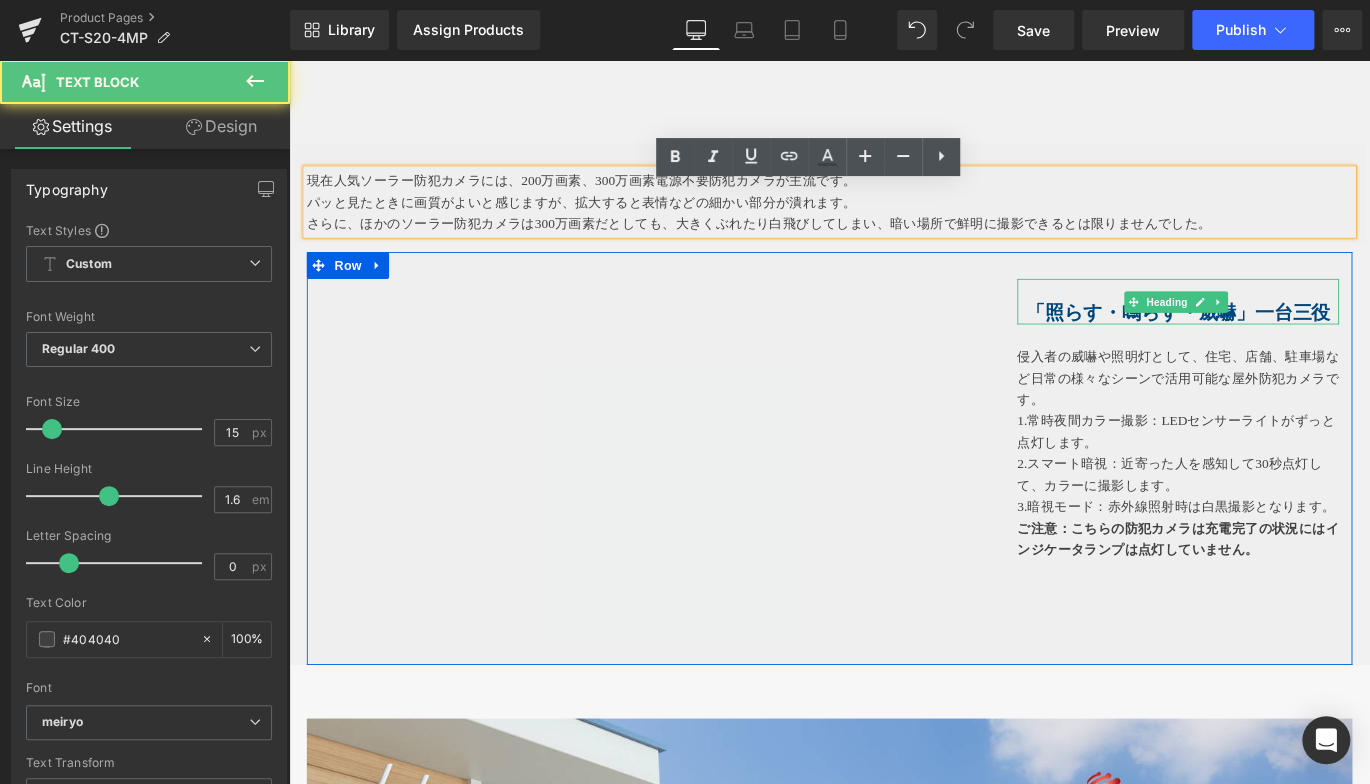 click on "「照らす・鳴らす・威嚇」一台三役" at bounding box center [1284, 343] 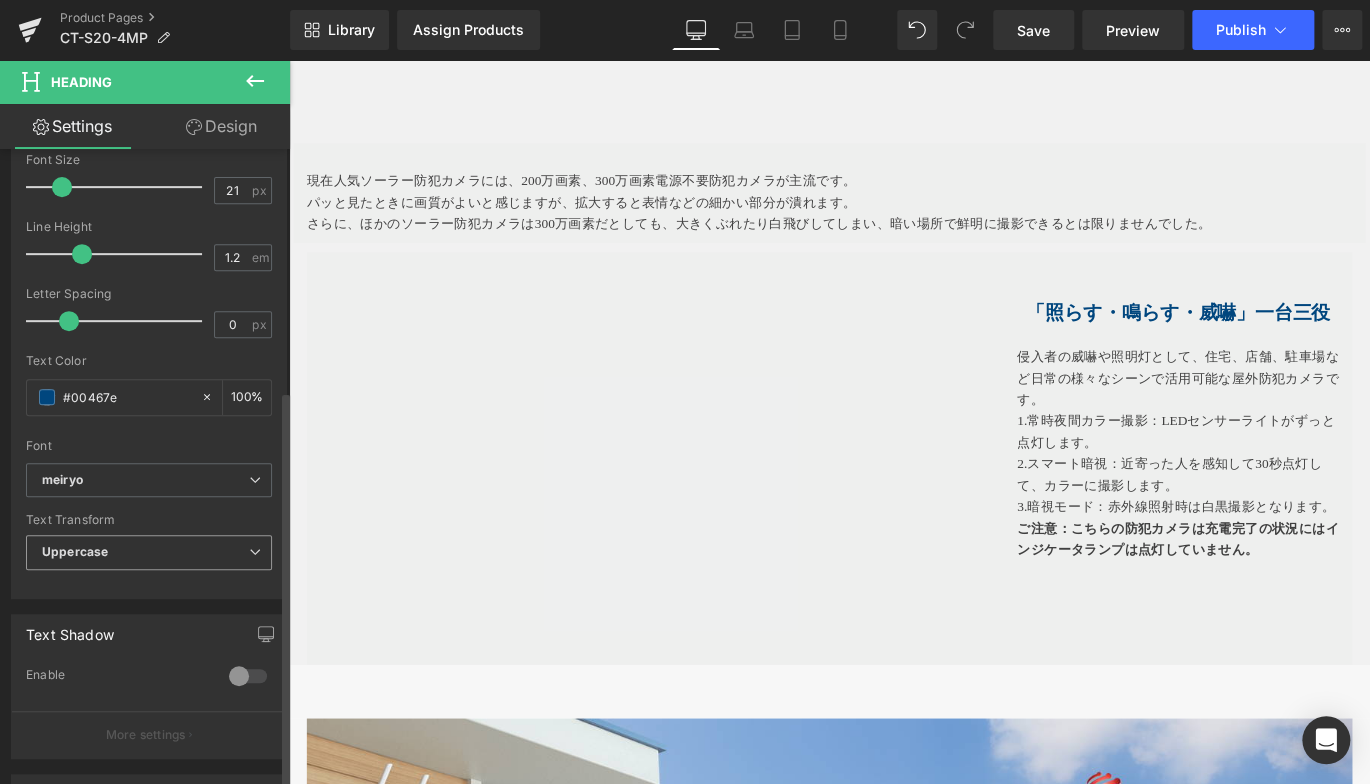 scroll, scrollTop: 400, scrollLeft: 0, axis: vertical 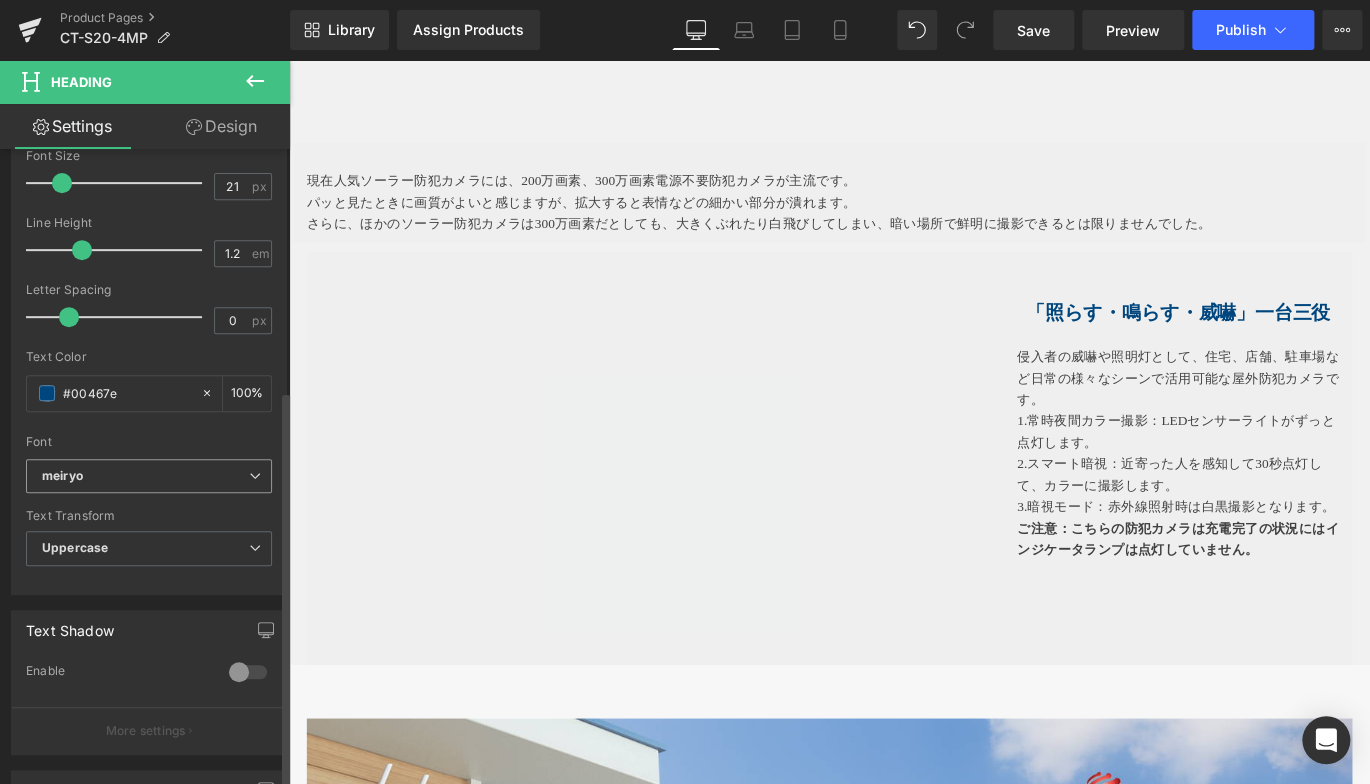 click on "meiryo" at bounding box center [145, 476] 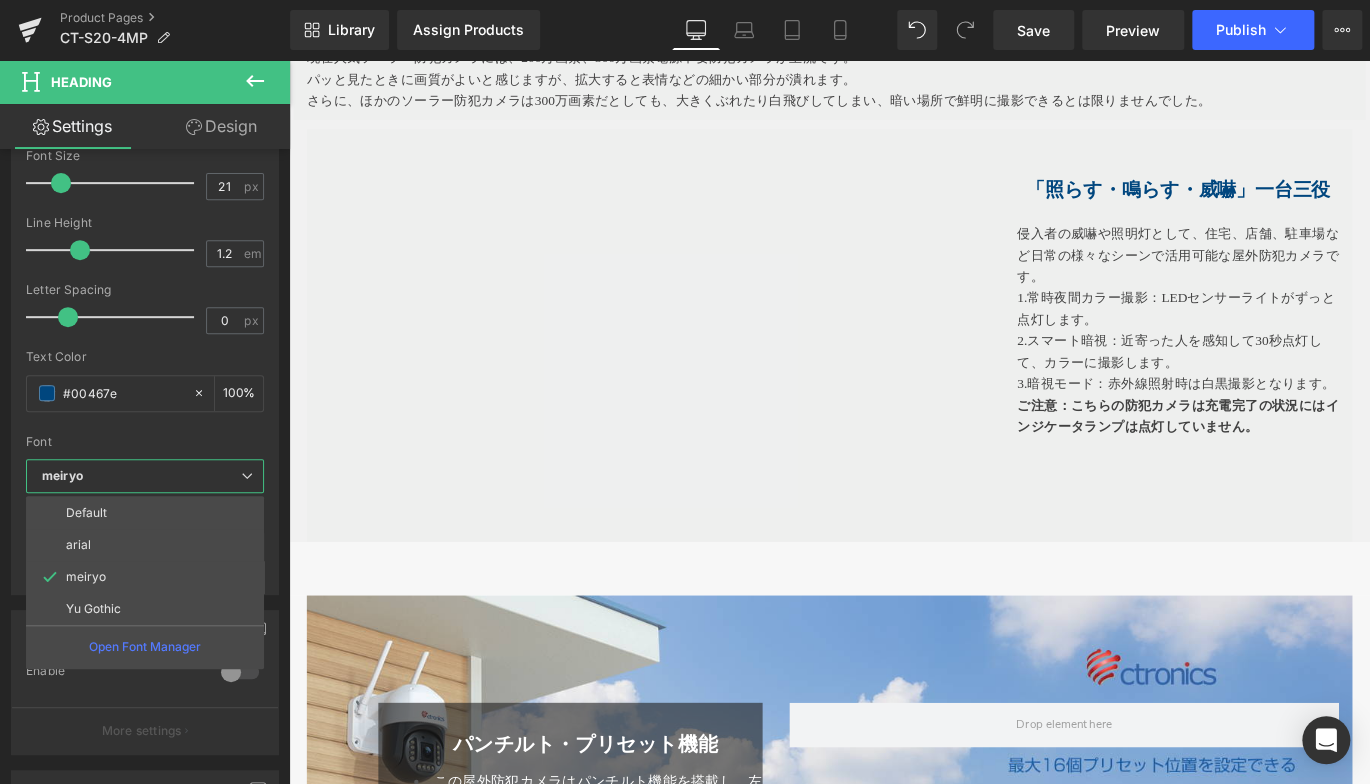 scroll, scrollTop: 4494, scrollLeft: 0, axis: vertical 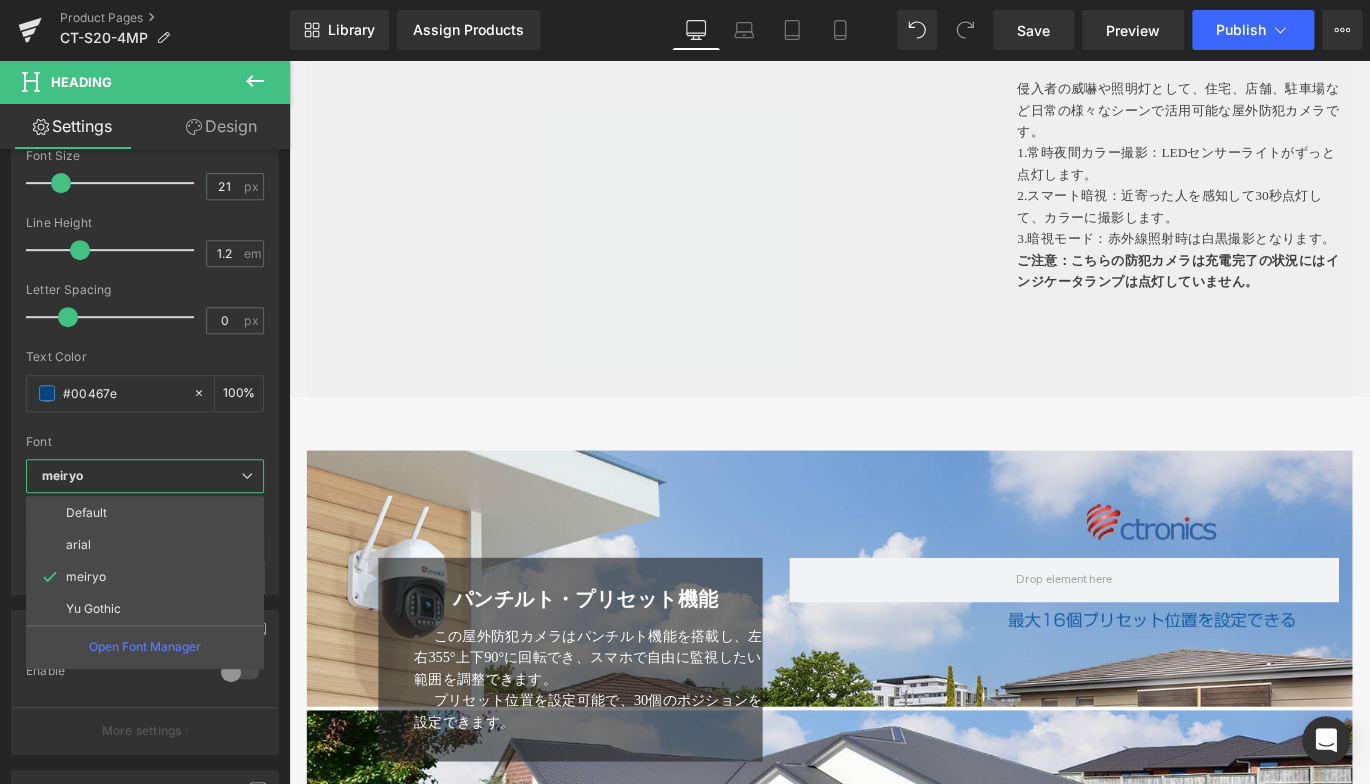 click on "メインコンテンツへ移動
ショッピングカート
現在カート内に商品はございません。
チェックアウト
カートの中の1つ以上のアイテムは、定期購入または後払い購入です。続行することにより、 キャンセルポリシー" at bounding box center (894, 89) 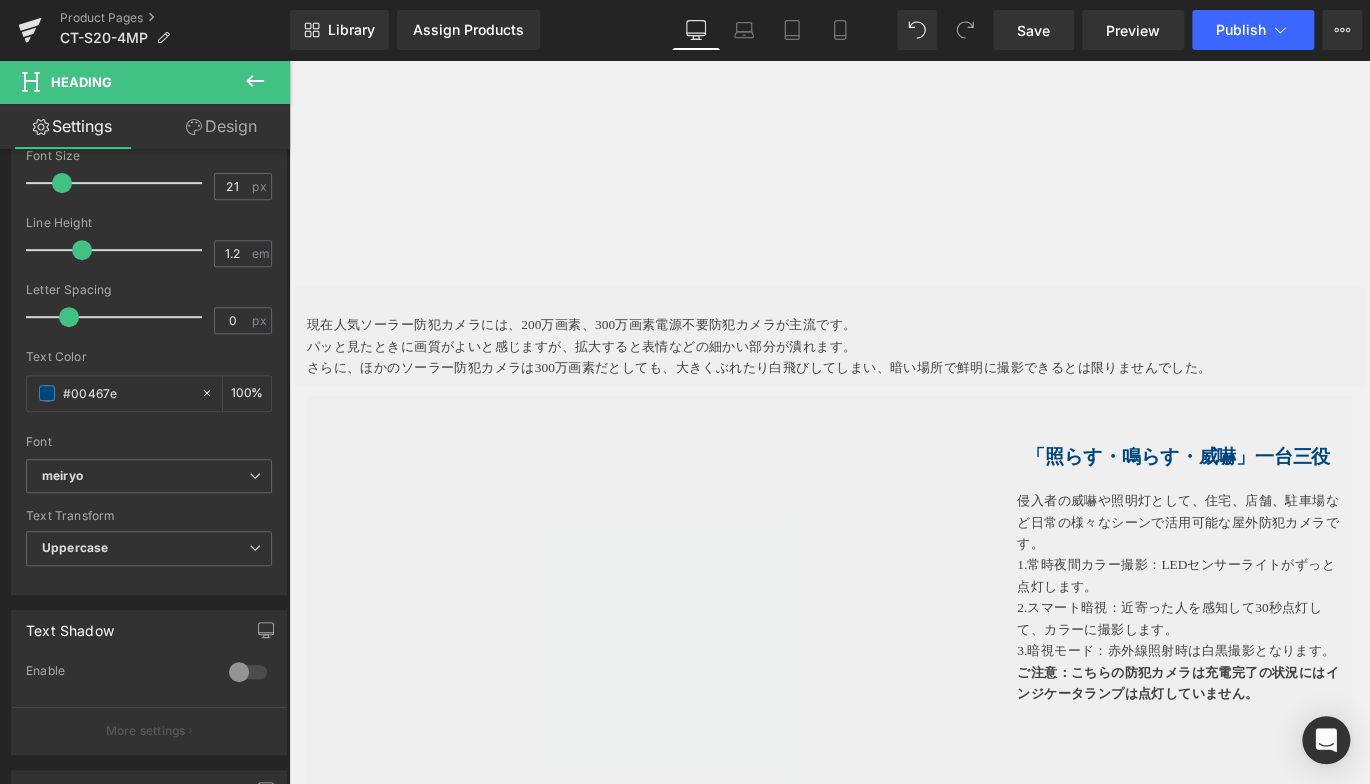 scroll, scrollTop: 4194, scrollLeft: 0, axis: vertical 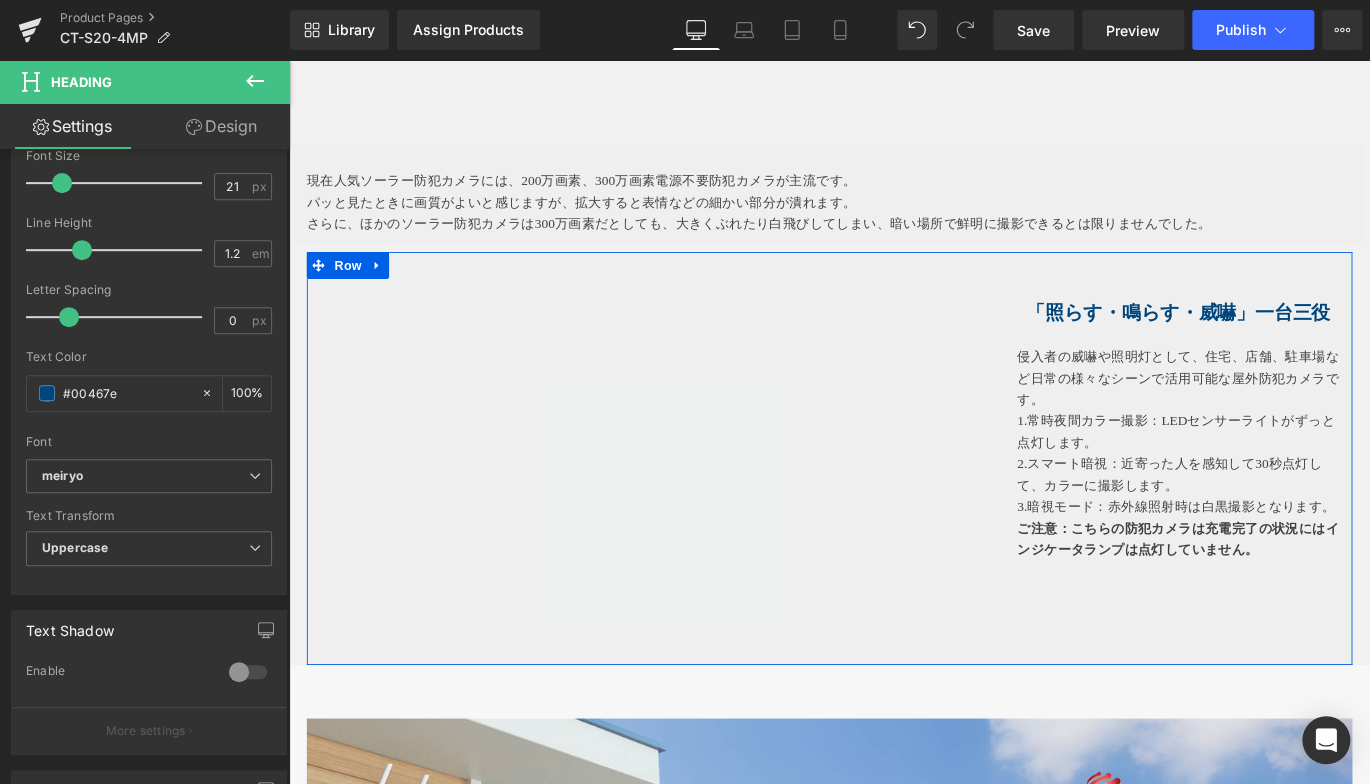 click on "Youtube" at bounding box center [699, 516] 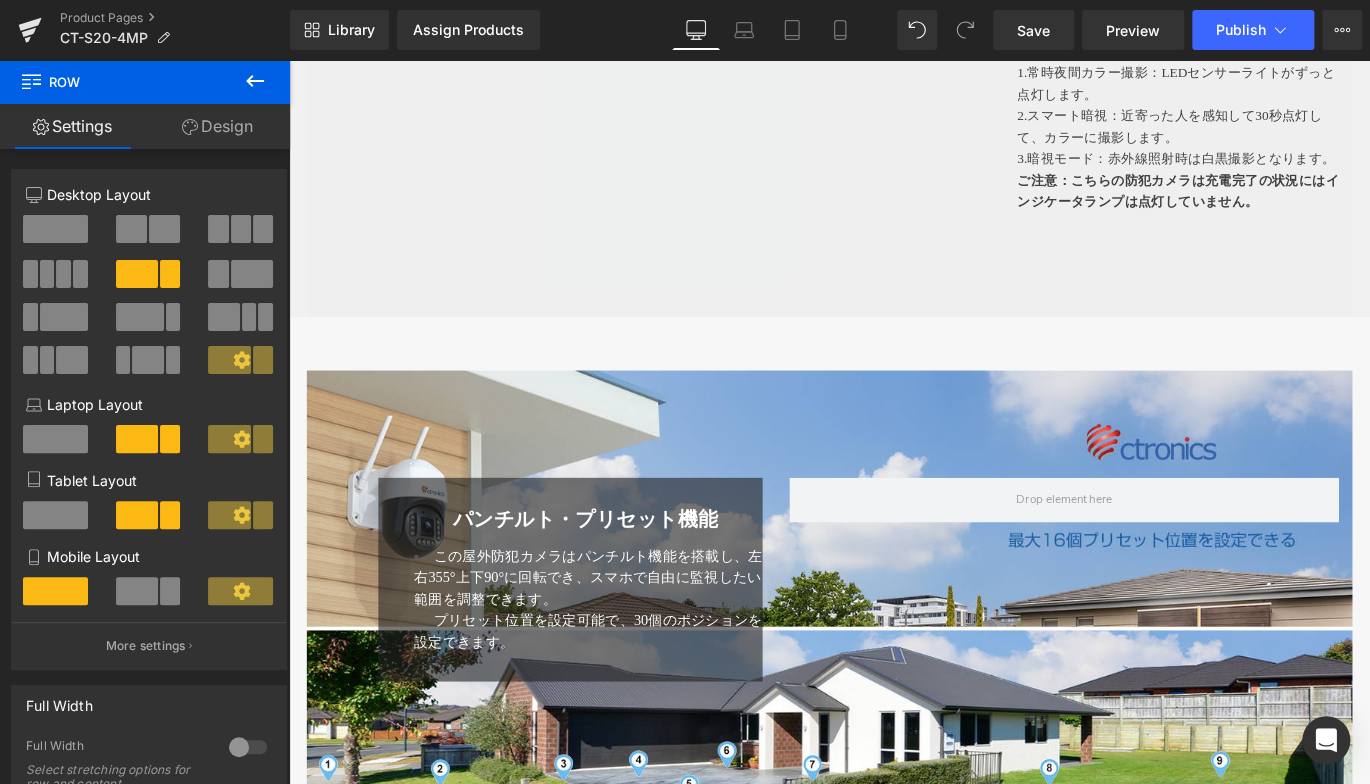 scroll, scrollTop: 4694, scrollLeft: 0, axis: vertical 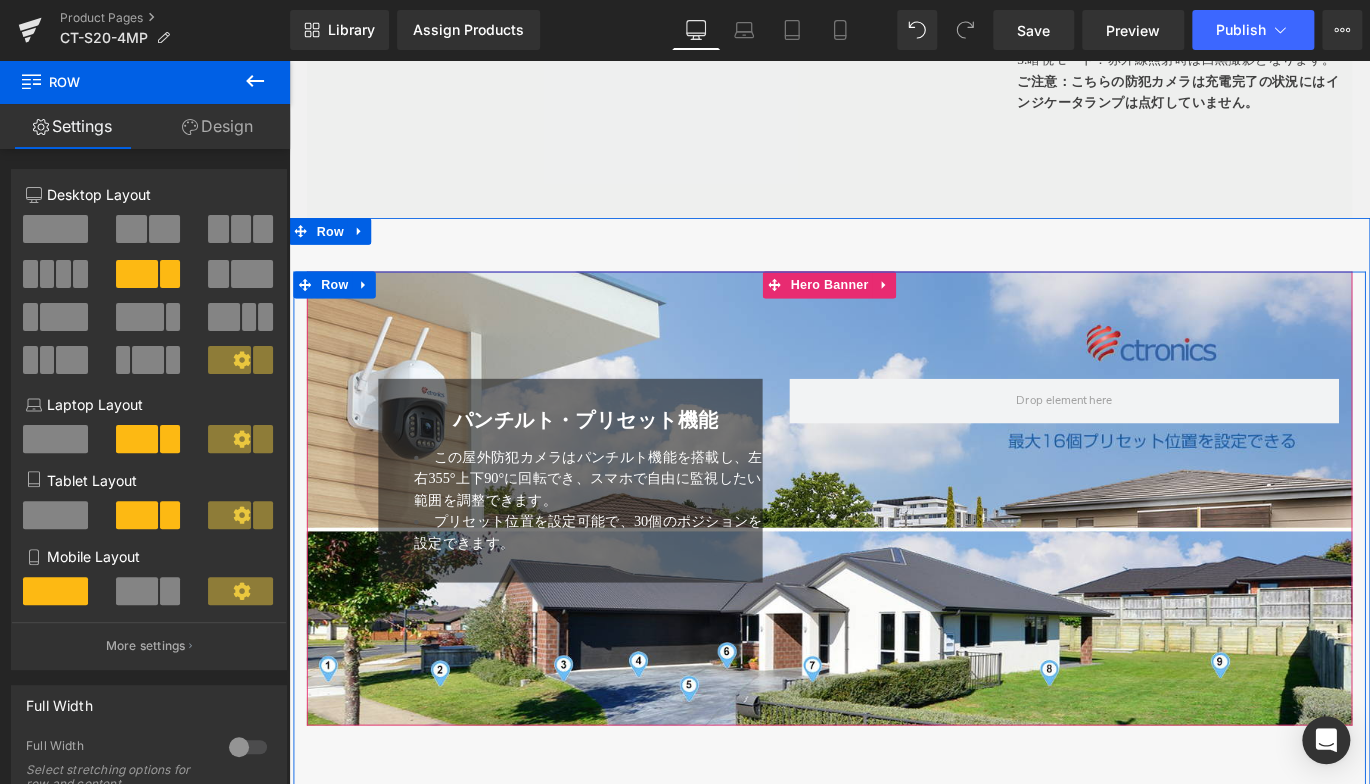 click at bounding box center [894, 550] 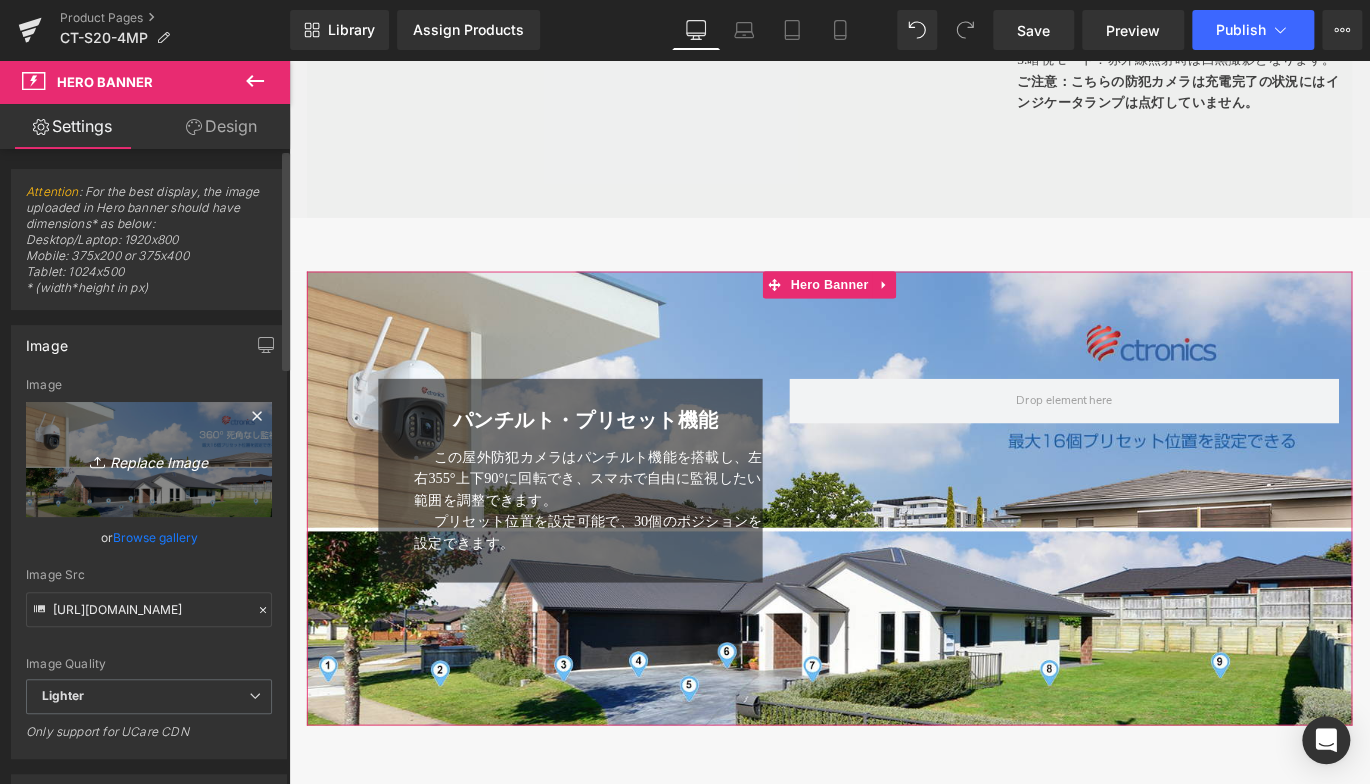 click on "Replace Image" at bounding box center (149, 459) 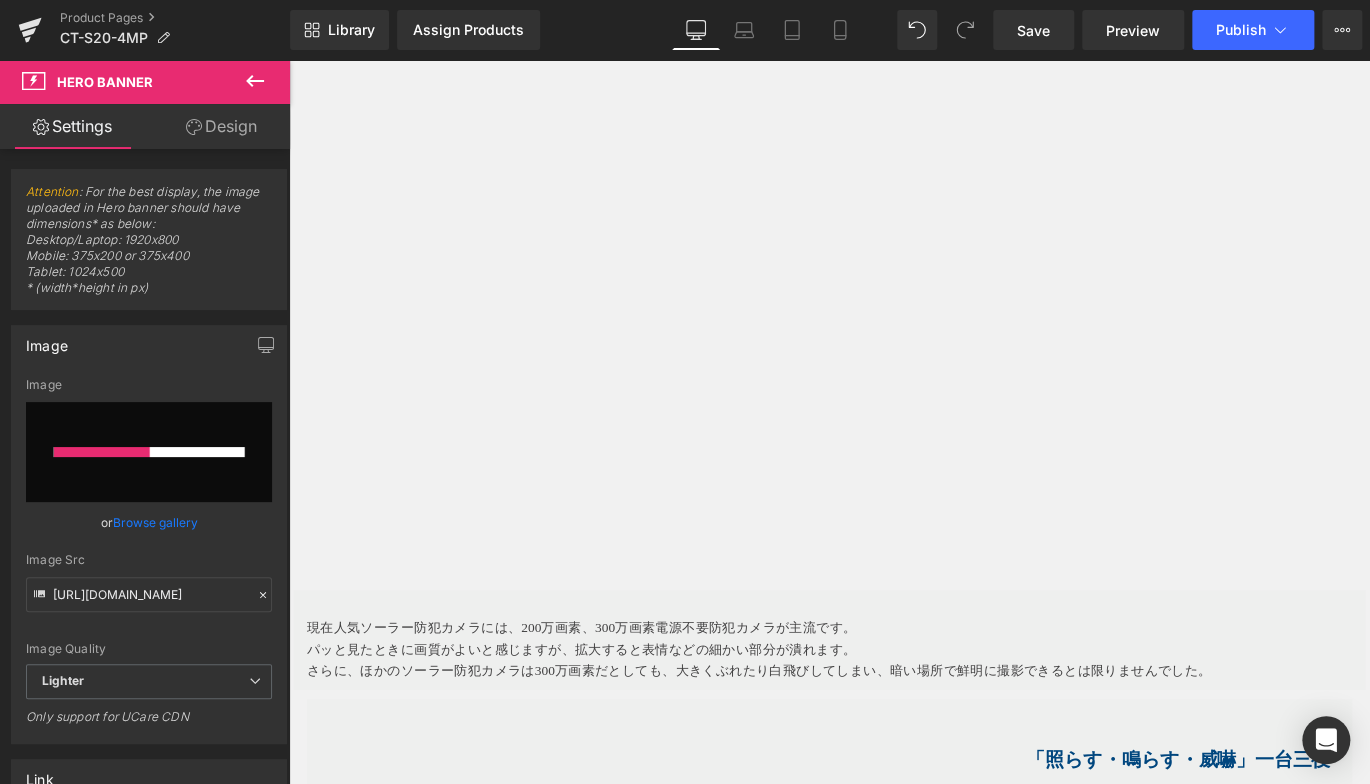 type 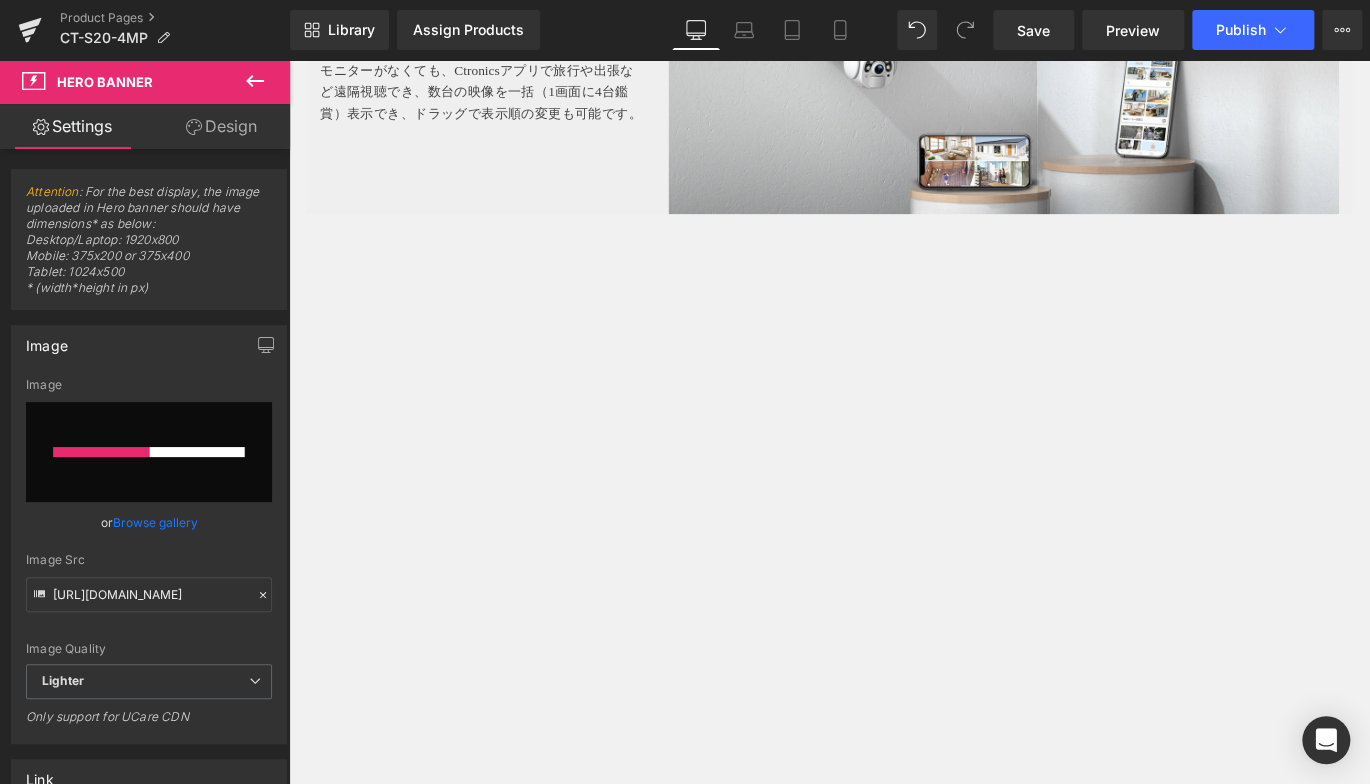 scroll, scrollTop: 3294, scrollLeft: 0, axis: vertical 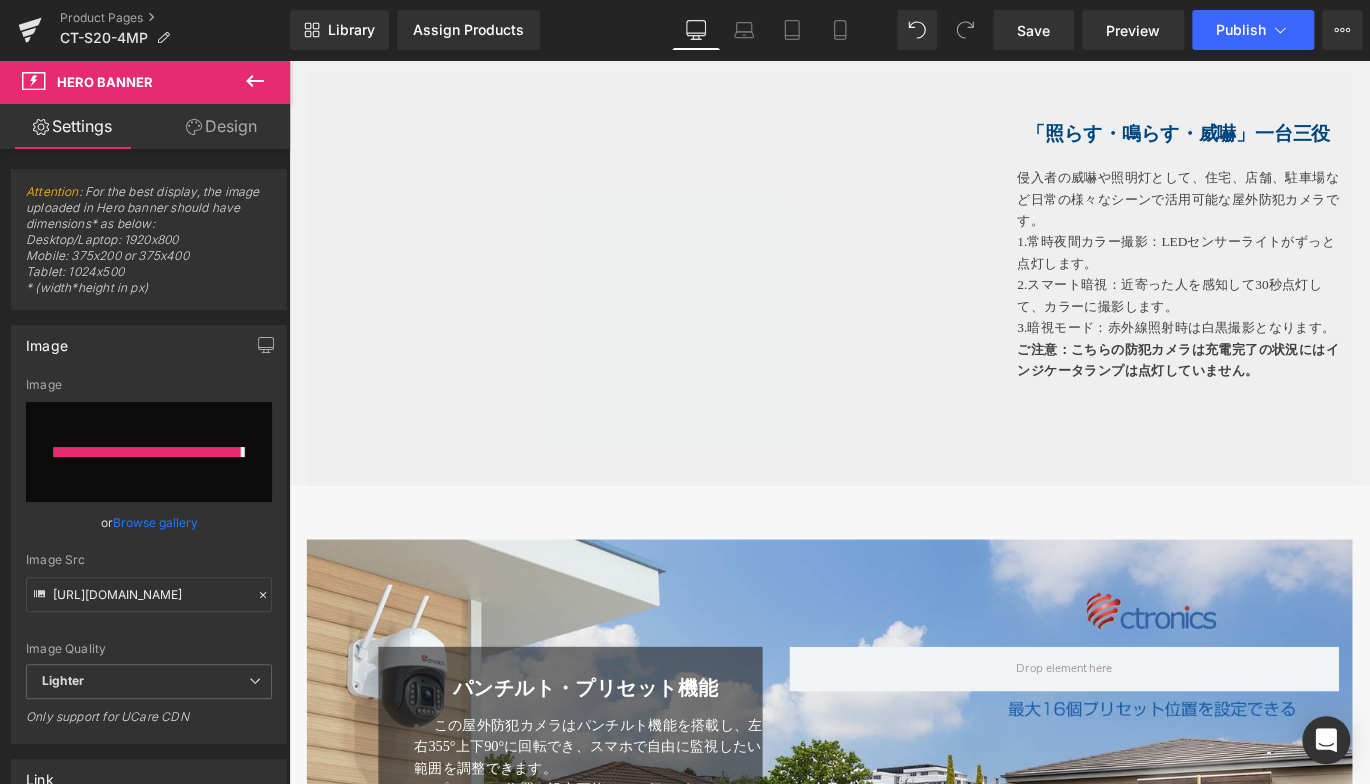 type on "https://ucarecdn.com/5e031dfc-8dd9-4572-9108-cb097845cedb/-/format/auto/-/preview/3000x3000/-/quality/lighter/7.jpg" 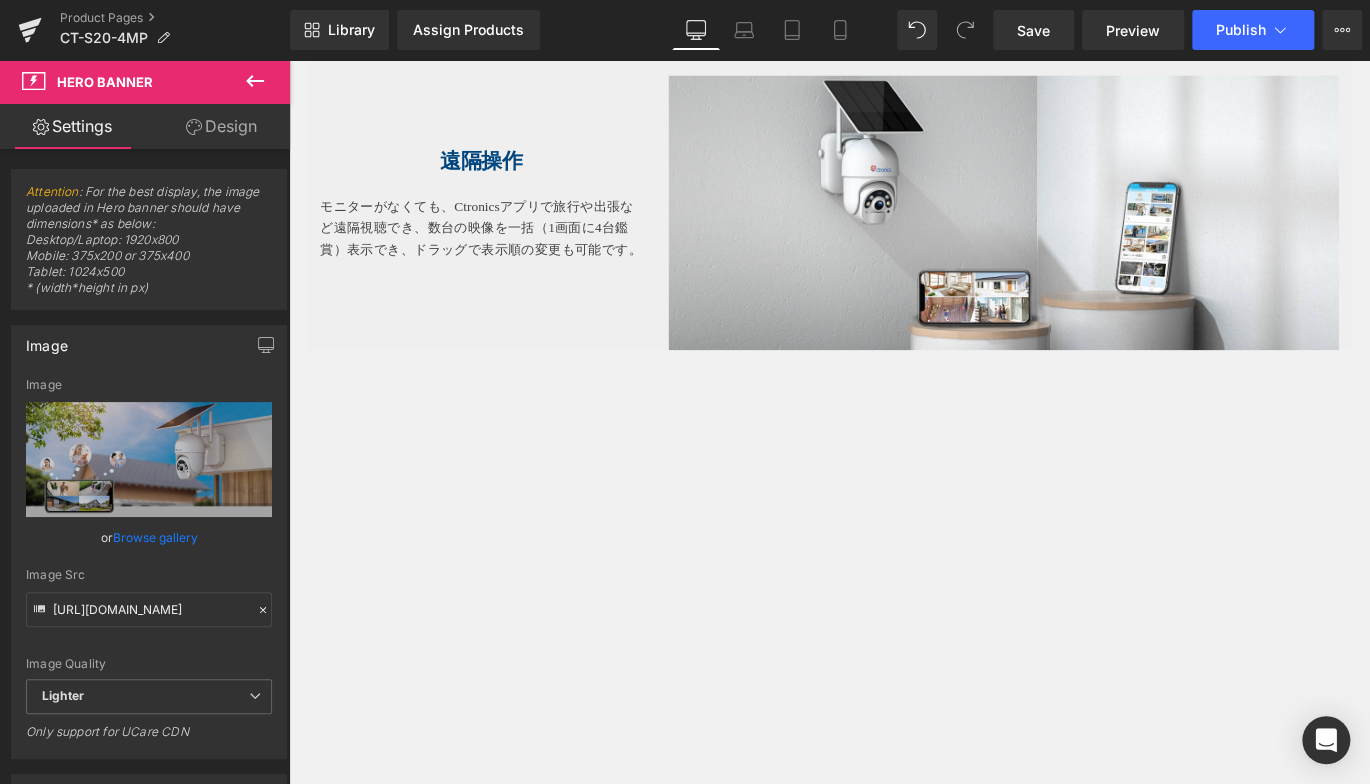 scroll, scrollTop: 2994, scrollLeft: 0, axis: vertical 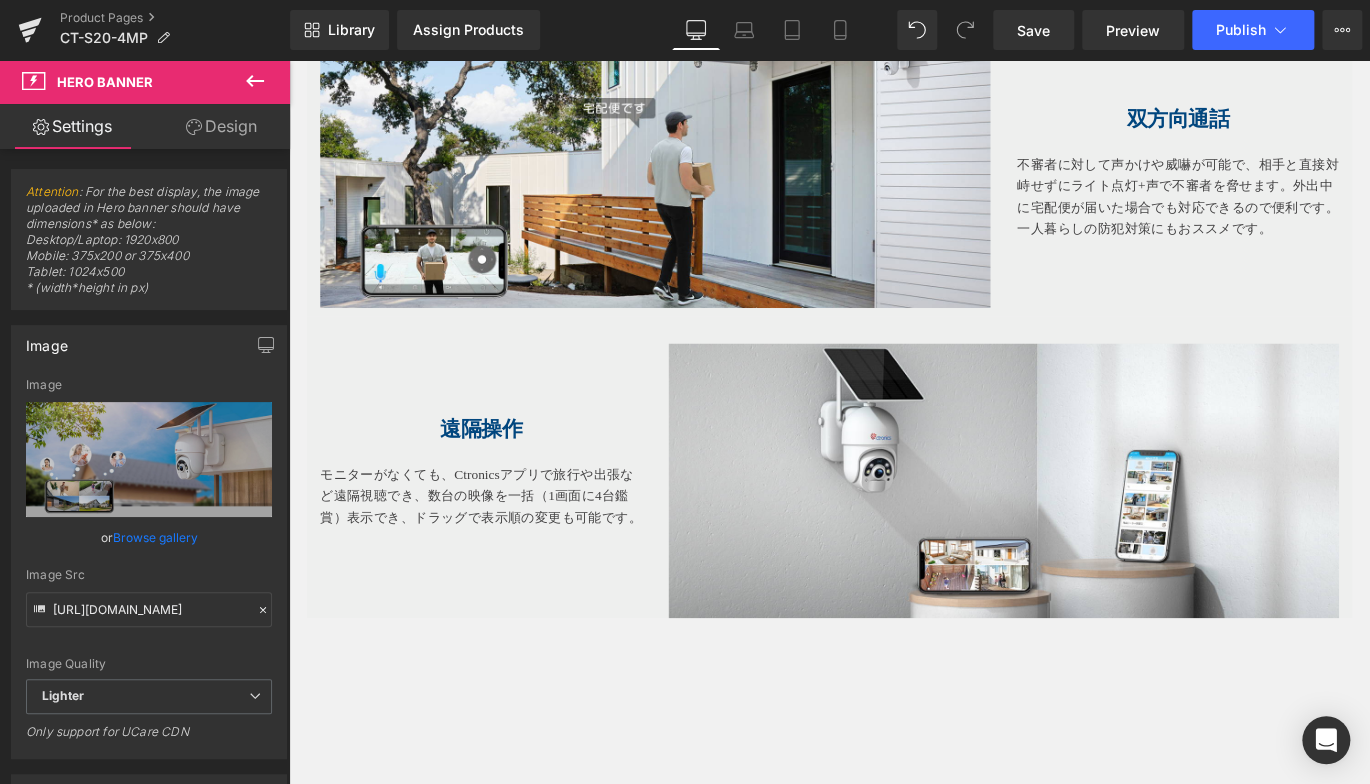 click on "数台の映像を一括（1画面に4台鑑賞）表示でき、ドラッグで表示順の変更も可能です。" at bounding box center (504, 560) 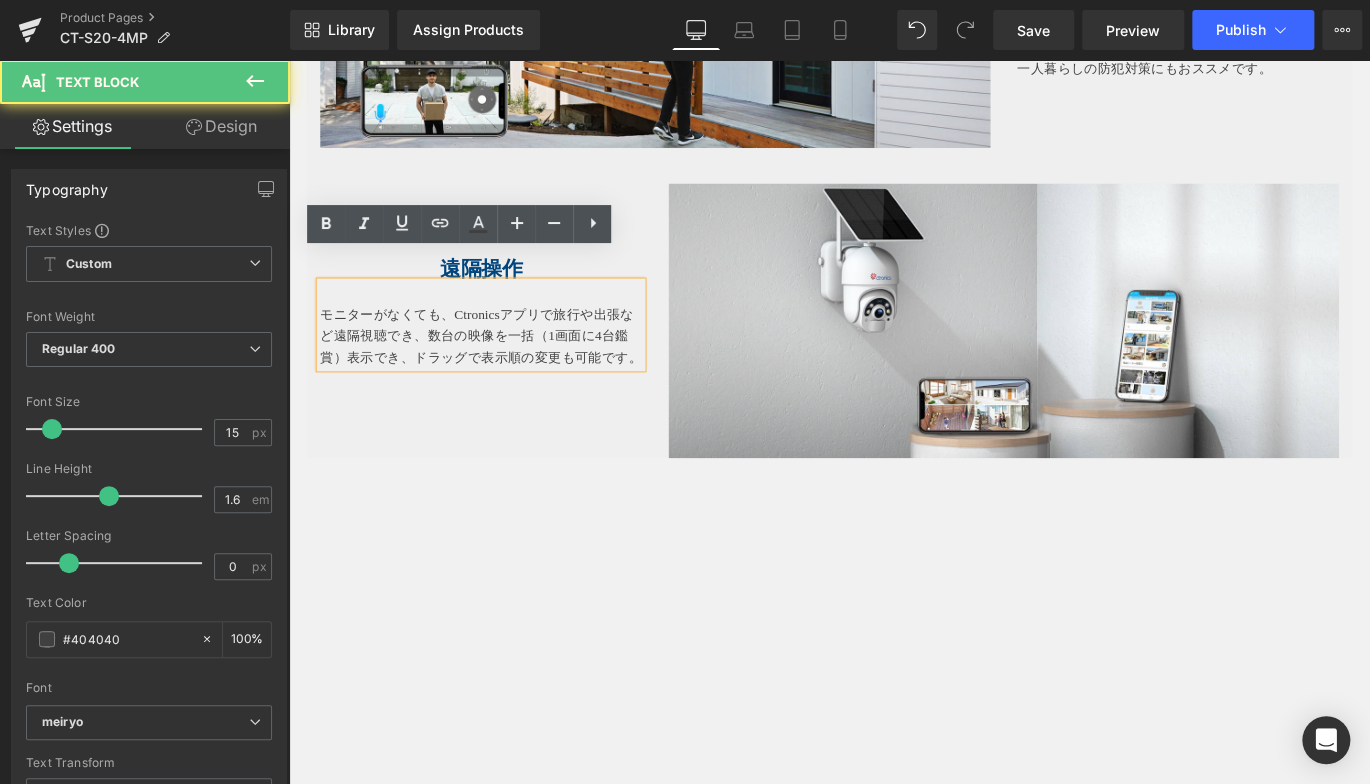scroll, scrollTop: 3294, scrollLeft: 0, axis: vertical 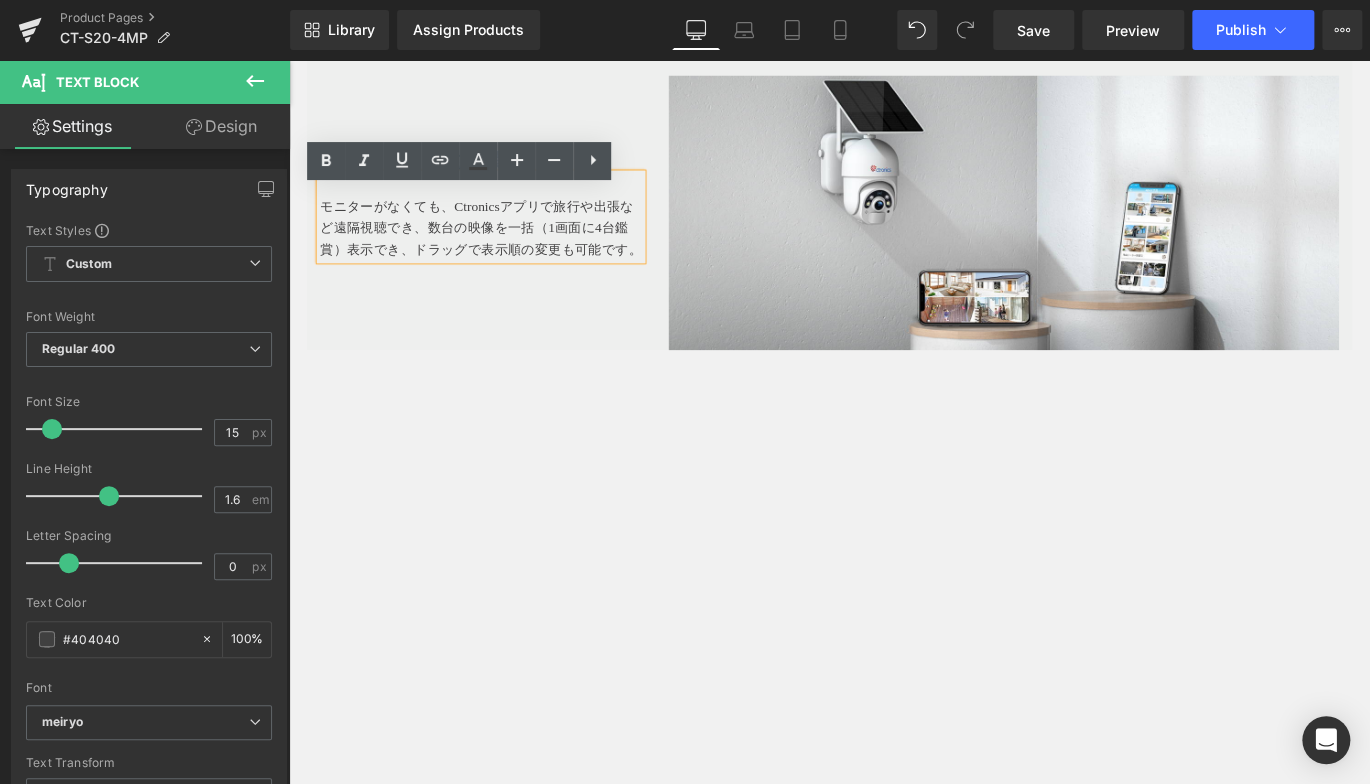 click on "遠隔操作 Heading         モニターがなくても、Ctronicsアプリで旅行や出張など遠隔視聴でき、 数台の映像を一括（1画面に4台鑑賞）表示でき、ドラッグで表示順の変更も可能です。 Text Block         Image         Row" at bounding box center [894, 216] 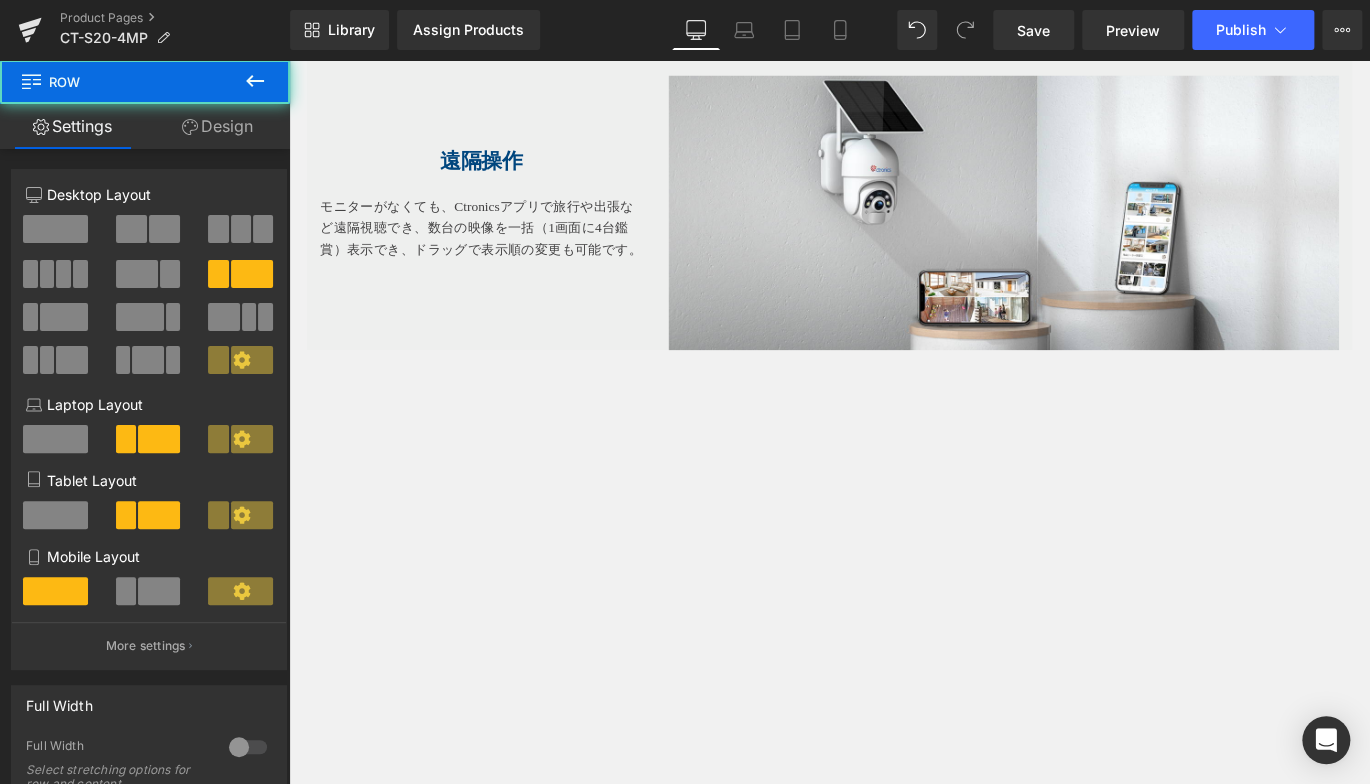 click on "遠隔操作 Heading         モニターがなくても、Ctronicsアプリで旅行や出張など遠隔視聴でき、 数台の映像を一括（1画面に4台鑑賞）表示でき、ドラッグで表示順の変更も可能です。 Text Block         Image         Row" at bounding box center (894, 216) 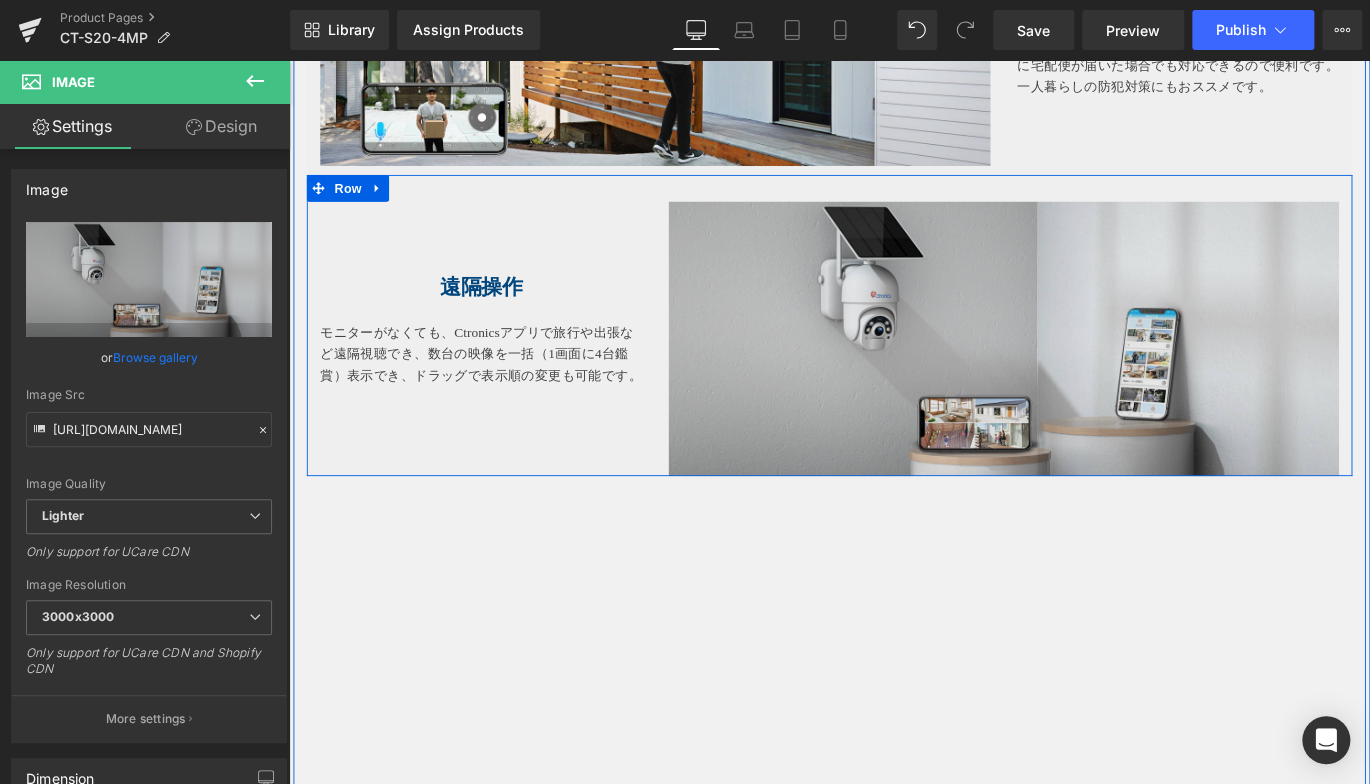 scroll, scrollTop: 3294, scrollLeft: 0, axis: vertical 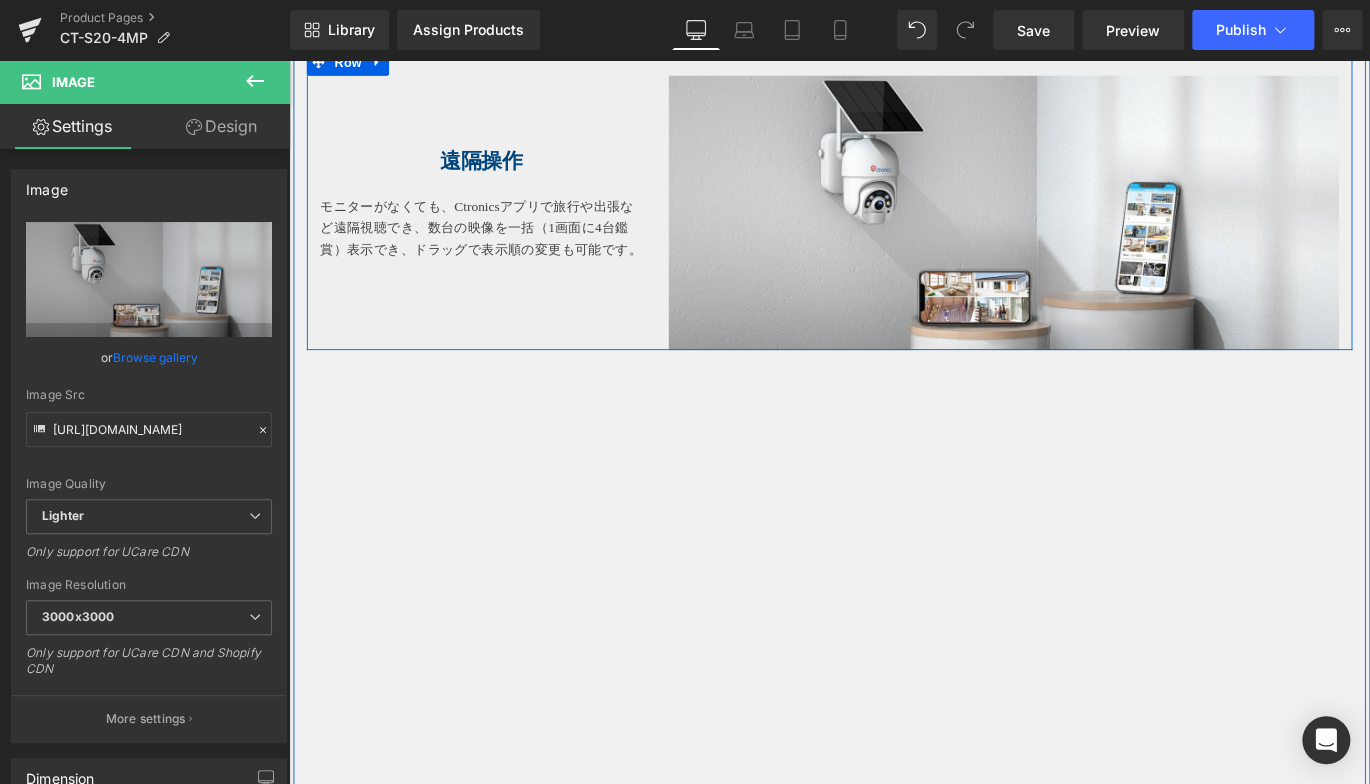 click on "遠隔操作 Heading         モニターがなくても、Ctronicsアプリで旅行や出張など遠隔視聴でき、 数台の映像を一括（1画面に4台鑑賞）表示でき、ドラッグで表示順の変更も可能です。 Text Block         Image         Row" at bounding box center [894, 216] 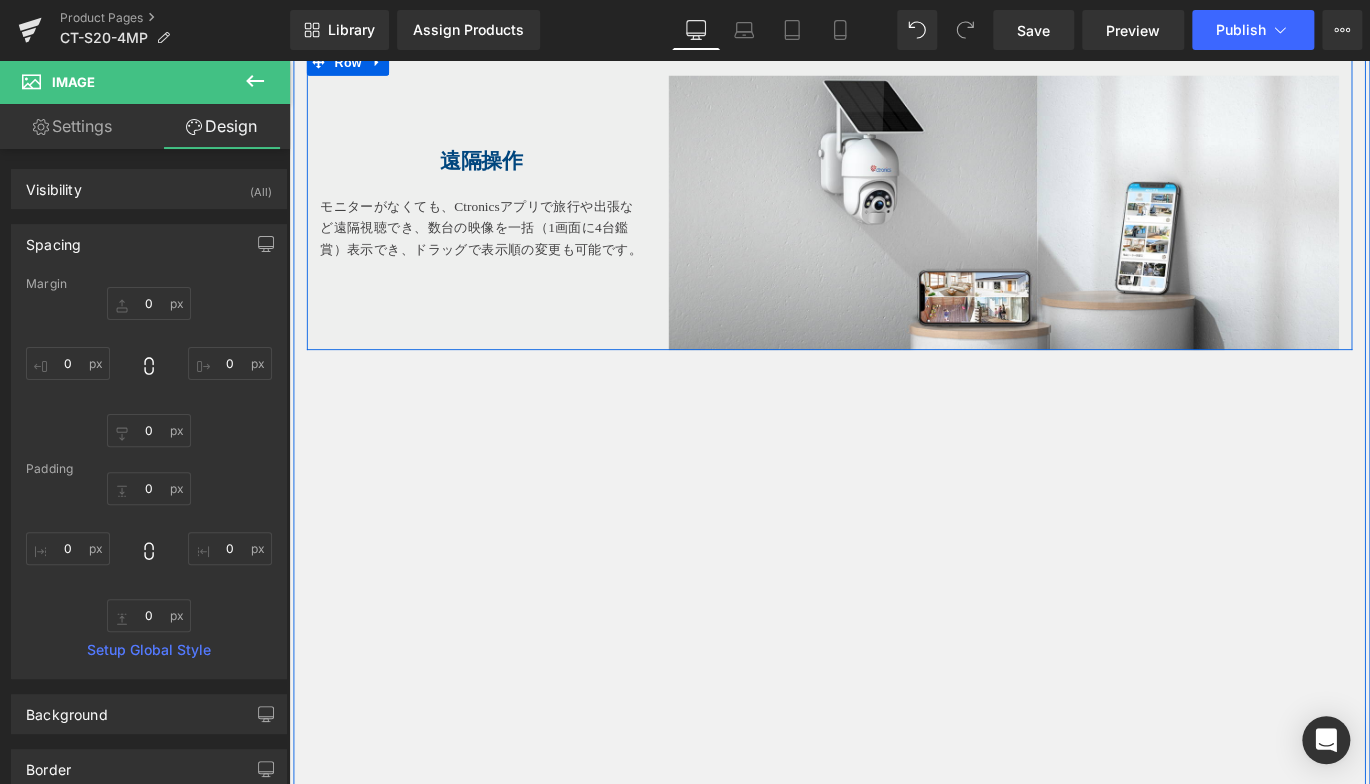 click on "遠隔操作 Heading         モニターがなくても、Ctronicsアプリで旅行や出張など遠隔視聴でき、 数台の映像を一括（1画面に4台鑑賞）表示でき、ドラッグで表示順の変更も可能です。 Text Block         Image         Row" at bounding box center (894, 216) 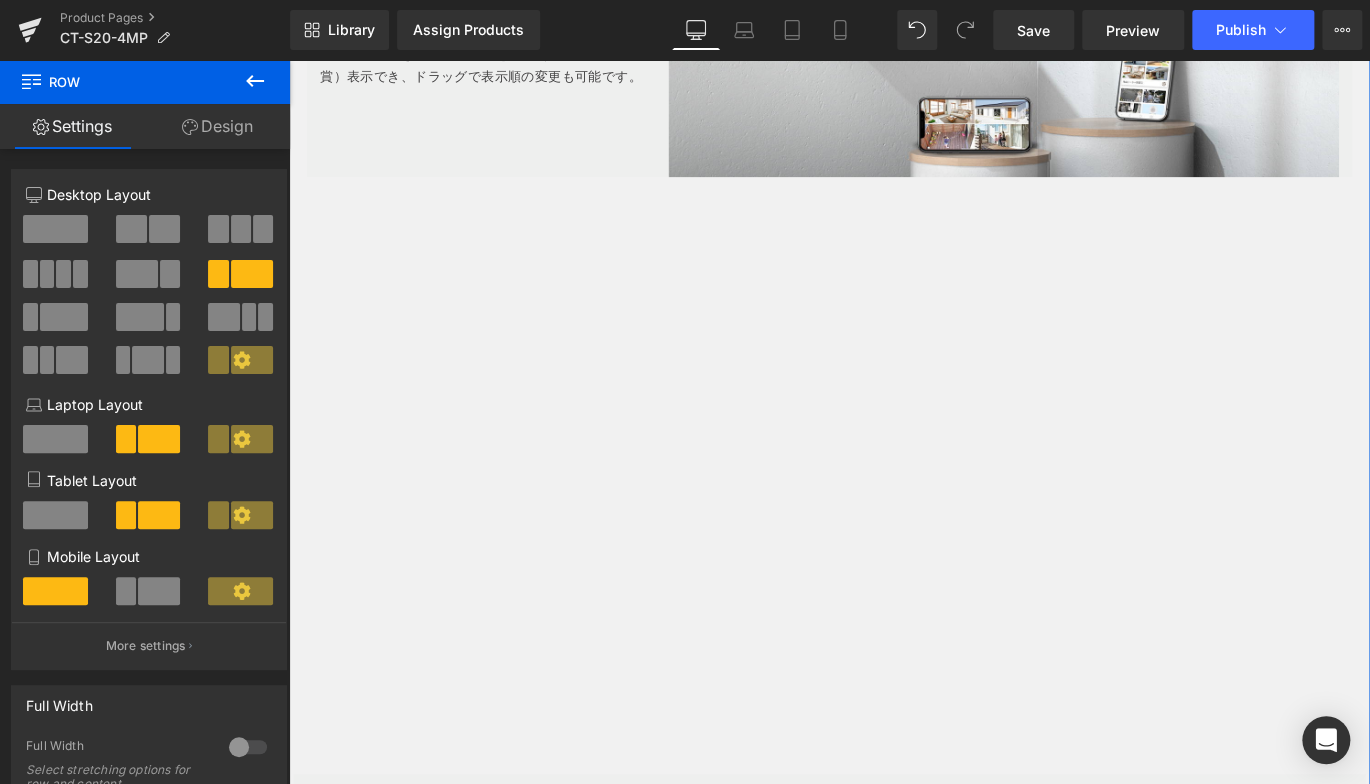 scroll, scrollTop: 3394, scrollLeft: 0, axis: vertical 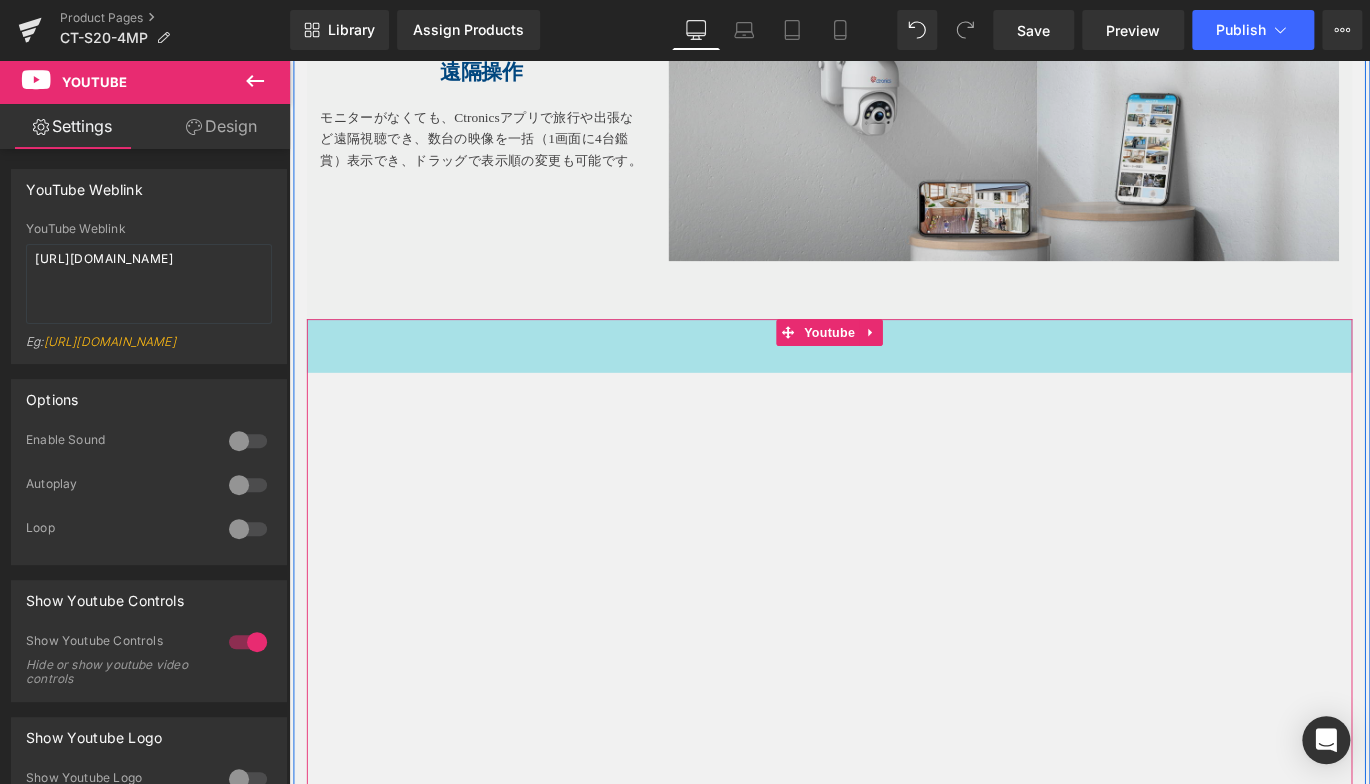 drag, startPoint x: 811, startPoint y: 301, endPoint x: 816, endPoint y: 361, distance: 60.207973 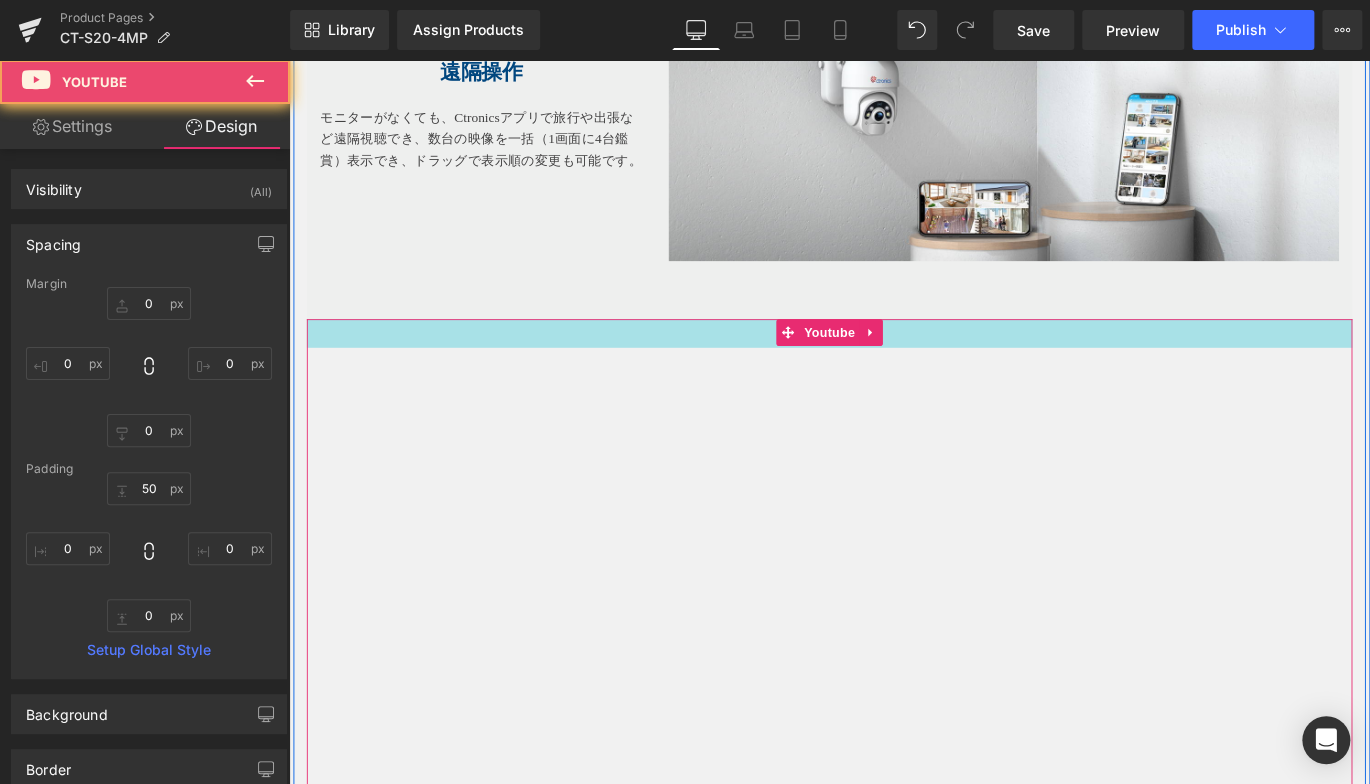 type on "0" 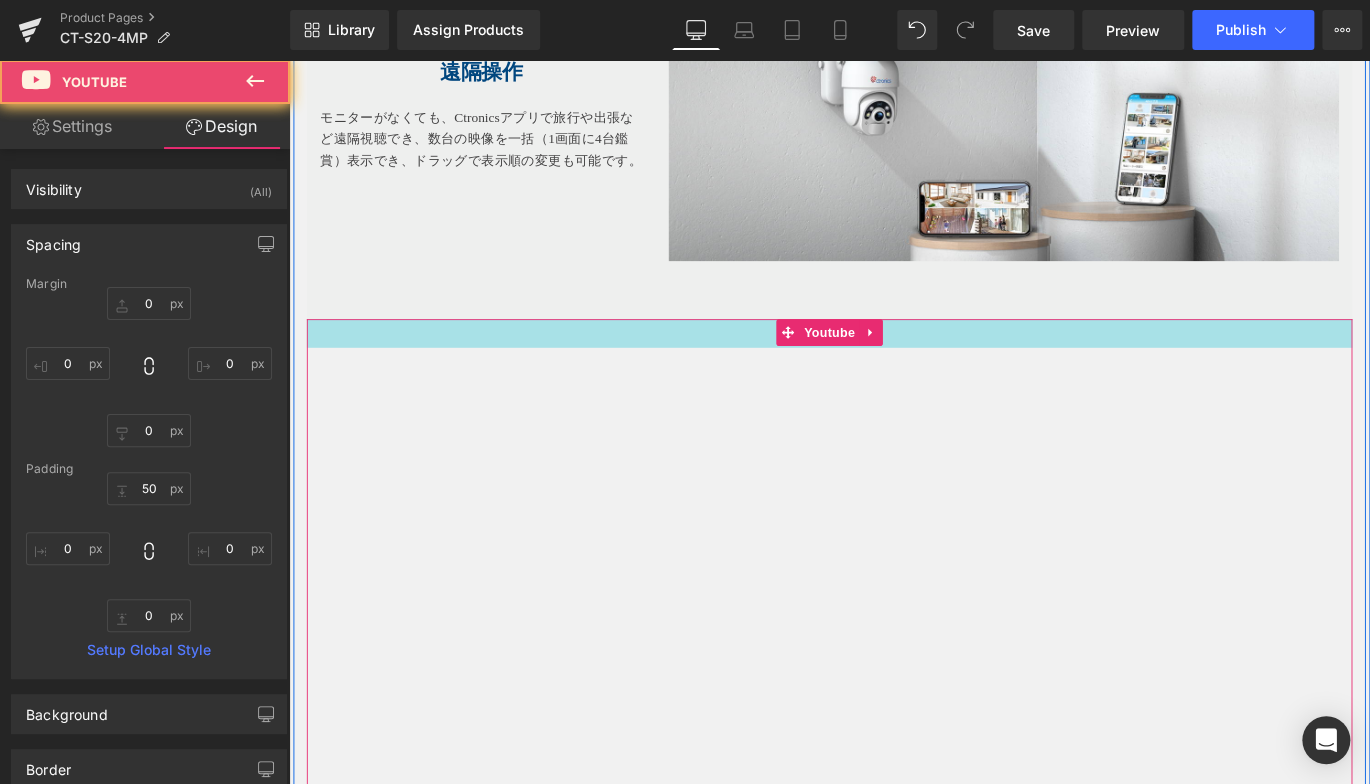 type on "0" 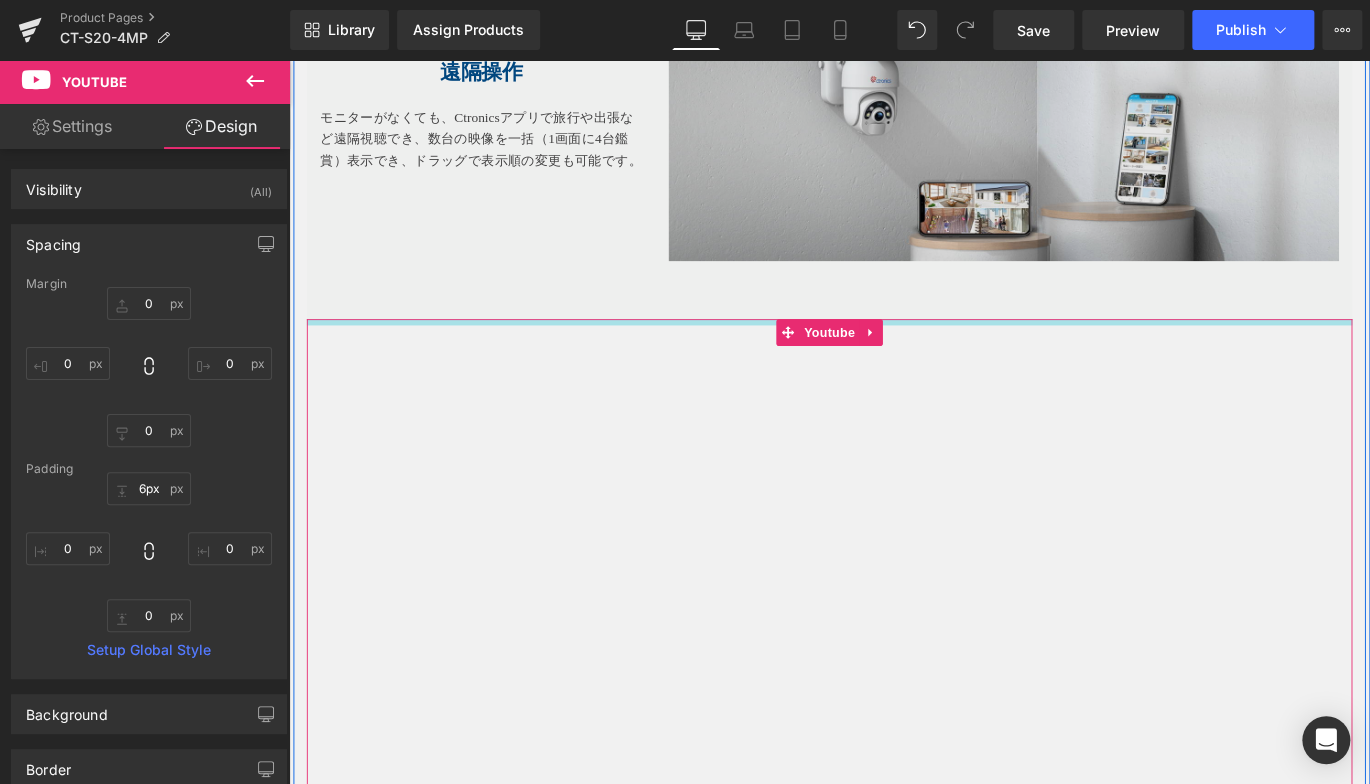 type on "0px" 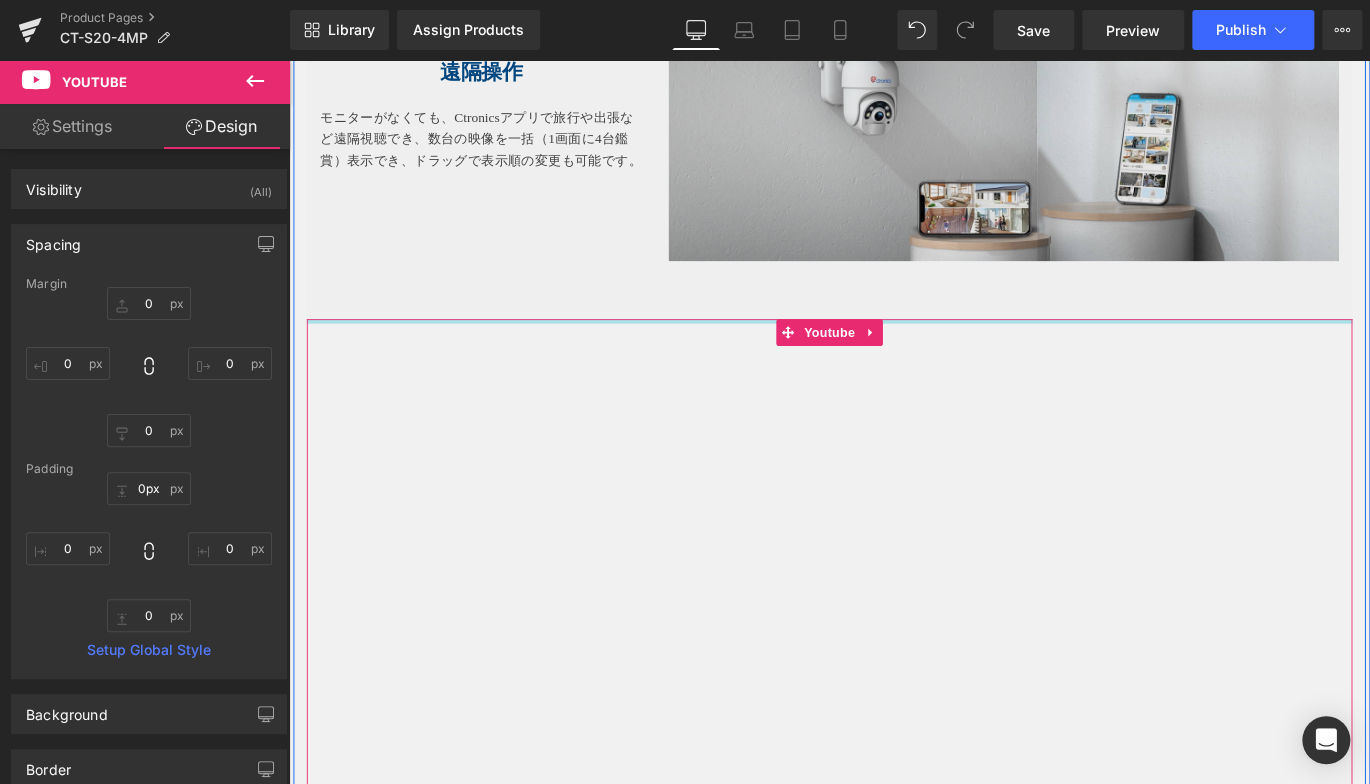 drag, startPoint x: 772, startPoint y: 415, endPoint x: 802, endPoint y: 338, distance: 82.637764 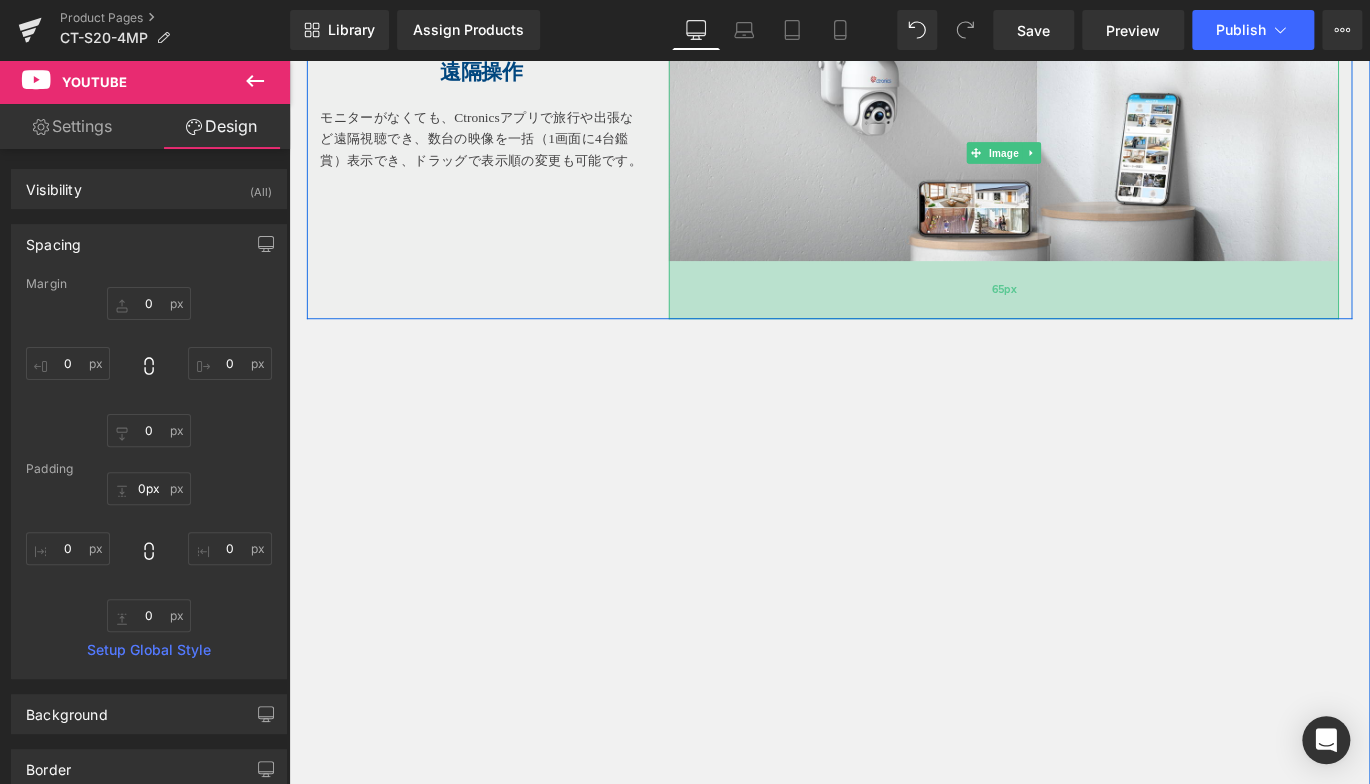 drag, startPoint x: 789, startPoint y: 366, endPoint x: 791, endPoint y: 350, distance: 16.124516 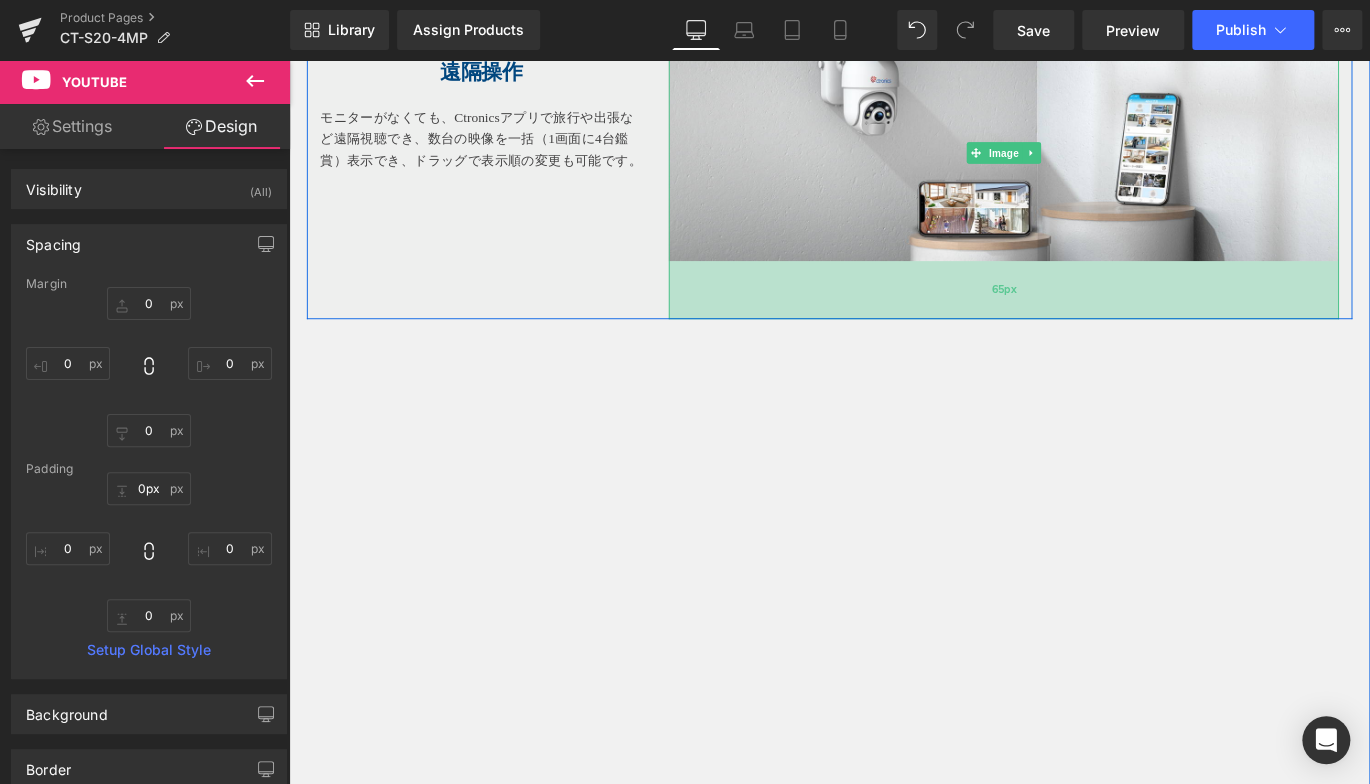 click on "Image
400万高画素 ・昼夜を問わずカラー監視
Heading
200万画素の２倍の画素数を持った「 400万超高画質 」 でナンバーまで、被写体の表情まで、しっかり把握することができます。白とびを防ぐことができるホワイトバランス機能と逆光補正機能も備えています。
Text Block
Row   32px
Row
Hero Banner   90px   170px
モーション検知（人、動物）と最先端ヒューマン（人間のみ）検知可能
Heading
Text Block
Row" at bounding box center (894, -663) 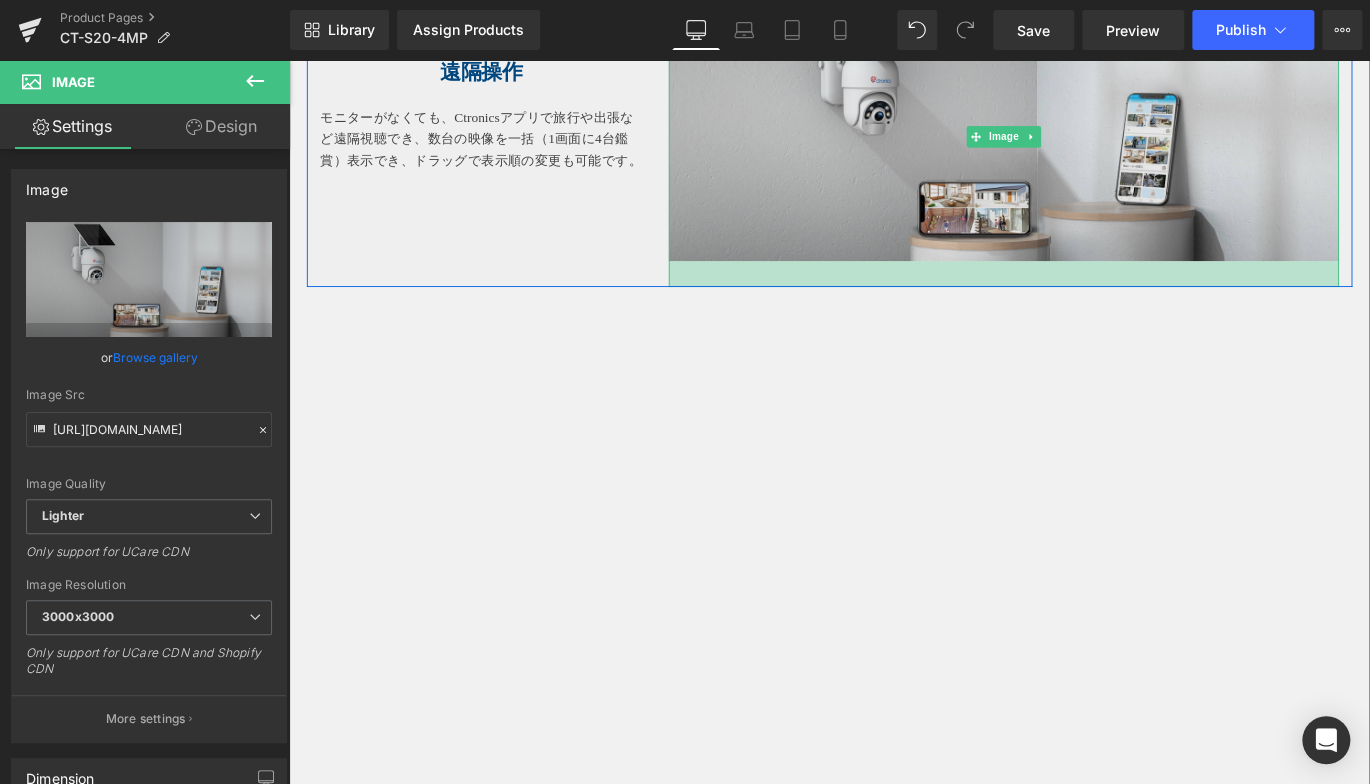 drag, startPoint x: 791, startPoint y: 350, endPoint x: 798, endPoint y: 314, distance: 36.67424 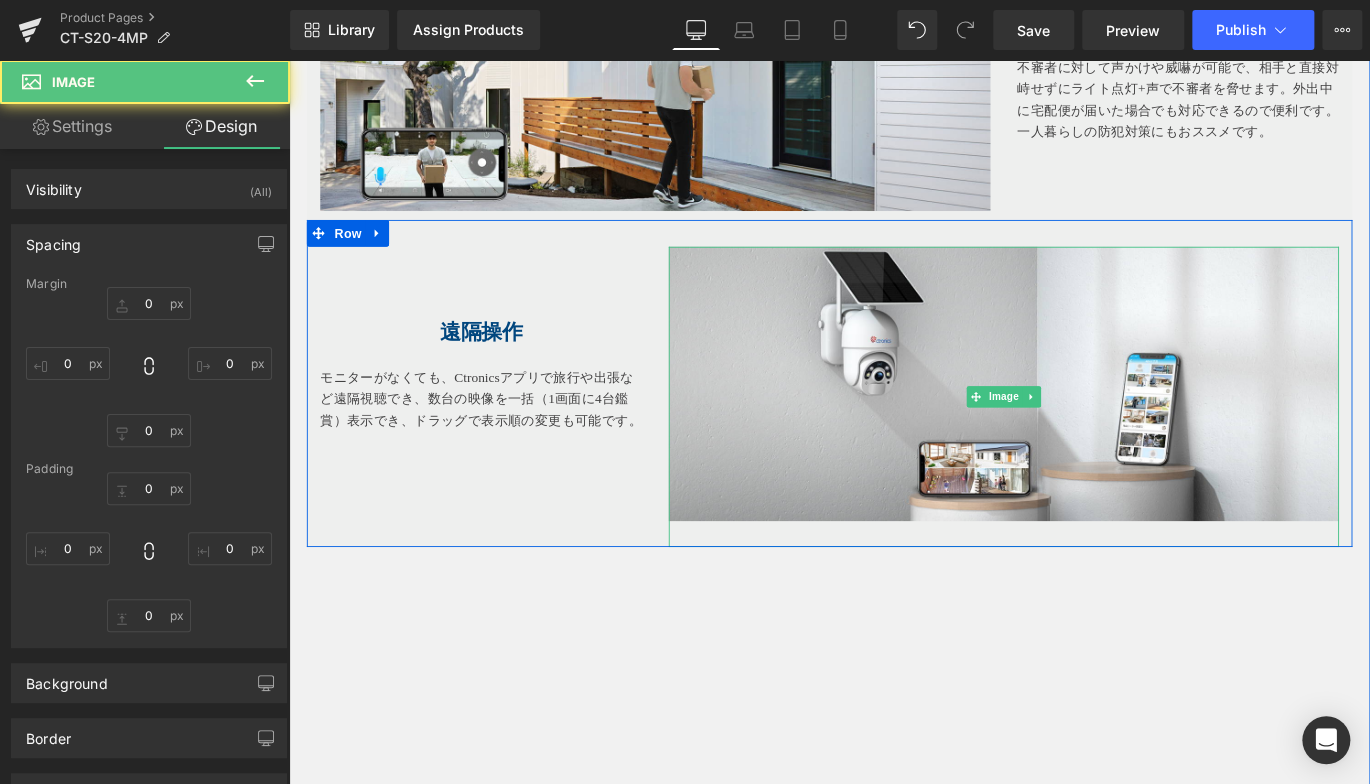 type on "0" 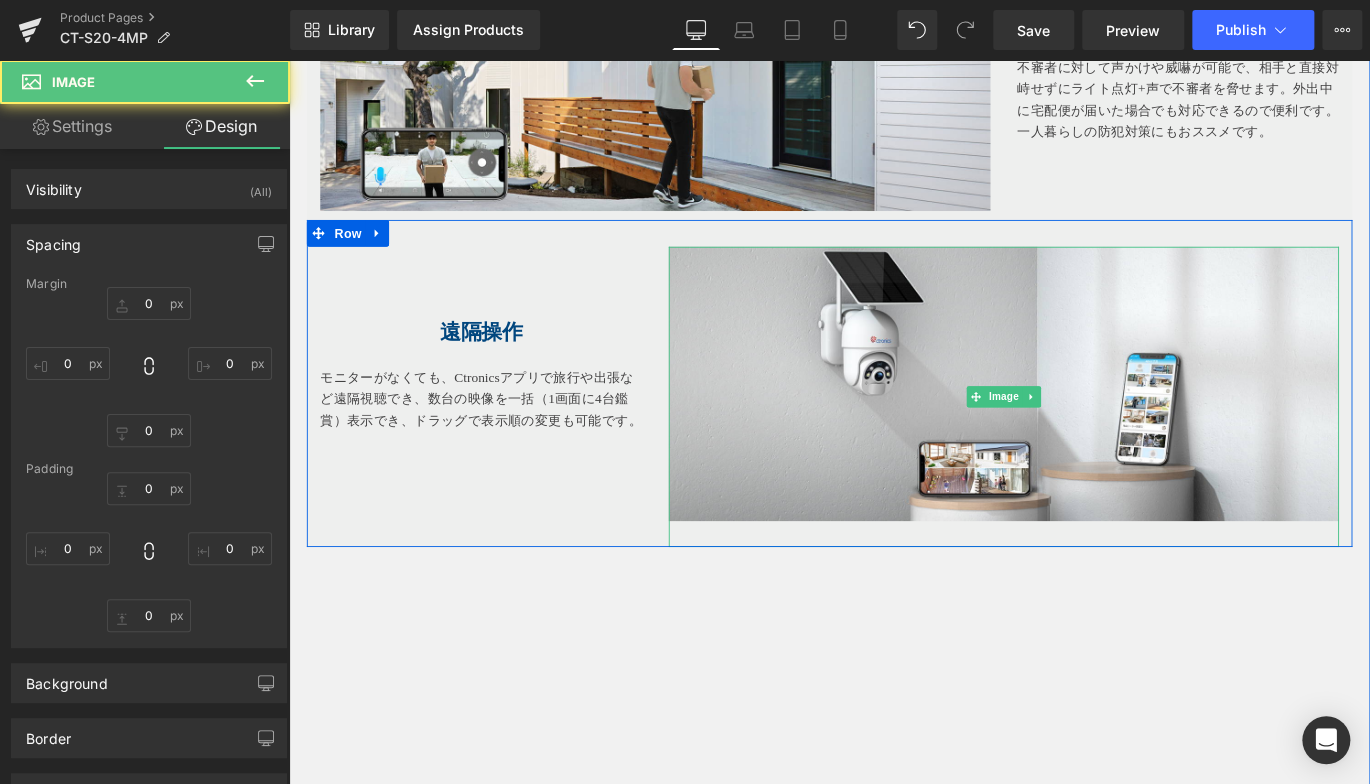type on "0" 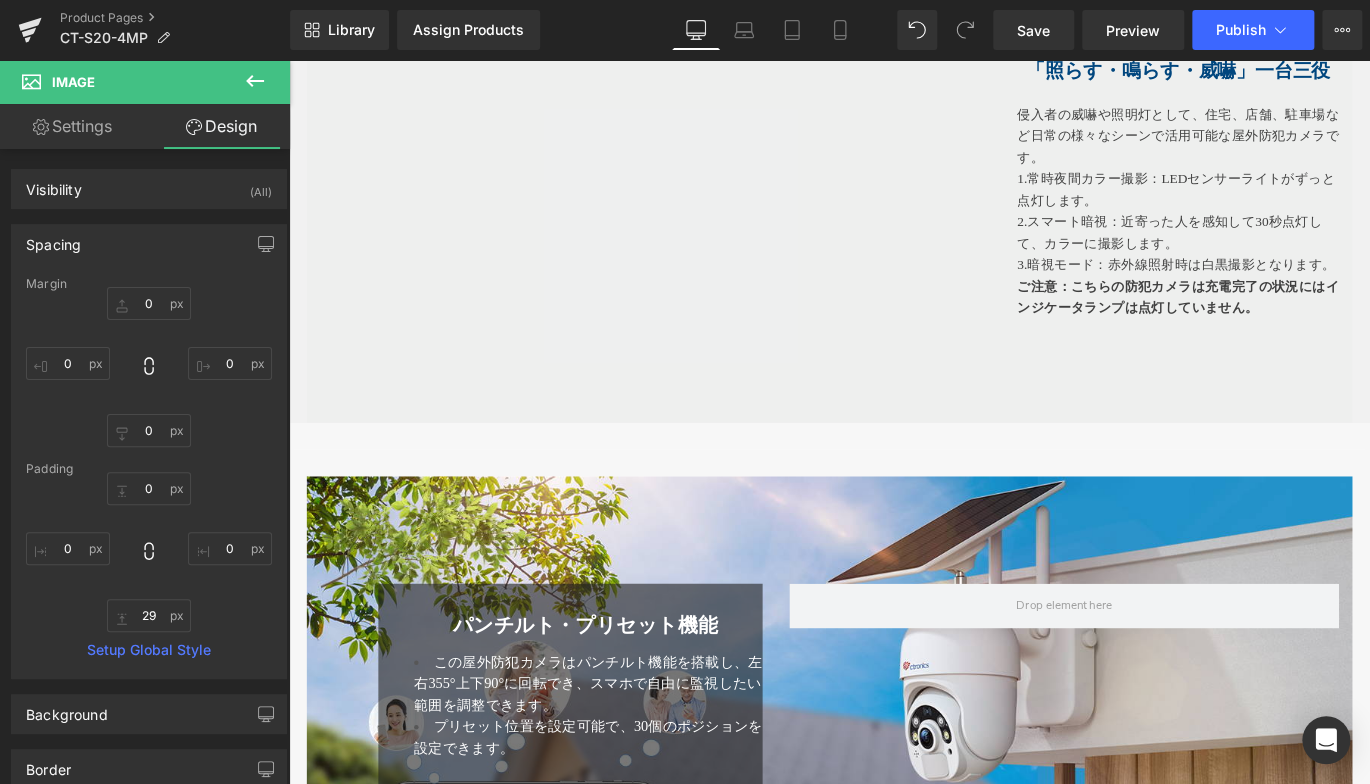 scroll, scrollTop: 4794, scrollLeft: 0, axis: vertical 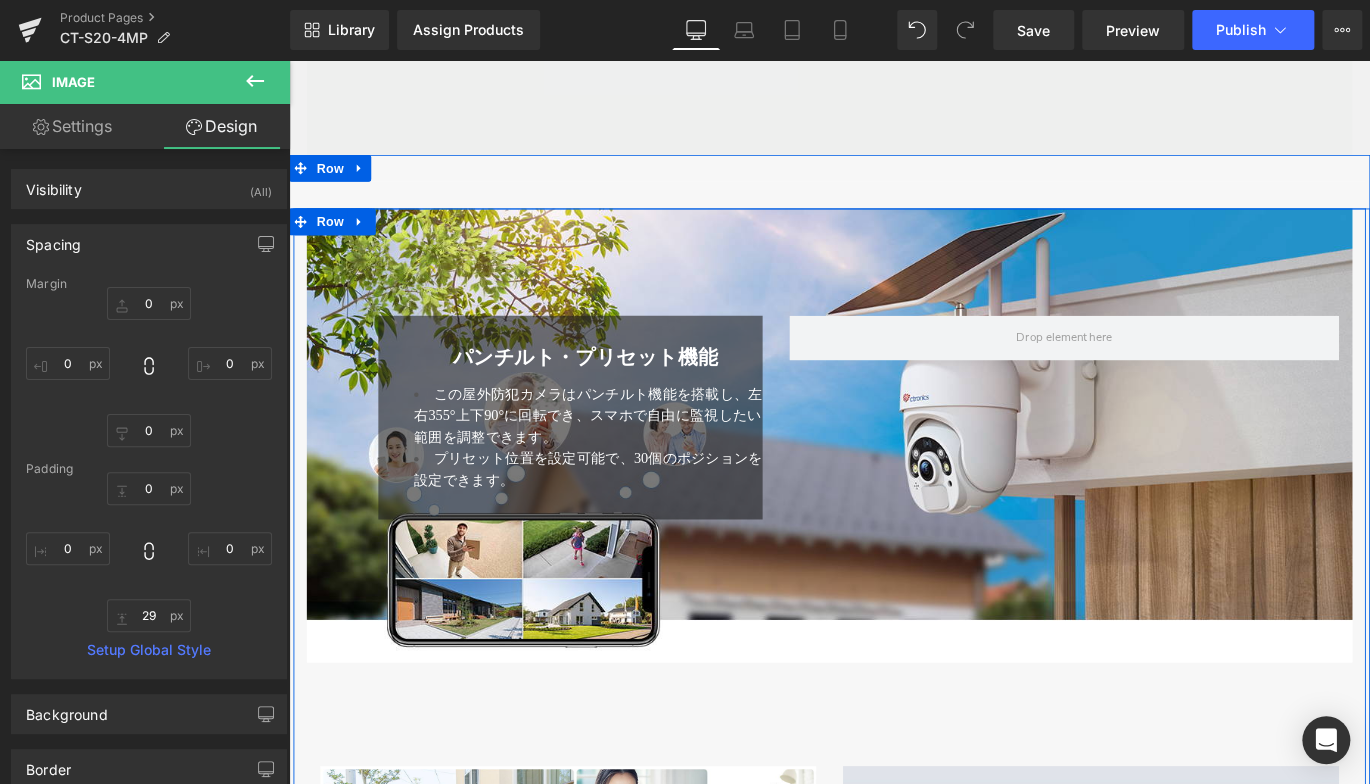 drag, startPoint x: 299, startPoint y: 417, endPoint x: 321, endPoint y: 417, distance: 22 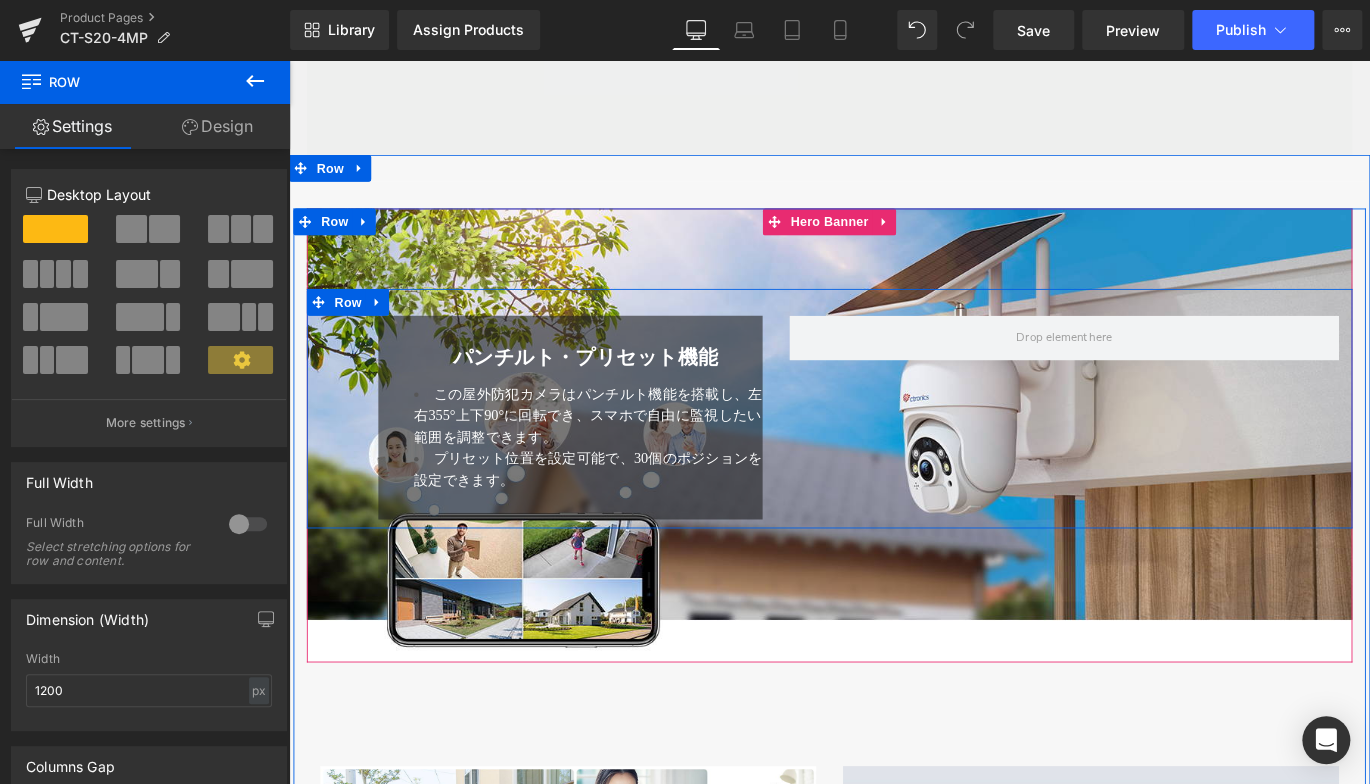 drag, startPoint x: 309, startPoint y: 373, endPoint x: 354, endPoint y: 391, distance: 48.466484 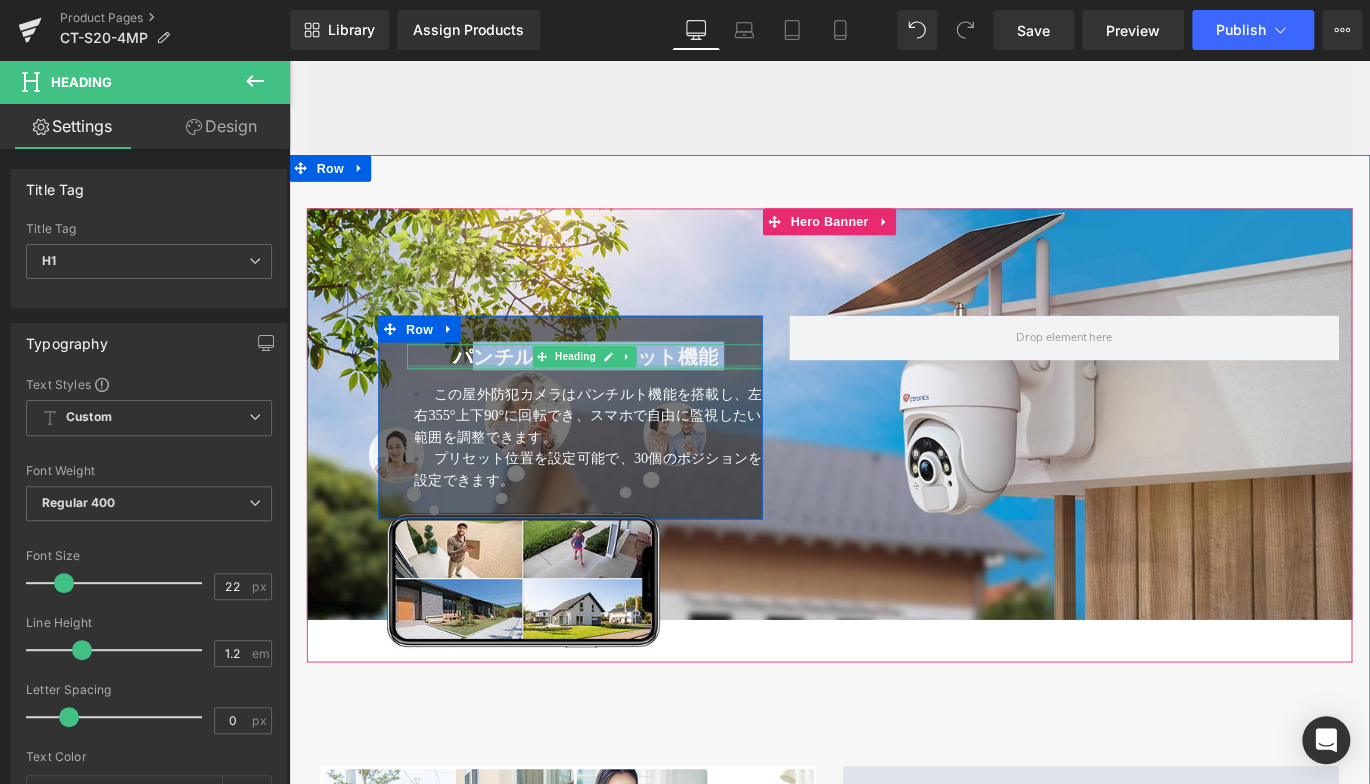 drag, startPoint x: 477, startPoint y: 409, endPoint x: 772, endPoint y: 412, distance: 295.01526 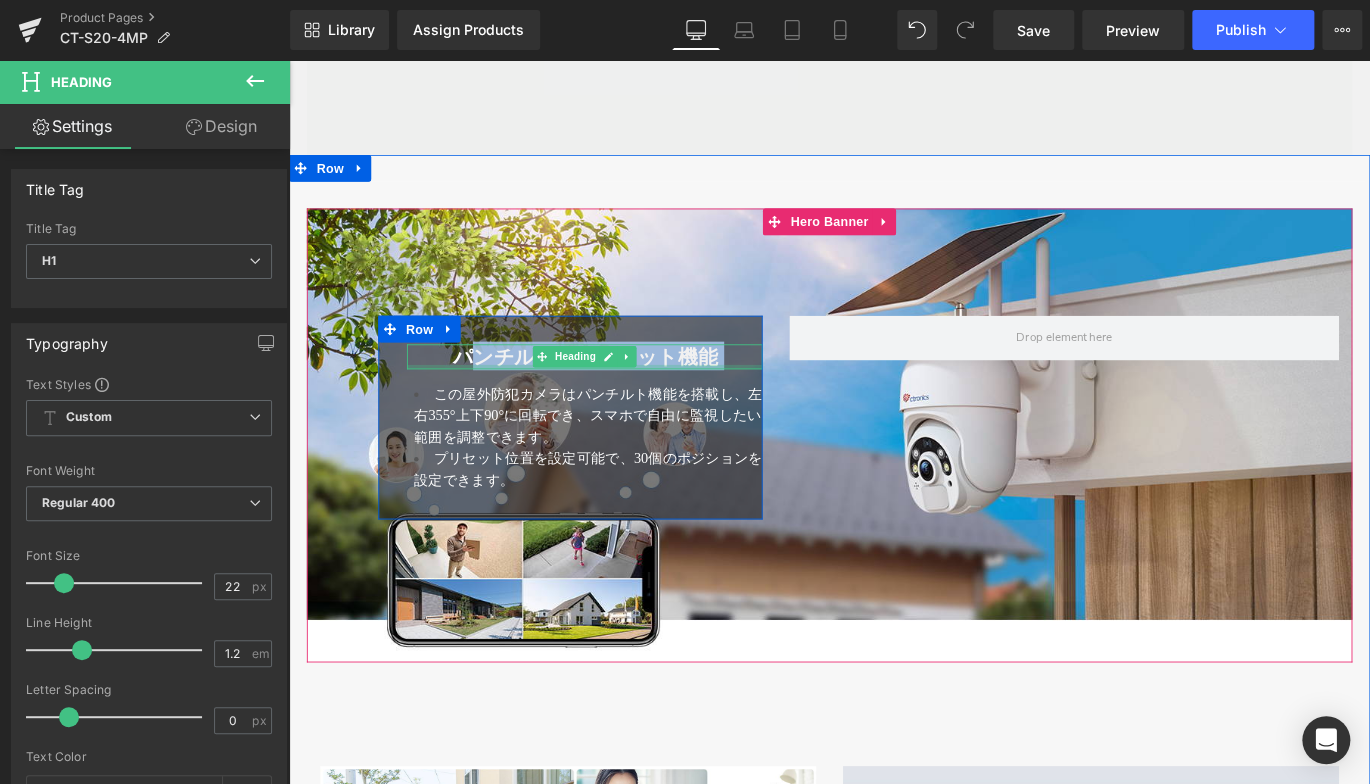 click on "パンチルト・プリセット機能
Heading" at bounding box center [620, 391] 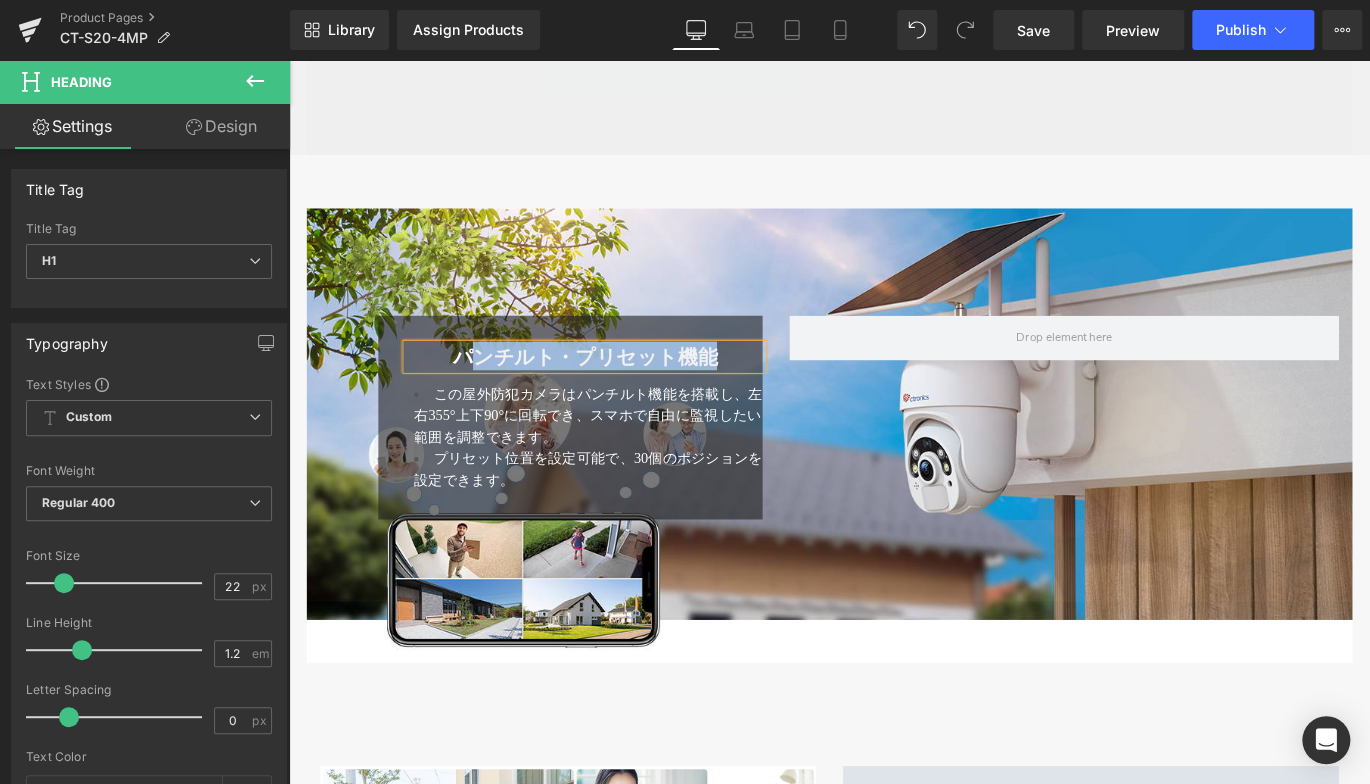click on "パンチルト・プリセット機能
Heading
この屋外防犯カメラはパンチルト機能を搭載し、左右355°上下90°に回転でき、スマホで自由に監視したい範囲を調整できます。
プリセット位置を設定可能で、30個のポジションを設定できます。
Text Block
Row
Row" at bounding box center (894, 449) 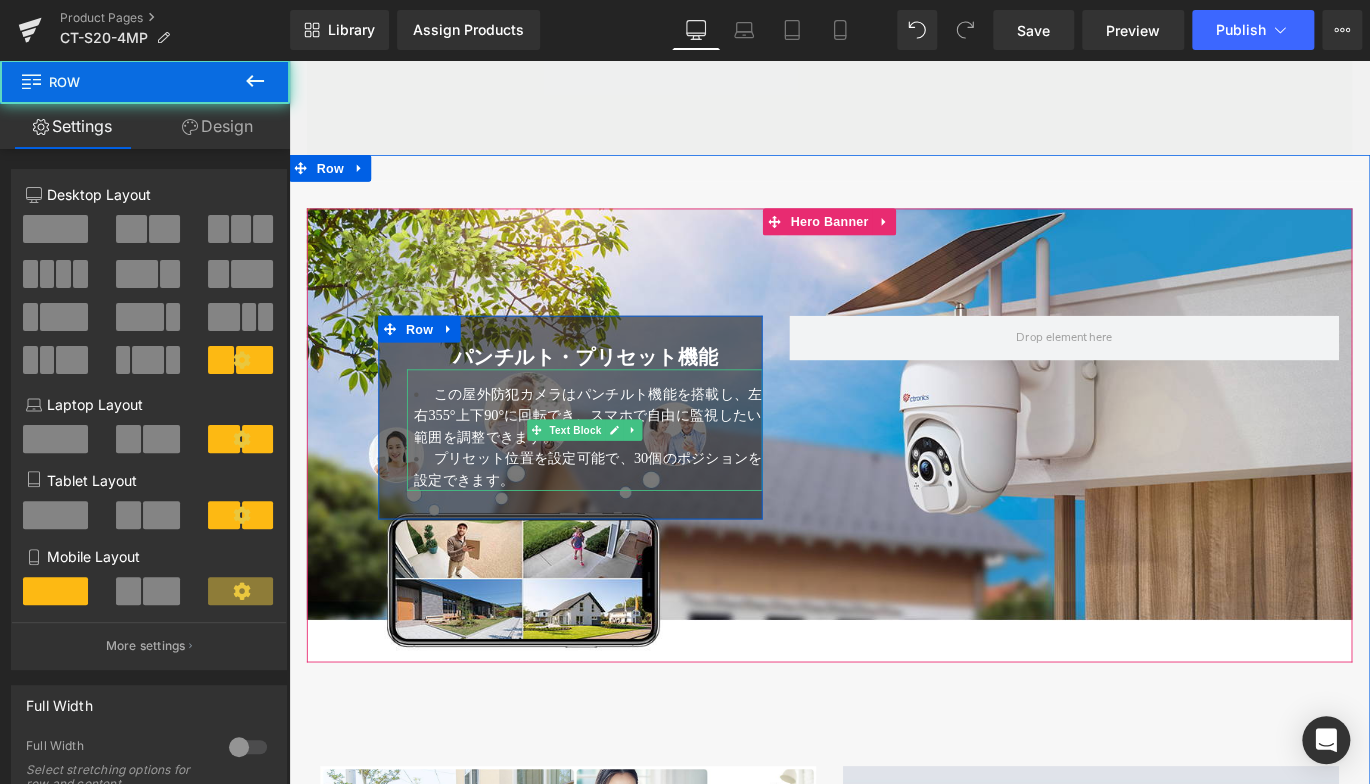 click on "この屋外防犯カメラはパンチルト機能を搭載し、左右355°上下90°に回転でき、スマホで自由に監視したい範囲を調整できます。
プリセット位置を設定可能で、30個のポジションを設定できます。" at bounding box center (620, 474) 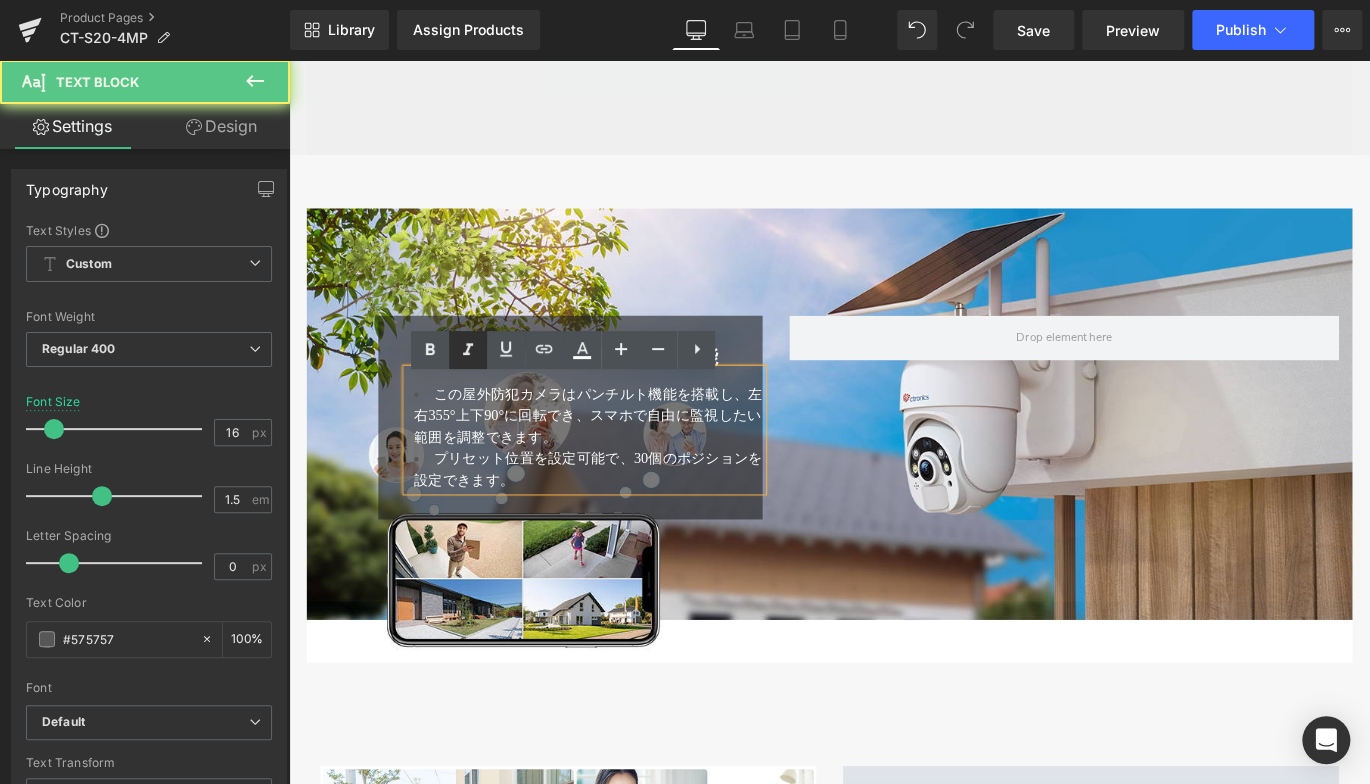 click at bounding box center [468, 350] 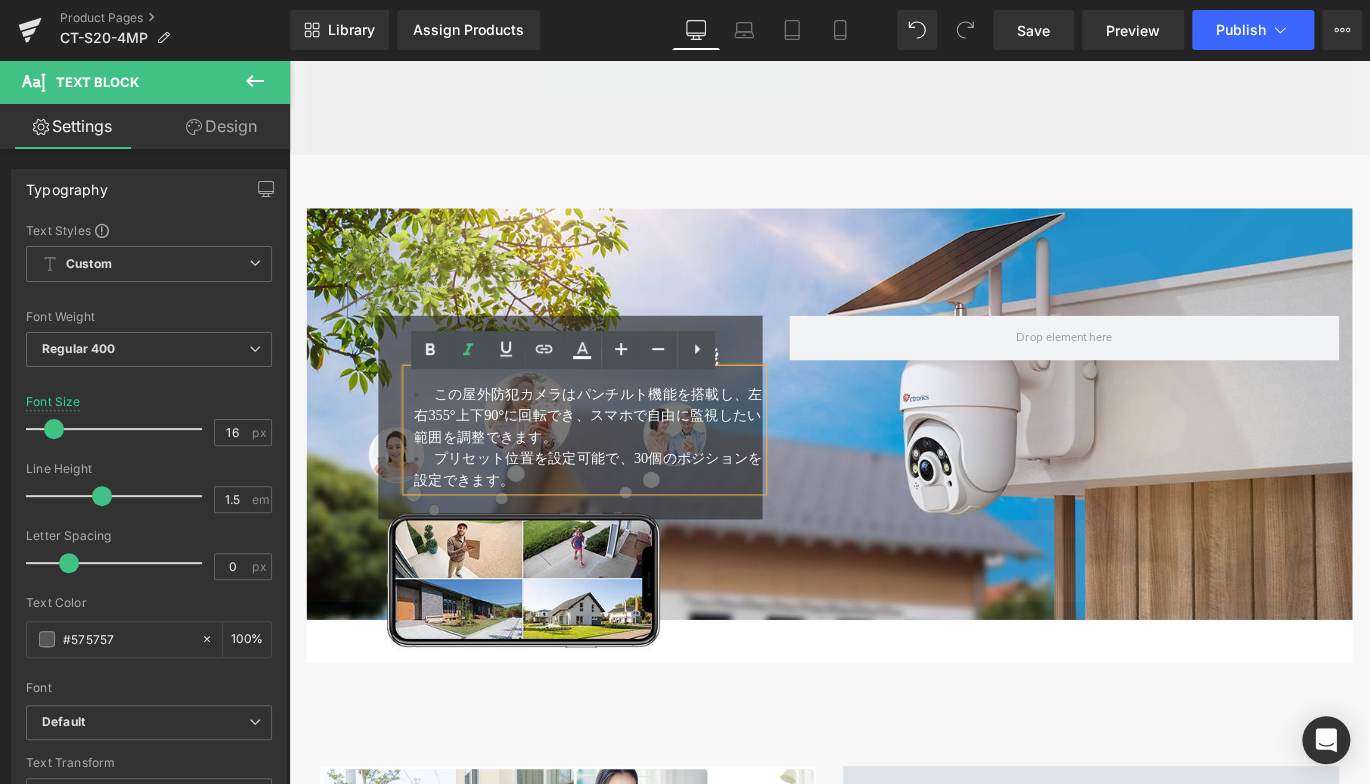 click on "この屋外防犯カメラはパンチルト機能を搭載し、左右355°上下90°に回転でき、スマホで自由に監視したい範囲を調整できます。" at bounding box center (624, 457) 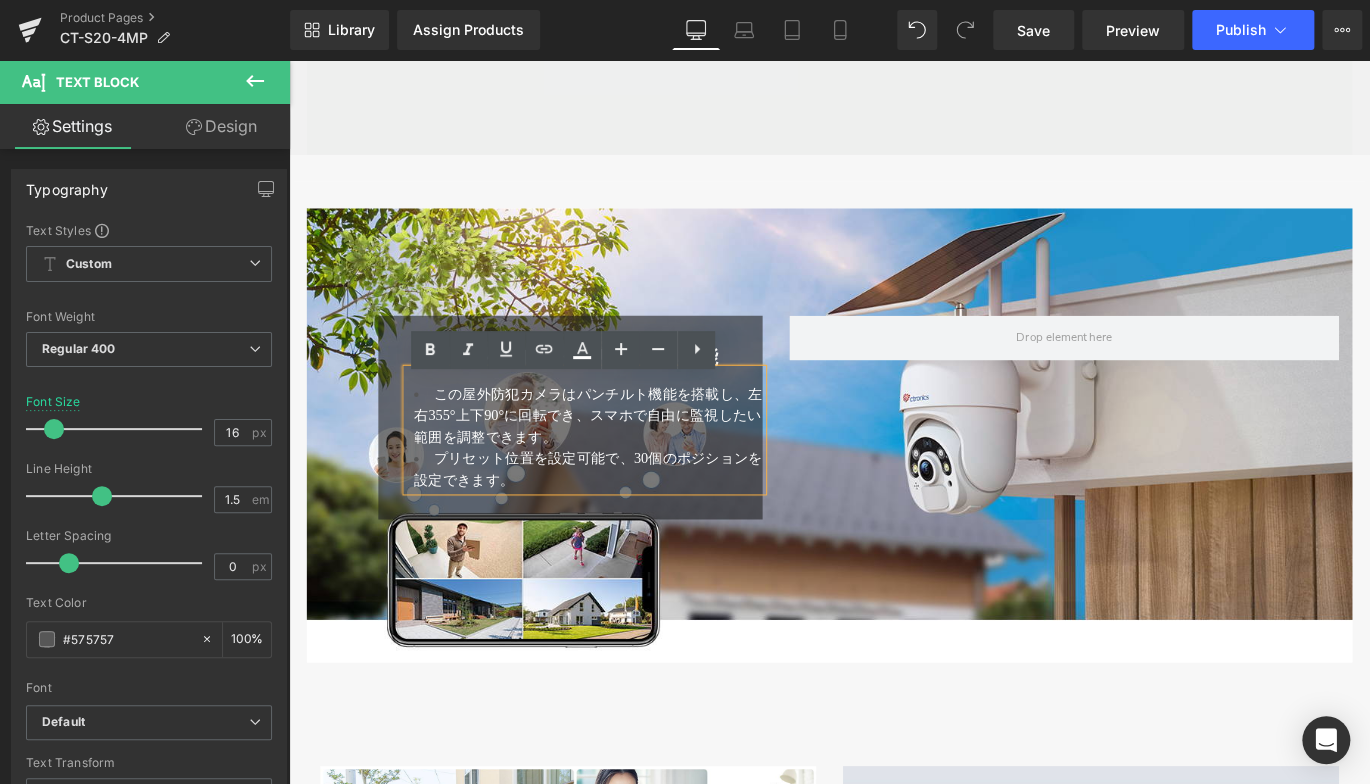 click on "パンチルト・プリセット機能
Heading
この屋外防犯カメラはパンチルト機能を搭載し、左右355°上下90°に回転でき、スマホで自由に監視したい範囲を調整できます。
プリセット位置を設定可能で、30個のポジションを設定できます。
Text Block
Row" at bounding box center (604, 459) 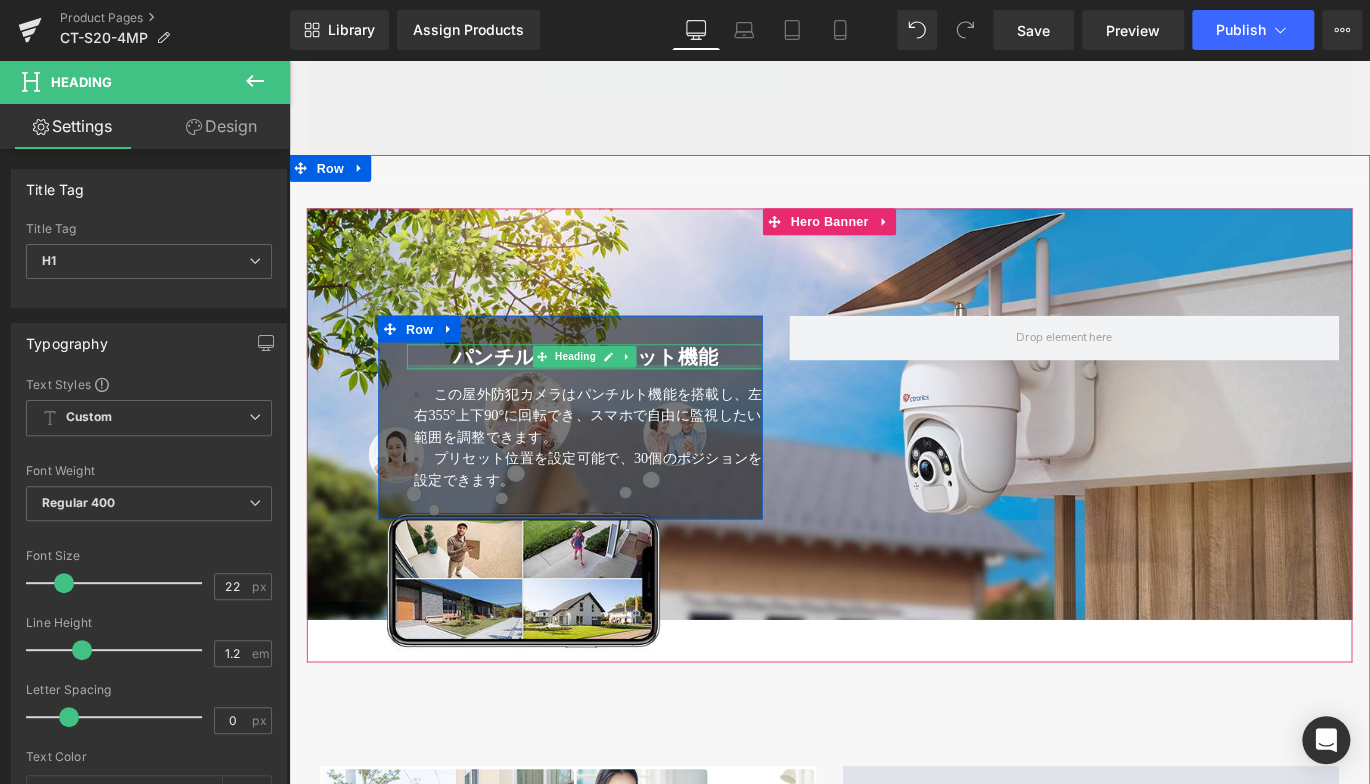 drag, startPoint x: 467, startPoint y: 400, endPoint x: 767, endPoint y: 410, distance: 300.16663 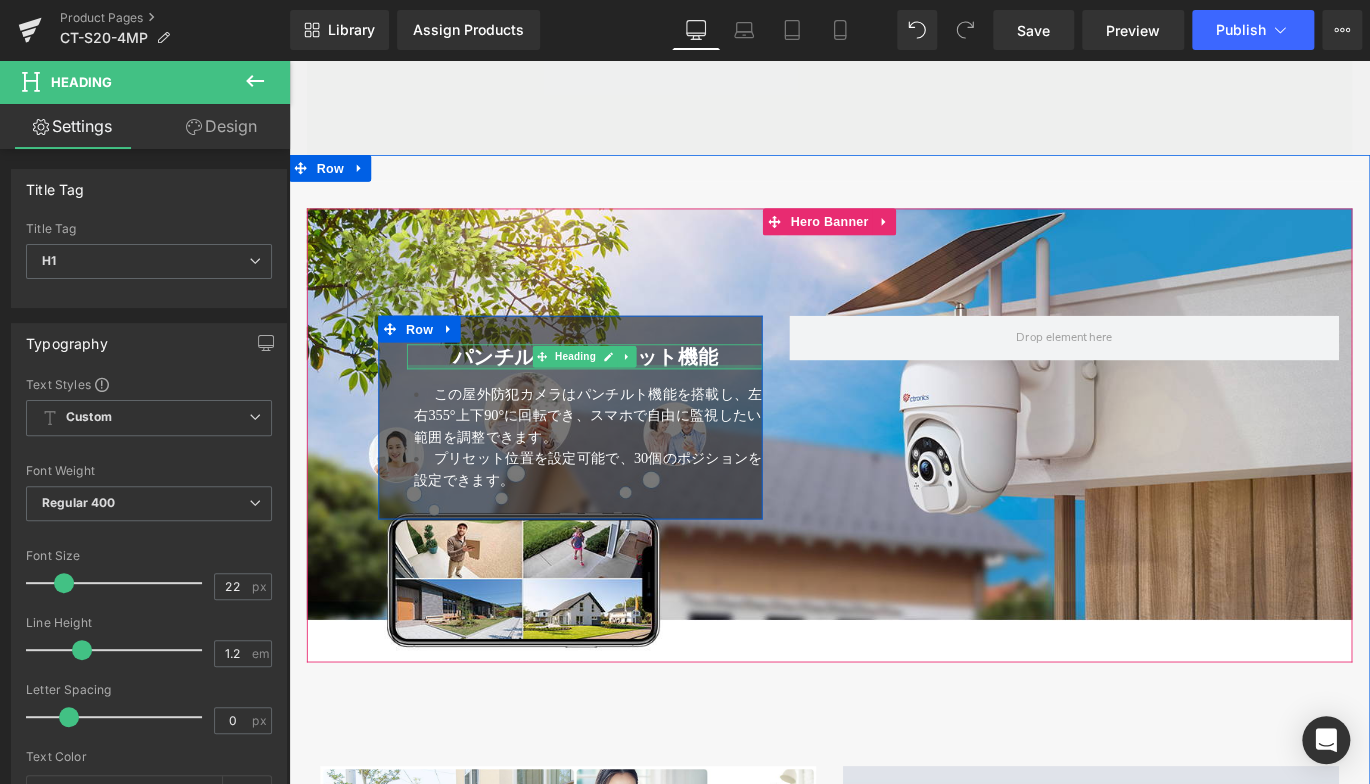 click on "パンチルト・プリセット機能
Heading" at bounding box center (620, 391) 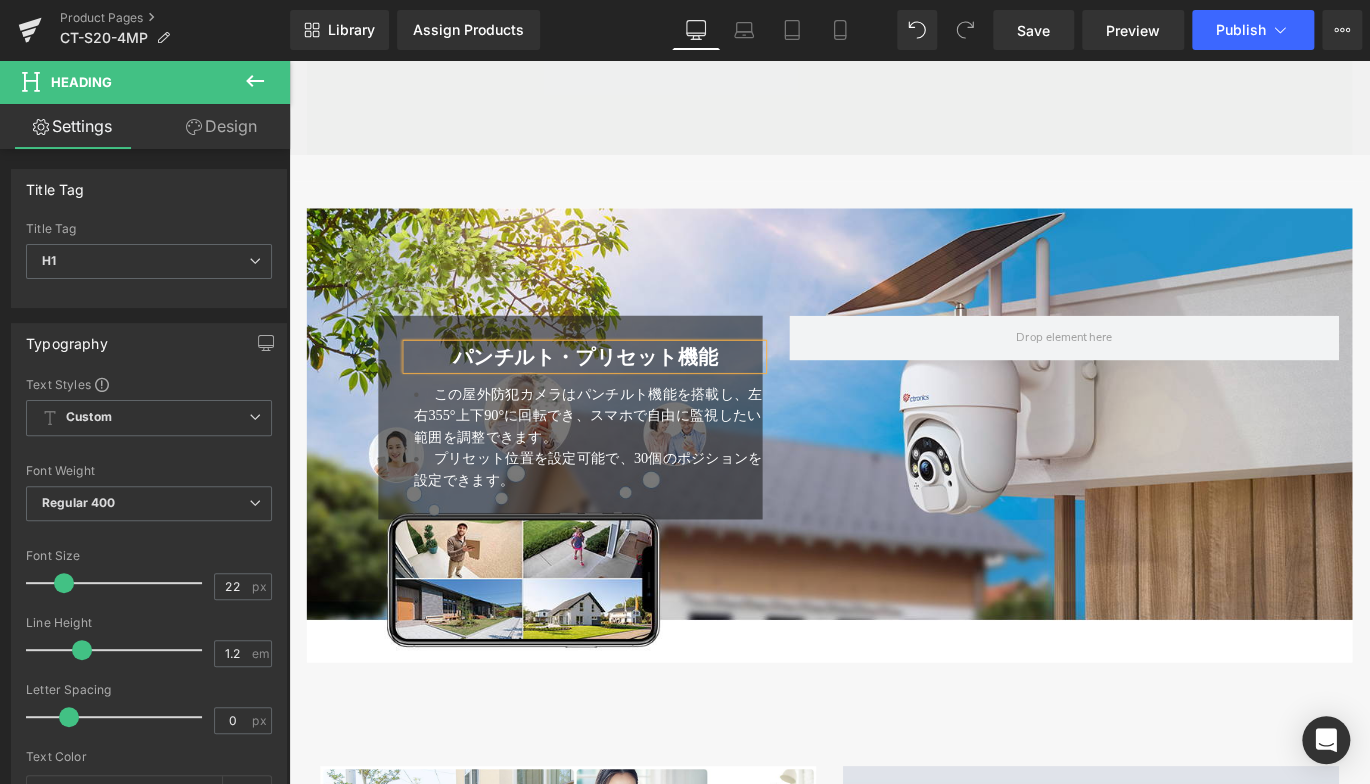 paste 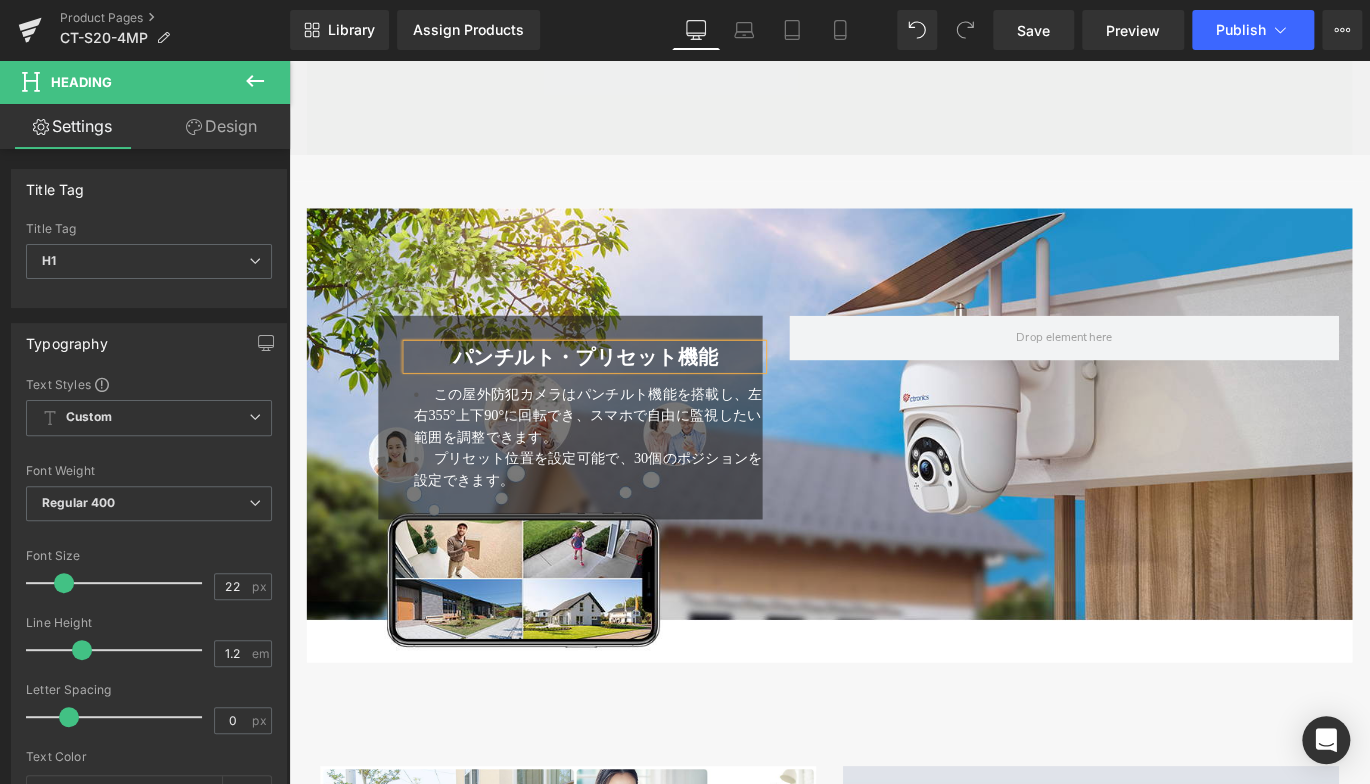 type 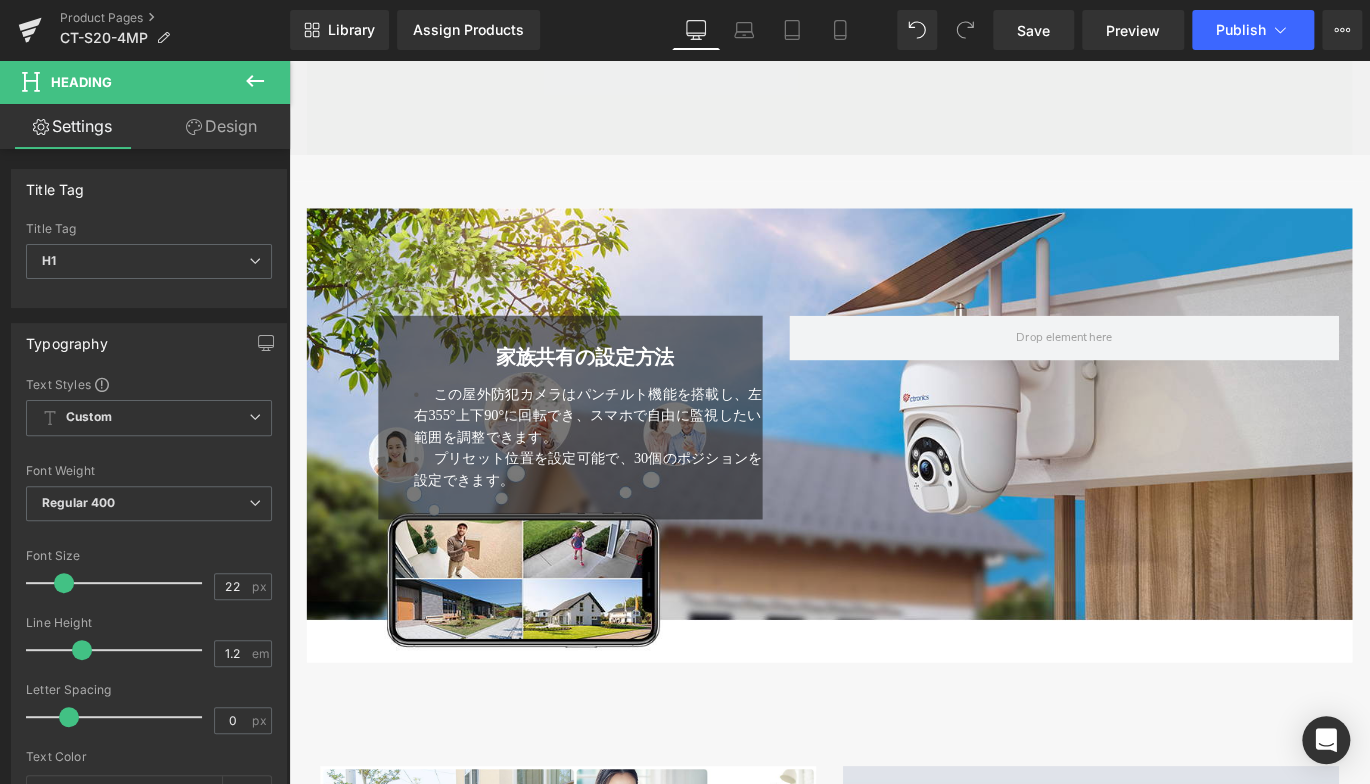 click on "家族共有の設定方法
Heading
この屋外防犯カメラはパンチルト機能を搭載し、左右355°上下90°に回転でき、スマホで自由に監視したい範囲を調整できます。
プリセット位置を設定可能で、30個のポジションを設定できます。
Text Block
Row
Row" at bounding box center [894, 449] 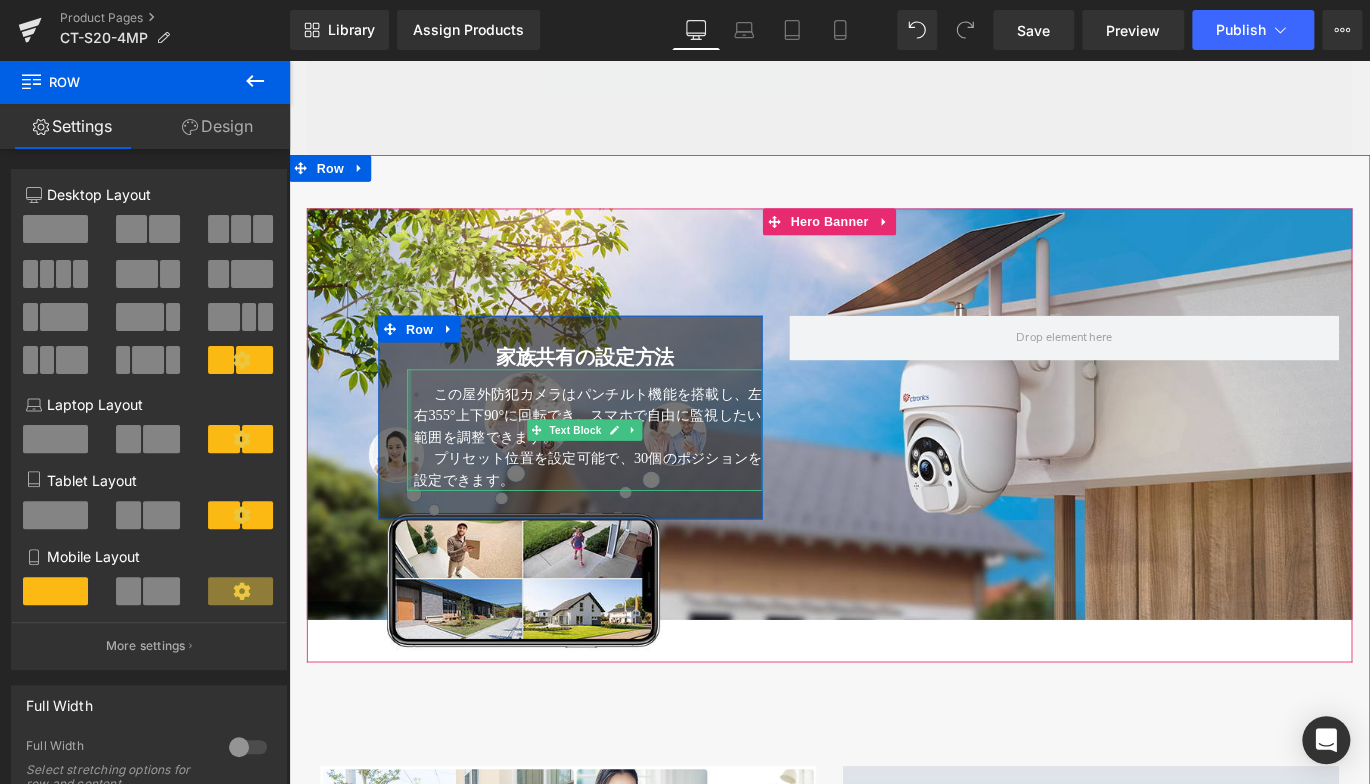 click at bounding box center [423, 474] 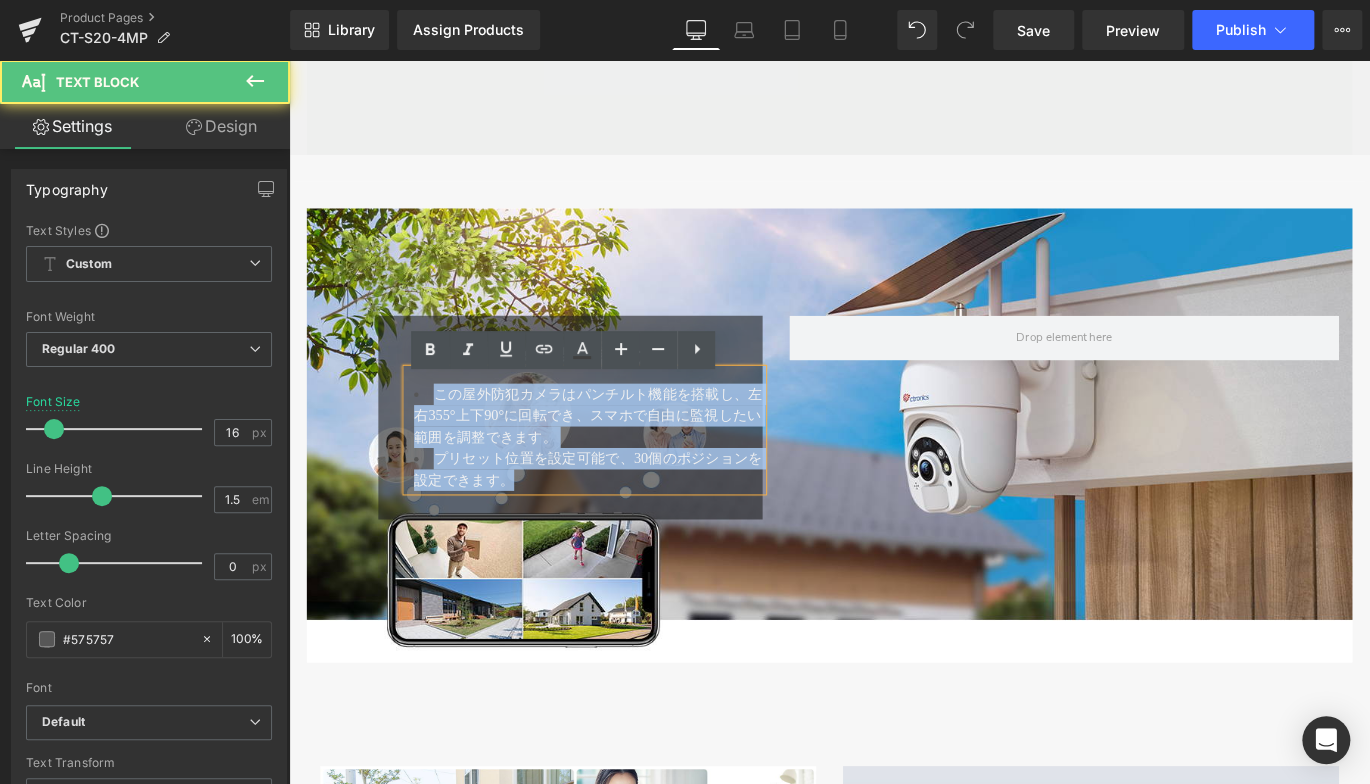 drag, startPoint x: 416, startPoint y: 448, endPoint x: 587, endPoint y: 551, distance: 199.62465 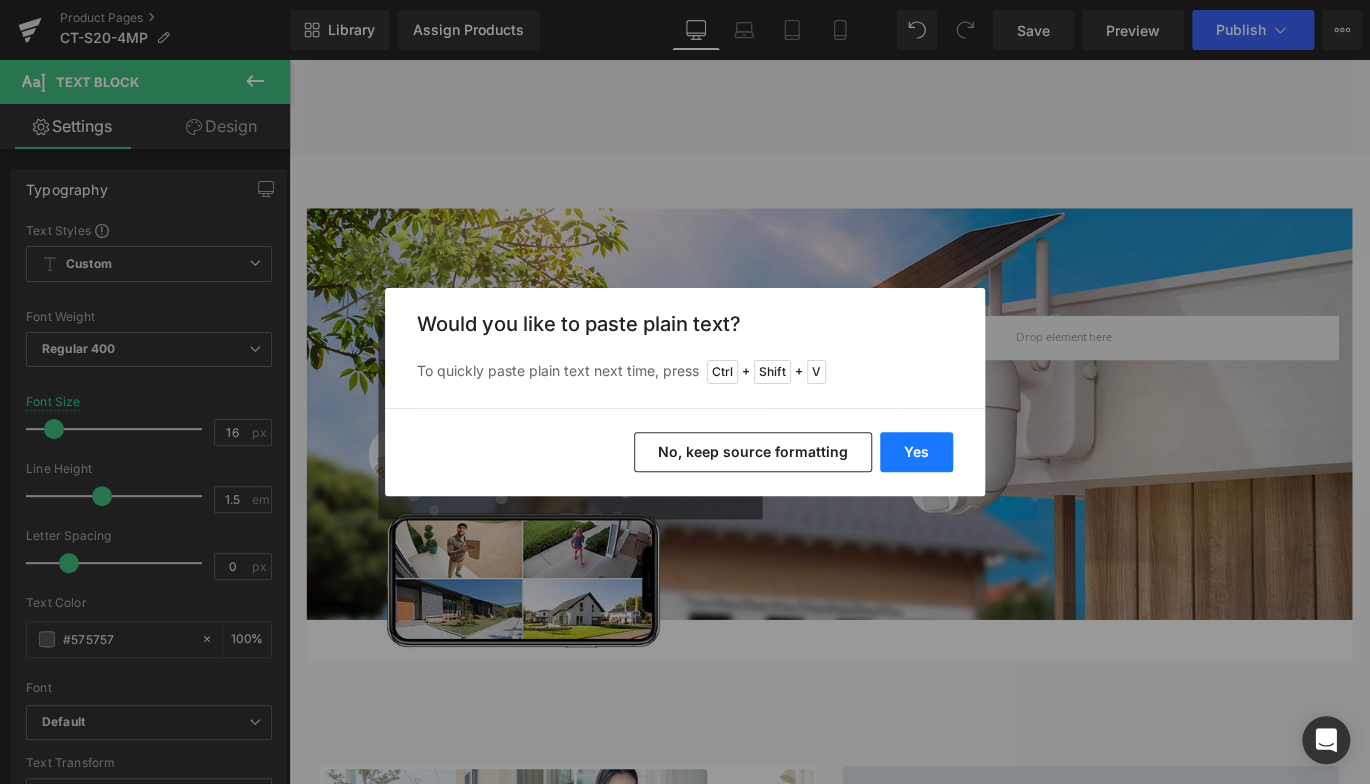 click on "Yes" at bounding box center (916, 452) 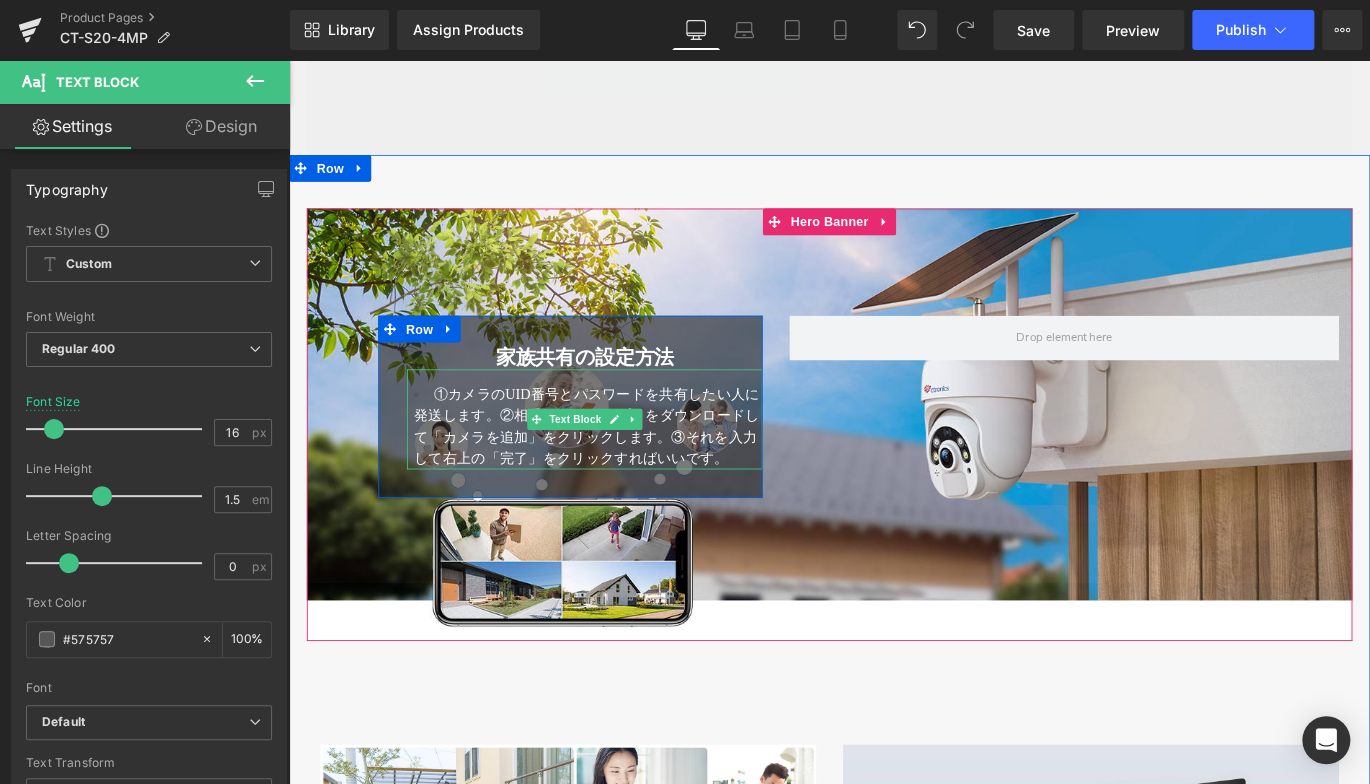 click on "①カメラのUID番号とパスワードを共有したい人に発送します。②相手はctronicsアプリをダウンロードして「カメラを追加」をクリックします。③それを入力して右上の「完了」をクリックすればいいです。" at bounding box center (624, 470) 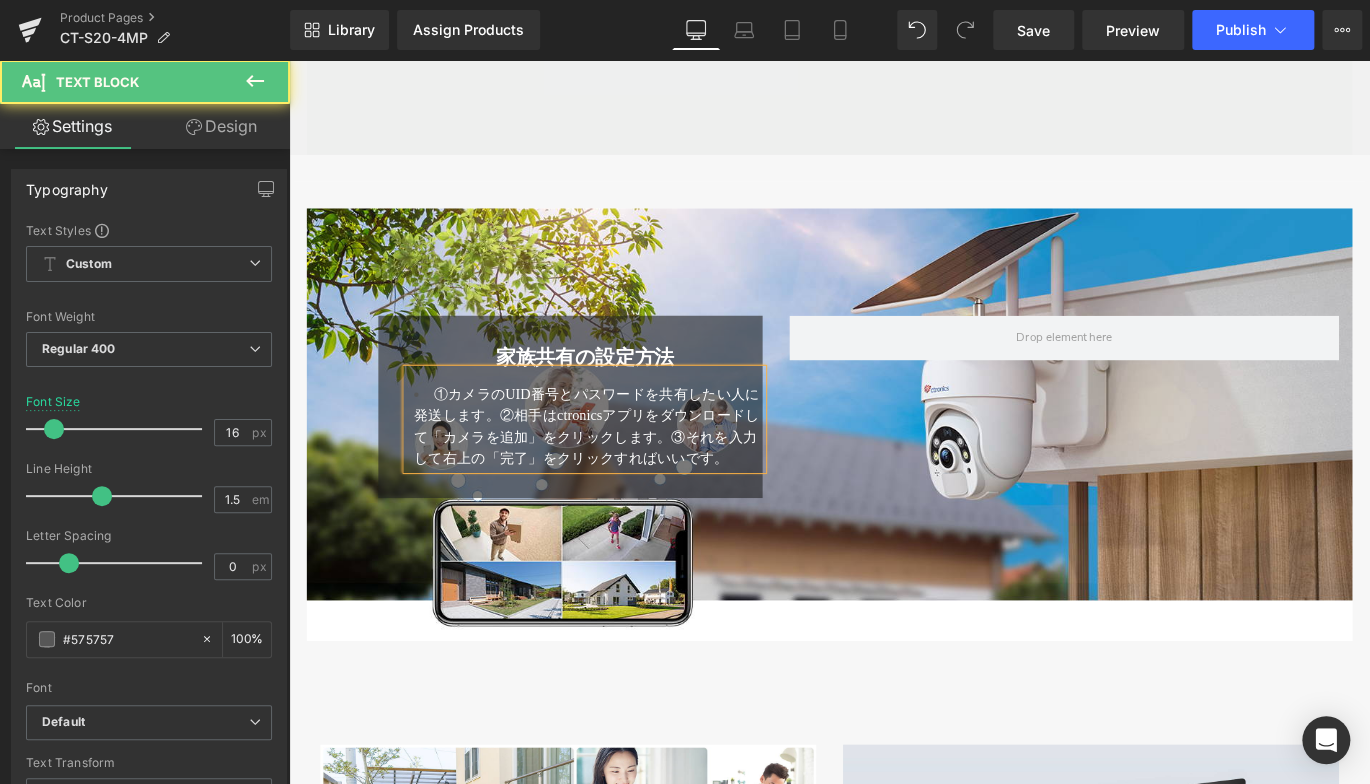 click on "①カメラのUID番号とパスワードを共有したい人に発送します。②相手はctronicsアプリをダウンロードして「カメラを追加」をクリックします。③それを入力して右上の「完了」をクリックすればいいです。" at bounding box center [622, 469] 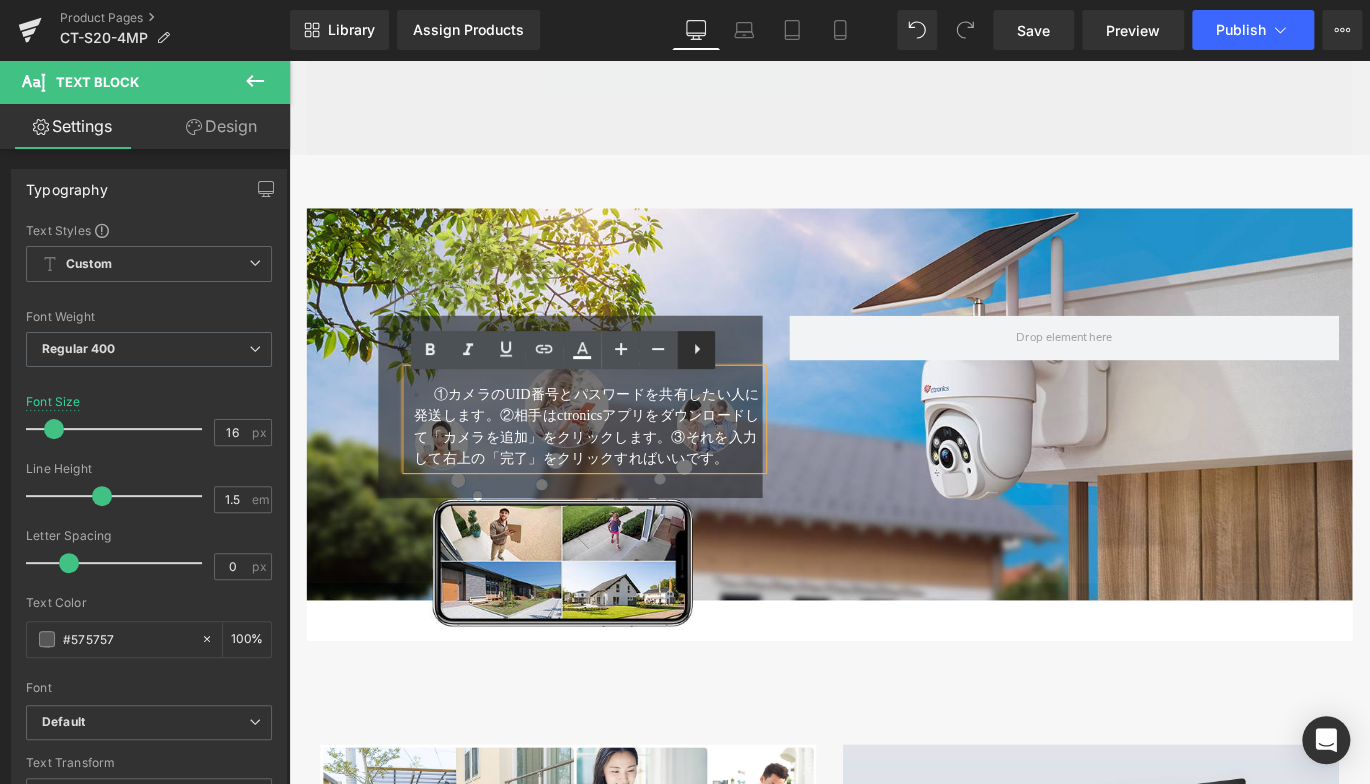 click 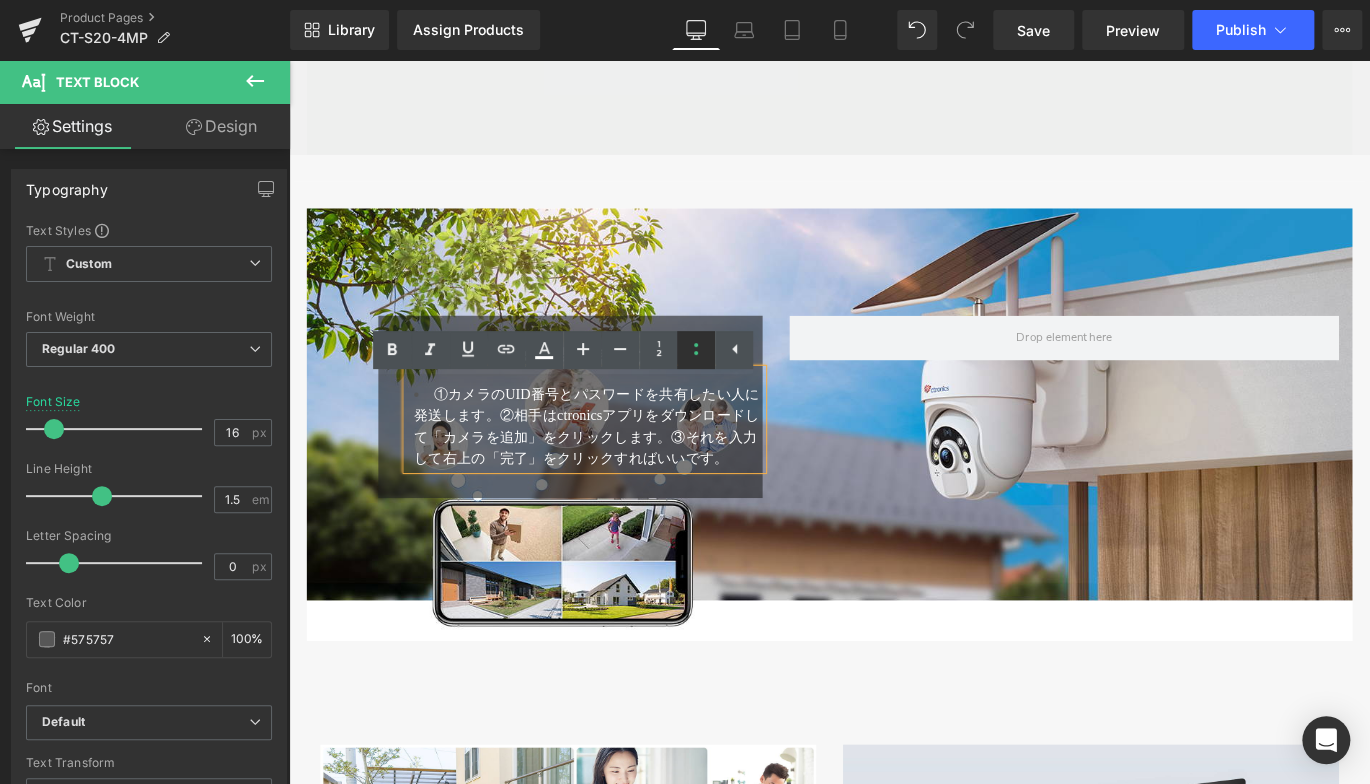 click 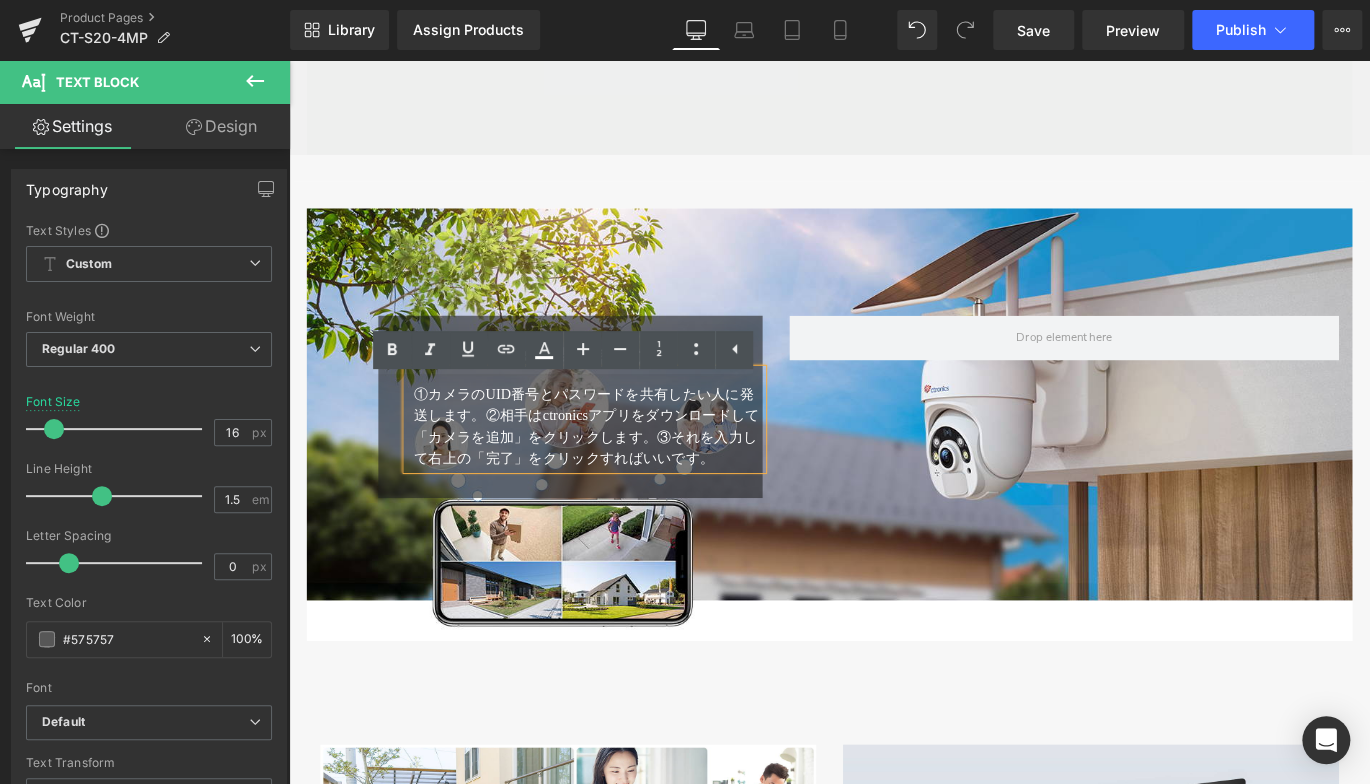 drag, startPoint x: 490, startPoint y: 499, endPoint x: 688, endPoint y: 494, distance: 198.06313 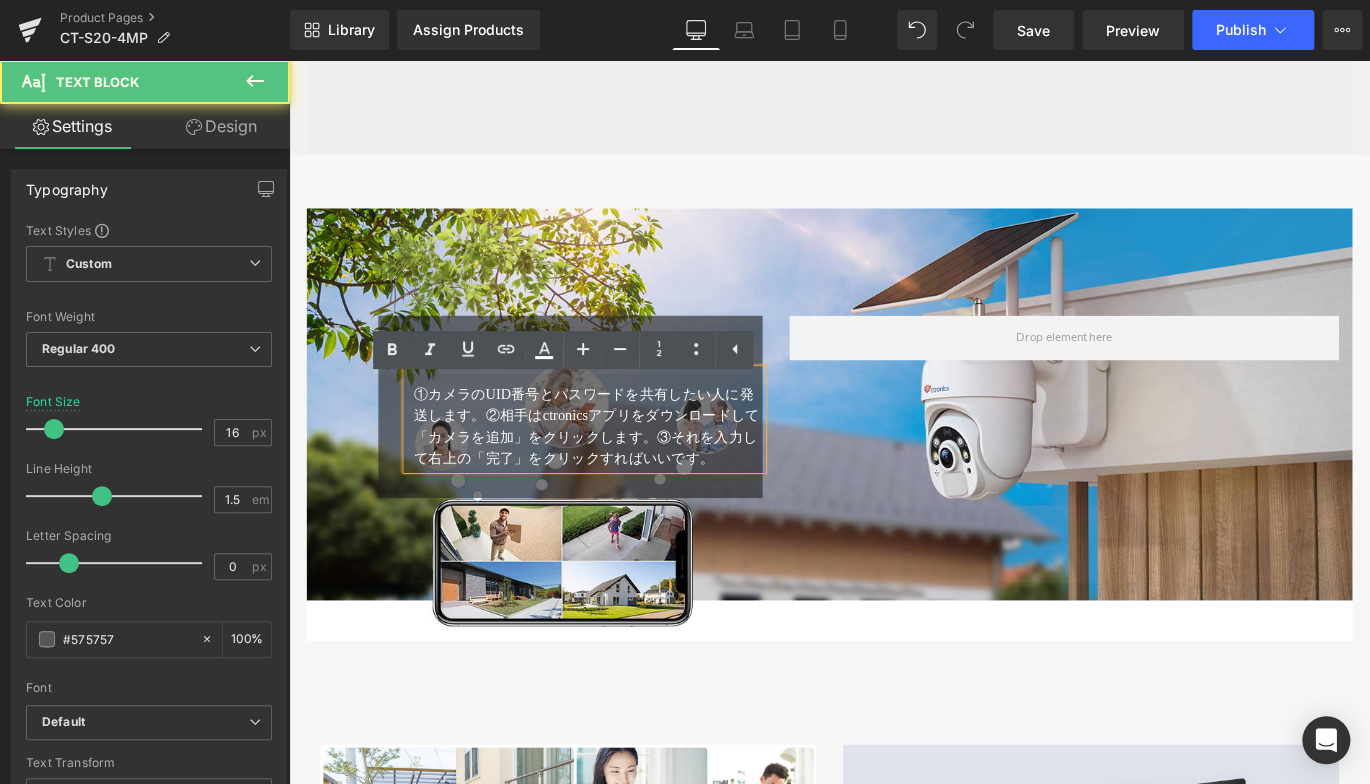 click on "①カメラのUID番号とパスワードを共有したい人に発送します。②相手はctronicsアプリをダウンロードして「カメラを追加」をクリックします。③それを入力して右上の「完了」をクリックすればいいです。" at bounding box center (622, 469) 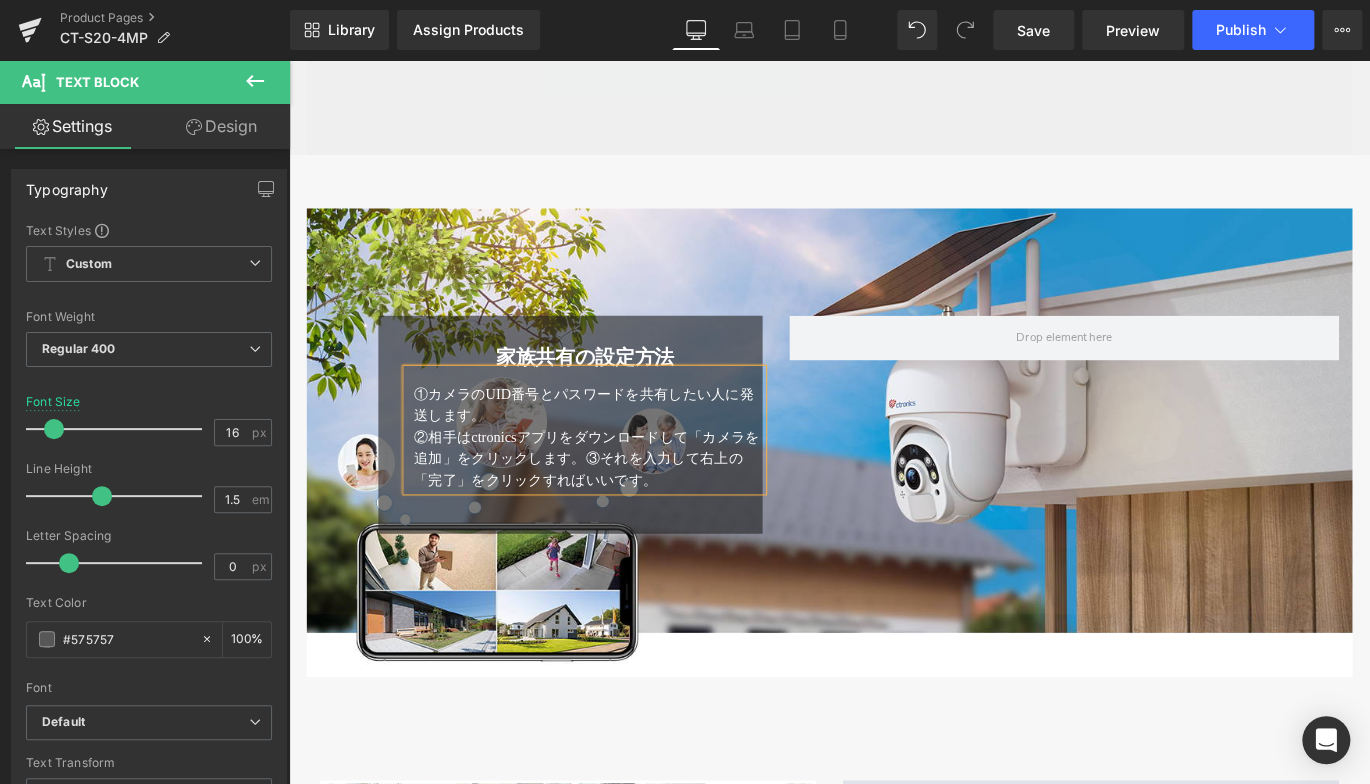 click on "②相手はctronicsアプリをダウンロードして「カメラを追加」をクリックします。③それを入力して右上の「完了」をクリックすればいいです。" at bounding box center (622, 505) 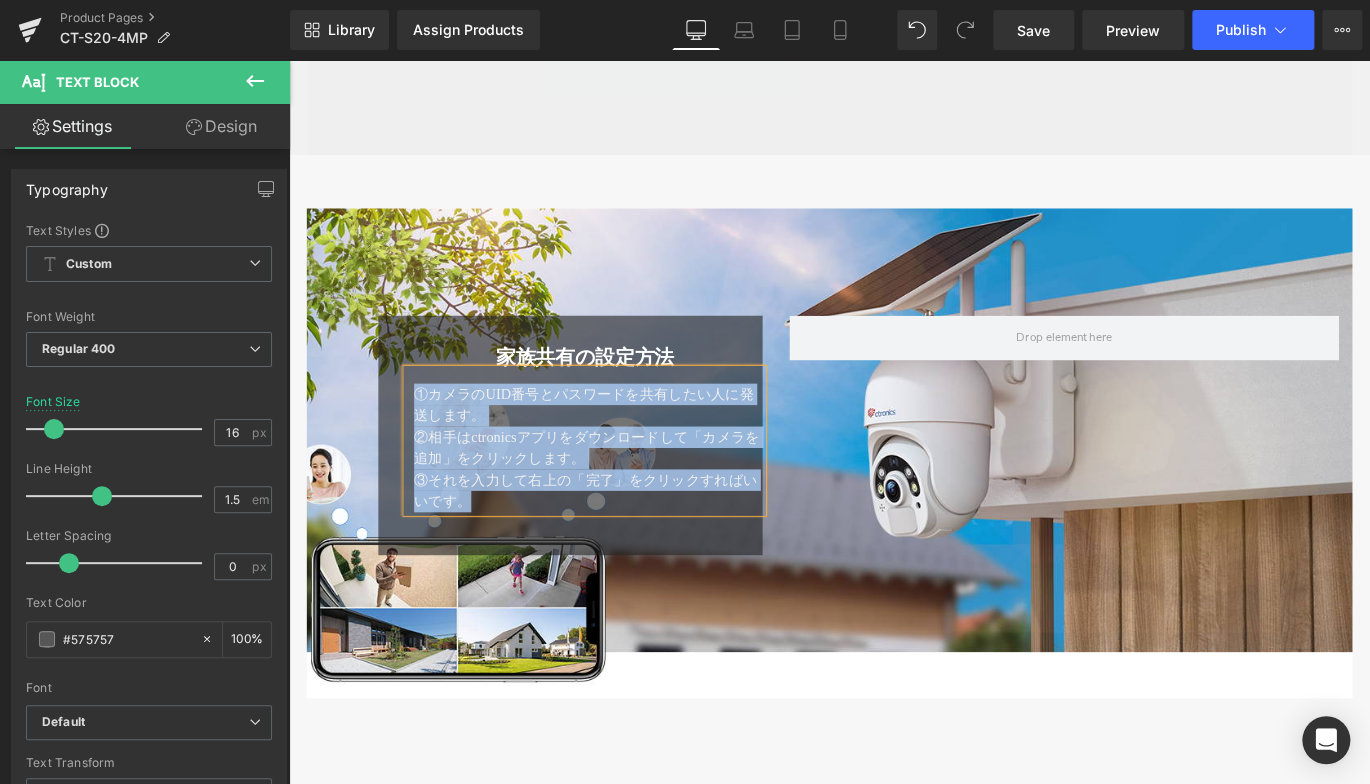 drag, startPoint x: 657, startPoint y: 554, endPoint x: 332, endPoint y: 482, distance: 332.87985 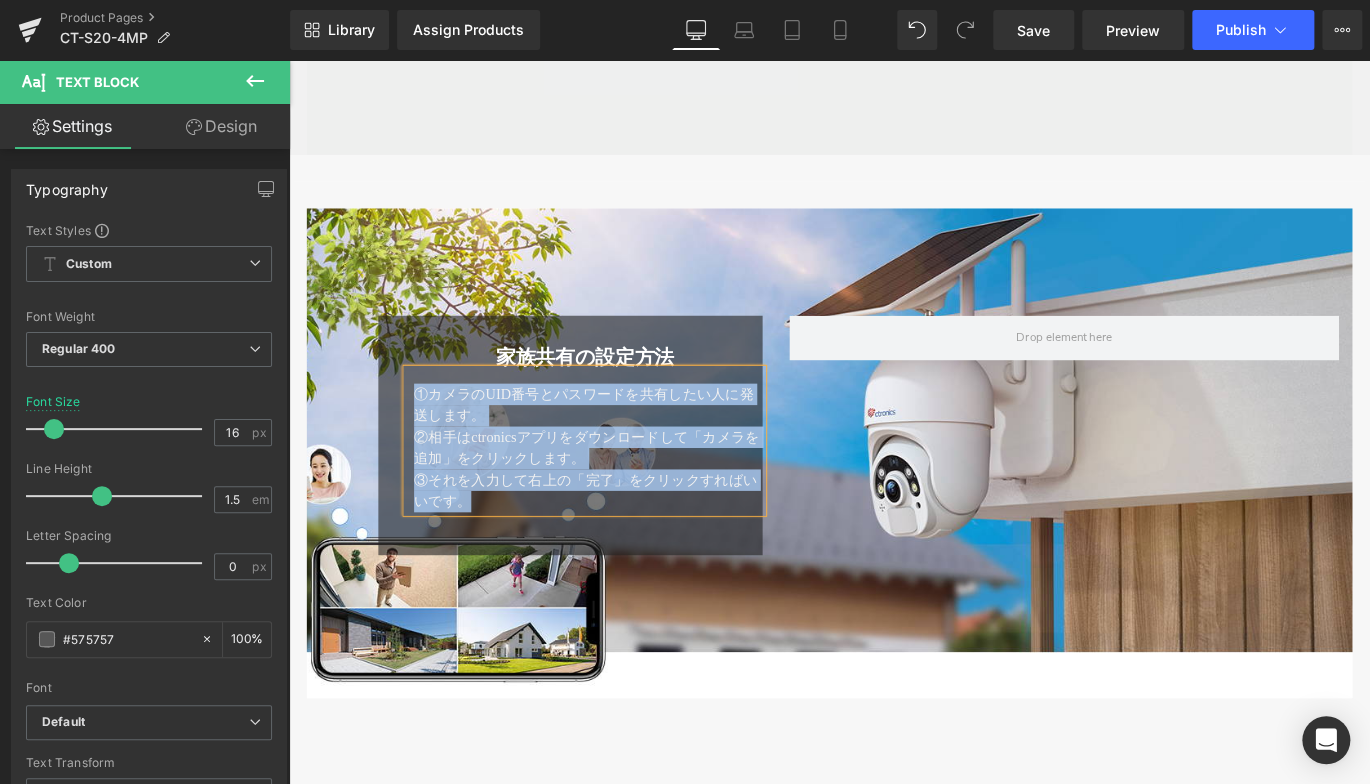 click on "家族共有の設定方法
Heading
①カメラのUID番号とパスワードを共有したい人に発送します。 ②相手はctronicsアプリをダウンロードして「カメラを追加」をクリックします。 ③それを入力して右上の「完了」をクリックすればいいです。
Text Block
Row
Row" at bounding box center [894, 469] 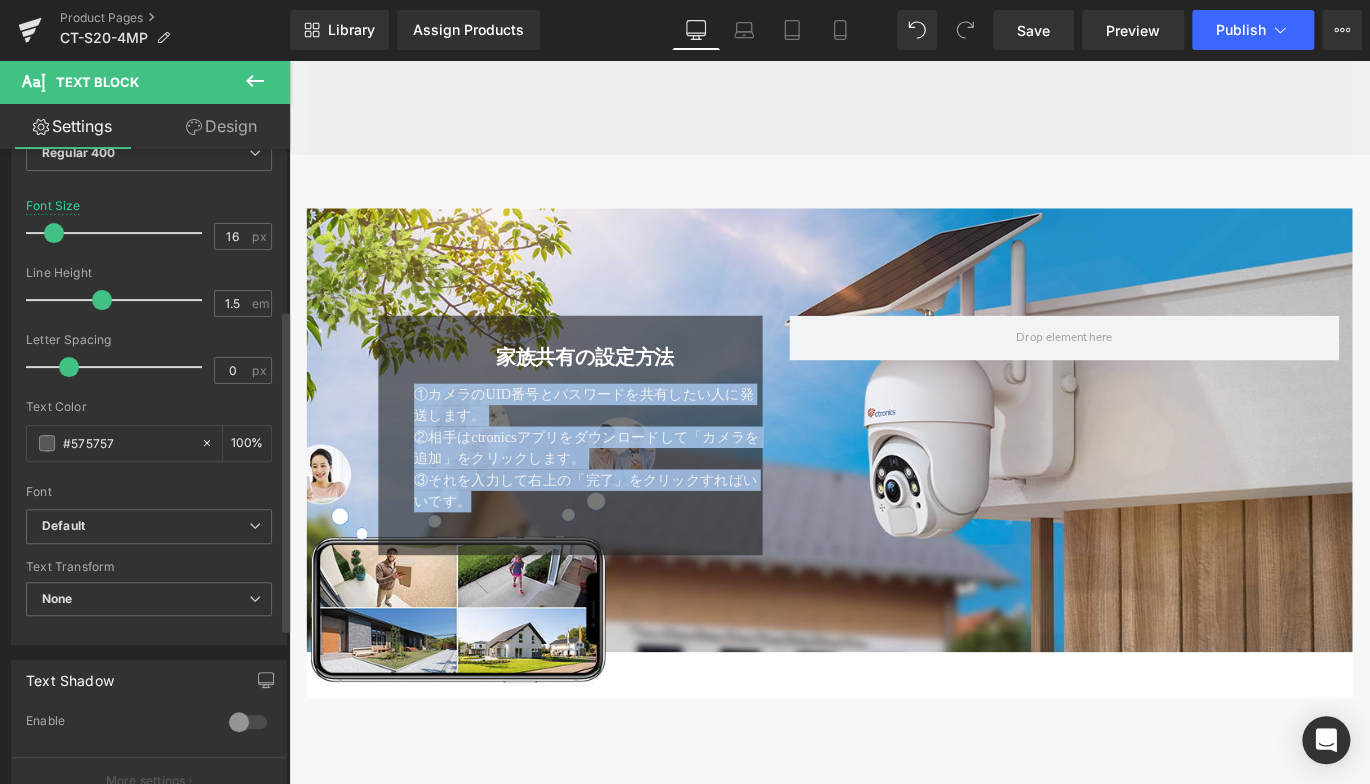 scroll, scrollTop: 400, scrollLeft: 0, axis: vertical 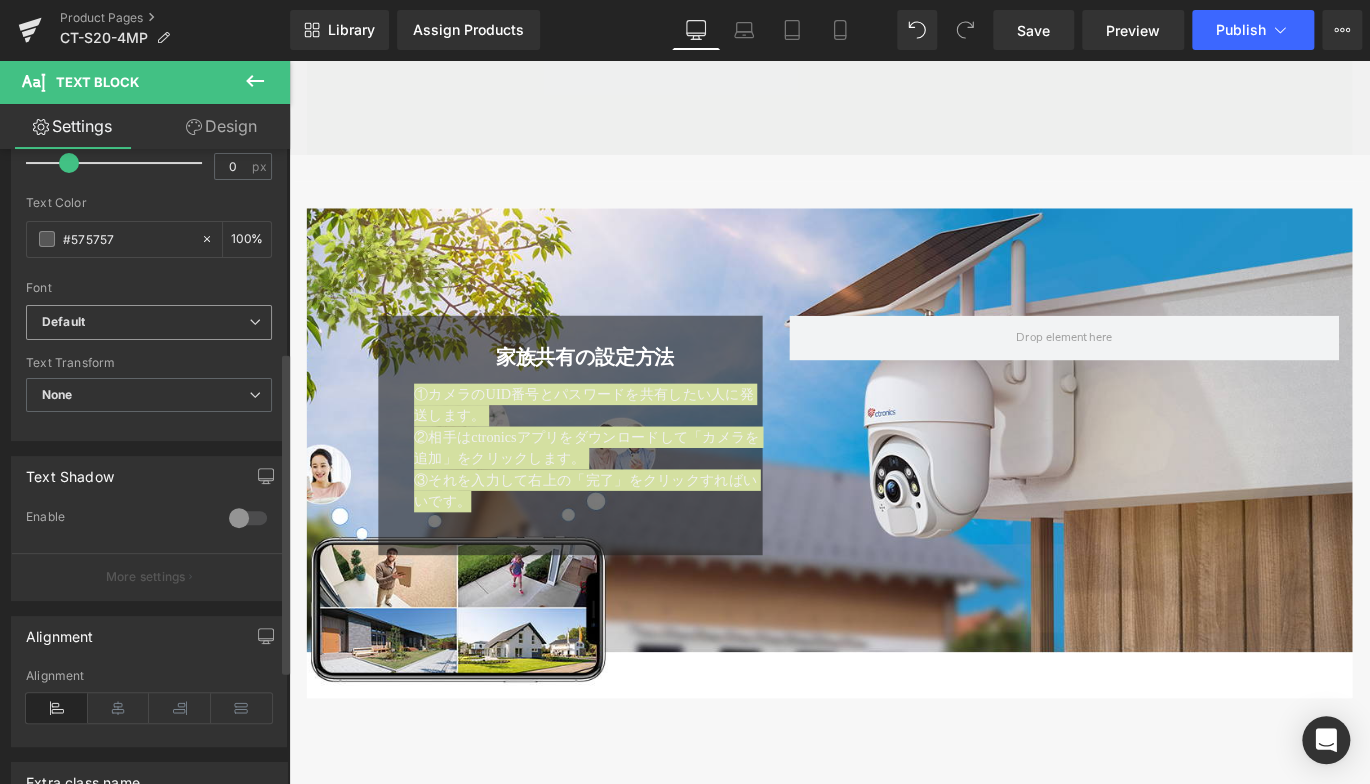 click on "Default" at bounding box center (145, 322) 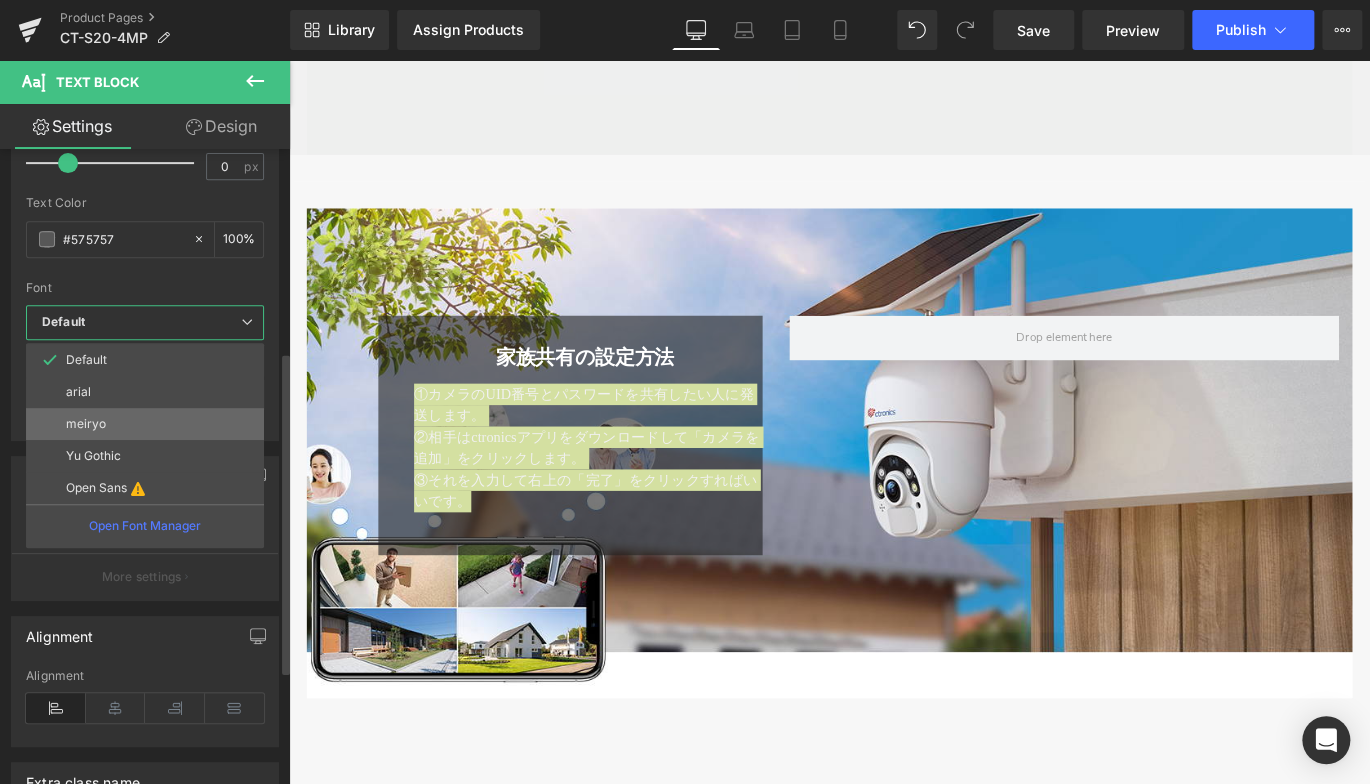 drag, startPoint x: 119, startPoint y: 427, endPoint x: 518, endPoint y: 461, distance: 400.446 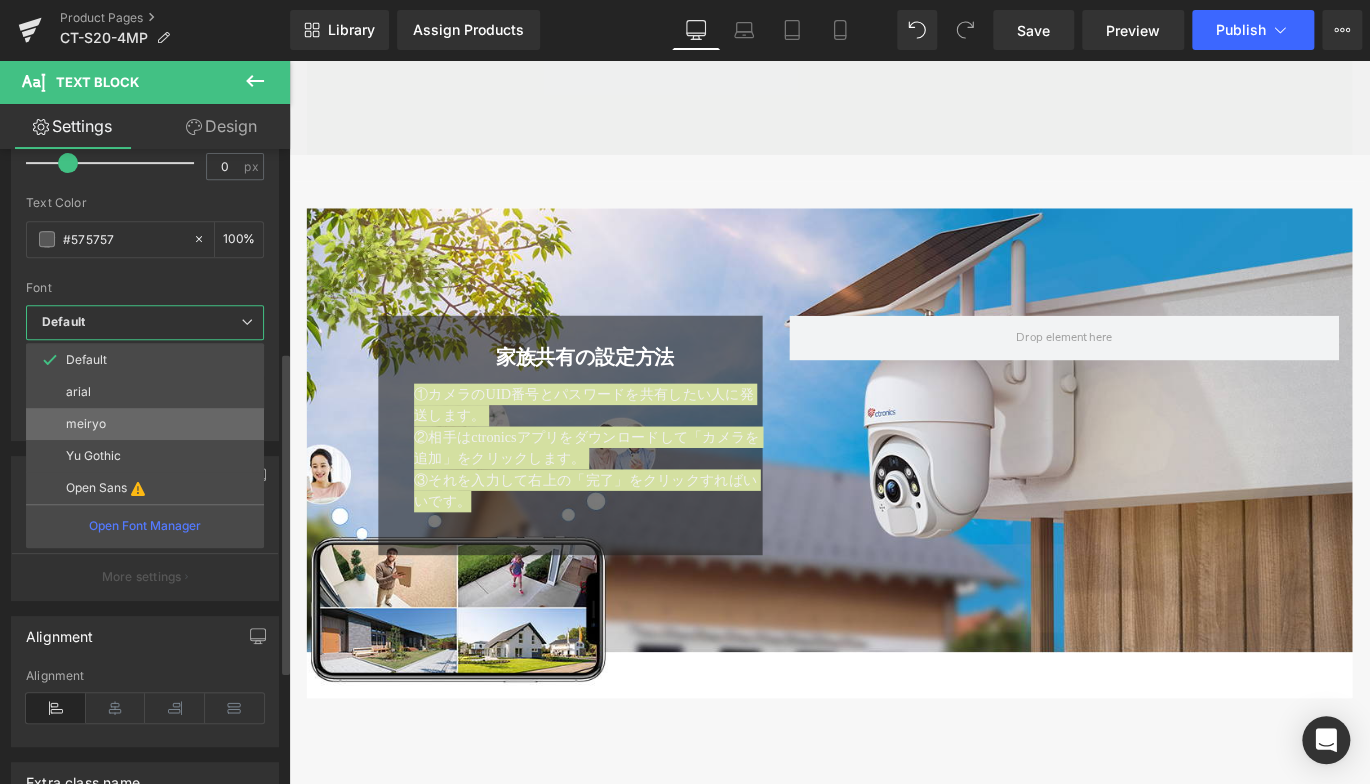 click on "meiryo" at bounding box center (145, 424) 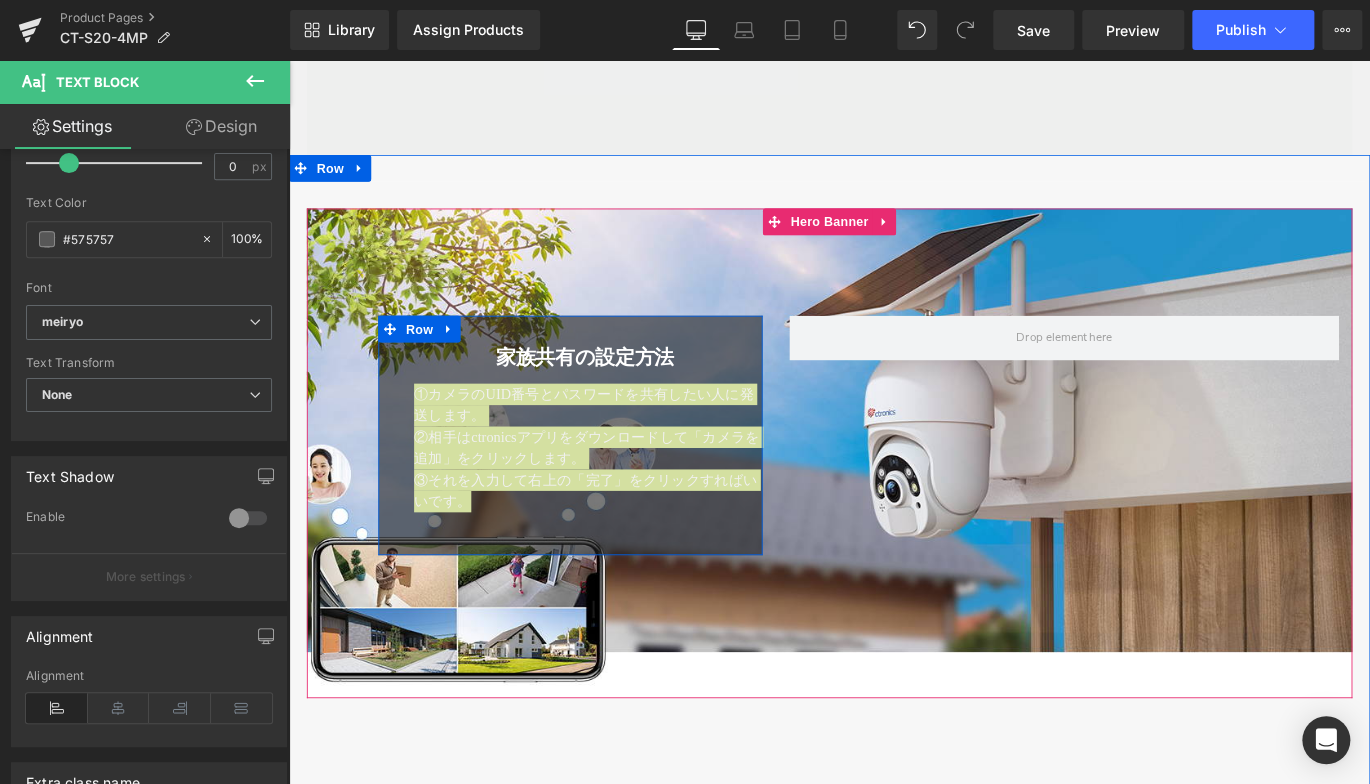 click on "Heading" at bounding box center (610, 392) 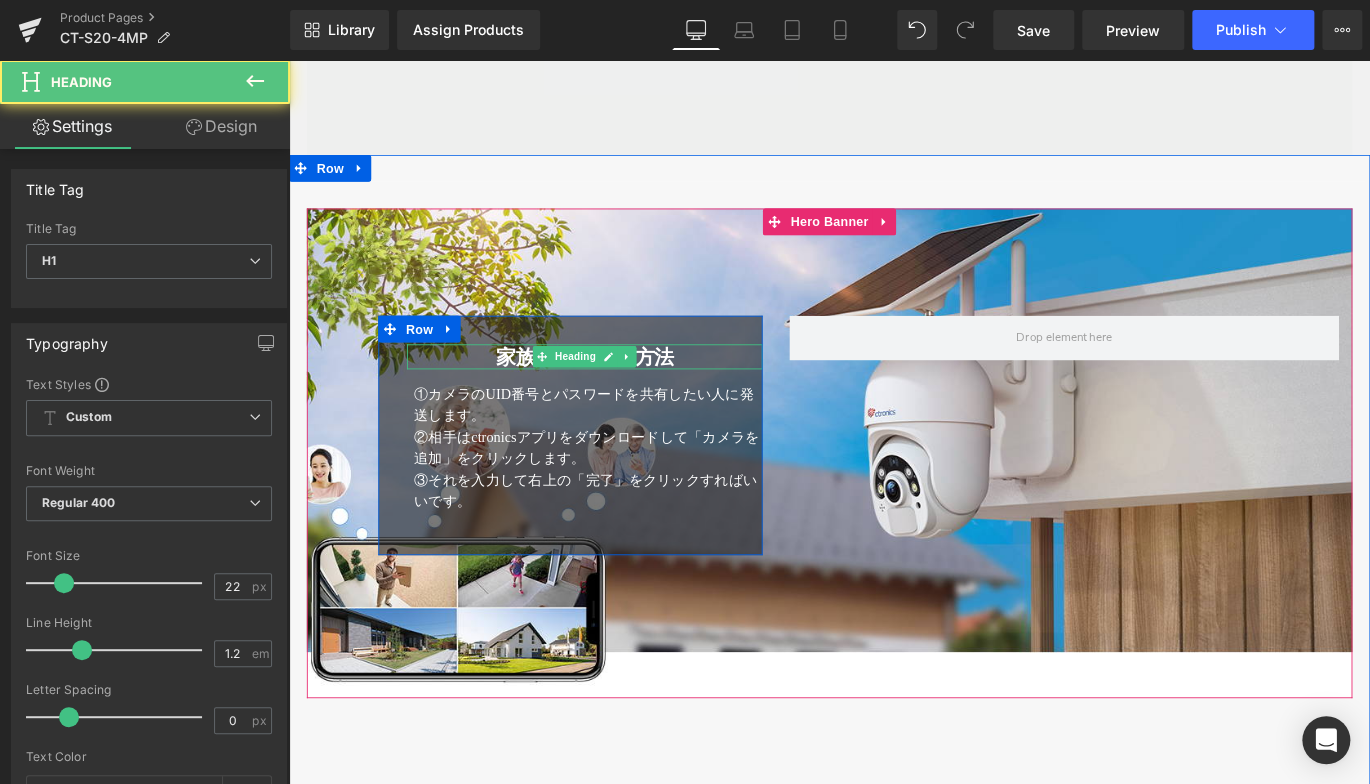 click on "家族共有の設定方法" at bounding box center [620, 391] 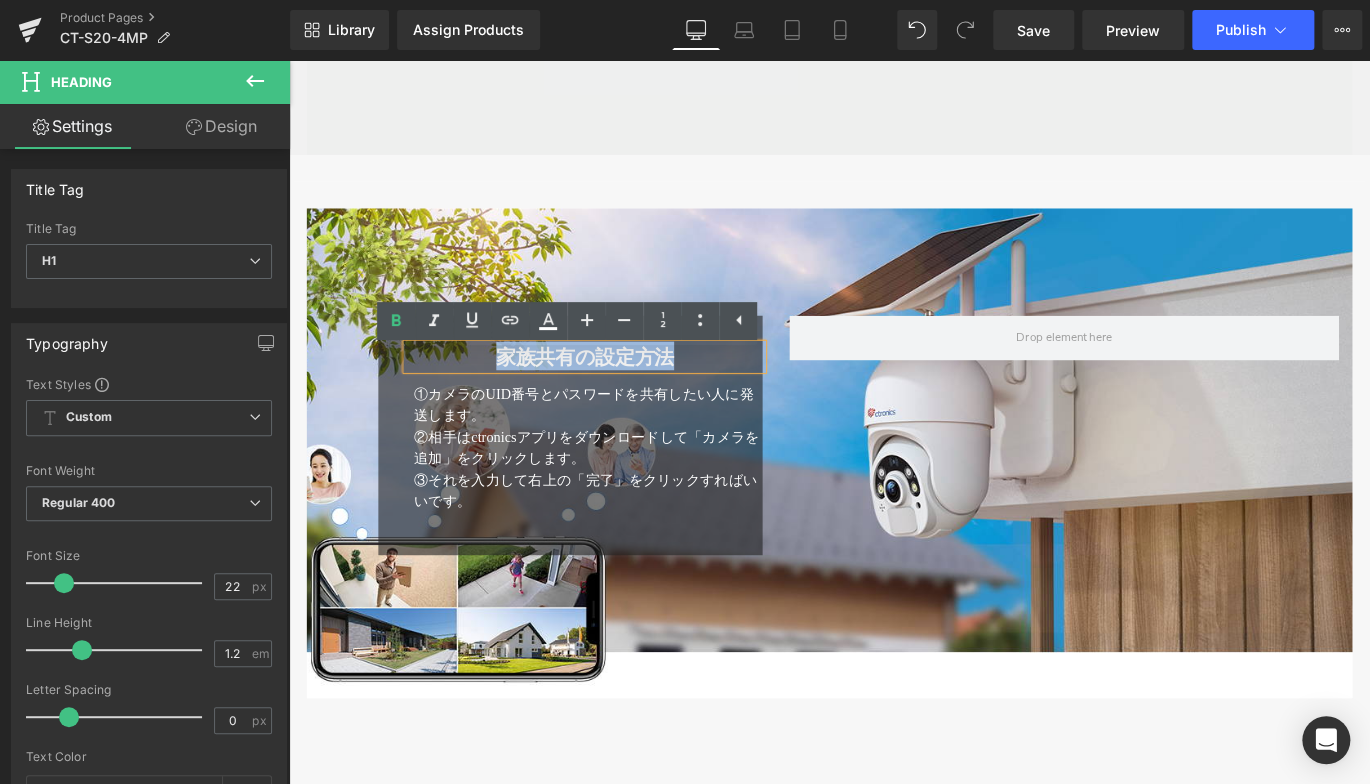 drag, startPoint x: 345, startPoint y: 404, endPoint x: 176, endPoint y: 401, distance: 169.02663 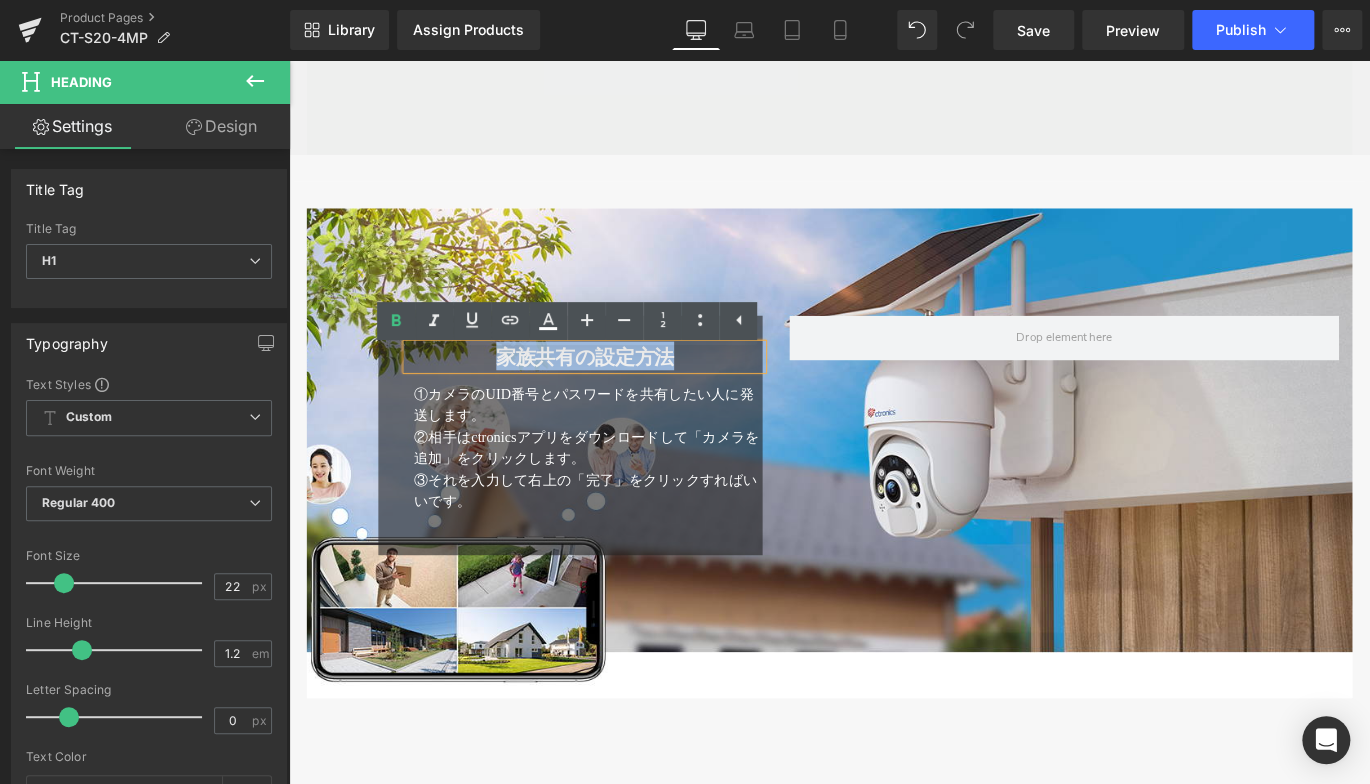 click on "メインコンテンツへ移動
ショッピングカート
現在カート内に商品はございません。
チェックアウト
カートの中の1つ以上のアイテムは、定期購入または後払い購入です。続行することにより、 キャンセルポリシー" at bounding box center [894, -177] 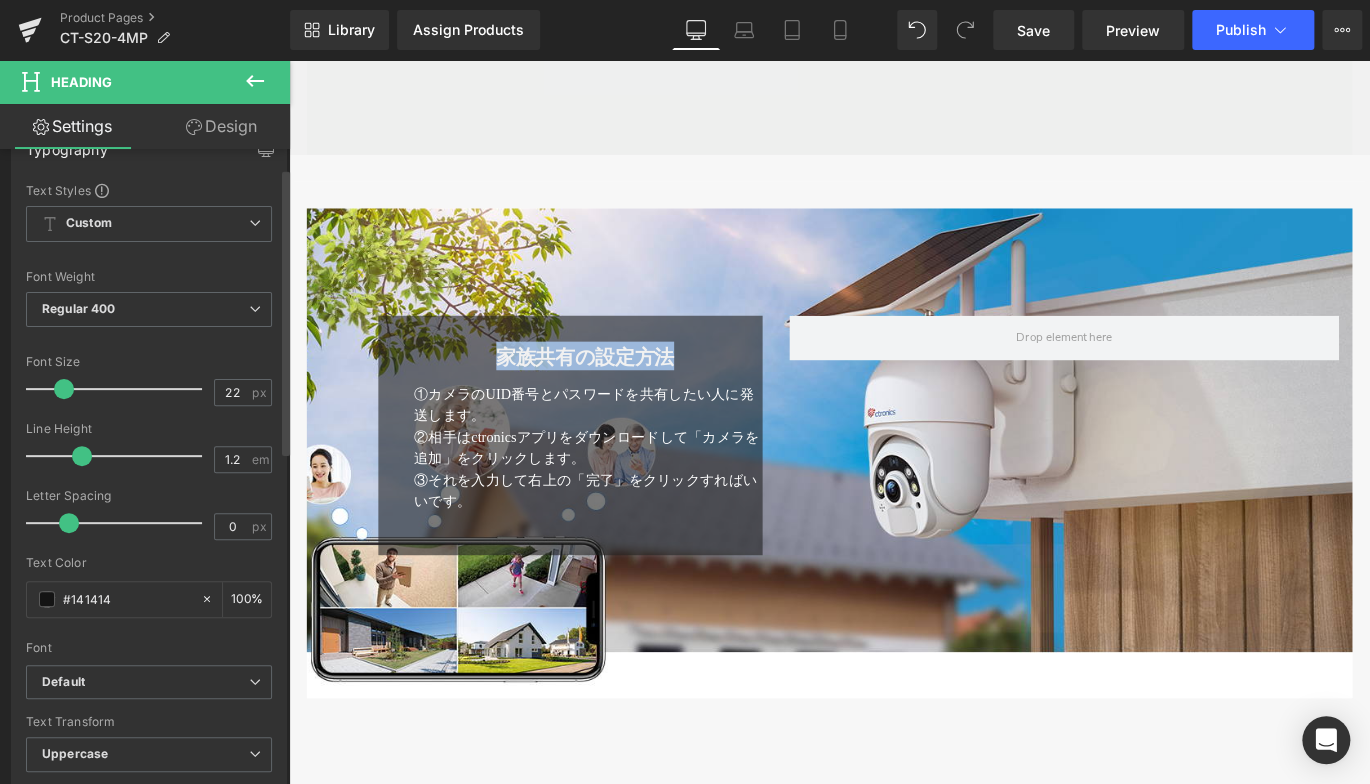 scroll, scrollTop: 300, scrollLeft: 0, axis: vertical 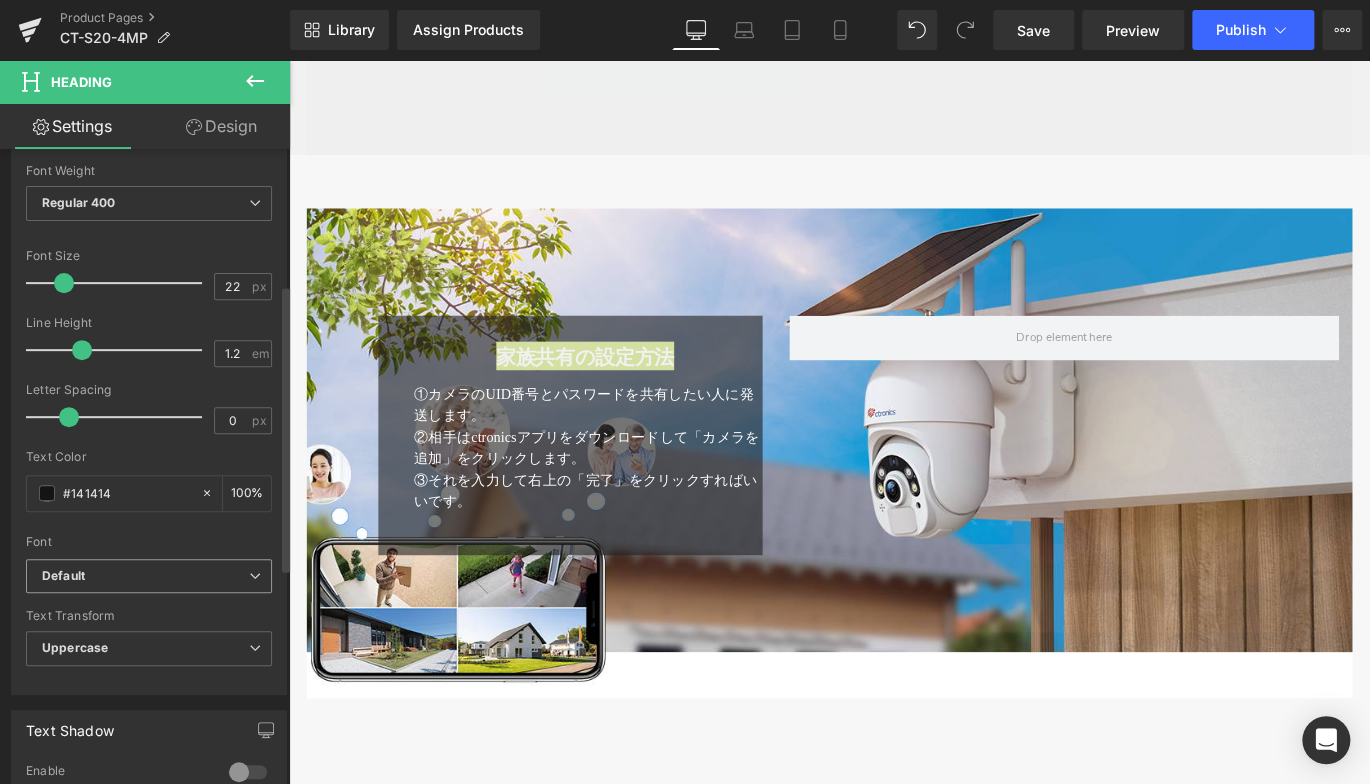 click on "Default" at bounding box center [145, 576] 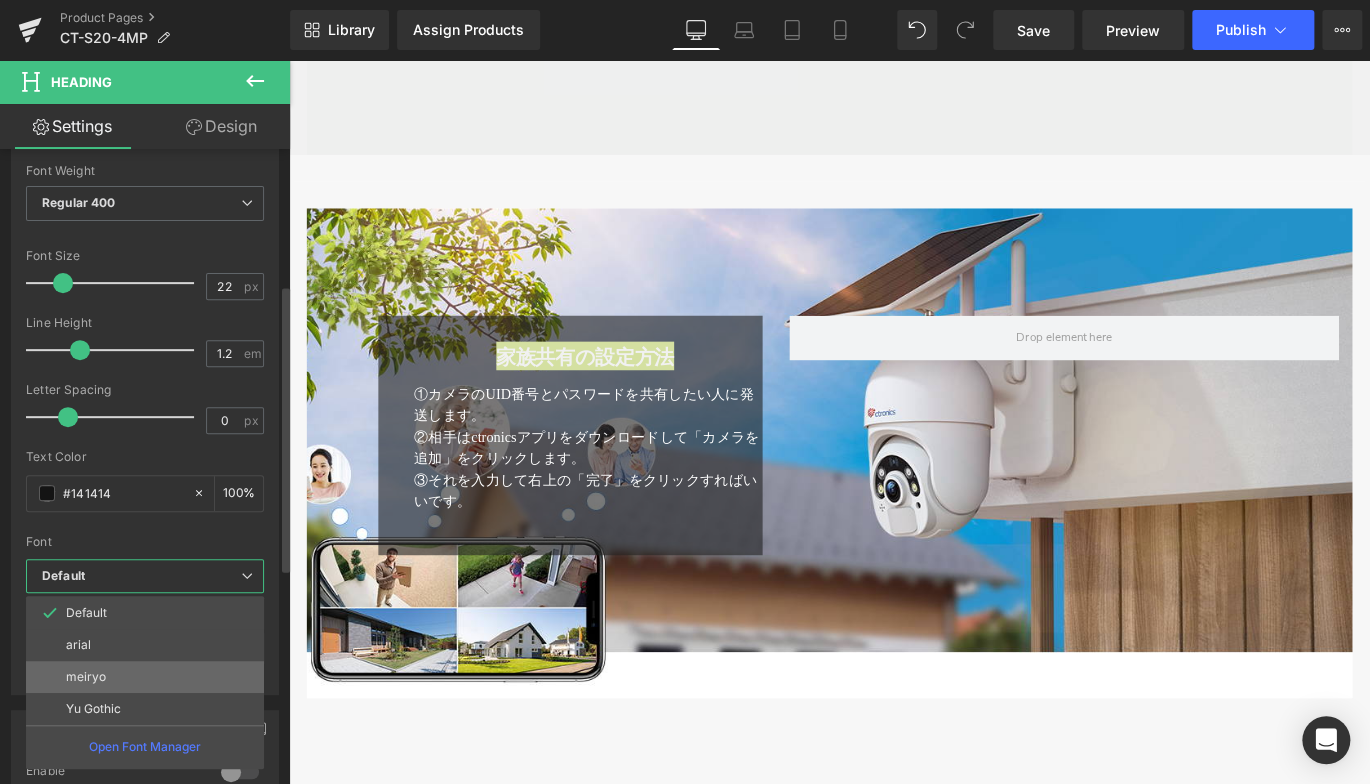 click on "meiryo" at bounding box center [145, 677] 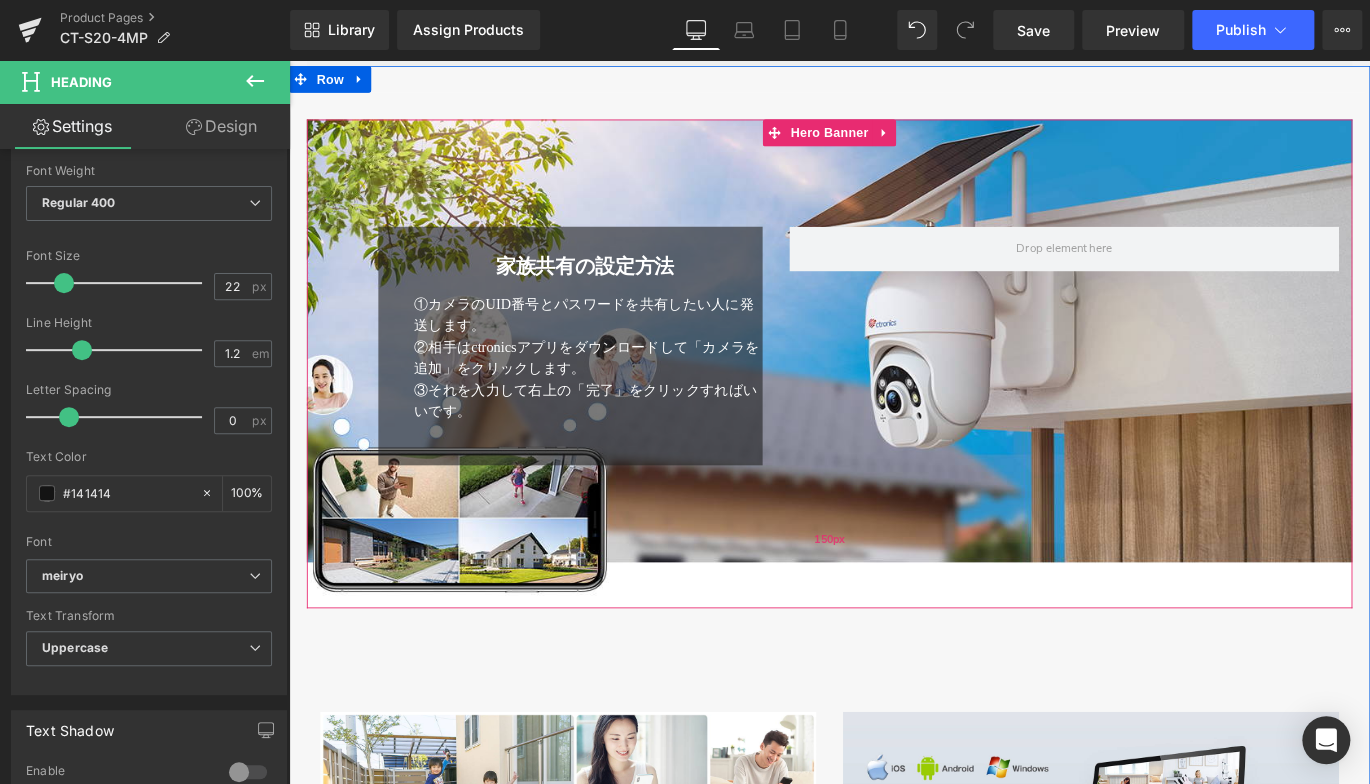 scroll, scrollTop: 4894, scrollLeft: 0, axis: vertical 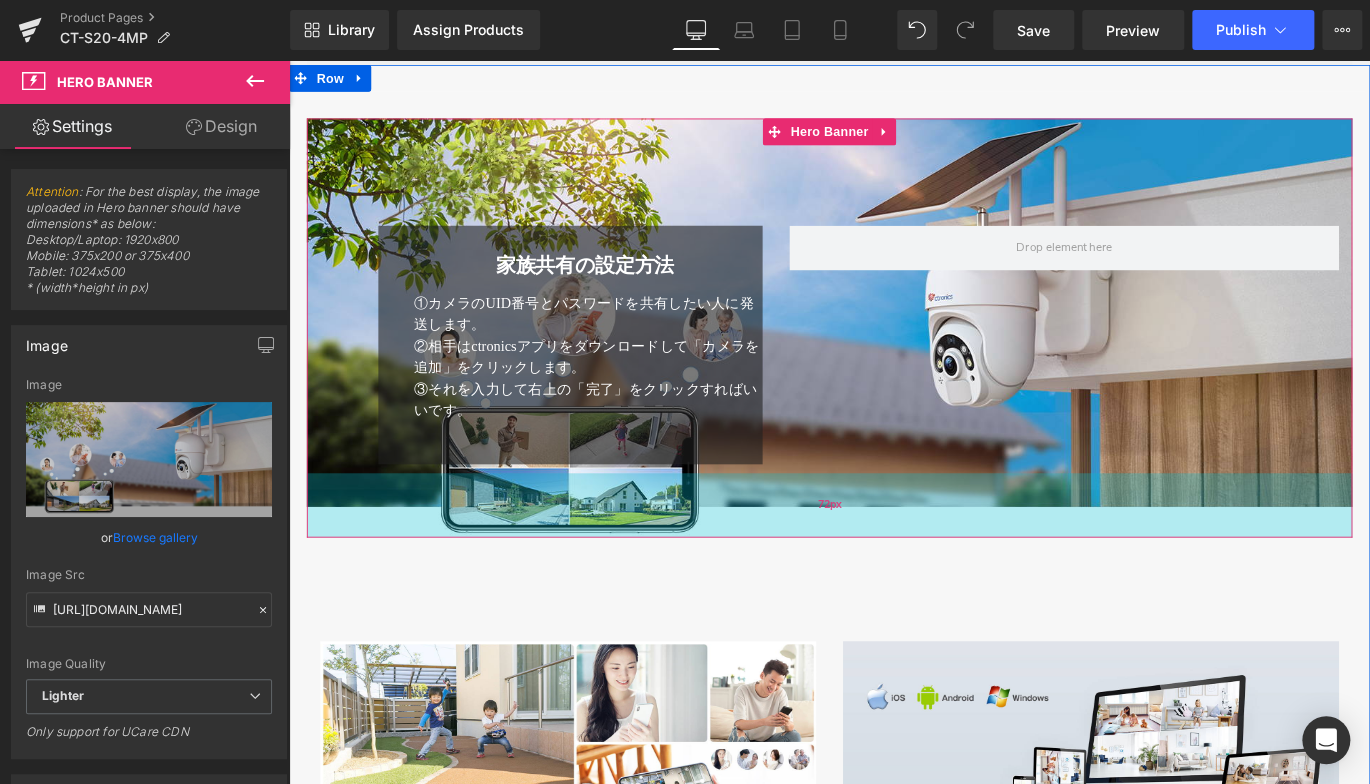 drag, startPoint x: 915, startPoint y: 651, endPoint x: 947, endPoint y: 590, distance: 68.88396 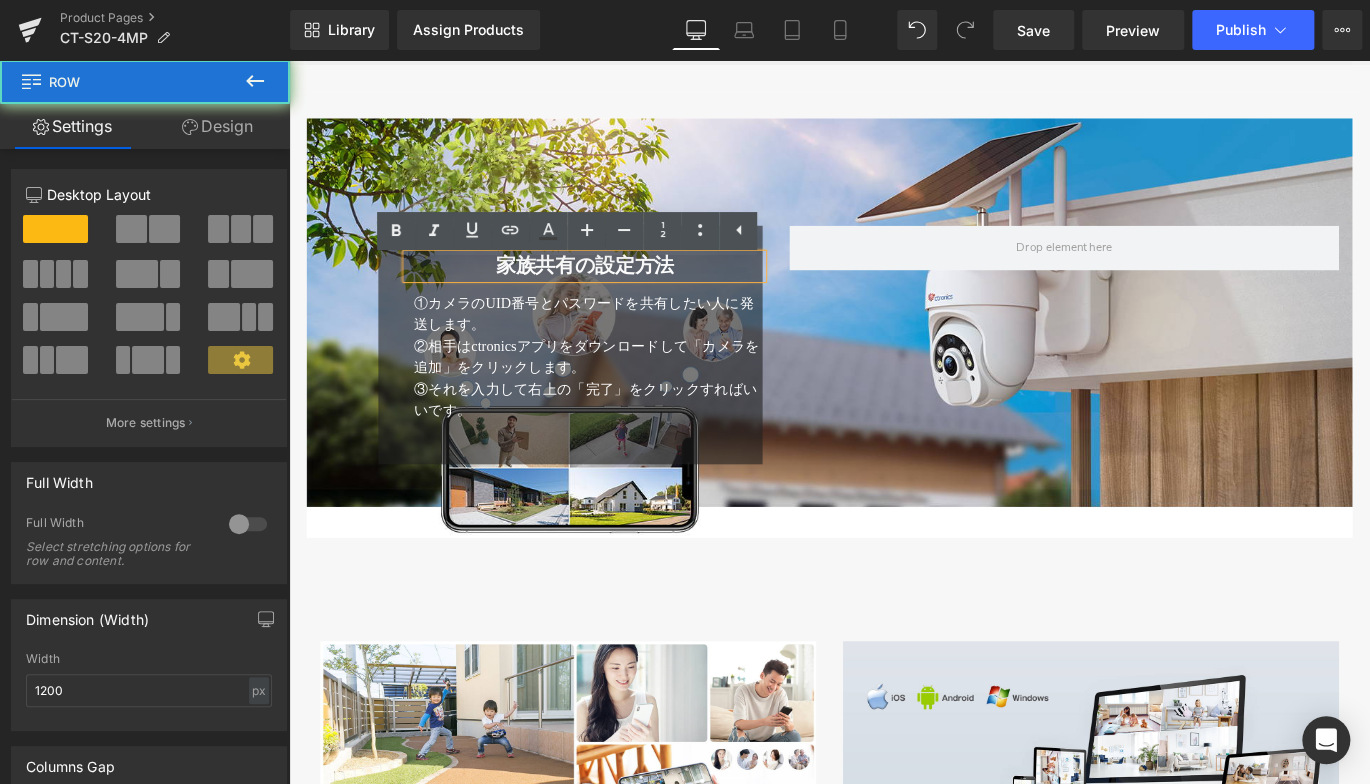 click on "家族共有の設定方法
Heading
①カメラのUID番号とパスワードを共有したい人に発送します。 ②相手はctronicsアプリをダウンロードして「カメラを追加」をクリックします。 ③それを入力して右上の「完了」をクリックすればいいです。
Text Block
Row     32px" at bounding box center [604, 379] 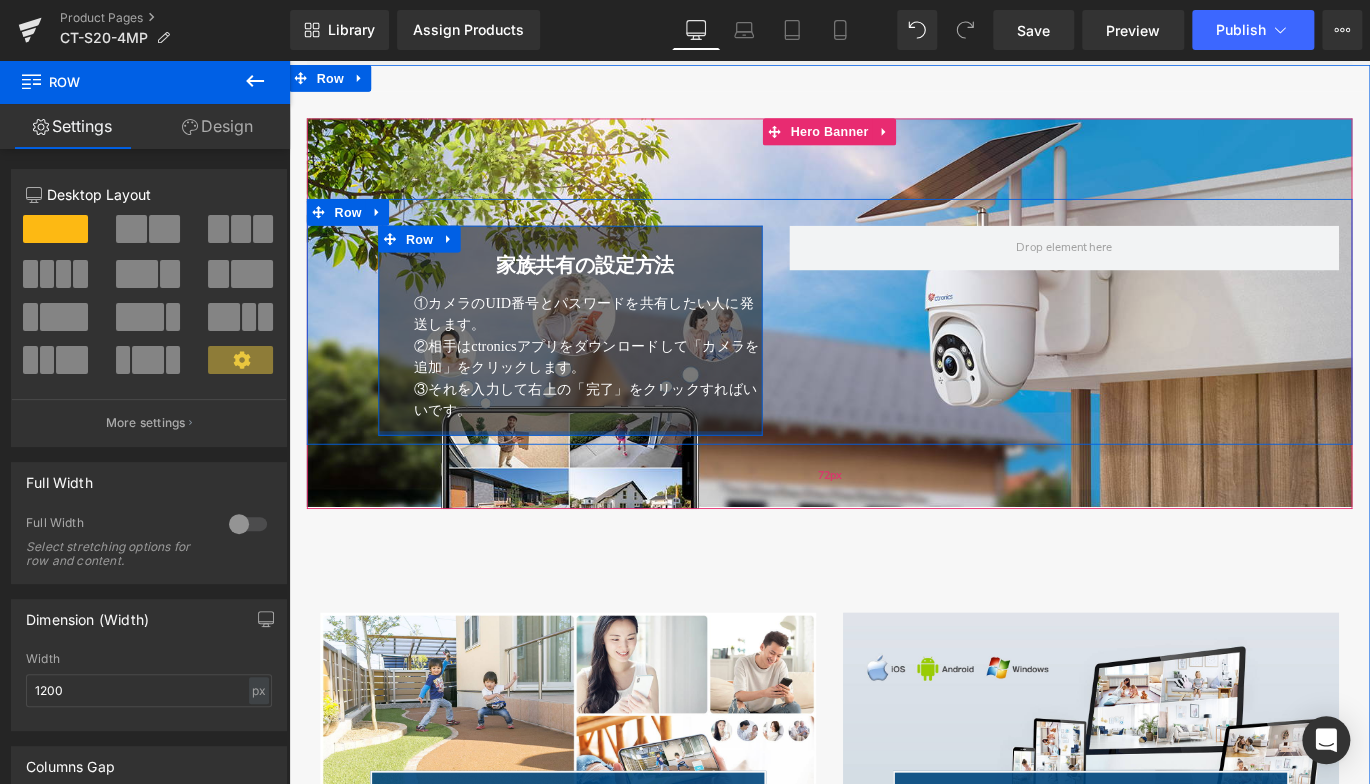 drag, startPoint x: 599, startPoint y: 508, endPoint x: 773, endPoint y: 541, distance: 177.10167 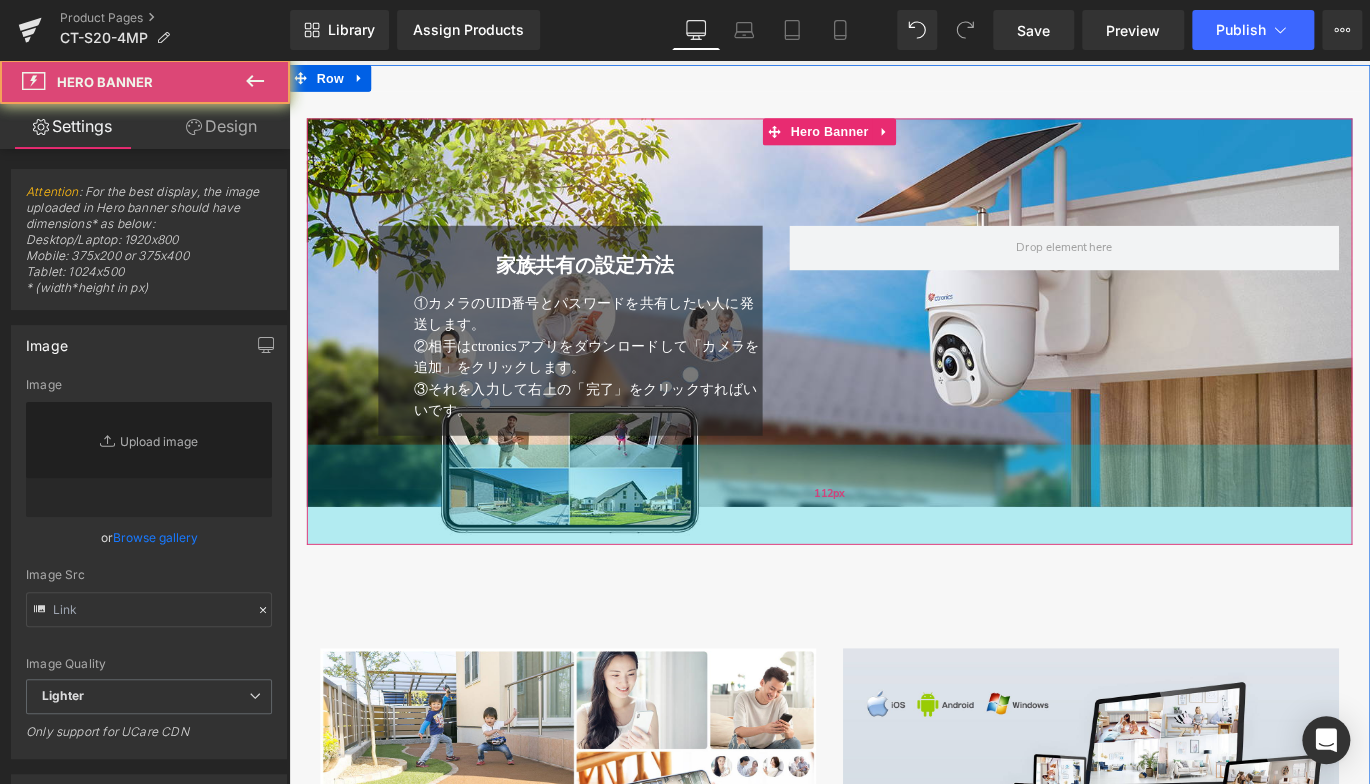 type on "https://ucarecdn.com/5e031dfc-8dd9-4572-9108-cb097845cedb/-/format/auto/-/preview/3000x3000/-/quality/lighter/7.jpg" 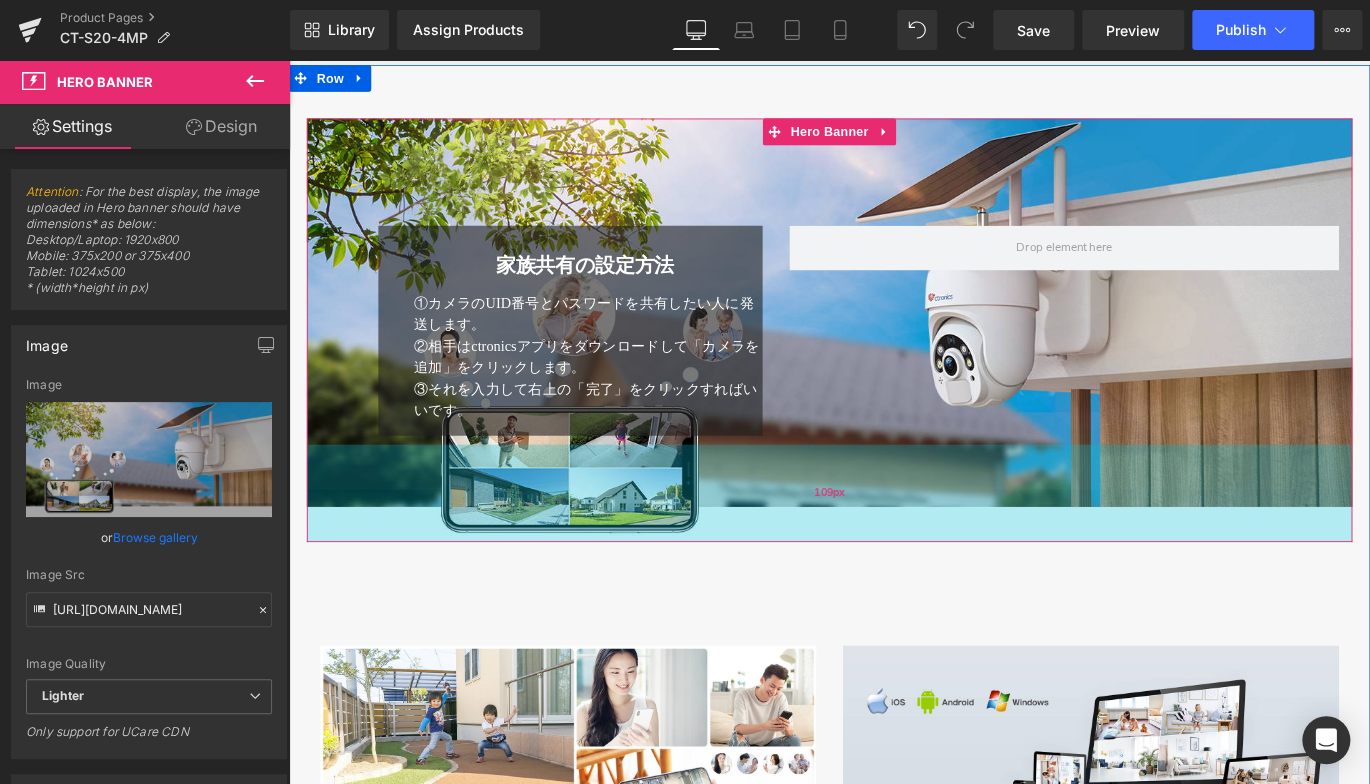 drag, startPoint x: 851, startPoint y: 588, endPoint x: 854, endPoint y: 602, distance: 14.3178215 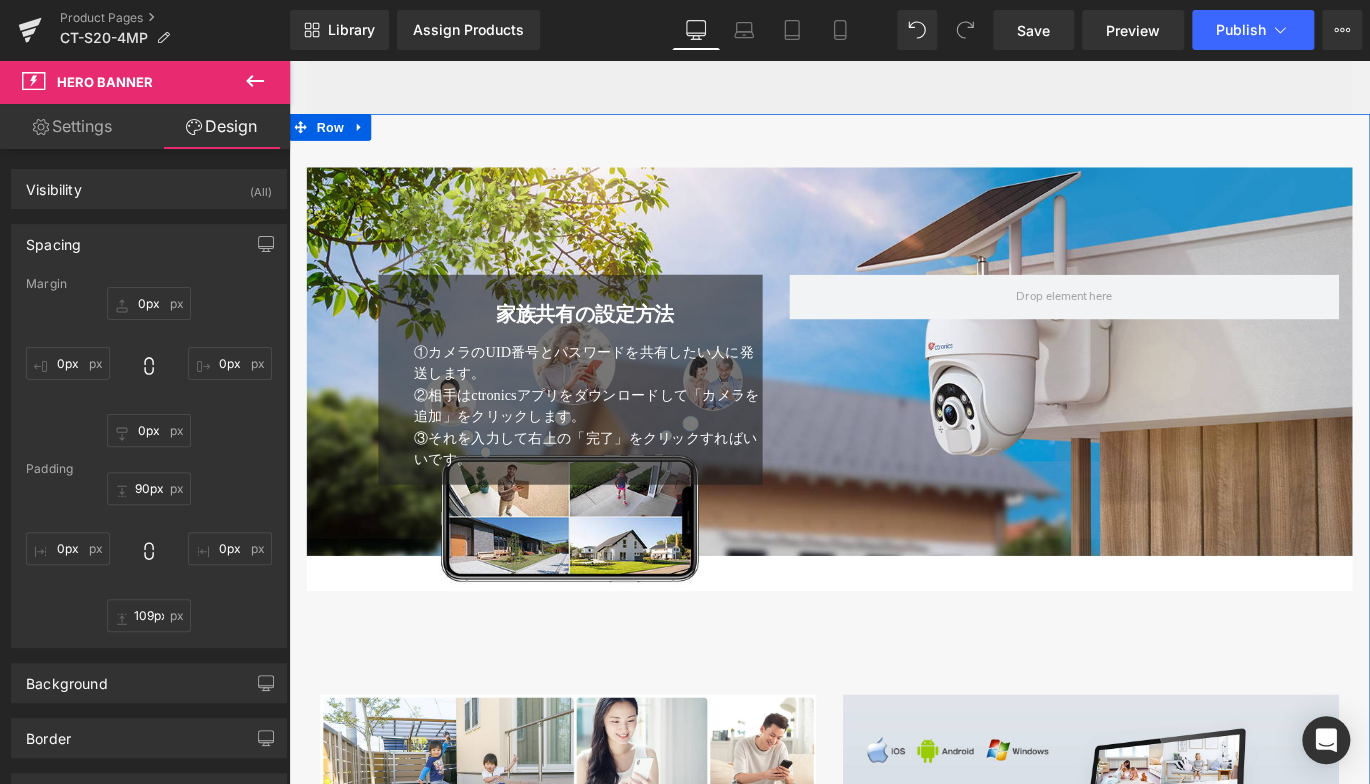 scroll, scrollTop: 4694, scrollLeft: 0, axis: vertical 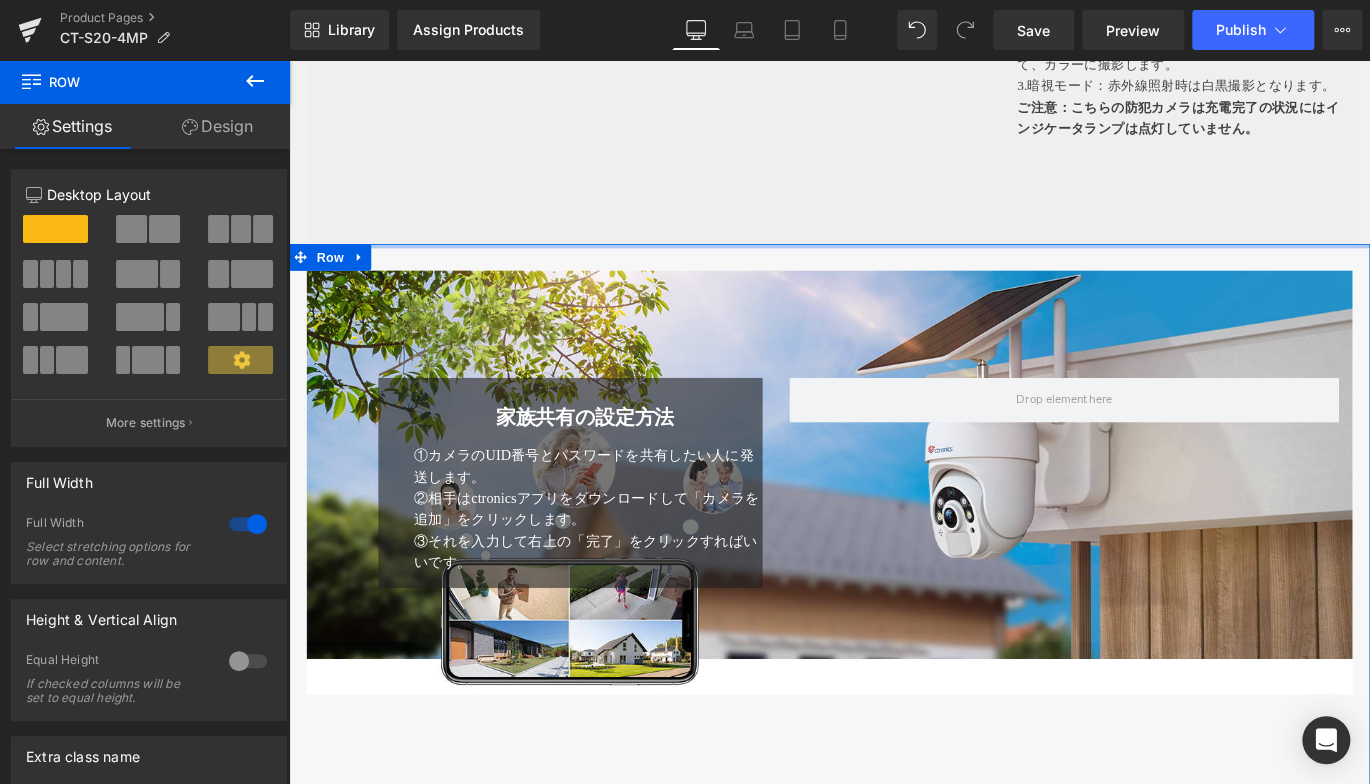 click on "Youtube         「照らす・鳴らす・威嚇」一台三役 Heading         侵入者の威嚇や照明灯として、住宅、店舗、駐車場など日常の様々なシーンで活用可能な屋外防犯カメラです。 1.常時夜間カラー撮影：LEDセンサーライトがずっと点灯します。 2.スマート暗視：近寄った人を感知して30秒点灯して、カラーに撮影します。 3.暗視モード：赤外線照射時は白黒撮影となります。
ご注意：こちらの防犯カメラは充電完了の状況にはインジケータランプは点灯していません。
Text Block         Row" at bounding box center (894, 35) 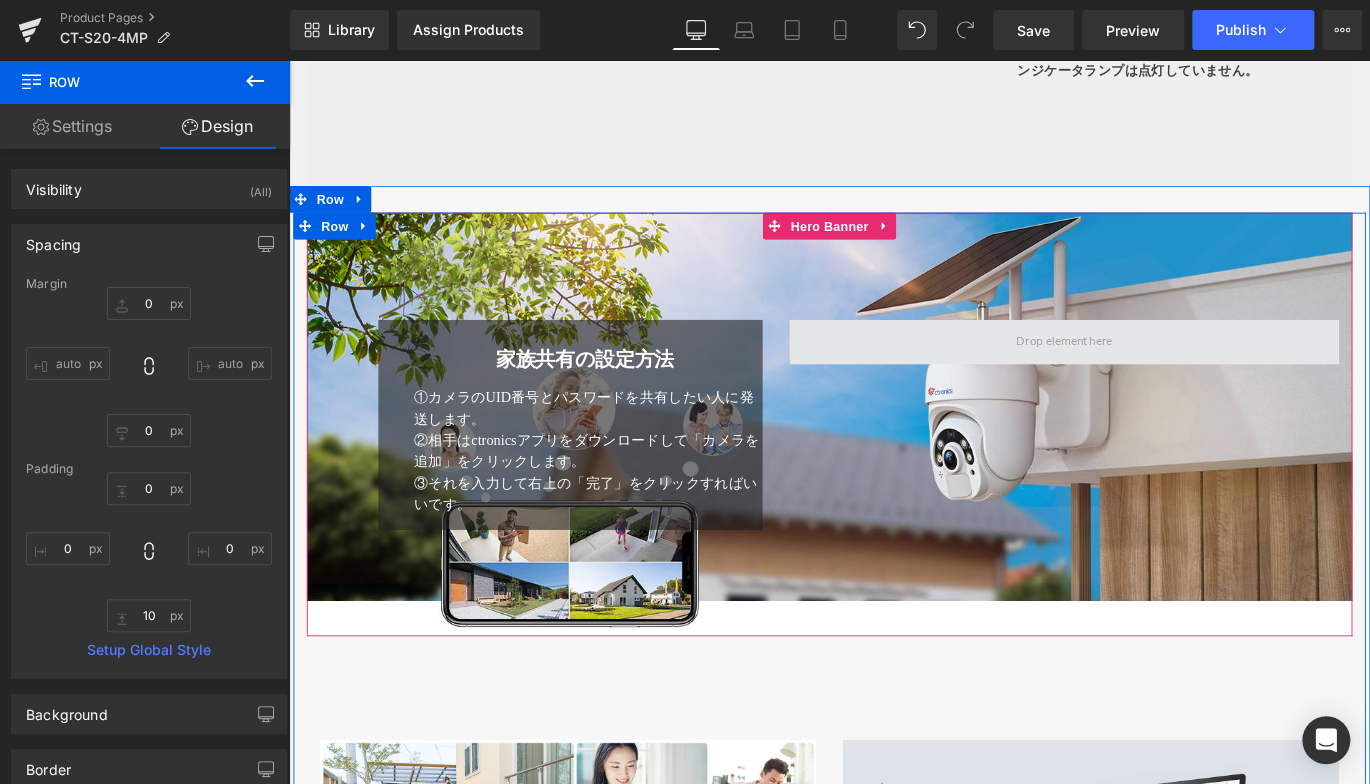 scroll, scrollTop: 4794, scrollLeft: 0, axis: vertical 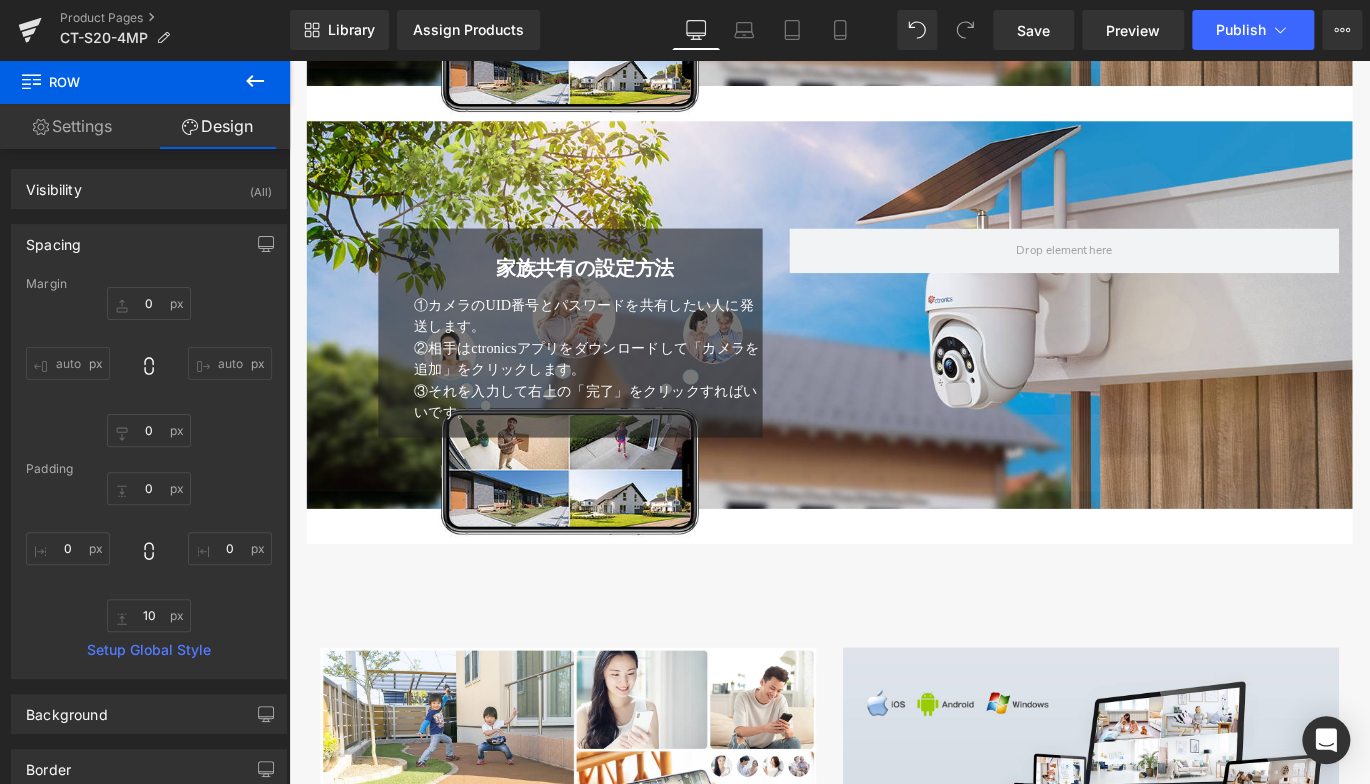 drag, startPoint x: 339, startPoint y: 361, endPoint x: 565, endPoint y: 220, distance: 266.37756 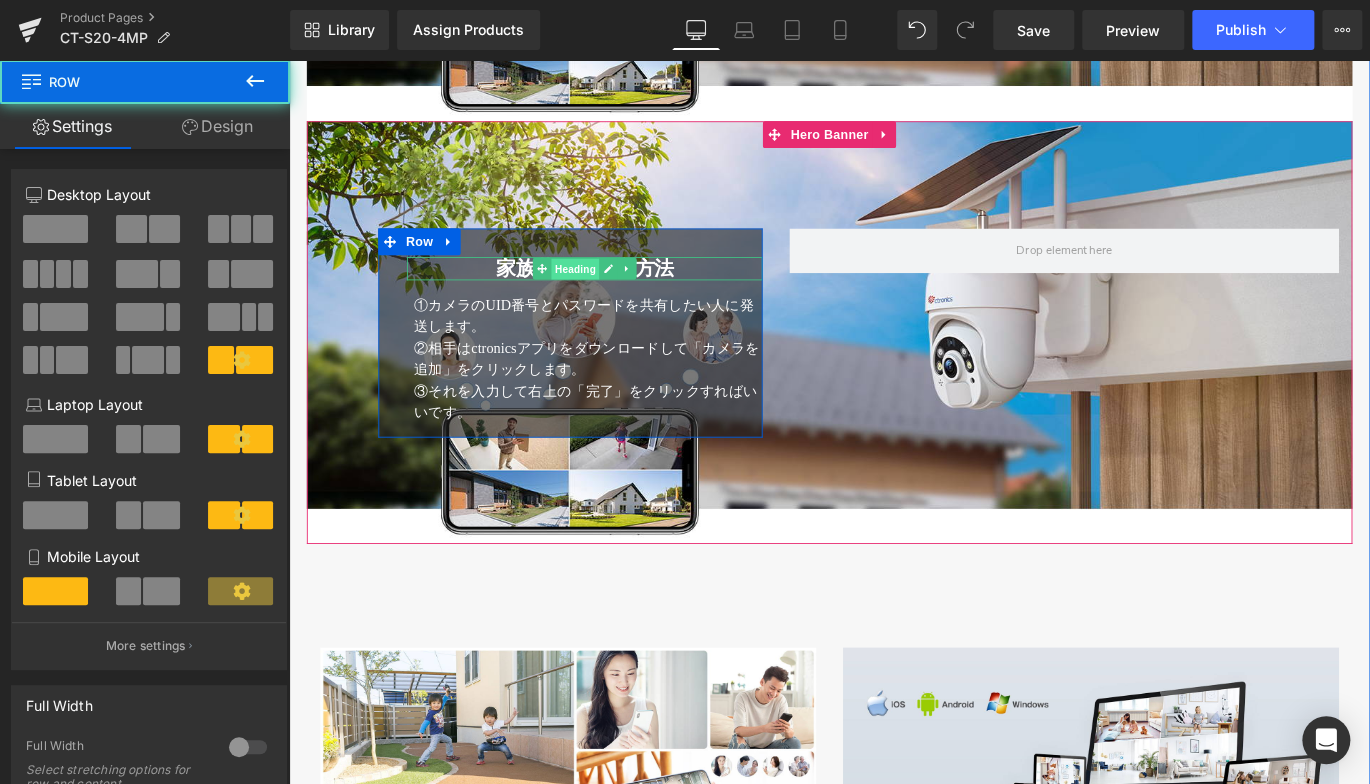 click on "Heading" at bounding box center (610, 295) 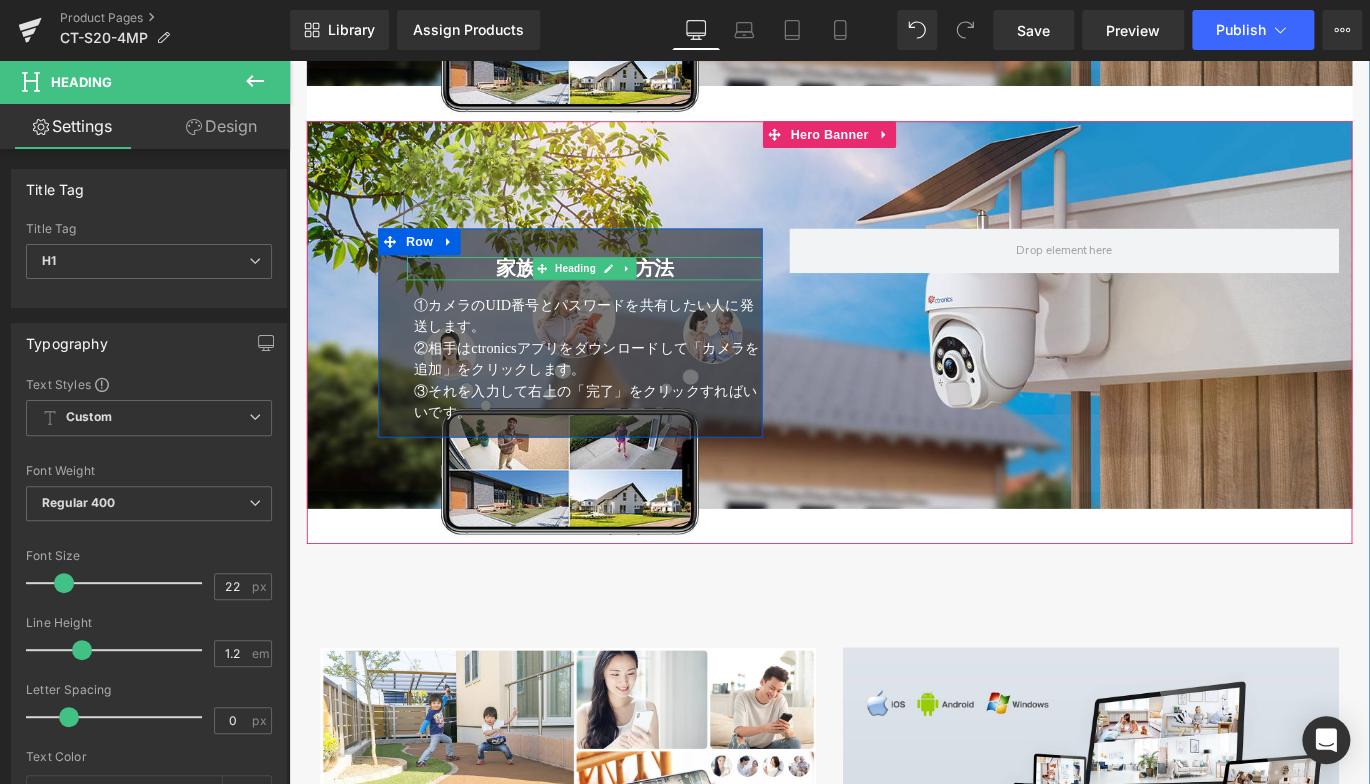 click on "家族共有の設定方法" at bounding box center [620, 294] 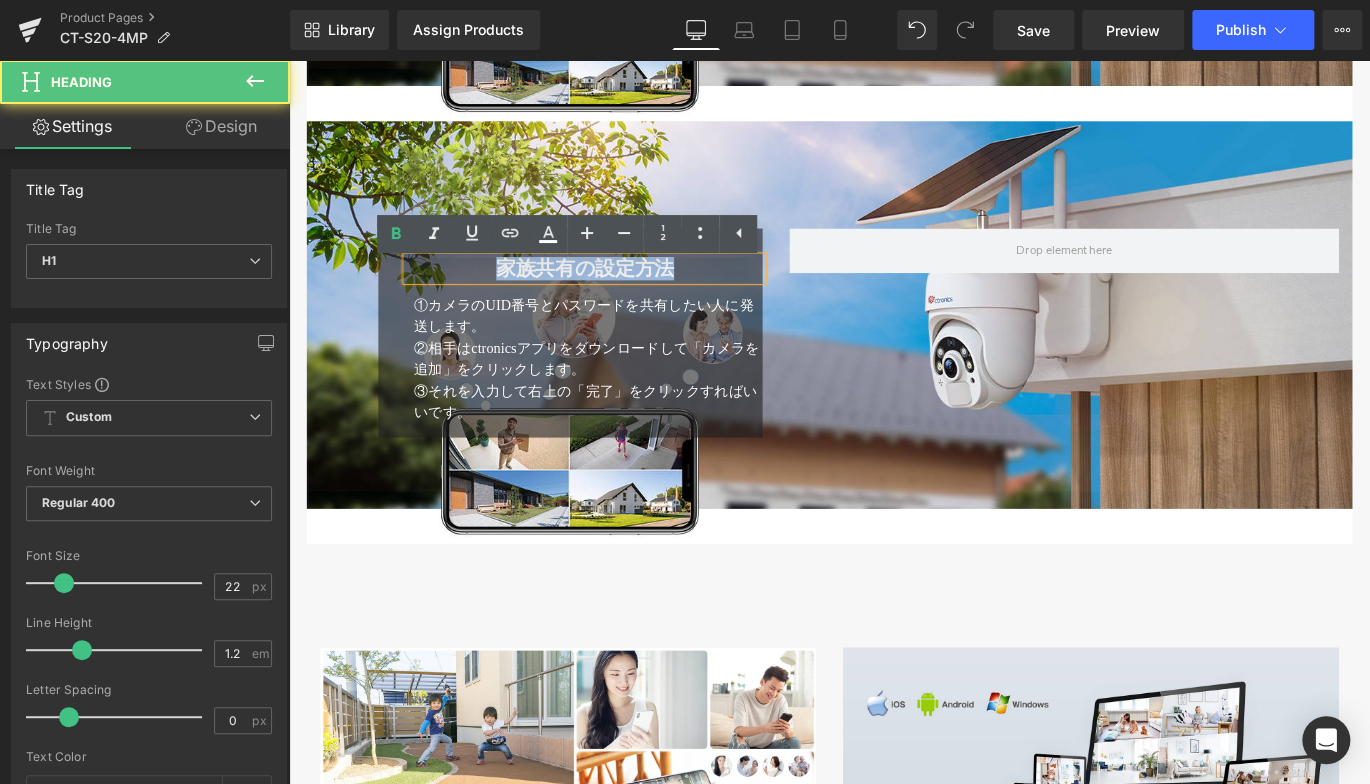drag, startPoint x: 730, startPoint y: 299, endPoint x: 355, endPoint y: 306, distance: 375.06534 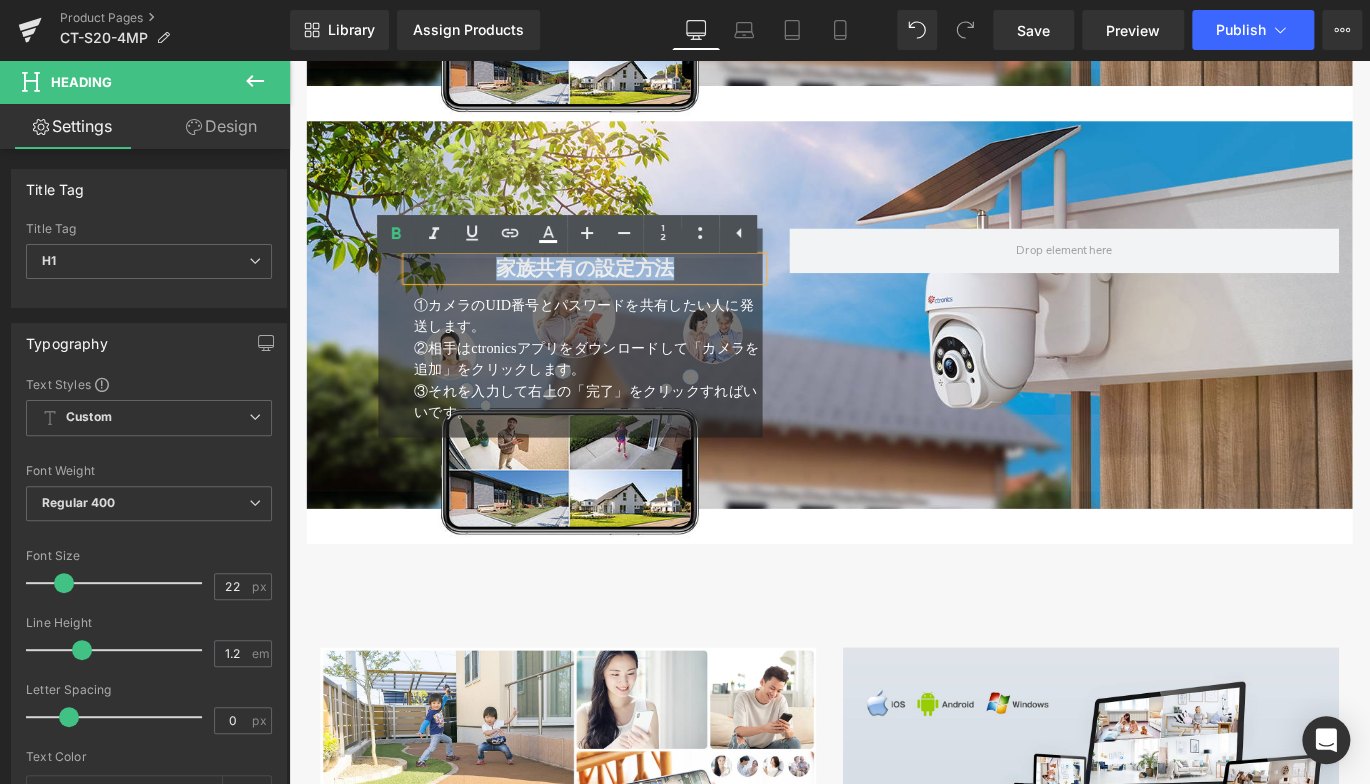 type 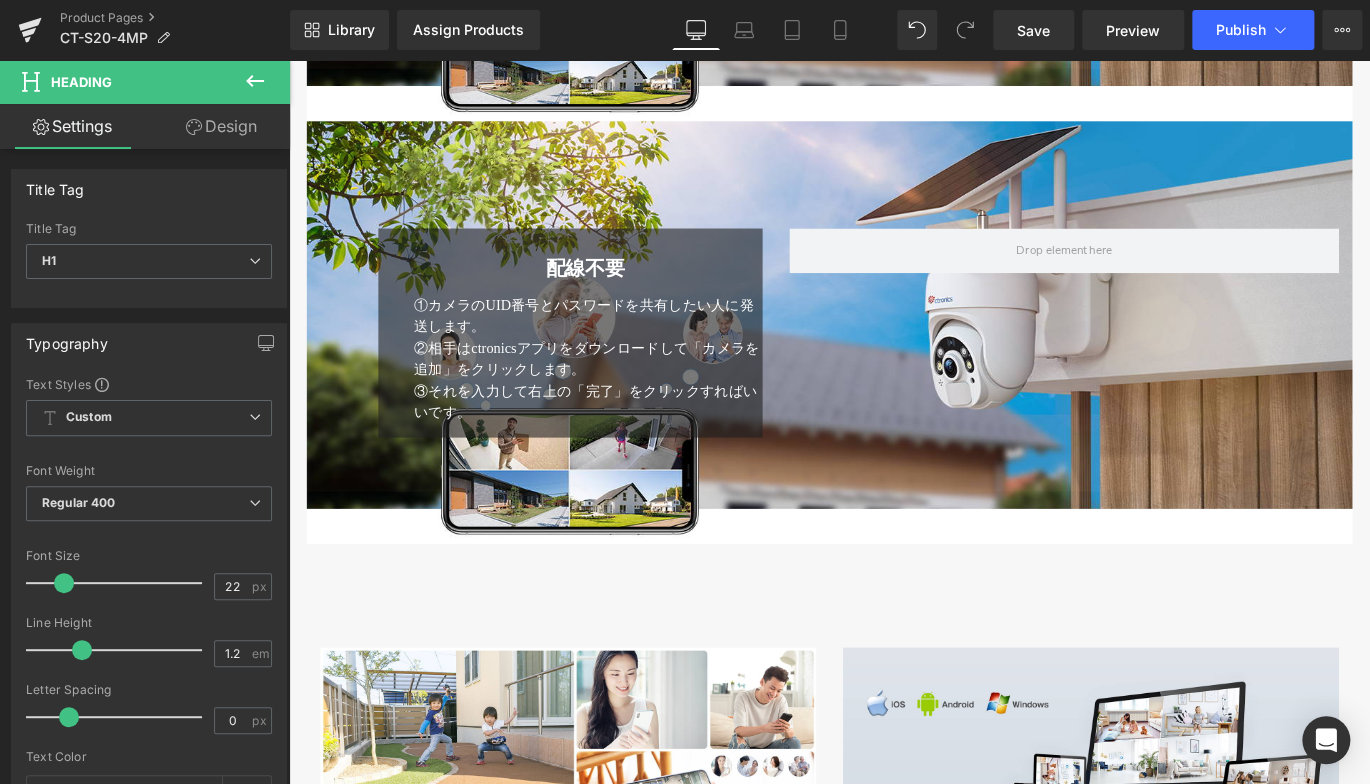 click on "配線不要
Heading
①カメラのUID番号とパスワードを共有したい人に発送します。 ②相手はctronicsアプリをダウンロードして「カメラを追加」をクリックします。 ③それを入力して右上の「完了」をクリックすればいいです。
Text Block
Row
Row" at bounding box center (894, 356) 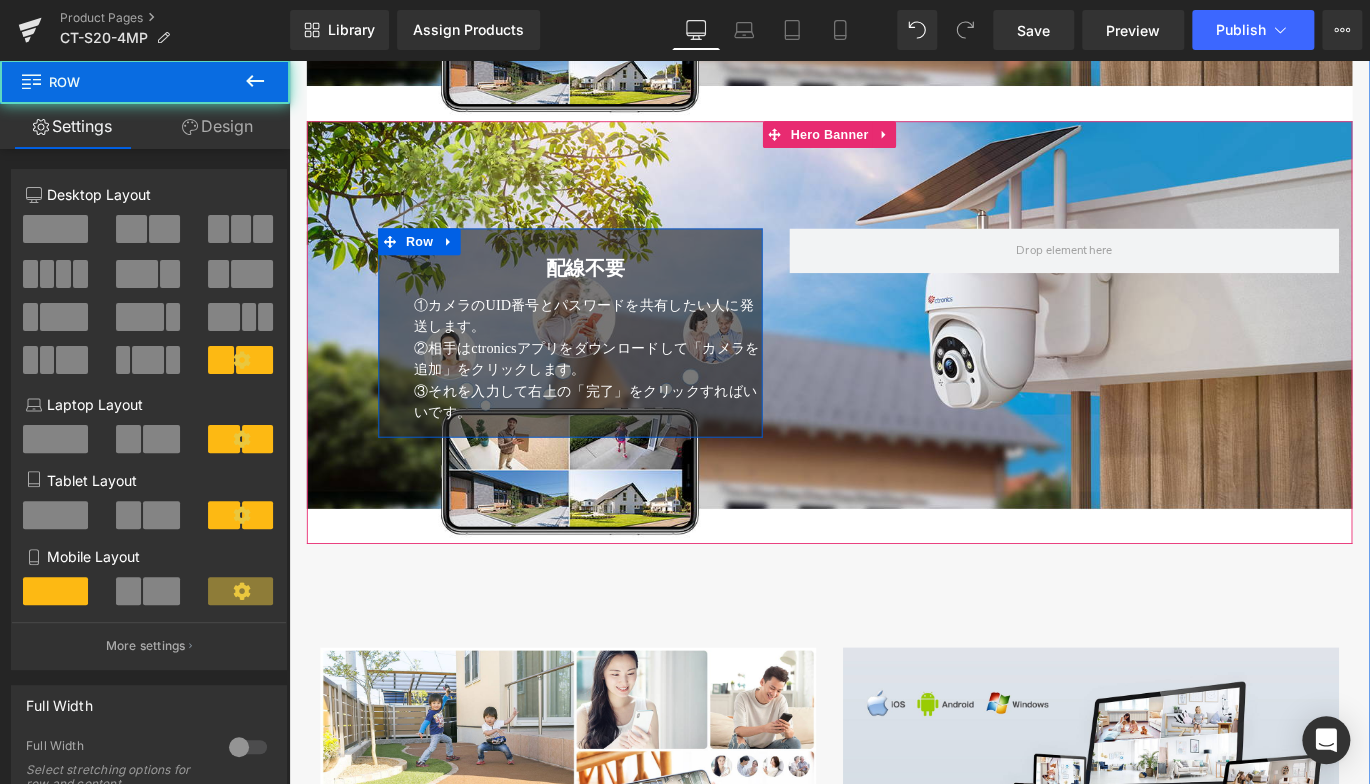 click 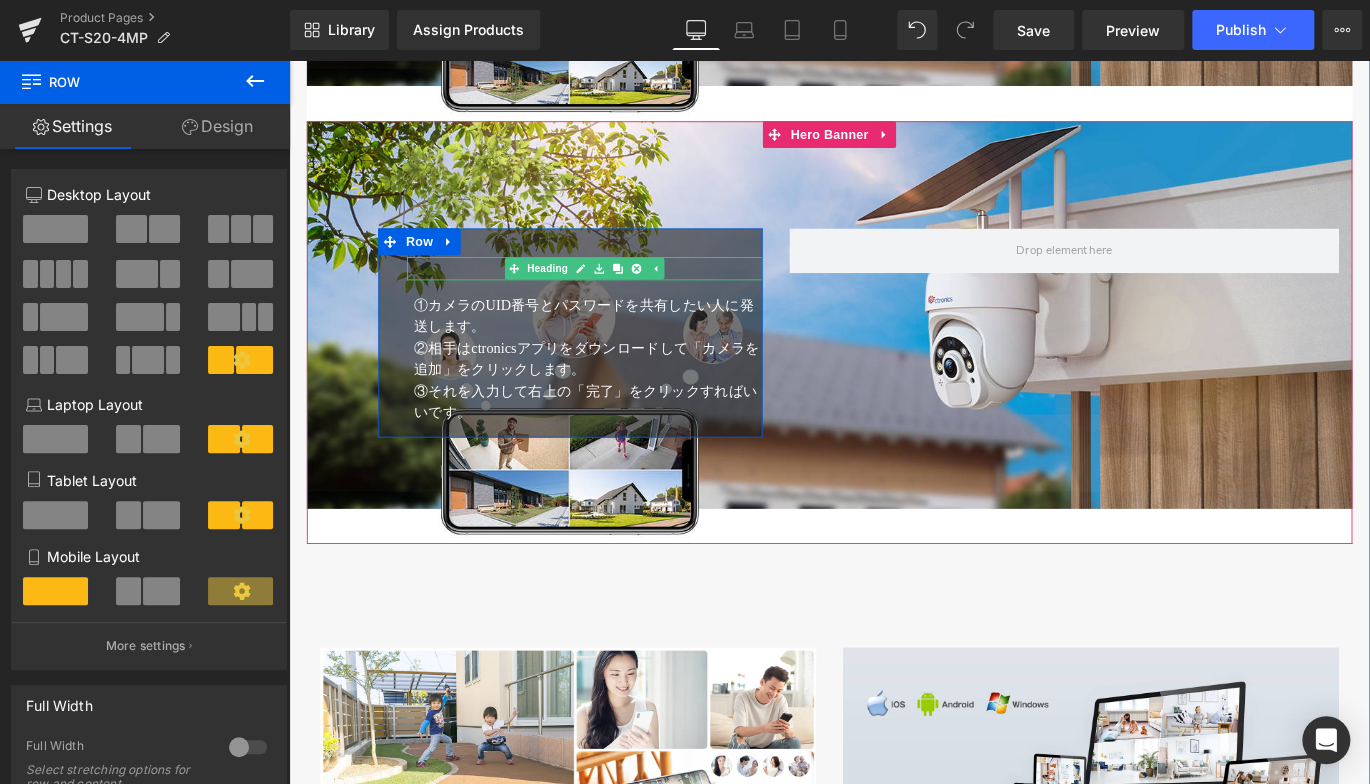 click on "配線不要" at bounding box center [620, 294] 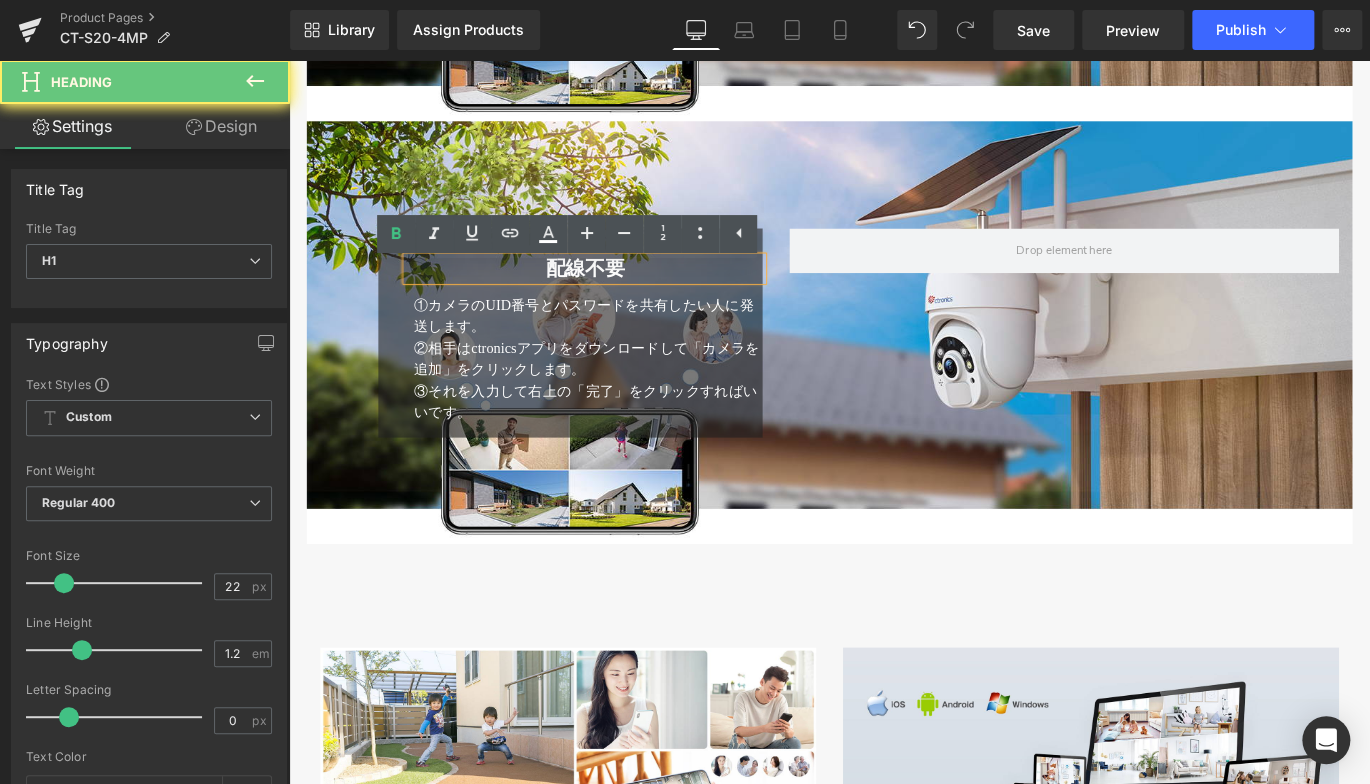 click on "配線不要" at bounding box center [620, 294] 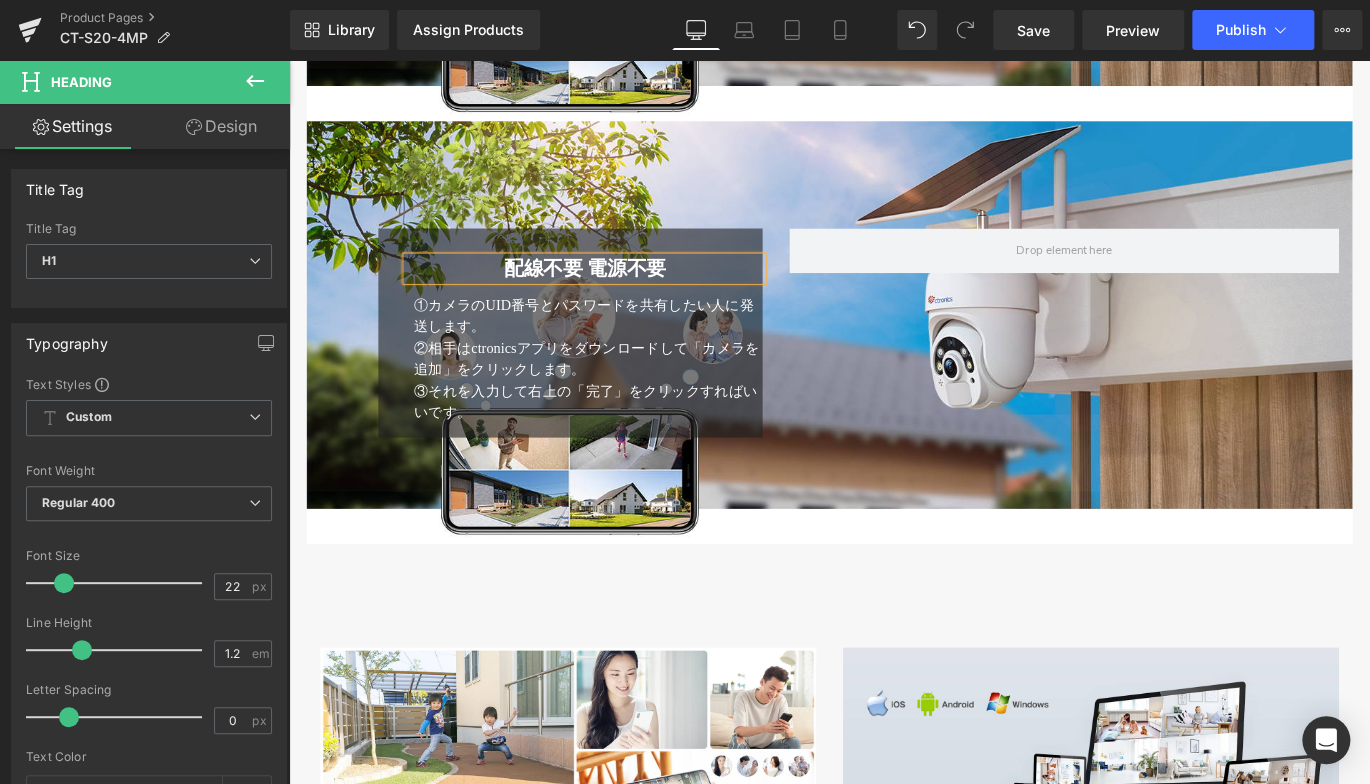 drag, startPoint x: 336, startPoint y: 397, endPoint x: 557, endPoint y: 356, distance: 224.771 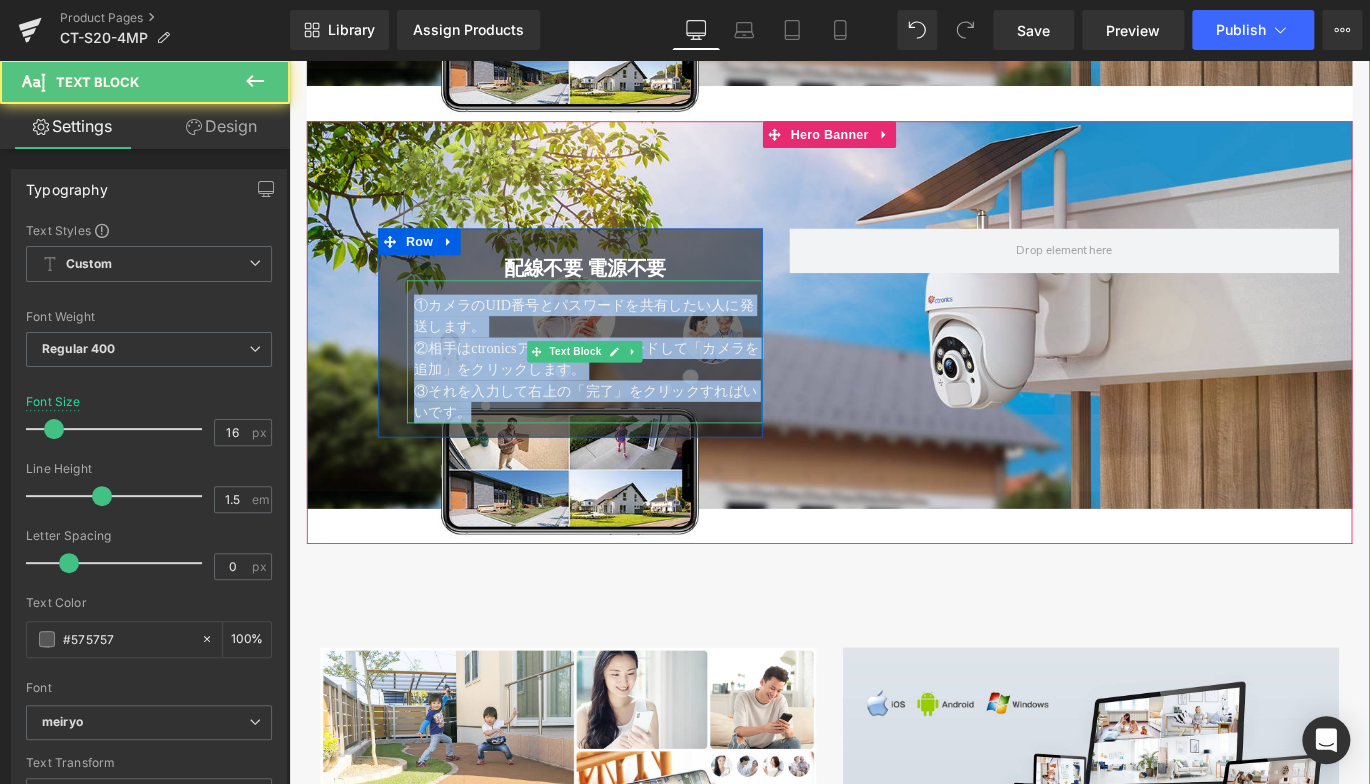 drag, startPoint x: 488, startPoint y: 439, endPoint x: 520, endPoint y: 469, distance: 43.863426 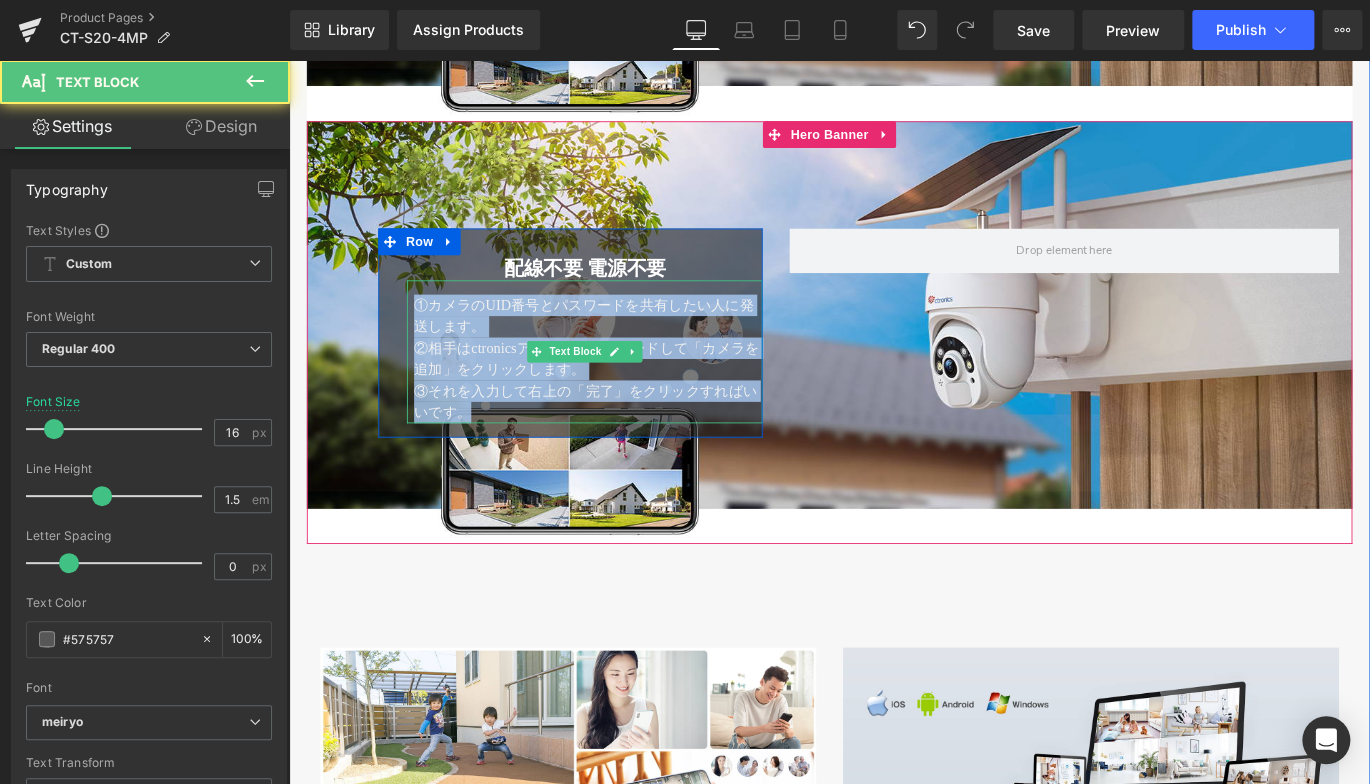 click on "①カメラのUID番号とパスワードを共有したい人に発送します。 ②相手はctronicsアプリをダウンロードして「カメラを追加」をクリックします。 ③それを入力して右上の「完了」をクリックすればいいです。" at bounding box center [620, 387] 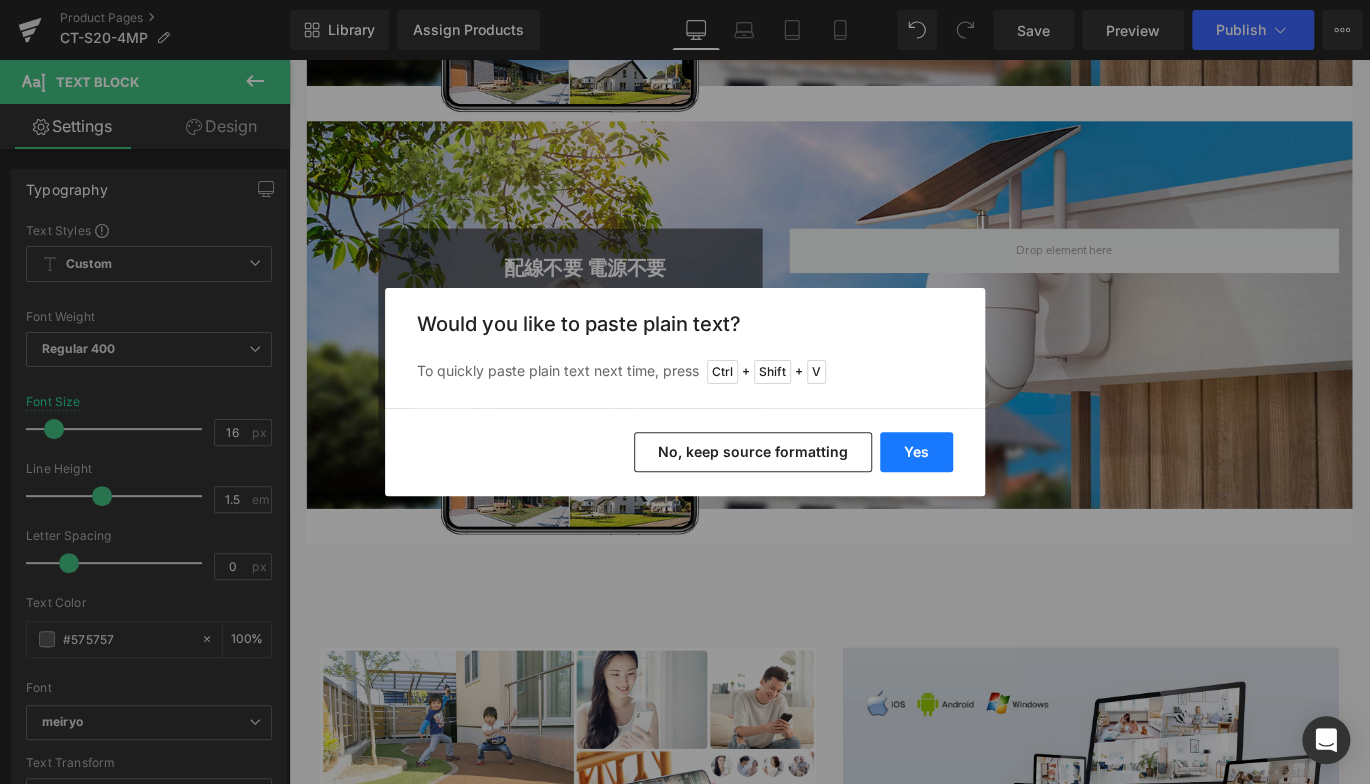 click on "Yes" at bounding box center [916, 452] 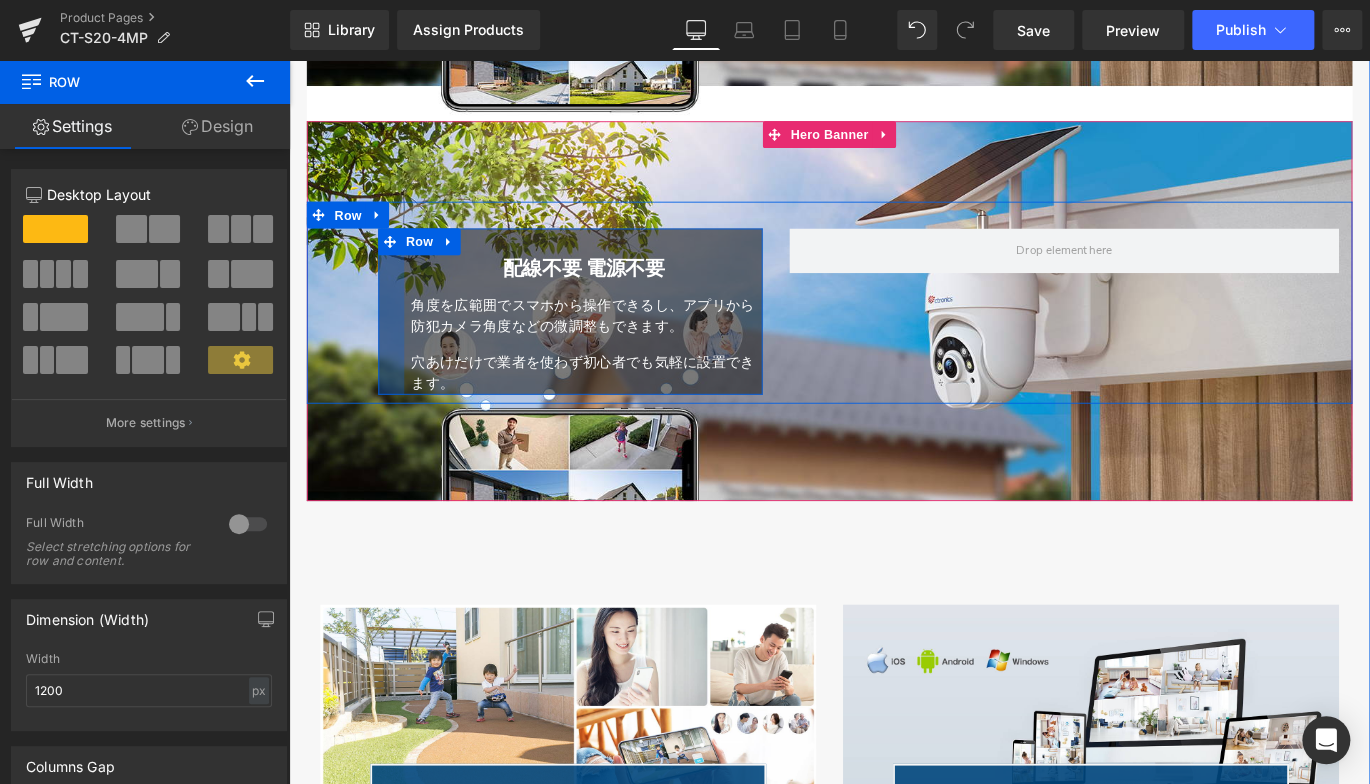 click at bounding box center [403, 342] 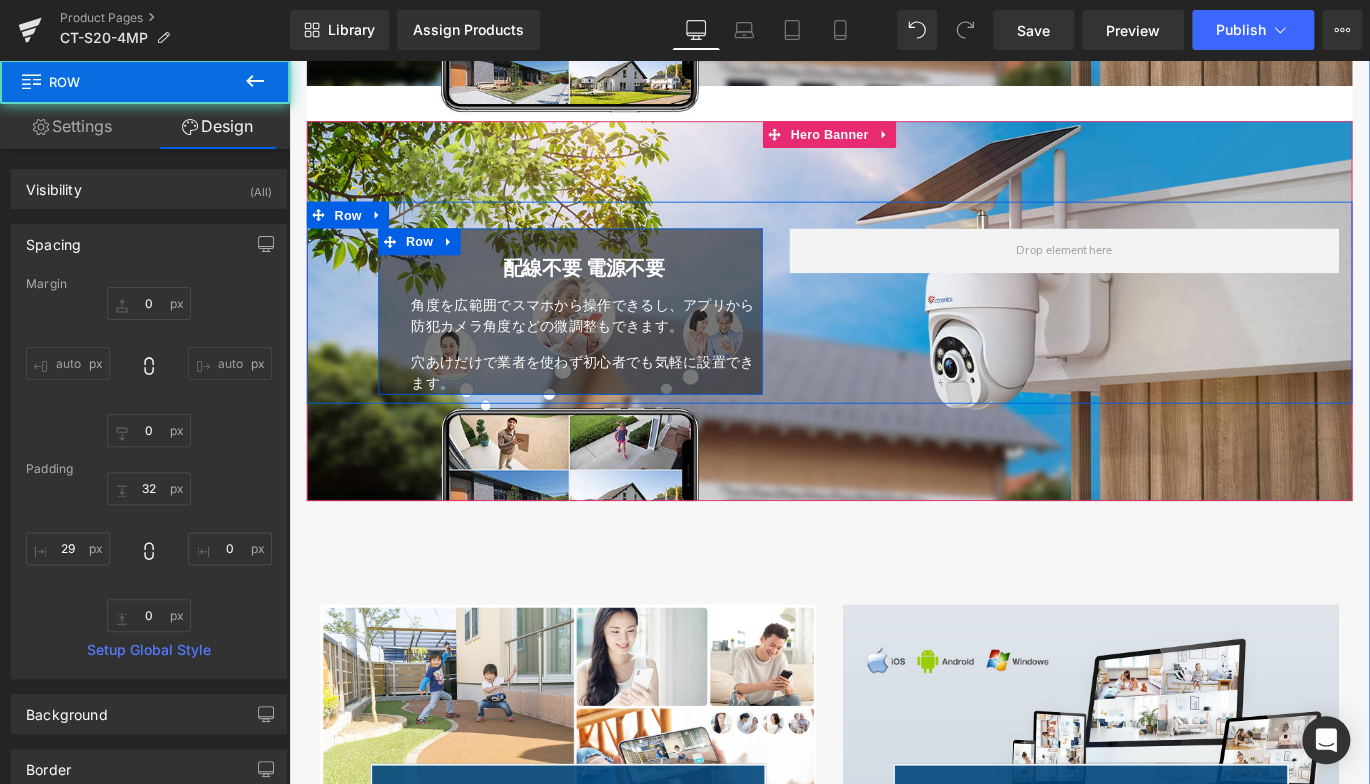 click on "角度を広範囲でスマホから操作できるし、アプリから防犯カメラ角度などの微調整もできます。
穴あけだけで業者を使わず初心者でも気軽に設置できます。" at bounding box center (618, 371) 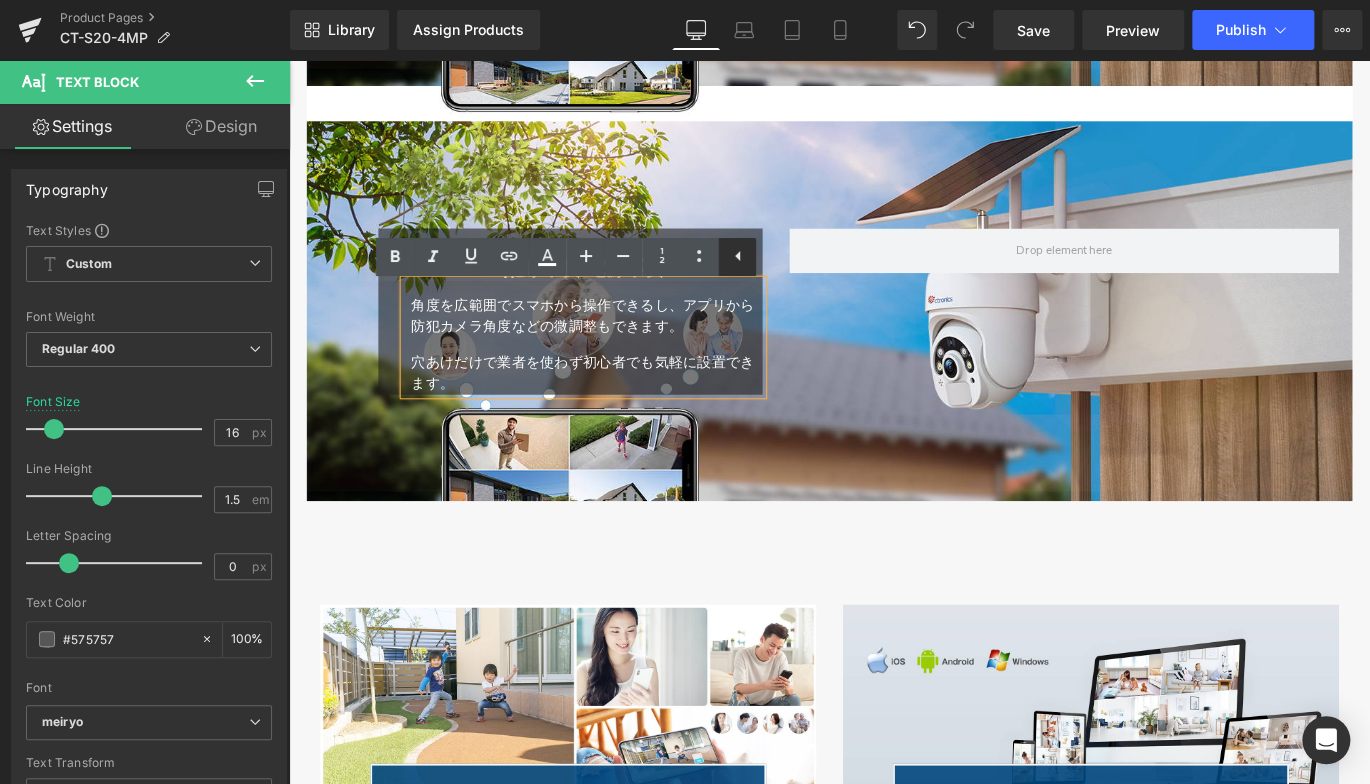 click at bounding box center [737, 257] 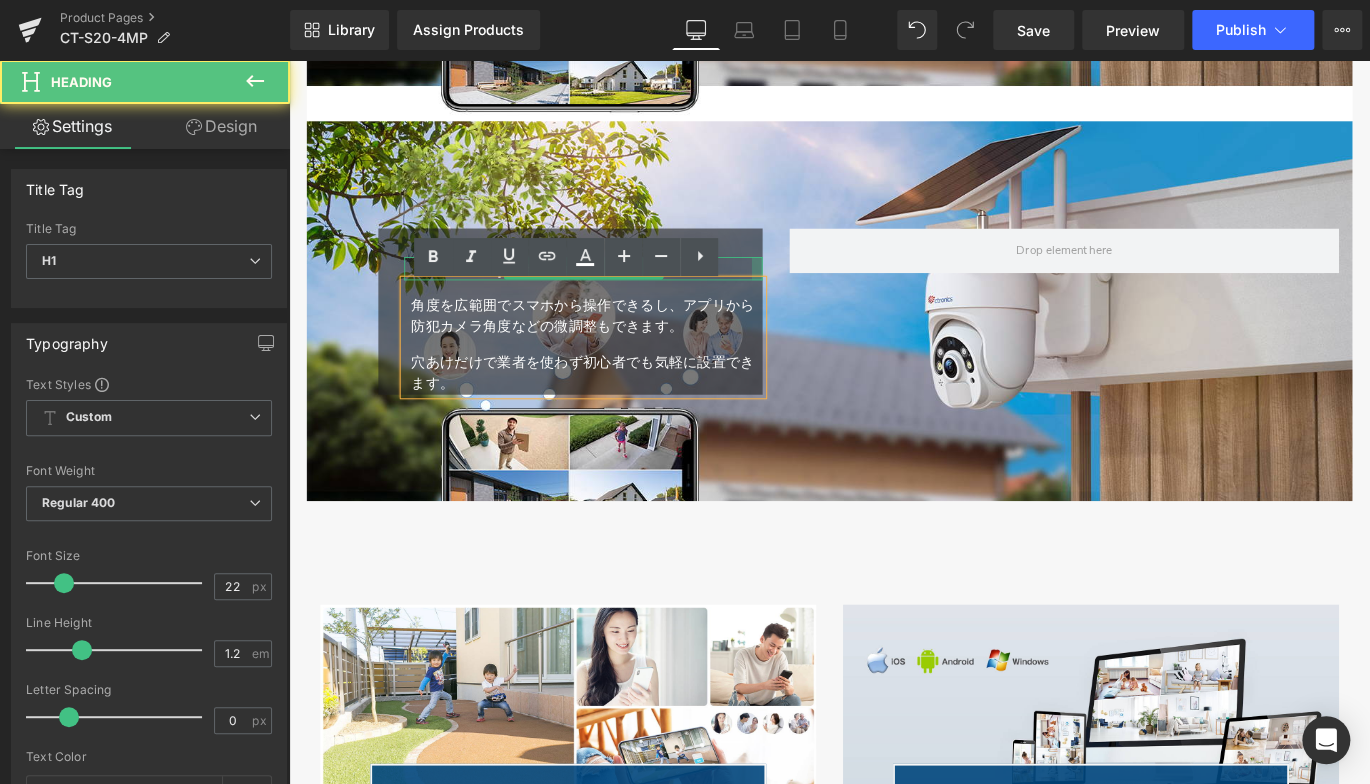 drag, startPoint x: 806, startPoint y: 295, endPoint x: 794, endPoint y: 295, distance: 12 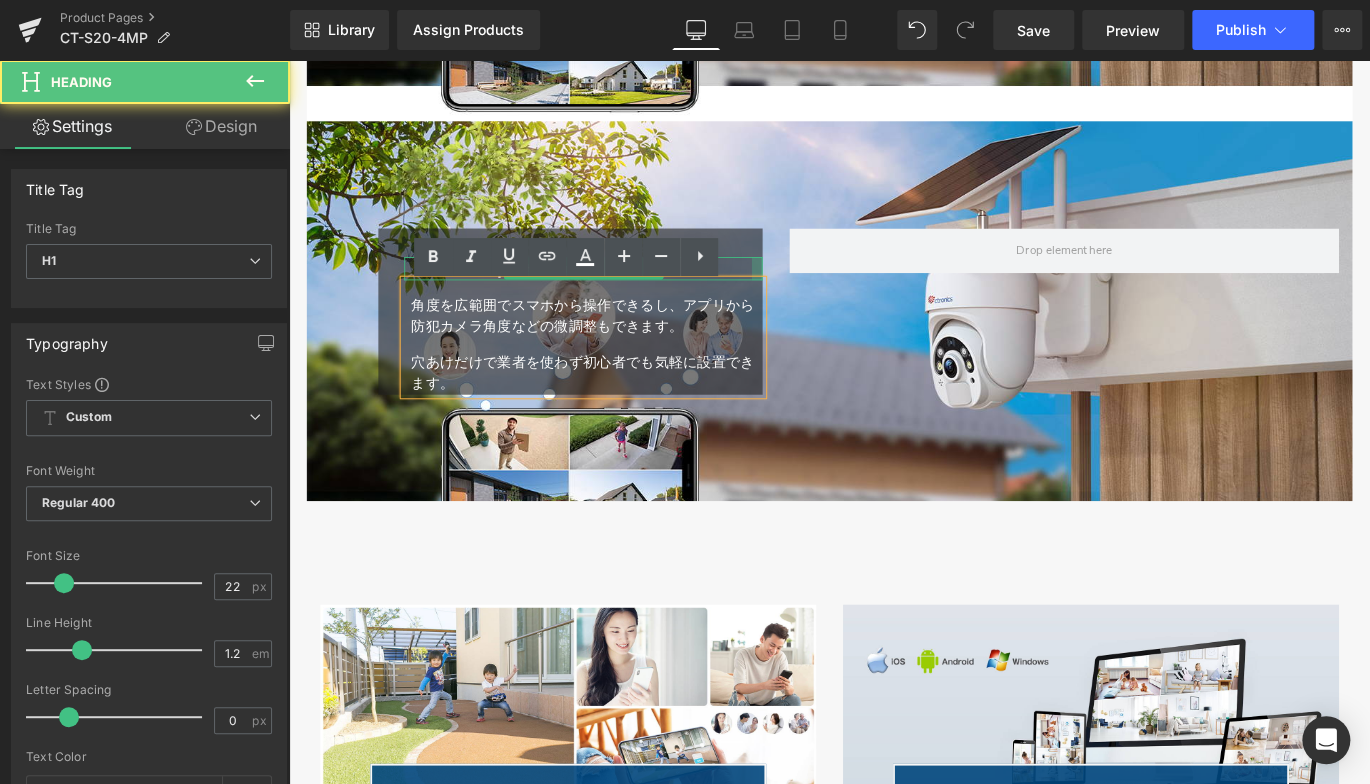 click on "配線不要 電源不要
Heading" at bounding box center (618, 294) 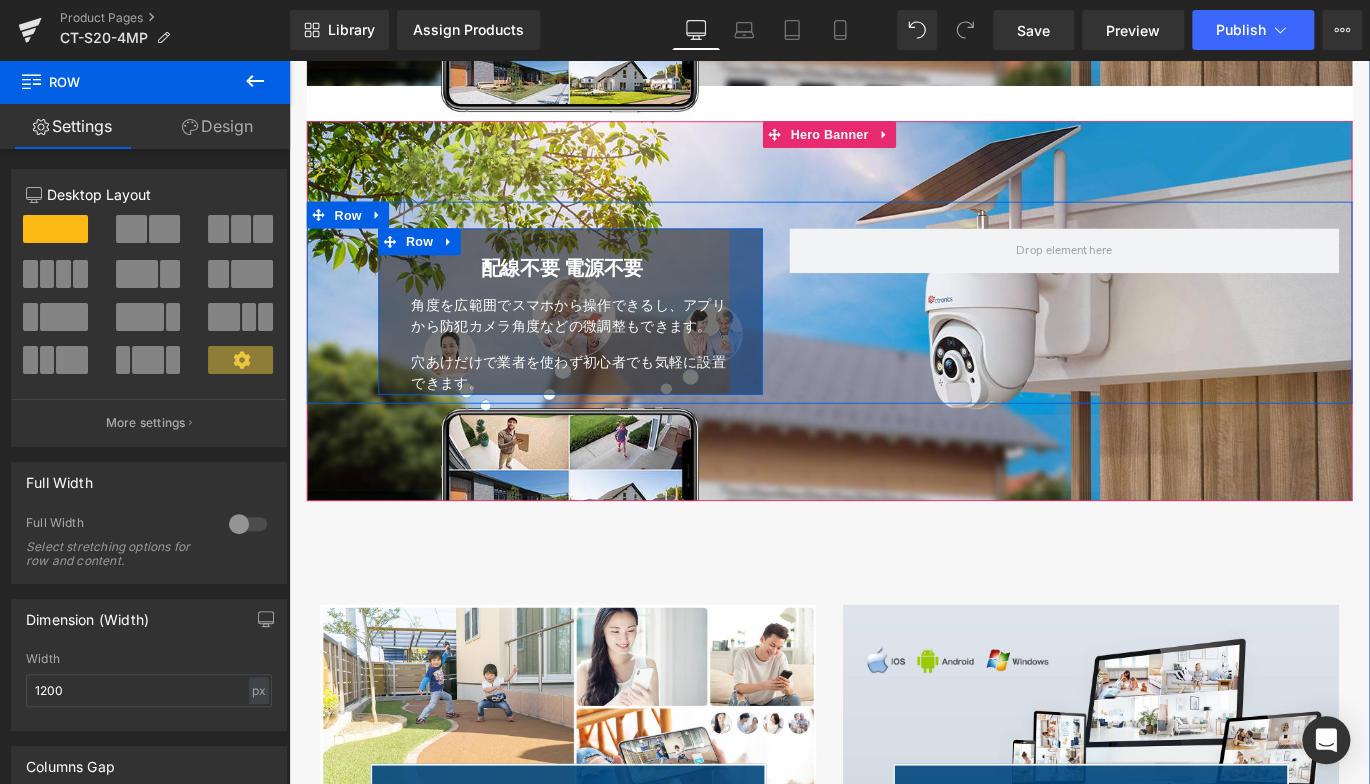 drag, startPoint x: 811, startPoint y: 391, endPoint x: 774, endPoint y: 390, distance: 37.01351 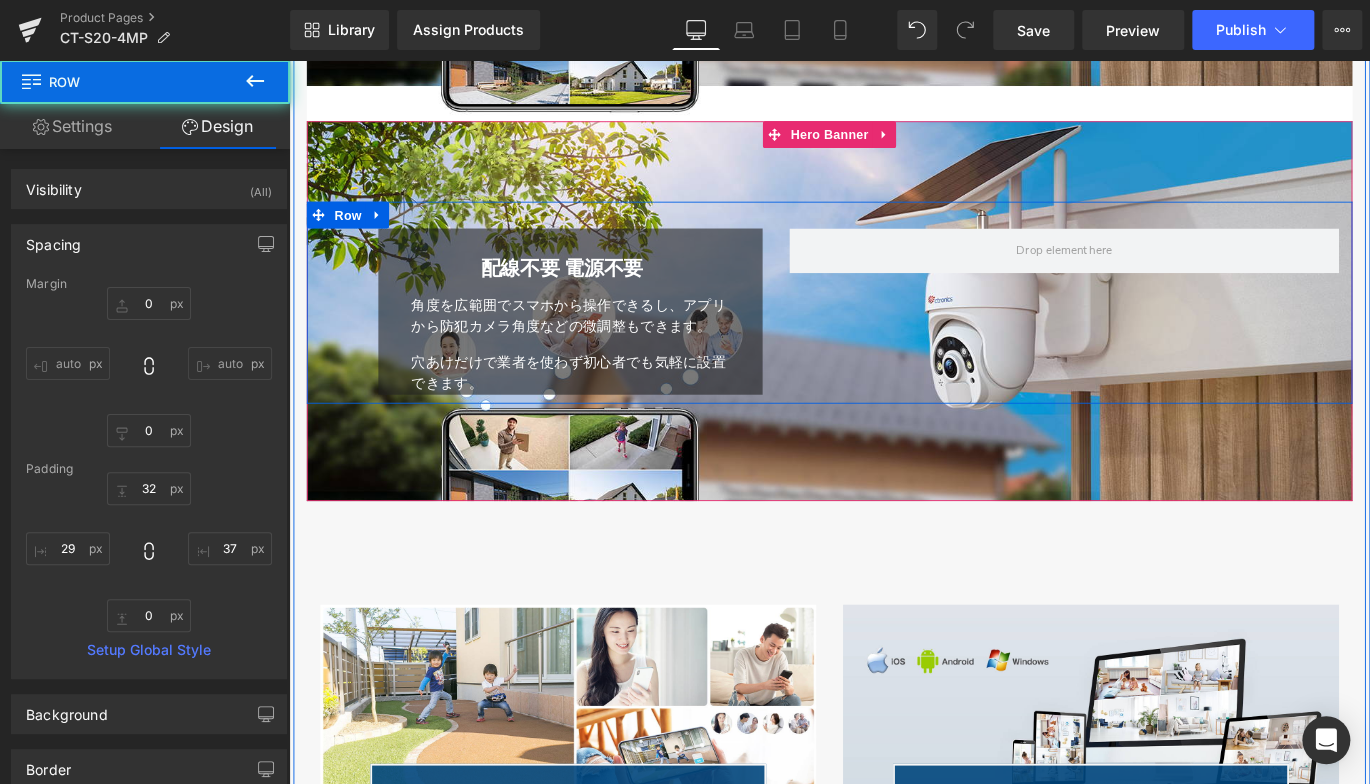 click on "配線不要 電源不要
Heading
角度を広範囲でスマホから操作できるし、アプリから防犯カメラ角度などの微調整もできます。
穴あけだけで業者を使わず初心者でも気軽に設置できます。
Text Block
Row         37px
Row" at bounding box center (894, 332) 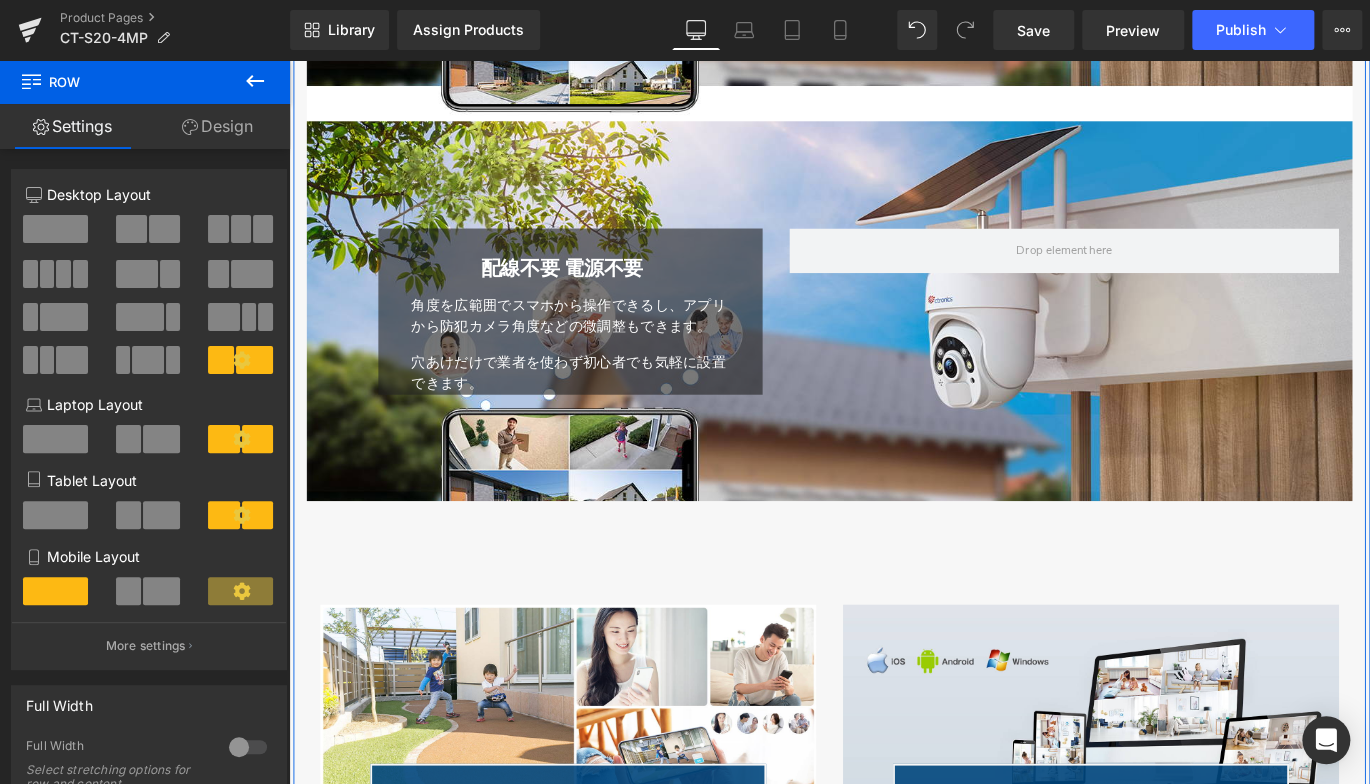 click at bounding box center (894, 341) 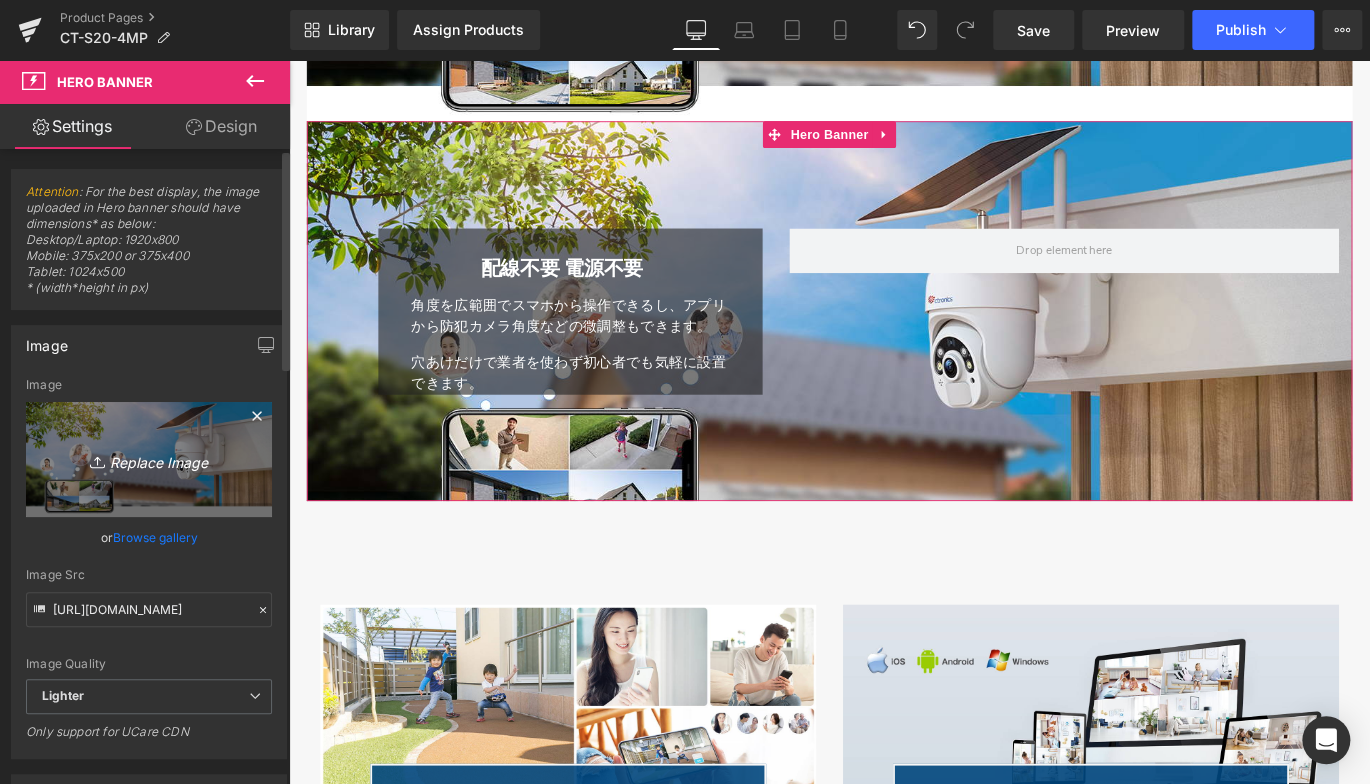 click on "Replace Image" at bounding box center (149, 459) 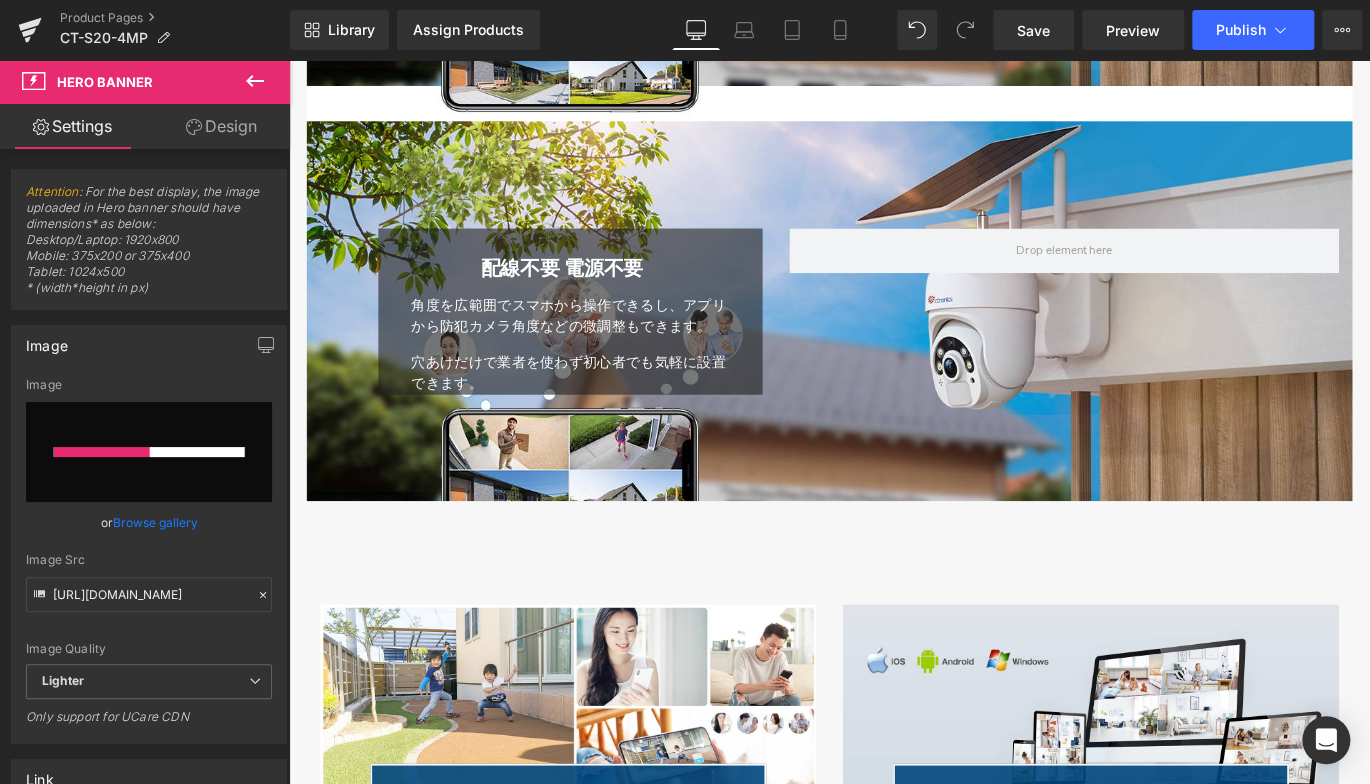 type 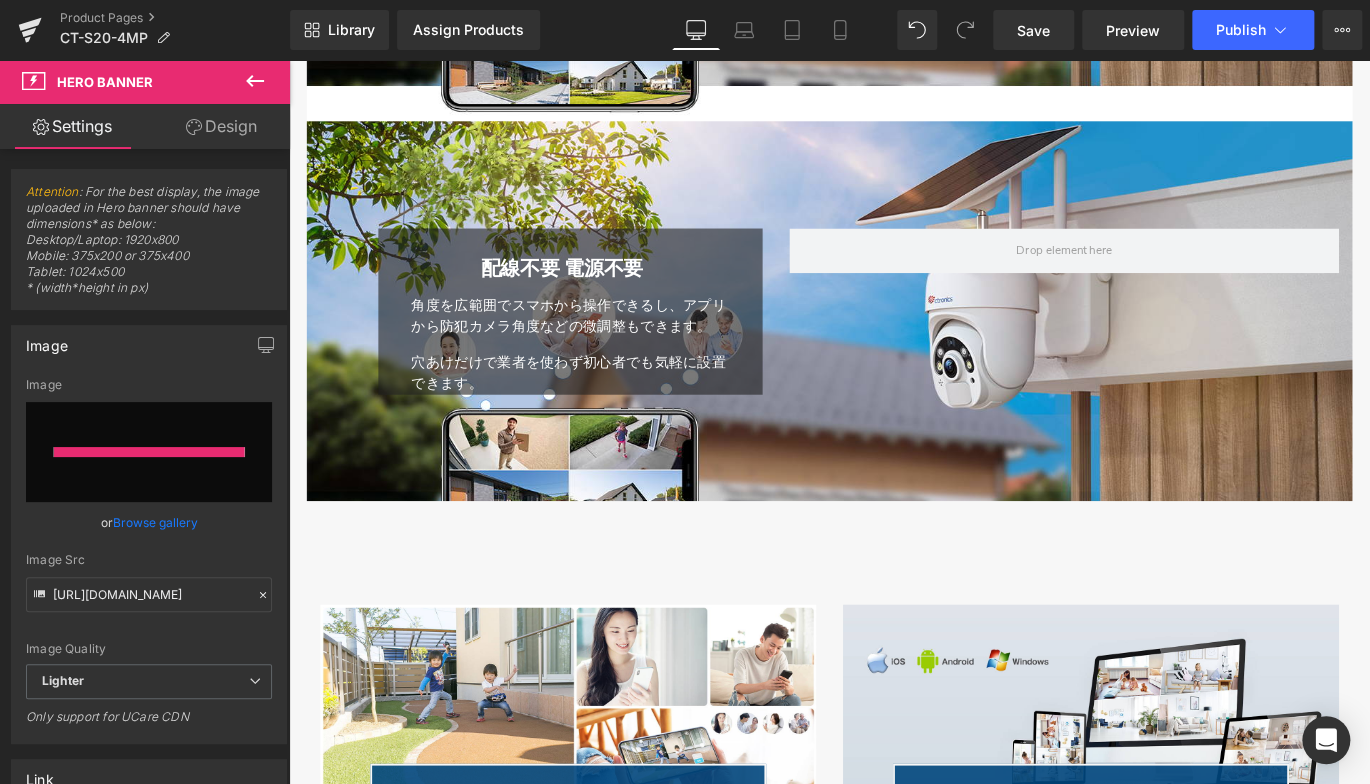 type on "https://ucarecdn.com/4e690cc8-95fe-4a82-b352-a0b7d61d785a/-/format/auto/-/preview/3000x3000/-/quality/lighter/8.jpg" 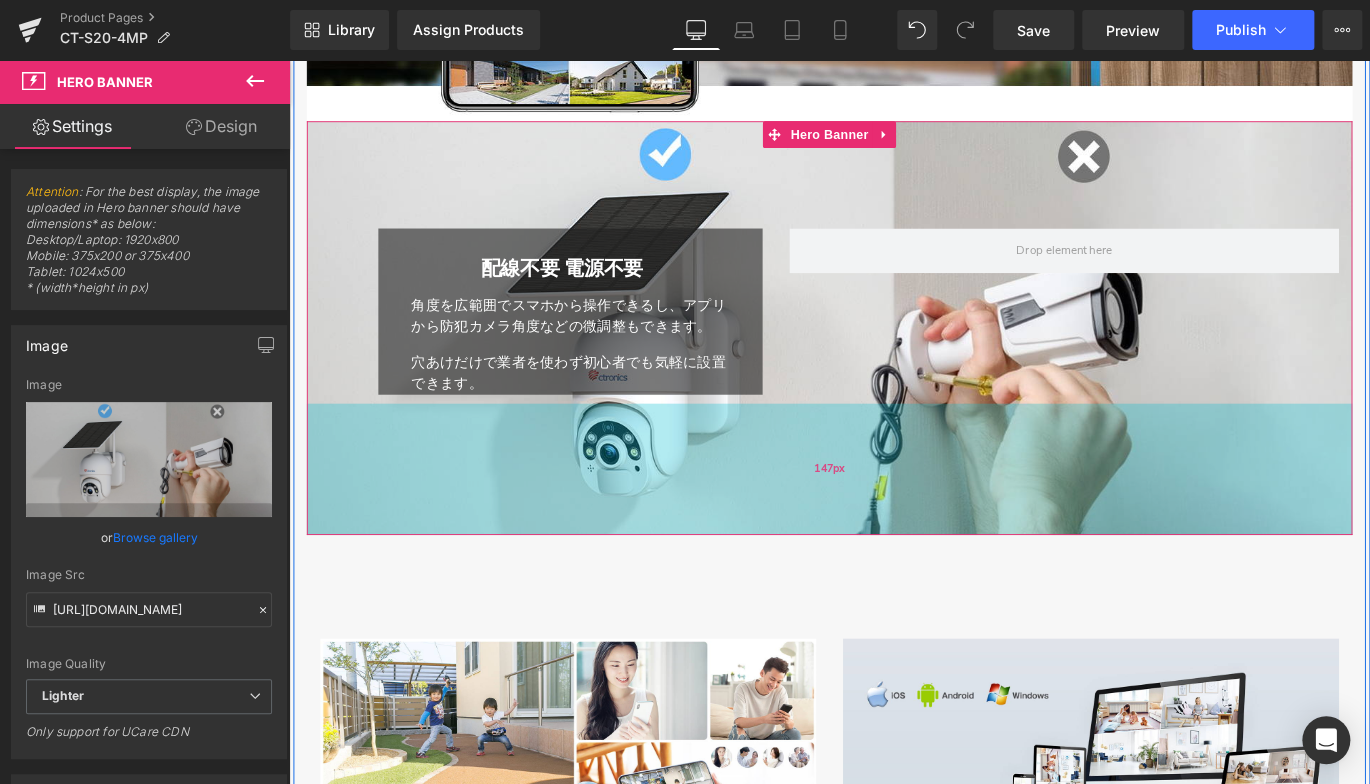 drag, startPoint x: 927, startPoint y: 542, endPoint x: 941, endPoint y: 580, distance: 40.496914 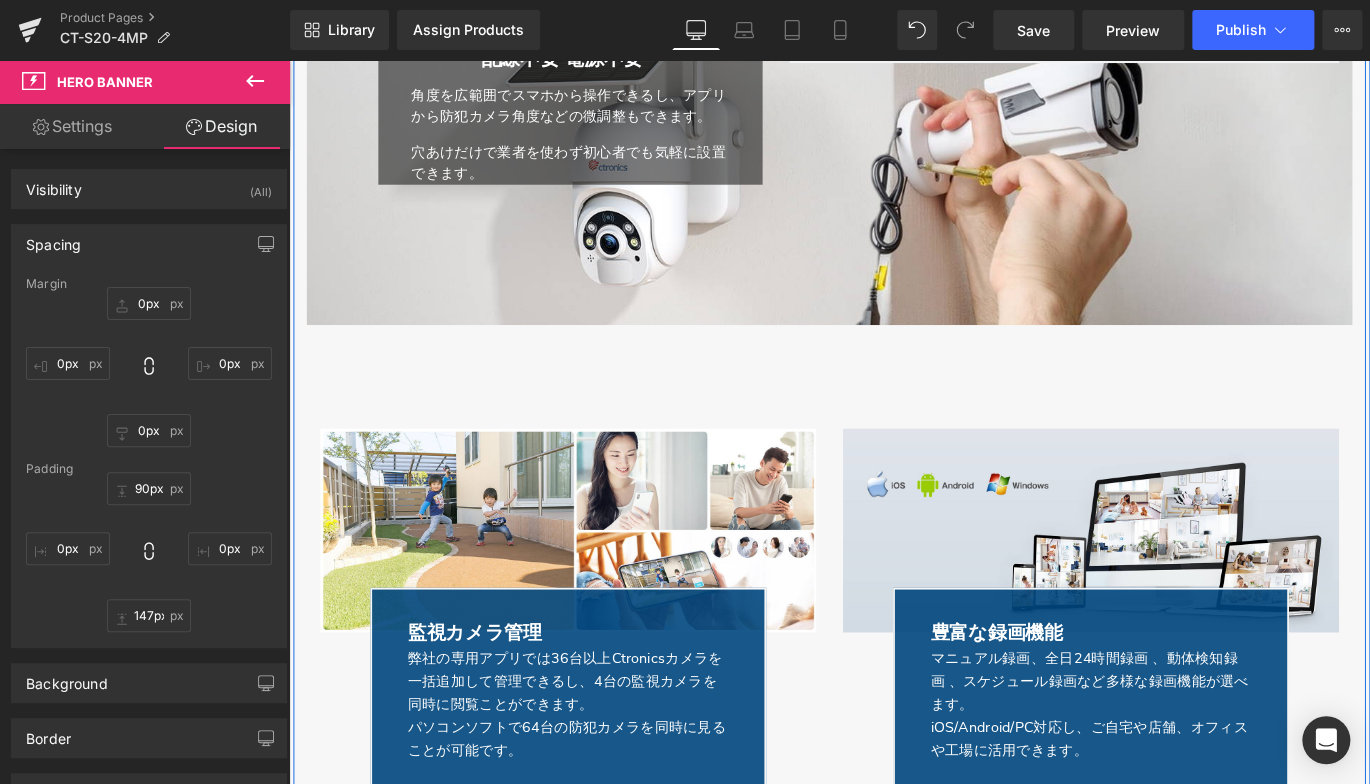 scroll, scrollTop: 5335, scrollLeft: 0, axis: vertical 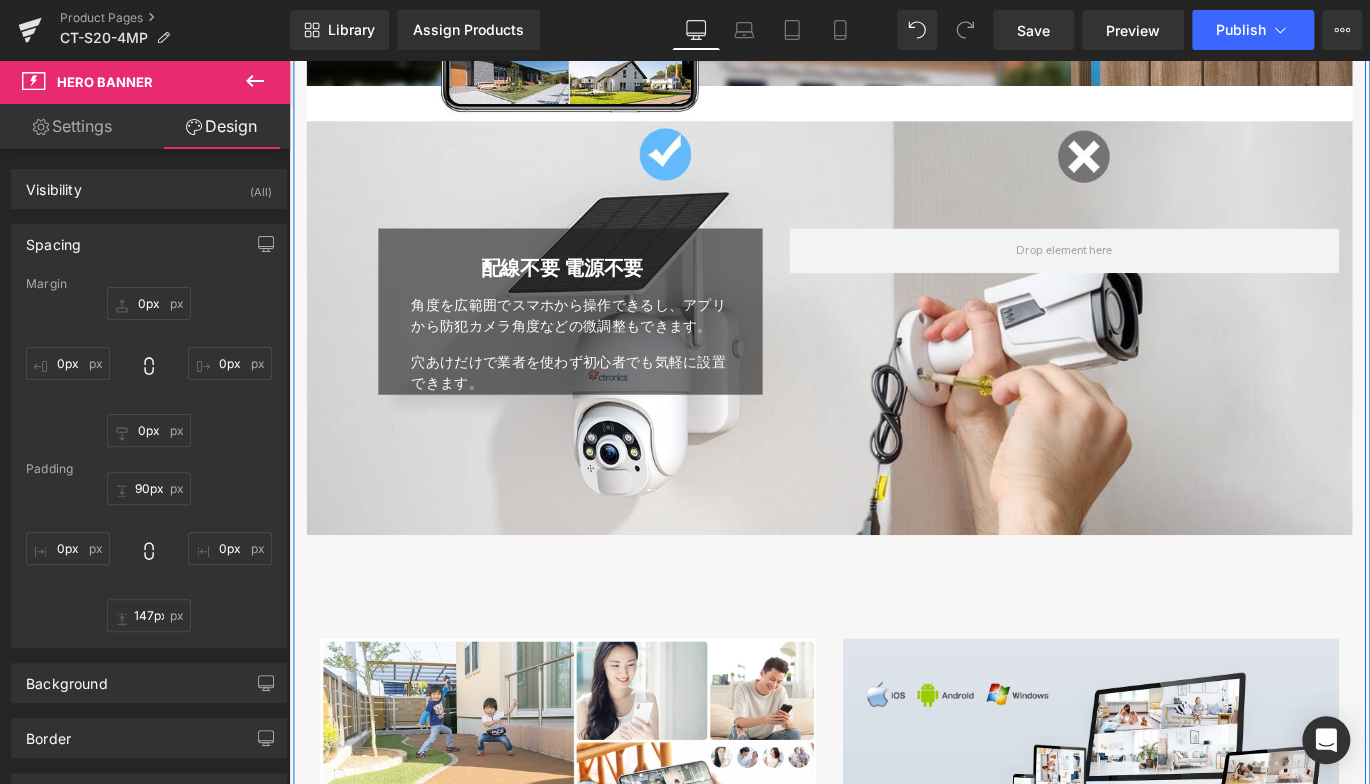 click on "配線不要 電源不要
Heading
角度を広範囲でスマホから操作できるし、アプリから防犯カメラ角度などの微調整もできます。
穴あけだけで業者を使わず初心者でも気軽に設置できます。
Text Block
Row
Row
Hero Banner   90px   147px" at bounding box center (894, 360) 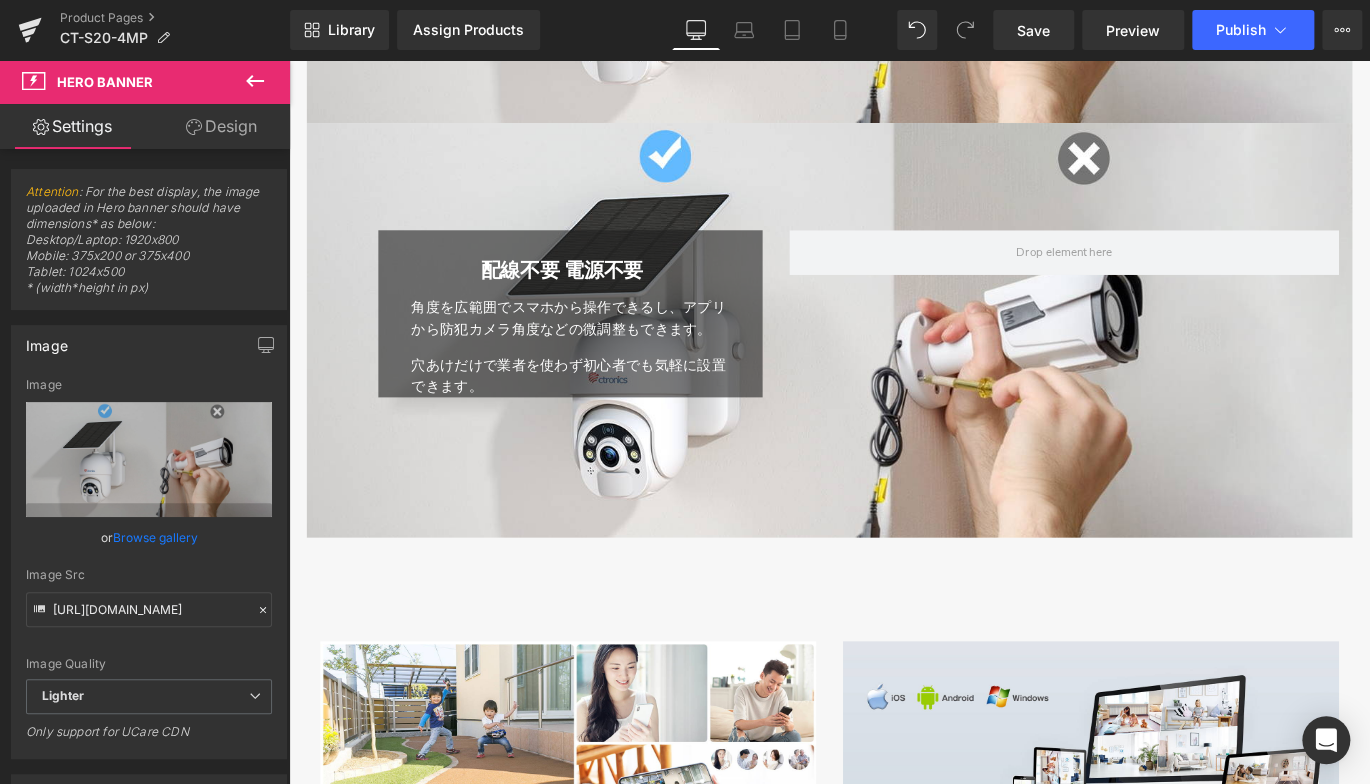 scroll, scrollTop: 5799, scrollLeft: 0, axis: vertical 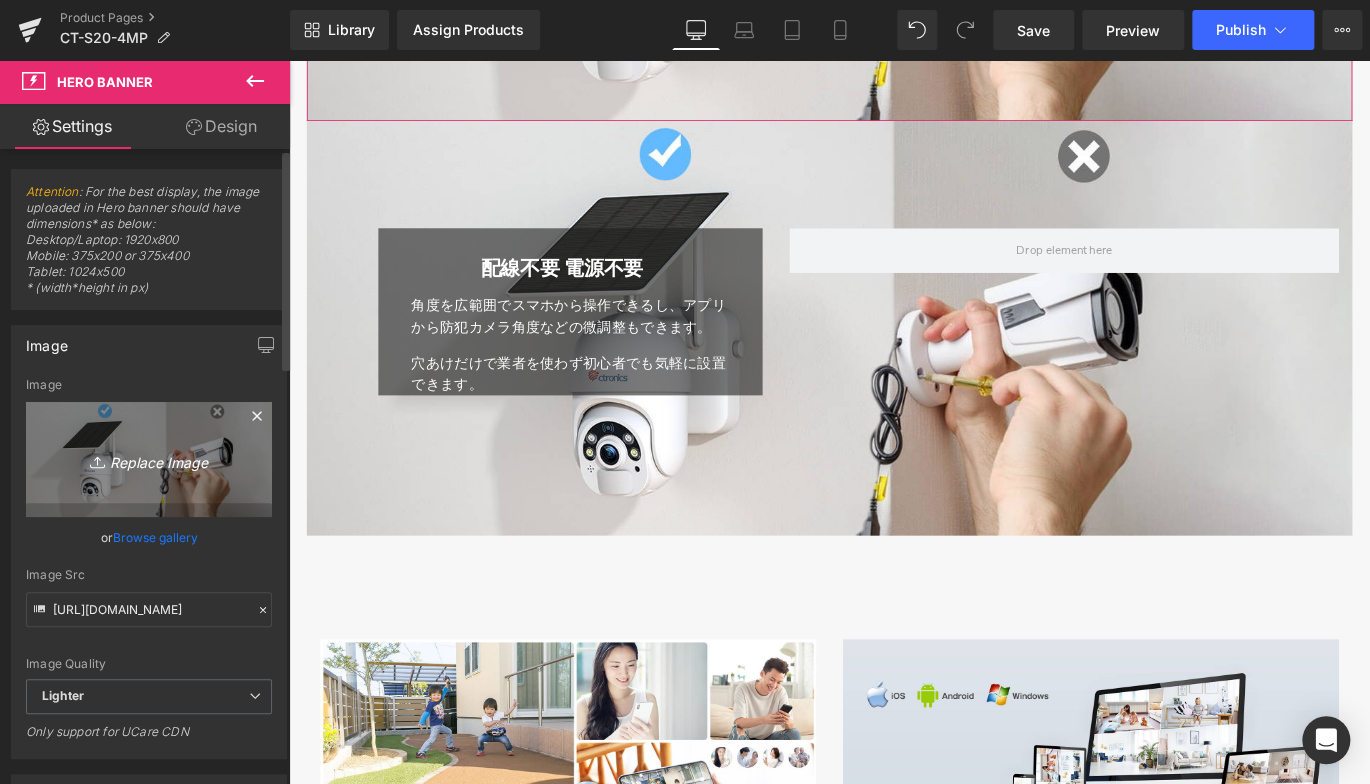 click on "Replace Image" at bounding box center [149, 459] 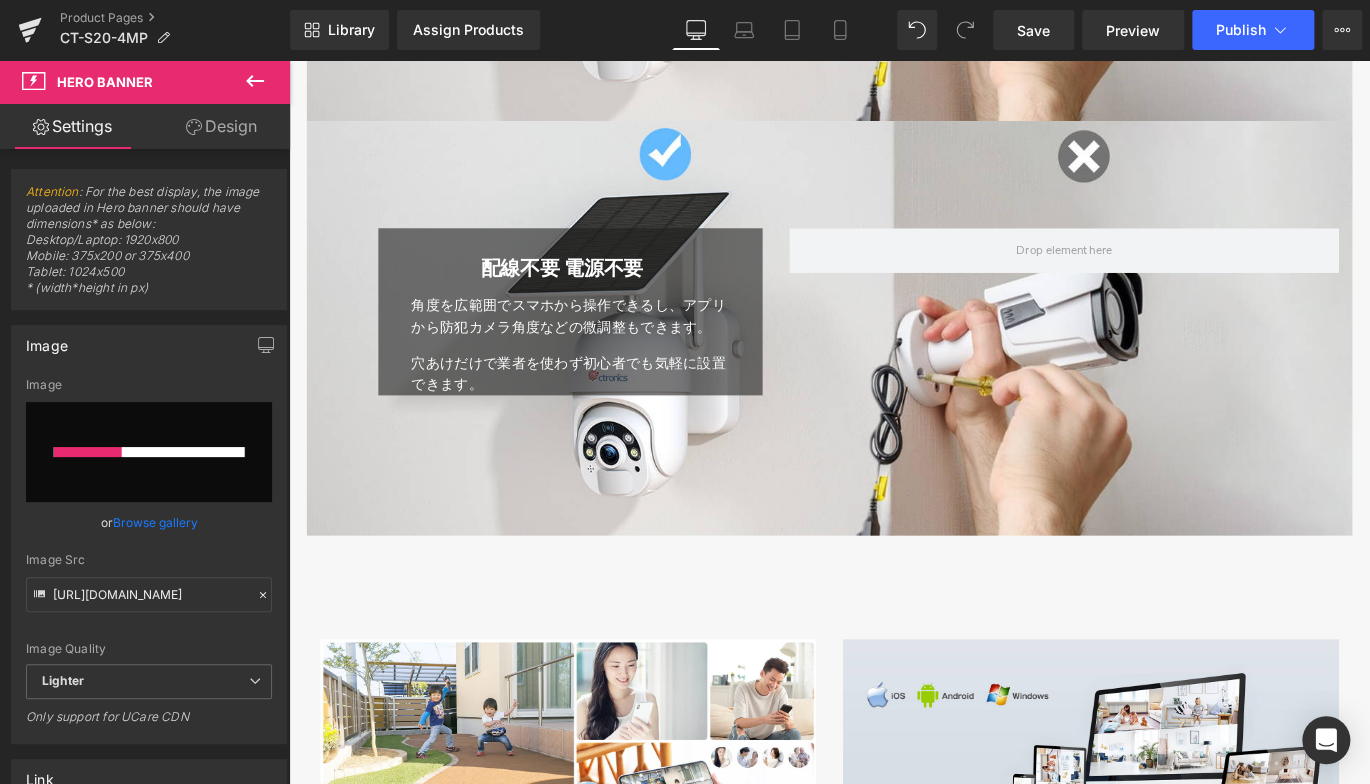 type 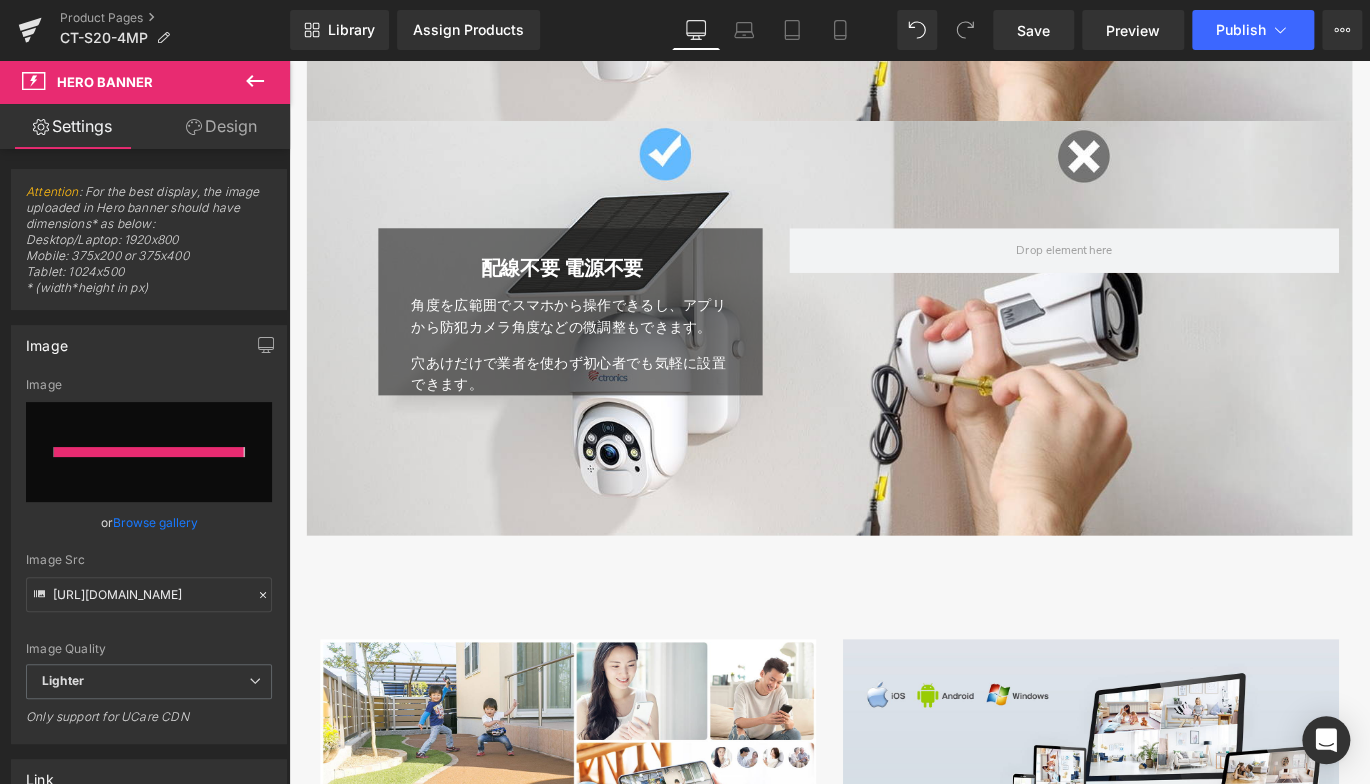 type on "https://ucarecdn.com/5615fa39-9b4e-41af-b641-4f3f4a81a8ca/-/format/auto/-/preview/3000x3000/-/quality/lighter/9.jpg" 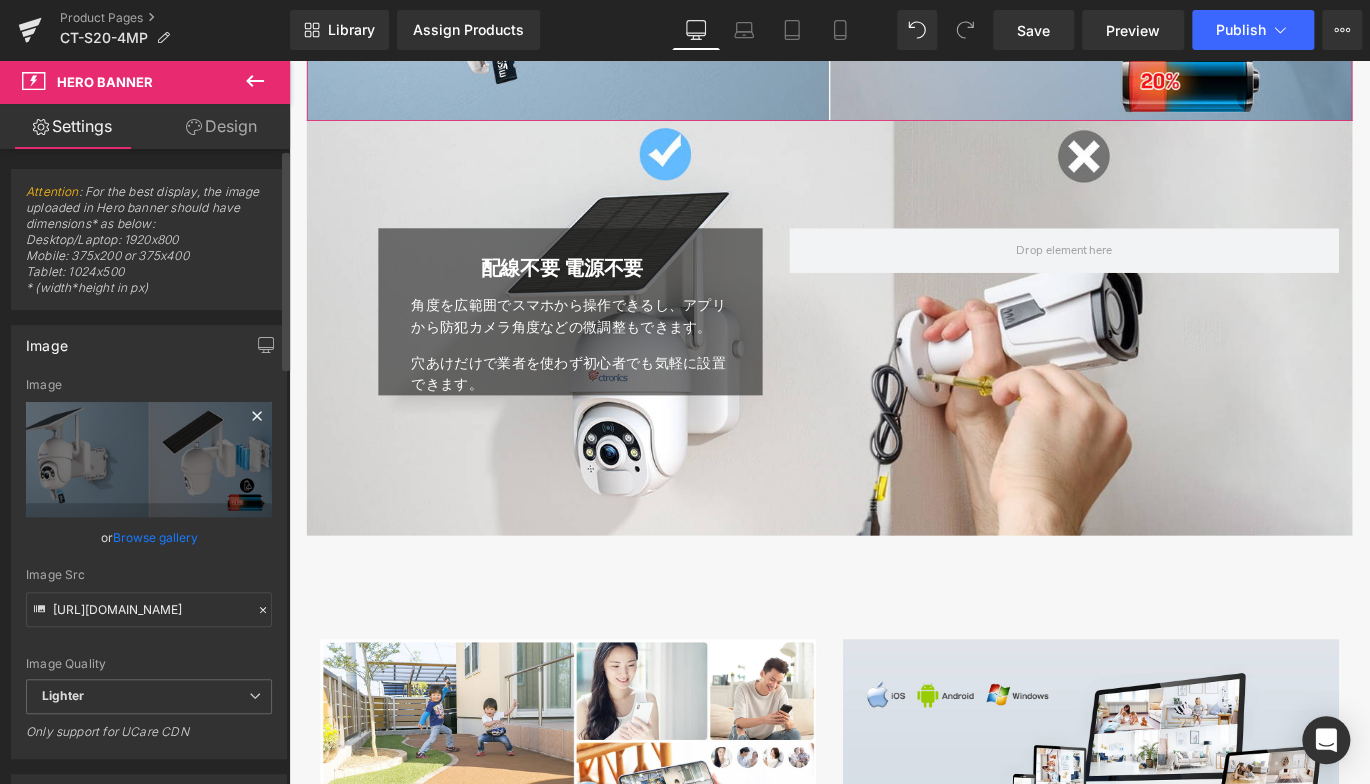 drag, startPoint x: 224, startPoint y: 373, endPoint x: 260, endPoint y: 391, distance: 40.24922 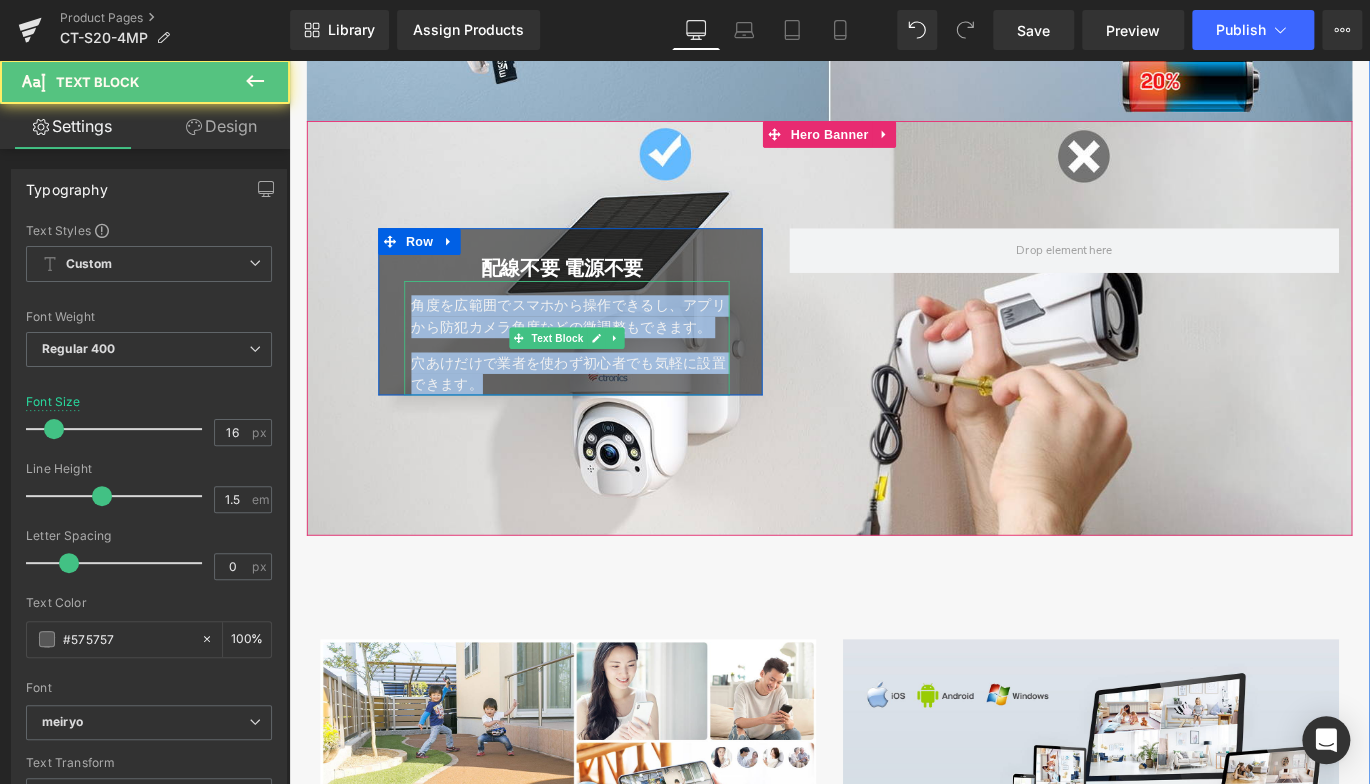 drag, startPoint x: 419, startPoint y: 353, endPoint x: 534, endPoint y: 429, distance: 137.84412 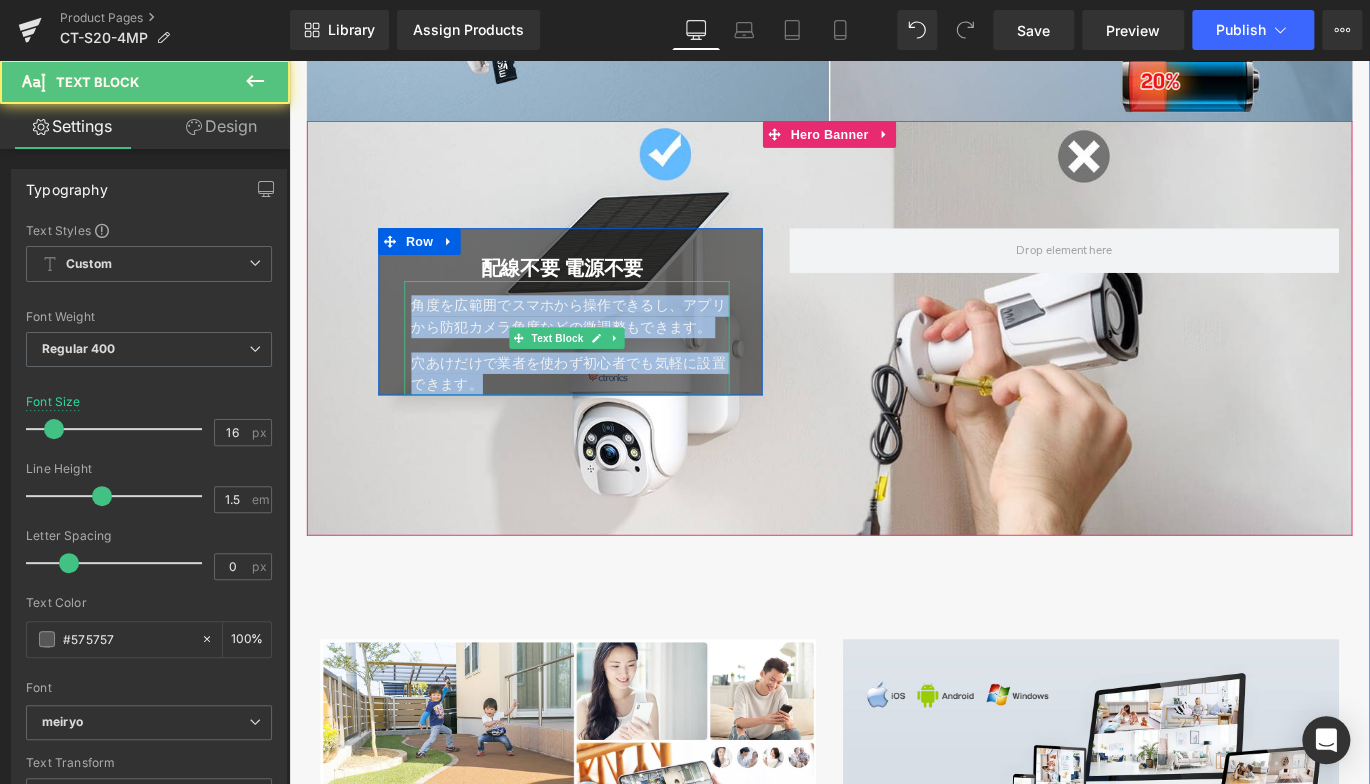 click on "角度を広範囲でスマホから操作できるし、アプリから防犯カメラ角度などの微調整もできます。
穴あけだけで業者を使わず初心者でも気軽に設置できます。" at bounding box center [600, 371] 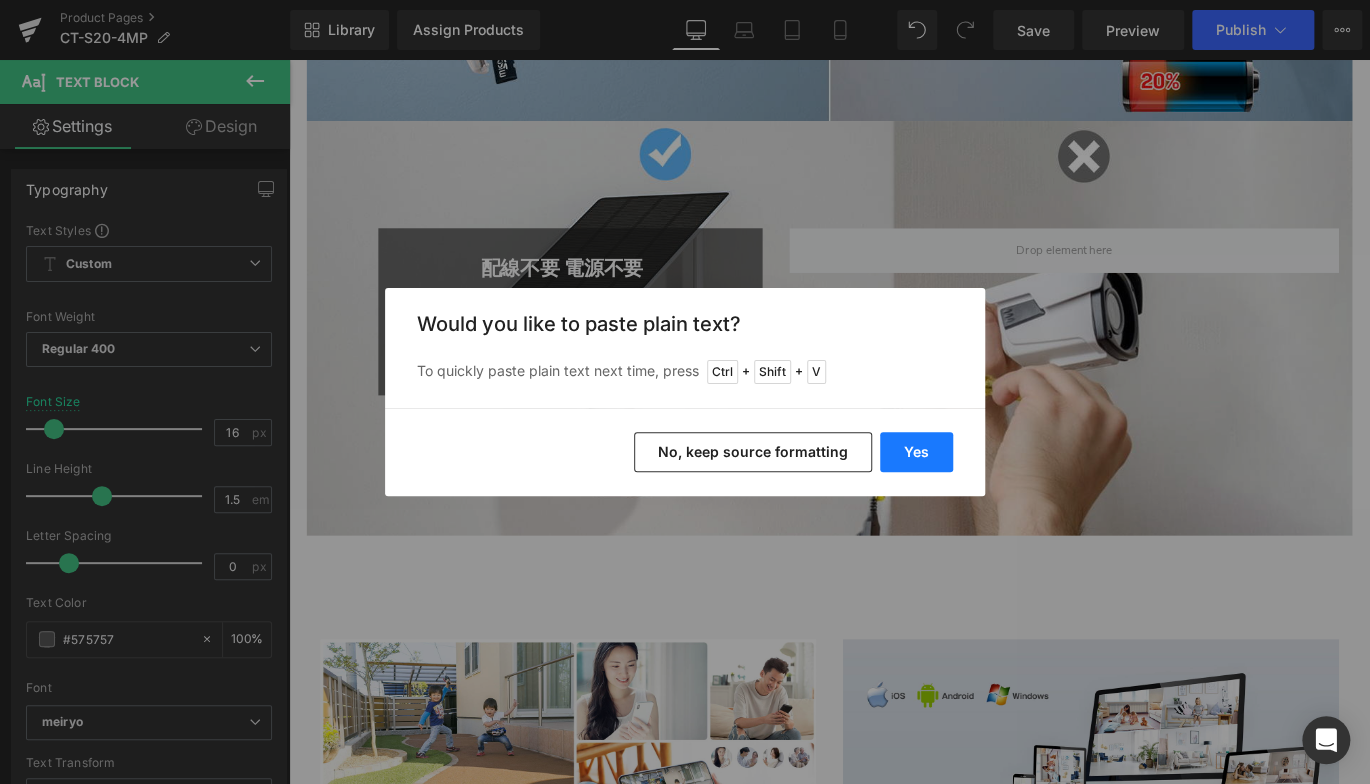 click on "Yes" at bounding box center (916, 452) 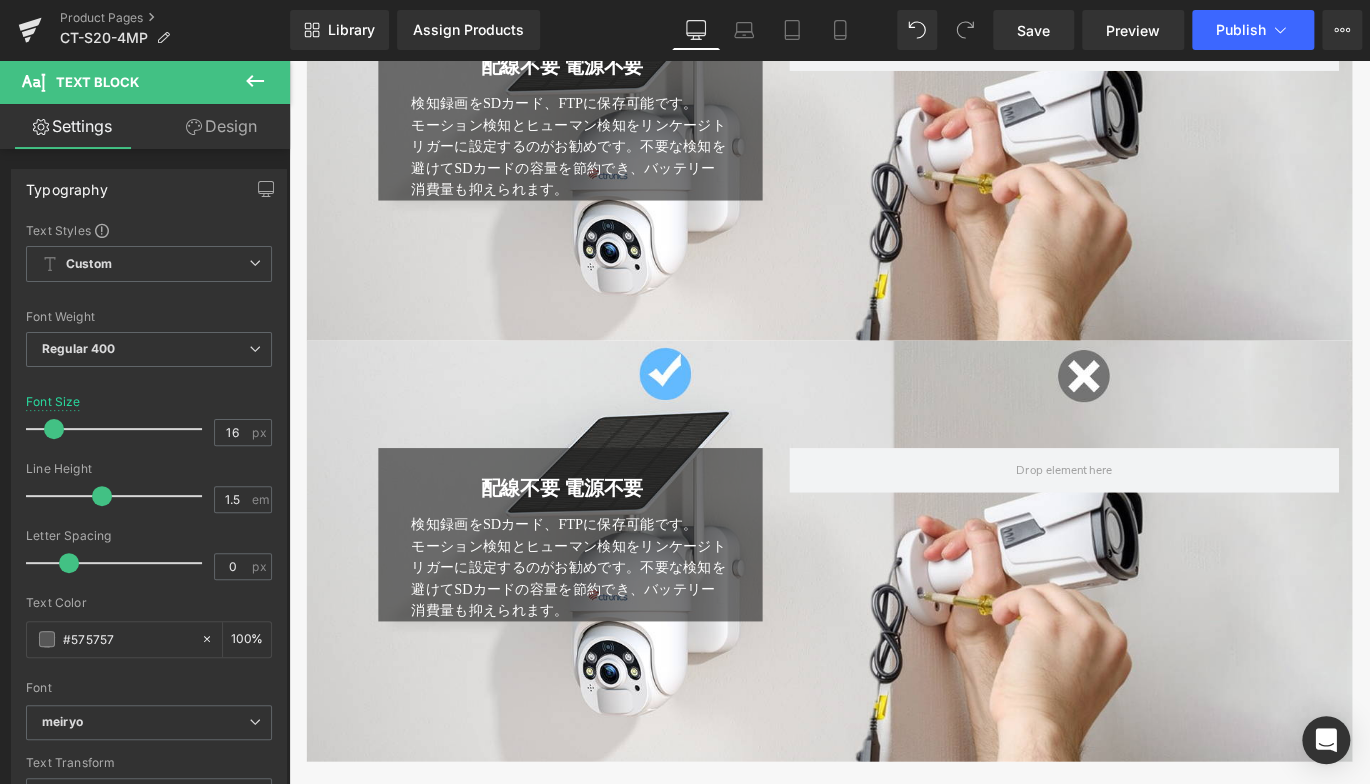 scroll, scrollTop: 5725, scrollLeft: 0, axis: vertical 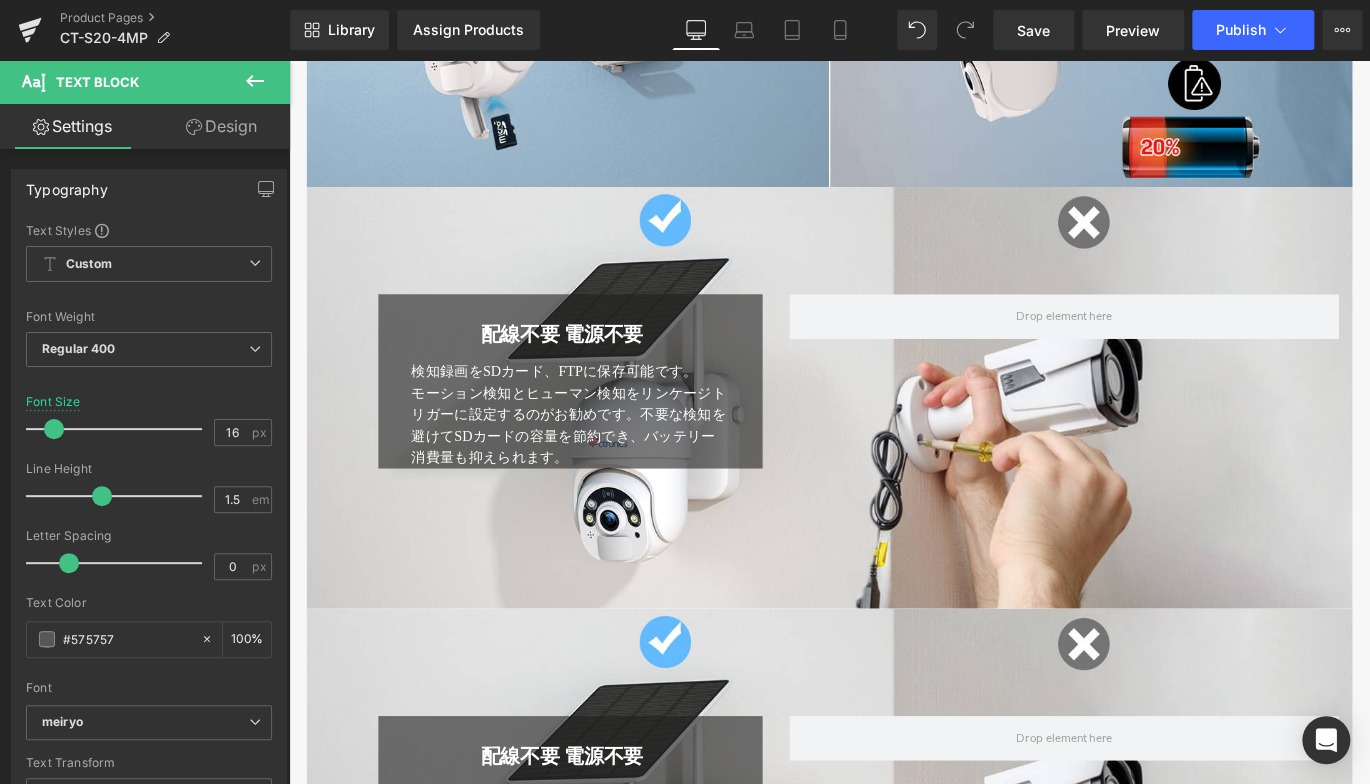 click at bounding box center [289, 60] 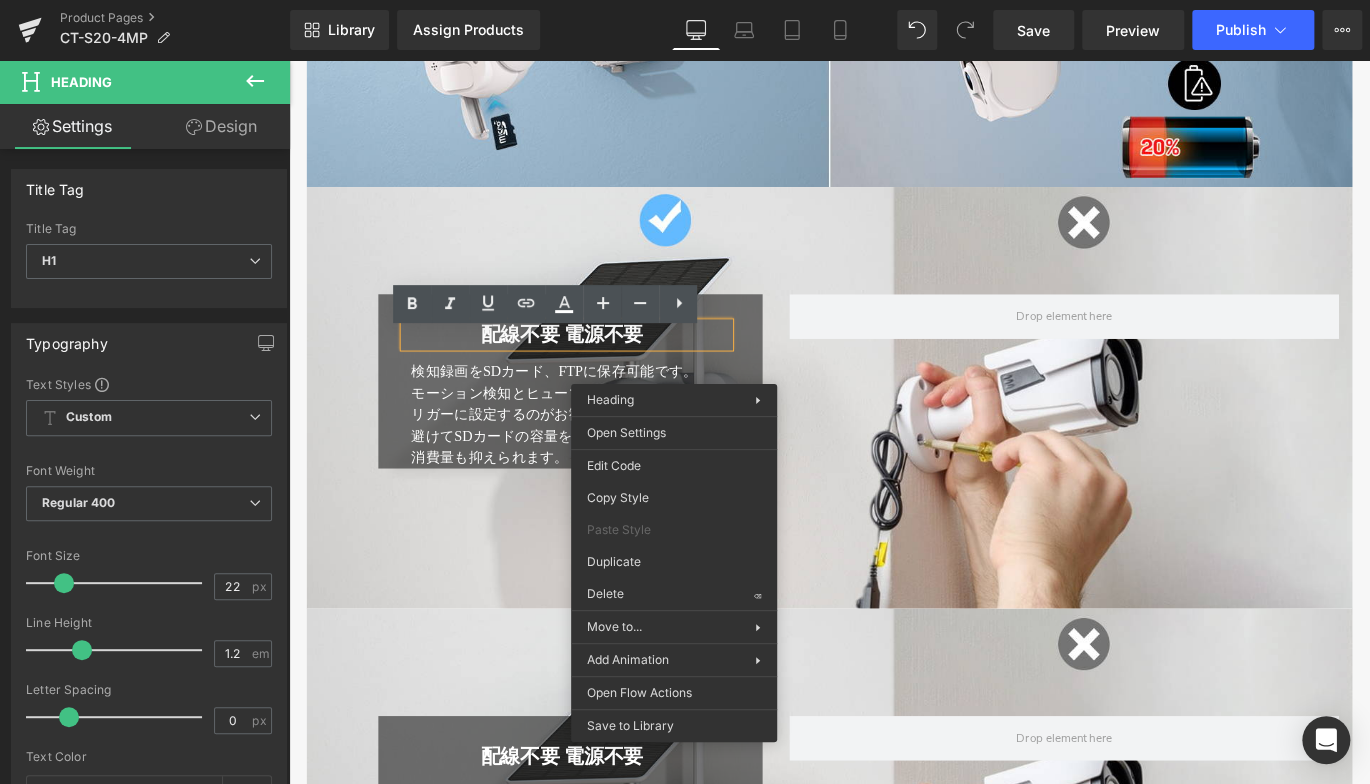 drag, startPoint x: 928, startPoint y: 641, endPoint x: 681, endPoint y: 632, distance: 247.16391 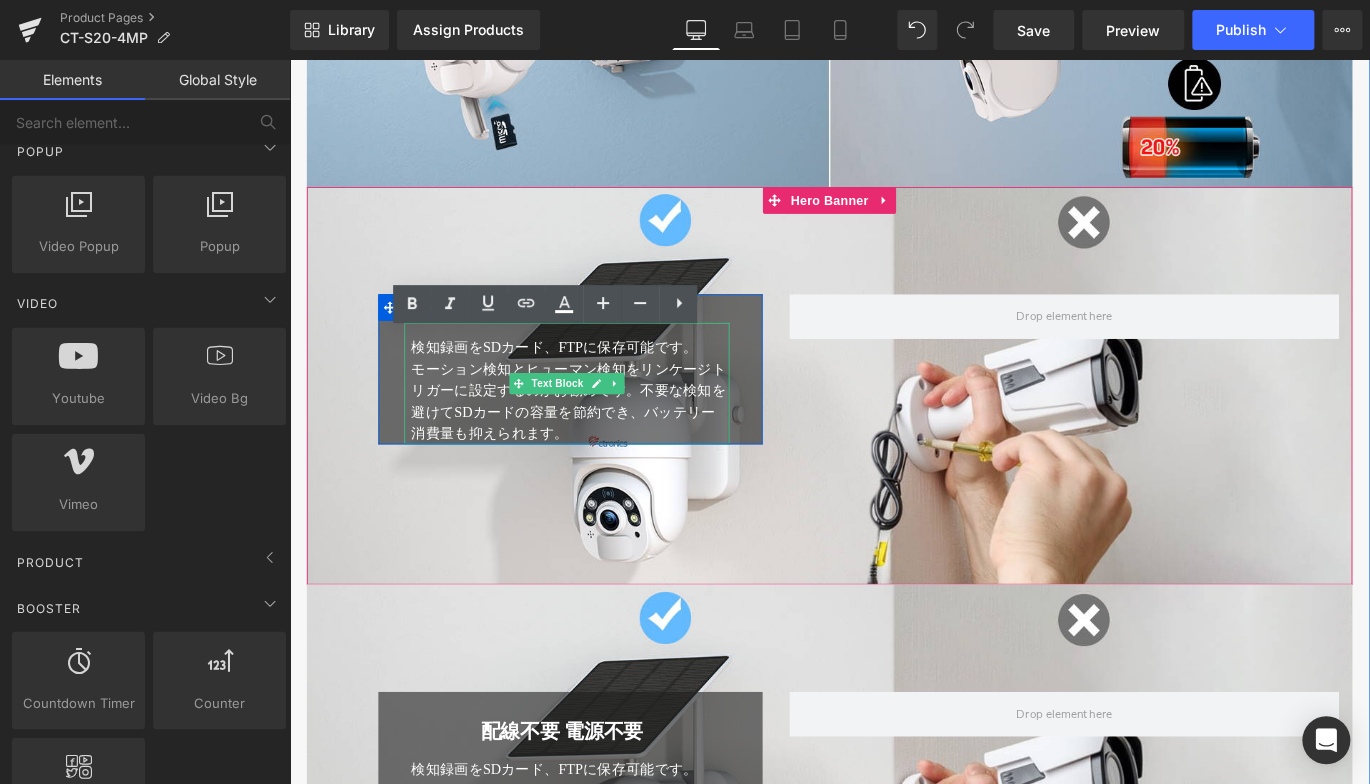 click on "検知録画をSDカード、FTPに保存可能です。" at bounding box center [586, 381] 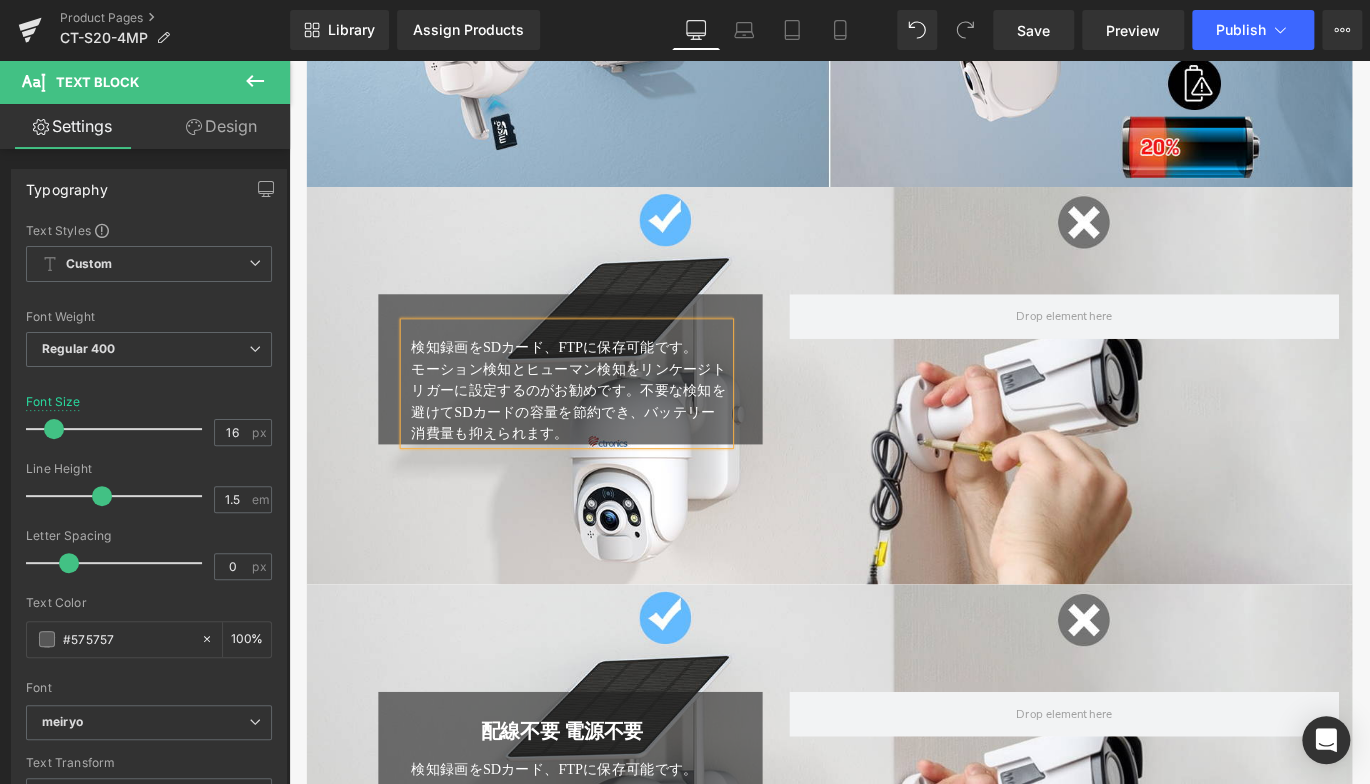 click on "検知録画をSDカード、FTPに保存可能です。 モーション検知とヒューマン検知をリンケージトリガーに設定するのがお勧めです。不要な検知を避けてSDカードの容量を節約でき、バッテリー消費量も抑えられます。" at bounding box center (600, 422) 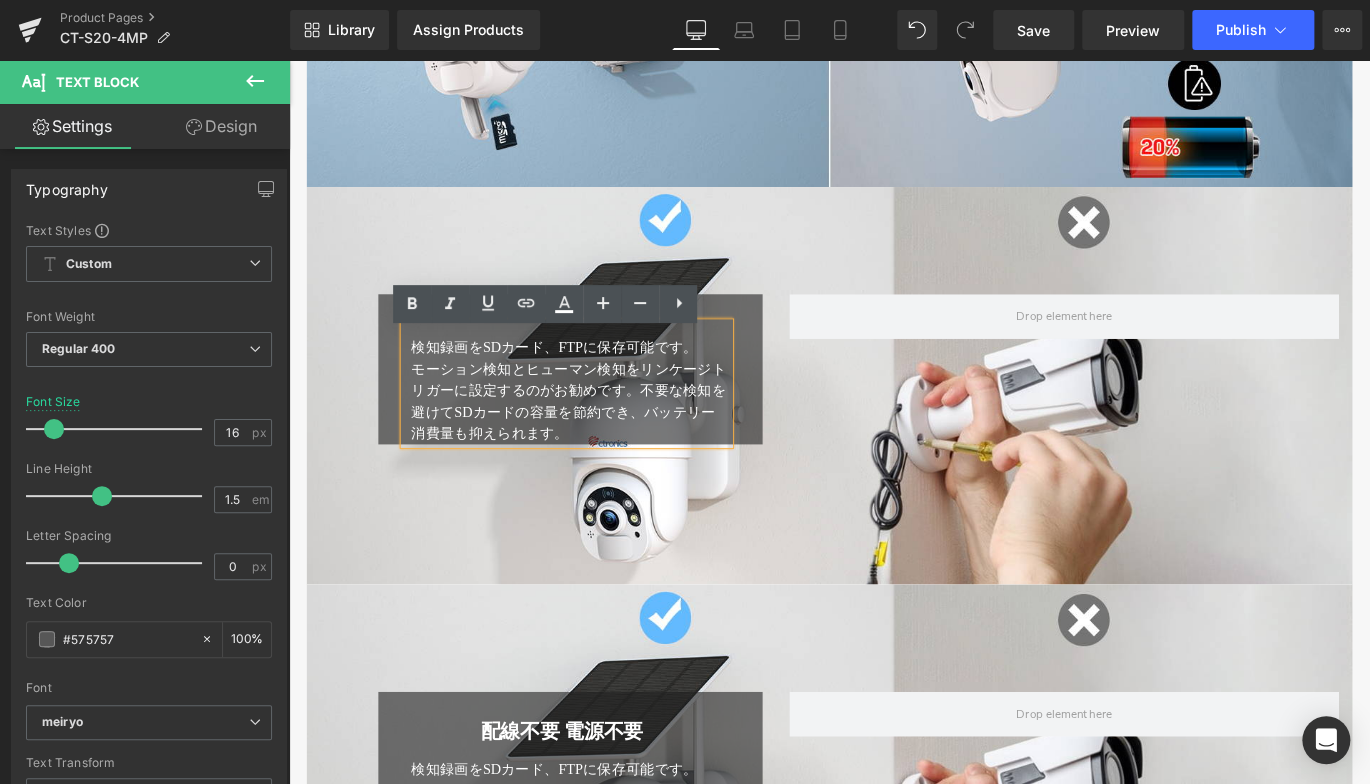 click at bounding box center (894, 424) 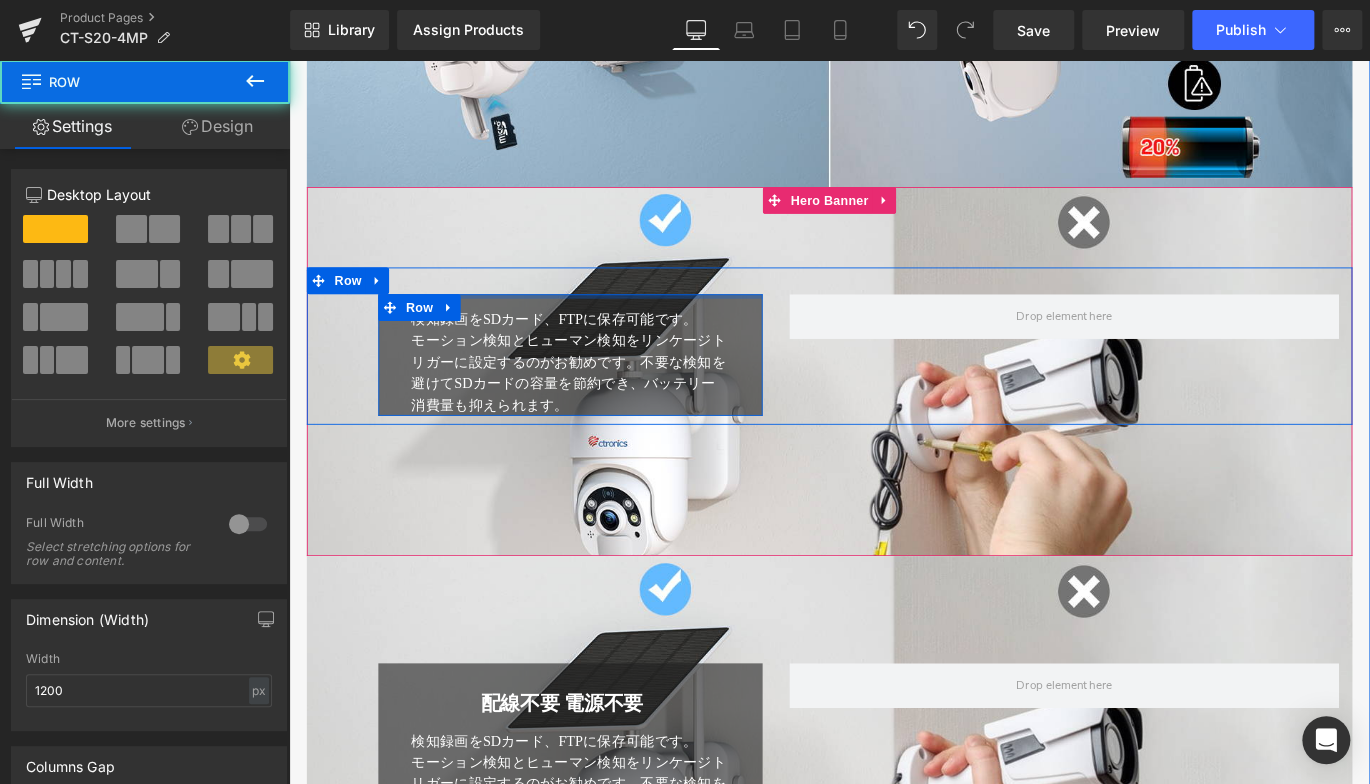 drag, startPoint x: 595, startPoint y: 349, endPoint x: 610, endPoint y: 312, distance: 39.92493 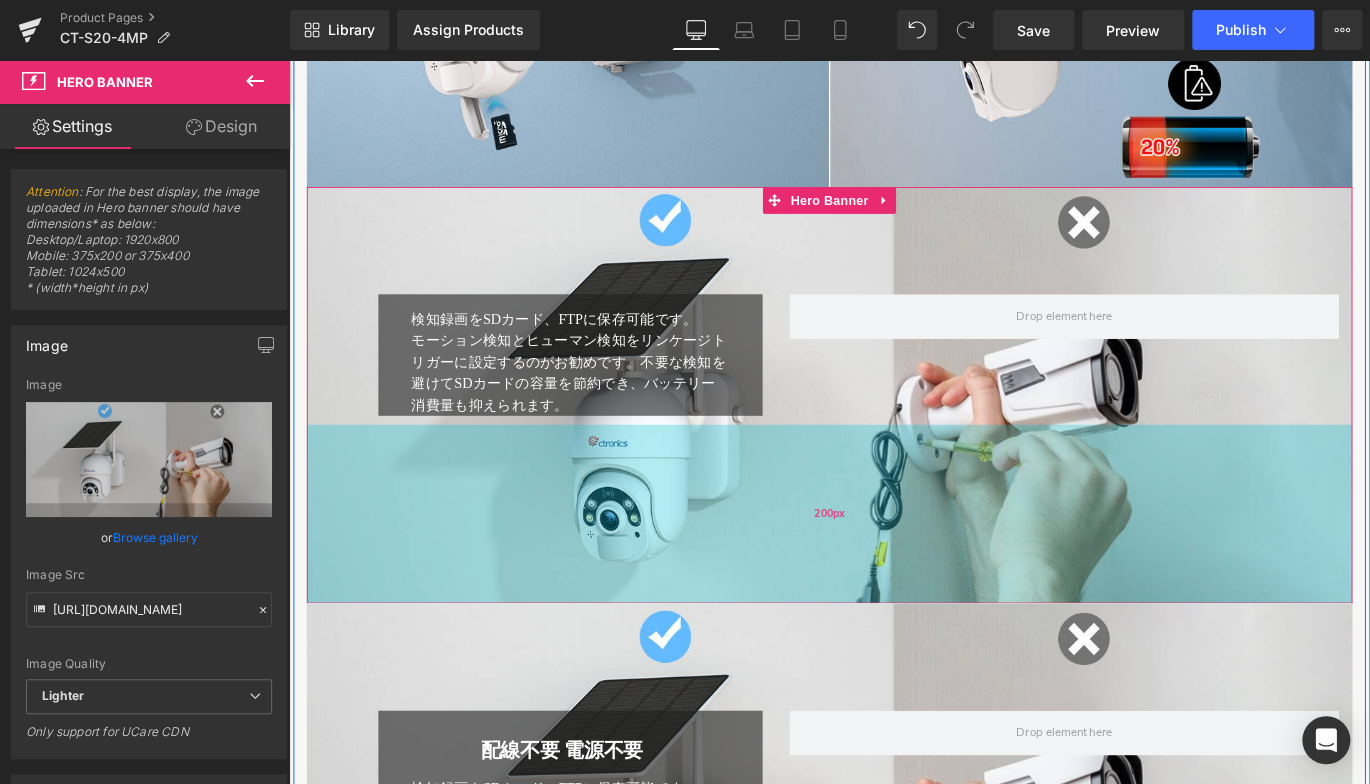 drag, startPoint x: 910, startPoint y: 610, endPoint x: 925, endPoint y: 664, distance: 56.044624 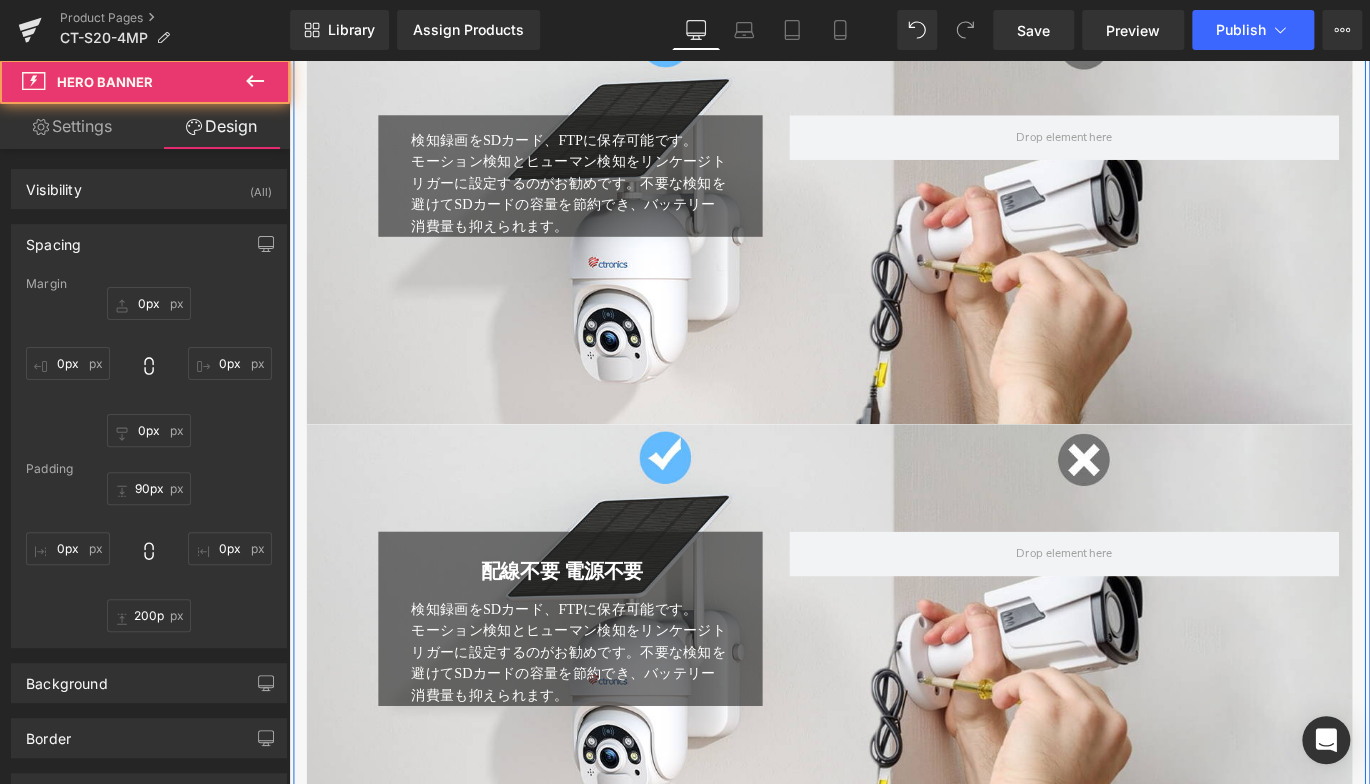 scroll, scrollTop: 6025, scrollLeft: 0, axis: vertical 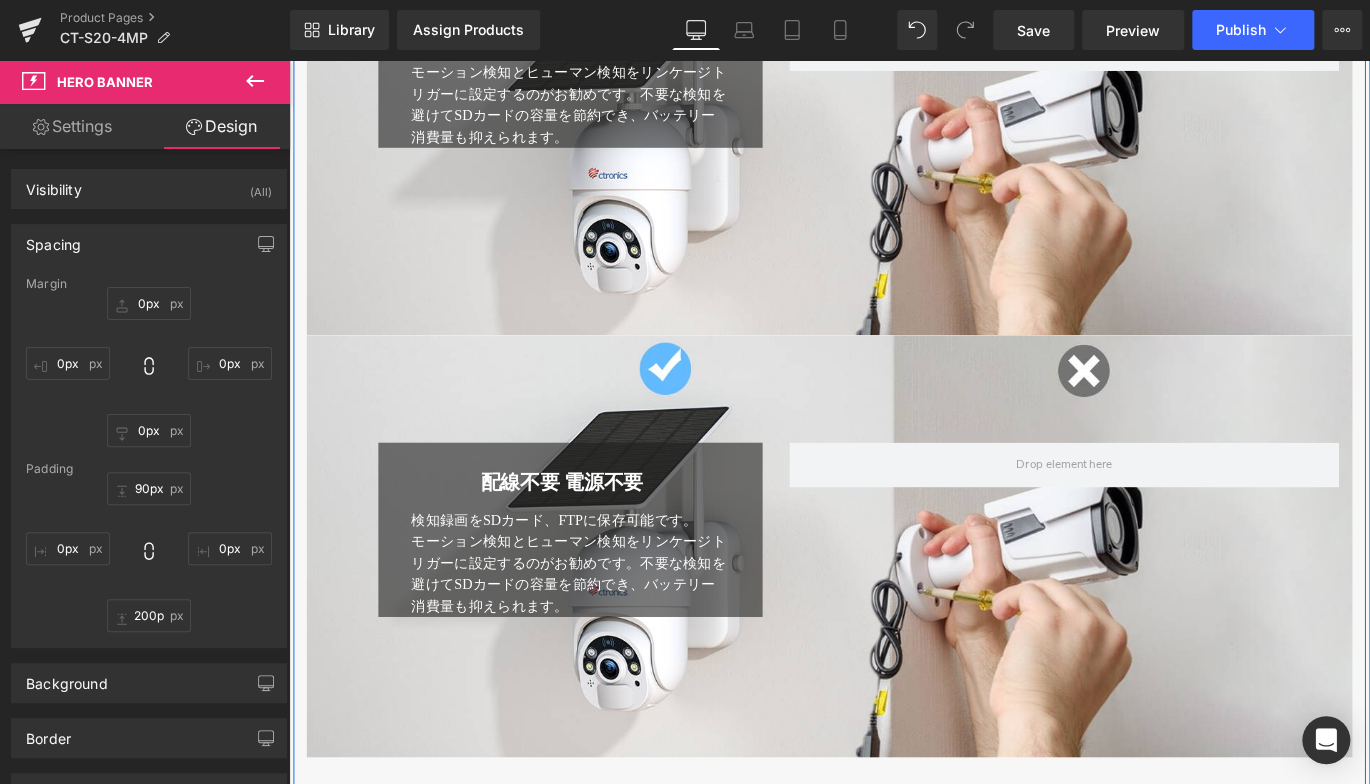 click at bounding box center (894, 603) 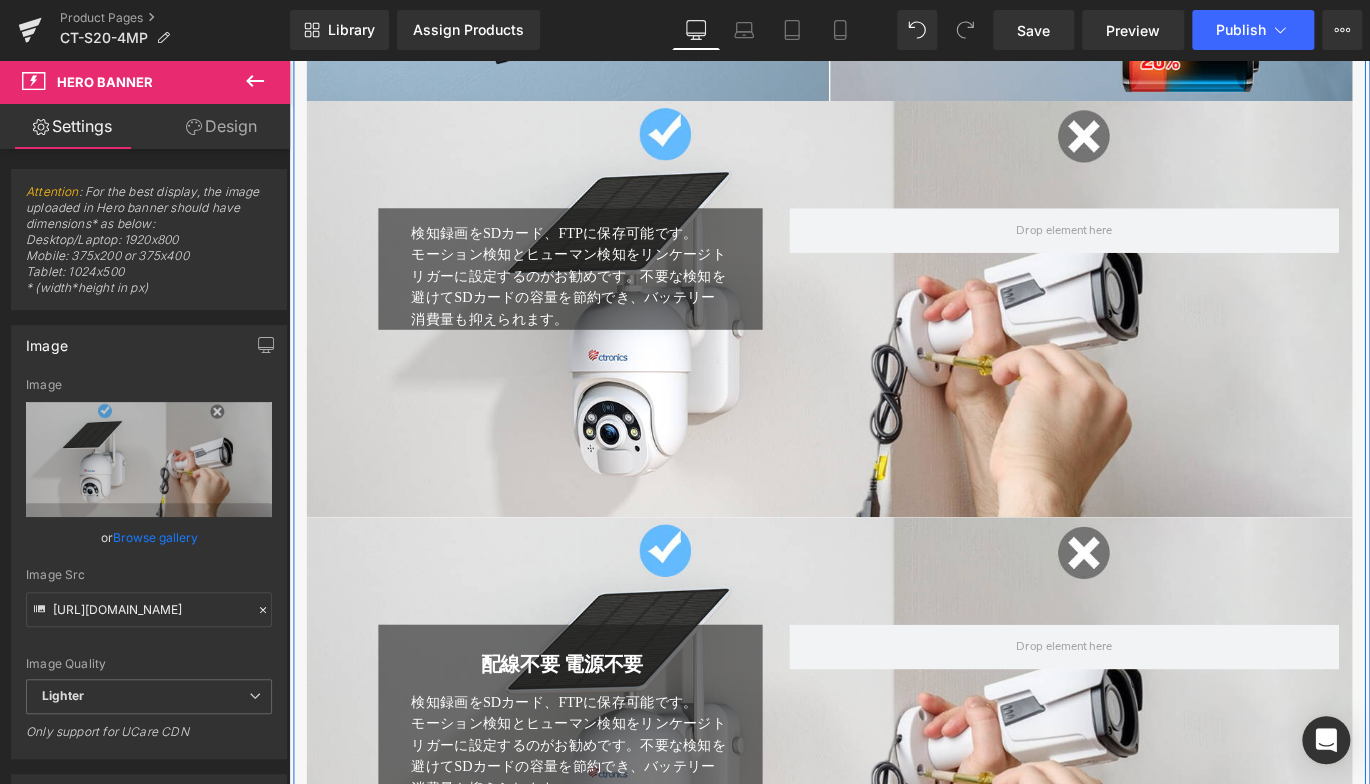 scroll, scrollTop: 5925, scrollLeft: 0, axis: vertical 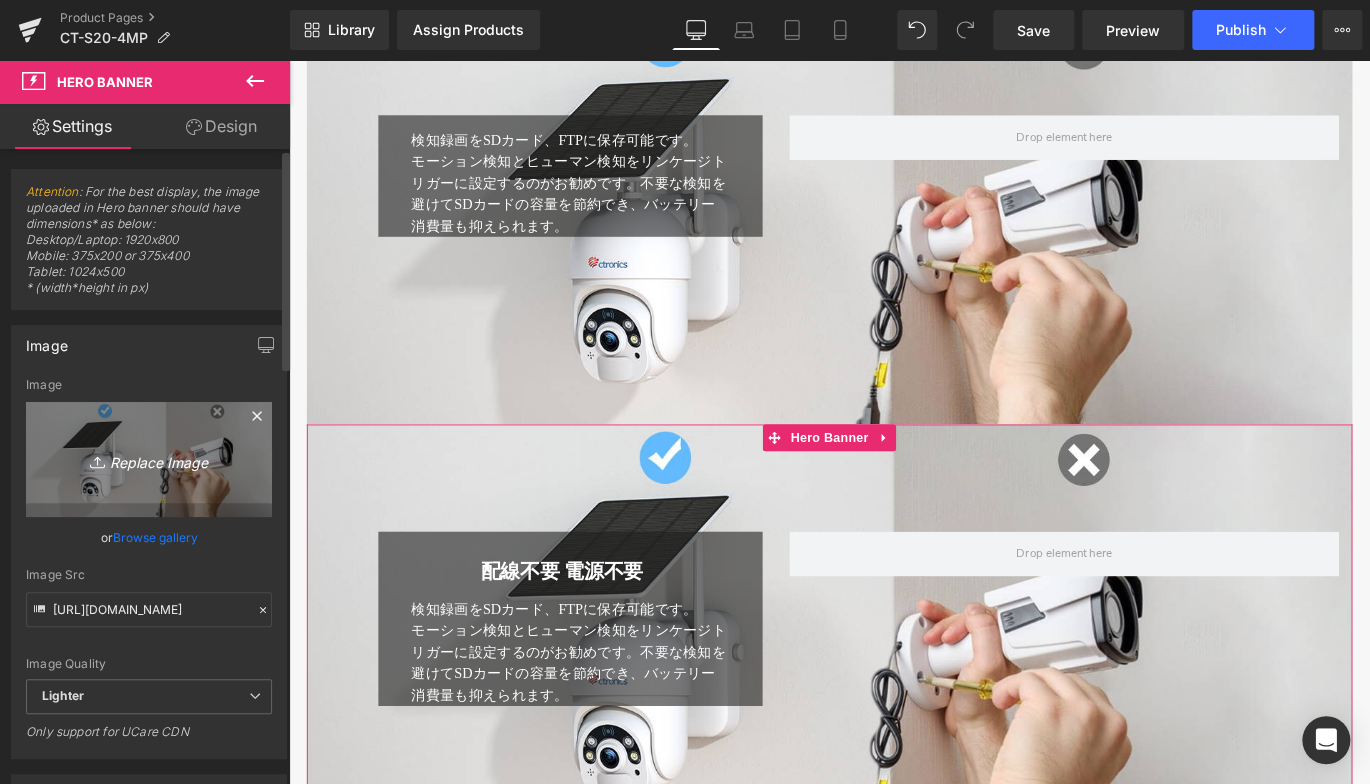 click on "Replace Image" at bounding box center [149, 459] 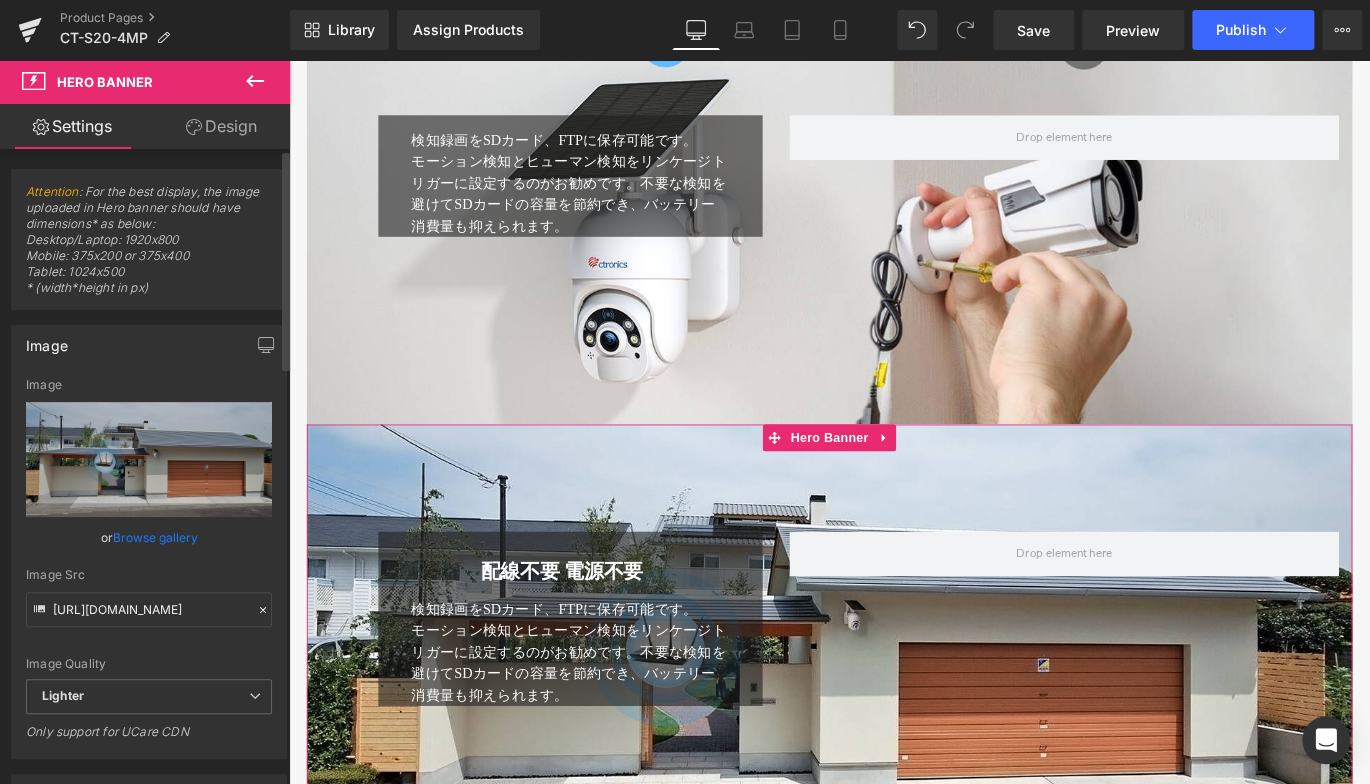 drag, startPoint x: 235, startPoint y: 541, endPoint x: 257, endPoint y: 535, distance: 22.803509 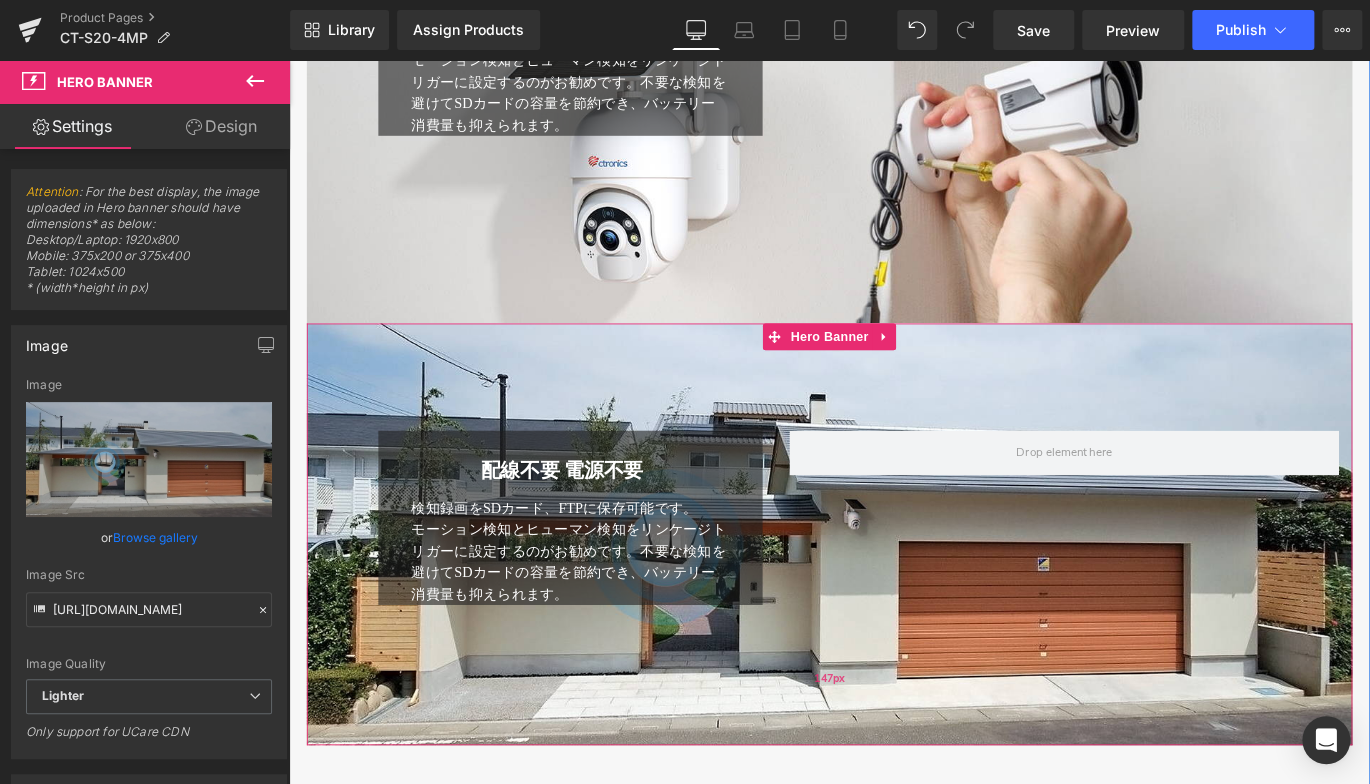 scroll, scrollTop: 6225, scrollLeft: 0, axis: vertical 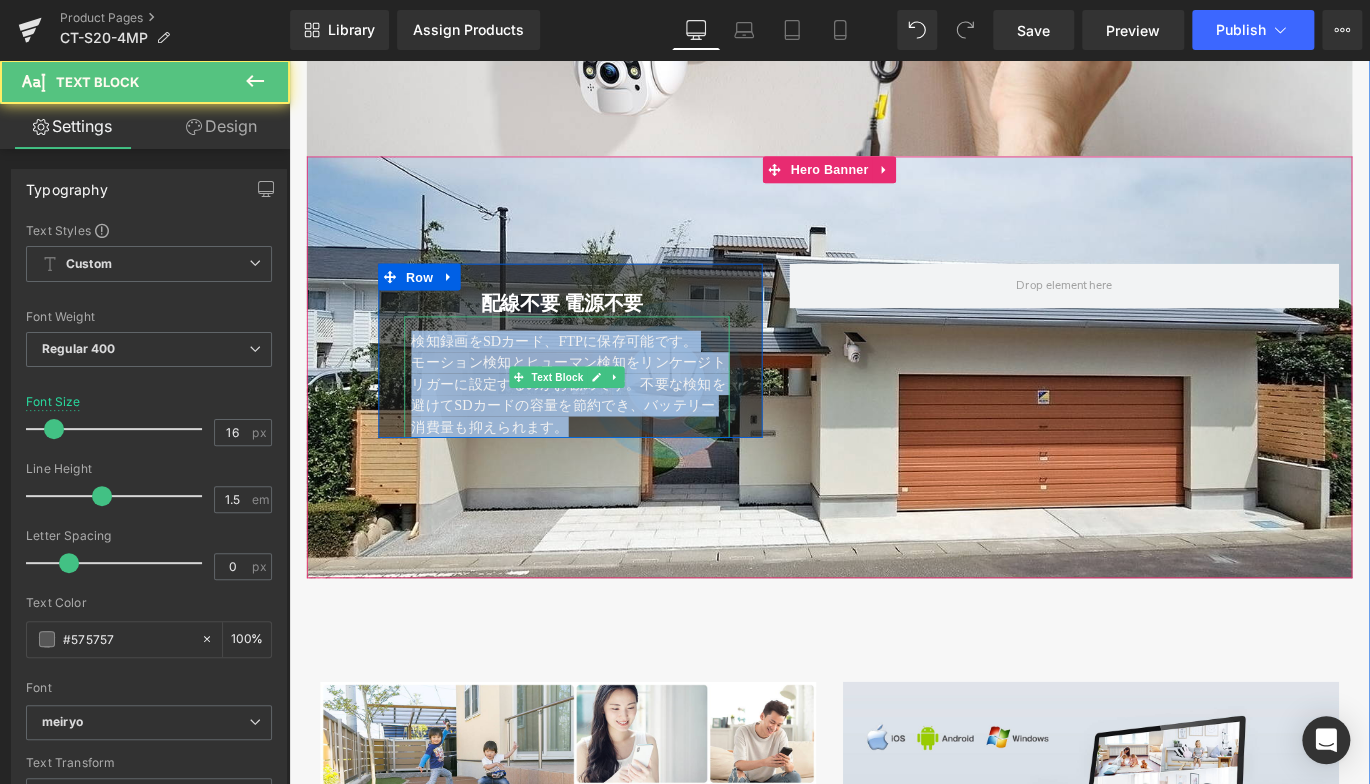 drag, startPoint x: 422, startPoint y: 387, endPoint x: 602, endPoint y: 483, distance: 204 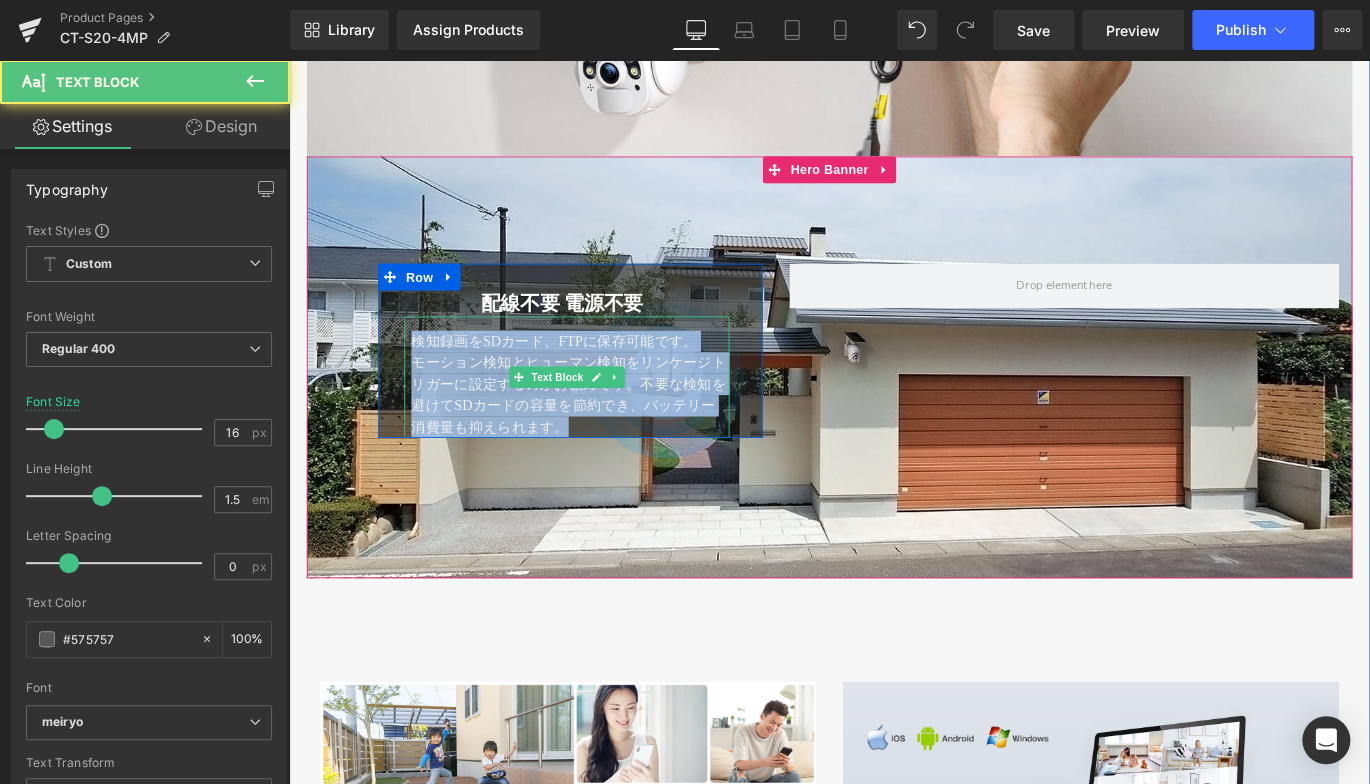 click on "検知録画をSDカード、FTPに保存可能です。
モーション検知とヒューマン検知をリンケージトリガーに設定するのがお勧めです。不要な検知を避けてSDカードの容量を節約でき、バッテリー消費量も抑えられます。" at bounding box center (600, 415) 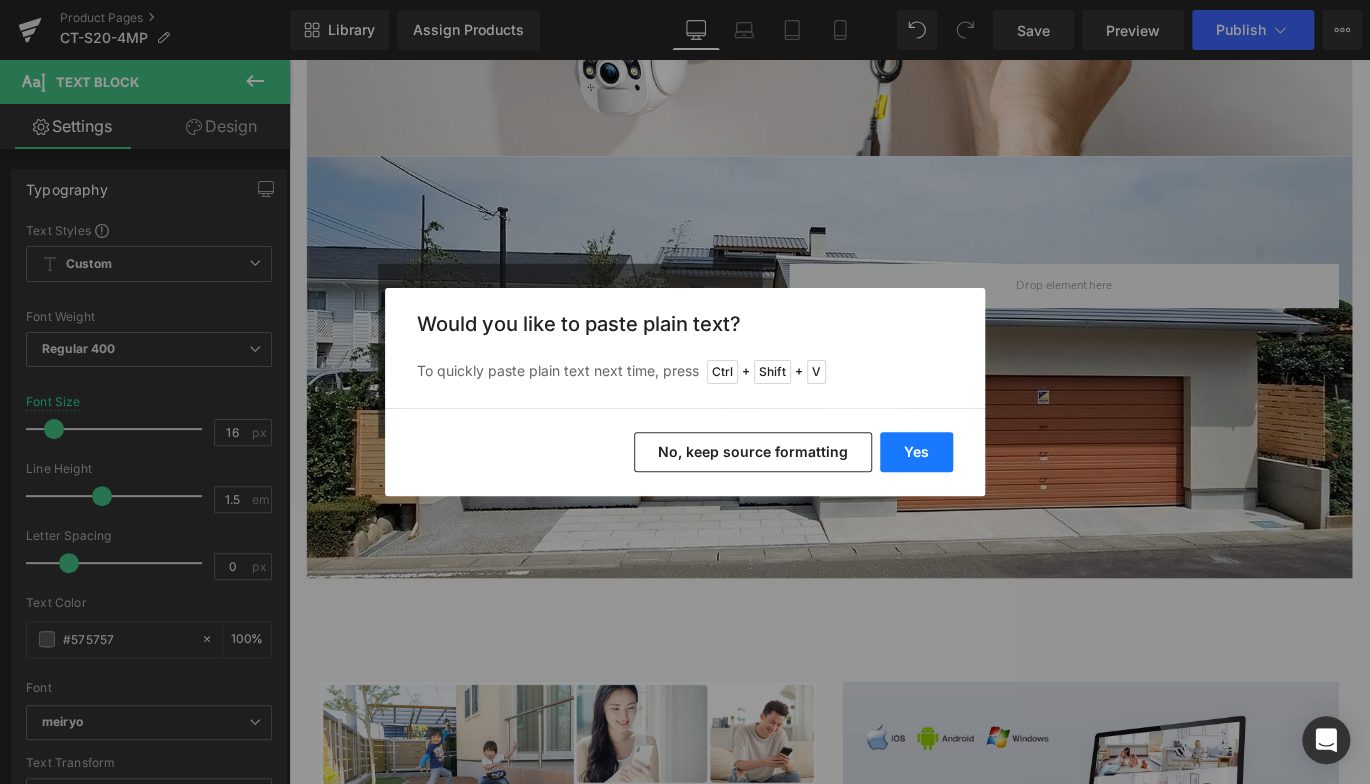click on "Yes" at bounding box center (916, 452) 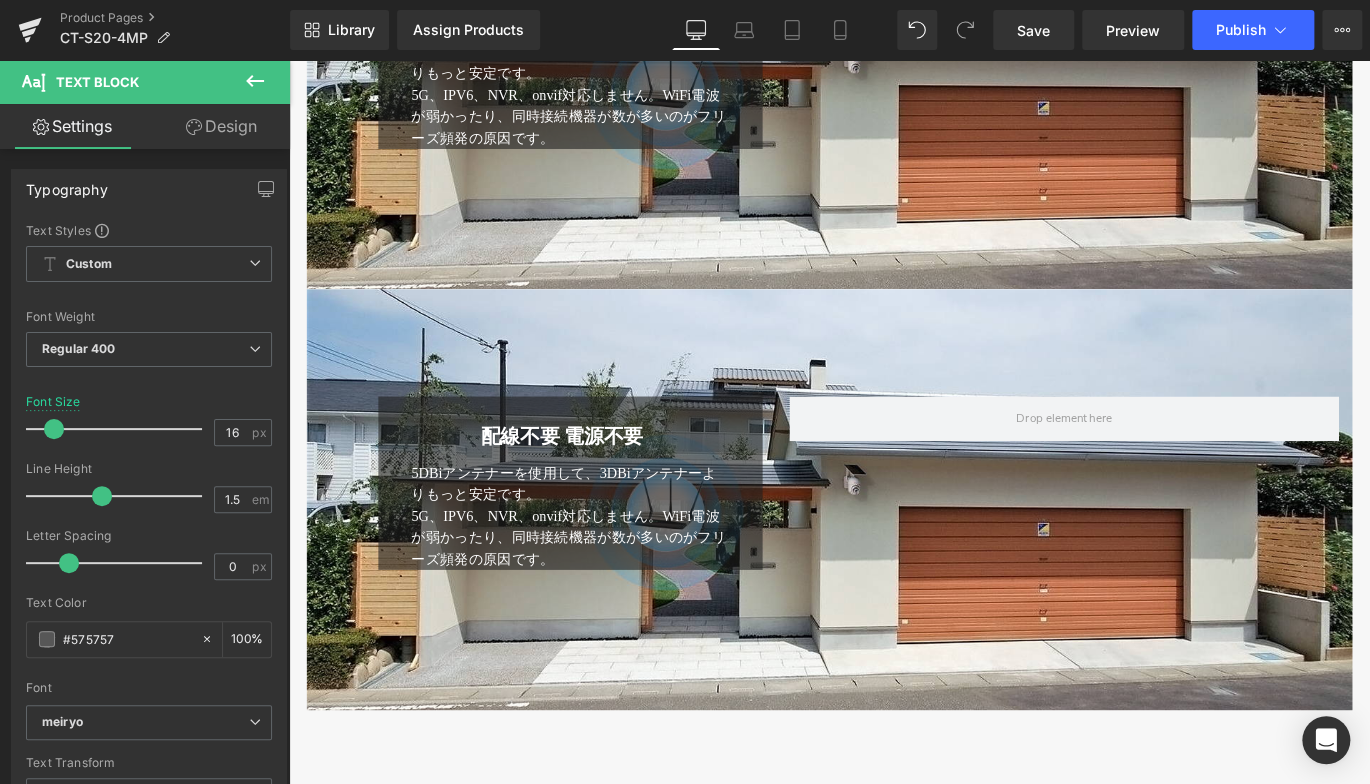 scroll, scrollTop: 6240, scrollLeft: 0, axis: vertical 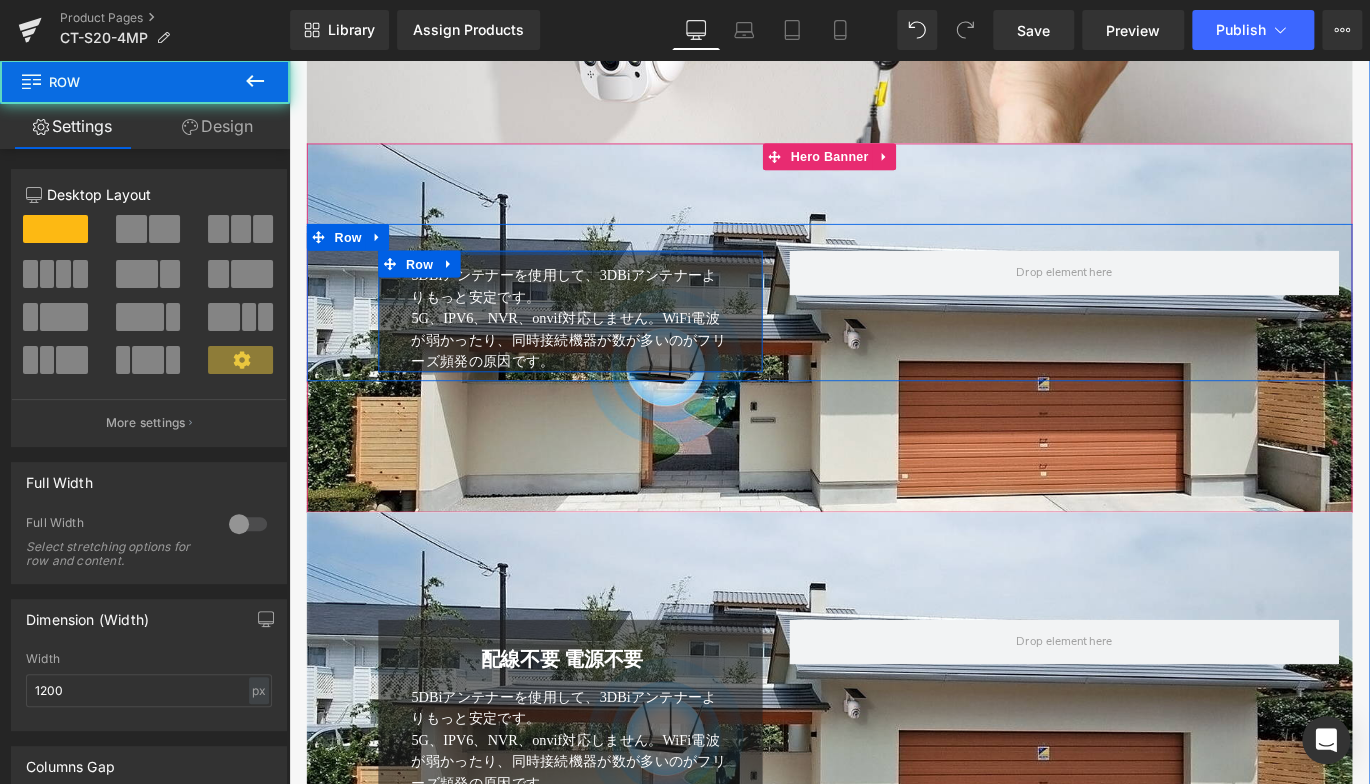 drag, startPoint x: 589, startPoint y: 298, endPoint x: 600, endPoint y: 263, distance: 36.687874 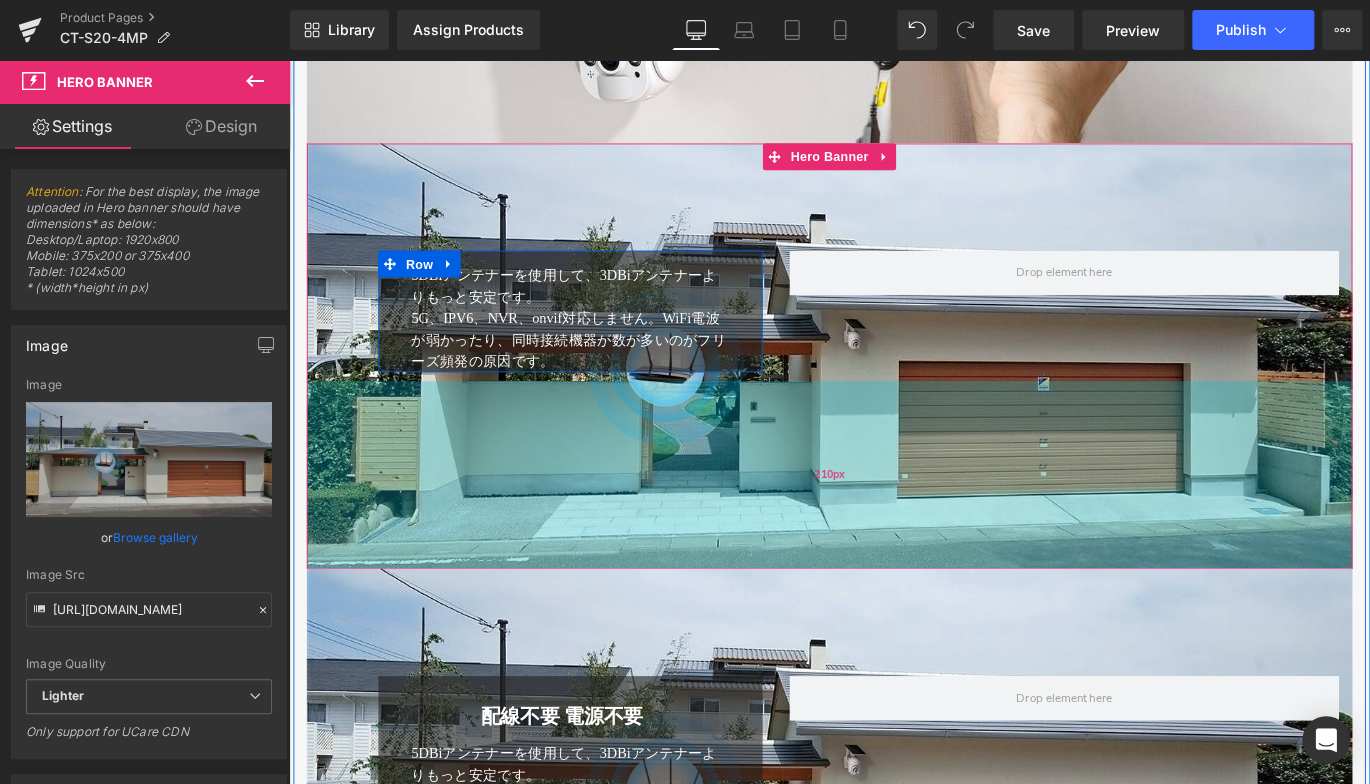 drag, startPoint x: 916, startPoint y: 558, endPoint x: 921, endPoint y: 622, distance: 64.195015 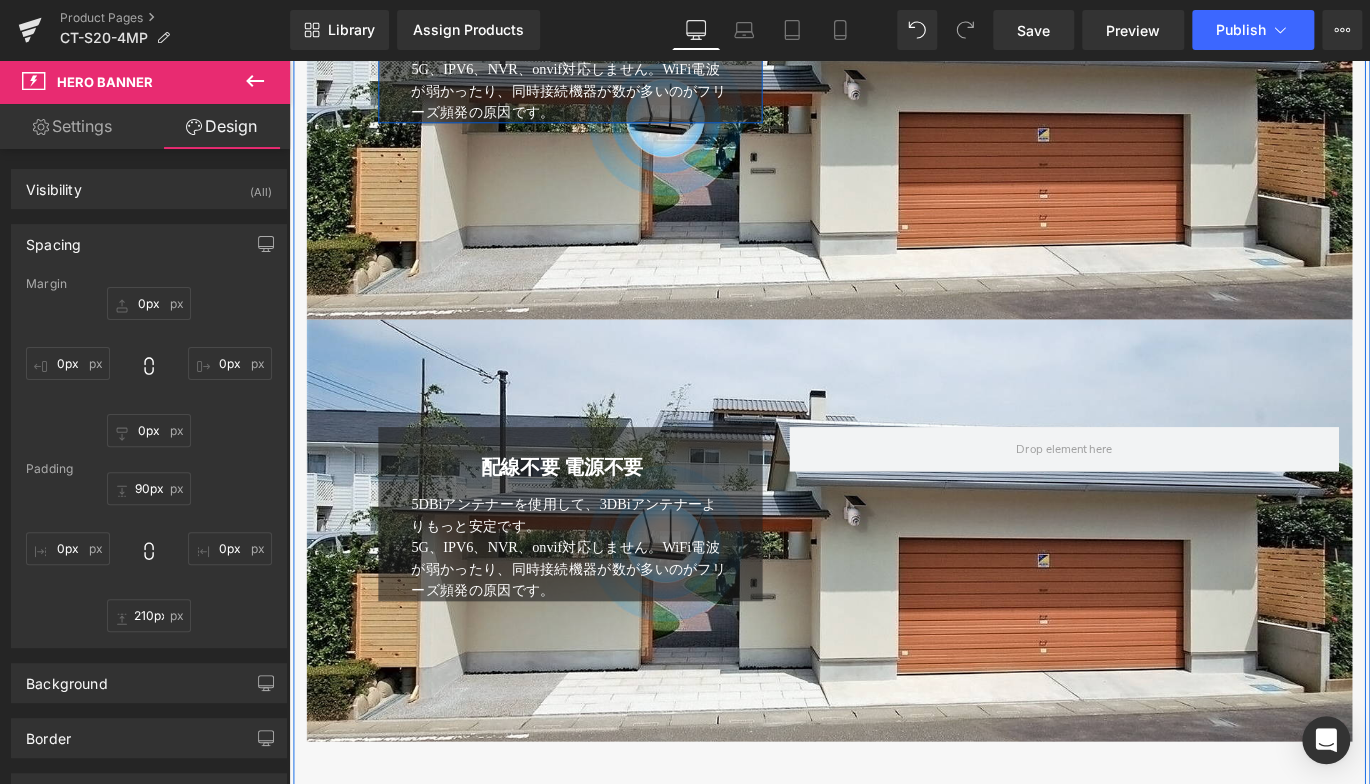 scroll, scrollTop: 6540, scrollLeft: 0, axis: vertical 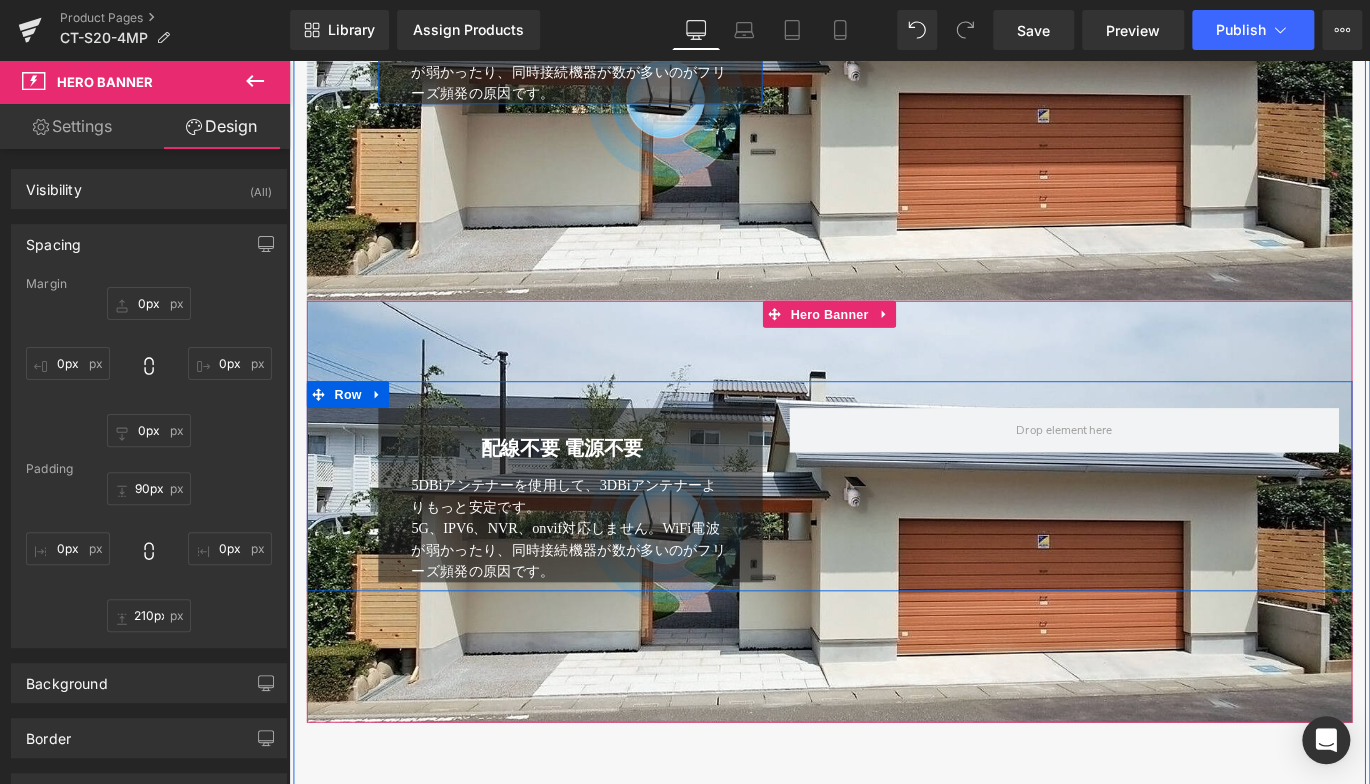 click on "配線不要 電源不要
Heading
5DBiアンテナーを使用して、3DBiアンテナーよりもっと安定です。
5G、IPV6、NVR、onvif対応しません。WiFi電波が弱かったり、同時接続機器が数が多いのがフリーズ頻発の原因です。
Text Block
Row
Row" at bounding box center [894, 536] 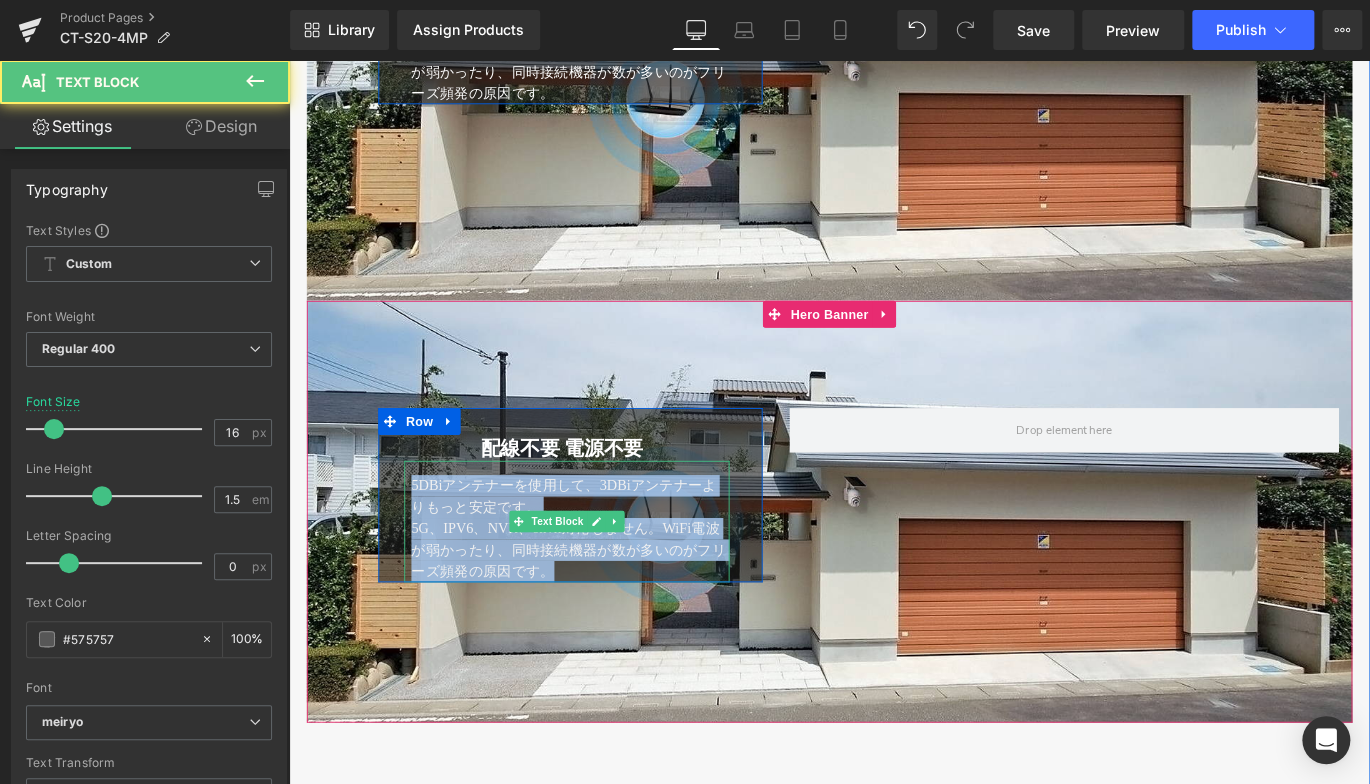 drag, startPoint x: 421, startPoint y: 540, endPoint x: 597, endPoint y: 641, distance: 202.92117 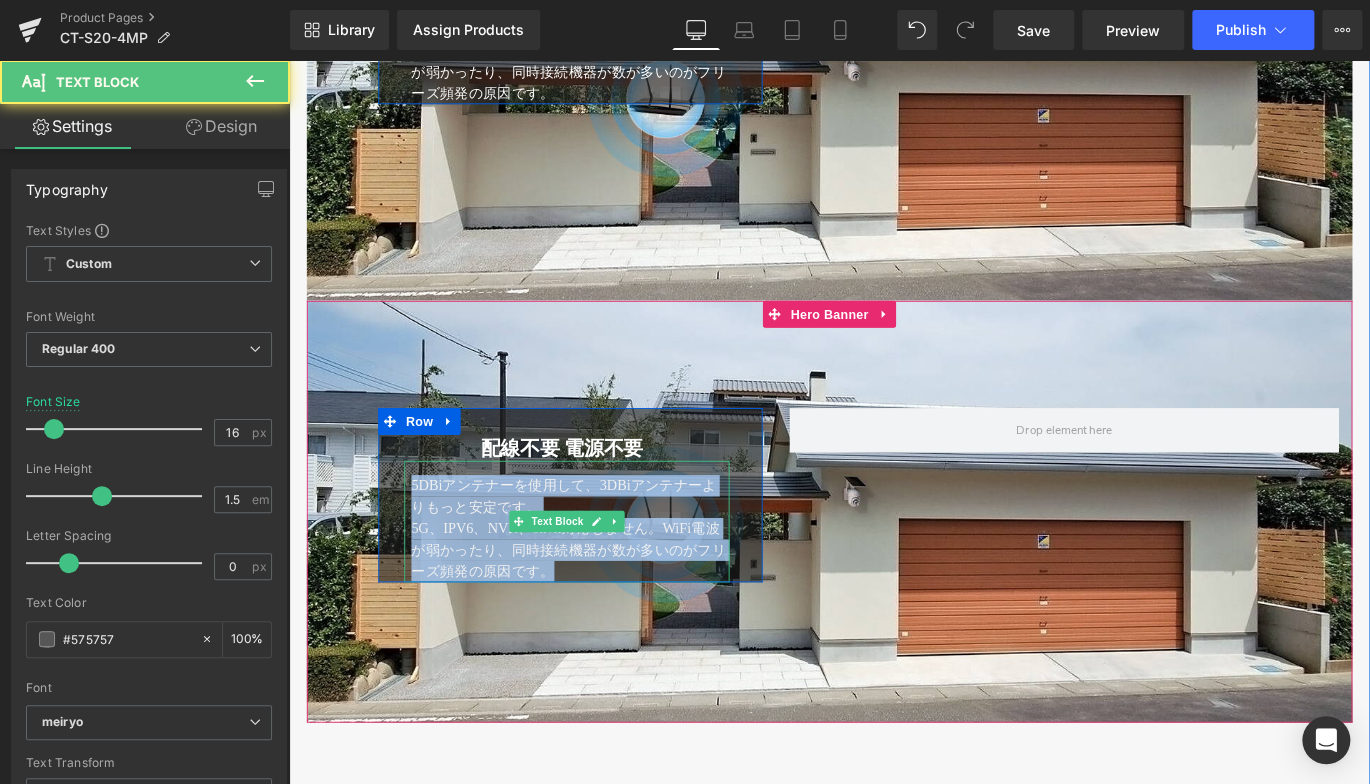 click on "5DBiアンテナーを使用して、3DBiアンテナーよりもっと安定です。
5G、IPV6、NVR、onvif対応しません。WiFi電波が弱かったり、同時接続機器が数が多いのがフリーズ頻発の原因です。" at bounding box center (600, 576) 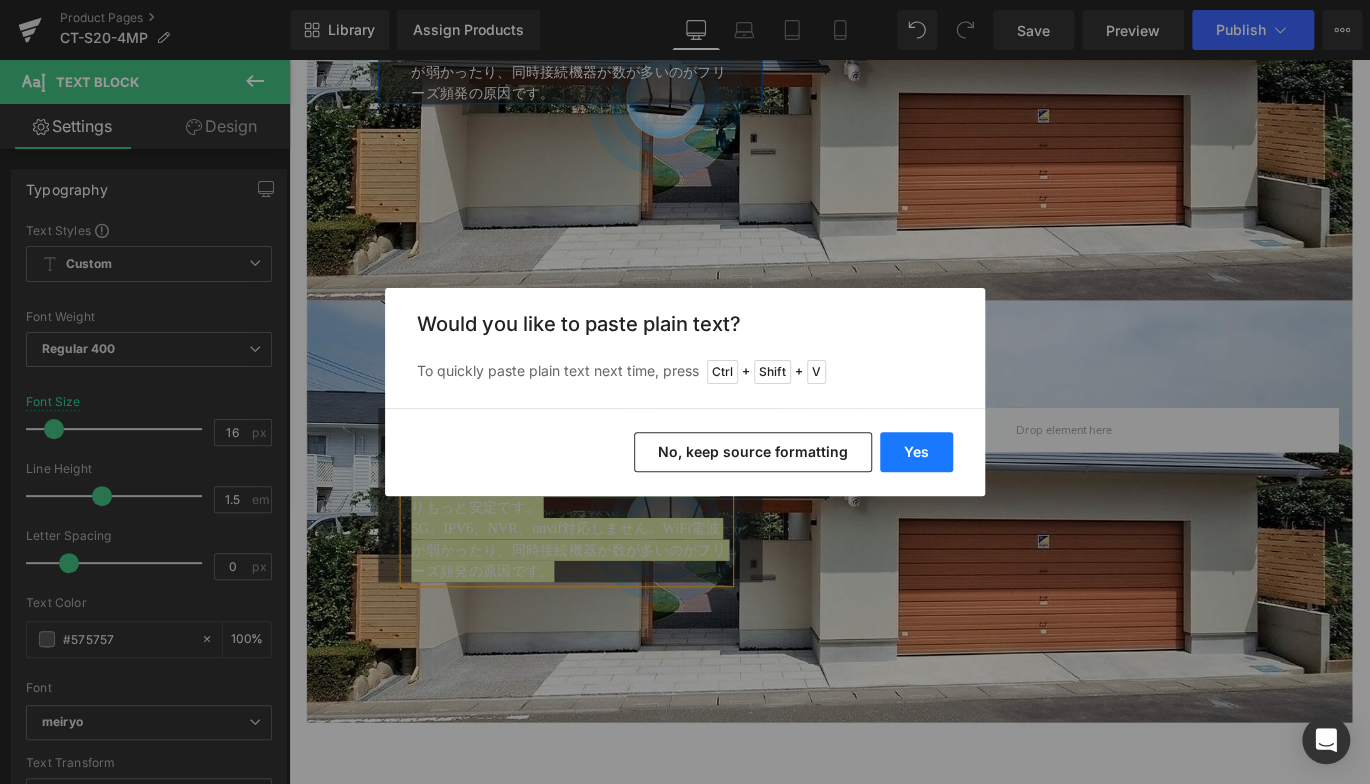 click on "Yes" at bounding box center [916, 452] 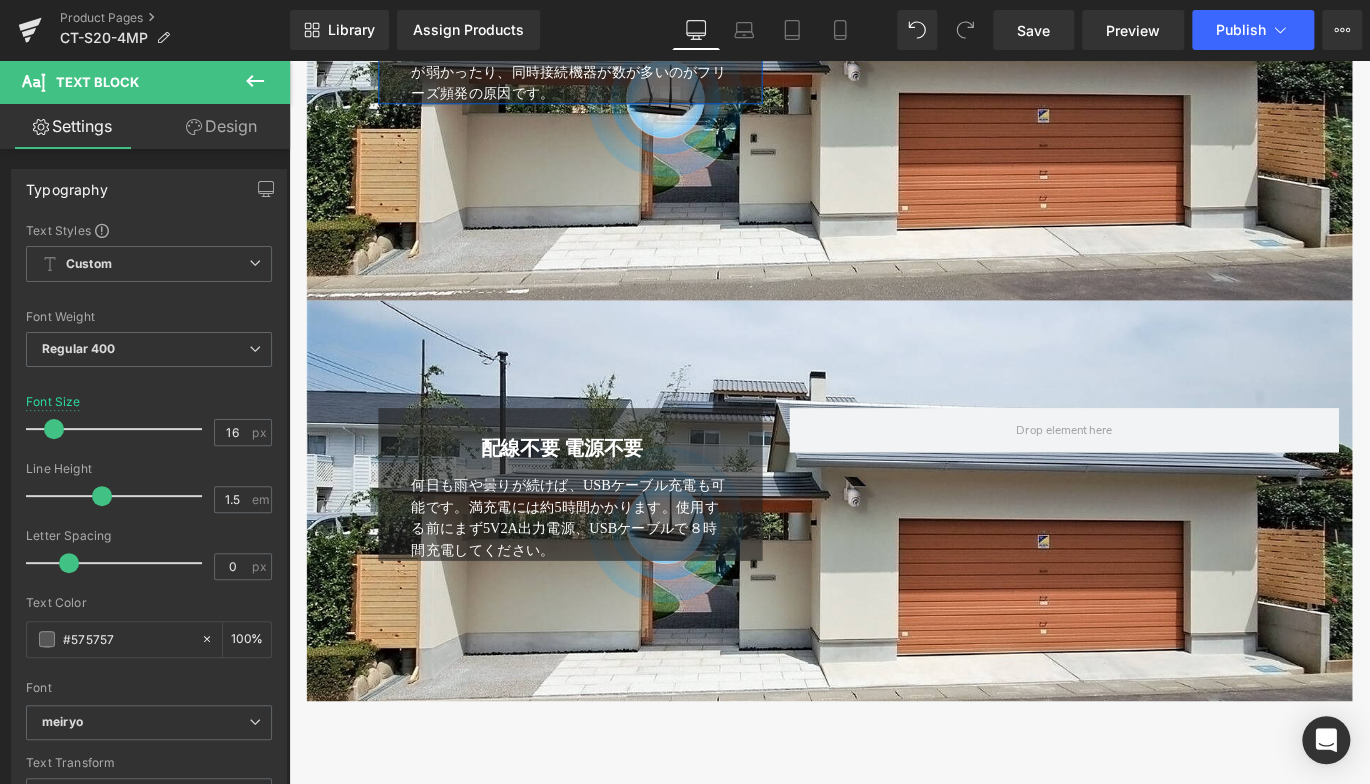 click at bounding box center (894, 552) 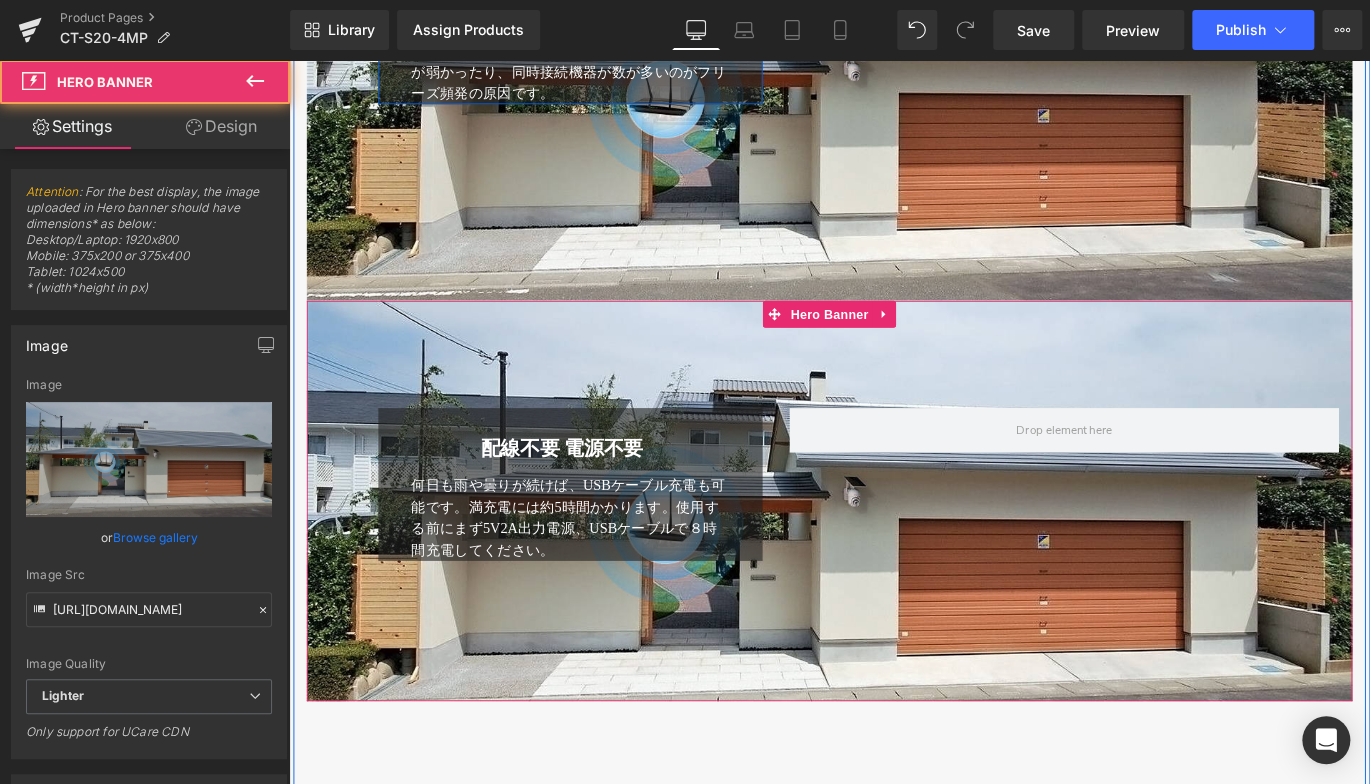 click at bounding box center [894, 552] 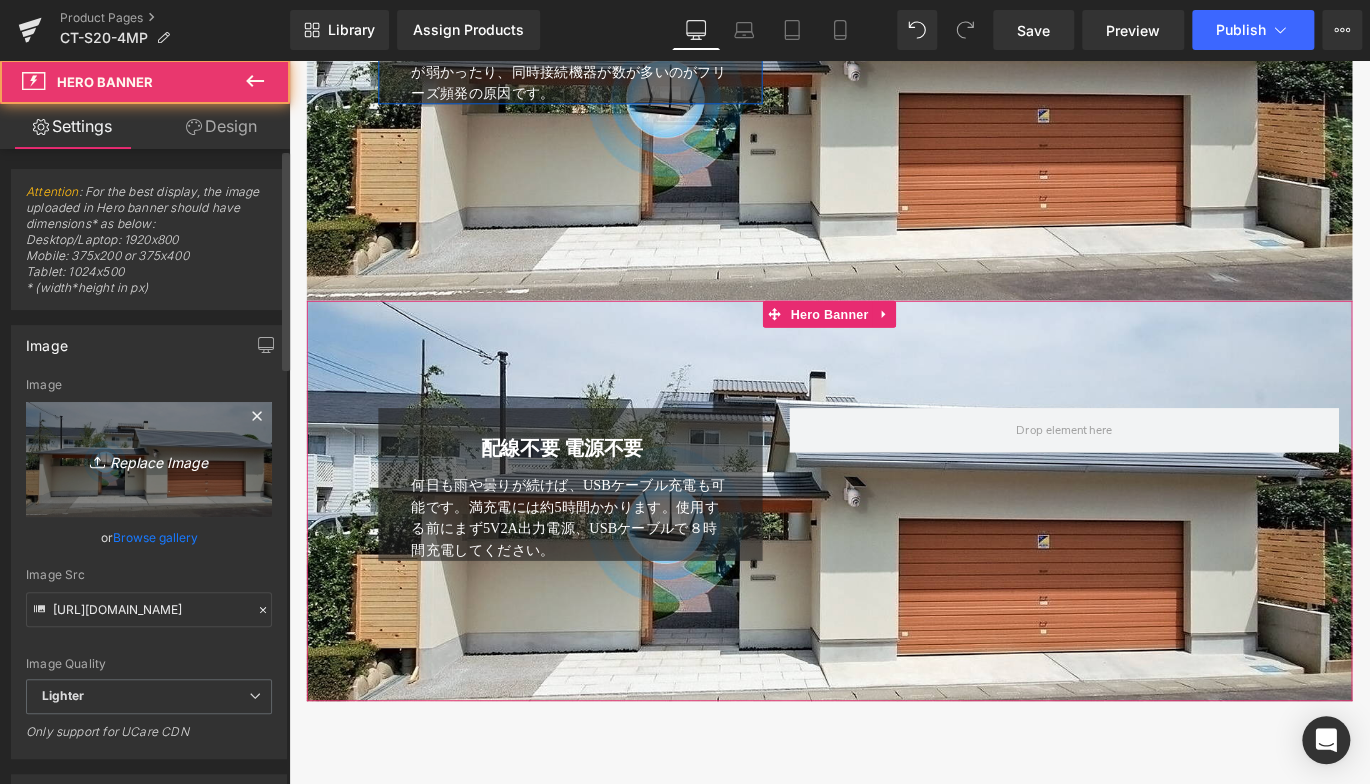 click on "Replace Image" at bounding box center [149, 459] 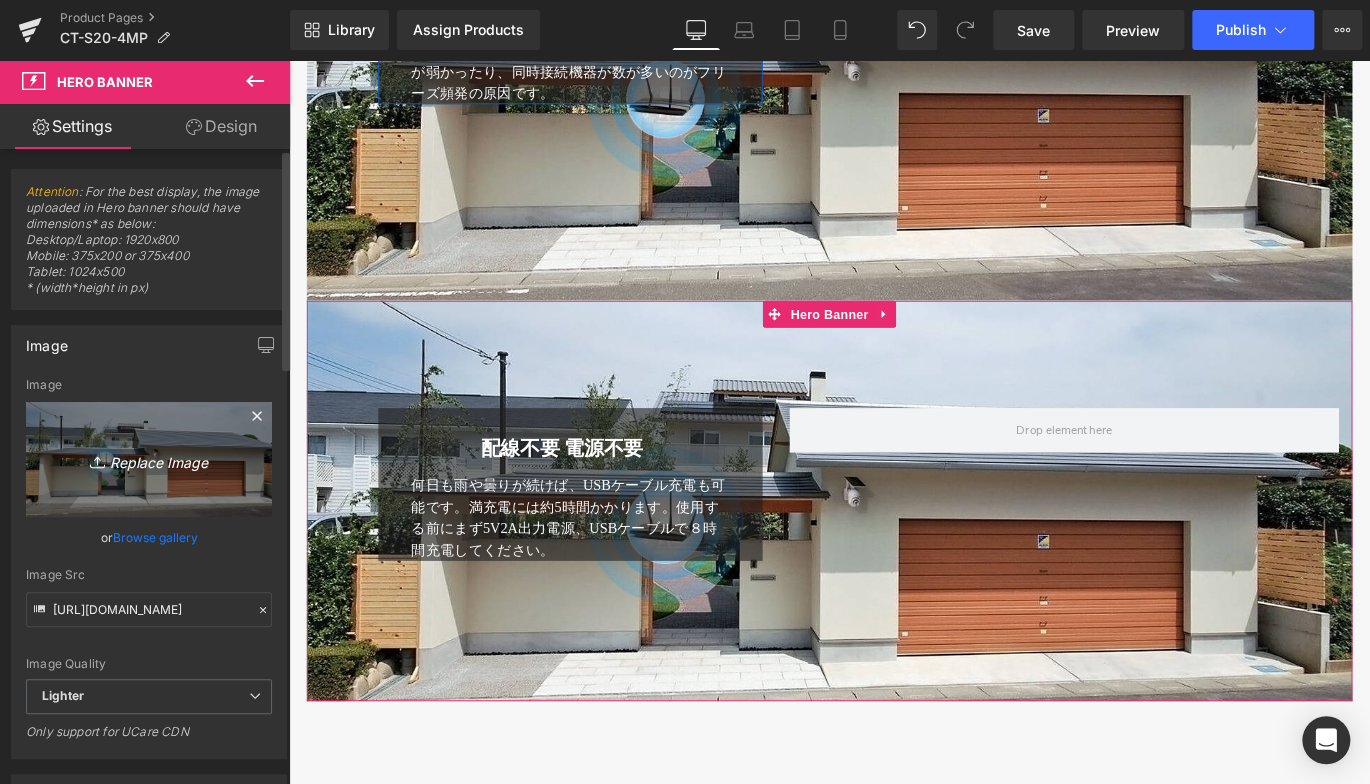 type on "C:\fakepath\11.jpg" 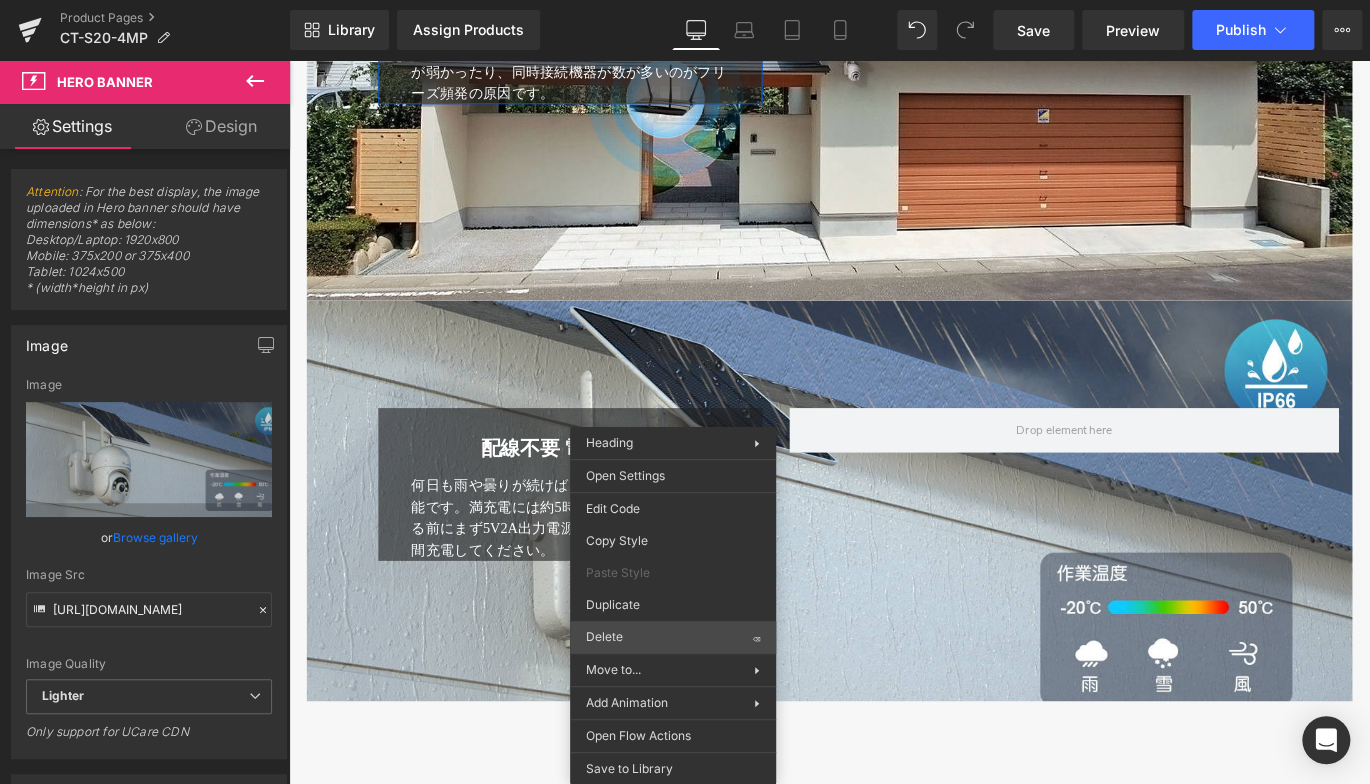 click on "Delete" at bounding box center [669, 637] 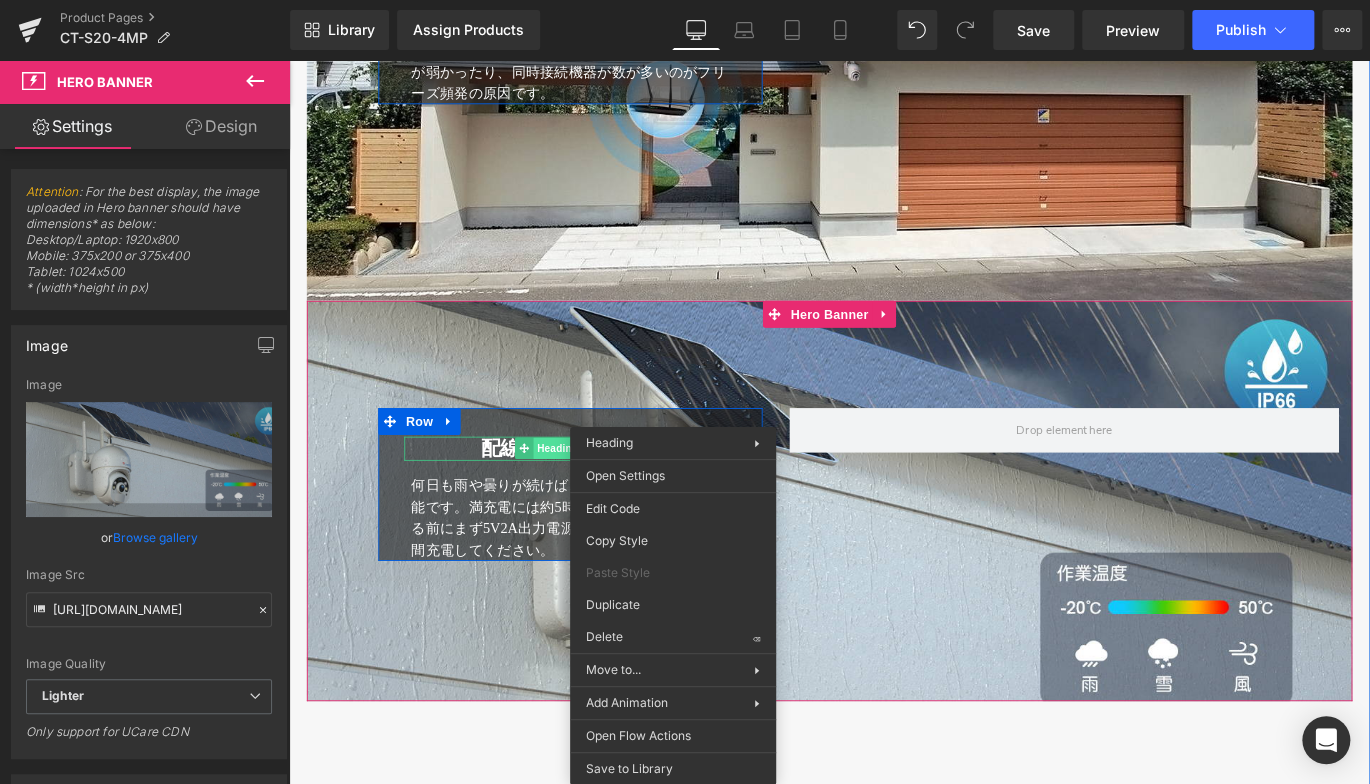click on "Heading" at bounding box center (590, 494) 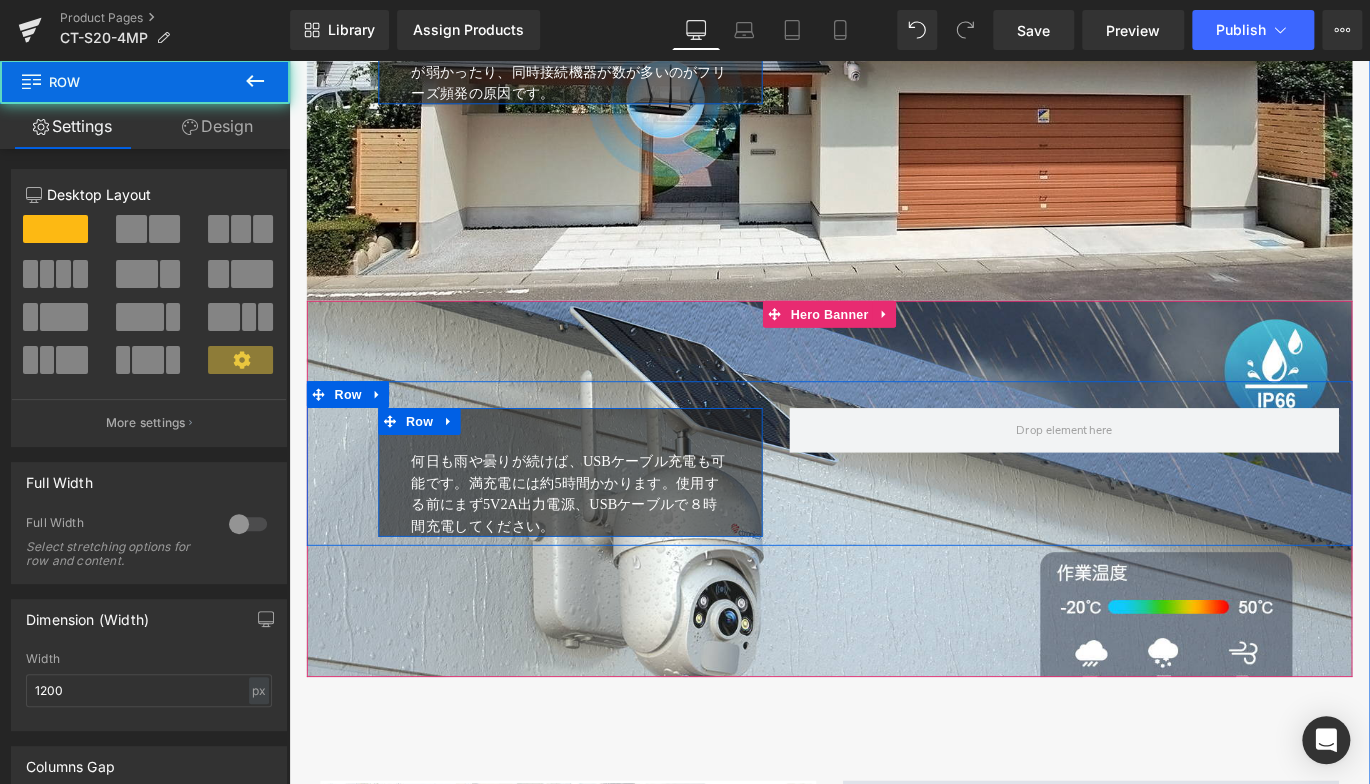 click on "何日も雨や曇りが続けば、USBケーブル充電も可能です。満充電には約5時間かかります。使用する前にまず5V2A出力電源、USBケーブルで８時間充電してください。
Text Block
Row" at bounding box center (604, 521) 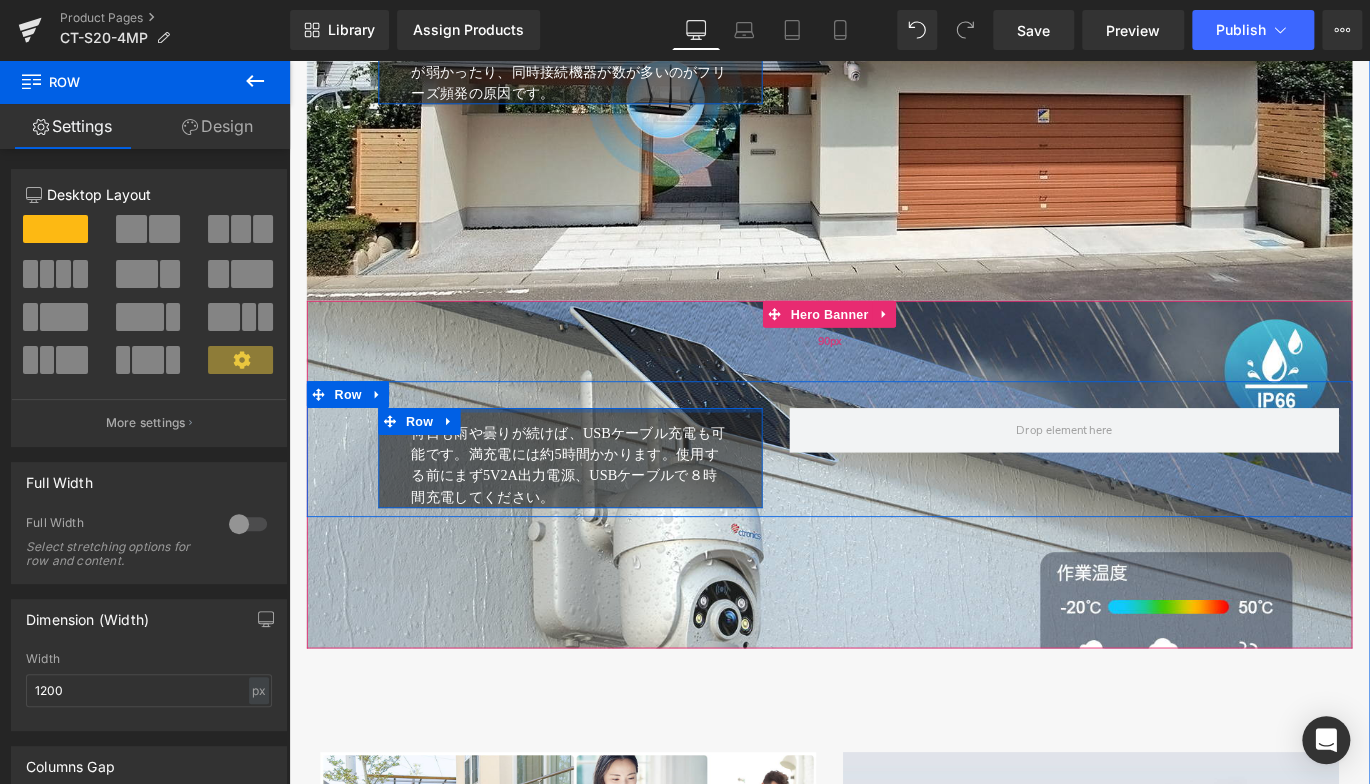 drag, startPoint x: 589, startPoint y: 460, endPoint x: 614, endPoint y: 413, distance: 53.235325 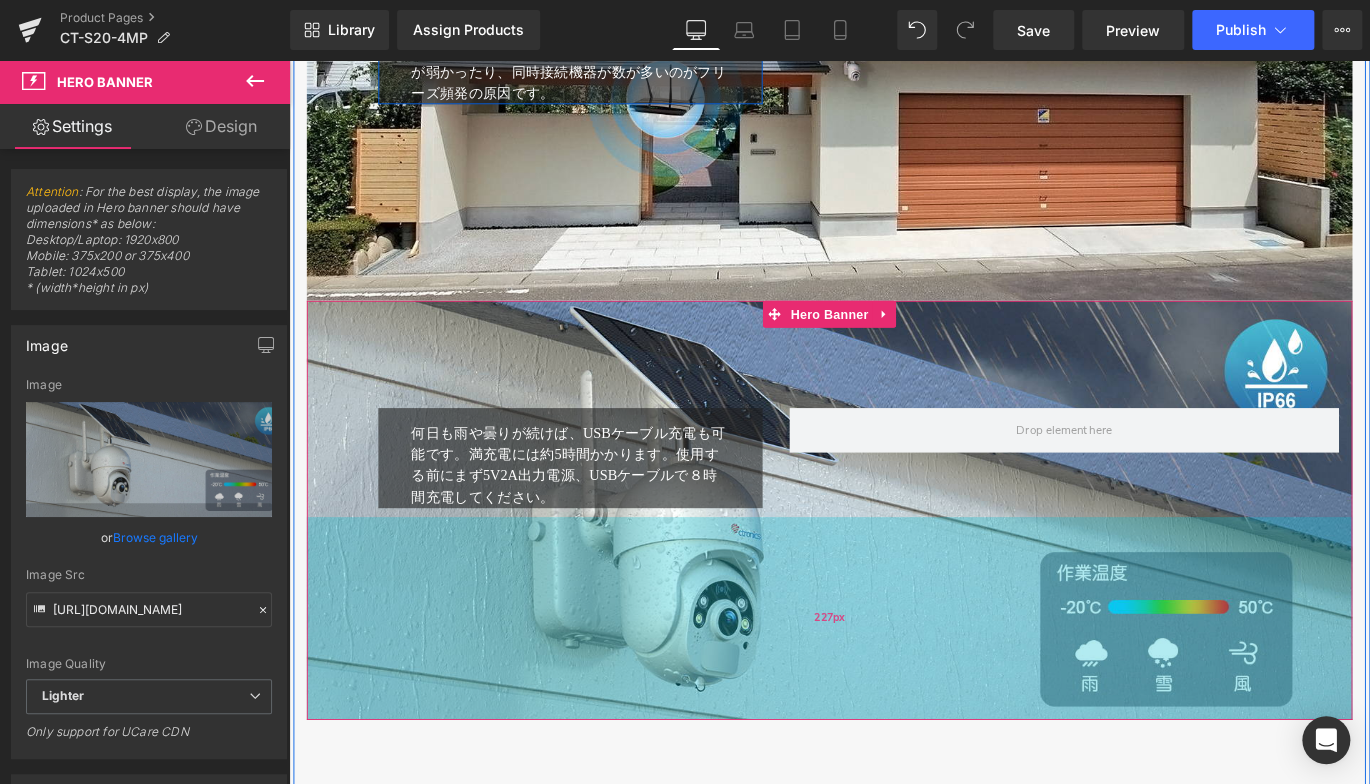 drag, startPoint x: 998, startPoint y: 719, endPoint x: 1008, endPoint y: 799, distance: 80.622574 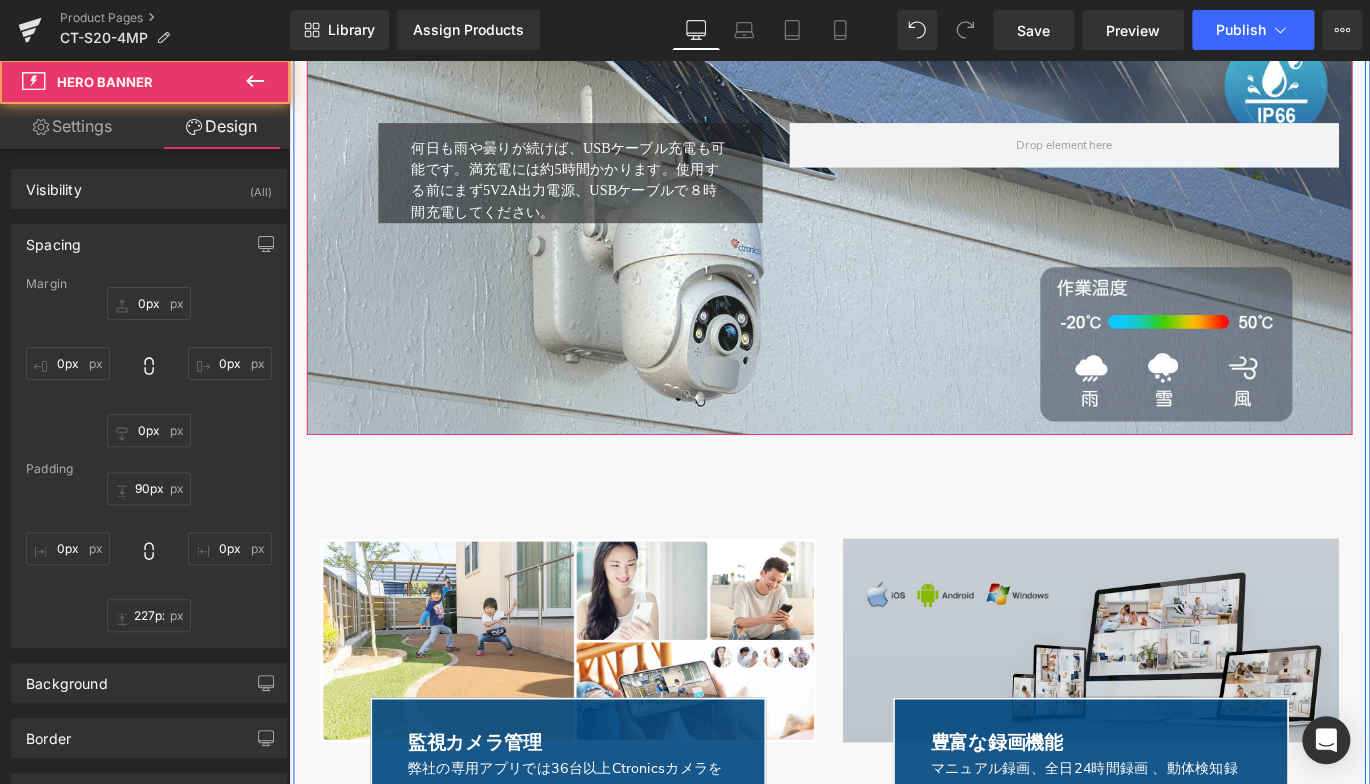scroll, scrollTop: 6940, scrollLeft: 0, axis: vertical 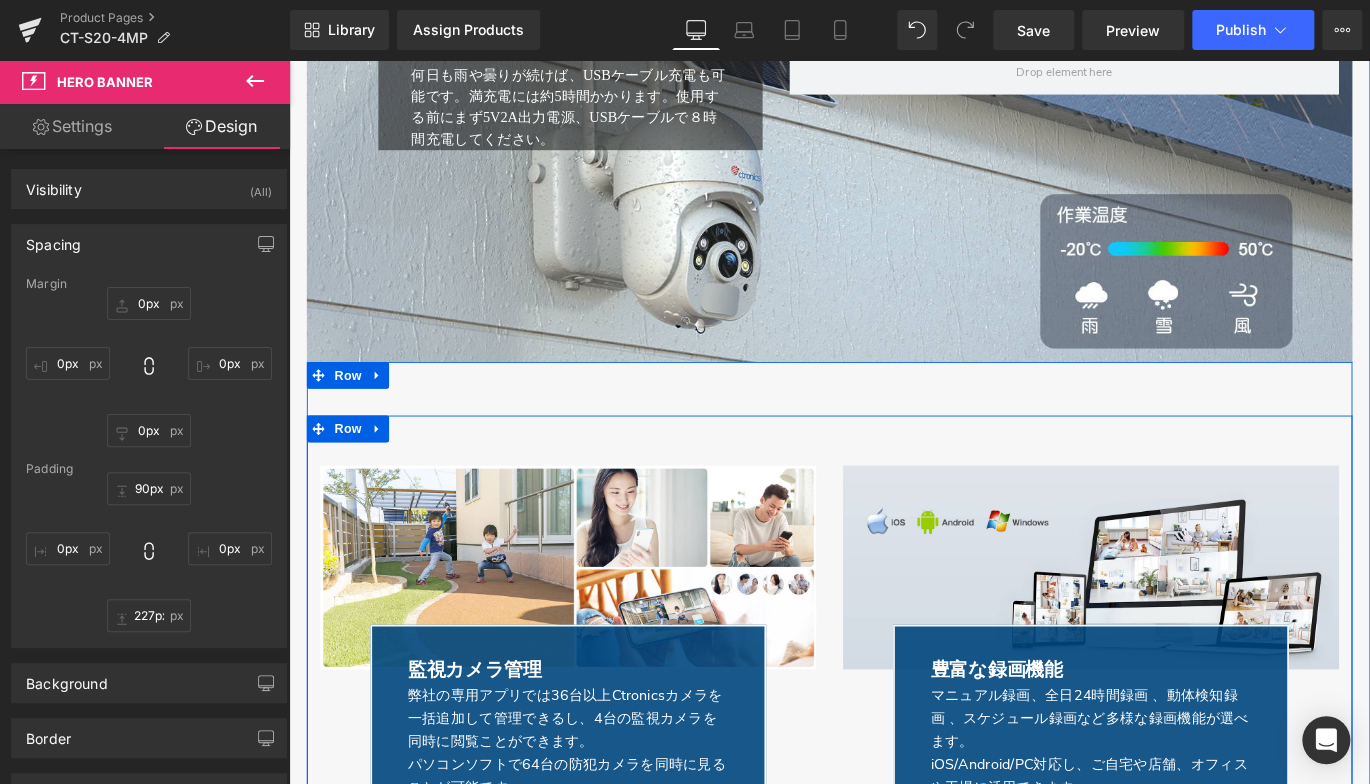 click on "Image         監視カメラ管理 Text Block         弊社の専用アプリでは36台以上Ctronicsカメラを一括追加して管理できるし、4台の監視カメラを同時に閲覧ことができます。 パソコンソフトで64台の防犯カメラを同時に見ることが可能です。 Text Block         Row         Row" at bounding box center (601, 717) 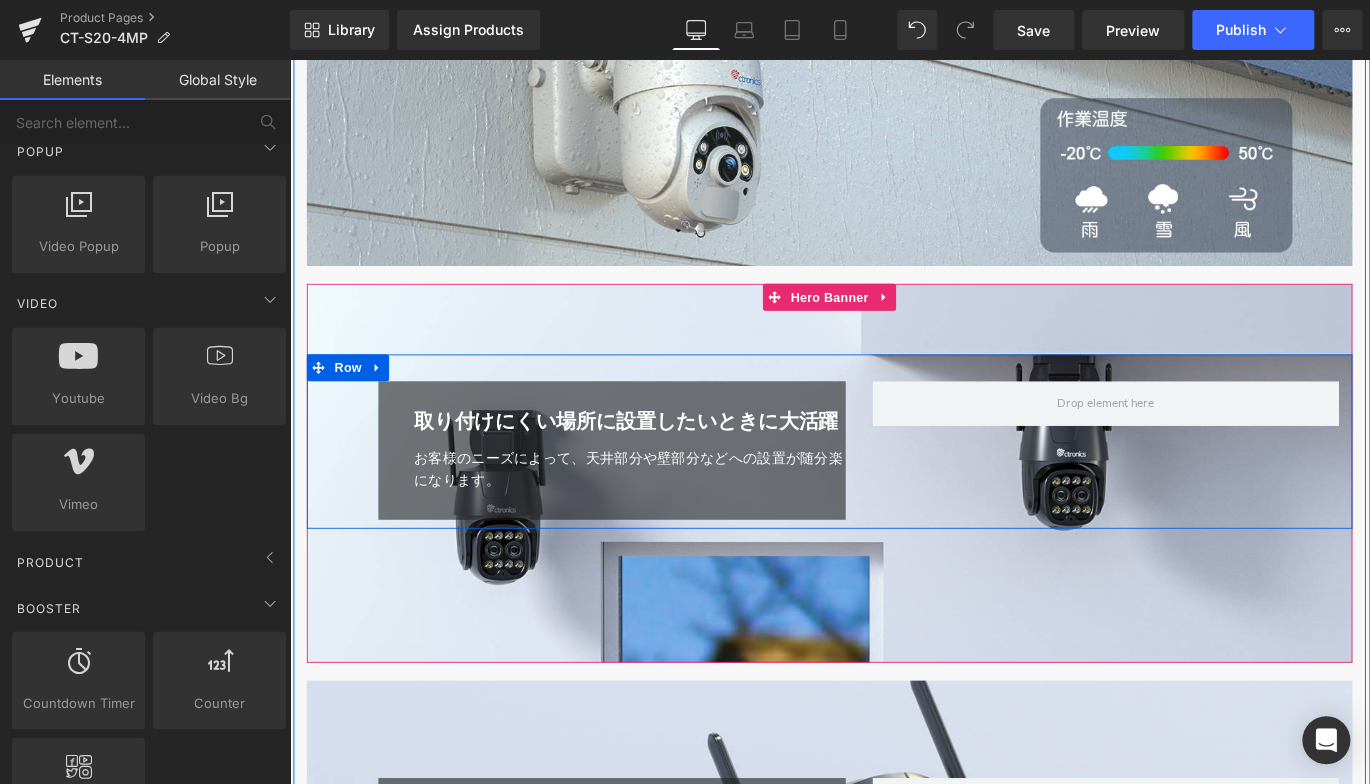 scroll, scrollTop: 7140, scrollLeft: 0, axis: vertical 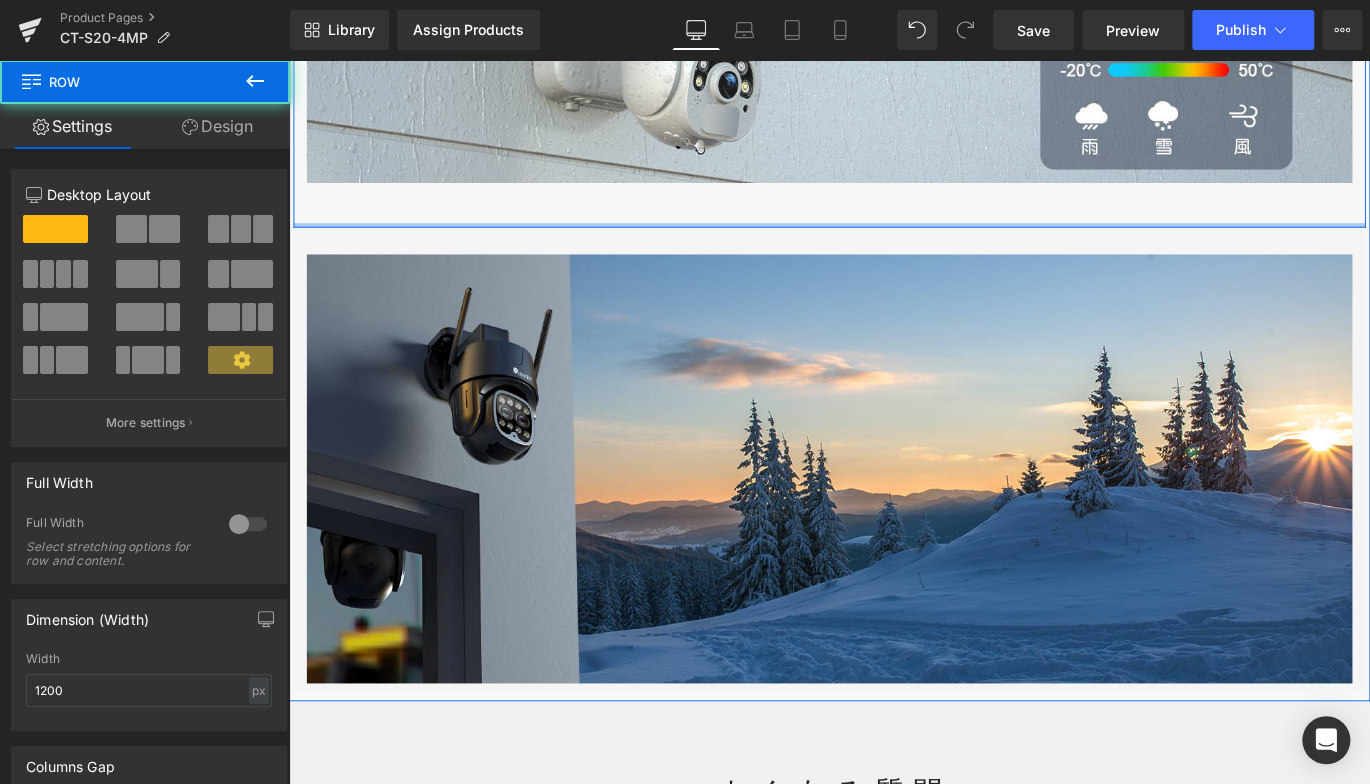 drag, startPoint x: 916, startPoint y: 262, endPoint x: 928, endPoint y: 197, distance: 66.09841 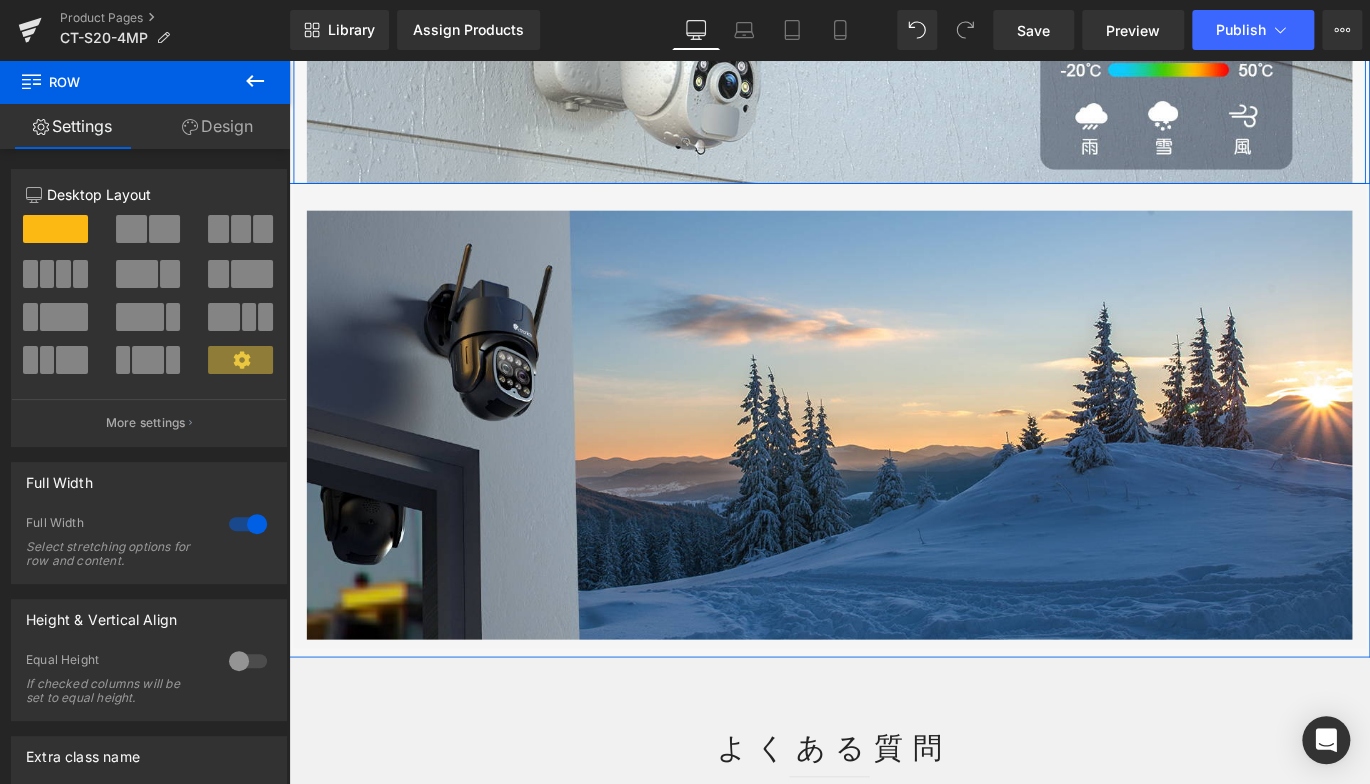 drag, startPoint x: 925, startPoint y: 227, endPoint x: 937, endPoint y: 178, distance: 50.447994 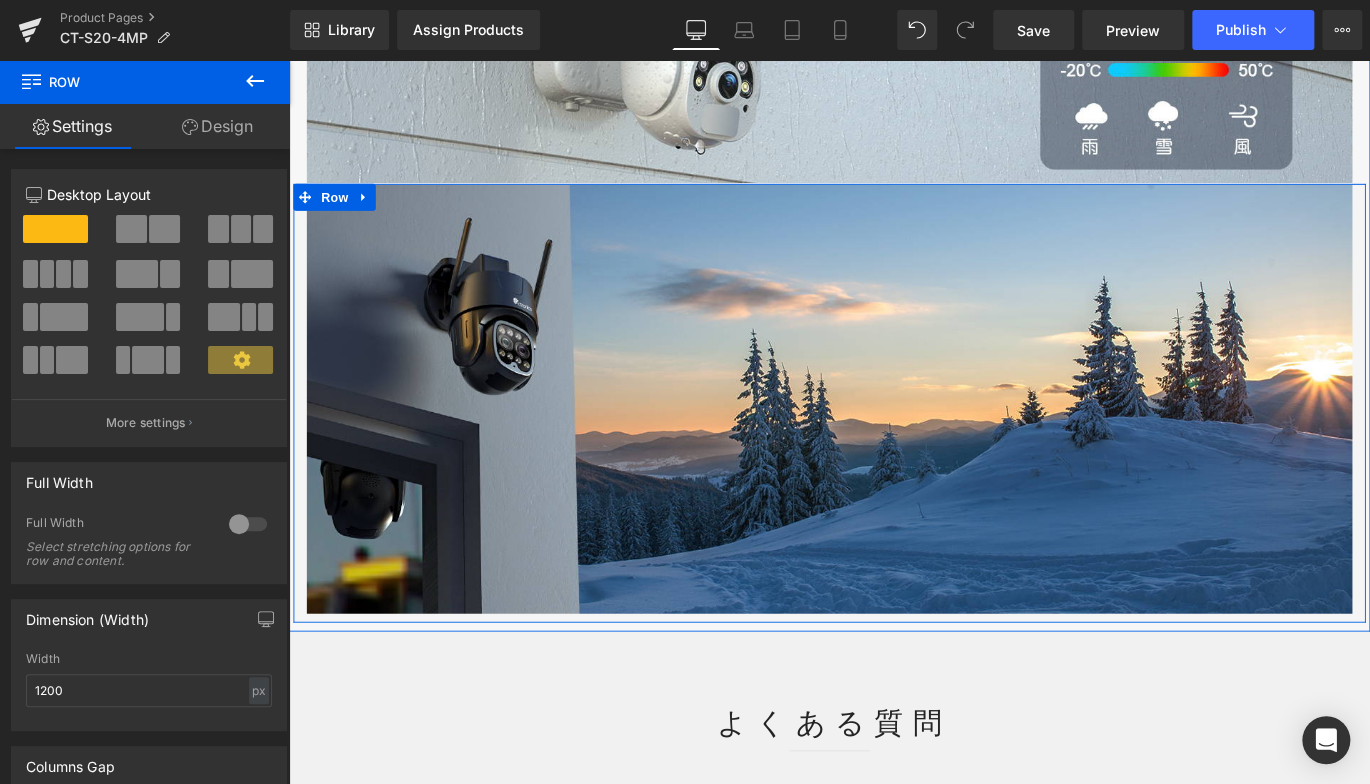drag, startPoint x: 918, startPoint y: 230, endPoint x: 926, endPoint y: 202, distance: 29.12044 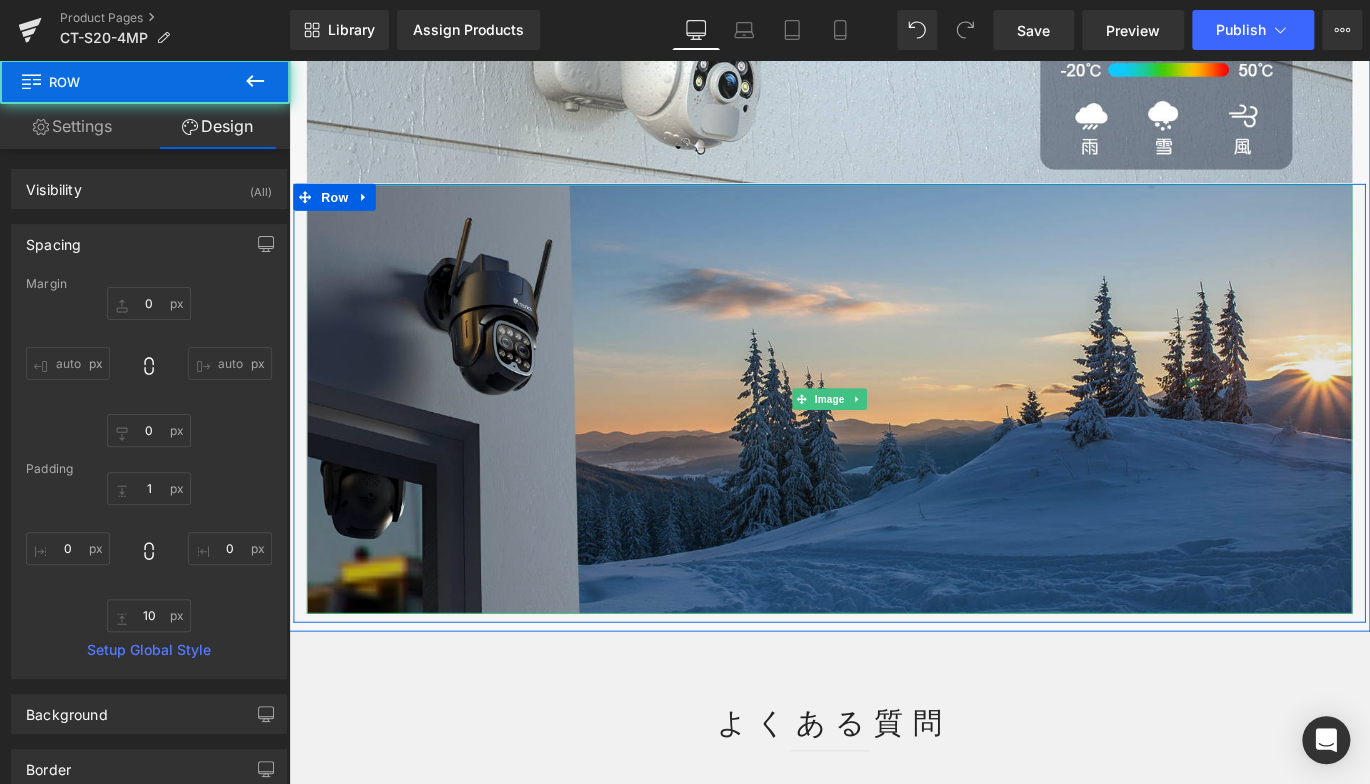 click at bounding box center (894, 440) 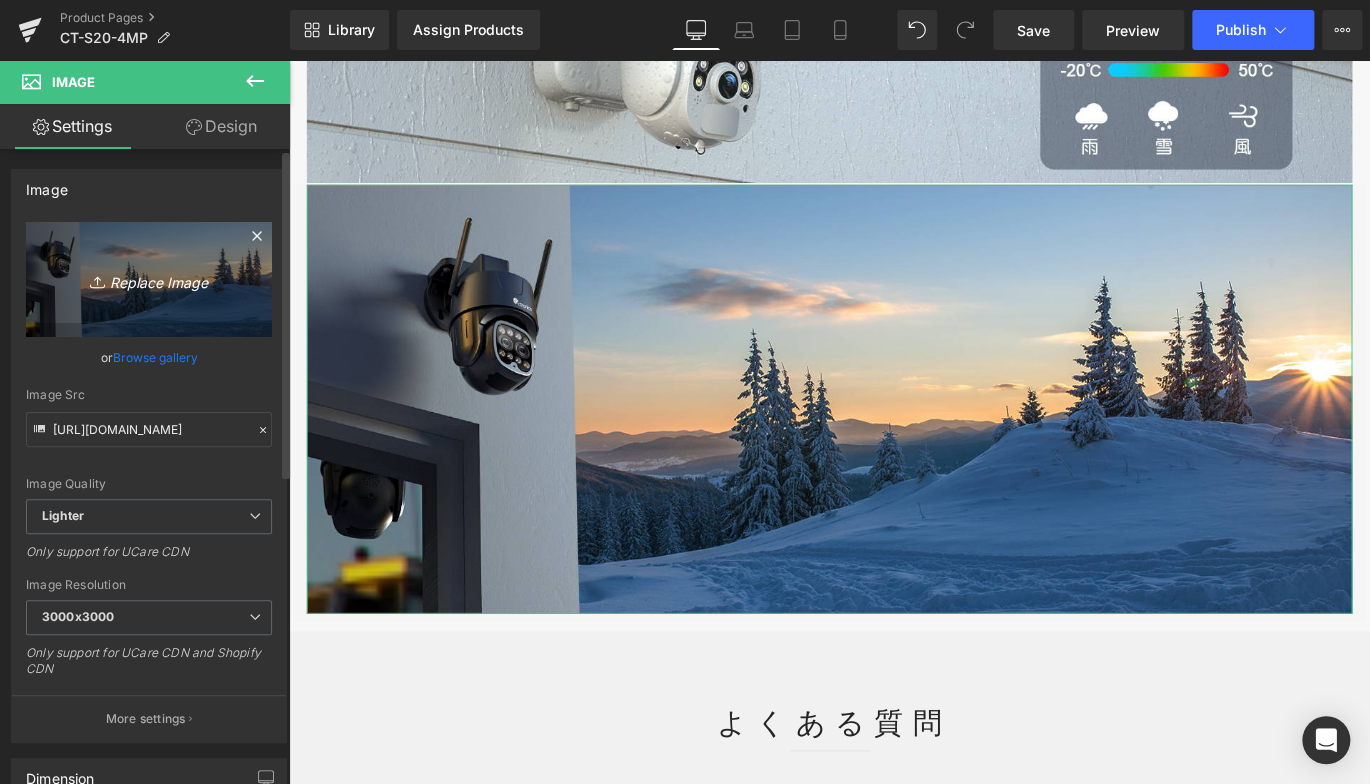 click on "Replace Image" at bounding box center (149, 279) 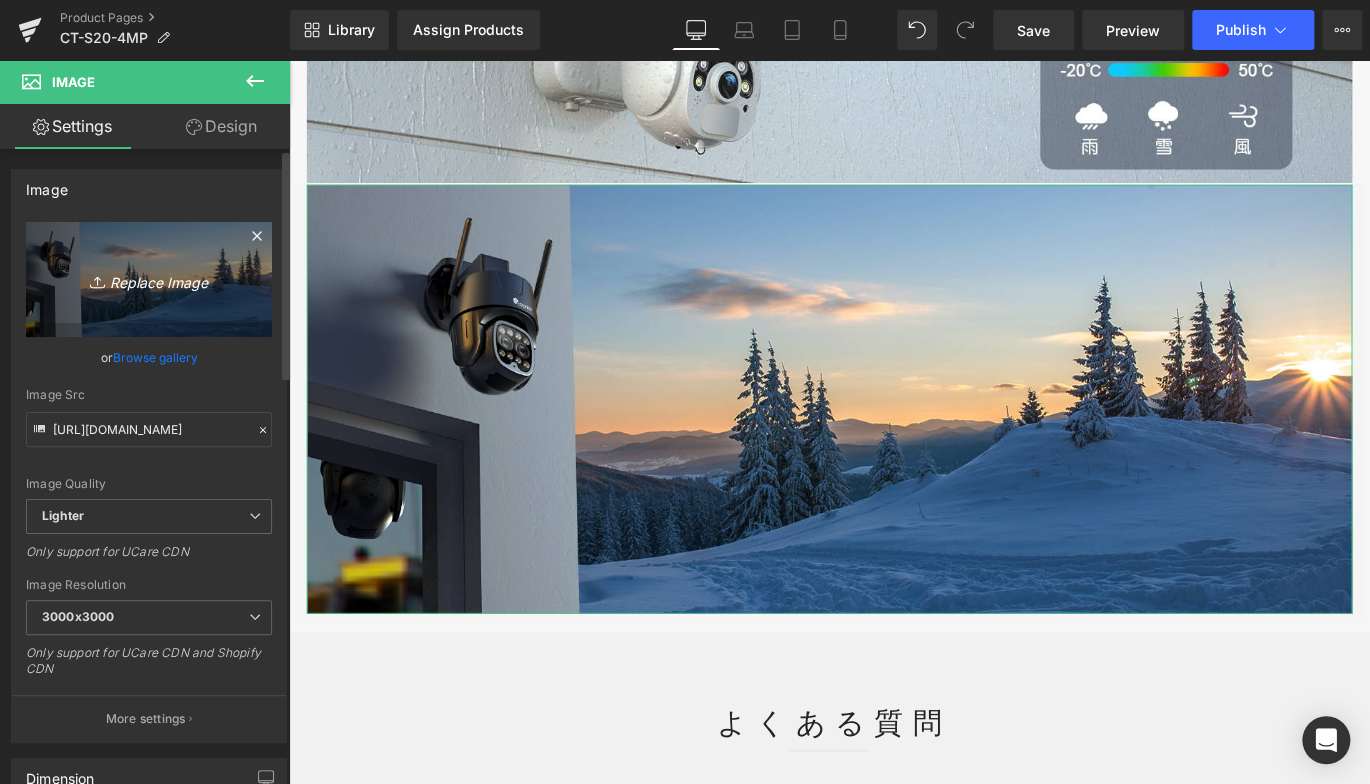 type on "C:\fakepath\12.jpg" 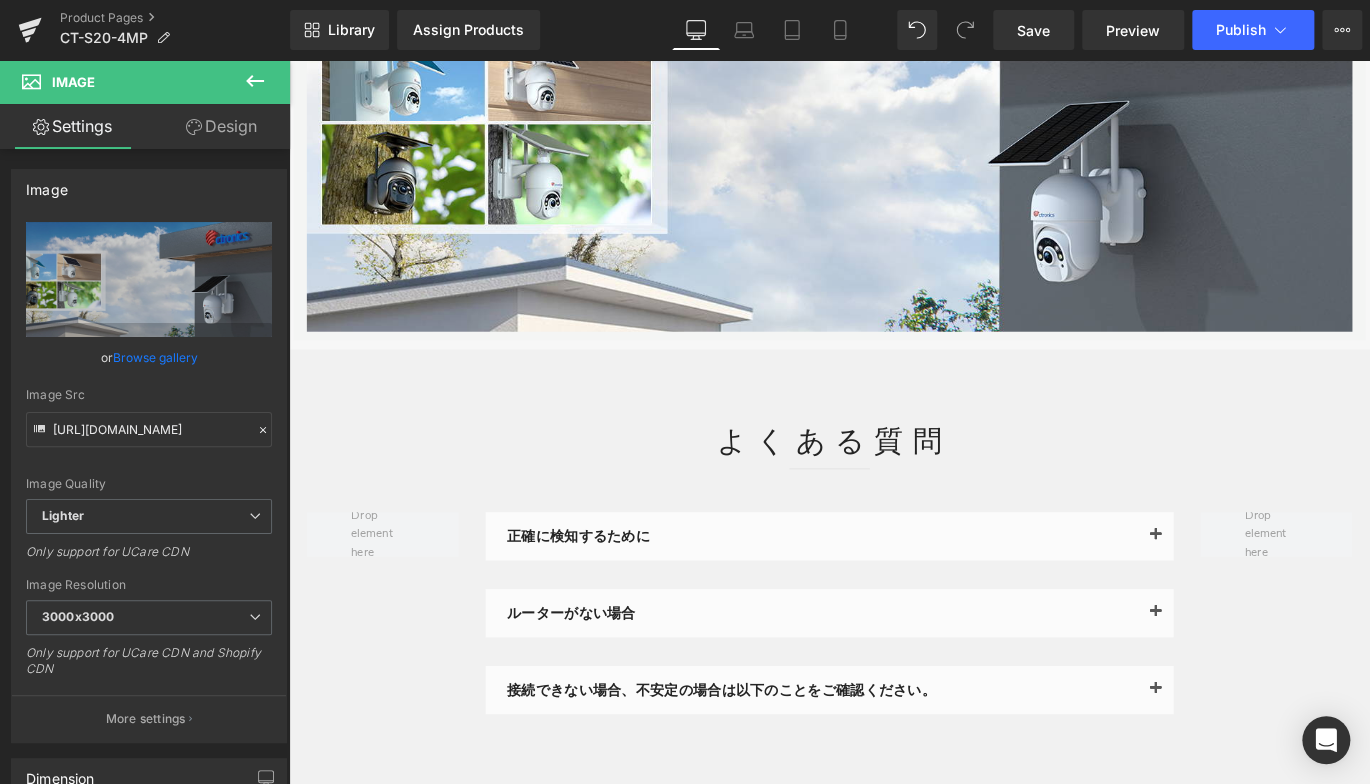 scroll, scrollTop: 7640, scrollLeft: 0, axis: vertical 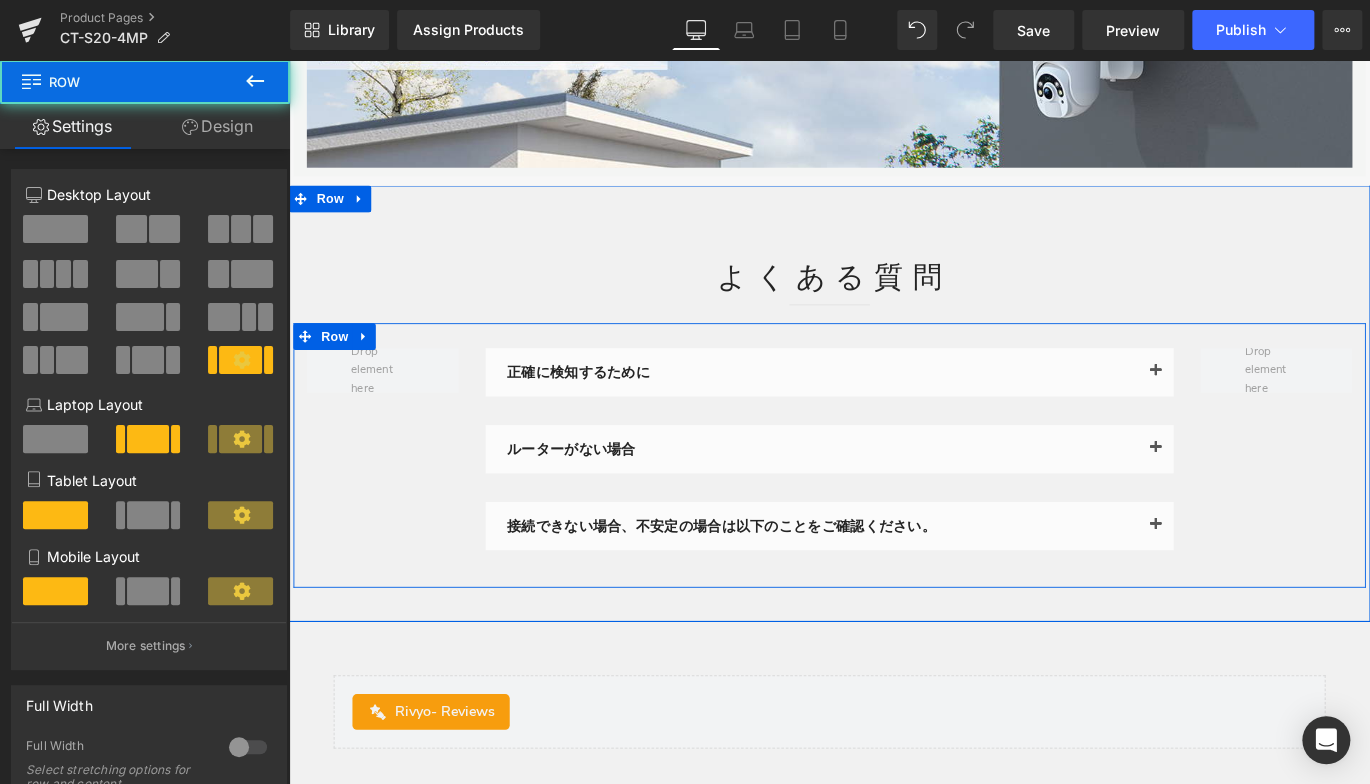 drag, startPoint x: 323, startPoint y: 474, endPoint x: 357, endPoint y: 460, distance: 36.769554 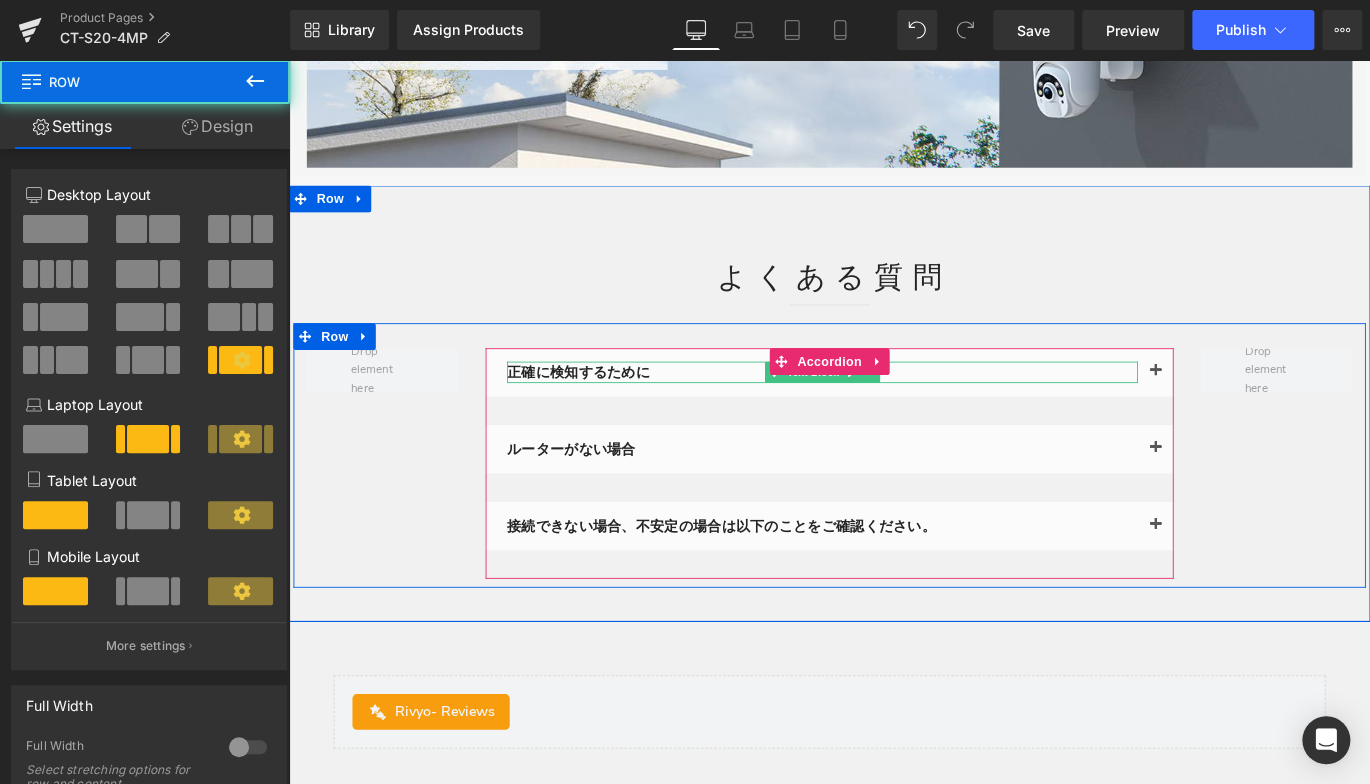 click on "正確に検知するために" at bounding box center (886, 409) 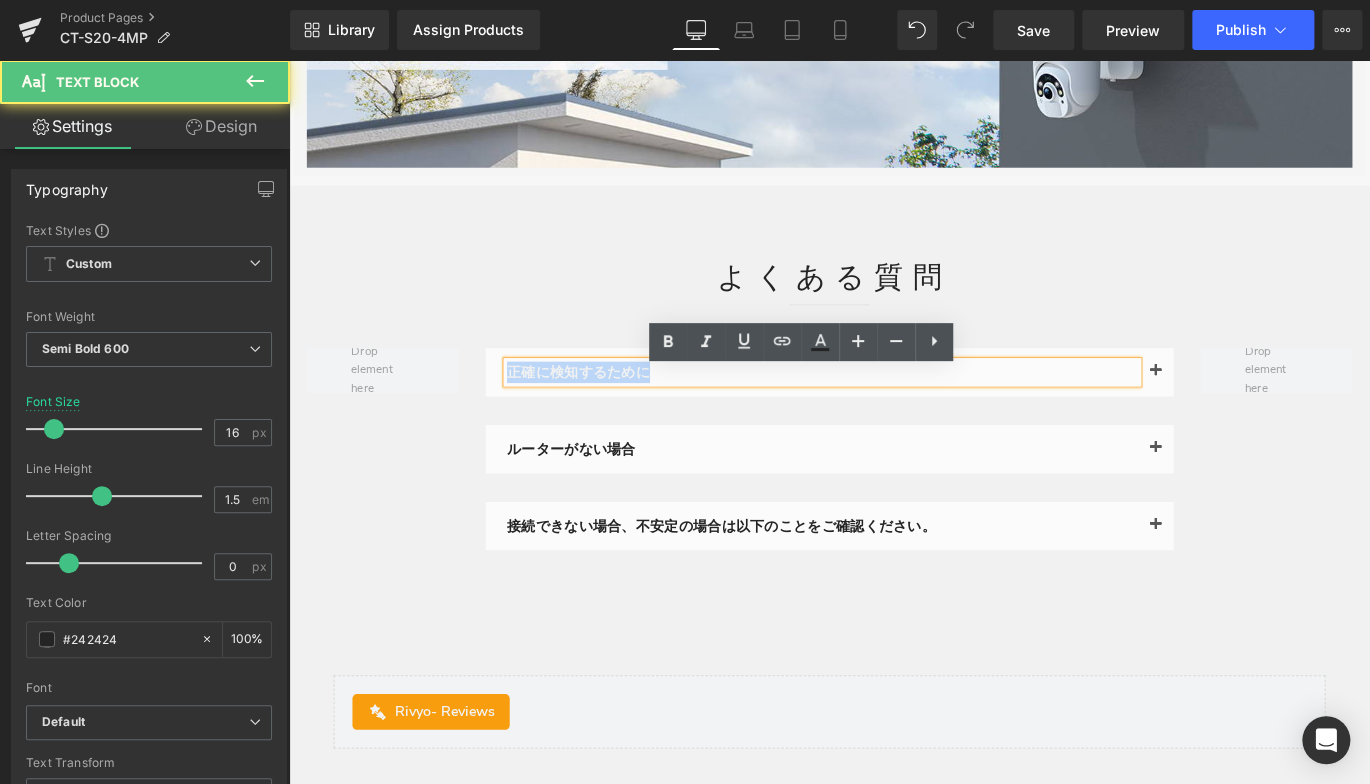 drag, startPoint x: 764, startPoint y: 417, endPoint x: 297, endPoint y: 417, distance: 467 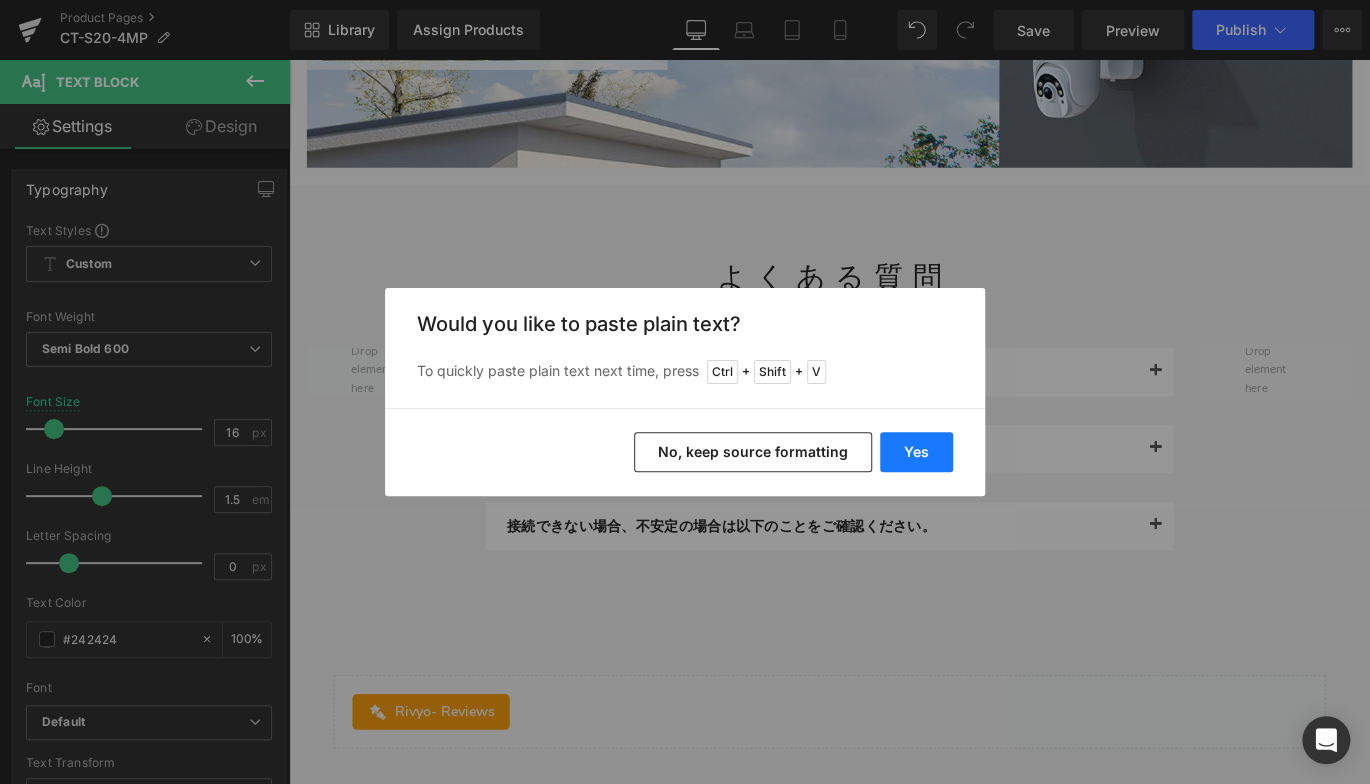 click on "Yes" at bounding box center (916, 452) 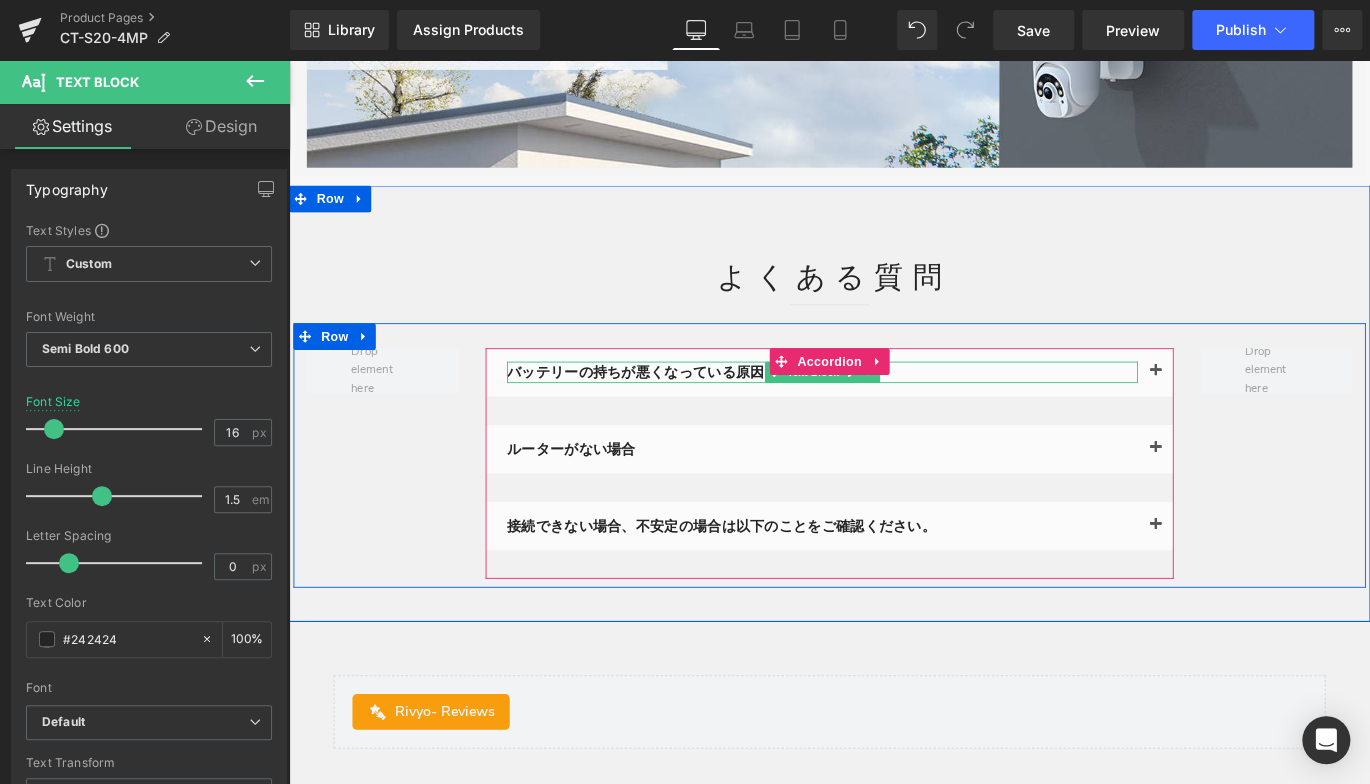 click on "バッテリーの持ちが悪くなっている原因について" at bounding box center [886, 409] 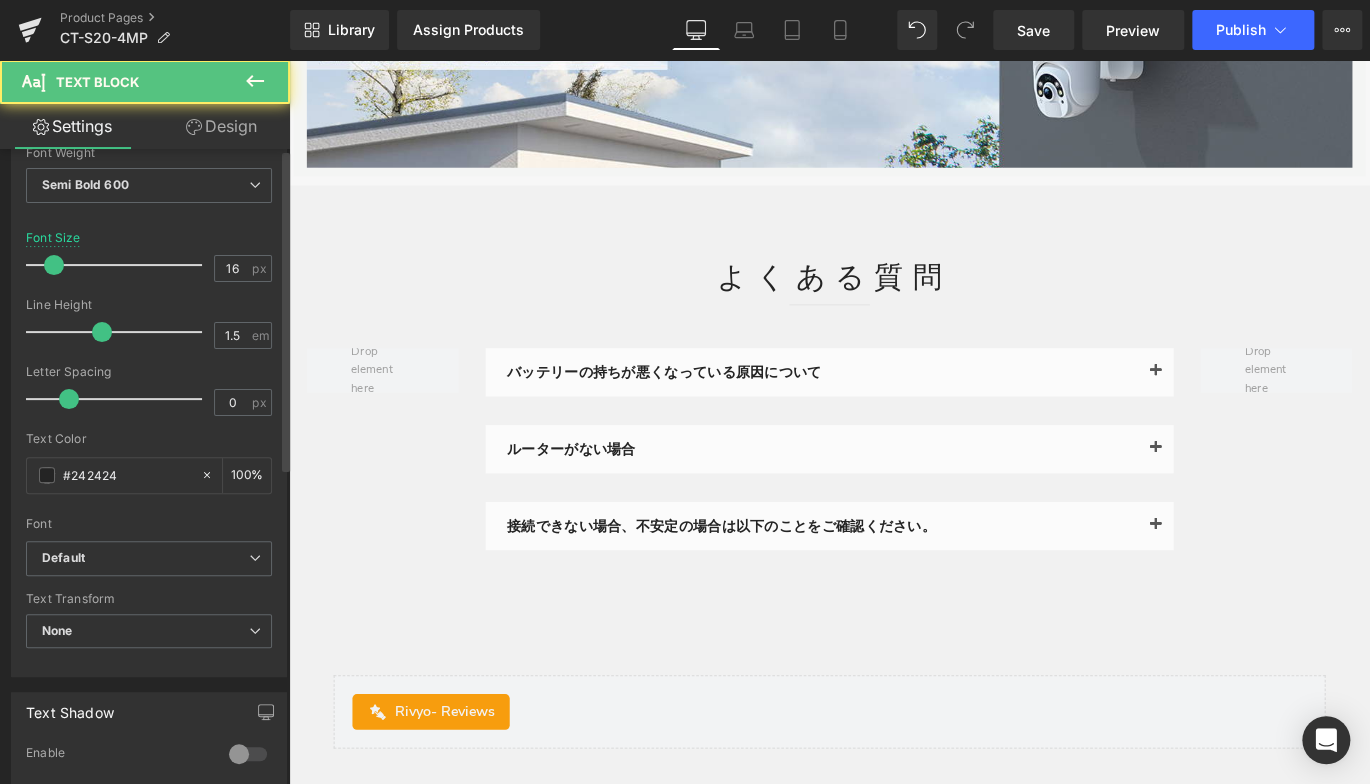 scroll, scrollTop: 300, scrollLeft: 0, axis: vertical 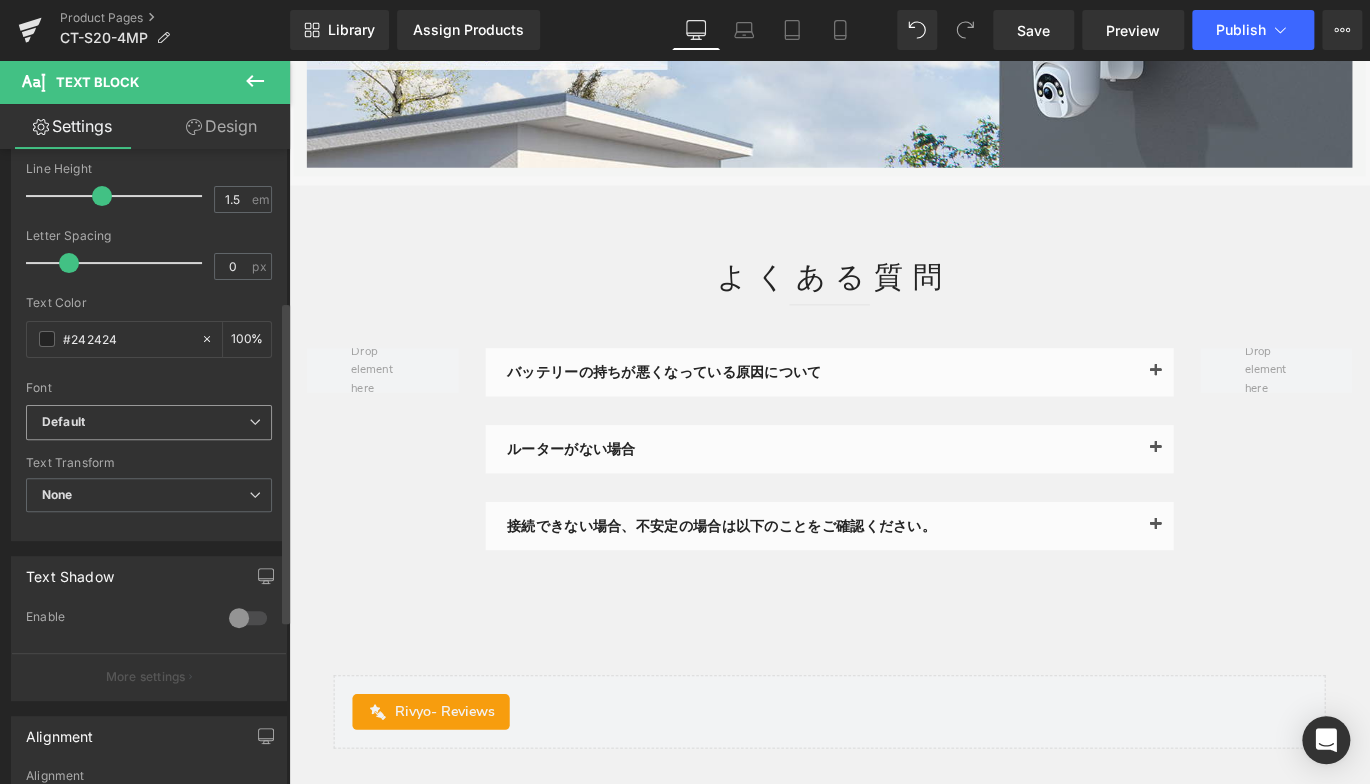 click on "Default" at bounding box center (145, 422) 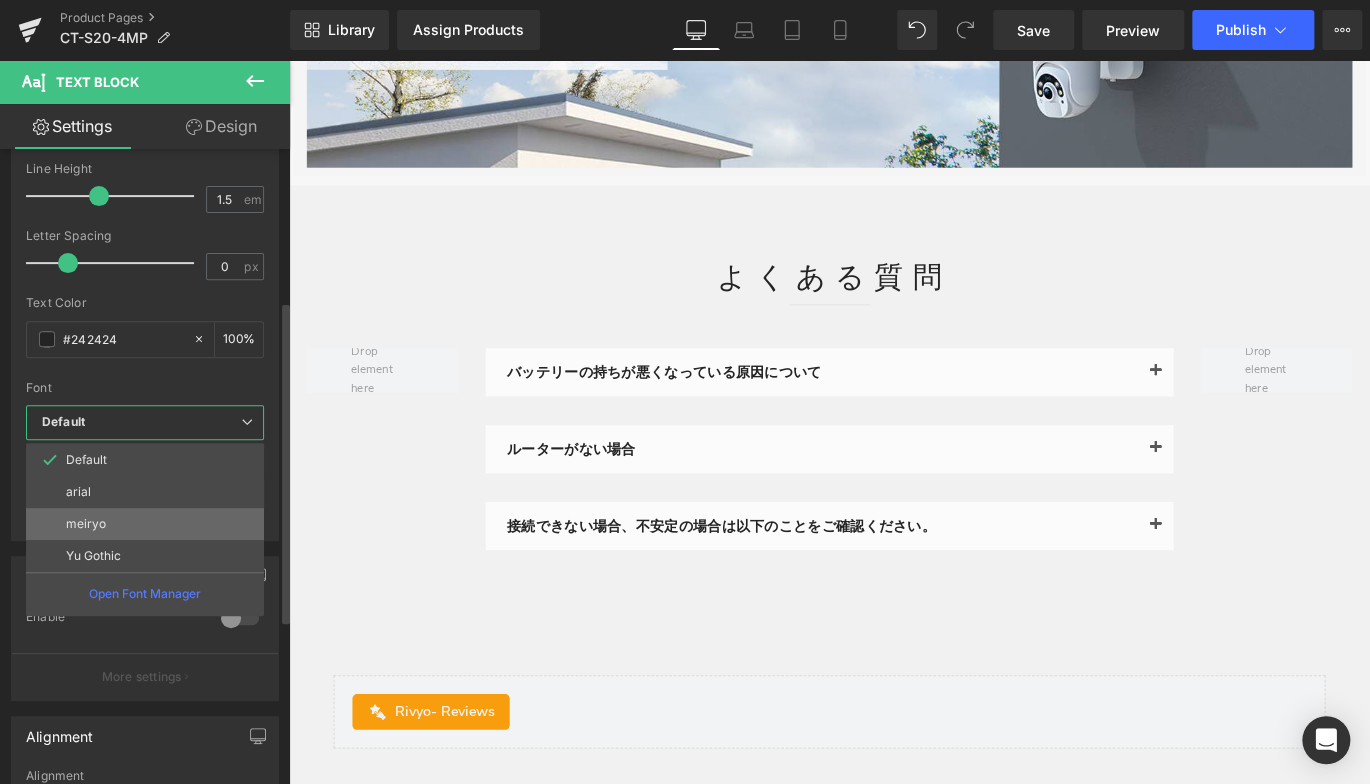 click on "meiryo" at bounding box center (145, 524) 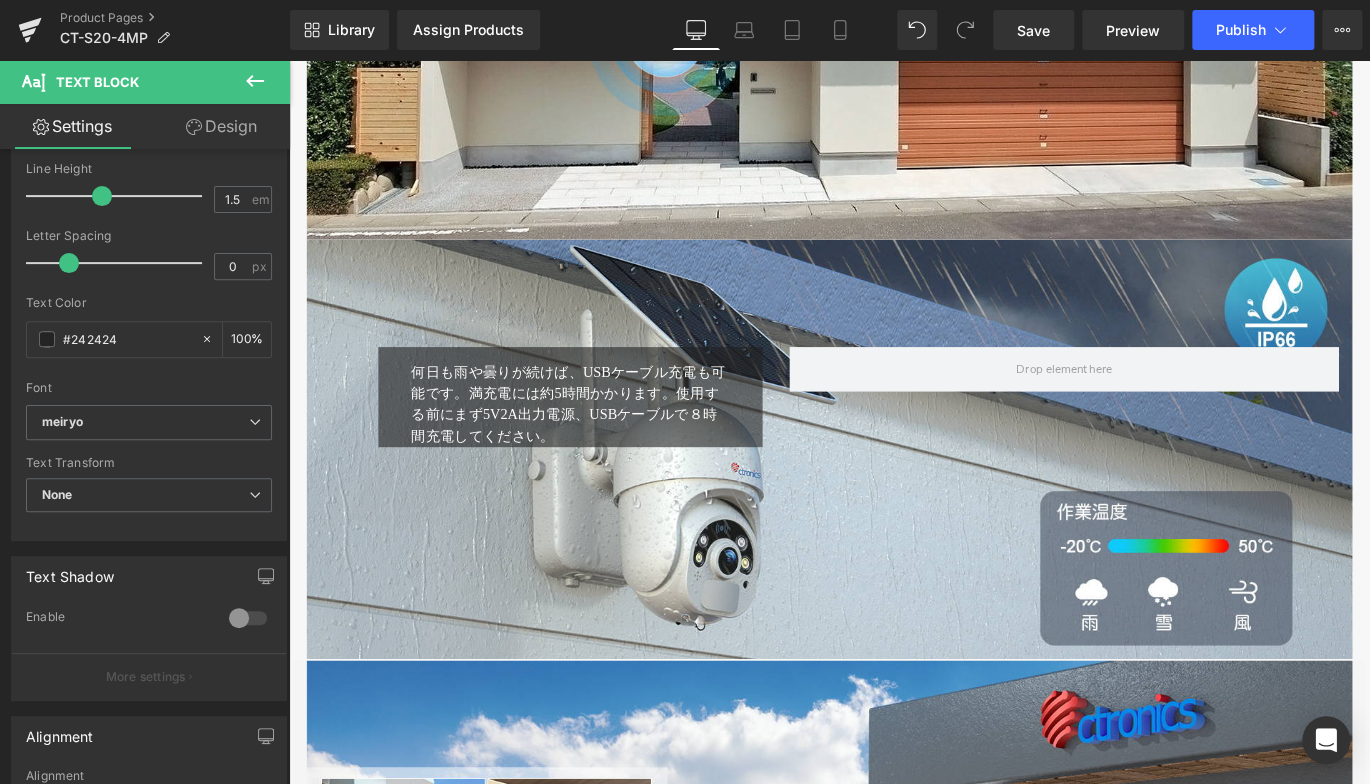 scroll, scrollTop: 6340, scrollLeft: 0, axis: vertical 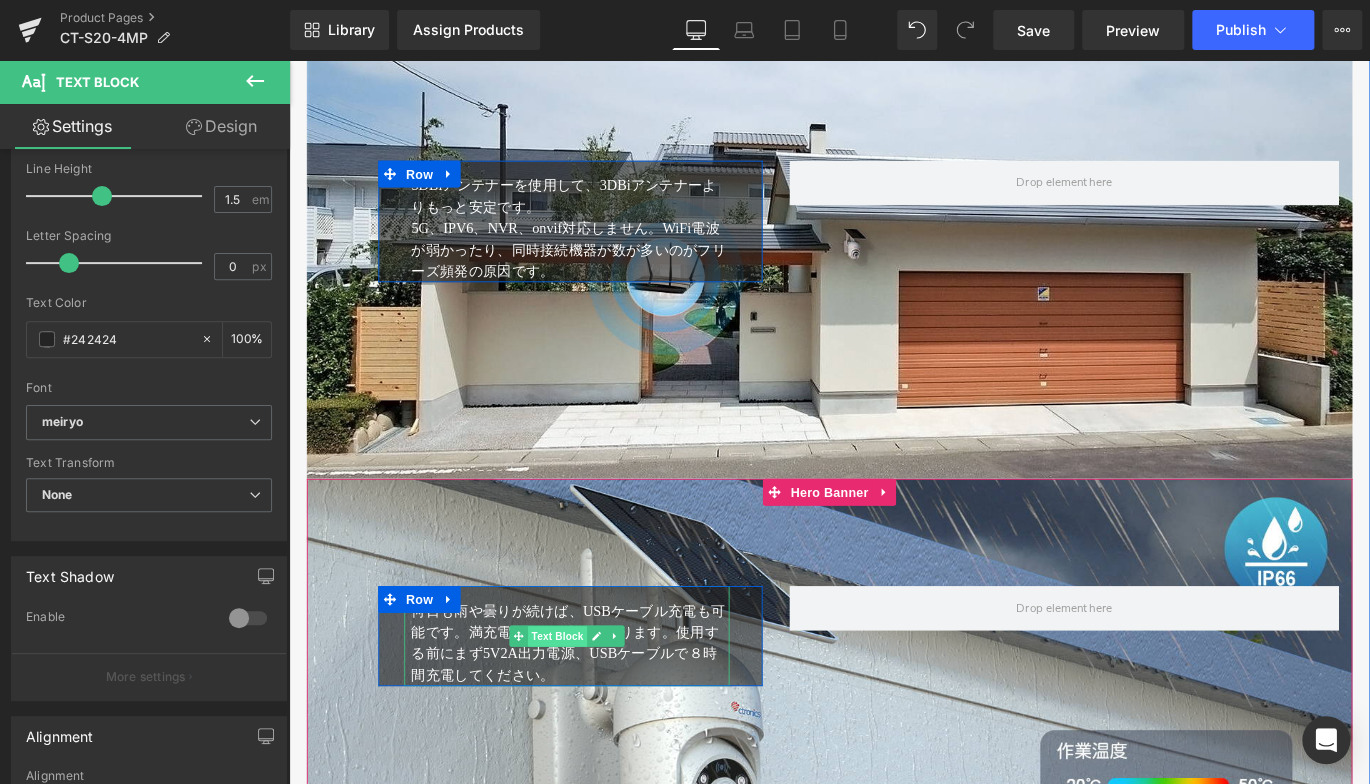 click on "Text Block" at bounding box center [590, 706] 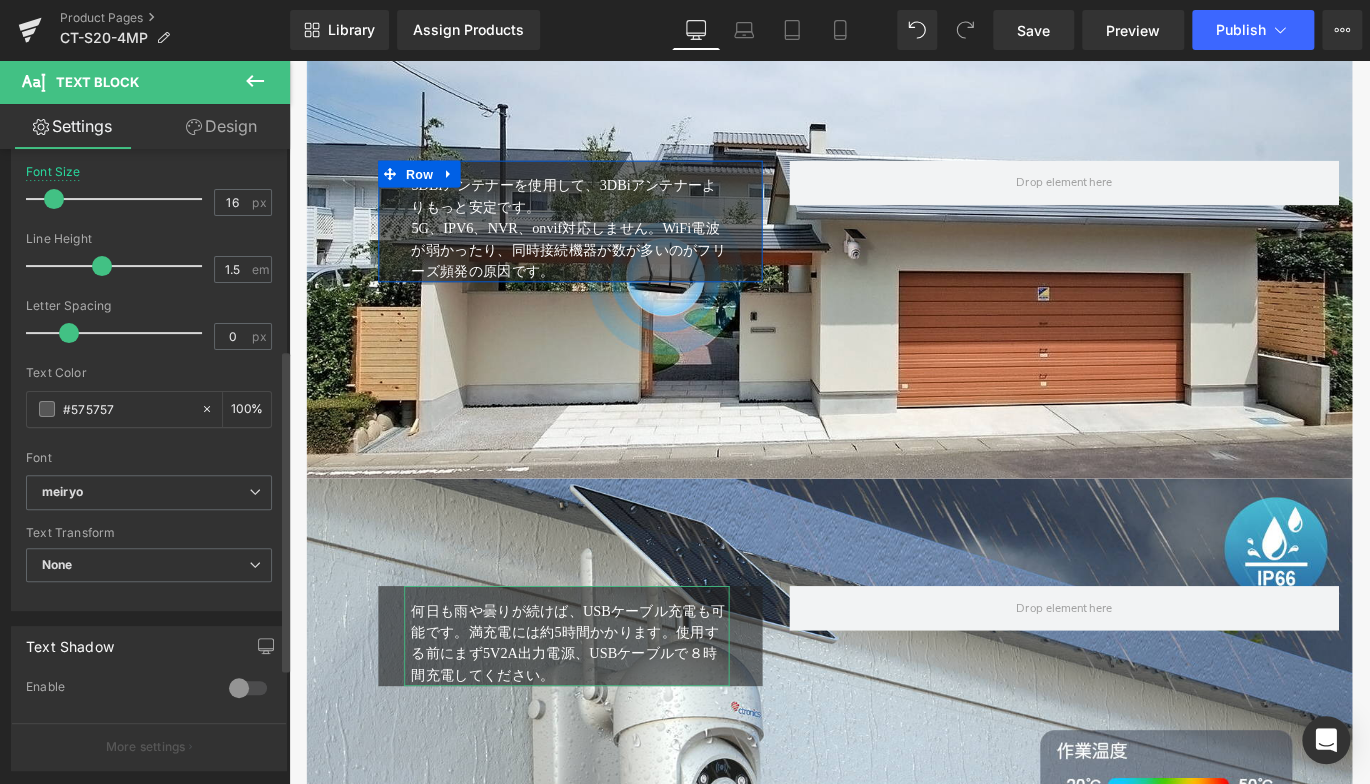 scroll, scrollTop: 400, scrollLeft: 0, axis: vertical 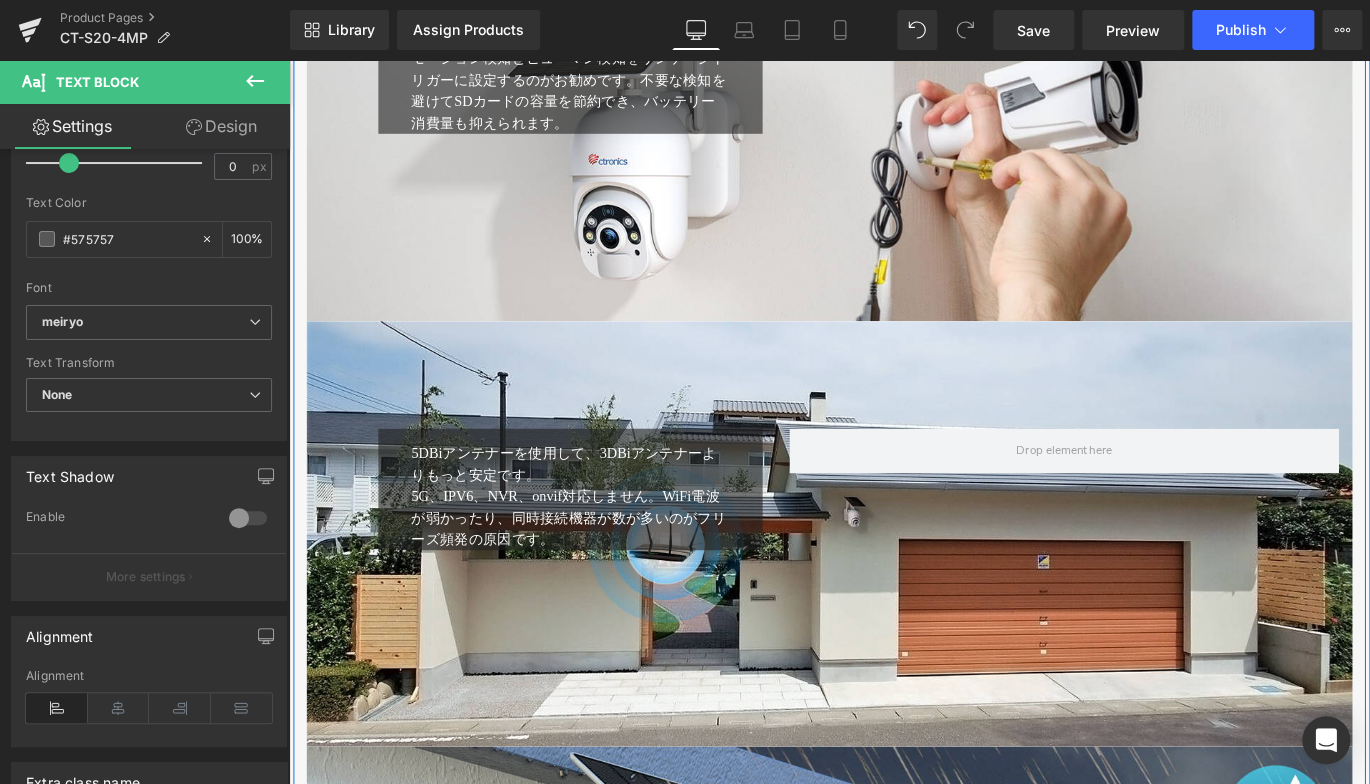 click on "5G、IPV6、NVR、onvif対応しません。WiFi電波が弱かったり、同時接続機器が数が多いのがフリーズ頻発の原因です。" at bounding box center [602, 572] 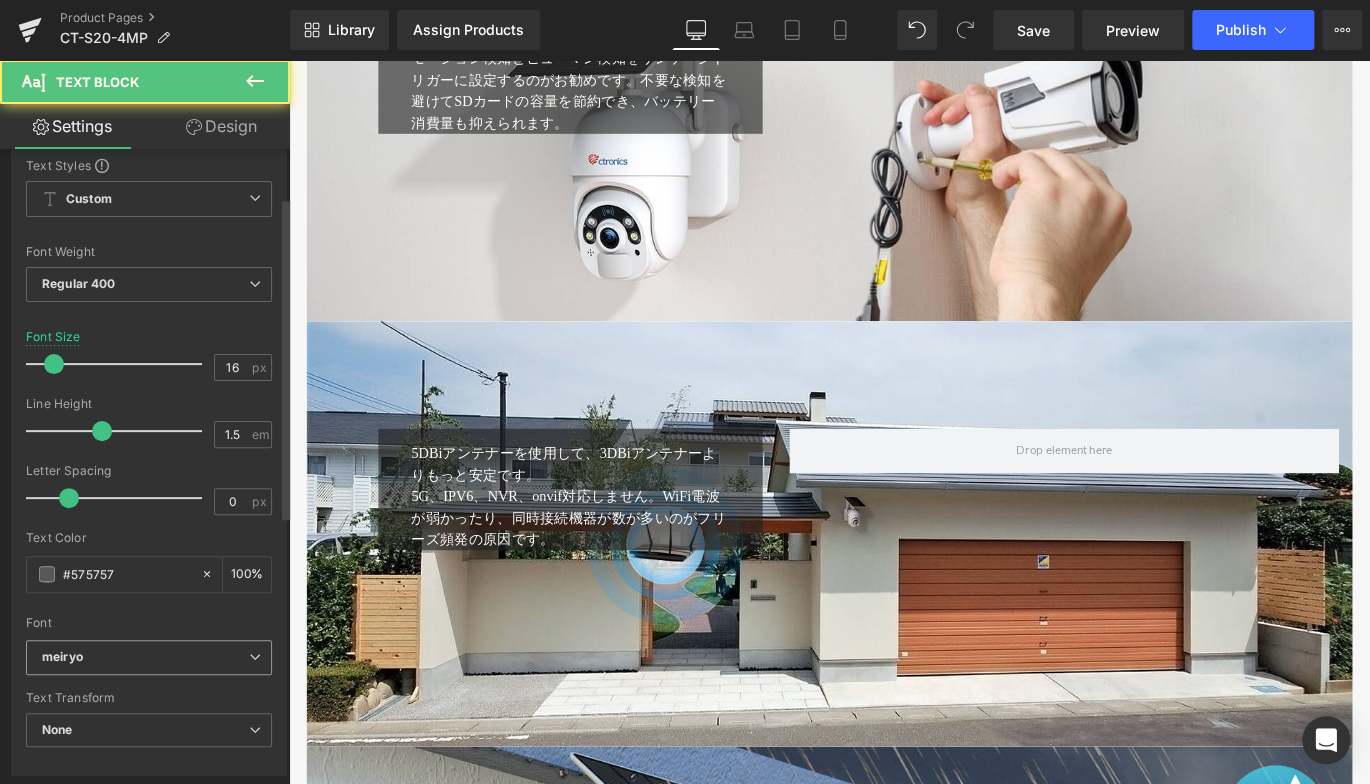 scroll, scrollTop: 100, scrollLeft: 0, axis: vertical 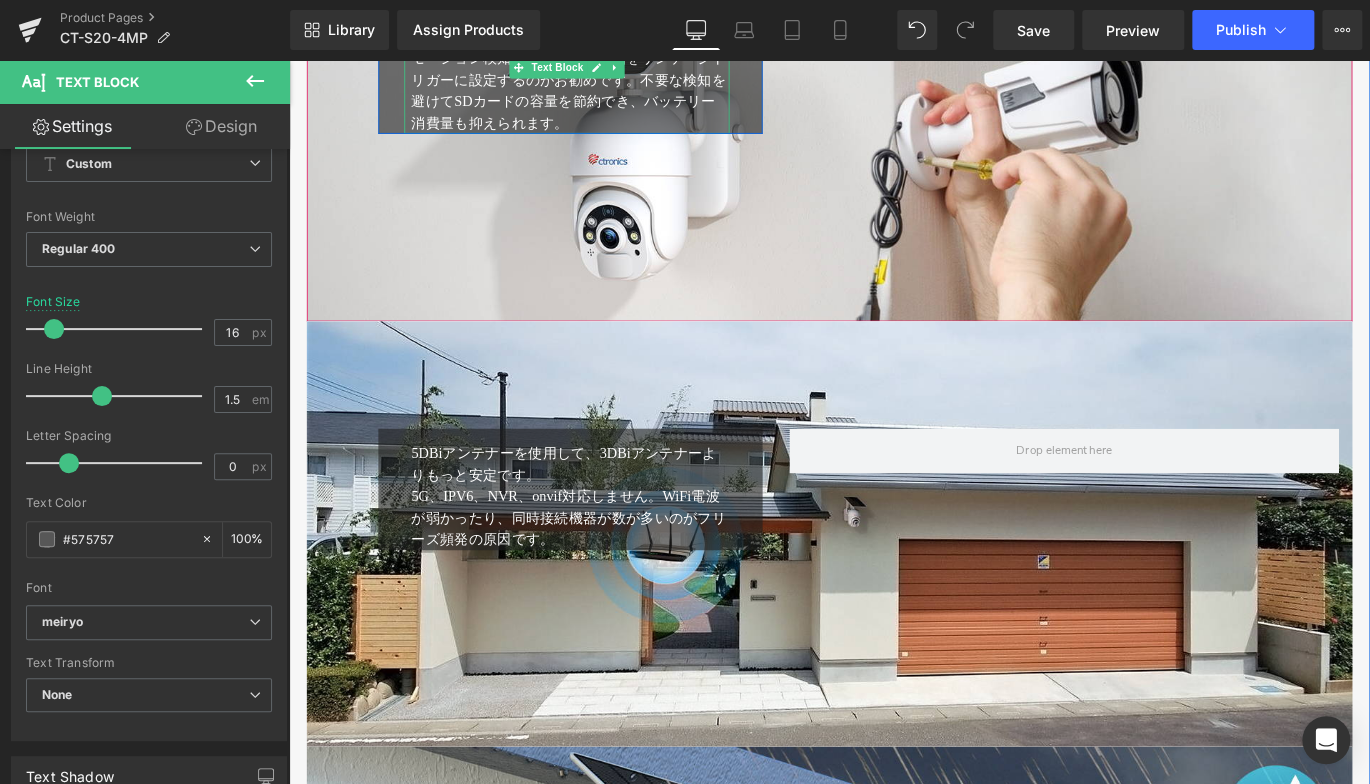 click on "モーション検知とヒューマン検知をリンケージトリガーに設定するのがお勧めです。不要な検知を避けてSDカードの容量を節約でき、バッテリー消費量も抑えられます。" at bounding box center [602, 94] 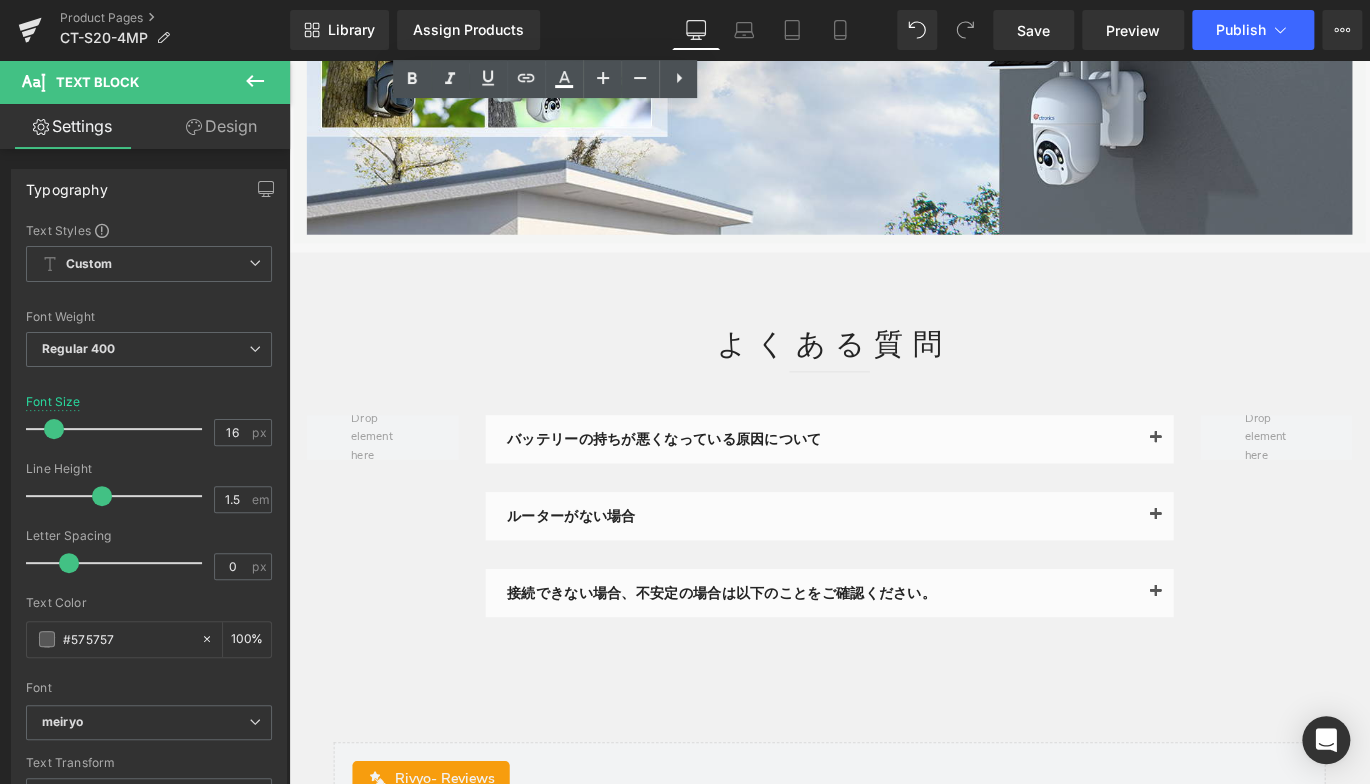scroll, scrollTop: 7640, scrollLeft: 0, axis: vertical 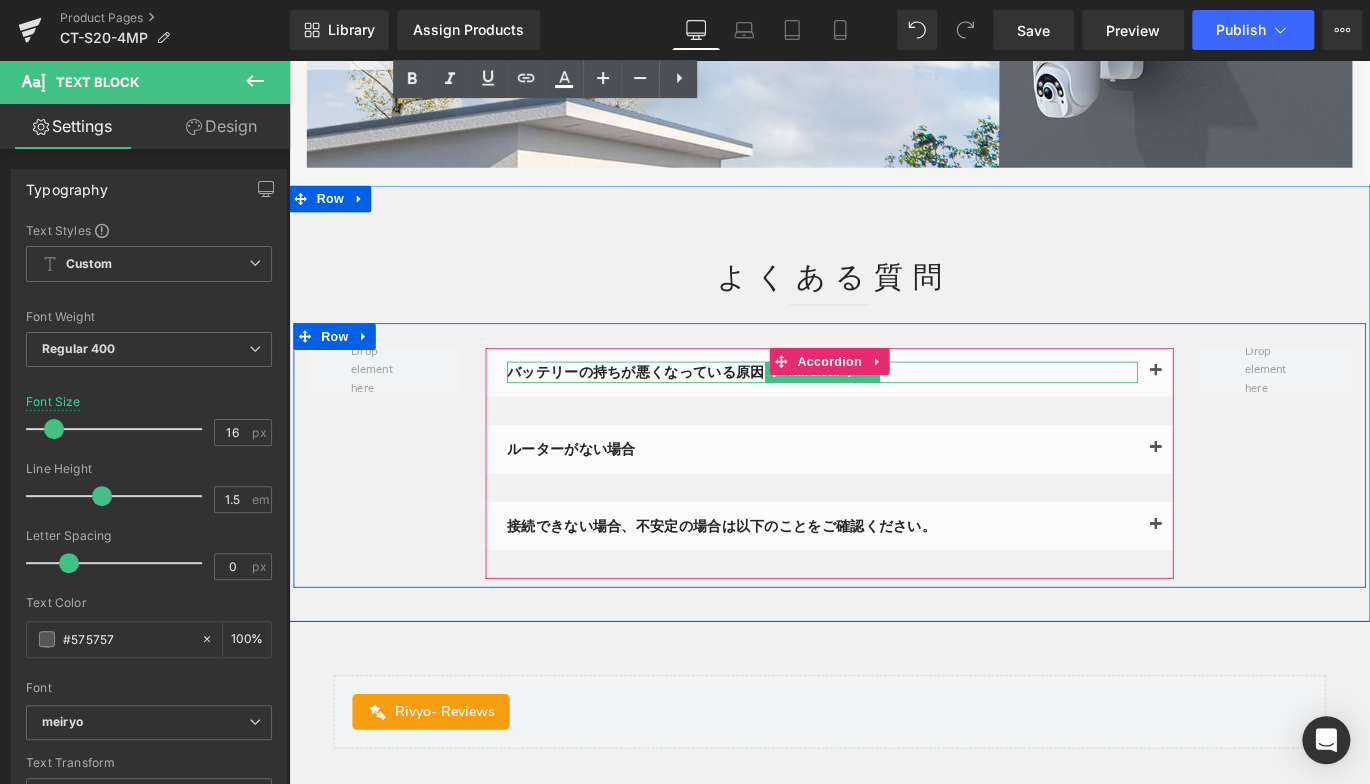 click on "バッテリーの持ちが悪くなっている原因について" at bounding box center [886, 409] 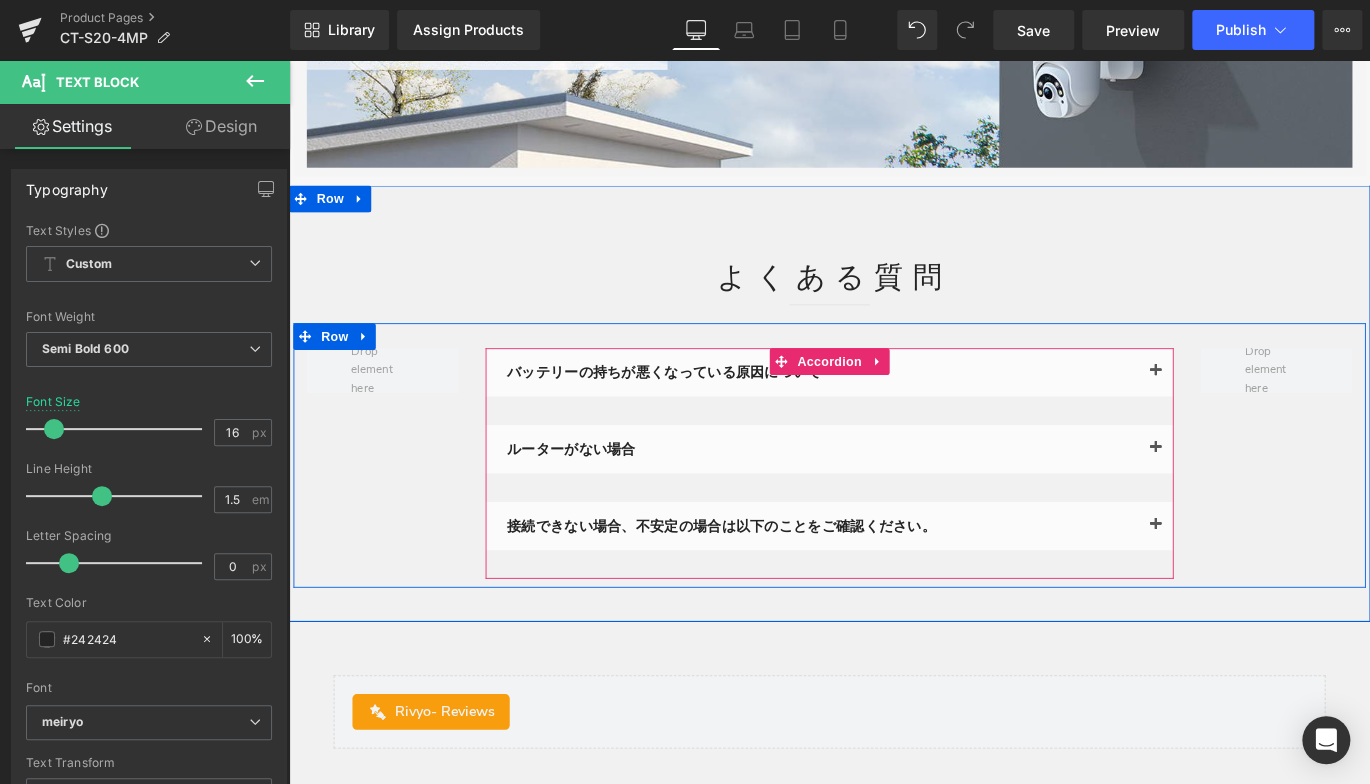 click at bounding box center (1259, 409) 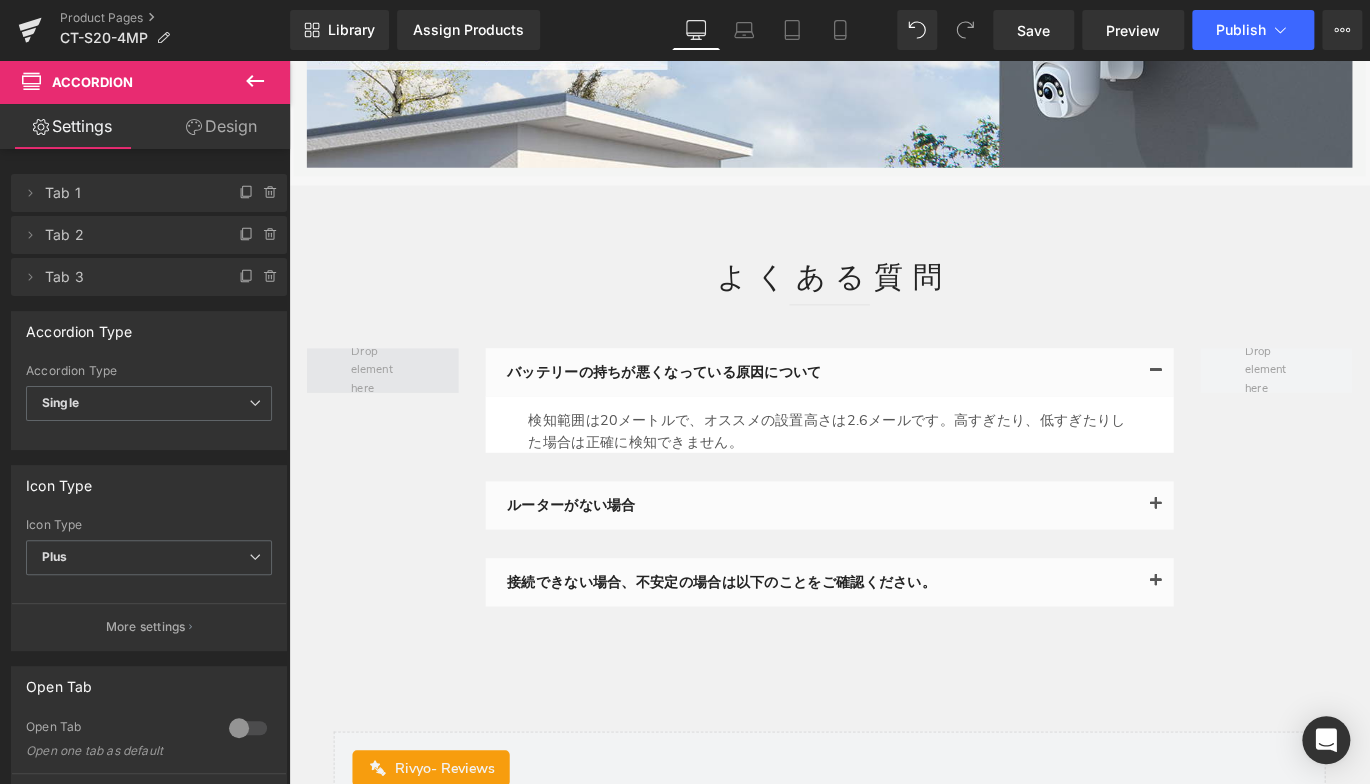 click at bounding box center [394, 407] 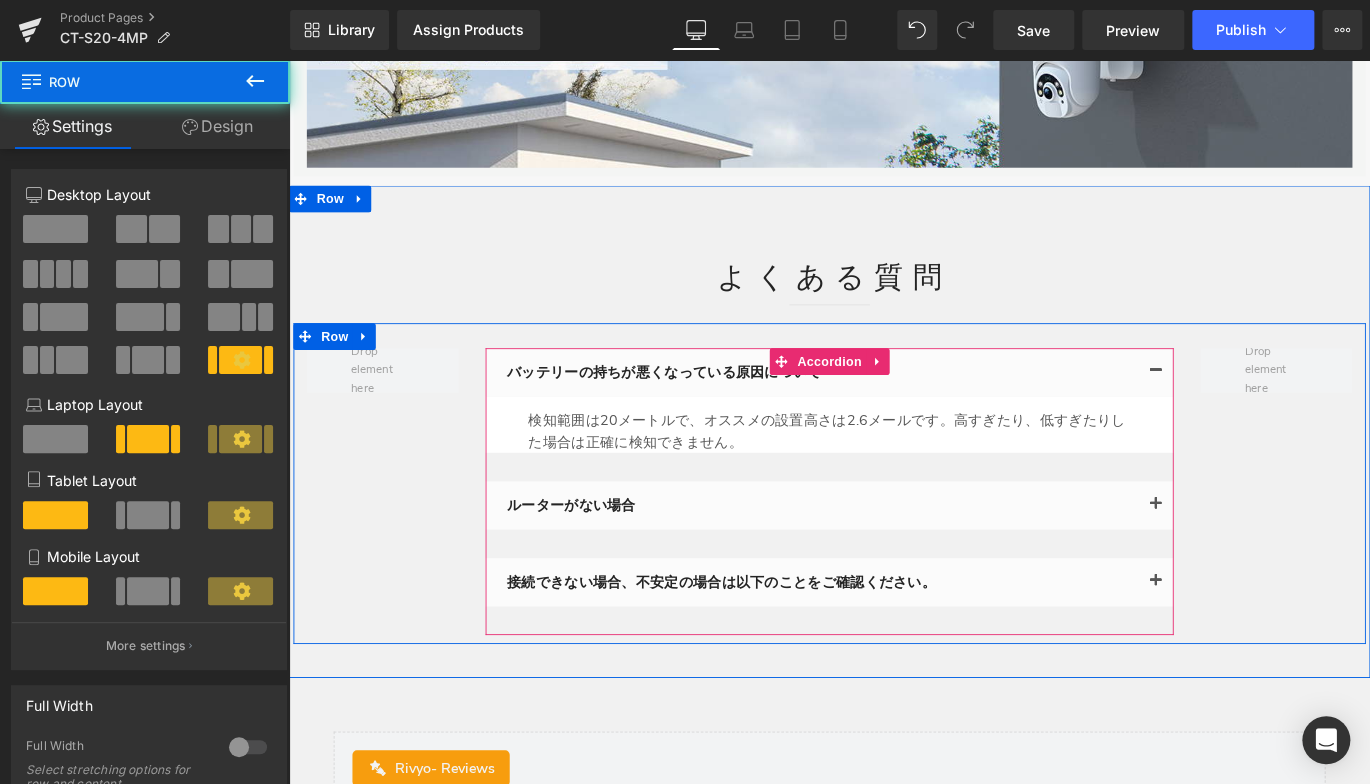 click on "検知範囲は20メートルで、オススメの設置高さは2.6メールです。高すぎたり、低すぎたりした場合は正確に検知できません。
Text Block" at bounding box center (894, 467) 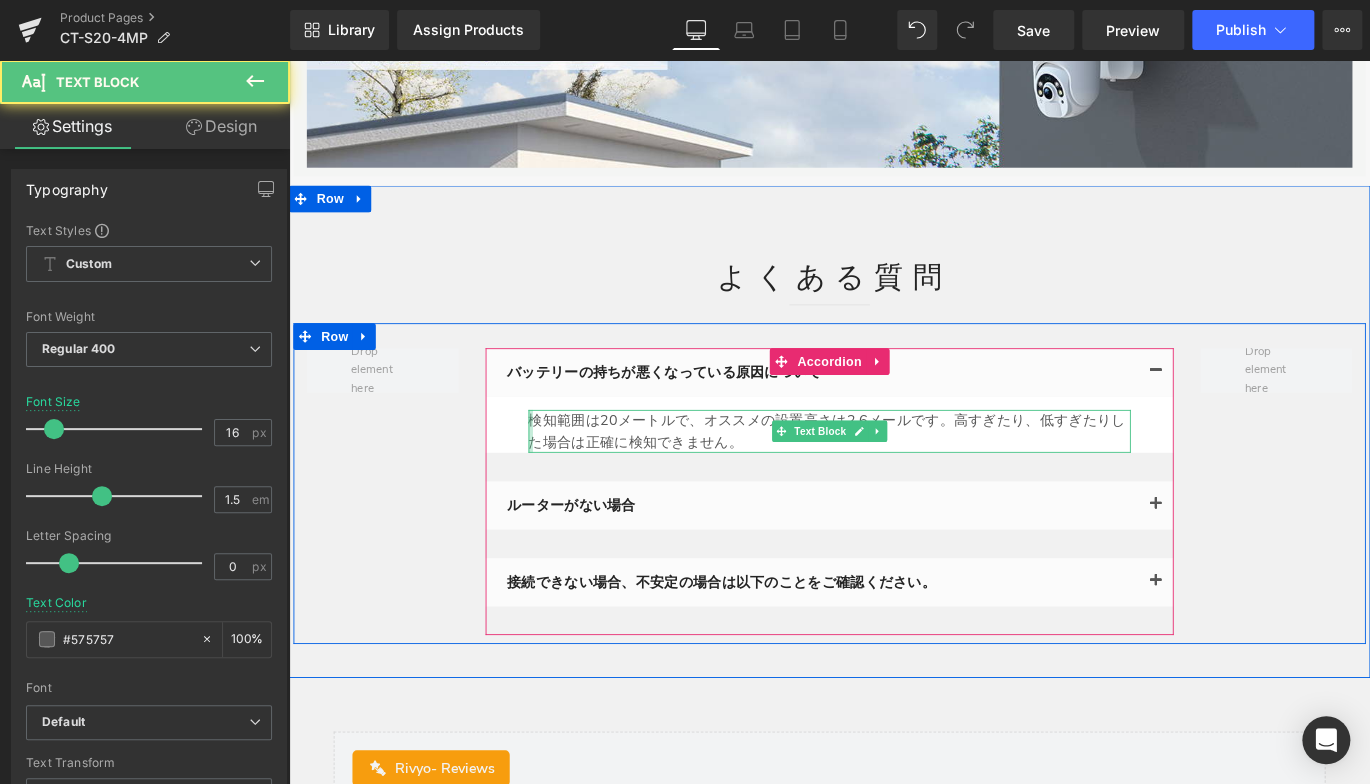 click at bounding box center [559, 475] 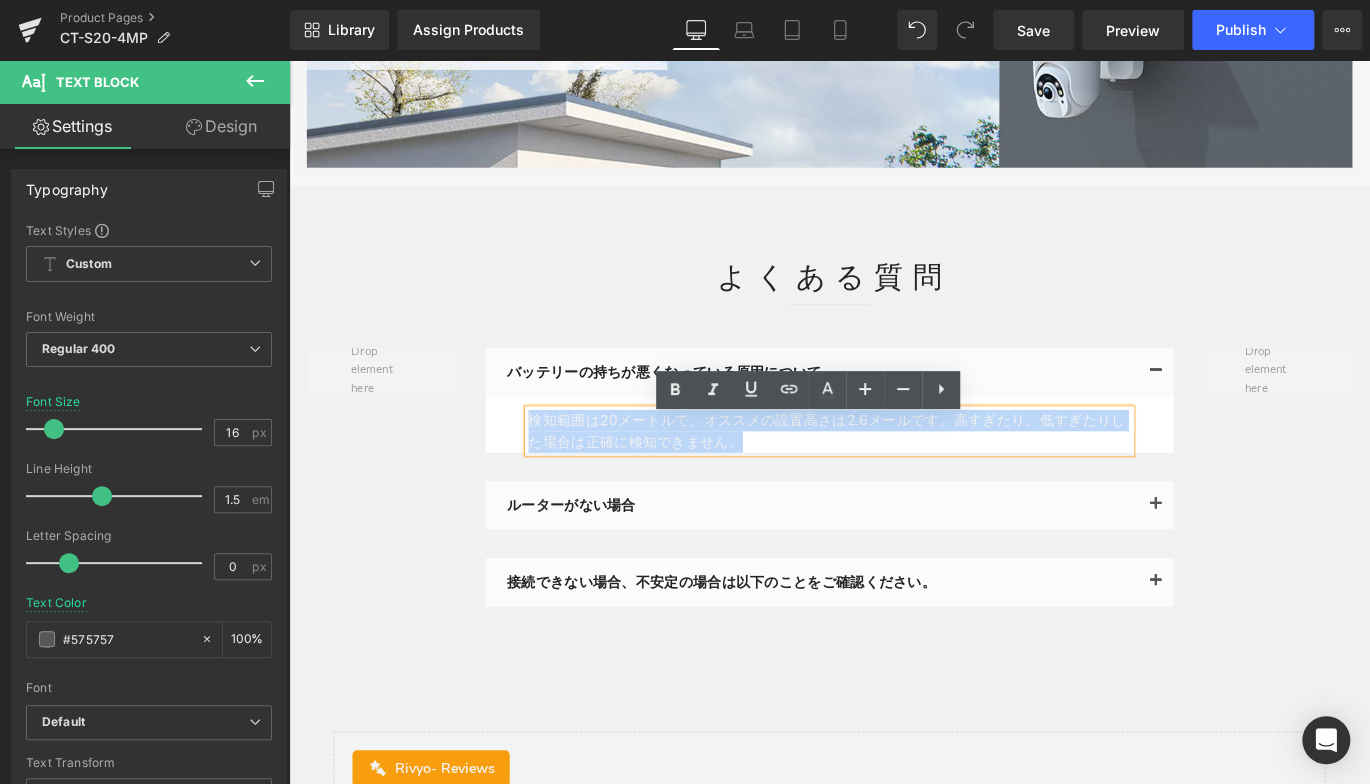 drag, startPoint x: 808, startPoint y: 505, endPoint x: 525, endPoint y: 460, distance: 286.55542 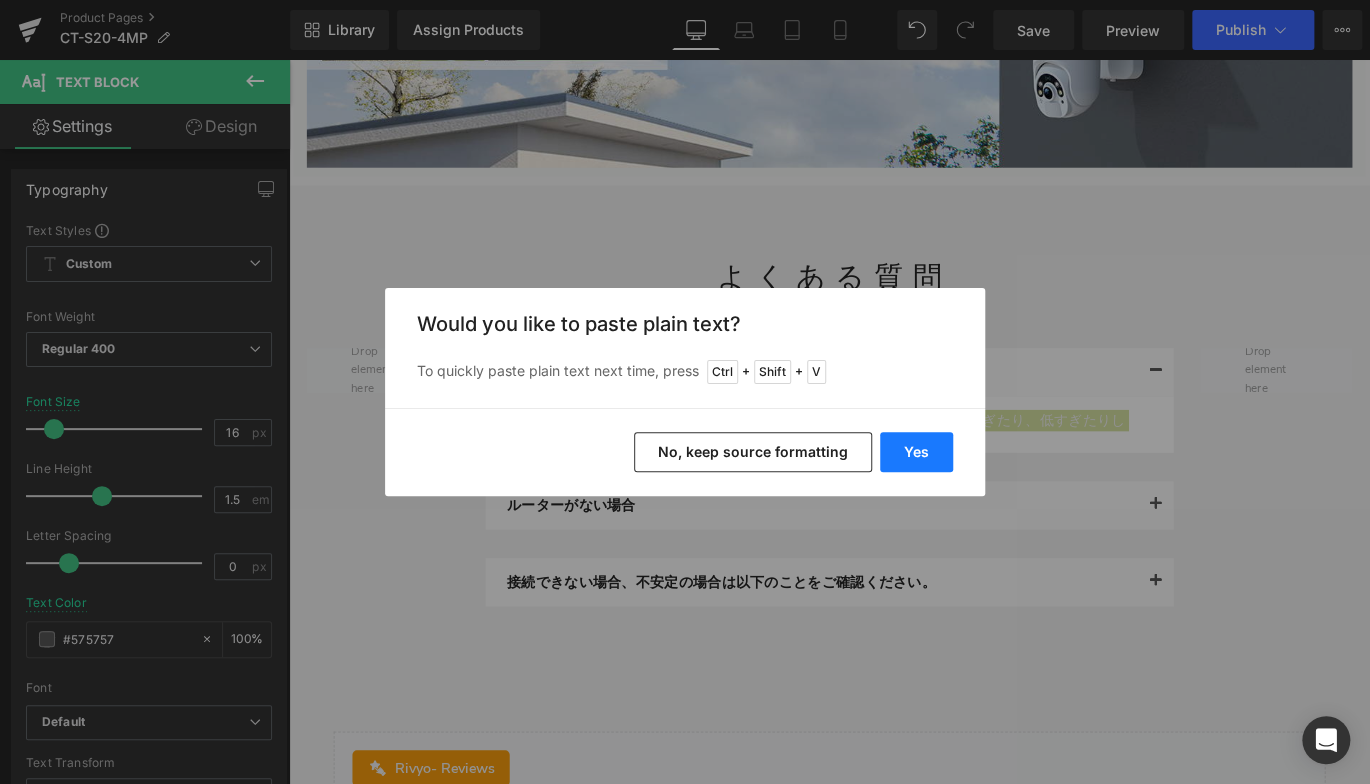 click on "Yes" at bounding box center [916, 452] 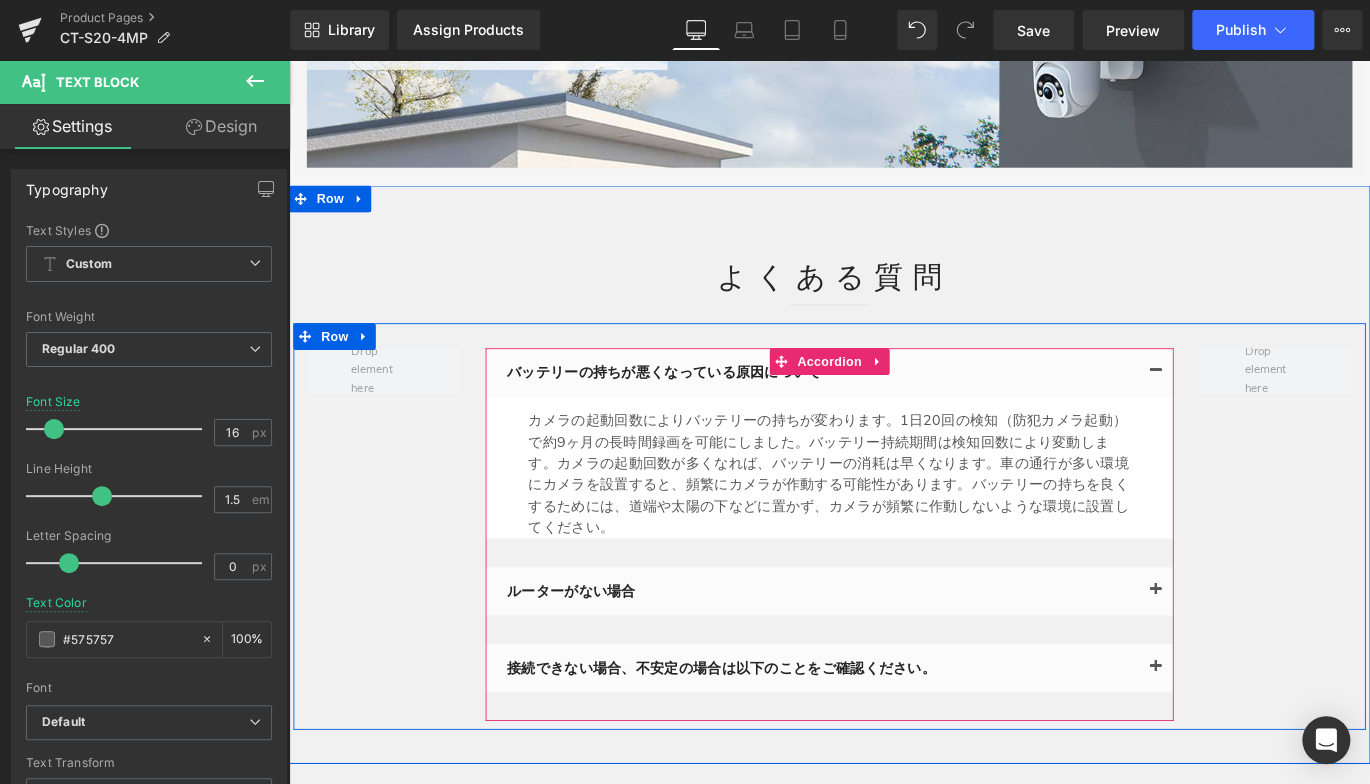 drag, startPoint x: 892, startPoint y: 465, endPoint x: 892, endPoint y: 448, distance: 17 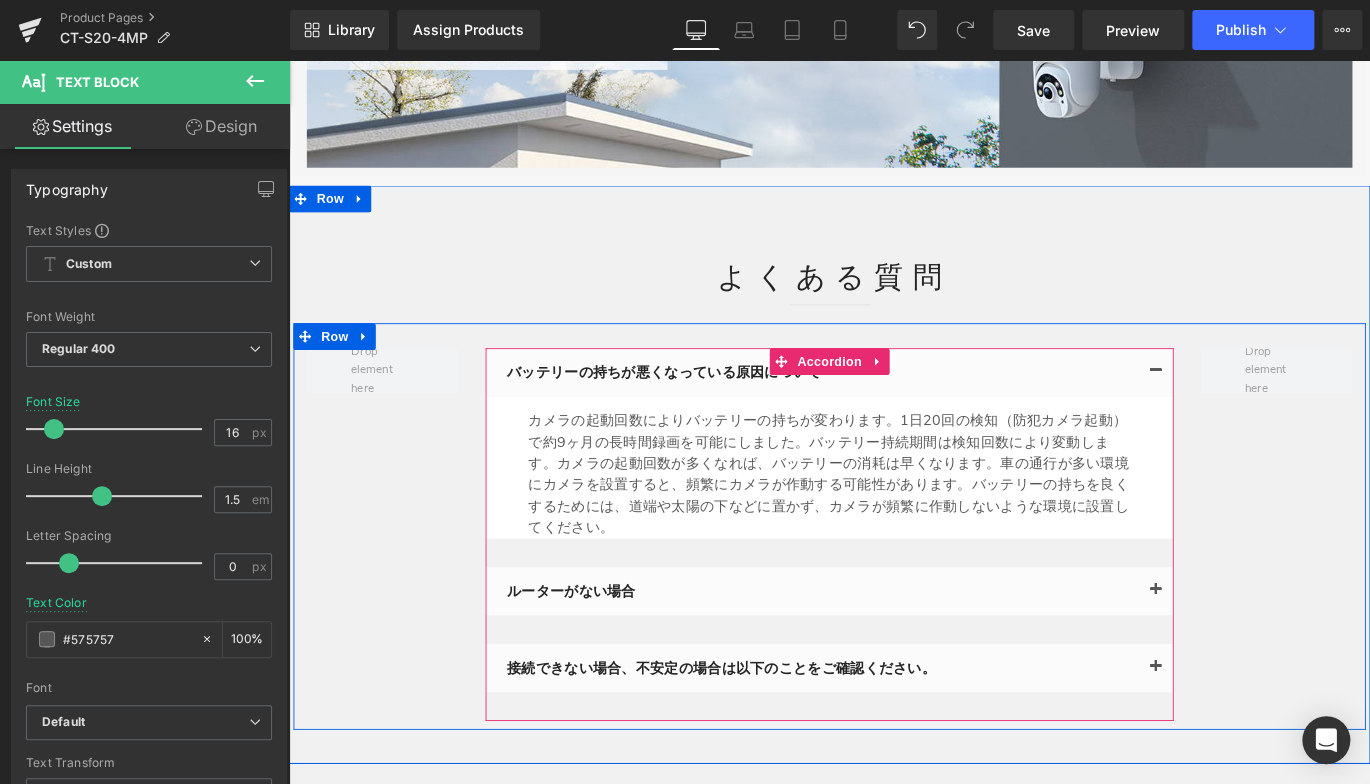 click on "カメラの起動回数によりバッテリーの持ちが変わります。1日20回の検知（防犯カメラ起動）で約9ヶ月の長時間録画を可能にしました。バッテリー持続期間は検知回数により変動します。カメラの起動回数が多くなれば、バッテリーの消耗は早くなります。⾞の通⾏が多い環境にカメラを設置すると、頻繁にカメラが作動する可能性があります。バッテリーの持ちを良くするためには、道端や太陽の下などに置かず、カメラが頻繁に作動しないような環境に設置してください。
Text Block" at bounding box center [894, 515] 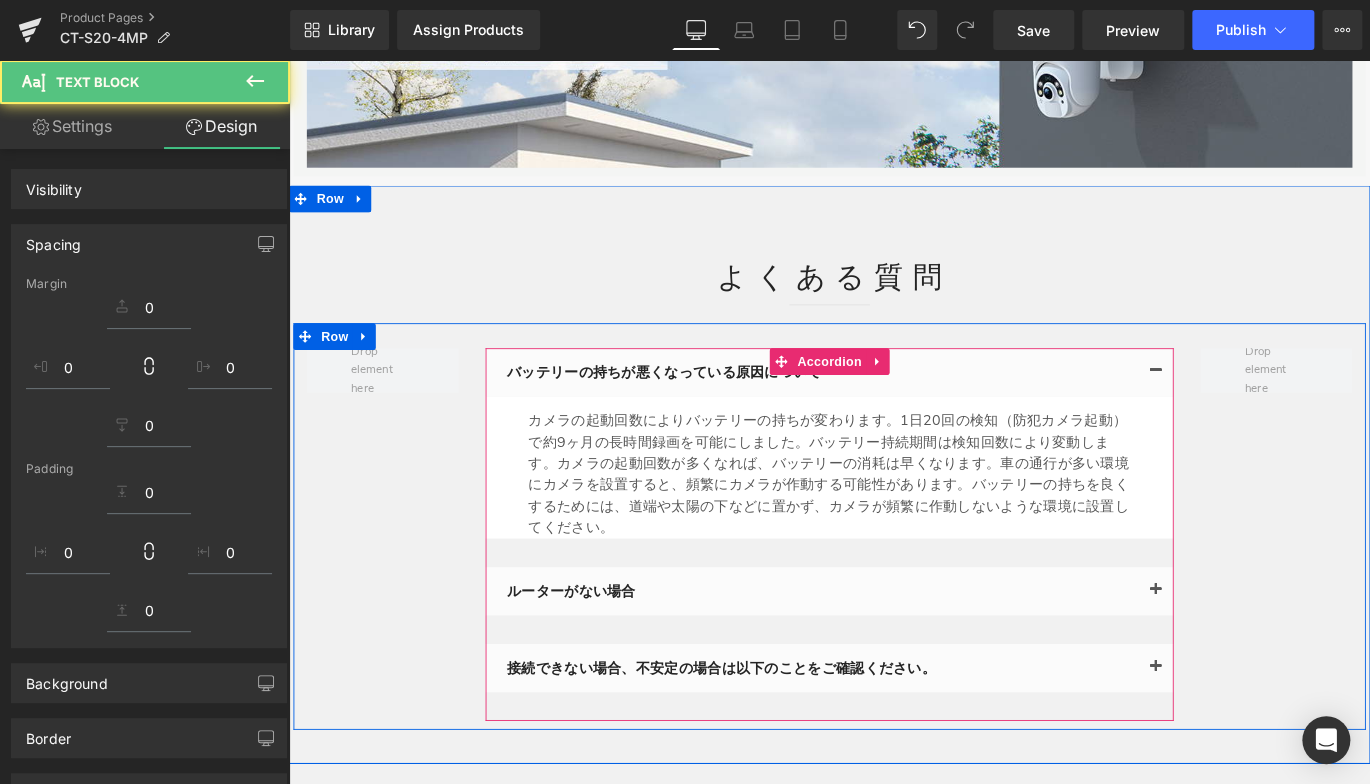 click on "カメラの起動回数によりバッテリーの持ちが変わります。1日20回の検知（防犯カメラ起動）で約9ヶ月の長時間録画を可能にしました。バッテリー持続期間は検知回数により変動します。カメラの起動回数が多くなれば、バッテリーの消耗は早くなります。⾞の通⾏が多い環境にカメラを設置すると、頻繁にカメラが作動する可能性があります。バッテリーの持ちを良くするためには、道端や太陽の下などに置かず、カメラが頻繁に作動しないような環境に設置してください。" at bounding box center [894, 523] 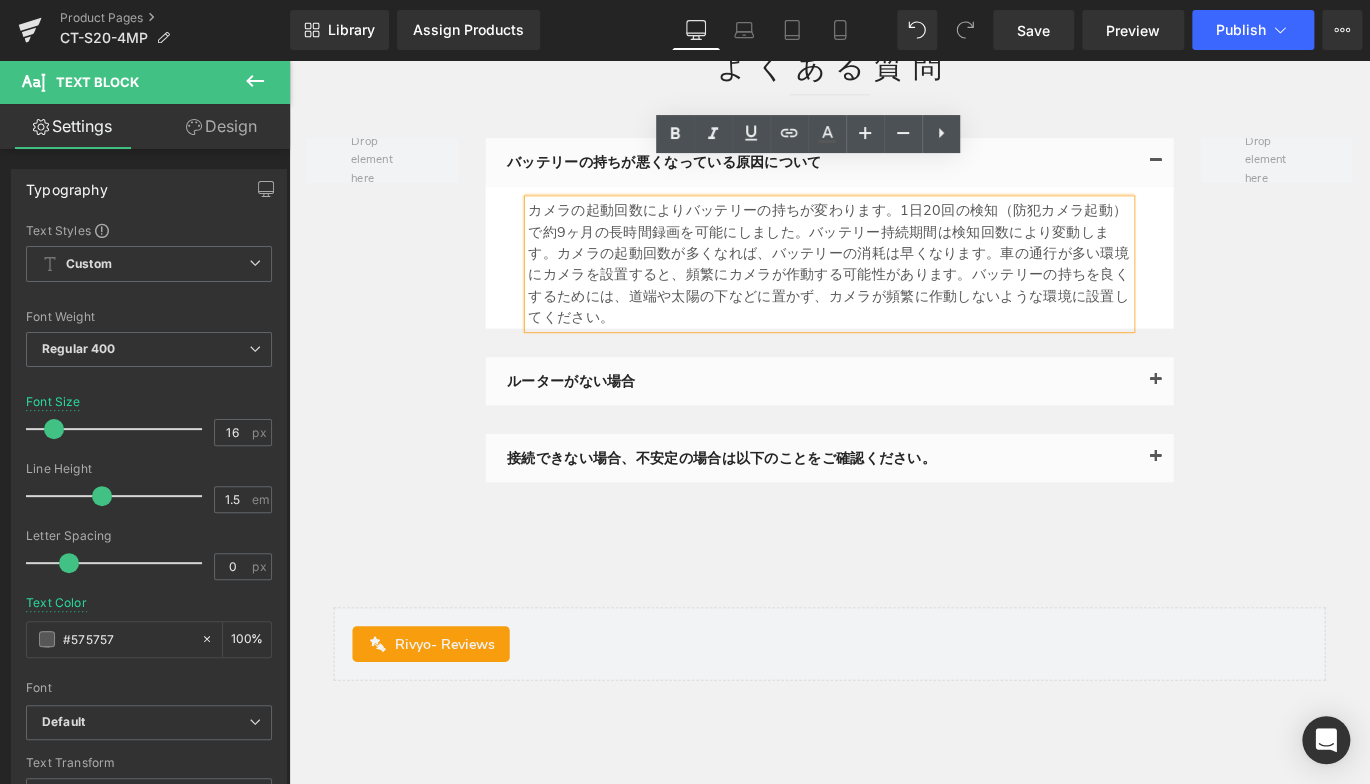 scroll, scrollTop: 7840, scrollLeft: 0, axis: vertical 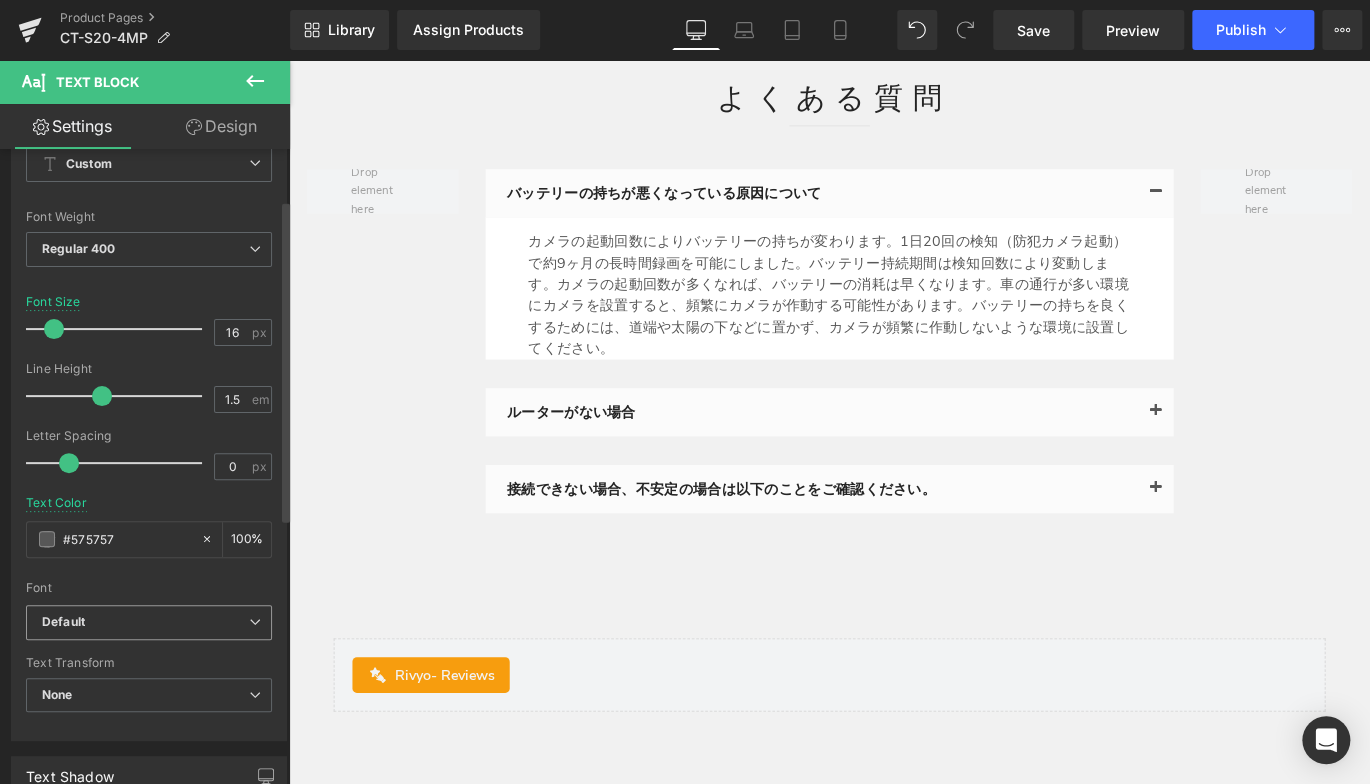 click on "Default" at bounding box center (149, 622) 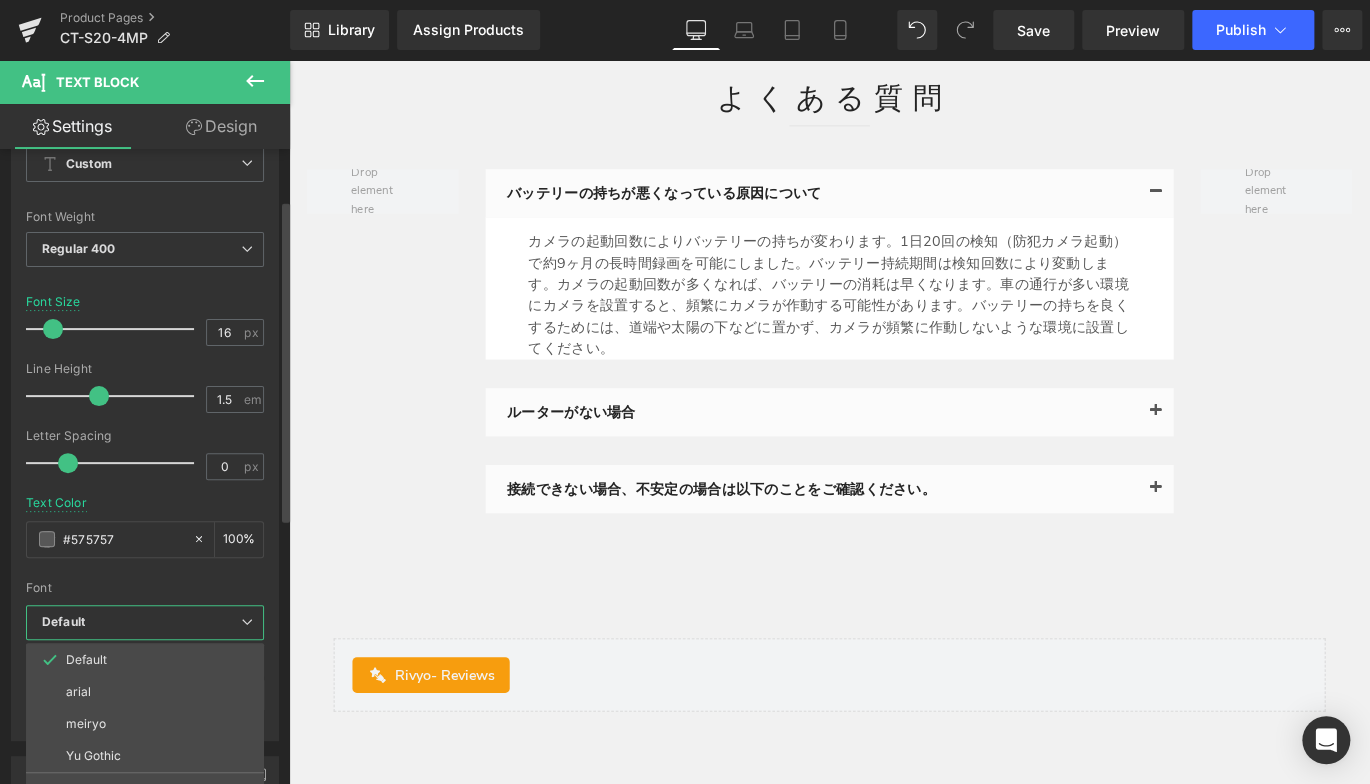 drag, startPoint x: 137, startPoint y: 714, endPoint x: 175, endPoint y: 711, distance: 38.118237 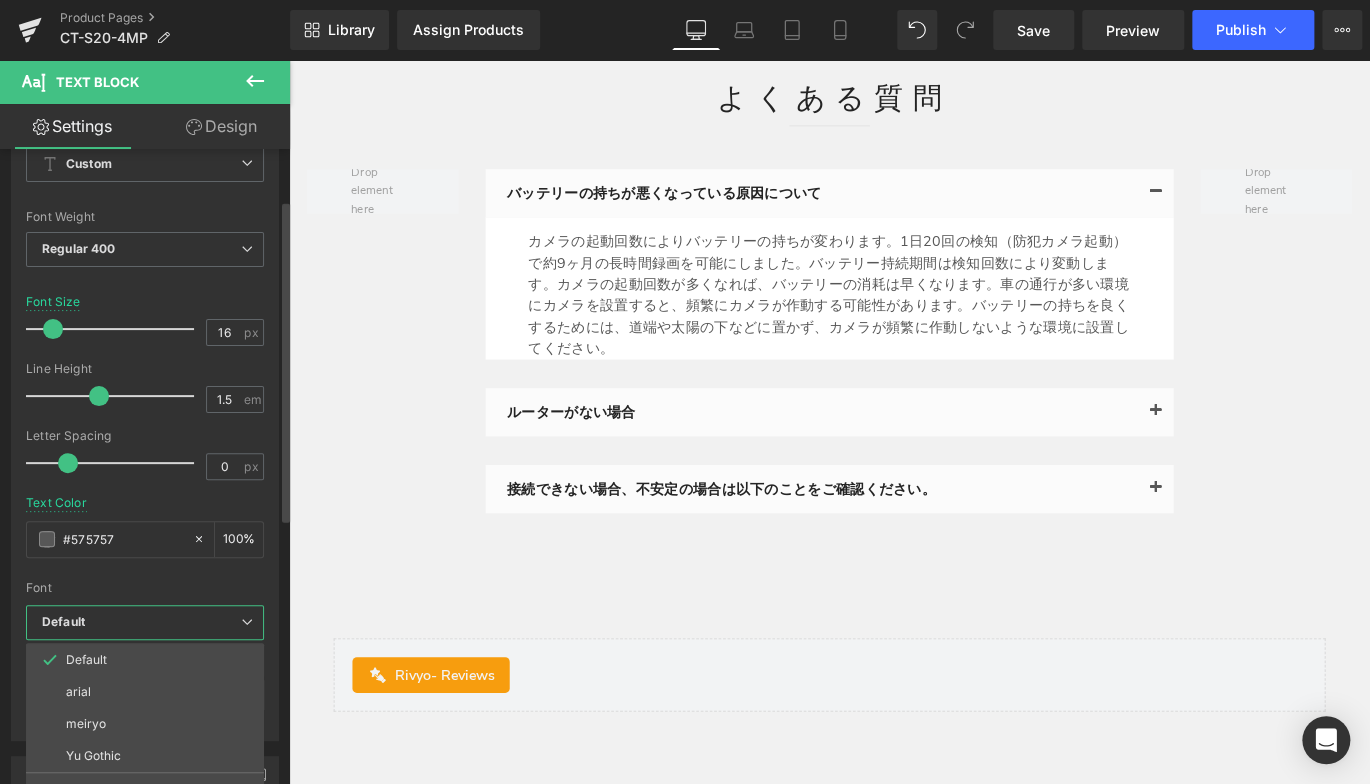 click on "meiryo" at bounding box center [145, 724] 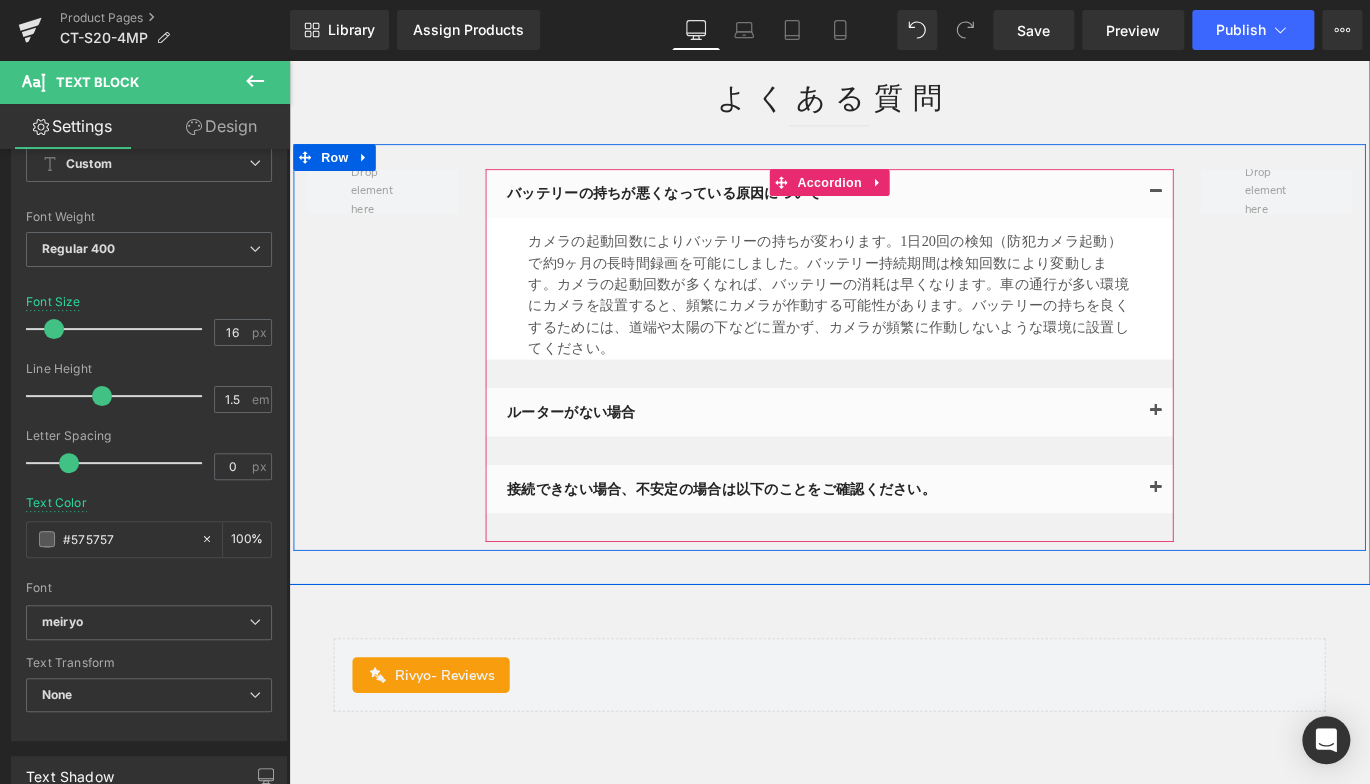 click at bounding box center (1259, 209) 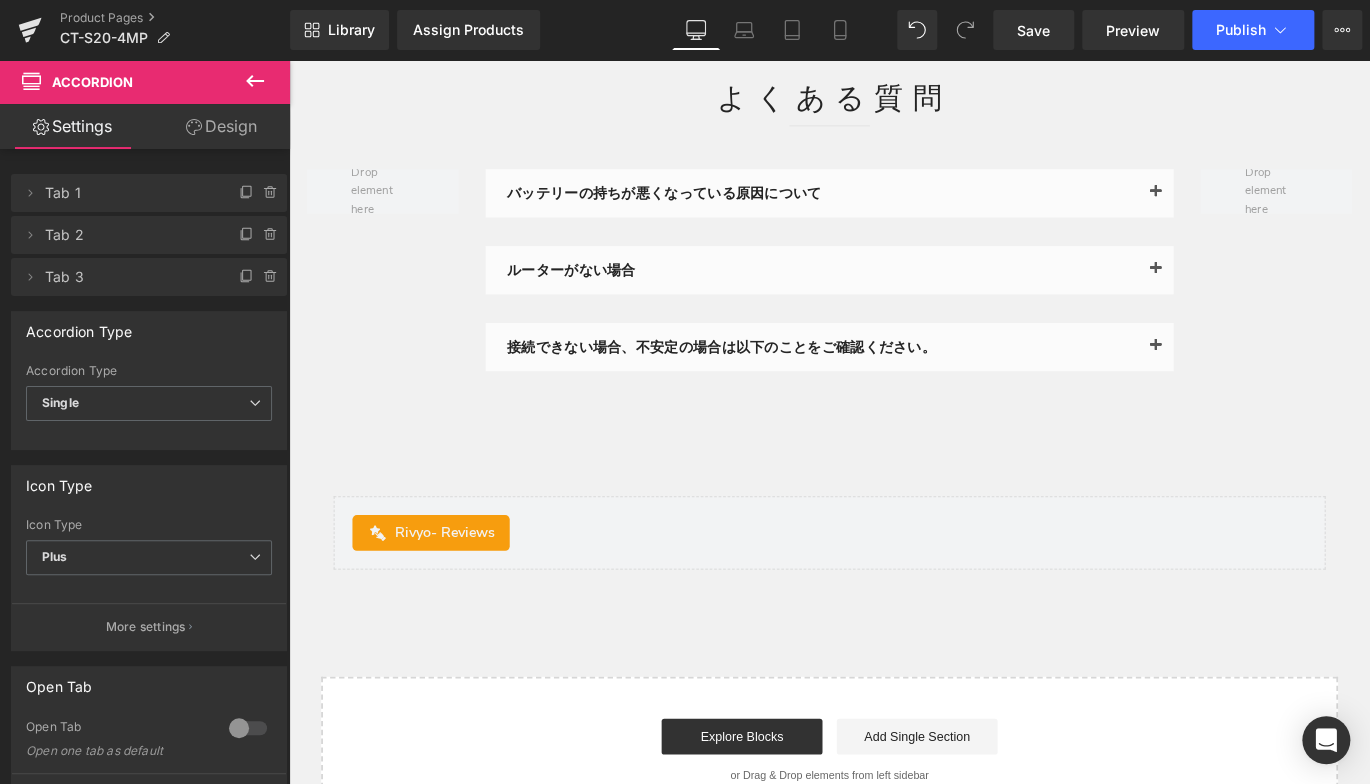 click on "バッテリーの持ちが悪くなっている原因について
Text Block
Text Block
ルーターがない場合 Text Block" at bounding box center (894, 302) 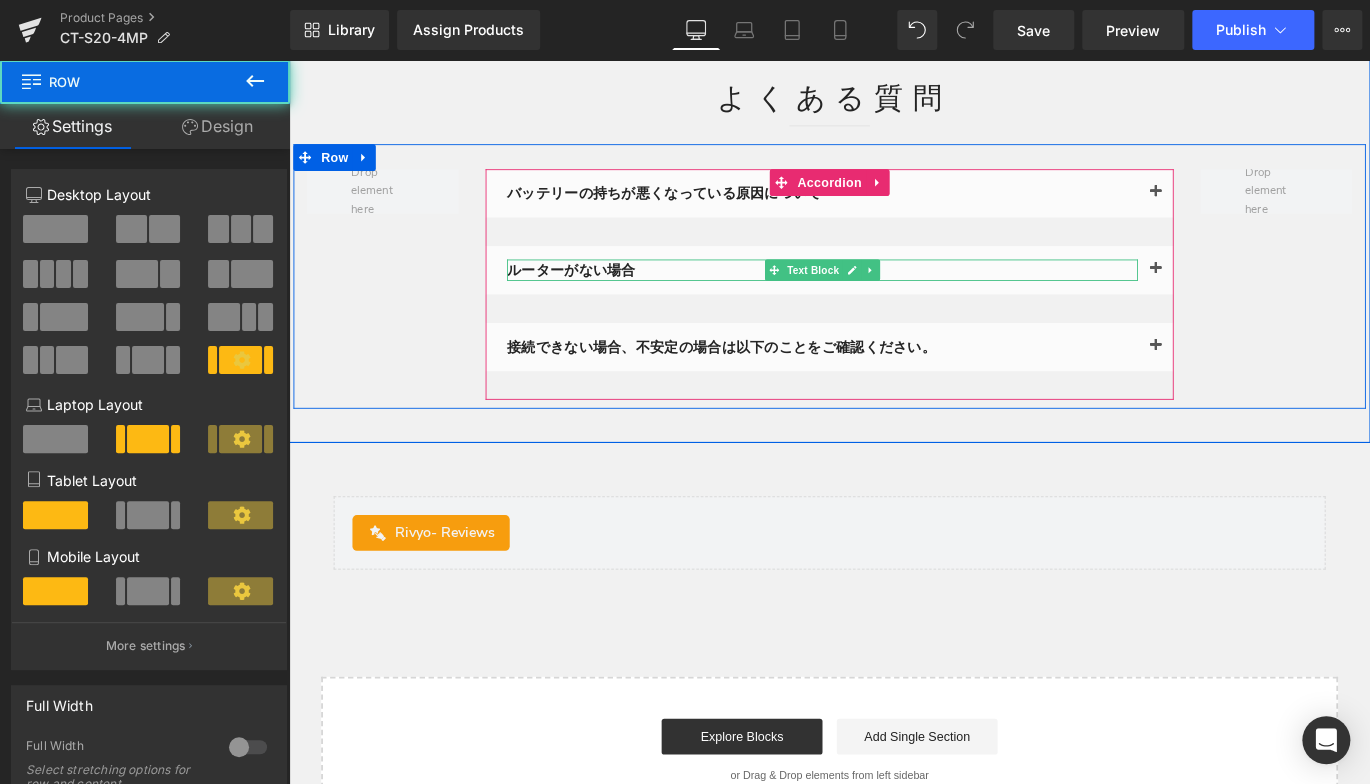 click on "ルーターがない場合" at bounding box center (886, 295) 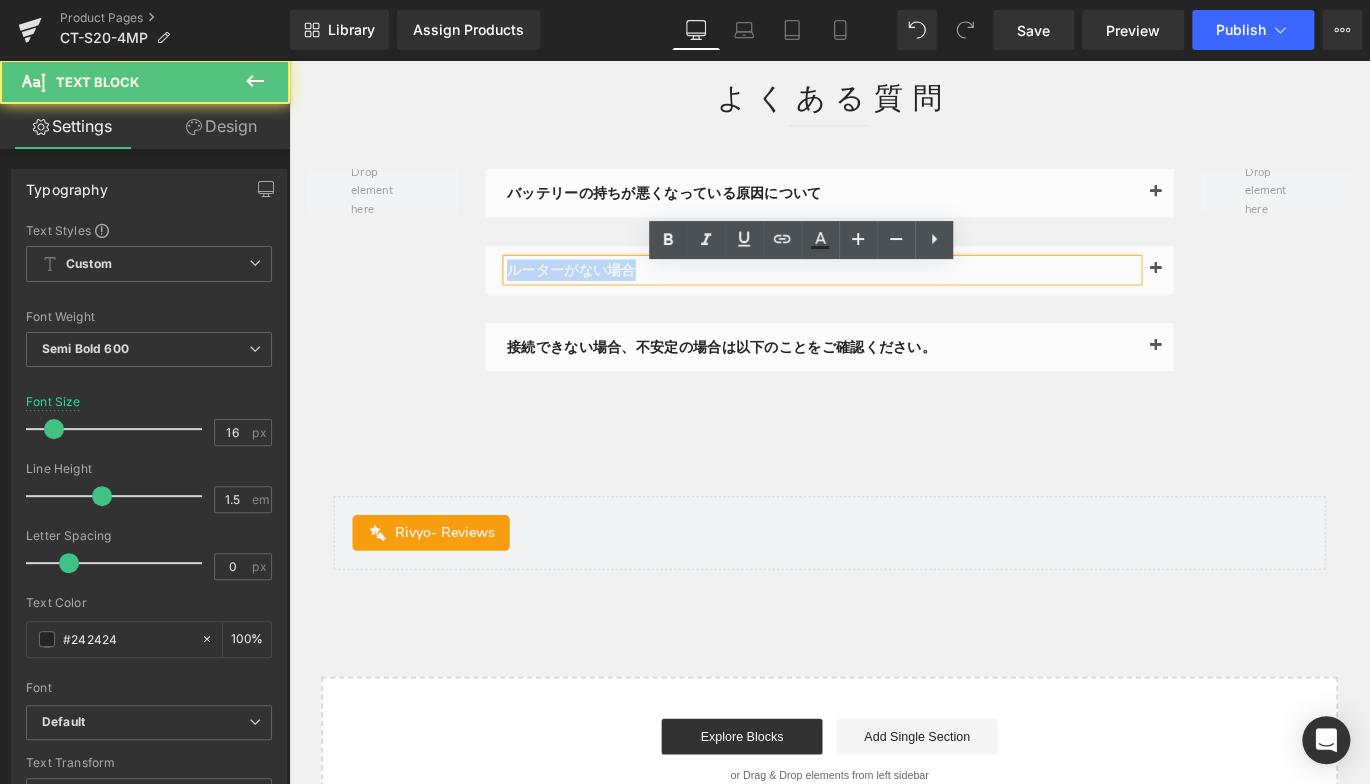 drag, startPoint x: 694, startPoint y: 308, endPoint x: 373, endPoint y: 309, distance: 321.00156 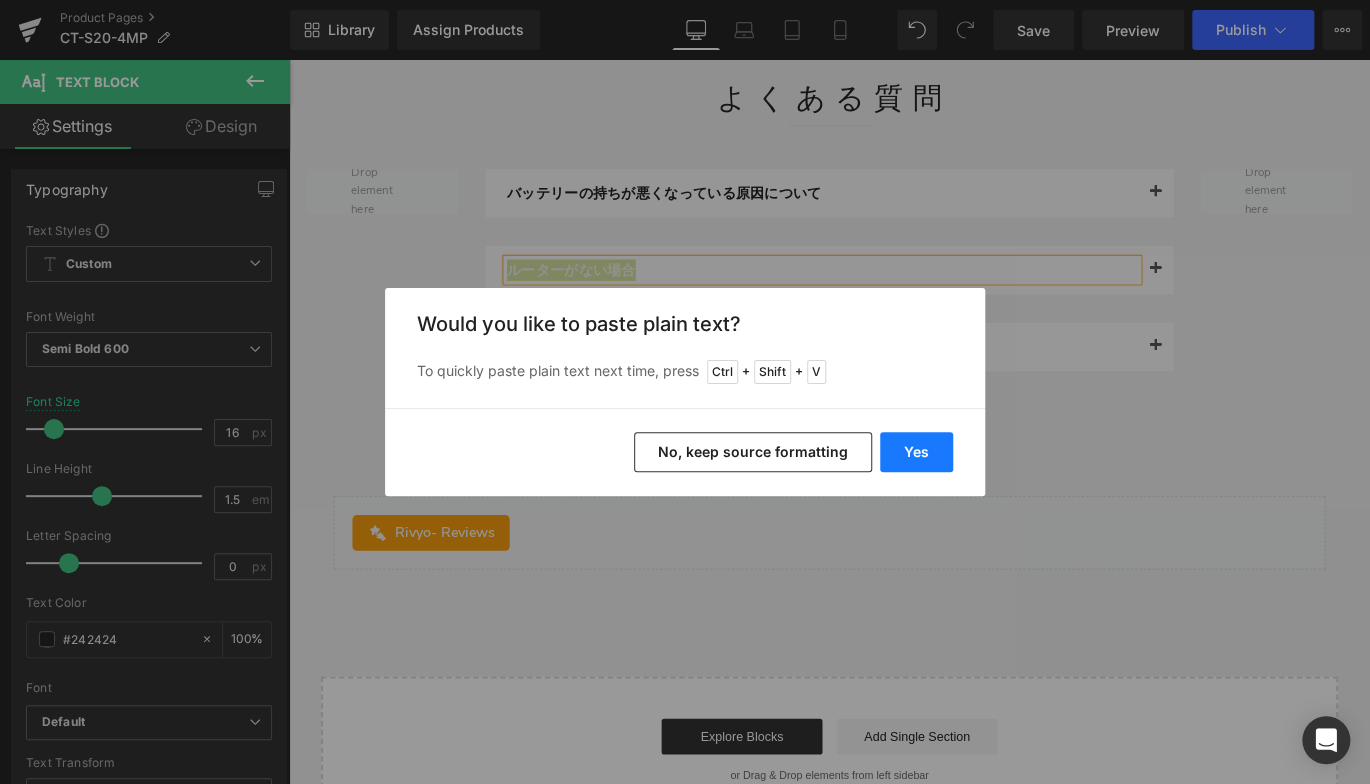 click on "Yes" at bounding box center (916, 452) 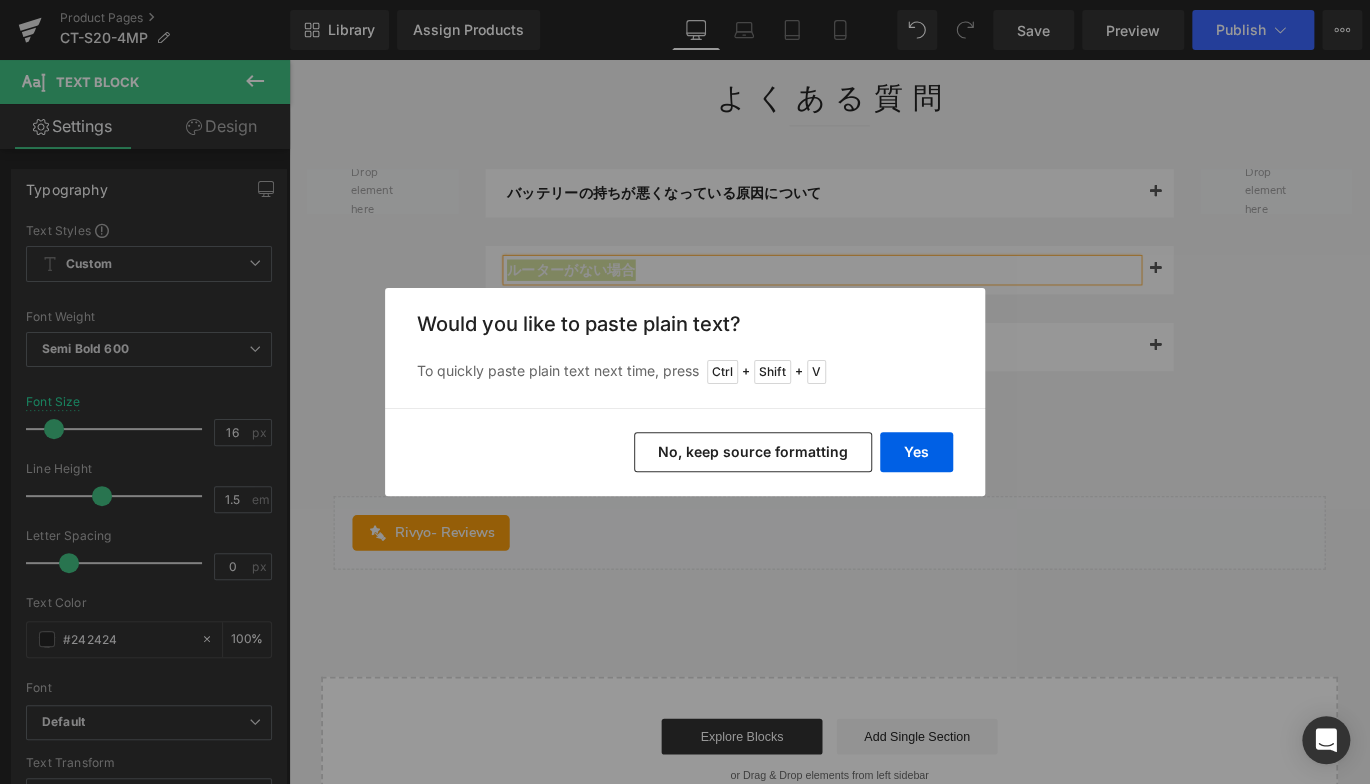 type 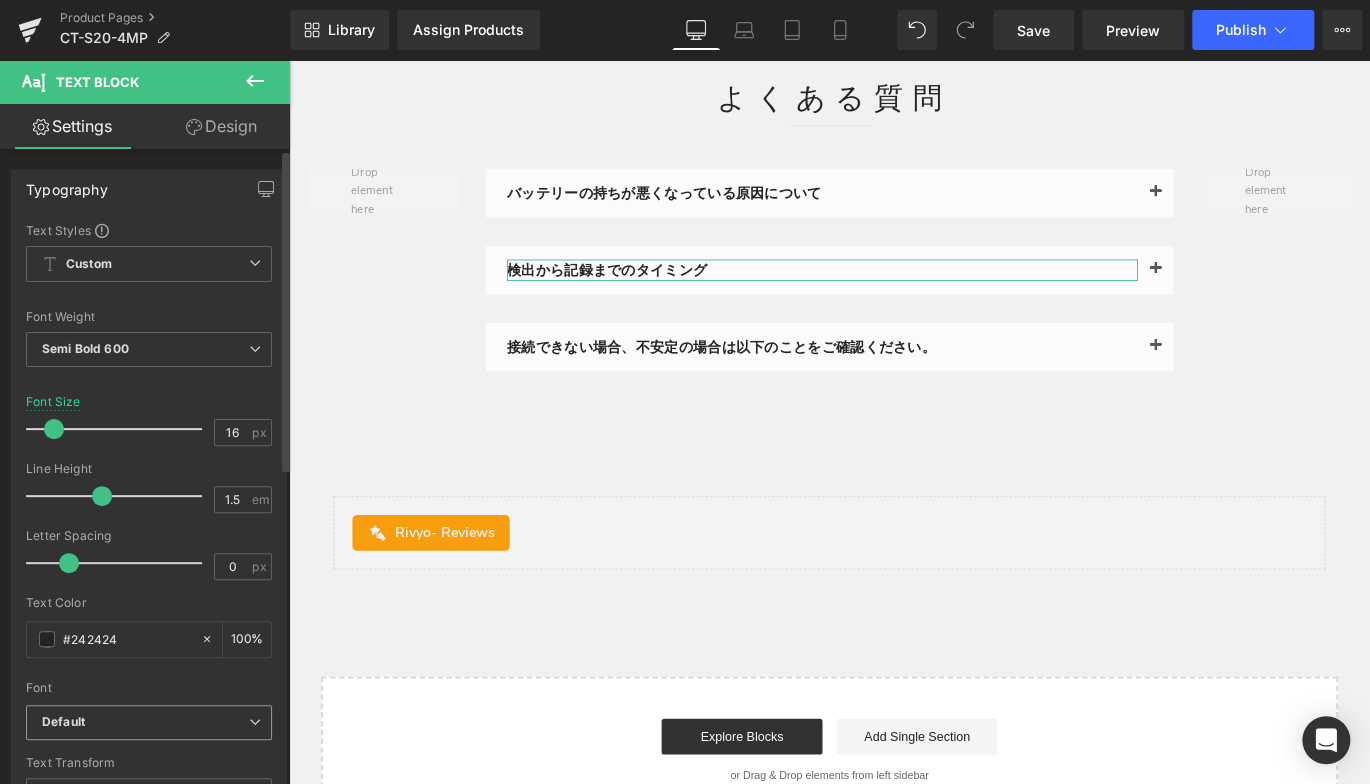 click on "Default" at bounding box center [63, 722] 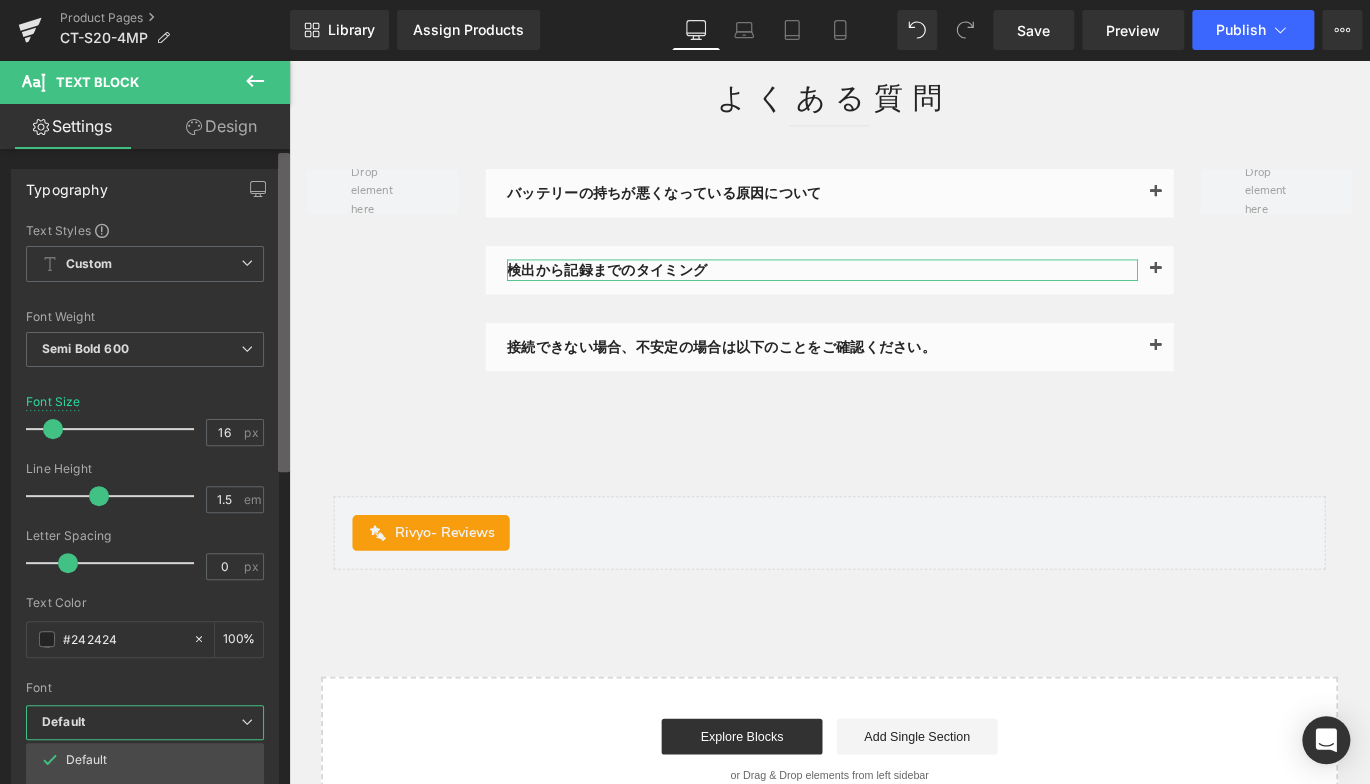 scroll, scrollTop: 62, scrollLeft: 0, axis: vertical 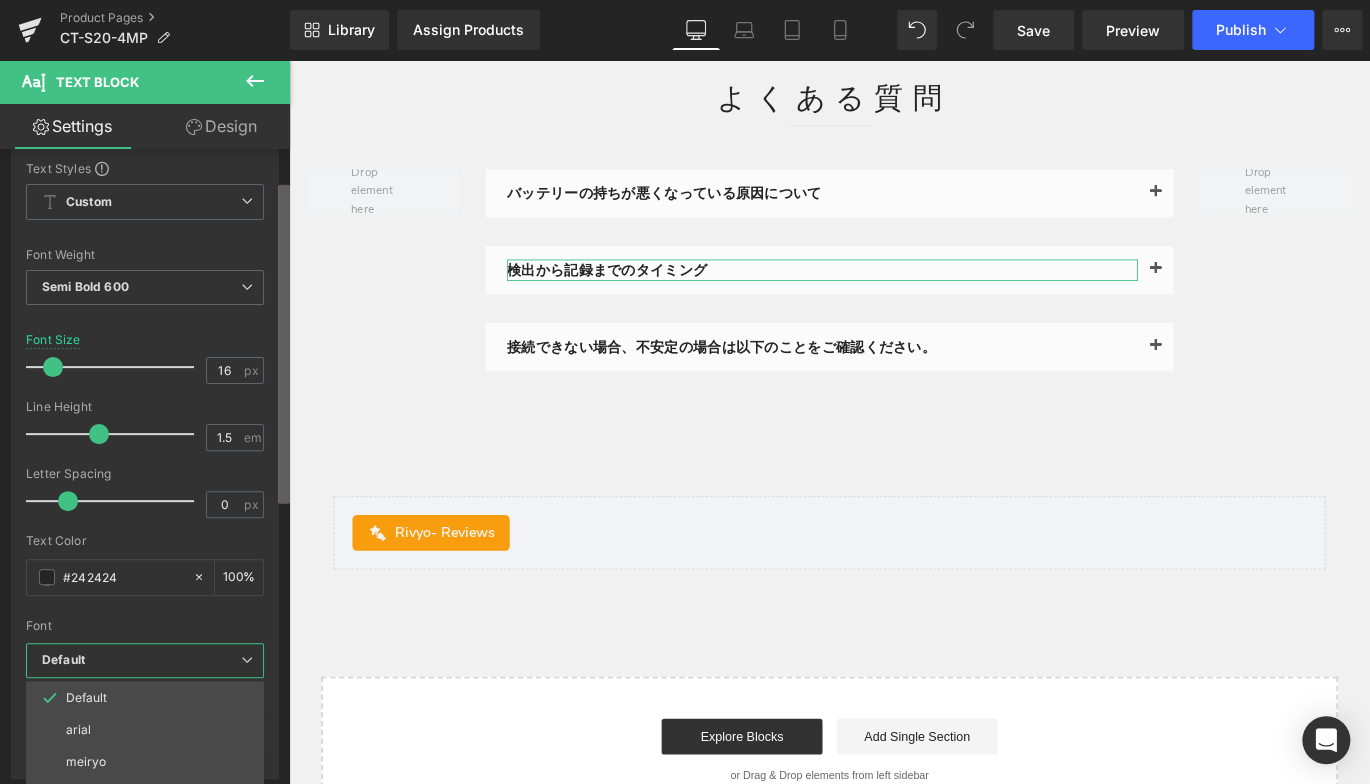 click at bounding box center (284, 344) 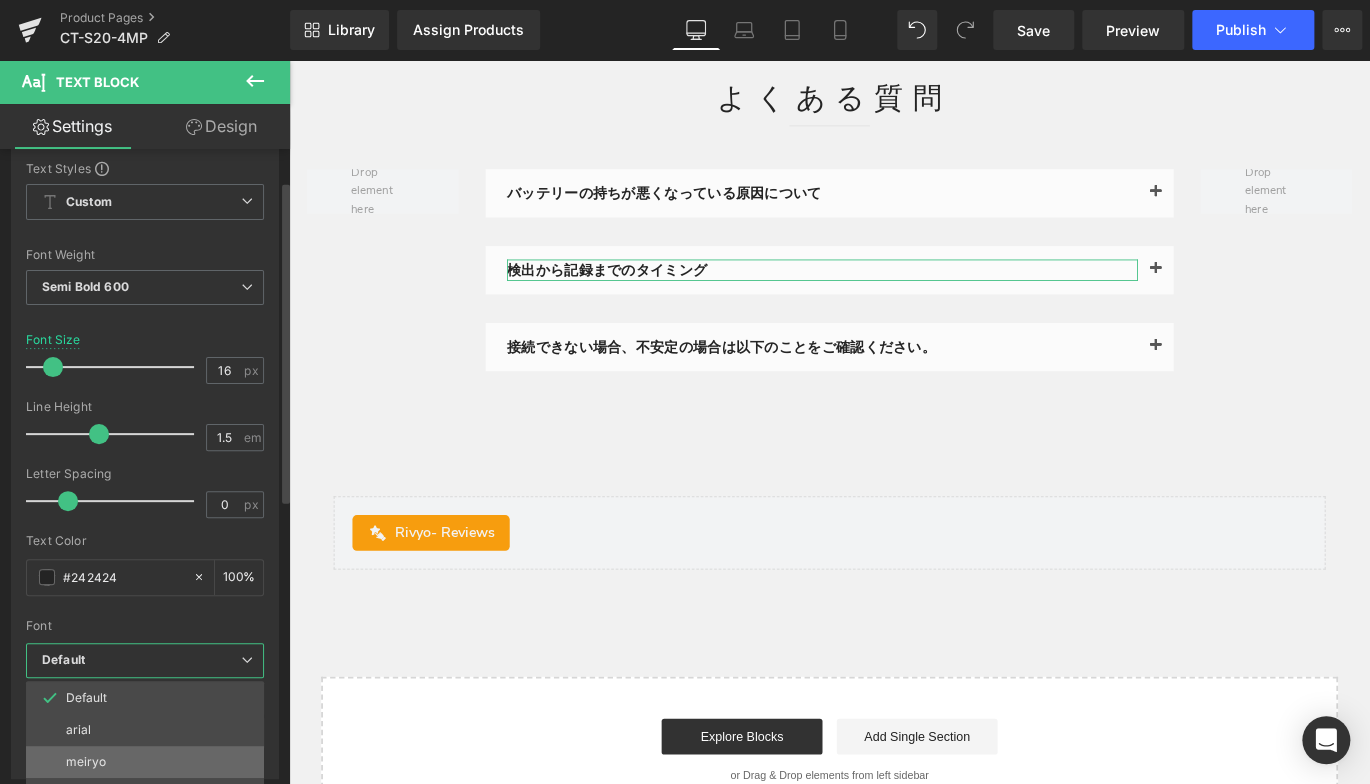 click on "meiryo" at bounding box center (145, 762) 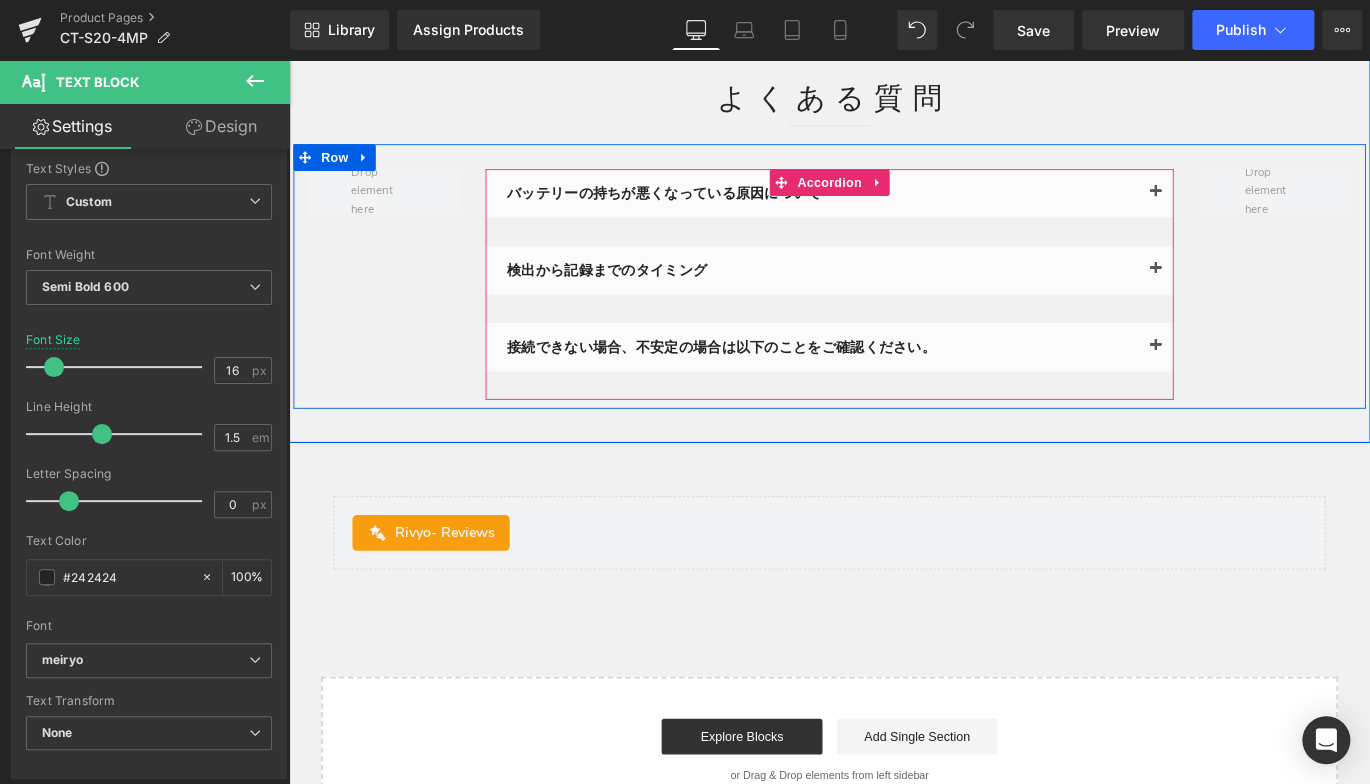 click at bounding box center [1259, 299] 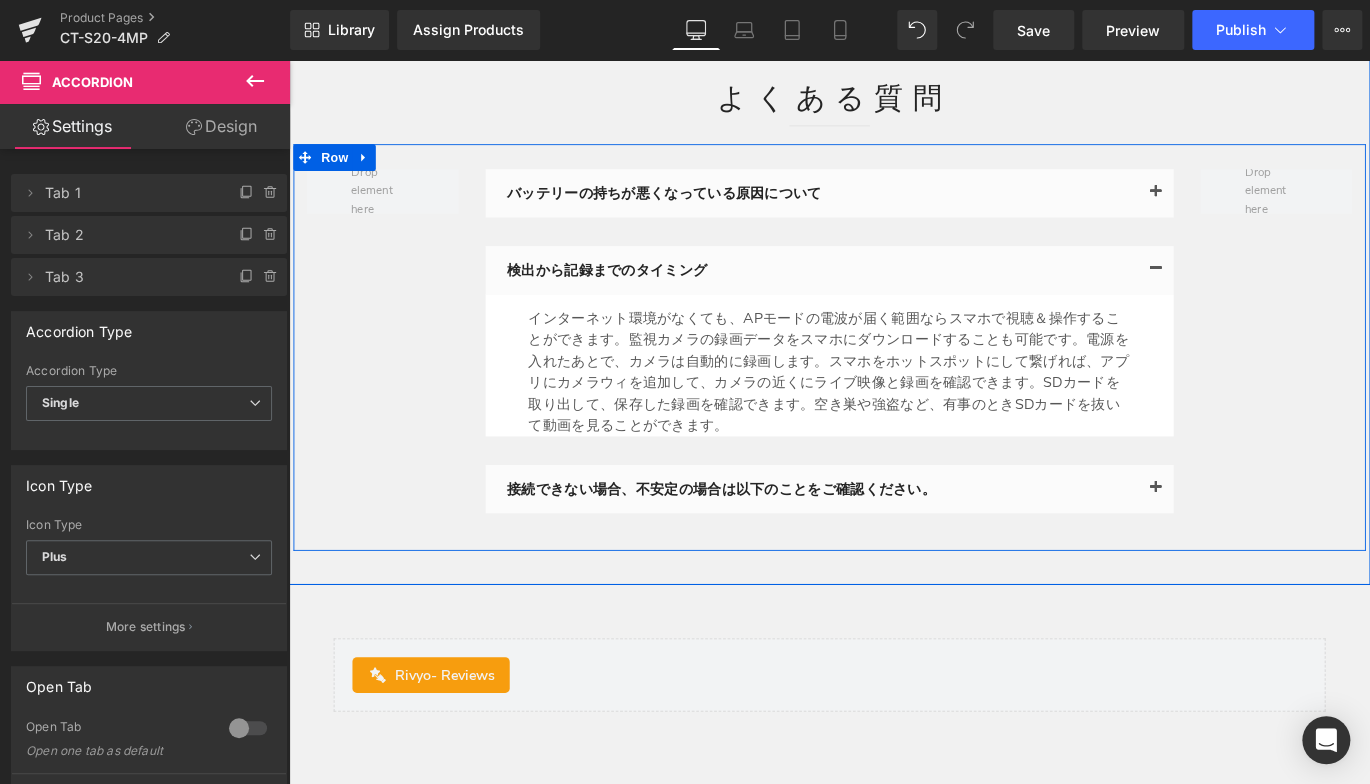 drag, startPoint x: 330, startPoint y: 466, endPoint x: 393, endPoint y: 489, distance: 67.06713 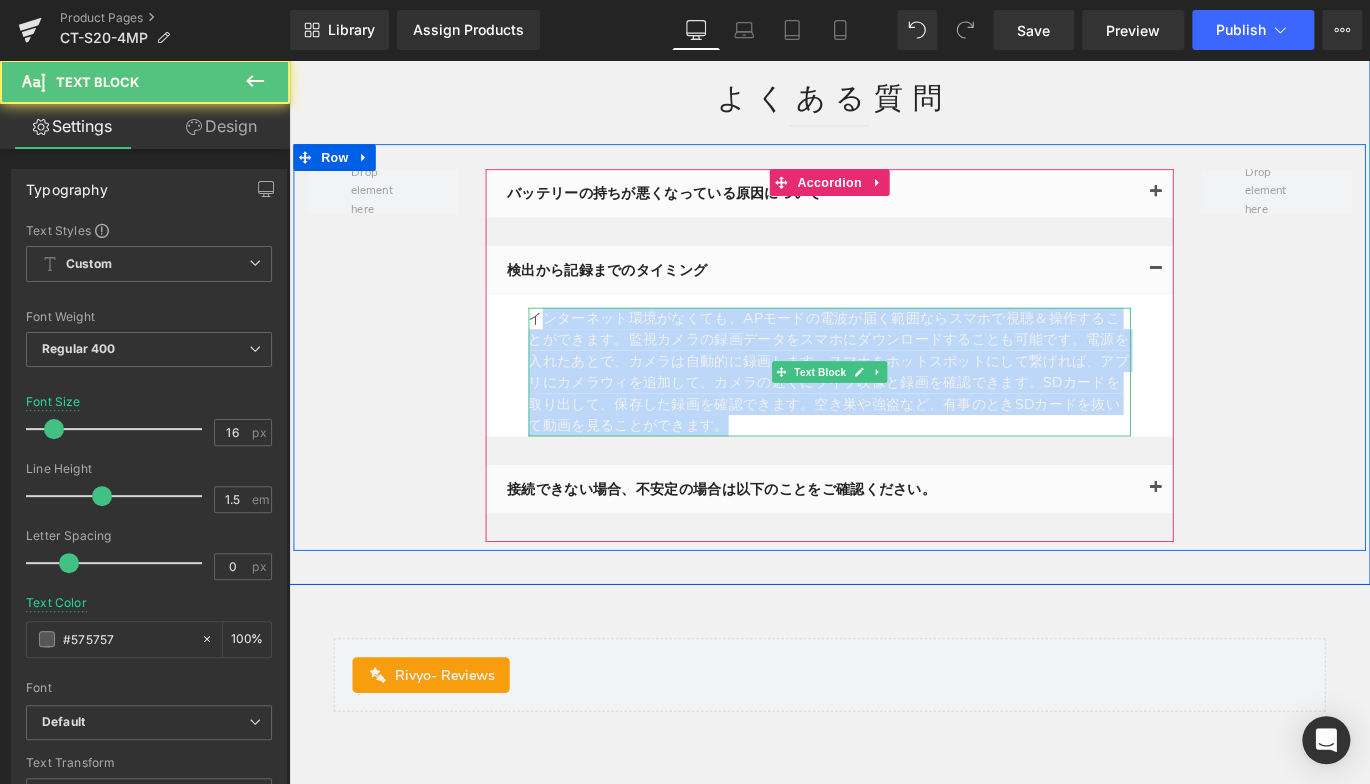 drag, startPoint x: 556, startPoint y: 362, endPoint x: 777, endPoint y: 496, distance: 258.45114 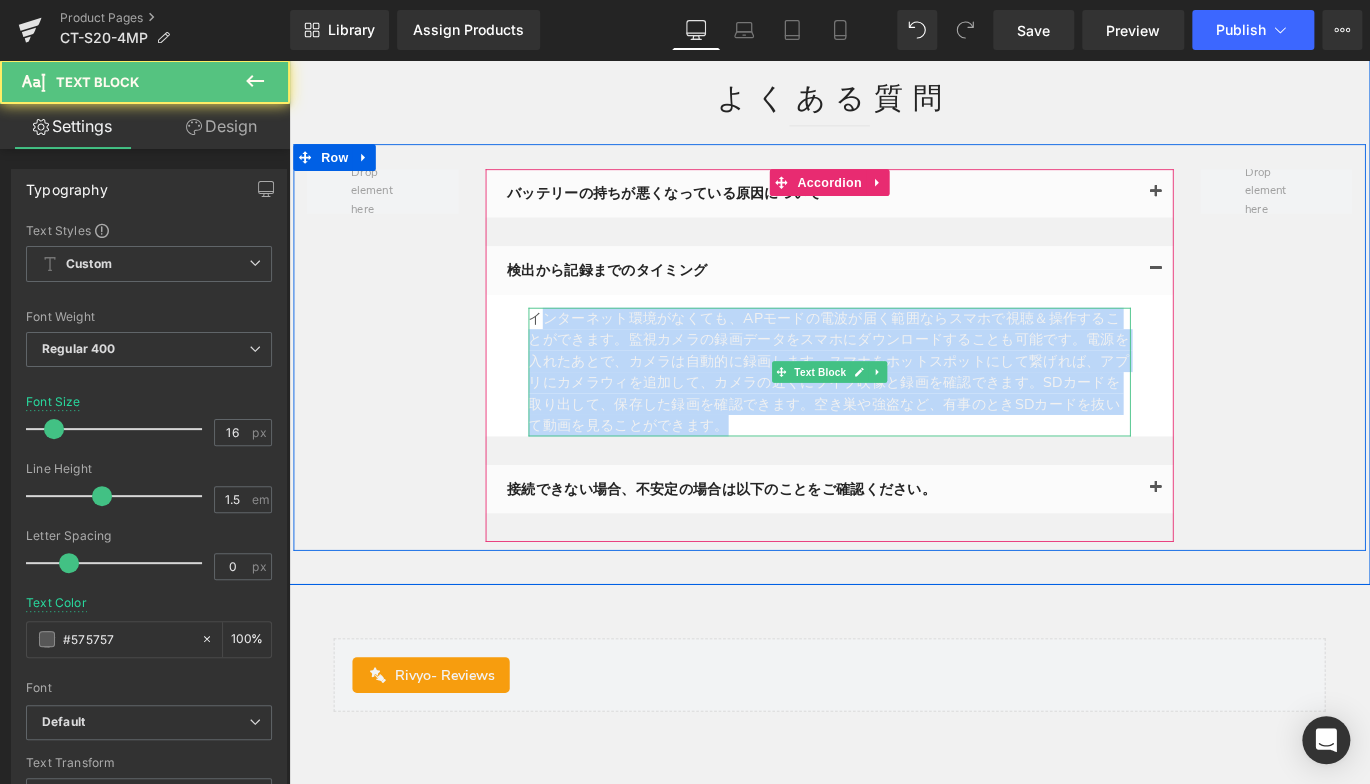 click on "検出から記録までのタイミング Text Block
Text Block" at bounding box center (894, 390) 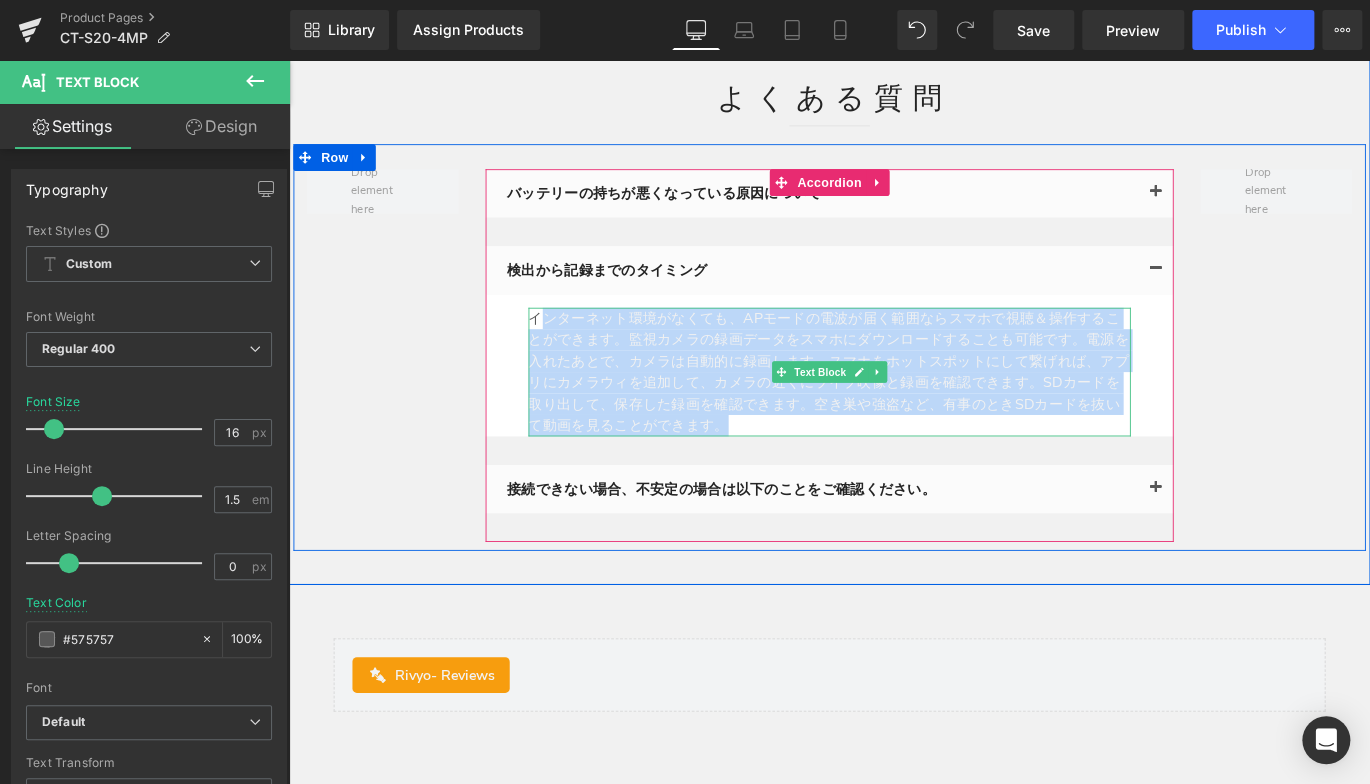 click on "インターネット環境がなくても、APモードの電波が届く範囲ならスマホで視聴＆操作することができます。監視カメラの録画データをスマホにダウンロードすることも可能です。電源を入れたあとで、カメラは自動的に録画します。スマホをホットスポットにして繋げれば、アプリにカメラウィを追加して、カメラの近くにライブ映像と録画を確認できます。SDカードを取り出して、保存した録画を確認できます。空き巣や強盗など、有事のときSDカードを抜いて動画を見ることができます。" at bounding box center [894, 409] 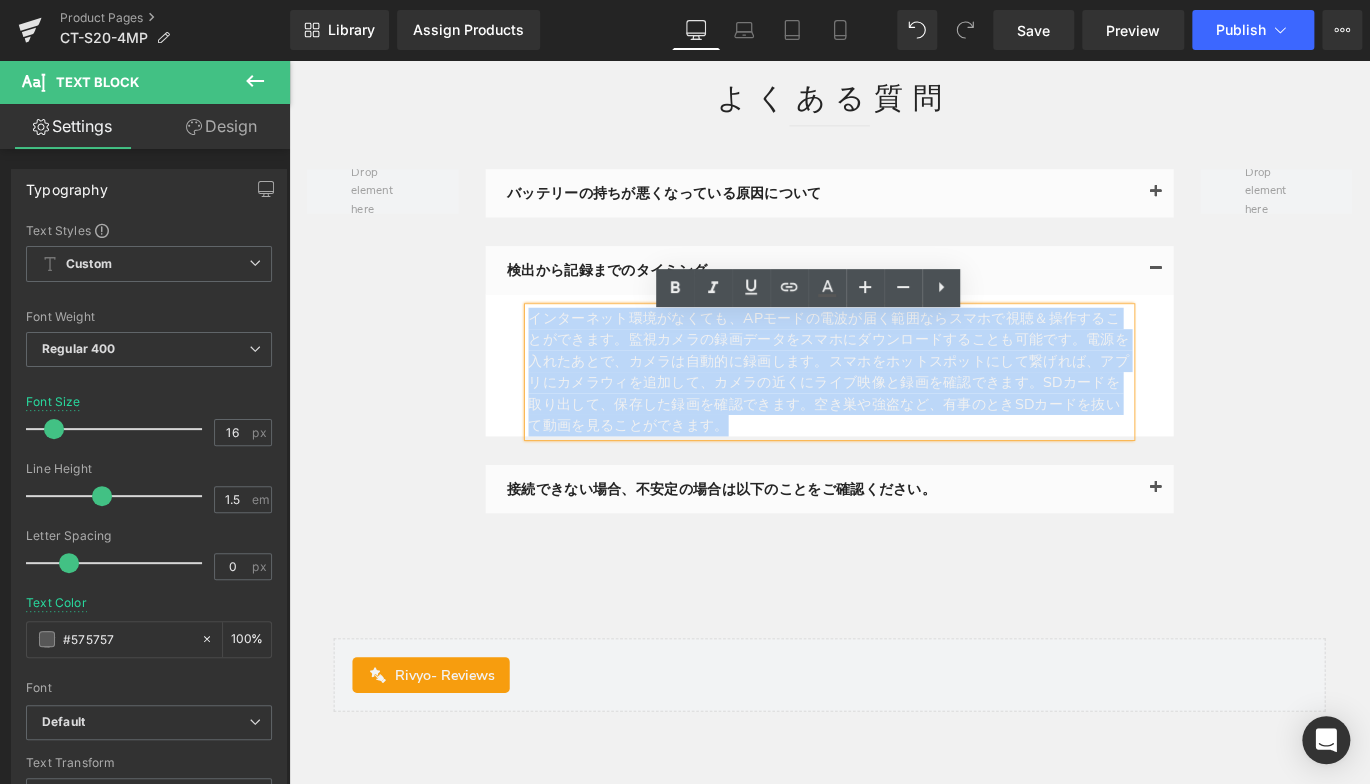 drag, startPoint x: 745, startPoint y: 479, endPoint x: 519, endPoint y: 349, distance: 260.72208 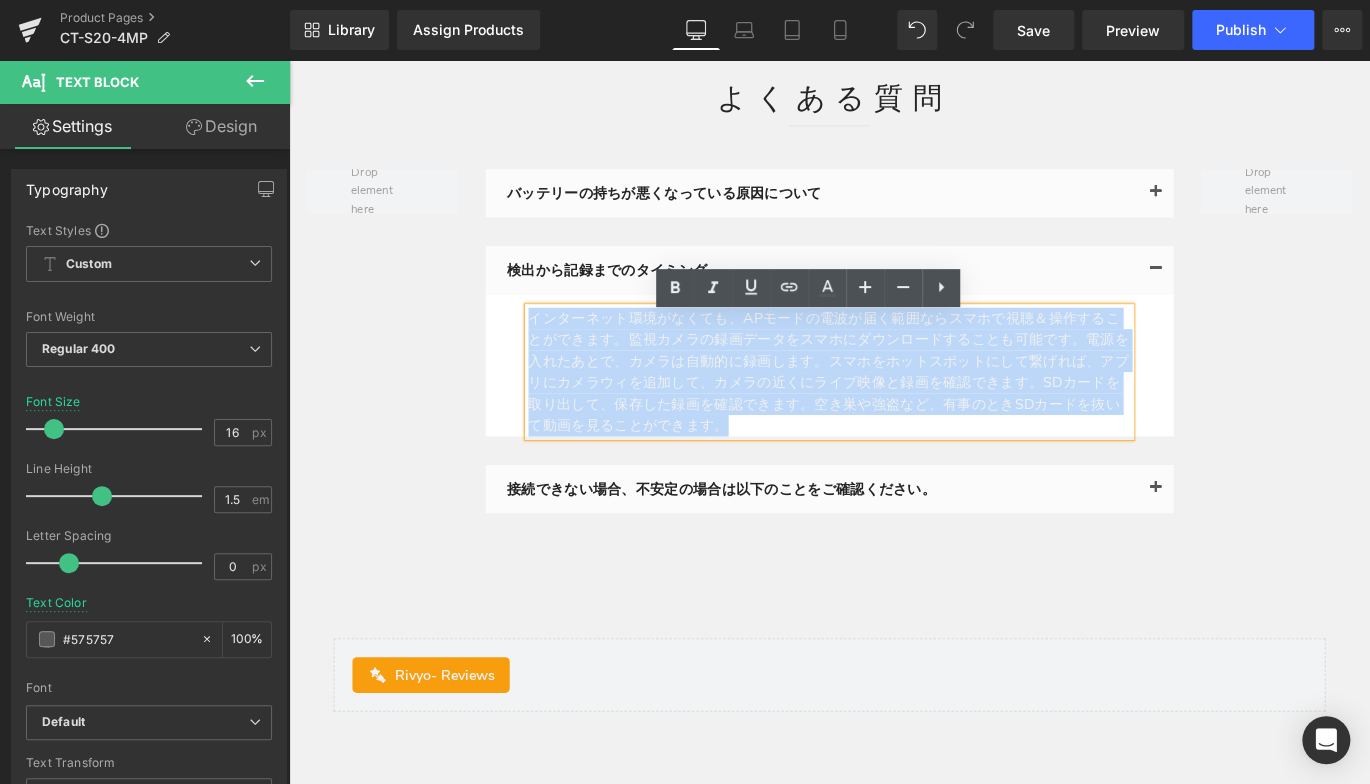 click on "インターネット環境がなくても、APモードの電波が届く範囲ならスマホで視聴＆操作することができます。監視カメラの録画データをスマホにダウンロードすることも可能です。電源を入れたあとで、カメラは自動的に録画します。スマホをホットスポットにして繋げれば、アプリにカメラウィを追加して、カメラの近くにライブ映像と録画を確認できます。SDカードを取り出して、保存した録画を確認できます。空き巣や強盗など、有事のときSDカードを抜いて動画を見ることができます。
Text Block" at bounding box center (894, 401) 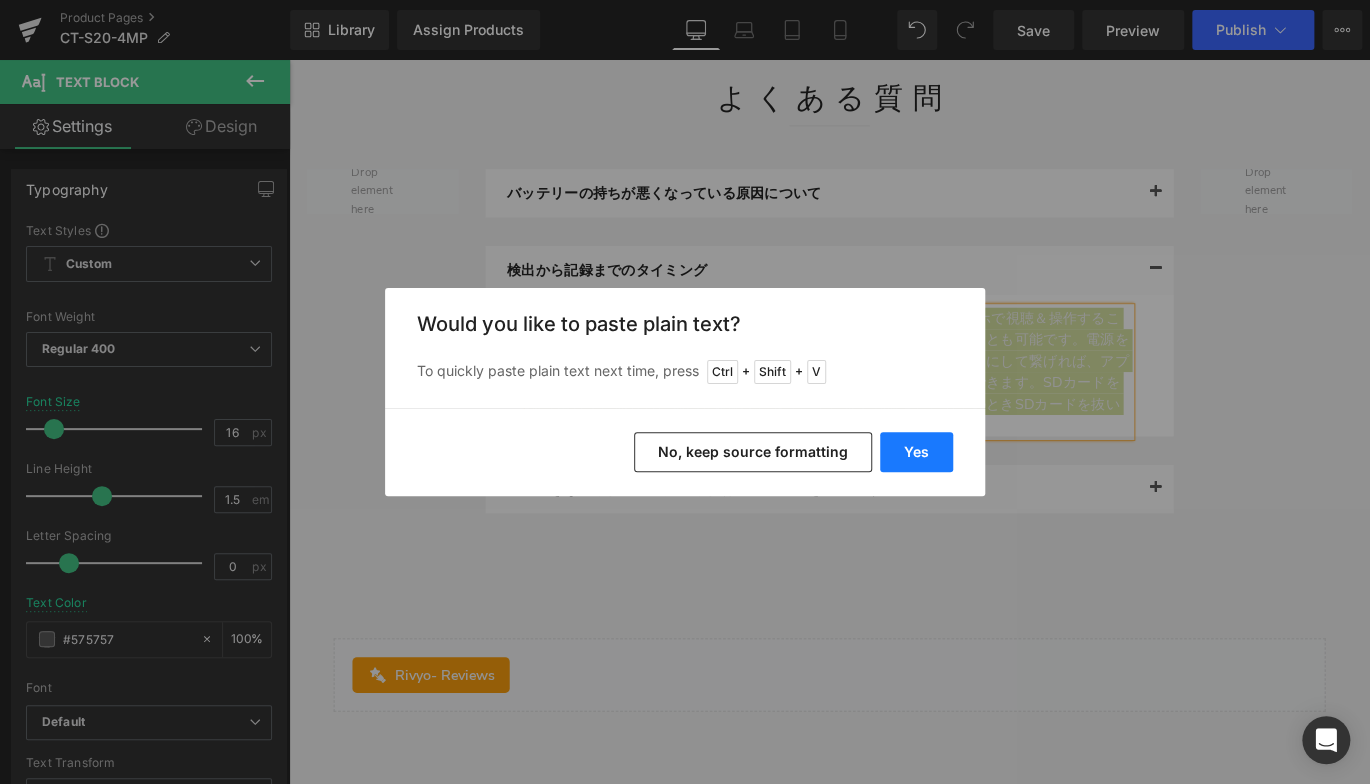 click on "Yes" at bounding box center (916, 452) 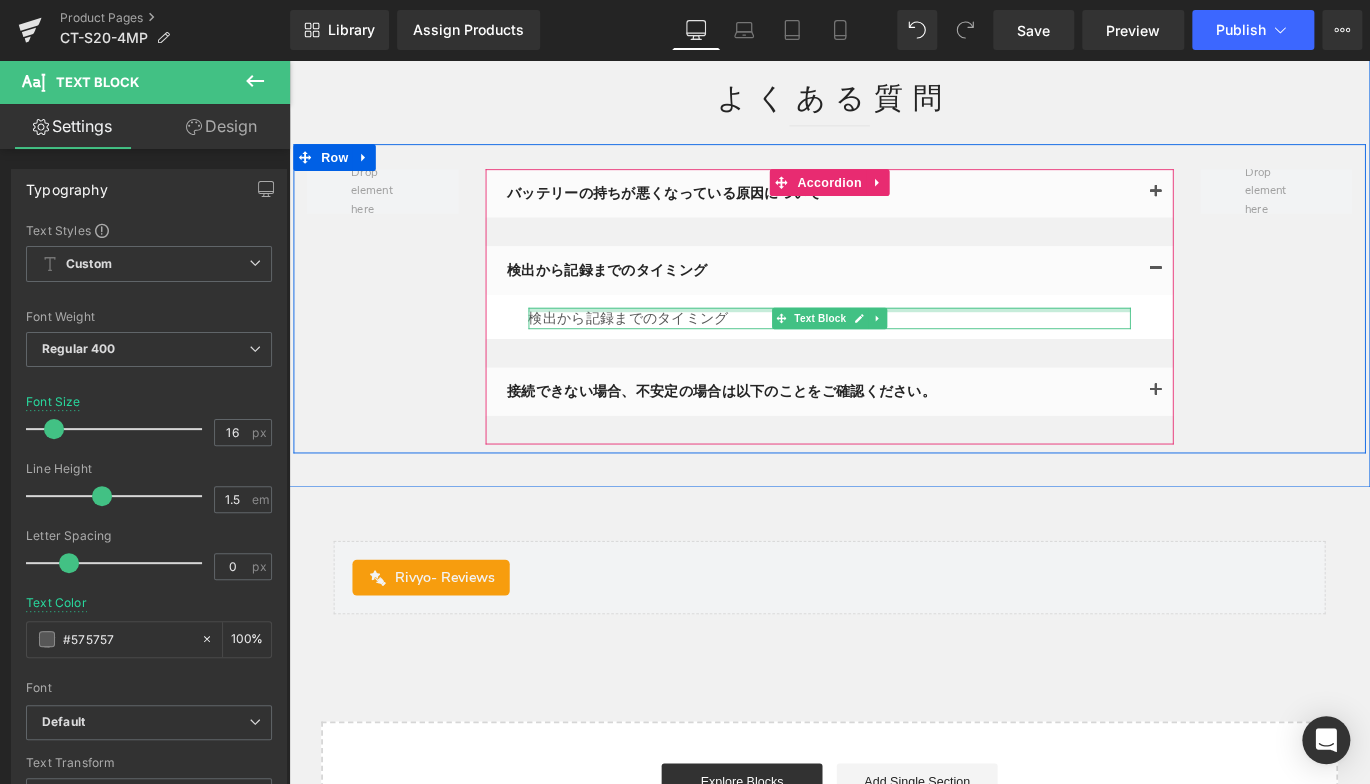 click at bounding box center [894, 339] 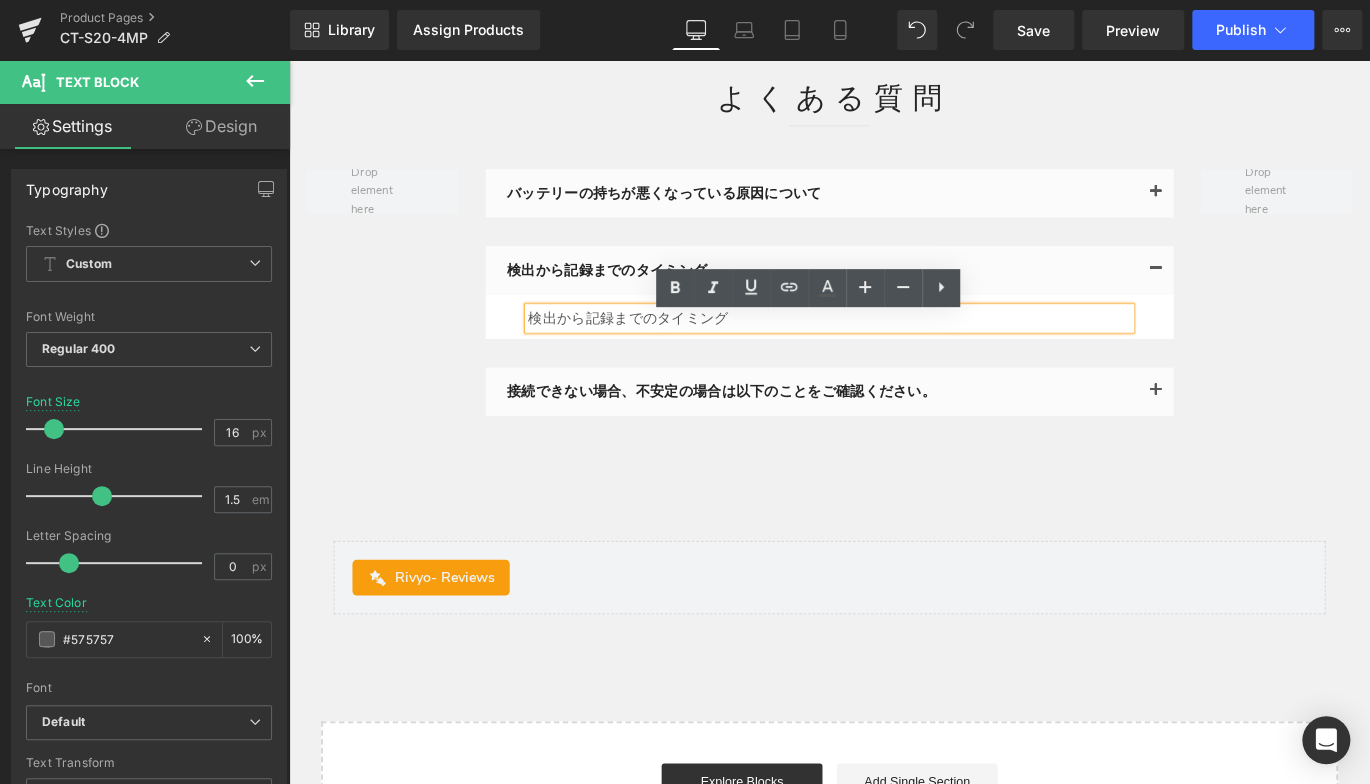 click on "バッテリーの持ちが悪くなっている原因について
Text Block
Text Block
検出から記録までのタイミング Text Block" at bounding box center (894, 327) 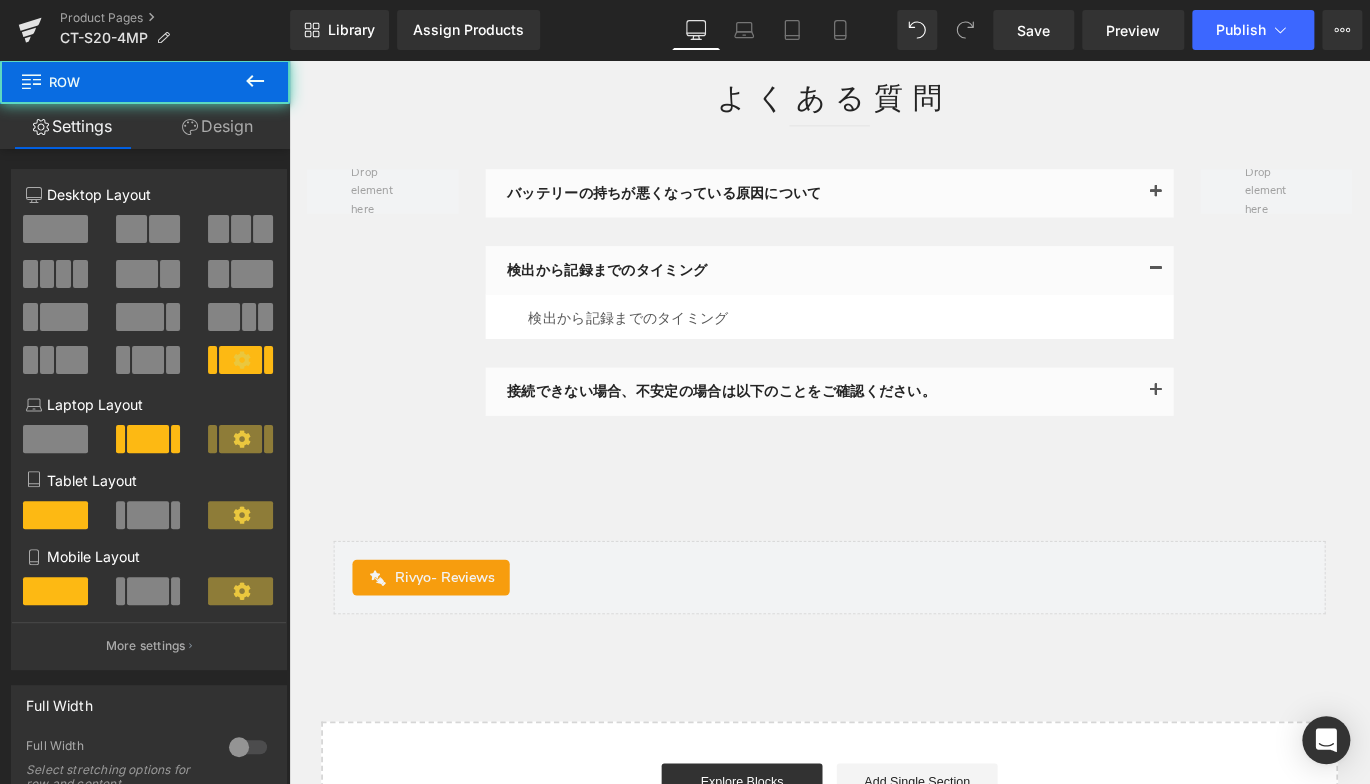click on "検出から記録までのタイミング
Text Block" at bounding box center [894, 347] 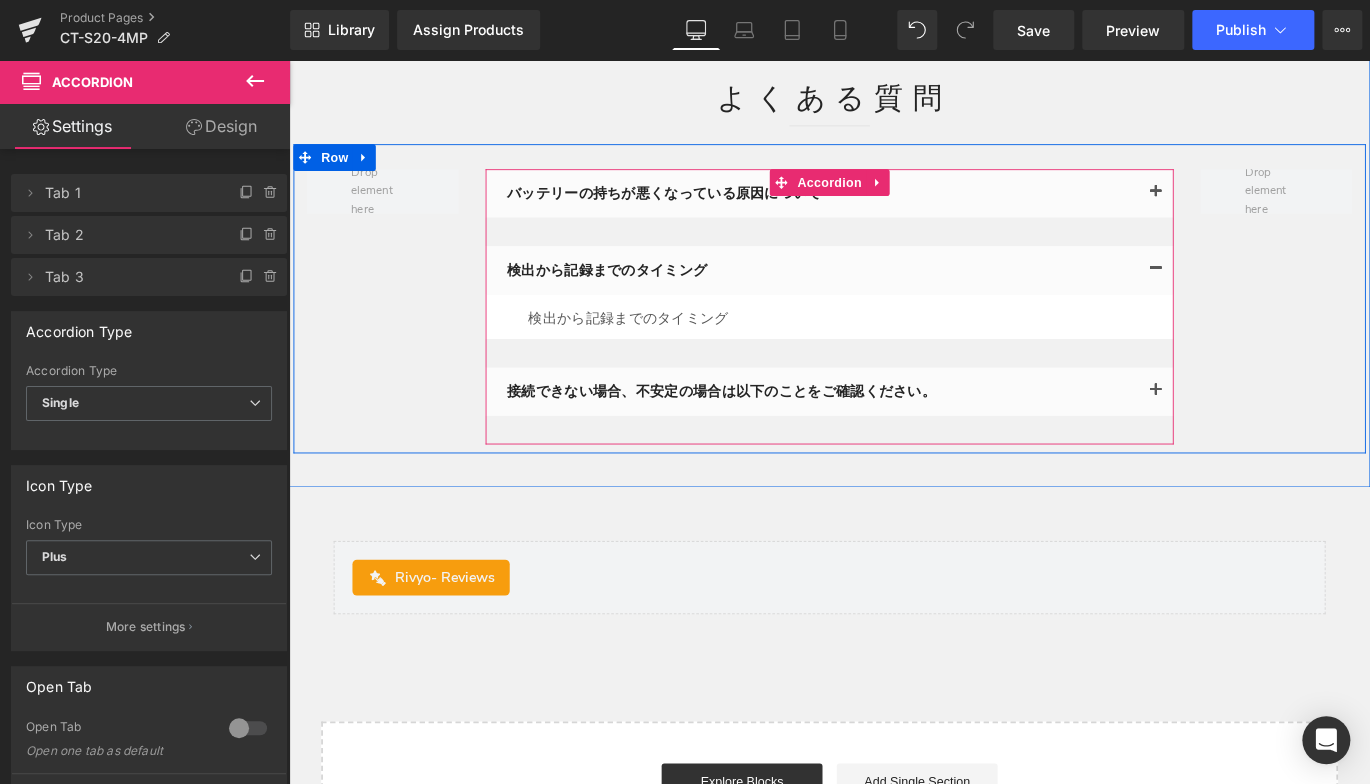 click on "検出から記録までのタイミング" at bounding box center [894, 349] 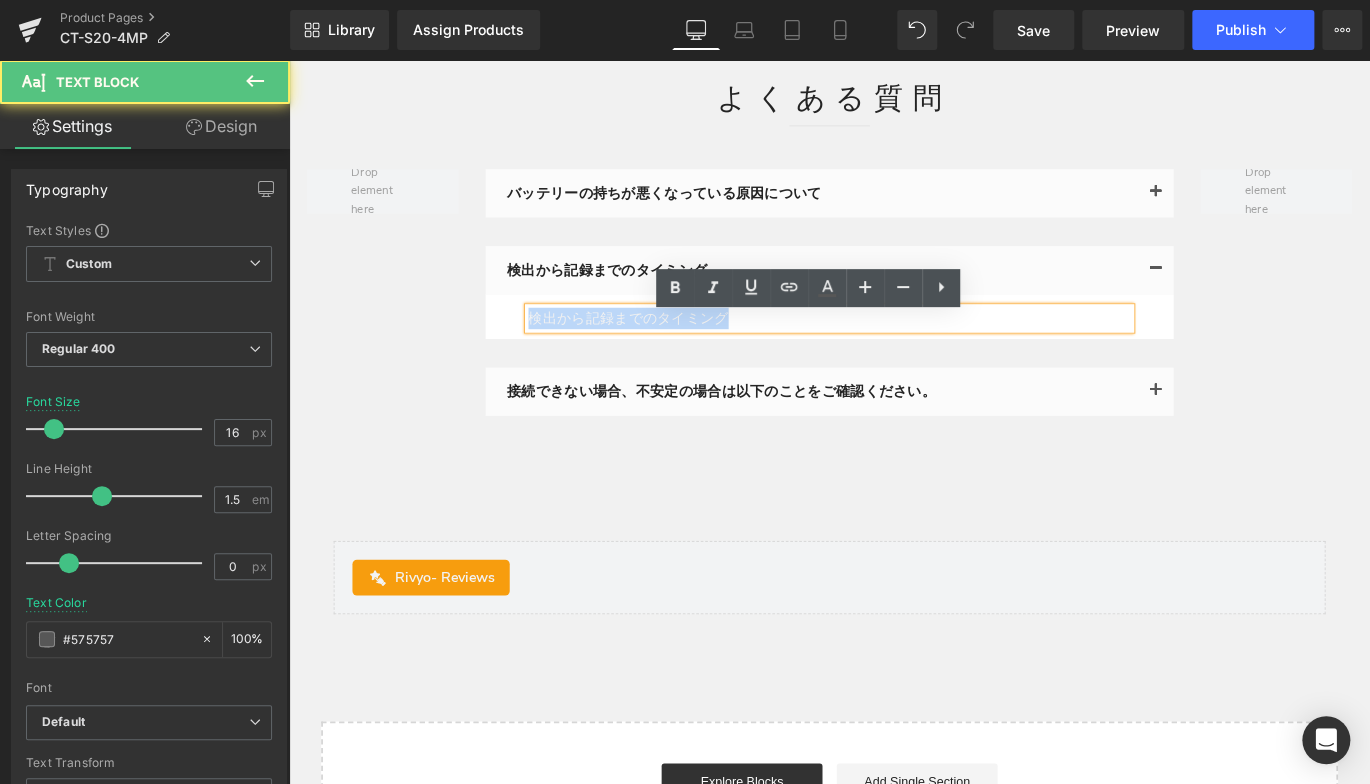 drag, startPoint x: 553, startPoint y: 357, endPoint x: 794, endPoint y: 365, distance: 241.13274 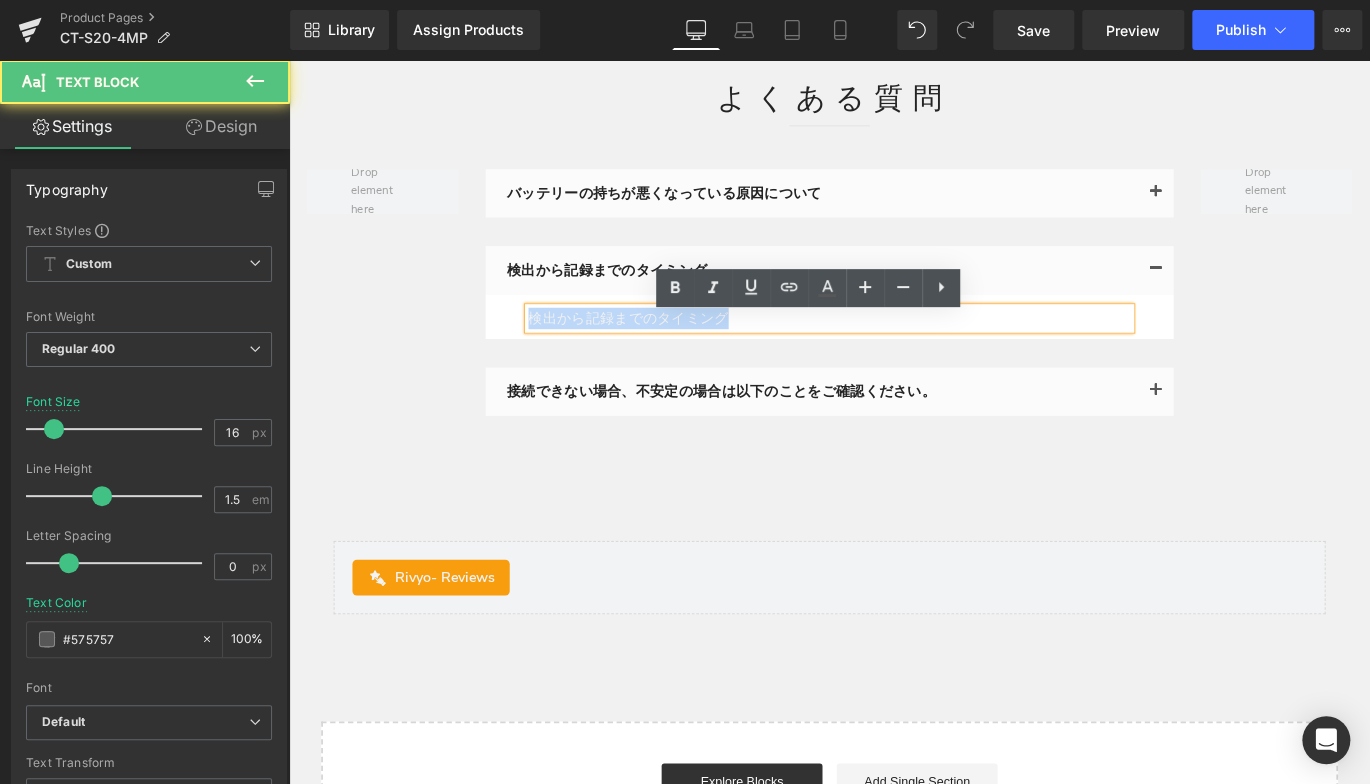 click on "検出から記録までのタイミング" at bounding box center (894, 349) 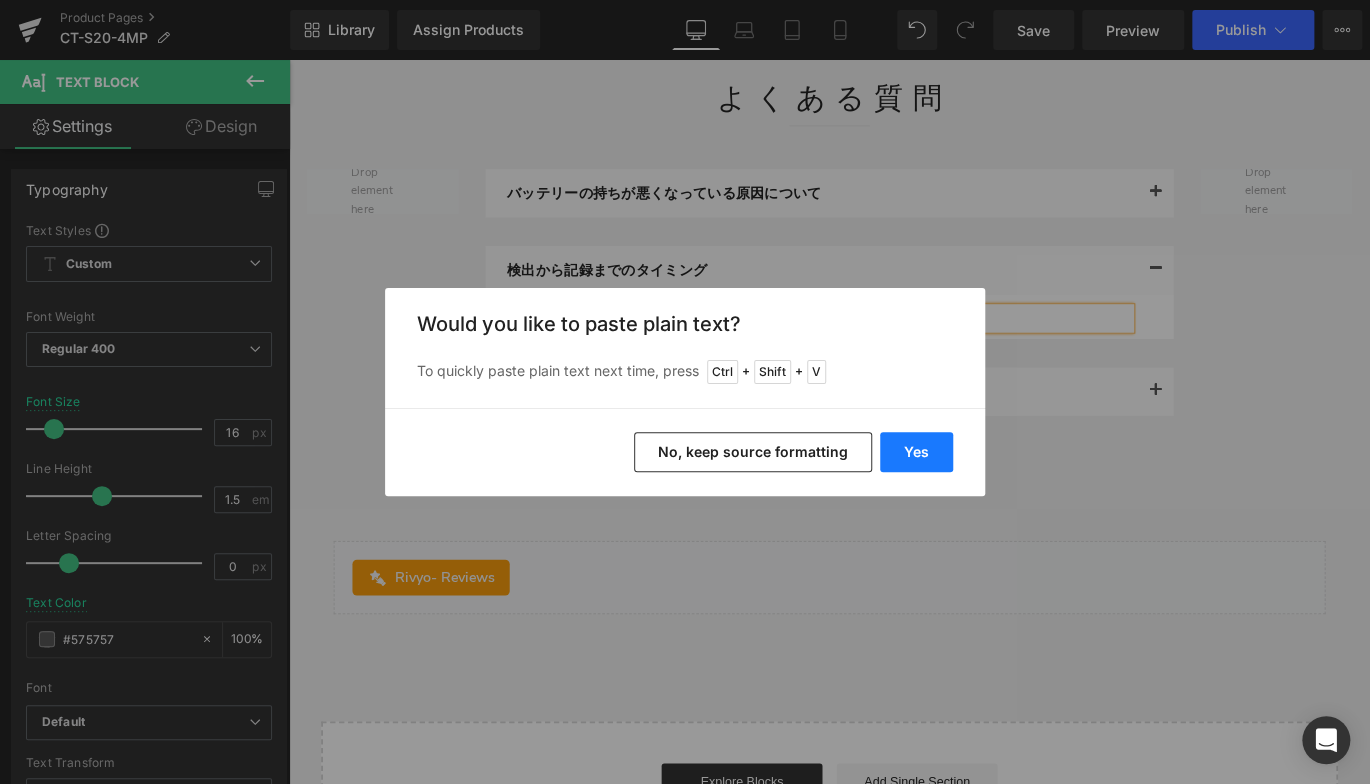 click on "Yes" at bounding box center (916, 452) 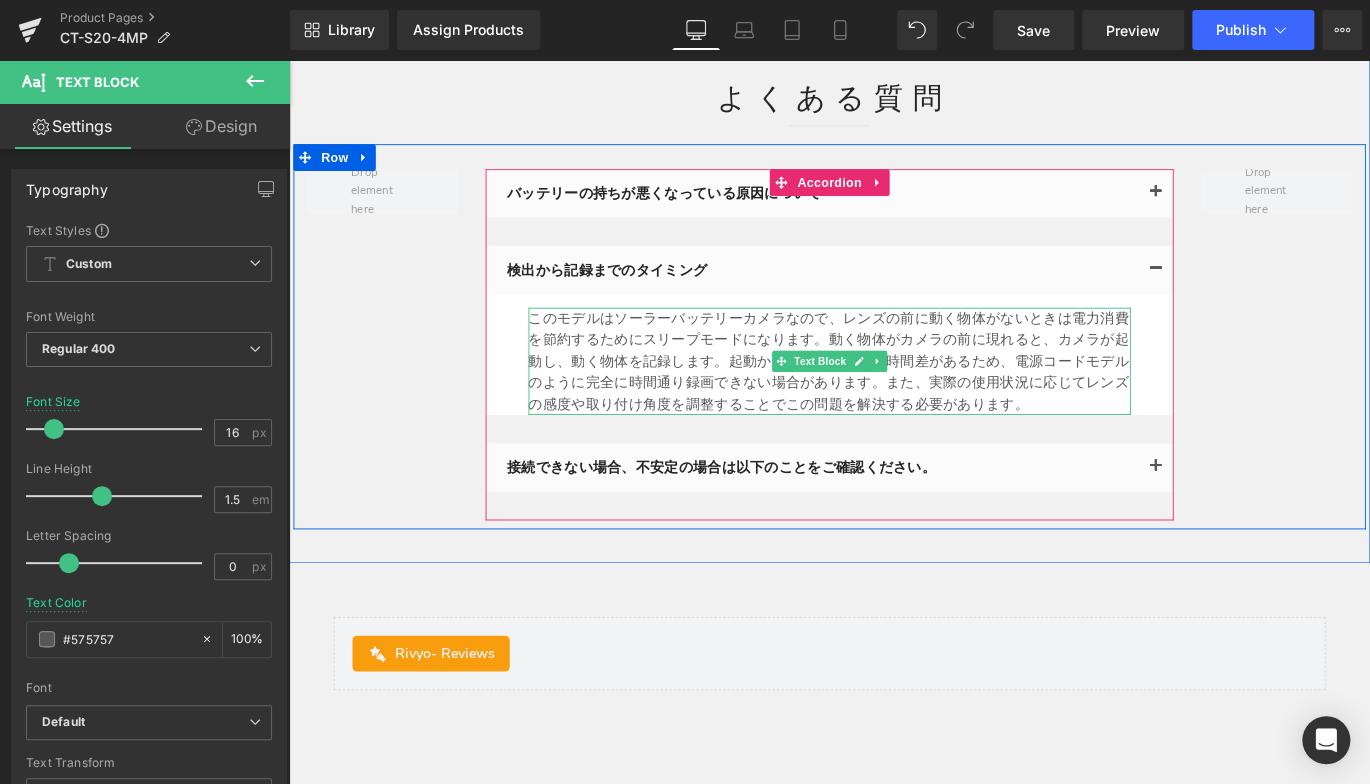 click on "このモデルはソーラーバッテリーカメラなので、レンズの前に動く物体がないときは電力消費を節約するためにスリープモードになります。動く物体がカメラの前に現れると、カメラが起動し、動く物体を記録します。起動から録画まで一定の時間差があるため、電源コードモデルのように完全に時間通り録画できない場合があります。また、実際の使用状況に応じてレンズの感度や取り付け角度を調整することでこの問題を解決する必要があります。" at bounding box center (894, 397) 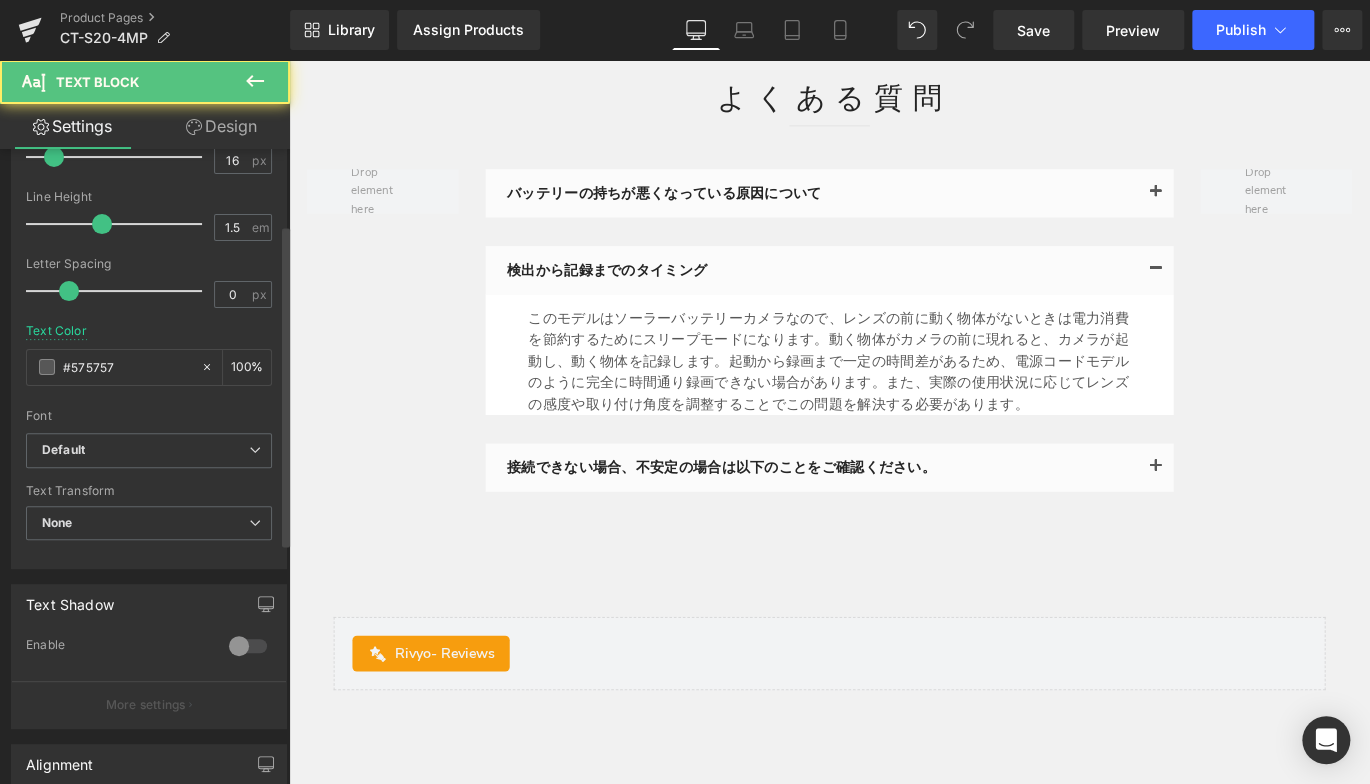 scroll, scrollTop: 300, scrollLeft: 0, axis: vertical 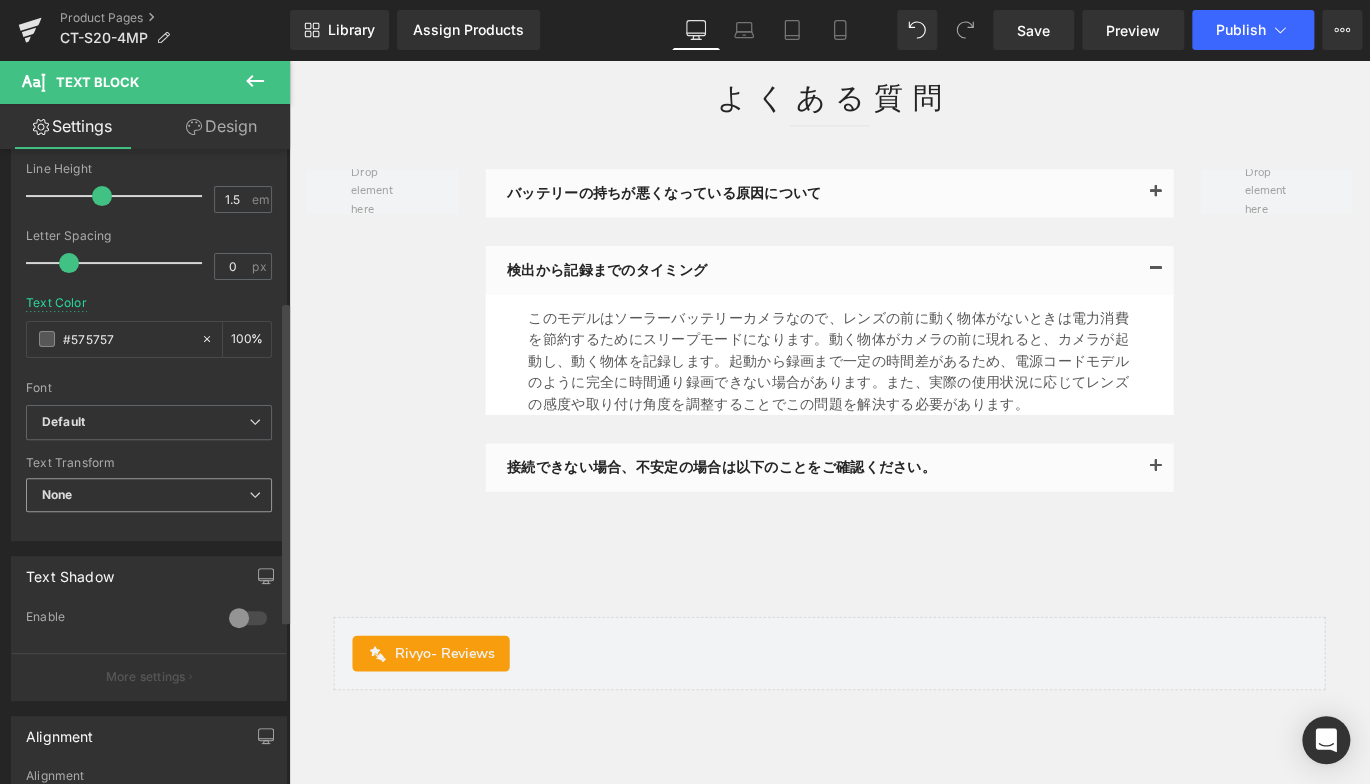 click on "None" at bounding box center (149, 495) 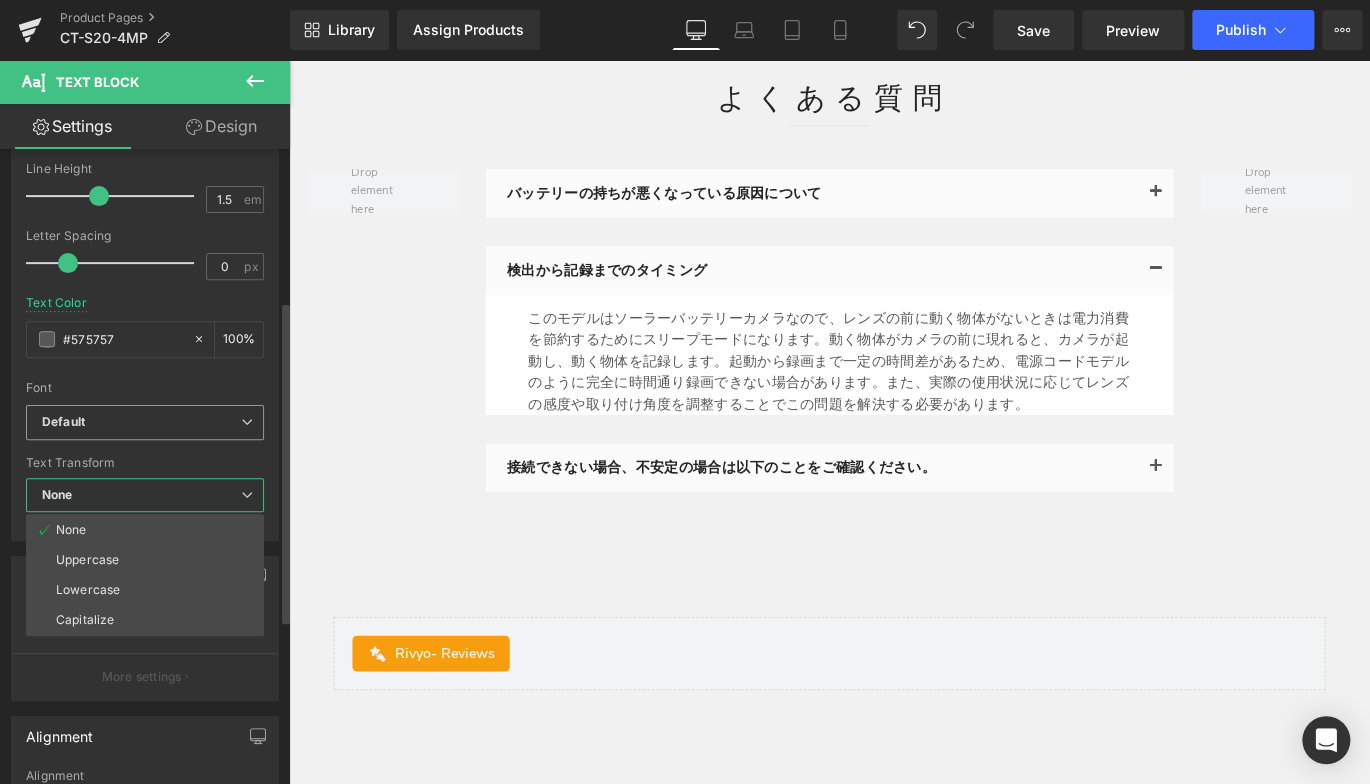 click on "Default
Default
arial
meiryo
Yu Gothic
Open Font Manager" at bounding box center (145, 428) 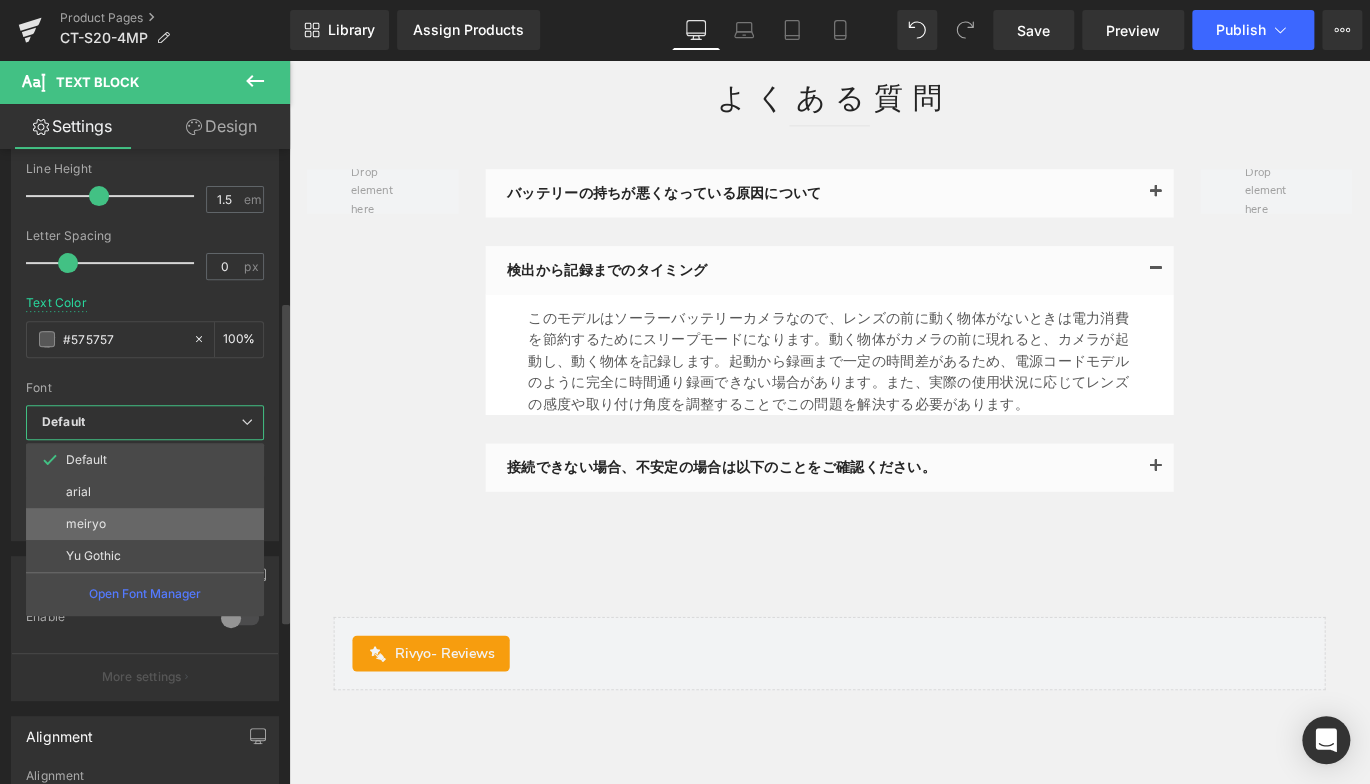 click on "meiryo" at bounding box center [145, 524] 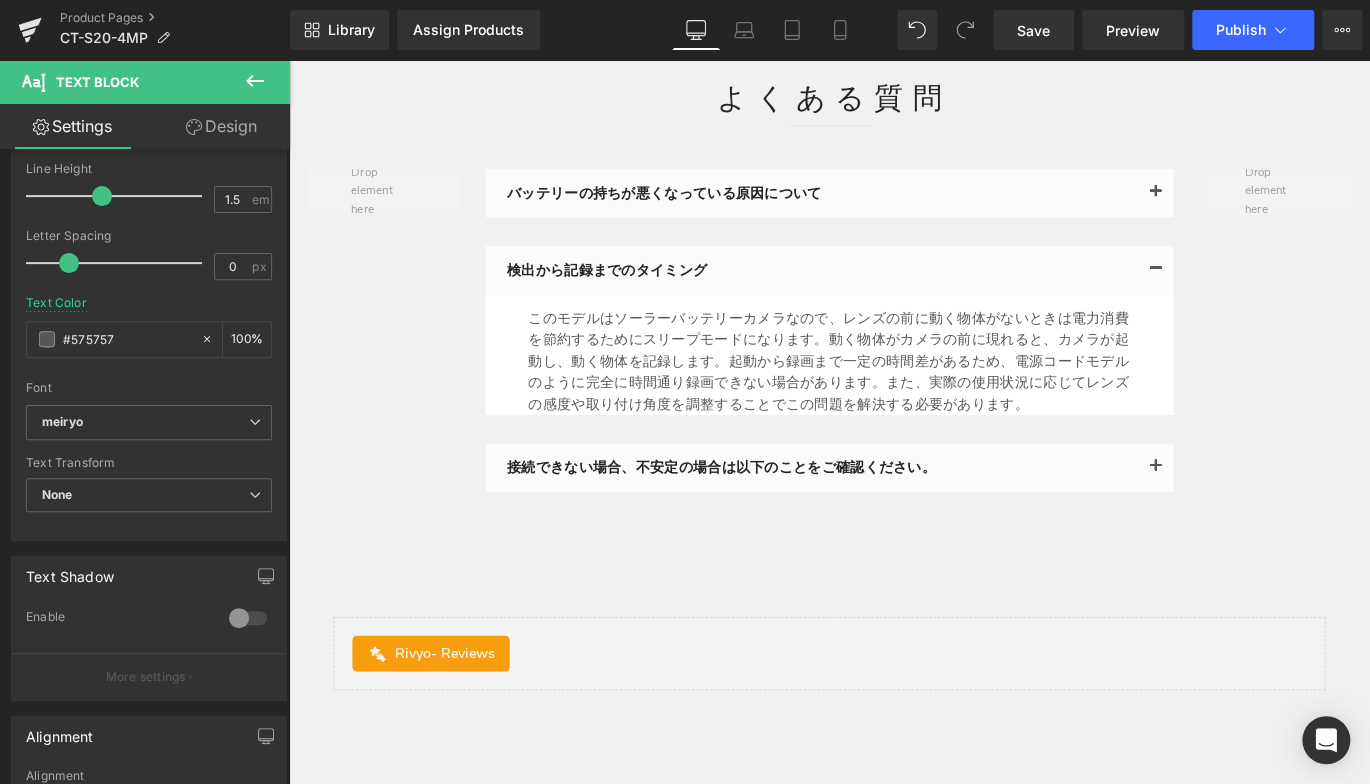 click on "バッテリーの持ちが悪くなっている原因について
Text Block
Text Block
検出から記録までのタイミング Text Block" at bounding box center [894, 369] 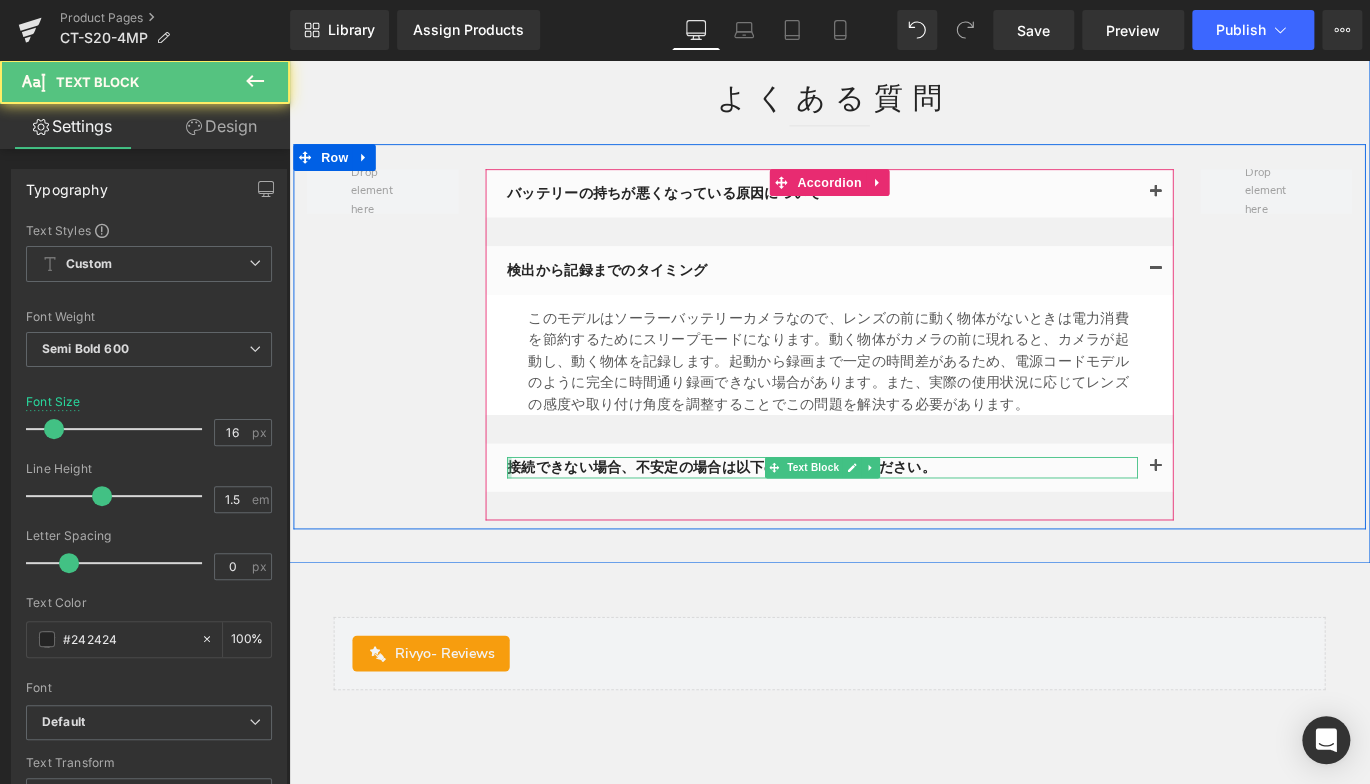 click at bounding box center [535, 516] 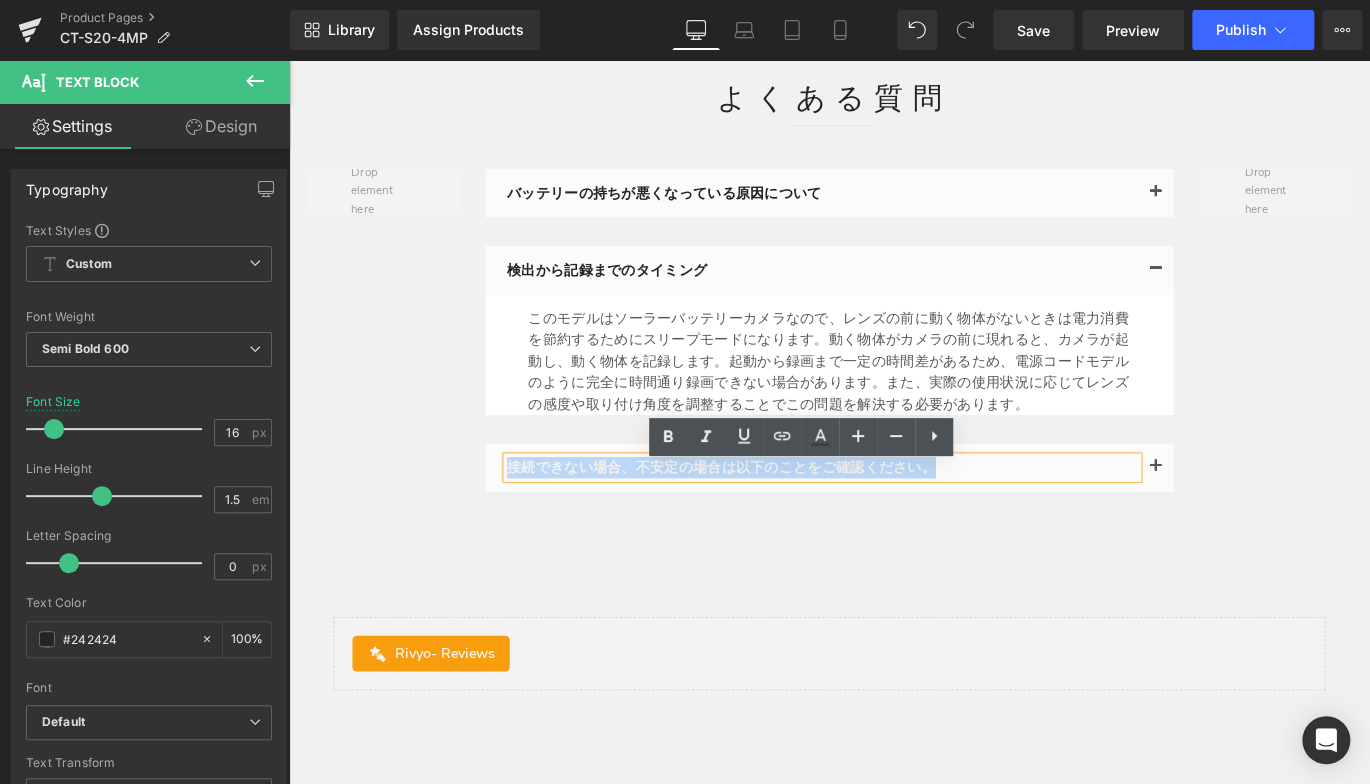 drag, startPoint x: 530, startPoint y: 525, endPoint x: 1048, endPoint y: 511, distance: 518.18915 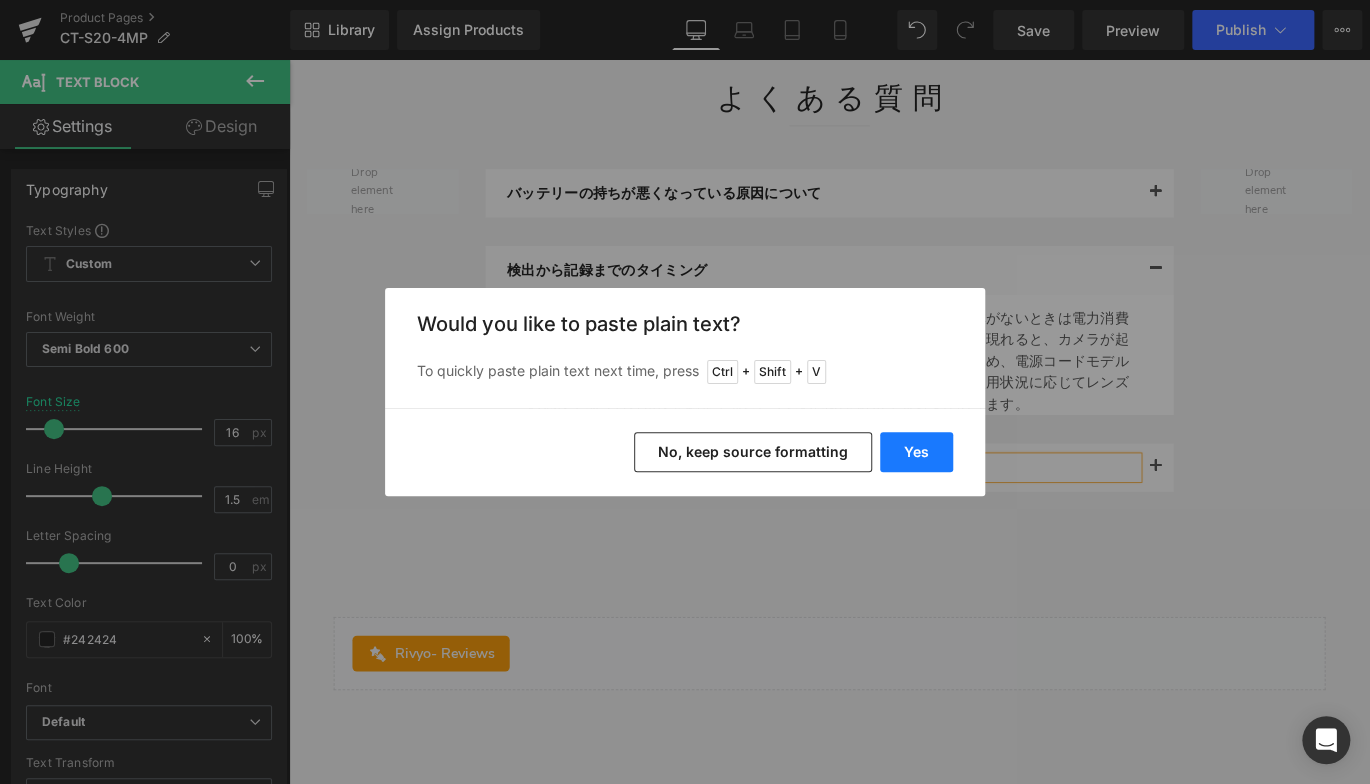 drag, startPoint x: 930, startPoint y: 451, endPoint x: 653, endPoint y: 462, distance: 277.21832 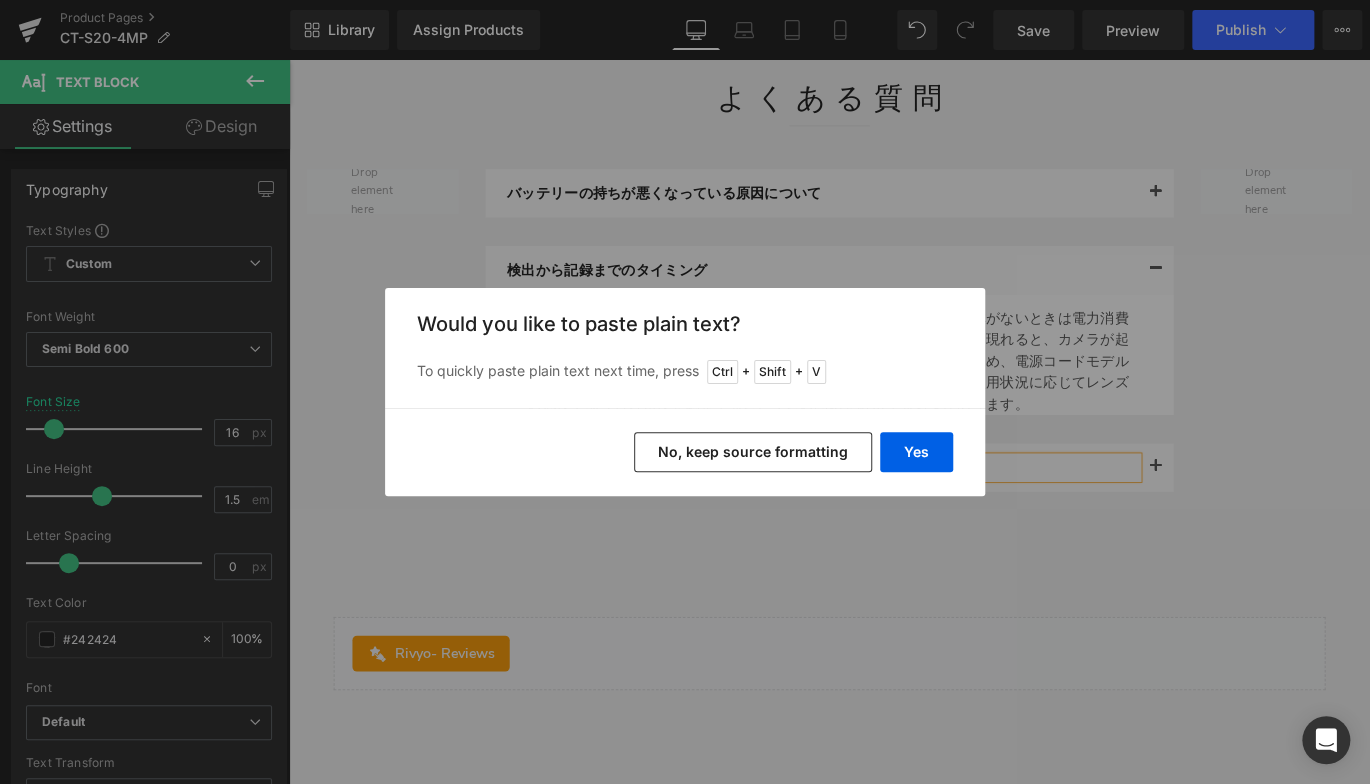 type 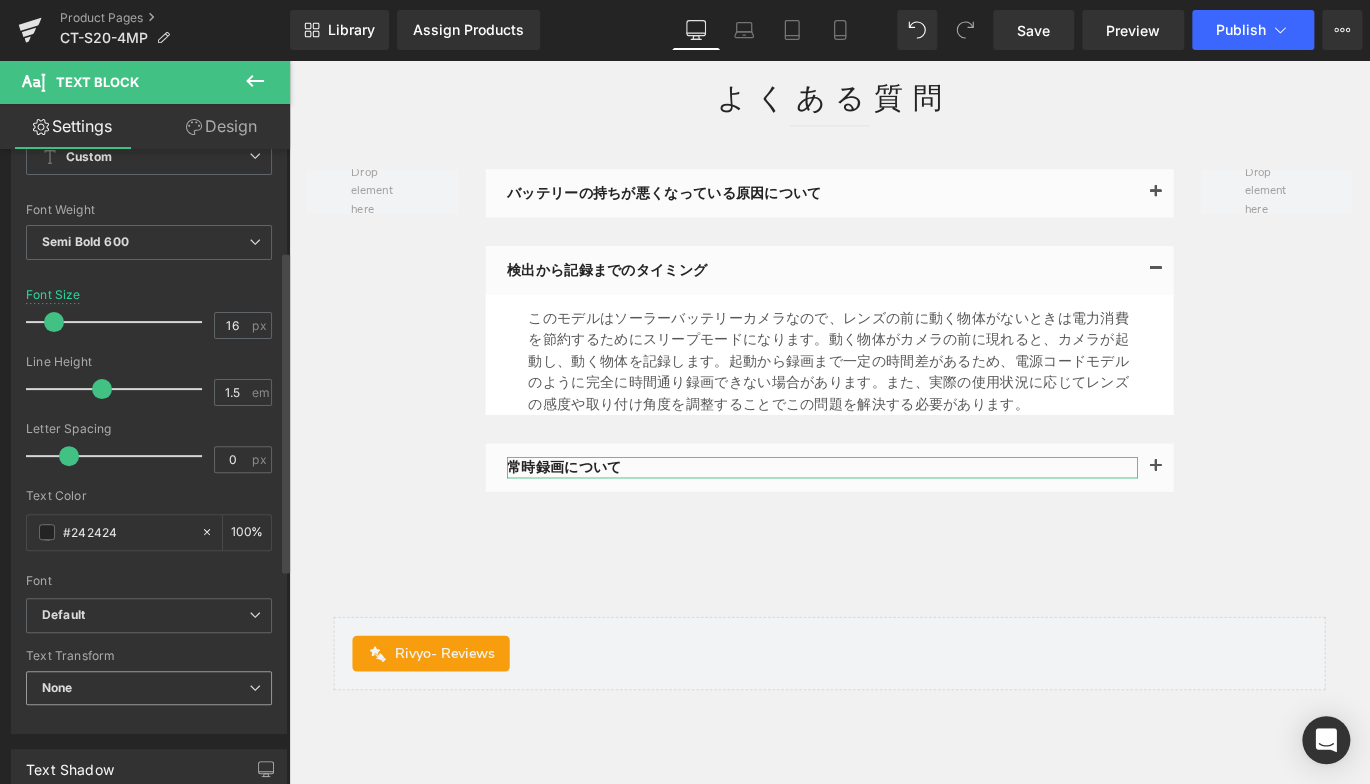 scroll, scrollTop: 200, scrollLeft: 0, axis: vertical 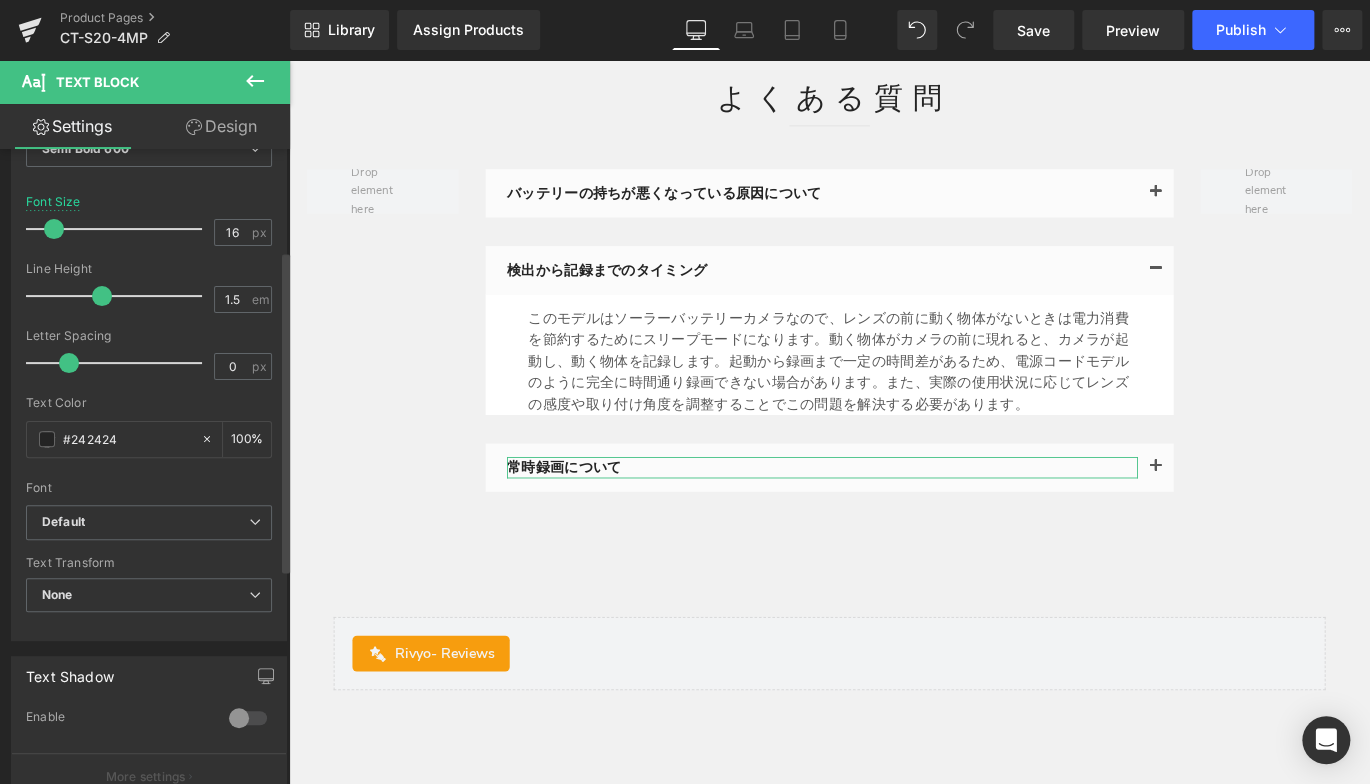 click on "Font" at bounding box center (149, 488) 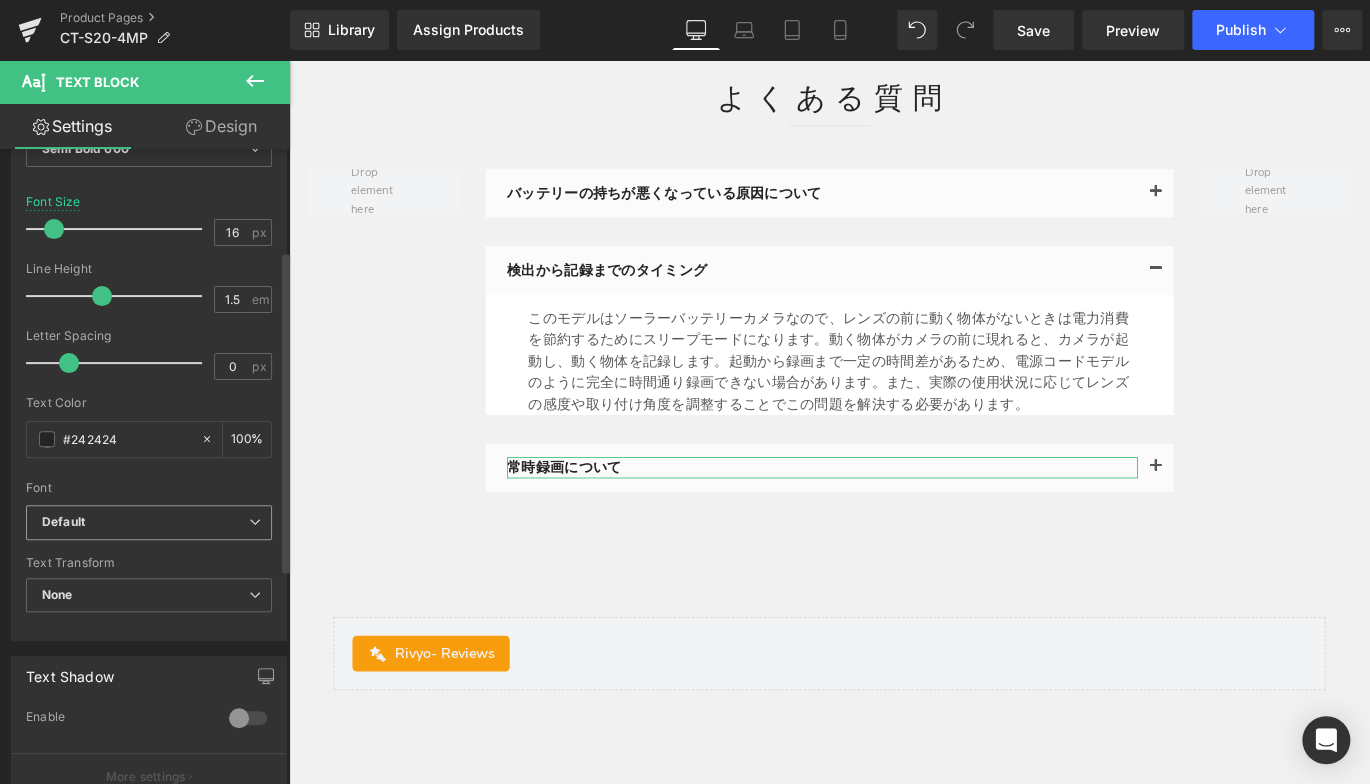 click on "Default" at bounding box center [149, 522] 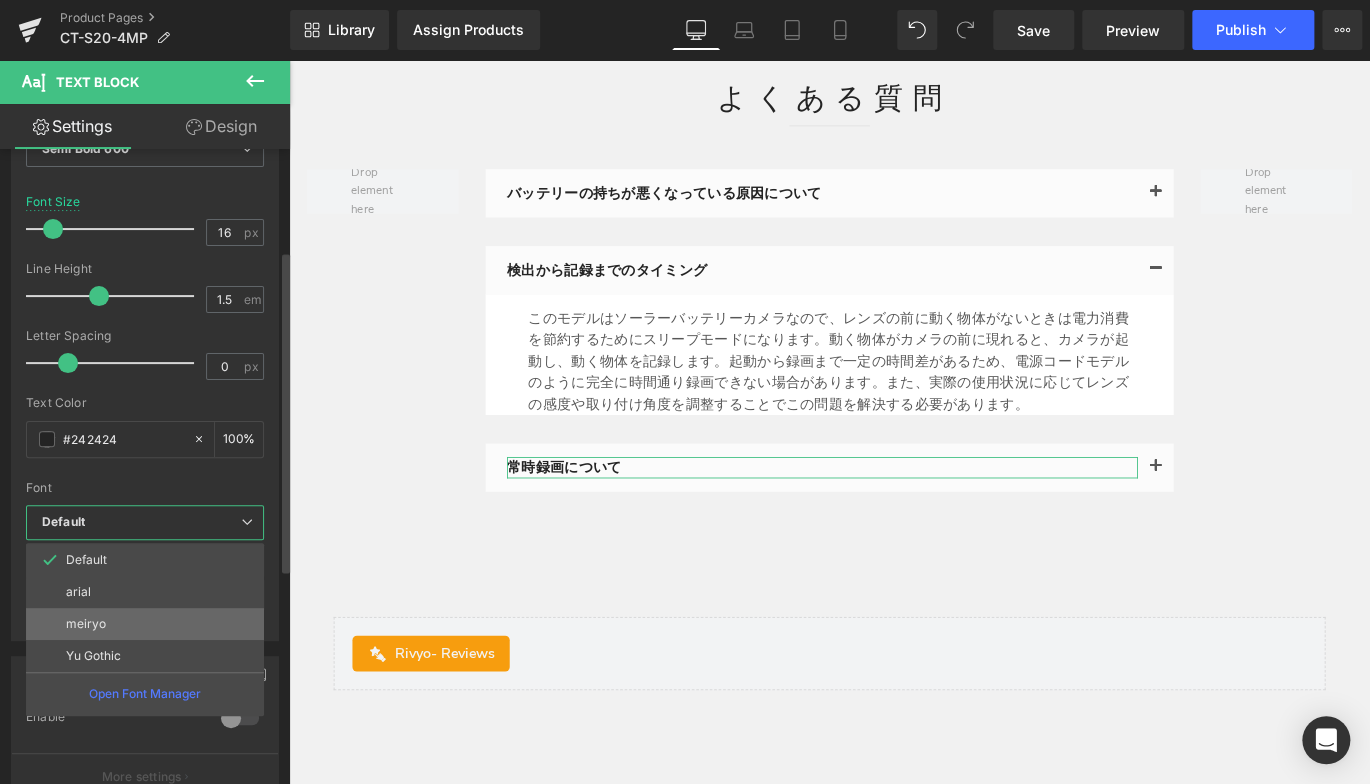 click on "meiryo" at bounding box center [145, 624] 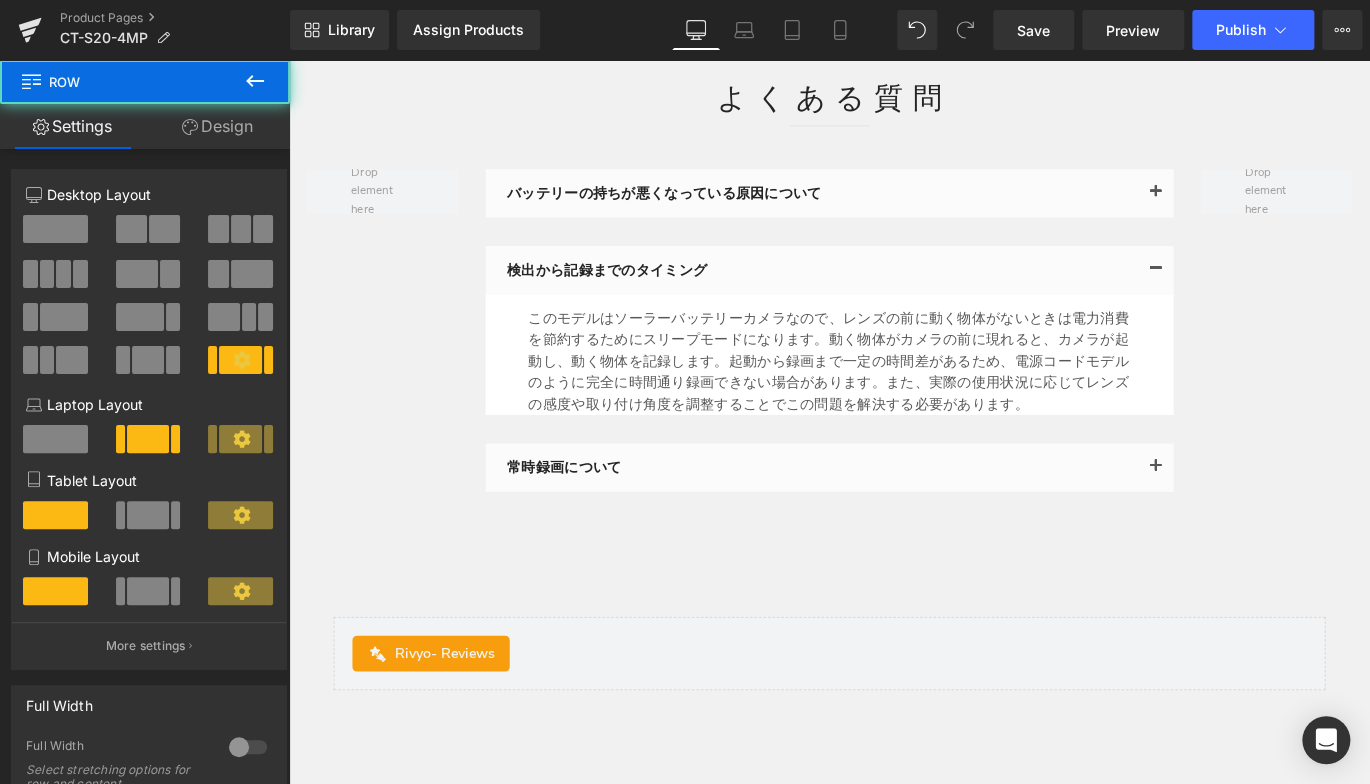 click on "バッテリーの持ちが悪くなっている原因について
Text Block
Text Block
検出から記録までのタイミング Text Block" at bounding box center [894, 369] 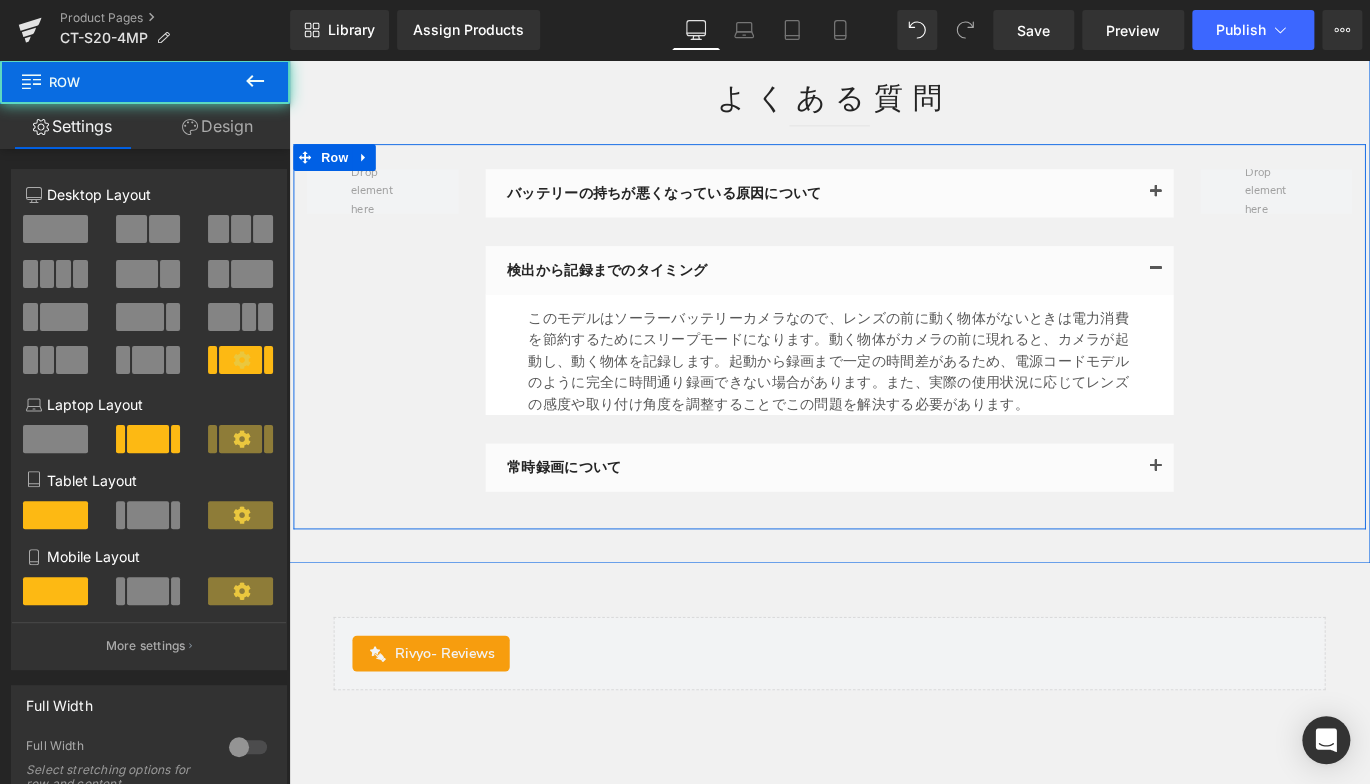 click on "常時録画について" at bounding box center (886, 516) 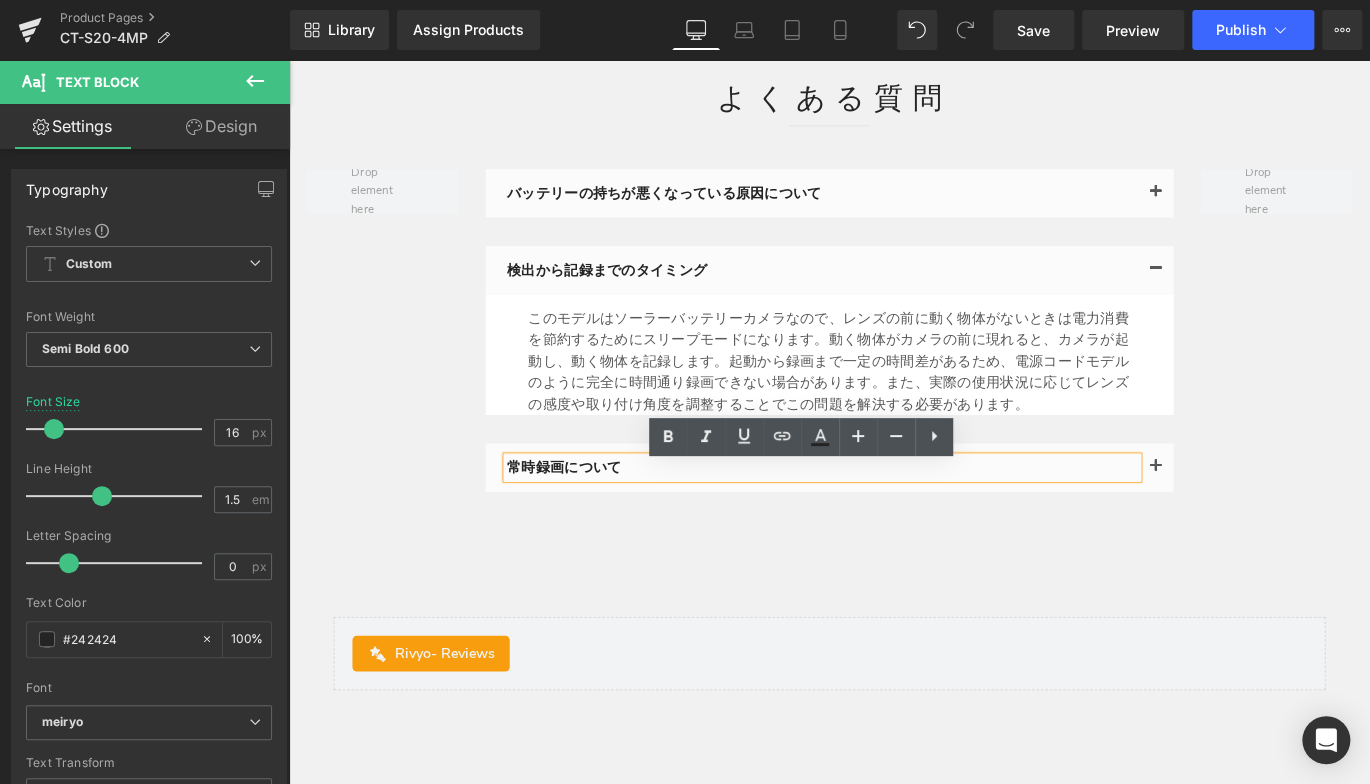 click at bounding box center (1259, 516) 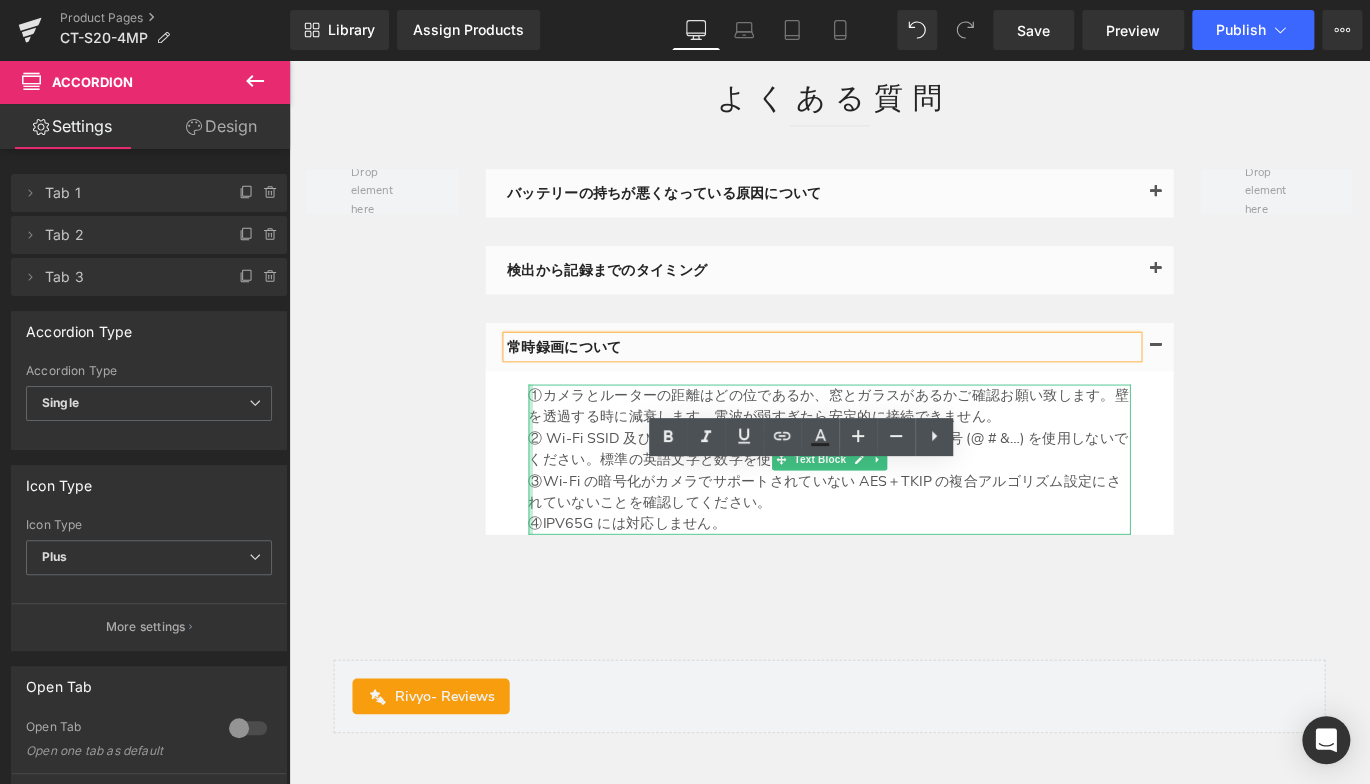 click at bounding box center (559, 507) 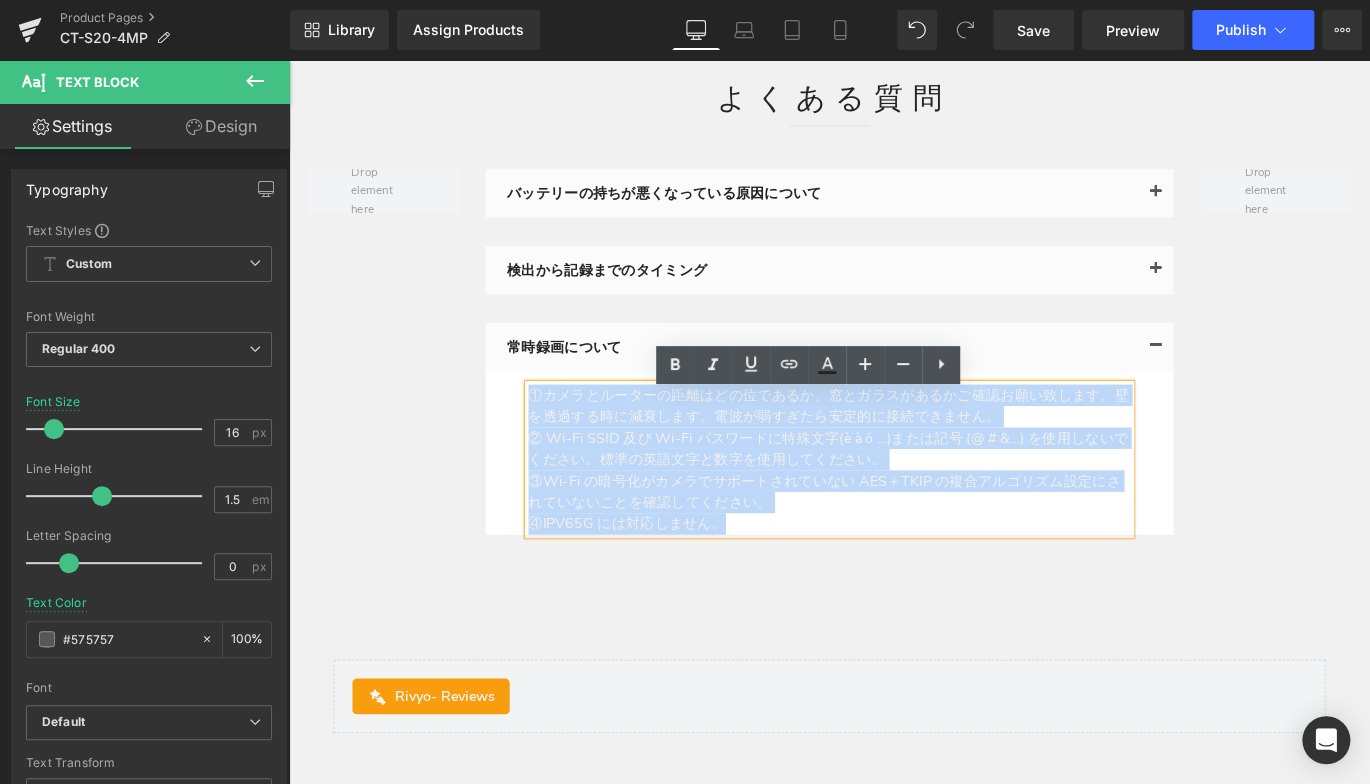 drag, startPoint x: 553, startPoint y: 449, endPoint x: 811, endPoint y: 567, distance: 283.70407 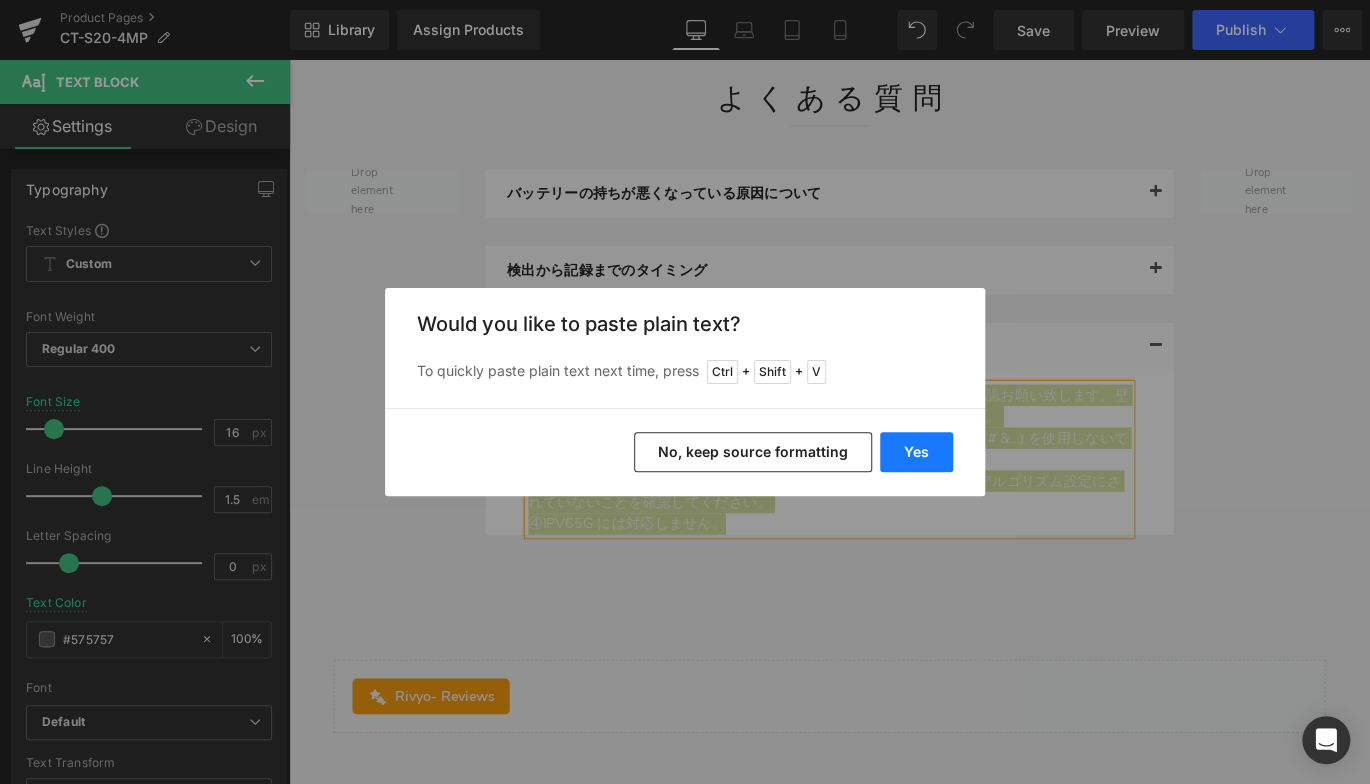 click on "Yes" at bounding box center (916, 452) 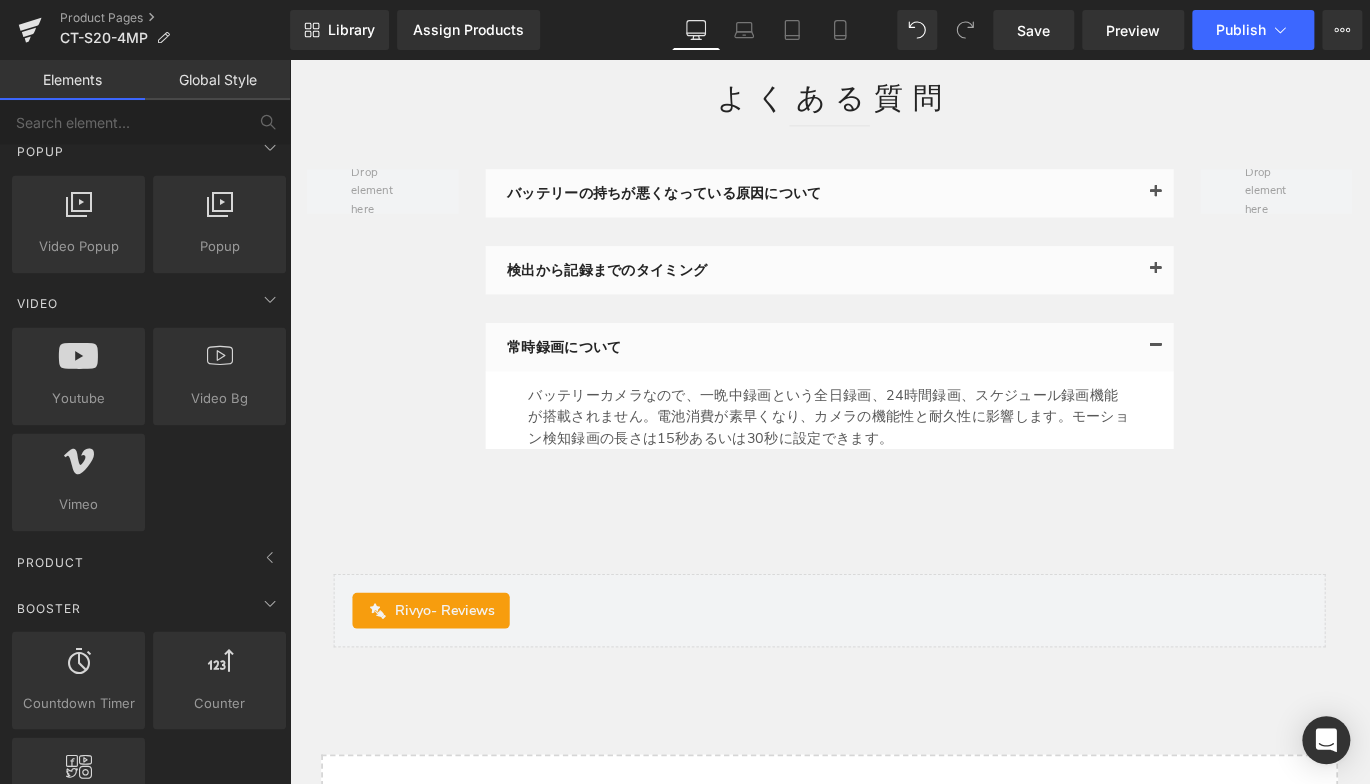 click on "Assign a product  and use this template to present it on live store
Sale Off
(P) Image" at bounding box center (894, -3320) 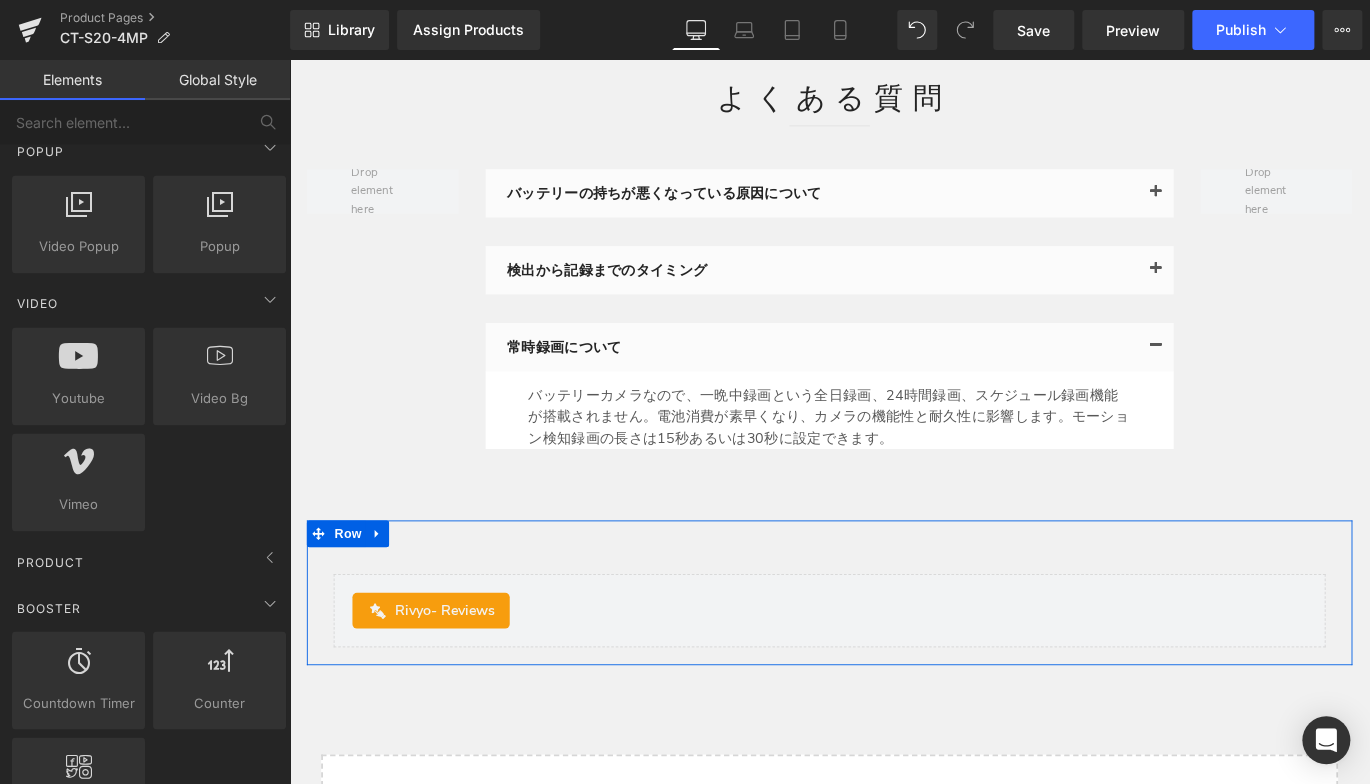 click on "Rivyo  - Reviews Rivyo         Row         Row" at bounding box center (894, 656) 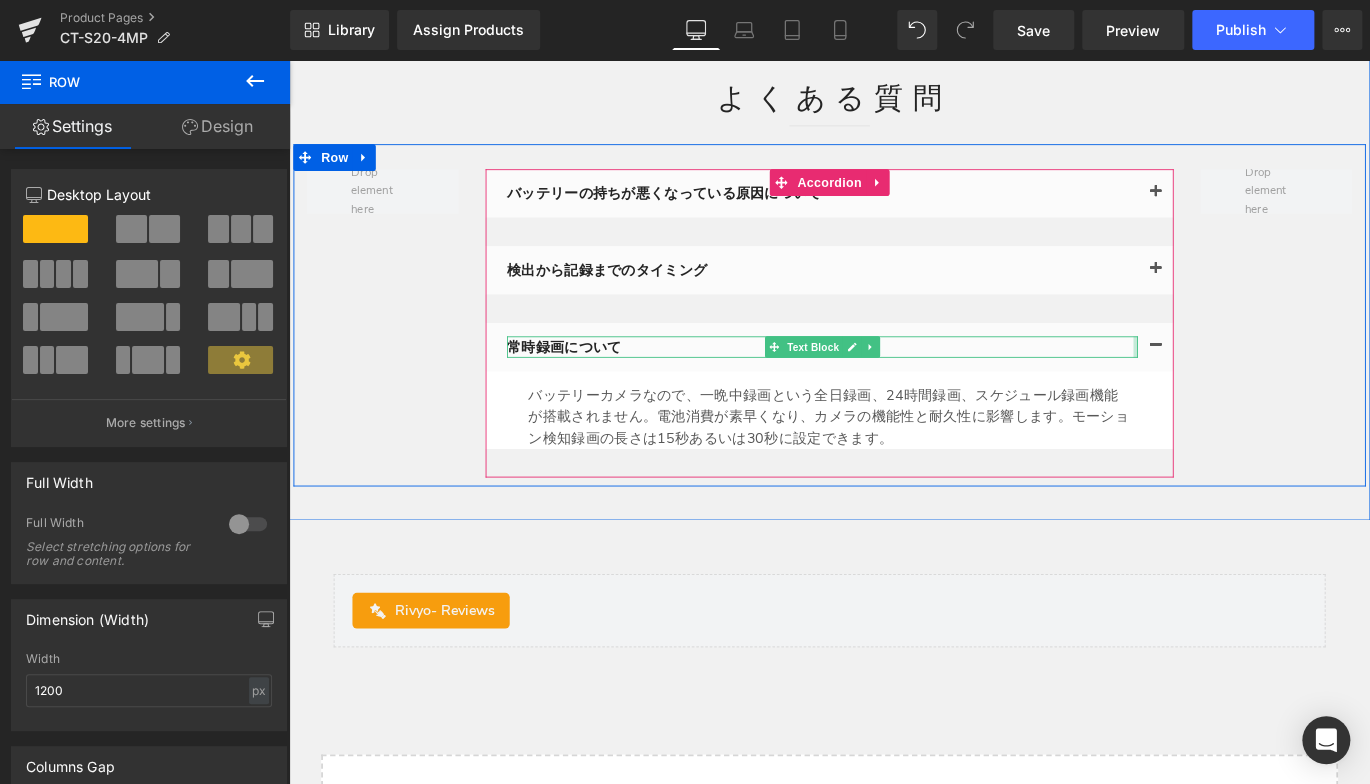 click at bounding box center (1259, 381) 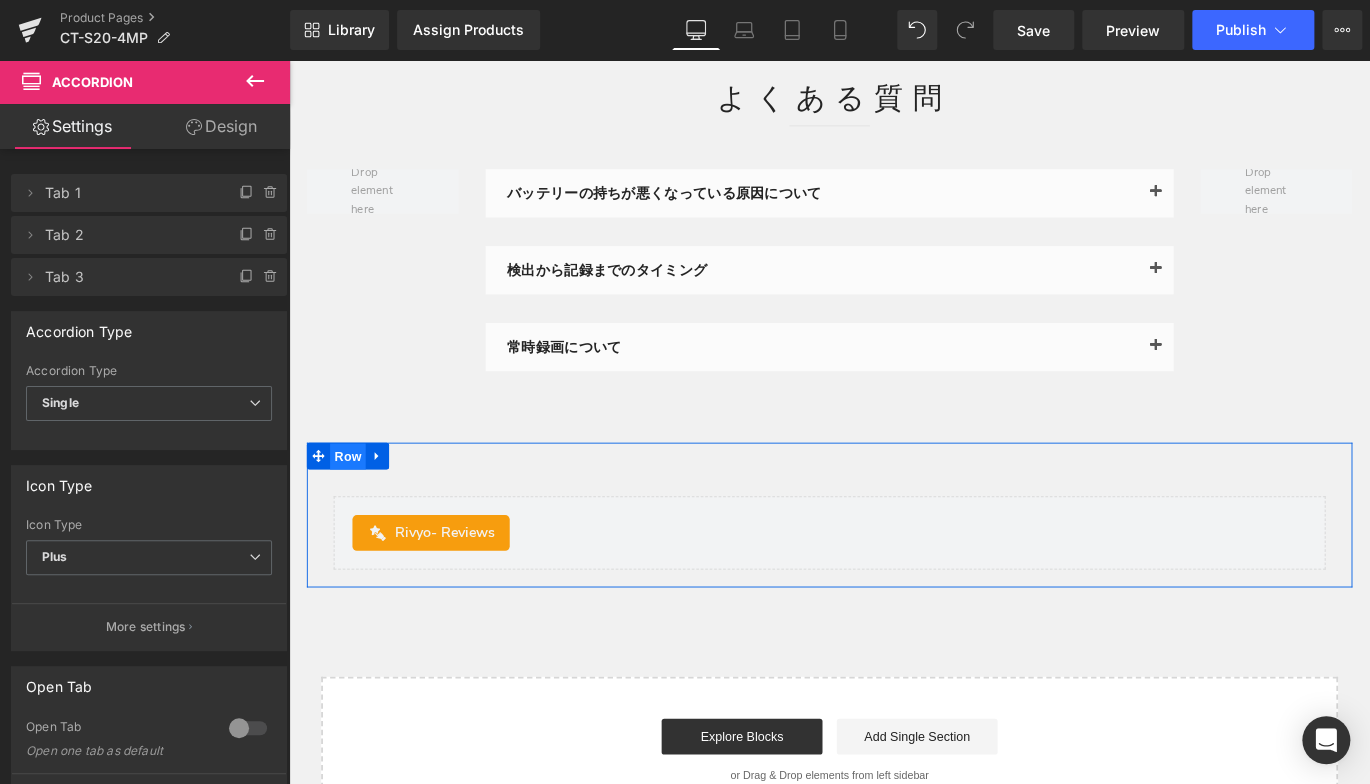 click on "Row" at bounding box center (355, 504) 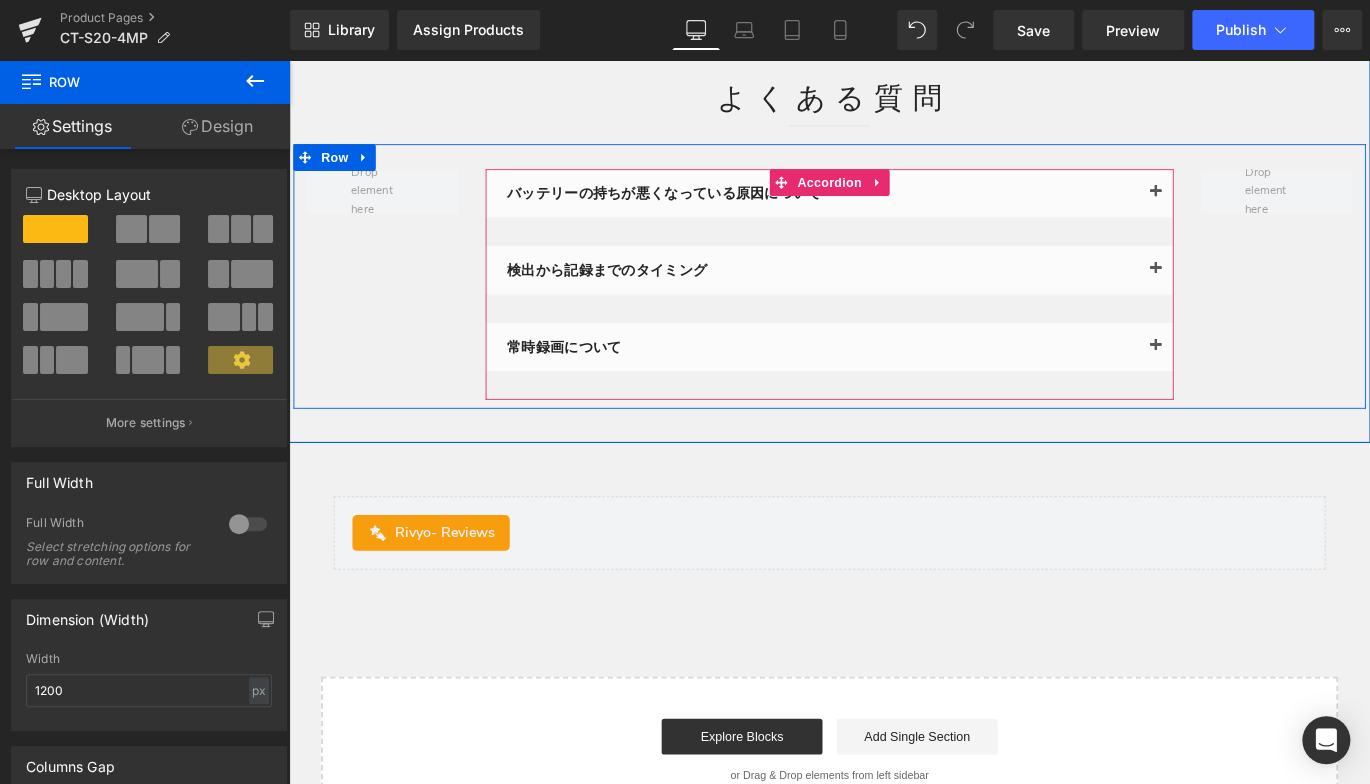 click on "検出から記録までのタイミング Text Block
Text Block" at bounding box center [894, 311] 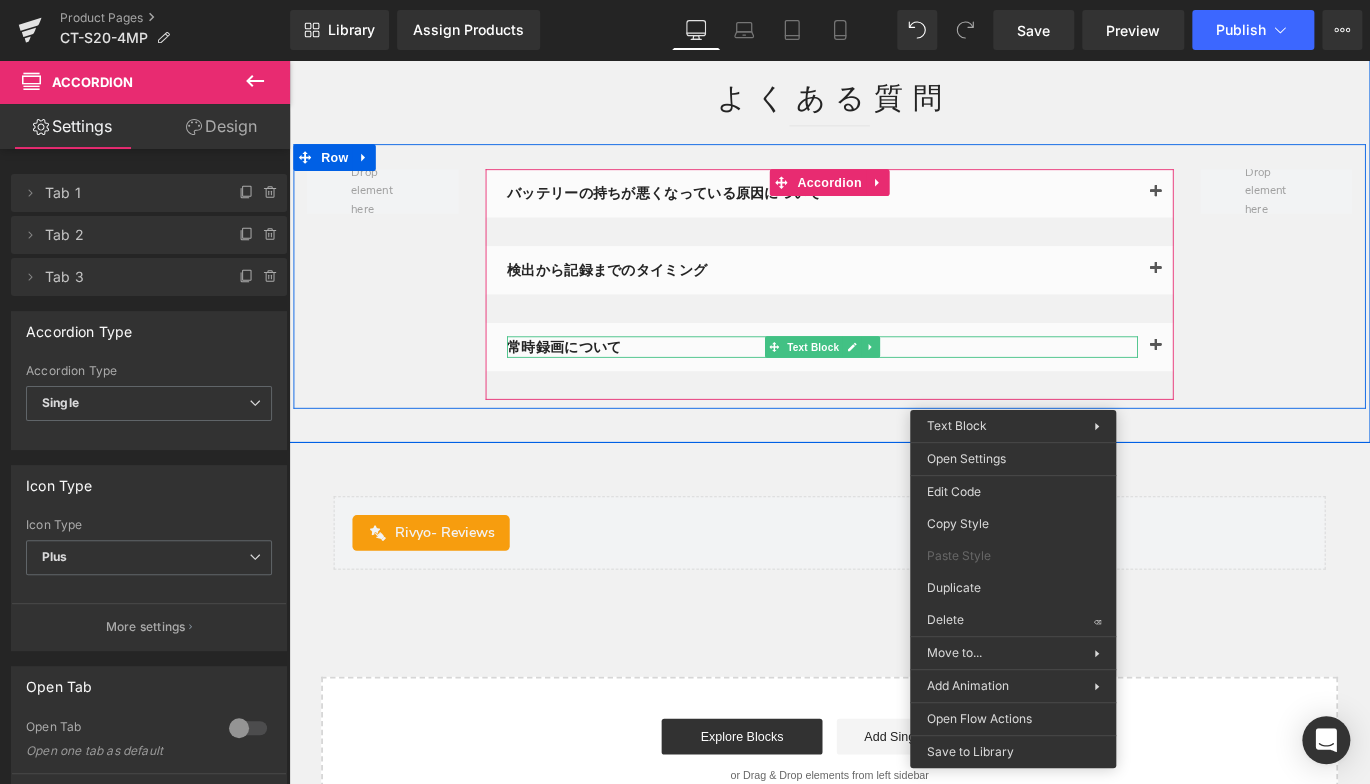 click at bounding box center (1259, 381) 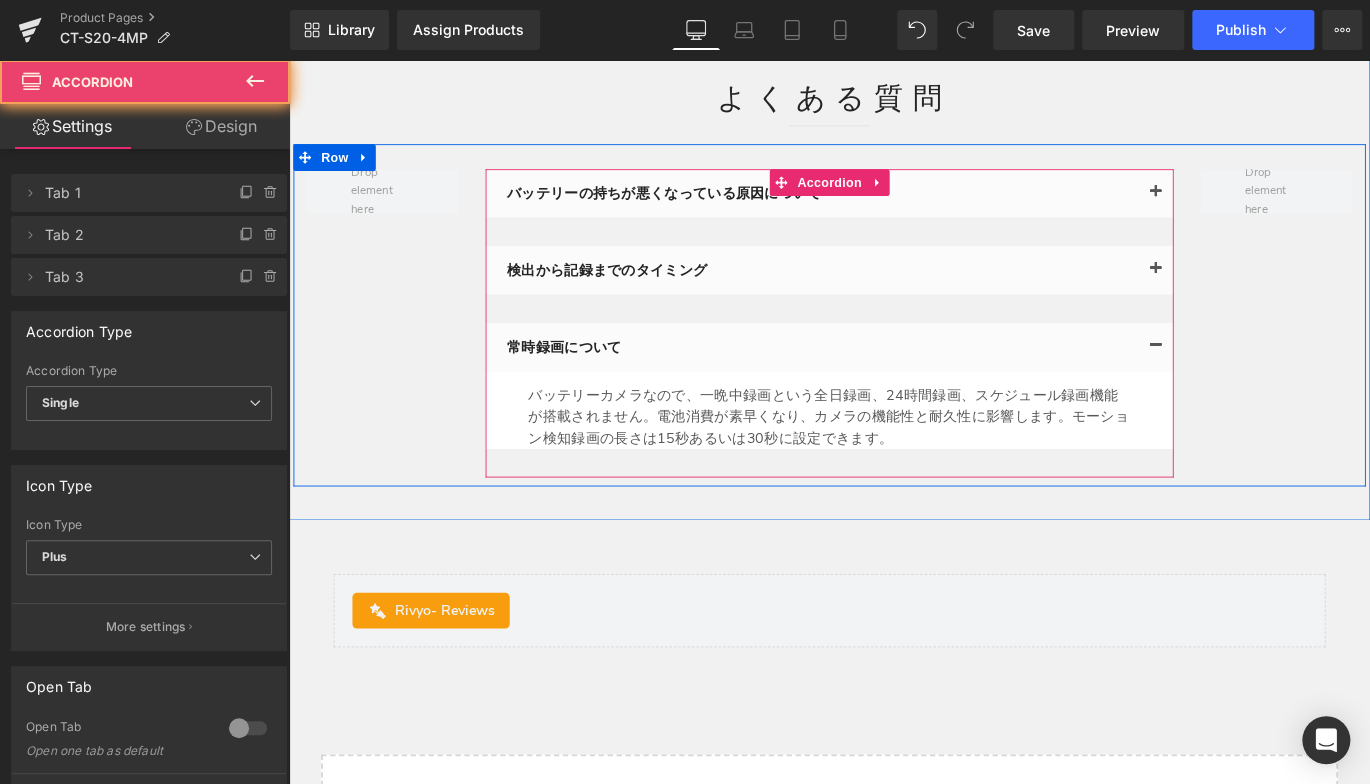 click at bounding box center [1259, 381] 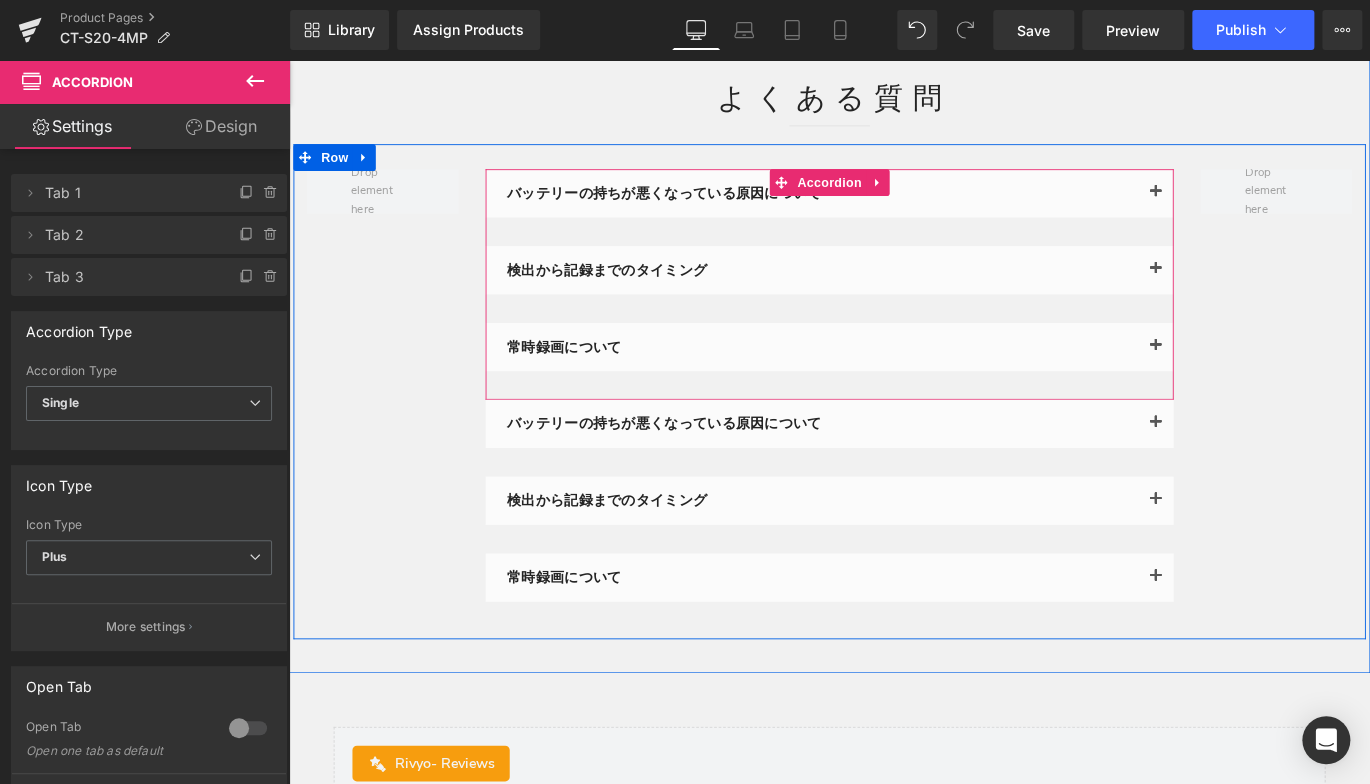 click on "常時録画について Text Block
バッテリーカメラなので、一晩中録画という全日録画、24時間録画、スケジュール録画機能が搭載されません。電池消費が素早くなり、カメラの機能性と耐久性に影響します。モーション検知録画の長さは15秒あるいは30秒に設定できます。
Text Block" at bounding box center (894, 397) 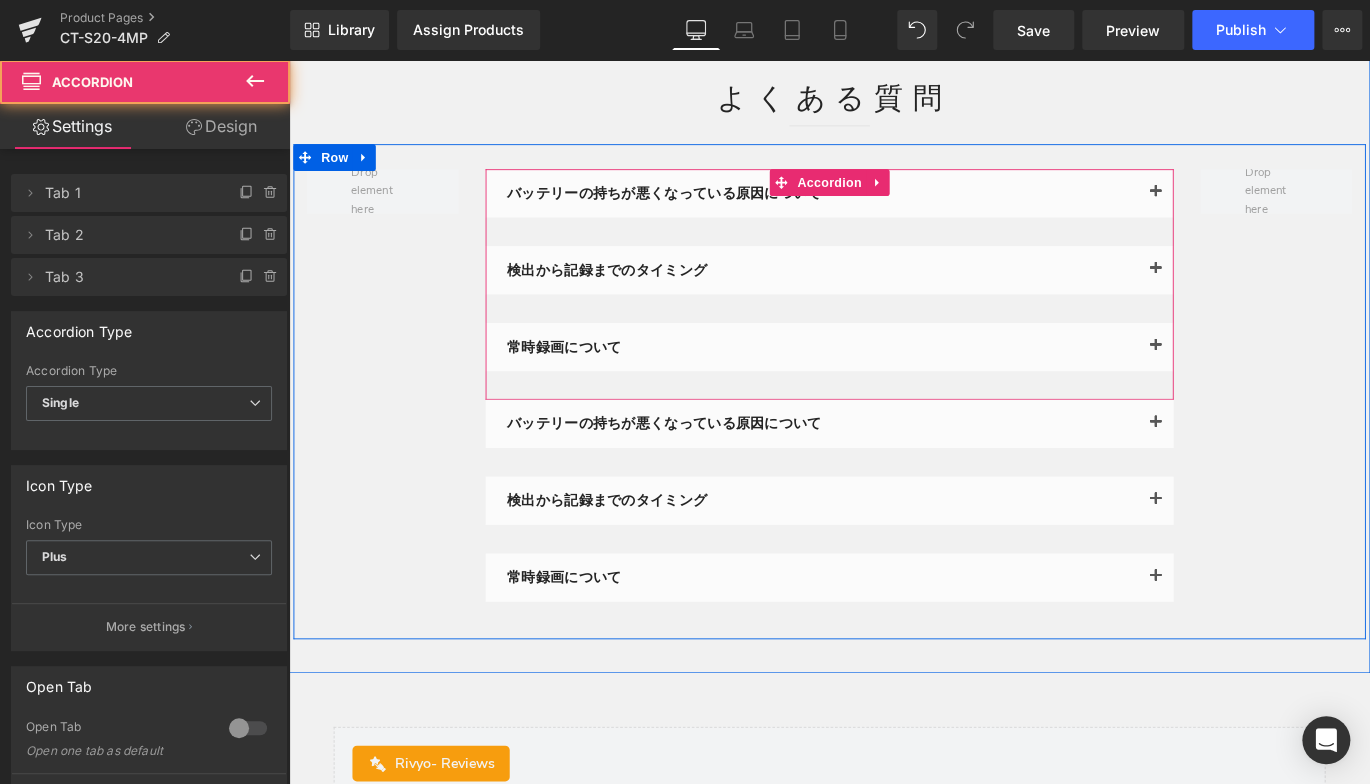 drag, startPoint x: 864, startPoint y: 444, endPoint x: 887, endPoint y: 407, distance: 43.56604 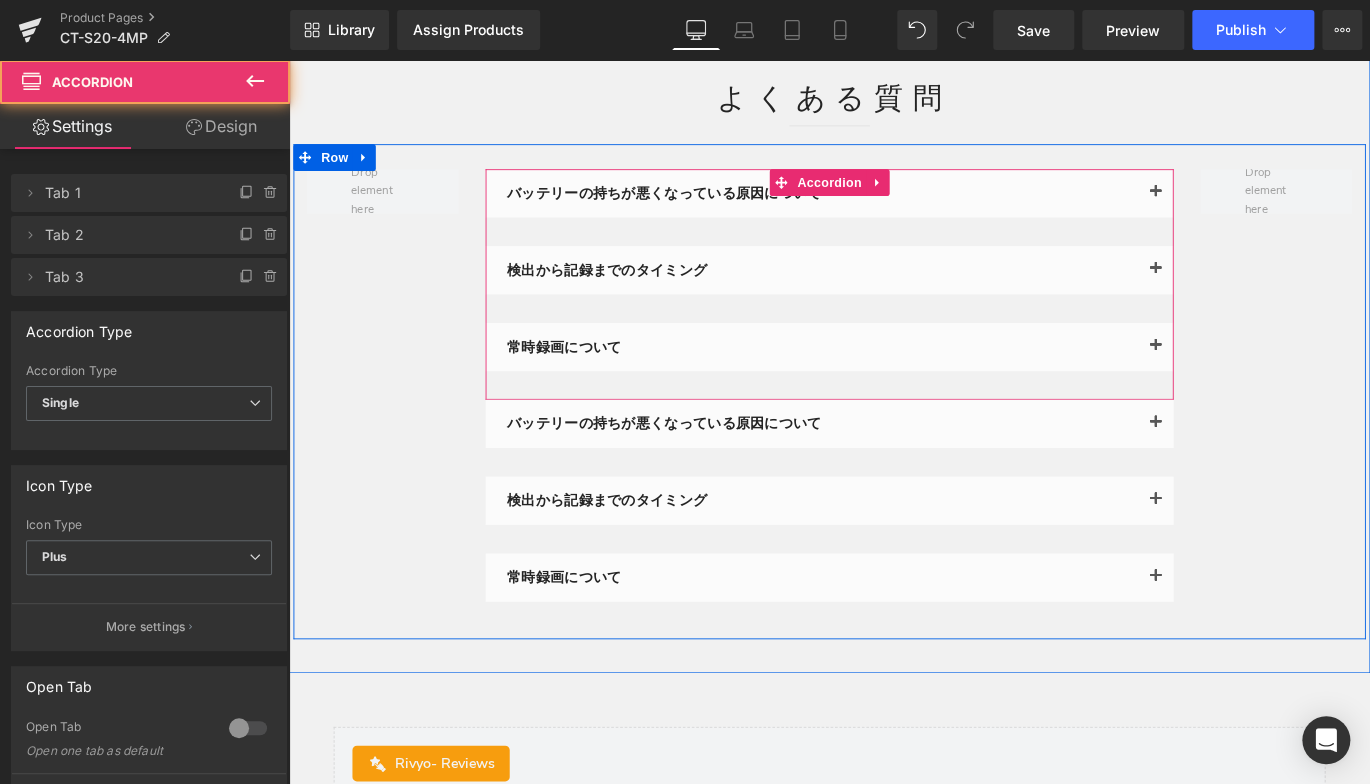 click on "常時録画について Text Block
バッテリーカメラなので、一晩中録画という全日録画、24時間録画、スケジュール録画機能が搭載されません。電池消費が素早くなり、カメラの機能性と耐久性に影響します。モーション検知録画の長さは15秒あるいは30秒に設定できます。
Text Block" at bounding box center [894, 397] 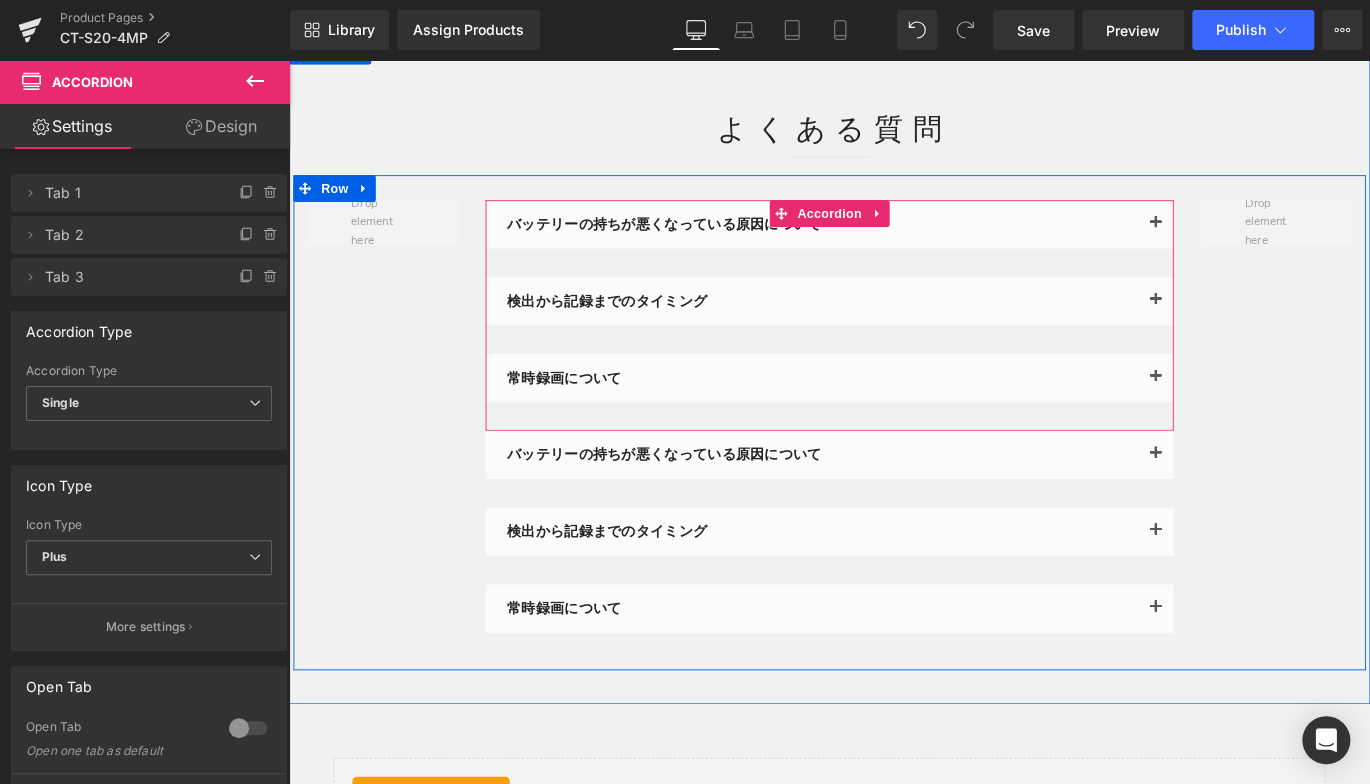 scroll, scrollTop: 7840, scrollLeft: 0, axis: vertical 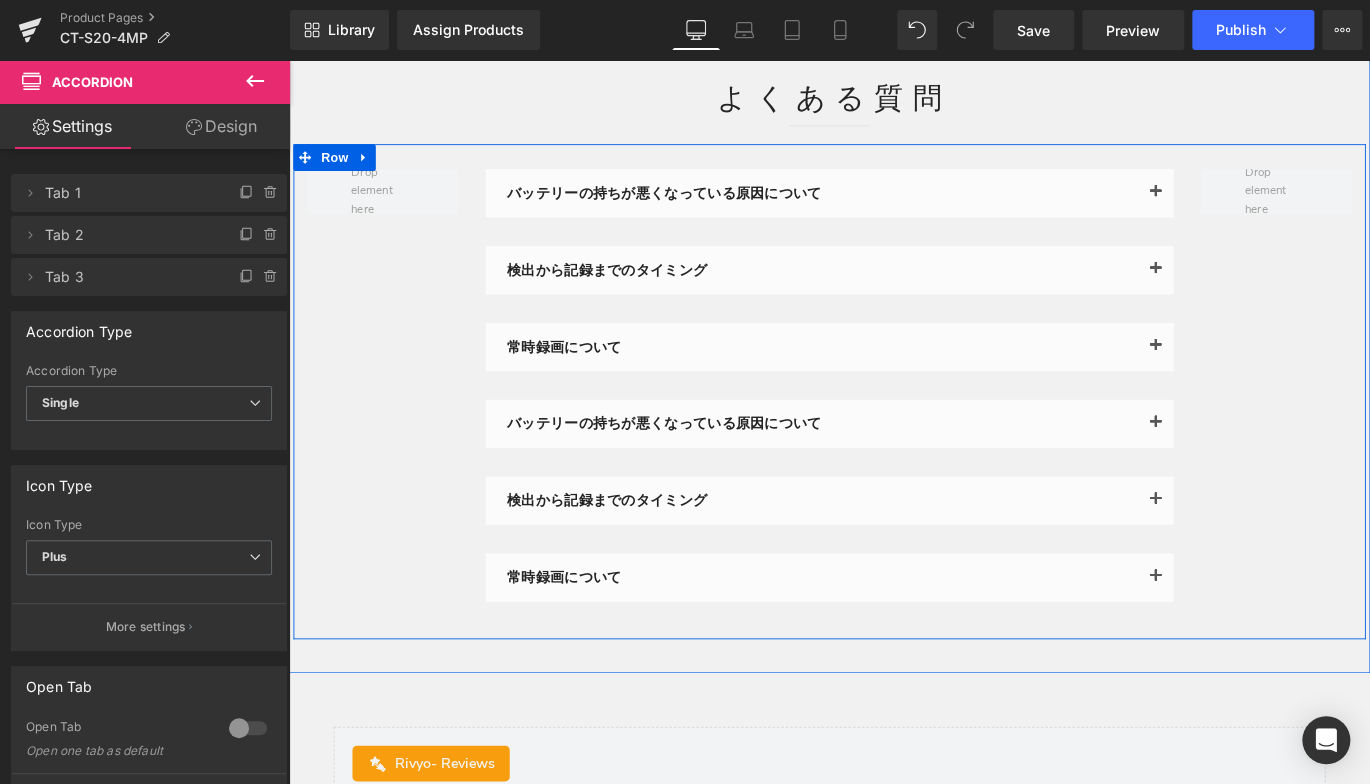 click on "バッテリーの持ちが悪くなっている原因について
Text Block
Text Block
検出から記録までのタイミング Text Block" at bounding box center [894, 431] 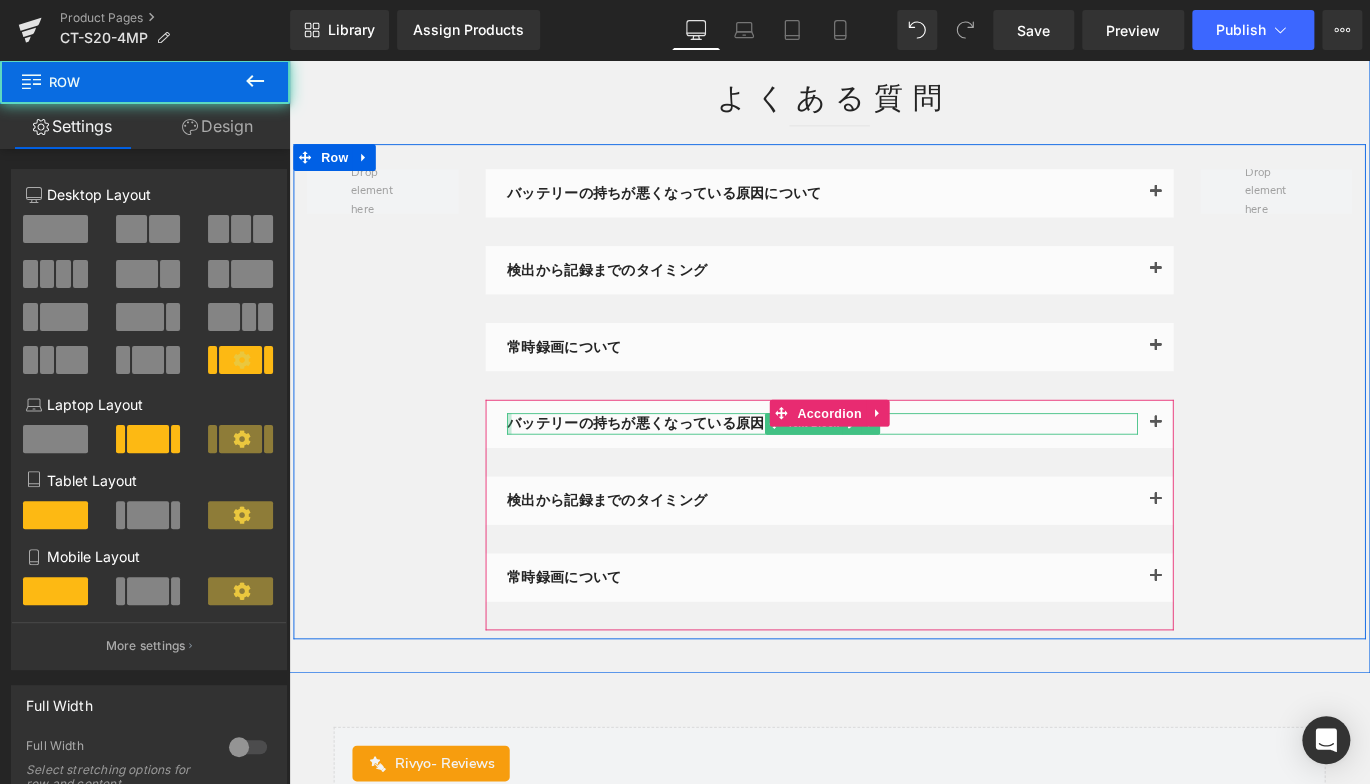 click at bounding box center [535, 467] 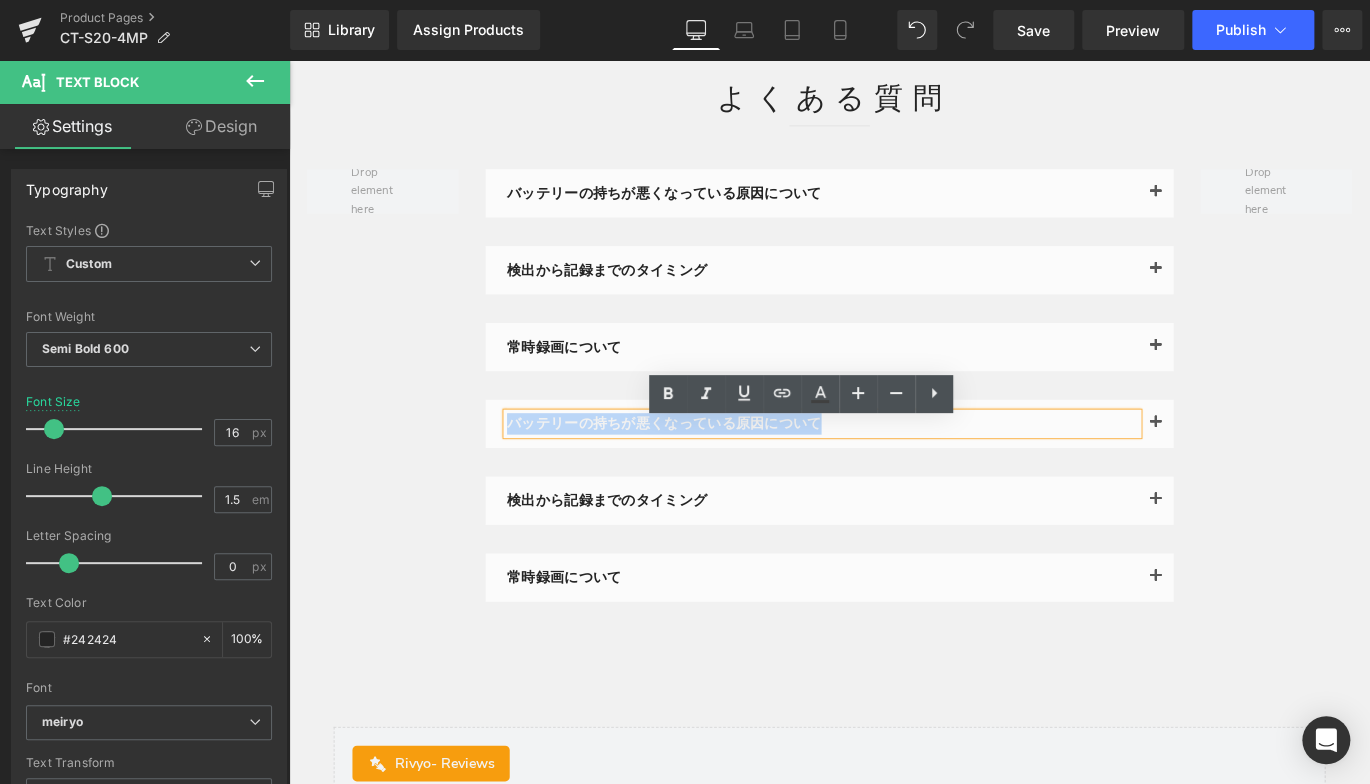 drag, startPoint x: 795, startPoint y: 472, endPoint x: 309, endPoint y: 475, distance: 486.00925 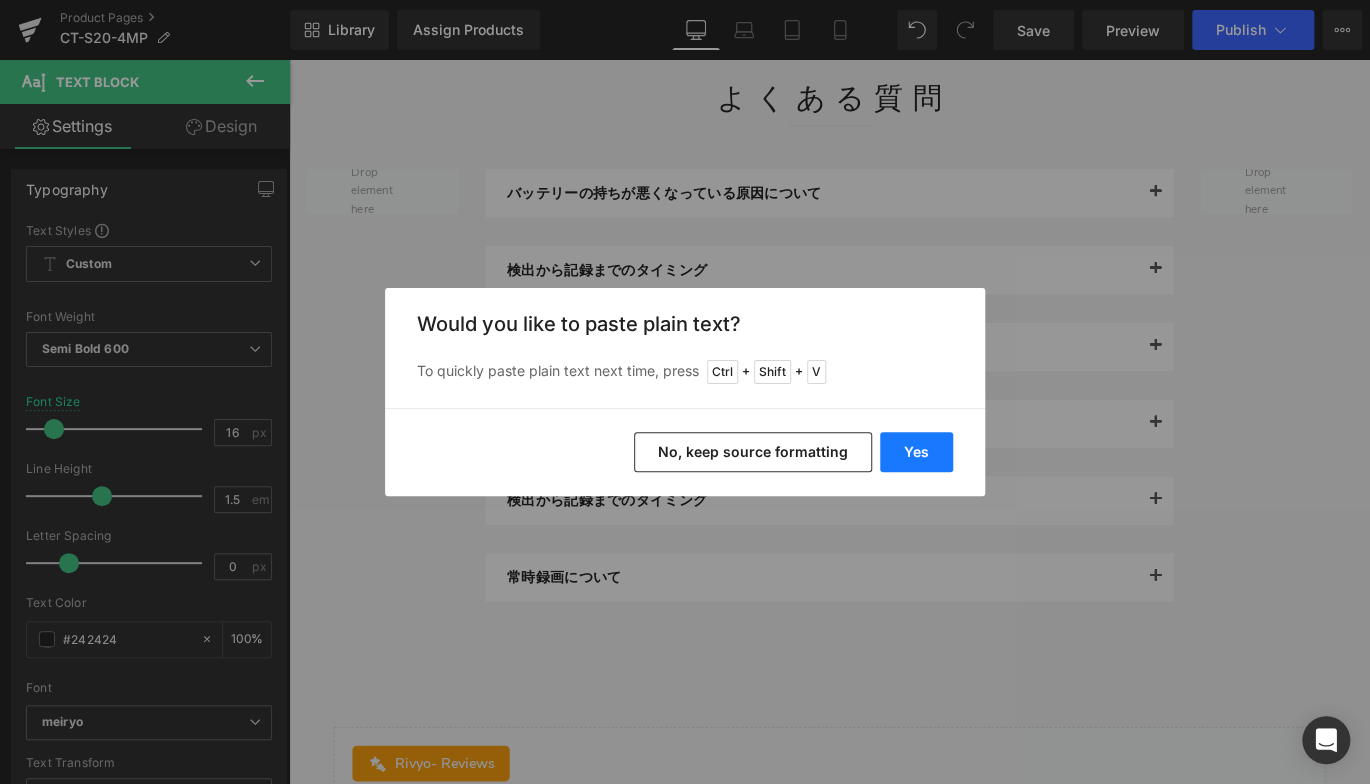 click on "Yes" at bounding box center [916, 452] 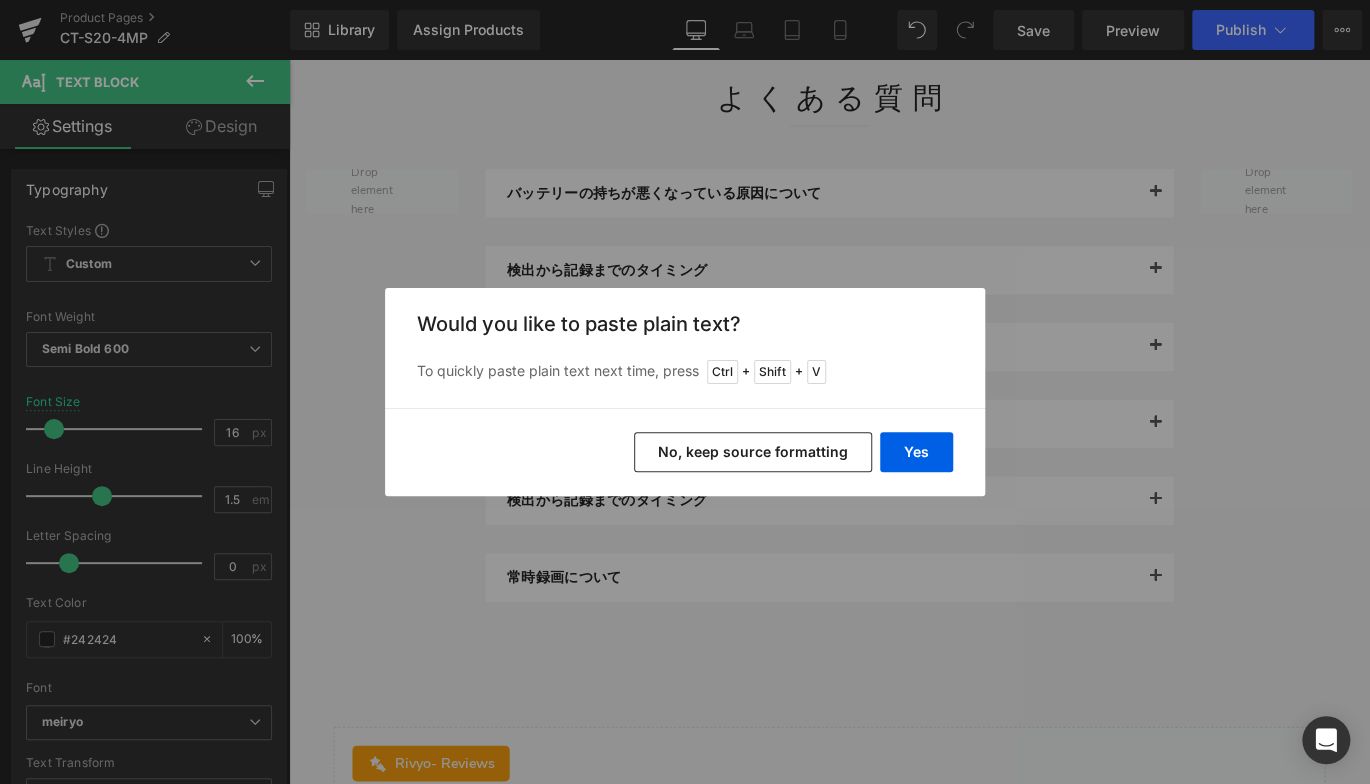 type 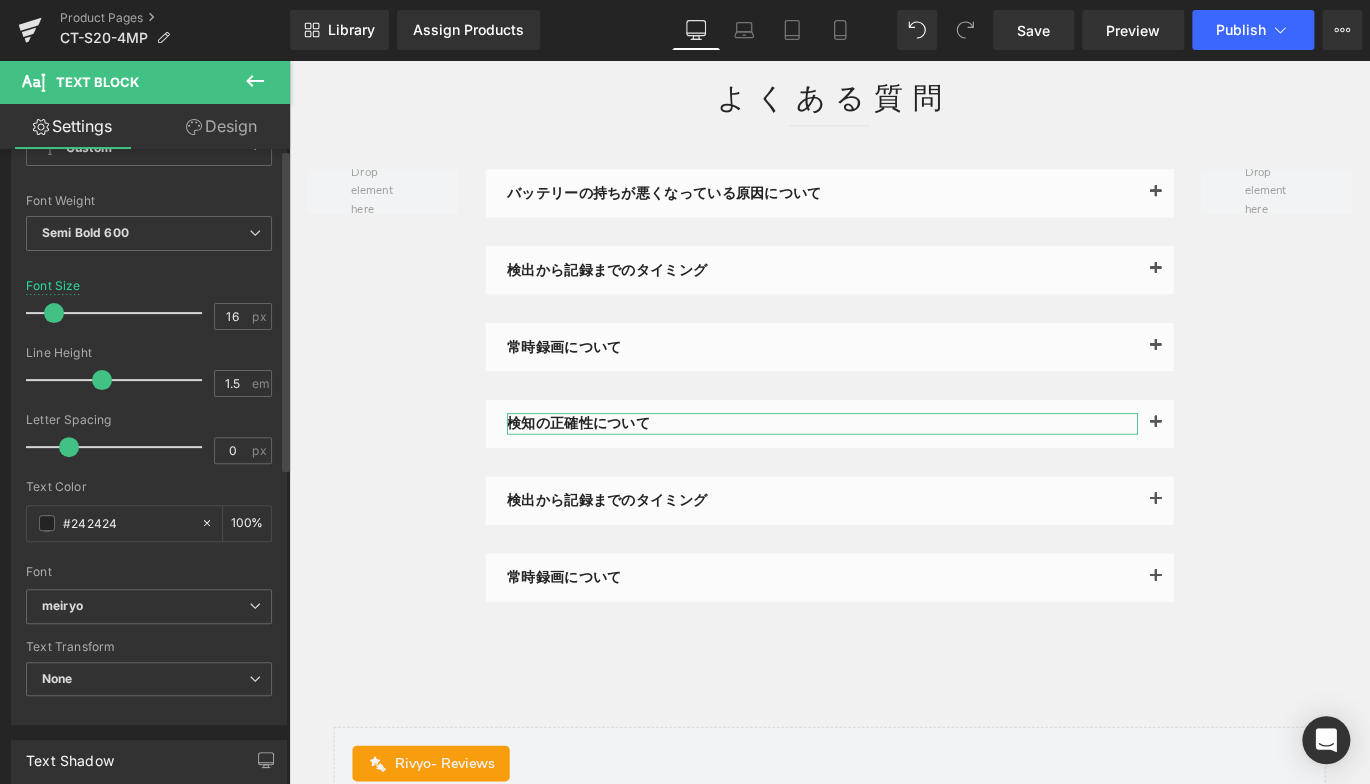 scroll, scrollTop: 300, scrollLeft: 0, axis: vertical 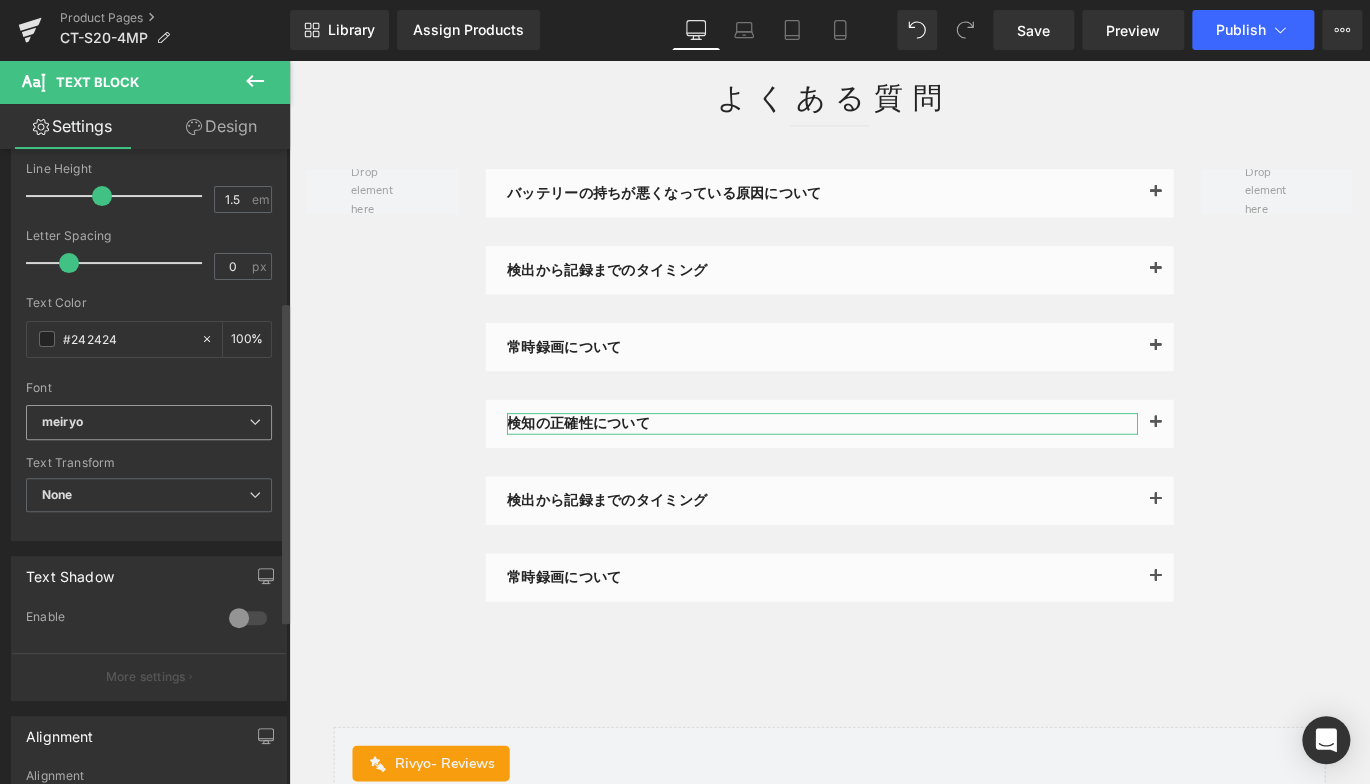 click on "meiryo" at bounding box center (149, 422) 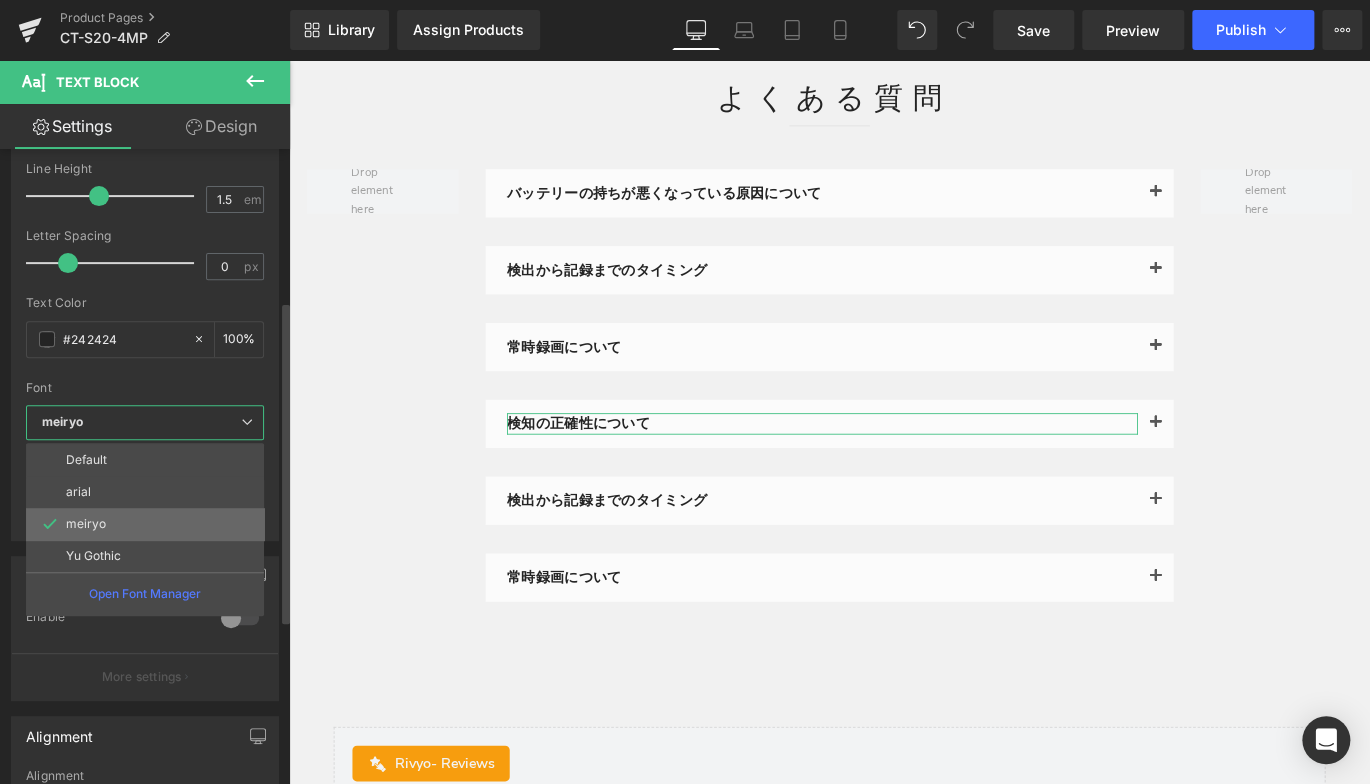 drag, startPoint x: 112, startPoint y: 516, endPoint x: 126, endPoint y: 518, distance: 14.142136 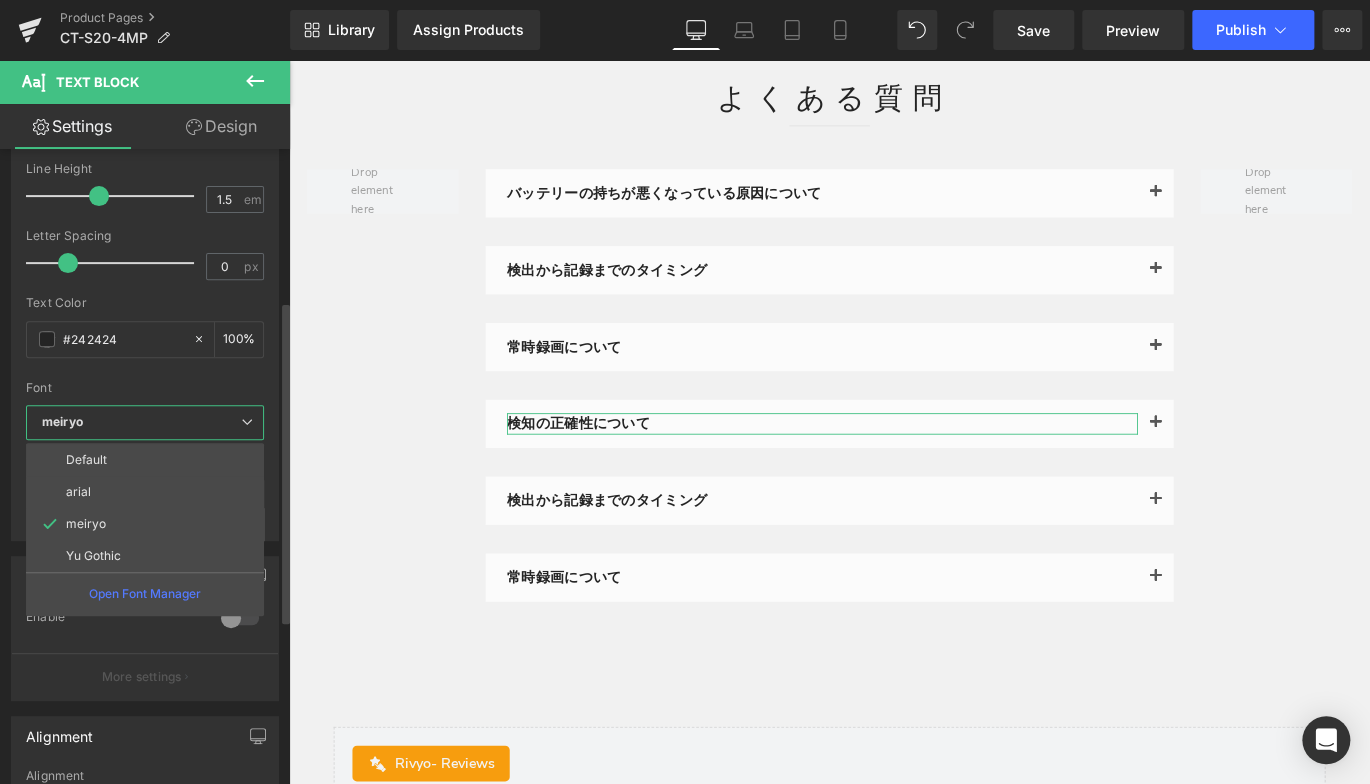 click on "meiryo" at bounding box center (145, 524) 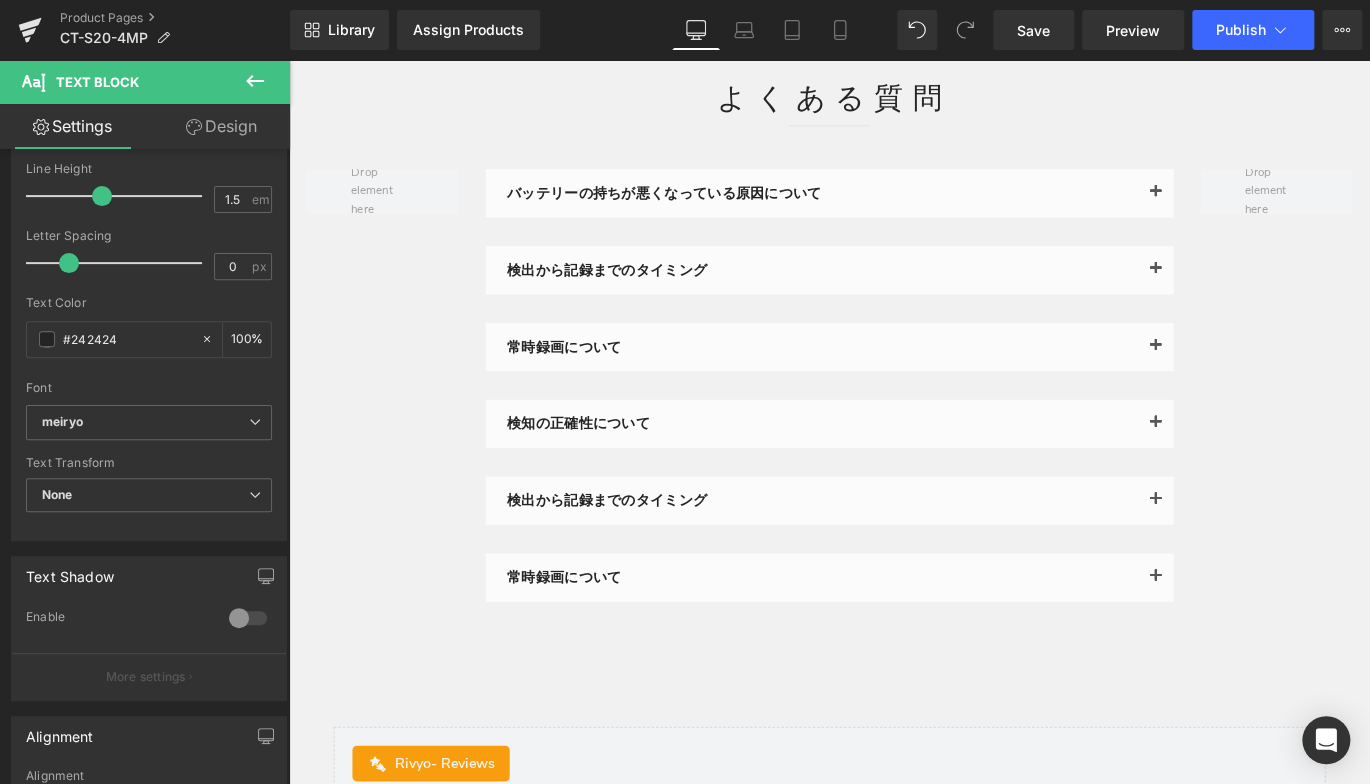 click on "バッテリーの持ちが悪くなっている原因について
Text Block
Text Block
検出から記録までのタイミング Text Block" at bounding box center (894, 431) 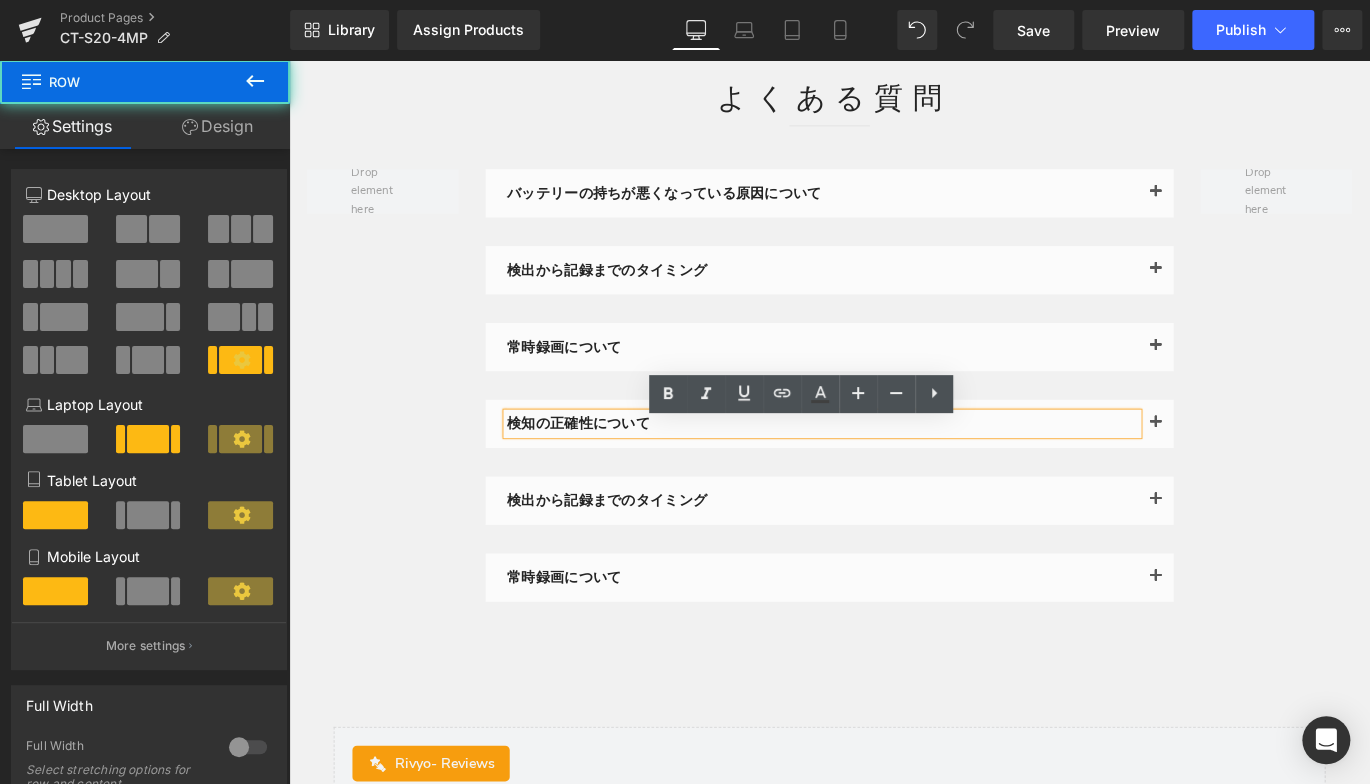 click on "検知の正確性について
Text Block" at bounding box center [894, 467] 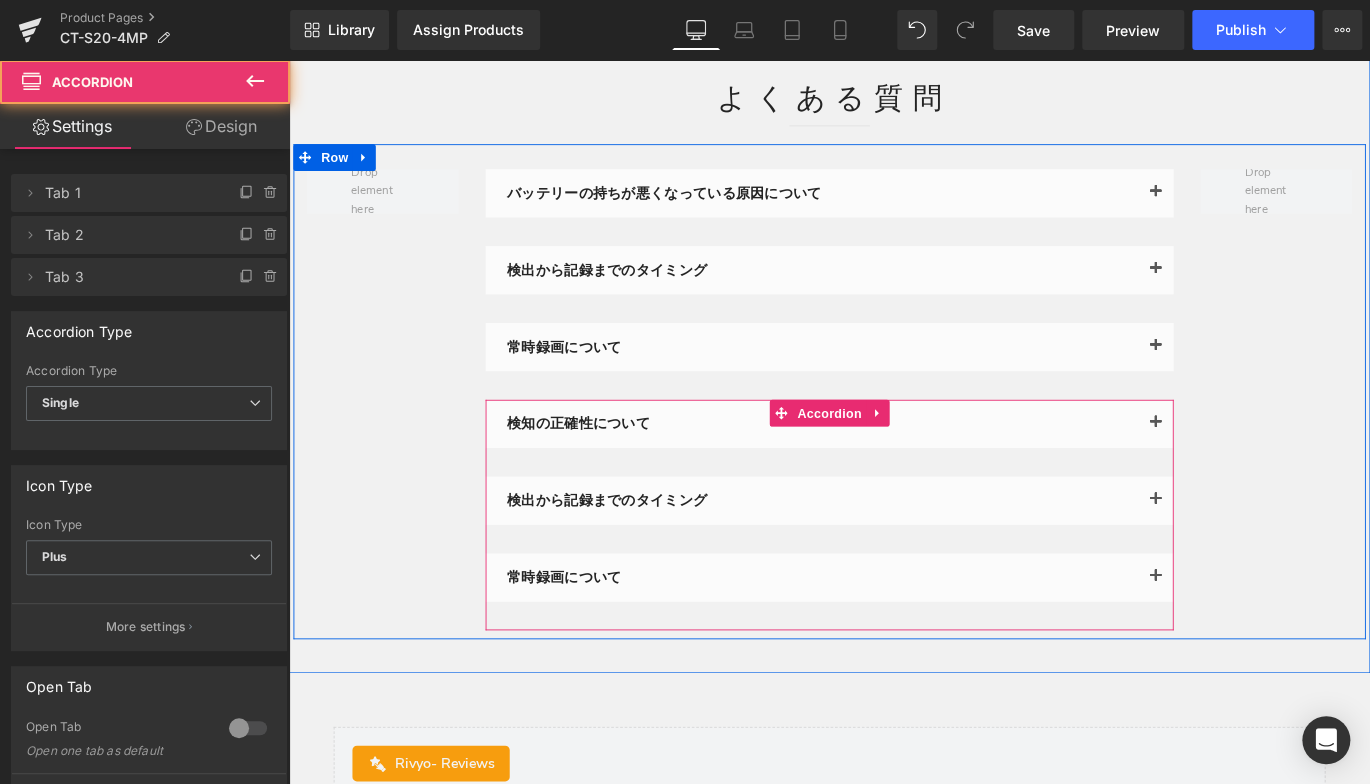click at bounding box center [1259, 467] 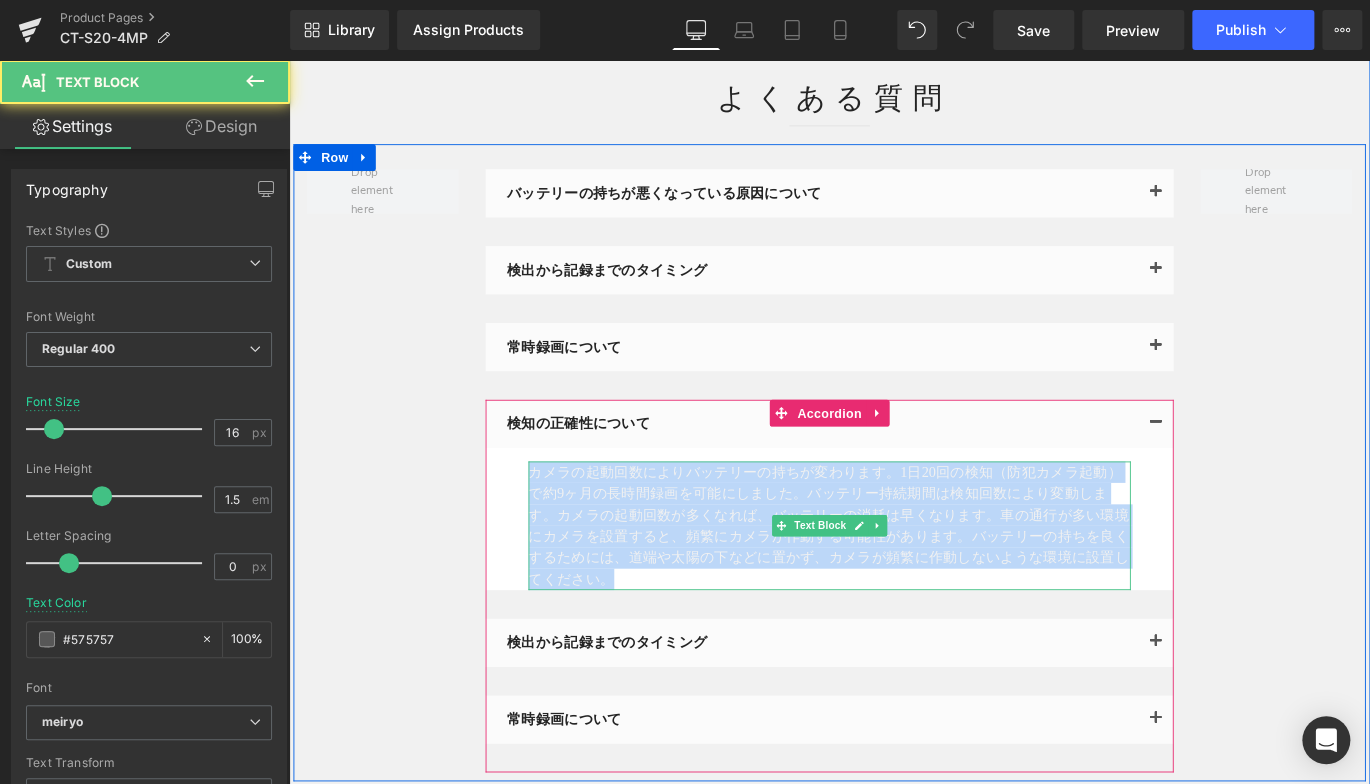 drag, startPoint x: 555, startPoint y: 529, endPoint x: 681, endPoint y: 654, distance: 177.48521 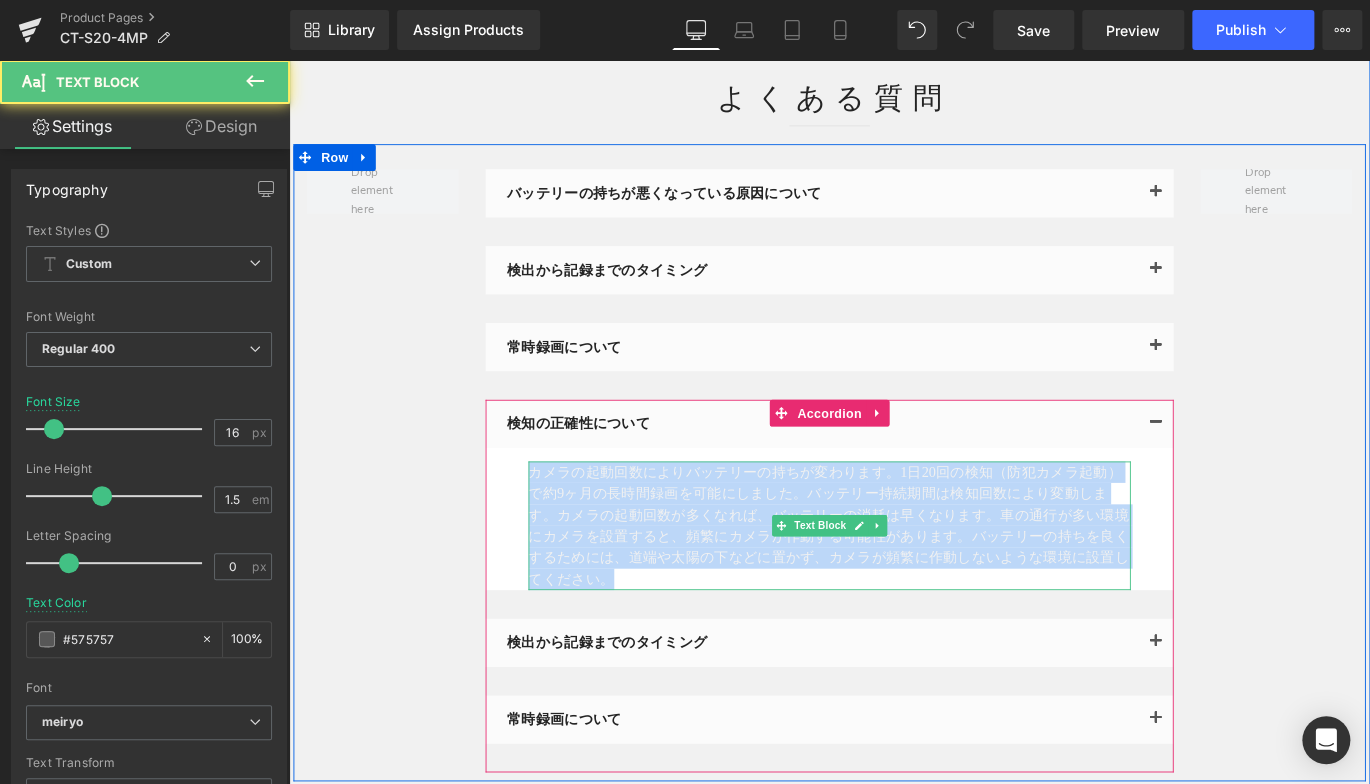 click on "カメラの起動回数によりバッテリーの持ちが変わります。1日20回の検知（防犯カメラ起動）で約9ヶ月の長時間録画を可能にしました。バッテリー持続期間は検知回数により変動します。カメラの起動回数が多くなれば、バッテリーの消耗は早くなります。⾞の通⾏が多い環境にカメラを設置すると、頻繁にカメラが作動する可能性があります。バッテリーの持ちを良くするためには、道端や太陽の下などに置かず、カメラが頻繁に作動しないような環境に設置してください。" at bounding box center [894, 581] 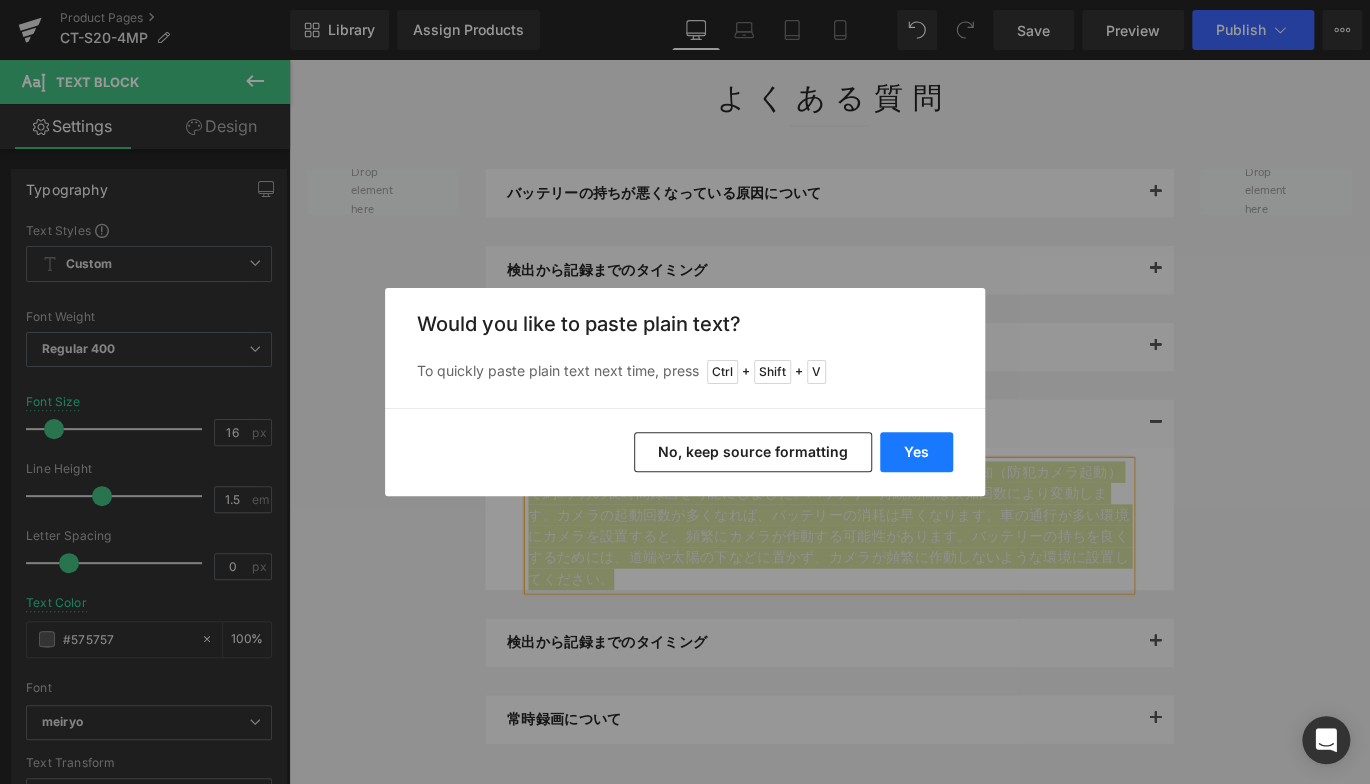 click on "Yes" at bounding box center [916, 452] 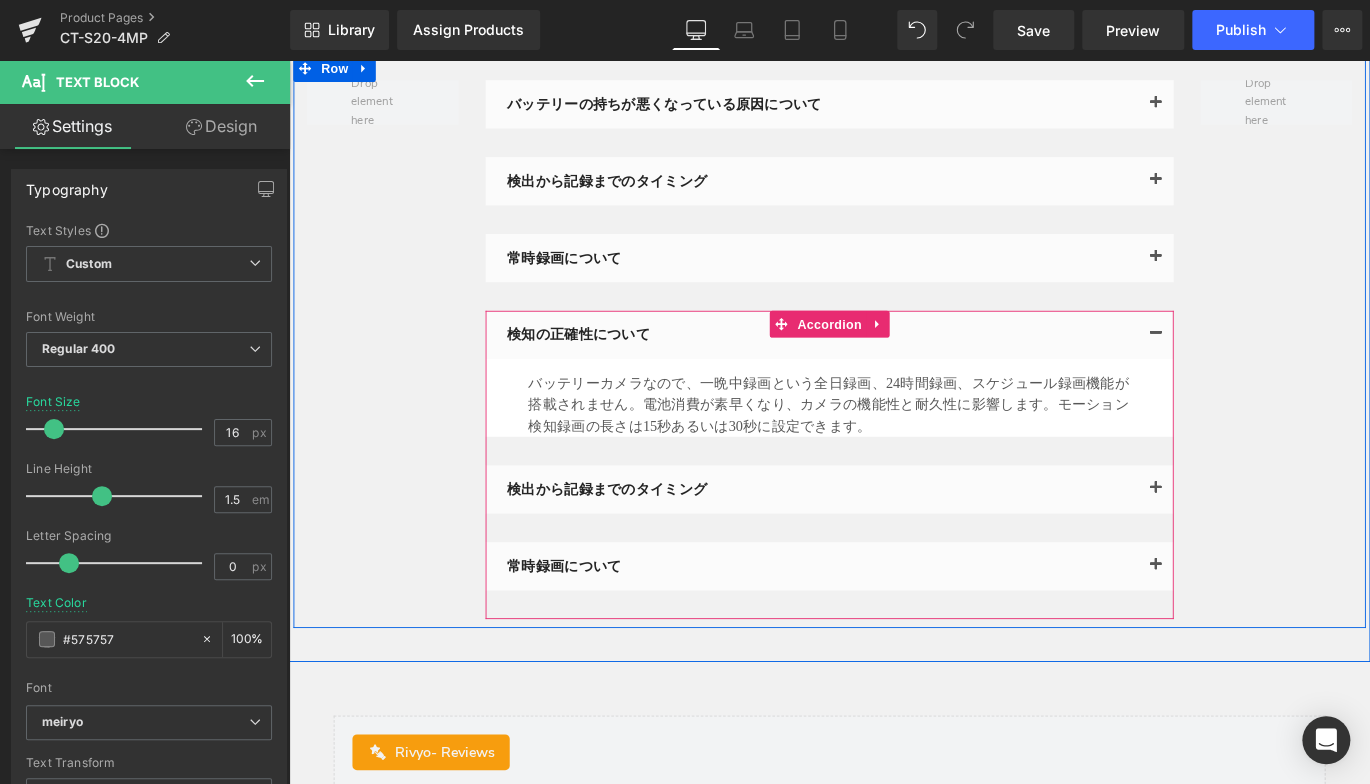 scroll, scrollTop: 8040, scrollLeft: 0, axis: vertical 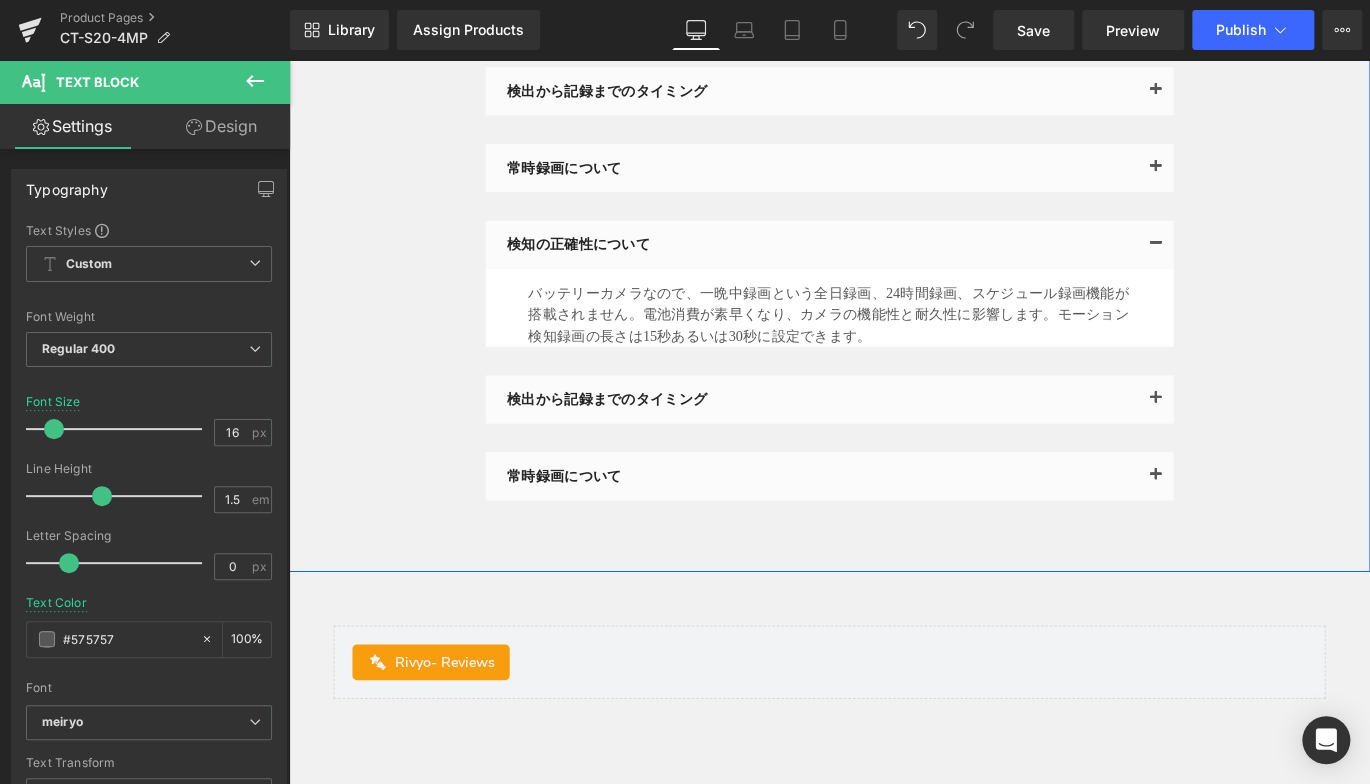click on "Text Block         よ く あ る 質 問 Heading         Separator         Row
バッテリーの持ちが悪くなっている原因について
Text Block
Text Block
検出から記録までのタイミング" at bounding box center [894, 216] 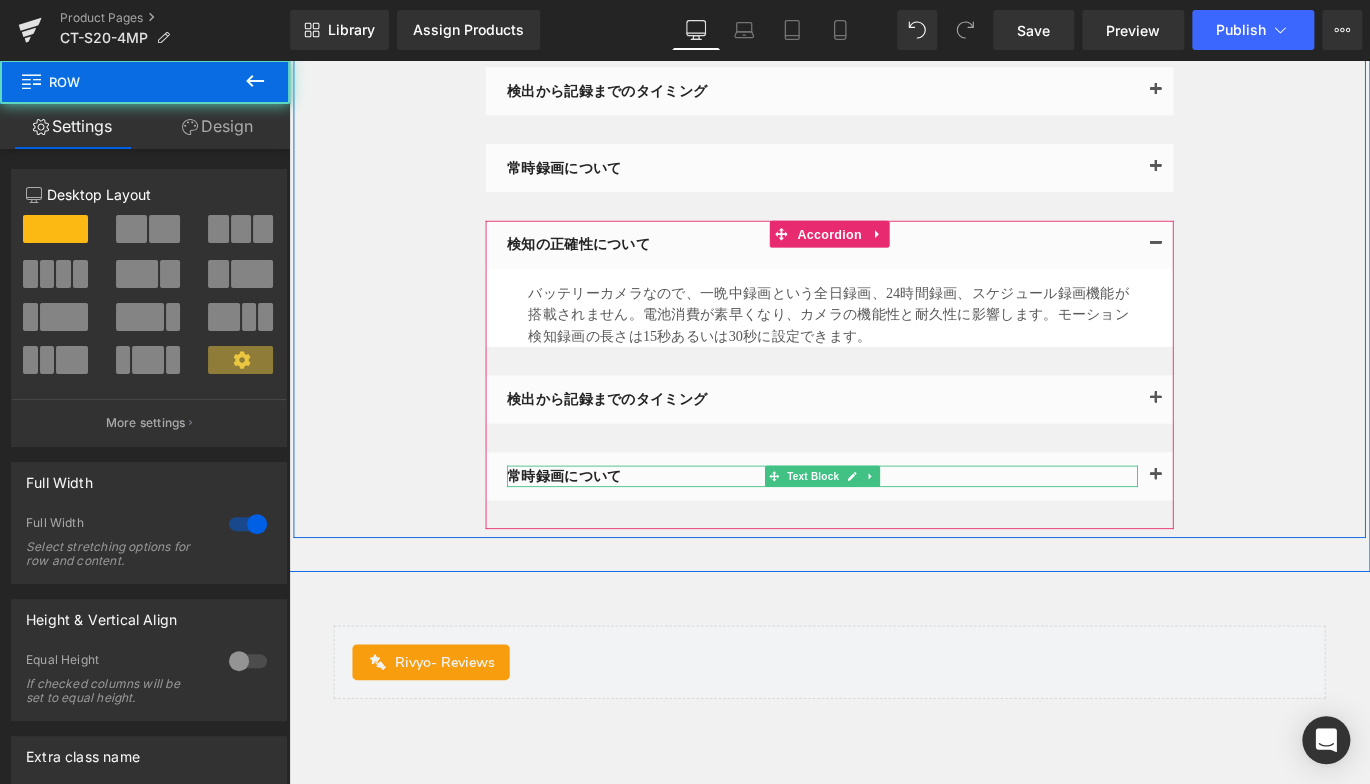 click on "常時録画について" at bounding box center [886, 526] 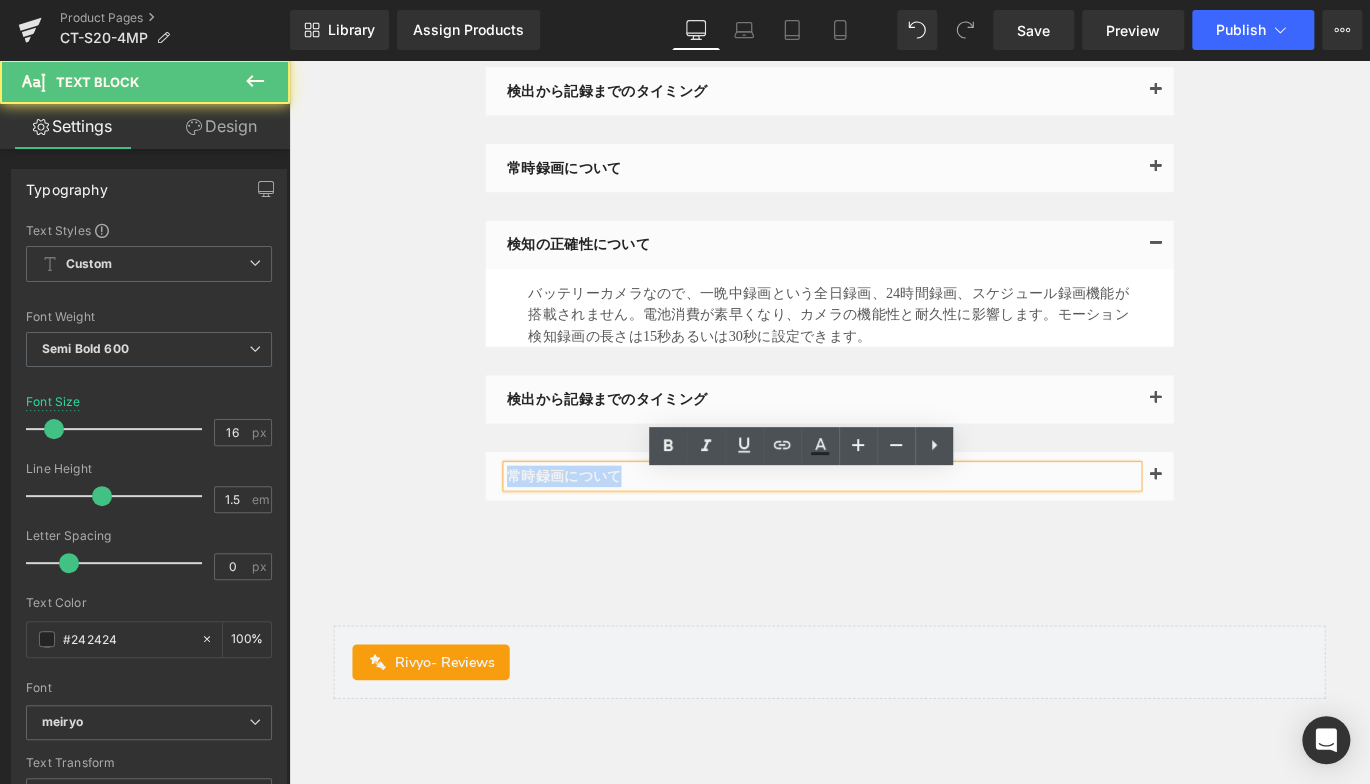 drag, startPoint x: 664, startPoint y: 535, endPoint x: 393, endPoint y: 545, distance: 271.18445 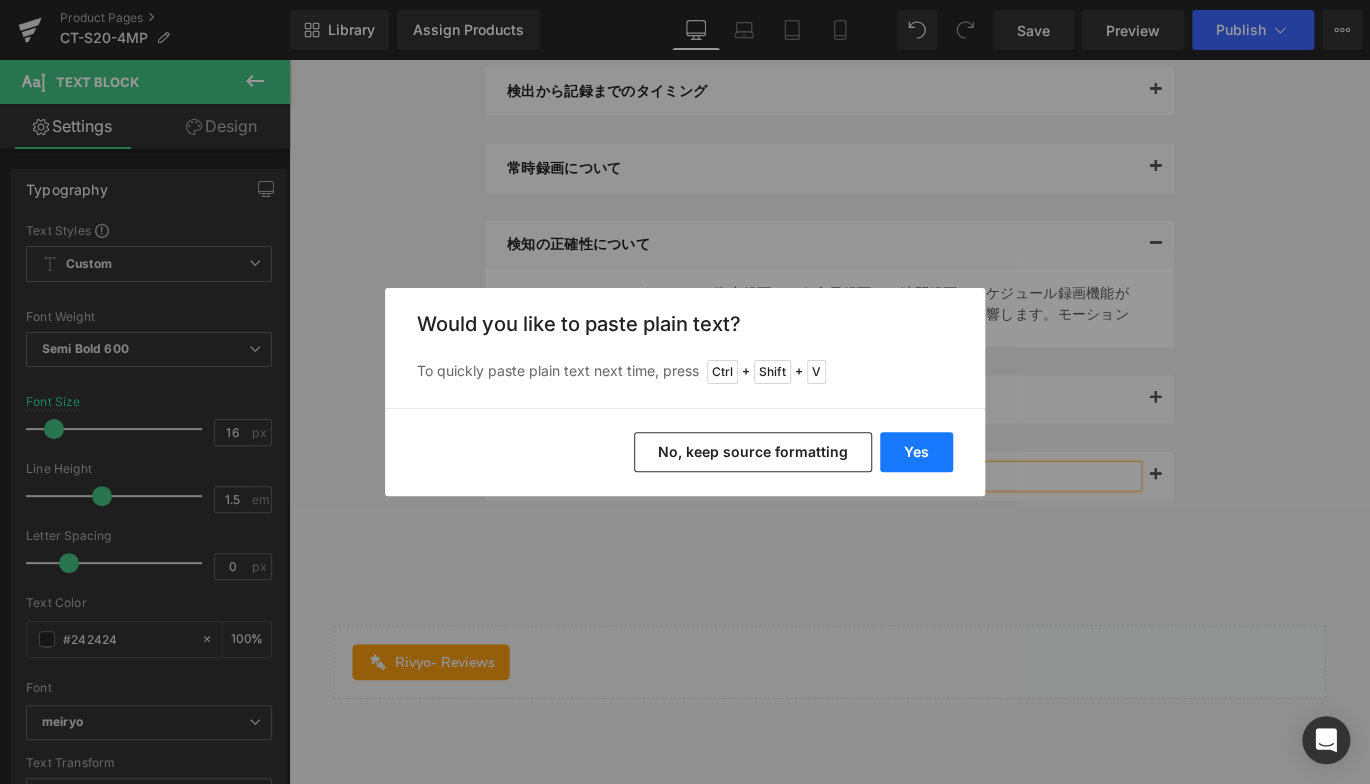 click on "Yes" at bounding box center (916, 452) 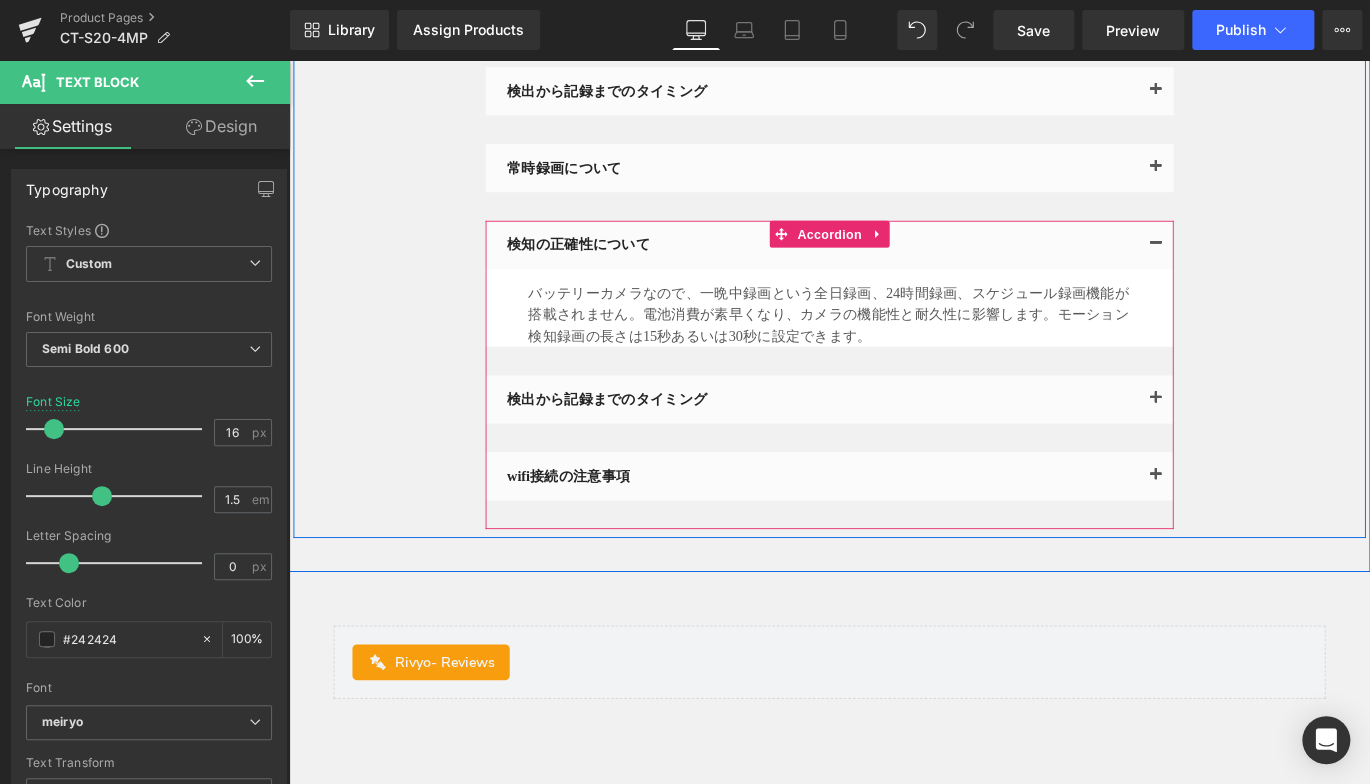 click at bounding box center [1259, 526] 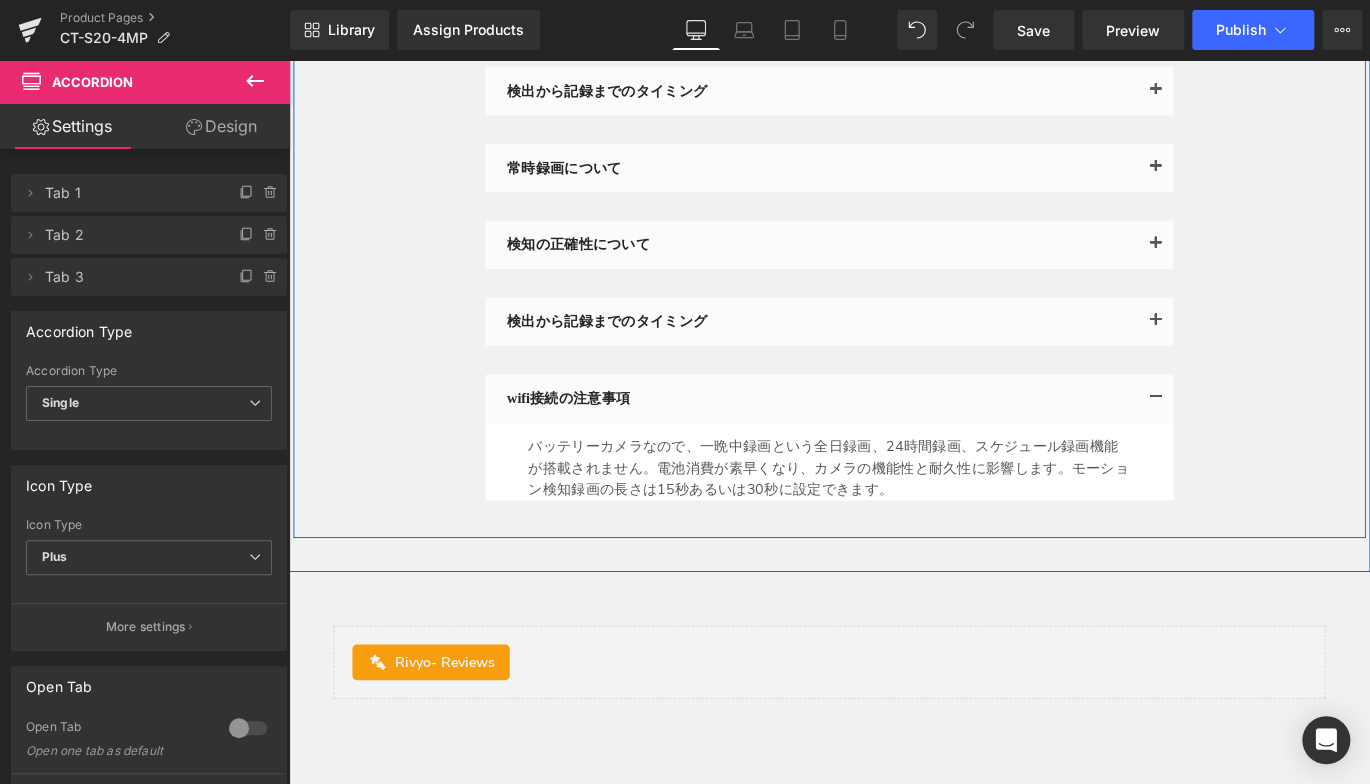 drag, startPoint x: 295, startPoint y: 591, endPoint x: 449, endPoint y: 586, distance: 154.08115 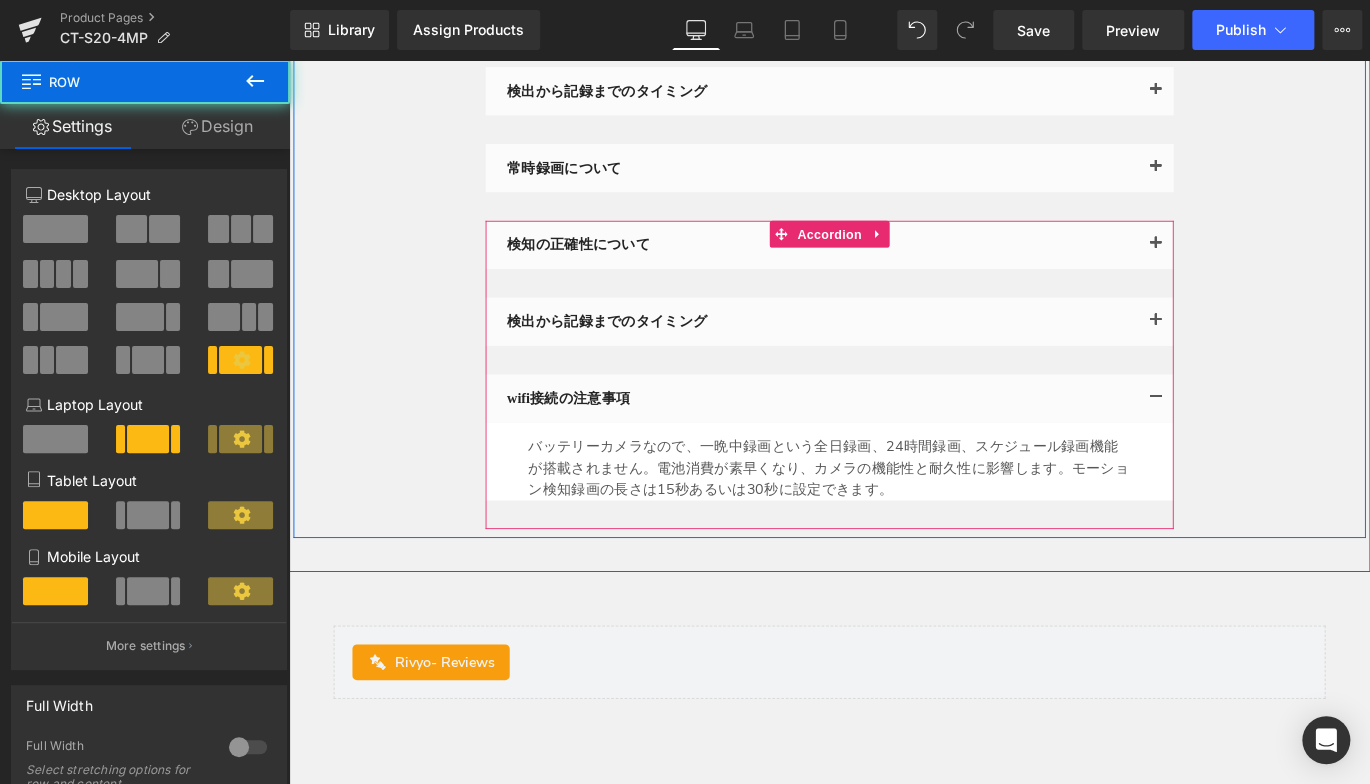 click at bounding box center (289, 60) 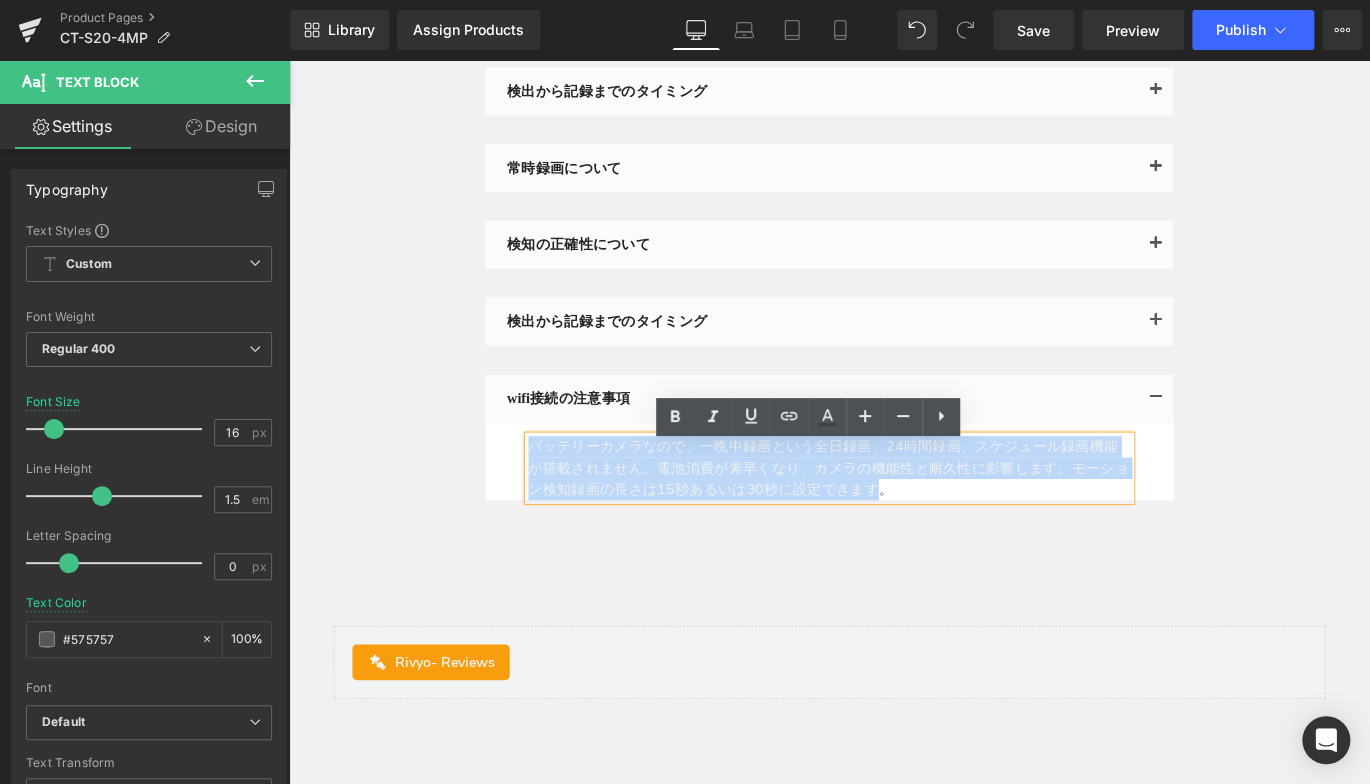 drag, startPoint x: 553, startPoint y: 500, endPoint x: 916, endPoint y: 555, distance: 367.14304 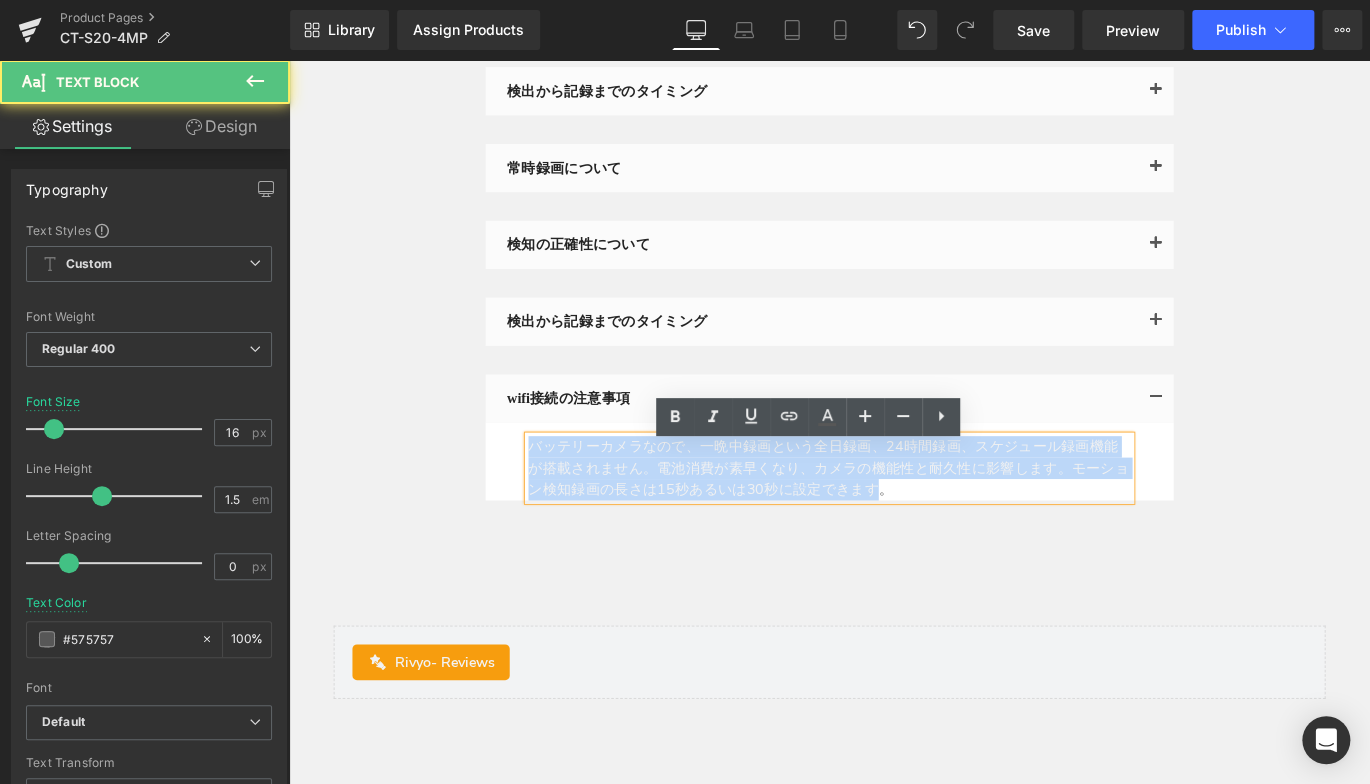 click on "バッテリーカメラなので、一晩中録画という全日録画、24時間録画、スケジュール録画機能が搭載されません。電池消費が素早くなり、カメラの機能性と耐久性に影響します。モーション検知録画の長さは15秒あるいは30秒に設定できます。" at bounding box center (894, 517) 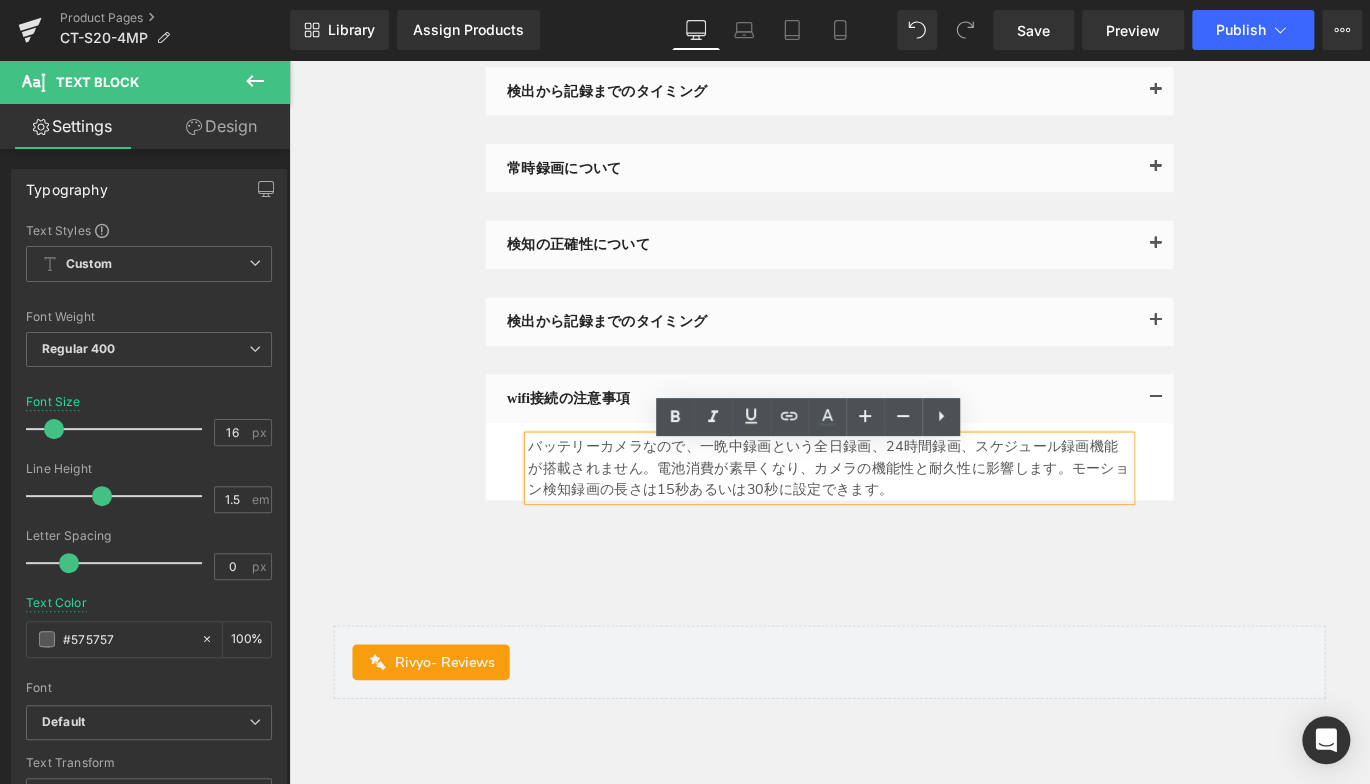 click on "検出から記録までのタイミング" at bounding box center (886, 353) 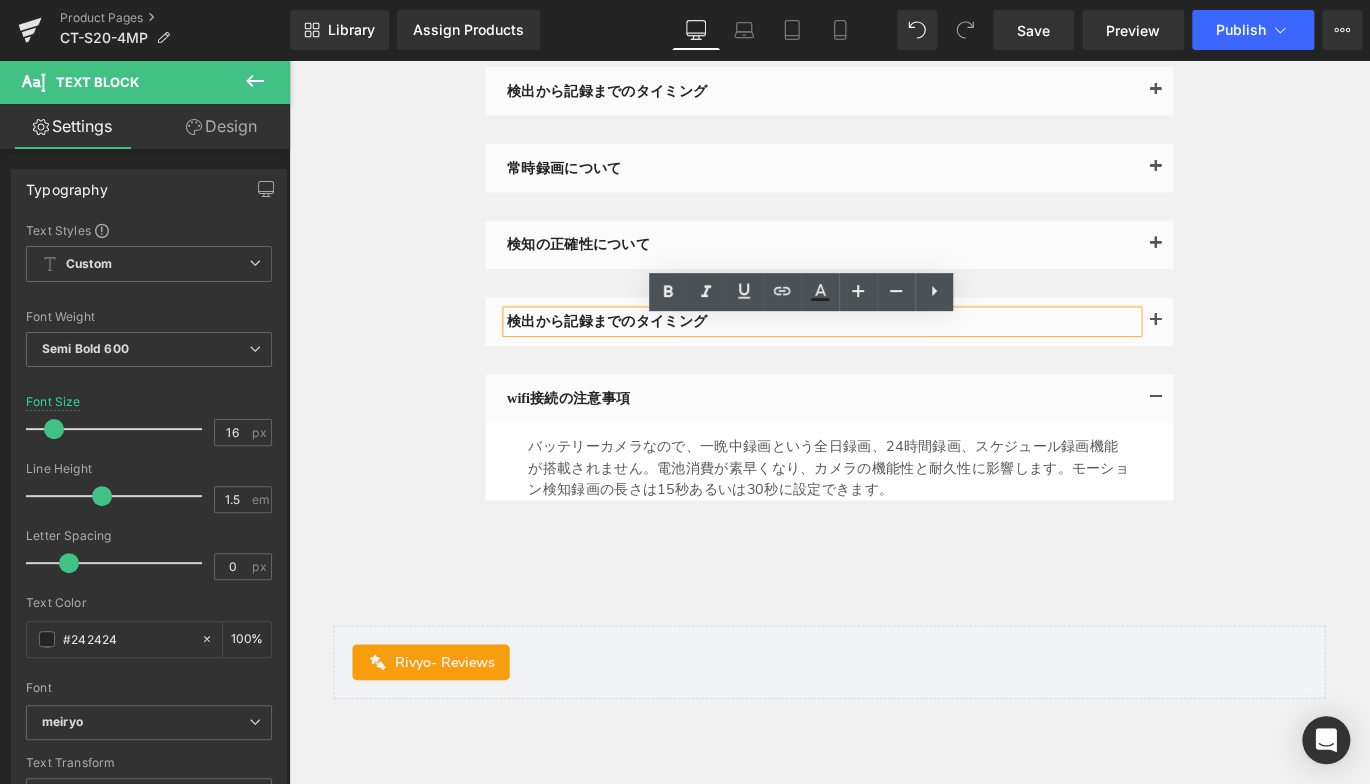 scroll, scrollTop: 7940, scrollLeft: 0, axis: vertical 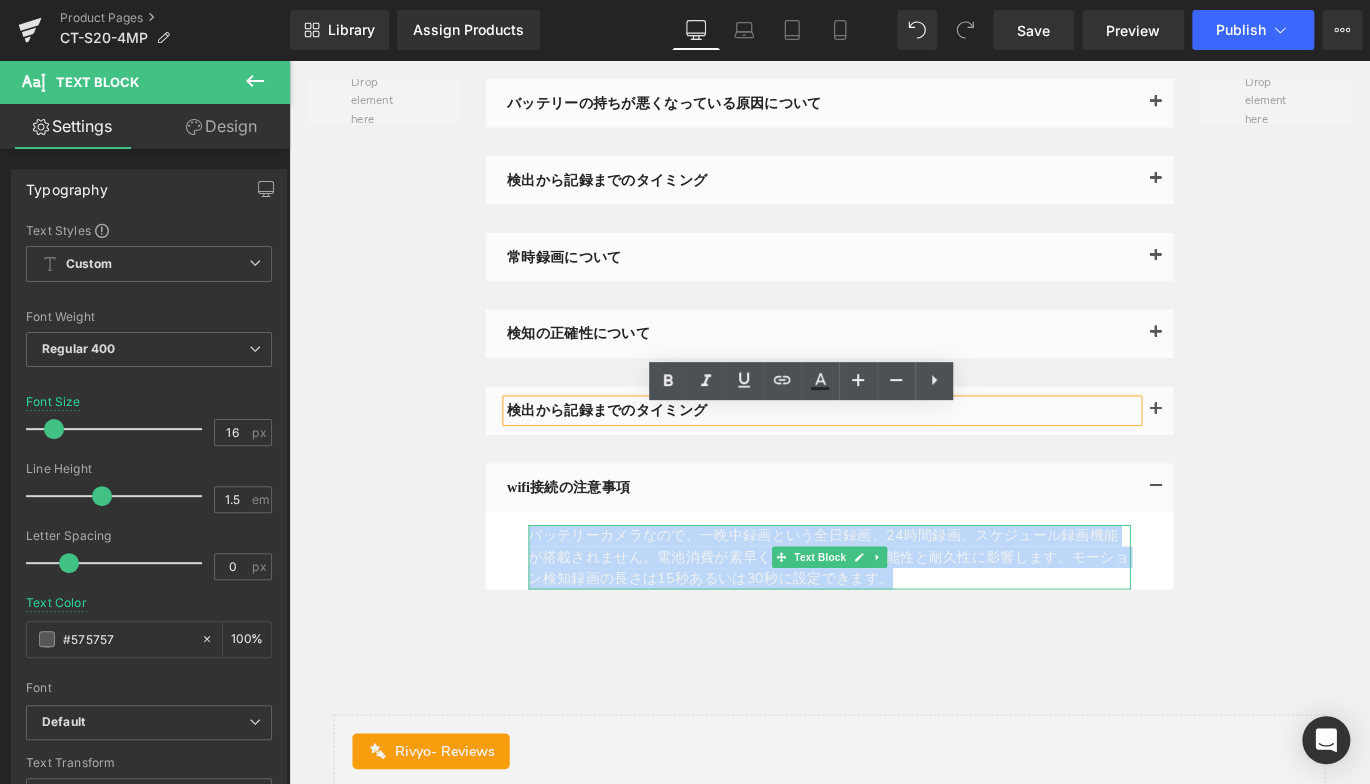 drag, startPoint x: 557, startPoint y: 606, endPoint x: 1001, endPoint y: 648, distance: 445.98206 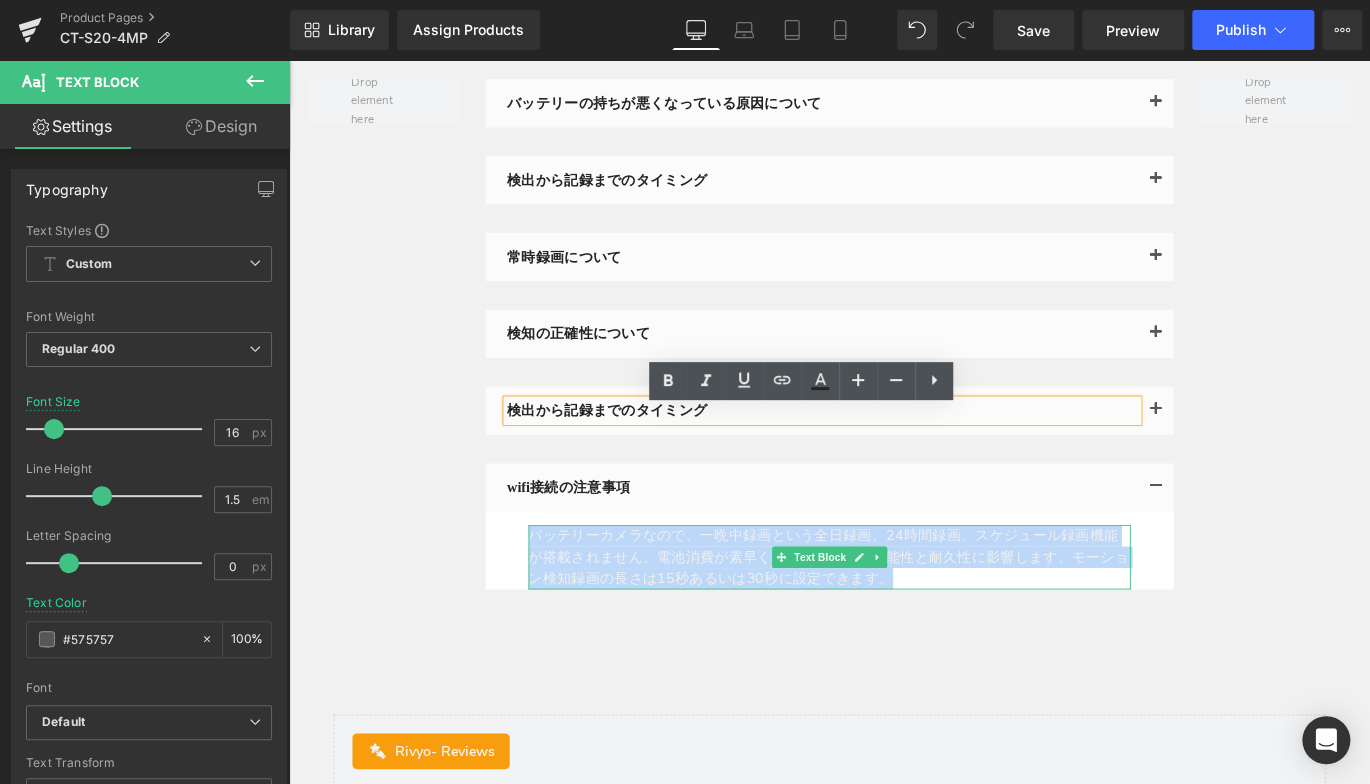 click on "バッテリーカメラなので、一晩中録画という全日録画、24時間録画、スケジュール録画機能が搭載されません。電池消費が素早くなり、カメラの機能性と耐久性に影響します。モーション検知録画の長さは15秒あるいは30秒に設定できます。" at bounding box center (894, 617) 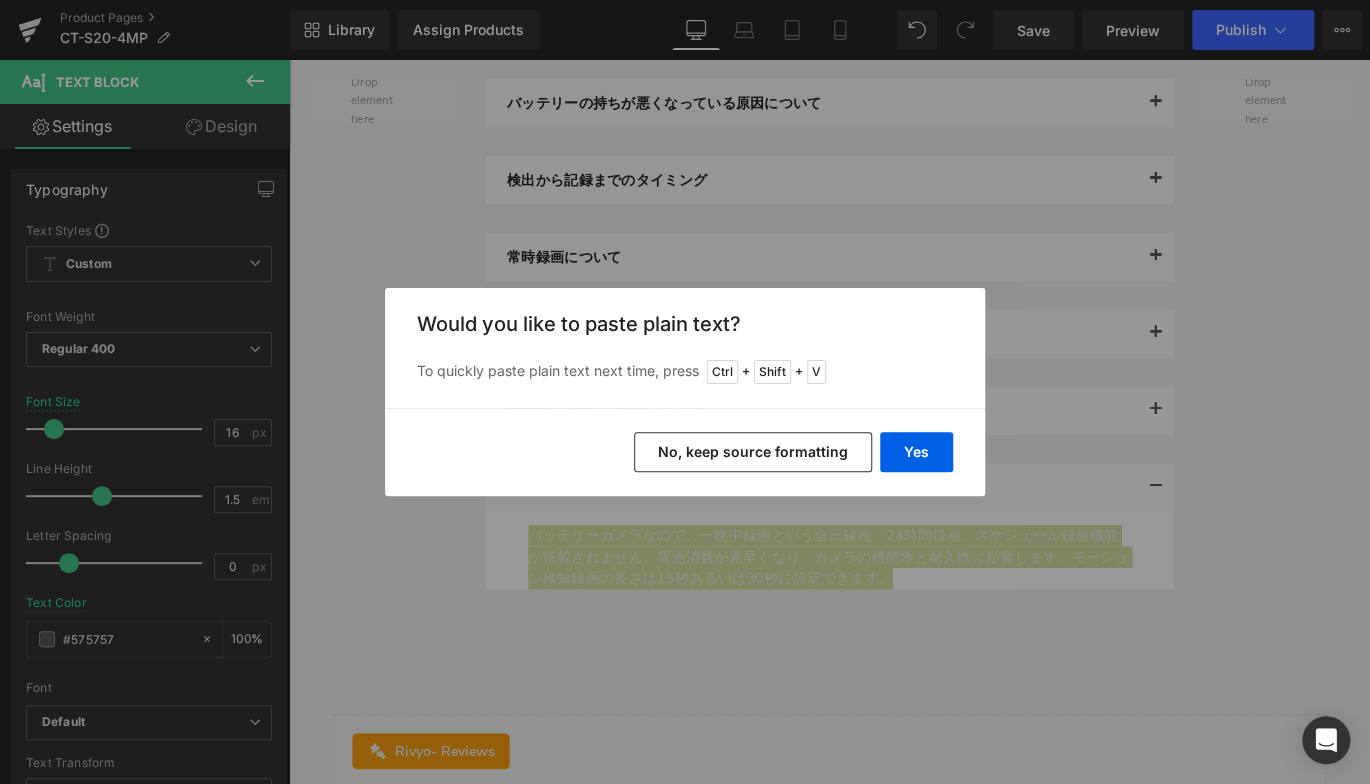 click on "Yes No, keep source formatting" at bounding box center (685, 452) 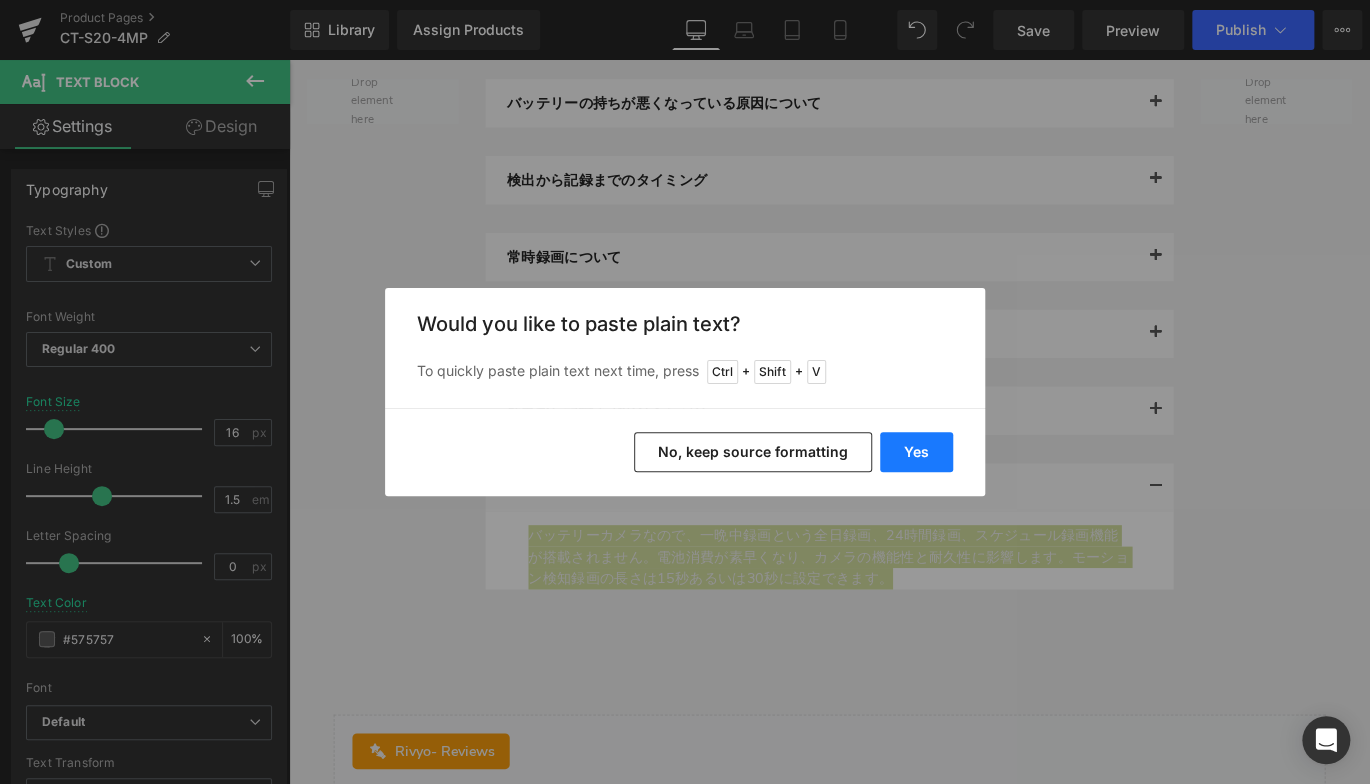 drag, startPoint x: 897, startPoint y: 452, endPoint x: 668, endPoint y: 445, distance: 229.10696 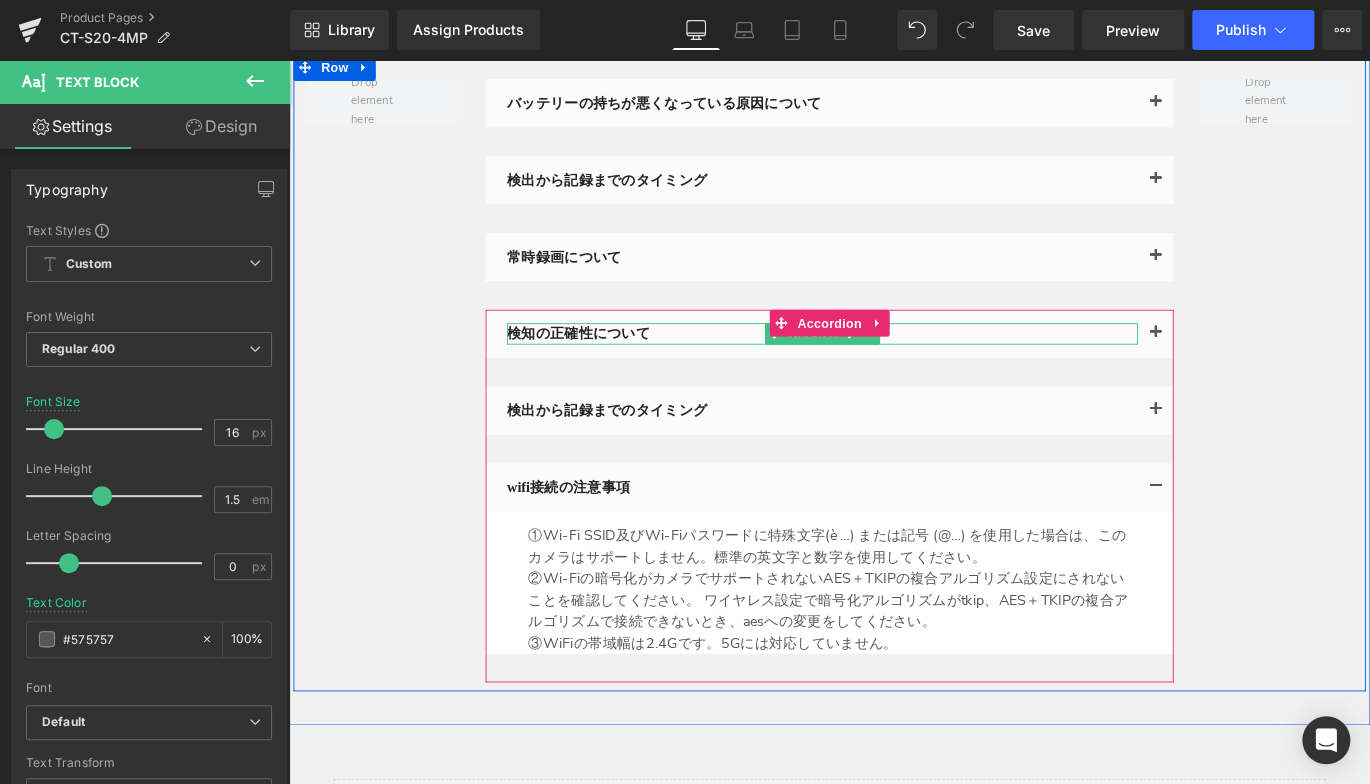 click on "検知の正確性について" at bounding box center [886, 367] 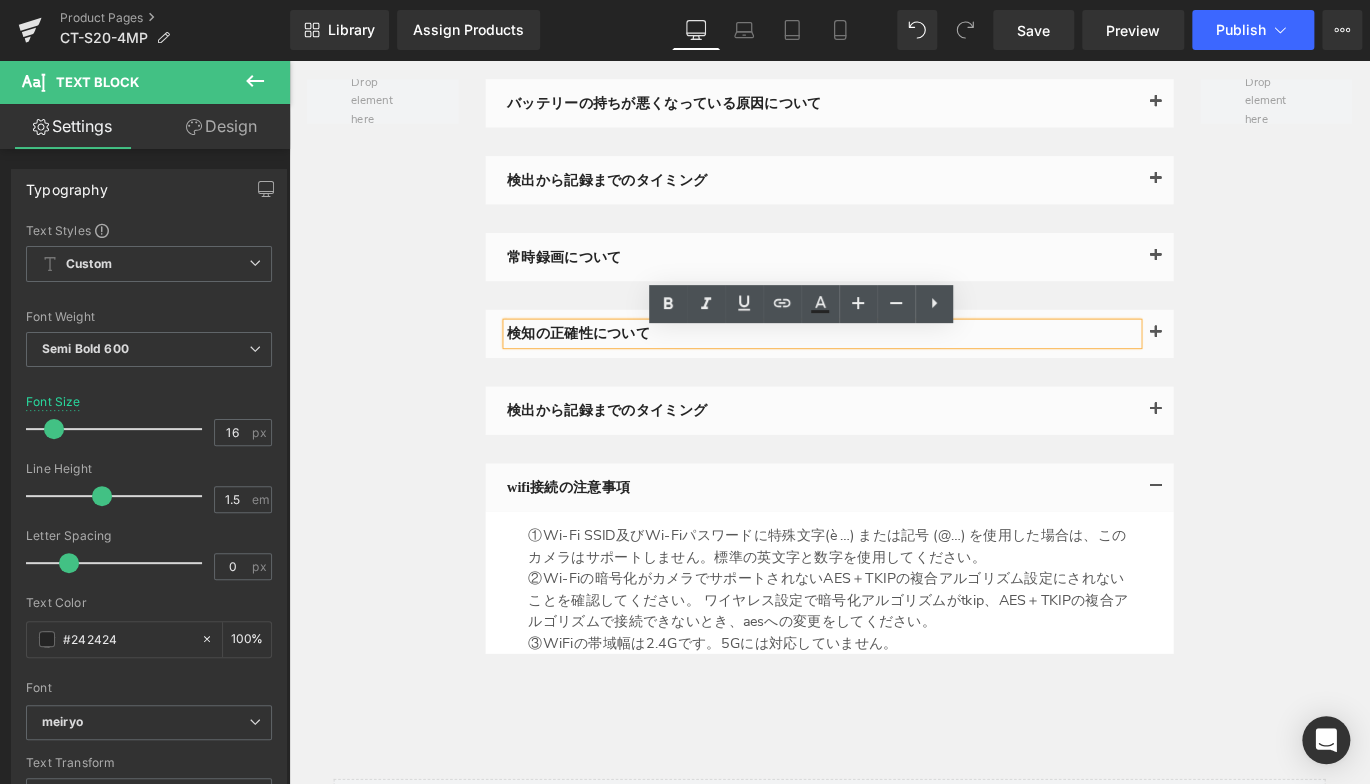 click on "検知の正確性について
Text Block" at bounding box center (894, 367) 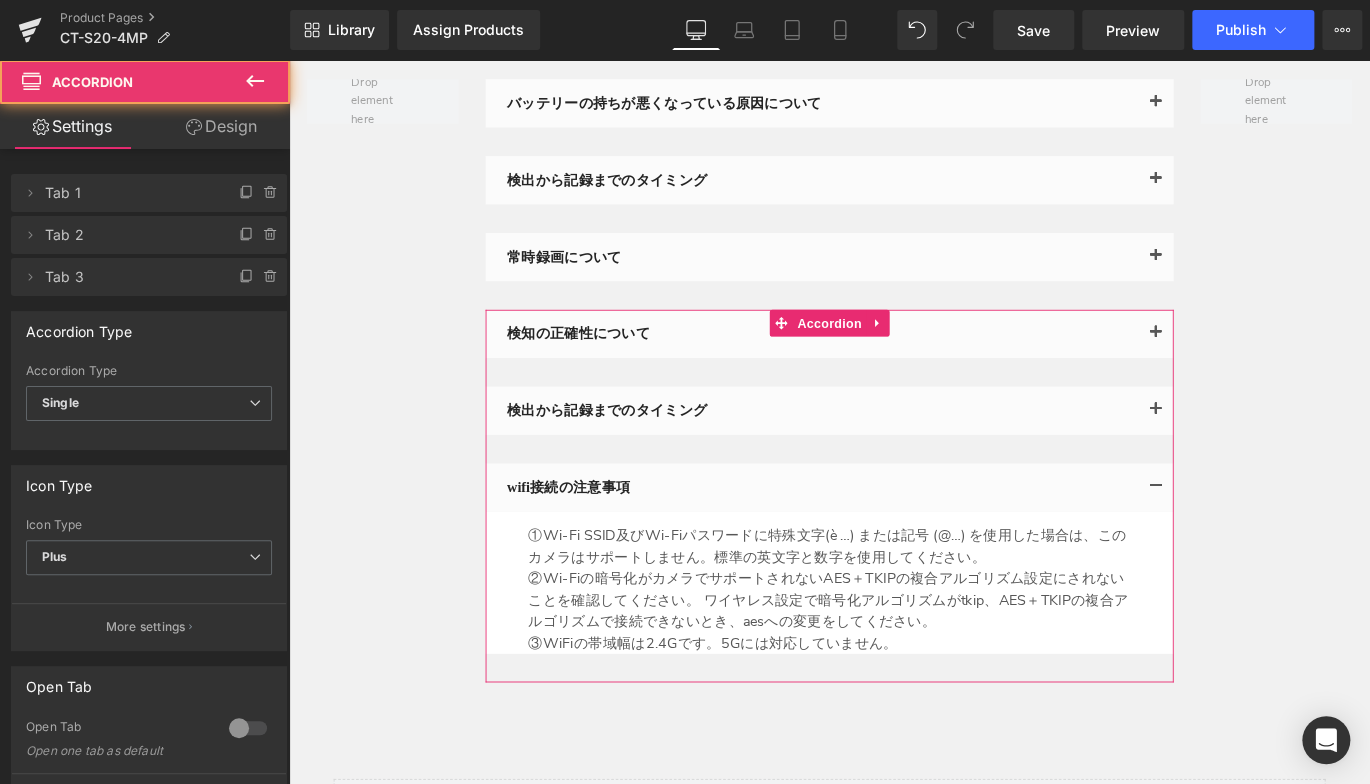 click on "検知の正確性について
Text Block" at bounding box center [894, 367] 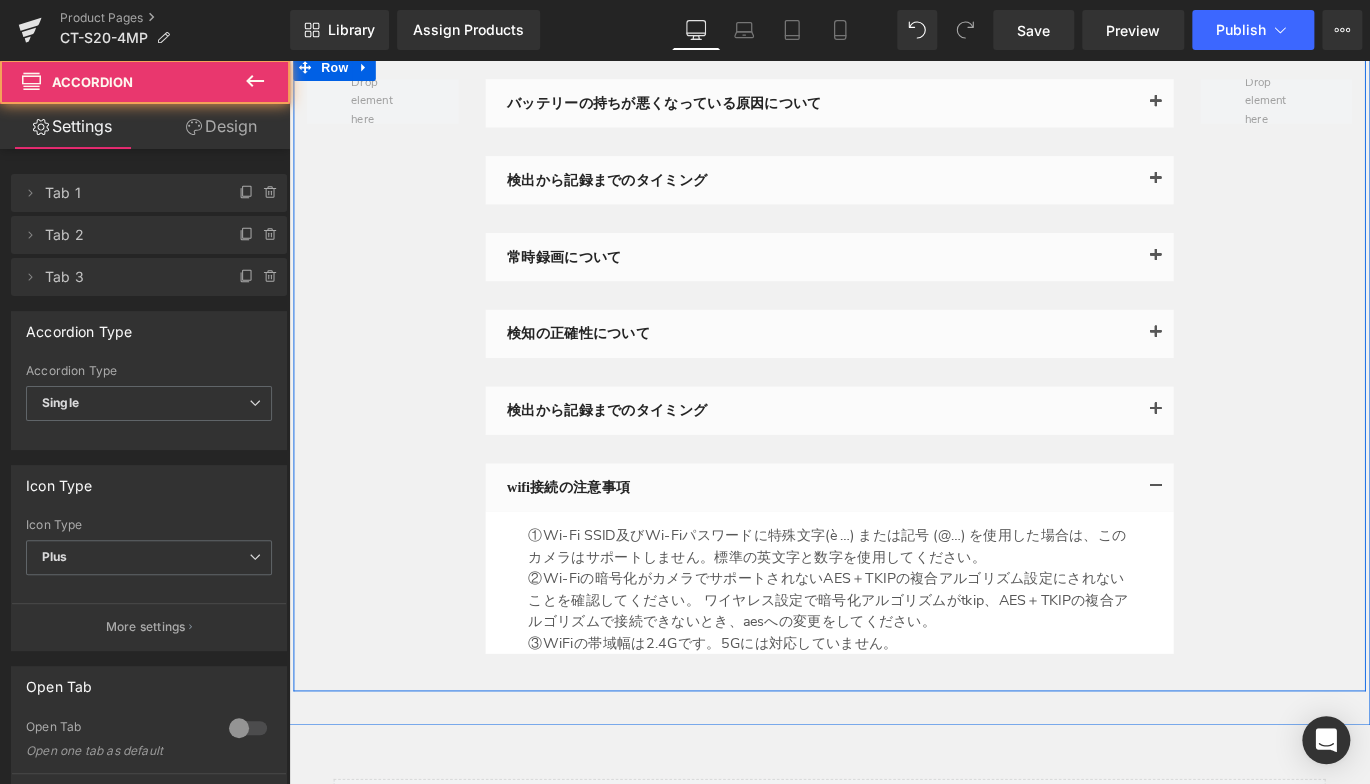 click on "検知の正確性について
Text Block" at bounding box center [894, 367] 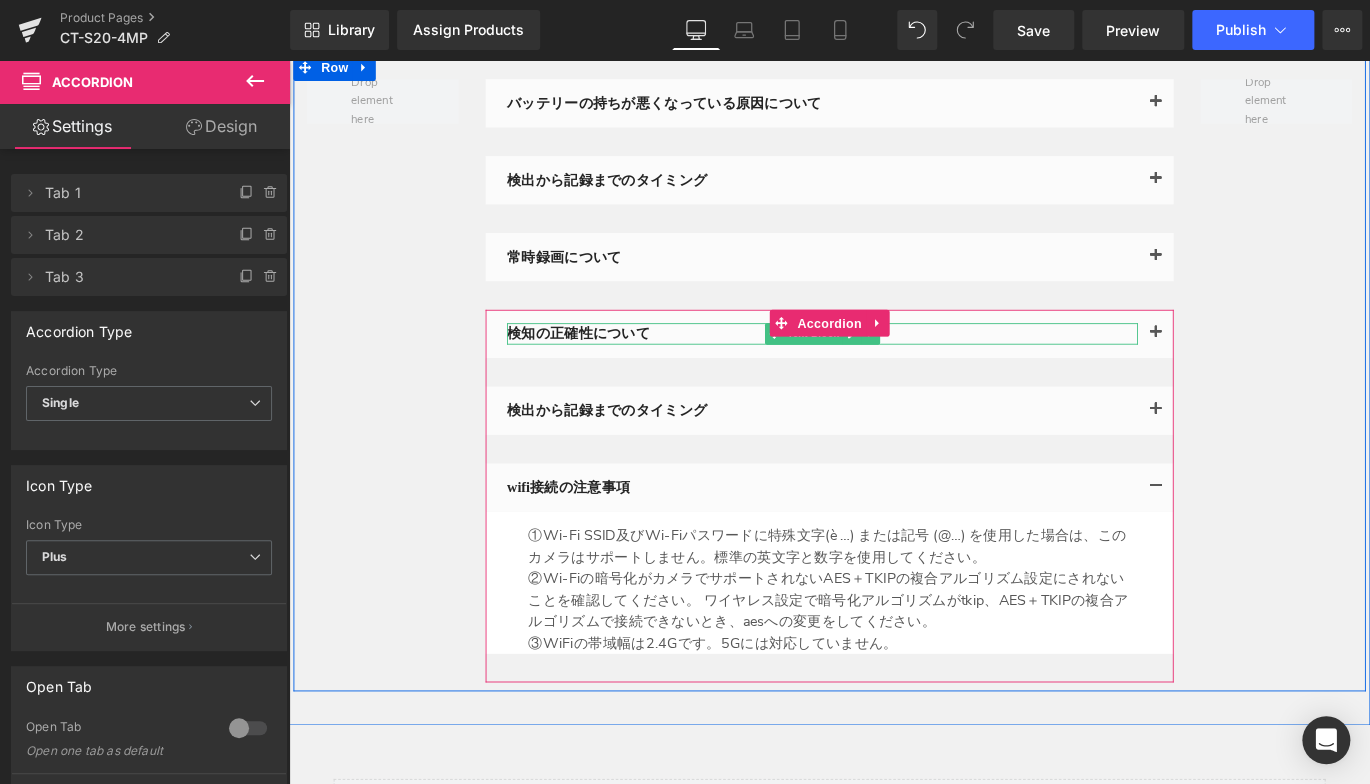 click on "検知の正確性について" at bounding box center [886, 367] 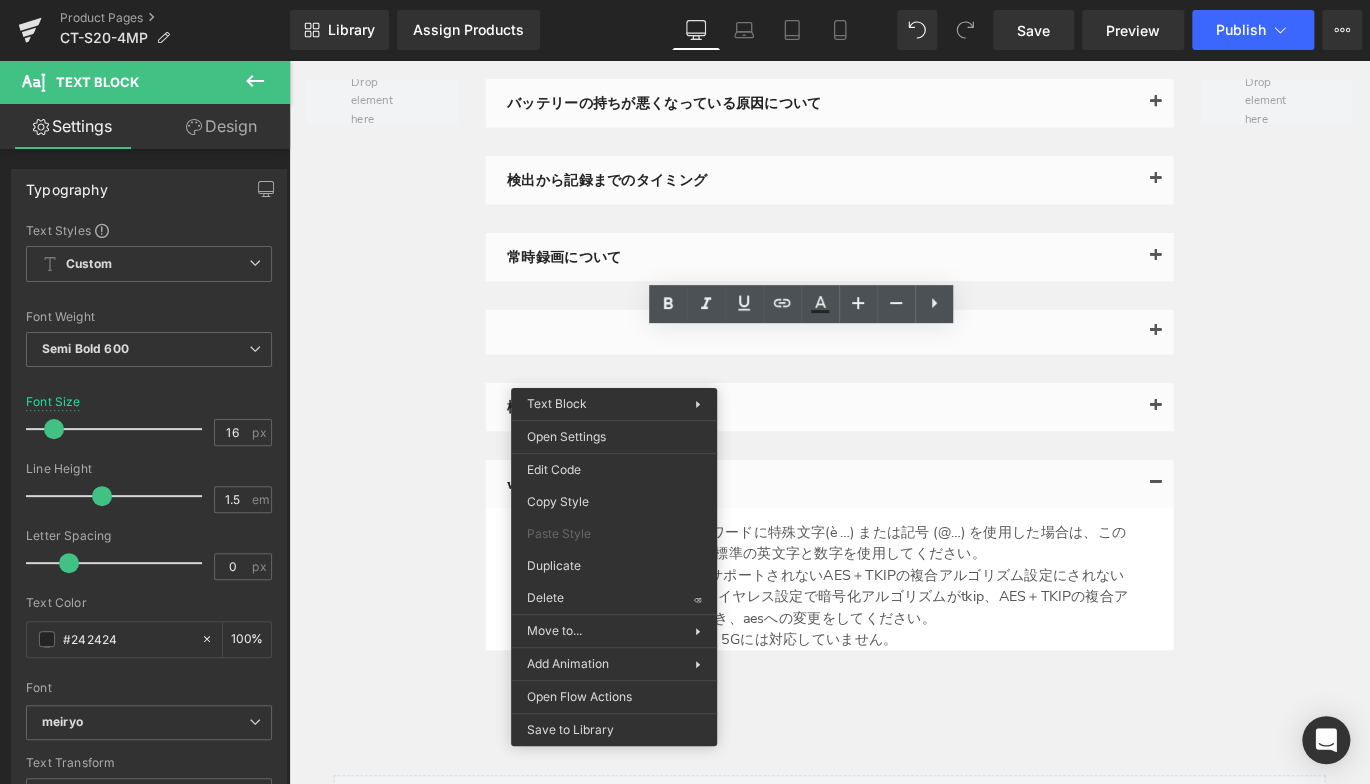 drag, startPoint x: 870, startPoint y: 655, endPoint x: 623, endPoint y: 653, distance: 247.0081 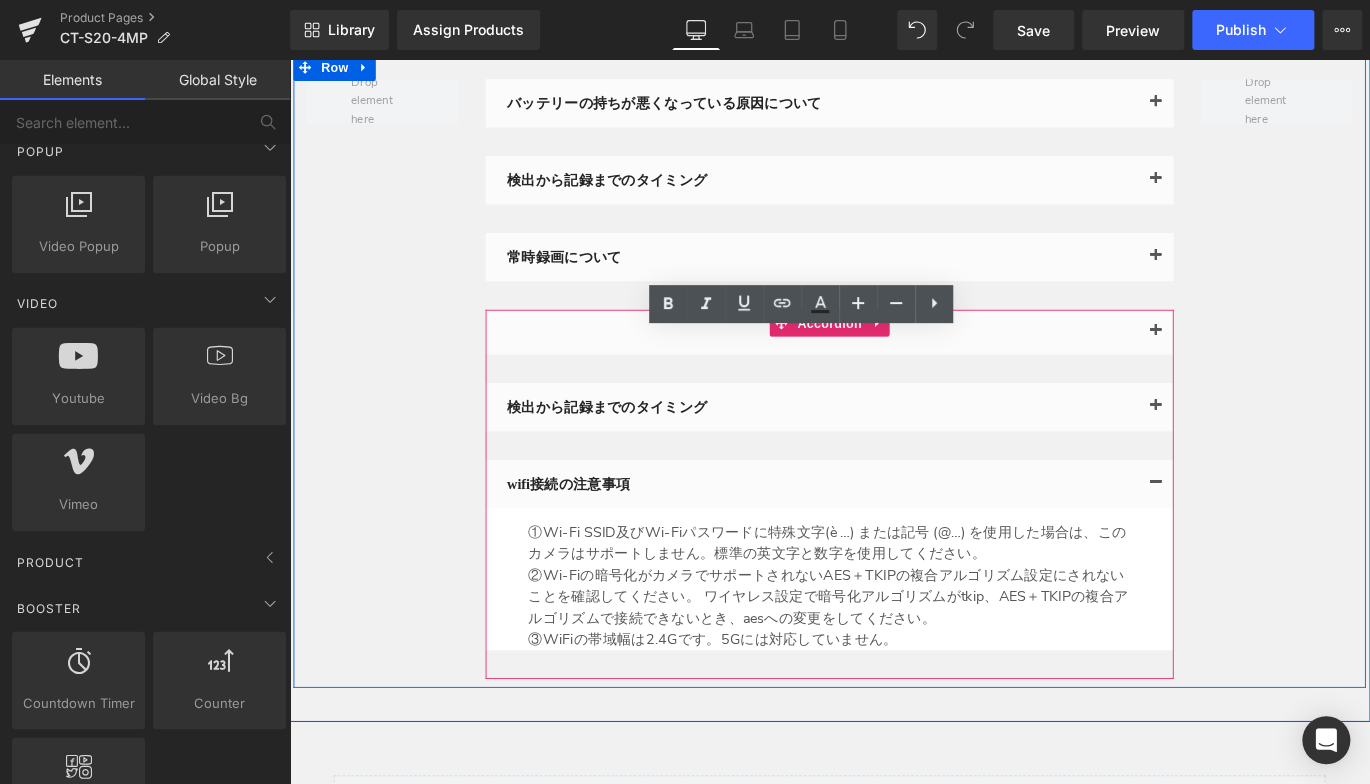 click at bounding box center (894, 365) 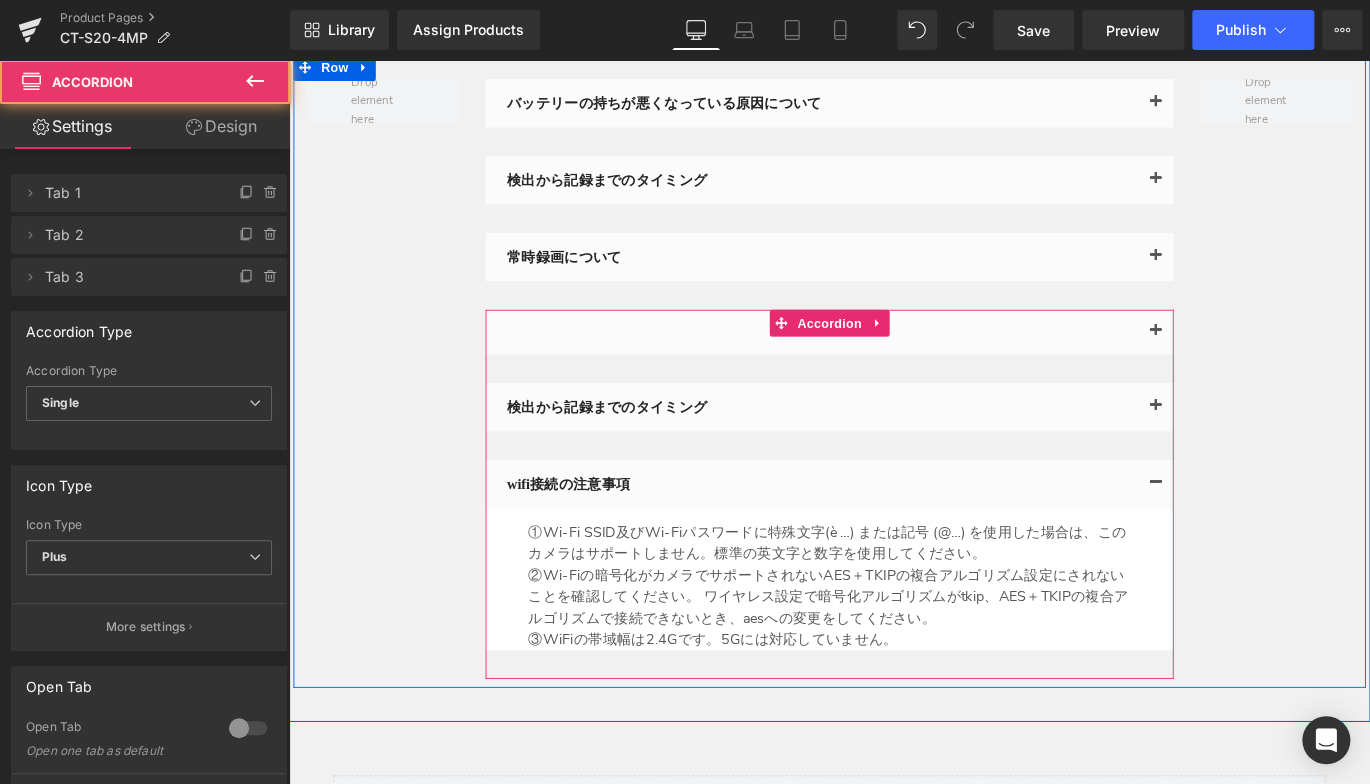 click at bounding box center (1259, 365) 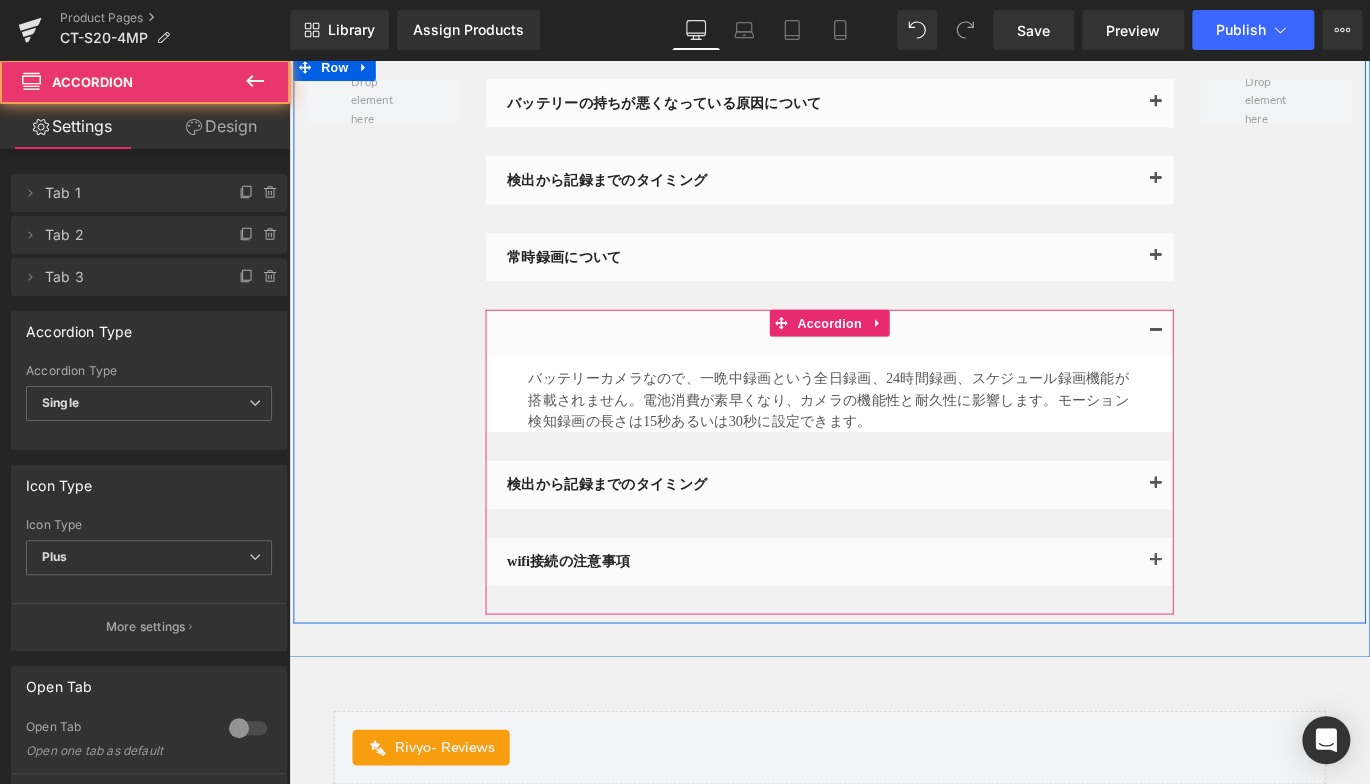 click at bounding box center (1259, 365) 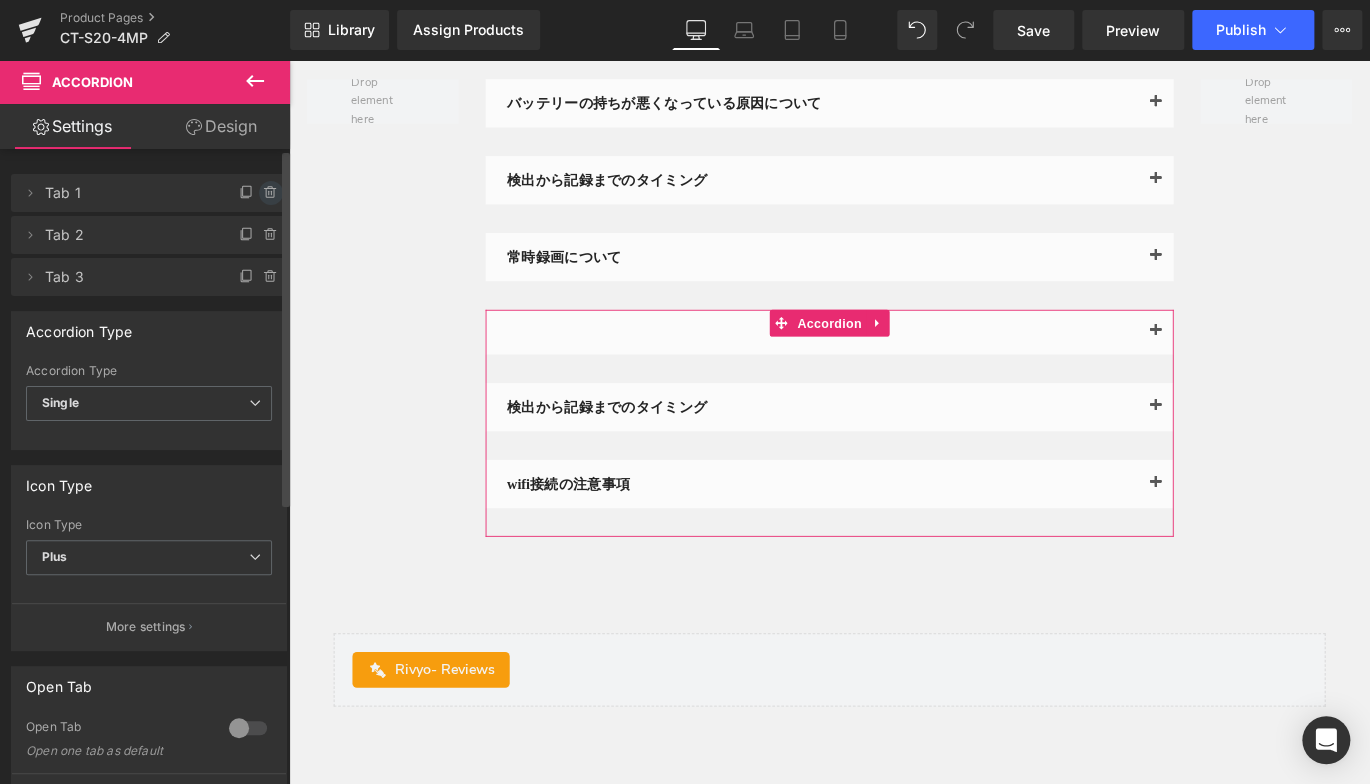click 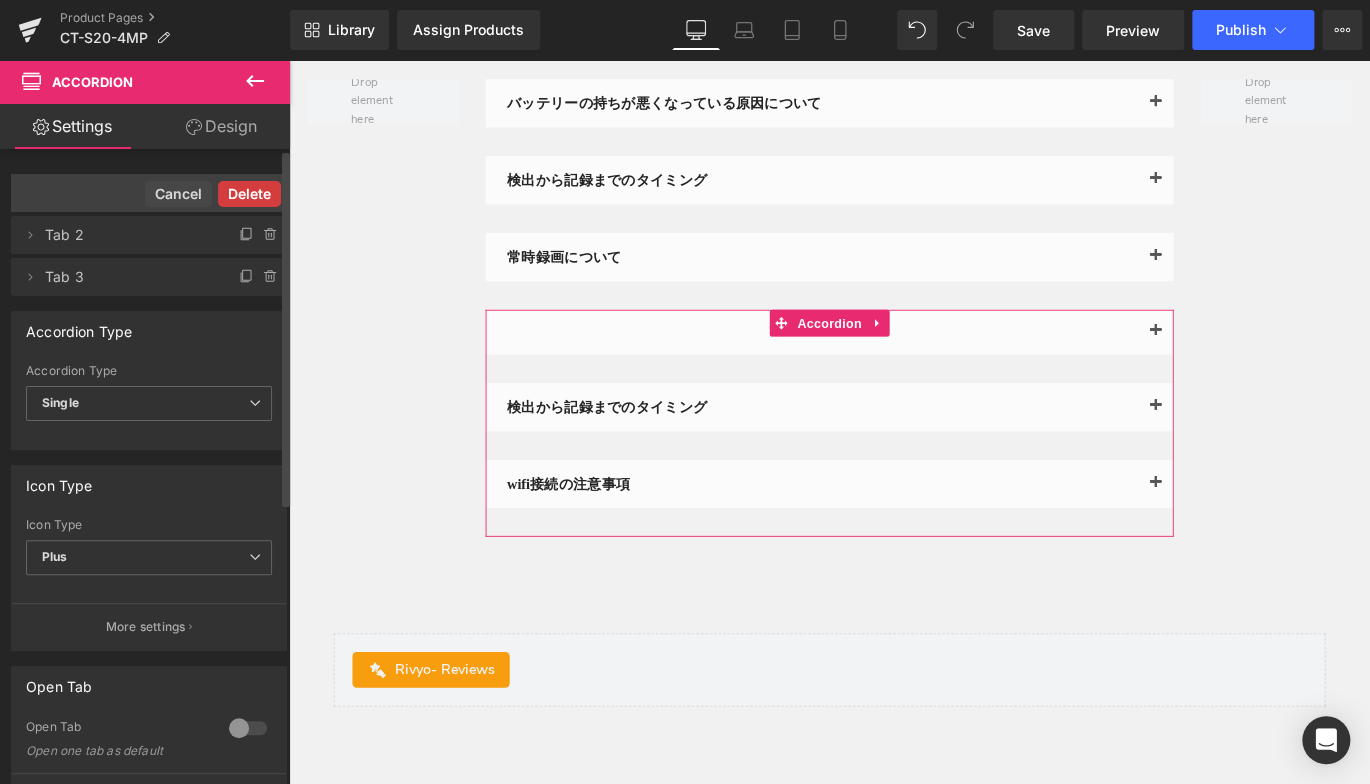 click on "Delete" at bounding box center (249, 194) 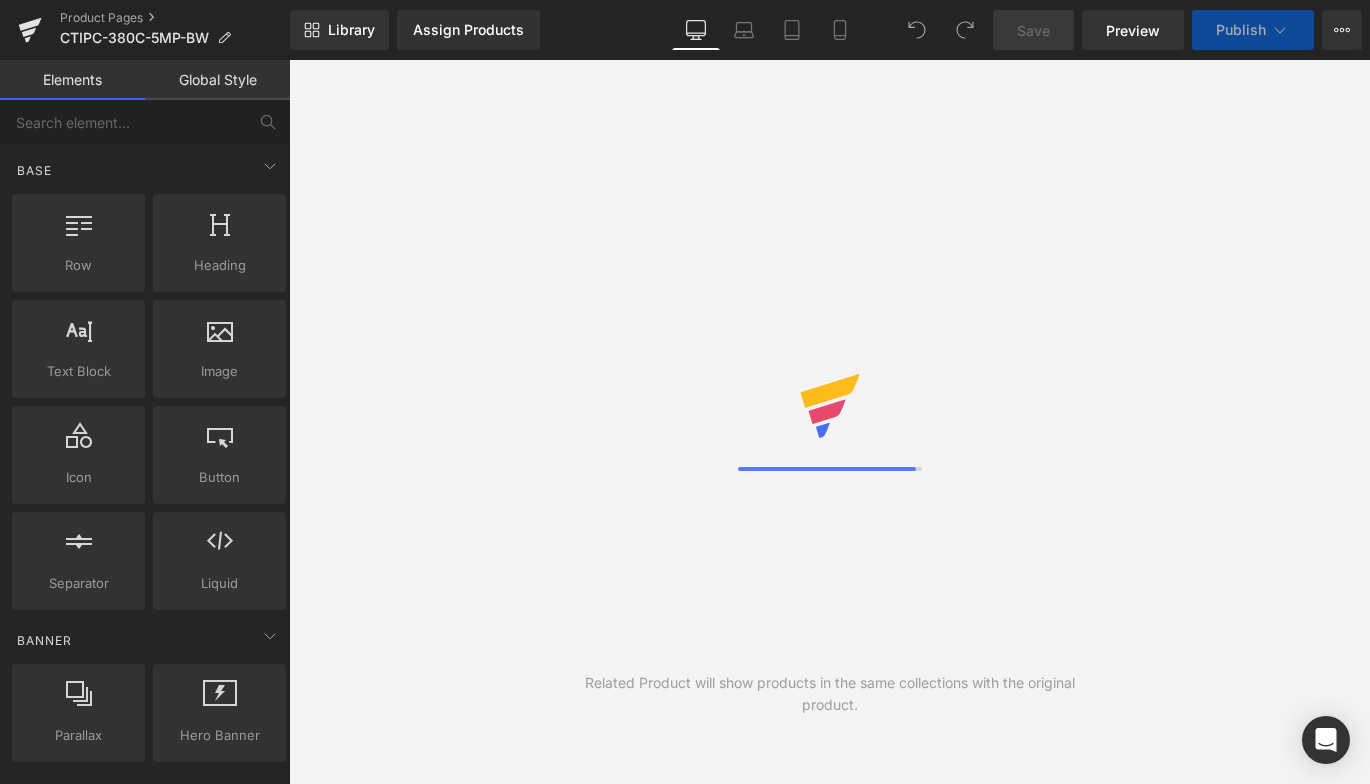 scroll, scrollTop: 0, scrollLeft: 0, axis: both 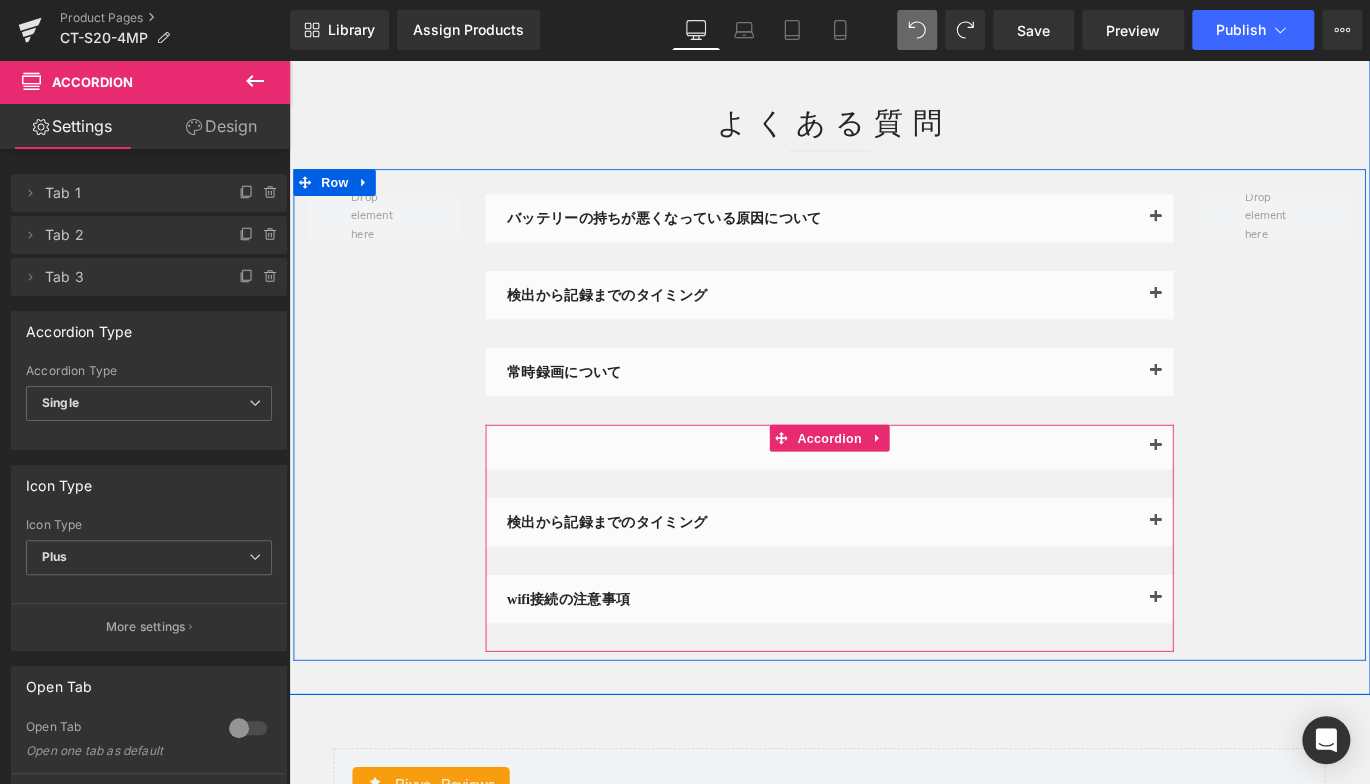 click at bounding box center (894, 493) 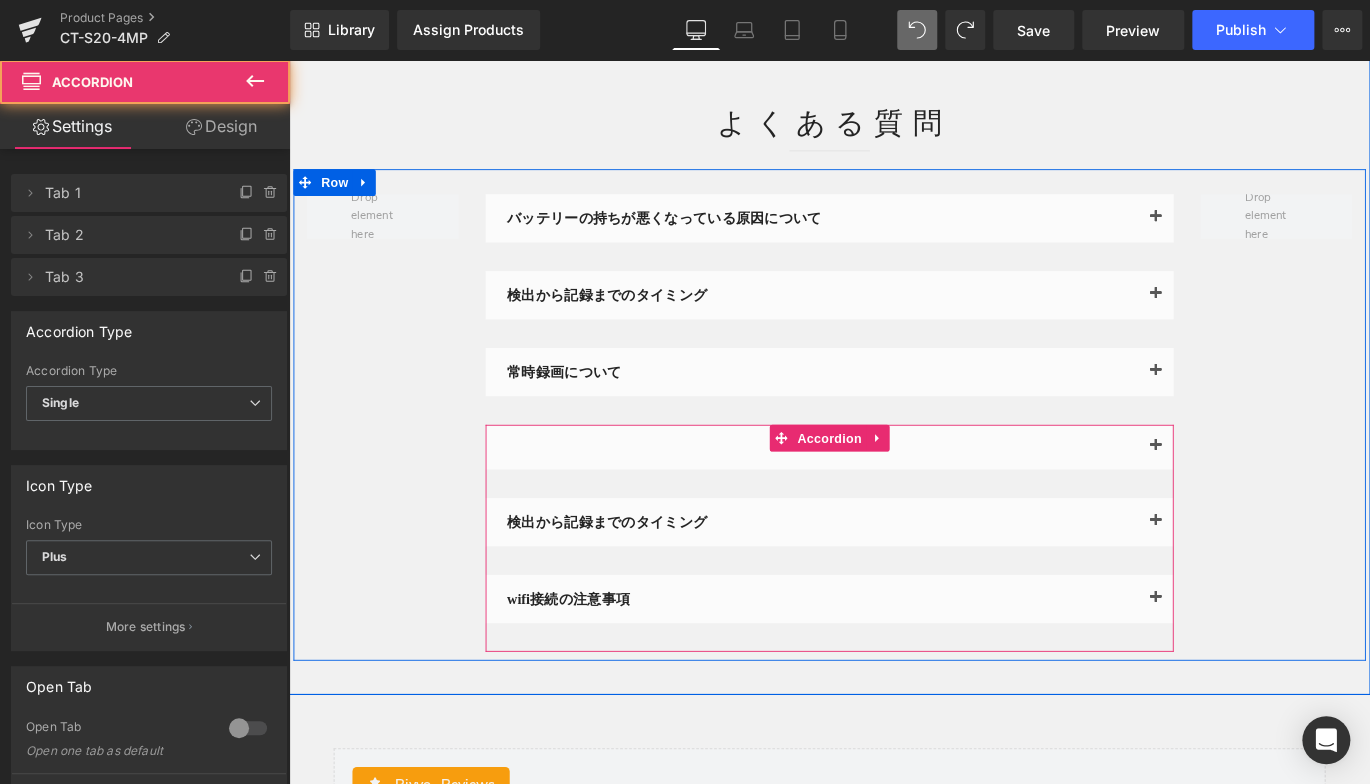 click at bounding box center (1259, 497) 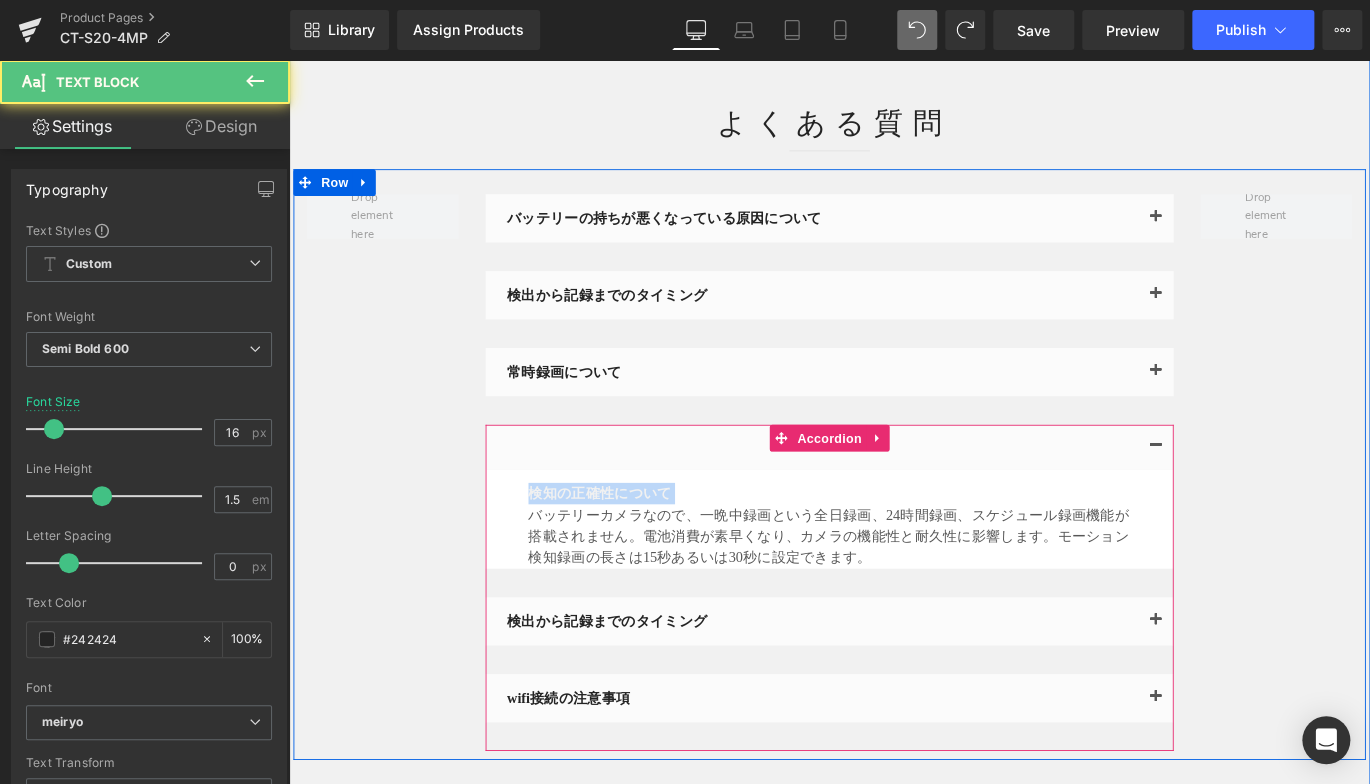 drag, startPoint x: 745, startPoint y: 549, endPoint x: 528, endPoint y: 537, distance: 217.33154 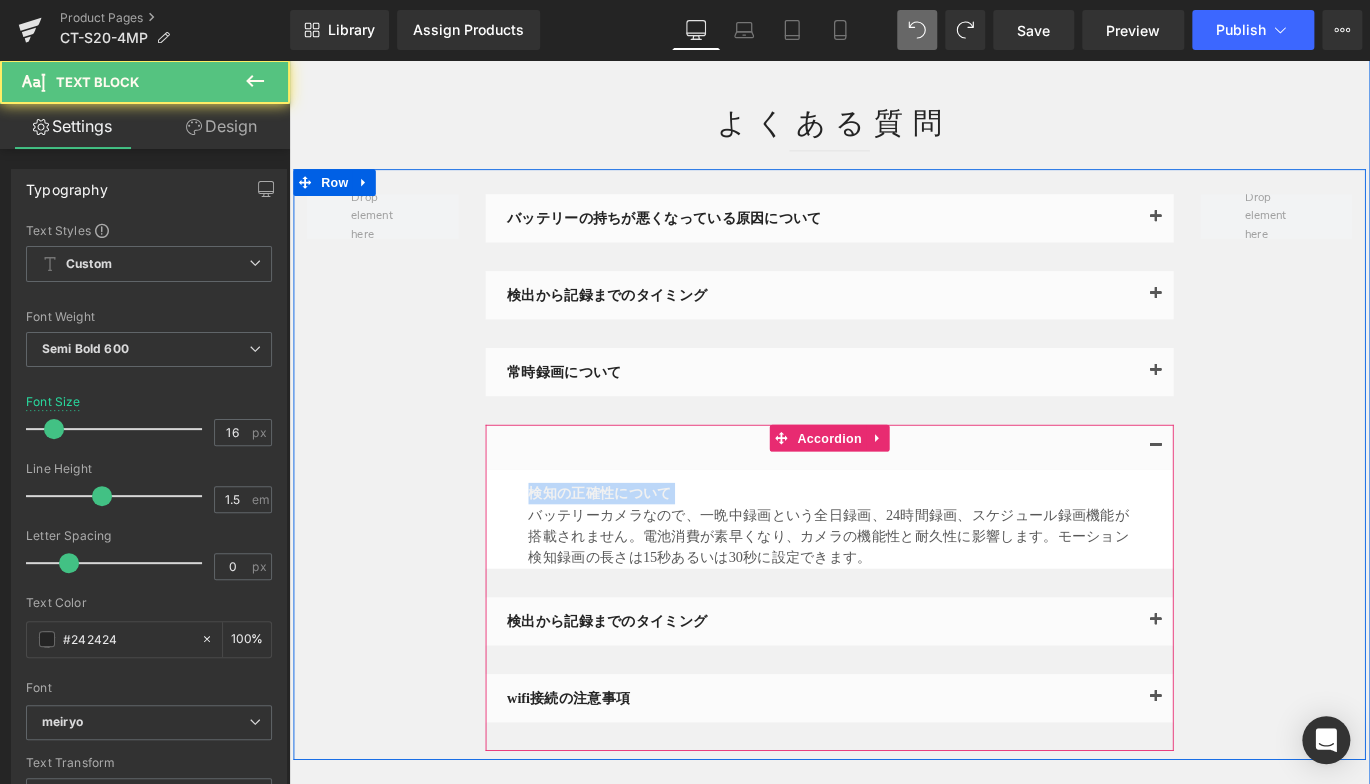 click on "検知の正確性について Text Block
バッテリーカメラなので、一晩中録画という全日録画、24時間録画、スケジュール録画機能が搭載されません。電池消費が素早くなり、カメラの機能性と耐久性に影響します。モーション検知録画の長さは15秒あるいは30秒に設定できます。
Text Block" at bounding box center [894, 573] 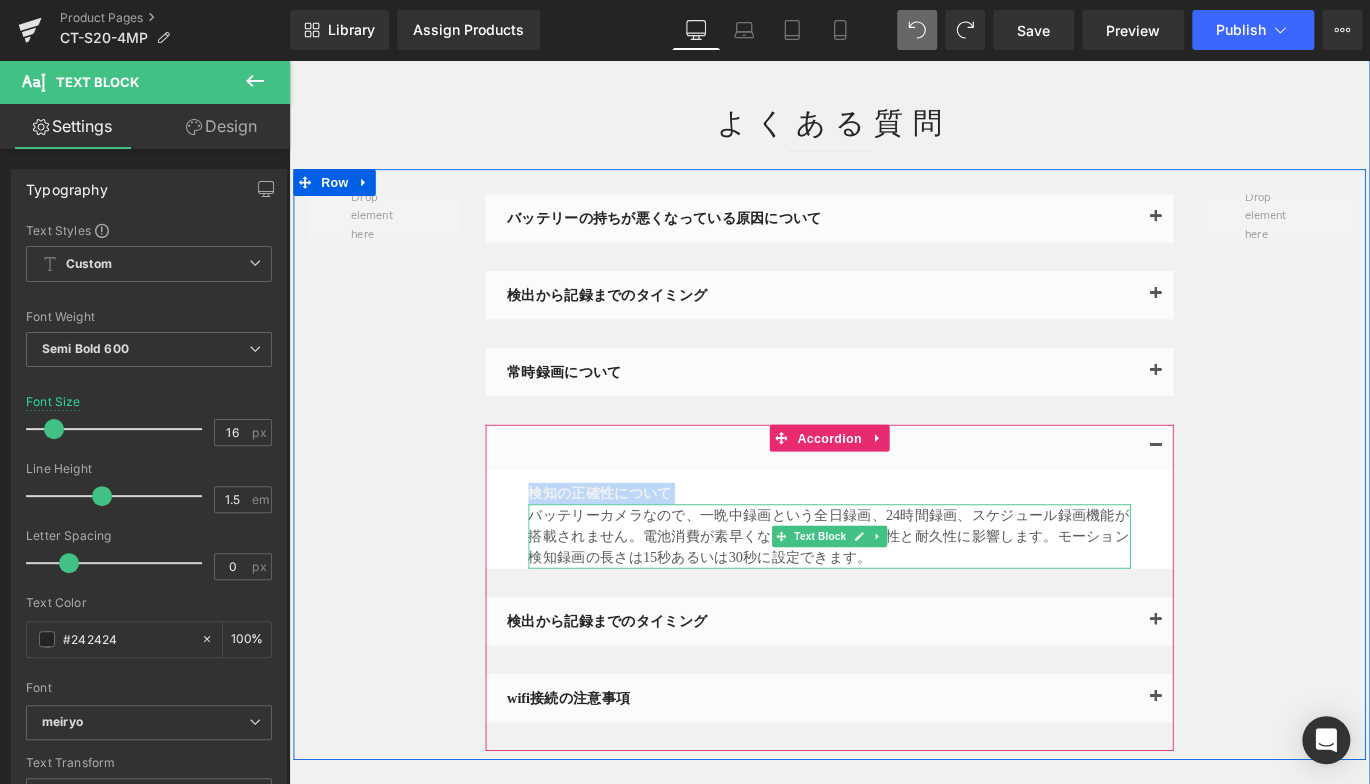 copy on "検知の正確性について Text Block" 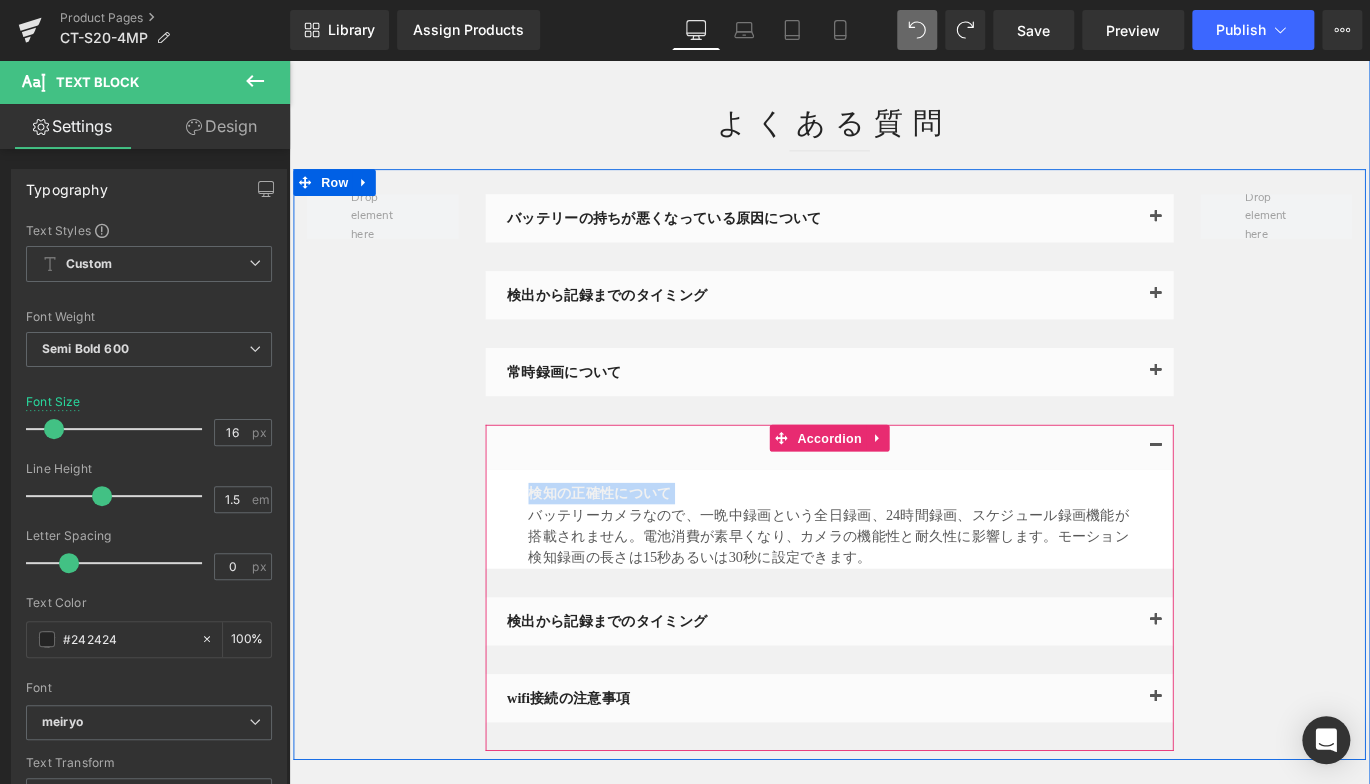 click on "検出から記録までのタイミング" at bounding box center (886, 688) 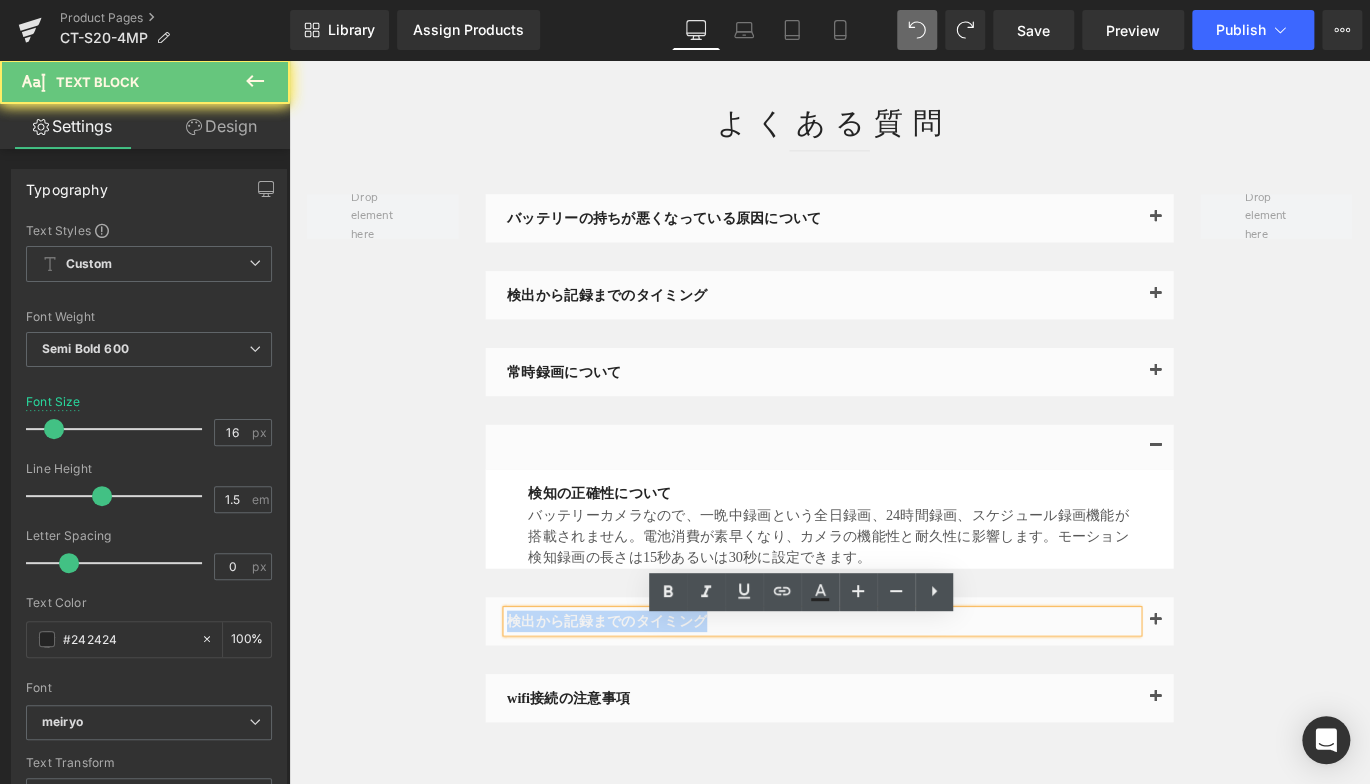 drag, startPoint x: 767, startPoint y: 700, endPoint x: 270, endPoint y: 705, distance: 497.02515 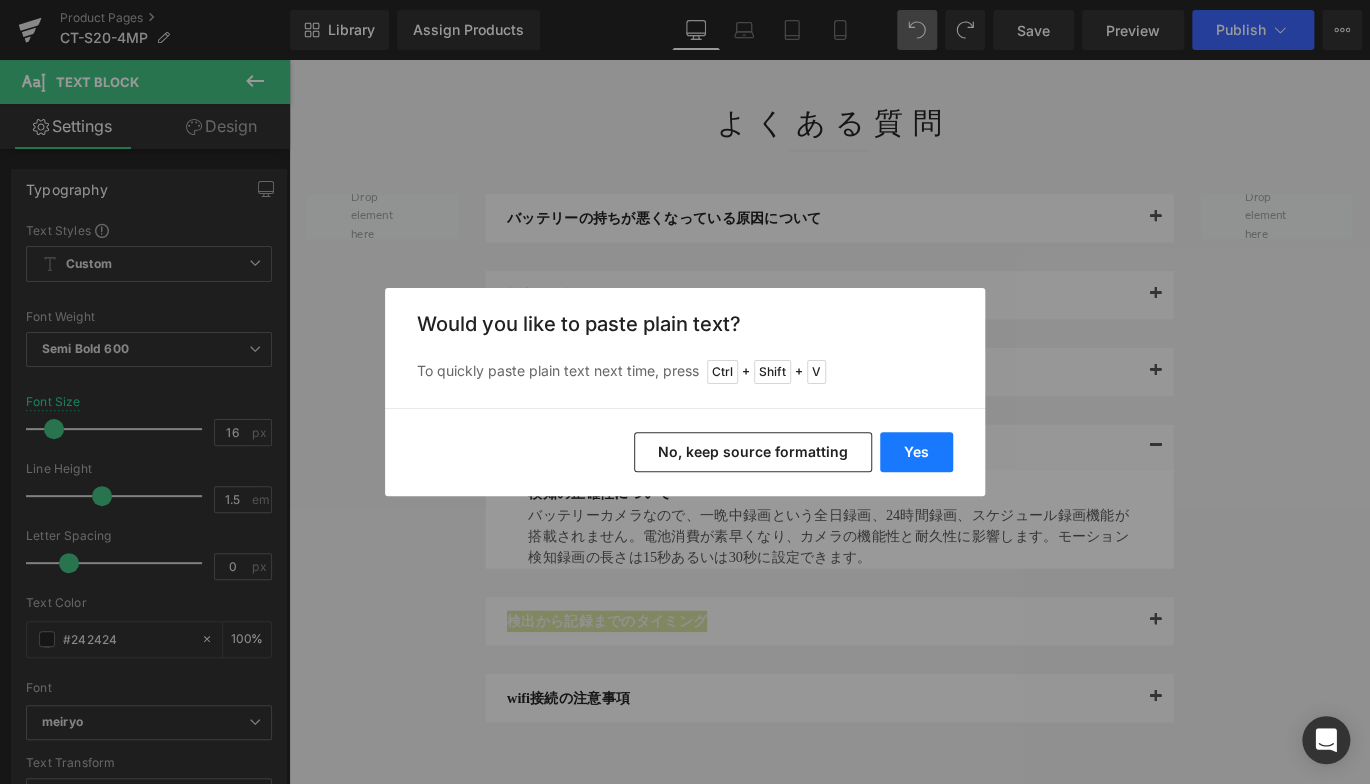 click on "Yes" at bounding box center (916, 452) 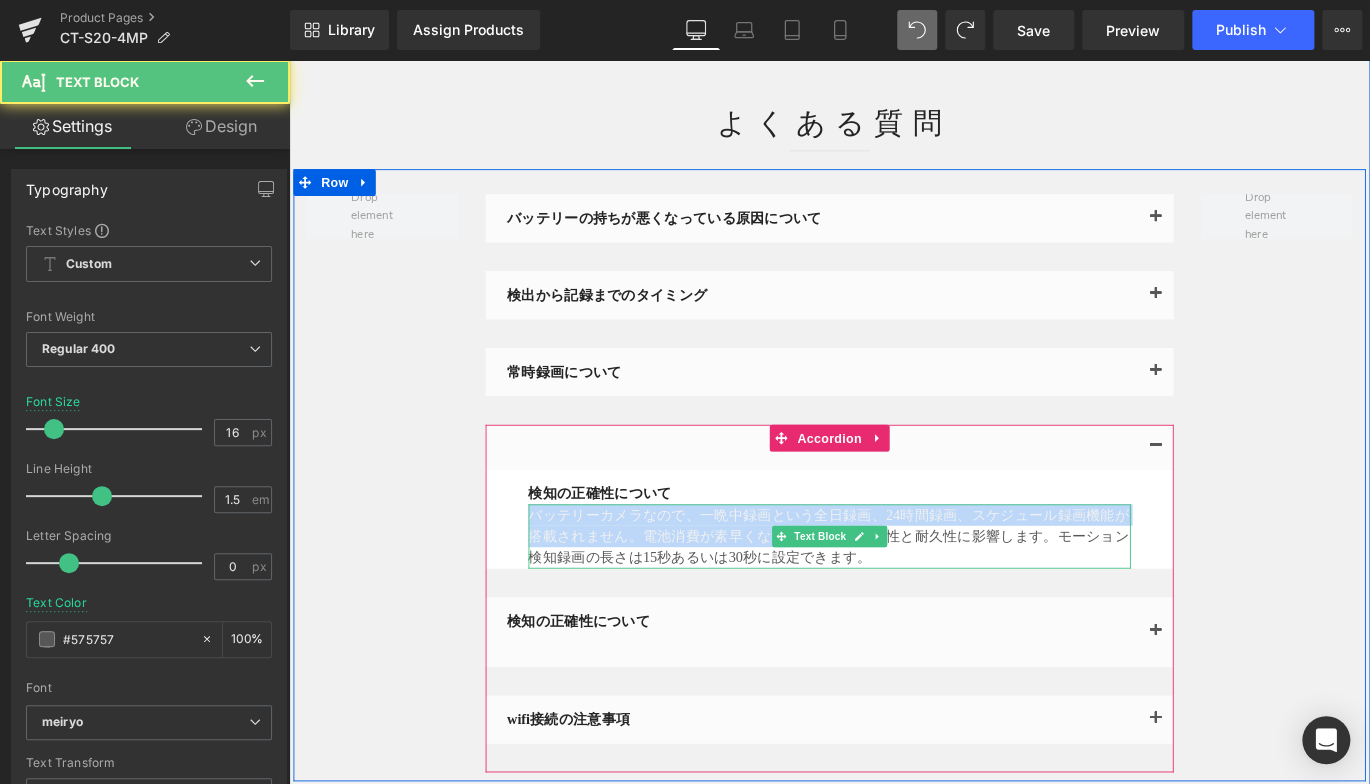 drag, startPoint x: 556, startPoint y: 579, endPoint x: 971, endPoint y: 617, distance: 416.7361 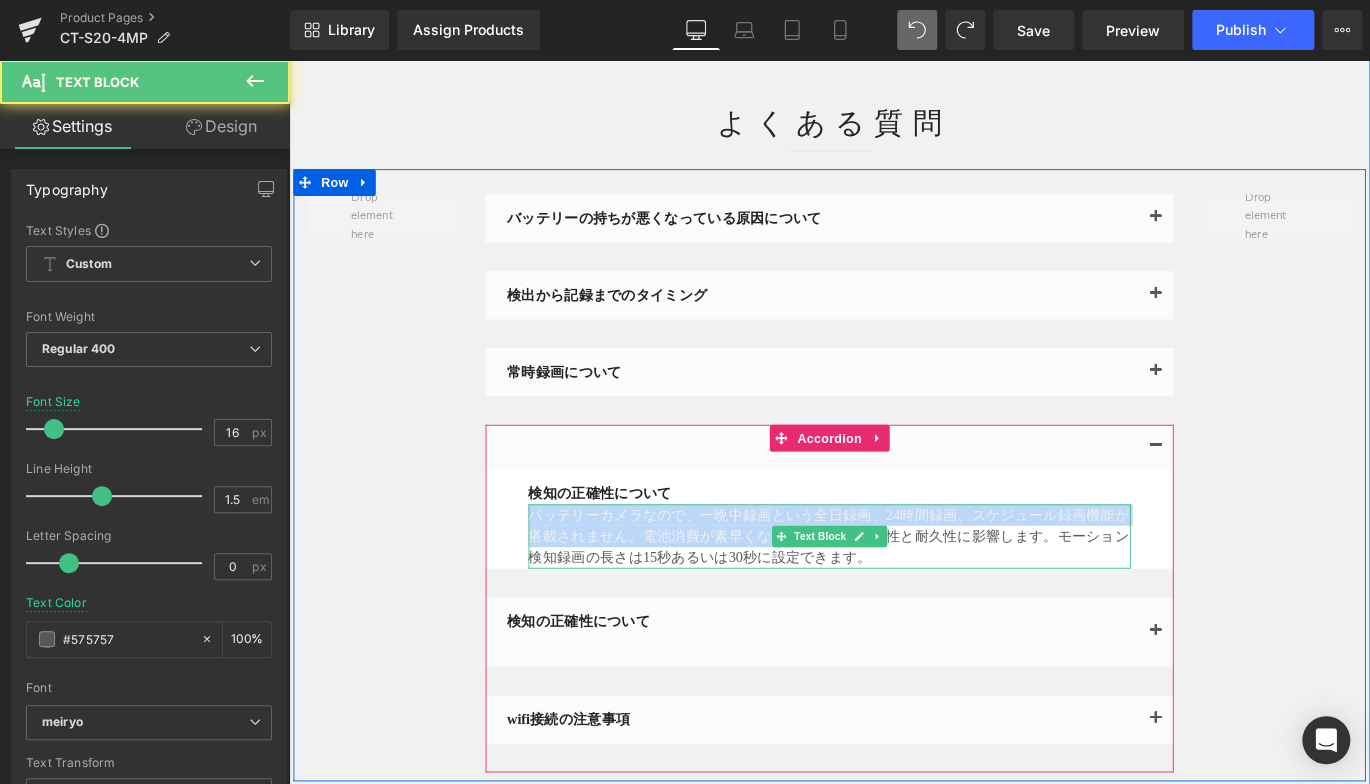 click on "バッテリーカメラなので、一晩中録画という全日録画、24時間録画、スケジュール録画機能が搭載されません。電池消費が素早くなり、カメラの機能性と耐久性に影響します。モーション検知録画の長さは15秒あるいは30秒に設定できます。" at bounding box center [894, 593] 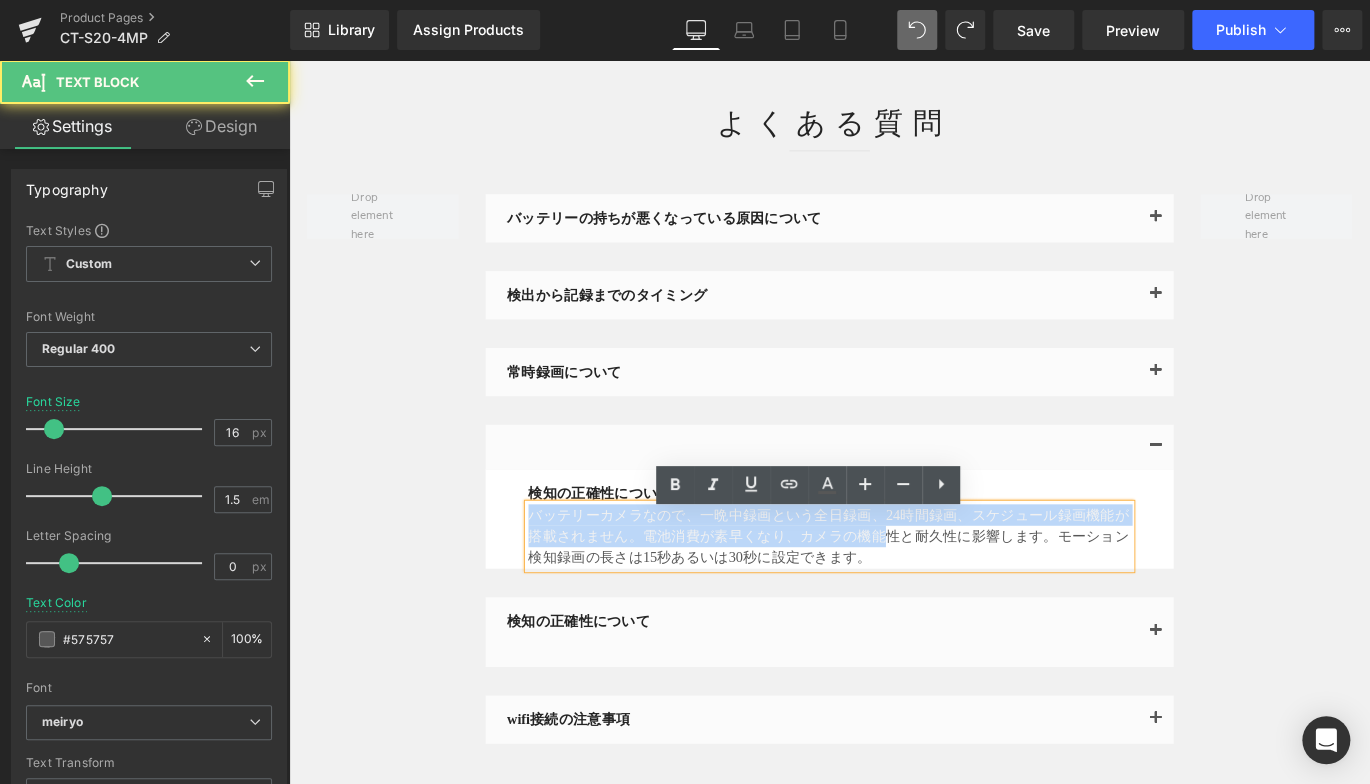 type 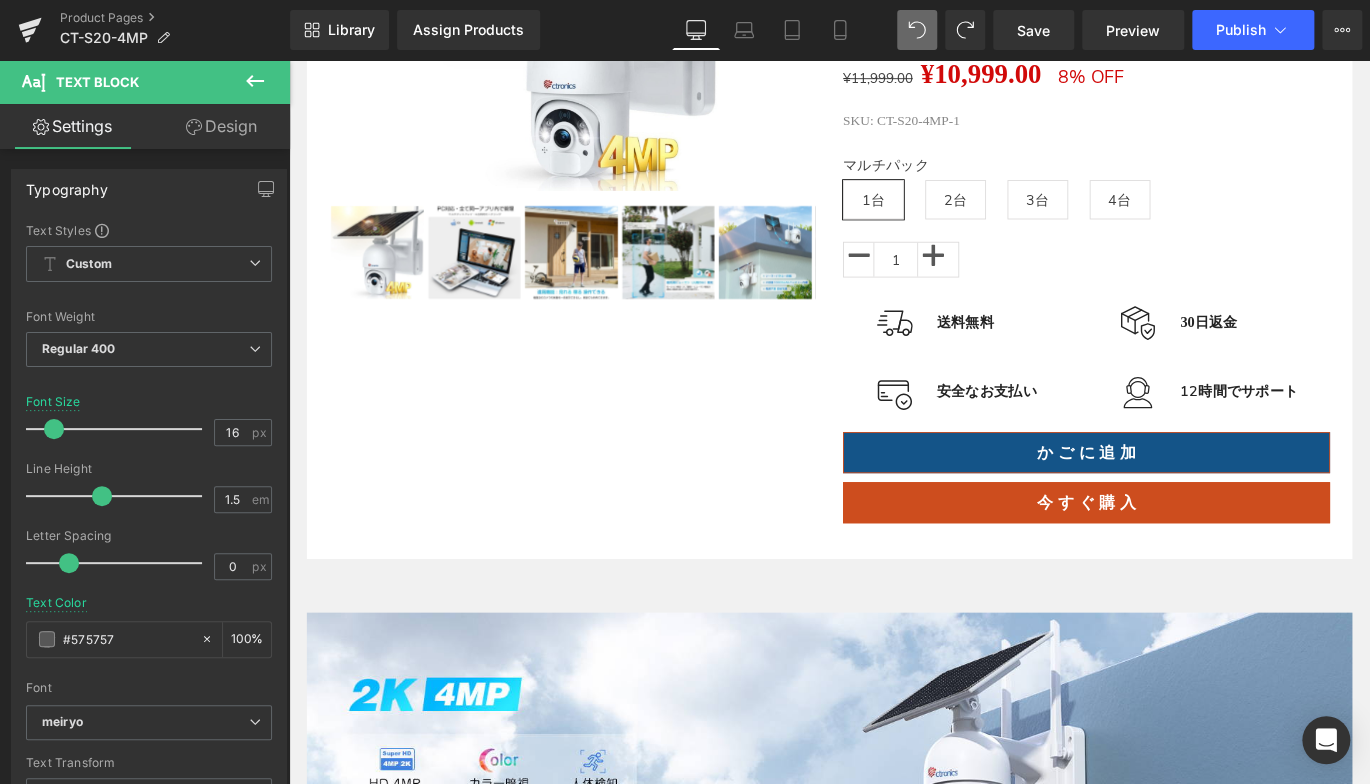 scroll, scrollTop: 0, scrollLeft: 0, axis: both 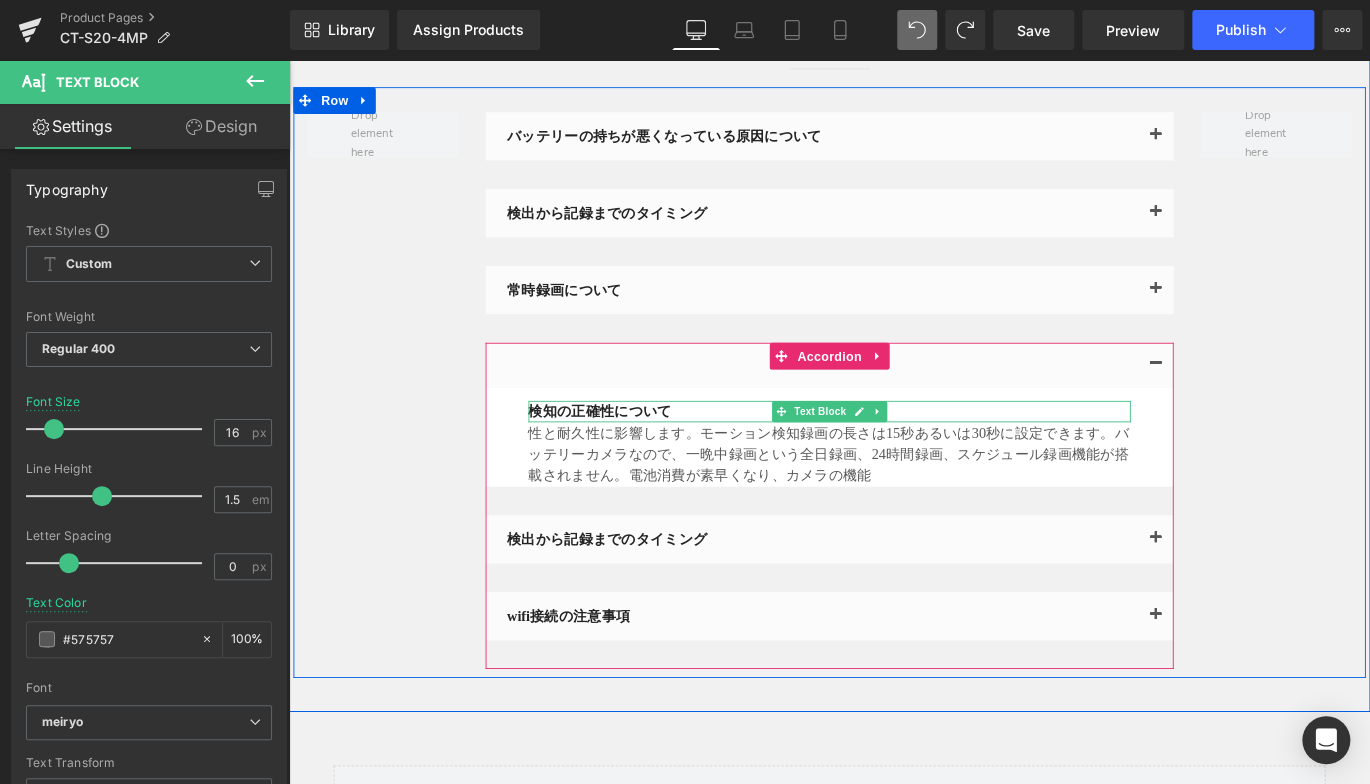 click on "検知の正確性について" at bounding box center (894, 453) 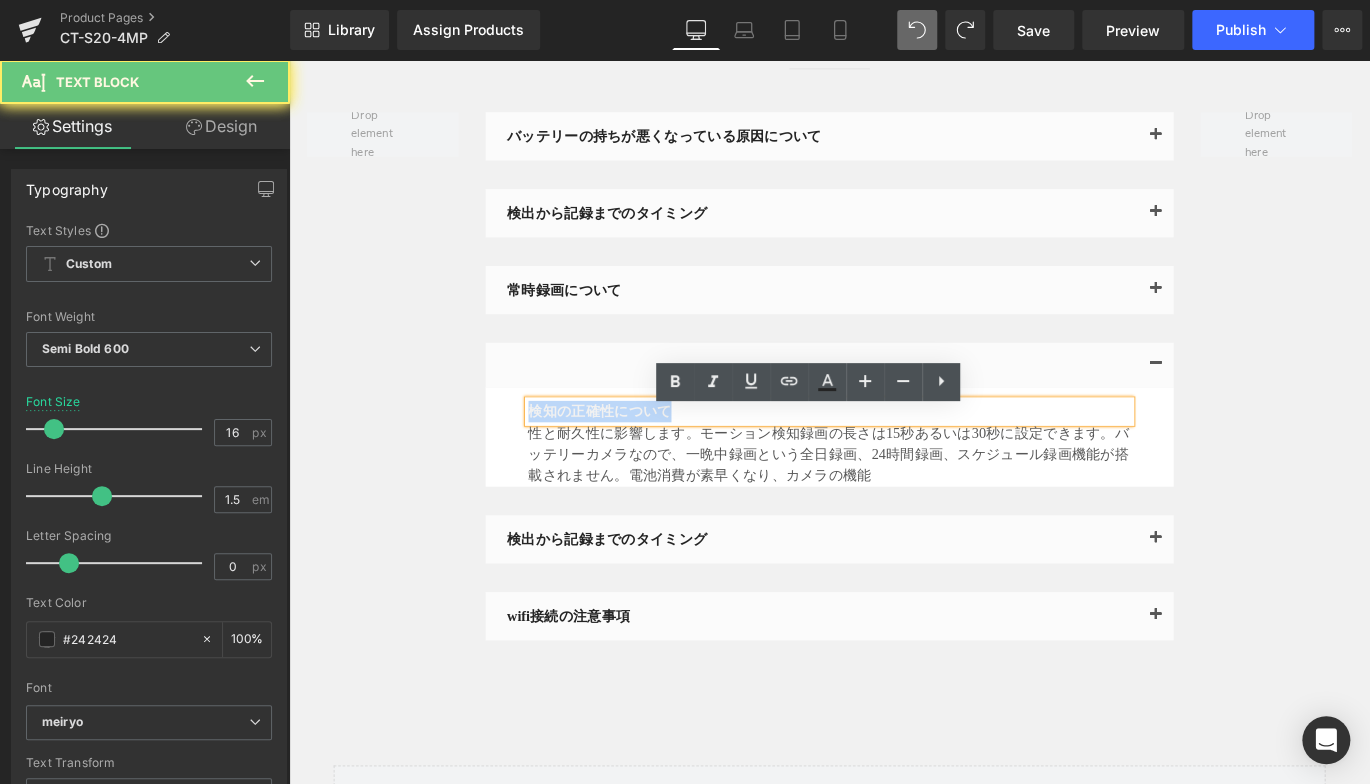 drag, startPoint x: 731, startPoint y: 464, endPoint x: 533, endPoint y: 469, distance: 198.06313 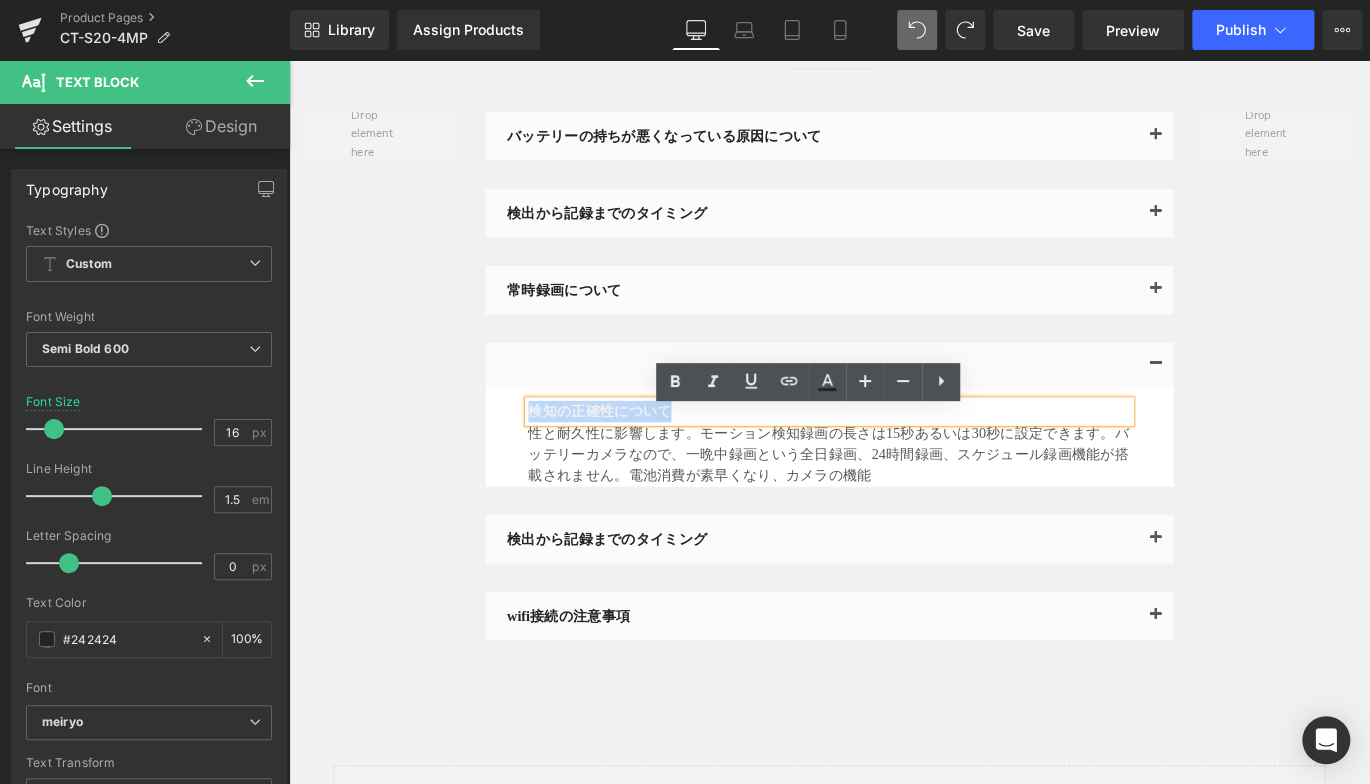 copy on "検知の正確性について" 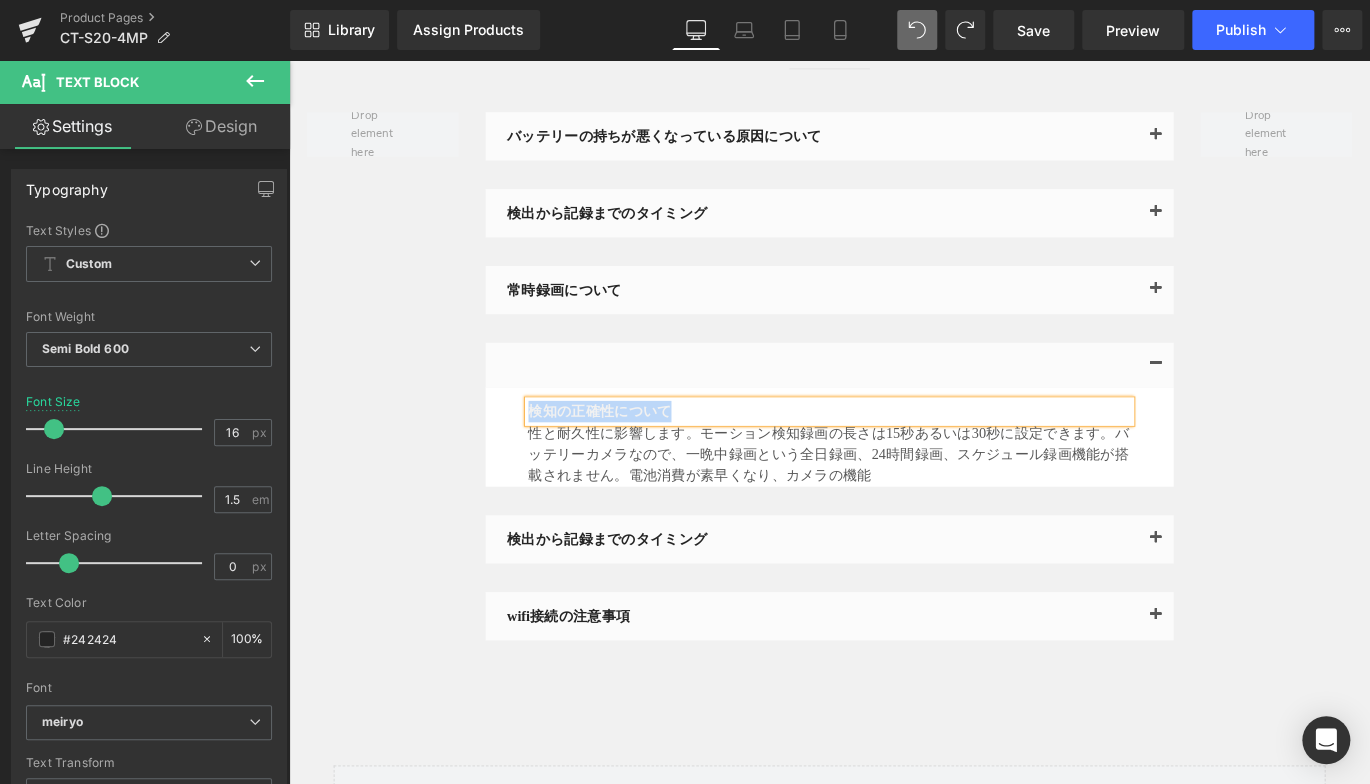 click at bounding box center [289, 60] 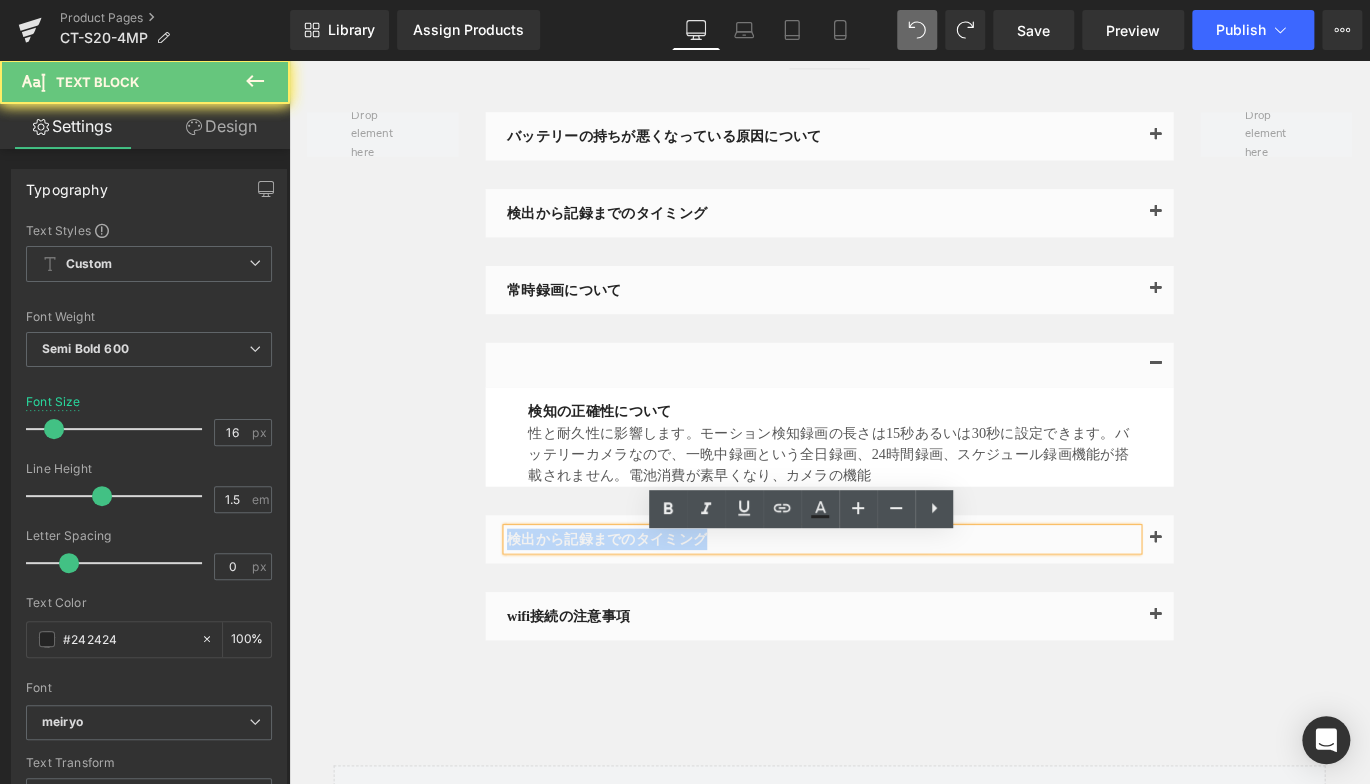 drag, startPoint x: 784, startPoint y: 606, endPoint x: 401, endPoint y: 611, distance: 383.03262 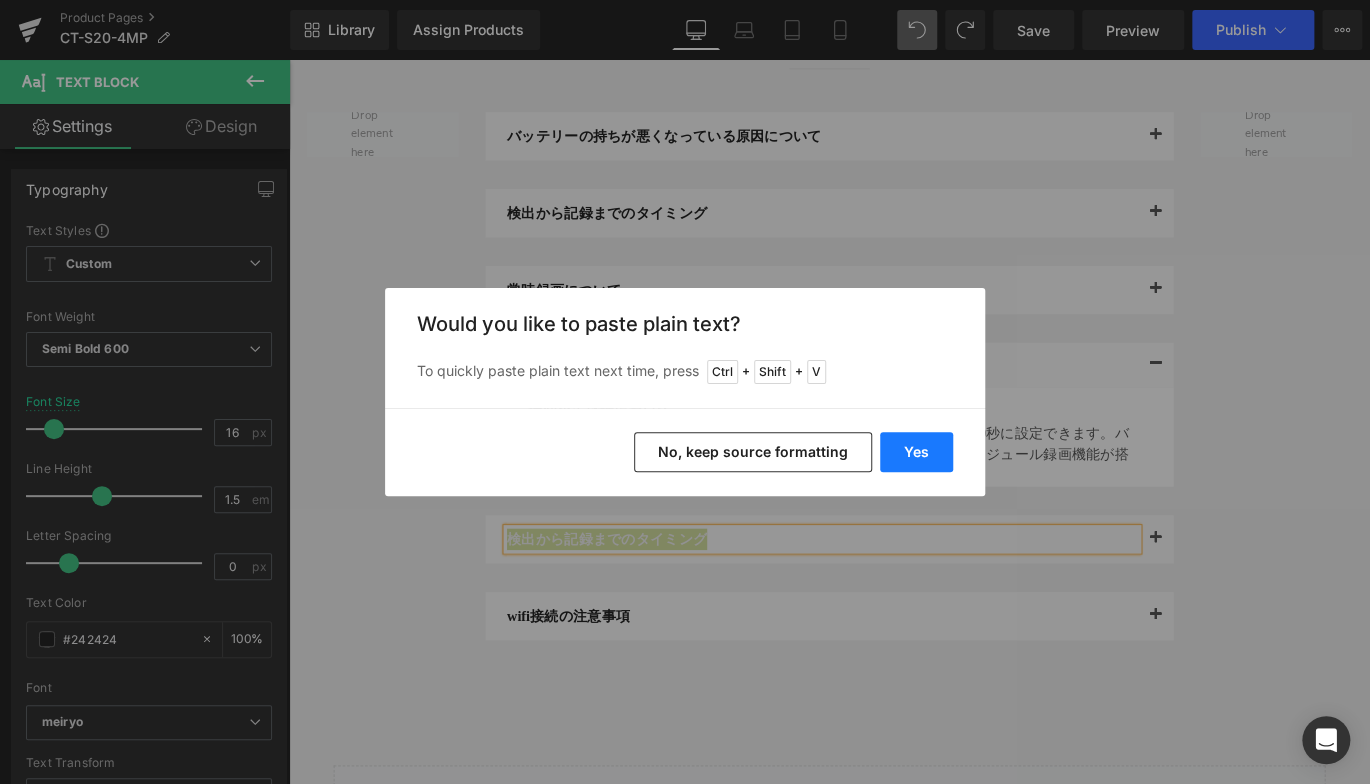 click on "Yes" at bounding box center (916, 452) 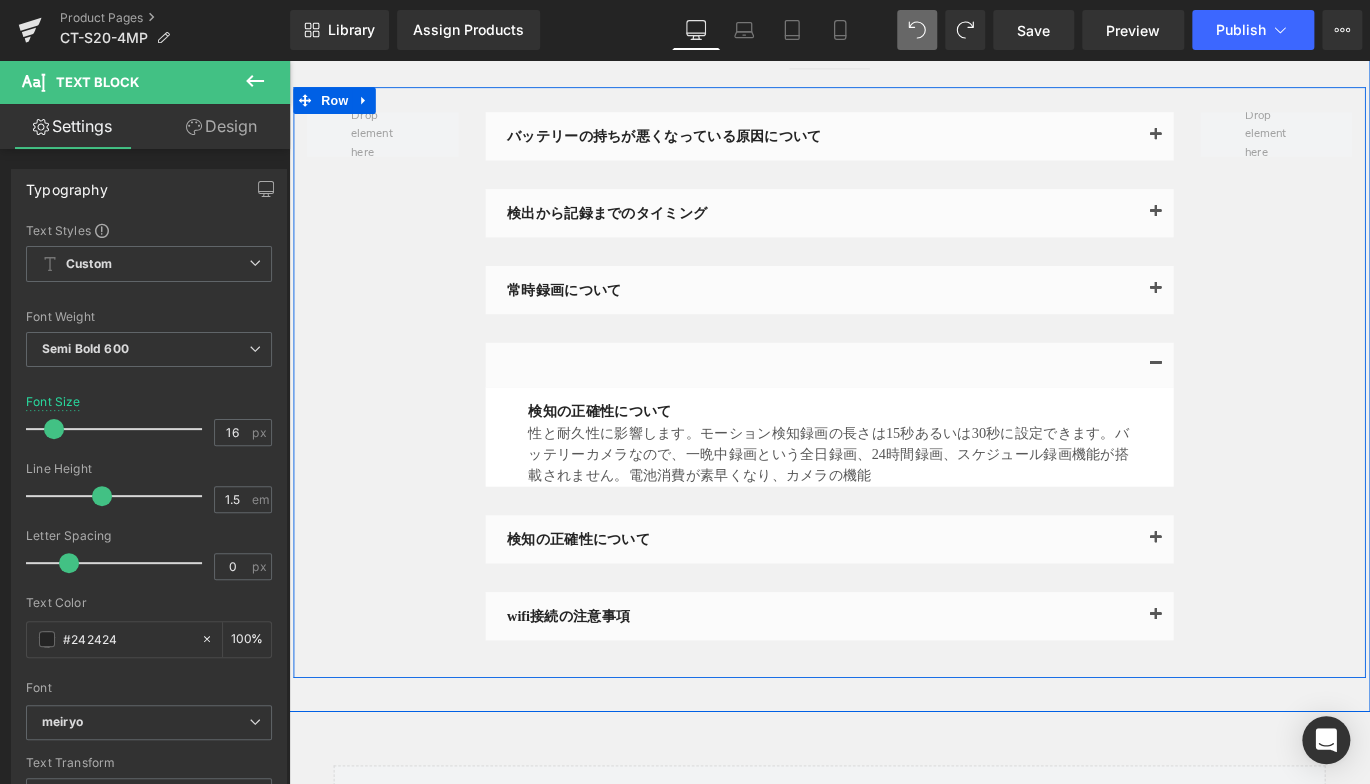 click on "バッテリーの持ちが悪くなっている原因について
Text Block
Text Block
検出から記録までのタイミング Text Block" at bounding box center [894, 420] 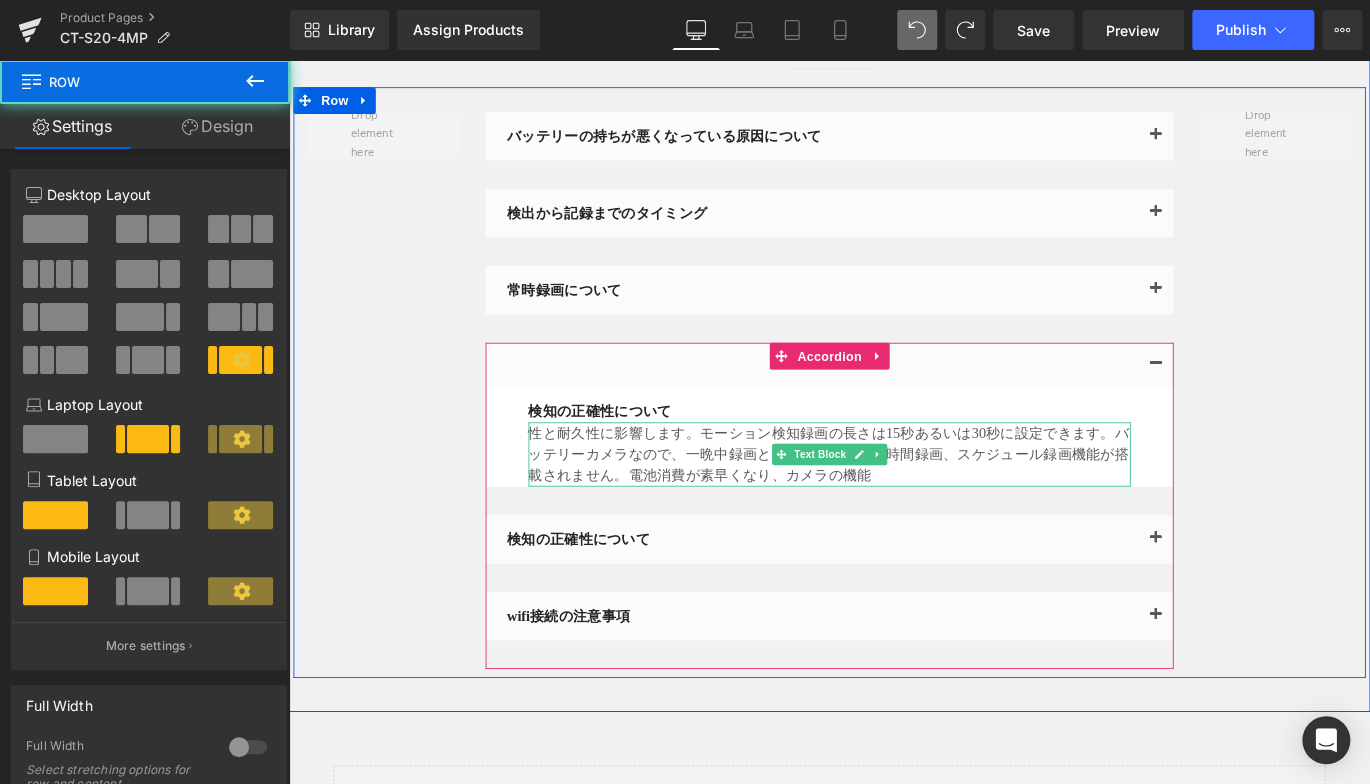 click on "性と耐久性に影響します。モーション検知録画の長さは15秒あるいは30秒に設定できます。 バッテリーカメラなので、一晩中録画という全日録画、24時間録画、スケジュール録画機能が搭載されません。電池消費が素早くなり、カメラの機能" at bounding box center [894, 501] 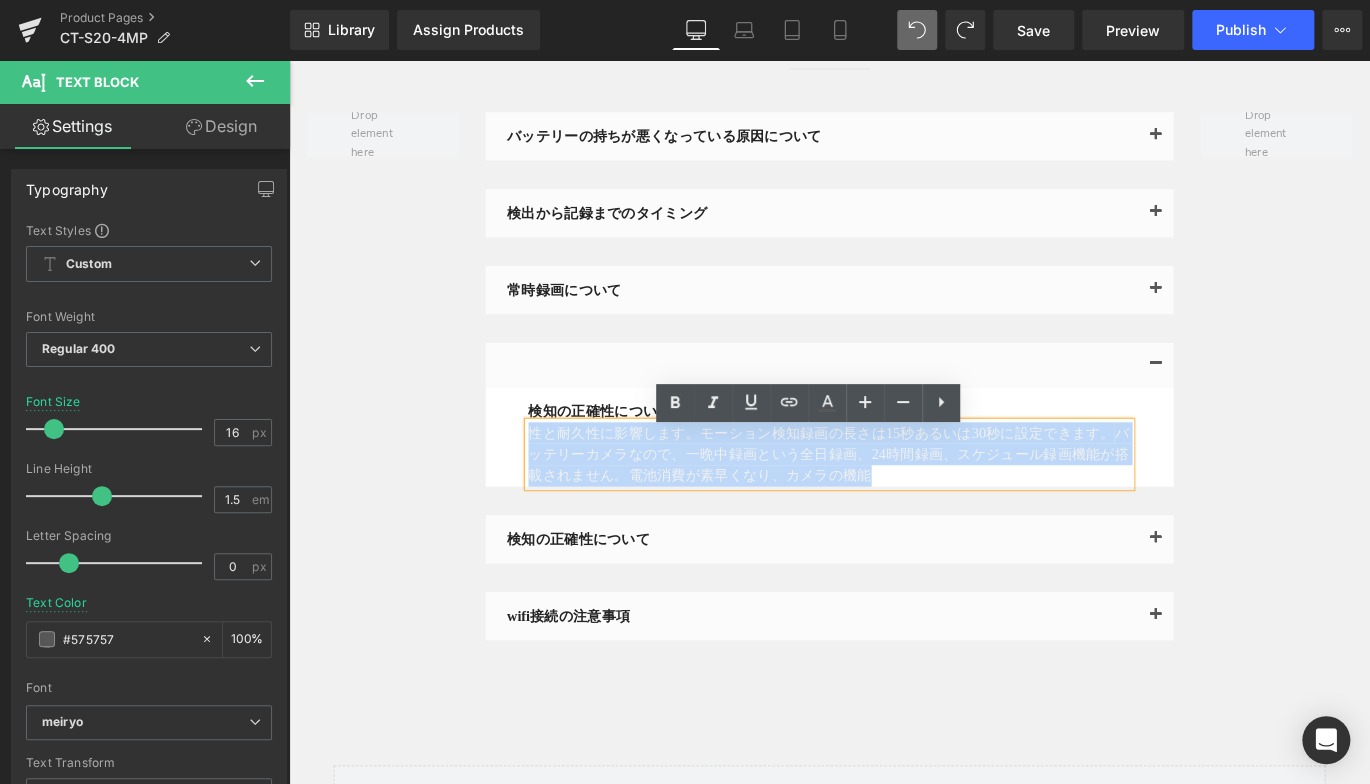 drag, startPoint x: 553, startPoint y: 489, endPoint x: 1012, endPoint y: 537, distance: 461.503 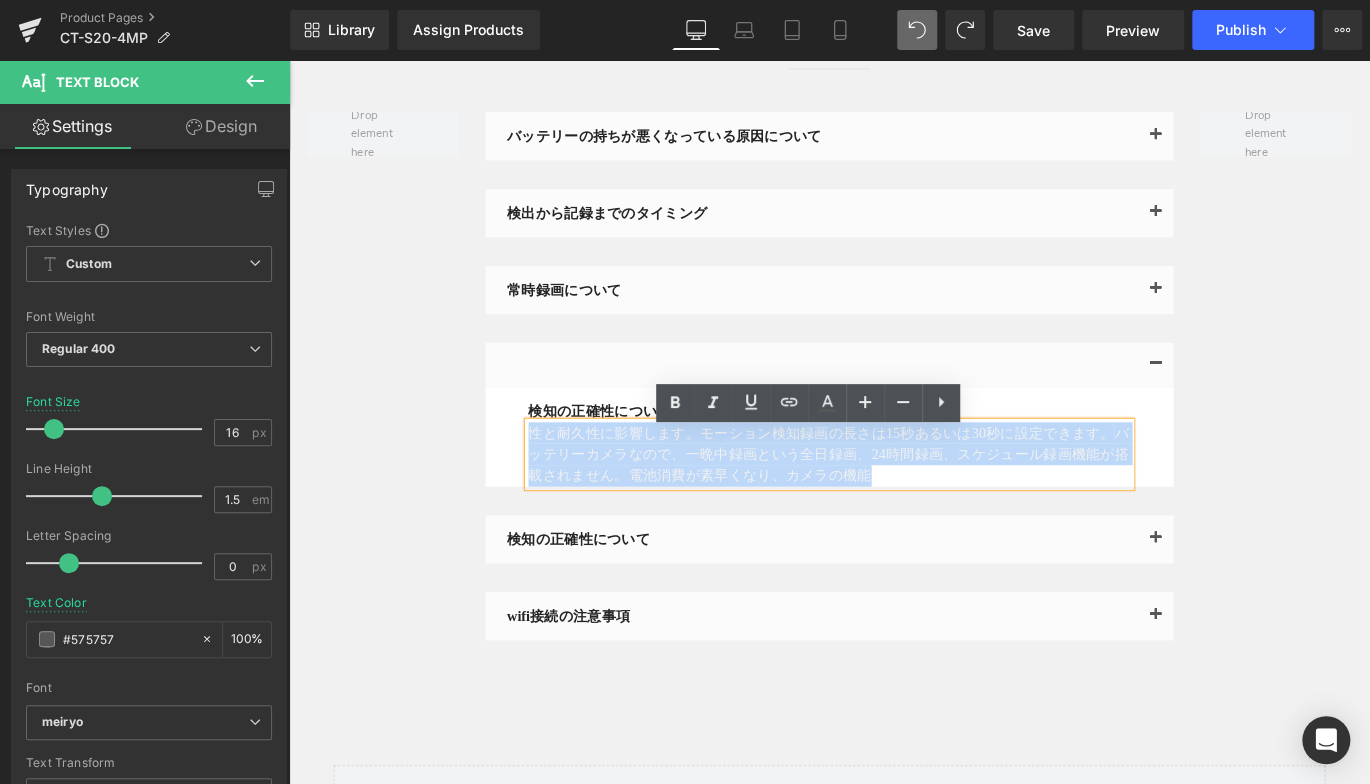 click on "性と耐久性に影響します。モーション検知録画の長さは15秒あるいは30秒に設定できます。 バッテリーカメラなので、一晩中録画という全日録画、24時間録画、スケジュール録画機能が搭載されません。電池消費が素早くなり、カメラの機能" at bounding box center (894, 501) 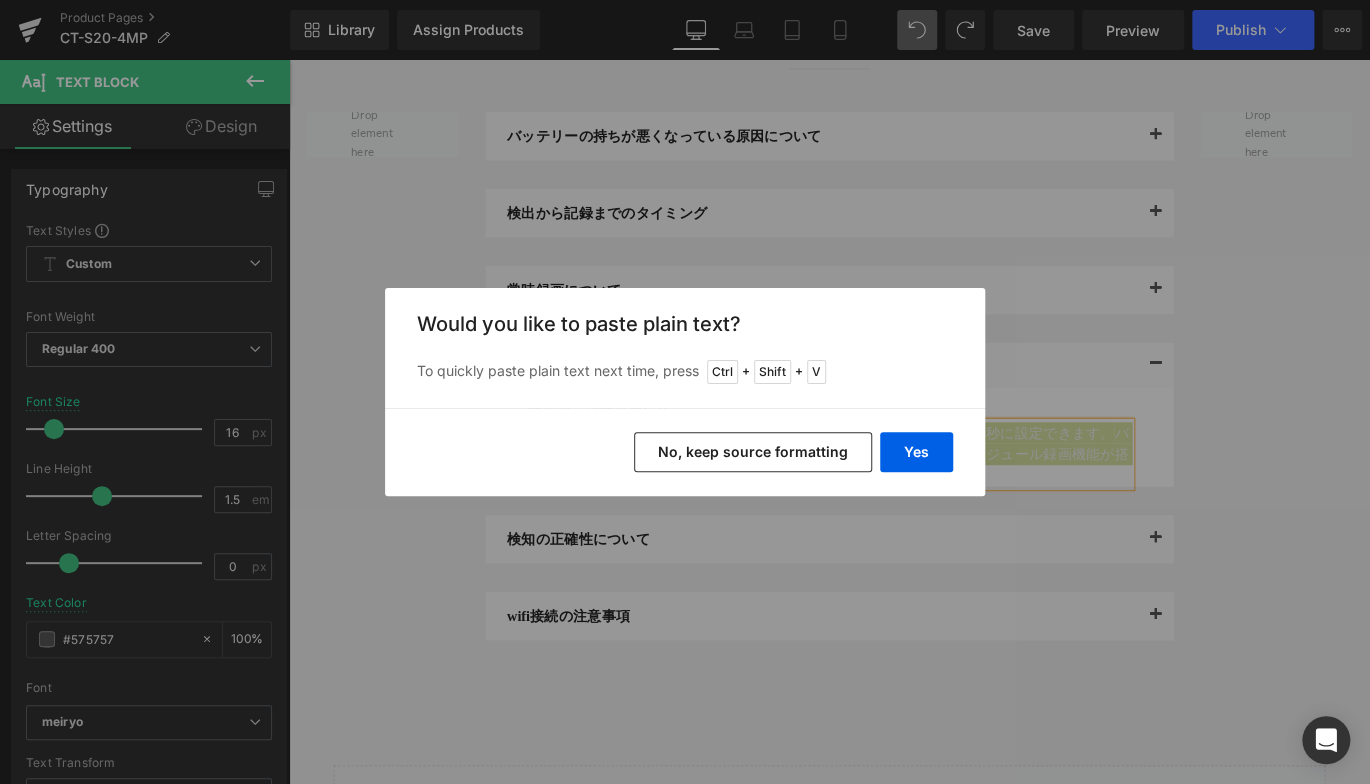 click on "No, keep source formatting" at bounding box center [753, 452] 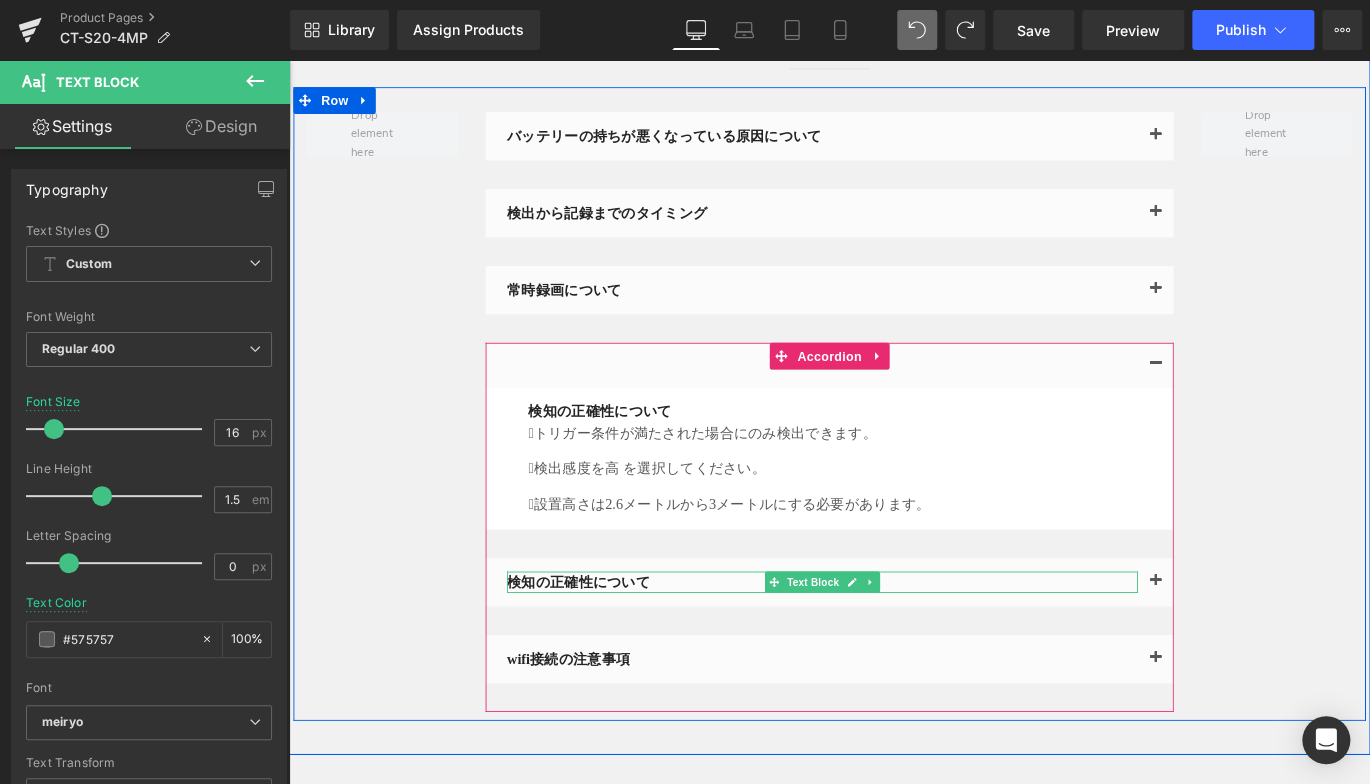 click on "検知の正確性について" at bounding box center [886, 644] 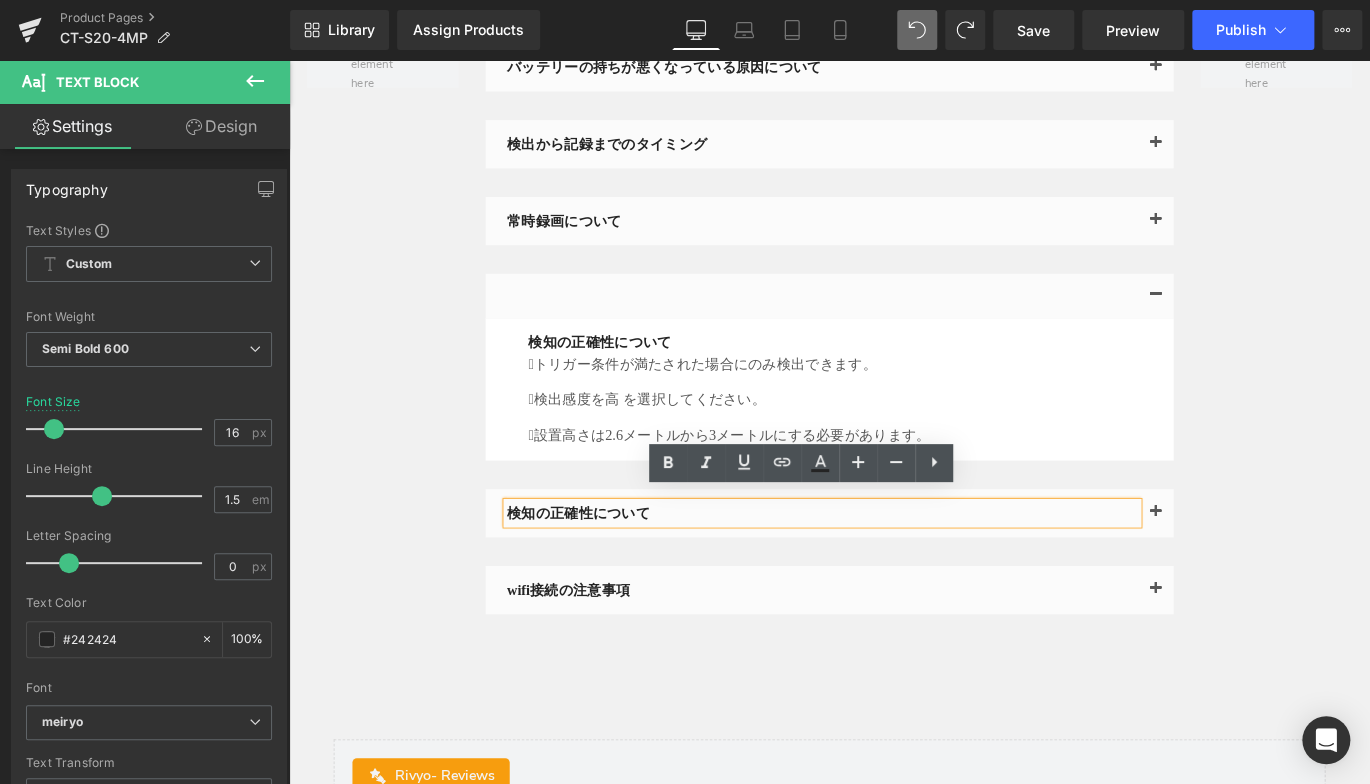 scroll, scrollTop: 8004, scrollLeft: 0, axis: vertical 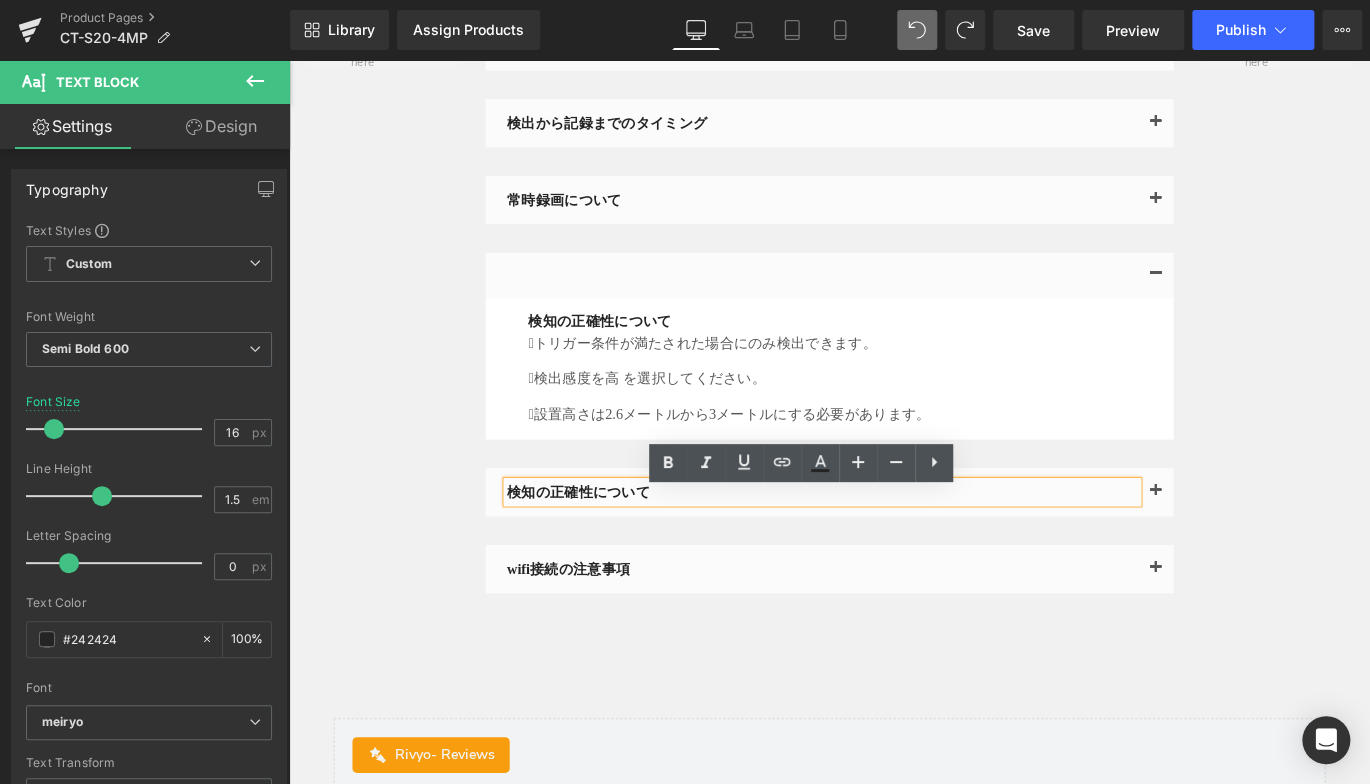 click at bounding box center (1259, 548) 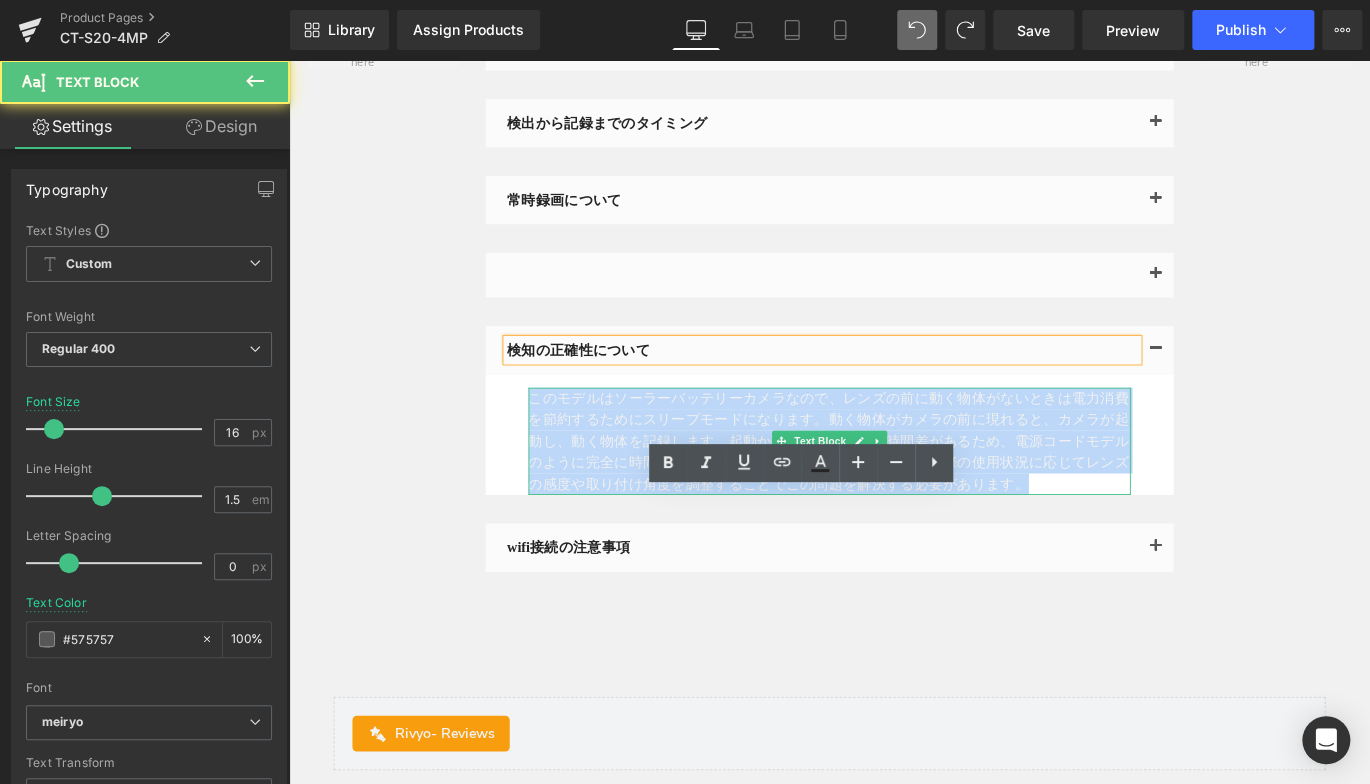 drag, startPoint x: 556, startPoint y: 451, endPoint x: 1126, endPoint y: 548, distance: 578.1946 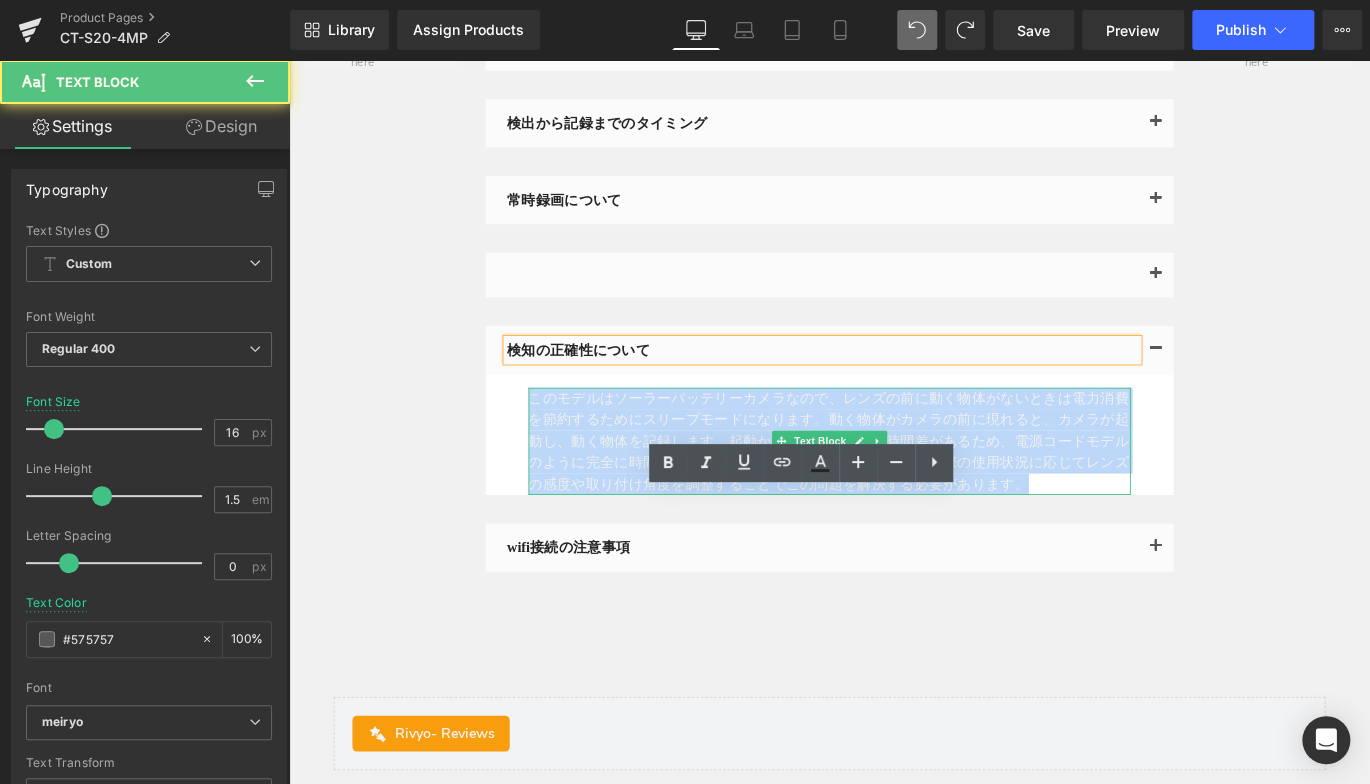 click on "このモデルはソーラーバッテリーカメラなので、レンズの前に動く物体がないときは電力消費を節約するためにスリープモードになります。動く物体がカメラの前に現れると、カメラが起動し、動く物体を記録します。起動から録画まで一定の時間差があるため、電源コードモデルのように完全に時間通り録画できない場合があります。また、実際の使用状況に応じてレンズの感度や取り付け角度を調整することでこの問題を解決する必要があります。" at bounding box center (894, 487) 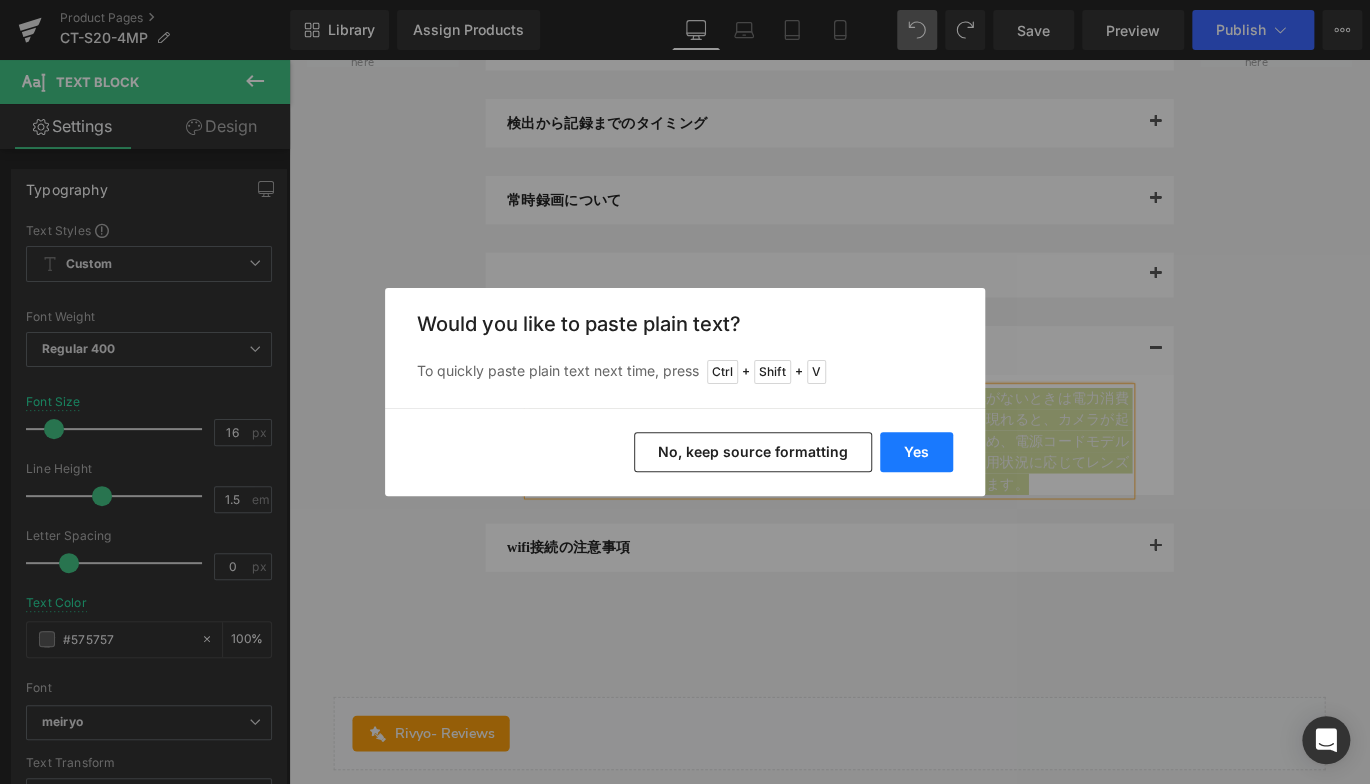 click on "Yes" at bounding box center (916, 452) 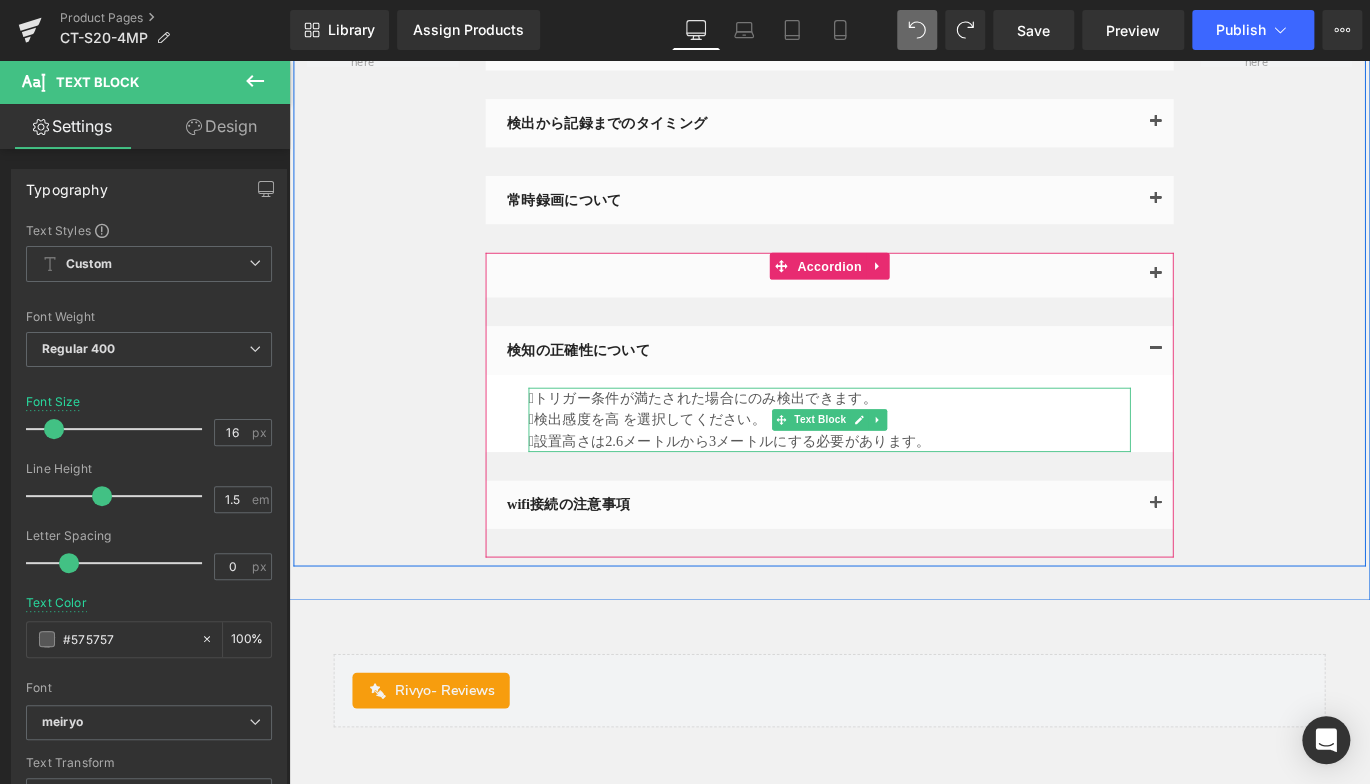 click on "トリガー条件が満たされた場合にのみ検出できます。" at bounding box center [894, 439] 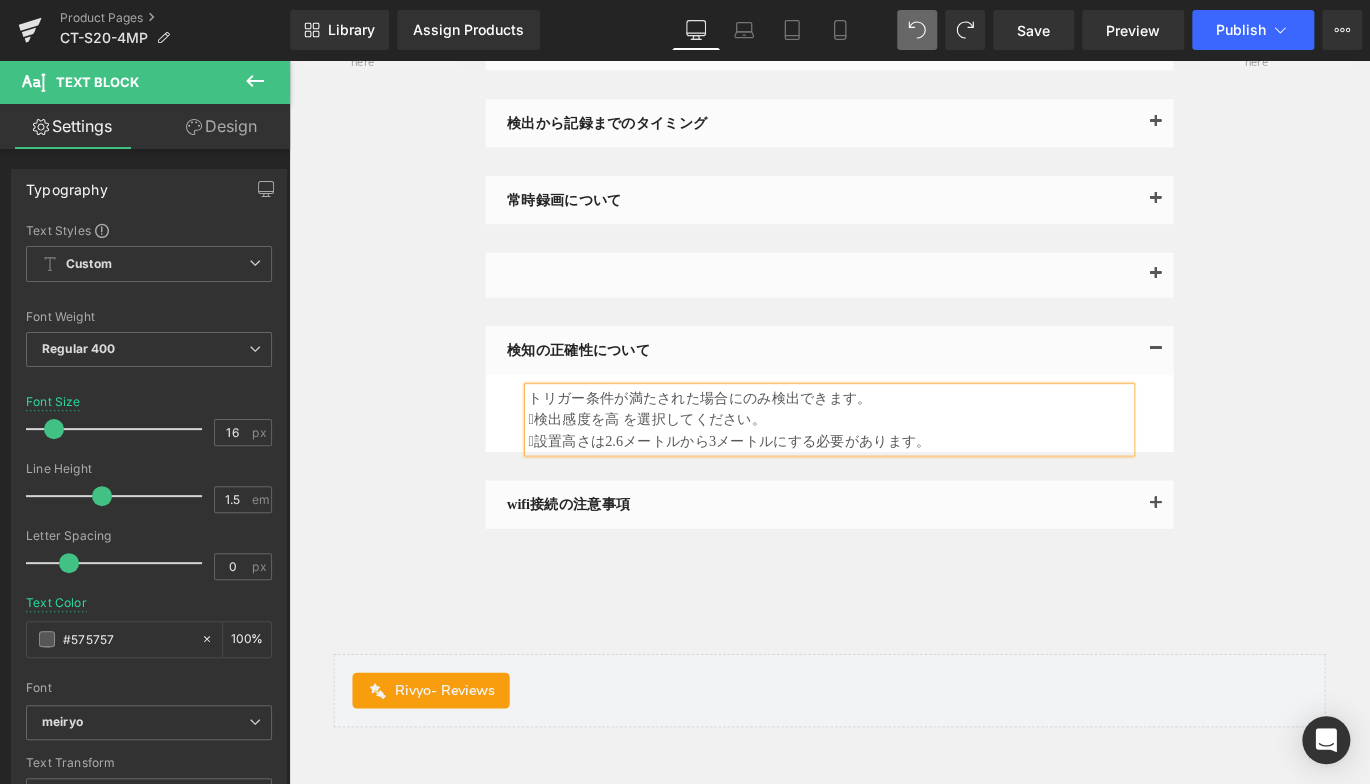 click on "検出感度を高 を選択してください。" at bounding box center [894, 463] 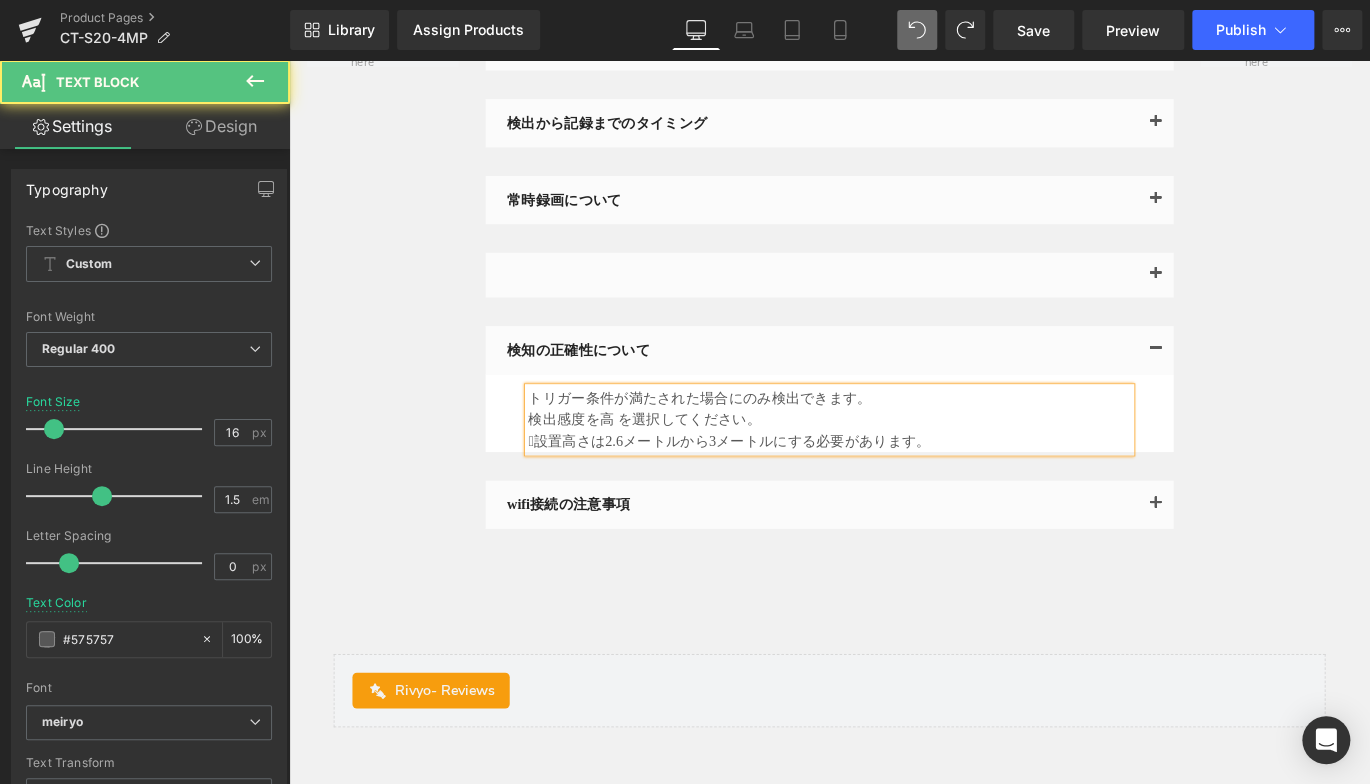 click on "設置高さは2.6メートルから3メートルにする必要があります。" at bounding box center [894, 487] 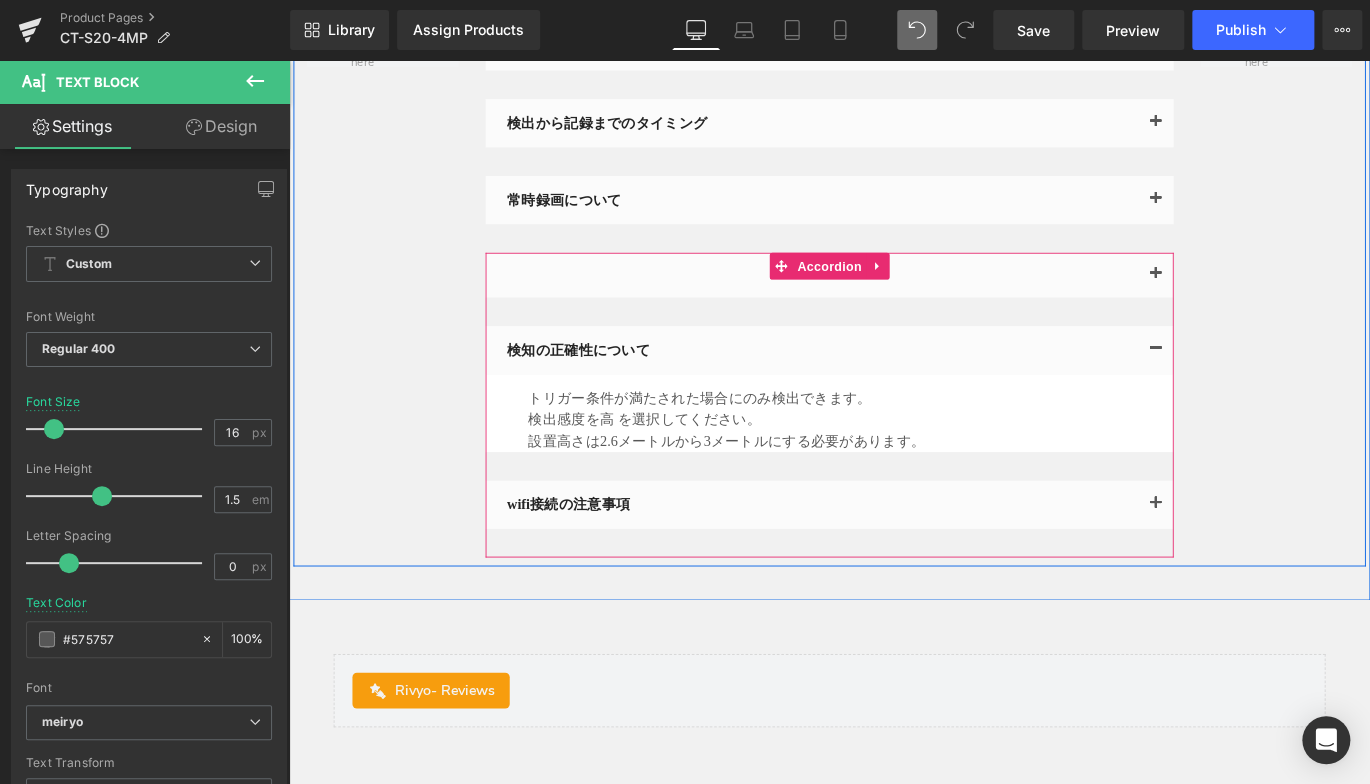 click on "検知の正確性について Text Block
トリガー条件が満たされた場合にのみ検出できます。 検出感度を高 を選択してください。 設置高さは2.6メートルから3メートルにする必要があります。
Text Block" at bounding box center (894, 317) 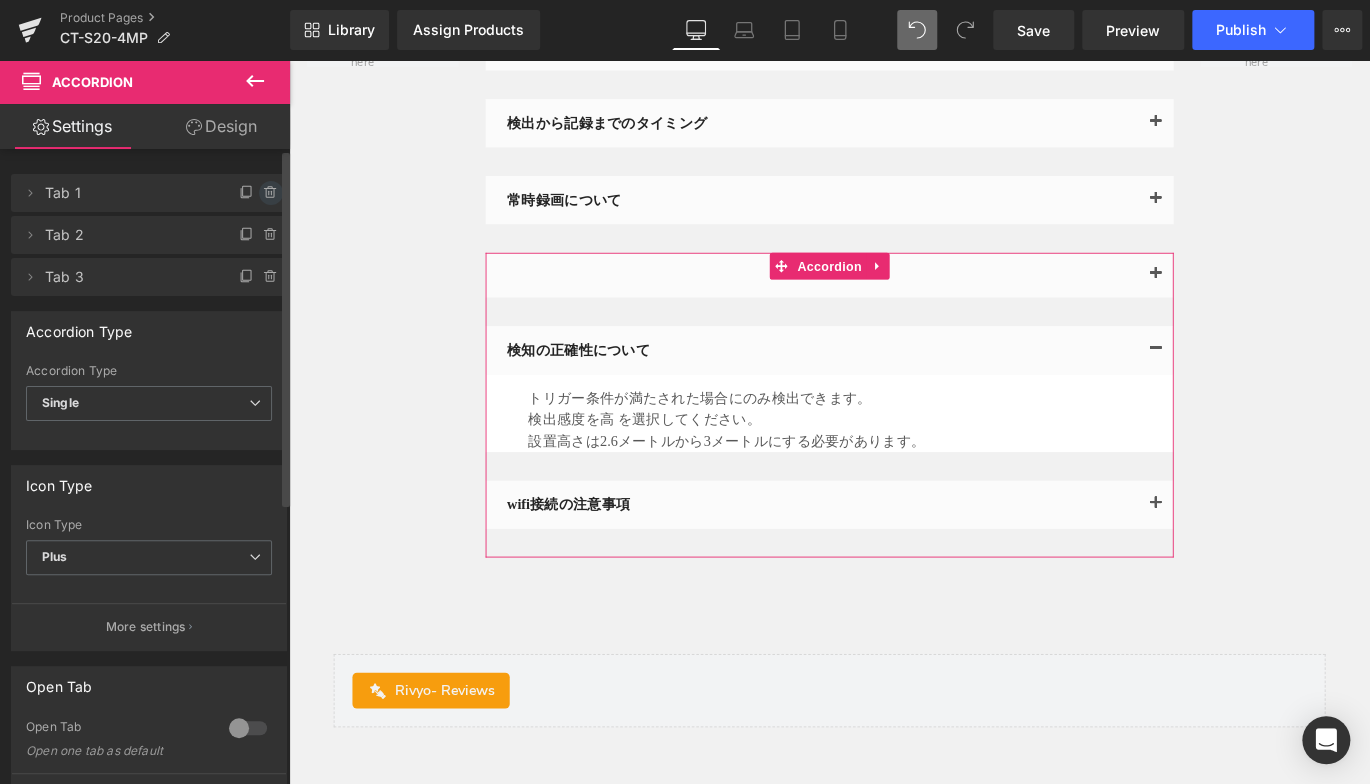 click 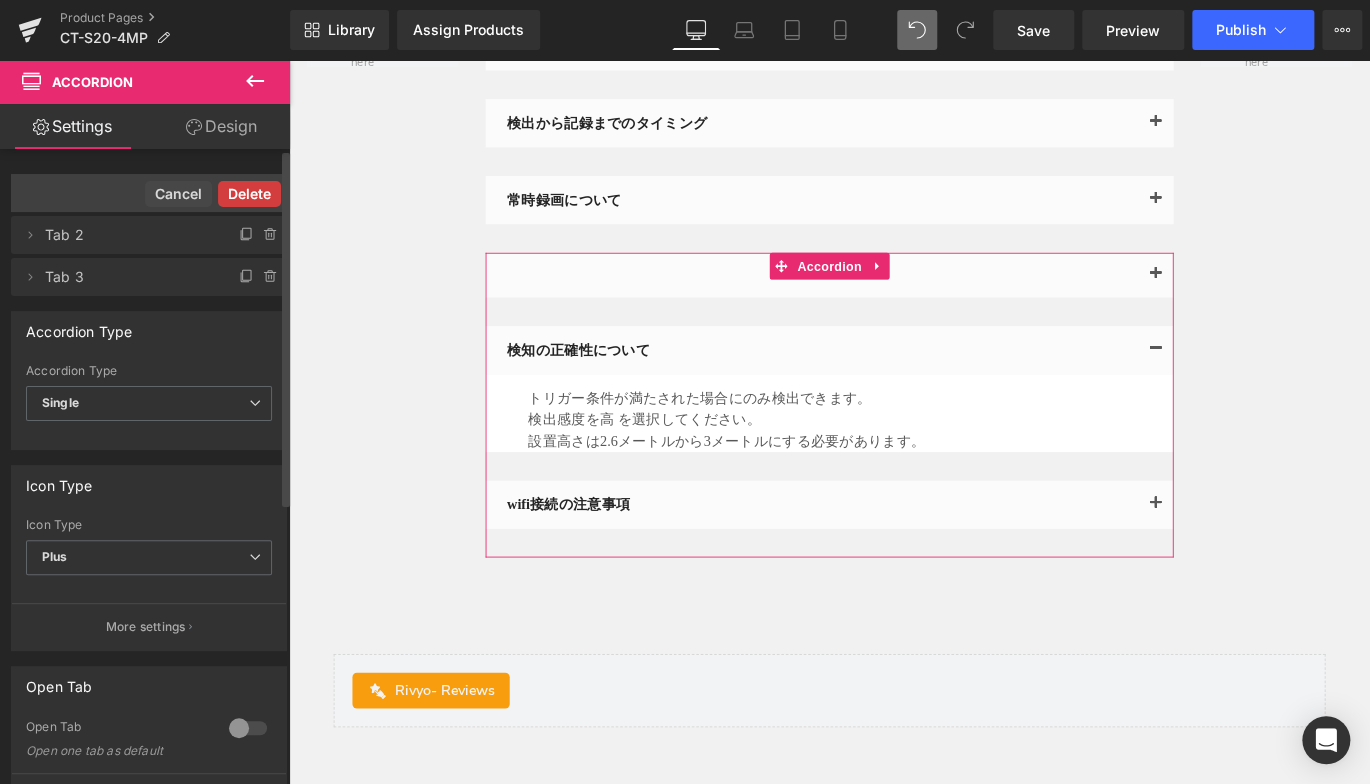click on "Delete" at bounding box center [249, 194] 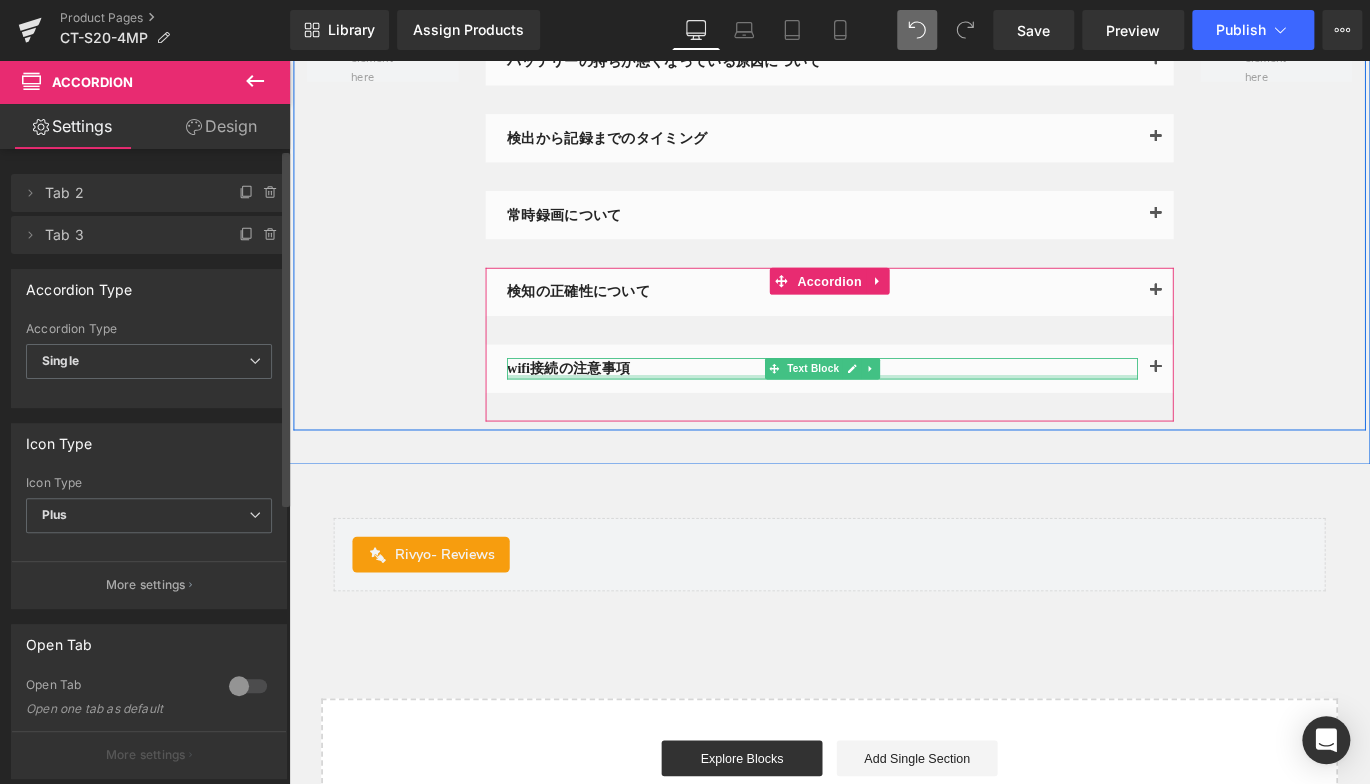 scroll, scrollTop: 7704, scrollLeft: 0, axis: vertical 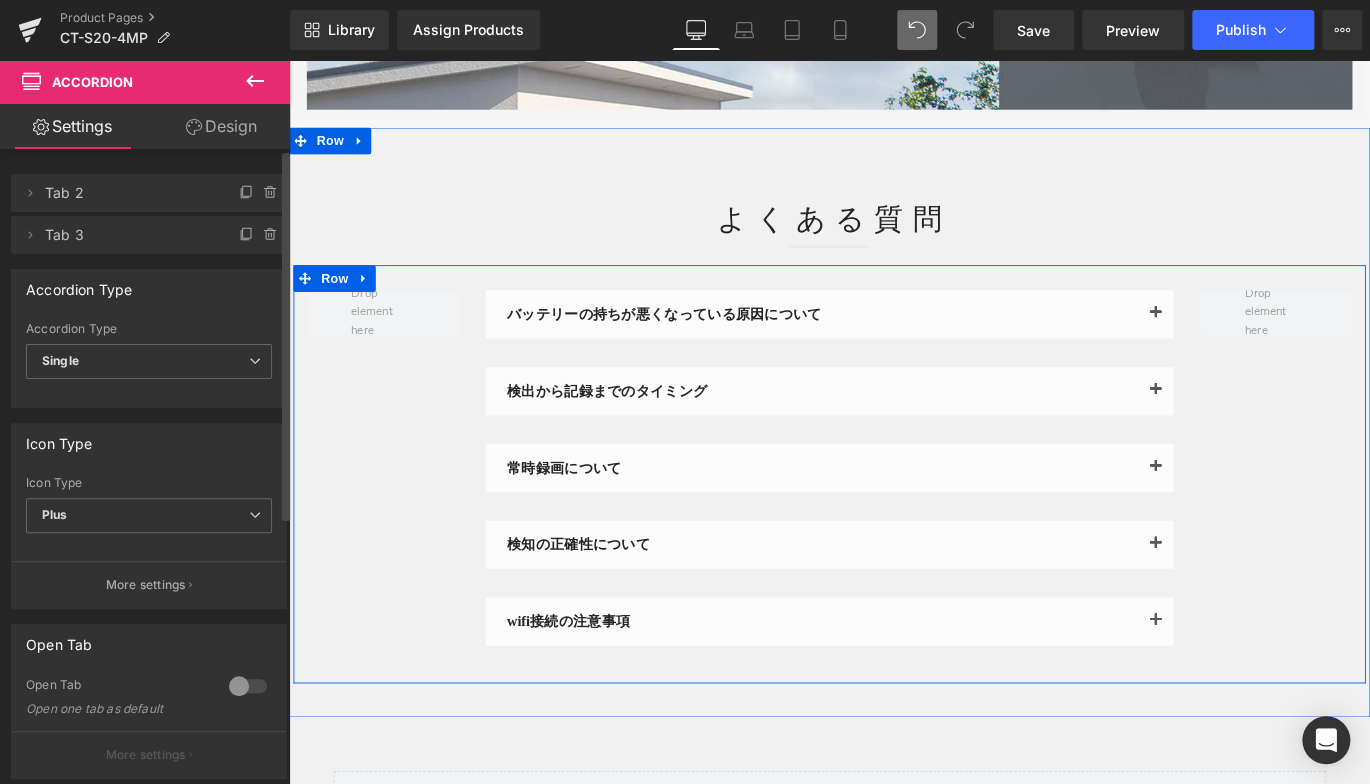 click on "バッテリーの持ちが悪くなっている原因について
Text Block
Text Block
検出から記録までのタイミング Text Block" at bounding box center (894, 524) 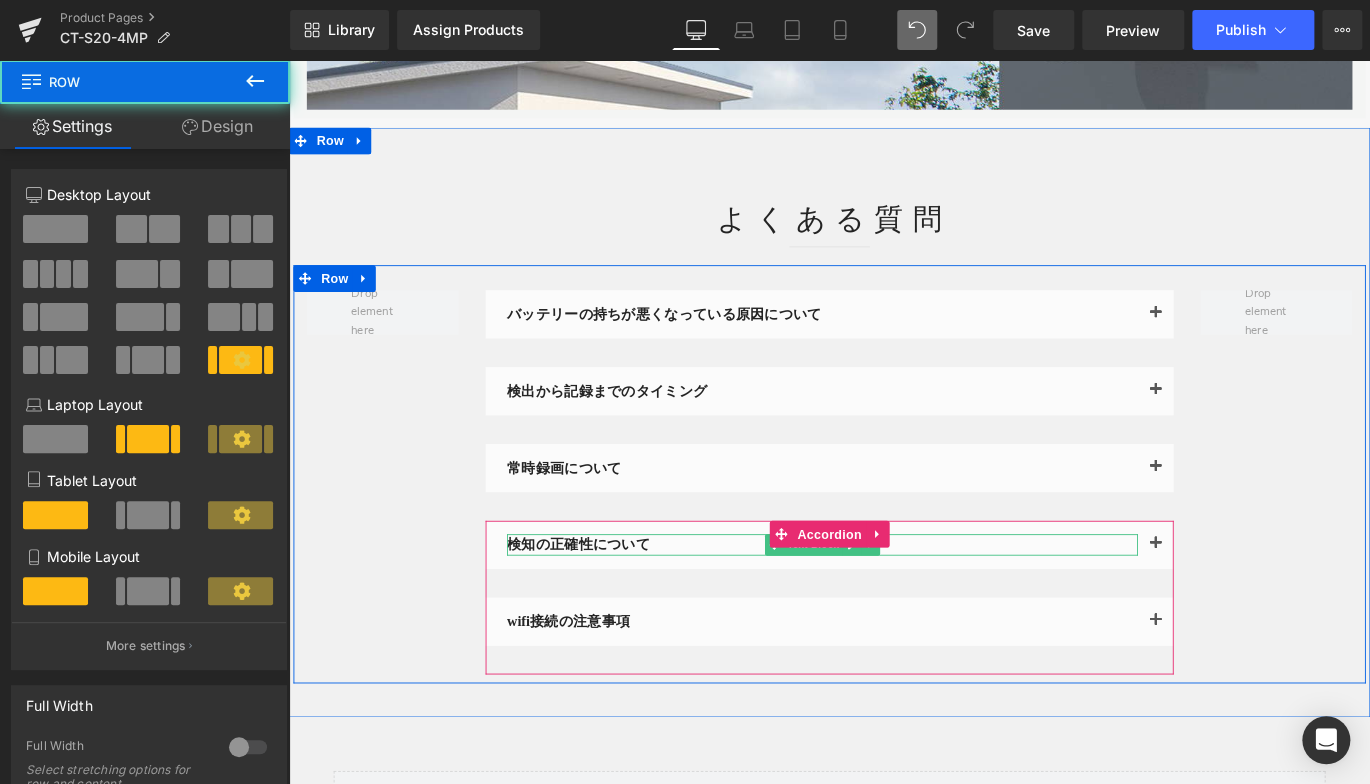 click on "検知の正確性について" at bounding box center (886, 603) 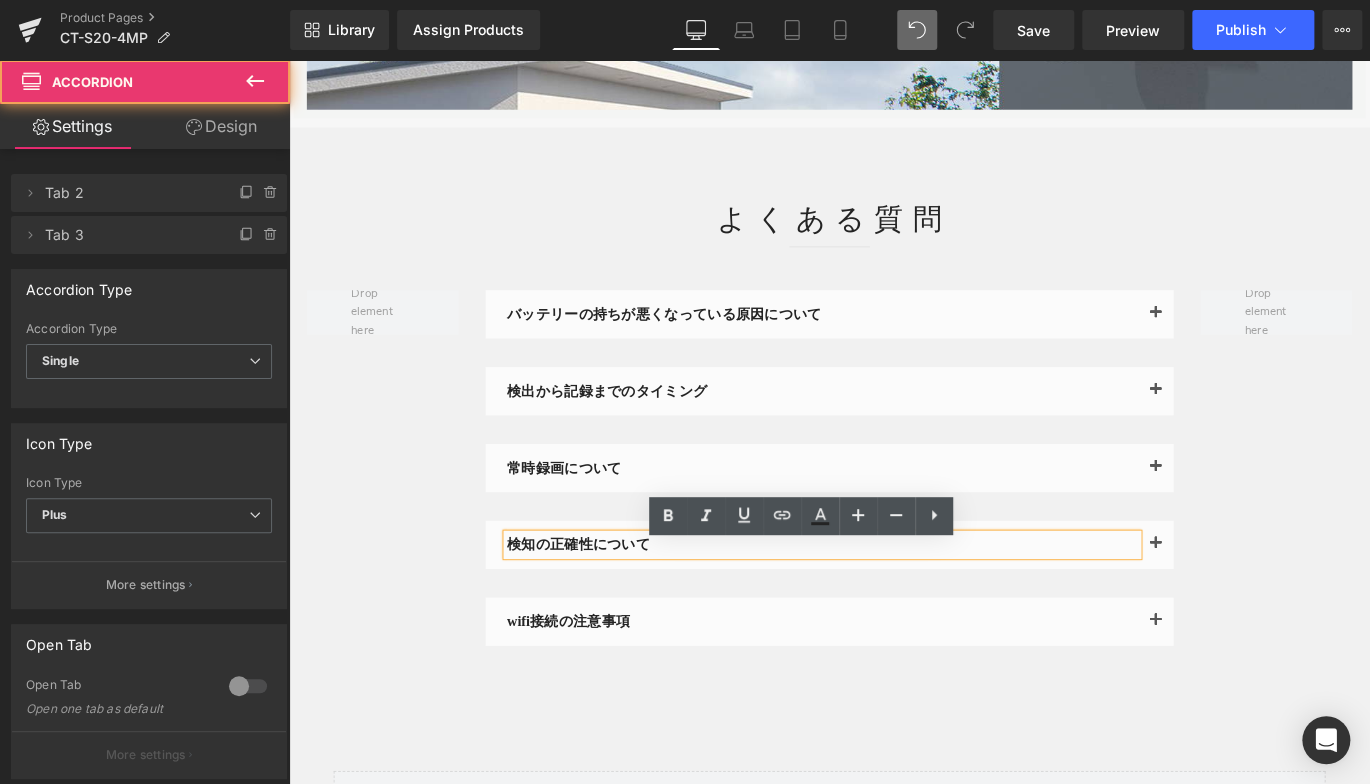 click at bounding box center (1259, 603) 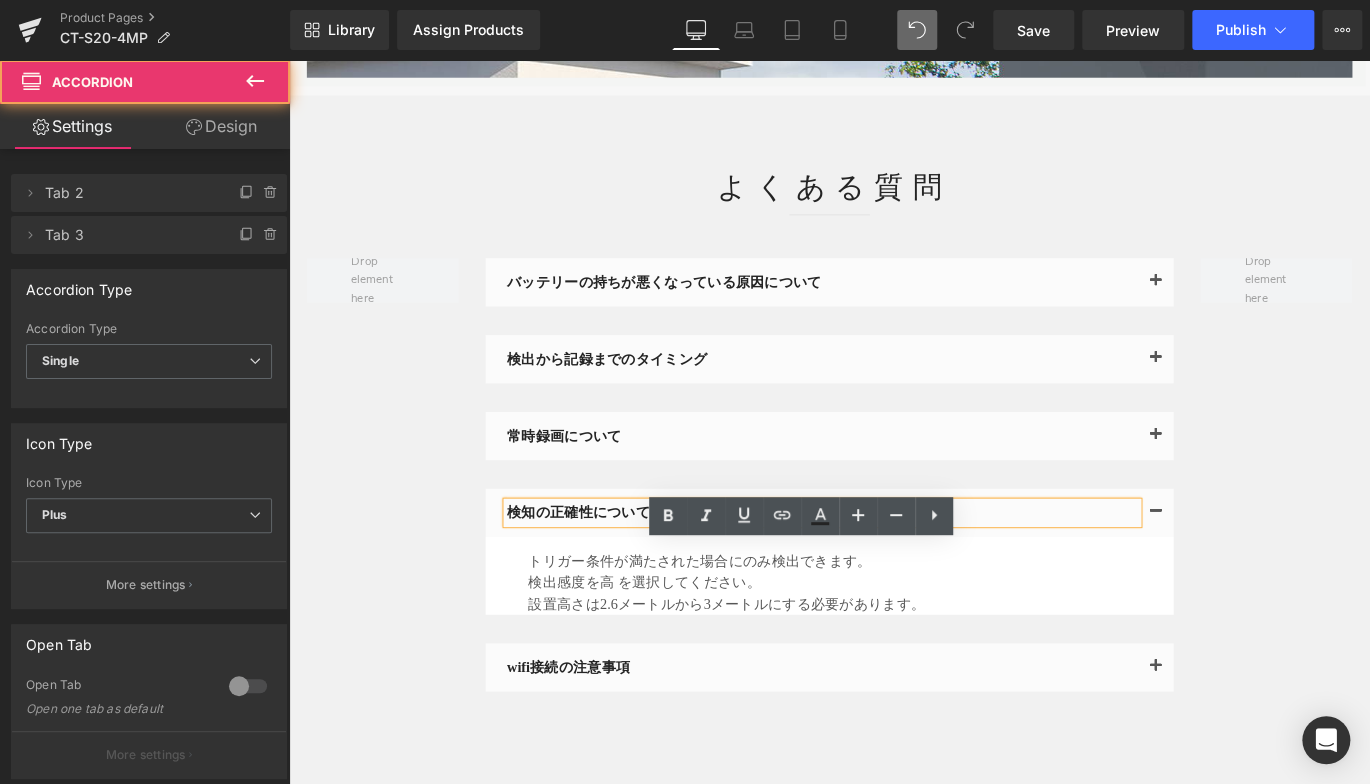 scroll, scrollTop: 7804, scrollLeft: 0, axis: vertical 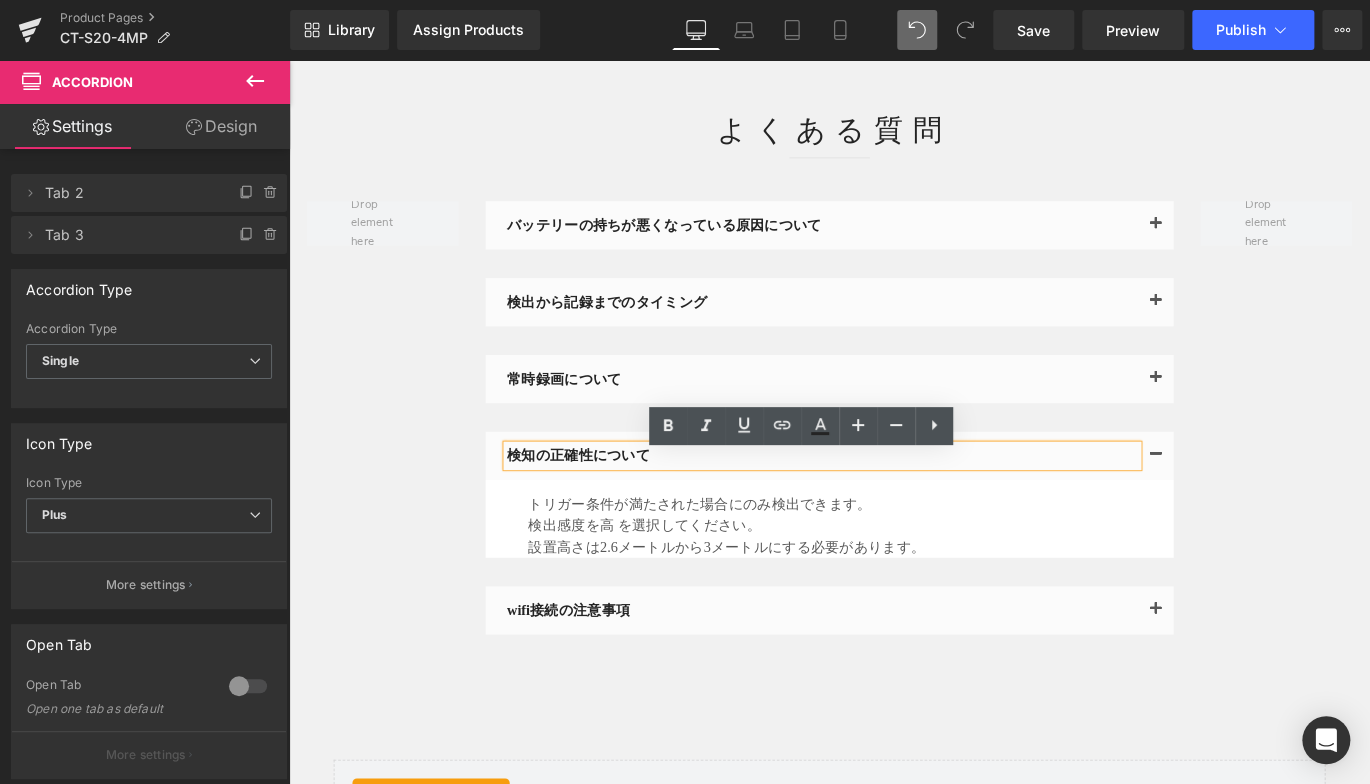 click at bounding box center (1259, 676) 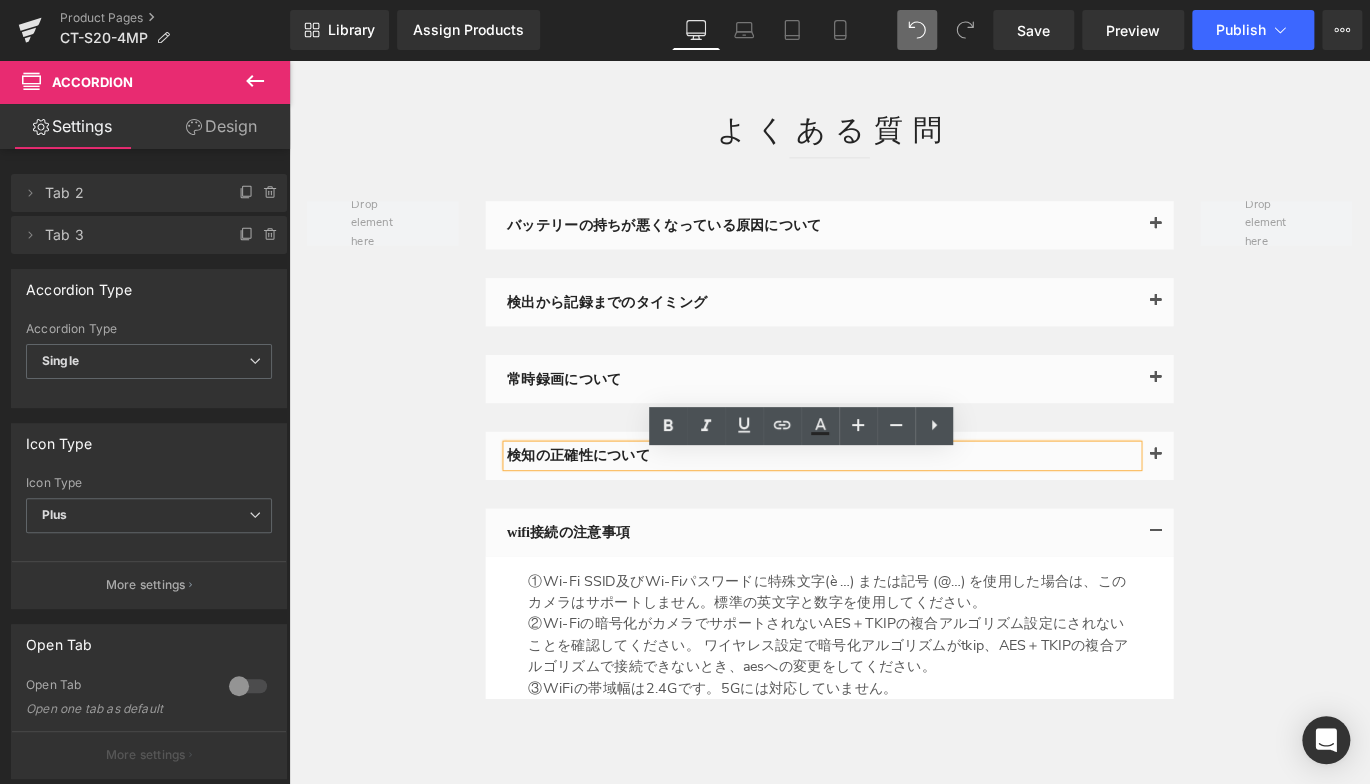 drag, startPoint x: 1353, startPoint y: 425, endPoint x: 1342, endPoint y: 415, distance: 14.866069 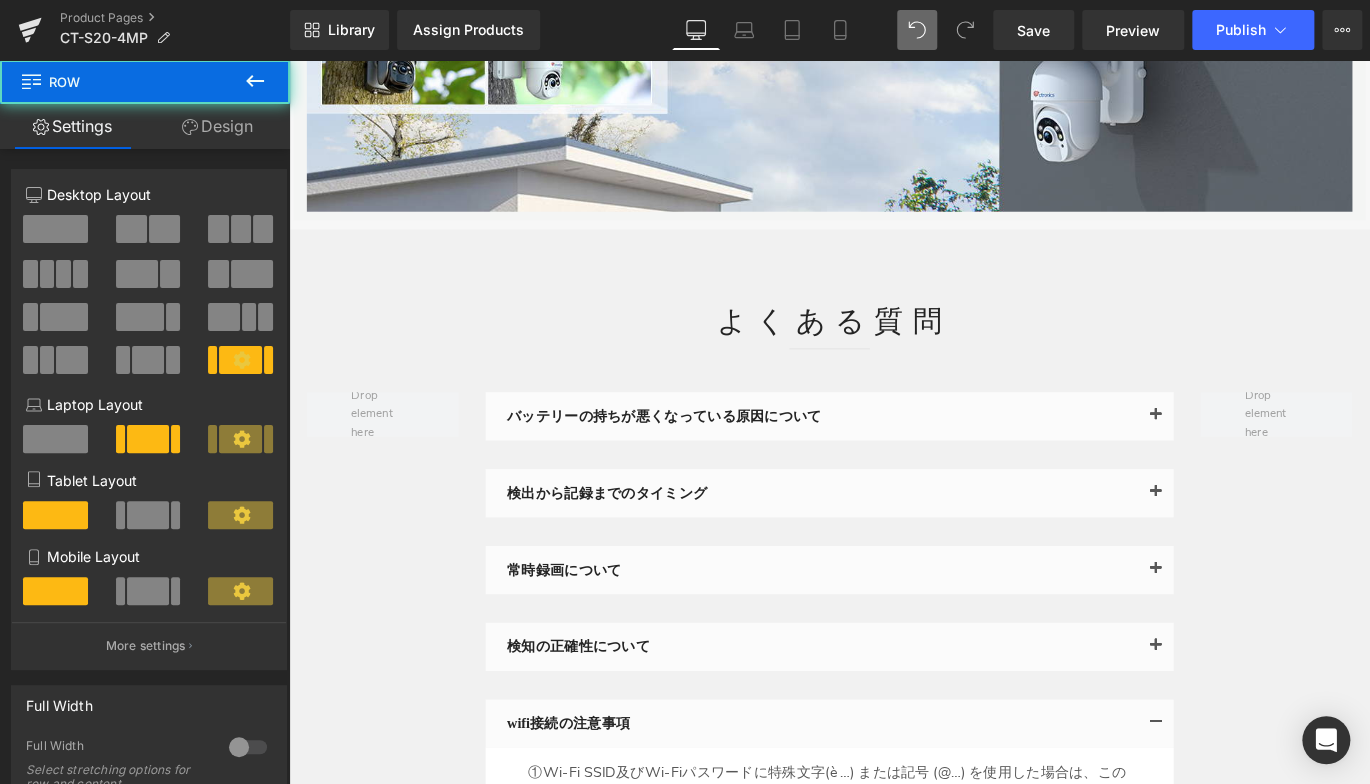 scroll, scrollTop: 7504, scrollLeft: 0, axis: vertical 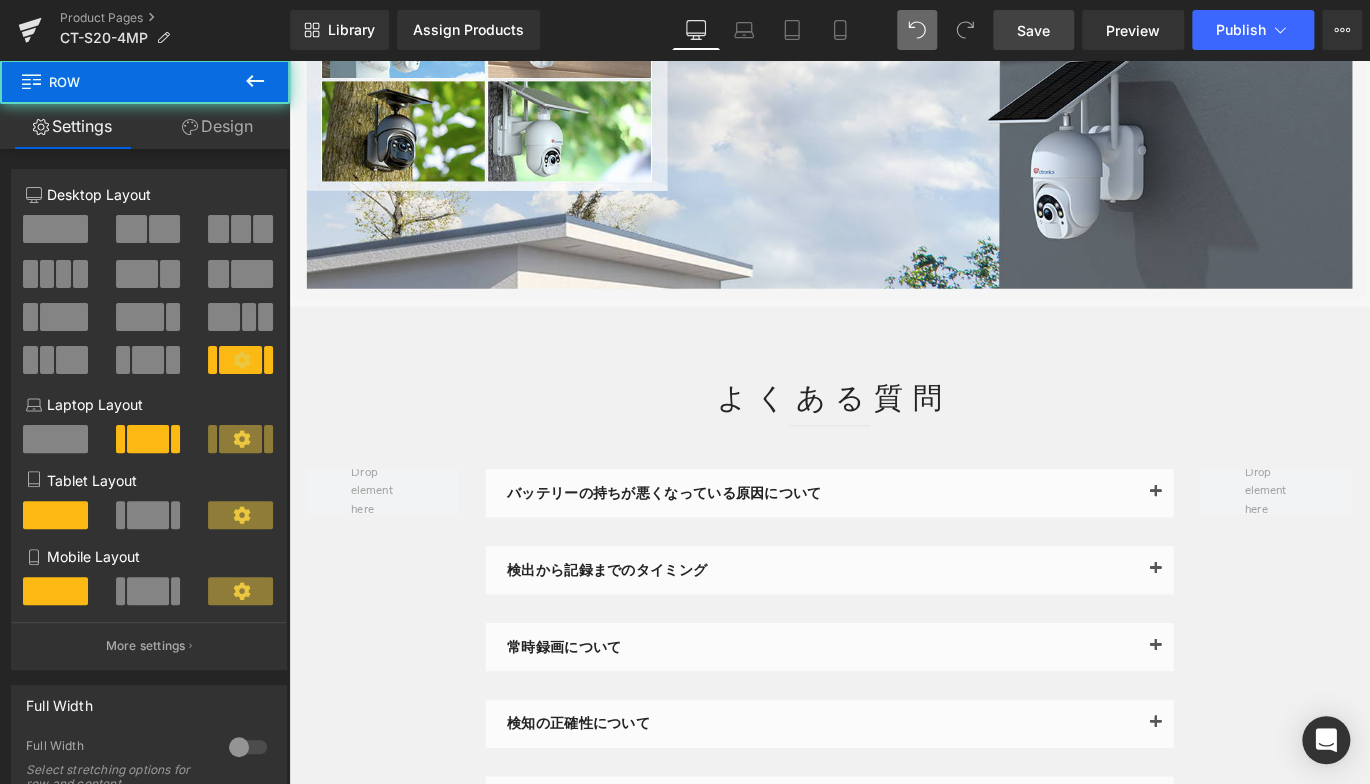click on "Save" at bounding box center [1033, 30] 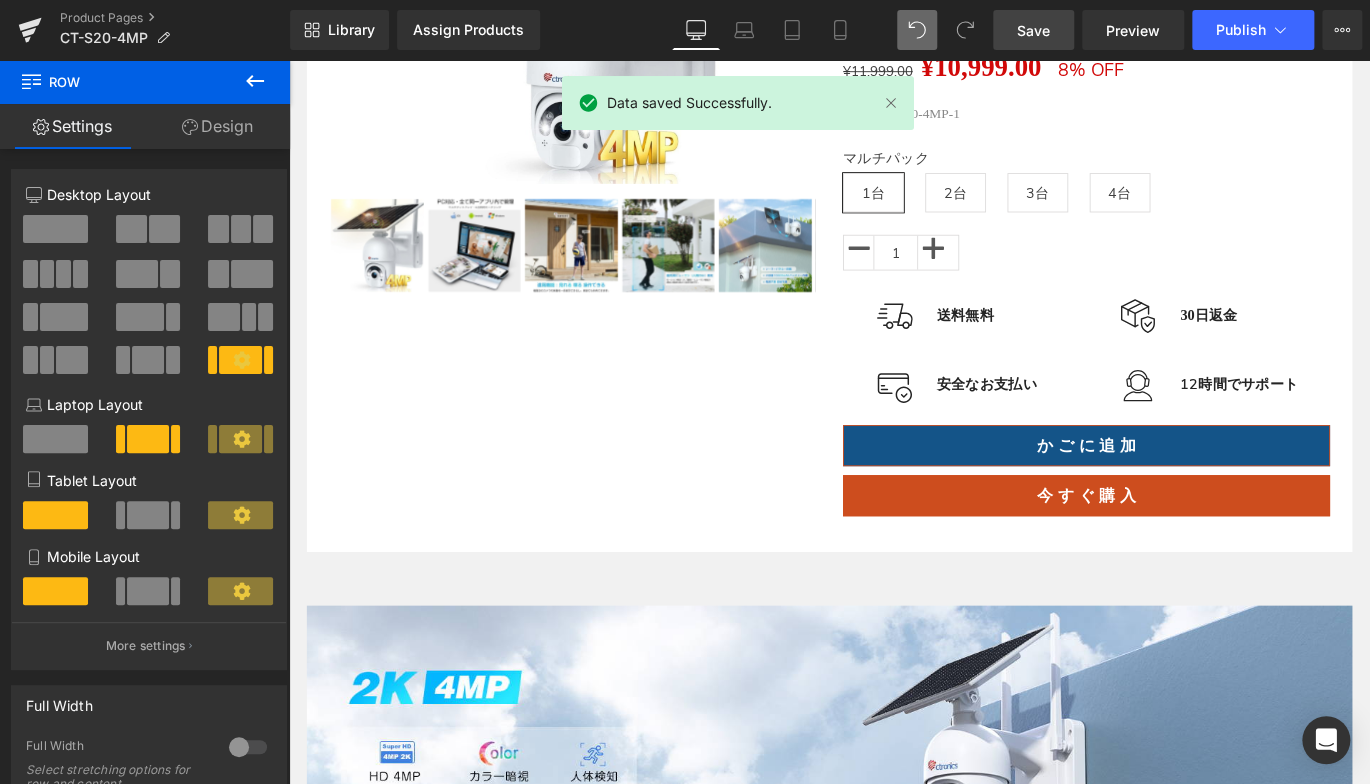 scroll, scrollTop: 0, scrollLeft: 0, axis: both 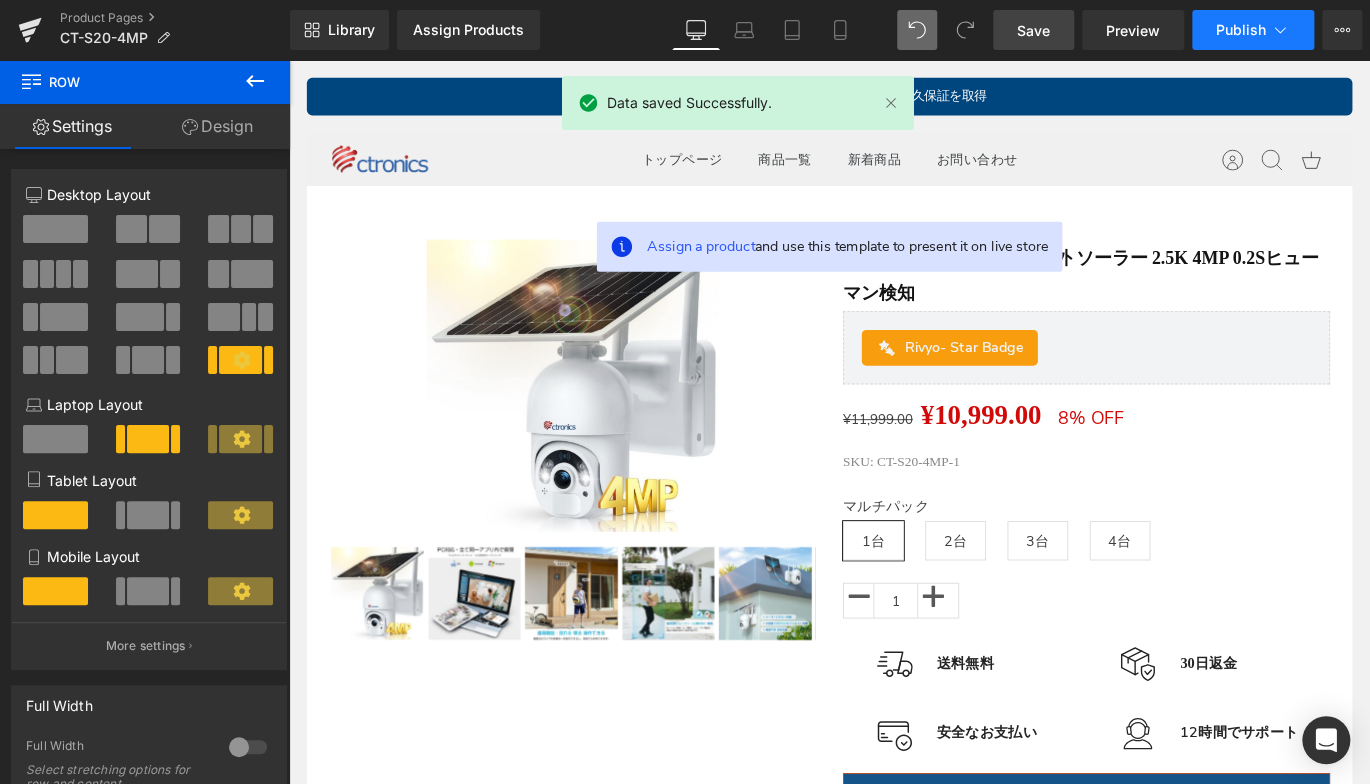 click on "Publish" at bounding box center (1253, 30) 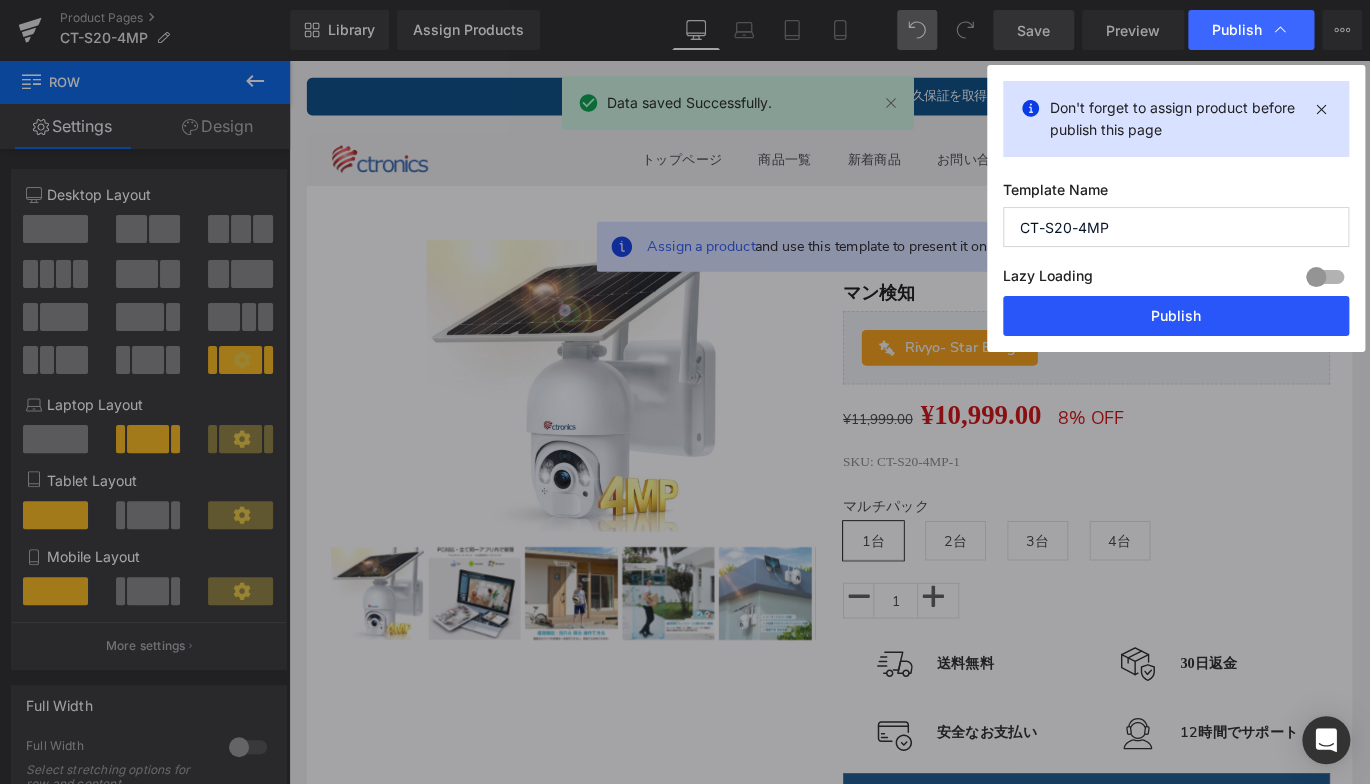 click on "Publish" at bounding box center [1176, 316] 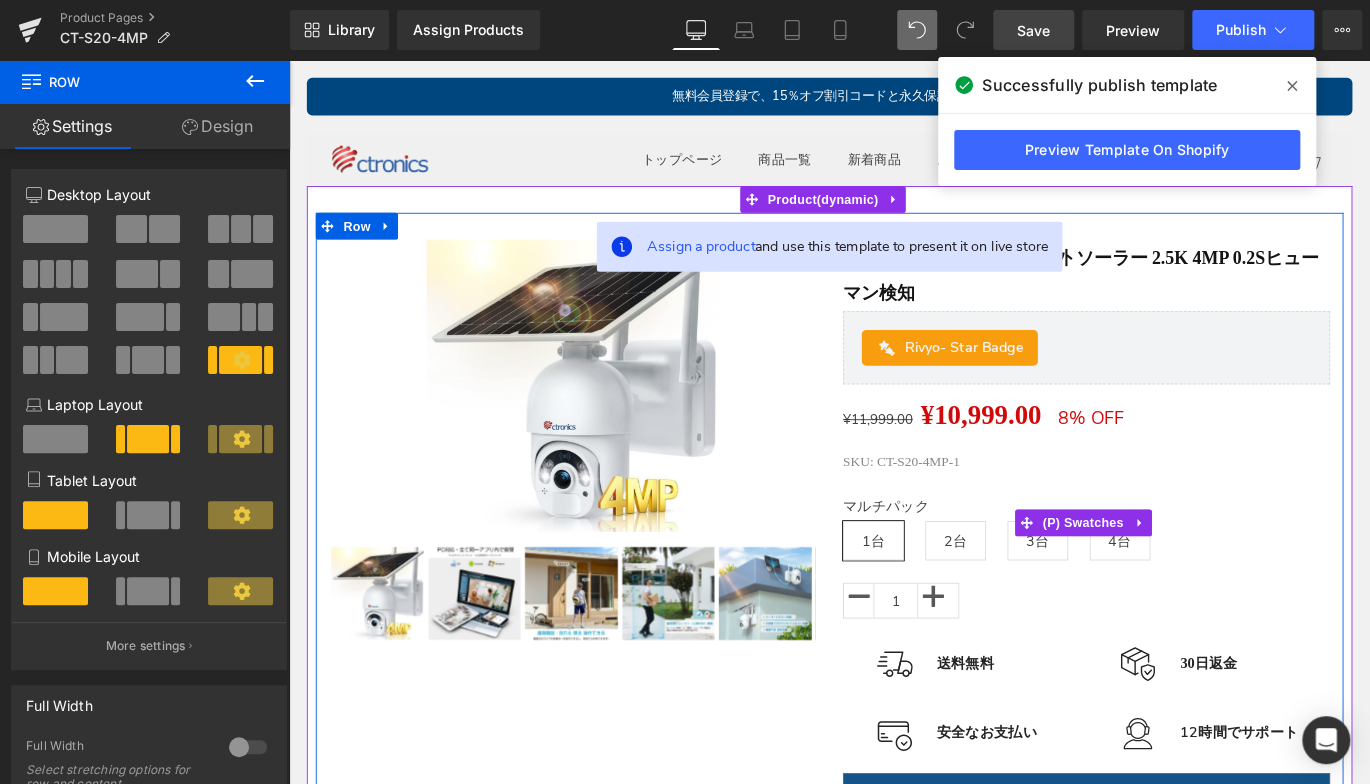 click on "2台" at bounding box center [1035, 598] 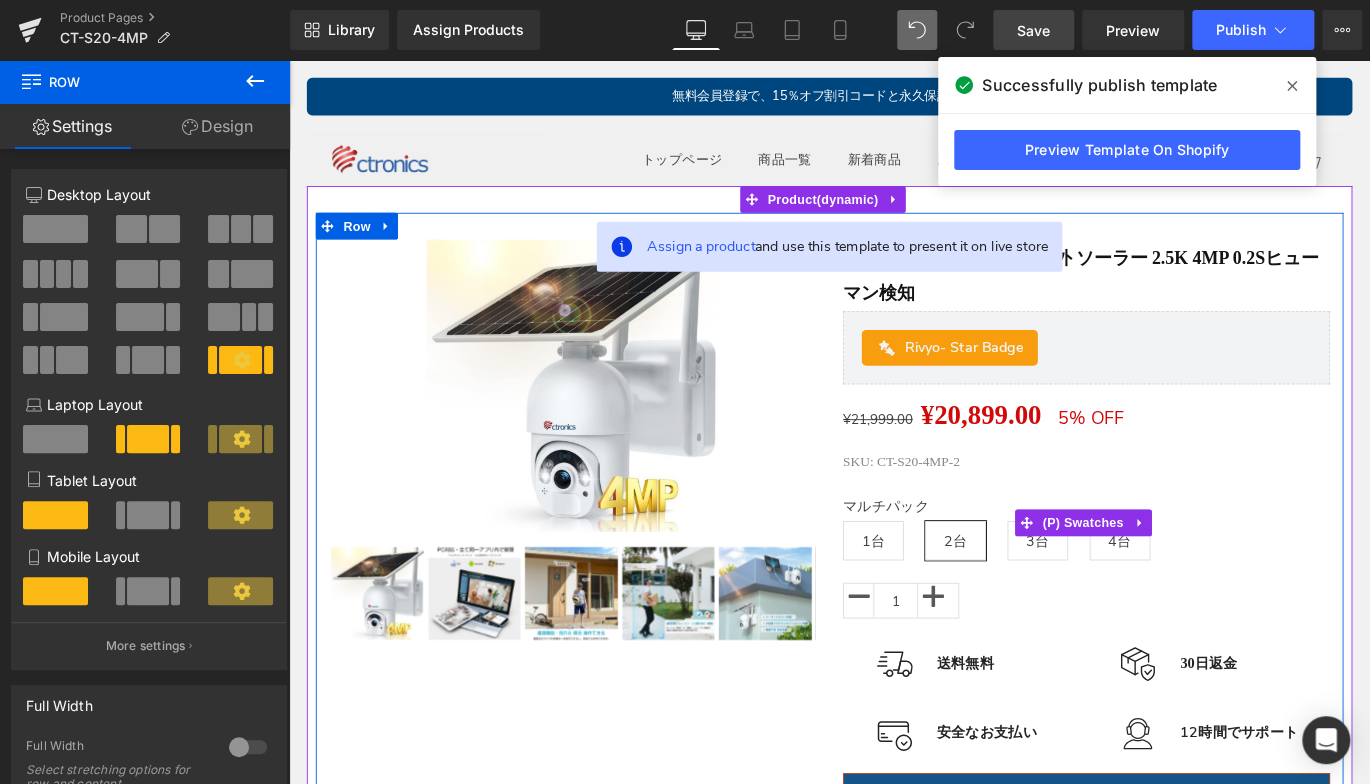 click on "3台" at bounding box center (1127, 598) 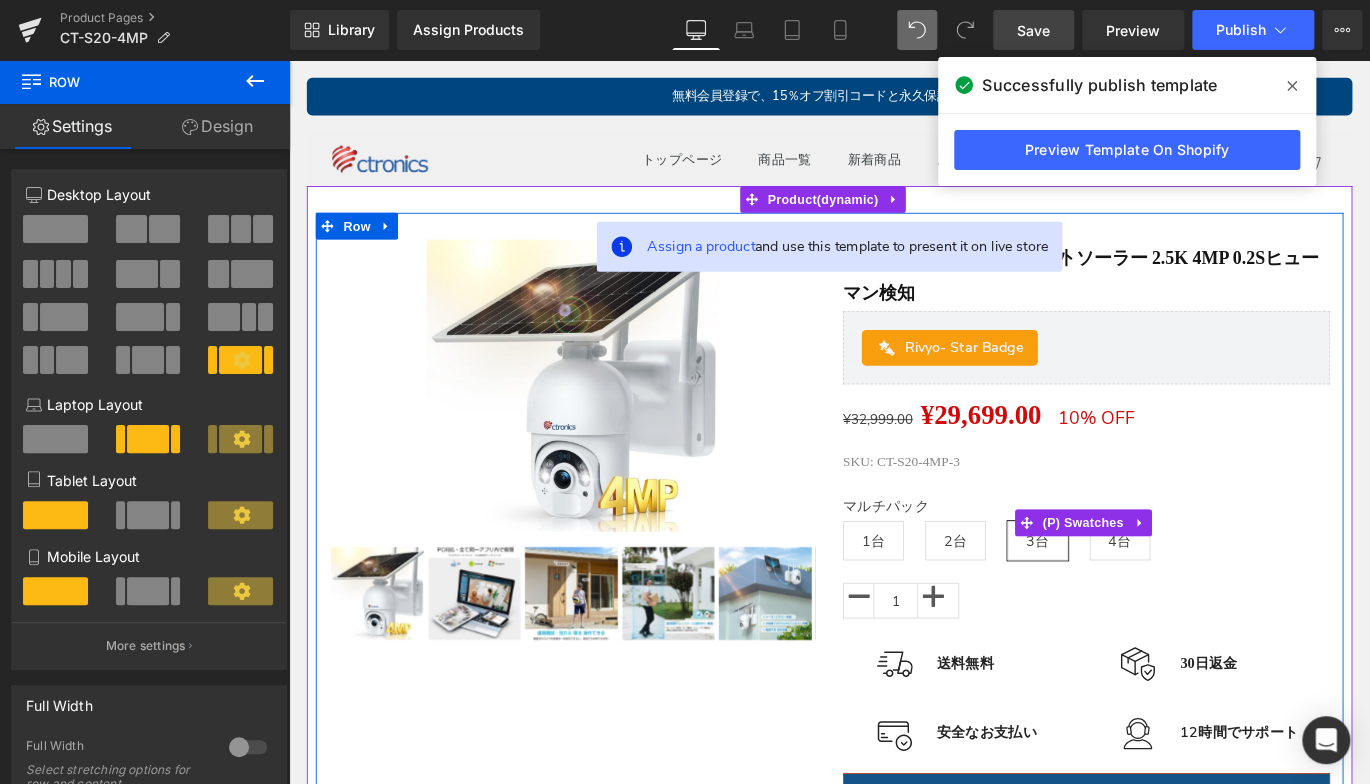click on "4台" at bounding box center (1219, 598) 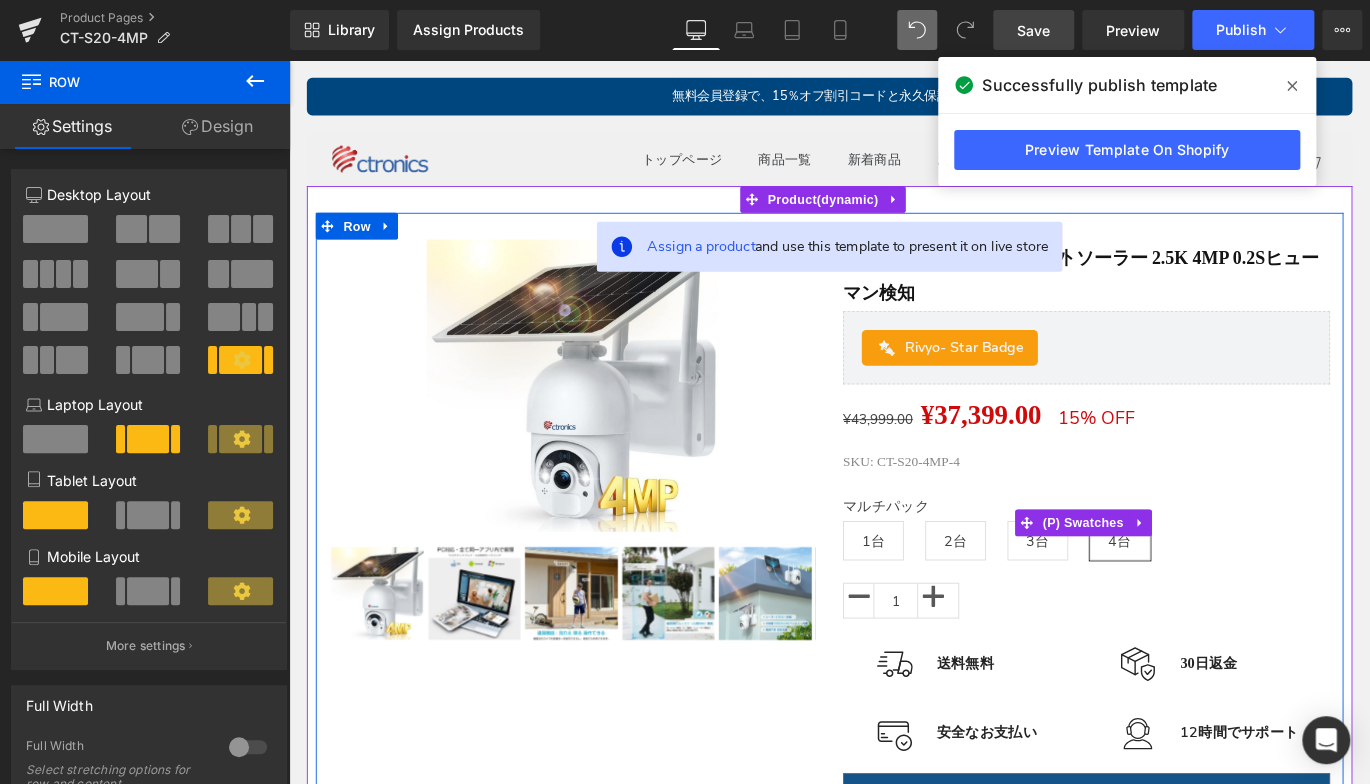 click on "3台" at bounding box center [1127, 598] 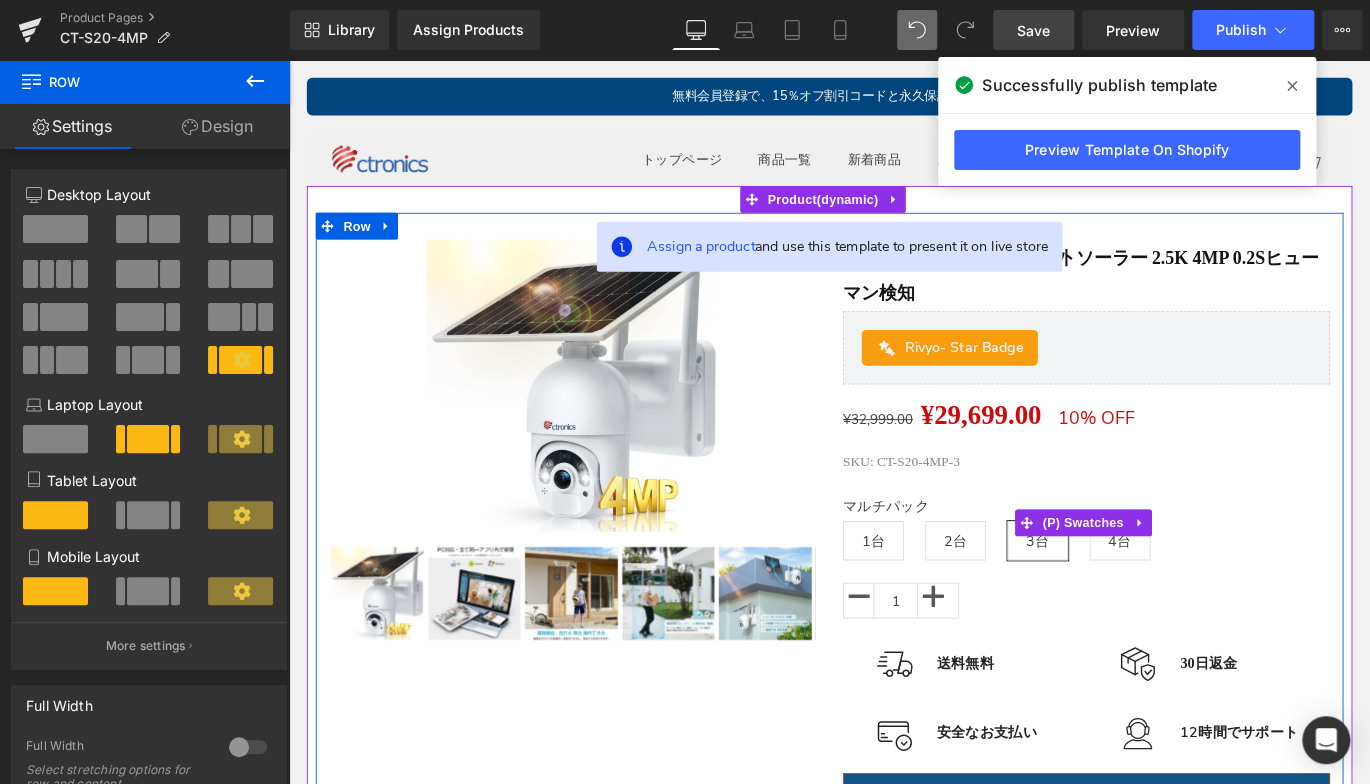 click on "2台" at bounding box center [1035, 598] 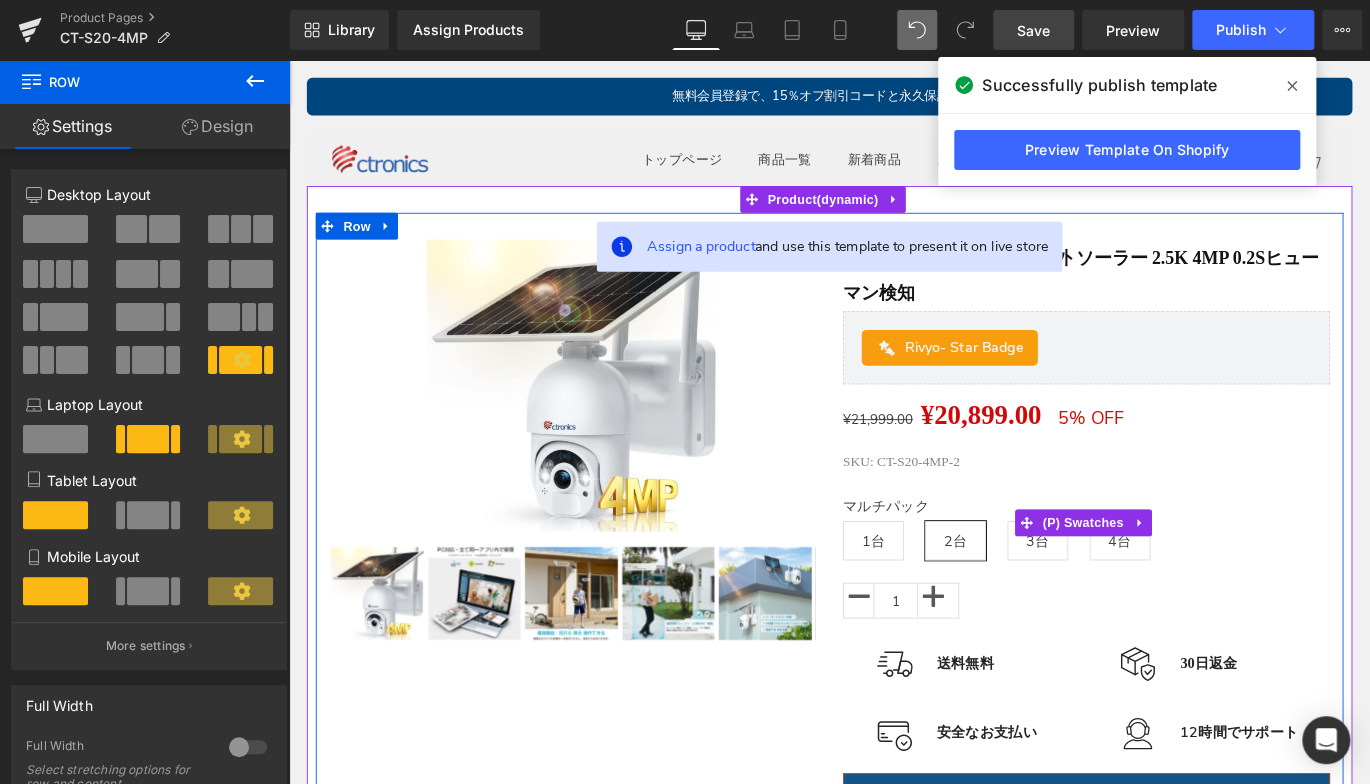 click on "1台" at bounding box center [943, 598] 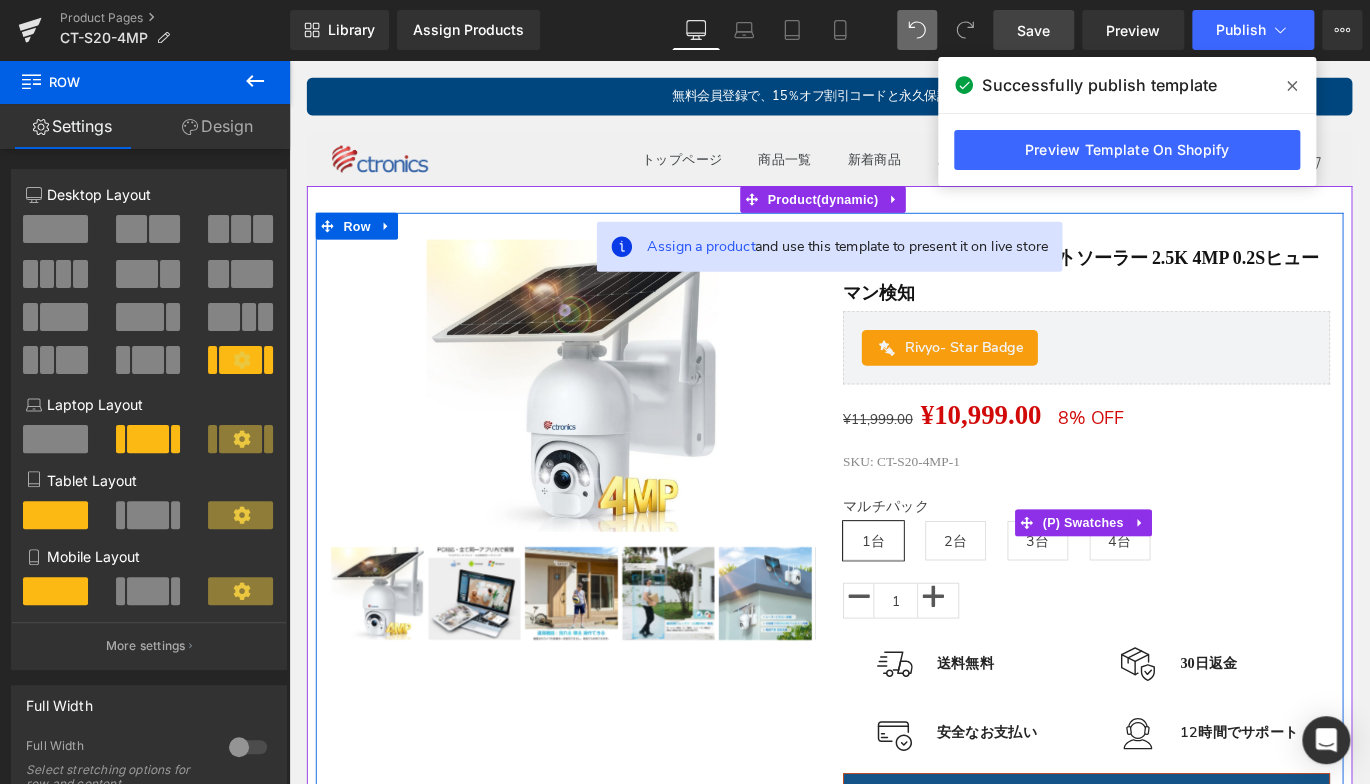 click on "2台" at bounding box center (1035, 598) 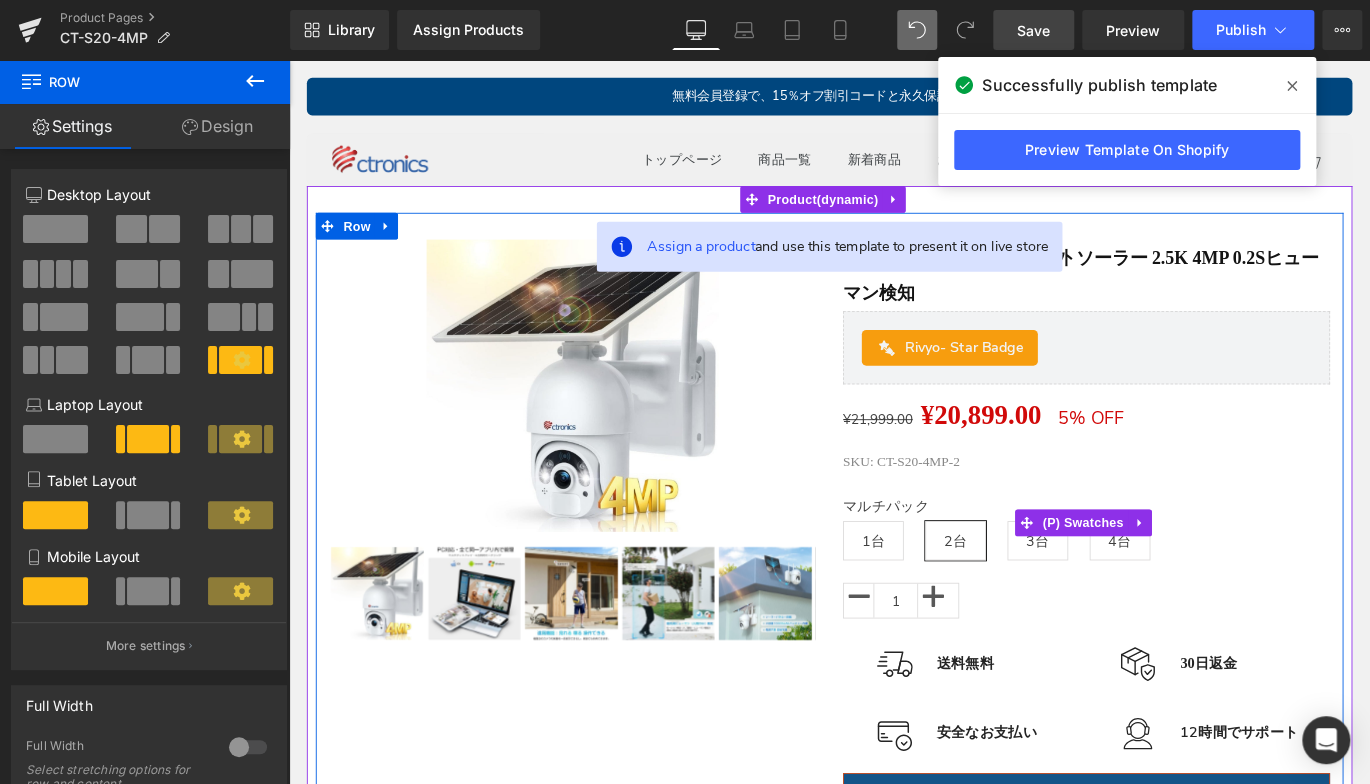 click on "マルチパック
1台
2台
3台
4台" at bounding box center [1181, 592] 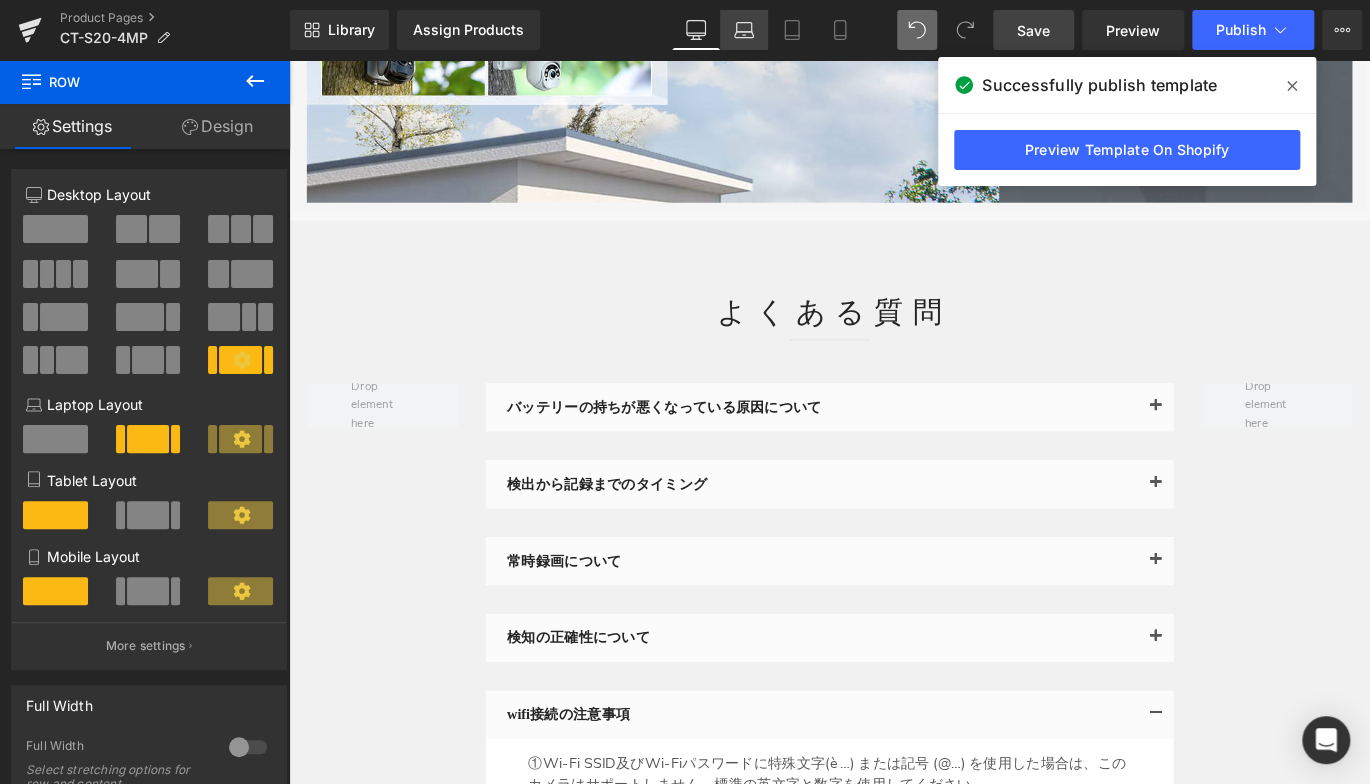 click 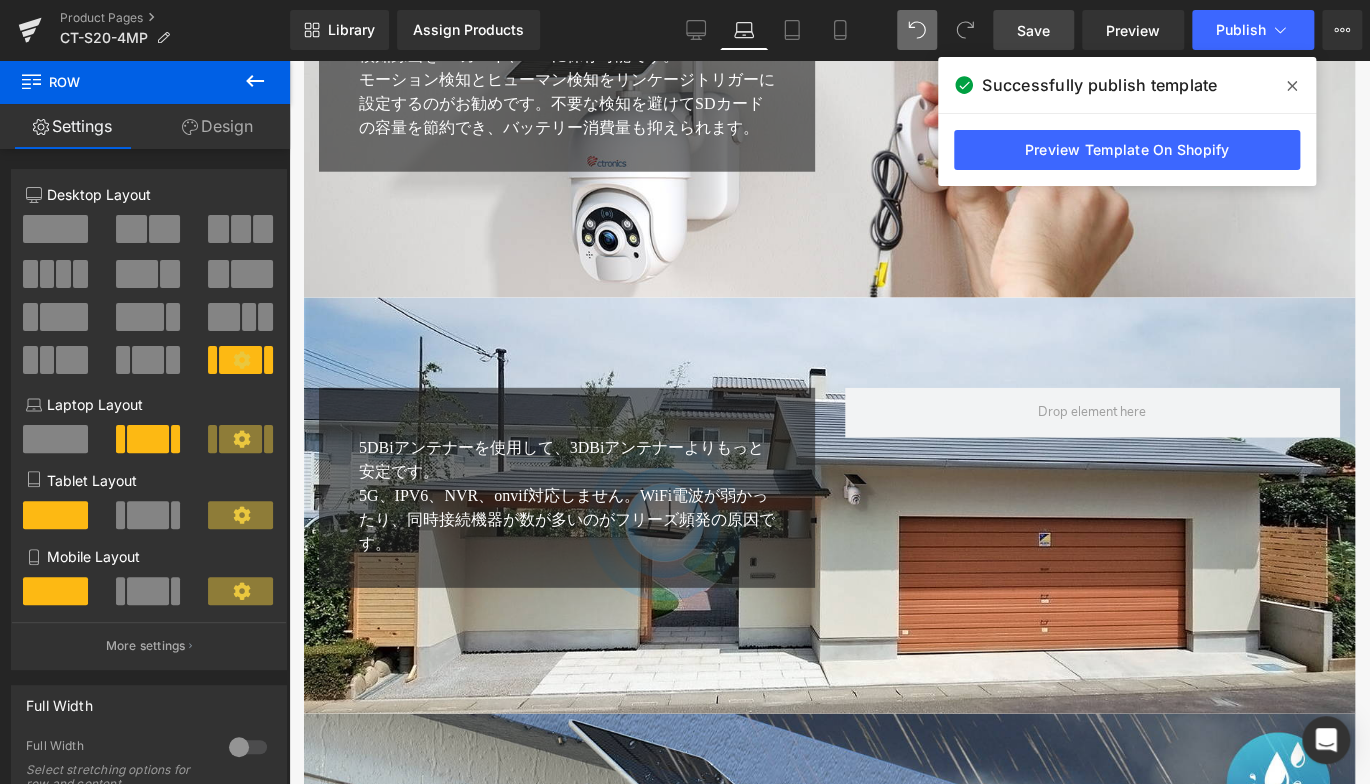 scroll, scrollTop: 5648, scrollLeft: 0, axis: vertical 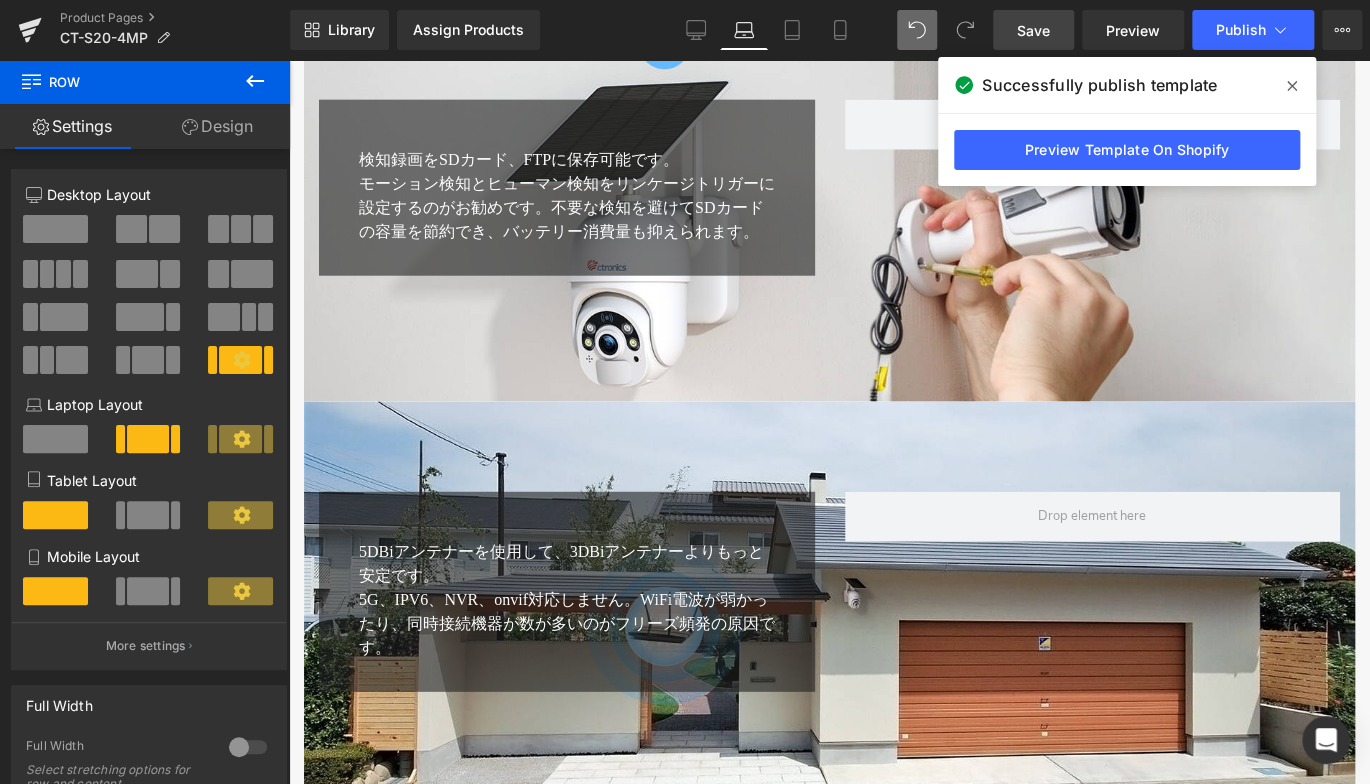 click on "検知録画をSDカード、FTPに保存可能です。 モーション検知とヒューマン検知をリンケージトリガーに設定するのがお勧めです。不要な検知を避けてSDカードの容量を節約でき、バッテリー消費量も抑えられます。
Text Block
Row
Row
Hero Banner     200px" at bounding box center (829, 206) 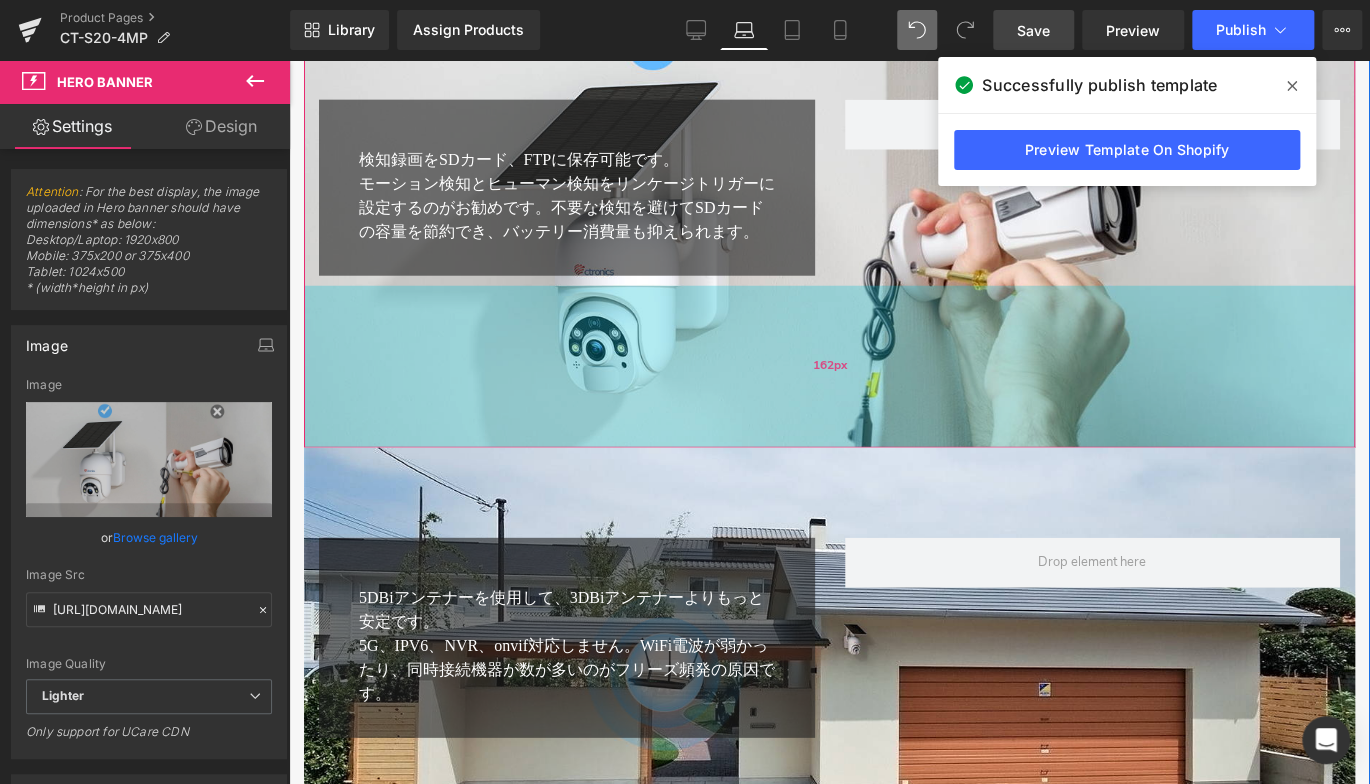 drag, startPoint x: 826, startPoint y: 399, endPoint x: 847, endPoint y: 445, distance: 50.566788 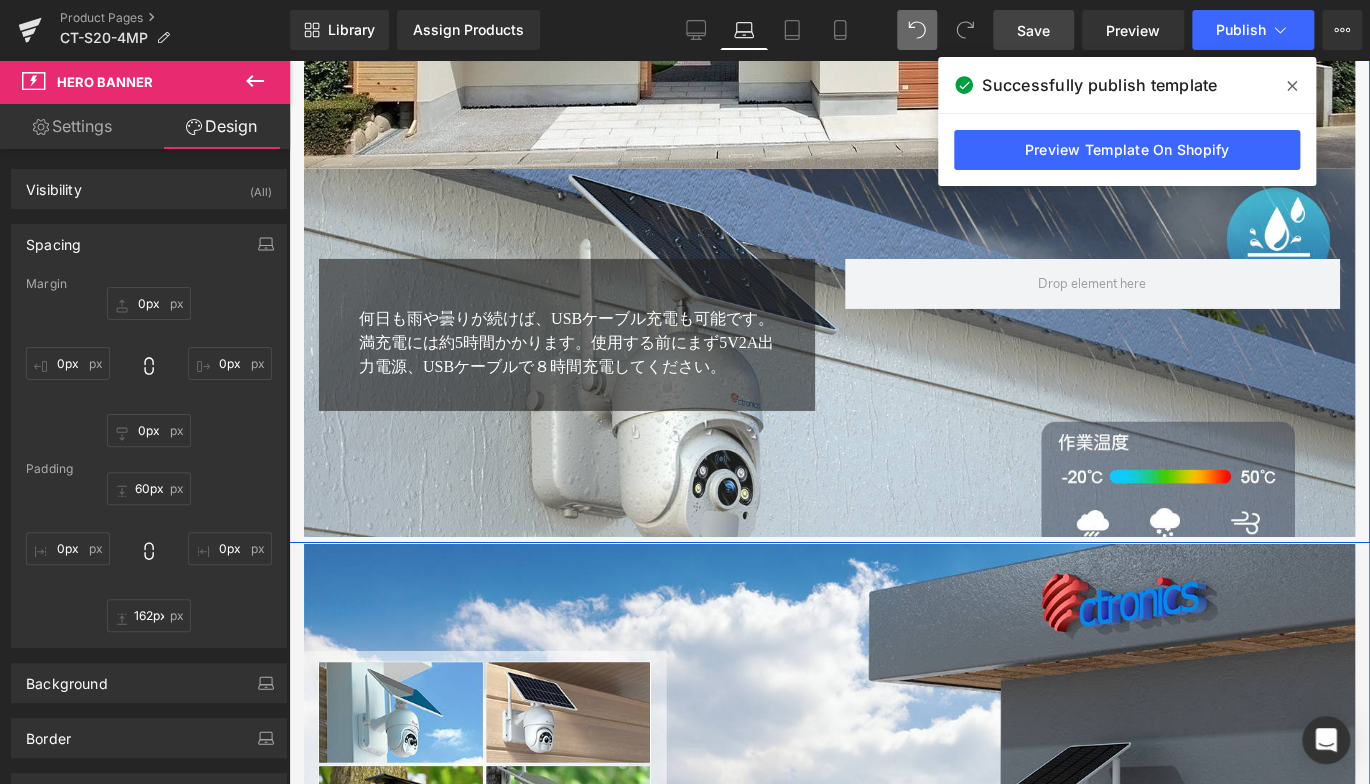 scroll, scrollTop: 6348, scrollLeft: 0, axis: vertical 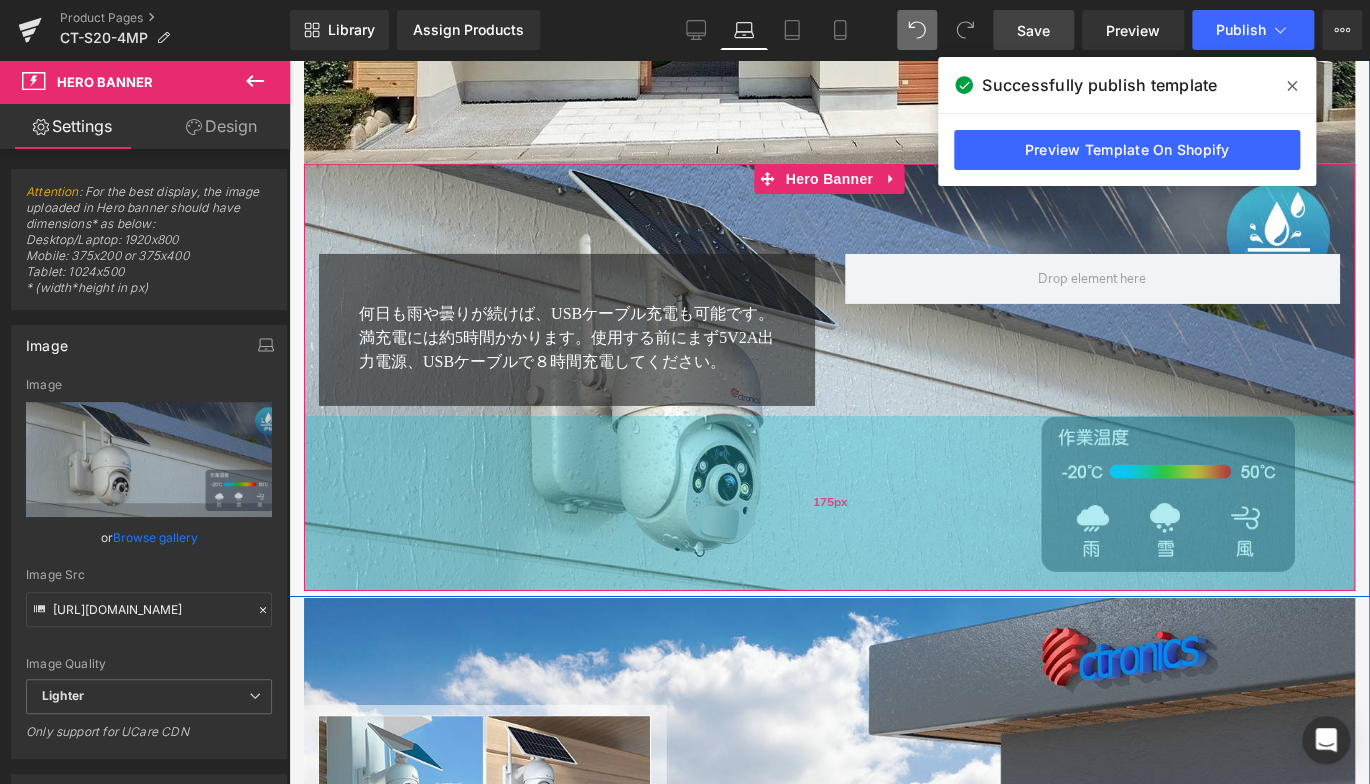 drag, startPoint x: 820, startPoint y: 525, endPoint x: 835, endPoint y: 584, distance: 60.876926 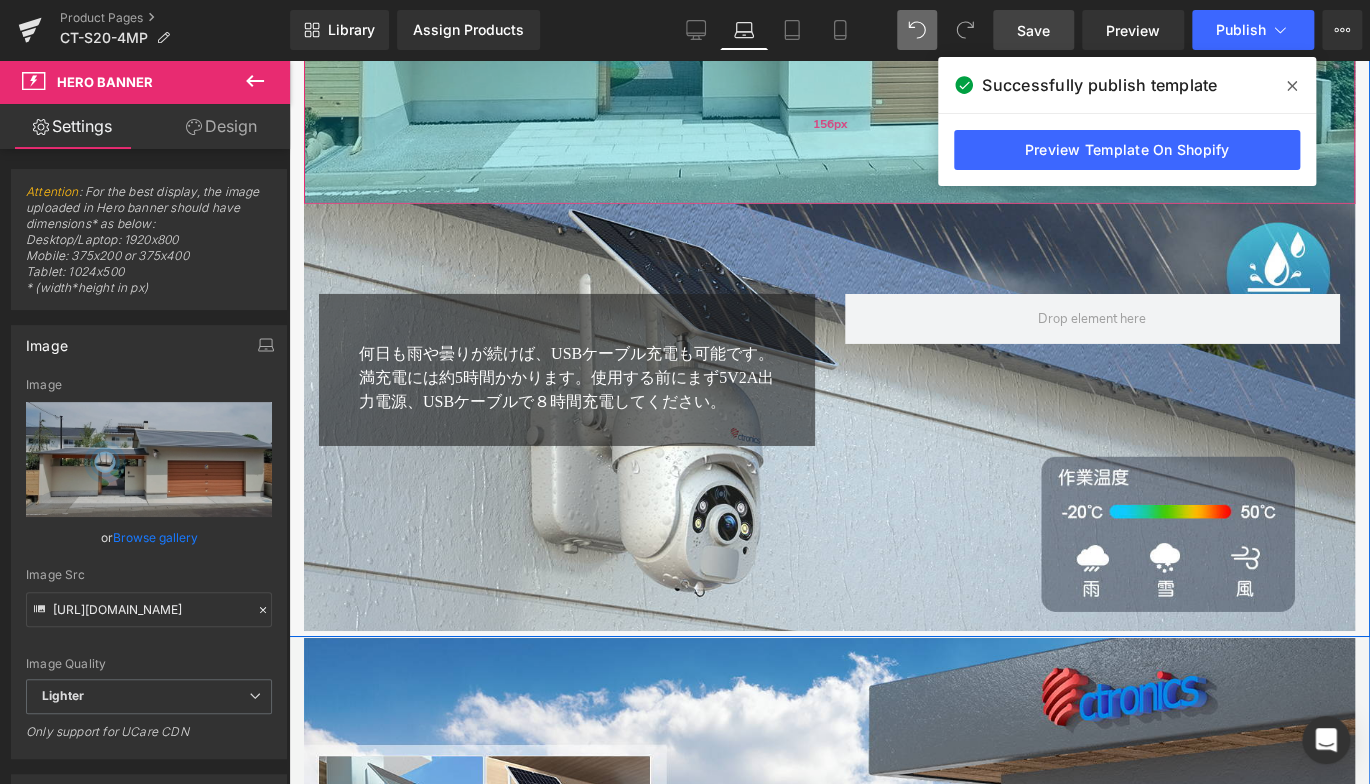 drag, startPoint x: 798, startPoint y: 163, endPoint x: 802, endPoint y: 203, distance: 40.1995 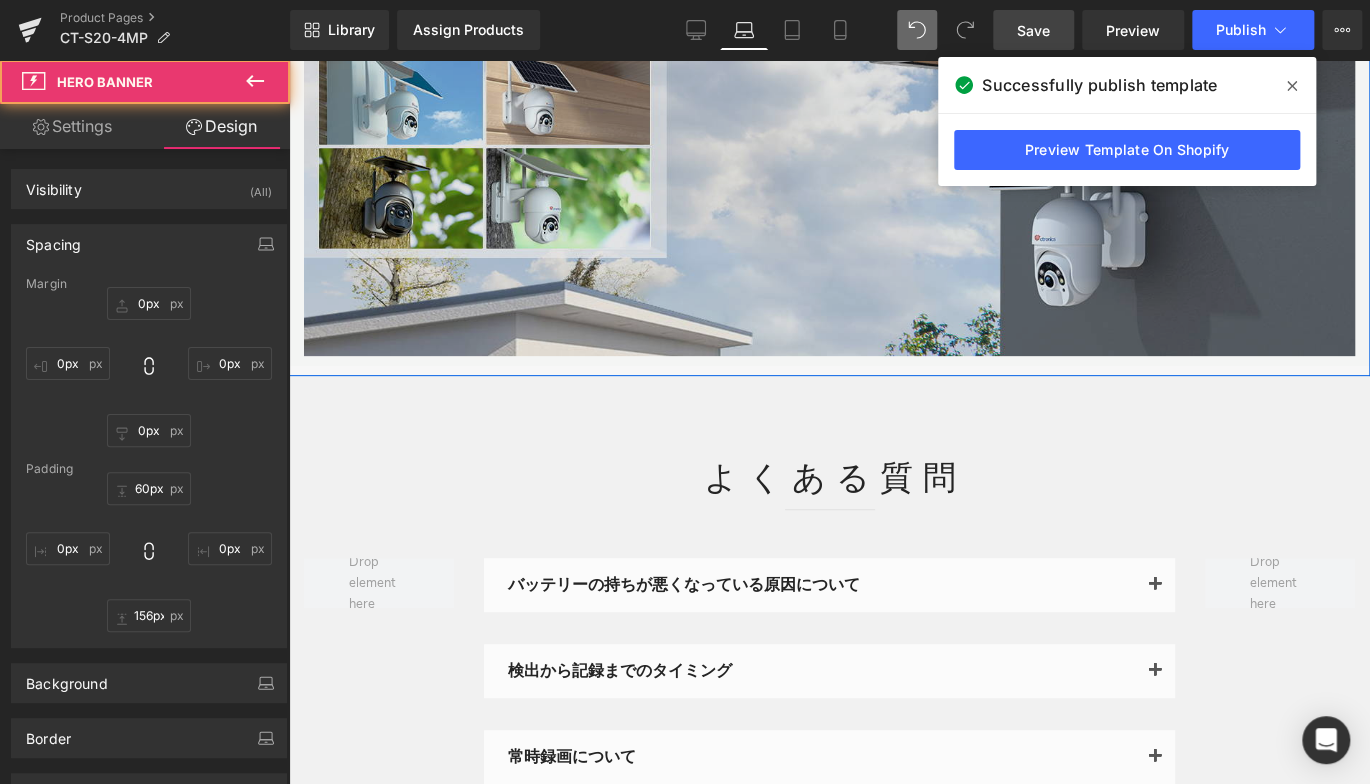 scroll, scrollTop: 7148, scrollLeft: 0, axis: vertical 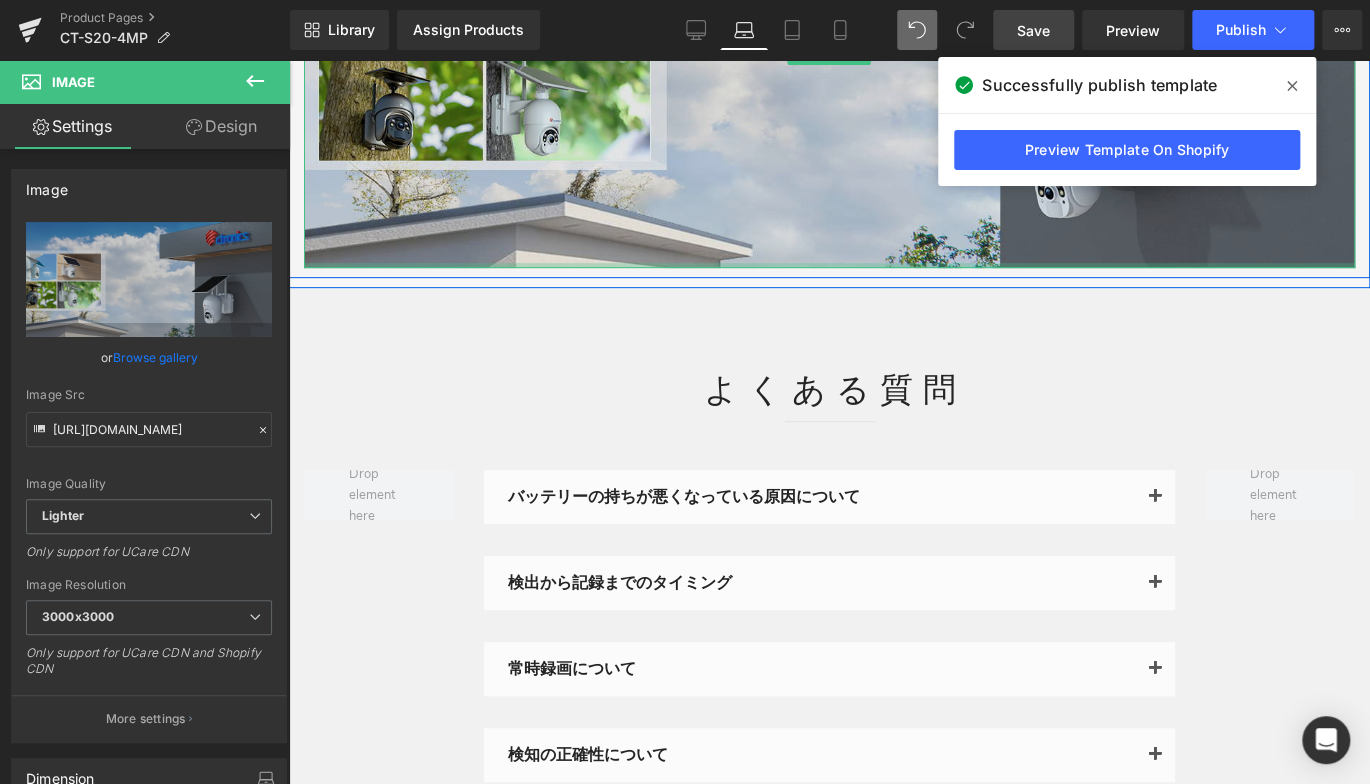 drag, startPoint x: 862, startPoint y: 271, endPoint x: 870, endPoint y: 263, distance: 11.313708 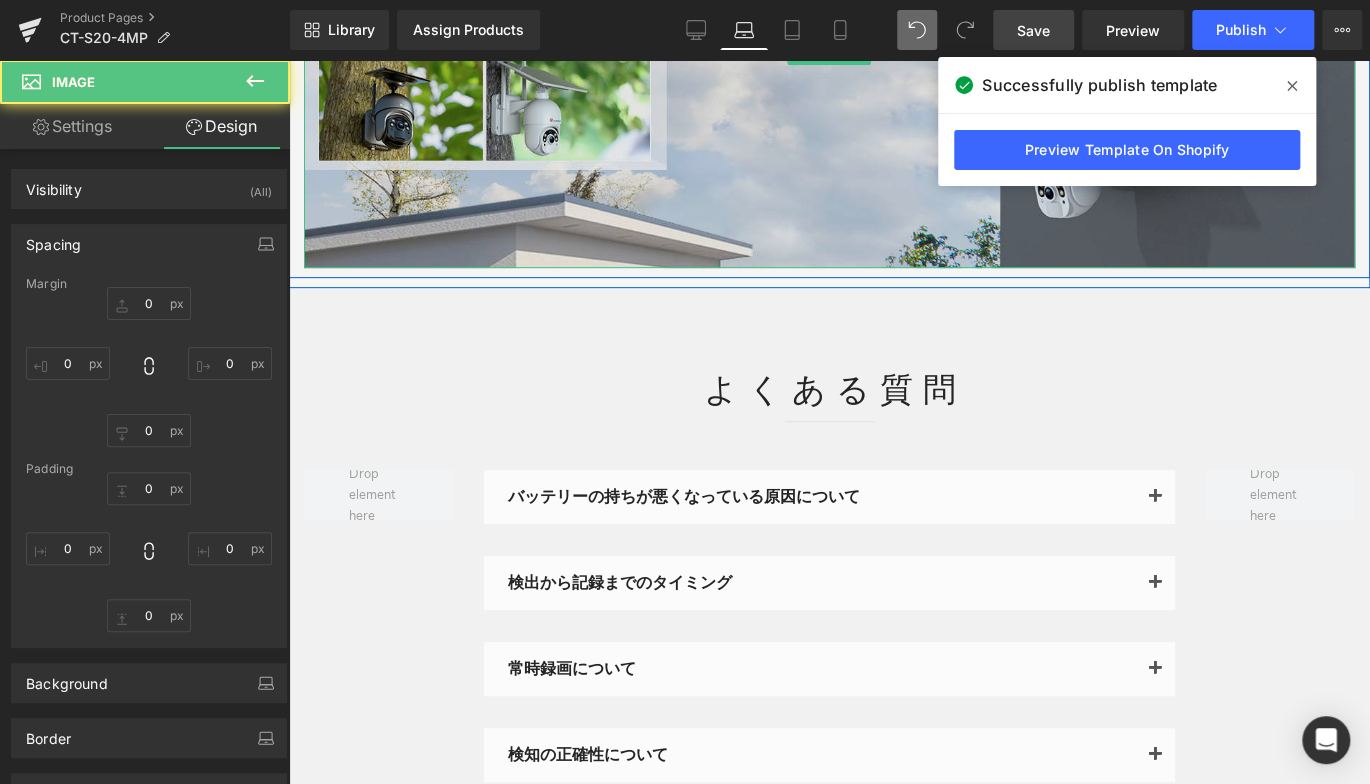 type on "0" 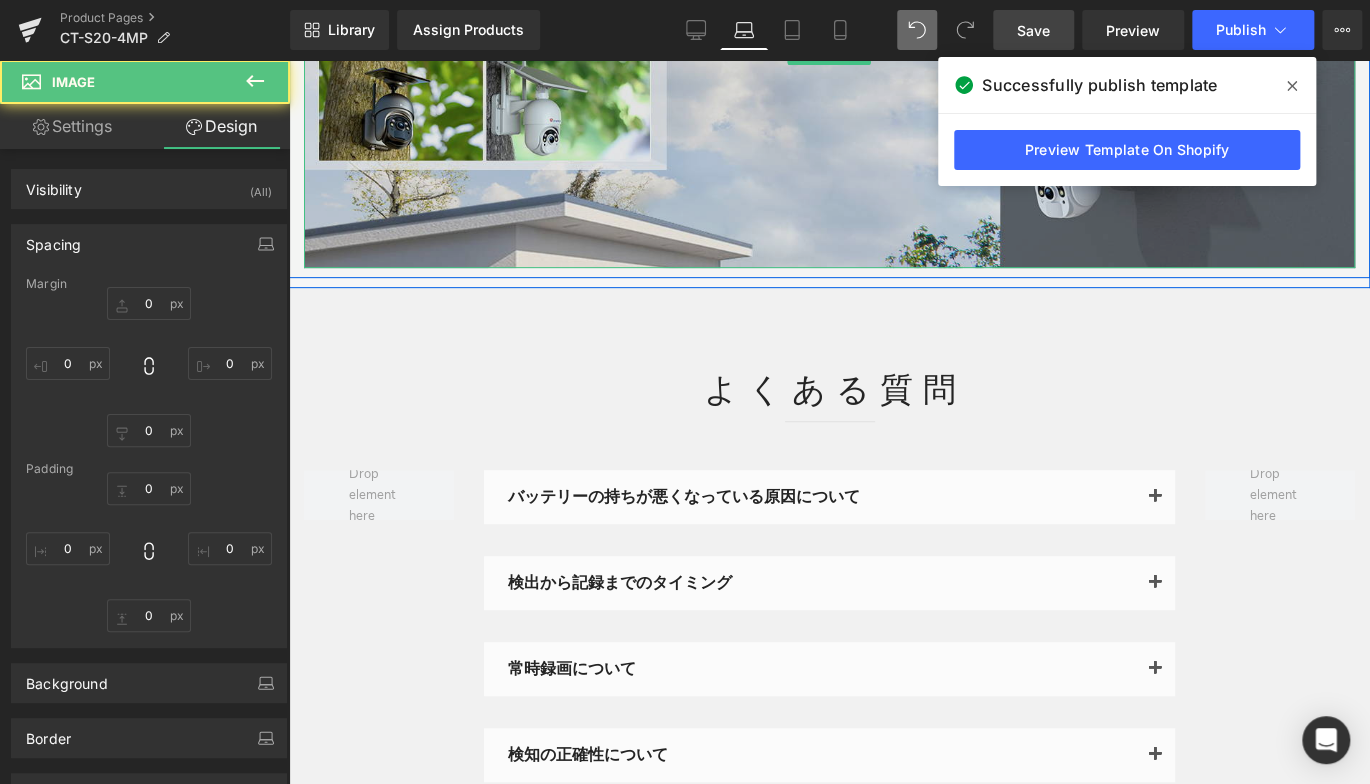 type on "0" 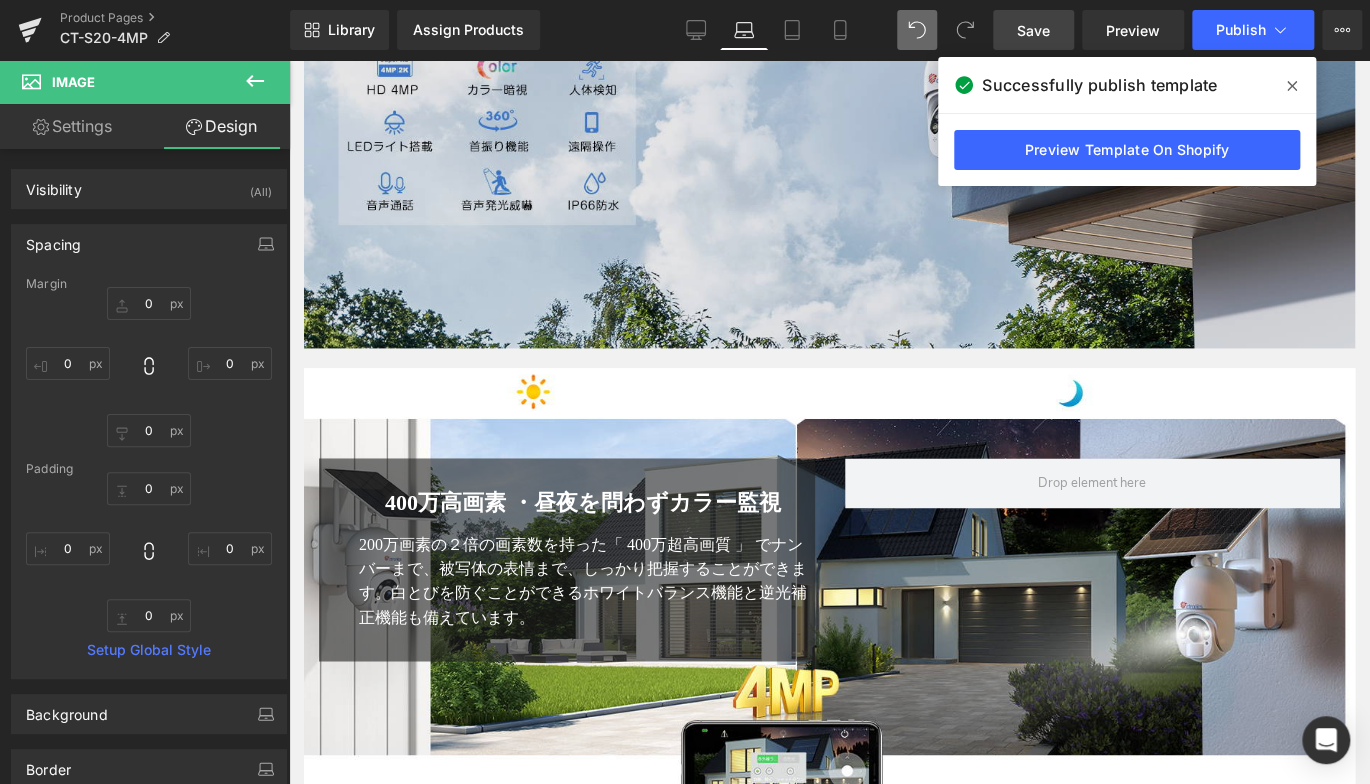 scroll, scrollTop: 1048, scrollLeft: 0, axis: vertical 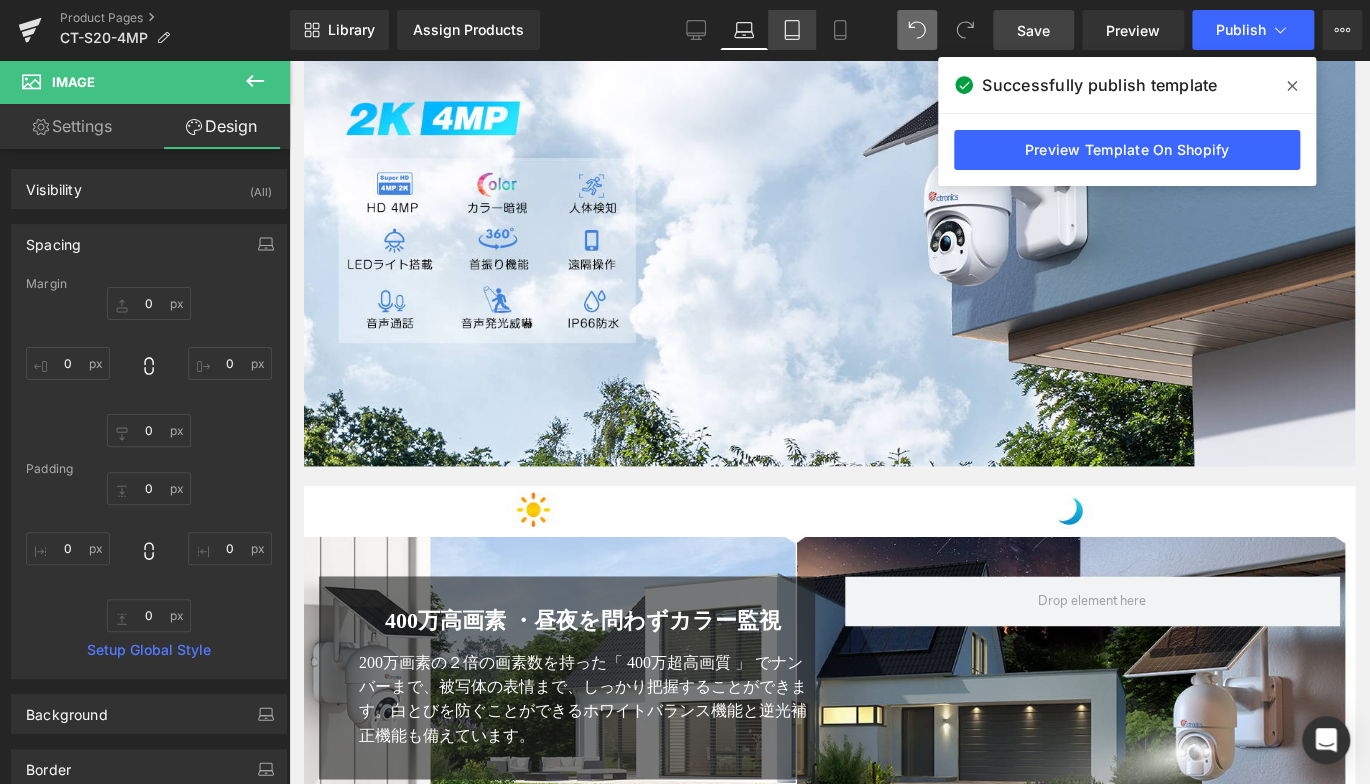 click 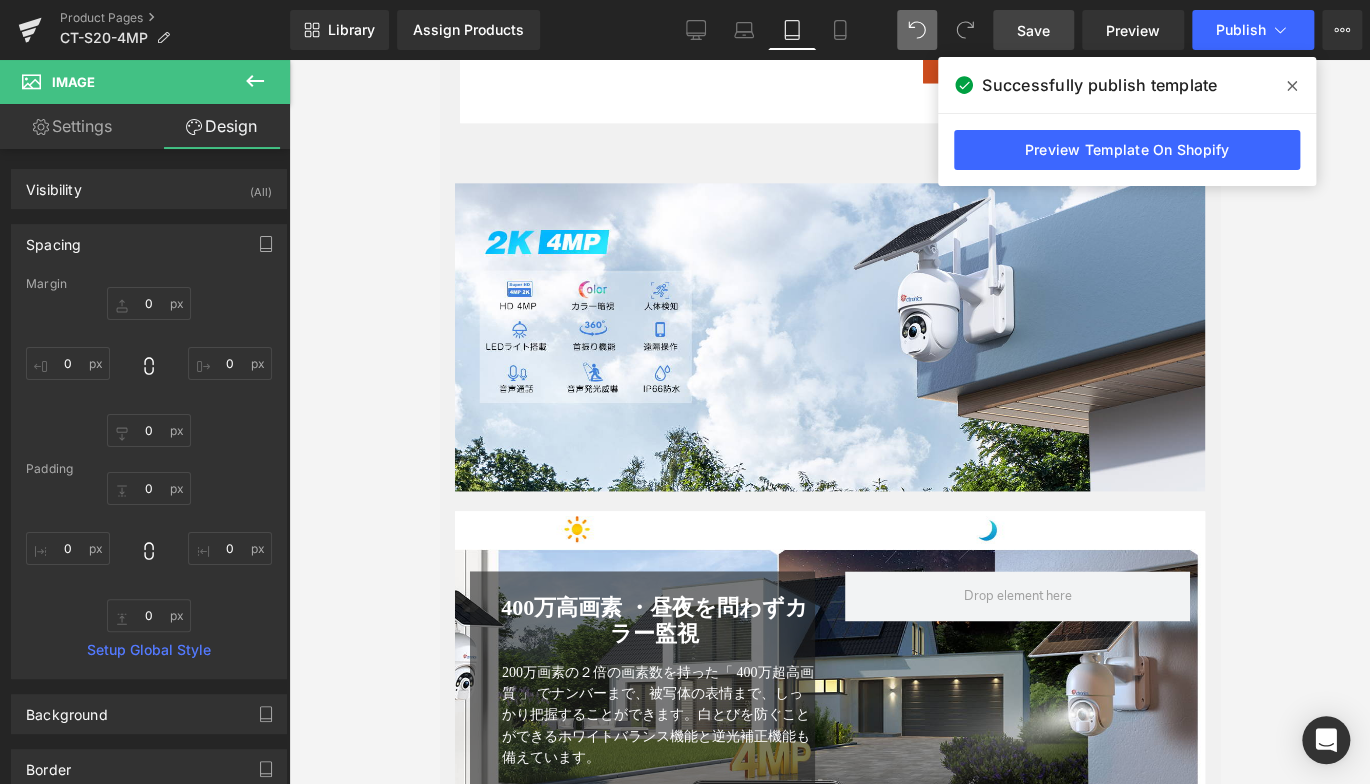 type on "0" 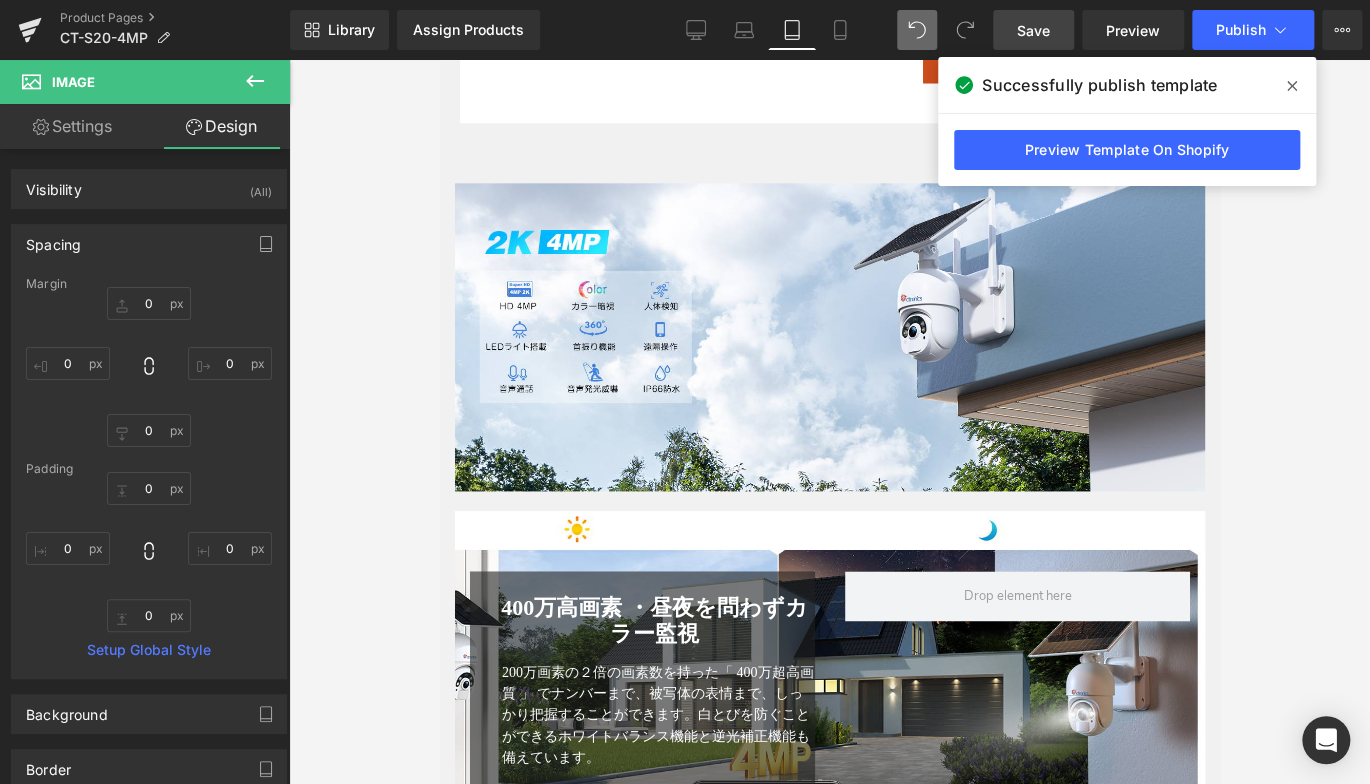 type on "0" 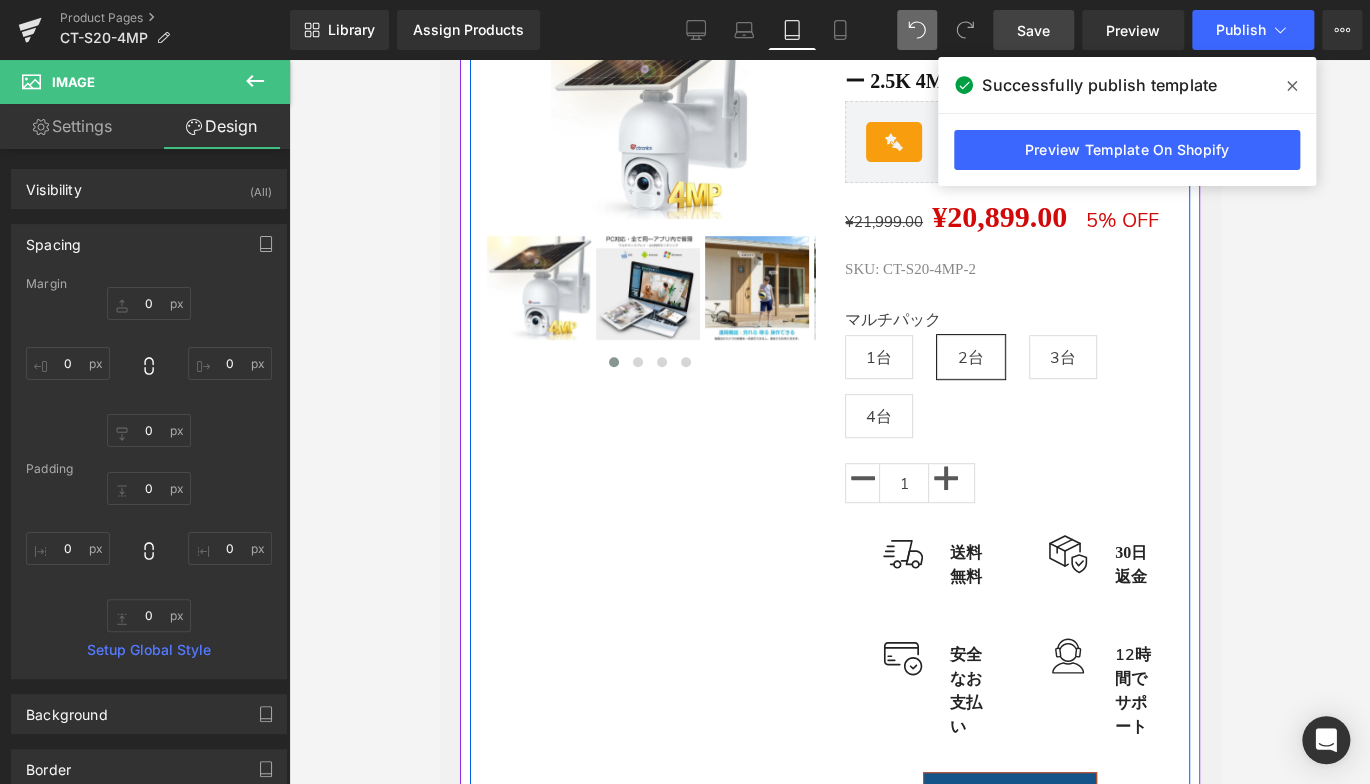 scroll, scrollTop: 119, scrollLeft: 0, axis: vertical 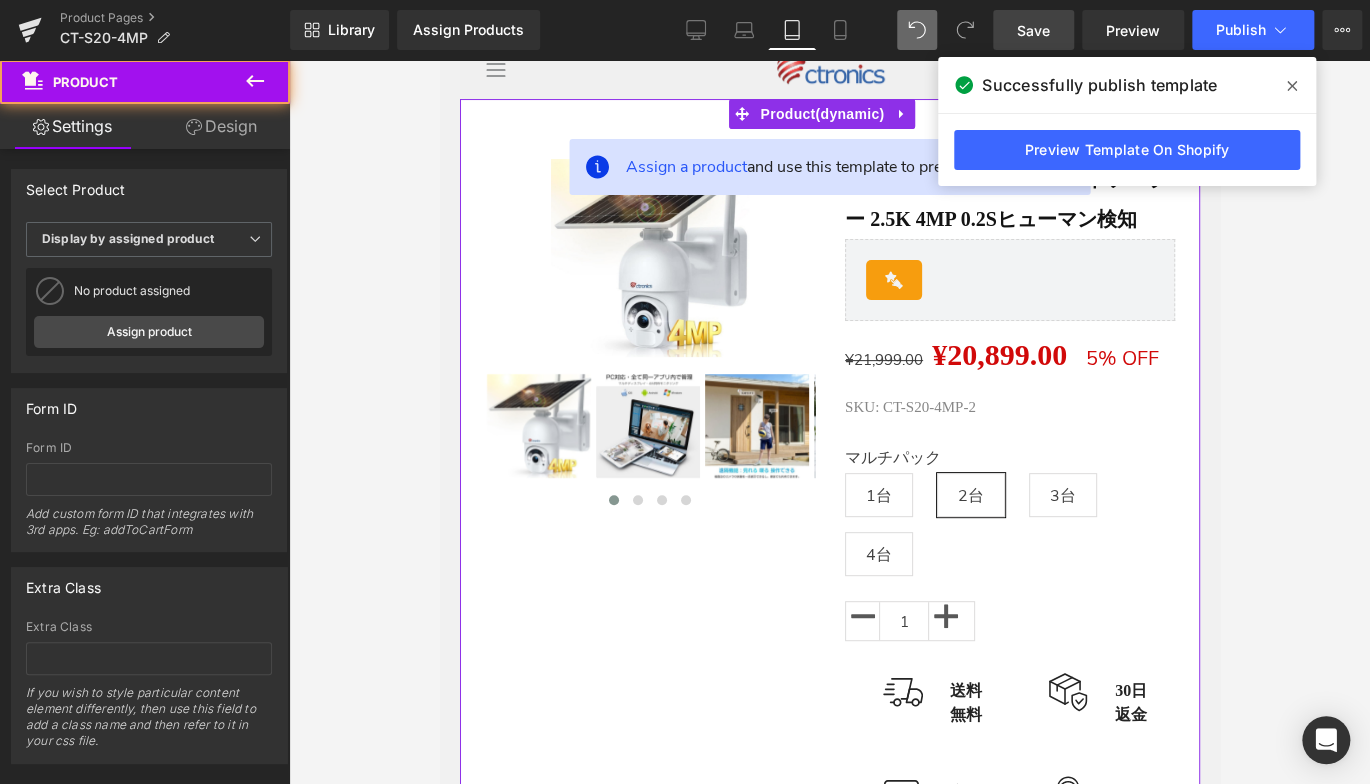 click on "Assign a product  and use this template to present it on live store
Sale Off
(P) Image
‹" at bounding box center [829, 575] 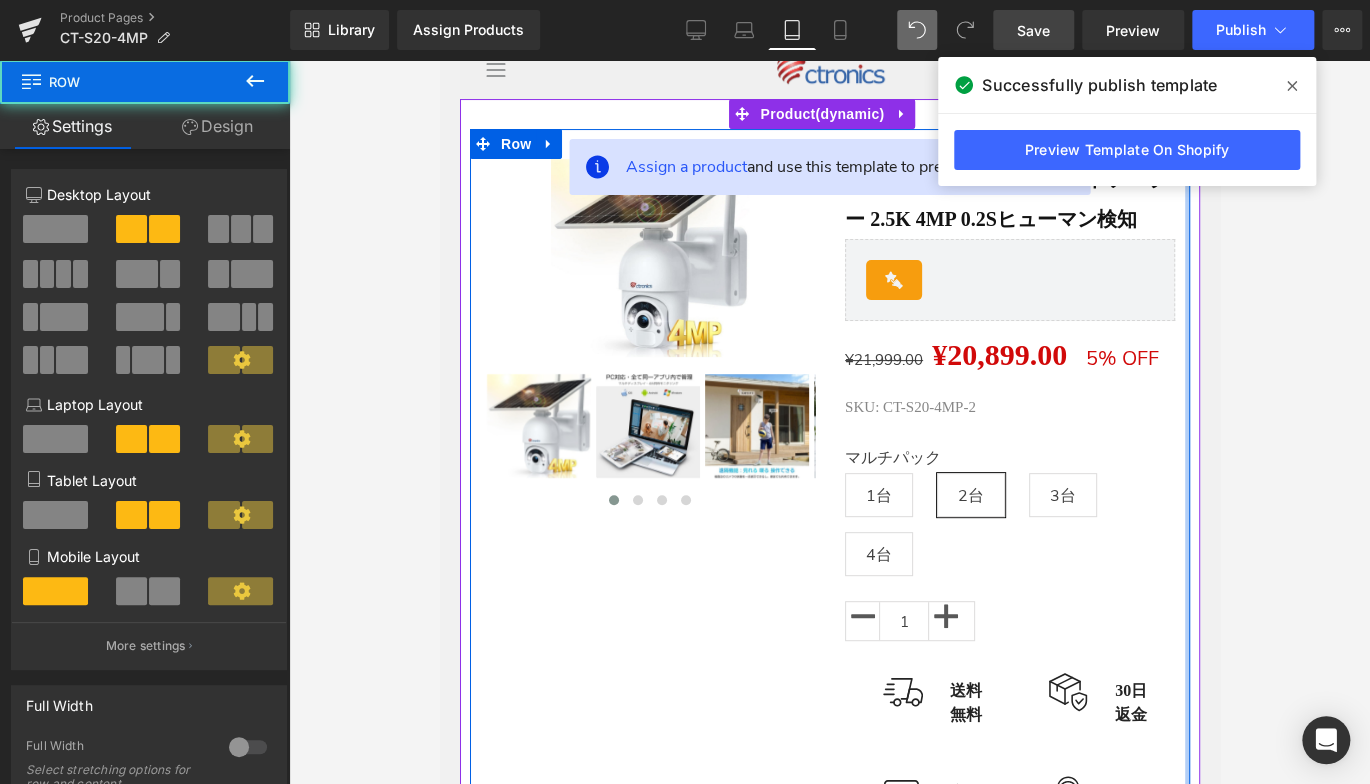 drag, startPoint x: 1170, startPoint y: 484, endPoint x: 1203, endPoint y: 485, distance: 33.01515 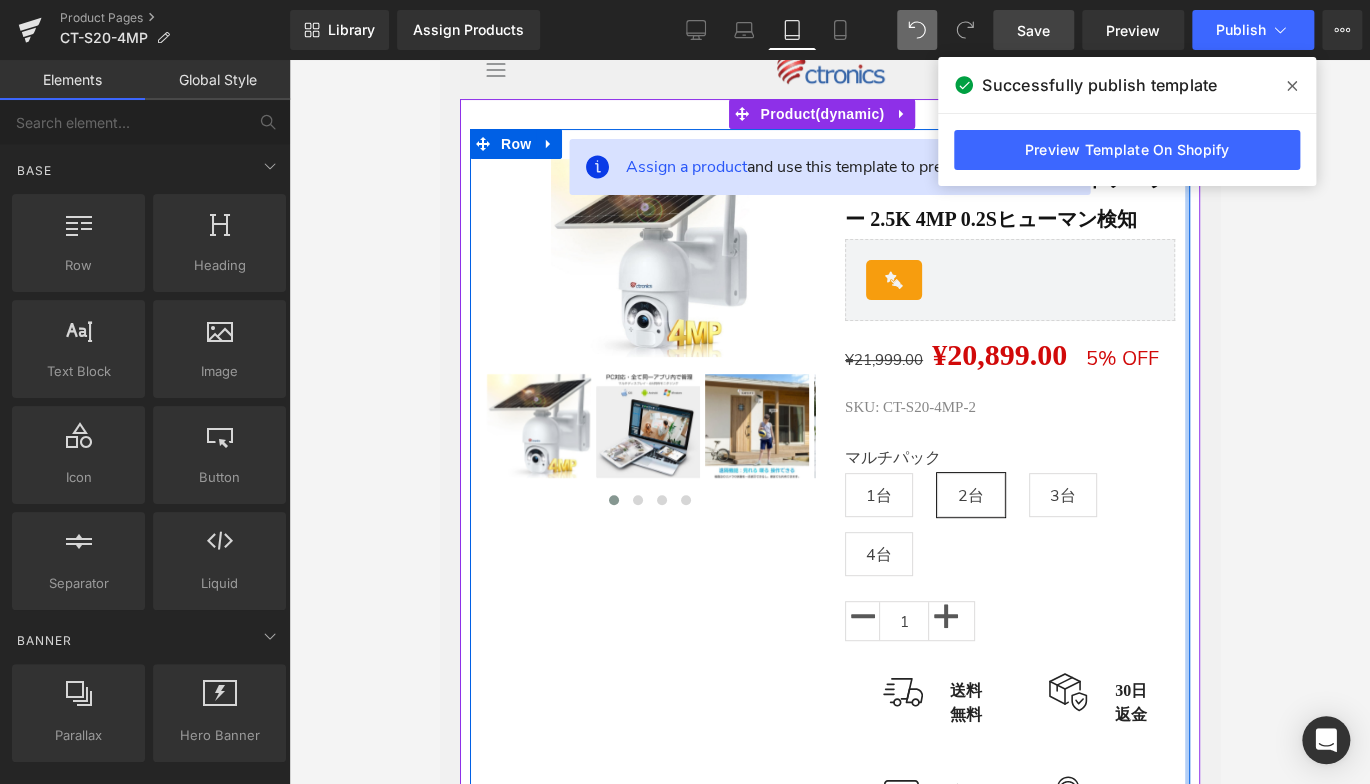 click on "Assign a product  and use this template to present it on live store
Sale Off
(P) Image
‹ ›" at bounding box center [829, 3738] 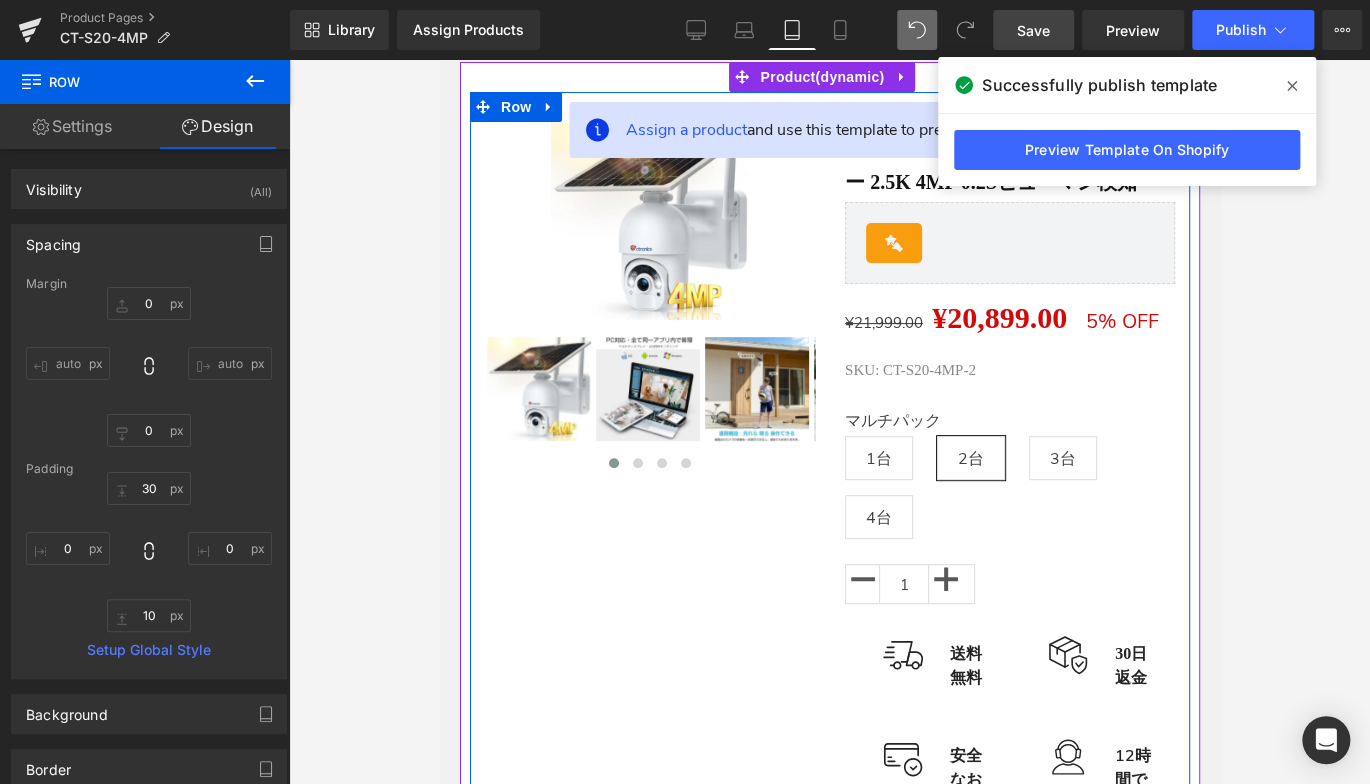 scroll, scrollTop: 300, scrollLeft: 0, axis: vertical 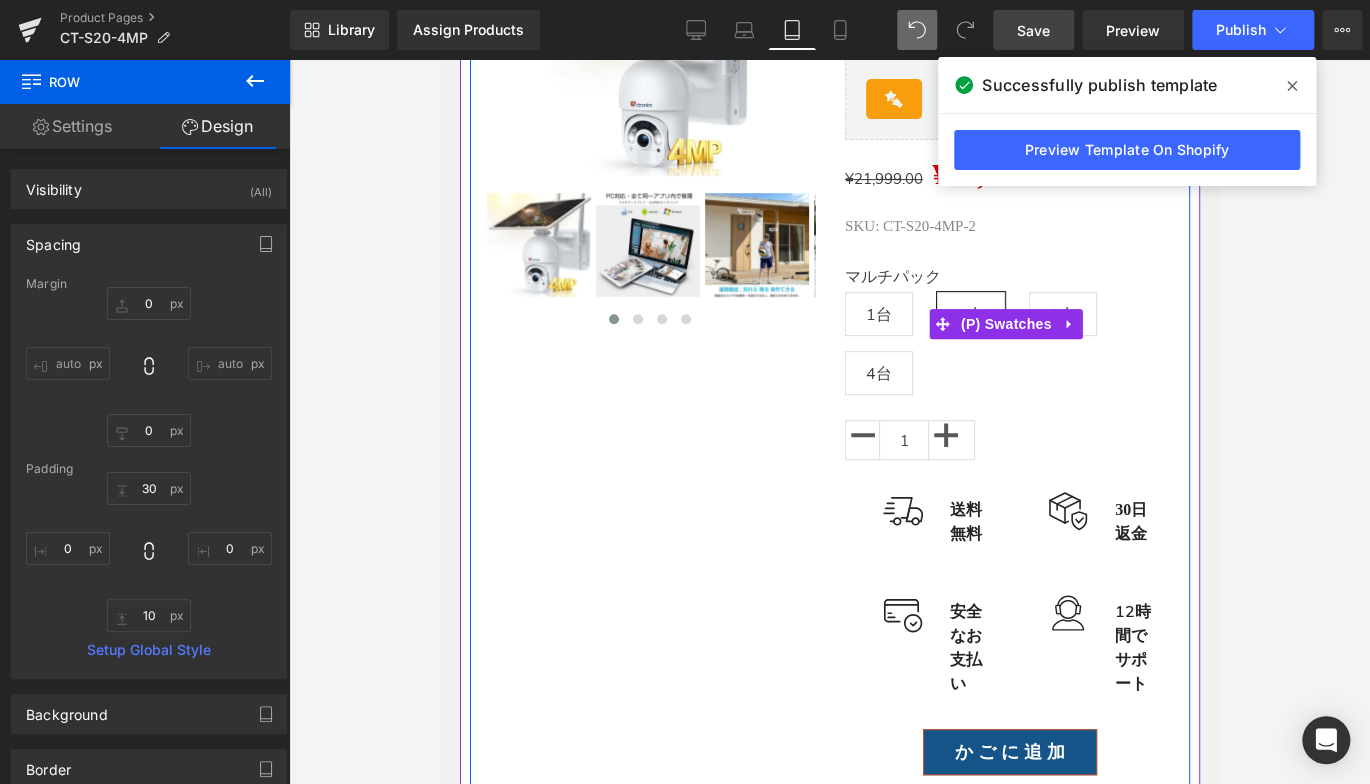 click on "マルチパック
1台
2台
3台
4台" at bounding box center [1009, 339] 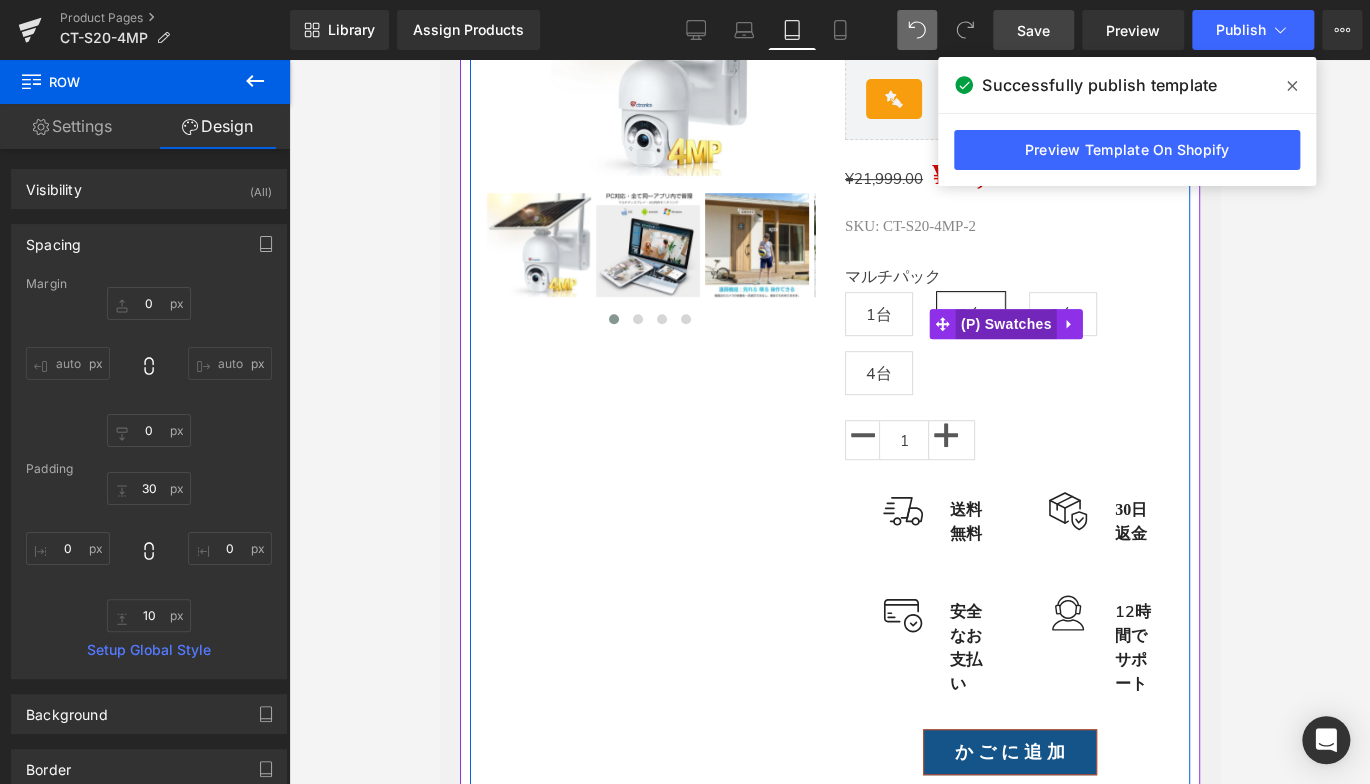 click on "(P) Swatches" at bounding box center [1005, 324] 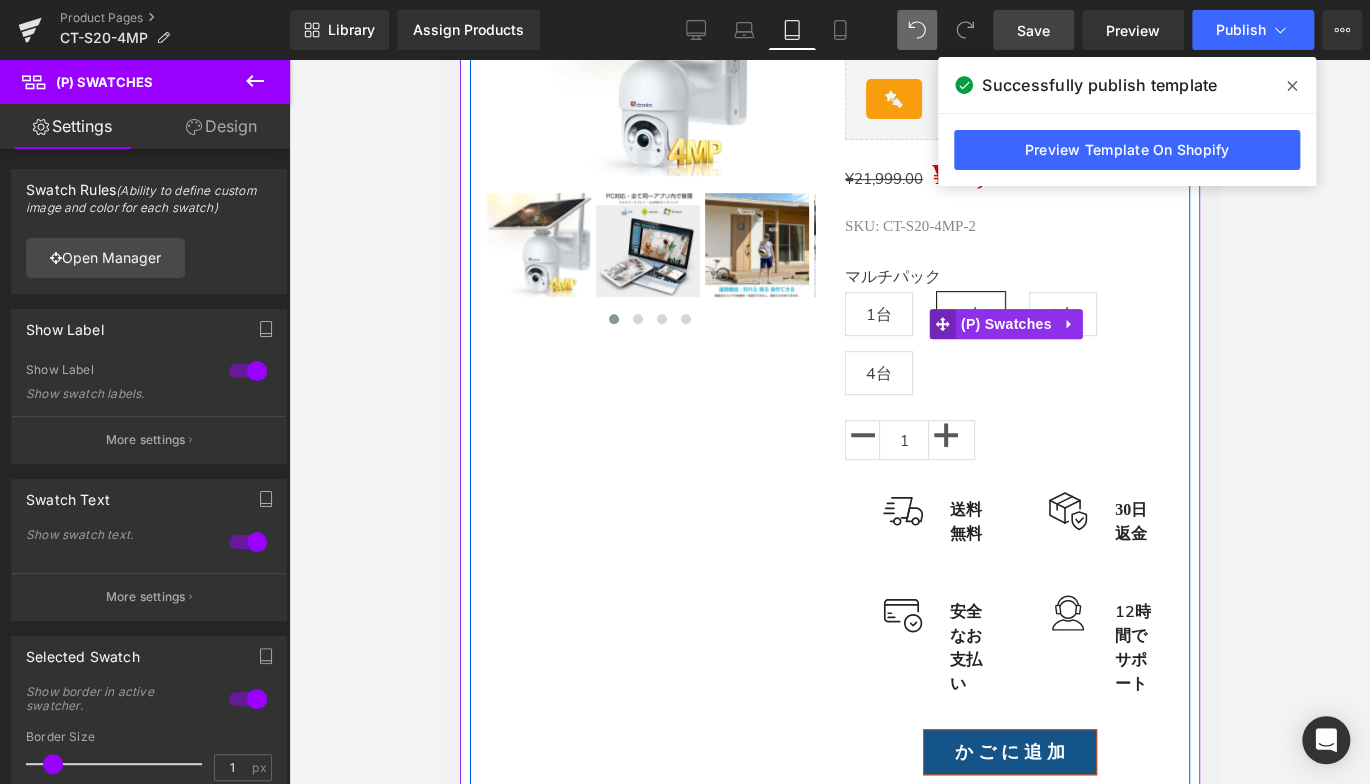 click 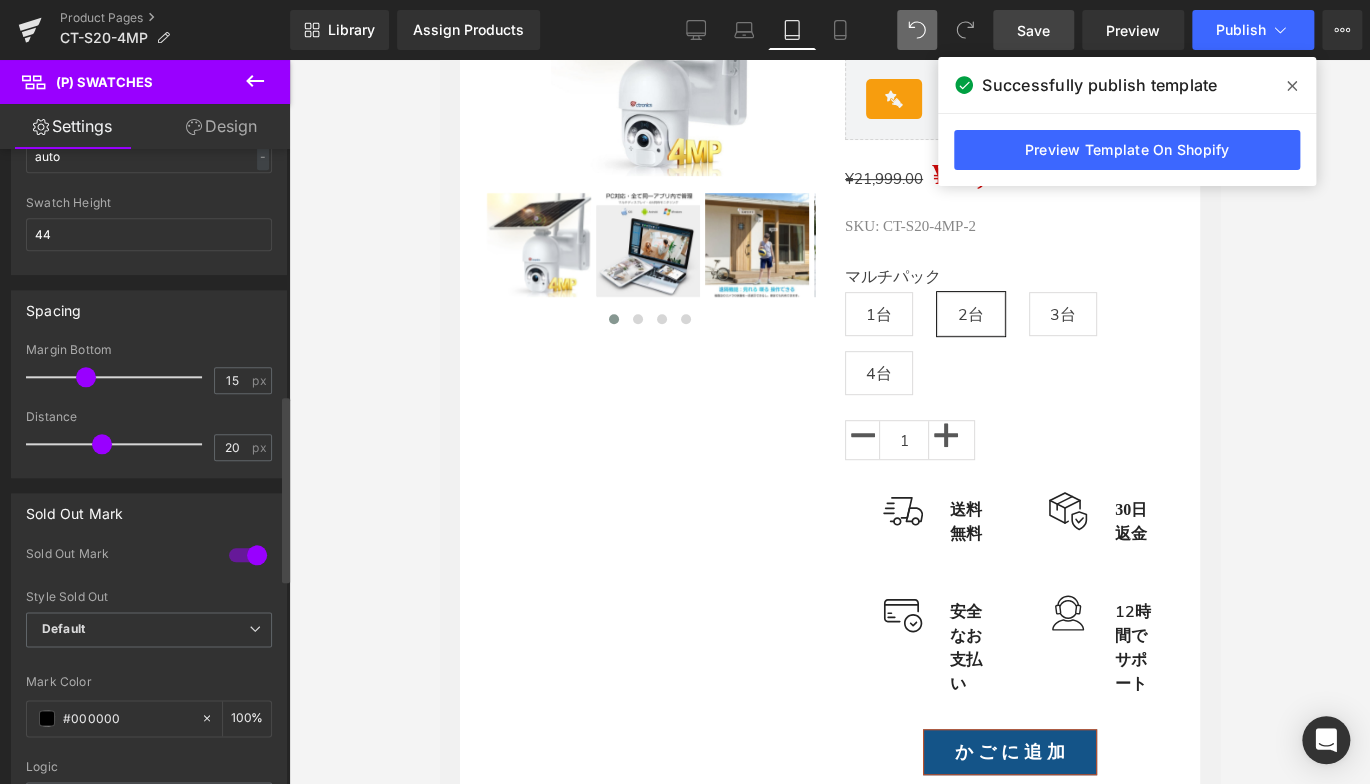 scroll, scrollTop: 900, scrollLeft: 0, axis: vertical 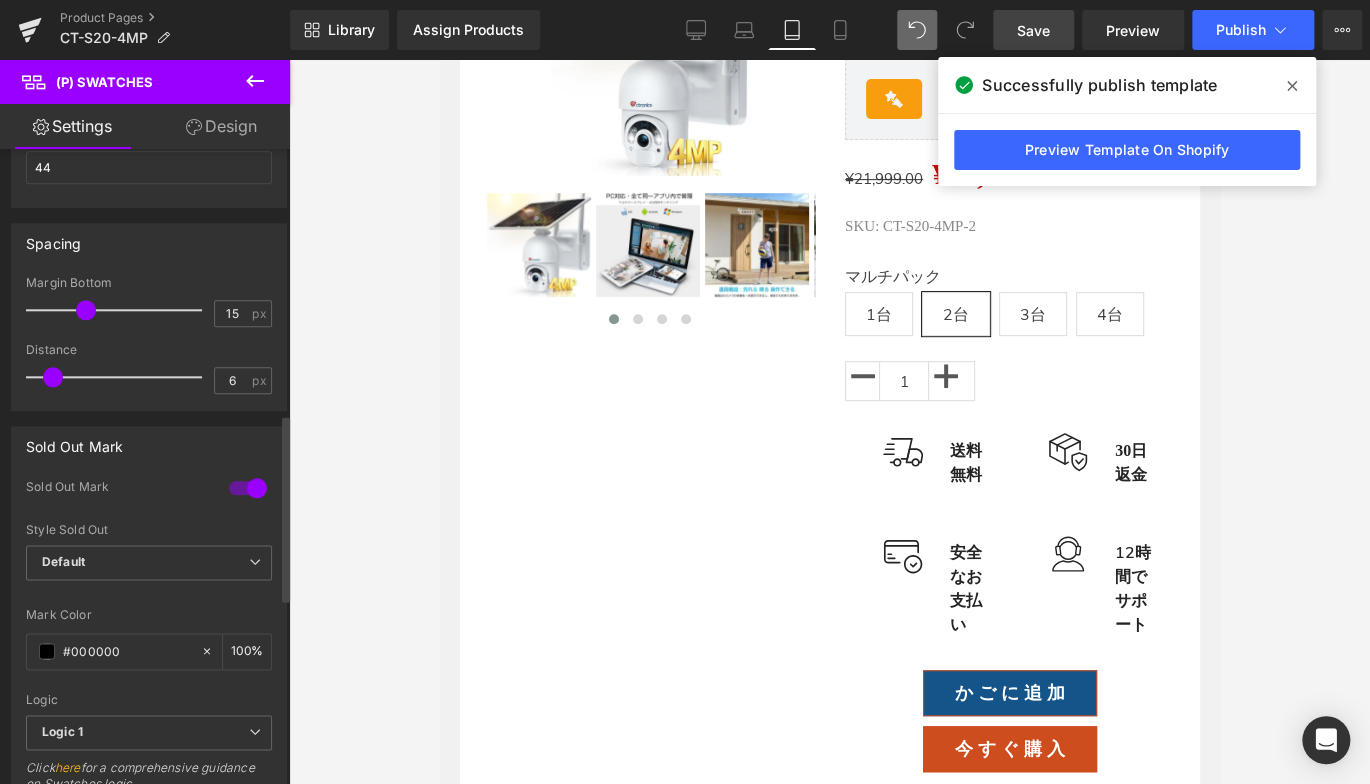 type on "7" 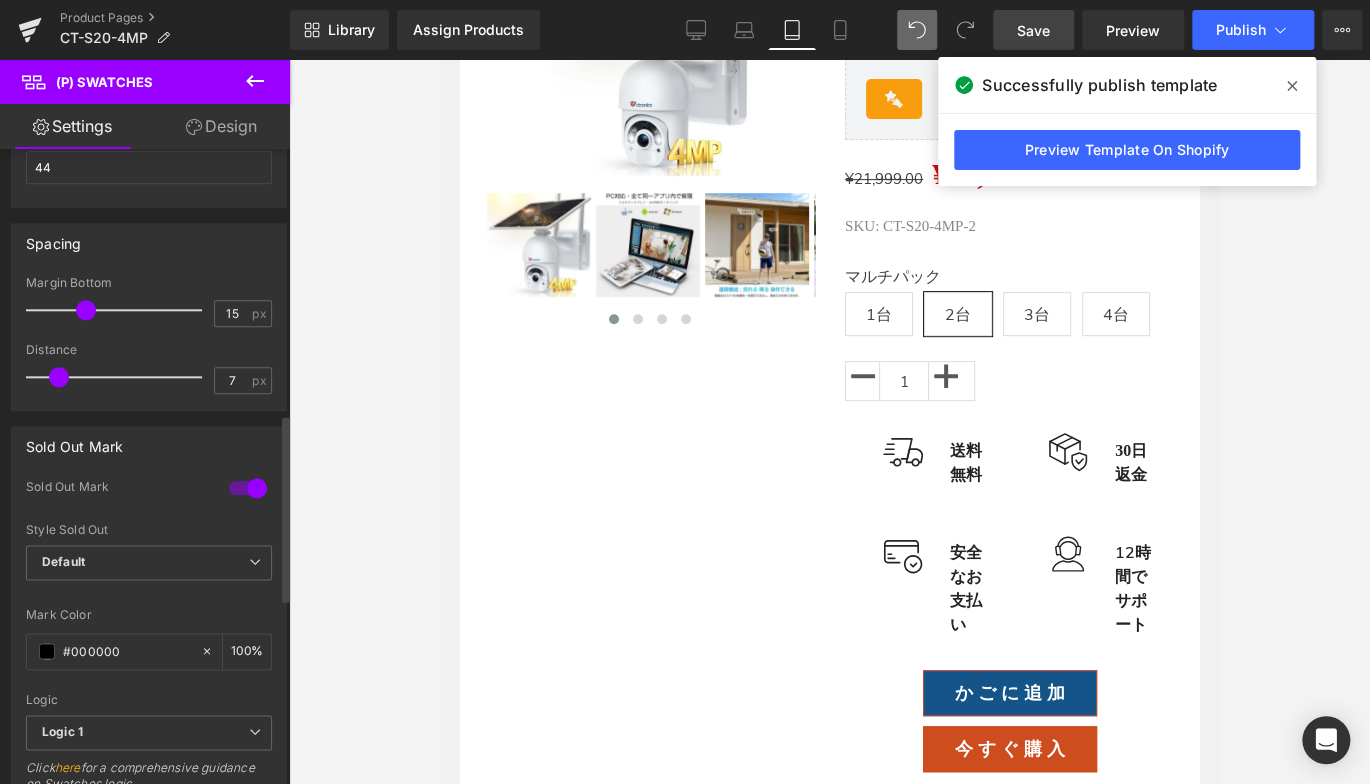 drag, startPoint x: 100, startPoint y: 377, endPoint x: 60, endPoint y: 386, distance: 41 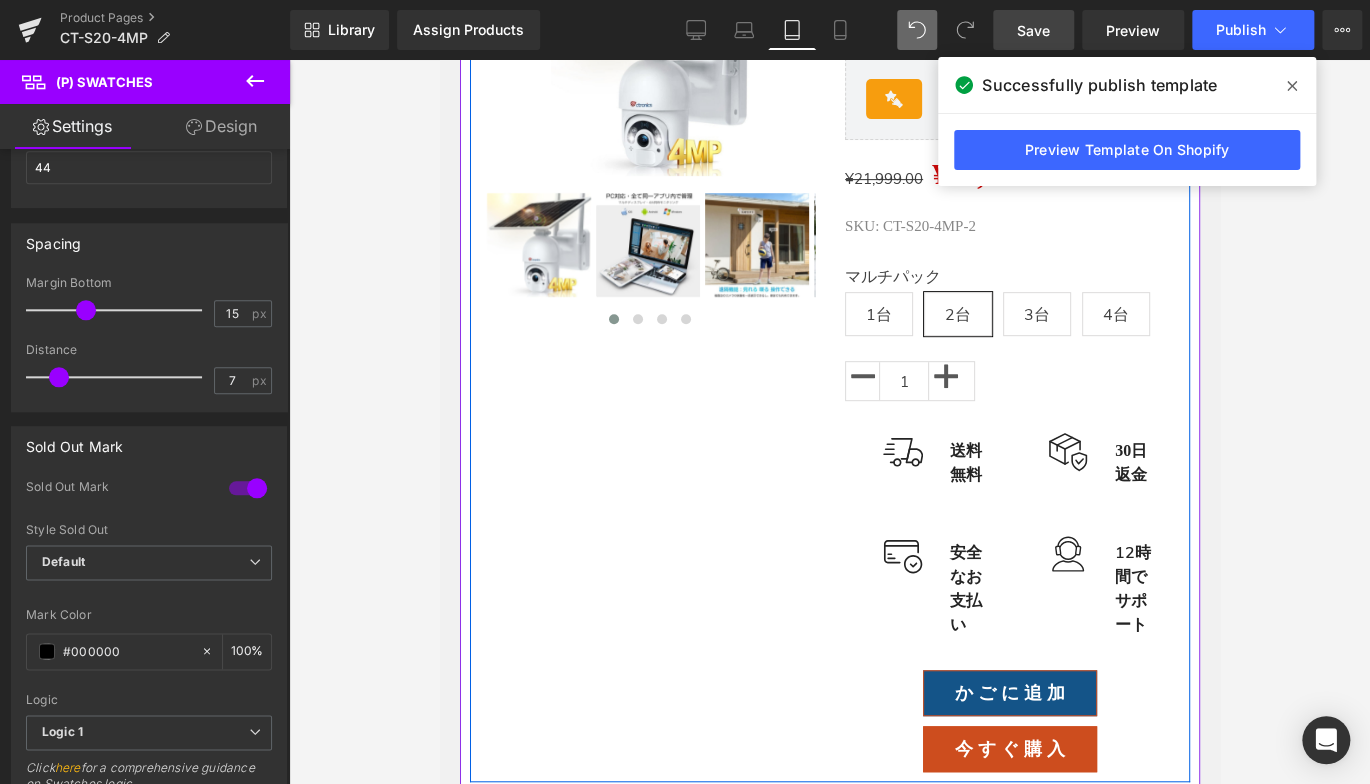 scroll, scrollTop: 600, scrollLeft: 0, axis: vertical 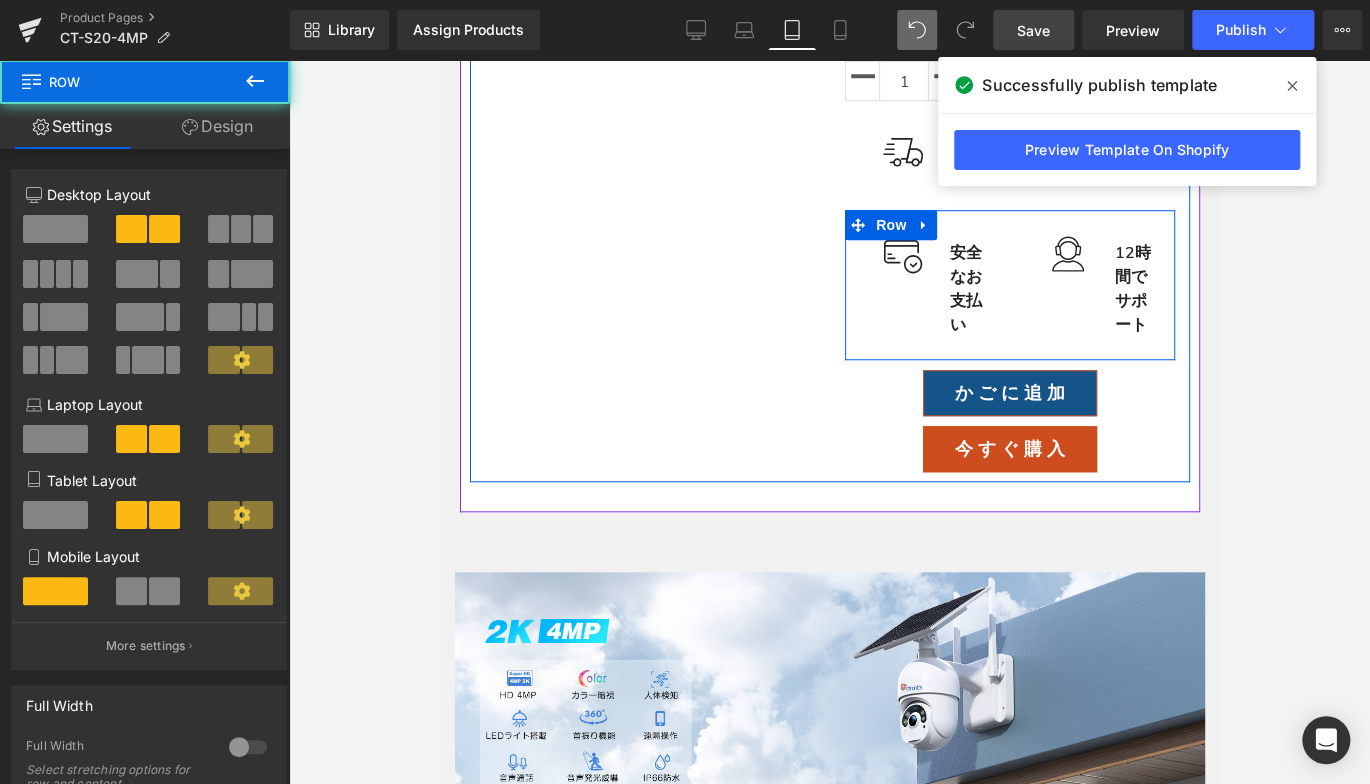click on "Image
12時間でサポート
Text Block
Icon List" at bounding box center (1091, 287) 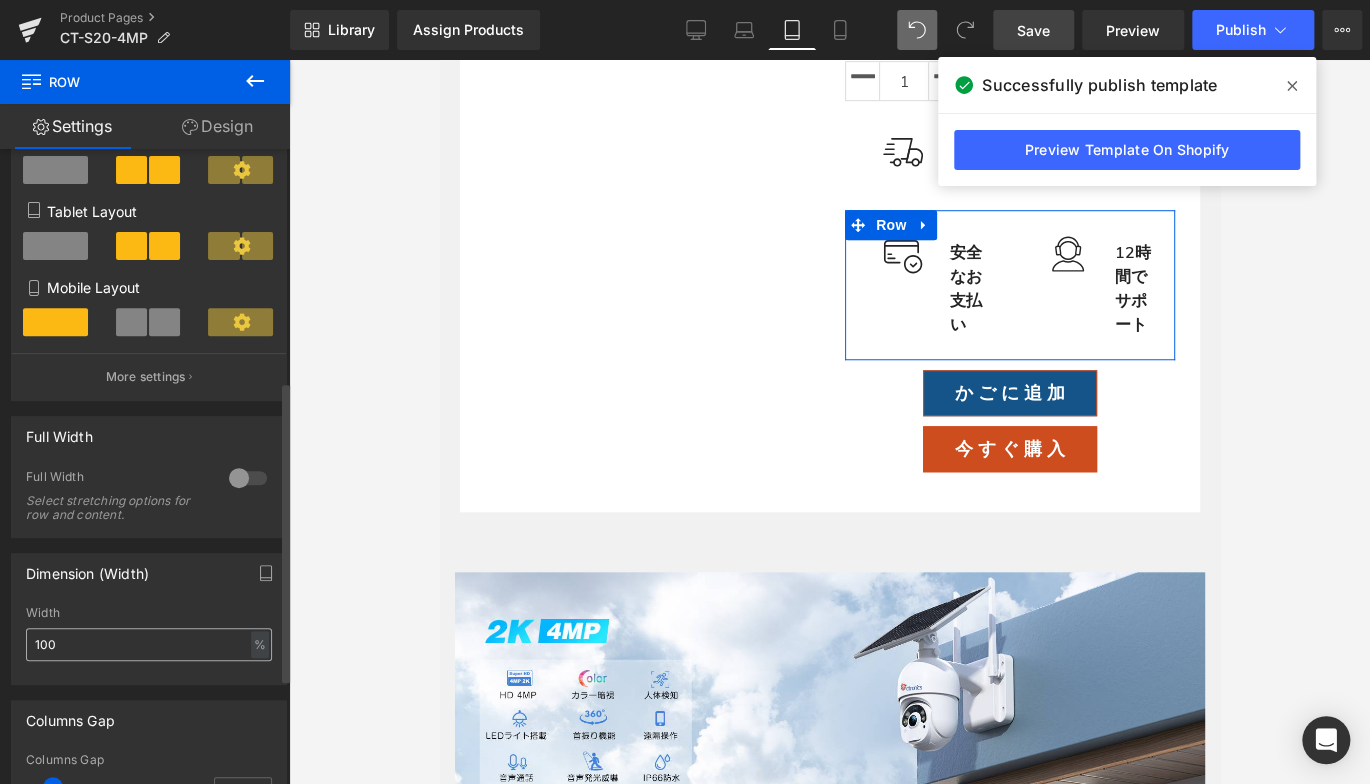 scroll, scrollTop: 500, scrollLeft: 0, axis: vertical 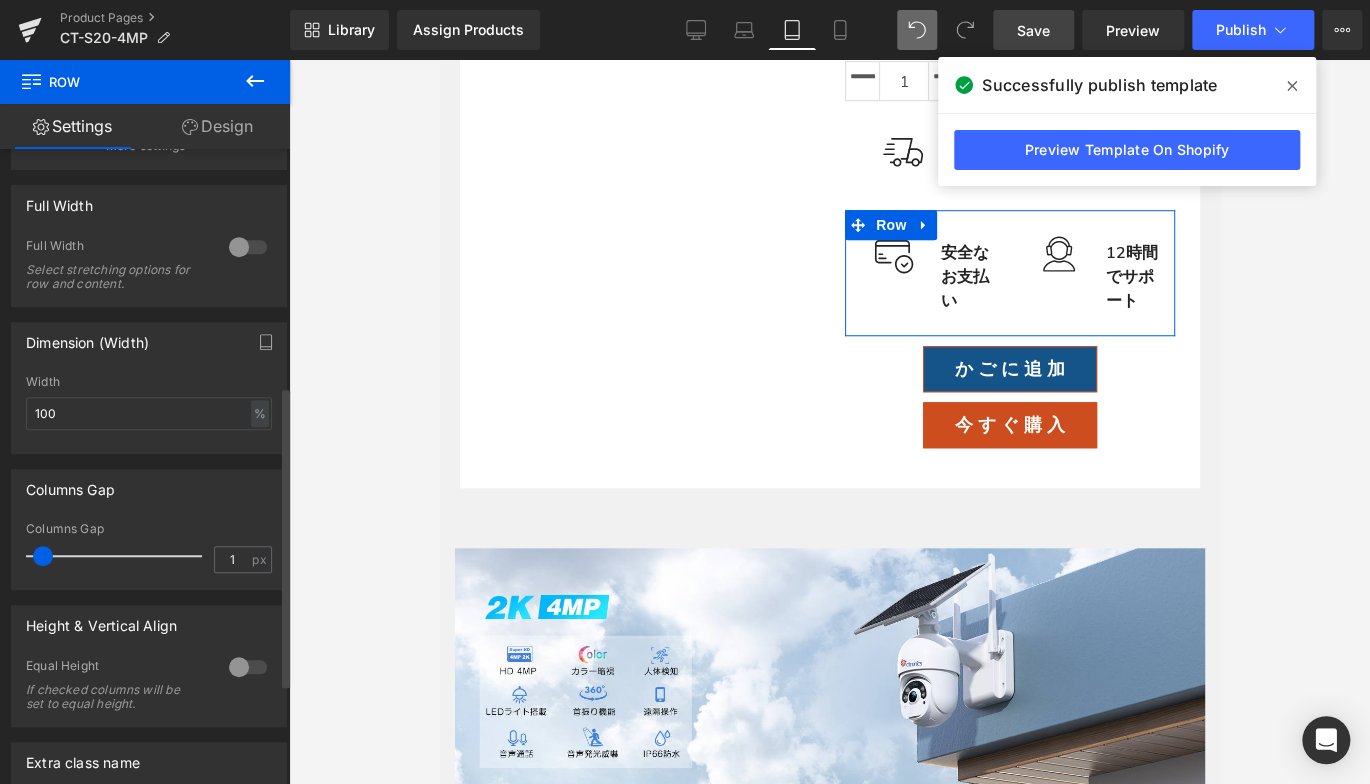 type on "0" 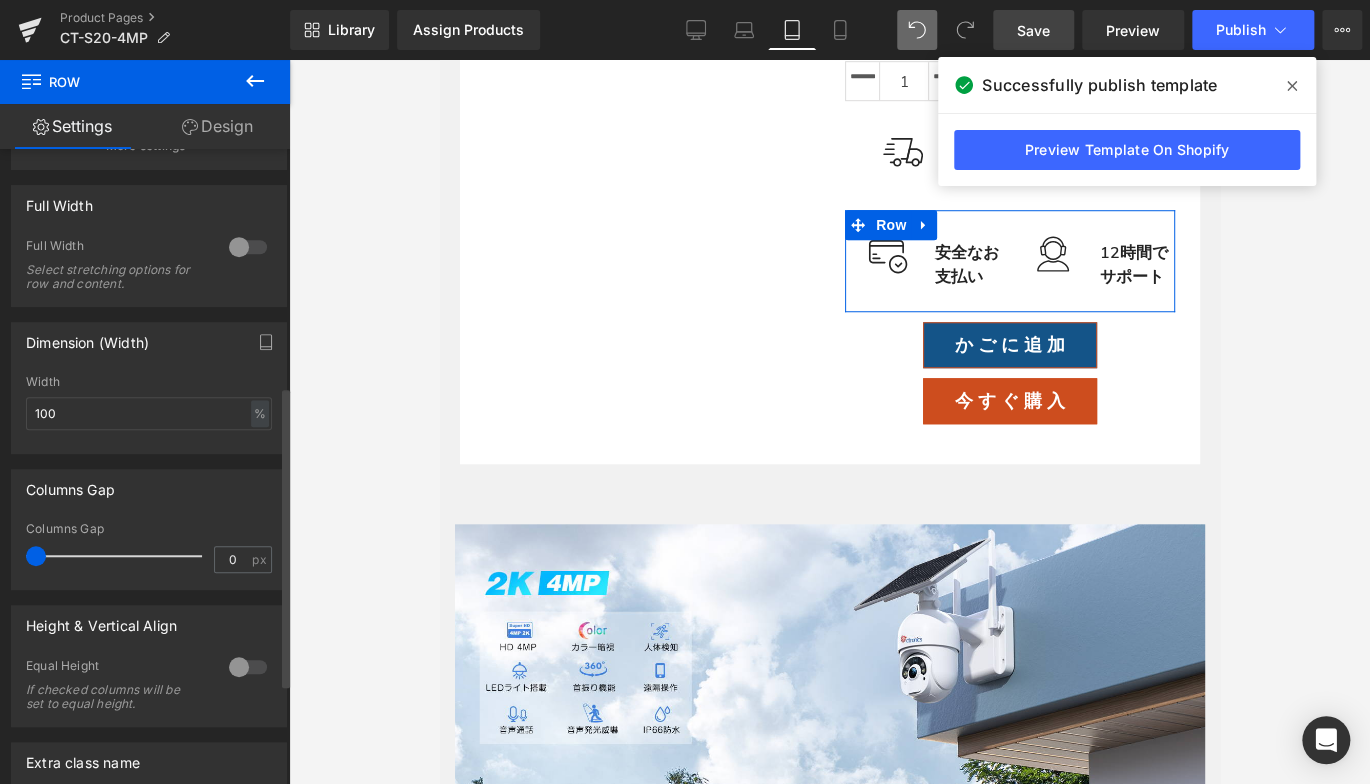 drag, startPoint x: 45, startPoint y: 559, endPoint x: 12, endPoint y: 581, distance: 39.661064 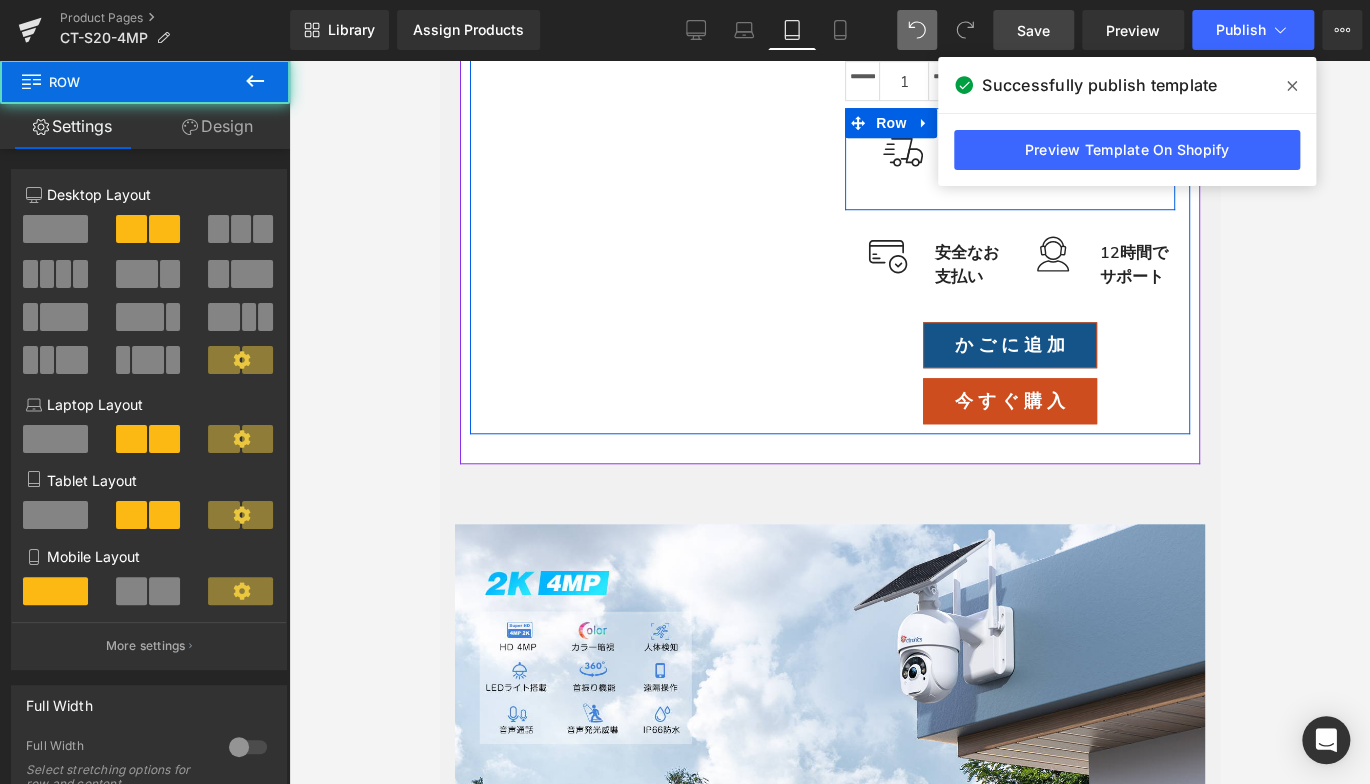 click on "Image
30日返金
Text Block
Icon List" at bounding box center [1091, 161] 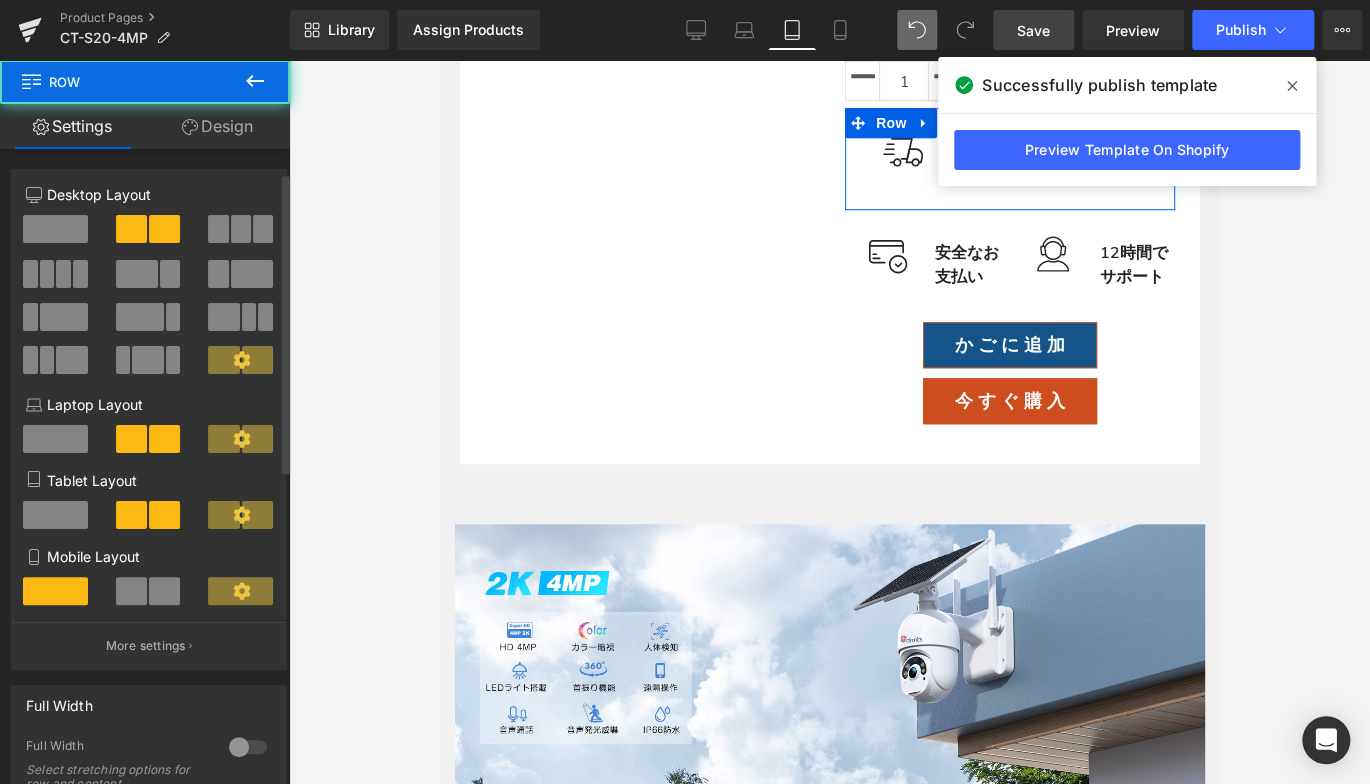 scroll, scrollTop: 500, scrollLeft: 0, axis: vertical 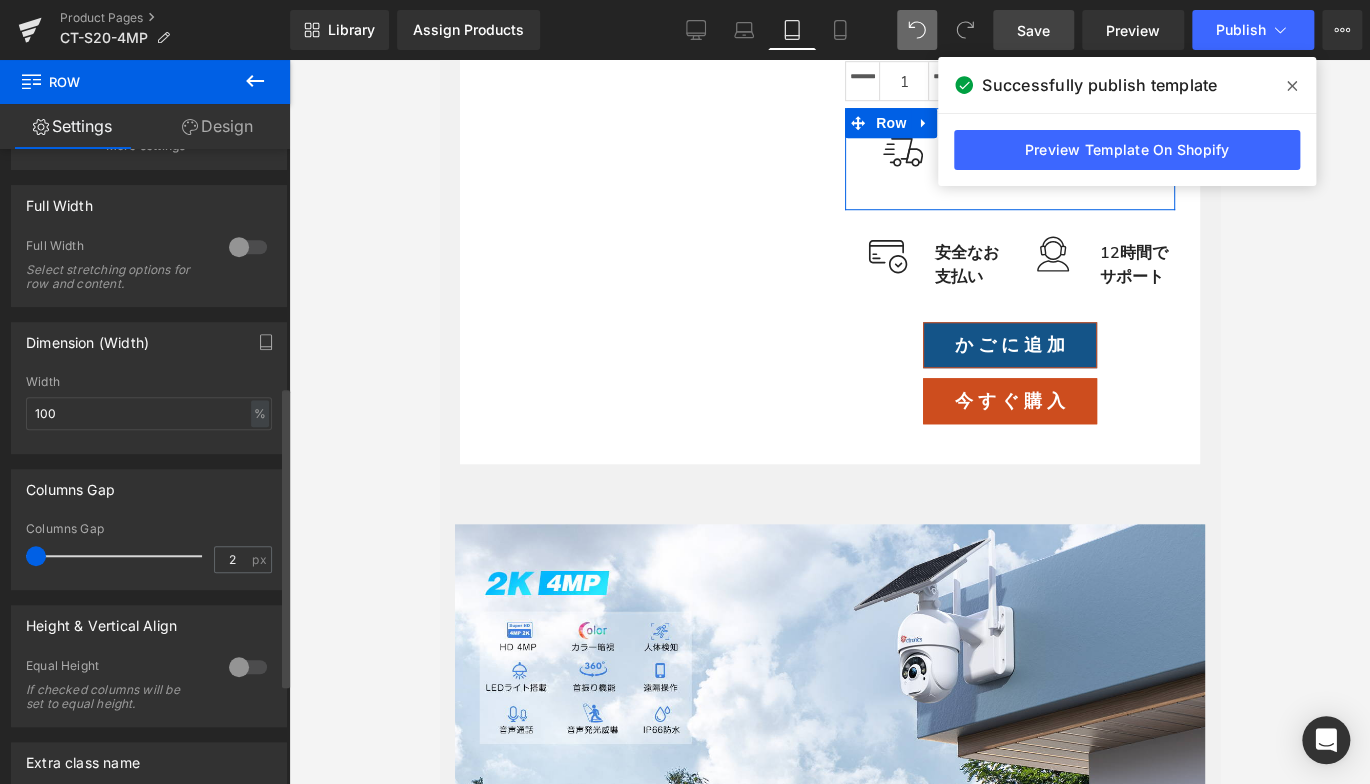 type on "0" 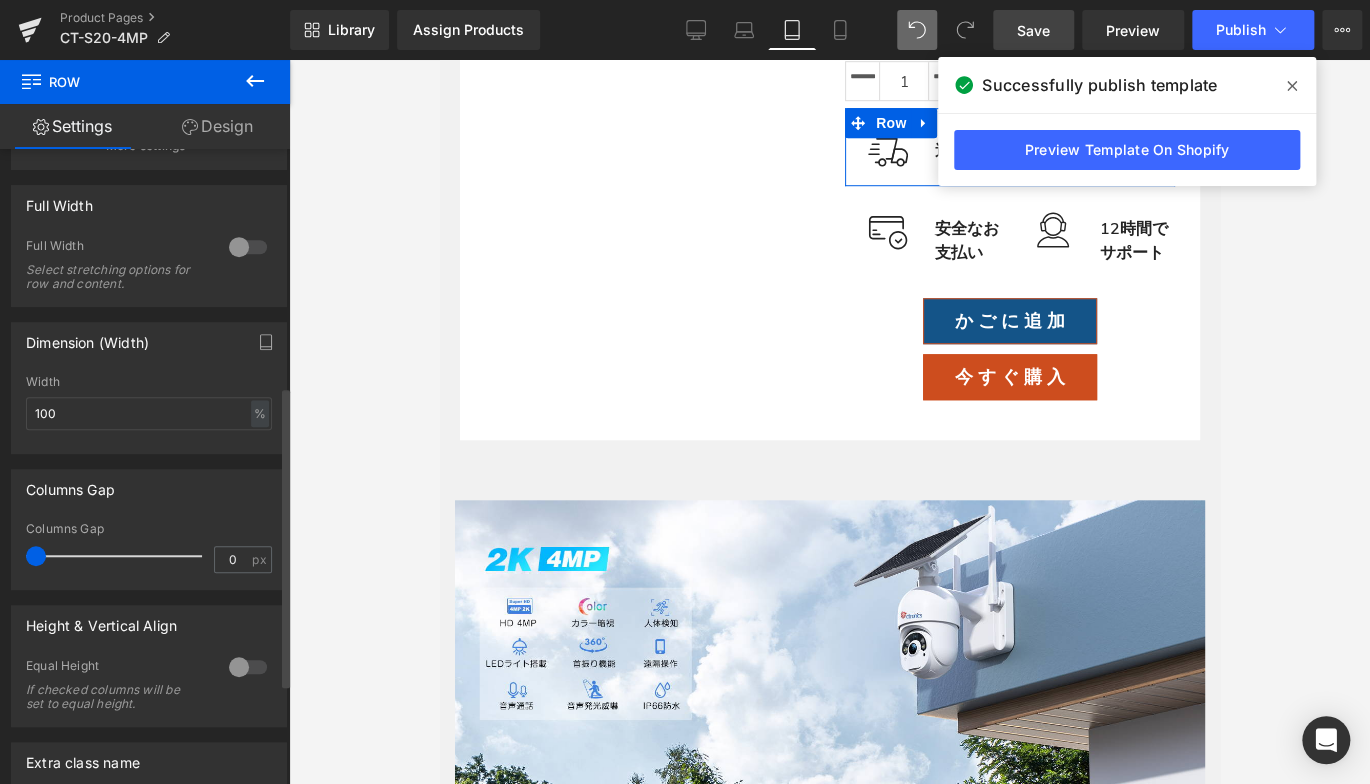 drag, startPoint x: 54, startPoint y: 562, endPoint x: 12, endPoint y: 596, distance: 54.037025 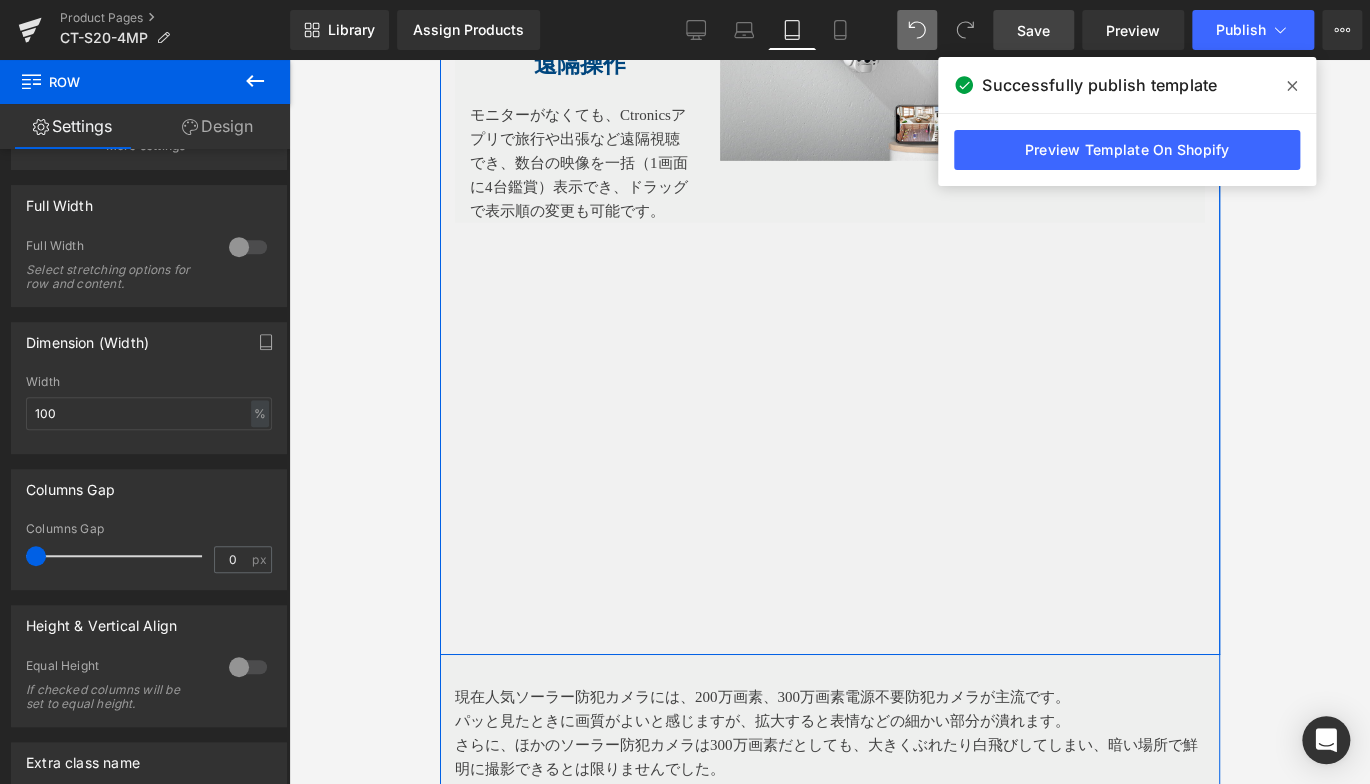 scroll, scrollTop: 2600, scrollLeft: 0, axis: vertical 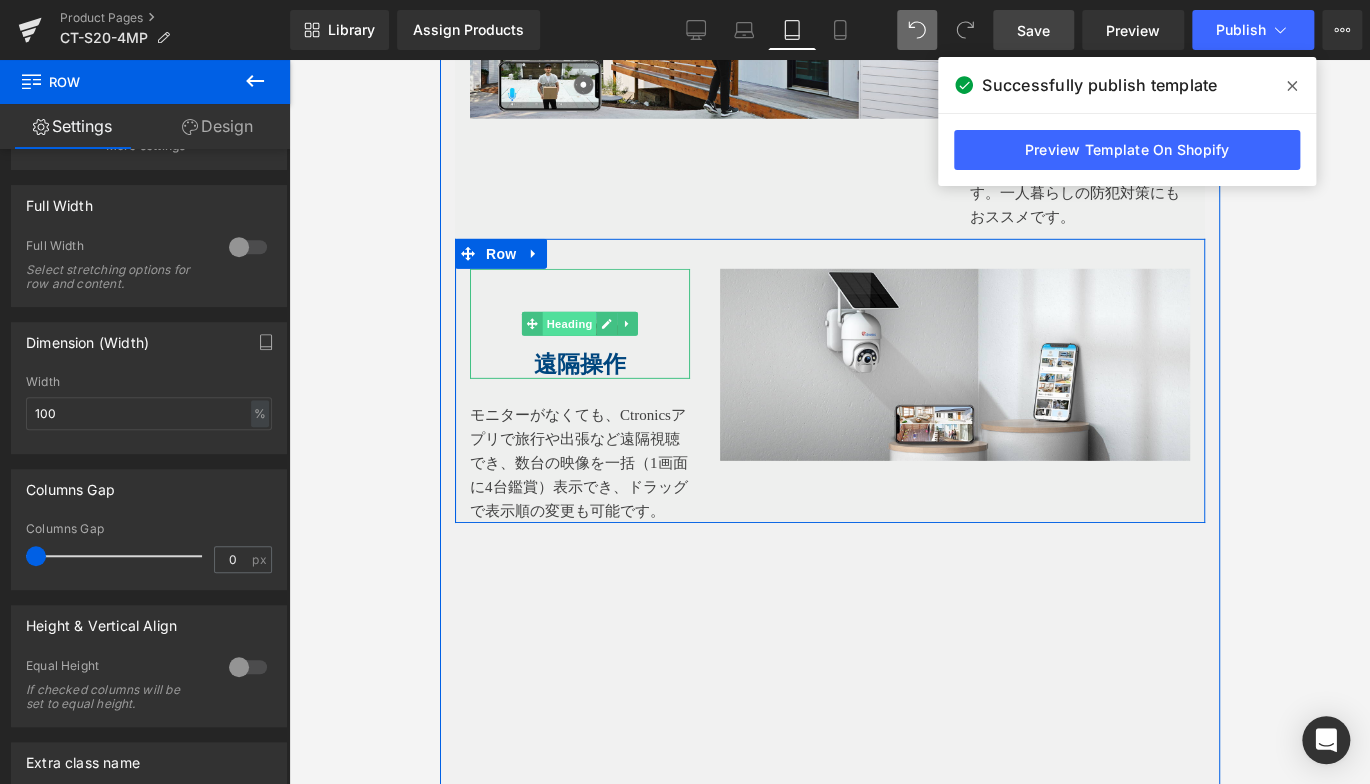 click on "Heading" at bounding box center [569, 324] 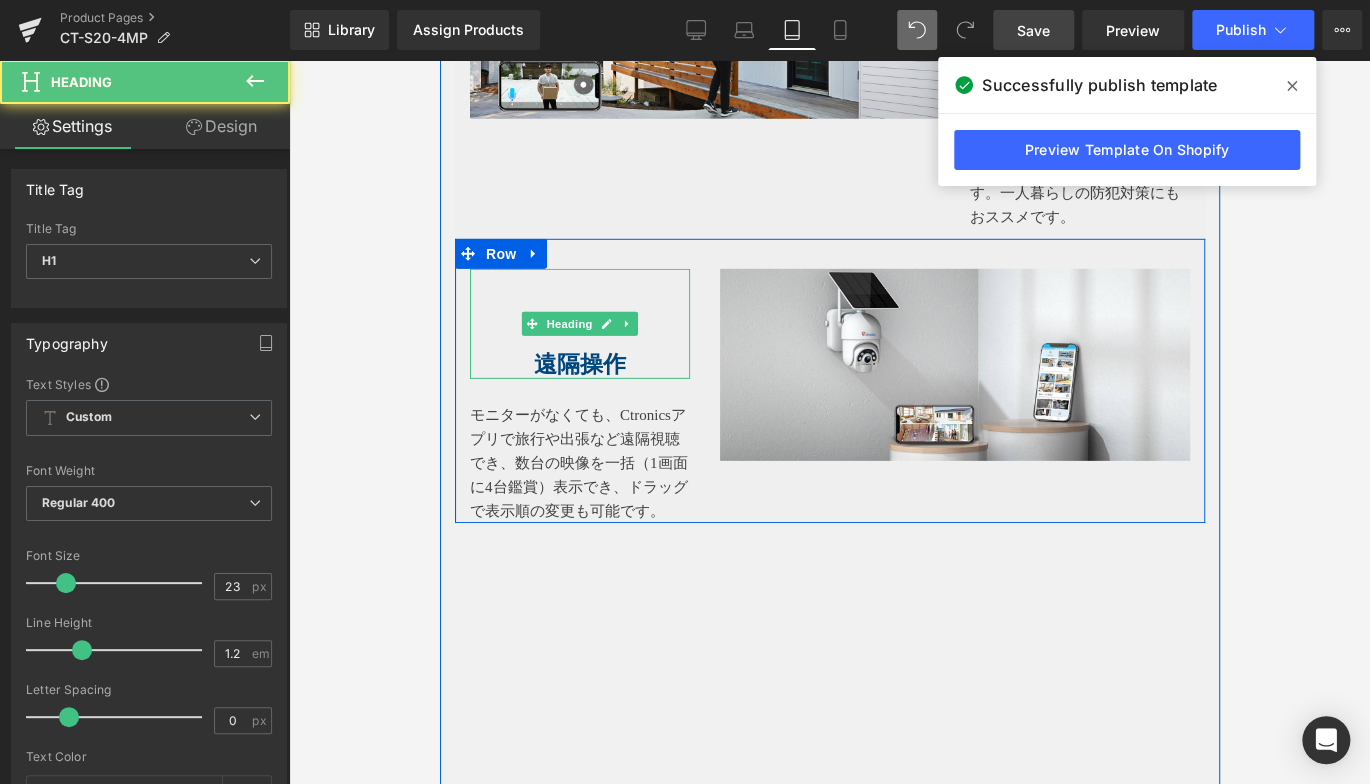 click on "遠隔操作" at bounding box center (579, 365) 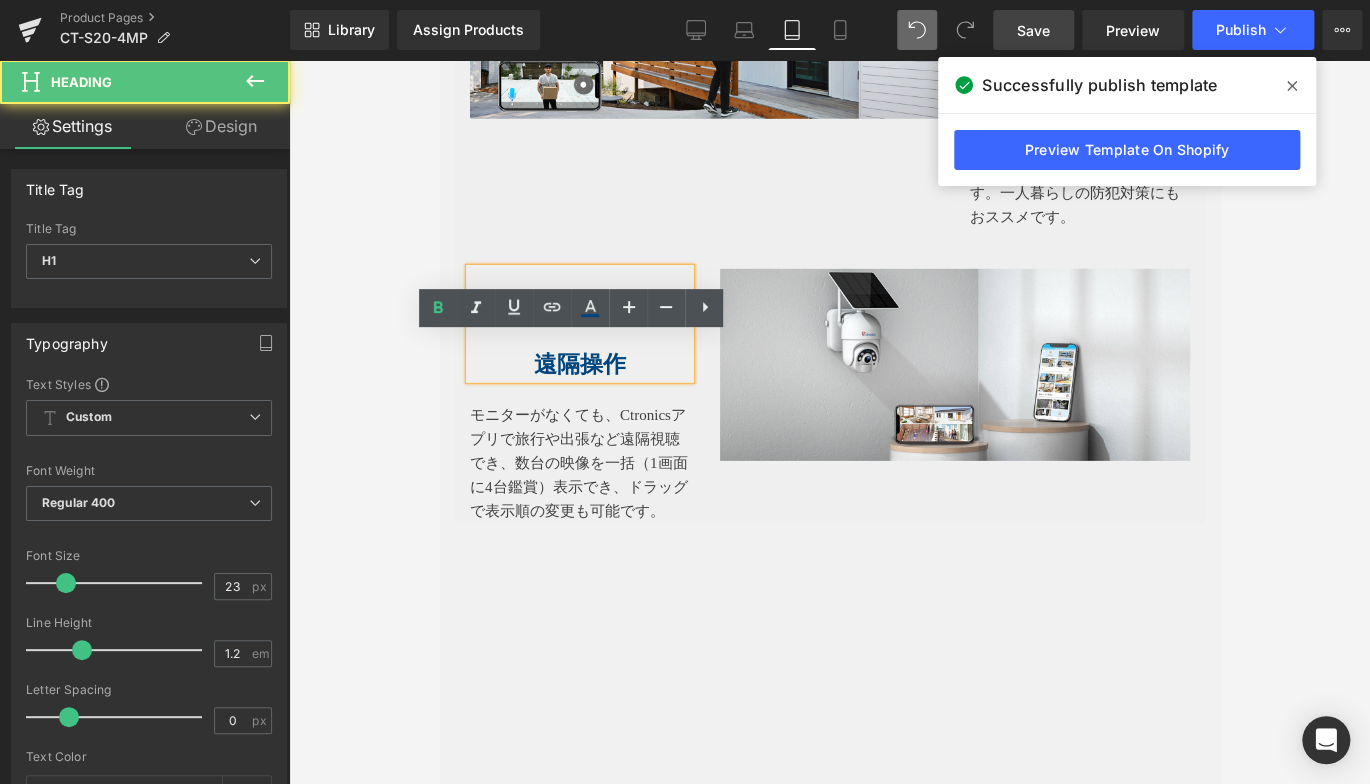 type 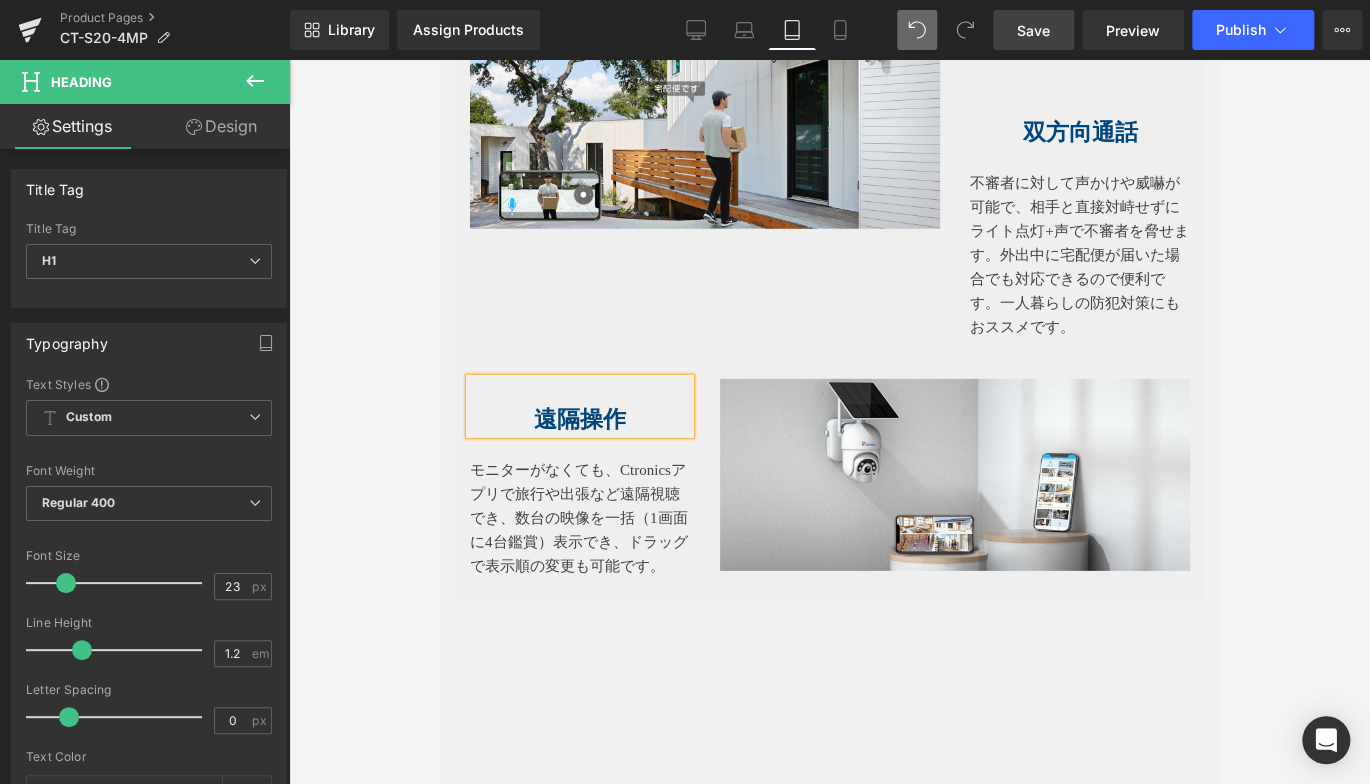 scroll, scrollTop: 2400, scrollLeft: 0, axis: vertical 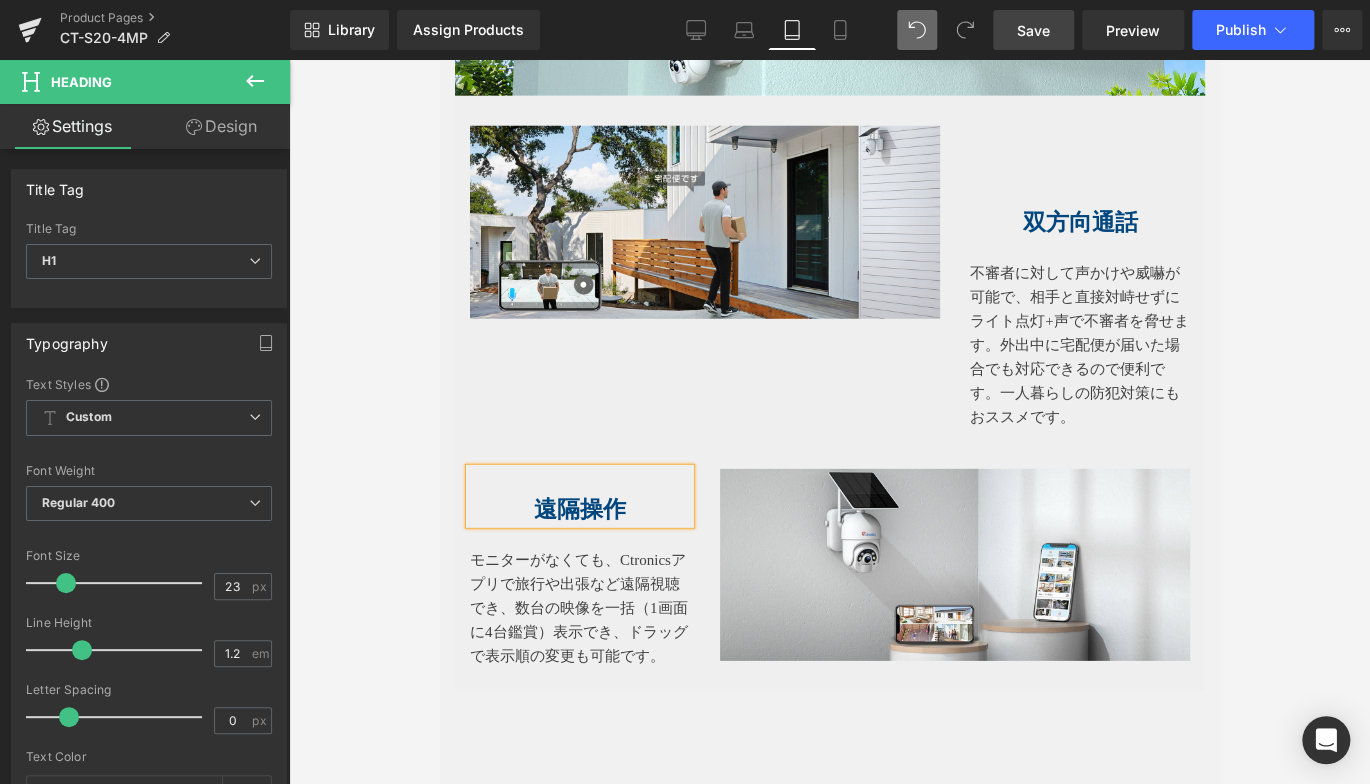 click at bounding box center [1079, 195] 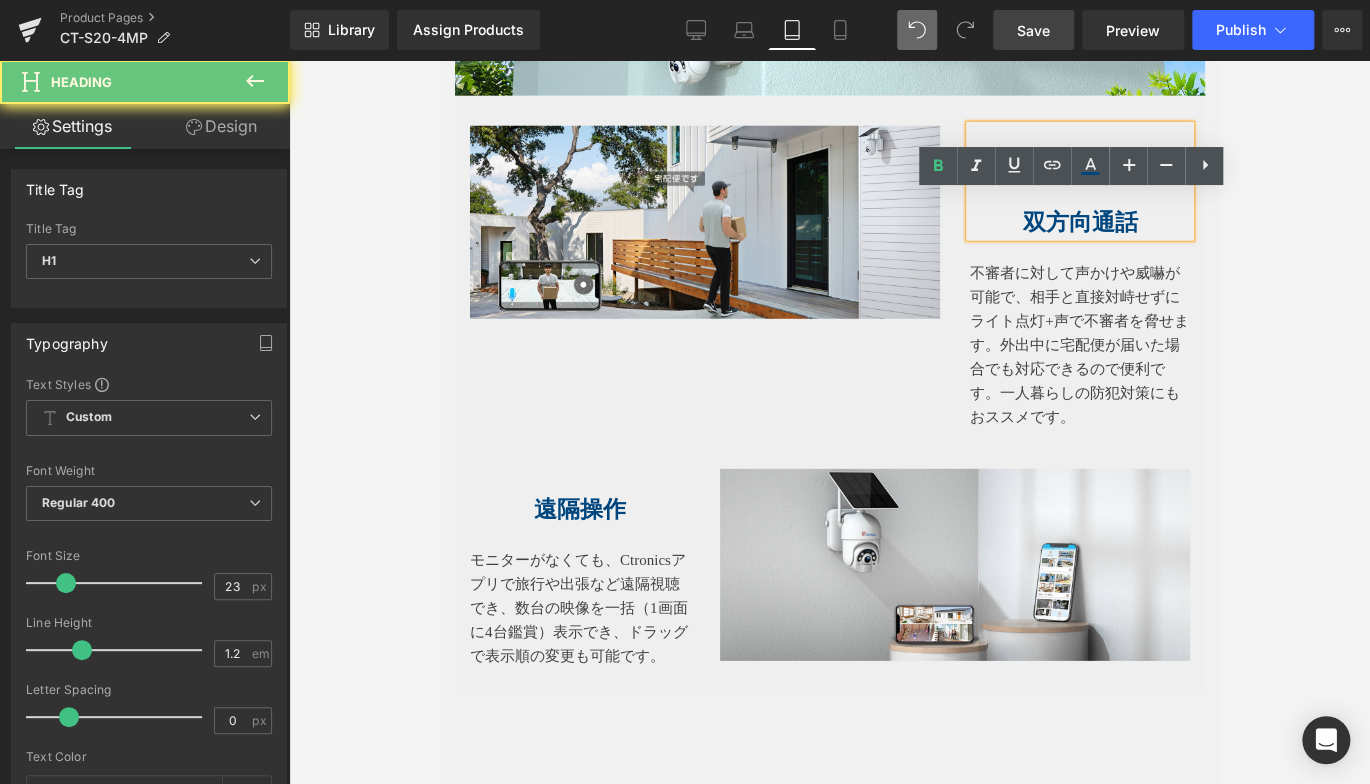 click on "双方向通話" at bounding box center (1078, 222) 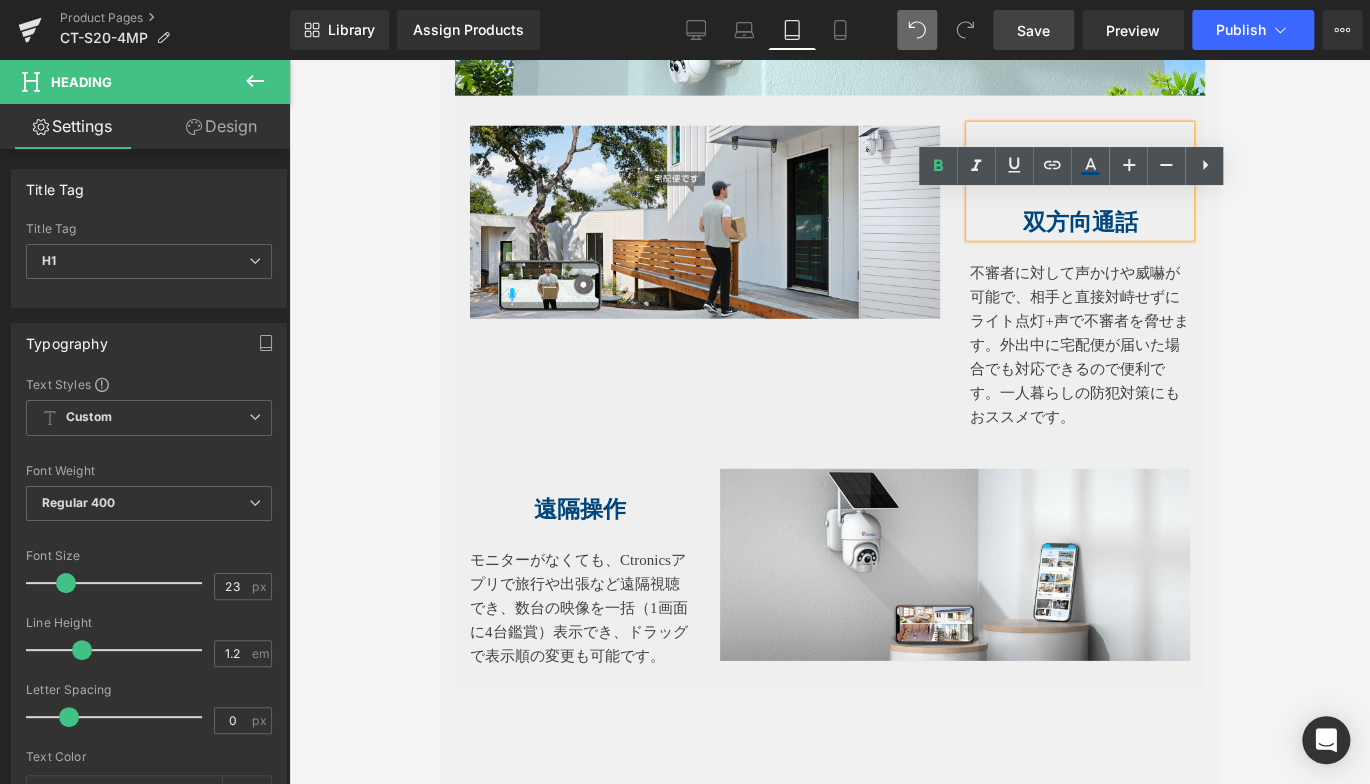 type 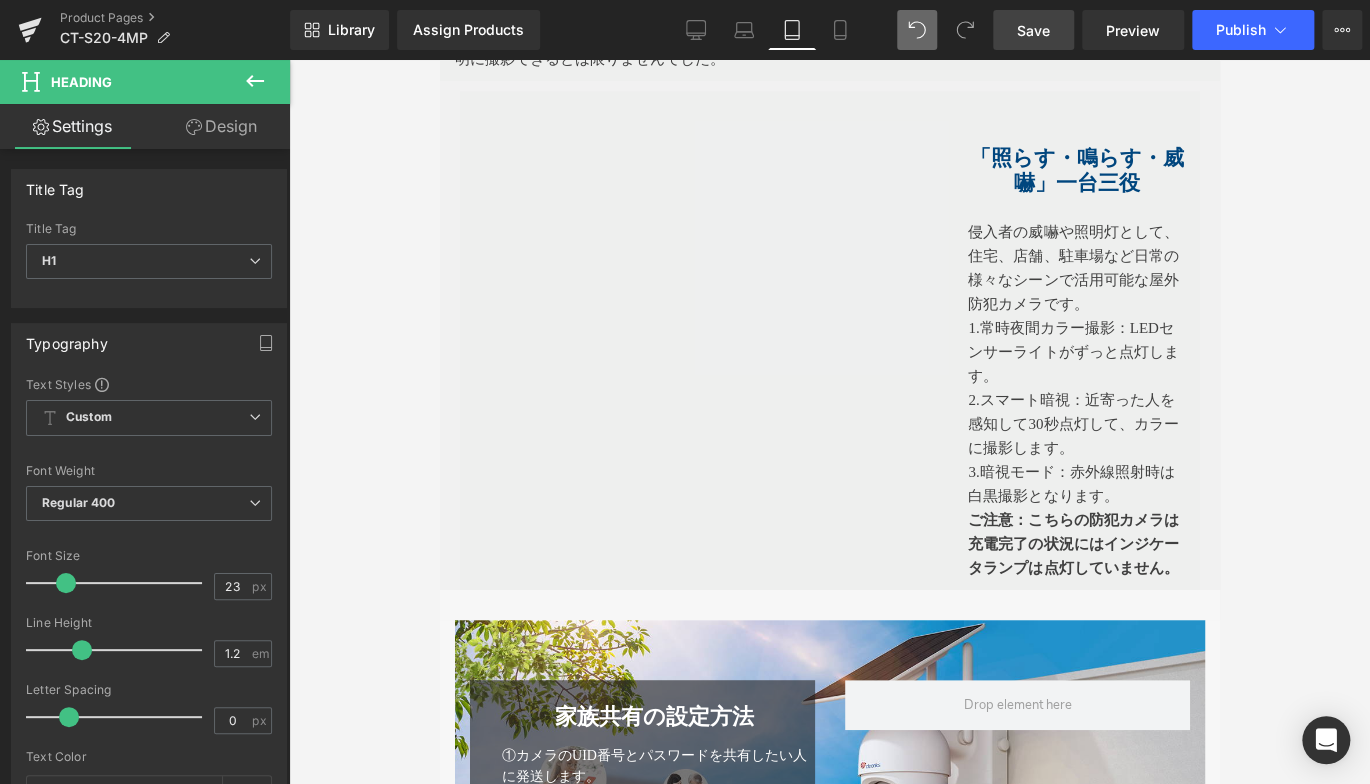 scroll, scrollTop: 3400, scrollLeft: 0, axis: vertical 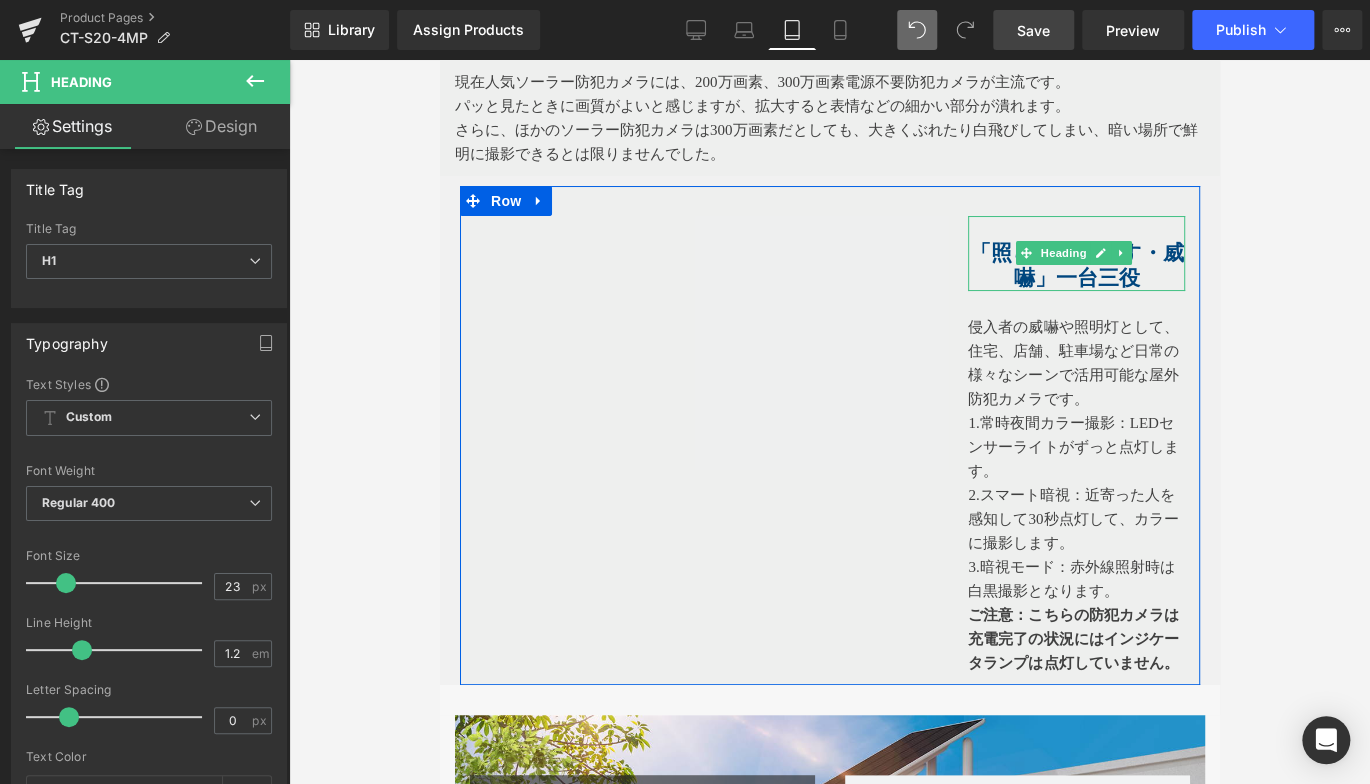 click on "「照らす・鳴らす・威嚇」一台三役" at bounding box center [1076, 265] 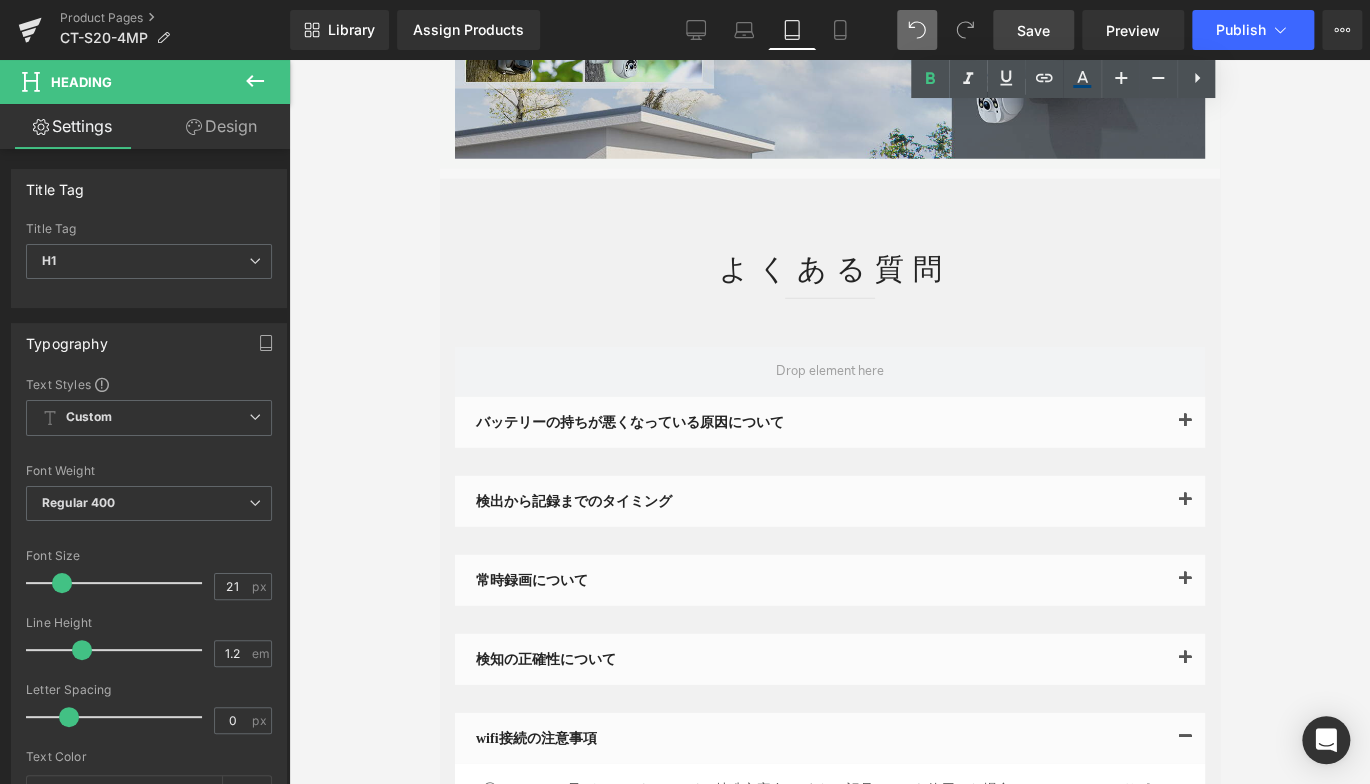 scroll, scrollTop: 5600, scrollLeft: 0, axis: vertical 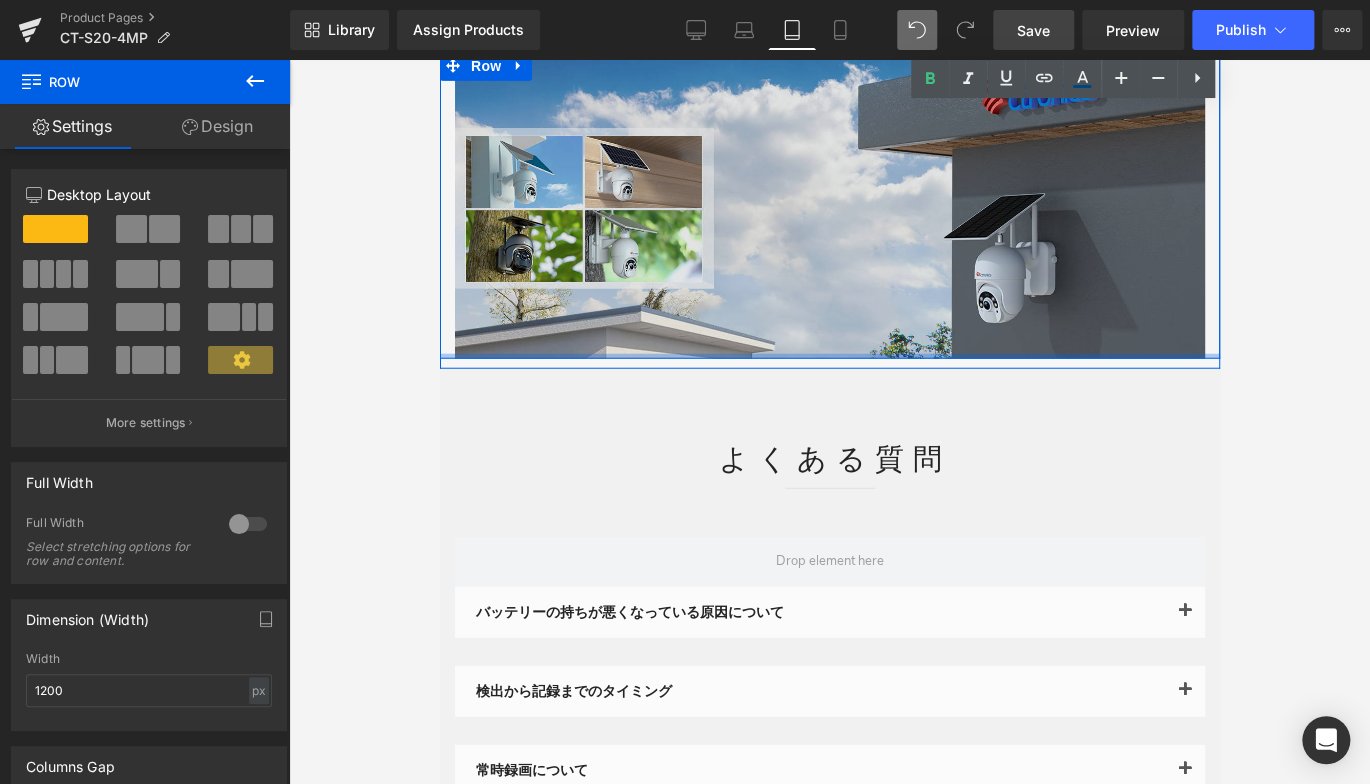drag, startPoint x: 815, startPoint y: 426, endPoint x: 831, endPoint y: 415, distance: 19.416489 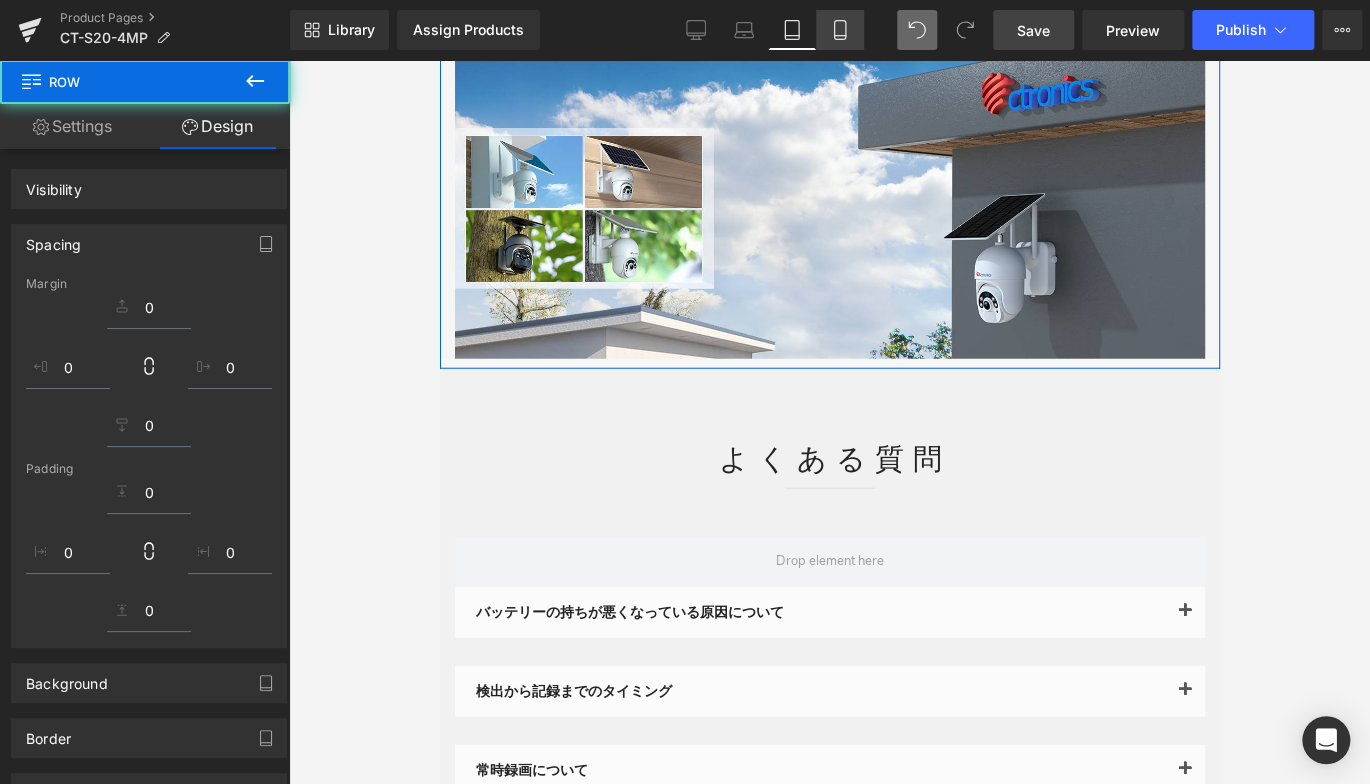 click 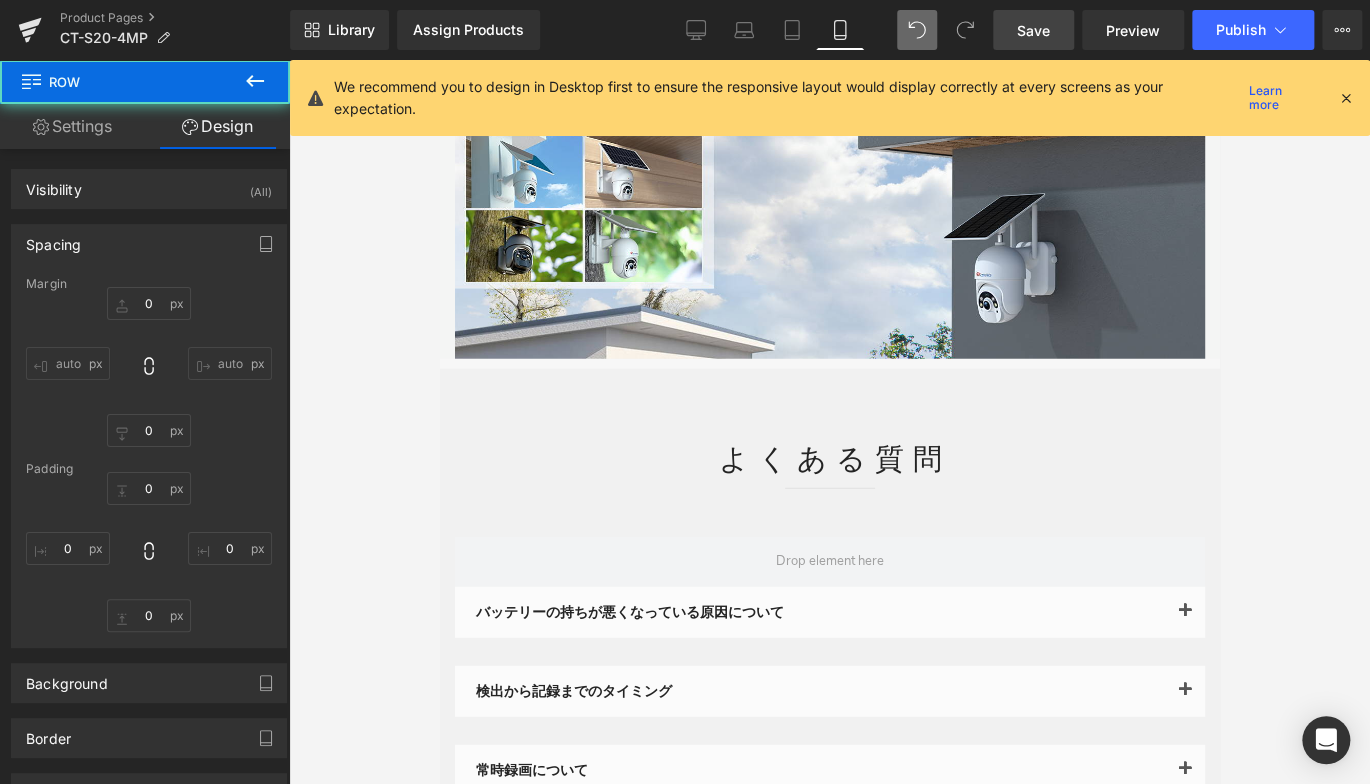 click 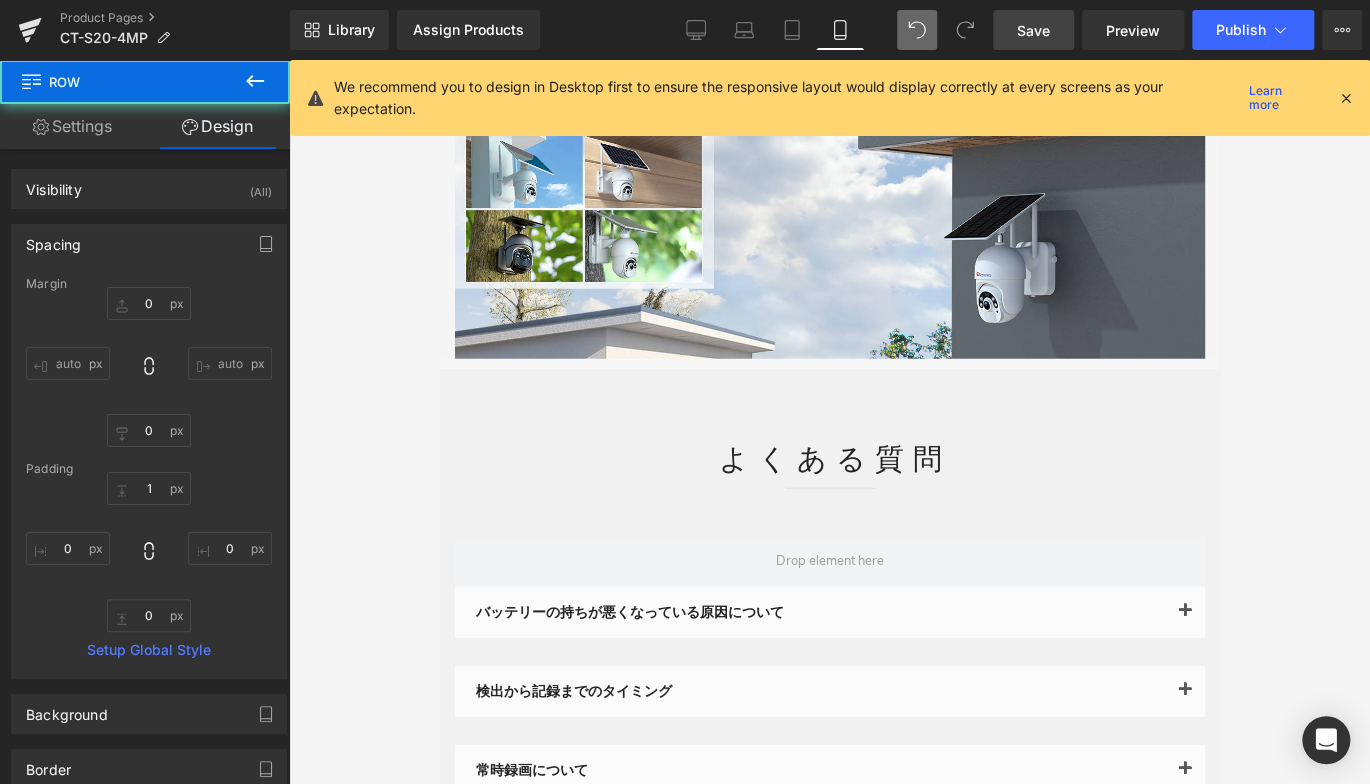 type on "0" 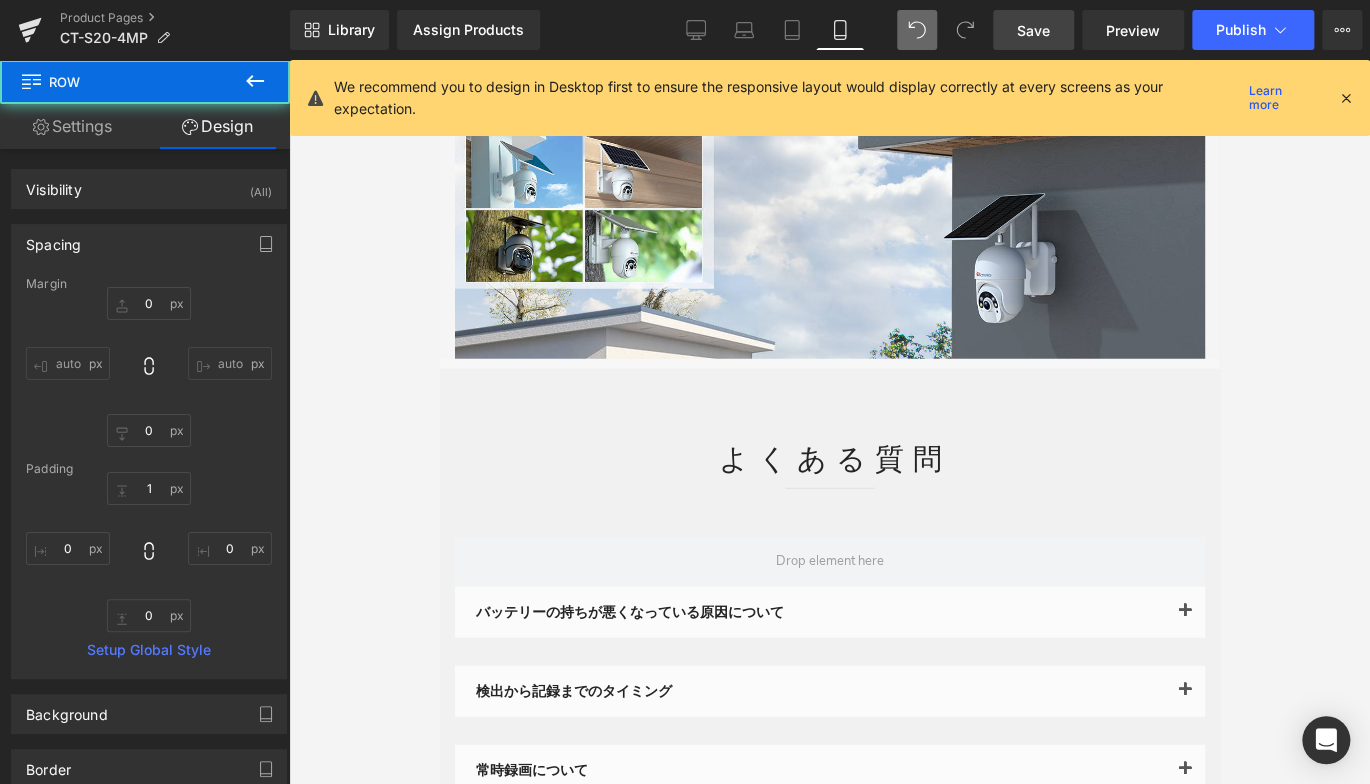 type on "0" 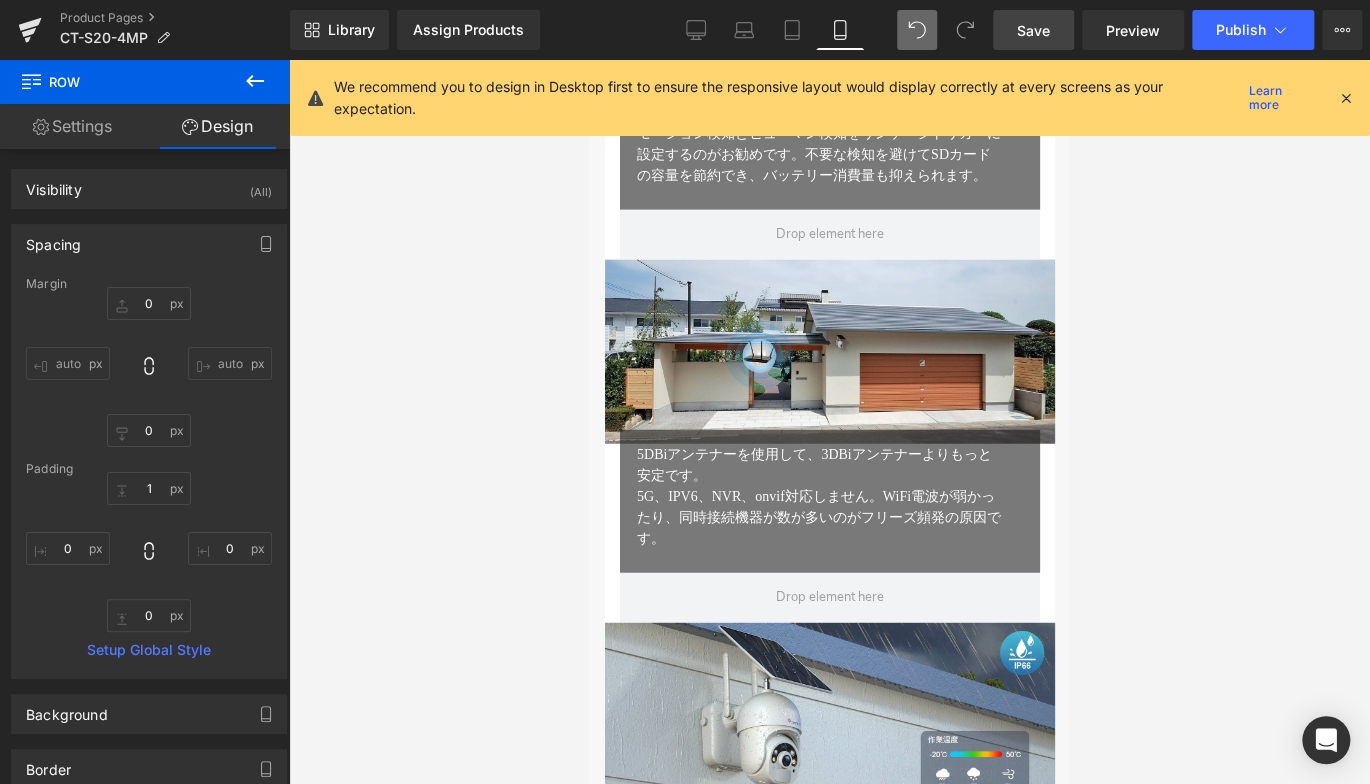 type on "0" 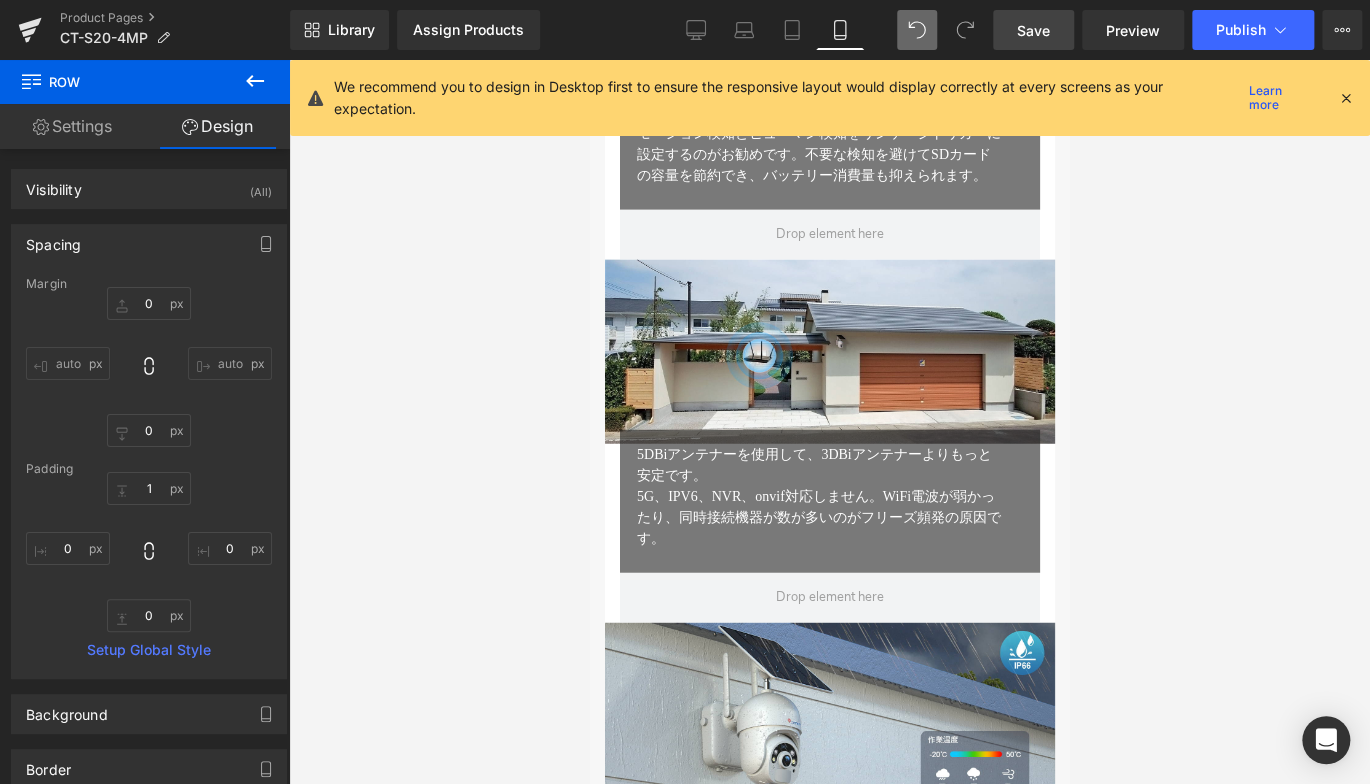 type on "0" 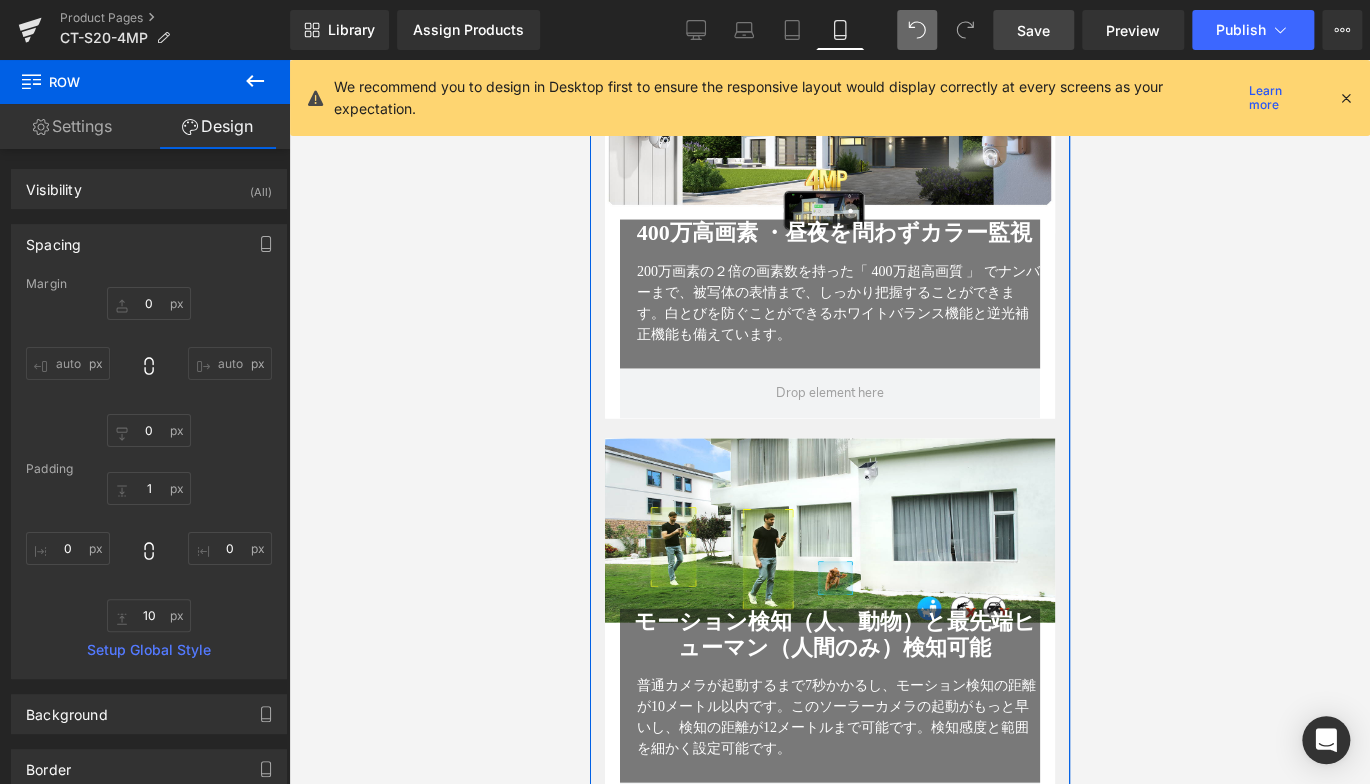 scroll, scrollTop: 1700, scrollLeft: 0, axis: vertical 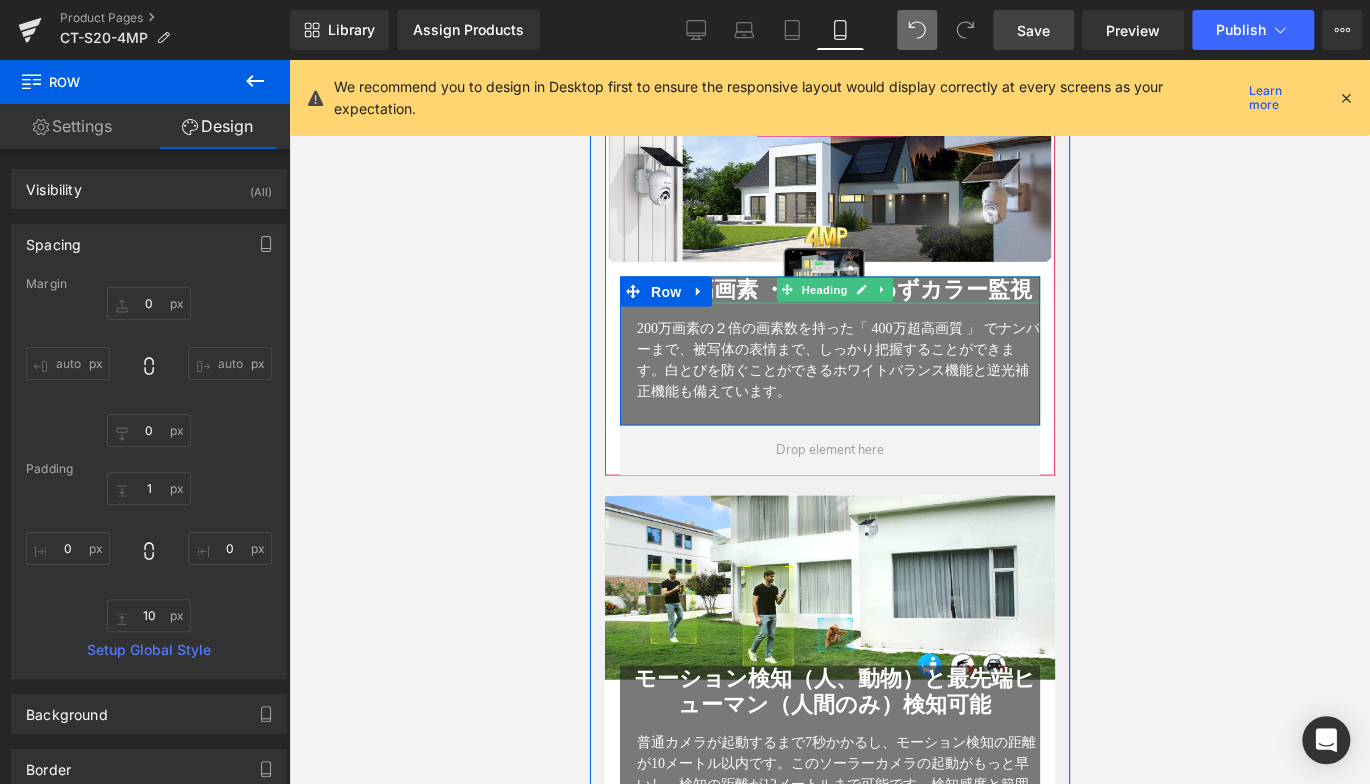 click on "400万高画素 ・昼夜を問わずカラー監視" at bounding box center [834, 288] 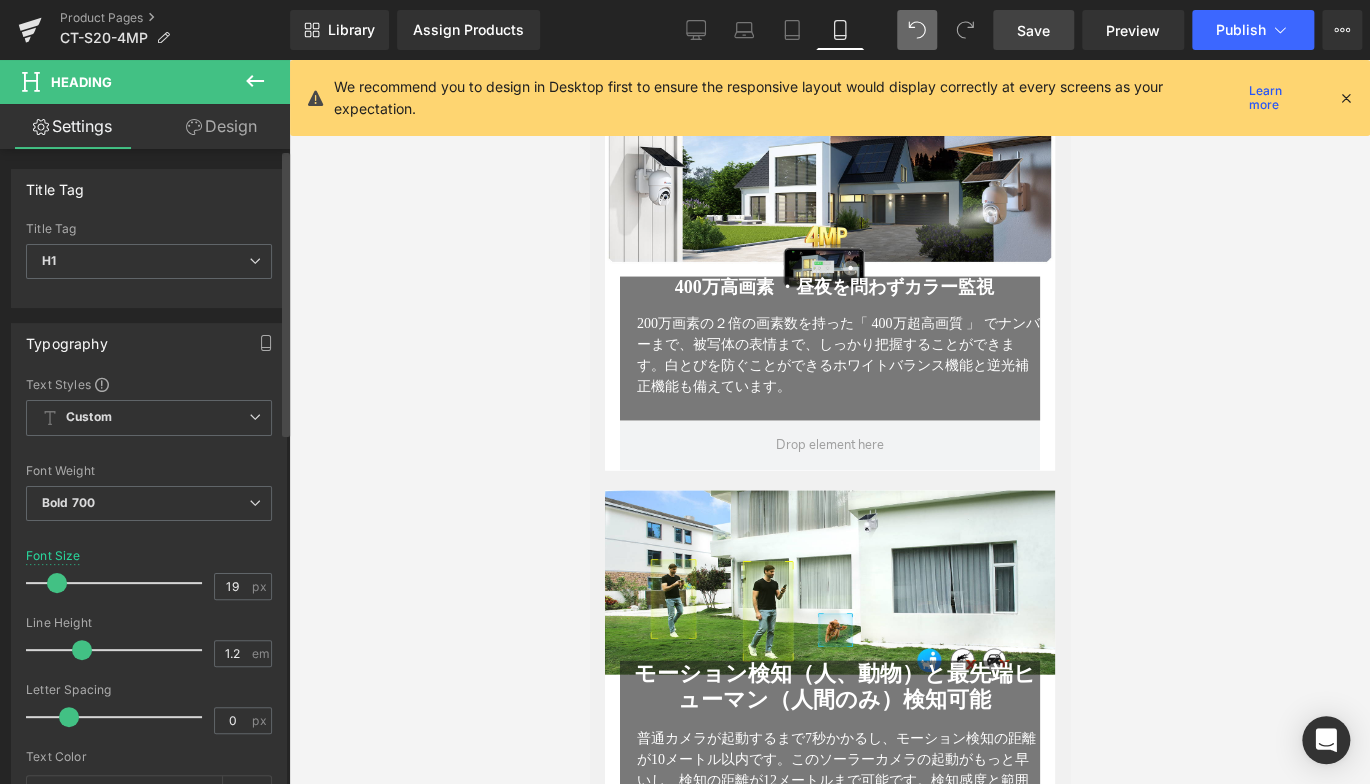 type on "20" 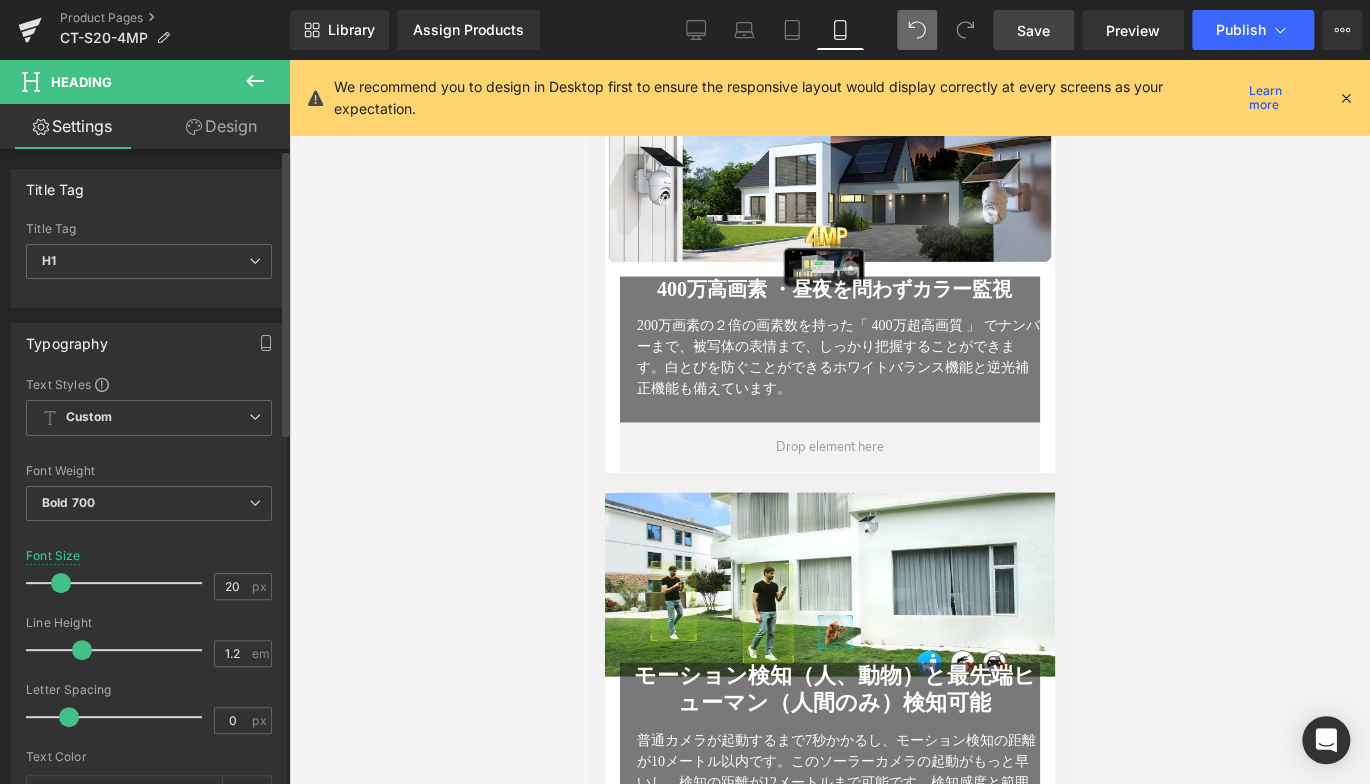 click at bounding box center (61, 583) 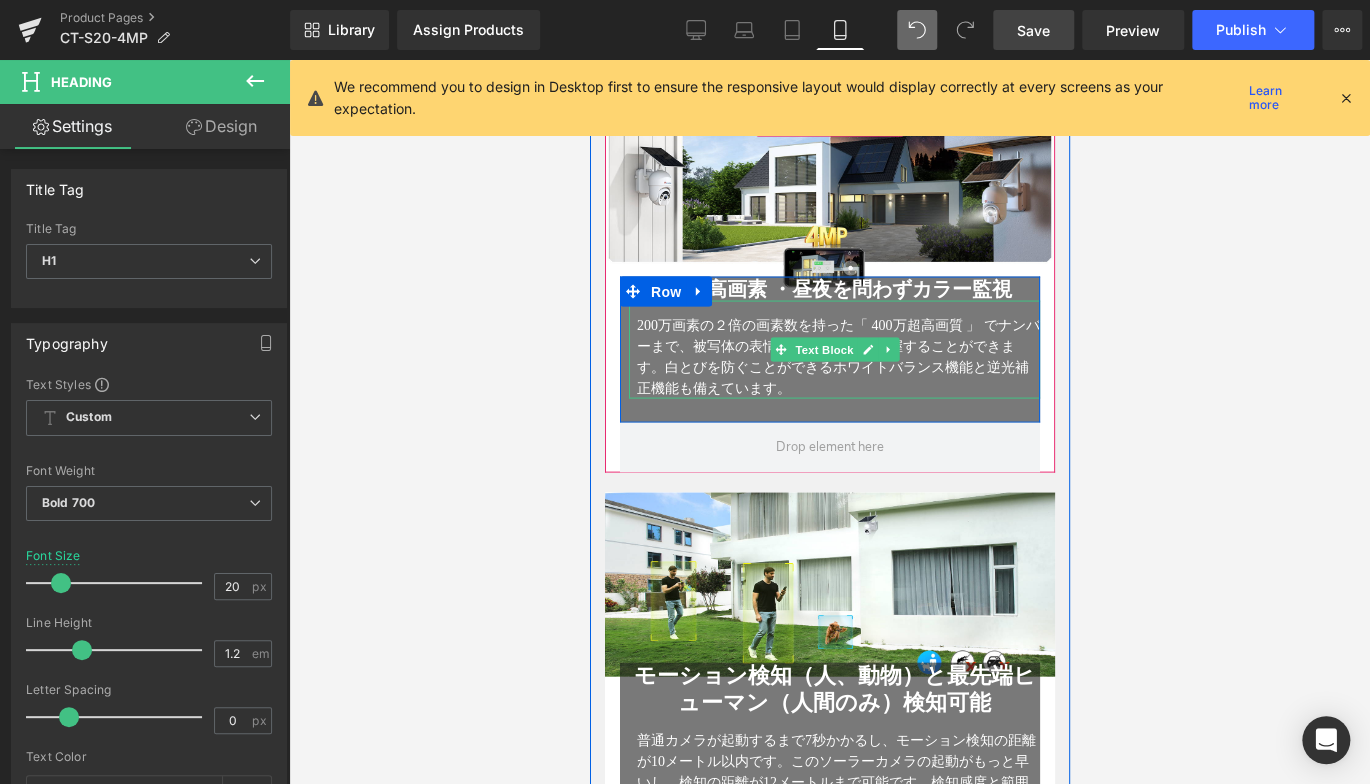 click on "200万画素の２倍の画素数を持った「 400万超高画質 」 でナンバーまで、被写体の表情まで、しっかり把握することができます。白とびを防ぐことができるホワイトバランス機能と逆光補正機能も備えています。" at bounding box center [837, 356] 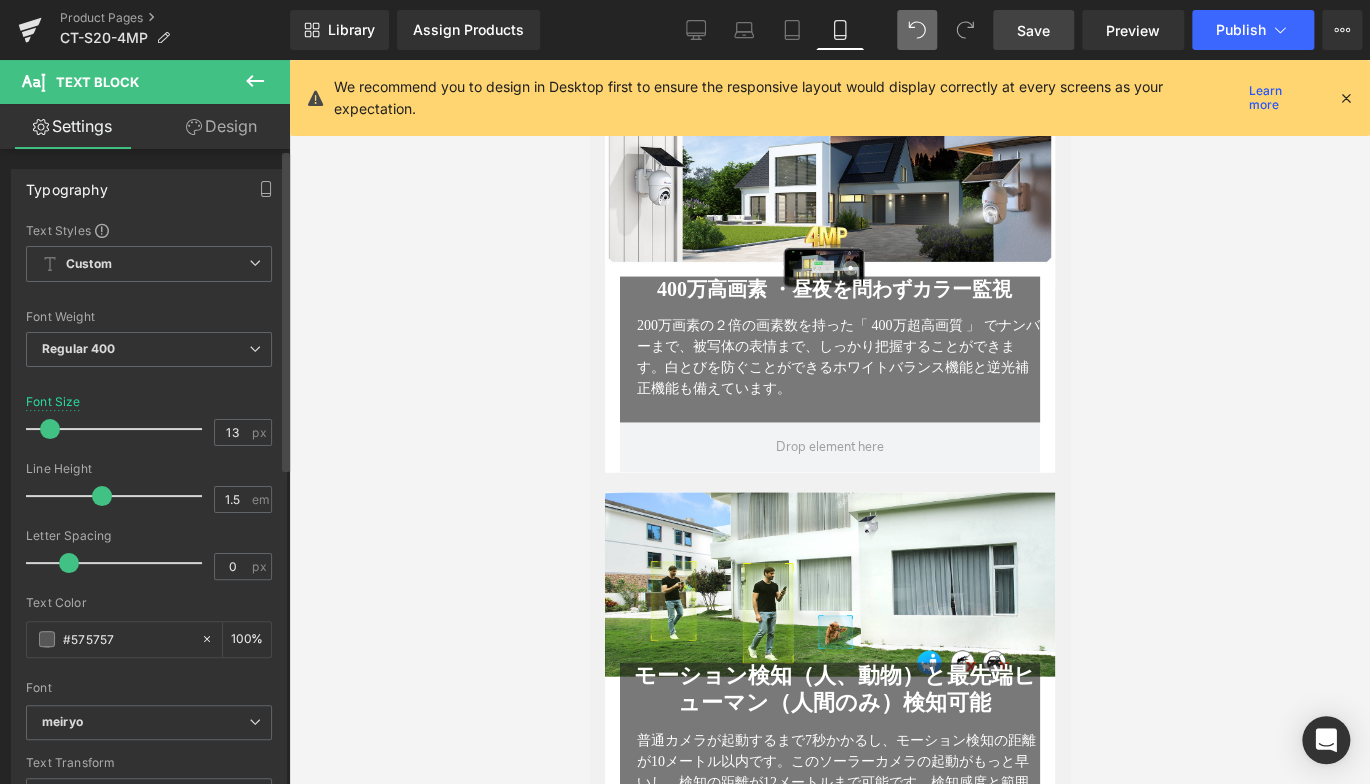 type on "12" 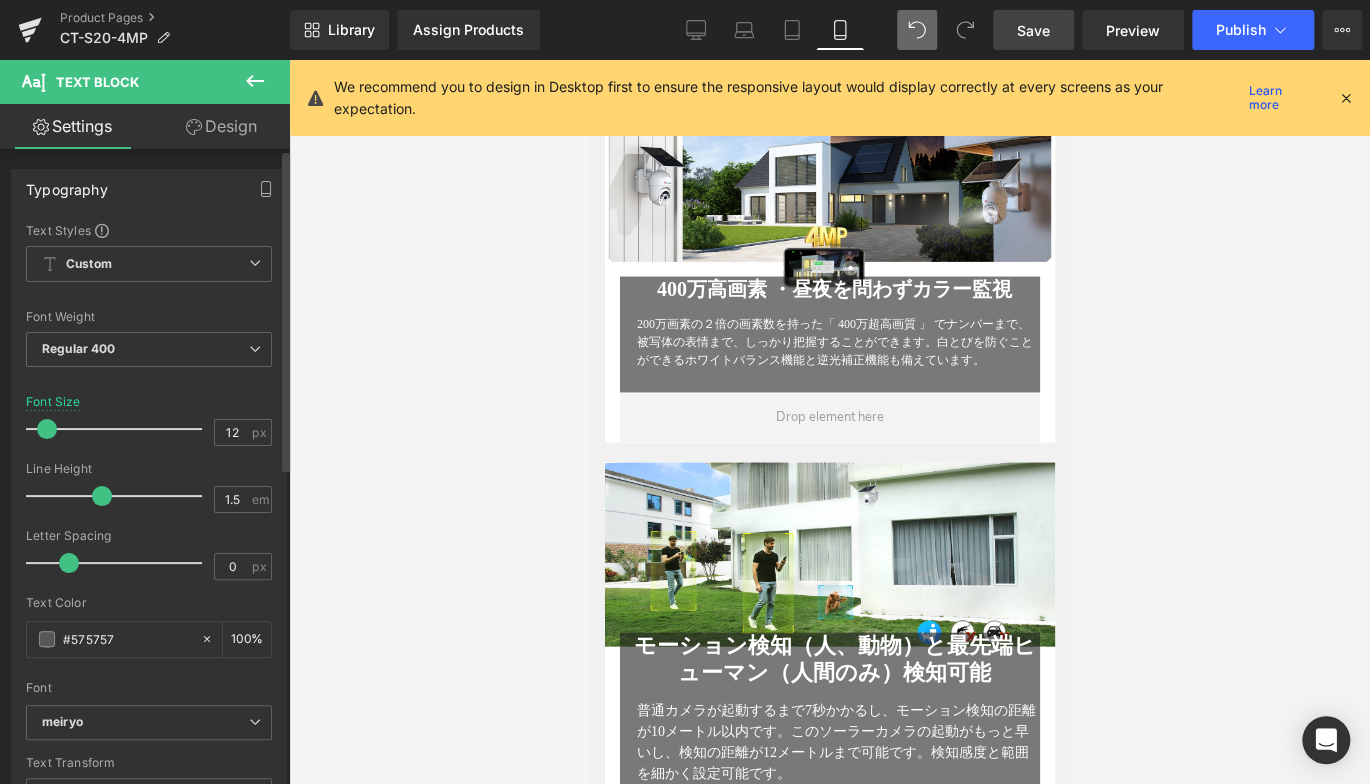 click at bounding box center (47, 429) 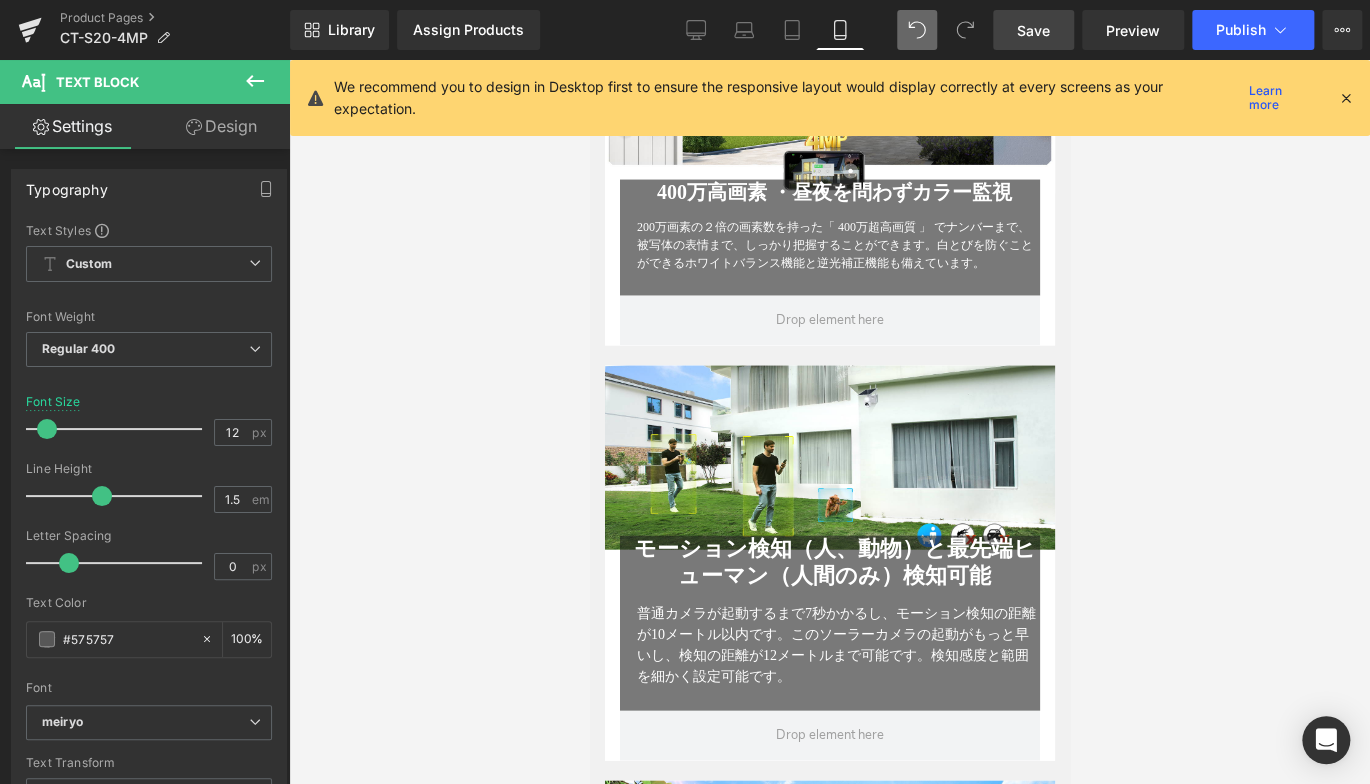 scroll, scrollTop: 1900, scrollLeft: 0, axis: vertical 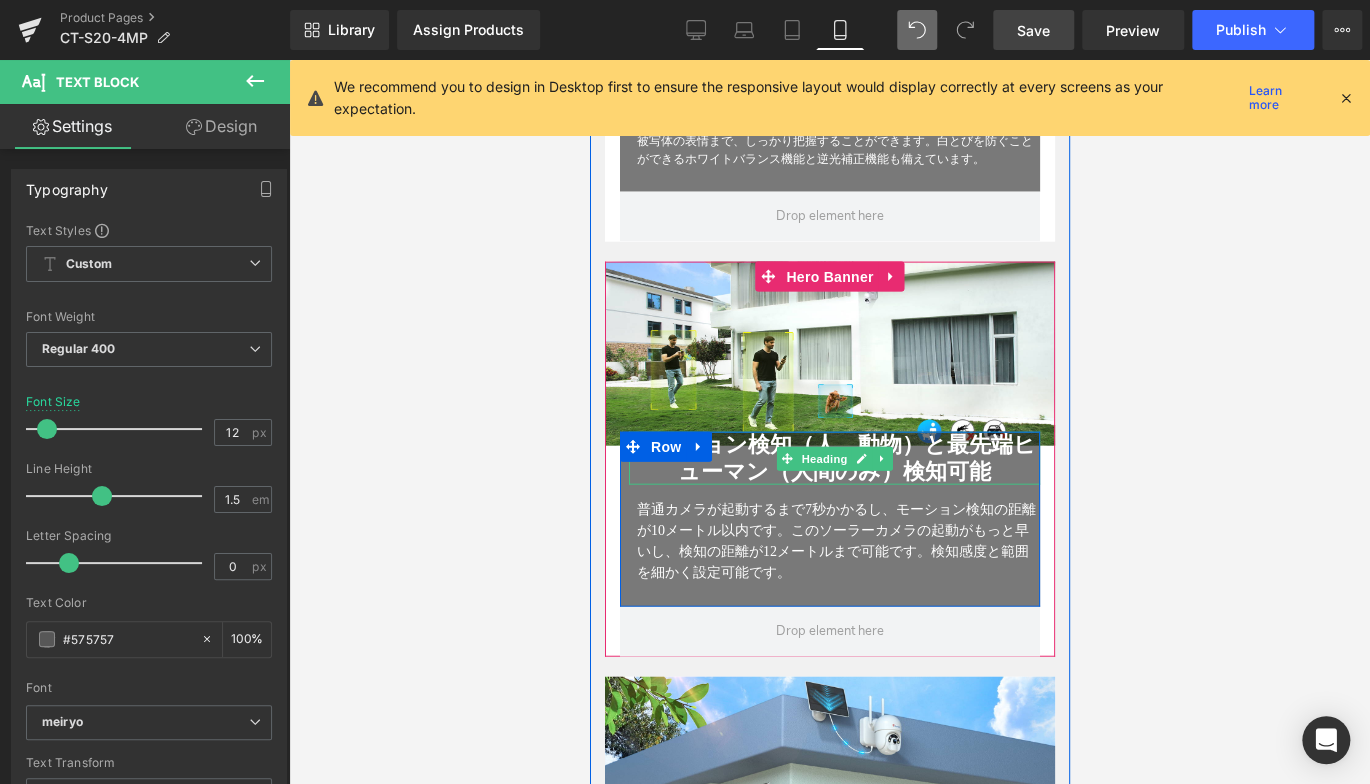 click on "モーション検知（人、動物）と最先端ヒューマン（人間のみ）検知可能" at bounding box center [834, 457] 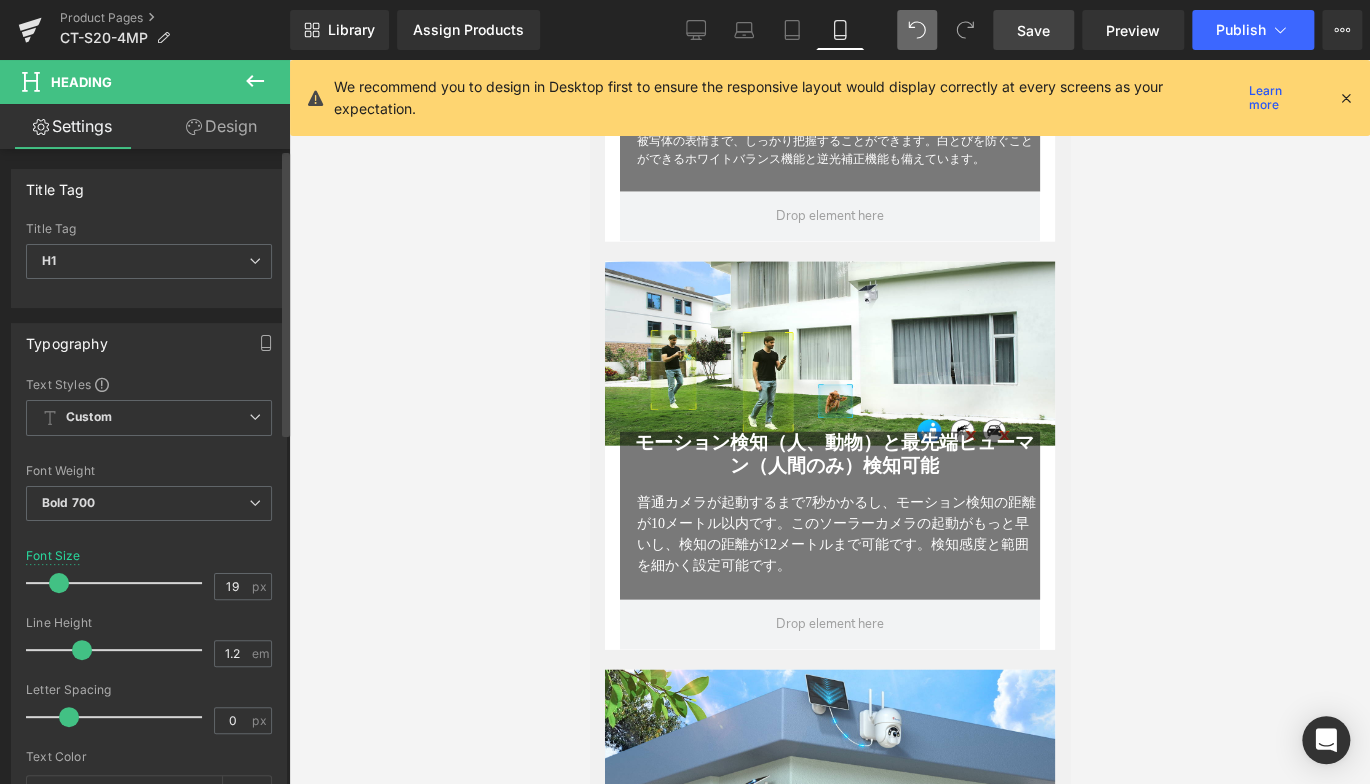 type on "20" 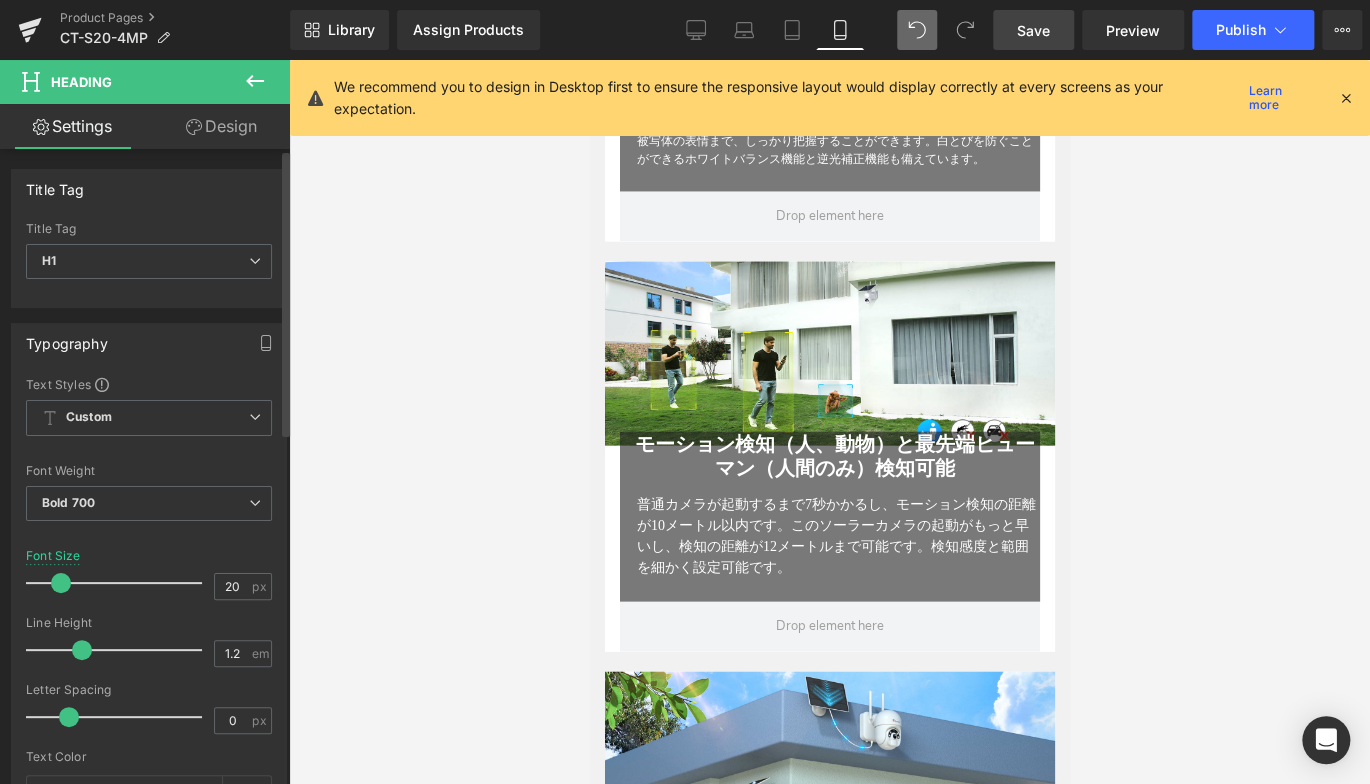 click at bounding box center (61, 583) 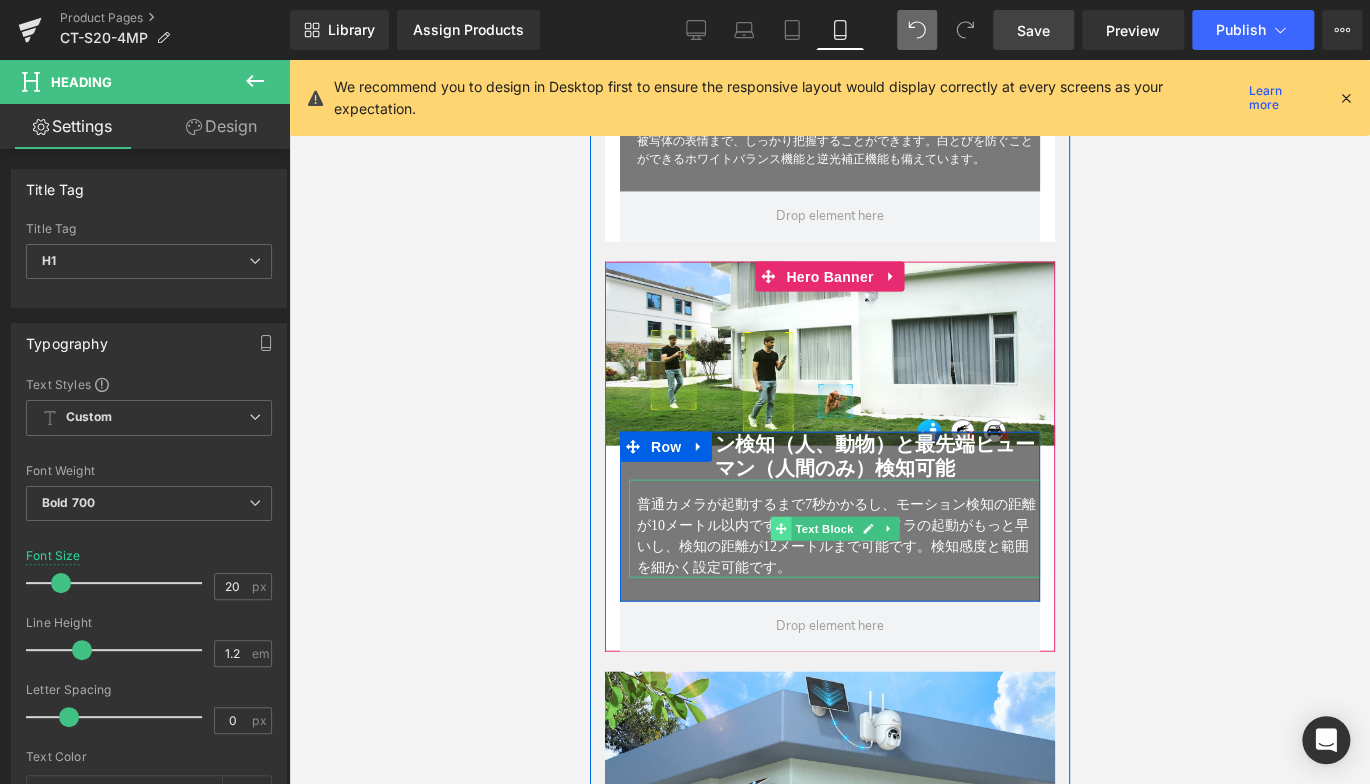 click at bounding box center (779, 529) 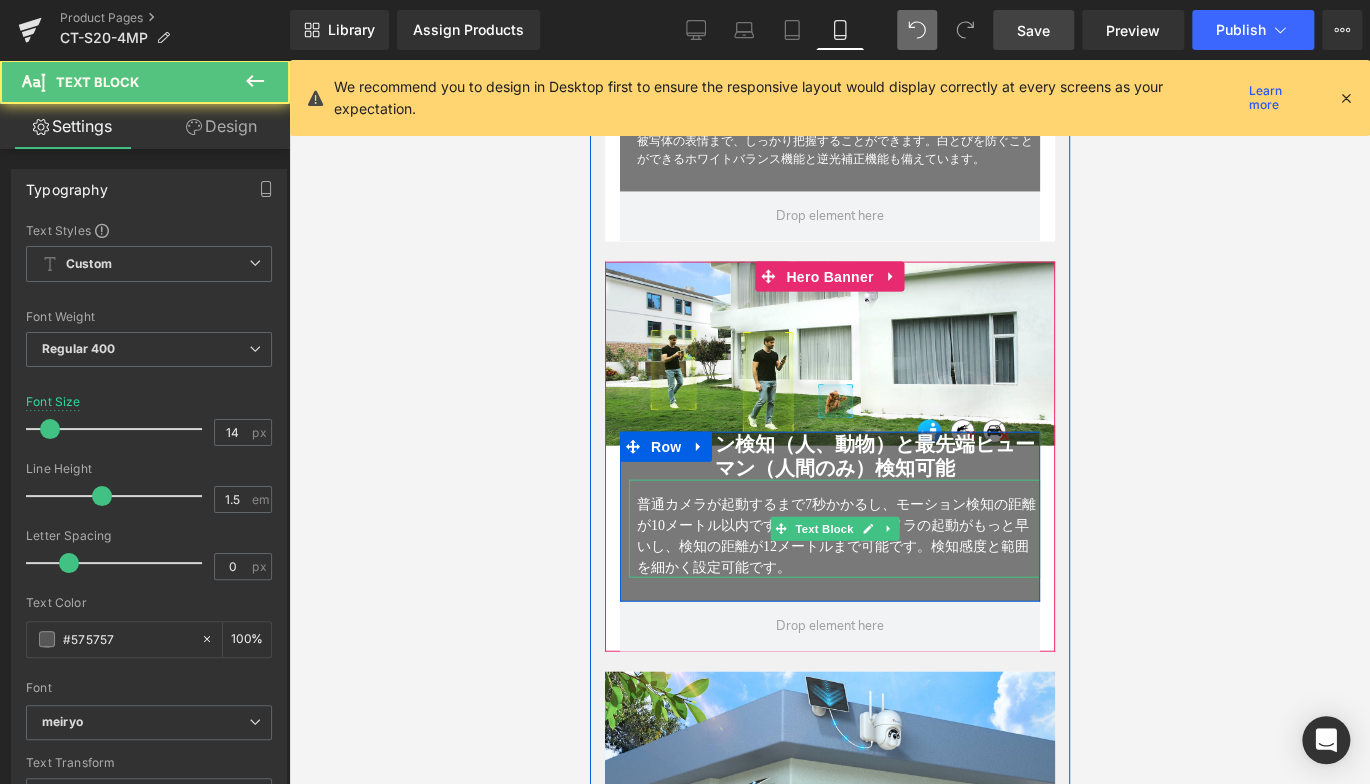click on "普通カメラが起動するまで7秒かかるし、モーション検知の距離が10メートル以内です。このソーラーカメラの起動がもっと早いし、検知の距離が12メートルまで可能です。検知感度と範囲を細かく設定可能です。" at bounding box center [835, 536] 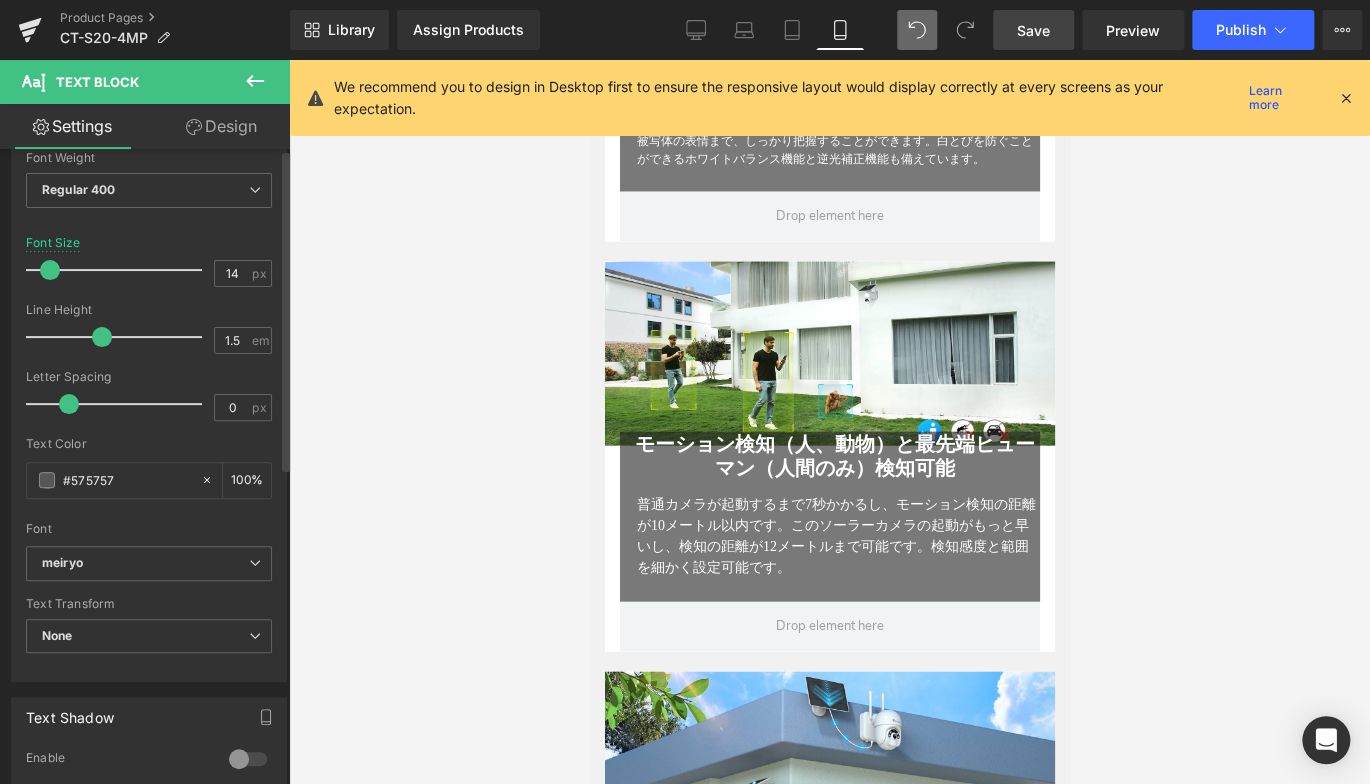 scroll, scrollTop: 0, scrollLeft: 0, axis: both 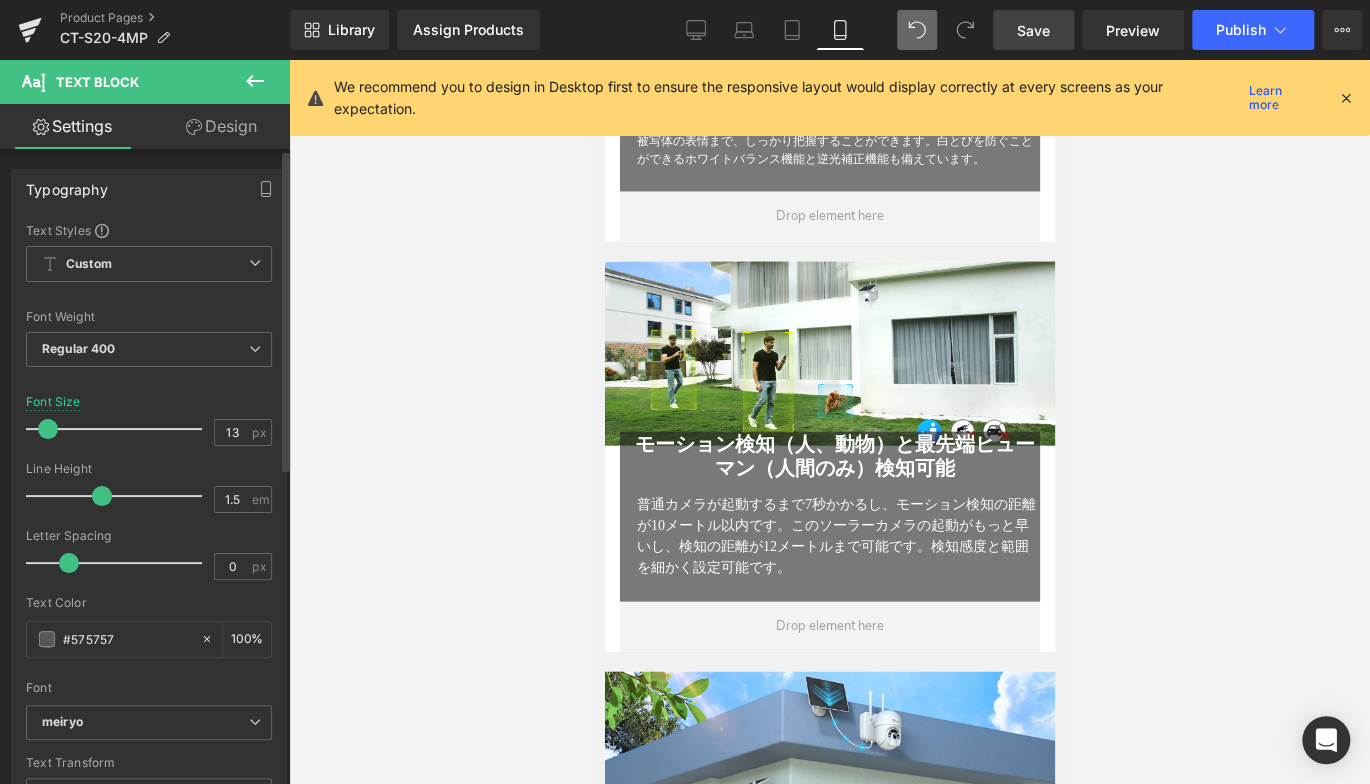 type on "12" 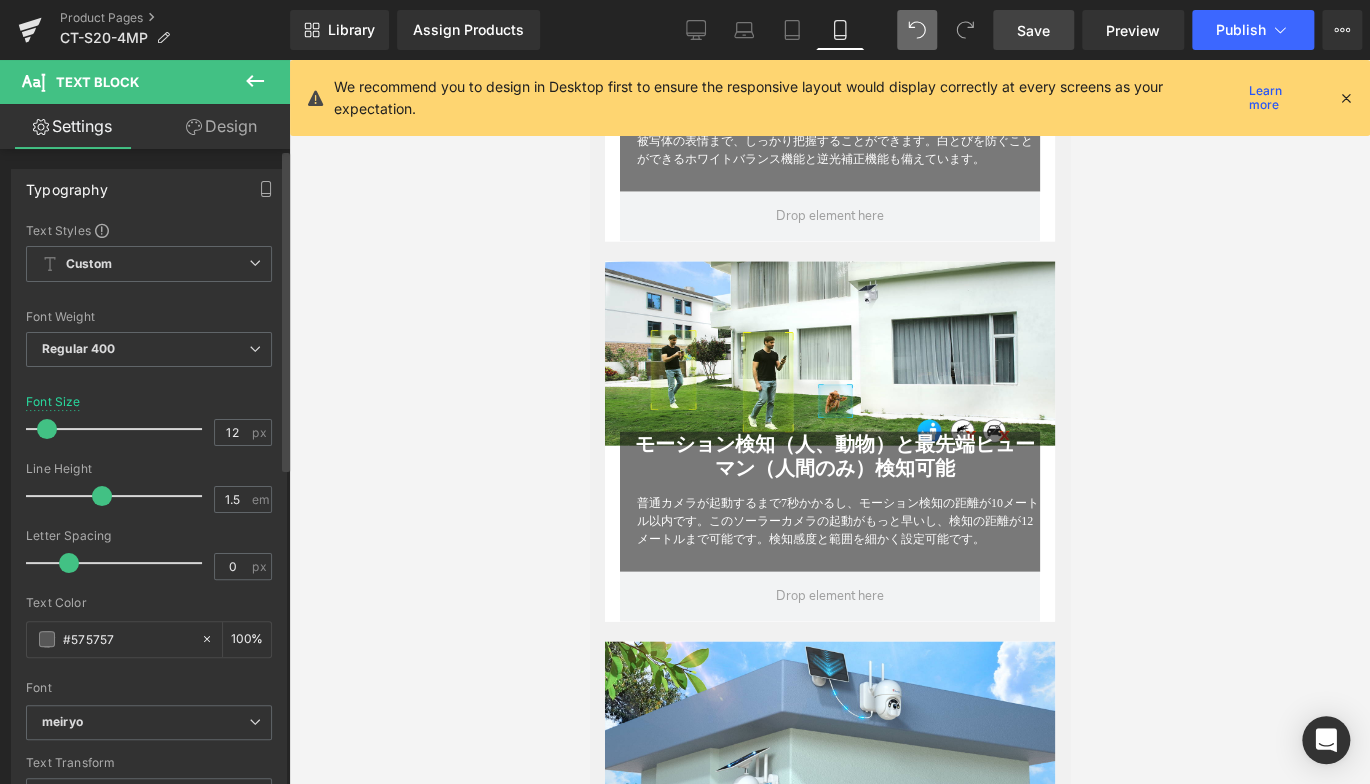 click at bounding box center [47, 429] 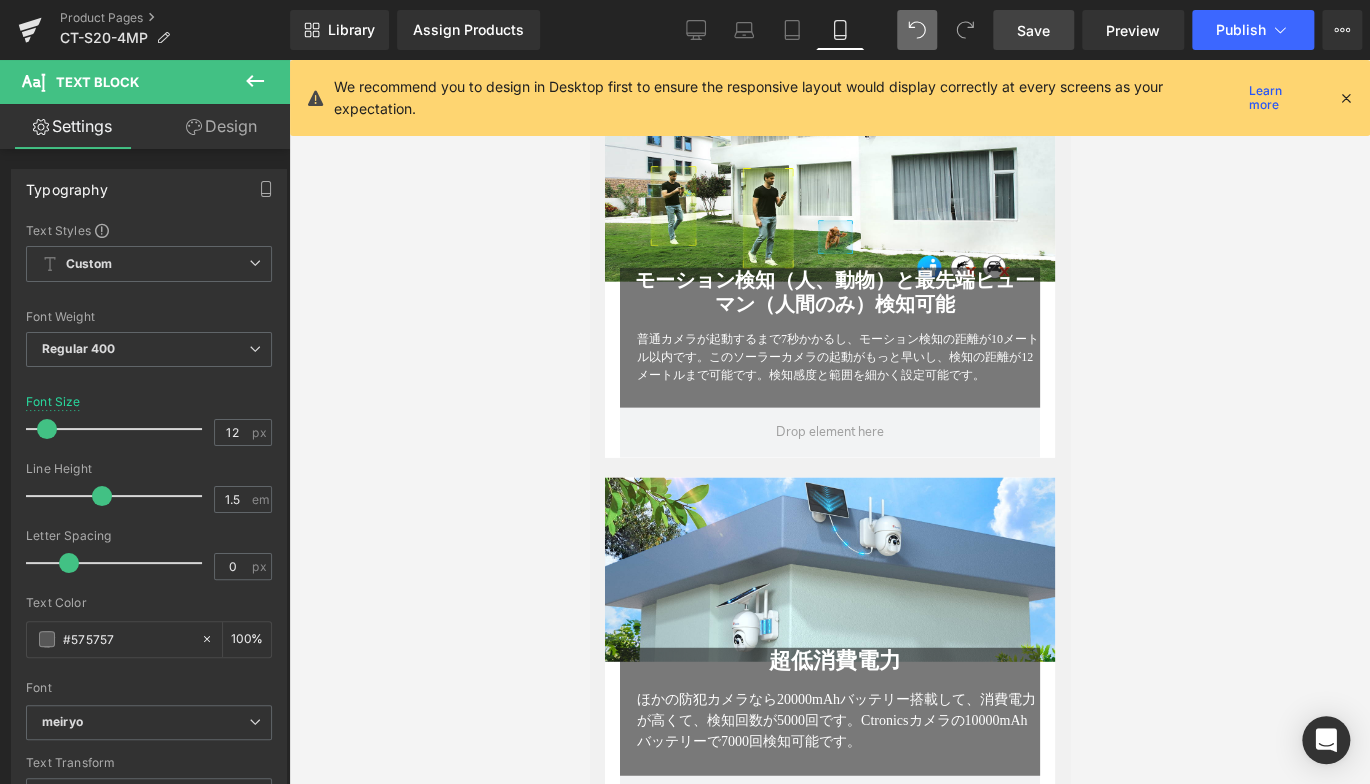 scroll, scrollTop: 2200, scrollLeft: 0, axis: vertical 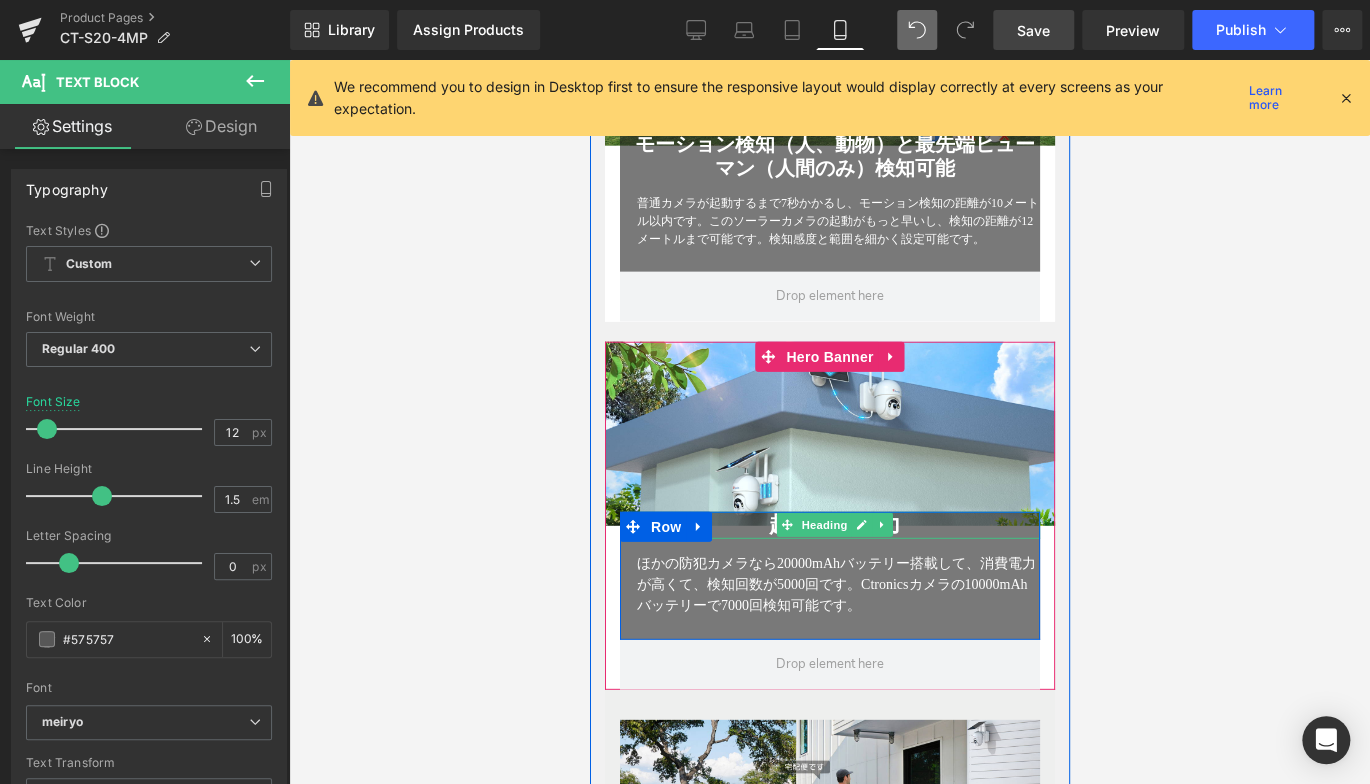 click 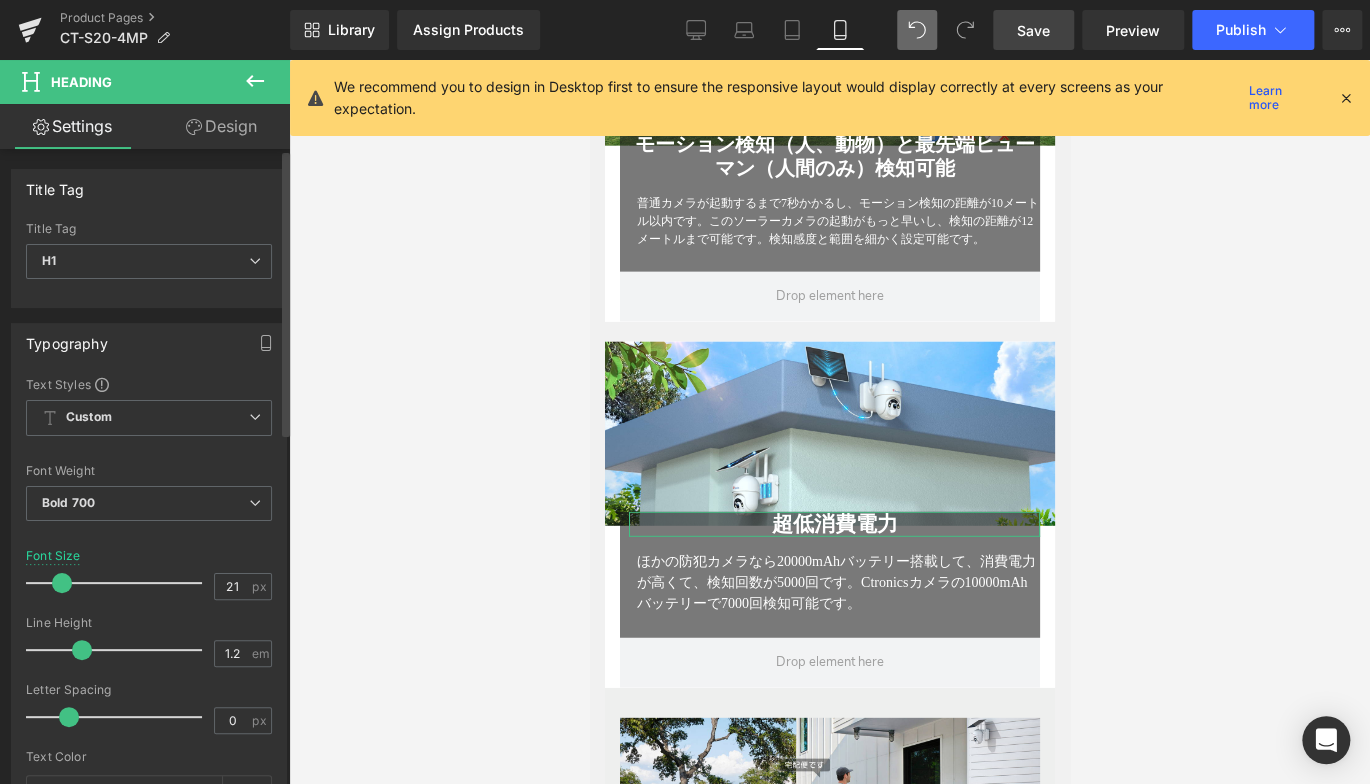 type on "20" 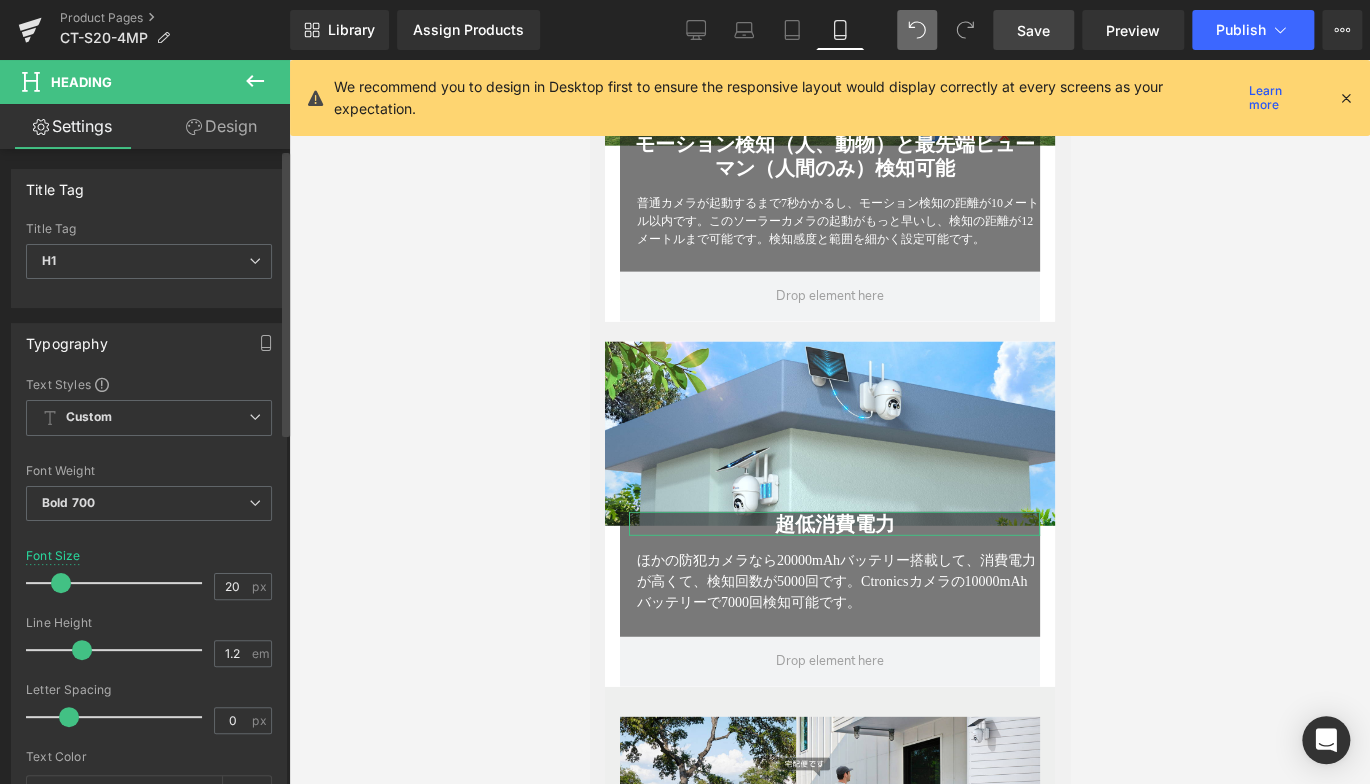 click at bounding box center (61, 583) 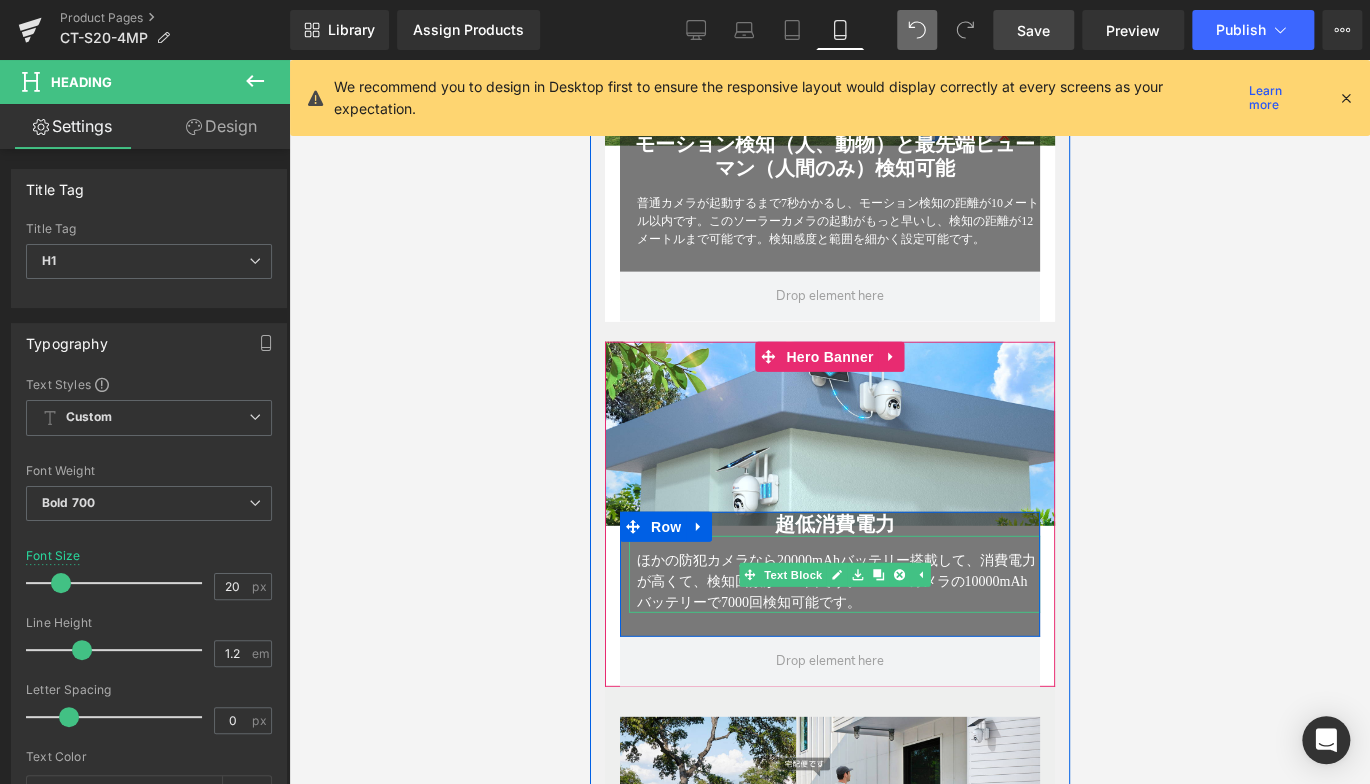 click on "ほかの防犯カメラなら20000mAhバッテリー搭載して、消費電力が高くて、検知回数が5000回です。Ctronicsカメラの10000mAhバッテリーで7000回検知可能です。" at bounding box center [835, 581] 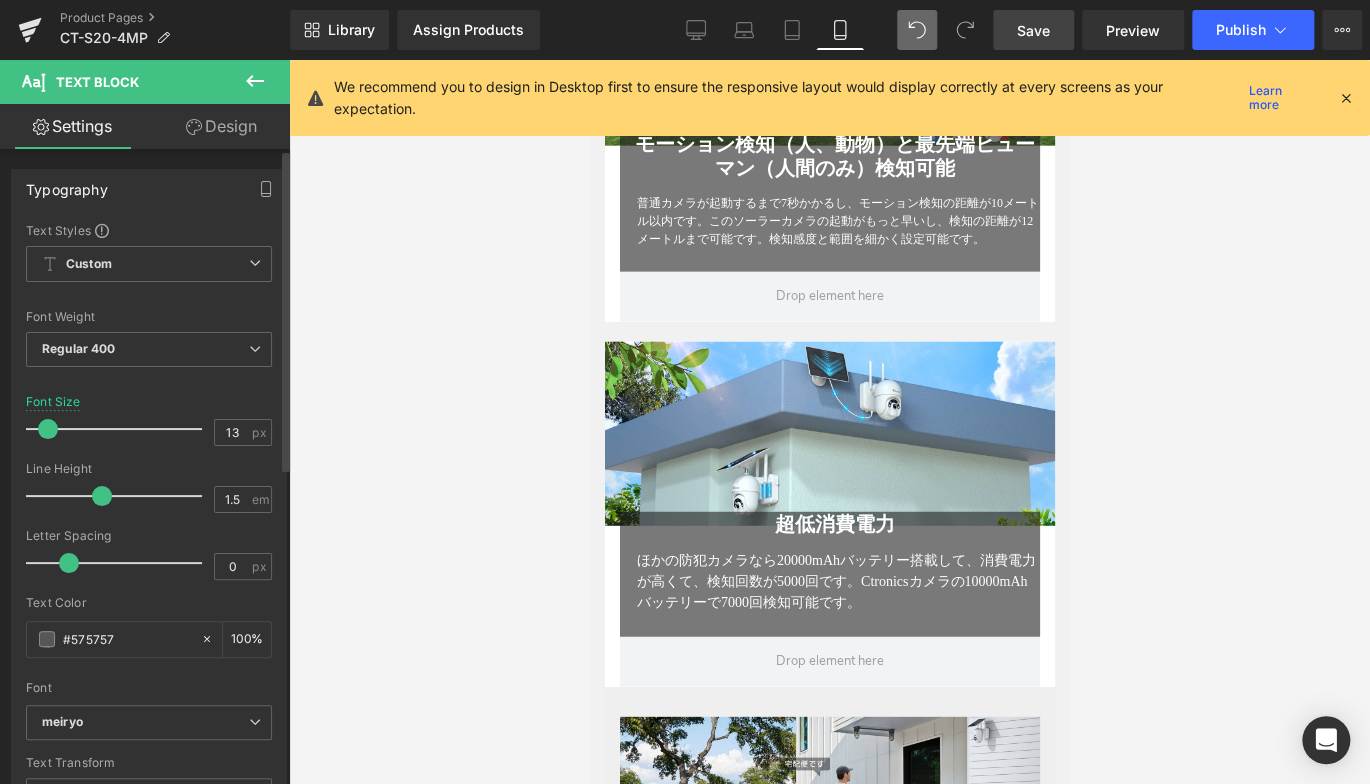 type on "12" 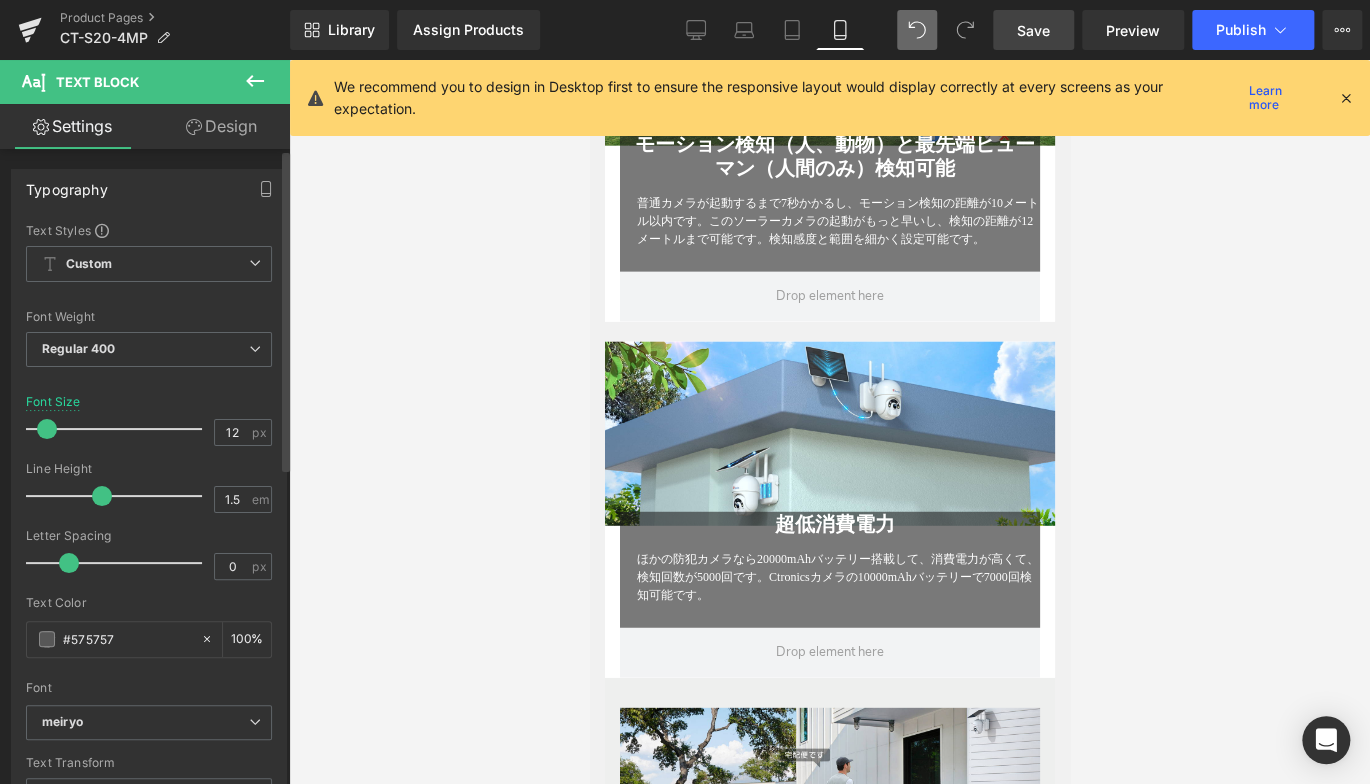 click at bounding box center [47, 429] 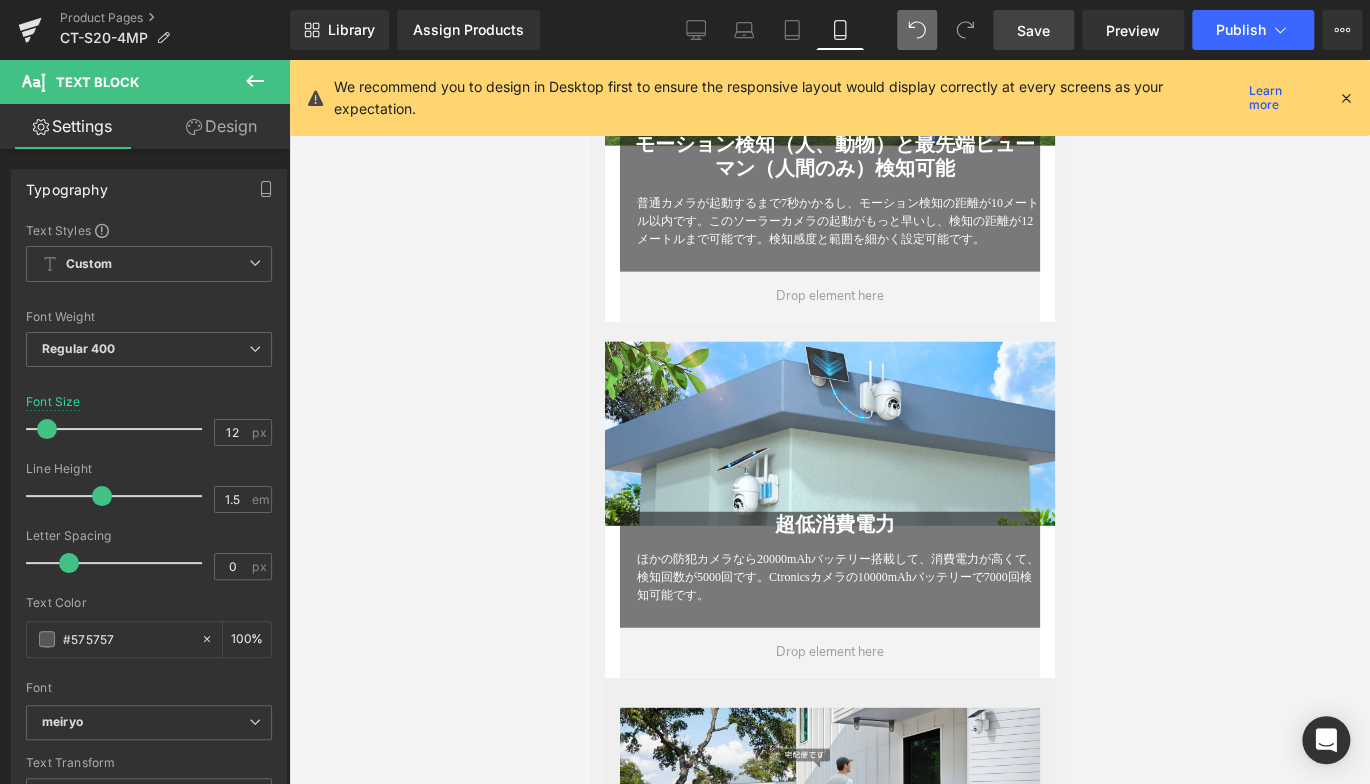 scroll, scrollTop: 2600, scrollLeft: 0, axis: vertical 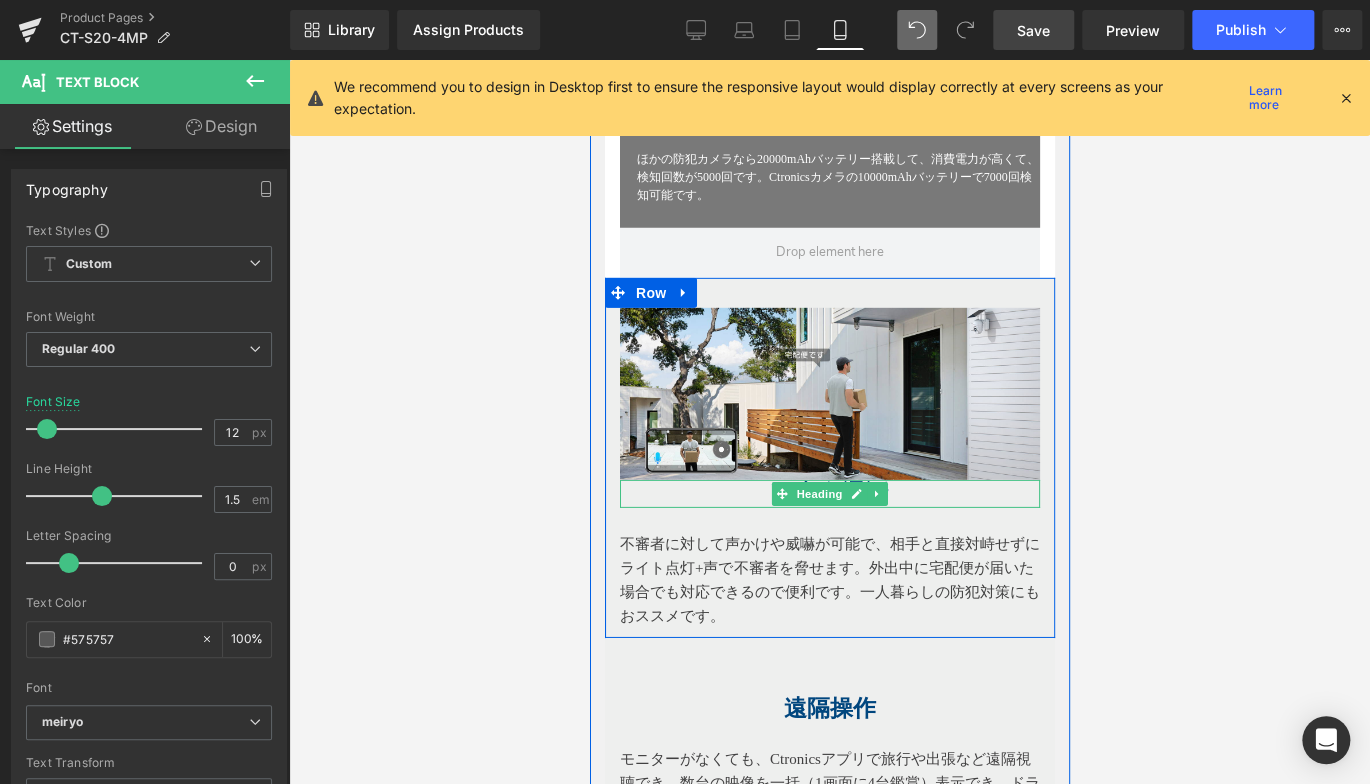 click on "双方向通話" at bounding box center (829, 494) 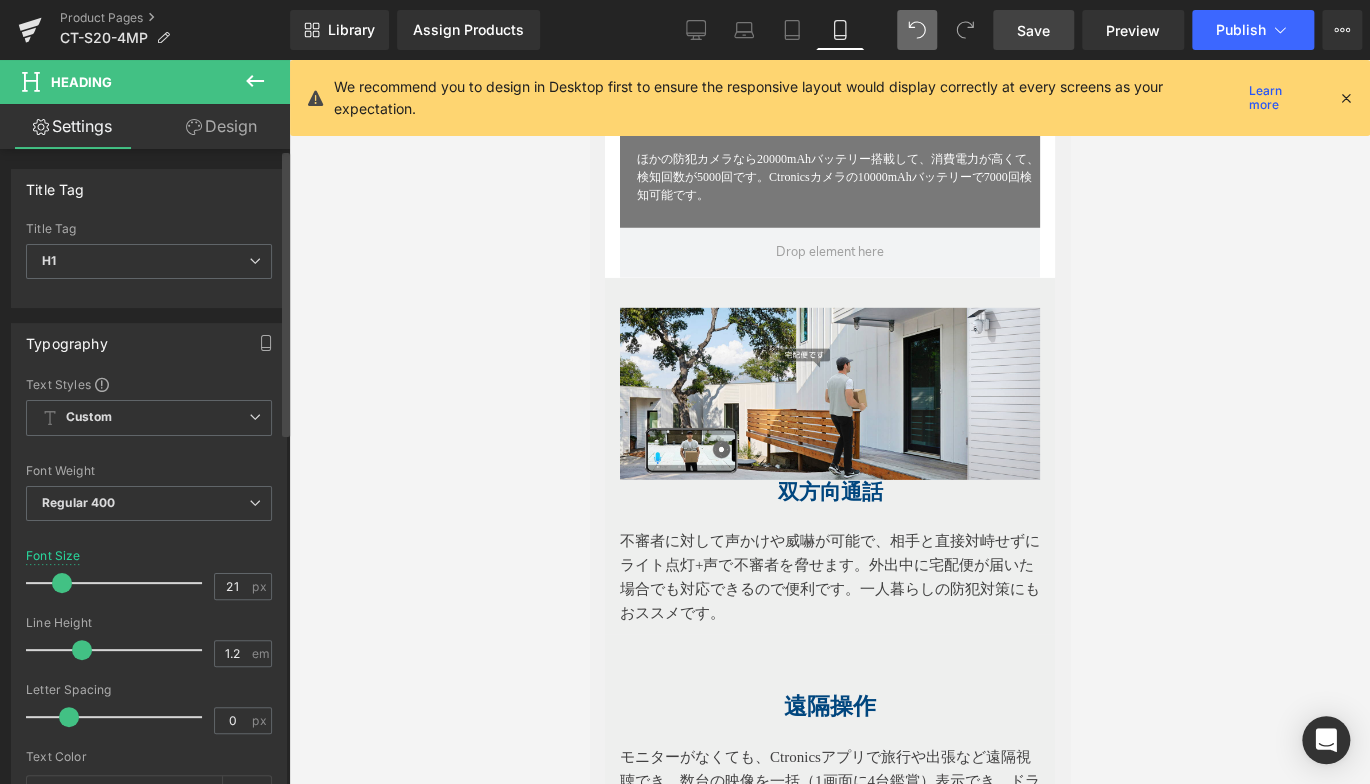 type on "20" 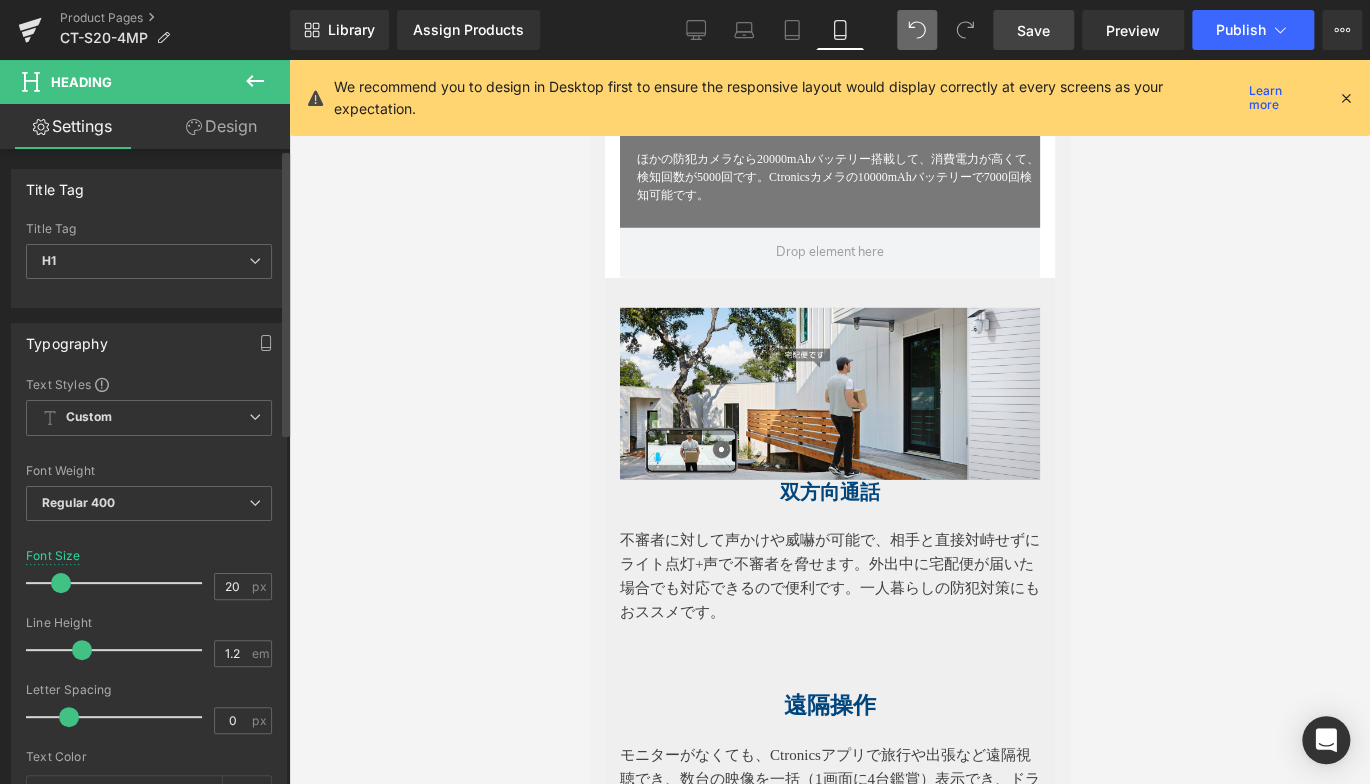click at bounding box center [61, 583] 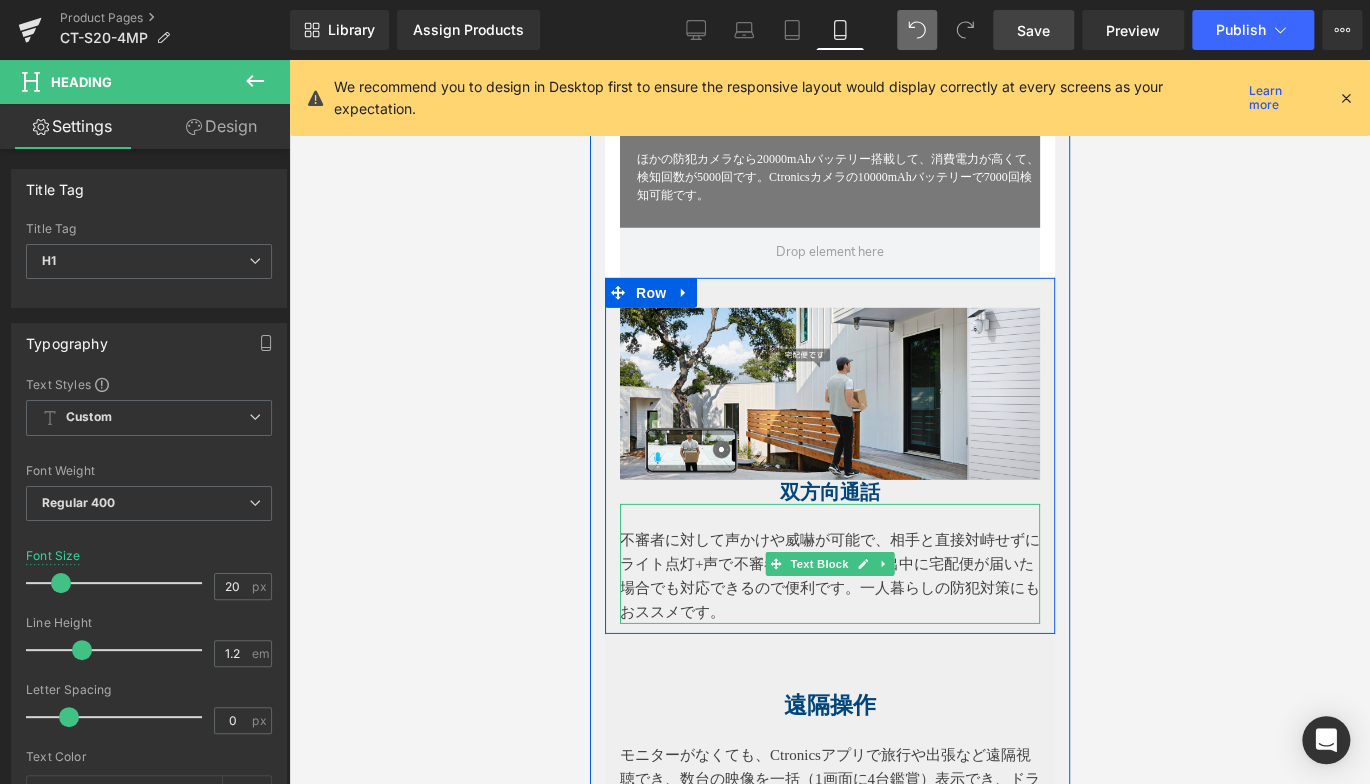 click on "不審者に対して声かけや威嚇が可能で、相手と直接対峙せずにライト点灯+声で不審者を脅せます。外出中に宅配便が届いた場合でも対応できるので便利です。一人暮らしの防犯対策にもおススメです。" at bounding box center [829, 576] 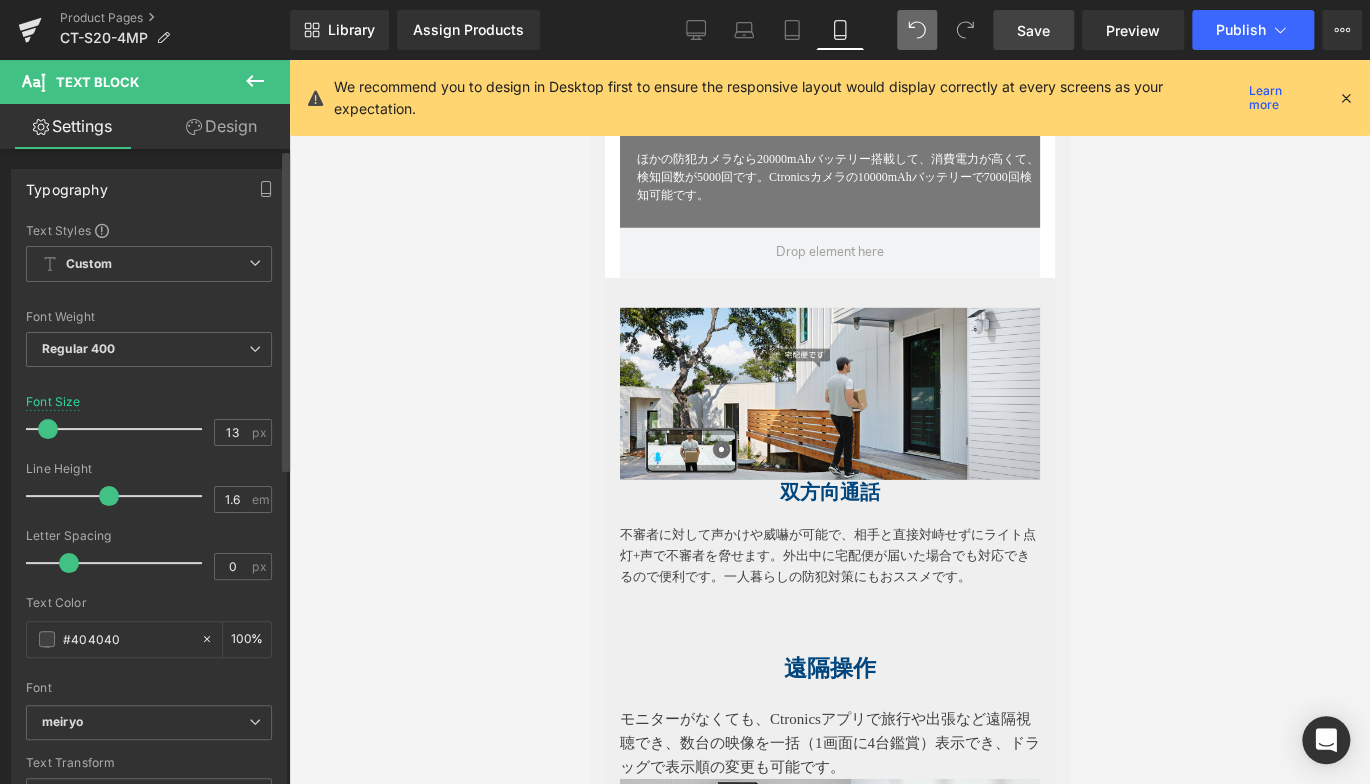 type on "12" 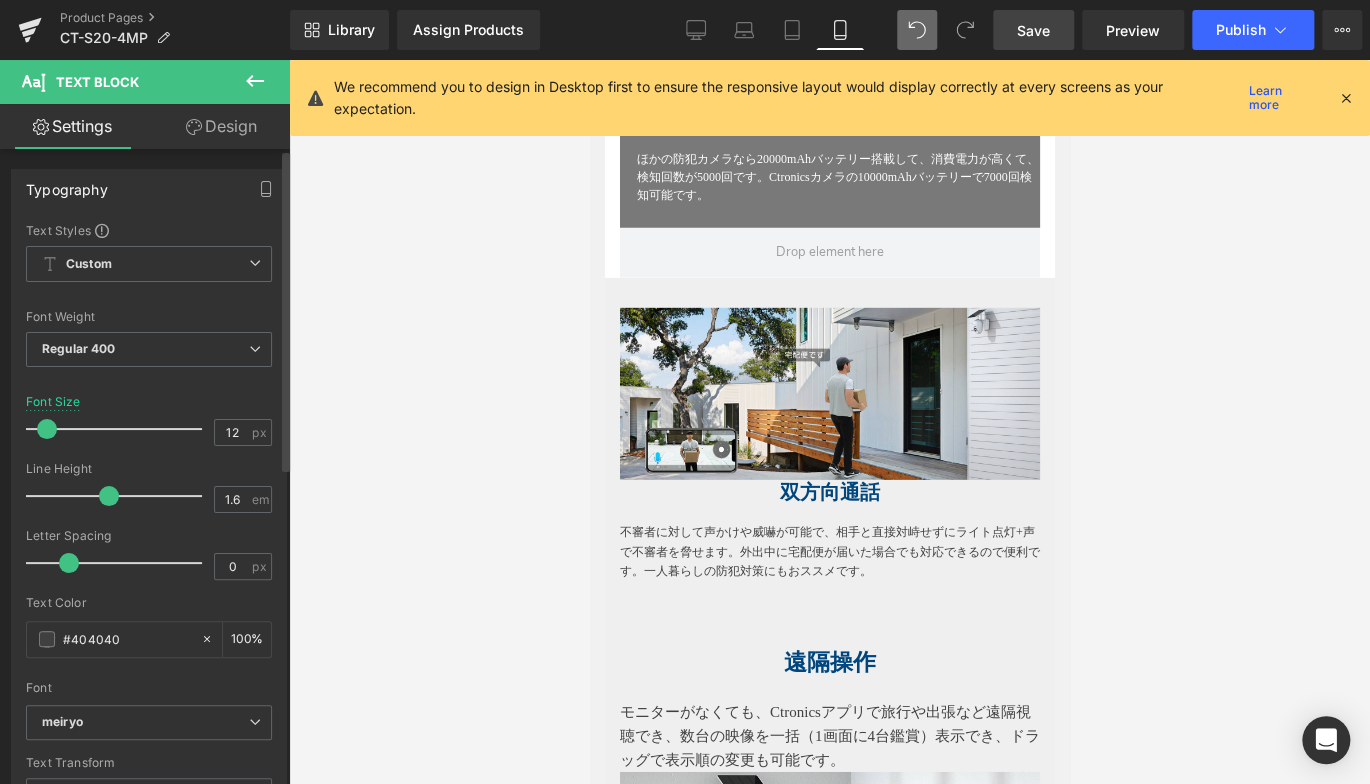 click at bounding box center [47, 429] 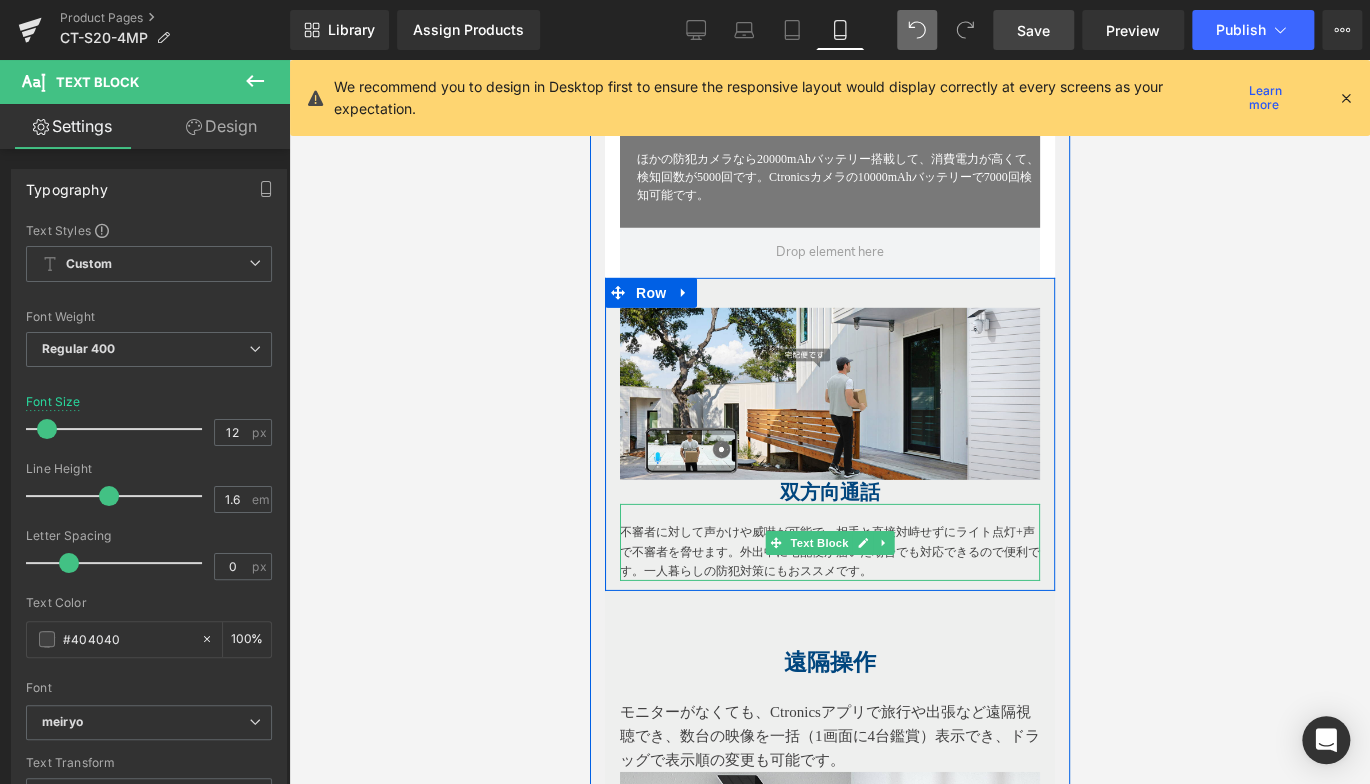 click at bounding box center [829, 513] 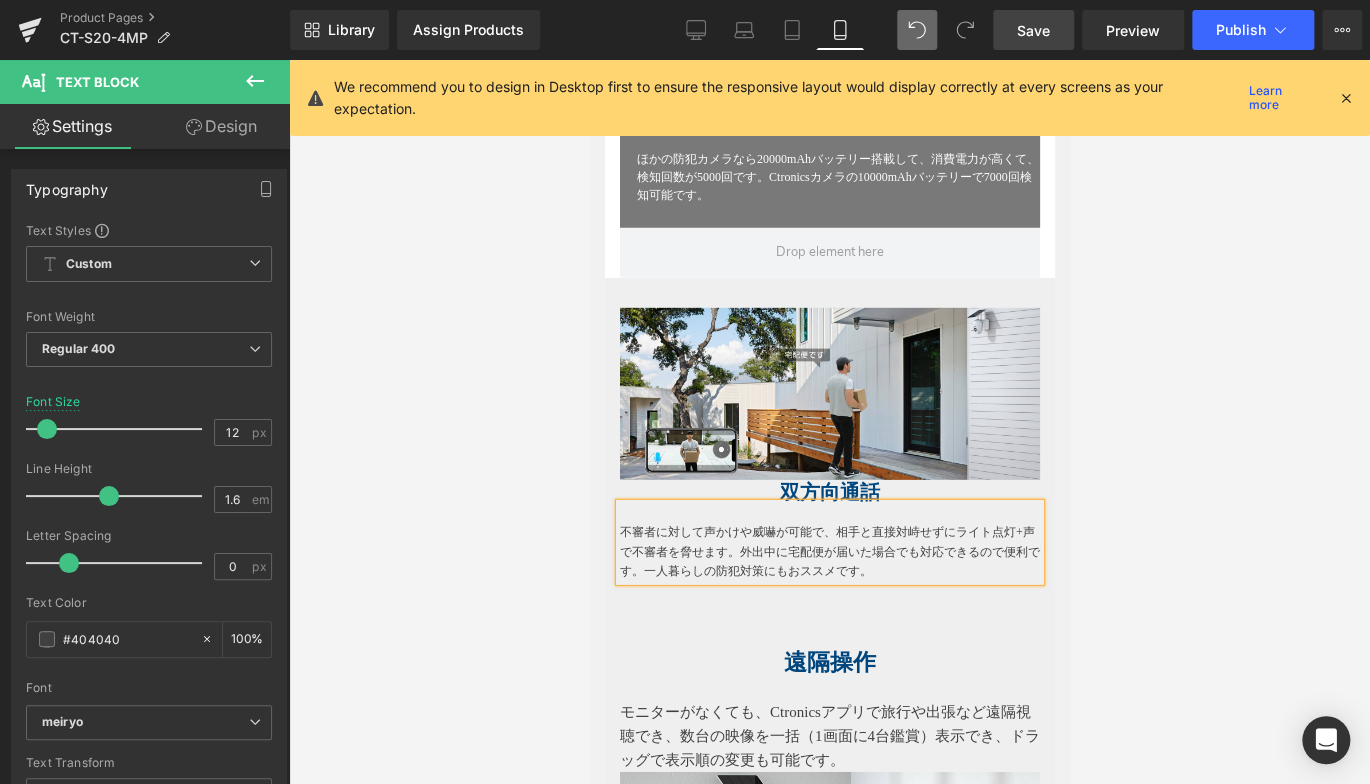 click on "不審者に対して声かけや威嚇が可能で、相手と直接対峙せずにライト点灯+声で不審者を脅せます。外出中に宅配便が届いた場合でも対応できるので便利です。一人暮らしの防犯対策にもおススメです。" at bounding box center [829, 552] 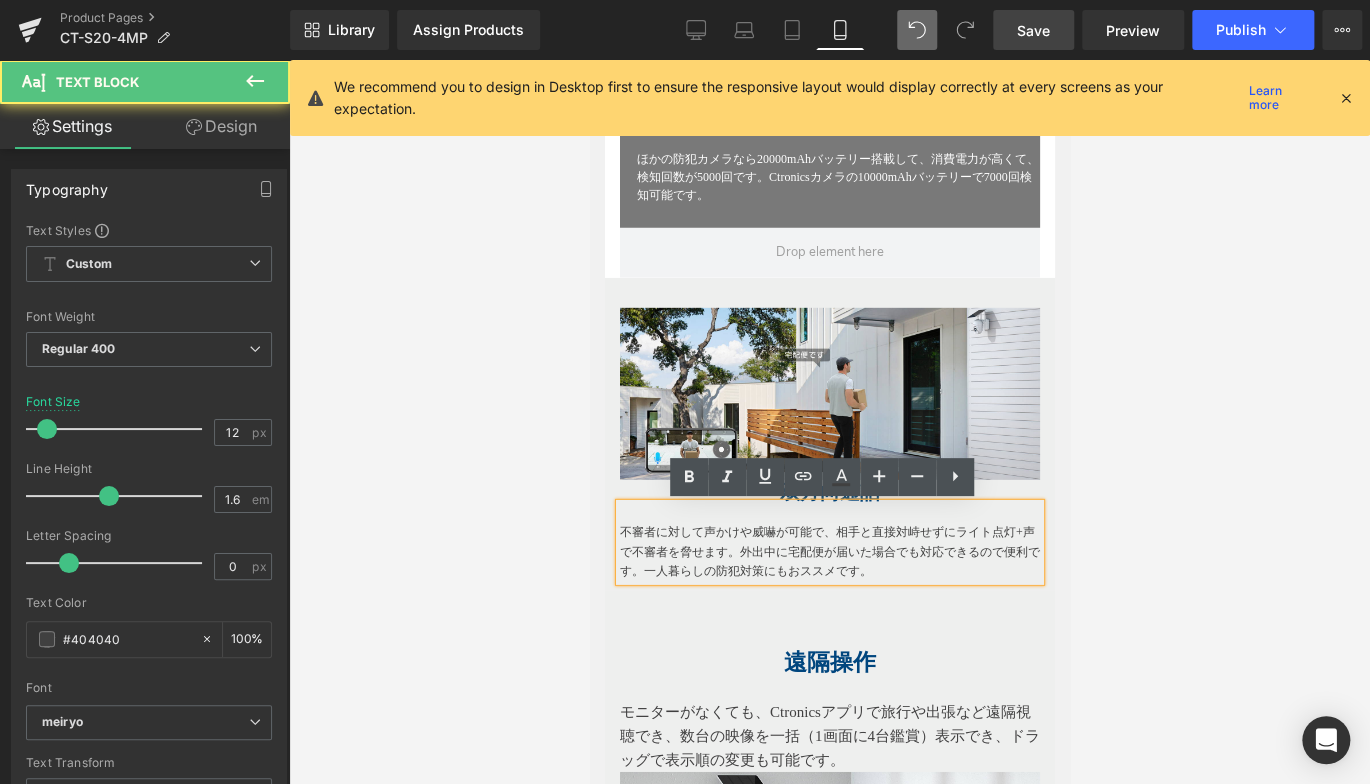 type 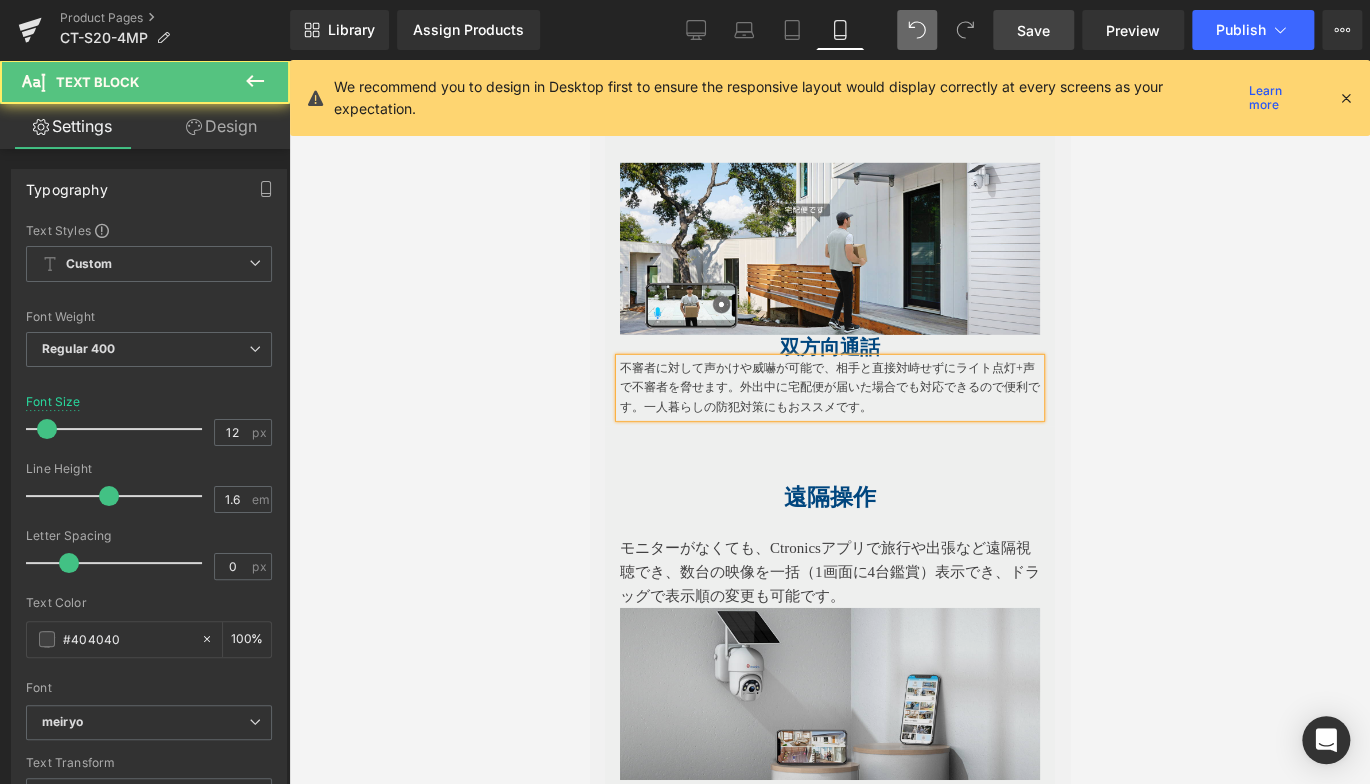 scroll, scrollTop: 2800, scrollLeft: 0, axis: vertical 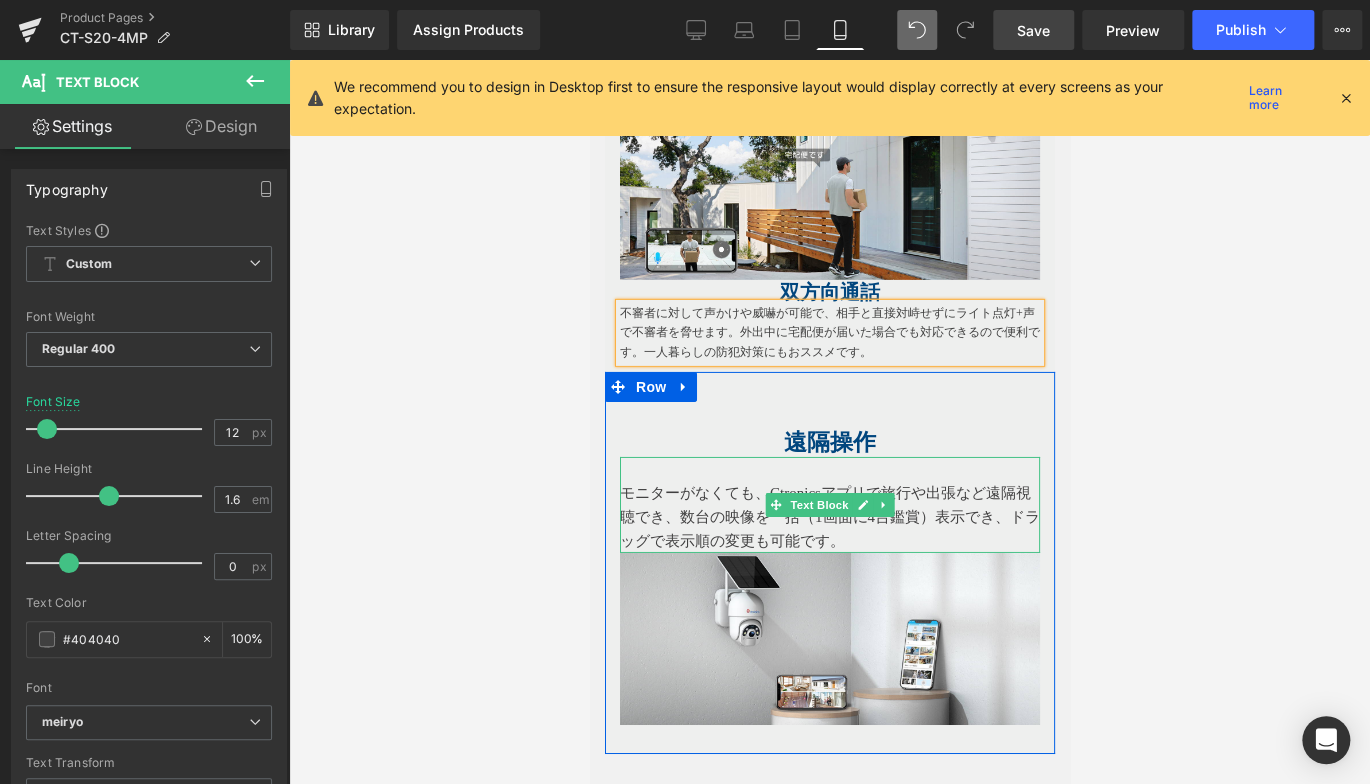 click at bounding box center (829, 469) 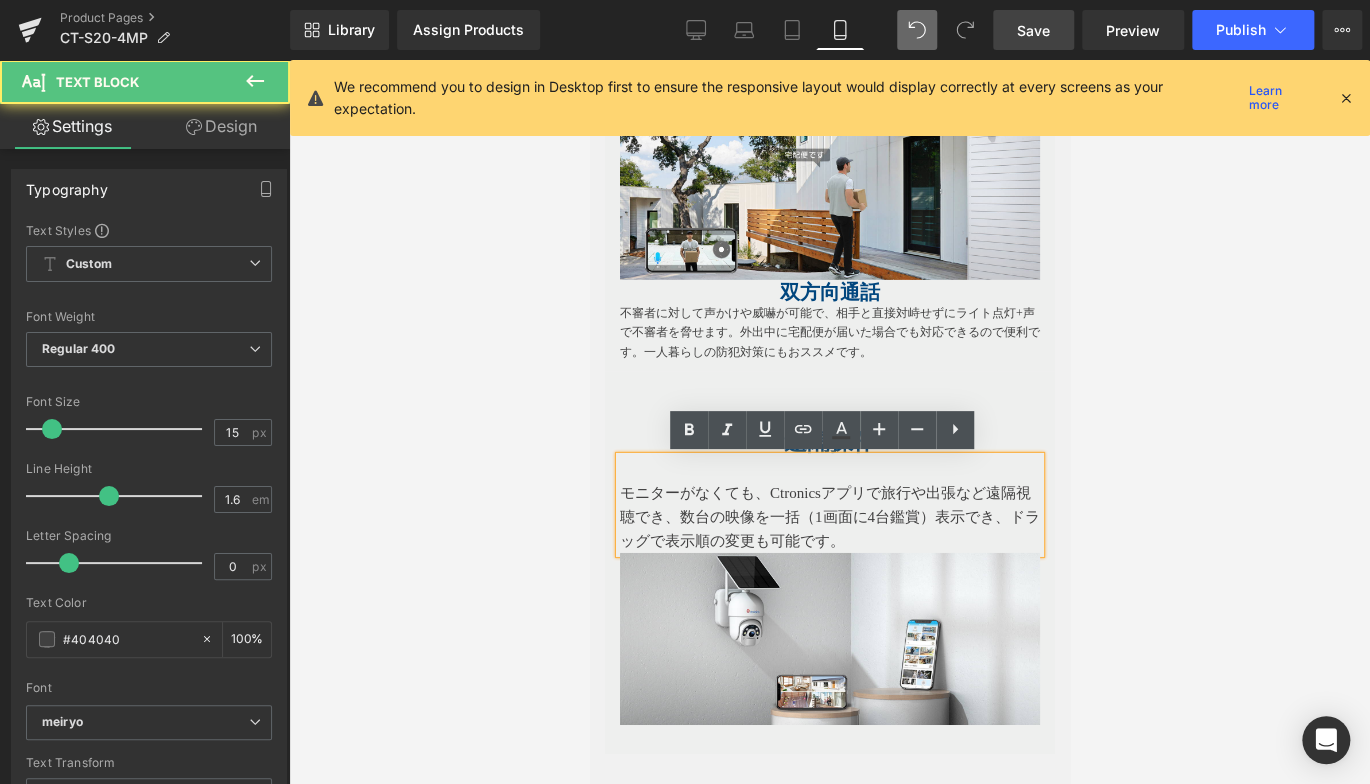 click on "モニターがなくても、Ctronicsアプリで旅行や出張など遠隔視聴でき、" at bounding box center [824, 505] 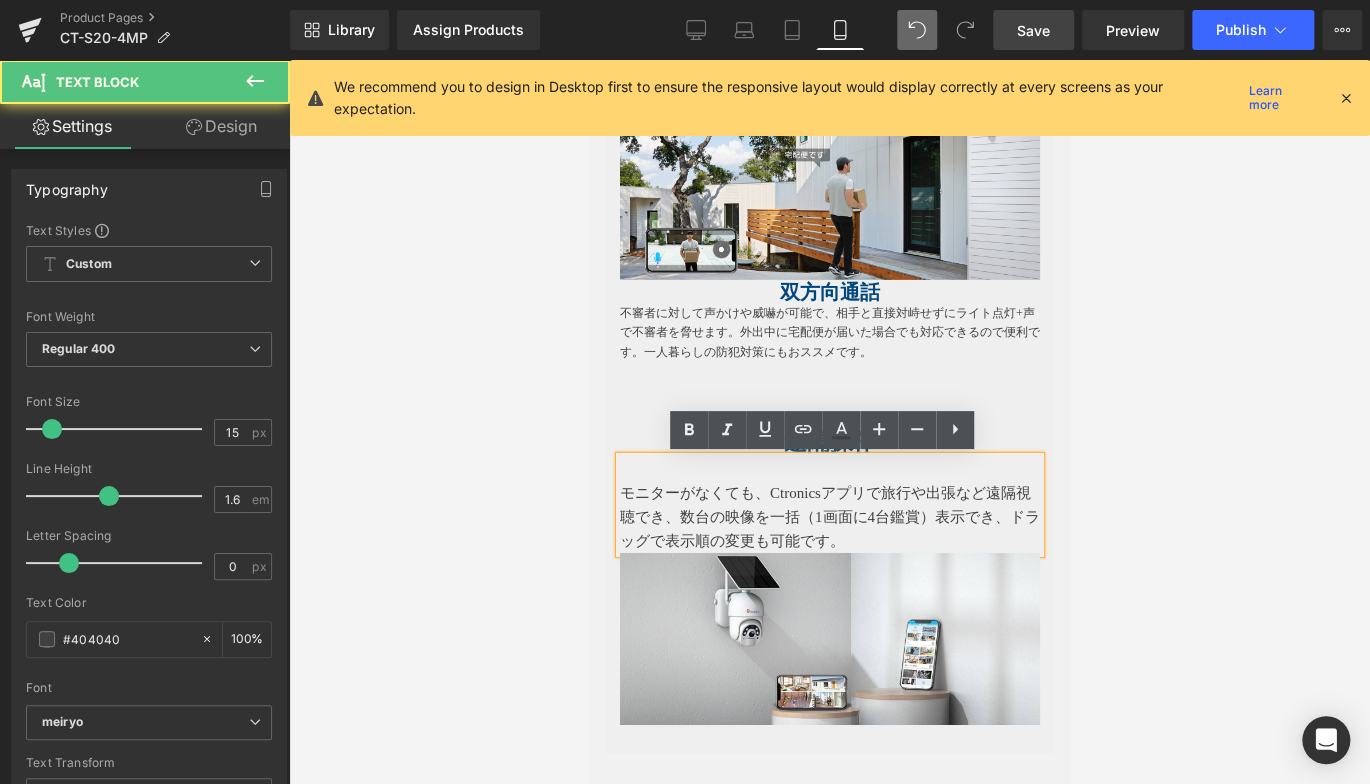type 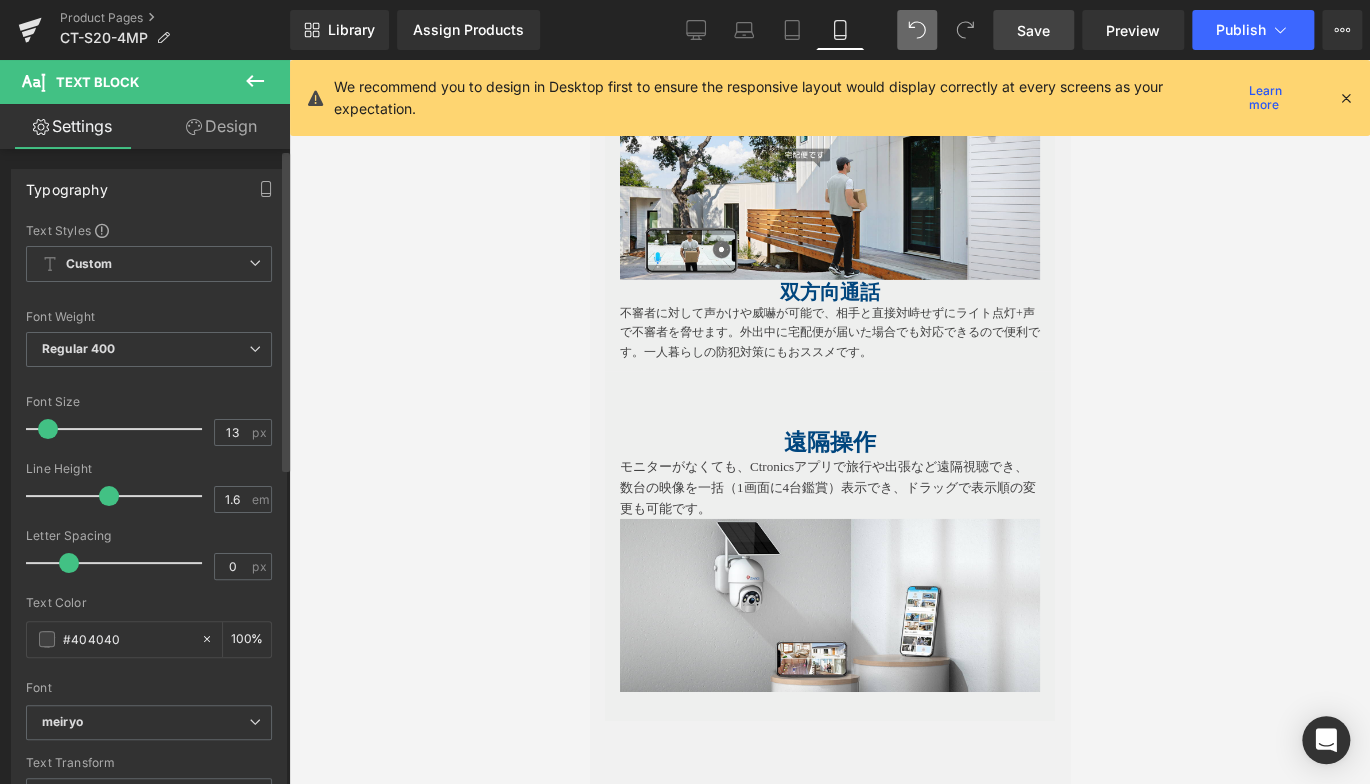 type on "12" 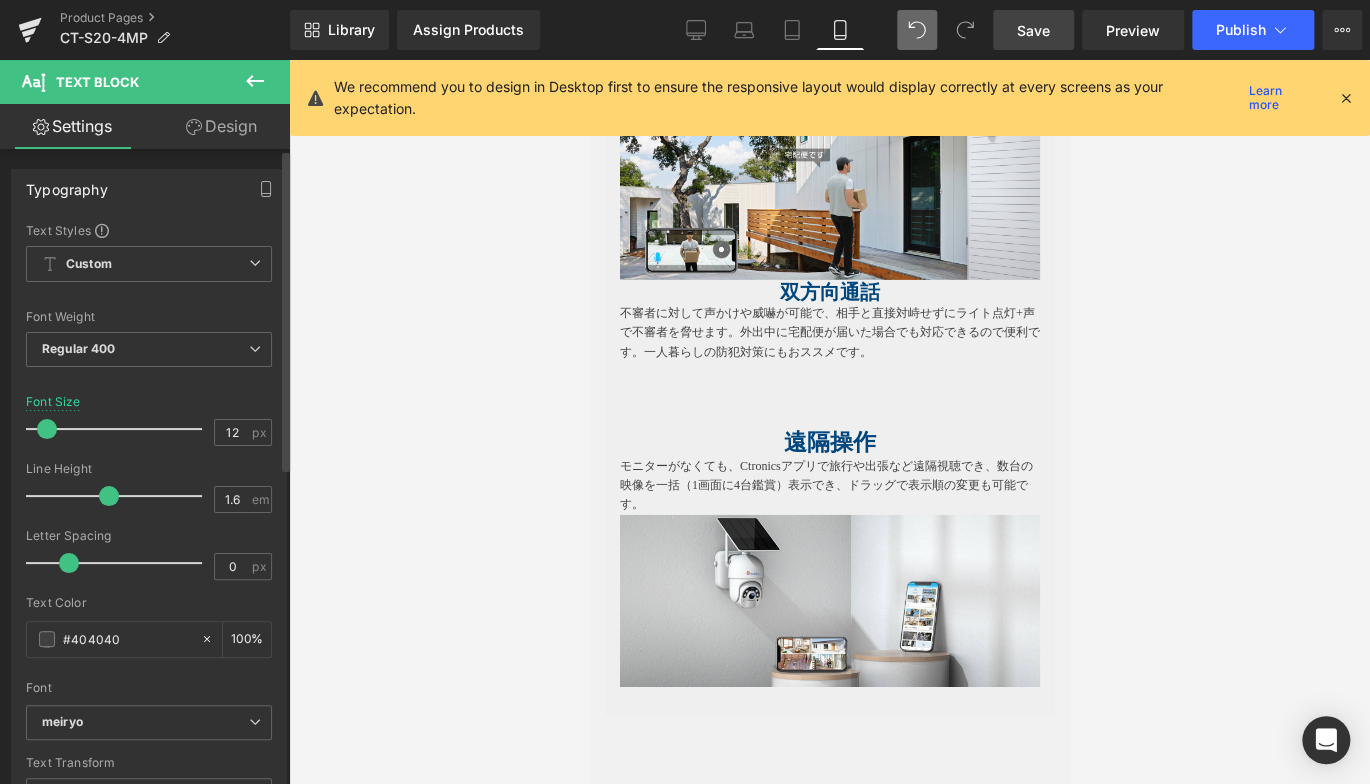 click at bounding box center (47, 429) 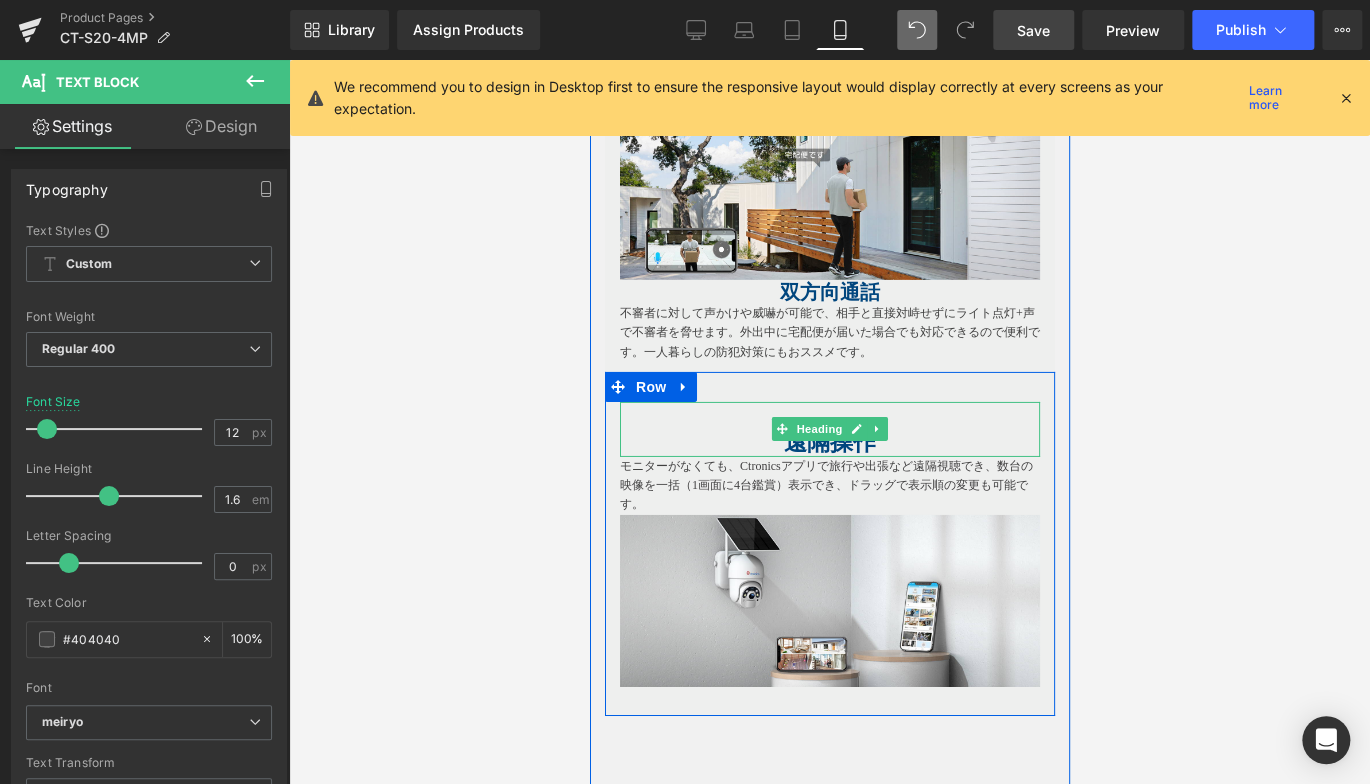 click on "遠隔操作" at bounding box center (829, 442) 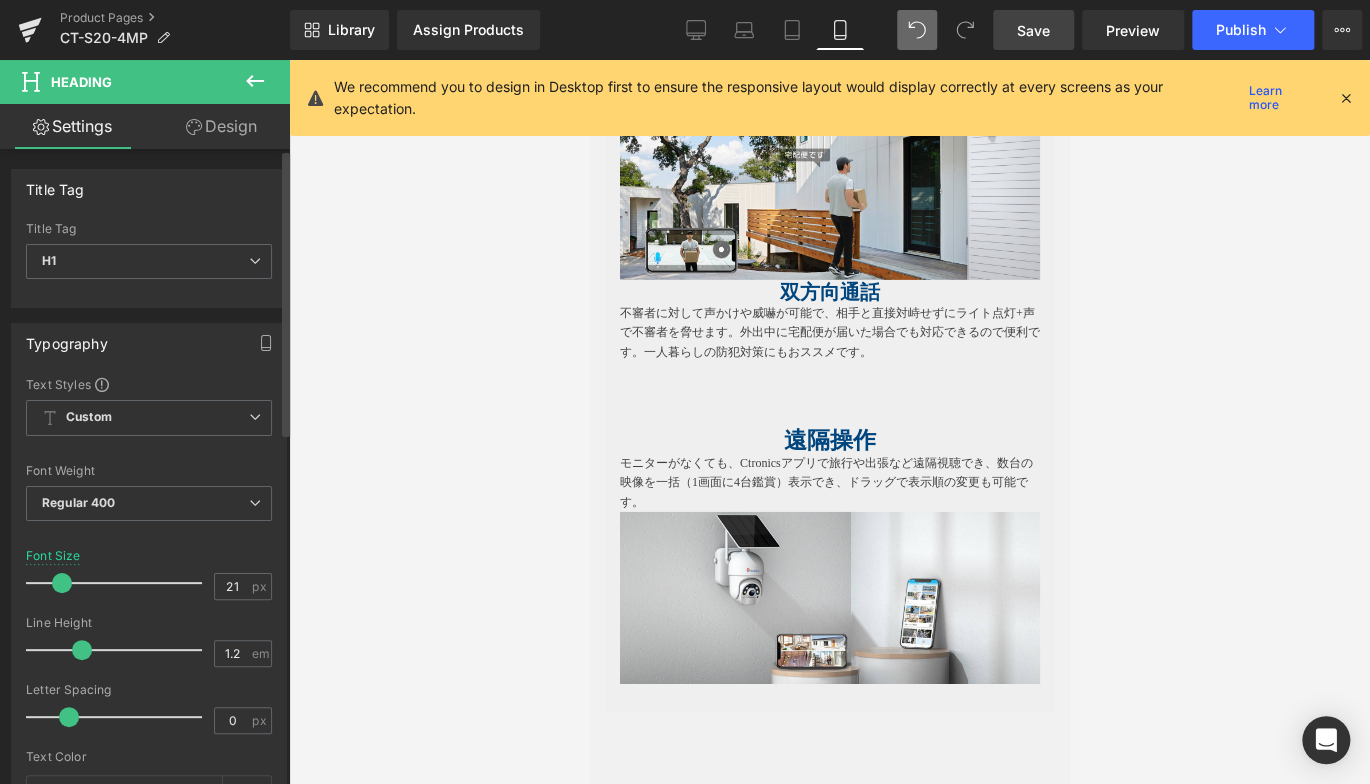 type on "20" 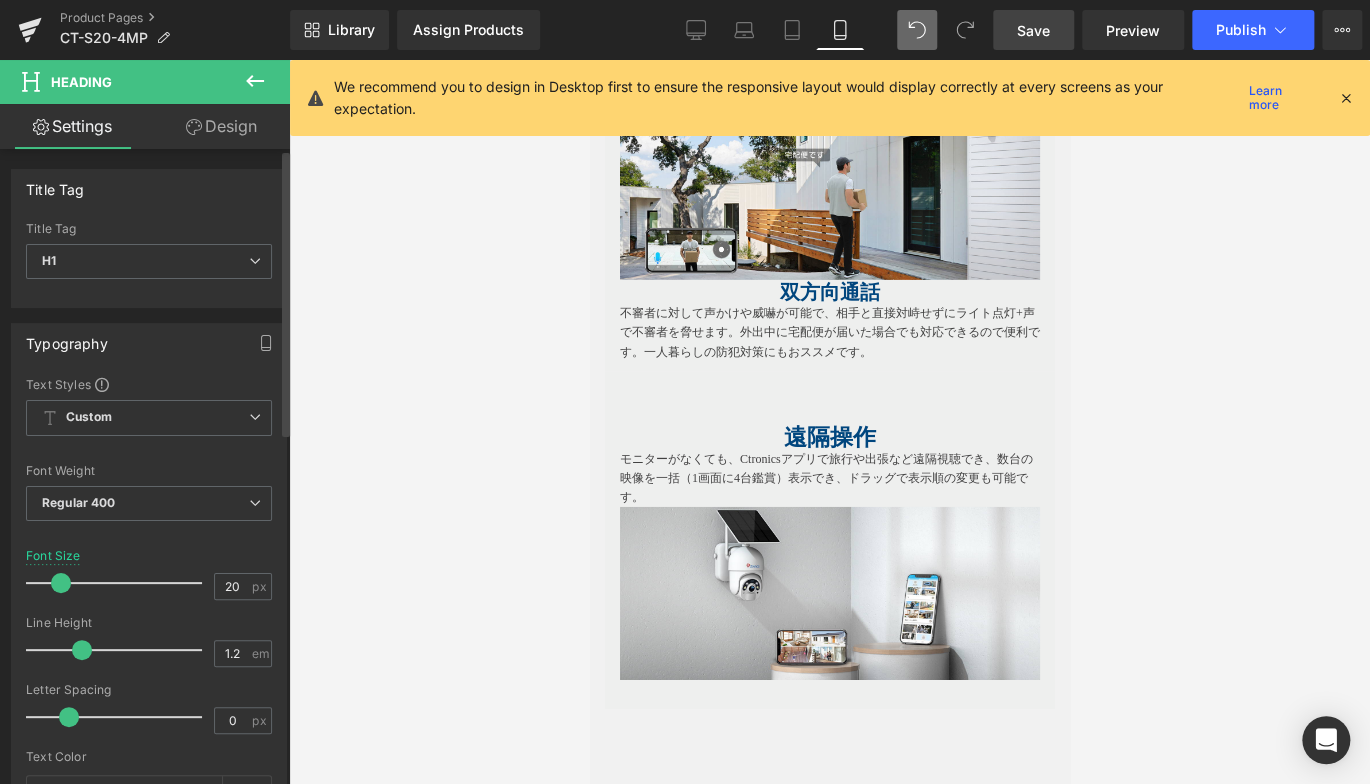 click at bounding box center (61, 583) 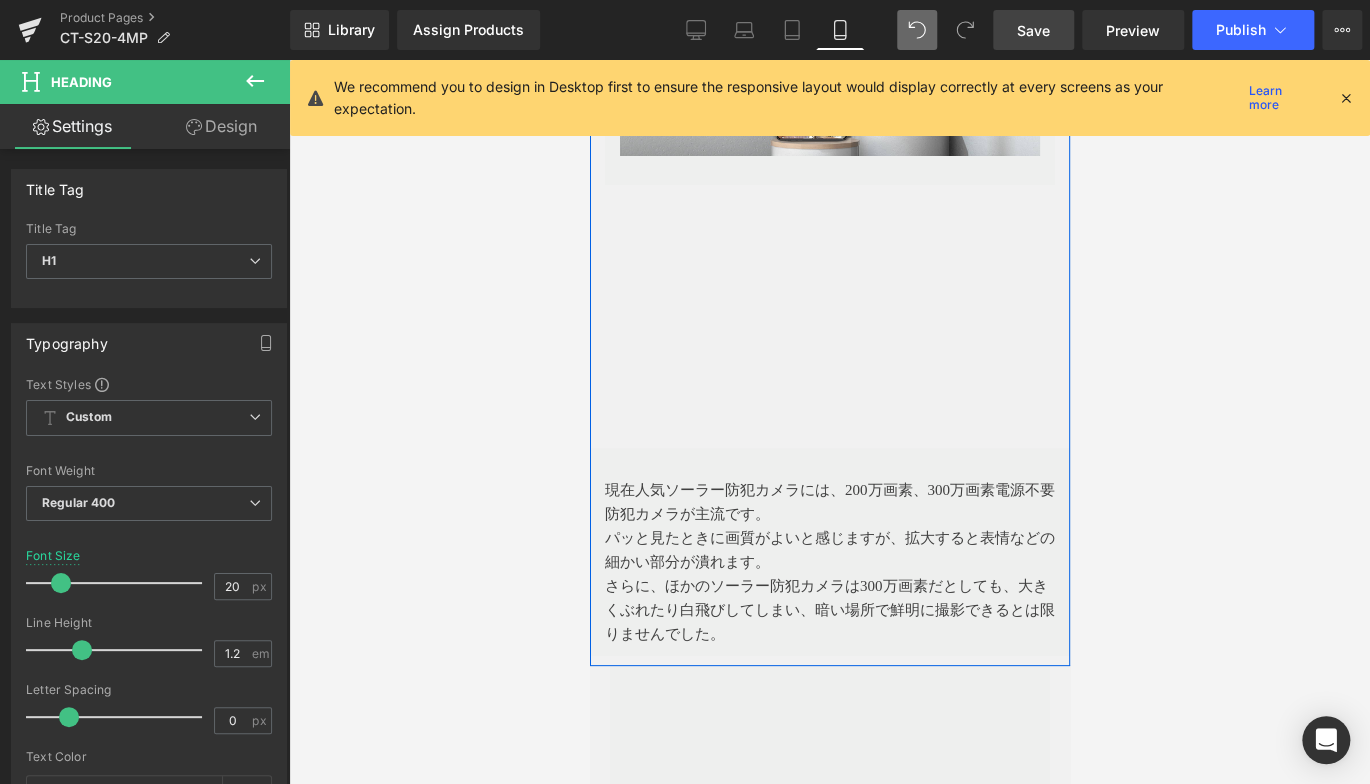 scroll, scrollTop: 3500, scrollLeft: 0, axis: vertical 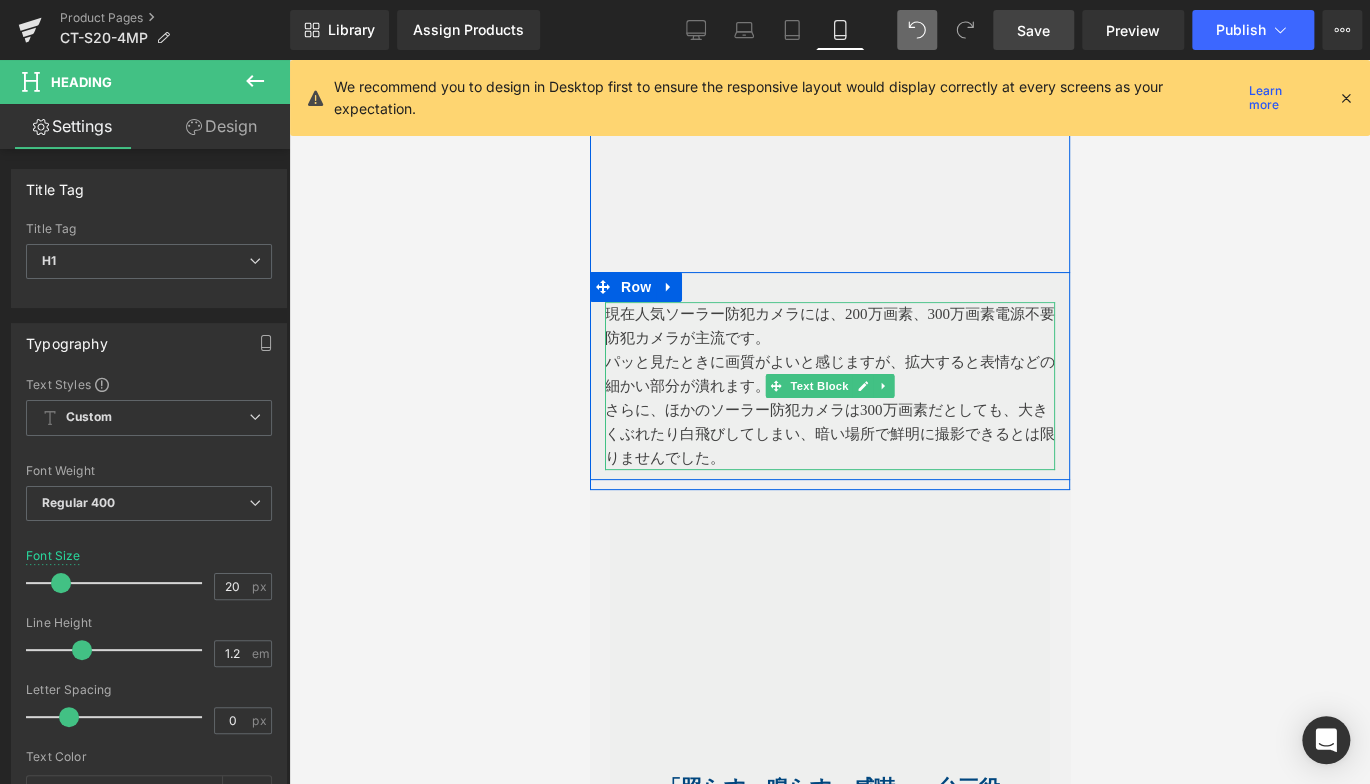 click on "パッと見たときに画質がよいと感じますが、拡大すると表情などの細かい部分が潰れます。" at bounding box center (829, 374) 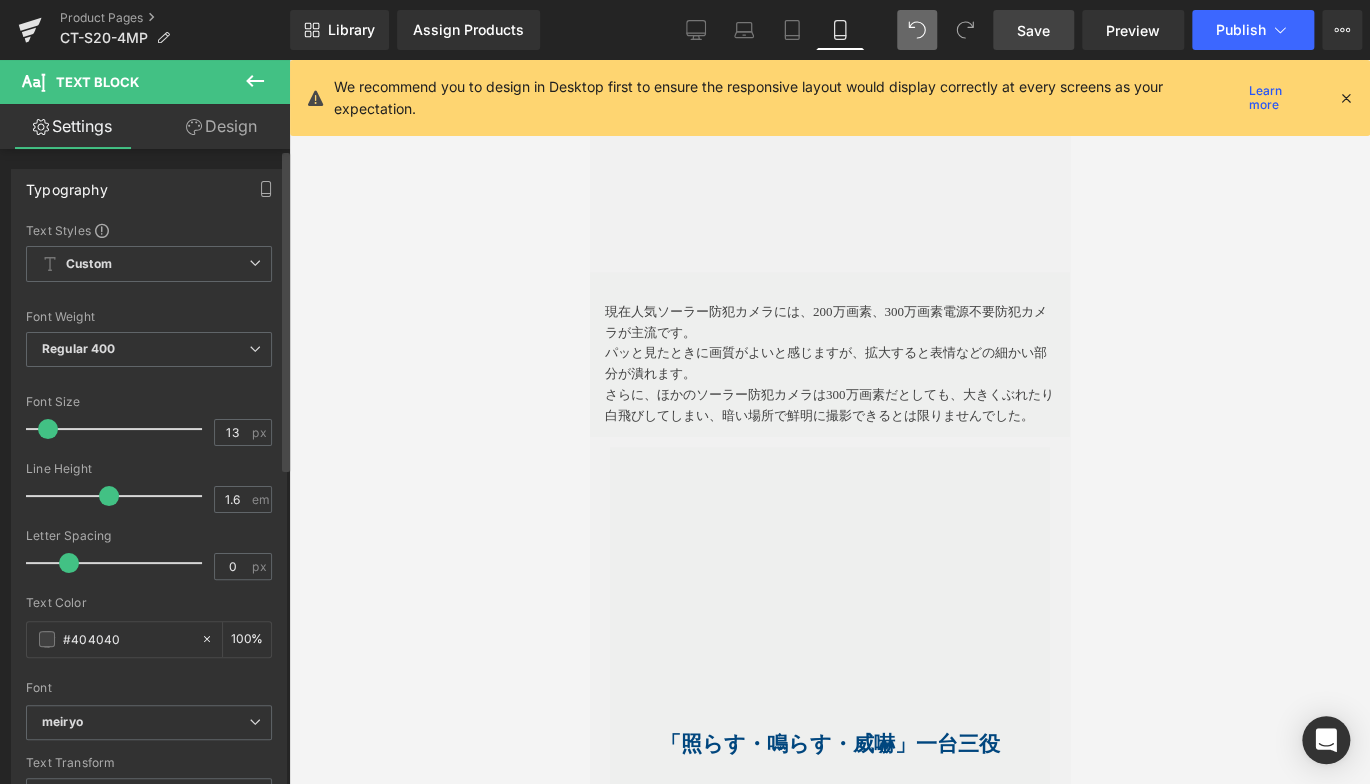 type on "12" 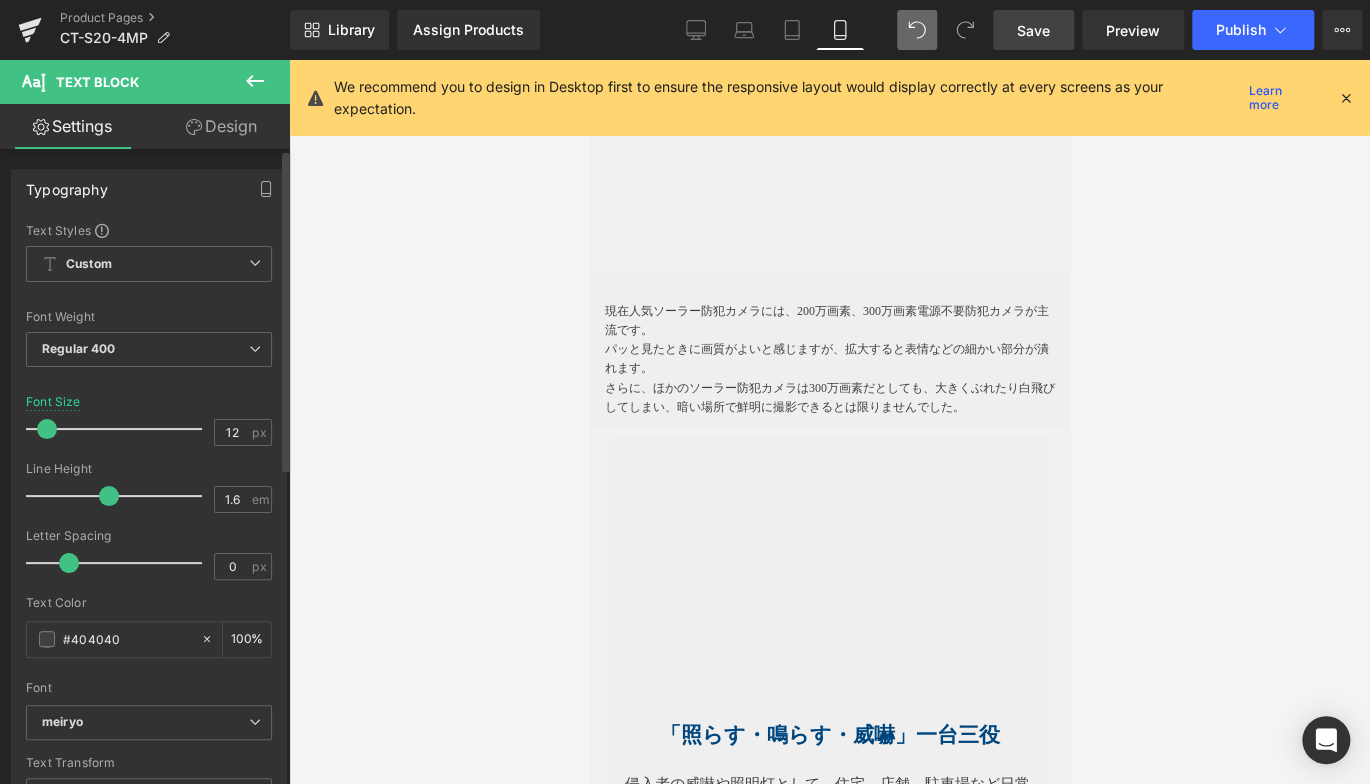 click at bounding box center (47, 429) 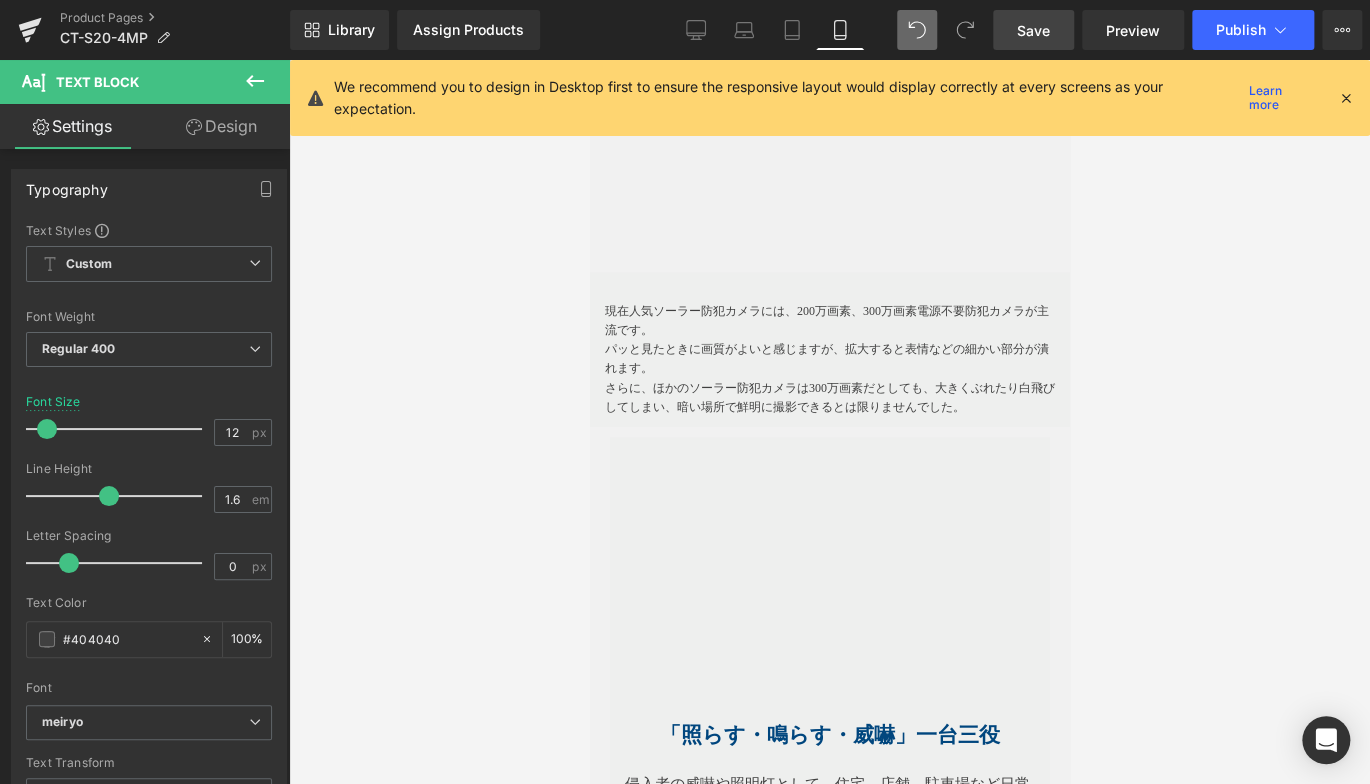 scroll, scrollTop: 3900, scrollLeft: 0, axis: vertical 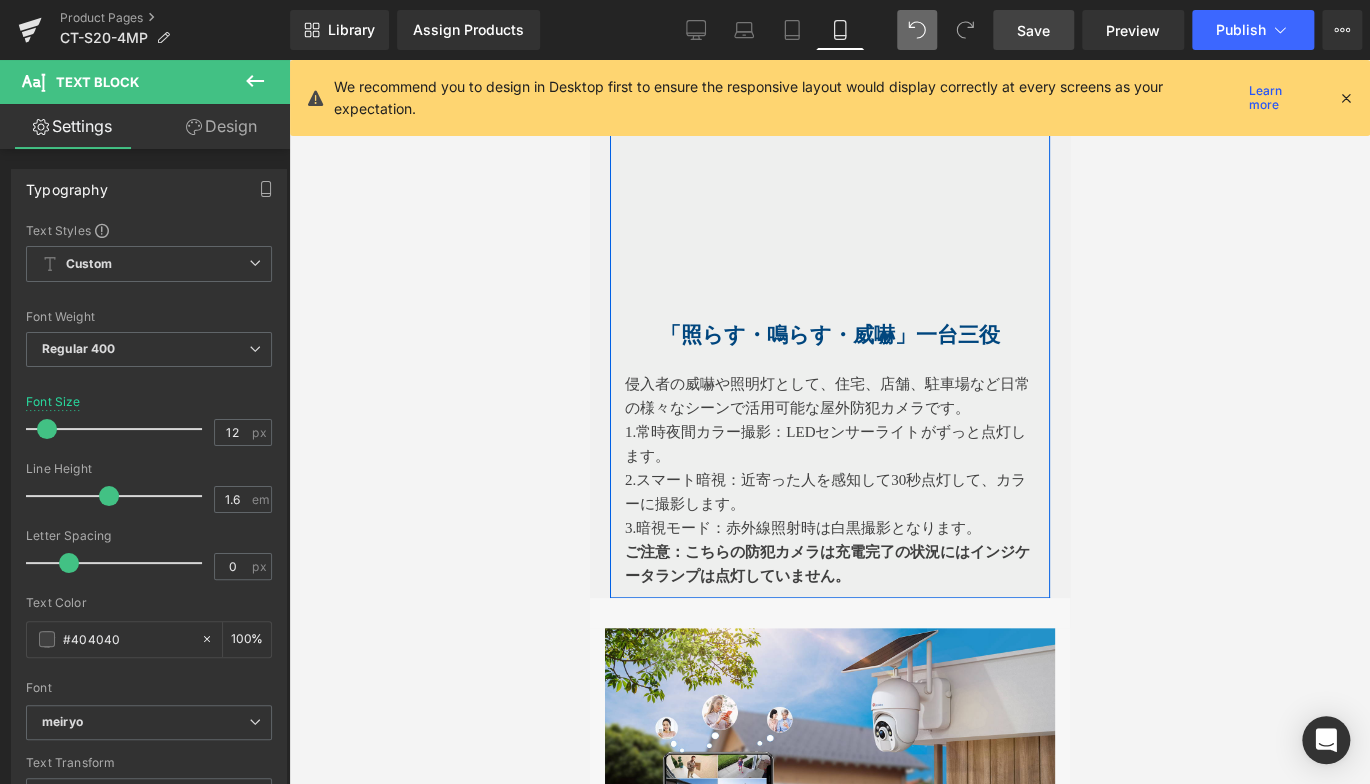 click on "「照らす・鳴らす・威嚇」一台三役" at bounding box center [829, 335] 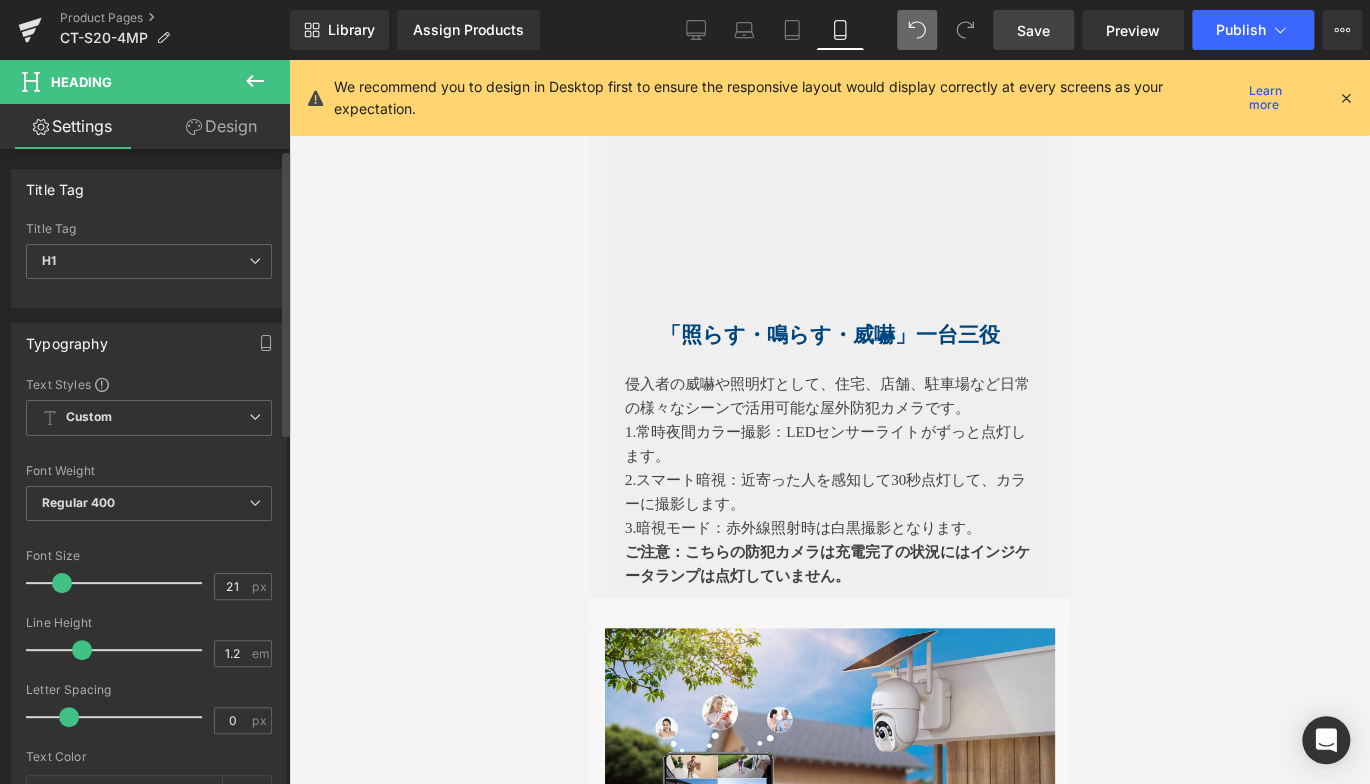 type on "20" 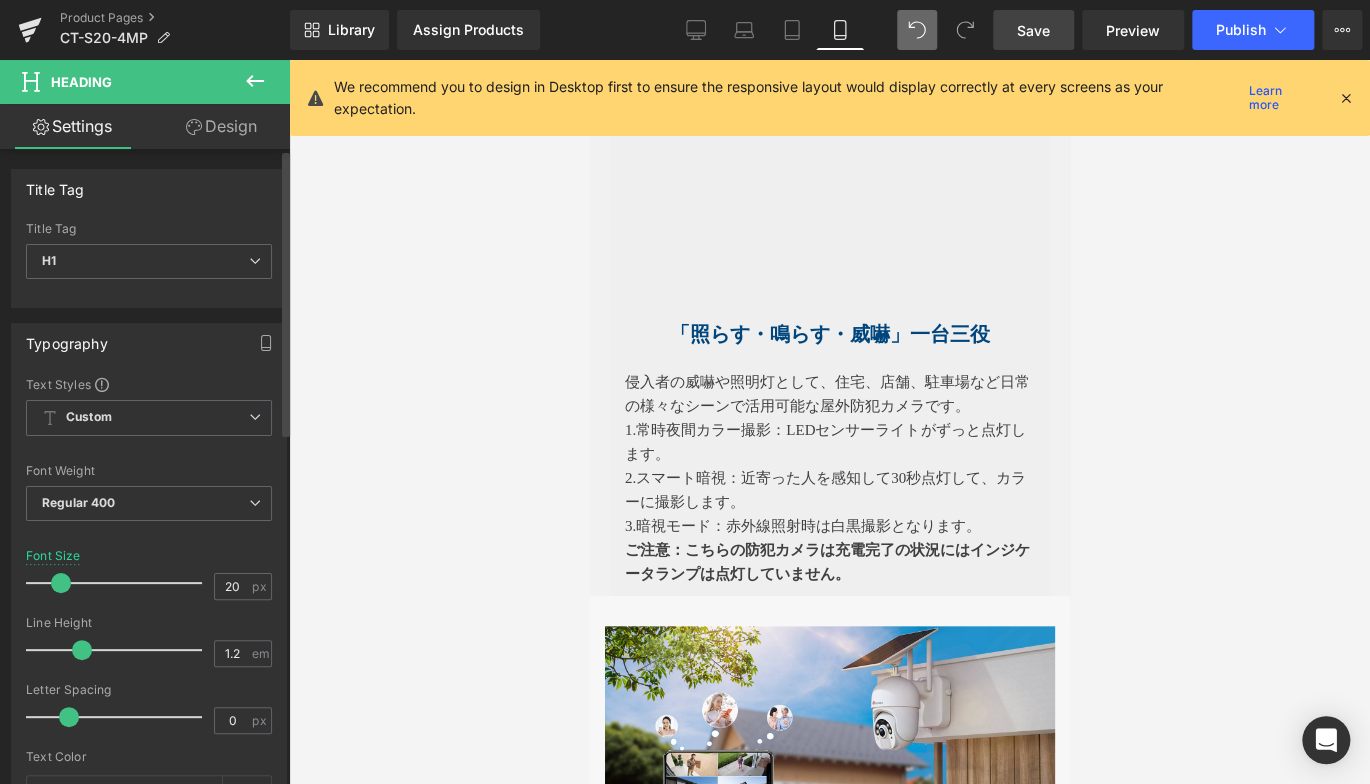 click at bounding box center (61, 583) 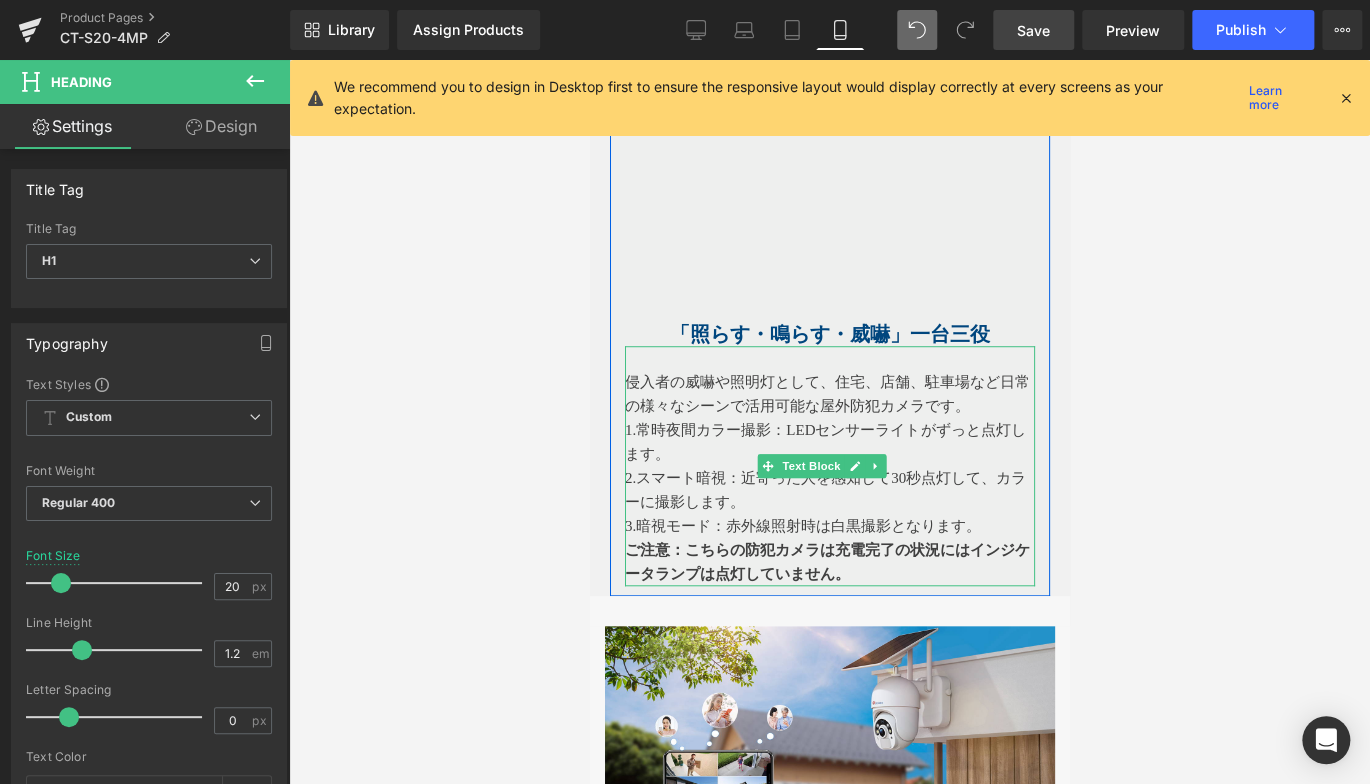 click on "1.常時夜間カラー撮影：LEDセンサーライトがずっと点灯します。" at bounding box center (829, 442) 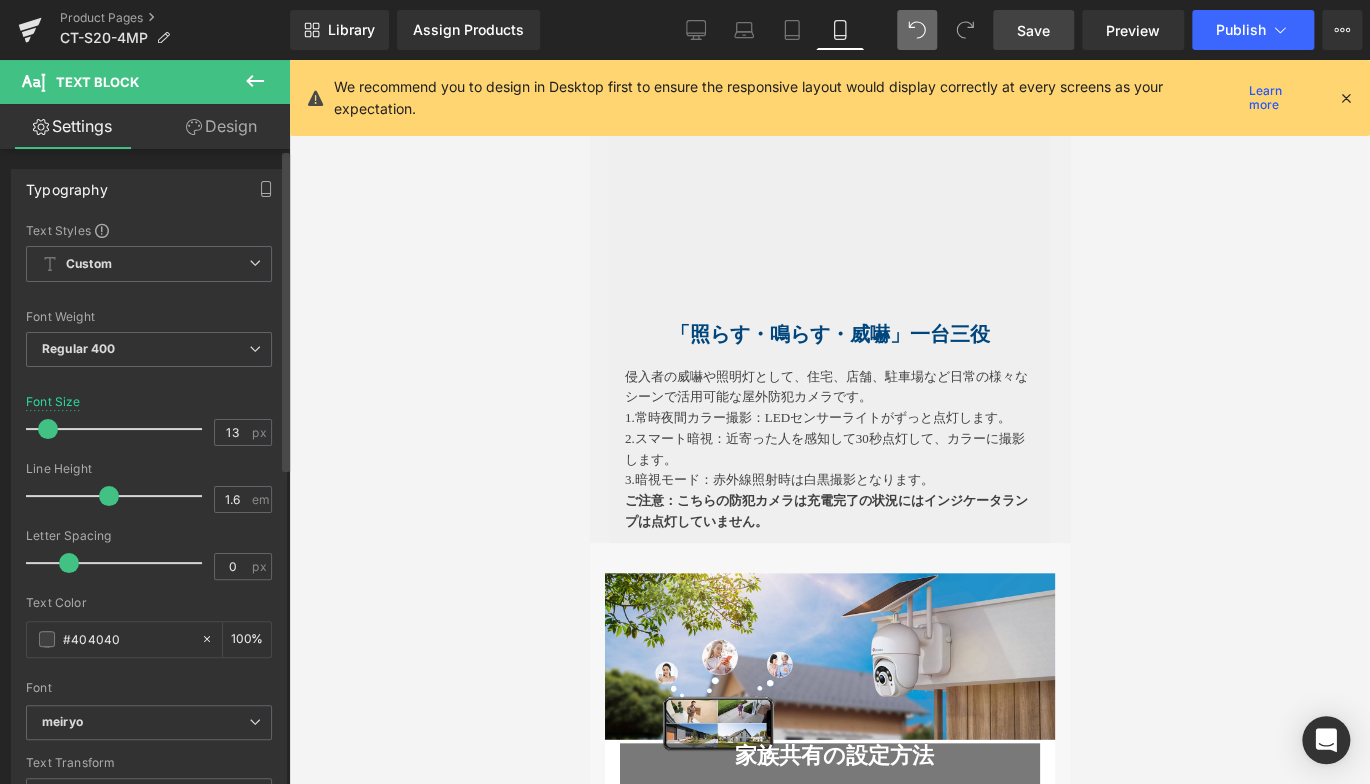 type on "12" 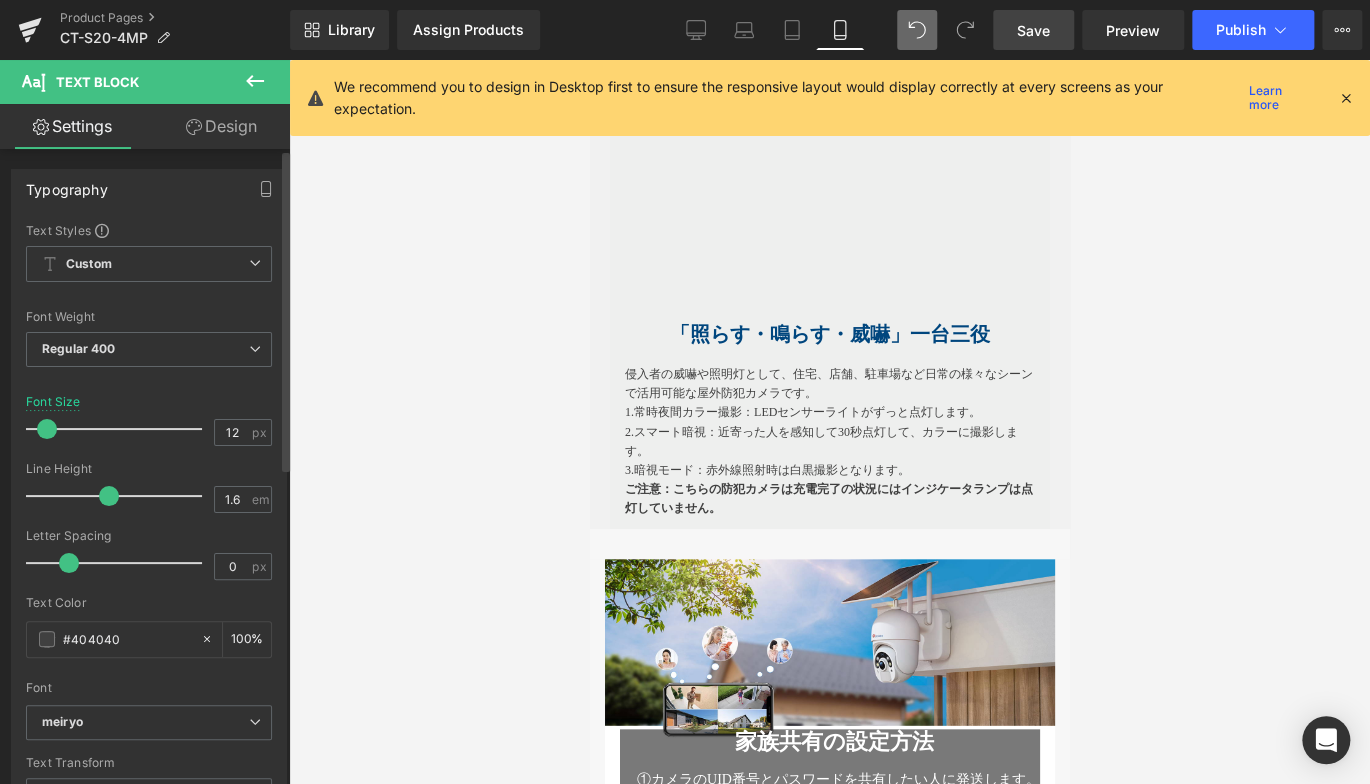 click at bounding box center [47, 429] 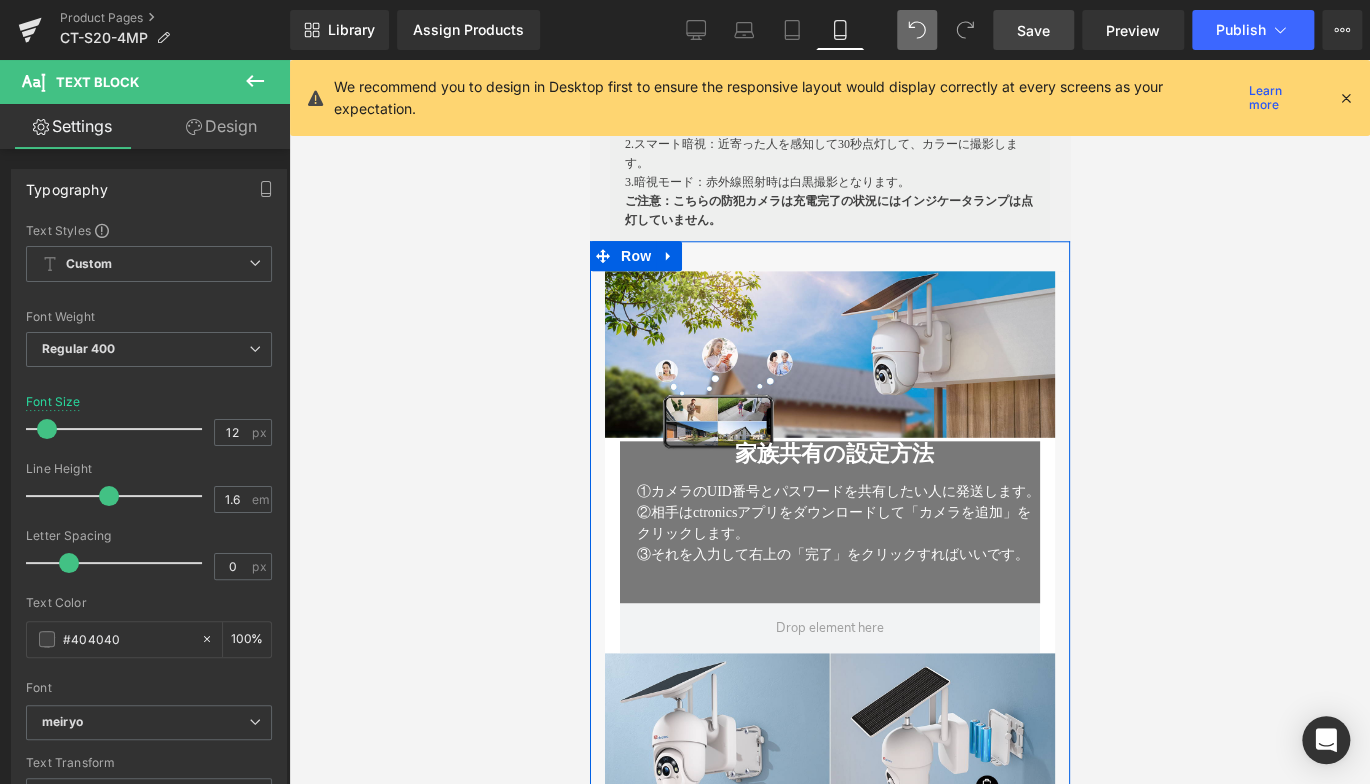 scroll, scrollTop: 4300, scrollLeft: 0, axis: vertical 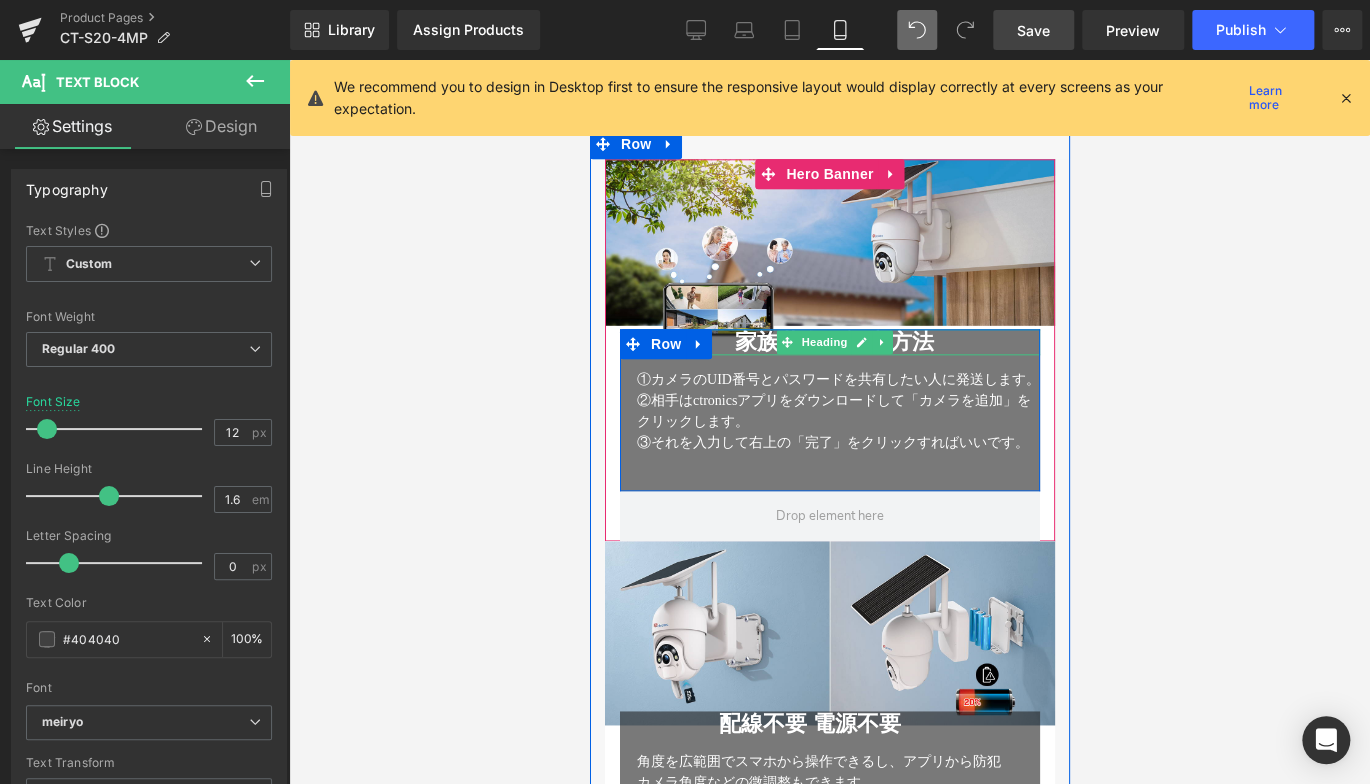 click on "家族共有の設定方法" at bounding box center (833, 341) 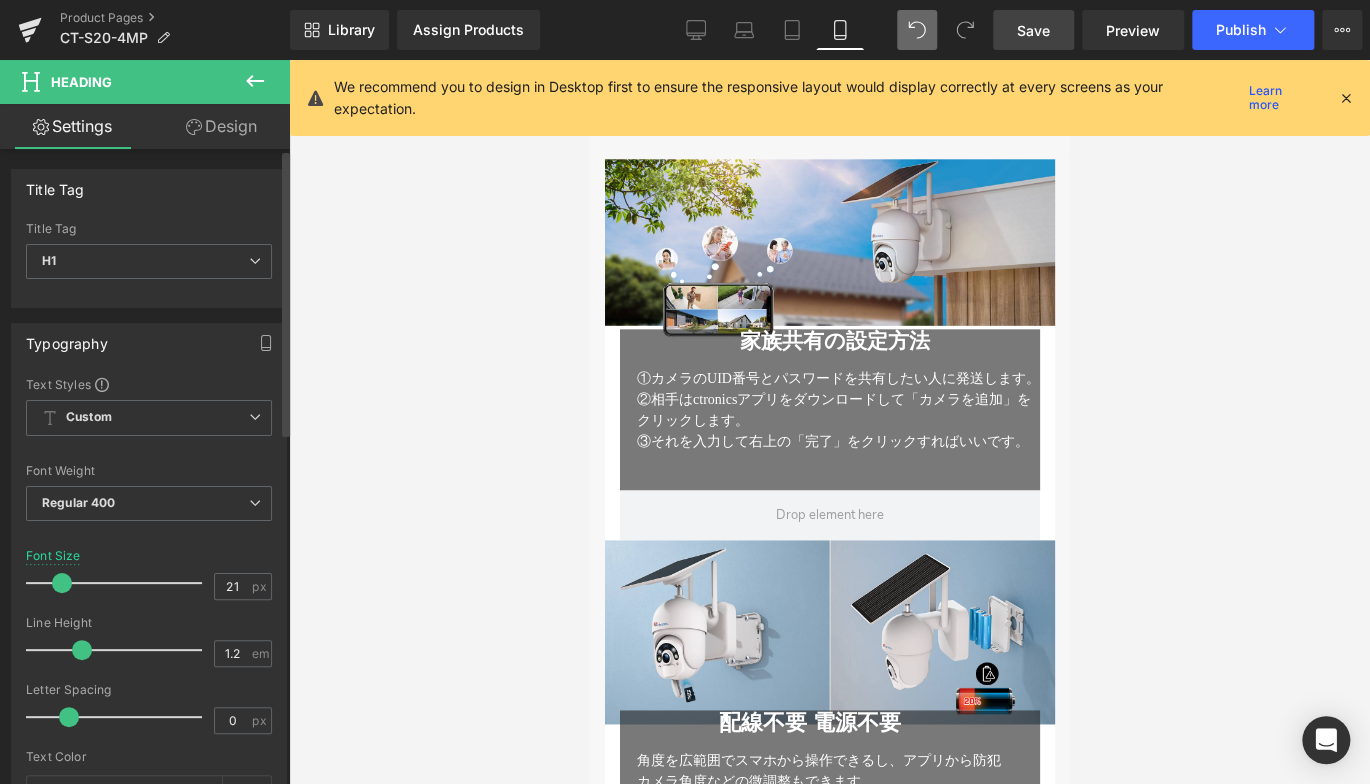 type on "20" 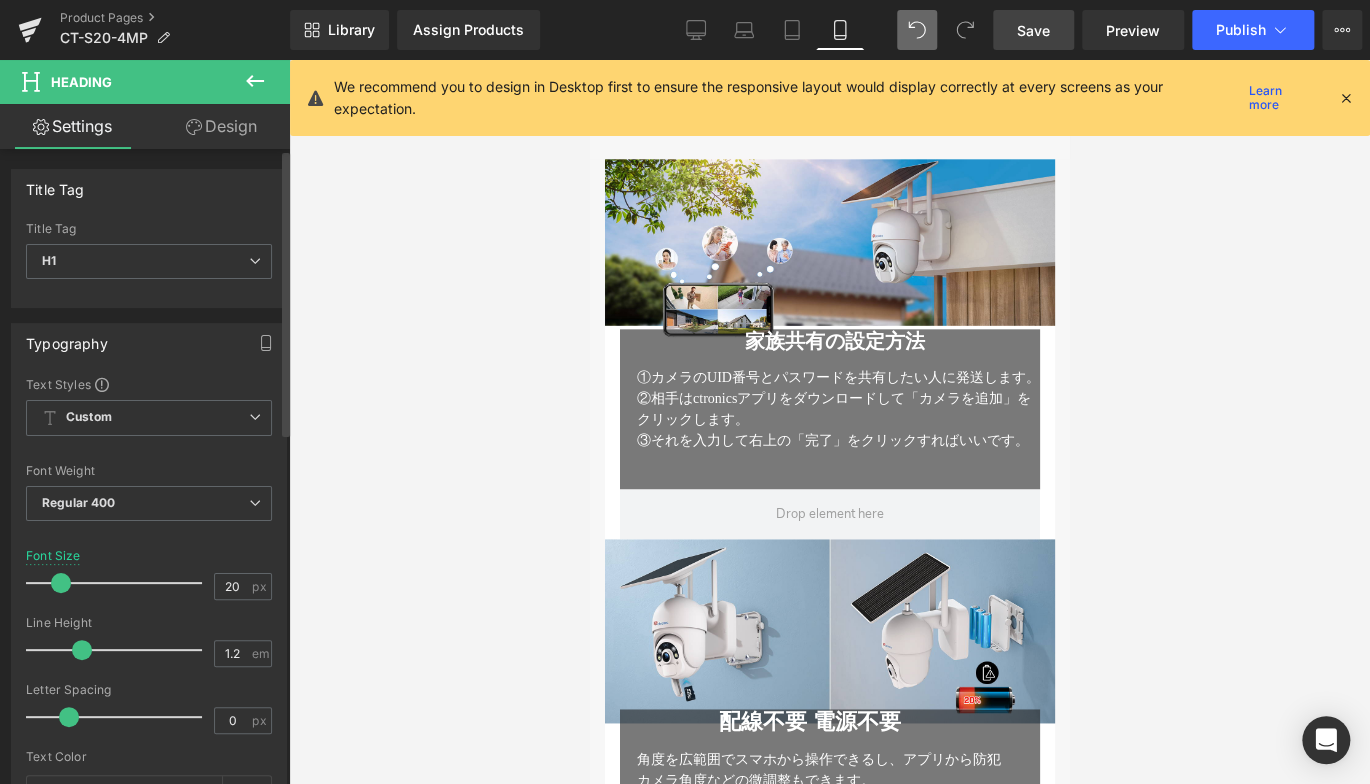 click at bounding box center (61, 583) 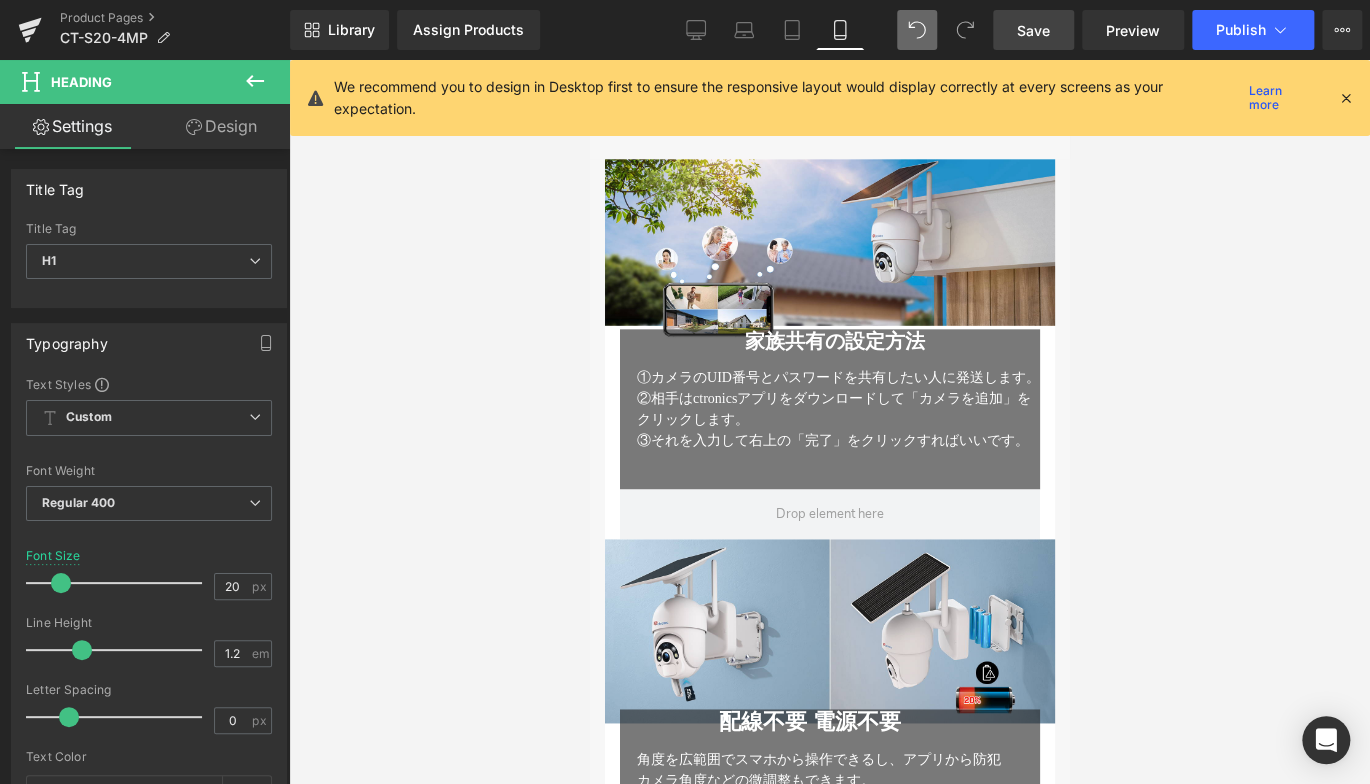click on "②相手はctronicsアプリをダウンロードして「カメラを追加」をクリックします。" at bounding box center [833, 409] 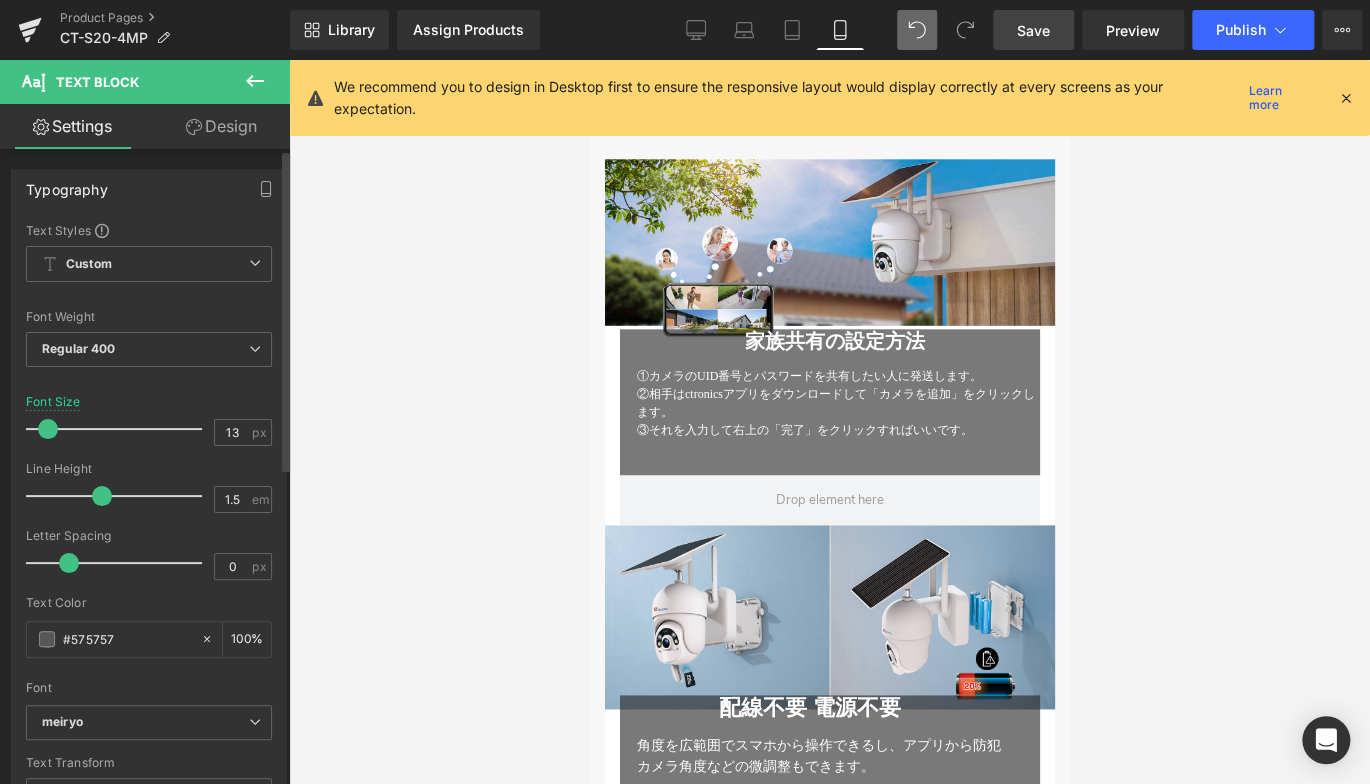 click at bounding box center (48, 429) 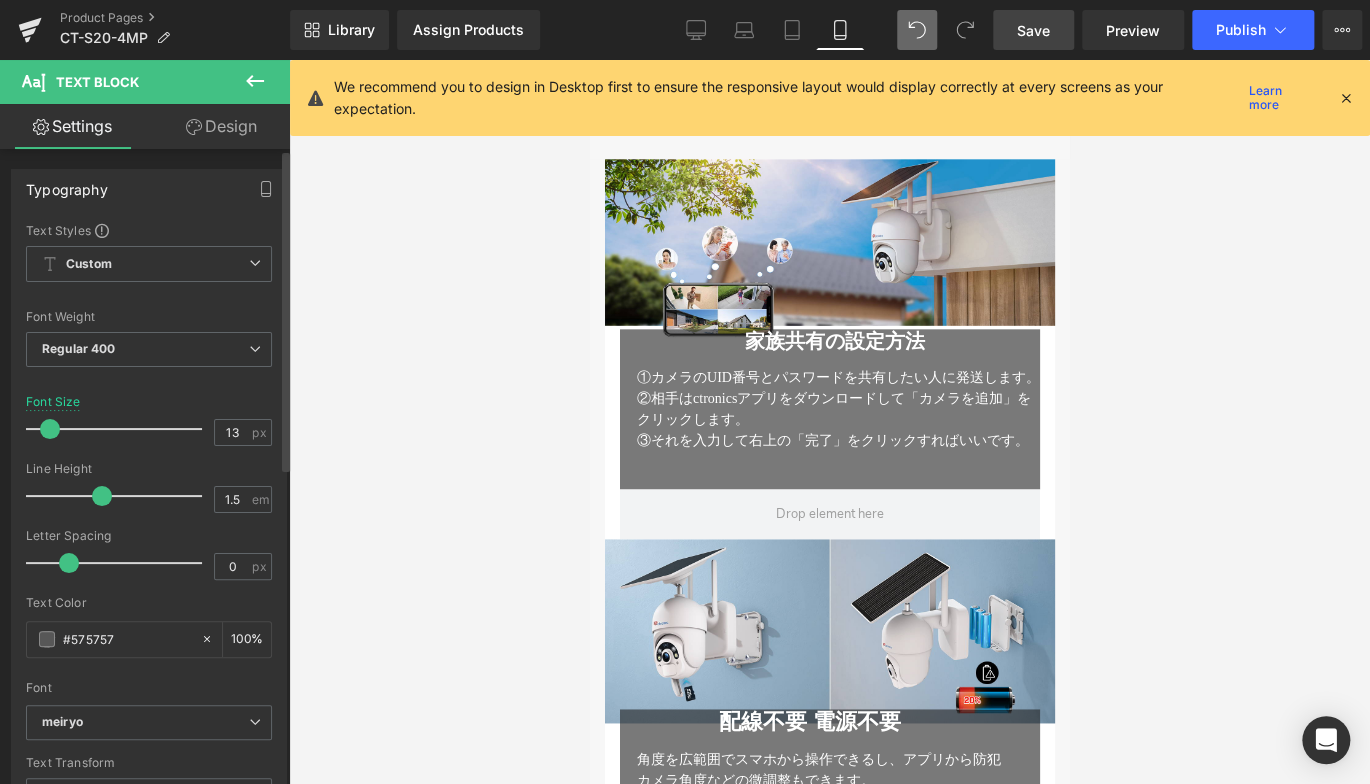 type on "12" 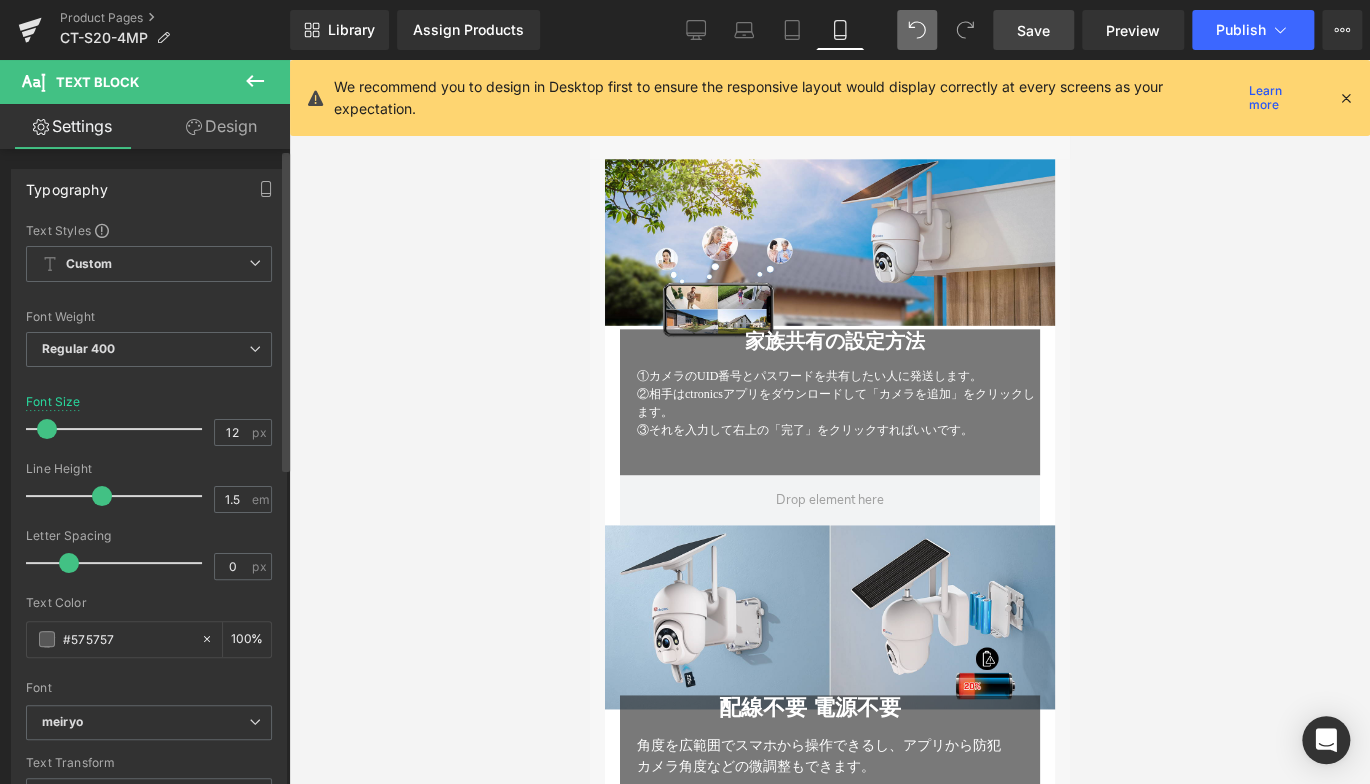 click at bounding box center (47, 429) 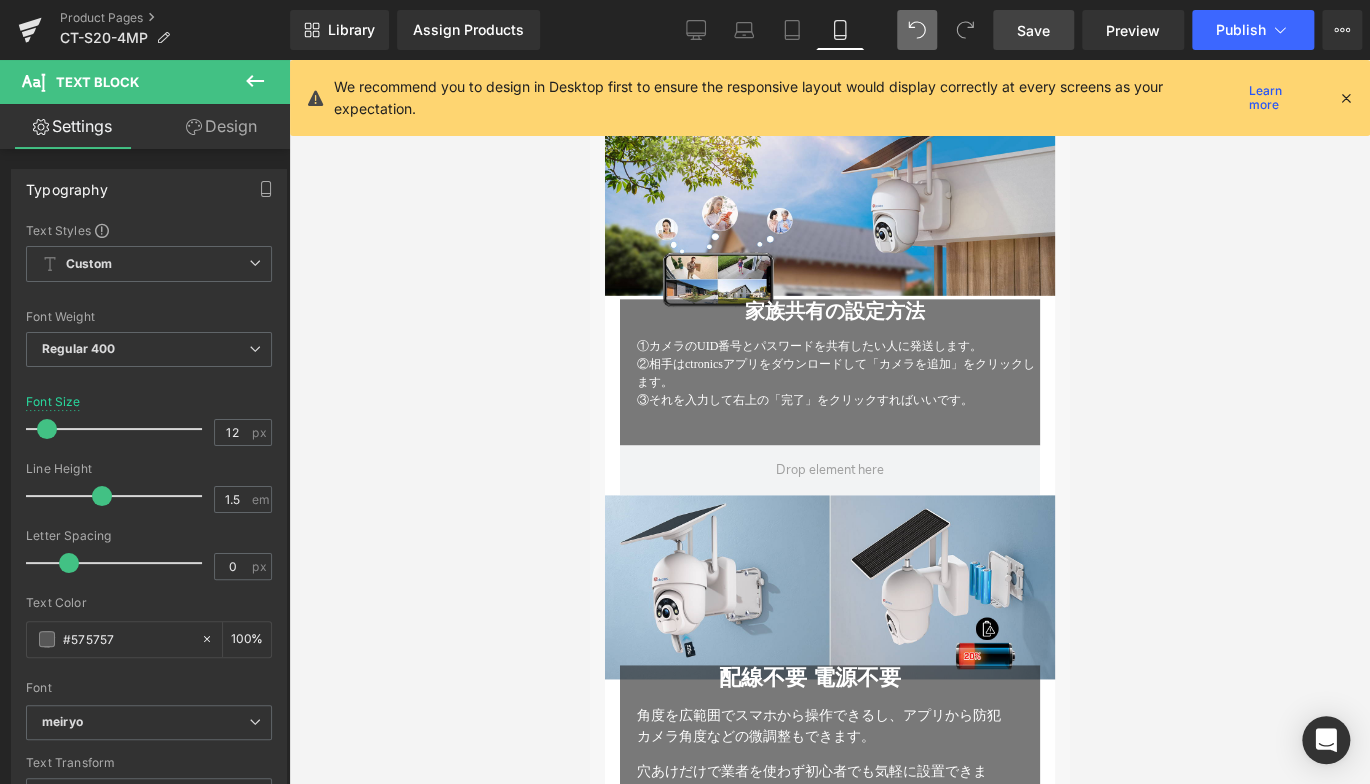 scroll, scrollTop: 4700, scrollLeft: 0, axis: vertical 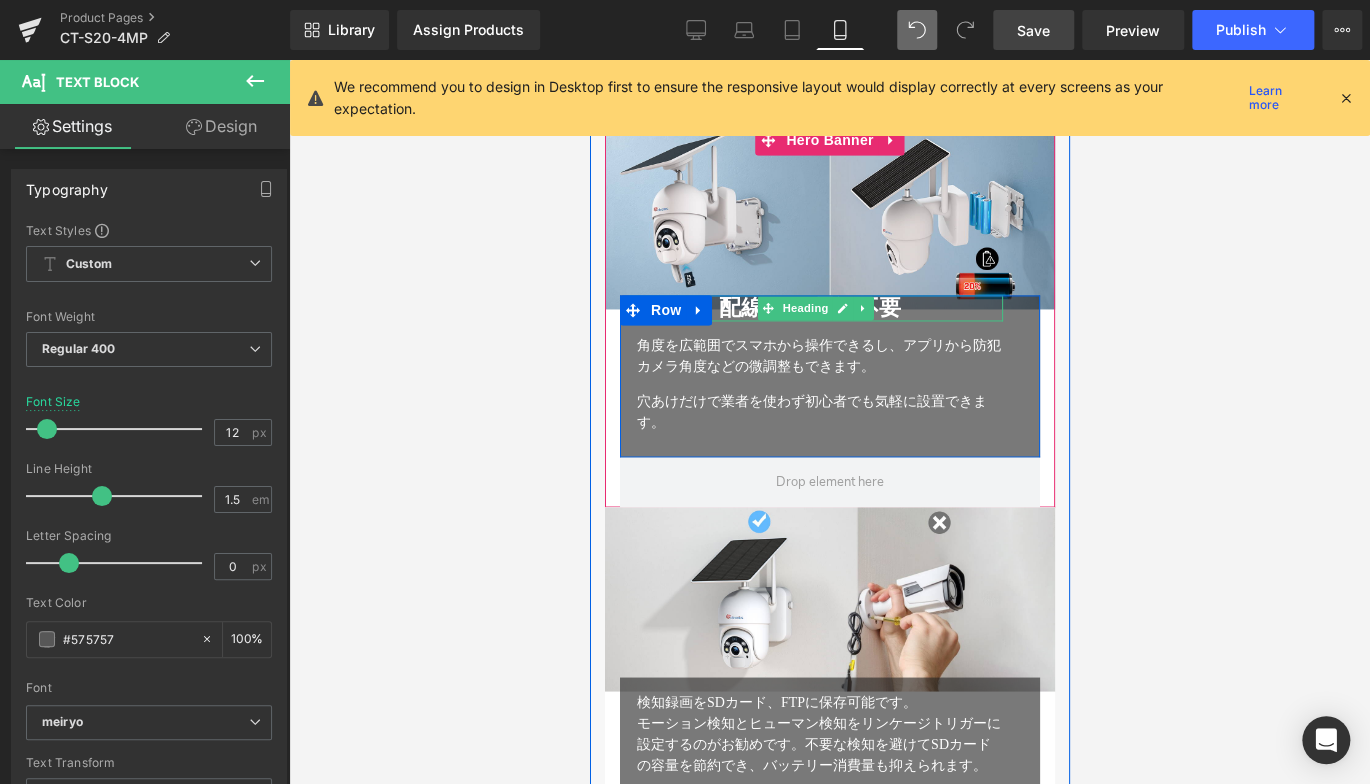 click on "配線不要 電源不要" at bounding box center (809, 307) 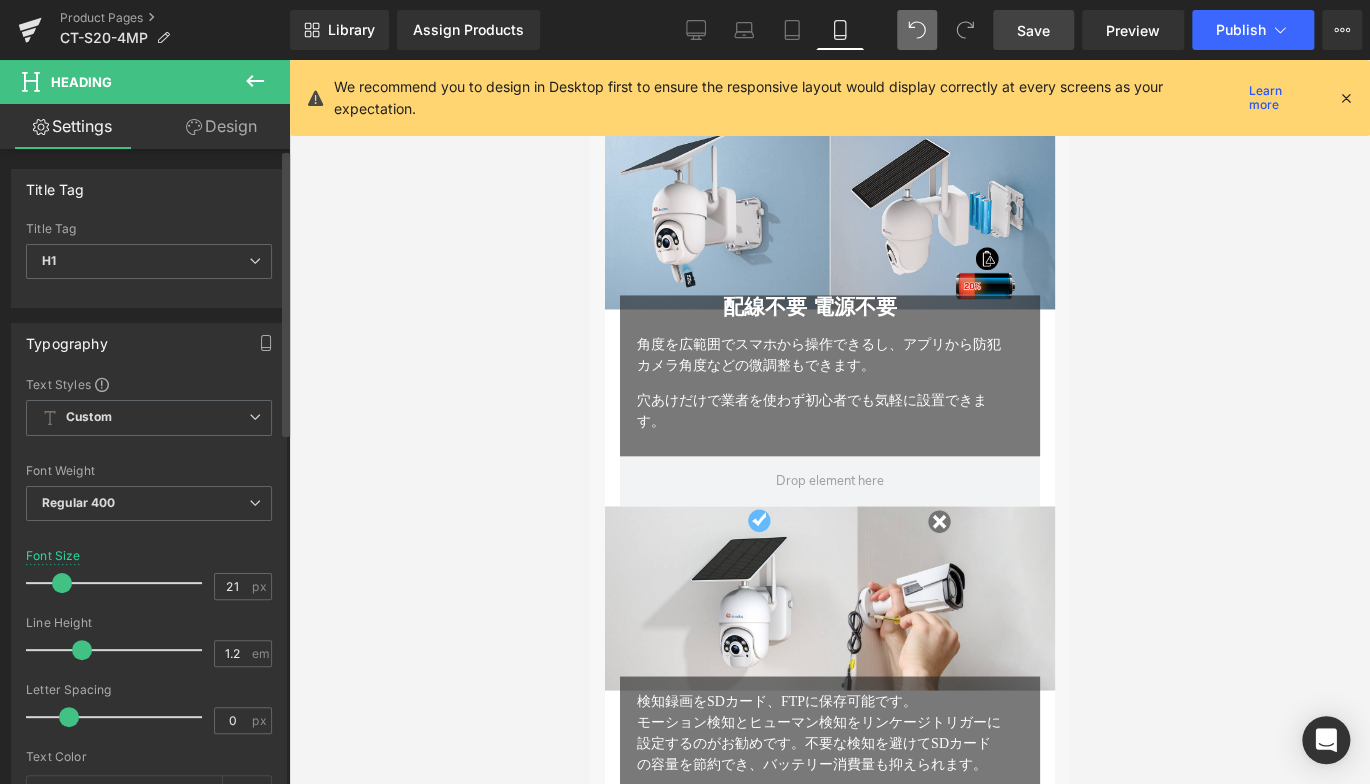 type on "20" 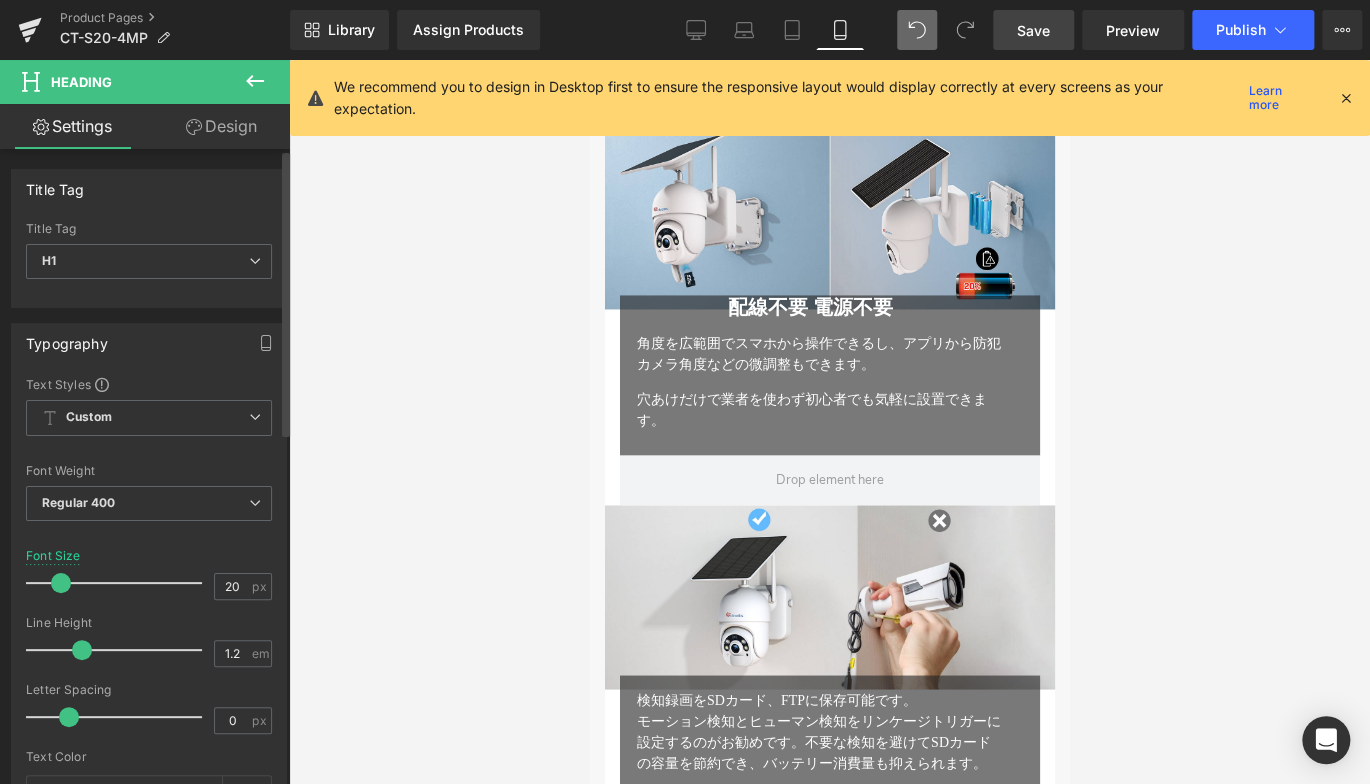 click at bounding box center (61, 583) 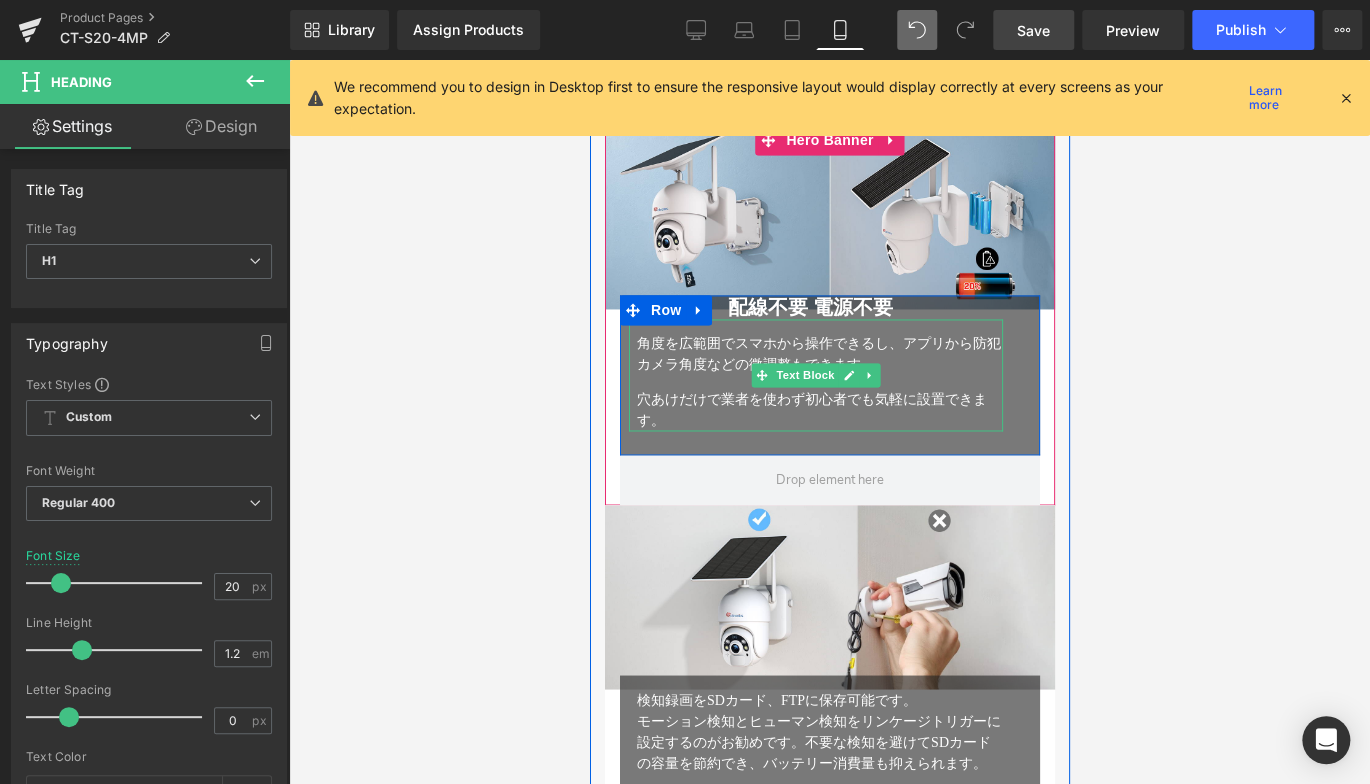 click on "角度を広範囲でスマホから操作できるし、アプリから防犯カメラ角度などの微調整もできます。
穴あけだけで業者を使わず初心者でも気軽に設置できます。" at bounding box center (815, 375) 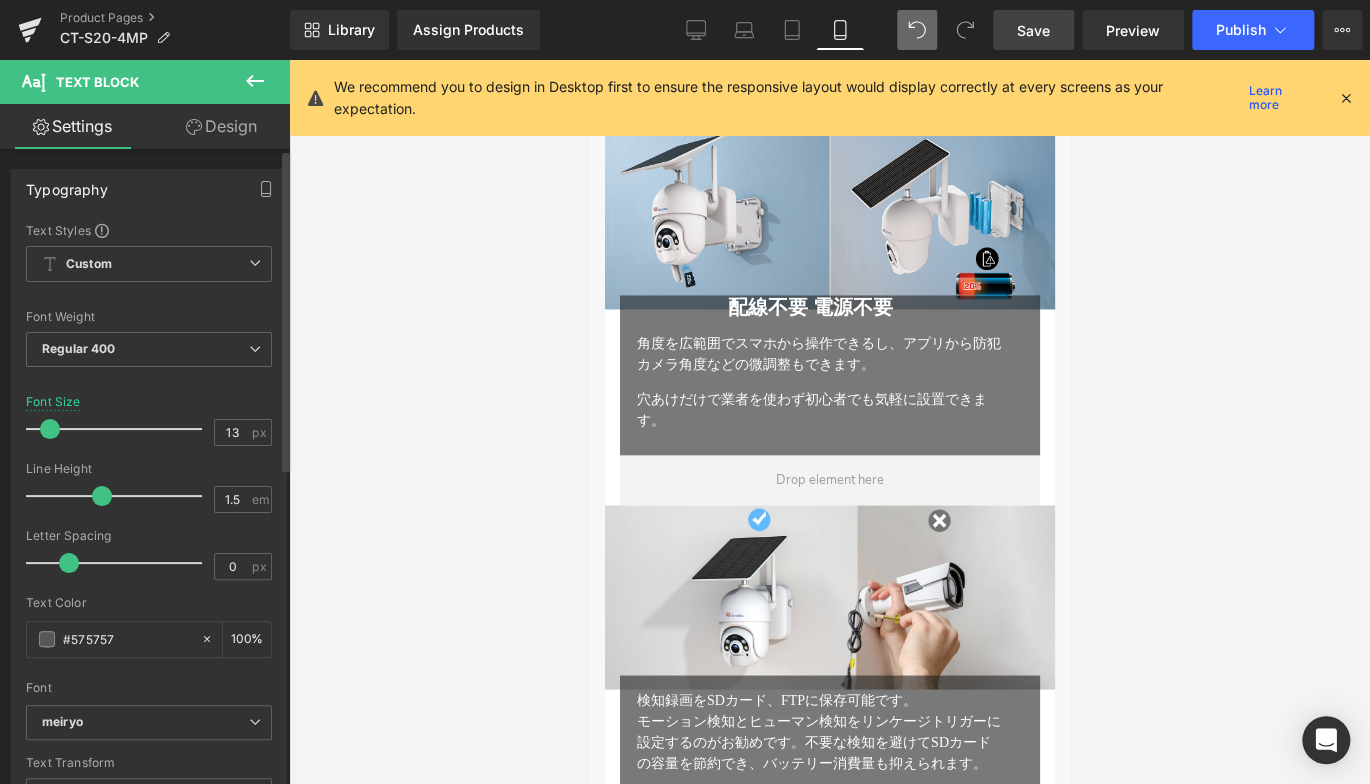 type on "12" 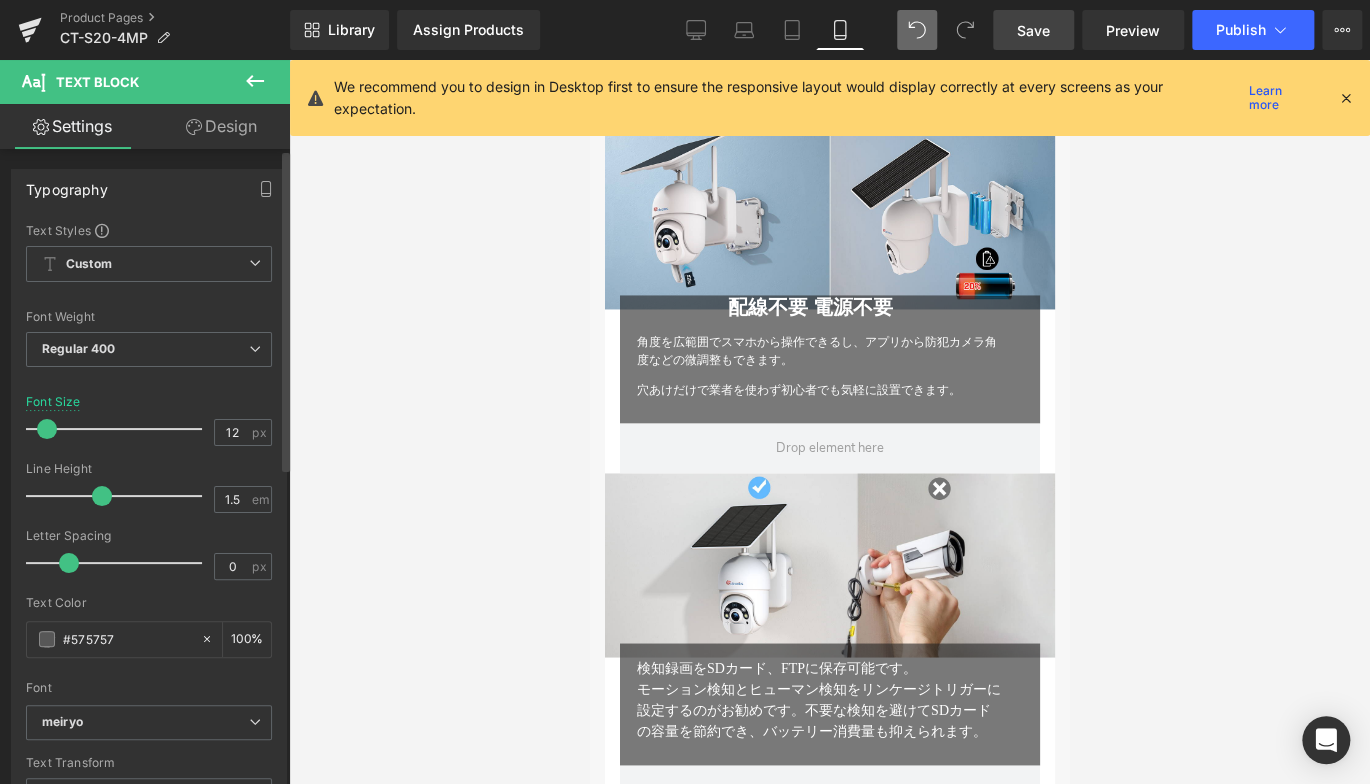 click at bounding box center (47, 429) 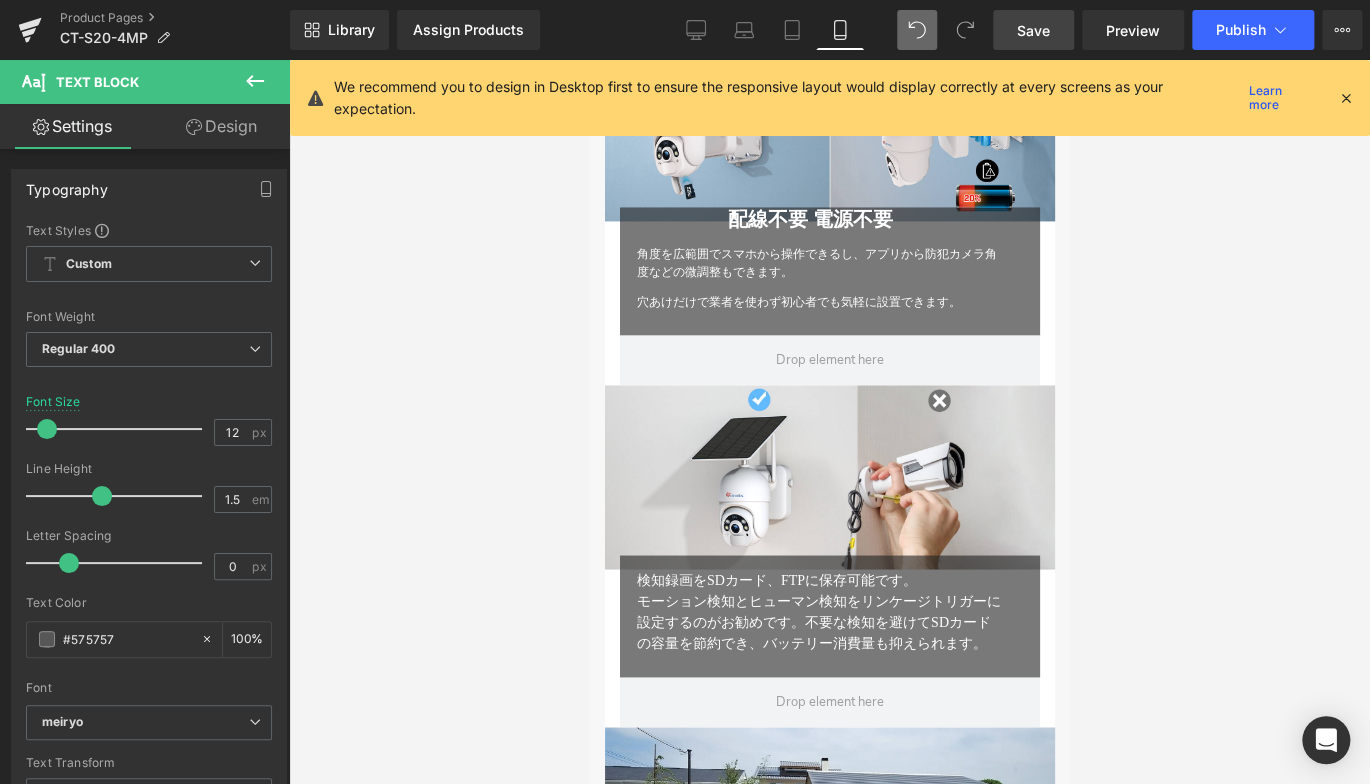 scroll, scrollTop: 5000, scrollLeft: 0, axis: vertical 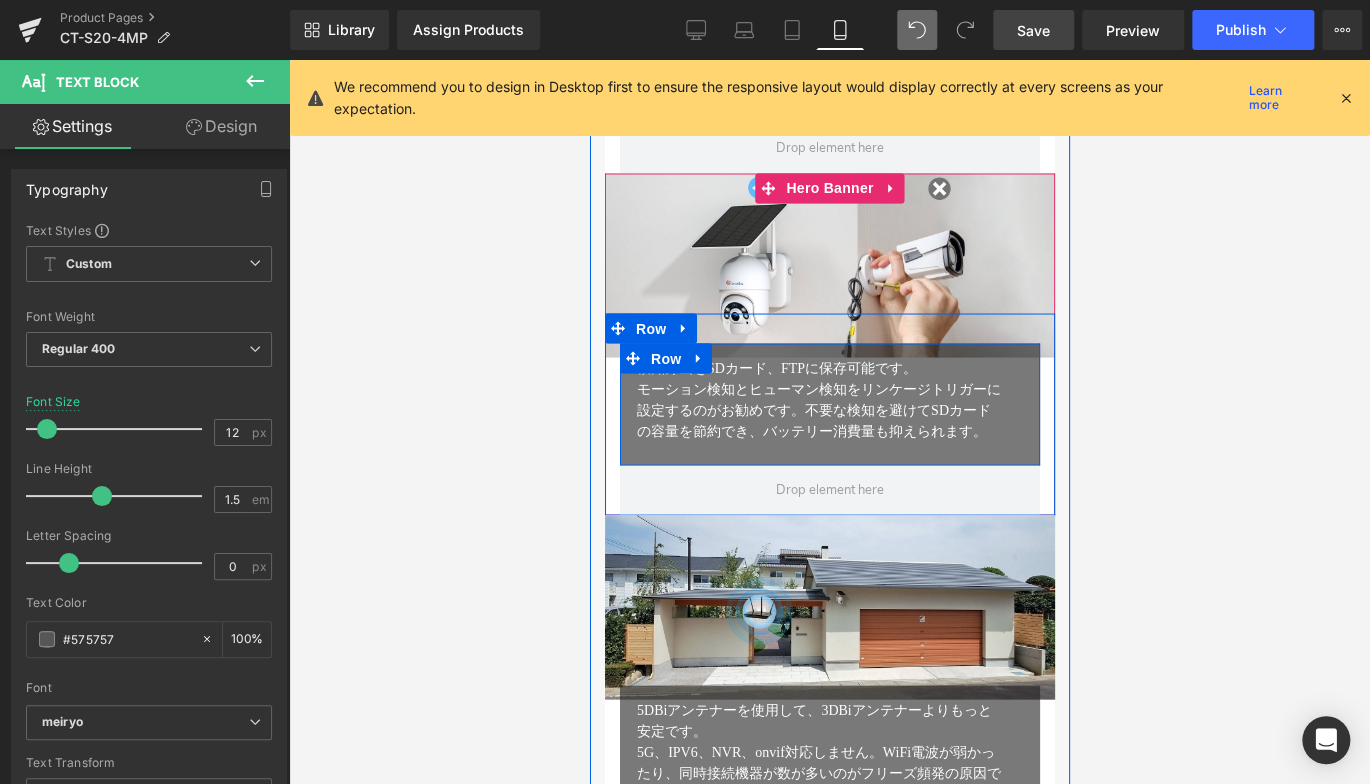 click on "モーション検知とヒューマン検知をリンケージトリガーに設定するのがお勧めです。不要な検知を避けてSDカードの容量を節約でき、バッテリー消費量も抑えられます。" at bounding box center (818, 409) 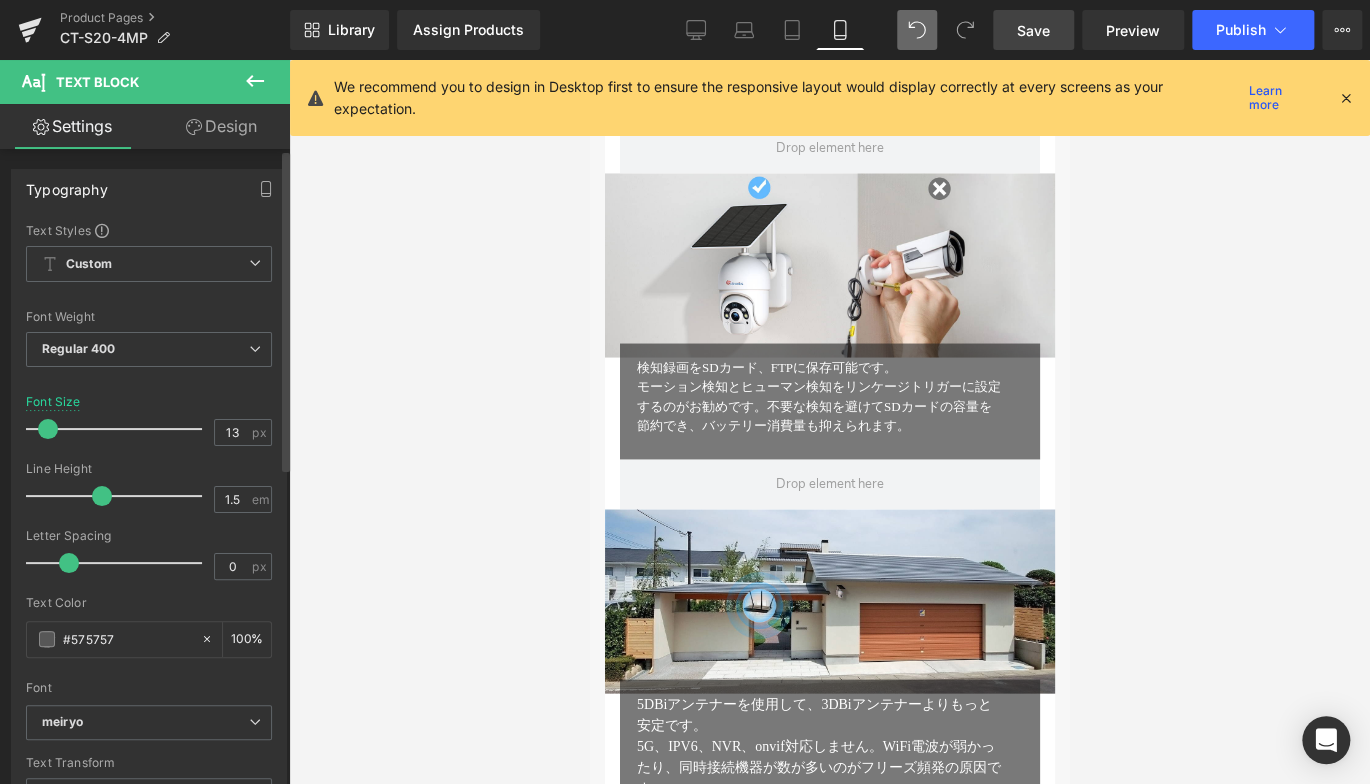 type on "12" 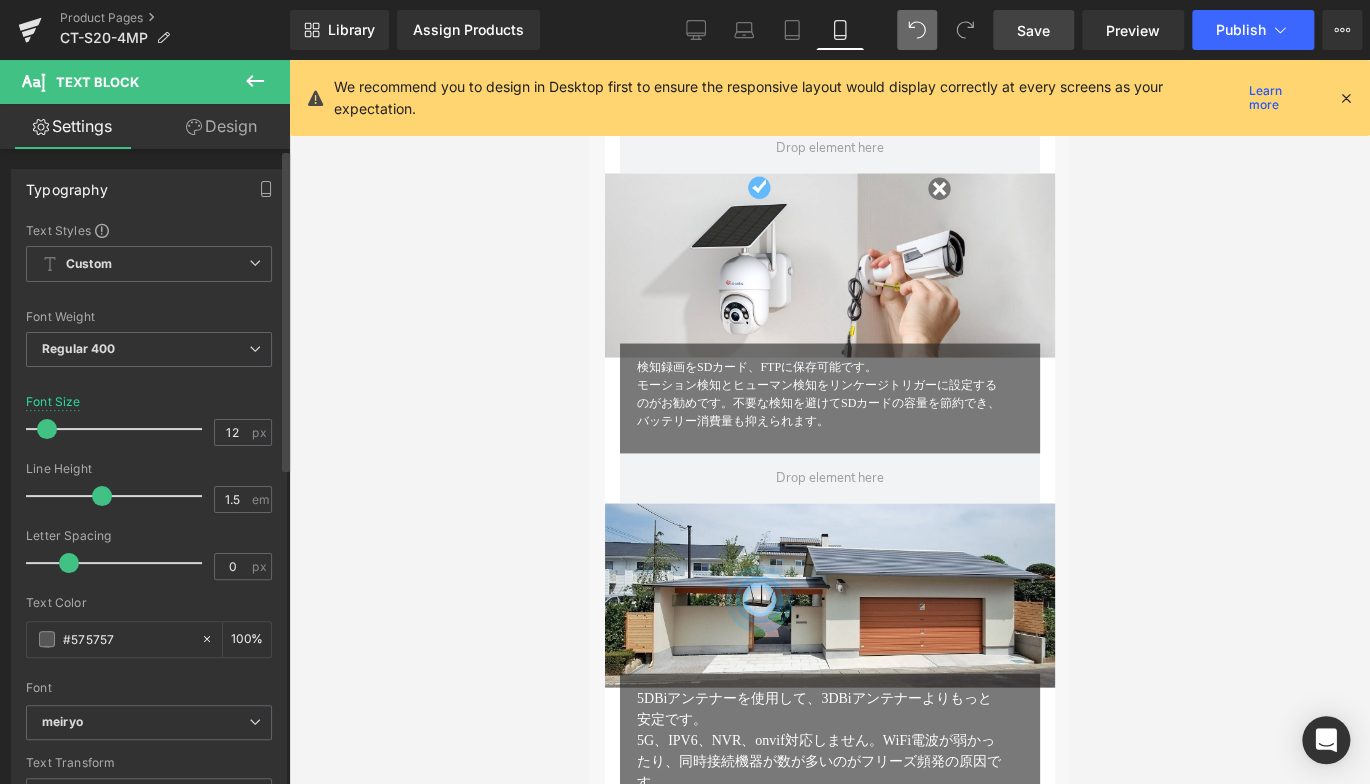 click at bounding box center (47, 429) 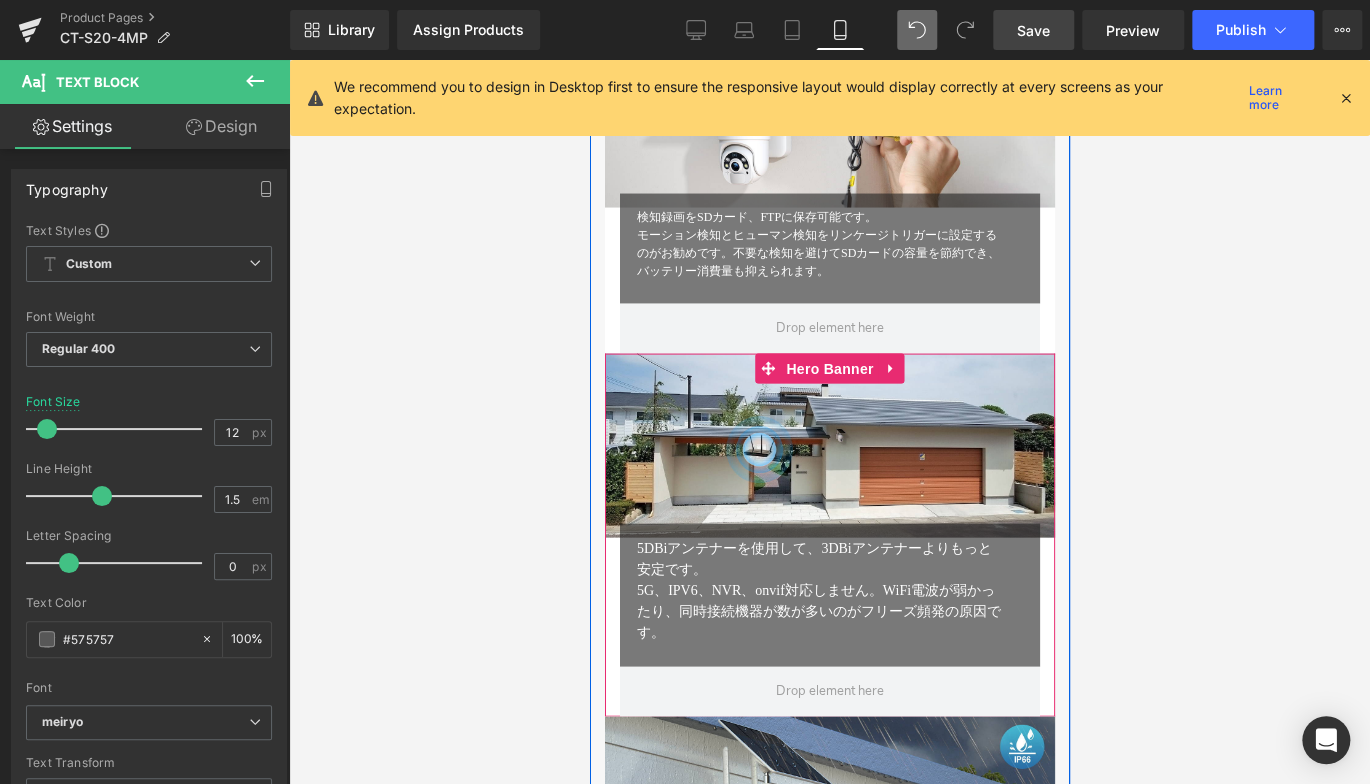 scroll, scrollTop: 5300, scrollLeft: 0, axis: vertical 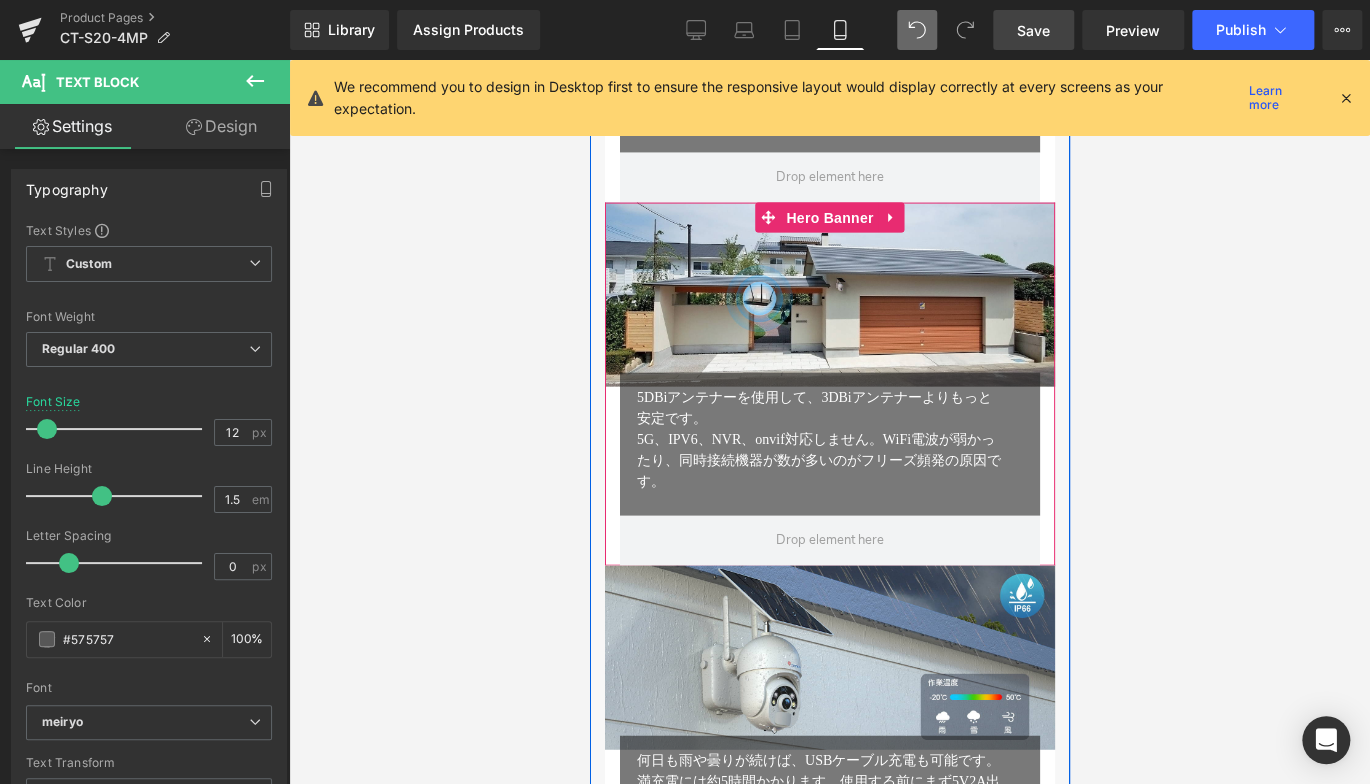 click on "5G、IPV6、NVR、onvif対応しません。WiFi電波が弱かったり、同時接続機器が数が多いのがフリーズ頻発の原因です。" at bounding box center (818, 460) 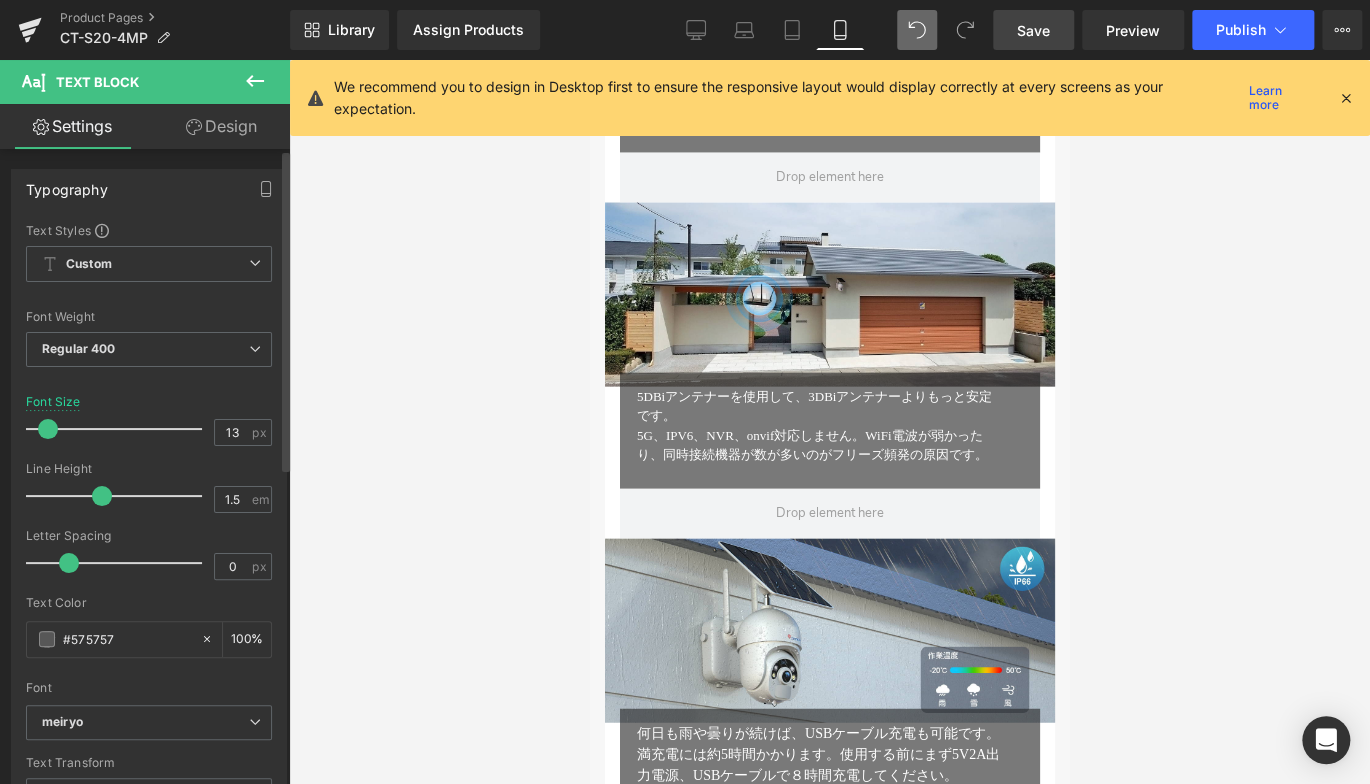 type on "12" 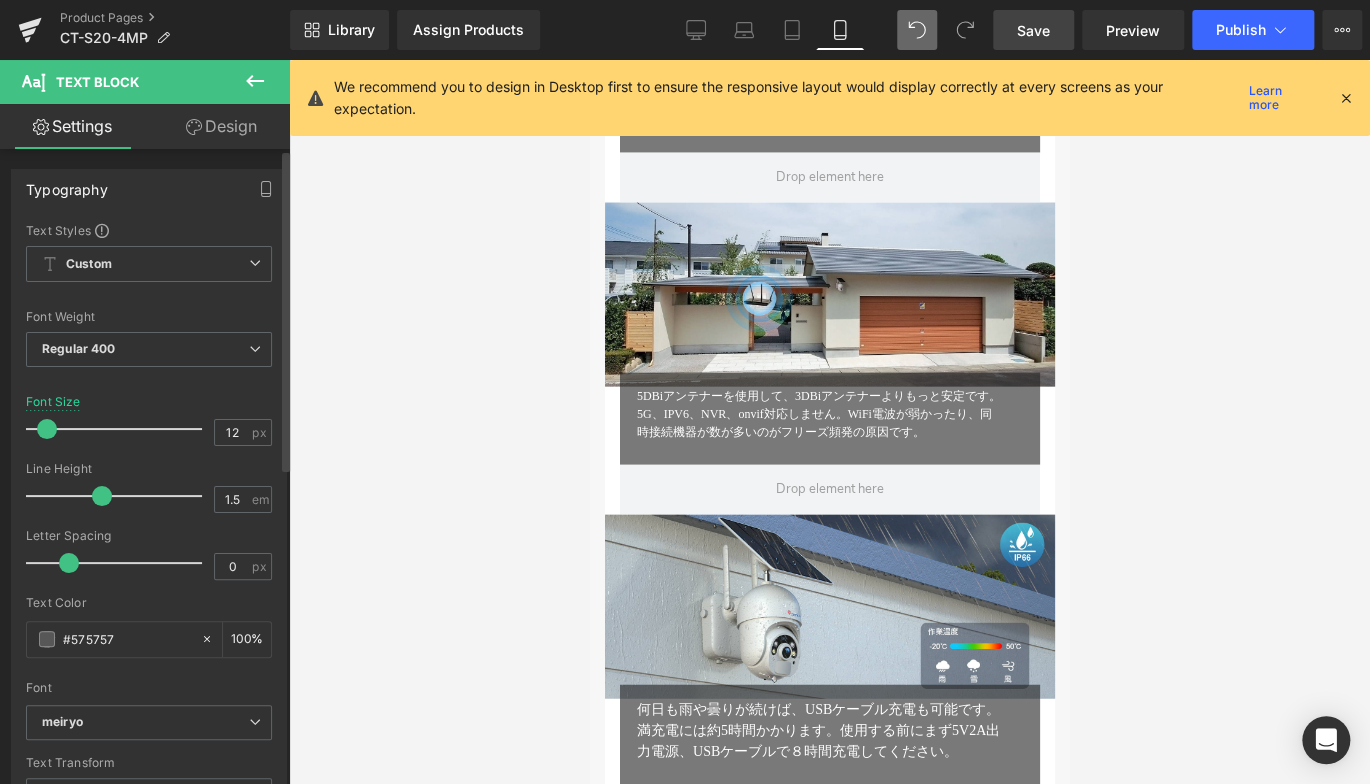 click at bounding box center (47, 429) 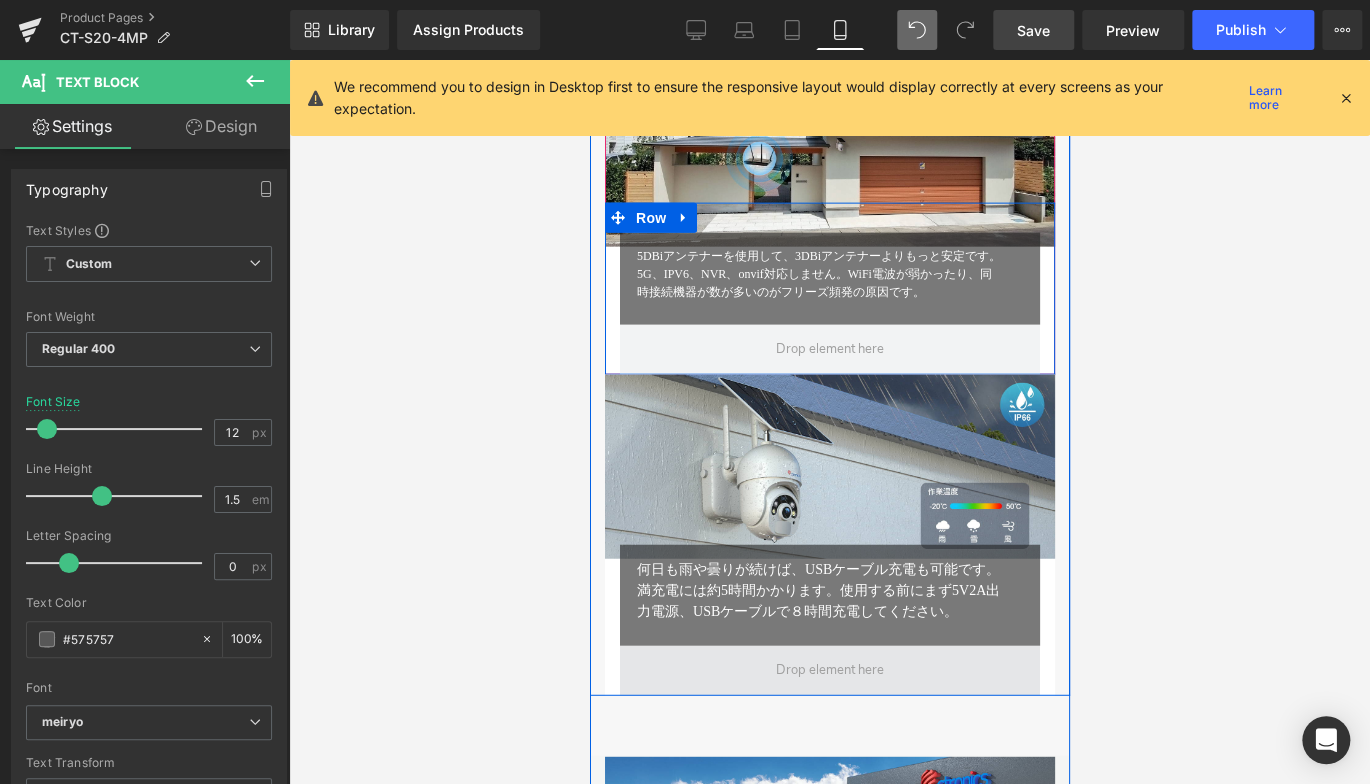 scroll, scrollTop: 5600, scrollLeft: 0, axis: vertical 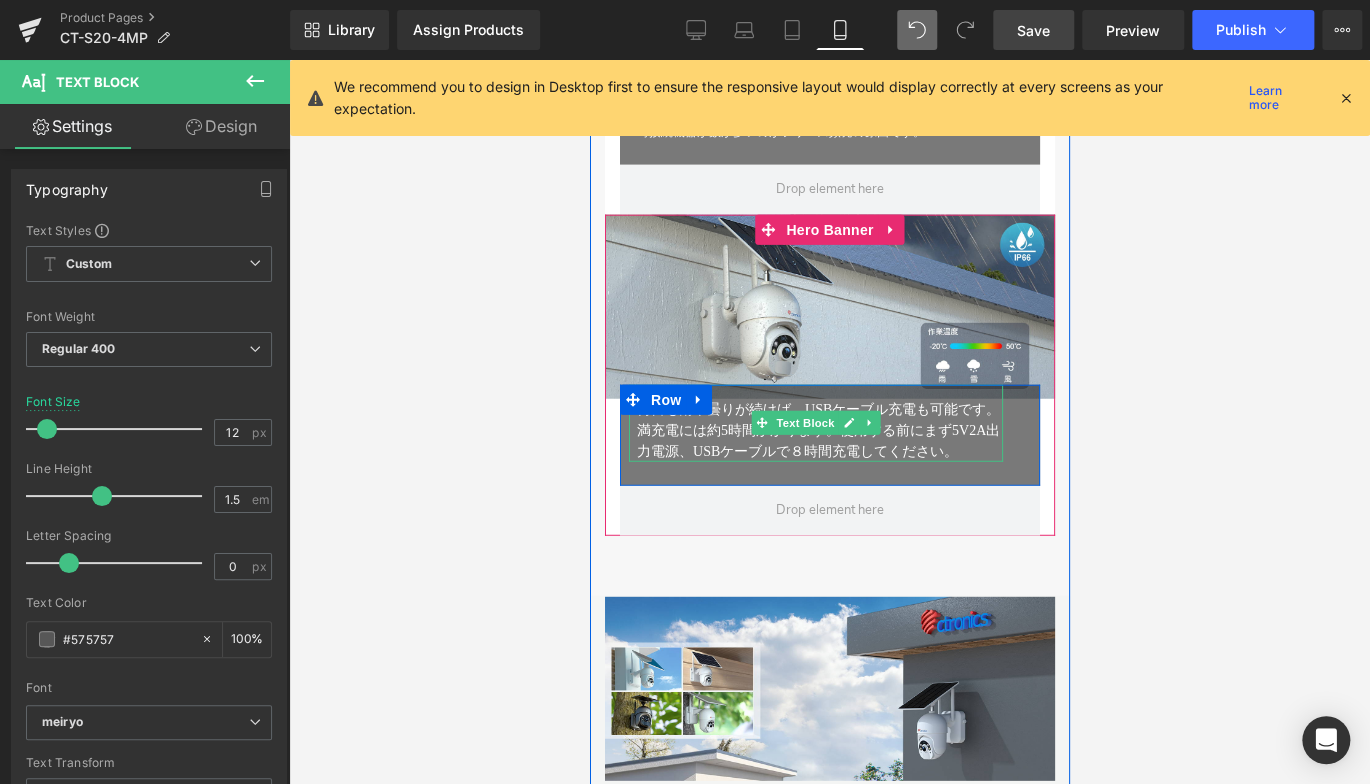 click on "何日も雨や曇りが続けば、USBケーブル充電も可能です。満充電には約5時間かかります。使用する前にまず5V2A出力電源、USBケーブルで８時間充電してください。" at bounding box center (817, 430) 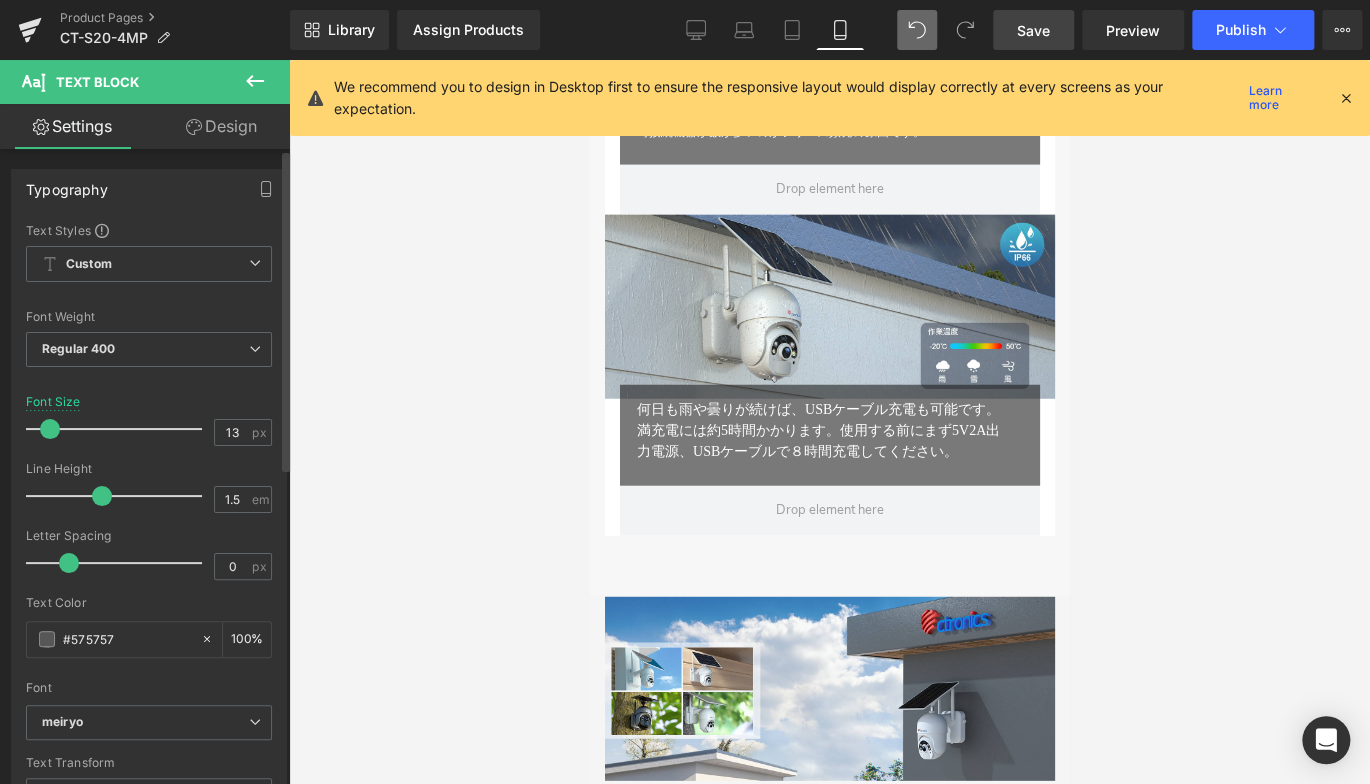 type on "12" 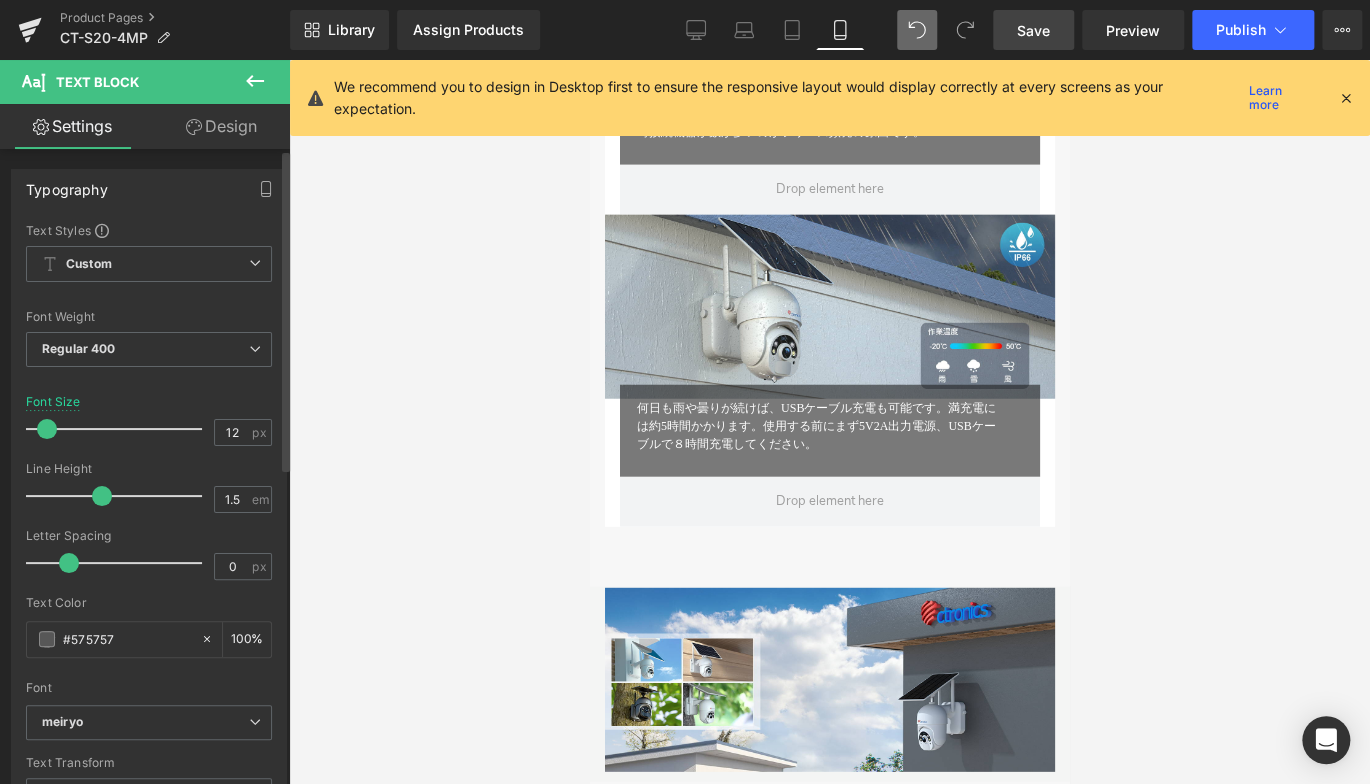 click at bounding box center [47, 429] 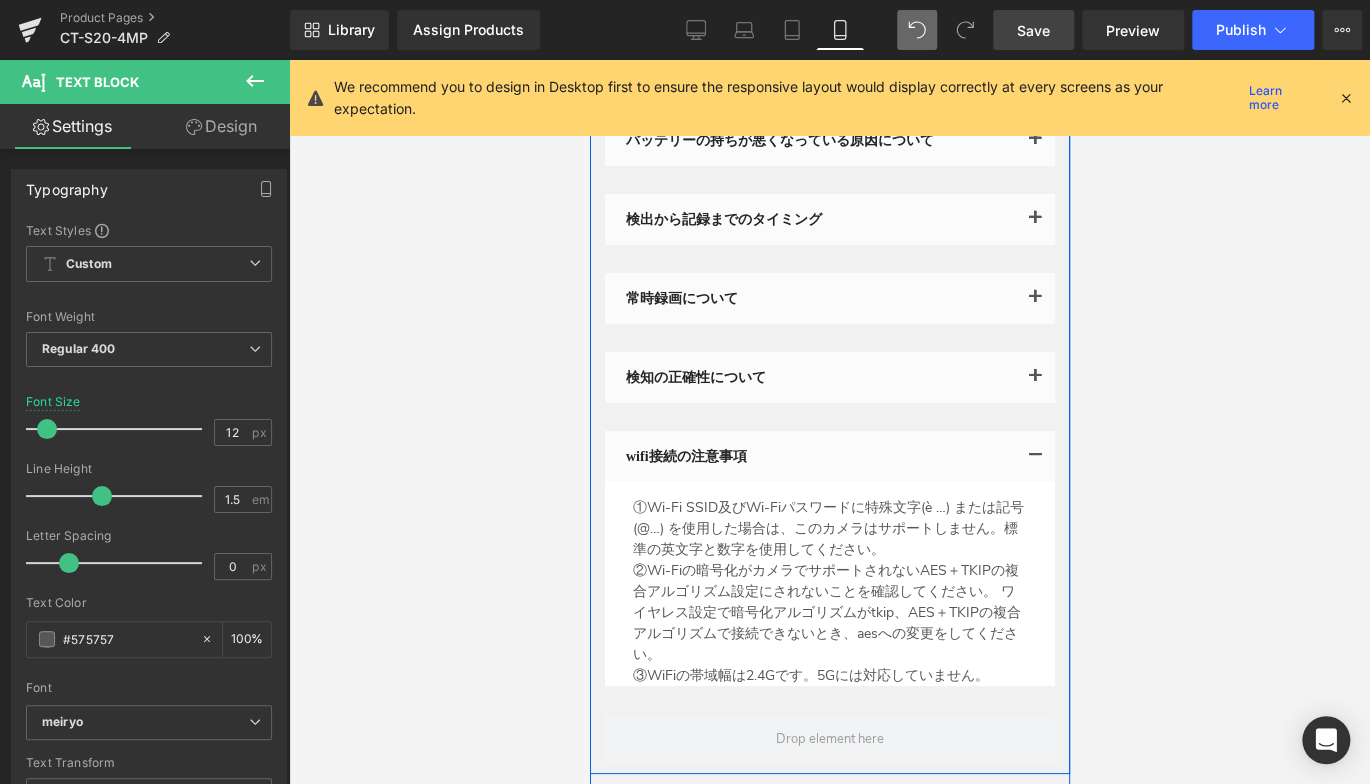 scroll, scrollTop: 7000, scrollLeft: 0, axis: vertical 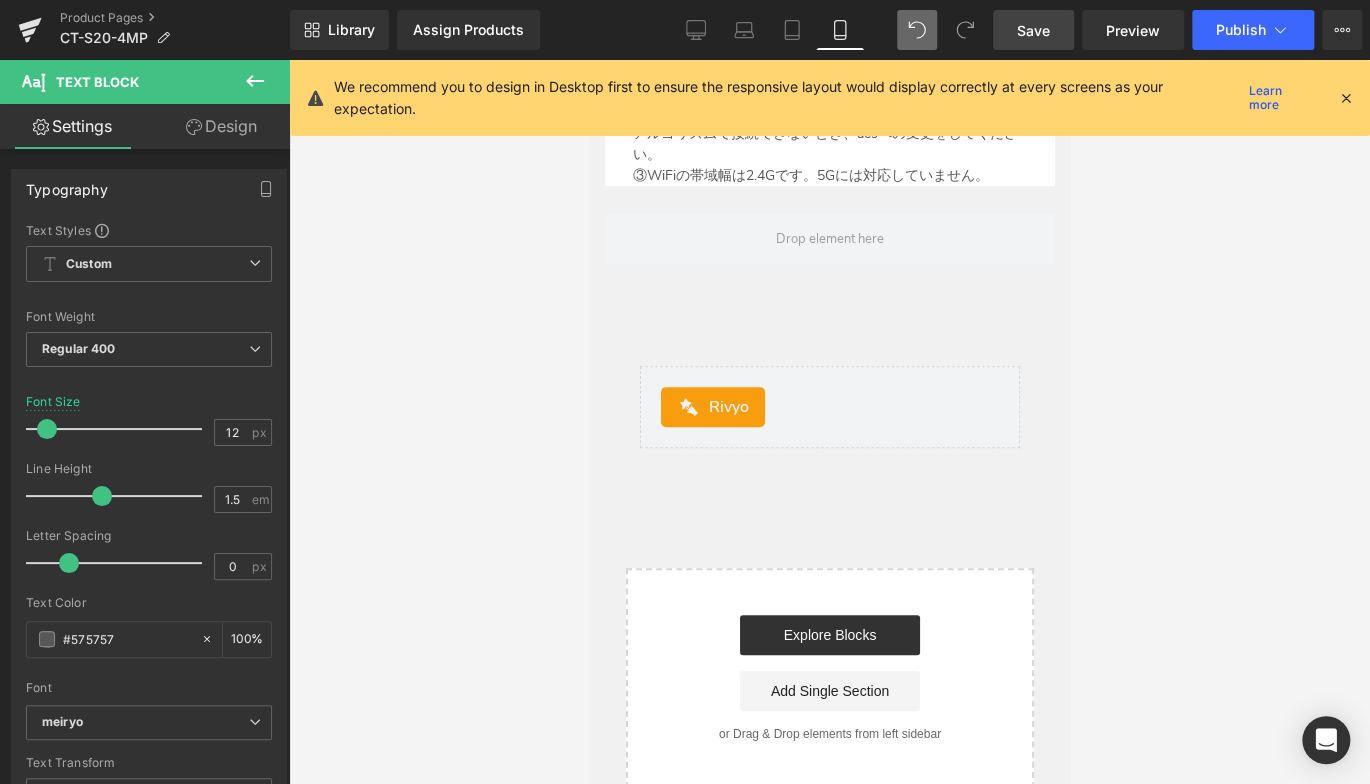click on "Save" at bounding box center [1033, 30] 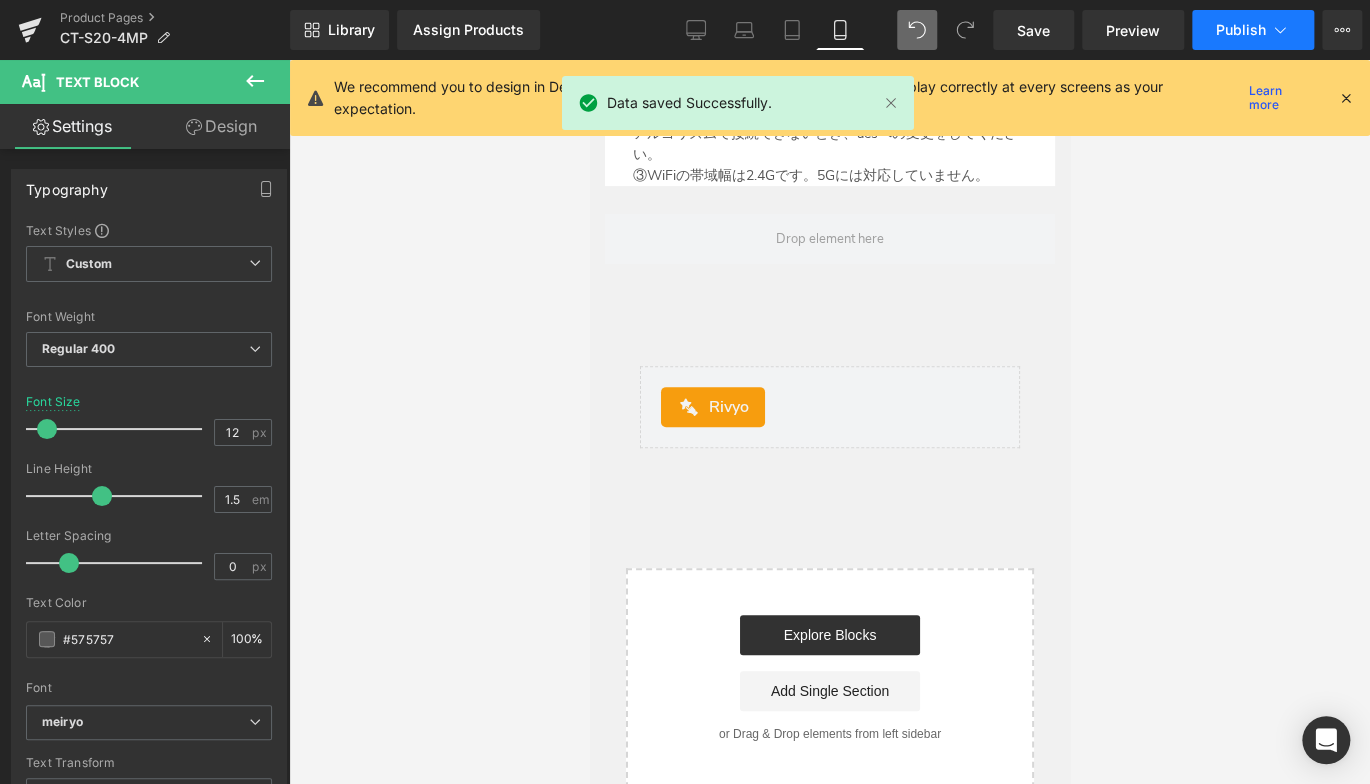 click 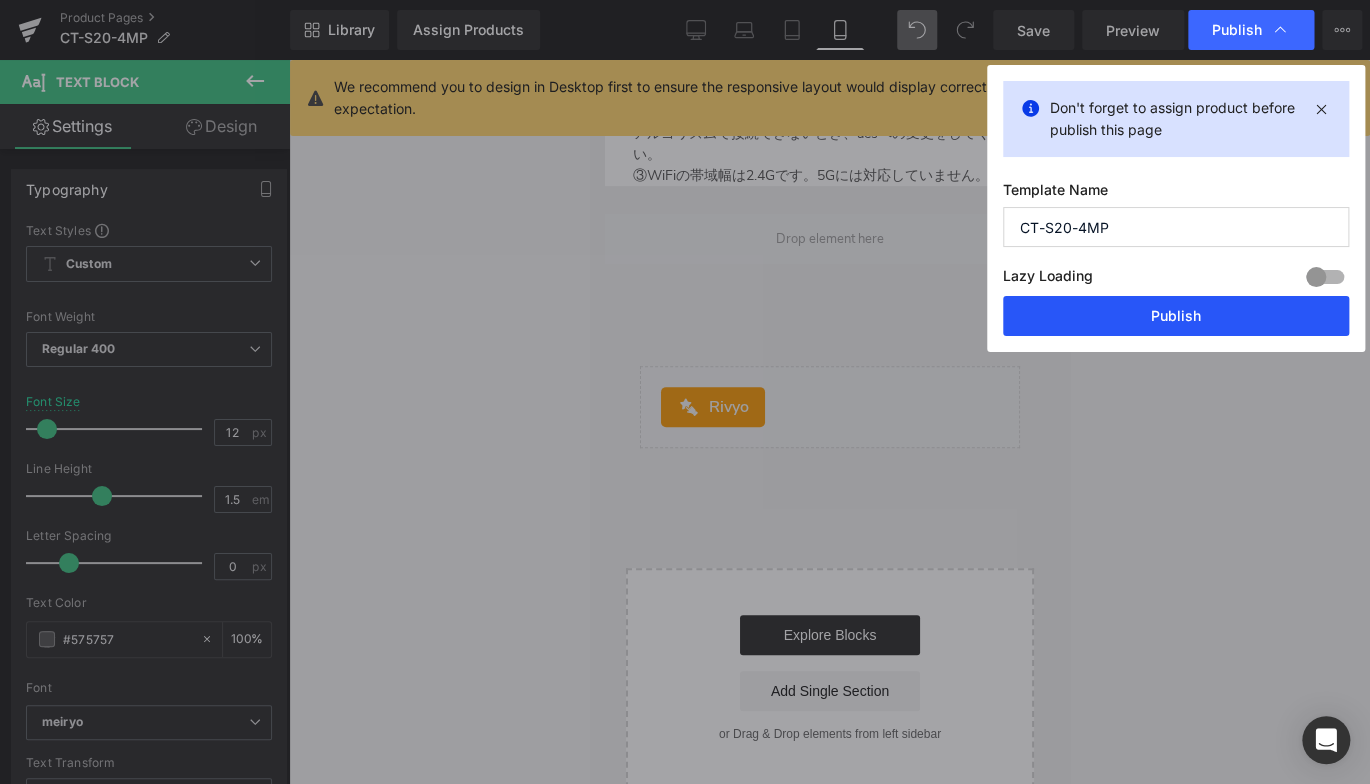 click on "Publish" at bounding box center (1176, 316) 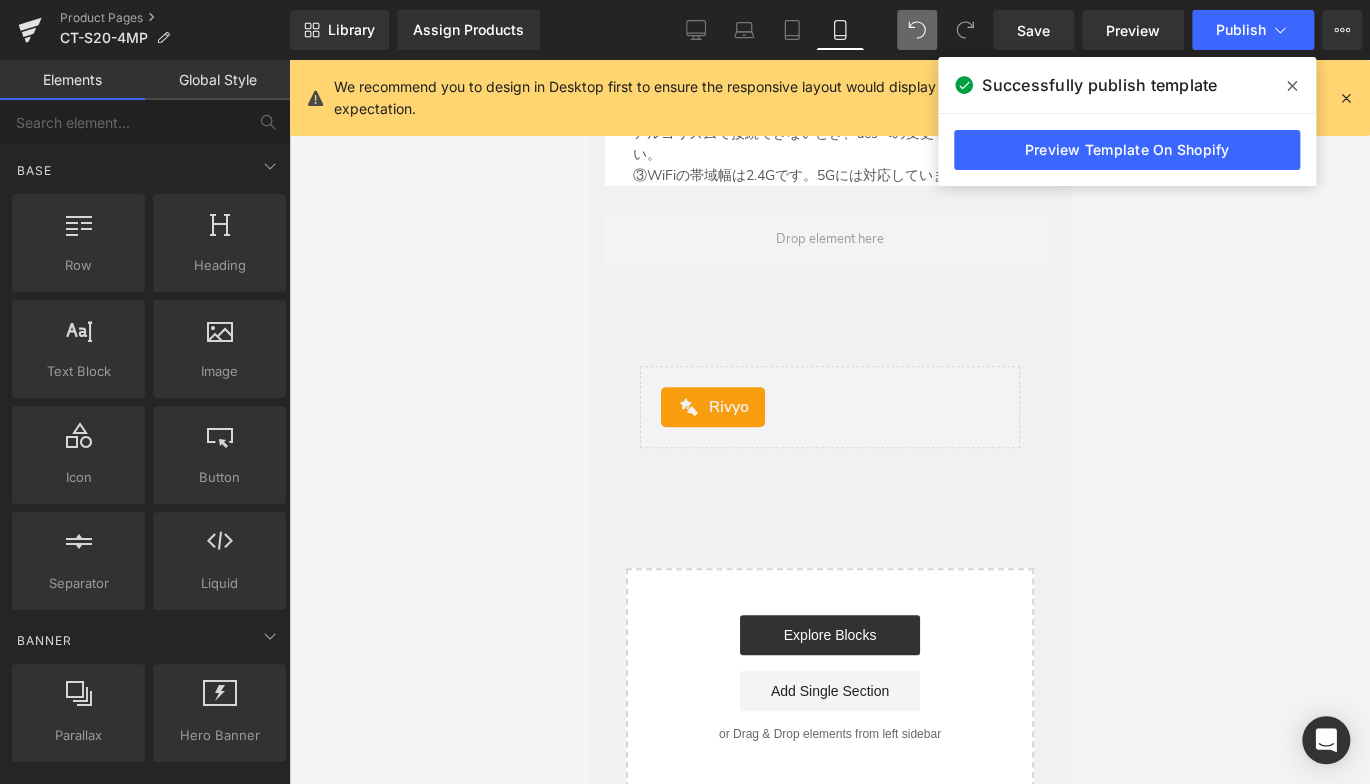 click at bounding box center (829, 422) 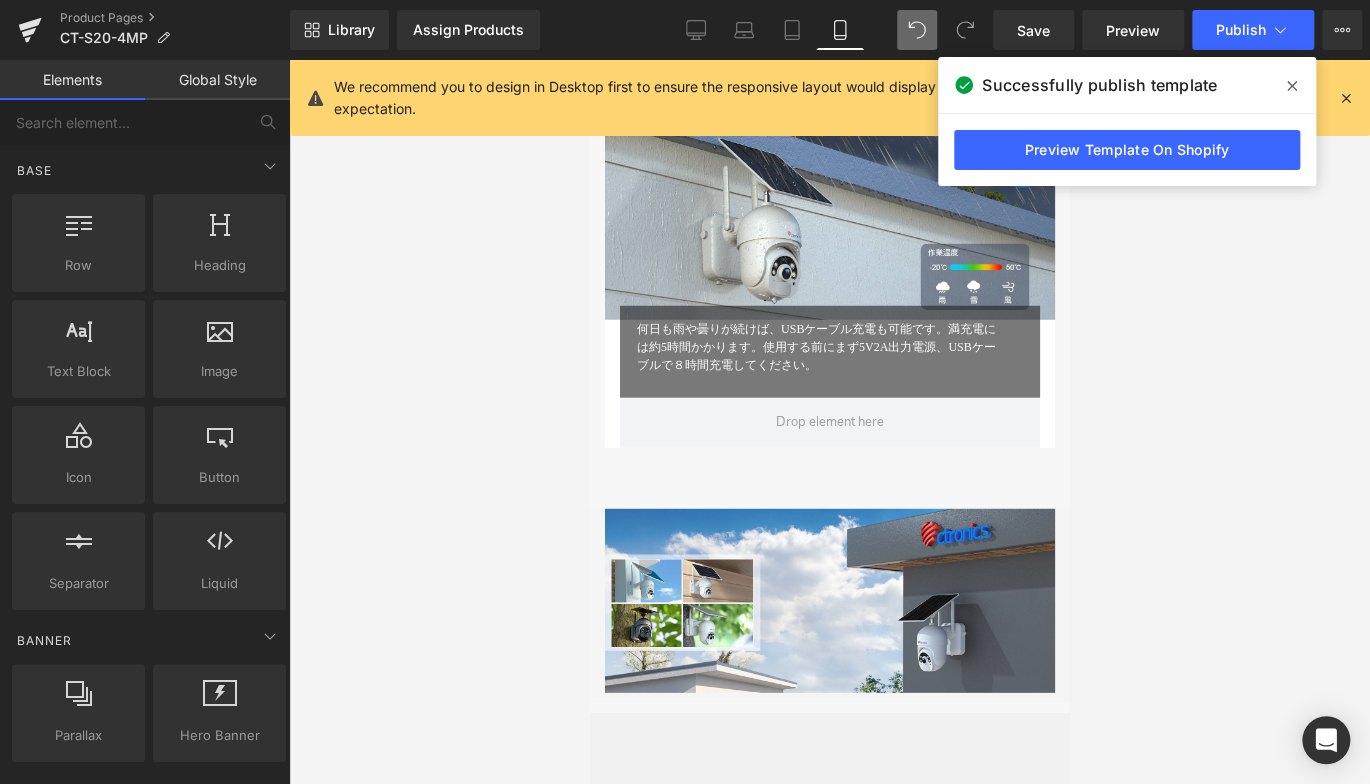 scroll, scrollTop: 5600, scrollLeft: 0, axis: vertical 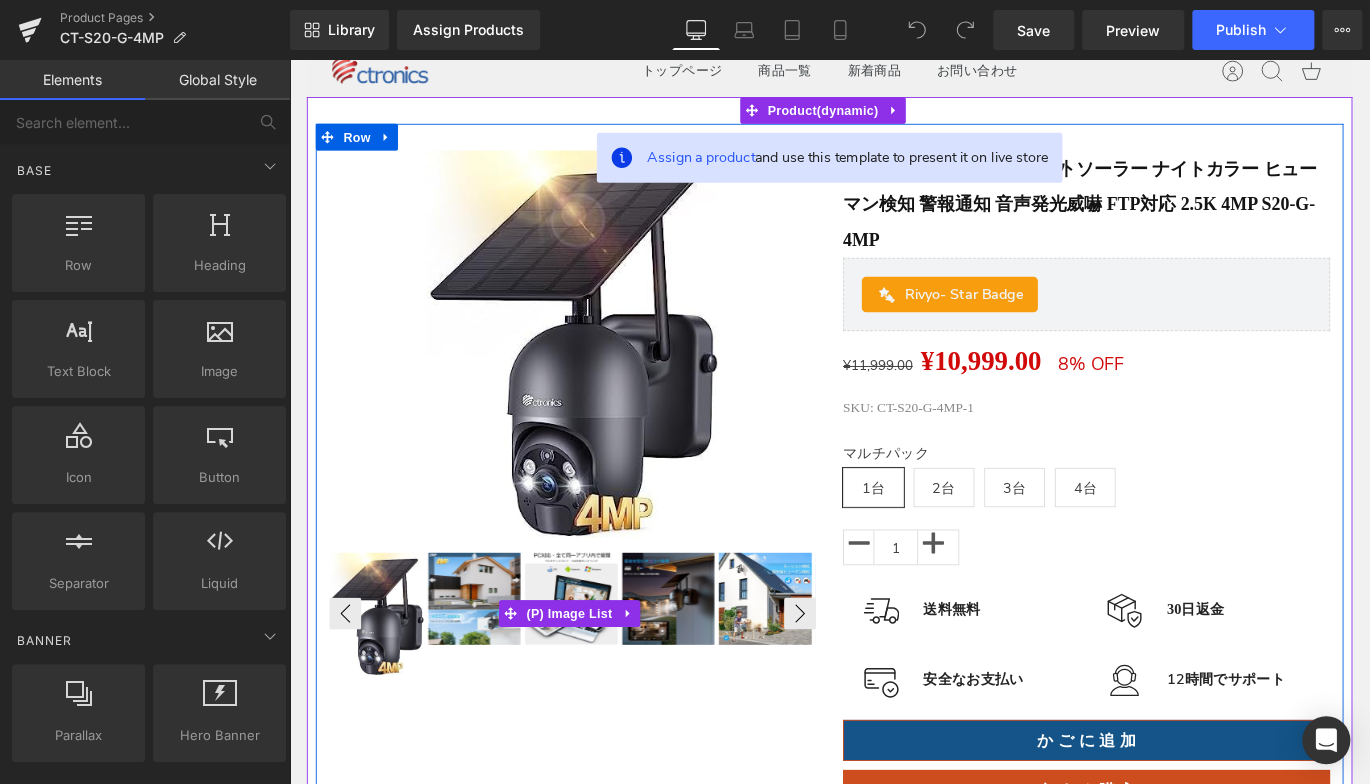 click at bounding box center [388, 679] 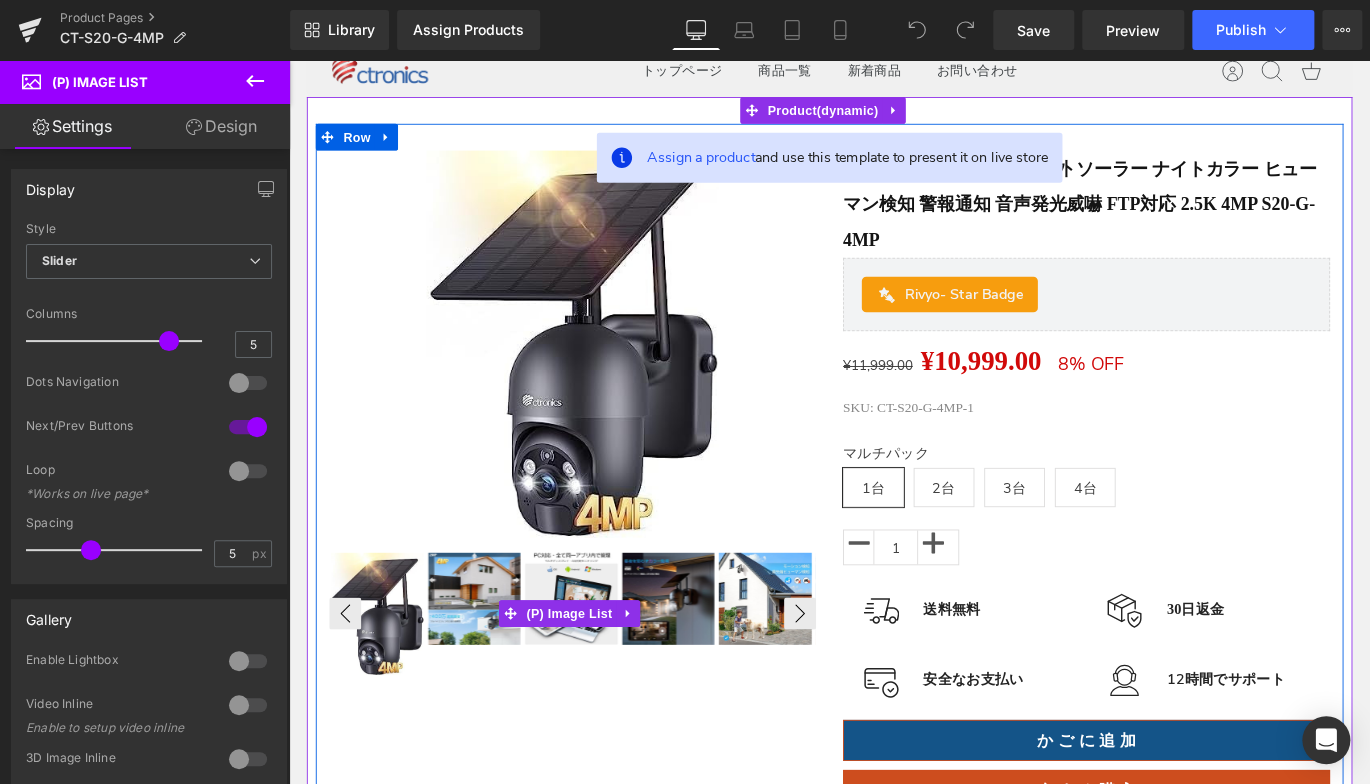 click at bounding box center (497, 663) 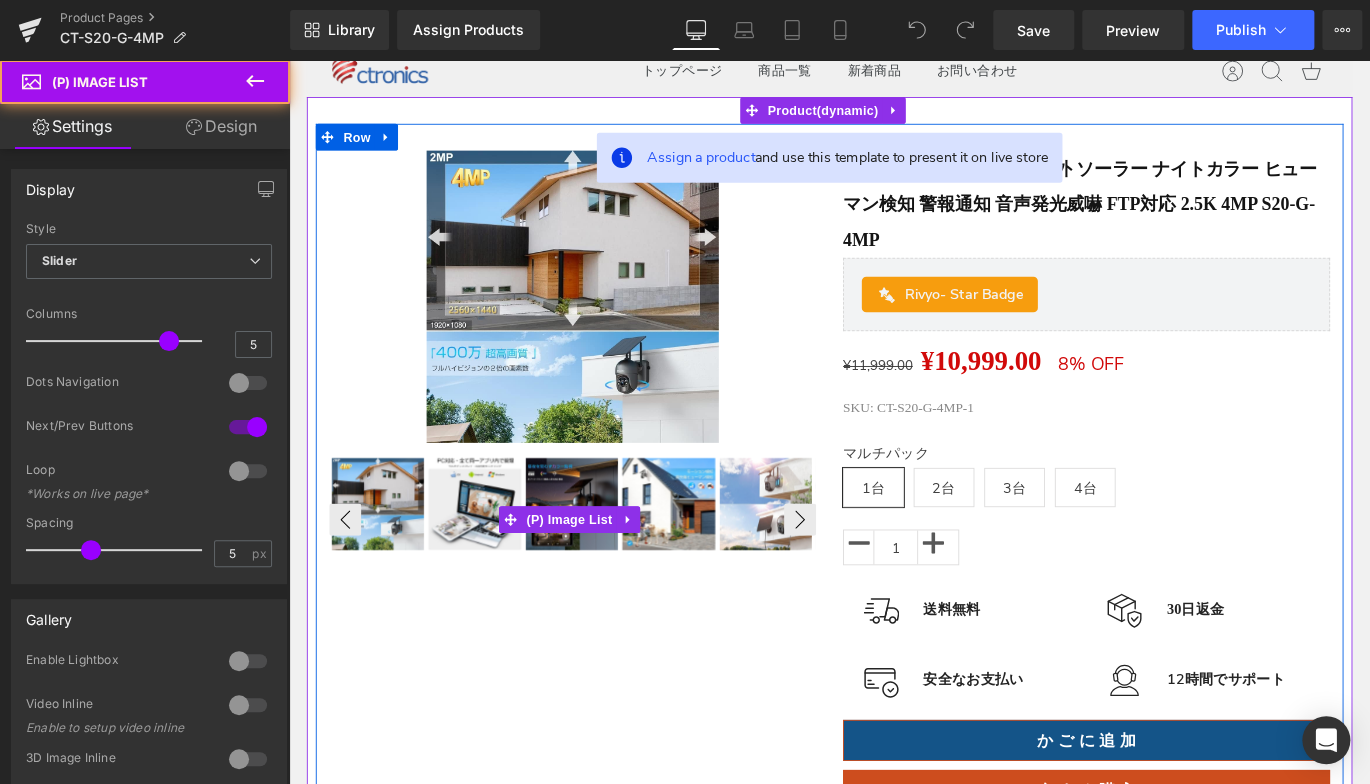 drag, startPoint x: 487, startPoint y: 673, endPoint x: 502, endPoint y: 672, distance: 15.033297 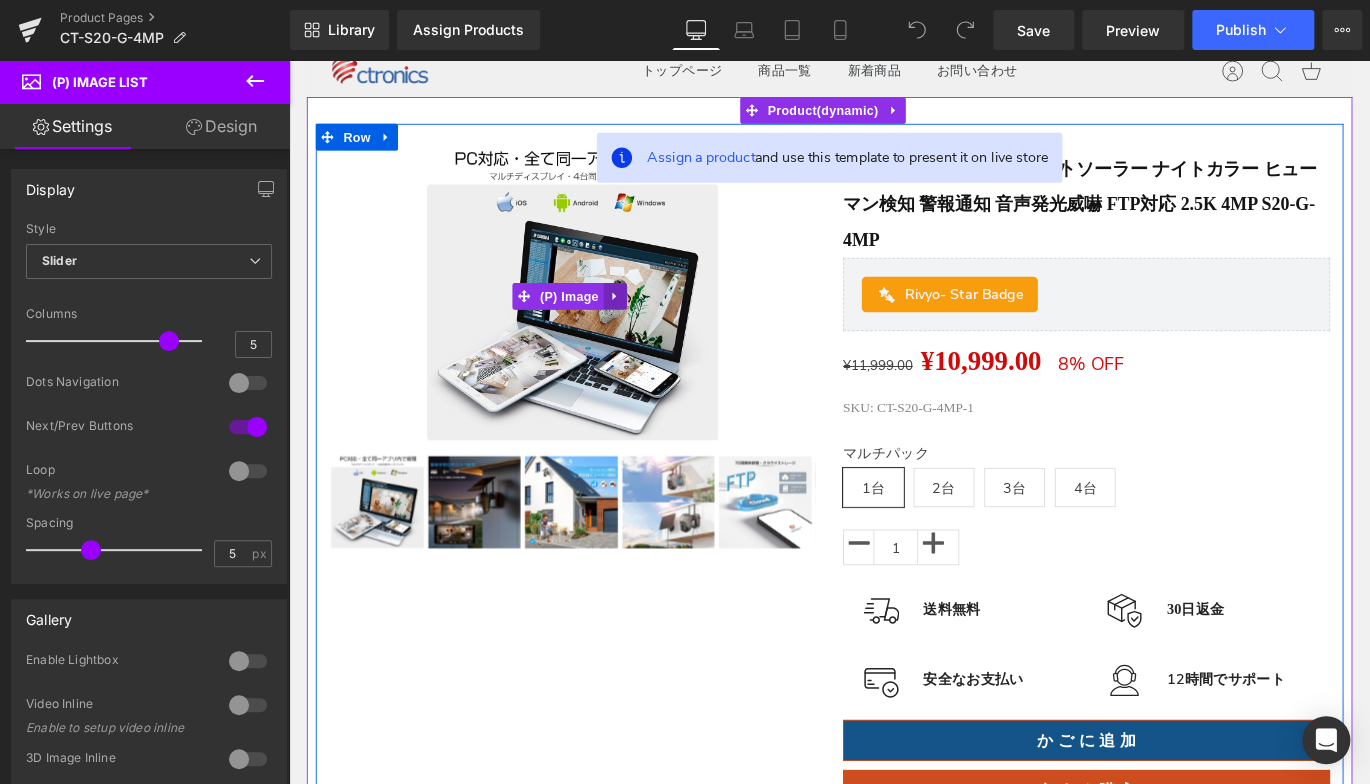 click at bounding box center (606, 323) 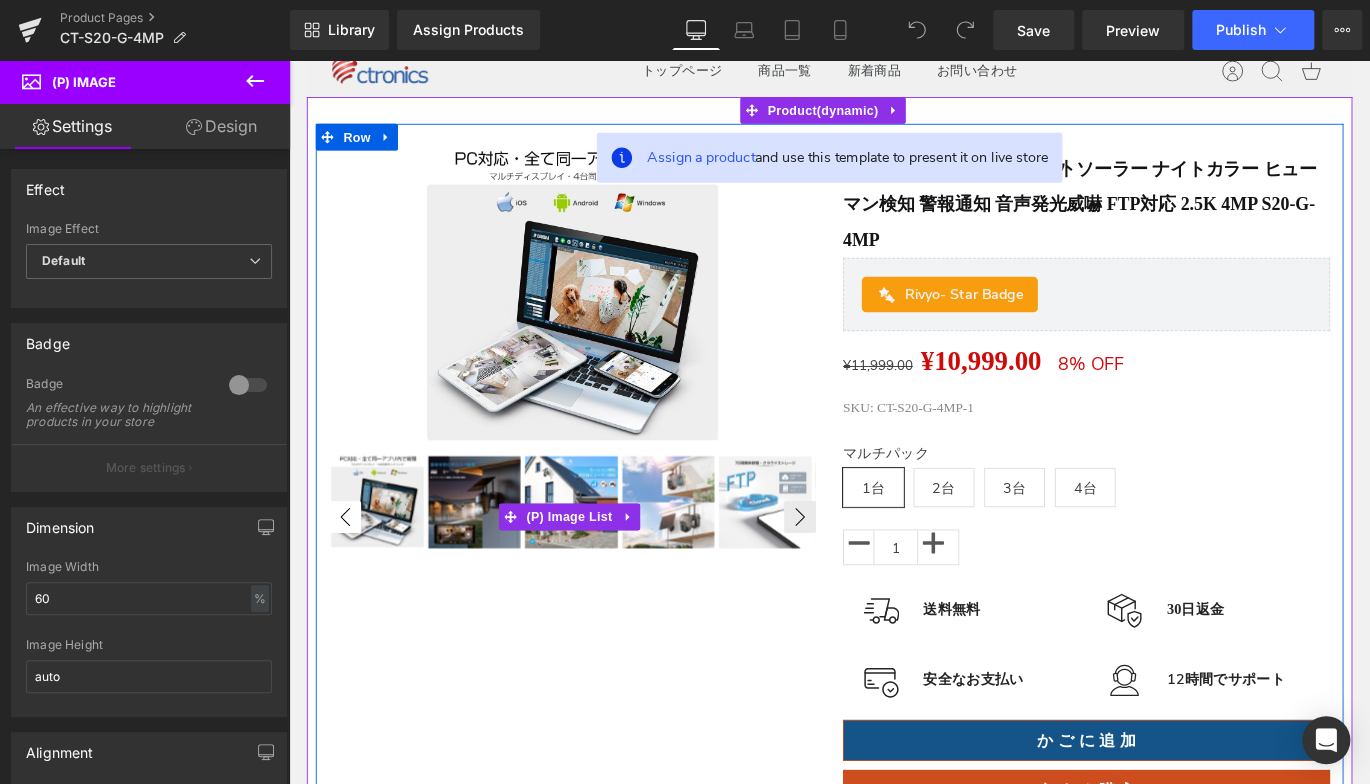 click on "‹" at bounding box center [352, 571] 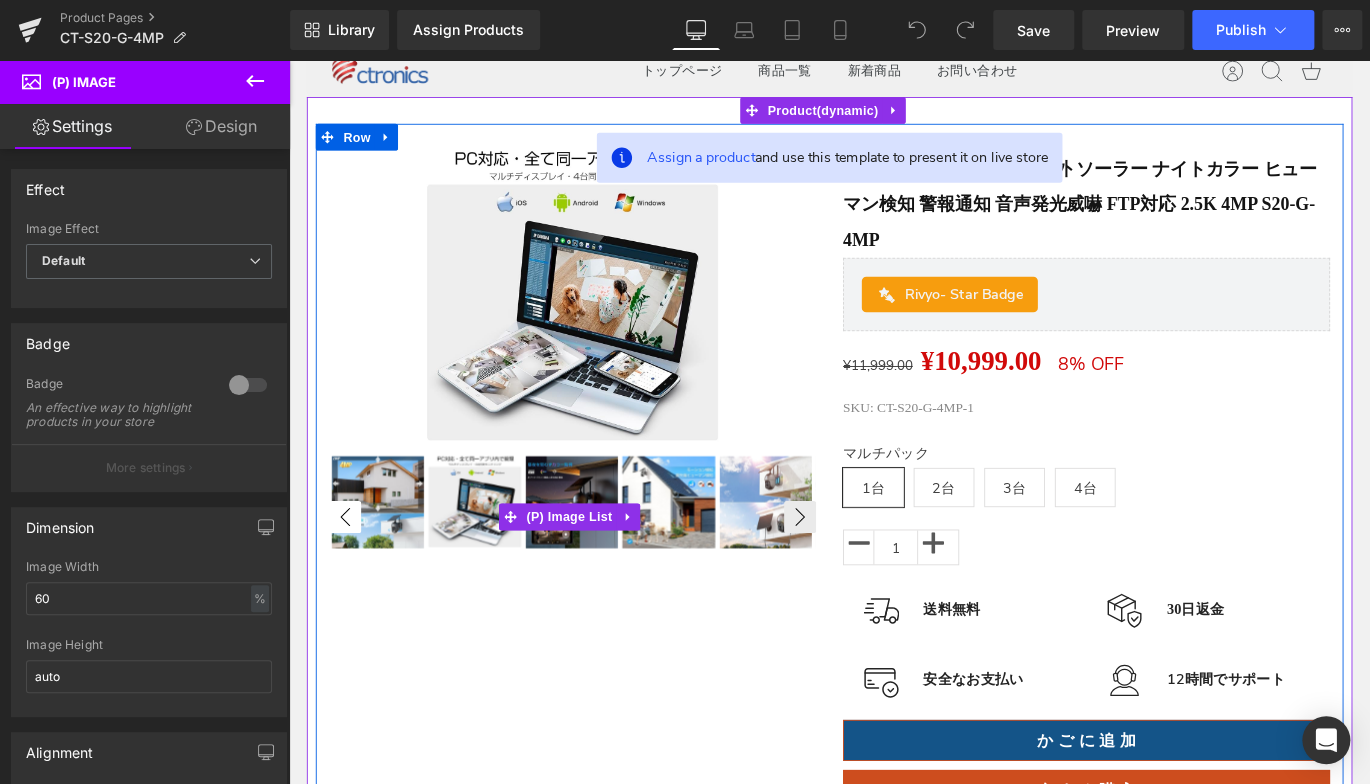 click on "‹" at bounding box center (352, 571) 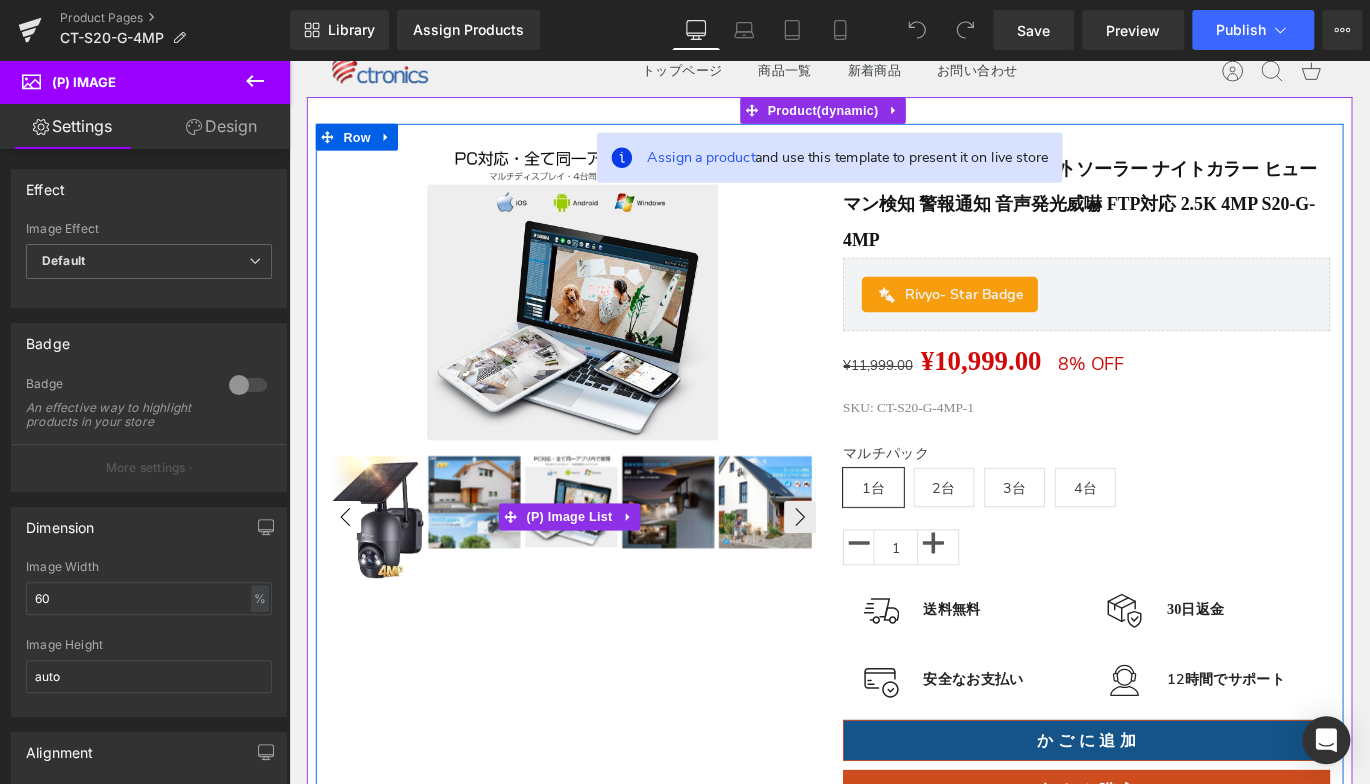 click on "‹" at bounding box center [352, 571] 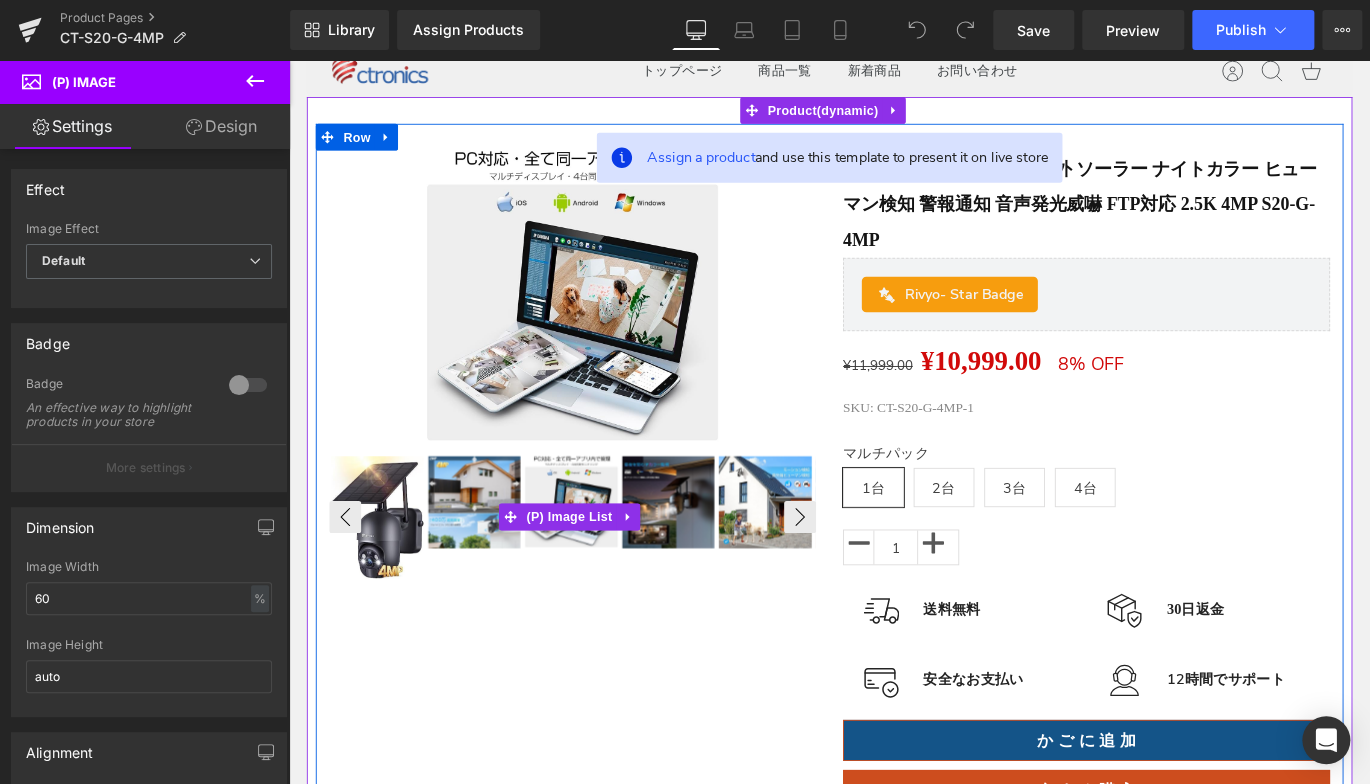 click at bounding box center (388, 571) 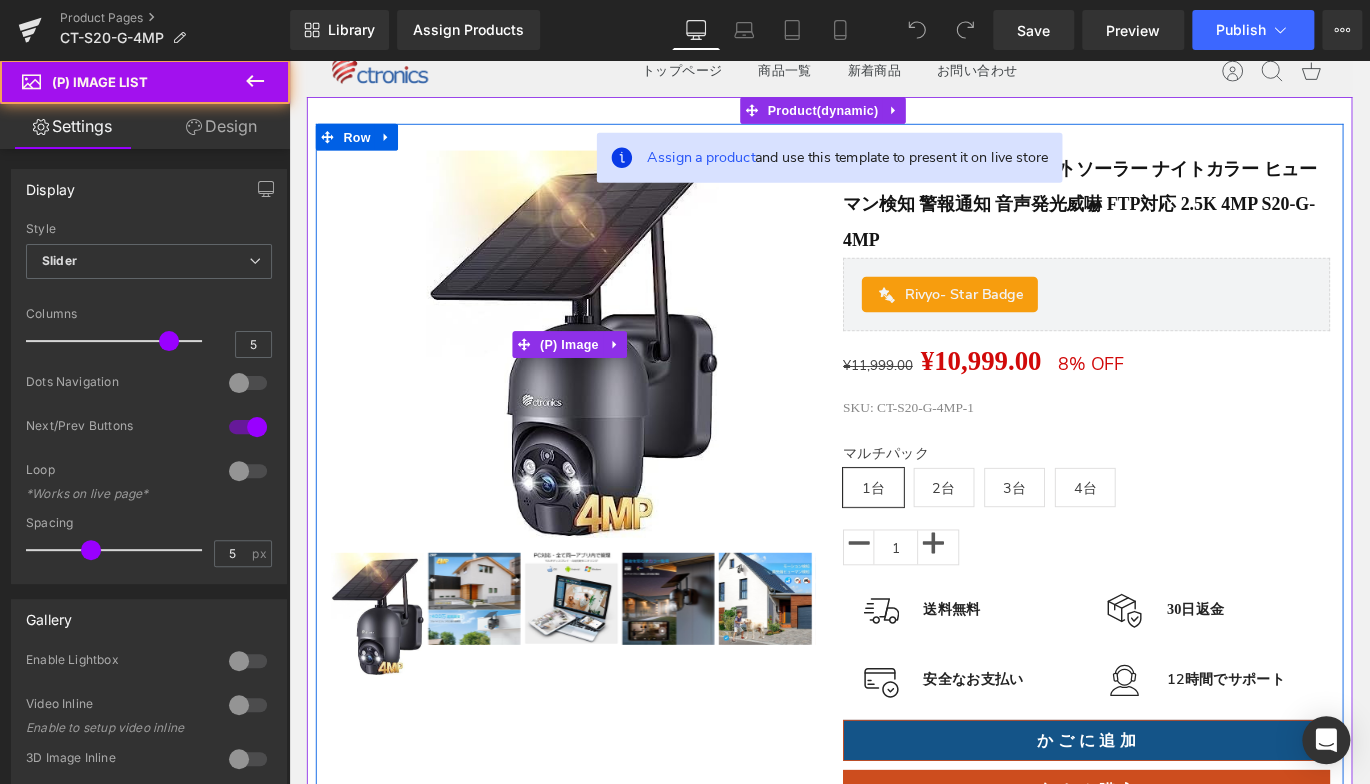 click at bounding box center (606, 377) 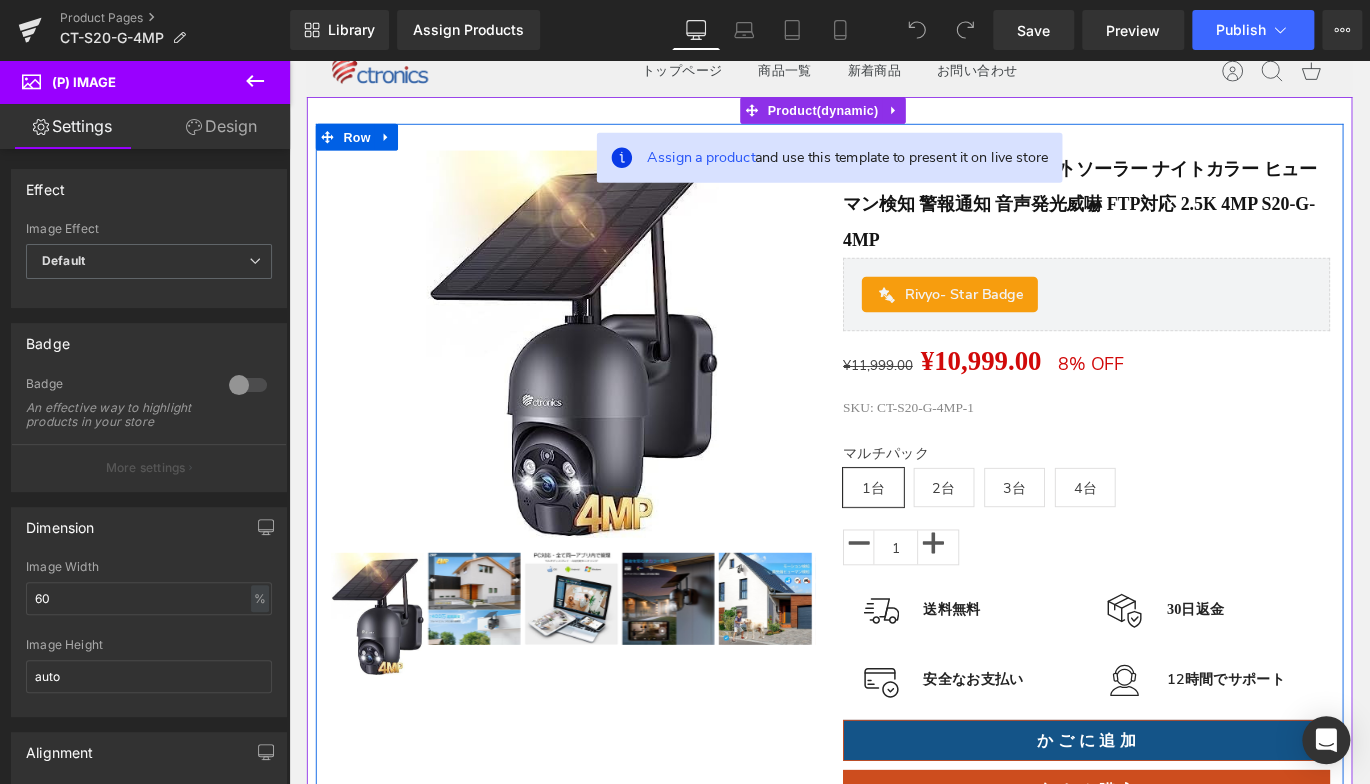 drag, startPoint x: 407, startPoint y: 803, endPoint x: 619, endPoint y: 366, distance: 485.70877 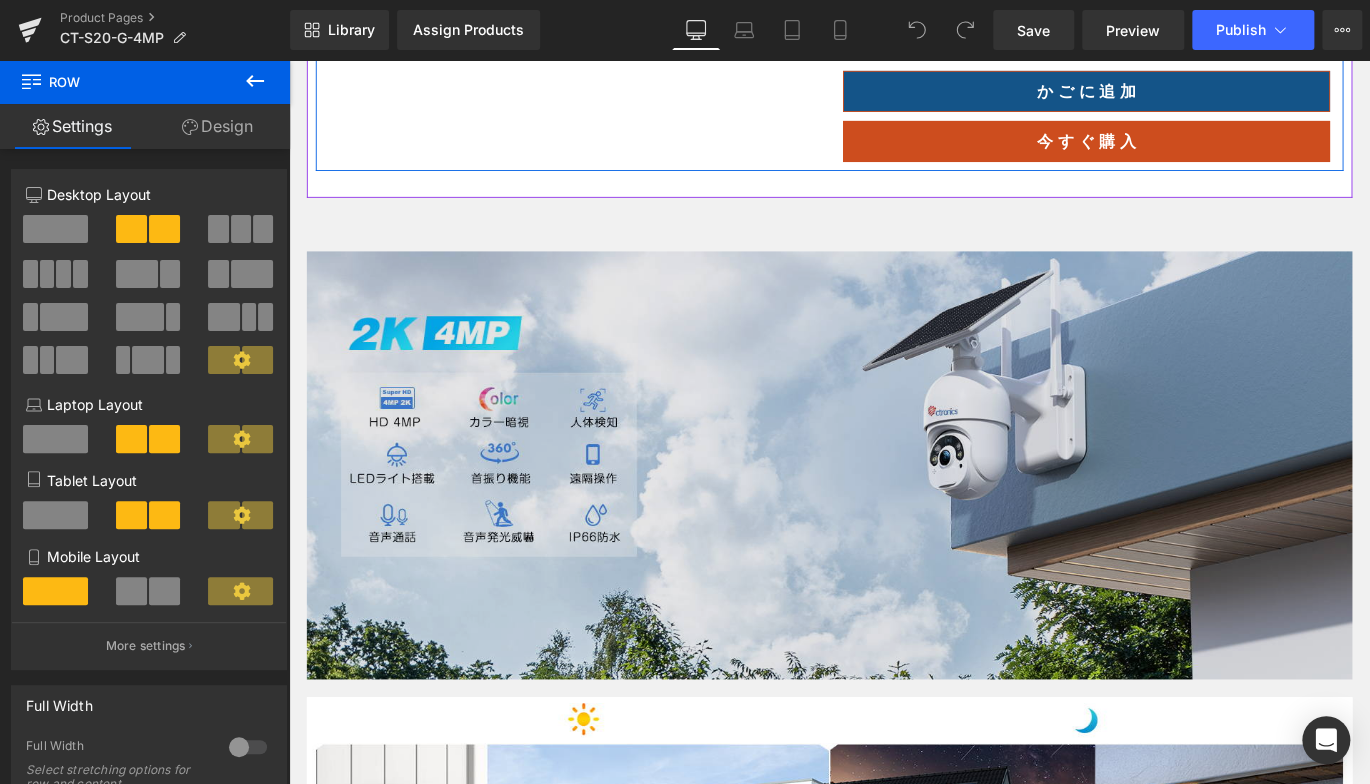 scroll, scrollTop: 1000, scrollLeft: 0, axis: vertical 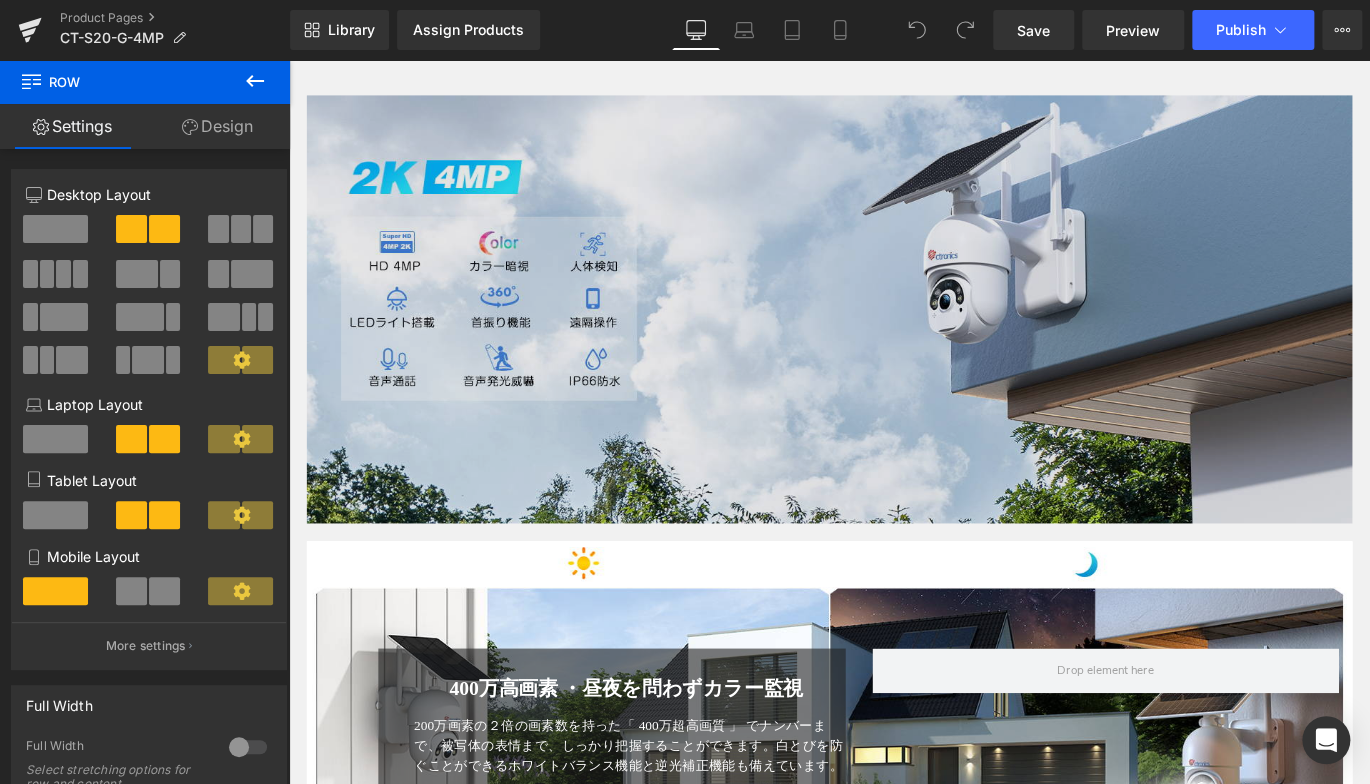 click at bounding box center (894, 340) 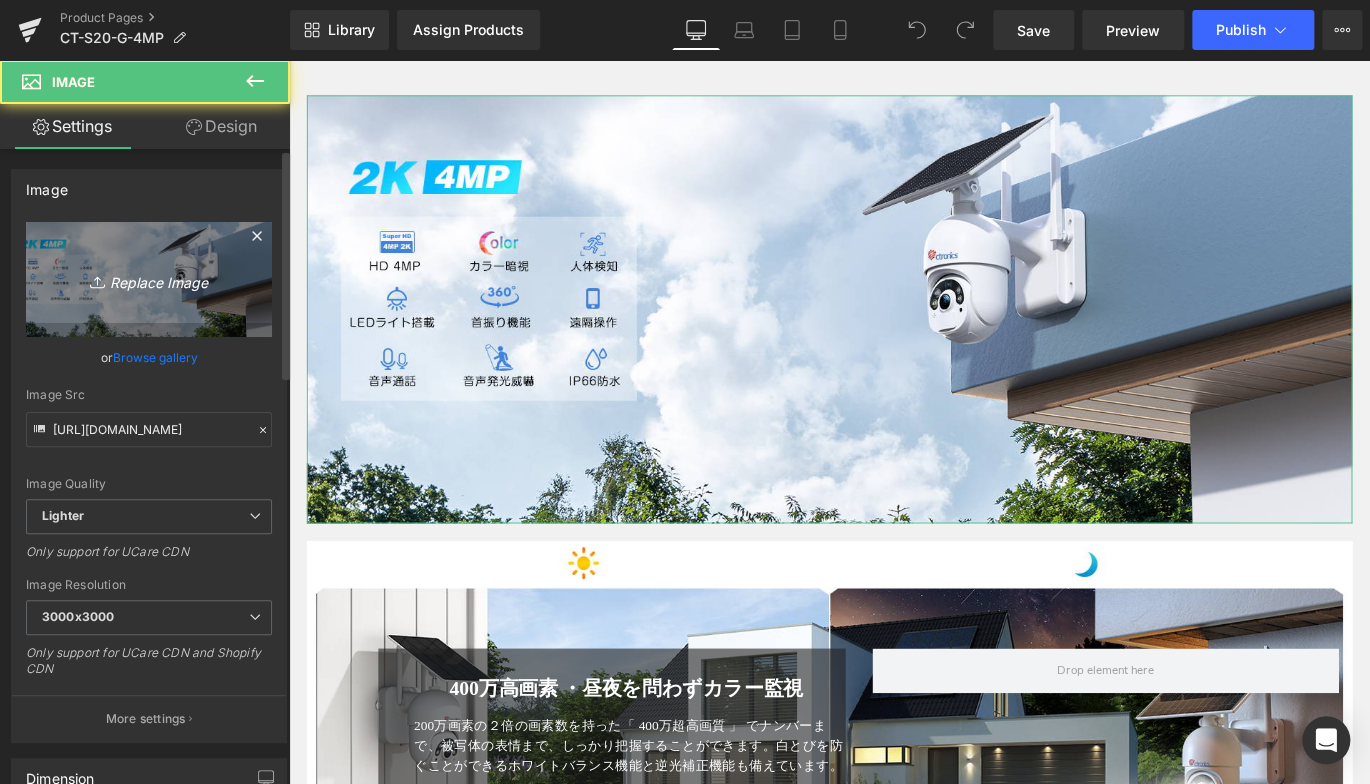 click on "Replace Image" at bounding box center (149, 279) 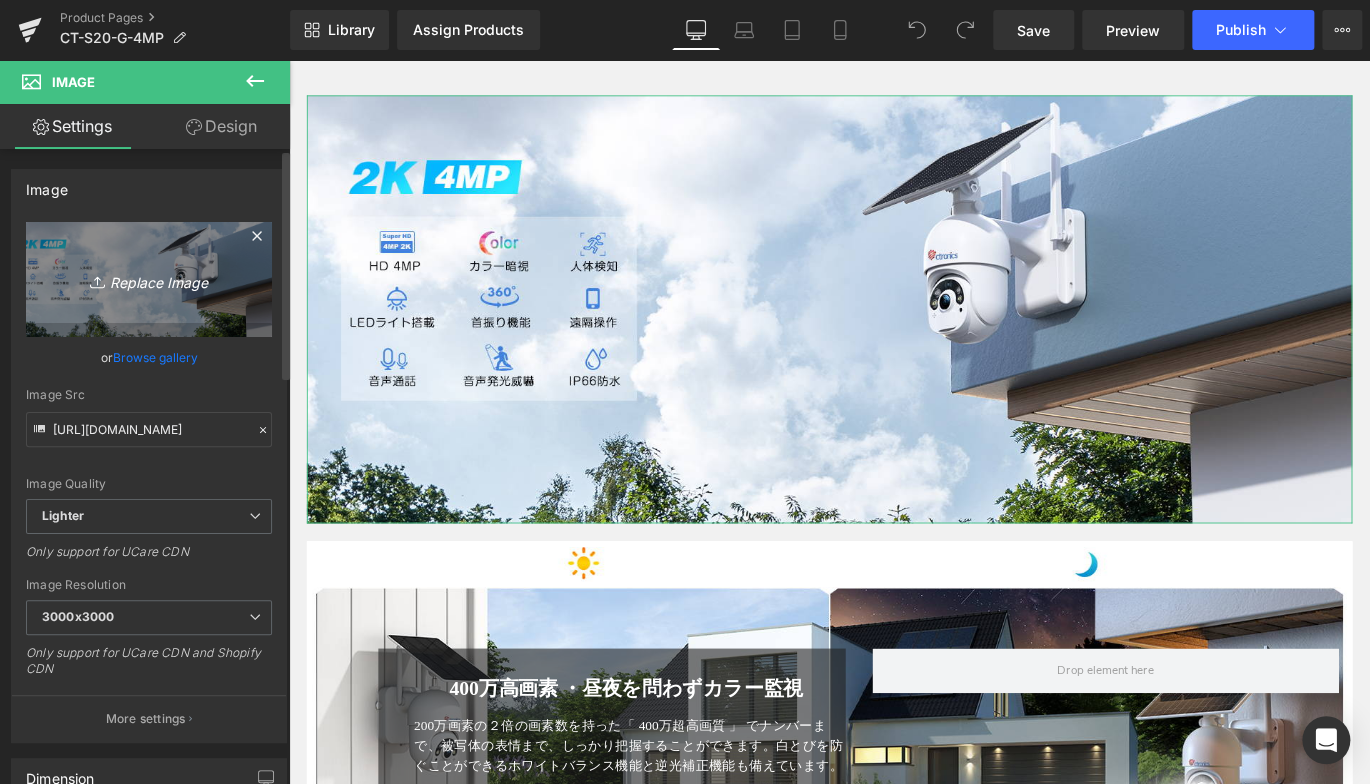 type on "C:\fakepath\1.jpg" 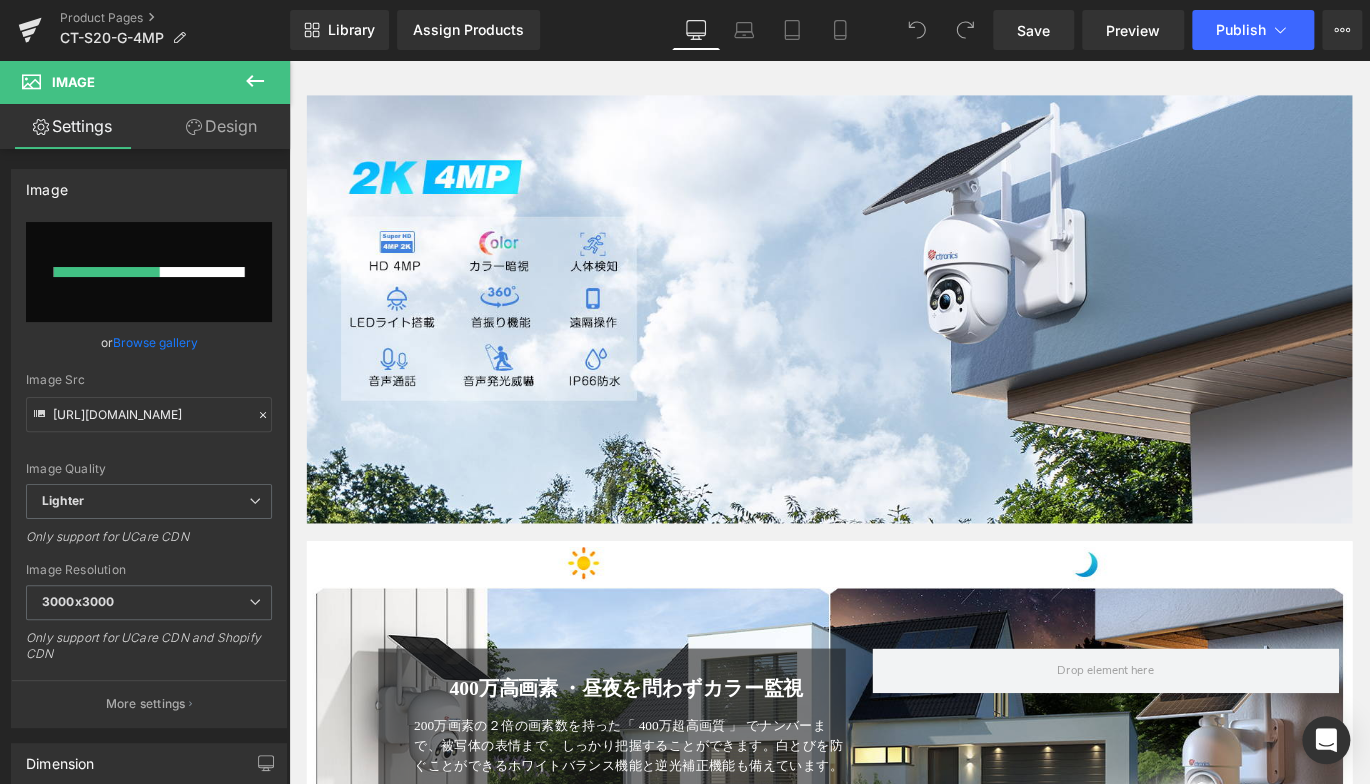 type 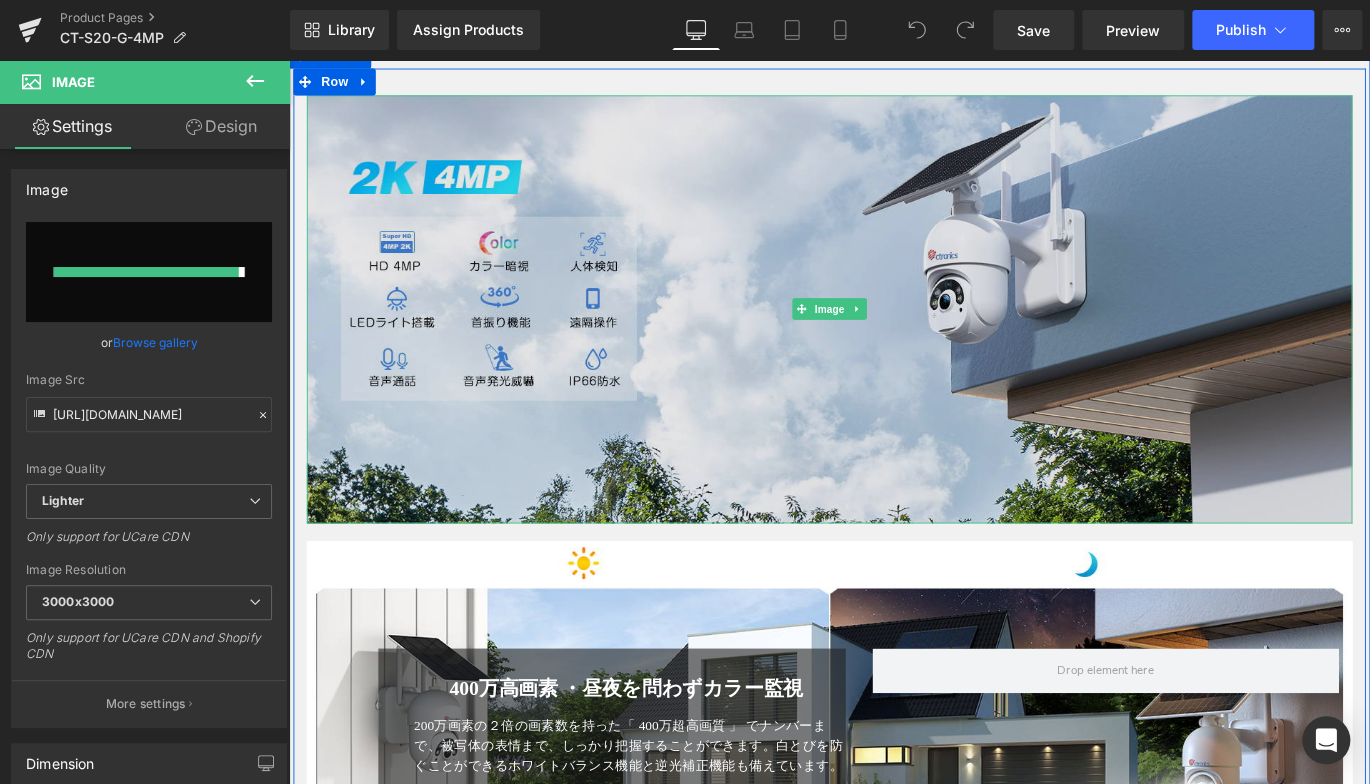 type on "https://ucarecdn.com/b1dfdfb9-ab7f-4279-b4e1-e4fcea67a7cd/-/format/auto/-/preview/3000x3000/-/quality/lighter/1.jpg" 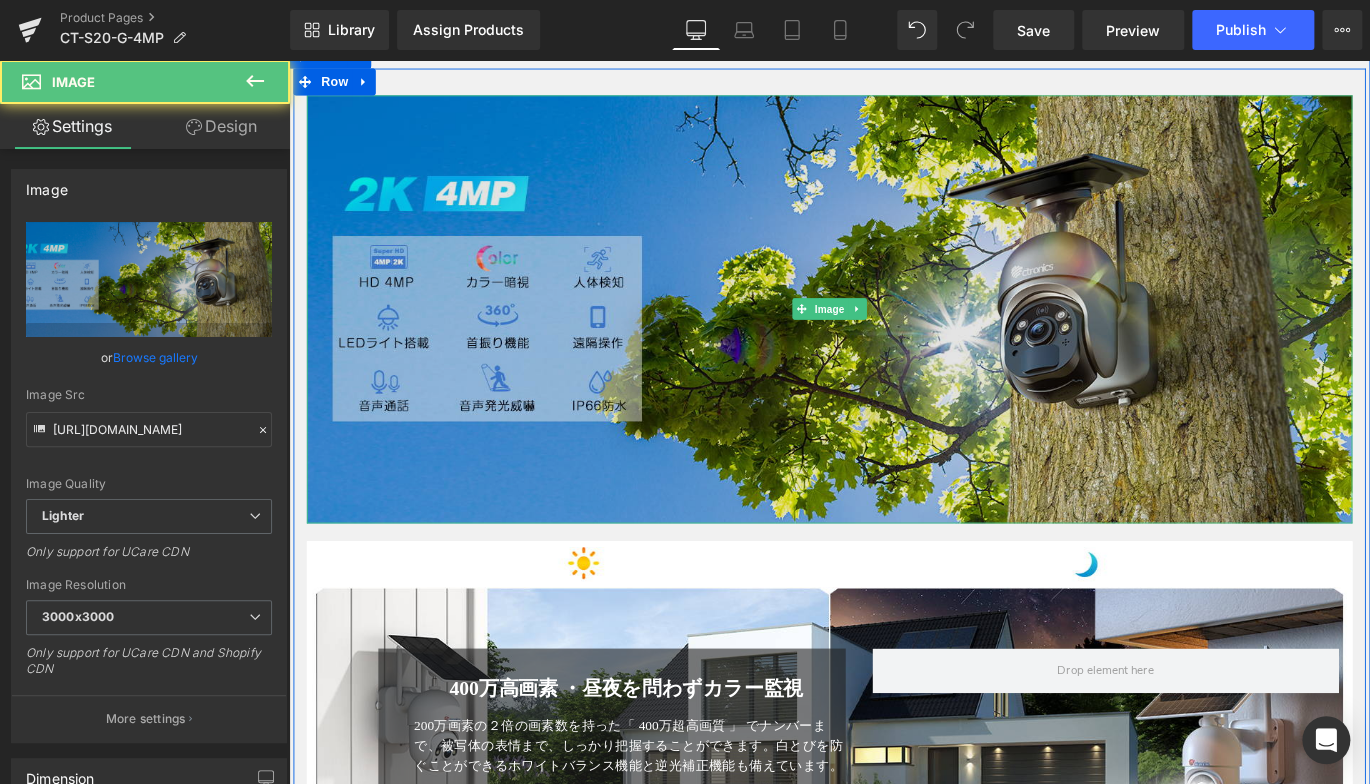 click at bounding box center [894, 340] 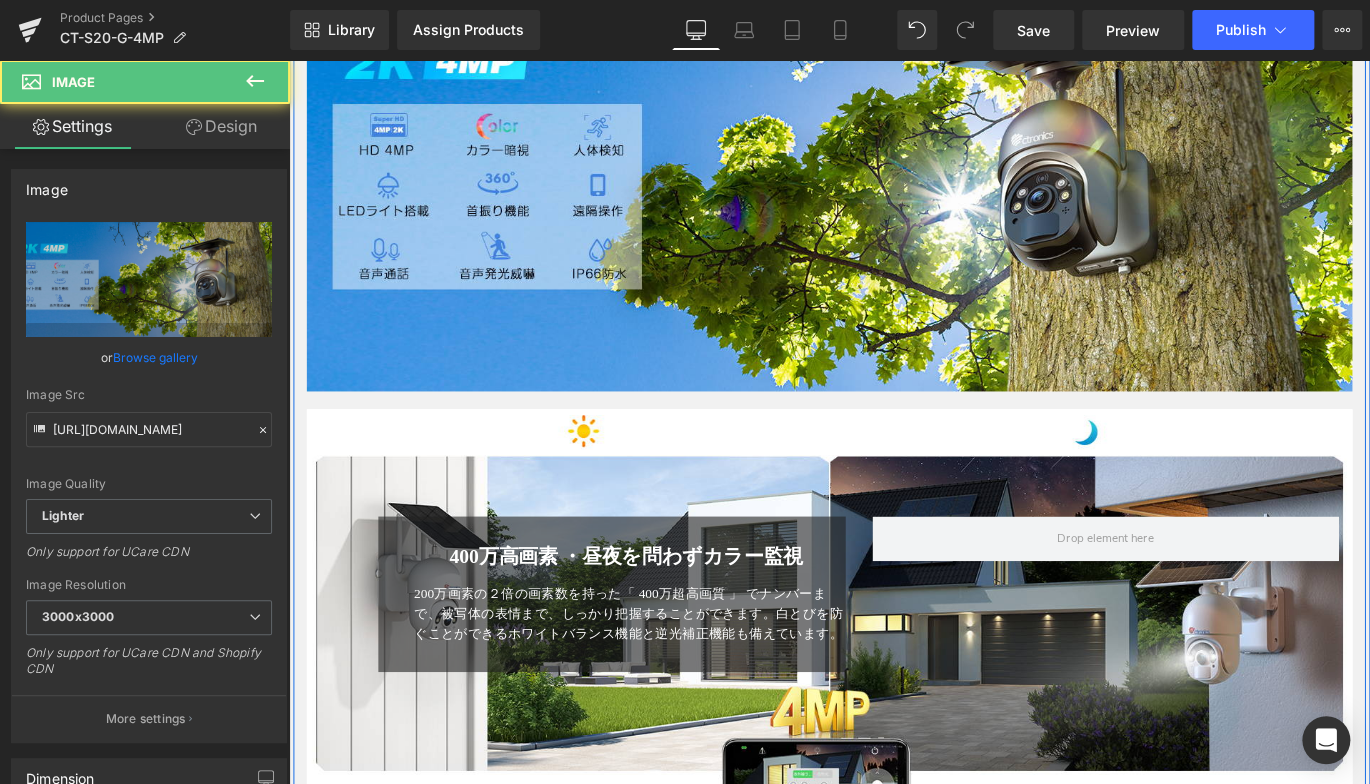 scroll, scrollTop: 1300, scrollLeft: 0, axis: vertical 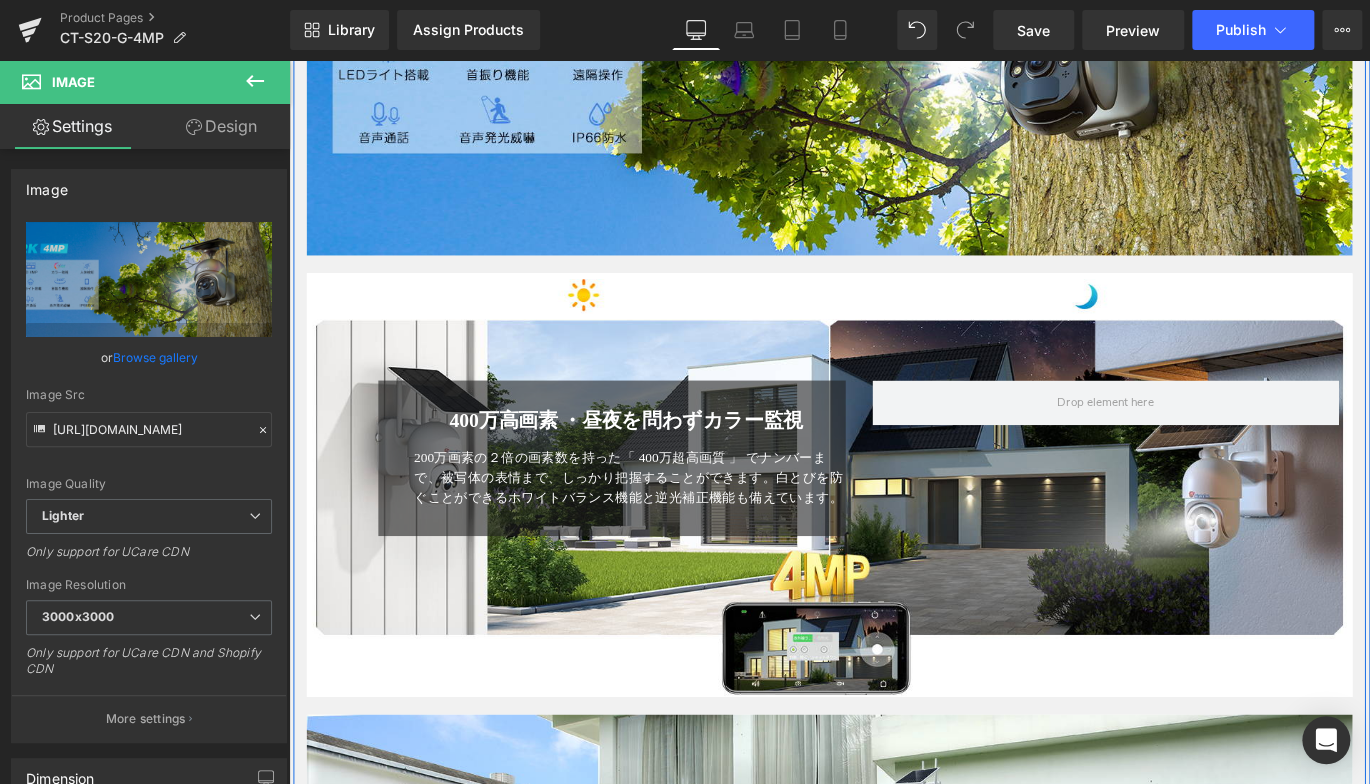 click on "400万高画素 ・昼夜を問わずカラー監視
Heading
200万画素の２倍の画素数を持った「 400万超高画質 」 でナンバーまで、被写体の表情まで、しっかり把握することができます。白とびを防ぐことができるホワイトバランス機能と逆光補正機能も備えています。
Text Block
Row
Row" at bounding box center (894, 496) 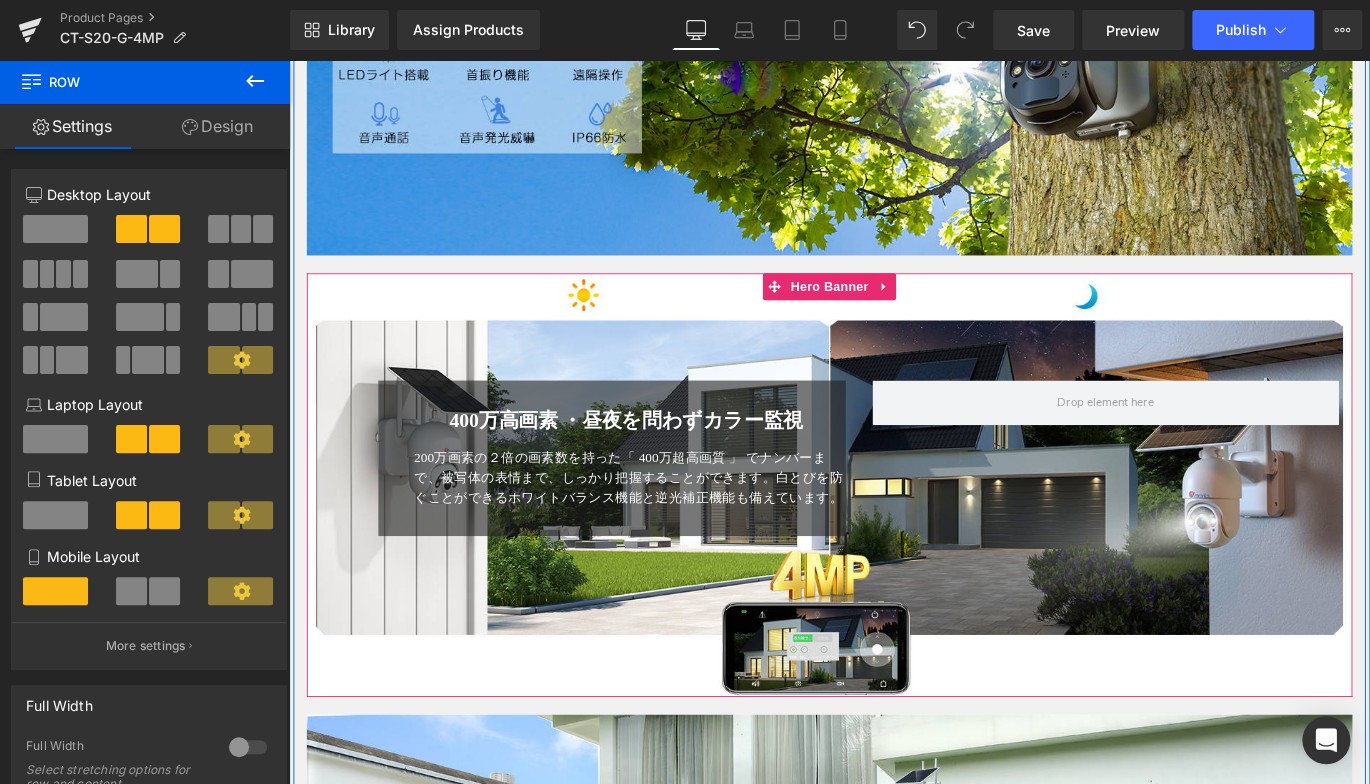 click at bounding box center (894, 536) 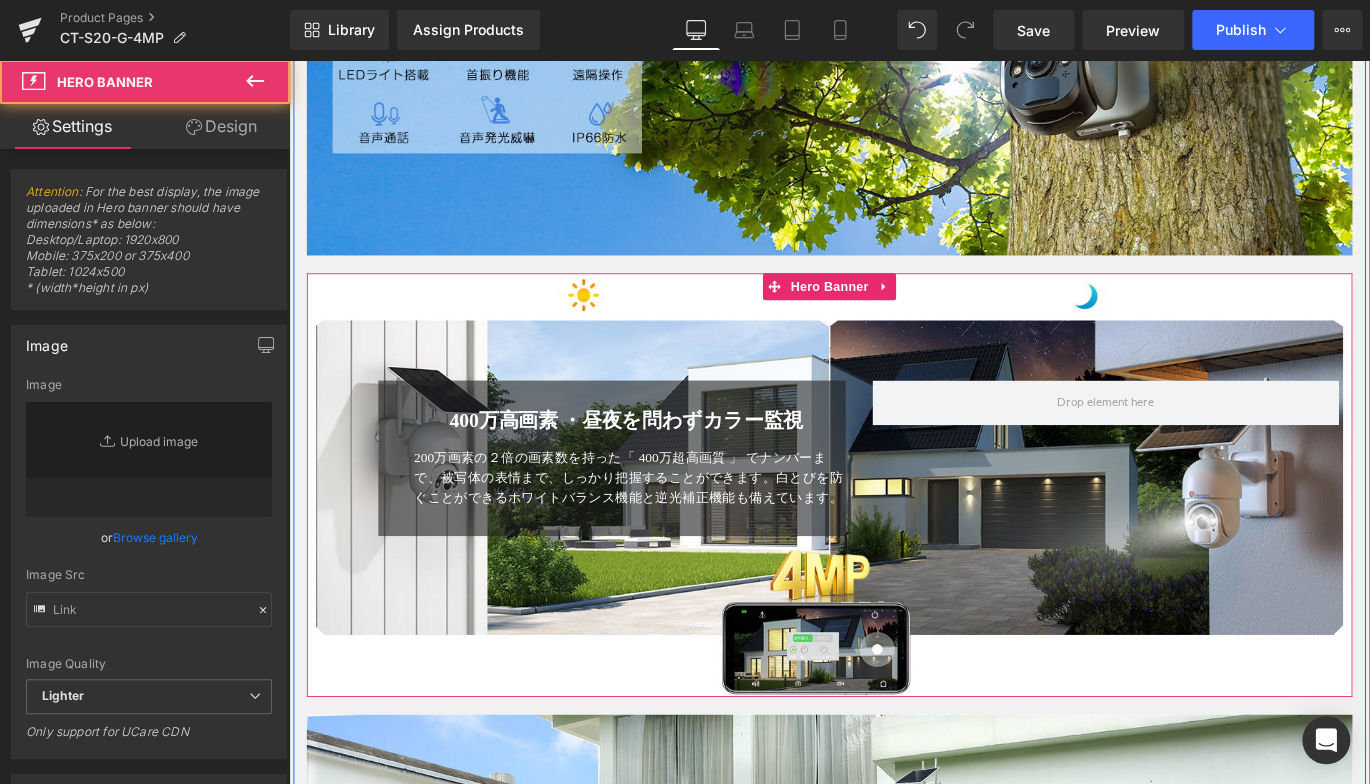 type on "https://ucarecdn.com/ef78d9fa-18cc-4cd1-905c-36f4258f400f/-/format/auto/-/preview/3000x3000/-/quality/lighter/2.jpg" 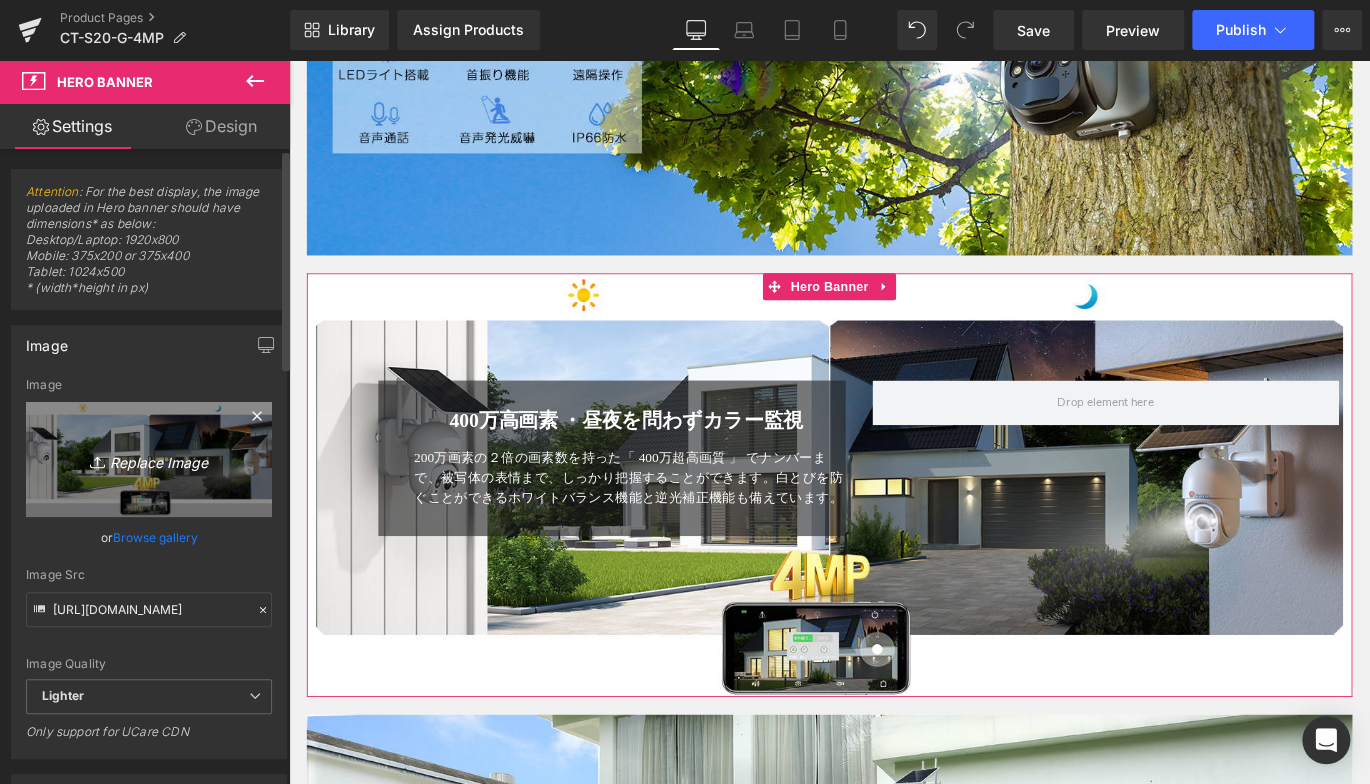 click on "Replace Image" at bounding box center (149, 459) 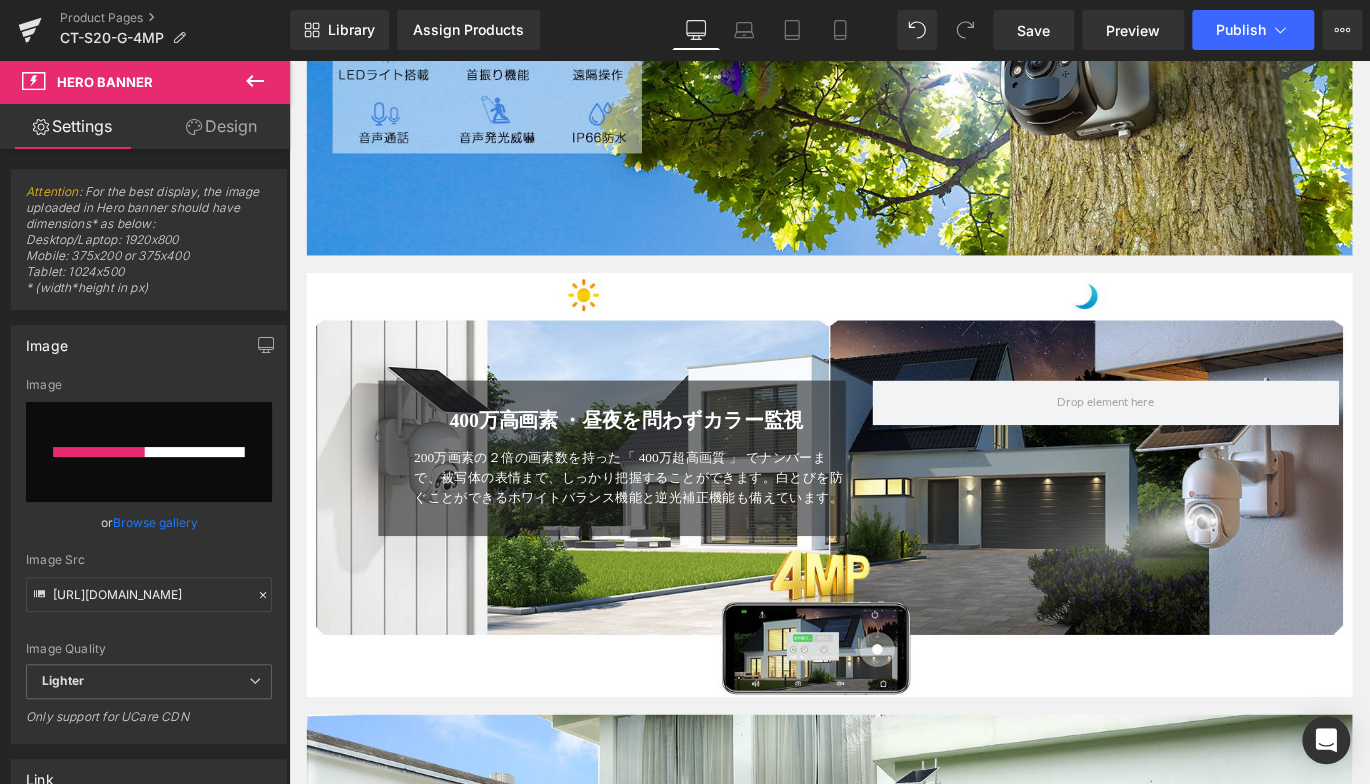 type 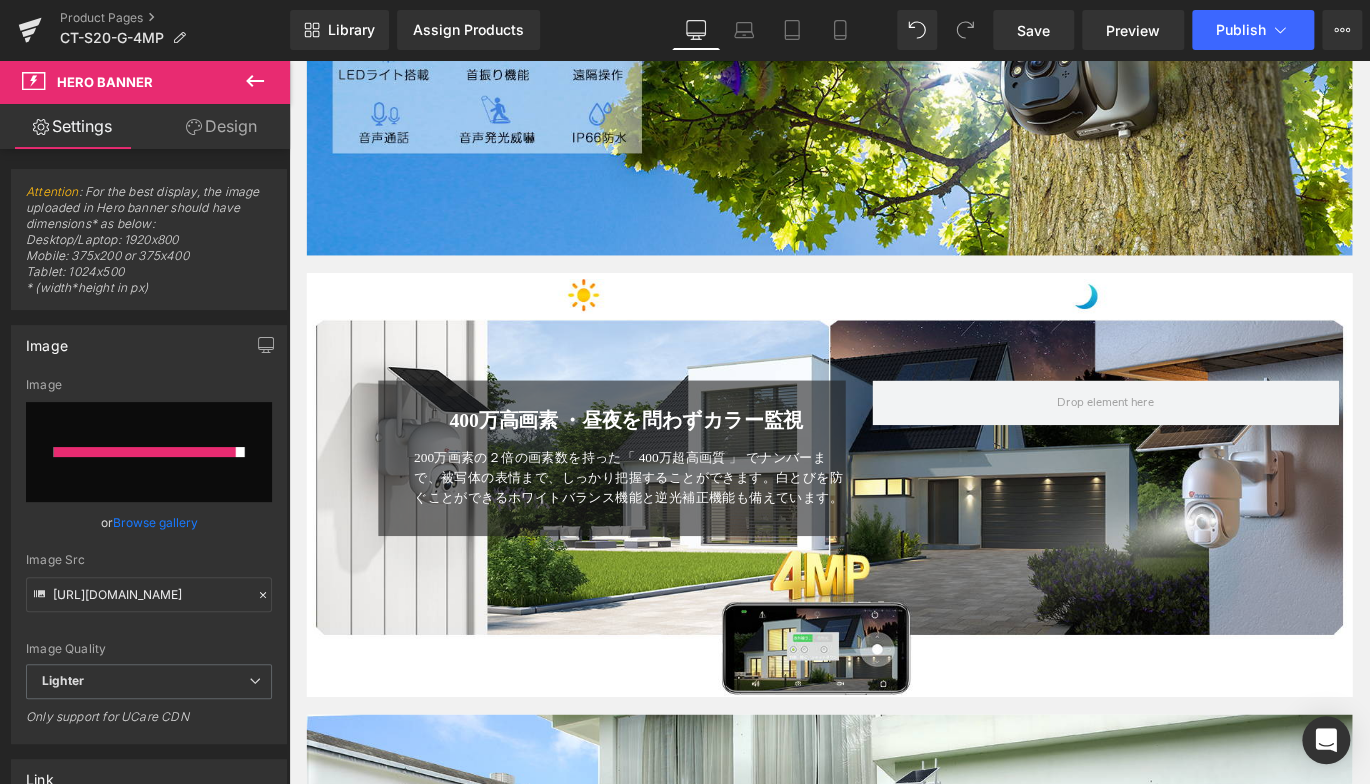 type on "https://ucarecdn.com/af11e525-e3da-4632-bc0c-735ce15d1876/-/format/auto/-/preview/3000x3000/-/quality/lighter/2.jpg" 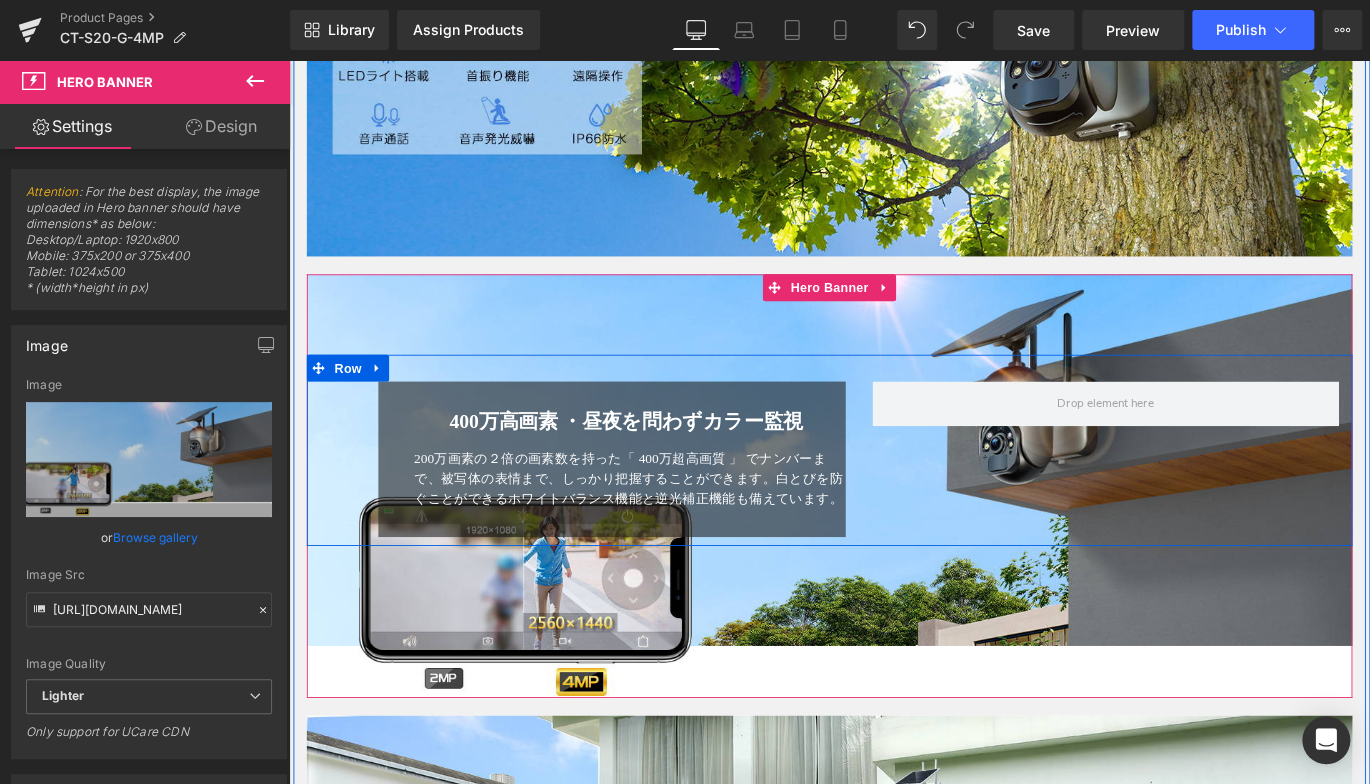 scroll, scrollTop: 1300, scrollLeft: 0, axis: vertical 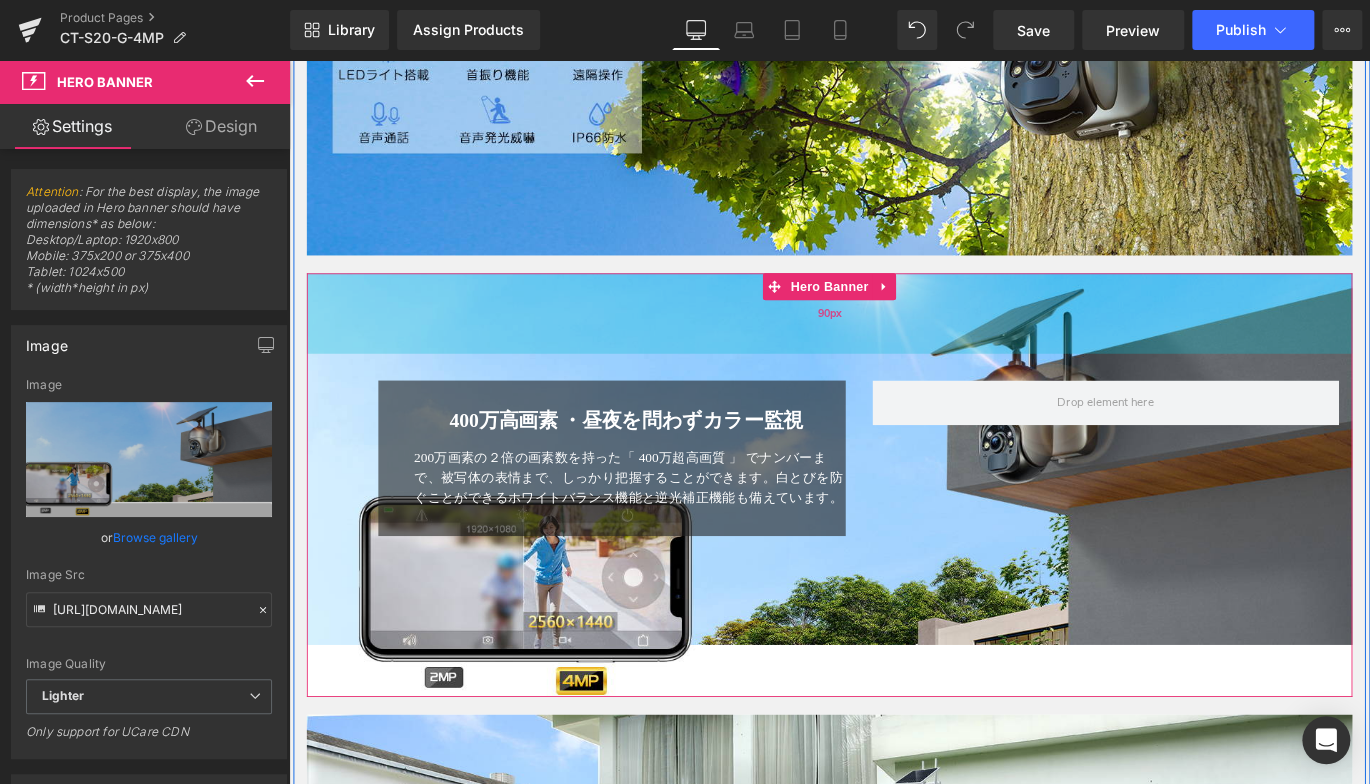 drag, startPoint x: 381, startPoint y: 348, endPoint x: 961, endPoint y: 357, distance: 580.0698 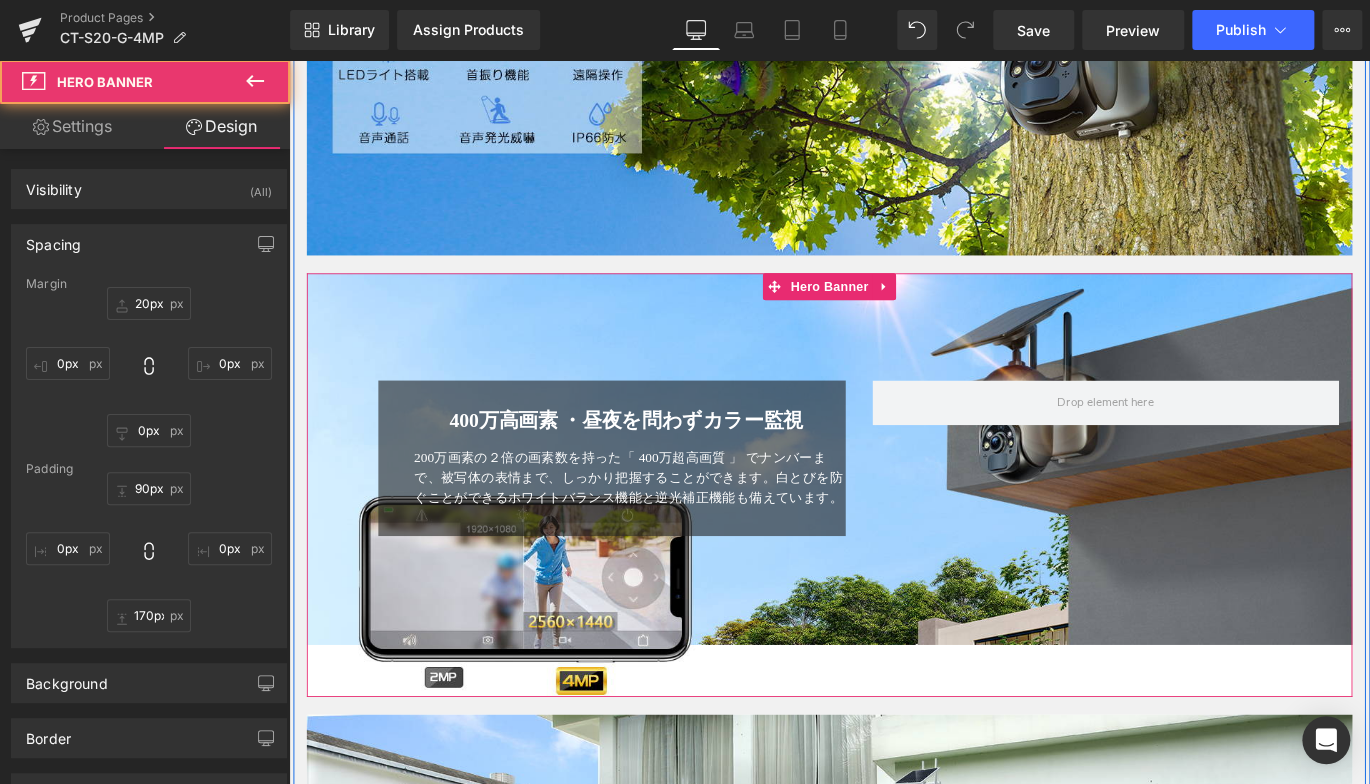 click on "400万高画素 ・昼夜を問わずカラー監視
Heading
200万画素の２倍の画素数を持った「 400万超高画質 」 でナンバーまで、被写体の表情まで、しっかり把握することができます。白とびを防ぐことができるホワイトバランス機能と逆光補正機能も備えています。
Text Block
Row
Row" at bounding box center [894, 496] 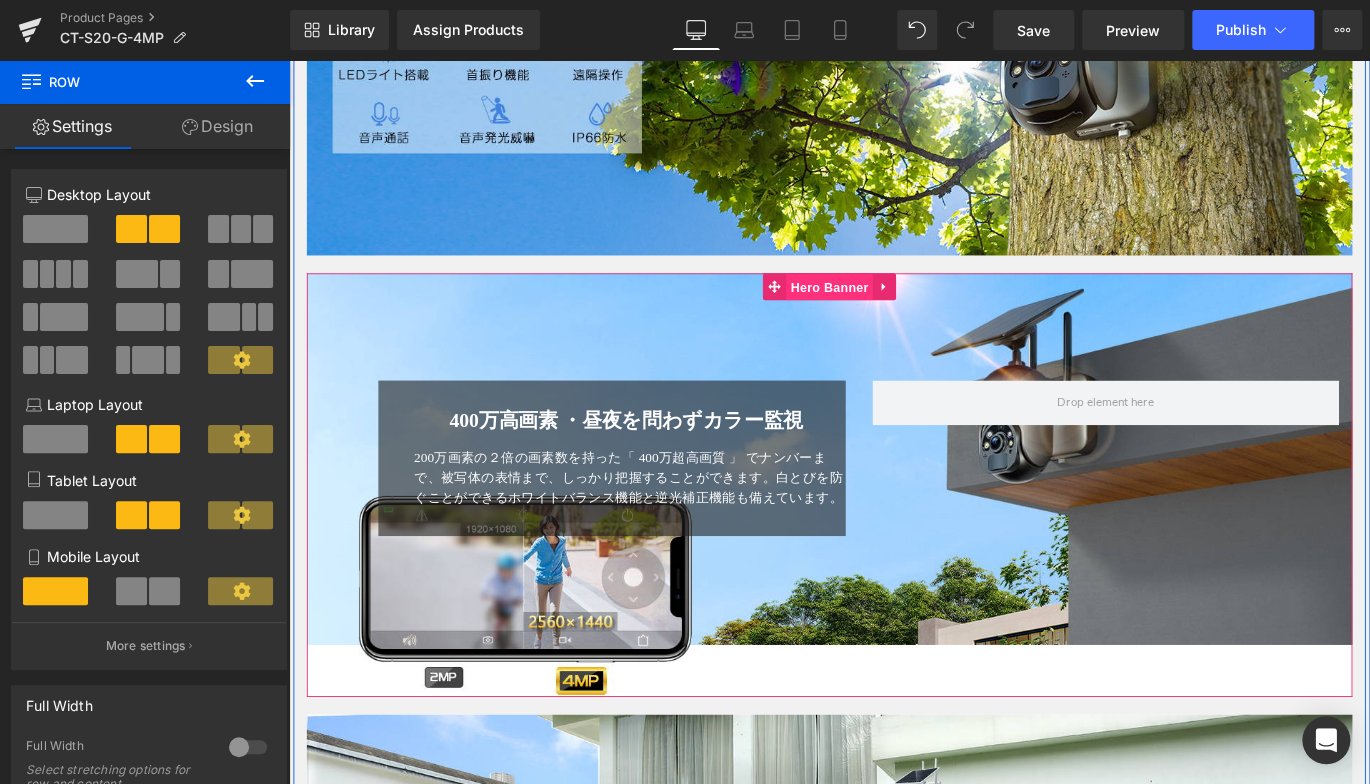 click on "Hero Banner" at bounding box center (893, 315) 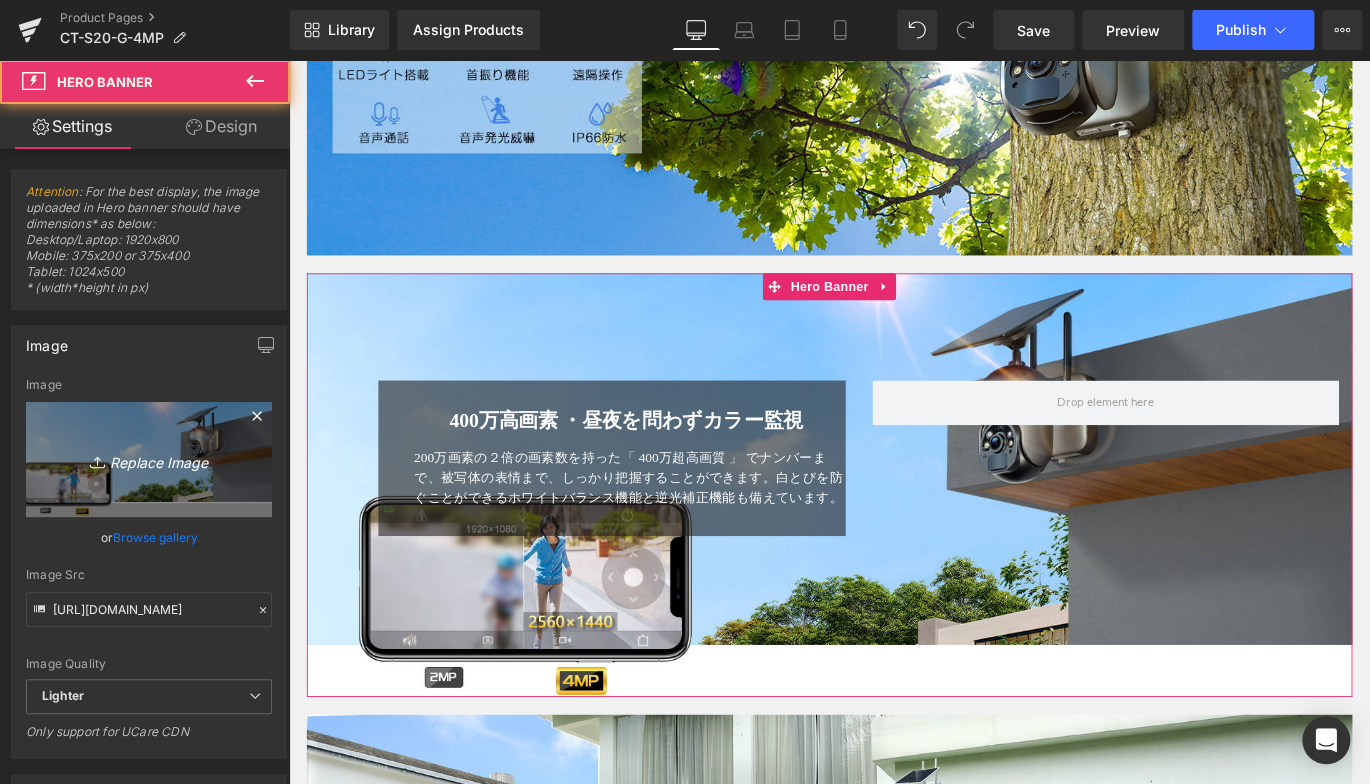 click on "Replace Image" at bounding box center (149, 459) 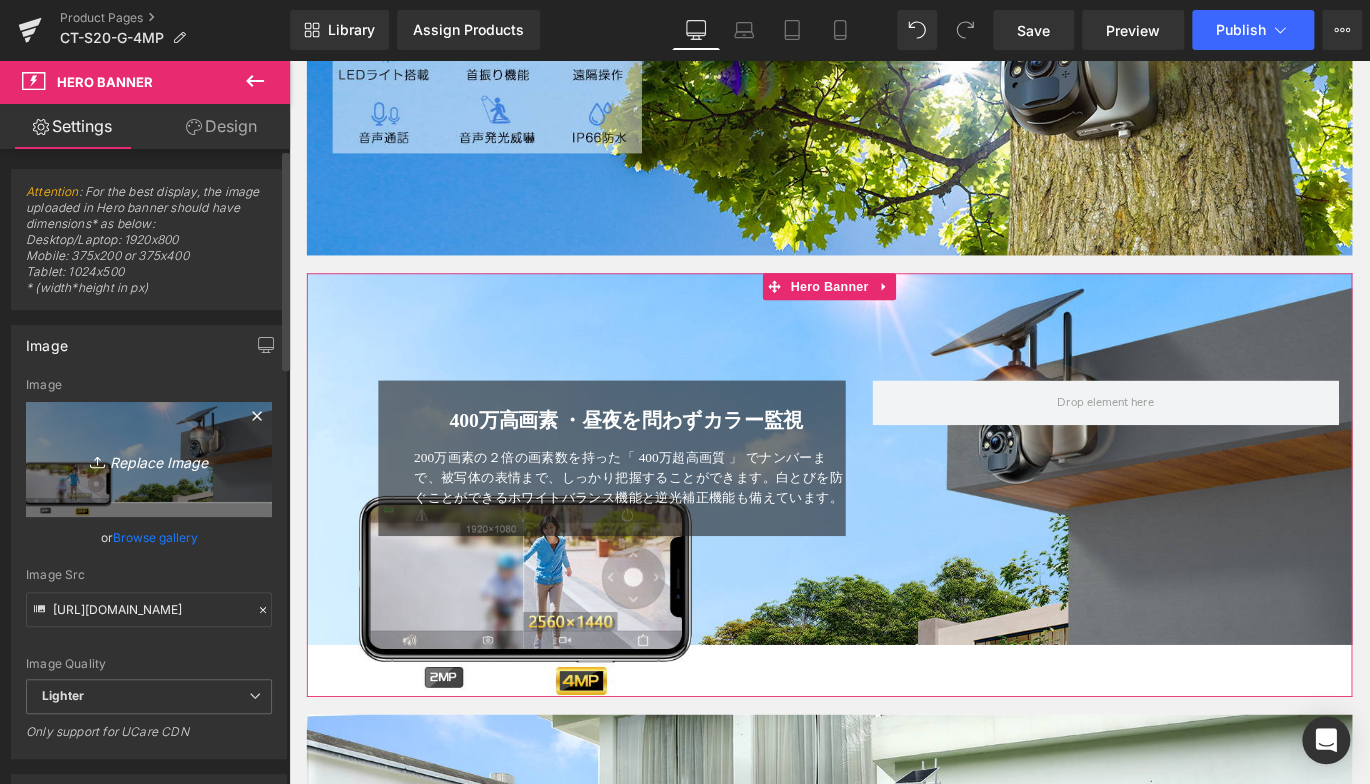 type on "C:\fakepath\2.jpg" 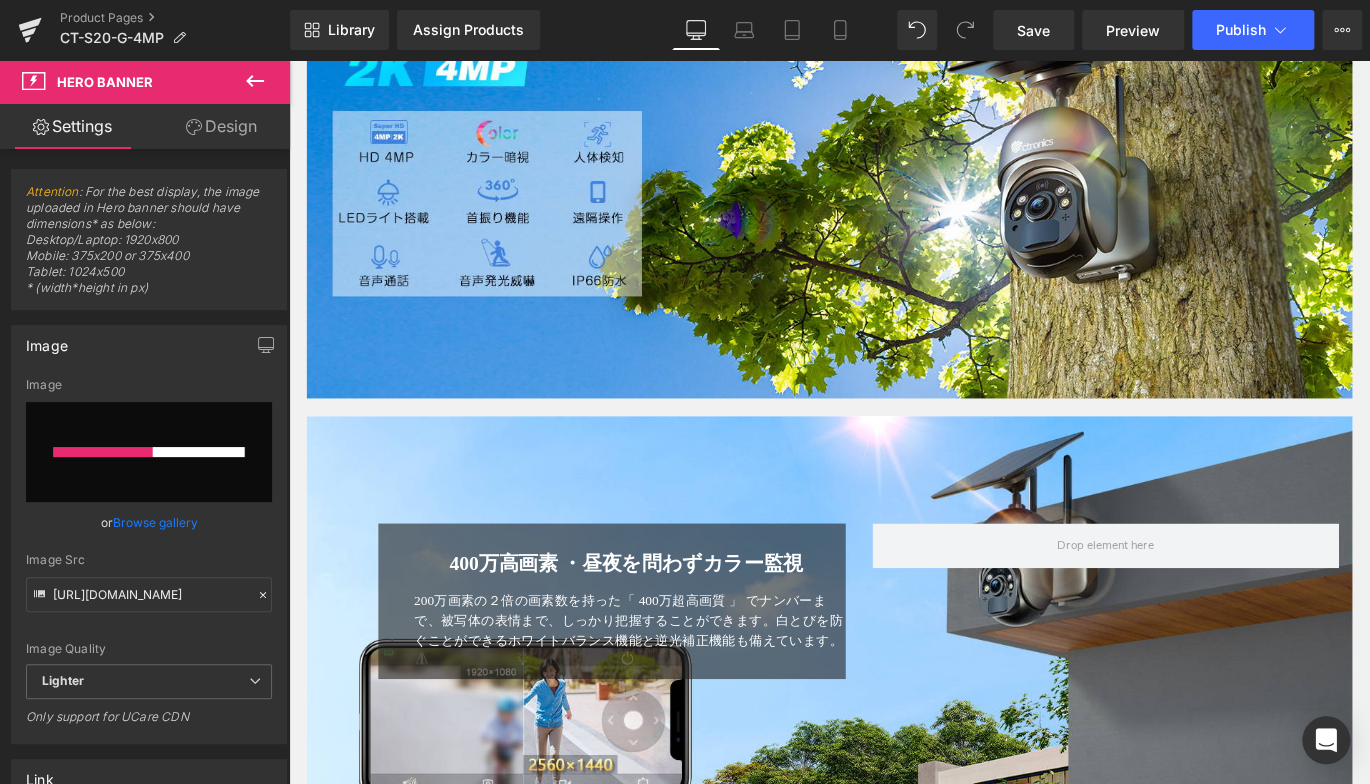 scroll, scrollTop: 1200, scrollLeft: 0, axis: vertical 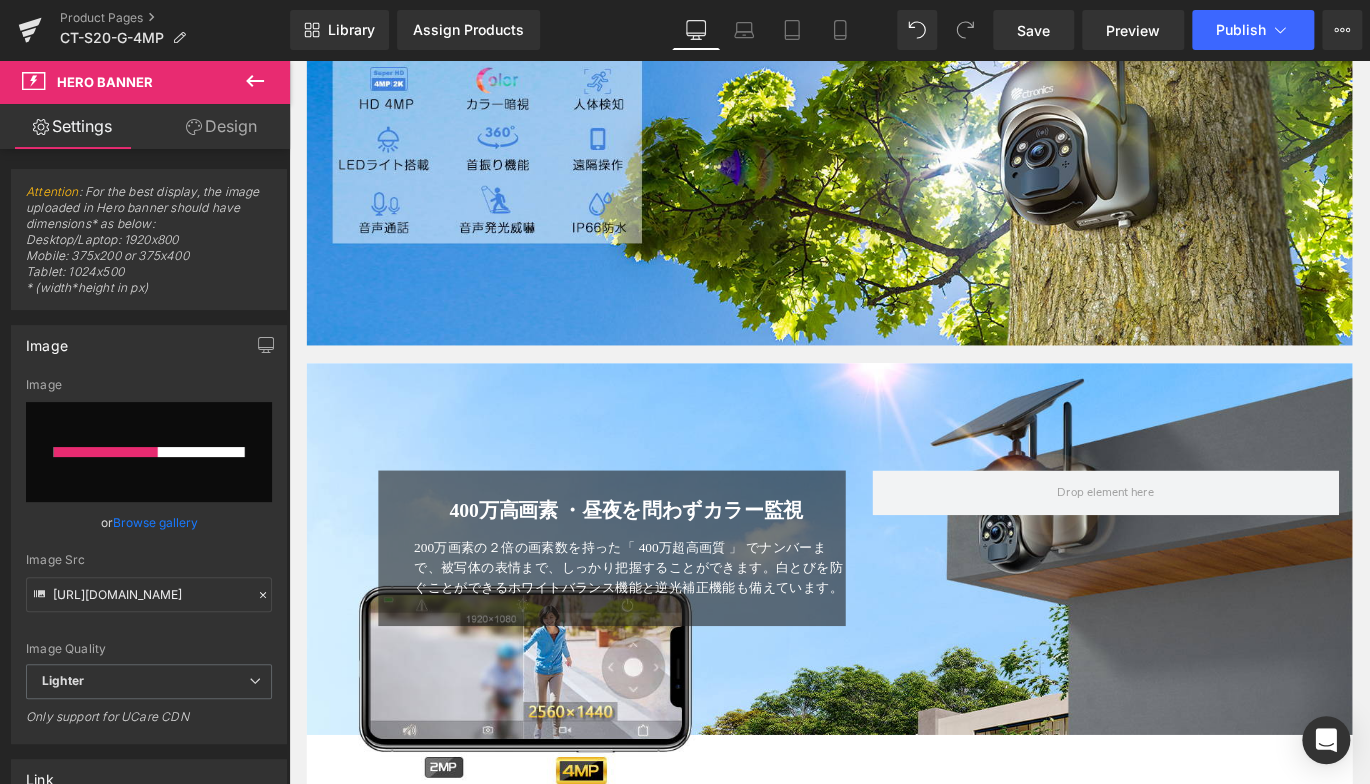 type 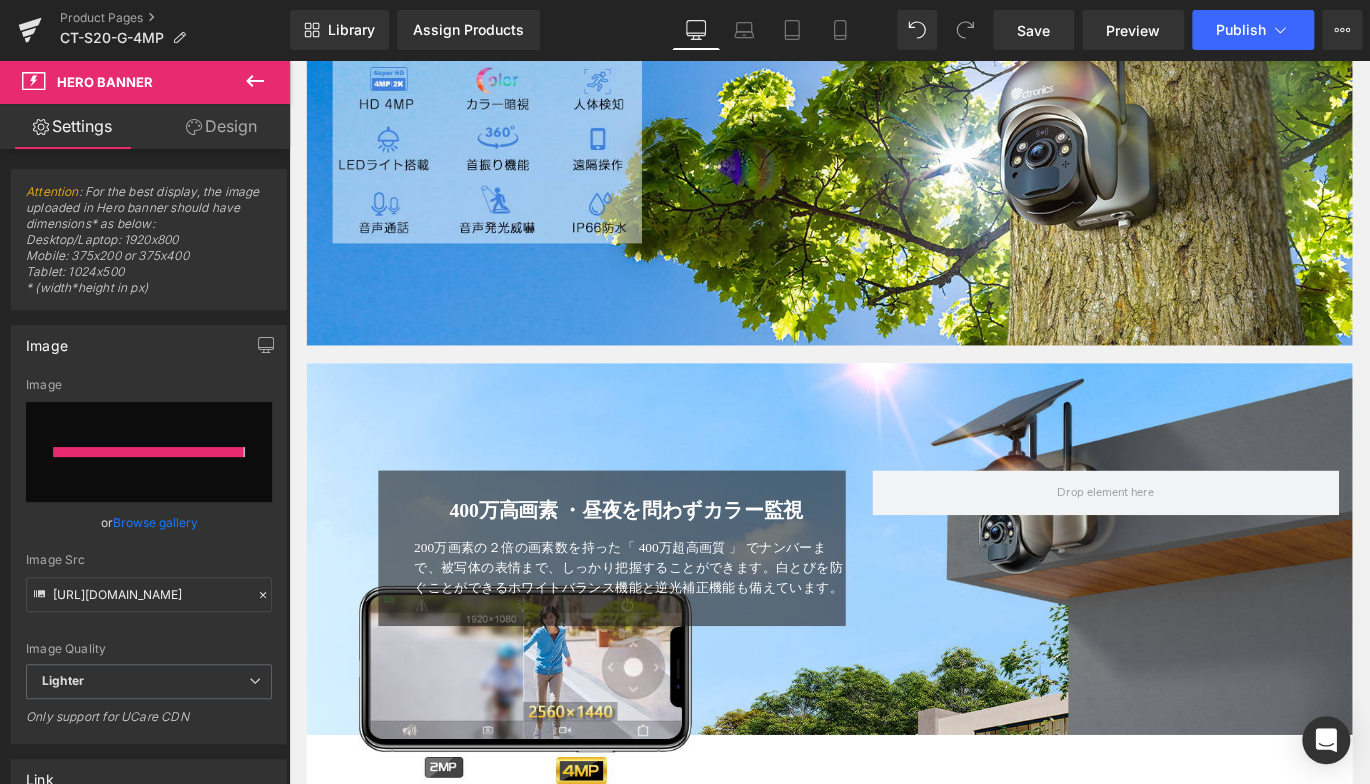 type on "https://ucarecdn.com/029db047-9c95-4aab-8b66-c6030f23ca9f/-/format/auto/-/preview/3000x3000/-/quality/lighter/2.jpg" 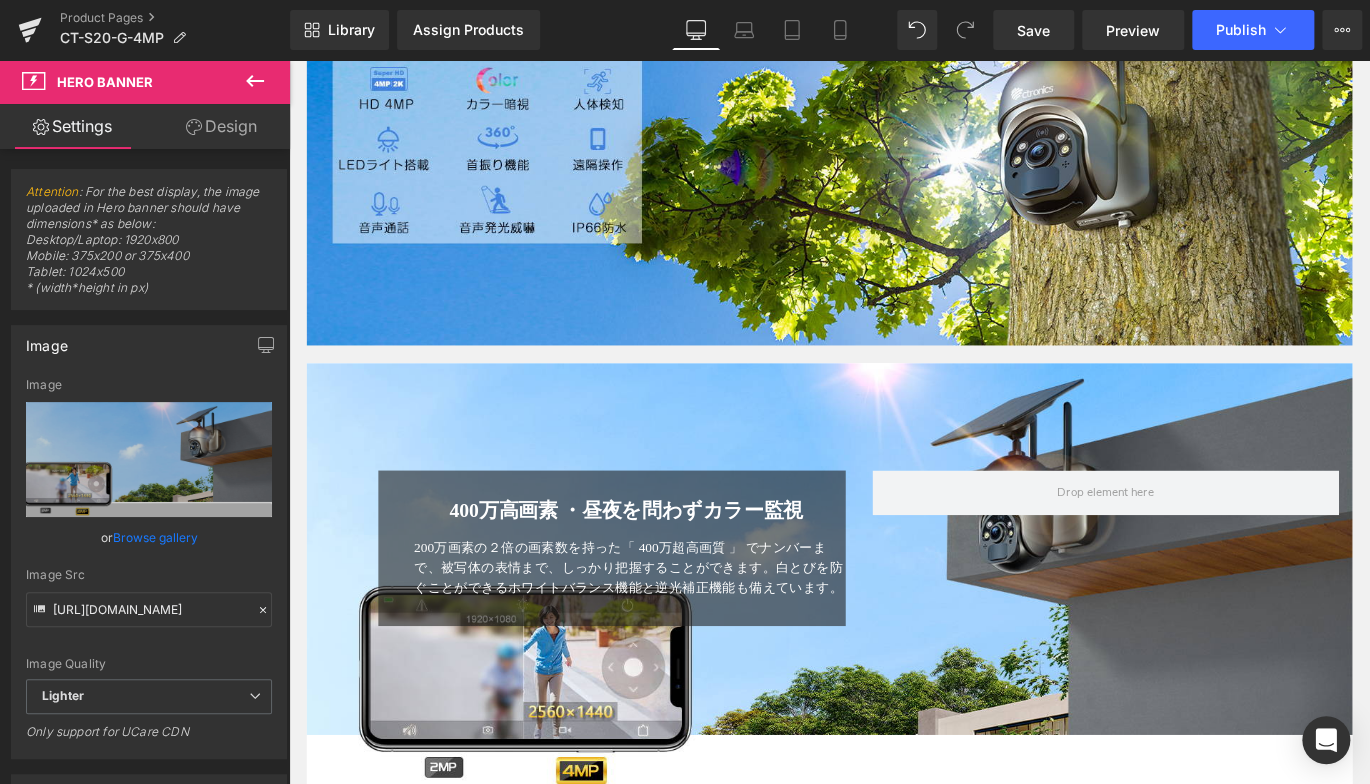 click on "400万高画素 ・昼夜を問わずカラー監視
Heading
200万画素の２倍の画素数を持った「 400万超高画質 」 でナンバーまで、被写体の表情まで、しっかり把握することができます。白とびを防ぐことができるホワイトバランス機能と逆光補正機能も備えています。
Text Block
Row" at bounding box center [650, 606] 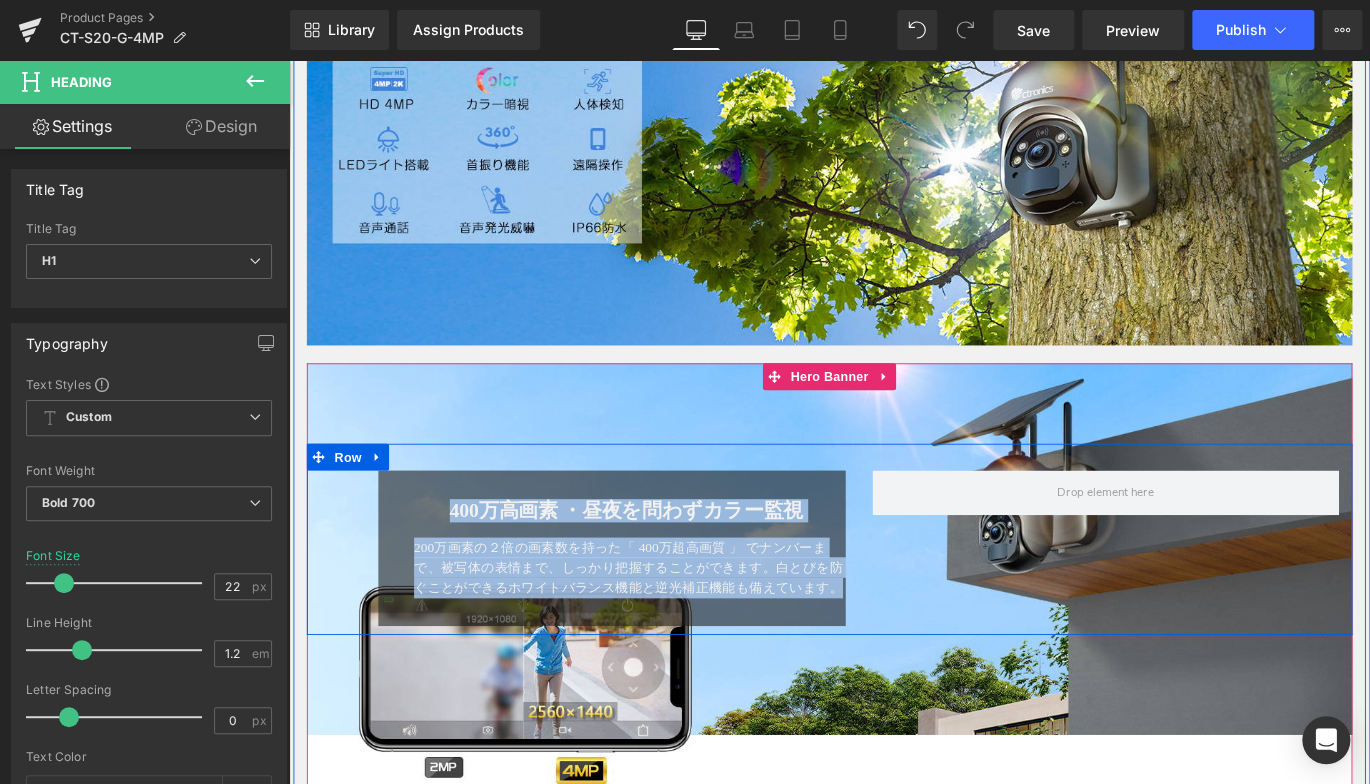 drag, startPoint x: 785, startPoint y: 563, endPoint x: 936, endPoint y: 567, distance: 151.05296 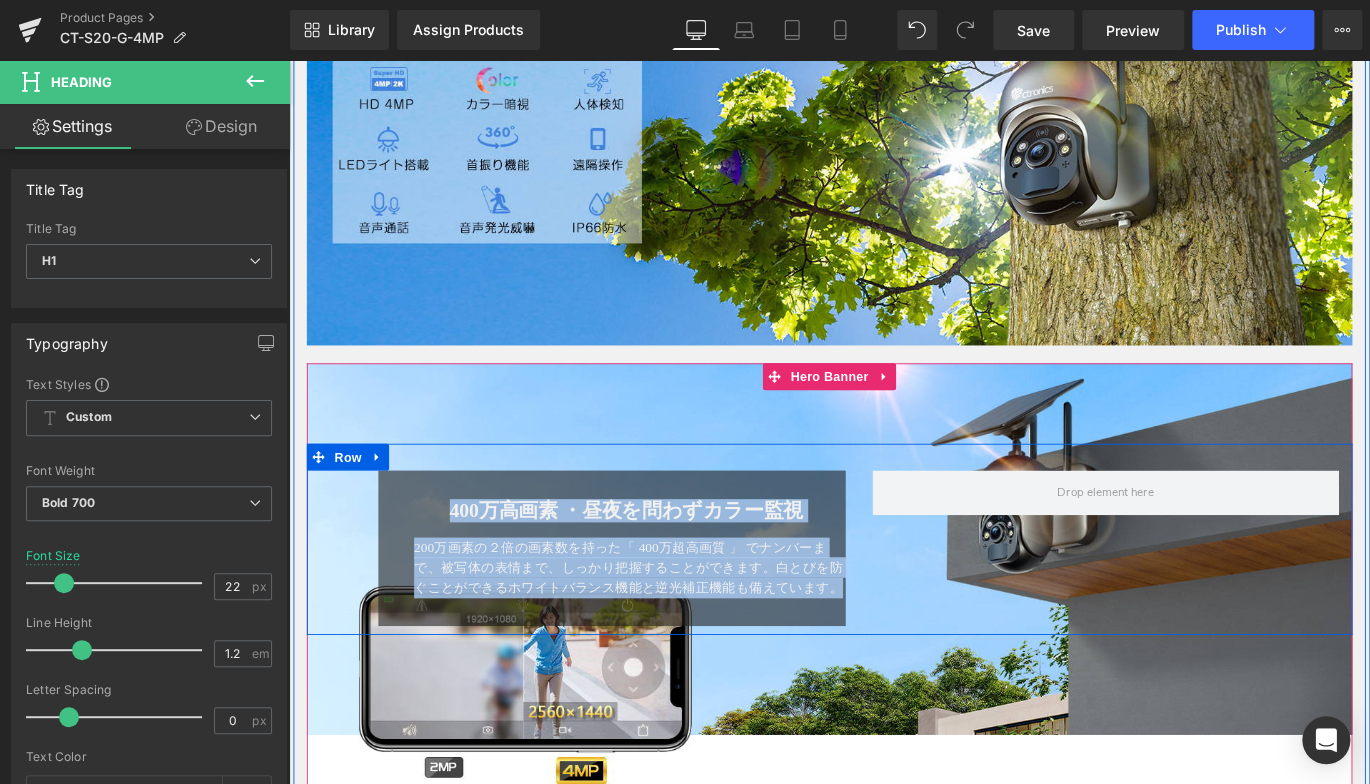 click on "400万高画素 ・昼夜を問わずカラー監視
Heading
200万画素の２倍の画素数を持った「 400万超高画質 」 でナンバーまで、被写体の表情まで、しっかり把握することができます。白とびを防ぐことができるホワイトバランス機能と逆光補正機能も備えています。
Text Block
Row
Row" at bounding box center (894, 596) 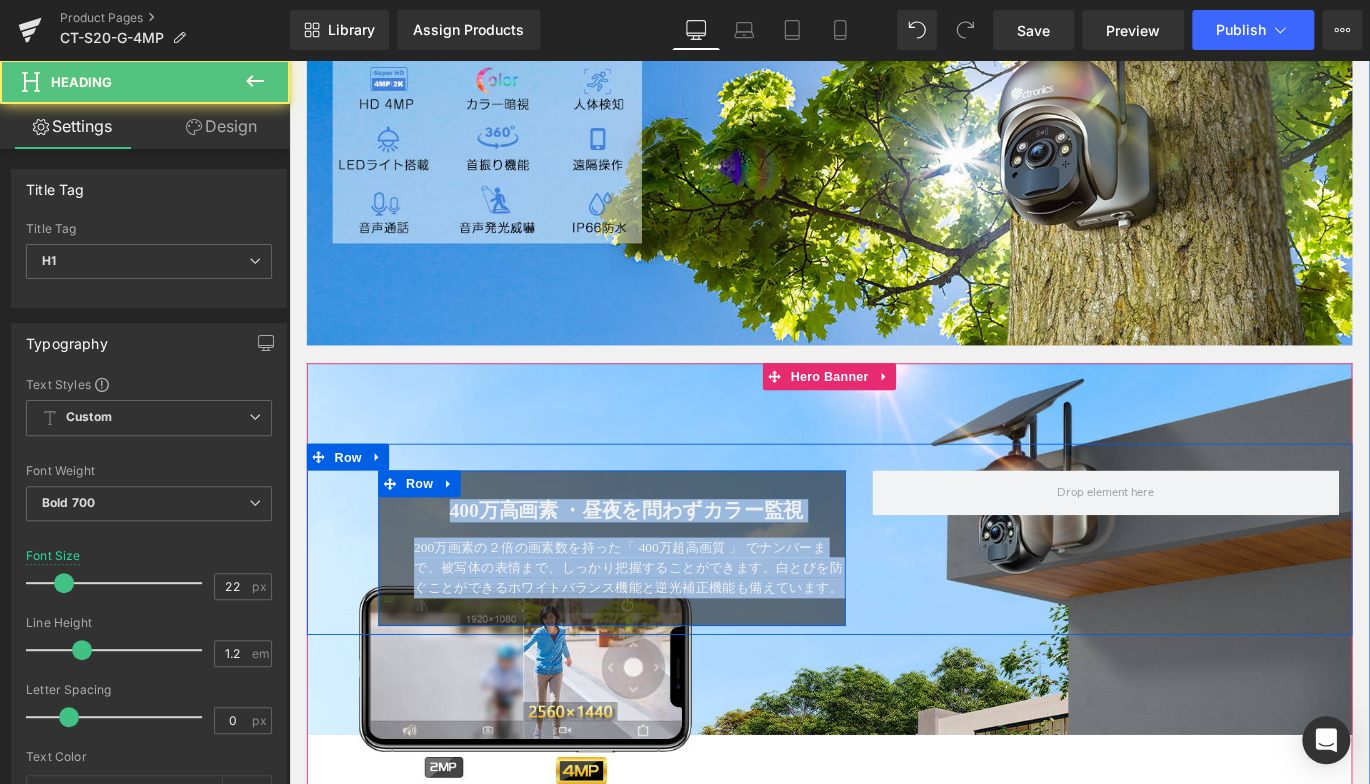 click on "400万高画素 ・昼夜を問わずカラー監視" at bounding box center [667, 563] 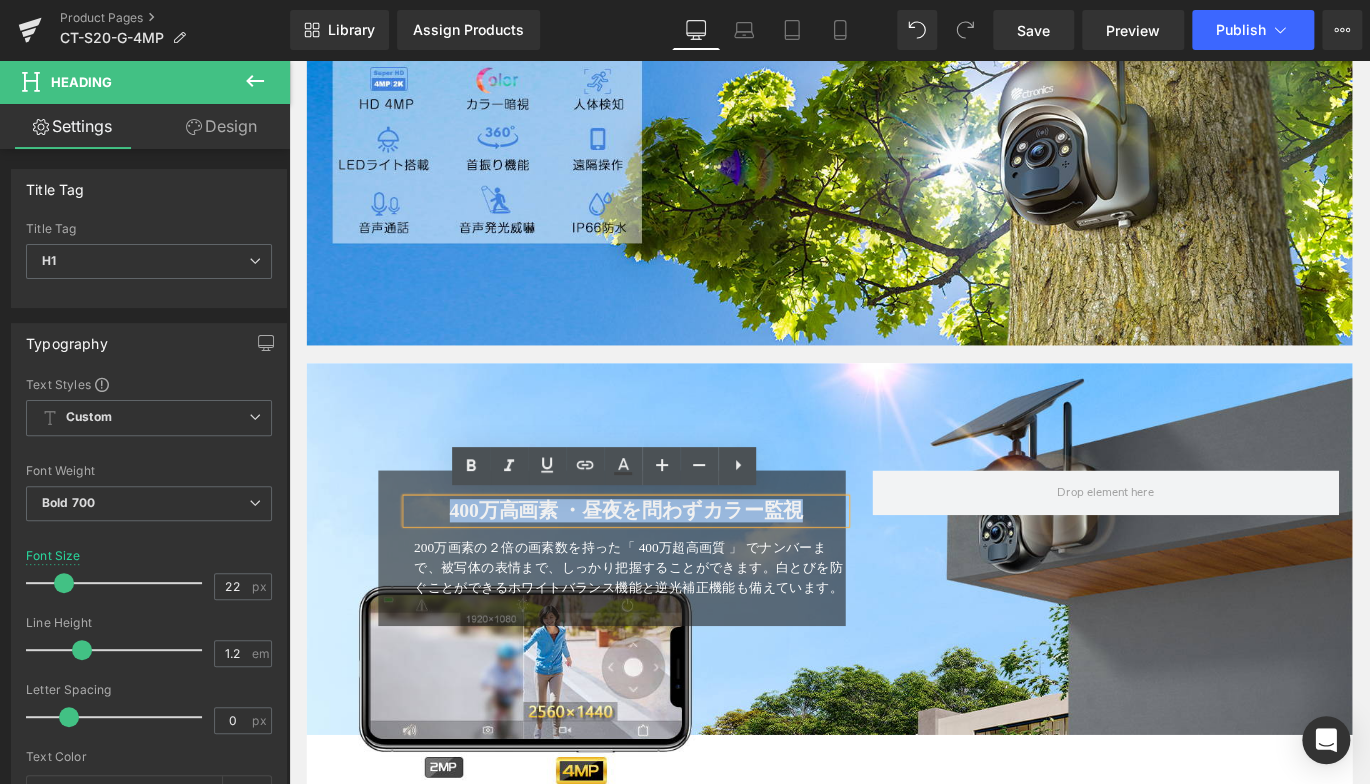 drag, startPoint x: 859, startPoint y: 546, endPoint x: 458, endPoint y: 552, distance: 401.0449 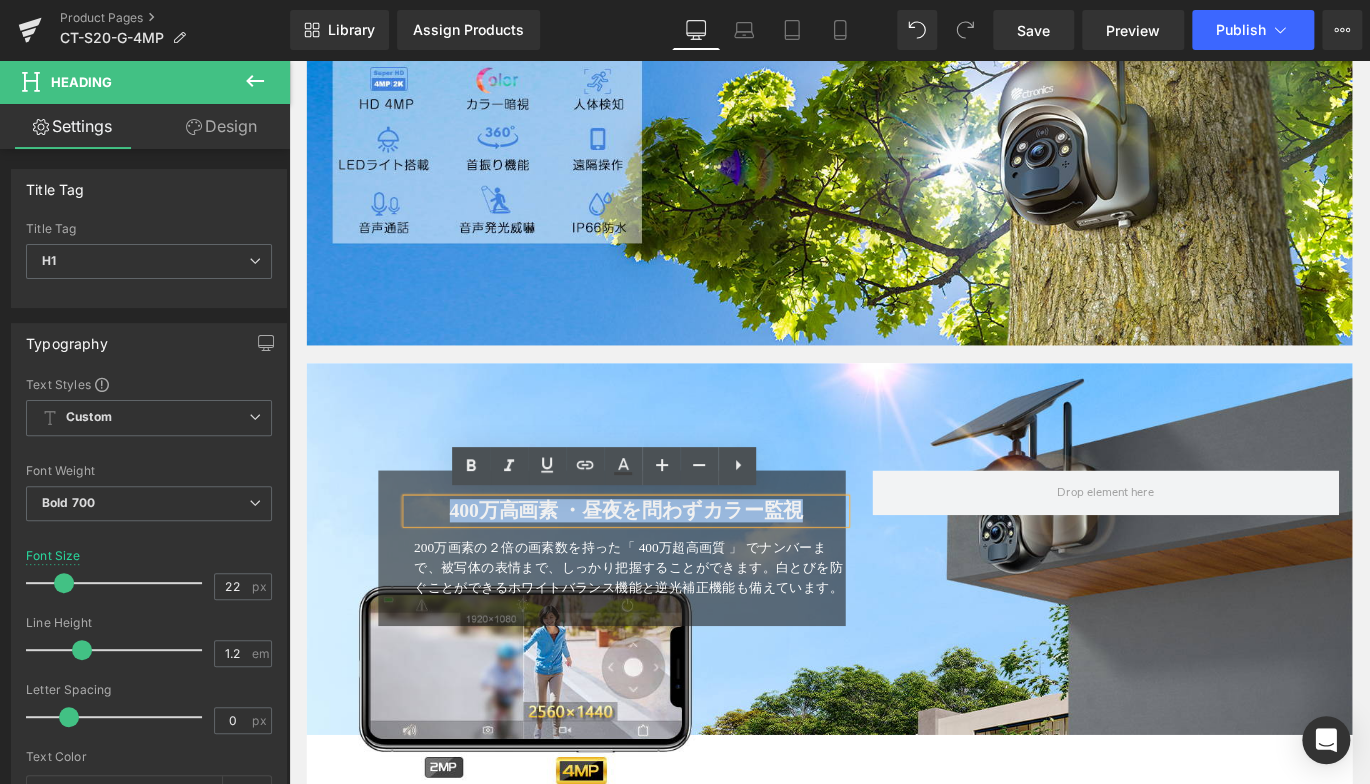 click on "400万高画素 ・昼夜を問わずカラー監視" at bounding box center [667, 563] 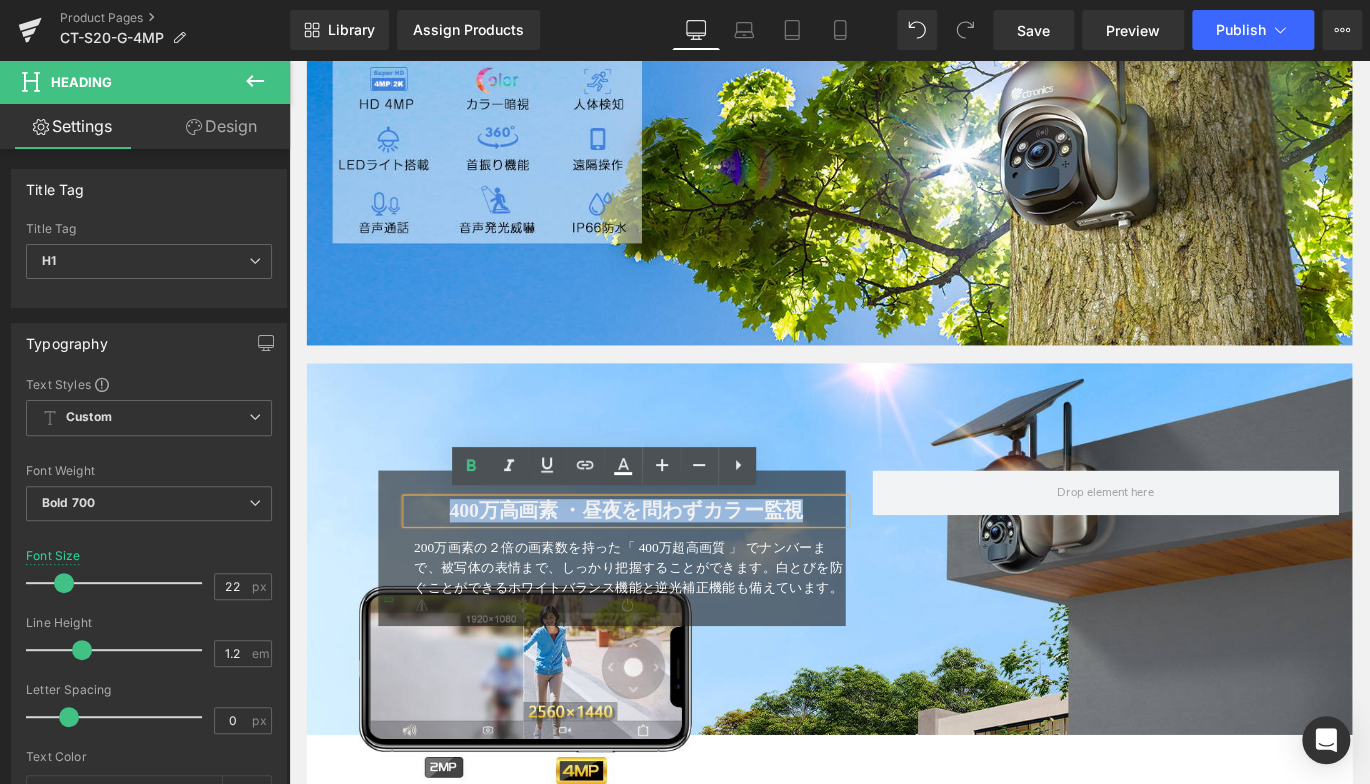 paste 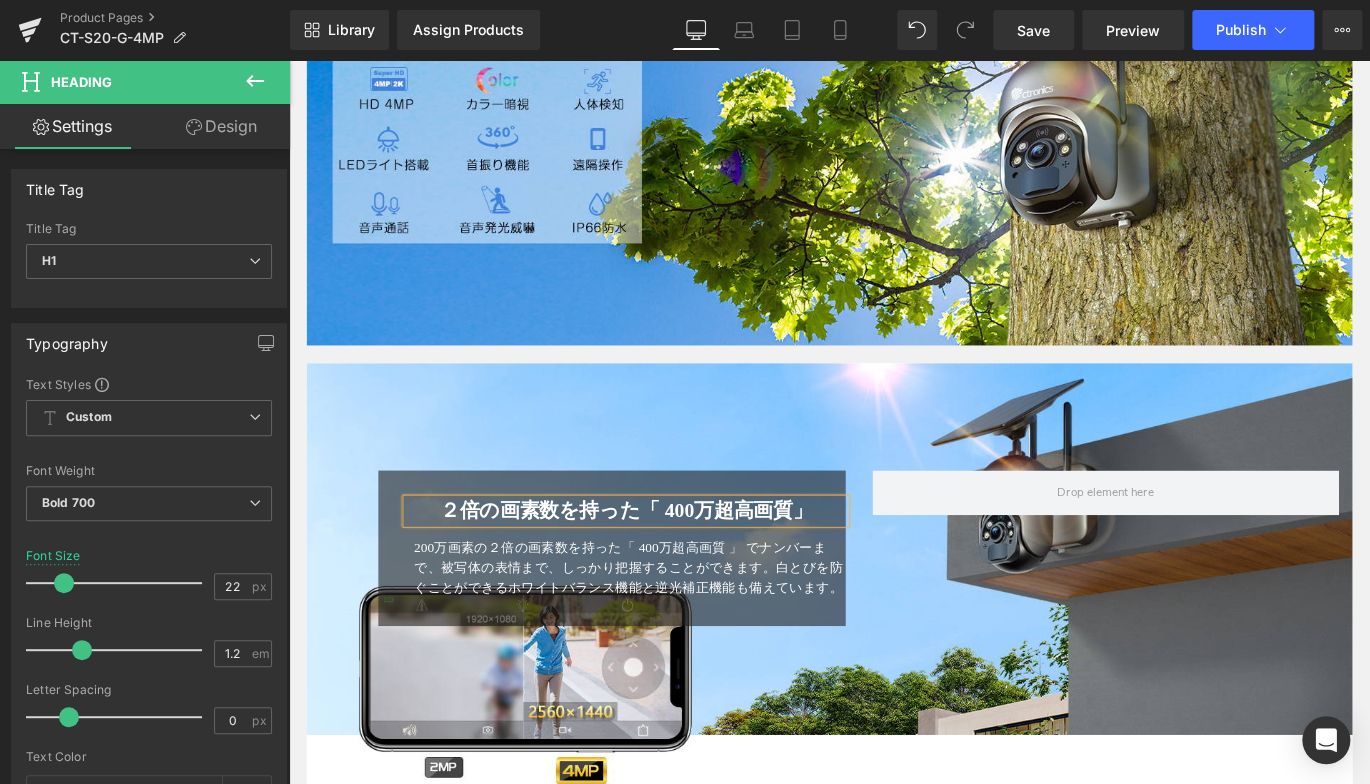 click on "２倍の画素数を持った「 400万超高画質」
Heading
200万画素の２倍の画素数を持った「 400万超高画質 」 でナンバーまで、被写体の表情まで、しっかり把握することができます。白とびを防ぐことができるホワイトバランス機能と逆光補正機能も備えています。
Text Block
Row" at bounding box center [650, 606] 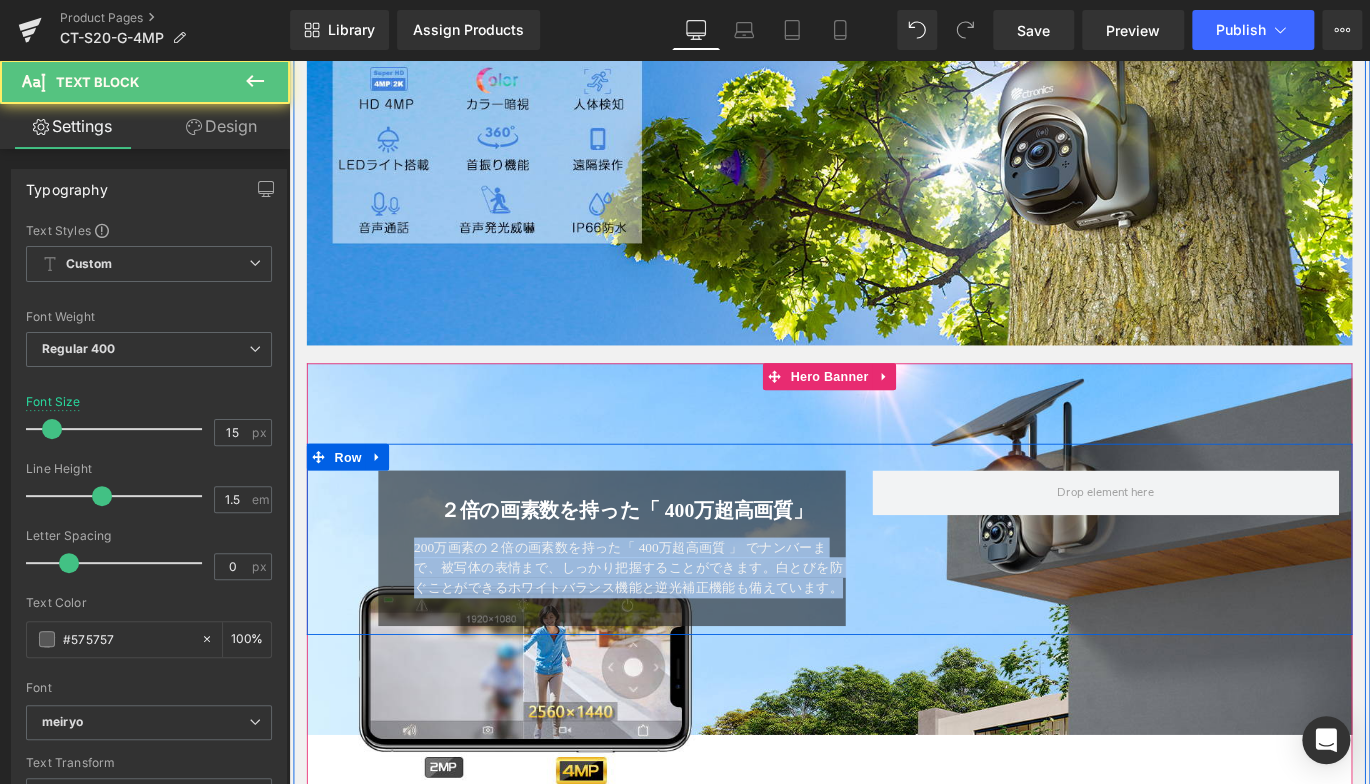 drag, startPoint x: 421, startPoint y: 601, endPoint x: 907, endPoint y: 659, distance: 489.44867 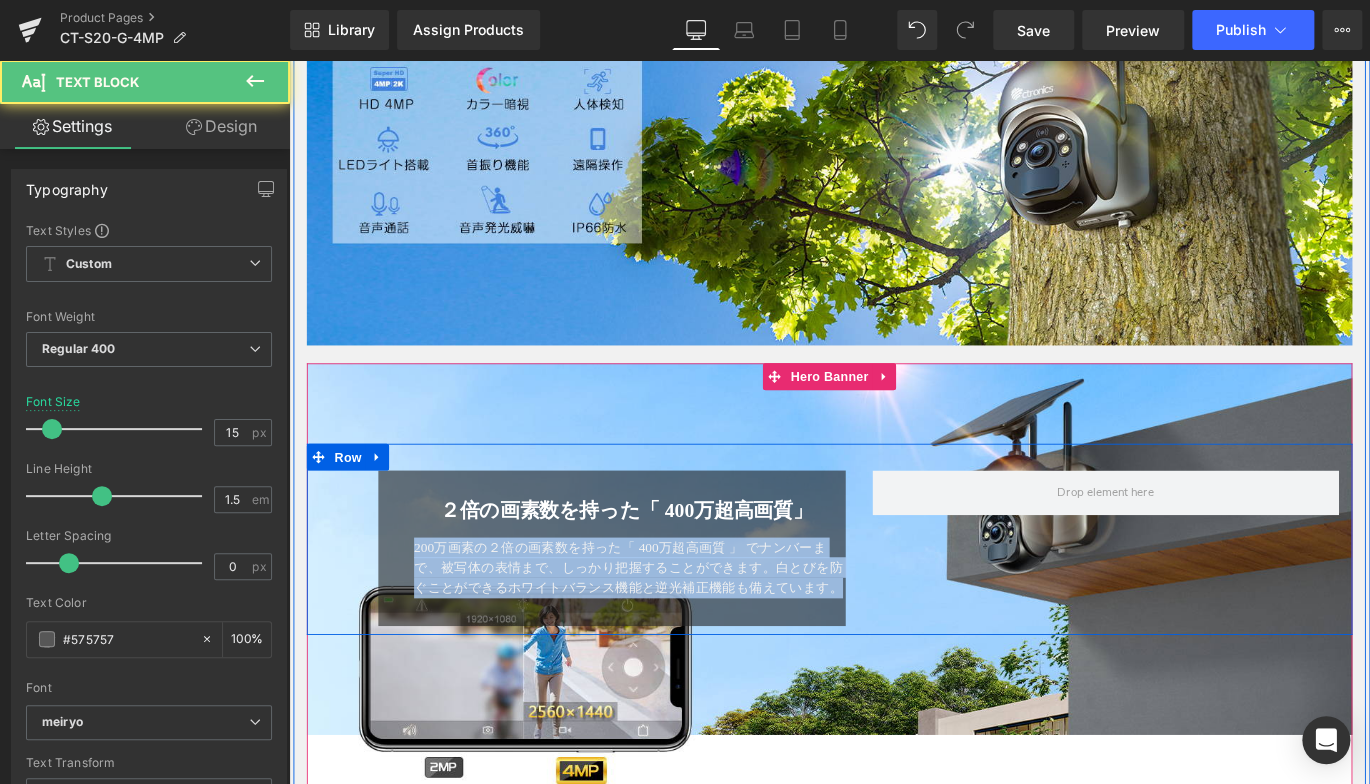 click on "２倍の画素数を持った「 400万超高画質」
Heading
200万画素の２倍の画素数を持った「 400万超高画質 」 でナンバーまで、被写体の表情まで、しっかり把握することができます。白とびを防ぐことができるホワイトバランス機能と逆光補正機能も備えています。
Text Block
Row" at bounding box center [650, 606] 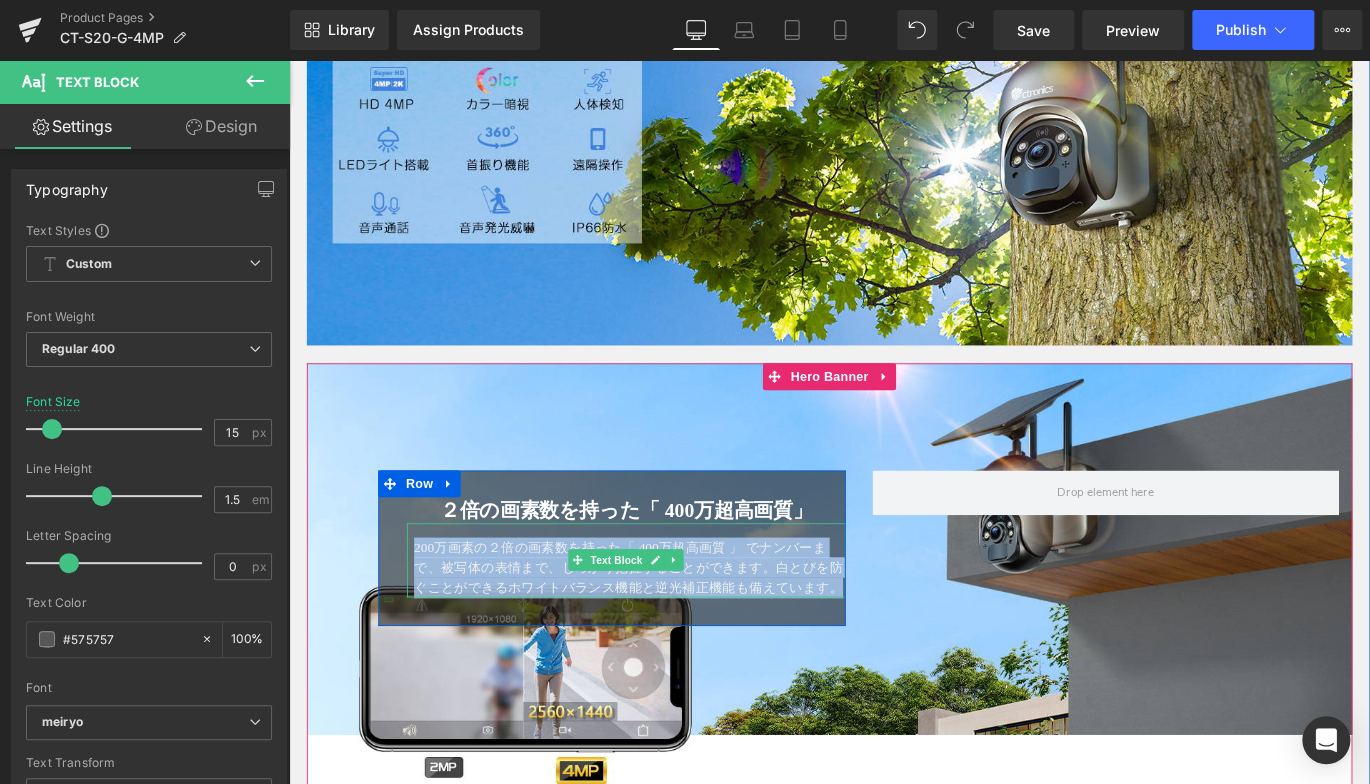click on "200万画素の２倍の画素数を持った「 400万超高画質 」 でナンバーまで、被写体の表情まで、しっかり把握することができます。白とびを防ぐことができるホワイトバランス機能と逆光補正機能も備えています。" at bounding box center [669, 627] 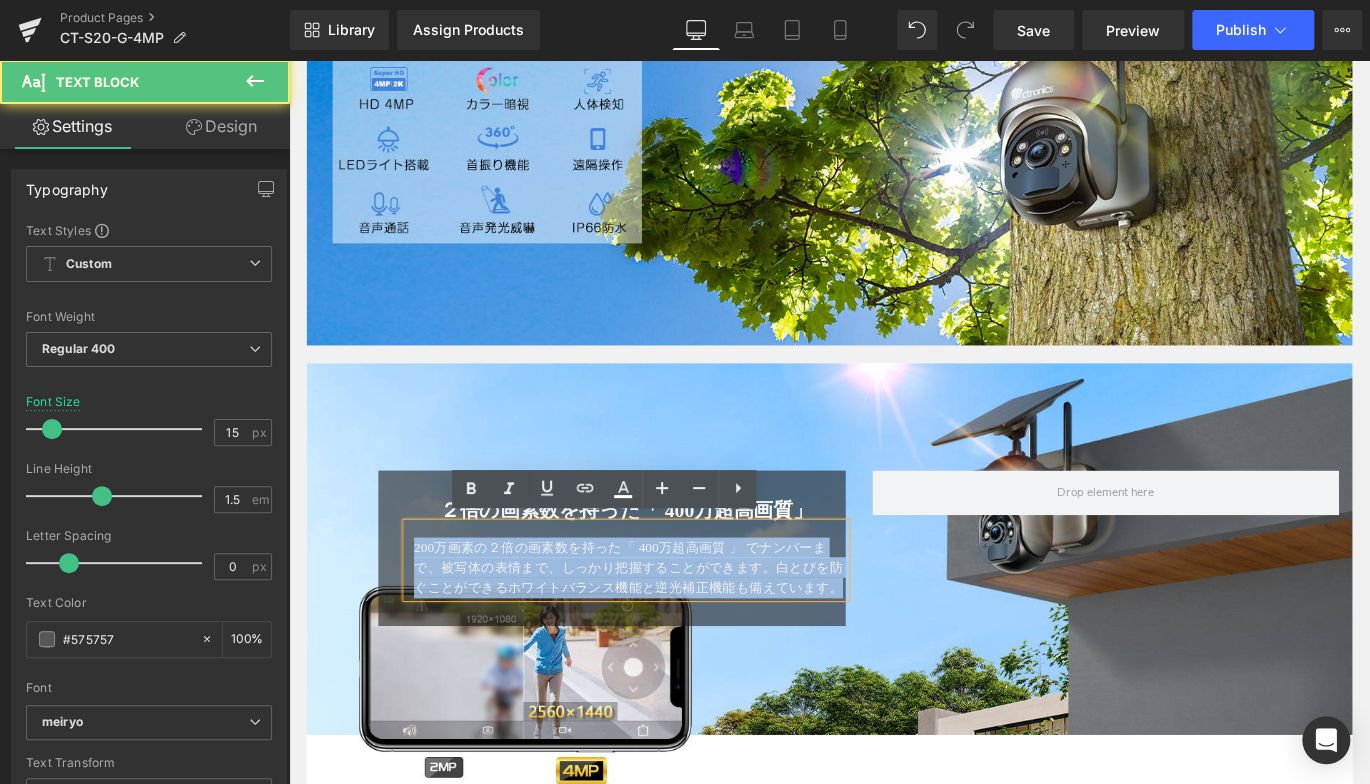 drag, startPoint x: 472, startPoint y: 612, endPoint x: 903, endPoint y: 655, distance: 433.1397 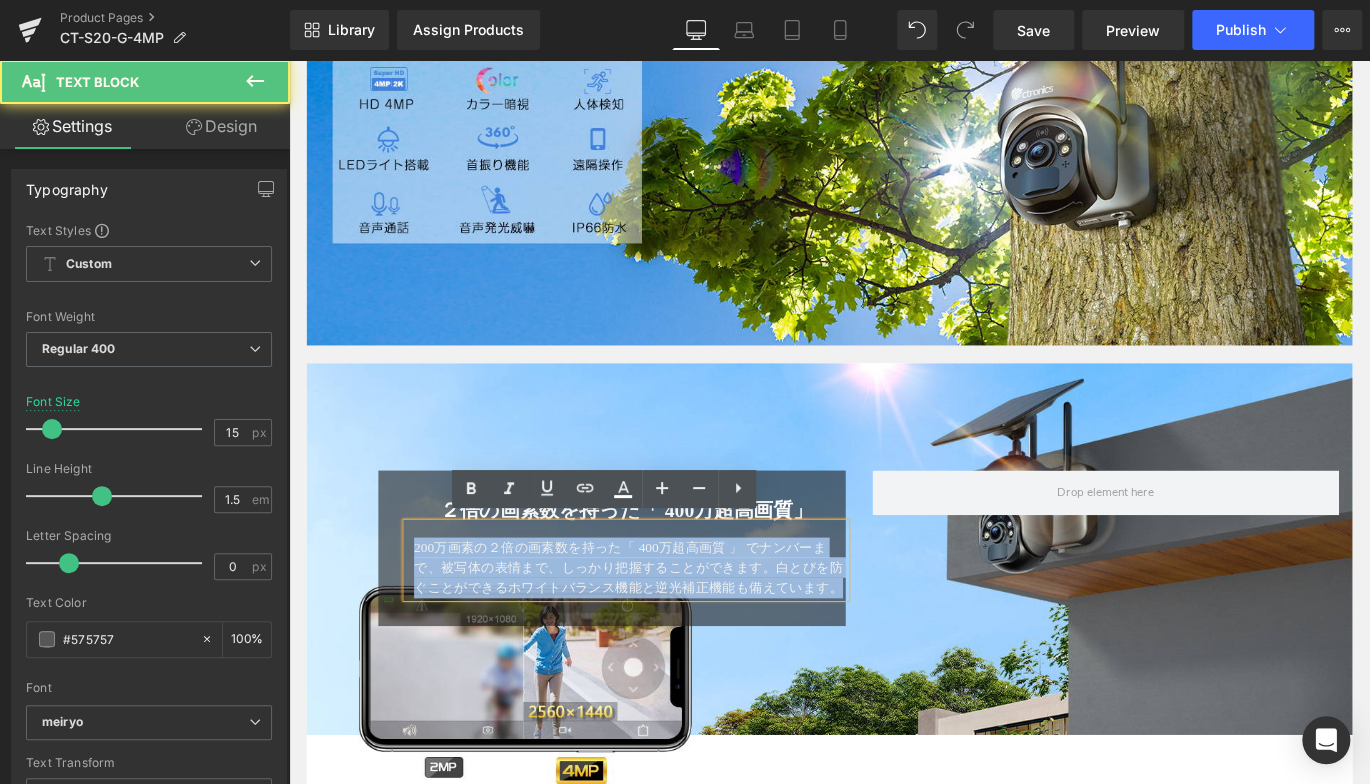 click on "200万画素の２倍の画素数を持った「 400万超高画質 」 でナンバーまで、被写体の表情まで、しっかり把握することができます。白とびを防ぐことができるホワイトバランス機能と逆光補正機能も備えています。" at bounding box center [670, 628] 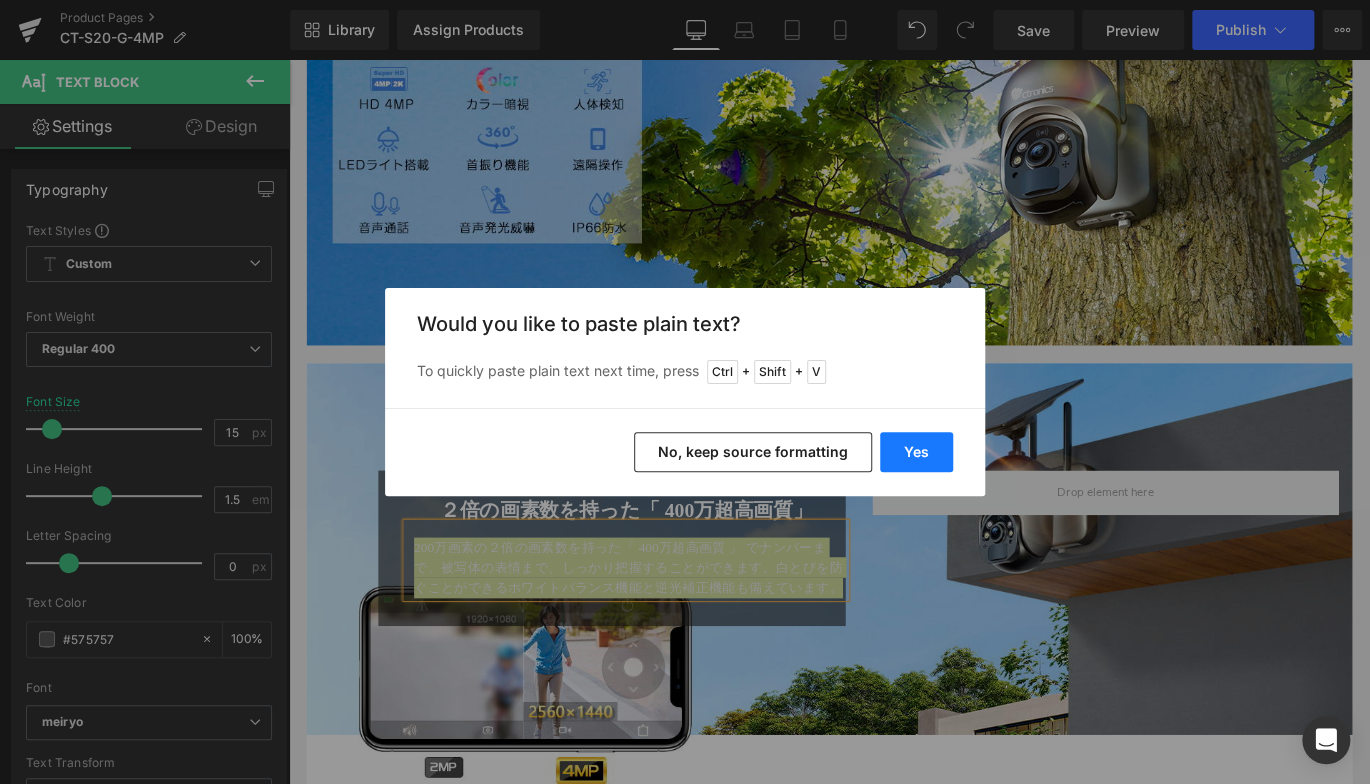 click on "Yes" at bounding box center [916, 452] 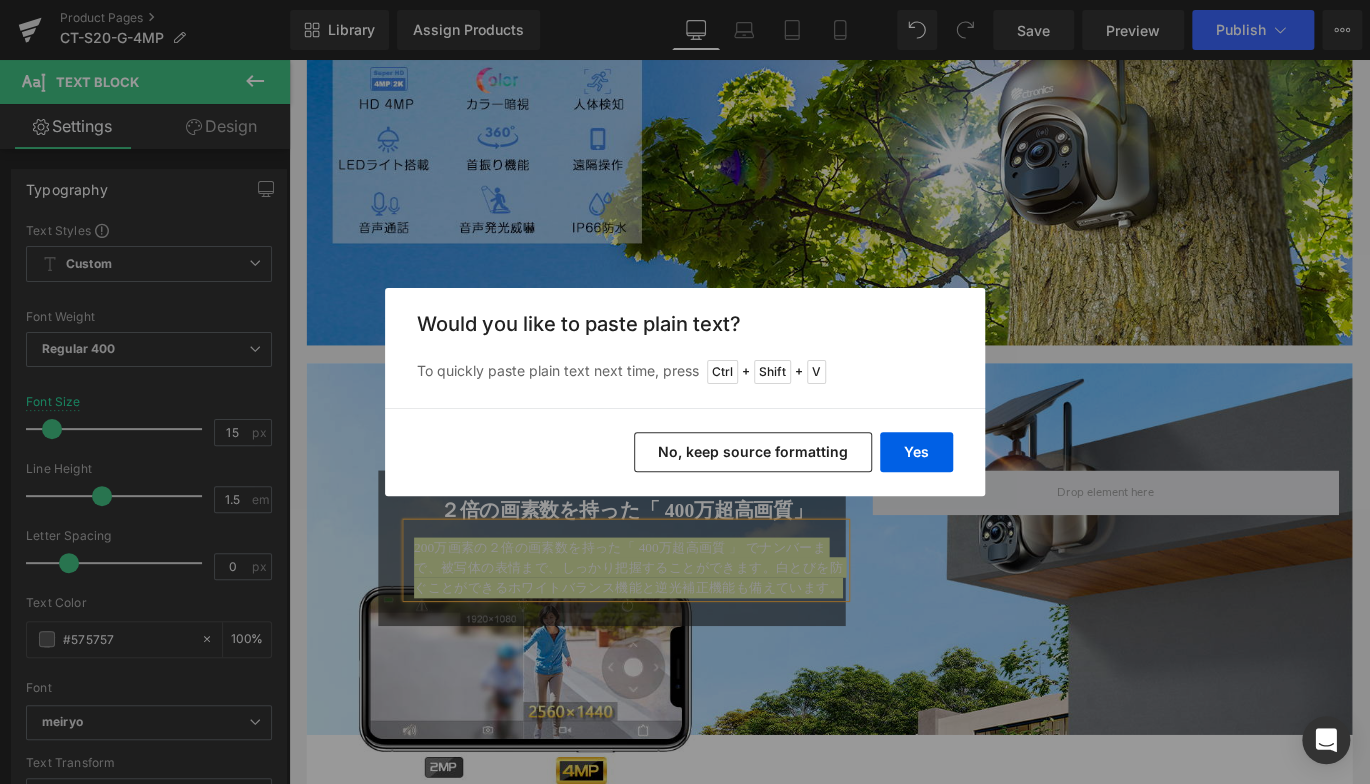 type 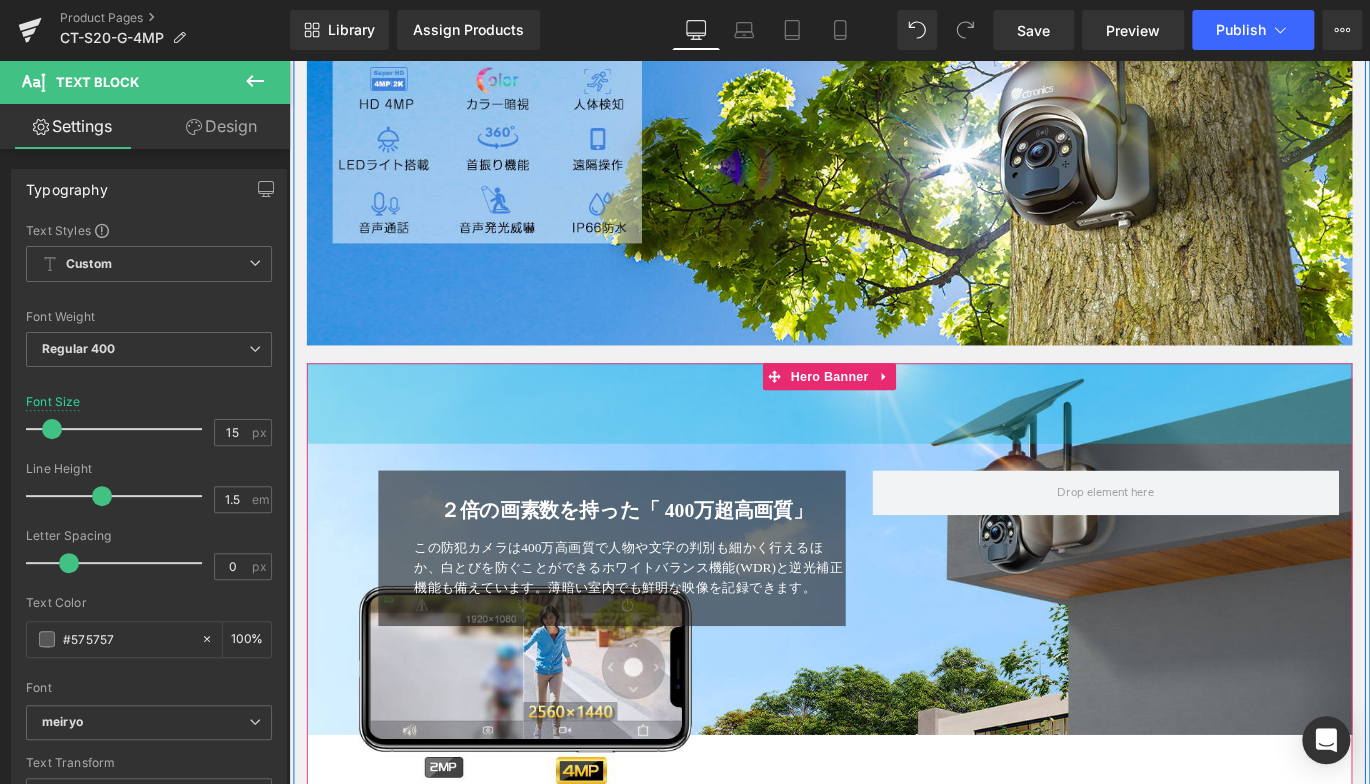 drag, startPoint x: 342, startPoint y: 458, endPoint x: 659, endPoint y: 533, distance: 325.75143 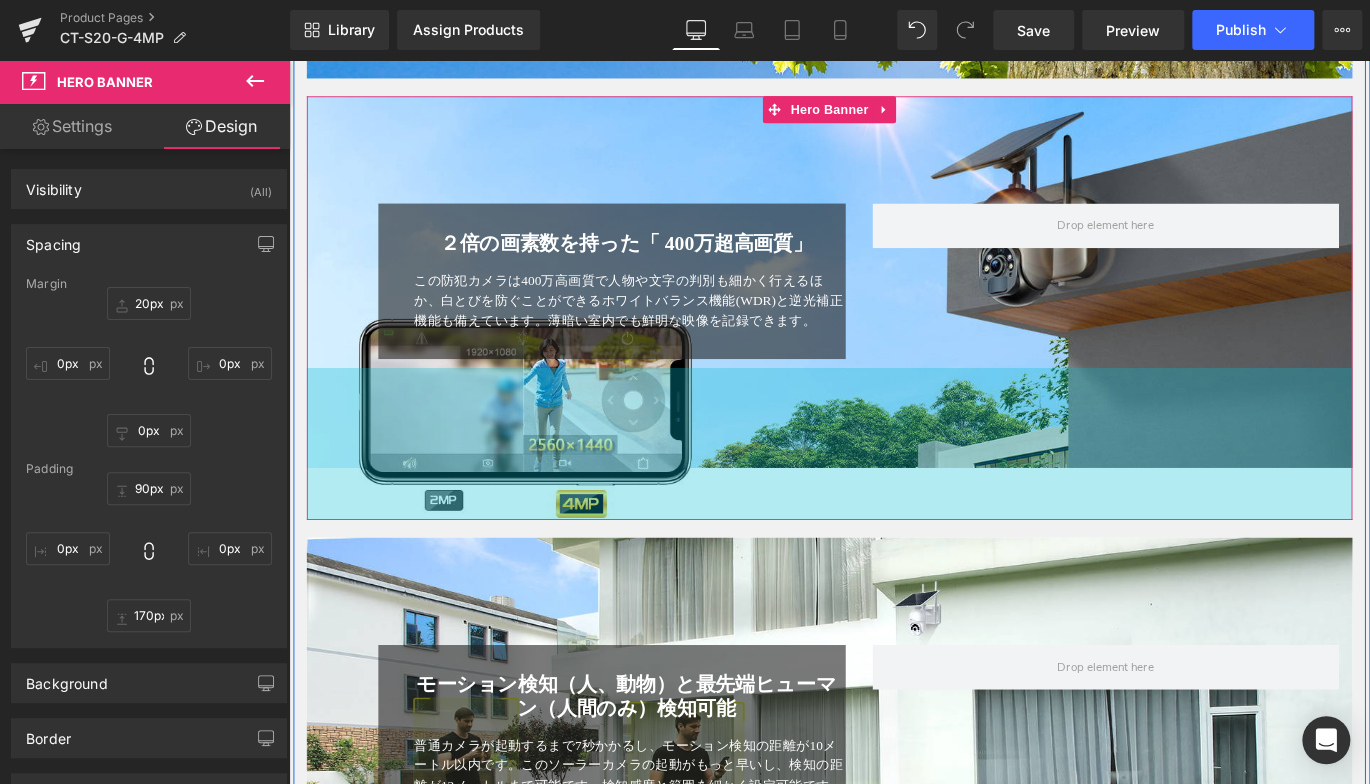 scroll, scrollTop: 1500, scrollLeft: 0, axis: vertical 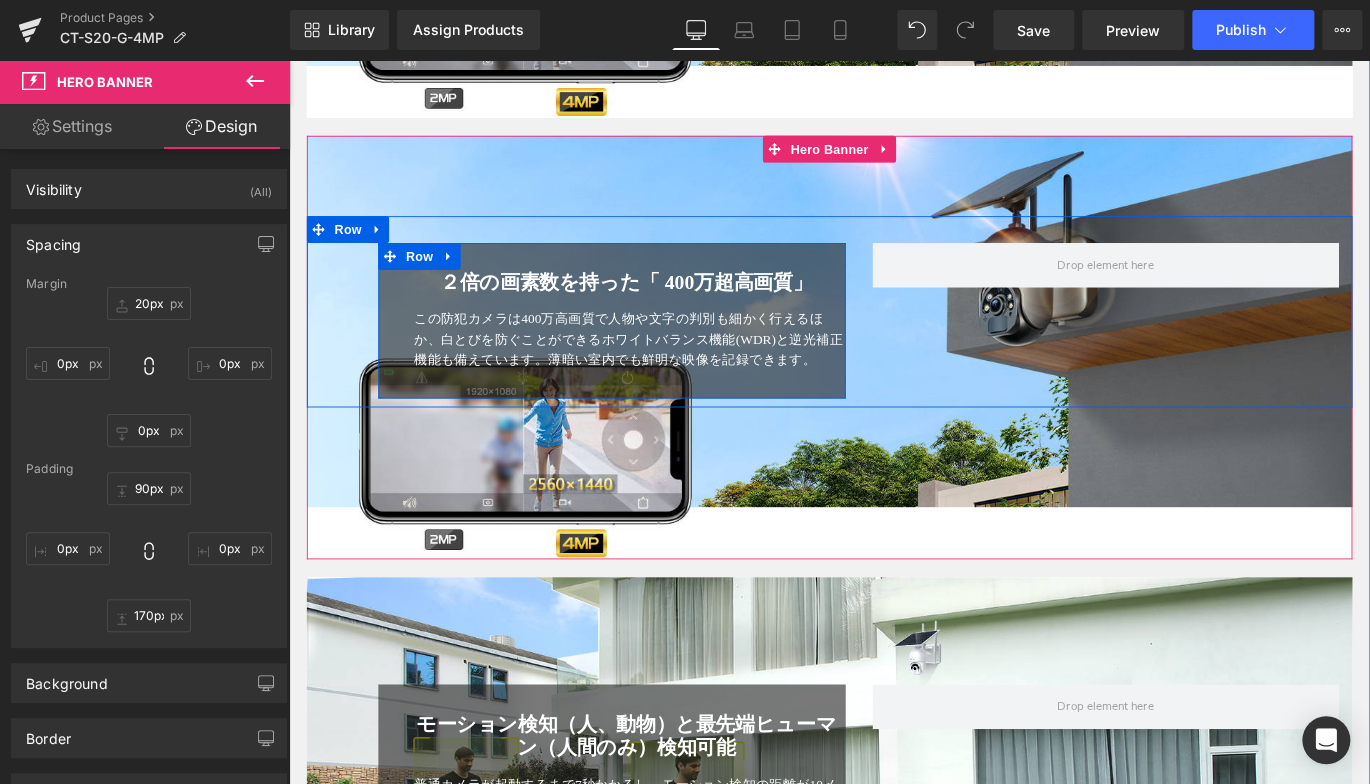 drag, startPoint x: 383, startPoint y: 355, endPoint x: 495, endPoint y: 315, distance: 118.92855 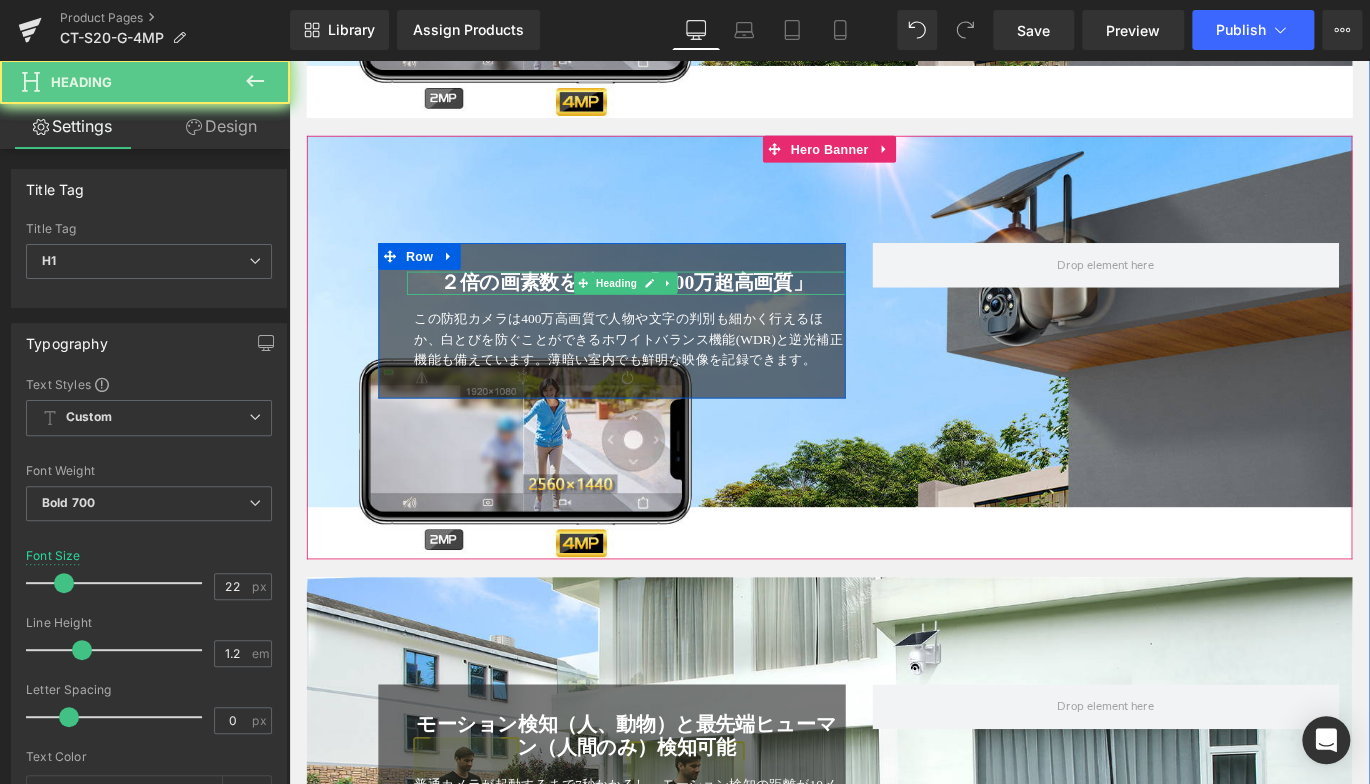 drag, startPoint x: 439, startPoint y: 314, endPoint x: 558, endPoint y: 302, distance: 119.60351 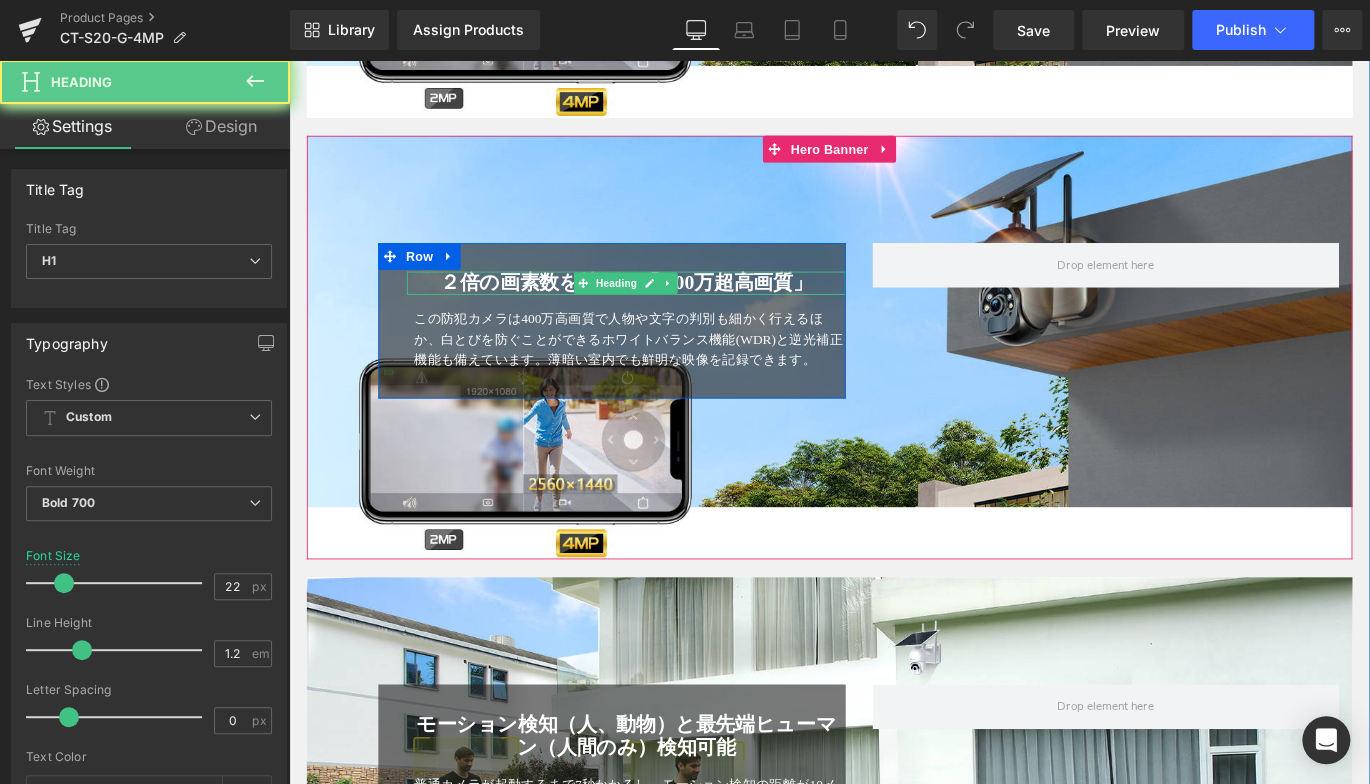 click on "２倍の画素数を持った「 400万超高画質」" at bounding box center [666, 310] 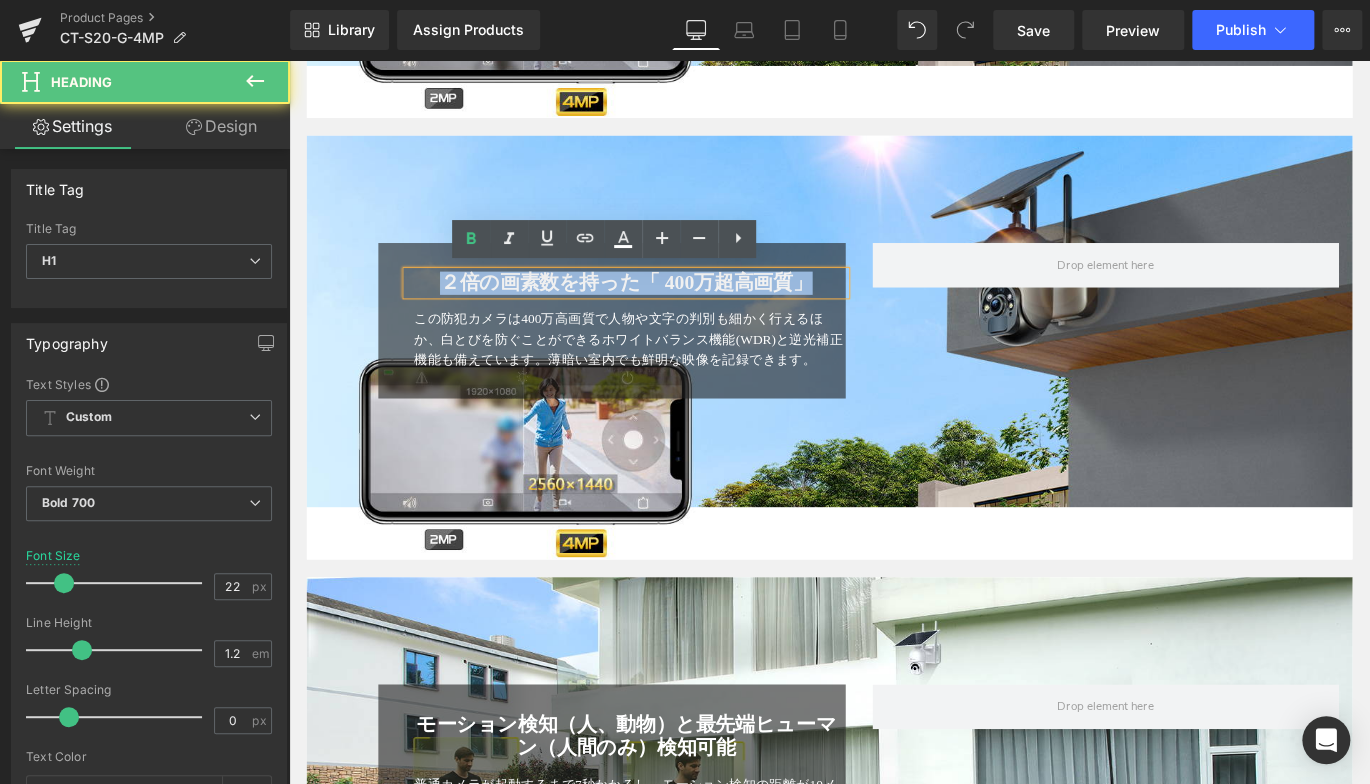 drag, startPoint x: 873, startPoint y: 303, endPoint x: 432, endPoint y: 287, distance: 441.29016 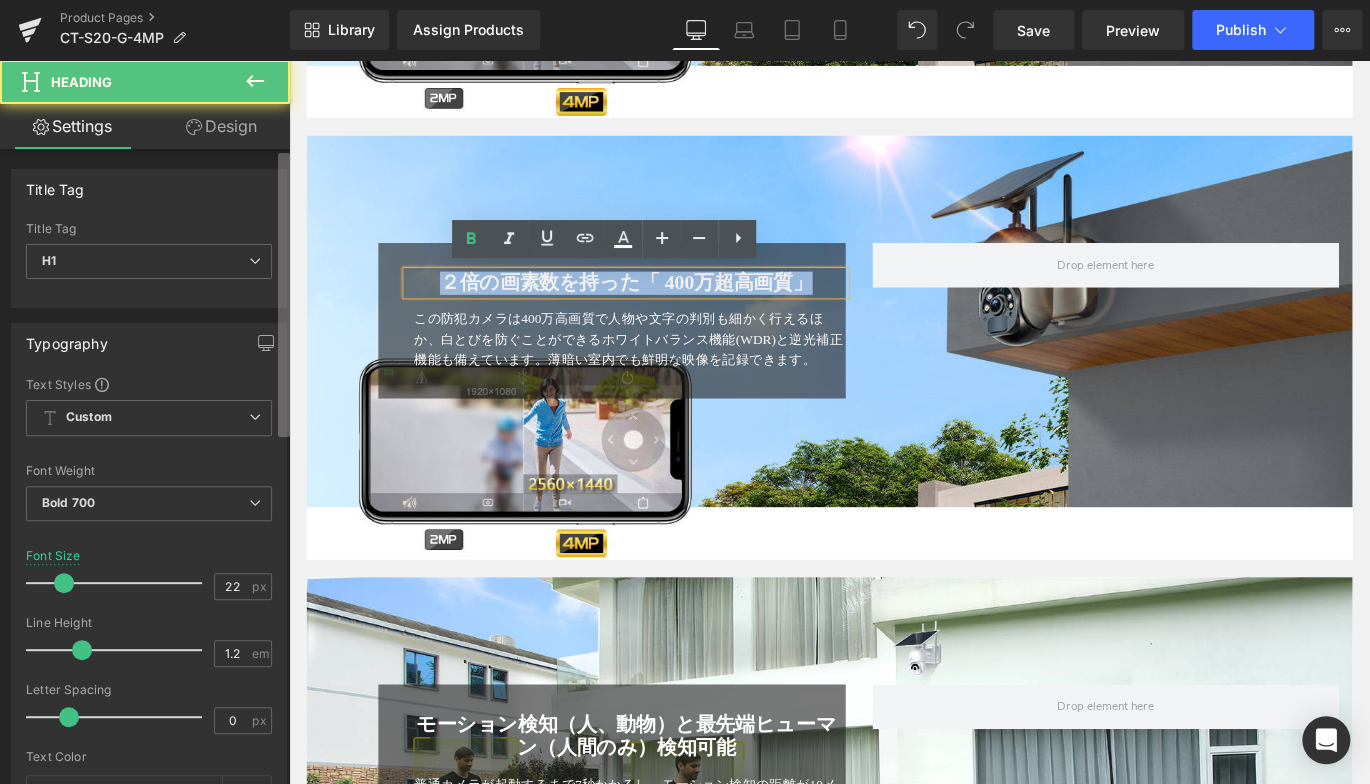 paste 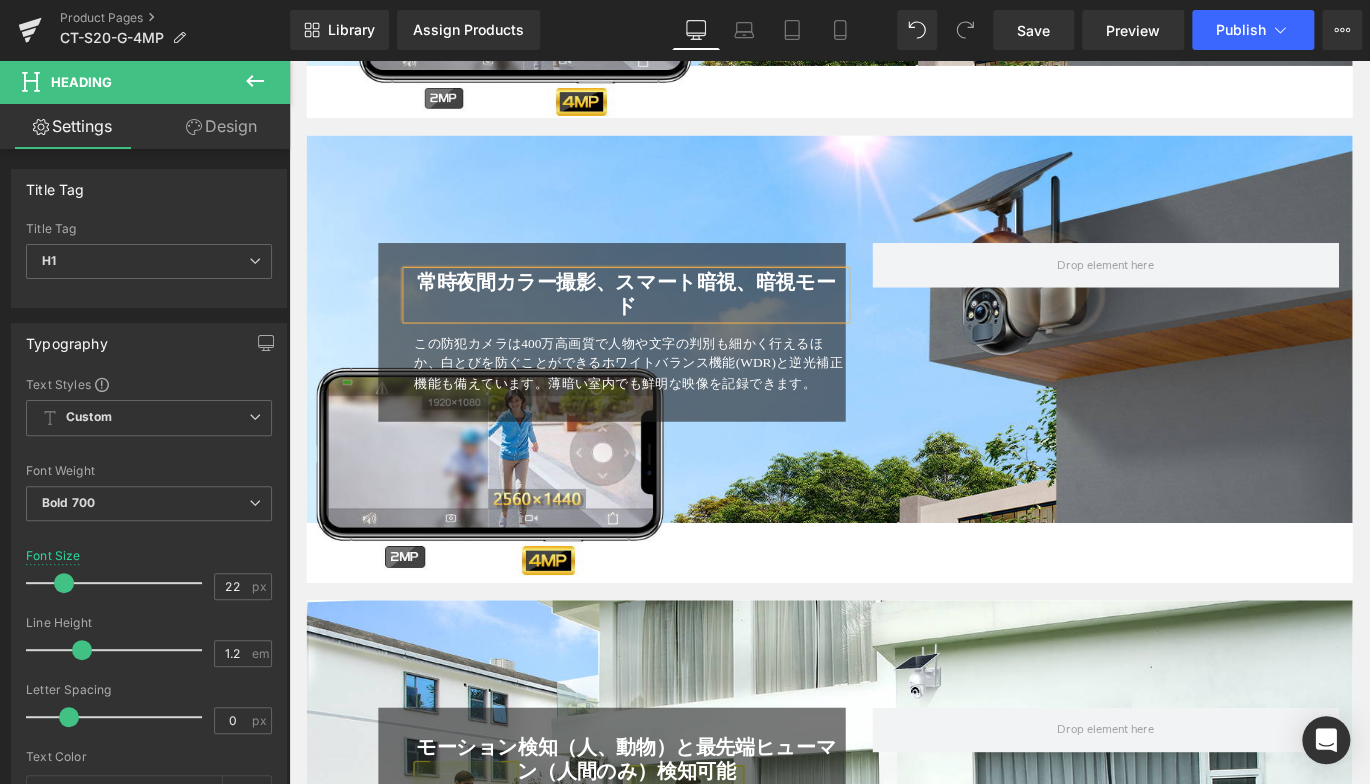 click on "常時夜間カラー撮影、スマート暗視、暗視モード
Heading
この防犯カメラは400万高画質で人物や文字の判別も細かく行えるほか、白とびを防ぐことができるホワイトバランス機能(WDR)と逆光補正機能も備えています。薄暗い室内でも鮮明な映像を記録できます。
Text Block
Row       32px" at bounding box center [650, 365] 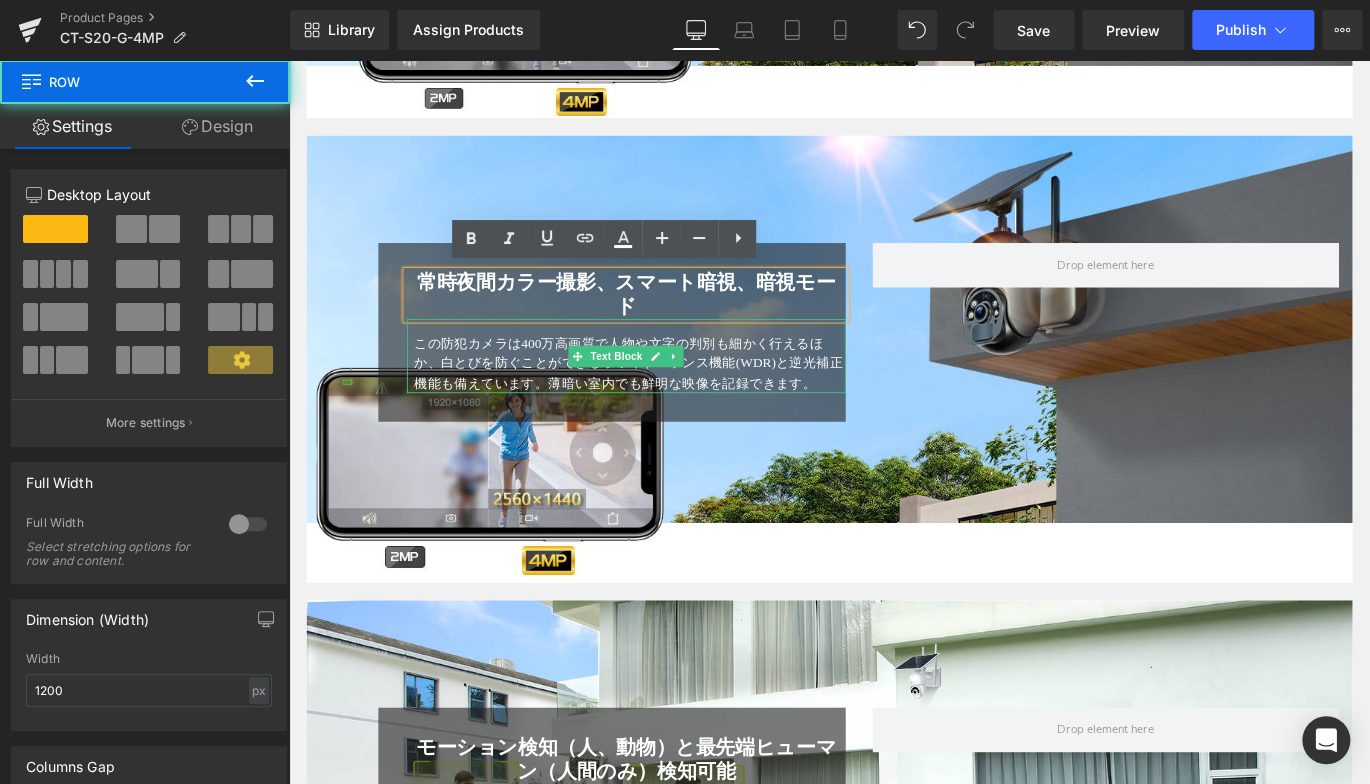 click on "この防犯カメラは400万高画質で人物や文字の判別も細かく行えるほか、白とびを防ぐことができるホワイトバランス機能(WDR)と逆光補正機能も備えています。薄暗い室内でも鮮明な映像を記録できます。" at bounding box center [669, 399] 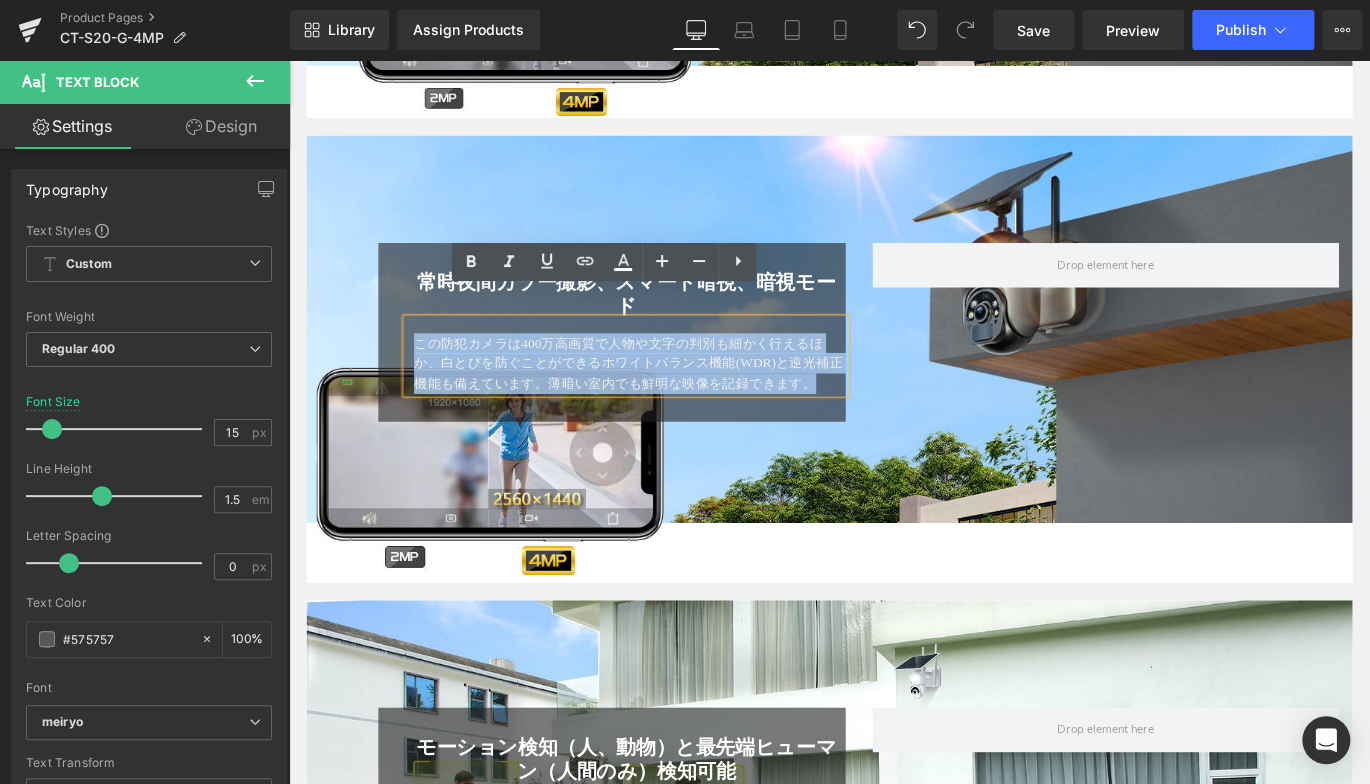 drag, startPoint x: 419, startPoint y: 344, endPoint x: 895, endPoint y: 409, distance: 480.41754 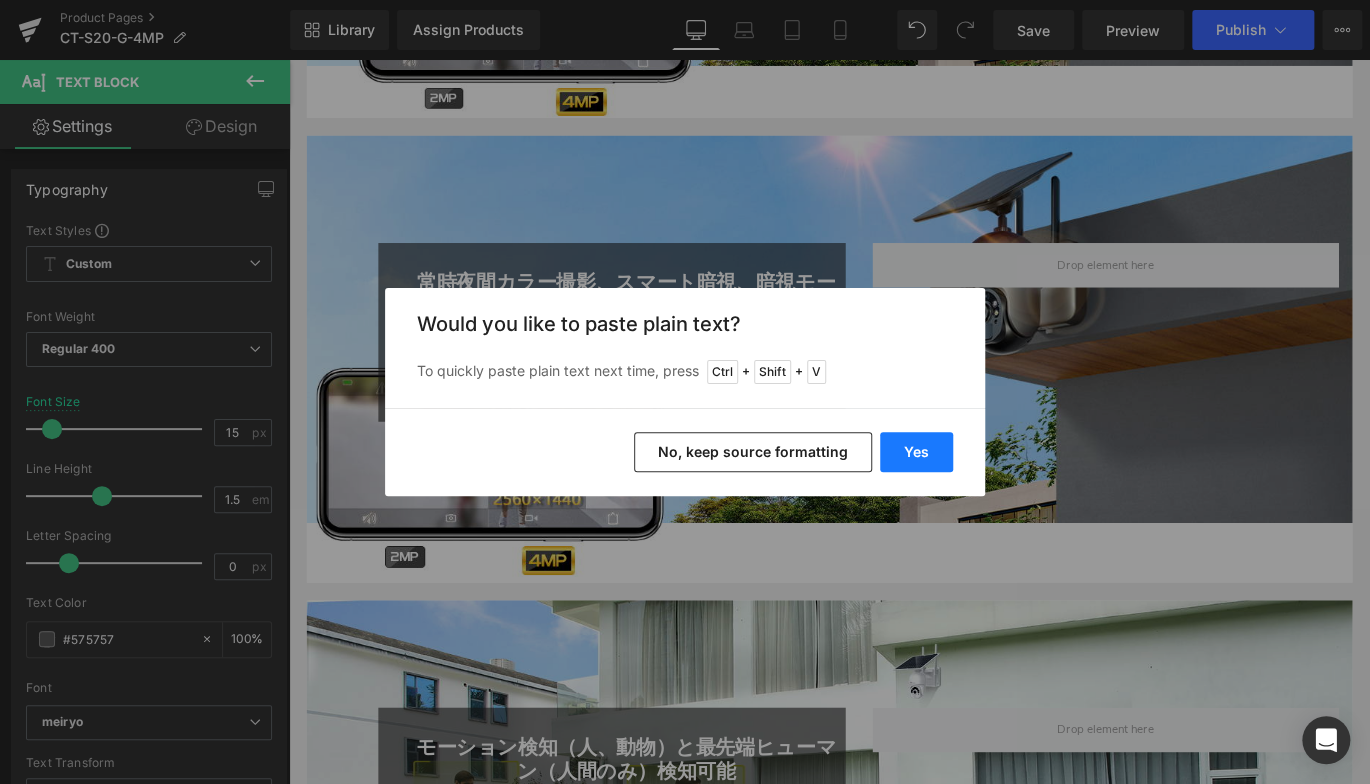 click on "Yes" at bounding box center [916, 452] 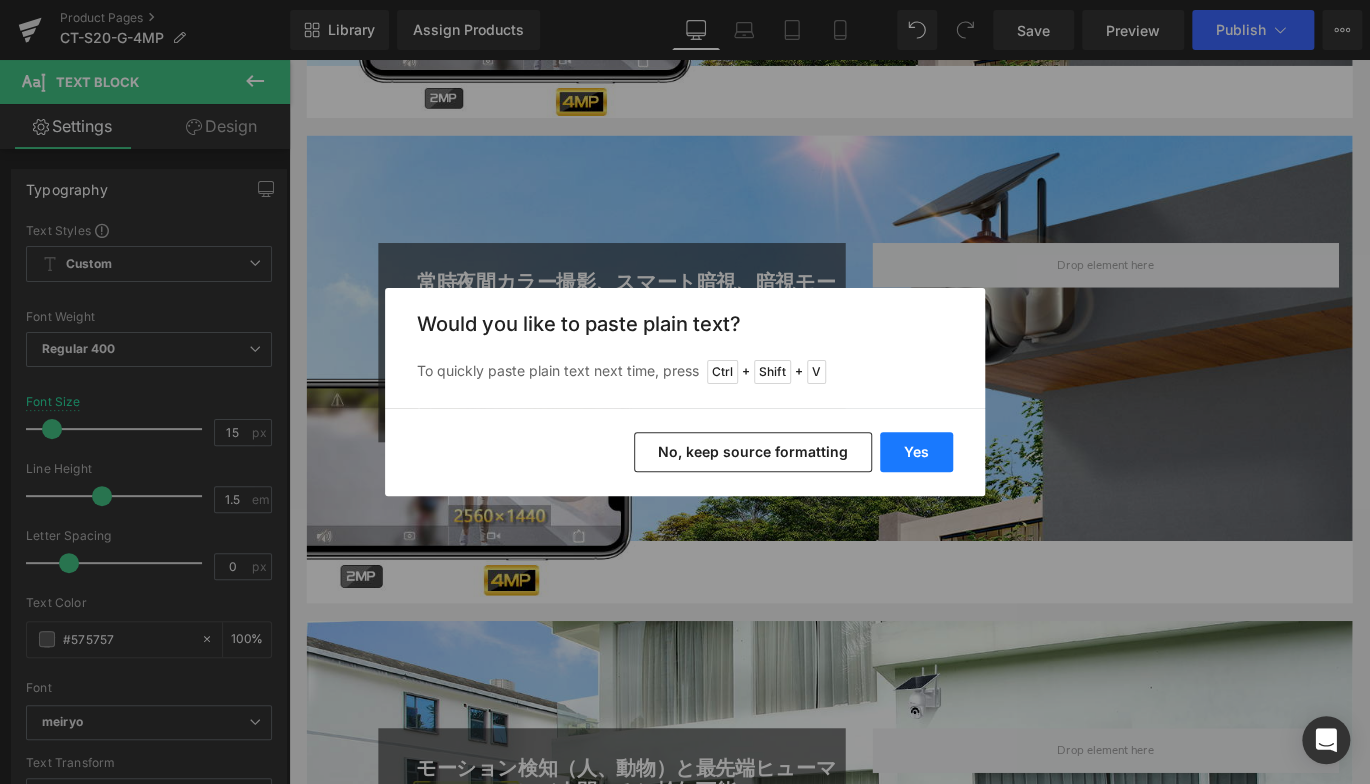 type 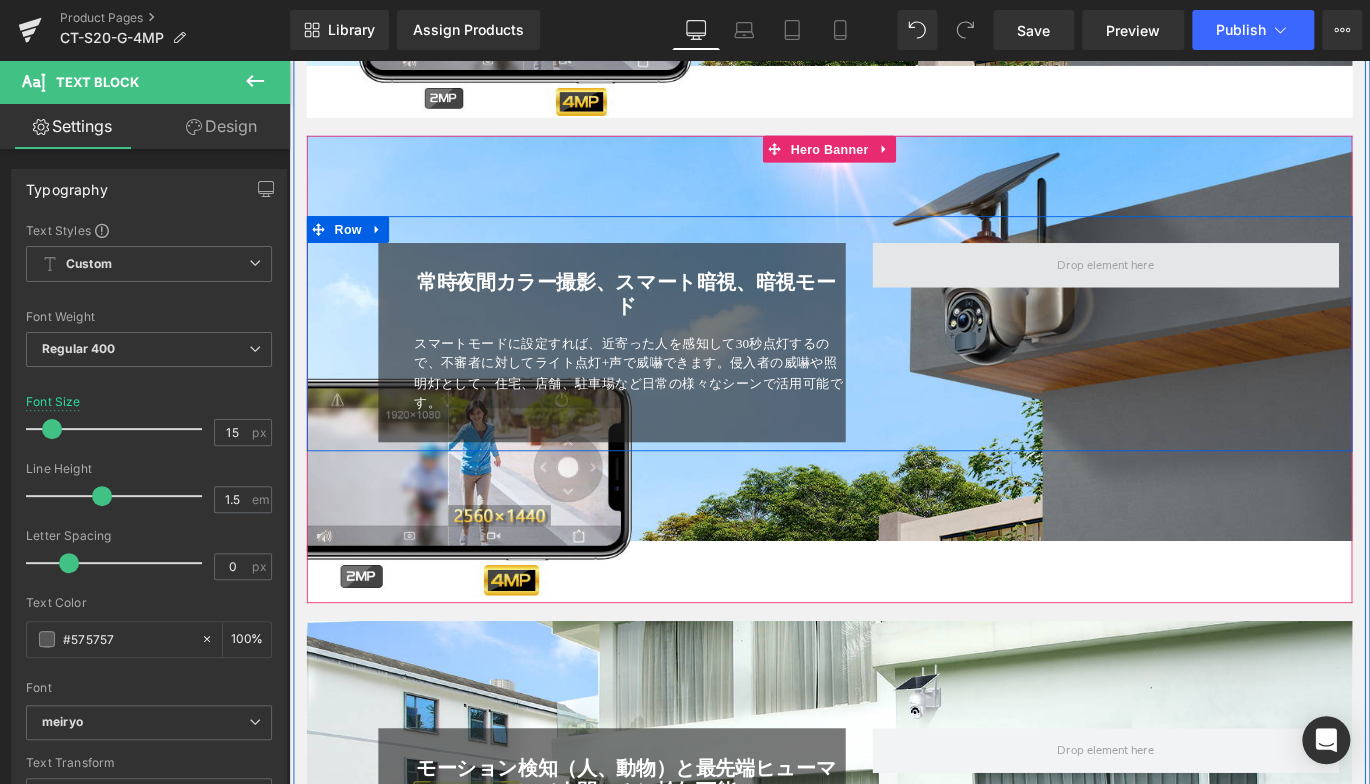 click at bounding box center [1203, 290] 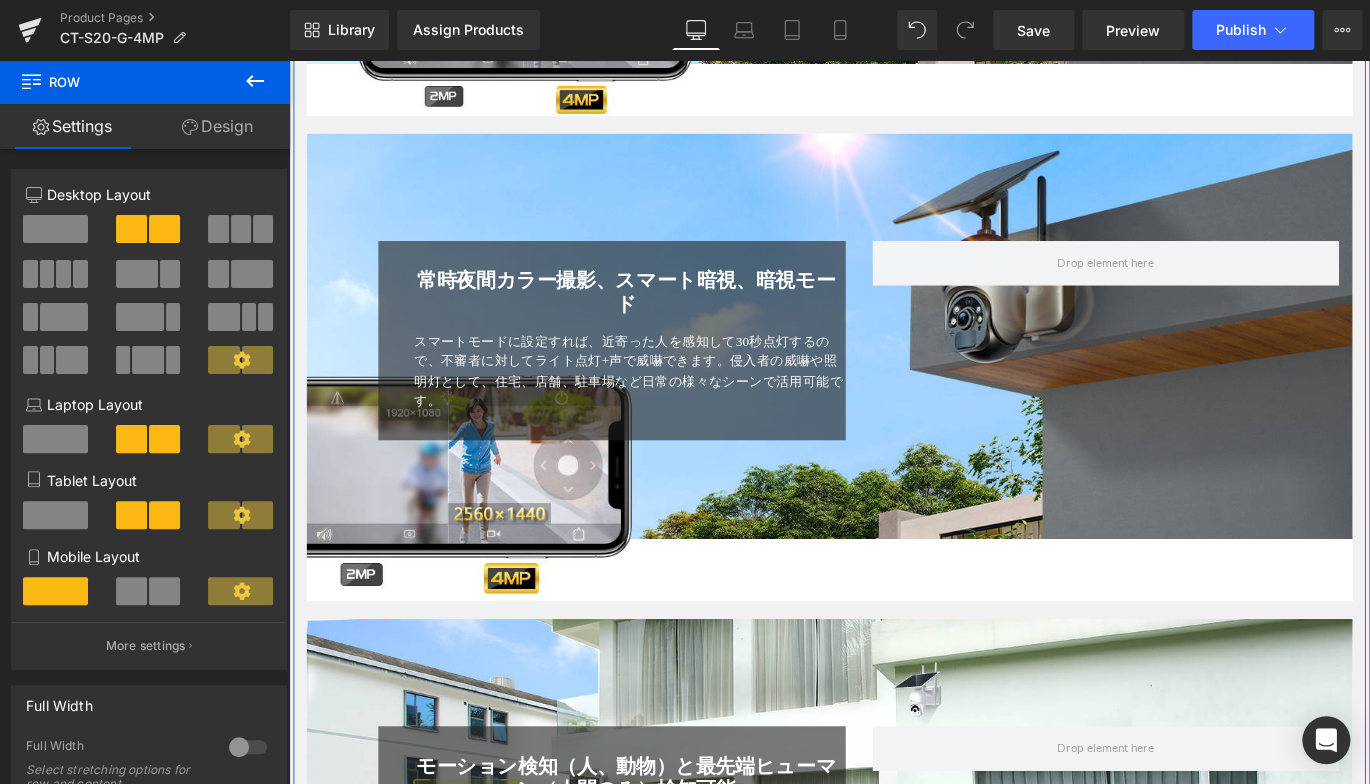 scroll, scrollTop: 1948, scrollLeft: 0, axis: vertical 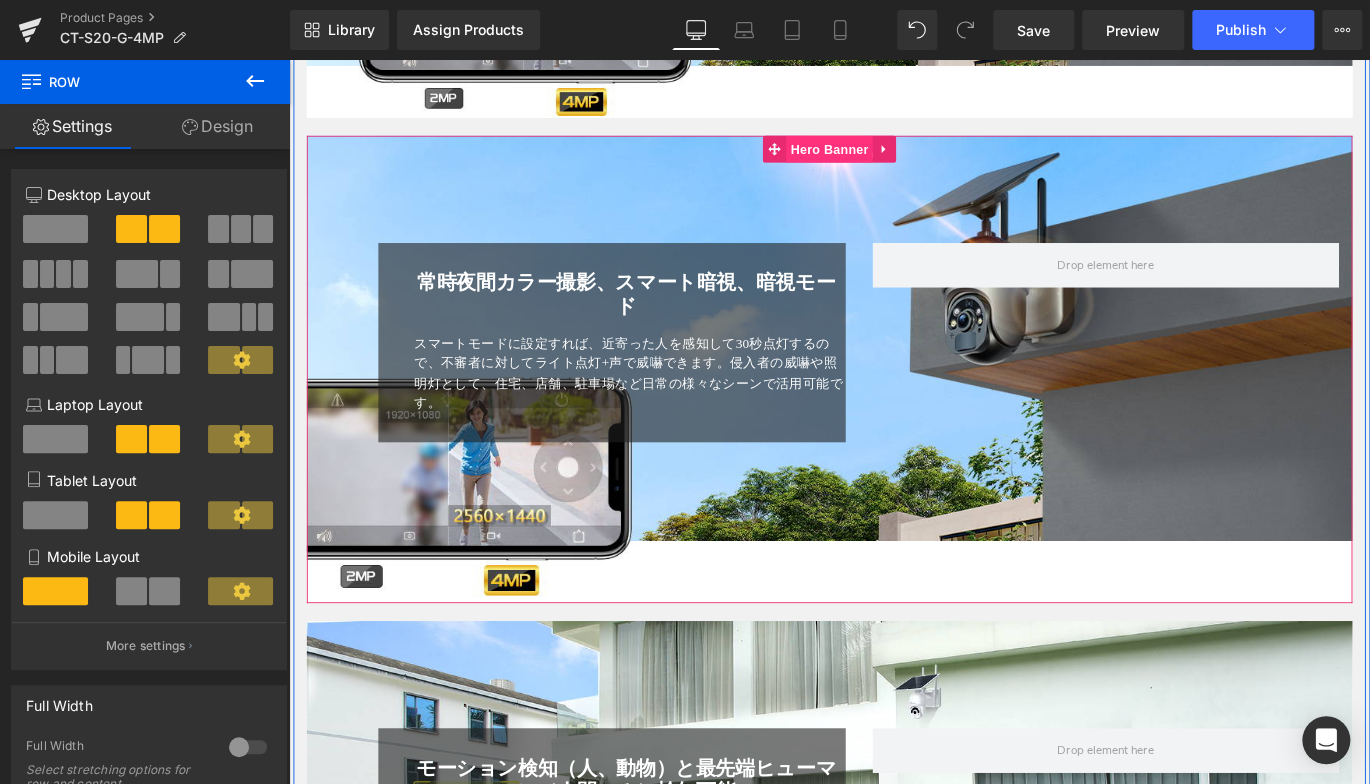 click on "Hero Banner" at bounding box center (893, 160) 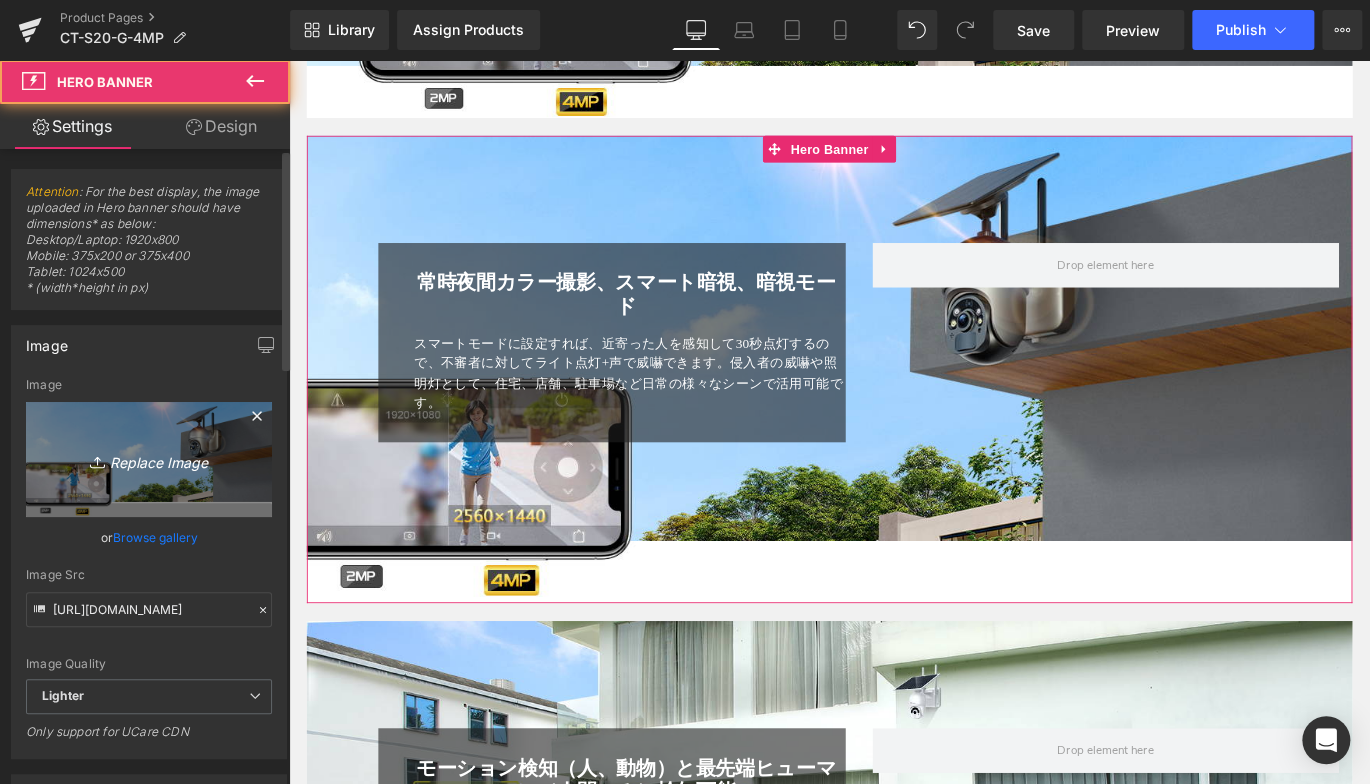click on "Replace Image" at bounding box center (149, 459) 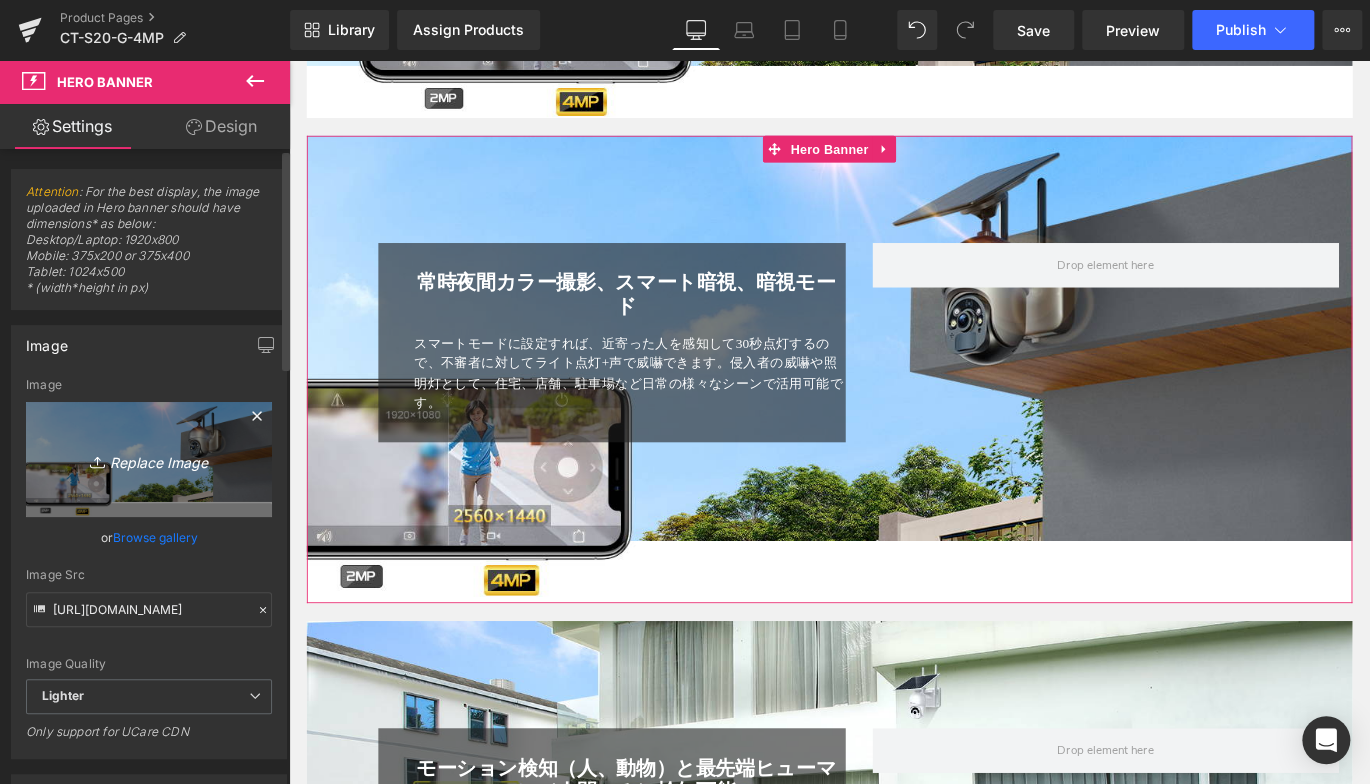 type on "C:\fakepath\3.jpg" 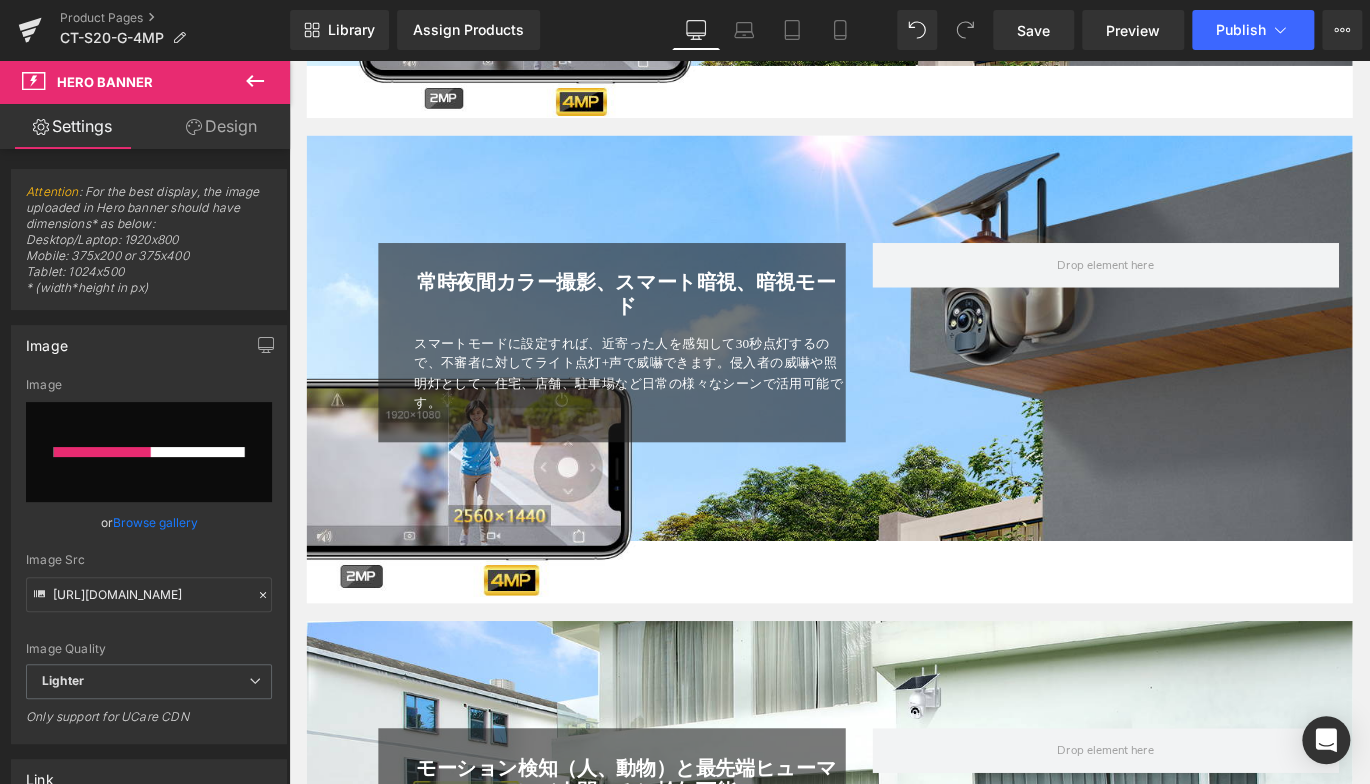 type 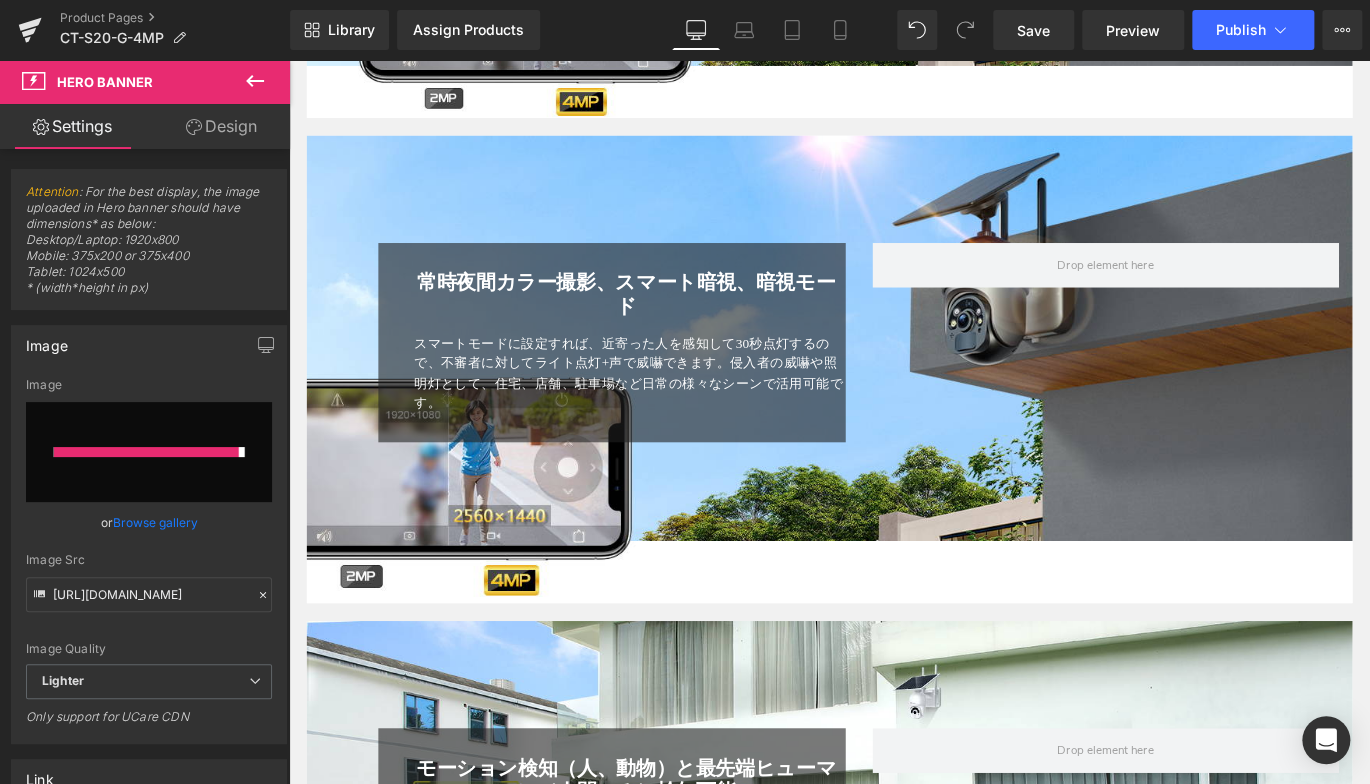 type on "https://ucarecdn.com/7dc1c129-c91f-4dec-8f4a-836d435abdd0/-/format/auto/-/preview/3000x3000/-/quality/lighter/3.jpg" 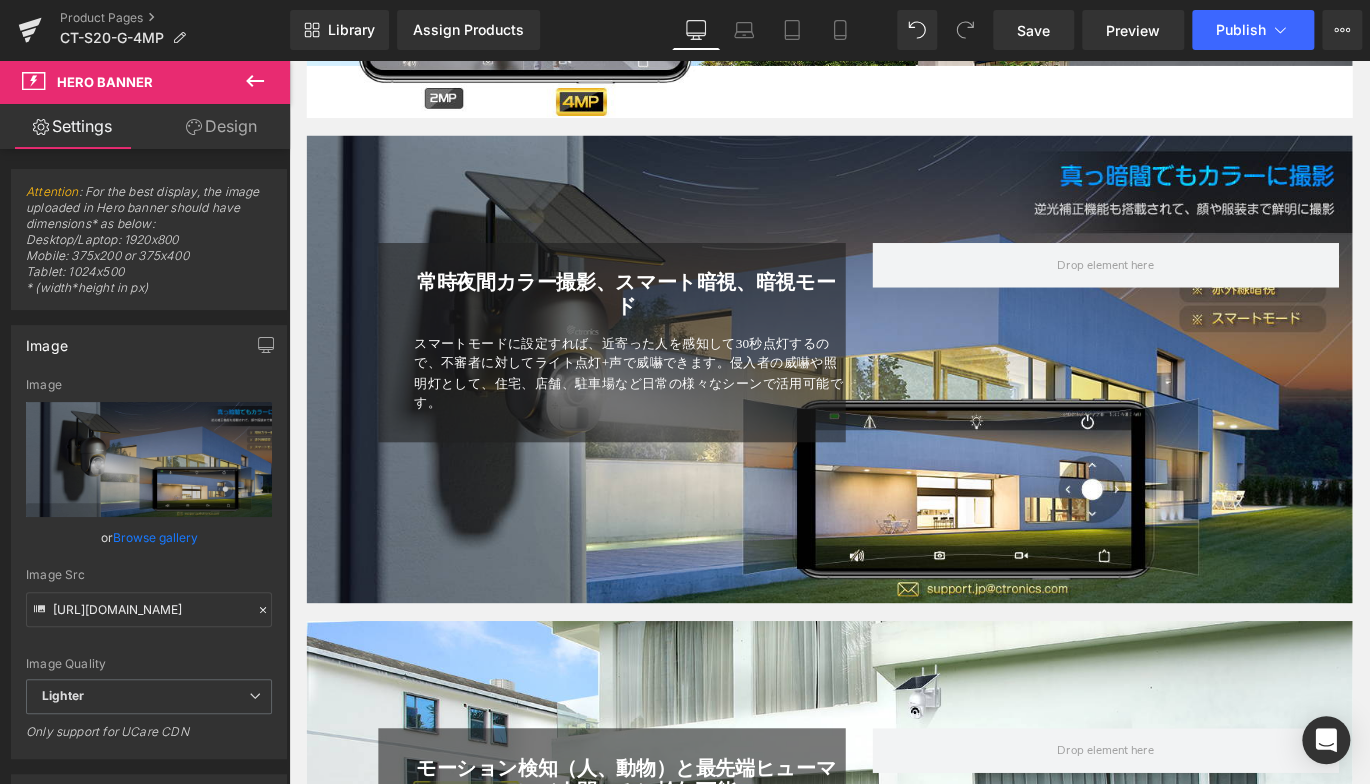 drag, startPoint x: 367, startPoint y: 408, endPoint x: 448, endPoint y: 429, distance: 83.677956 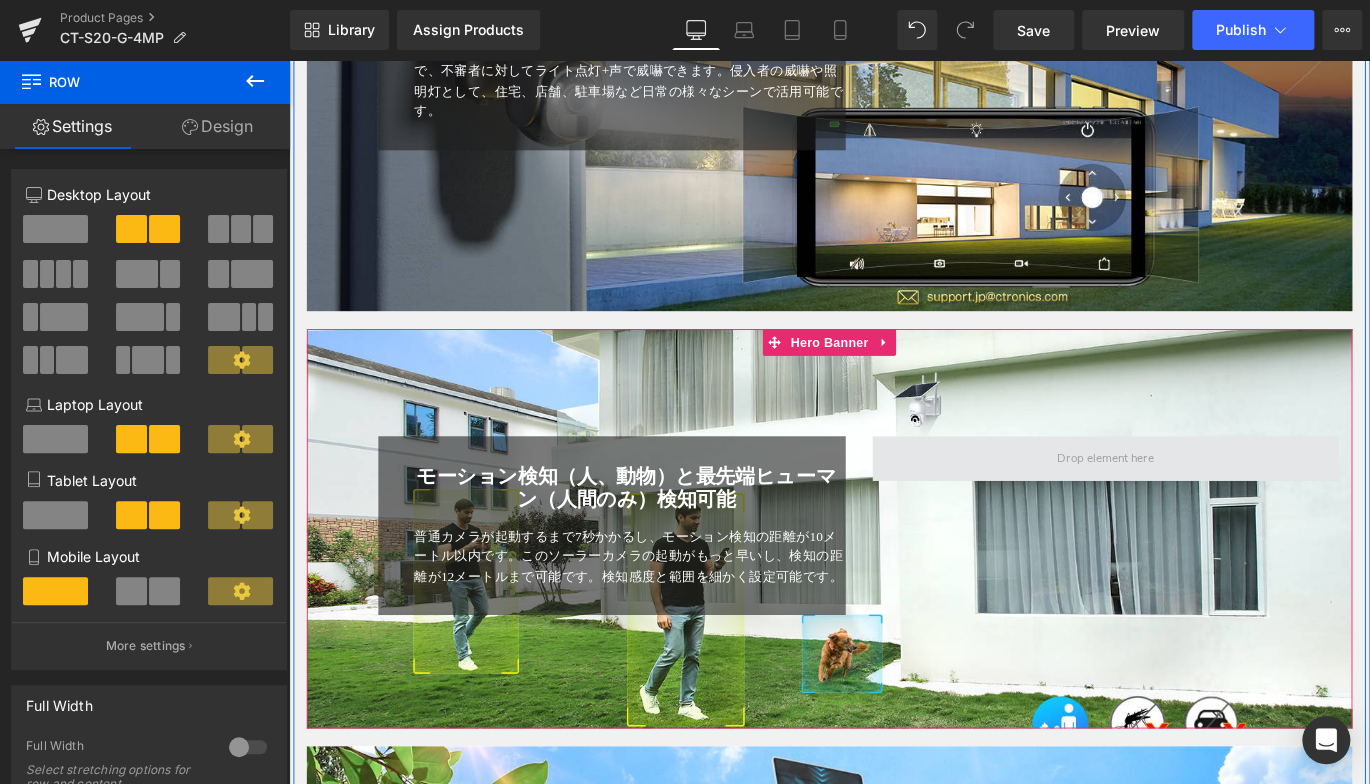 scroll, scrollTop: 2348, scrollLeft: 0, axis: vertical 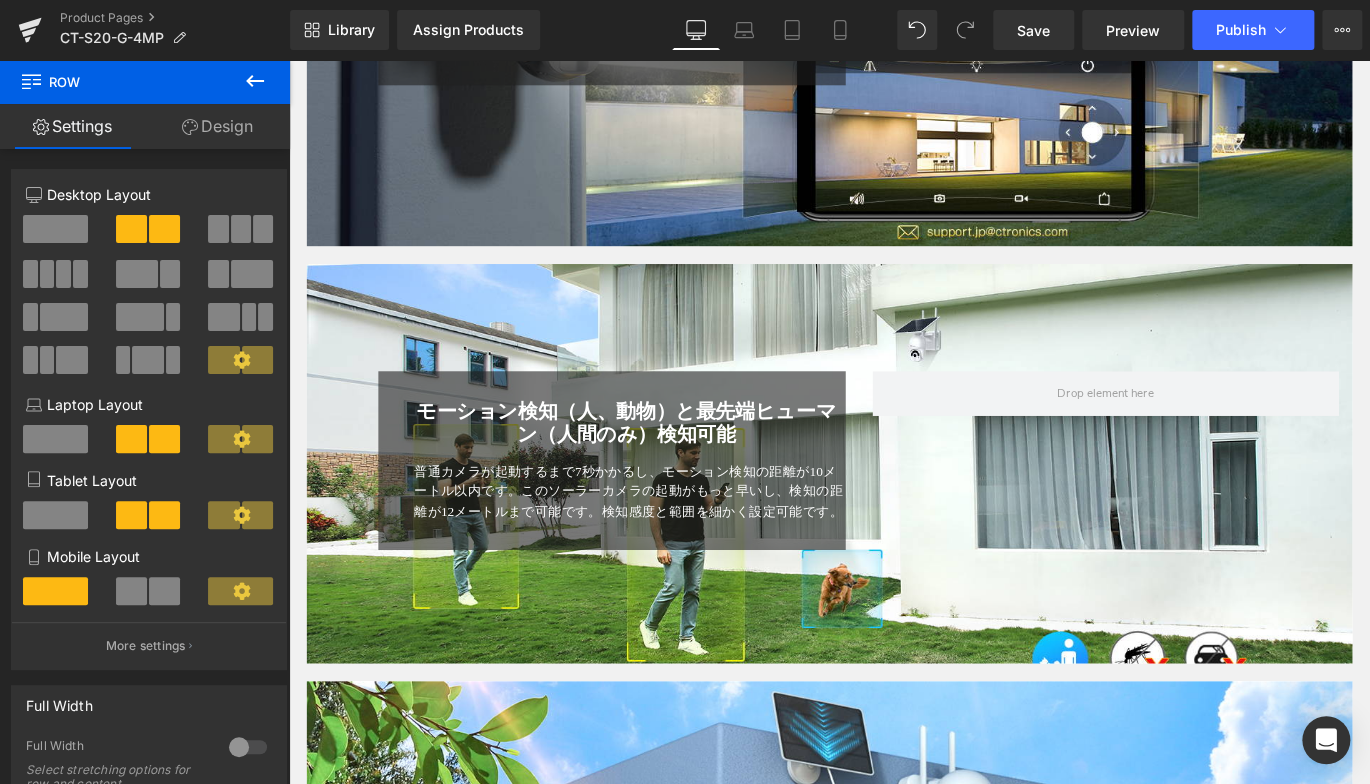 click on "モーション検知（人、動物）と最先端ヒューマン（人間のみ）検知可能
Heading
普通カメラが起動するまで7秒かかるし、モーション検知の距離が10メートル以内です。このソーラーカメラの起動がもっと早いし、検知の距離が12メートルまで可能です。検知感度と範囲を細かく設定可能です。
Text Block
Row
Row" at bounding box center [894, 498] 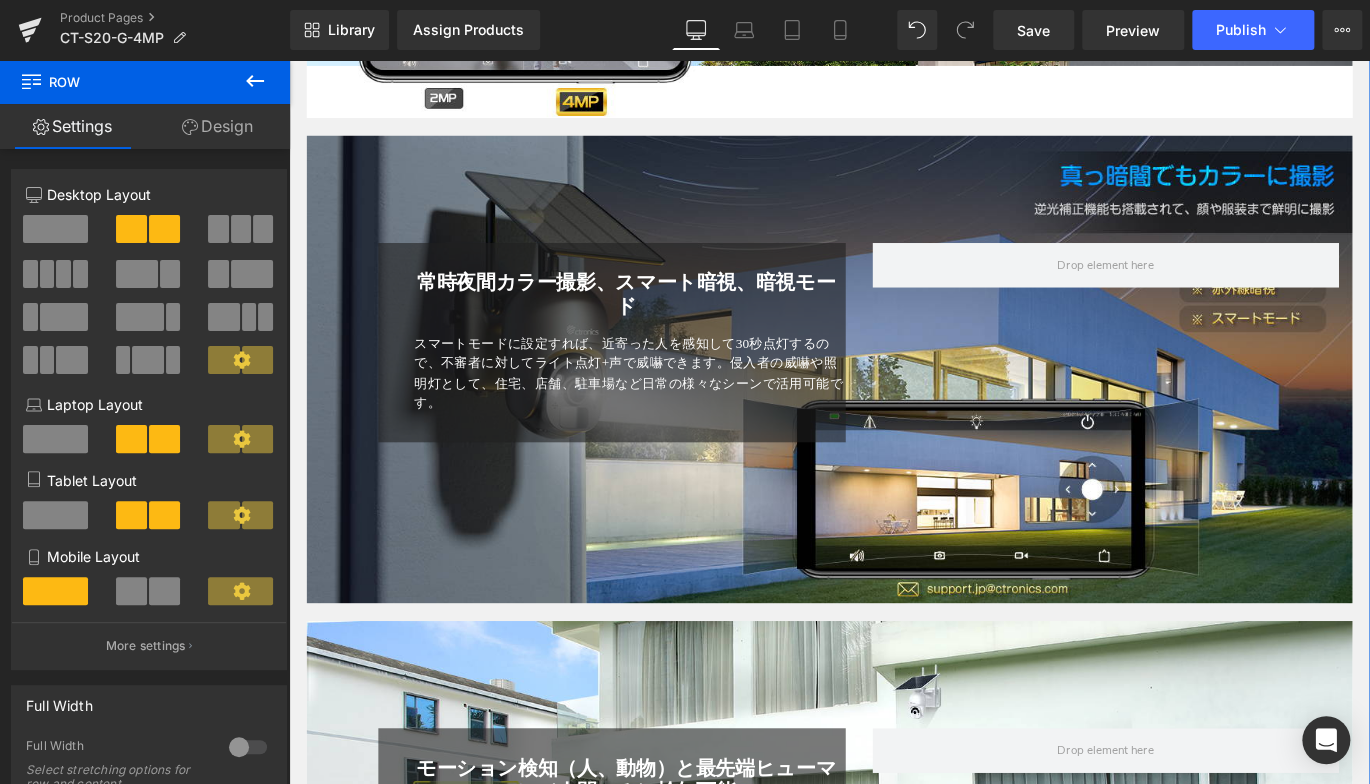 scroll, scrollTop: 2048, scrollLeft: 0, axis: vertical 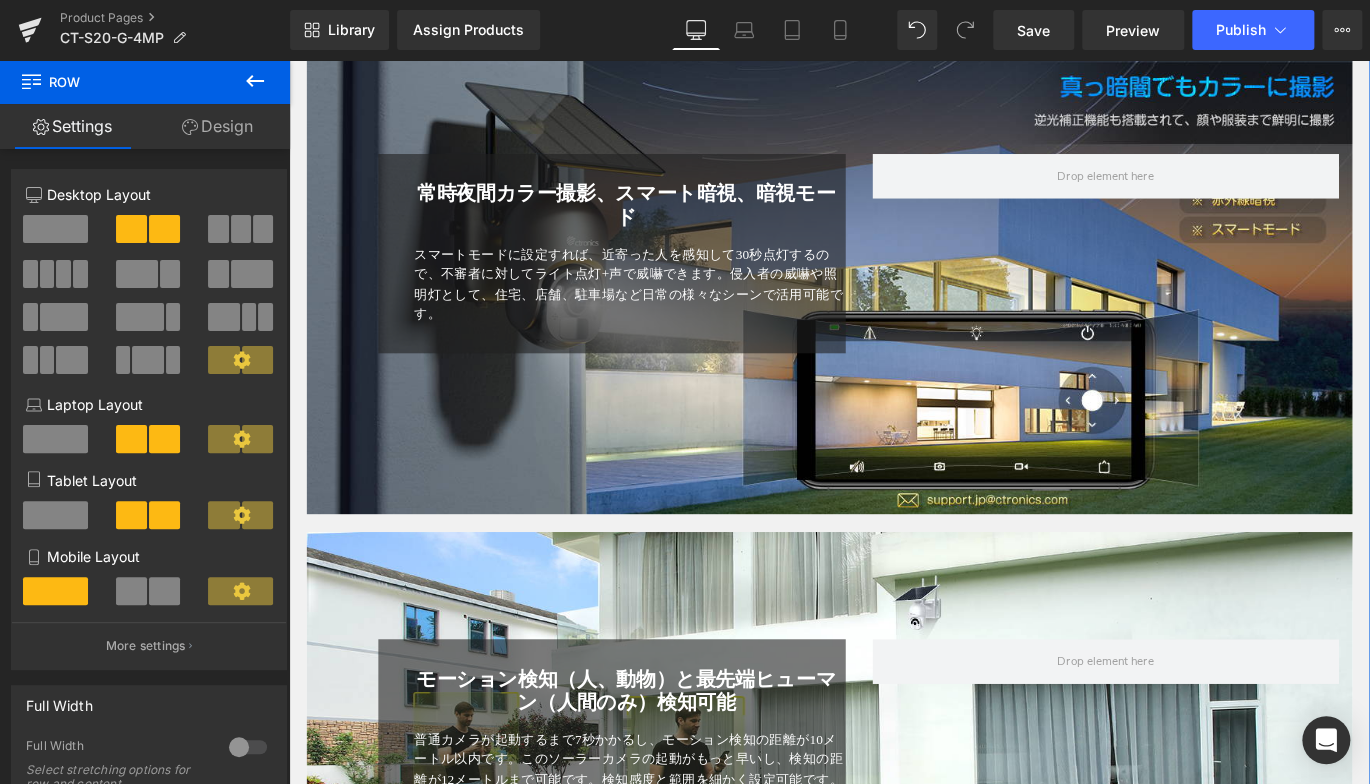 click on "常時夜間カラー撮影、スマート暗視、暗視モード
Heading
スマートモードに設定すれば、近寄った人を感知して30秒点灯するので、不審者に対してライト点灯+声で威嚇できます。侵入者の威嚇や照明灯として、住宅、店舗、駐車場など日常の様々なシーンで活用可能です。
Text Block
Row
Row
Hero Banner   90px   170px" at bounding box center [894, 306] 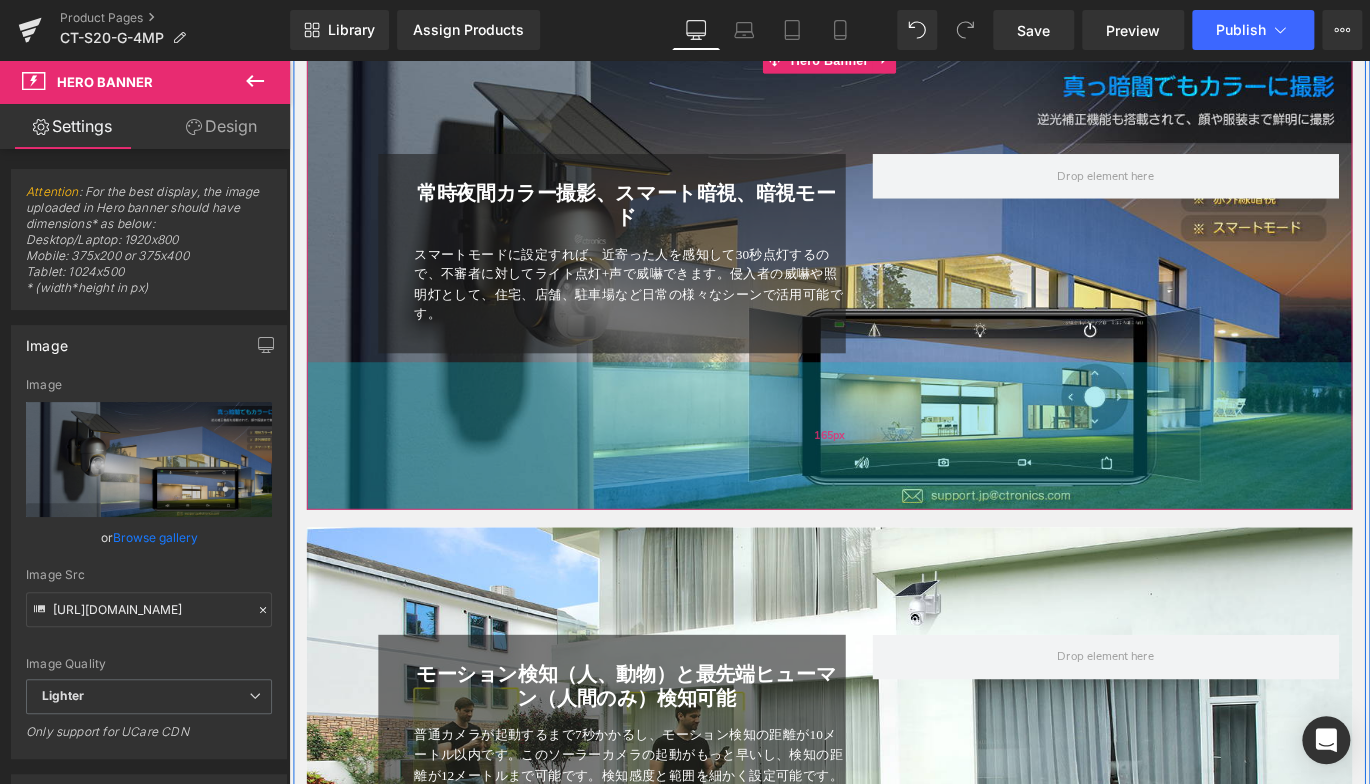 drag, startPoint x: 873, startPoint y: 526, endPoint x: 882, endPoint y: 521, distance: 10.29563 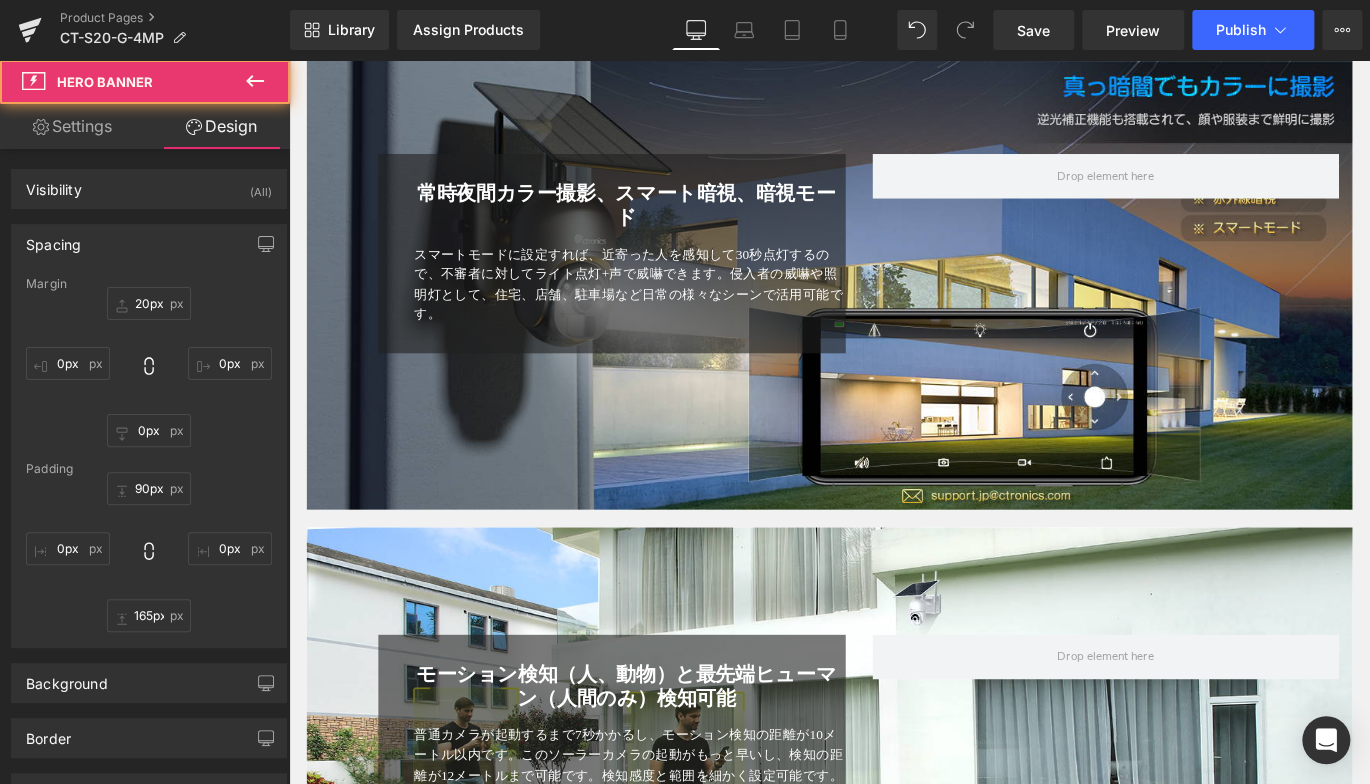scroll, scrollTop: 2348, scrollLeft: 0, axis: vertical 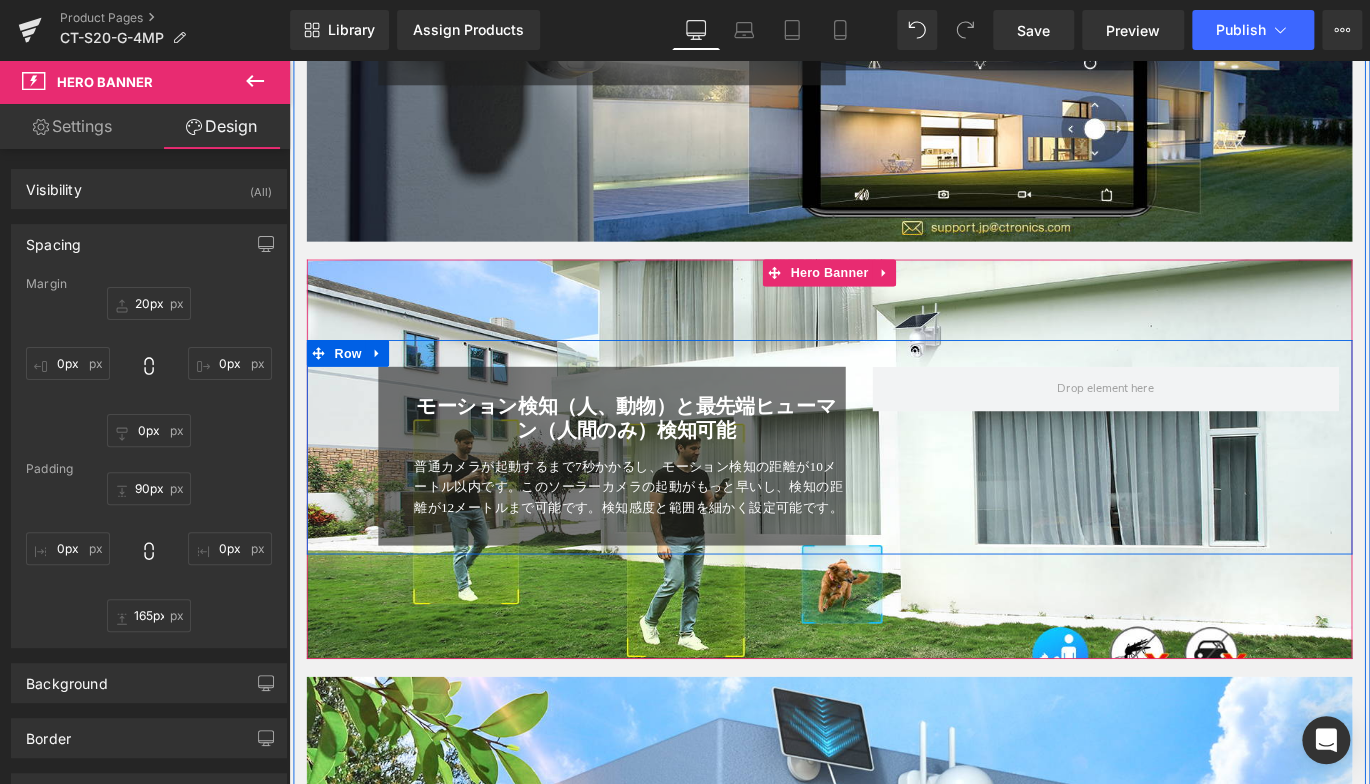 drag, startPoint x: 347, startPoint y: 426, endPoint x: 359, endPoint y: 421, distance: 13 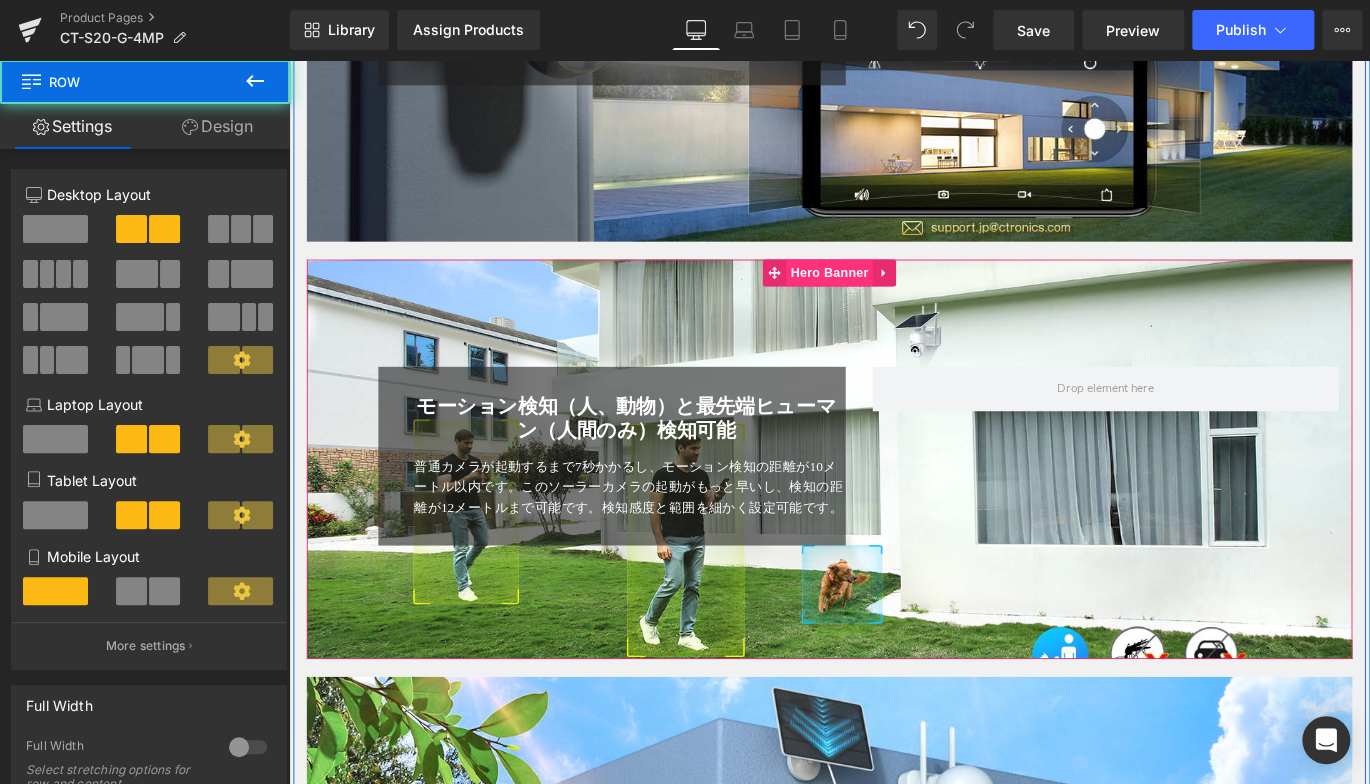 click on "Hero Banner" at bounding box center (893, 298) 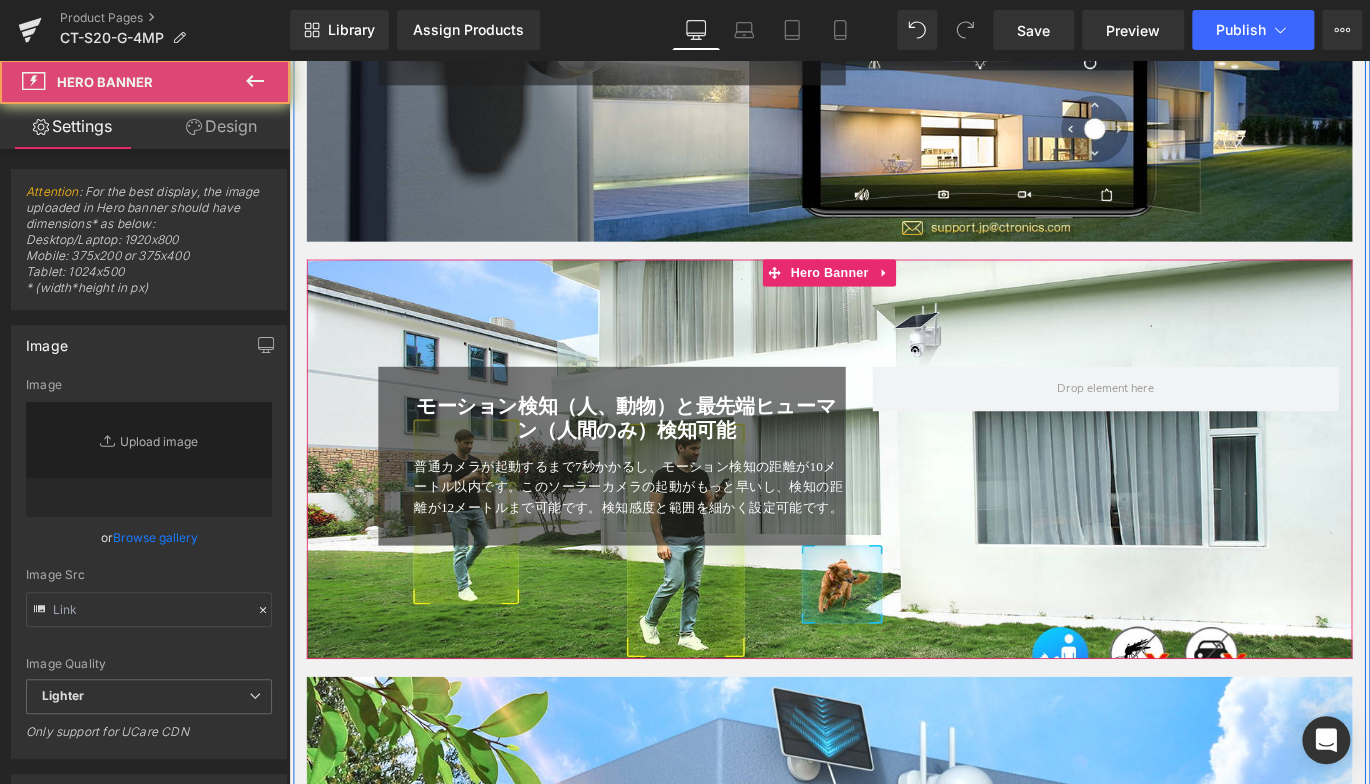 type on "https://ucarecdn.com/5c0186e4-8506-474a-aecc-0ddc02c077e2/-/format/auto/-/preview/3000x3000/-/quality/lighter/3.jpg" 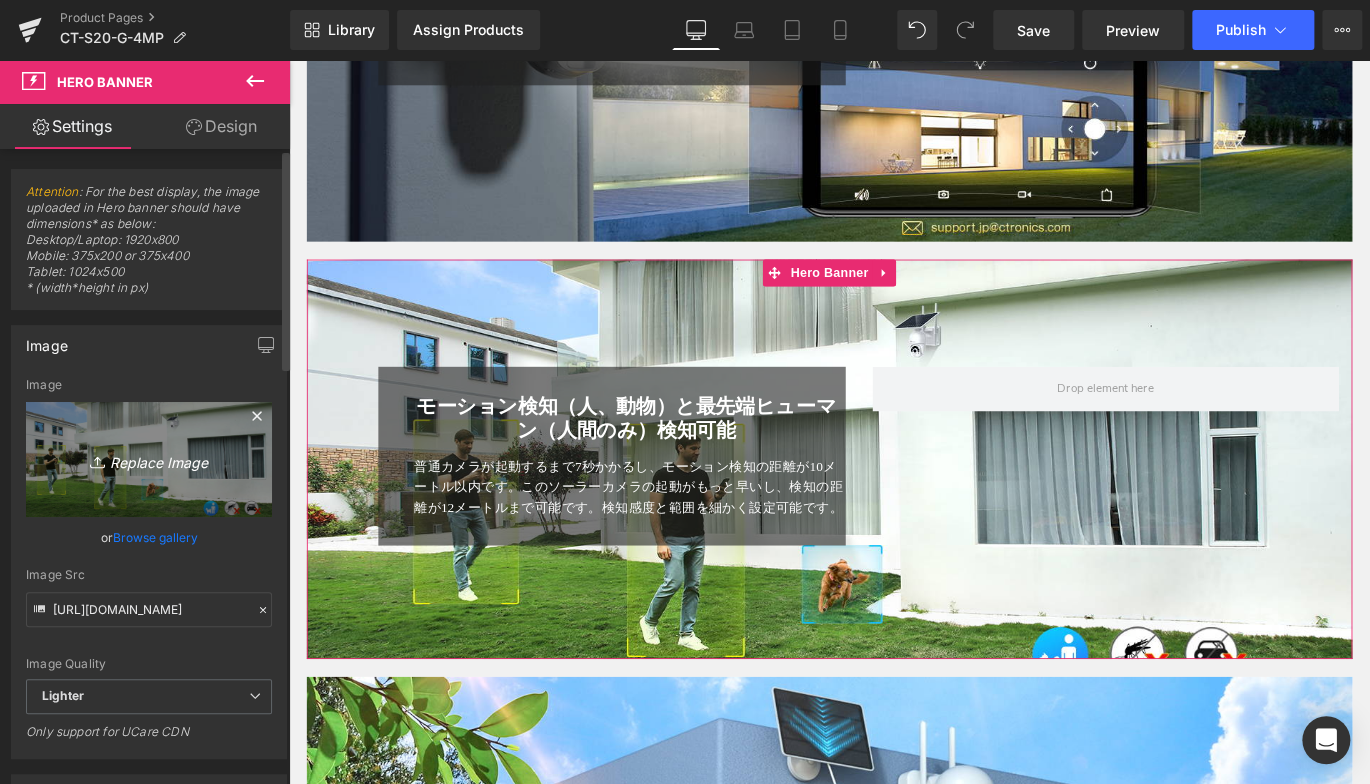 click on "Replace Image" at bounding box center [149, 459] 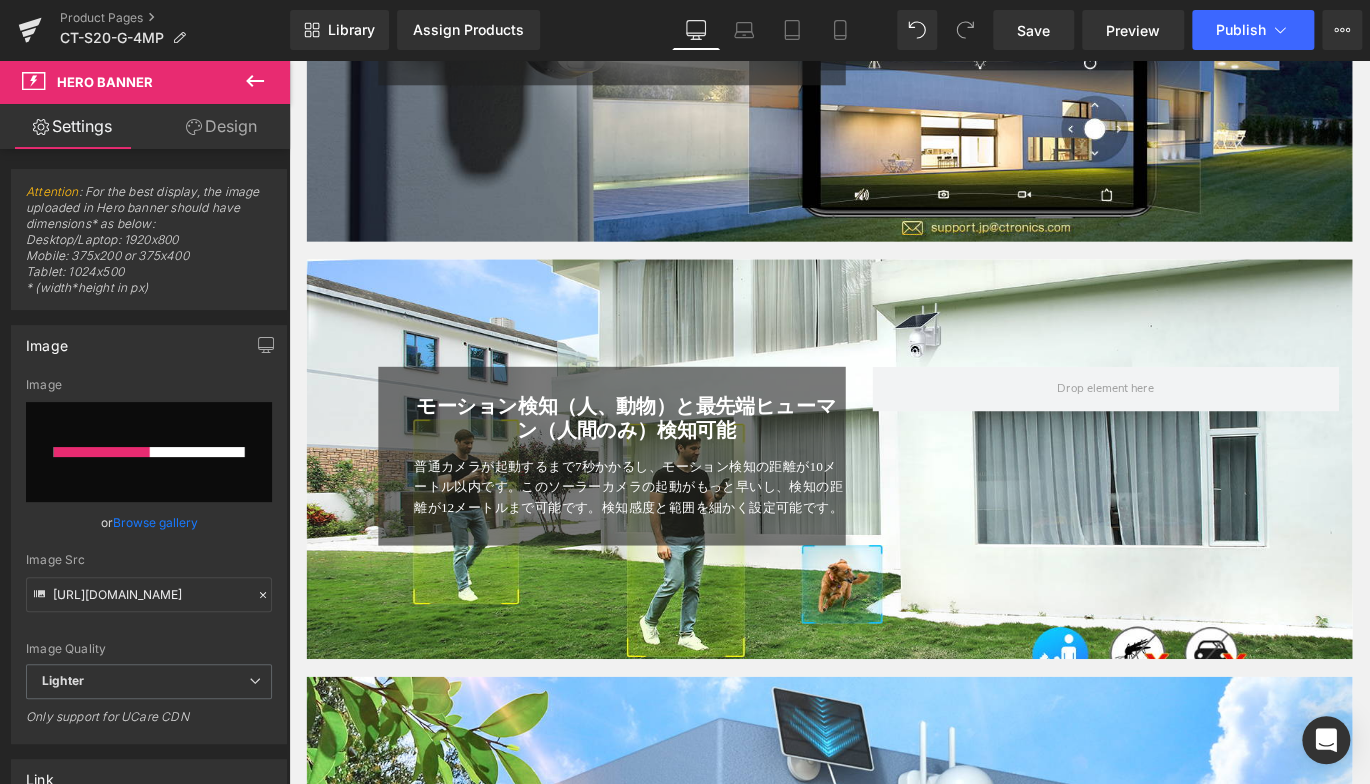 type 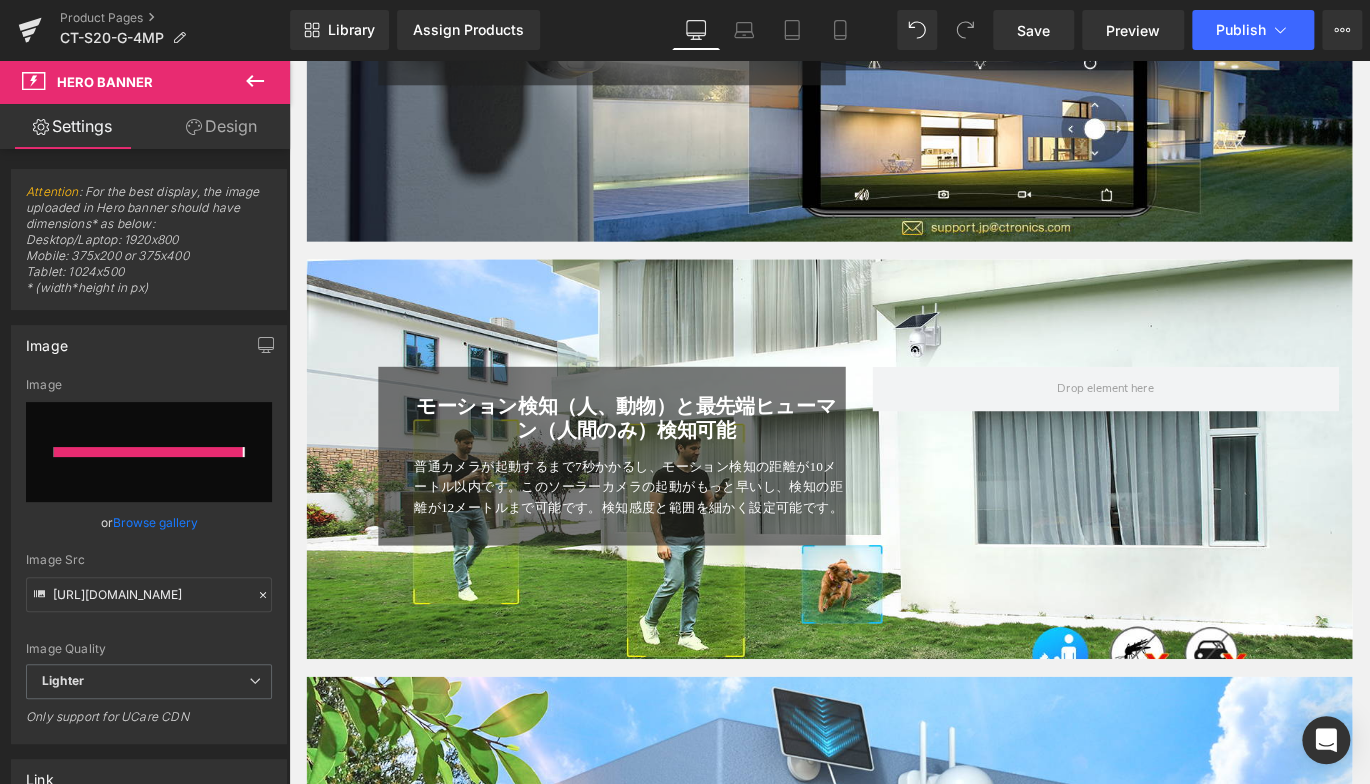 type on "https://ucarecdn.com/5e833e93-8d15-4ab1-b2ee-6d6c4a0b638b/-/format/auto/-/preview/3000x3000/-/quality/lighter/4.jpg" 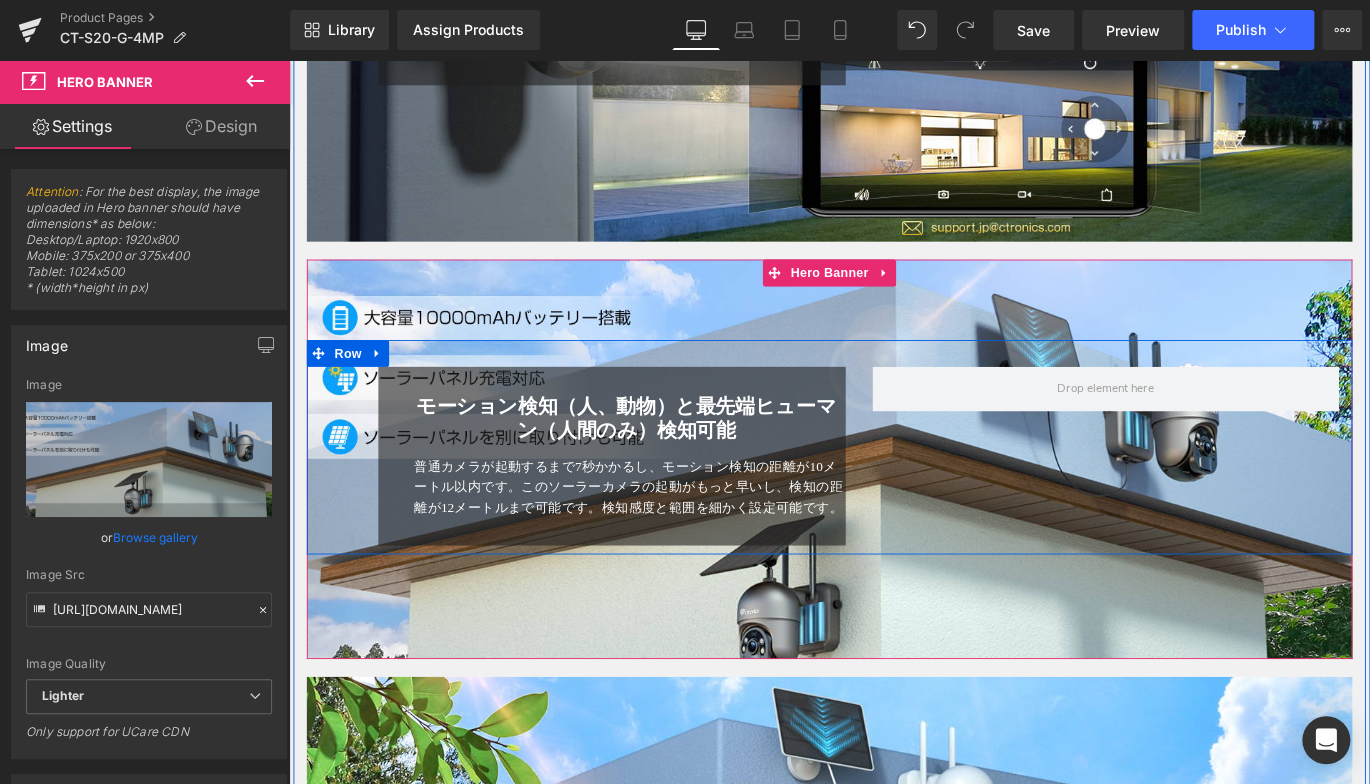 click at bounding box center (289, 60) 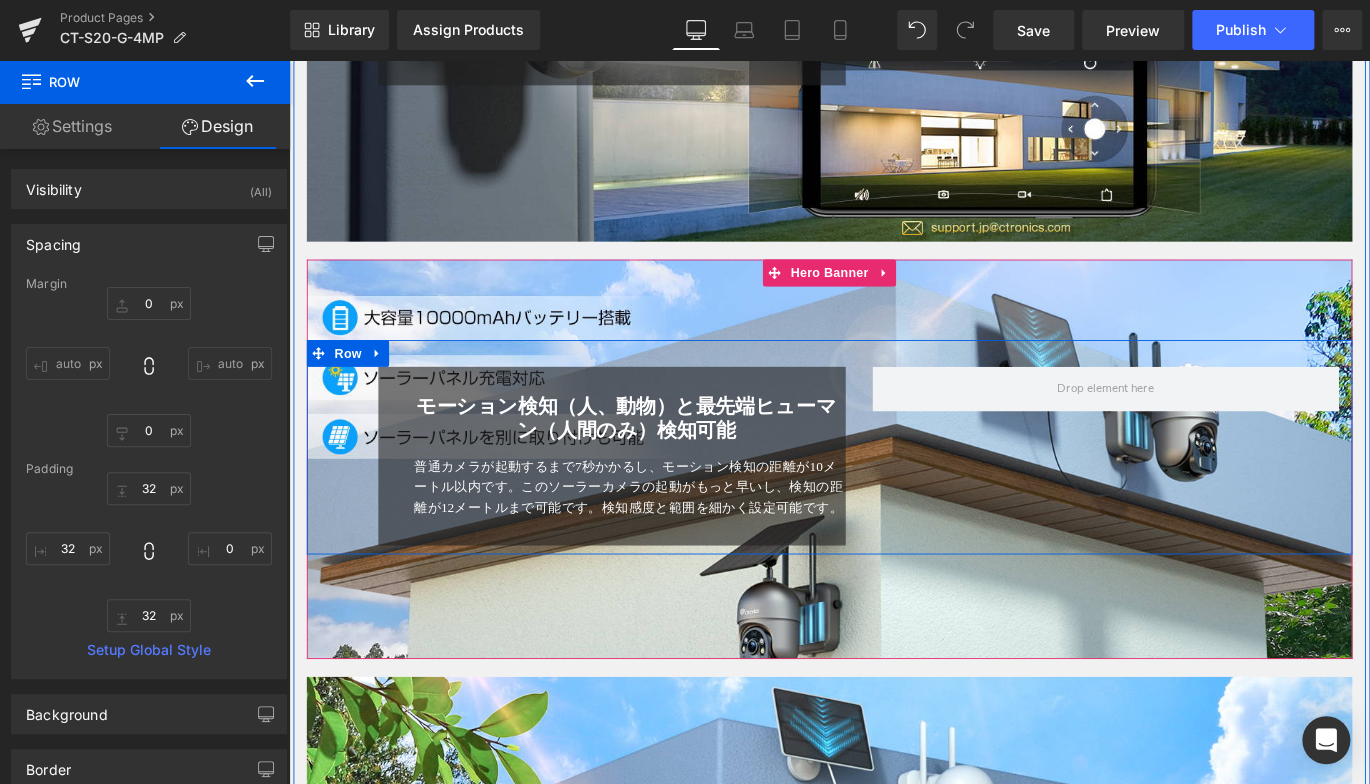 drag, startPoint x: 381, startPoint y: 434, endPoint x: 449, endPoint y: 404, distance: 74.323616 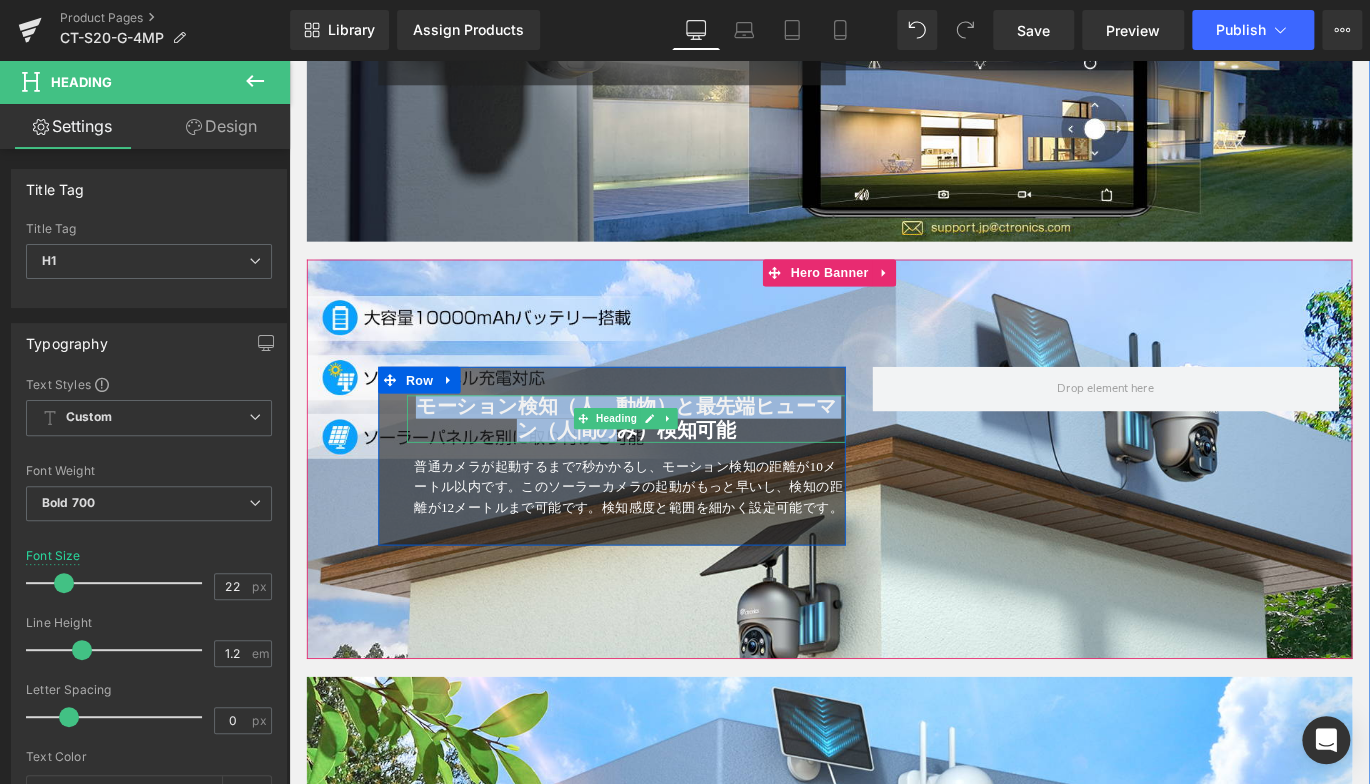 drag, startPoint x: 428, startPoint y: 421, endPoint x: 683, endPoint y: 452, distance: 256.8774 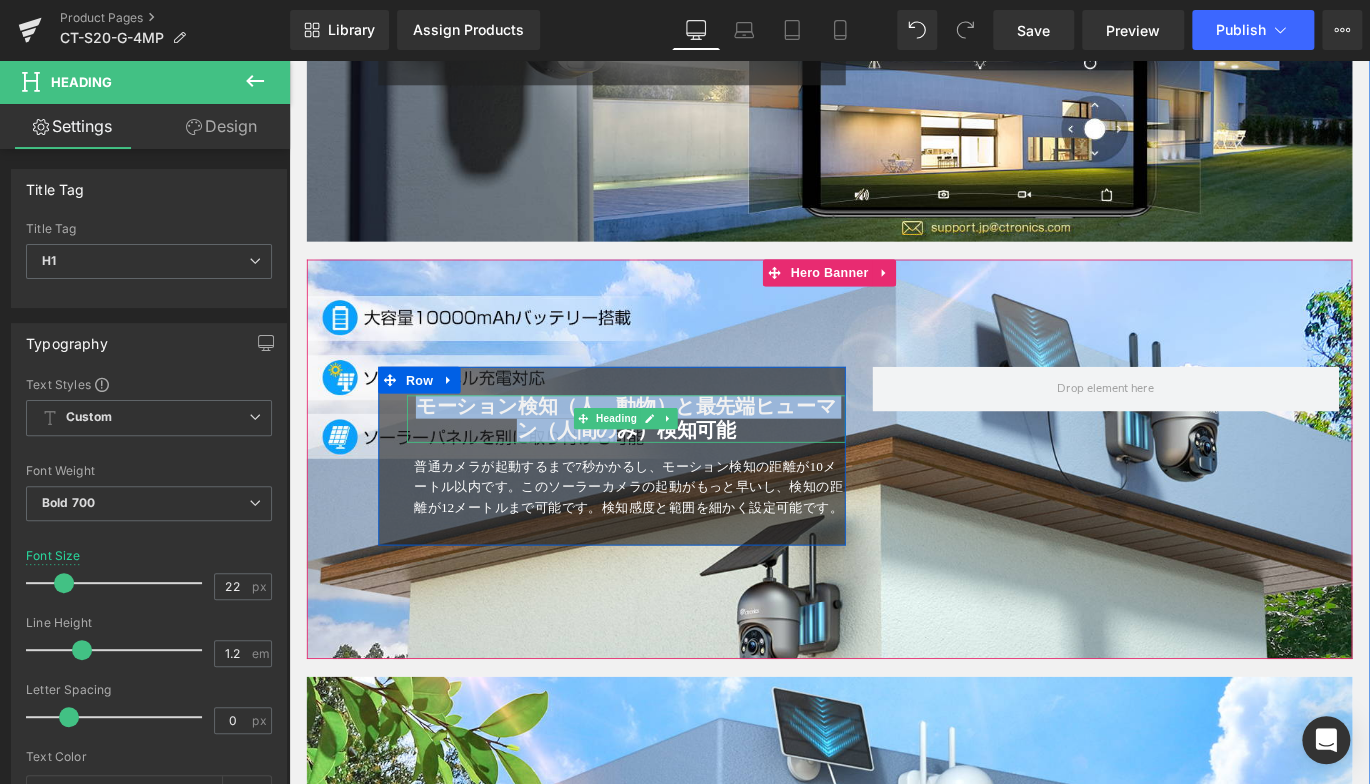 click on "モーション検知（人、動物）と最先端ヒューマン（人間のみ）検知可能" at bounding box center (666, 460) 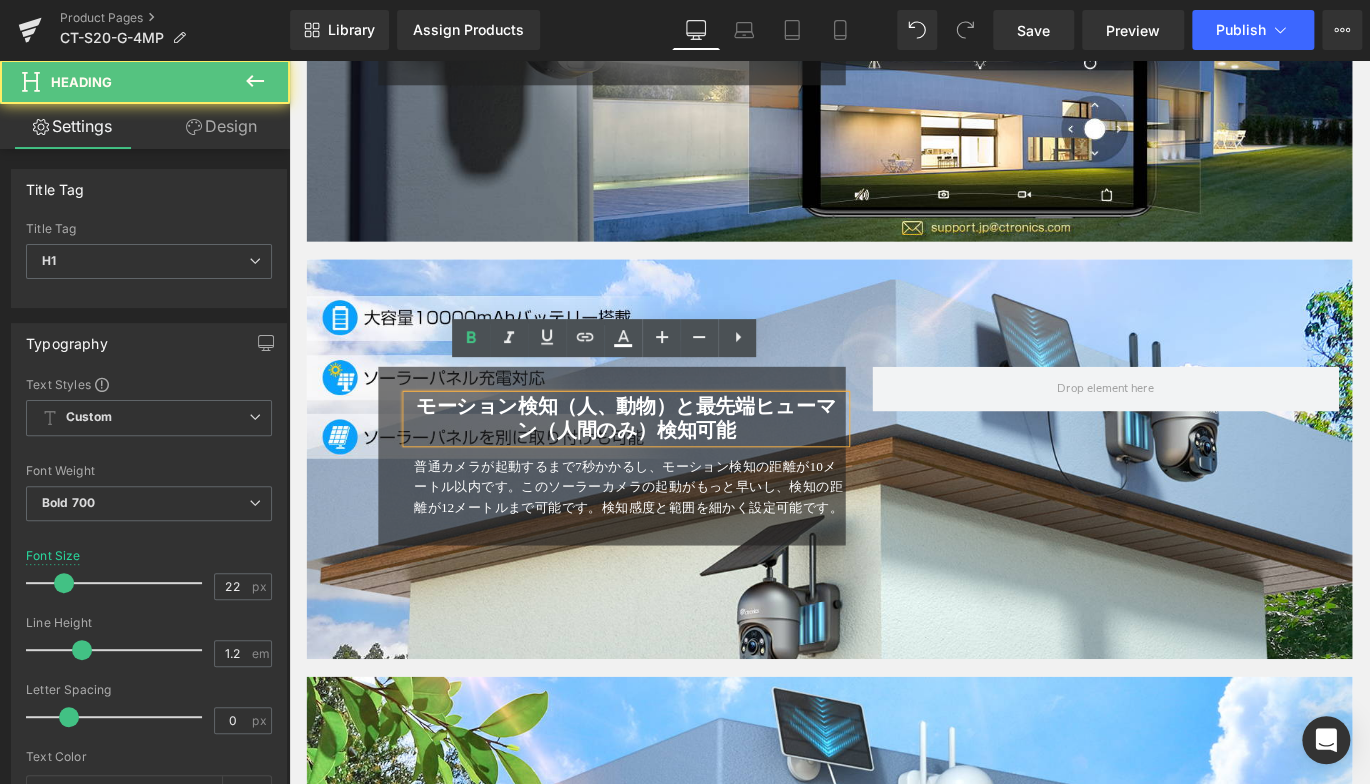 click on "モーション検知（人、動物）と最先端ヒューマン（人間のみ）検知可能" at bounding box center [666, 461] 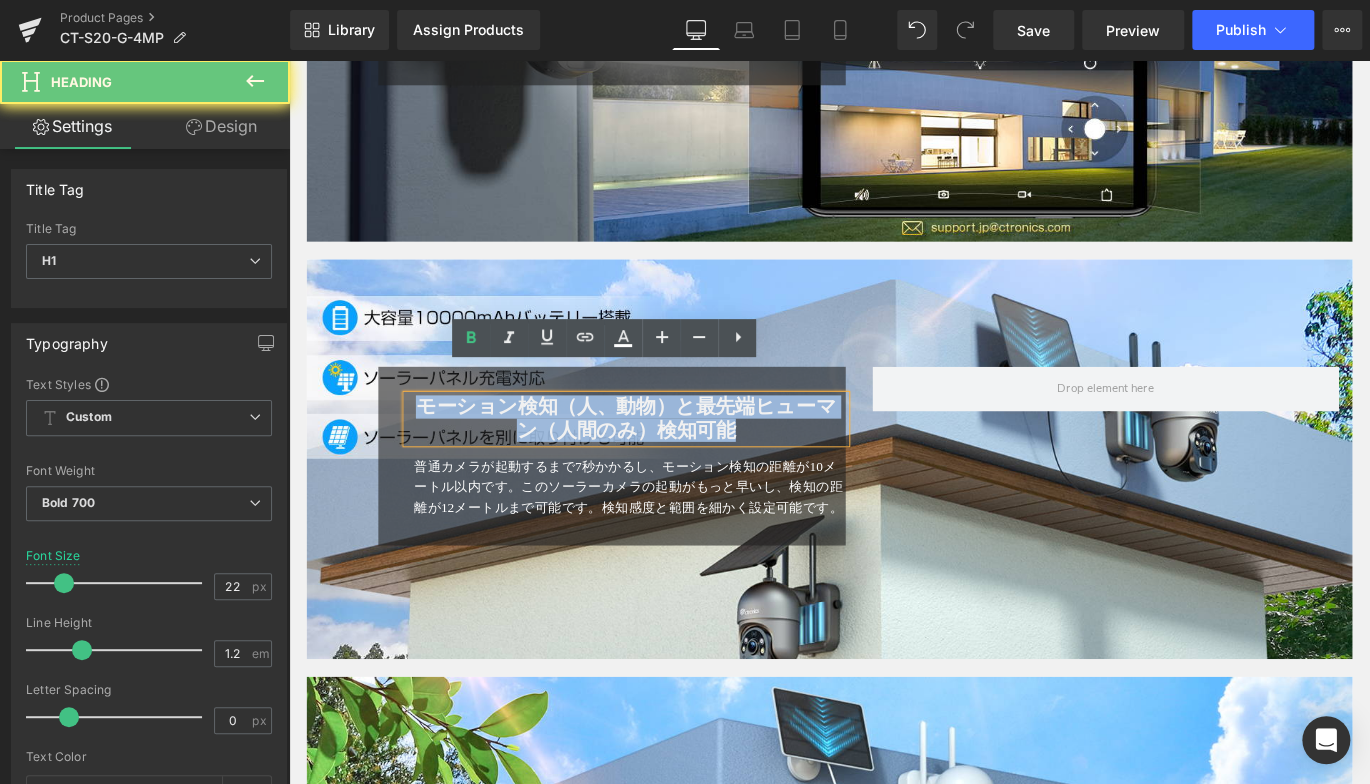 drag, startPoint x: 769, startPoint y: 439, endPoint x: 446, endPoint y: 358, distance: 333.0015 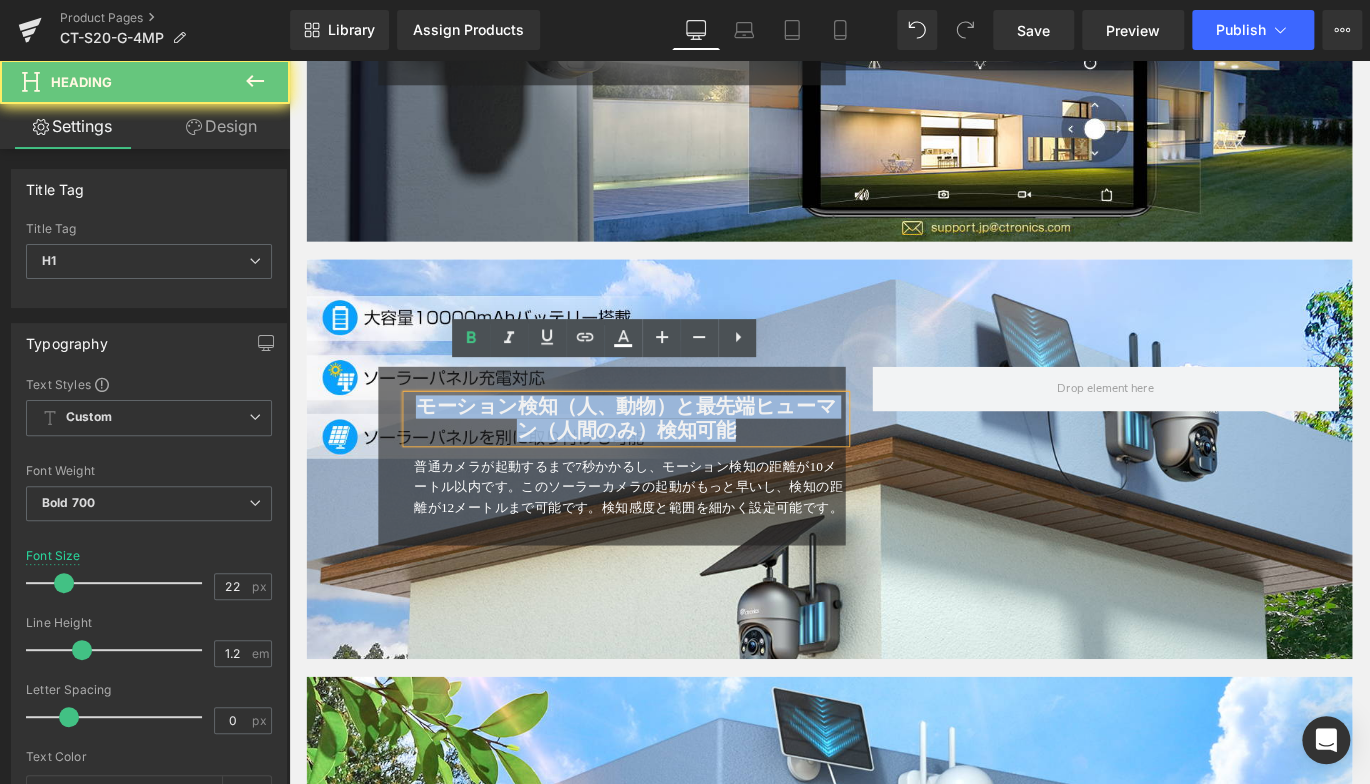 click on "モーション検知（人、動物）と最先端ヒューマン（人間のみ）検知可能
Heading
普通カメラが起動するまで7秒かかるし、モーション検知の距離が10メートル以内です。このソーラーカメラの起動がもっと早いし、検知の距離が12メートルまで可能です。検知感度と範囲を細かく設定可能です。
Text Block
Row       32px
Row
Hero Banner   90px   117px" at bounding box center [894, 506] 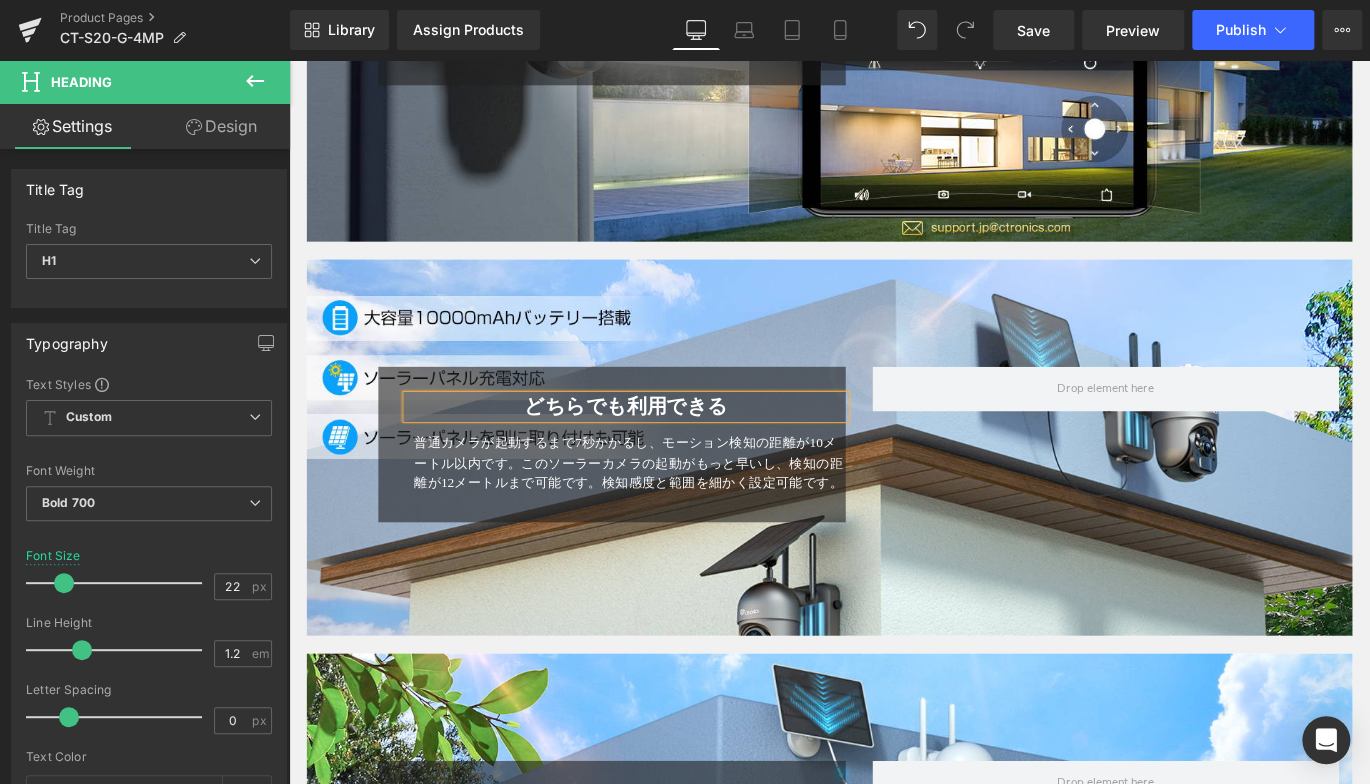 click on "どちらでも利用できる
Heading
普通カメラが起動するまで7秒かかるし、モーション検知の距離が10メートル以内です。このソーラーカメラの起動がもっと早いし、検知の距離が12メートルまで可能です。検知感度と範囲を細かく設定可能です。
Text Block
Row       32px
Row" at bounding box center (894, 480) 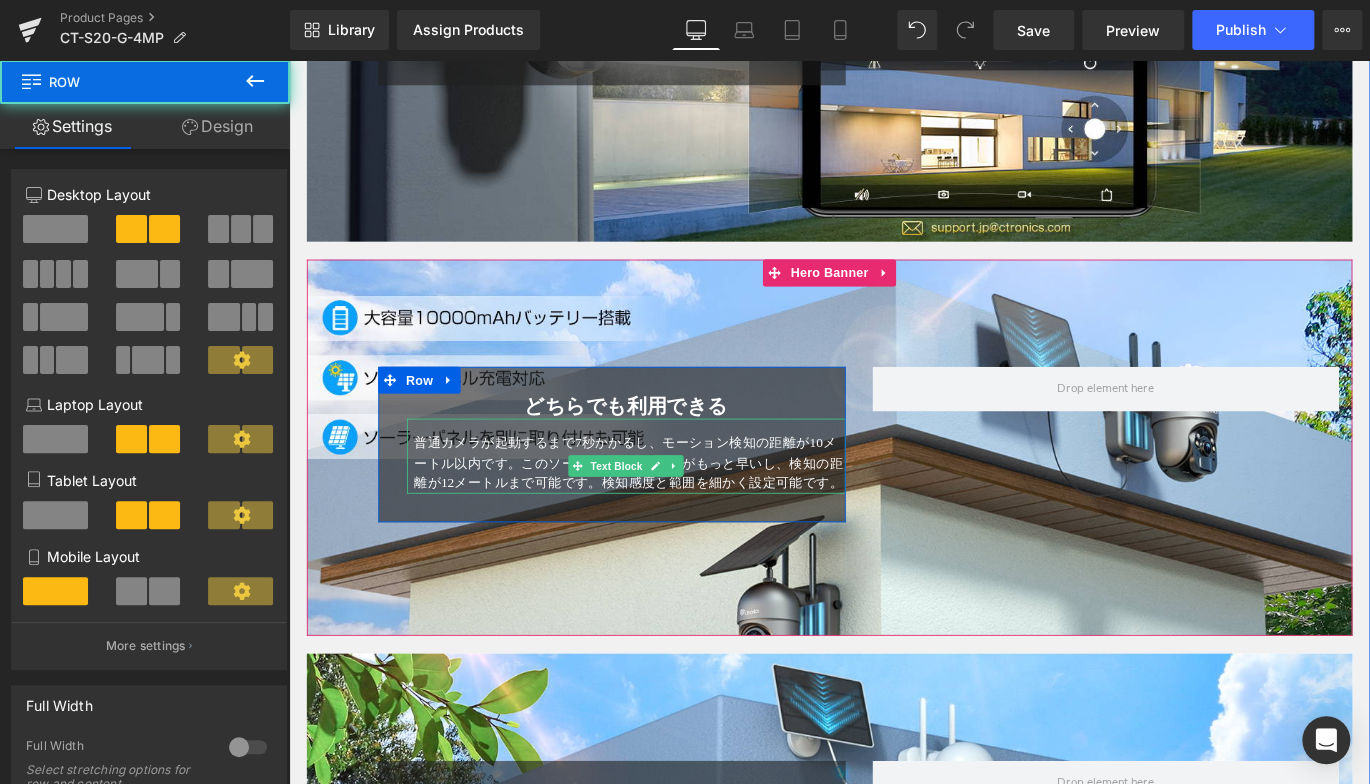 click on "普通カメラが起動するまで7秒かかるし、モーション検知の距離が10メートル以内です。このソーラーカメラの起動がもっと早いし、検知の距離が12メートルまで可能です。検知感度と範囲を細かく設定可能です。" at bounding box center [669, 510] 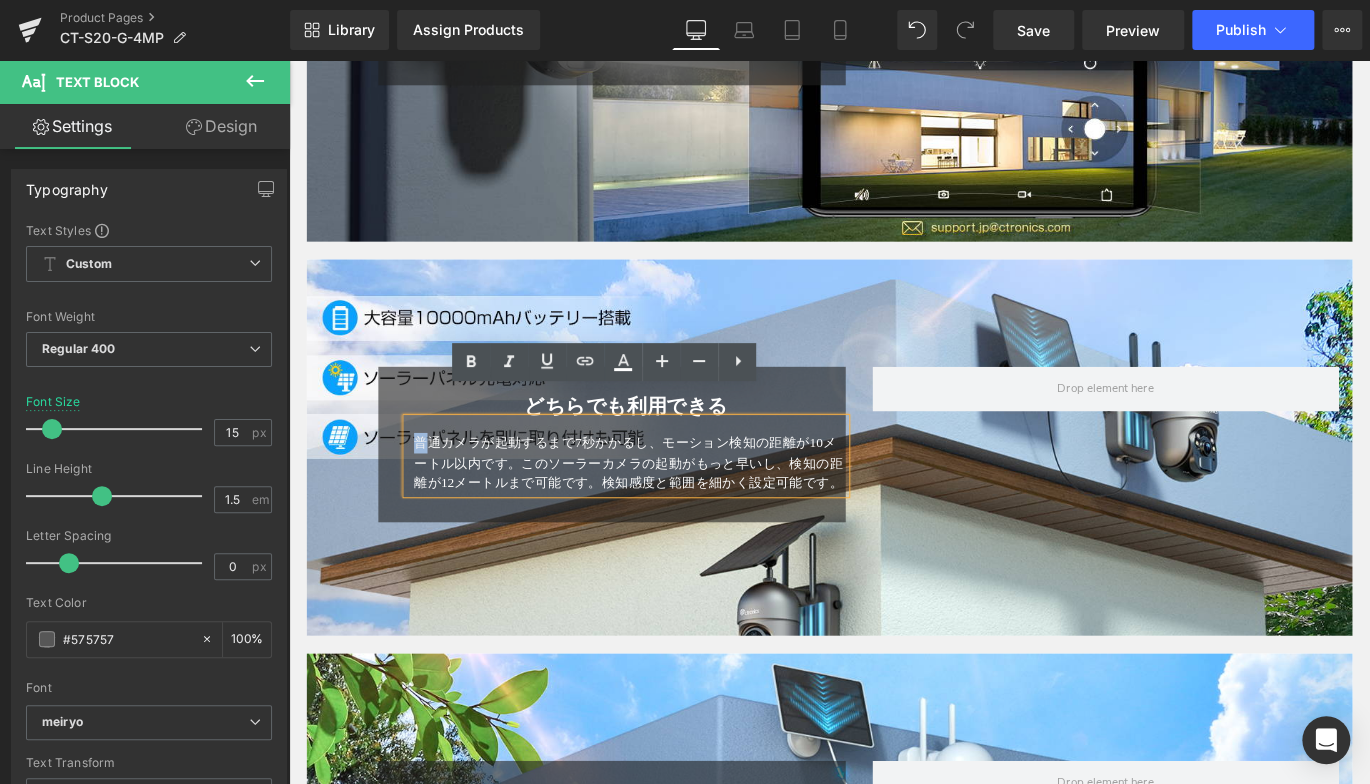 click on "普通カメラが起動するまで7秒かかるし、モーション検知の距離が10メートル以内です。このソーラーカメラの起動がもっと早いし、検知の距離が12メートルまで可能です。検知感度と範囲を細かく設定可能です。" at bounding box center (669, 510) 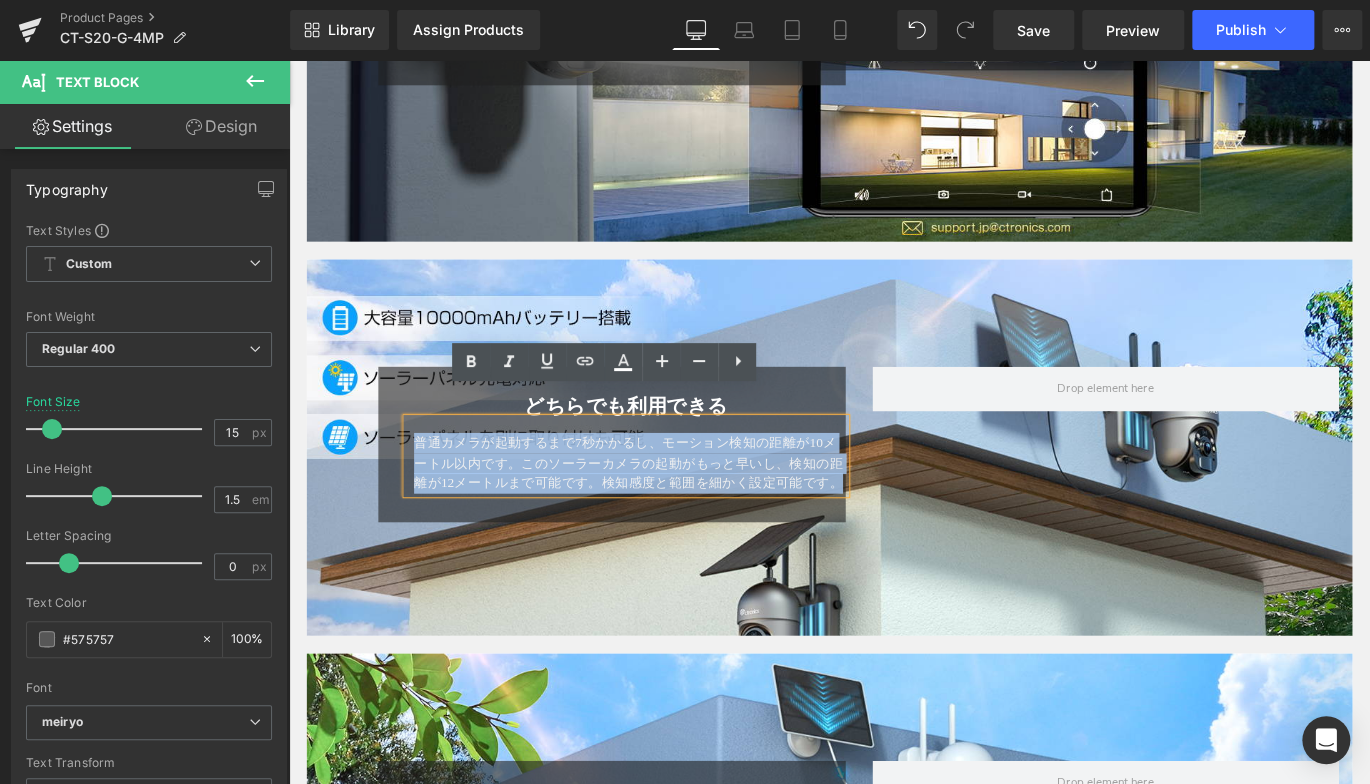 drag, startPoint x: 425, startPoint y: 458, endPoint x: 505, endPoint y: 537, distance: 112.432205 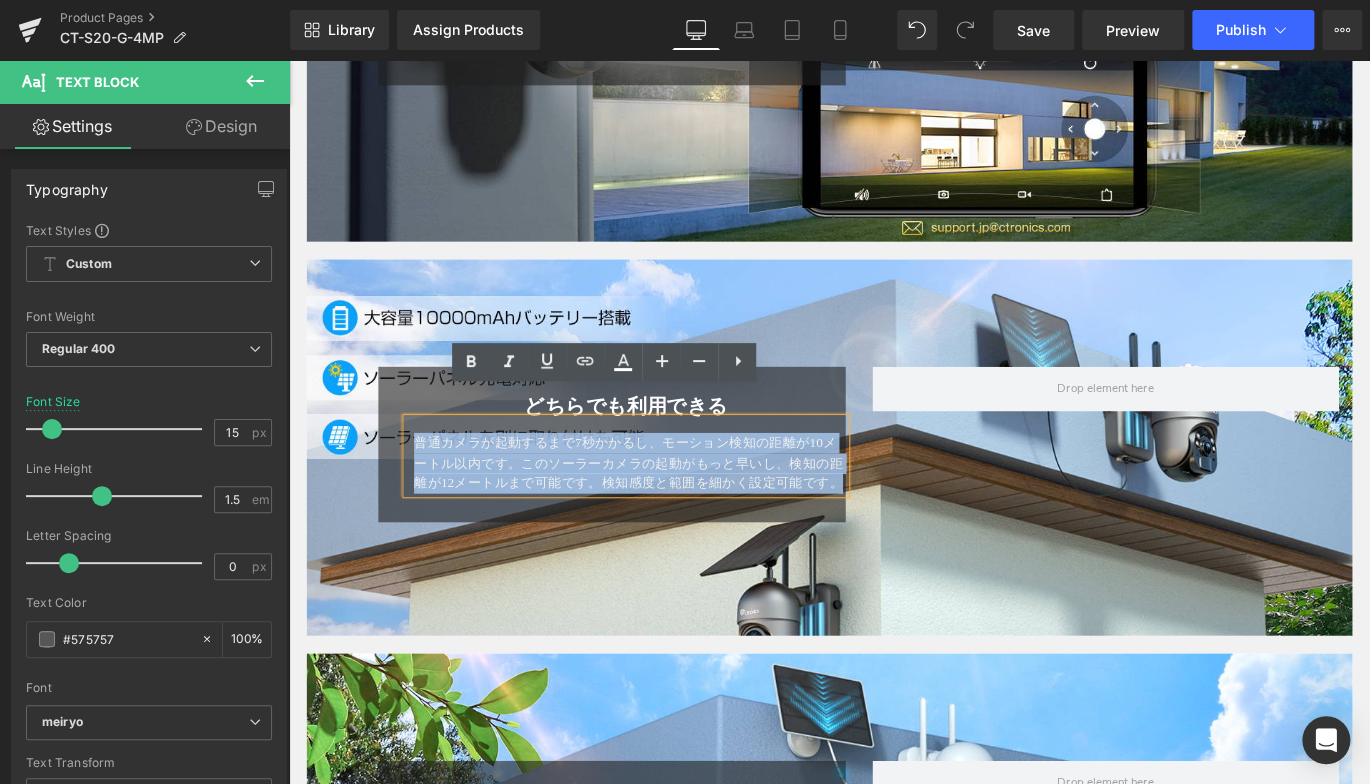 click on "普通カメラが起動するまで7秒かかるし、モーション検知の距離が10メートル以内です。このソーラーカメラの起動がもっと早いし、検知の距離が12メートルまで可能です。検知感度と範囲を細かく設定可能です。" at bounding box center [666, 503] 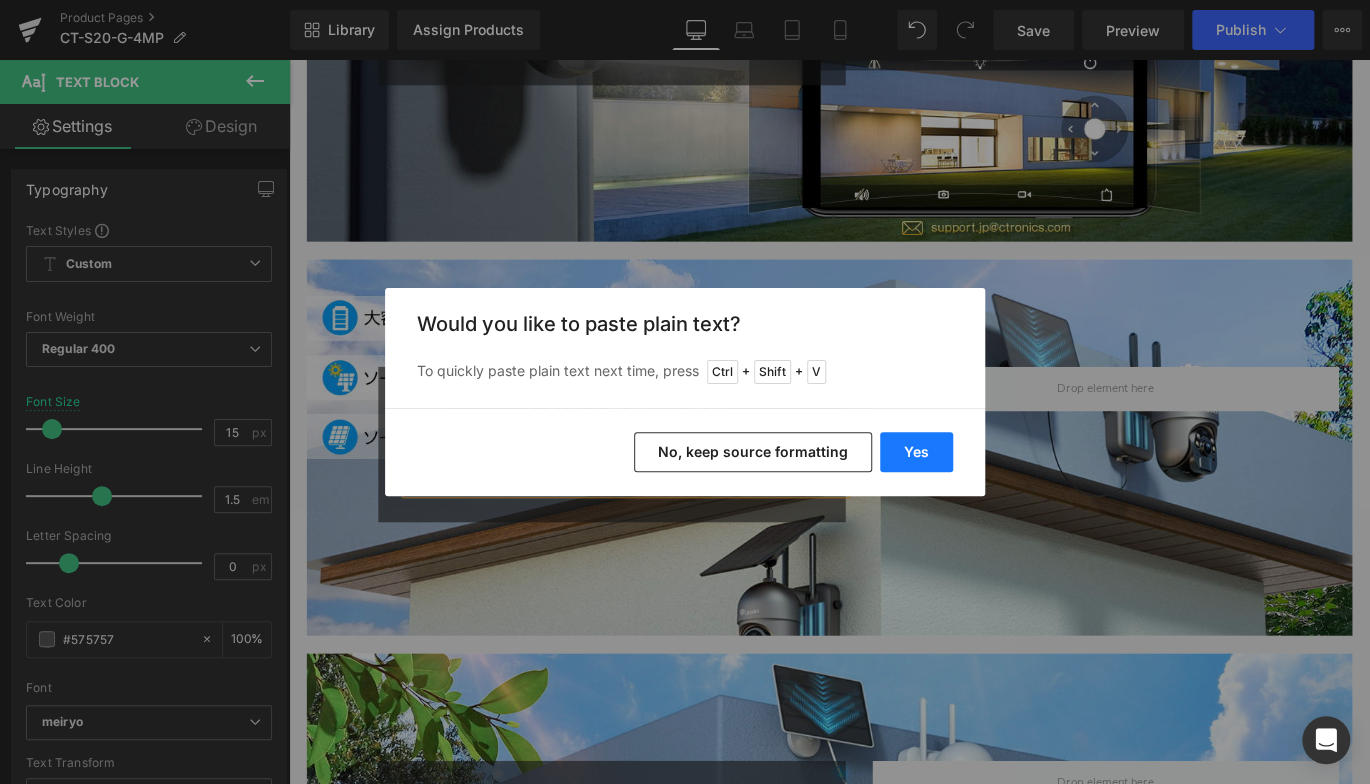 click on "Yes" at bounding box center [916, 452] 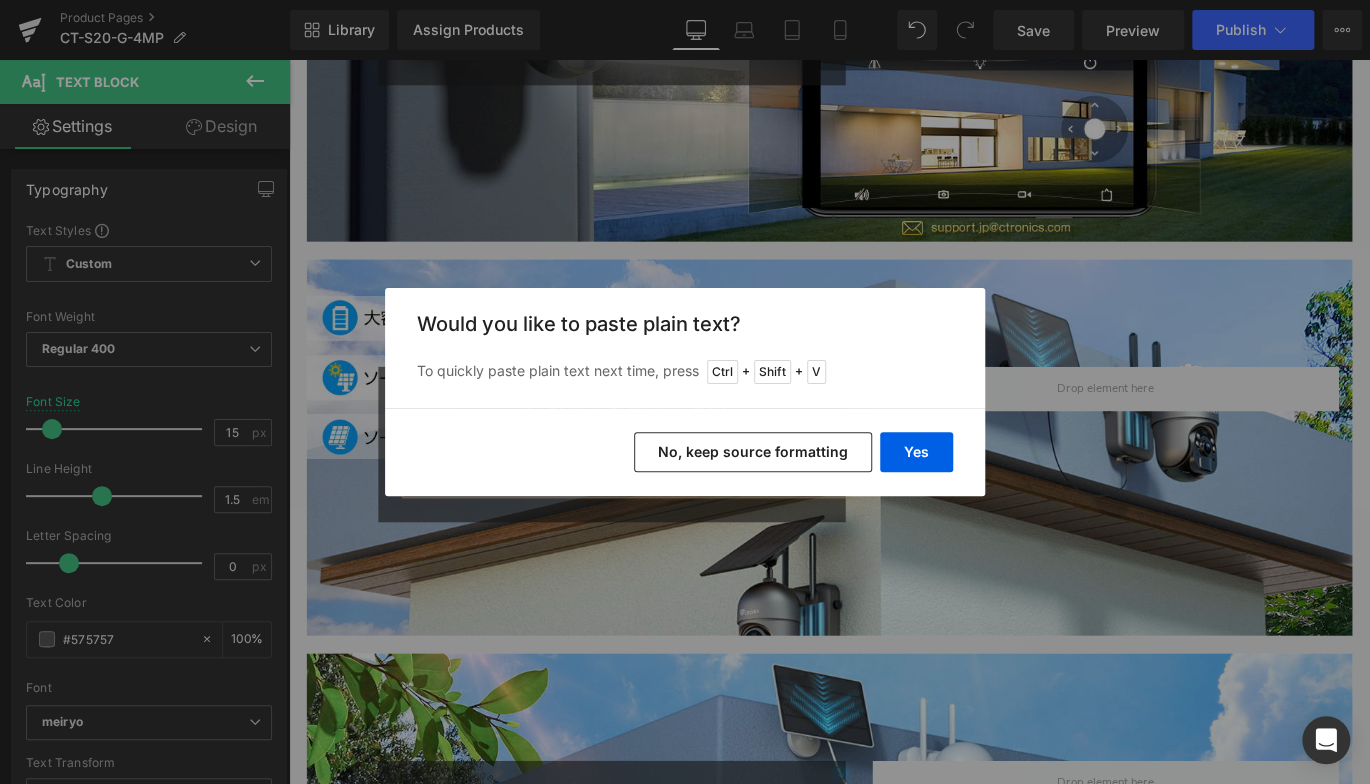 type 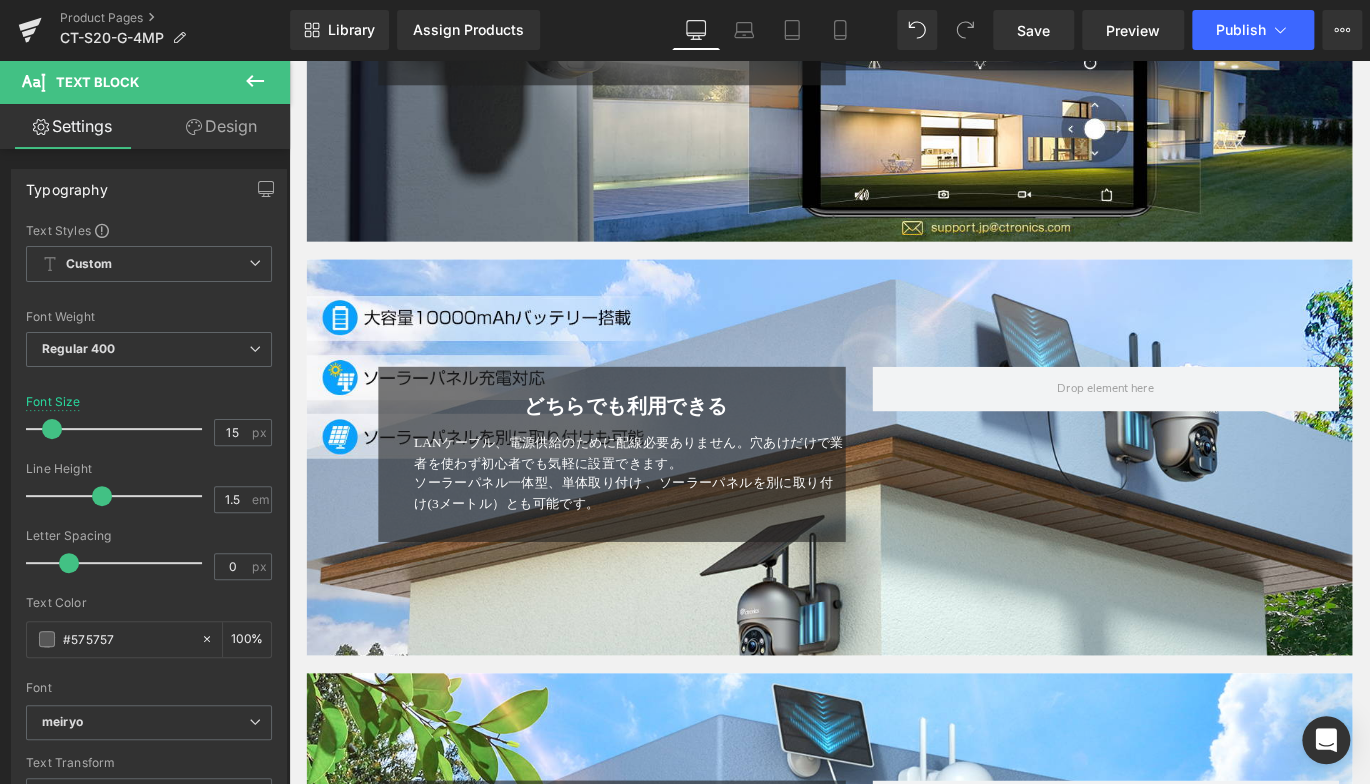 click on "Image
２倍の画素数を持った「 400万超高画質」
Heading
この防犯カメラは400万高画質で人物や文字の判別も細かく行えるほか、白とびを防ぐことができるホワイトバランス機能(WDR)と逆光補正機能も備えています。薄暗い室内でも鮮明な映像を記録できます。
Text Block
Row
Row
Hero Banner   90px   170px
常時夜間カラー撮影、スマート暗視、暗視モード
Heading
Text Block
Row" at bounding box center (894, 672) 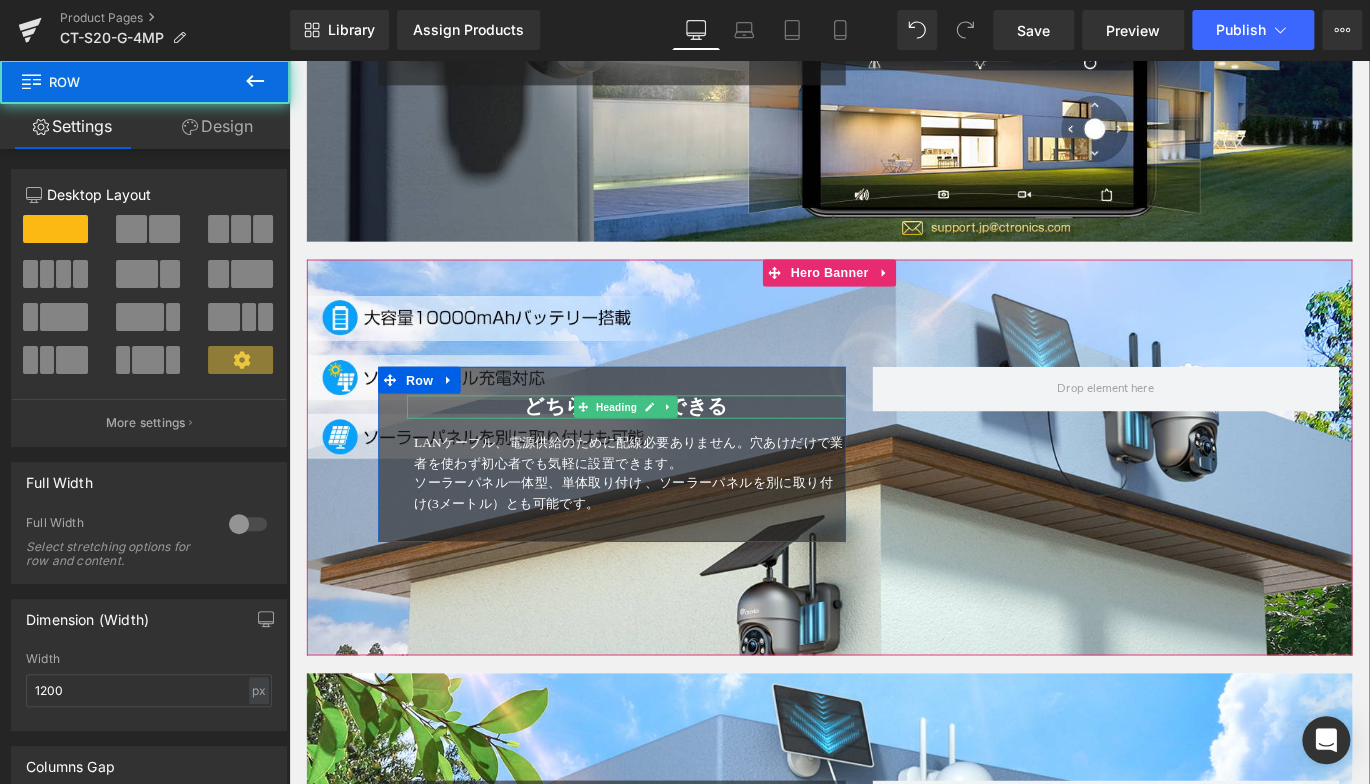 drag, startPoint x: 730, startPoint y: 409, endPoint x: 592, endPoint y: 410, distance: 138.00362 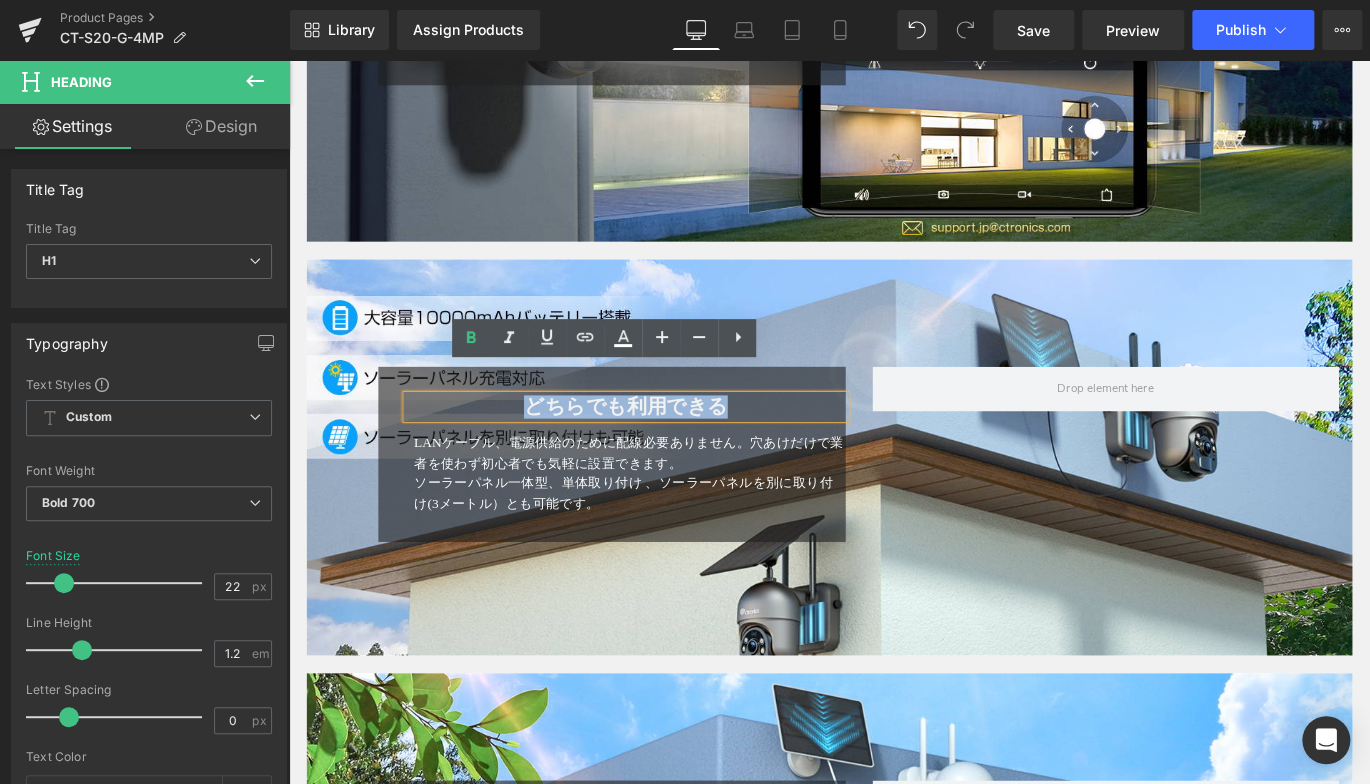 drag, startPoint x: 550, startPoint y: 417, endPoint x: 766, endPoint y: 434, distance: 216.66795 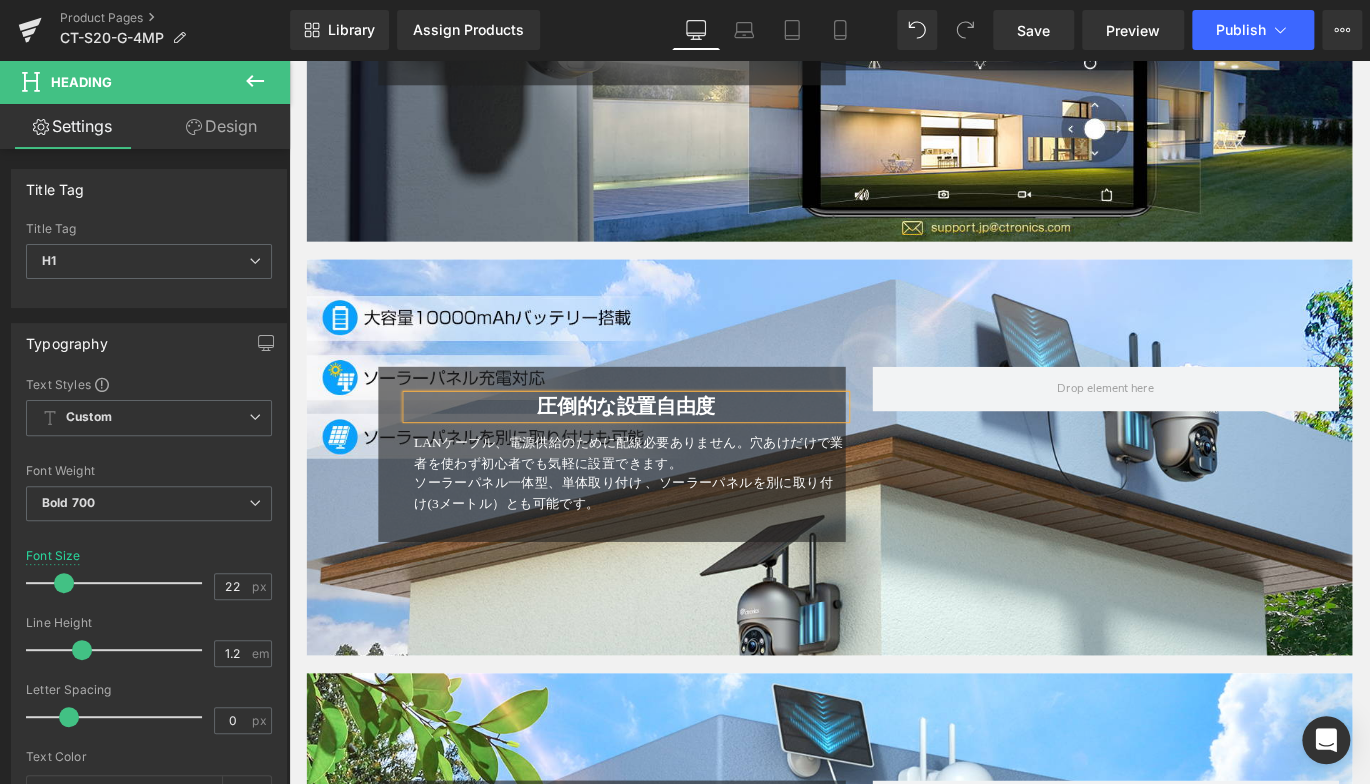 click on "圧倒的な設置自由度
Heading
LANケーブル、電源供給のために配線必要ありません。穴あけだけで業者を使わず初心者でも気軽に設置できます。 ソーラーパネル一体型、単体取り付け 、ソーラーパネルを別に取り付け(3メートル）とも可能です。
Text Block
Row       32px" at bounding box center (650, 501) 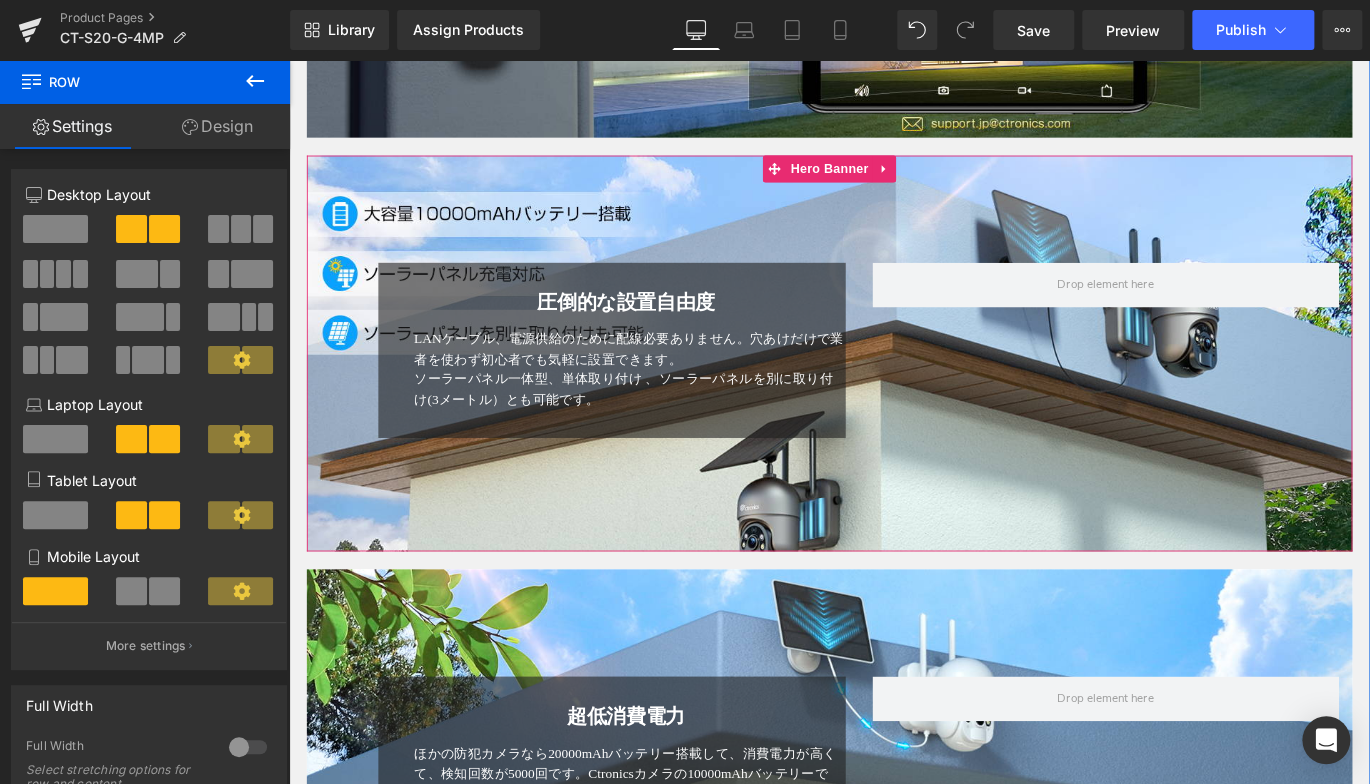 scroll, scrollTop: 2548, scrollLeft: 0, axis: vertical 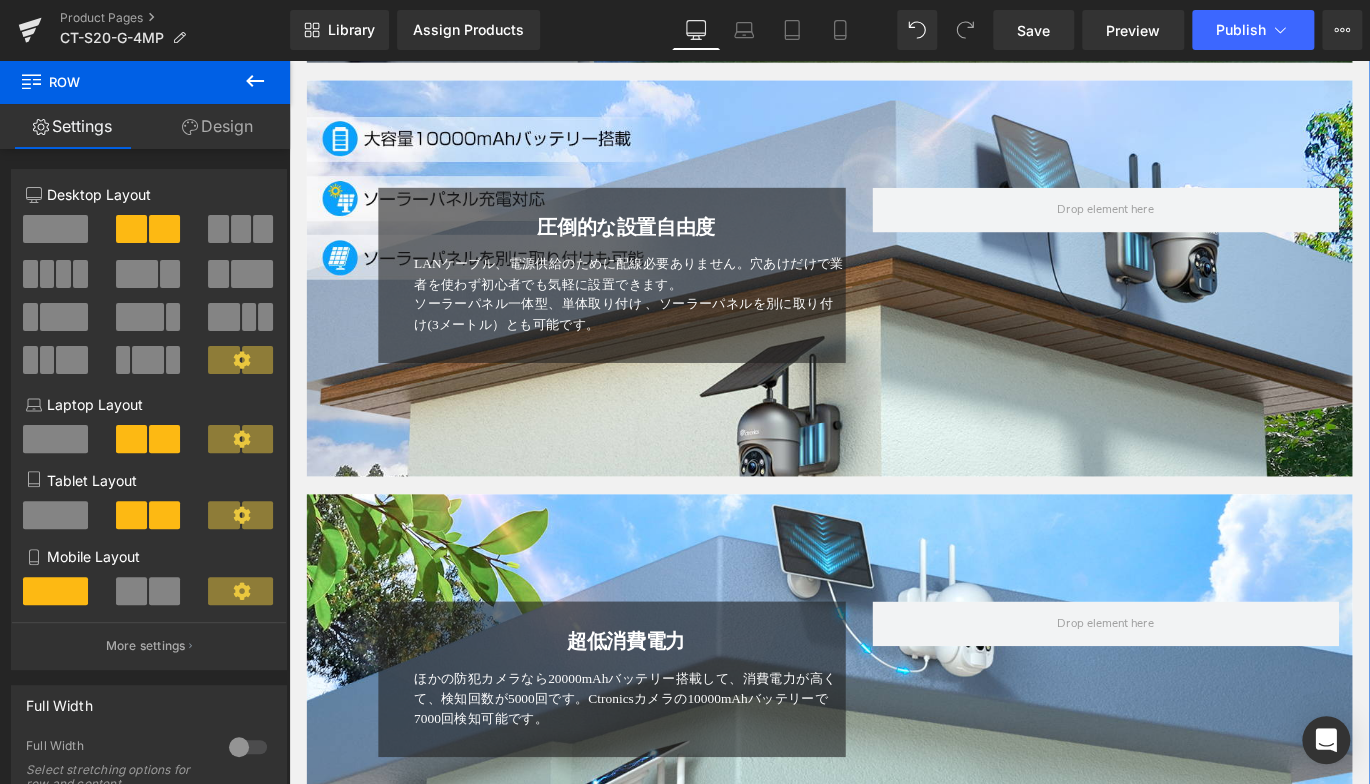 click on "圧倒的な設置自由度
Heading
LANケーブル、電源供給のために配線必要ありません。穴あけだけで業者を使わず初心者でも気軽に設置できます。 ソーラーパネル一体型、単体取り付け 、ソーラーパネルを別に取り付け(3メートル）とも可能です。
Text Block
Row       32px
Row
Hero Banner   90px   117px" at bounding box center (894, 304) 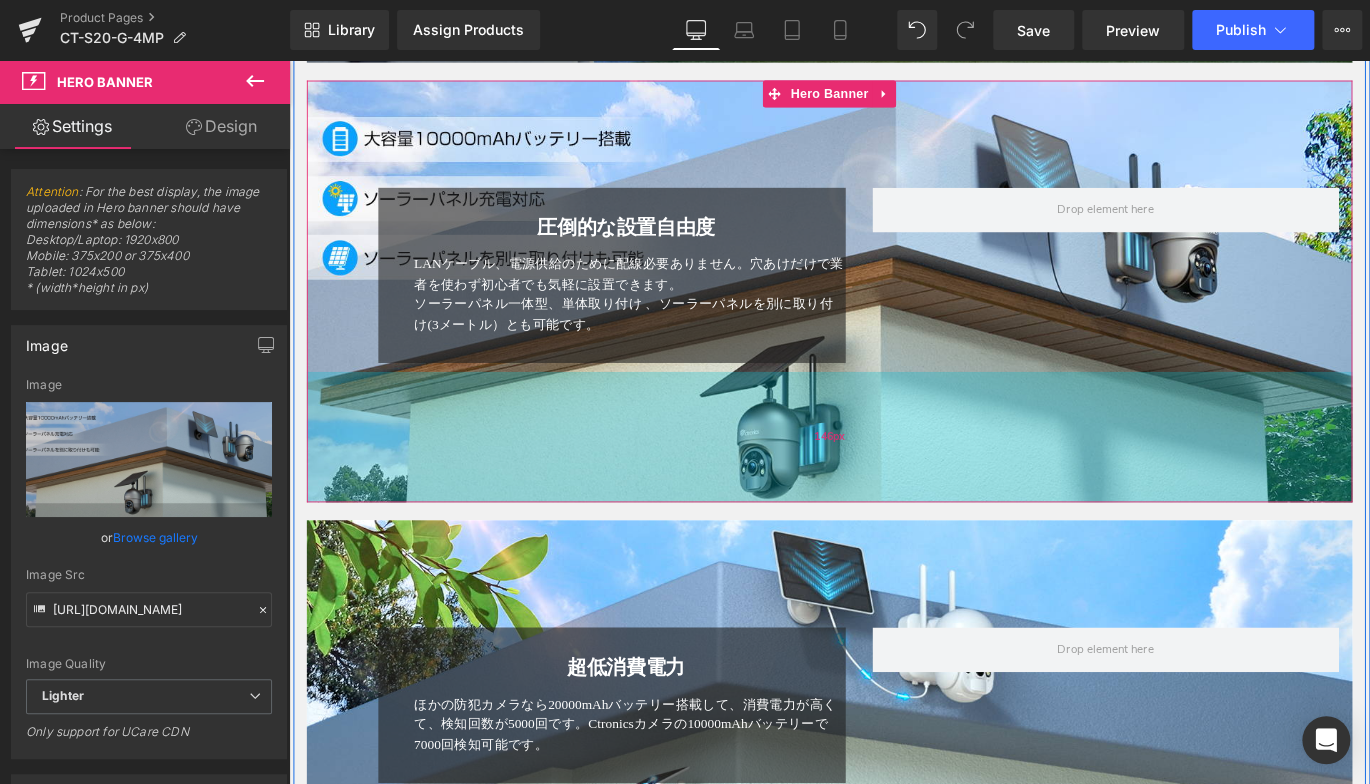 drag, startPoint x: 950, startPoint y: 490, endPoint x: 959, endPoint y: 519, distance: 30.364452 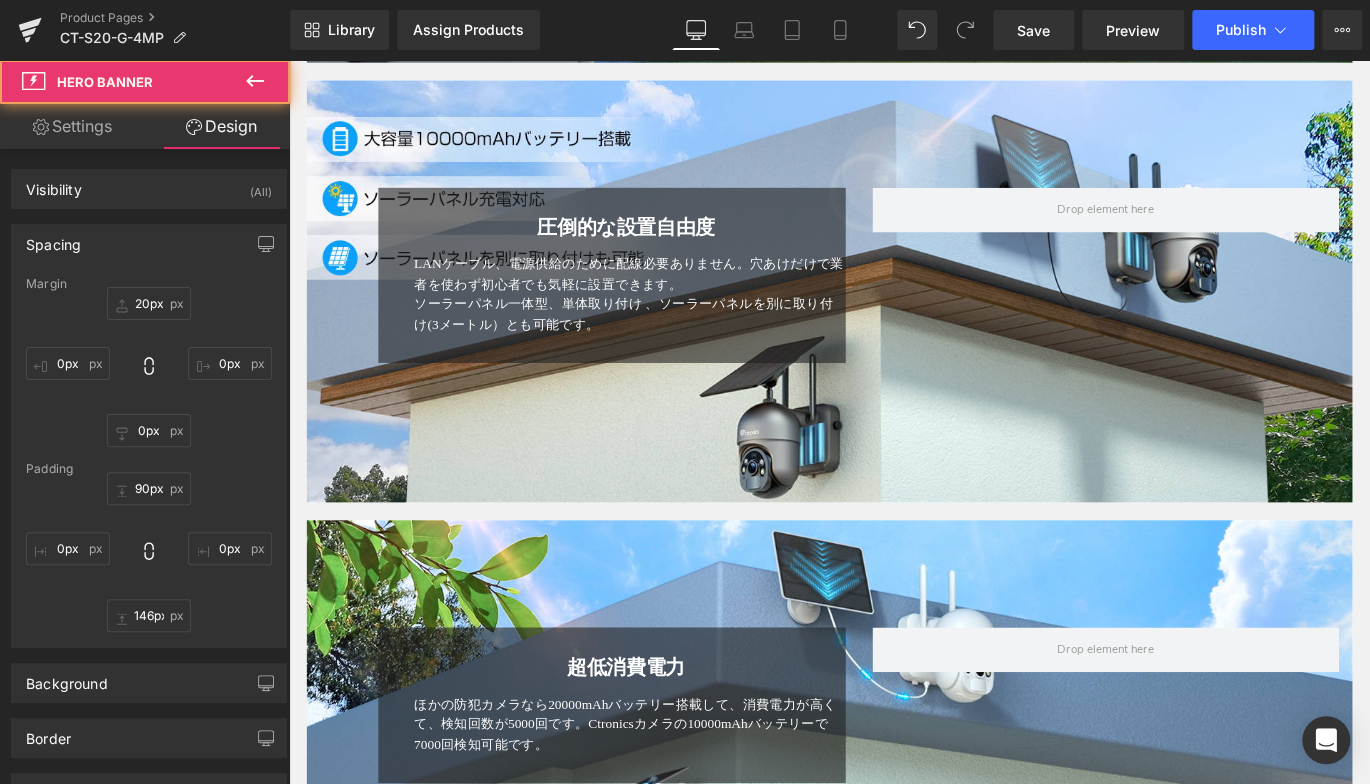 scroll, scrollTop: 2948, scrollLeft: 0, axis: vertical 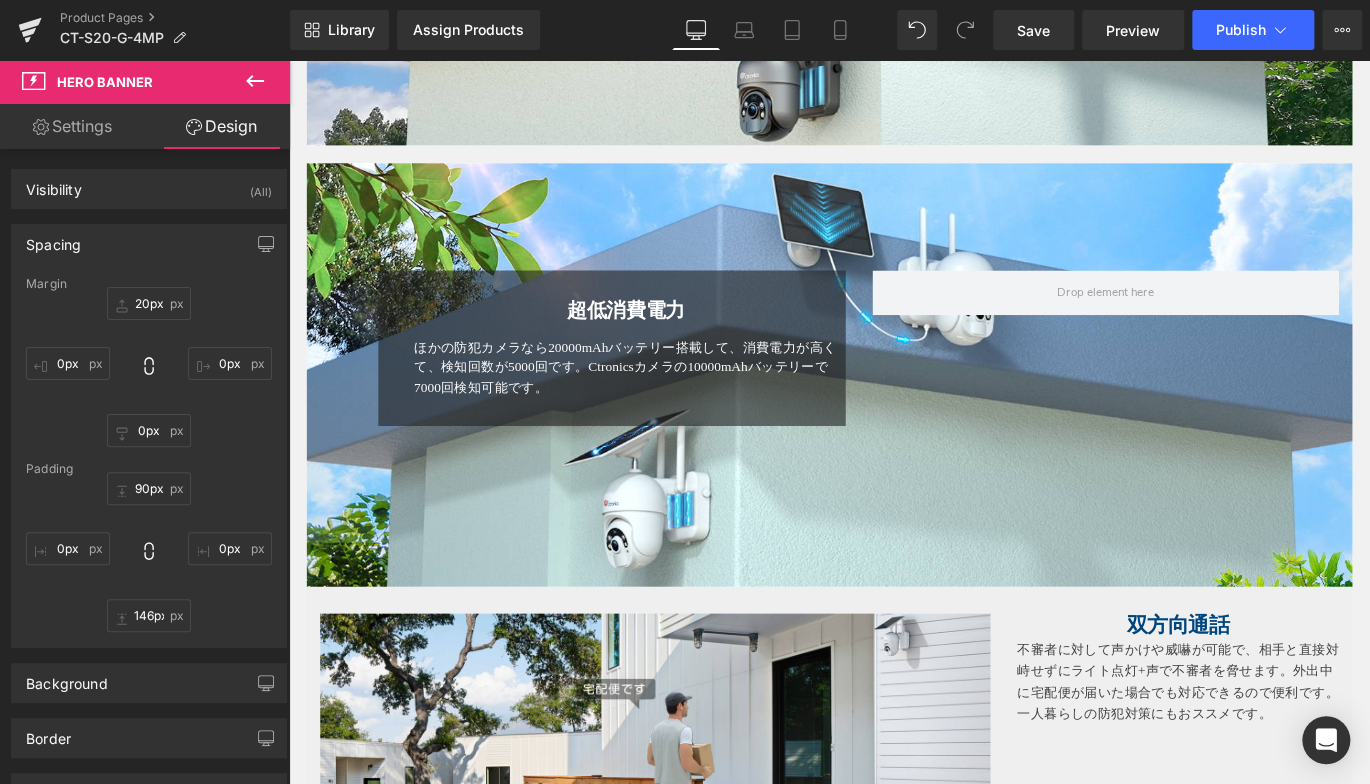 drag, startPoint x: 330, startPoint y: 306, endPoint x: 355, endPoint y: 271, distance: 43.011627 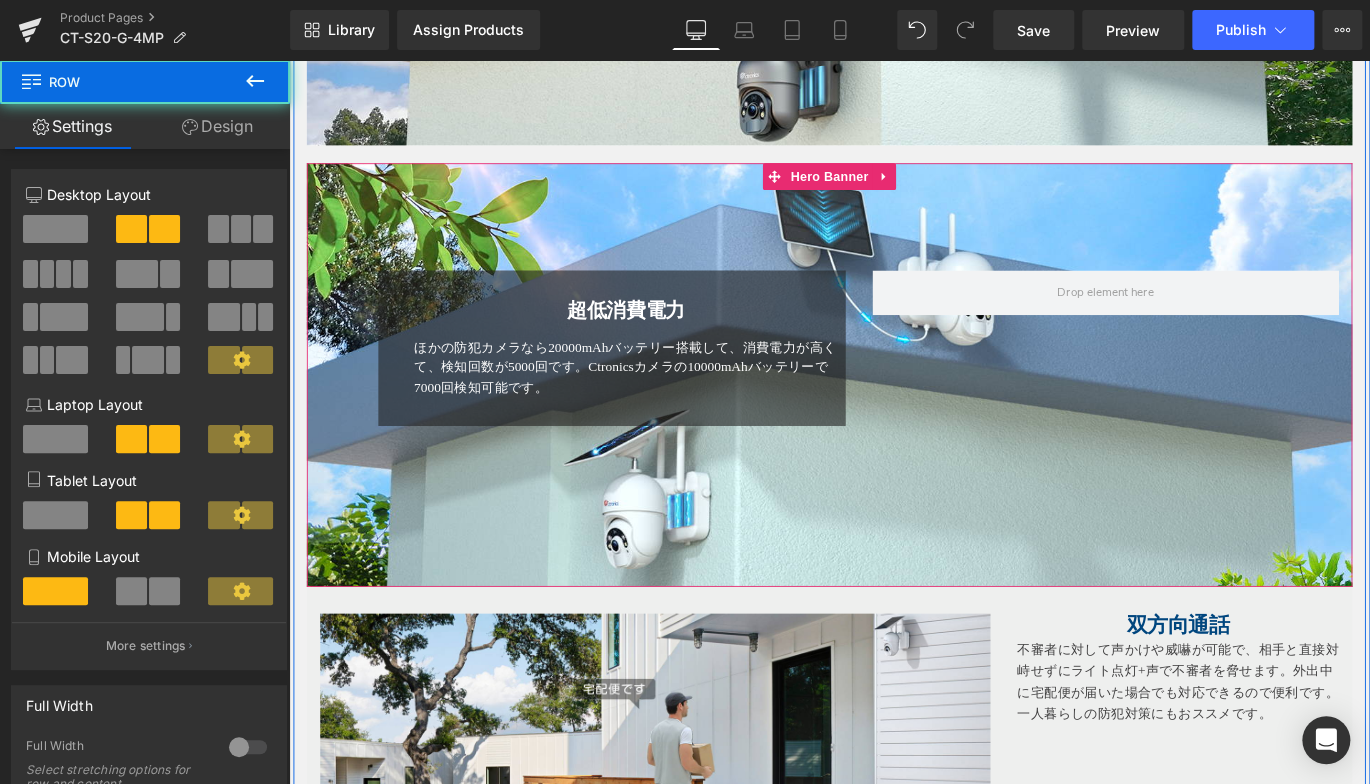 click at bounding box center (894, 412) 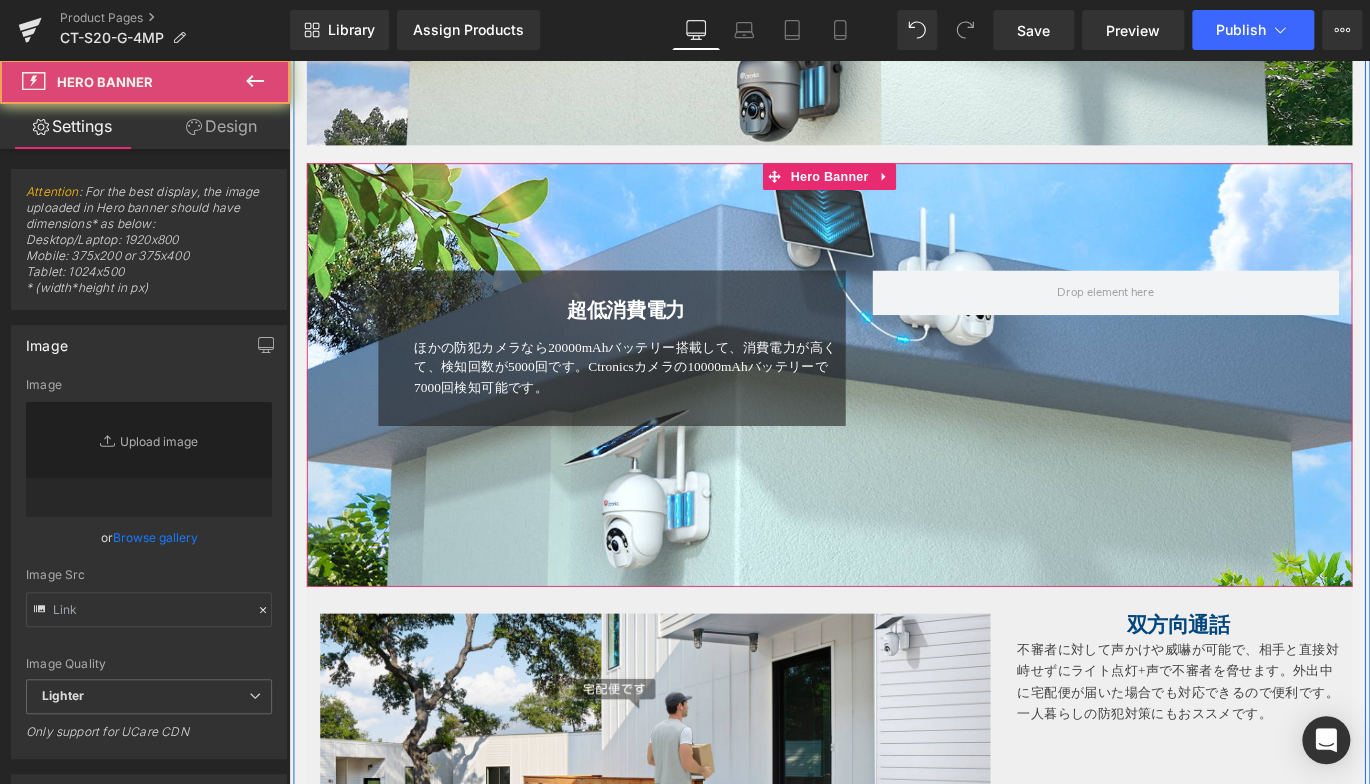 type on "https://ucarecdn.com/c59272c9-90eb-4060-8666-ecad1dd14cb0/-/format/auto/-/preview/3000x3000/-/quality/lighter/4.jpg" 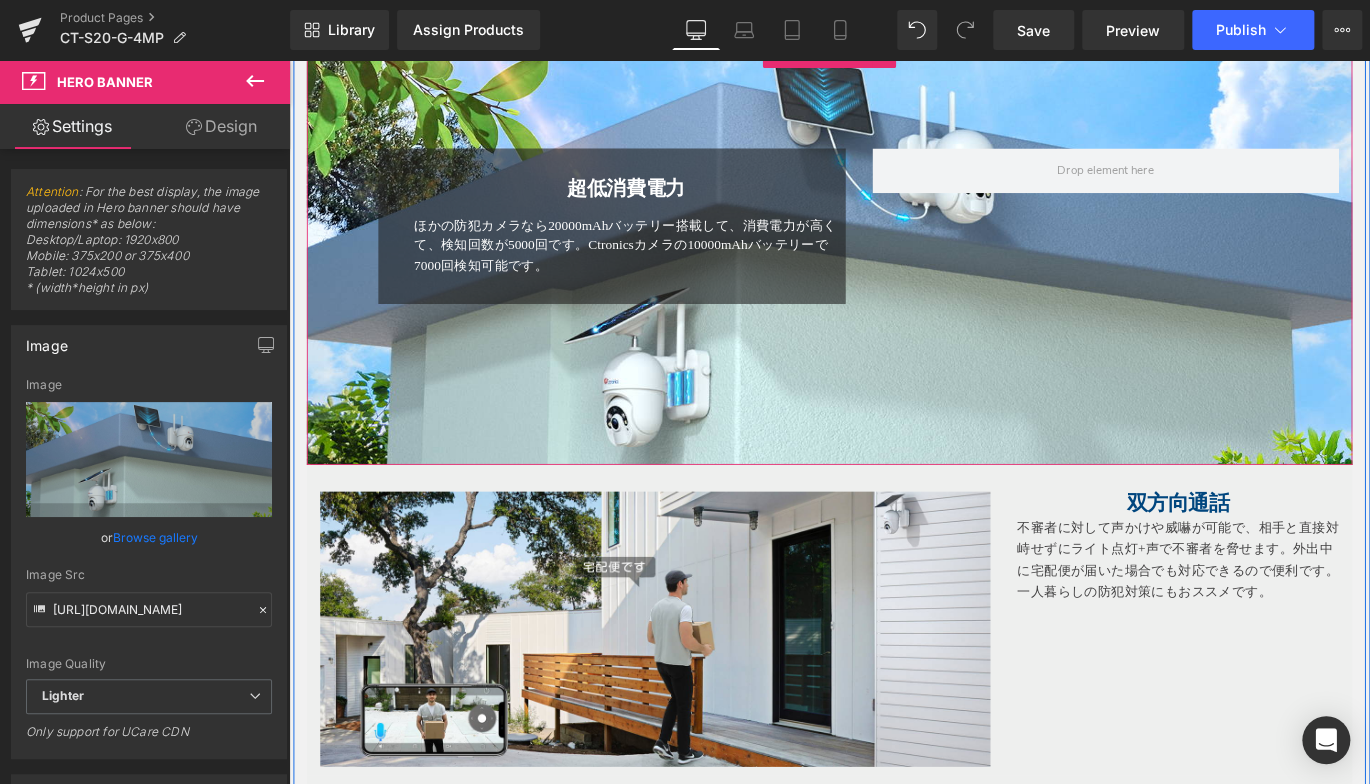 scroll, scrollTop: 2948, scrollLeft: 0, axis: vertical 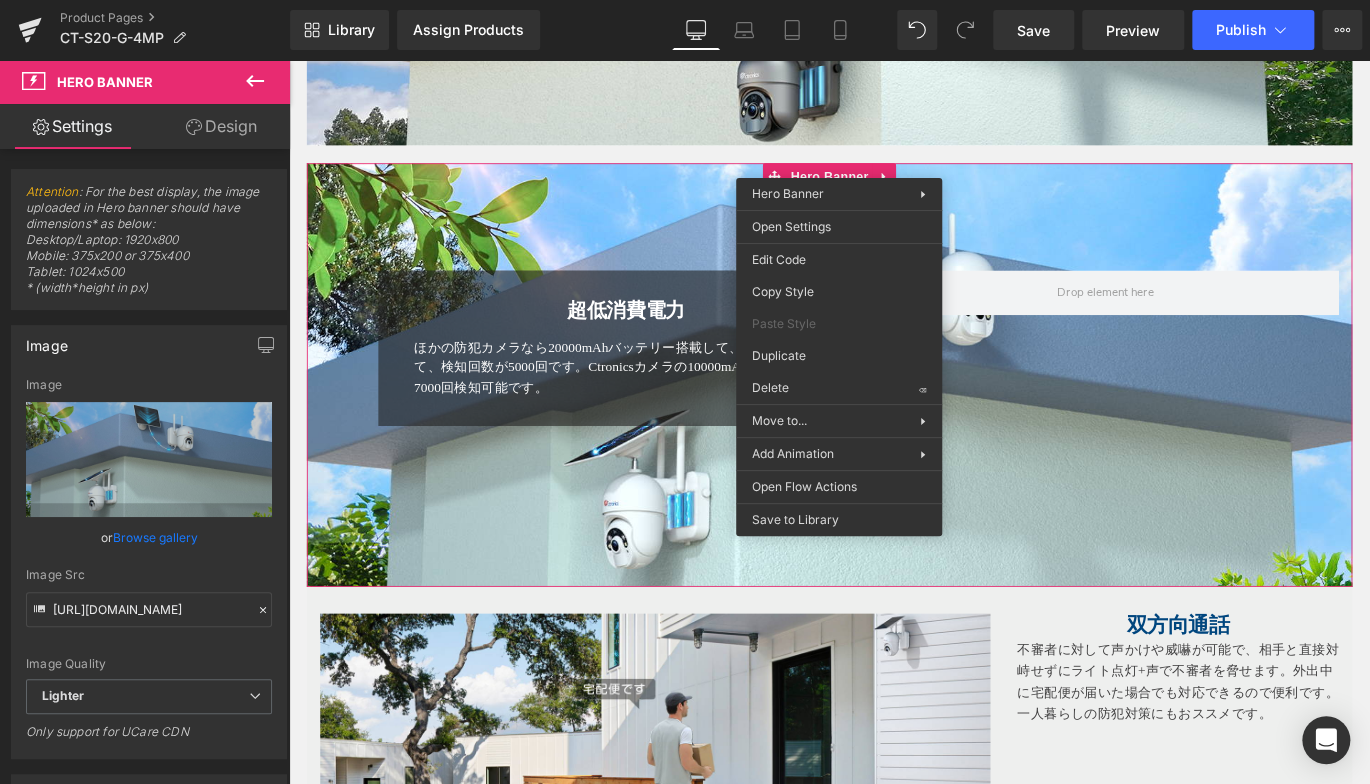 click on "超低消費電力
Heading
ほかの防犯カメラなら20000mAhバッテリー搭載して、消費電力が高くて、検知回数が5000回です。Ctronicsカメラの10000mAhバッテリーで7000回検知可能です。
Text Block
Row" at bounding box center [650, 382] 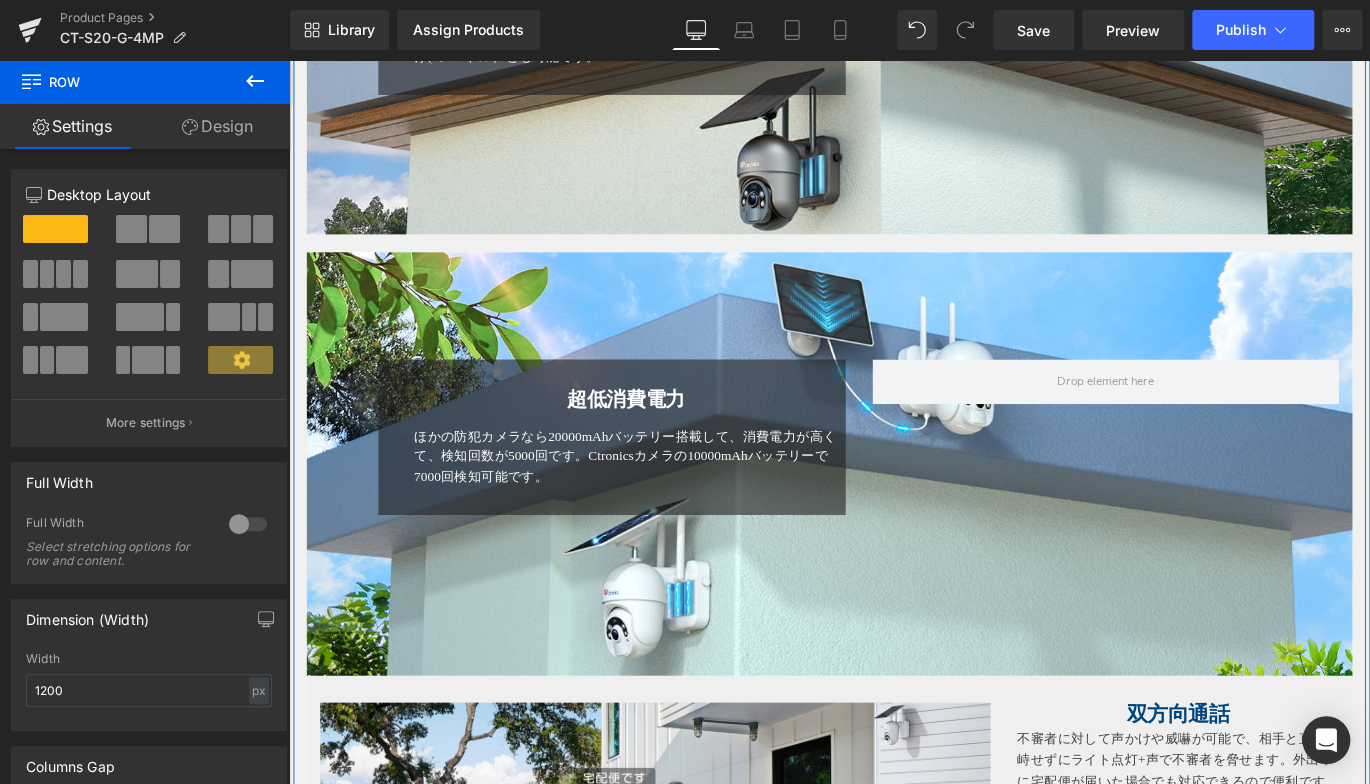 scroll, scrollTop: 2648, scrollLeft: 0, axis: vertical 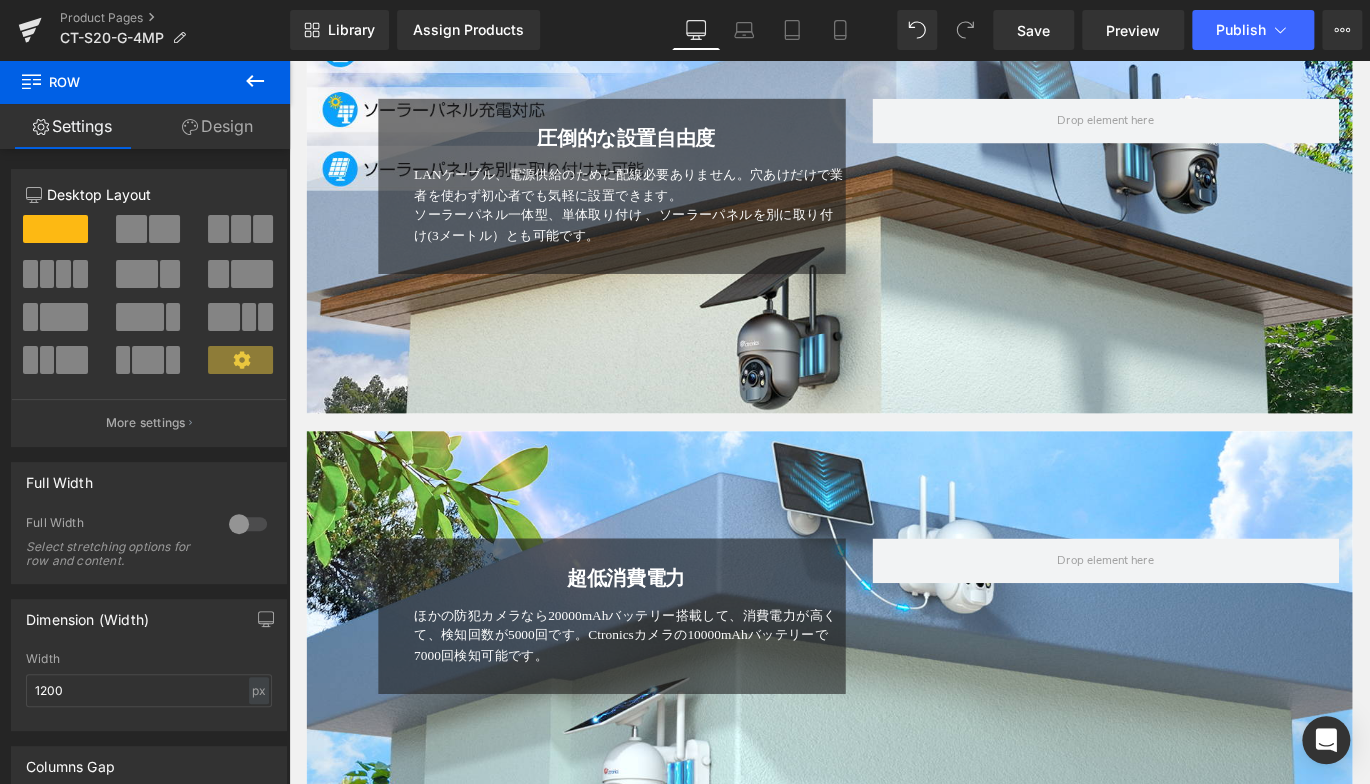 click at bounding box center [894, 712] 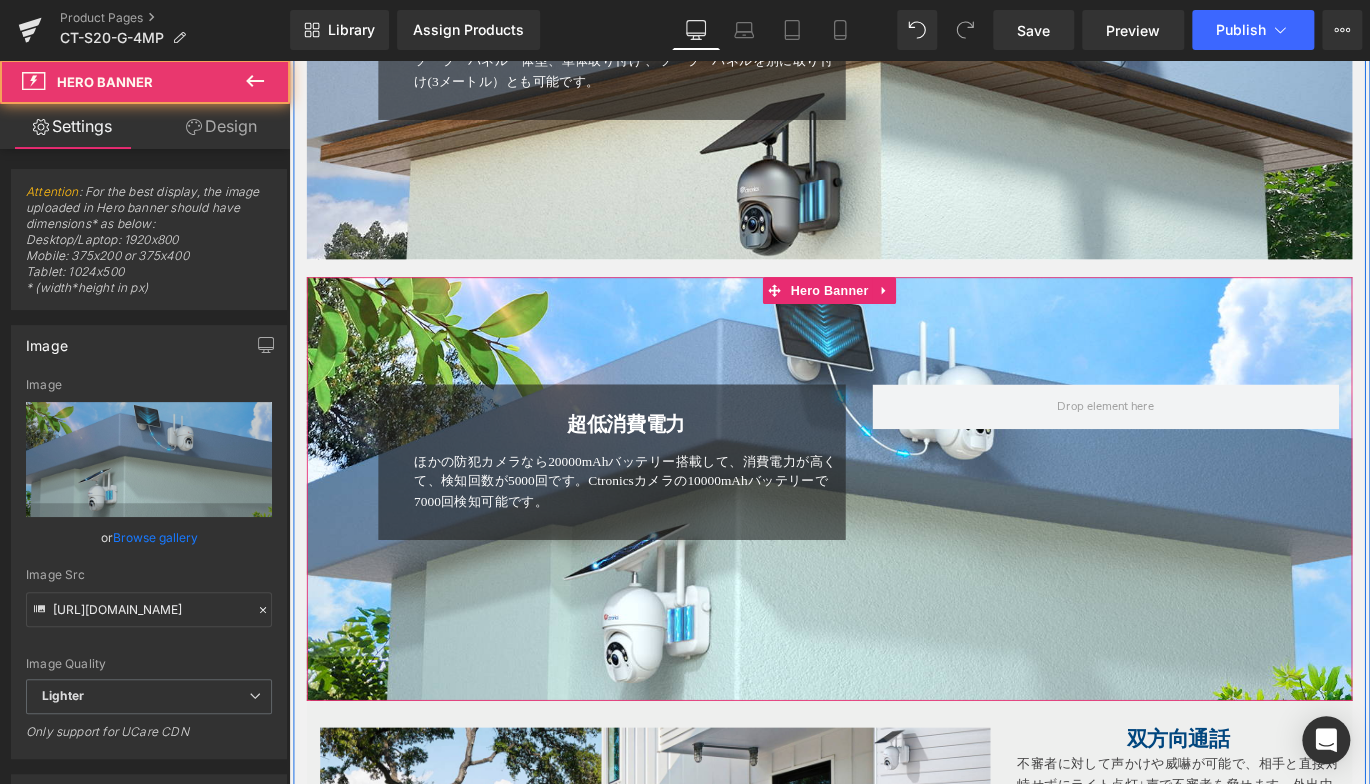 scroll, scrollTop: 2948, scrollLeft: 0, axis: vertical 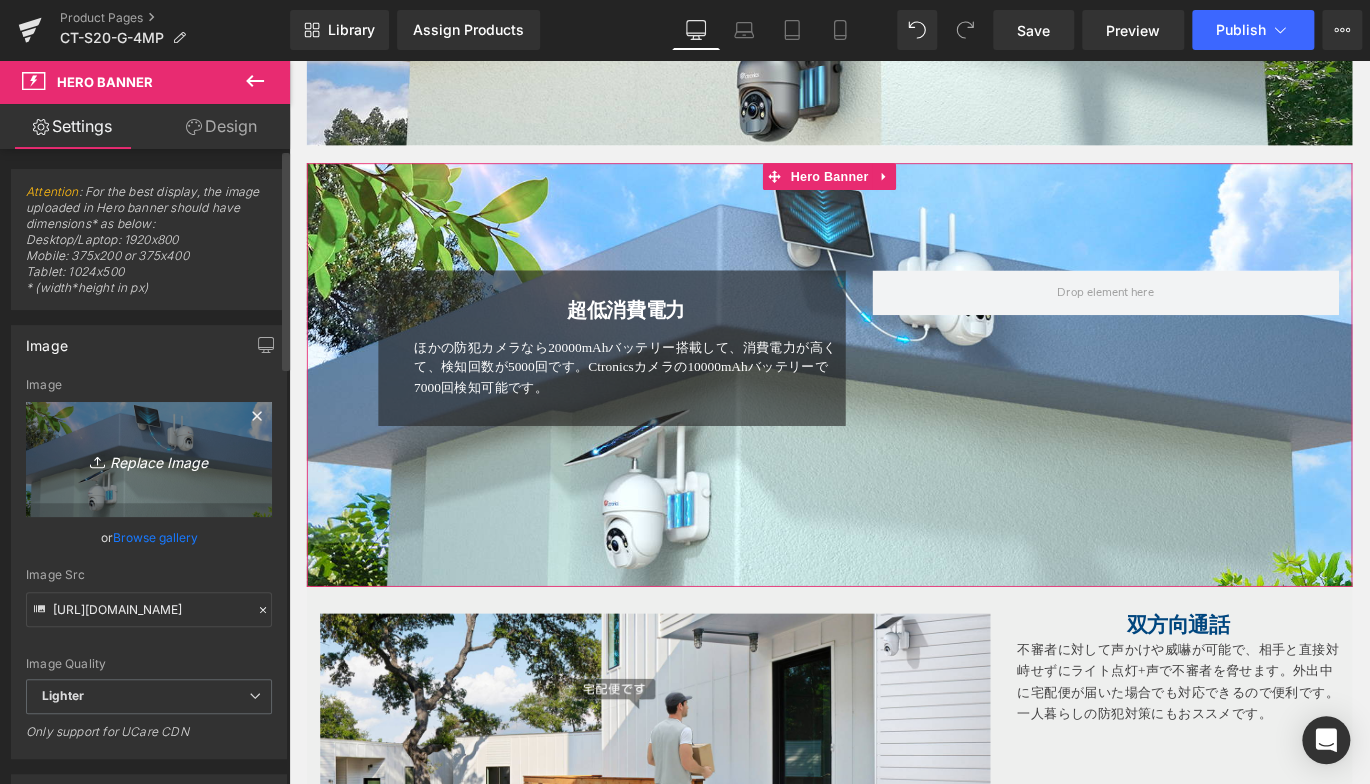click on "Replace Image" at bounding box center [149, 459] 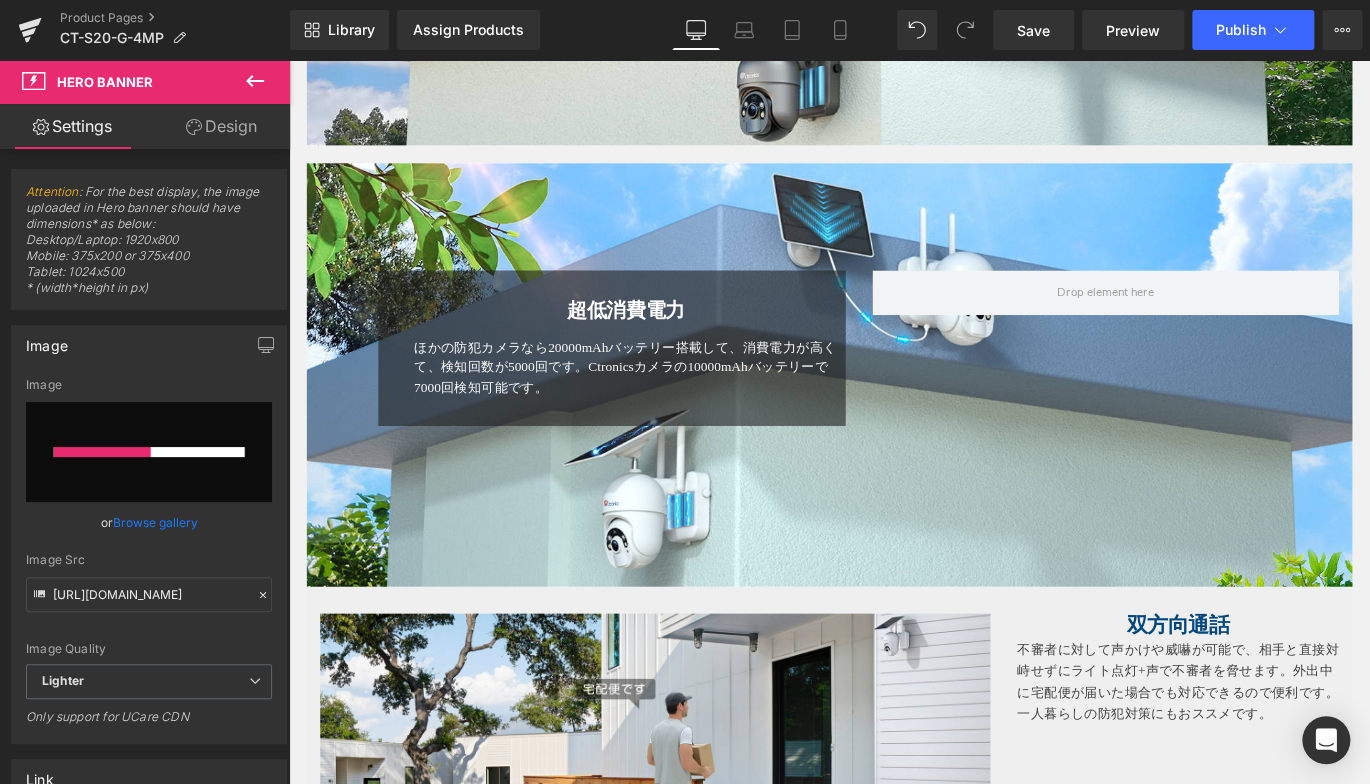 type 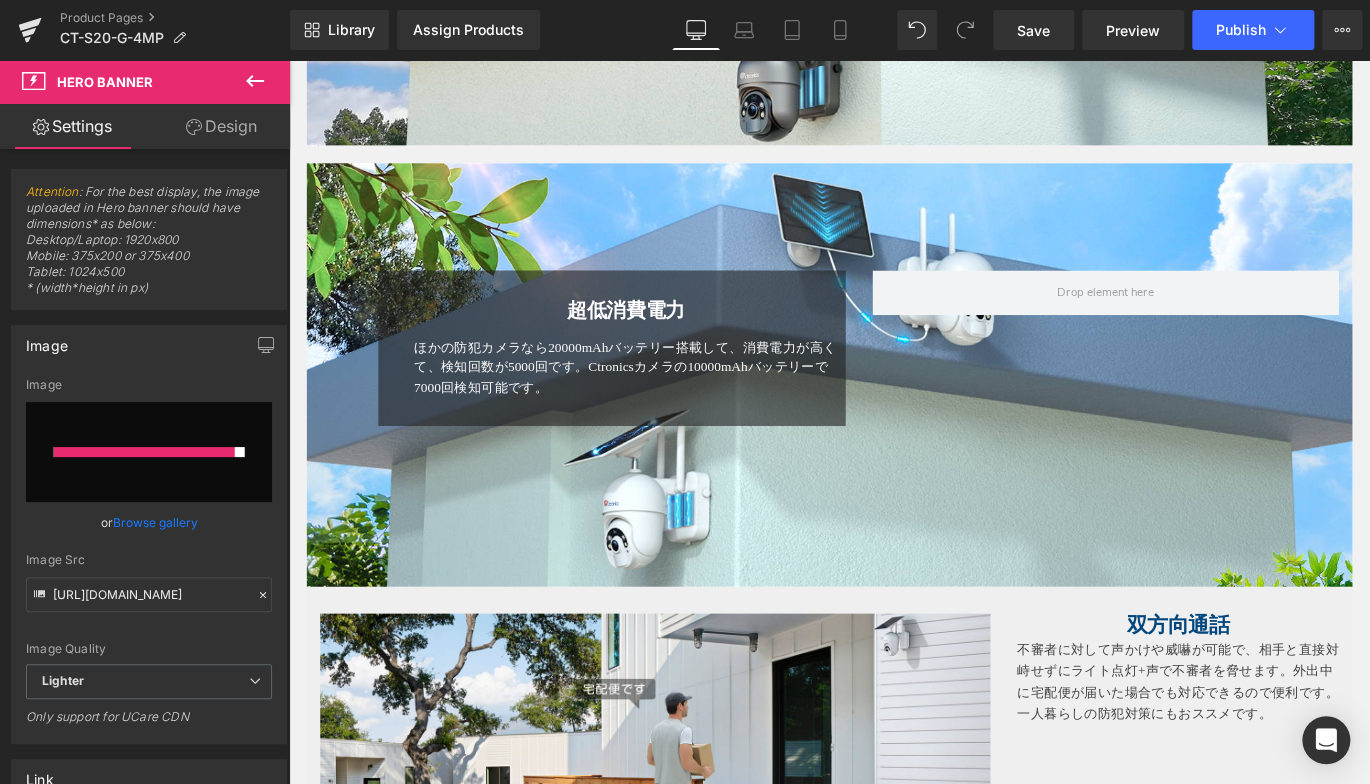 type on "https://ucarecdn.com/79618de0-7143-4a63-8717-6bf9c522e428/-/format/auto/-/preview/3000x3000/-/quality/lighter/5.jpg" 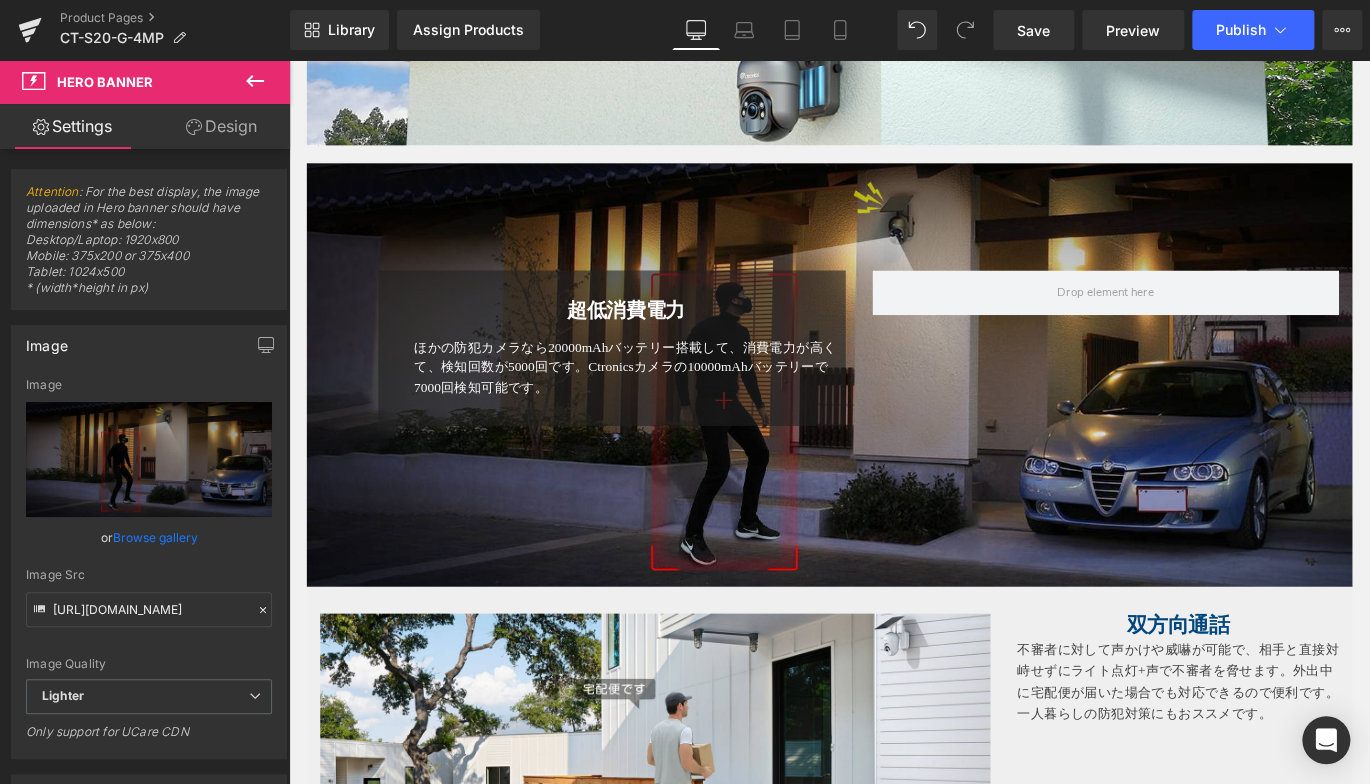 drag, startPoint x: 345, startPoint y: 337, endPoint x: 524, endPoint y: 297, distance: 183.41483 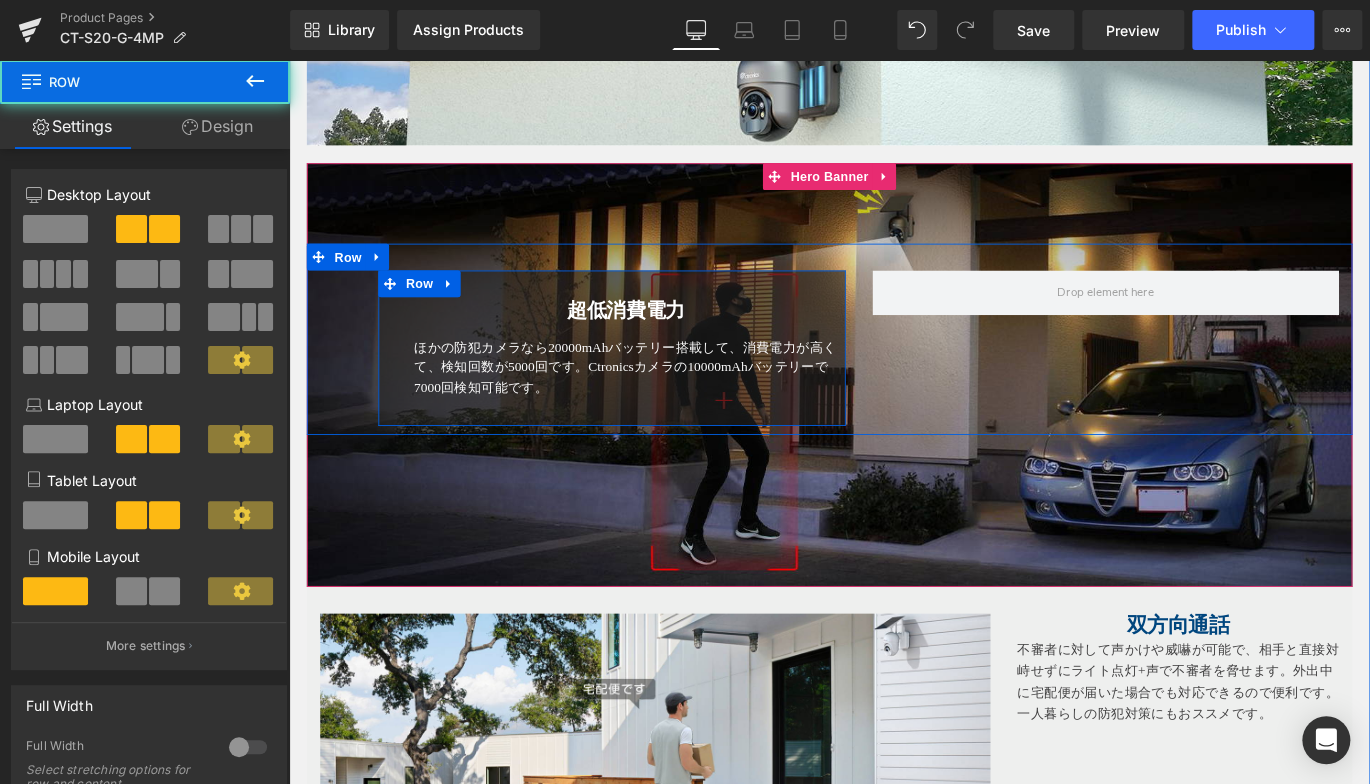 click on "超低消費電力" at bounding box center (666, 340) 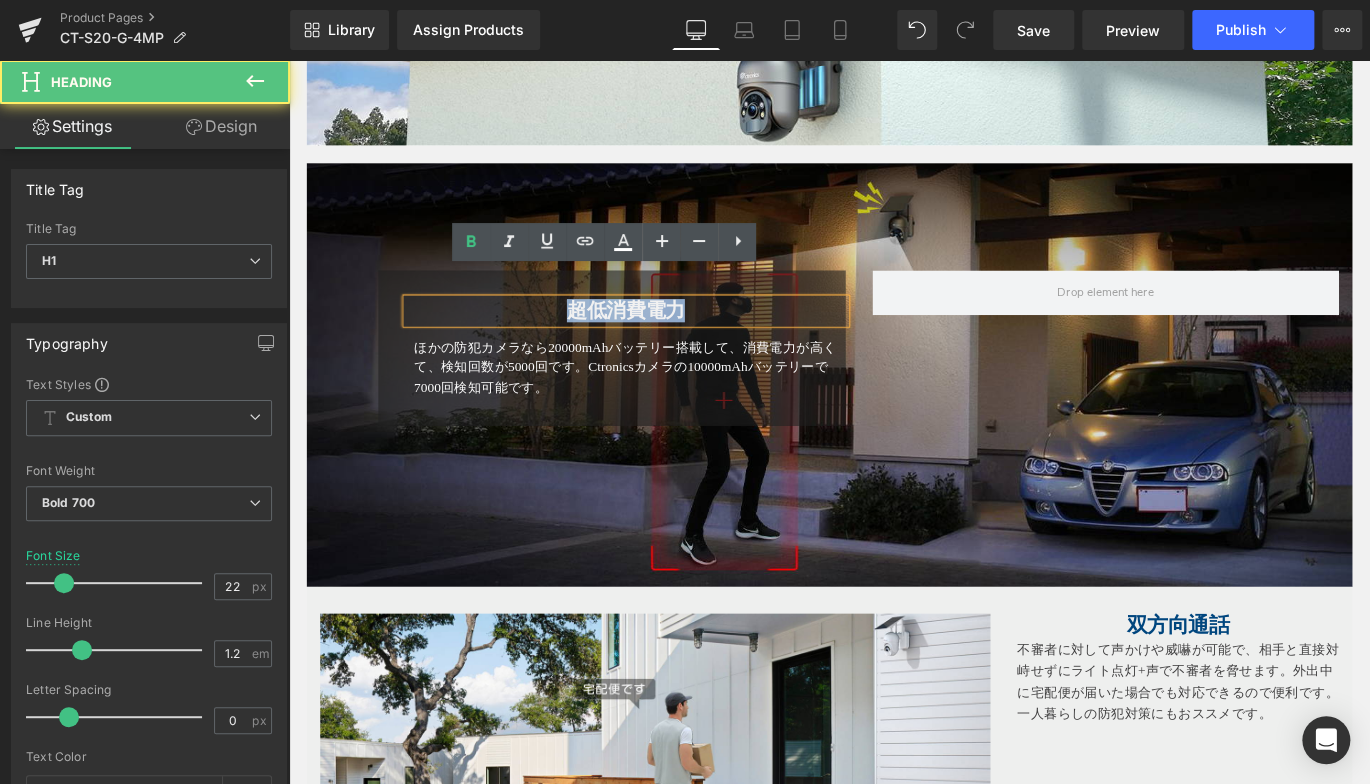 drag, startPoint x: 587, startPoint y: 303, endPoint x: 830, endPoint y: 308, distance: 243.05144 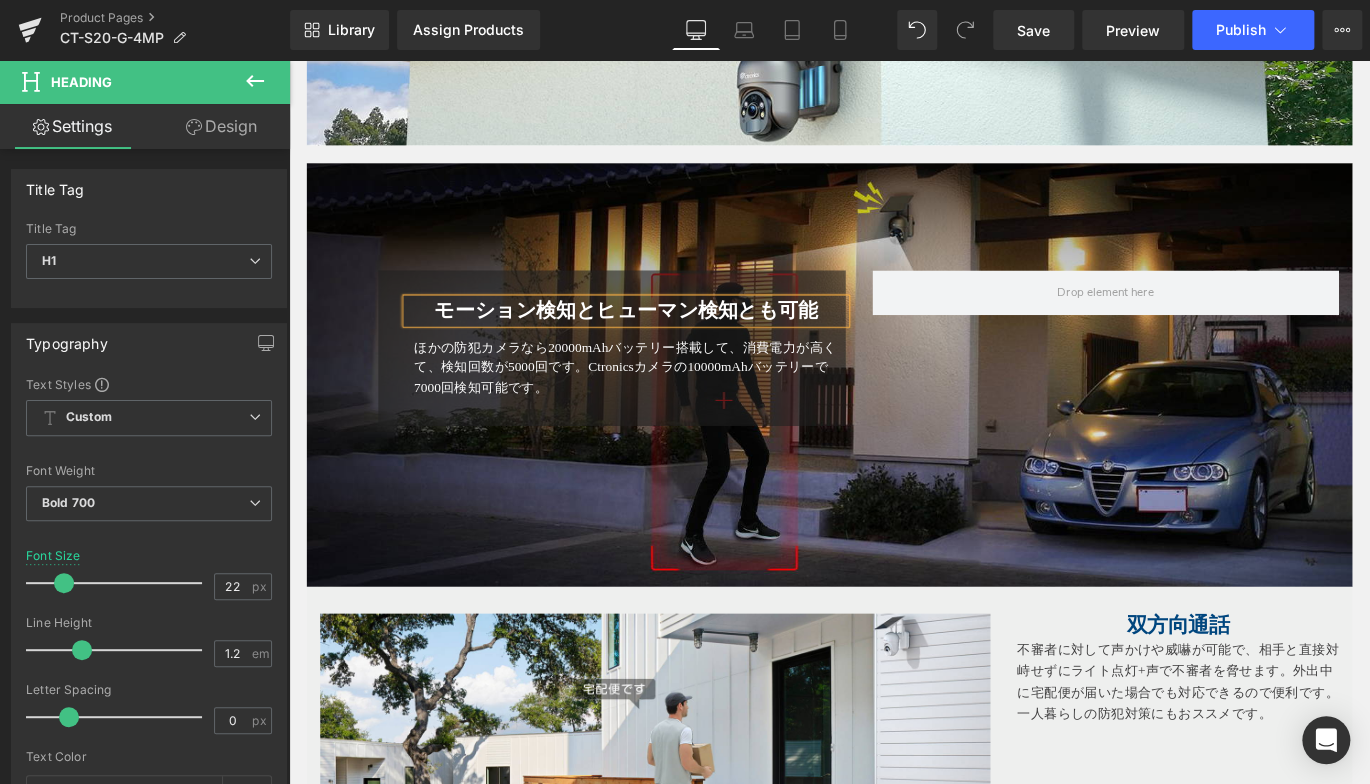 click on "モーション検知とヒューマン検知とも可能
Heading
ほかの防犯カメラなら20000mAhバッテリー搭載して、消費電力が高くて、検知回数が5000回です。Ctronicsカメラの10000mAhバッテリーで7000回検知可能です。
Text Block
Row" at bounding box center [650, 382] 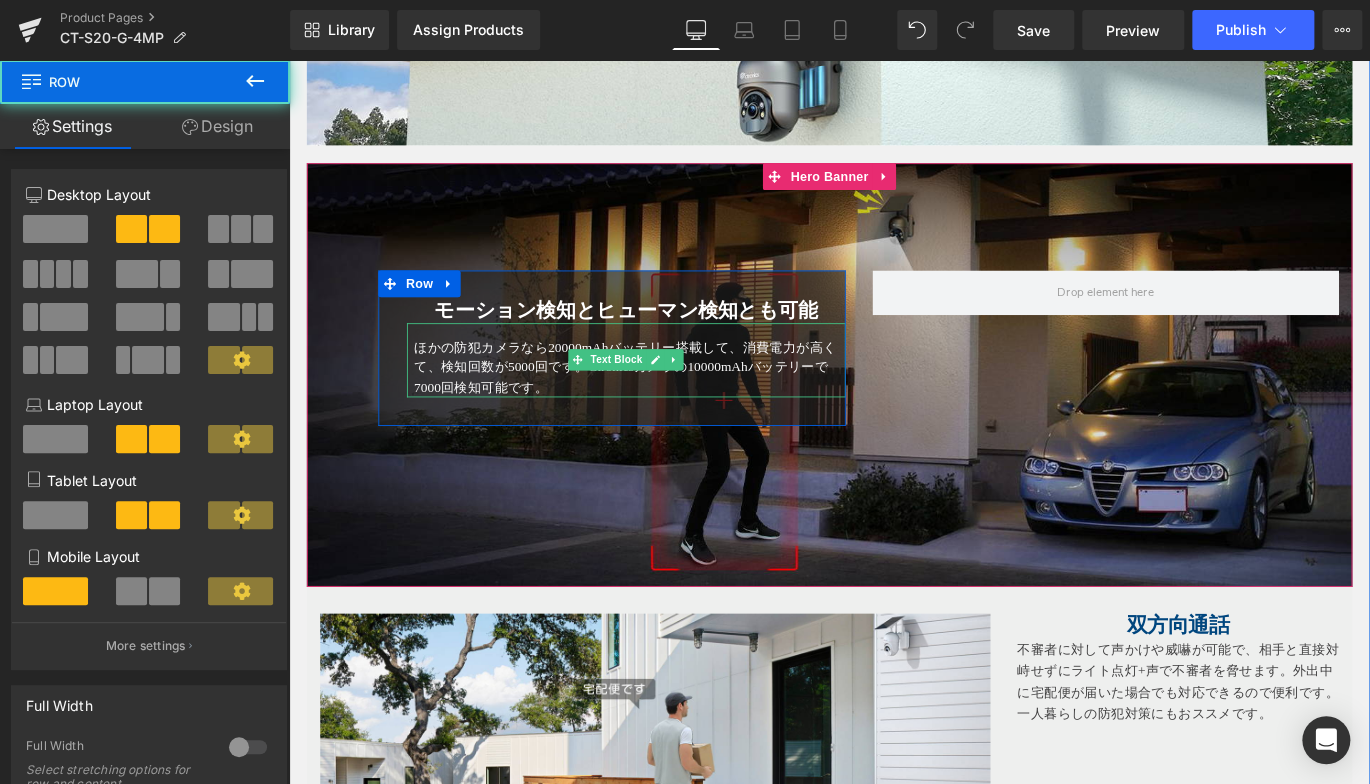 click on "ほかの防犯カメラなら20000mAhバッテリー搭載して、消費電力が高くて、検知回数が5000回です。Ctronicsカメラの10000mAhバッテリーで7000回検知可能です。" at bounding box center [665, 403] 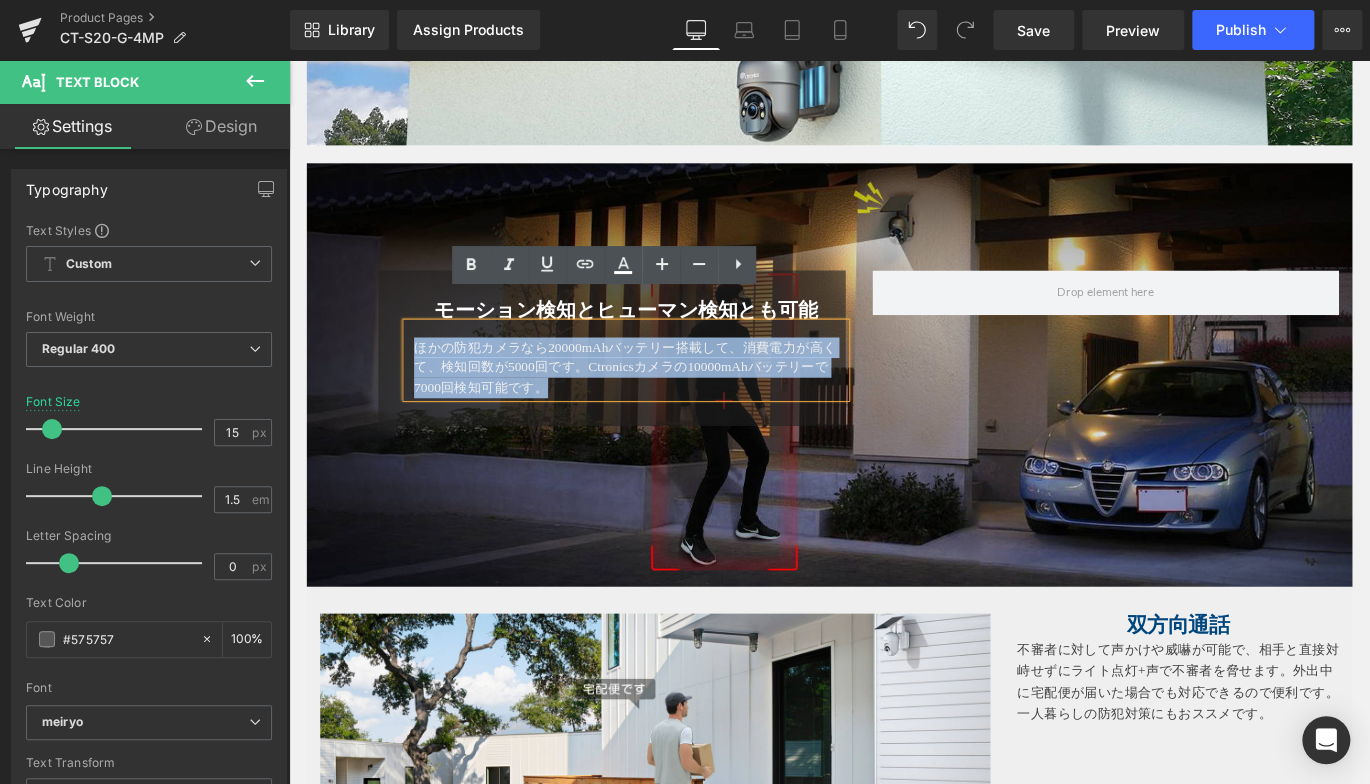 drag, startPoint x: 413, startPoint y: 350, endPoint x: 693, endPoint y: 395, distance: 283.59302 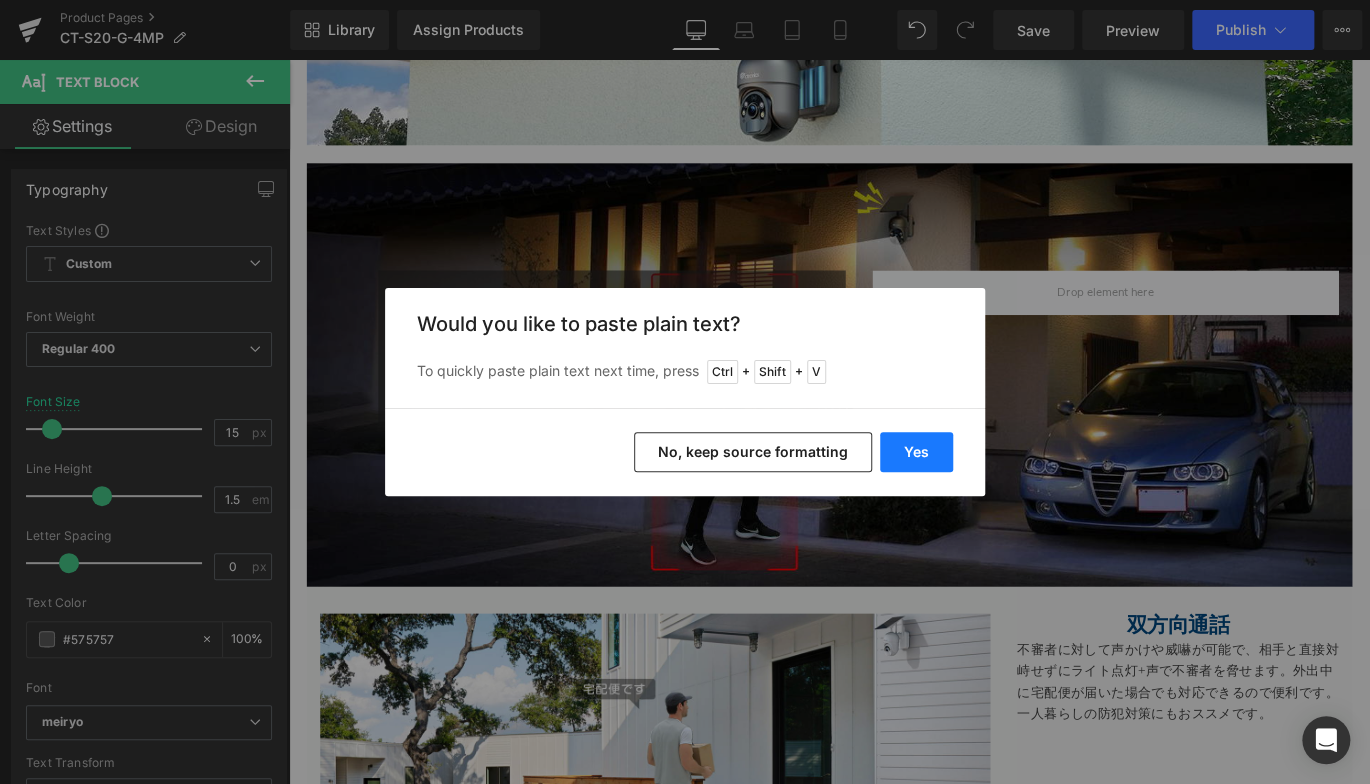 drag, startPoint x: 919, startPoint y: 443, endPoint x: 340, endPoint y: 197, distance: 629.0922 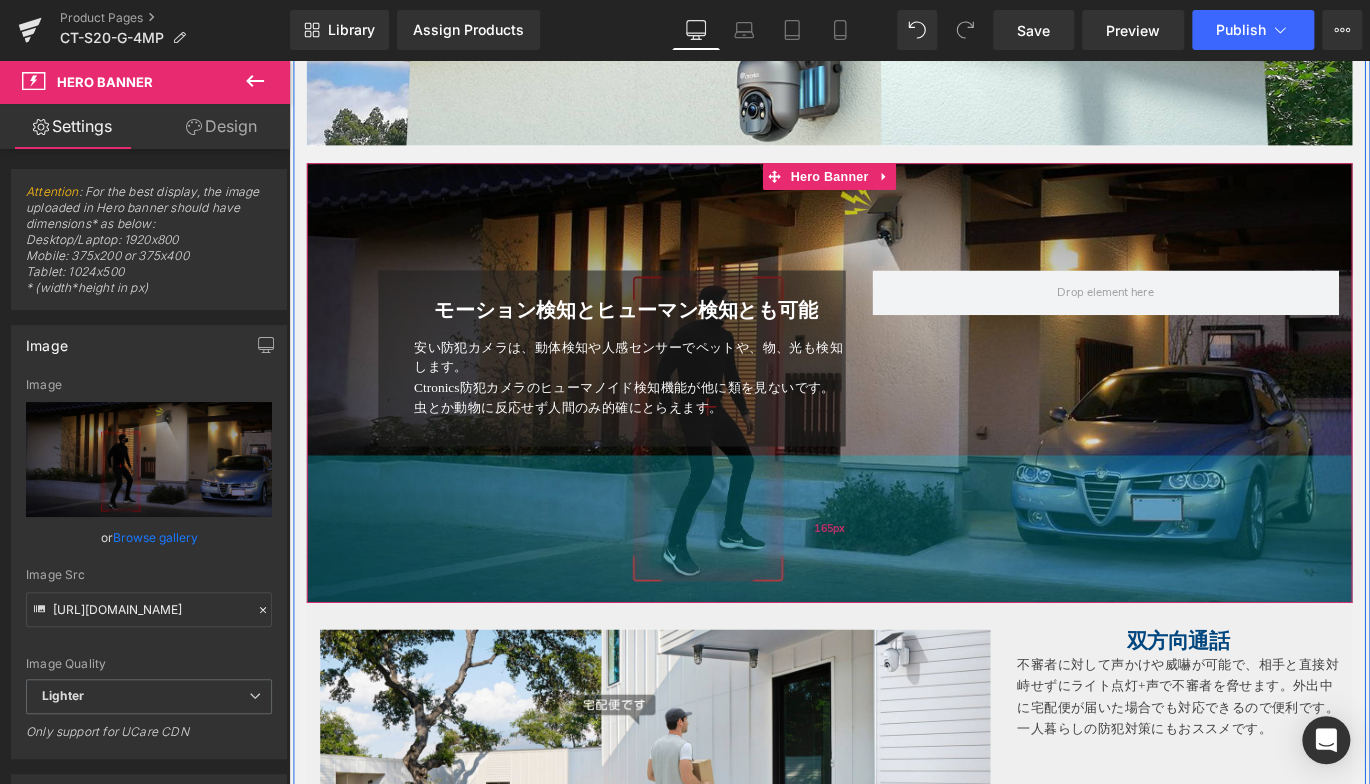 drag, startPoint x: 1004, startPoint y: 611, endPoint x: 1010, endPoint y: 620, distance: 10.816654 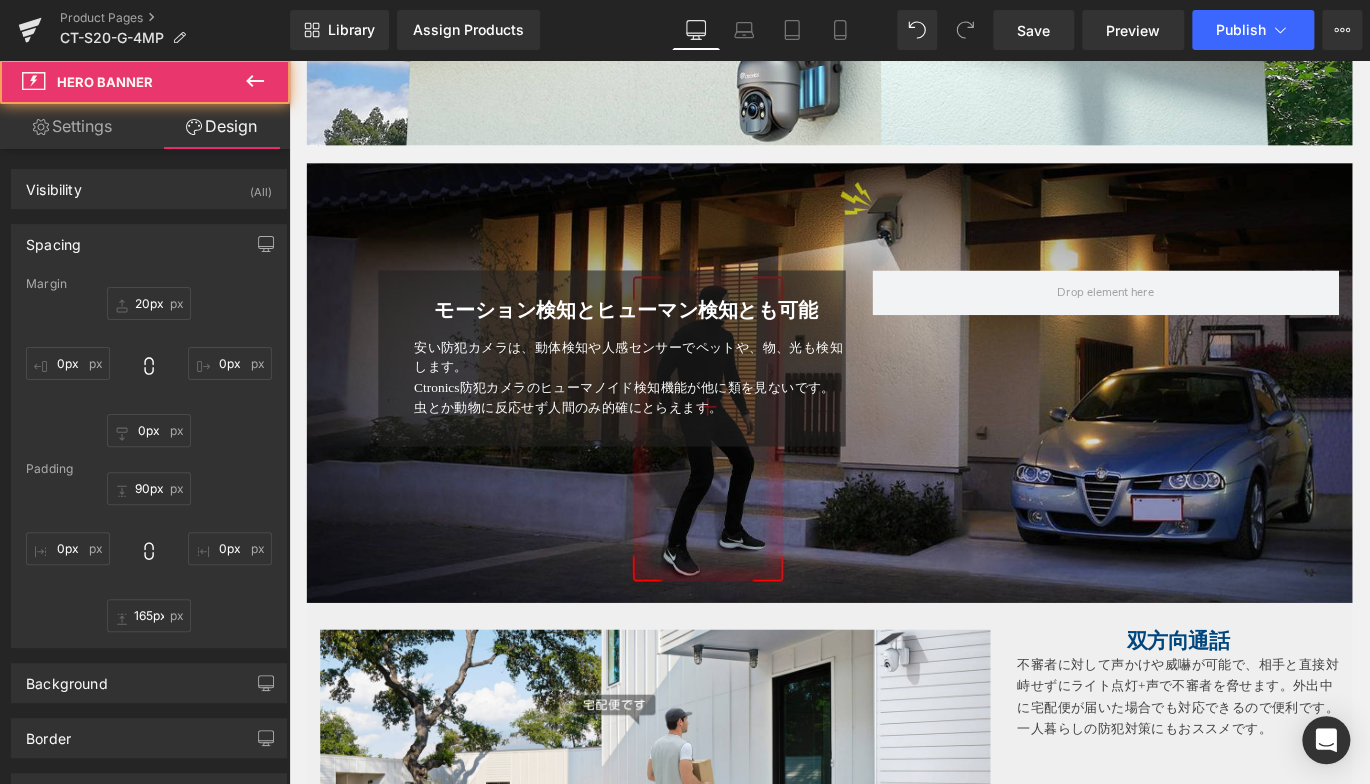 scroll, scrollTop: 3248, scrollLeft: 0, axis: vertical 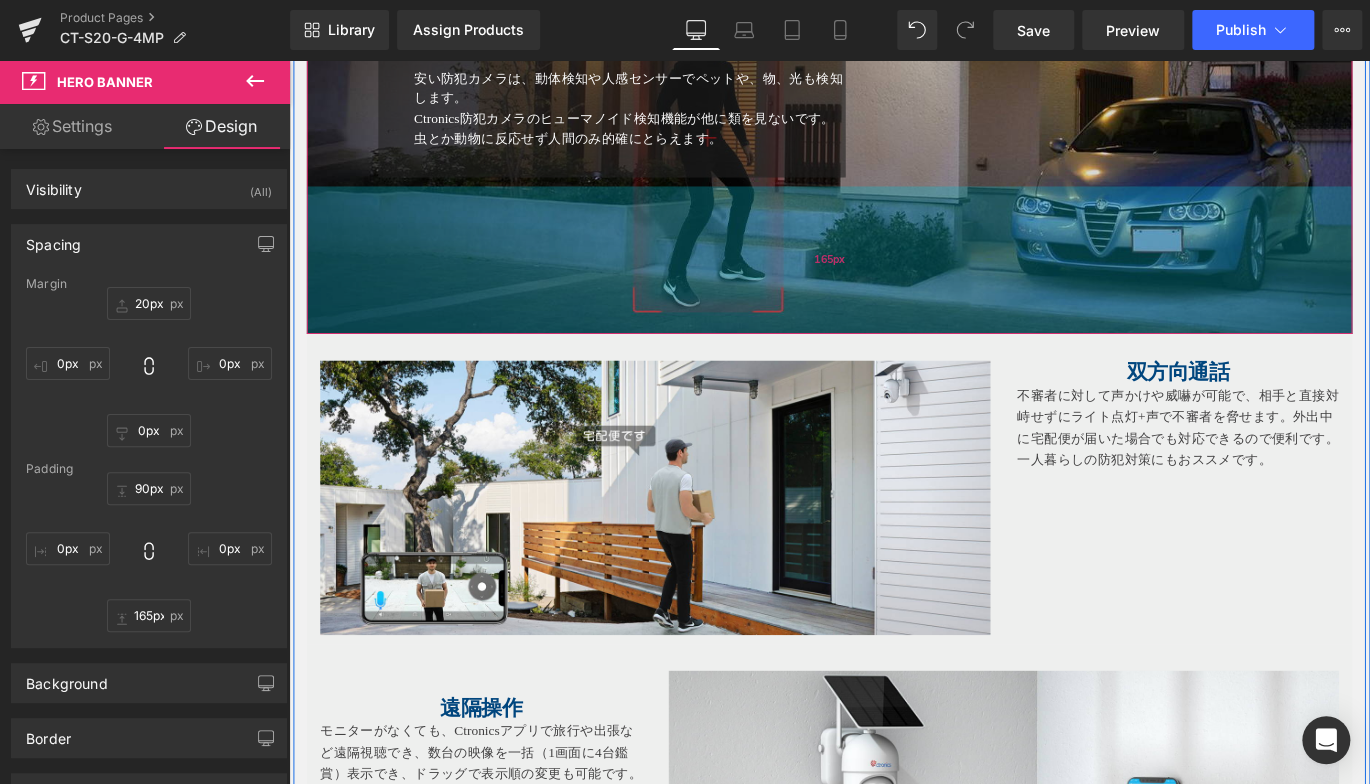 click on "165px" at bounding box center [894, 284] 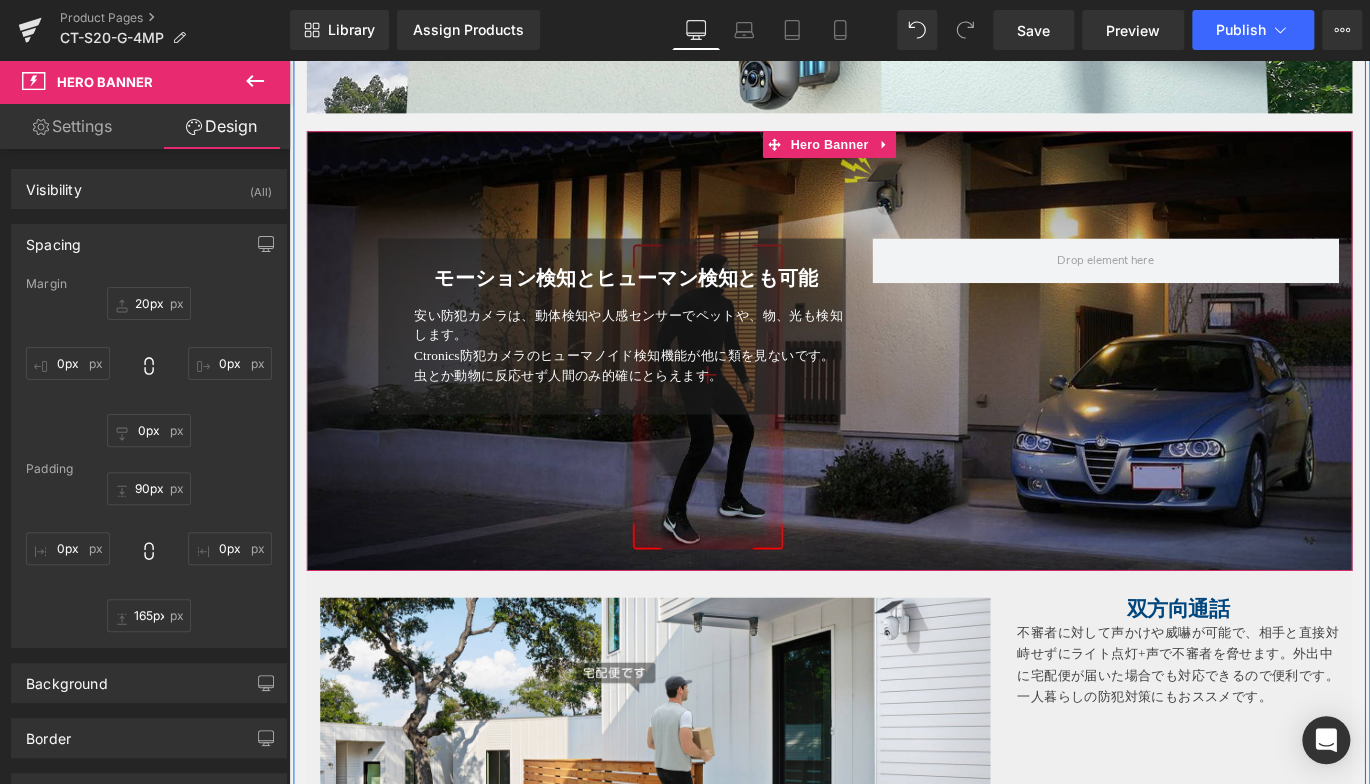scroll, scrollTop: 2948, scrollLeft: 0, axis: vertical 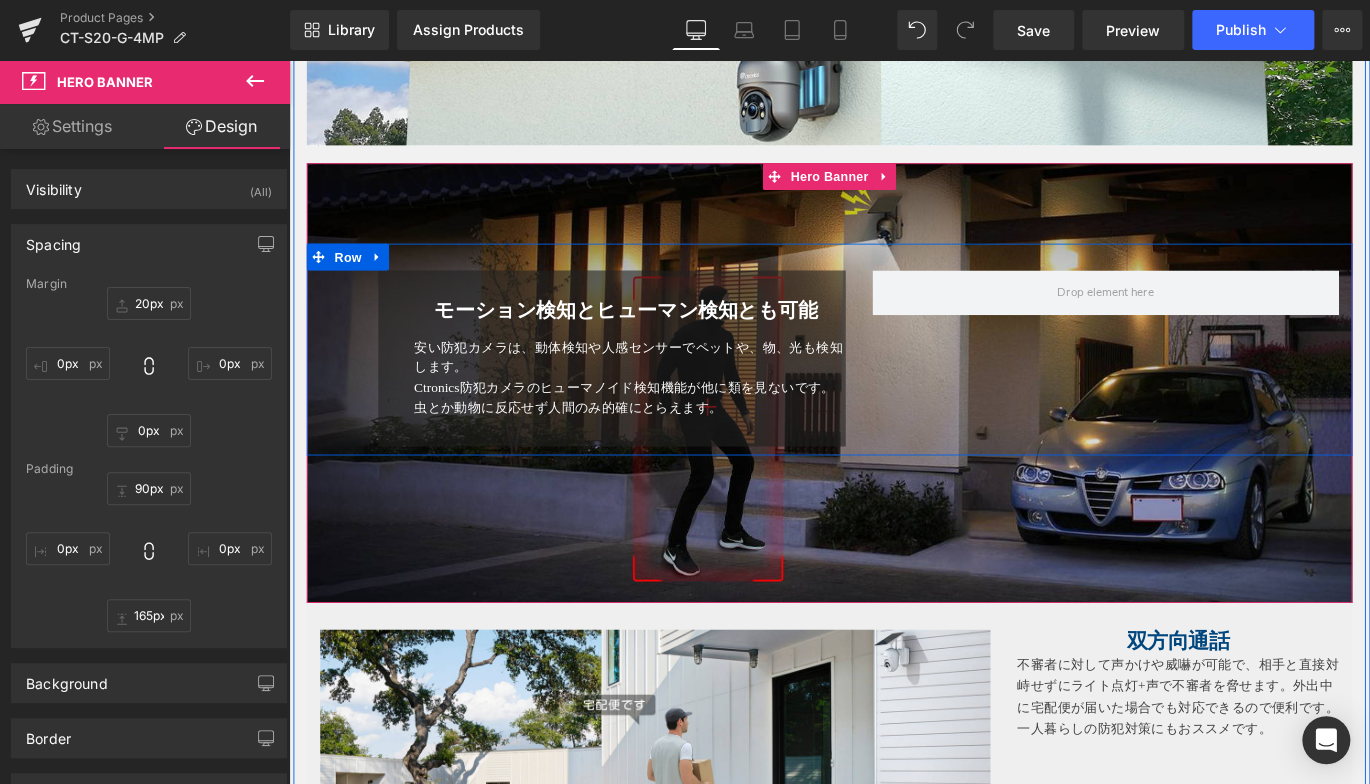 drag, startPoint x: 369, startPoint y: 444, endPoint x: 575, endPoint y: 447, distance: 206.02185 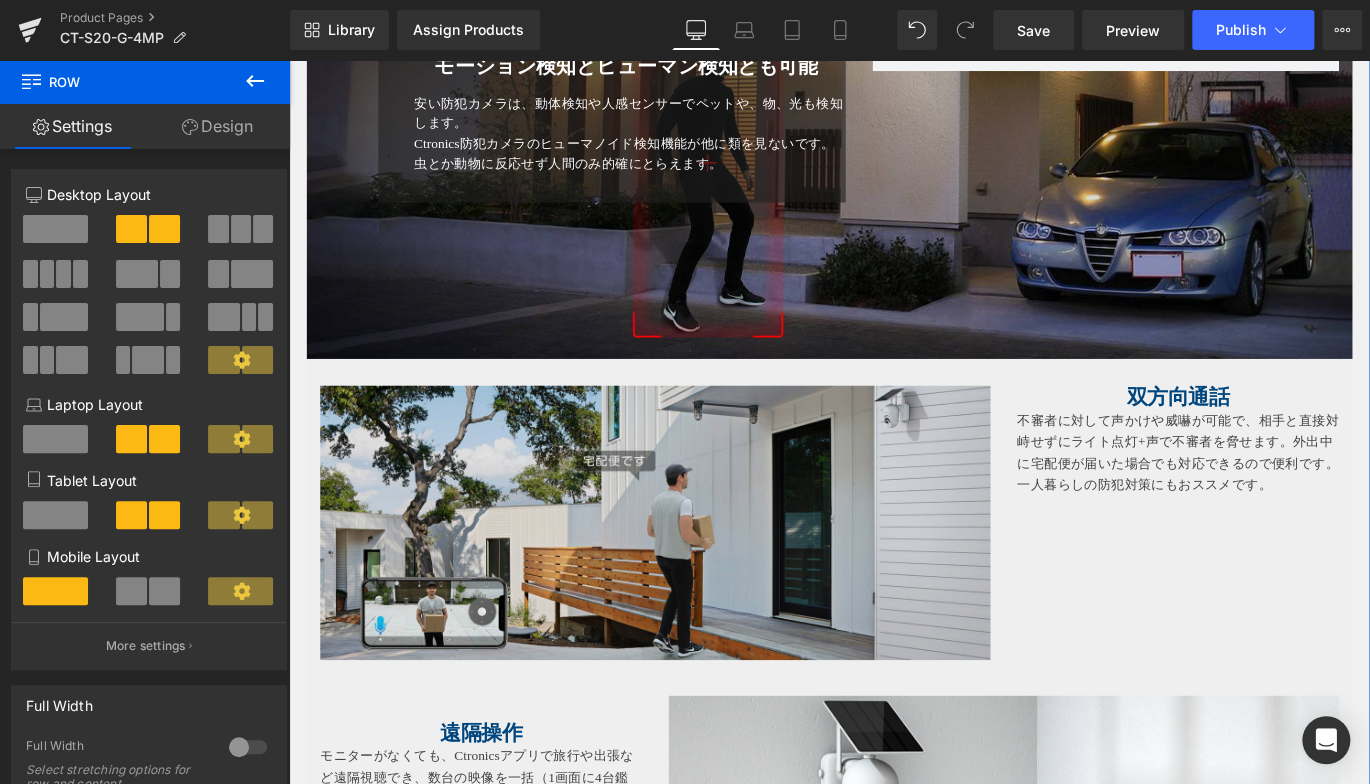 scroll, scrollTop: 3448, scrollLeft: 0, axis: vertical 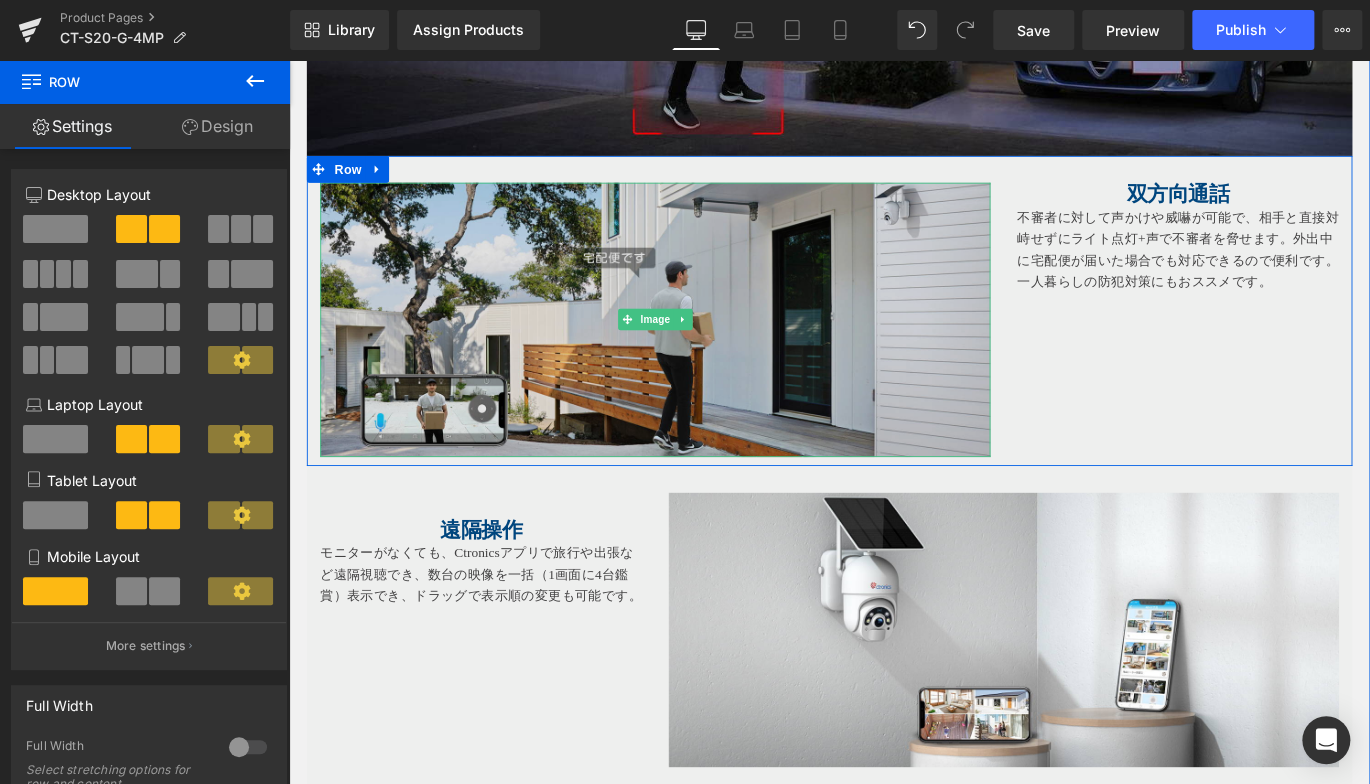 click at bounding box center (699, 350) 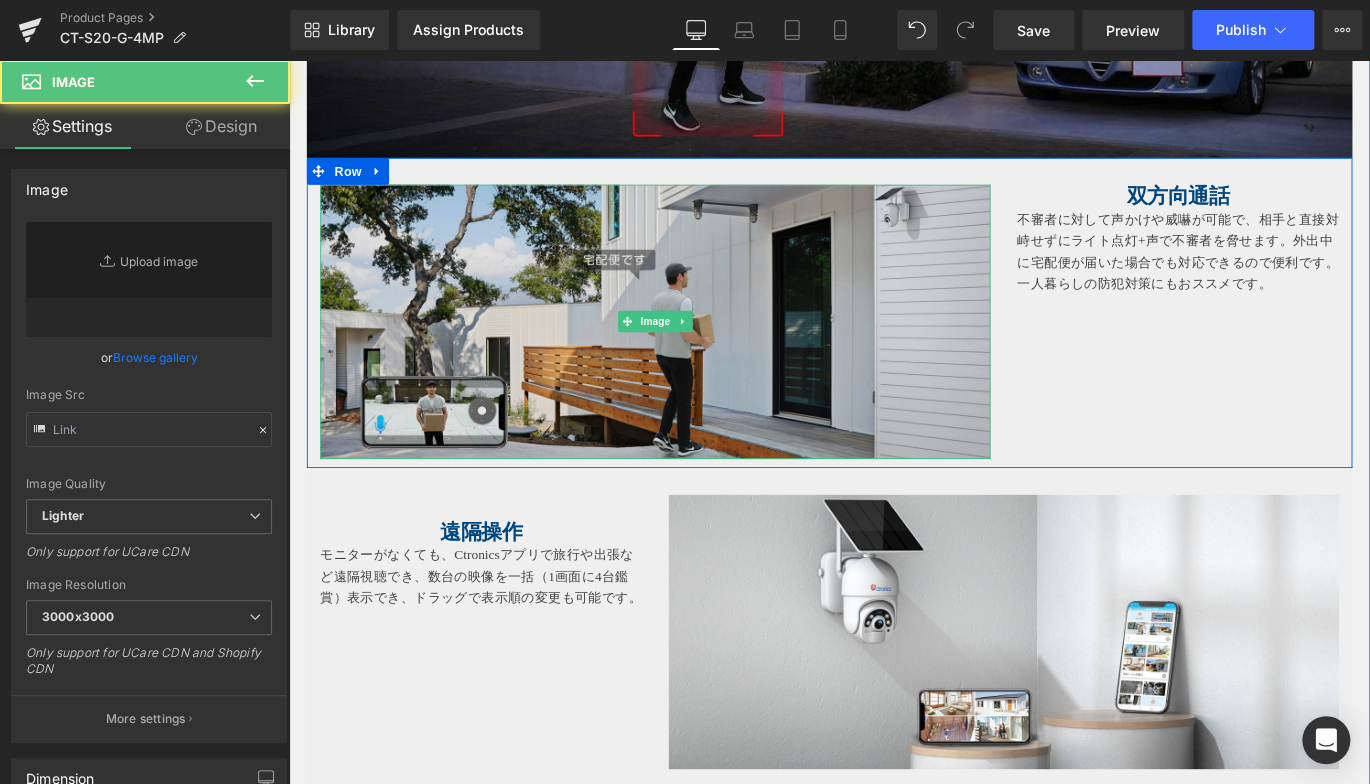 type on "https://ucarecdn.com/267525b3-5b06-426c-8f74-a67324a36d23/-/format/auto/-/preview/3000x3000/-/quality/lighter/5.jpg" 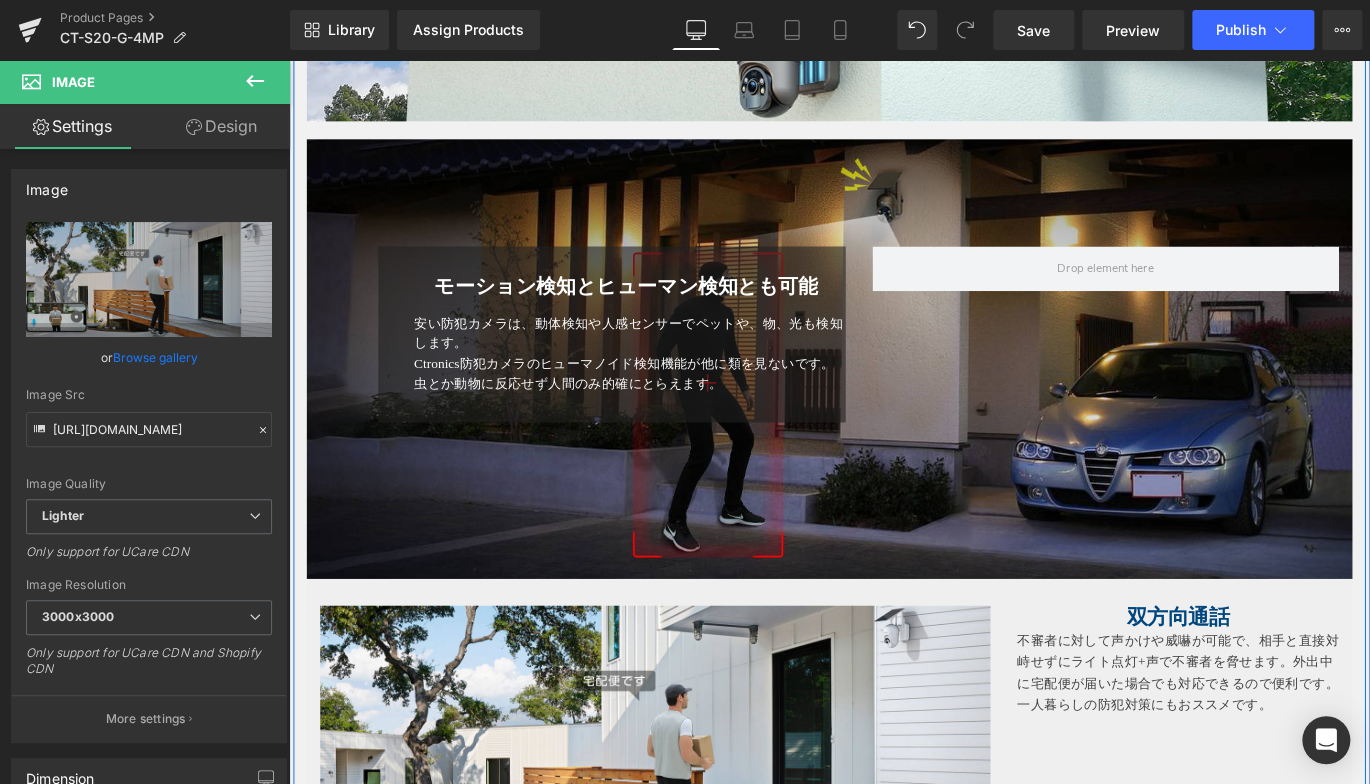 scroll, scrollTop: 2848, scrollLeft: 0, axis: vertical 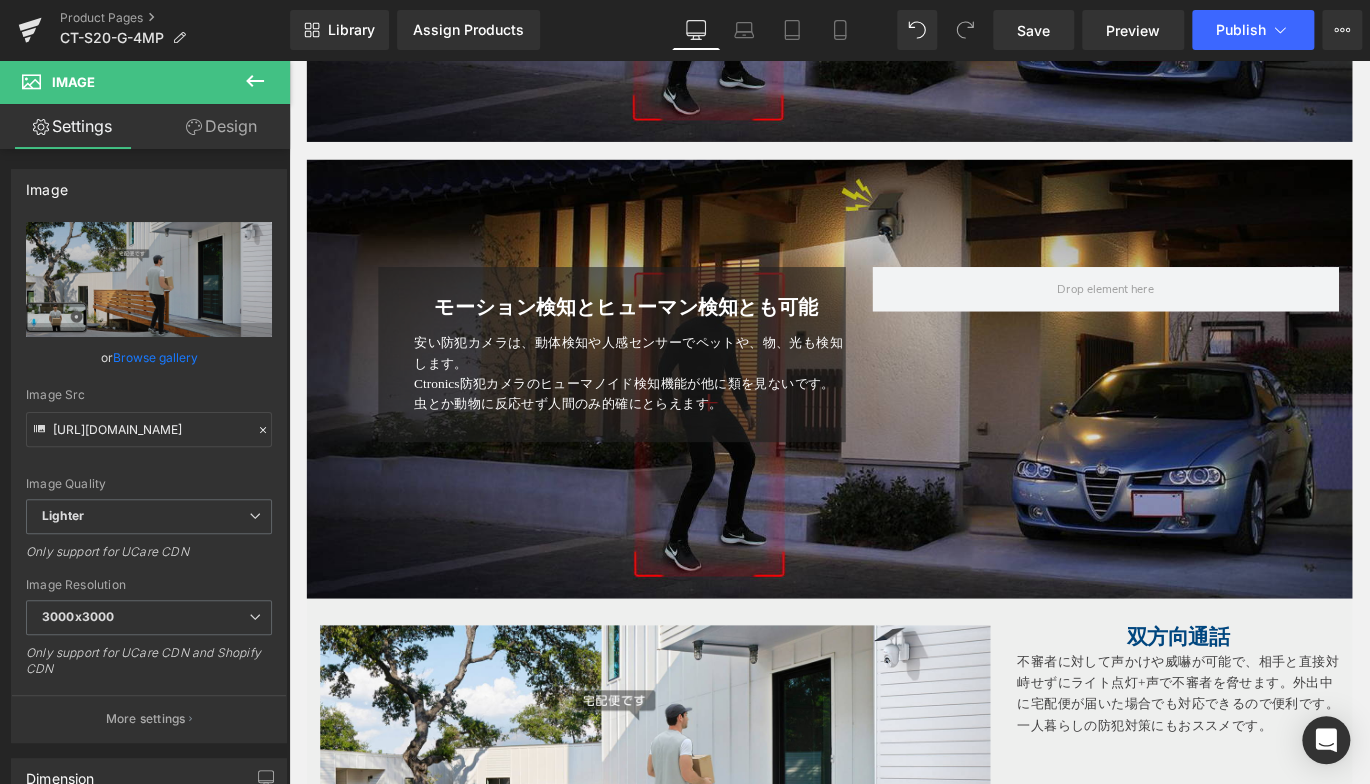 click at bounding box center [894, 417] 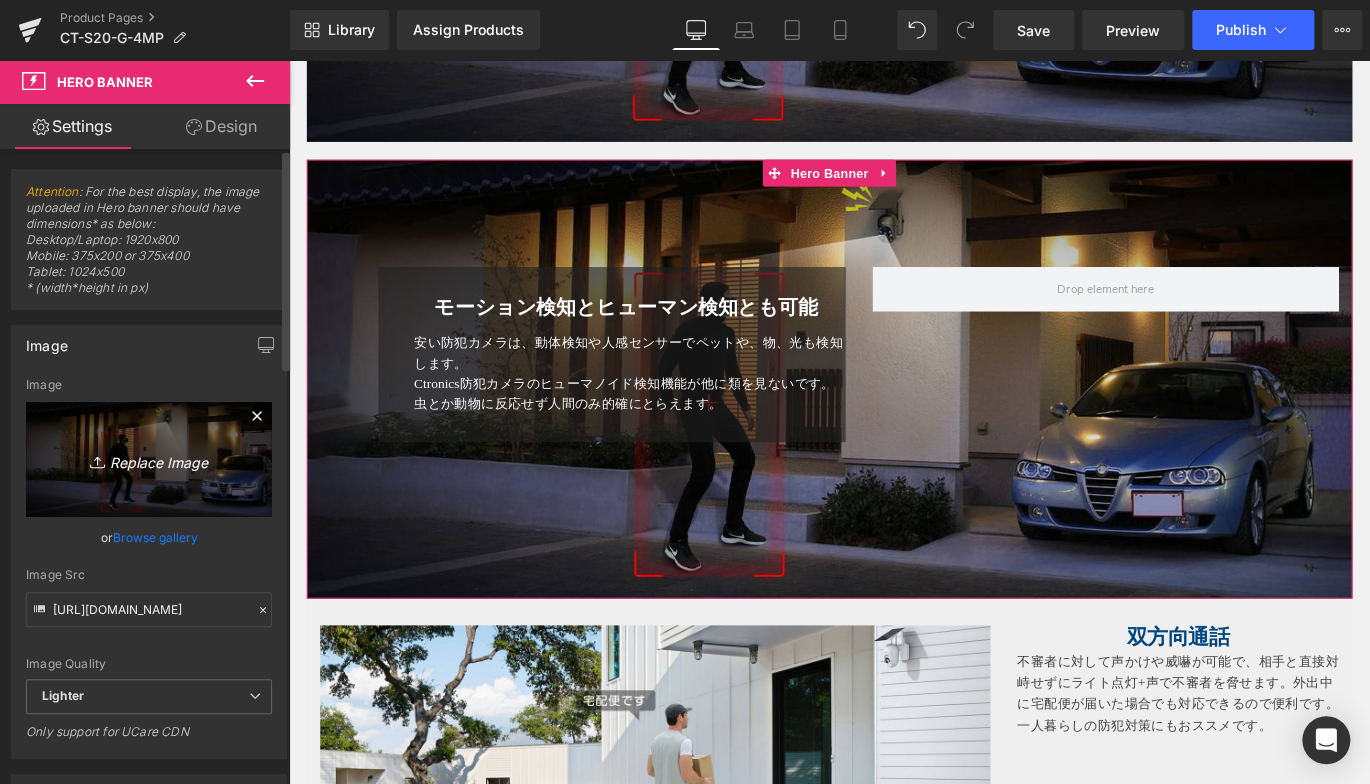 click on "Replace Image" at bounding box center [149, 459] 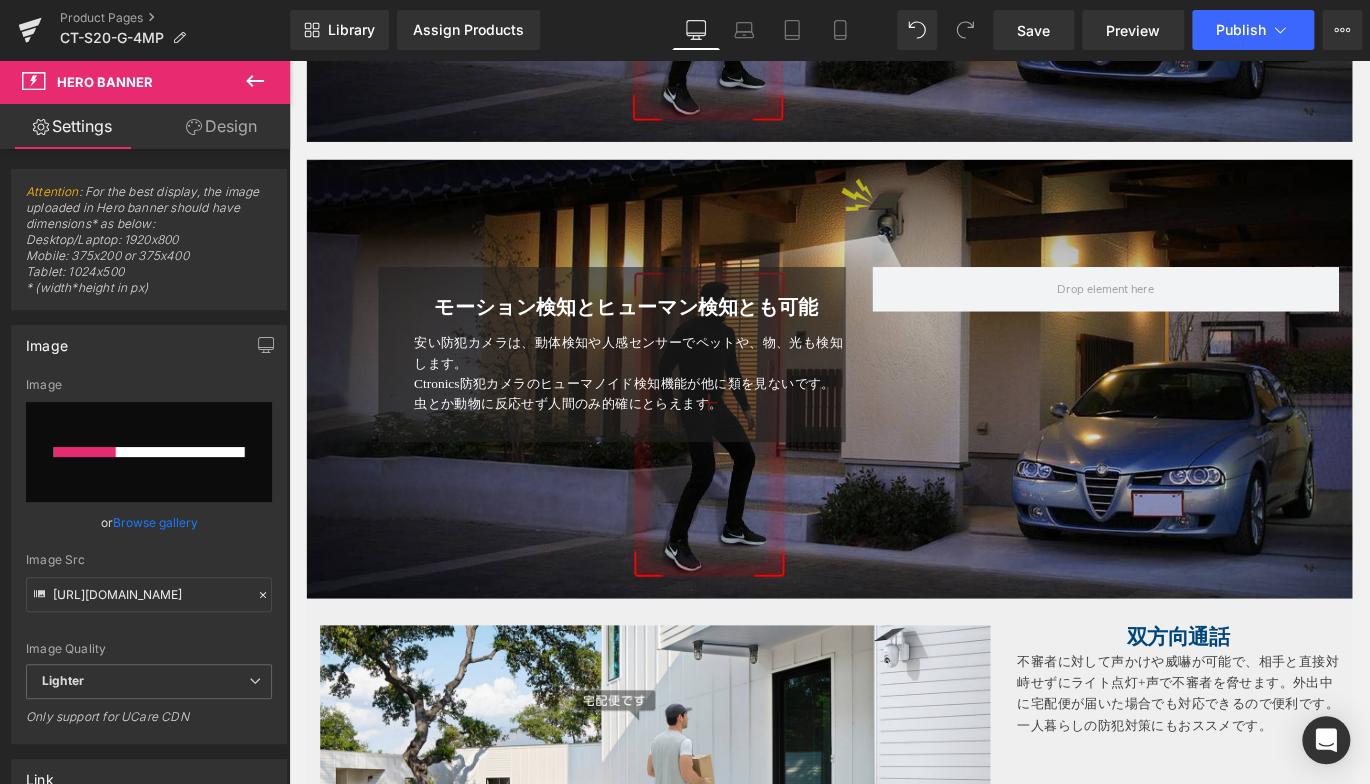 type 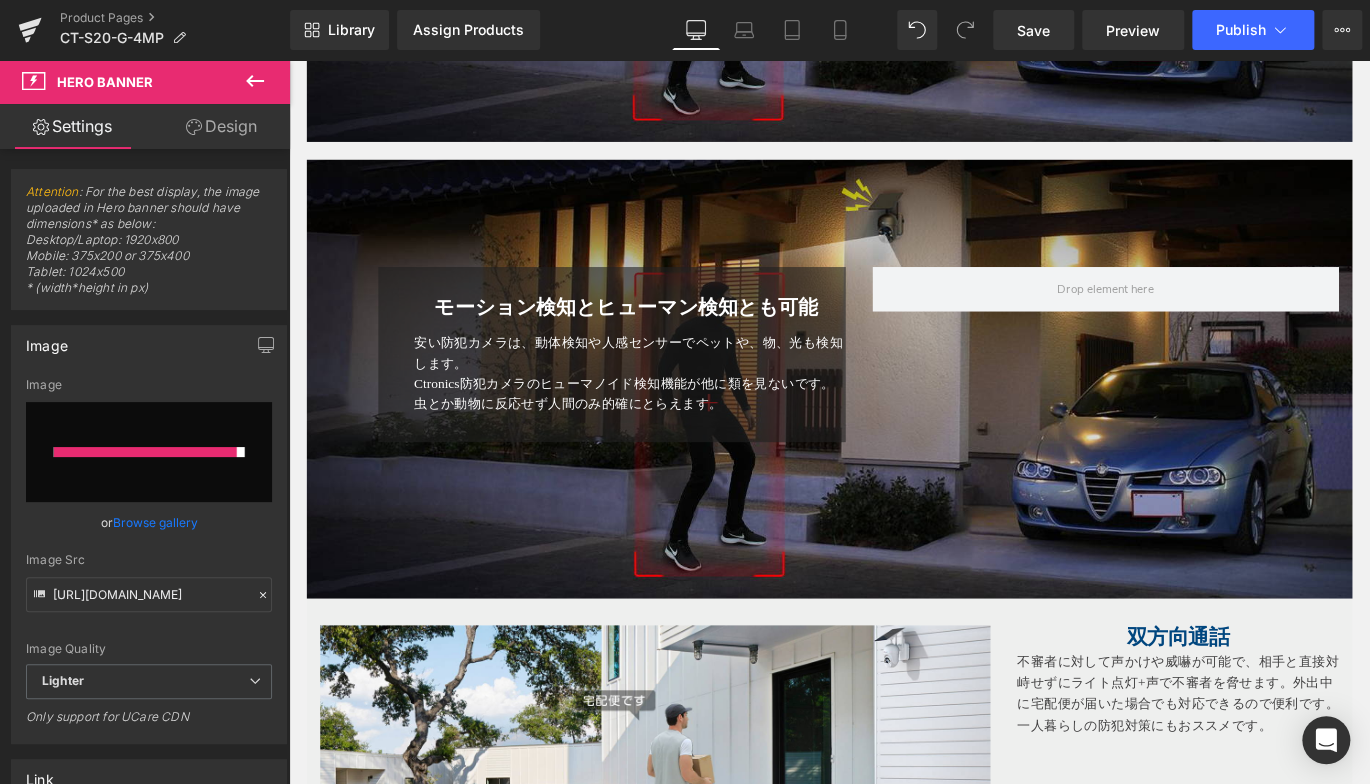 type on "https://ucarecdn.com/6a283f96-be5a-4d98-8365-51c540fca19c/-/format/auto/-/preview/3000x3000/-/quality/lighter/6.jpg" 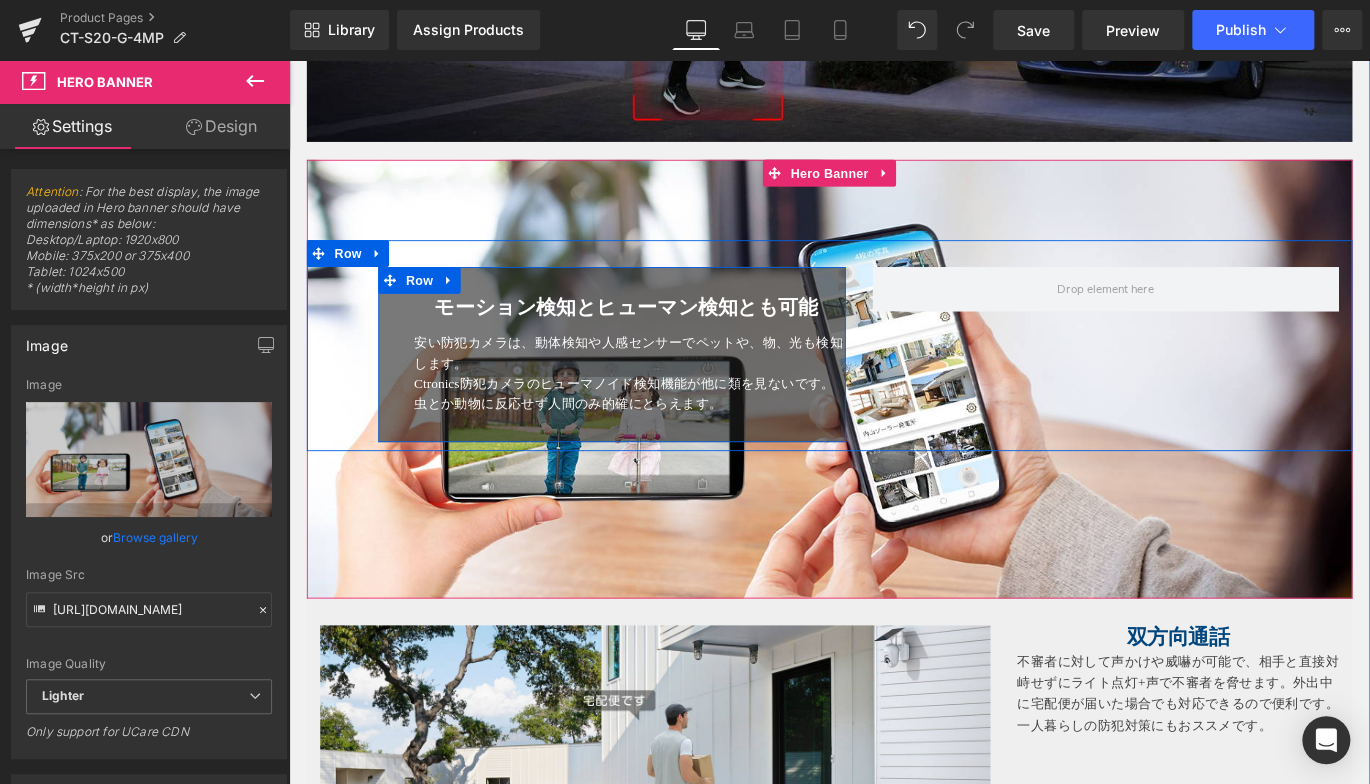 drag, startPoint x: 383, startPoint y: 397, endPoint x: 441, endPoint y: 342, distance: 79.93122 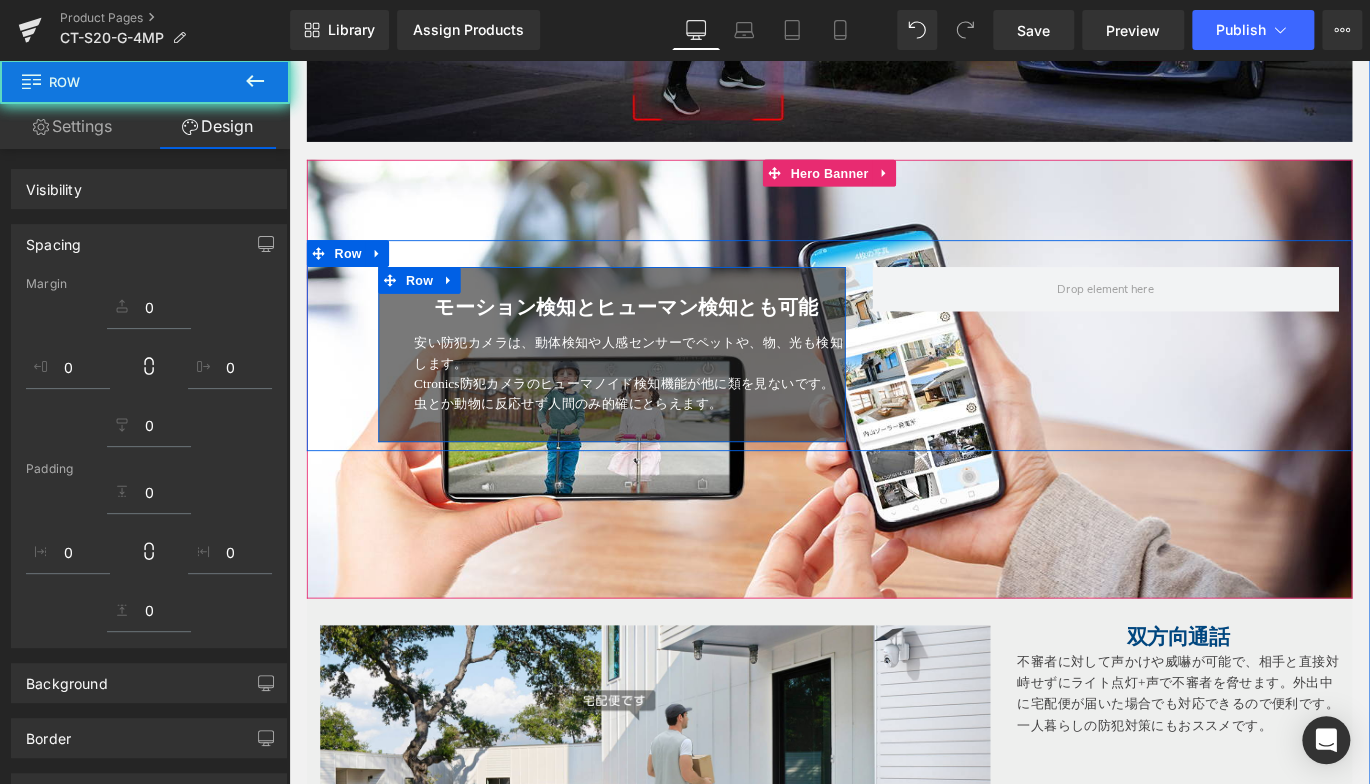 click on "安い防犯カメラは、動体検知や人感センサーでペットや、物、光も検知します。
Ctronics防犯カメラのヒューマノイド検知機能が他に類を見ないです。虫とか動物に反応せず人間のみ的確にとらえます。" at bounding box center (666, 403) 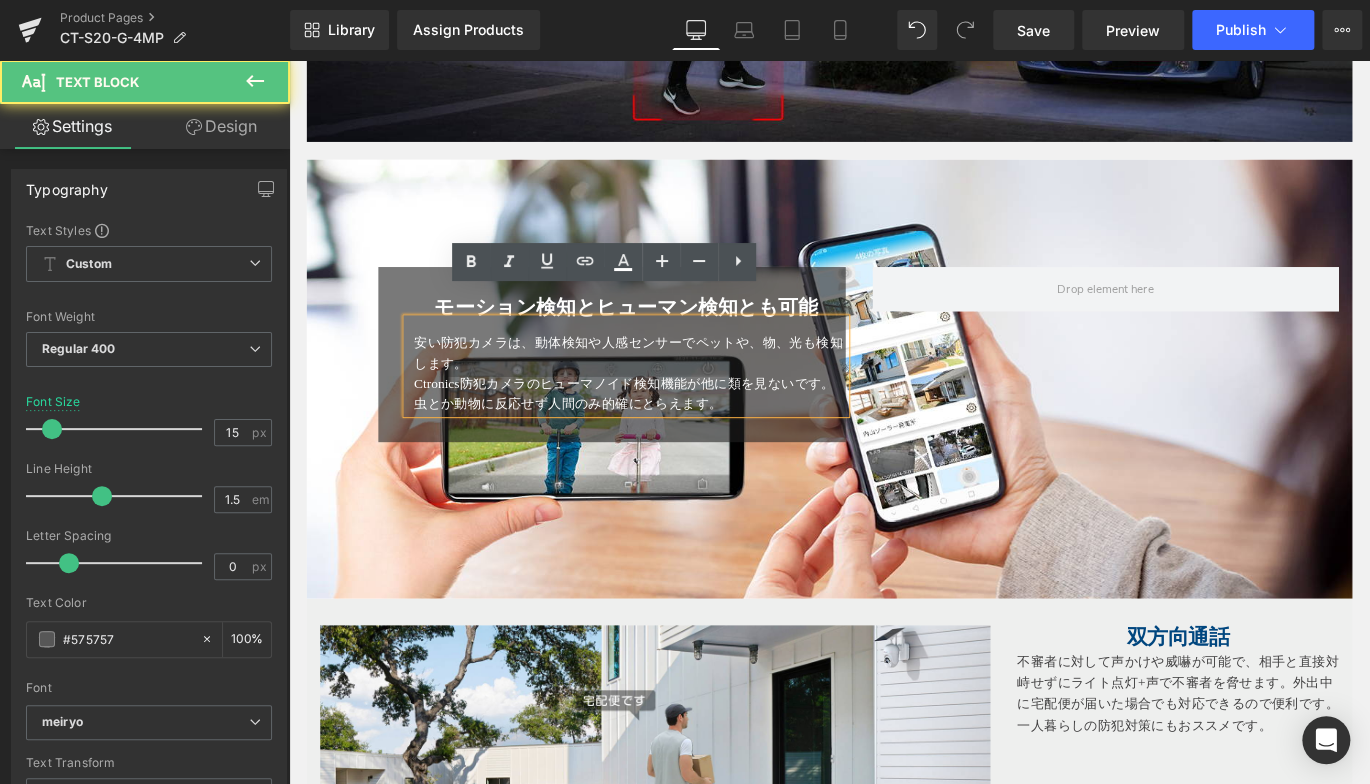 click on "安い防犯カメラは、動体検知や人感センサーでペットや、物、光も検知します。" at bounding box center [670, 388] 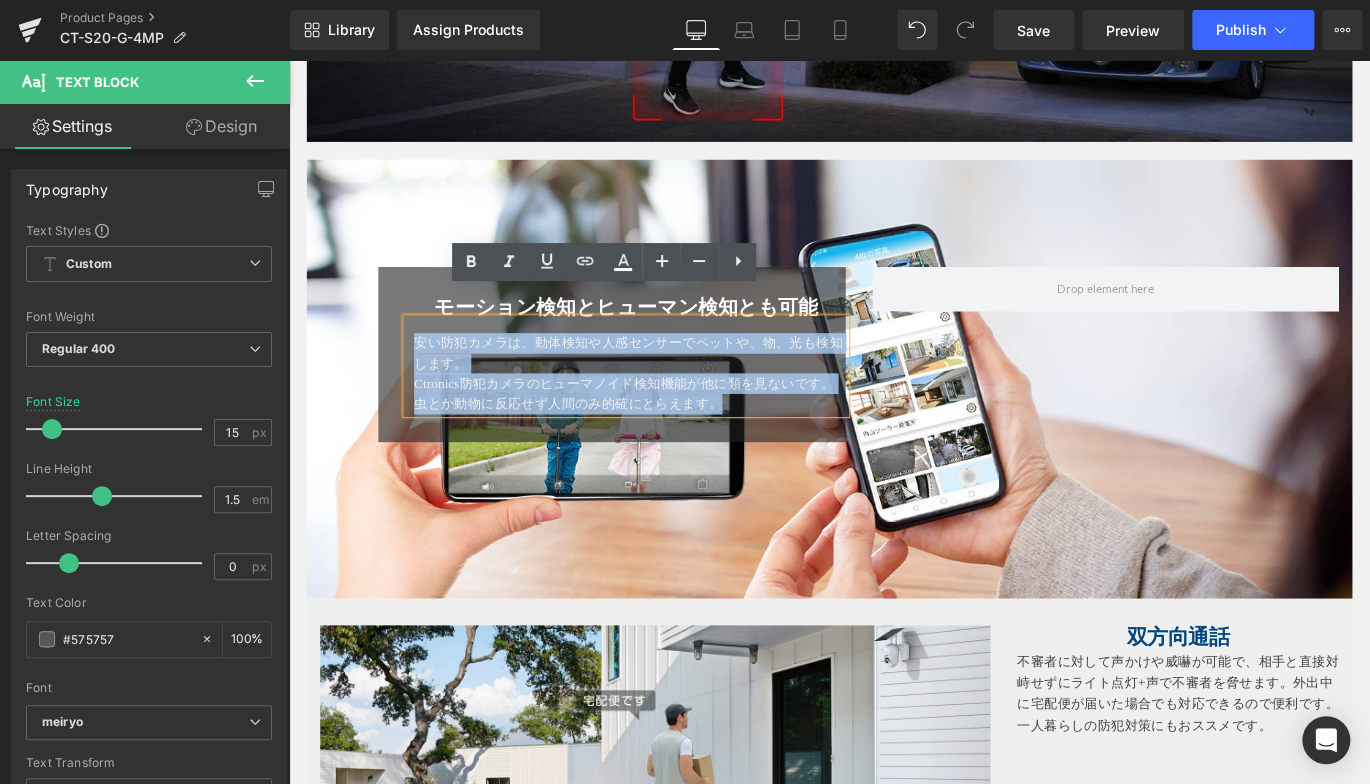 drag, startPoint x: 423, startPoint y: 345, endPoint x: 832, endPoint y: 436, distance: 419.0012 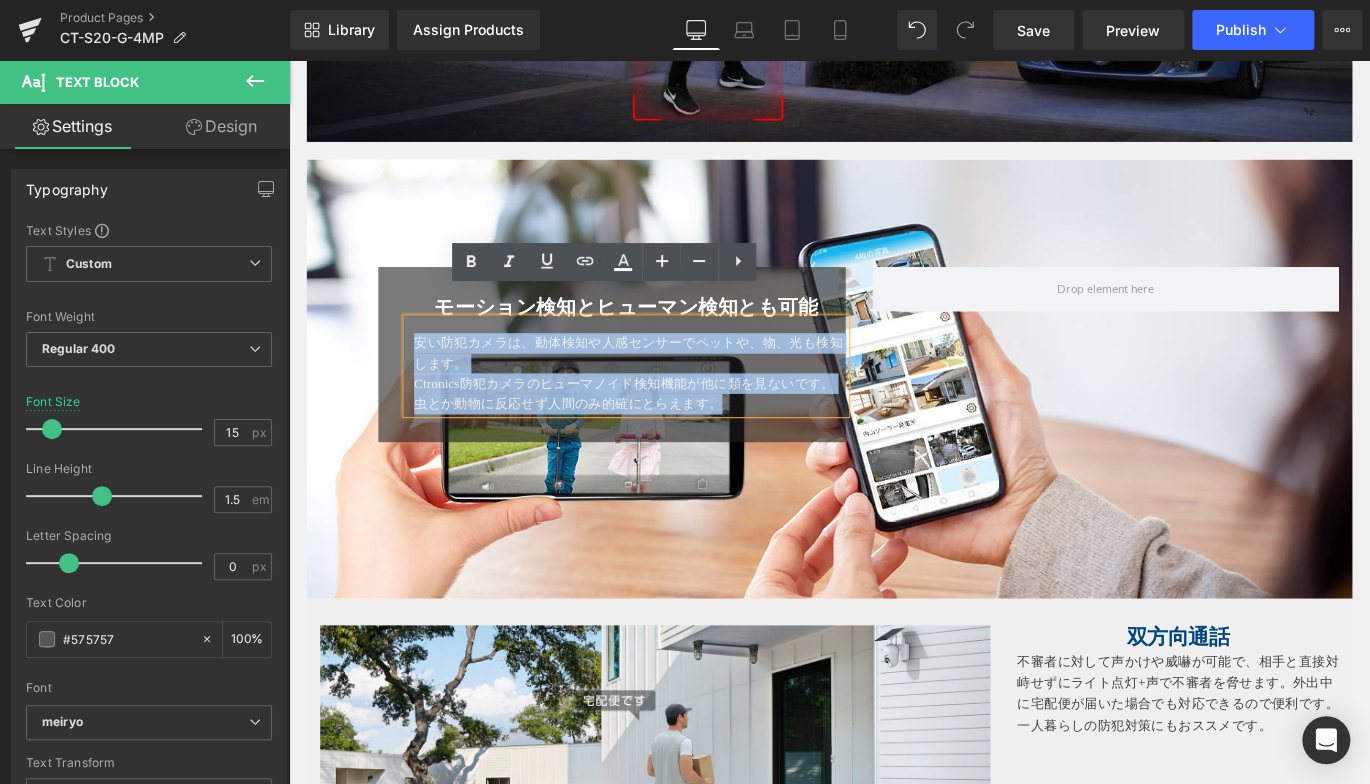 click on "モーション検知とヒューマン検知とも可能
Heading
安い防犯カメラは、動体検知や人感センサーでペットや、物、光も検知します。
Ctronics防犯カメラのヒューマノイド検知機能が他に類を見ないです。虫とか動物に反応せず人間のみ的確にとらえます。
Text Block
Row       32px" at bounding box center [650, 390] 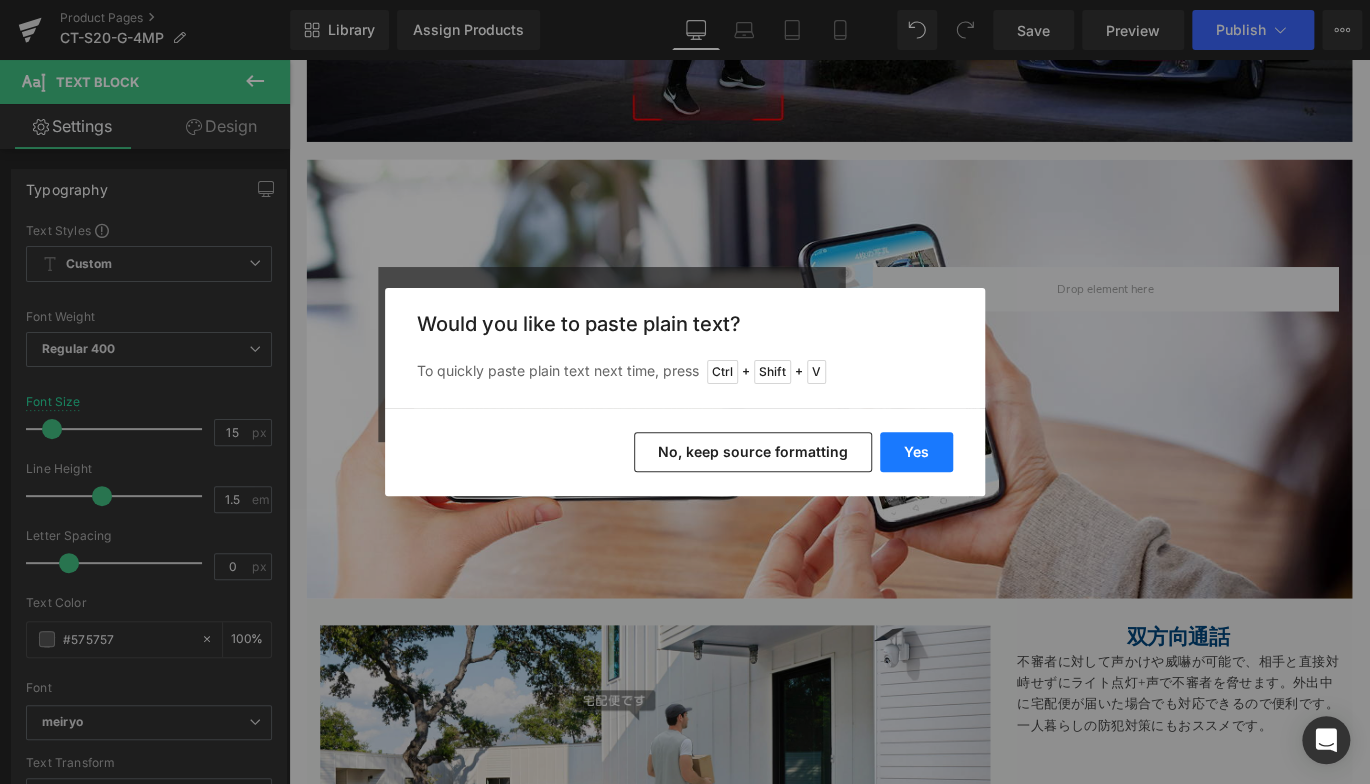 click on "Yes" at bounding box center [916, 452] 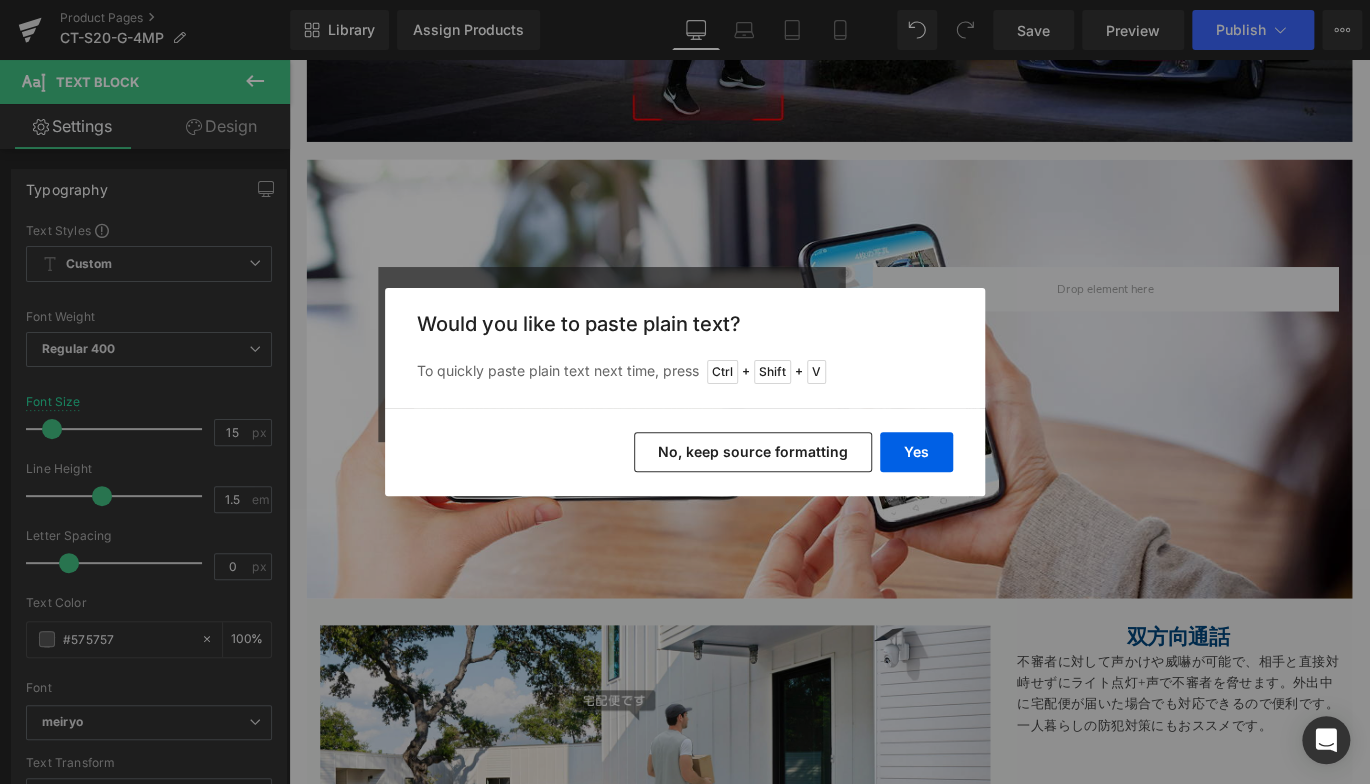 type 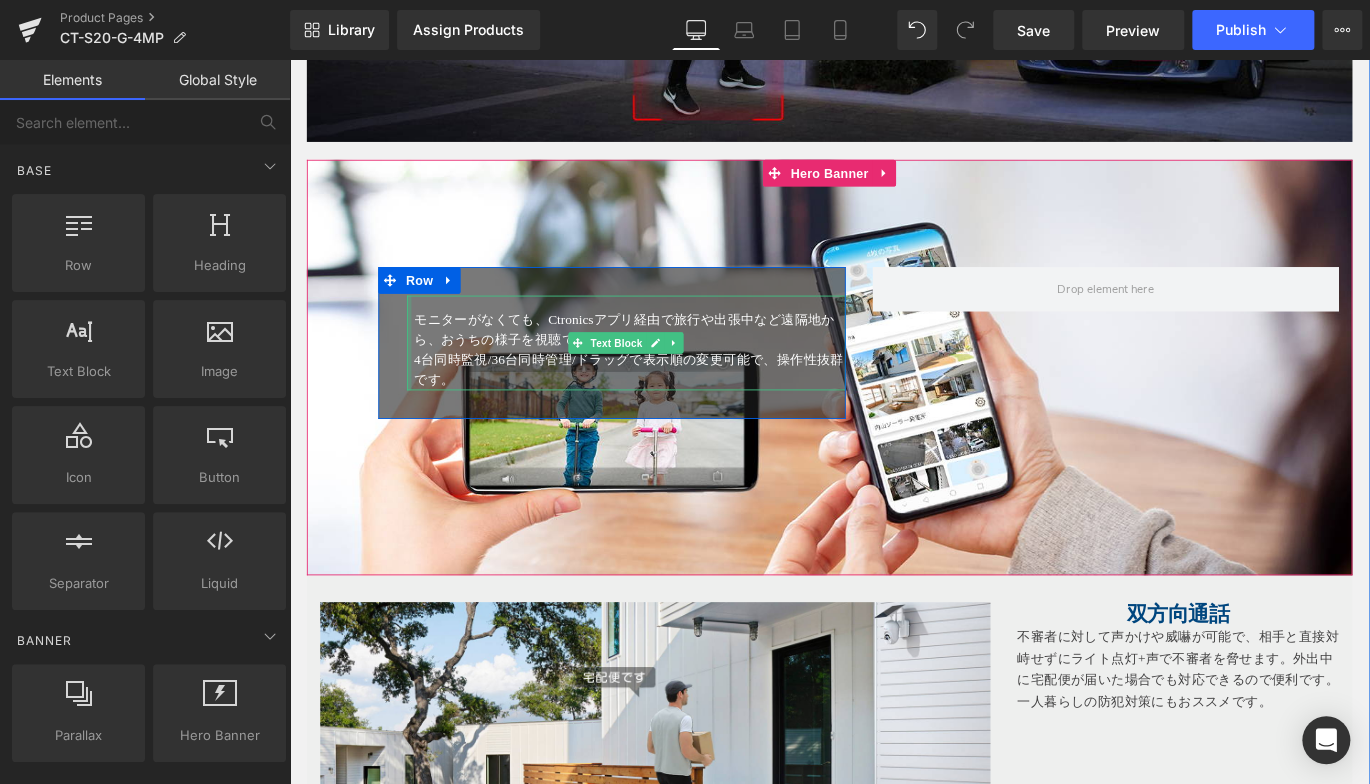 click at bounding box center (423, 377) 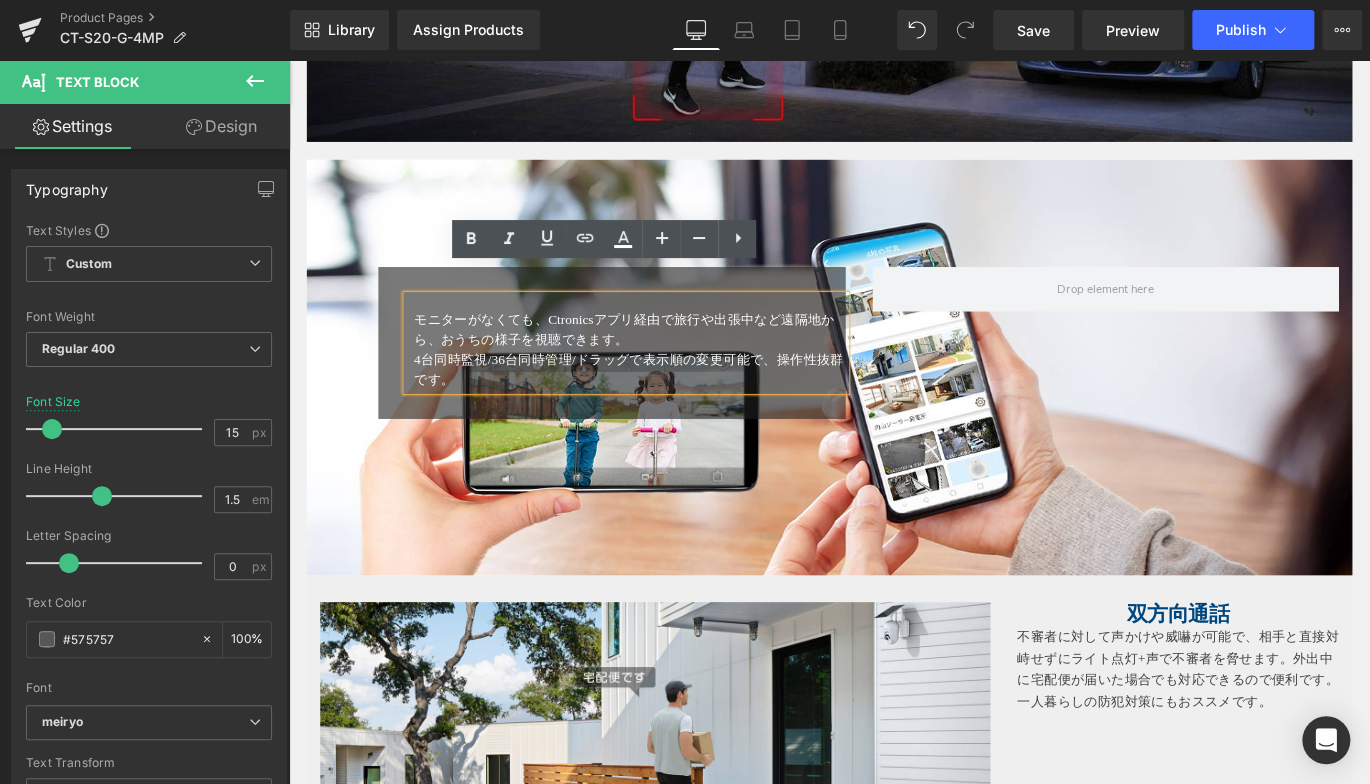 click on "モニターがなくても、Ctronicsアプリ経由で旅行や出張中など遠隔地から、おうちの様子を視聴できます。 4台同時監視/36台同時管理/ドラッグで表示順の変更可能で、操作性抜群です。
Text Block
Row       32px" at bounding box center [650, 377] 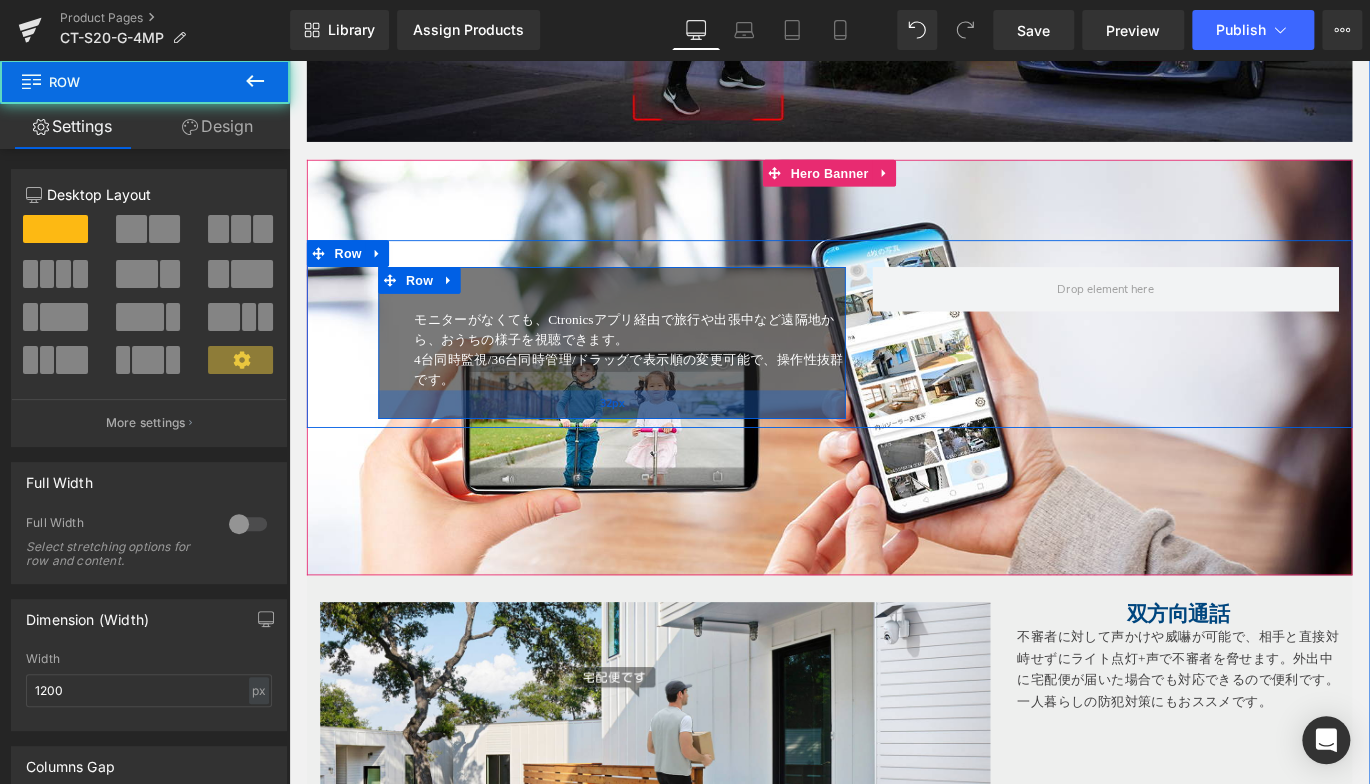 click on "32px" at bounding box center (650, 446) 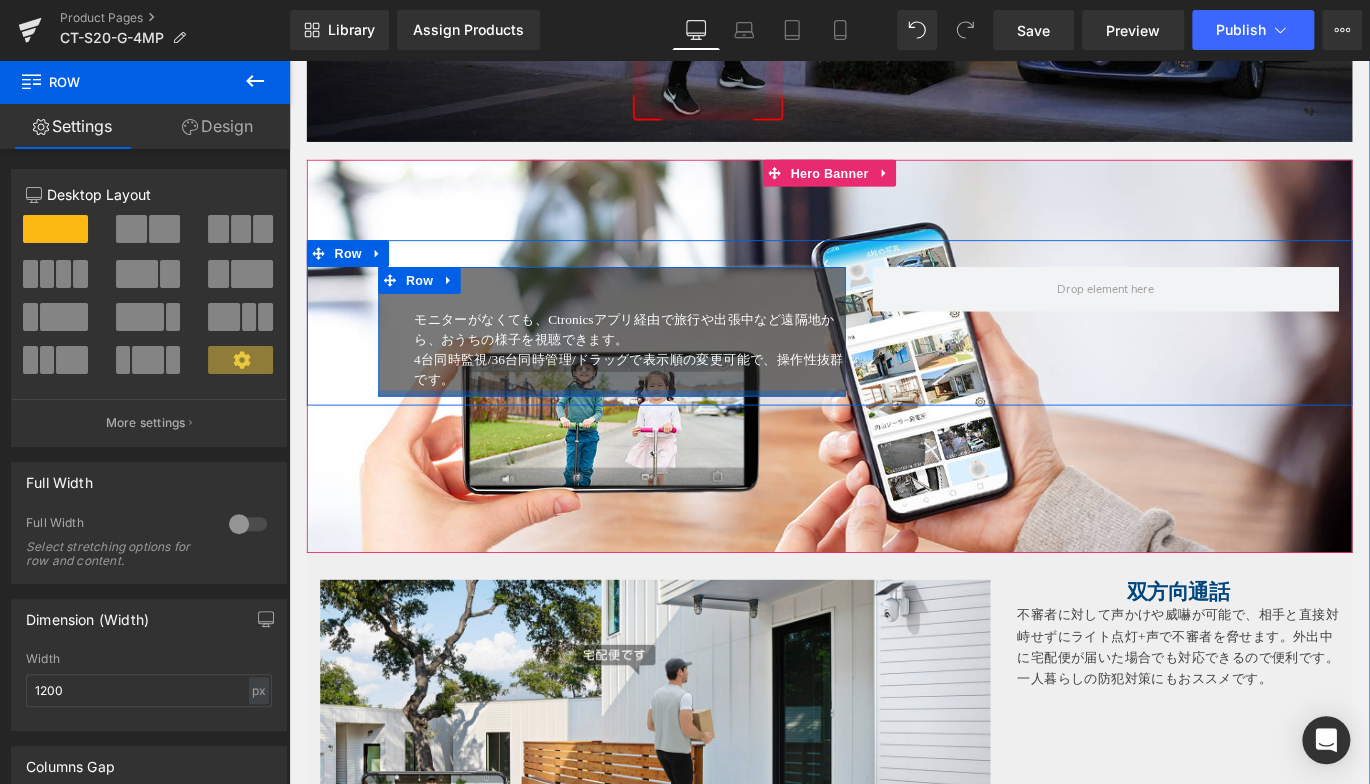 drag, startPoint x: 589, startPoint y: 409, endPoint x: 594, endPoint y: 385, distance: 24.5153 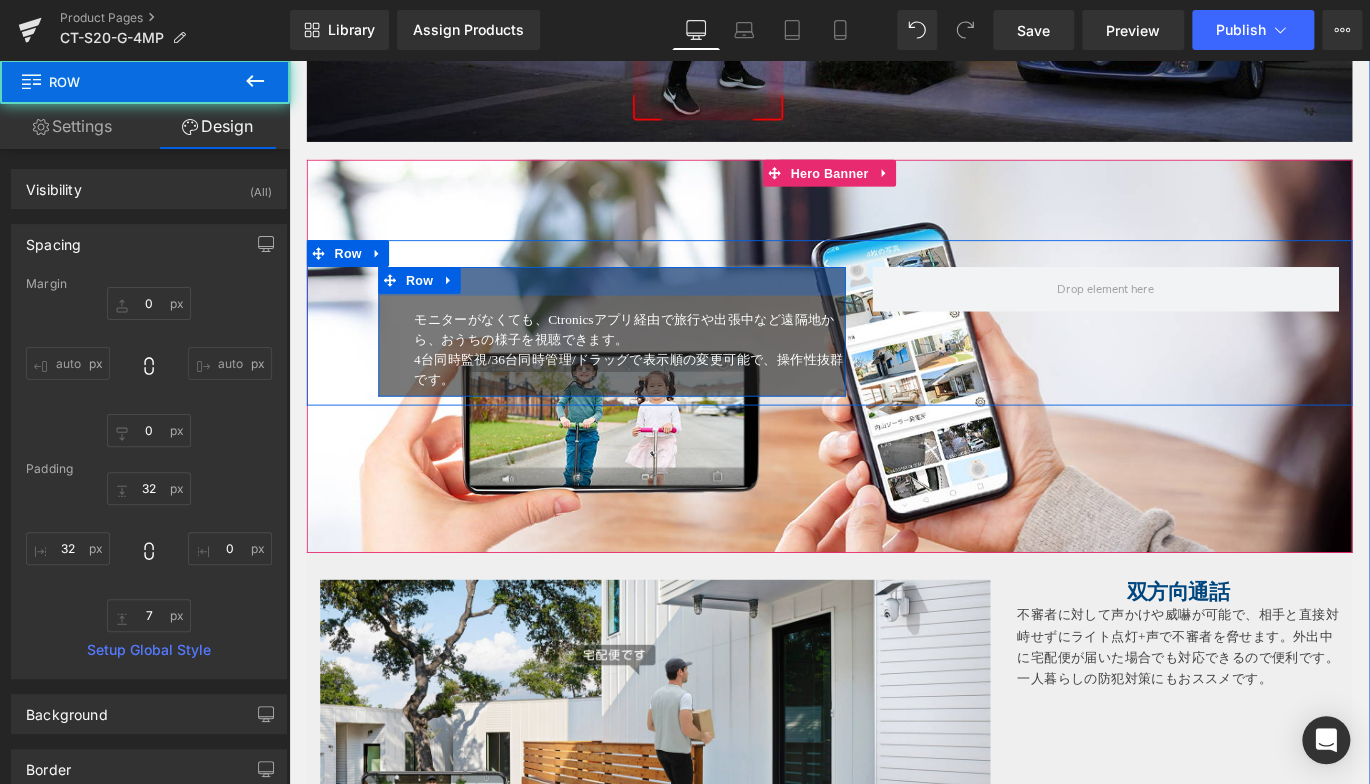 click on "モニターがなくても、Ctronicsアプリ経由で旅行や出張中など遠隔地から、おうちの様子を視聴できます。 4台同時監視/36台同時管理/ドラッグで表示順の変更可能で、操作性抜群です。
Text Block
Row   32px     32px" at bounding box center [650, 364] 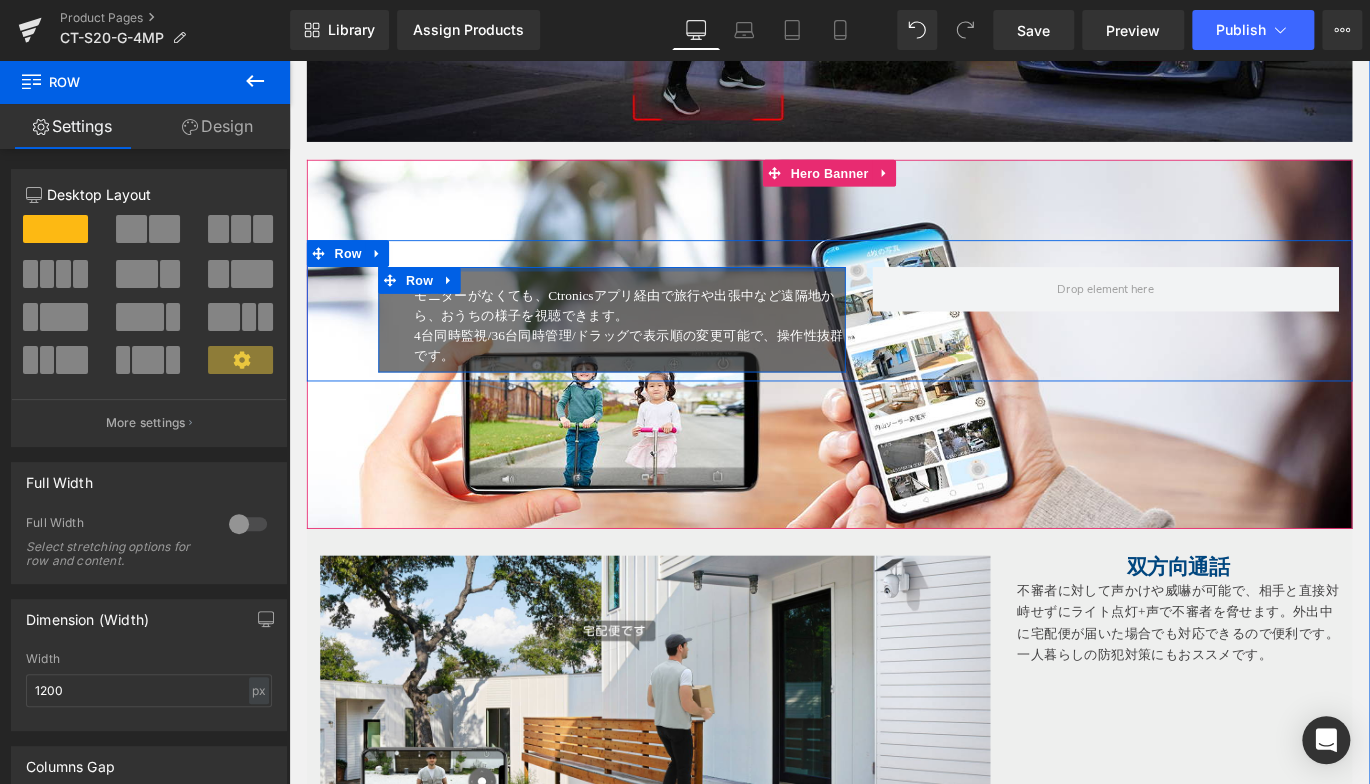 drag, startPoint x: 650, startPoint y: 271, endPoint x: 669, endPoint y: 244, distance: 33.01515 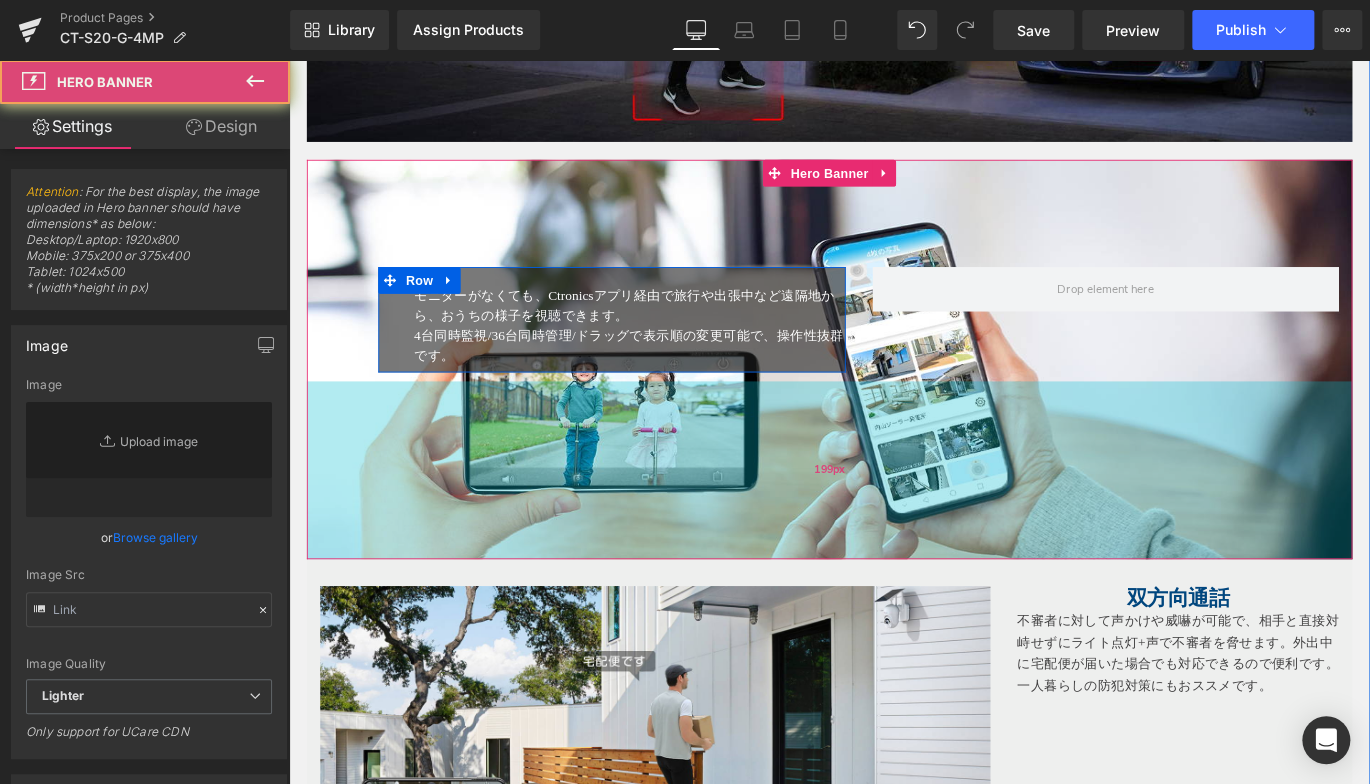 type on "https://ucarecdn.com/6a283f96-be5a-4d98-8365-51c540fca19c/-/format/auto/-/preview/3000x3000/-/quality/lighter/6.jpg" 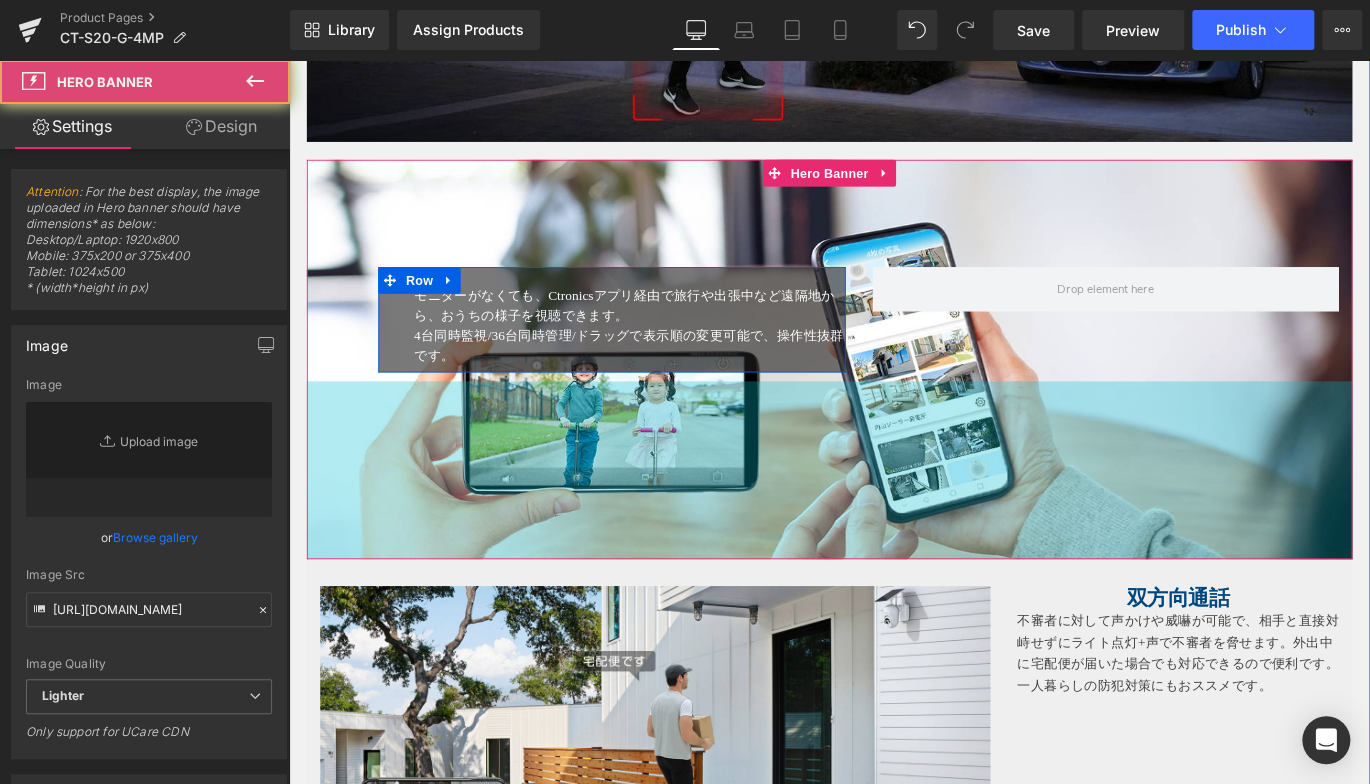 drag, startPoint x: 919, startPoint y: 548, endPoint x: 933, endPoint y: 348, distance: 200.4894 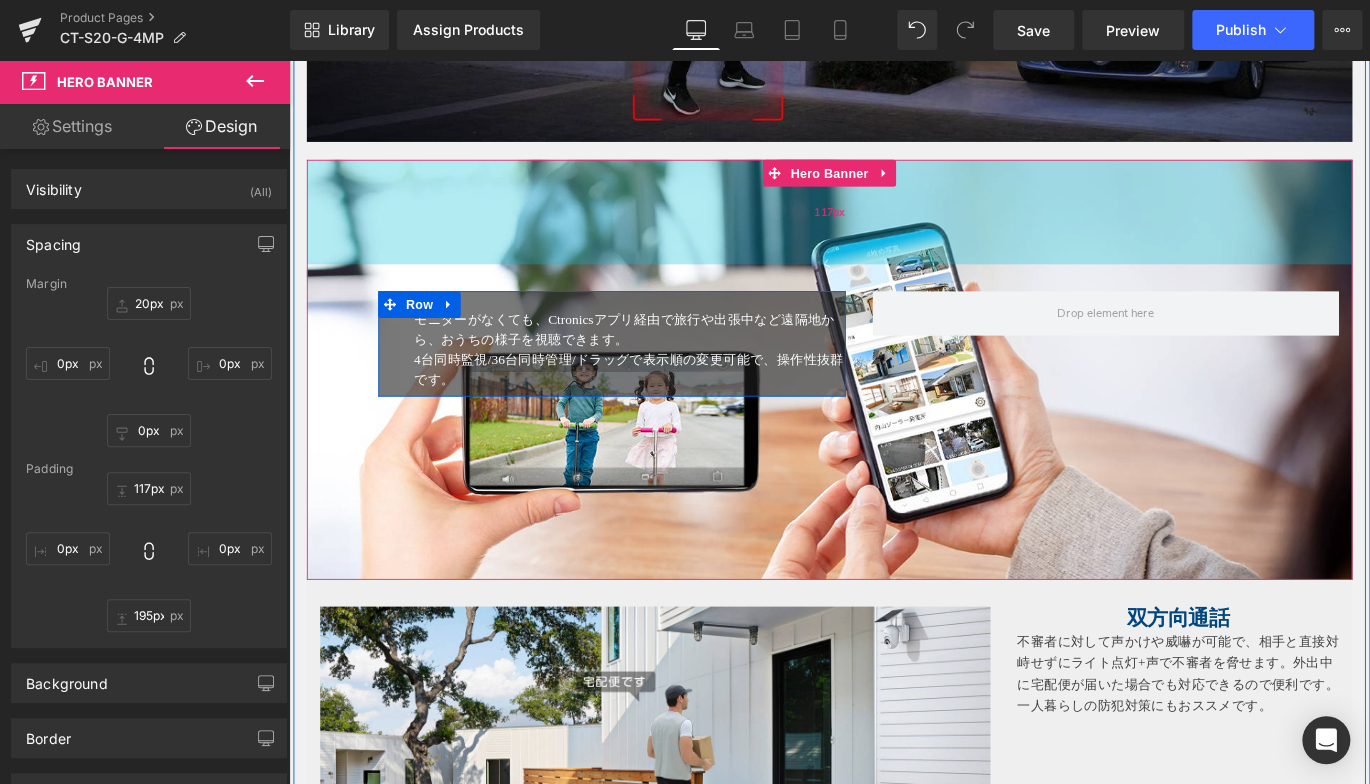 drag, startPoint x: 1008, startPoint y: 162, endPoint x: 1027, endPoint y: 246, distance: 86.12201 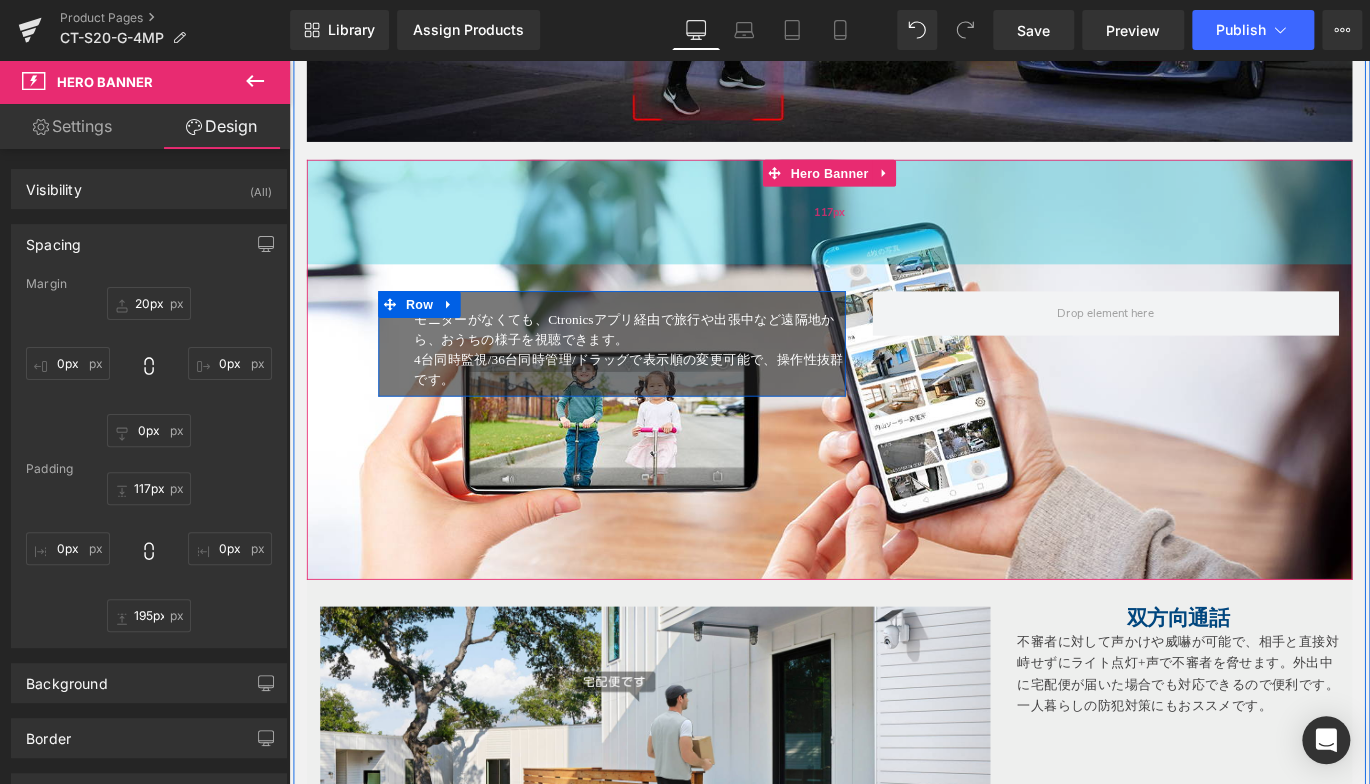 click on "117px" at bounding box center (894, 230) 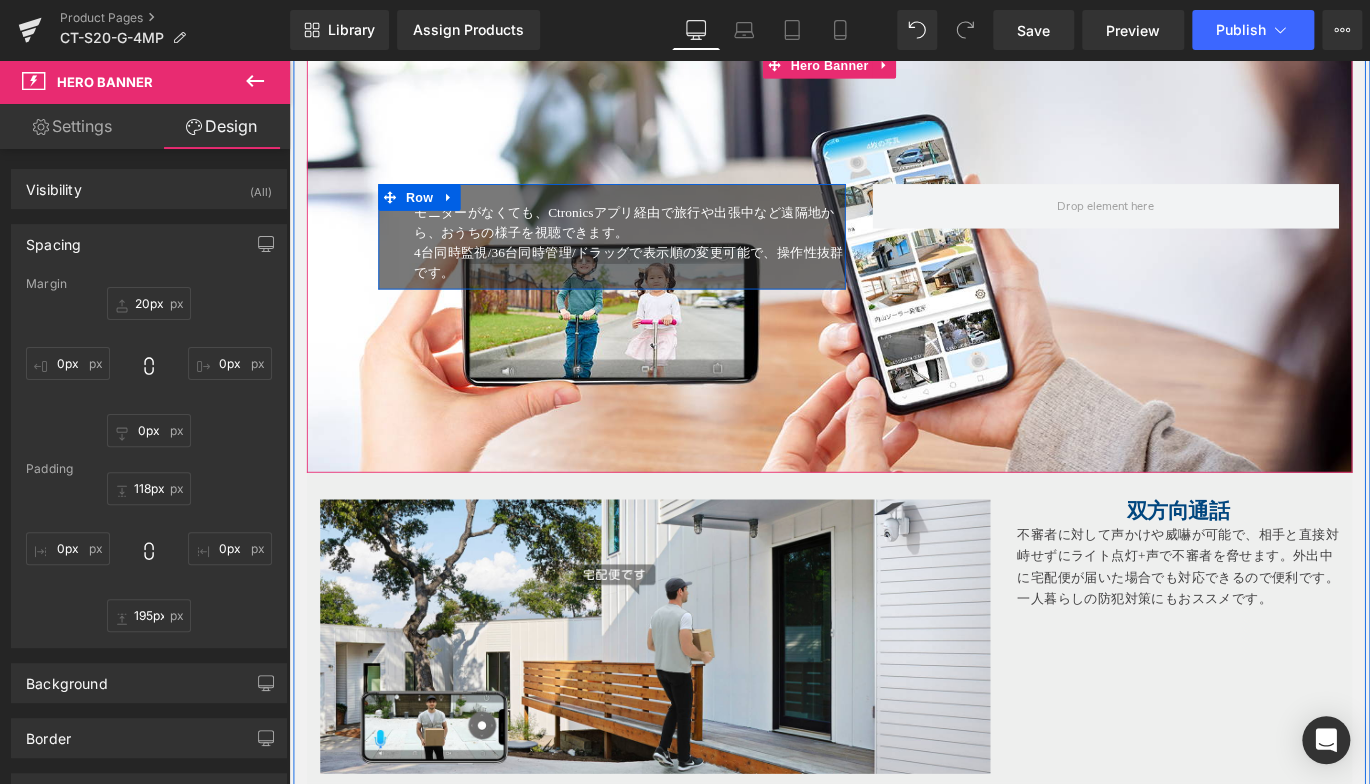 scroll, scrollTop: 3863, scrollLeft: 0, axis: vertical 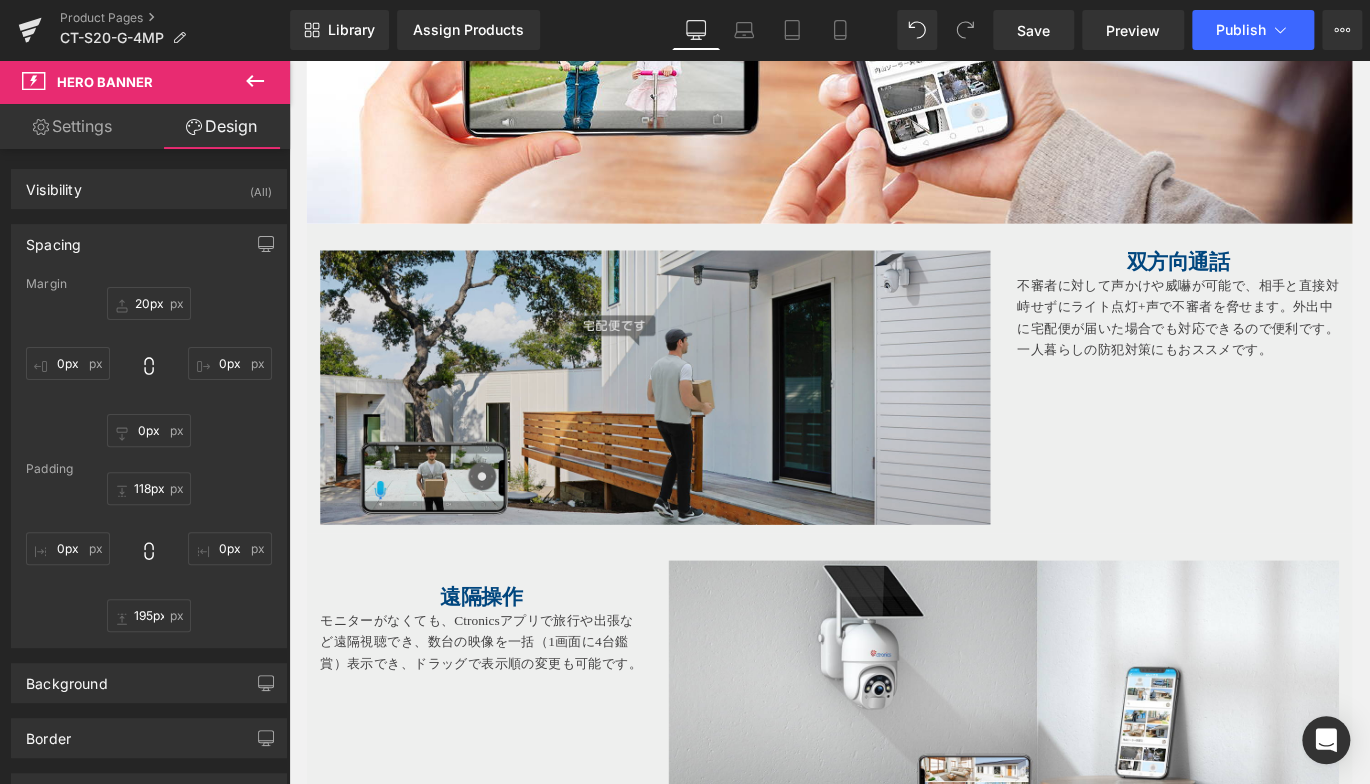 click at bounding box center (699, 426) 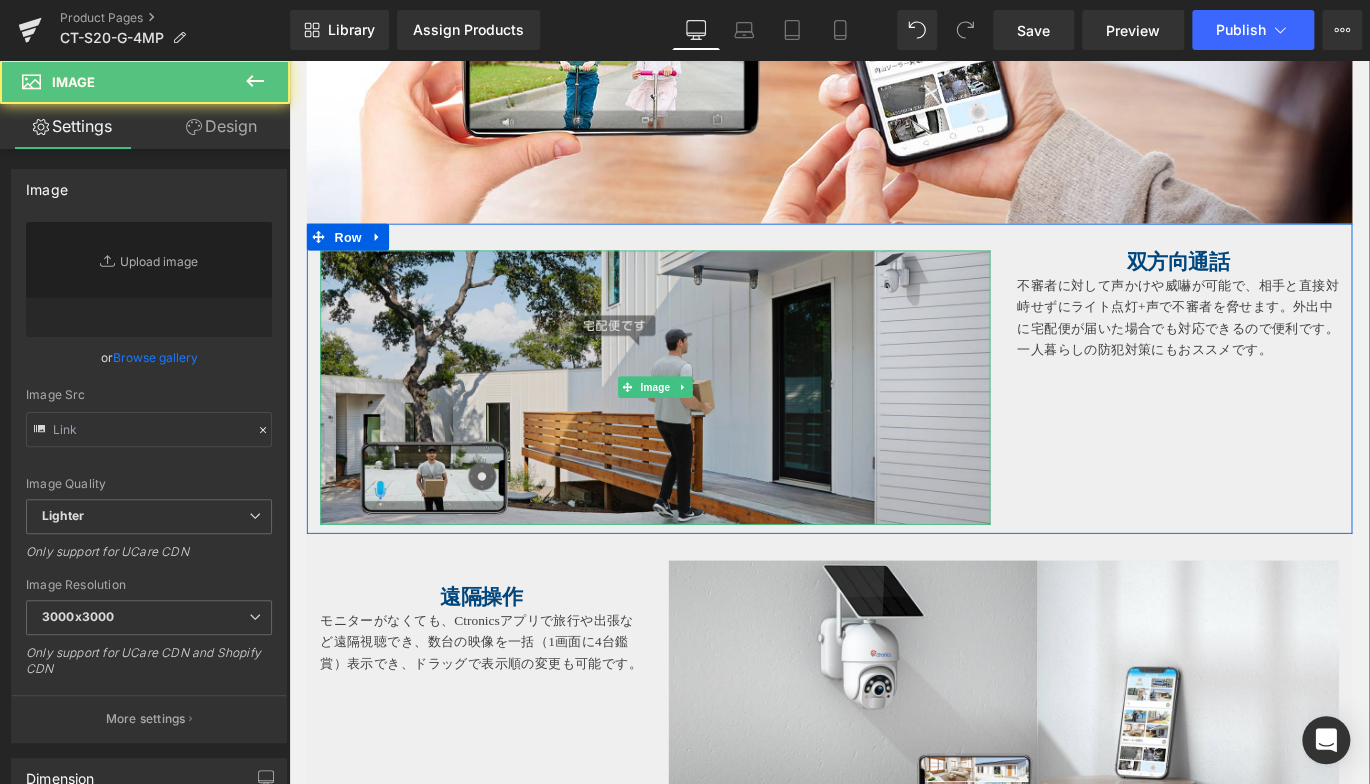 type on "https://ucarecdn.com/267525b3-5b06-426c-8f74-a67324a36d23/-/format/auto/-/preview/3000x3000/-/quality/lighter/5.jpg" 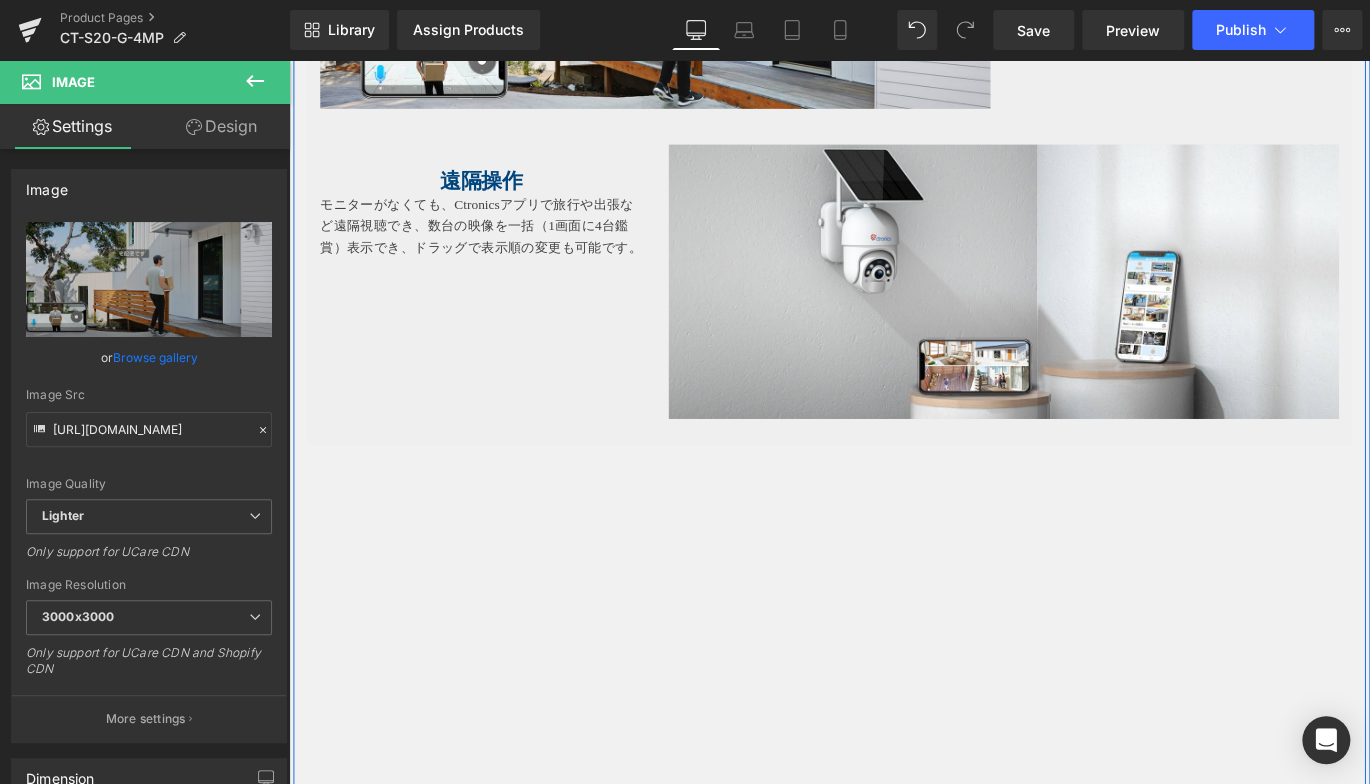 scroll, scrollTop: 4363, scrollLeft: 0, axis: vertical 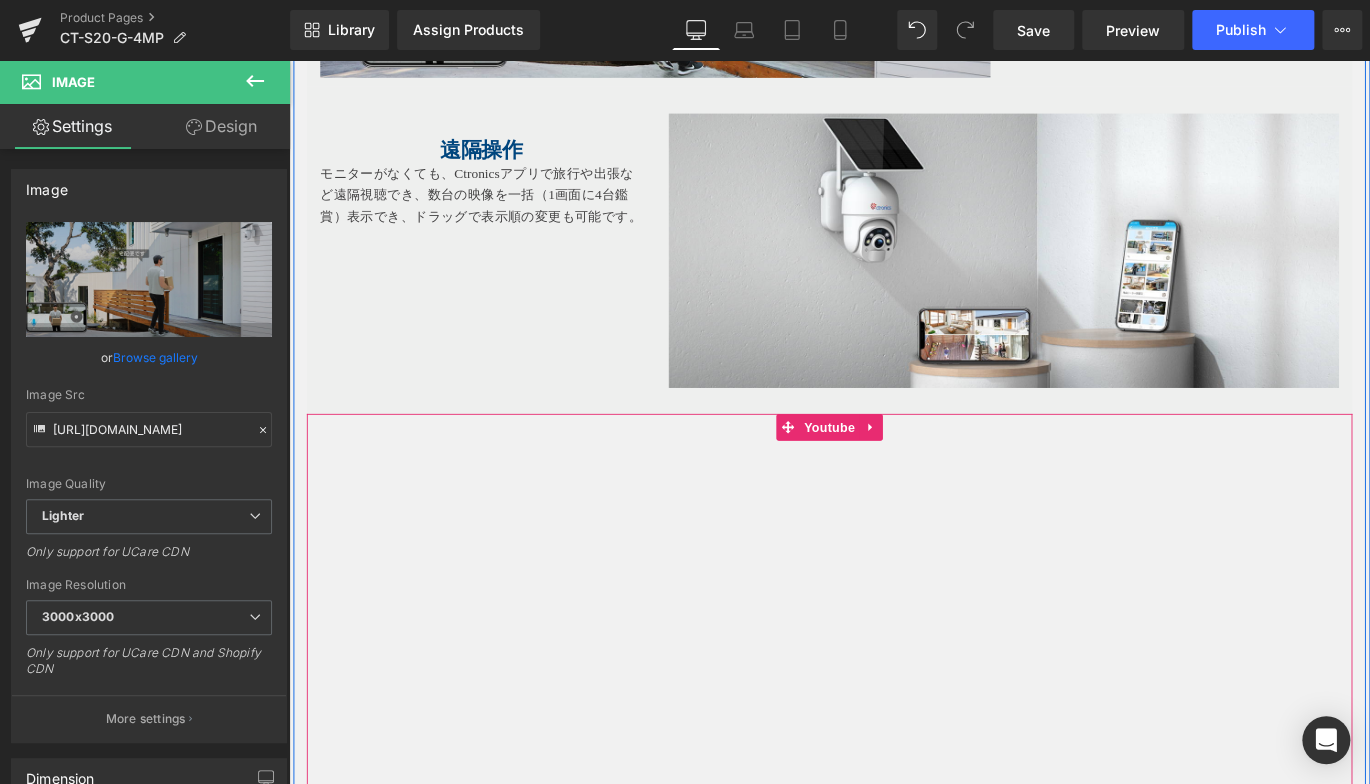 click at bounding box center (289, 60) 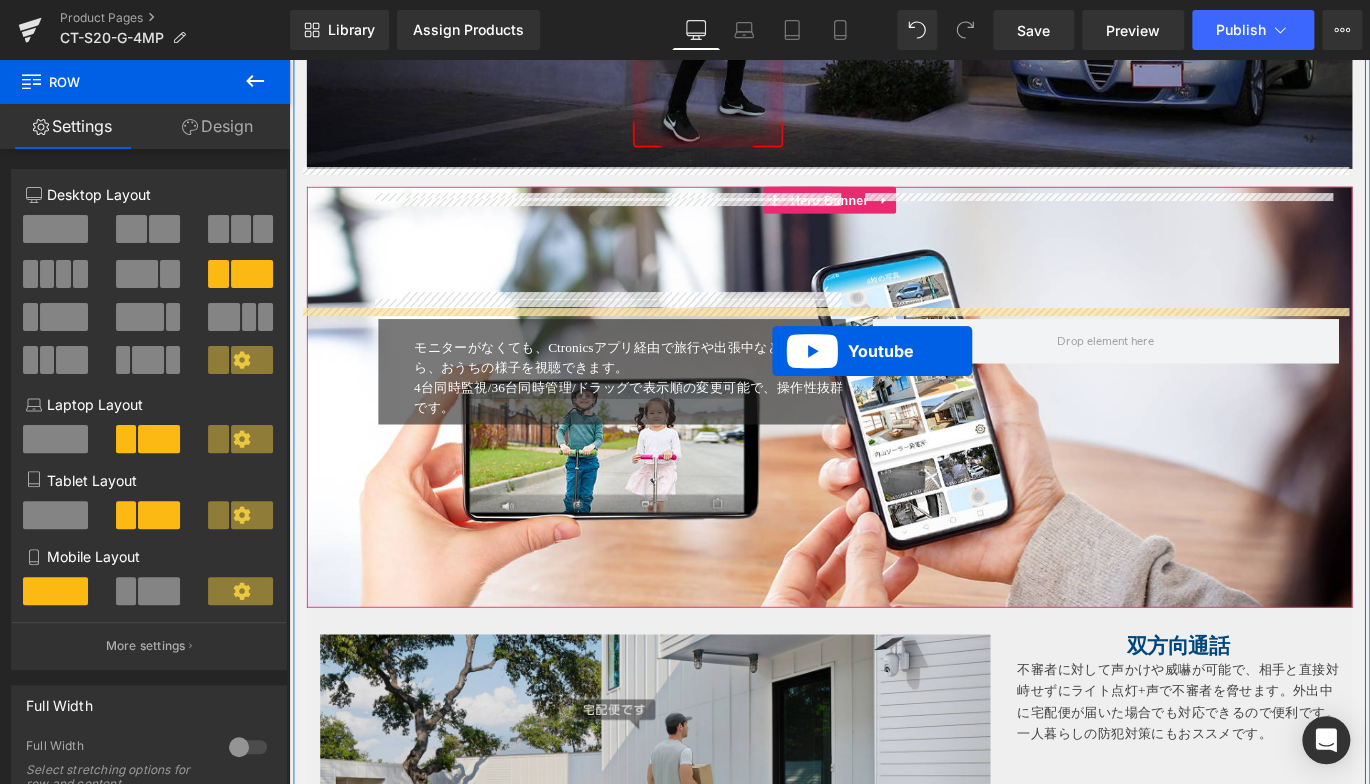 scroll, scrollTop: 3563, scrollLeft: 0, axis: vertical 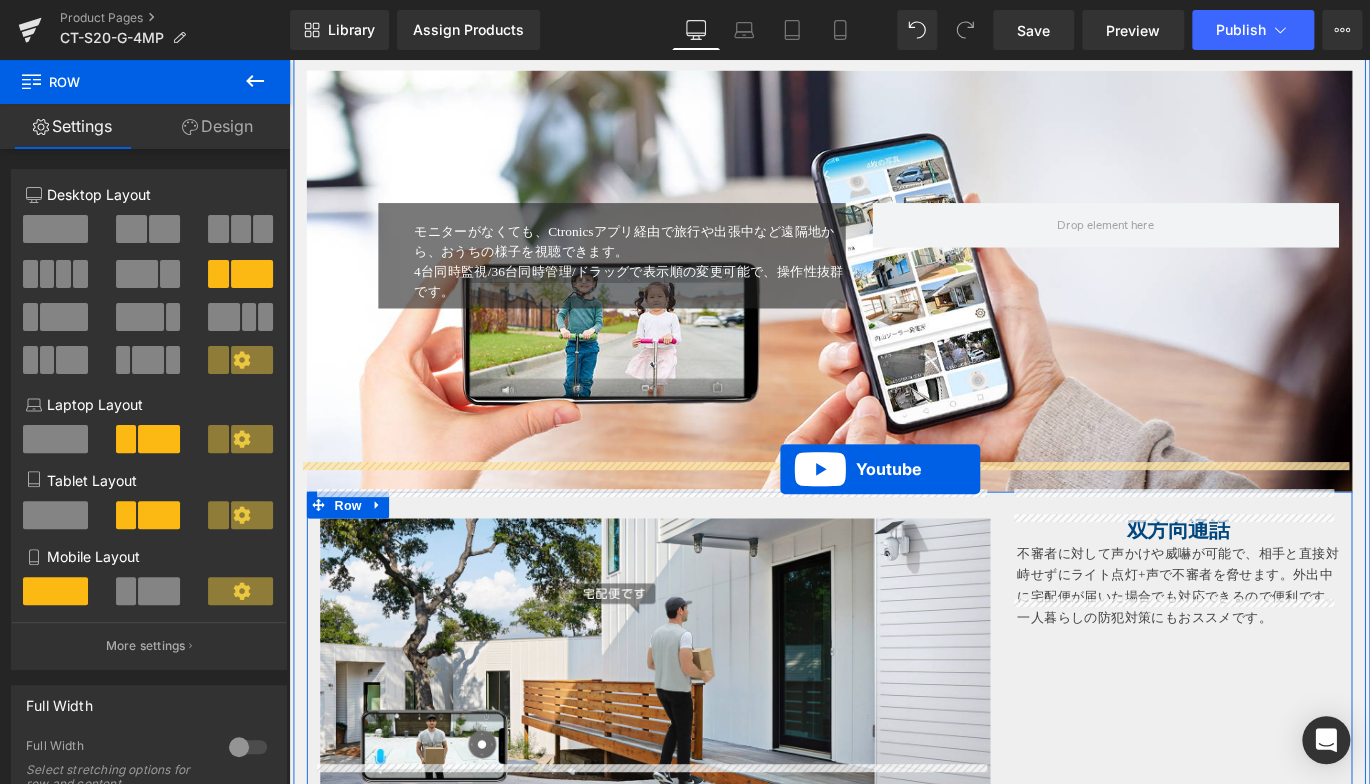 drag, startPoint x: 880, startPoint y: 440, endPoint x: 839, endPoint y: 519, distance: 89.005615 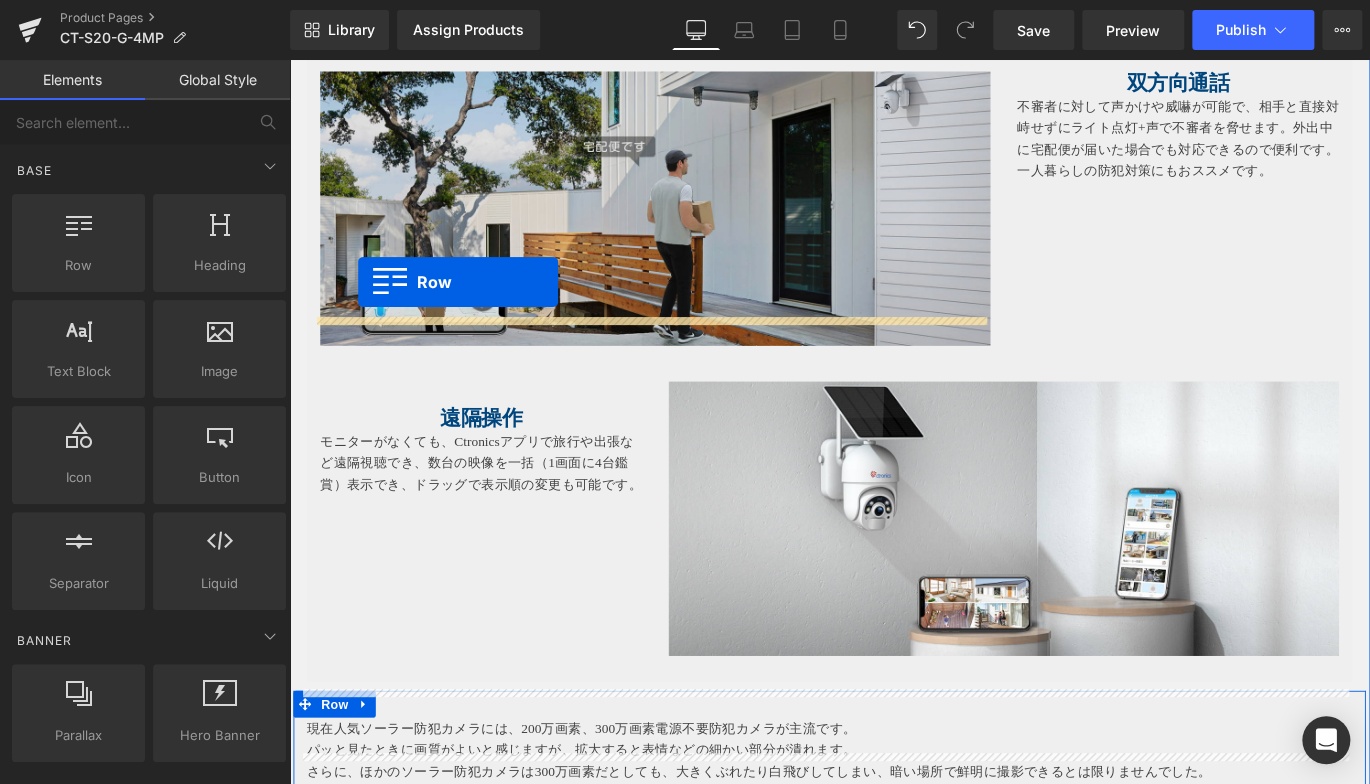 scroll, scrollTop: 3663, scrollLeft: 0, axis: vertical 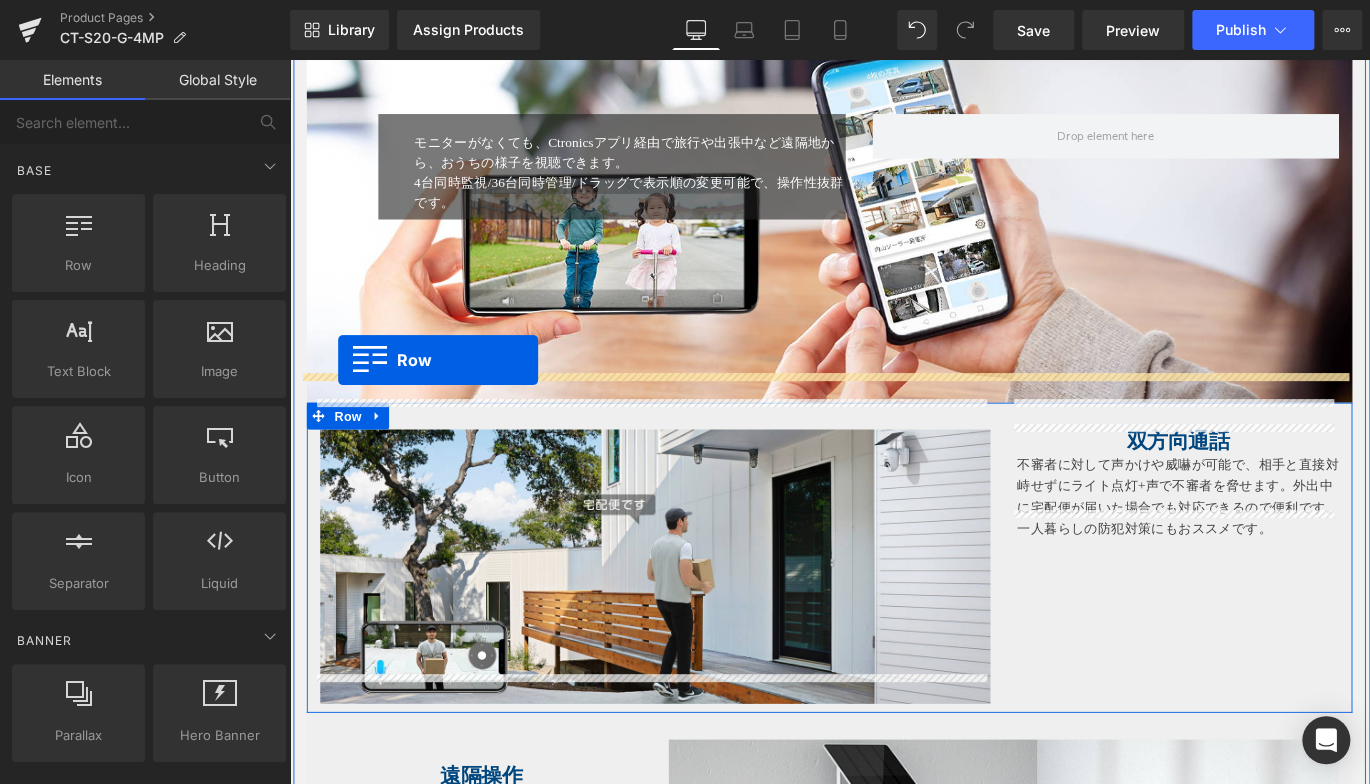 drag, startPoint x: 314, startPoint y: 372, endPoint x: 344, endPoint y: 396, distance: 38.418747 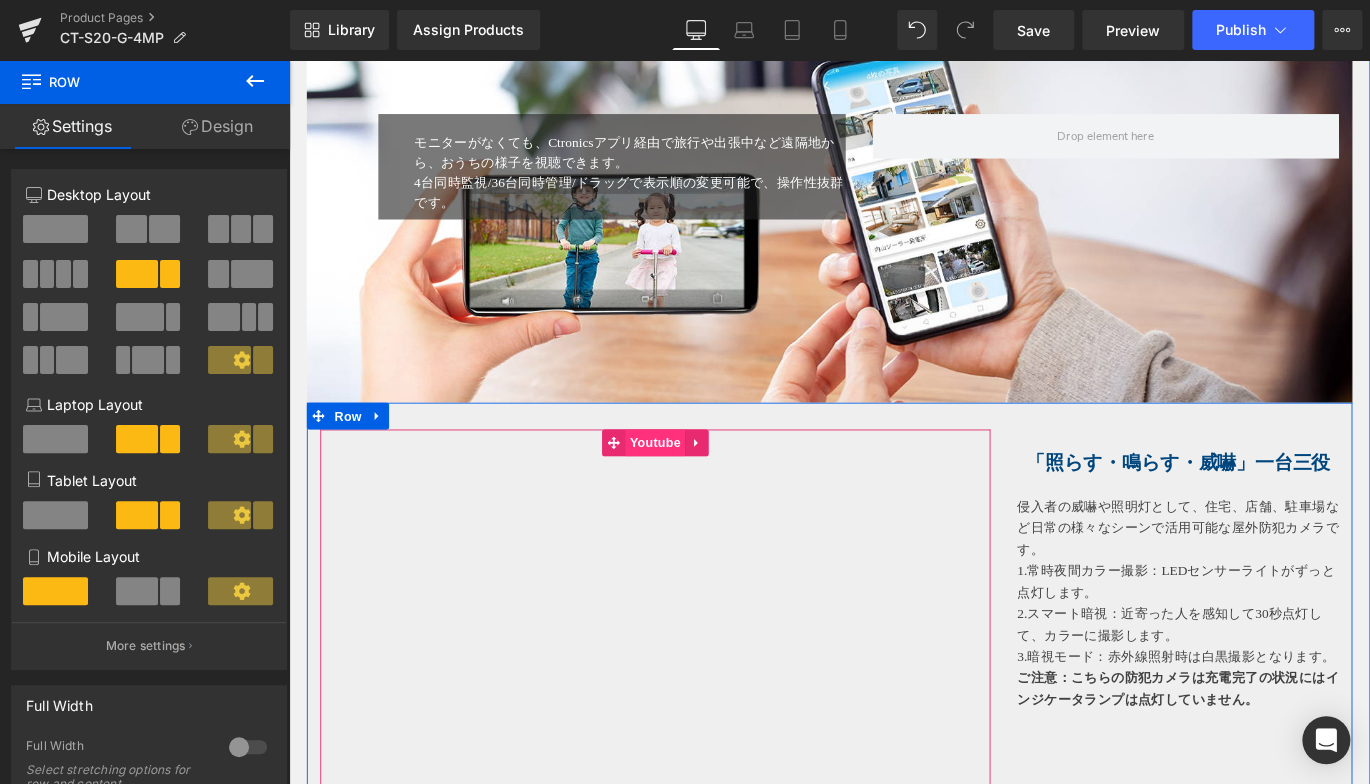 click on "Youtube" at bounding box center [698, 488] 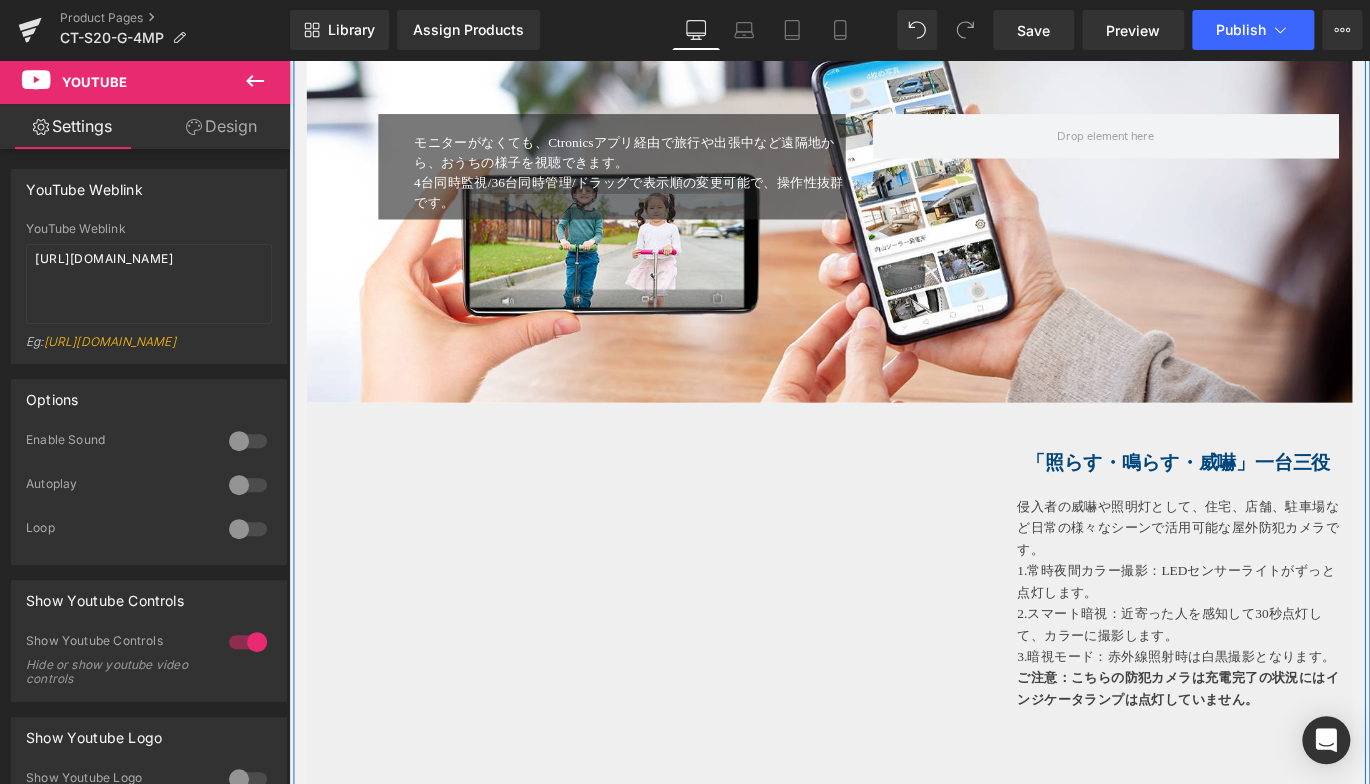 click on "Image
２倍の画素数を持った「 400万超高画質」
Heading
この防犯カメラは400万高画質で人物や文字の判別も細かく行えるほか、白とびを防ぐことができるホワイトバランス機能(WDR)と逆光補正機能も備えています。薄暗い室内でも鮮明な映像を記録できます。
Text Block
Row
Row
Hero Banner   90px   170px
常時夜間カラー撮影、スマート暗視、暗視モード
Heading
Text Block
Row" at bounding box center [894, -472] 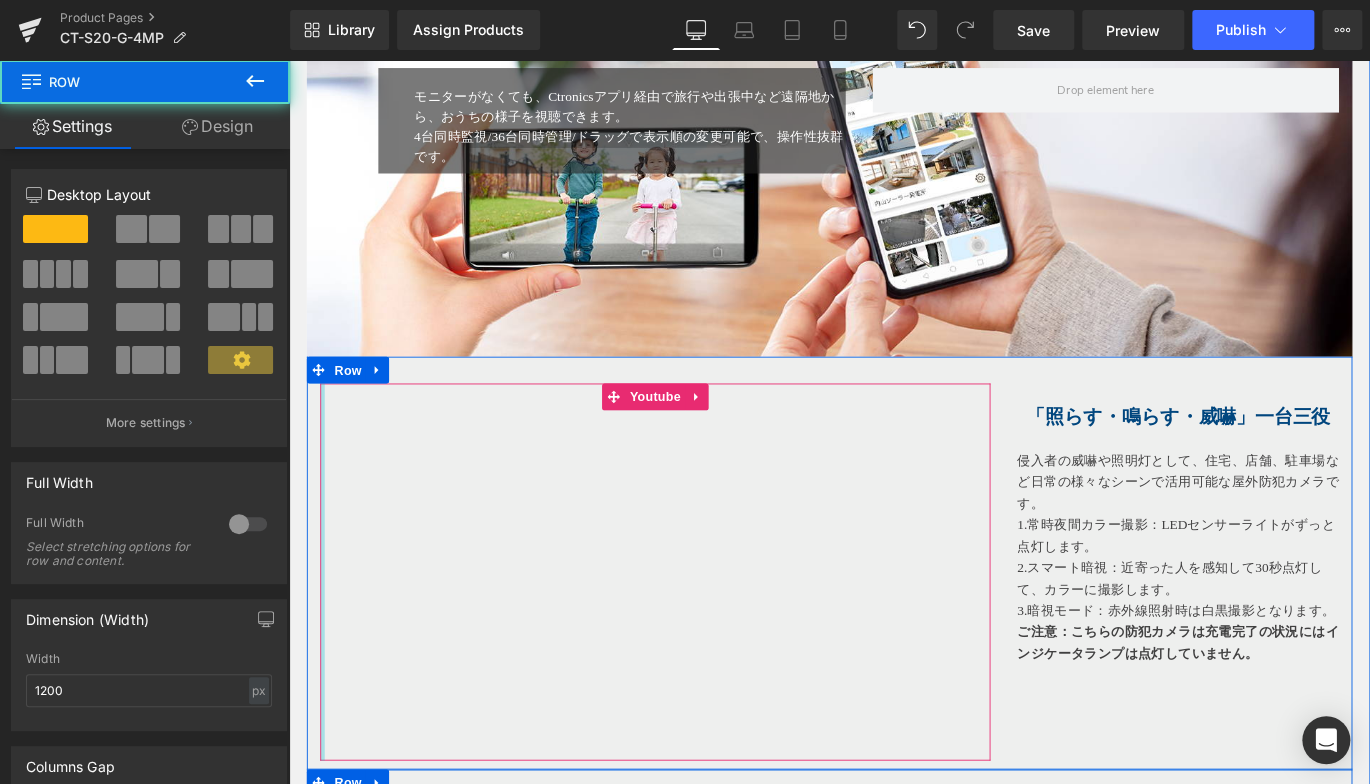 scroll, scrollTop: 3763, scrollLeft: 0, axis: vertical 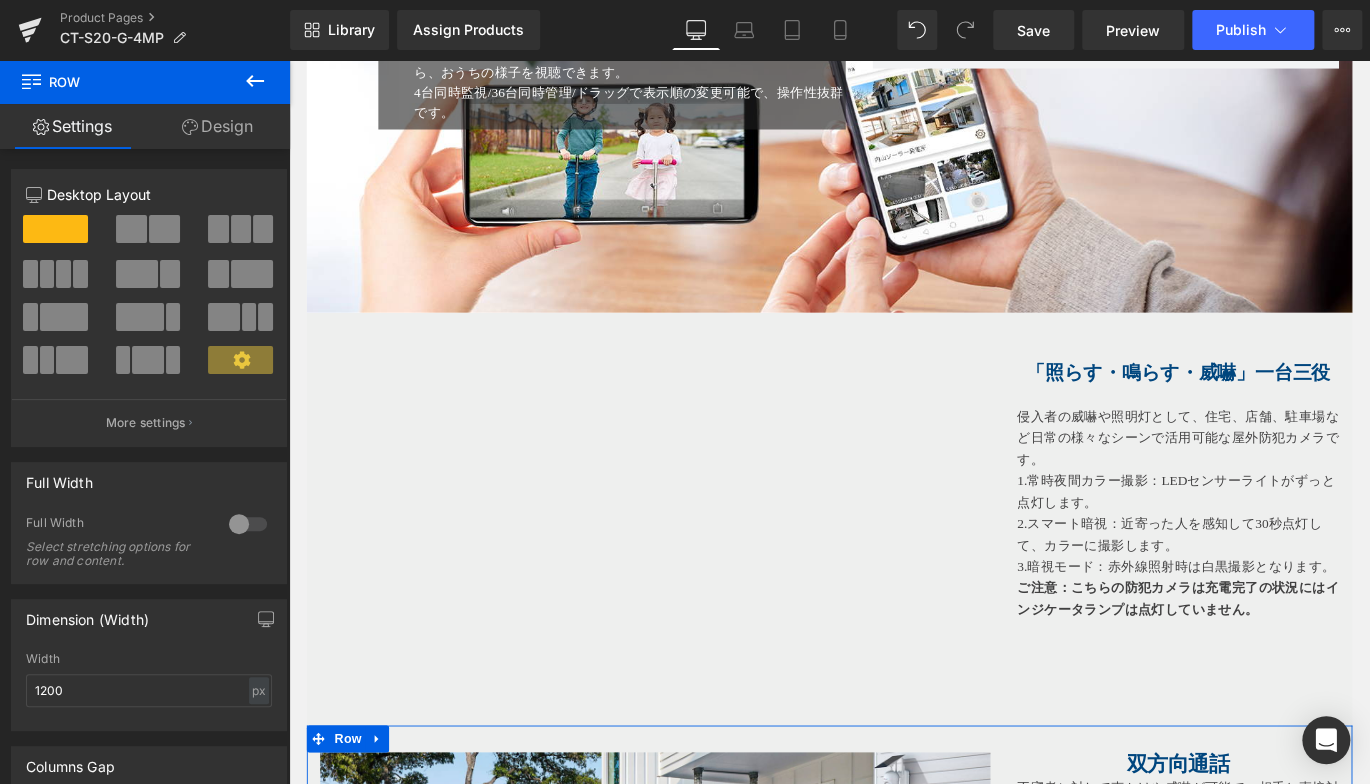 click on "195px" at bounding box center [289, 60] 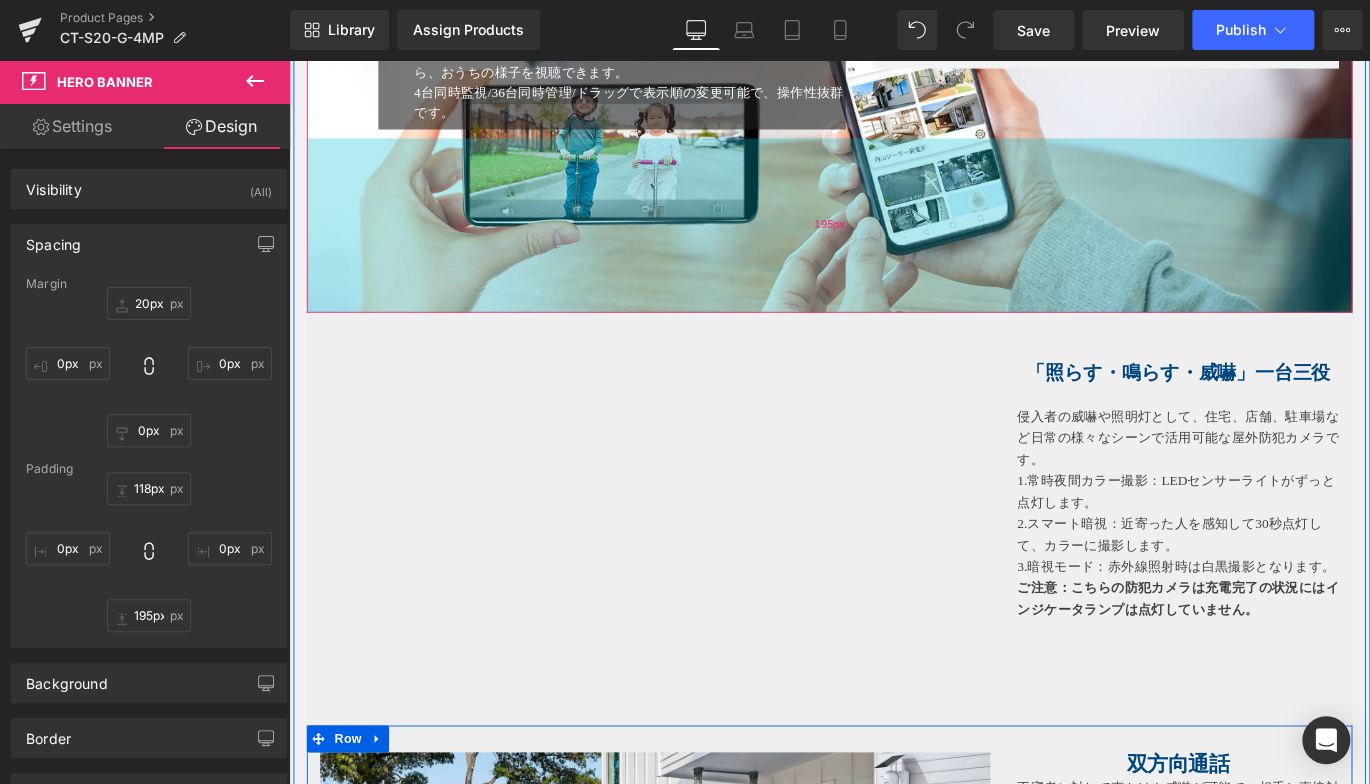 click on "195px" at bounding box center (894, 245) 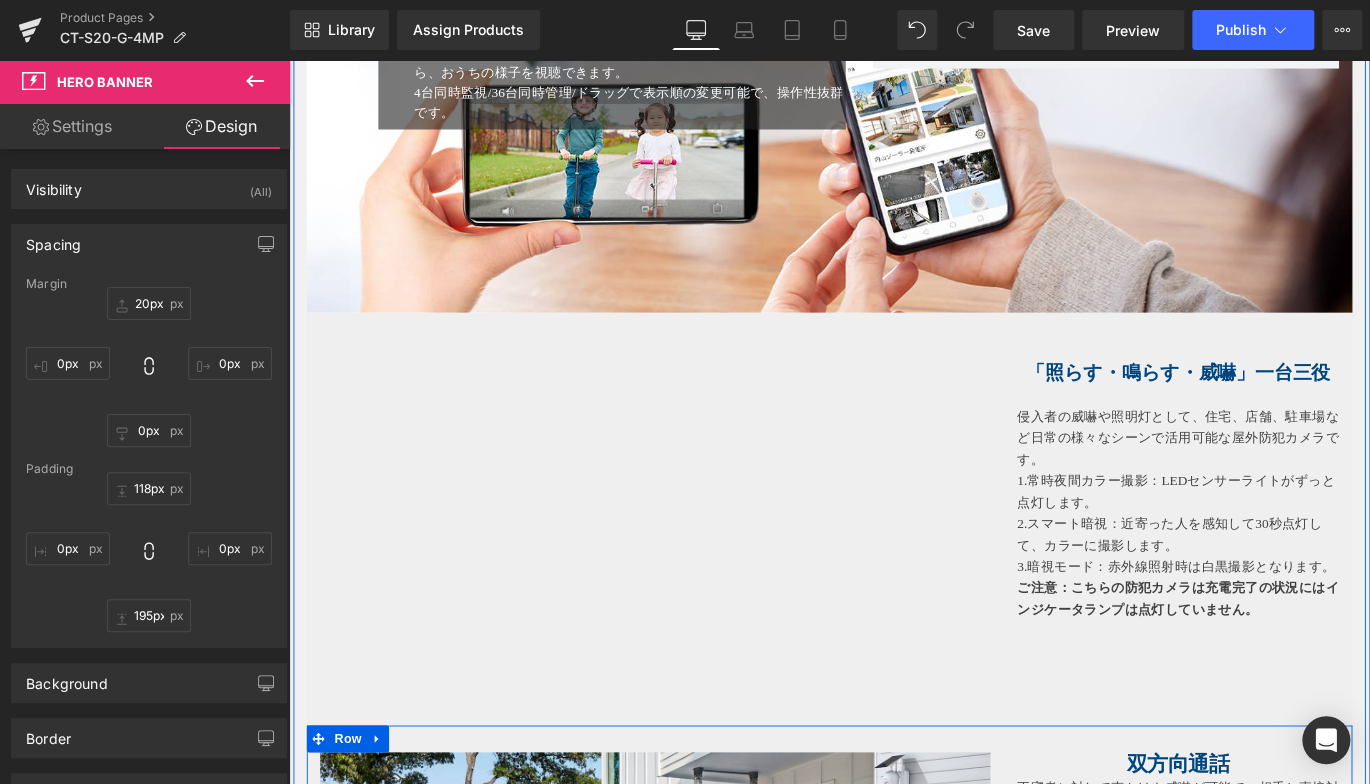 click at bounding box center (289, 60) 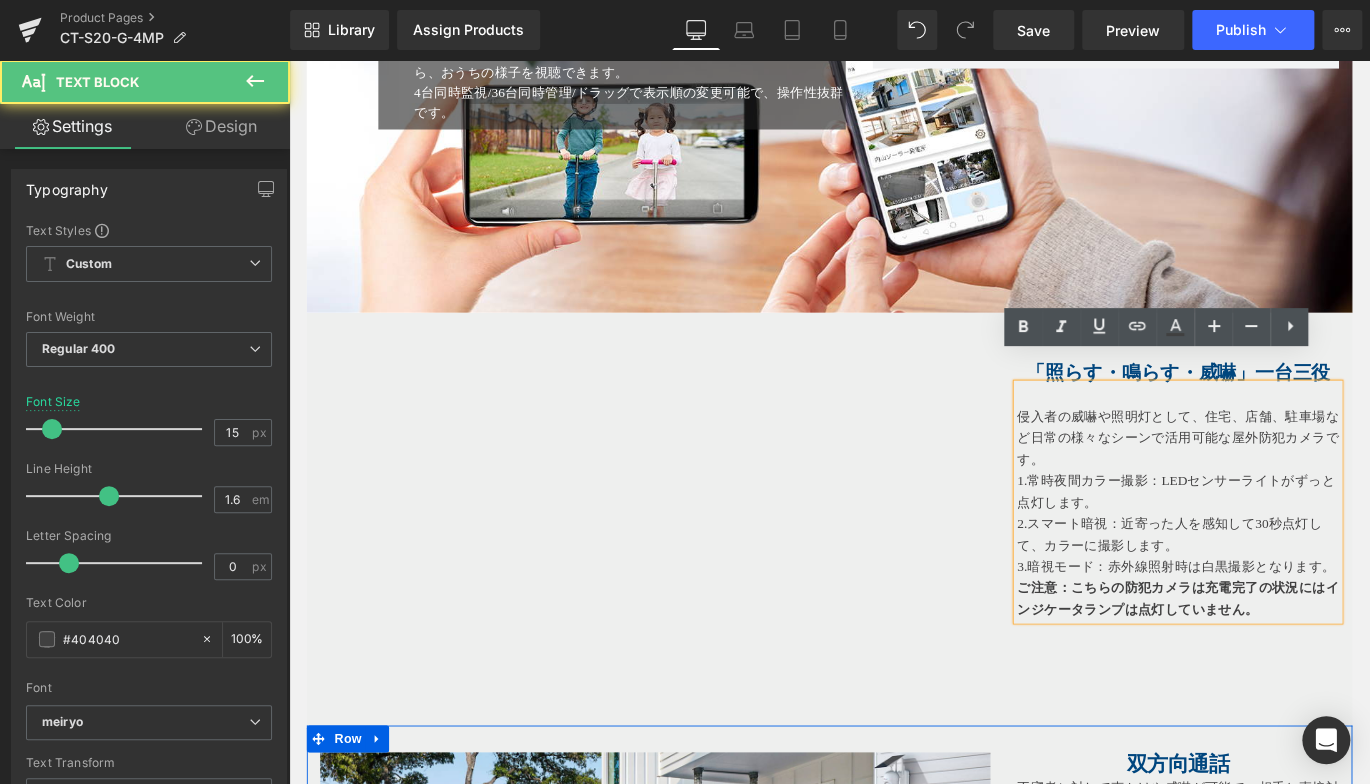 click on "「照らす・鳴らす・威嚇」一台三役" at bounding box center (1284, 410) 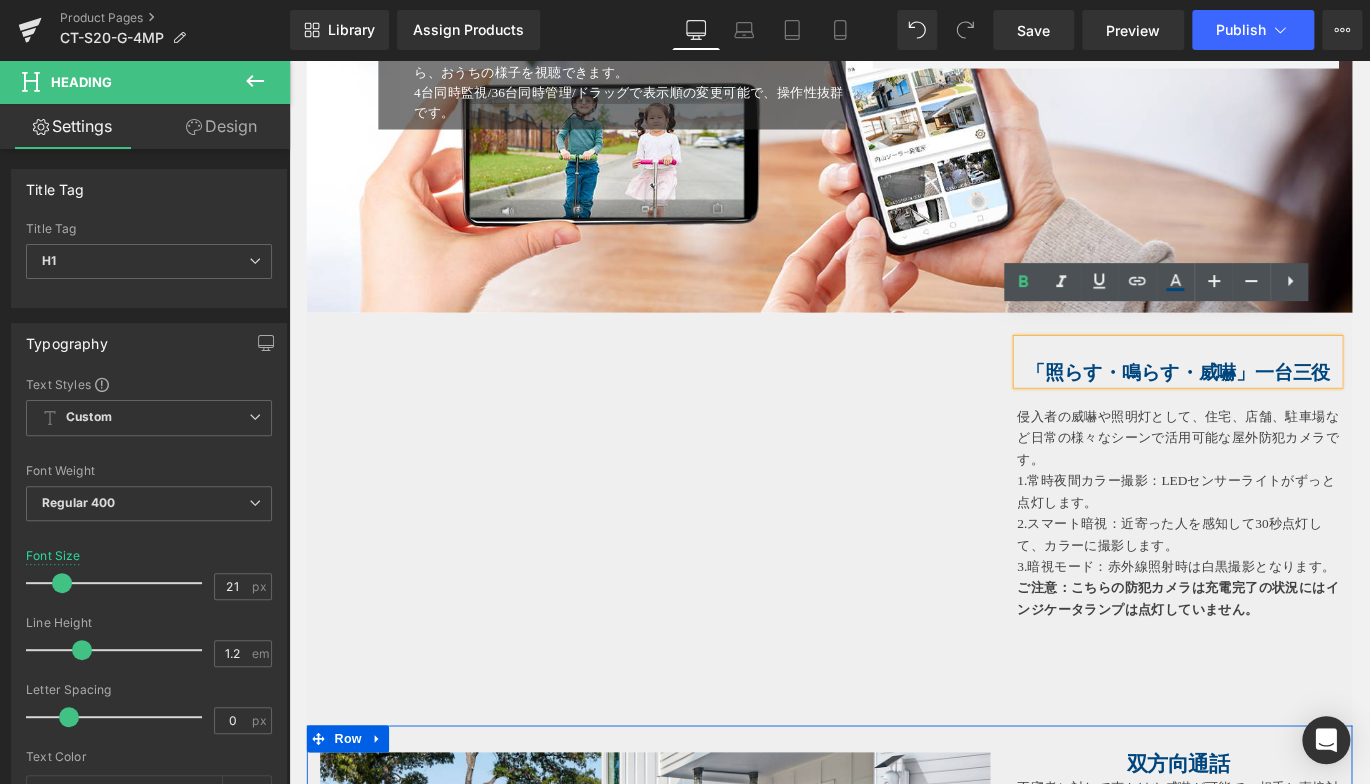 click at bounding box center [1284, 435] 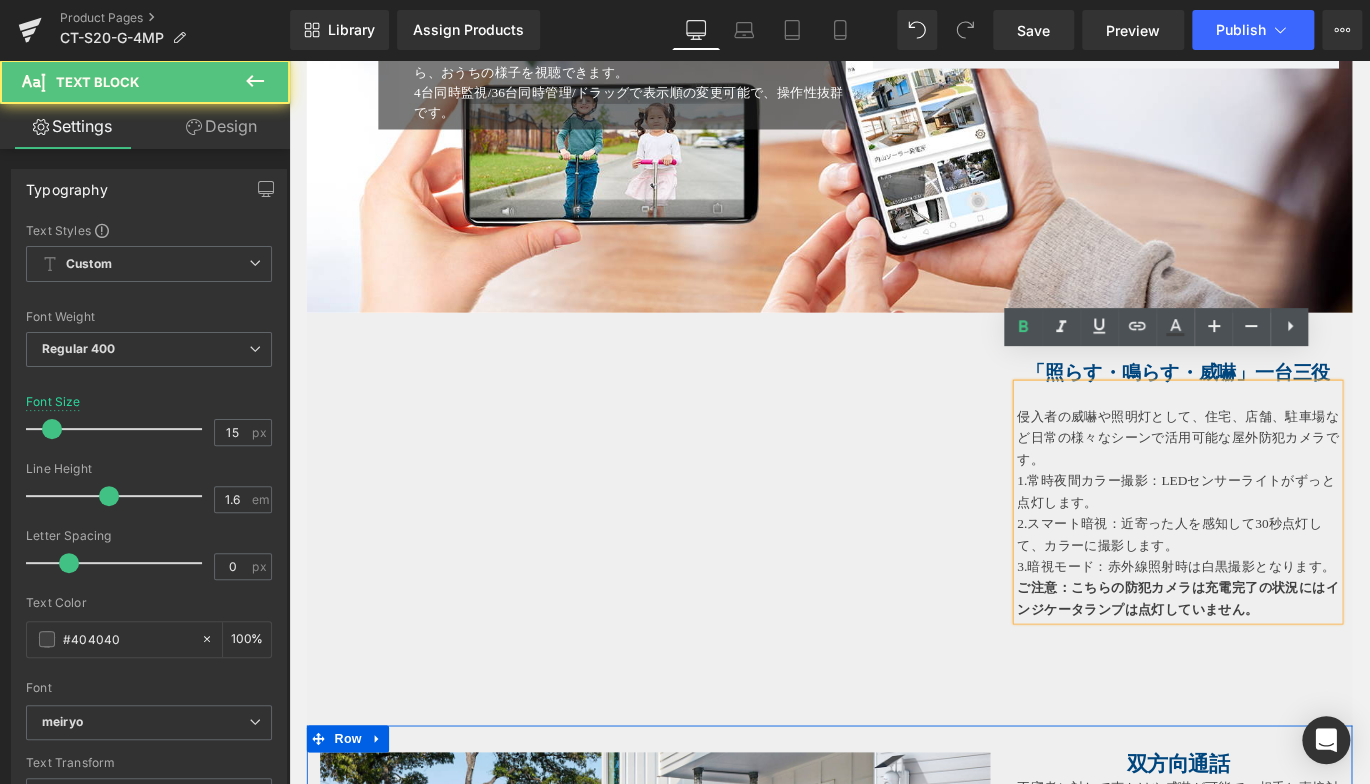 click at bounding box center (1284, 435) 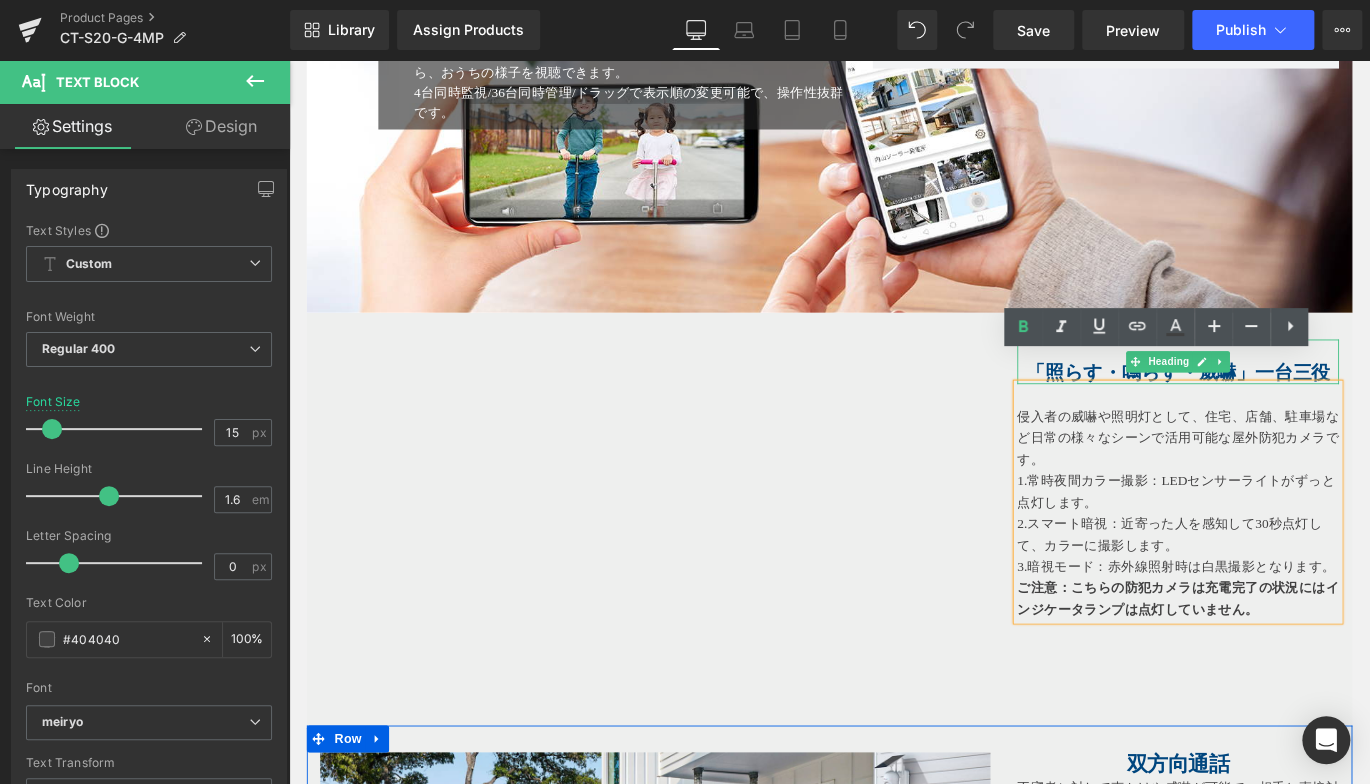click on "「照らす・鳴らす・威嚇」一台三役" at bounding box center [1284, 410] 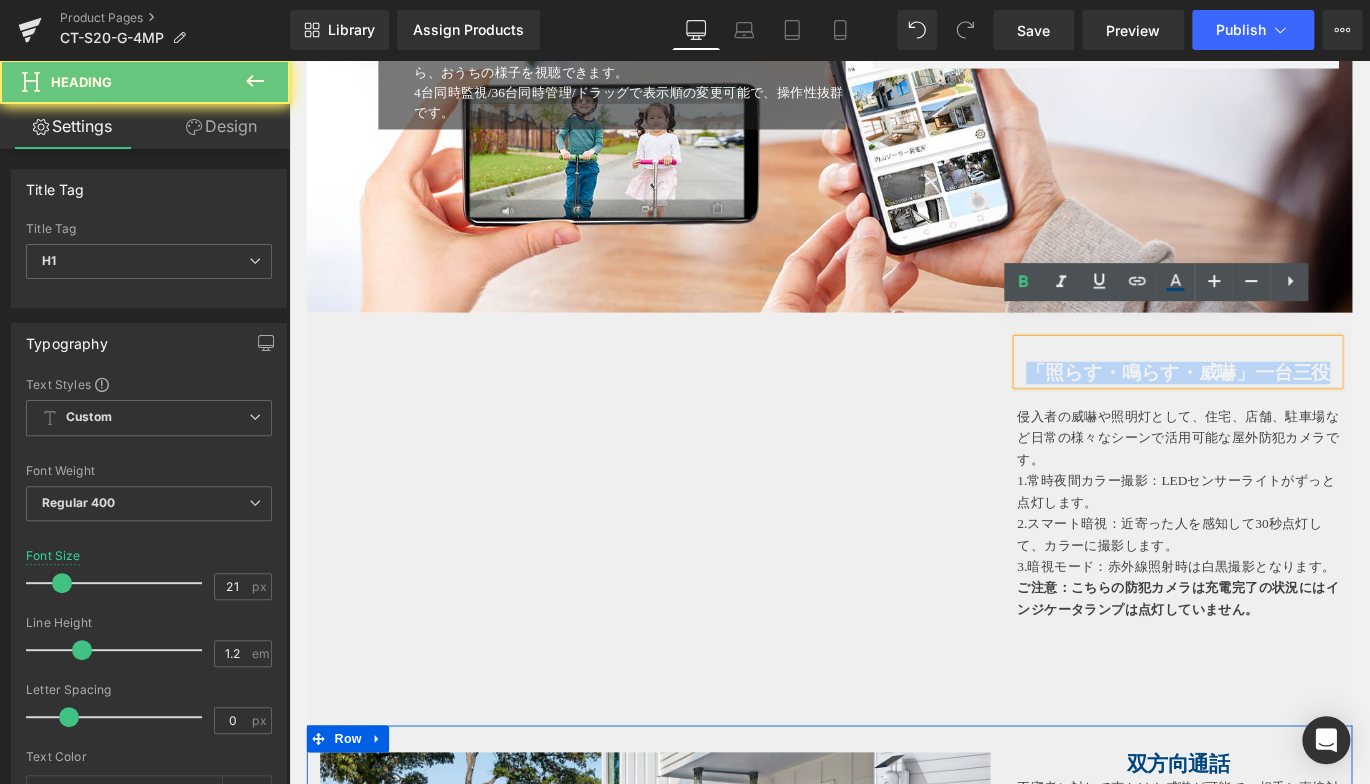 drag, startPoint x: 1345, startPoint y: 382, endPoint x: 1088, endPoint y: 392, distance: 257.1945 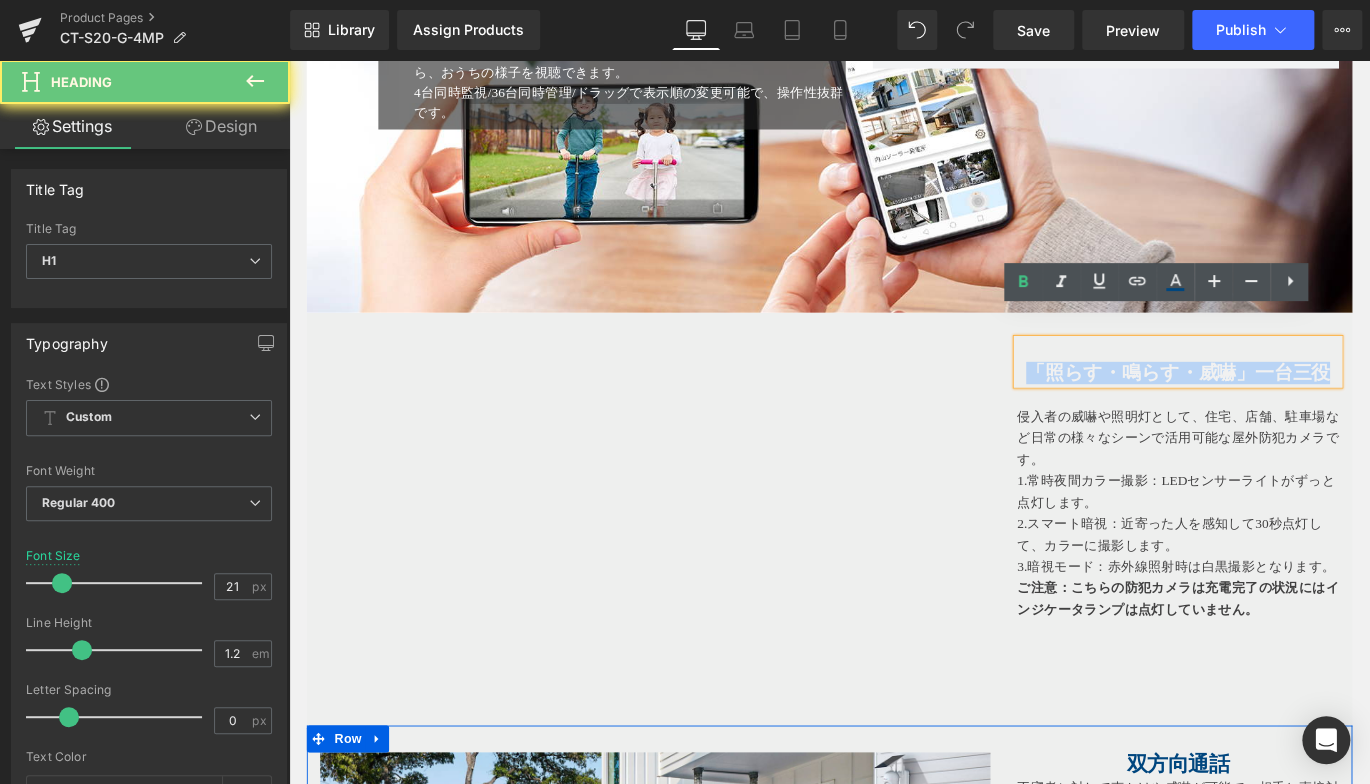 click on "Youtube         「照らす・鳴らす・威嚇」一台三役 Heading         侵入者の威嚇や照明灯として、住宅、店舗、駐車場など日常の様々なシーンで活用可能な屋外防犯カメラです。 1.常時夜間カラー撮影：LEDセンサーライトがずっと点灯します。 2.スマート暗視：近寄った人を感知して30秒点灯して、カラーに撮影します。 3.暗視モード：赤外線照射時は白黒撮影となります。 ご注意：こちらの防犯カメラは充電完了の状況にはインジケータランプは点灯していません。 Text Block         Row" at bounding box center (894, 574) 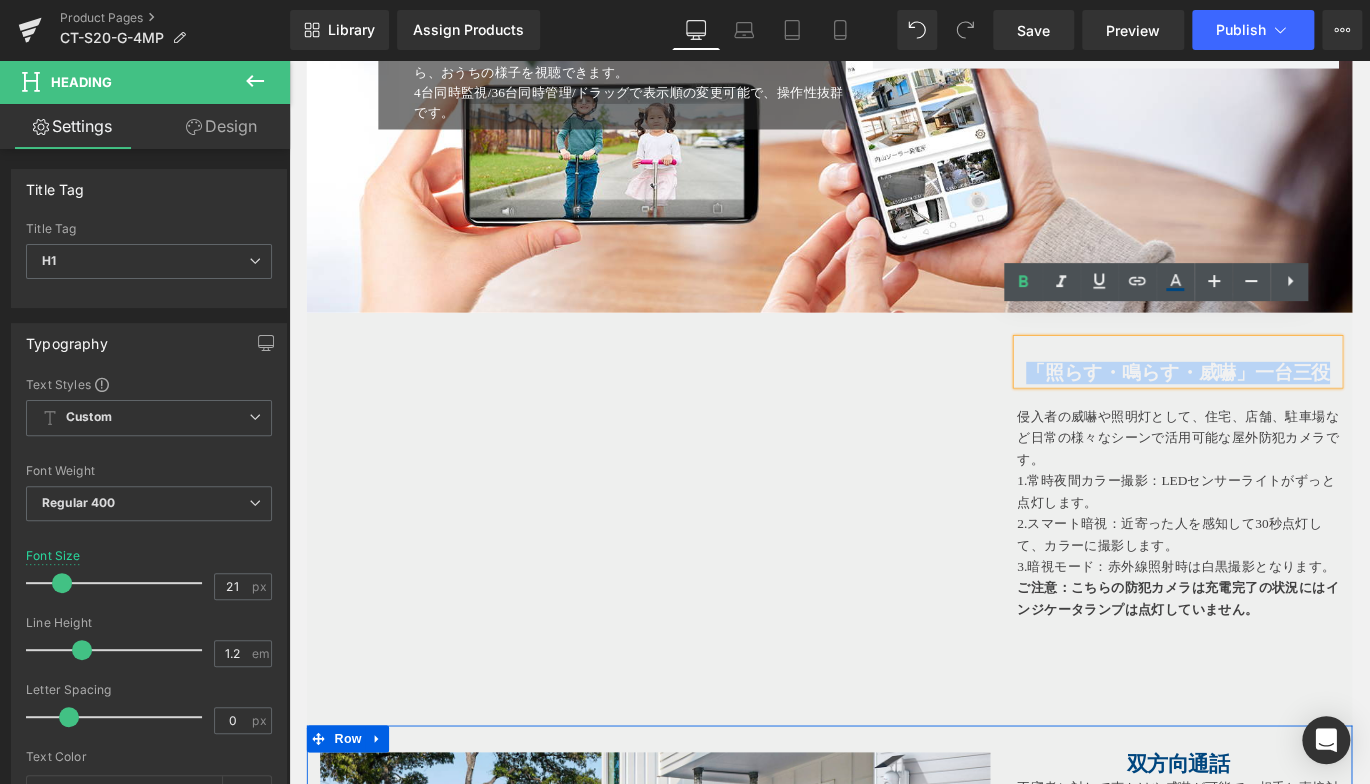 paste 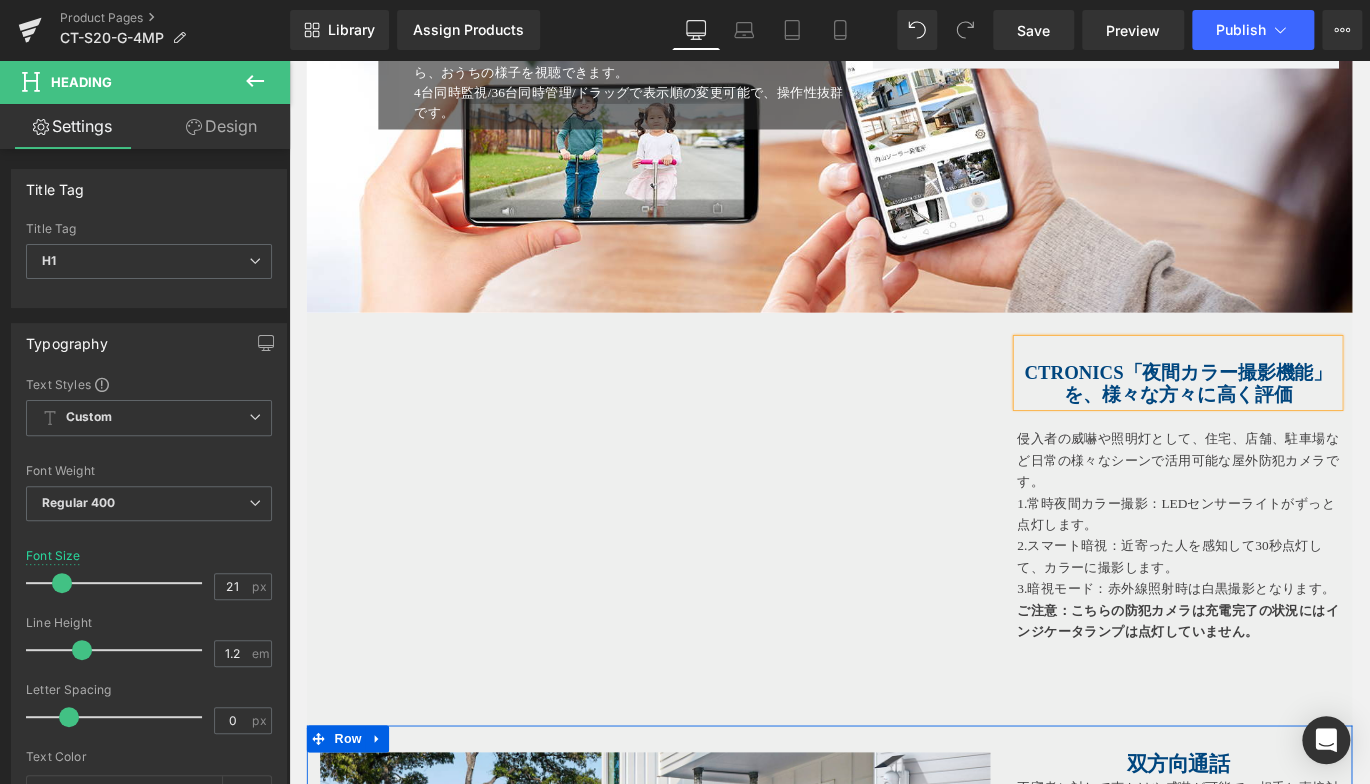 click on "Ctronics「夜間カラー撮影機能」を、様々な方々に高く評価" at bounding box center [1284, 422] 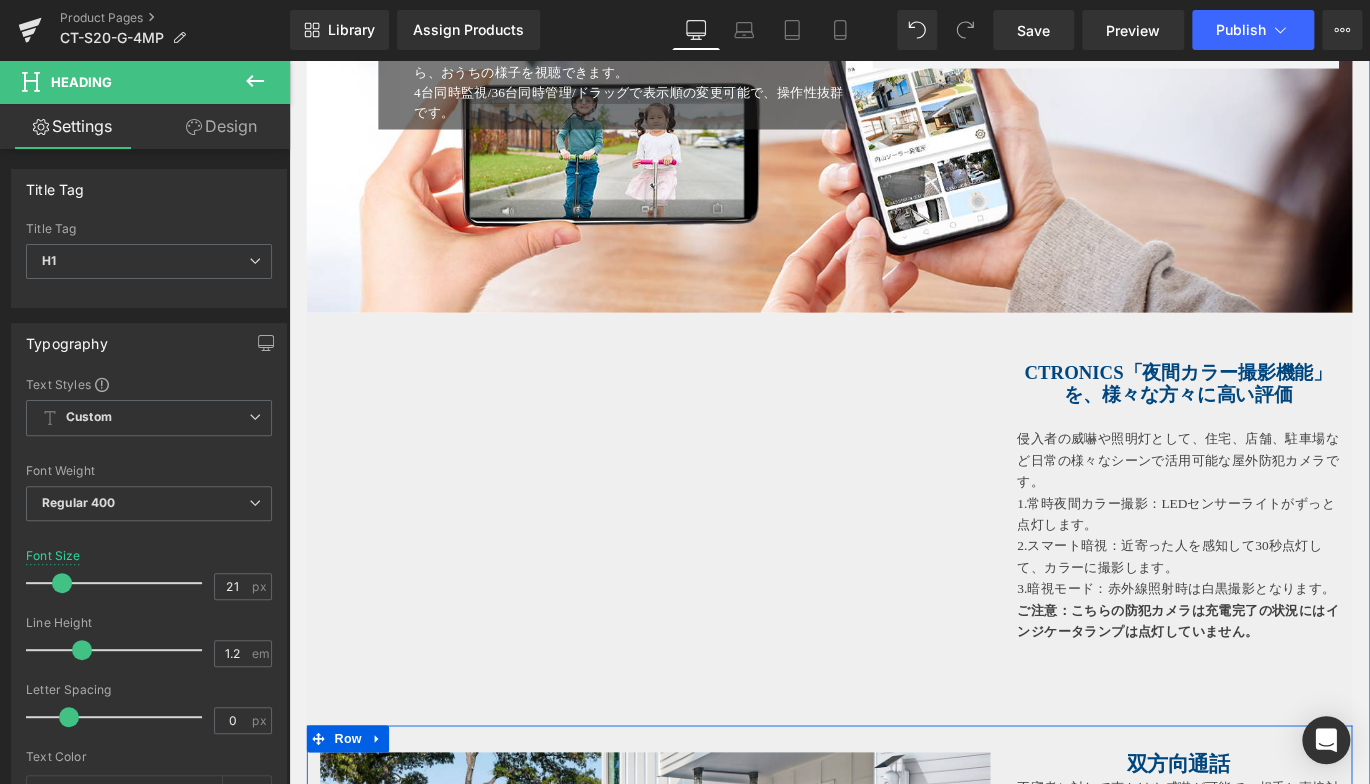 click on "195px" at bounding box center (289, 60) 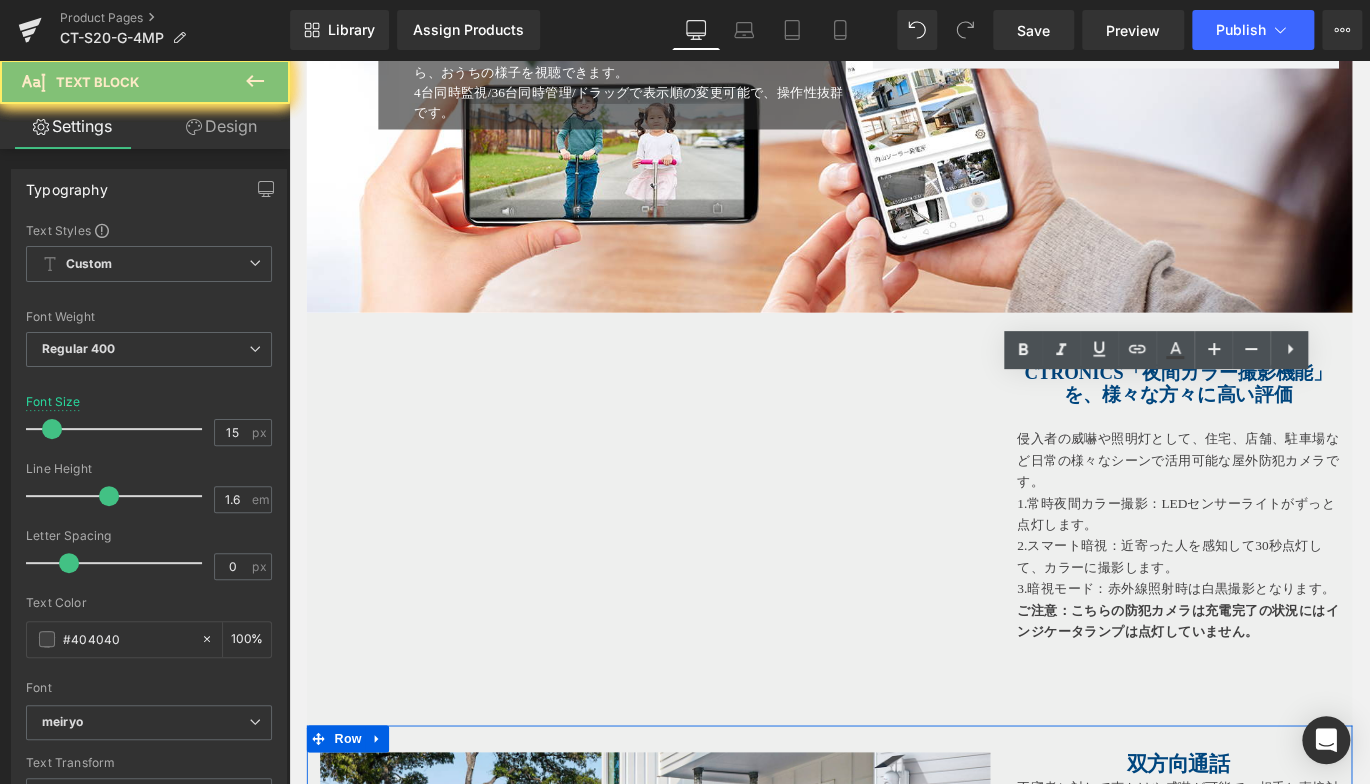 click on "侵入者の威嚇や照明灯として、住宅、店舗、駐車場など日常の様々なシーンで活用可能な屋外防犯カメラです。 1.常時夜間カラー撮影：LEDセンサーライトがずっと点灯します。 2.スマート暗視：近寄った人を感知して30秒点灯して、カラーに撮影します。 3.暗視モード：赤外線照射時は白黒撮影となります。 ご注意：こちらの防犯カメラは充電完了の状況にはインジケータランプは点灯していません。 Text Block" at bounding box center [1284, 580] 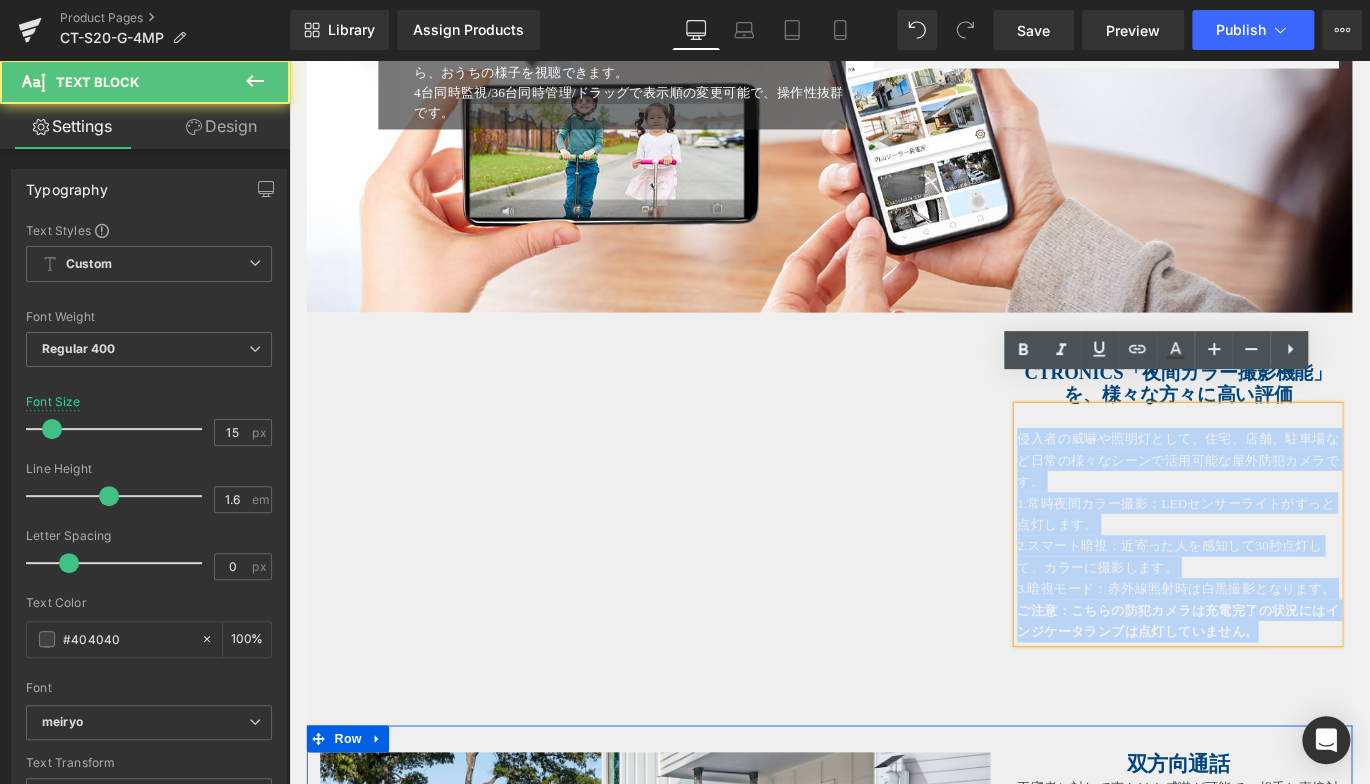 drag, startPoint x: 1099, startPoint y: 452, endPoint x: 1427, endPoint y: 671, distance: 394.39194 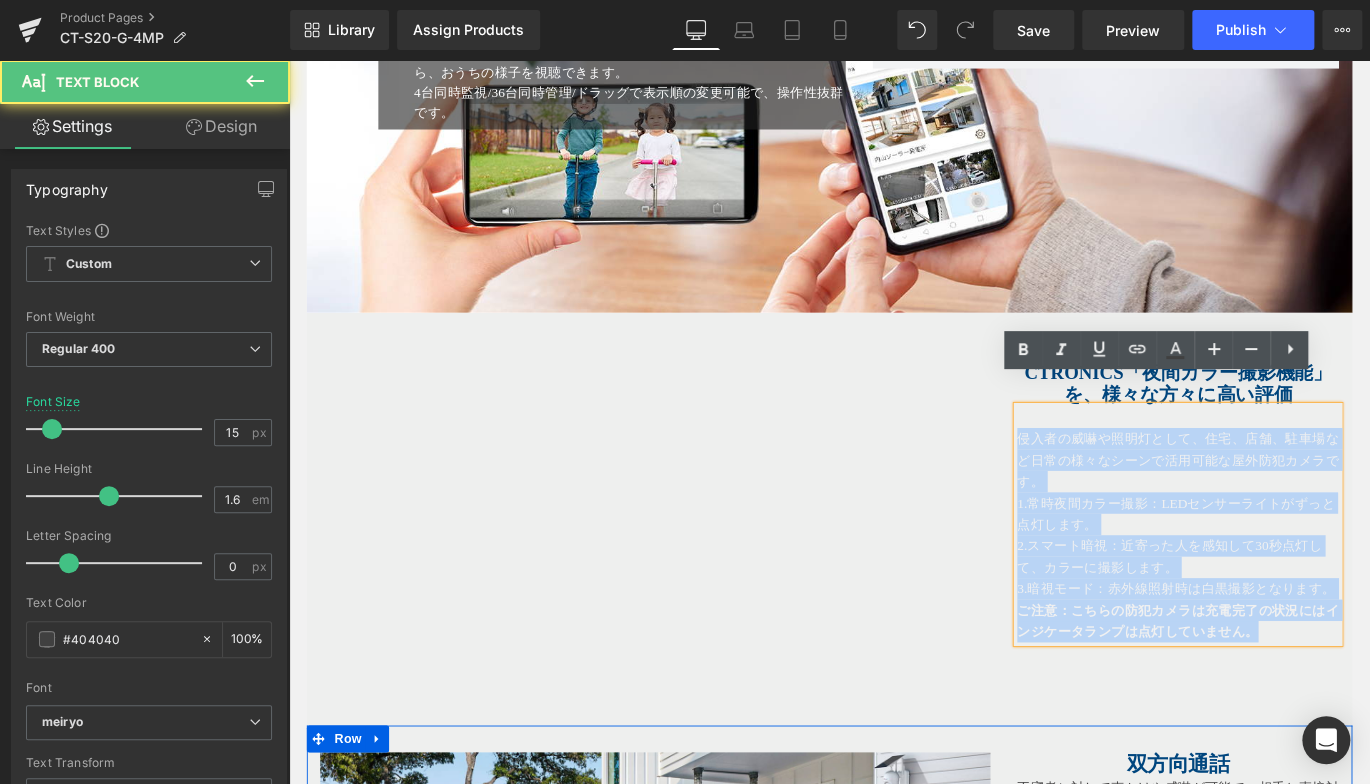 click on "侵入者の威嚇や照明灯として、住宅、店舗、駐車場など日常の様々なシーンで活用可能な屋外防犯カメラです。 1.常時夜間カラー撮影：LEDセンサーライトがずっと点灯します。 2.スマート暗視：近寄った人を感知して30秒点灯して、カラーに撮影します。 3.暗視モード：赤外線照射時は白黒撮影となります。 ご注意：こちらの防犯カメラは充電完了の状況にはインジケータランプは点灯していません。" at bounding box center [1284, 580] 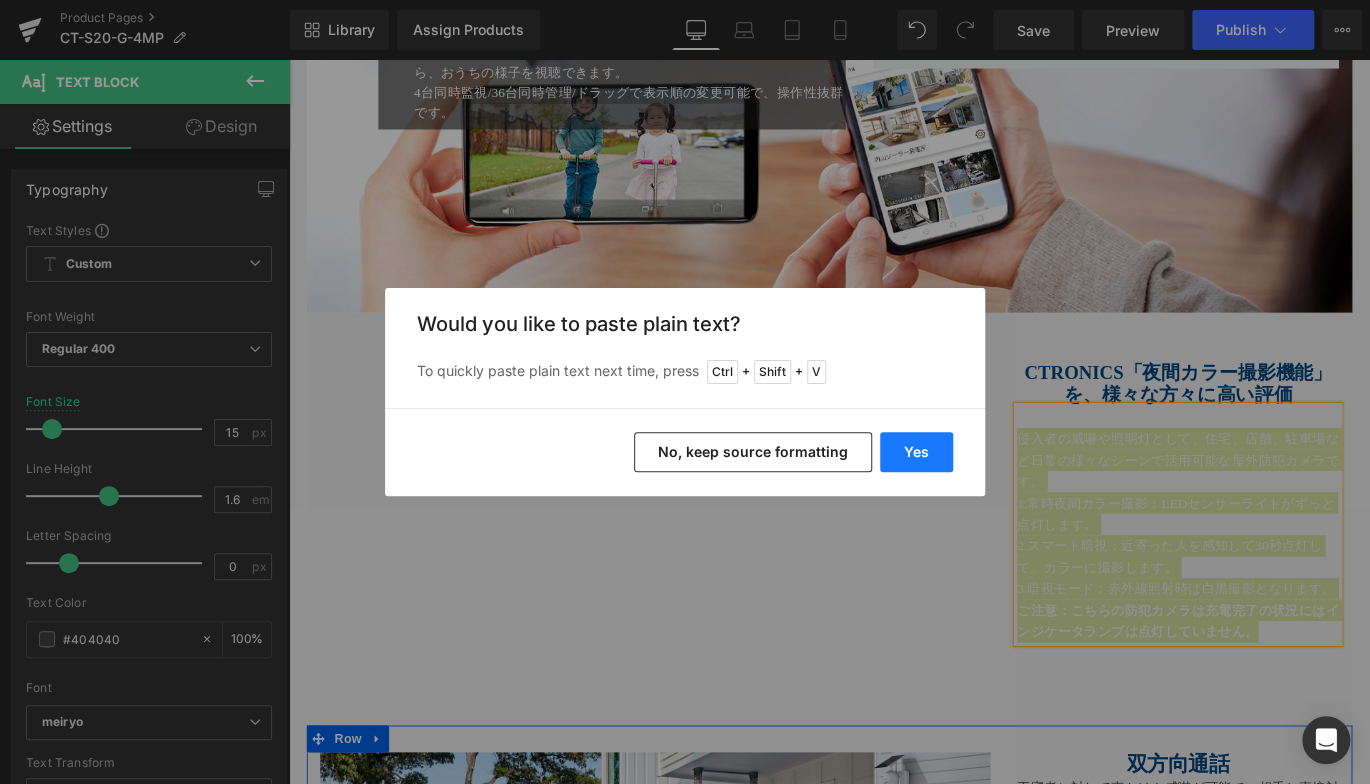 click on "Yes" at bounding box center (916, 452) 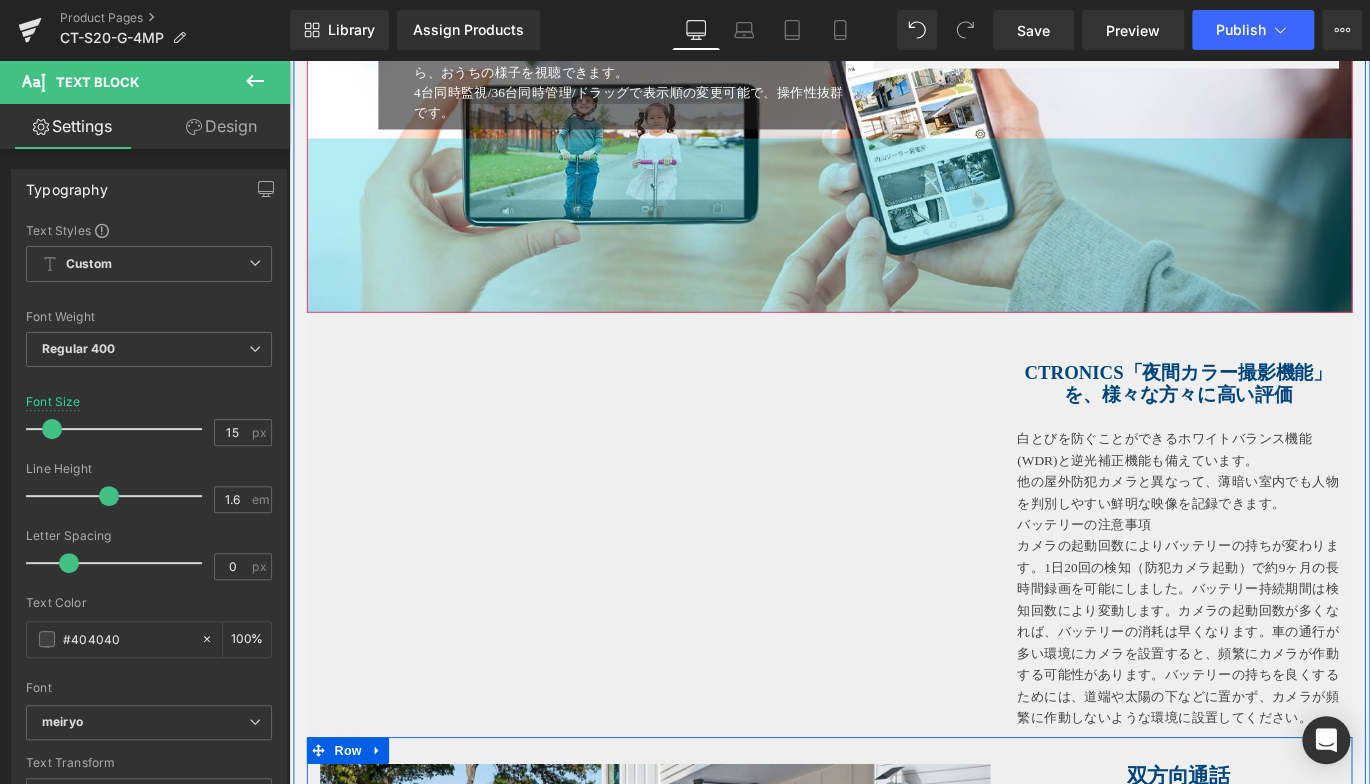 drag, startPoint x: 330, startPoint y: 263, endPoint x: 1190, endPoint y: 552, distance: 907.26013 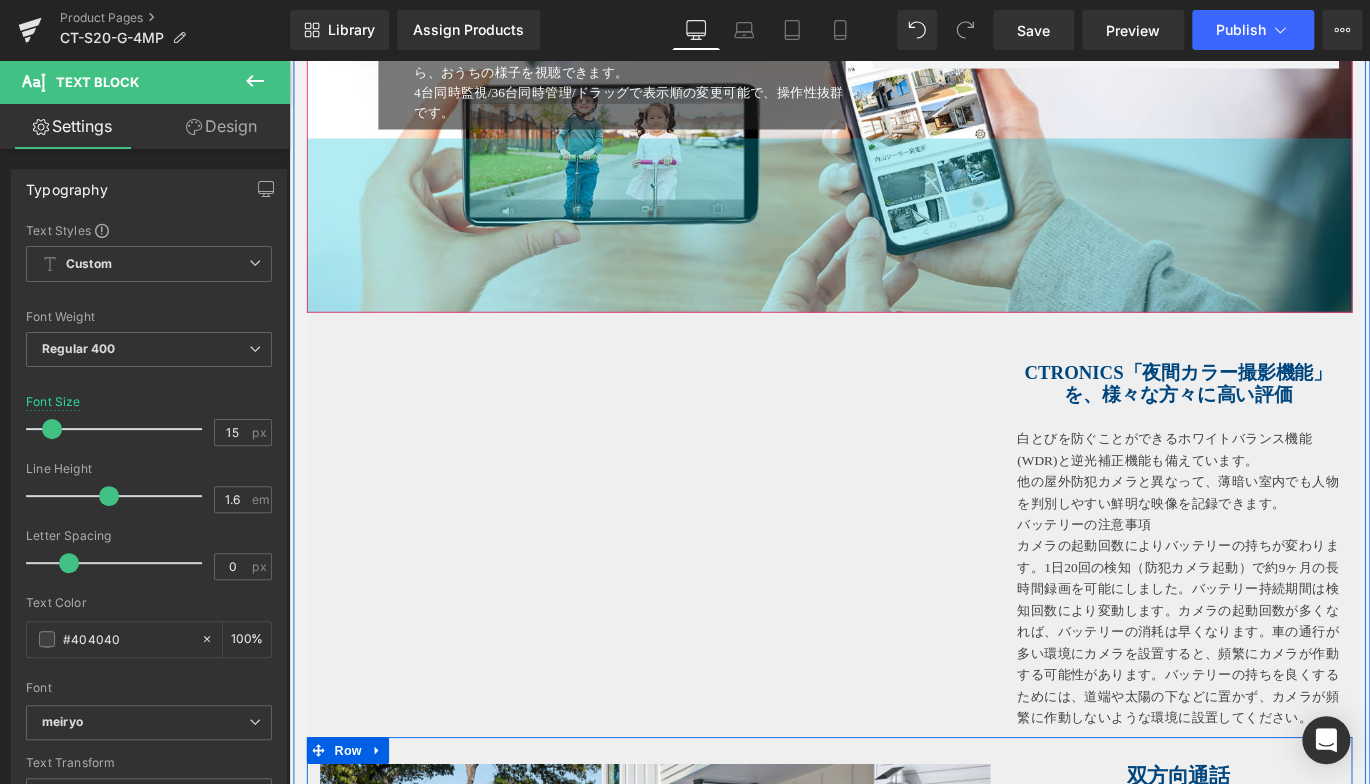 click on "195px" at bounding box center (894, 245) 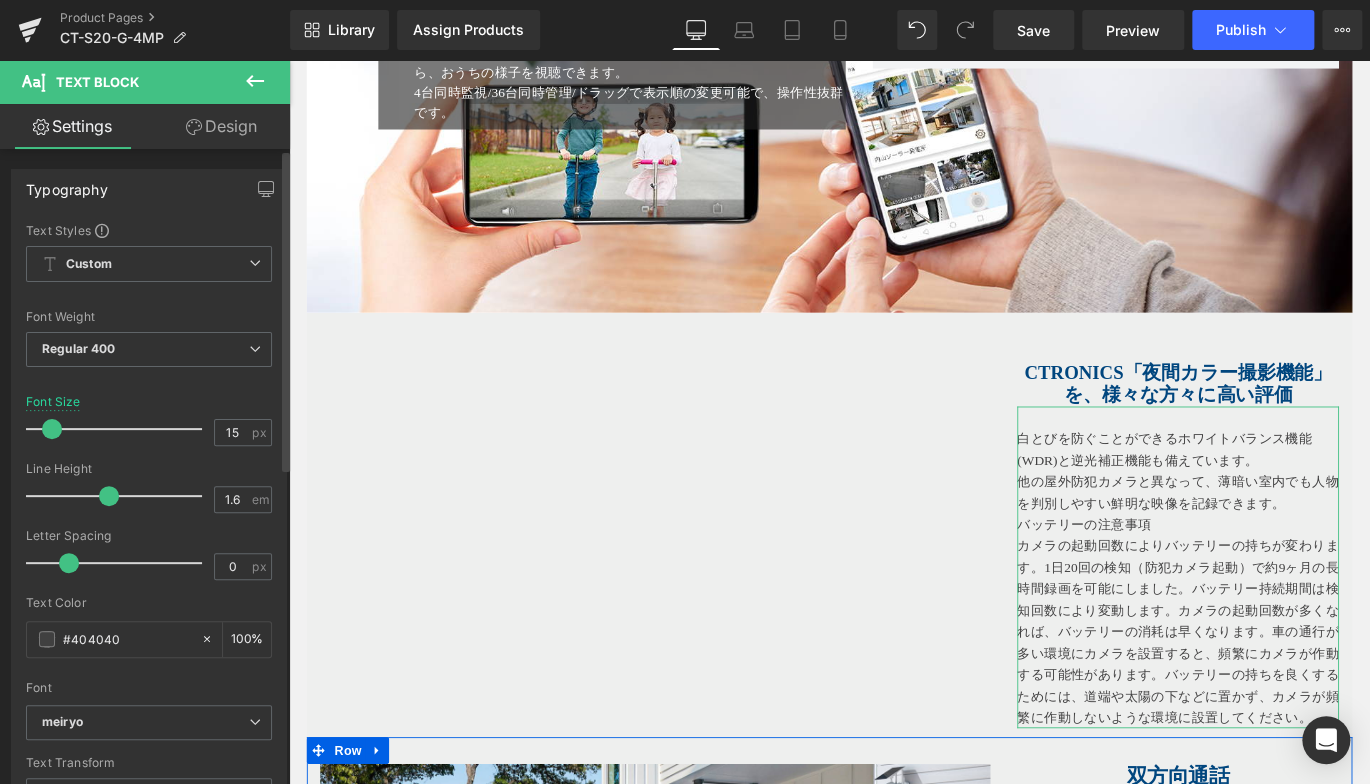 type on "14" 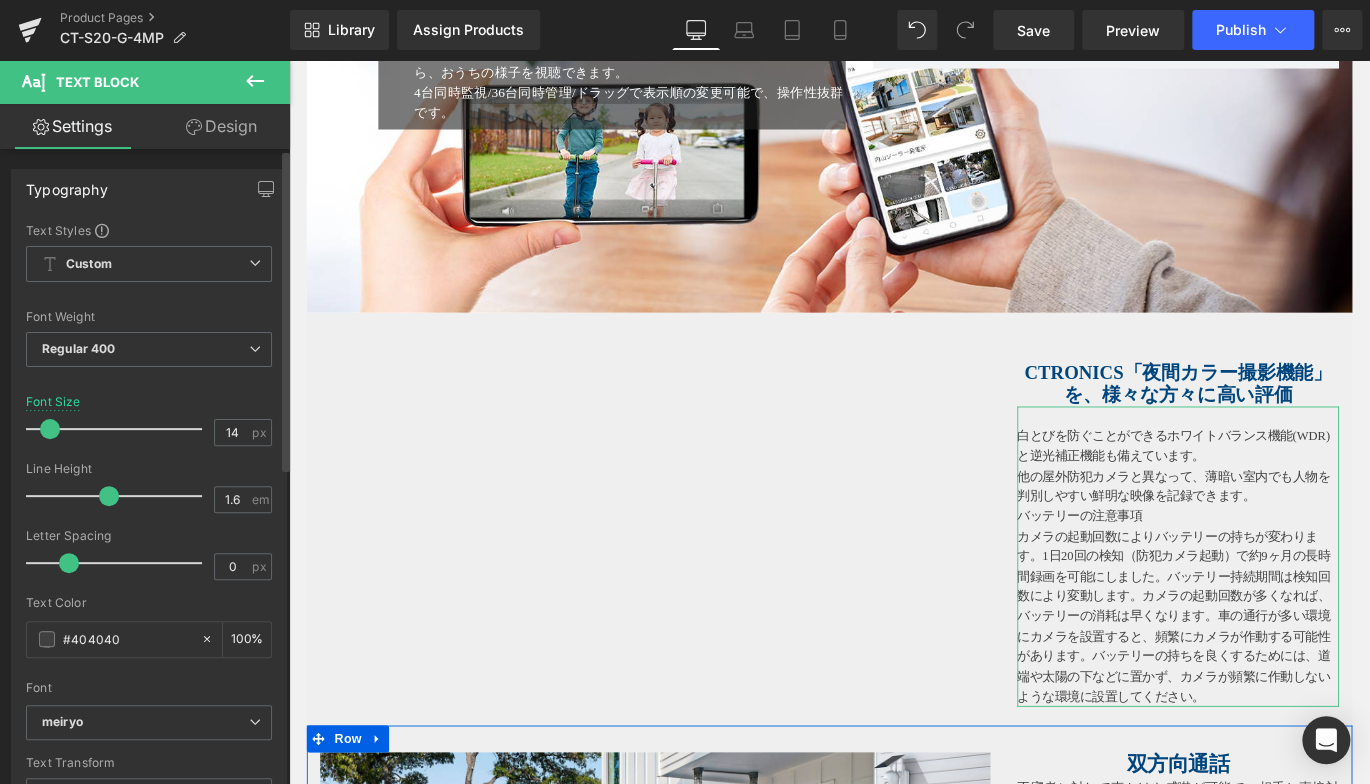 click at bounding box center (50, 429) 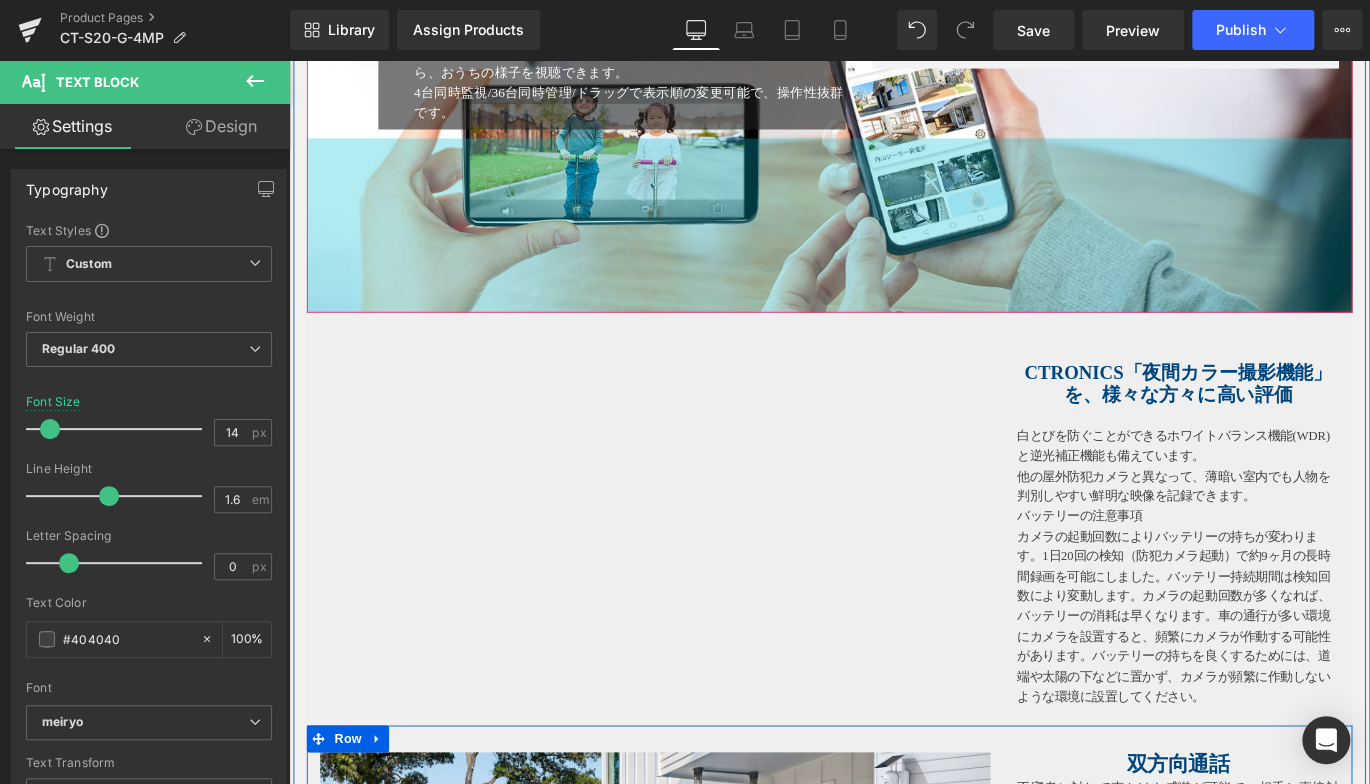click on "195px" at bounding box center [894, 245] 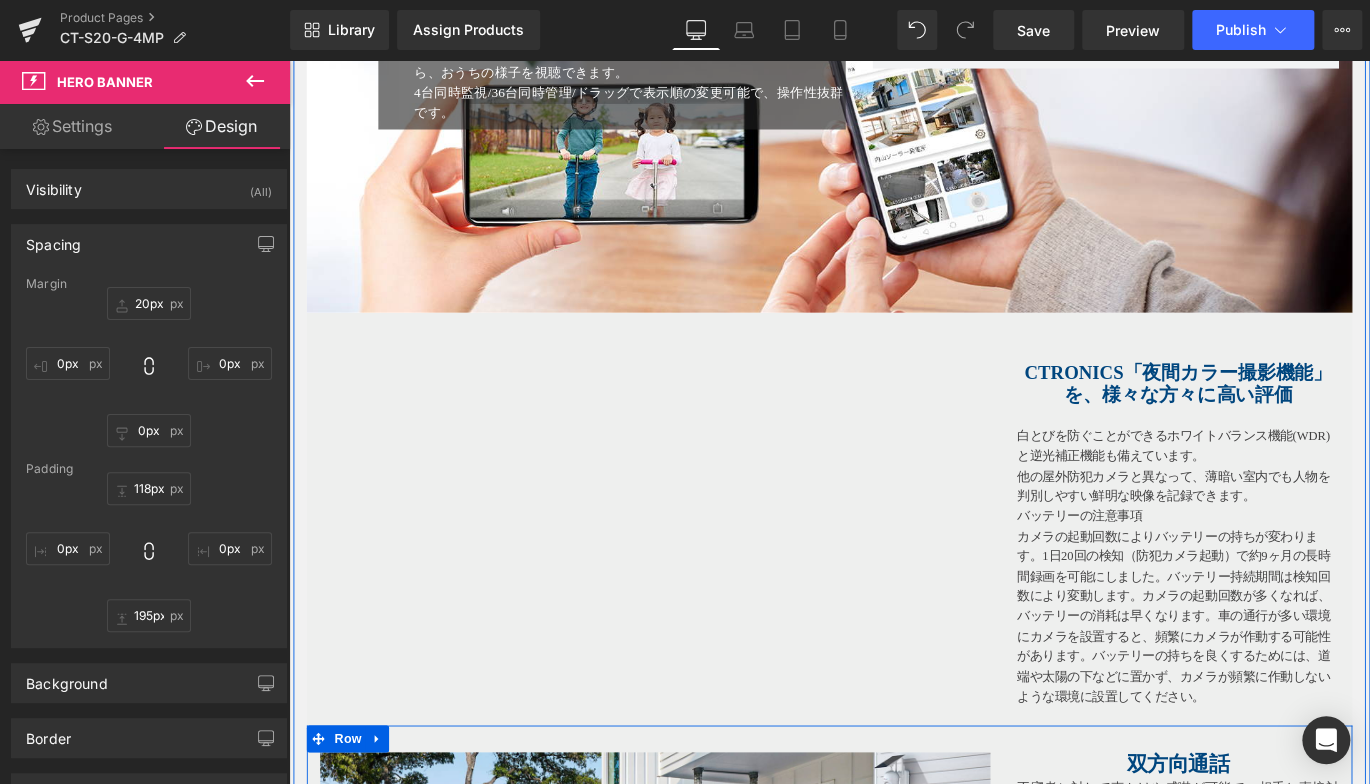 click on "195px" at bounding box center [289, 60] 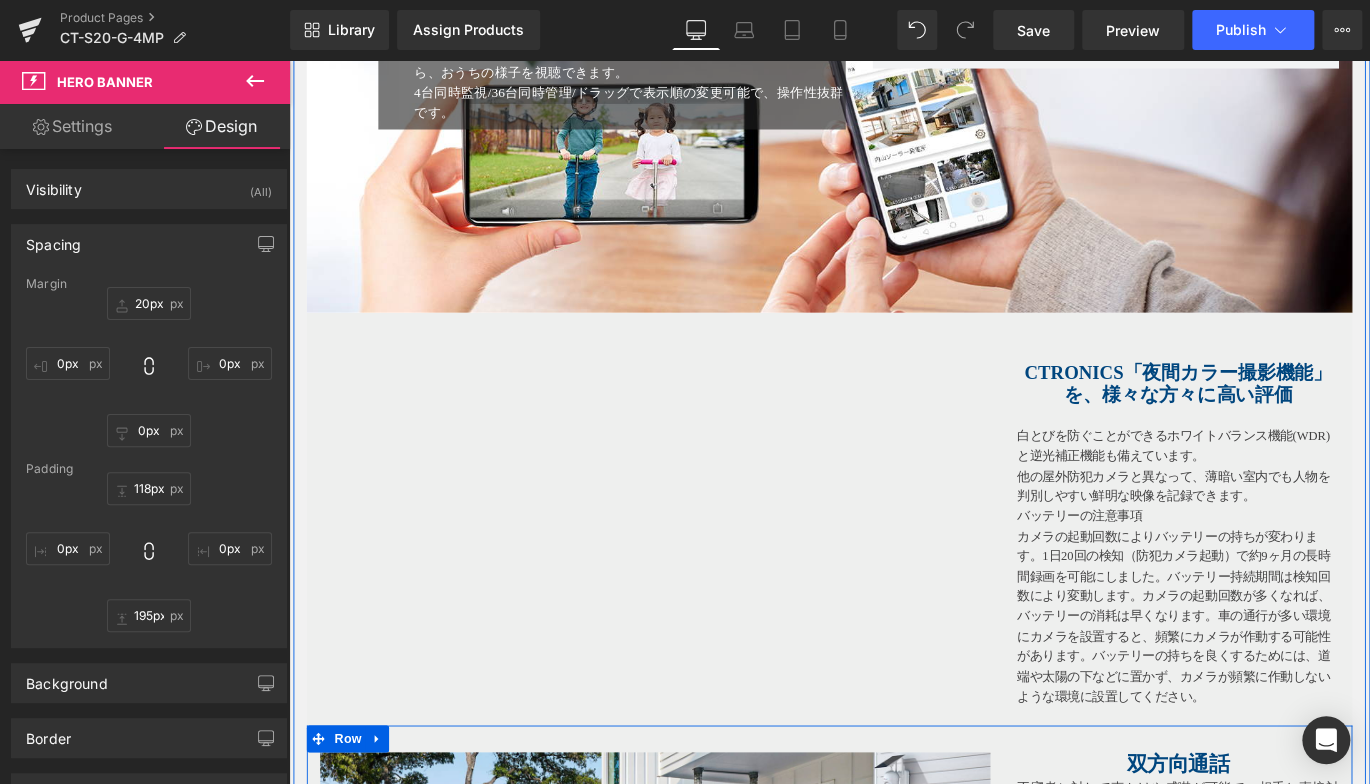 click on "白とびを防ぐことができるホワイトバランス機能(WDR)と逆光補正機能も備えています。" at bounding box center (1284, 493) 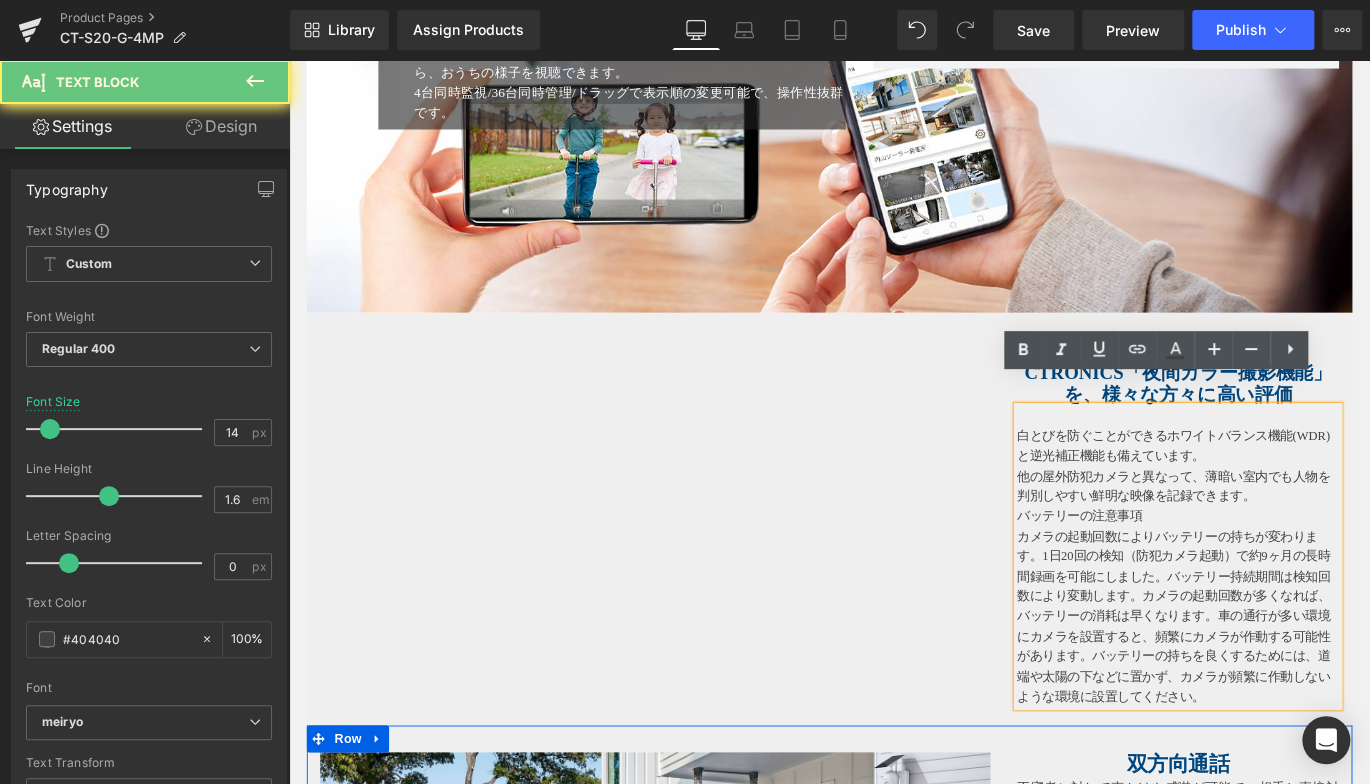 click on "白とびを防ぐことができるホワイトバランス機能(WDR)と逆光補正機能も備えています。" at bounding box center [1284, 493] 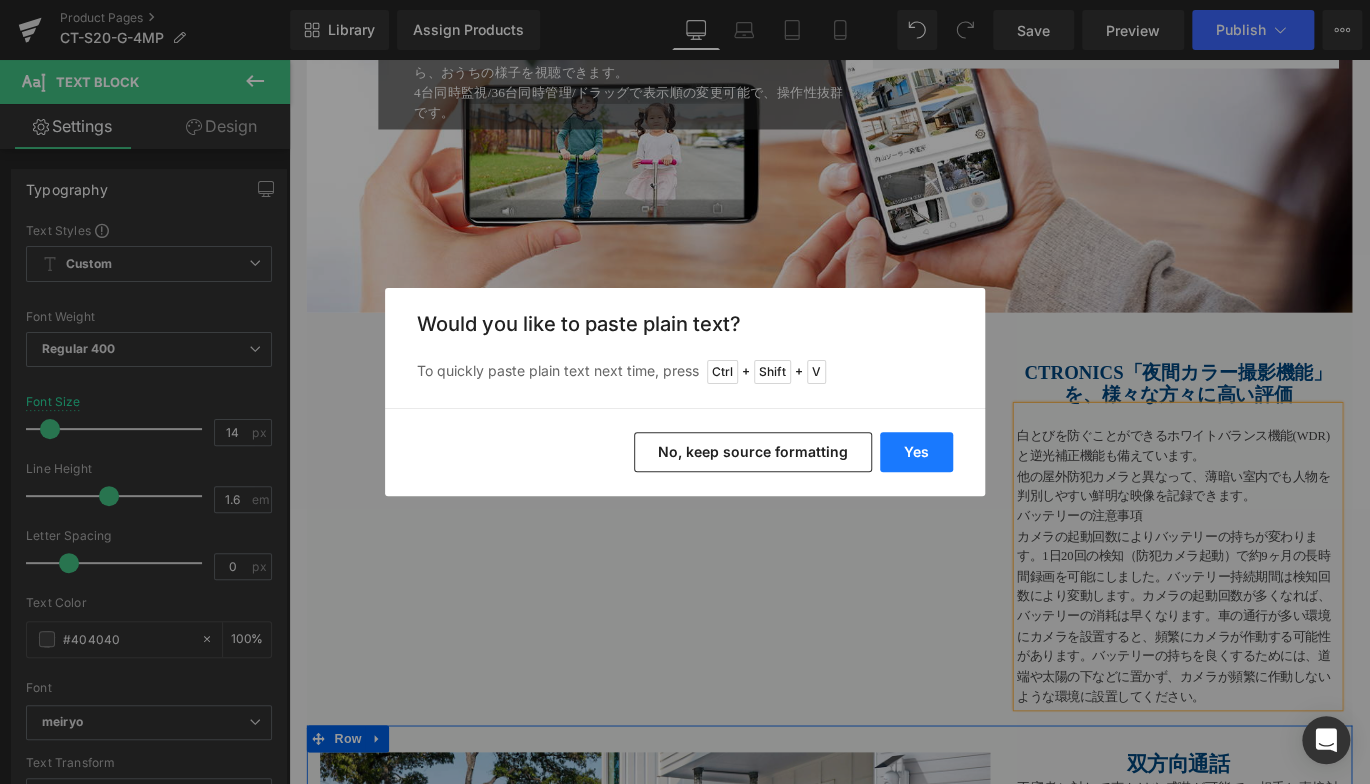 click on "Yes" at bounding box center (916, 452) 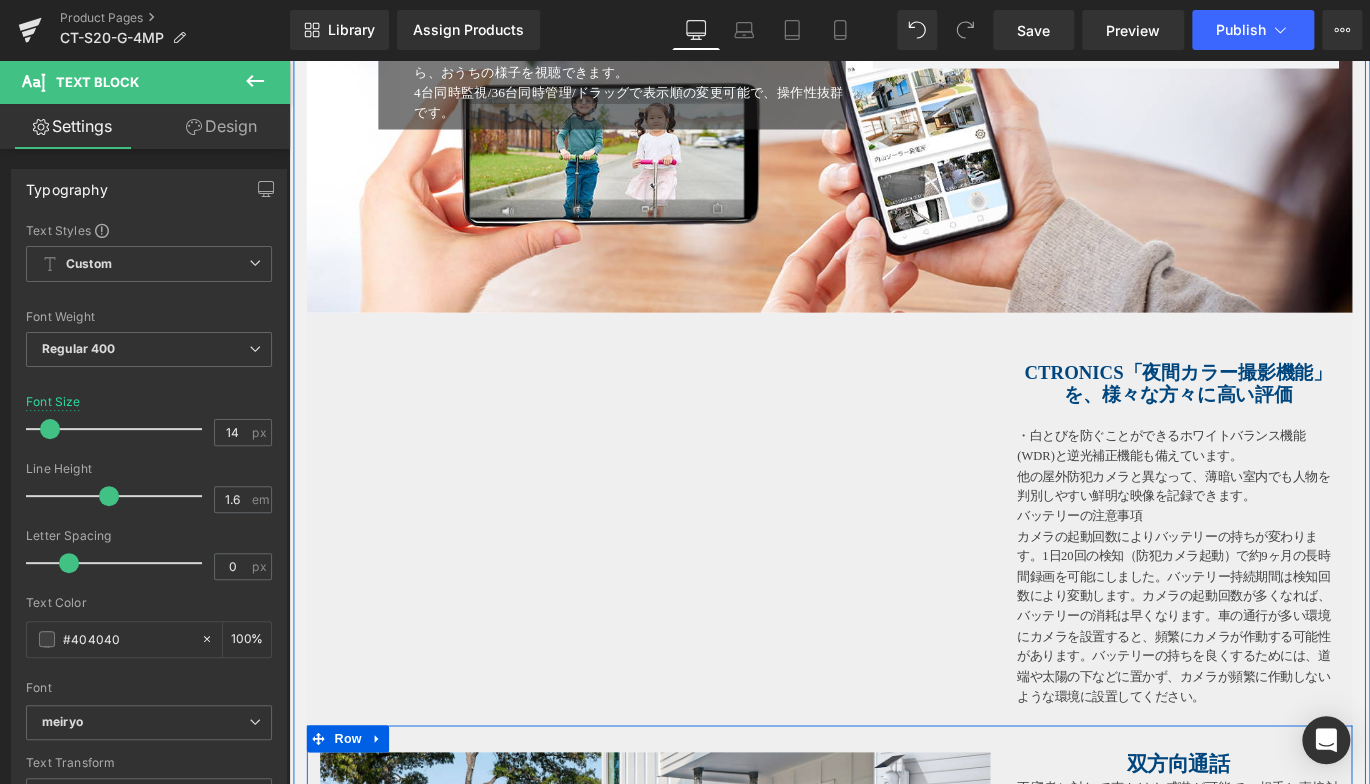 drag, startPoint x: 295, startPoint y: 277, endPoint x: 1167, endPoint y: 352, distance: 875.2194 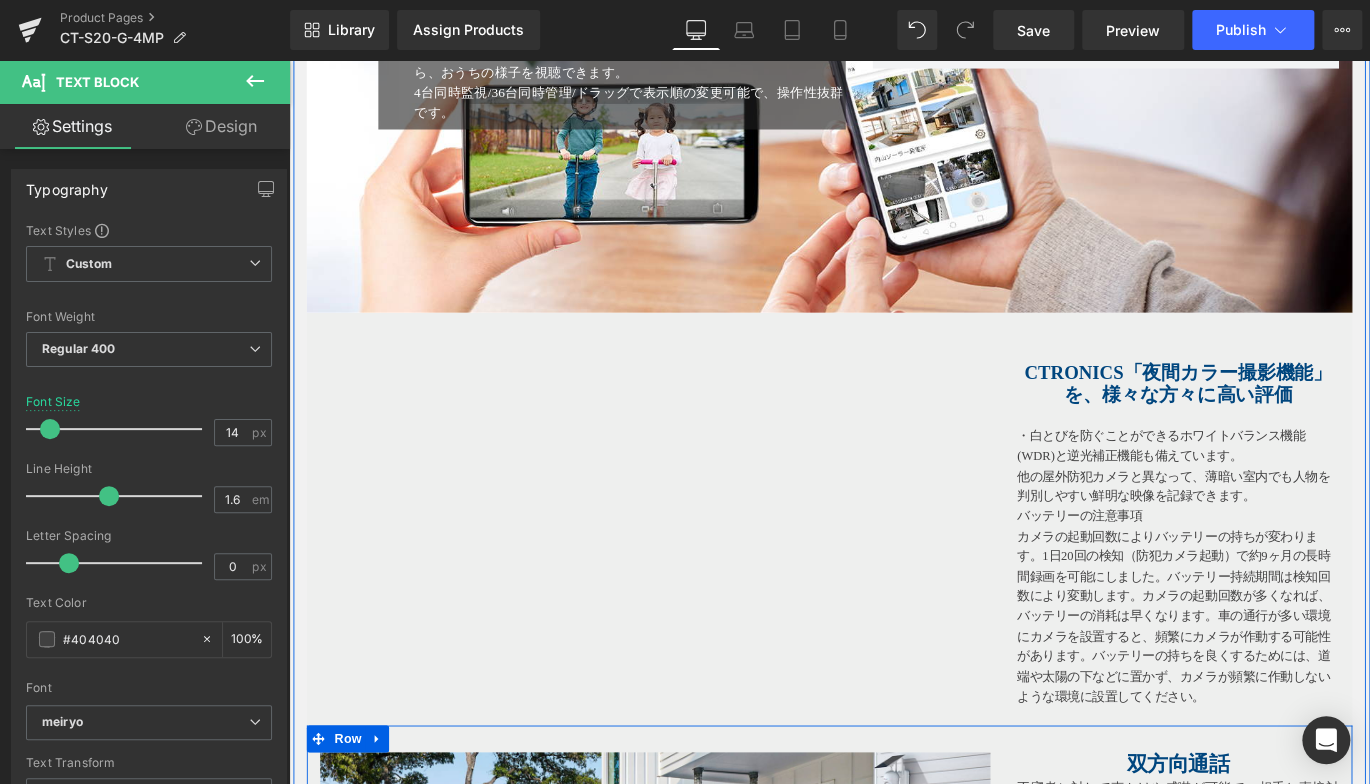 click on "Image
２倍の画素数を持った「 400万超高画質」
Heading
この防犯カメラは400万高画質で人物や文字の判別も細かく行えるほか、白とびを防ぐことができるホワイトバランス機能(WDR)と逆光補正機能も備えています。薄暗い室内でも鮮明な映像を記録できます。
Text Block
Row
Row
Hero Banner   90px   170px
常時夜間カラー撮影、スマート暗視、暗視モード
Heading
Text Block
Row" at bounding box center [894, -572] 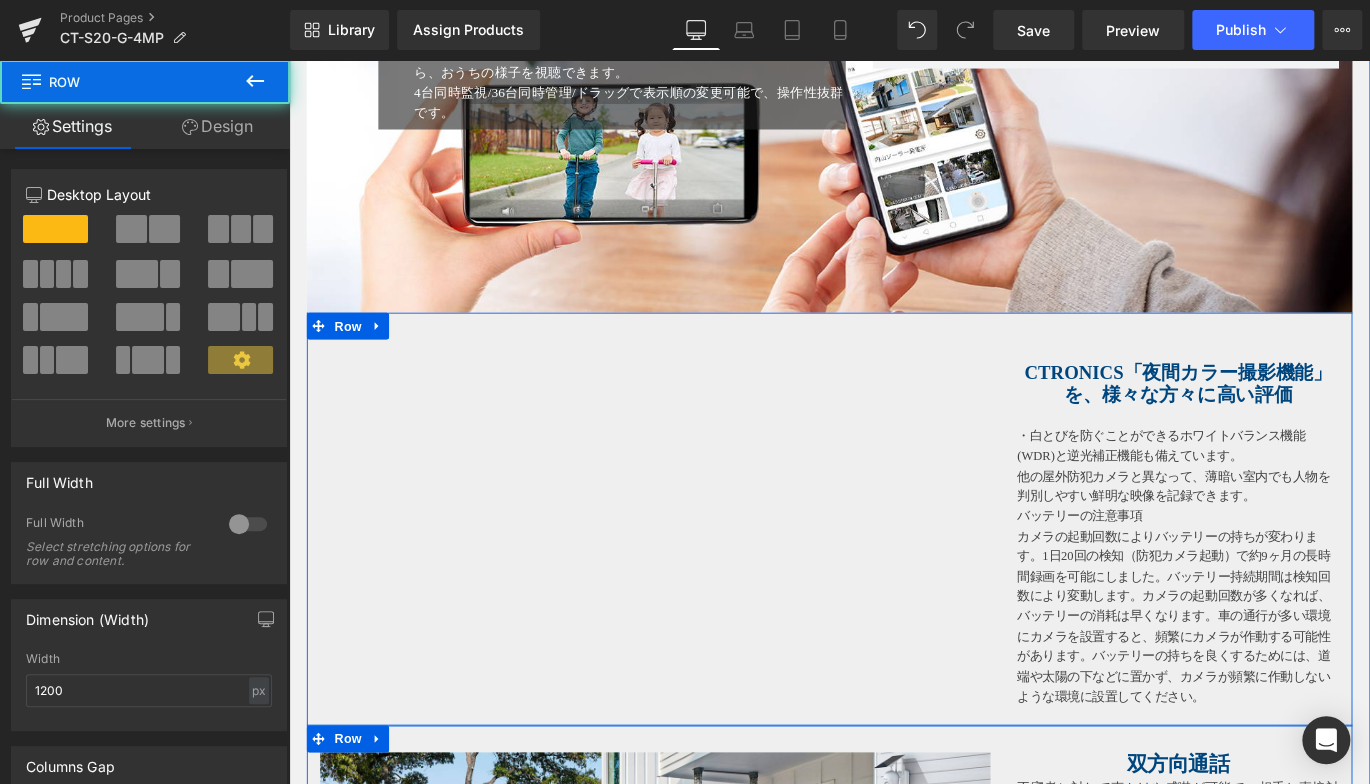 click on "他の屋外防犯カメラと異なって、薄暗い室内でも人物を判別しやすい鮮明な映像を記録できます。" at bounding box center (1284, 538) 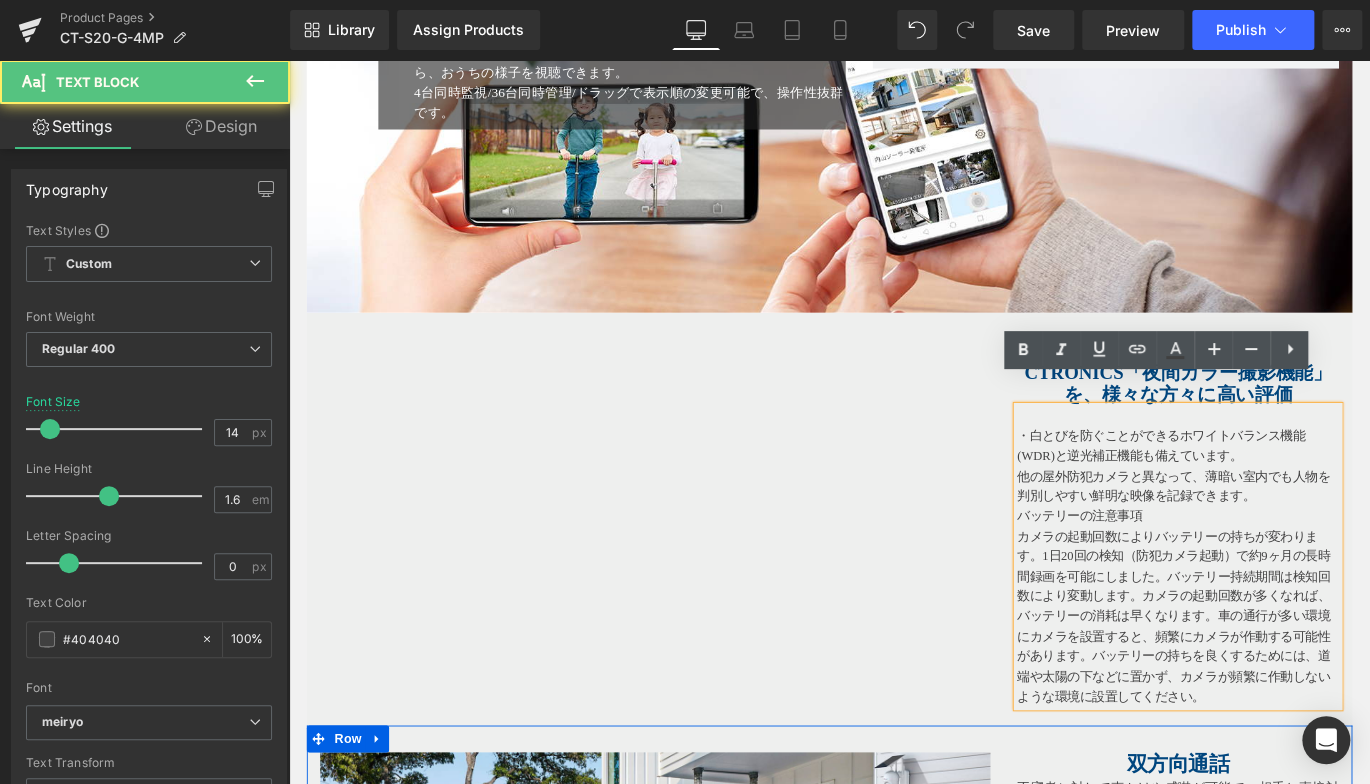 click on "他の屋外防犯カメラと異なって、薄暗い室内でも人物を判別しやすい鮮明な映像を記録できます。" at bounding box center (1284, 538) 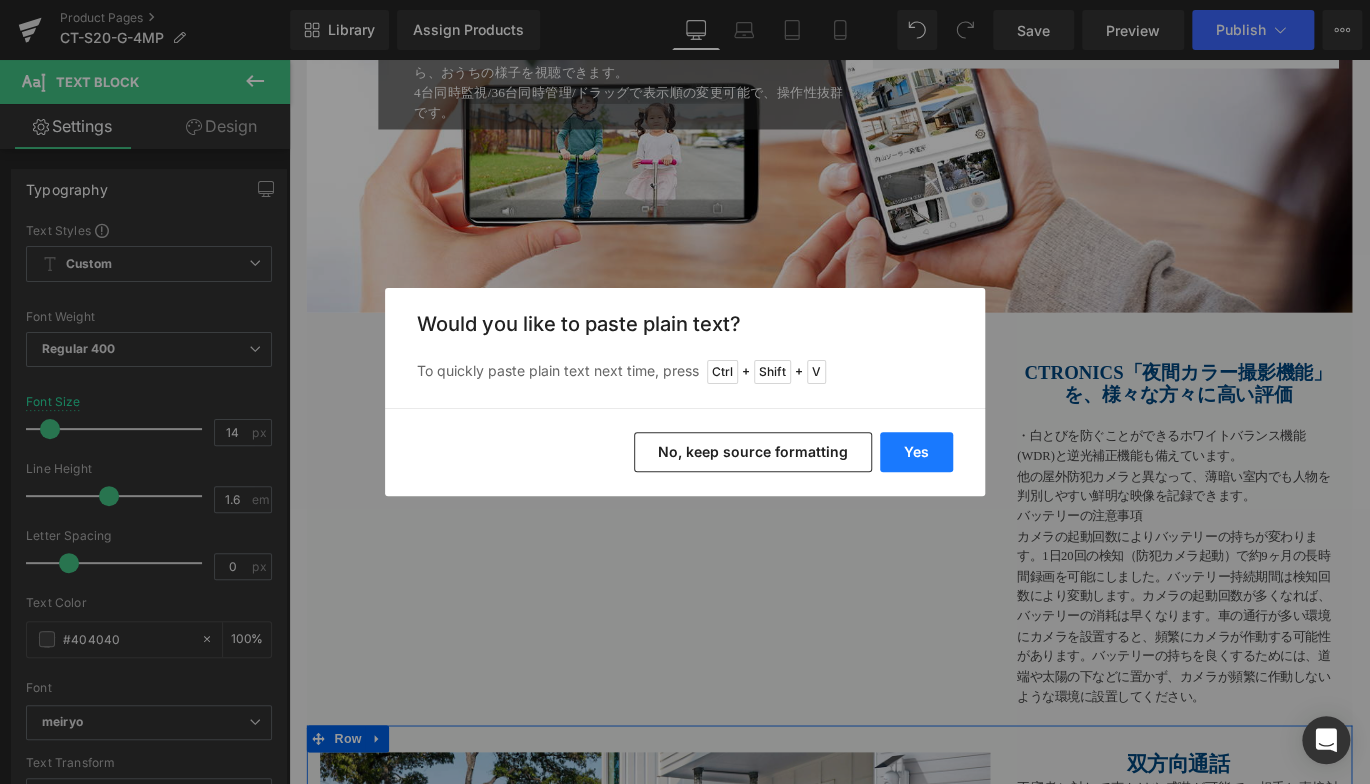click on "Yes" at bounding box center (916, 452) 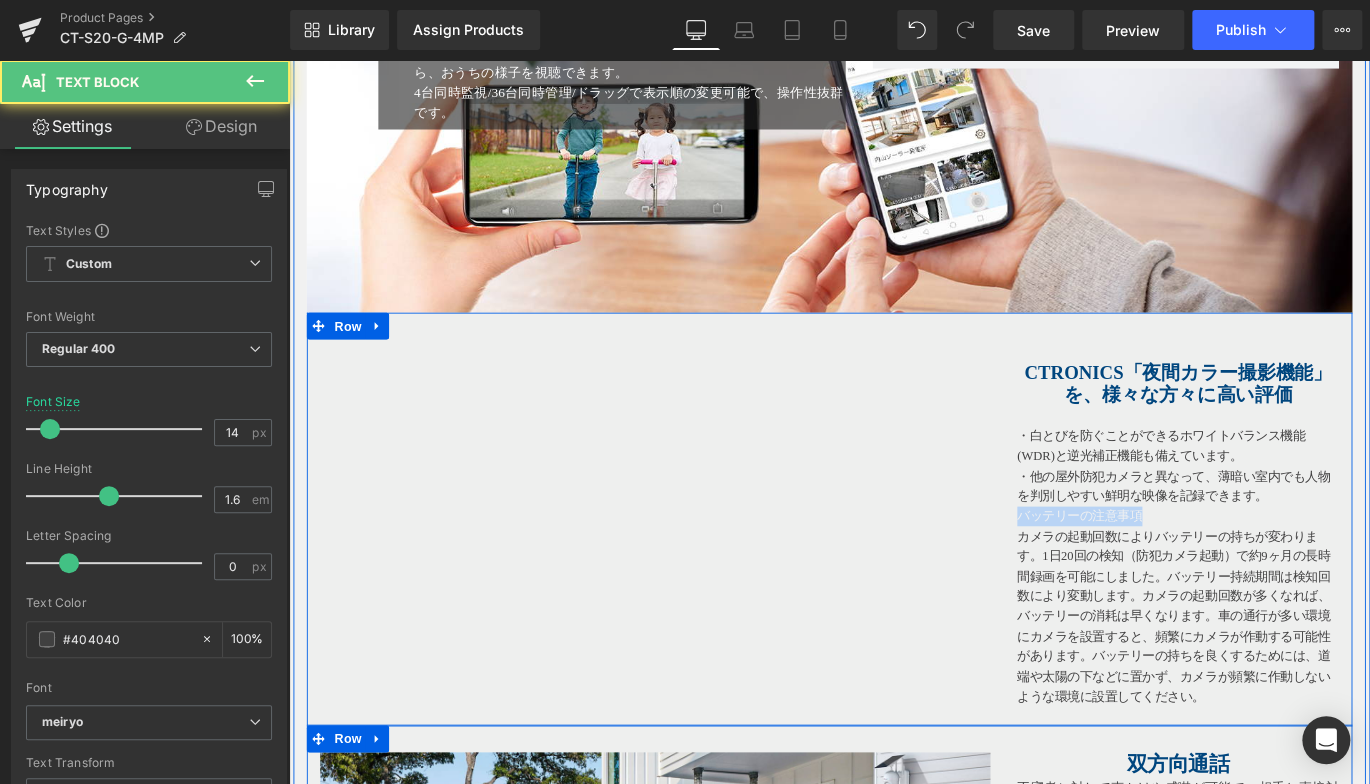 drag, startPoint x: 1233, startPoint y: 537, endPoint x: 1213, endPoint y: 532, distance: 20.615528 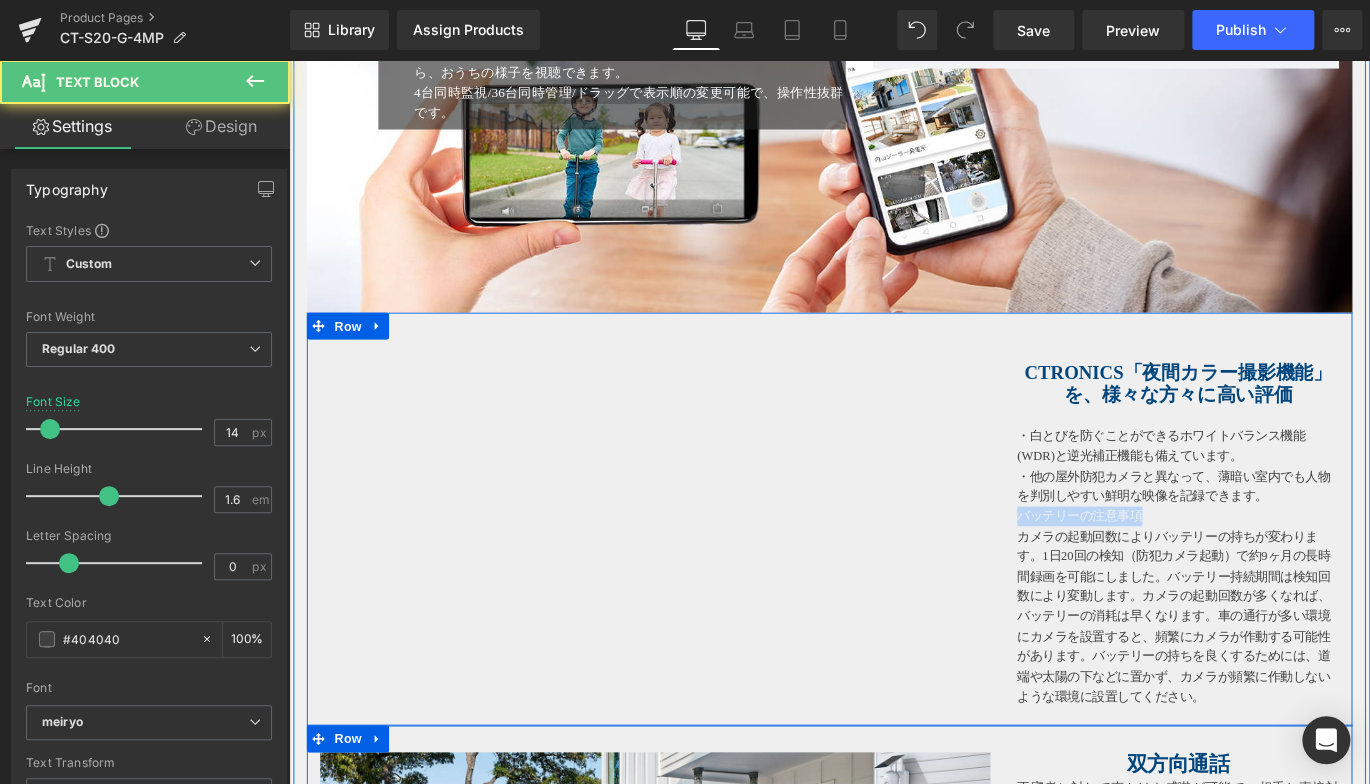 click on "Ctronics「夜間カラー撮影機能」を、様々な方々に高い評価 Heading         ・白とびを防ぐことができるホワイトバランス機能(WDR)と逆光補正機能も備えています。 ・他の屋外防犯カメラと異なって、薄暗い室内でも人物を判別しやすい鮮明な映像を記録できます。 バッテリーの注意事項 カメラの起動回数によりバッテリーの持ちが変わります。1日20回の検知（防犯カメラ起動）で約9ヶ月の長時間録画を可能にしました。バッテリー持続期間は検知回数により変動します。カメラの起動回数が多くなれば、バッテリーの消耗は早くなります。⾞の通⾏が多い環境にカメラを設置すると、頻繁にカメラが作動する可能性があります。バッテリーの持ちを良くするためには、道端や太陽の下などに置かず、カメラが頻繁に作動しないような環境に設置してください。" at bounding box center [1284, 579] 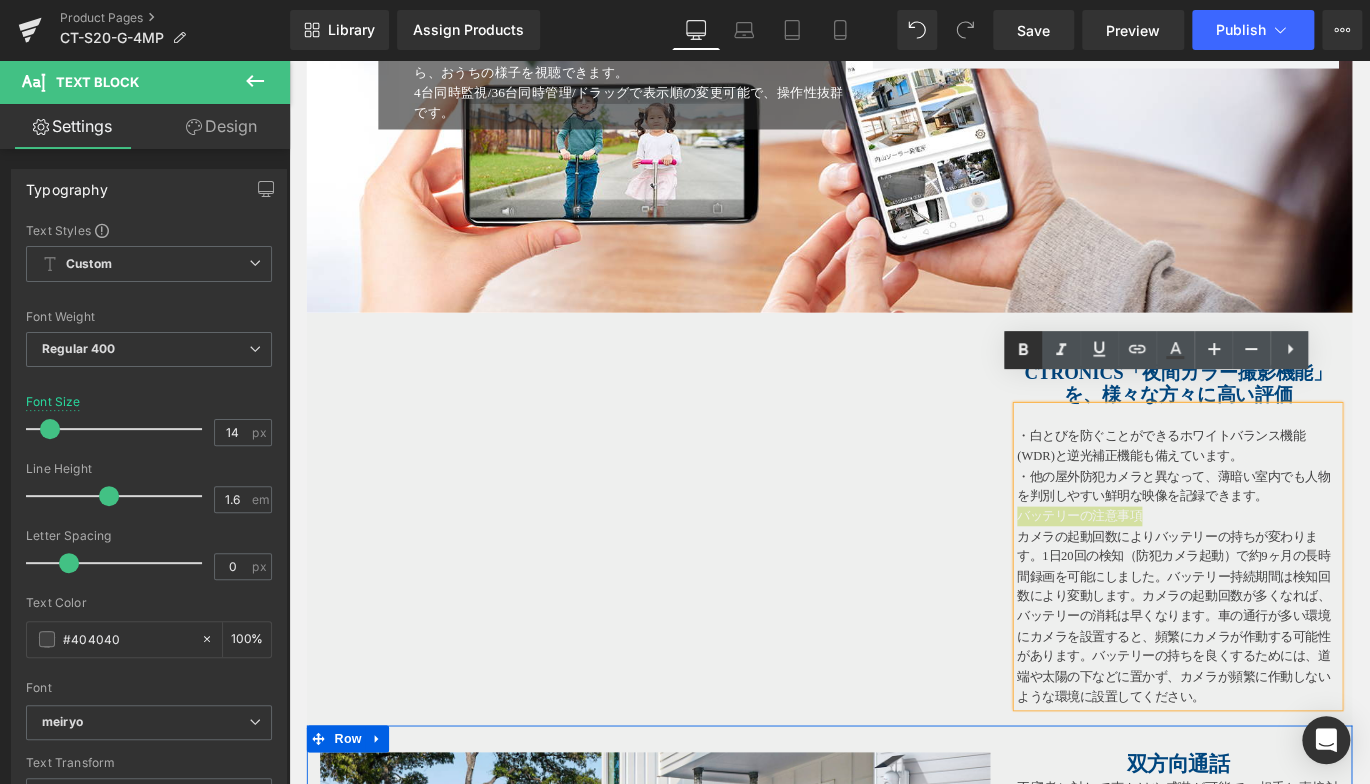 click 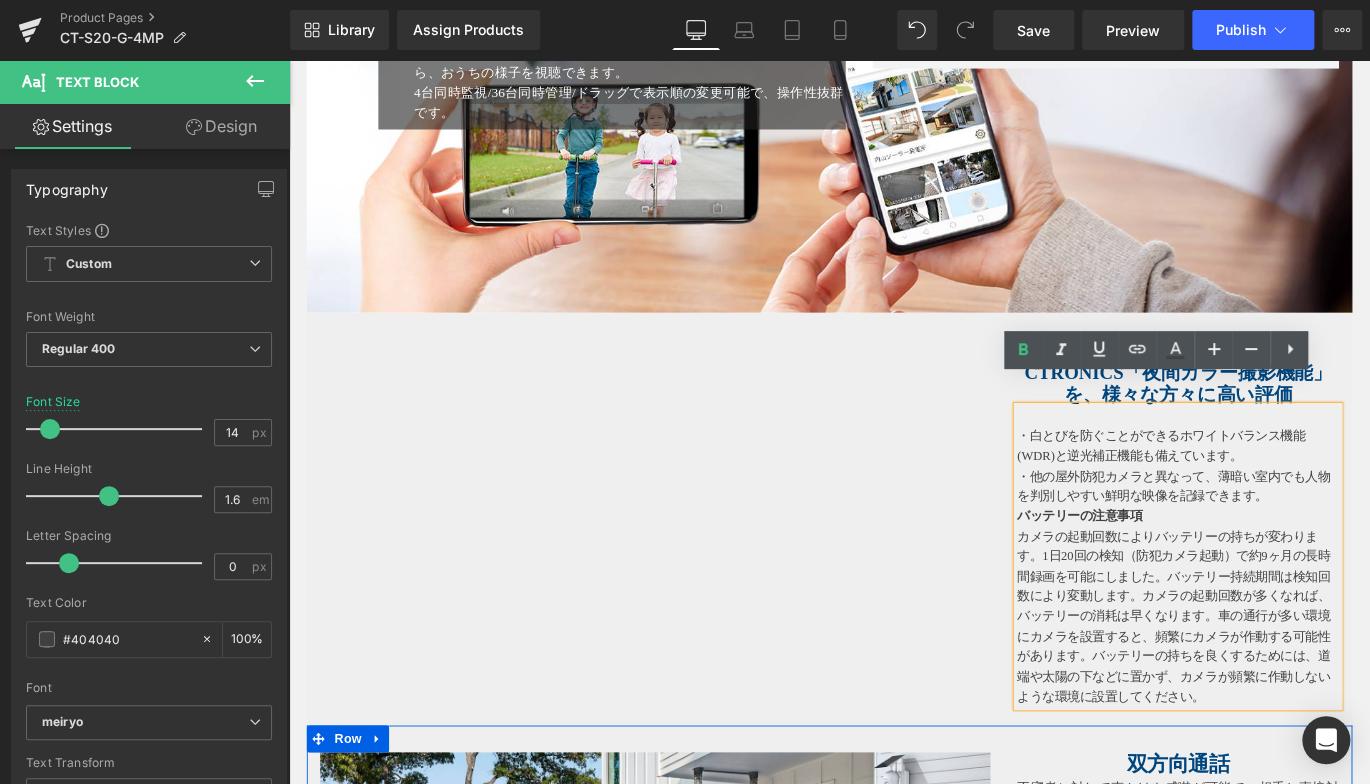 drag, startPoint x: 361, startPoint y: 310, endPoint x: 599, endPoint y: 330, distance: 238.83885 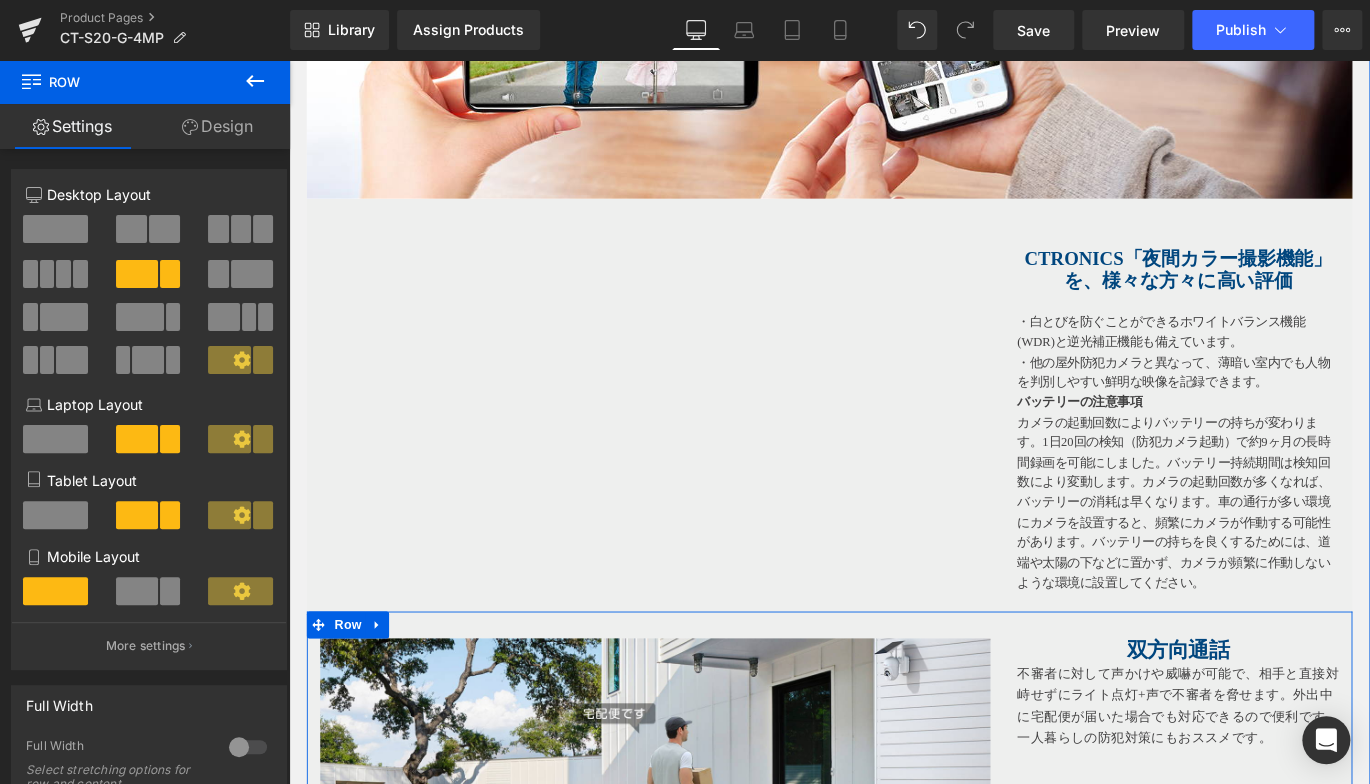 scroll, scrollTop: 4063, scrollLeft: 0, axis: vertical 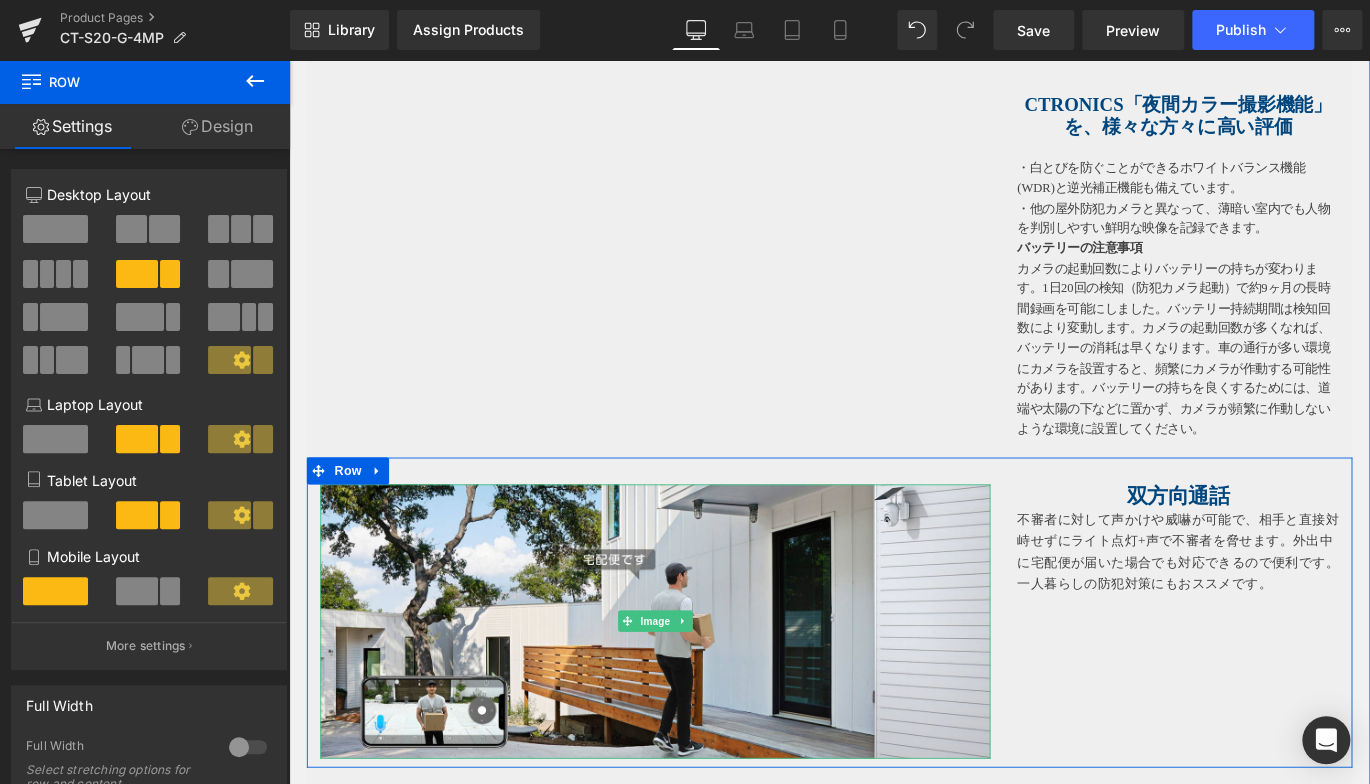 drag, startPoint x: 349, startPoint y: 503, endPoint x: 1344, endPoint y: 563, distance: 996.80743 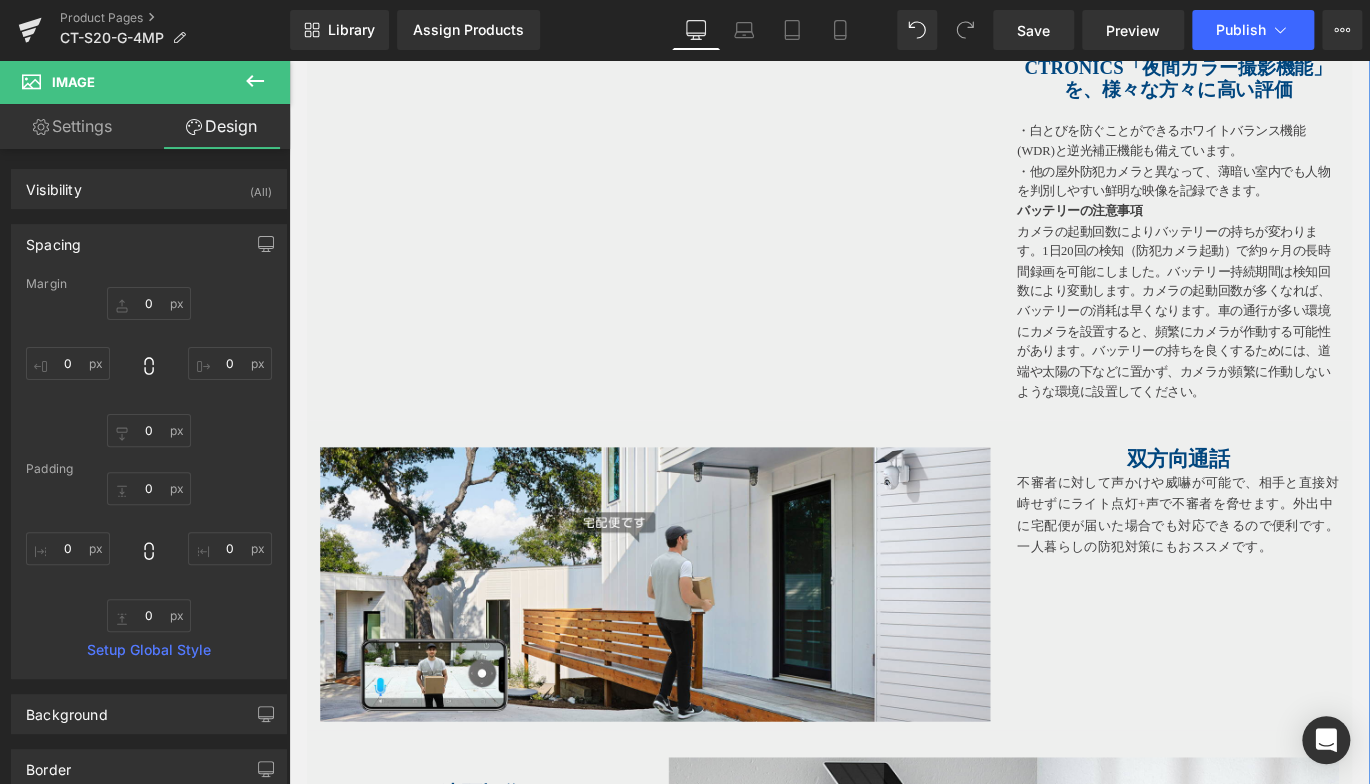 scroll, scrollTop: 3863, scrollLeft: 0, axis: vertical 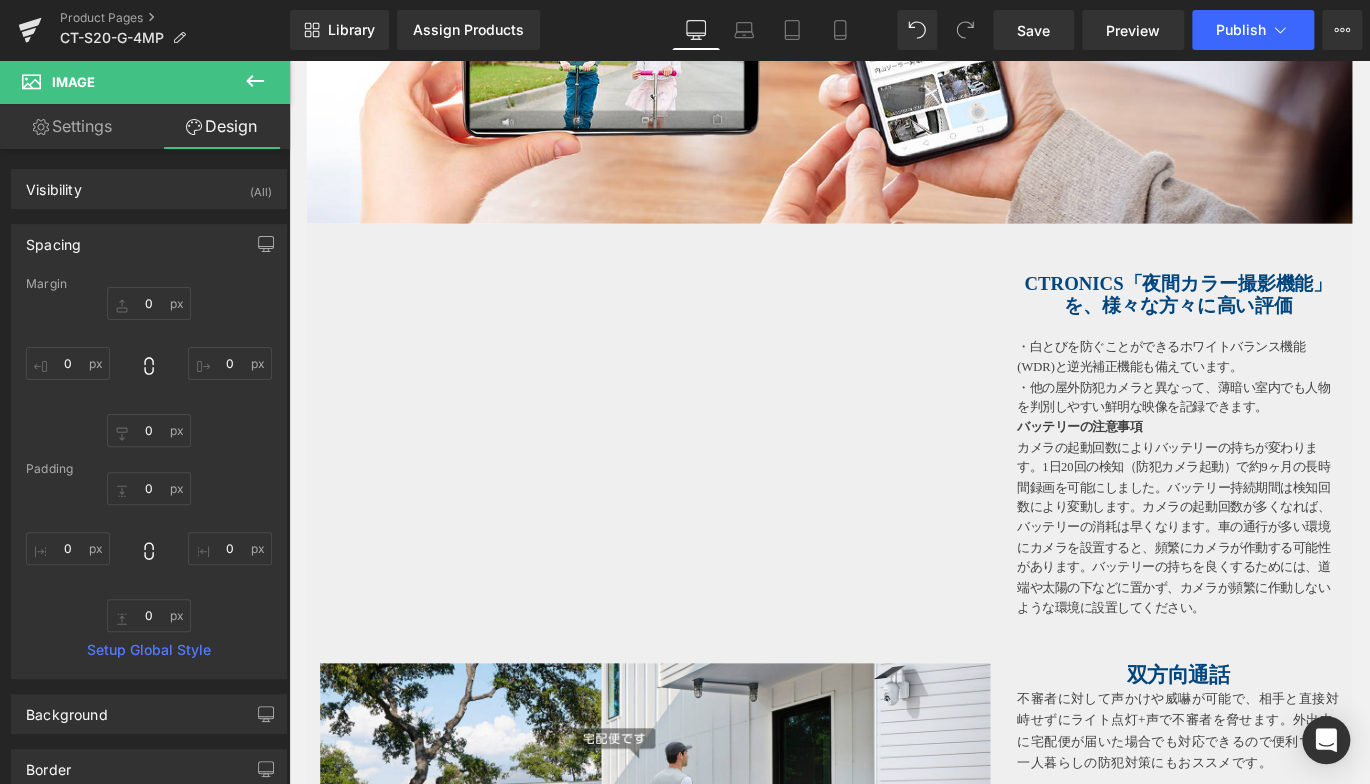 click 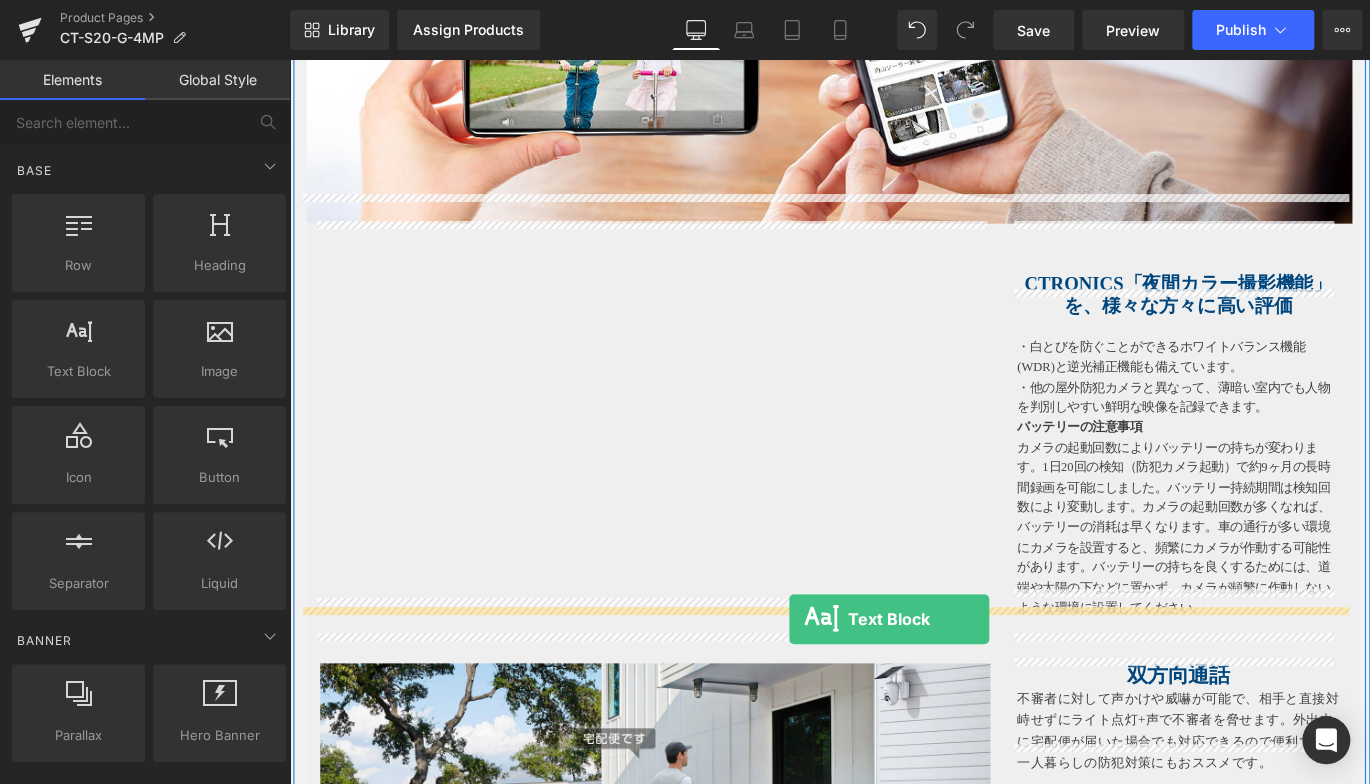 drag, startPoint x: 356, startPoint y: 407, endPoint x: 849, endPoint y: 686, distance: 566.47156 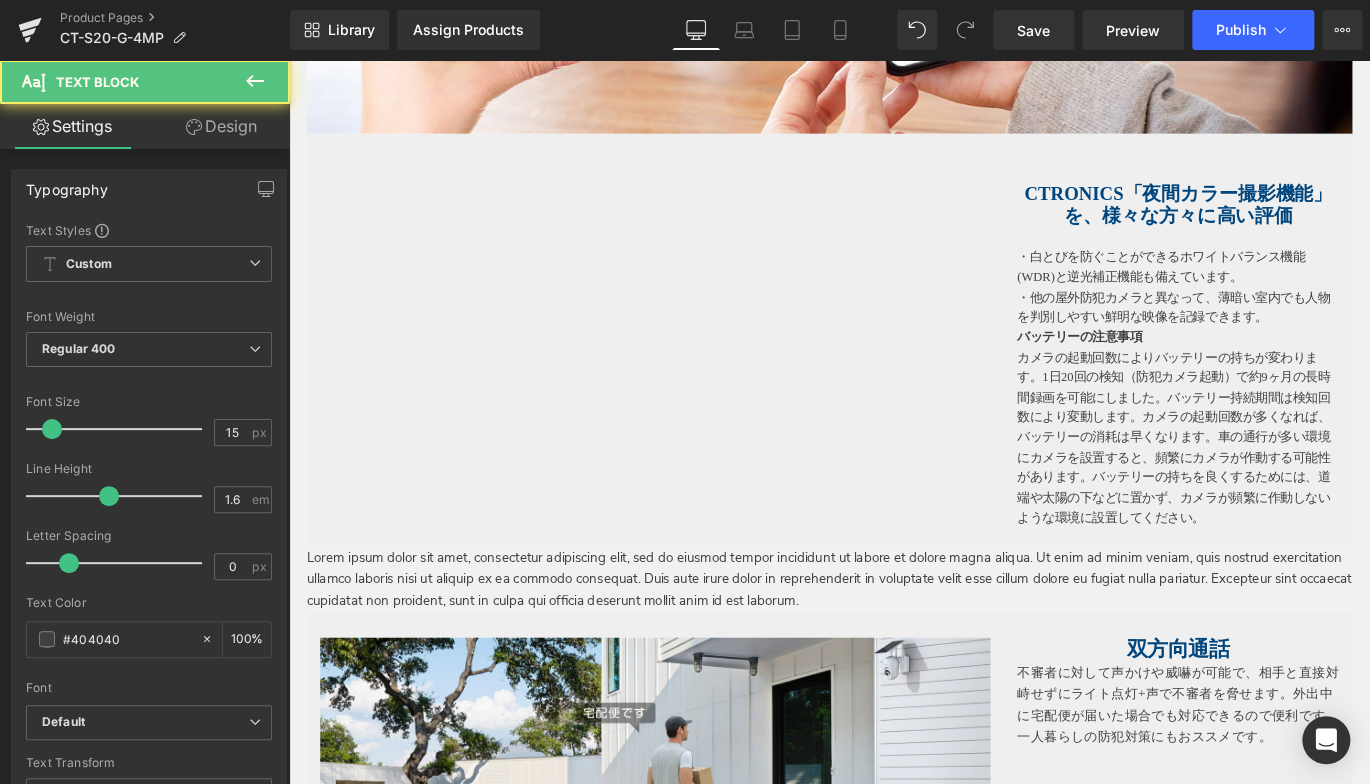 scroll, scrollTop: 4063, scrollLeft: 0, axis: vertical 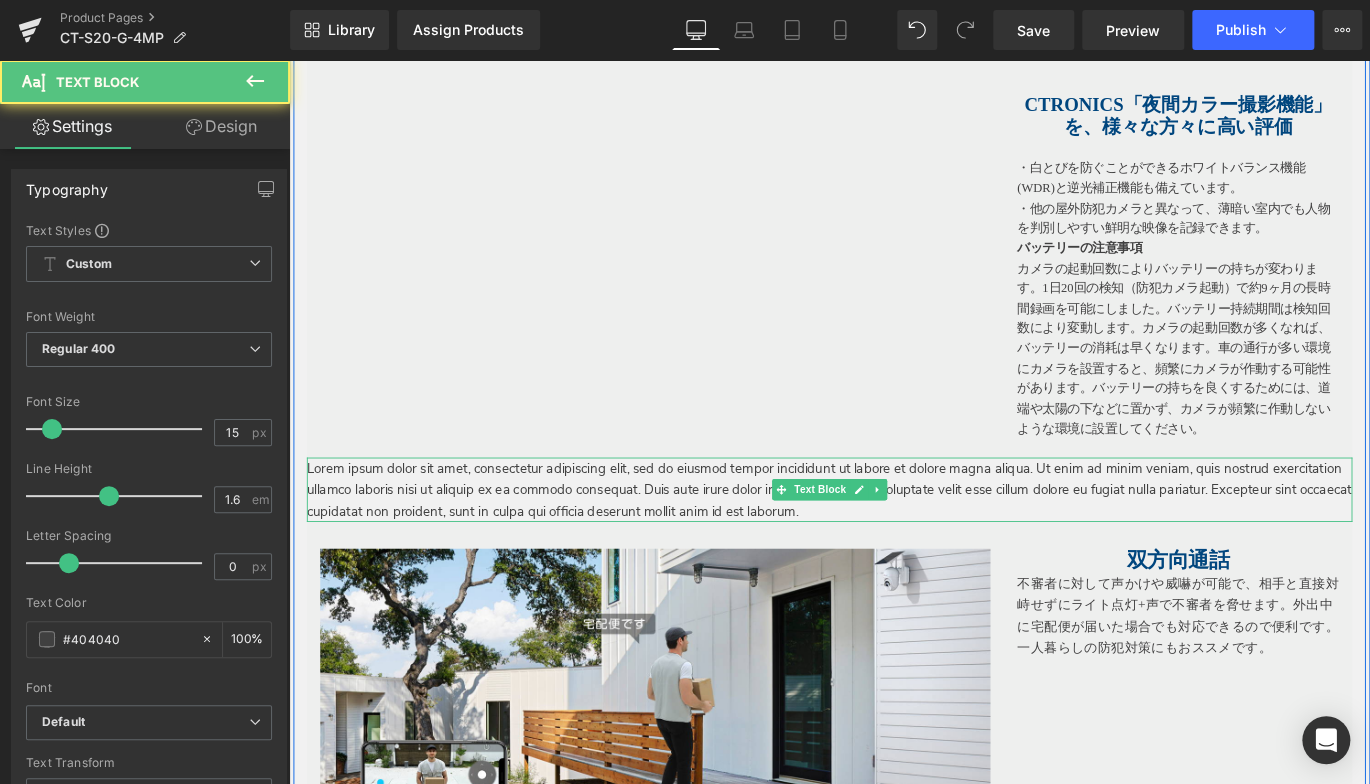 drag, startPoint x: 309, startPoint y: 486, endPoint x: 420, endPoint y: 503, distance: 112.29426 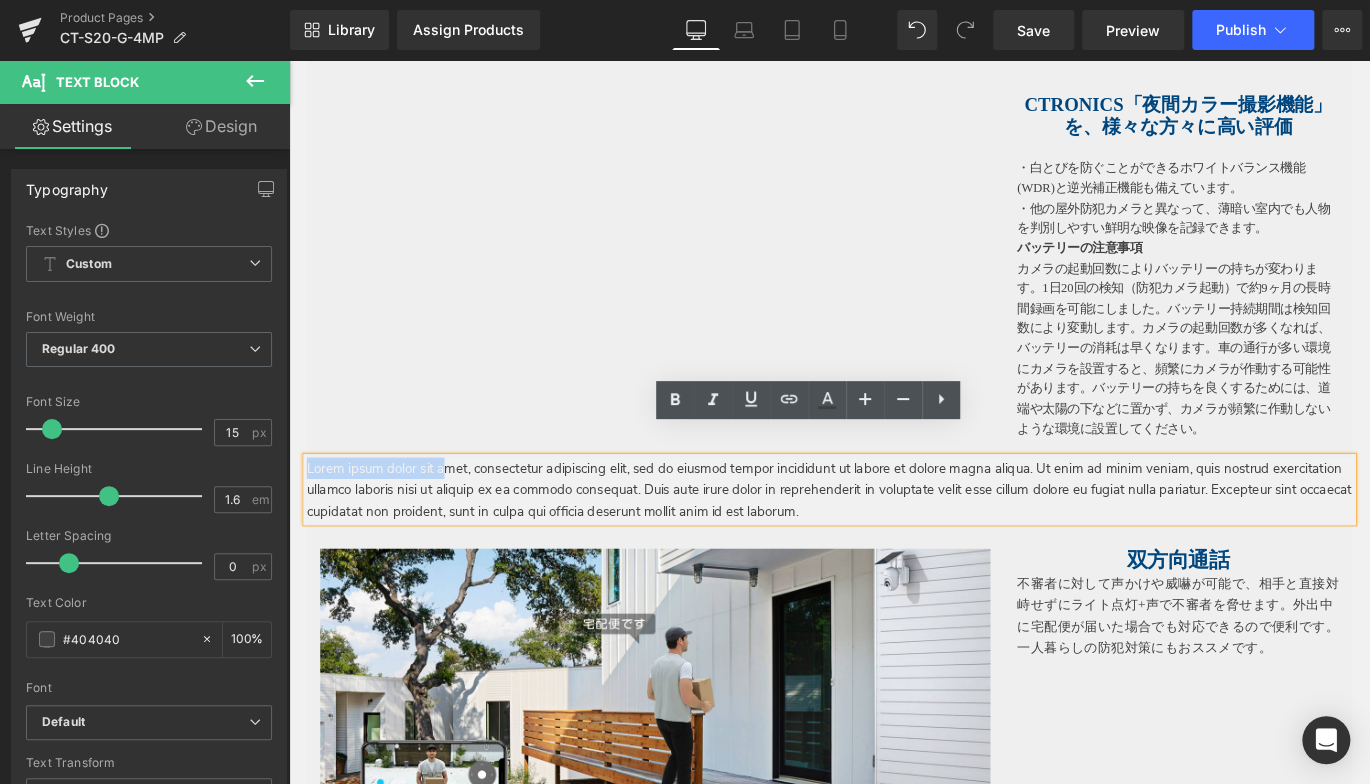 drag, startPoint x: 1151, startPoint y: 529, endPoint x: 230, endPoint y: 424, distance: 926.966 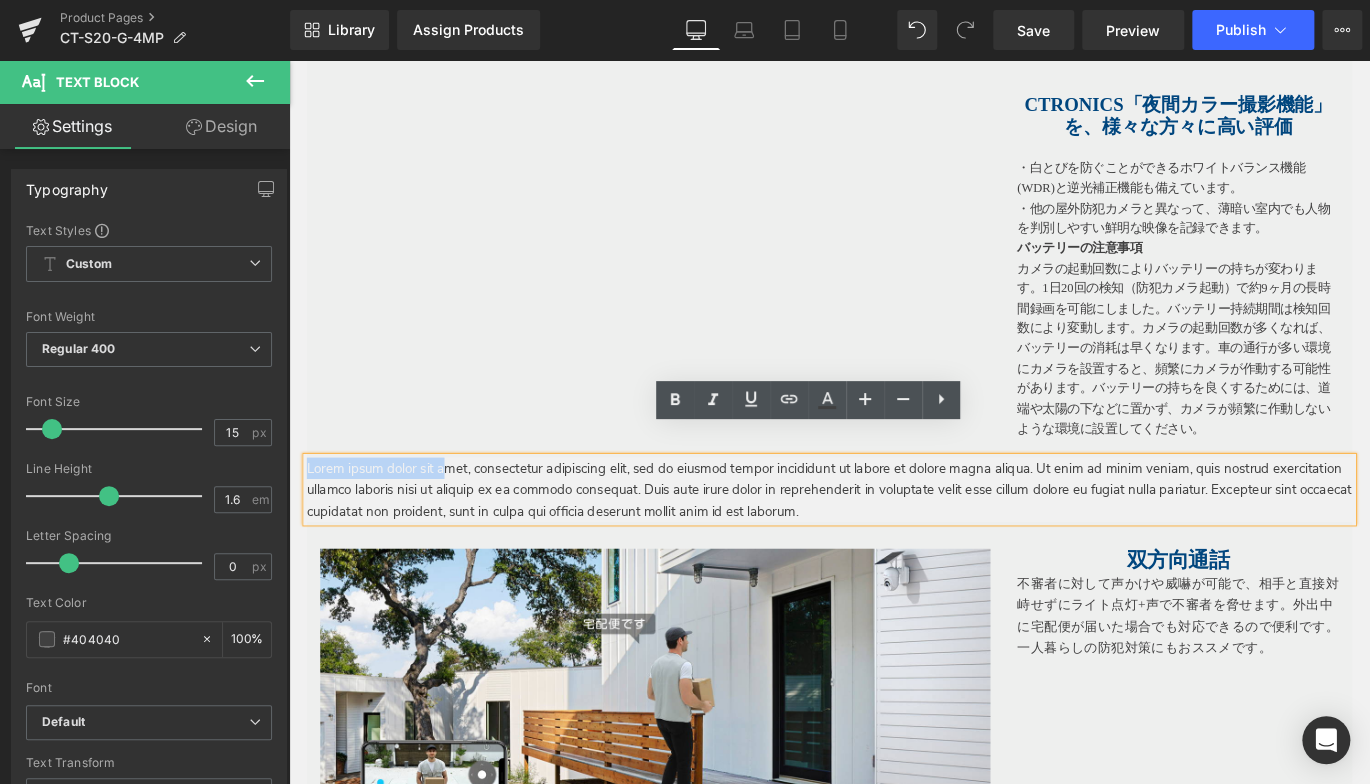 click on "メインコンテンツへ移動
ショッピングカート
現在カート内に商品はございません。
チェックアウト
カートの中の1つ以上のアイテムは、定期購入または後払い購入です。続行することにより、 キャンセルポリシー" at bounding box center (894, 950) 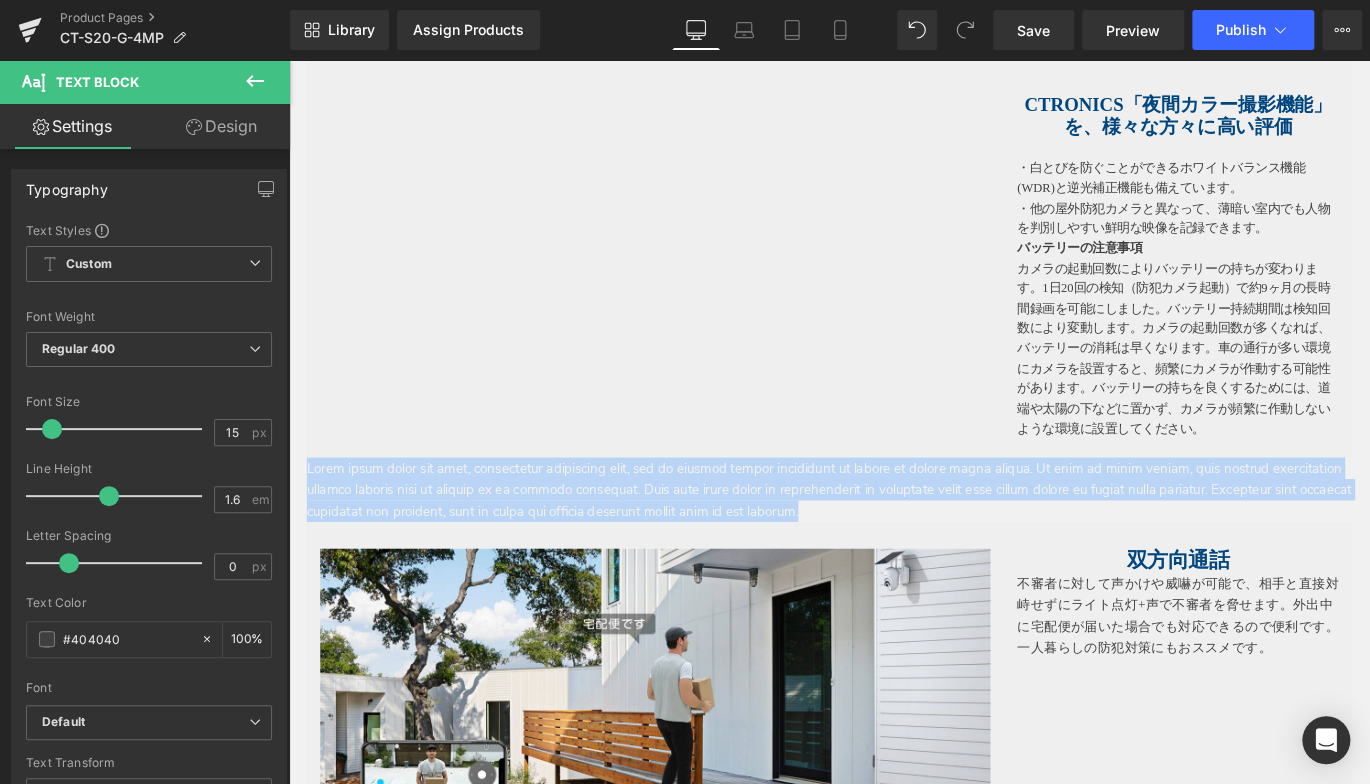 drag, startPoint x: 1079, startPoint y: 534, endPoint x: 270, endPoint y: 446, distance: 813.7721 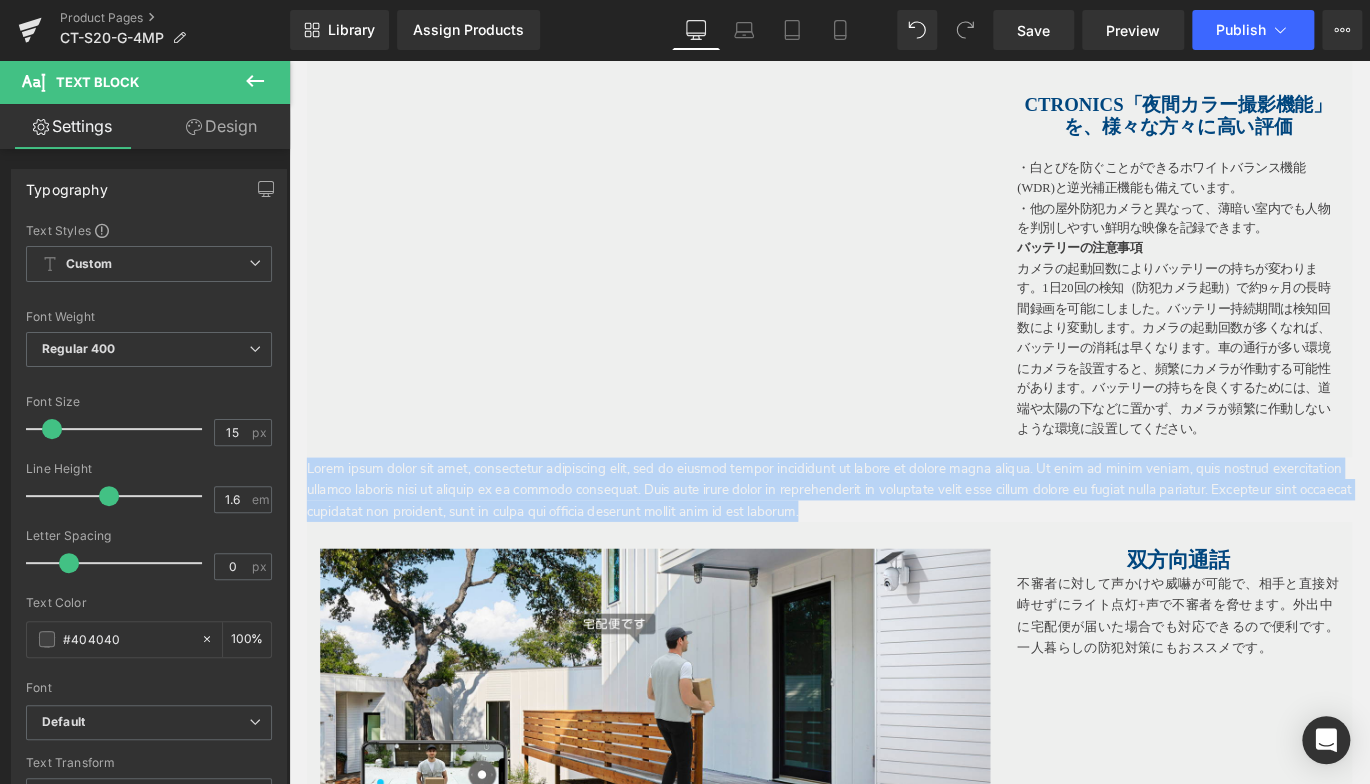 click on "メインコンテンツへ移動
ショッピングカート
現在カート内に商品はございません。
チェックアウト
カートの中の1つ以上のアイテムは、定期購入または後払い購入です。続行することにより、 キャンセルポリシー" at bounding box center (894, 950) 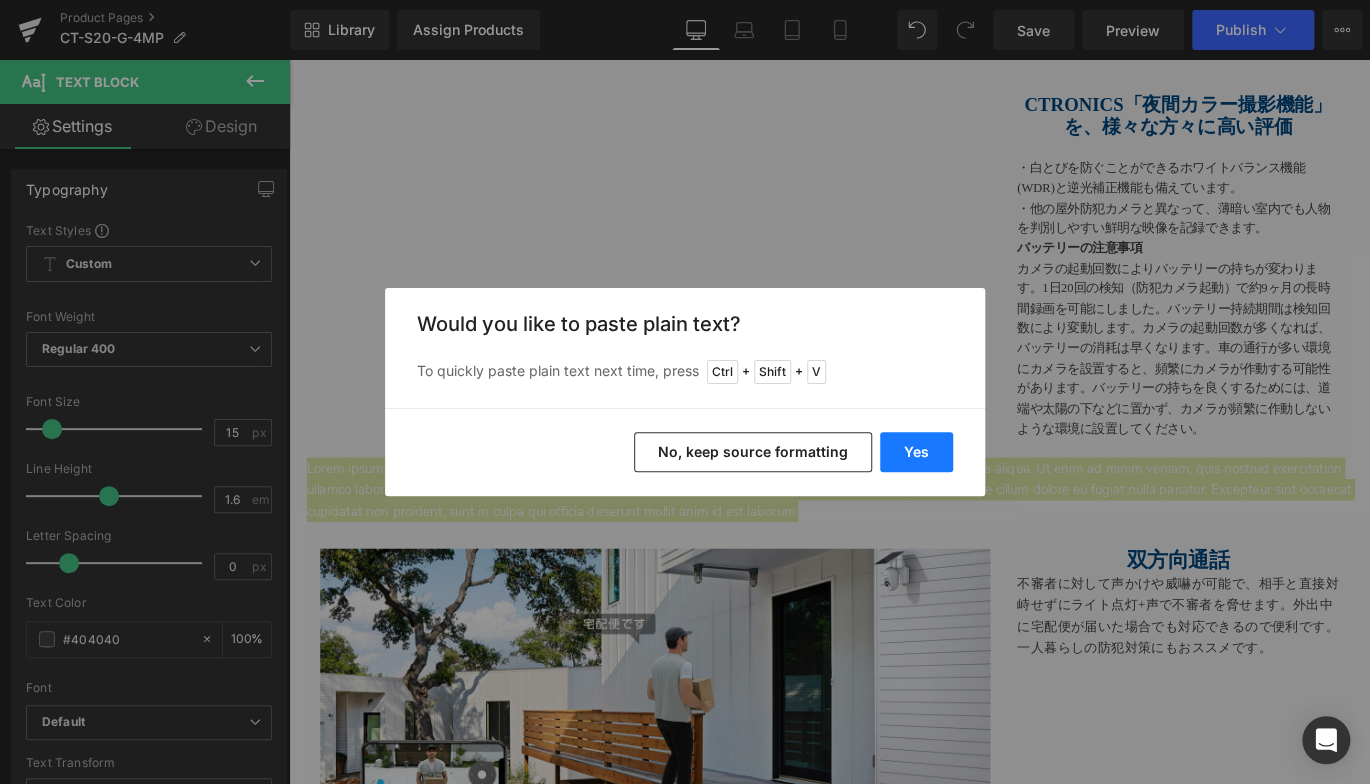 click on "Yes" at bounding box center [916, 452] 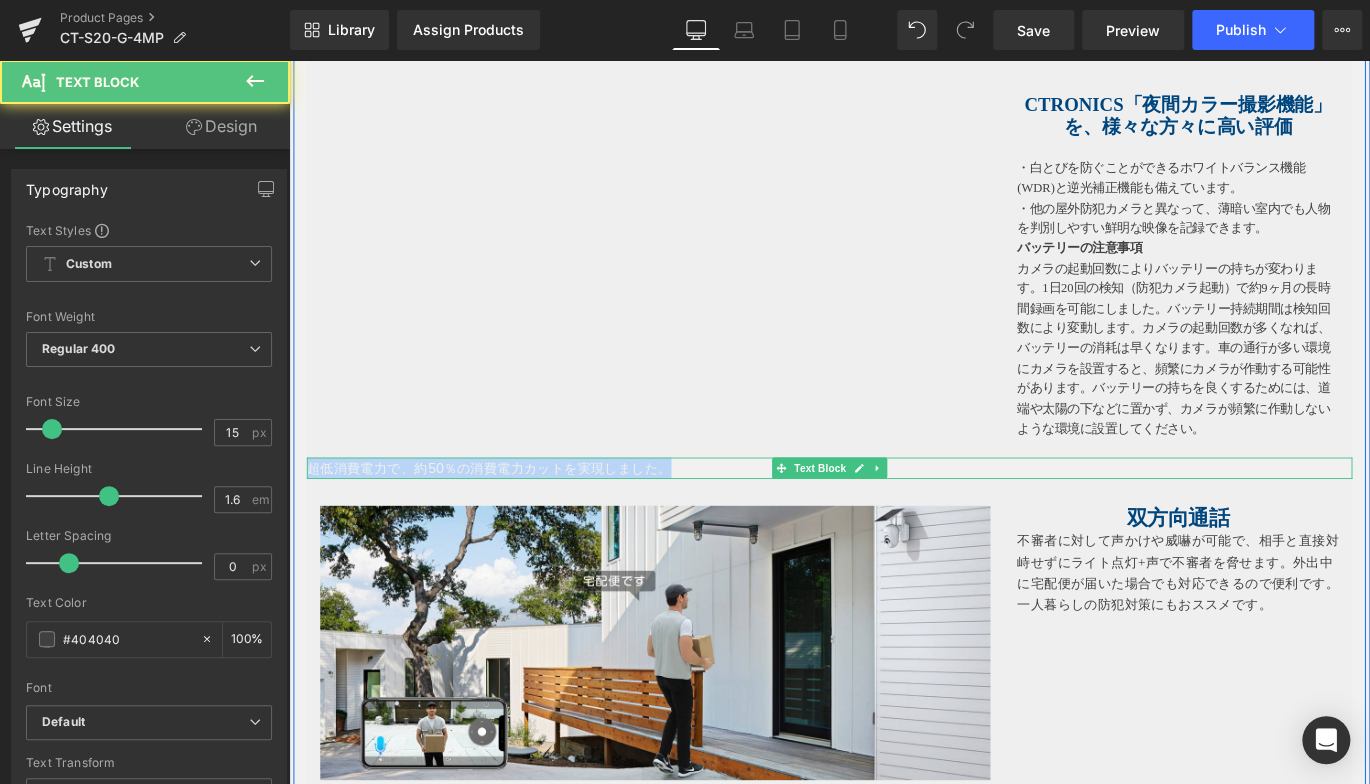 drag, startPoint x: 768, startPoint y: 487, endPoint x: 288, endPoint y: 483, distance: 480.01666 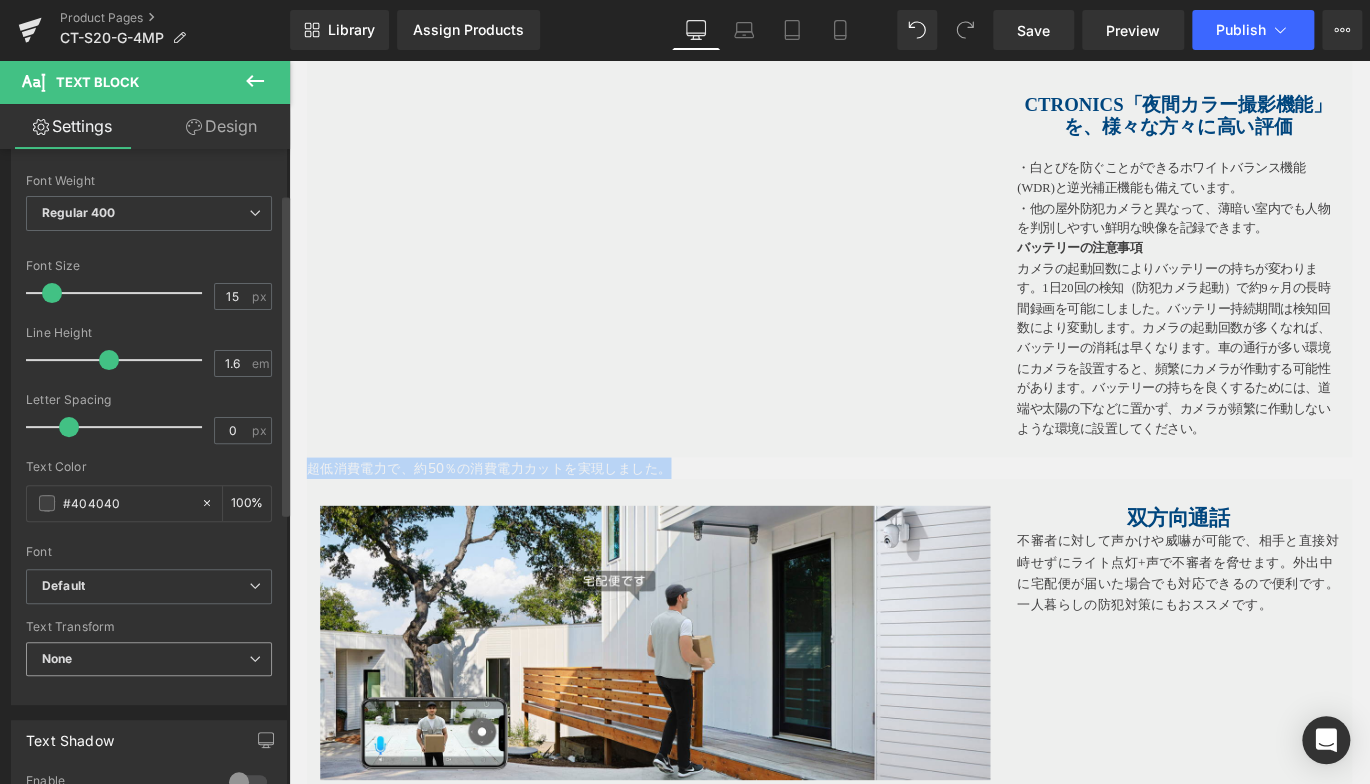scroll, scrollTop: 300, scrollLeft: 0, axis: vertical 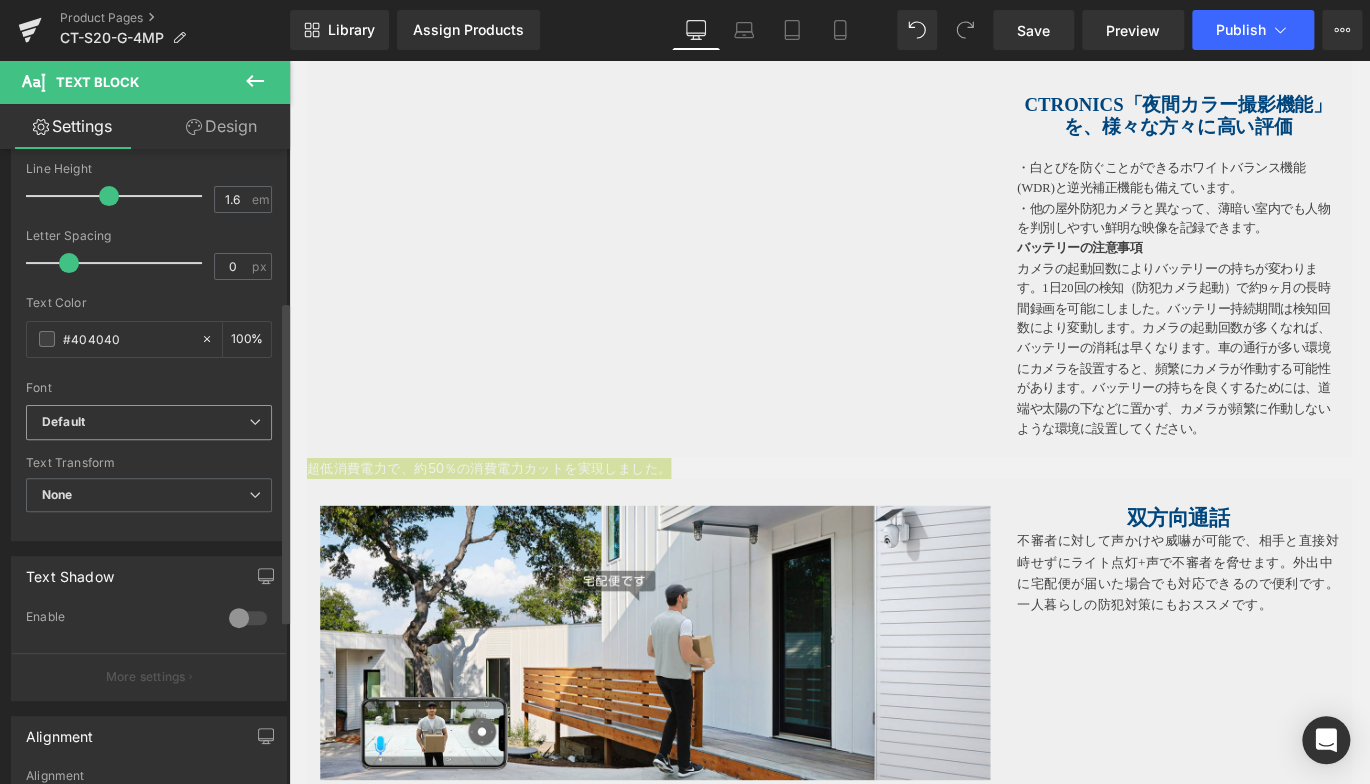 click on "Default" at bounding box center (149, 422) 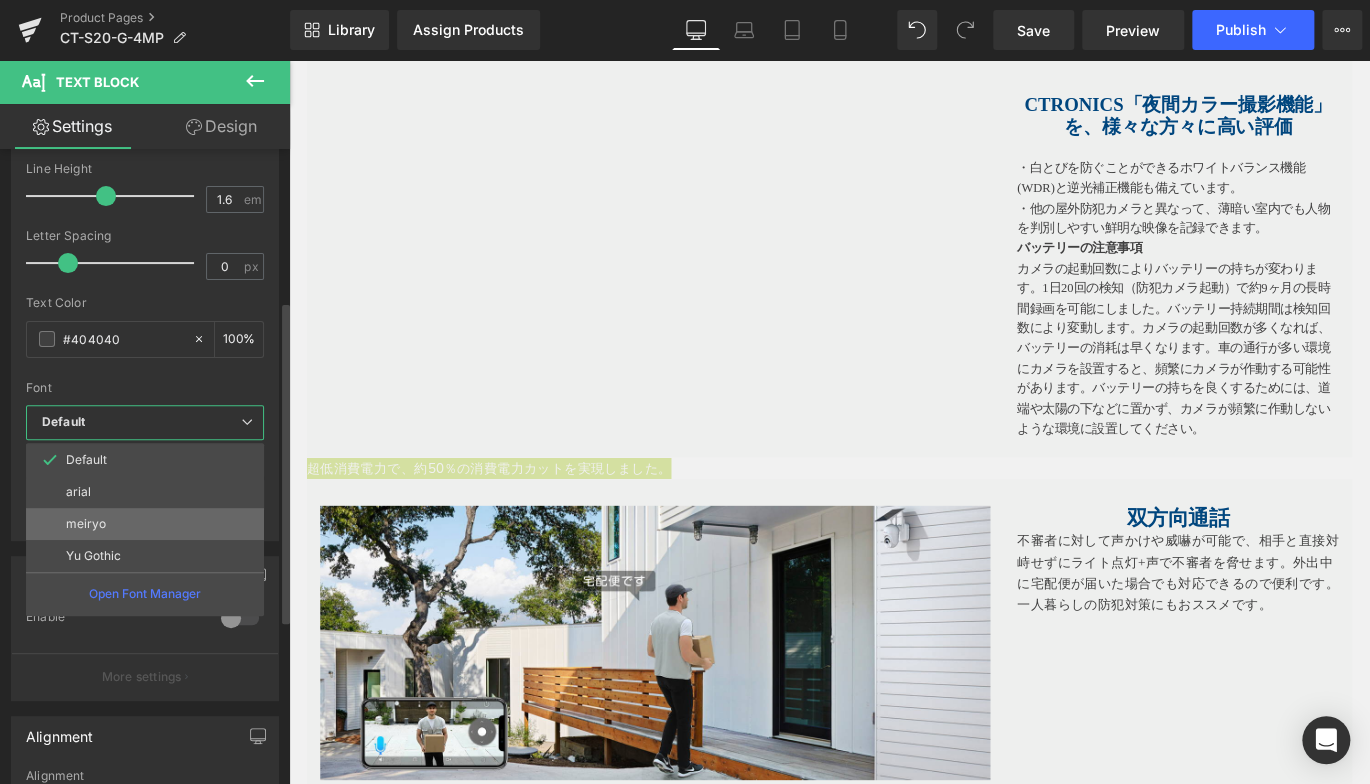 click on "meiryo" at bounding box center (145, 524) 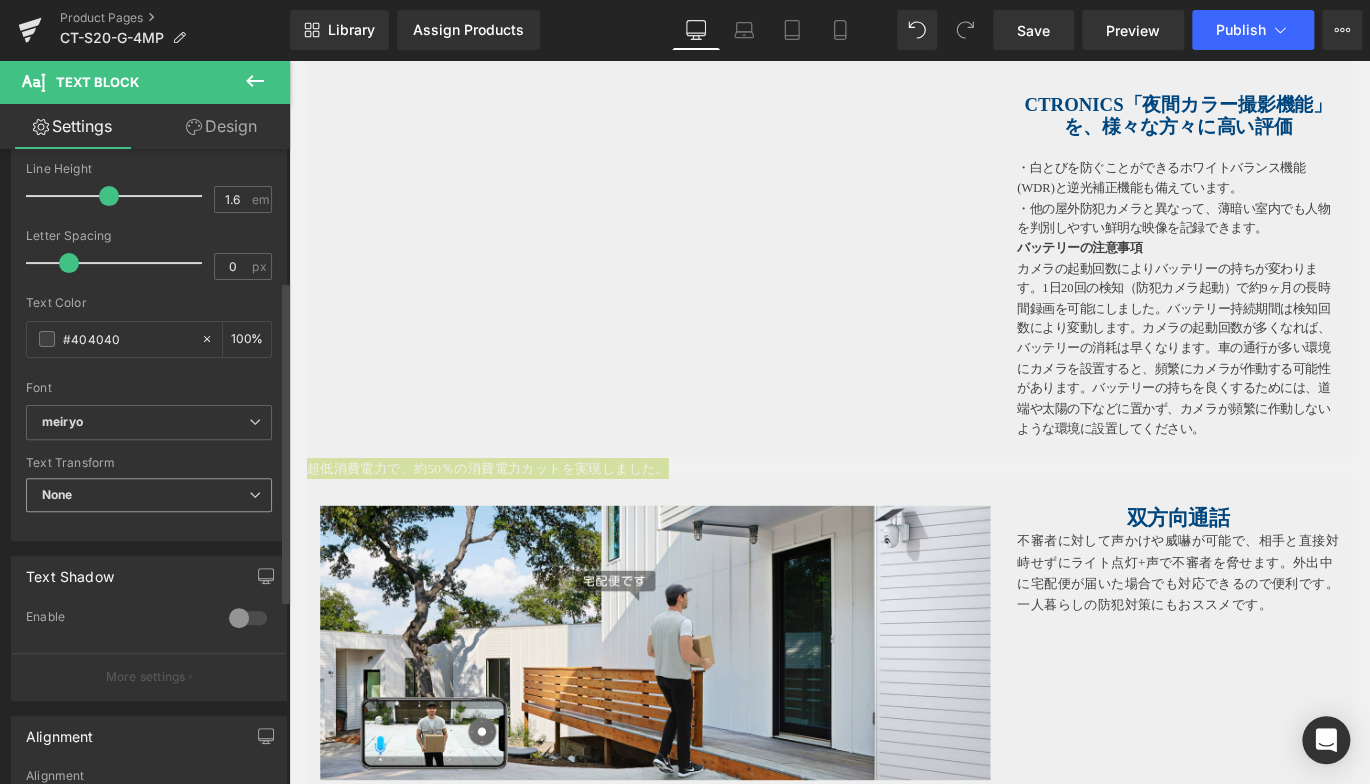 scroll, scrollTop: 0, scrollLeft: 0, axis: both 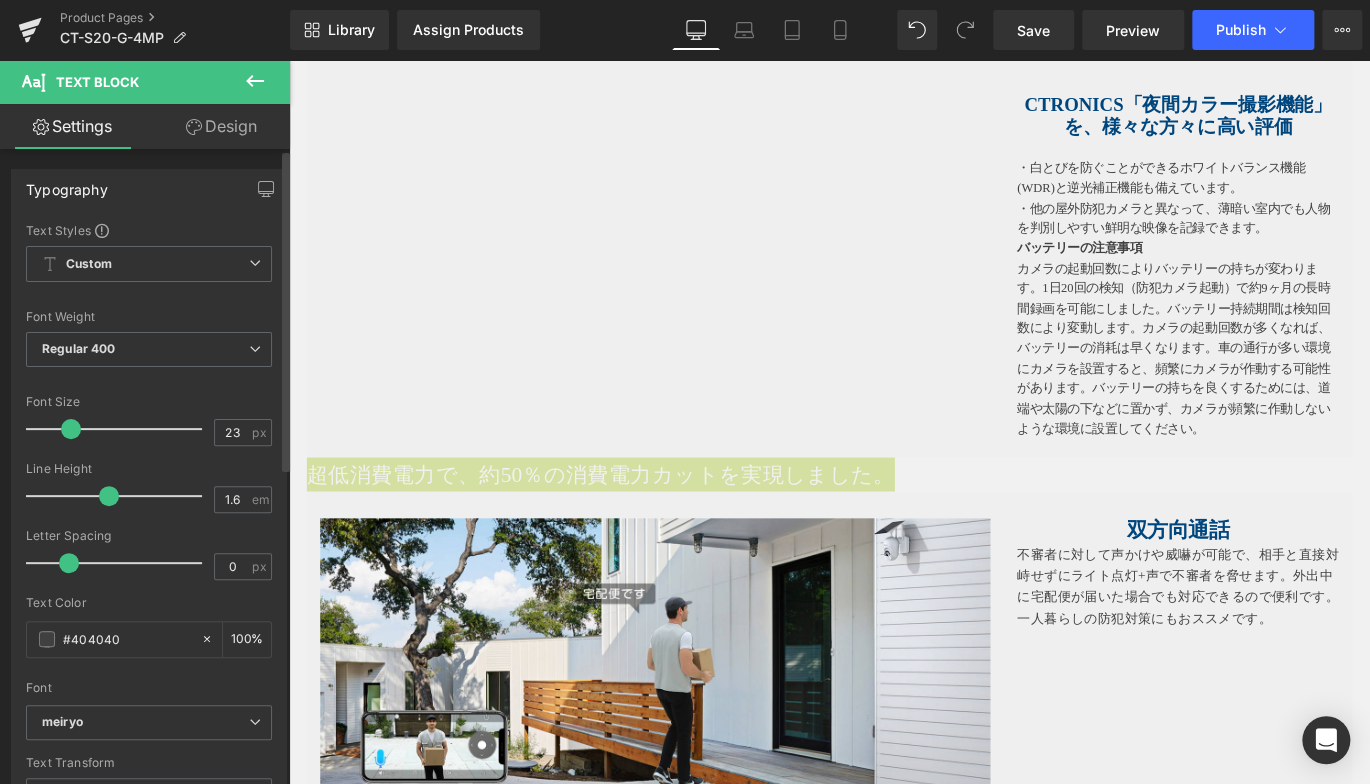 type on "22" 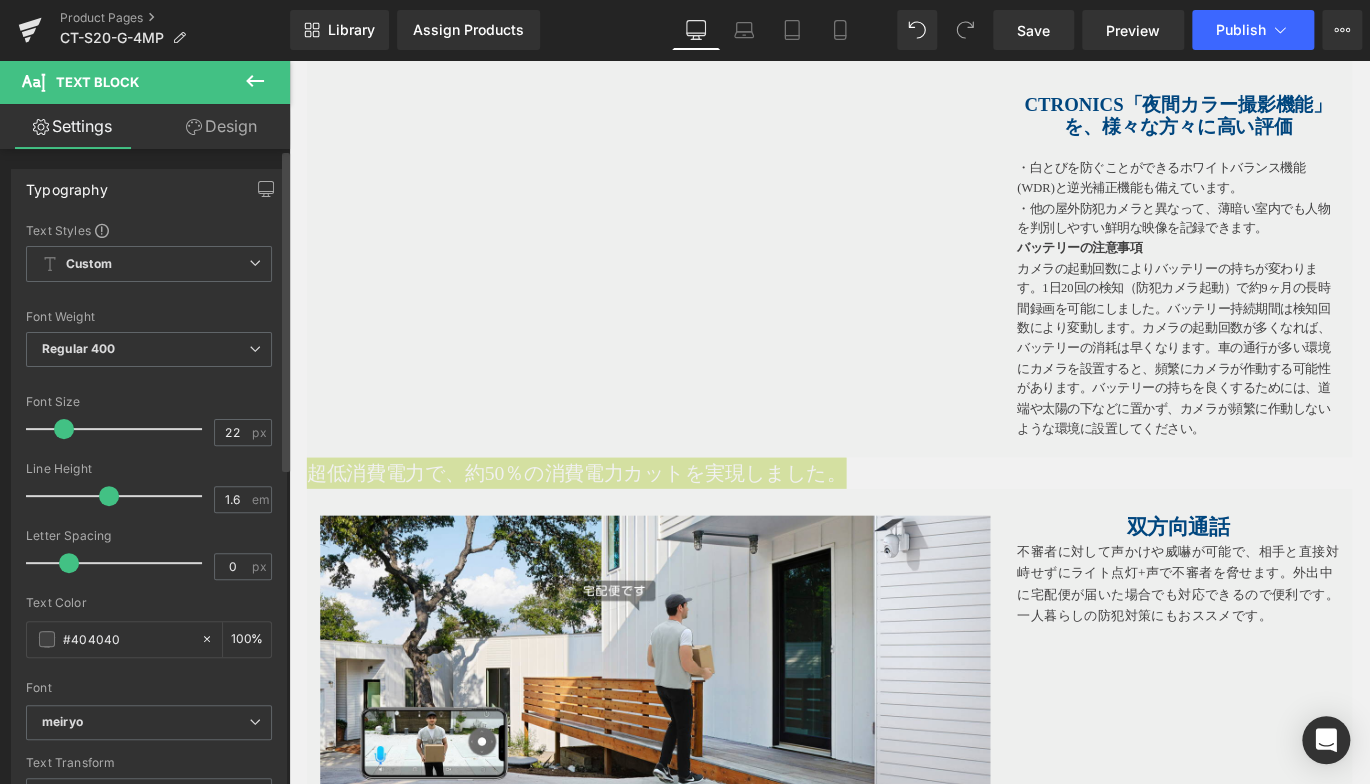 drag, startPoint x: 52, startPoint y: 433, endPoint x: 64, endPoint y: 441, distance: 14.422205 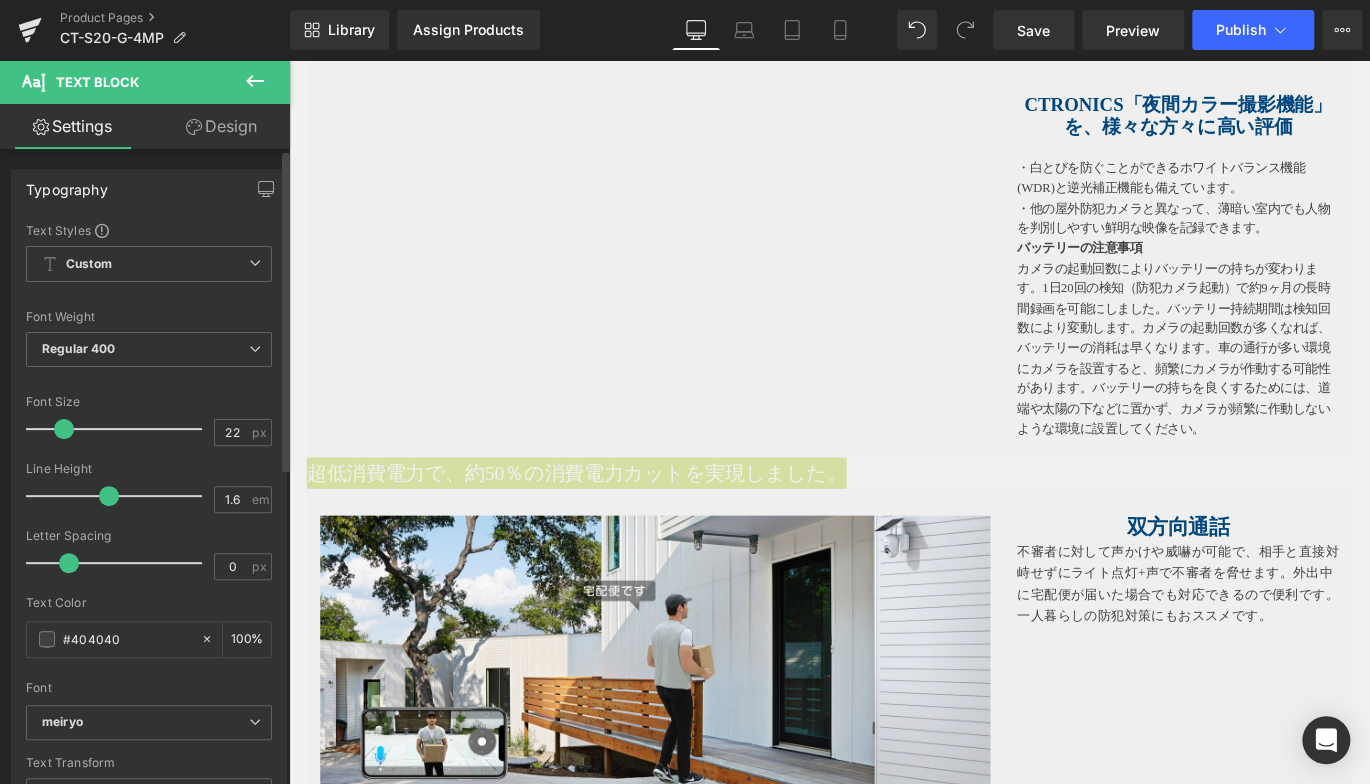click at bounding box center [119, 429] 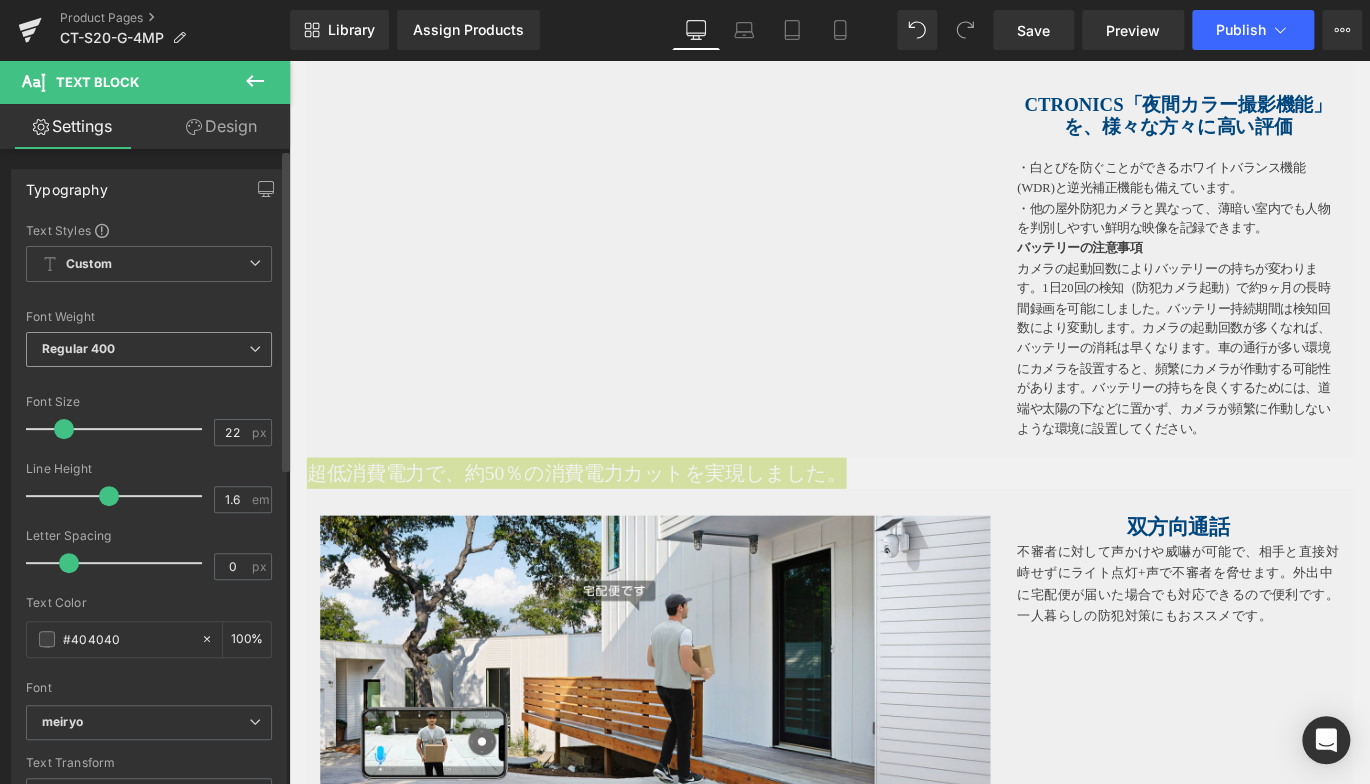 click on "Regular 400" at bounding box center [149, 349] 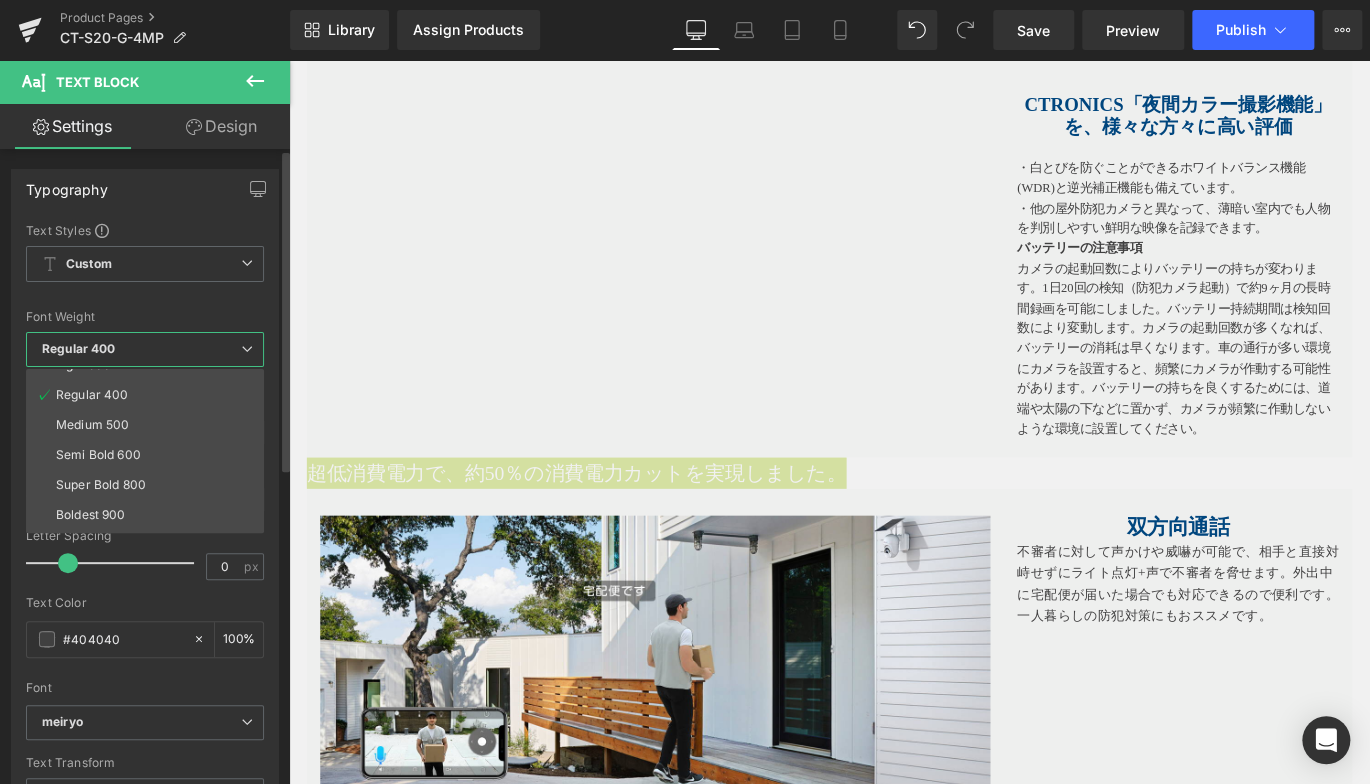 scroll, scrollTop: 165, scrollLeft: 0, axis: vertical 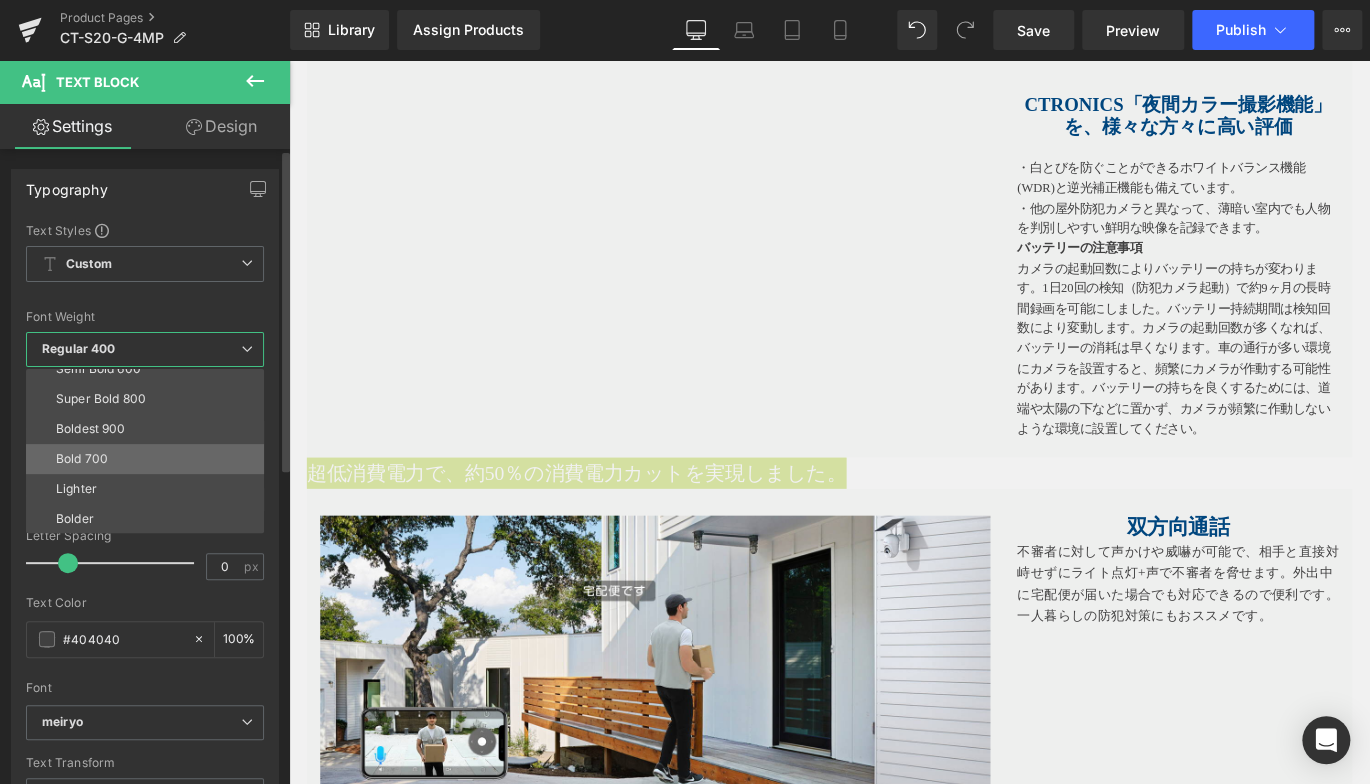 click on "Bold 700" at bounding box center [149, 459] 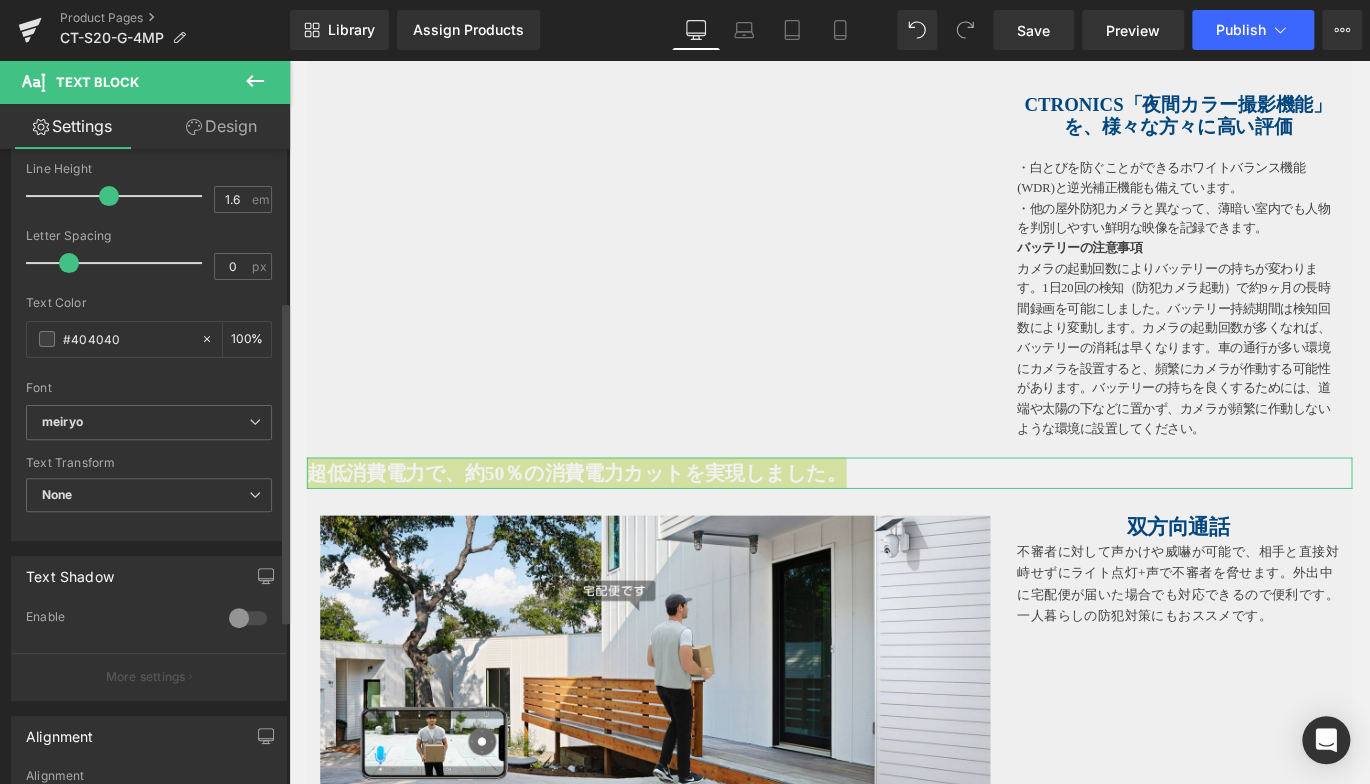 scroll, scrollTop: 600, scrollLeft: 0, axis: vertical 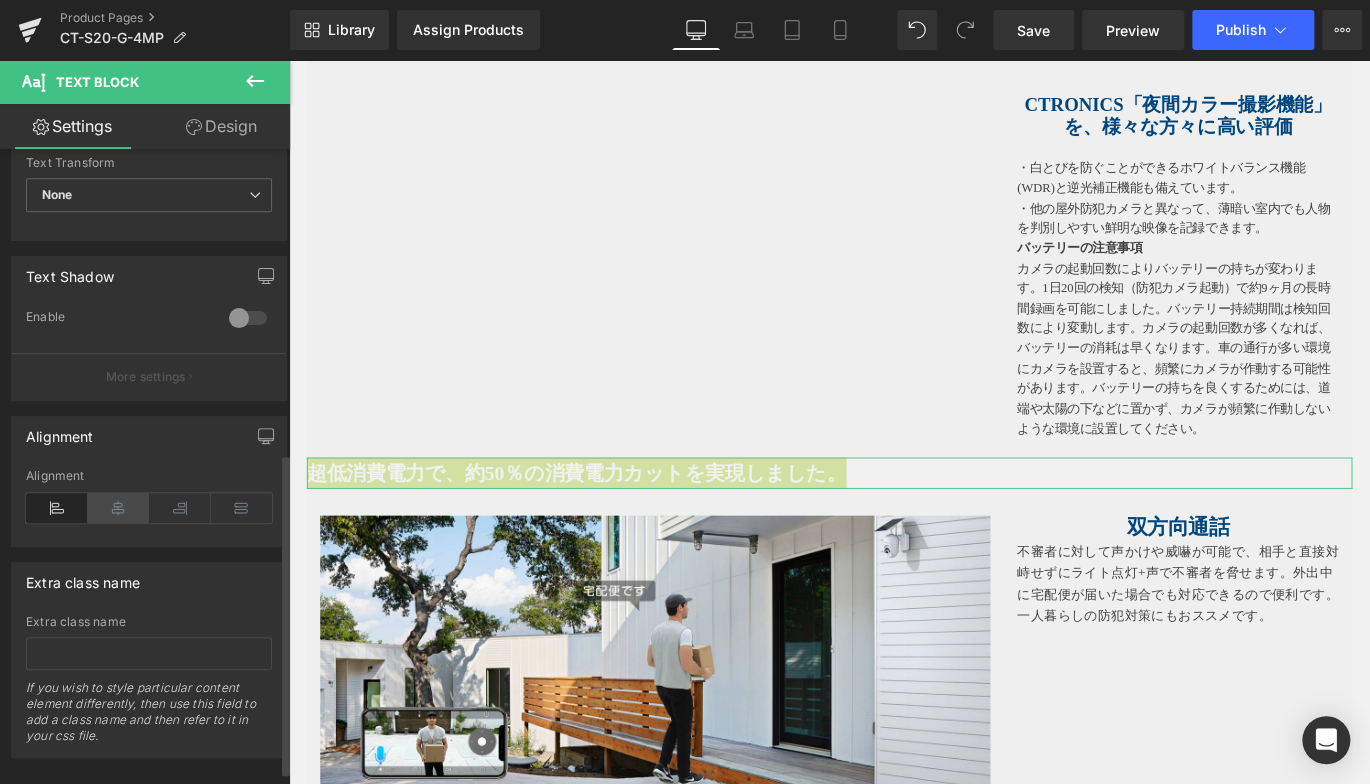 click at bounding box center (119, 508) 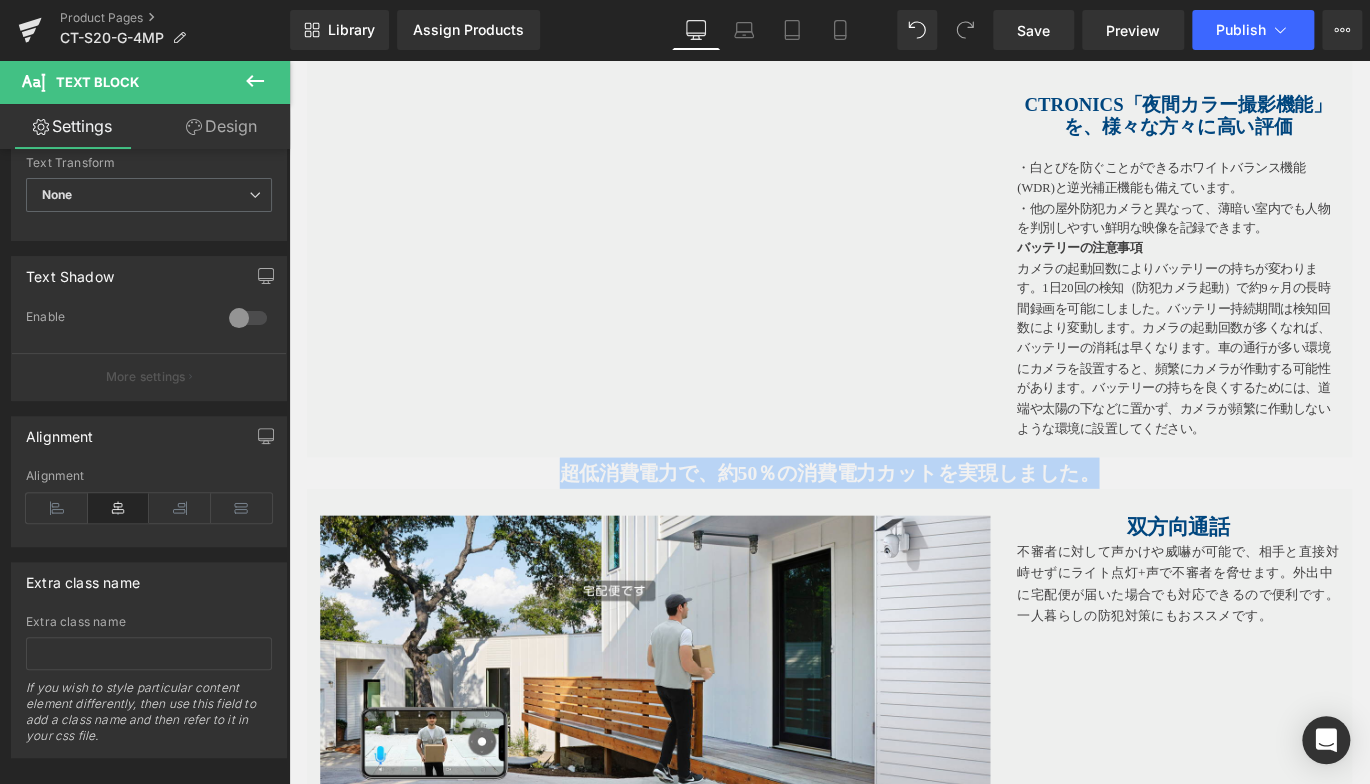 click on "Heading" at bounding box center [1284, 111] 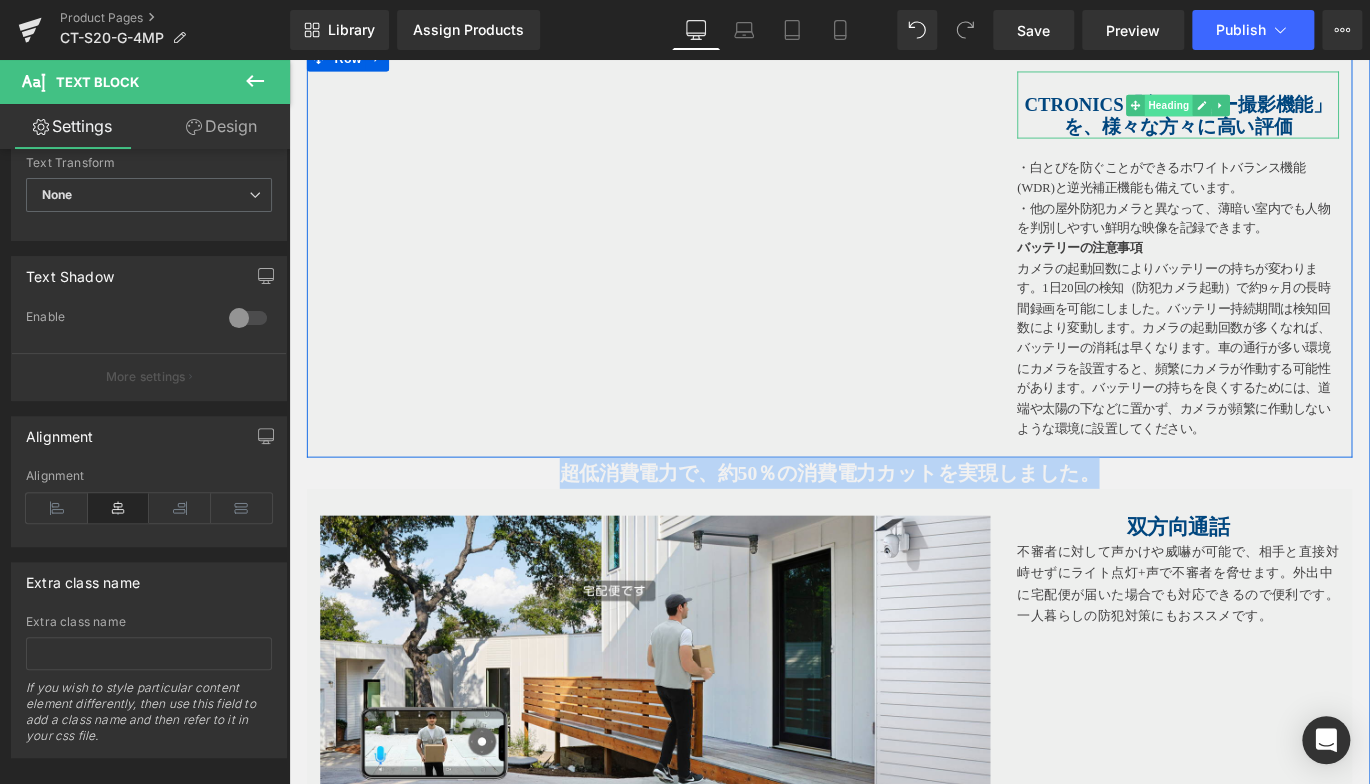 click on "Heading" at bounding box center [1274, 111] 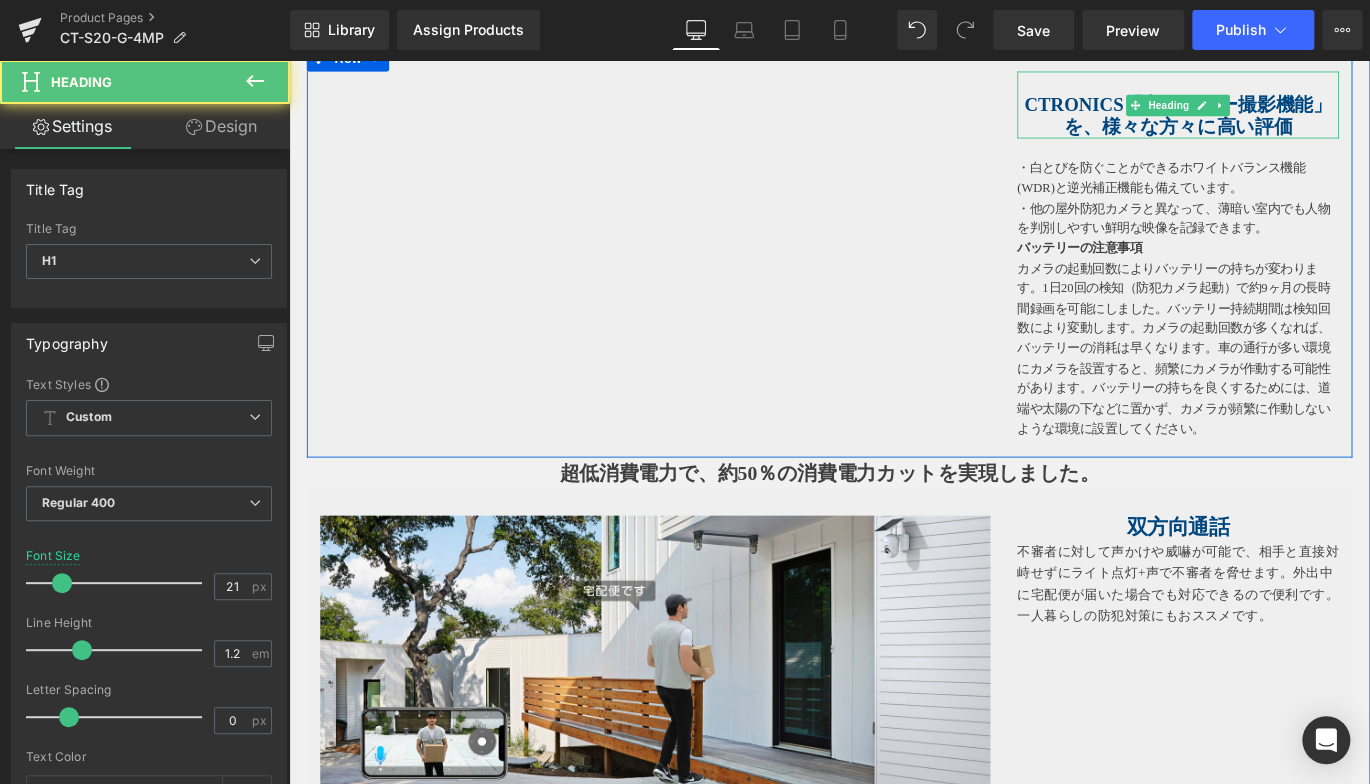click on "Ctronics「夜間カラー撮影機能」を、様々な方々に高い評価" at bounding box center (1284, 122) 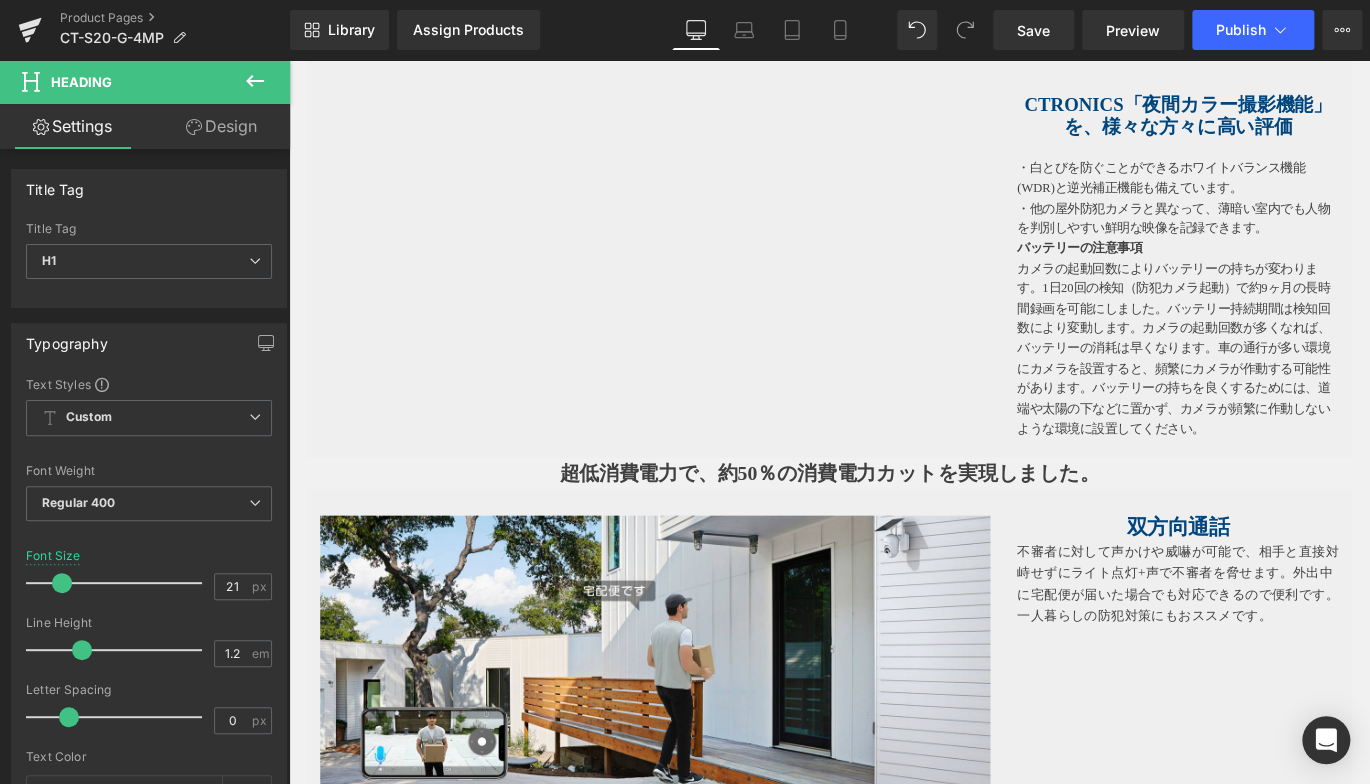 click on "Design" at bounding box center (221, 126) 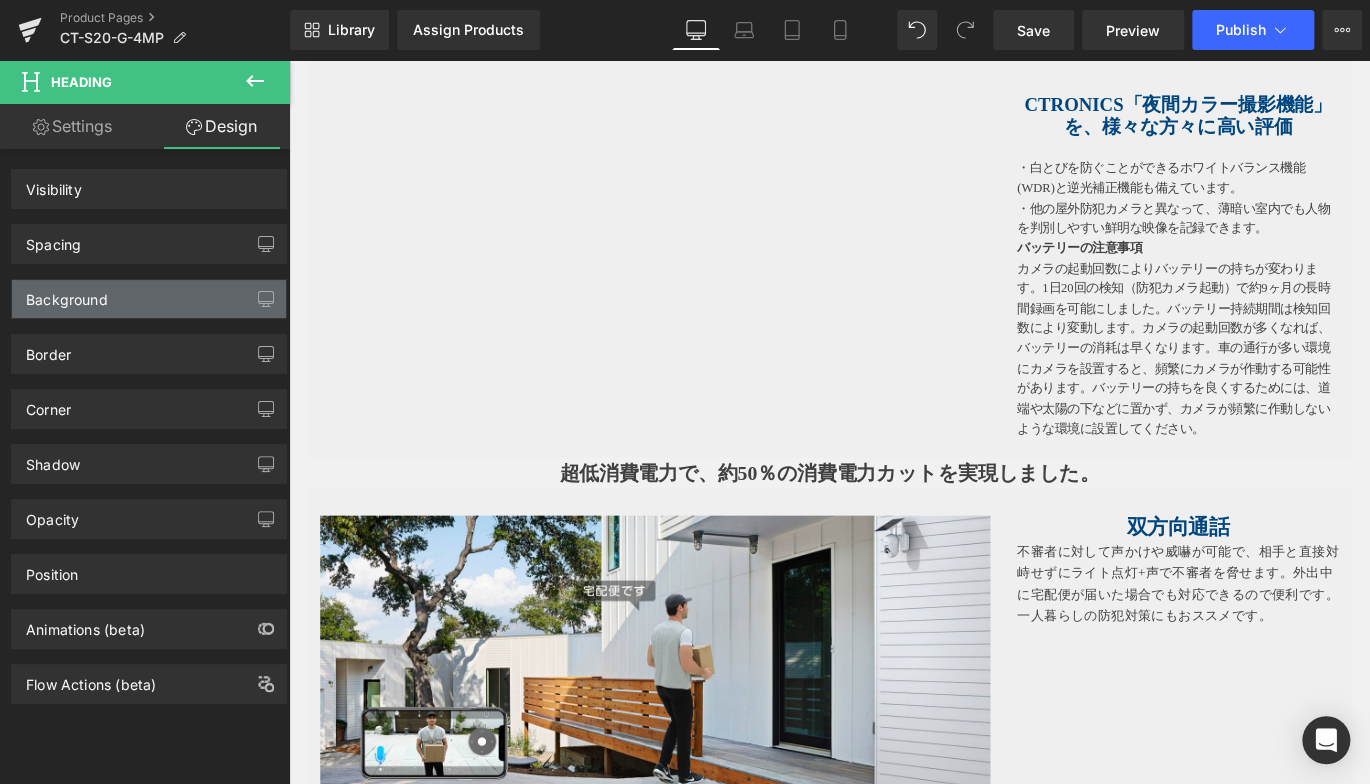 click on "Background" at bounding box center (149, 299) 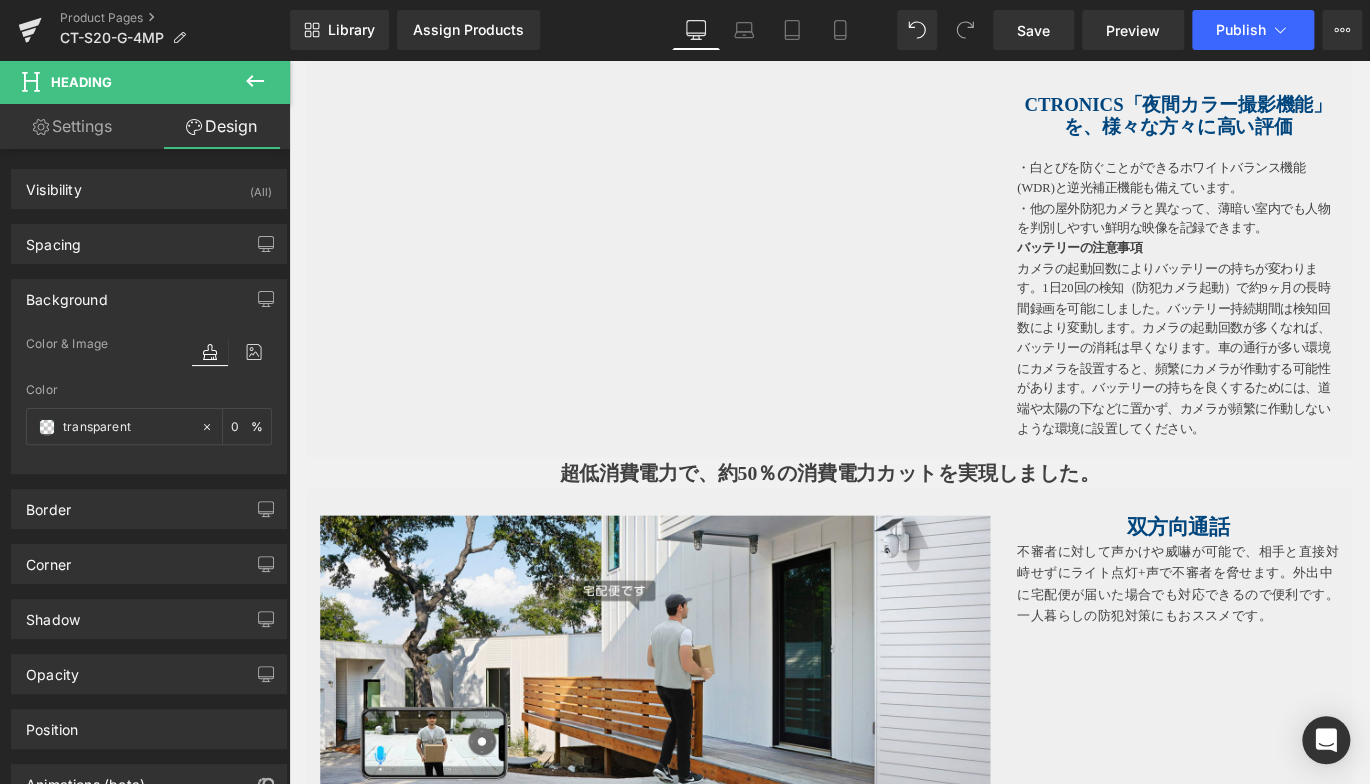 type on "transparent" 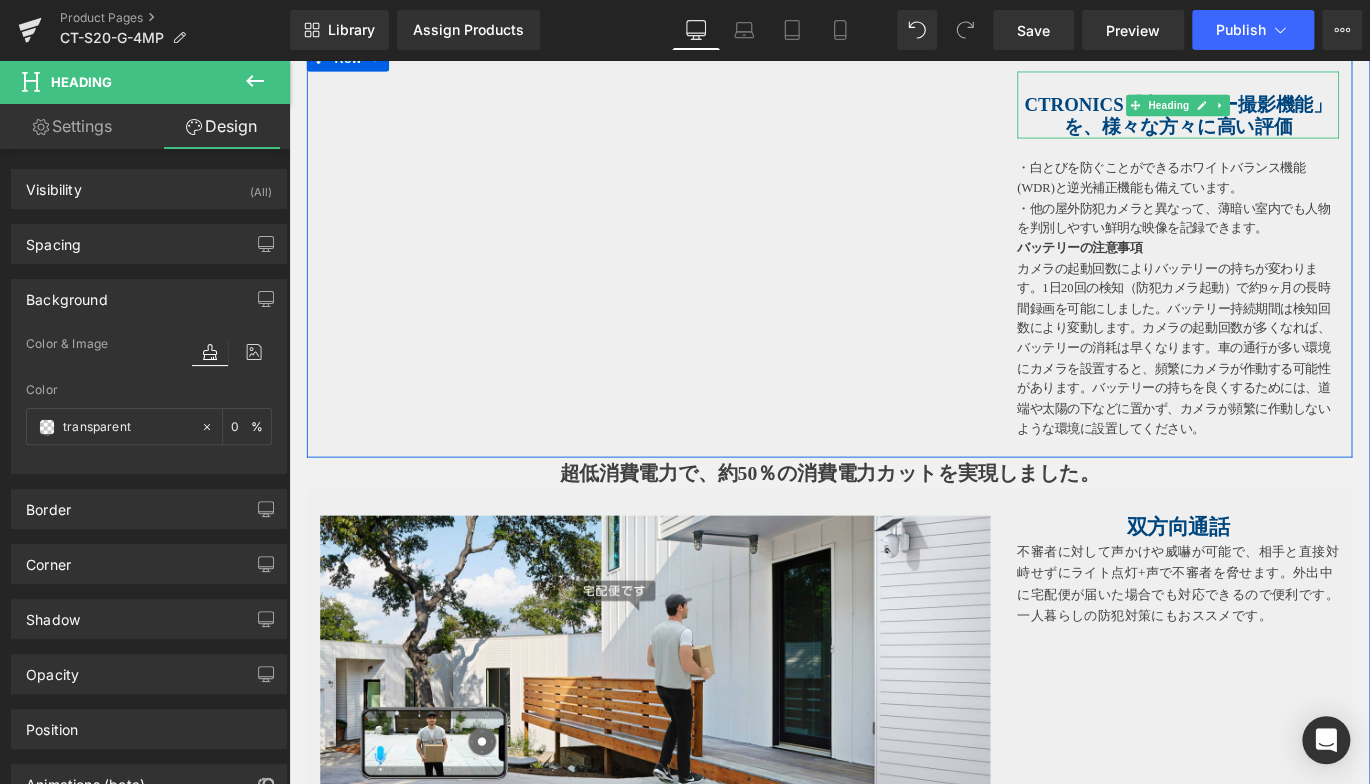 click on "Ctronics「夜間カラー撮影機能」を、様々な方々に高い評価" at bounding box center [1284, 122] 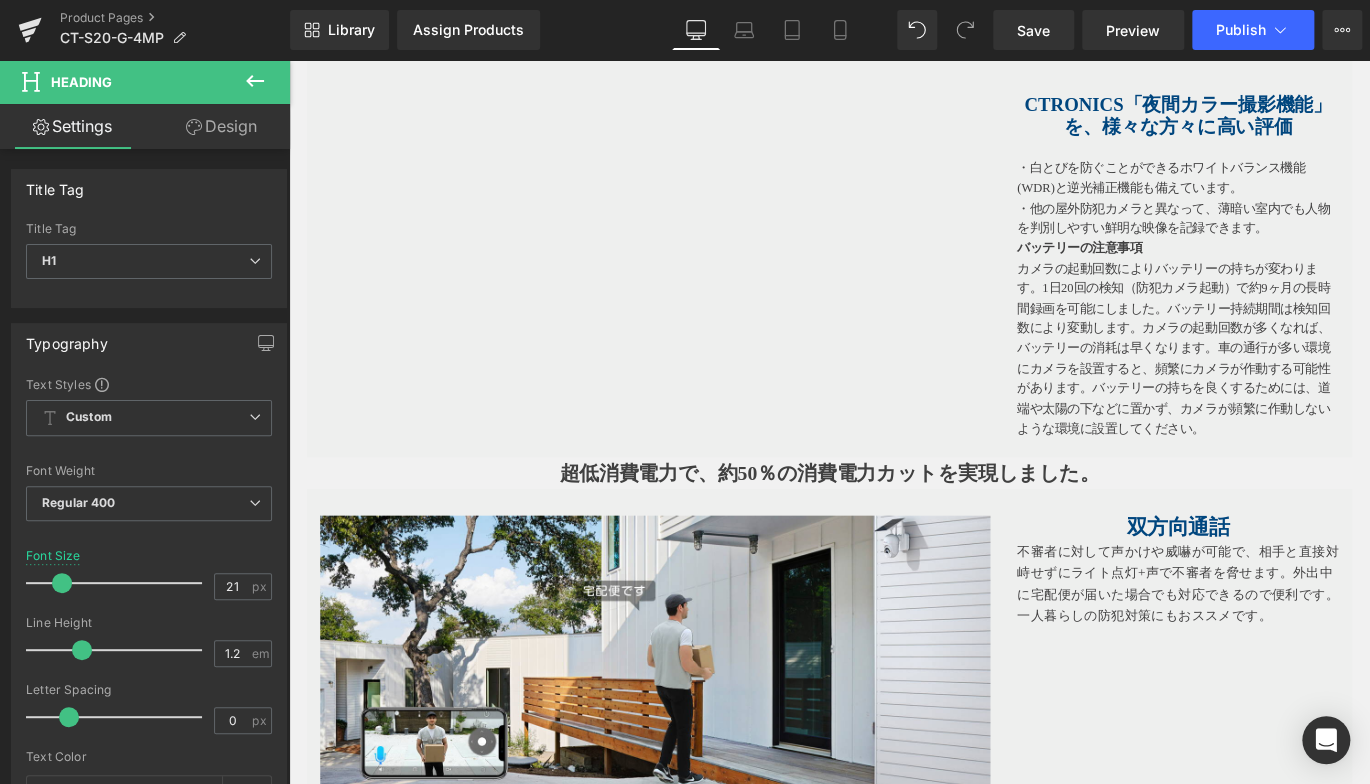 click on "Design" at bounding box center (221, 126) 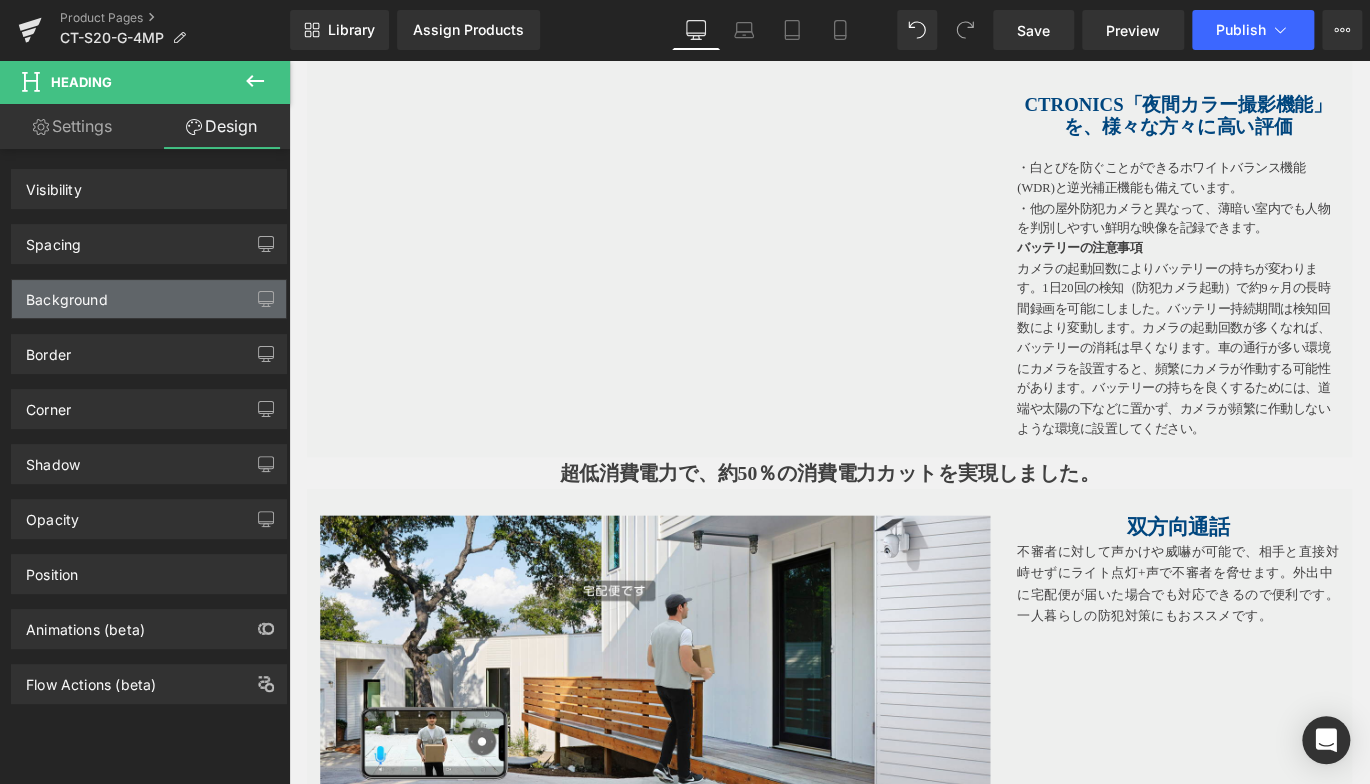 click on "Background" at bounding box center [67, 294] 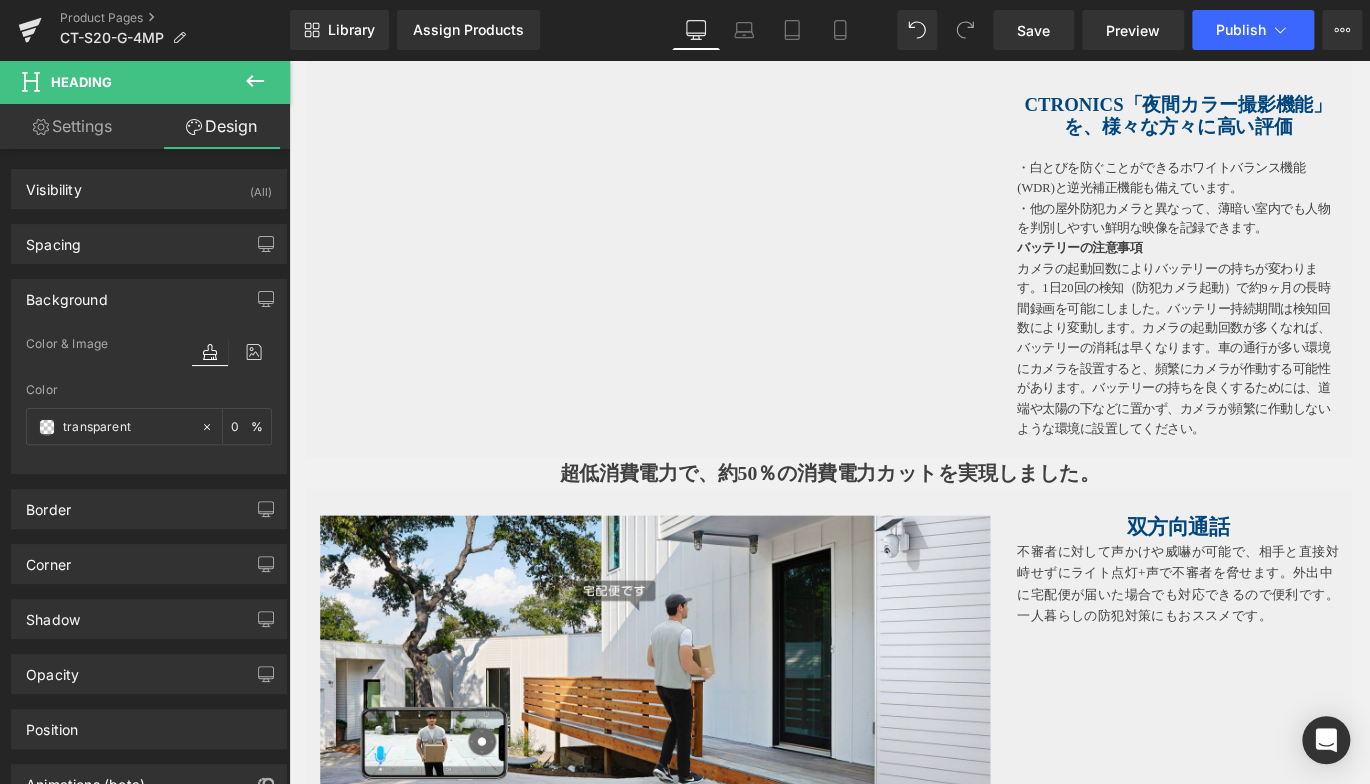 type on "transparent" 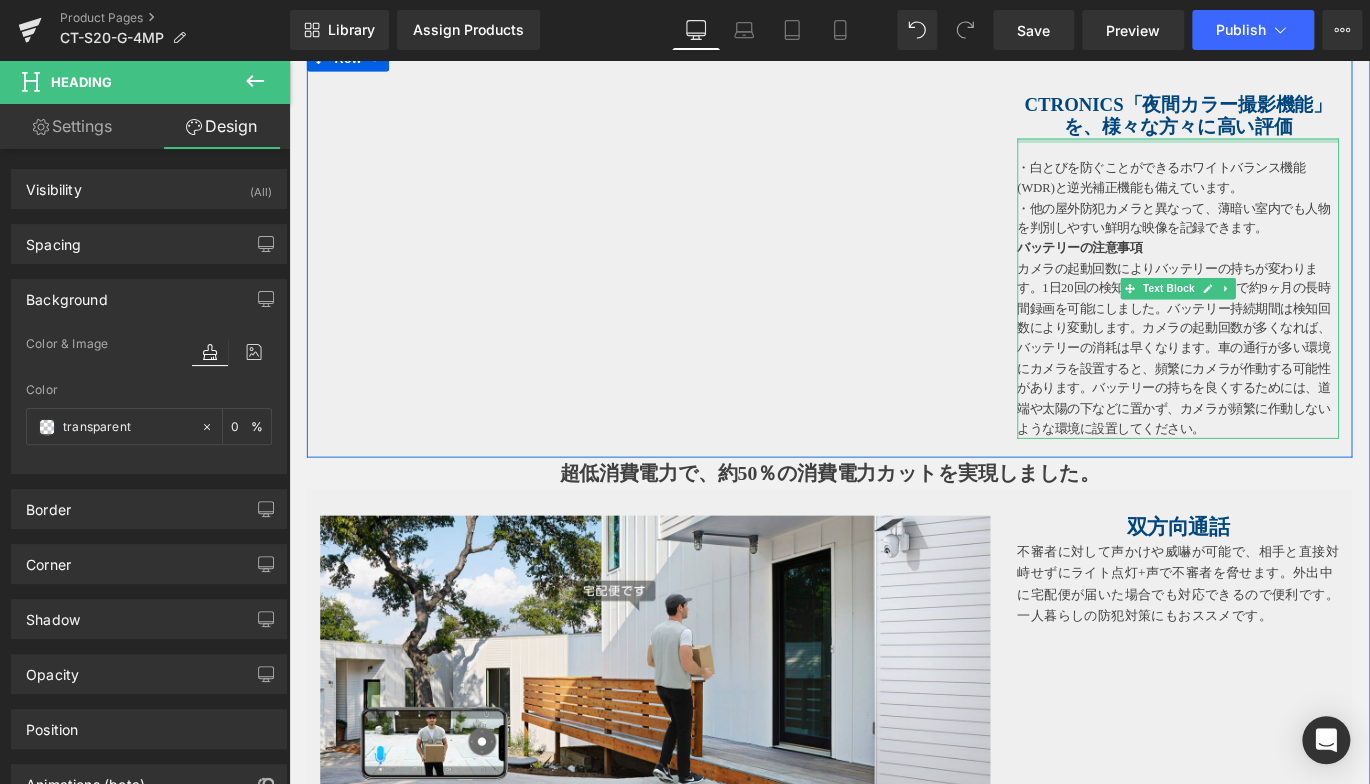 click on "Ctronics「夜間カラー撮影機能」を、様々な方々に高い評価" at bounding box center [1284, 122] 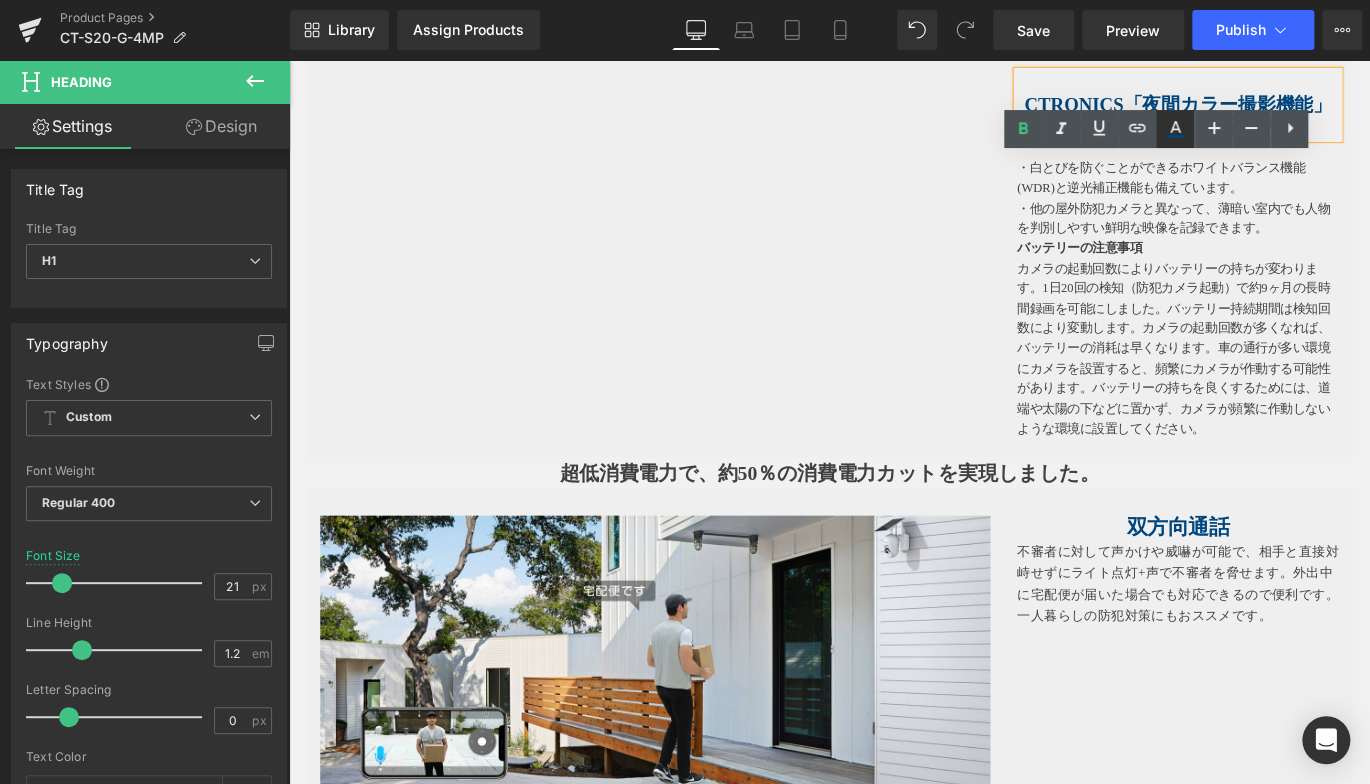 click 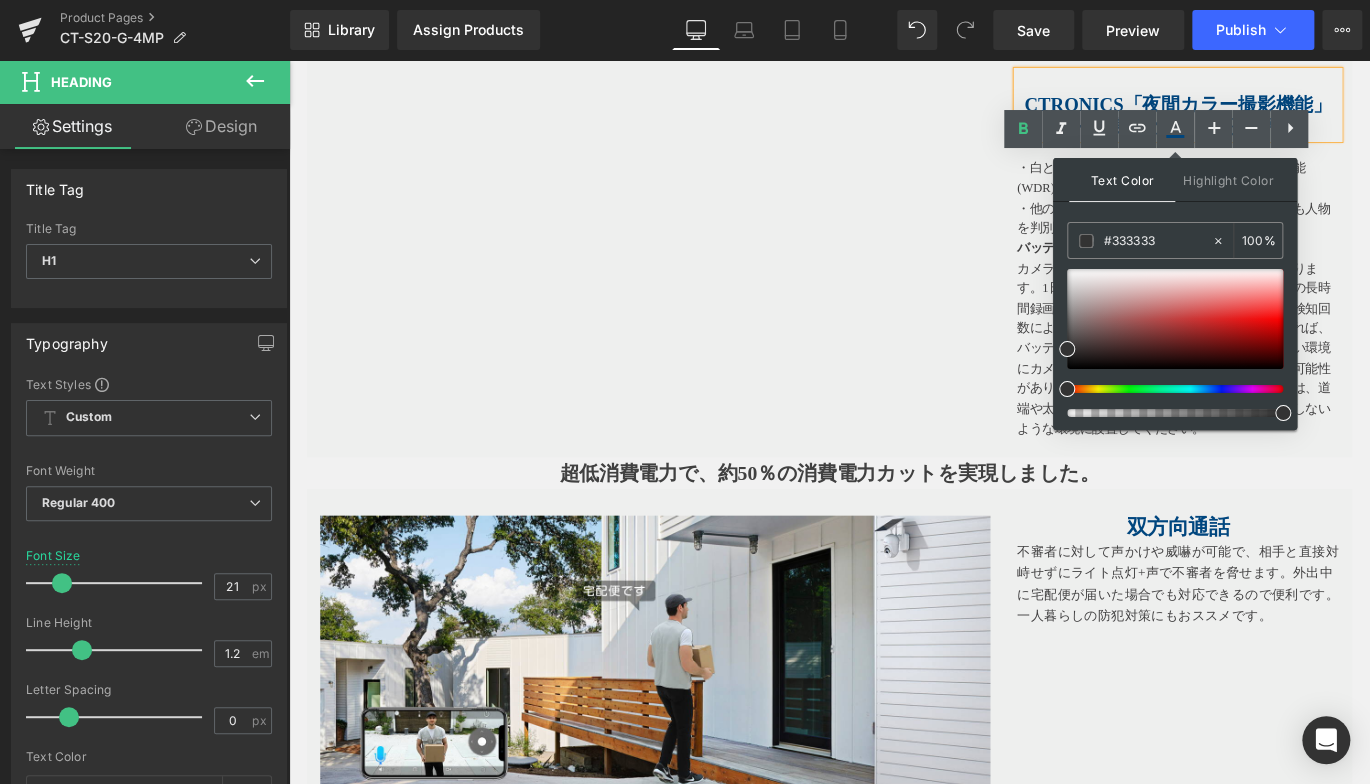 click at bounding box center (289, 60) 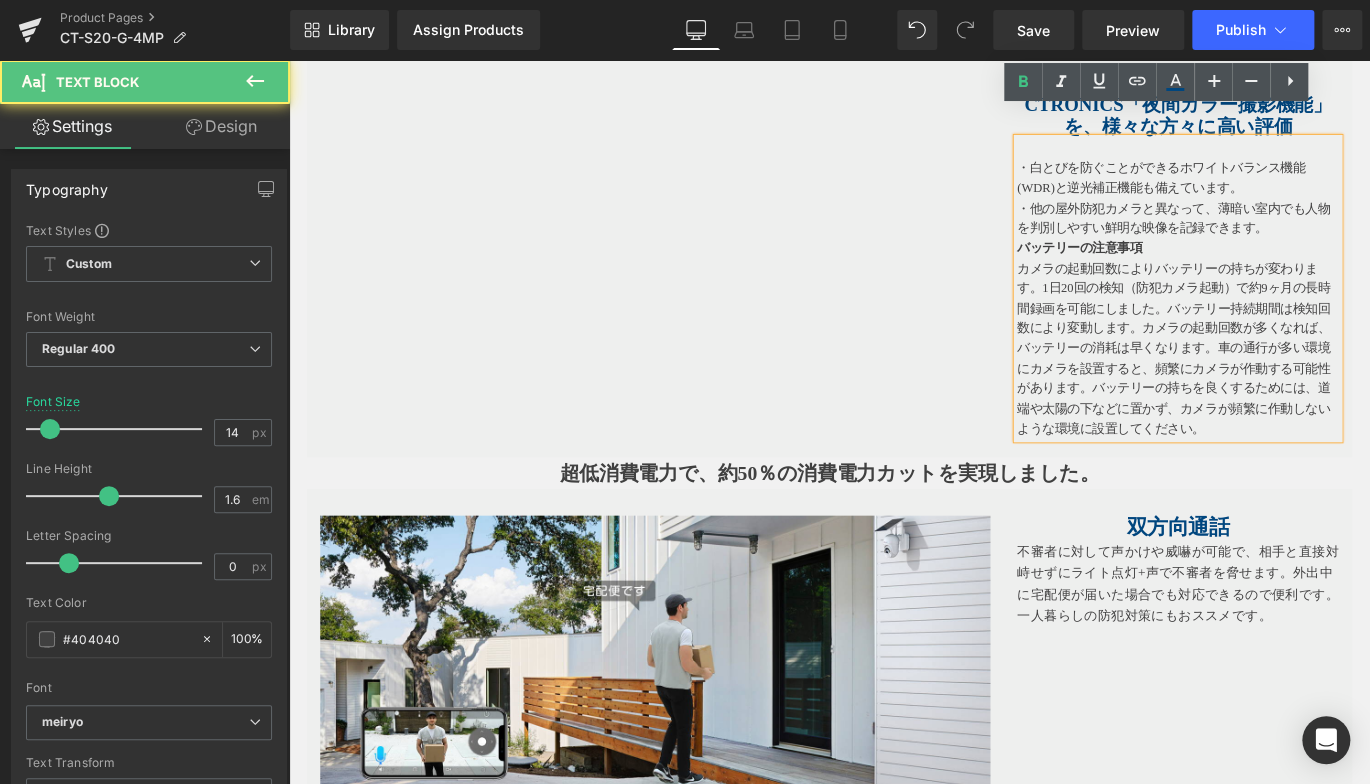 click on "超低消費電力で、約50％の消費電力カットを実現しました。" at bounding box center [894, 522] 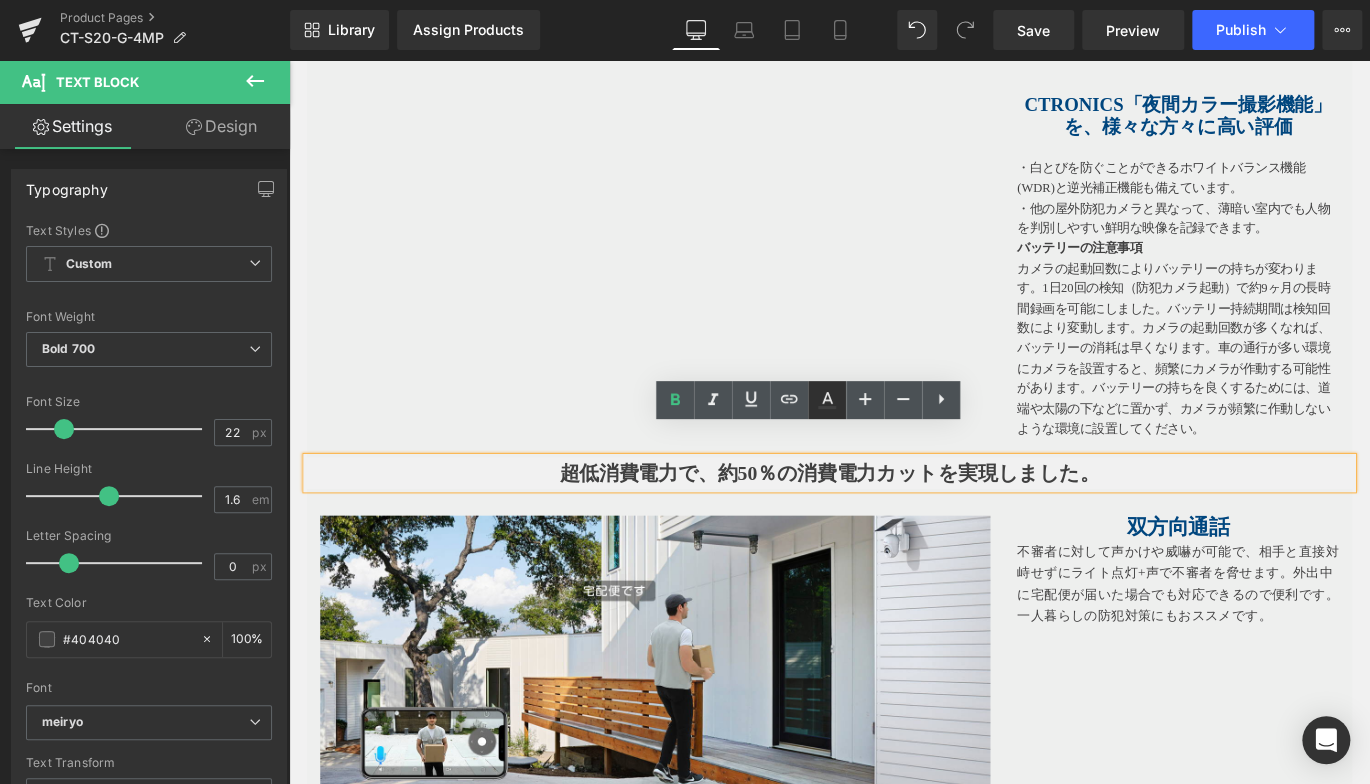 click 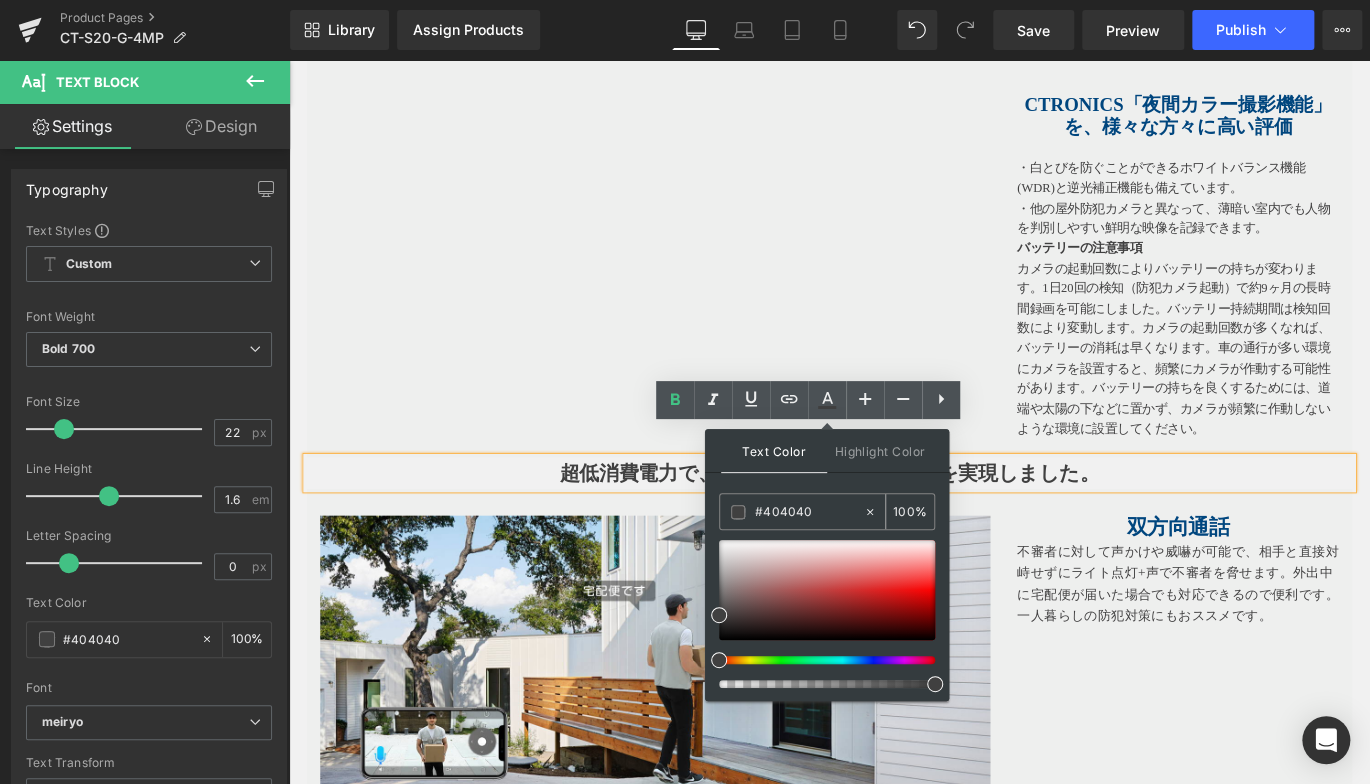 click on "#404040" at bounding box center (809, 512) 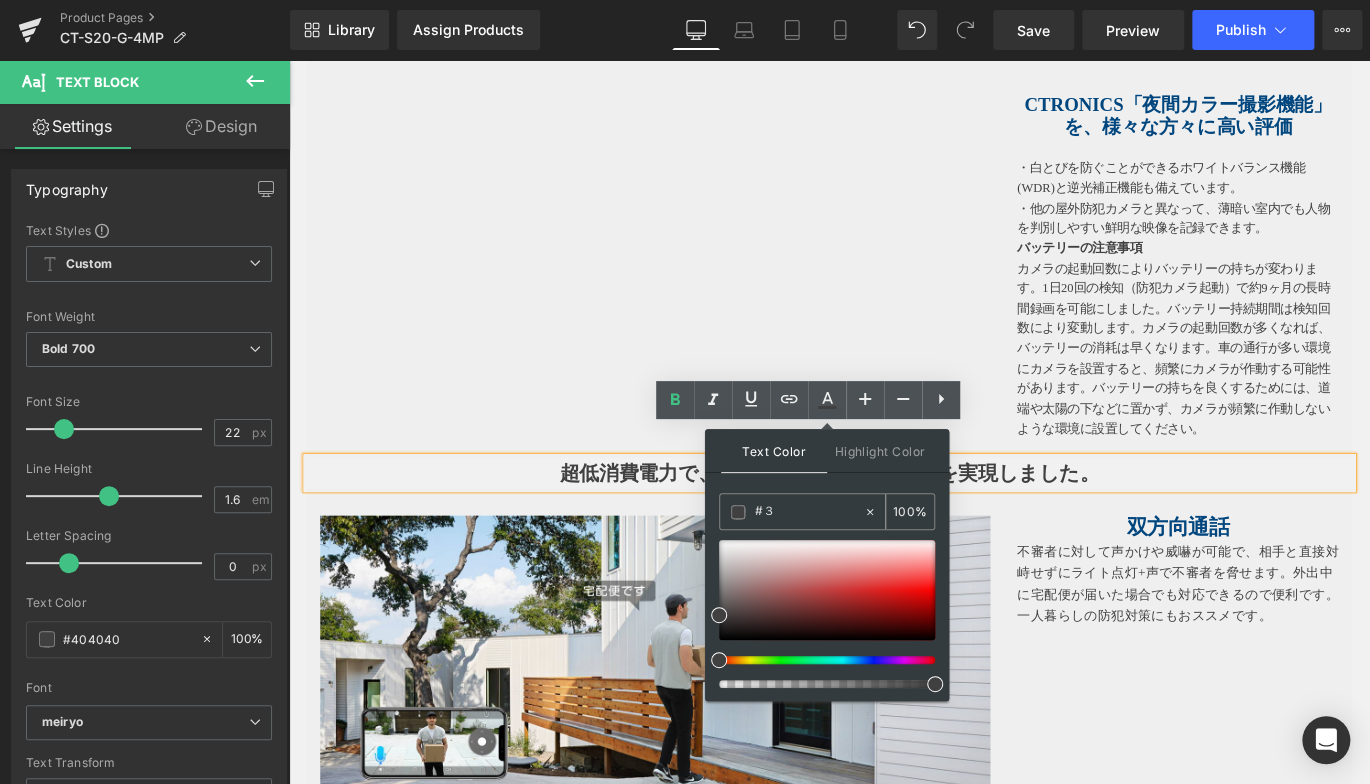 type on "0" 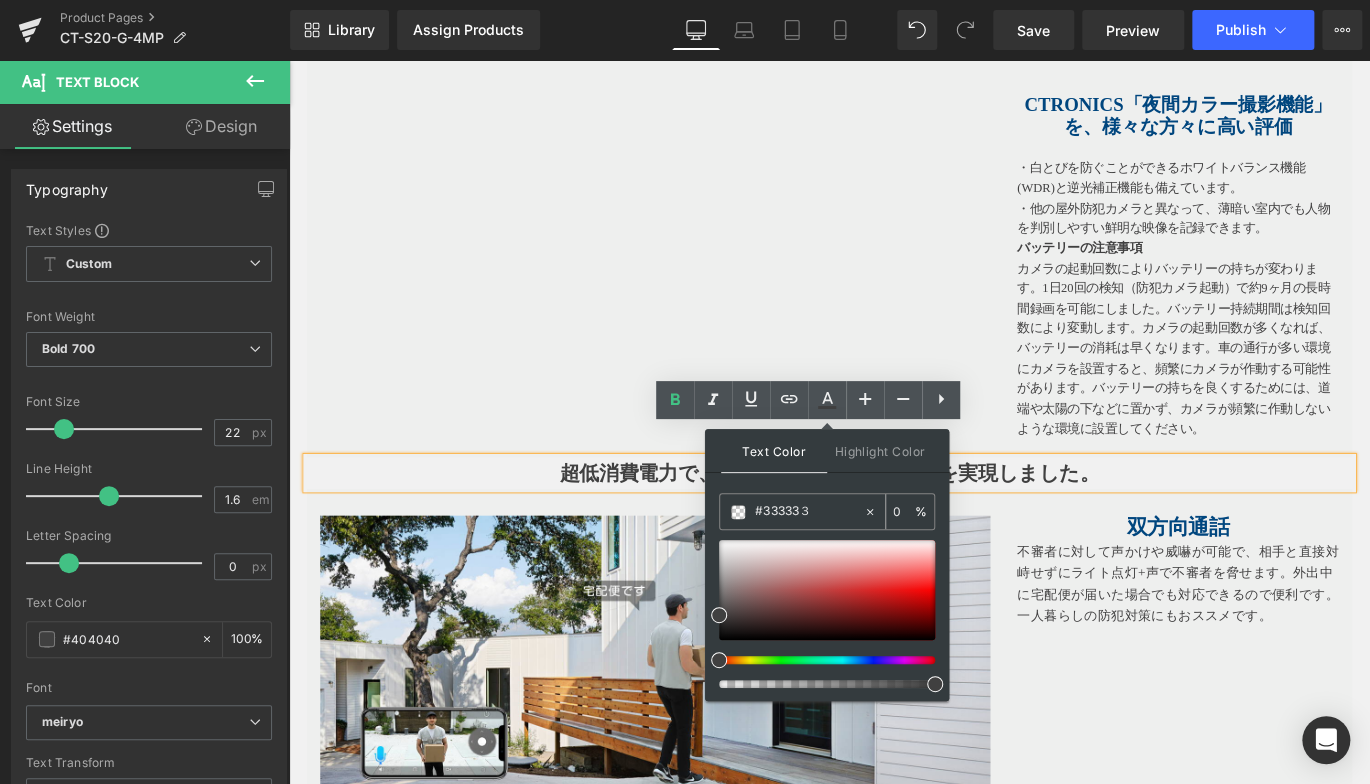 type on "#333333" 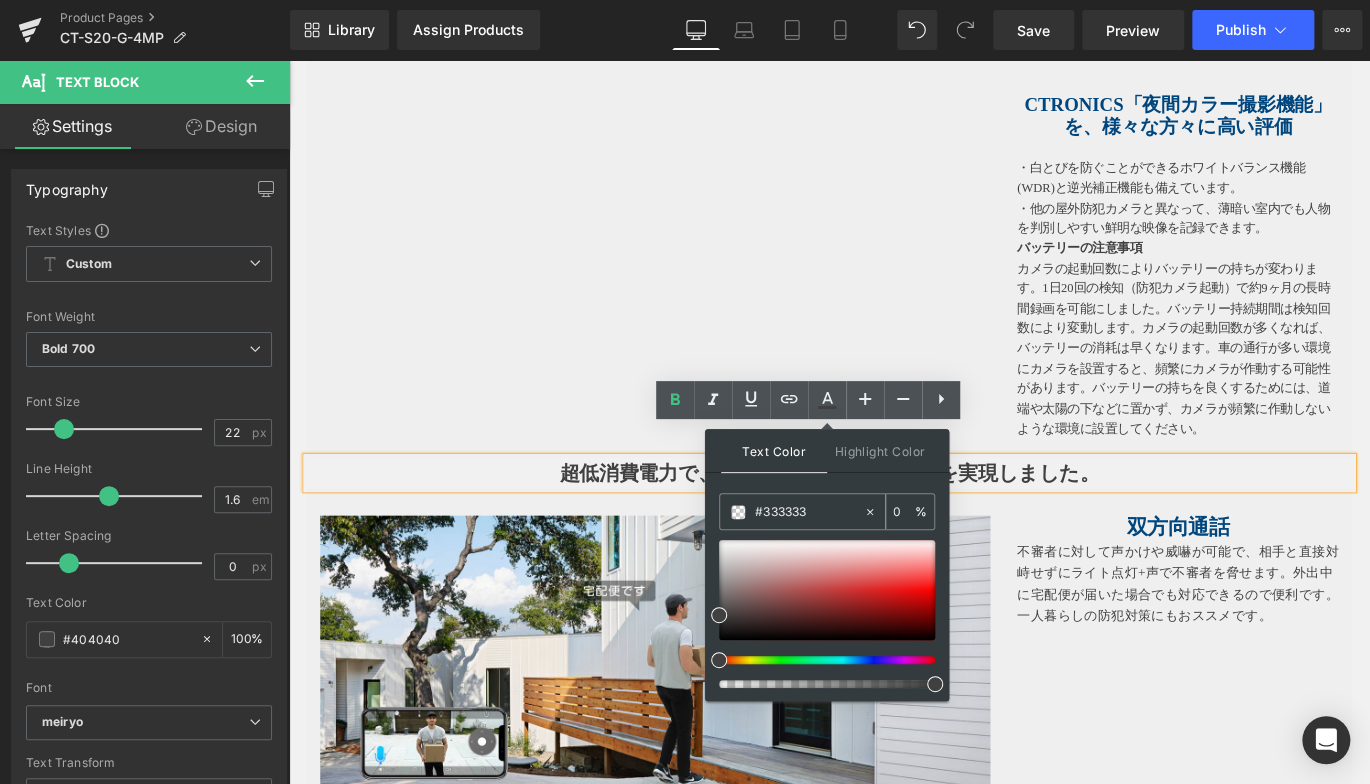 type on "100" 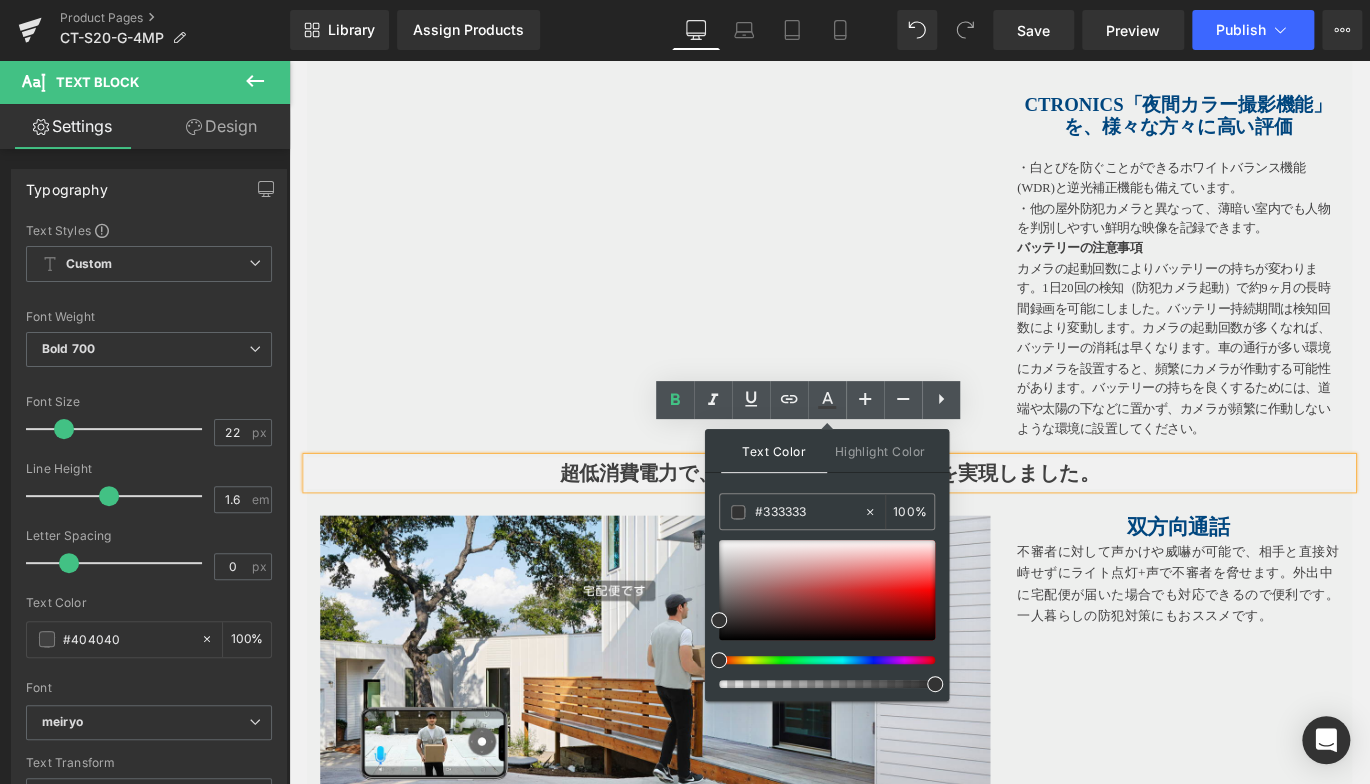 drag, startPoint x: 1087, startPoint y: 508, endPoint x: 1174, endPoint y: 460, distance: 99.36297 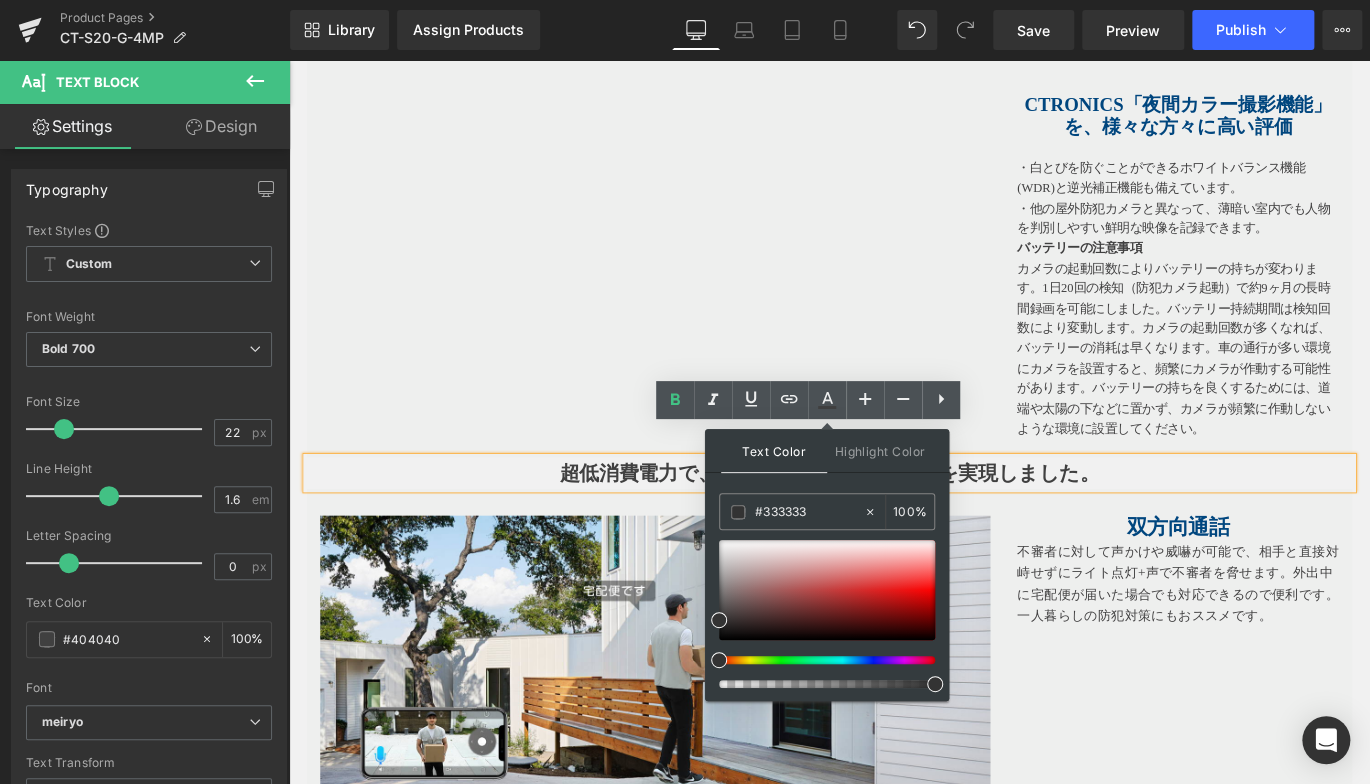 click at bounding box center (289, 60) 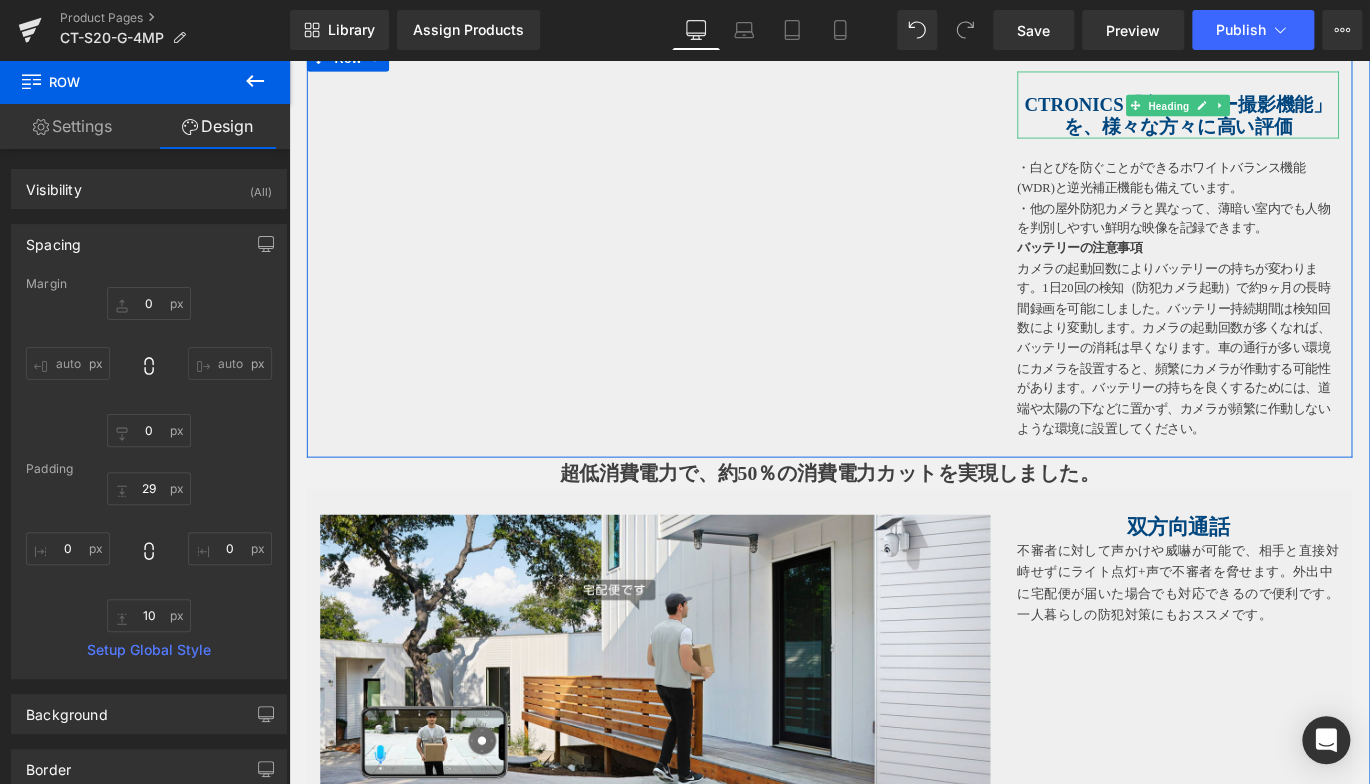 click on "Heading" at bounding box center [1274, 111] 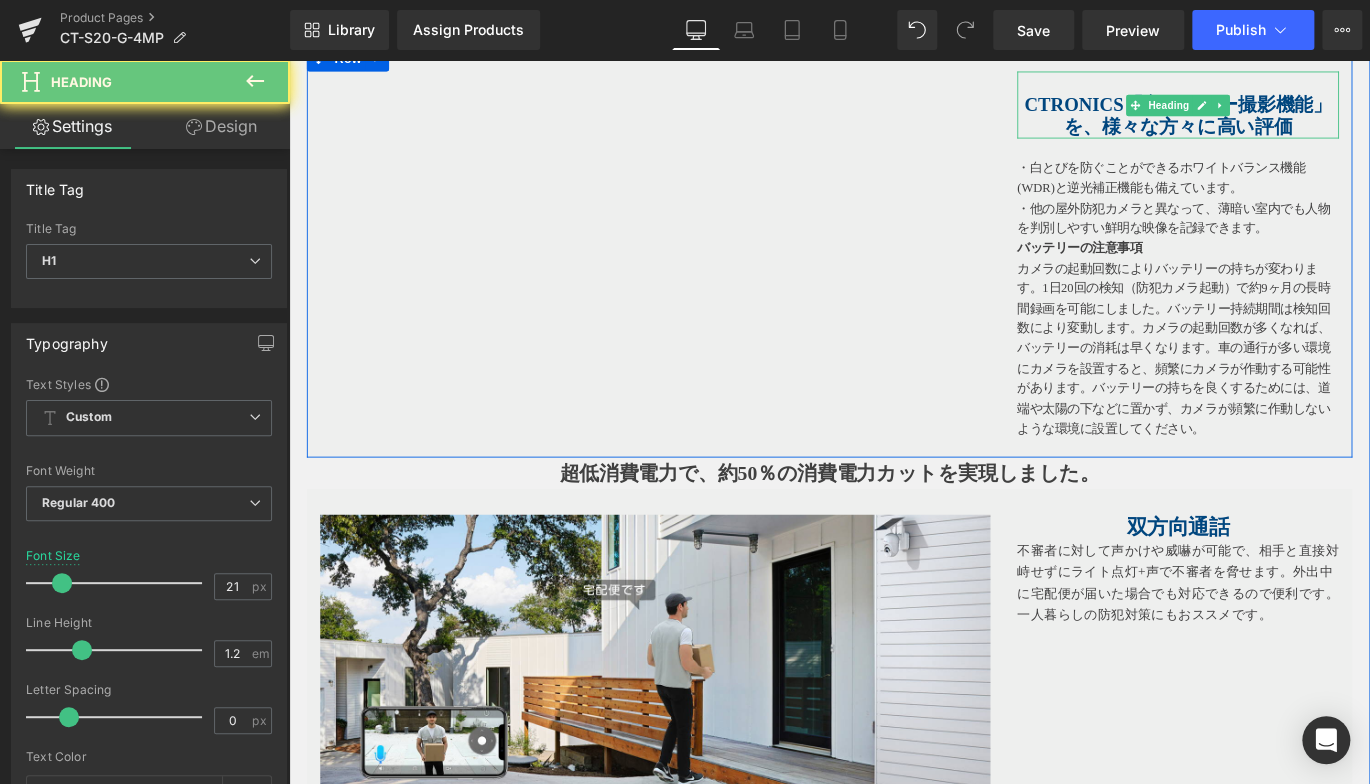 click on "Ctronics「夜間カラー撮影機能」を、様々な方々に高い評価" at bounding box center [1284, 122] 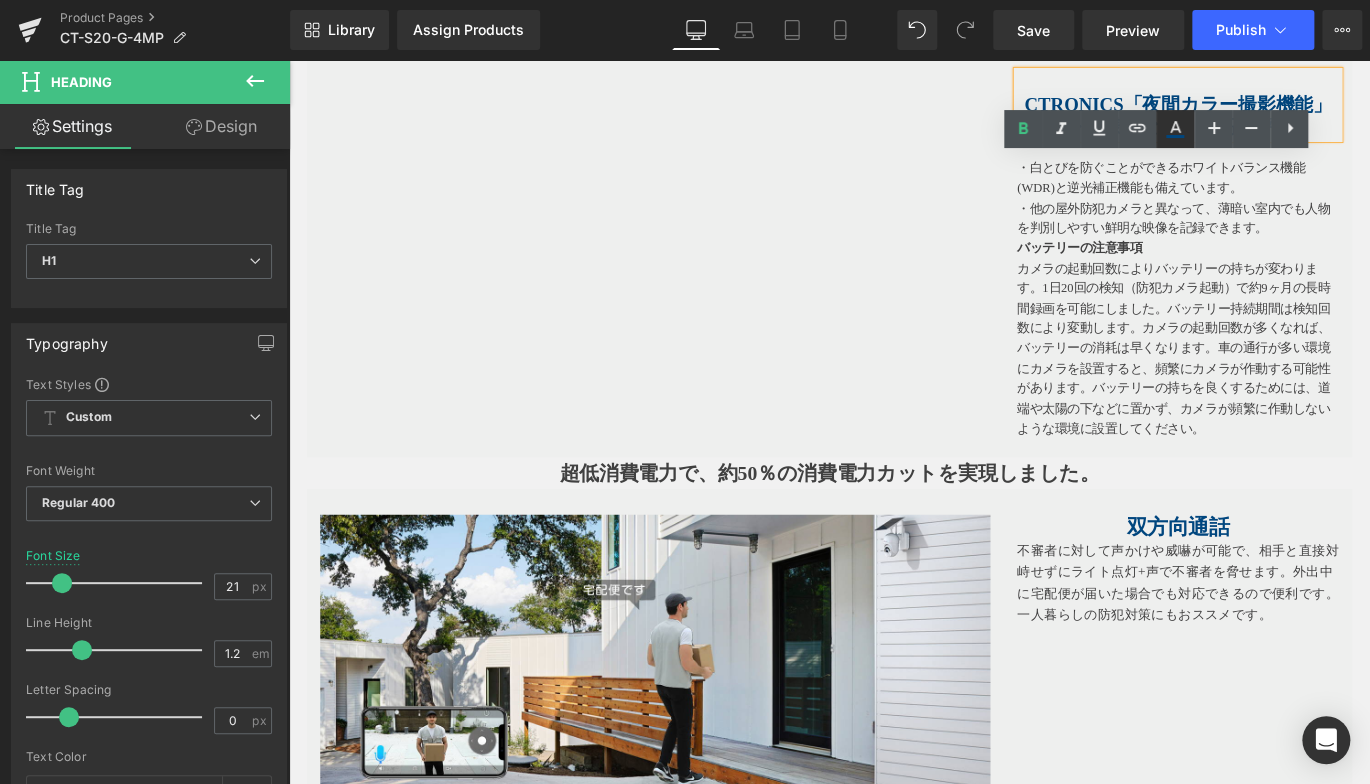 click 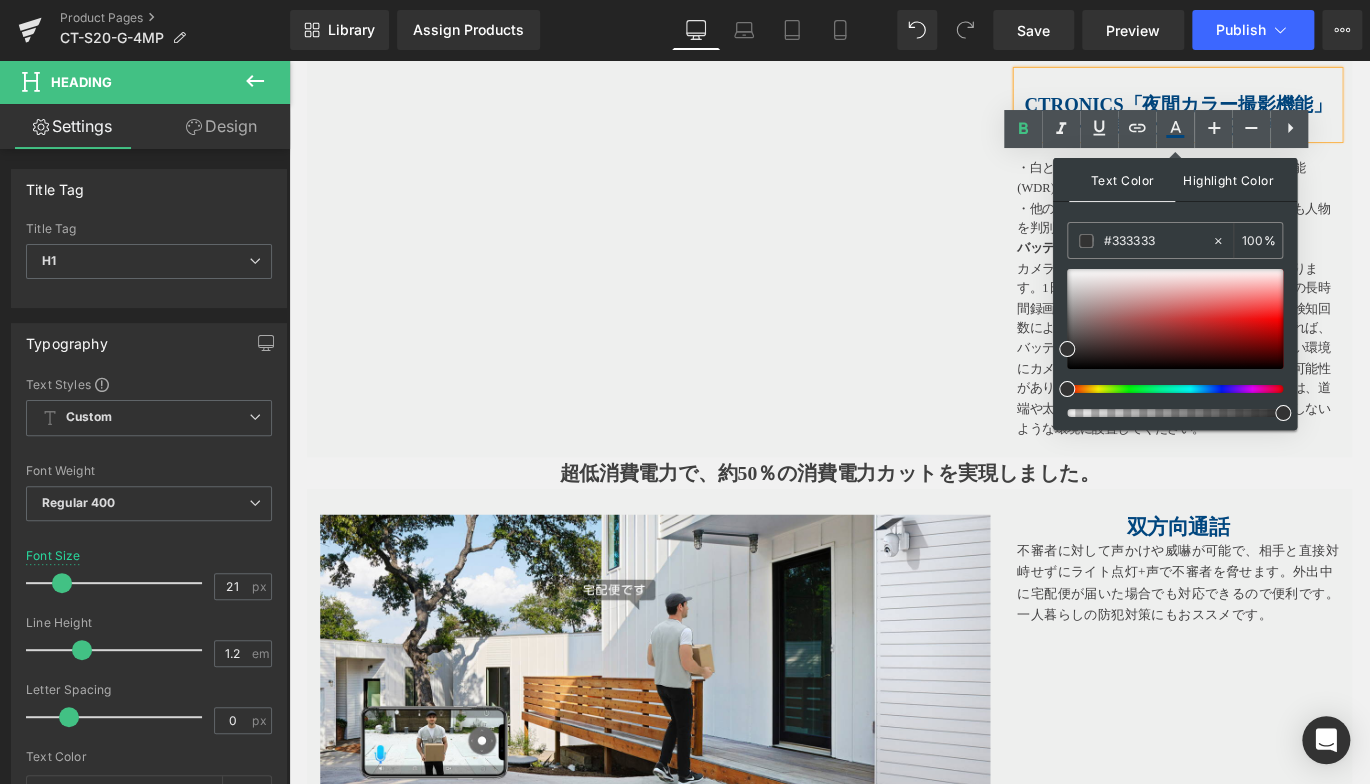 click on "Highlight Color" at bounding box center [1228, 179] 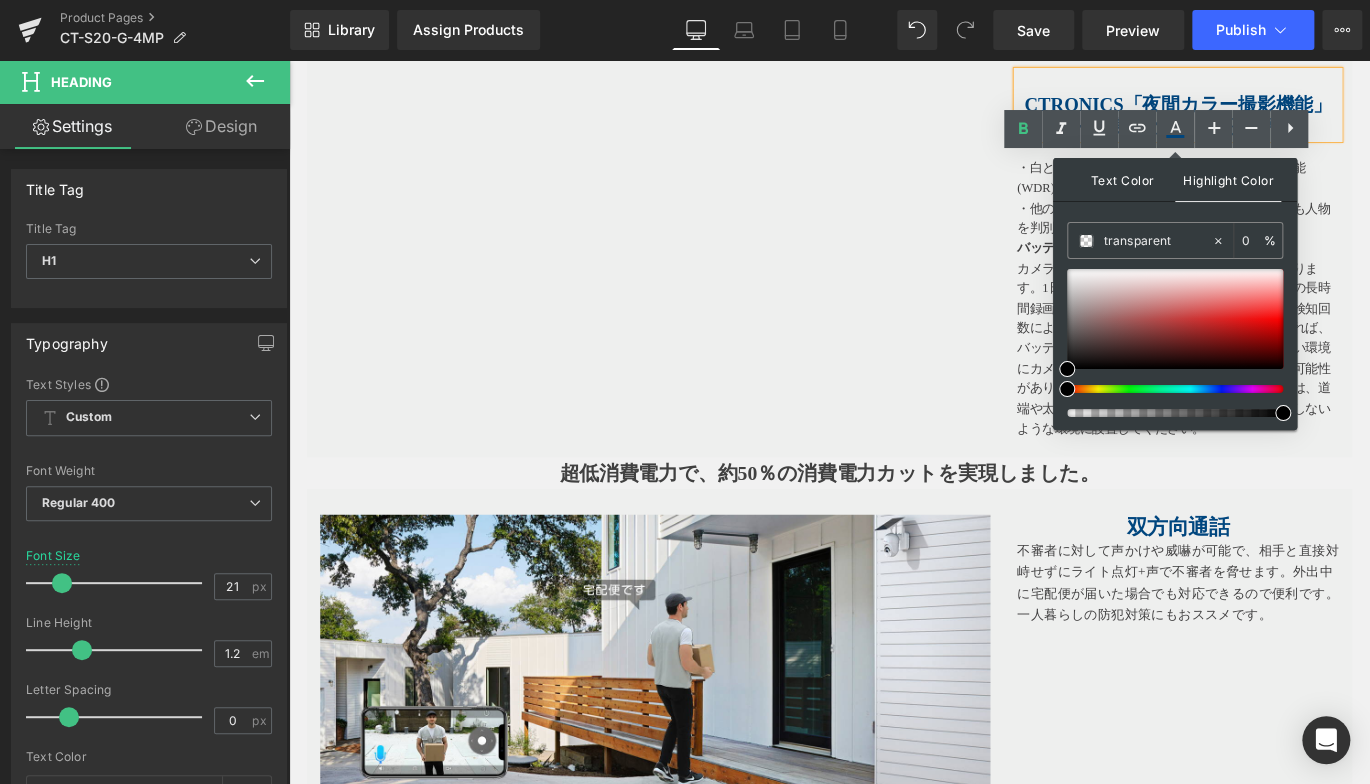 click on "Text Color" at bounding box center (1122, 179) 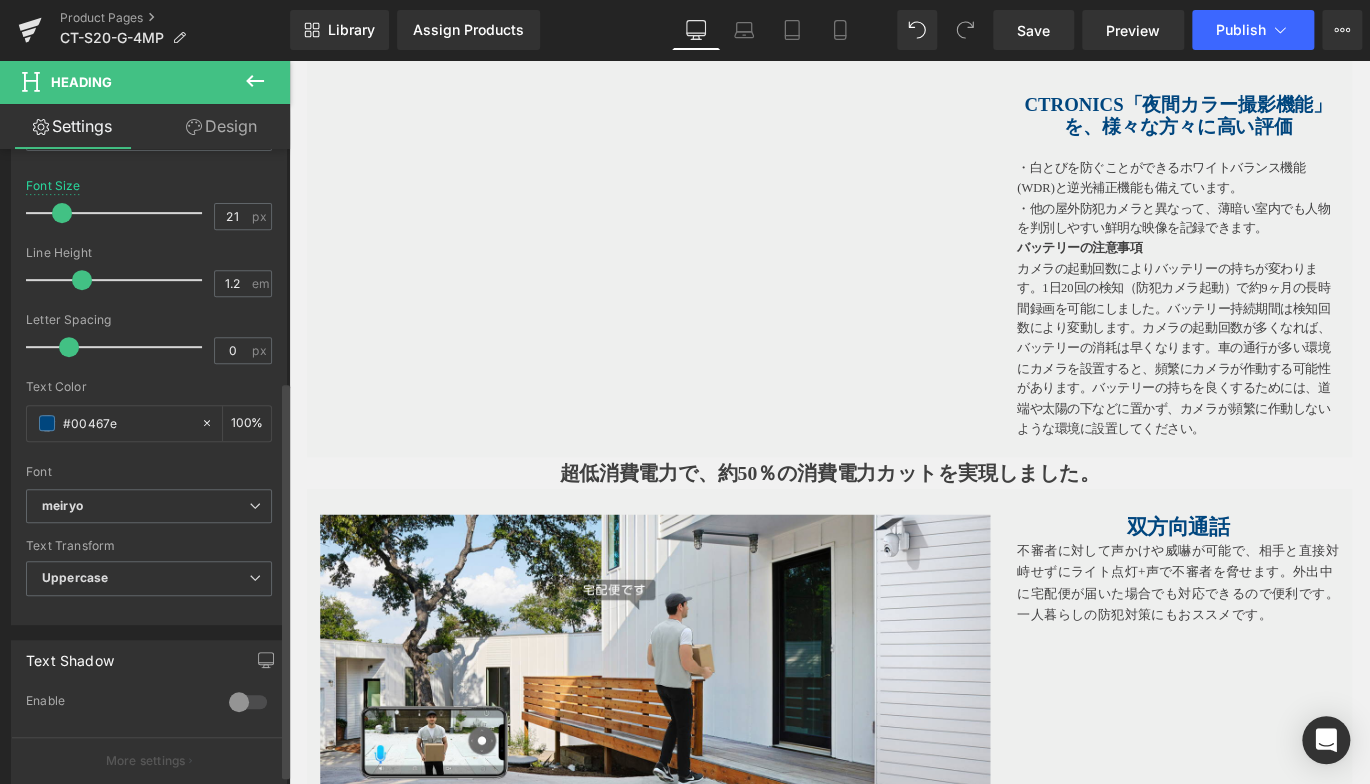 scroll, scrollTop: 400, scrollLeft: 0, axis: vertical 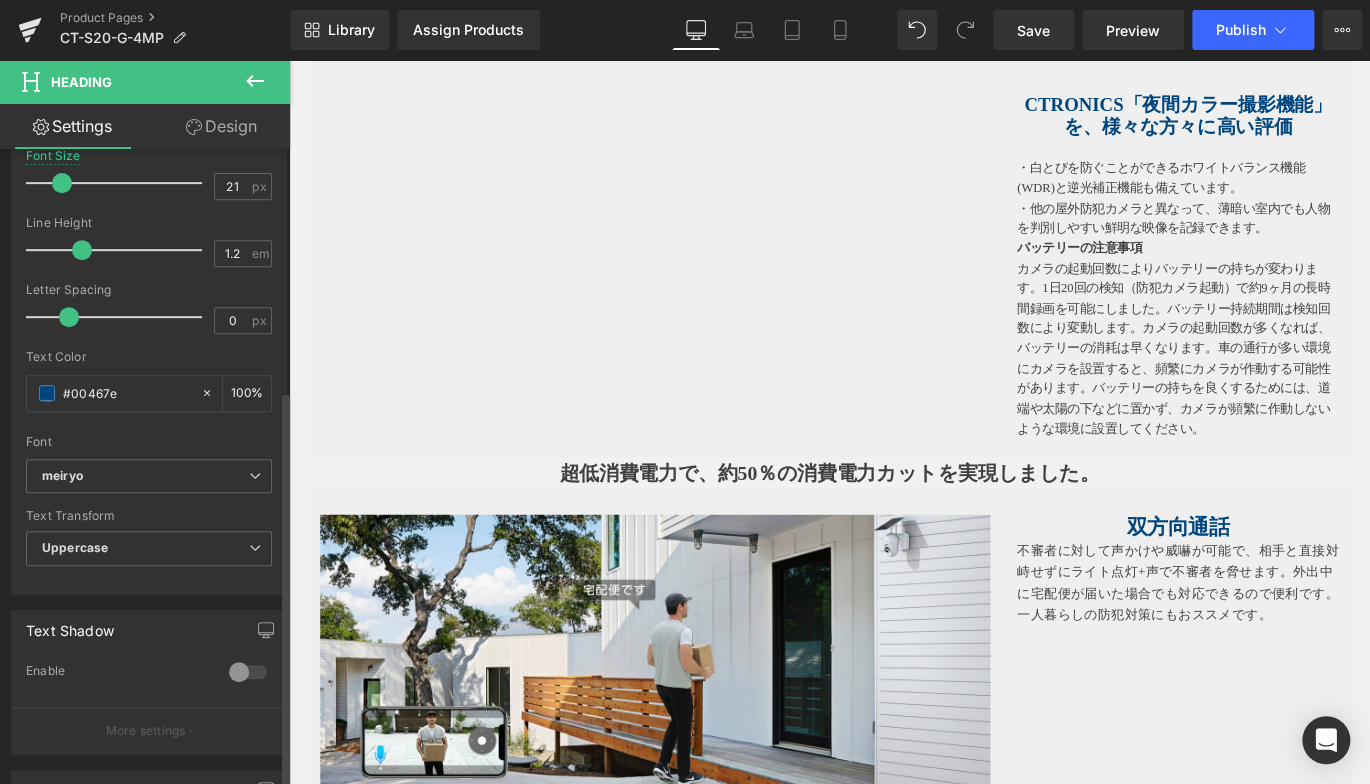 drag, startPoint x: 144, startPoint y: 381, endPoint x: 12, endPoint y: 380, distance: 132.00378 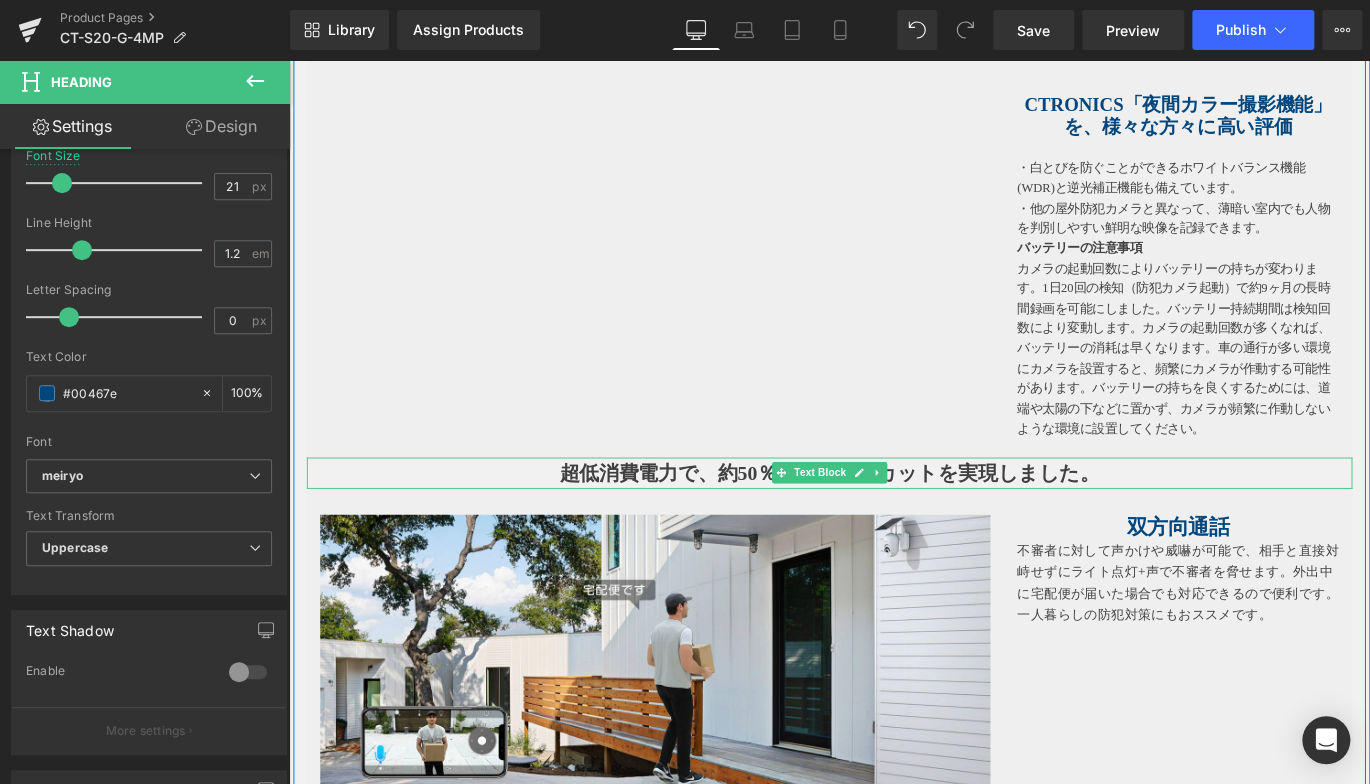 click on "超低消費電力で、約50％の消費電力カットを実現しました。" at bounding box center [894, 522] 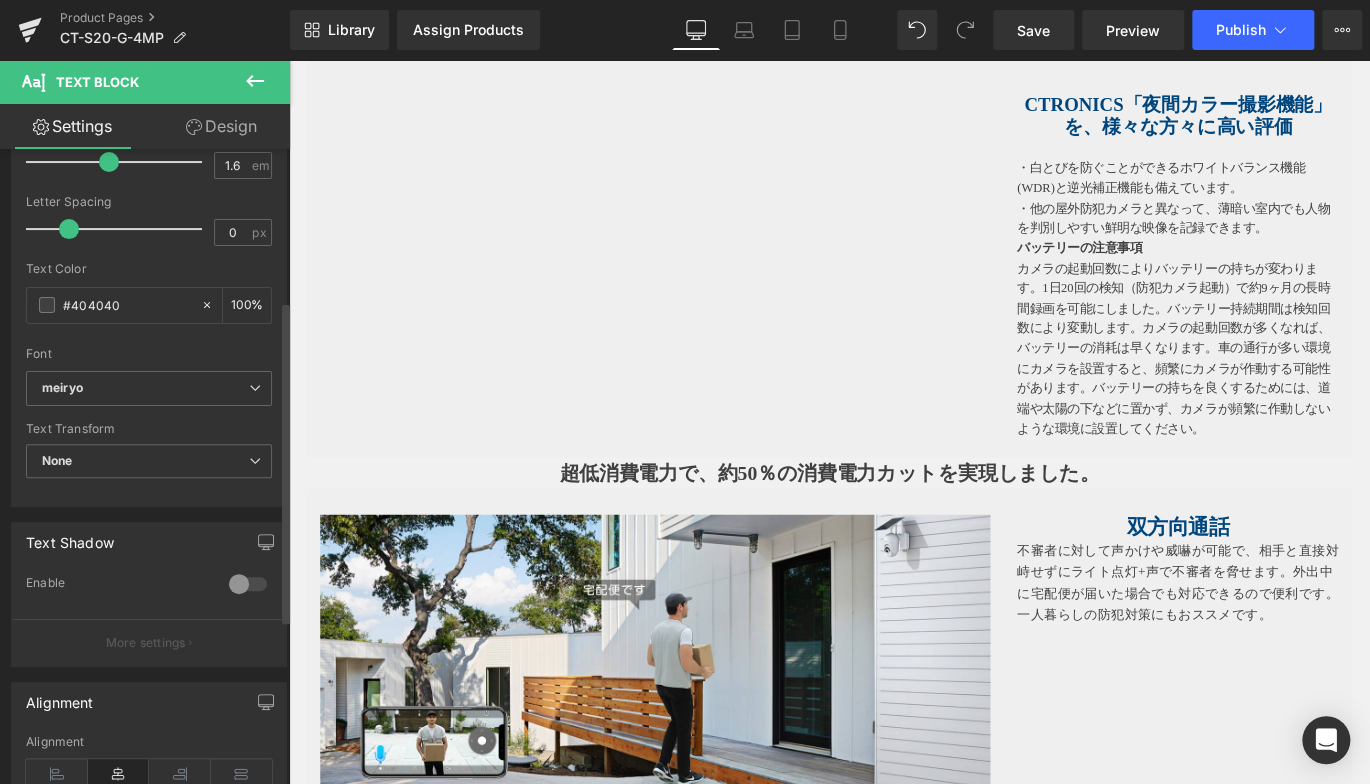 scroll, scrollTop: 300, scrollLeft: 0, axis: vertical 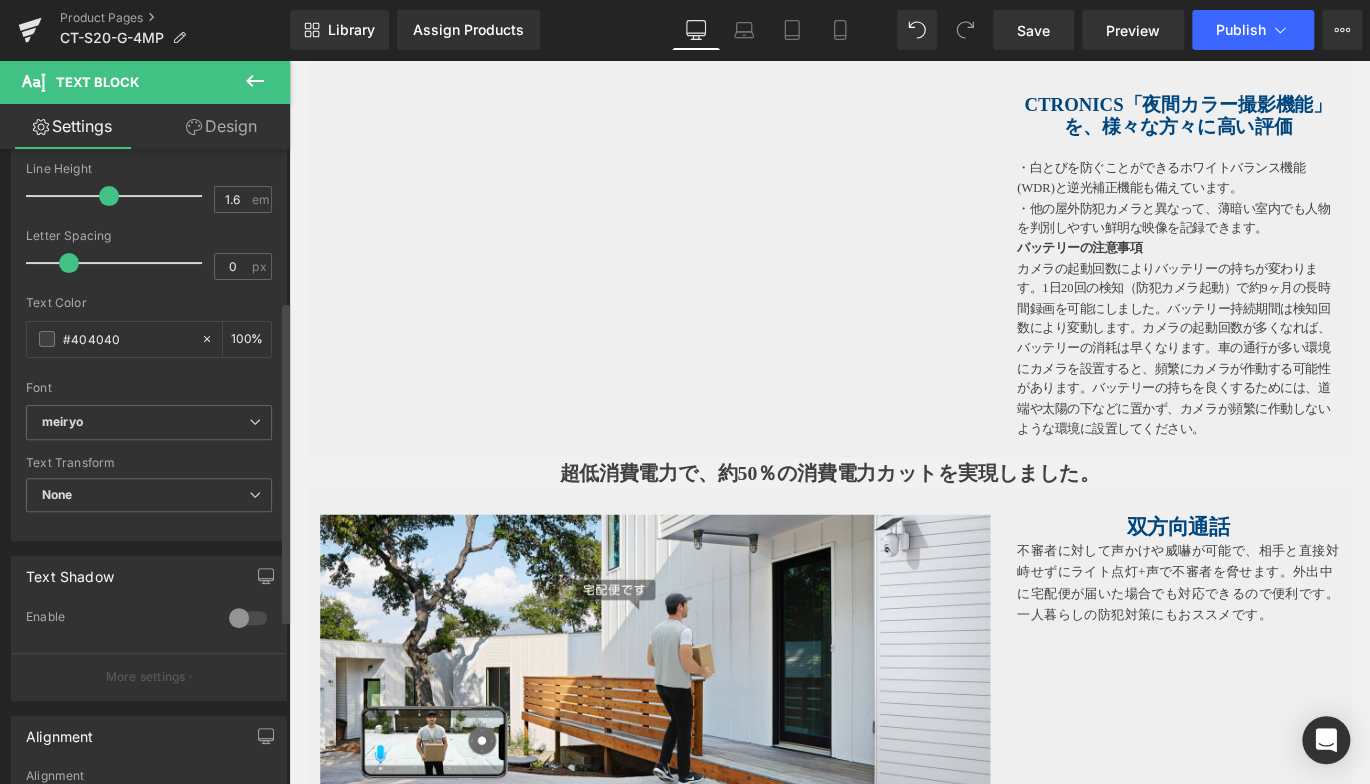 drag, startPoint x: 156, startPoint y: 342, endPoint x: 12, endPoint y: 328, distance: 144.67896 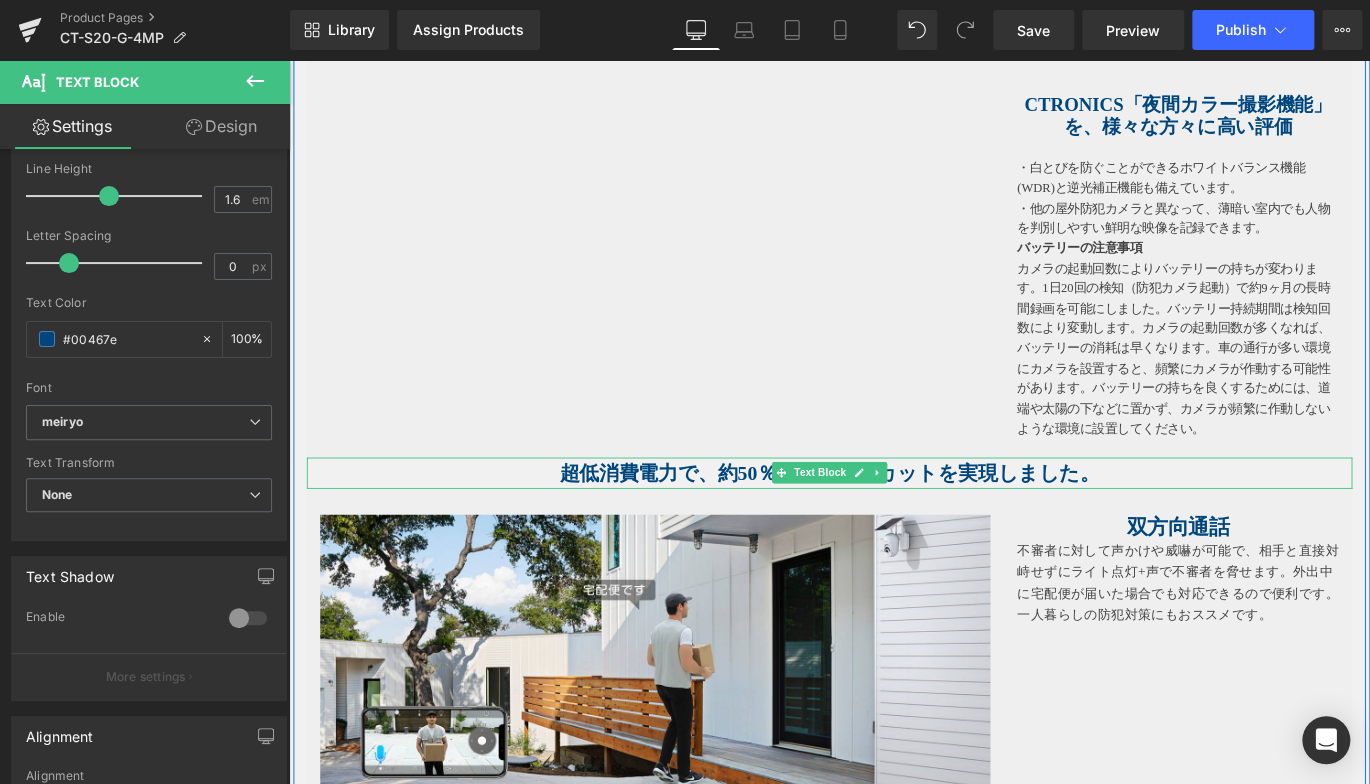 type on "#00467e" 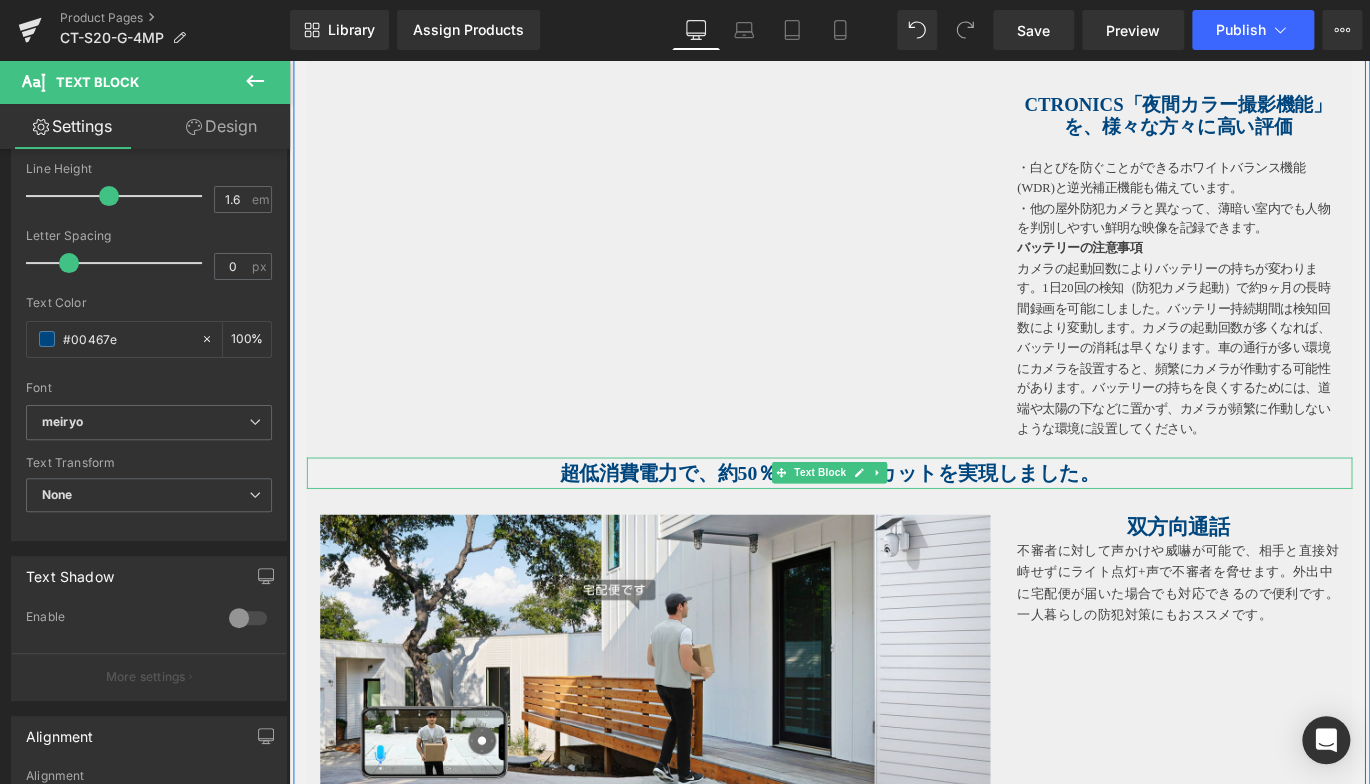 click on "超低消費電力で、約50％の消費電力カットを実現しました。" at bounding box center [894, 522] 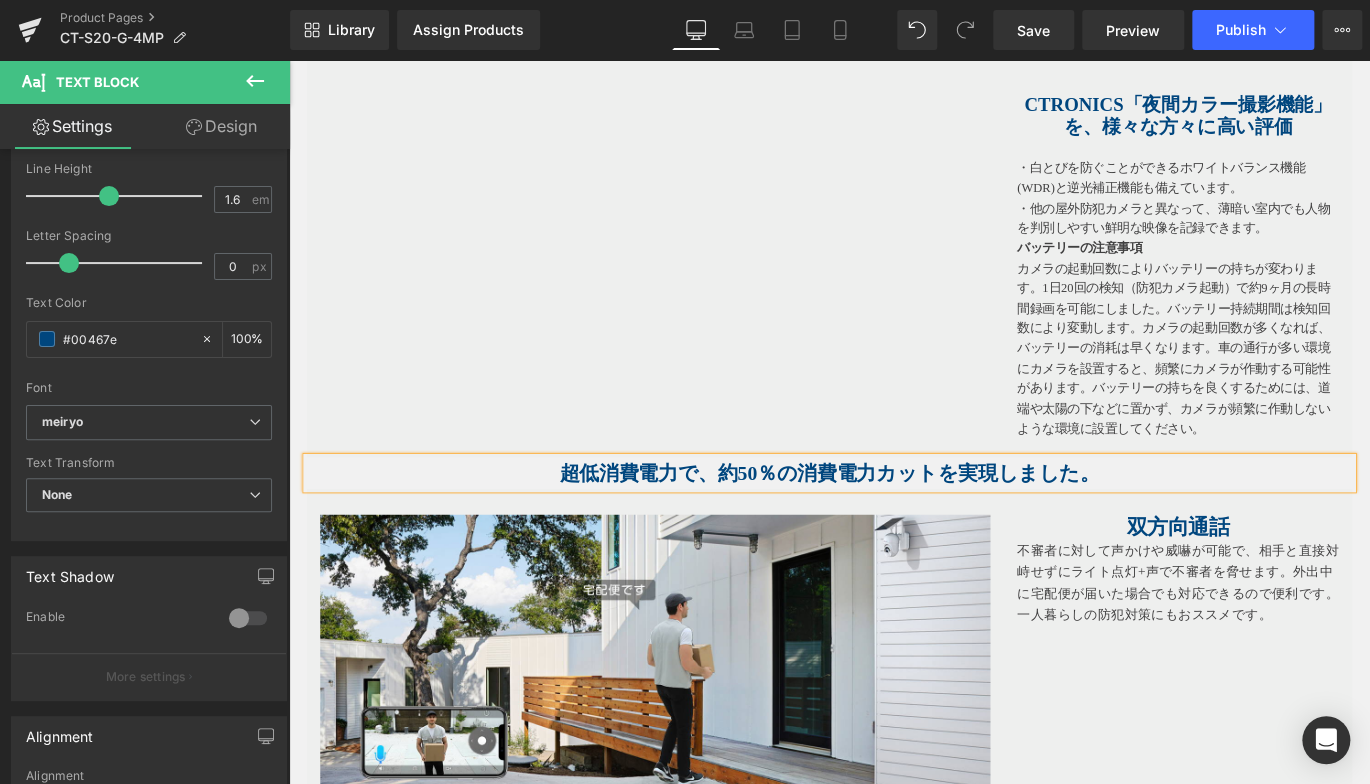 click at bounding box center [699, 722] 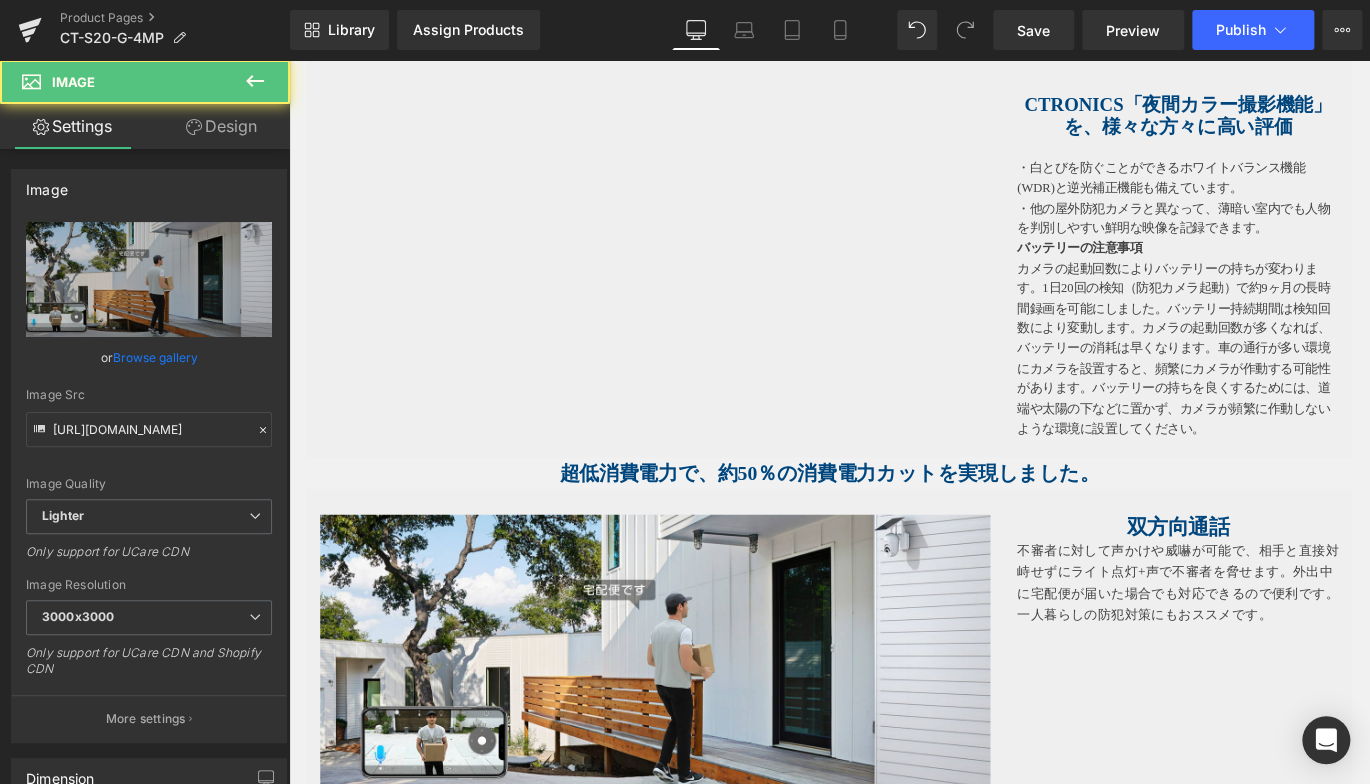 click 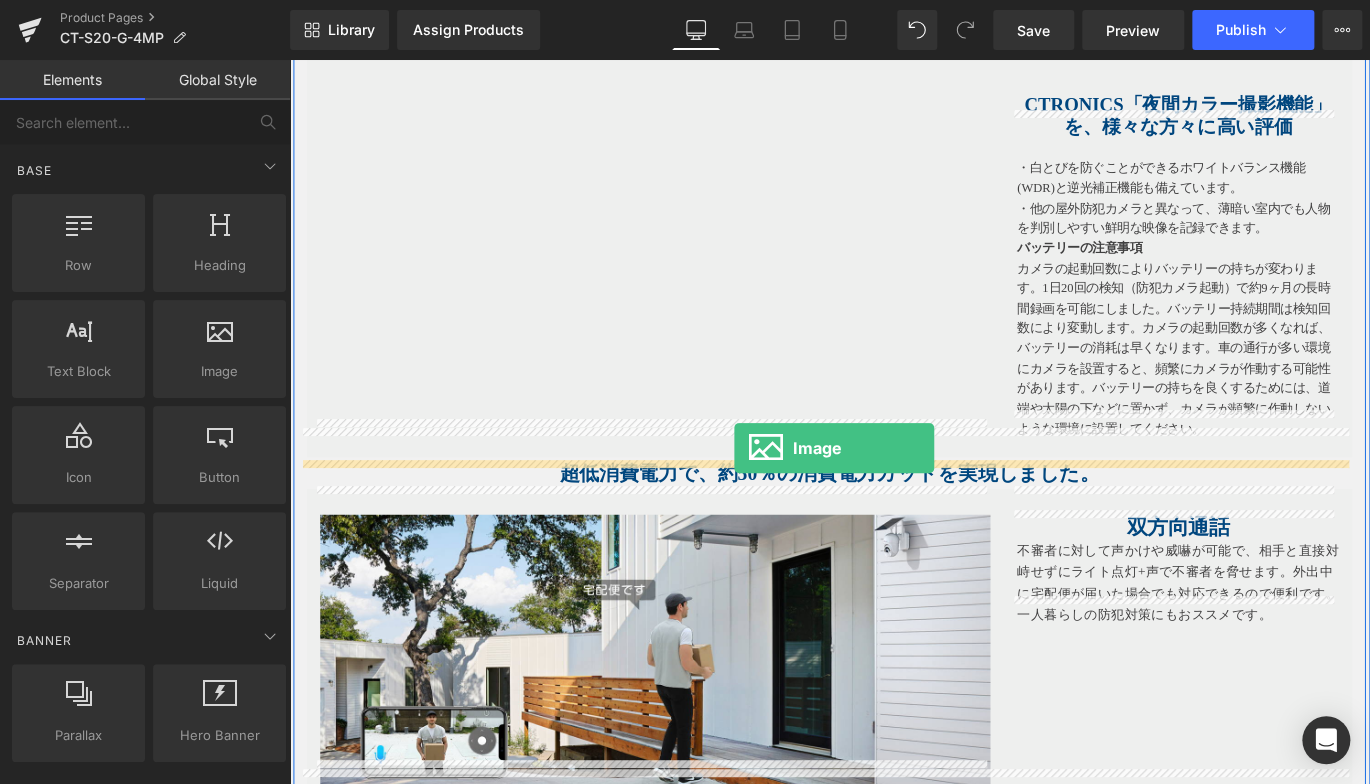 drag, startPoint x: 488, startPoint y: 423, endPoint x: 787, endPoint y: 494, distance: 307.31418 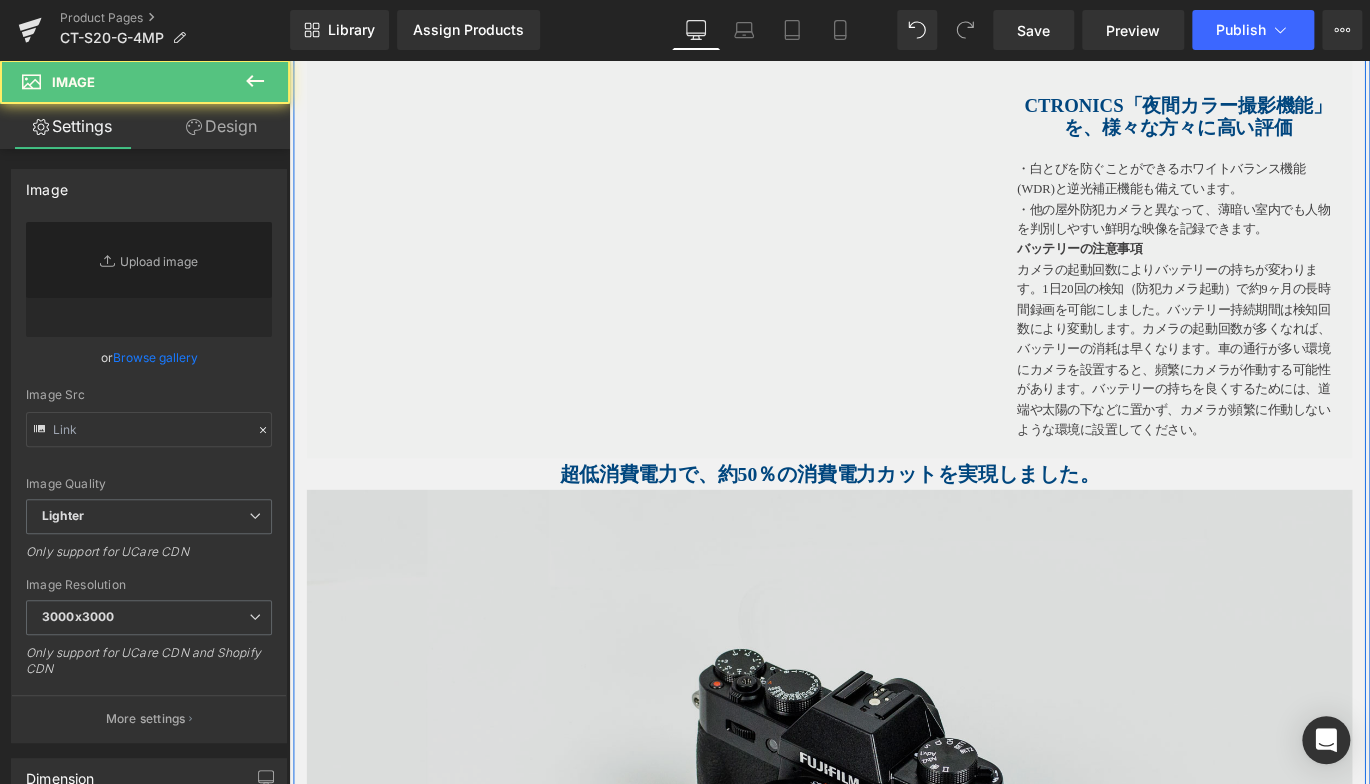 type on "//d1um8515vdn9kb.cloudfront.net/images/parallax.jpg" 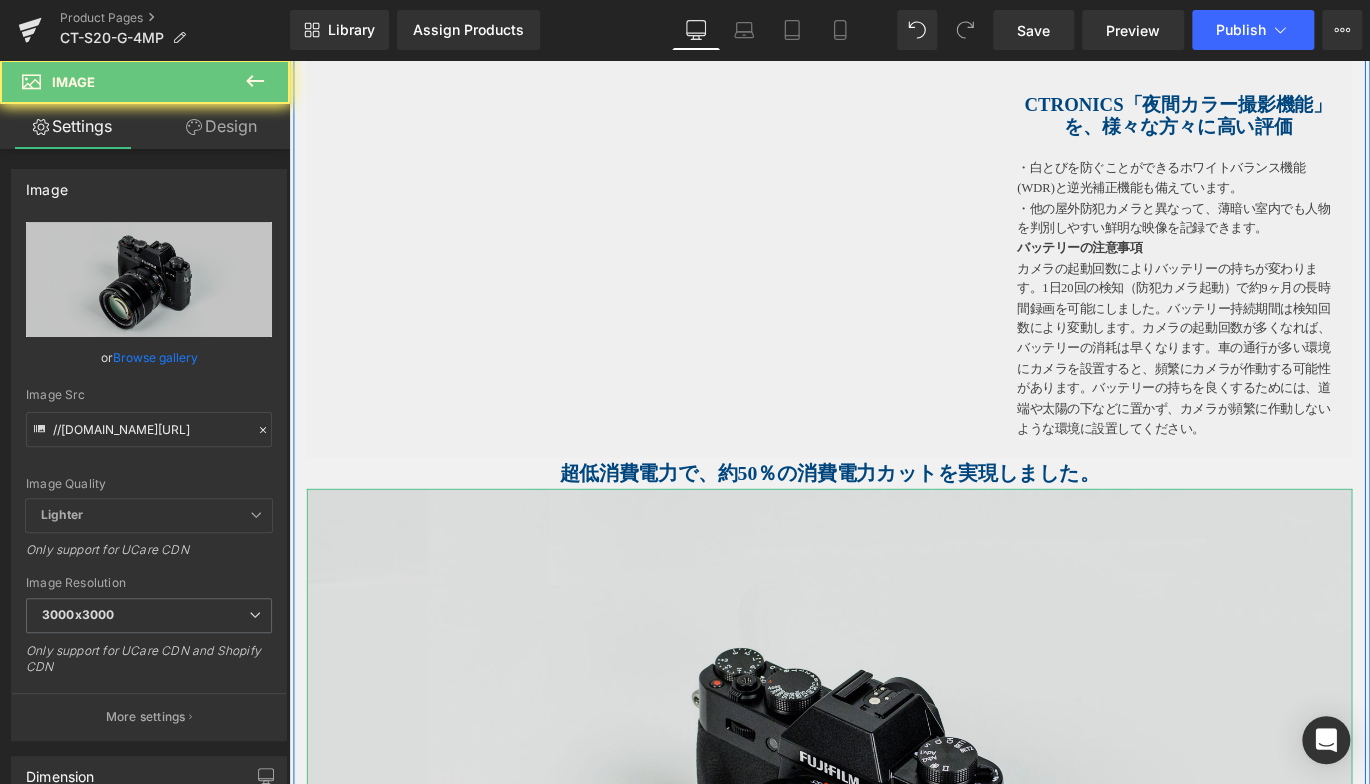 drag, startPoint x: 726, startPoint y: 585, endPoint x: 710, endPoint y: 575, distance: 18.867962 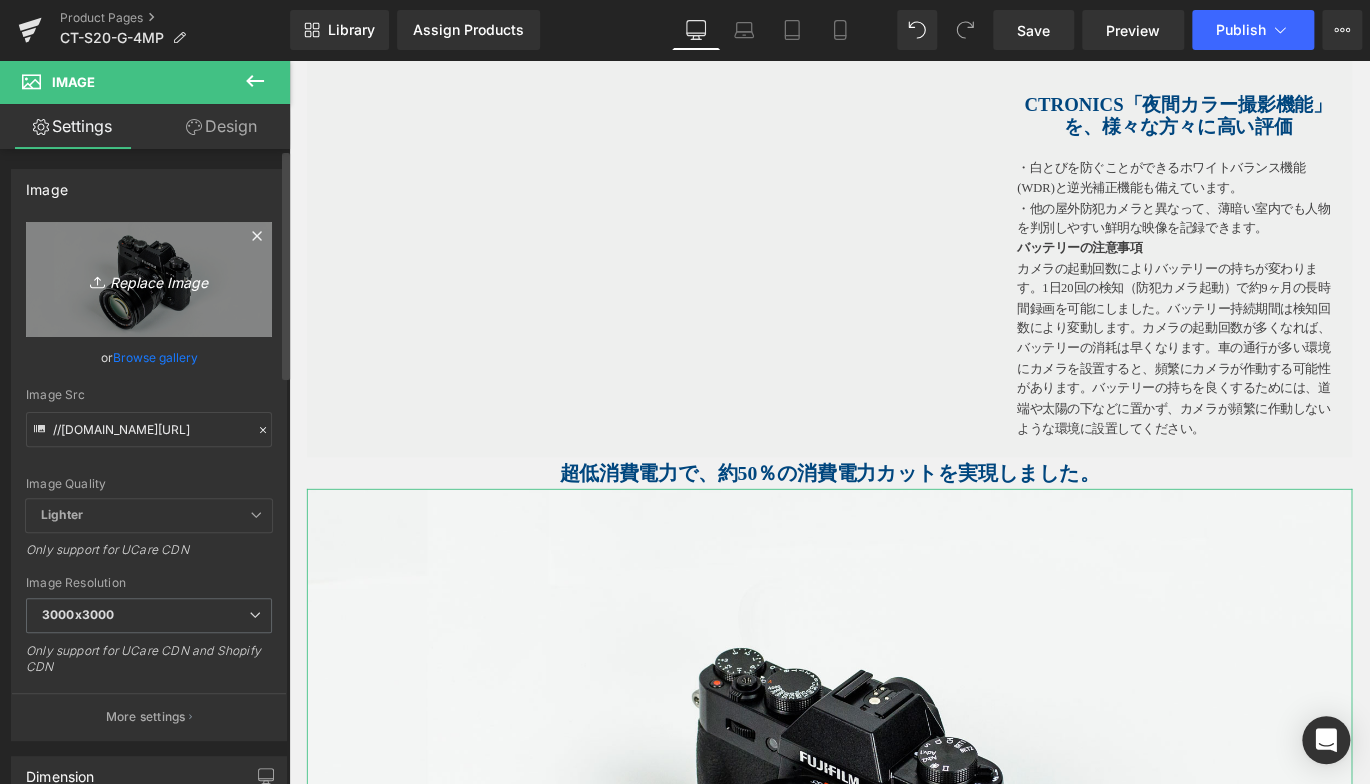 click on "Replace Image" at bounding box center [149, 279] 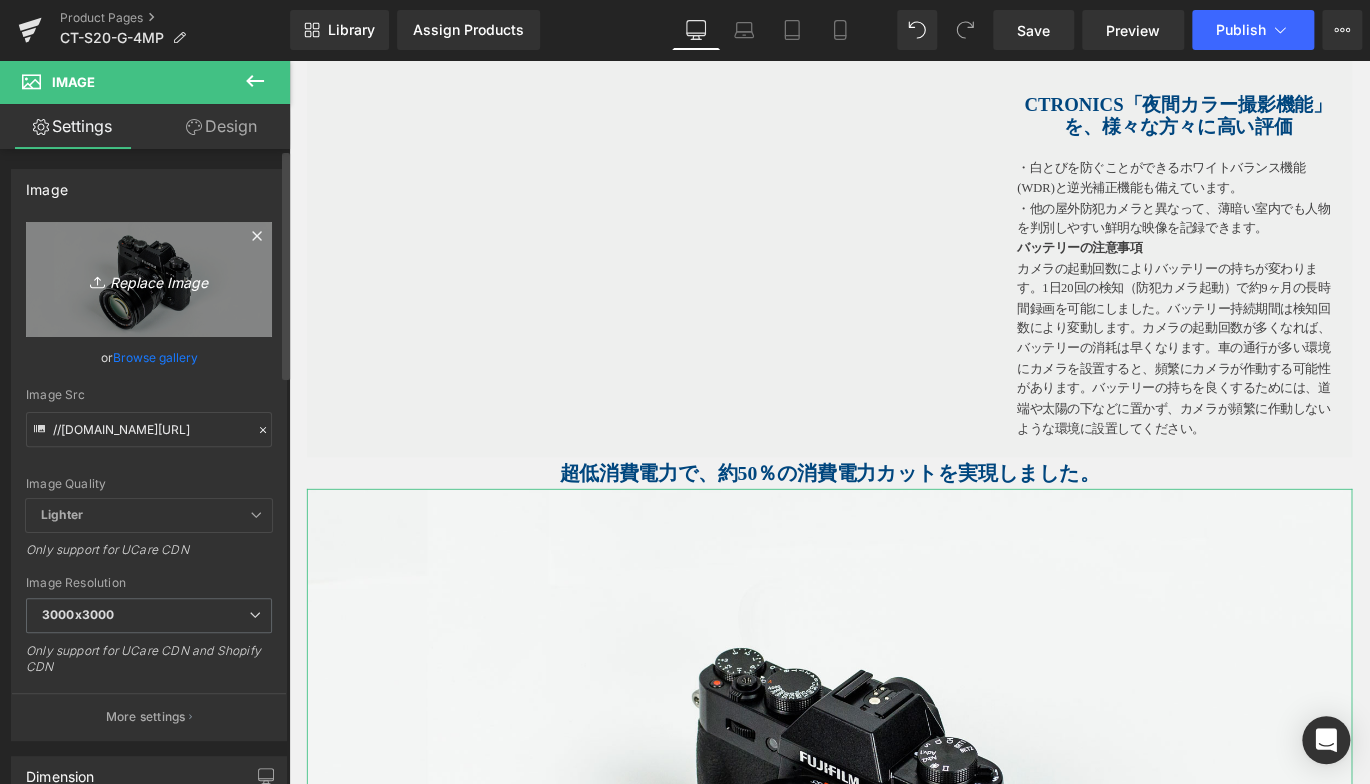 type on "C:\fakepath\7.jpg" 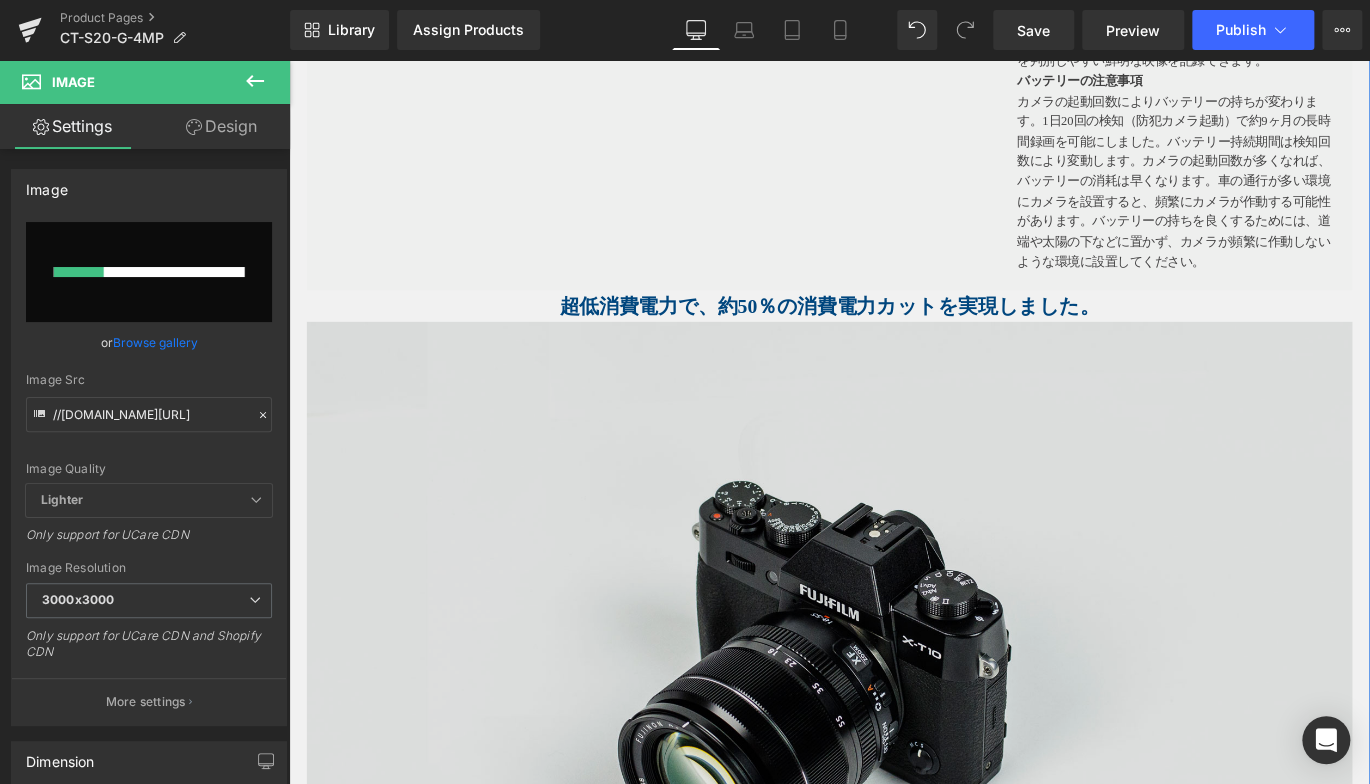 scroll, scrollTop: 4363, scrollLeft: 0, axis: vertical 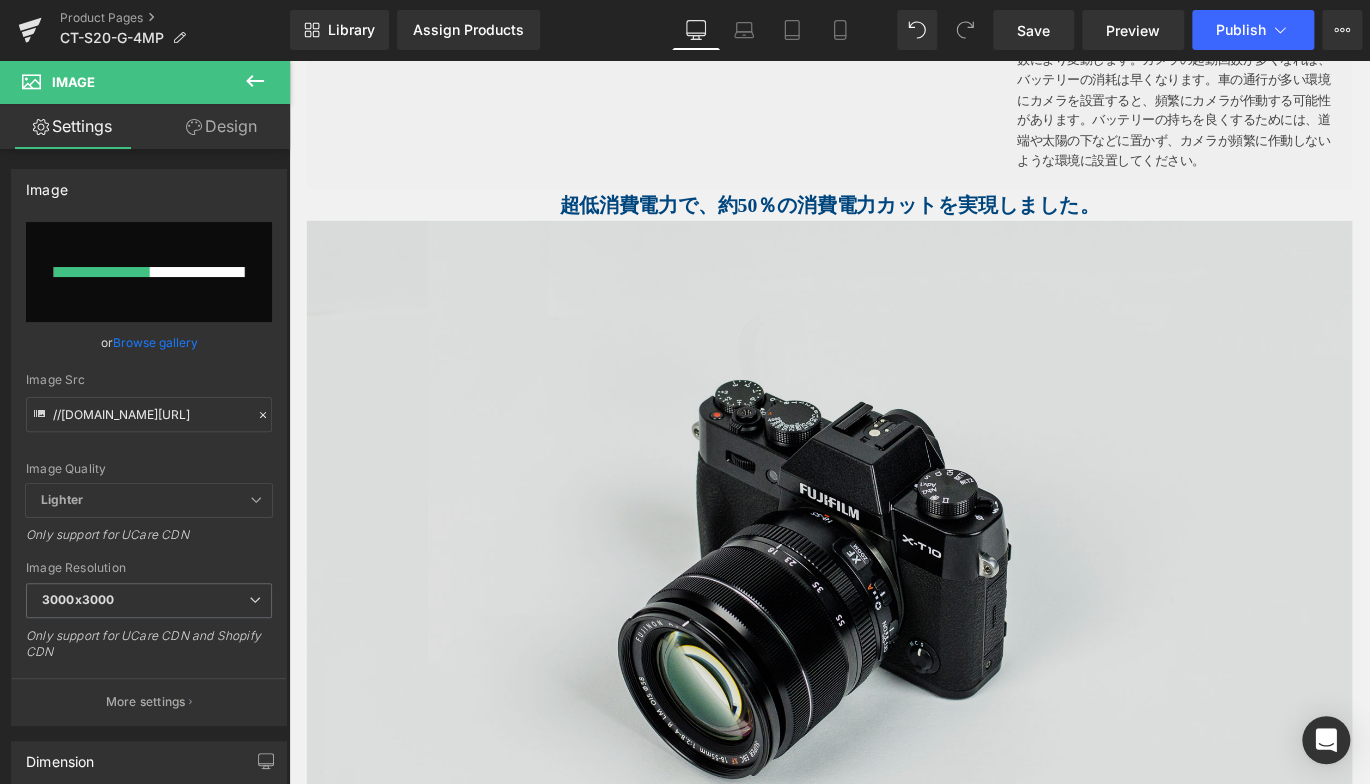 type 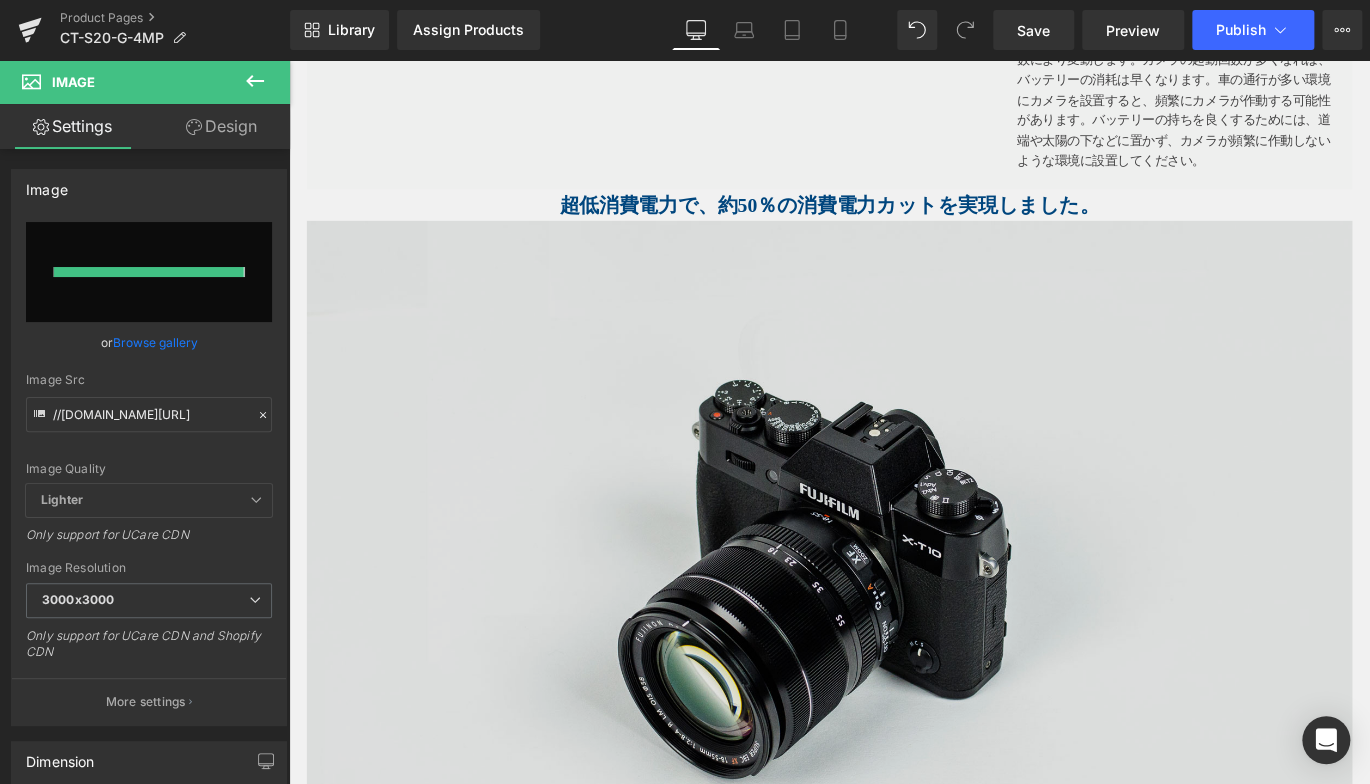 type on "https://ucarecdn.com/7d39f557-146e-41e1-b559-911557e930c7/-/format/auto/-/preview/3000x3000/-/quality/lighter/7.jpg" 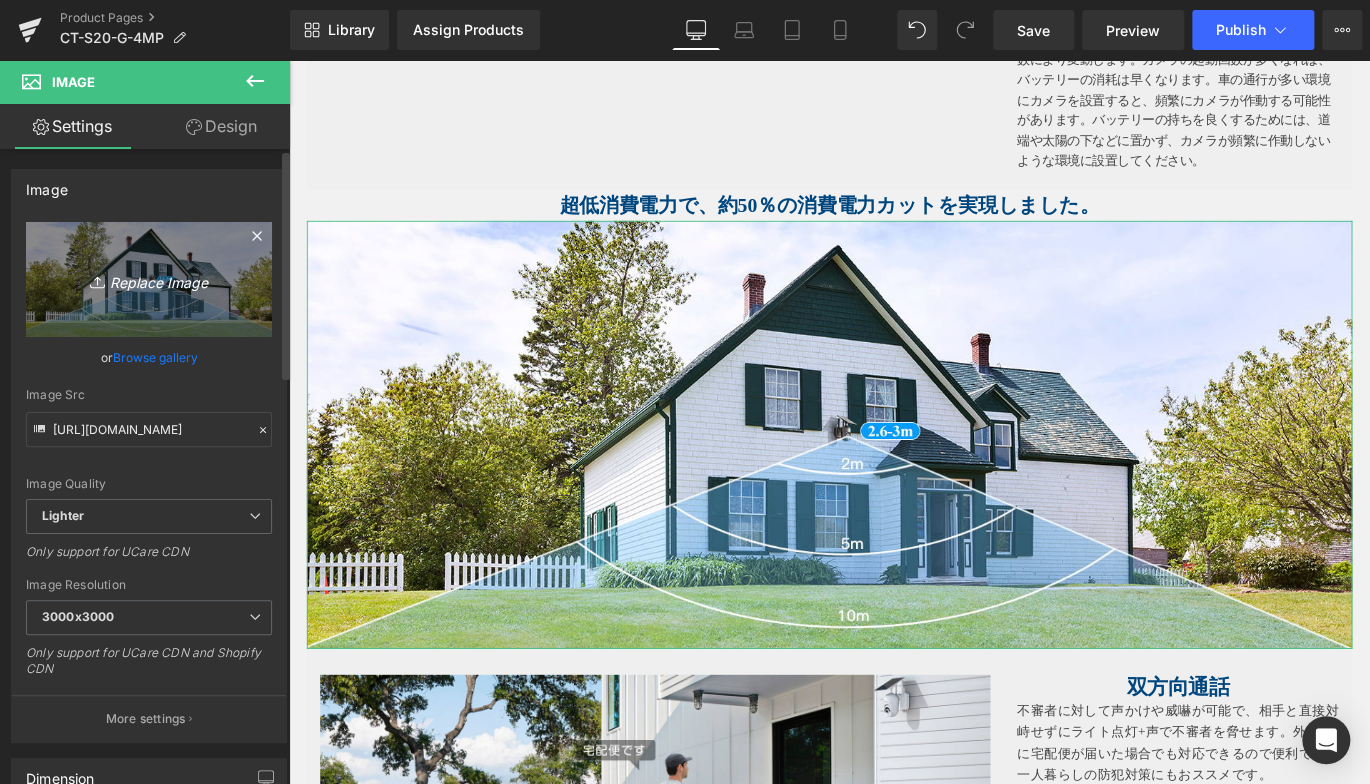 click on "Replace Image" at bounding box center [149, 279] 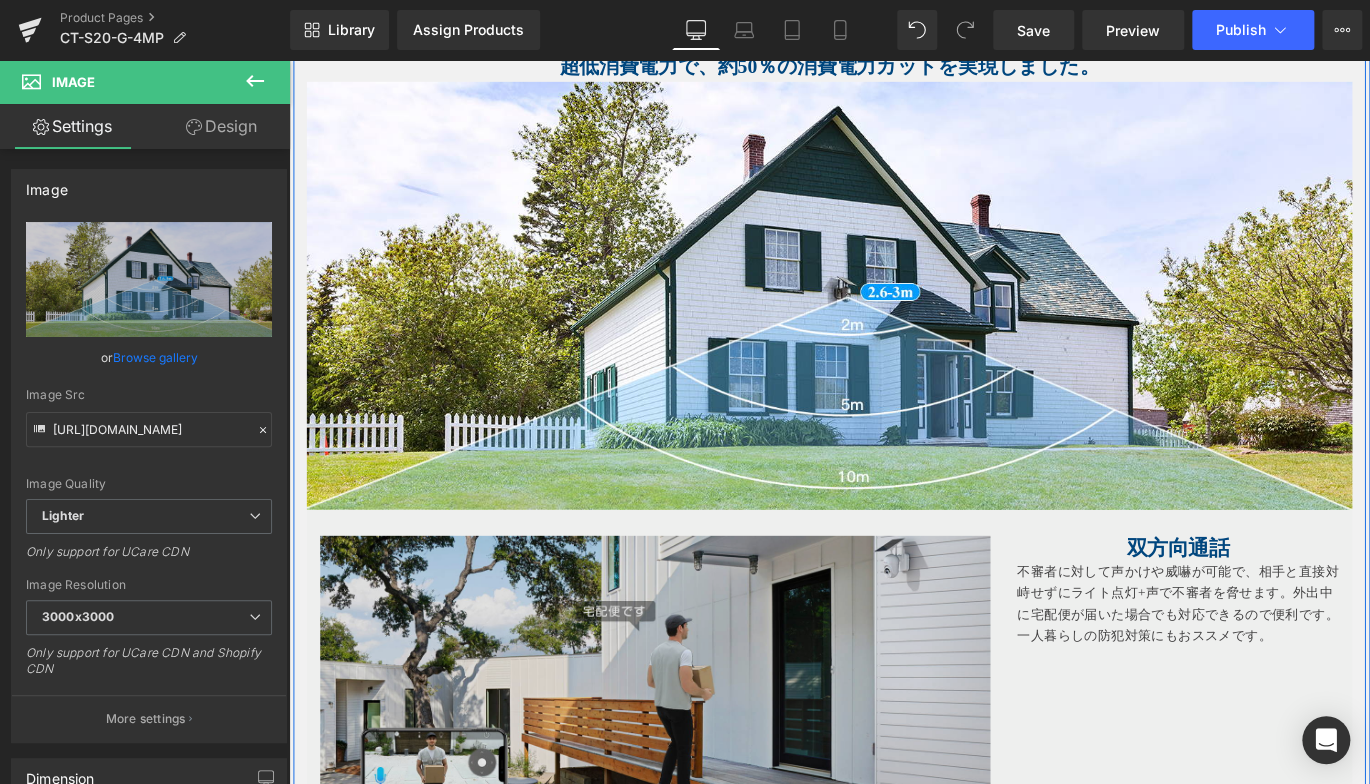 scroll, scrollTop: 4463, scrollLeft: 0, axis: vertical 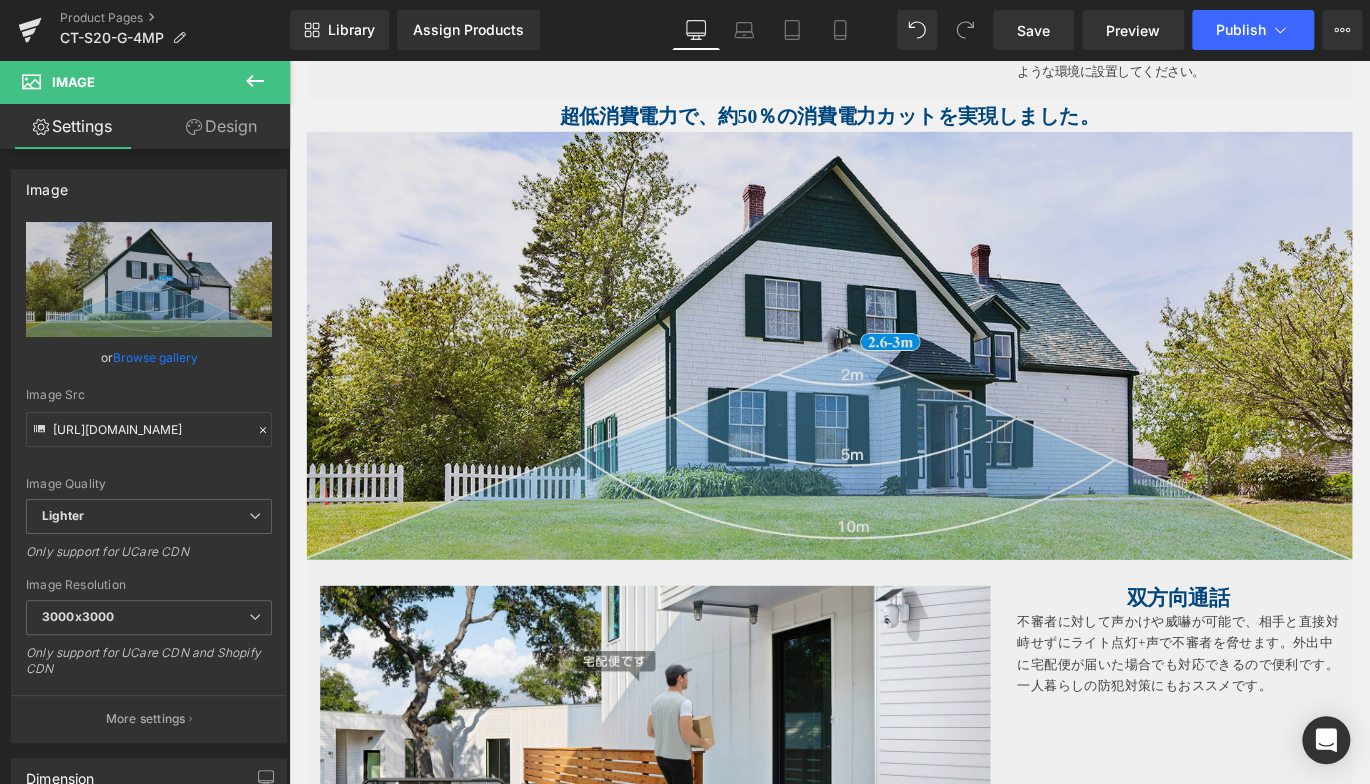 click at bounding box center (894, 380) 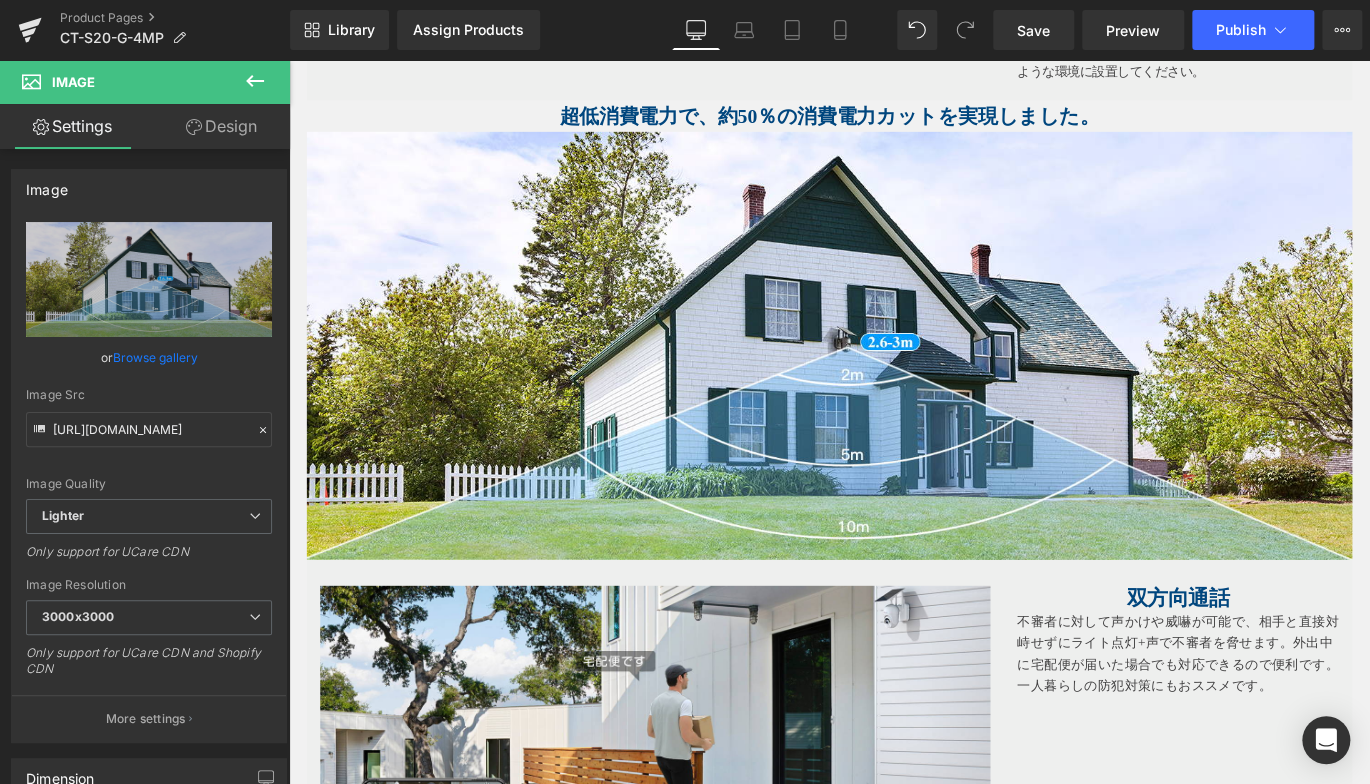 click 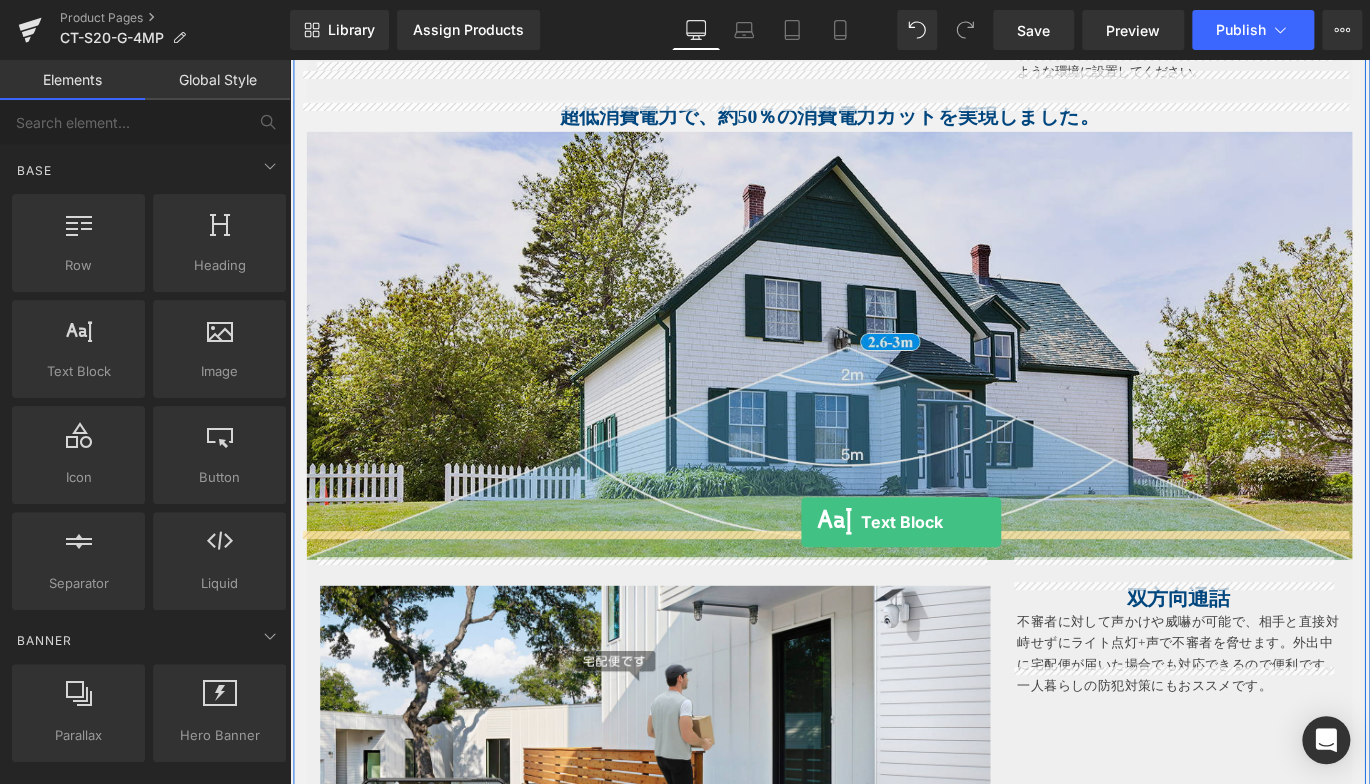 drag, startPoint x: 369, startPoint y: 396, endPoint x: 863, endPoint y: 577, distance: 526.115 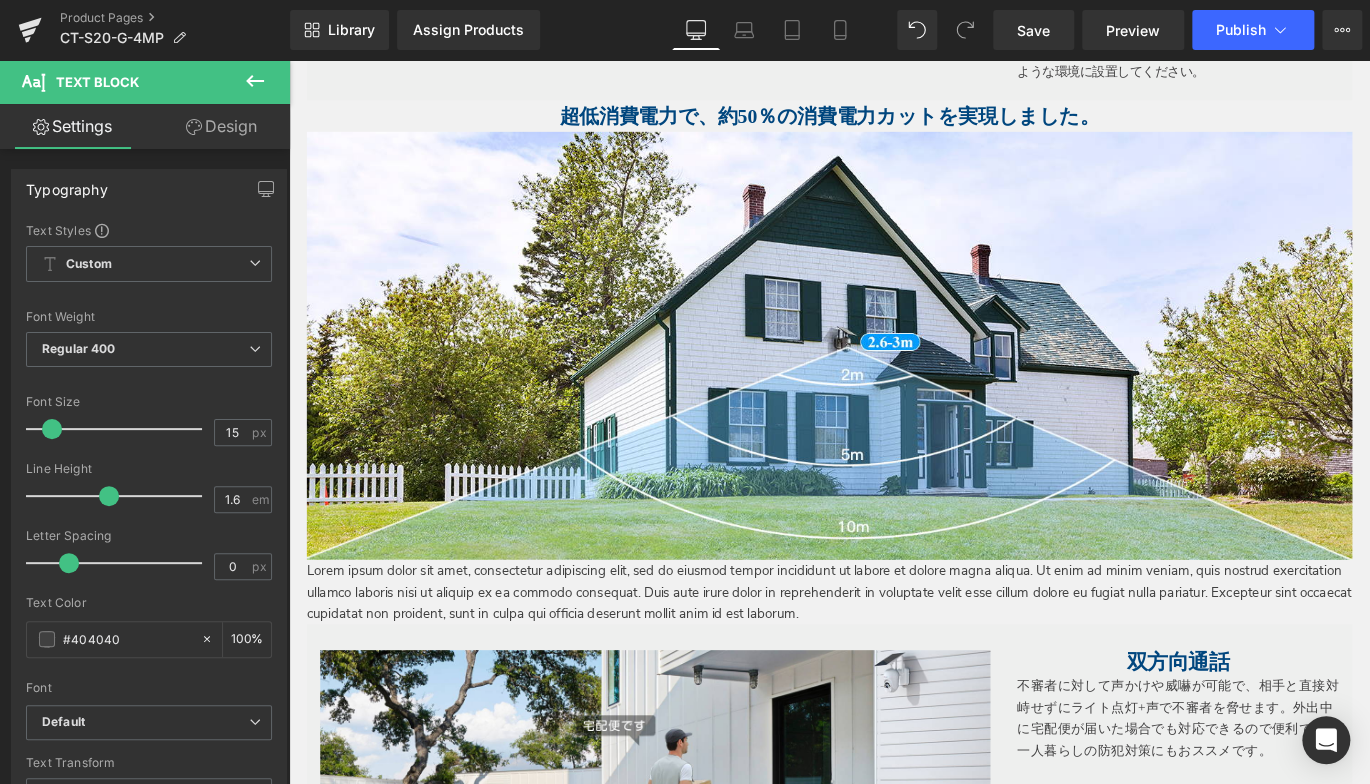 click on "Lorem ipsum dolor sit amet, consectetur adipiscing elit, sed do eiusmod tempor incididunt ut labore et dolore magna aliqua. Ut enim ad minim veniam, quis nostrud exercitation ullamco laboris nisi ut aliquip ex ea commodo consequat. Duis aute irure dolor in reprehenderit in voluptate velit esse cillum dolore eu fugiat nulla pariatur. Excepteur sint occaecat cupidatat non proident, sunt in culpa qui officia deserunt mollit anim id est laborum." at bounding box center (894, 655) 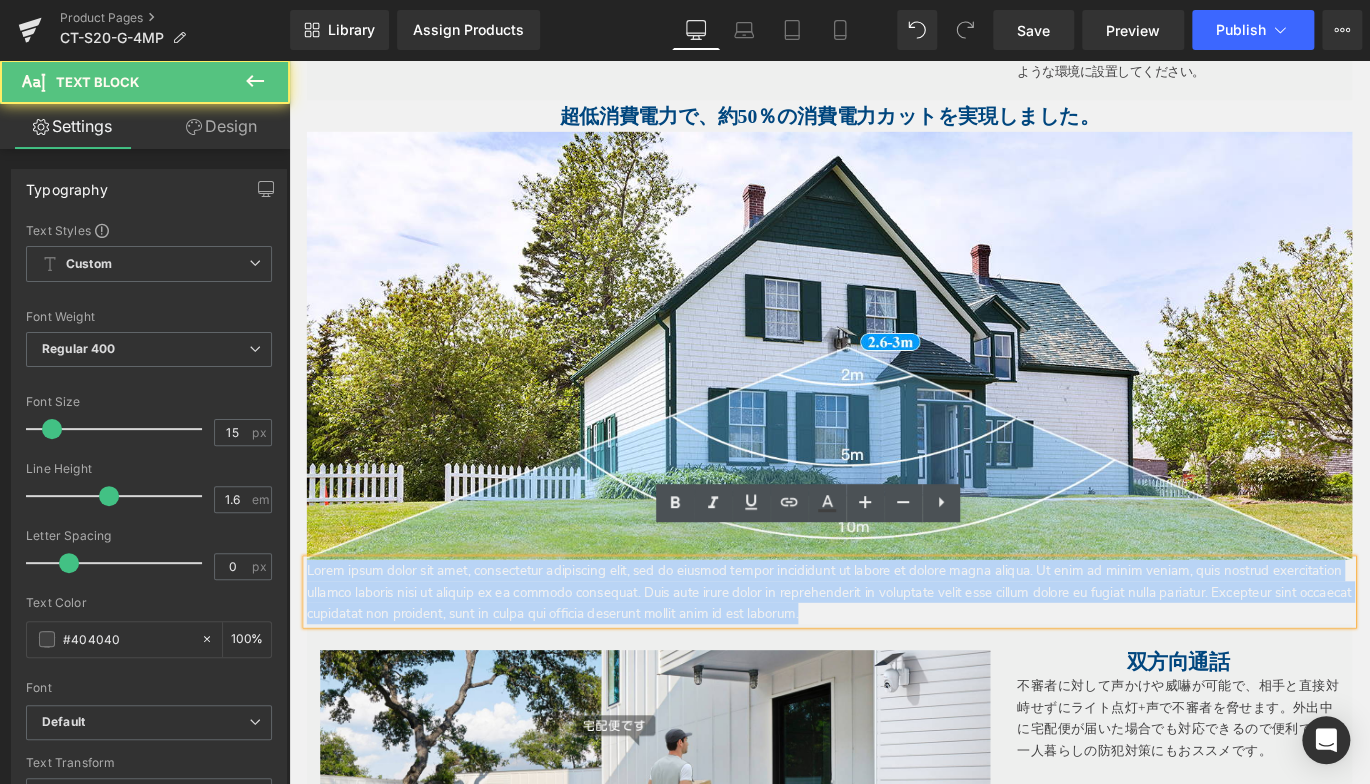 drag, startPoint x: 300, startPoint y: 603, endPoint x: 1104, endPoint y: 657, distance: 805.8114 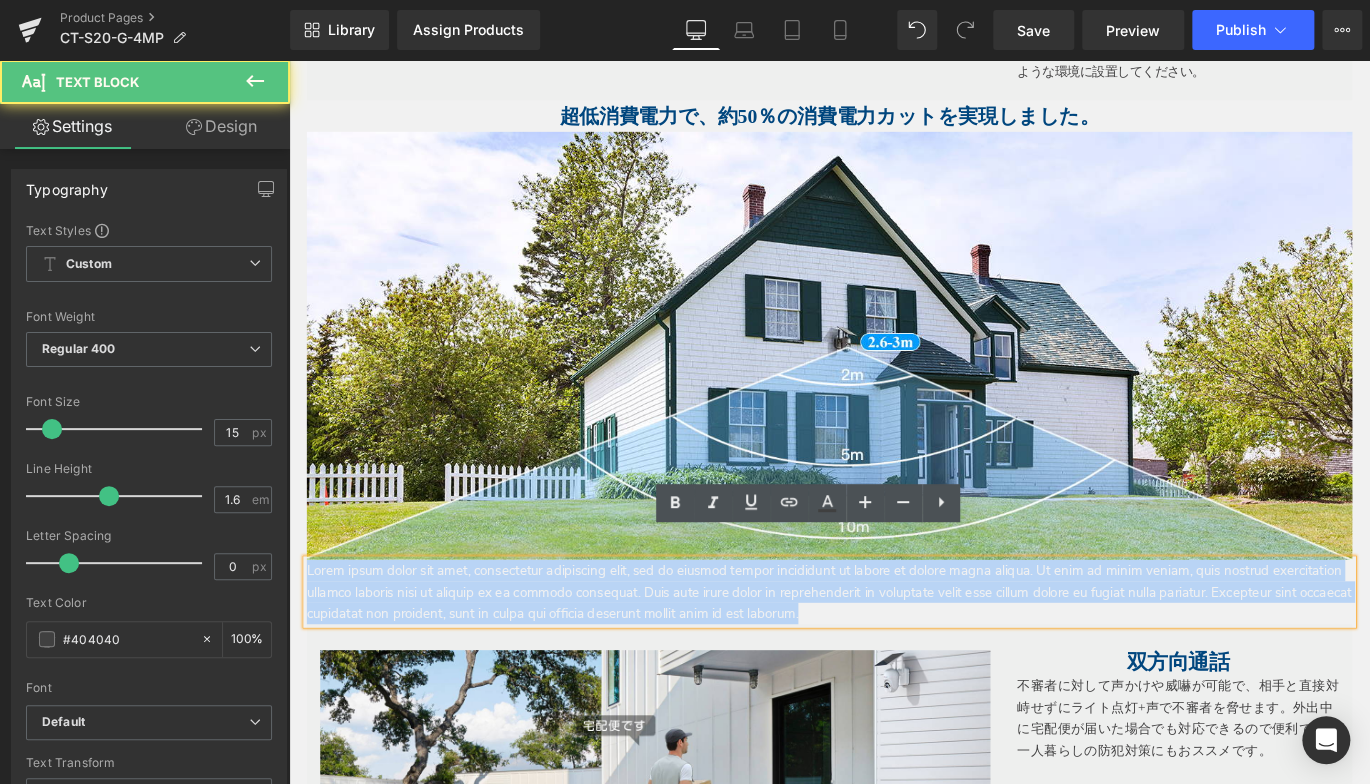 click on "Lorem ipsum dolor sit amet, consectetur adipiscing elit, sed do eiusmod tempor incididunt ut labore et dolore magna aliqua. Ut enim ad minim veniam, quis nostrud exercitation ullamco laboris nisi ut aliquip ex ea commodo consequat. Duis aute irure dolor in reprehenderit in voluptate velit esse cillum dolore eu fugiat nulla pariatur. Excepteur sint occaecat cupidatat non proident, sunt in culpa qui officia deserunt mollit anim id est laborum." at bounding box center (894, 655) 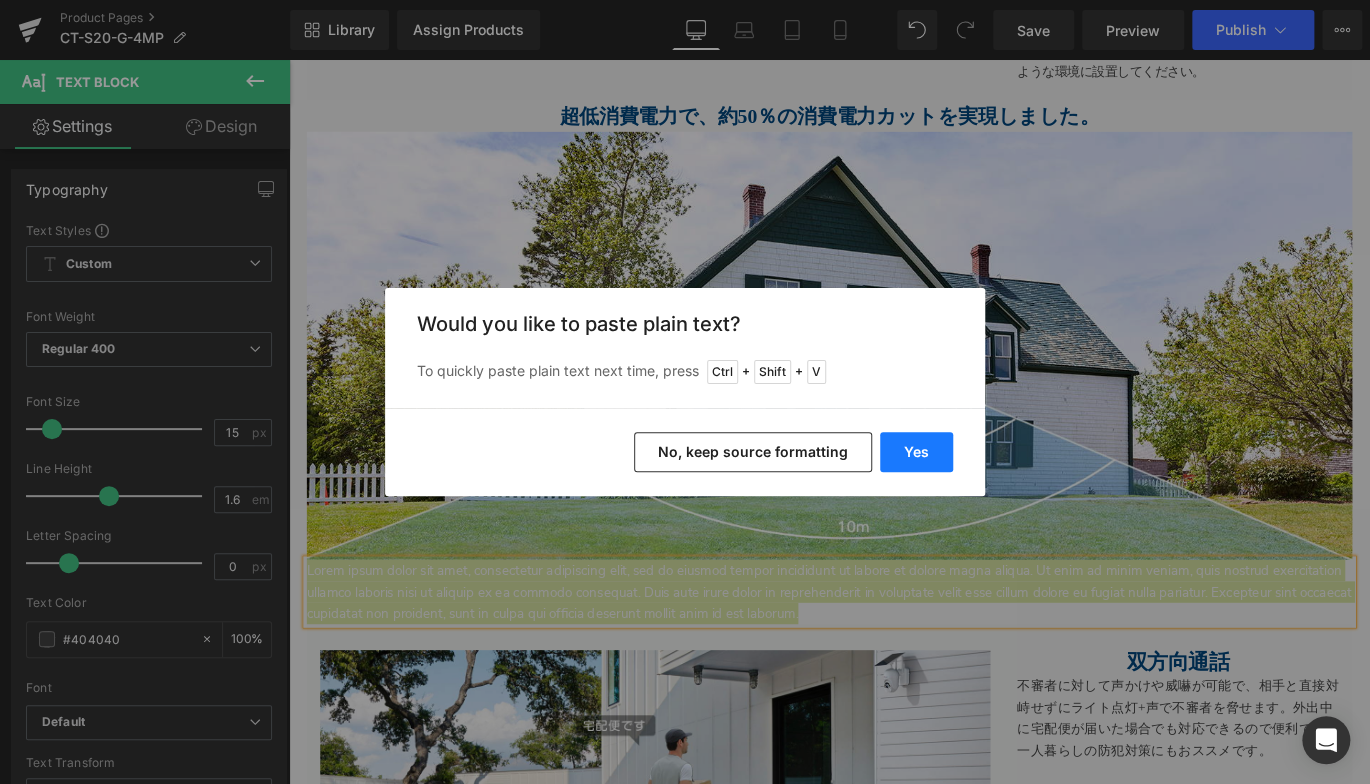 click on "Yes" at bounding box center [916, 452] 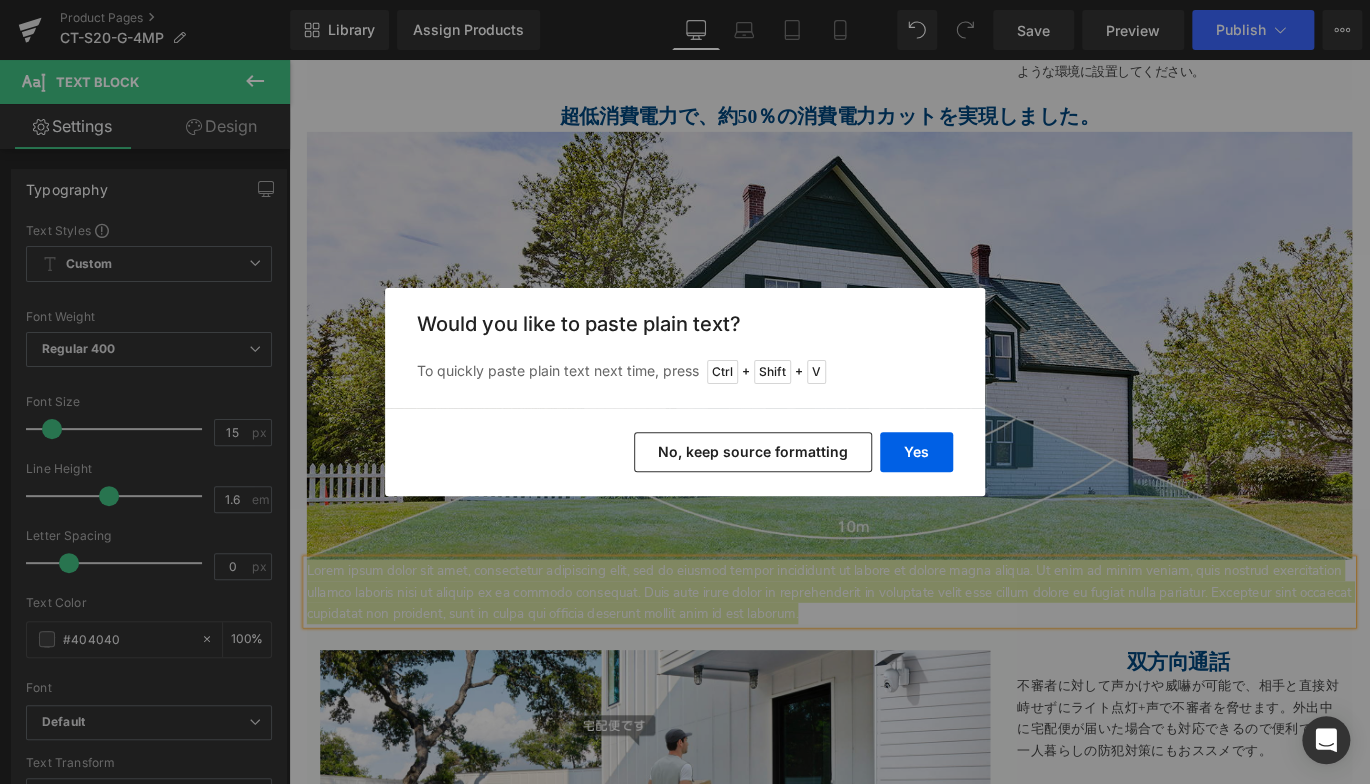 type 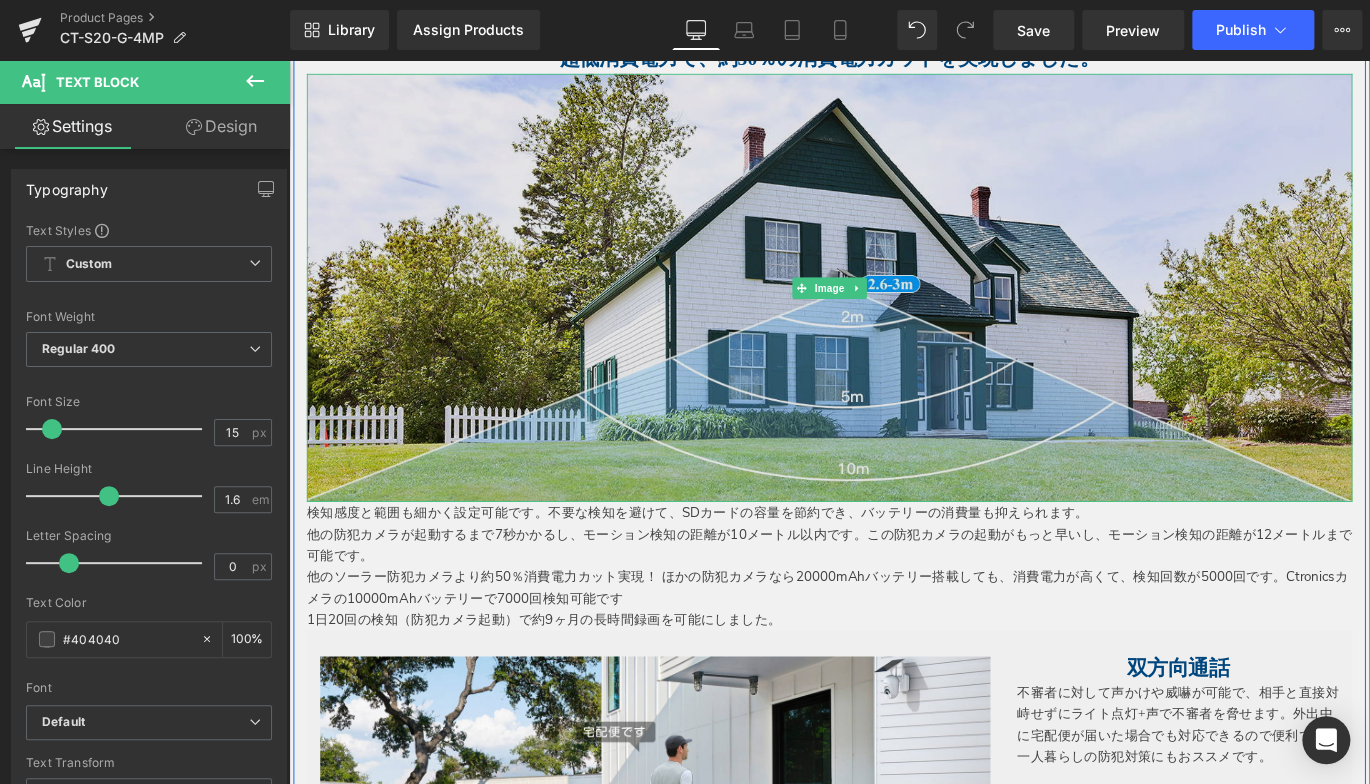 scroll, scrollTop: 4563, scrollLeft: 0, axis: vertical 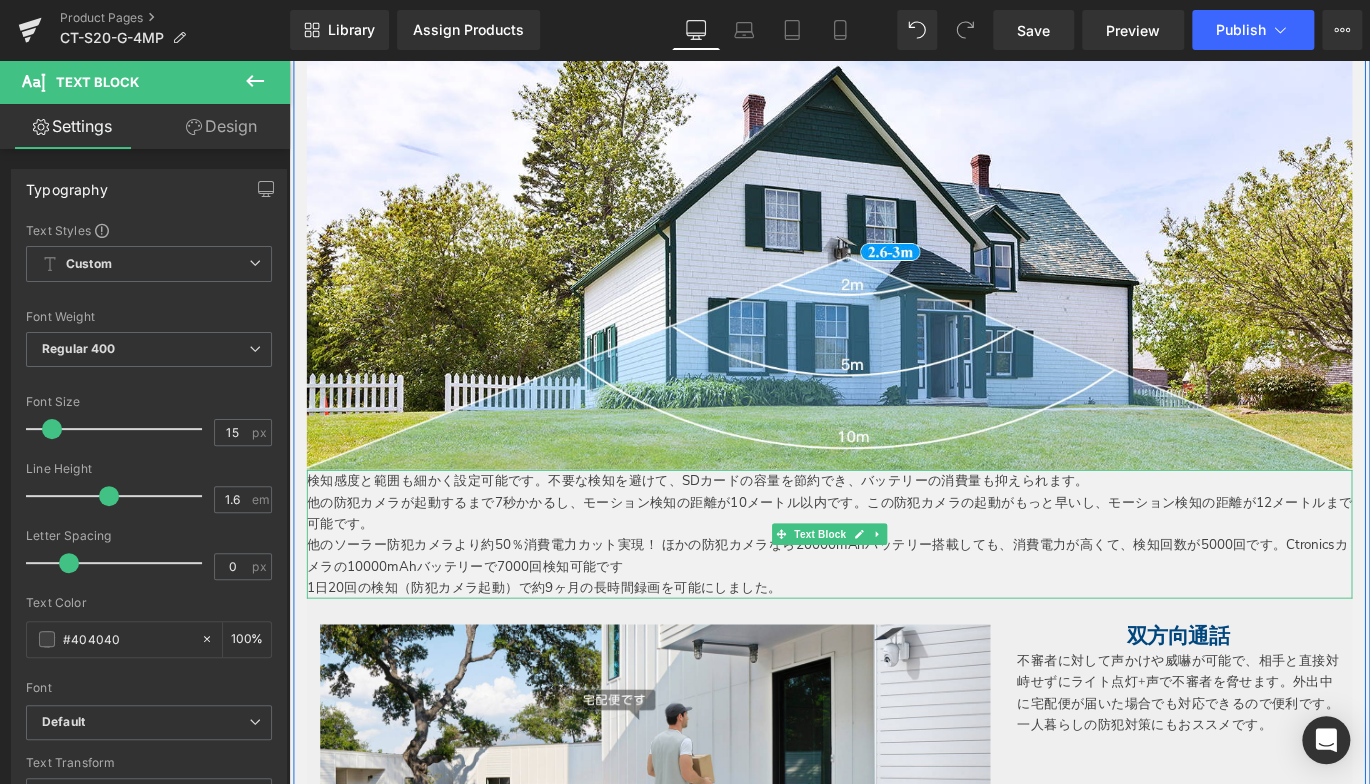 click on "他のソーラー防犯カメラより約50％消費電力カット実現！ ほかの防犯カメラなら20000mAhバッテリー搭載しても、消費電力が高くて、検知回数が5000回です。Ctronicsカメラの10000mAhバッテリーで7000回検知可能です" at bounding box center [894, 615] 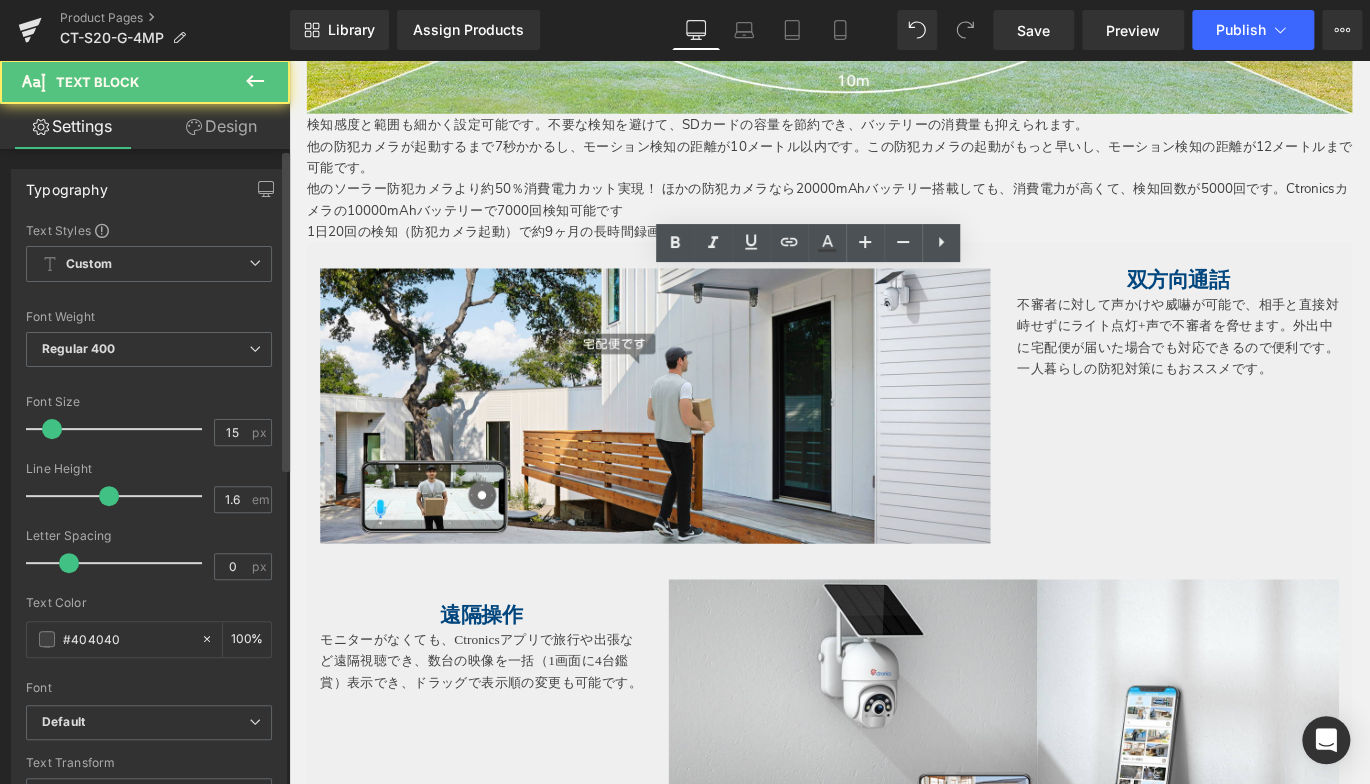 scroll, scrollTop: 4963, scrollLeft: 0, axis: vertical 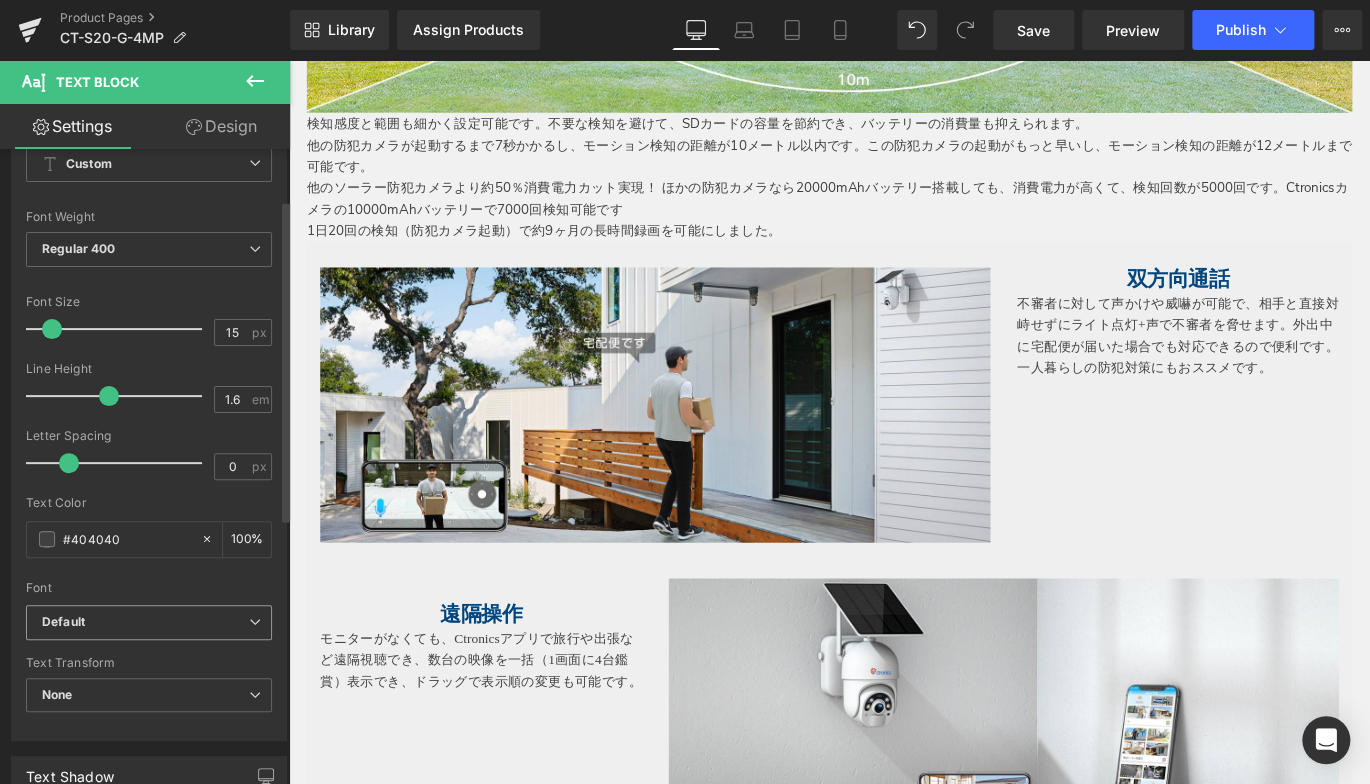 click on "Default" at bounding box center (145, 622) 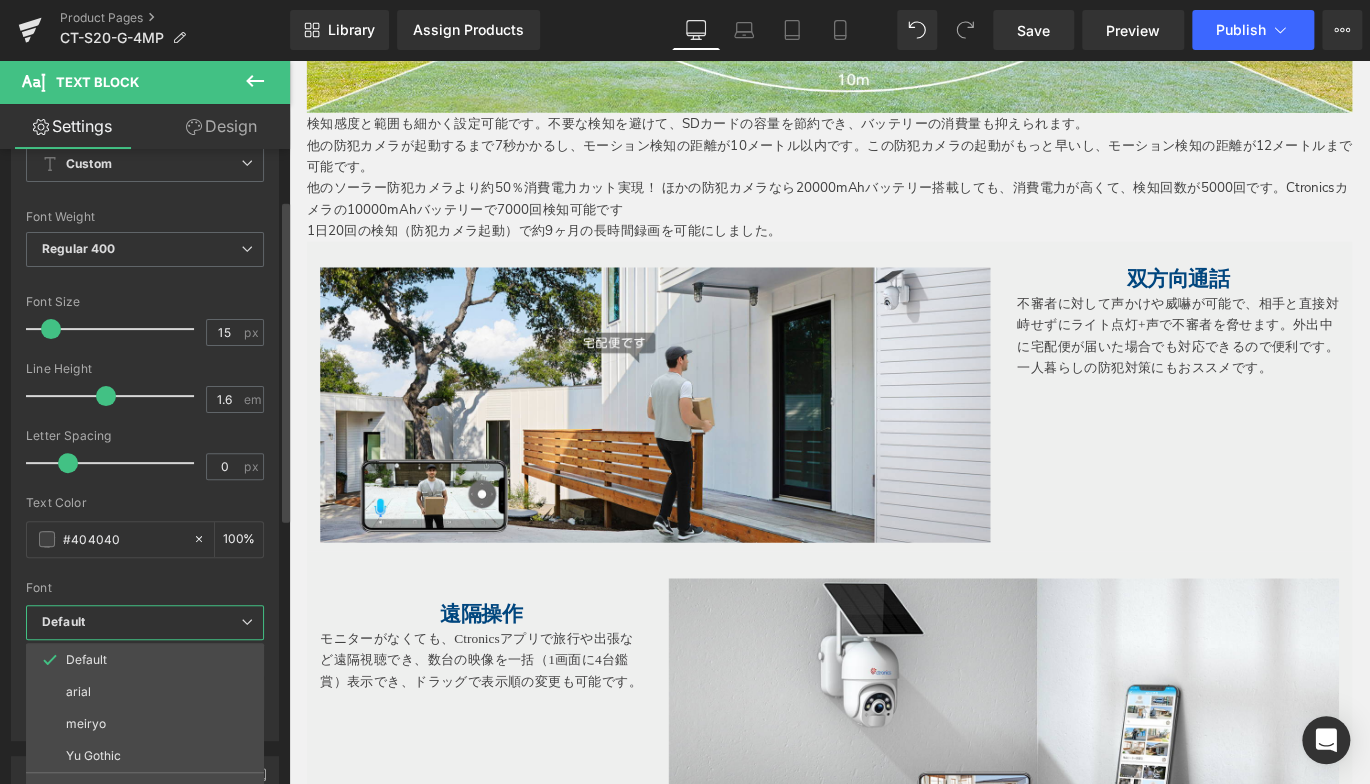 click on "meiryo" at bounding box center [145, 724] 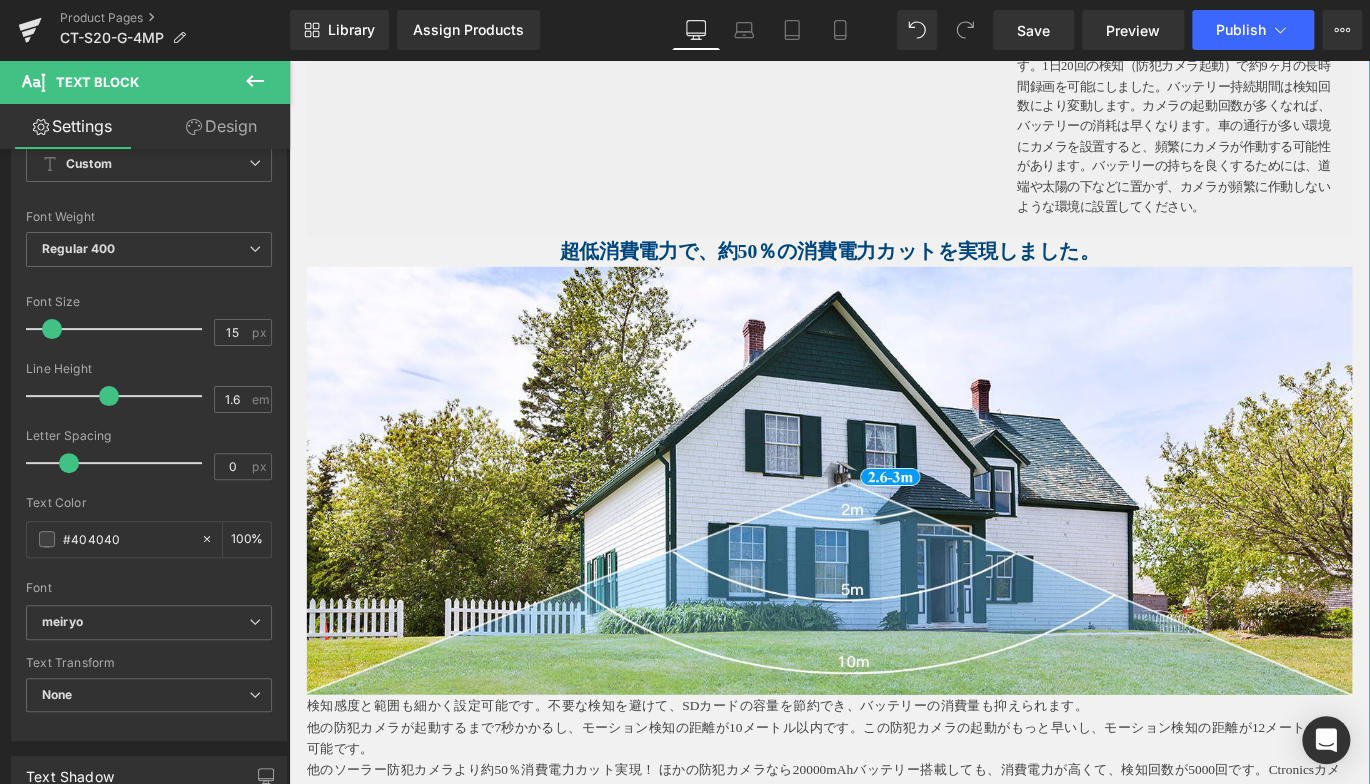 scroll, scrollTop: 4163, scrollLeft: 0, axis: vertical 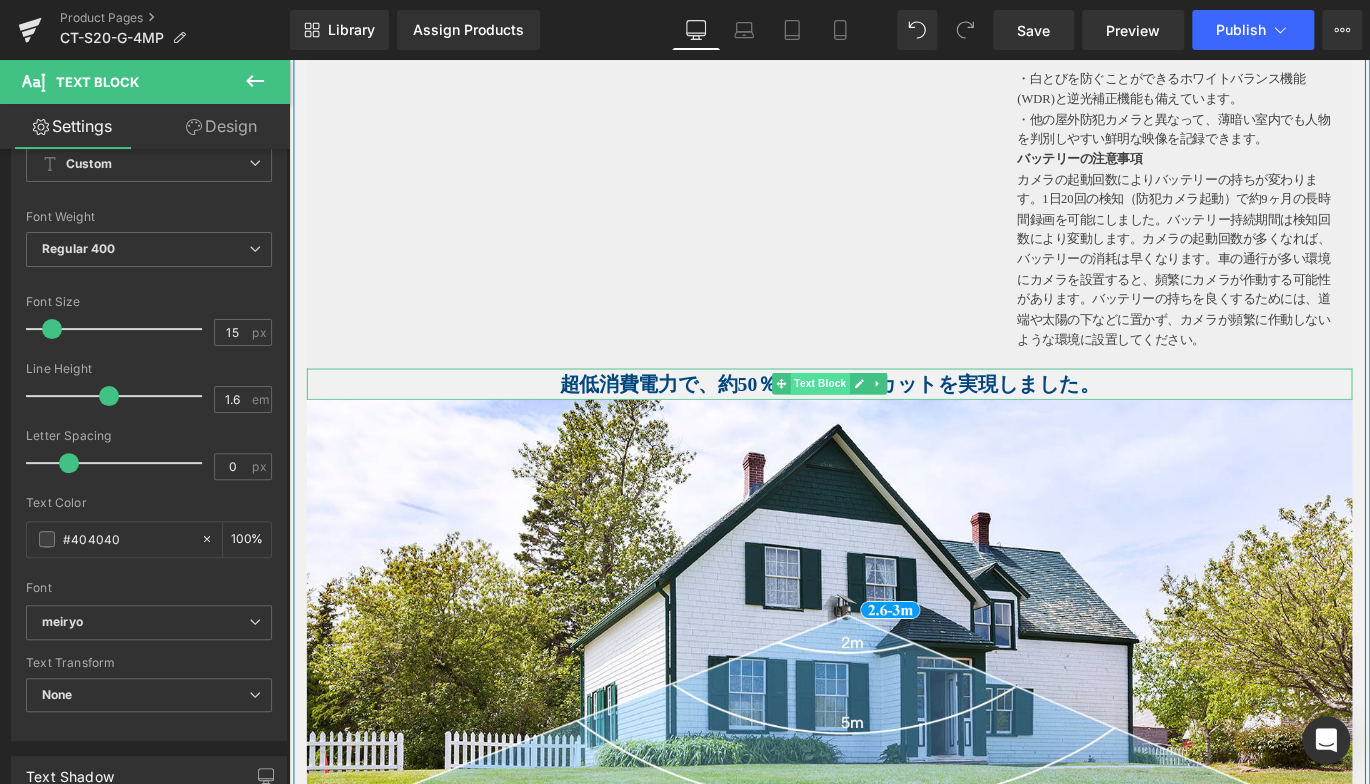 click on "Text Block" at bounding box center [883, 422] 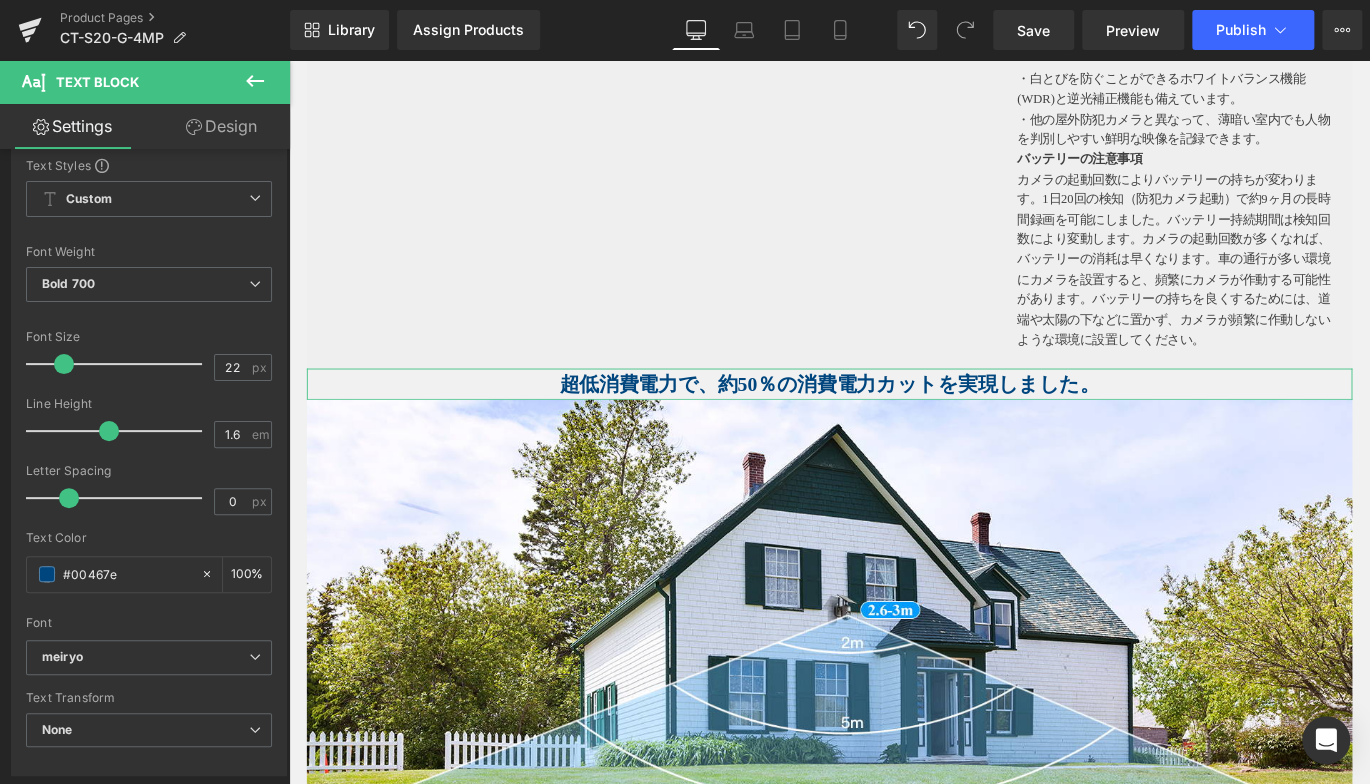 scroll, scrollTop: 100, scrollLeft: 0, axis: vertical 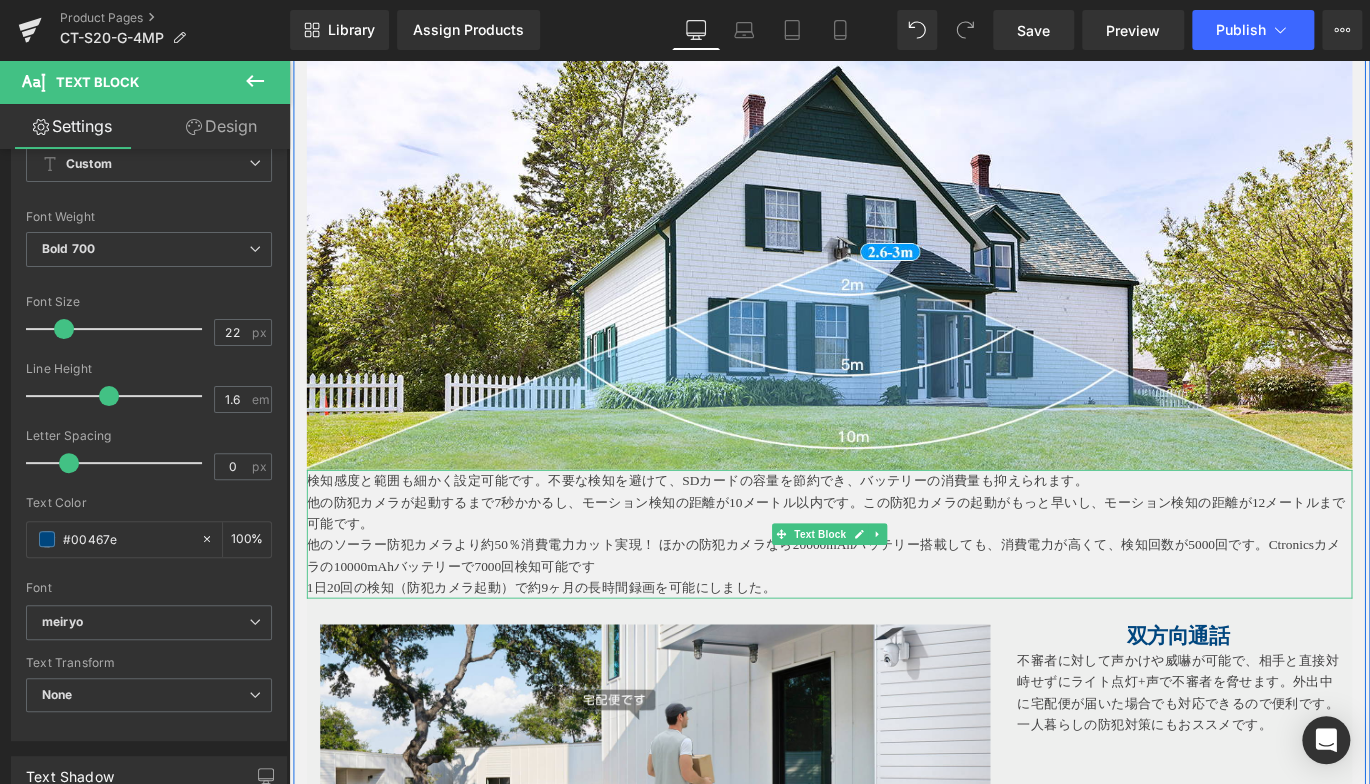 click on "他の防犯カメラが起動するまで7秒かかるし、モーション検知の距離が10メートル以内です。この防犯カメラの起動がもっと早いし、モーション検知の距離が12メートルまで可能です。" at bounding box center (894, 567) 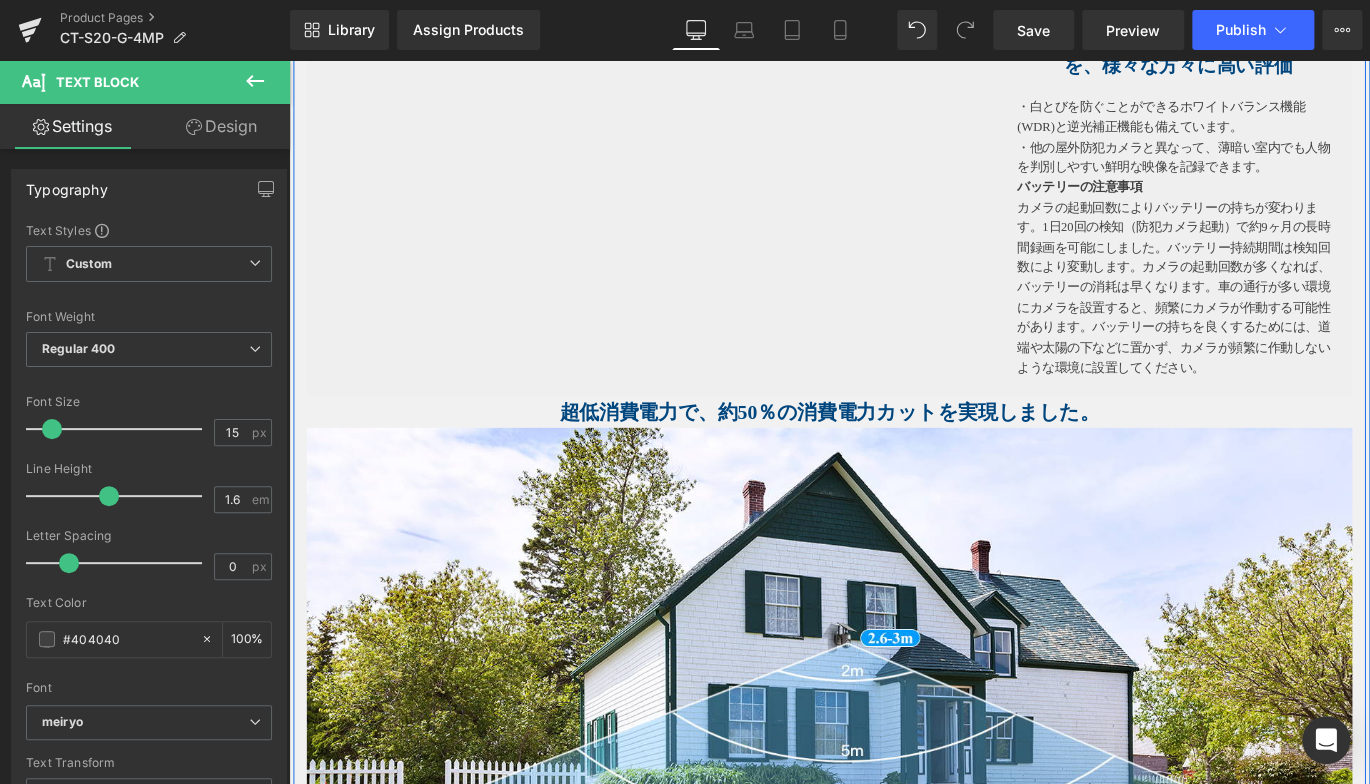 scroll, scrollTop: 3963, scrollLeft: 0, axis: vertical 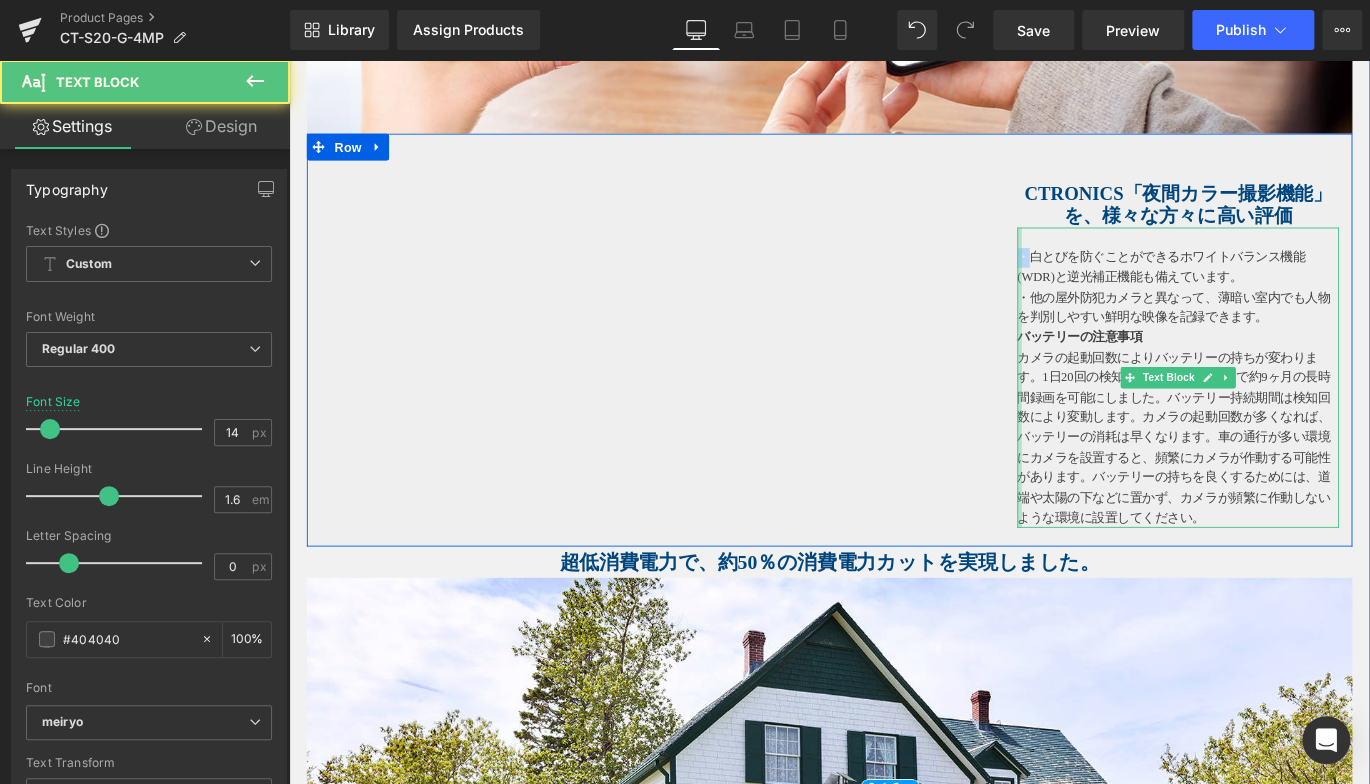 click on "・白とびを防ぐことができるホワイトバランス機能(WDR)と逆光補正機能も備えています。 ・他の屋外防犯カメラと異なって、薄暗い室内でも人物を判別しやすい鮮明な映像を記録できます。 バッテリーの注意事項
カメラの起動回数によりバッテリーの持ちが変わります。1日20回の検知（防犯カメラ起動）で約9ヶ月の長時間録画を可能にしました。バッテリー持続期間は検知回数により変動します。カメラの起動回数が多くなれば、バッテリーの消耗は早くなります。⾞の通⾏が多い環境にカメラを設置すると、頻繁にカメラが作動する可能性があります。バッテリーの持ちを良くするためには、道端や太陽の下などに置かず、カメラが頻繁に作動しないような環境に設置してください。 Text Block" at bounding box center (1284, 416) 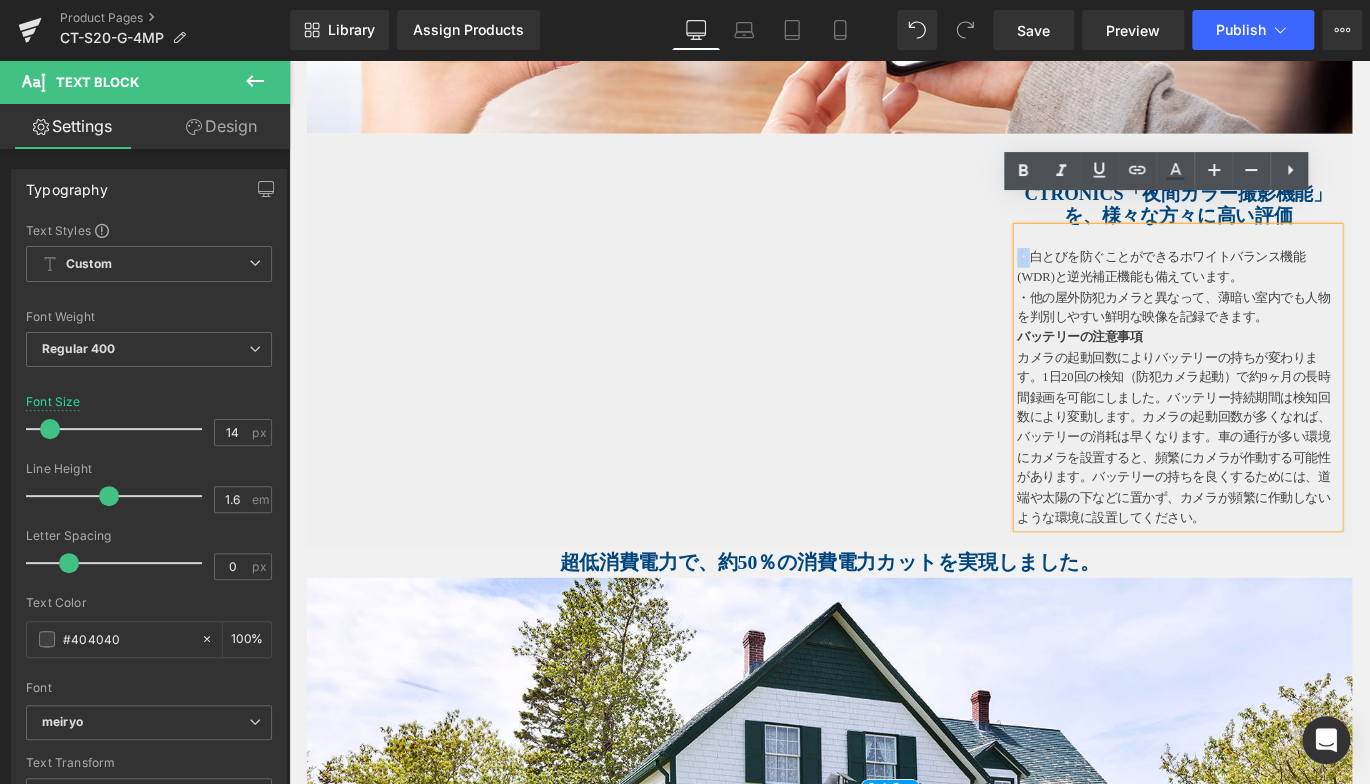 copy on "・" 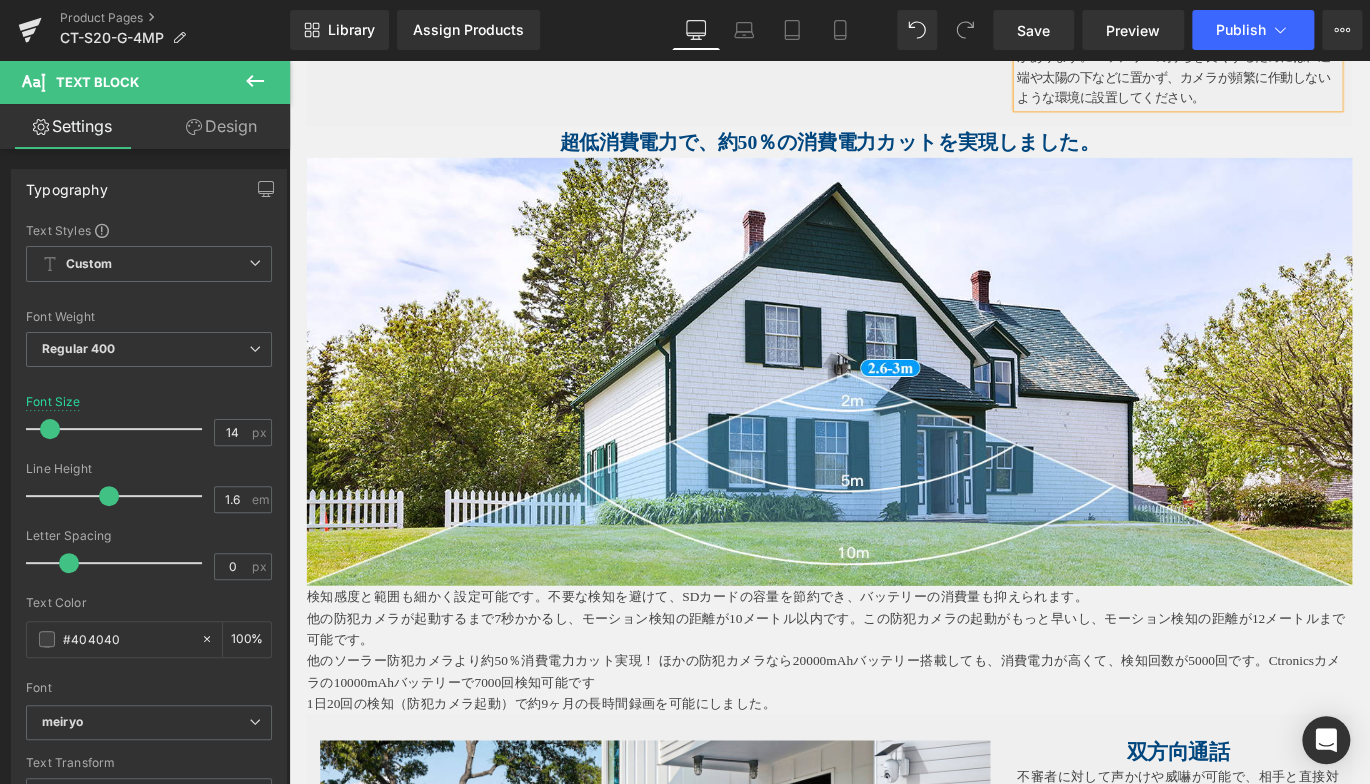 scroll, scrollTop: 4563, scrollLeft: 0, axis: vertical 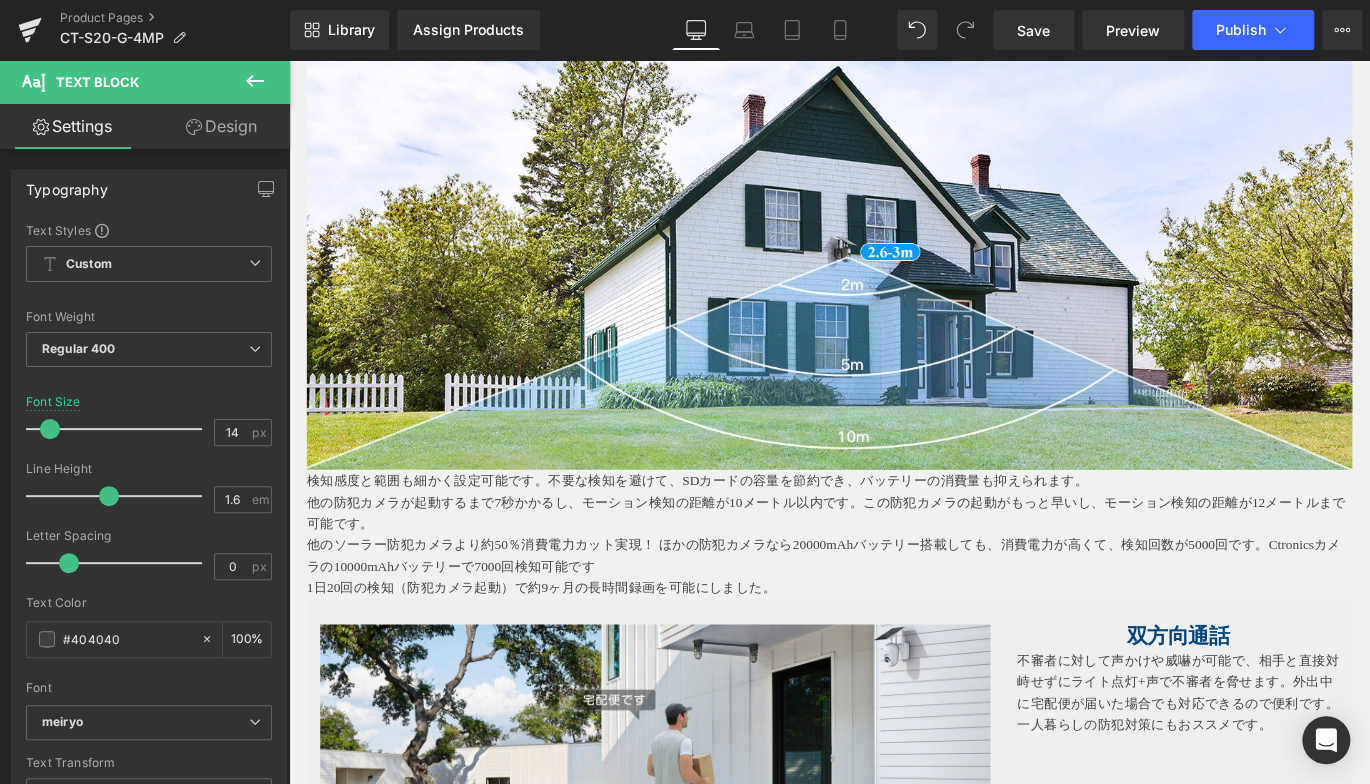 click on "検知感度と範囲も細かく設定可能です。不要な検知を避けて、SDカードの容量を節約でき、バッテリーの消費量も抑えられます。 他の防犯カメラが起動するまで7秒かかるし、モーション検知の距離が10メートル以内です。この防犯カメラの起動がもっと早いし、モーション検知の距離が12メートルまで可能です。 他のソーラー防犯カメラより約50％消費電力カット実現！ ほかの防犯カメラなら20000mAhバッテリー搭載しても、消費電力が高くて、検知回数が5000回です。Ctronicsカメラの10000mAhバッテリーで7000回検知可能です 1日20回の検知（防犯カメラ起動）で約9ヶ月の長時間録画を可能にしました。
Text Block" at bounding box center (894, 591) 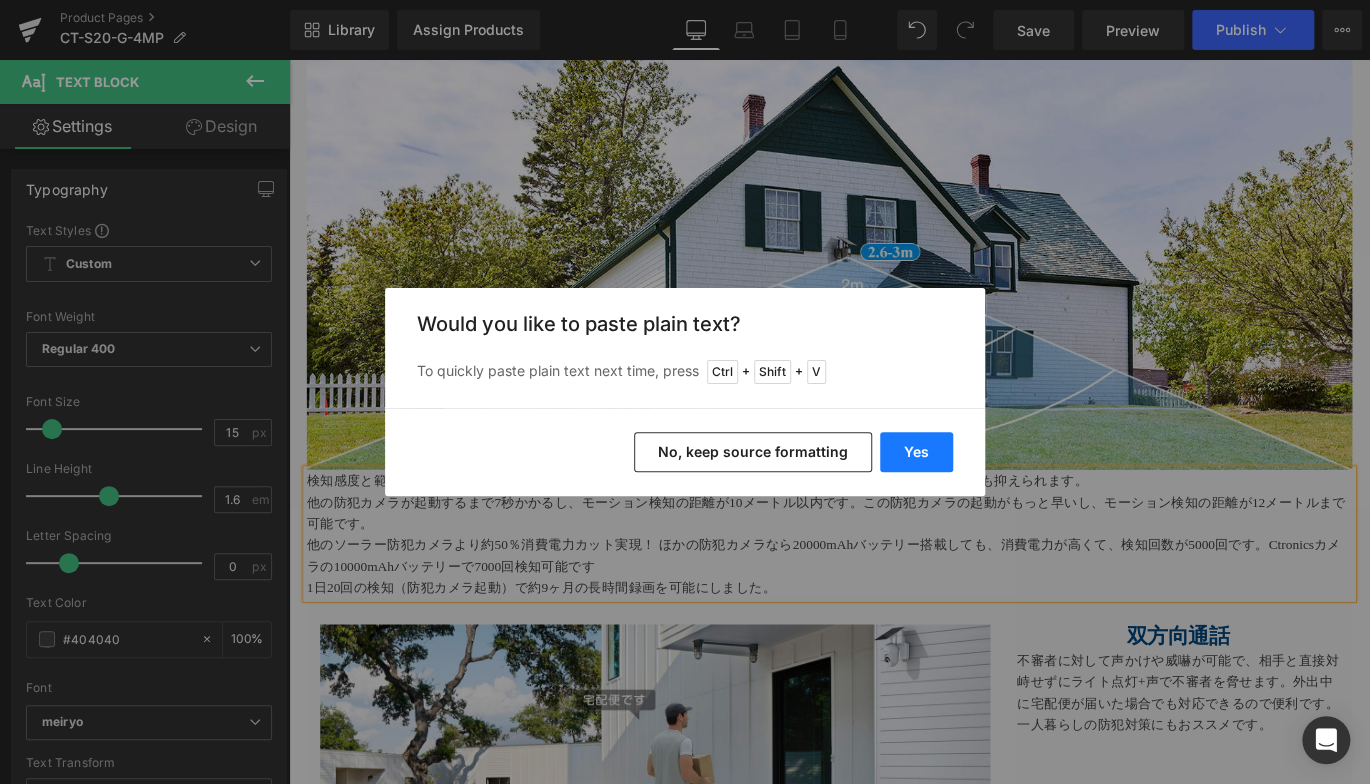 click on "Yes" at bounding box center [916, 452] 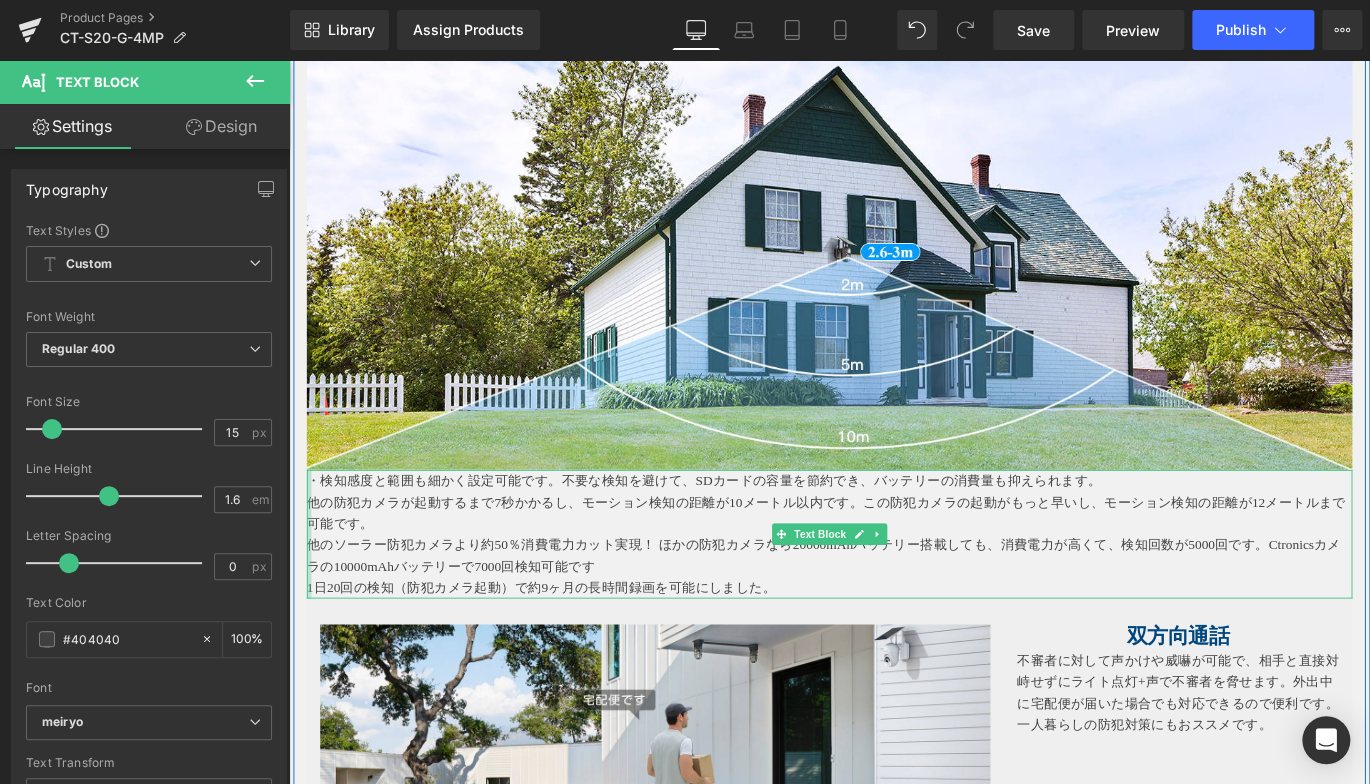 click at bounding box center [311, 591] 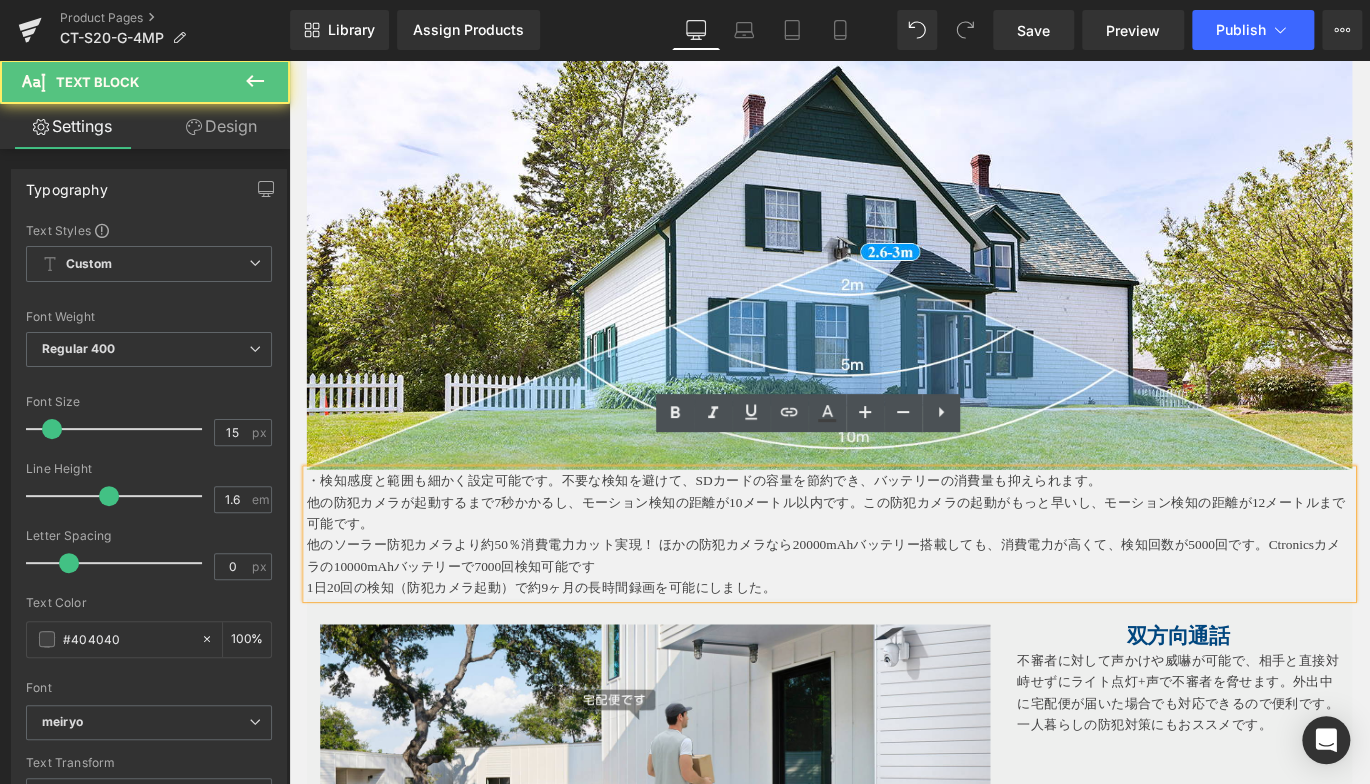 click on "他の防犯カメラが起動するまで7秒かかるし、モーション検知の距離が10メートル以内です。この防犯カメラの起動がもっと早いし、モーション検知の距離が12メートルまで可能です。" at bounding box center [894, 567] 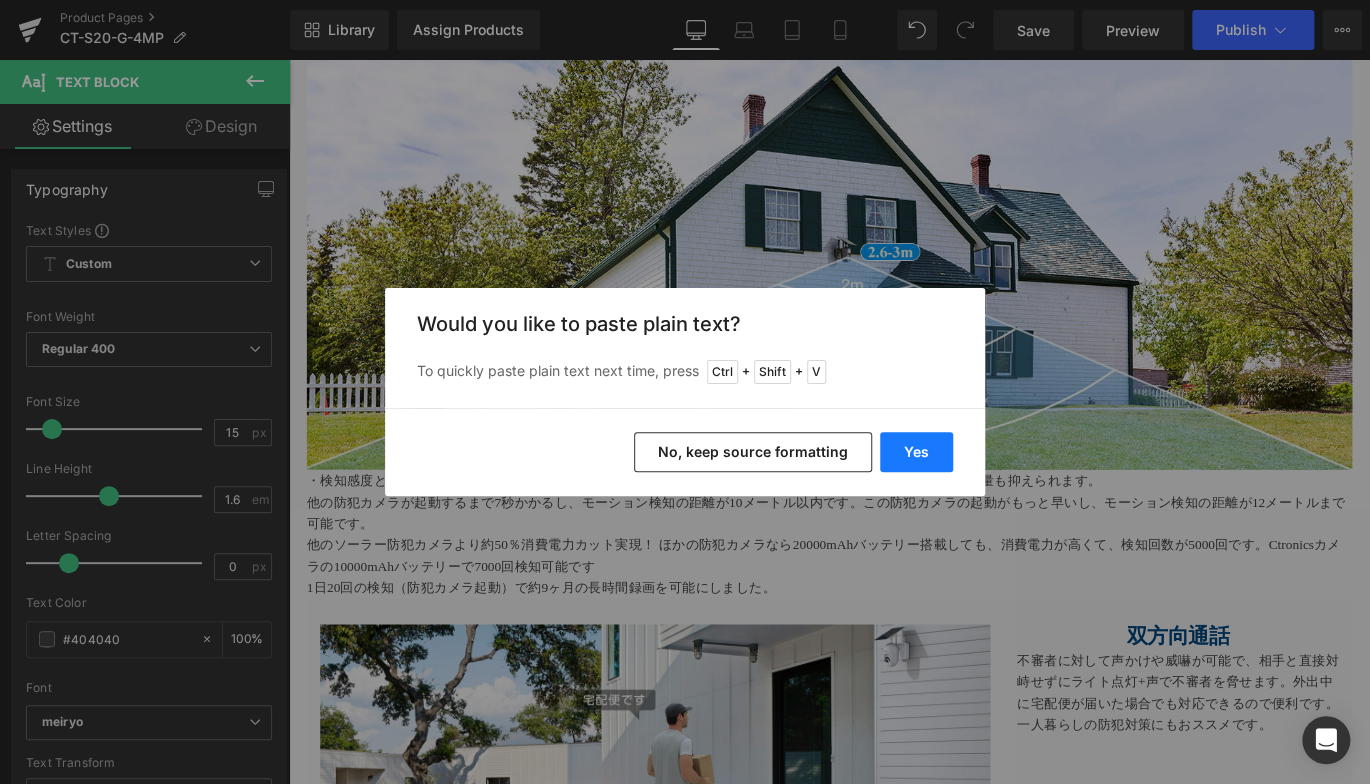 click on "Yes" at bounding box center [916, 452] 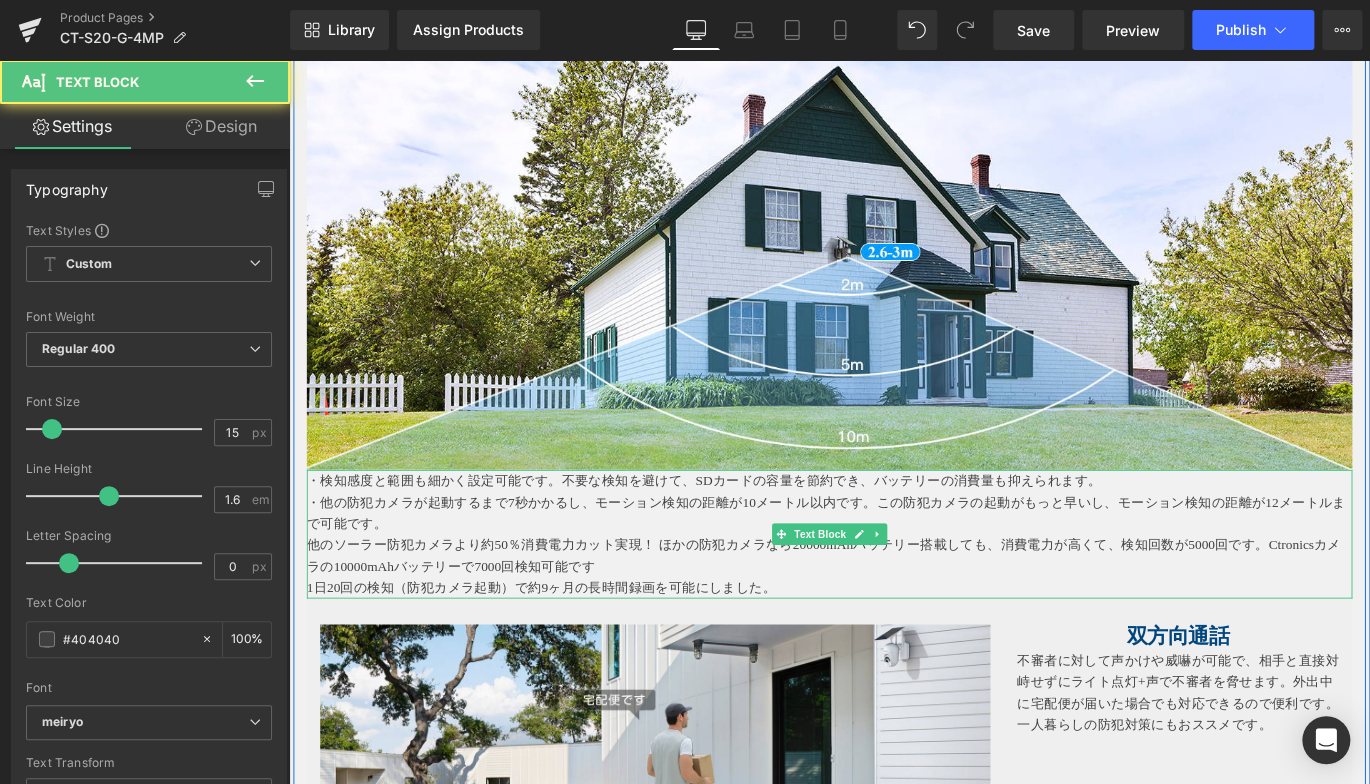 click on "他のソーラー防犯カメラより約50％消費電力カット実現！ ほかの防犯カメラなら20000mAhバッテリー搭載しても、消費電力が高くて、検知回数が5000回です。Ctronicsカメラの10000mAhバッテリーで7000回検知可能です" at bounding box center (894, 615) 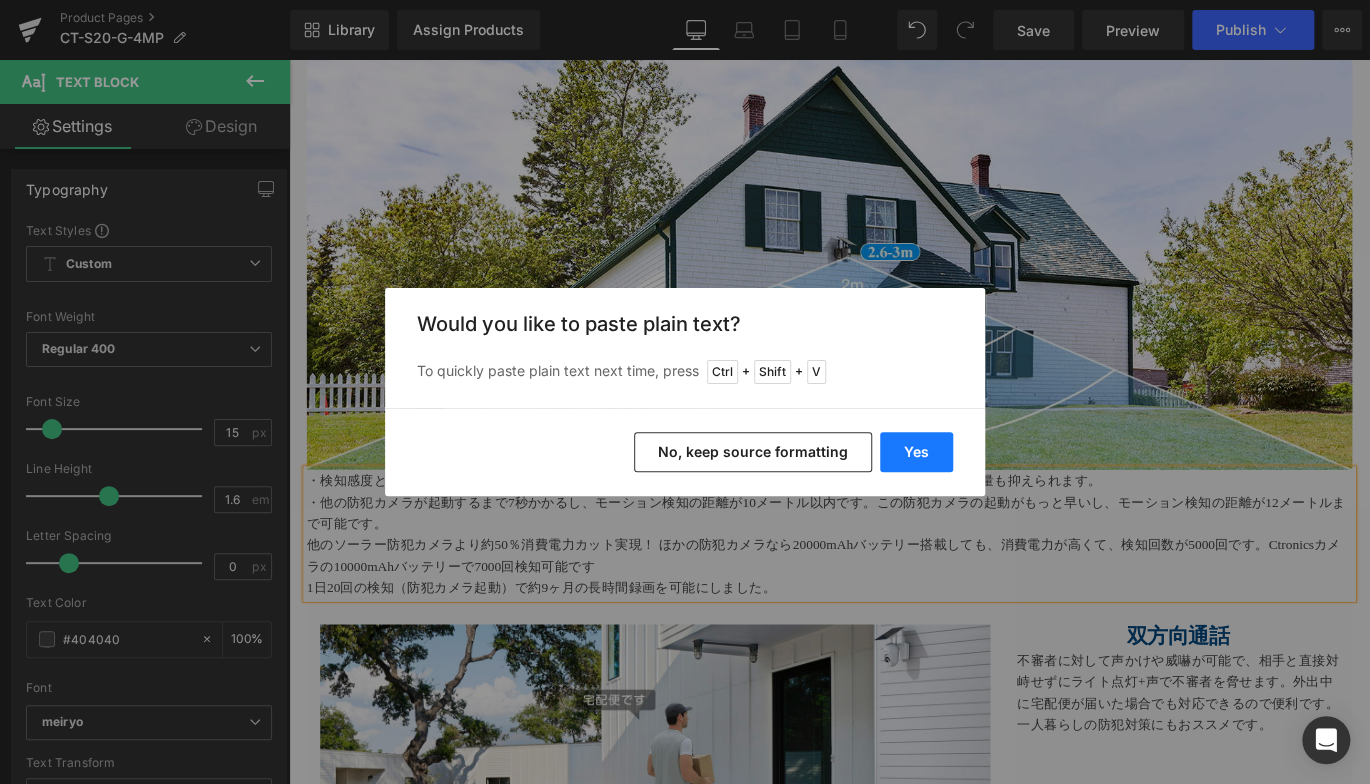 click on "Yes" at bounding box center (916, 452) 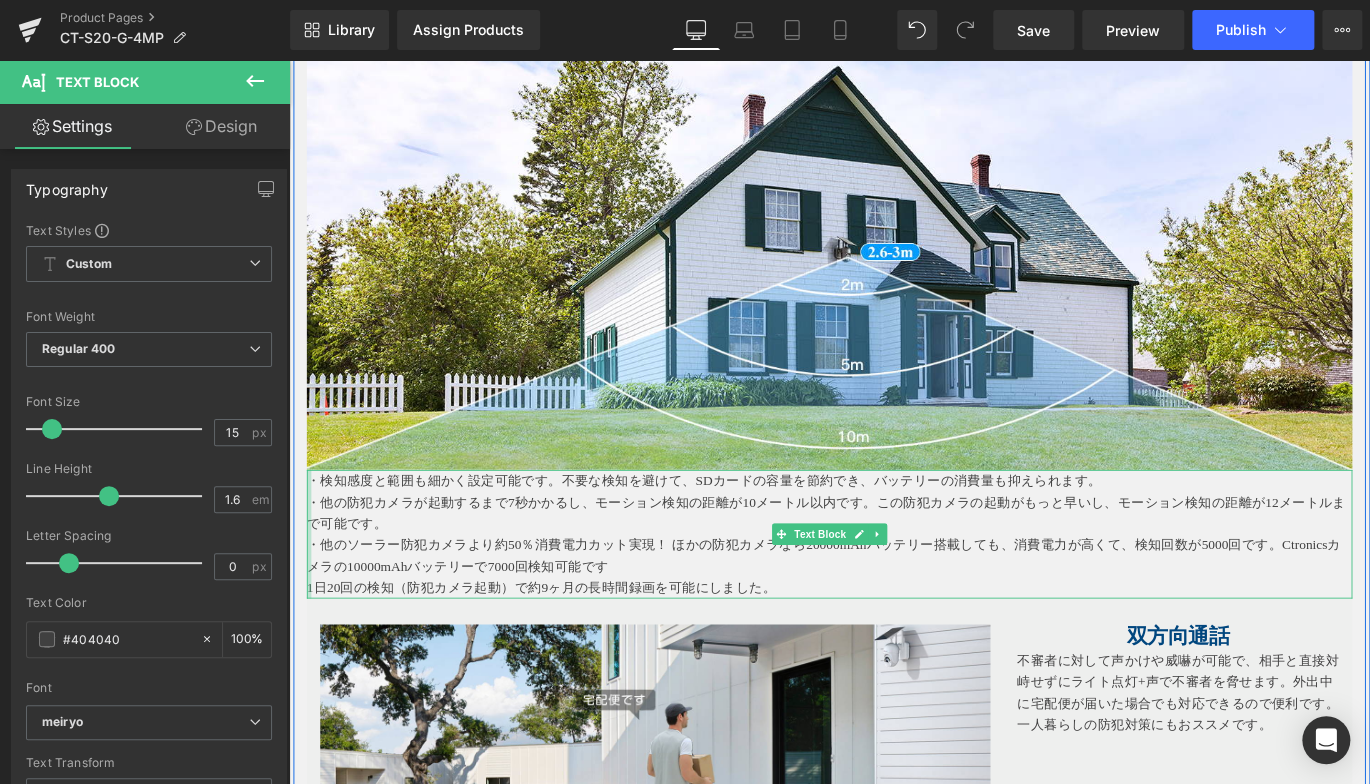 click at bounding box center [311, 591] 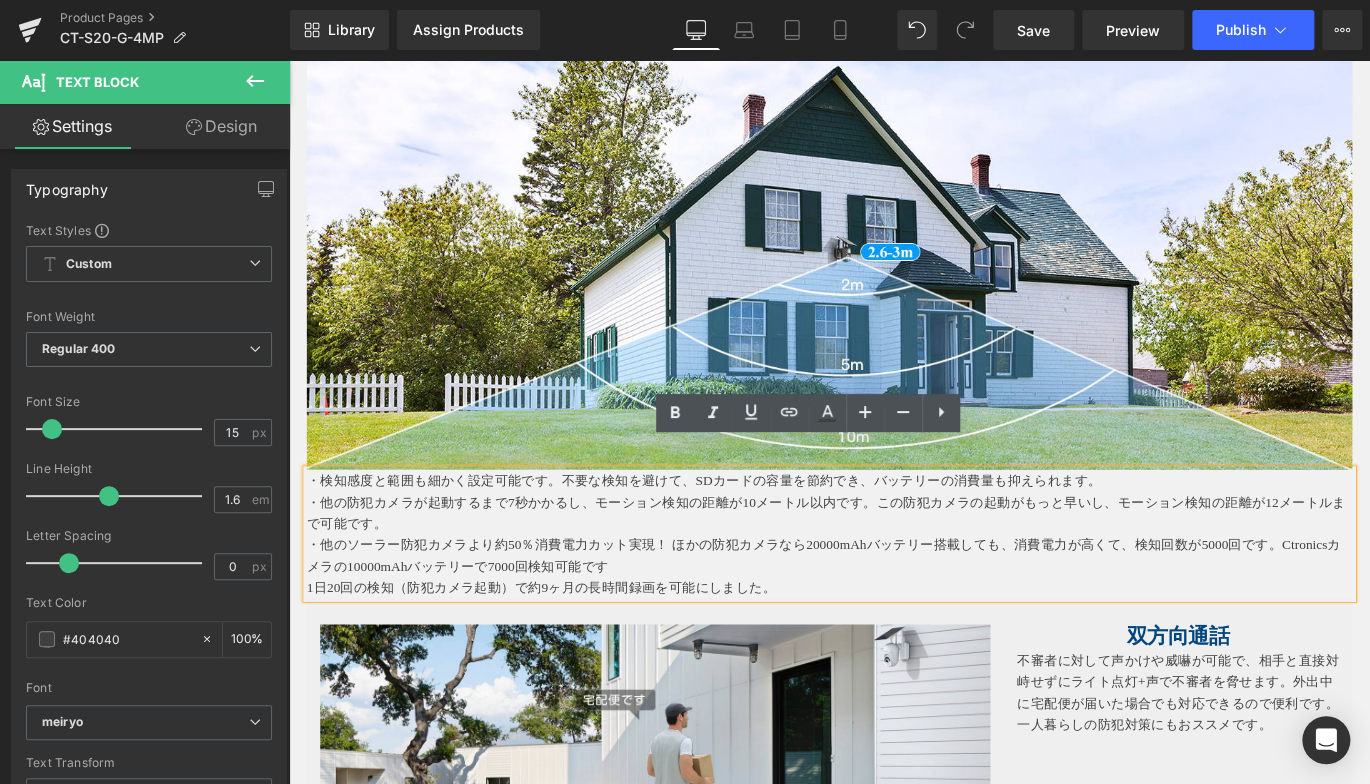 click on "1日20回の検知（防犯カメラ起動）で約9ヶ月の長時間録画を可能にしました。" at bounding box center [894, 651] 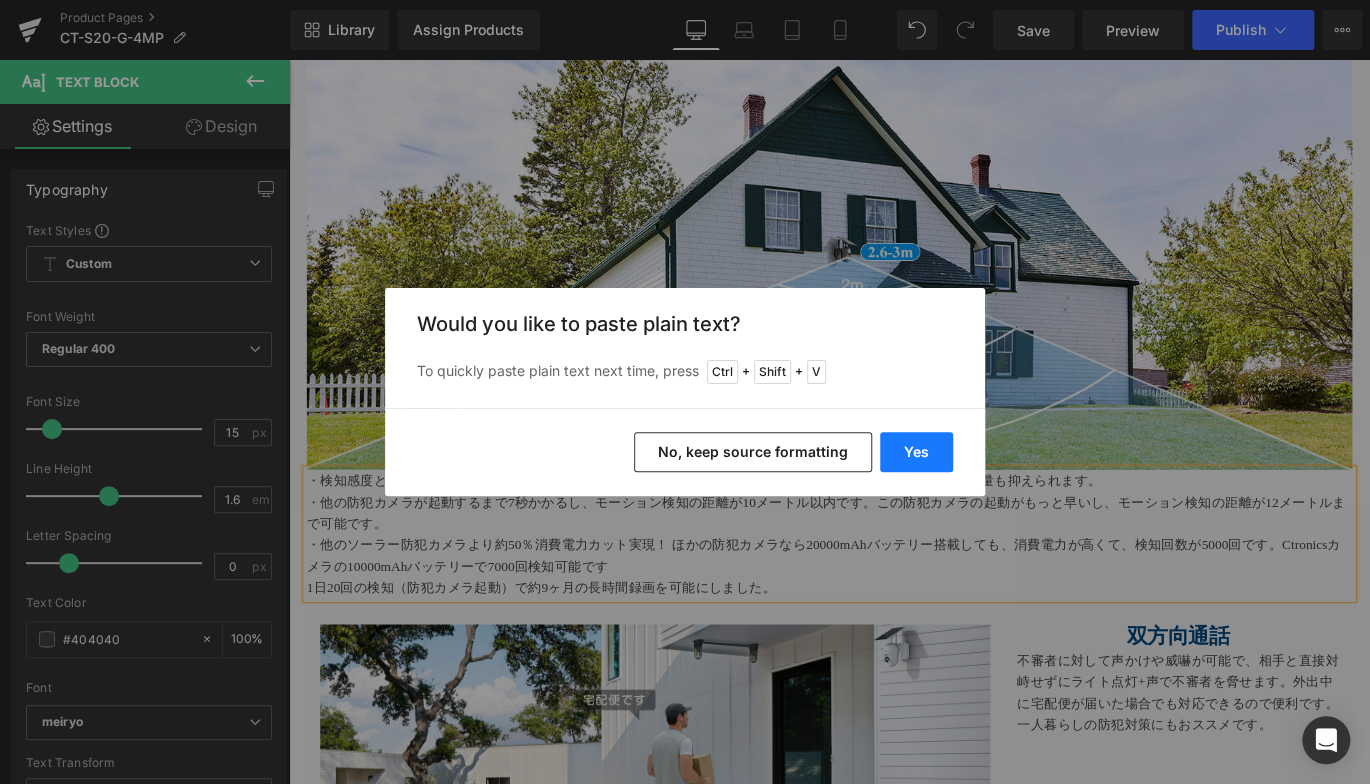 drag, startPoint x: 695, startPoint y: 435, endPoint x: 908, endPoint y: 447, distance: 213.33775 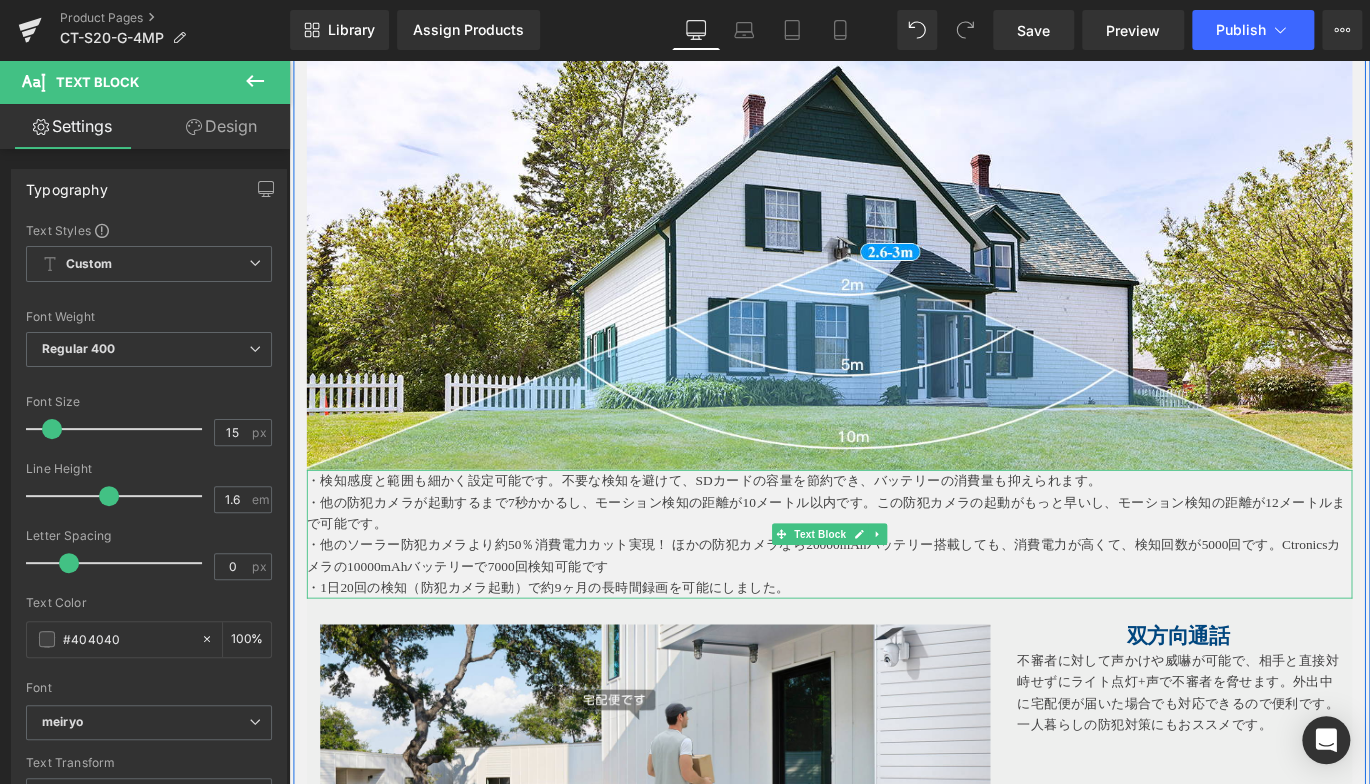 click on "・1日20回の検知（防犯カメラ起動）で約9ヶ月の長時間録画を可能にしました。" at bounding box center [894, 651] 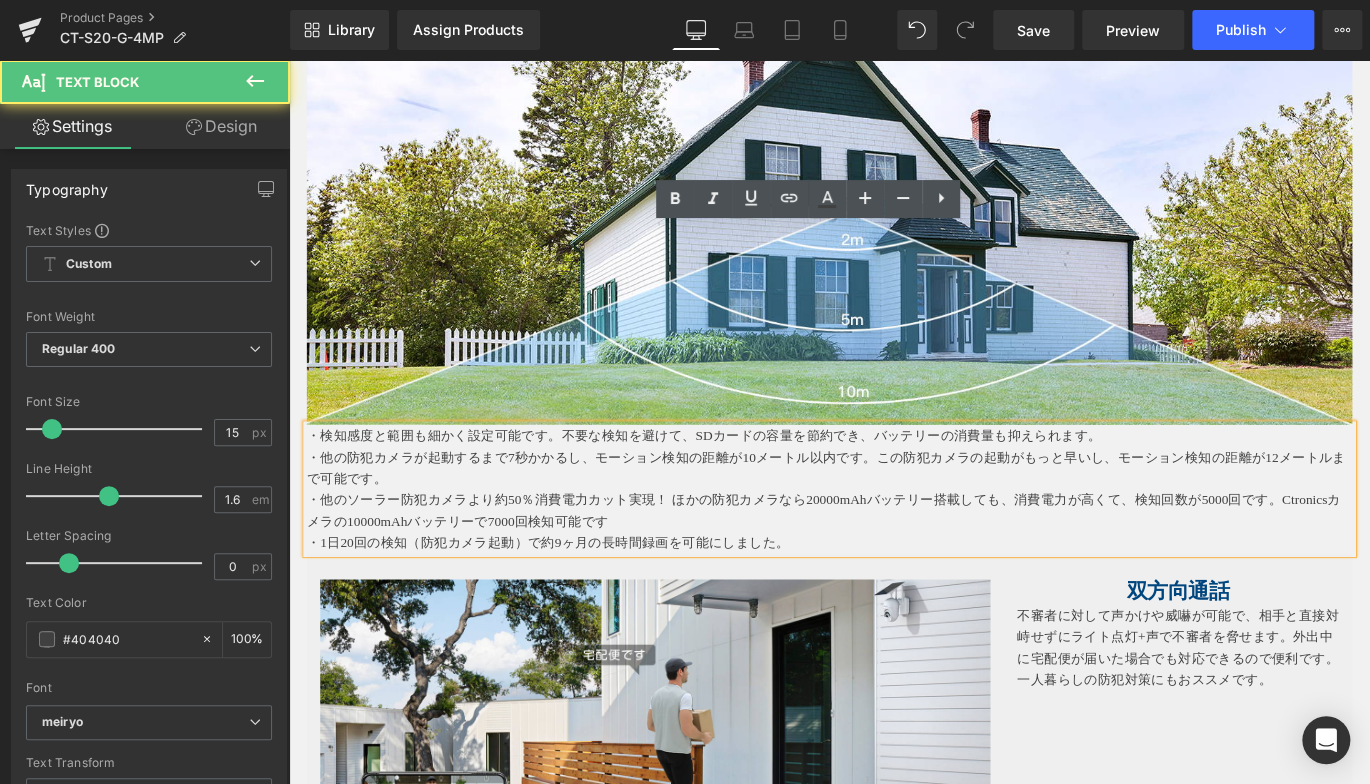 scroll, scrollTop: 4963, scrollLeft: 0, axis: vertical 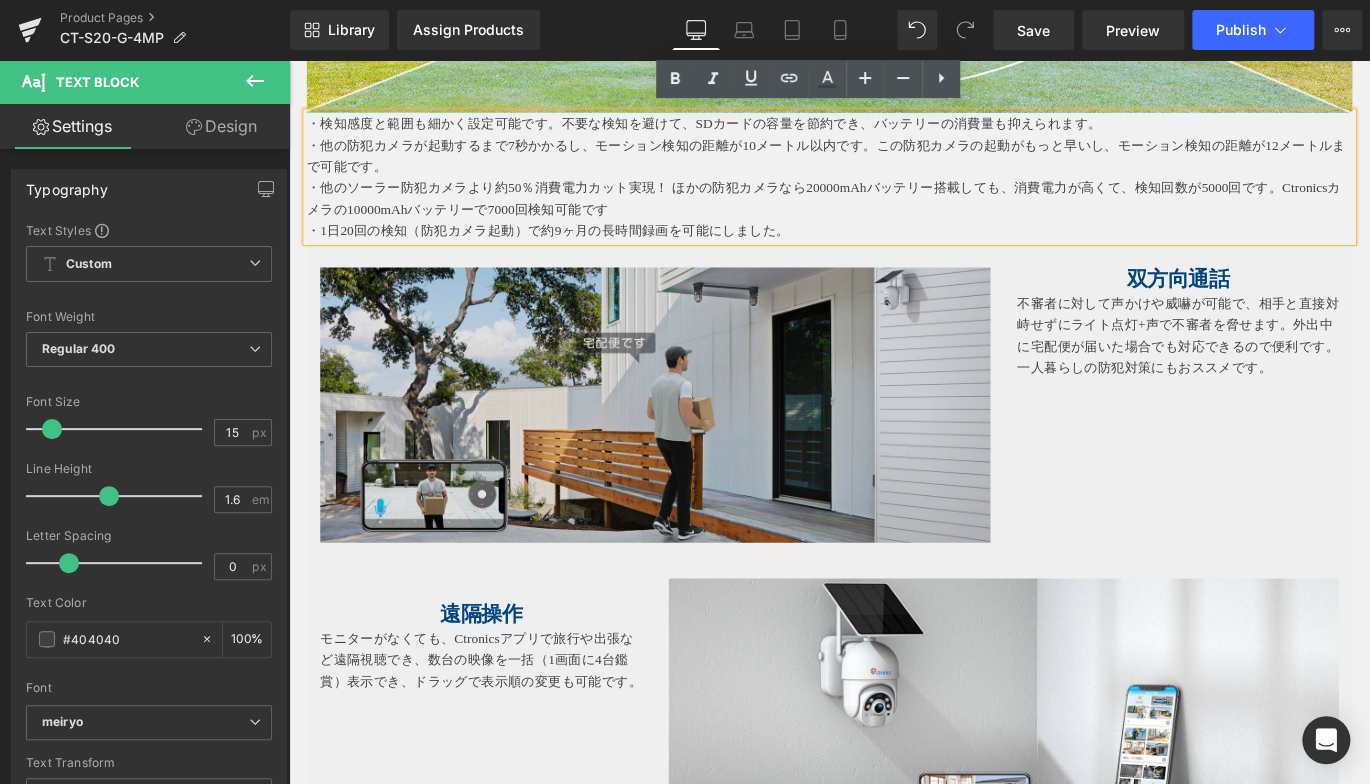 drag, startPoint x: 369, startPoint y: 368, endPoint x: 479, endPoint y: 363, distance: 110.11358 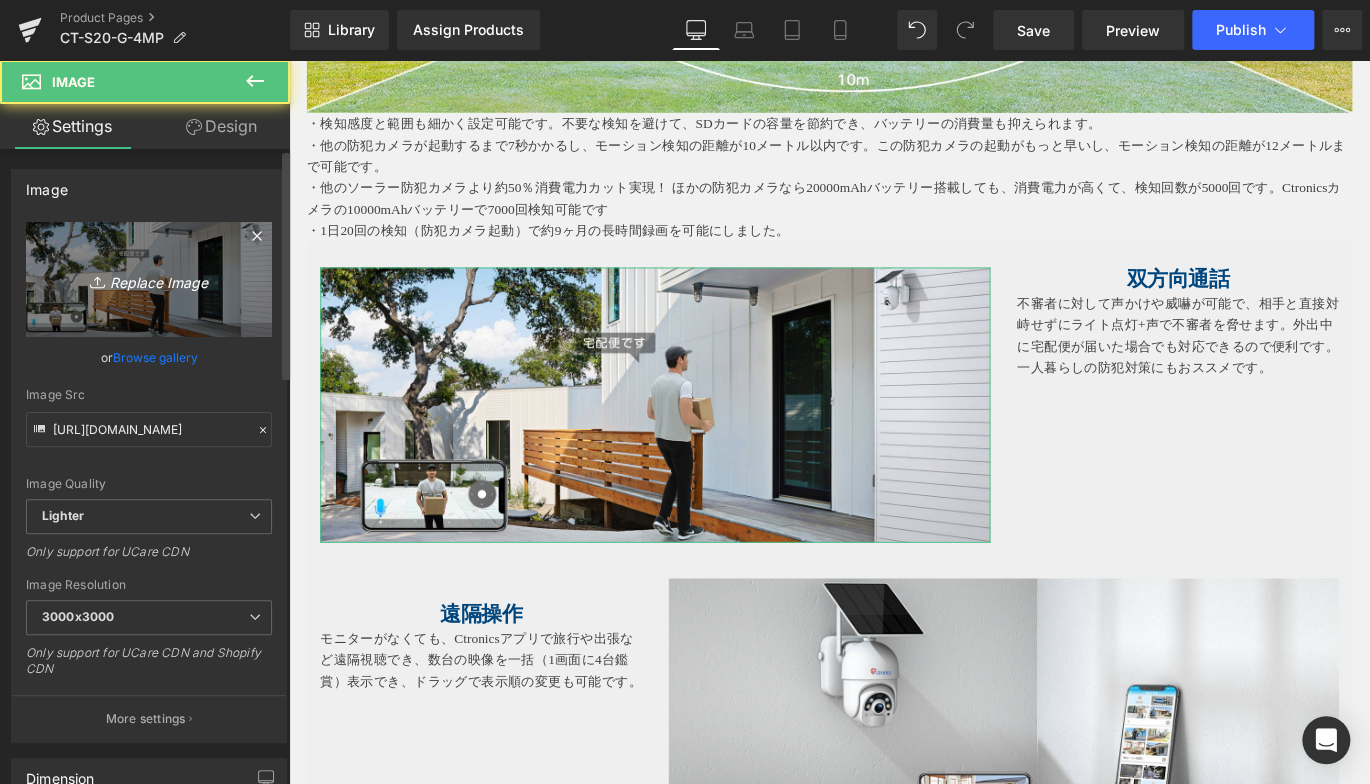 click on "Replace Image" at bounding box center [149, 279] 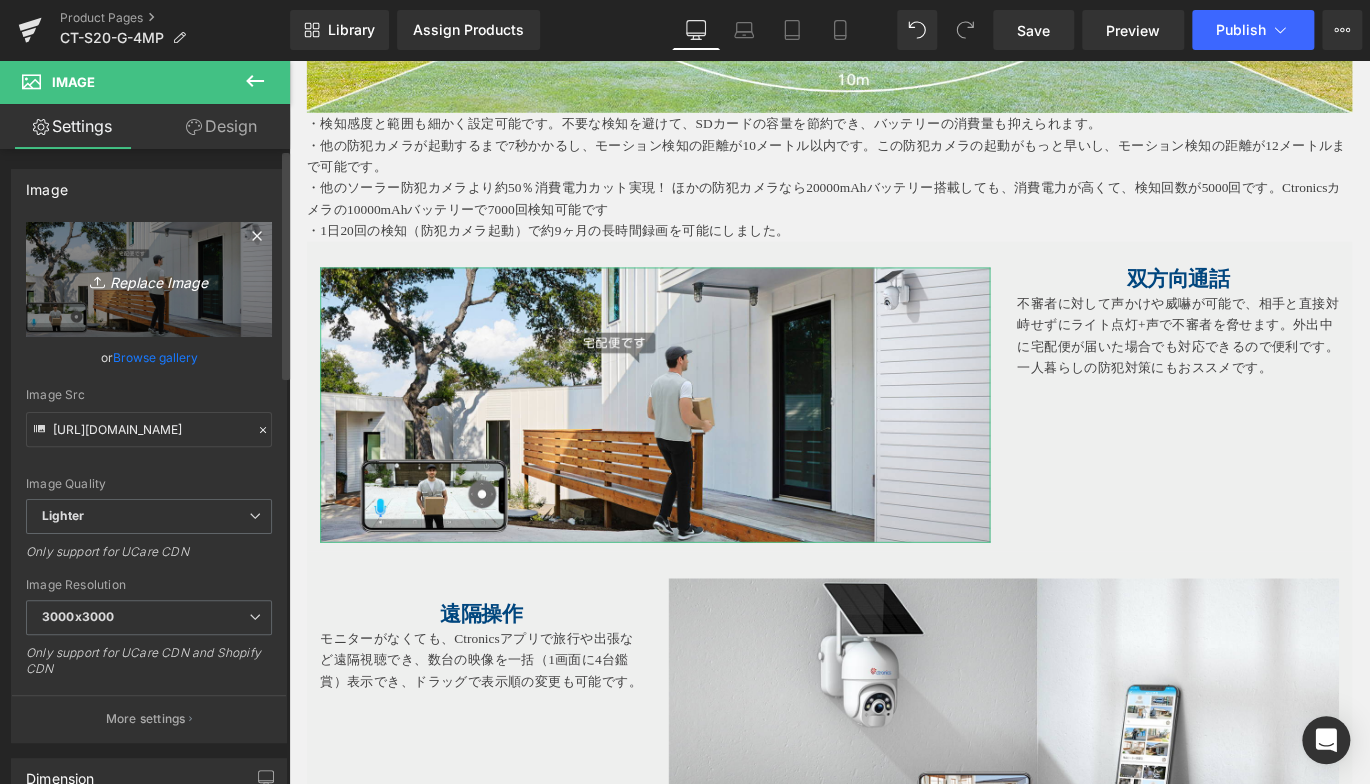 type on "C:\fakepath\8.jpg" 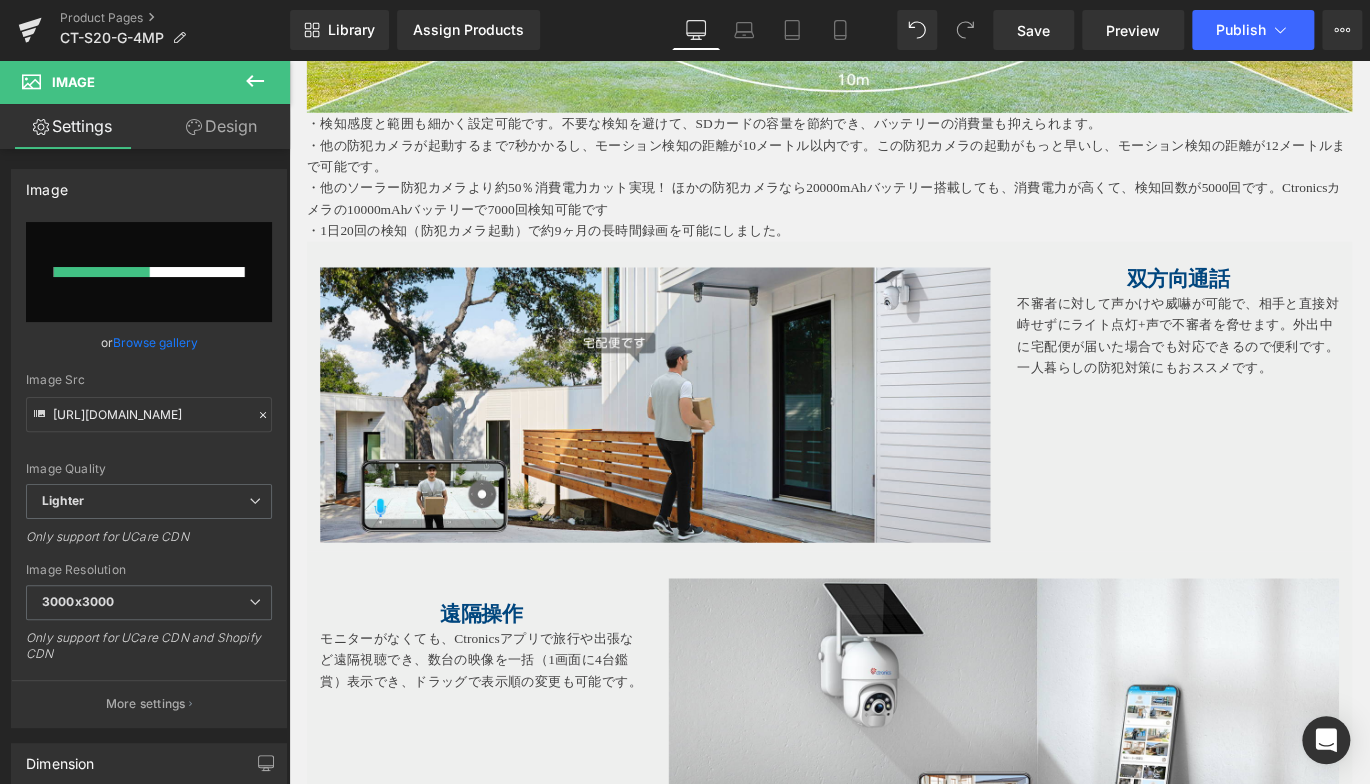 type 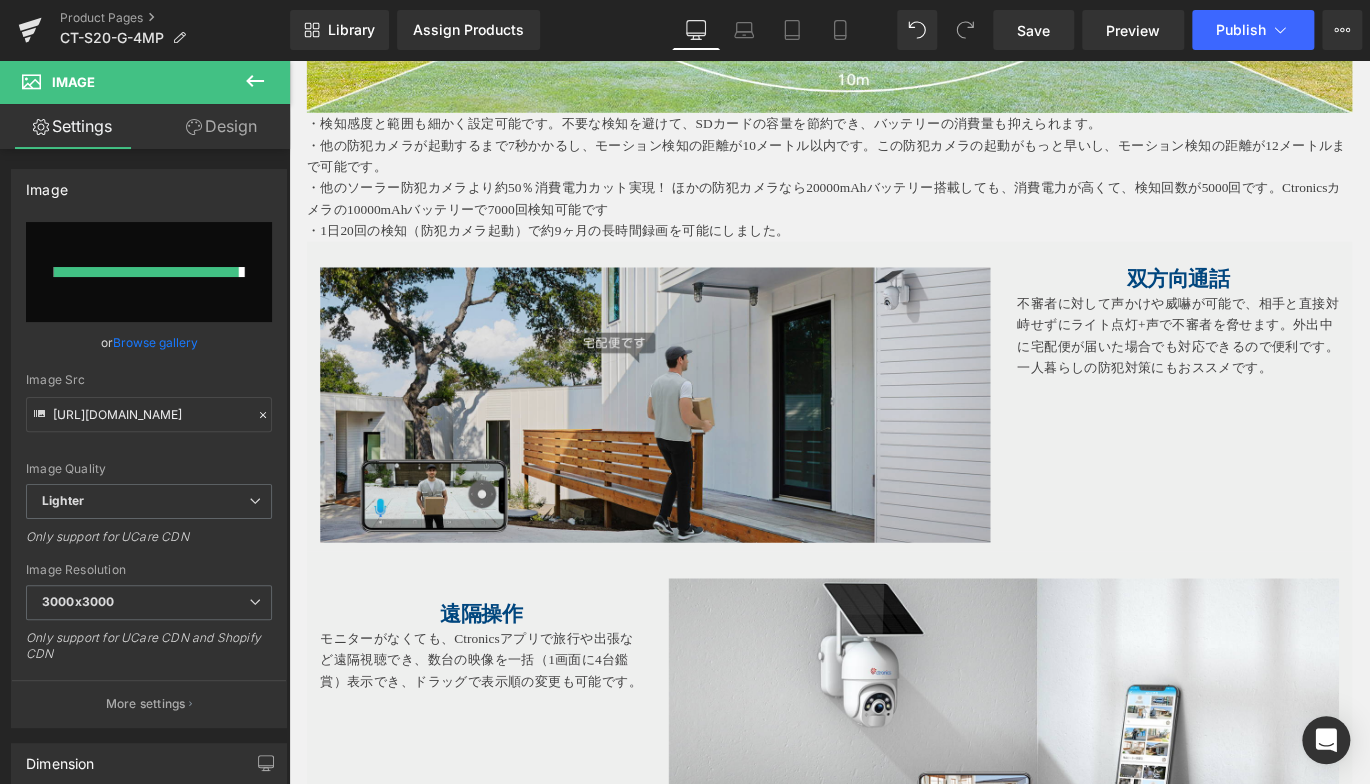 type on "https://ucarecdn.com/e1a3fcef-67ef-441d-8062-9f1bb070a0f7/-/format/auto/-/preview/3000x3000/-/quality/lighter/8.jpg" 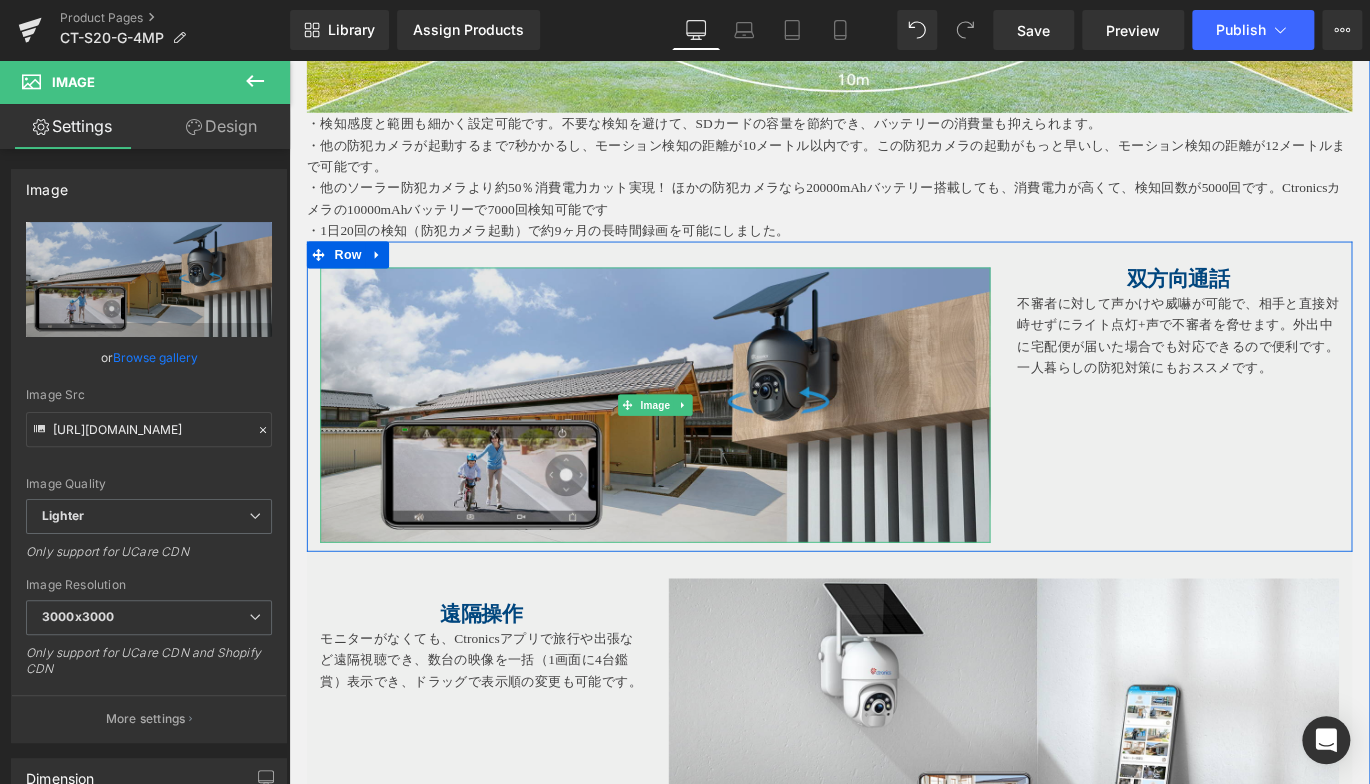 drag, startPoint x: 376, startPoint y: 341, endPoint x: 457, endPoint y: 303, distance: 89.470665 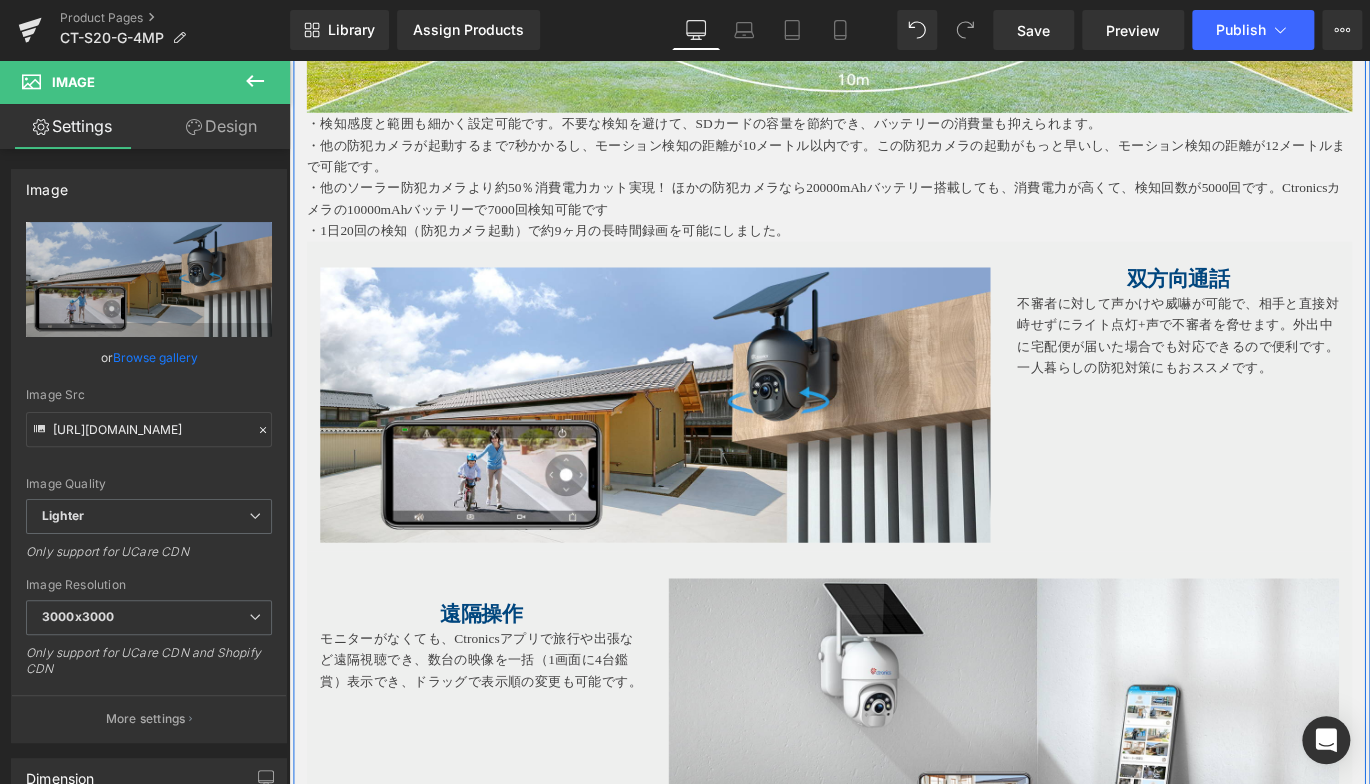 click at bounding box center (289, 60) 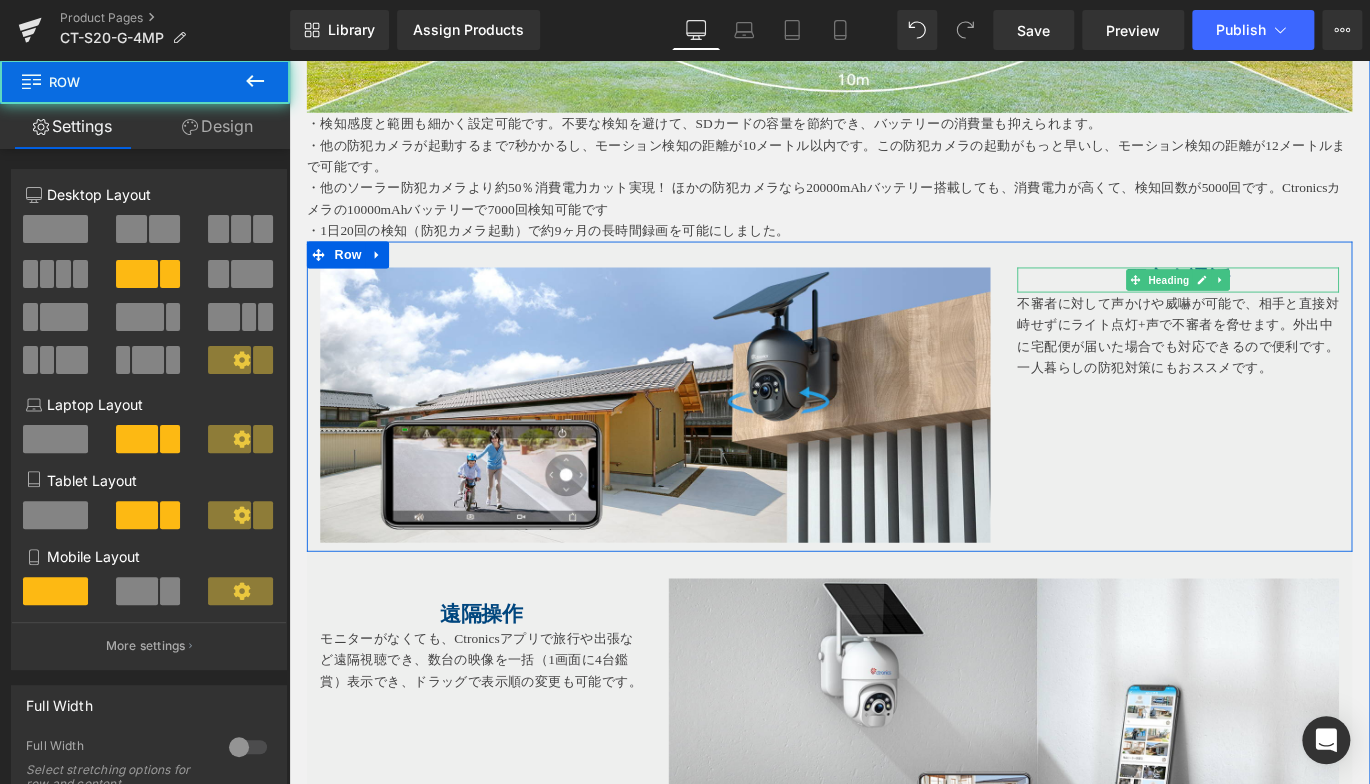 click at bounding box center [1236, 306] 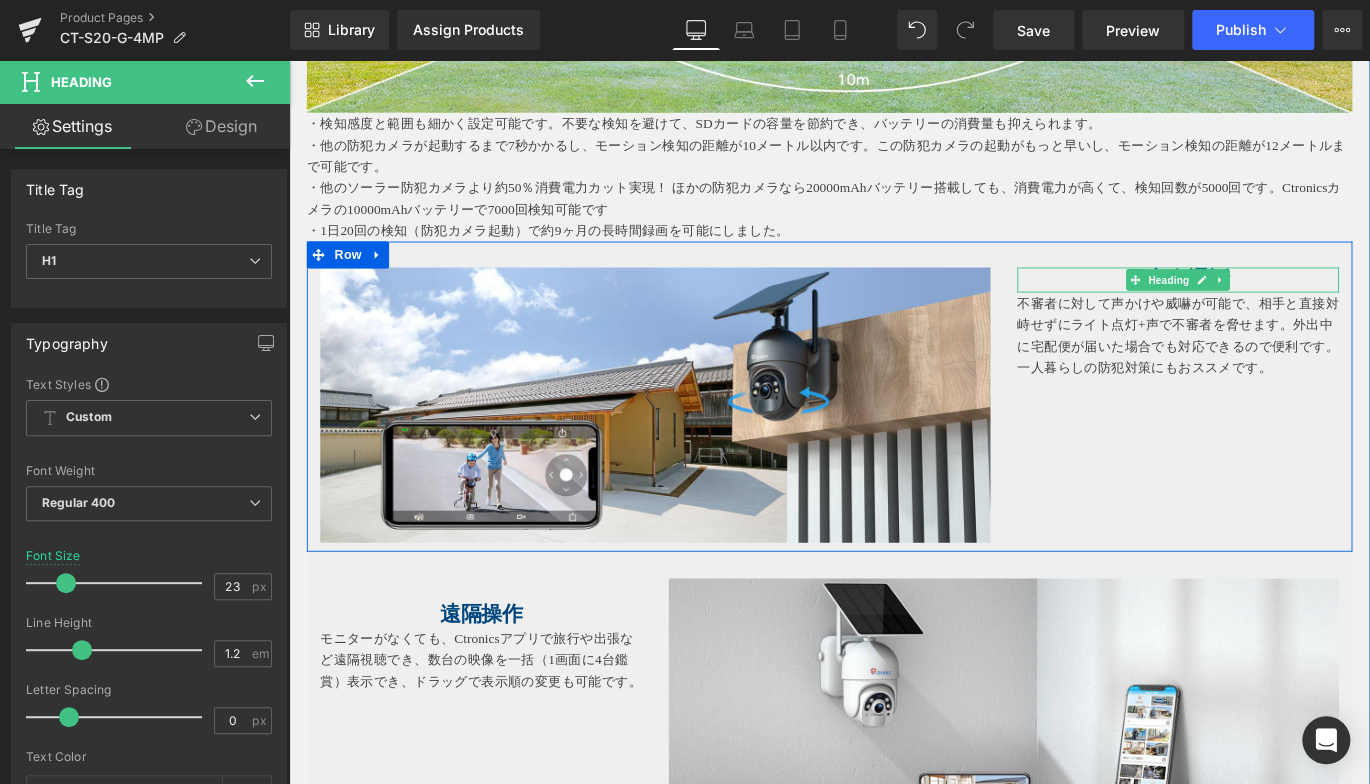click on "双方向通話" at bounding box center (1284, 306) 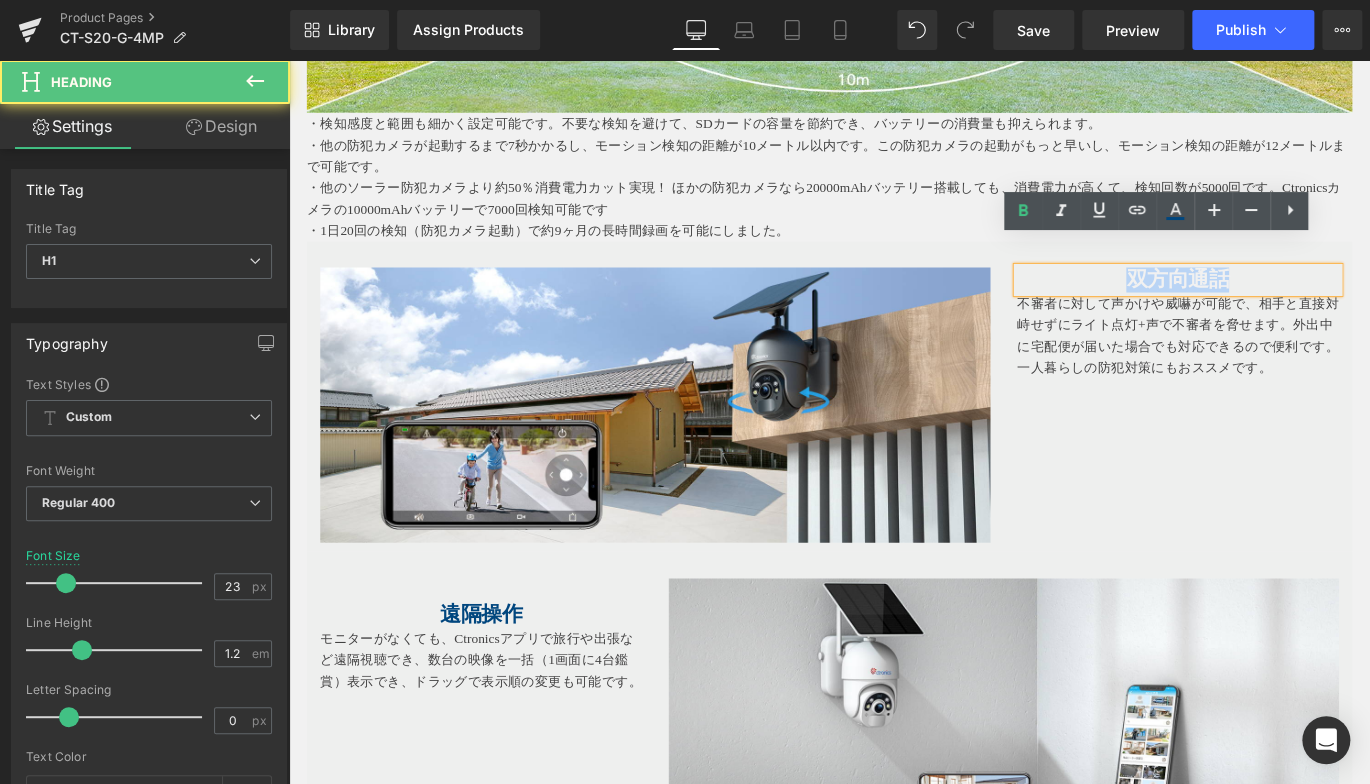 drag, startPoint x: 1278, startPoint y: 270, endPoint x: 1160, endPoint y: 271, distance: 118.004234 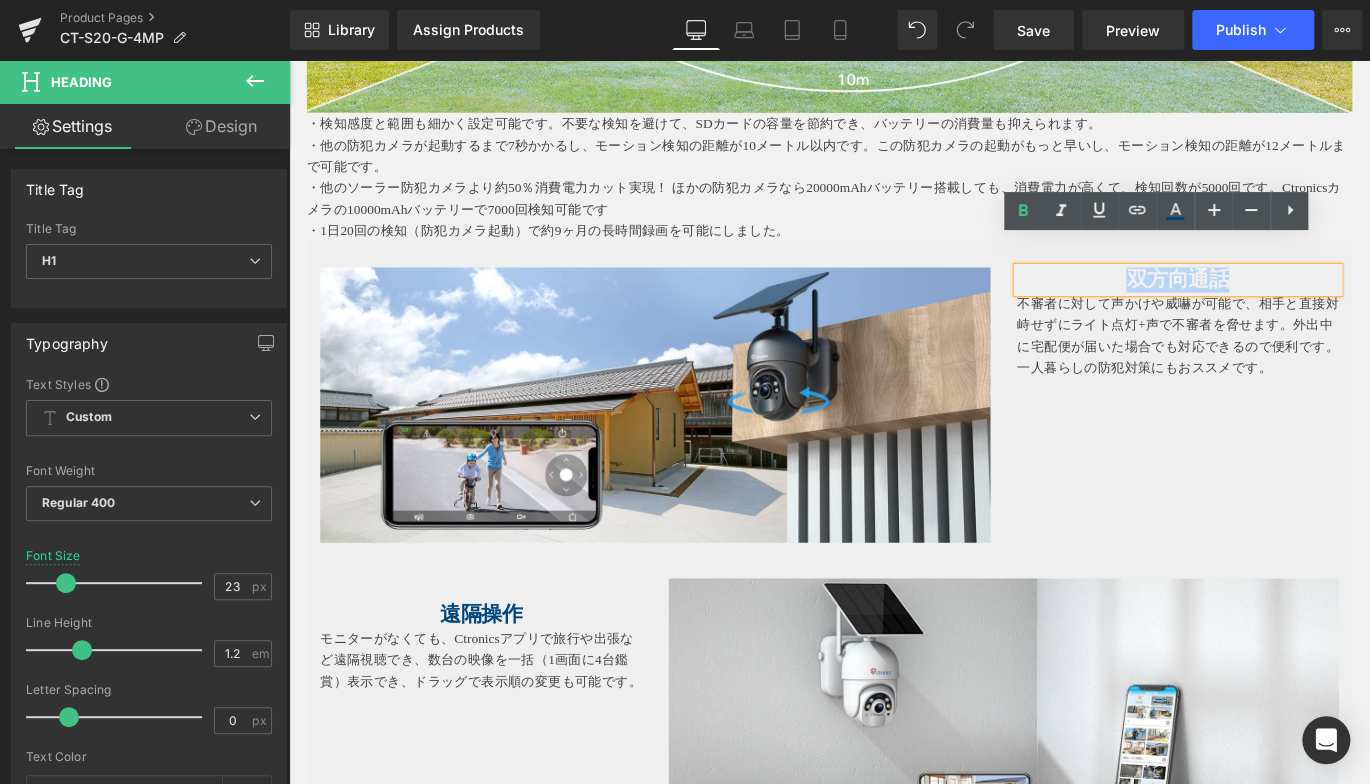 type 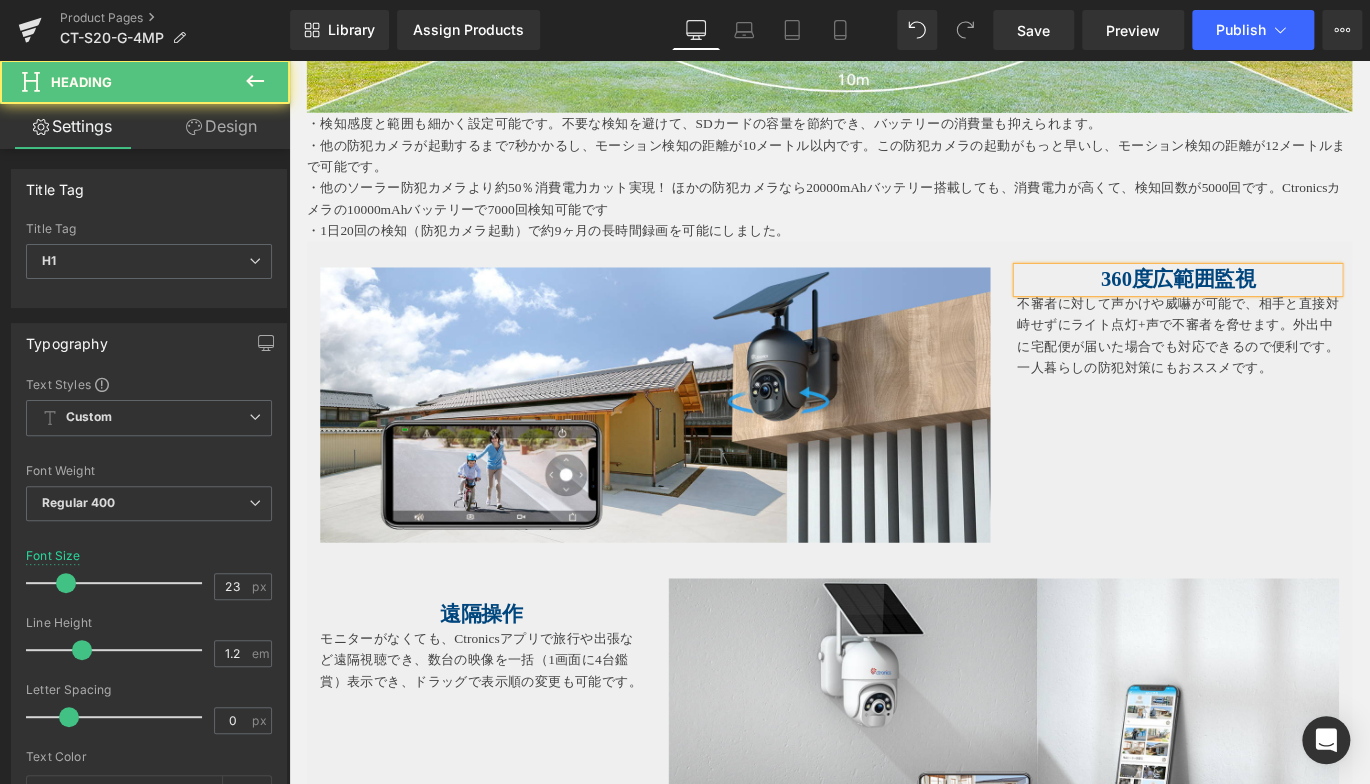click on "360度広範囲監視" at bounding box center [1284, 306] 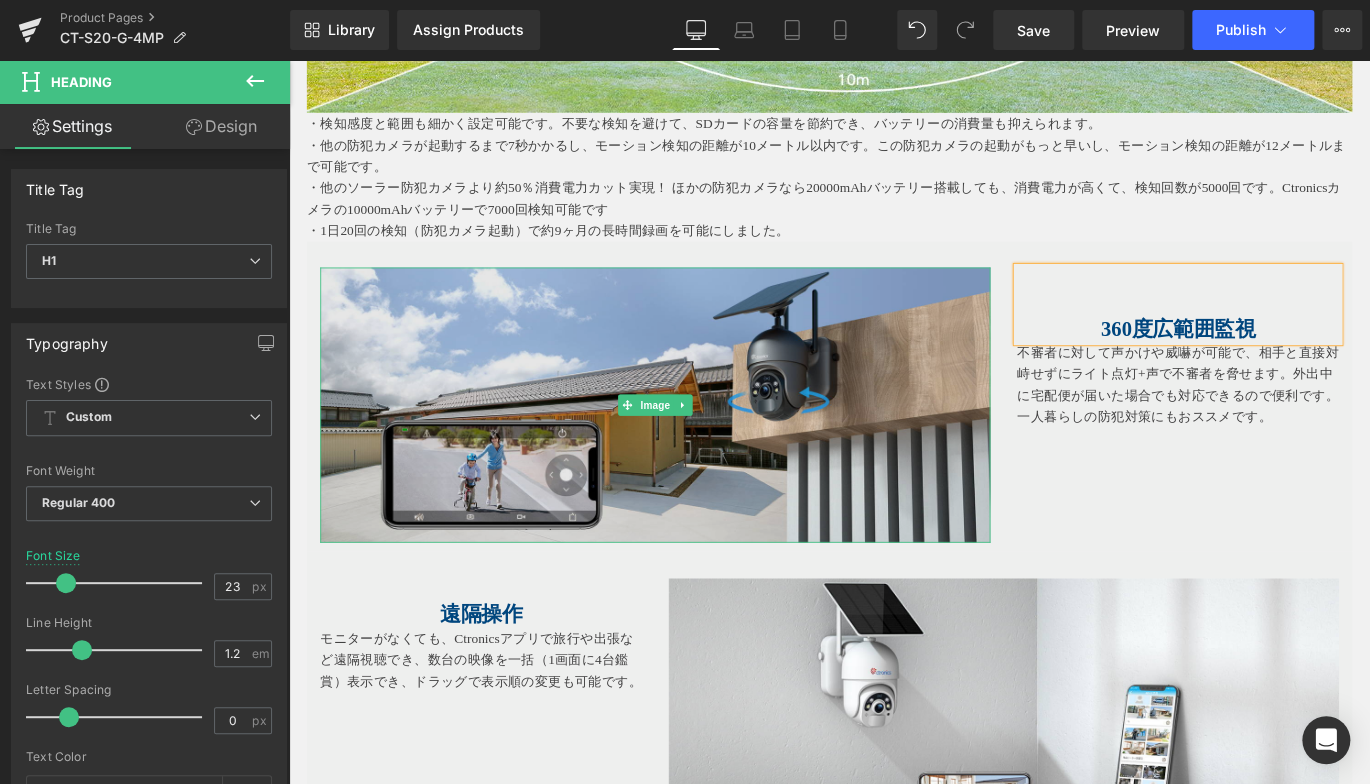 drag, startPoint x: 514, startPoint y: 465, endPoint x: 993, endPoint y: 413, distance: 481.81427 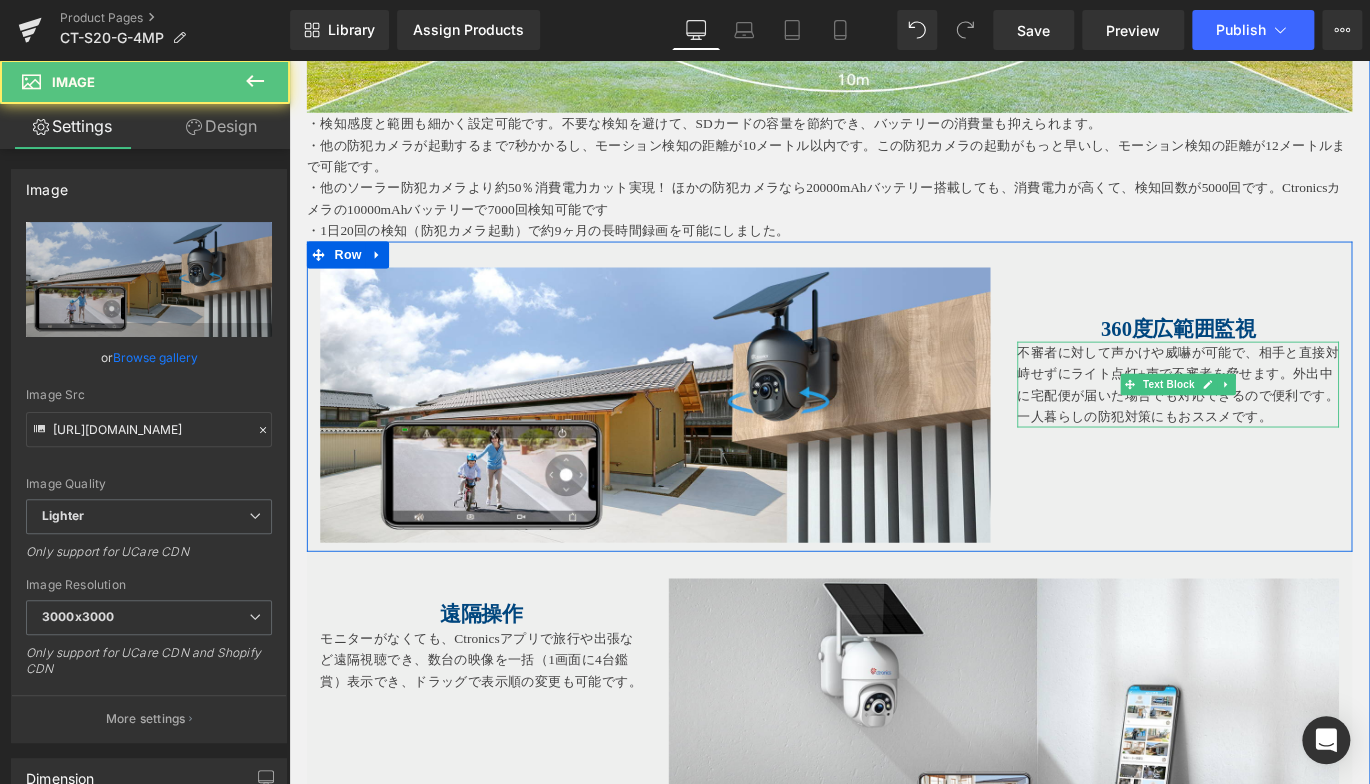 click on "不審者に対して声かけや威嚇が可能で、相手と直接対峙せずにライト点灯+声で不審者を脅せます。外出中に宅配便が届いた場合でも対応できるので便利です。一人暮らしの防犯対策にもおススメです。" at bounding box center (1284, 423) 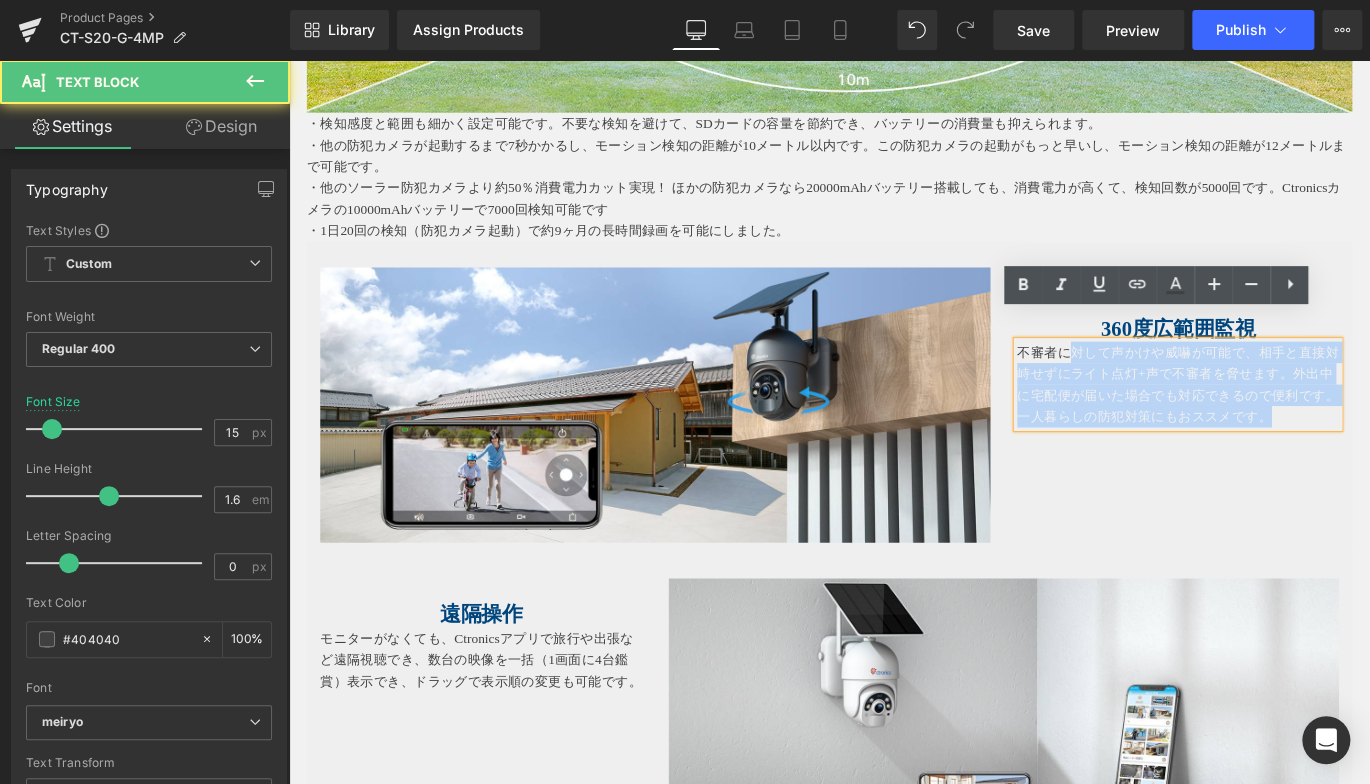 drag, startPoint x: 1095, startPoint y: 359, endPoint x: 1149, endPoint y: 350, distance: 54.74486 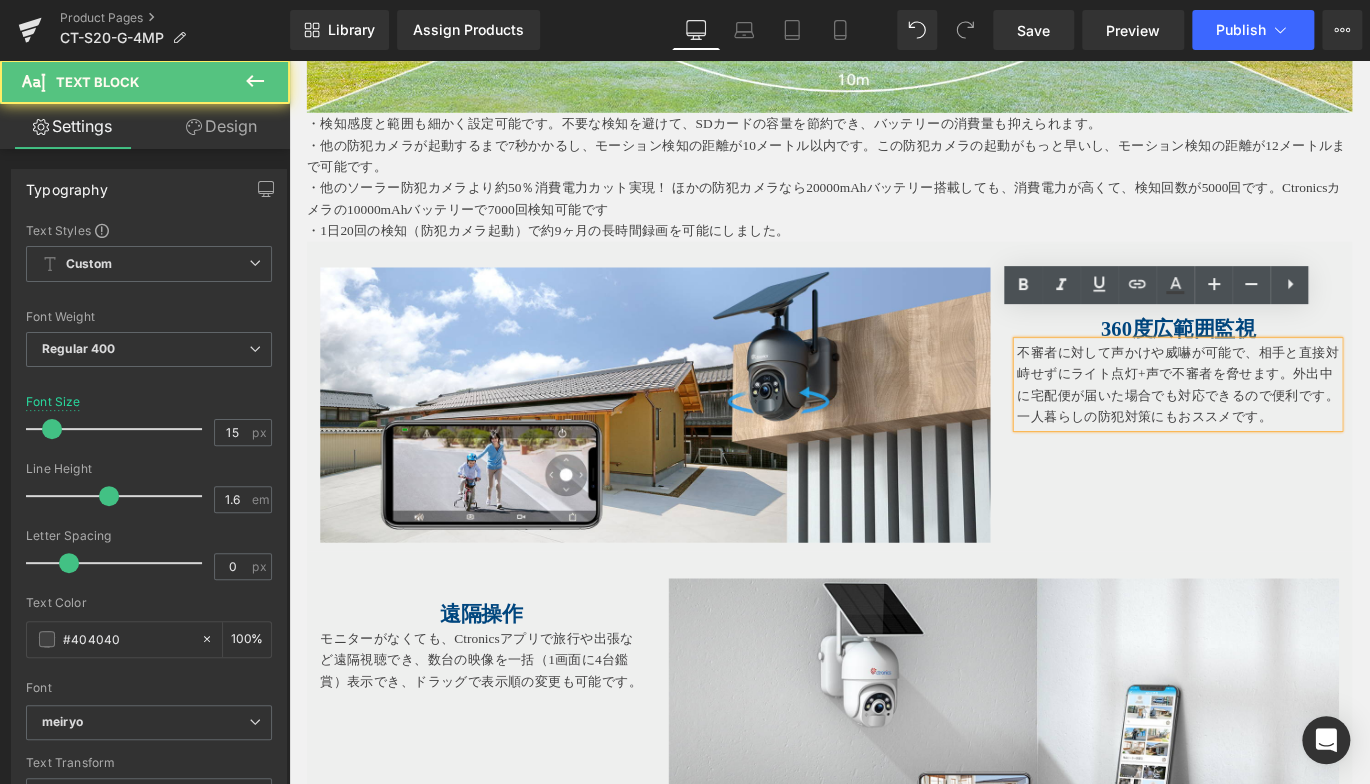 click on "不審者に対して声かけや威嚇が可能で、相手と直接対峙せずにライト点灯+声で不審者を脅せます。外出中に宅配便が届いた場合でも対応できるので便利です。一人暮らしの防犯対策にもおススメです。" at bounding box center [1284, 423] 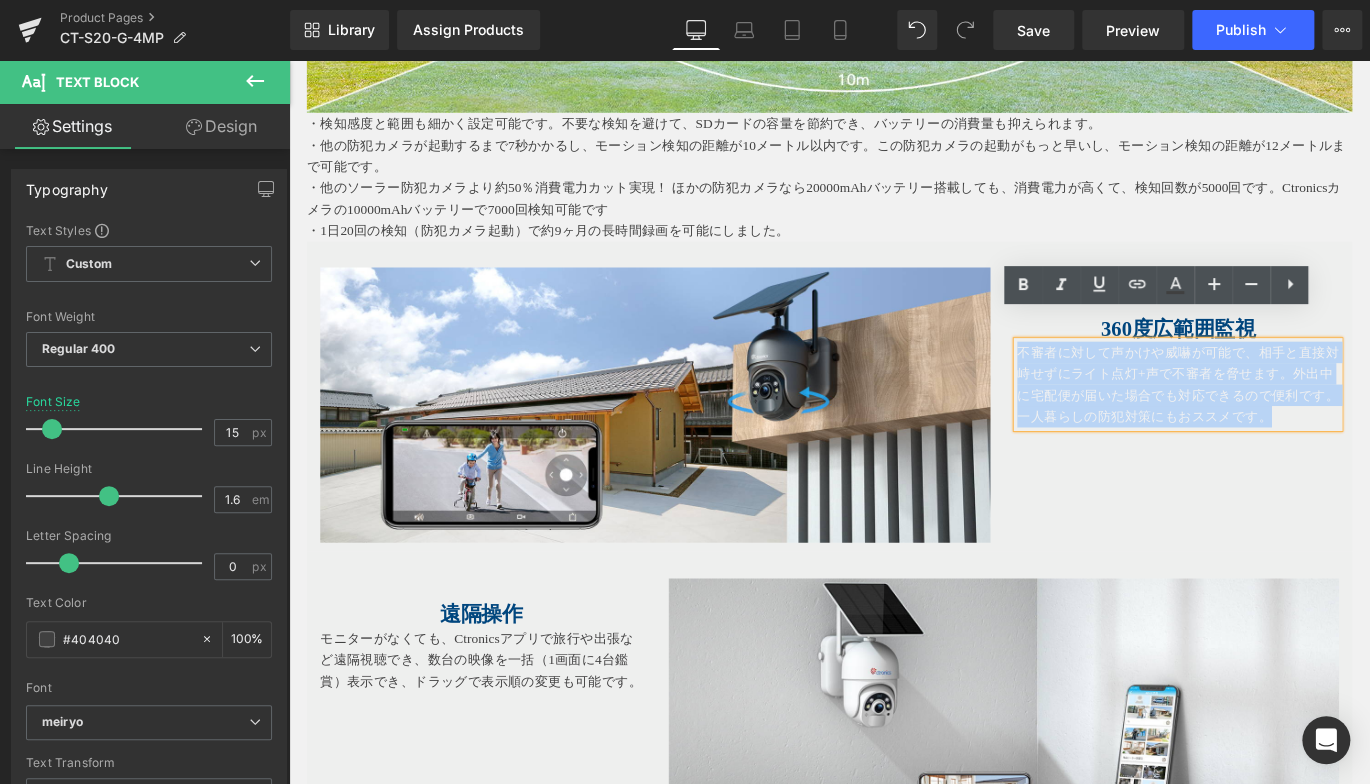 drag, startPoint x: 1099, startPoint y: 355, endPoint x: 1359, endPoint y: 436, distance: 272.32516 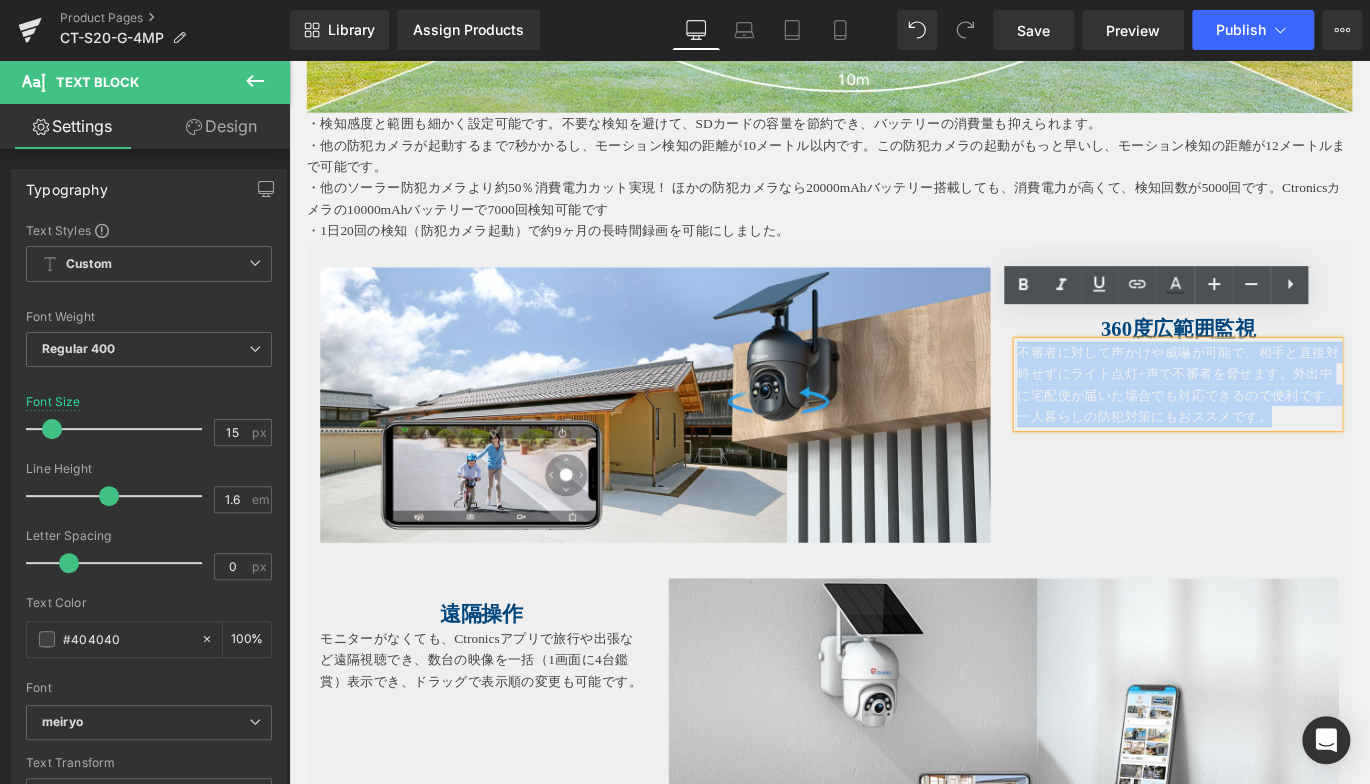 click on "不審者に対して声かけや威嚇が可能で、相手と直接対峙せずにライト点灯+声で不審者を脅せます。外出中に宅配便が届いた場合でも対応できるので便利です。一人暮らしの防犯対策にもおススメです。" at bounding box center [1284, 423] 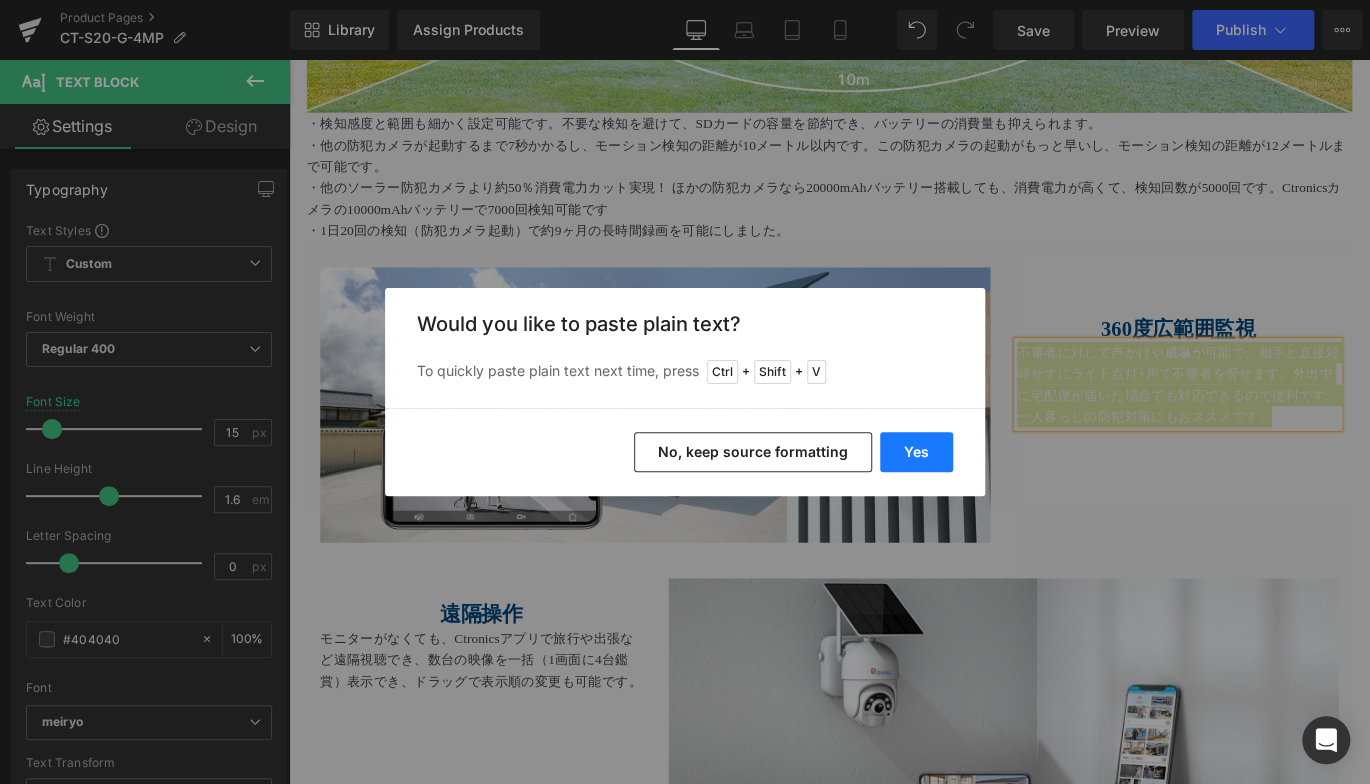 click on "Yes" at bounding box center (916, 452) 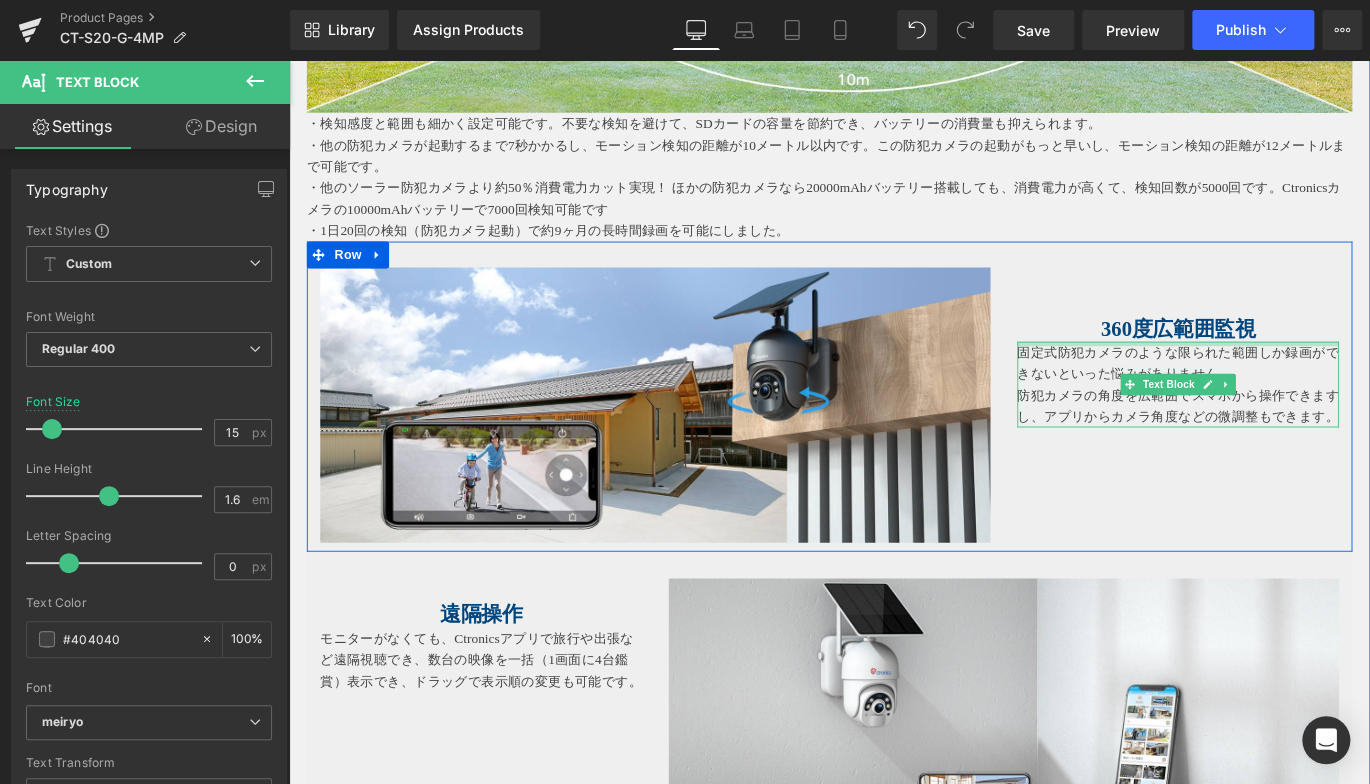 click at bounding box center (1284, 377) 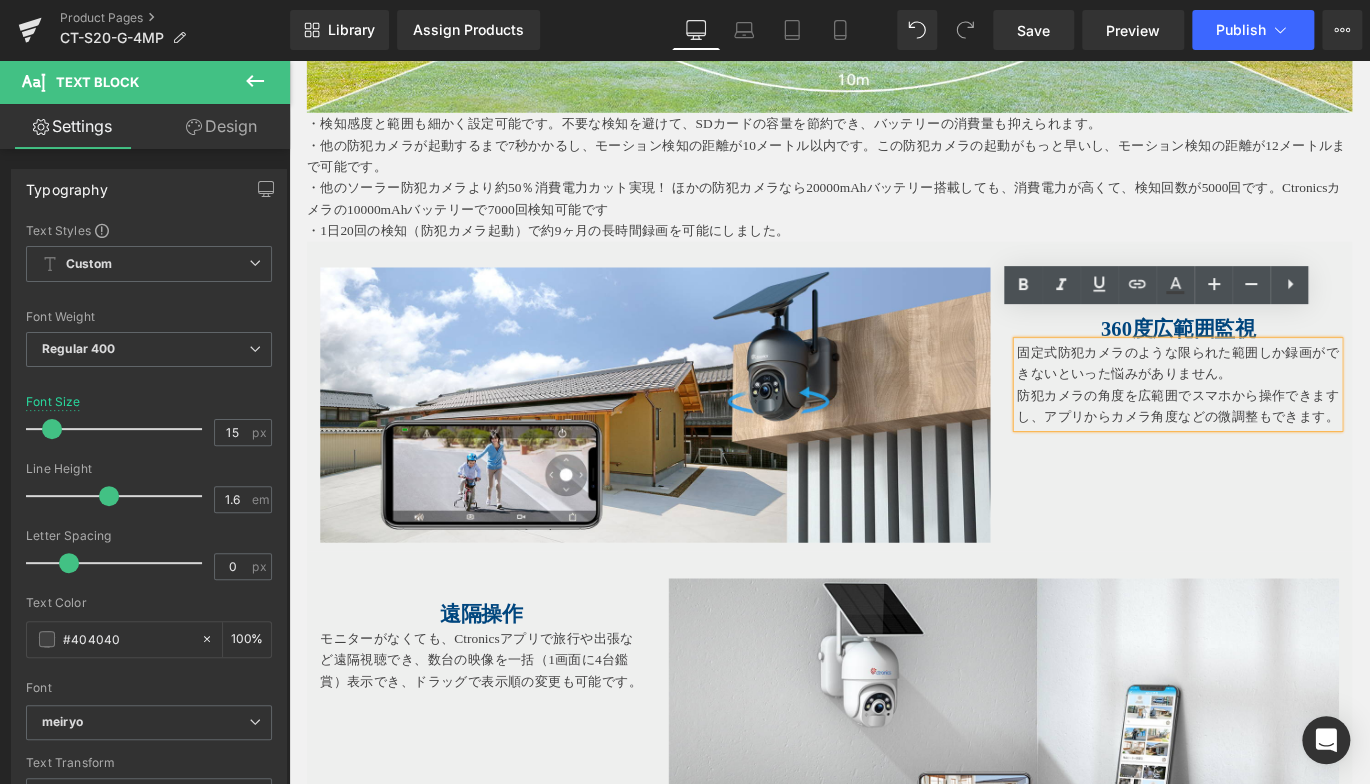 click on "防犯カメラの角度を広範囲でスマホから操作できますし、アプリからカメラ角度などの微調整もできます。" at bounding box center [1284, 447] 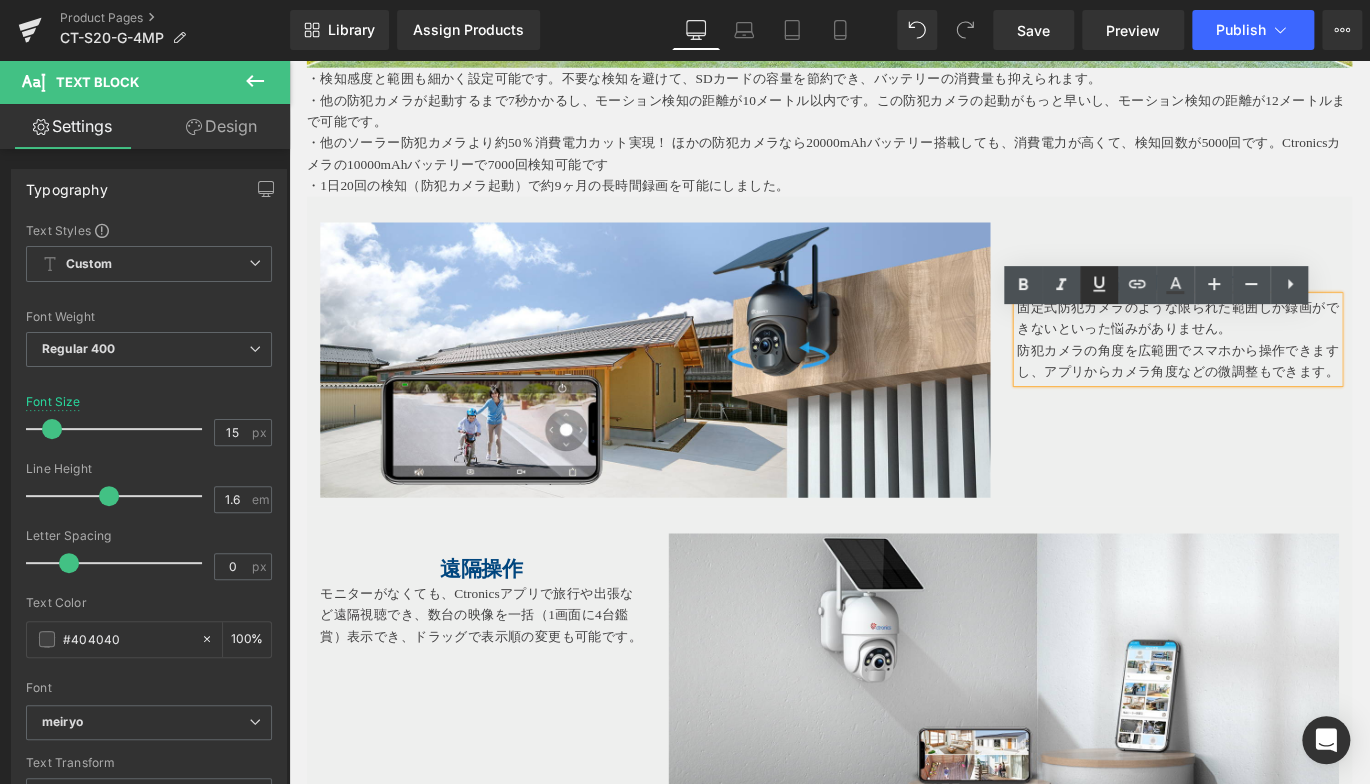 scroll, scrollTop: 4963, scrollLeft: 0, axis: vertical 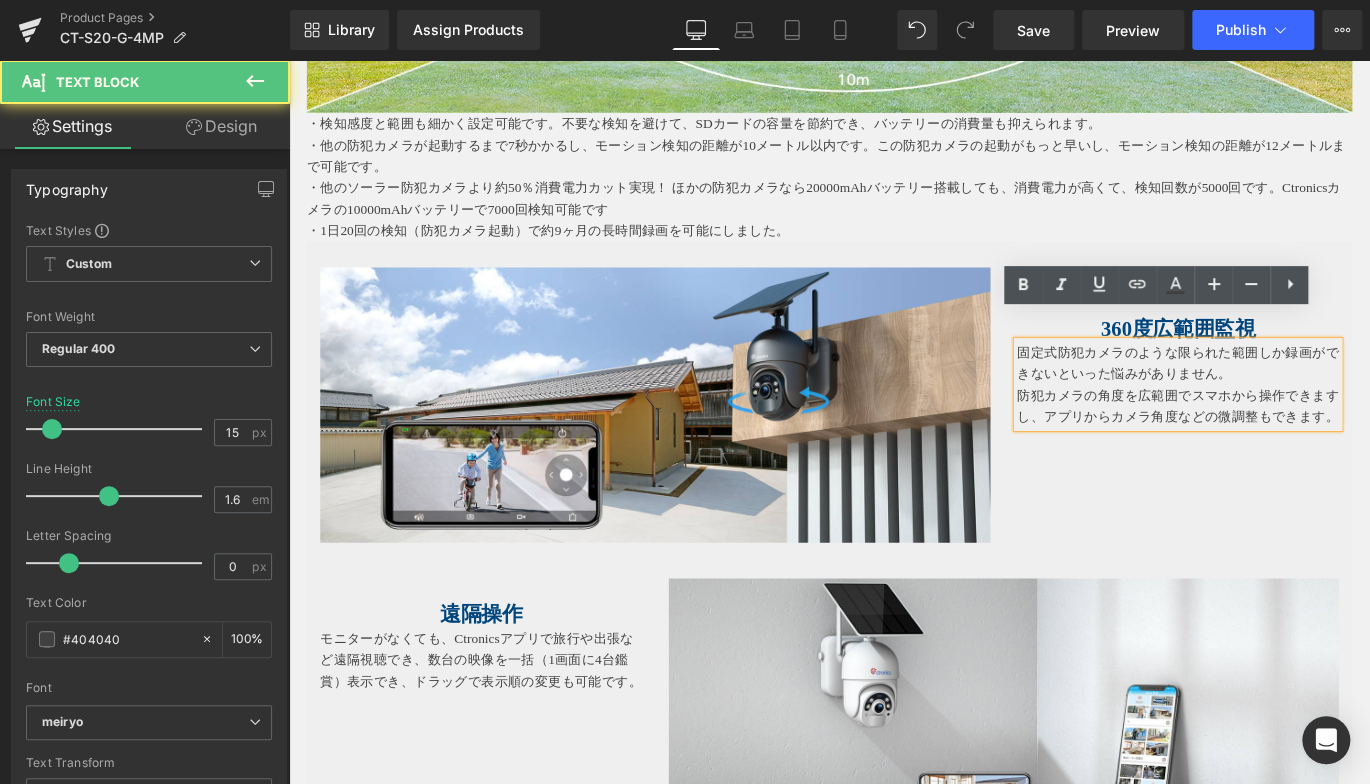 click on "固定式防犯カメラのような限られた範囲しか録画ができないといった悩みがありません。" at bounding box center (1284, 399) 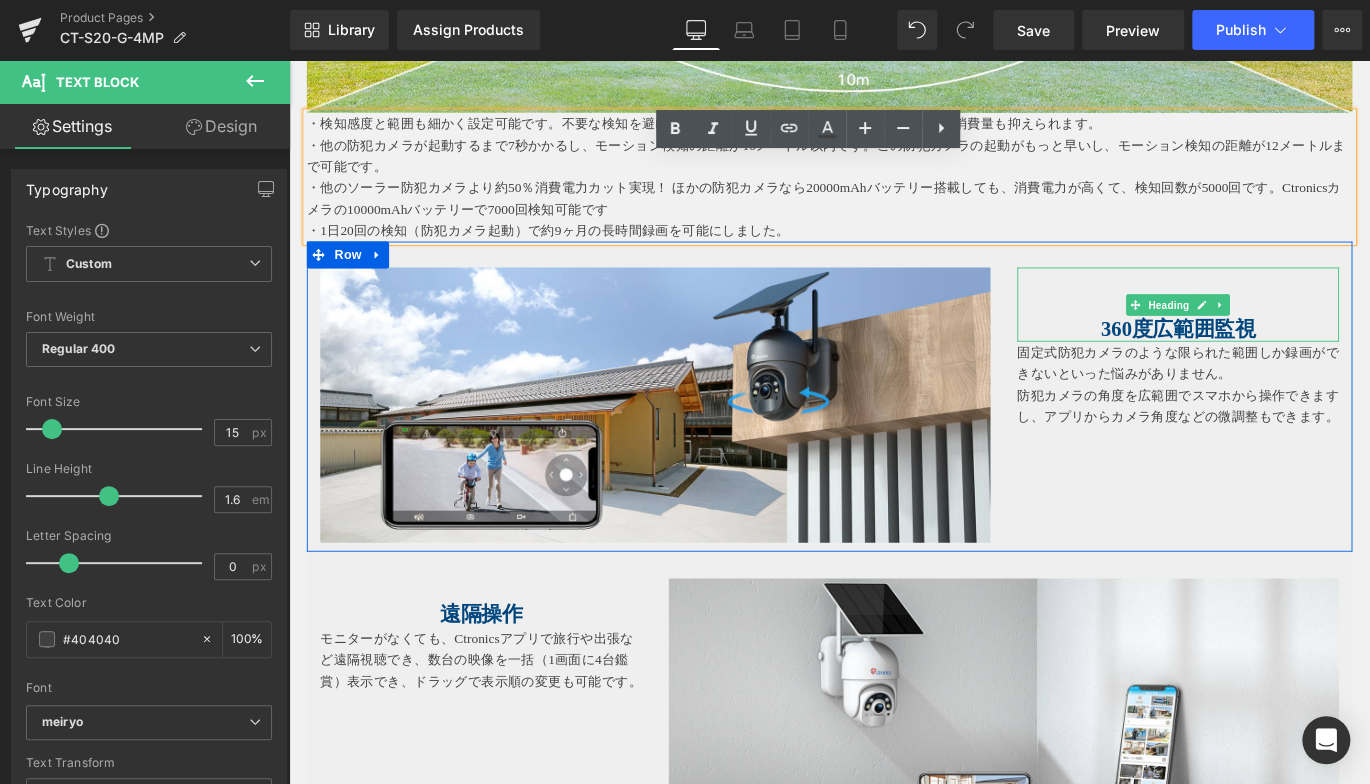 click on "360度広範囲監視" at bounding box center (1284, 361) 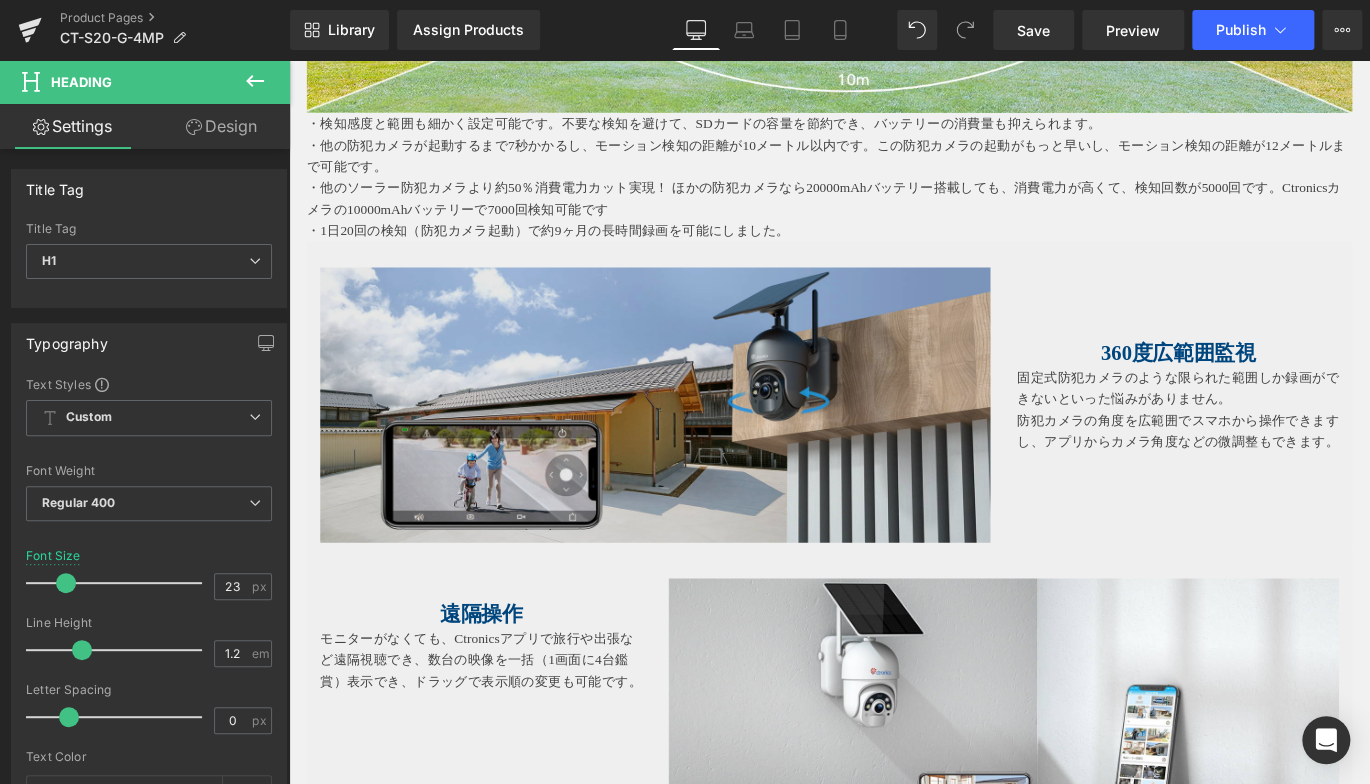 drag, startPoint x: 439, startPoint y: 371, endPoint x: 467, endPoint y: 371, distance: 28 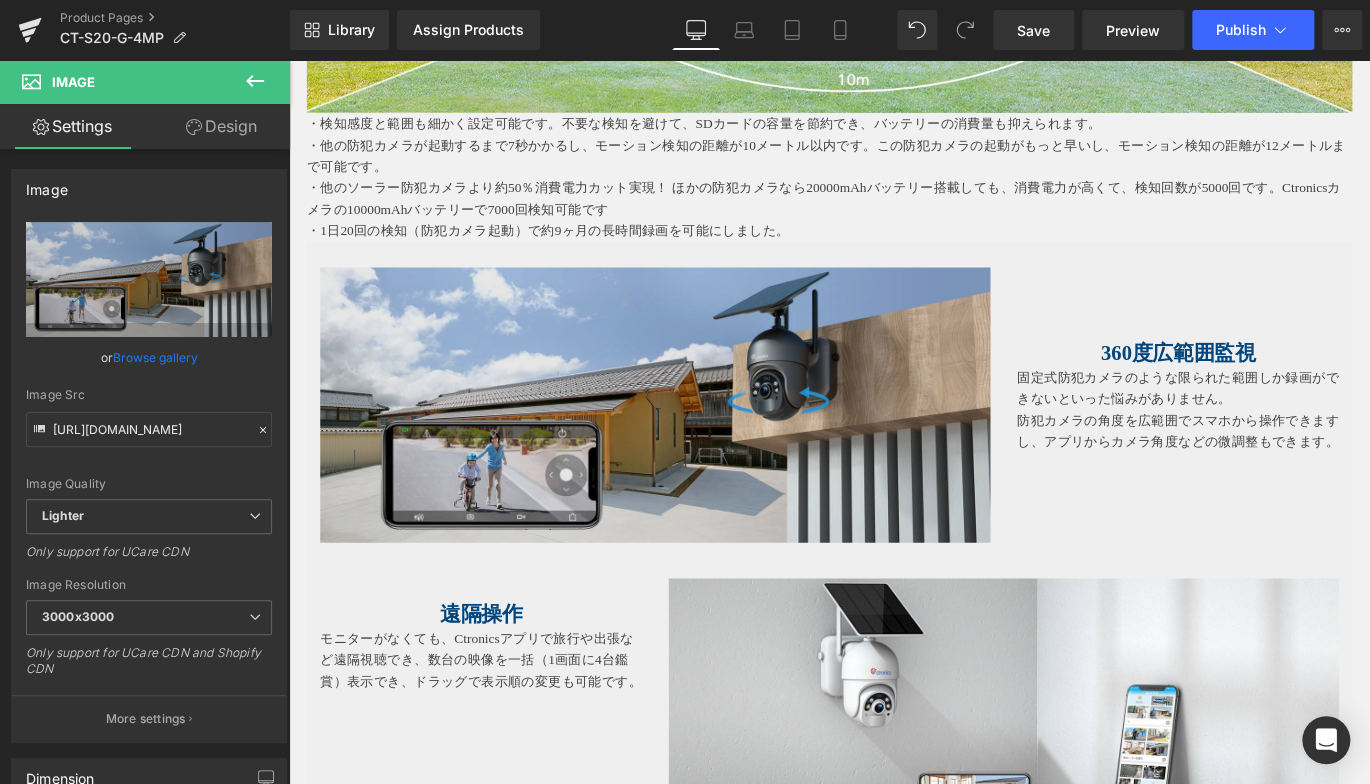 click at bounding box center (699, 445) 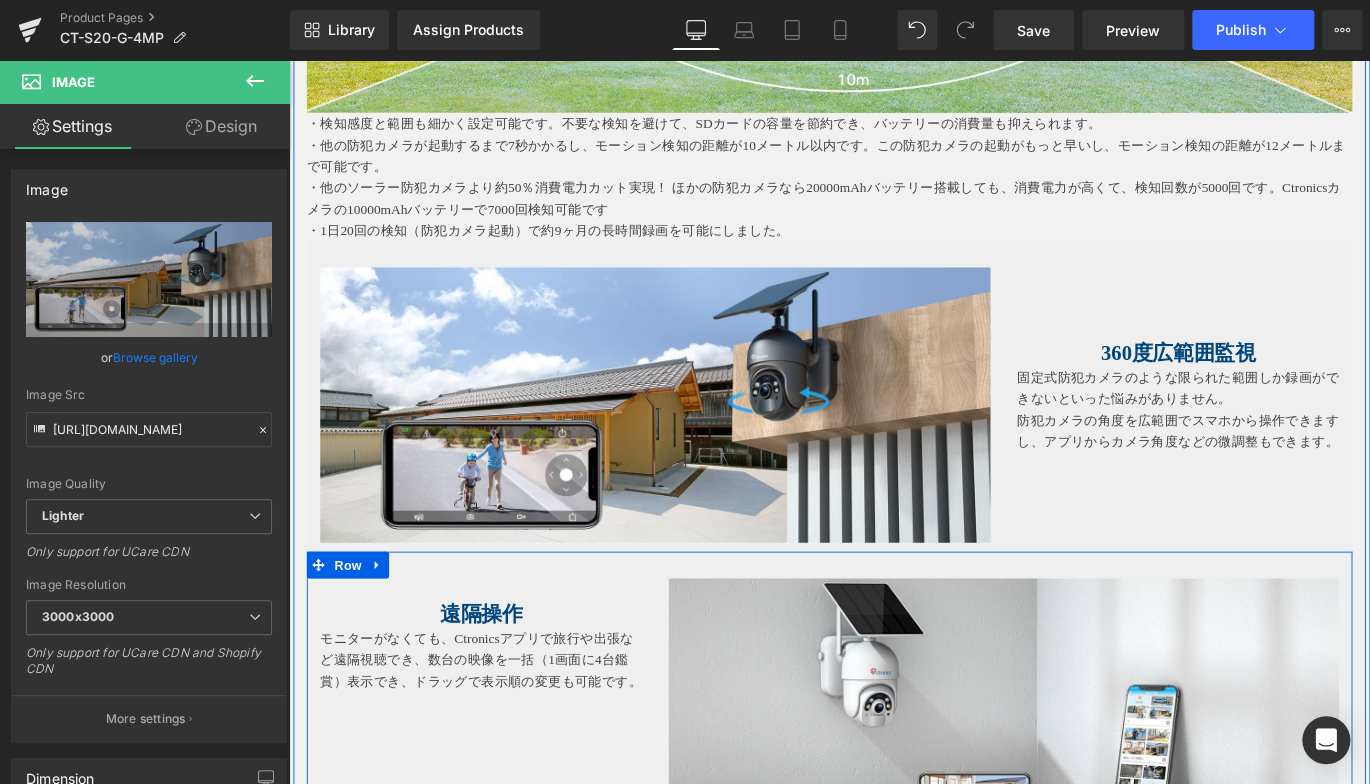 click on "遠隔操作 Heading         モニターがなくても、Ctronicsアプリで旅行や出張など遠隔視聴でき、 数台の映像を一括（1画面に4台鑑賞）表示でき、ドラッグで表示順の変更も可能です。 Text Block         Image         Row" at bounding box center (894, 793) 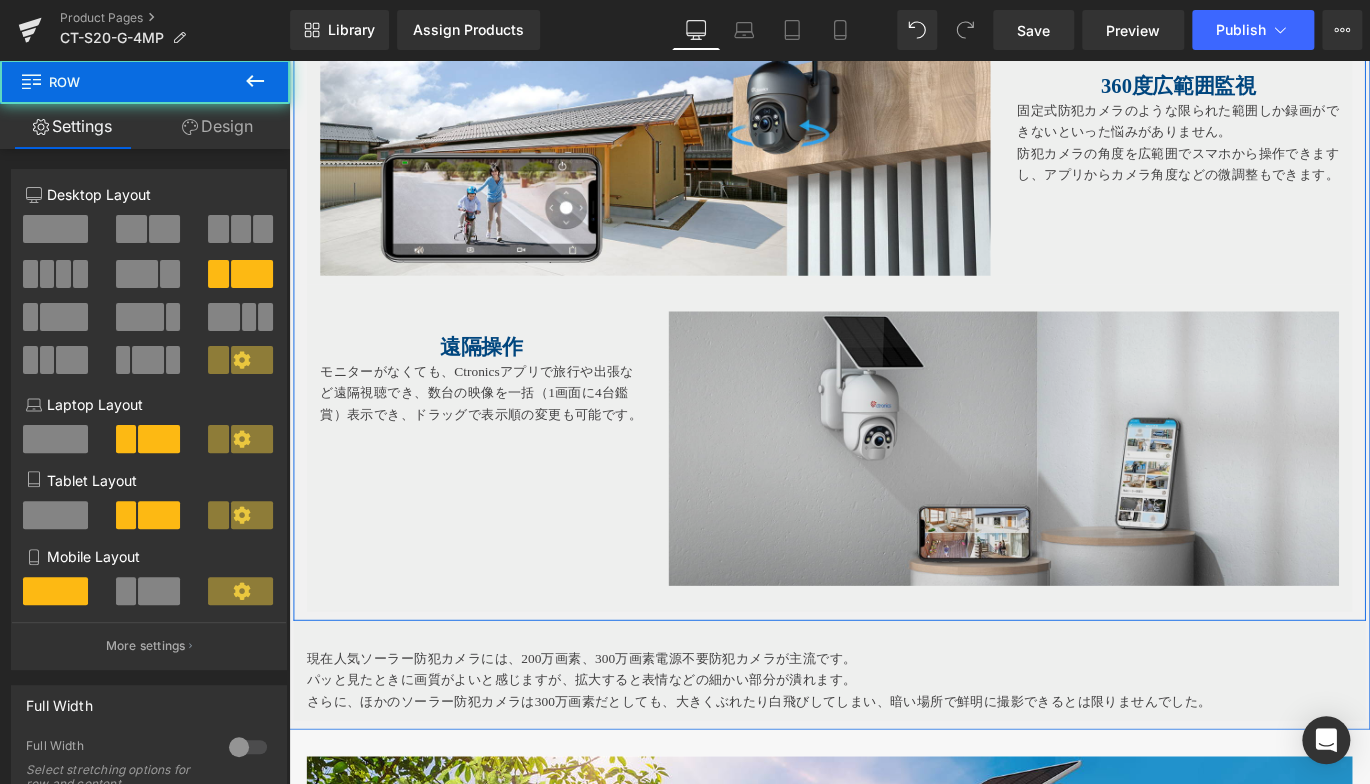 scroll, scrollTop: 5263, scrollLeft: 0, axis: vertical 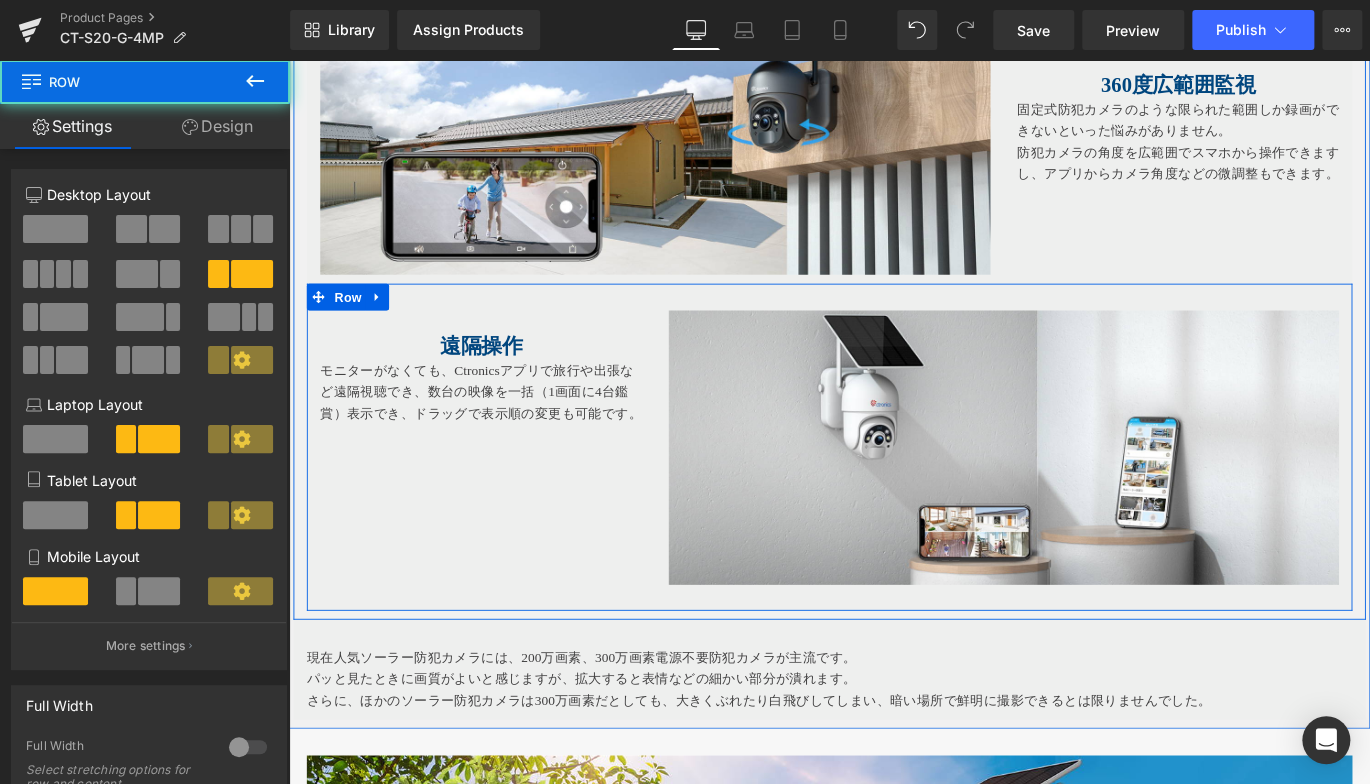 click on "遠隔操作 Heading         モニターがなくても、Ctronicsアプリで旅行や出張など遠隔視聴でき、 数台の映像を一括（1画面に4台鑑賞）表示でき、ドラッグで表示順の変更も可能です。 Text Block         Image         Row" at bounding box center (894, 493) 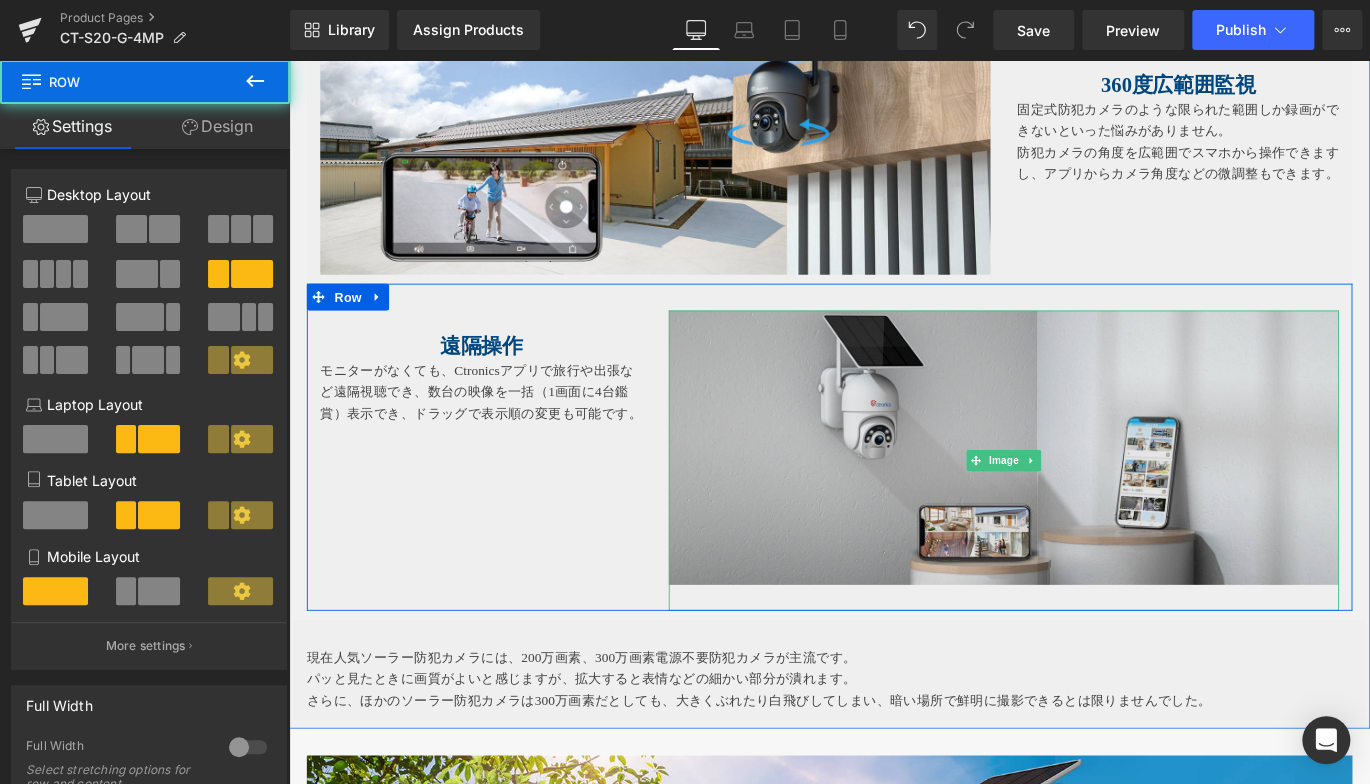 click at bounding box center [1089, 508] 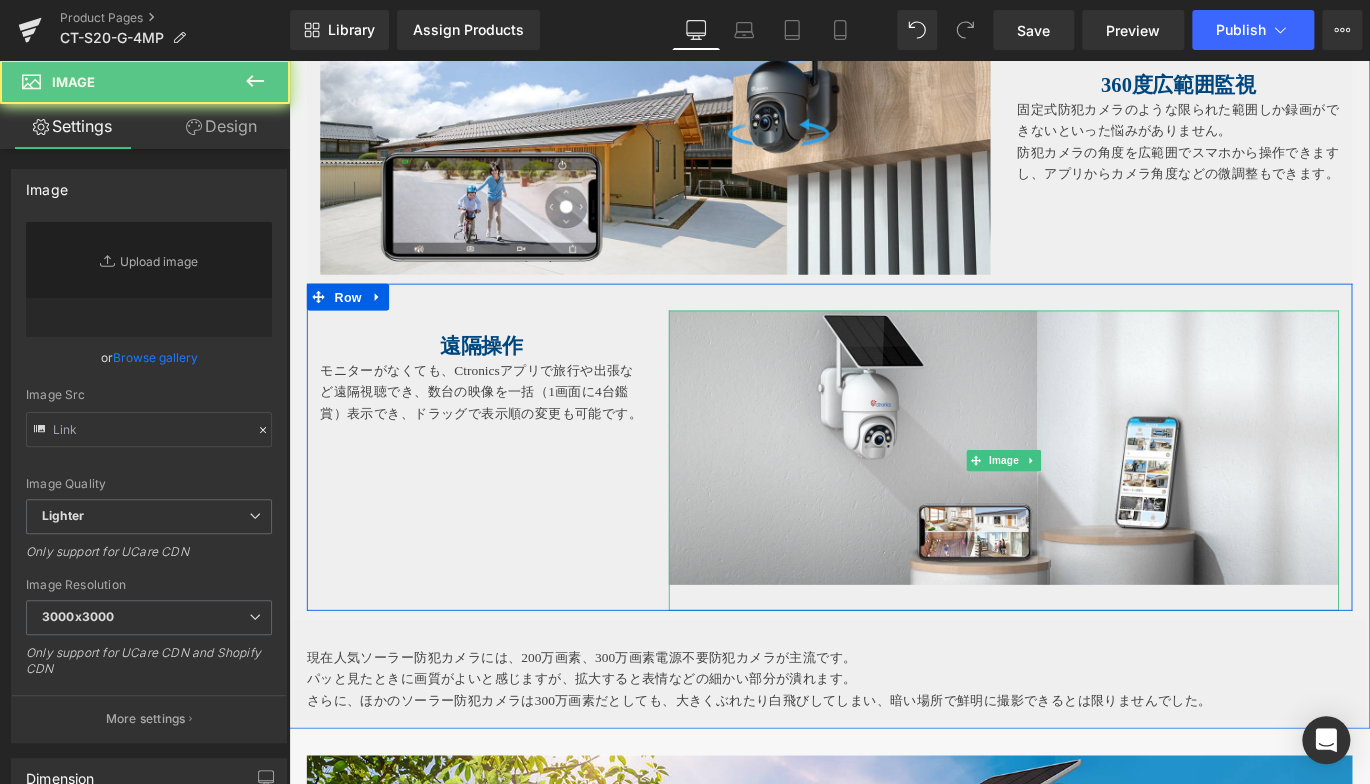 type on "https://ucarecdn.com/d83f273d-0fa5-440f-af4b-f3fb96db83c0/-/format/auto/-/preview/3000x3000/-/quality/lighter/6.jpg" 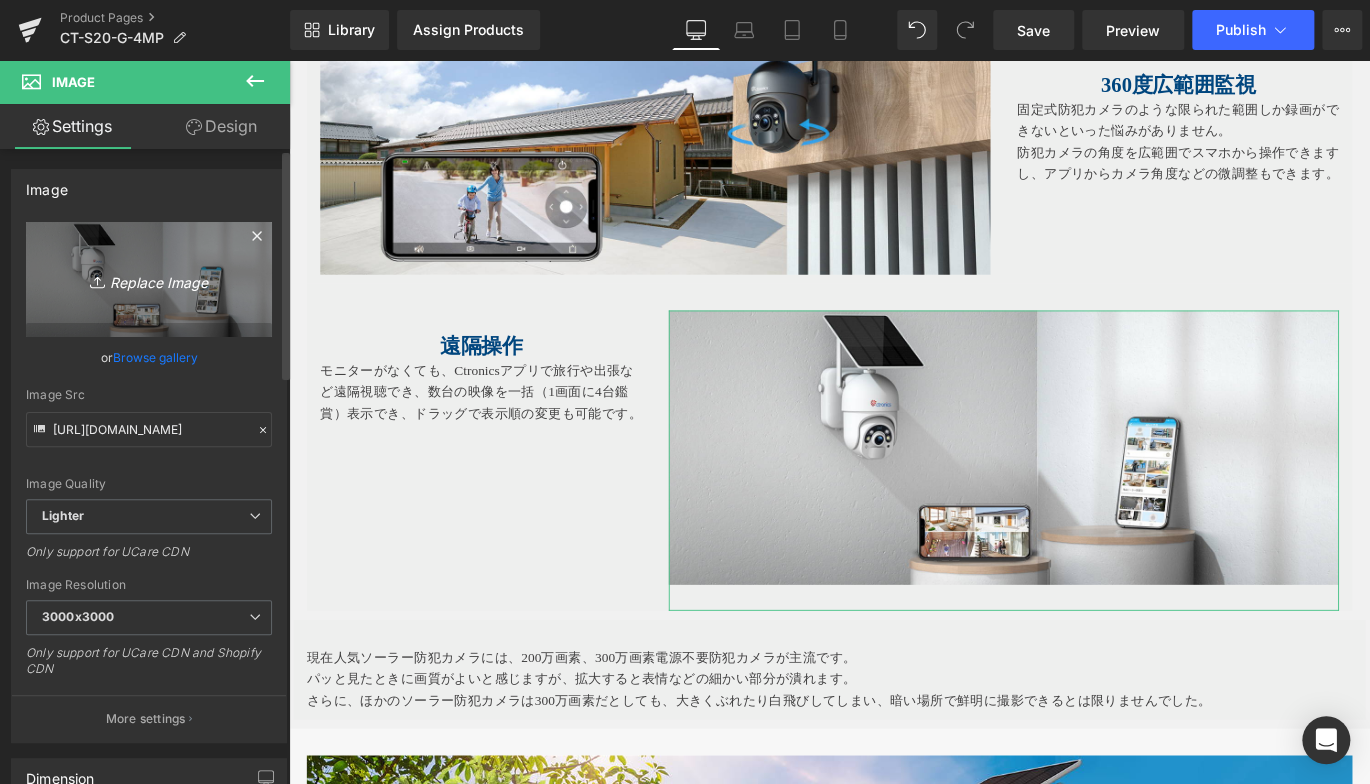 click on "Replace Image" at bounding box center (149, 279) 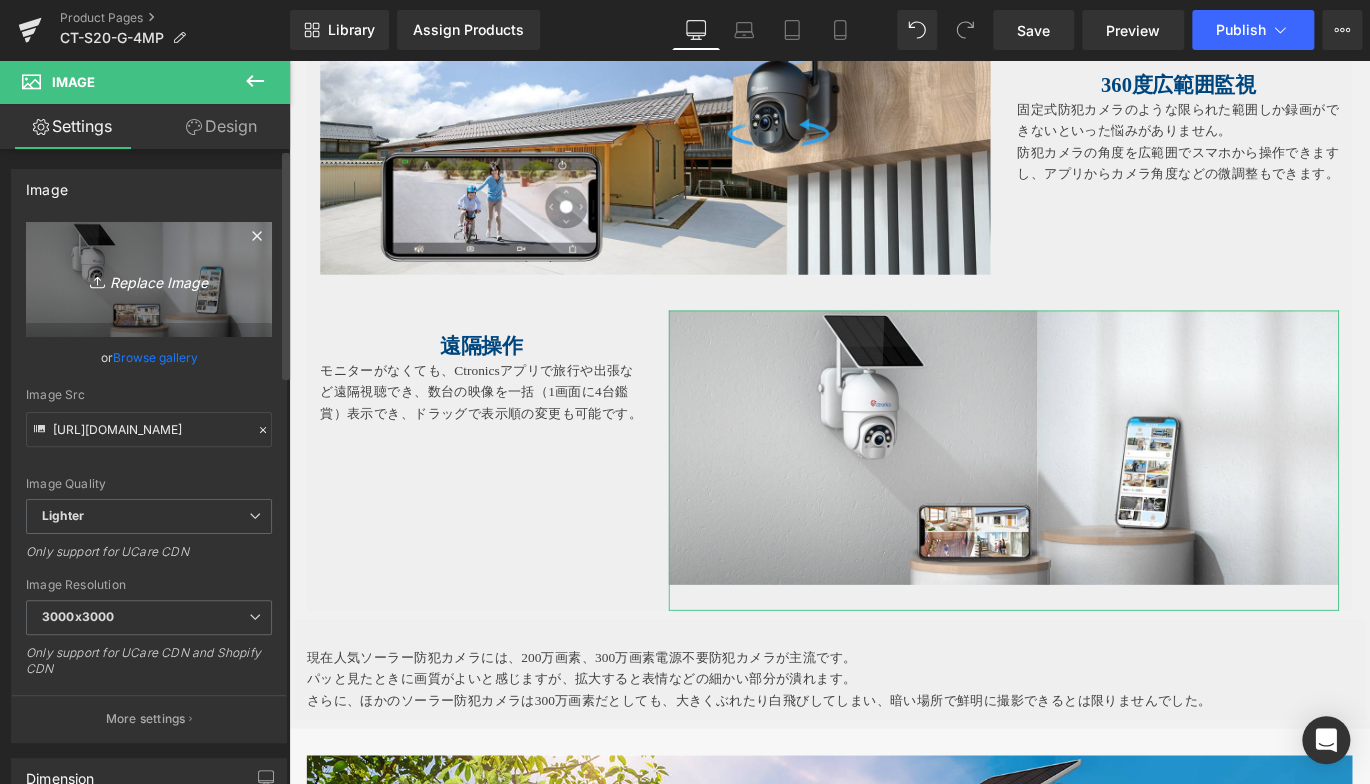 type on "C:\fakepath\9.jpg" 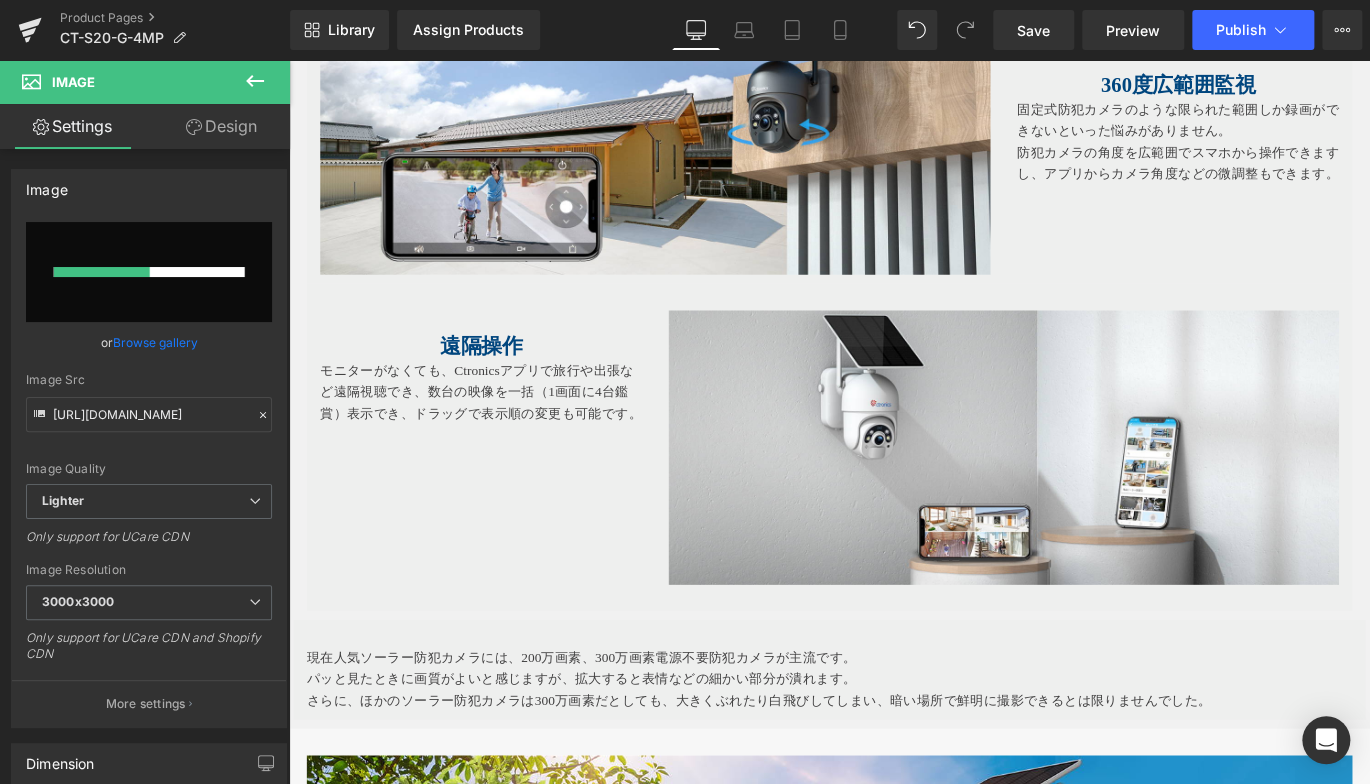 type 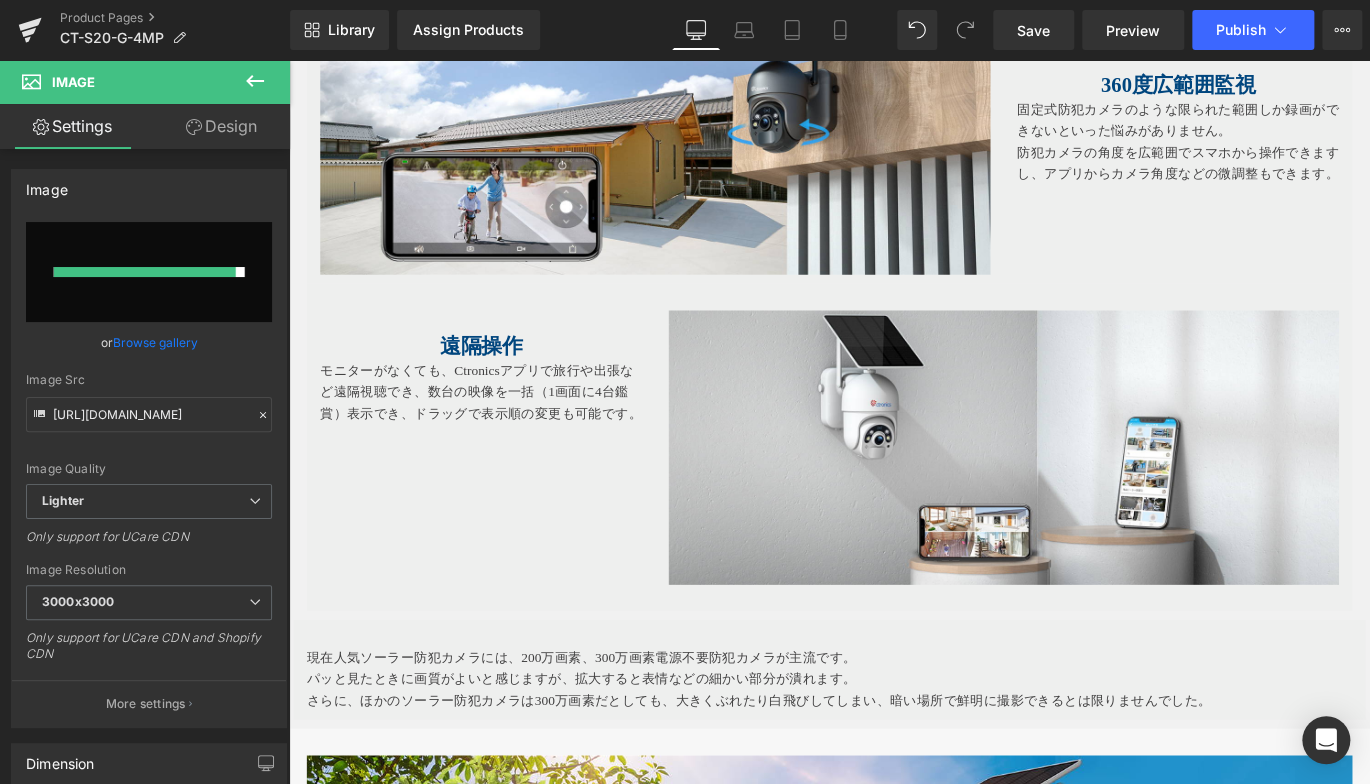 type on "https://ucarecdn.com/3dfabf11-c451-4fc8-b0da-a98b338851de/-/format/auto/-/preview/3000x3000/-/quality/lighter/9.jpg" 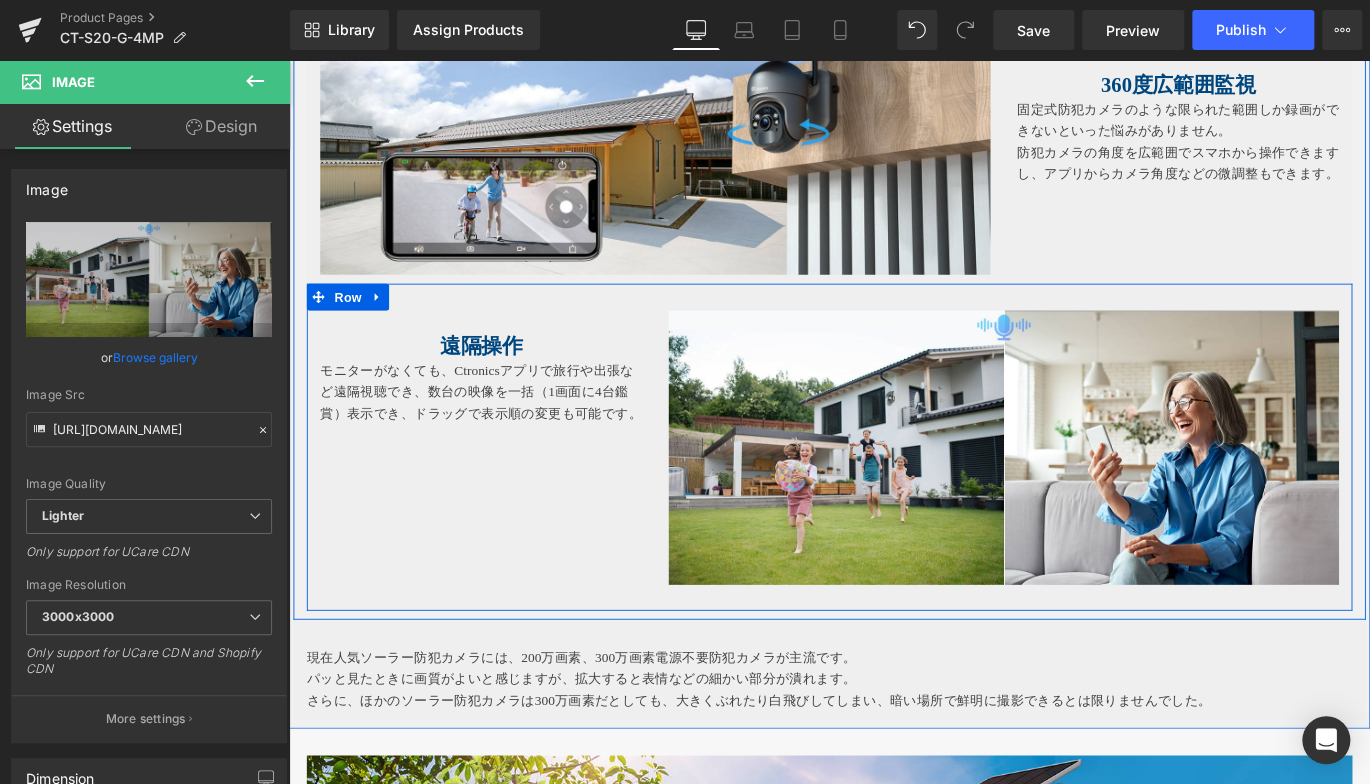 click on "遠隔操作 Heading         モニターがなくても、Ctronicsアプリで旅行や出張など遠隔視聴でき、 数台の映像を一括（1画面に4台鑑賞）表示でき、ドラッグで表示順の変更も可能です。 Text Block         Image         Row" at bounding box center [894, 493] 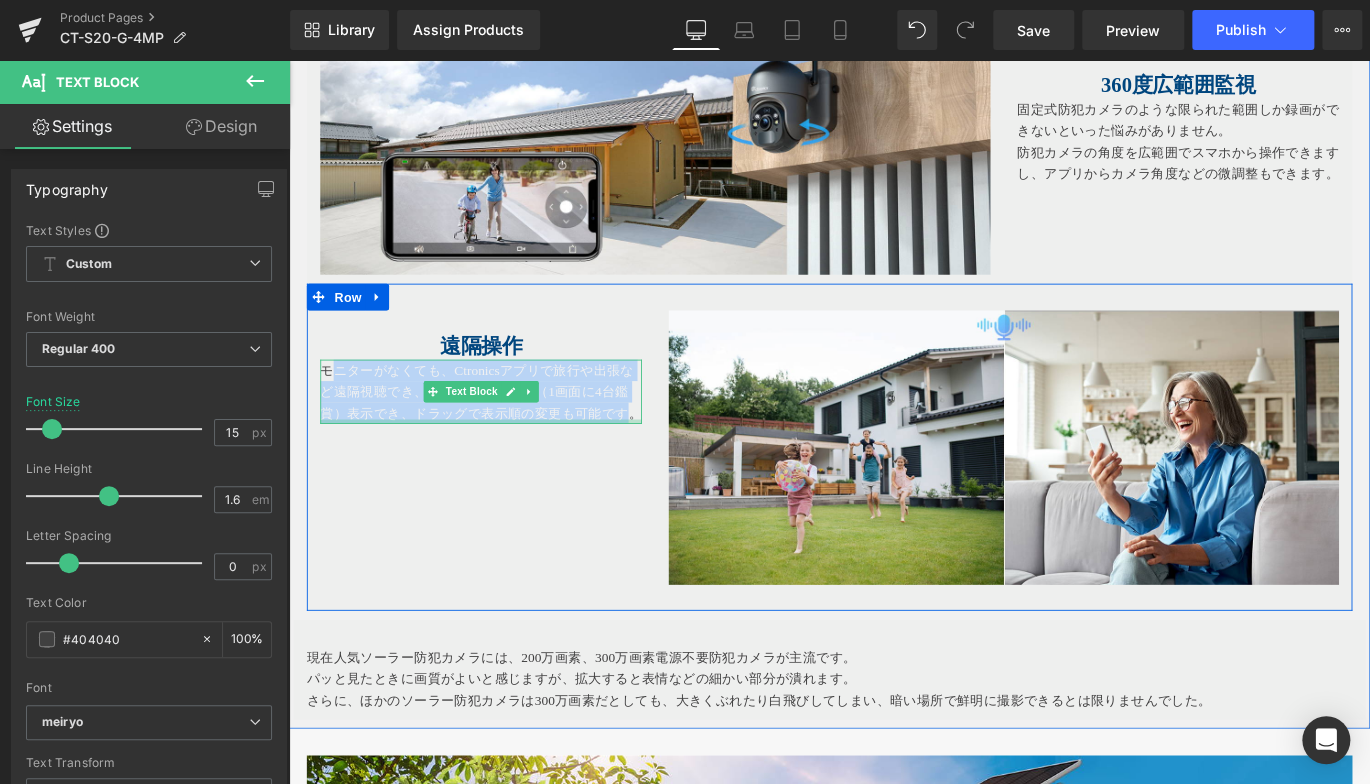 drag, startPoint x: 325, startPoint y: 374, endPoint x: 666, endPoint y: 429, distance: 345.407 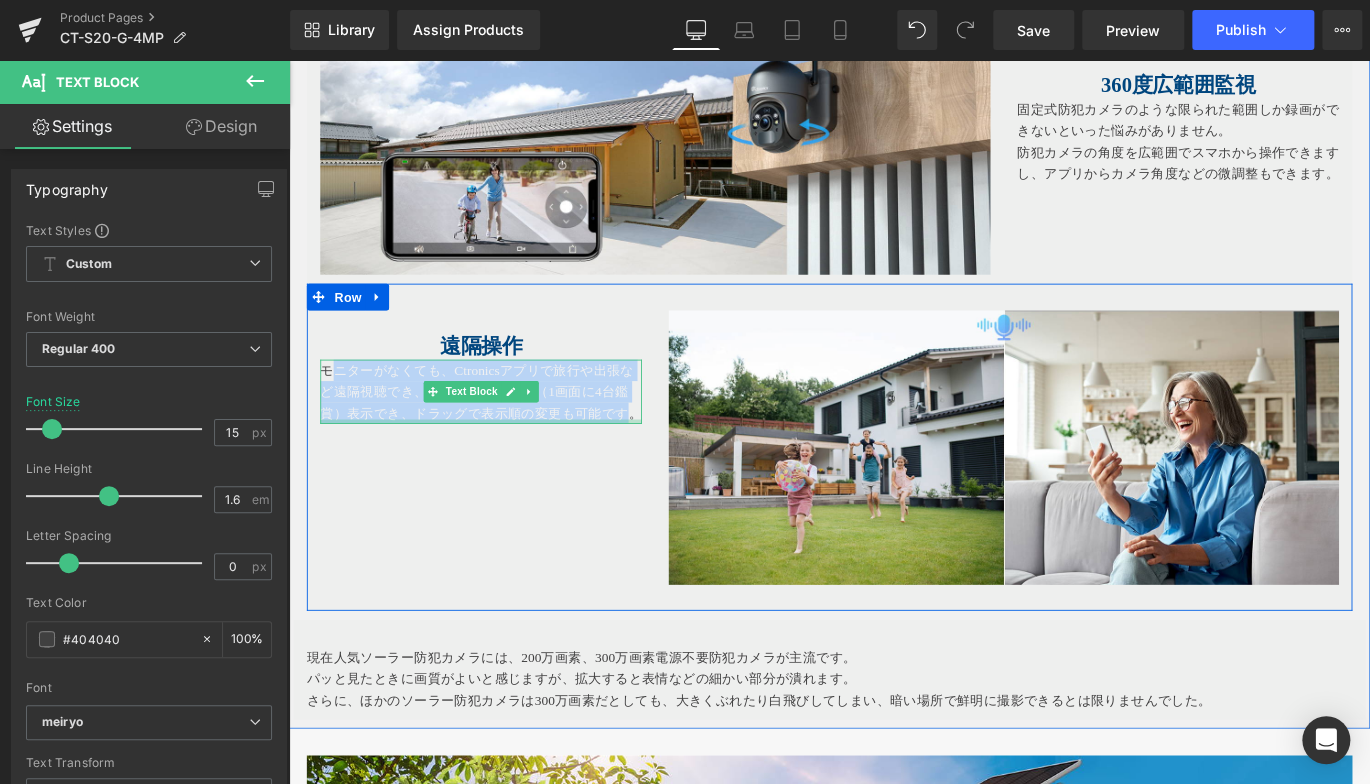 click on "モニターがなくても、Ctronicsアプリで旅行や出張など遠隔視聴でき、 数台の映像を一括（1画面に4台鑑賞）表示でき、ドラッグで表示順の変更も可能です。 Text Block" at bounding box center [504, 431] 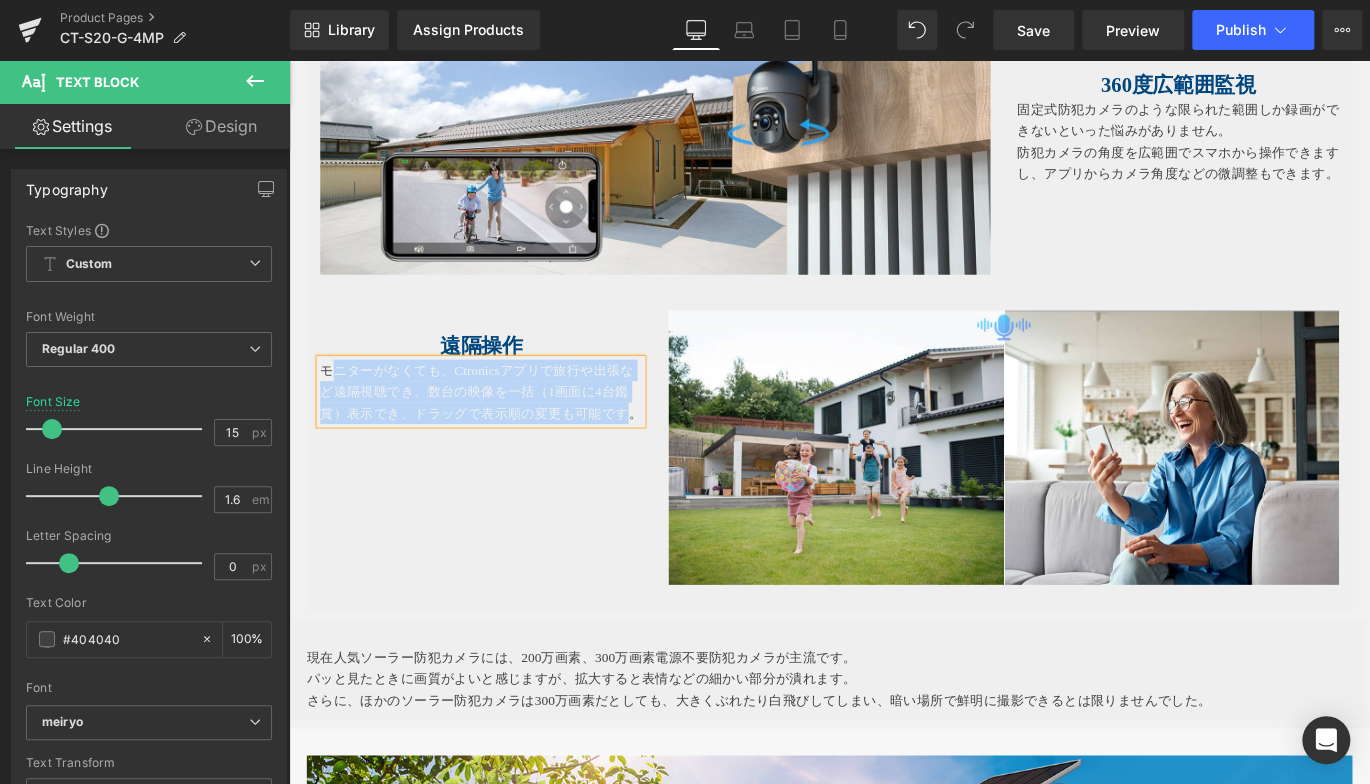 click on "数台の映像を一括（1画面に4台鑑賞）表示でき、ドラッグで表示順の変更も可能です。" at bounding box center (504, 443) 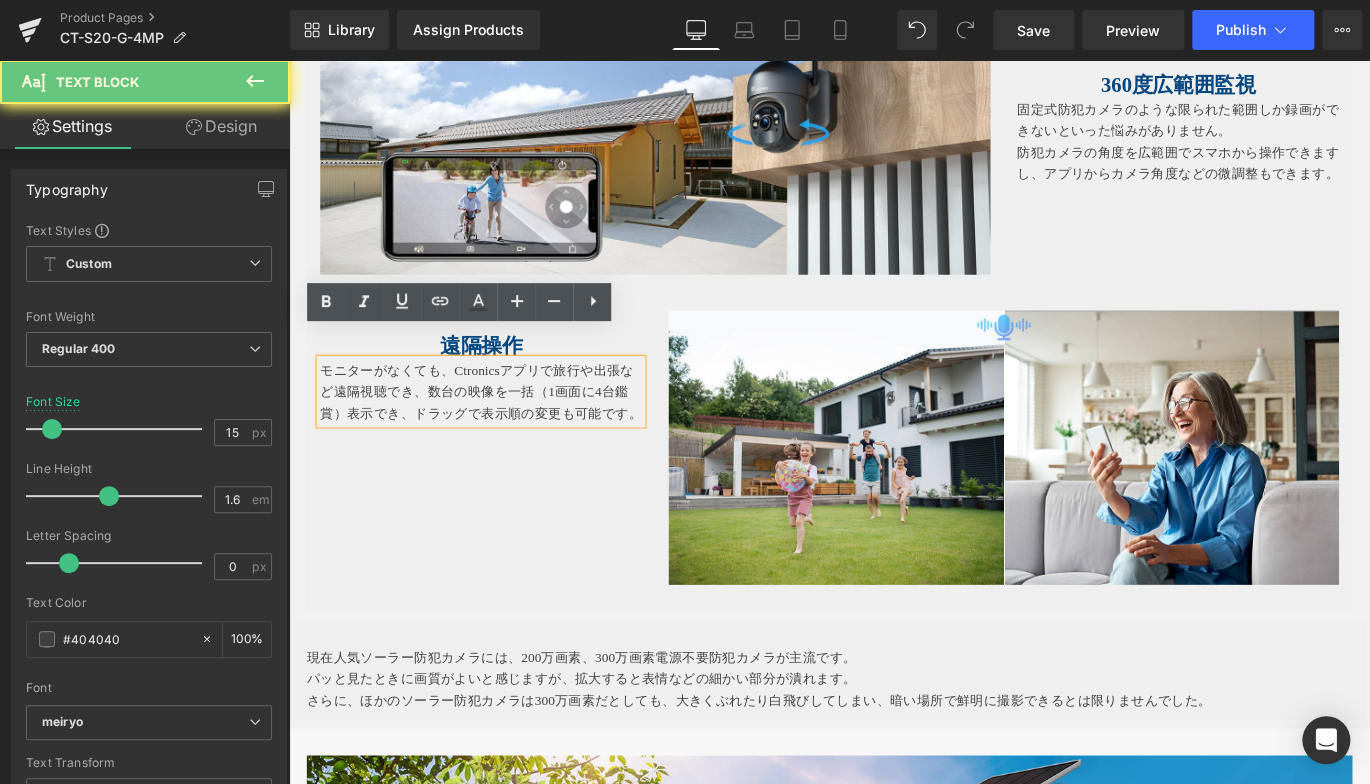 click on "モニターがなくても、Ctronicsアプリで旅行や出張など遠隔視聴でき、" at bounding box center [499, 419] 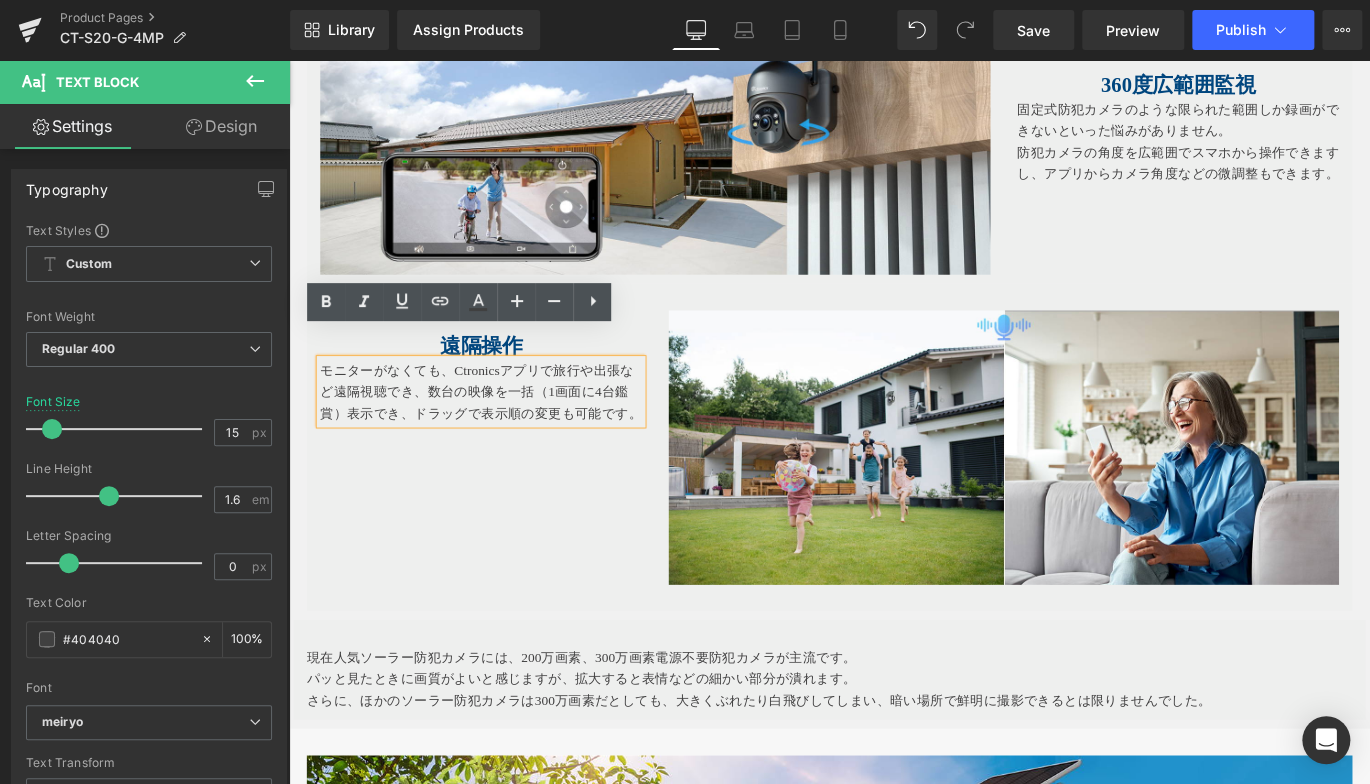 click on "モニターがなくても、Ctronicsアプリで旅行や出張など遠隔視聴でき、 数台の映像を一括（1画面に4台鑑賞）表示でき、ドラッグで表示順の変更も可能です。" at bounding box center [504, 431] 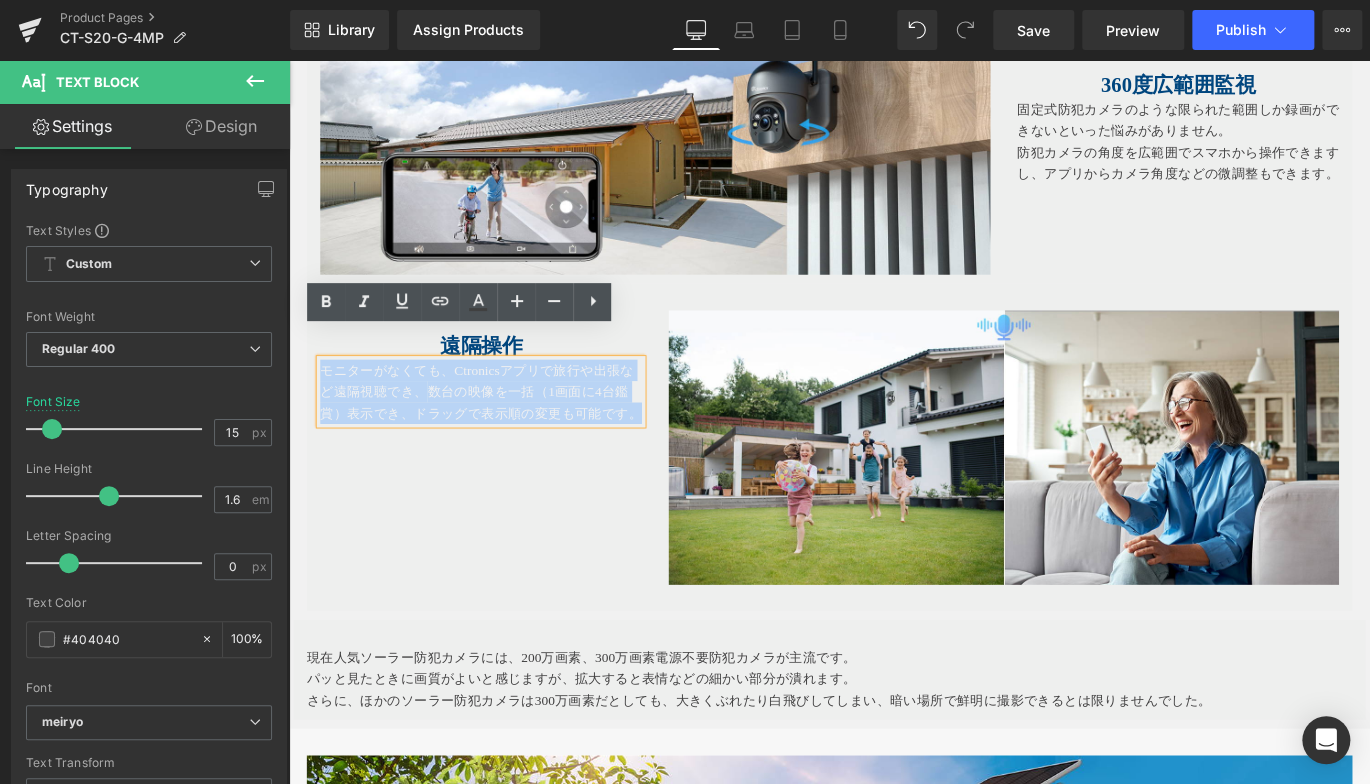 drag, startPoint x: 319, startPoint y: 373, endPoint x: 549, endPoint y: 449, distance: 242.2313 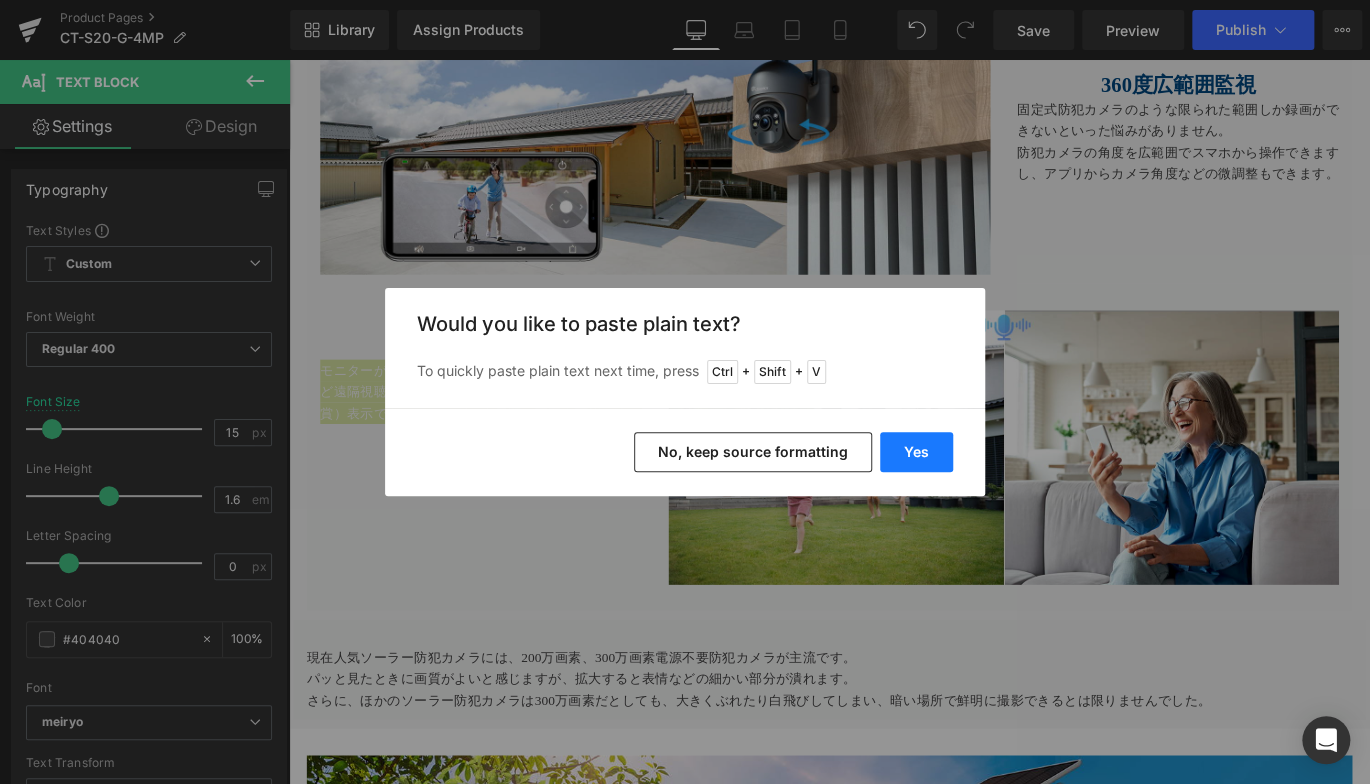 click on "Yes" at bounding box center [916, 452] 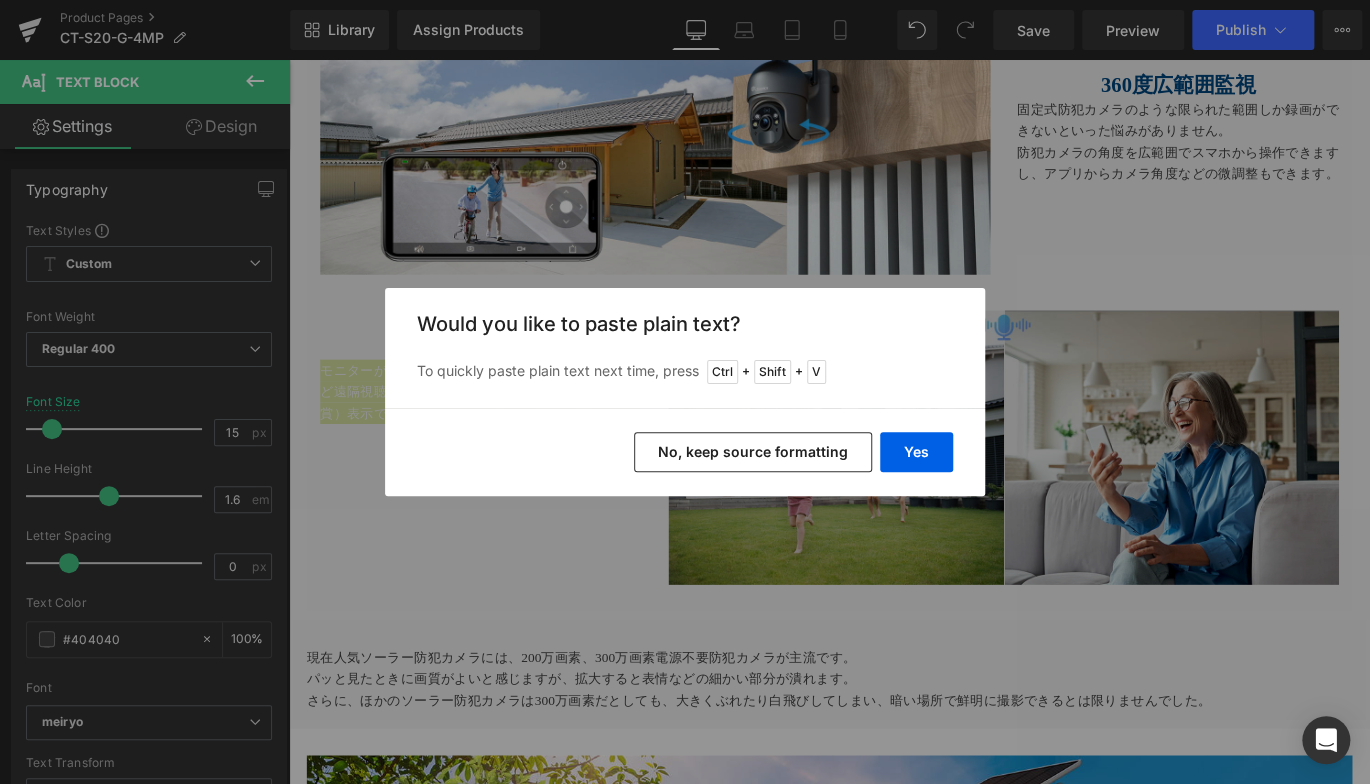type 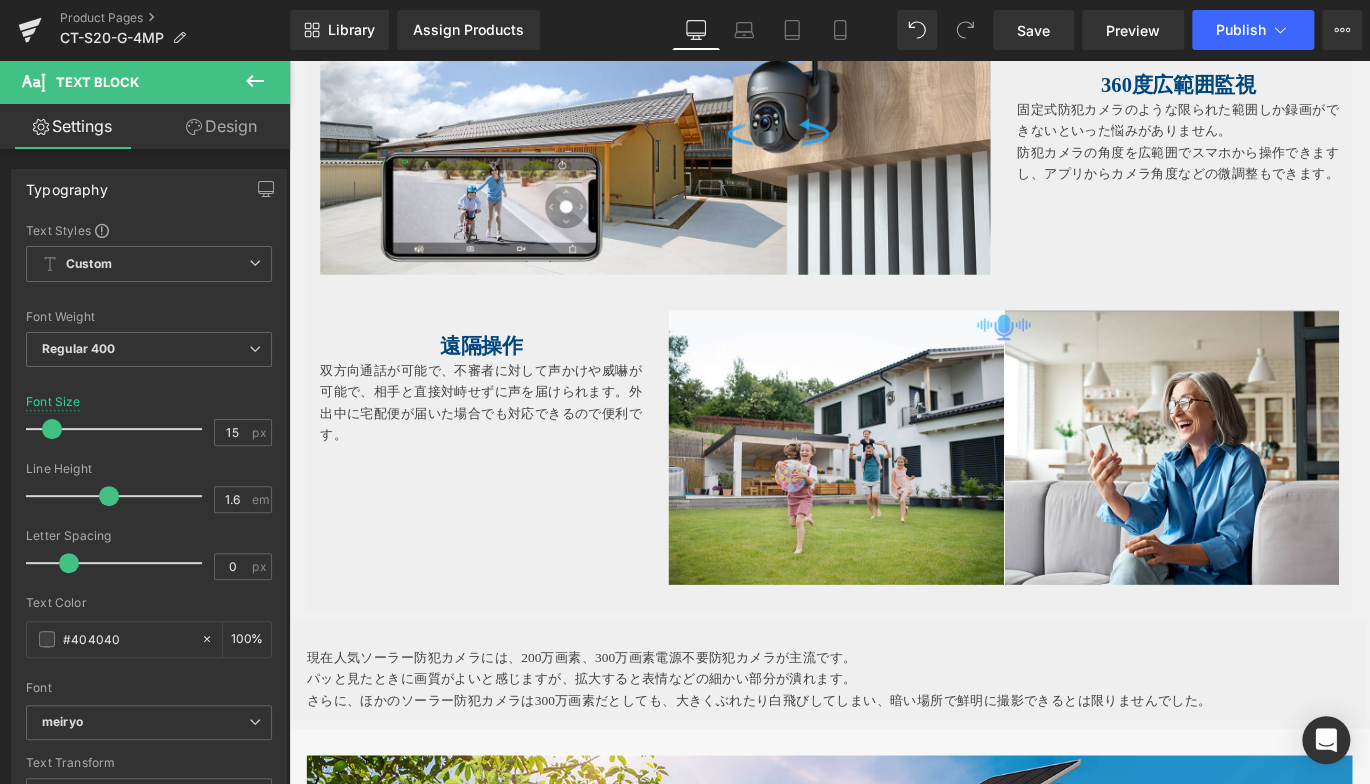 drag, startPoint x: 470, startPoint y: 349, endPoint x: 444, endPoint y: 341, distance: 27.202942 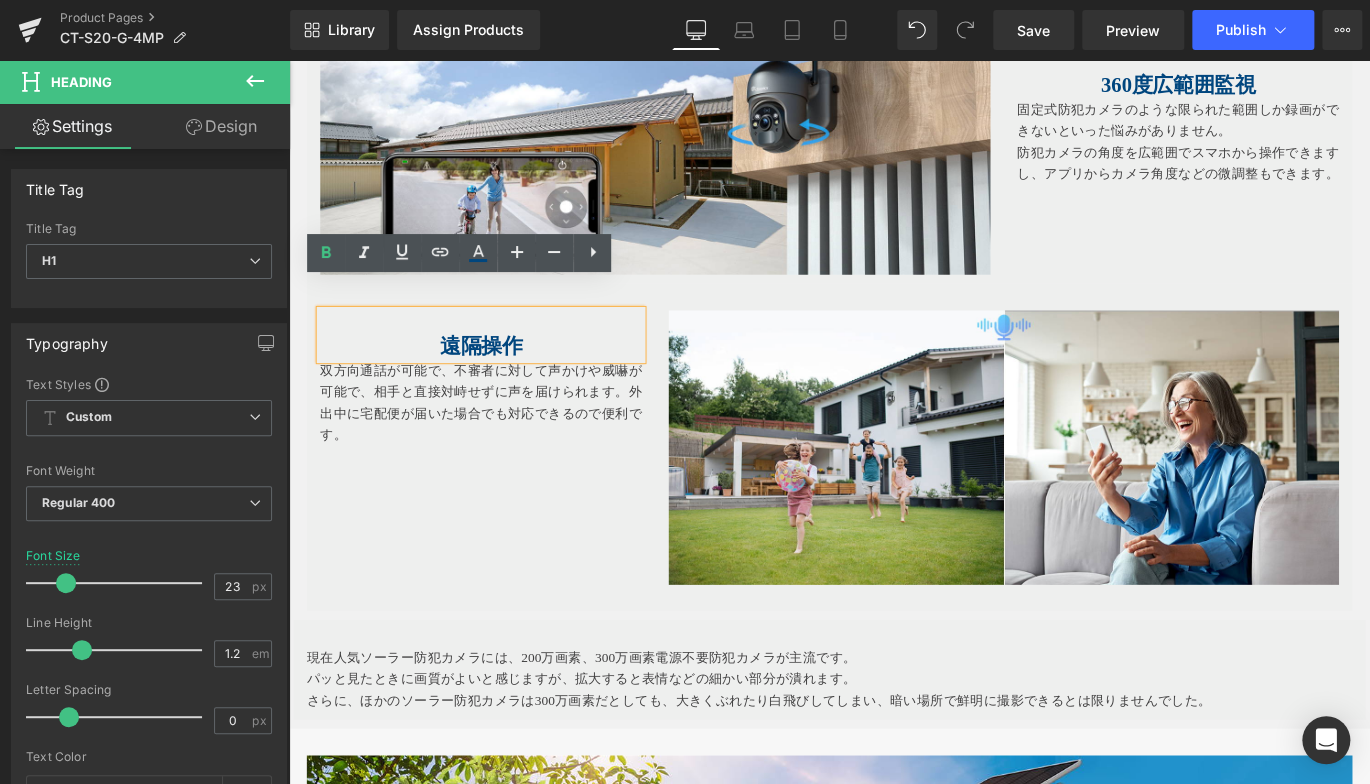 drag, startPoint x: 453, startPoint y: 345, endPoint x: 605, endPoint y: 379, distance: 155.75623 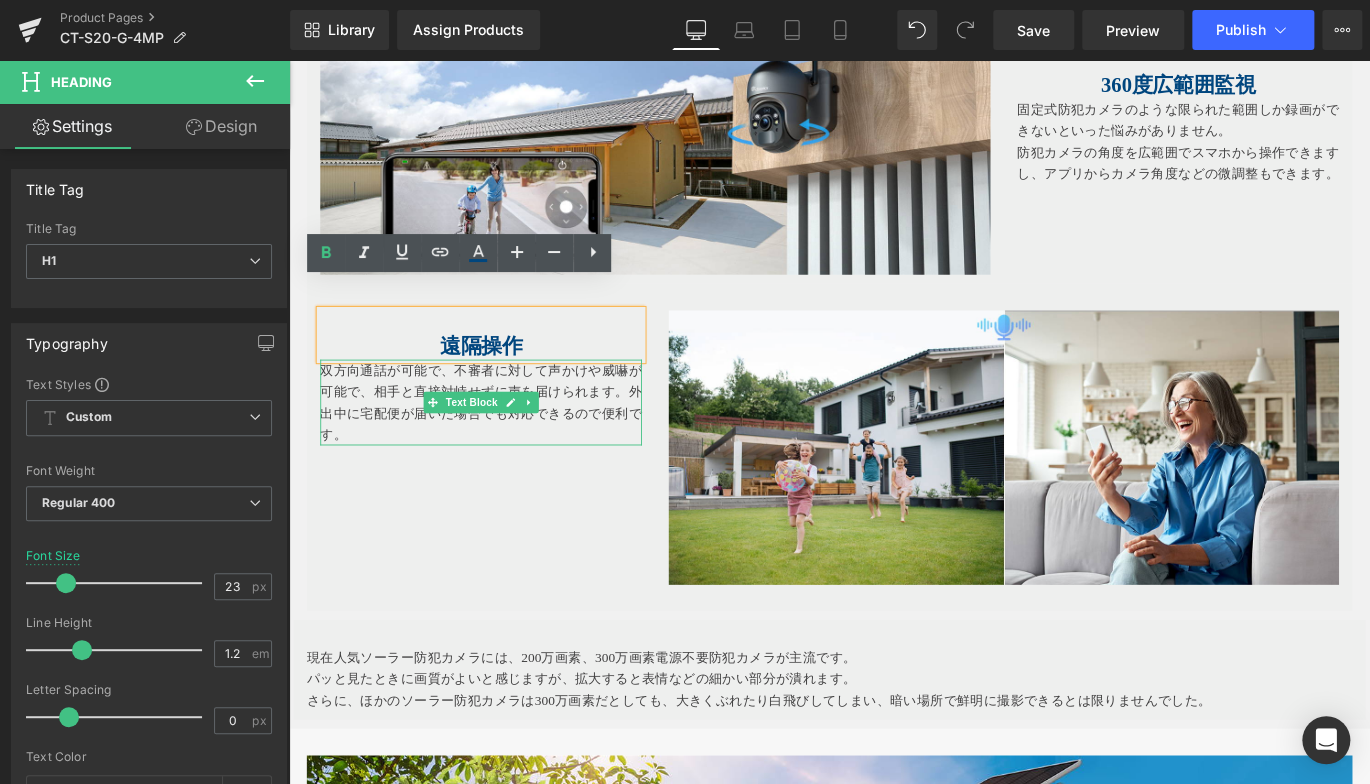 type 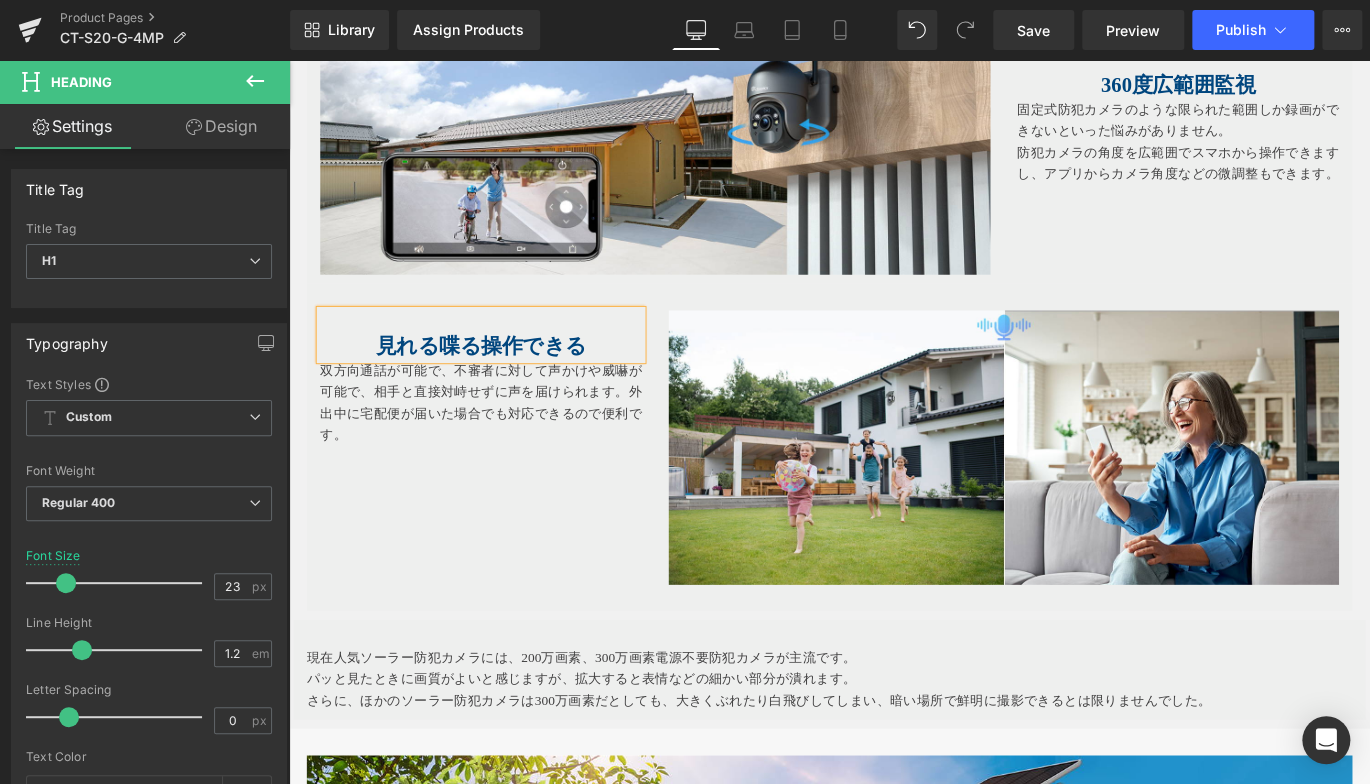 click on "見れる喋る操作できる" at bounding box center (504, 380) 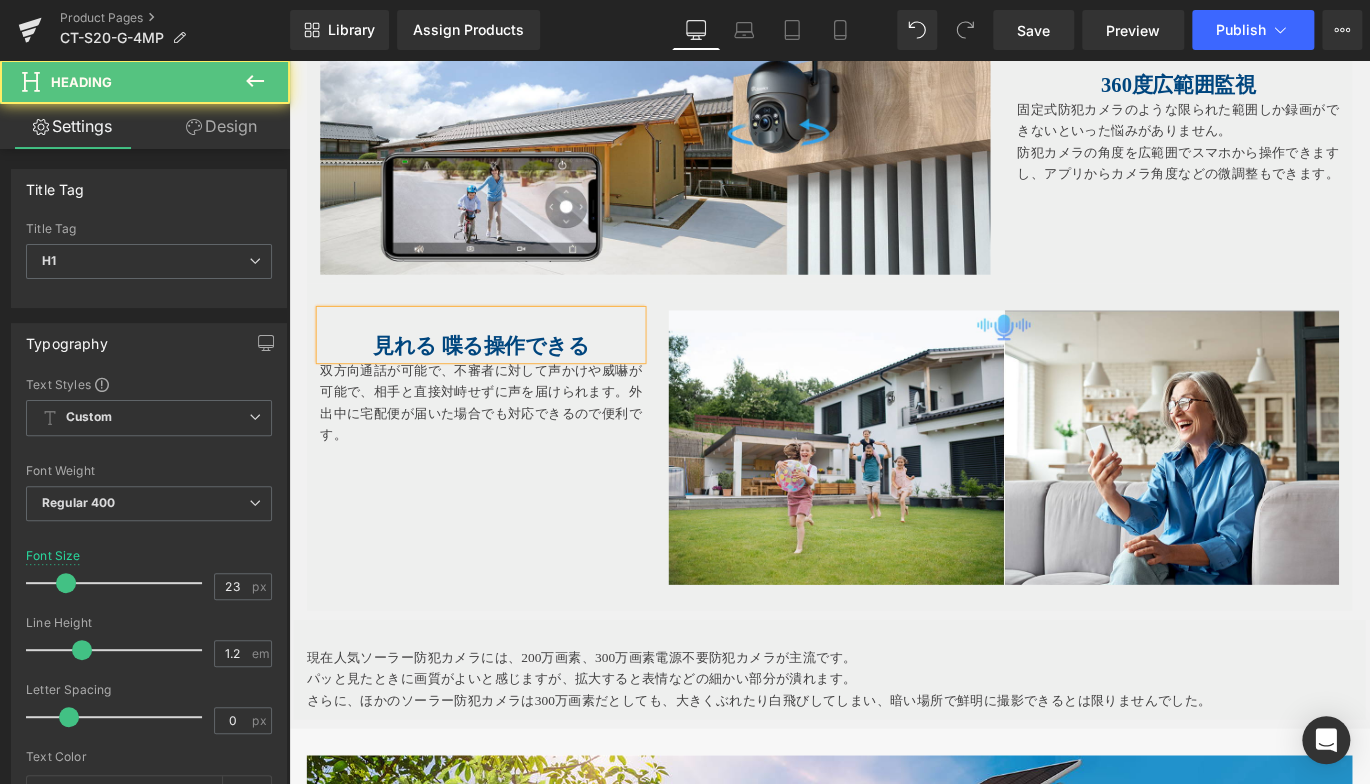 click on "見れる 喋る操作できる" at bounding box center [504, 380] 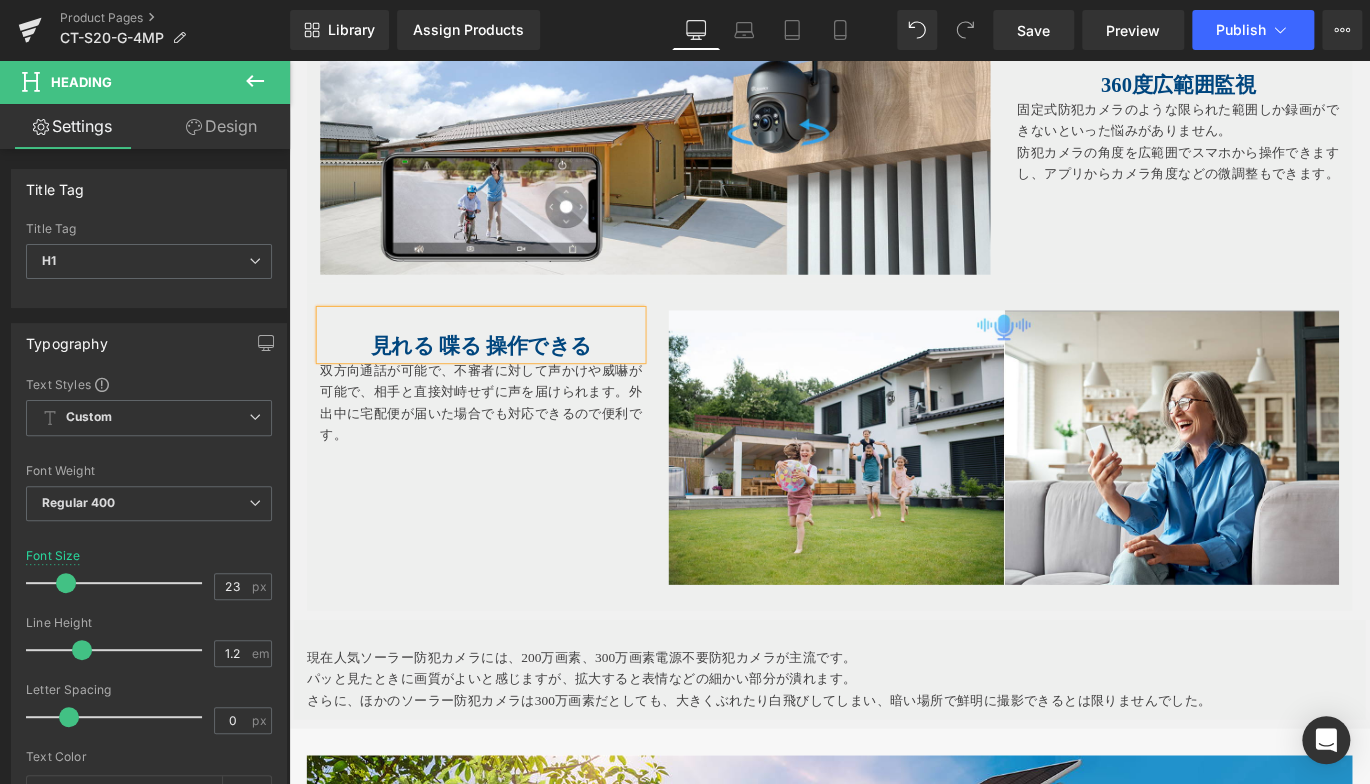 click on "双方向通話が可能で、不審者に対して声かけや威嚇が可能で、相手と直接対峙せずに声を届けられます。外出中に宅配便が届いた場合でも対応できるので便利です。" at bounding box center [504, 443] 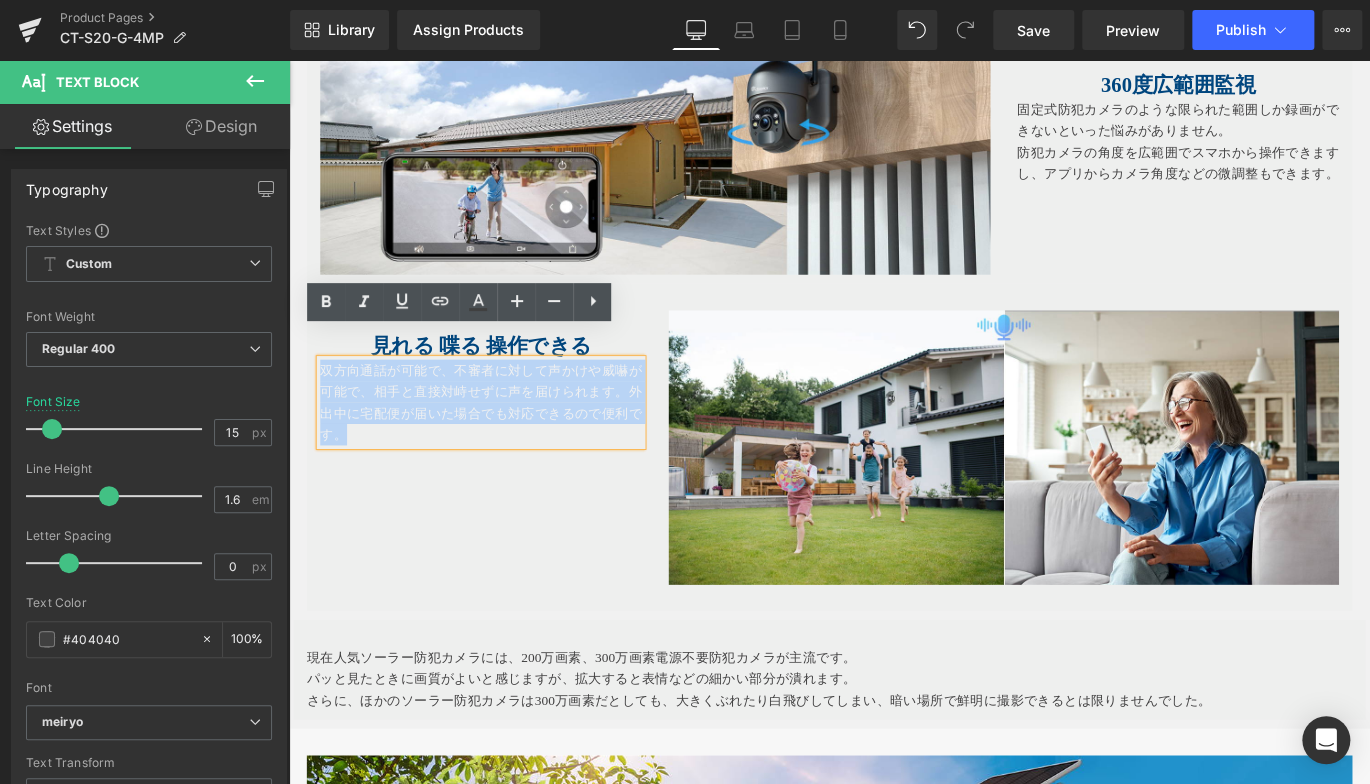 drag, startPoint x: 316, startPoint y: 375, endPoint x: 449, endPoint y: 461, distance: 158.38245 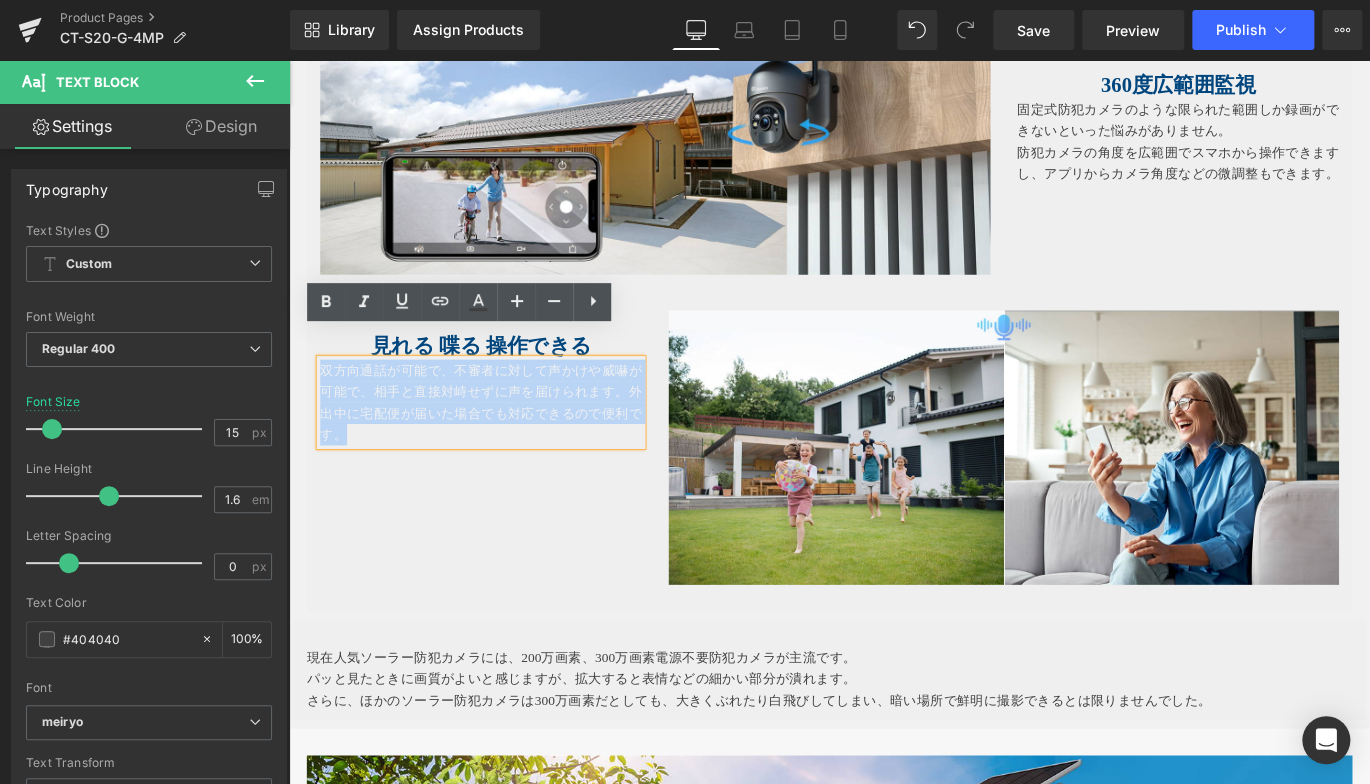 click on "双方向通話が可能で、不審者に対して声かけや威嚇が可能で、相手と直接対峙せずに声を届けられます。外出中に宅配便が届いた場合でも対応できるので便利です。" at bounding box center (504, 443) 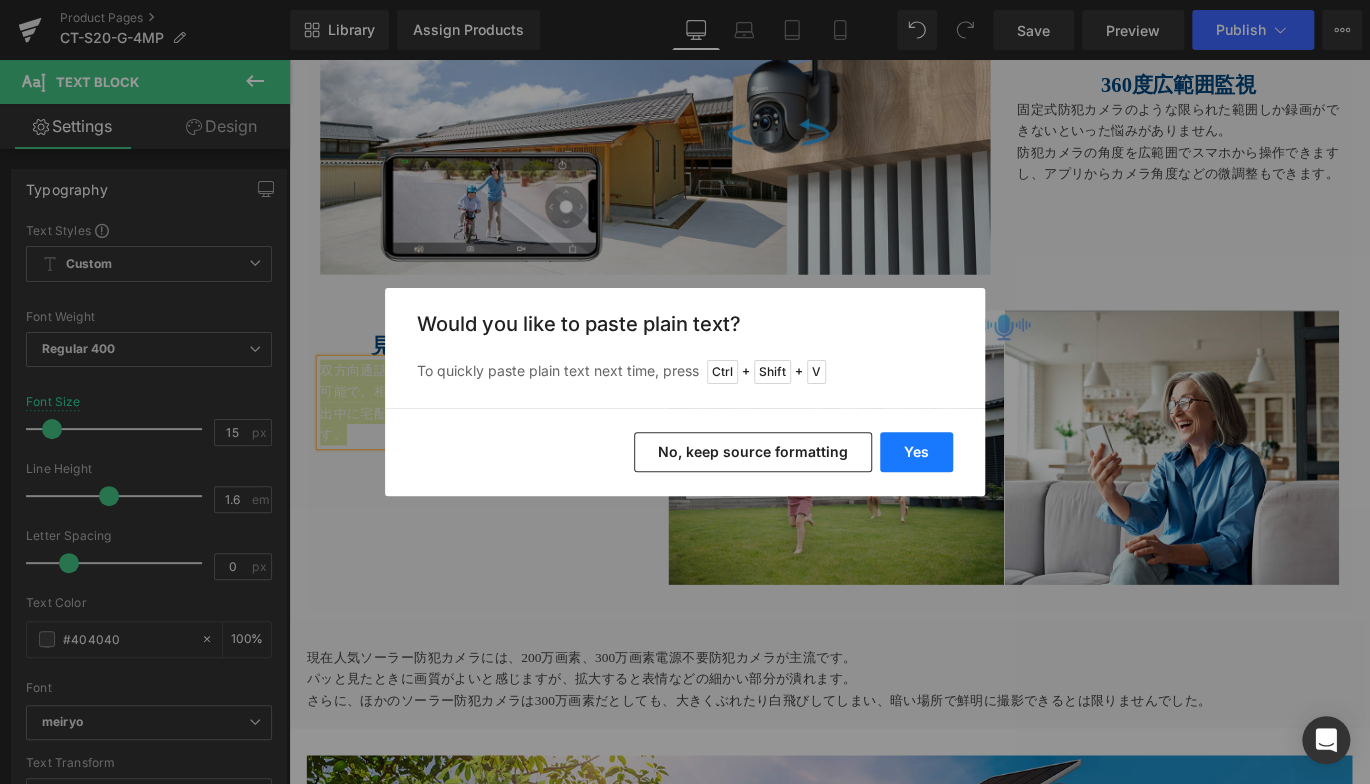 click on "Yes" at bounding box center [916, 452] 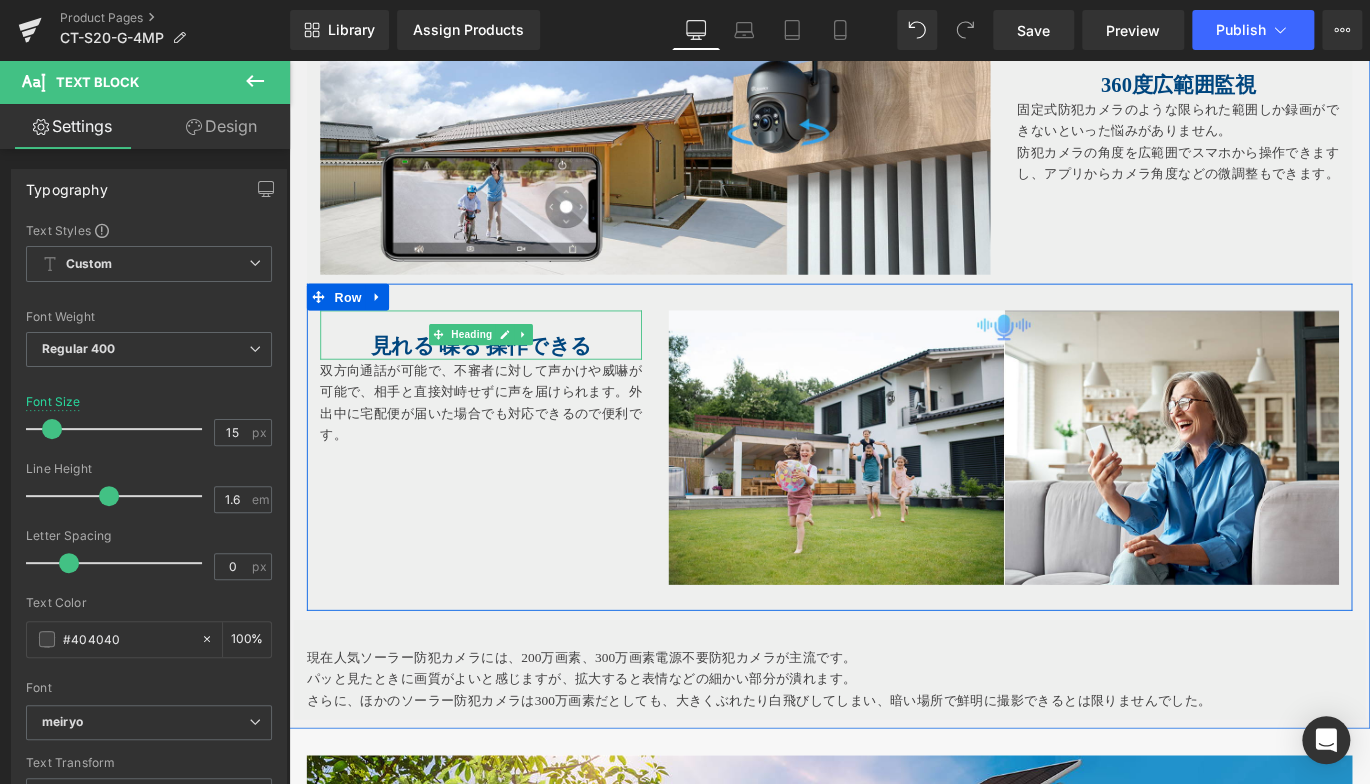 click on "見れる 喋る 操作できる" at bounding box center [504, 380] 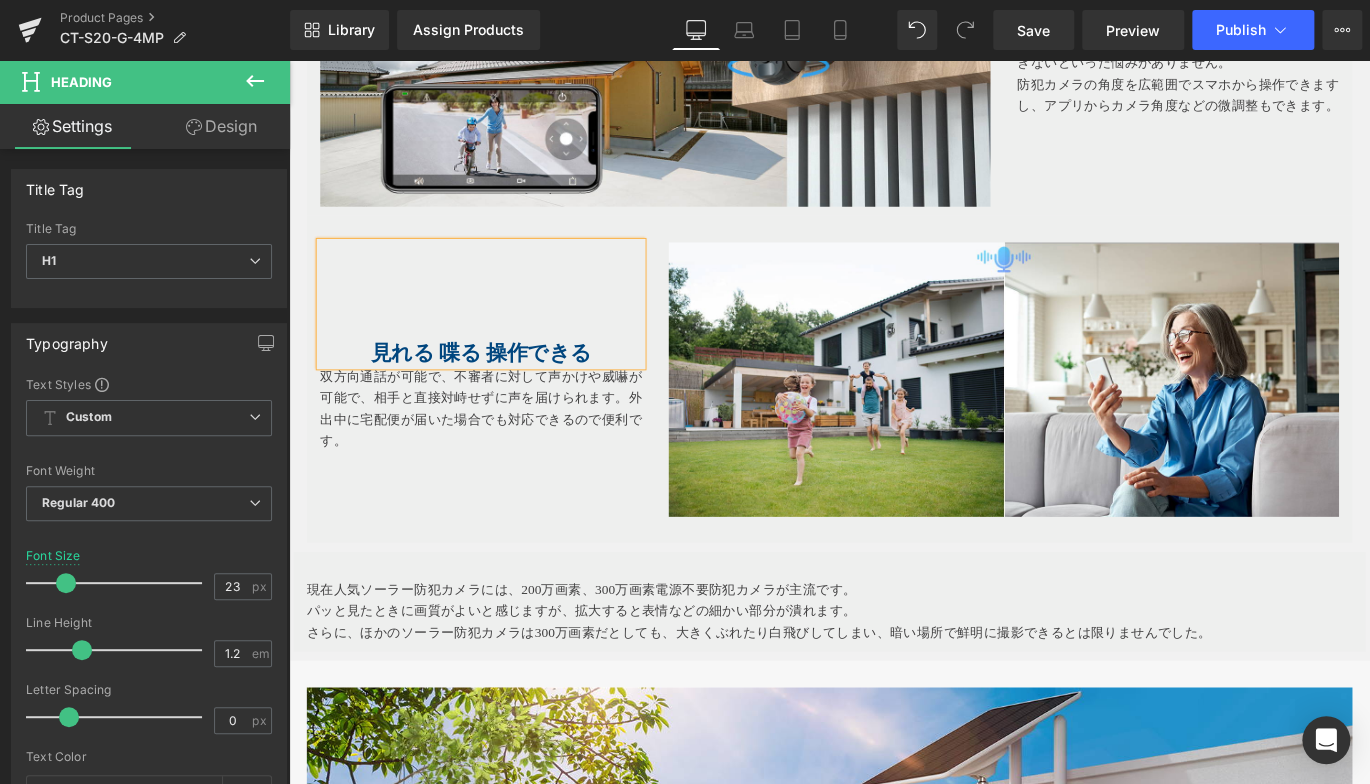 scroll, scrollTop: 5463, scrollLeft: 0, axis: vertical 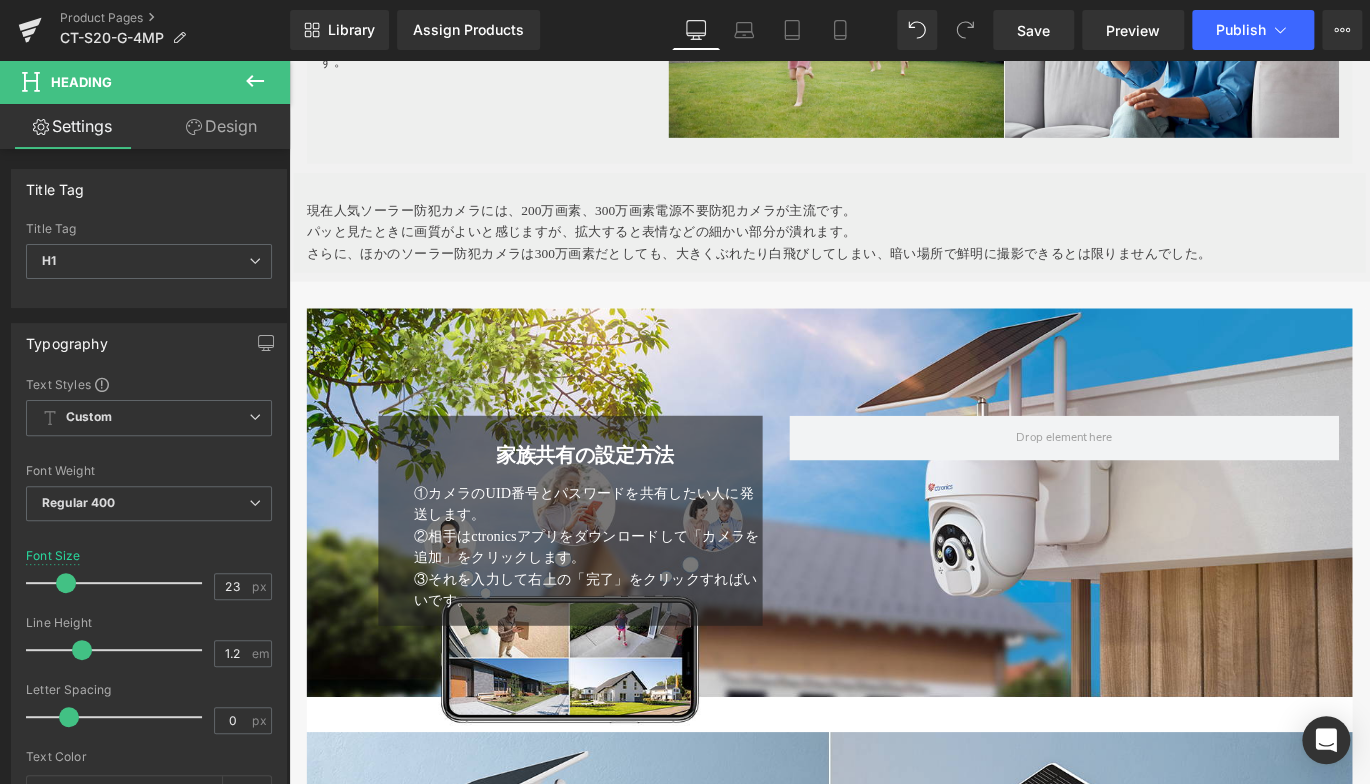 click at bounding box center [894, 574] 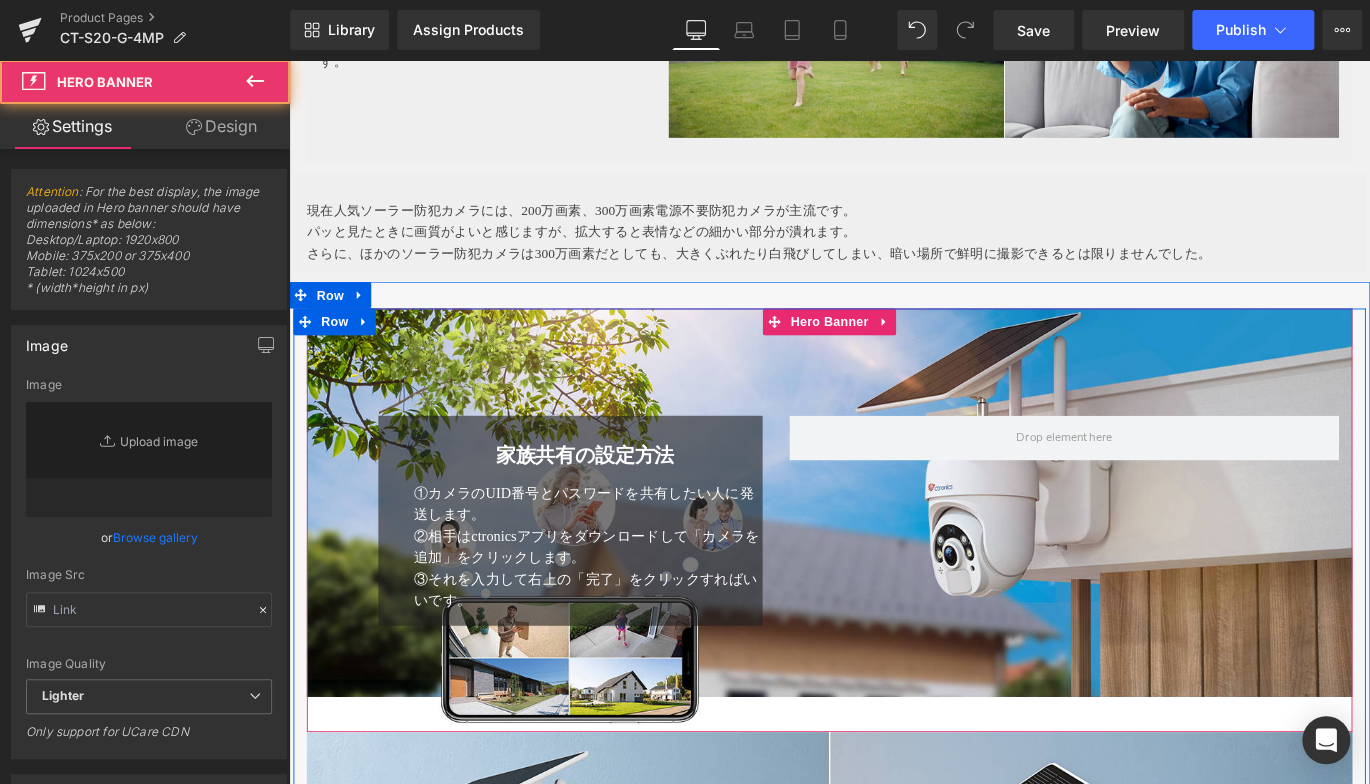 type on "https://ucarecdn.com/5e031dfc-8dd9-4572-9108-cb097845cedb/-/format/auto/-/preview/3000x3000/-/quality/lighter/7.jpg" 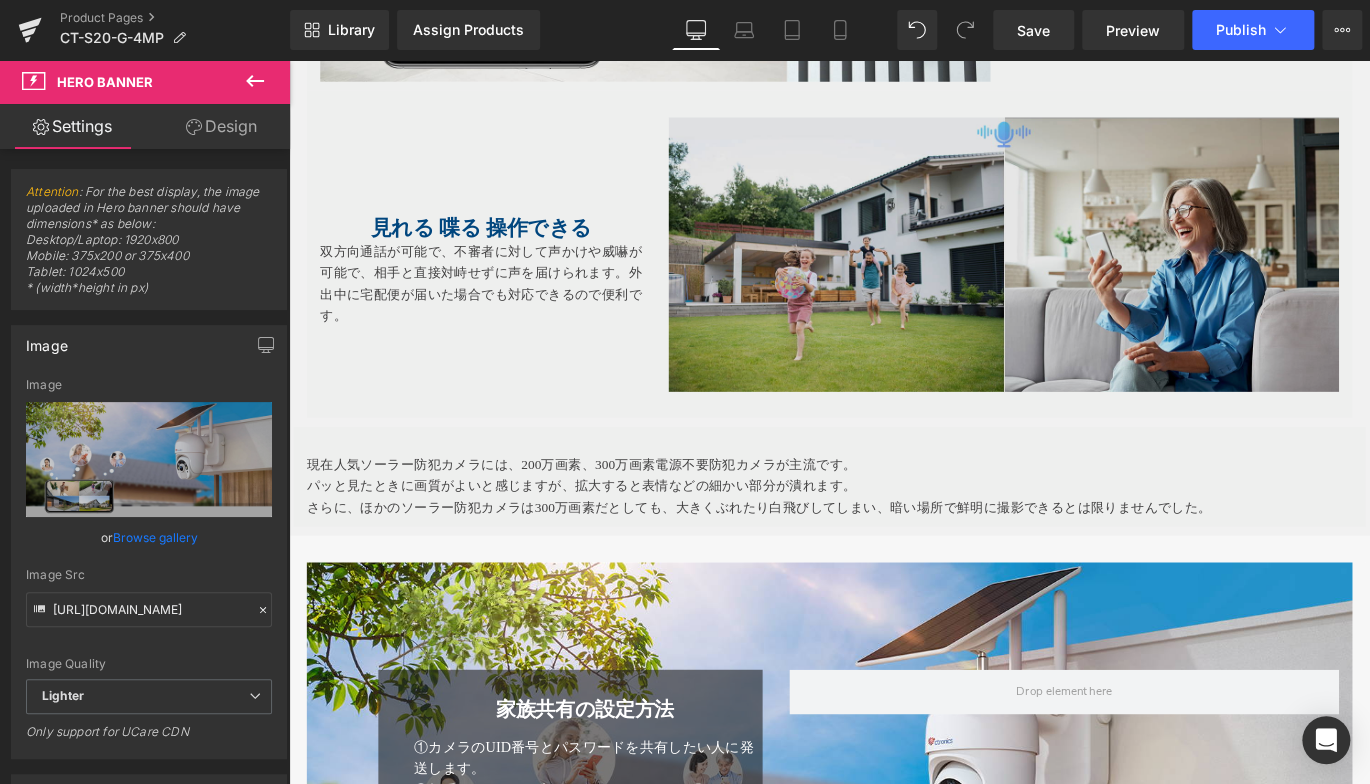 scroll, scrollTop: 5363, scrollLeft: 0, axis: vertical 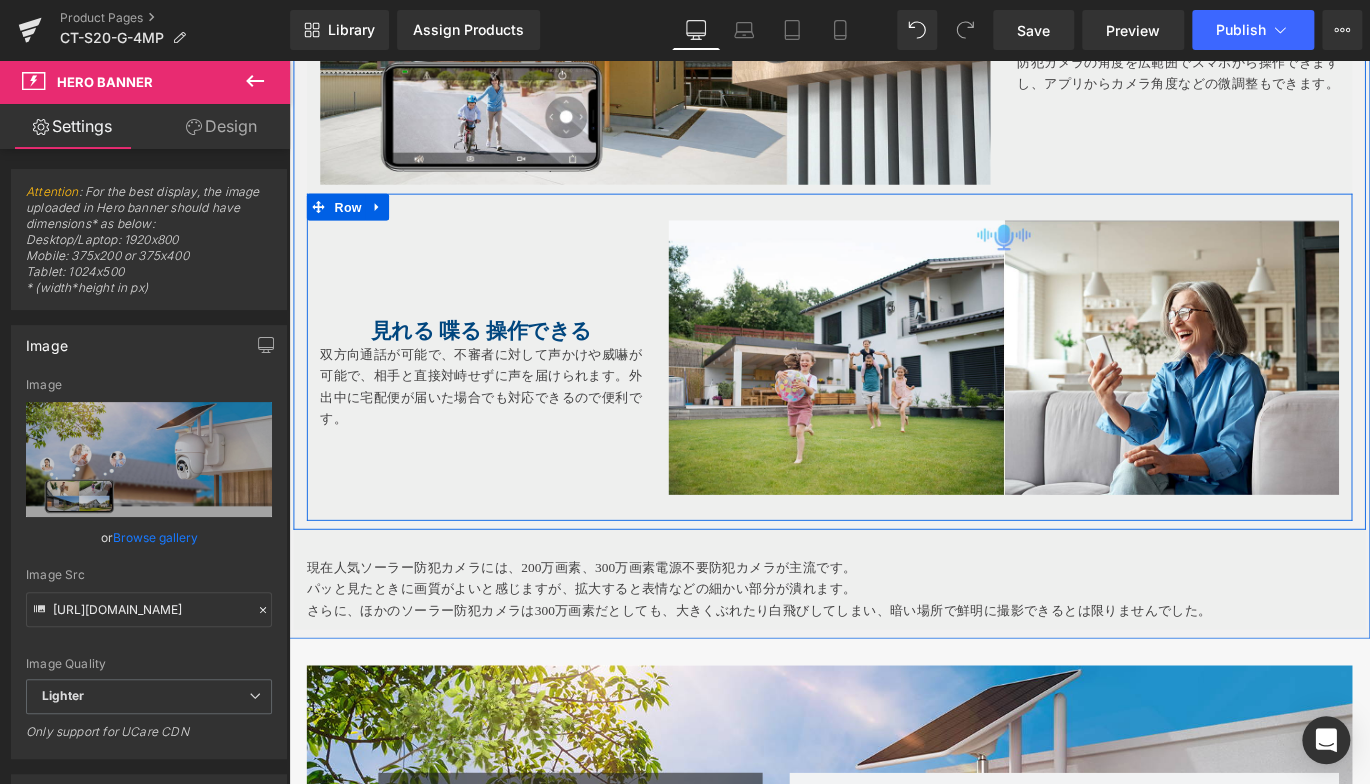click on "見れる 喋る 操作できる Heading         双方向通話が可能で、不審者に対して声かけや威嚇が可能で、相手と直接対峙せずに声を届けられます。外出中に宅配便が届いた場合でも対応できるので便利です。 Text Block         Image         Row" at bounding box center (894, 393) 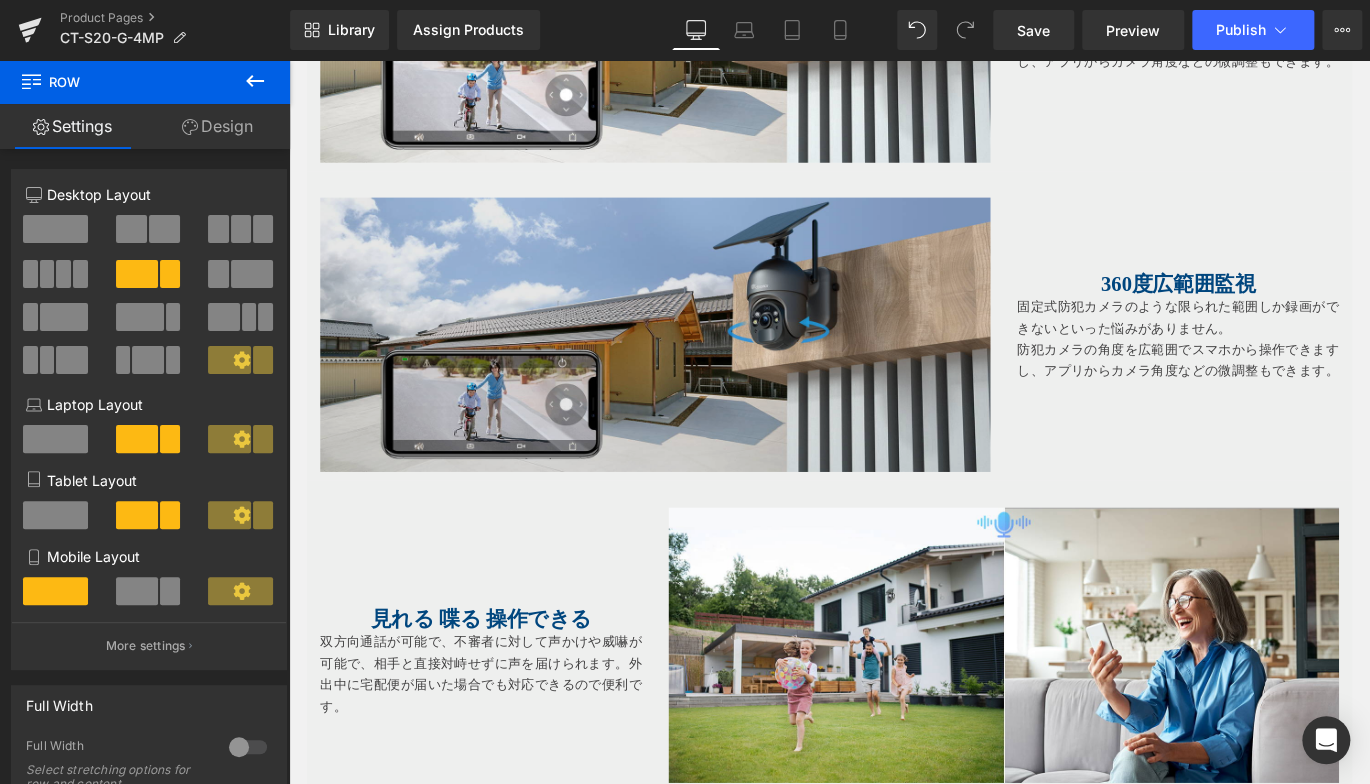 scroll, scrollTop: 5400, scrollLeft: 0, axis: vertical 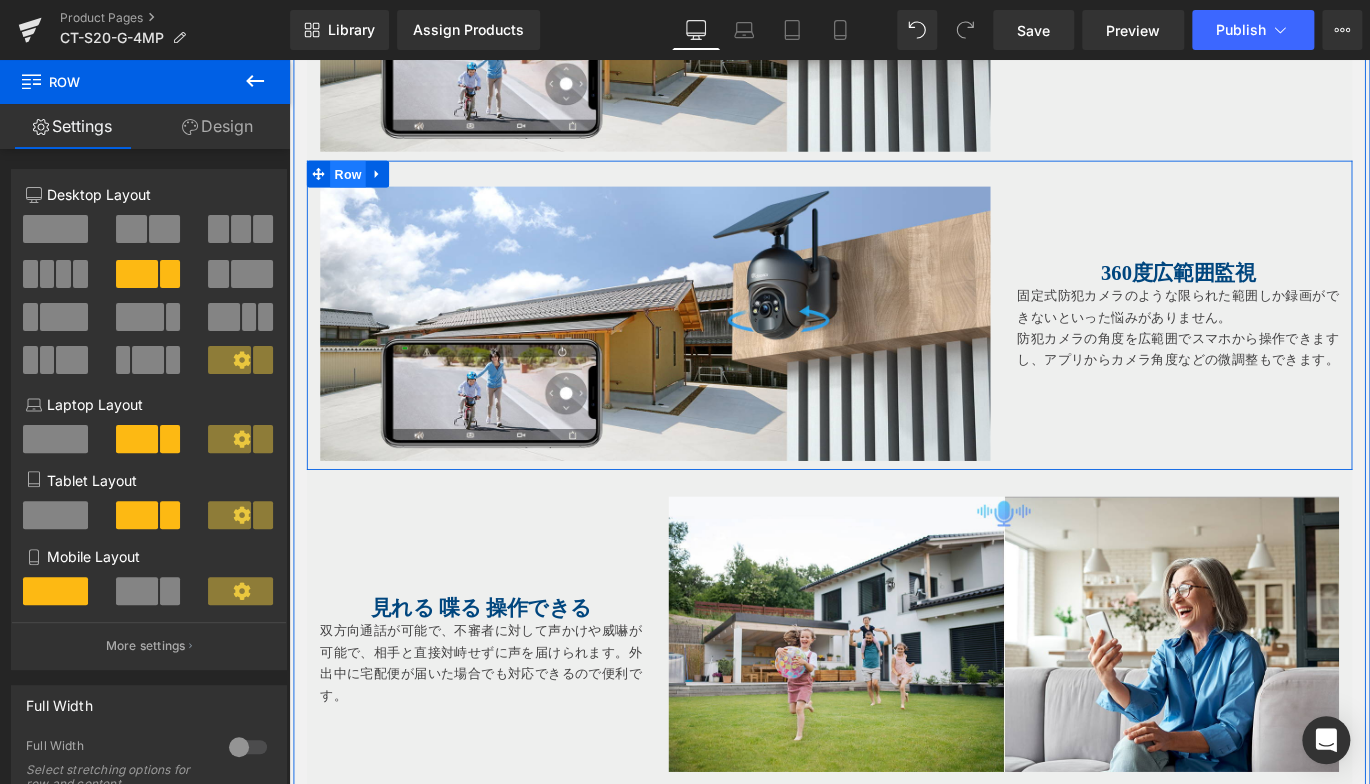 click on "Row" at bounding box center [355, 188] 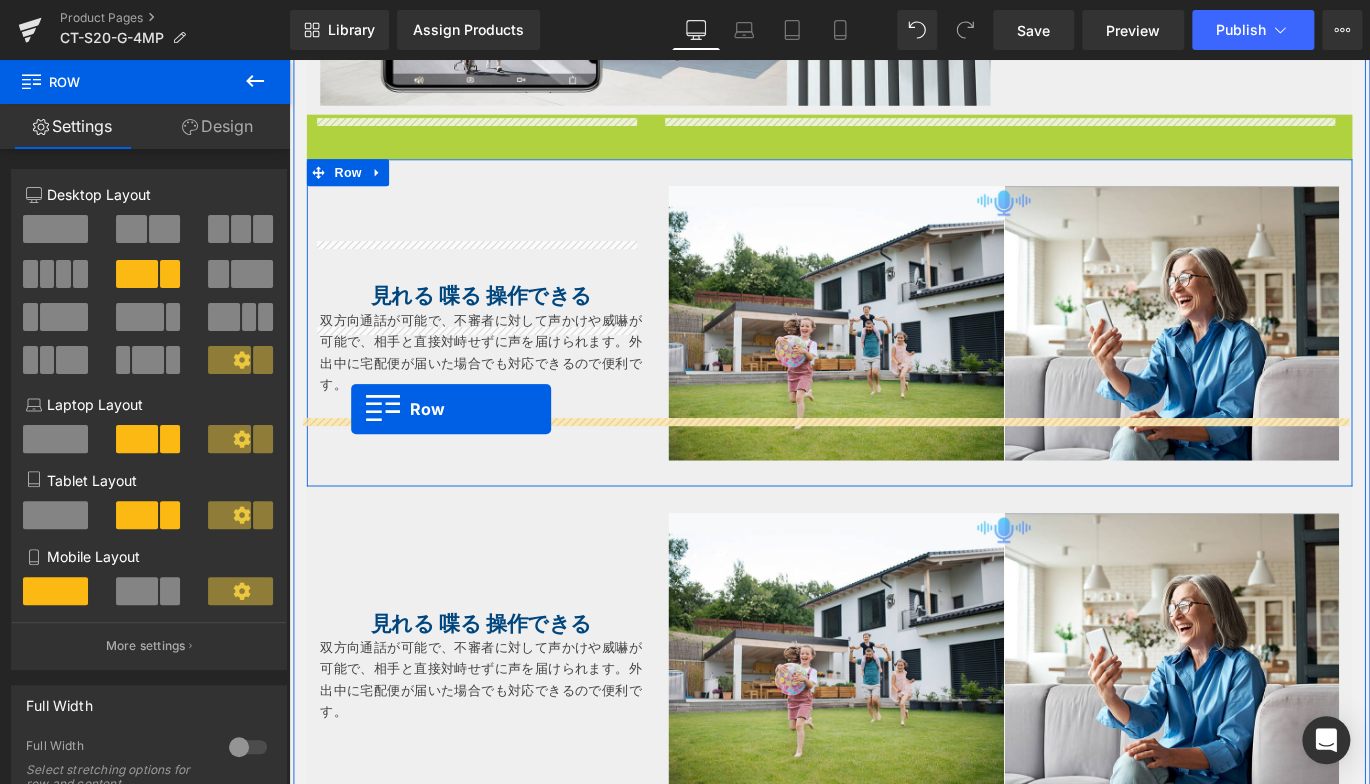 scroll, scrollTop: 5500, scrollLeft: 0, axis: vertical 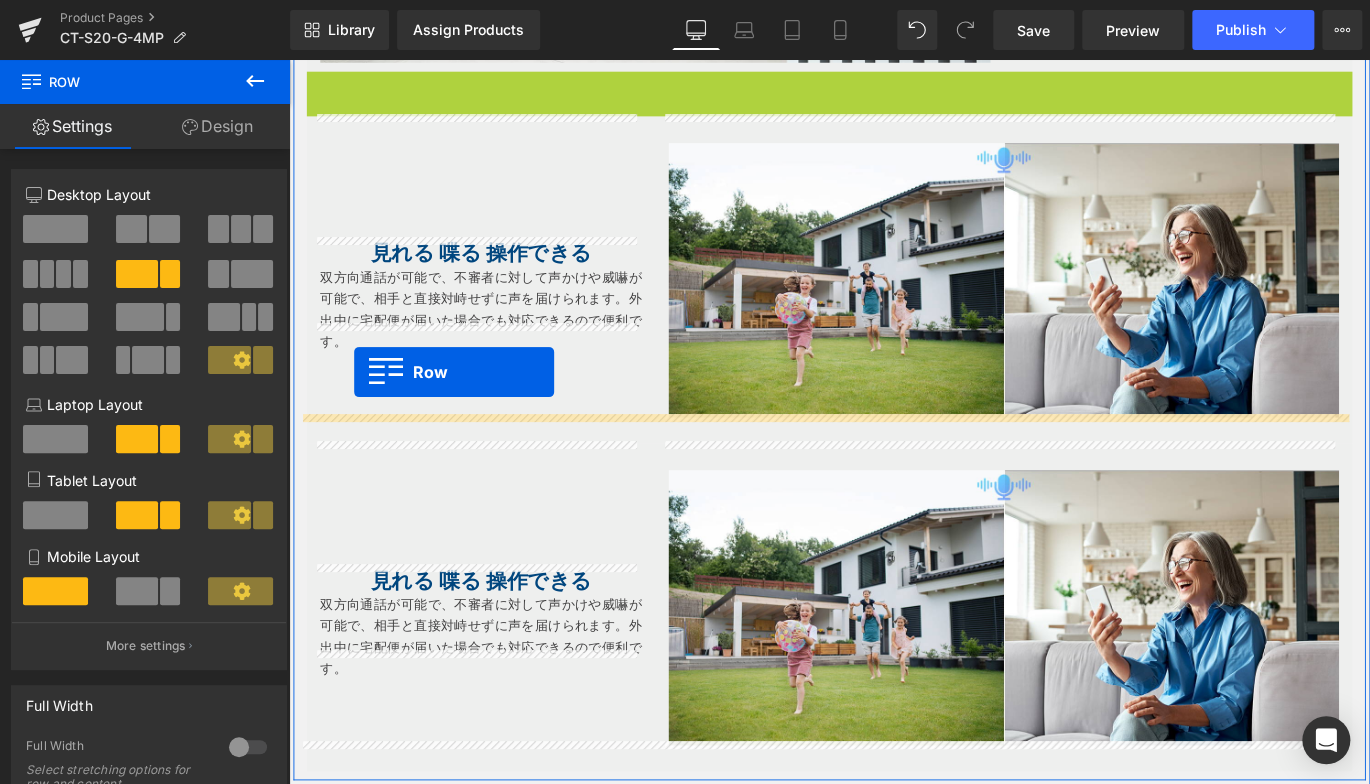 drag, startPoint x: 317, startPoint y: 156, endPoint x: 362, endPoint y: 409, distance: 256.97083 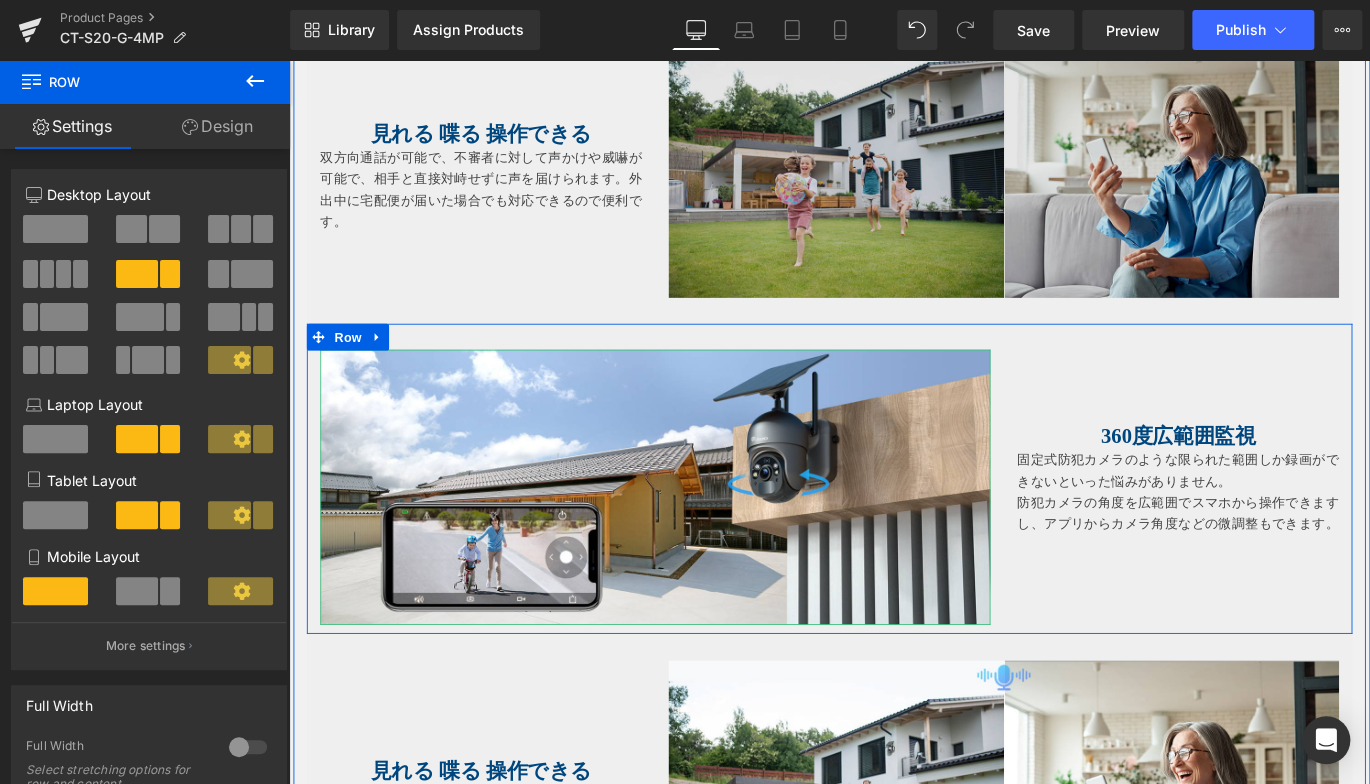 scroll, scrollTop: 5650, scrollLeft: 0, axis: vertical 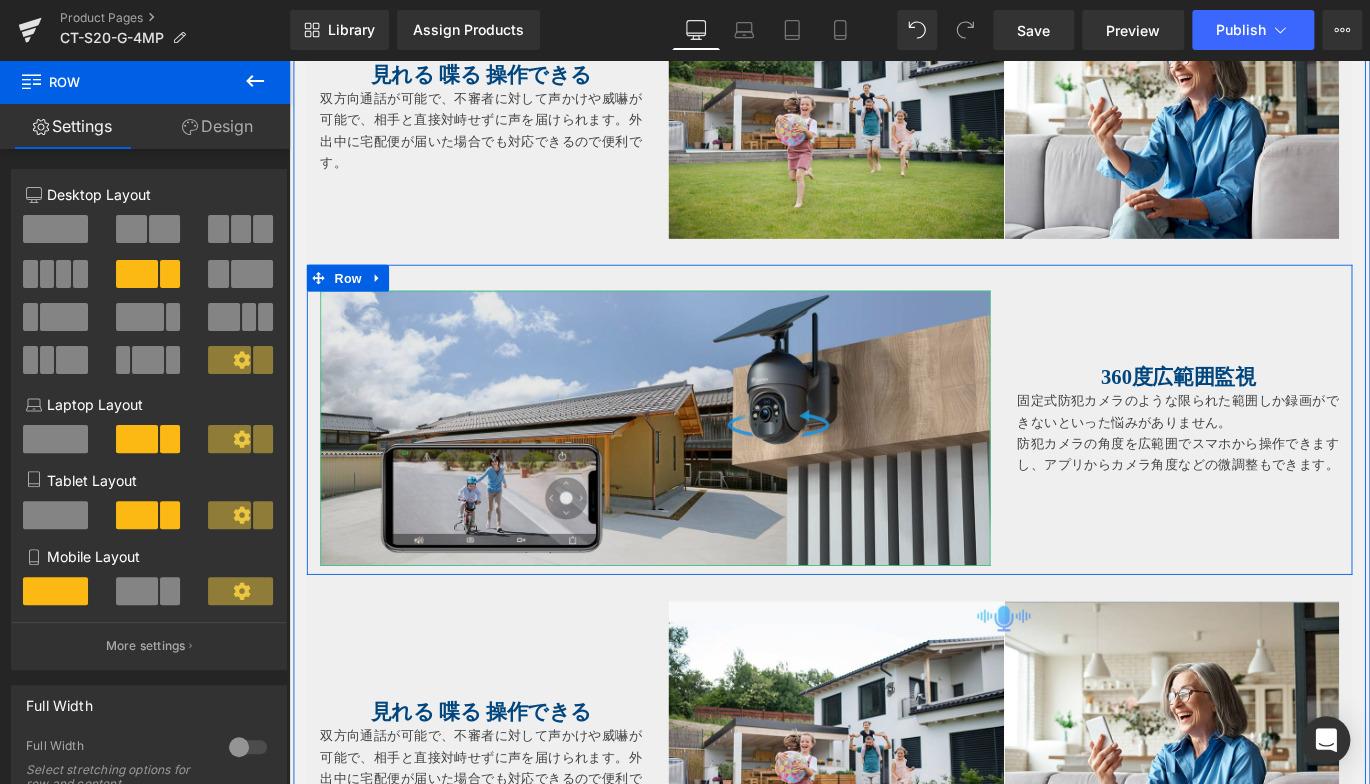 click at bounding box center [699, 471] 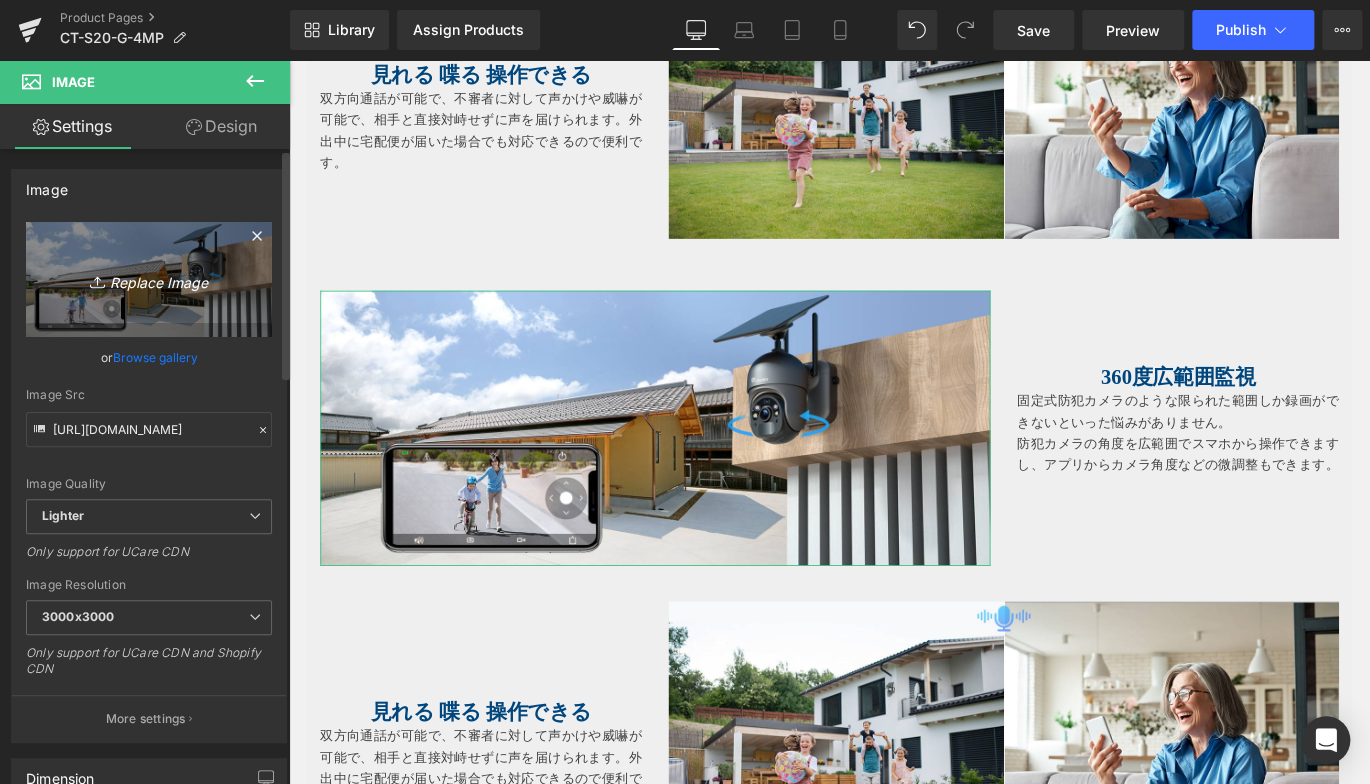 click on "Replace Image" at bounding box center [149, 279] 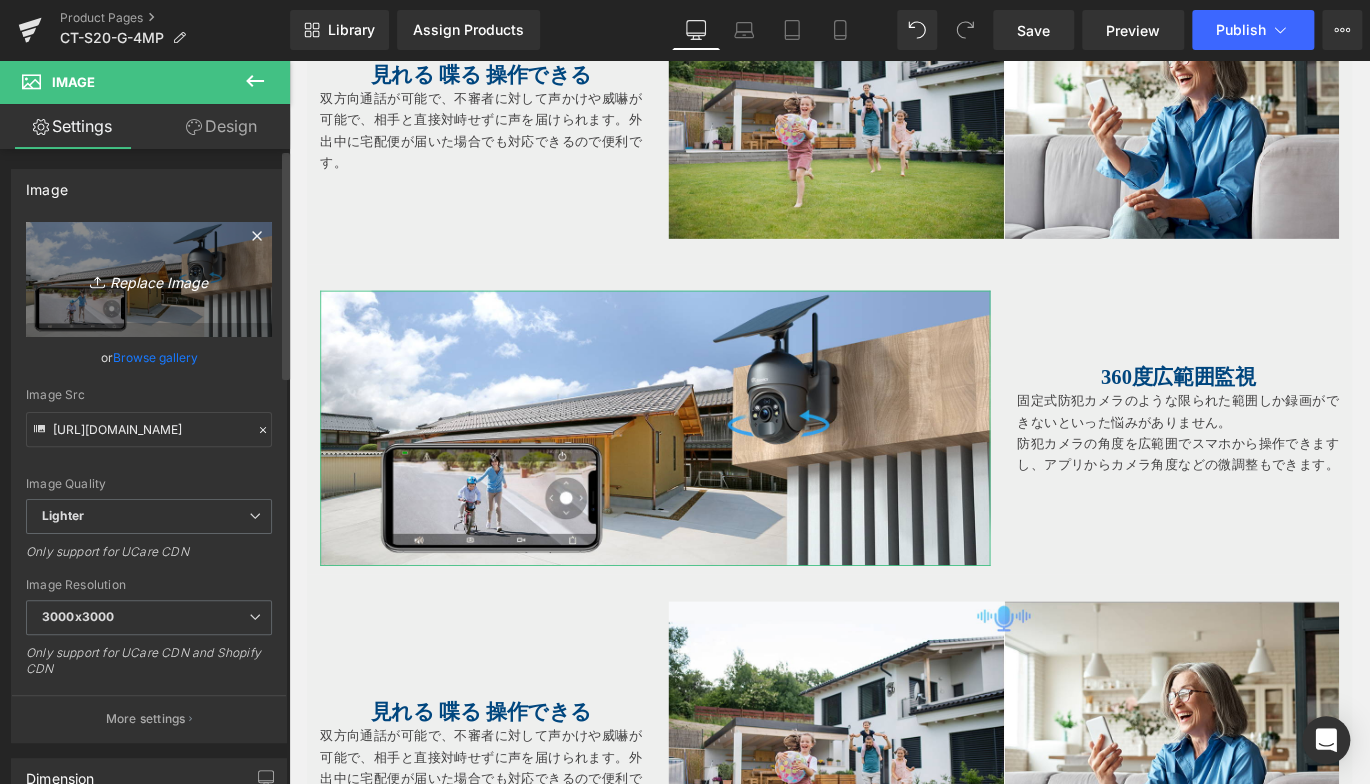 type on "C:\fakepath\10.jpg" 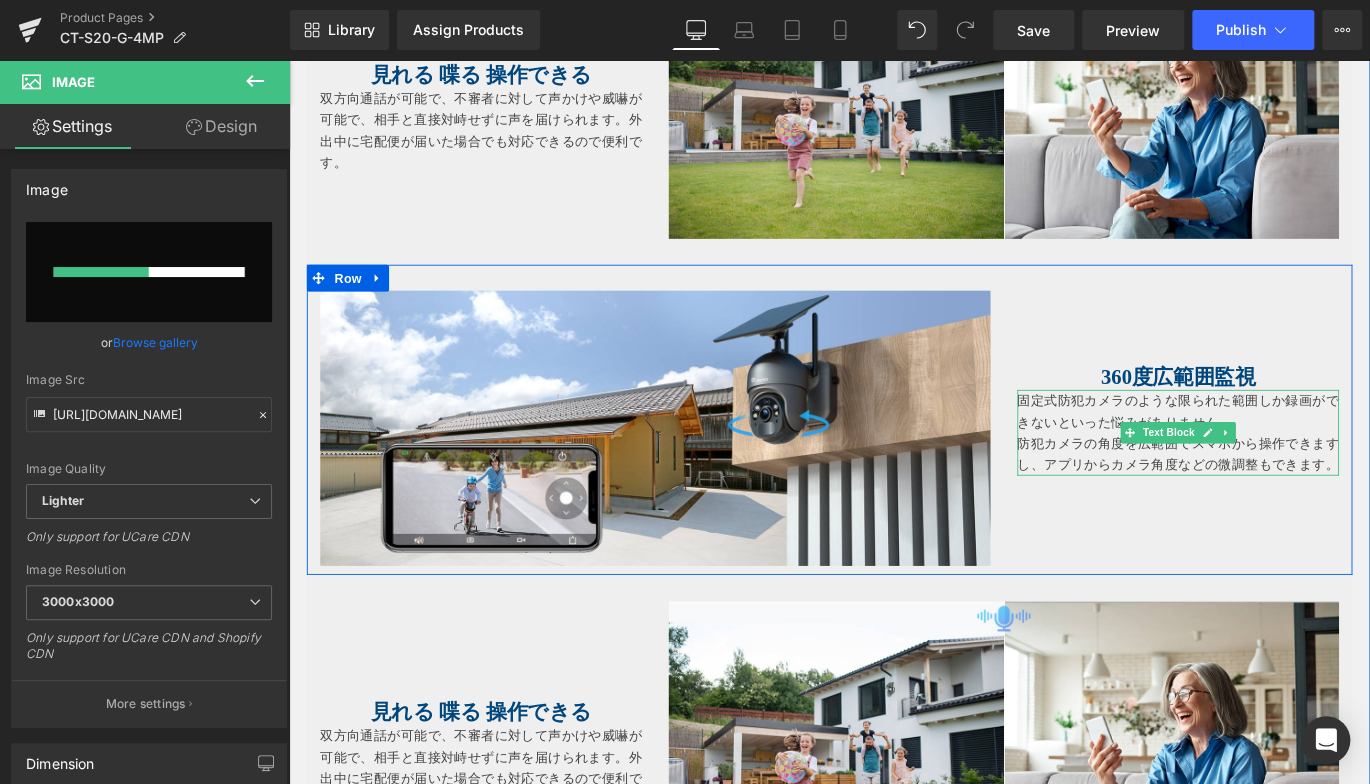 type 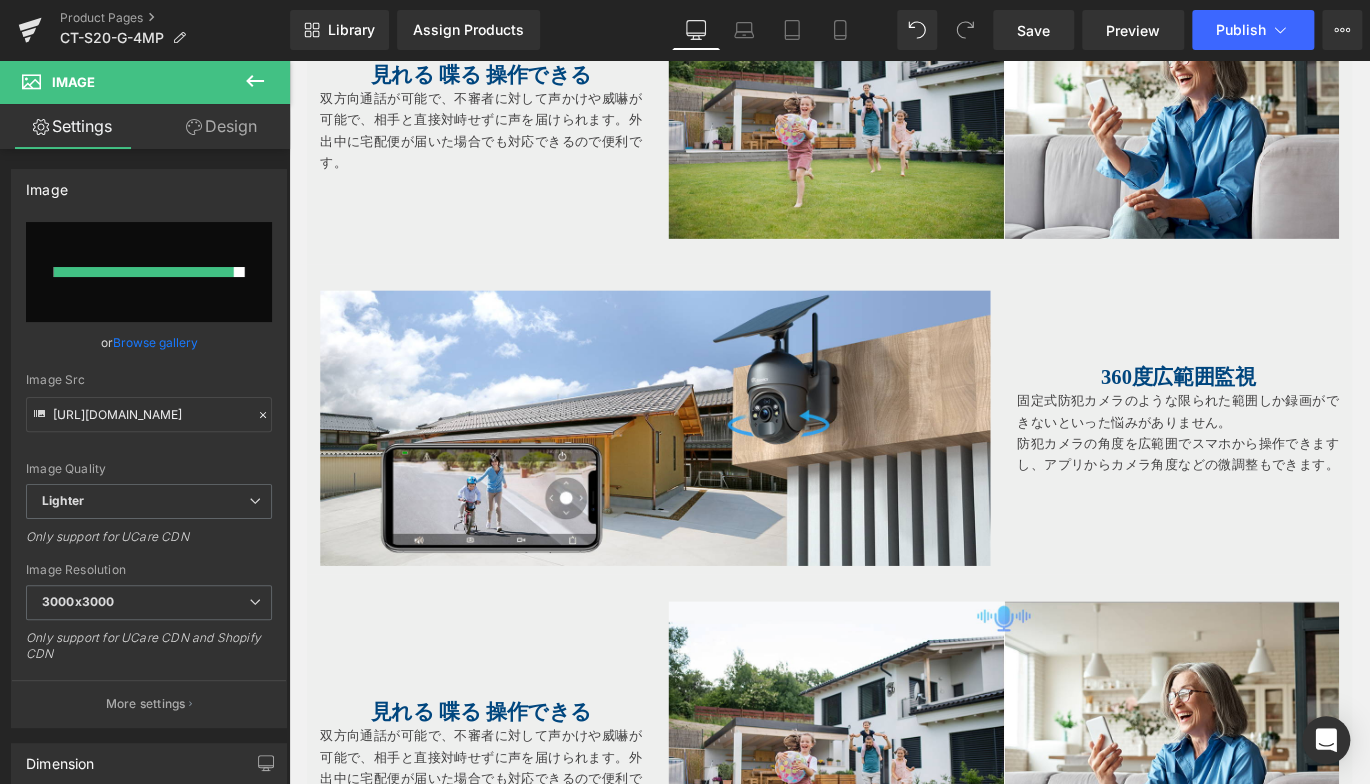 type on "https://ucarecdn.com/884b13e5-170c-42a5-8e33-35b4bbd8bc9a/-/format/auto/-/preview/3000x3000/-/quality/lighter/10.jpg" 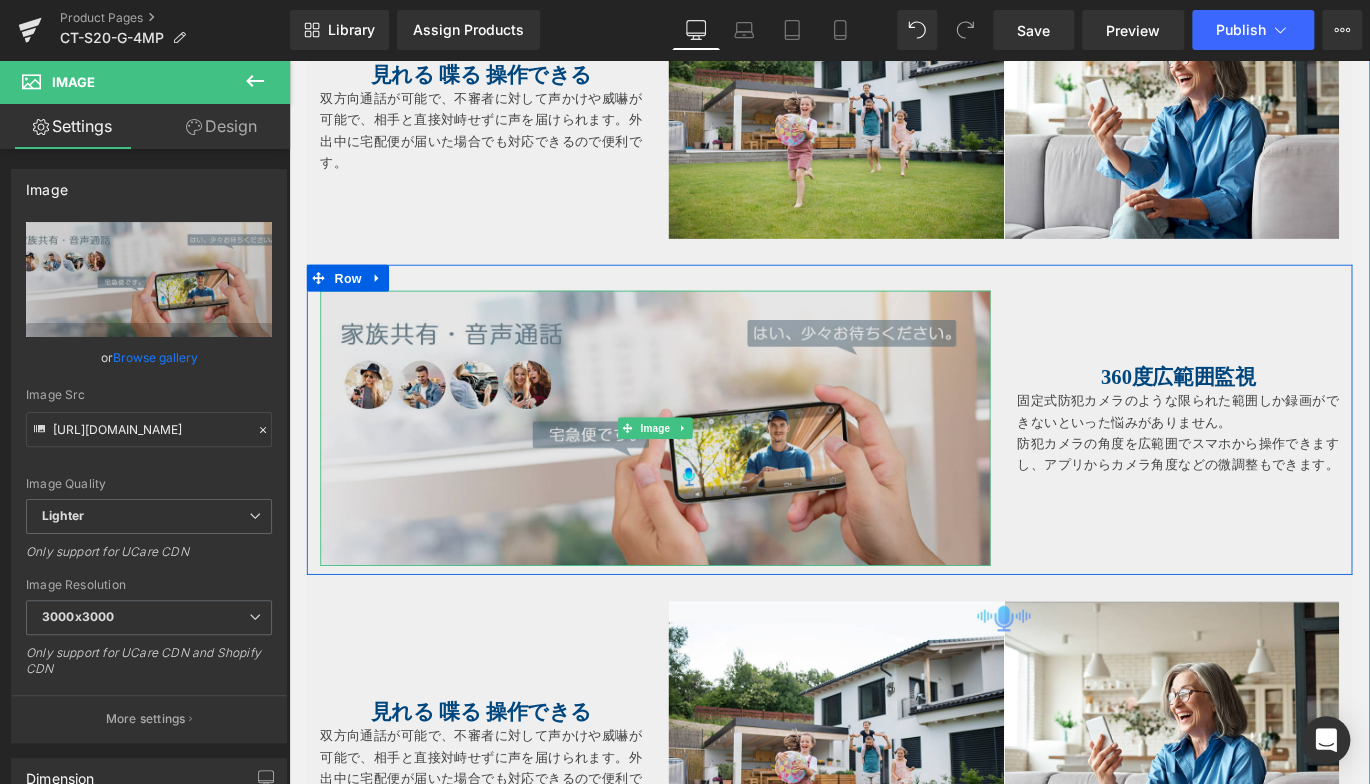 click at bounding box center (699, 471) 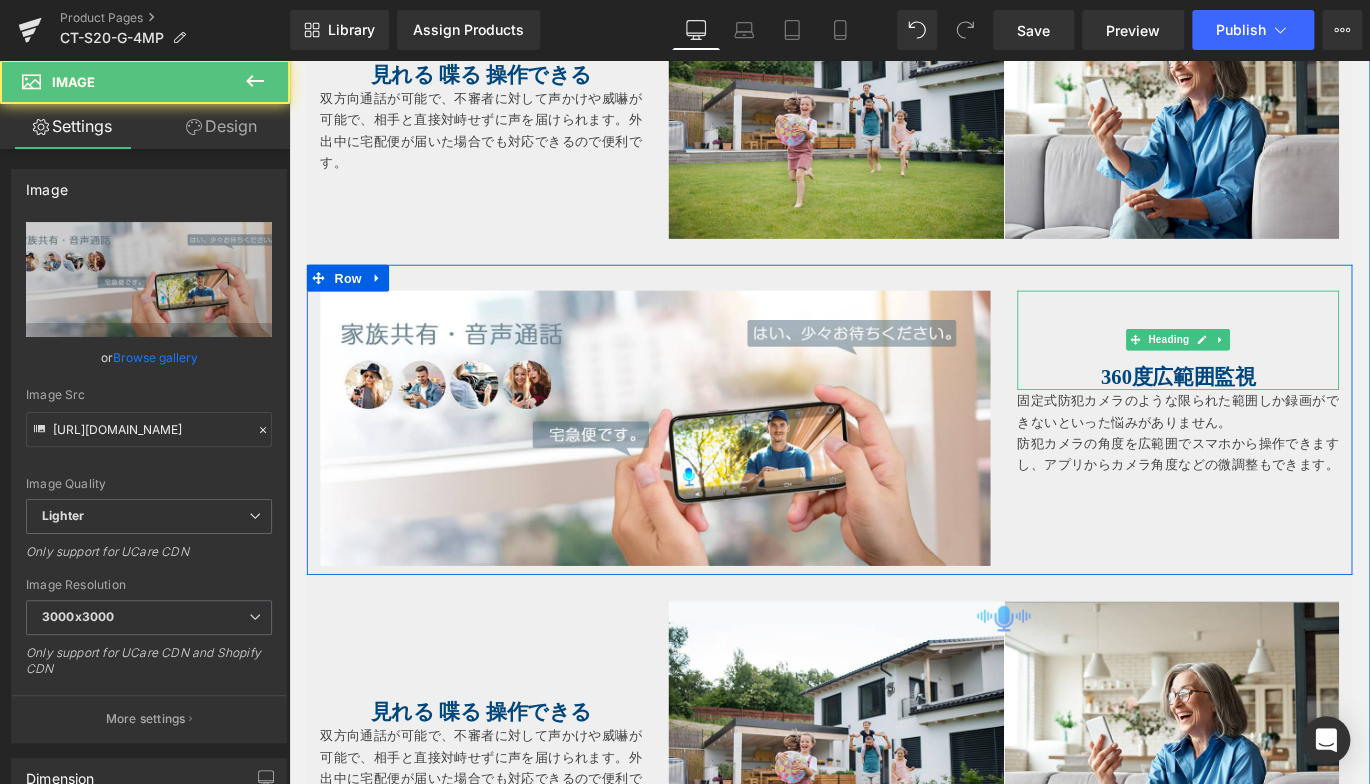 click on "360度広範囲監視" at bounding box center [1284, 414] 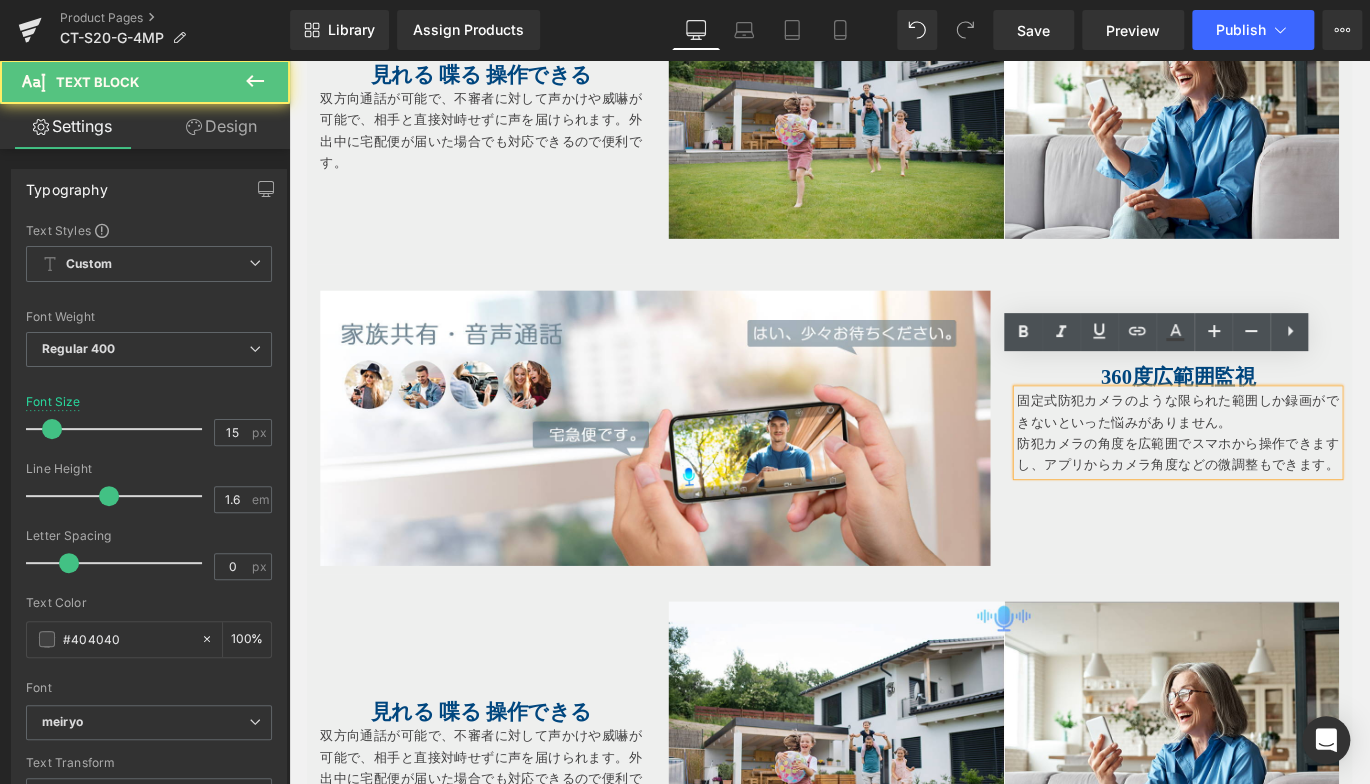 click on "固定式防犯カメラのような限られた範囲しか録画ができないといった悩みがありません。" at bounding box center [1284, 453] 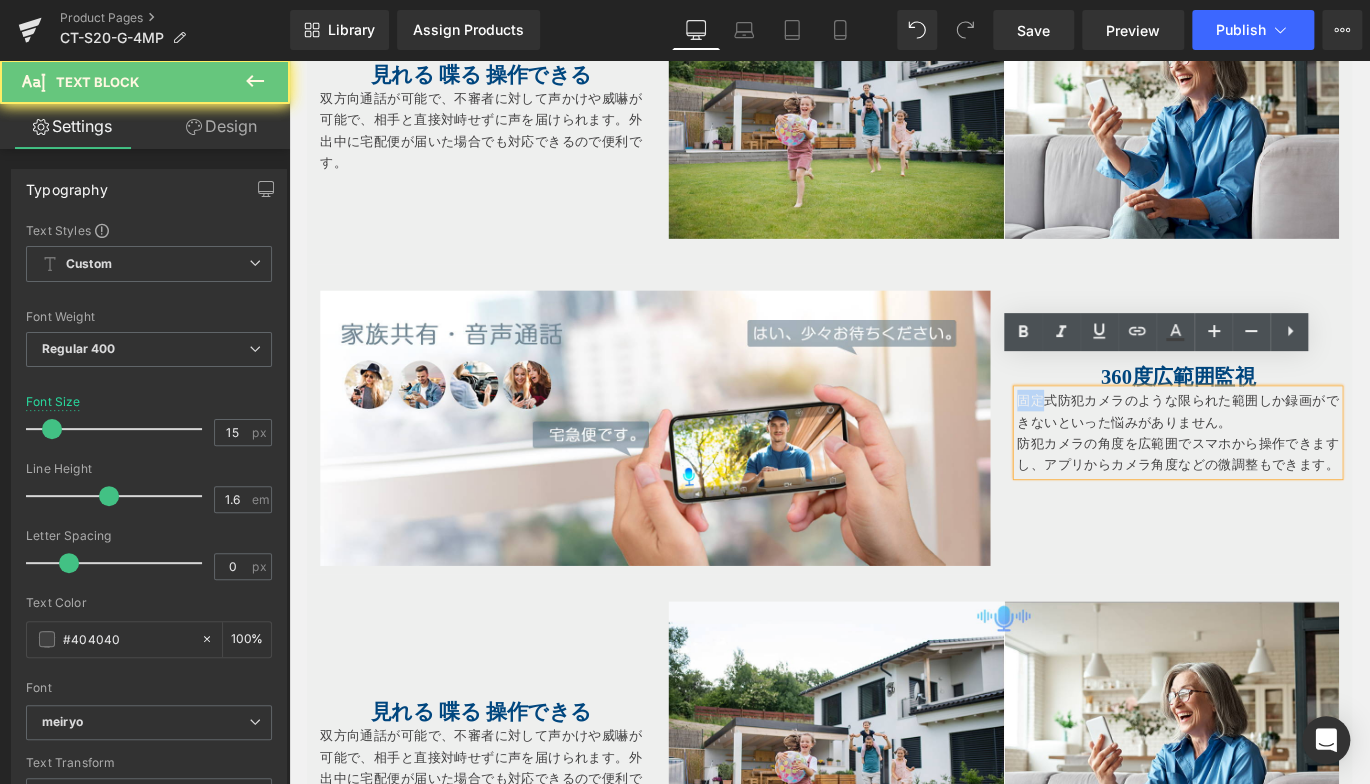 click on "固定式防犯カメラのような限られた範囲しか録画ができないといった悩みがありません。" at bounding box center [1284, 453] 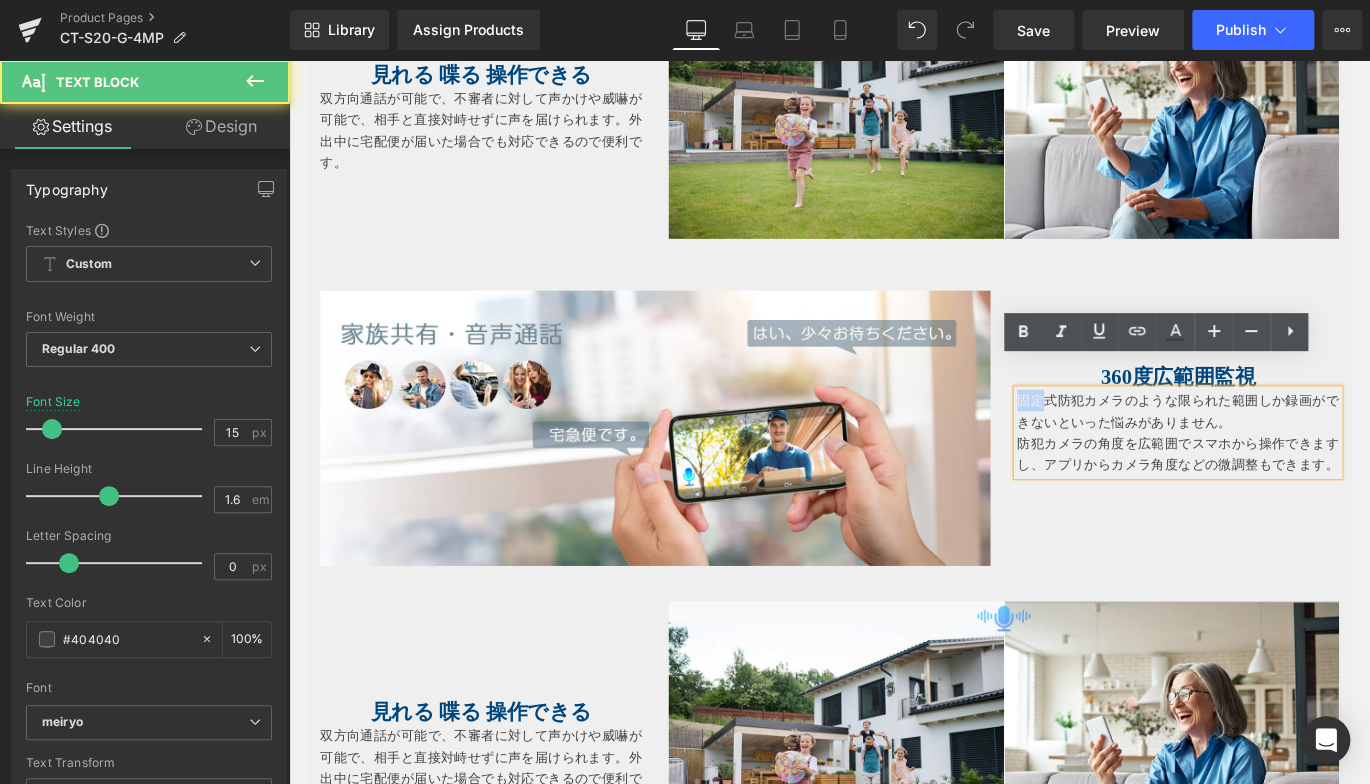 click on "固定式防犯カメラのような限られた範囲しか録画ができないといった悩みがありません。" at bounding box center (1284, 453) 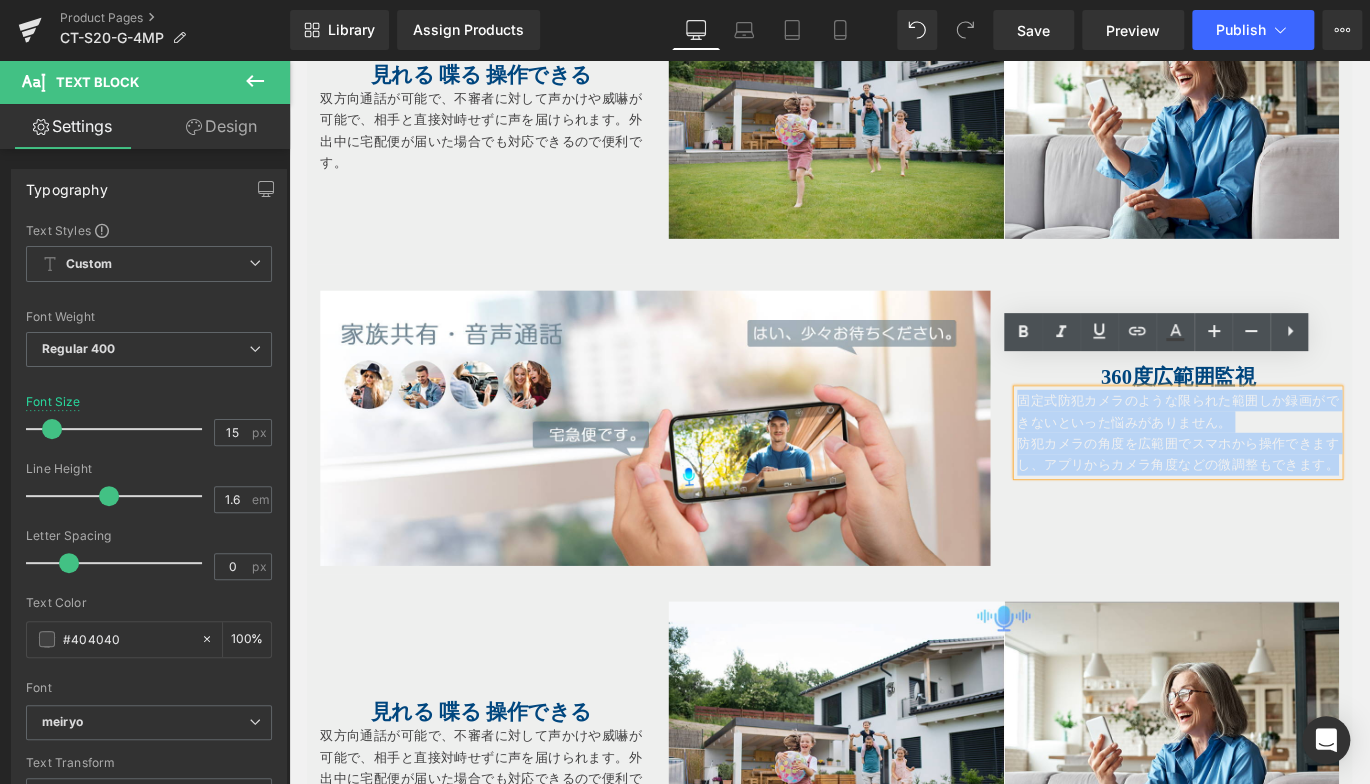 drag, startPoint x: 1099, startPoint y: 409, endPoint x: 1455, endPoint y: 494, distance: 366.00684 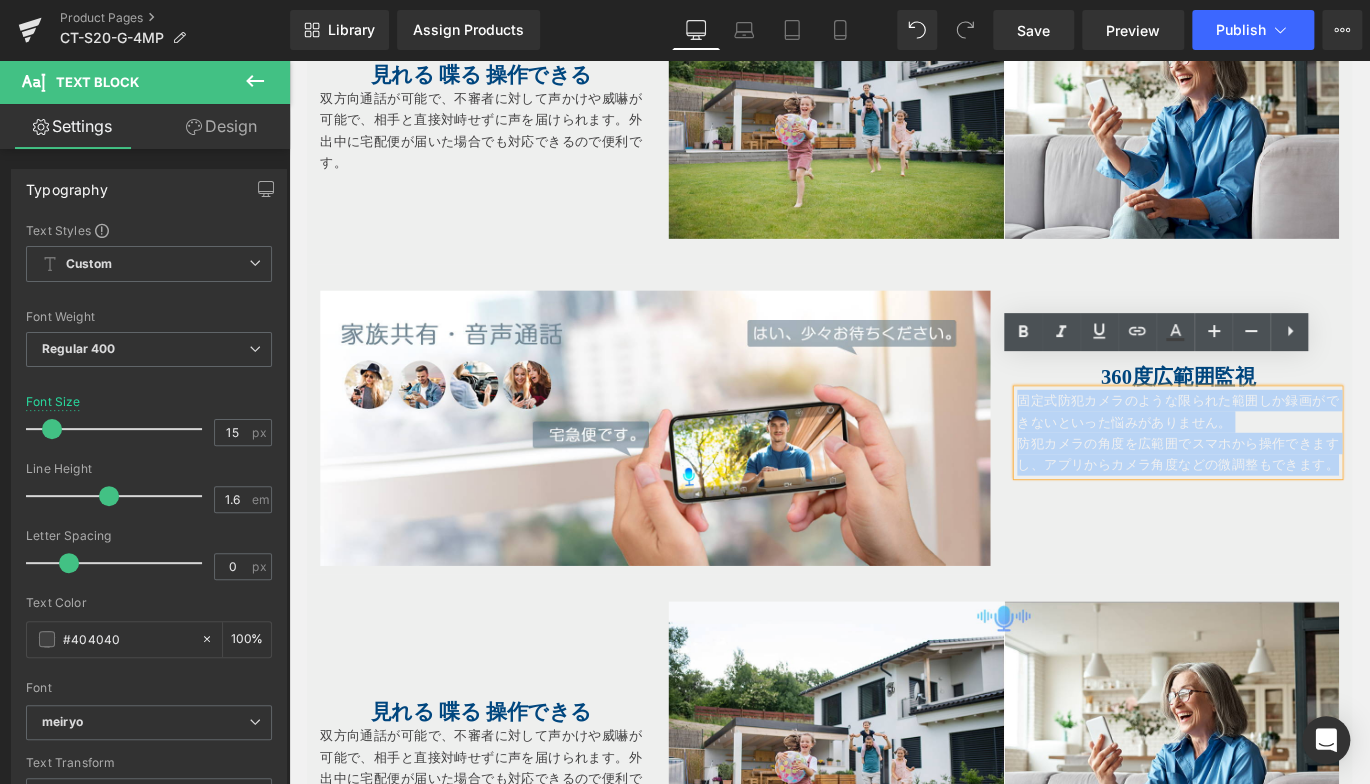 click on "固定式防犯カメラのような限られた範囲しか録画ができないといった悩みがありません。 防犯カメラの角度を広範囲でスマホから操作できますし、アプリからカメラ角度などの微調整もできます。" at bounding box center [1284, 477] 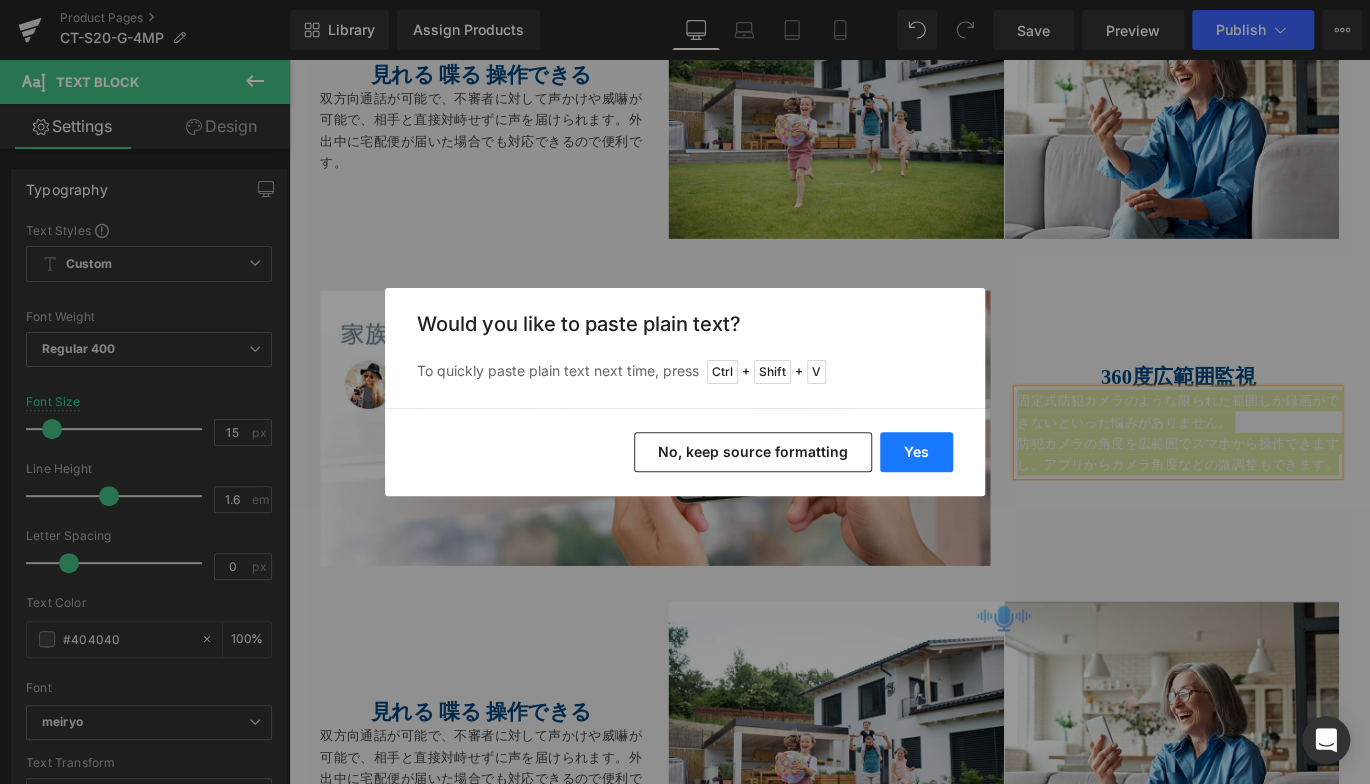 click on "Yes" at bounding box center (916, 452) 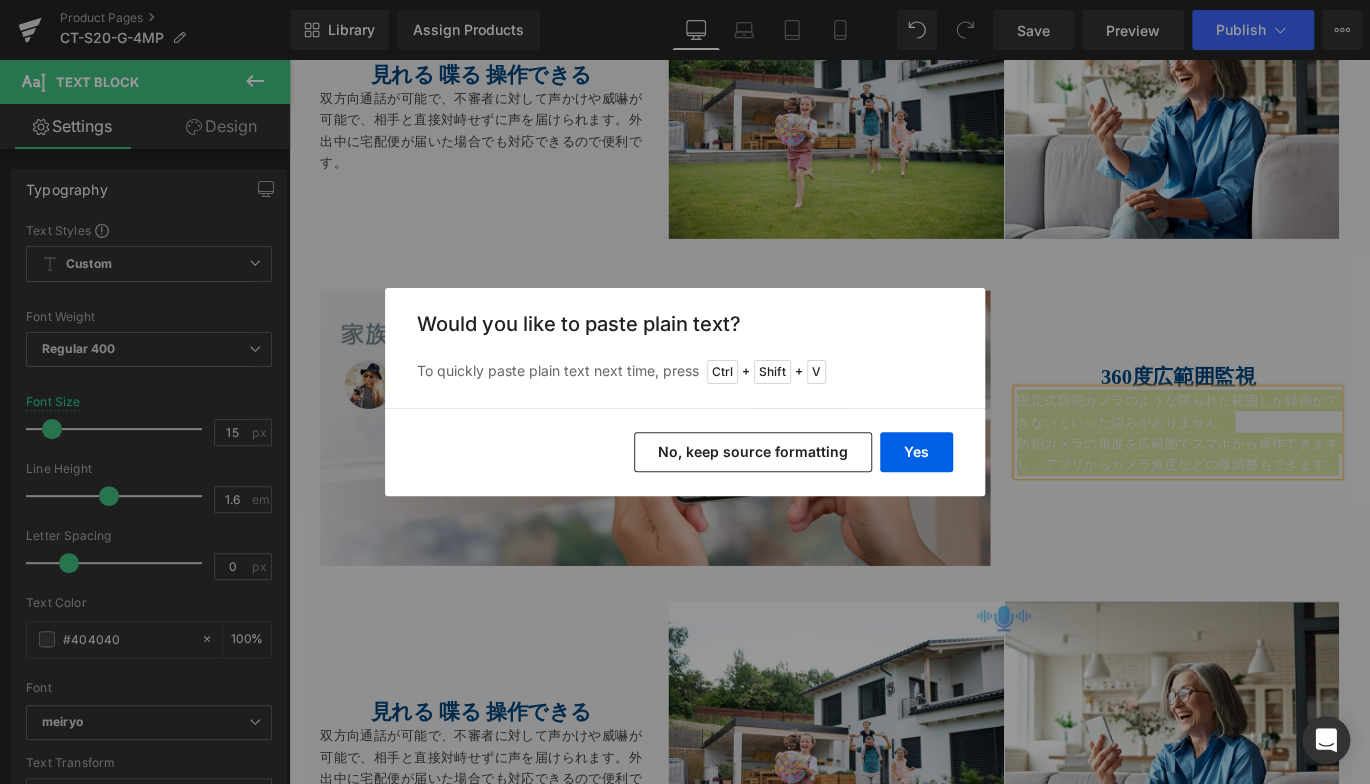 type 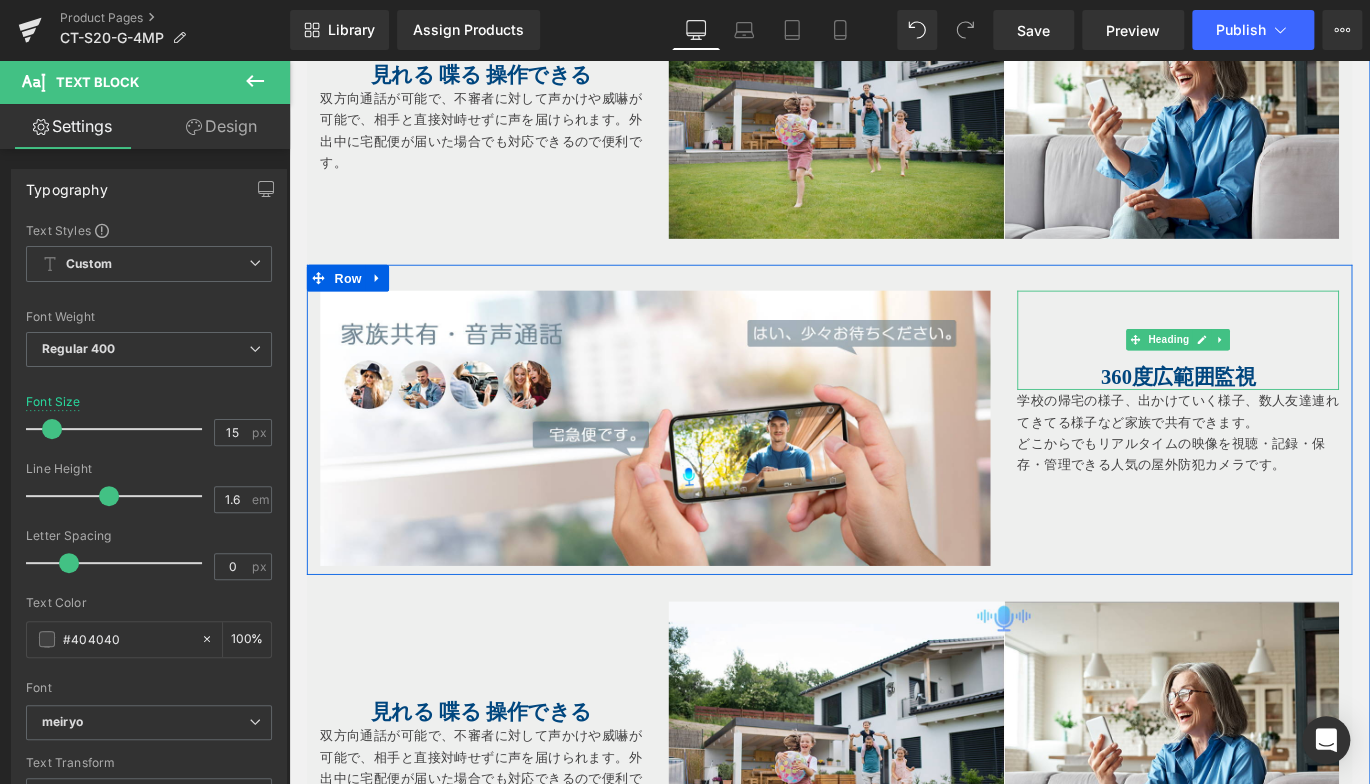 click at bounding box center (1284, 426) 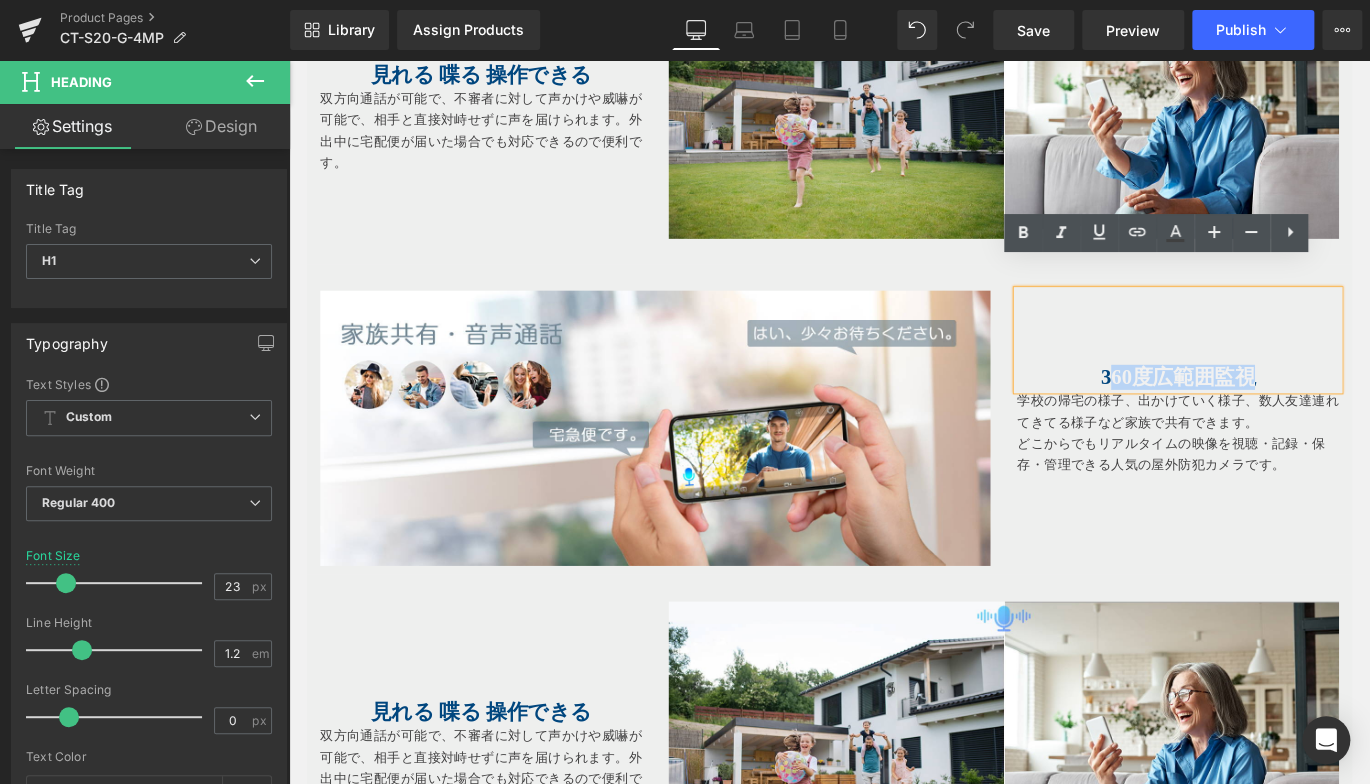 drag, startPoint x: 1291, startPoint y: 377, endPoint x: 1197, endPoint y: 391, distance: 95.036835 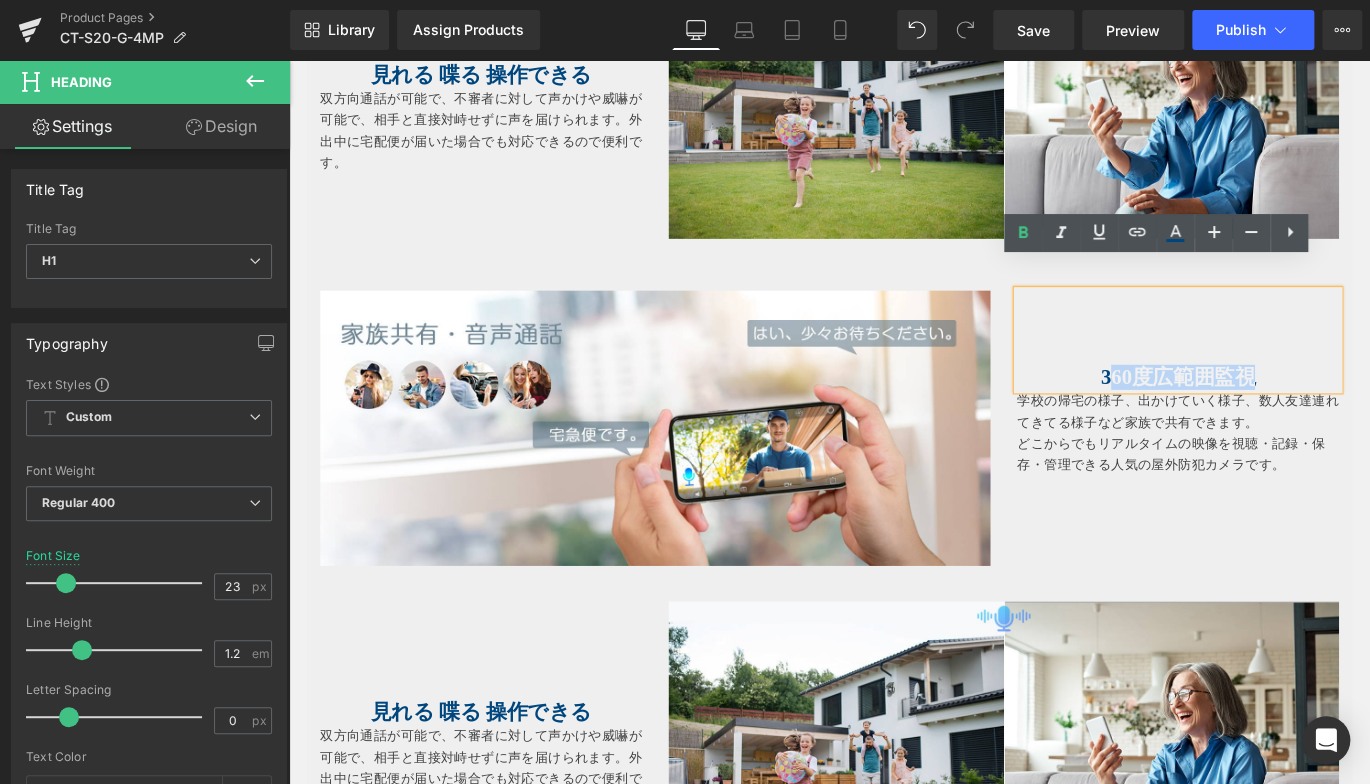 type 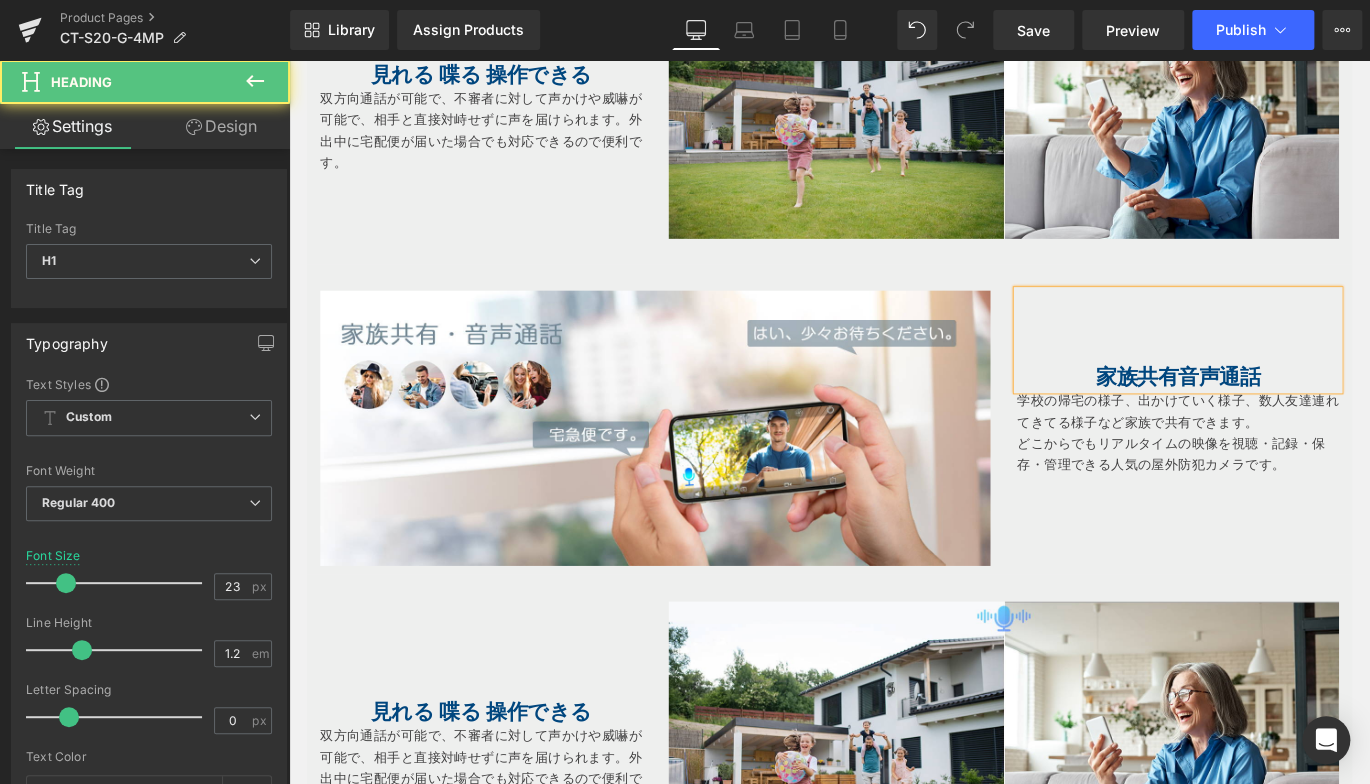 click on "家族共有音声通話" at bounding box center [1284, 414] 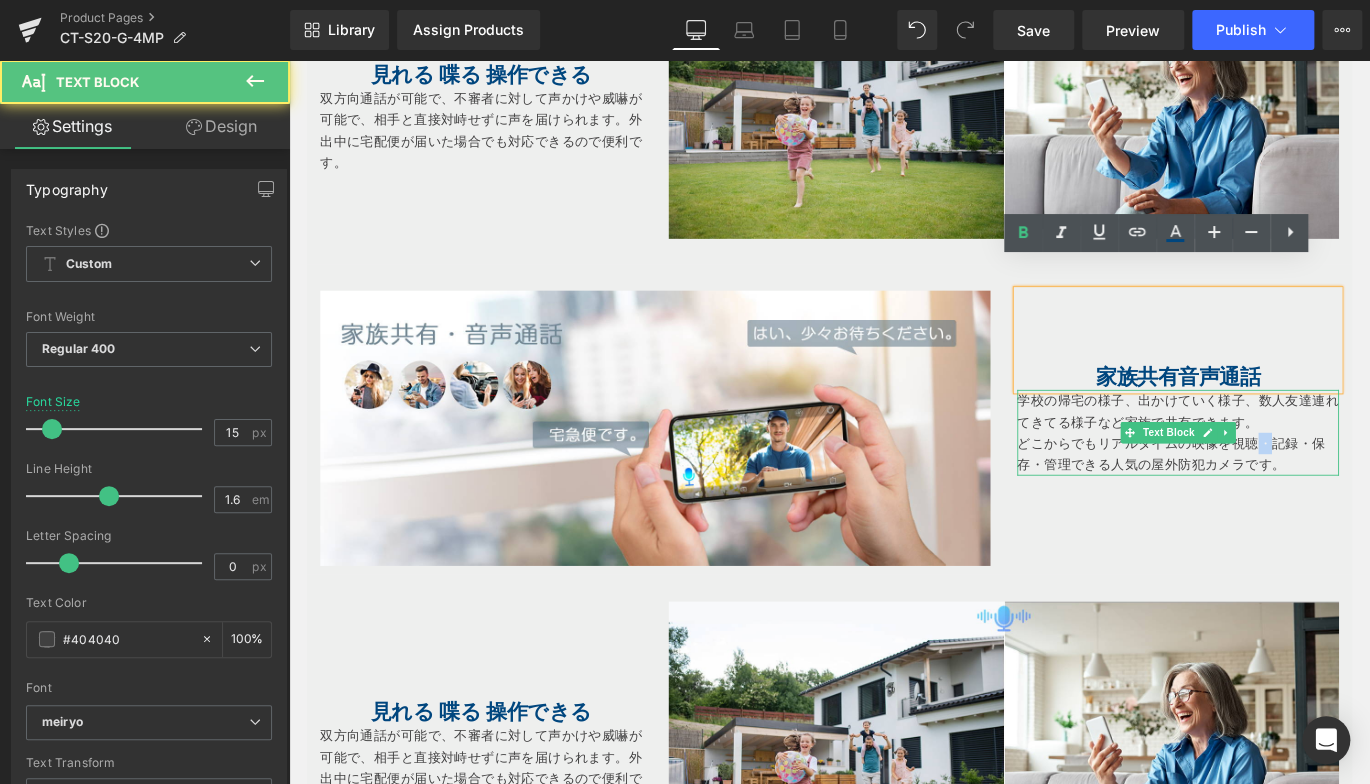 click on "どこからでもリアルタイムの映像を視聴・記録・保存・管理できる人気の屋外防犯カメラです。" at bounding box center (1284, 501) 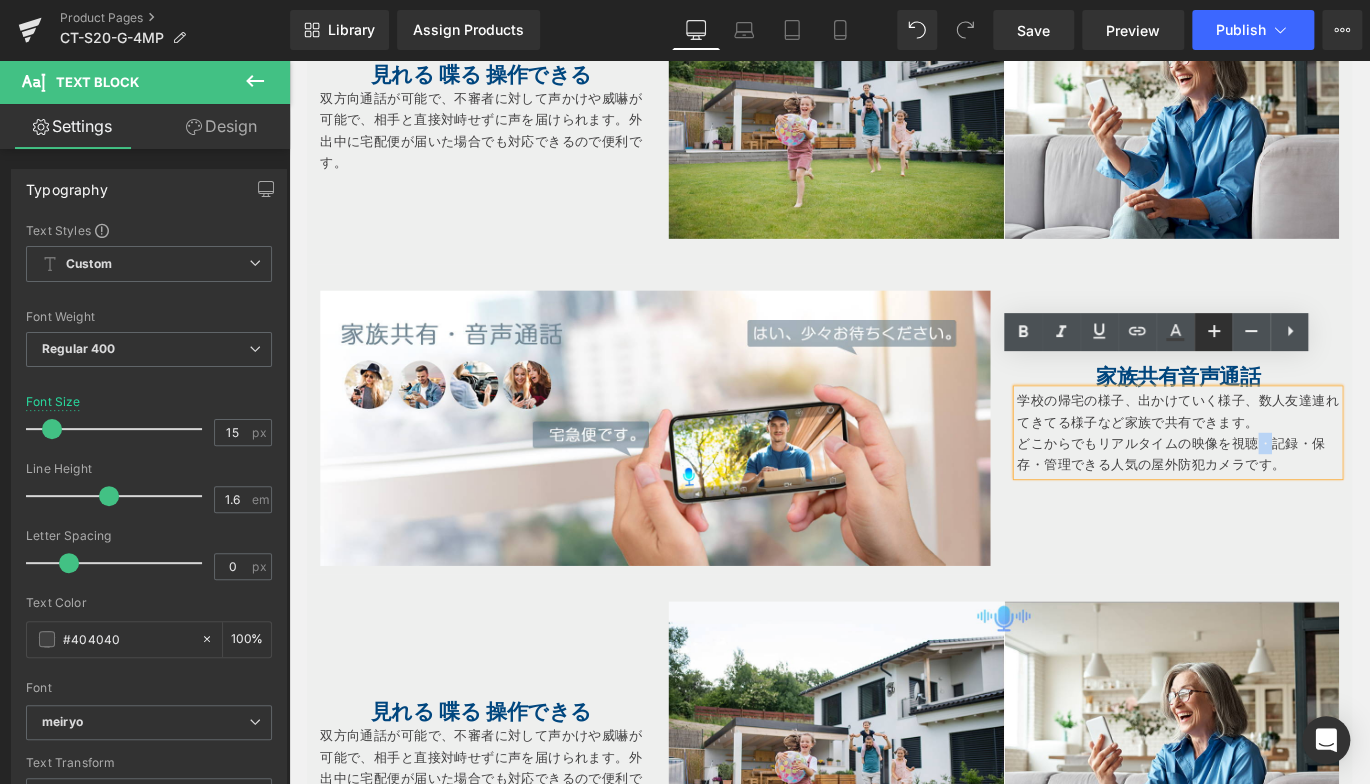 copy on "・" 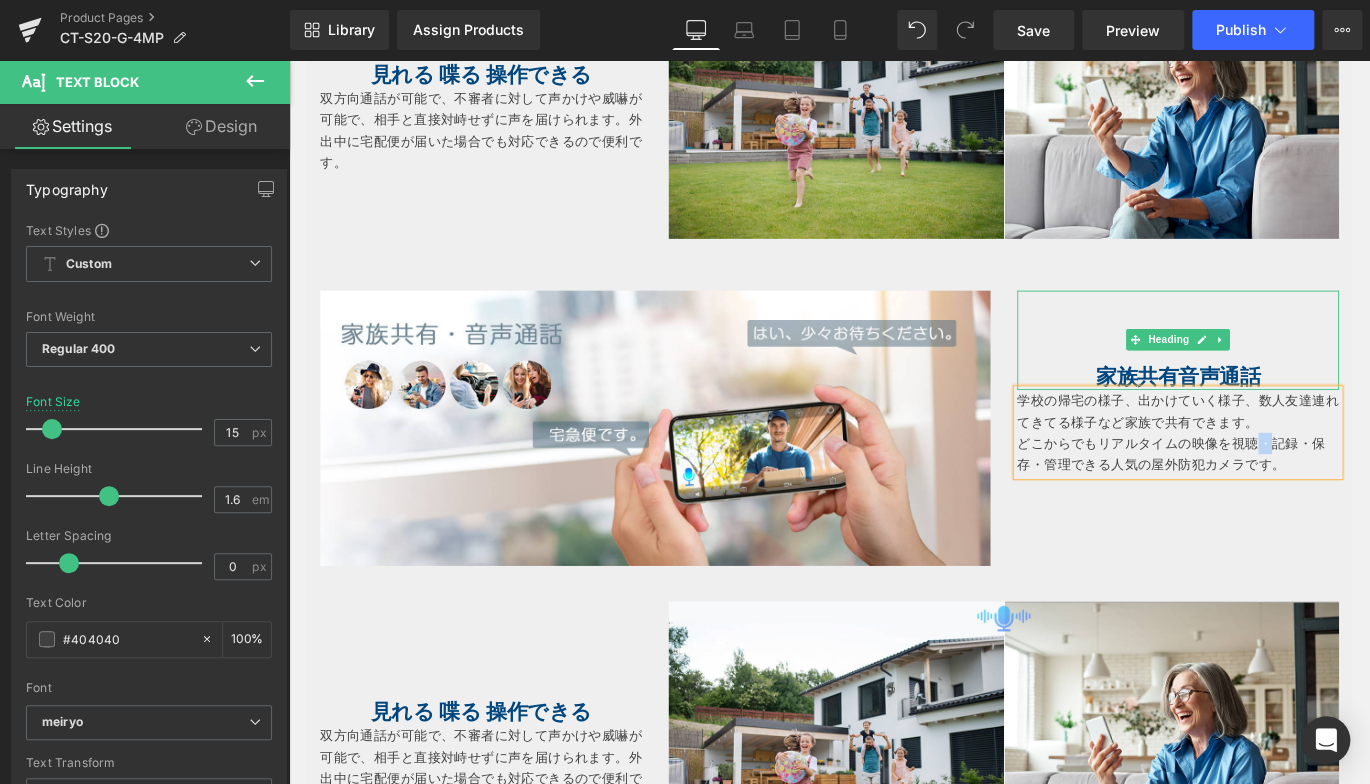 click on "家族共有音声通話" at bounding box center (1284, 414) 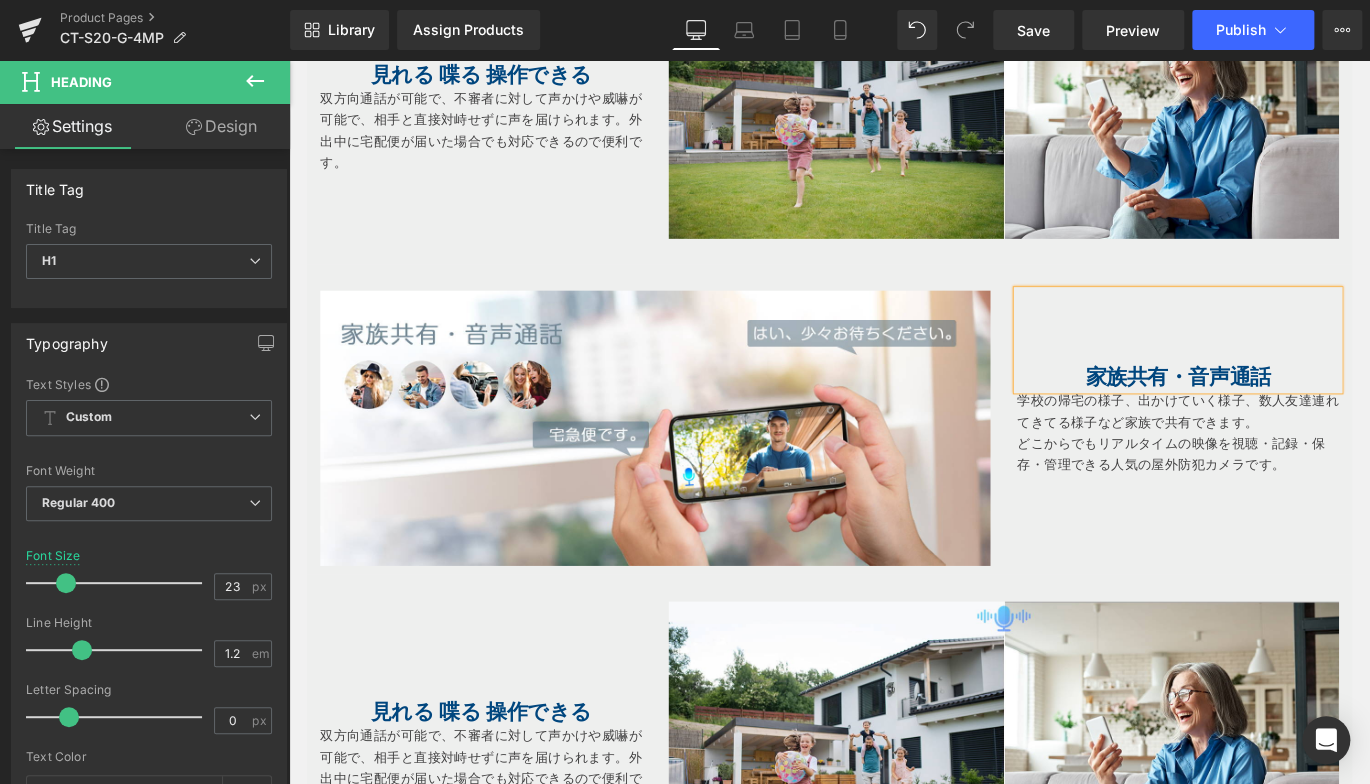 drag, startPoint x: 447, startPoint y: 592, endPoint x: 1280, endPoint y: 454, distance: 844.3536 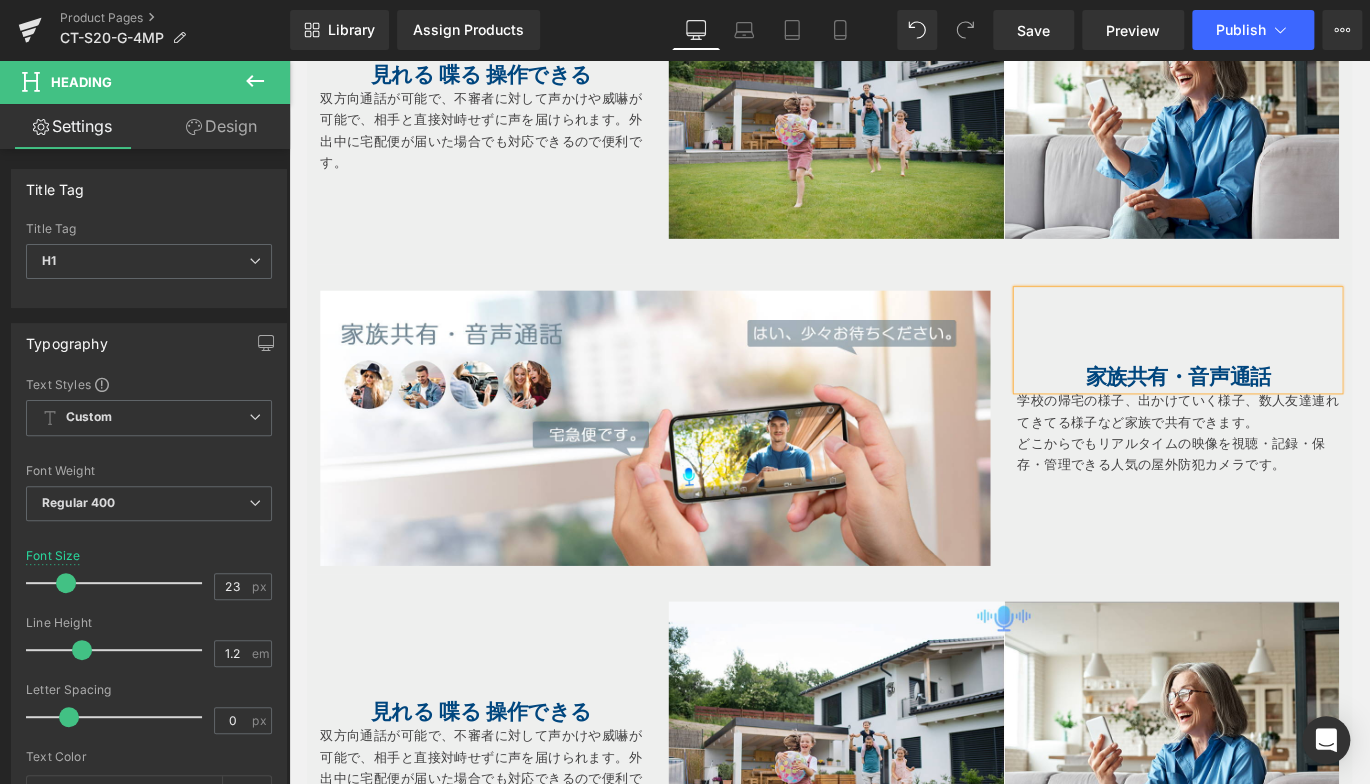 click on "Image" at bounding box center [699, 471] 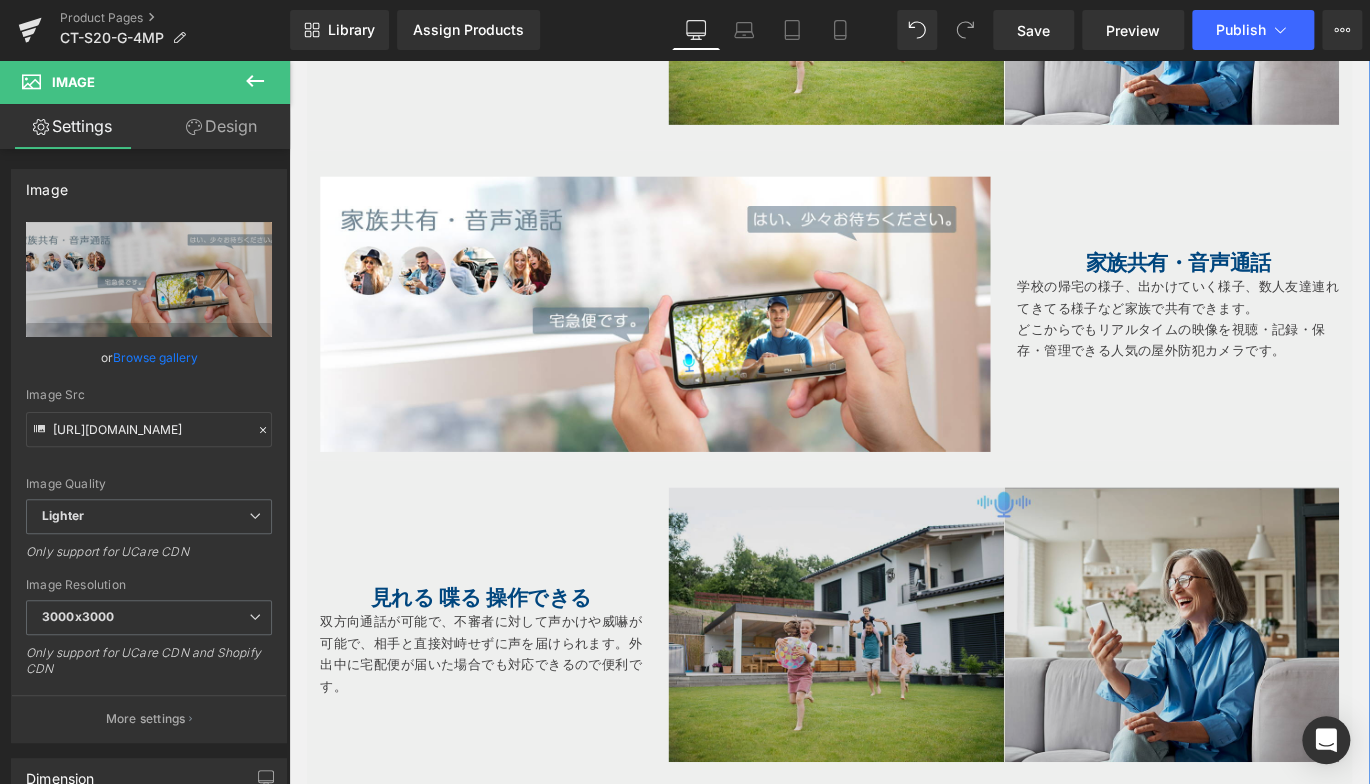 scroll, scrollTop: 5950, scrollLeft: 0, axis: vertical 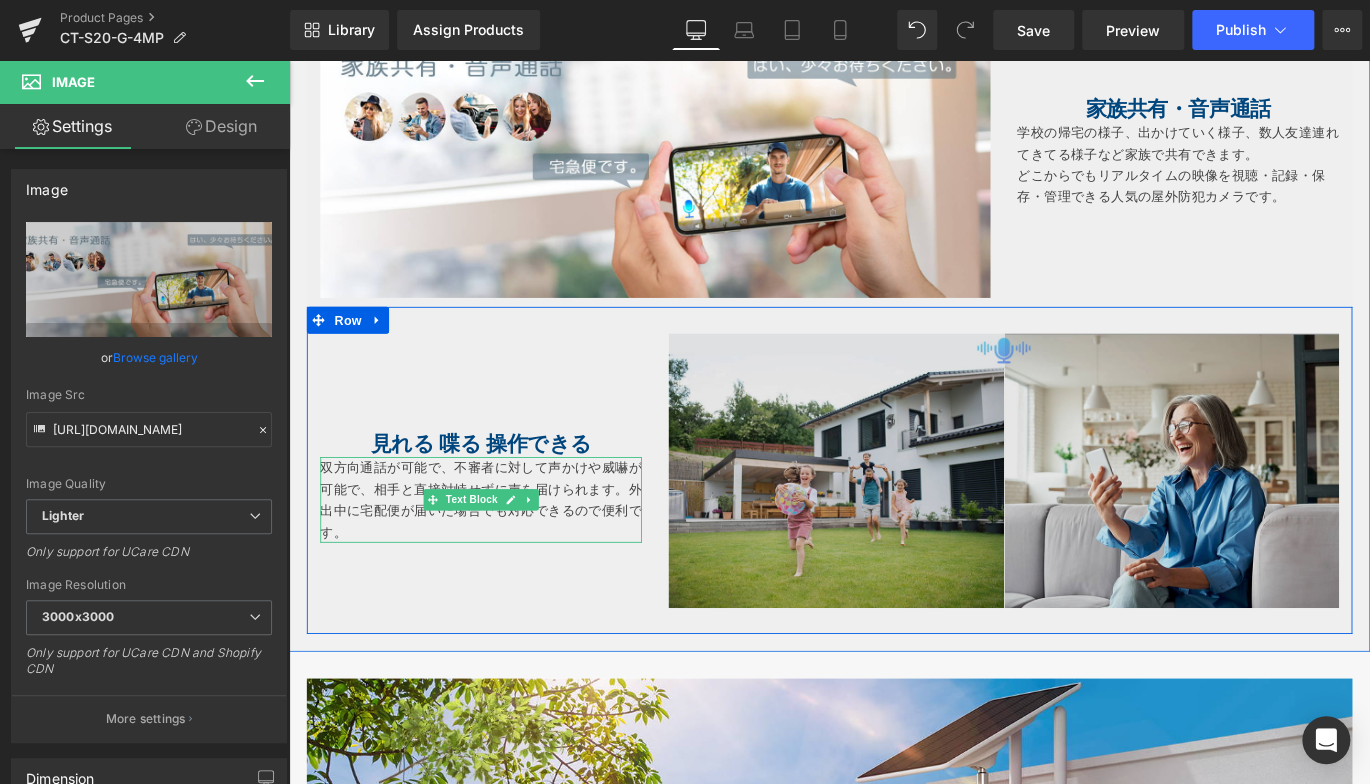 click on "双方向通話が可能で、不審者に対して声かけや威嚇が可能で、相手と直接対峙せずに声を届けられます。外出中に宅配便が届いた場合でも対応できるので便利です。" at bounding box center (504, 552) 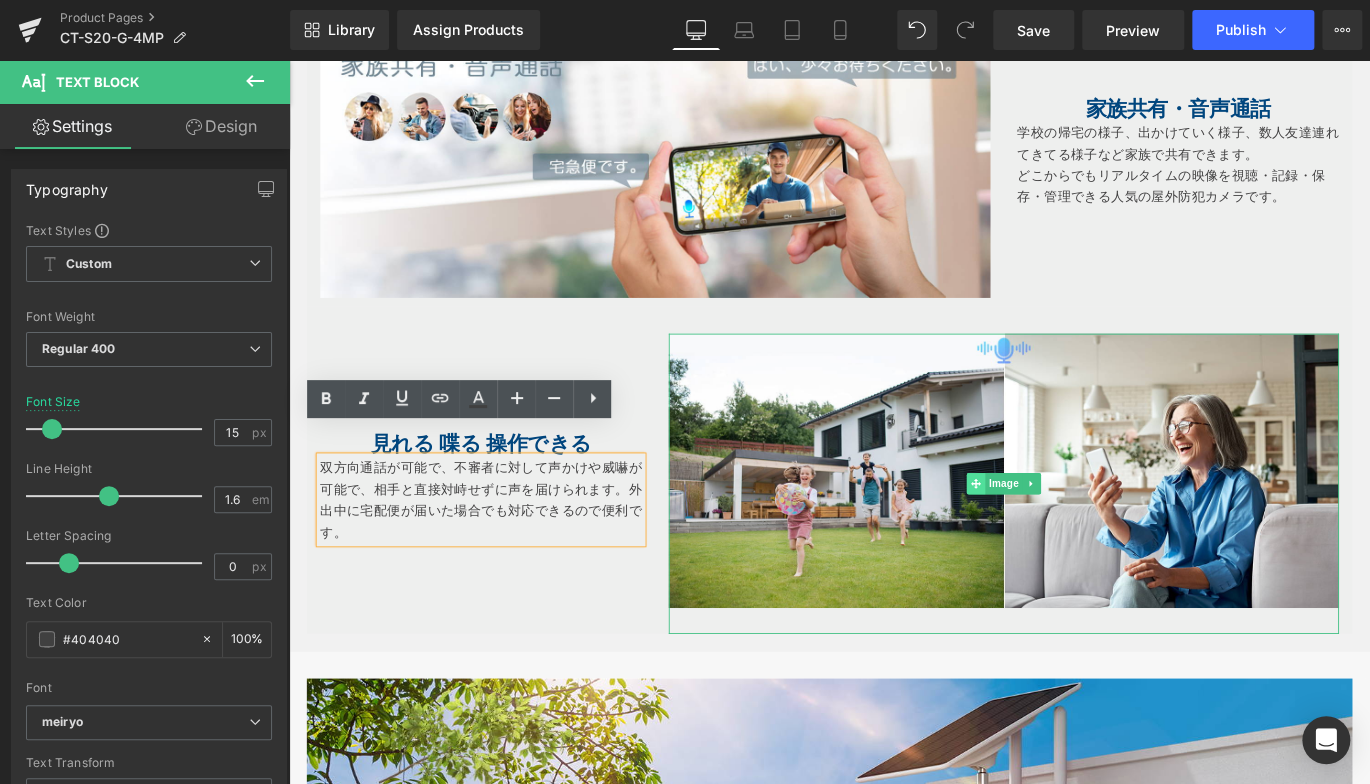 click 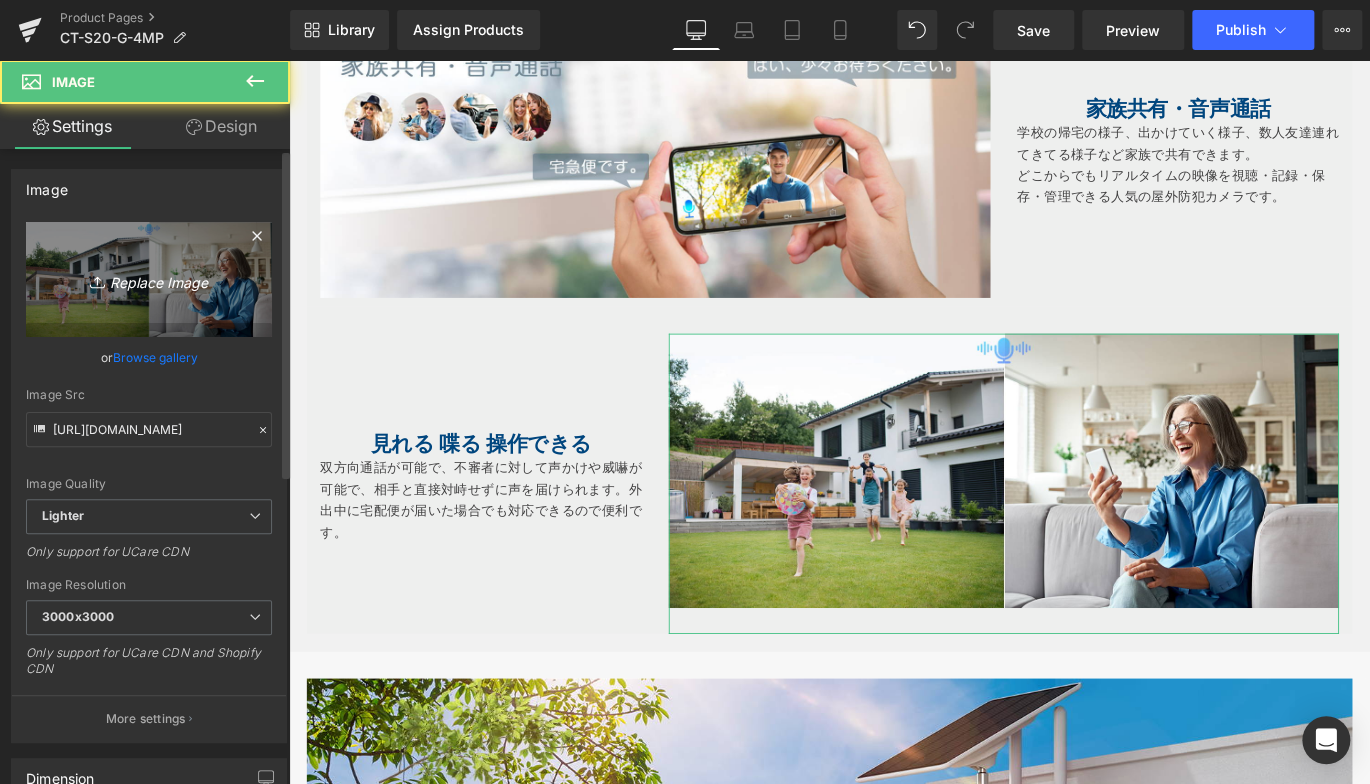 click on "Replace Image" at bounding box center (149, 279) 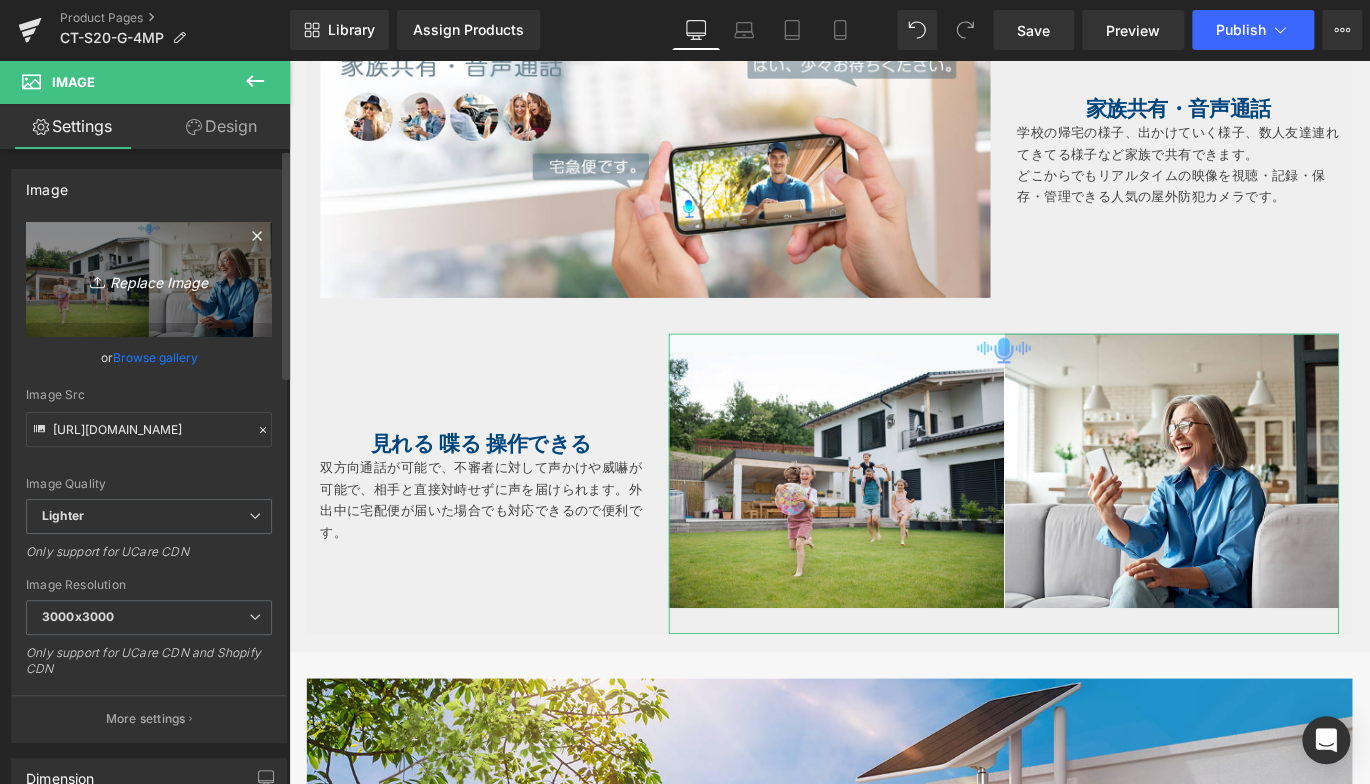 type on "C:\fakepath\10.jpg" 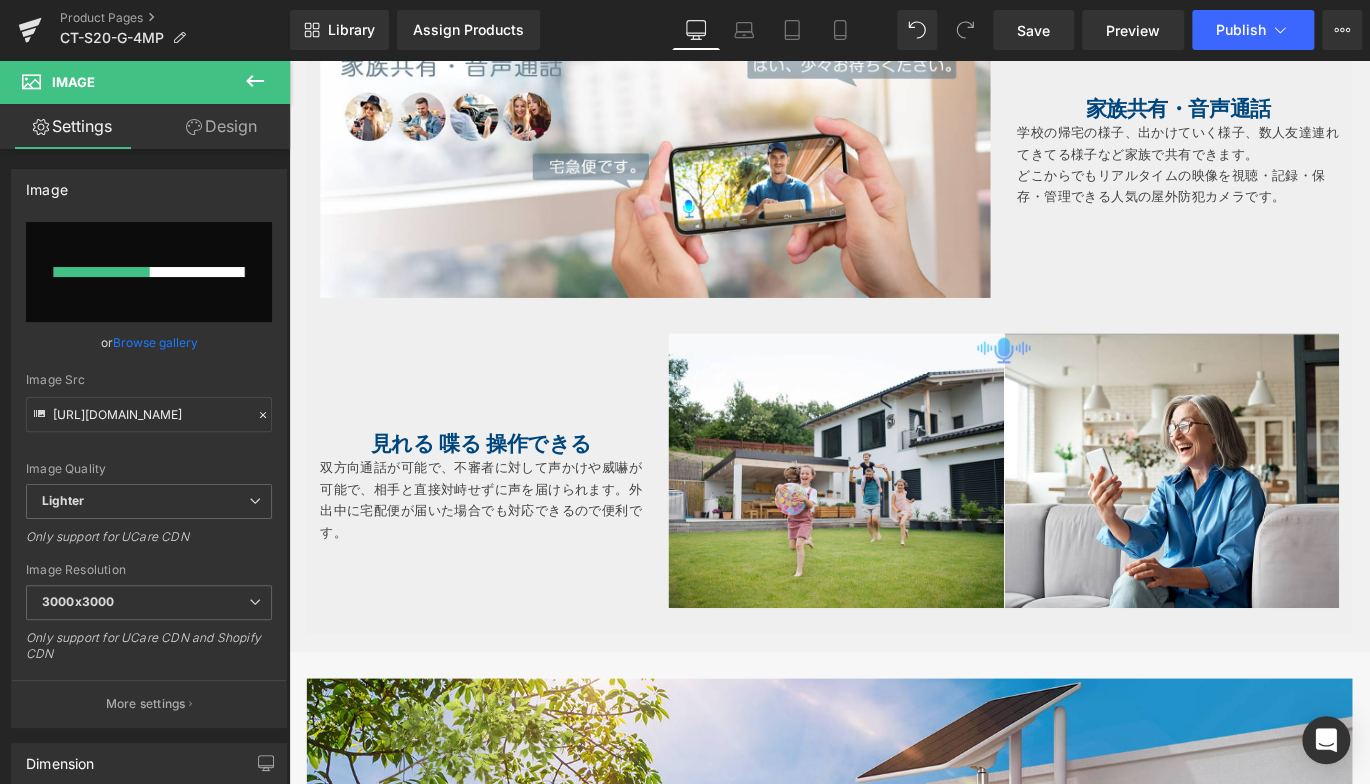 type 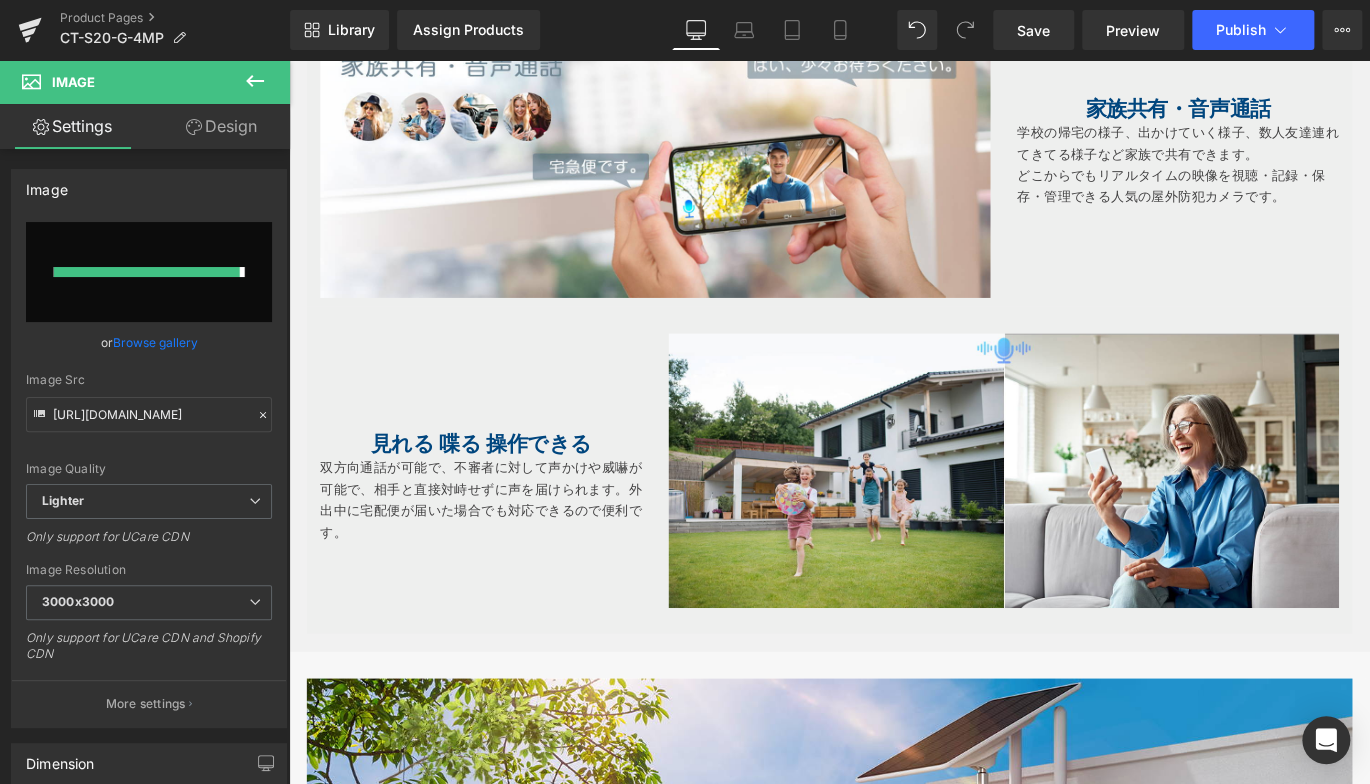 type on "https://ucarecdn.com/65e1ed94-8fab-4418-9aba-2d6b67da6d20/-/format/auto/-/preview/3000x3000/-/quality/lighter/10.jpg" 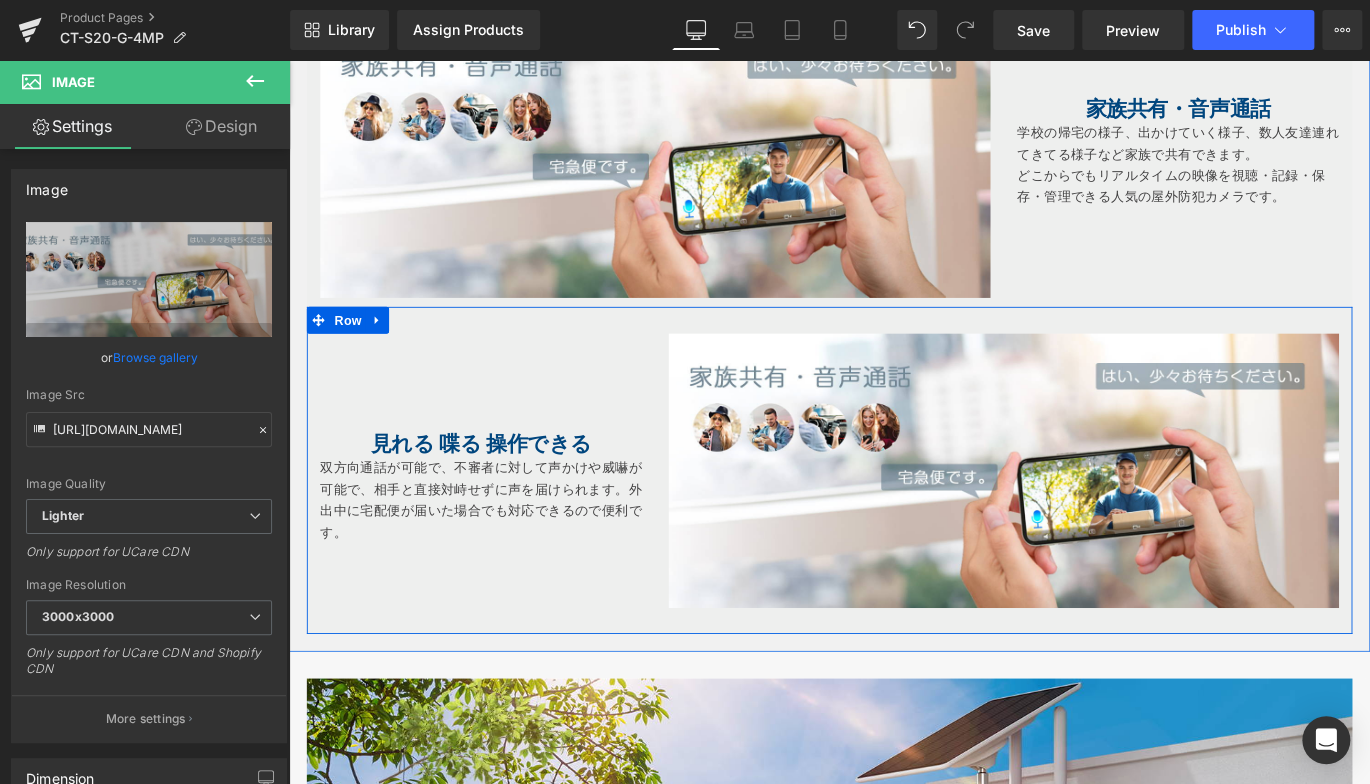 drag, startPoint x: 433, startPoint y: 481, endPoint x: 323, endPoint y: 492, distance: 110.54863 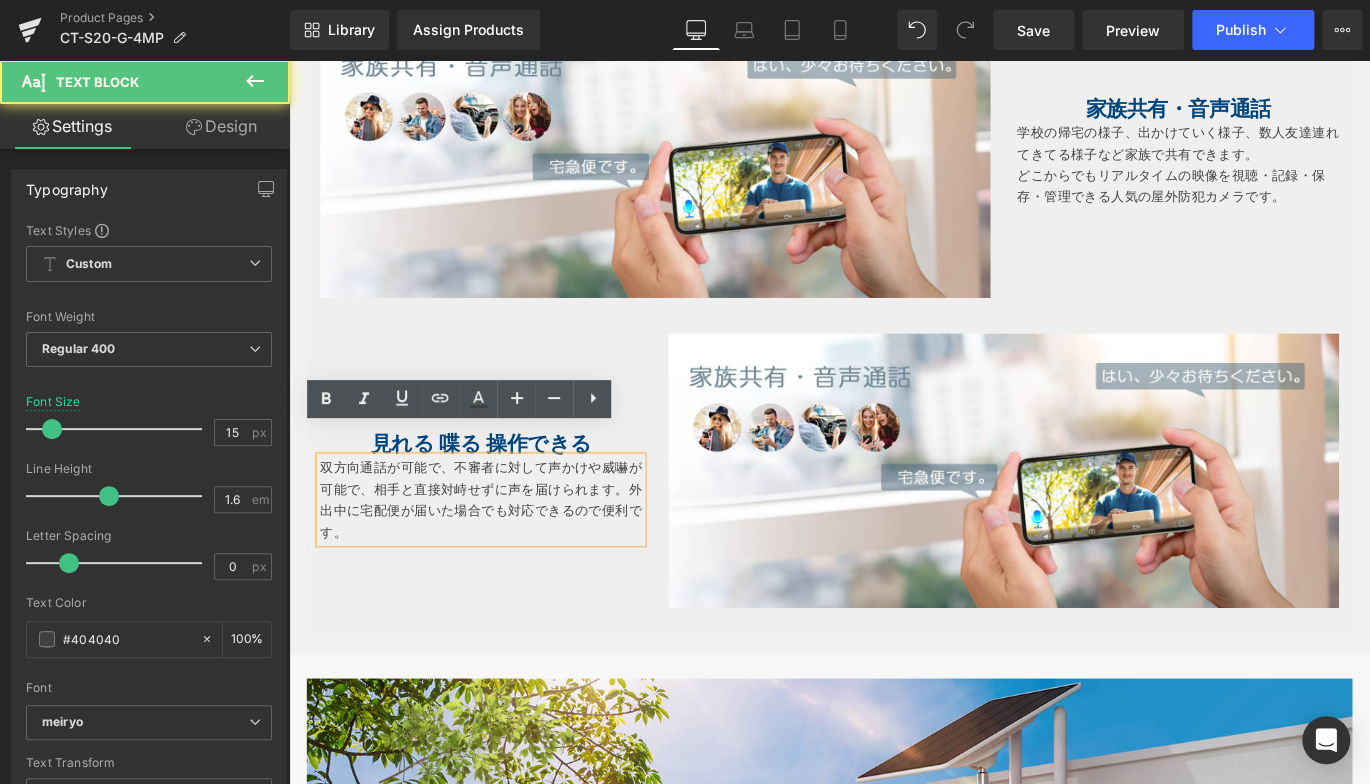 drag, startPoint x: 315, startPoint y: 482, endPoint x: 428, endPoint y: 568, distance: 142.00352 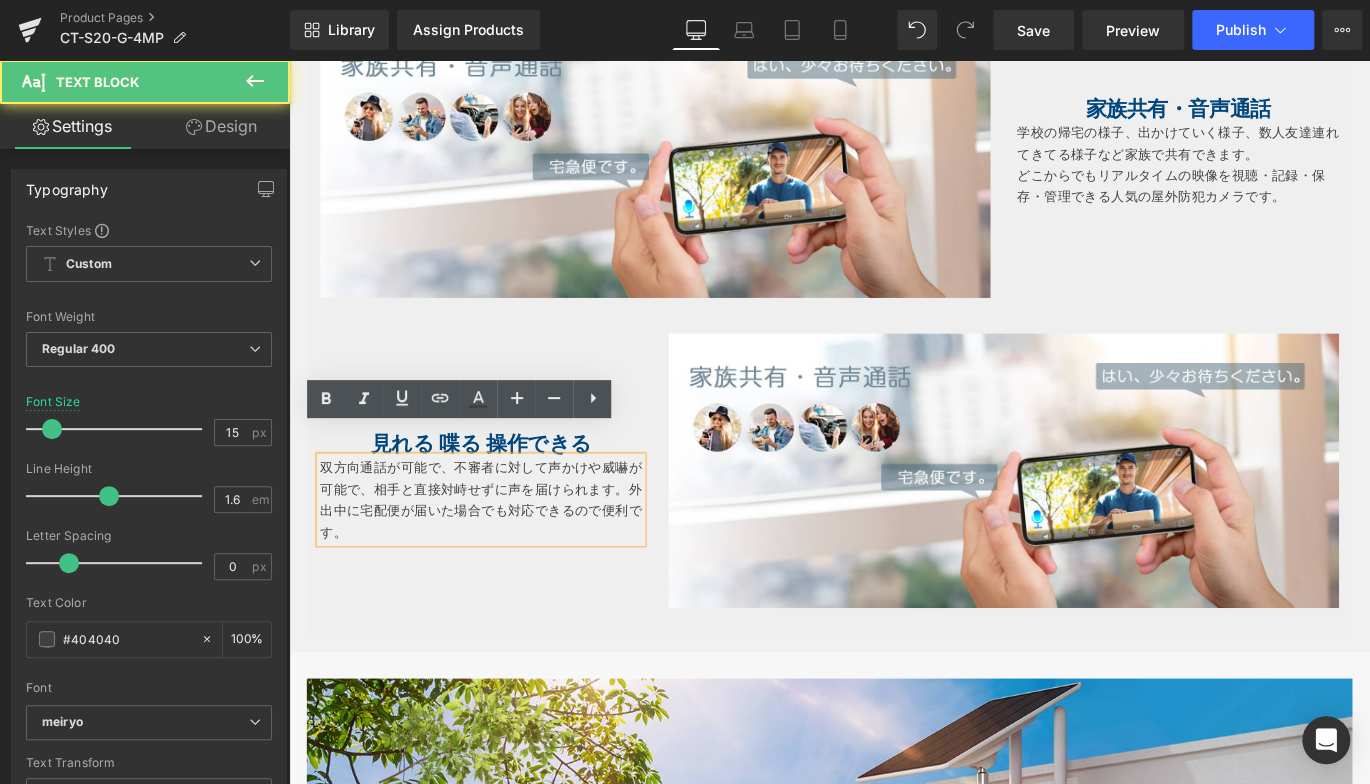 click on "双方向通話が可能で、不審者に対して声かけや威嚇が可能で、相手と直接対峙せずに声を届けられます。外出中に宅配便が届いた場合でも対応できるので便利です。" at bounding box center [504, 552] 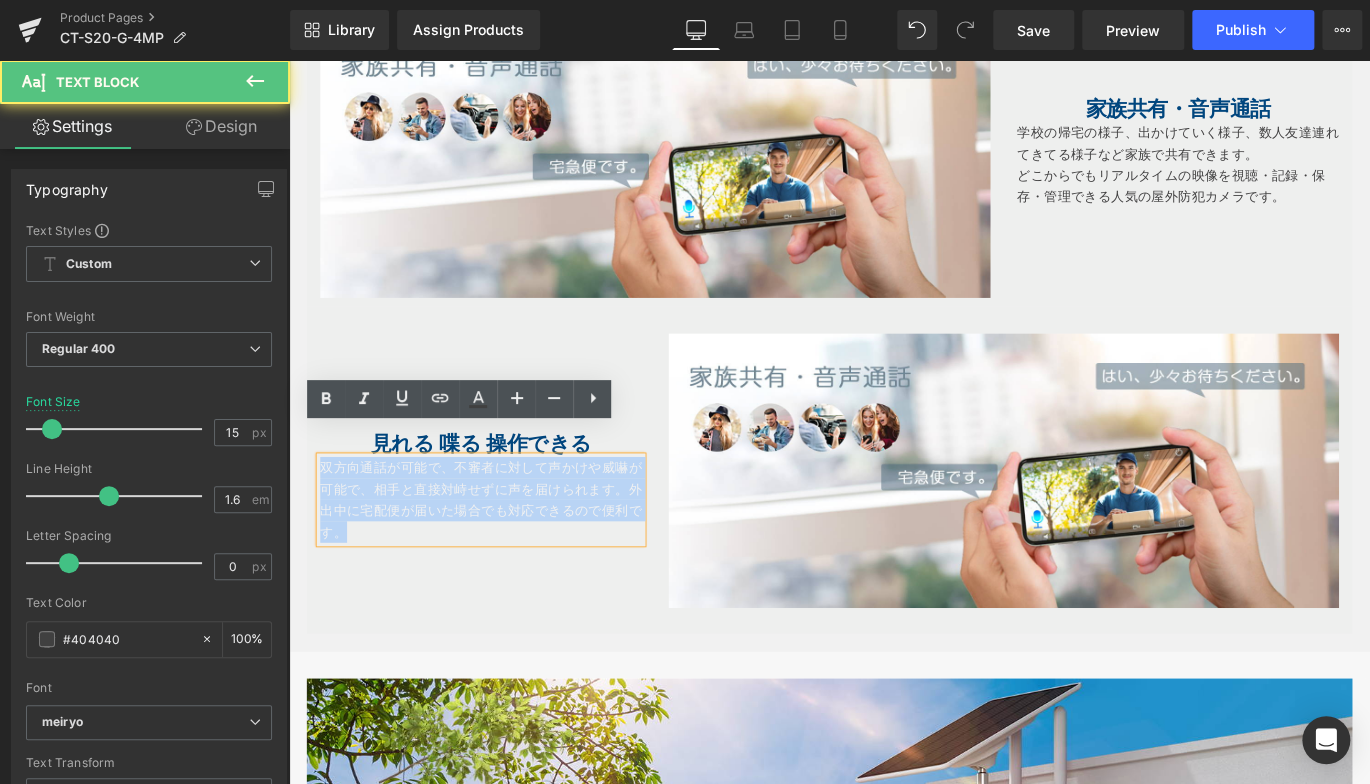 drag, startPoint x: 318, startPoint y: 480, endPoint x: 399, endPoint y: 540, distance: 100.80179 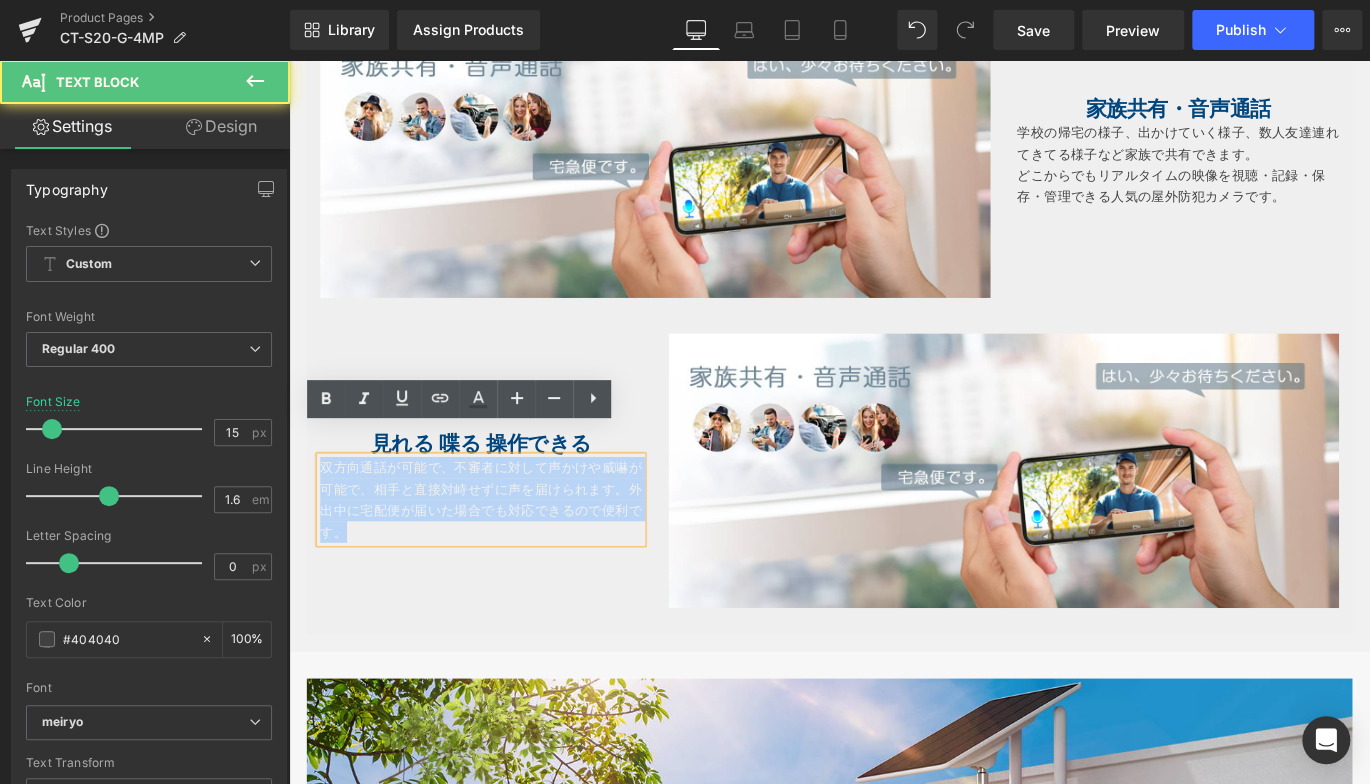 click on "双方向通話が可能で、不審者に対して声かけや威嚇が可能で、相手と直接対峙せずに声を届けられます。外出中に宅配便が届いた場合でも対応できるので便利です。" at bounding box center [504, 552] 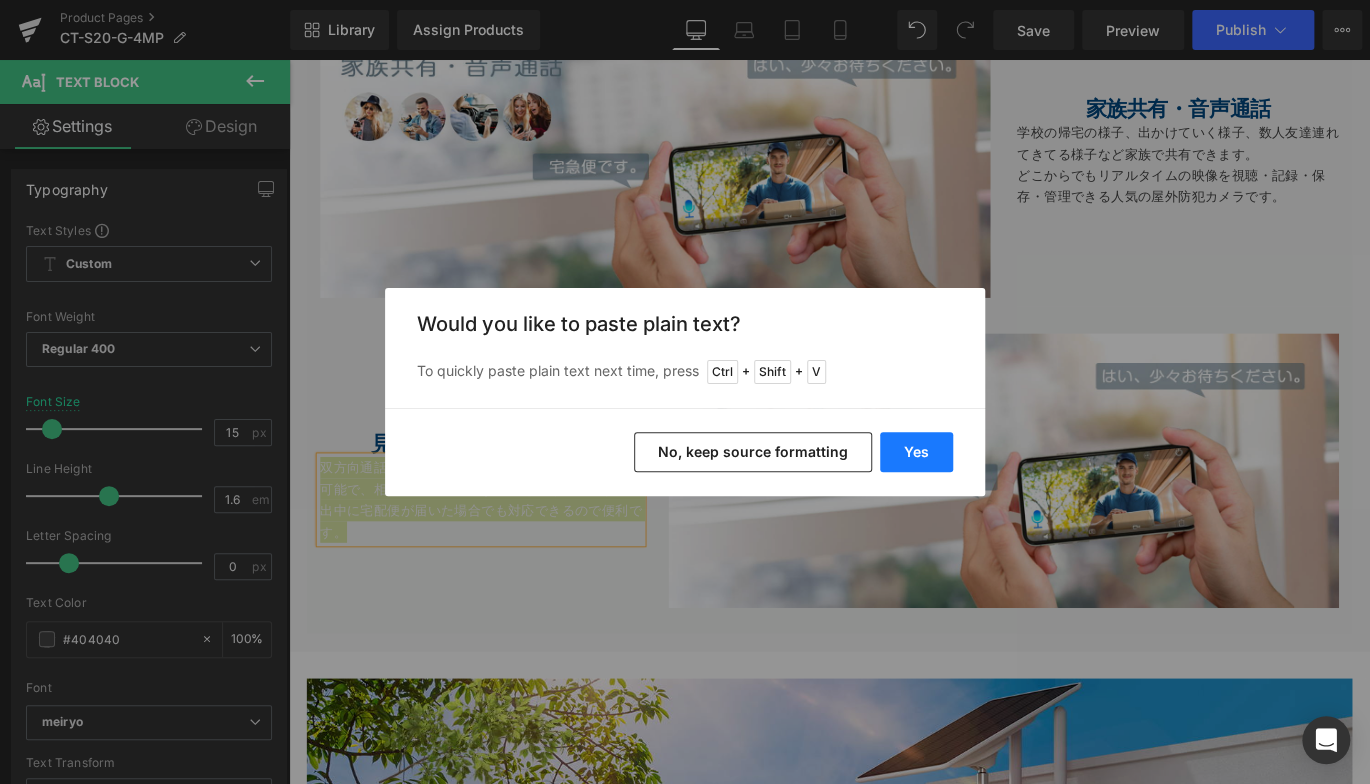 click on "Yes" at bounding box center [916, 452] 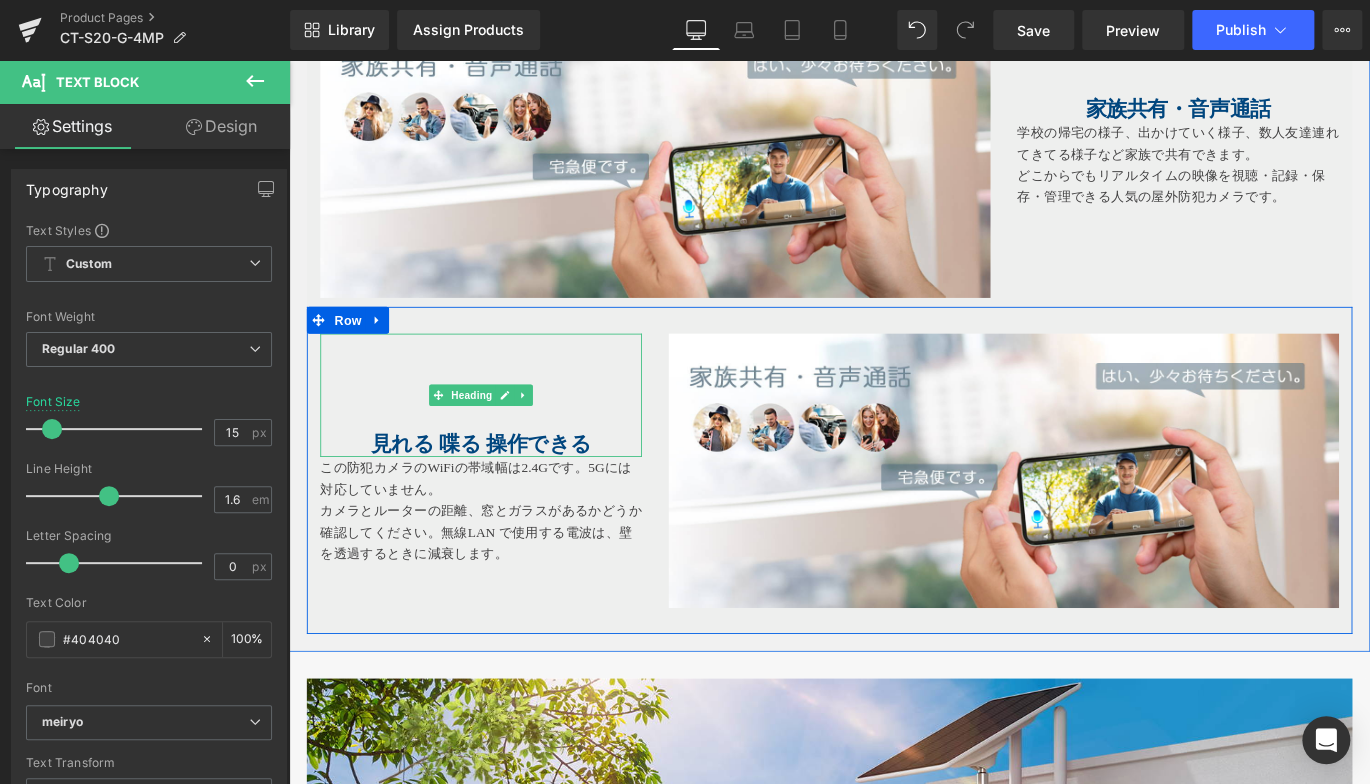 drag, startPoint x: 557, startPoint y: 451, endPoint x: 638, endPoint y: 450, distance: 81.00617 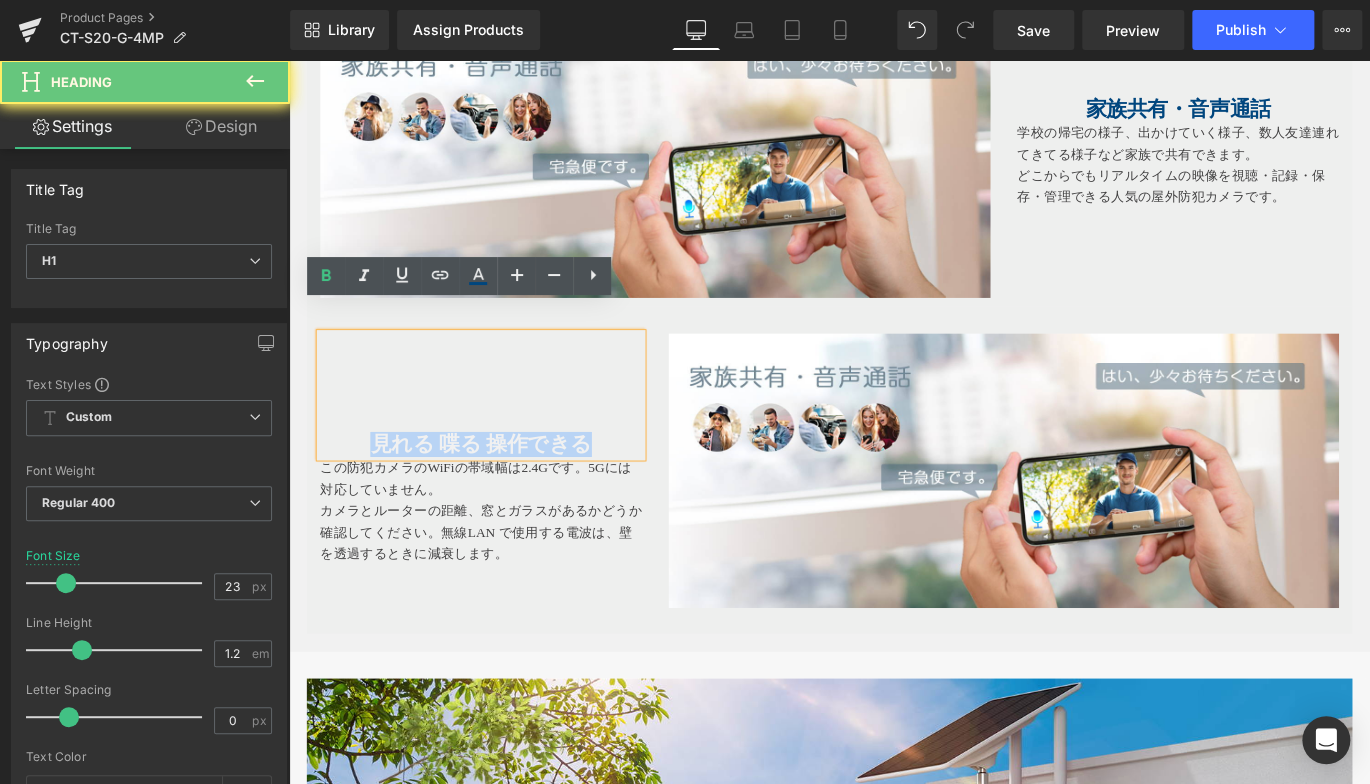 drag, startPoint x: 634, startPoint y: 450, endPoint x: 330, endPoint y: 447, distance: 304.0148 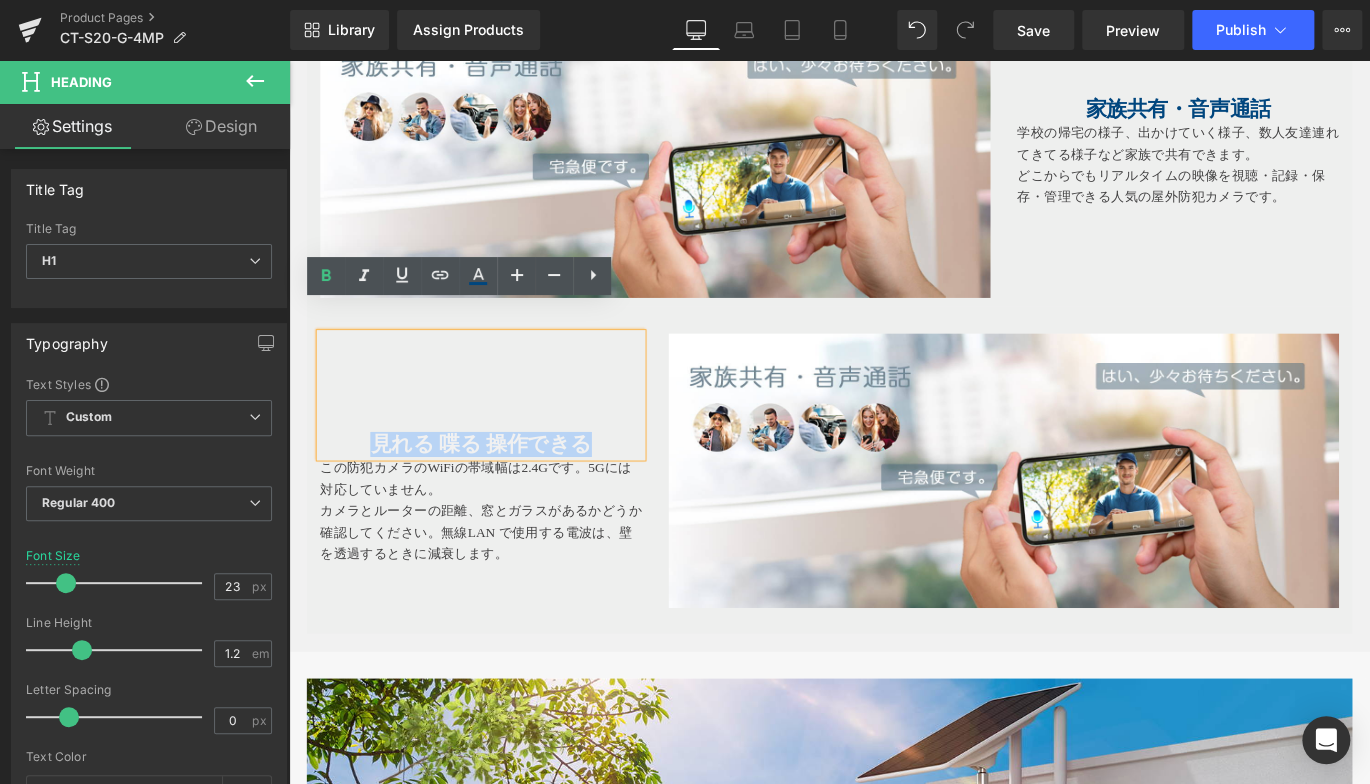 type 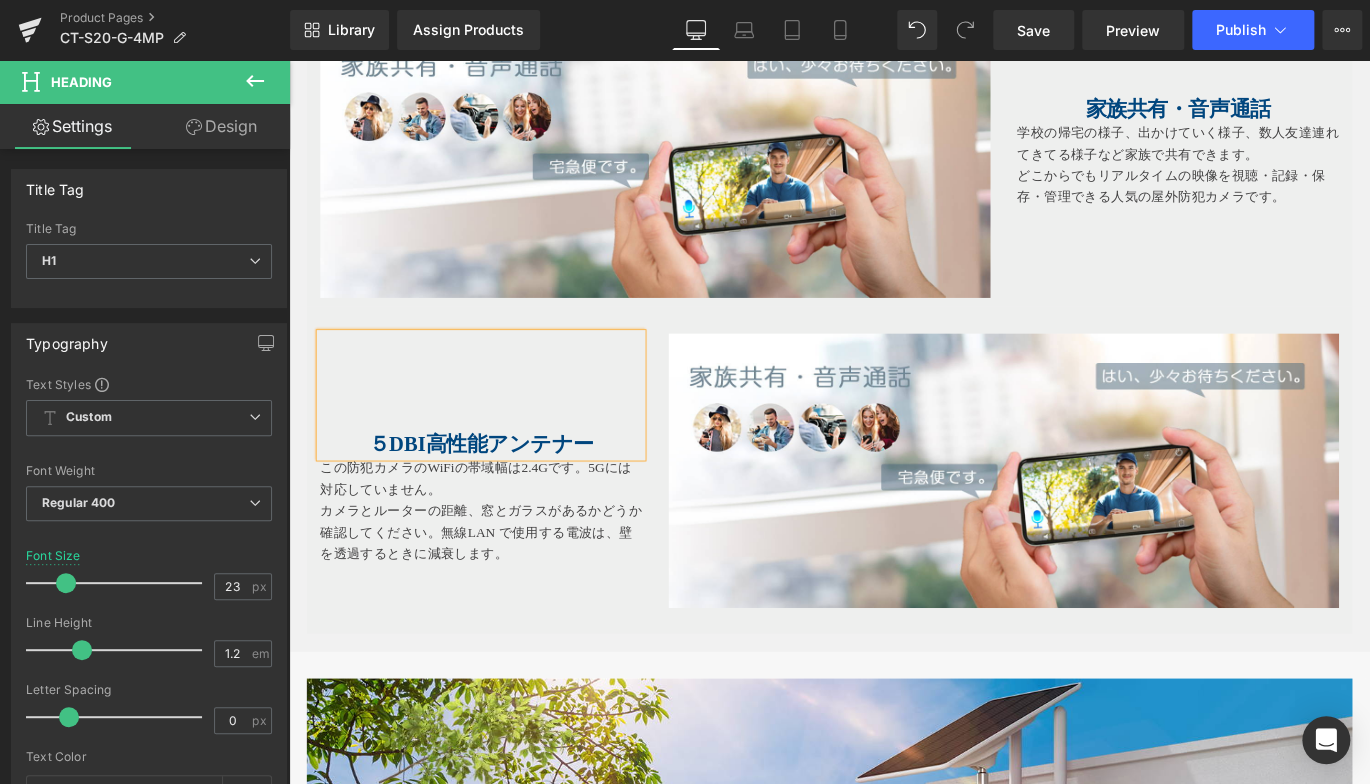 click on "５Dbi高性能アンテナー" at bounding box center (504, 489) 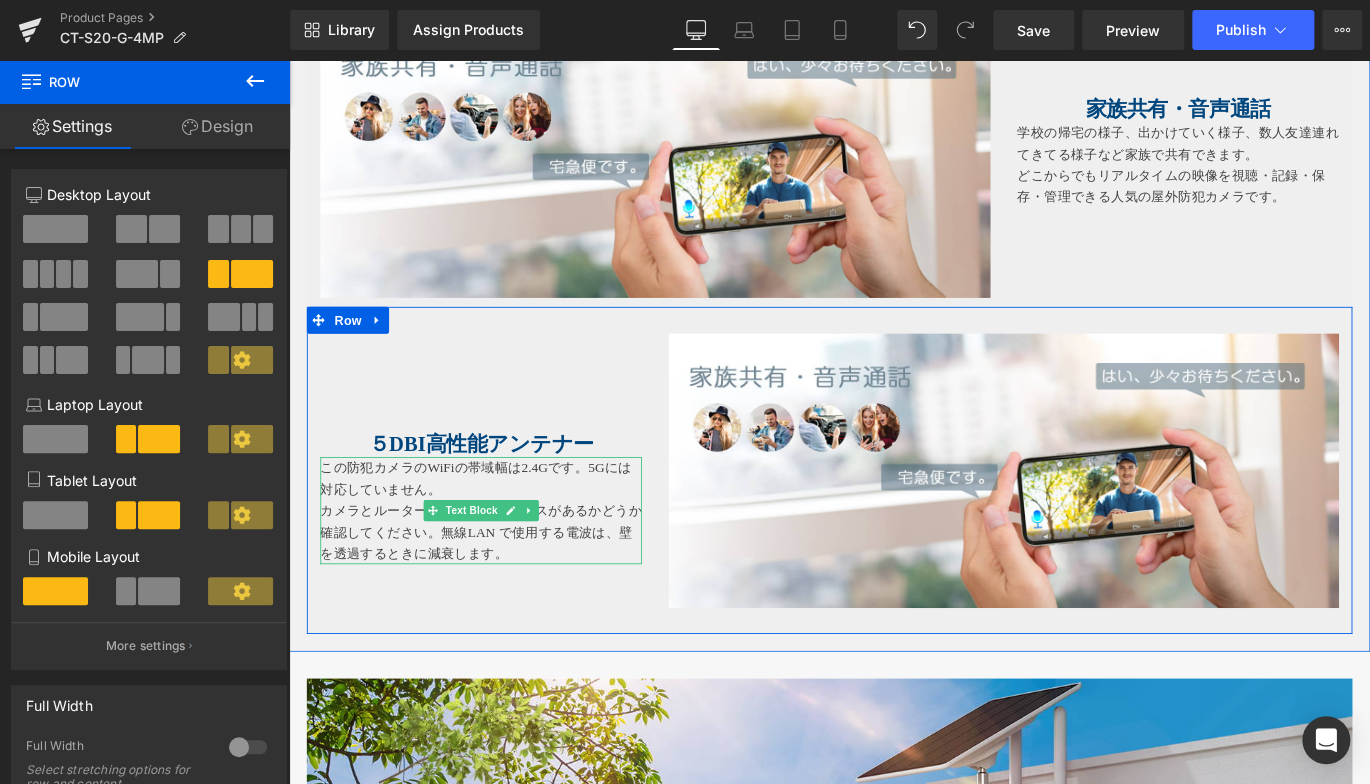 click on "この防犯カメラのWiFiの帯域幅は2.4Gです。5Gには対応していません。" at bounding box center (504, 528) 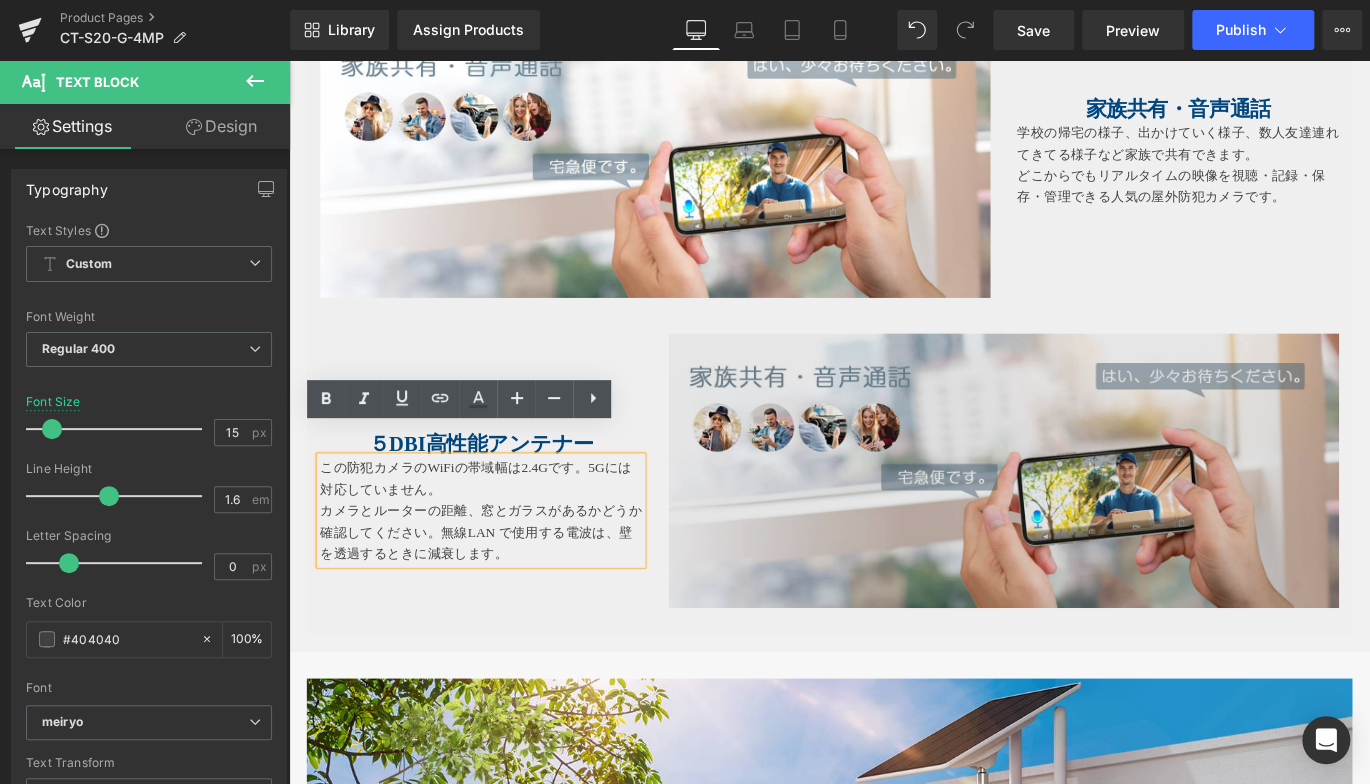 scroll, scrollTop: 6050, scrollLeft: 0, axis: vertical 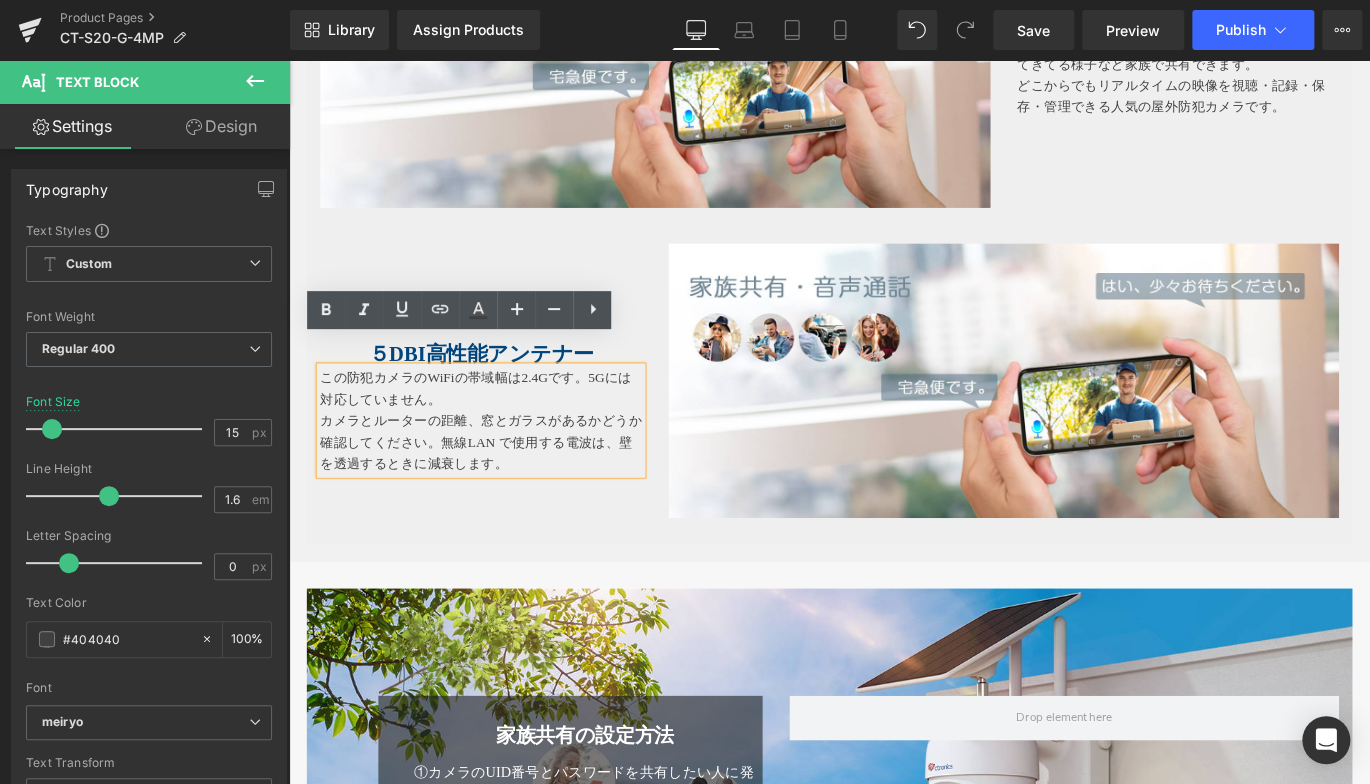 drag, startPoint x: 428, startPoint y: 567, endPoint x: 560, endPoint y: 525, distance: 138.52075 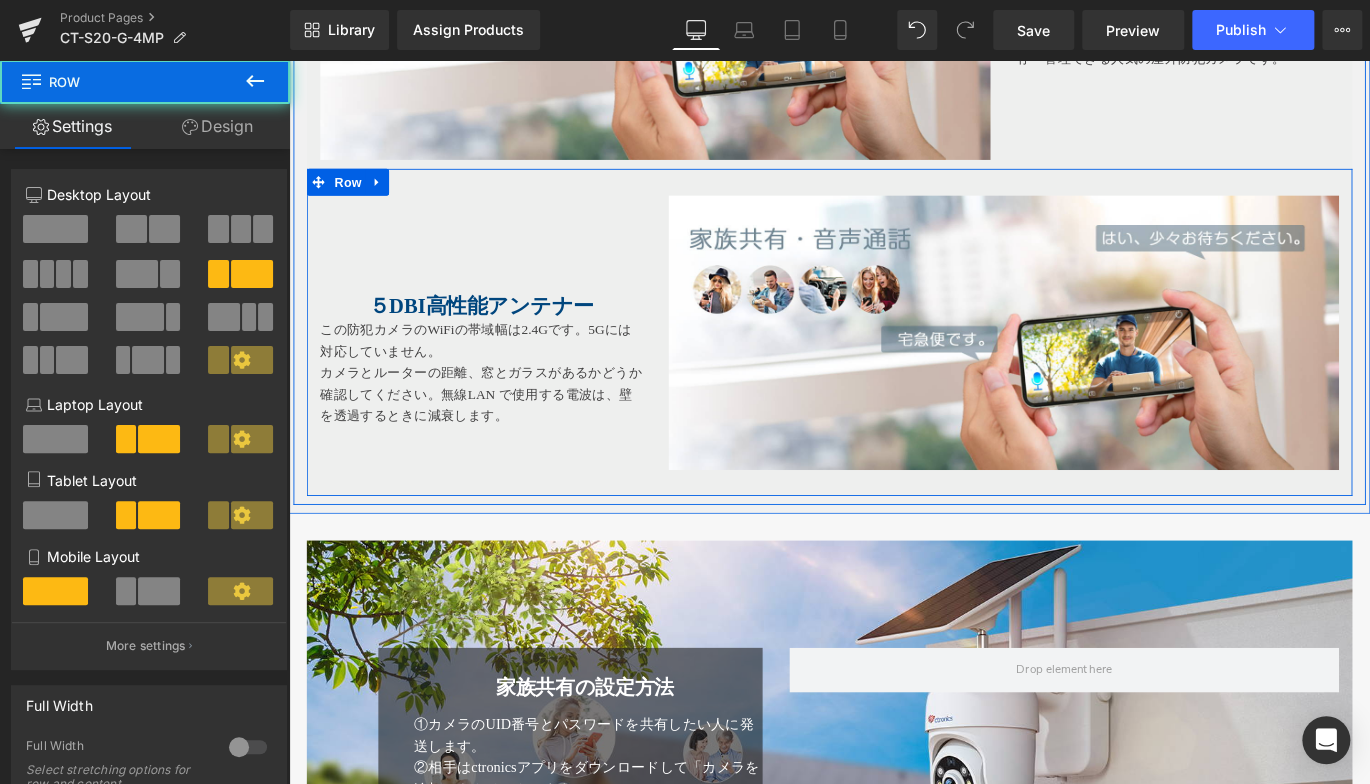 scroll, scrollTop: 6450, scrollLeft: 0, axis: vertical 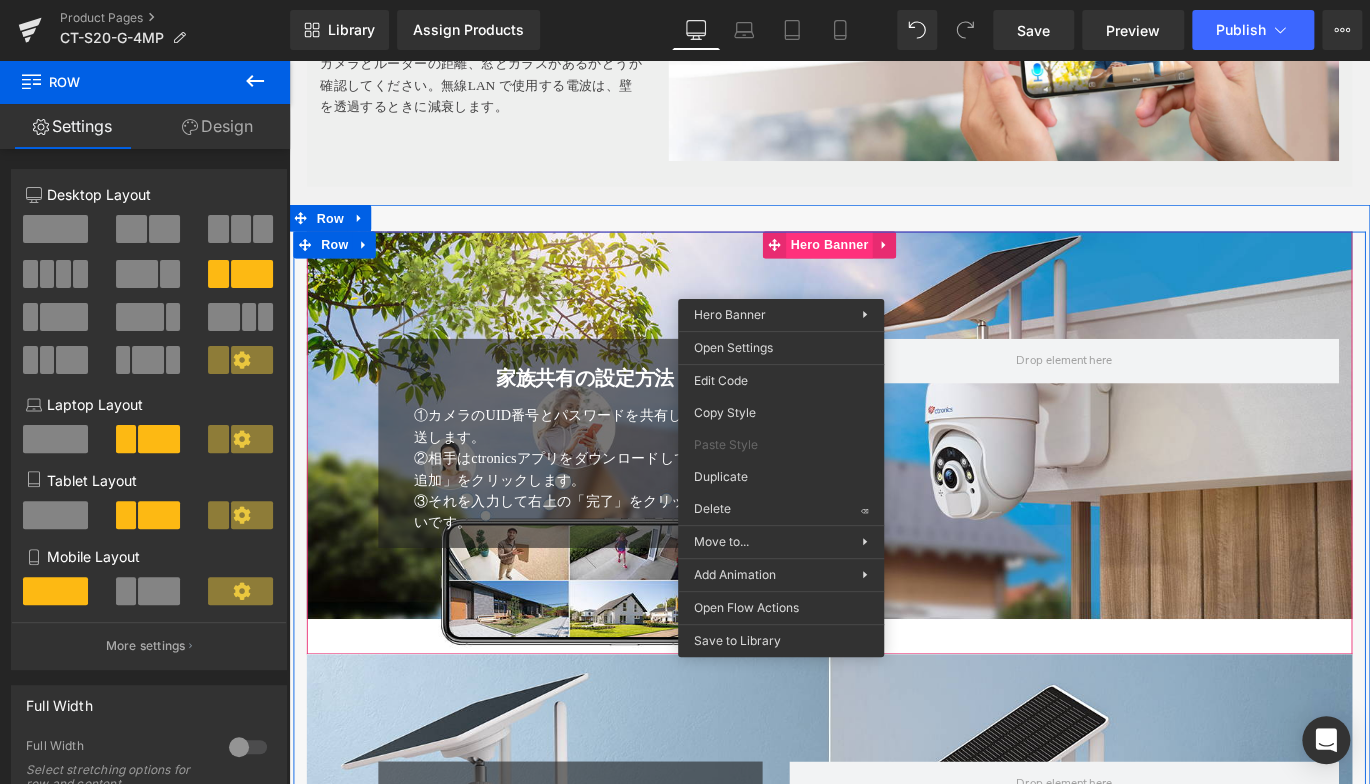 click on "家族共有の設定方法
Heading
①カメラのUID番号とパスワードを共有したい人に発送します。 ②相手はctronicsアプリをダウンロードして「カメラを追加」をクリックします。 ③それを入力して右上の「完了」をクリックすればいいです。
Text Block
Row
Row
Hero Banner" at bounding box center (894, 488) 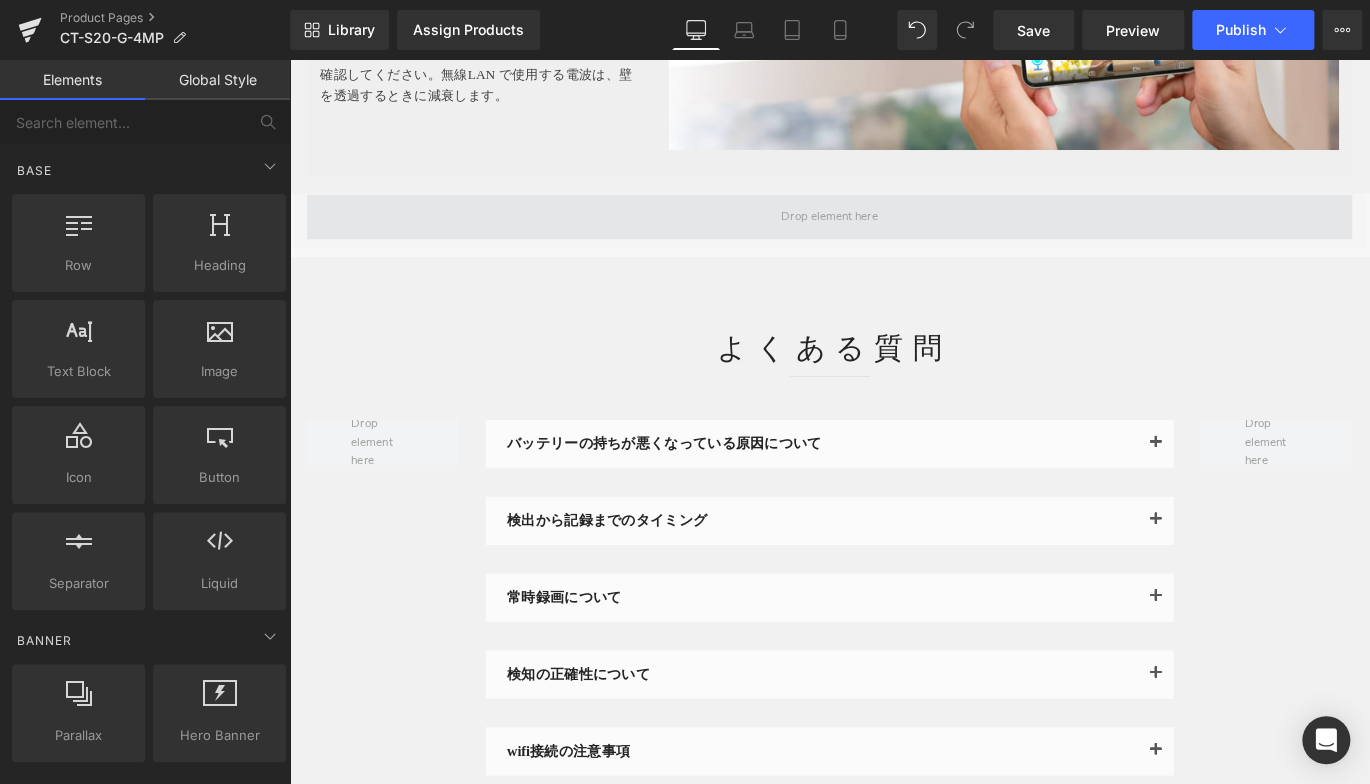 scroll, scrollTop: 6350, scrollLeft: 0, axis: vertical 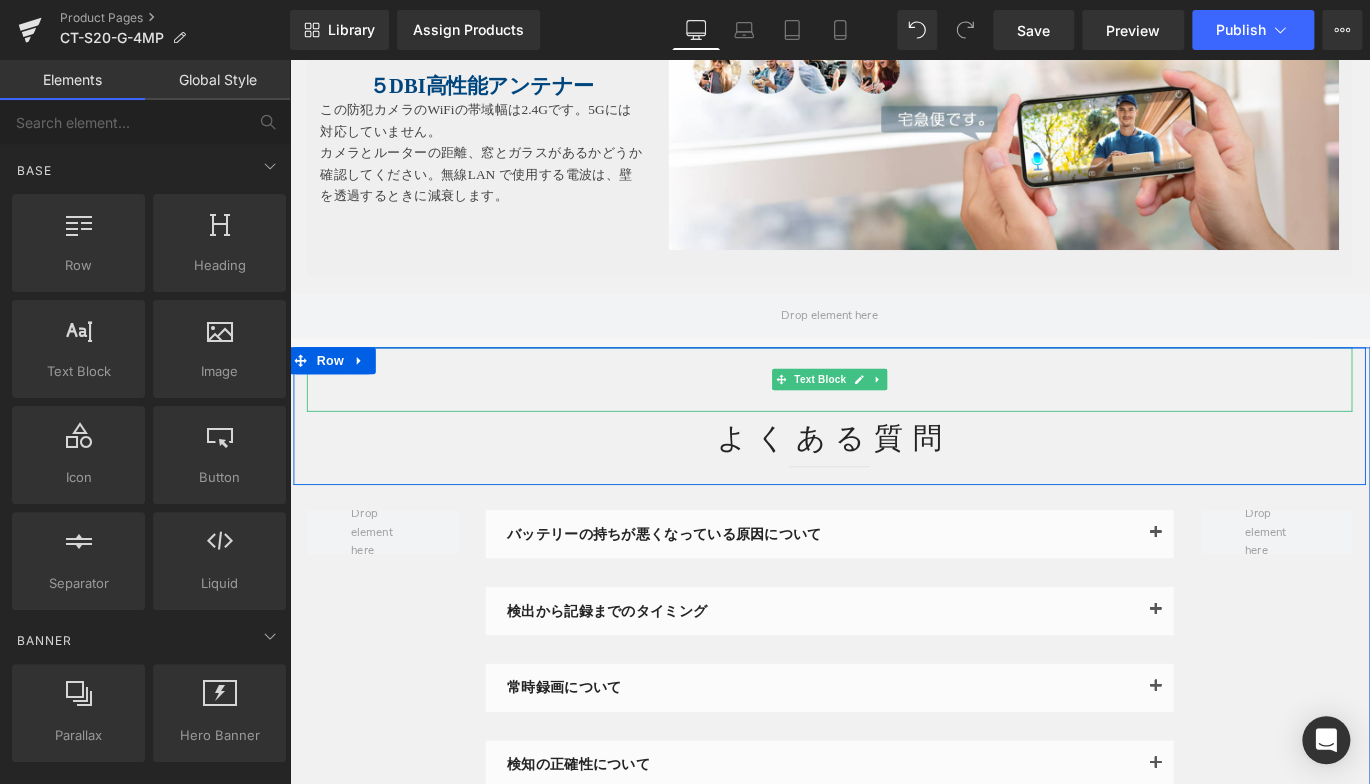 click at bounding box center [894, 394] 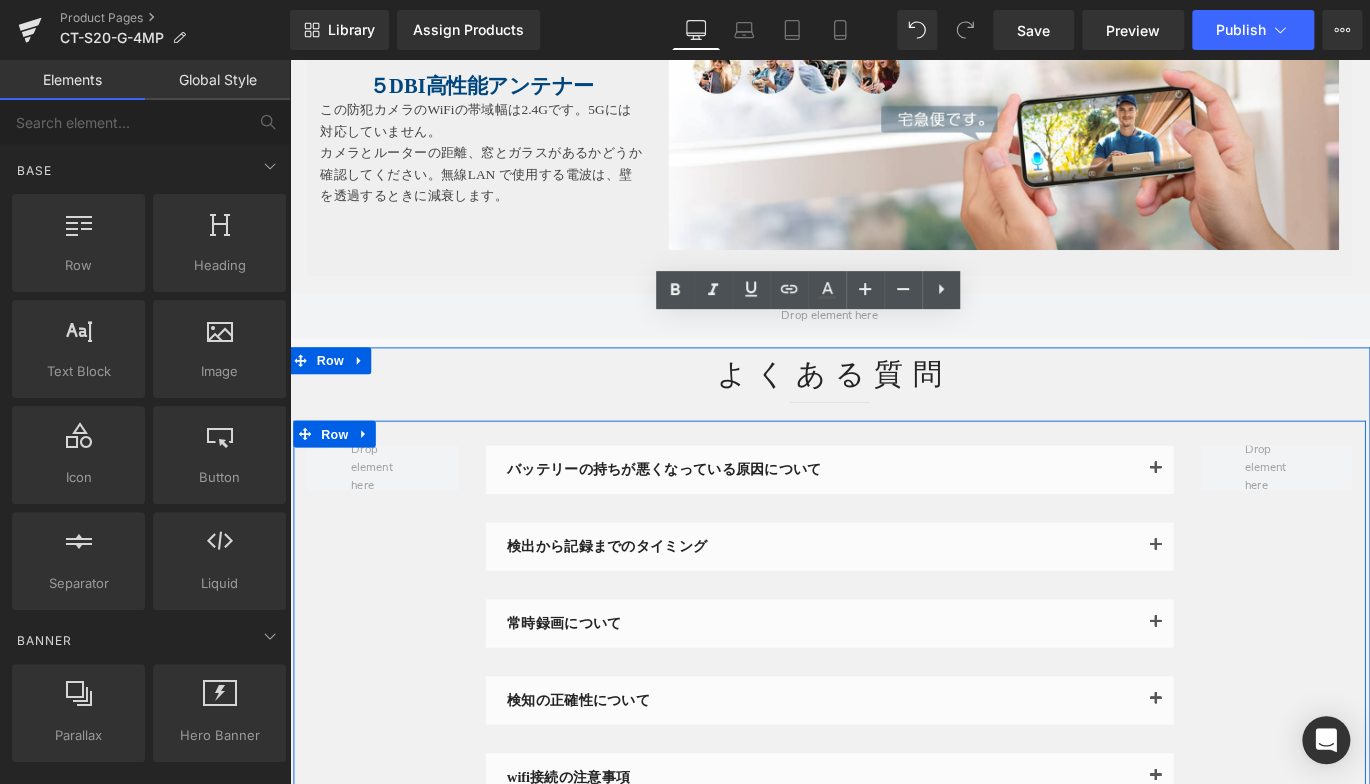 click on "バッテリーの持ちが悪くなっている原因について
Text Block
Text Block
検出から記録までのタイミング Text Block" at bounding box center (894, 698) 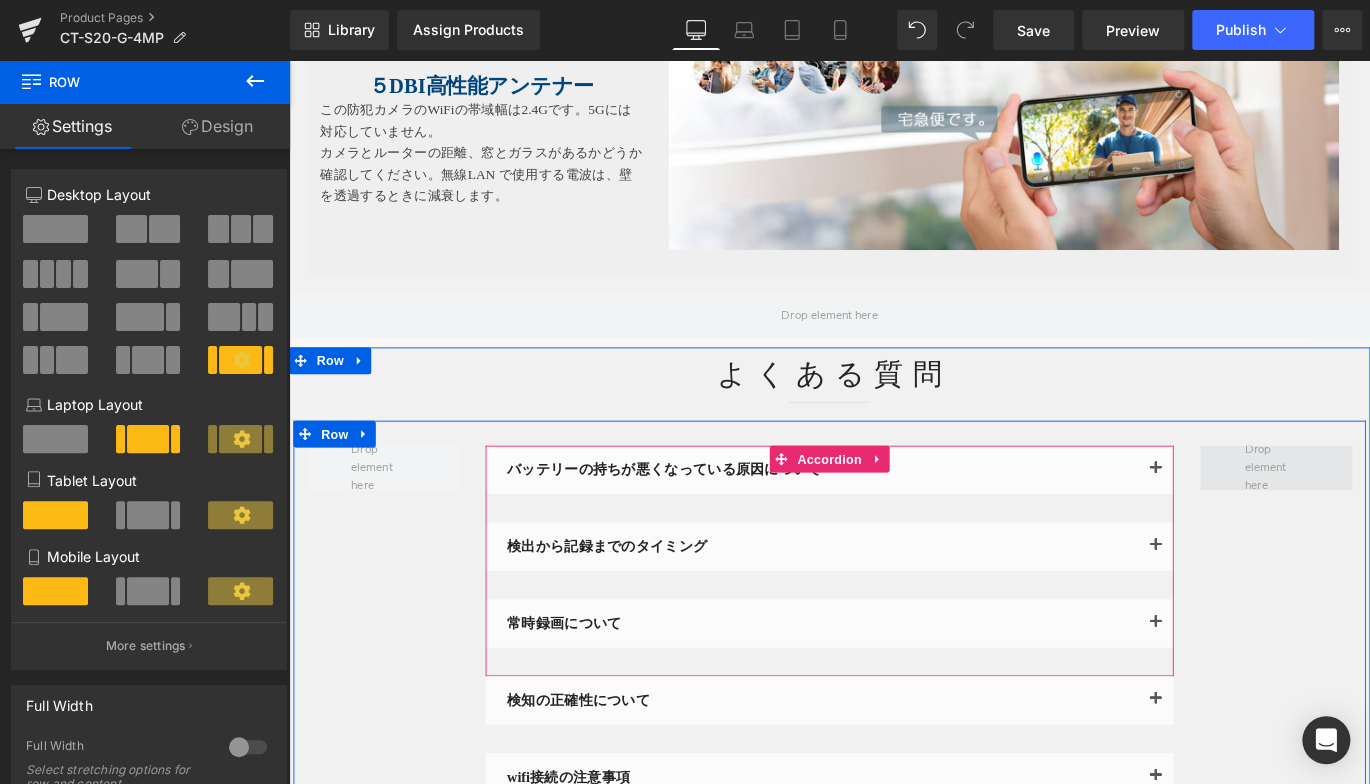 click at bounding box center (1259, 523) 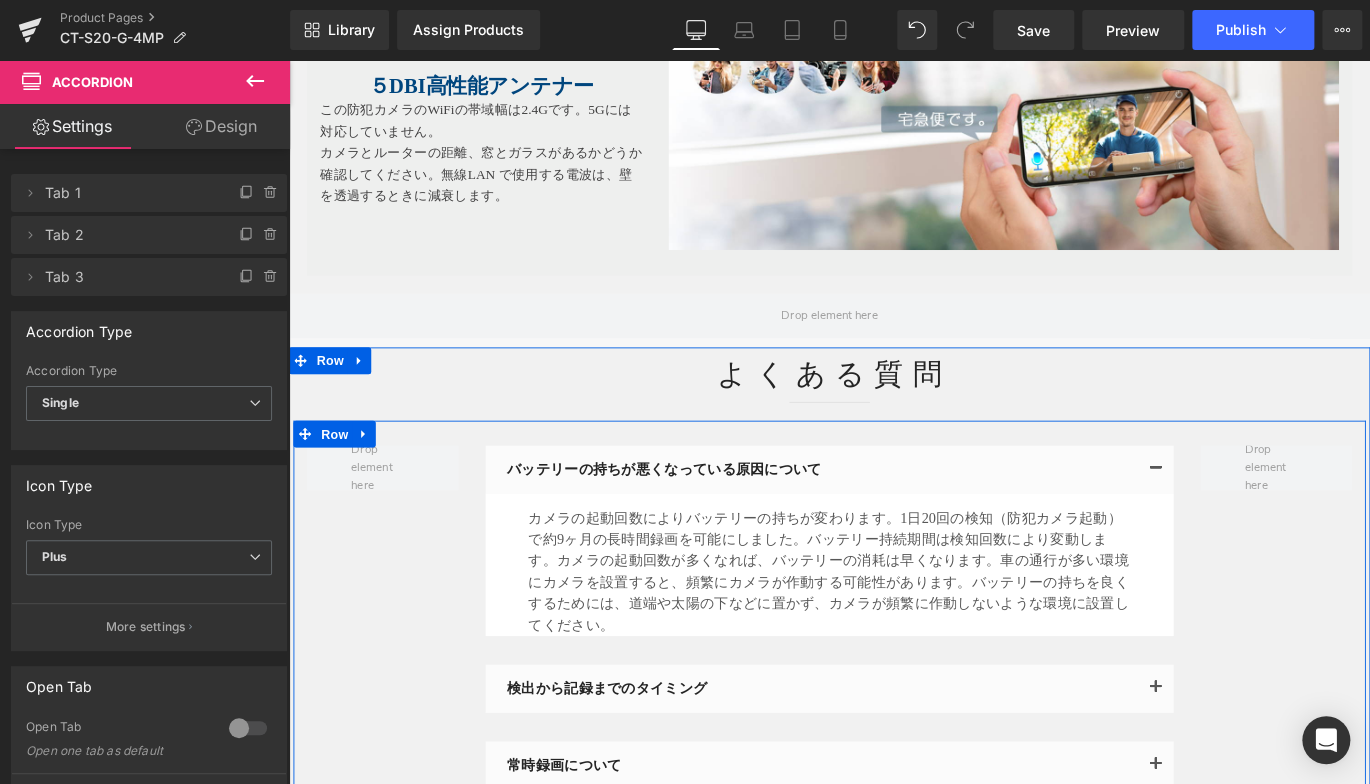 drag, startPoint x: 448, startPoint y: 649, endPoint x: 531, endPoint y: 610, distance: 91.706055 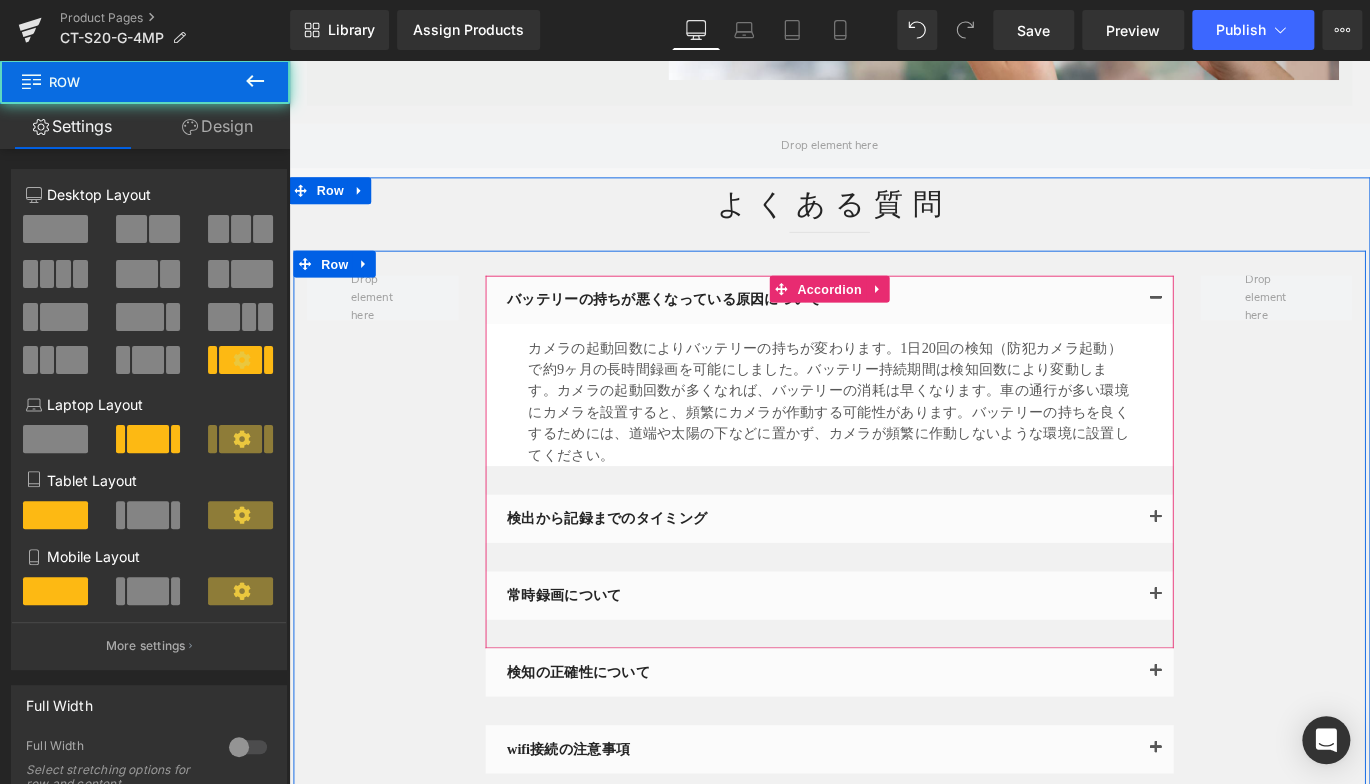 scroll, scrollTop: 6550, scrollLeft: 0, axis: vertical 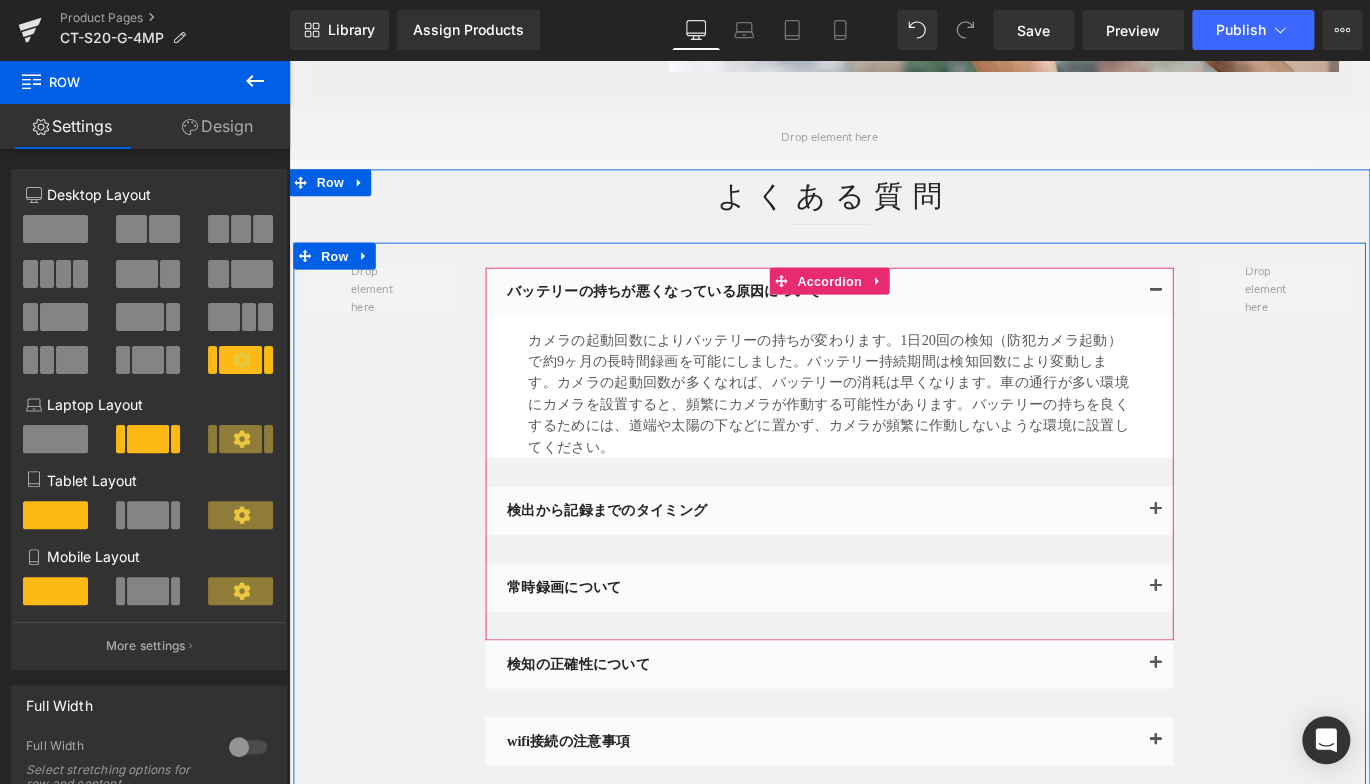 click at bounding box center (1259, 564) 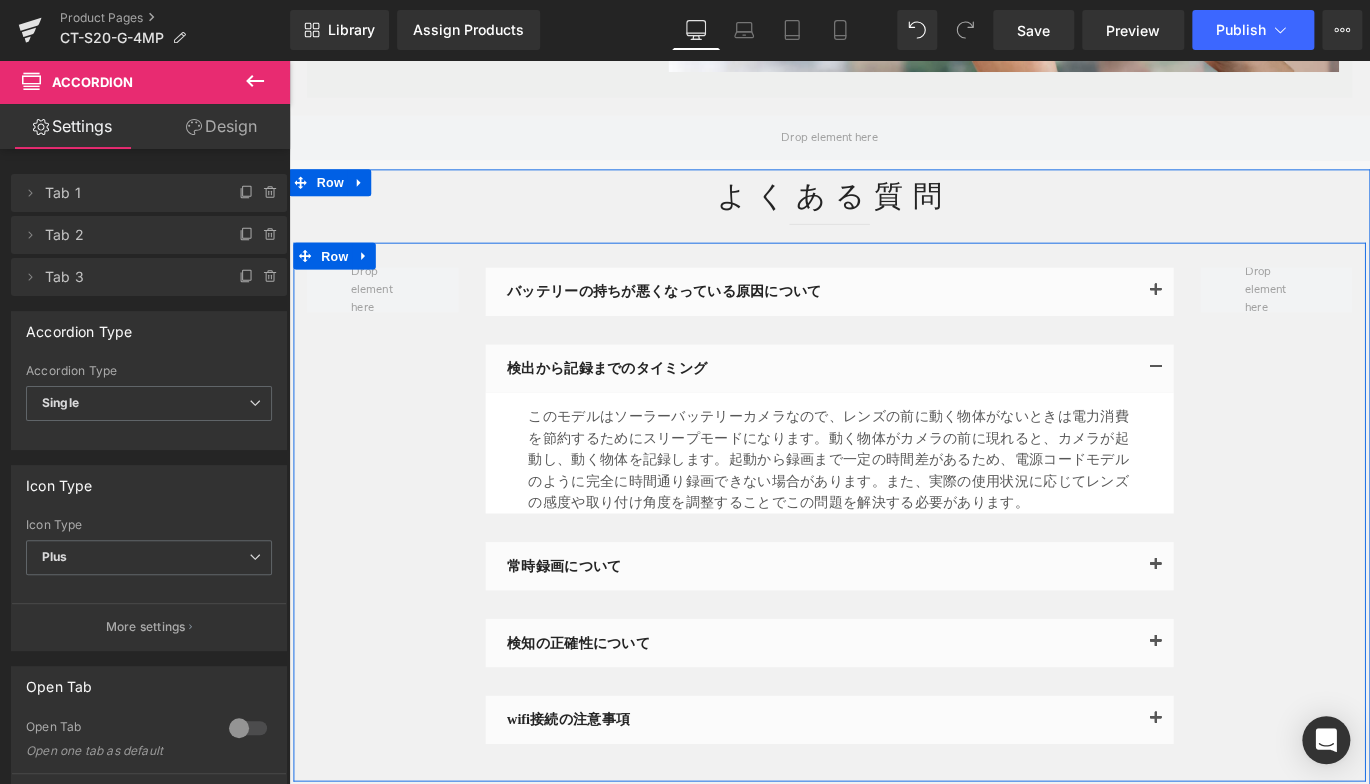 click on "バッテリーの持ちが悪くなっている原因について
Text Block
Text Block
検出から記録までのタイミング Text Block" at bounding box center (894, 565) 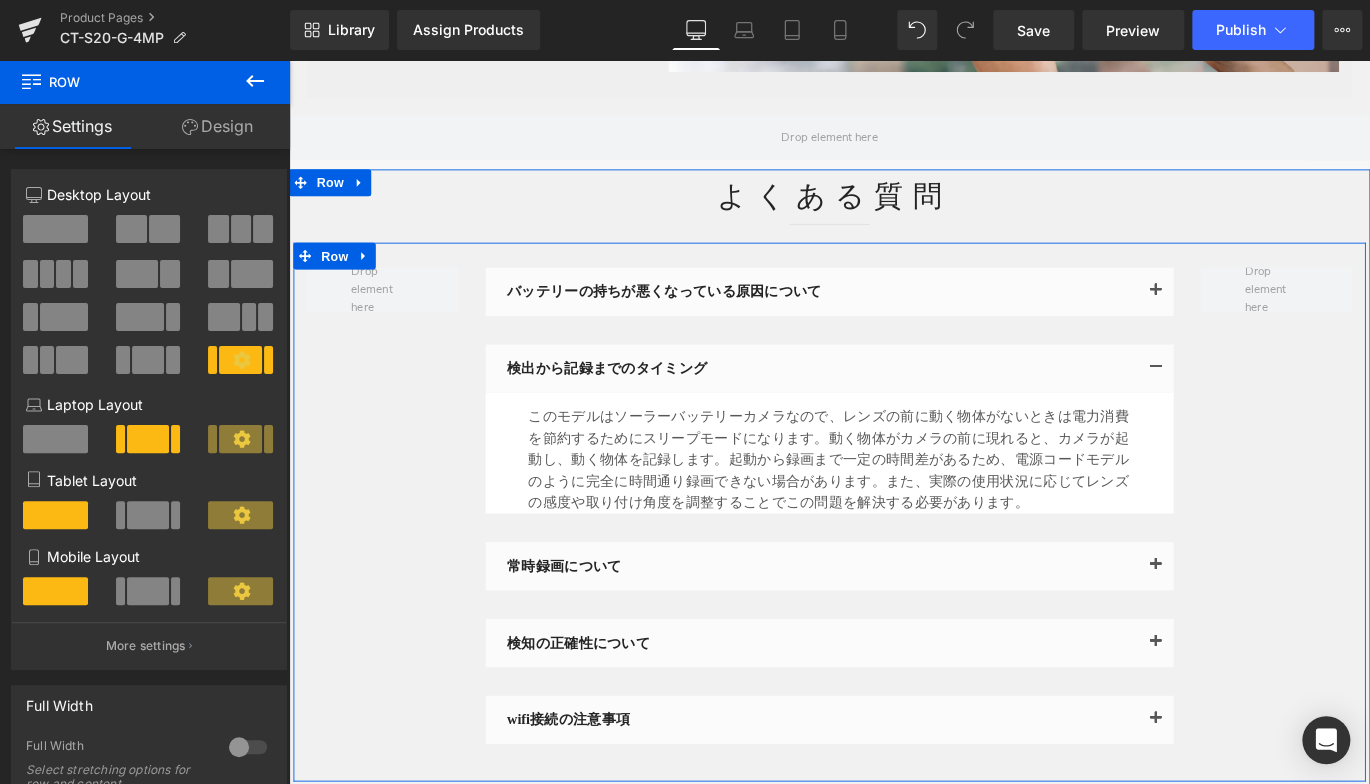 click on "バッテリーの持ちが悪くなっている原因について
Text Block
Text Block
検出から記録までのタイミング Text Block" at bounding box center [894, 565] 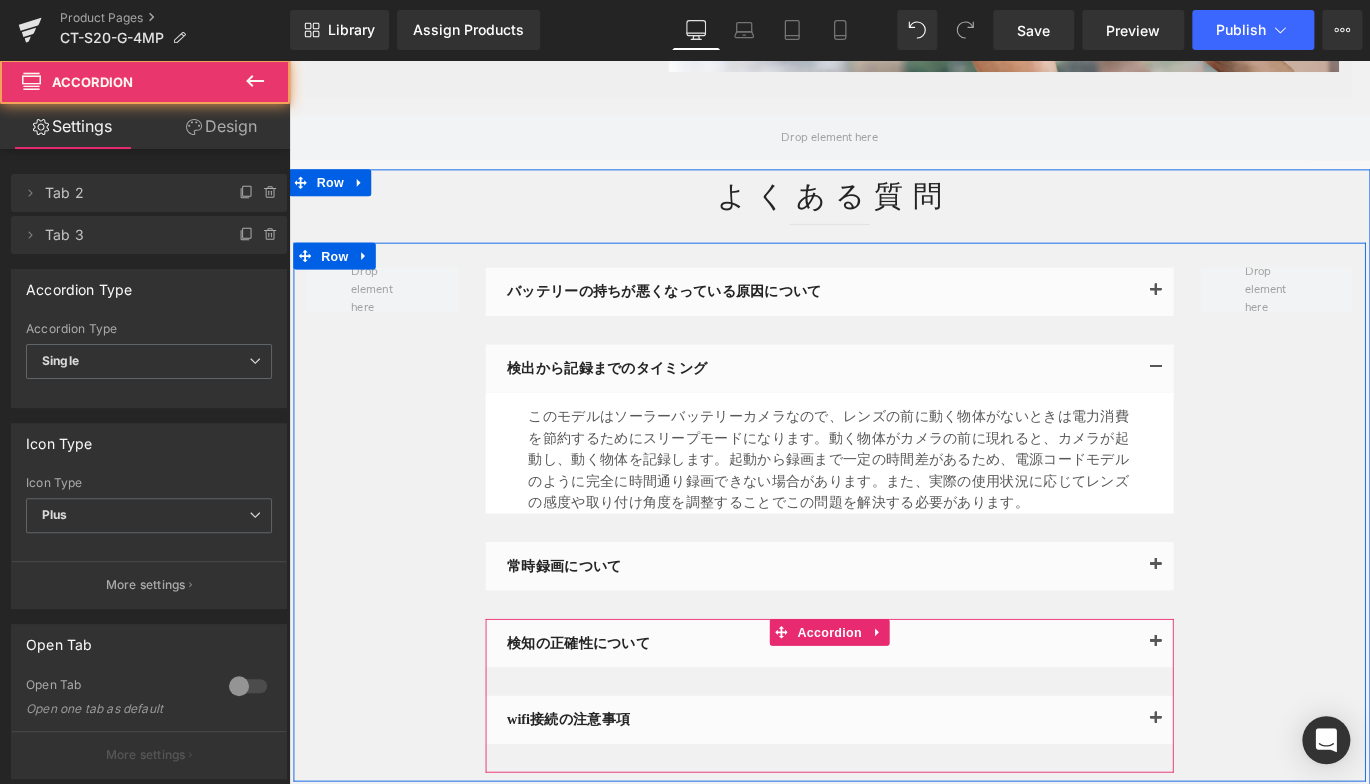 click on "検知の正確性について" at bounding box center (886, 712) 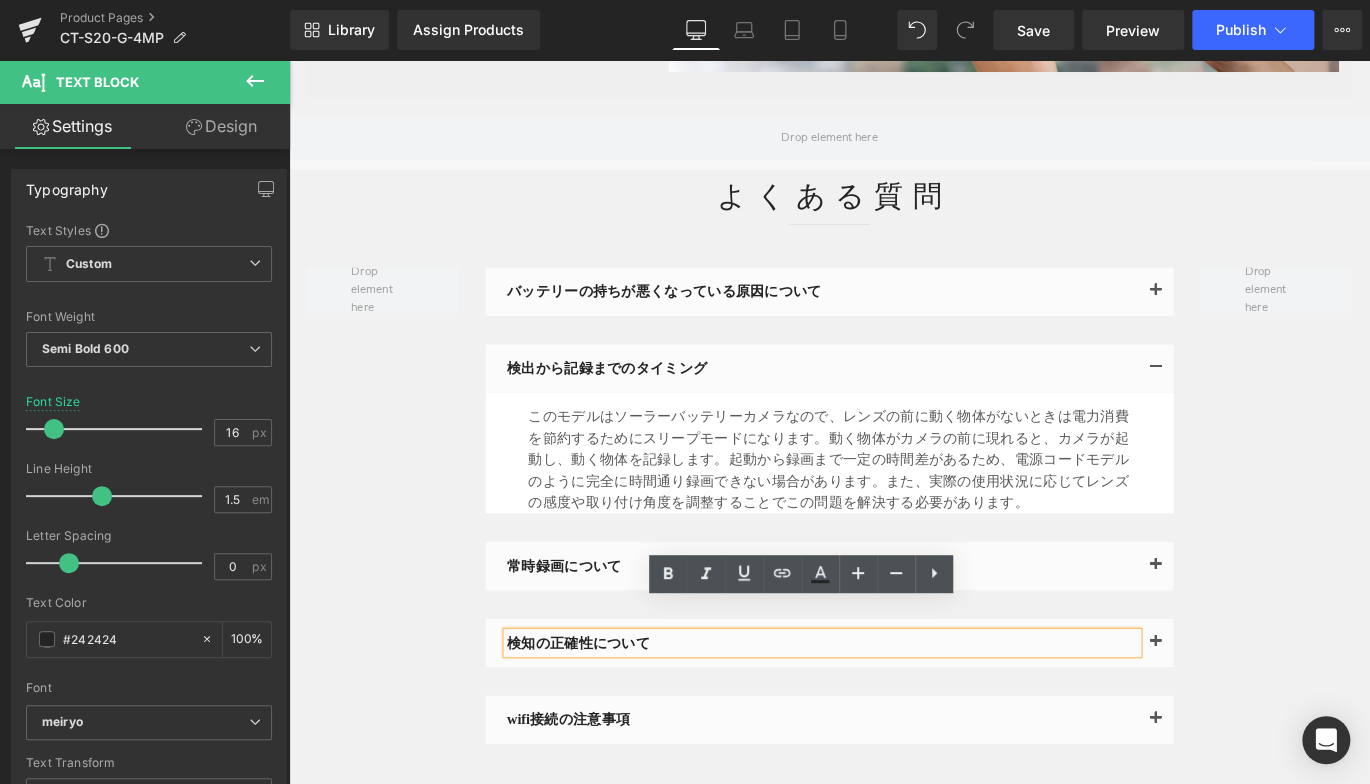 click at bounding box center [1259, 716] 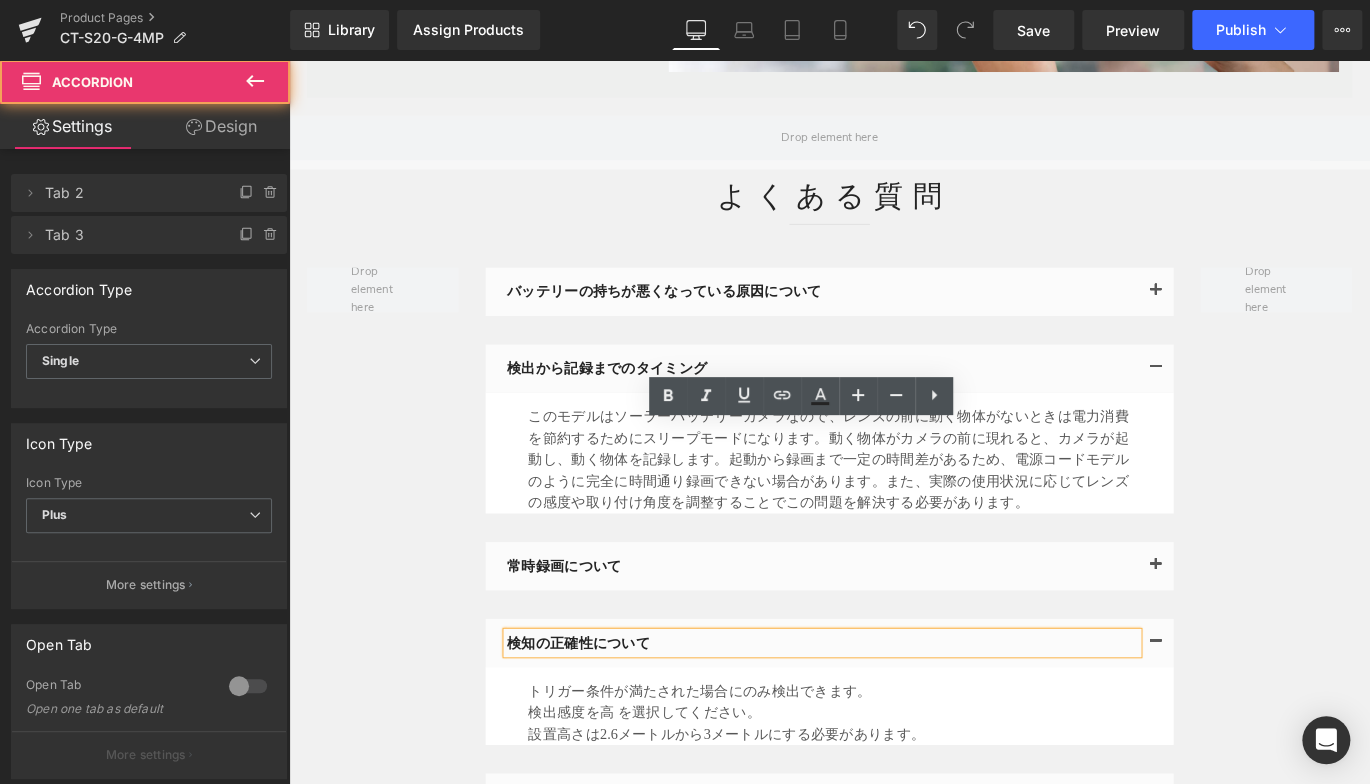 scroll, scrollTop: 6750, scrollLeft: 0, axis: vertical 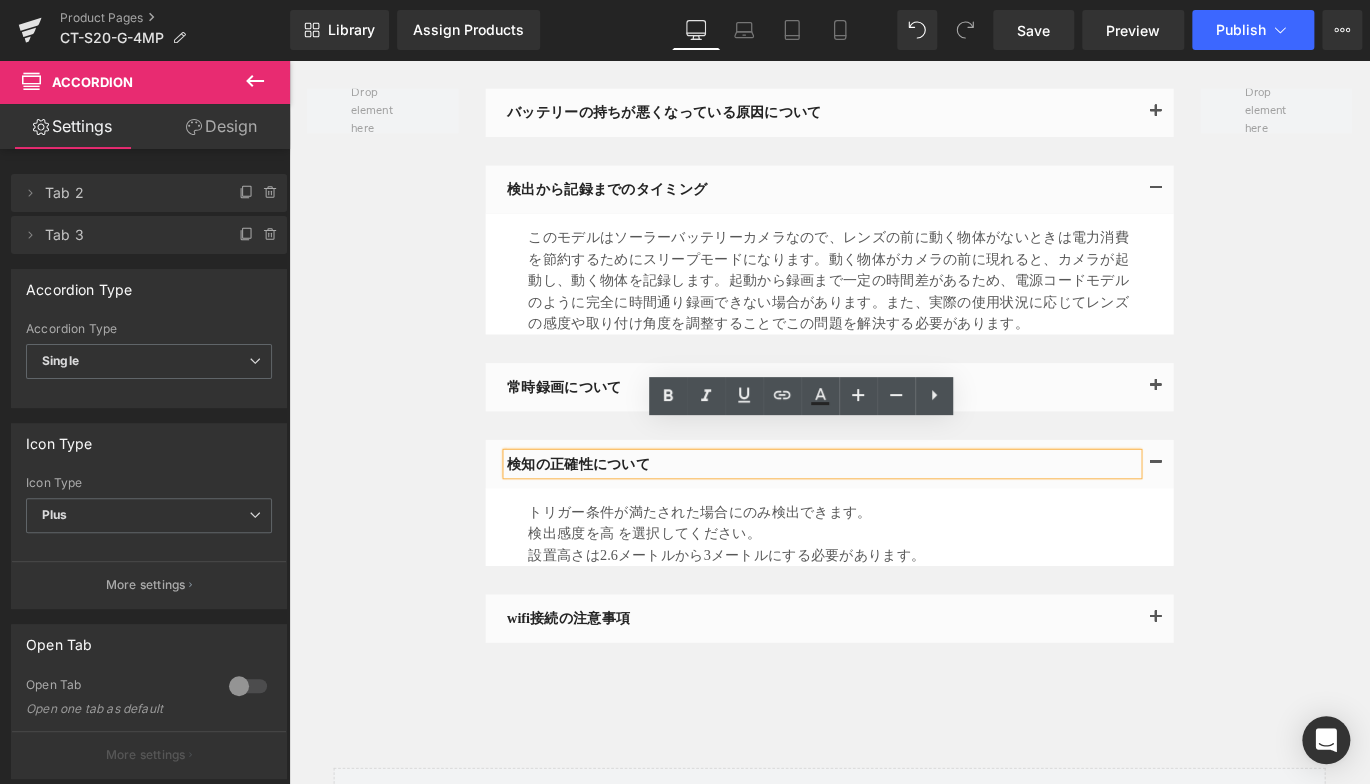 click on "バッテリーの持ちが悪くなっている原因について
Text Block
Text Block
検出から記録までのタイミング Text Block" at bounding box center [894, 409] 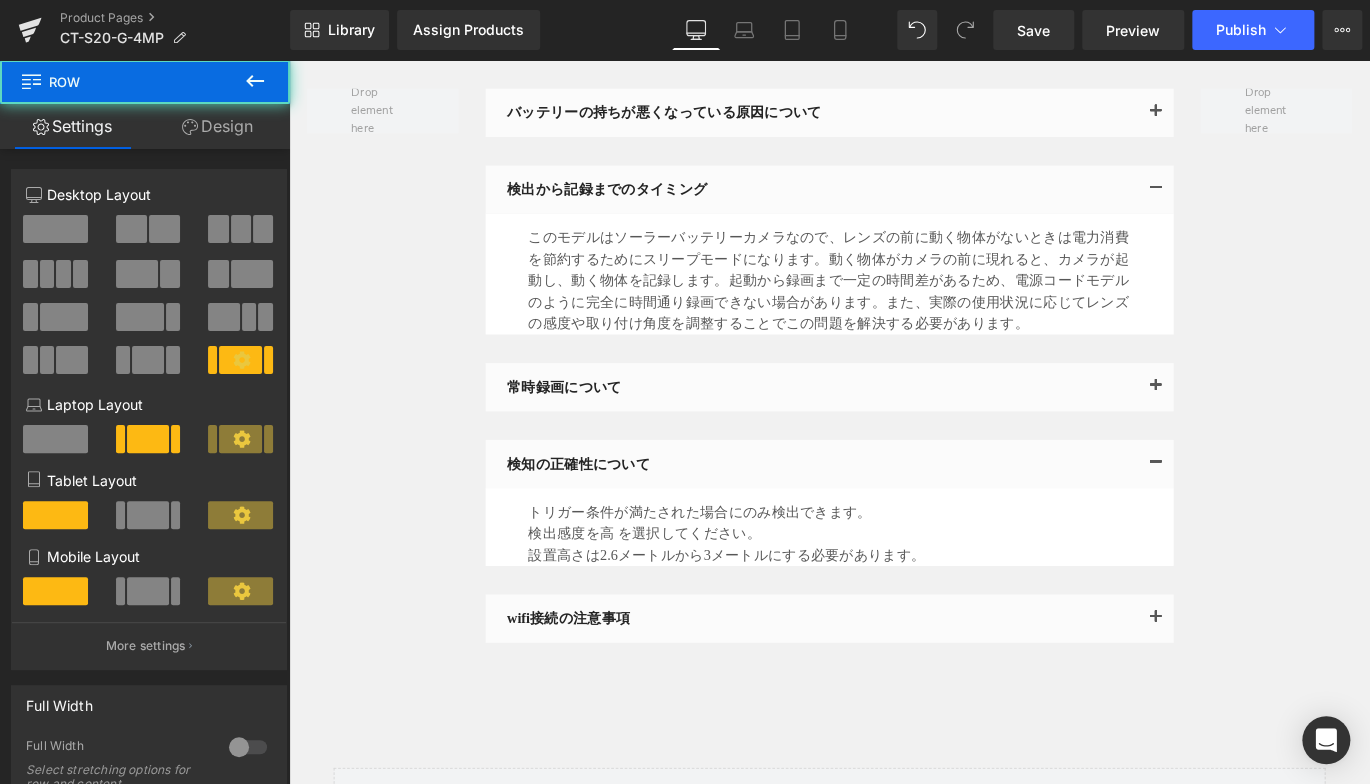 click on "常時録画について" at bounding box center (886, 426) 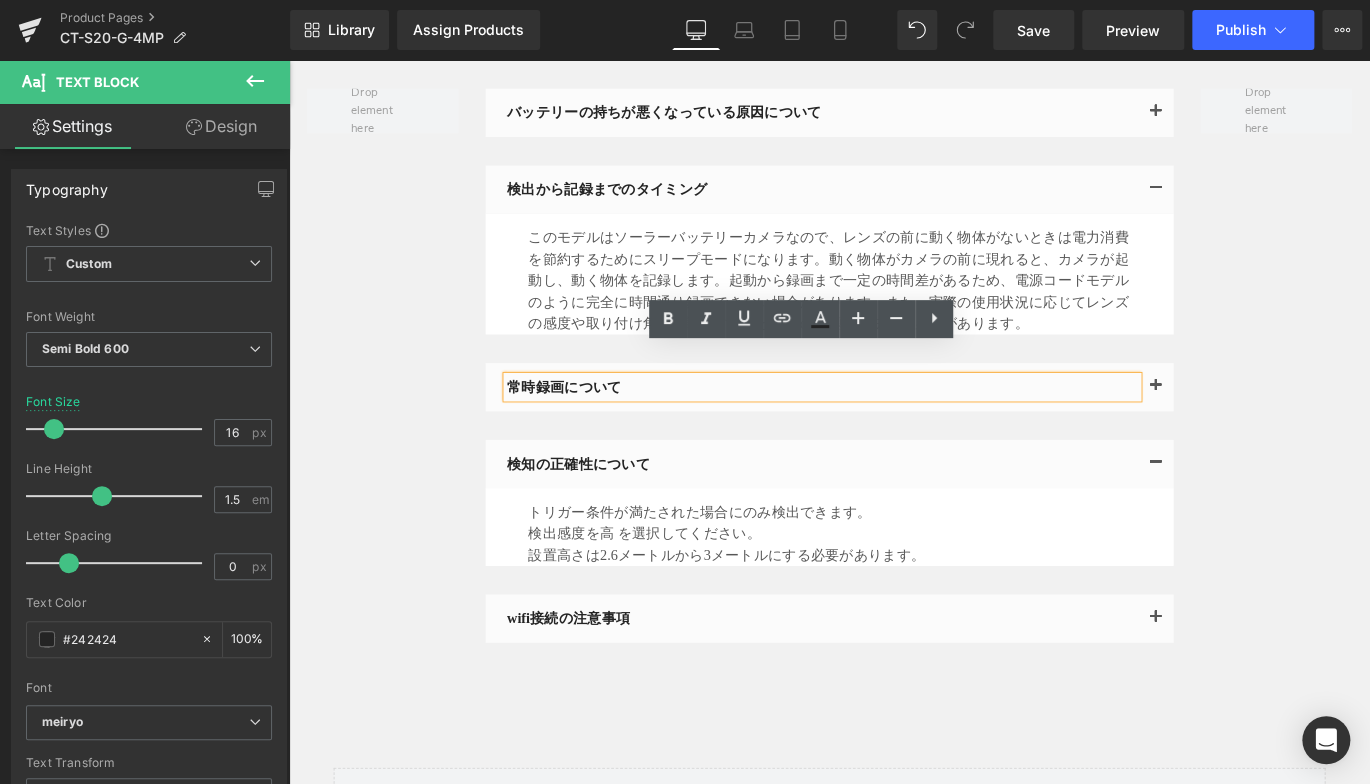 click at bounding box center [1259, 430] 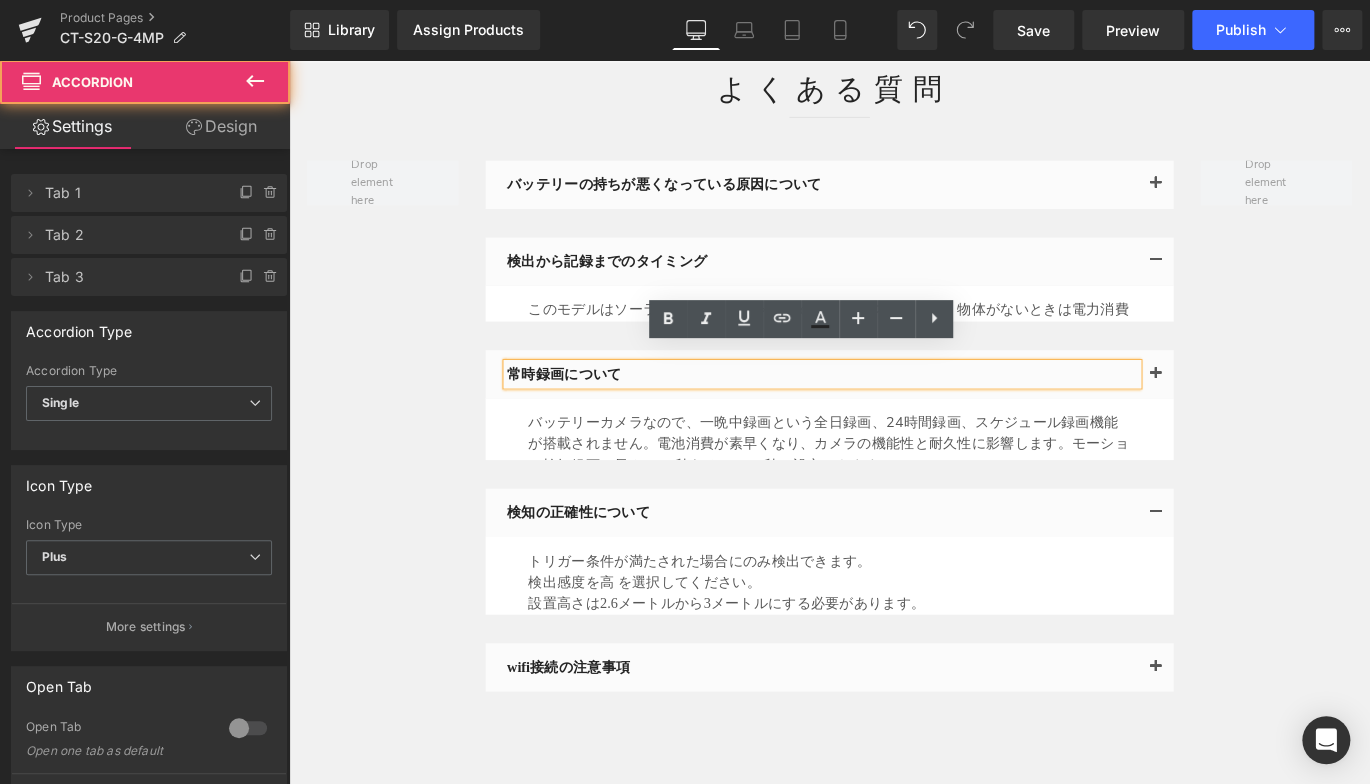 scroll, scrollTop: 6615, scrollLeft: 0, axis: vertical 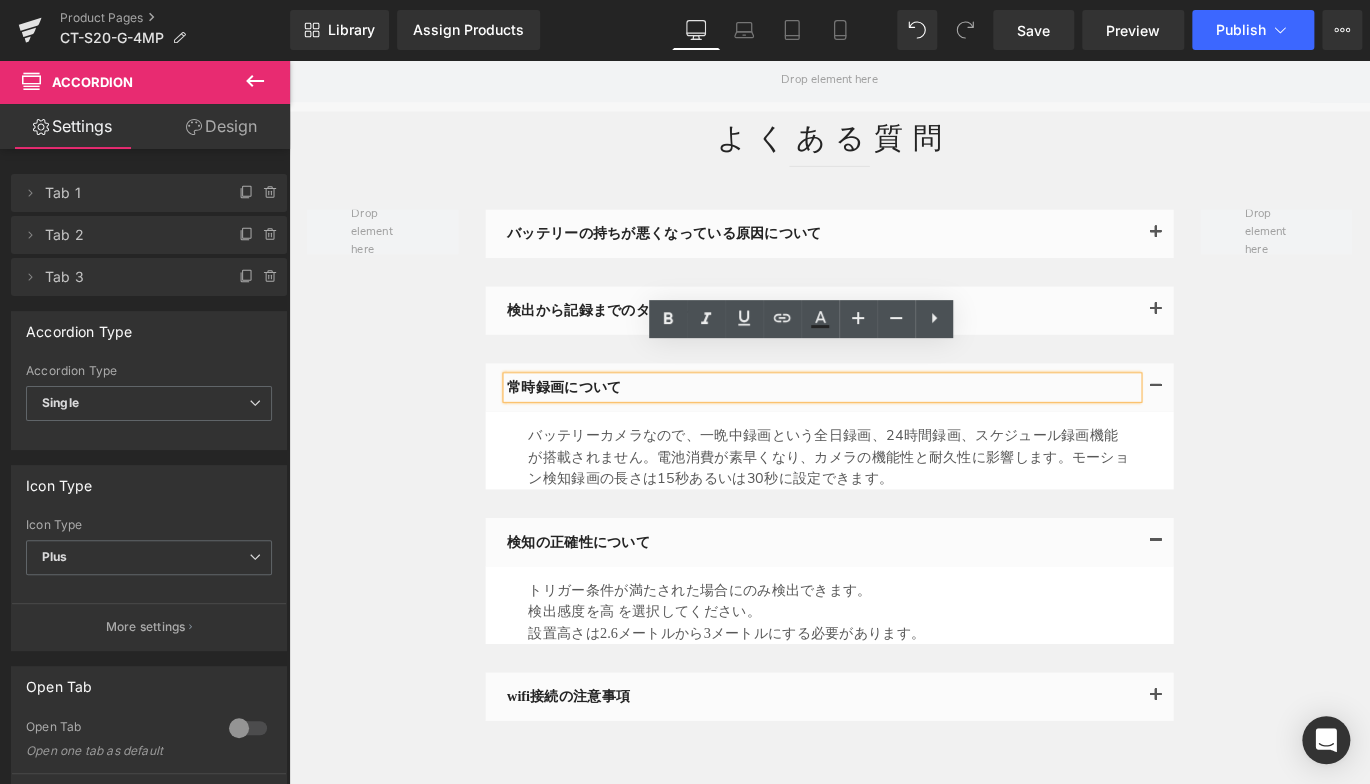 click on "バッテリーの持ちが悪くなっている原因について
Text Block
Text Block
検出から記録までのタイミング Text Block" at bounding box center [894, 520] 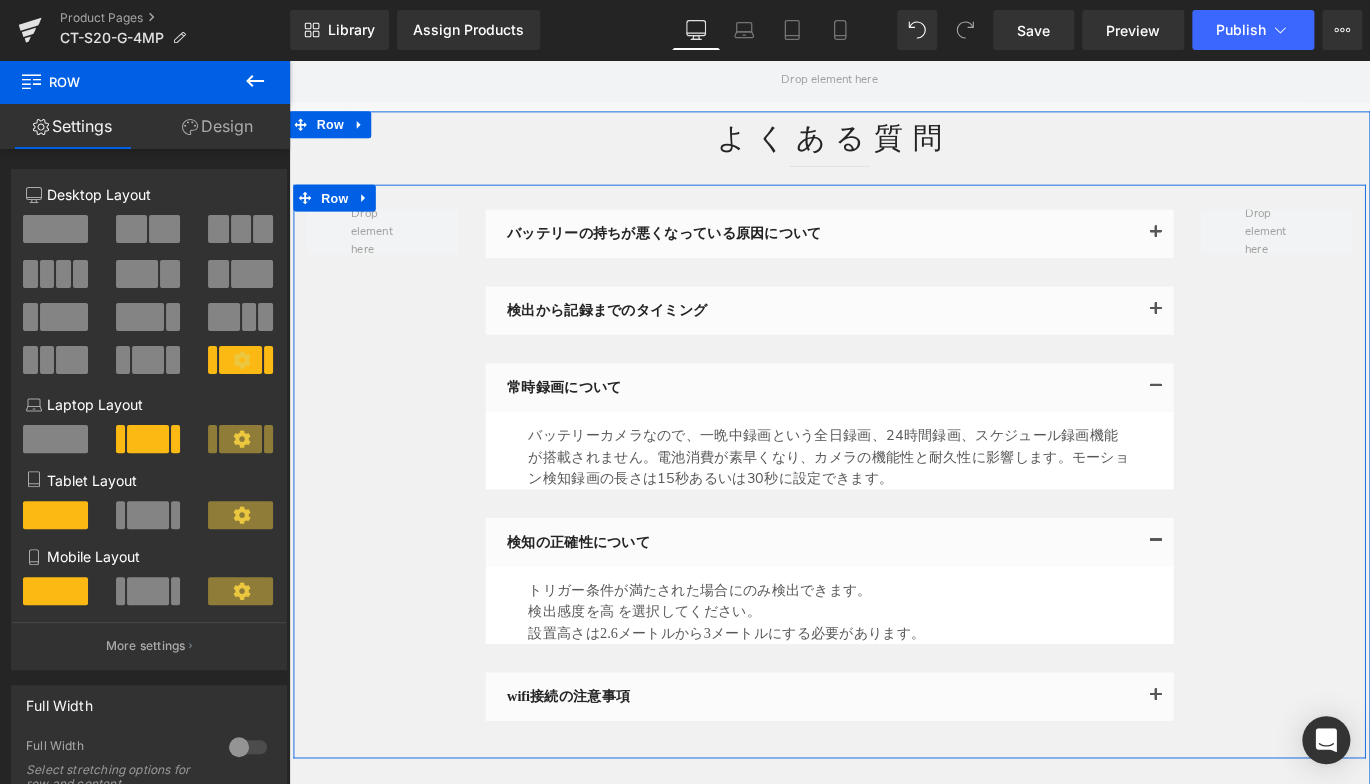 click on "バッテリーの持ちが悪くなっている原因について
Text Block
Text Block
検出から記録までのタイミング Text Block" at bounding box center (894, 520) 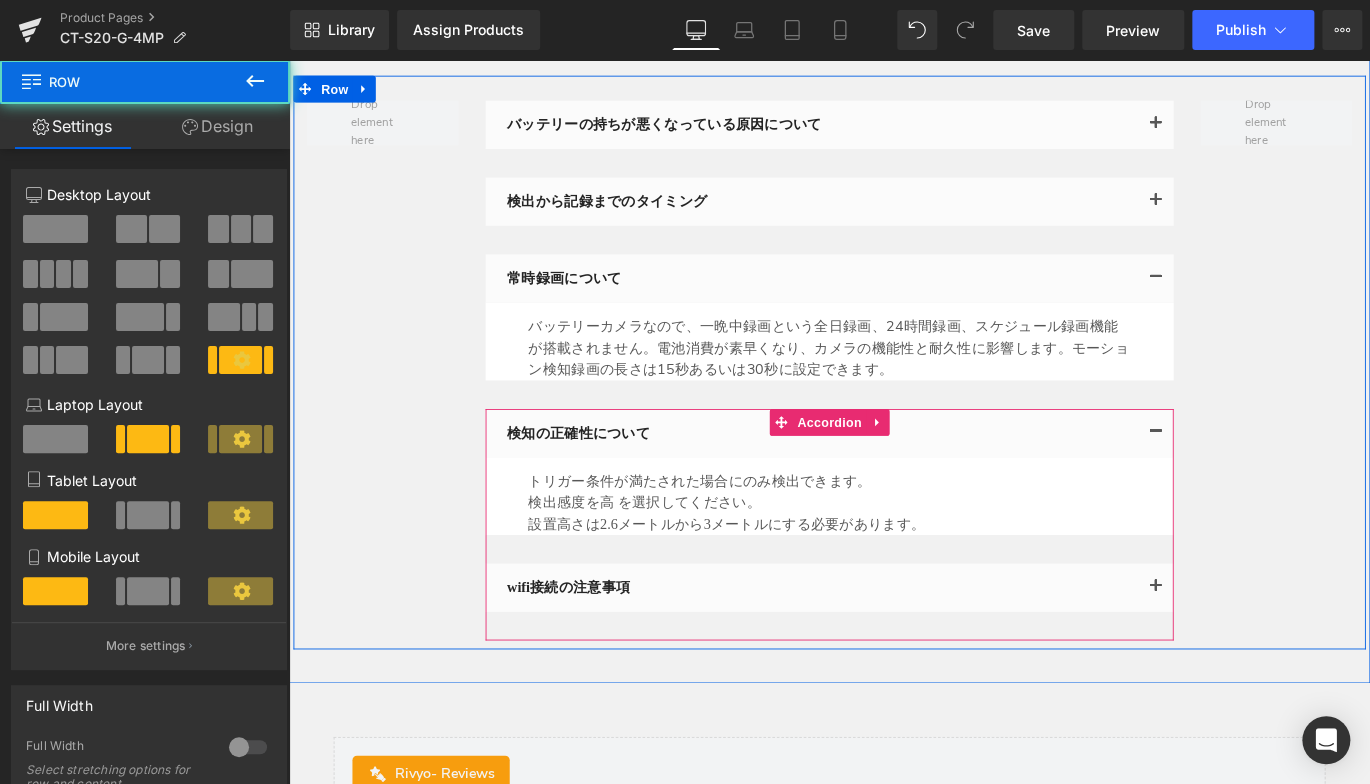 scroll, scrollTop: 6815, scrollLeft: 0, axis: vertical 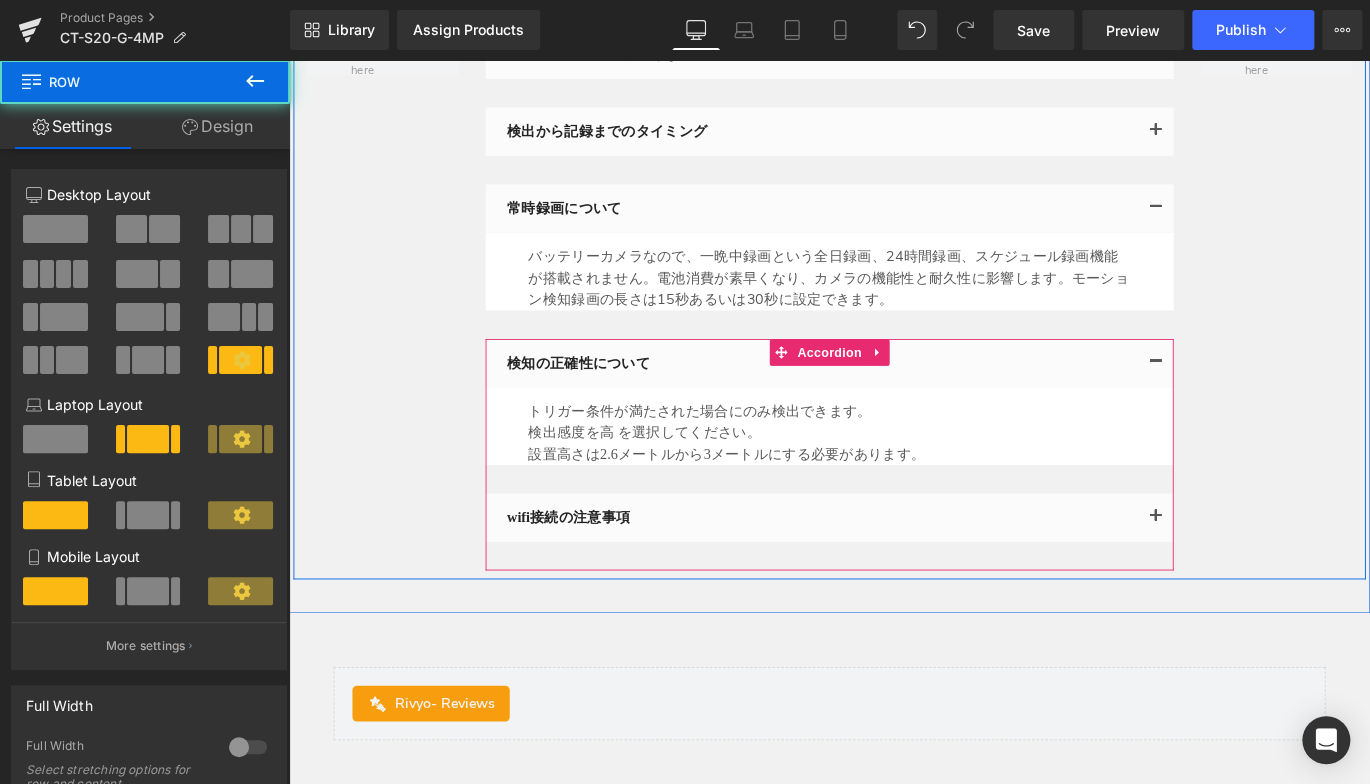 click on "wifi接続の注意事項" at bounding box center (886, 572) 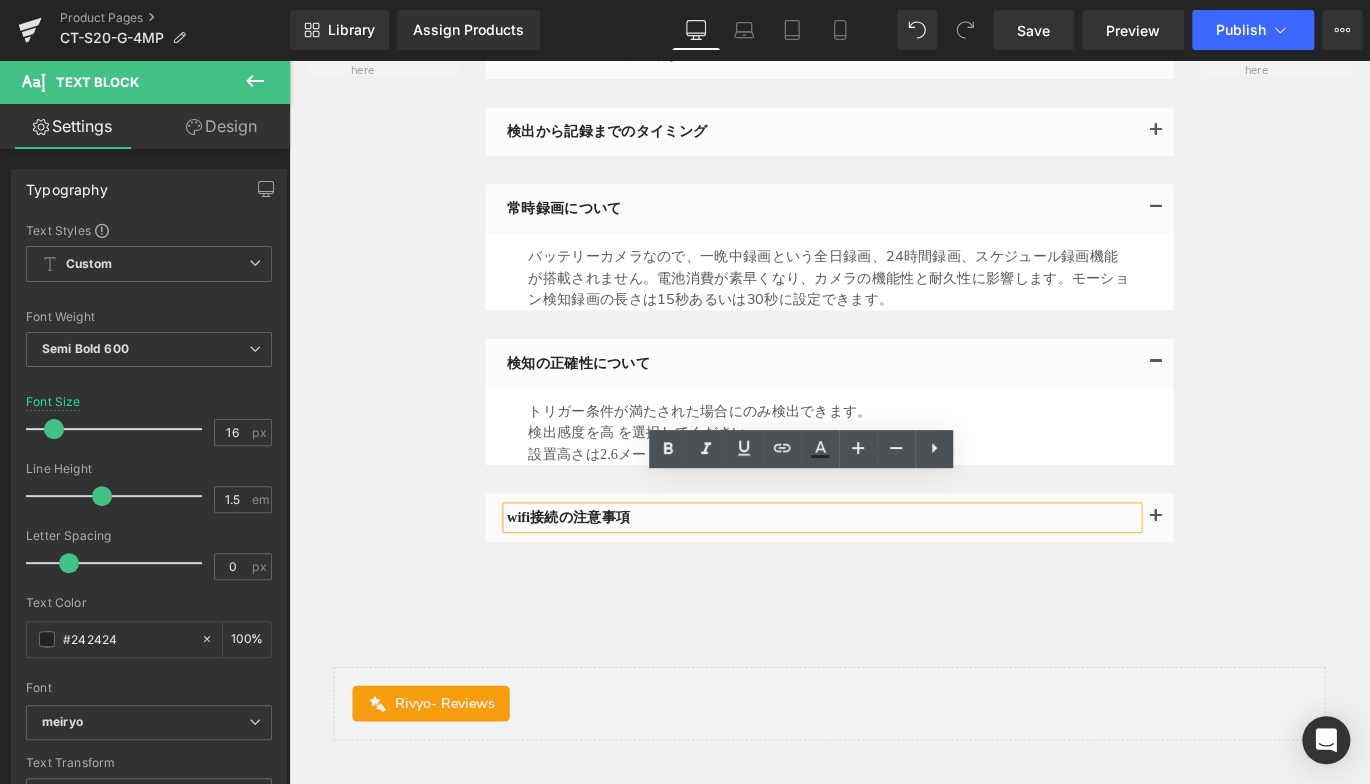 click at bounding box center [1259, 572] 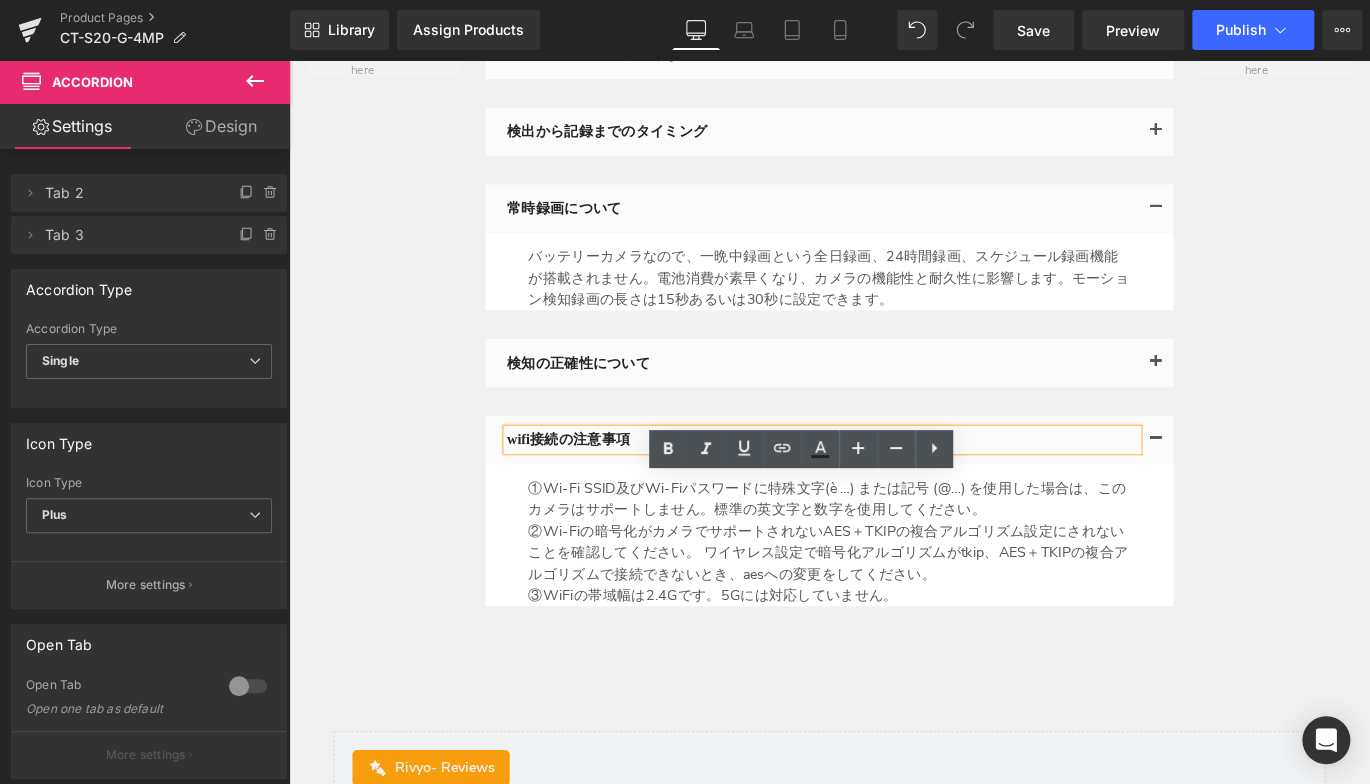 click on "バッテリーの持ちが悪くなっている原因について
Text Block
Text Block
検出から記録までのタイミング Text Block" at bounding box center [894, 356] 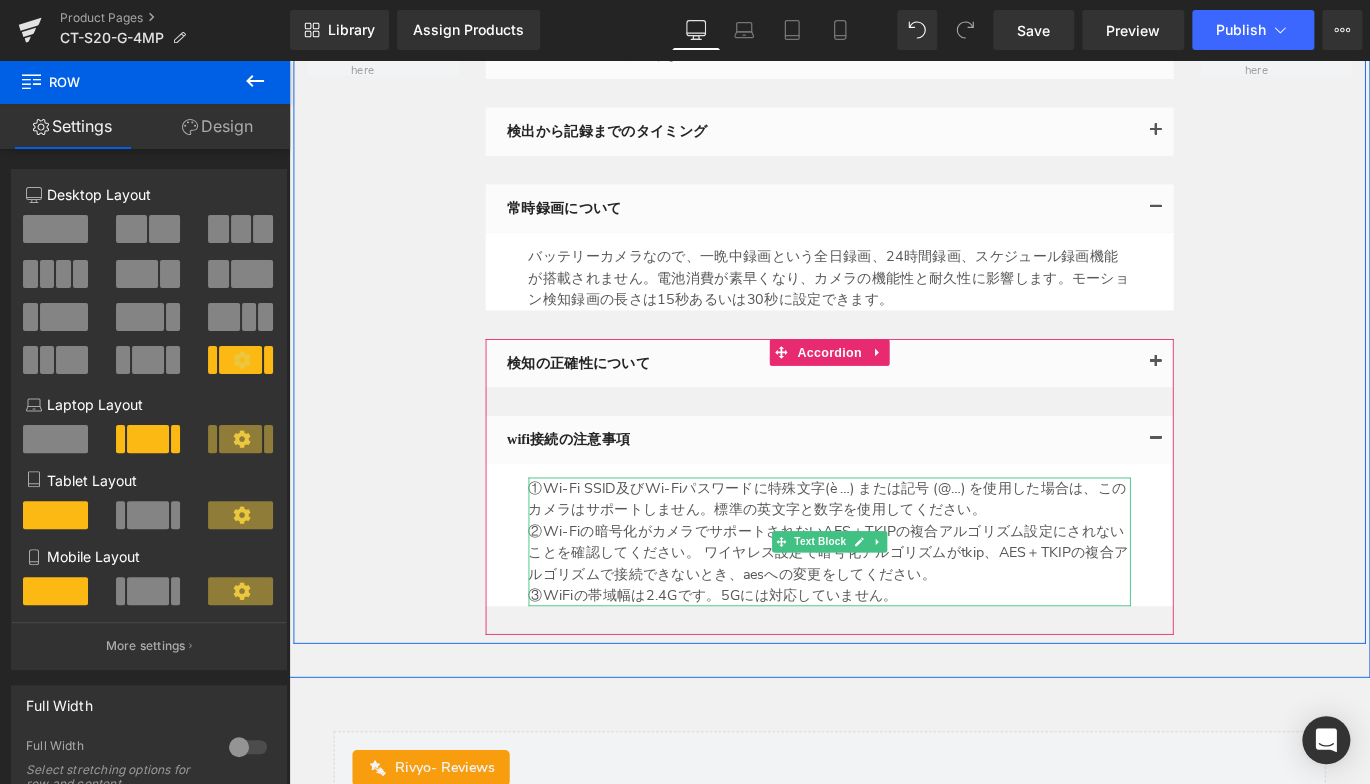 click at bounding box center [559, 599] 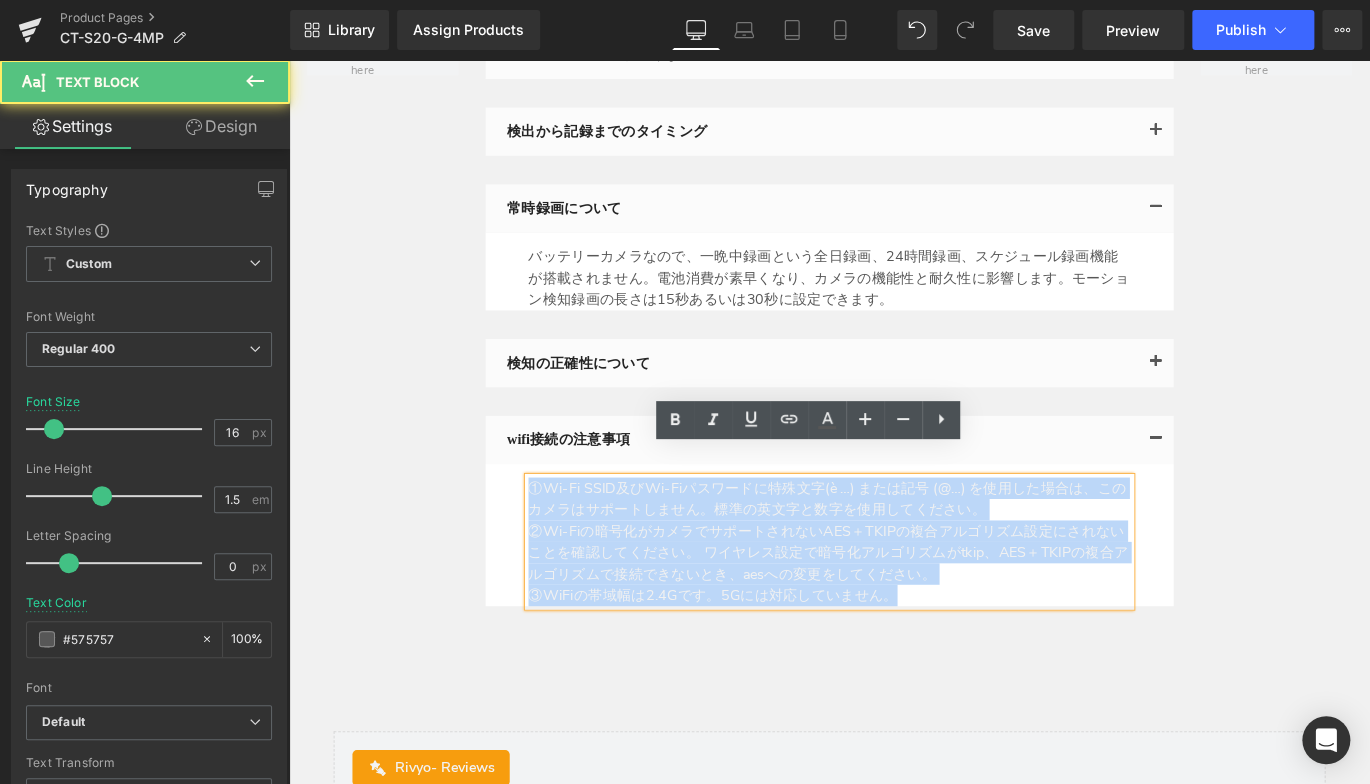 drag, startPoint x: 556, startPoint y: 508, endPoint x: 990, endPoint y: 612, distance: 446.2869 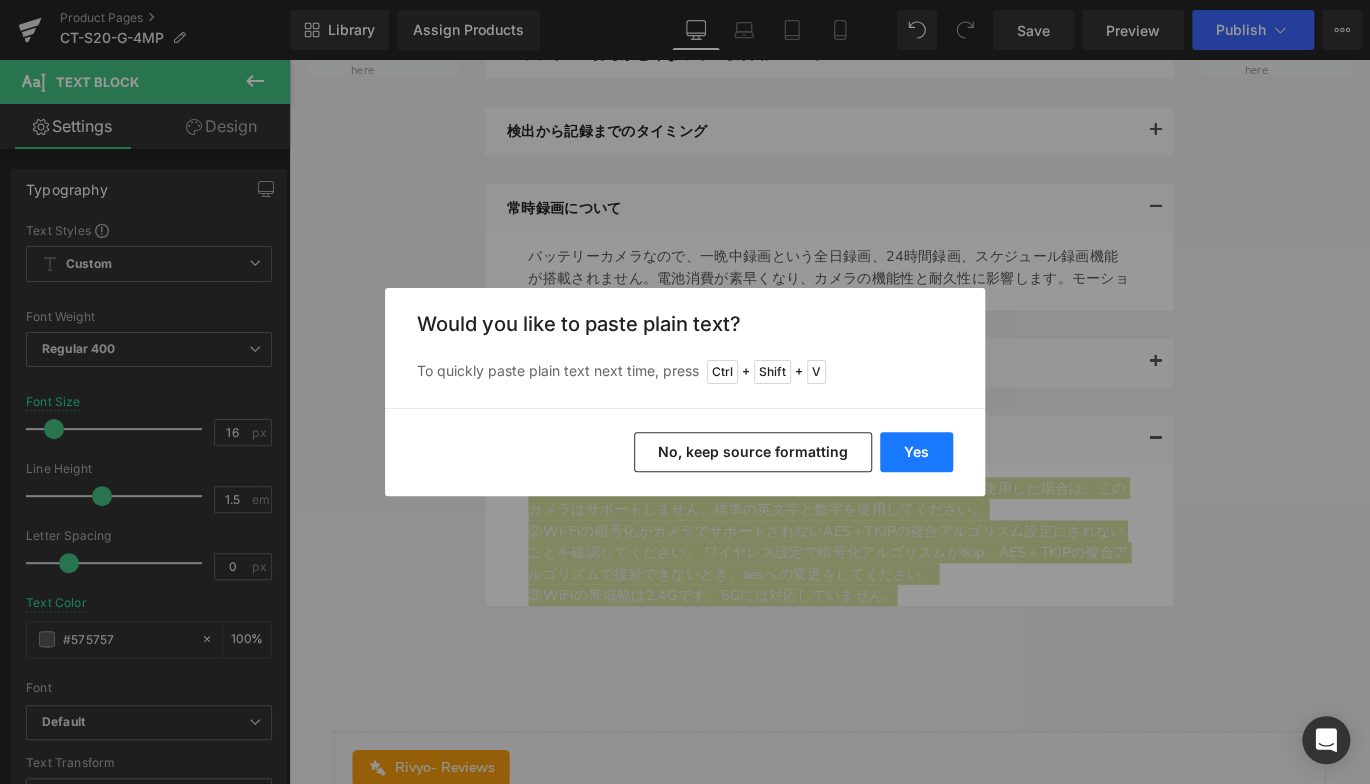 click on "Yes" at bounding box center (916, 452) 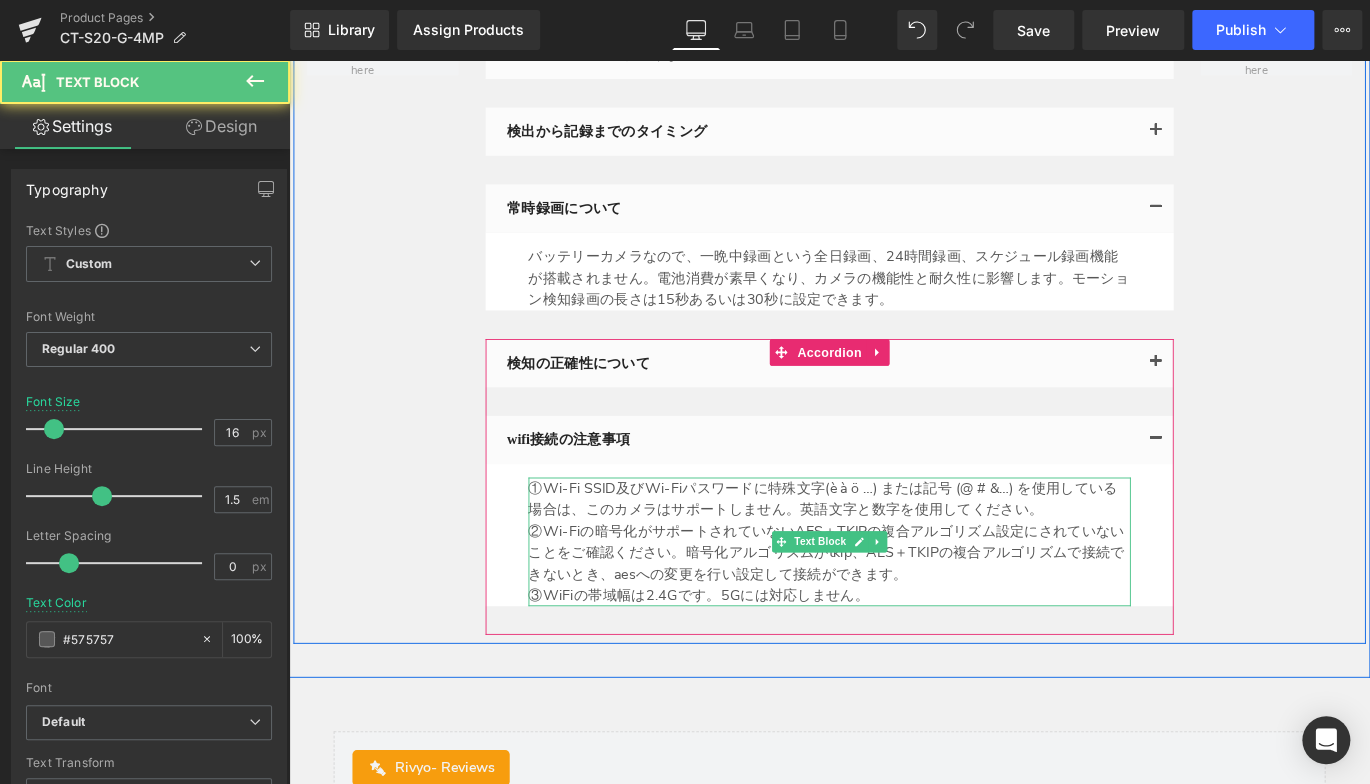 click on "②Wi-Fiの暗号化がサポートされていないAES＋TKIPの複合アルゴリズム設定にされていないことをご確認ください。暗号化アルゴリズムがtkip、AES＋TKIPの複合アルゴリズムで接続できないとき、aesへの変更を行い設定して接続ができます。" at bounding box center [894, 611] 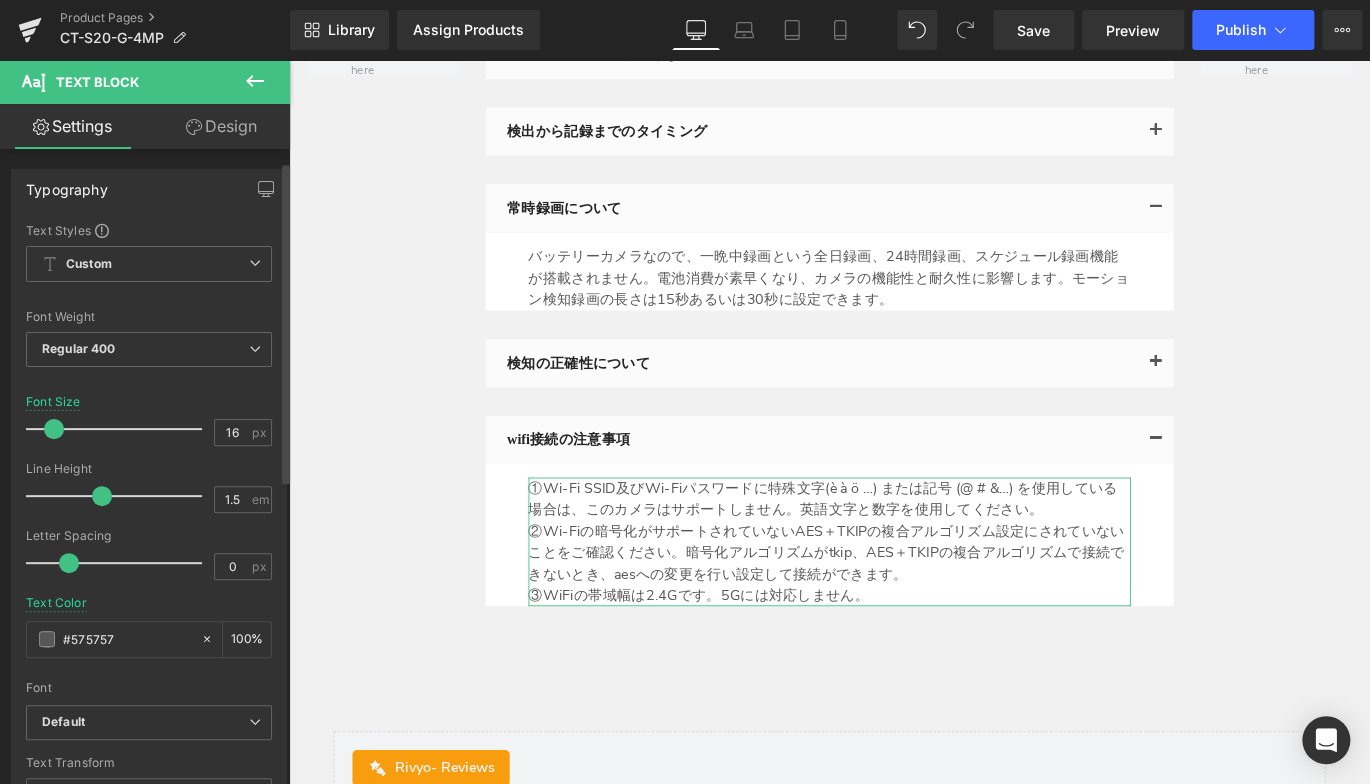 scroll, scrollTop: 100, scrollLeft: 0, axis: vertical 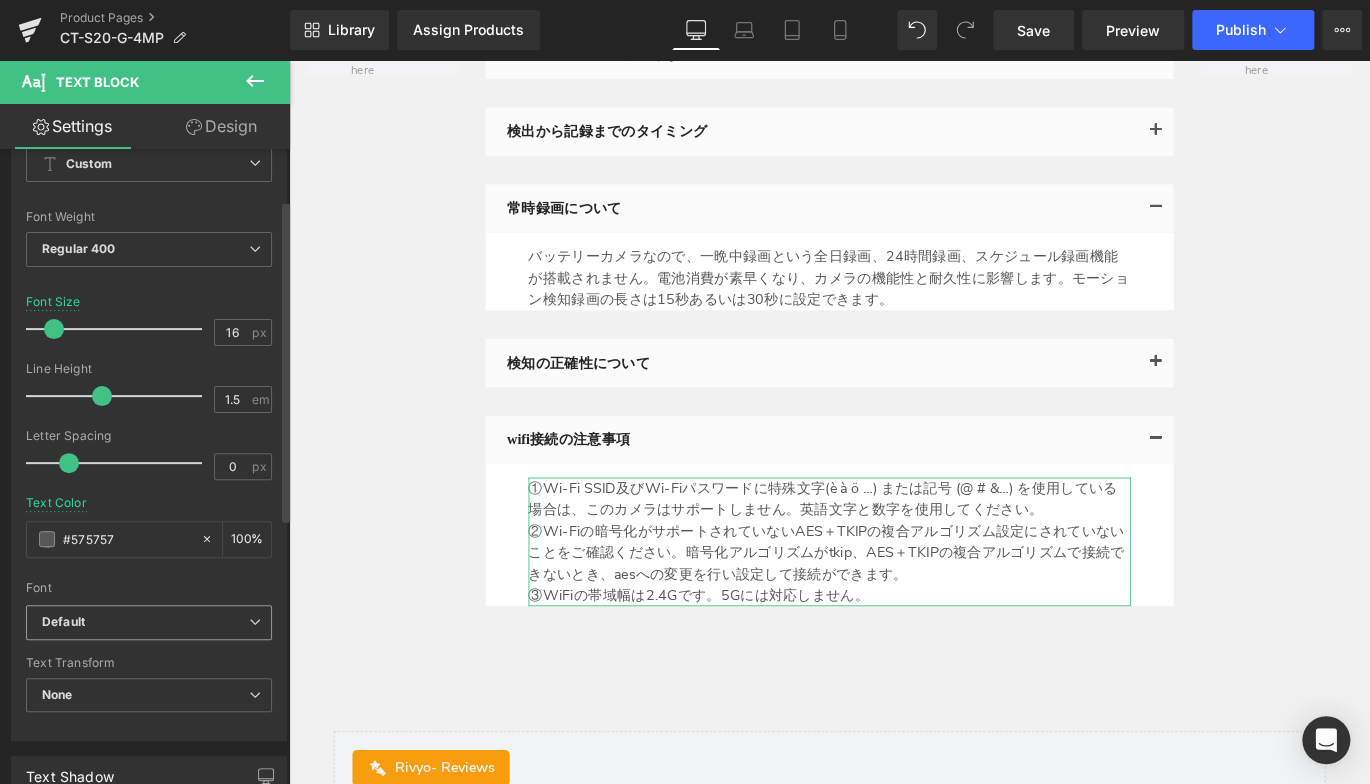 click on "Default" at bounding box center (149, 622) 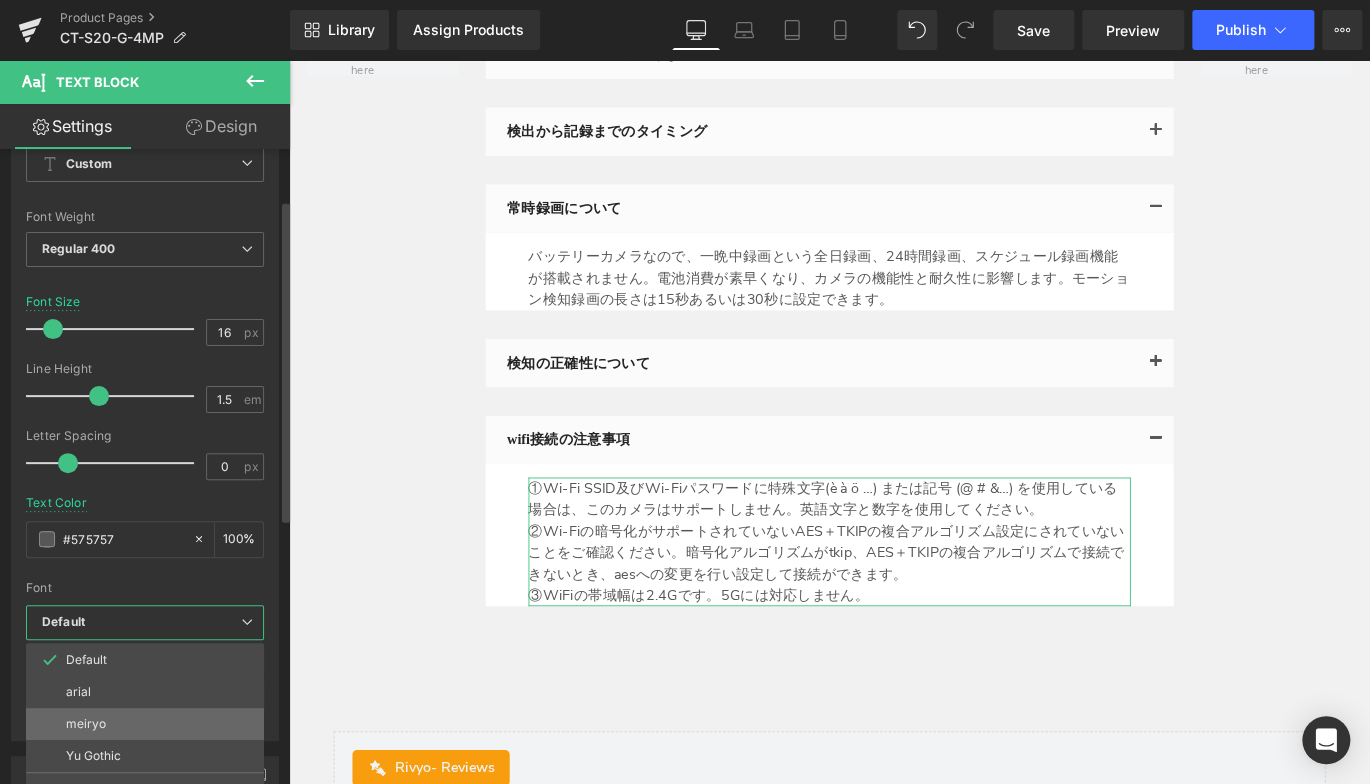 click on "meiryo" at bounding box center [145, 724] 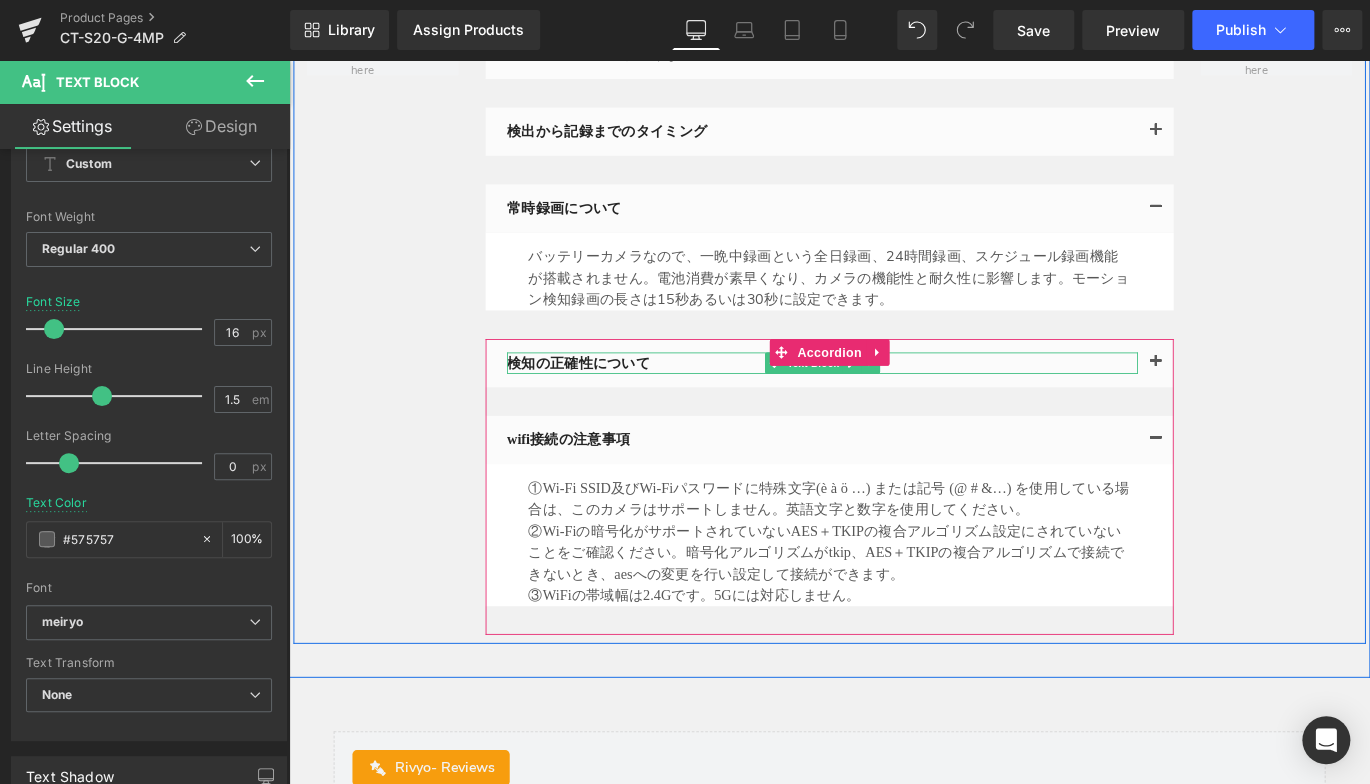click on "検知の正確性について" at bounding box center [886, 399] 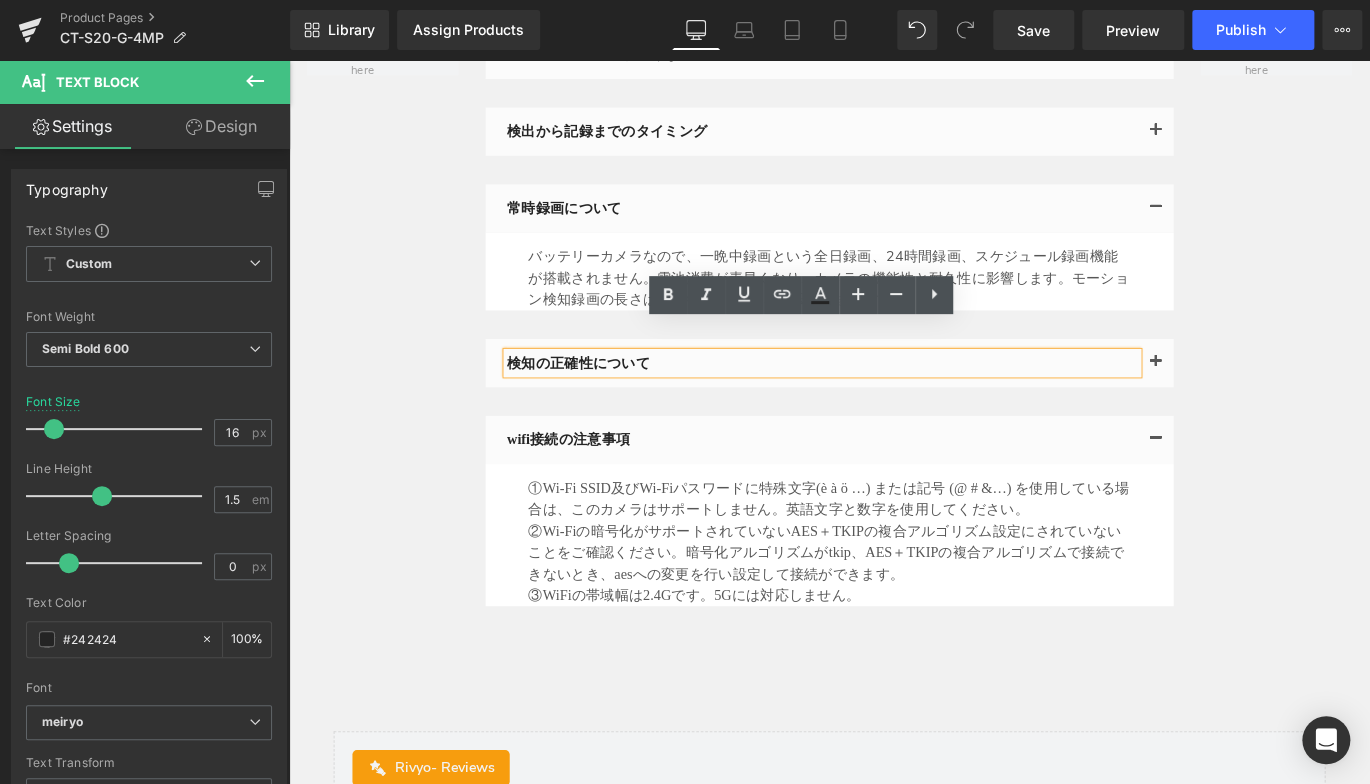 click on "バッテリーの持ちが悪くなっている原因について
Text Block
Text Block
検出から記録までのタイミング Text Block" at bounding box center (894, 356) 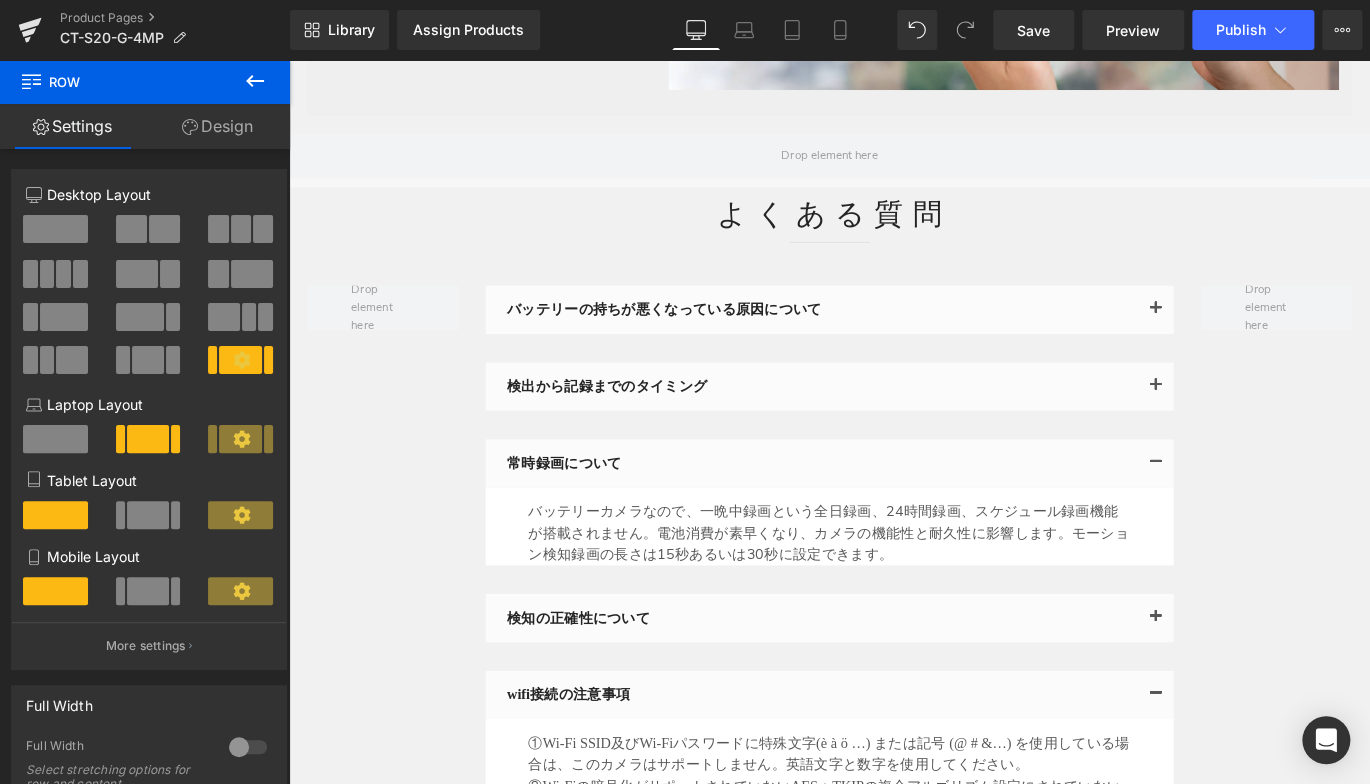 scroll, scrollTop: 6515, scrollLeft: 0, axis: vertical 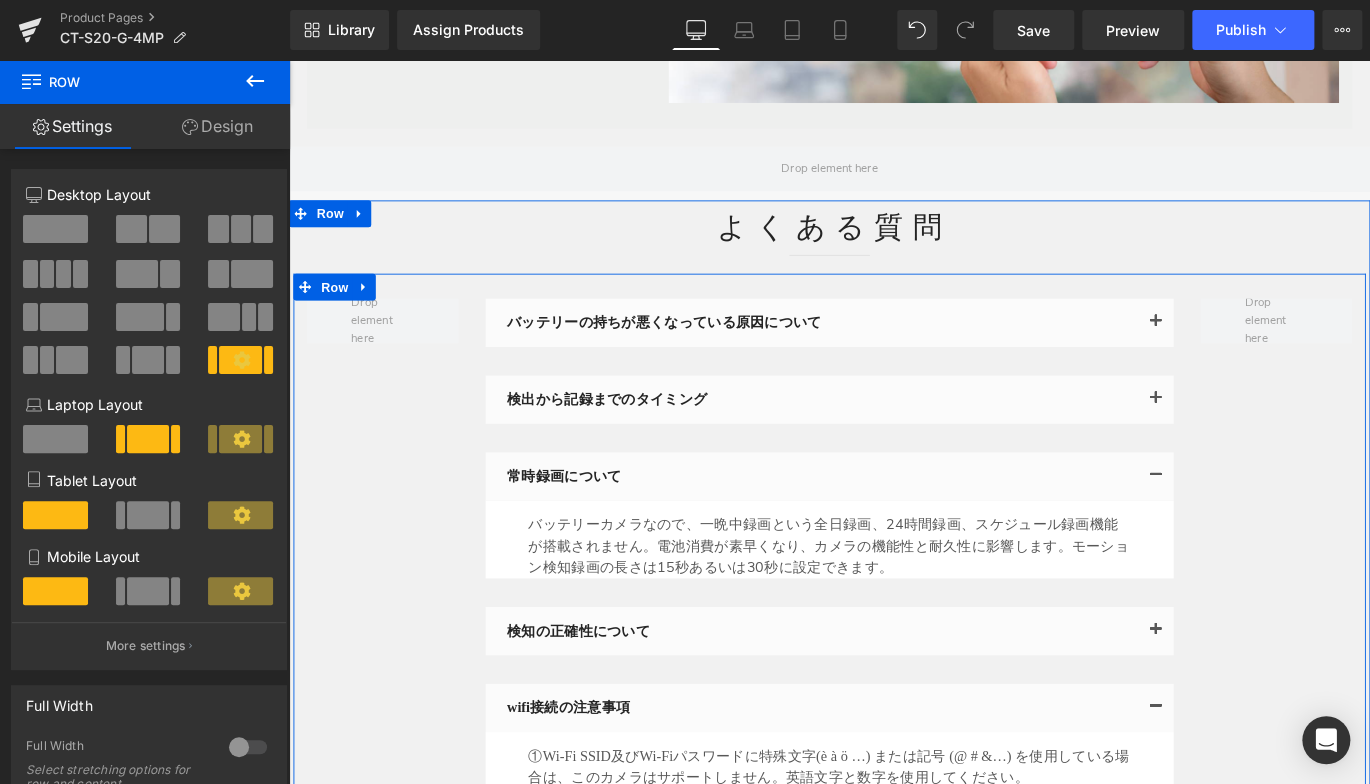 click on "バッテリーの持ちが悪くなっている原因について
Text Block
Text Block
検出から記録までのタイミング Text Block" at bounding box center (894, 656) 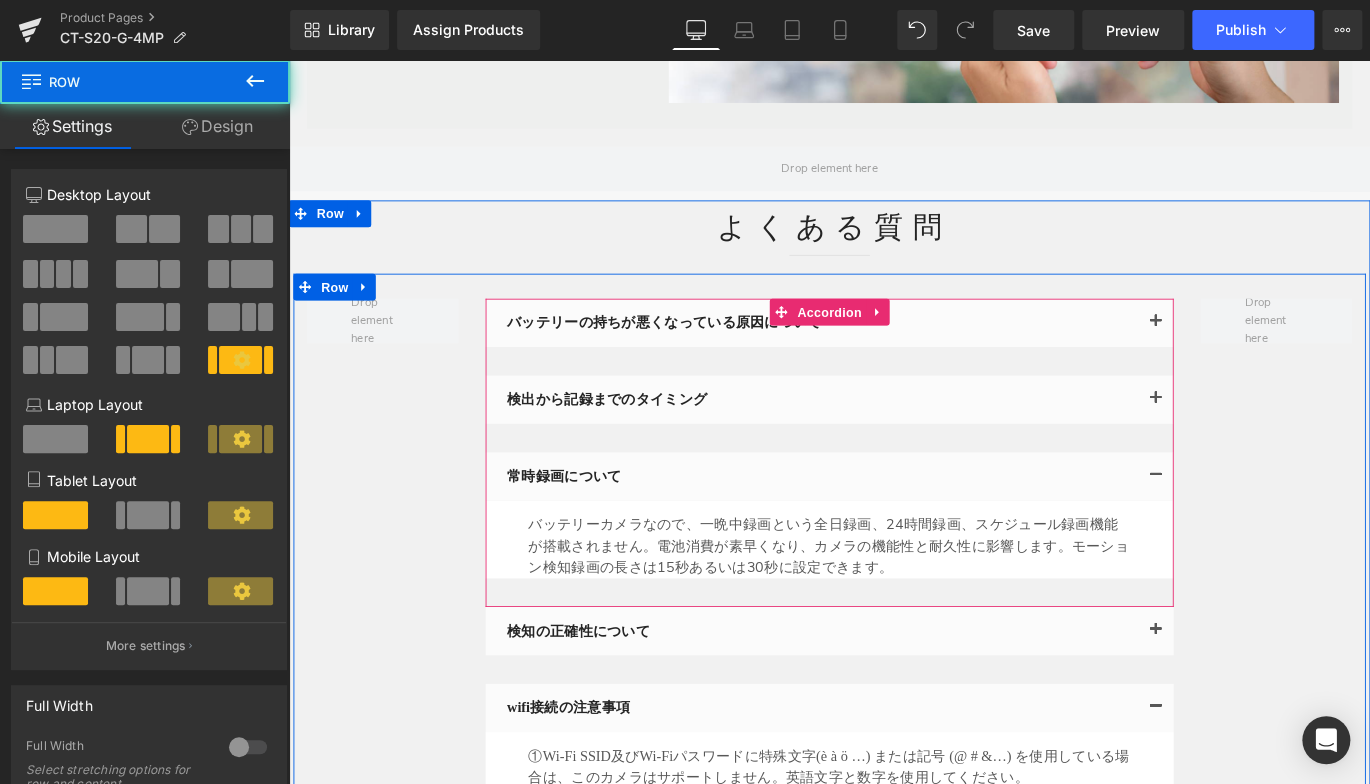 click at bounding box center [289, 60] 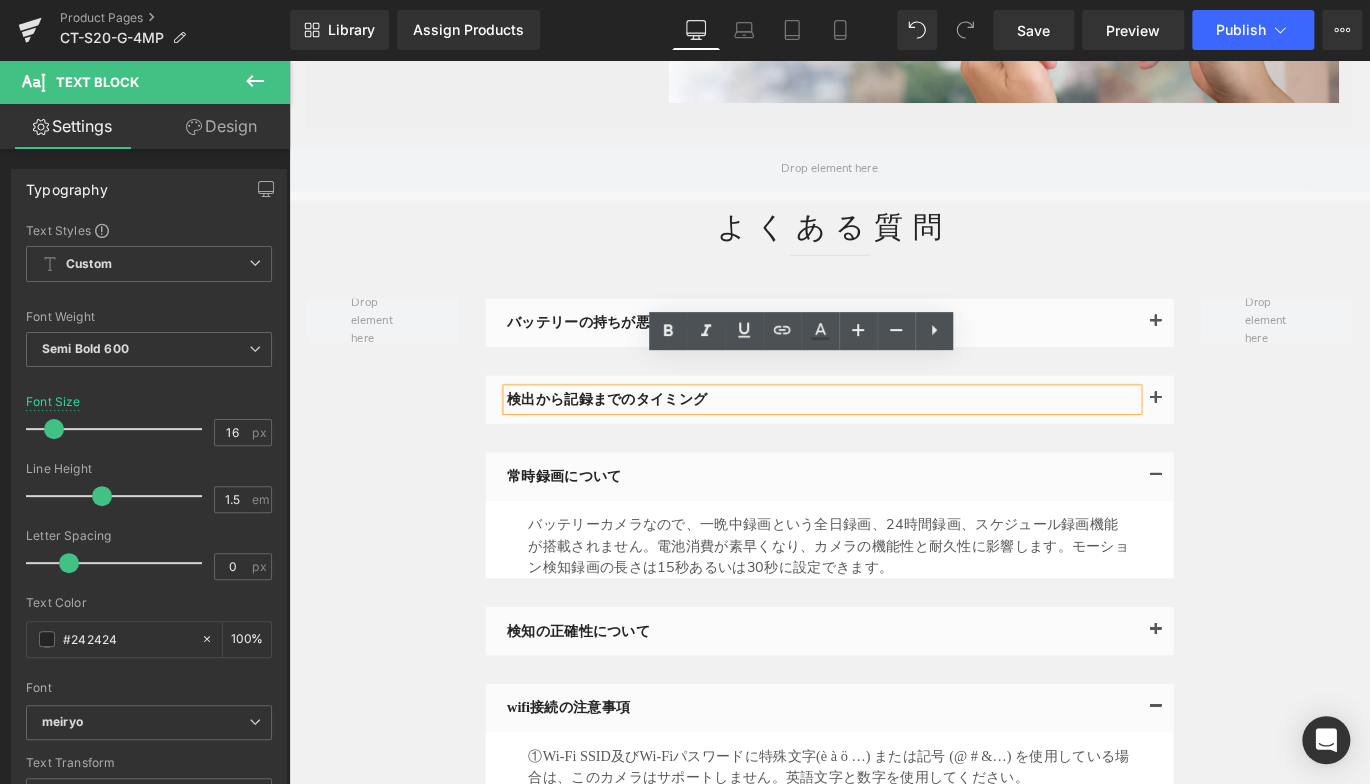 drag, startPoint x: 330, startPoint y: 405, endPoint x: 543, endPoint y: 350, distance: 219.98636 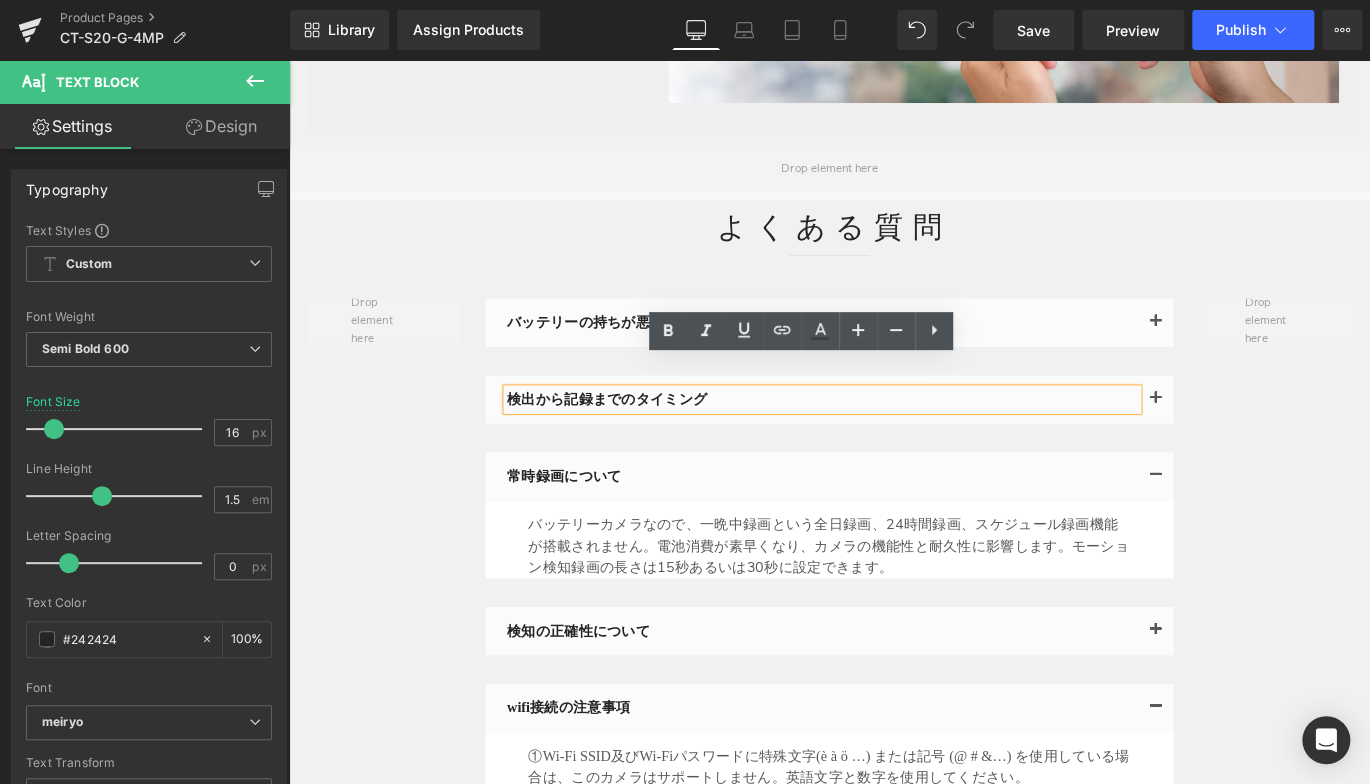 click on "バッテリーの持ちが悪くなっている原因について
Text Block
Text Block
検出から記録までのタイミング Text Block" at bounding box center [894, 656] 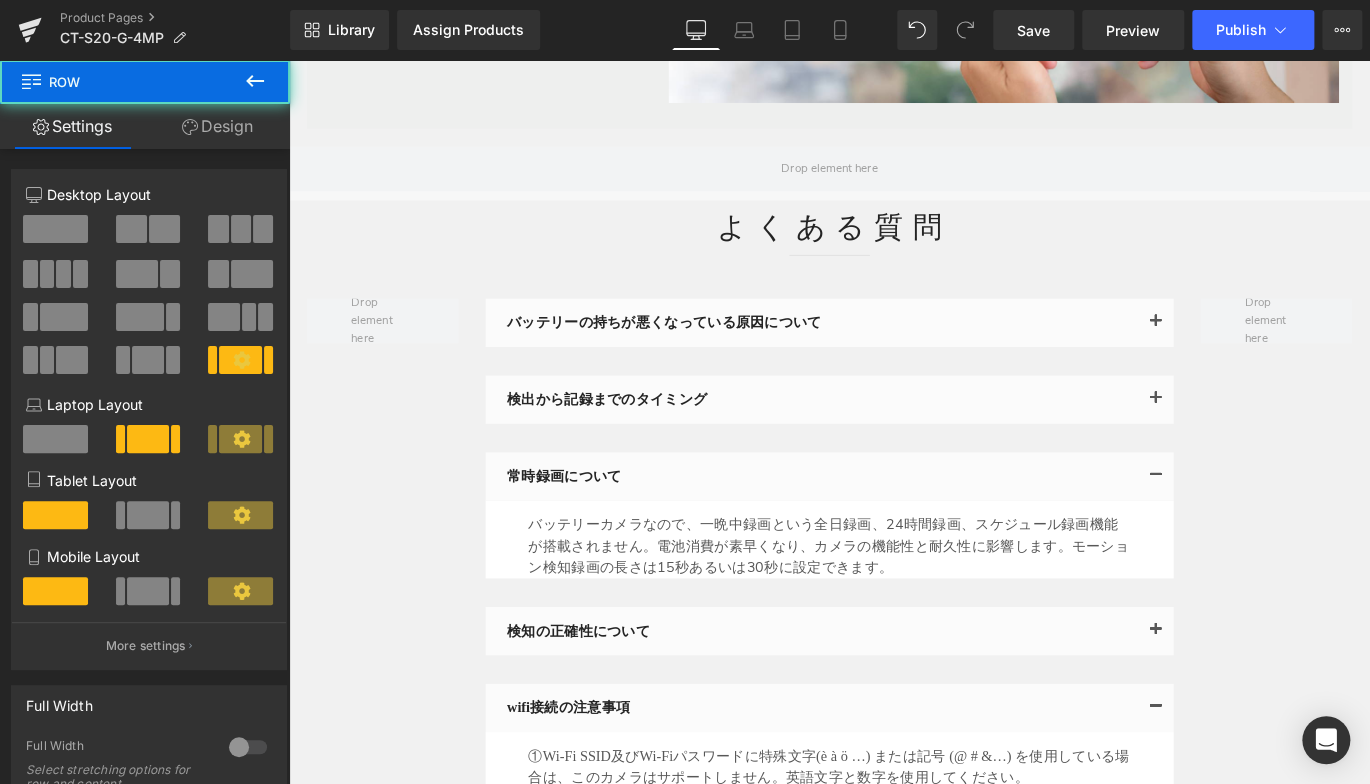 click on "検出から記録までのタイミング" at bounding box center (886, 440) 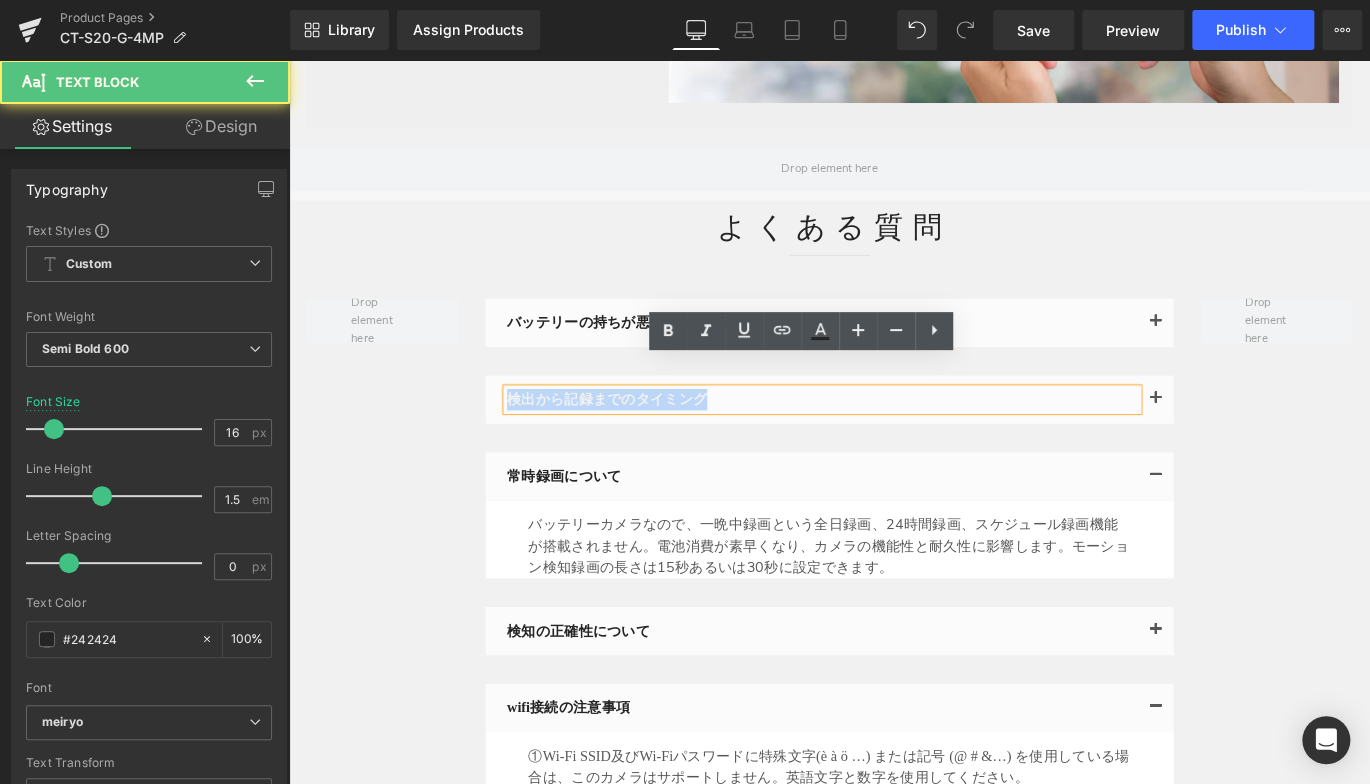 drag, startPoint x: 539, startPoint y: 401, endPoint x: 386, endPoint y: 404, distance: 153.0294 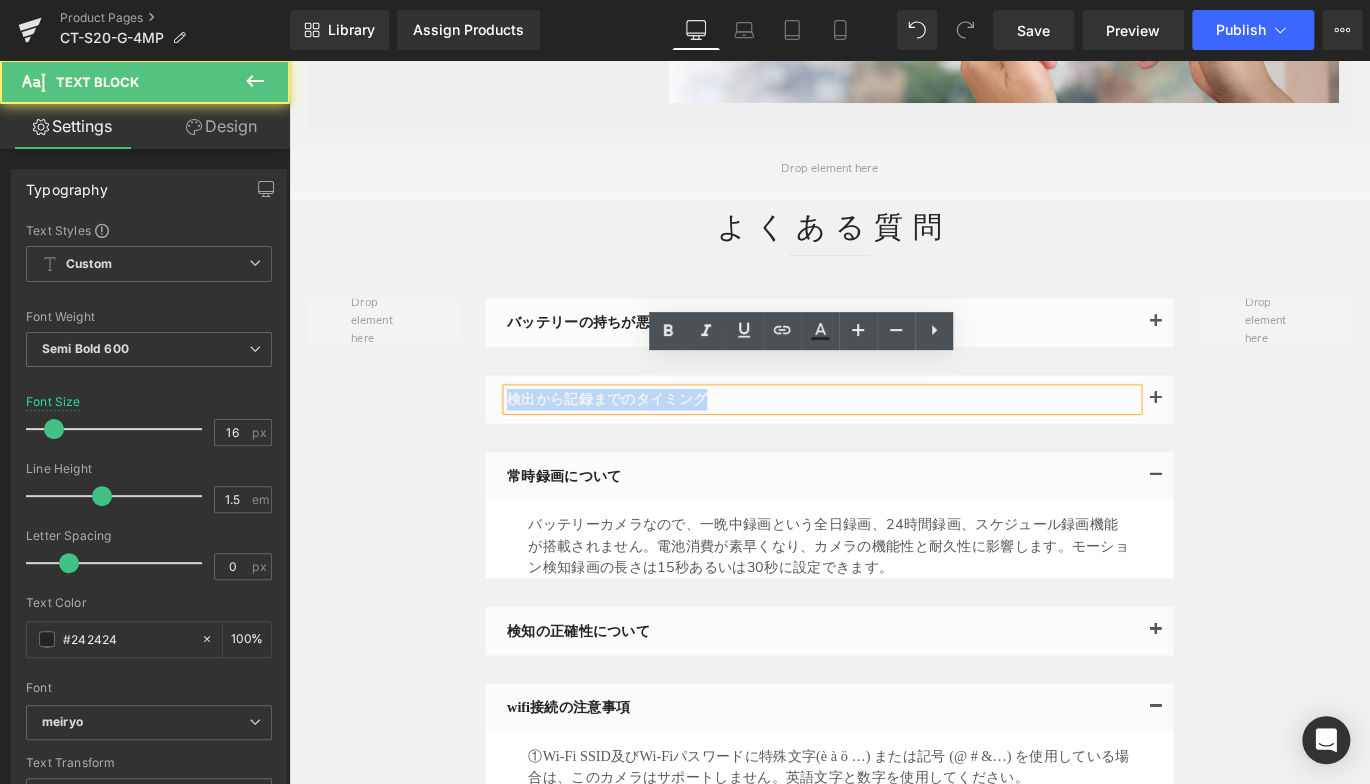 click on "バッテリーの持ちが悪くなっている原因について
Text Block
Text Block
検出から記録までのタイミング Text Block" at bounding box center (894, 656) 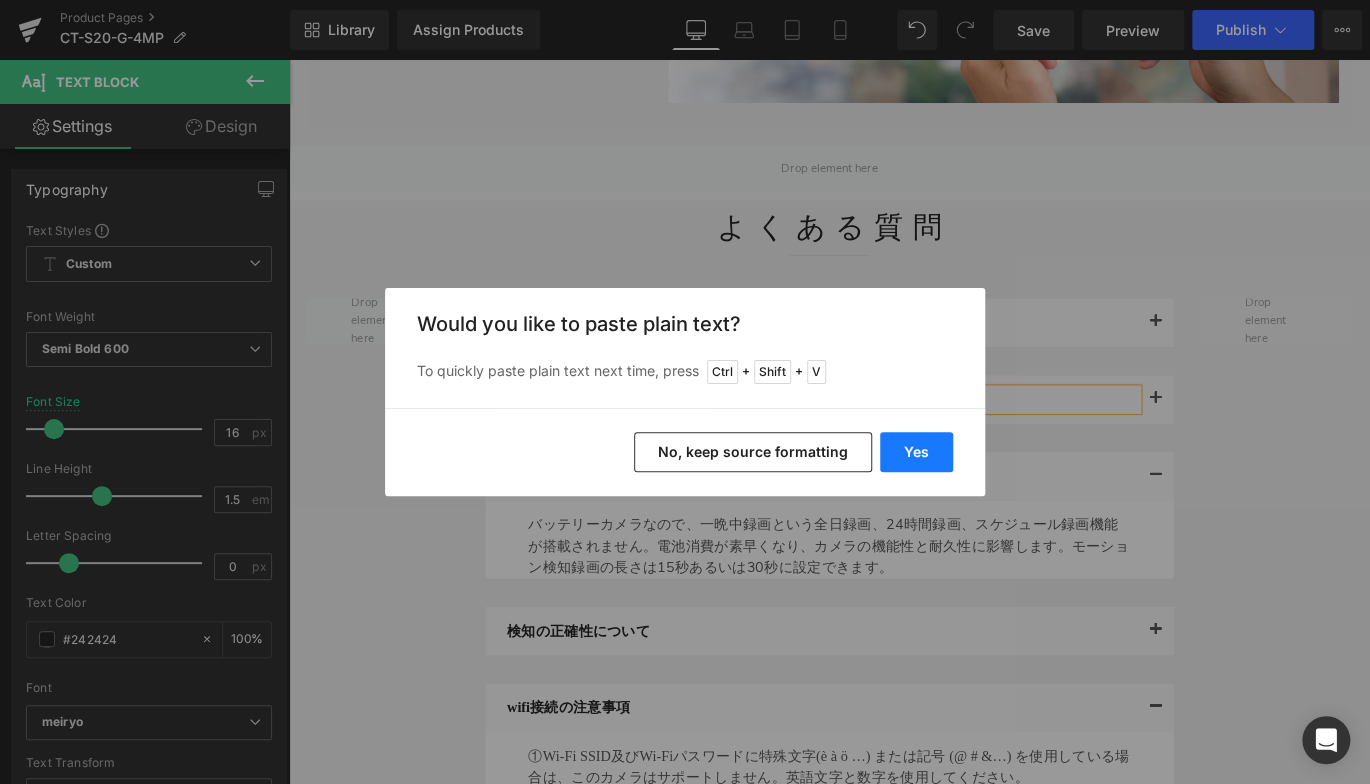click on "Yes" at bounding box center (916, 452) 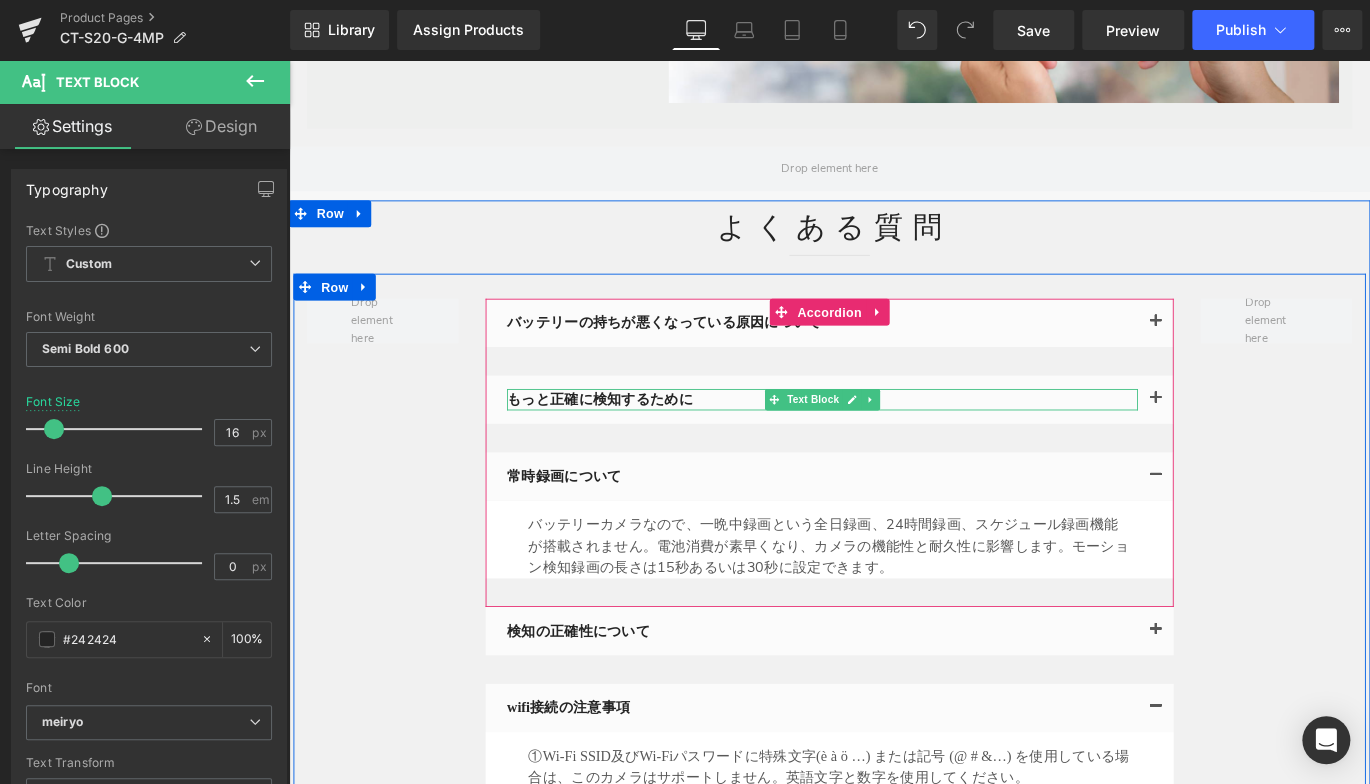 click on "もっと正確に検知するために" at bounding box center (886, 440) 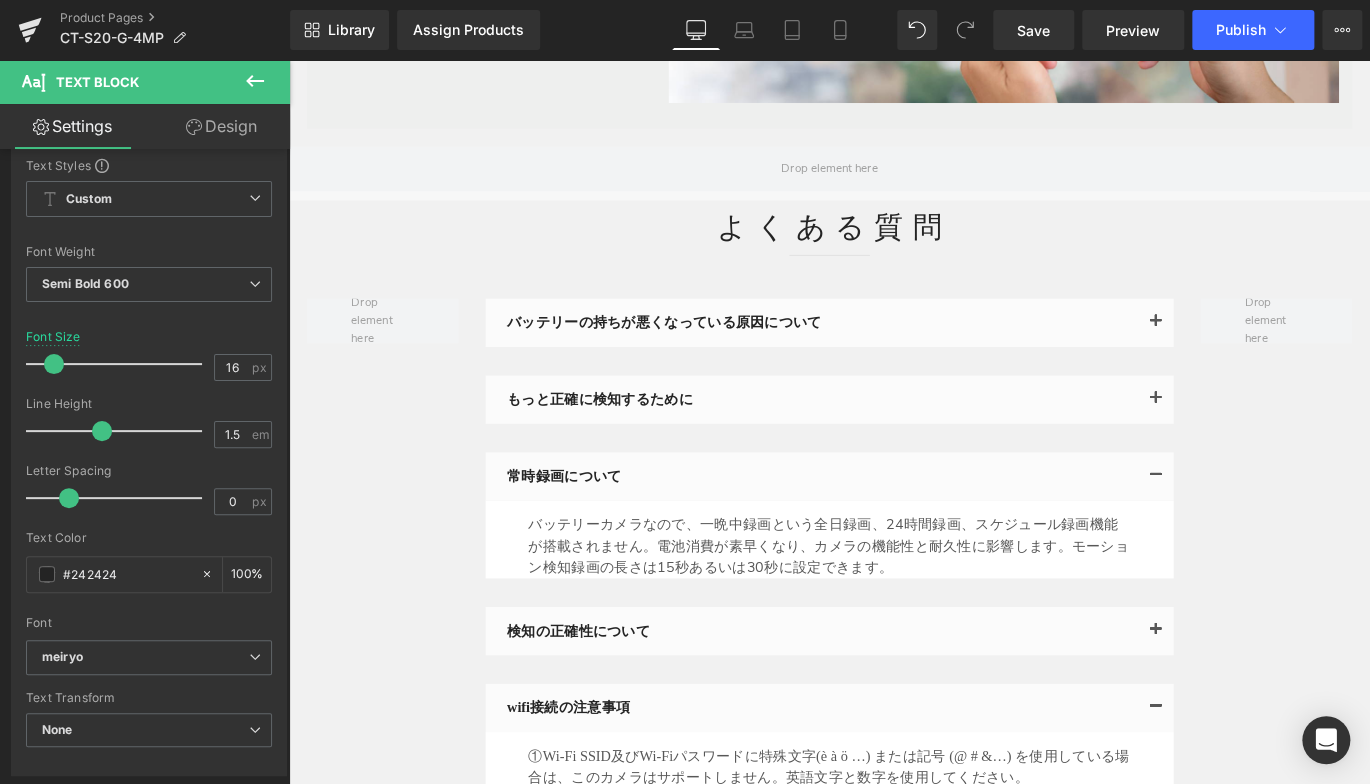 scroll, scrollTop: 100, scrollLeft: 0, axis: vertical 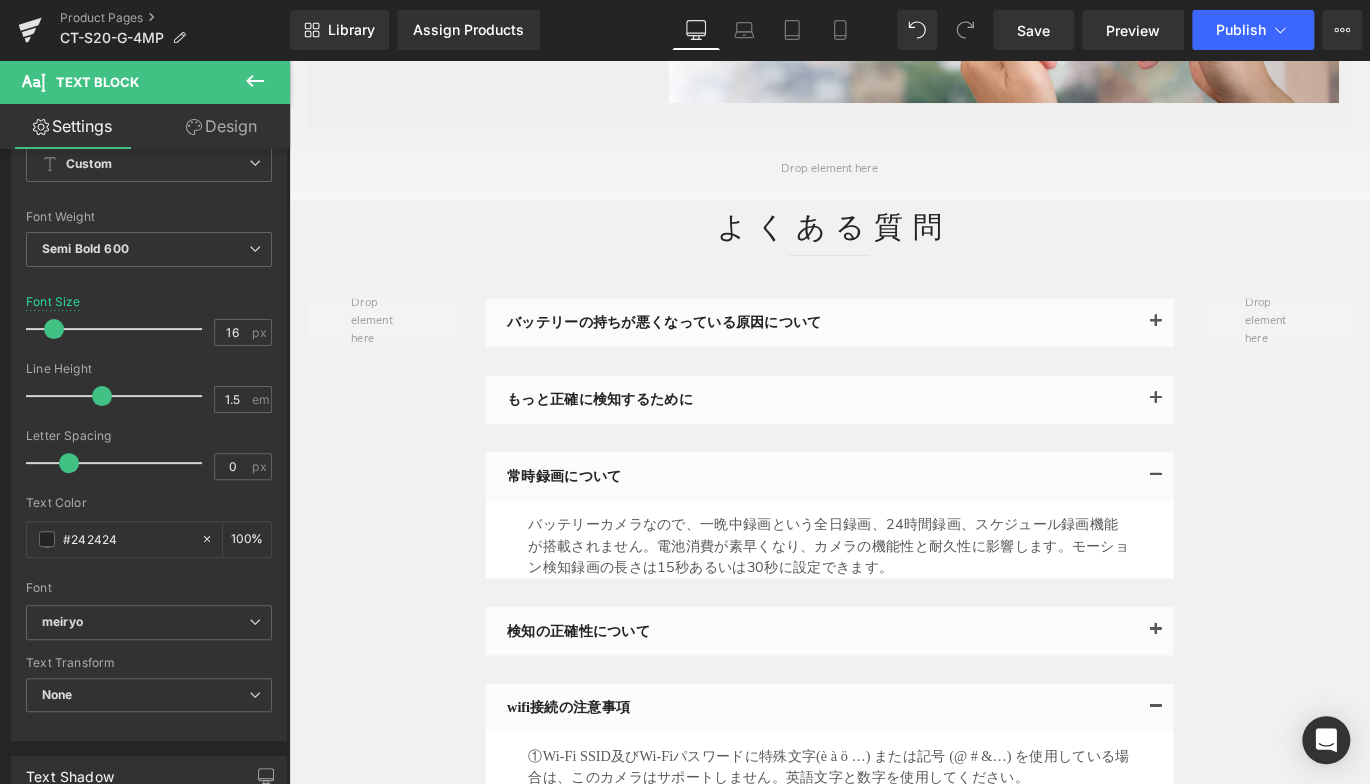 drag, startPoint x: 360, startPoint y: 475, endPoint x: 548, endPoint y: 440, distance: 191.23022 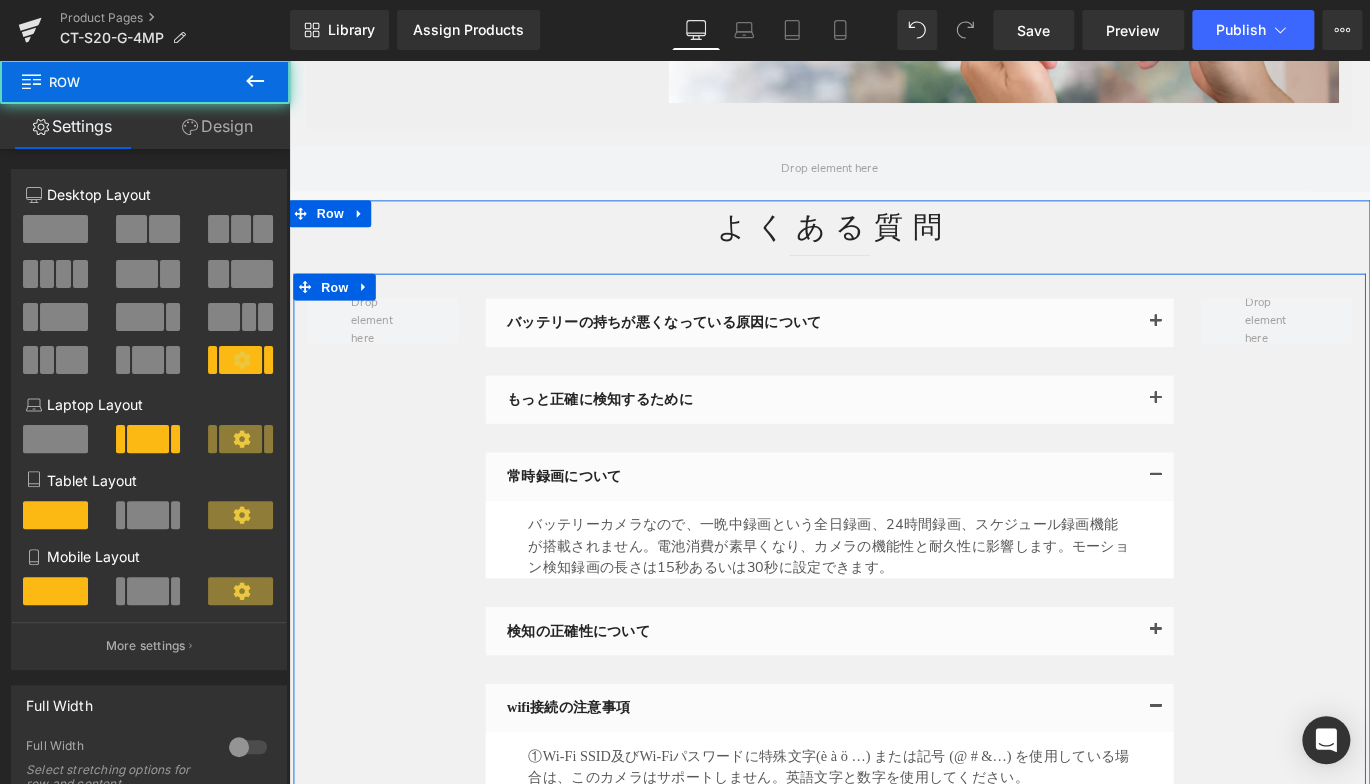 drag, startPoint x: 587, startPoint y: 416, endPoint x: 1264, endPoint y: 388, distance: 677.5788 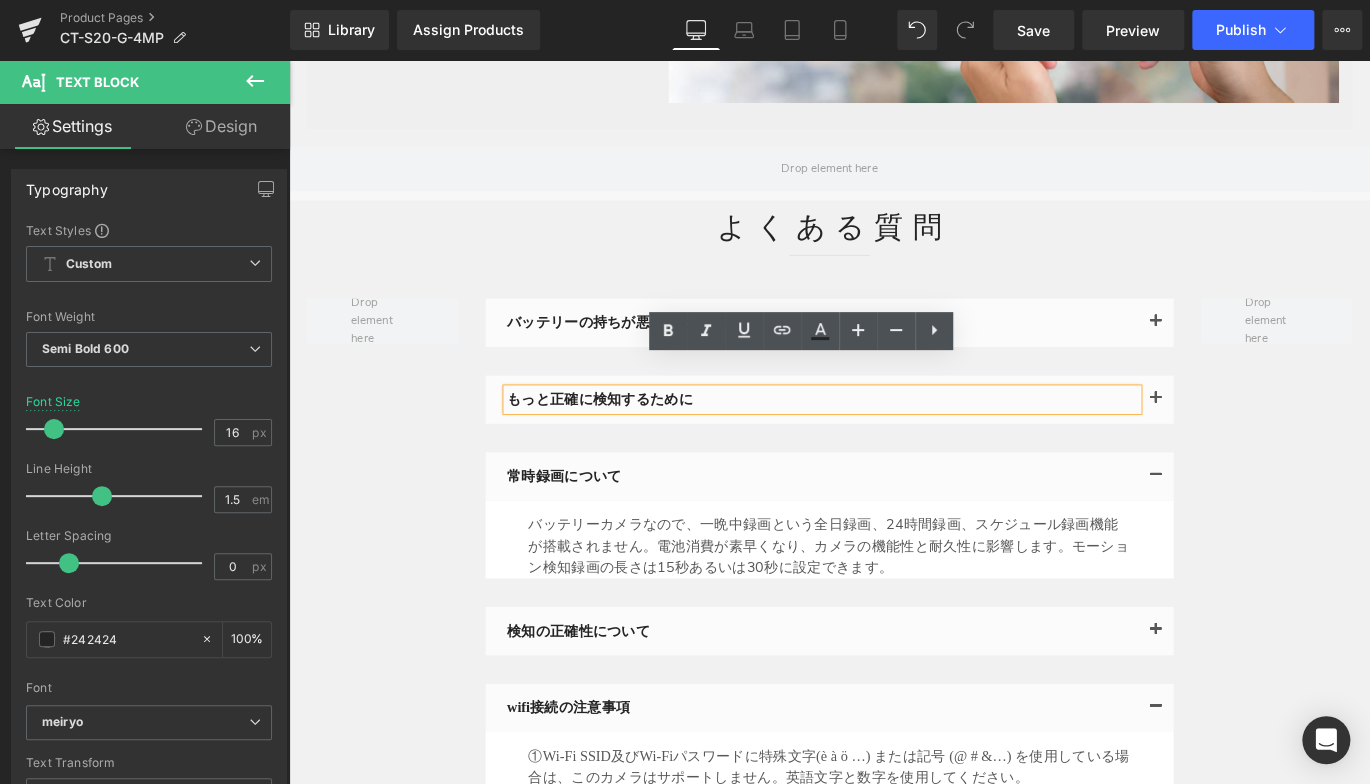 click at bounding box center [1259, 444] 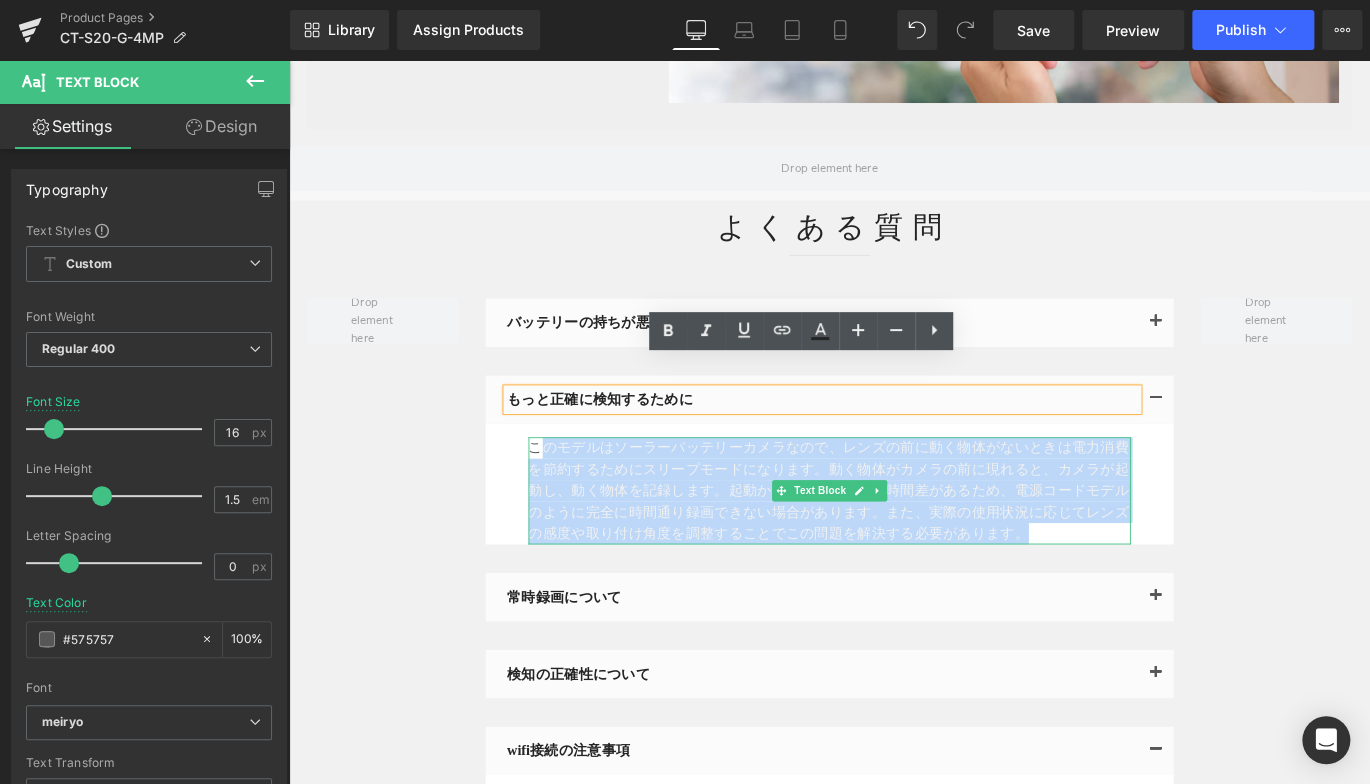 drag, startPoint x: 560, startPoint y: 460, endPoint x: 1129, endPoint y: 551, distance: 576.23083 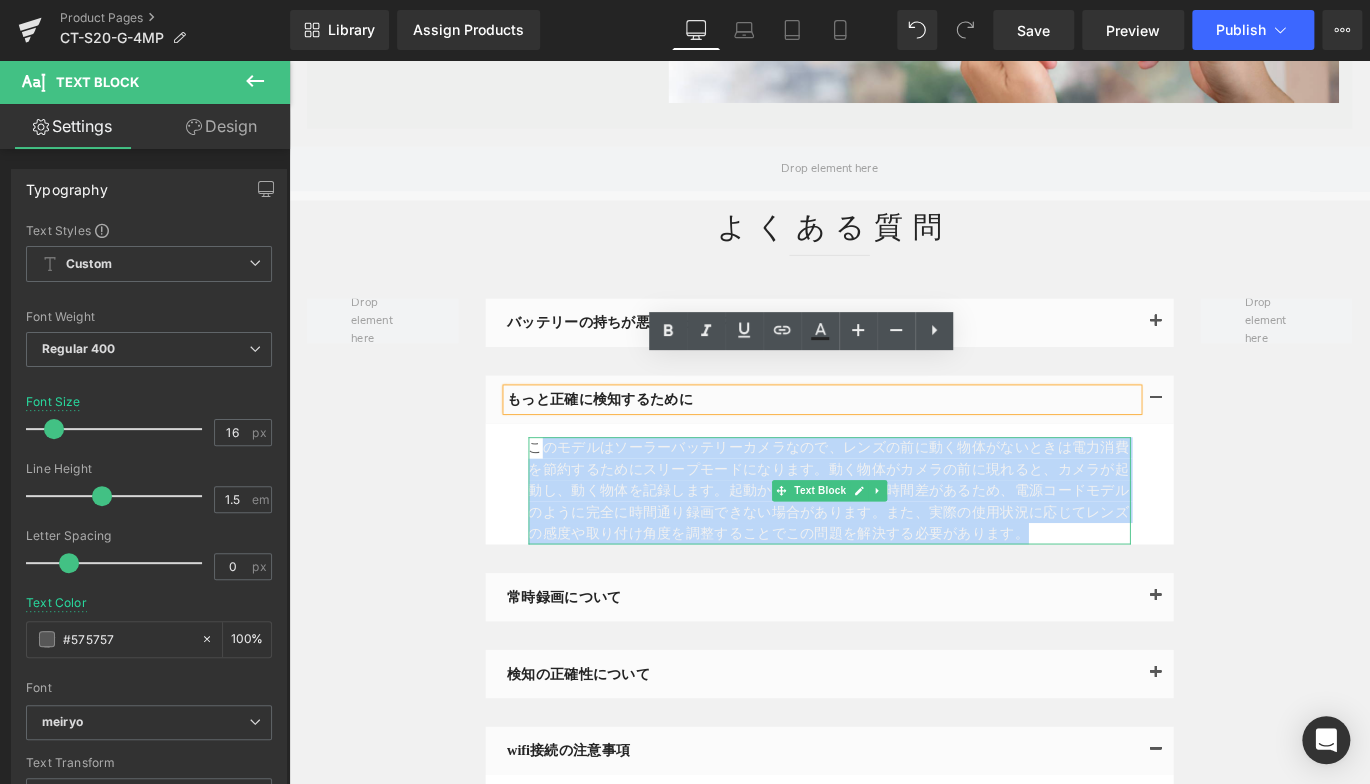 click on "このモデルはソーラーバッテリーカメラなので、レンズの前に動く物体がないときは電力消費を節約するためにスリープモードになります。動く物体がカメラの前に現れると、カメラが起動し、動く物体を記録します。起動から録画まで一定の時間差があるため、電源コードモデルのように完全に時間通り録画できない場合があります。また、実際の使用状況に応じてレンズの感度や取り付け角度を調整することでこの問題を解決する必要があります。" at bounding box center (894, 542) 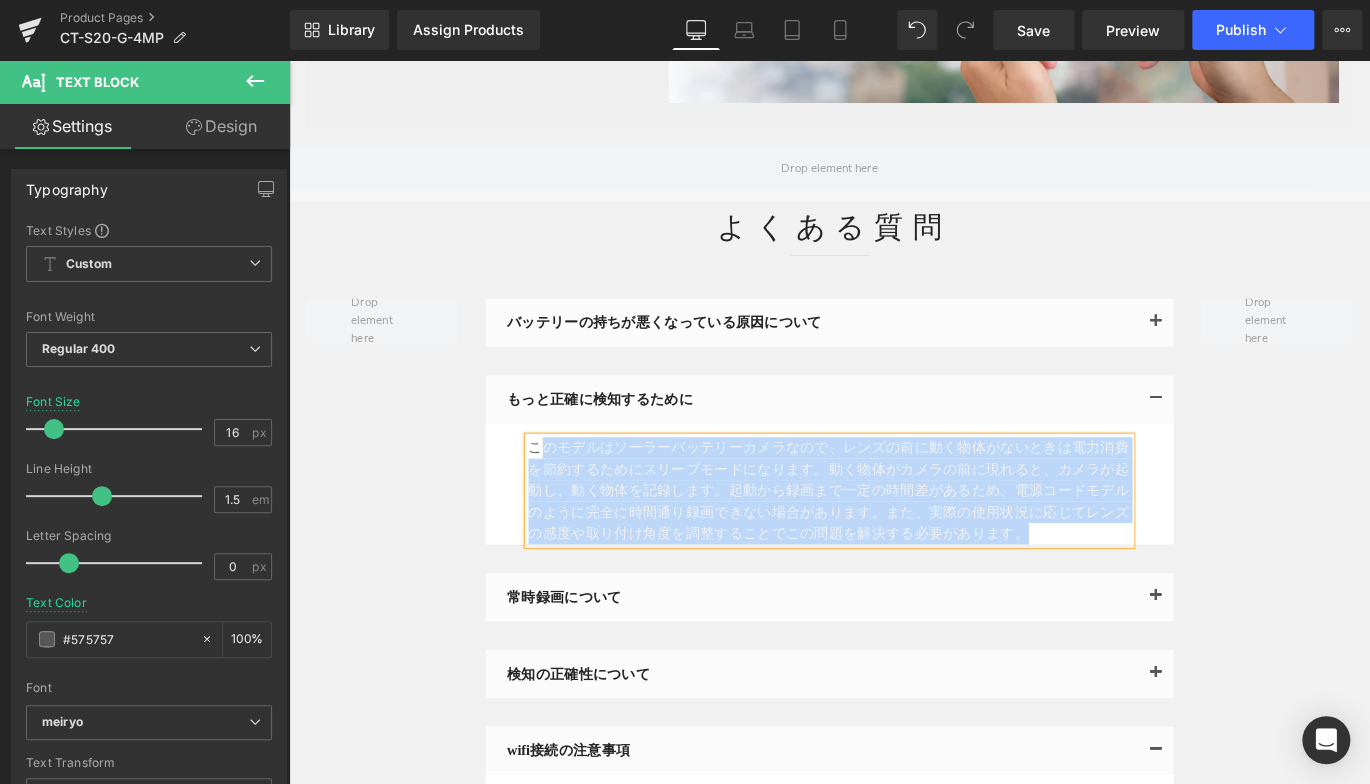 click on "このモデルはソーラーバッテリーカメラなので、レンズの前に動く物体がないときは電力消費を節約するためにスリープモードになります。動く物体がカメラの前に現れると、カメラが起動し、動く物体を記録します。起動から録画まで一定の時間差があるため、電源コードモデルのように完全に時間通り録画できない場合があります。また、実際の使用状況に応じてレンズの感度や取り付け角度を調整することでこの問題を解決する必要があります。" at bounding box center (894, 542) 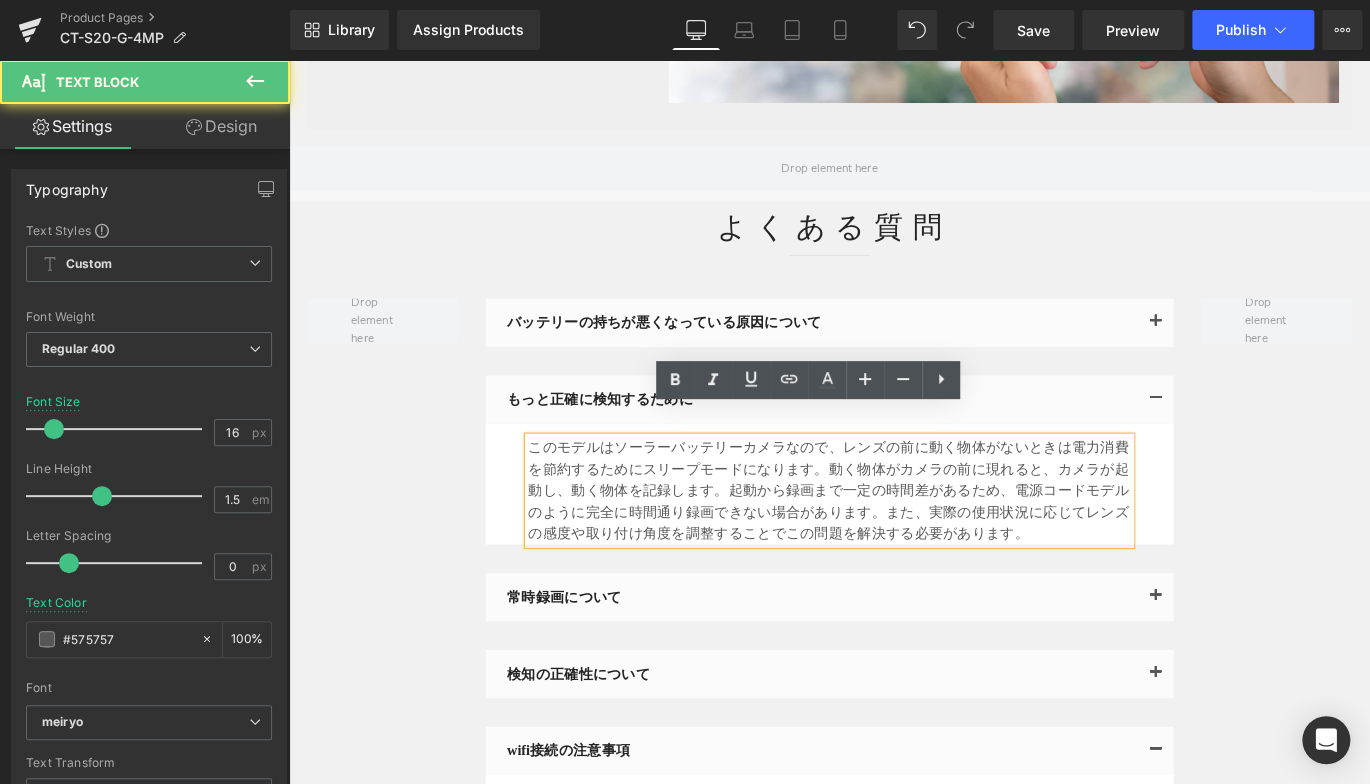 click on "このモデルはソーラーバッテリーカメラなので、レンズの前に動く物体がないときは電力消費を節約するためにスリープモードになります。動く物体がカメラの前に現れると、カメラが起動し、動く物体を記録します。起動から録画まで一定の時間差があるため、電源コードモデルのように完全に時間通り録画できない場合があります。また、実際の使用状況に応じてレンズの感度や取り付け角度を調整することでこの問題を解決する必要があります。" at bounding box center [894, 542] 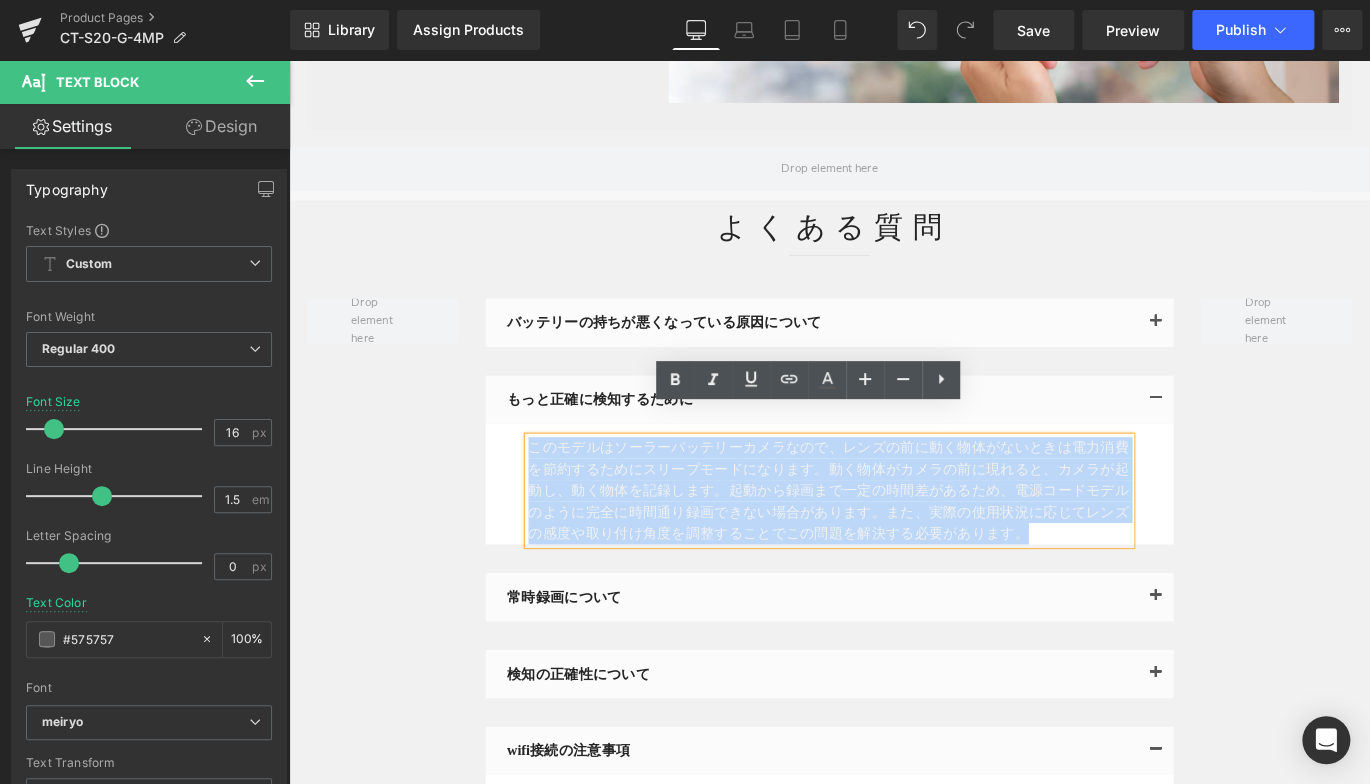 drag, startPoint x: 554, startPoint y: 463, endPoint x: 1118, endPoint y: 547, distance: 570.221 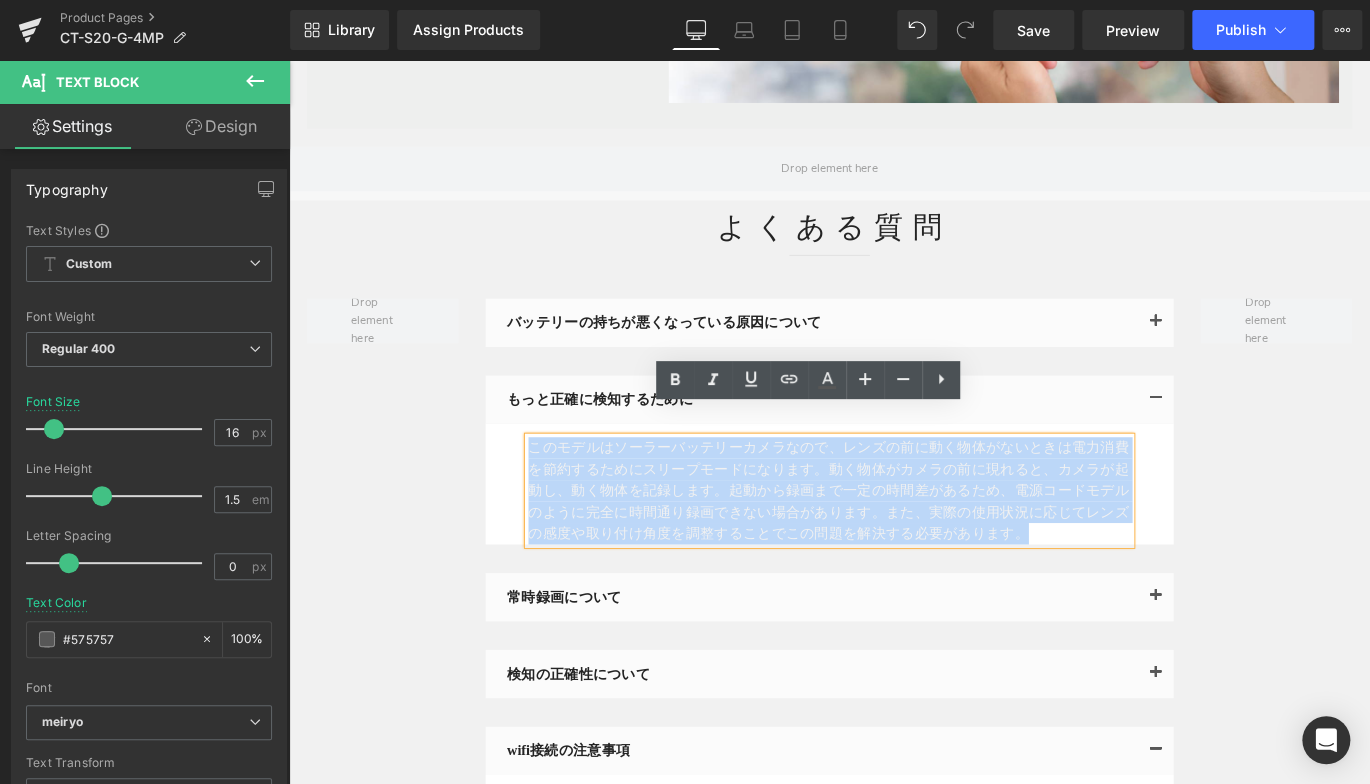 click on "このモデルはソーラーバッテリーカメラなので、レンズの前に動く物体がないときは電力消費を節約するためにスリープモードになります。動く物体がカメラの前に現れると、カメラが起動し、動く物体を記録します。起動から録画まで一定の時間差があるため、電源コードモデルのように完全に時間通り録画できない場合があります。また、実際の使用状況に応じてレンズの感度や取り付け角度を調整することでこの問題を解決する必要があります。" at bounding box center (894, 542) 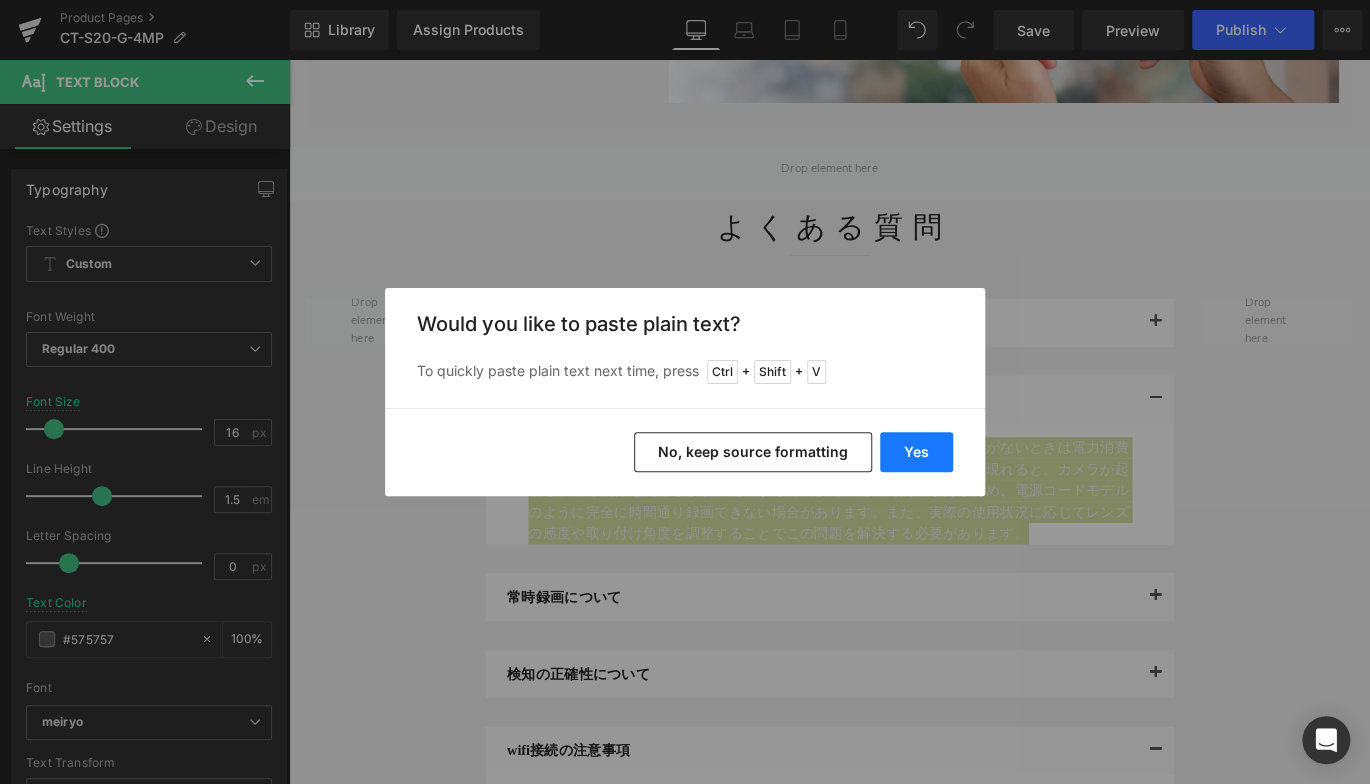 click on "Yes" at bounding box center (916, 452) 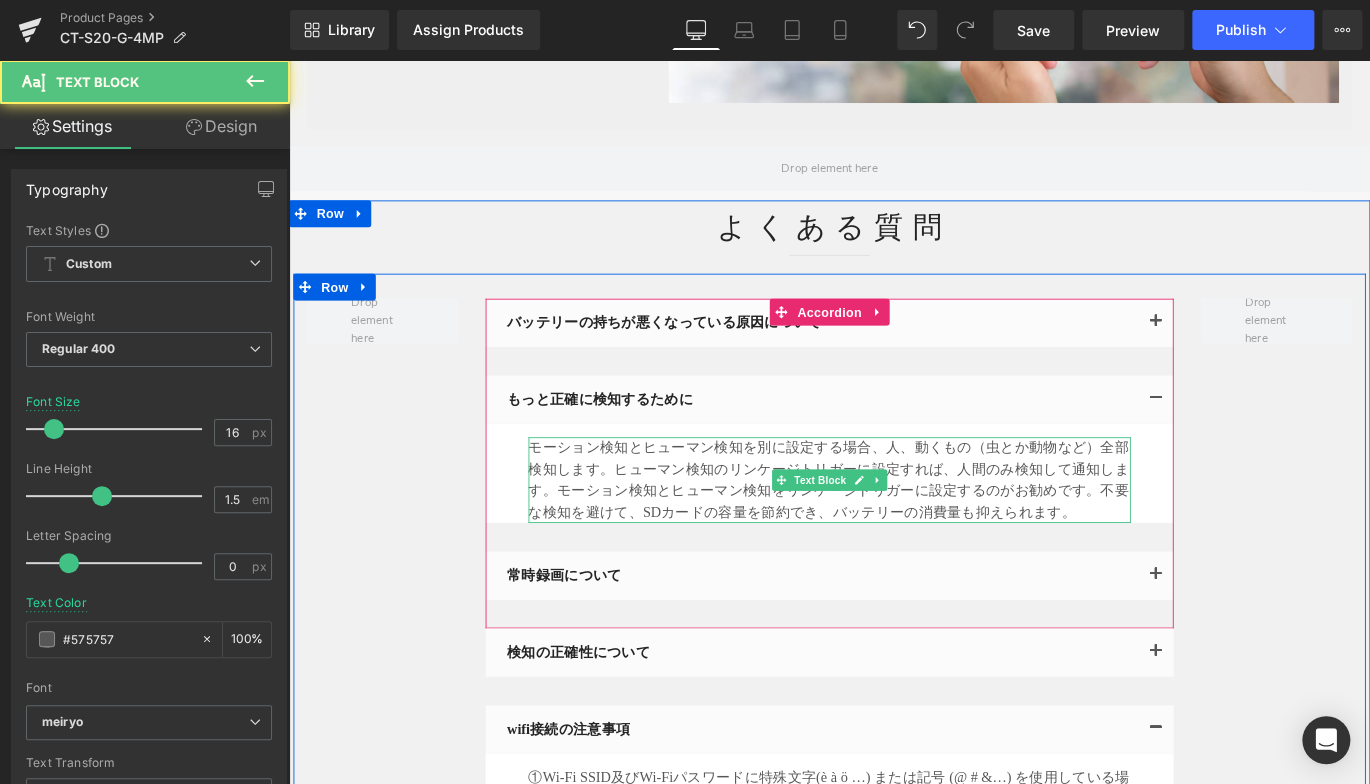 click on "モーション検知とヒューマン検知を別に設定する場合、人、動くもの（虫とか動物など）全部検知します。ヒューマン検知のリンケージトリガーに設定すれば、人間のみ検知して通知します。モーション検知とヒューマン検知をリンケージトリガーに設定するのがお勧めです。不要な検知を避けて、SDカードの容量を節約でき、バッテリーの消費量も抑えられます。" at bounding box center (894, 530) 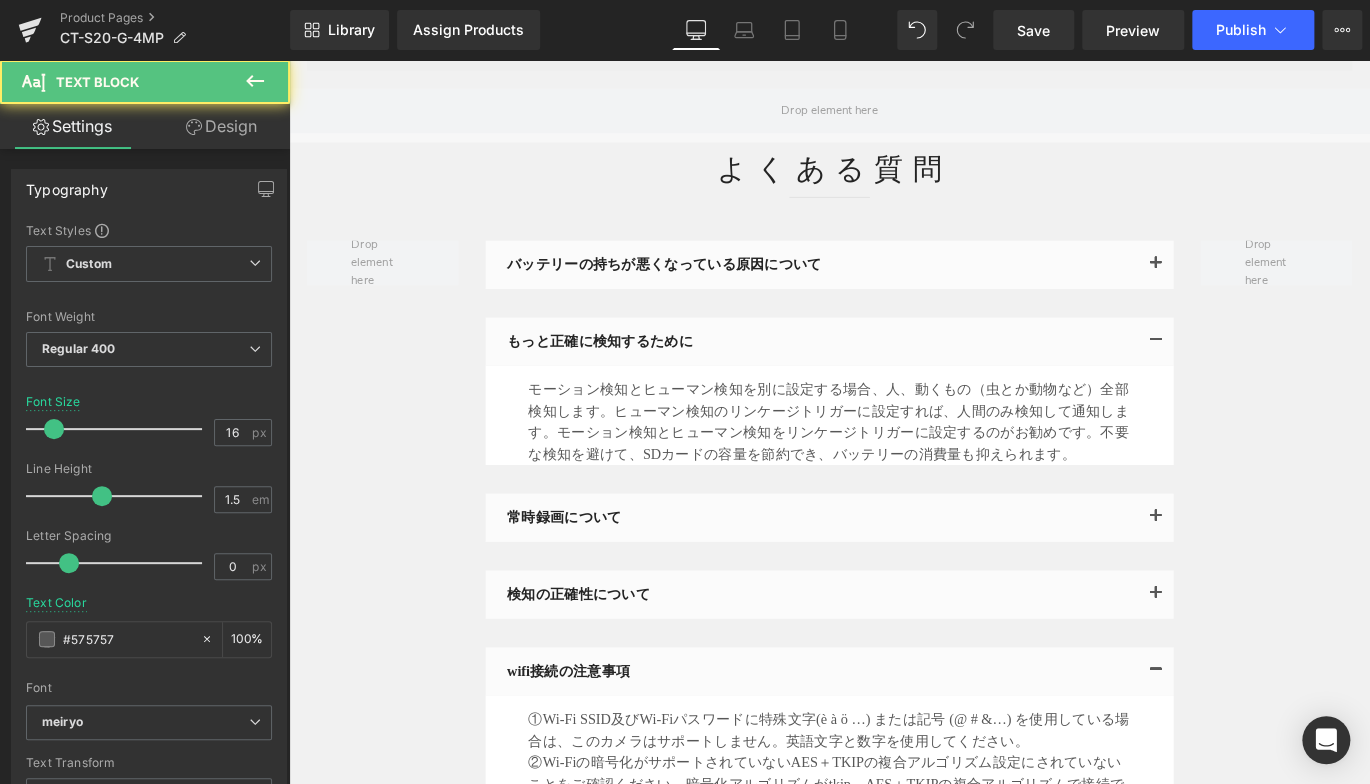 scroll, scrollTop: 6615, scrollLeft: 0, axis: vertical 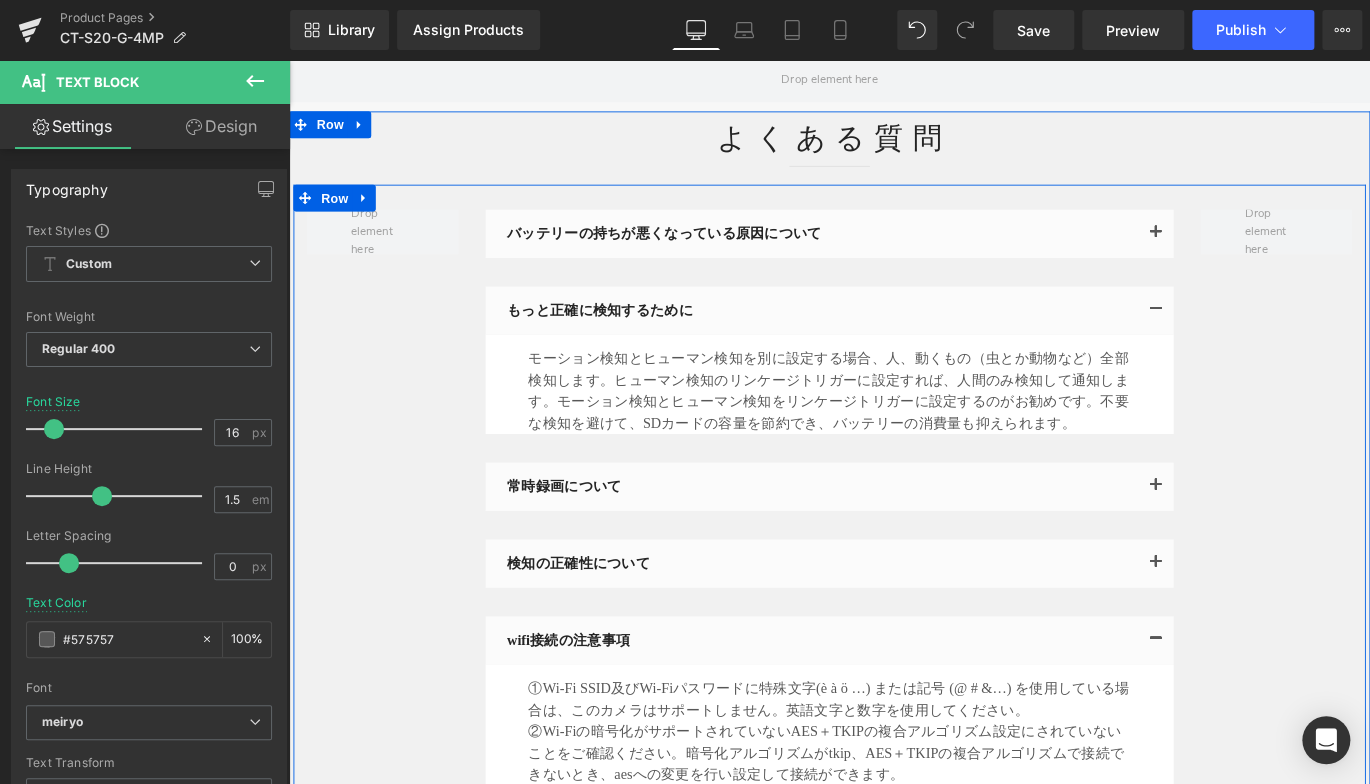click on "バッテリーの持ちが悪くなっている原因について
Text Block
Text Block
もっと正確に検知するために Text Block" at bounding box center (894, 568) 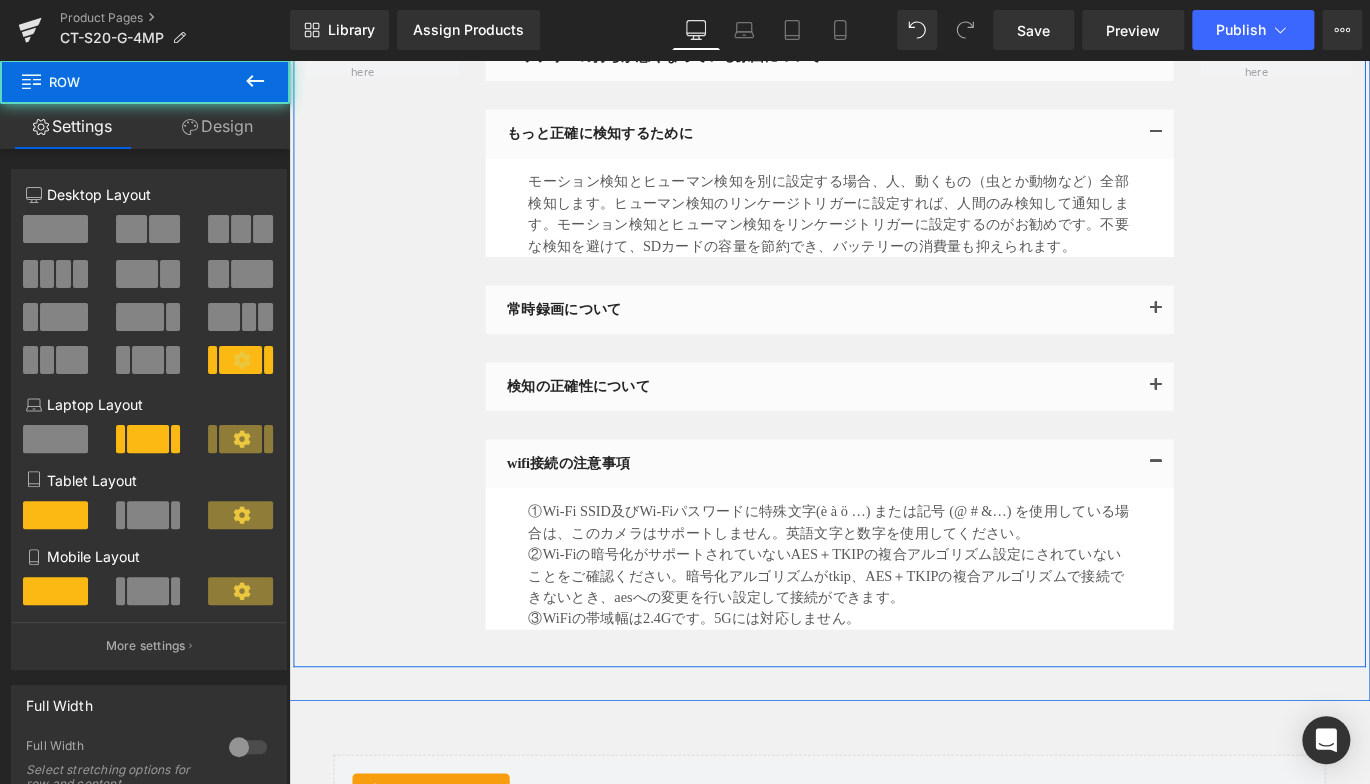 scroll, scrollTop: 6815, scrollLeft: 0, axis: vertical 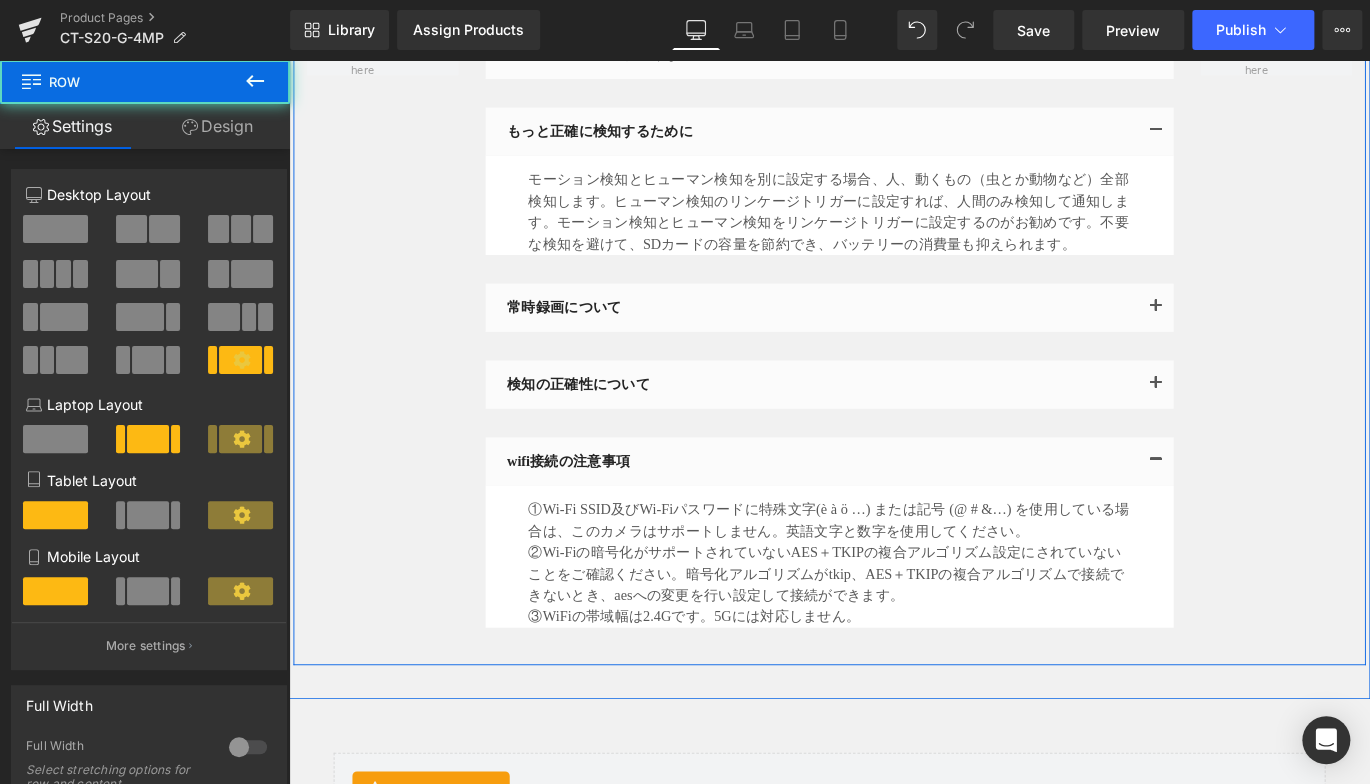 click on "検知の正確性について Text Block" at bounding box center (886, 423) 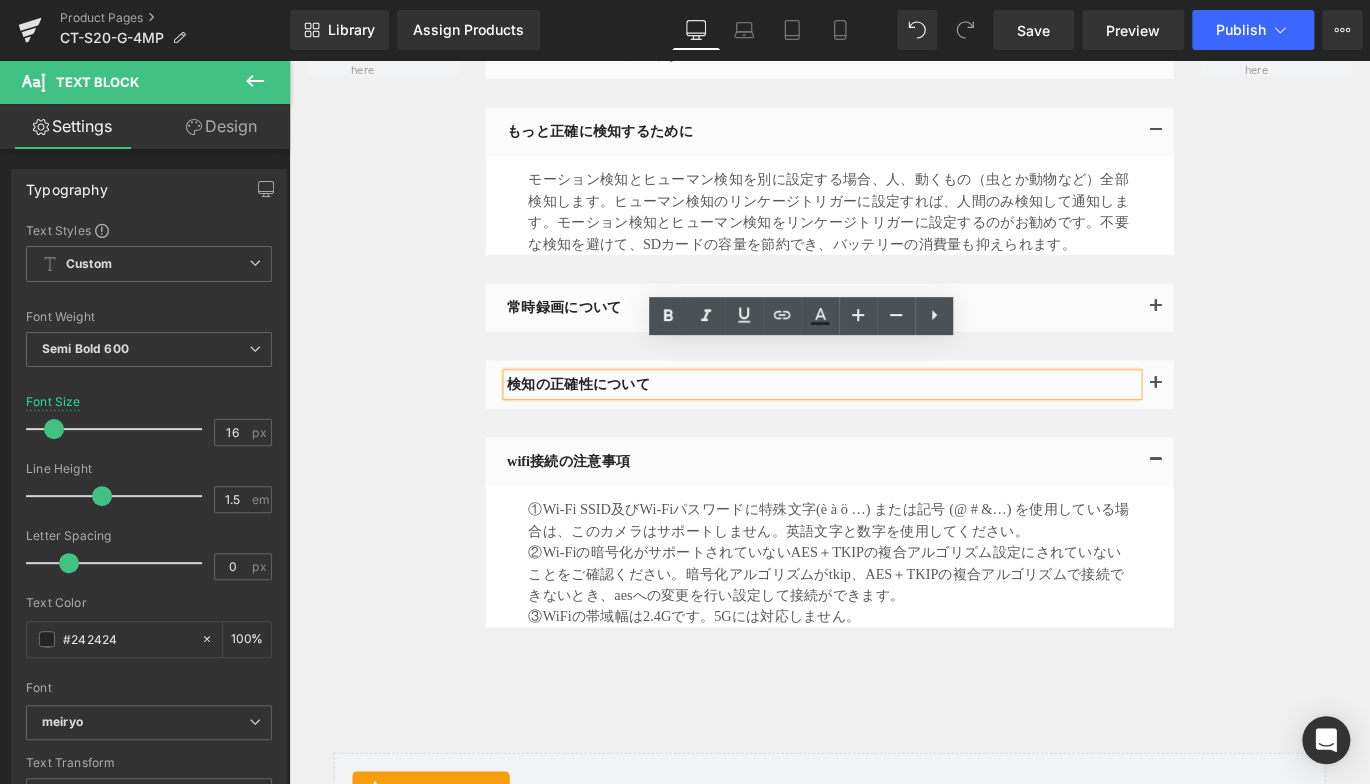 click on "バッテリーの持ちが悪くなっている原因について
Text Block
Text Block
もっと正確に検知するために Text Block" at bounding box center [894, 368] 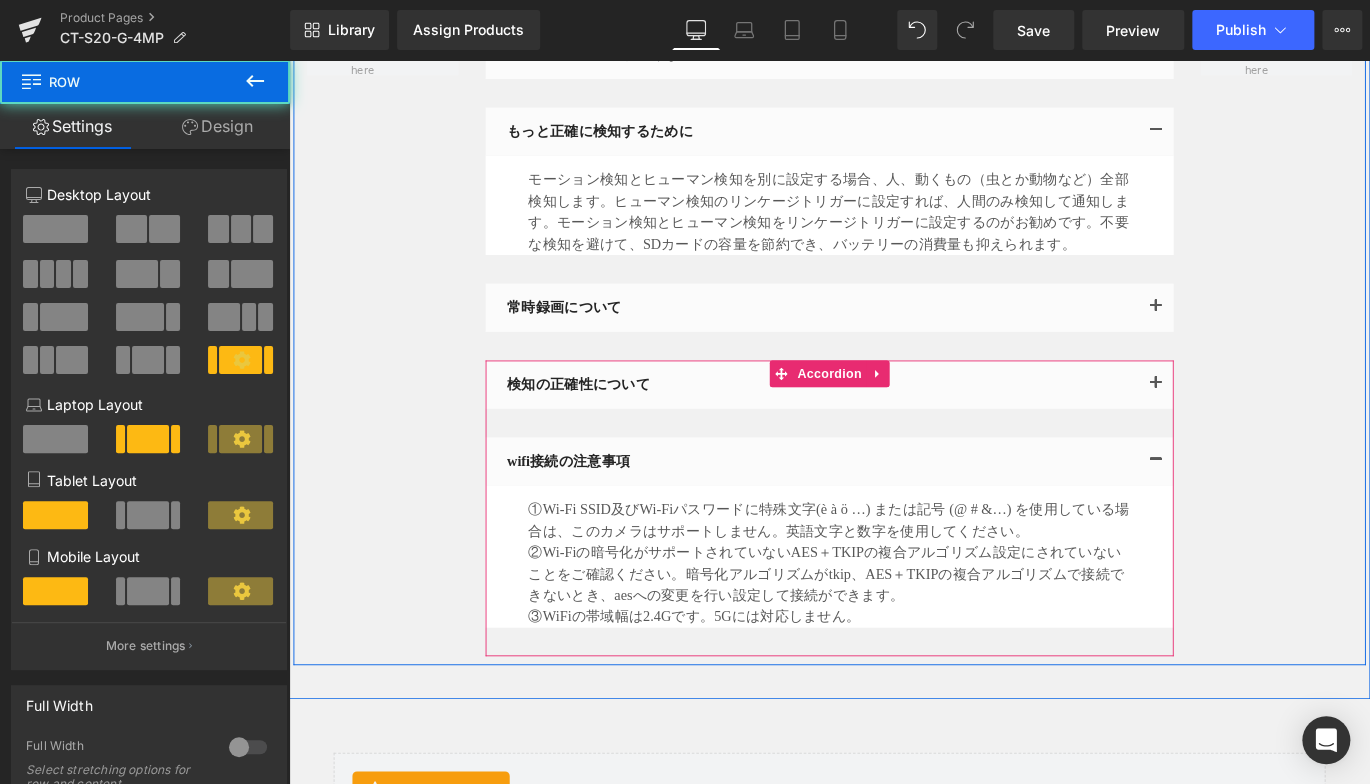 click on "検知の正確性について" at bounding box center (886, 423) 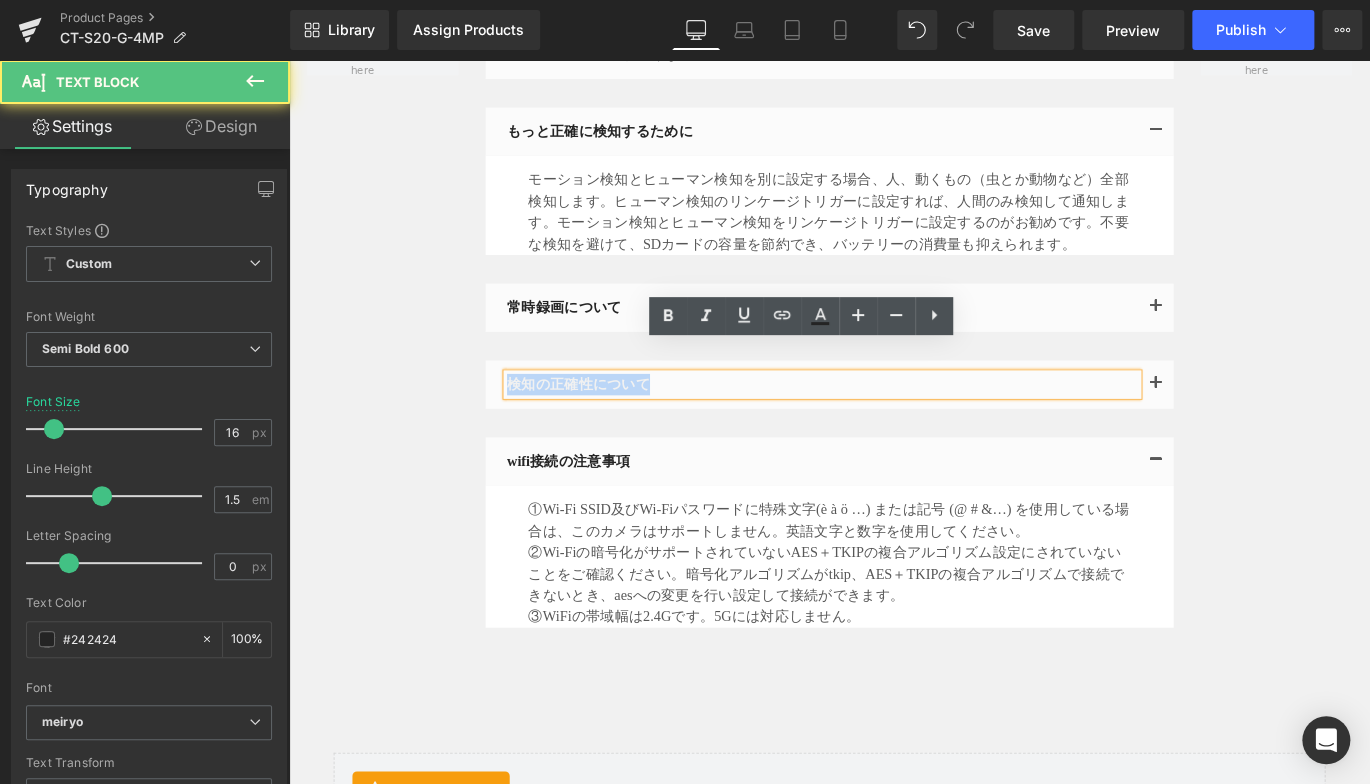 drag, startPoint x: 699, startPoint y: 387, endPoint x: 389, endPoint y: 394, distance: 310.079 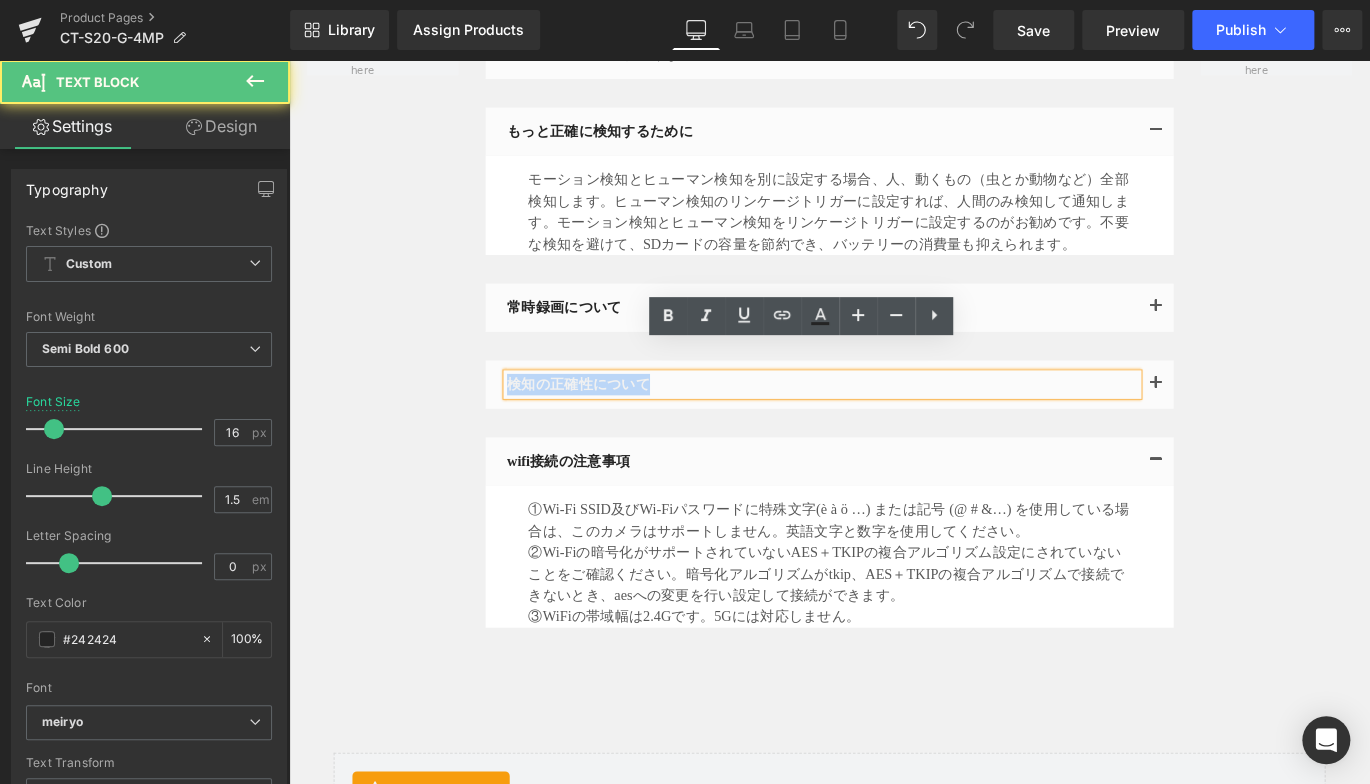 click on "バッテリーの持ちが悪くなっている原因について
Text Block
Text Block
もっと正確に検知するために Text Block" at bounding box center [894, 368] 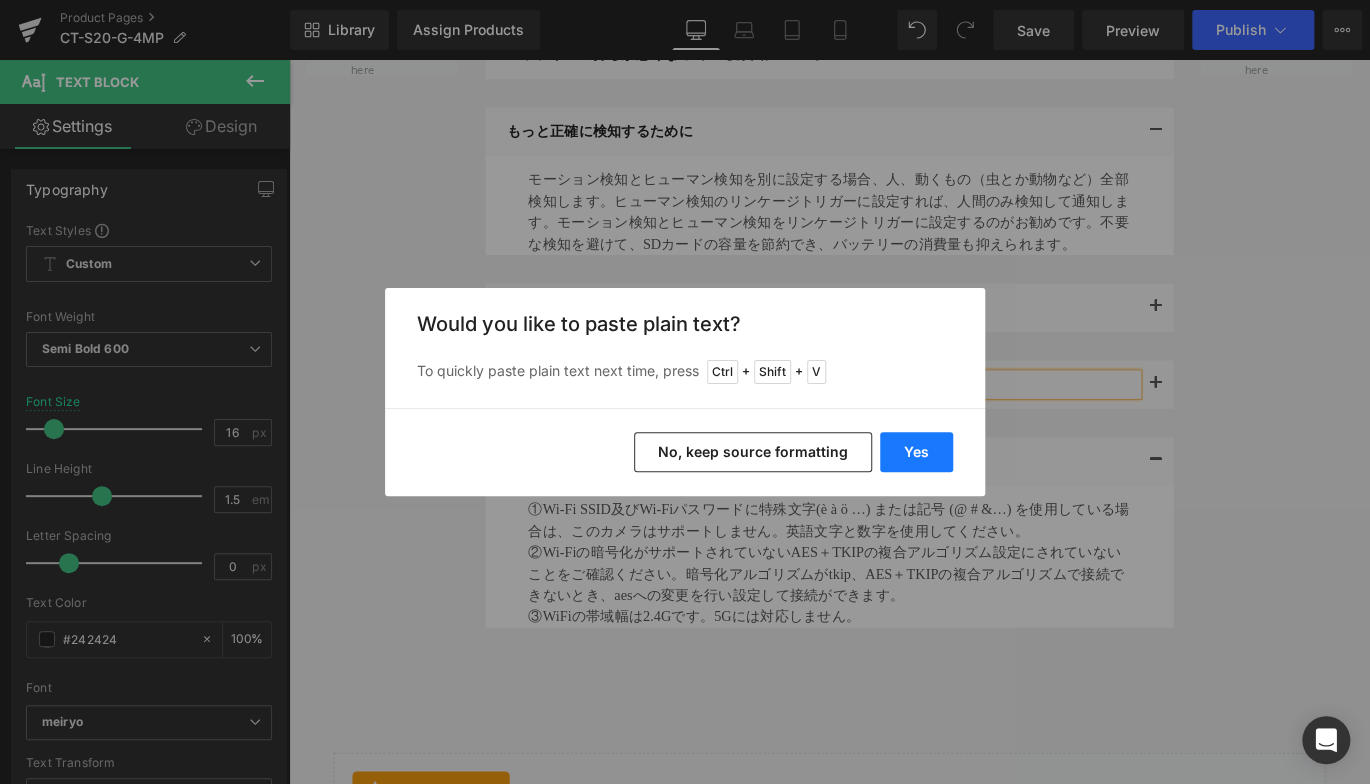 drag, startPoint x: 927, startPoint y: 451, endPoint x: 917, endPoint y: 323, distance: 128.39003 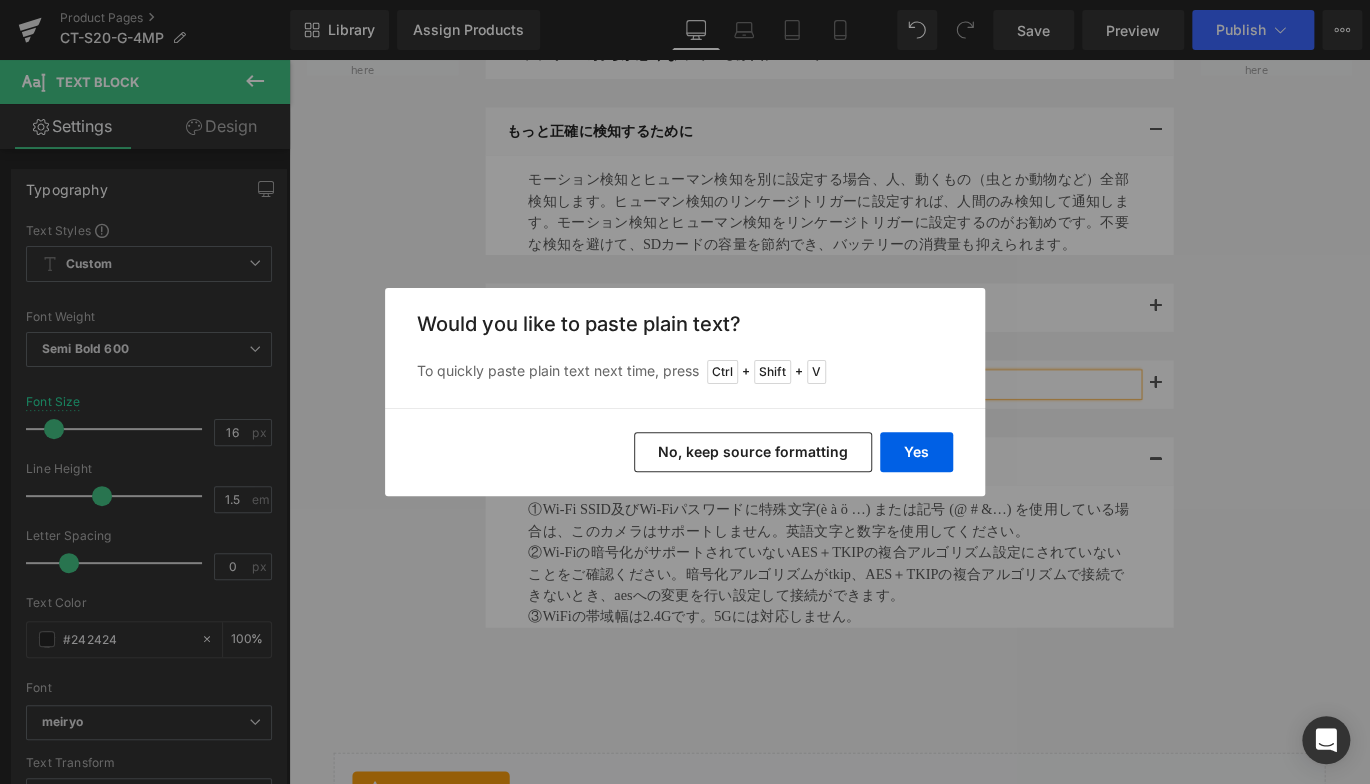 type 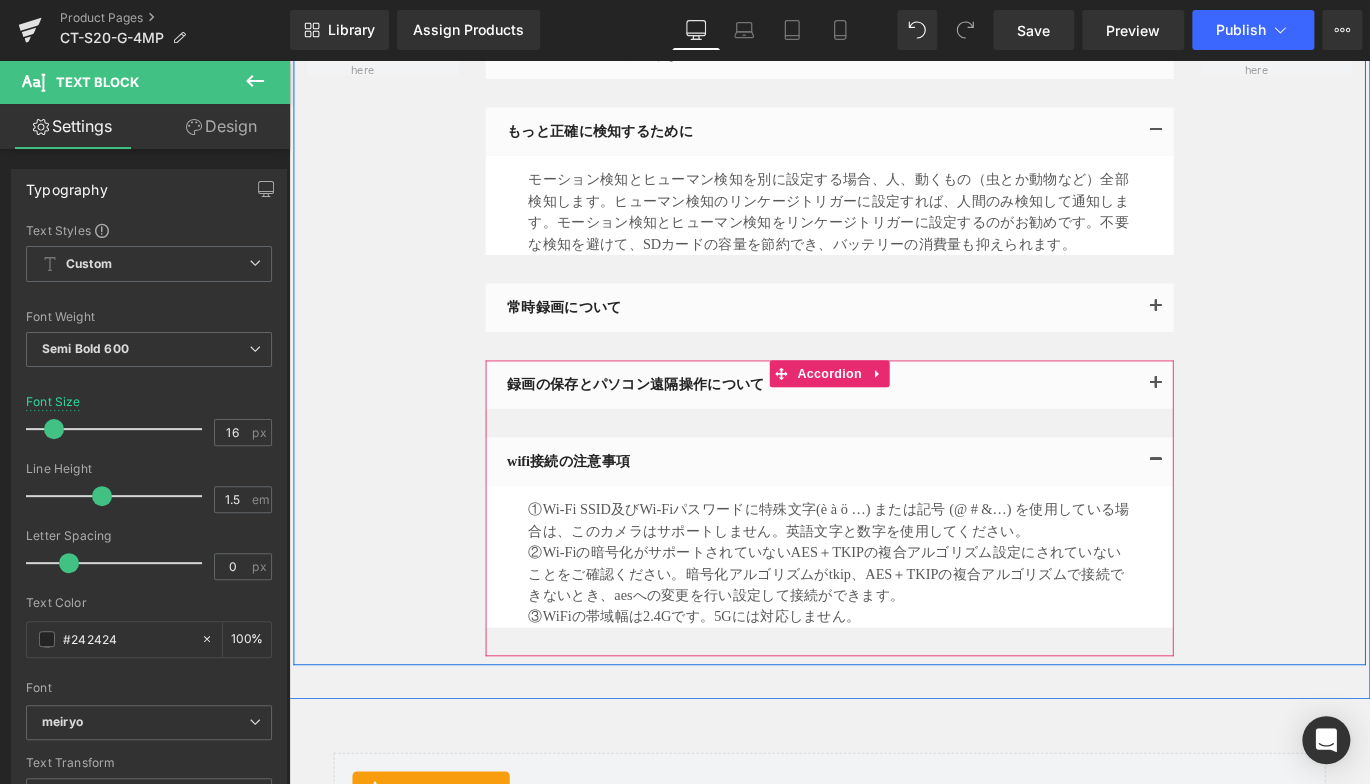click at bounding box center [1259, 427] 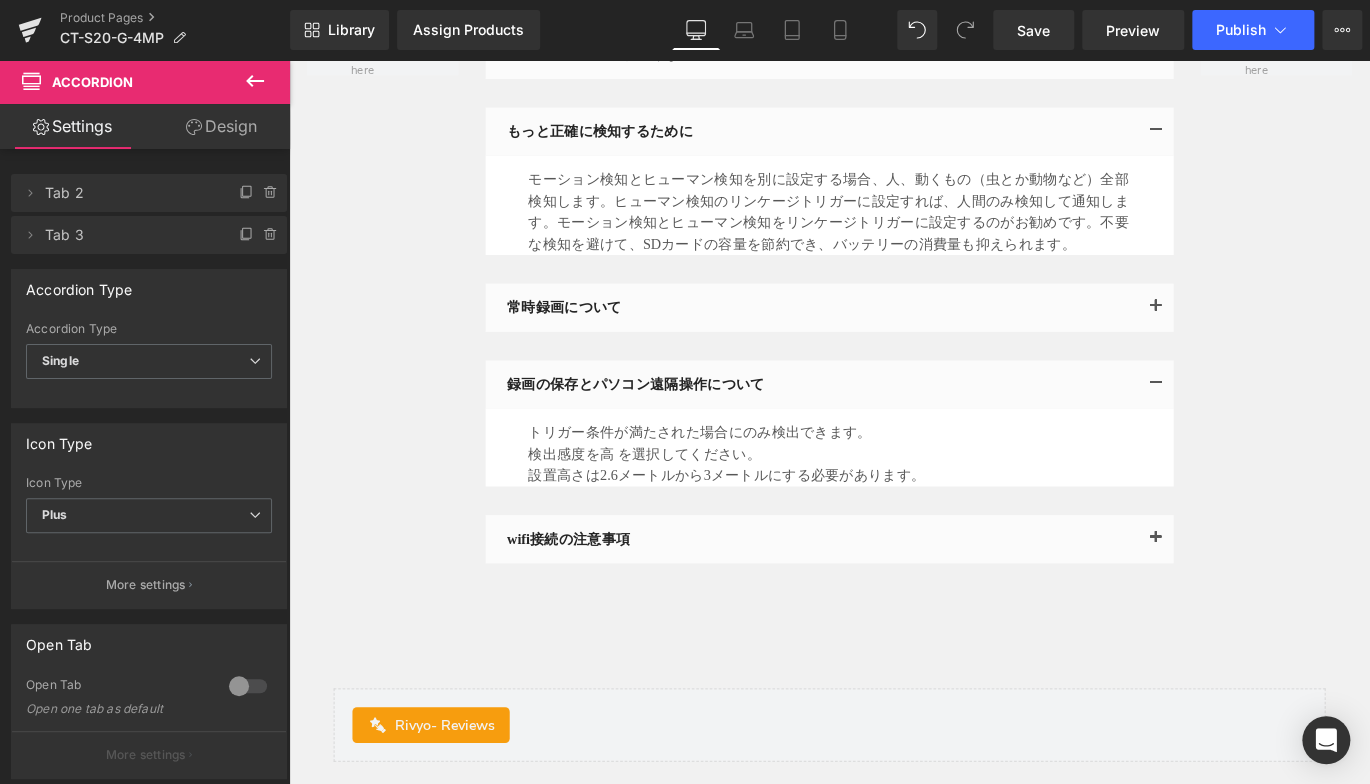 click on "バッテリーの持ちが悪くなっている原因について
Text Block
Text Block
もっと正確に検知するために Text Block" at bounding box center (894, 332) 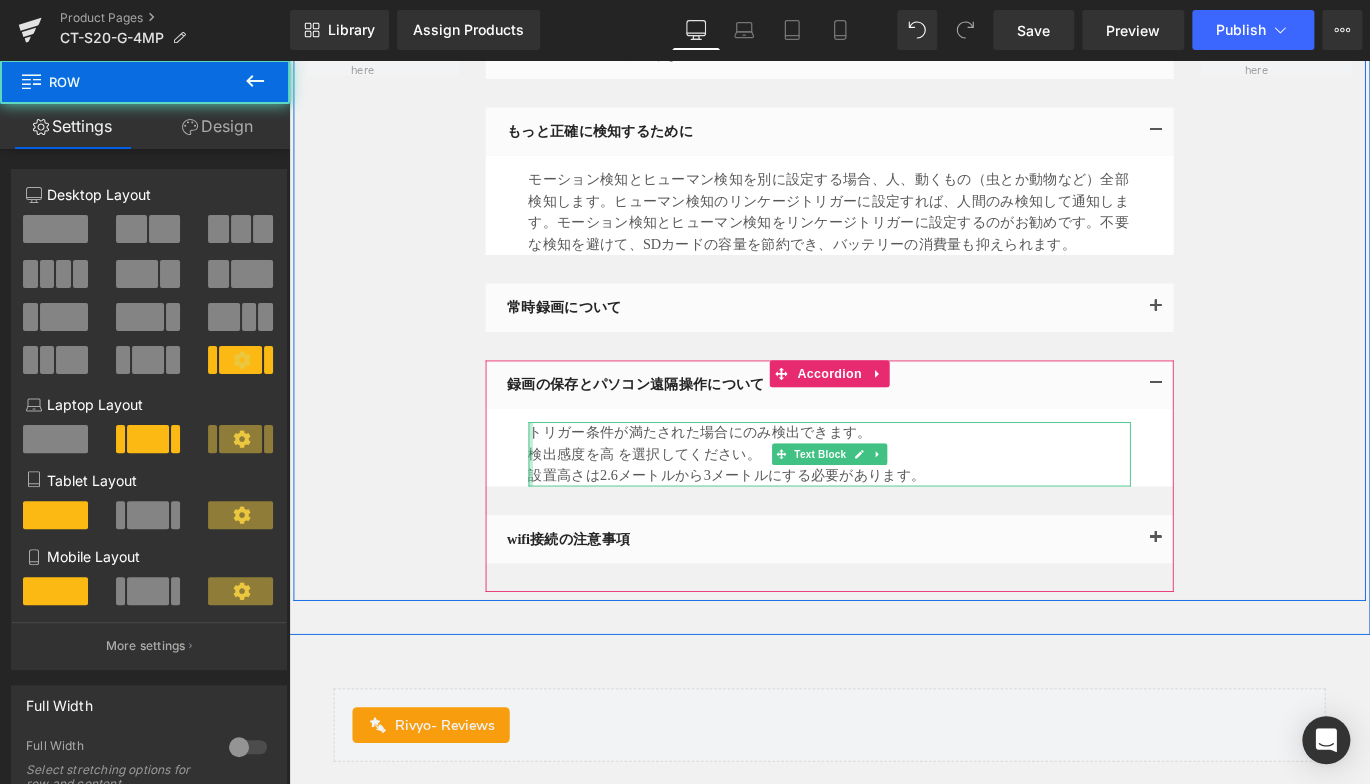 click at bounding box center [559, 501] 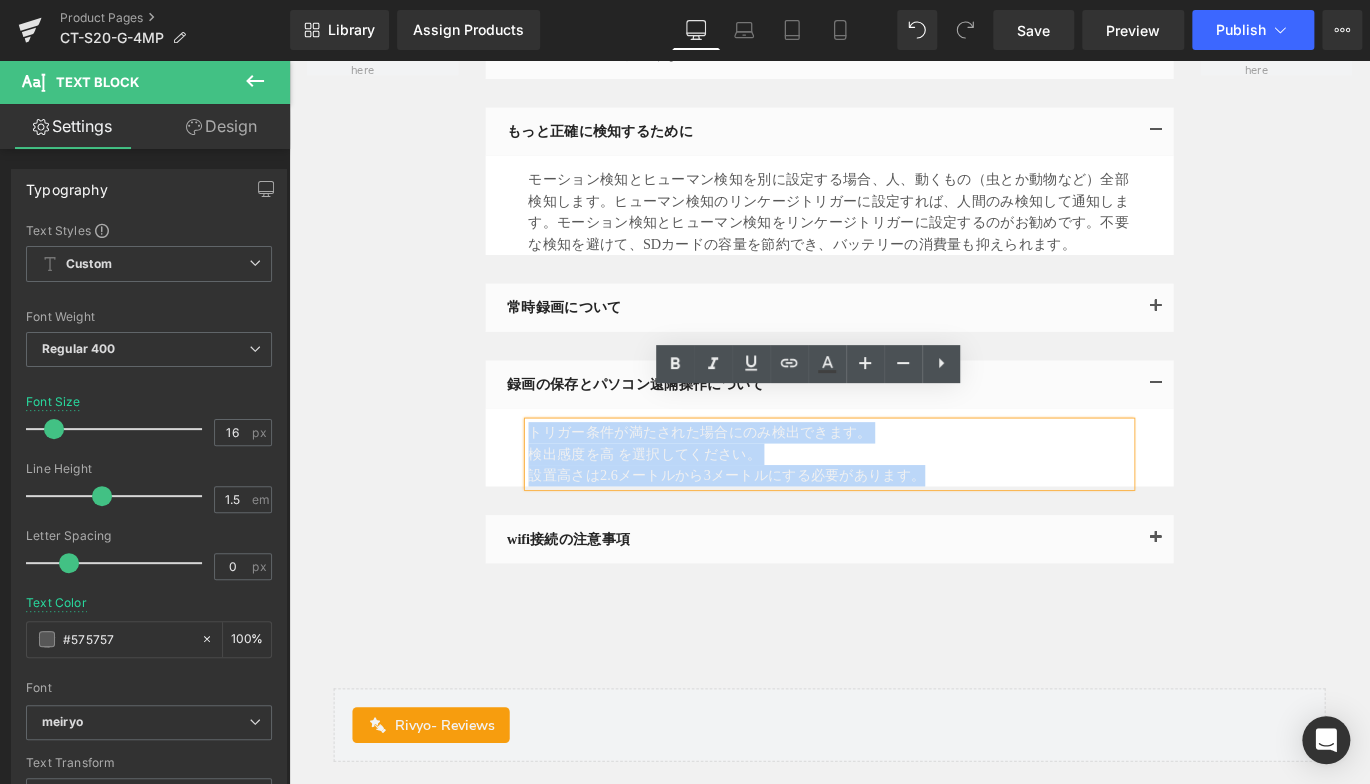 drag, startPoint x: 554, startPoint y: 443, endPoint x: 1058, endPoint y: 478, distance: 505.2138 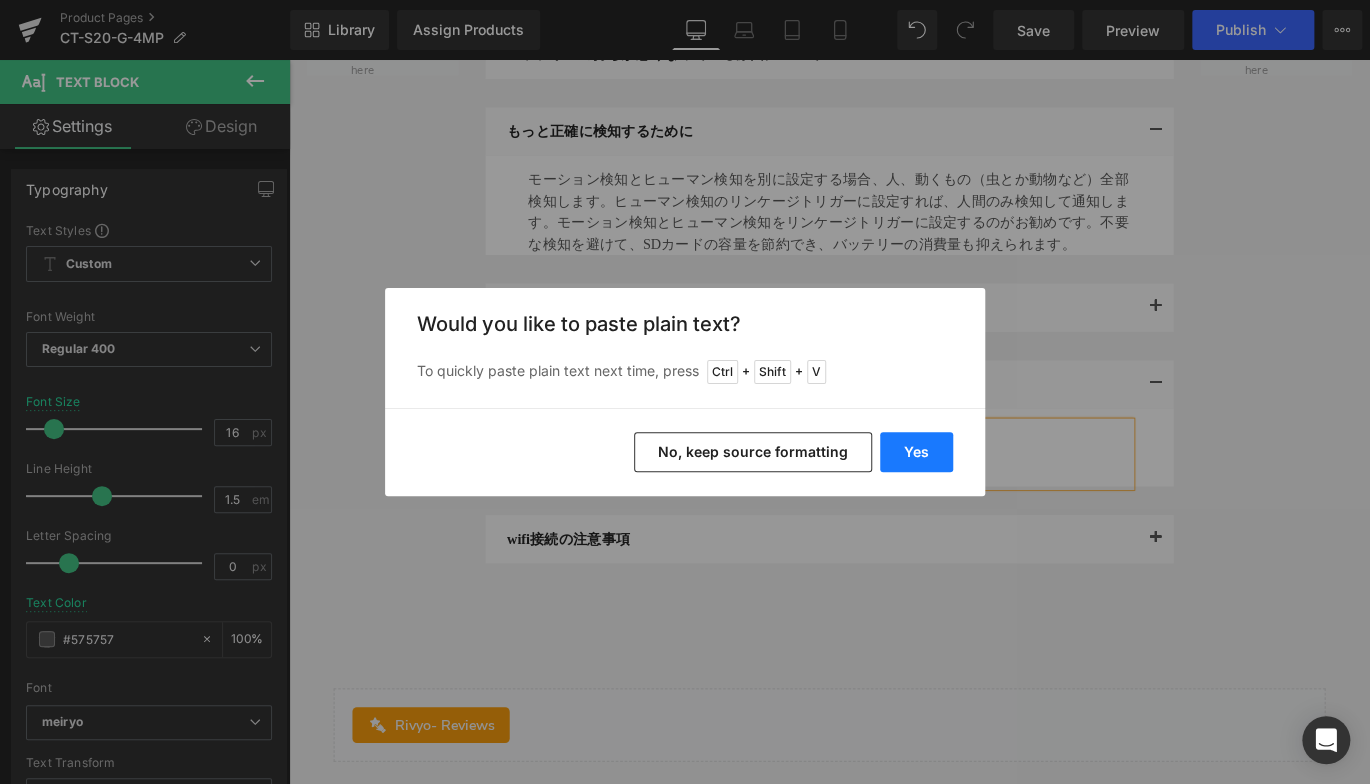 click on "Yes" at bounding box center [916, 452] 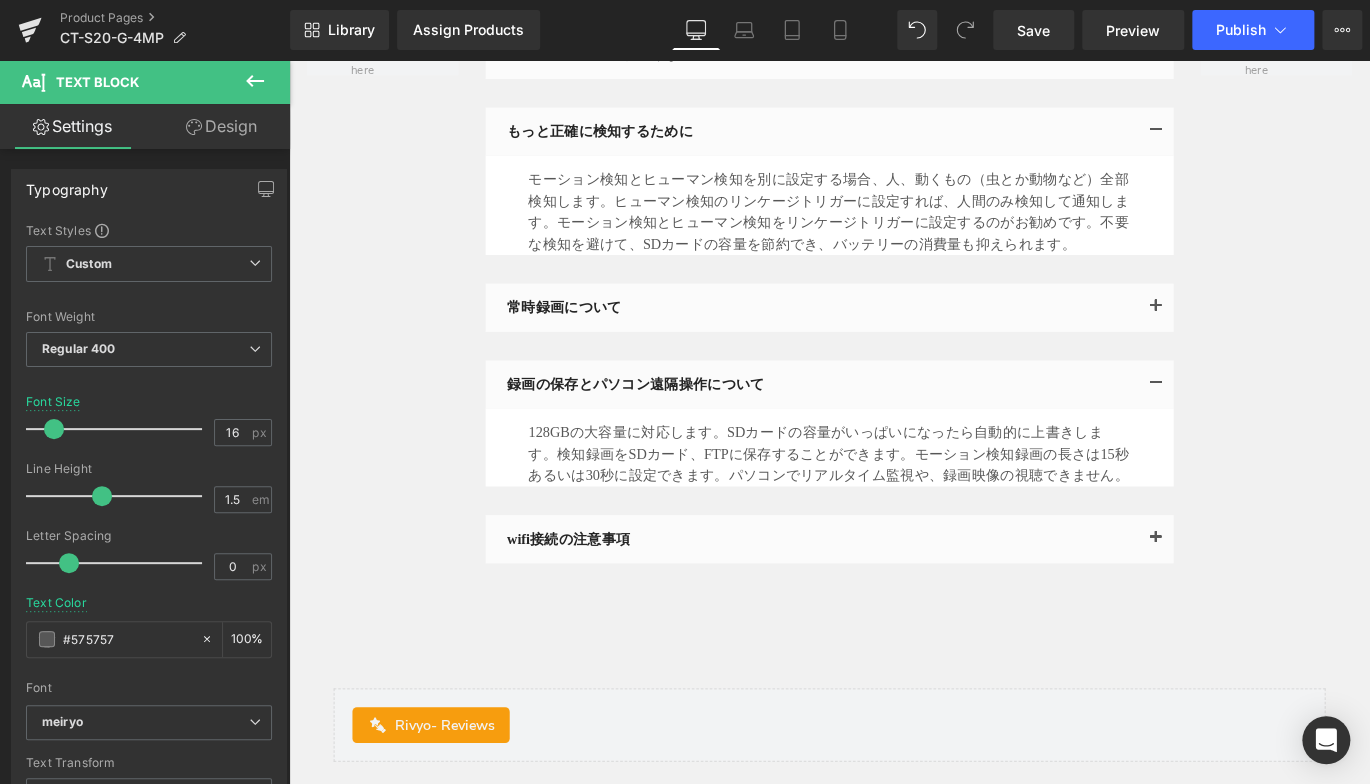 scroll, scrollTop: 6106, scrollLeft: 0, axis: vertical 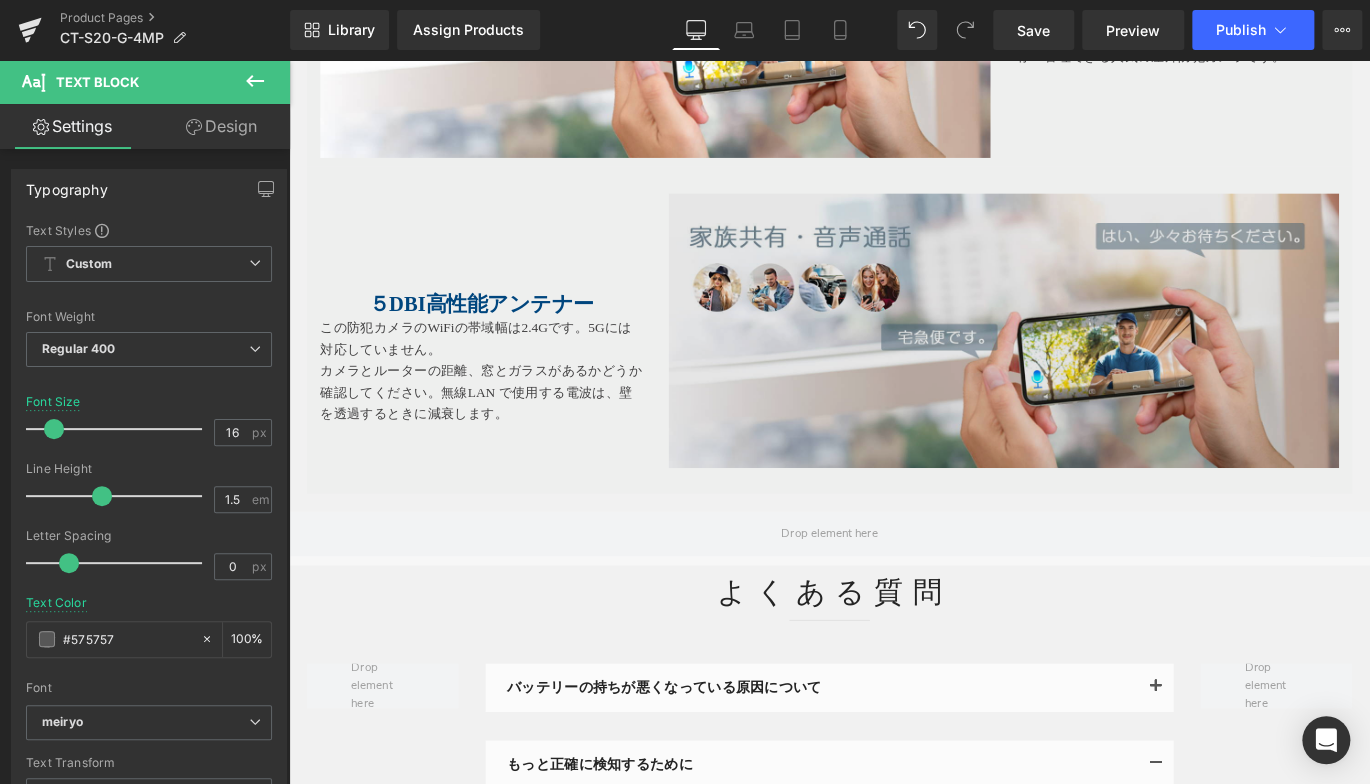 click at bounding box center [289, 60] 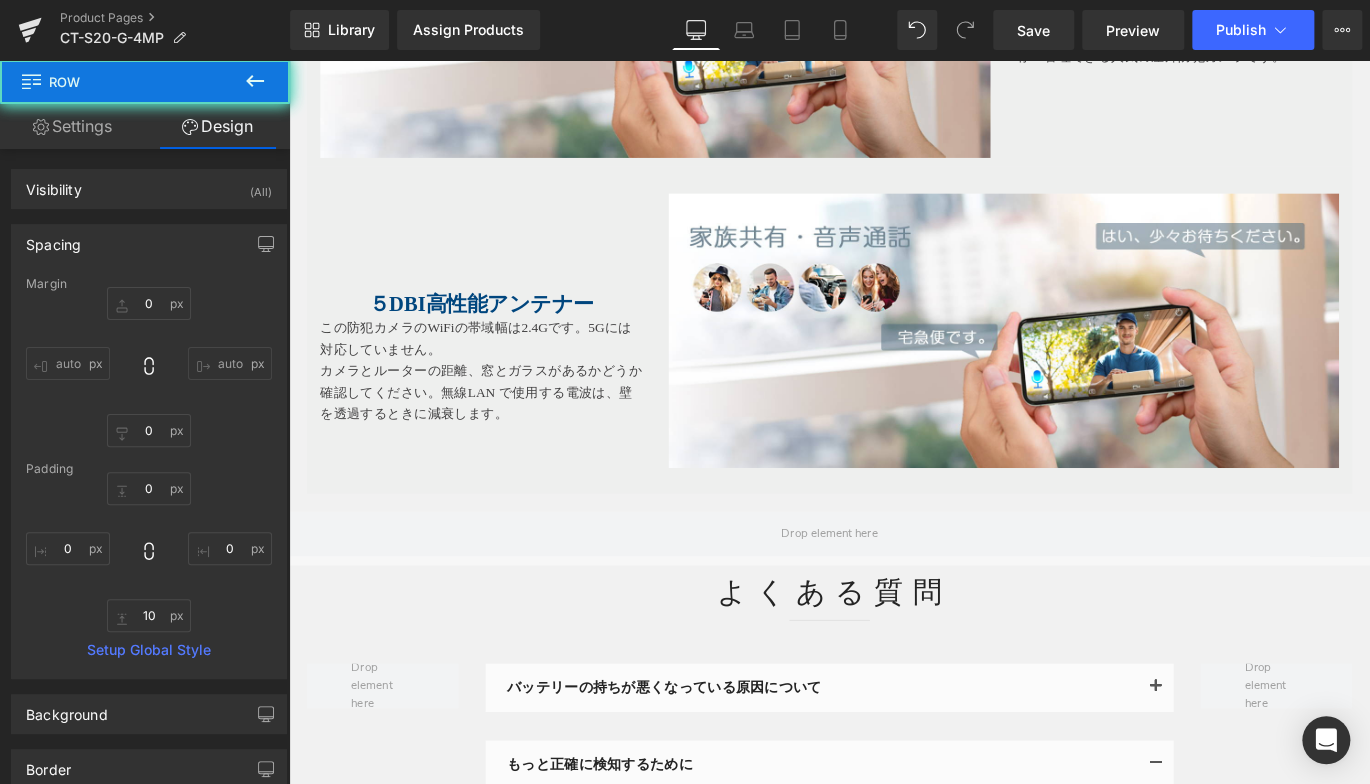scroll, scrollTop: 6706, scrollLeft: 0, axis: vertical 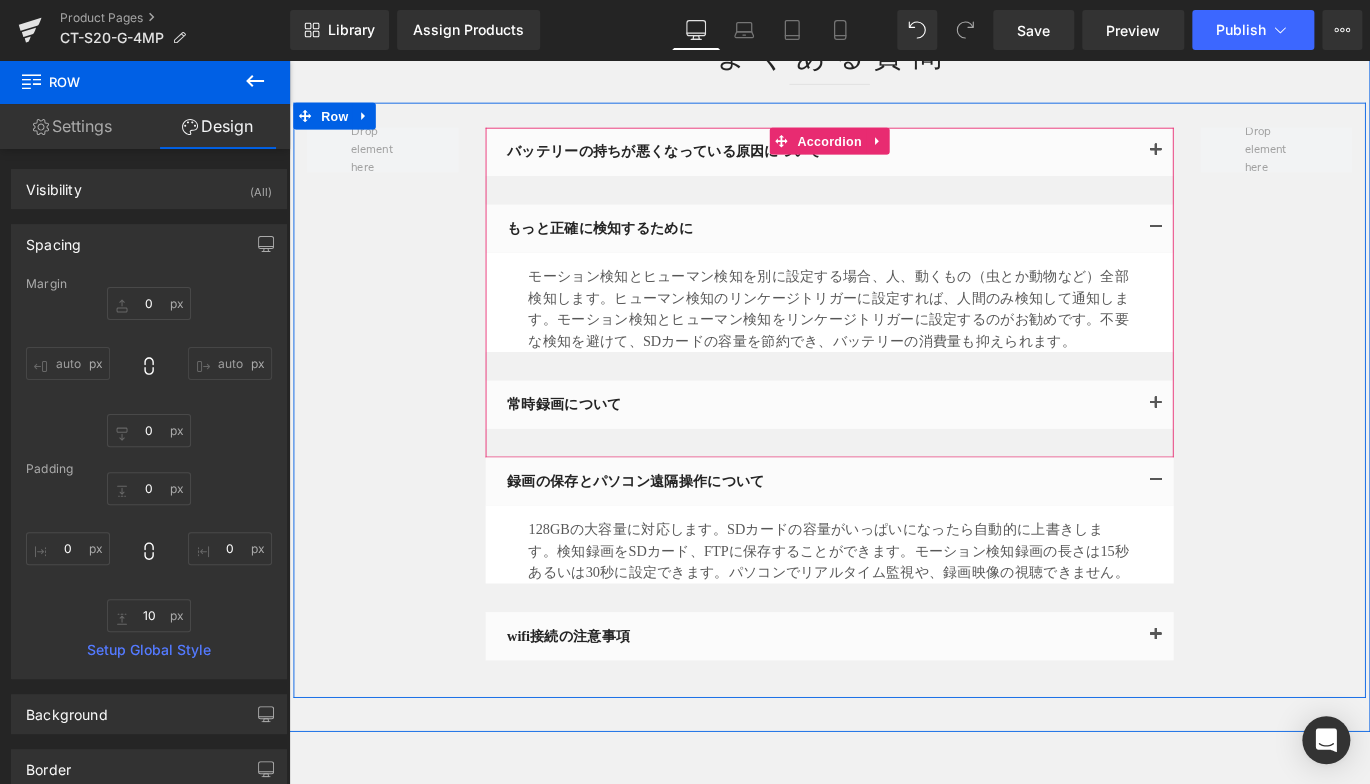 click on "常時録画について" at bounding box center [886, 446] 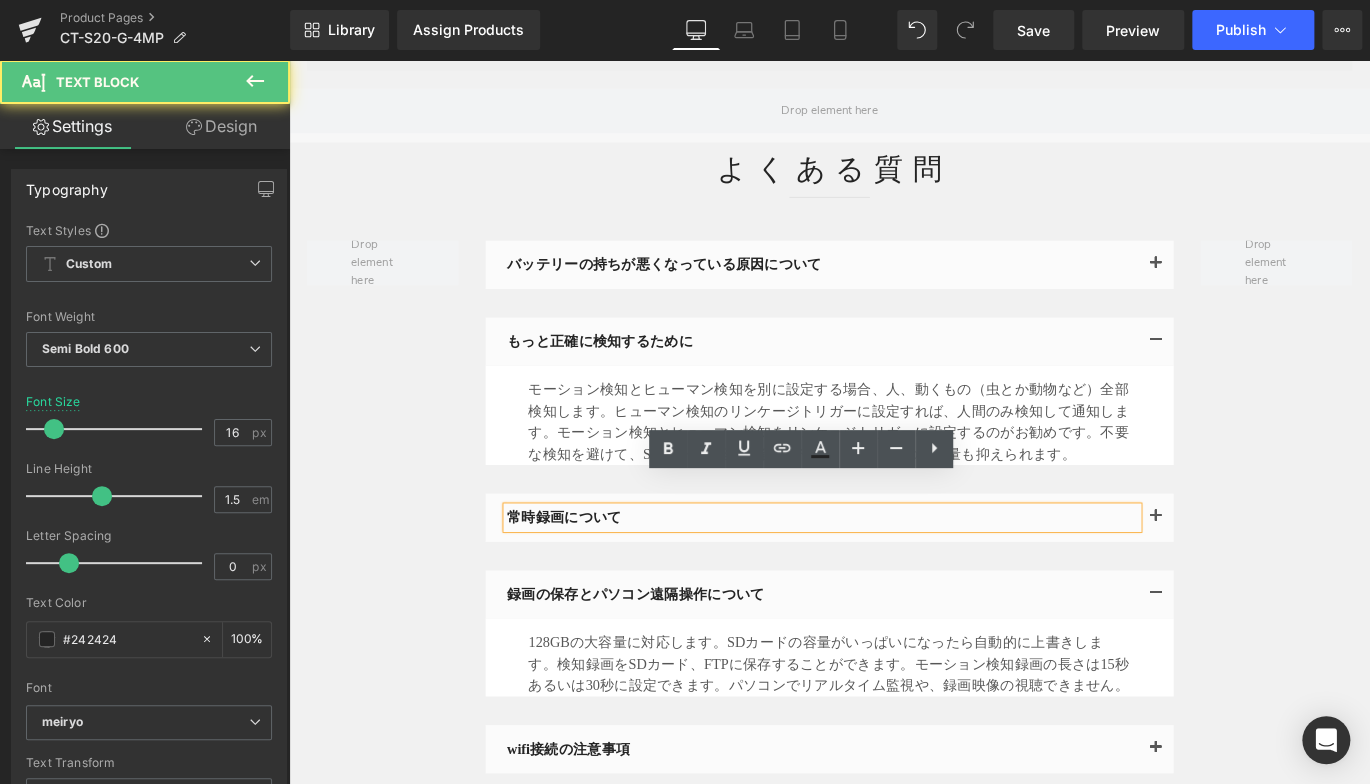 scroll, scrollTop: 6506, scrollLeft: 0, axis: vertical 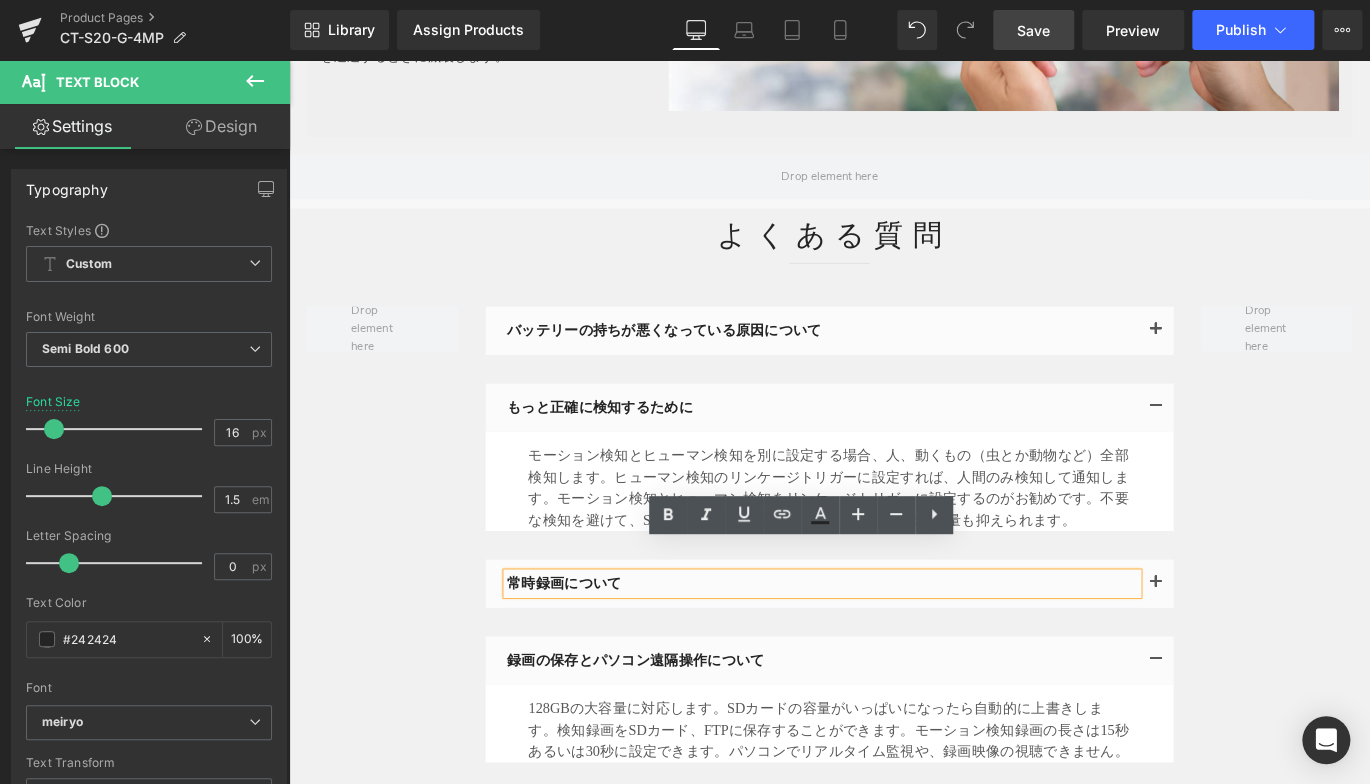 click on "Save" at bounding box center (1033, 30) 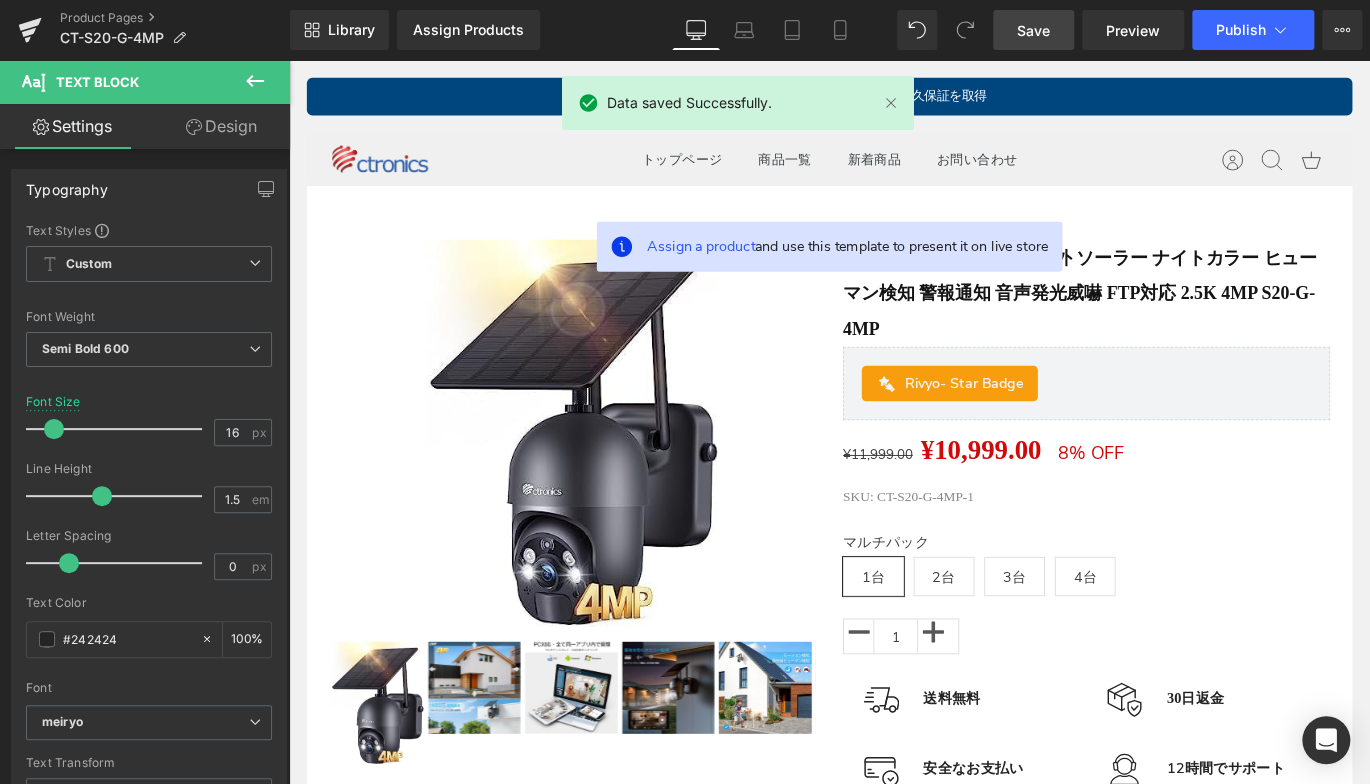 scroll, scrollTop: 0, scrollLeft: 0, axis: both 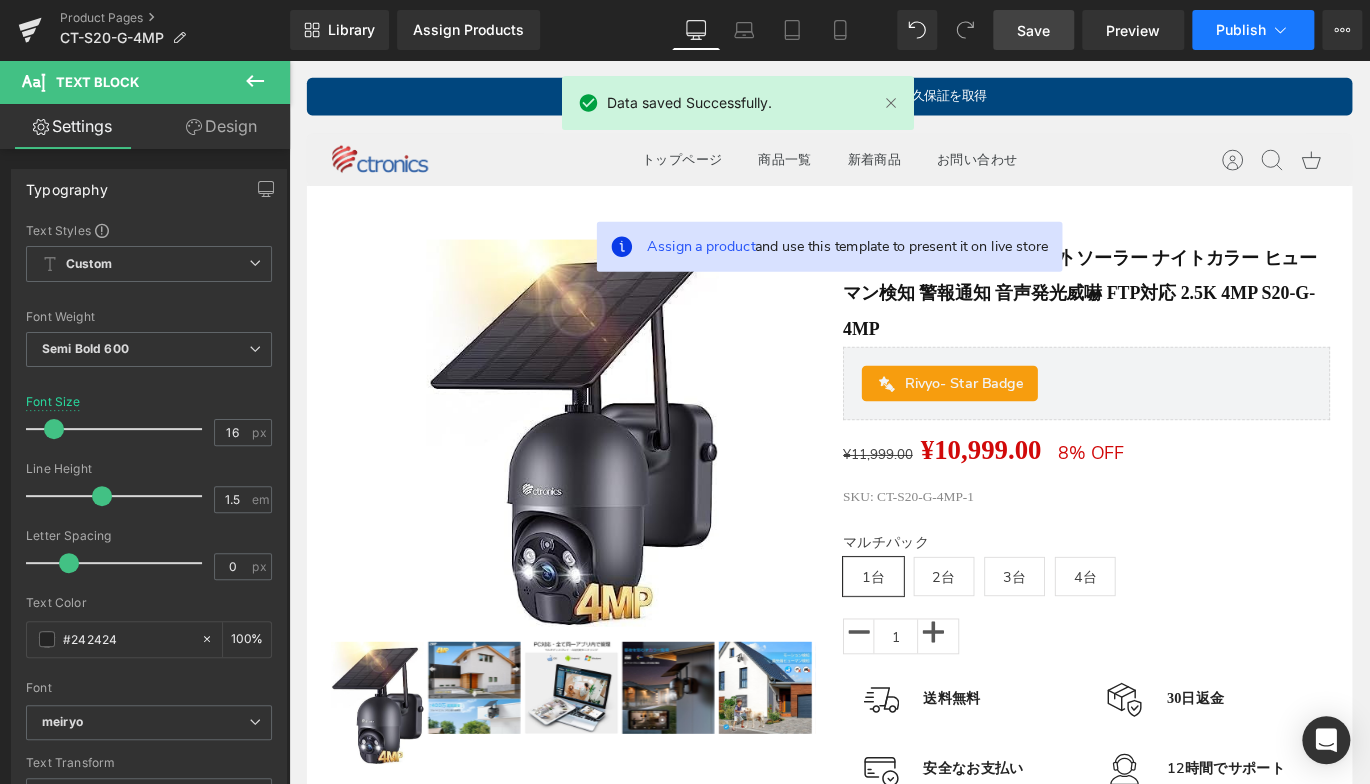 click 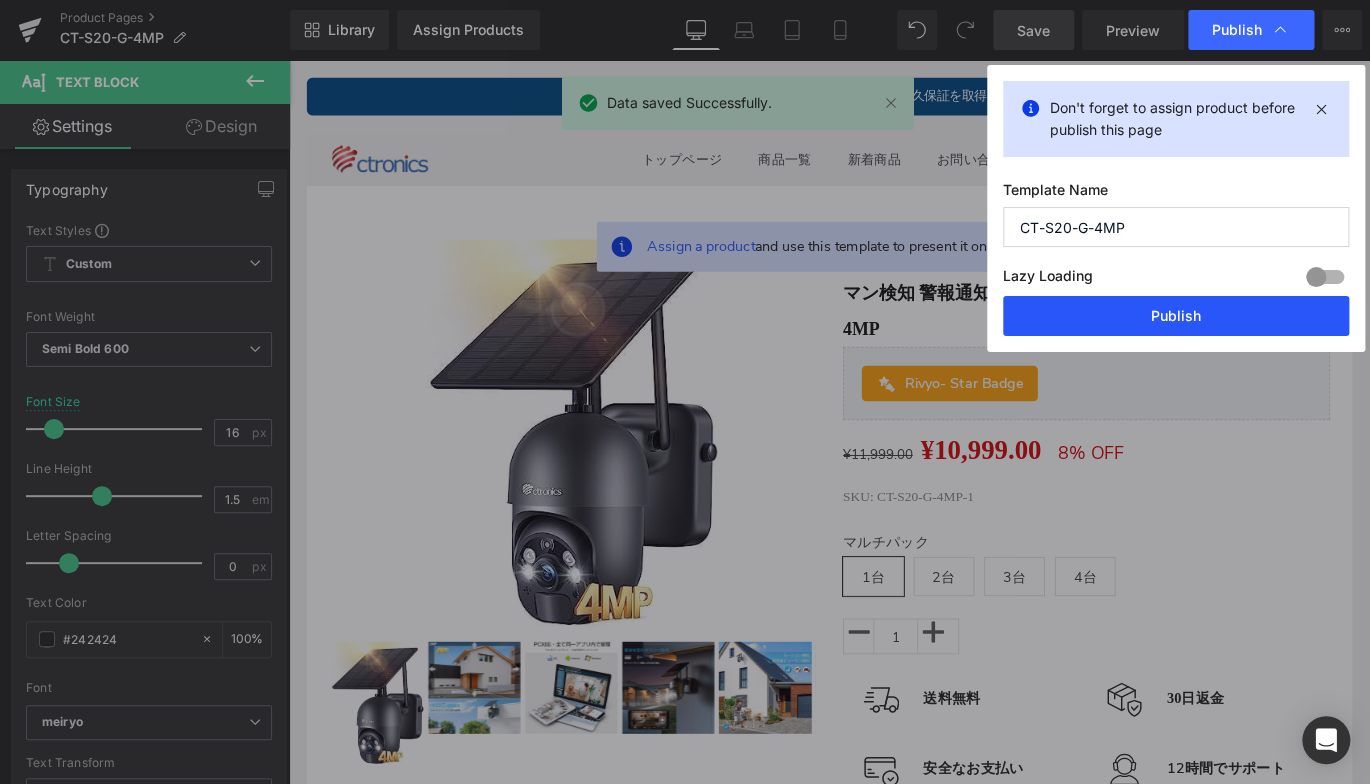 click on "Publish" at bounding box center (1176, 316) 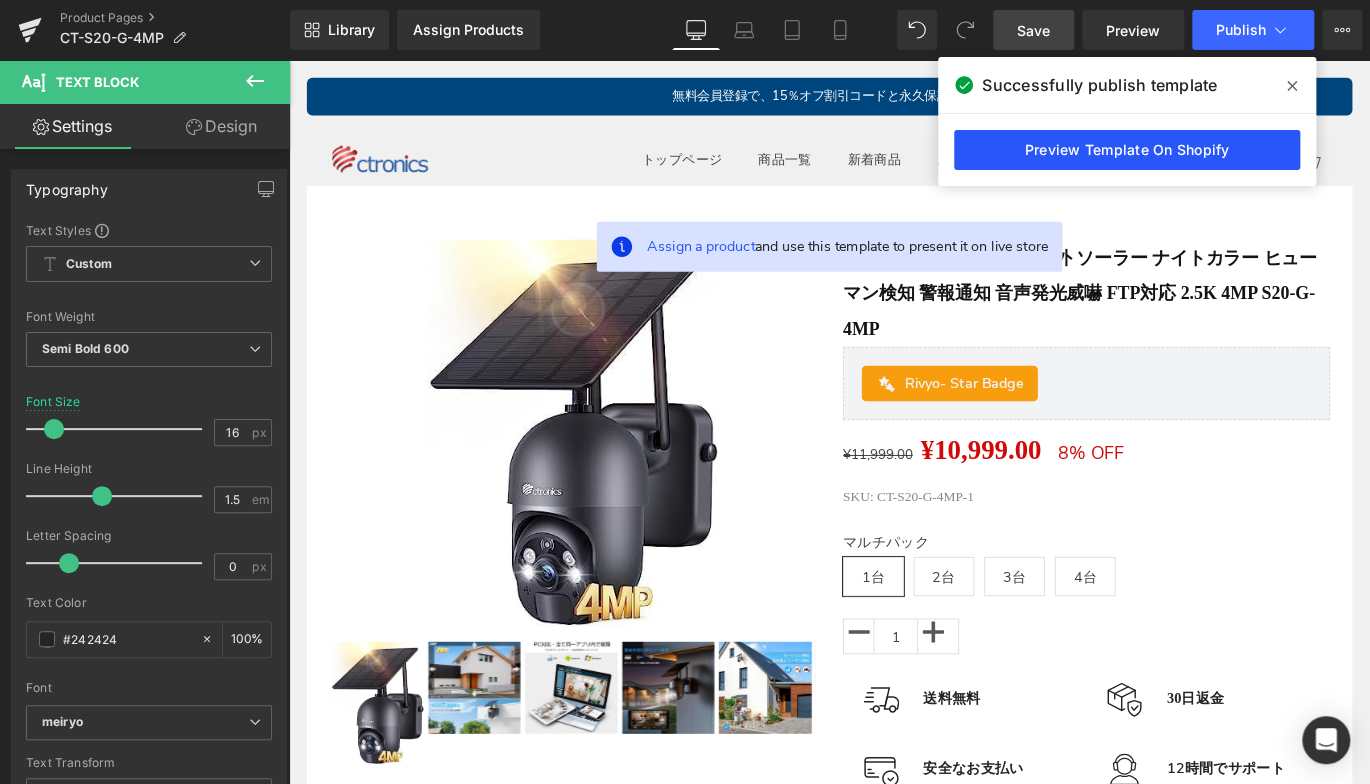 click on "Preview Template On Shopify" at bounding box center [1127, 150] 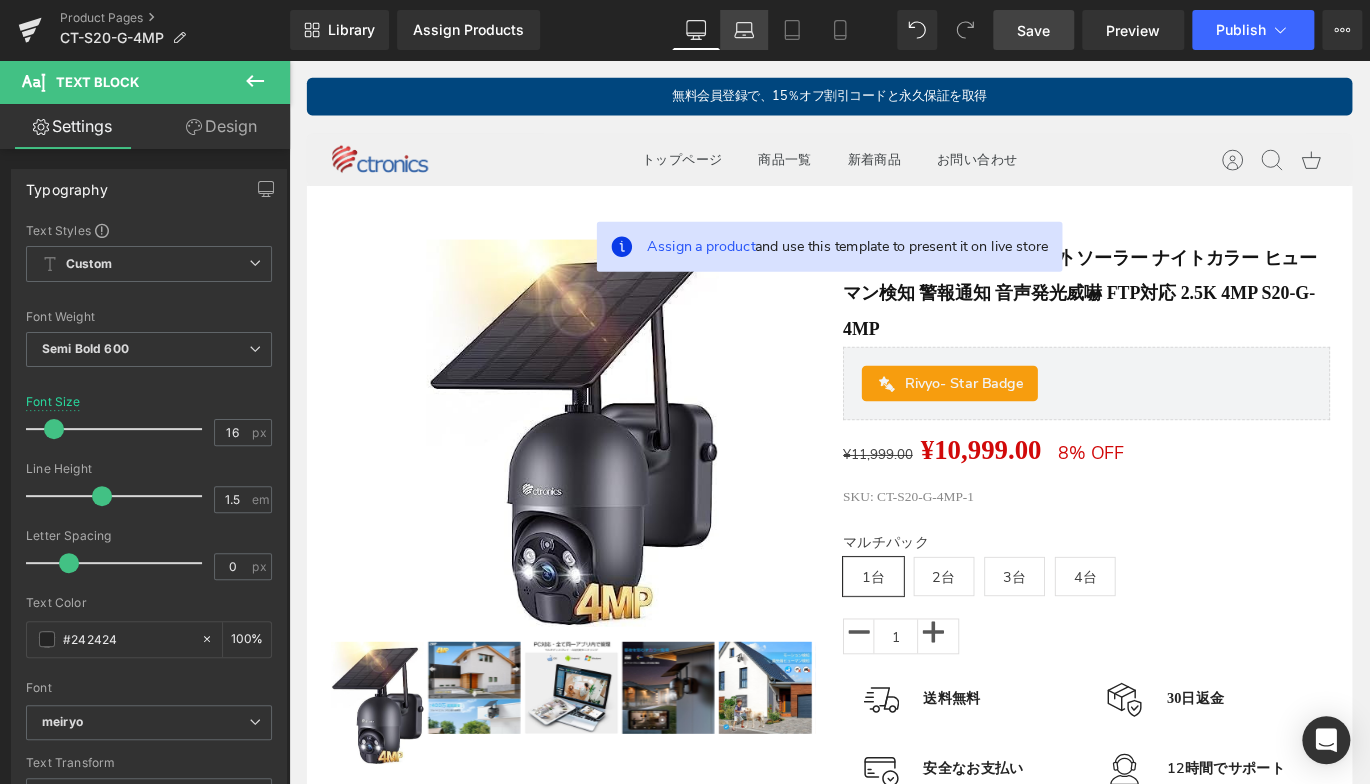 click 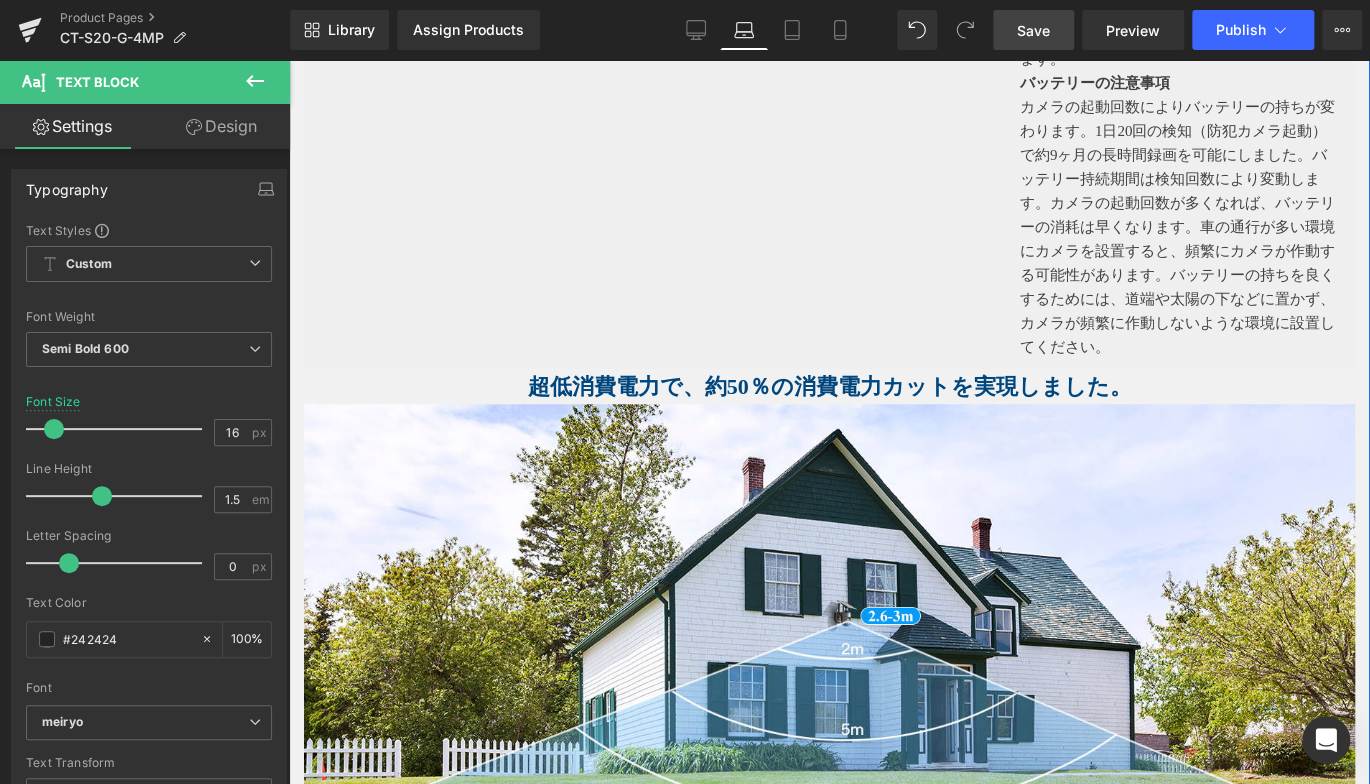 scroll, scrollTop: 4000, scrollLeft: 0, axis: vertical 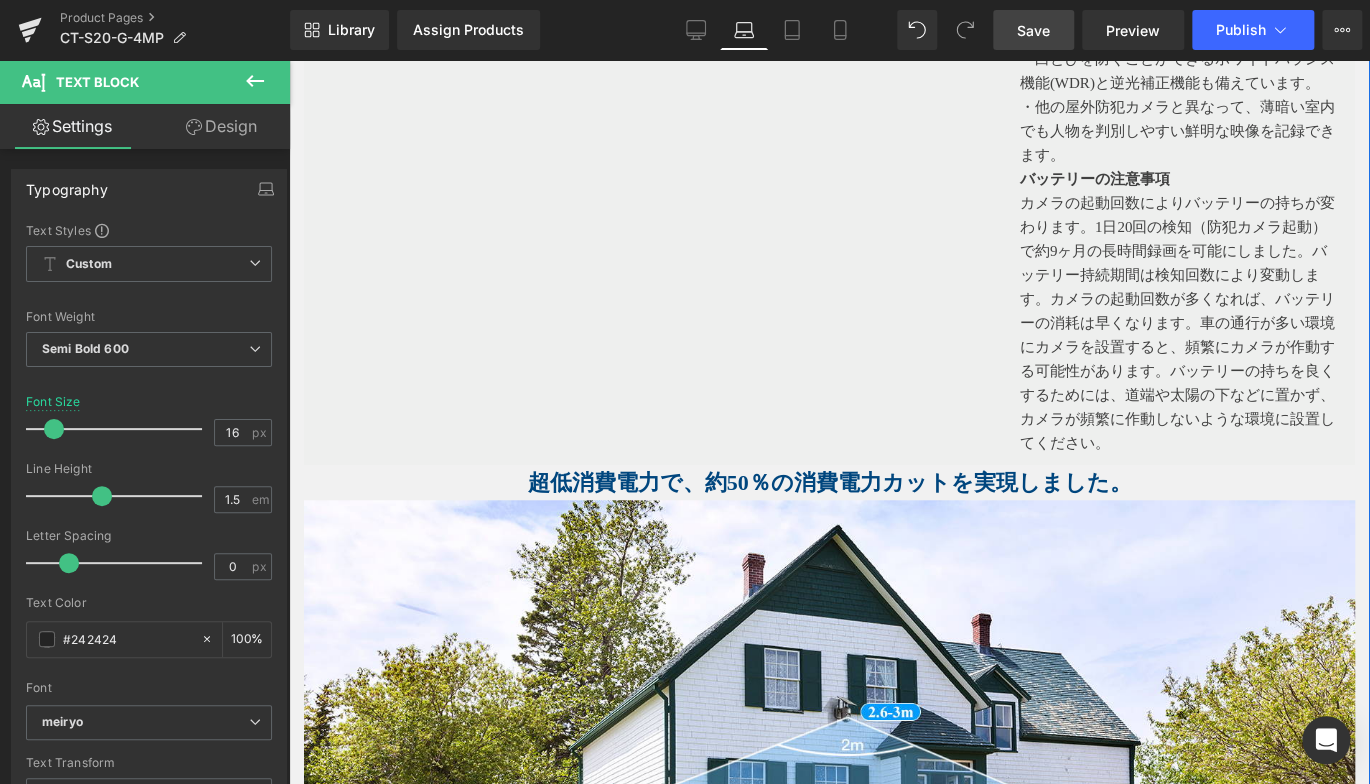 click on "Youtube         Ctronics「夜間カラー撮影機能」を、様々な方々に高い評価 Heading         ・白とびを防ぐことができるホワイトバランス機能(WDR)と逆光補正機能も備えています。 ・他の屋外防犯カメラと異なって、薄暗い室内でも人物を判別しやすい鮮明な映像を記録できます。 バッテリーの注意事項
Text Block         Row" at bounding box center (829, 191) 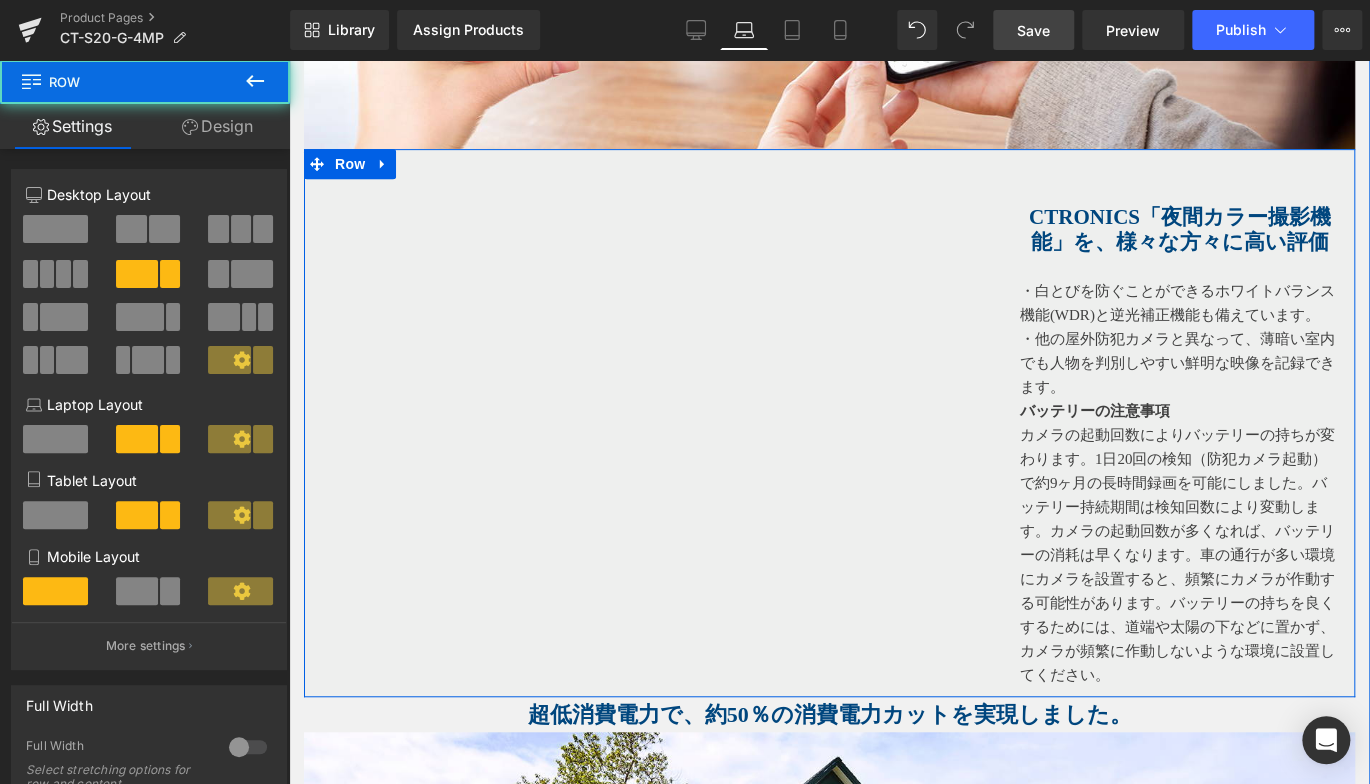 scroll, scrollTop: 3600, scrollLeft: 0, axis: vertical 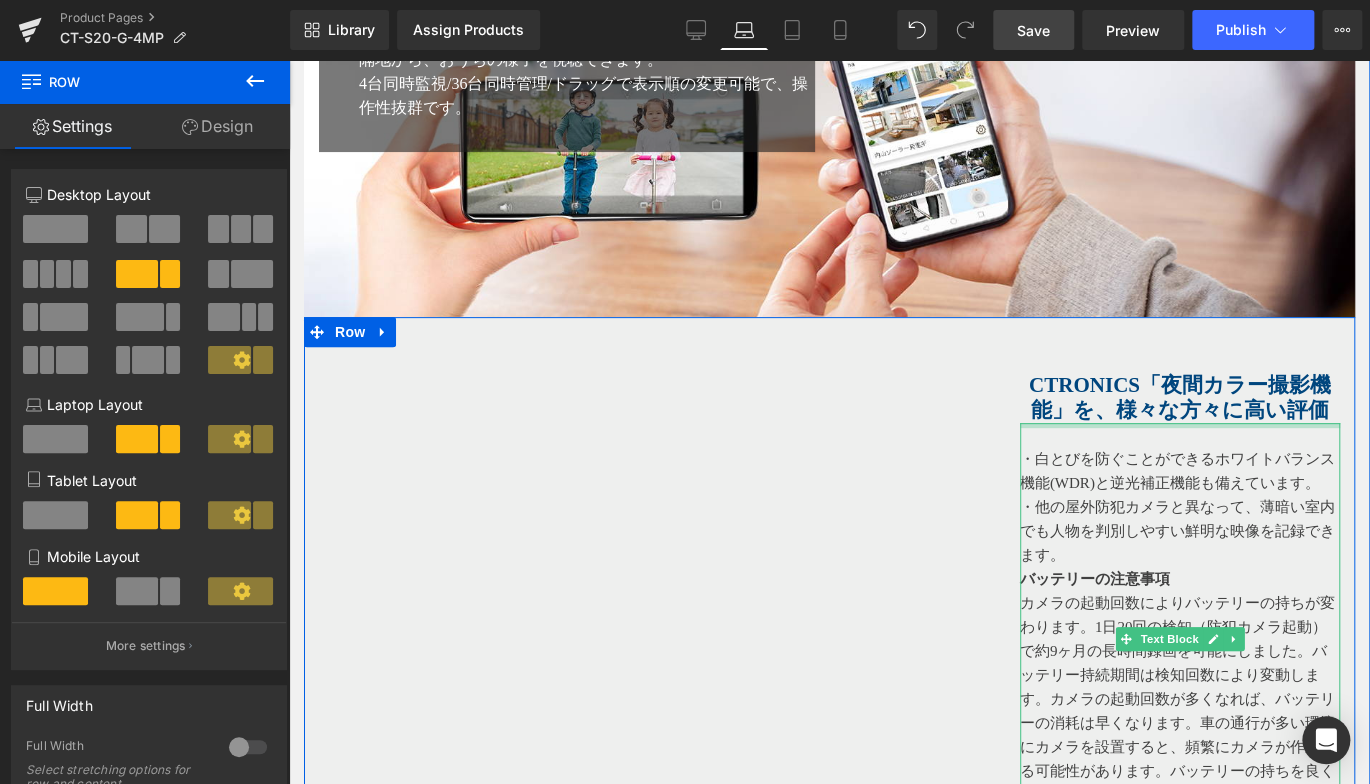 click at bounding box center [1180, 425] 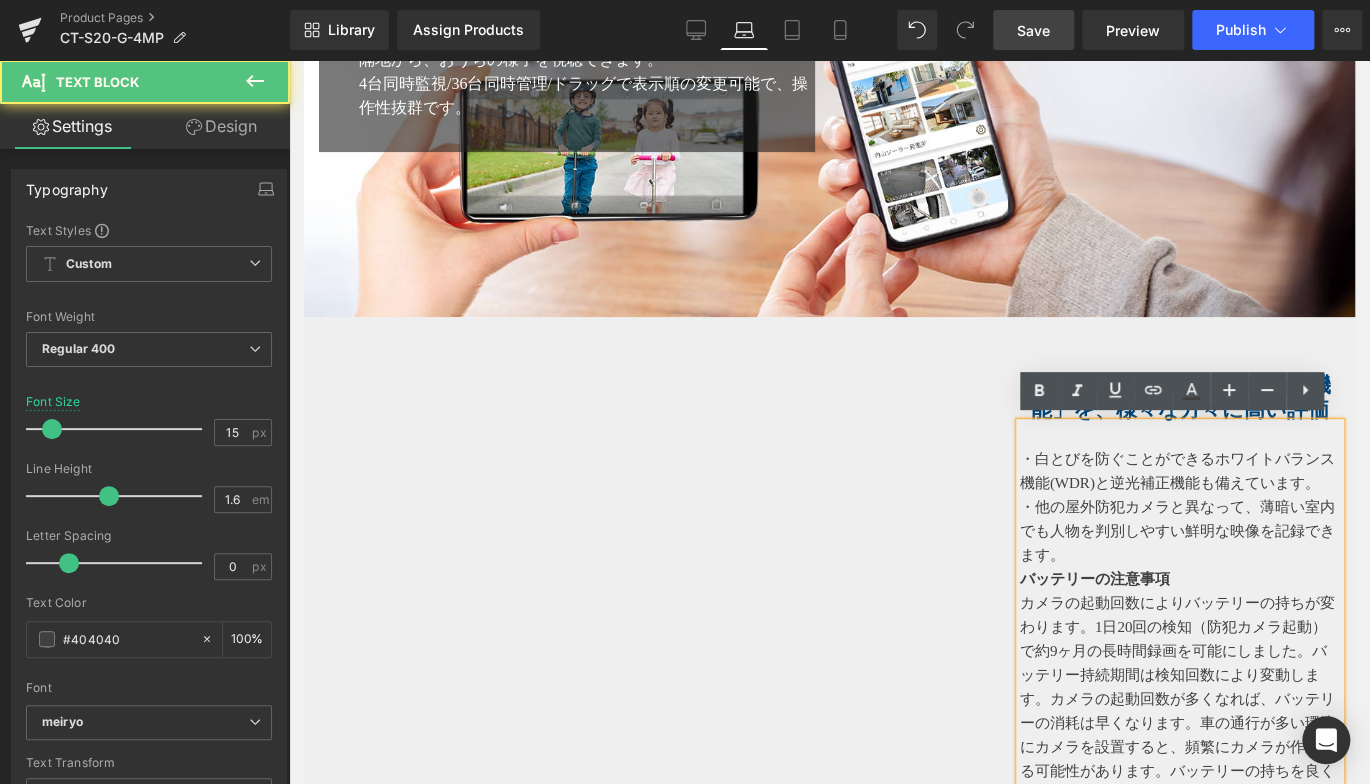 click on "・白とびを防ぐことができるホワイトバランス機能(WDR)と逆光補正機能も備えています。" at bounding box center [1180, 471] 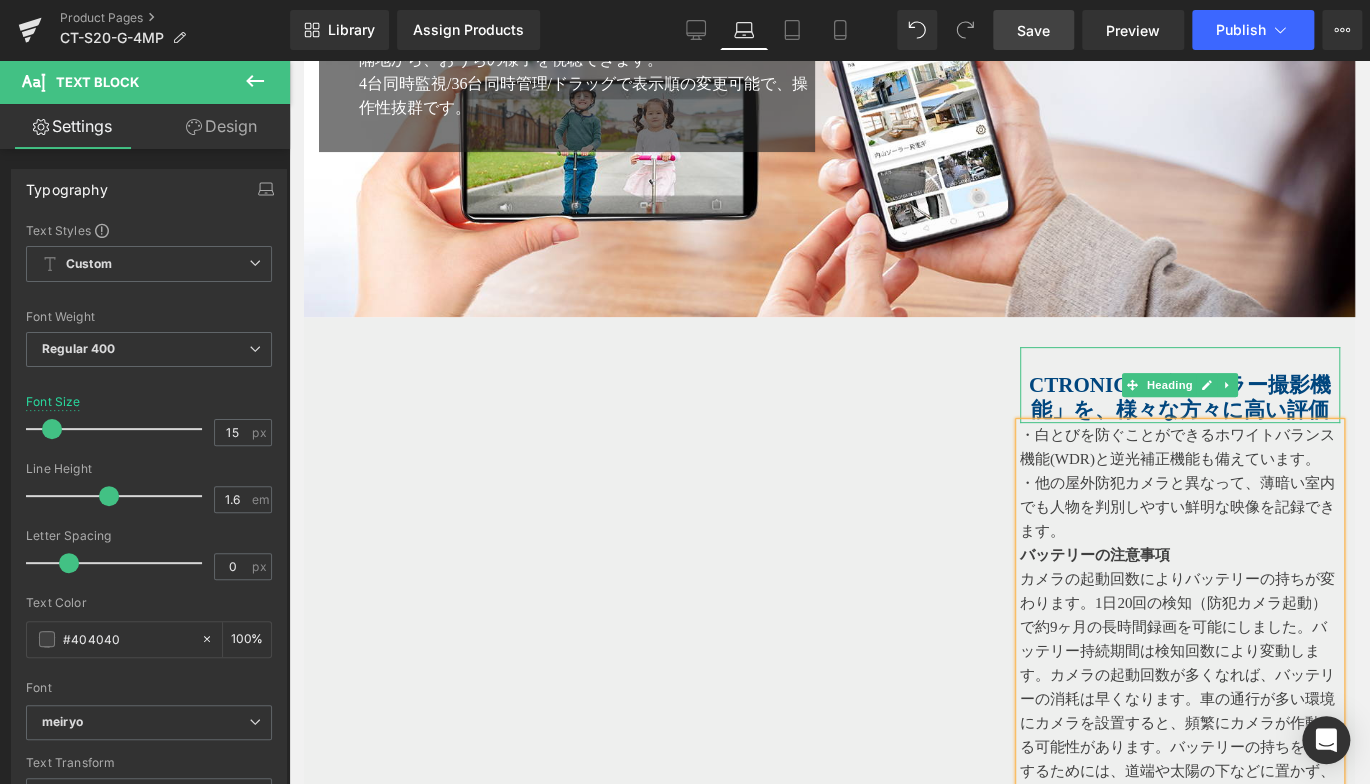 drag, startPoint x: 1023, startPoint y: 375, endPoint x: 1058, endPoint y: 371, distance: 35.22783 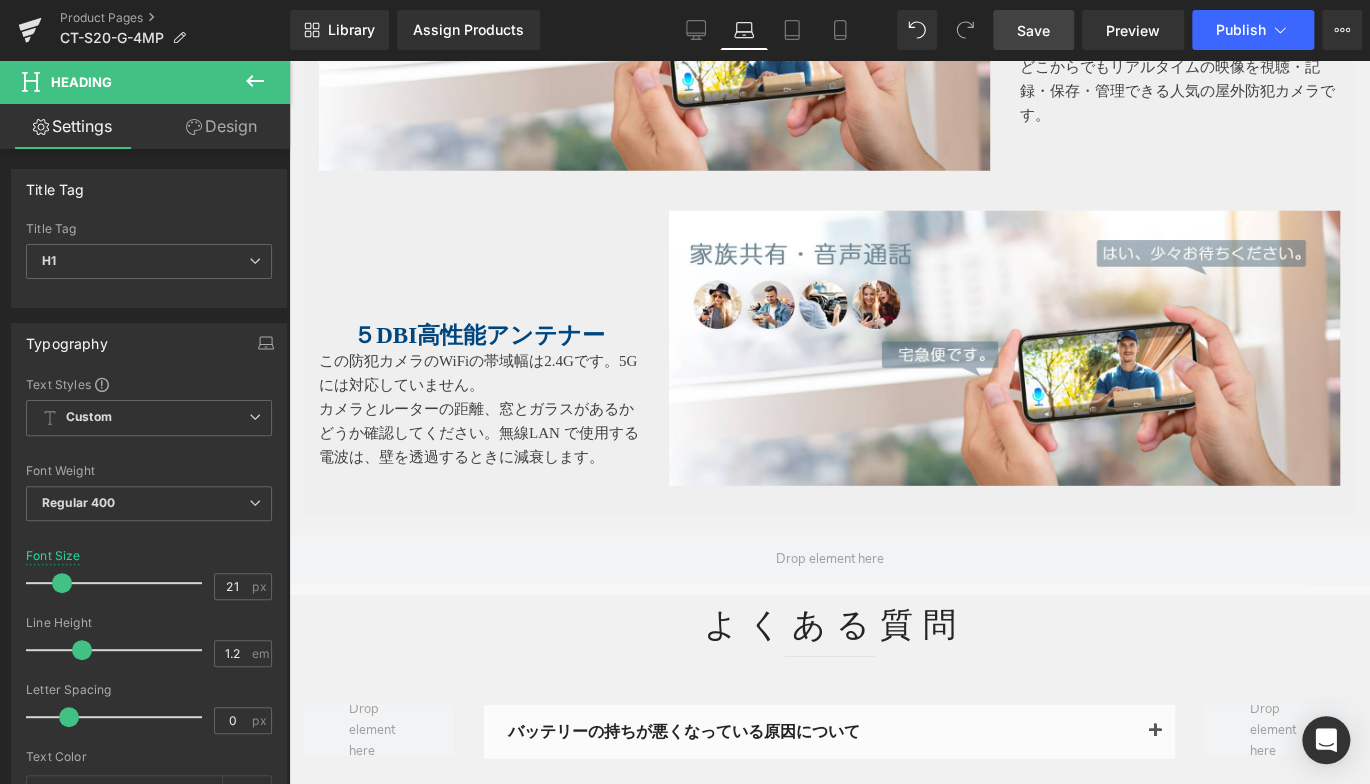 scroll, scrollTop: 6300, scrollLeft: 0, axis: vertical 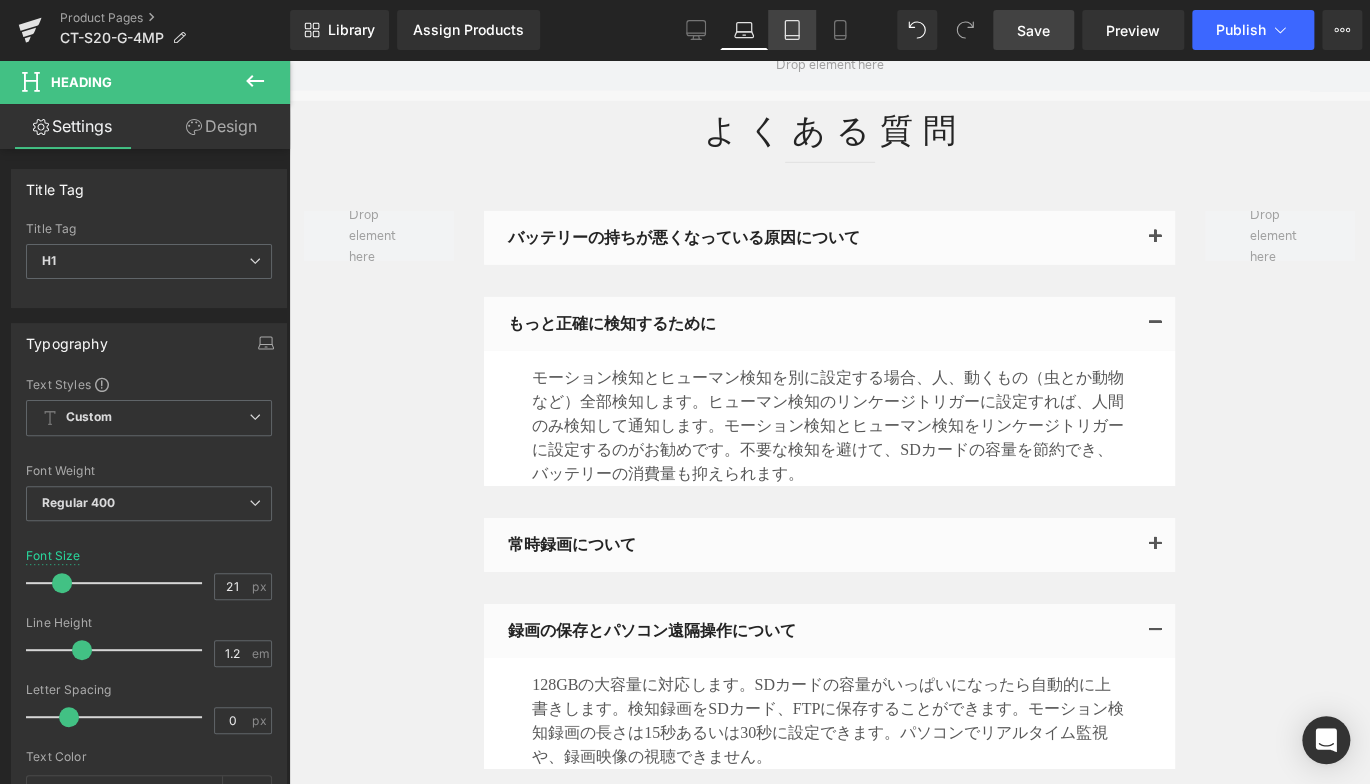 drag, startPoint x: 808, startPoint y: 40, endPoint x: 446, endPoint y: 182, distance: 388.85474 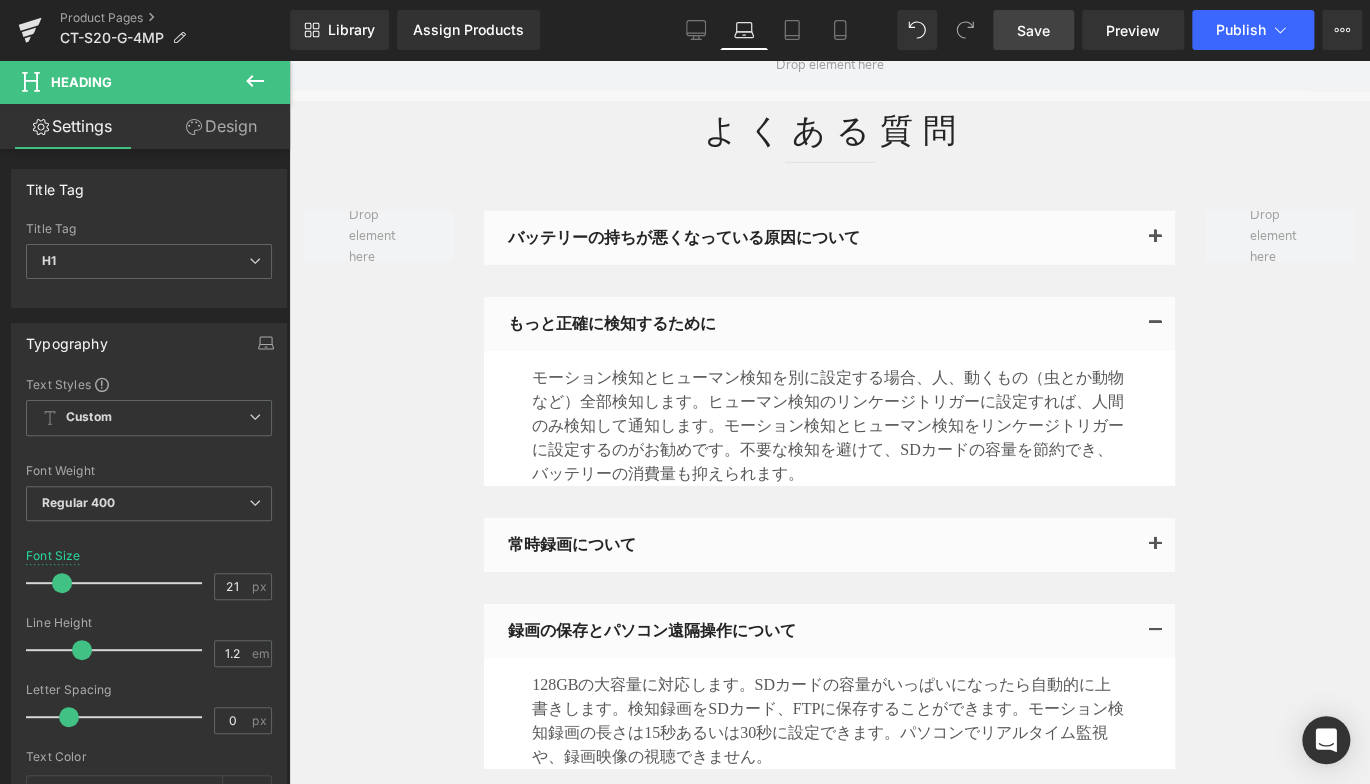 type on "100" 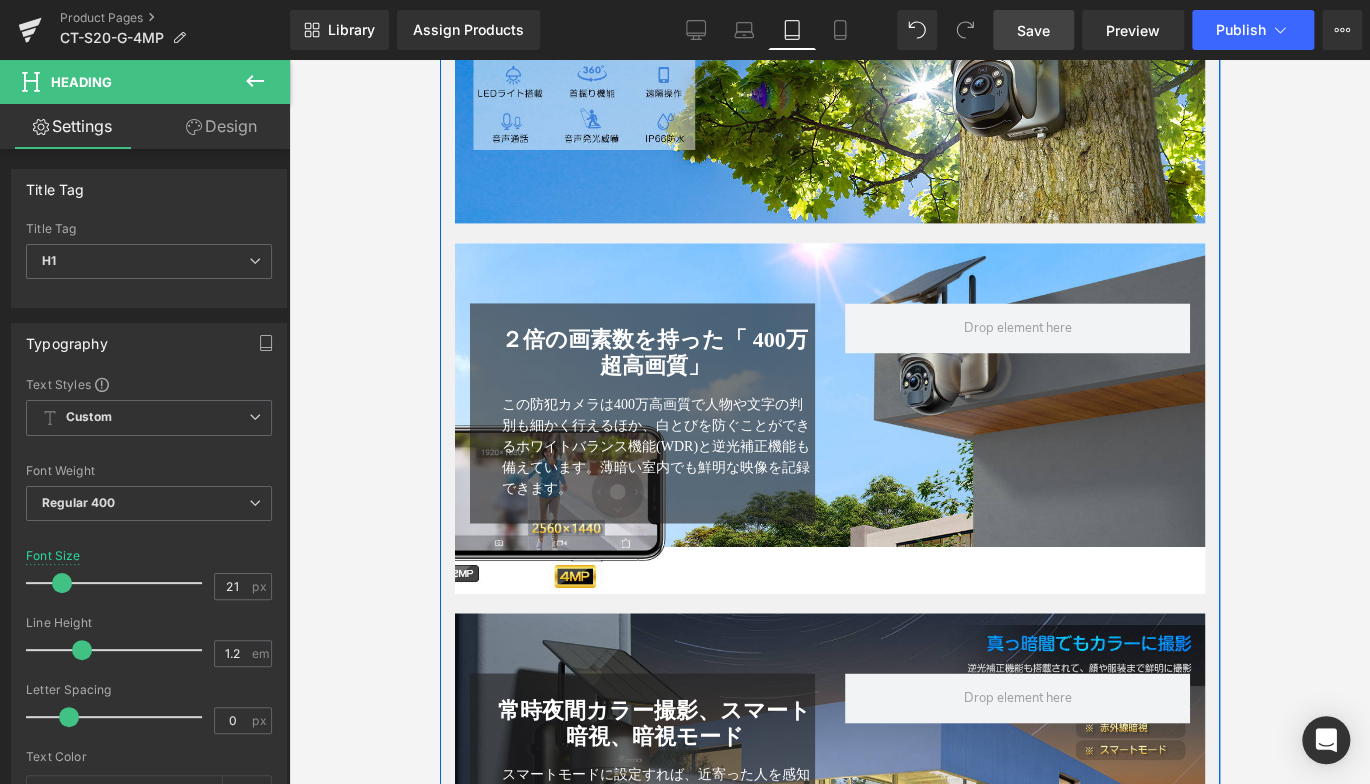 scroll, scrollTop: 1230, scrollLeft: 0, axis: vertical 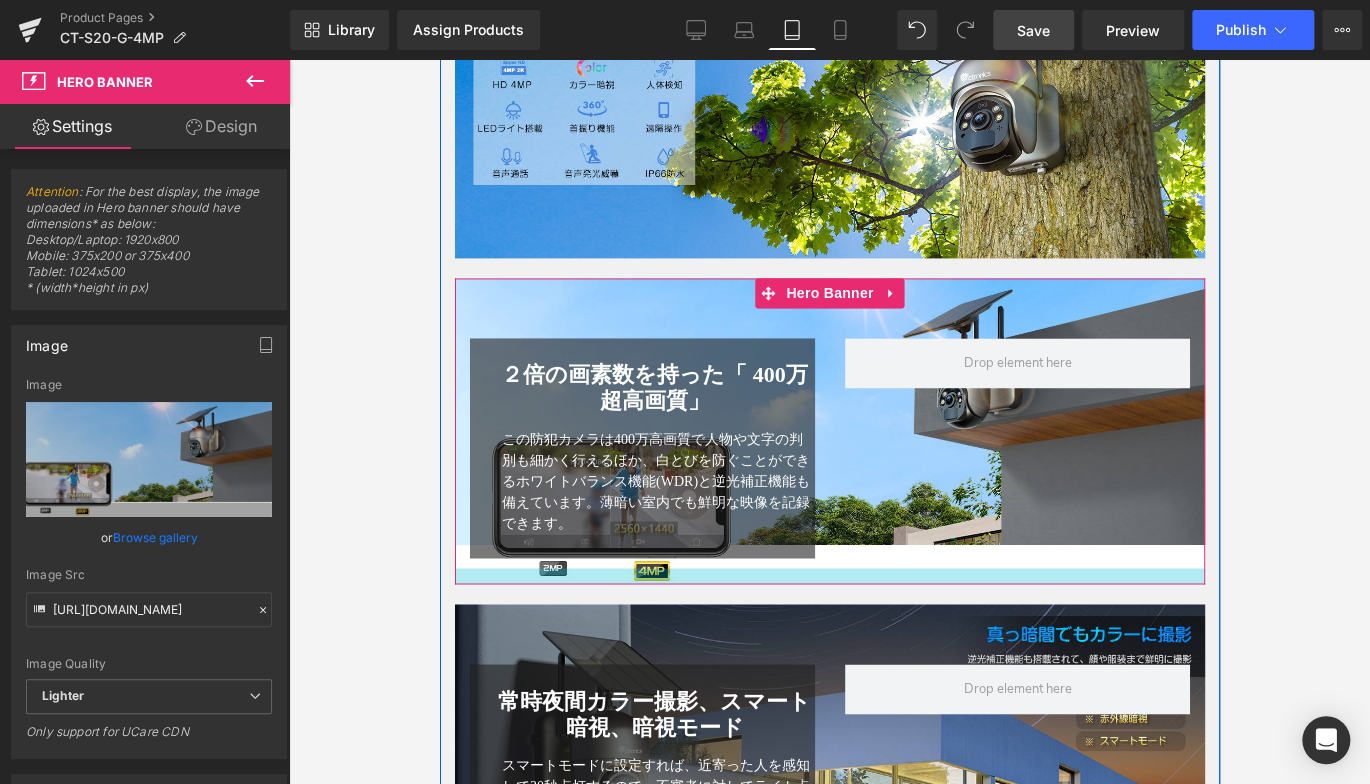 drag, startPoint x: 783, startPoint y: 635, endPoint x: 831, endPoint y: 591, distance: 65.11528 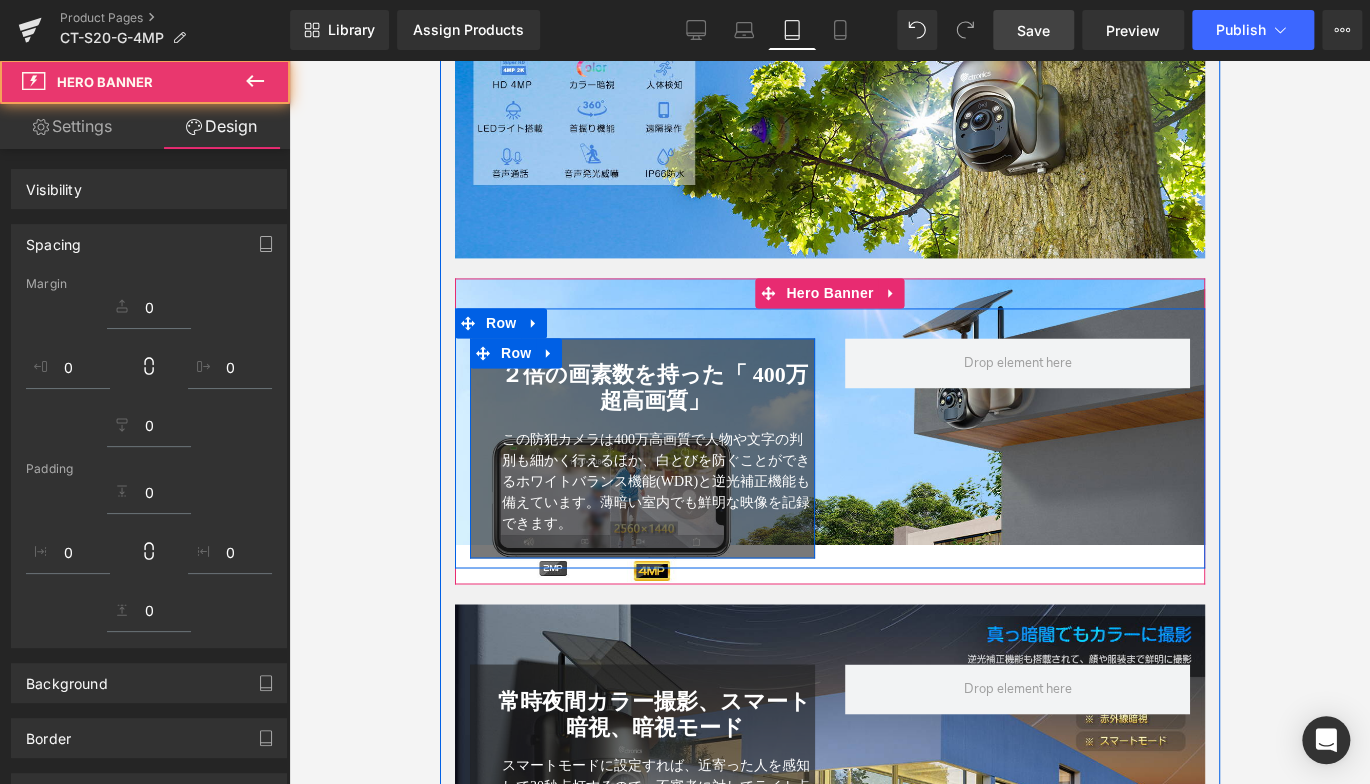 click on "２倍の画素数を持った「 400万超高画質」
Heading
この防犯カメラは400万高画質で人物や文字の判別も細かく行えるほか、白とびを防ぐことができるホワイトバランス機能(WDR)と逆光補正機能も備えています。薄暗い室内でも鮮明な映像を記録できます。
Text Block
Row" at bounding box center [641, 448] 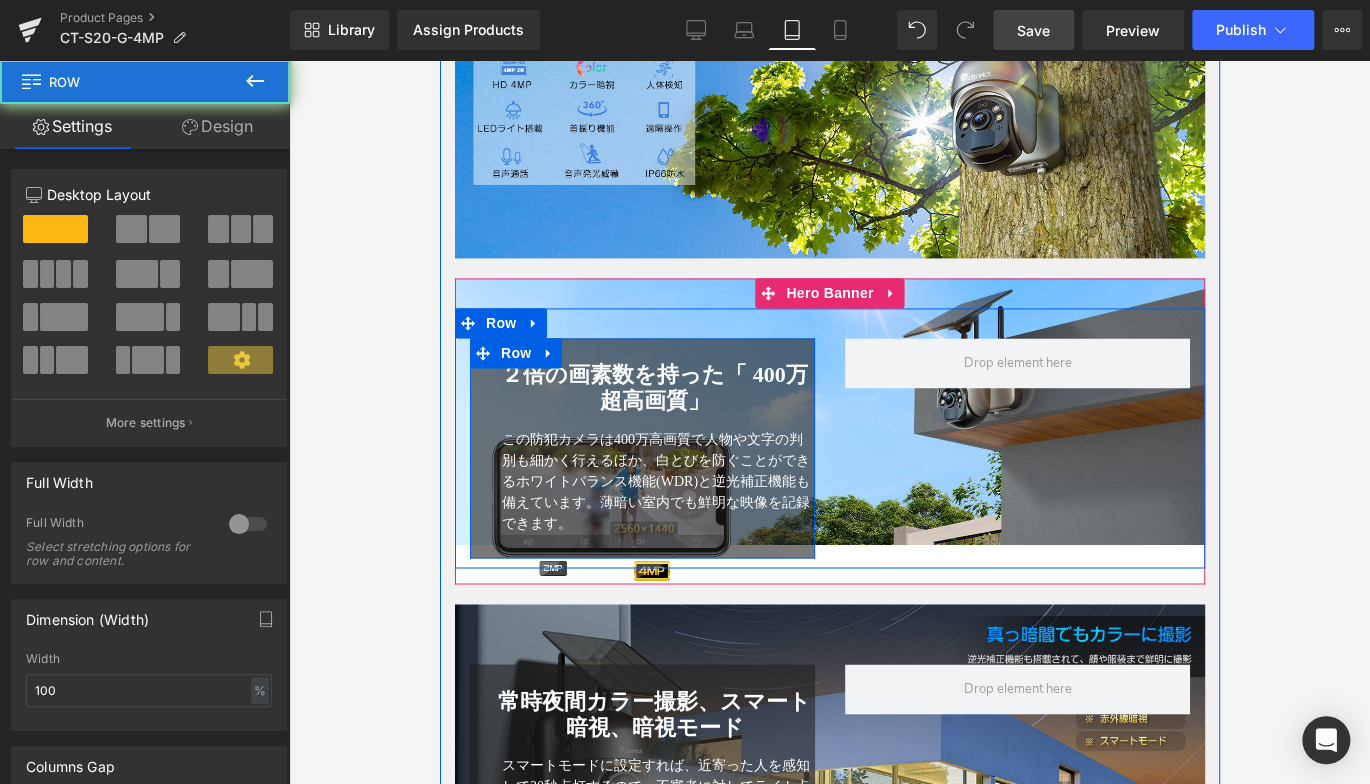 scroll, scrollTop: 1530, scrollLeft: 0, axis: vertical 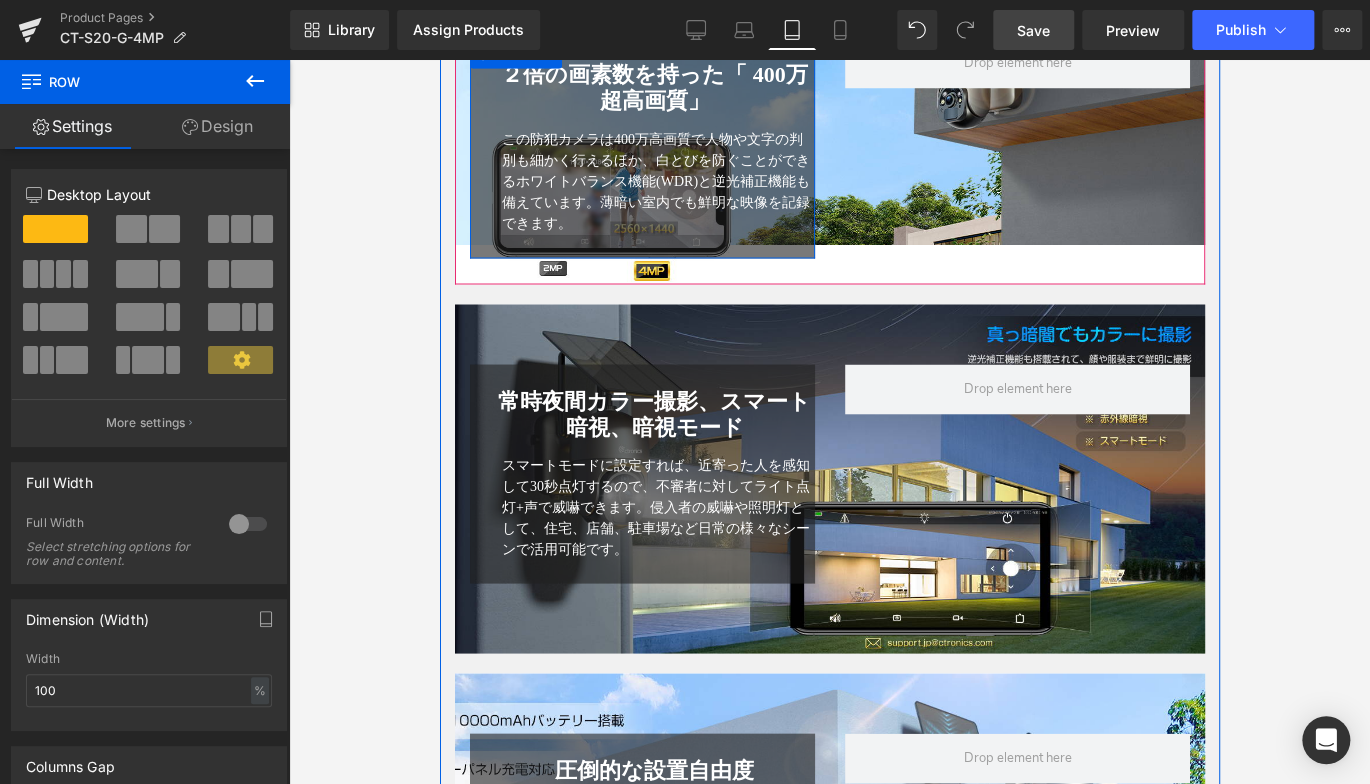 click on "２倍の画素数を持った「 400万超高画質」" at bounding box center (653, 87) 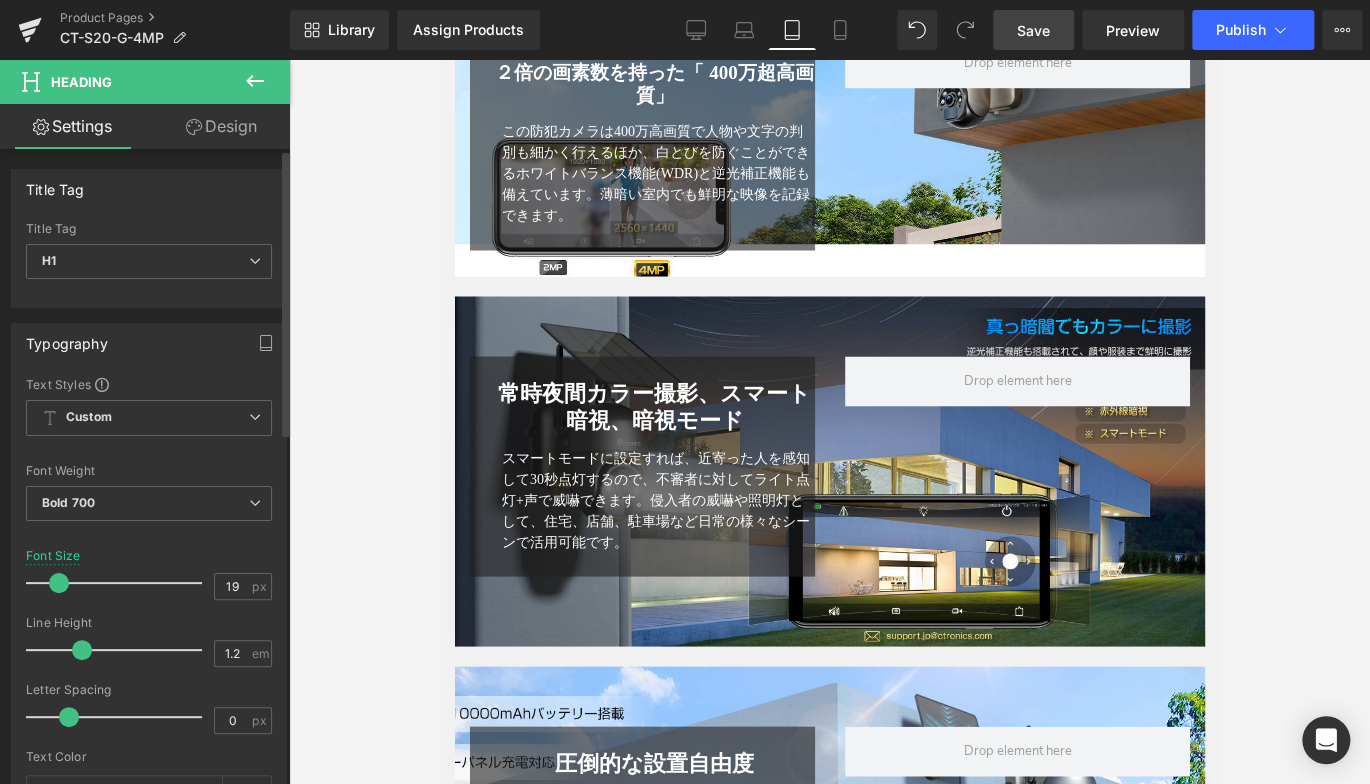 type on "20" 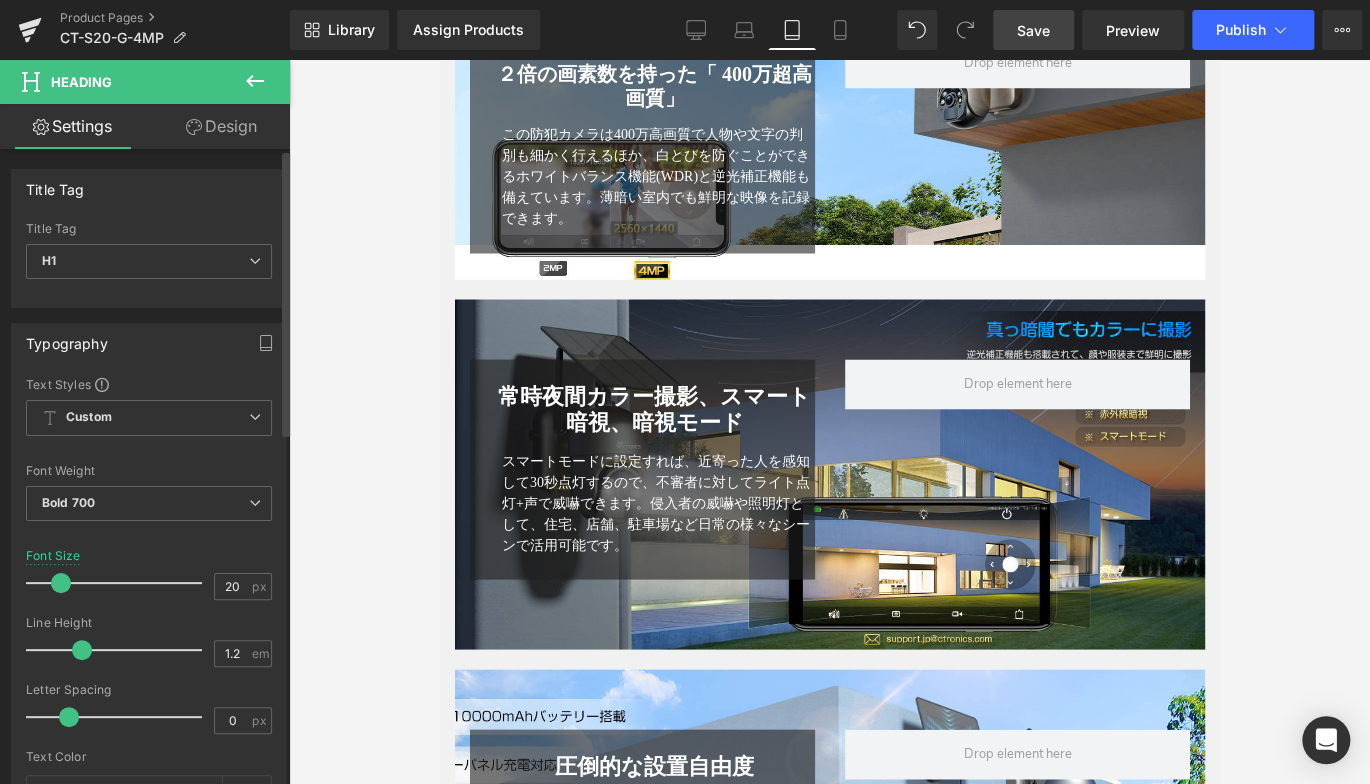 click at bounding box center (61, 583) 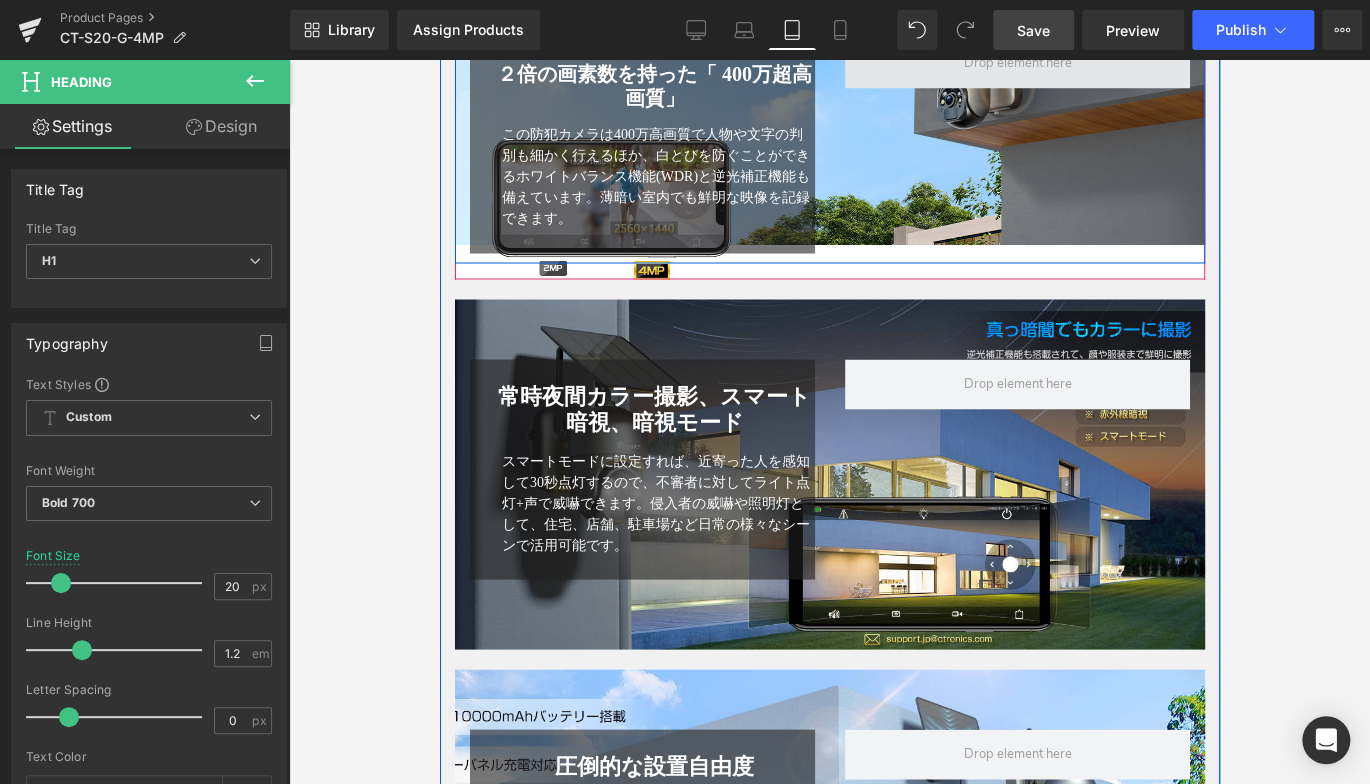 scroll, scrollTop: 1330, scrollLeft: 0, axis: vertical 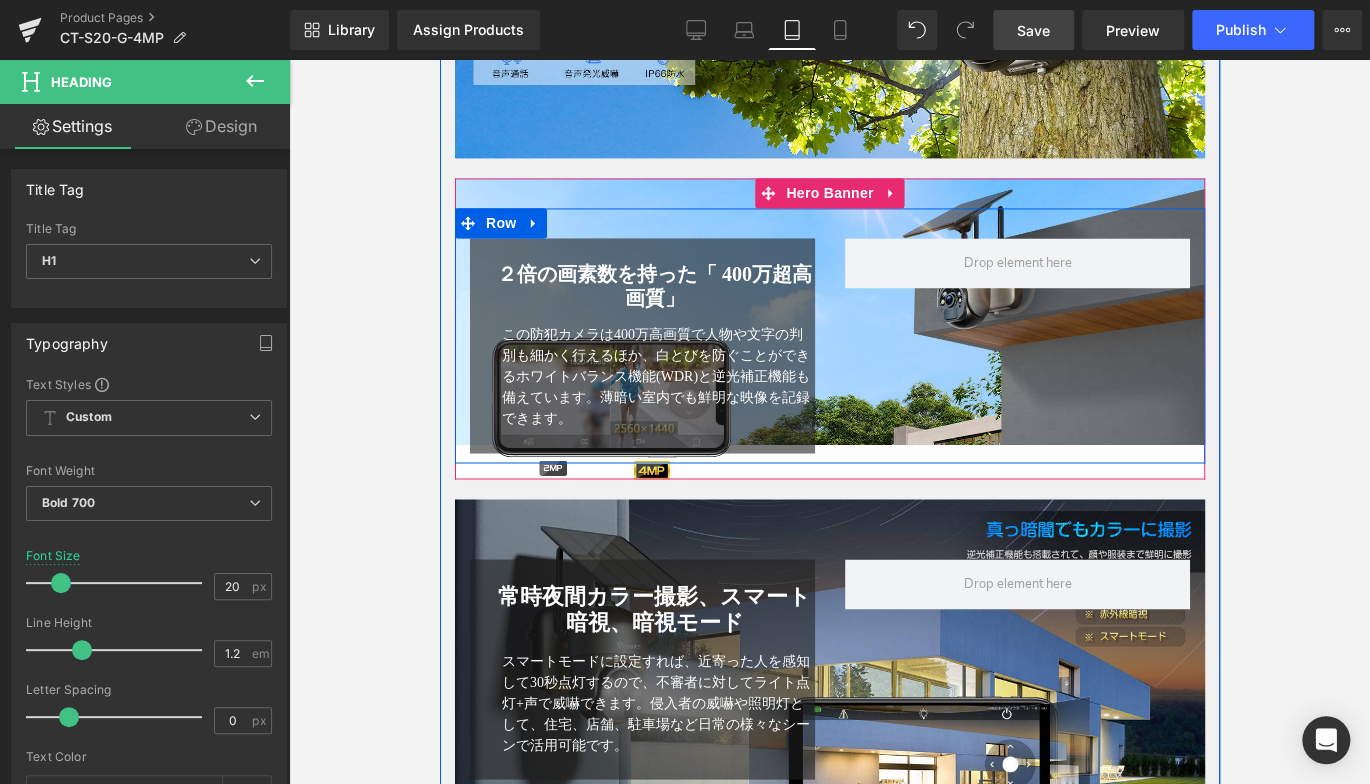 click on "２倍の画素数を持った「 400万超高画質」
Heading
この防犯カメラは400万高画質で人物や文字の判別も細かく行えるほか、白とびを防ぐことができるホワイトバランス機能(WDR)と逆光補正機能も備えています。薄暗い室内でも鮮明な映像を記録できます。
Text Block
Row
Row" at bounding box center (829, 335) 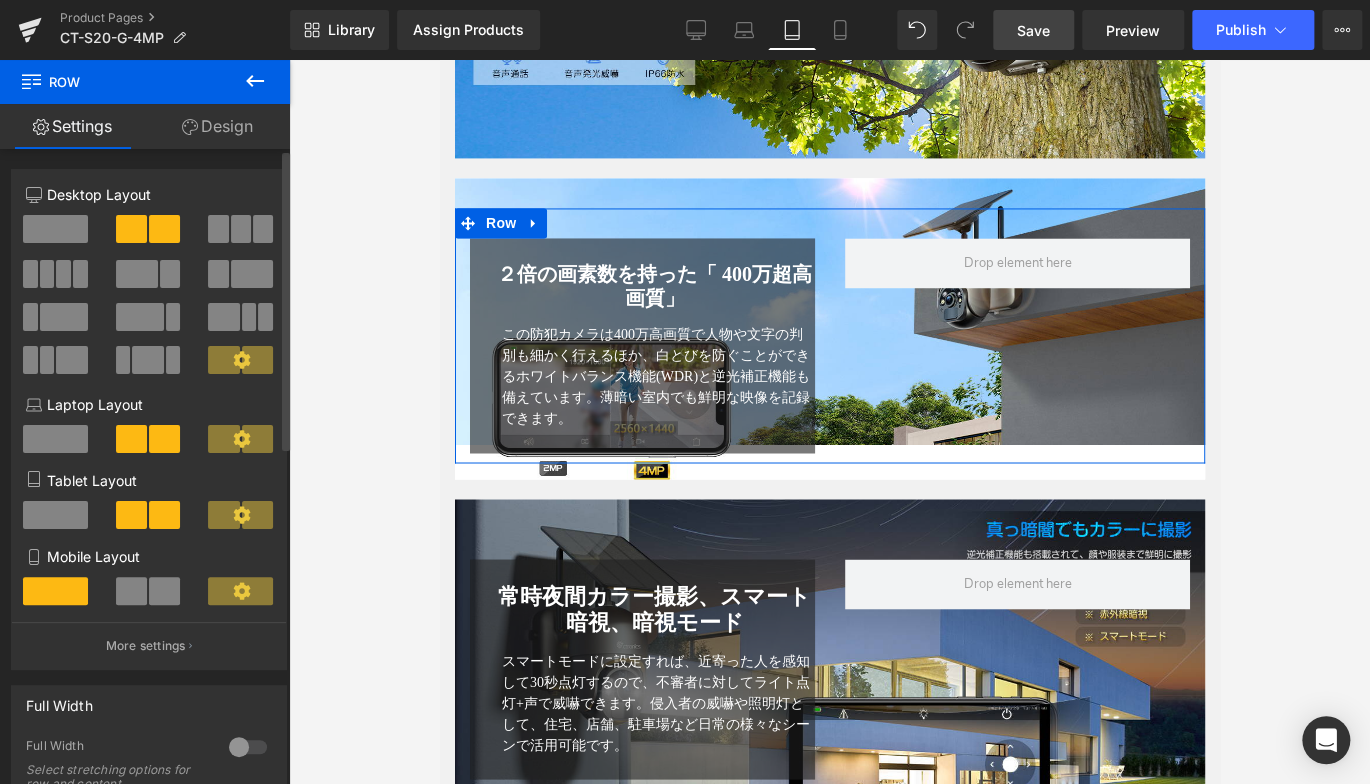 click at bounding box center (137, 274) 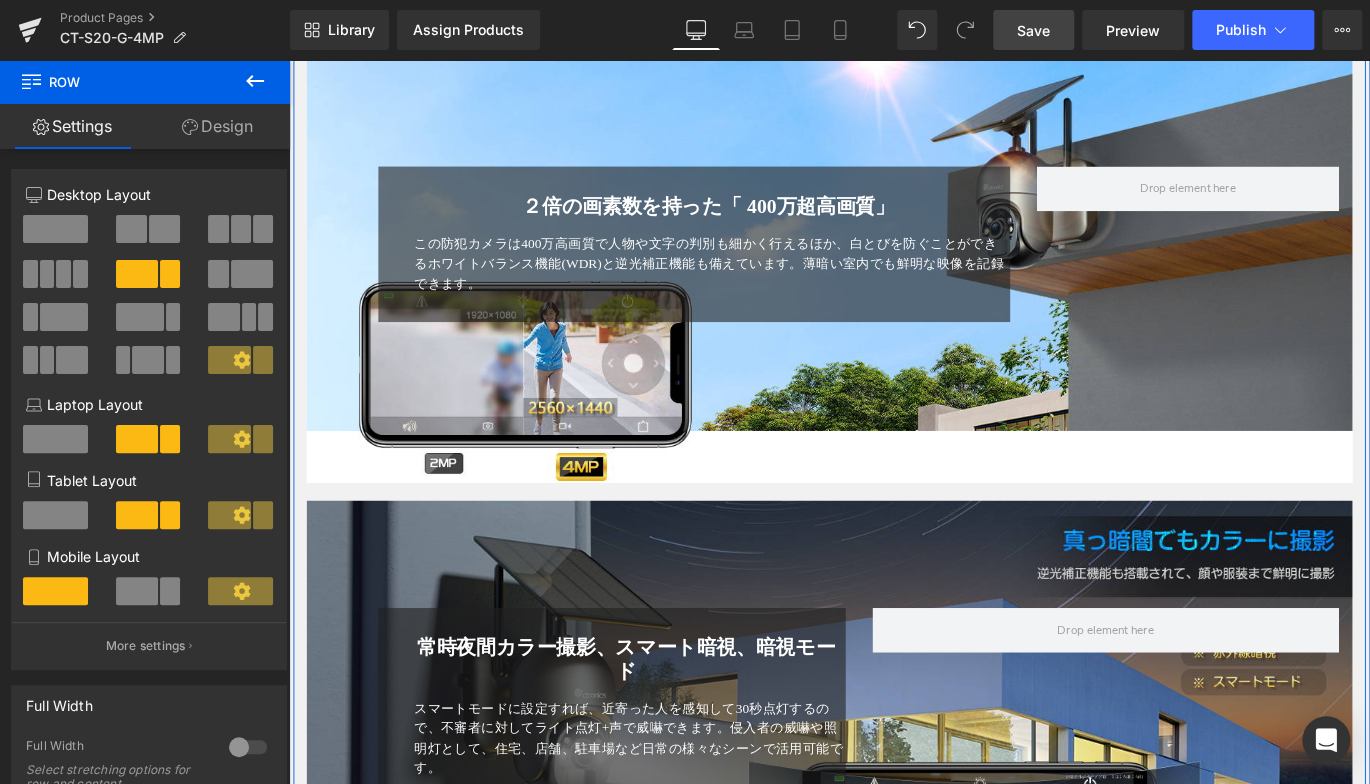 scroll, scrollTop: 1449, scrollLeft: 0, axis: vertical 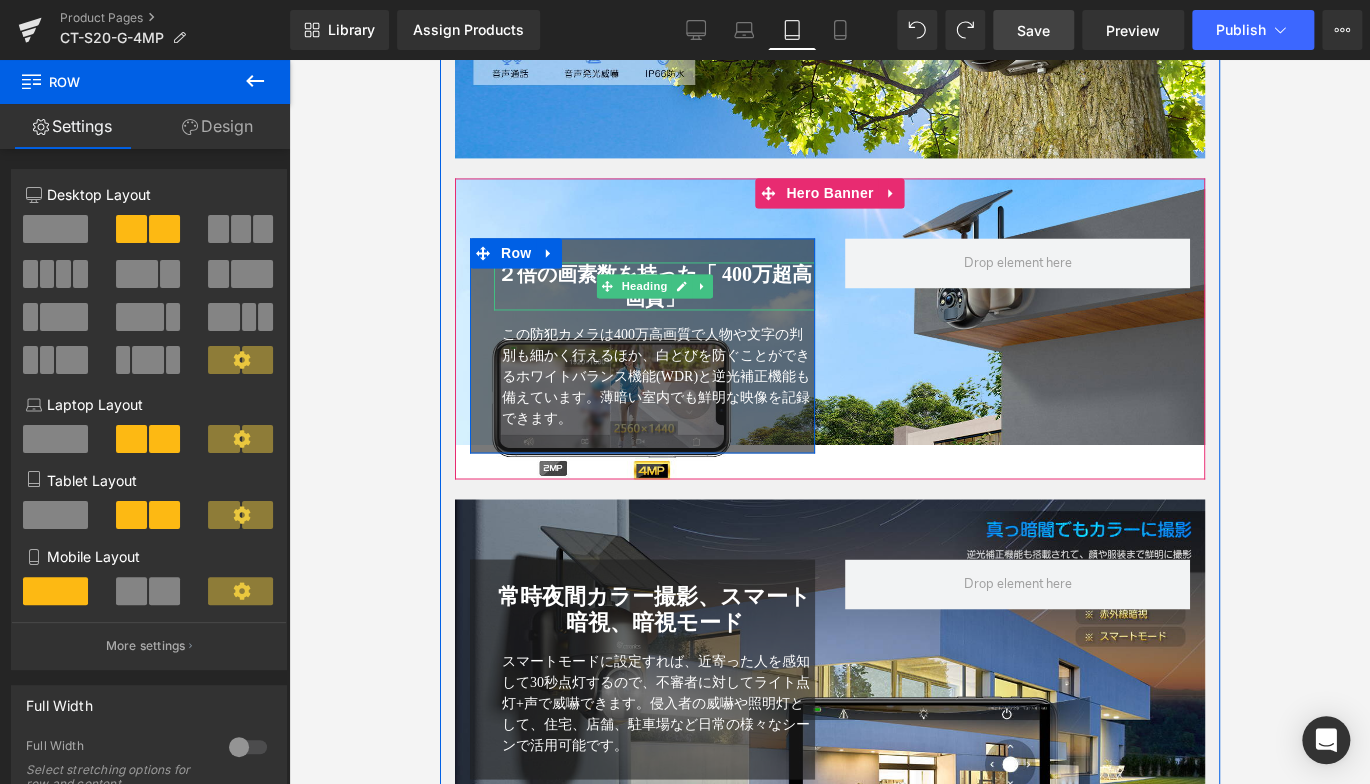 click on "２倍の画素数を持った「 400万超高画質」" at bounding box center [653, 286] 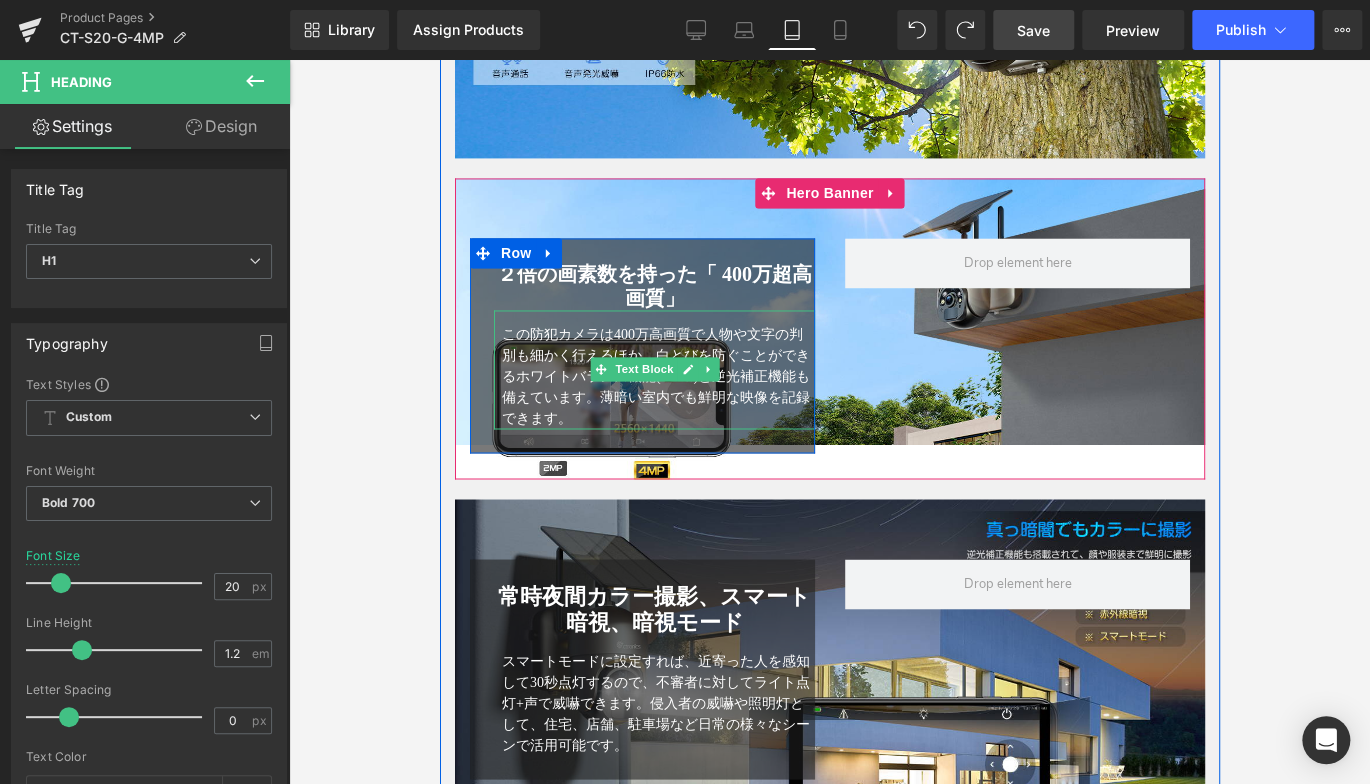 click on "この防犯カメラは400万高画質で人物や文字の判別も細かく行えるほか、白とびを防ぐことができるホワイトバランス機能(WDR)と逆光補正機能も備えています。薄暗い室内でも鮮明な映像を記録できます。" at bounding box center (655, 376) 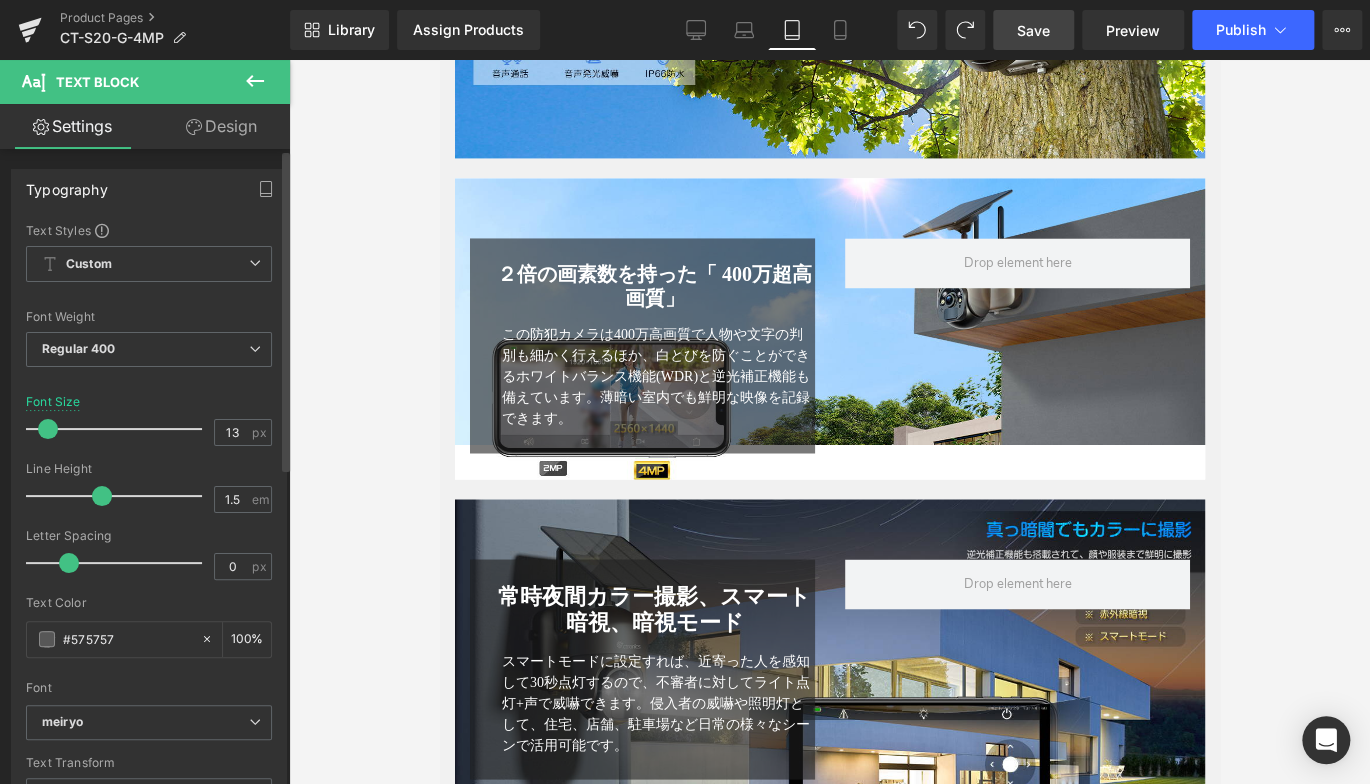 type on "12" 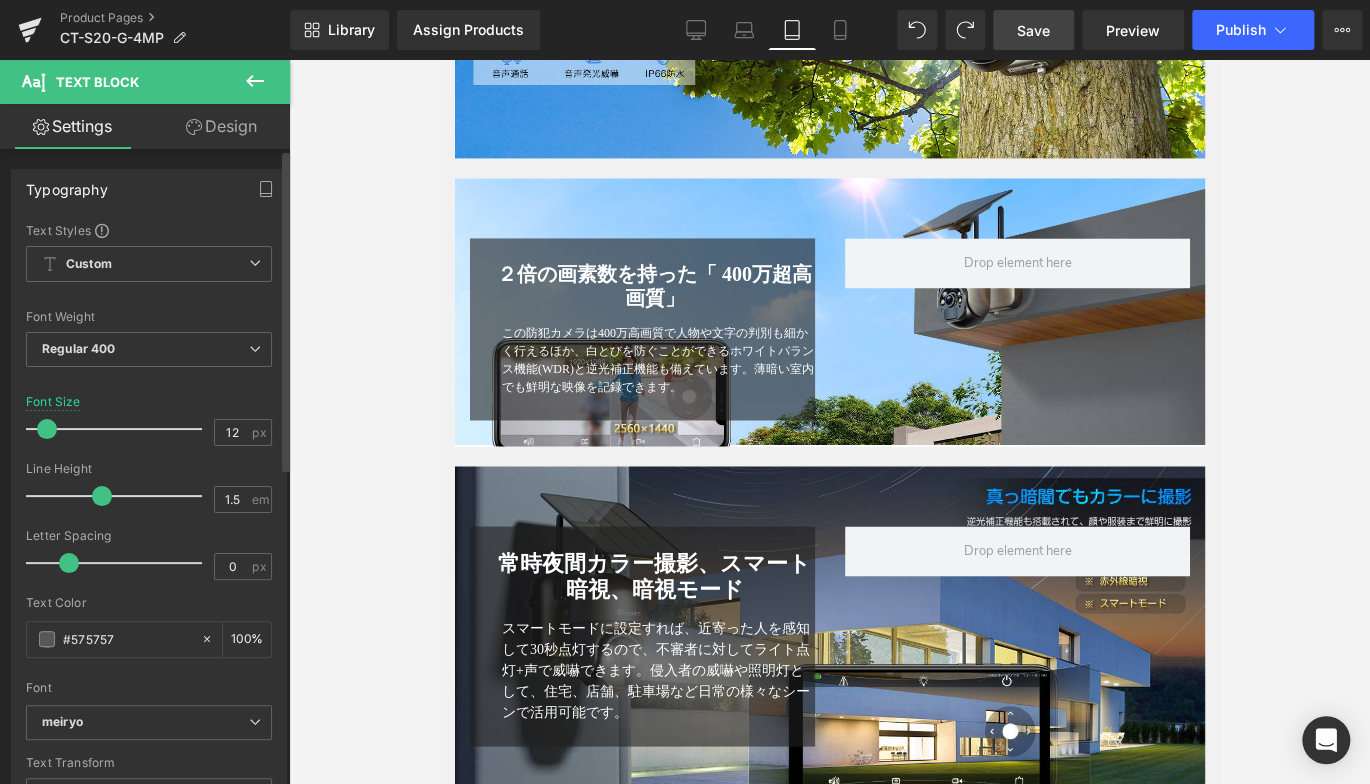 click at bounding box center [47, 429] 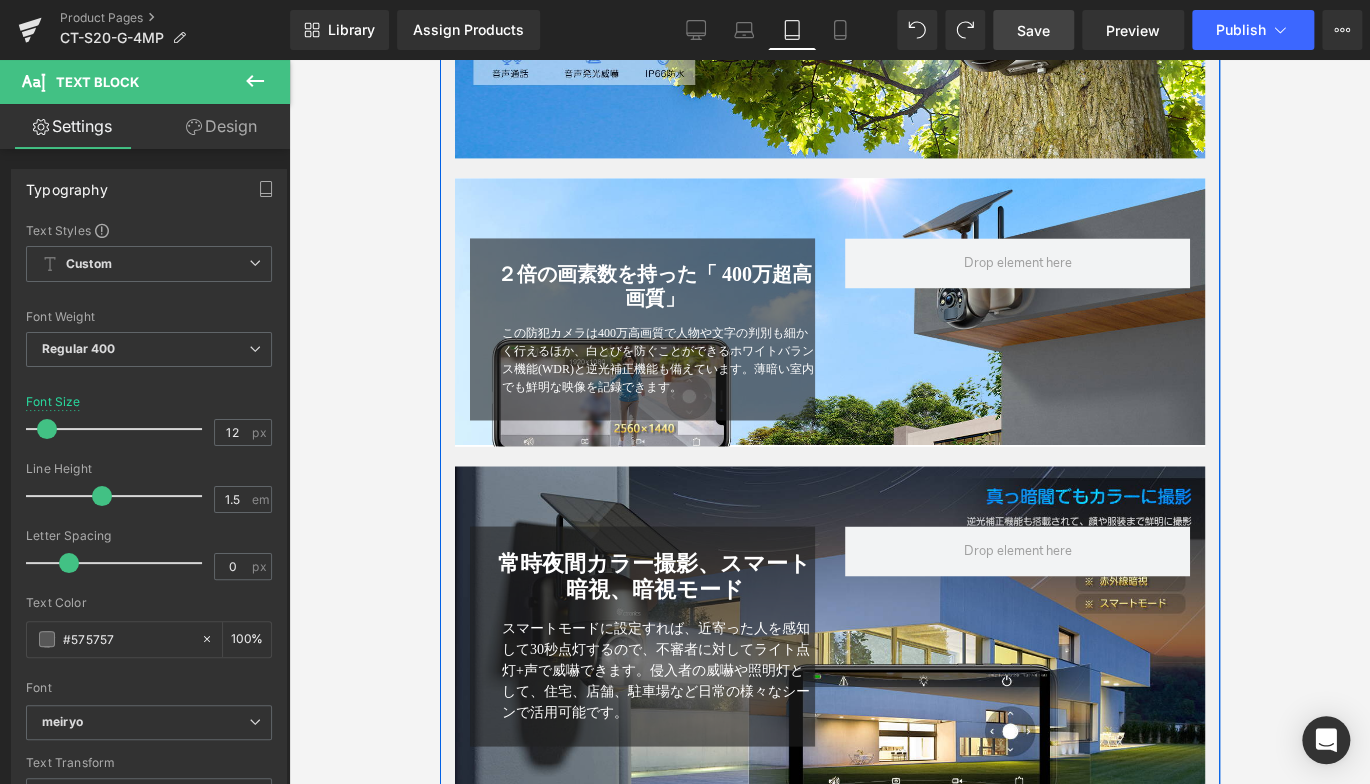 drag, startPoint x: 868, startPoint y: 447, endPoint x: 853, endPoint y: 462, distance: 21.213203 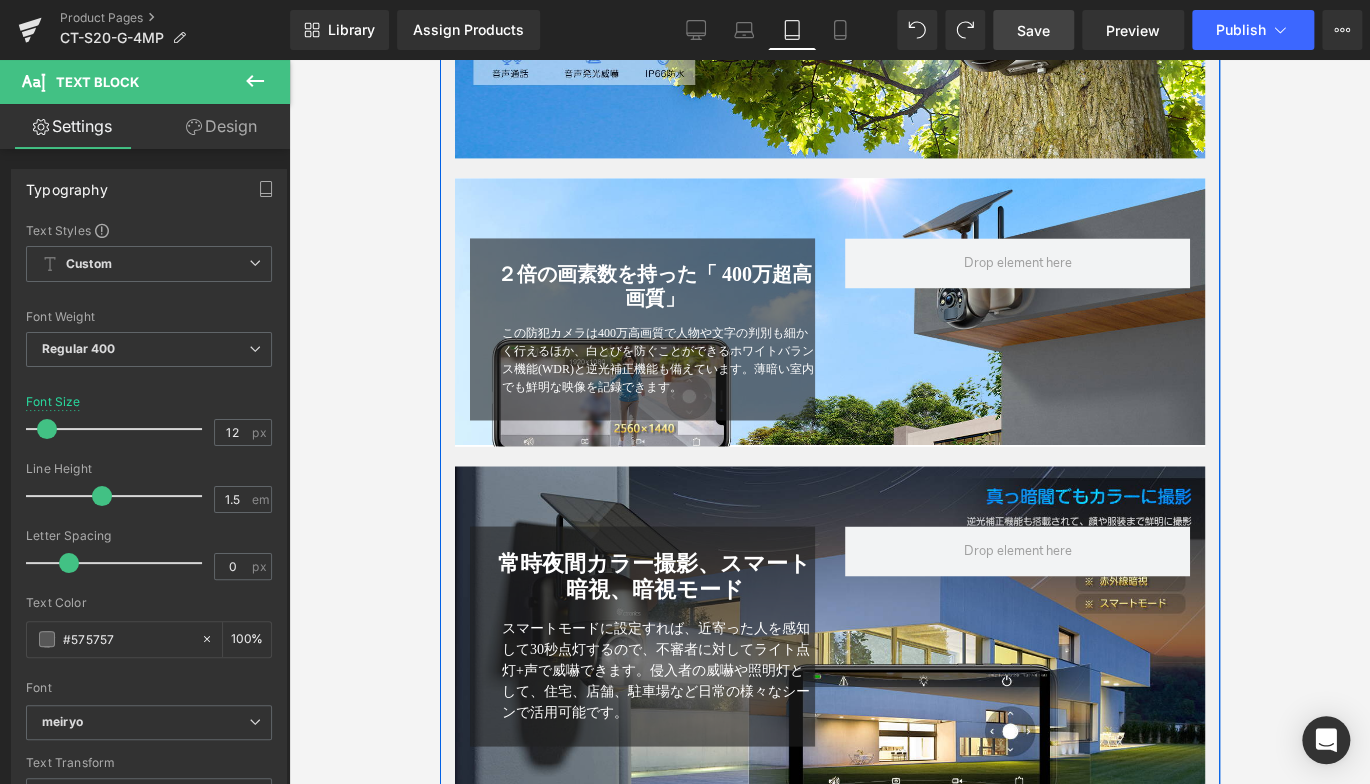 click at bounding box center (439, 60) 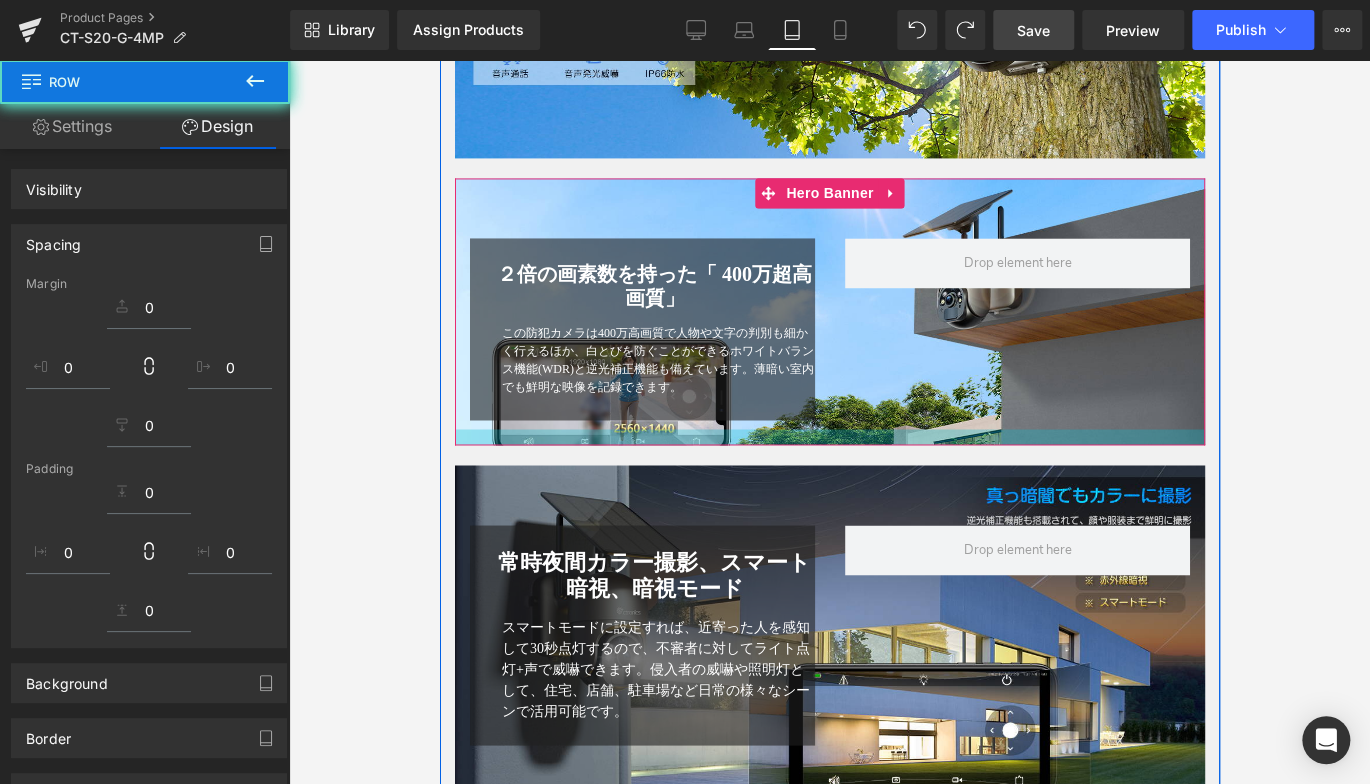 drag, startPoint x: 853, startPoint y: 462, endPoint x: 836, endPoint y: 475, distance: 21.400934 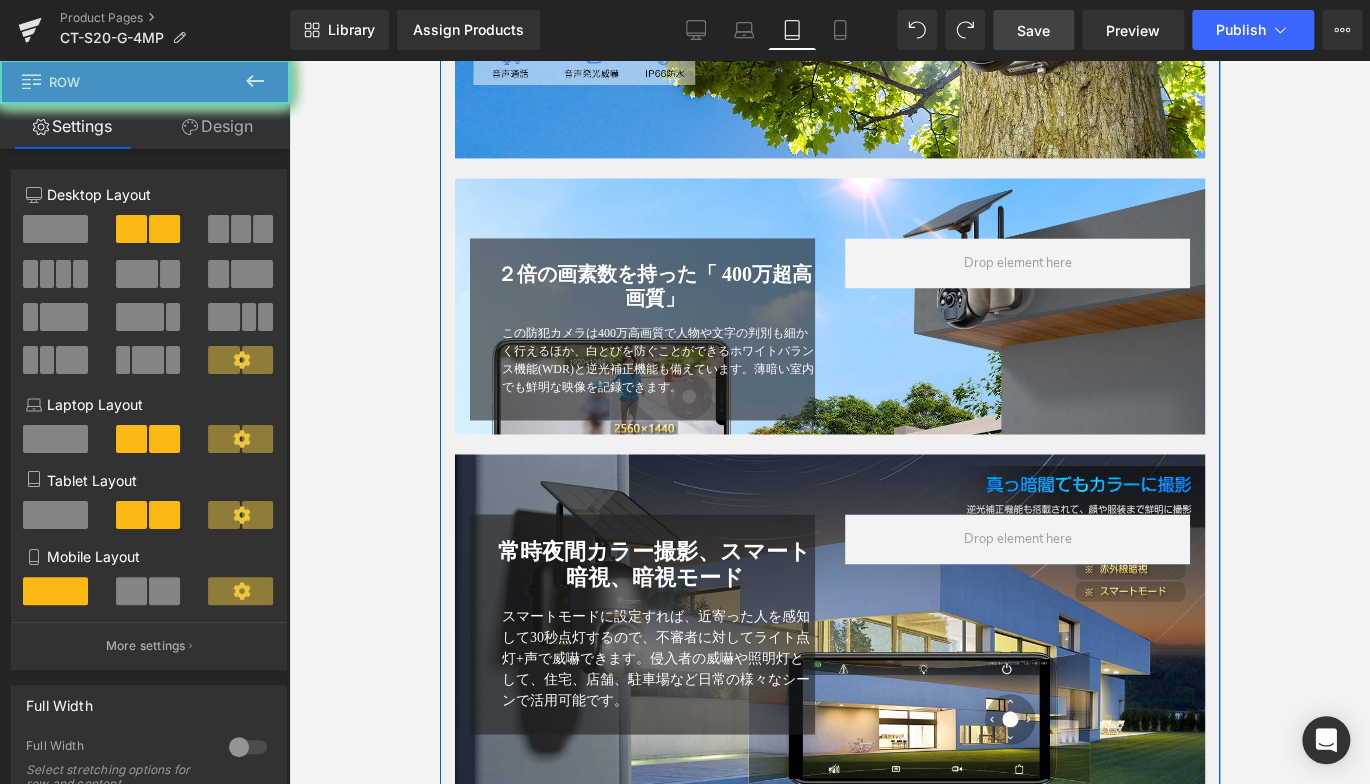 click on "２倍の画素数を持った「 400万超高画質」
Heading
この防犯カメラは400万高画質で人物や文字の判別も細かく行えるほか、白とびを防ぐことができるホワイトバランス機能(WDR)と逆光補正機能も備えています。薄暗い室内でも鮮明な映像を記録できます。
Text Block
Row
Row
Hero Banner" at bounding box center [829, 306] 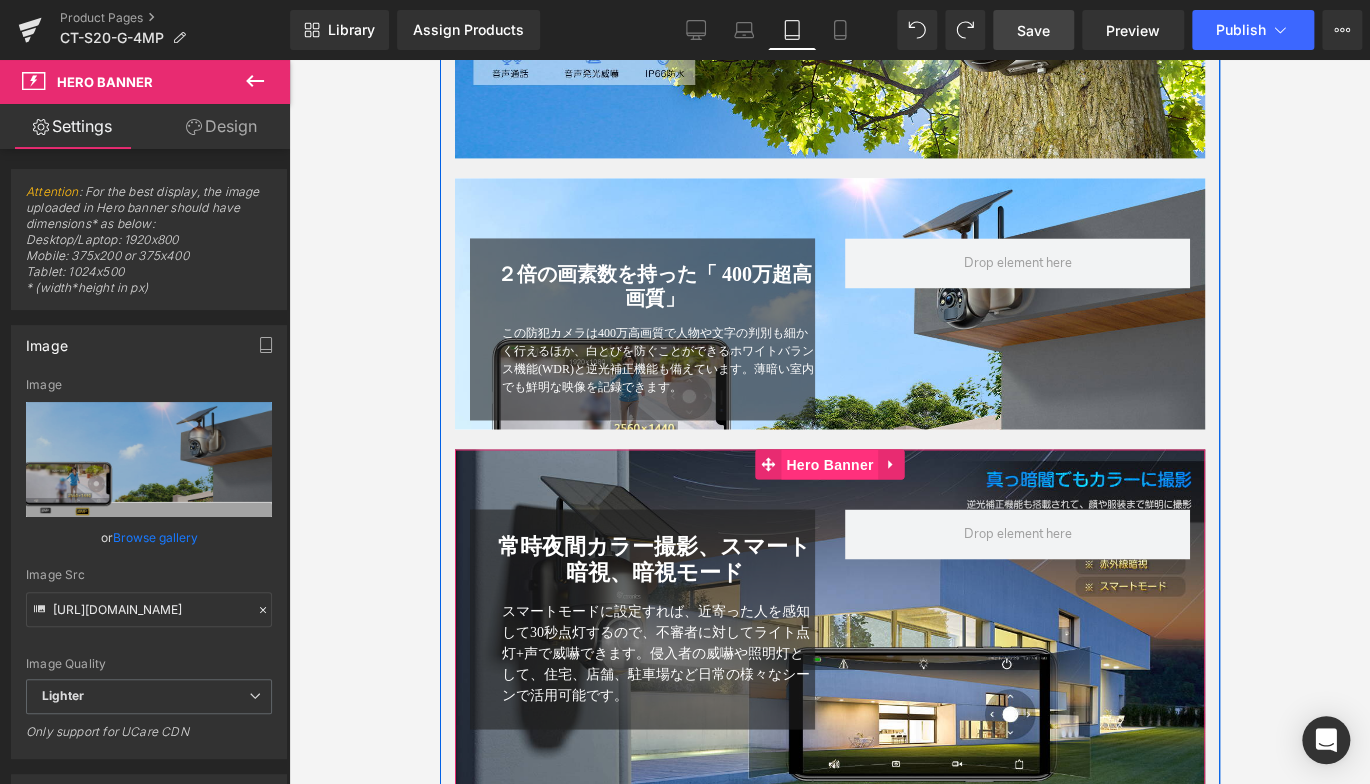 drag, startPoint x: 839, startPoint y: 459, endPoint x: 843, endPoint y: 488, distance: 29.274563 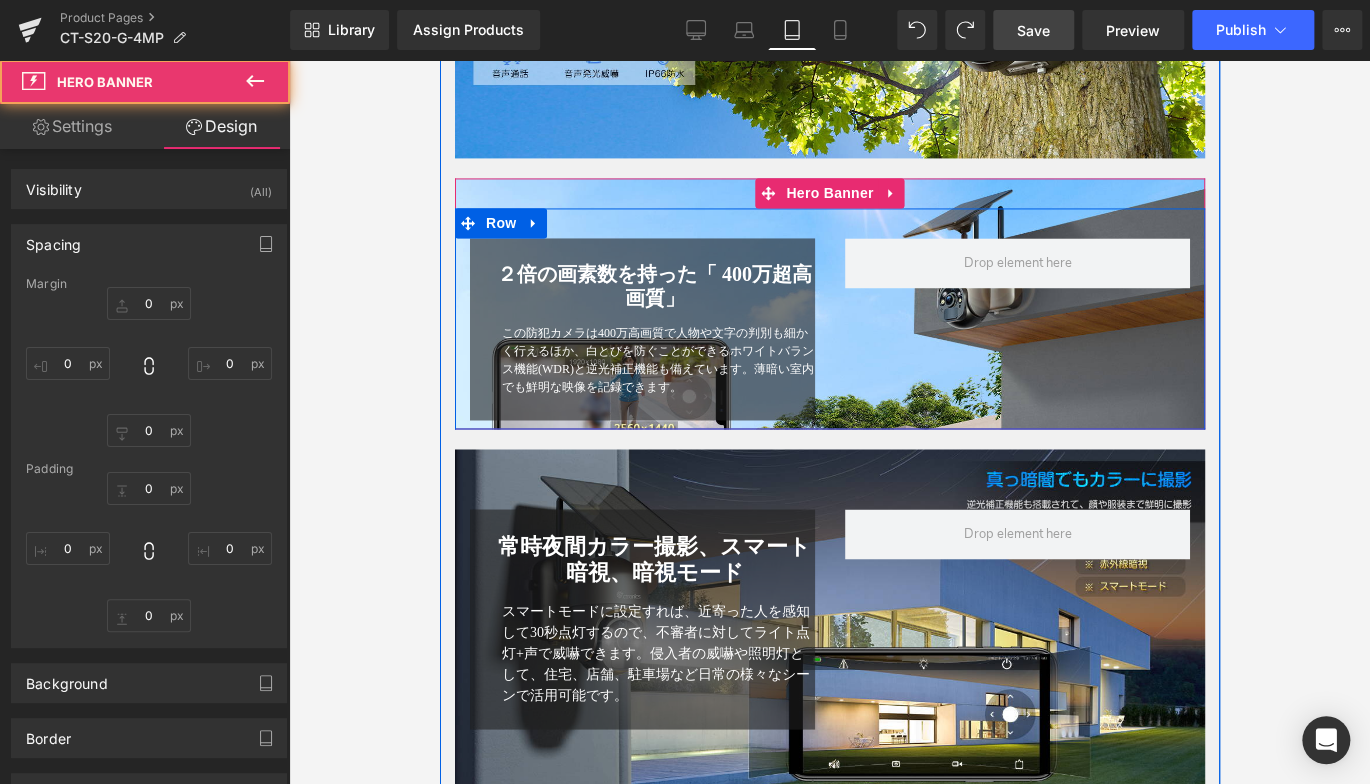 click on "２倍の画素数を持った「 400万超高画質」
Heading
この防犯カメラは400万高画質で人物や文字の判別も細かく行えるほか、白とびを防ぐことができるホワイトバランス機能(WDR)と逆光補正機能も備えています。薄暗い室内でも鮮明な映像を記録できます。
Text Block
Row
Row" at bounding box center [829, 318] 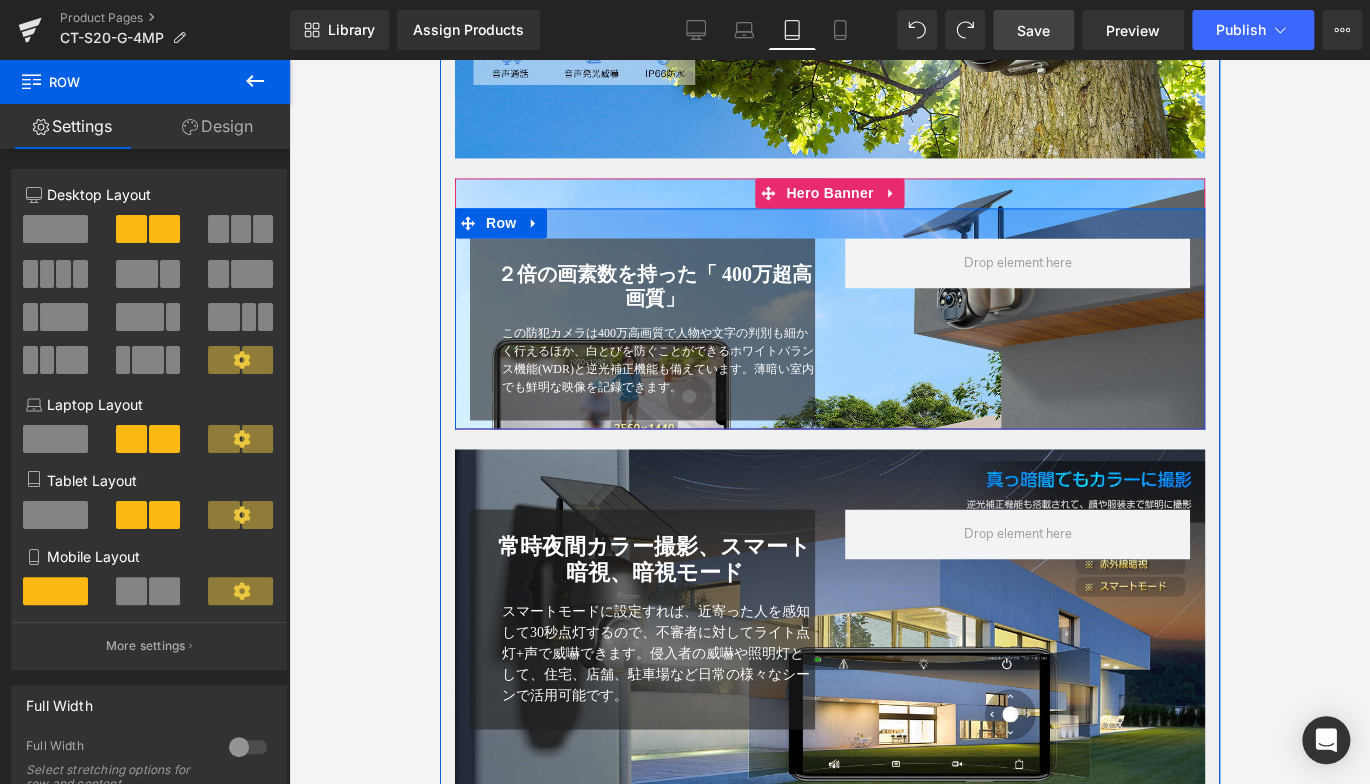 click at bounding box center (829, 223) 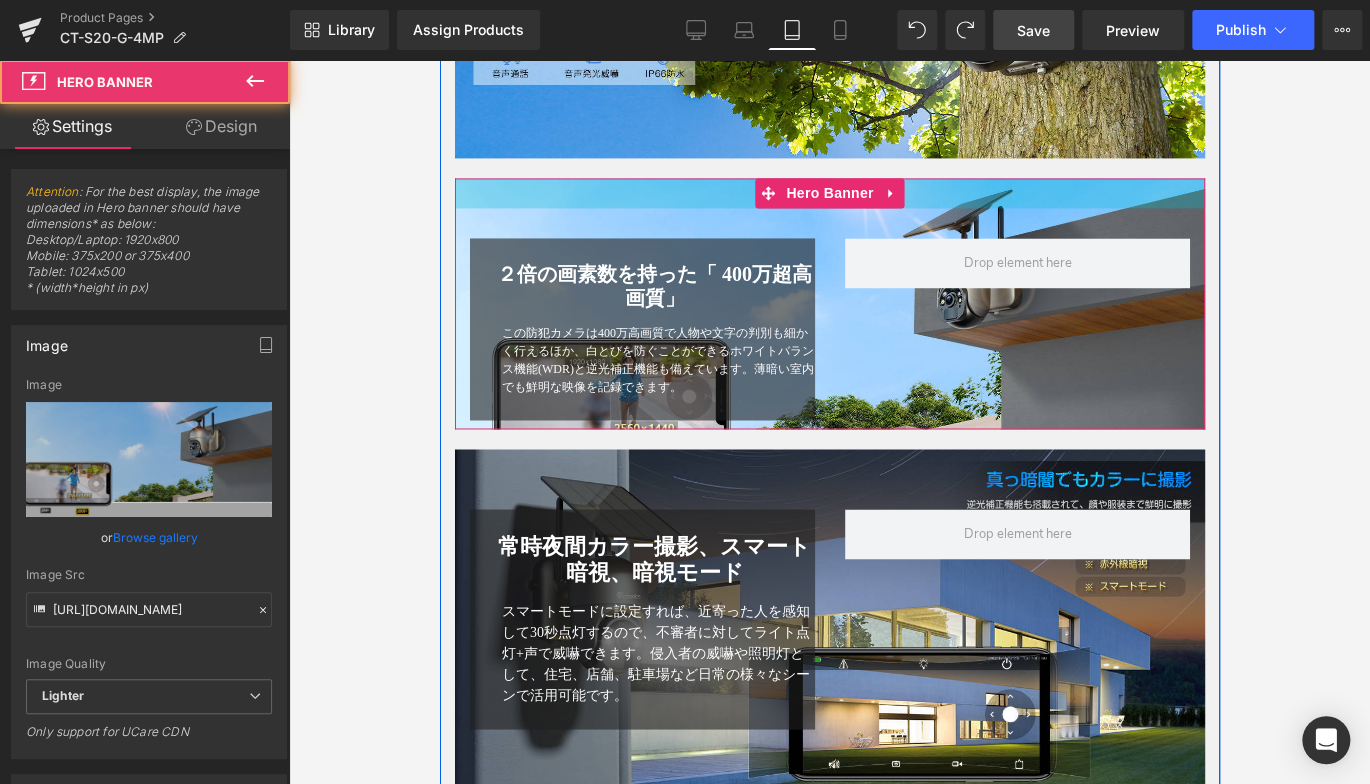 click at bounding box center (829, 193) 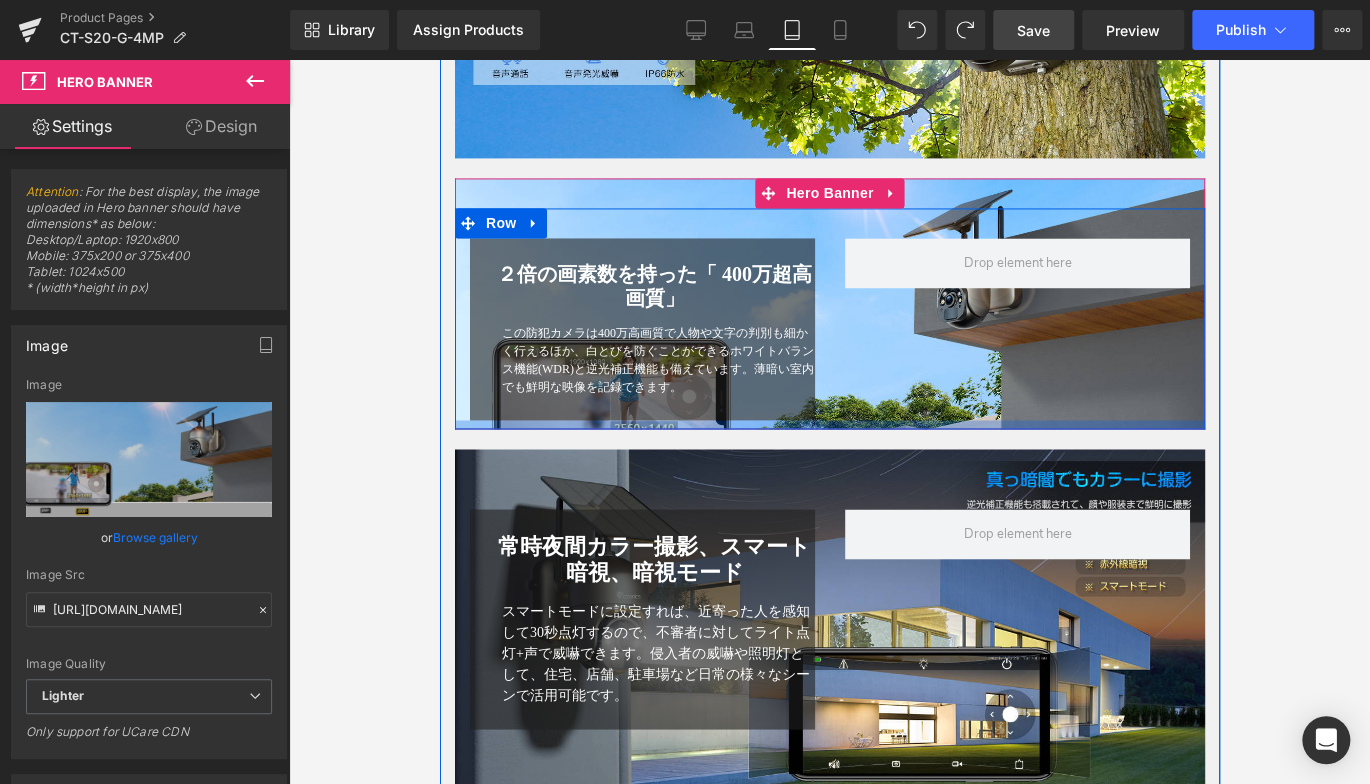 click at bounding box center [829, 424] 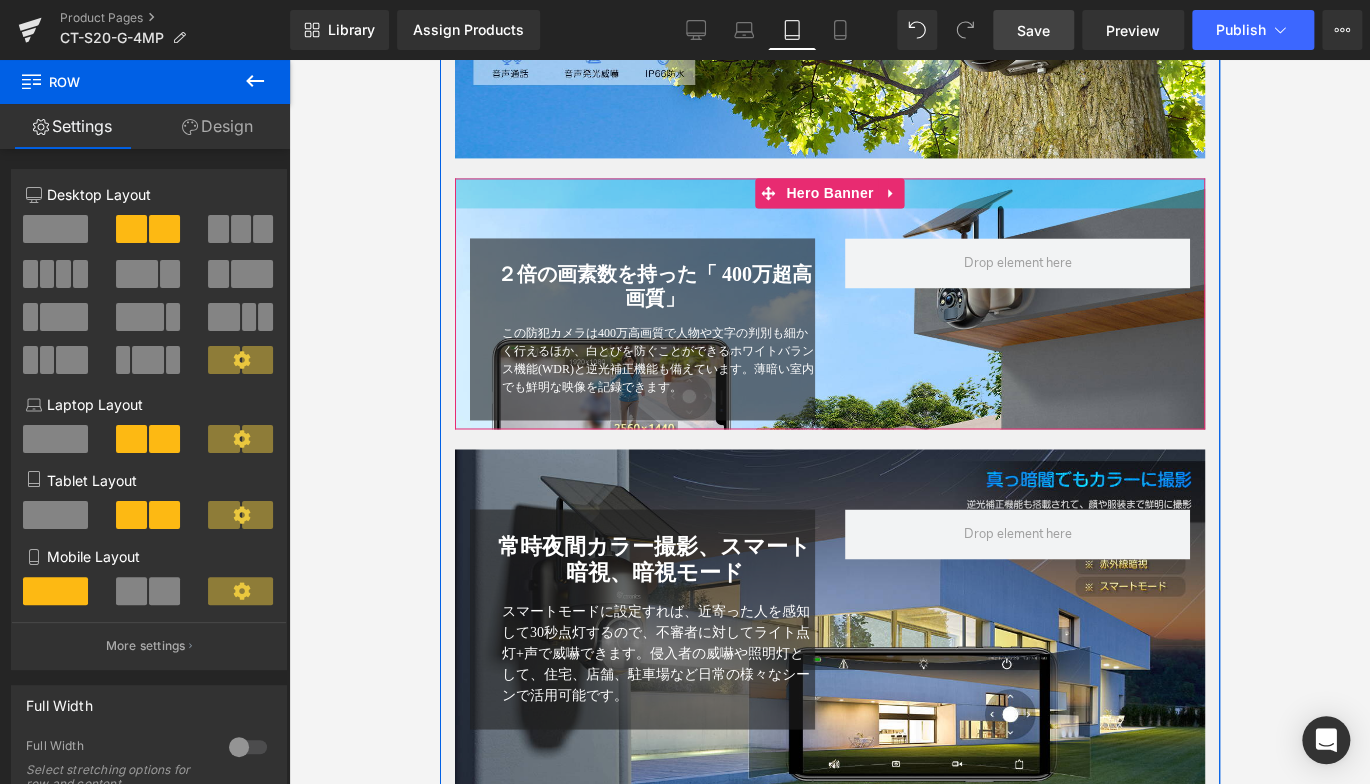 click at bounding box center (829, 193) 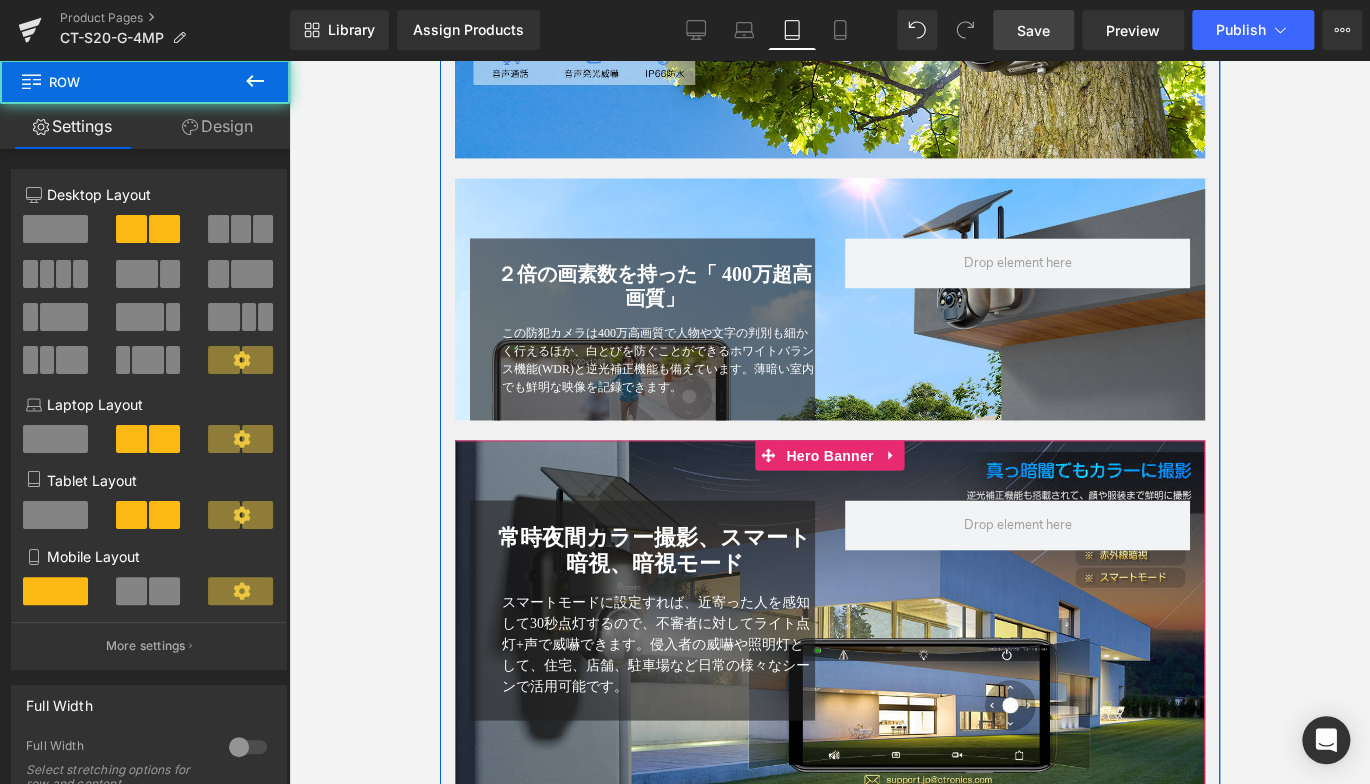 click on "Image
２倍の画素数を持った「 400万超高画質」
Heading
この防犯カメラは400万高画質で人物や文字の判別も細かく行えるほか、白とびを防ぐことができるホワイトバランス機能(WDR)と逆光補正機能も備えています。薄暗い室内でも鮮明な映像を記録できます。
Text Block
Row
Row
Hero Banner
常時夜間カラー撮影、スマート暗視、暗視モード
Heading
Text Block
Row
Row" at bounding box center (829, 2127) 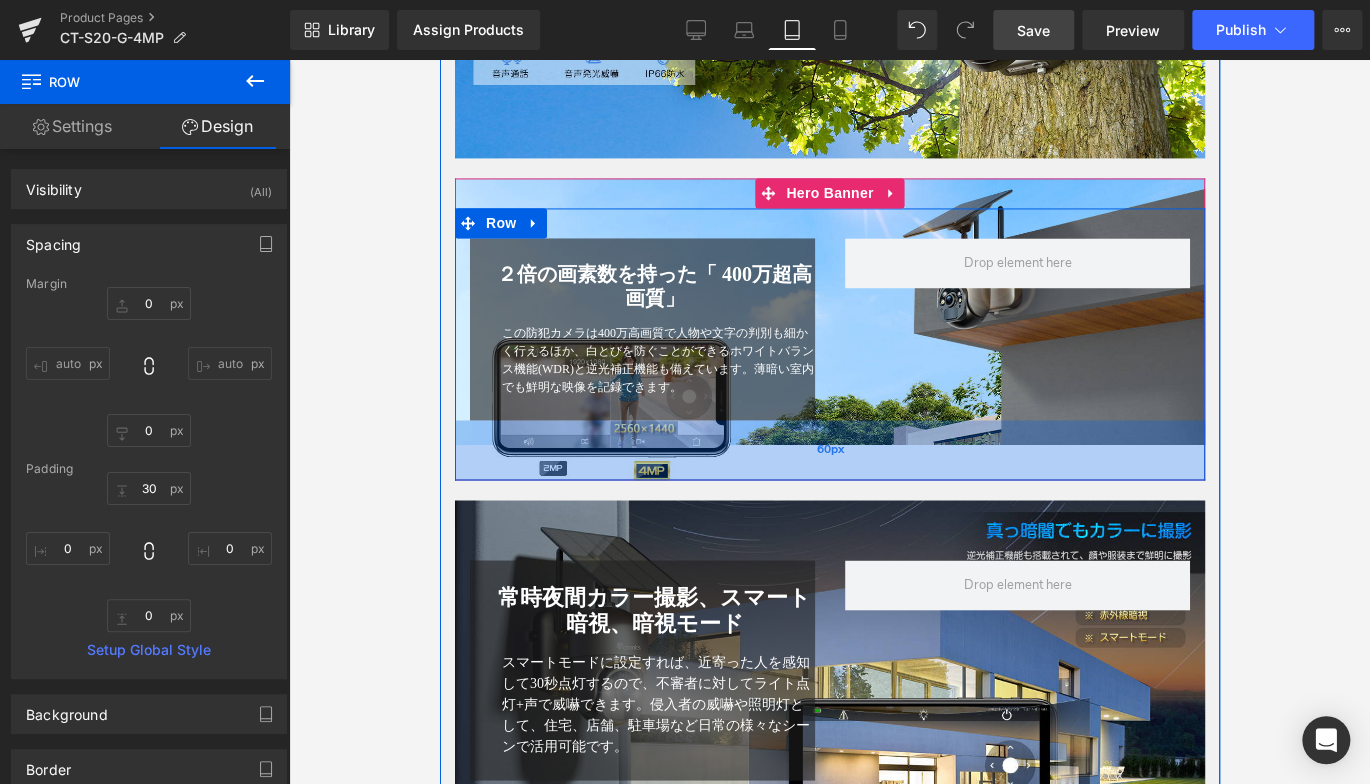drag, startPoint x: 836, startPoint y: 443, endPoint x: 845, endPoint y: 503, distance: 60.671246 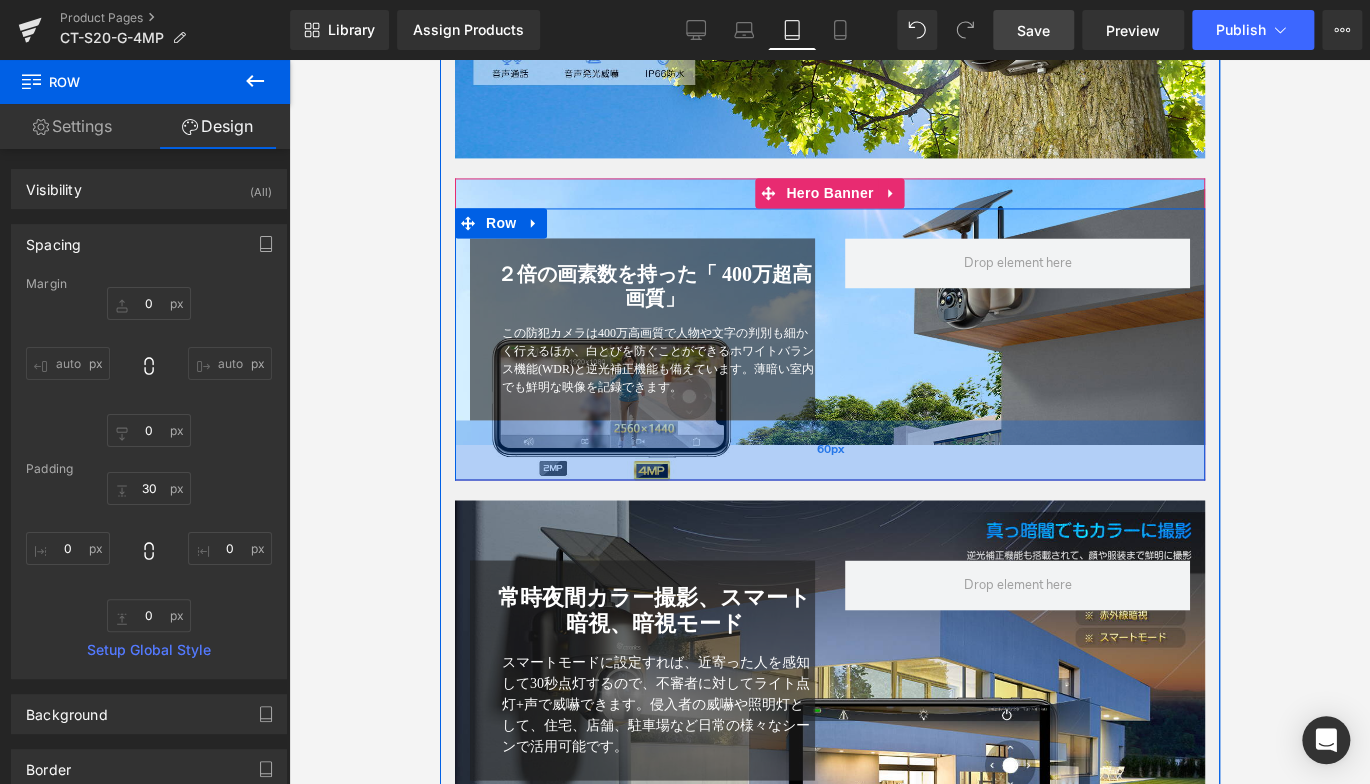 click on "60px" at bounding box center (829, 450) 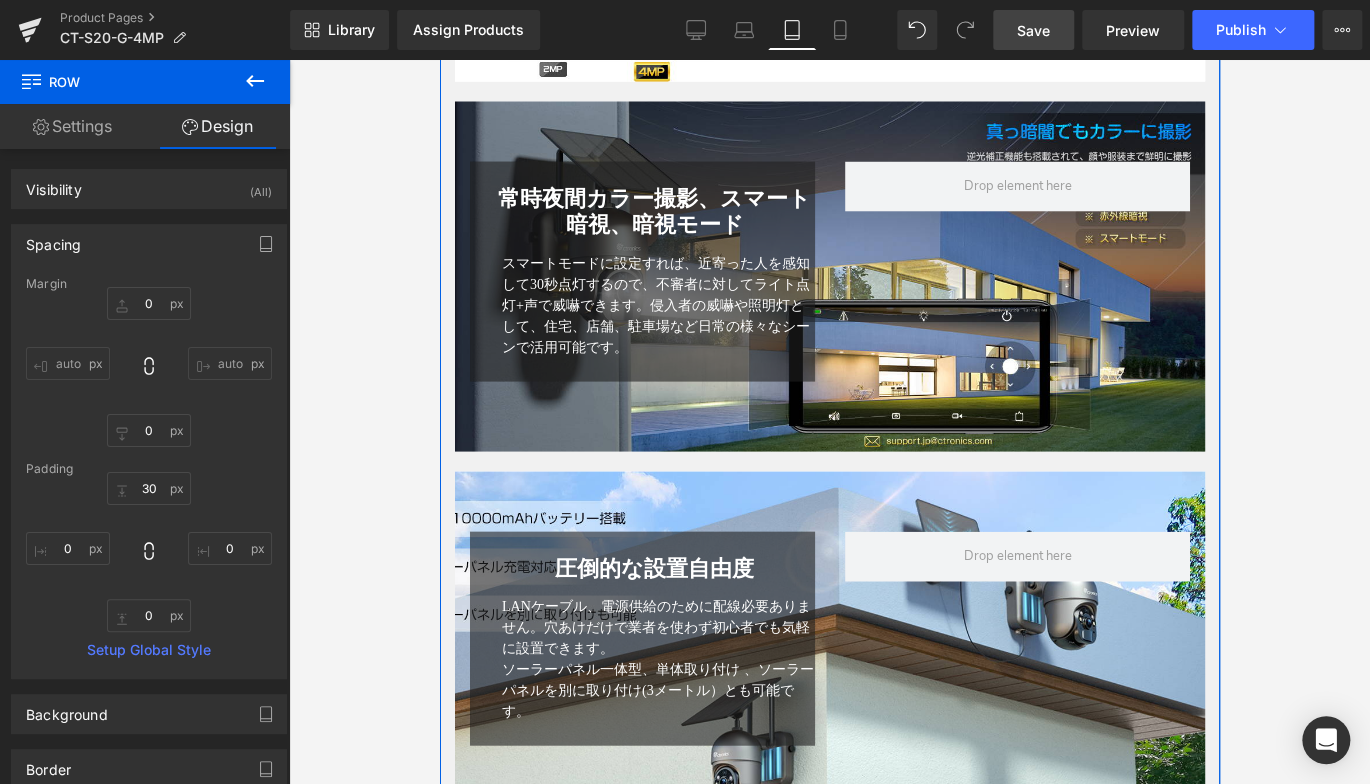 scroll, scrollTop: 1730, scrollLeft: 0, axis: vertical 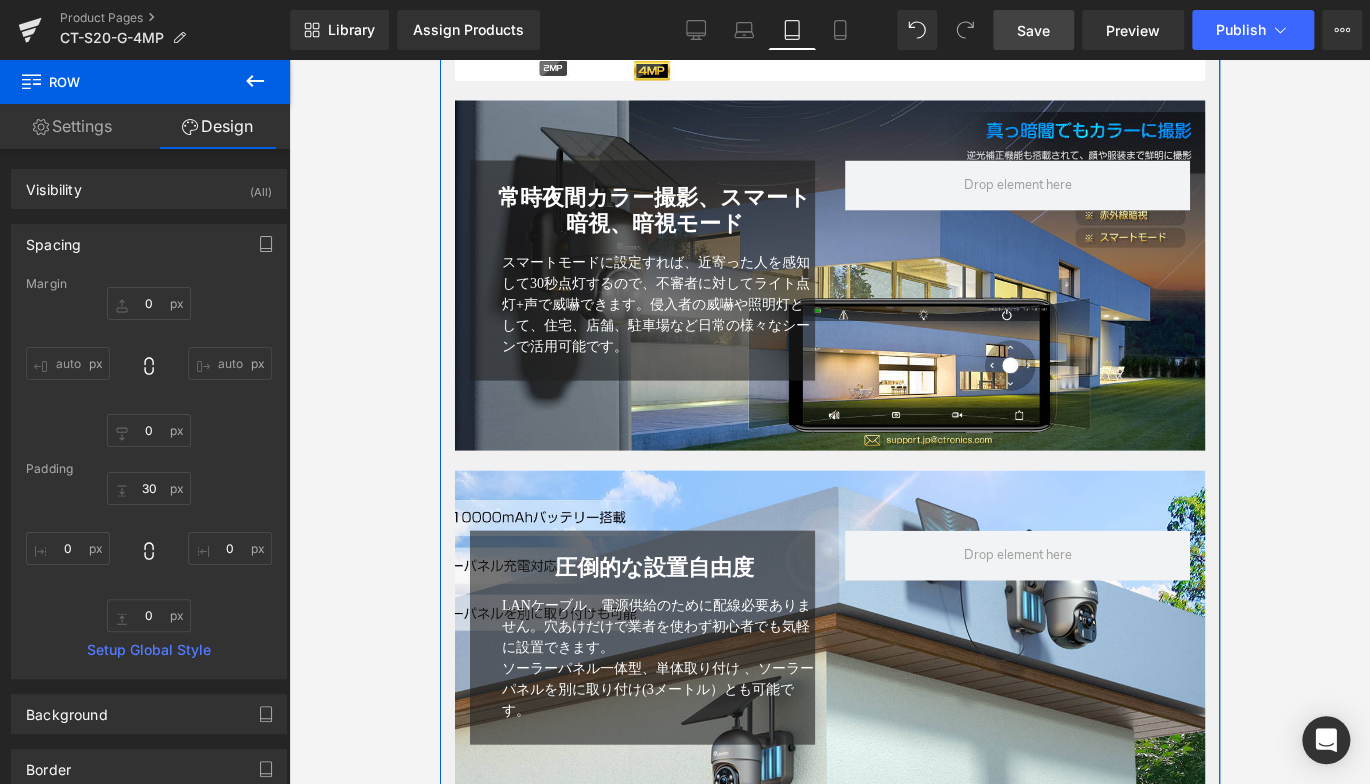 click on "常時夜間カラー撮影、スマート暗視、暗視モード
Heading" at bounding box center (653, 210) 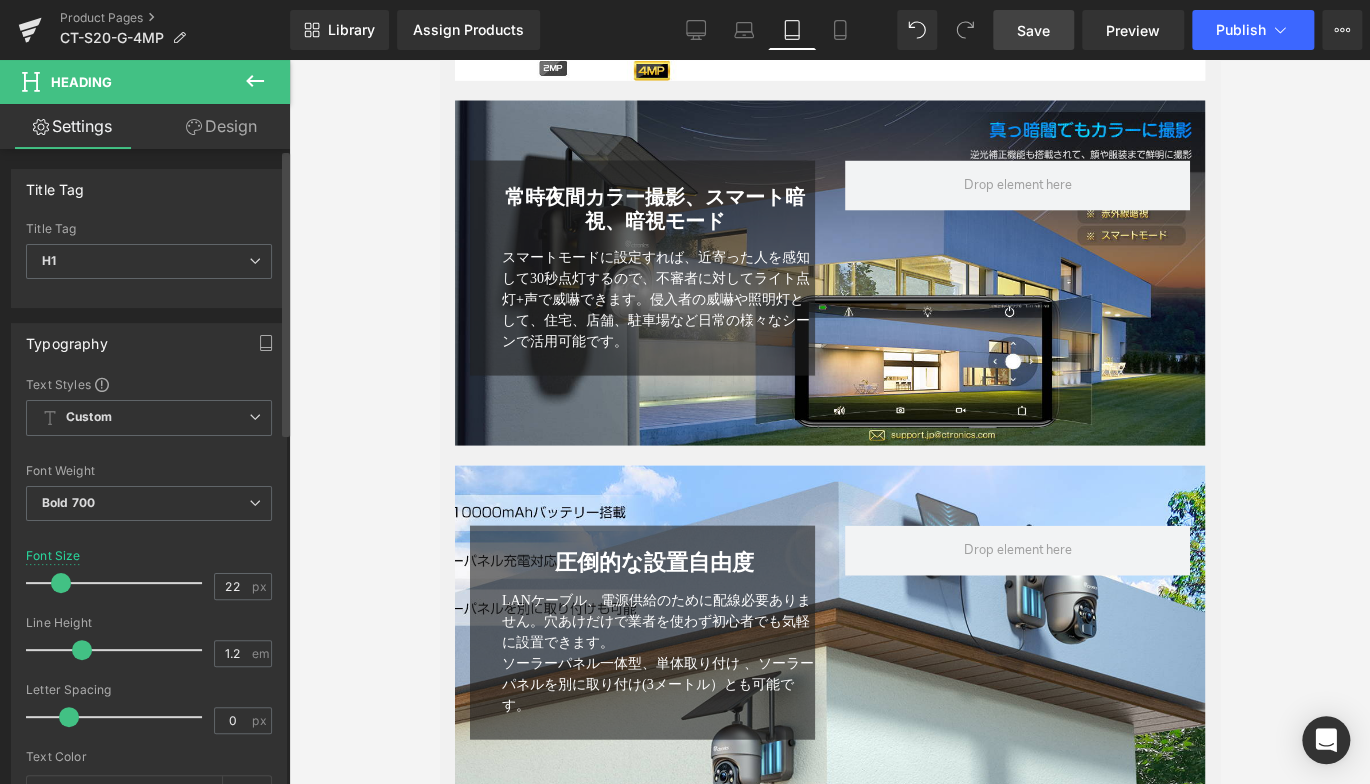 click at bounding box center [61, 583] 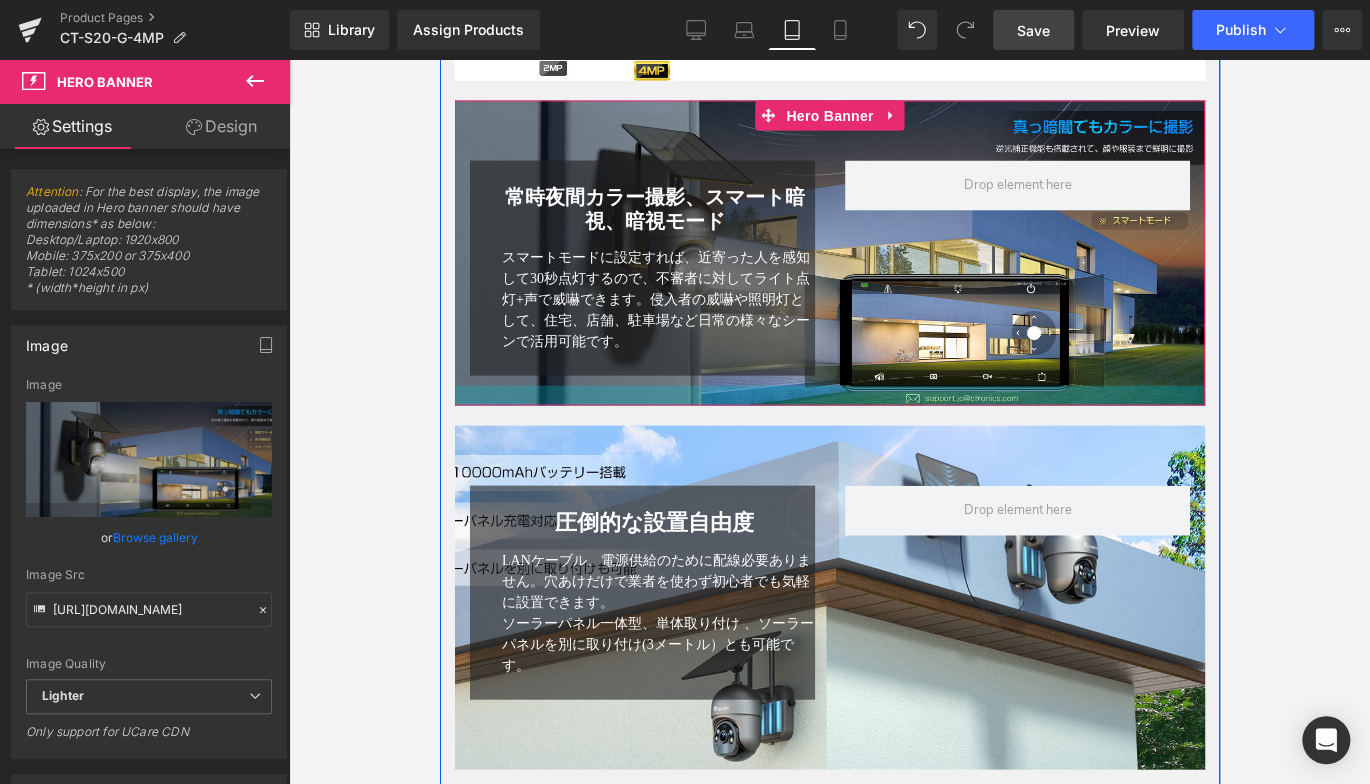 drag, startPoint x: 840, startPoint y: 458, endPoint x: 859, endPoint y: 418, distance: 44.28318 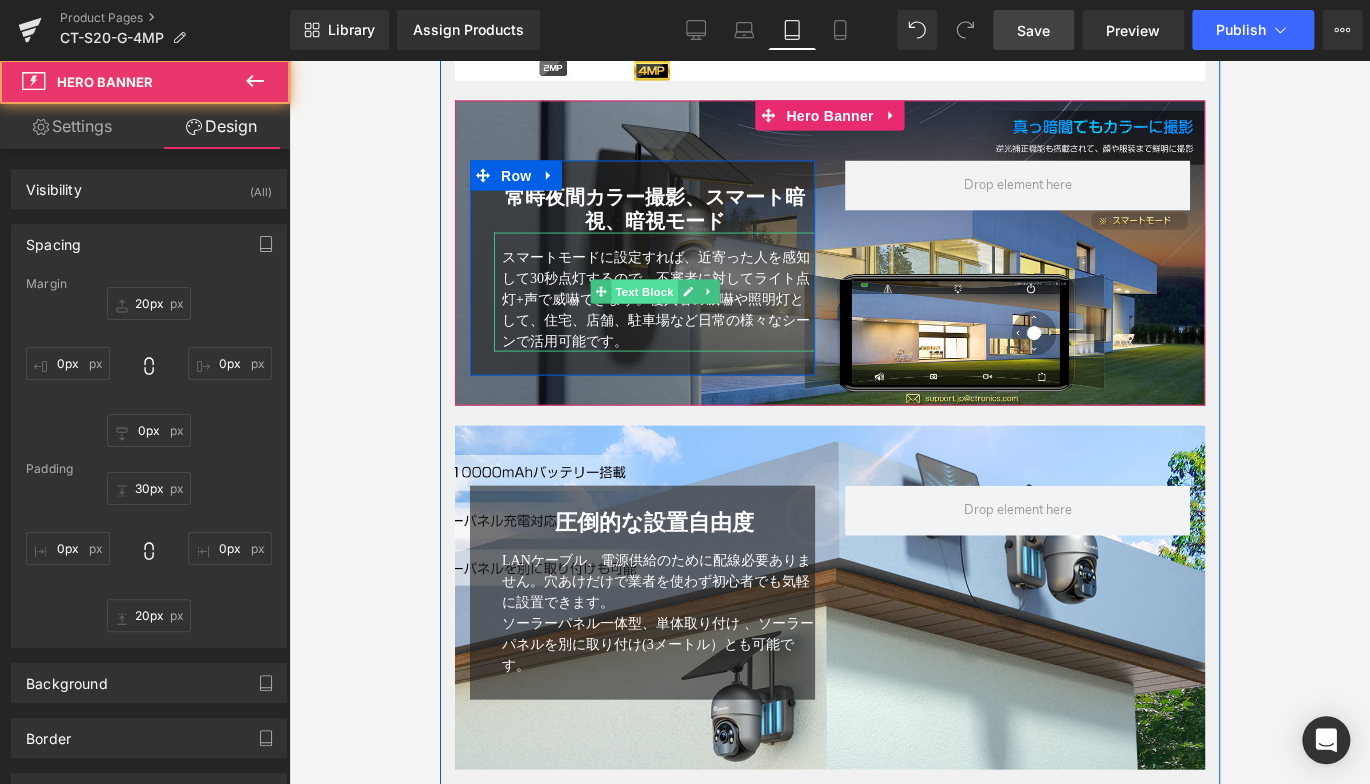 click on "Text Block" at bounding box center (643, 291) 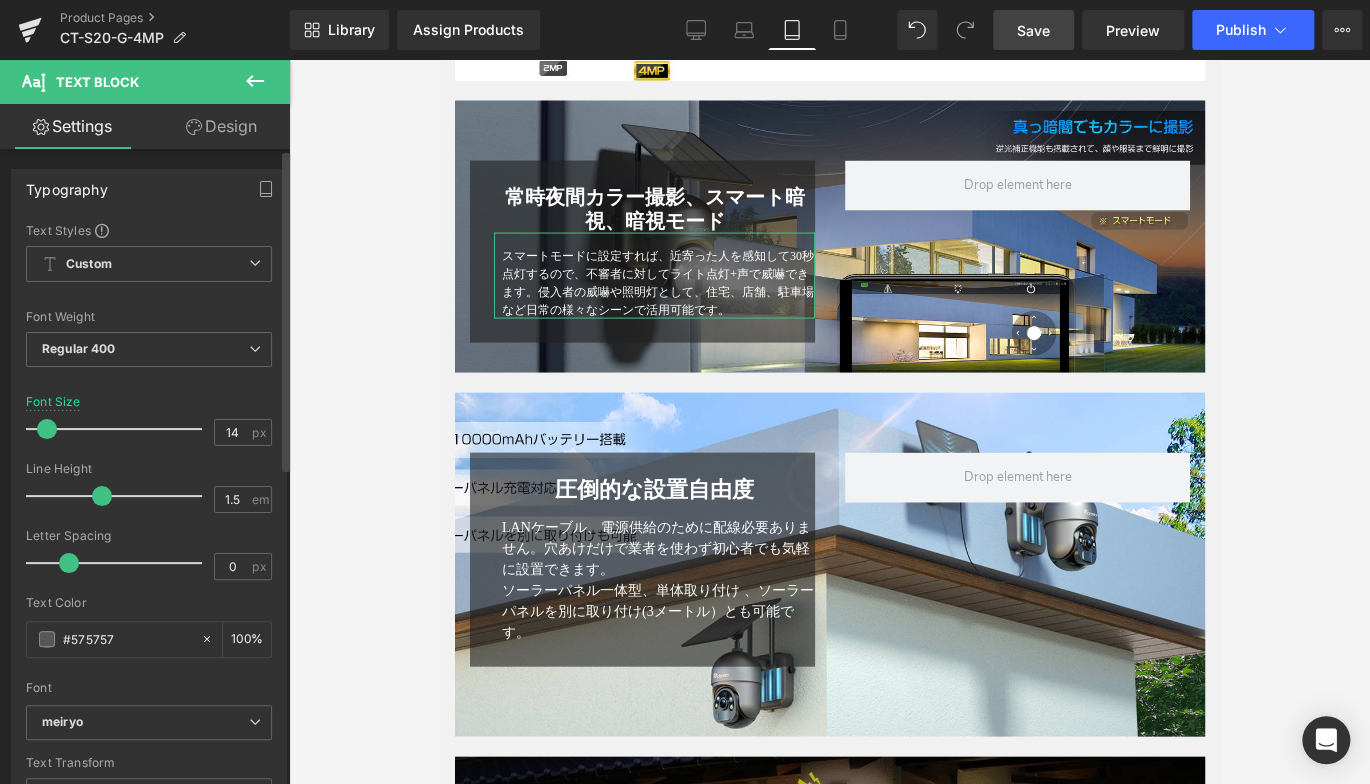 click at bounding box center (47, 429) 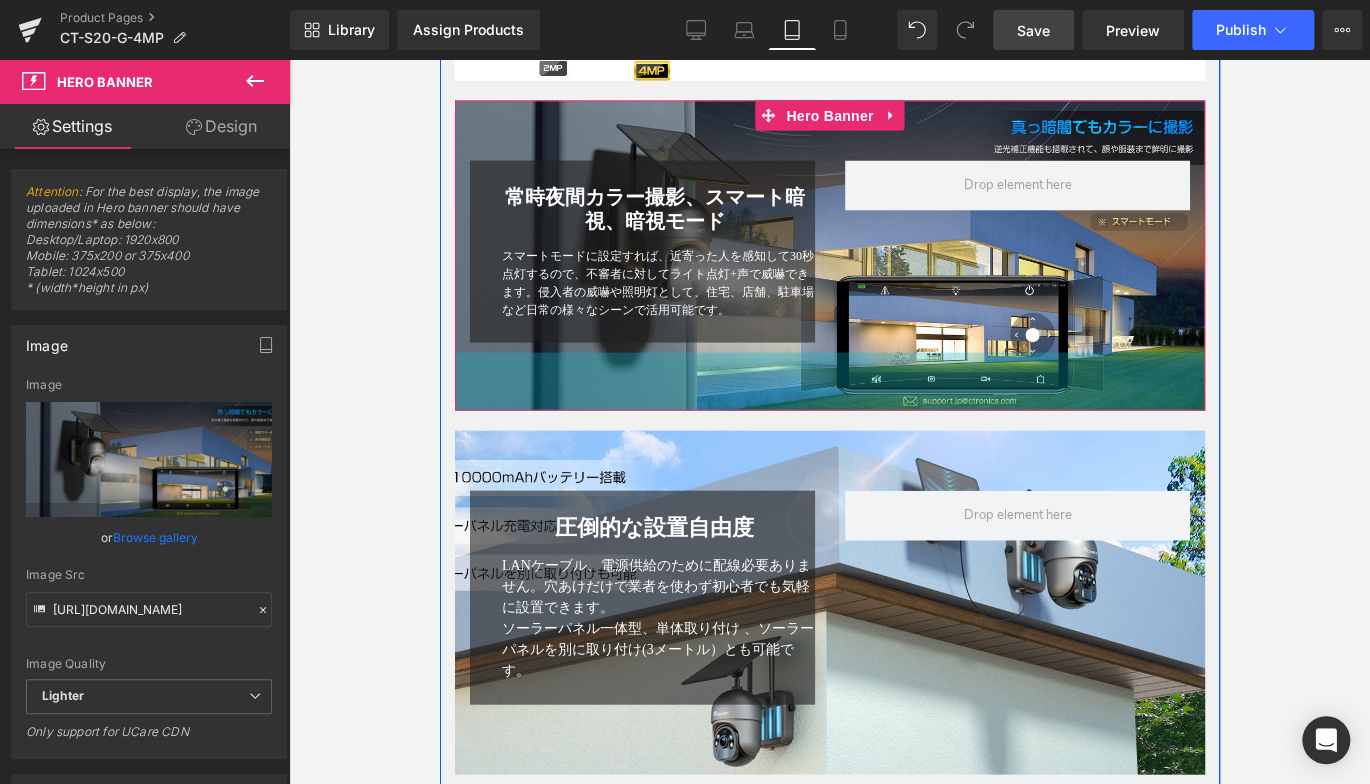 drag, startPoint x: 858, startPoint y: 391, endPoint x: 865, endPoint y: 453, distance: 62.39391 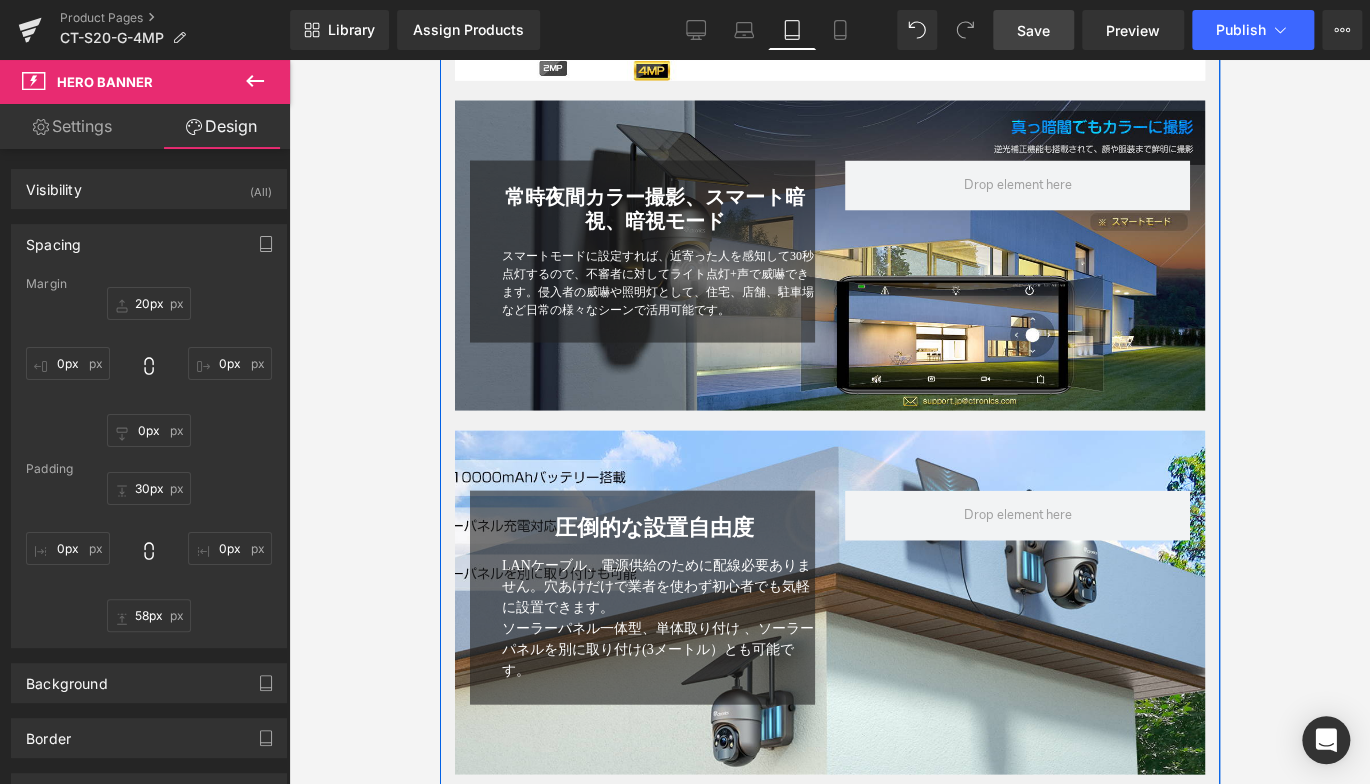 click 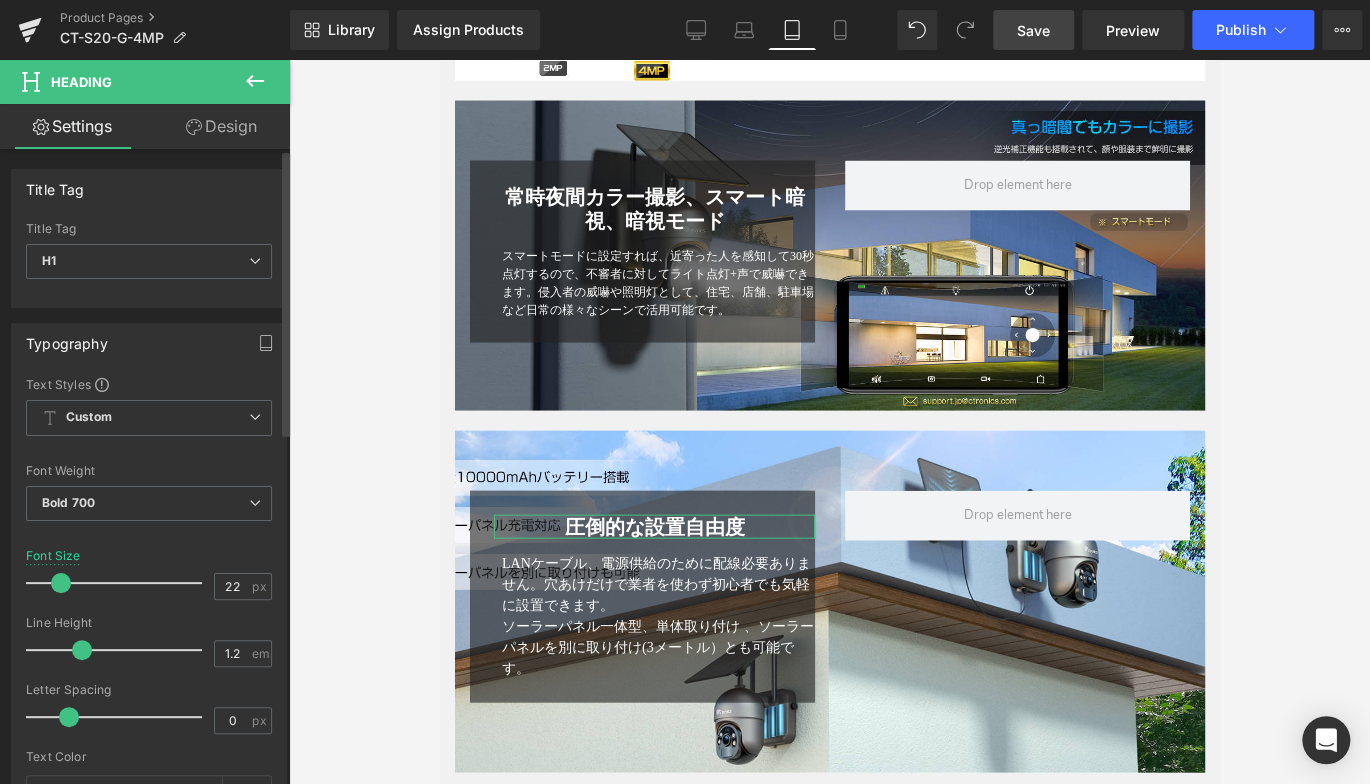 click at bounding box center (61, 583) 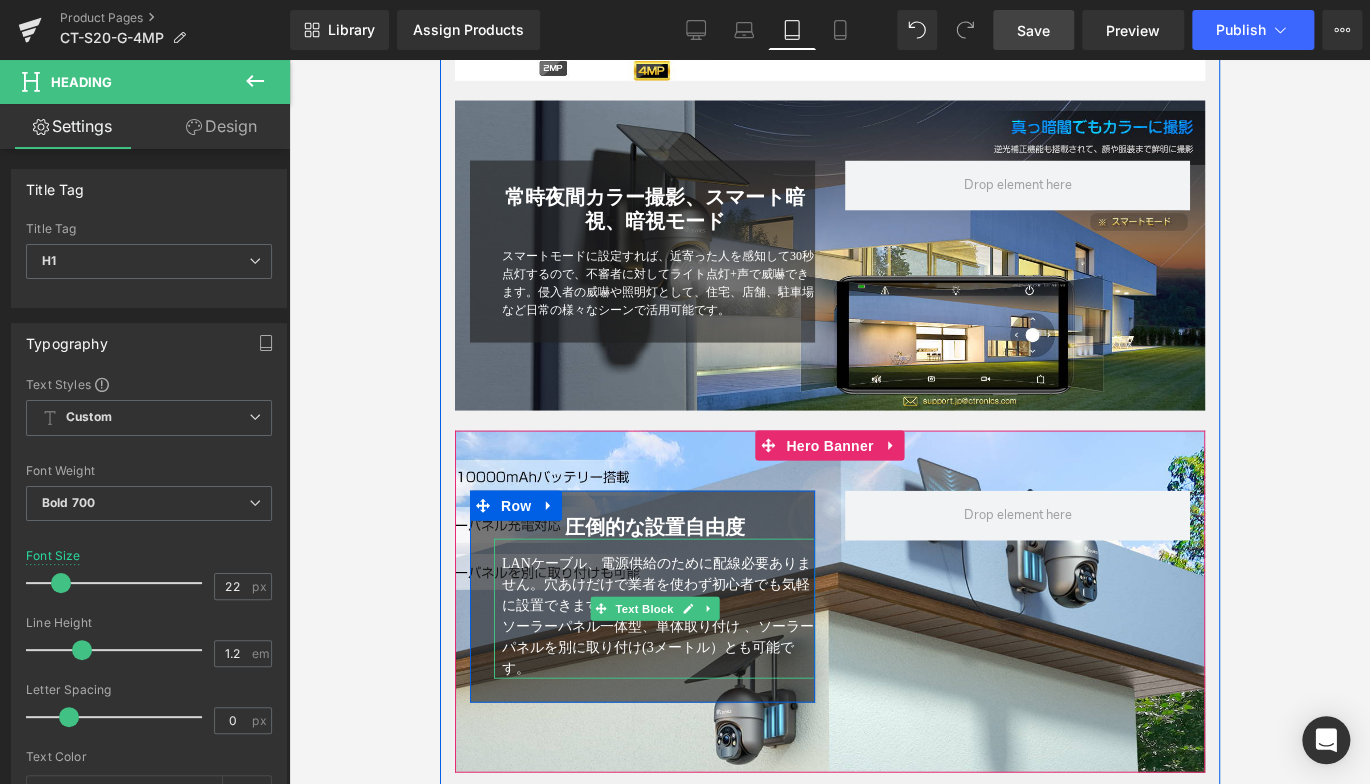 click on "ソーラーパネル一体型、単体取り付け 、ソーラーパネルを別に取り付け(3メートル）とも可能です。" at bounding box center (657, 646) 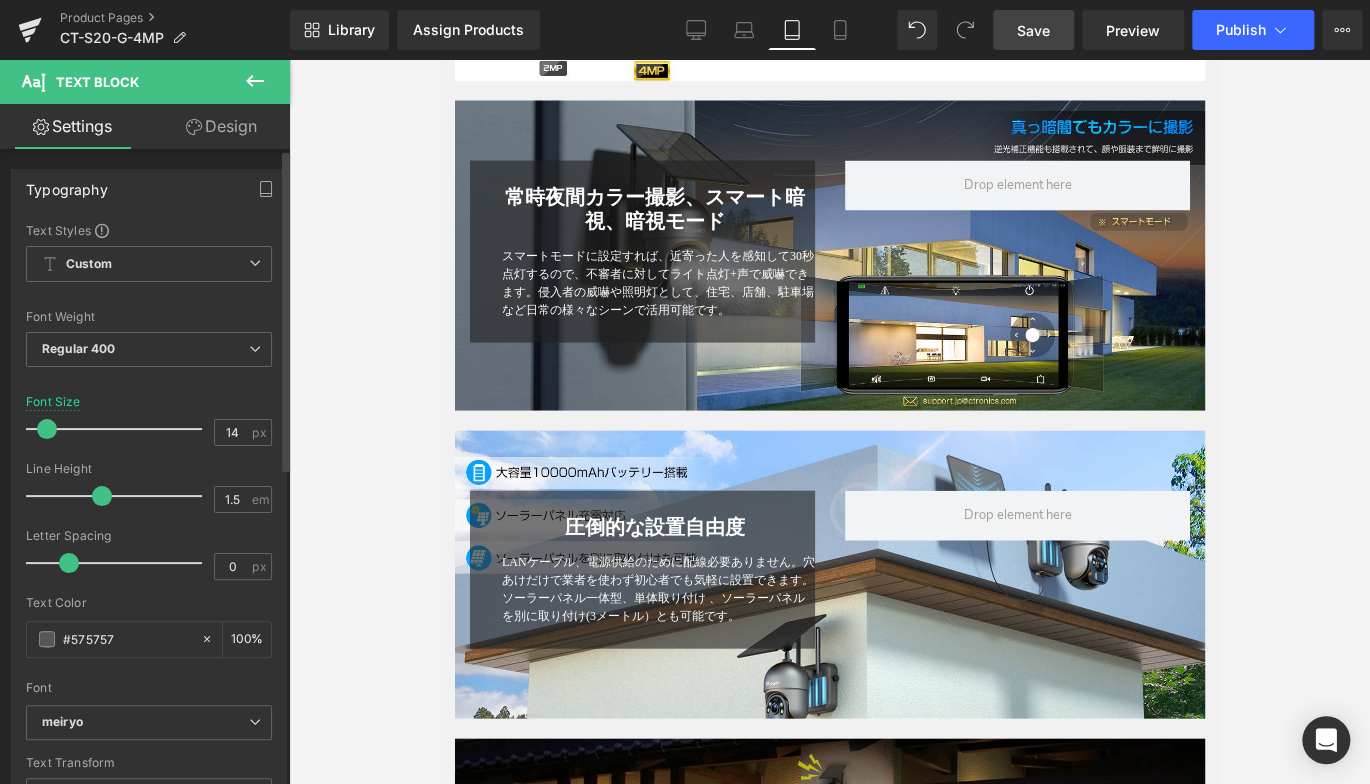 click at bounding box center [47, 429] 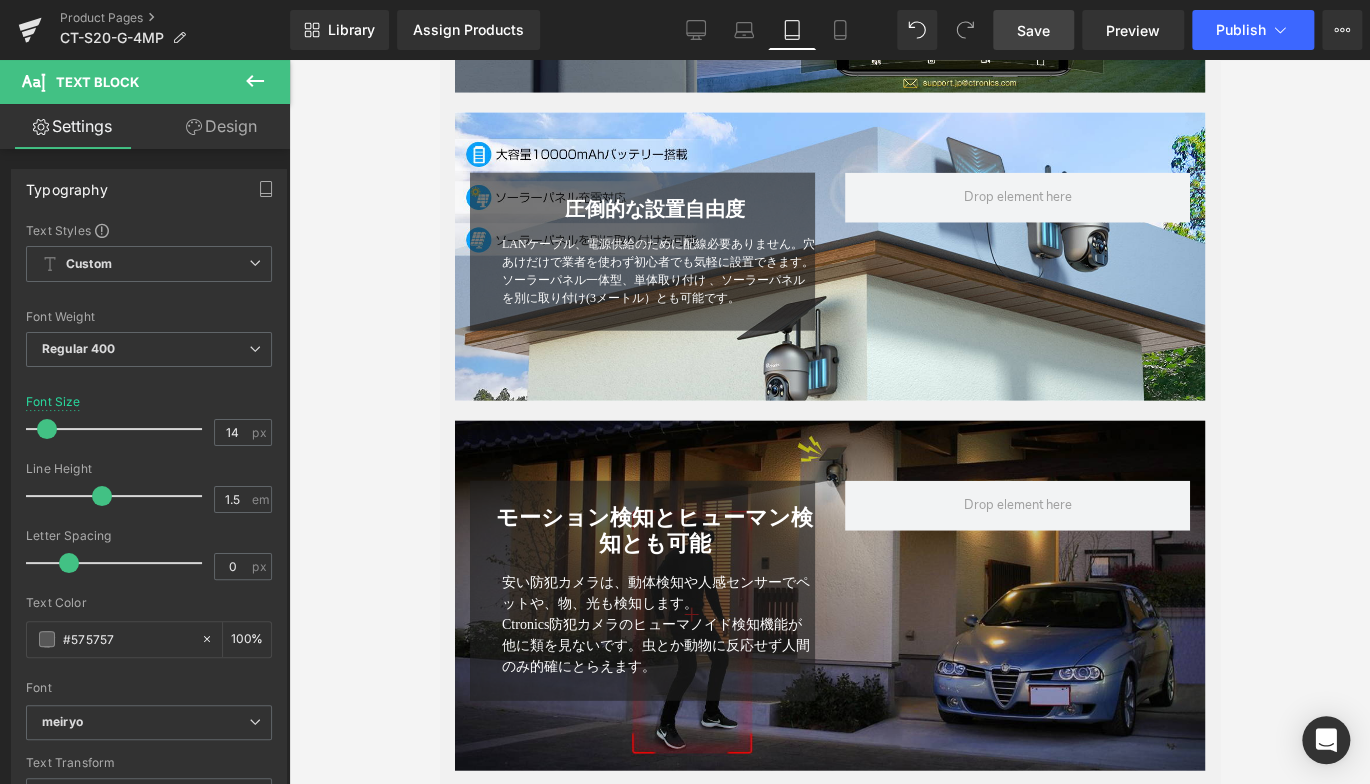 scroll, scrollTop: 2130, scrollLeft: 0, axis: vertical 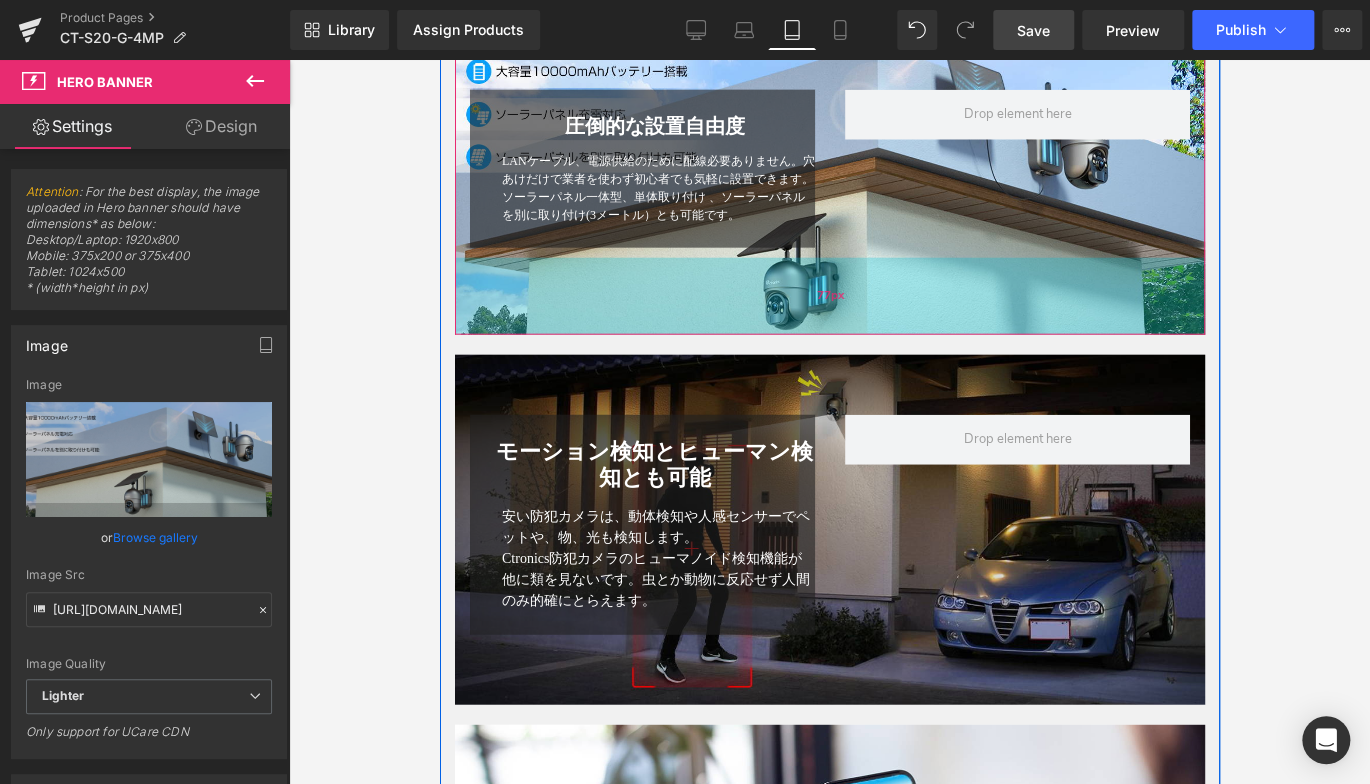 drag, startPoint x: 863, startPoint y: 325, endPoint x: 862, endPoint y: 342, distance: 17.029387 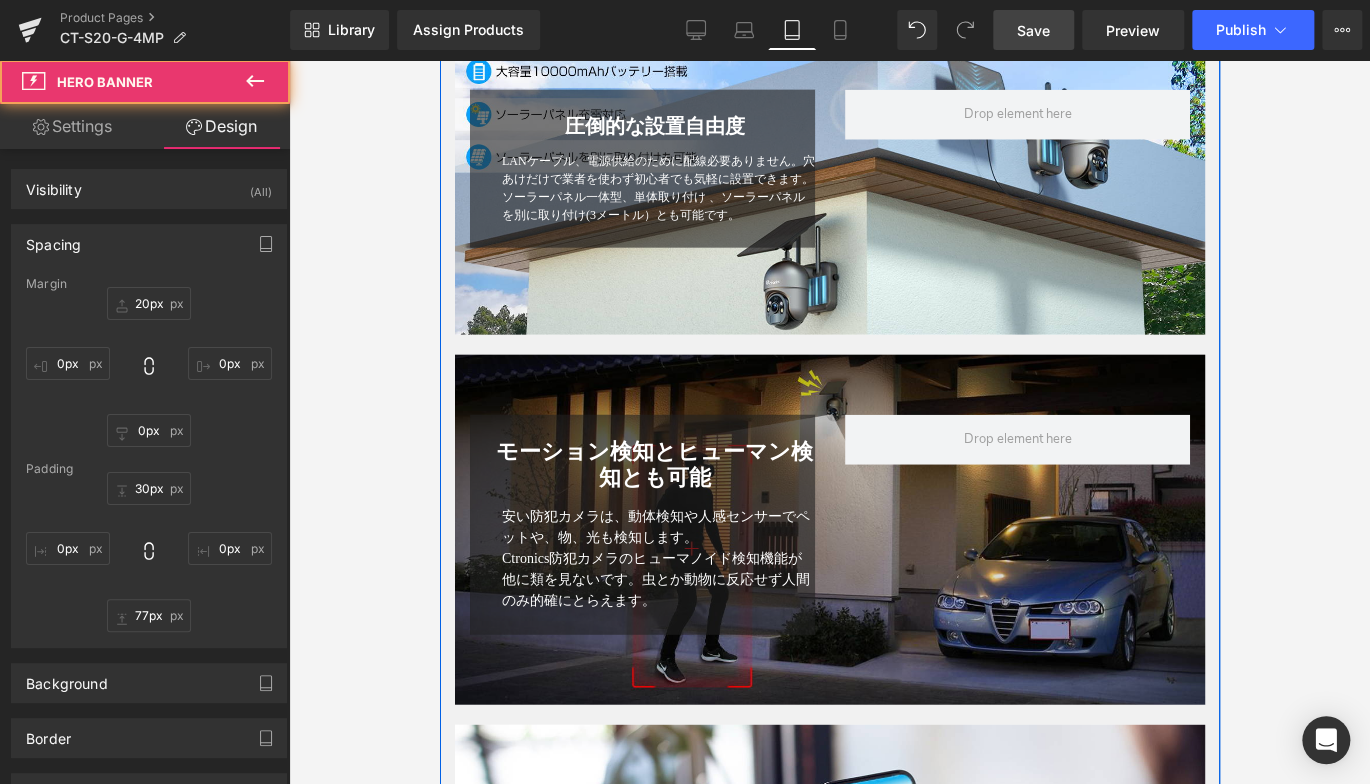 click on "Heading" at bounding box center (728, 465) 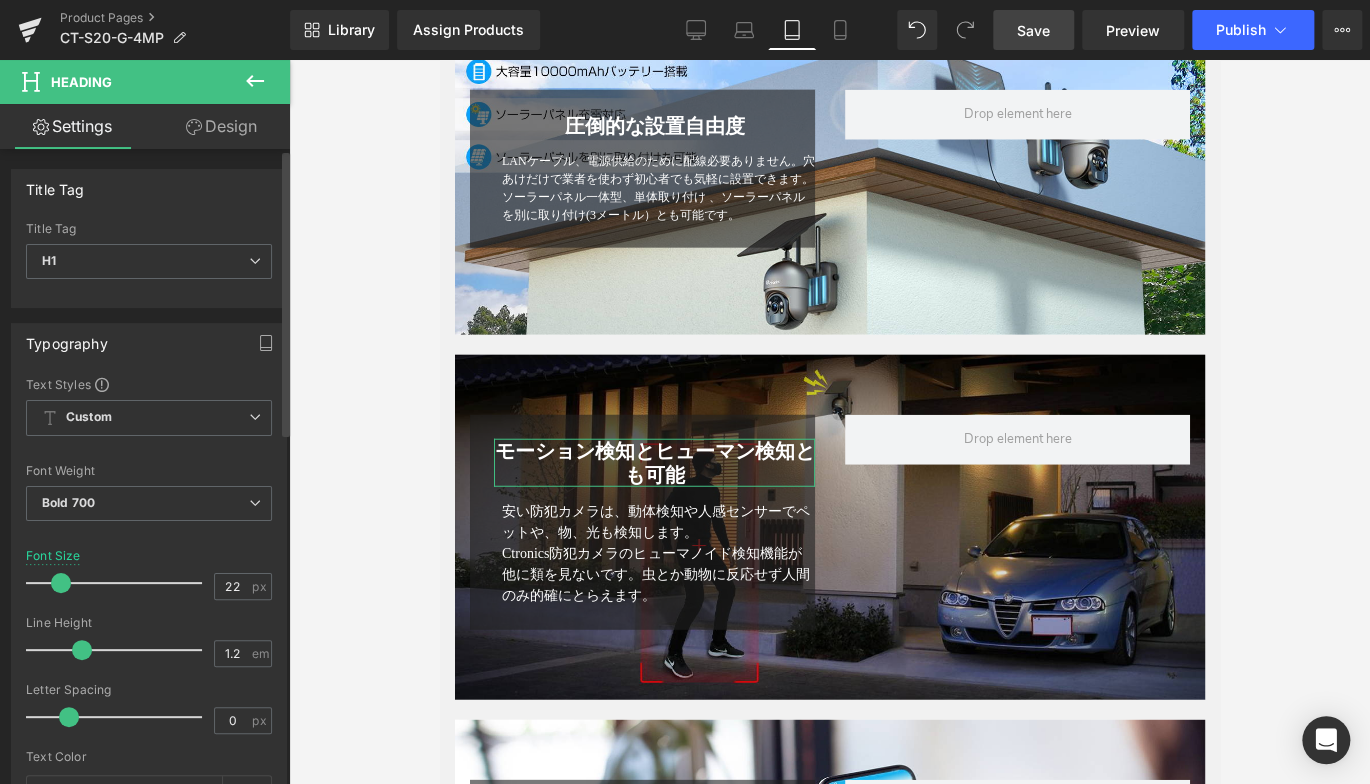 click at bounding box center (61, 583) 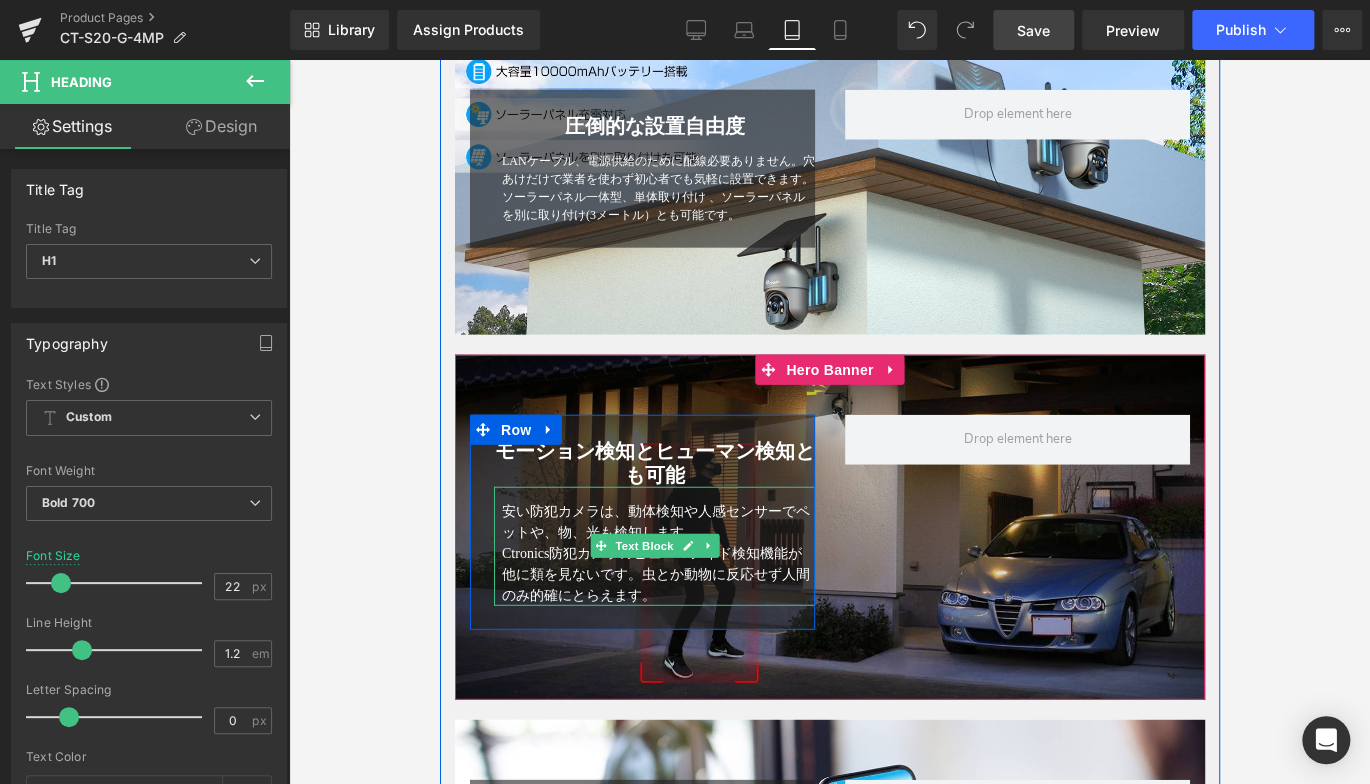 drag, startPoint x: 622, startPoint y: 605, endPoint x: 585, endPoint y: 611, distance: 37.48333 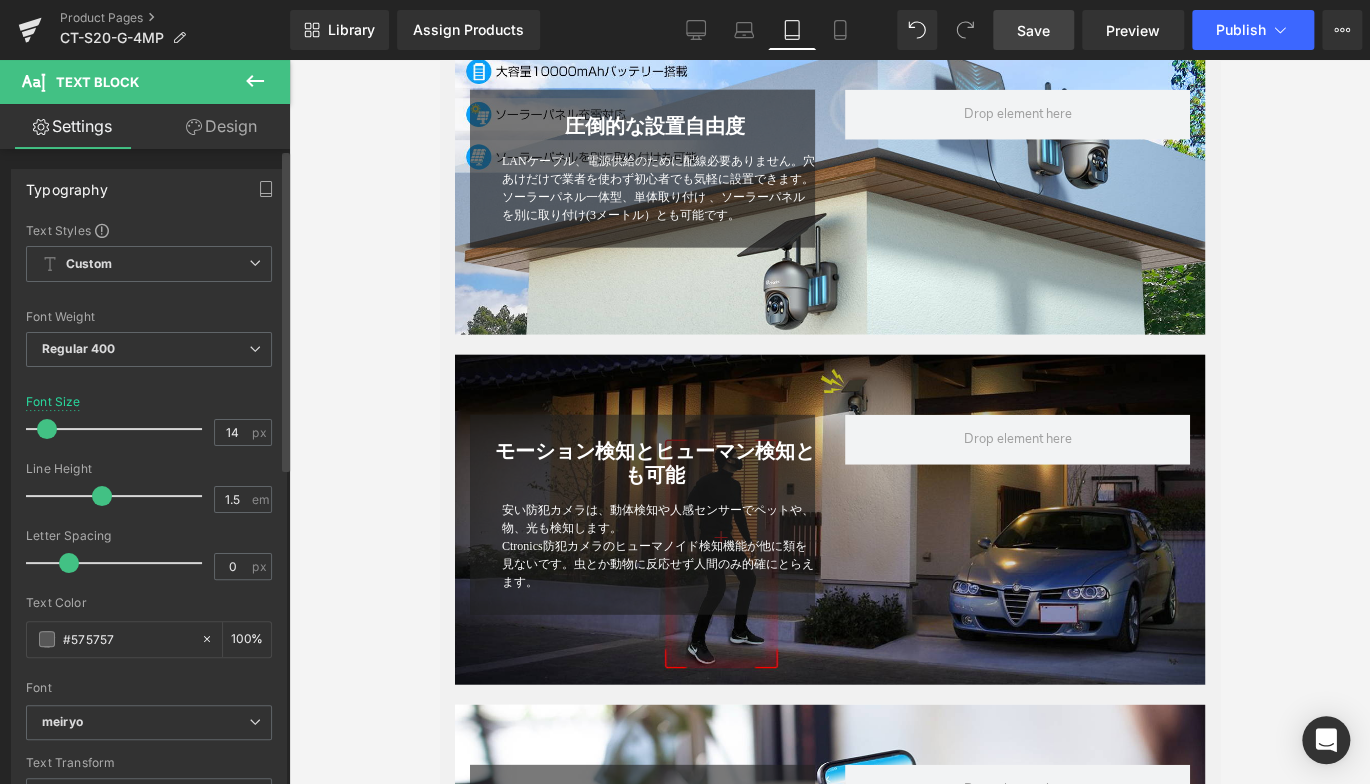 click at bounding box center [47, 429] 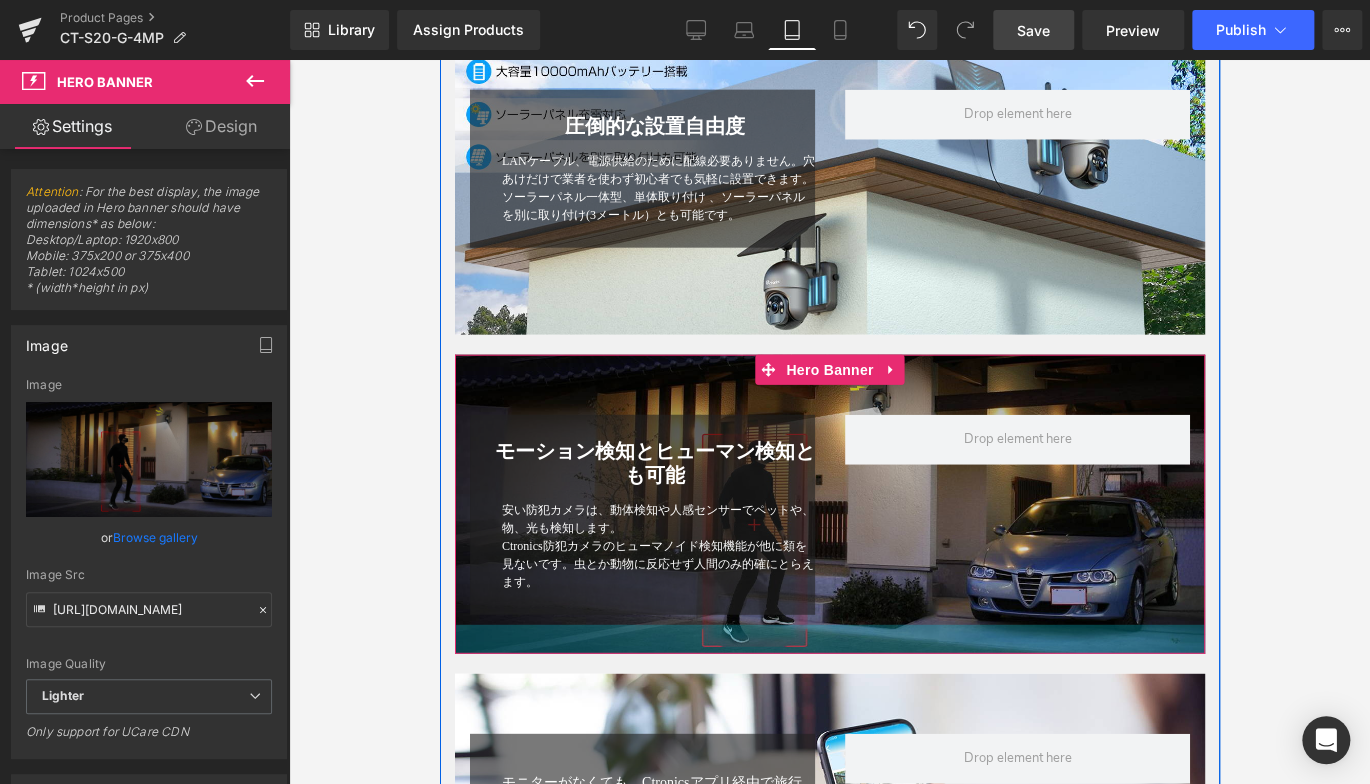 drag, startPoint x: 883, startPoint y: 705, endPoint x: 891, endPoint y: 674, distance: 32.01562 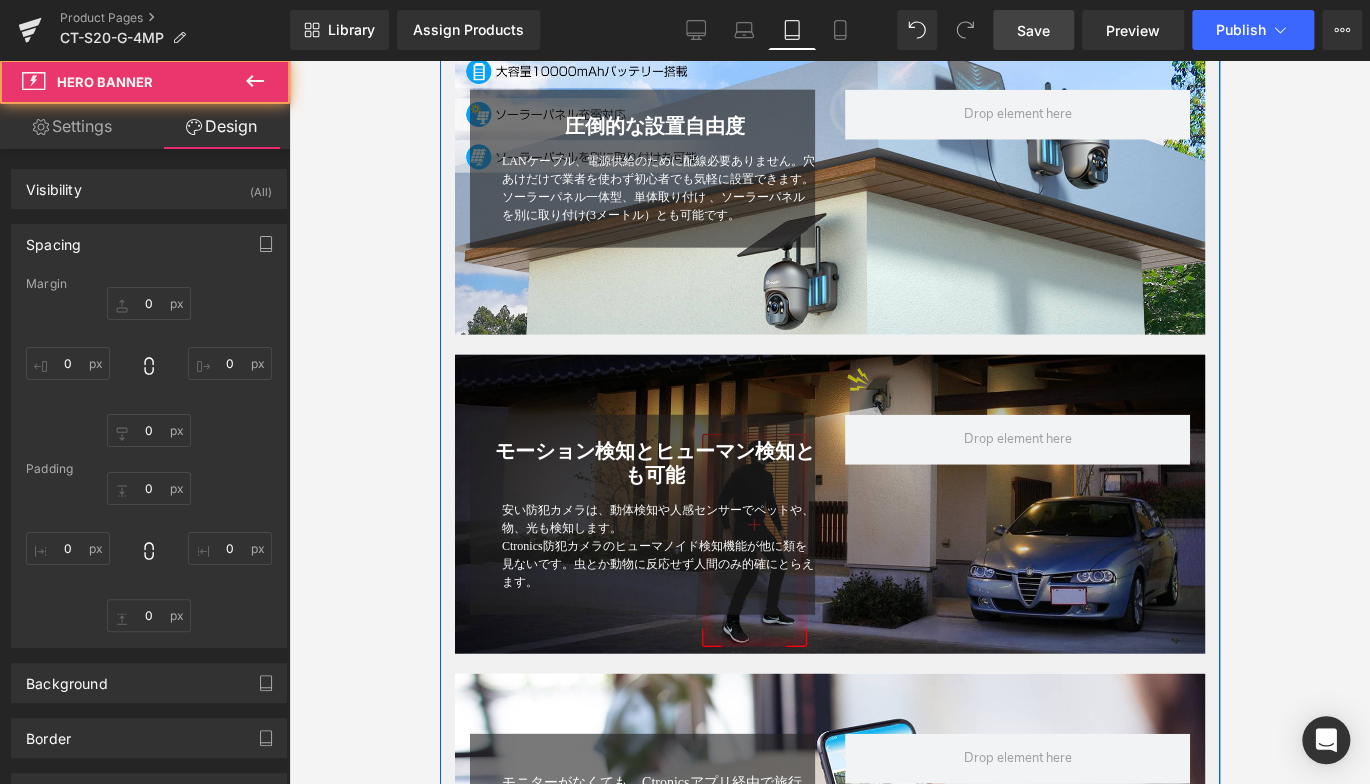 scroll, scrollTop: 2530, scrollLeft: 0, axis: vertical 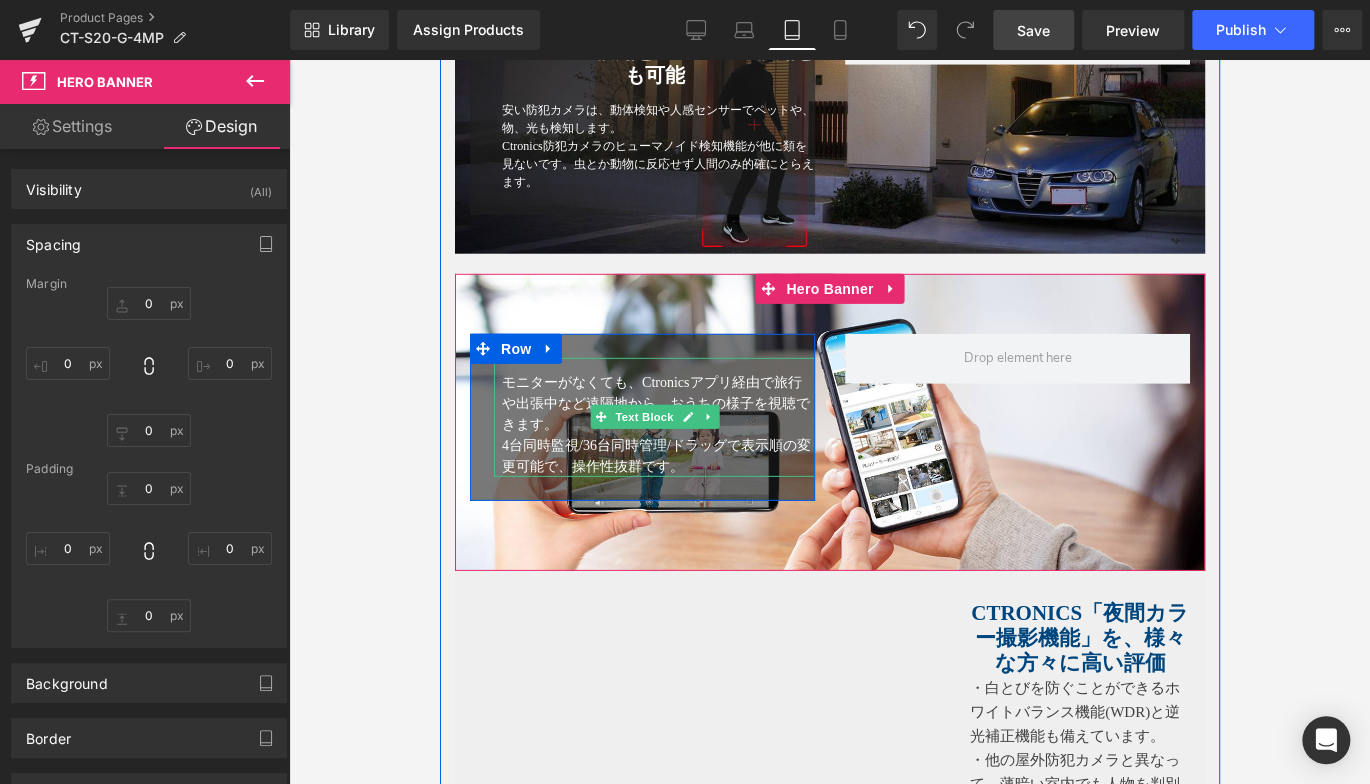 click on "モニターがなくても、Ctronicsアプリ経由で旅行や出張中など遠隔地から、おうちの様子を視聴できます。" at bounding box center [655, 403] 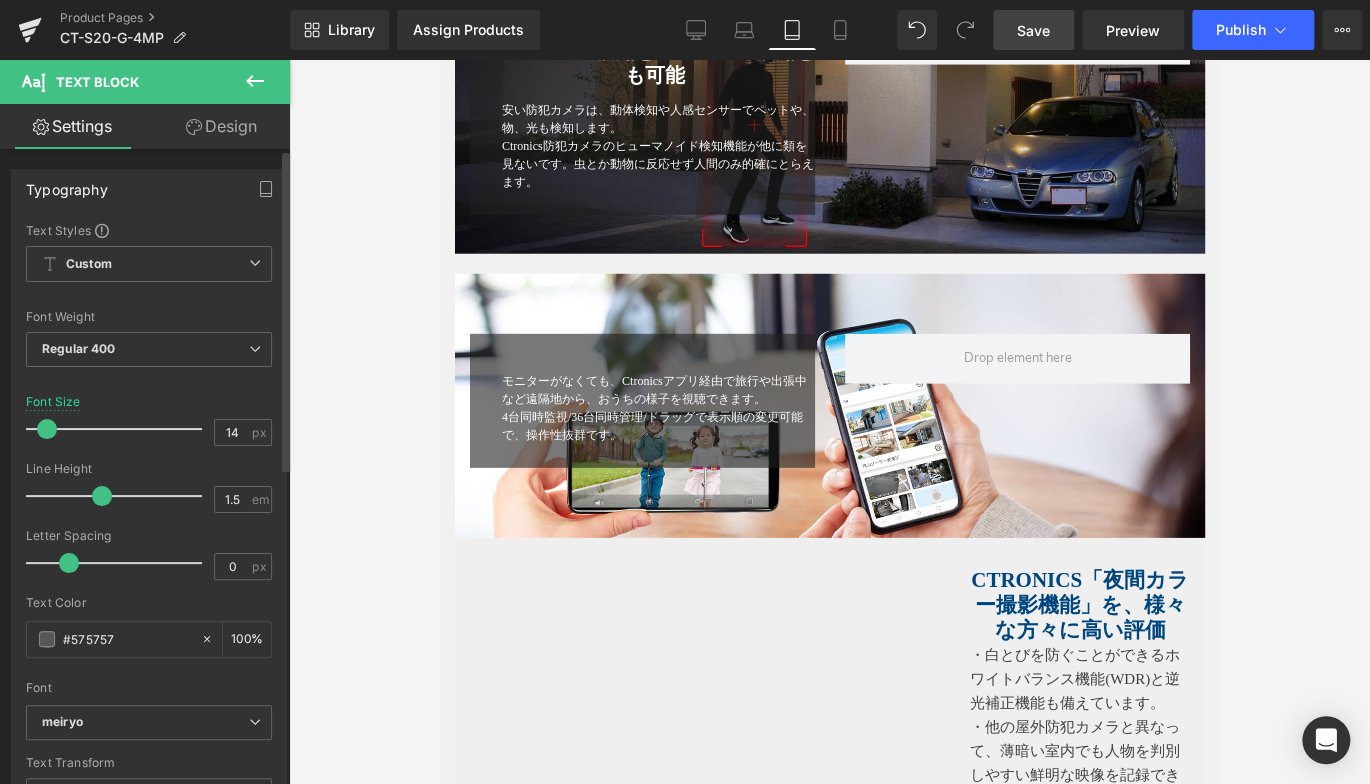 click at bounding box center (47, 429) 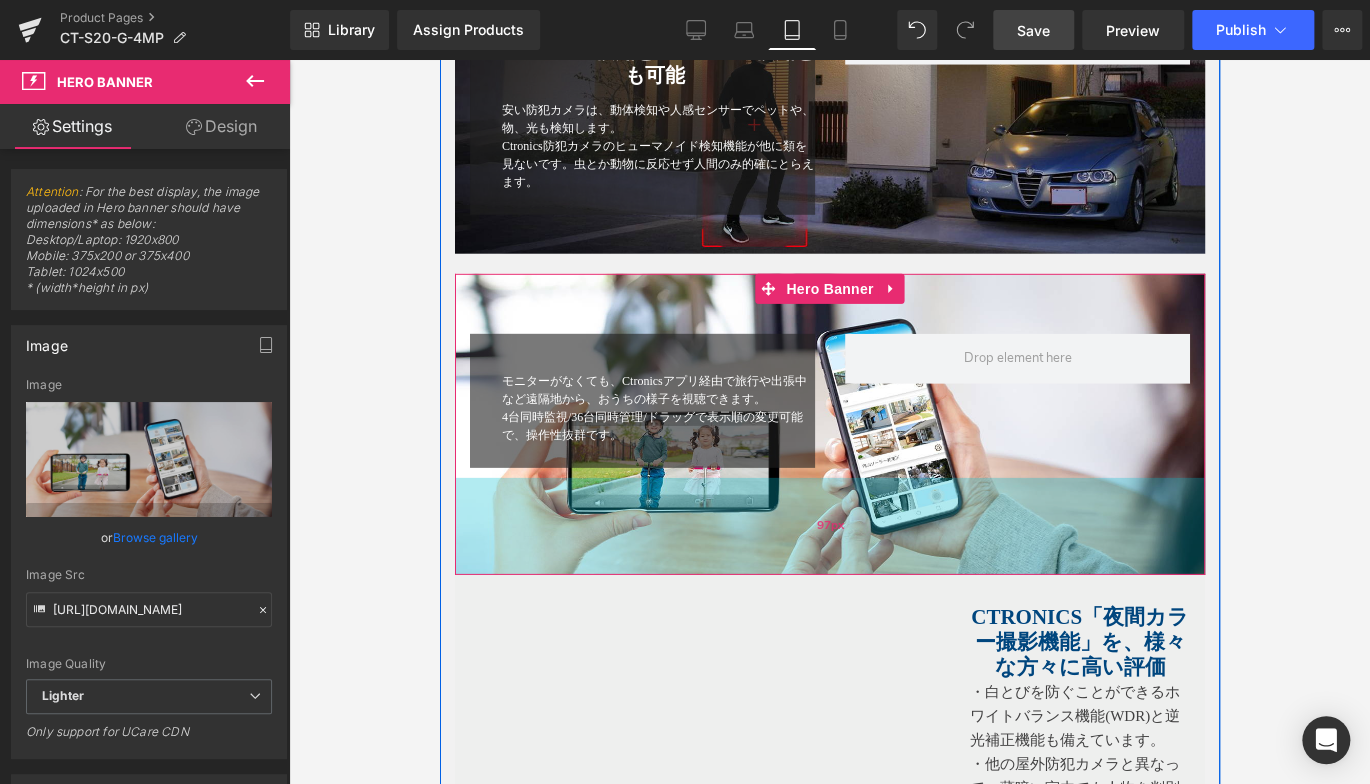 drag, startPoint x: 865, startPoint y: 559, endPoint x: 862, endPoint y: 595, distance: 36.124783 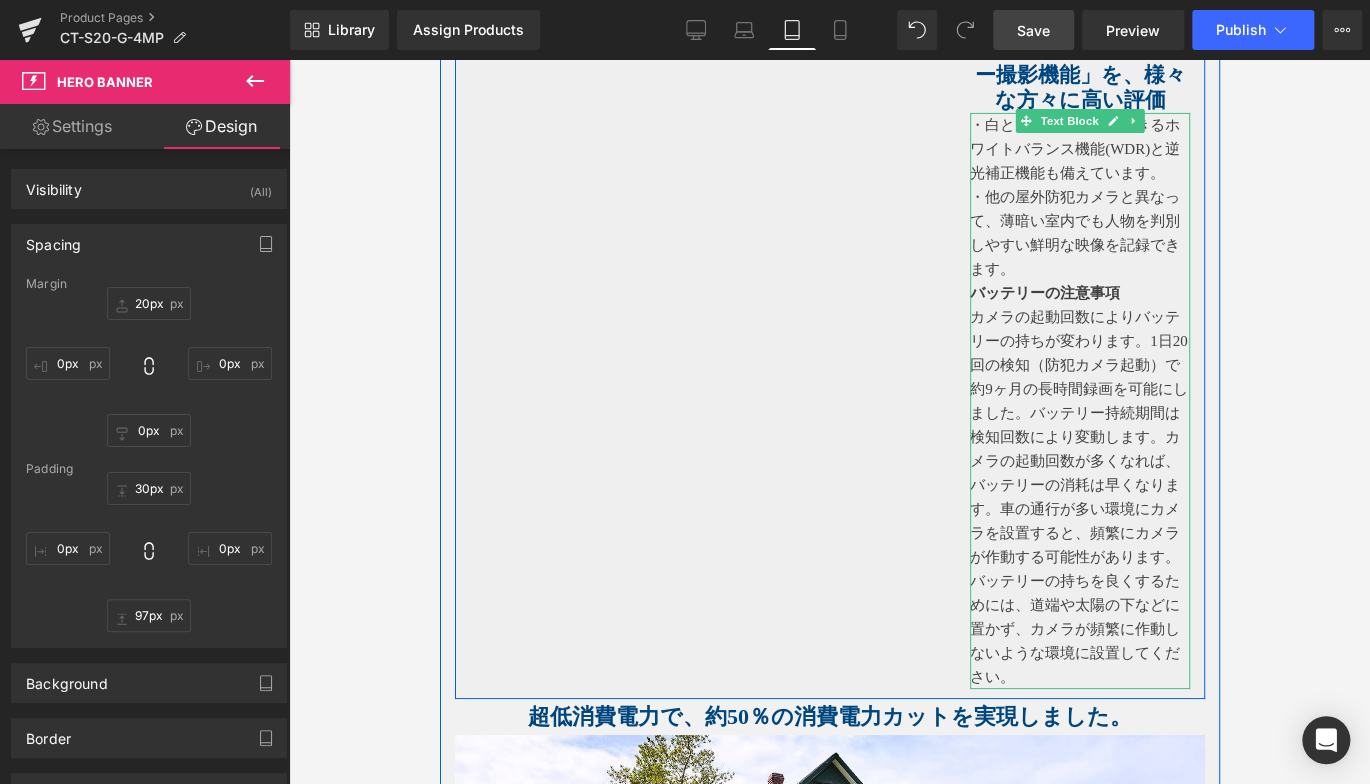 scroll, scrollTop: 3030, scrollLeft: 0, axis: vertical 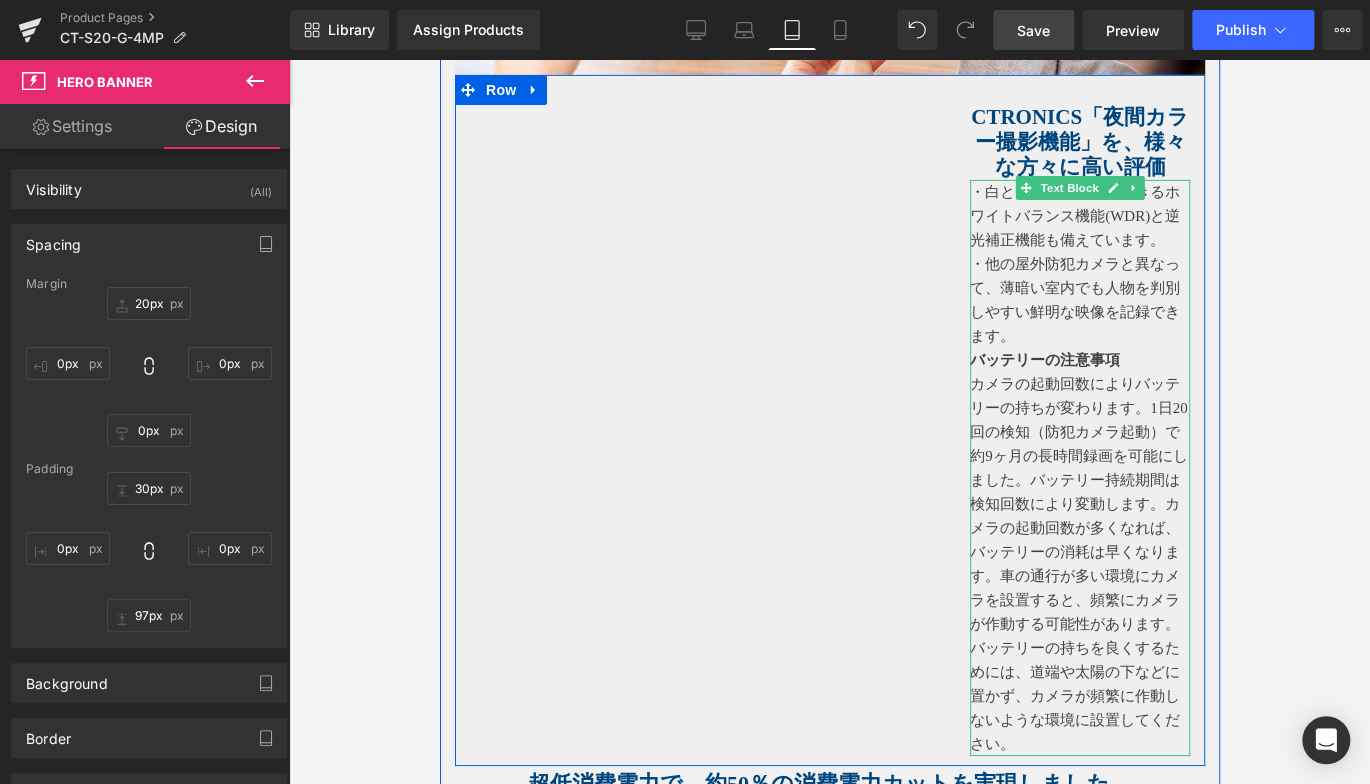 click on "バッテリーの注意事項" at bounding box center [1044, 360] 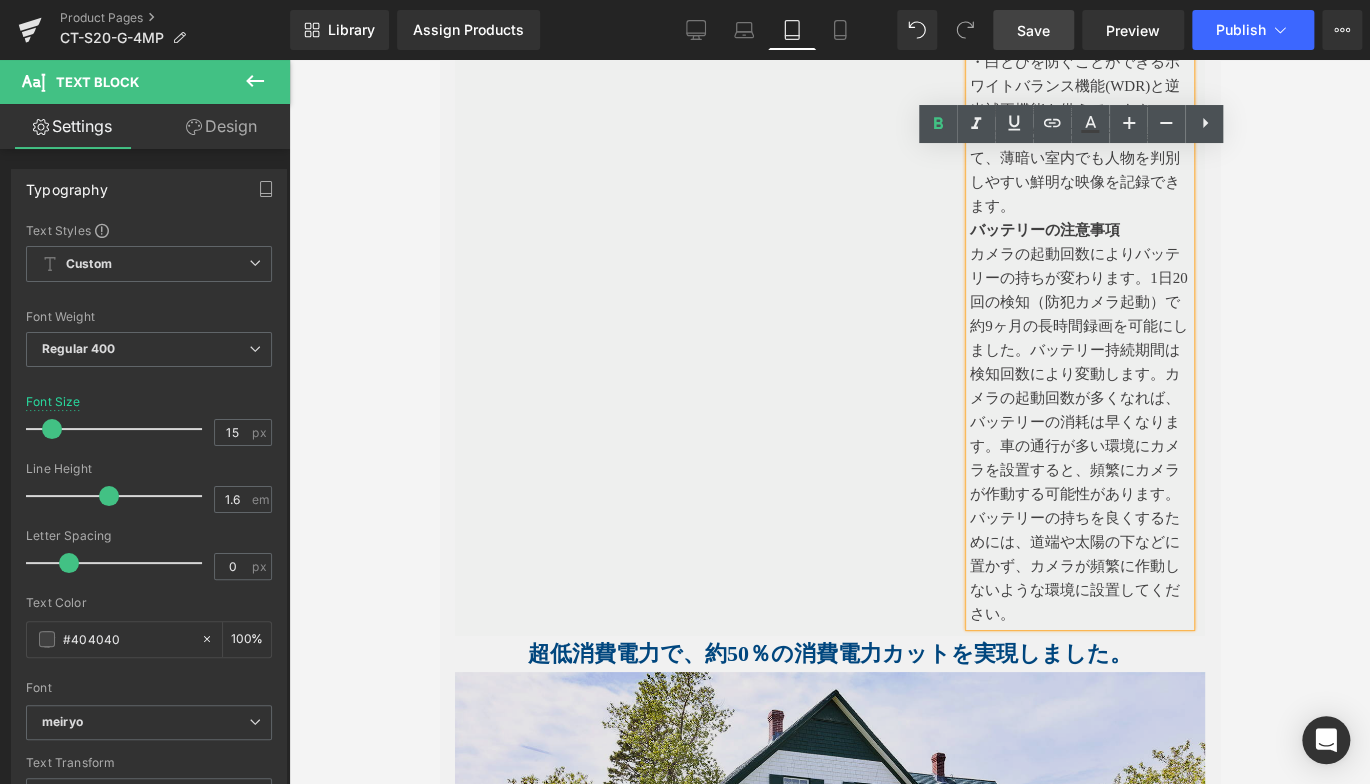 scroll, scrollTop: 3330, scrollLeft: 0, axis: vertical 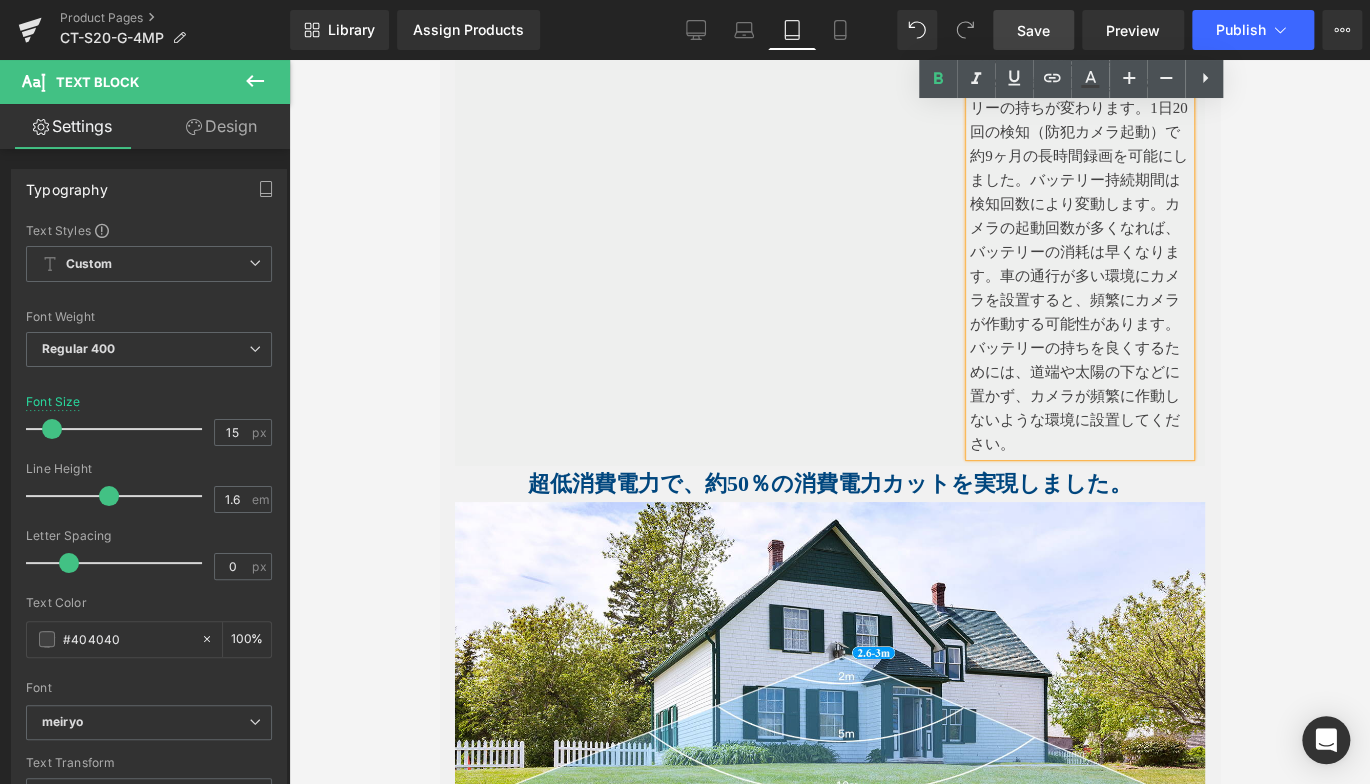 click on "Youtube         Ctronics「夜間カラー撮影機能」を、様々な方々に高い評価 Heading         ・白とびを防ぐことができるホワイトバランス機能(WDR)と逆光補正機能も備えています。 ・他の屋外防犯カメラと異なって、薄暗い室内でも人物を判別しやすい鮮明な映像を記録できます。 バッテリーの注意事項
Text Block         Row" at bounding box center [829, 121] 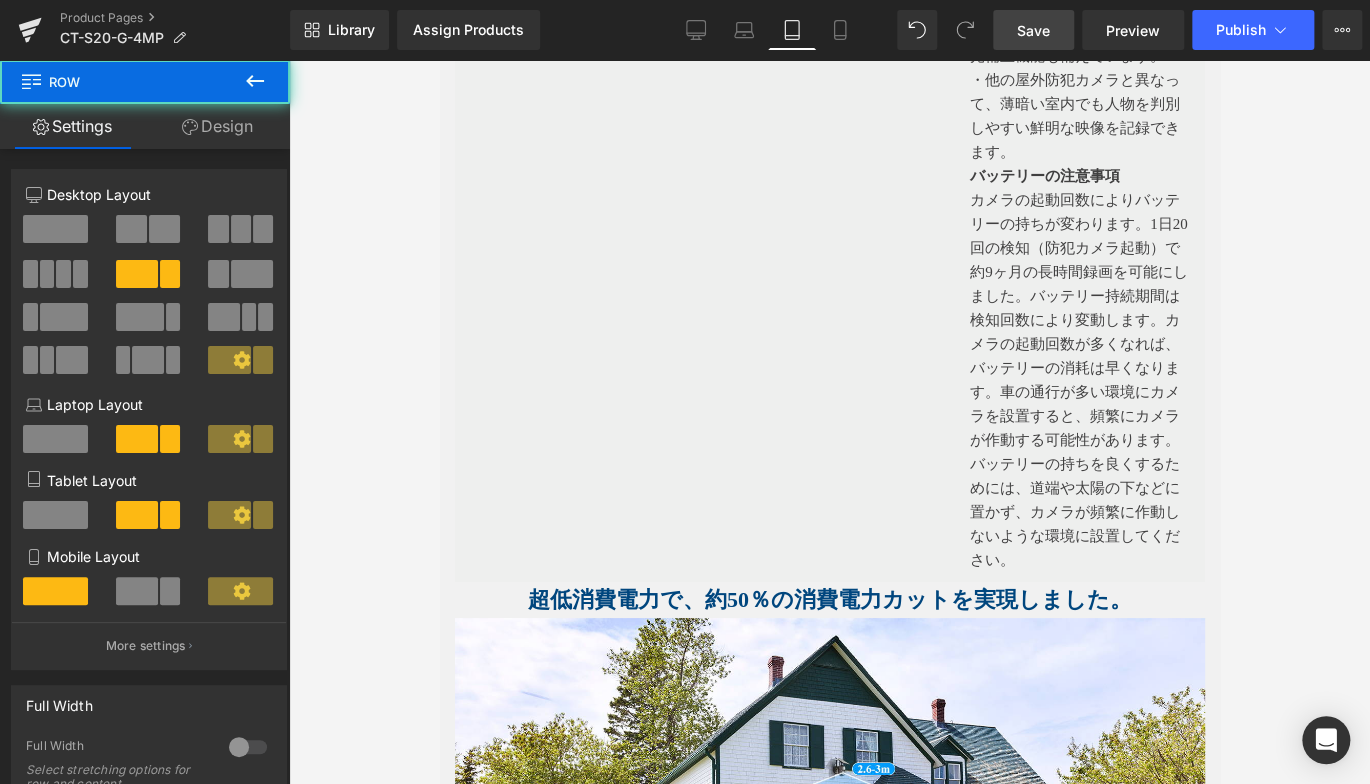scroll, scrollTop: 3030, scrollLeft: 0, axis: vertical 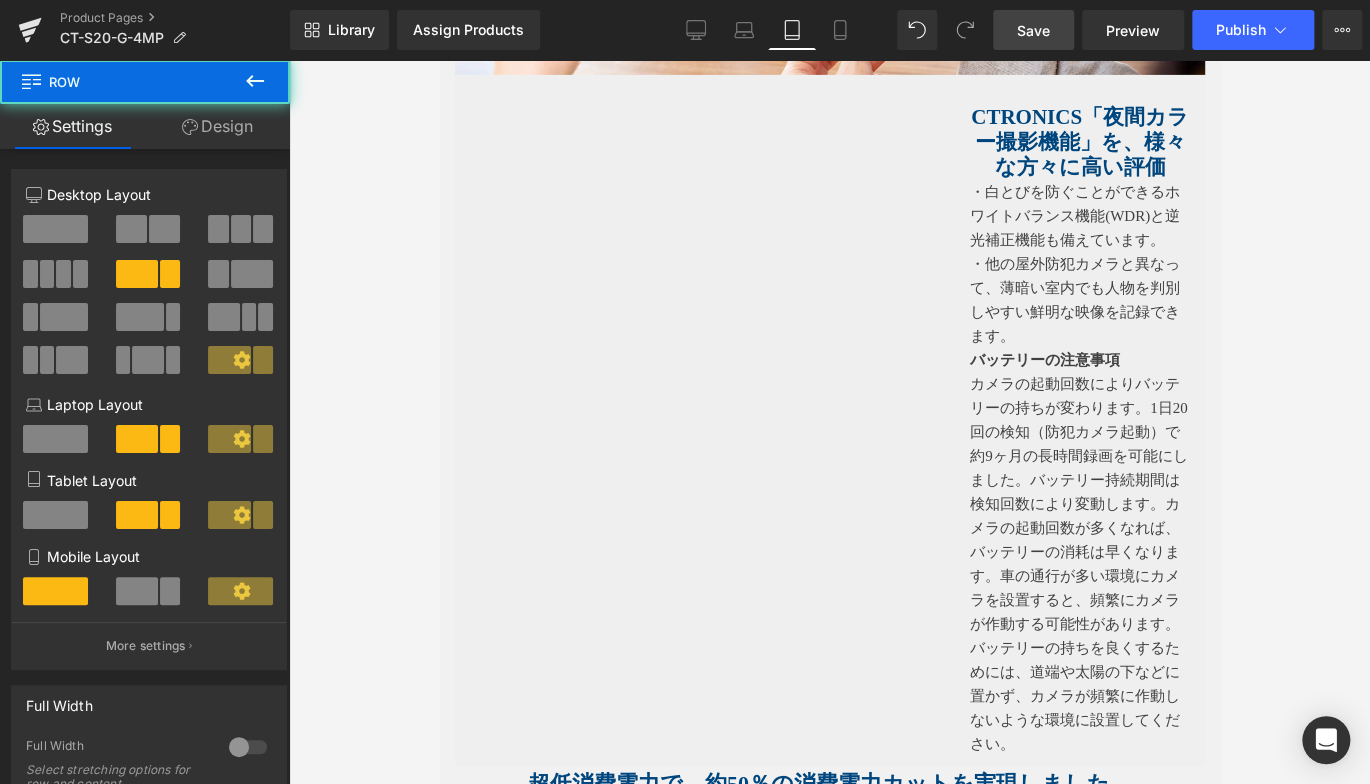 click on "カメラの起動回数によりバッテリーの持ちが変わります。1日20回の検知（防犯カメラ起動）で約9ヶ月の長時間録画を可能にしました。バッテリー持続期間は検知回数により変動します。カメラの起動回数が多くなれば、バッテリーの消耗は早くなります。⾞の通⾏が多い環境にカメラを設置すると、頻繁にカメラが作動する可能性があります。バッテリーの持ちを良くするためには、道端や太陽の下などに置かず、カメラが頻繁に作動しないような環境に設置してください。" at bounding box center [1079, 564] 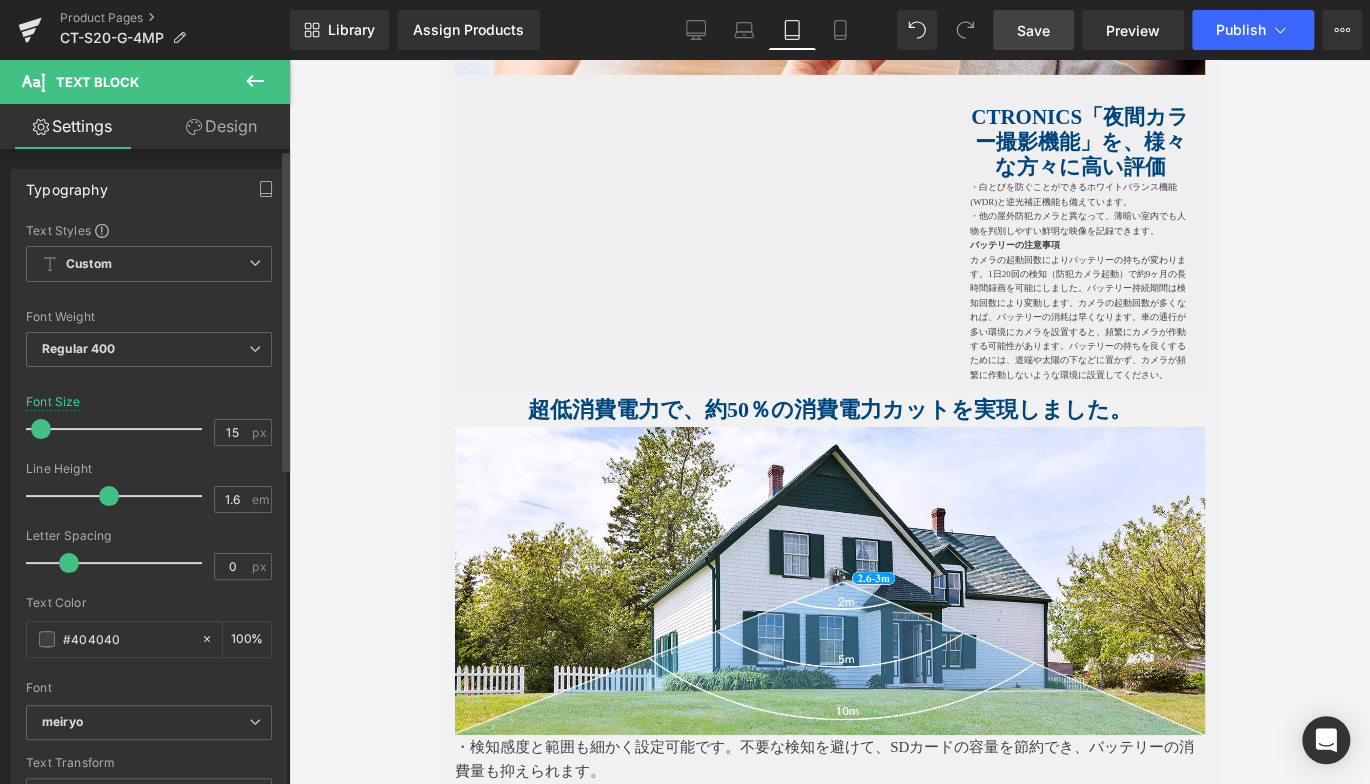 drag, startPoint x: 51, startPoint y: 429, endPoint x: 41, endPoint y: 427, distance: 10.198039 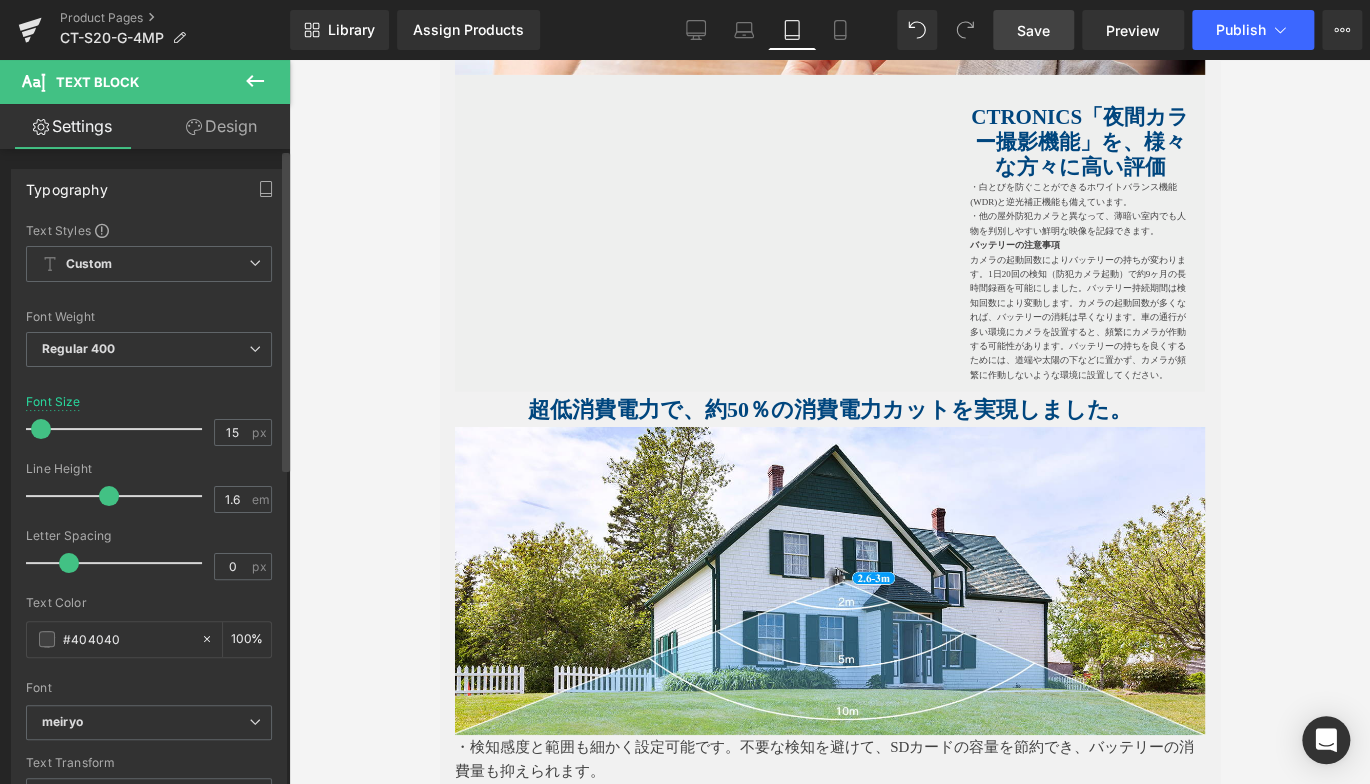 click at bounding box center [41, 429] 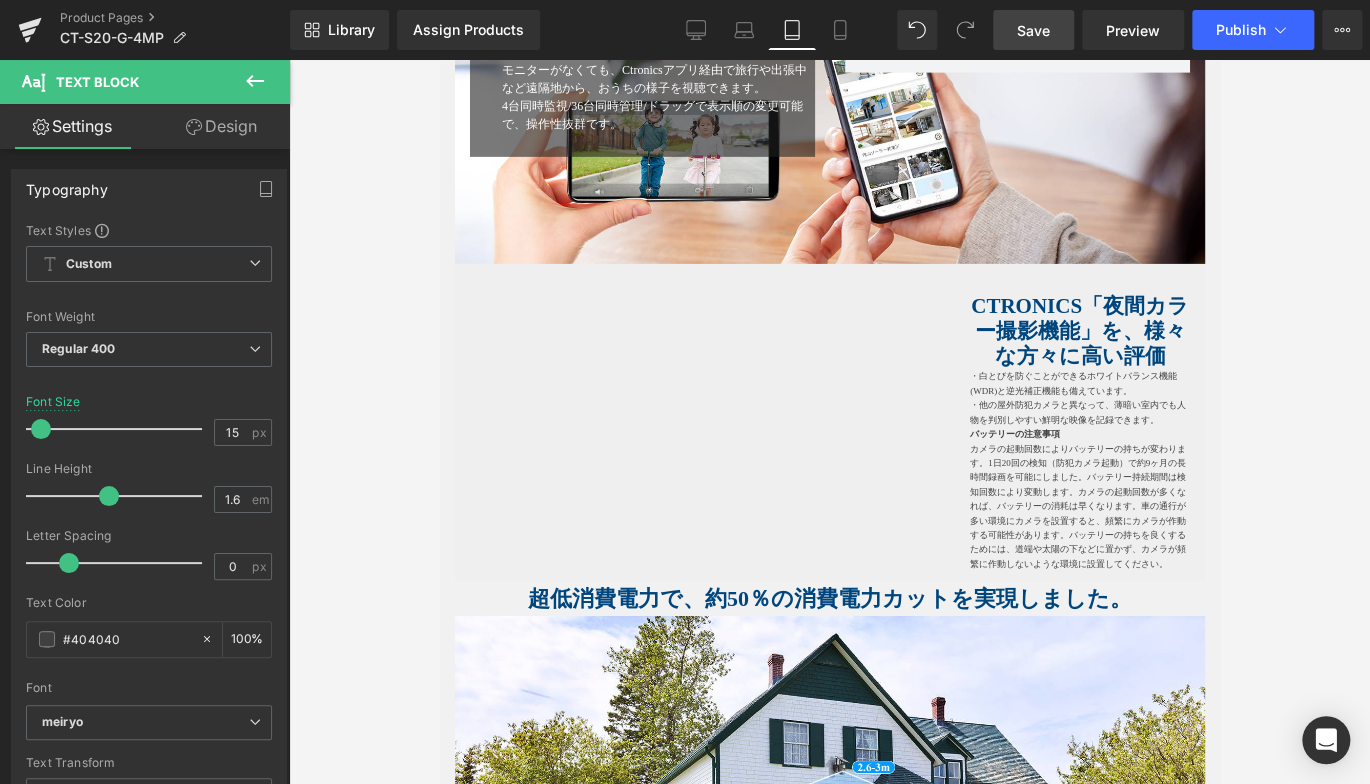 scroll, scrollTop: 2630, scrollLeft: 0, axis: vertical 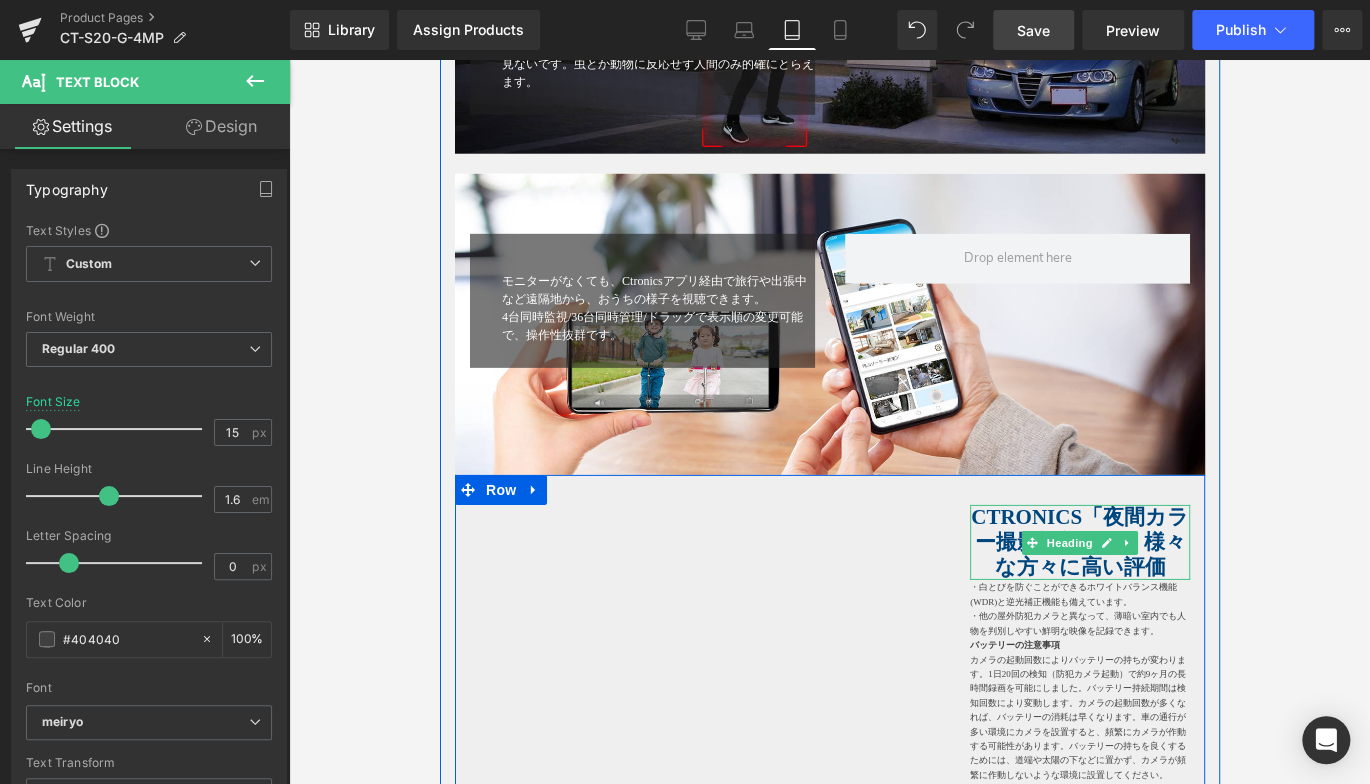 click on "Ctronics「夜間カラー撮影機能」を、様々な方々に高い評価" at bounding box center [1079, 542] 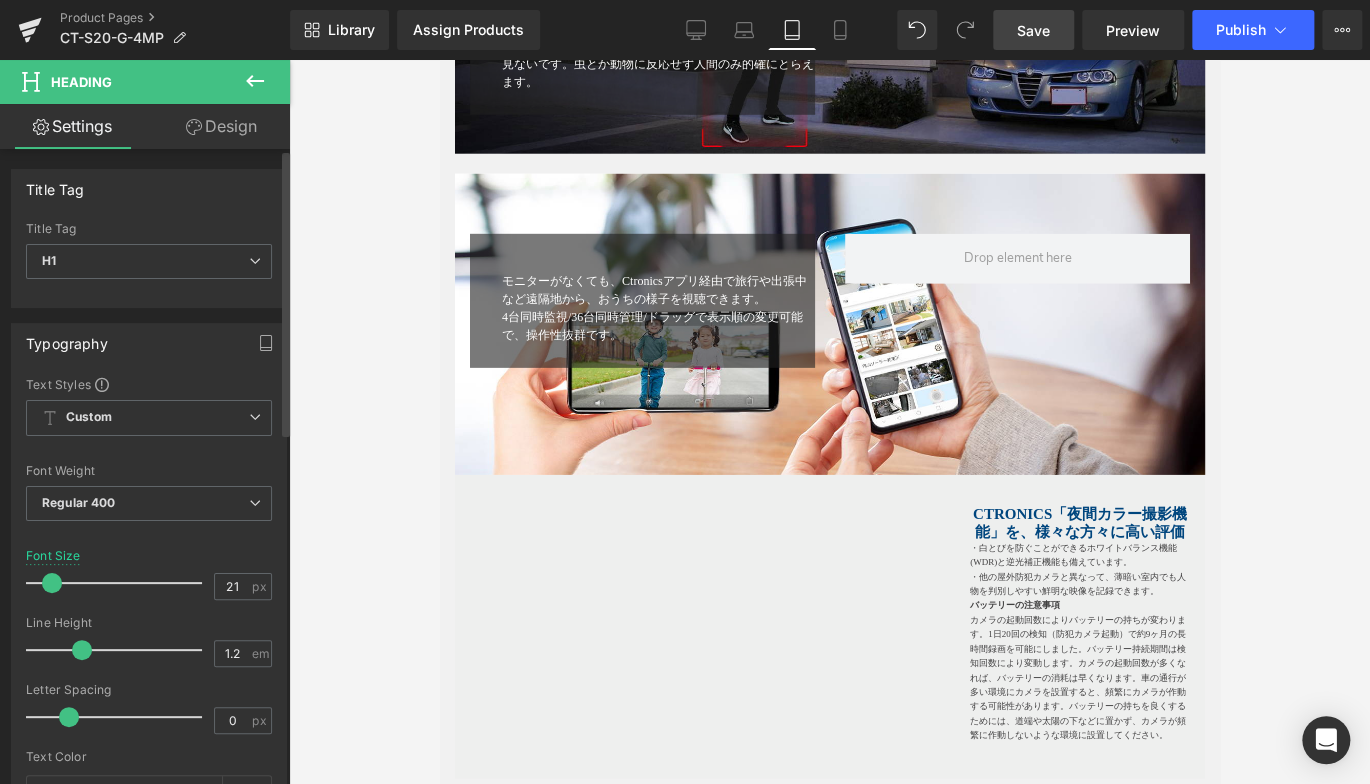 drag, startPoint x: 56, startPoint y: 577, endPoint x: 46, endPoint y: 572, distance: 11.18034 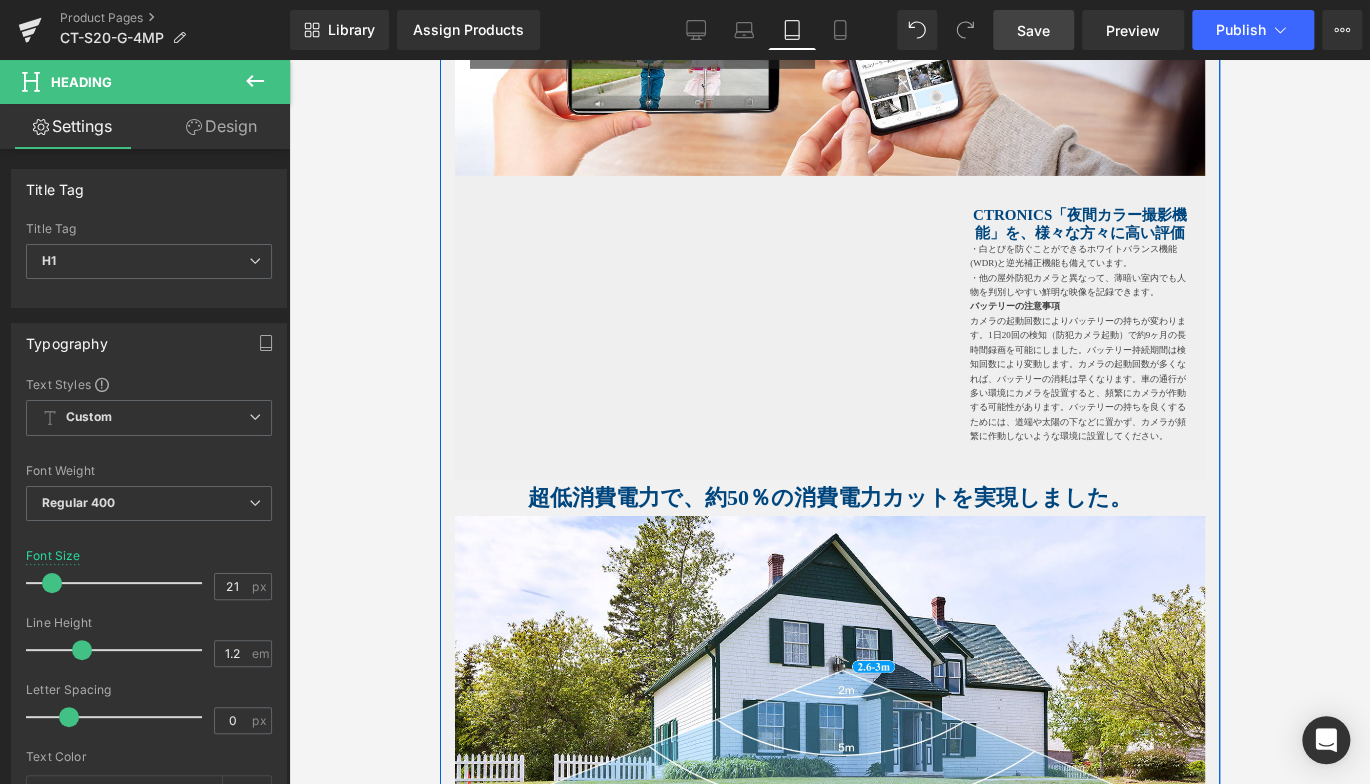 scroll, scrollTop: 2930, scrollLeft: 0, axis: vertical 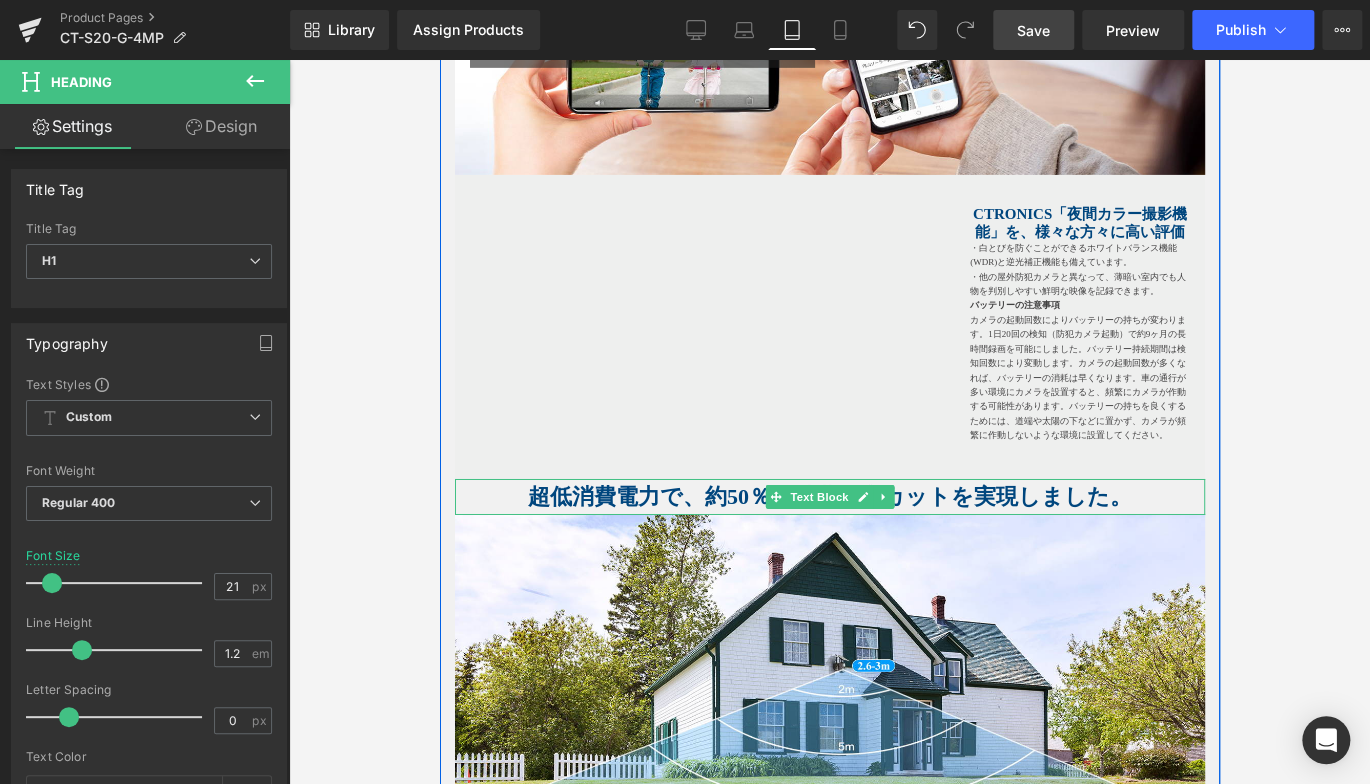 click on "超低消費電力で、約50％の消費電力カットを実現しました。" at bounding box center (829, 496) 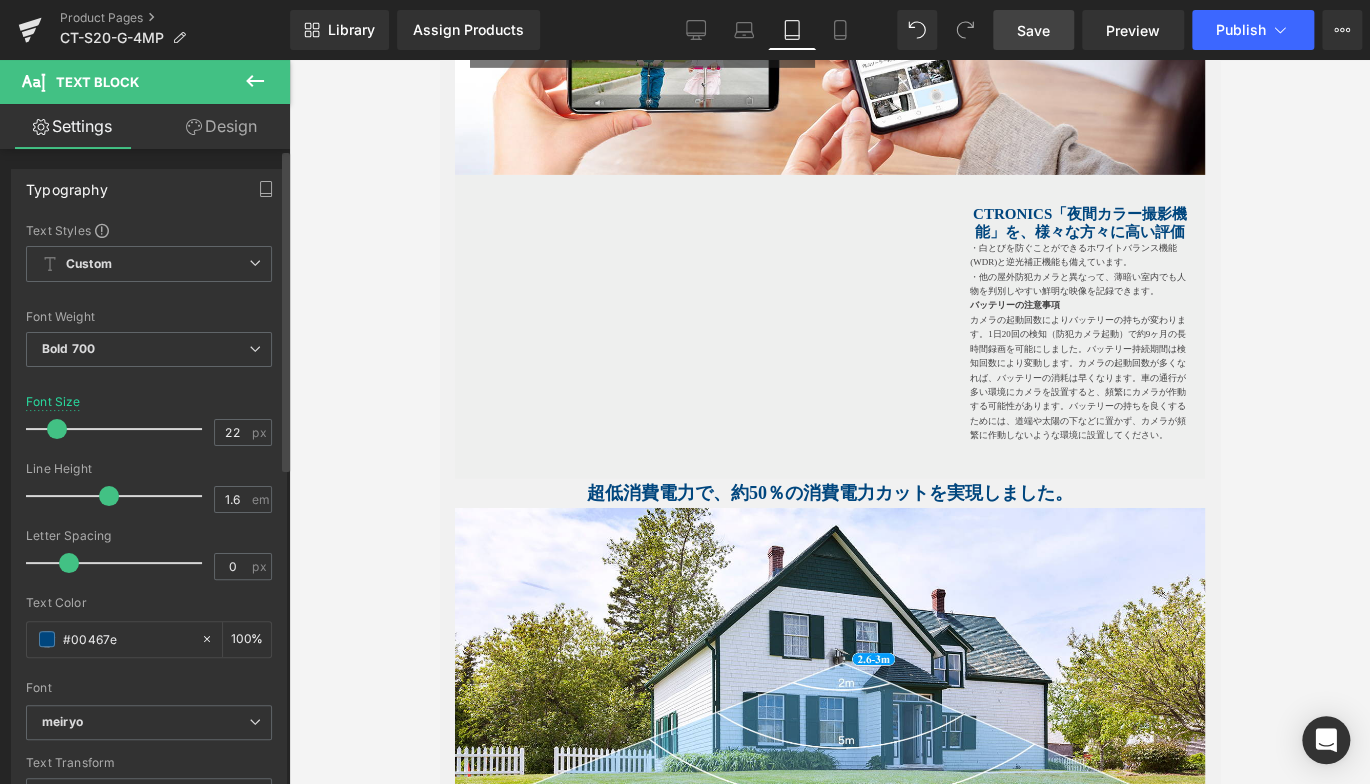 click at bounding box center [57, 429] 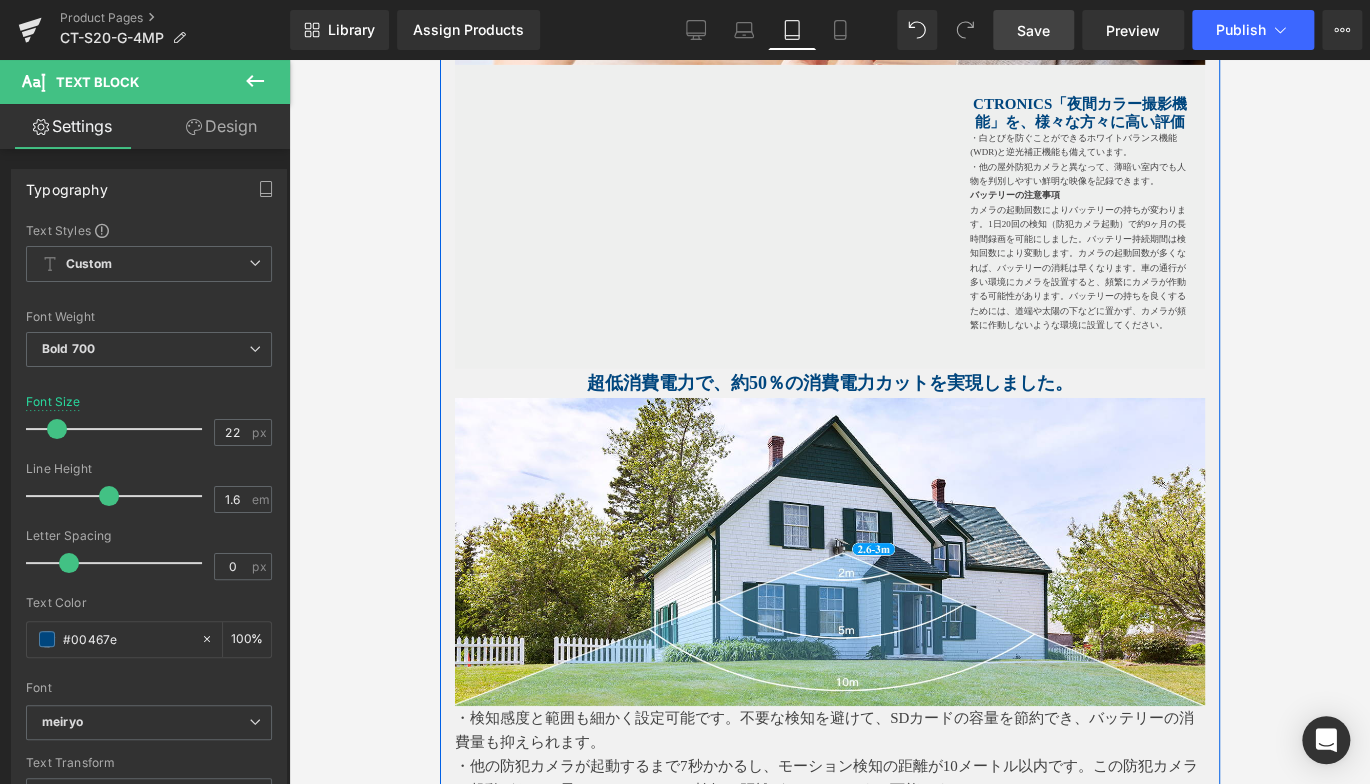 scroll, scrollTop: 3330, scrollLeft: 0, axis: vertical 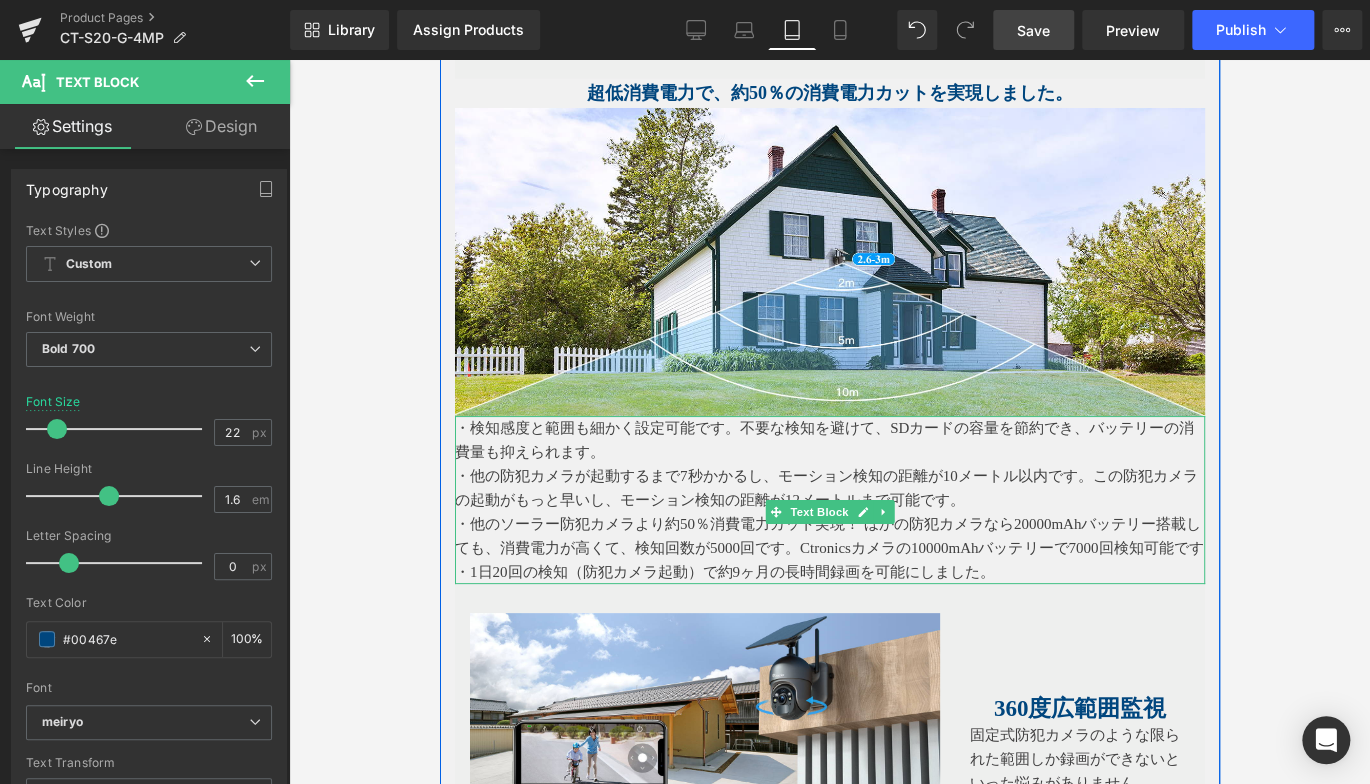 click on "・他の防犯カメラが起動するまで7秒かかるし、モーション検知の距離が10メートル以内です。この防犯カメラの起動がもっと早いし、モーション検知の距離が12メートルまで可能です。" at bounding box center [829, 488] 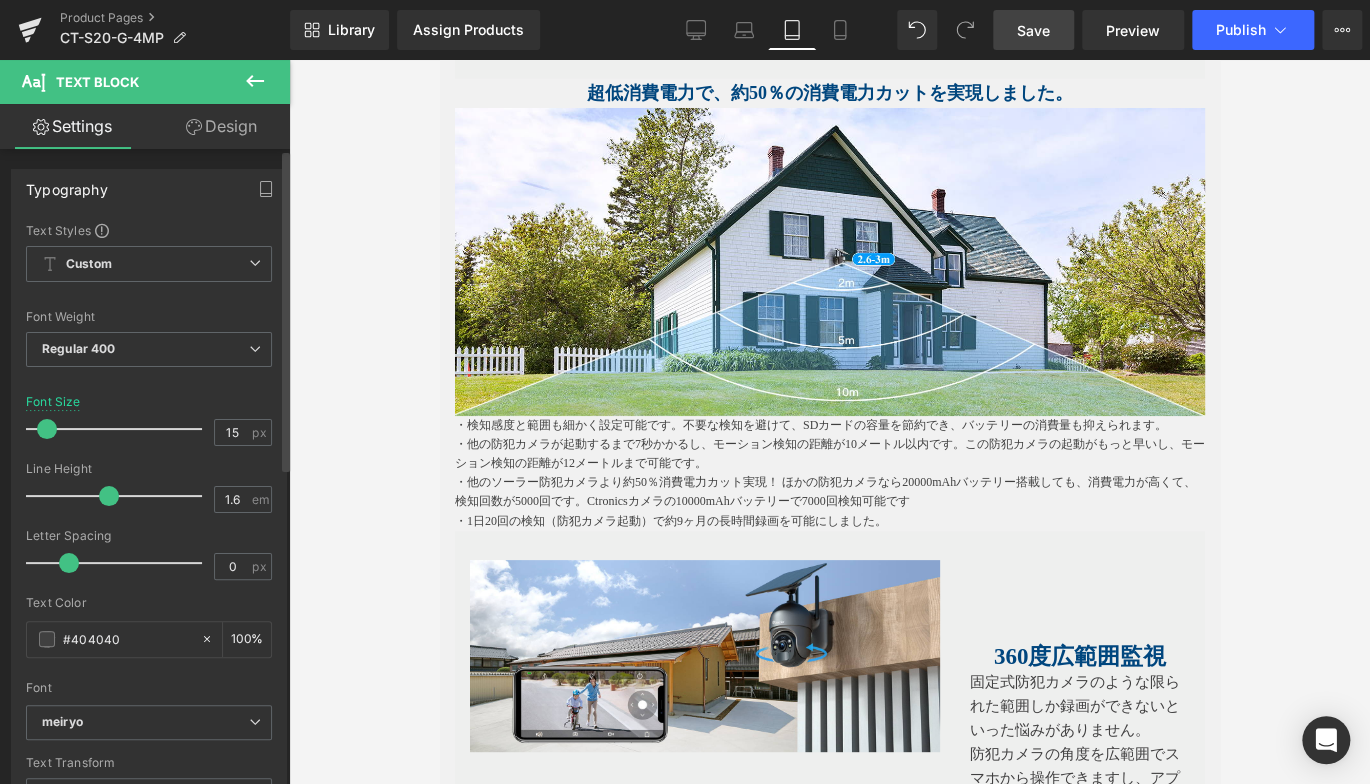 click at bounding box center (47, 429) 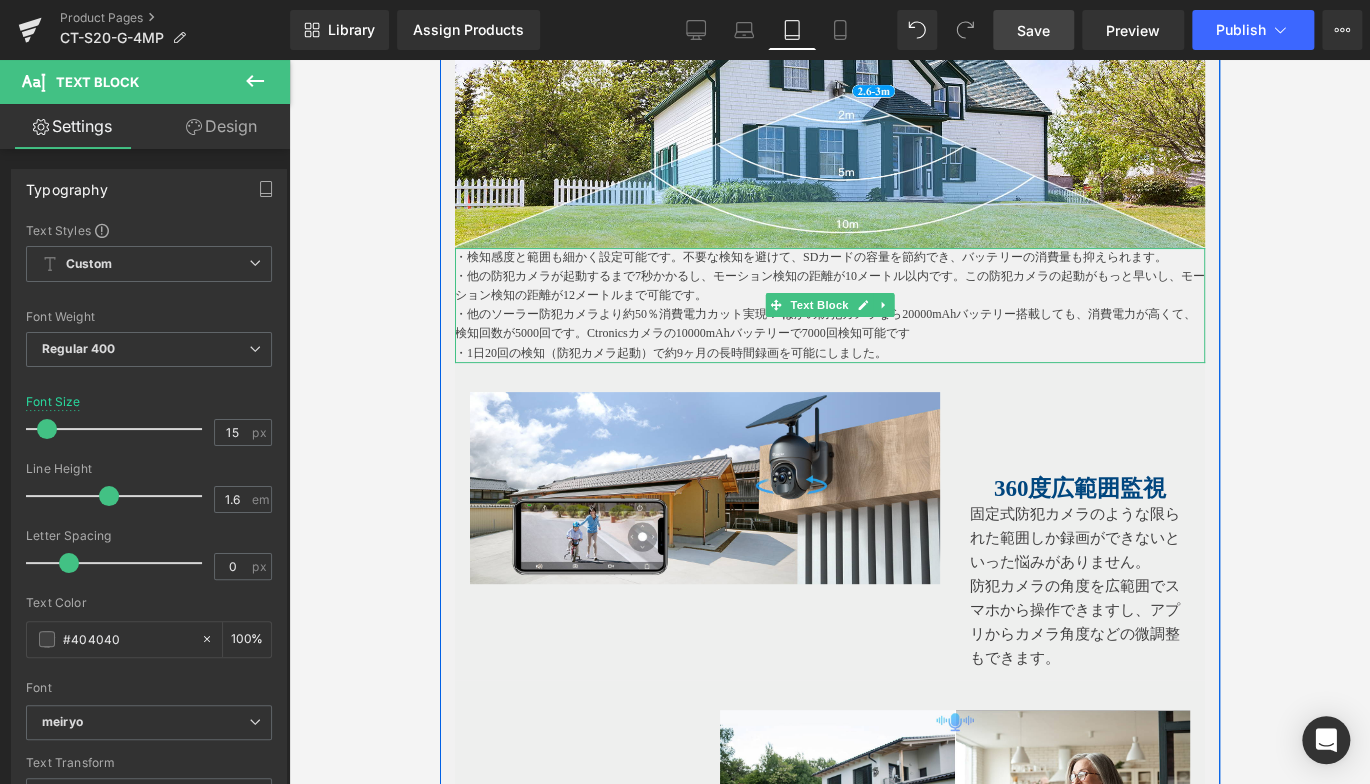 scroll, scrollTop: 3730, scrollLeft: 0, axis: vertical 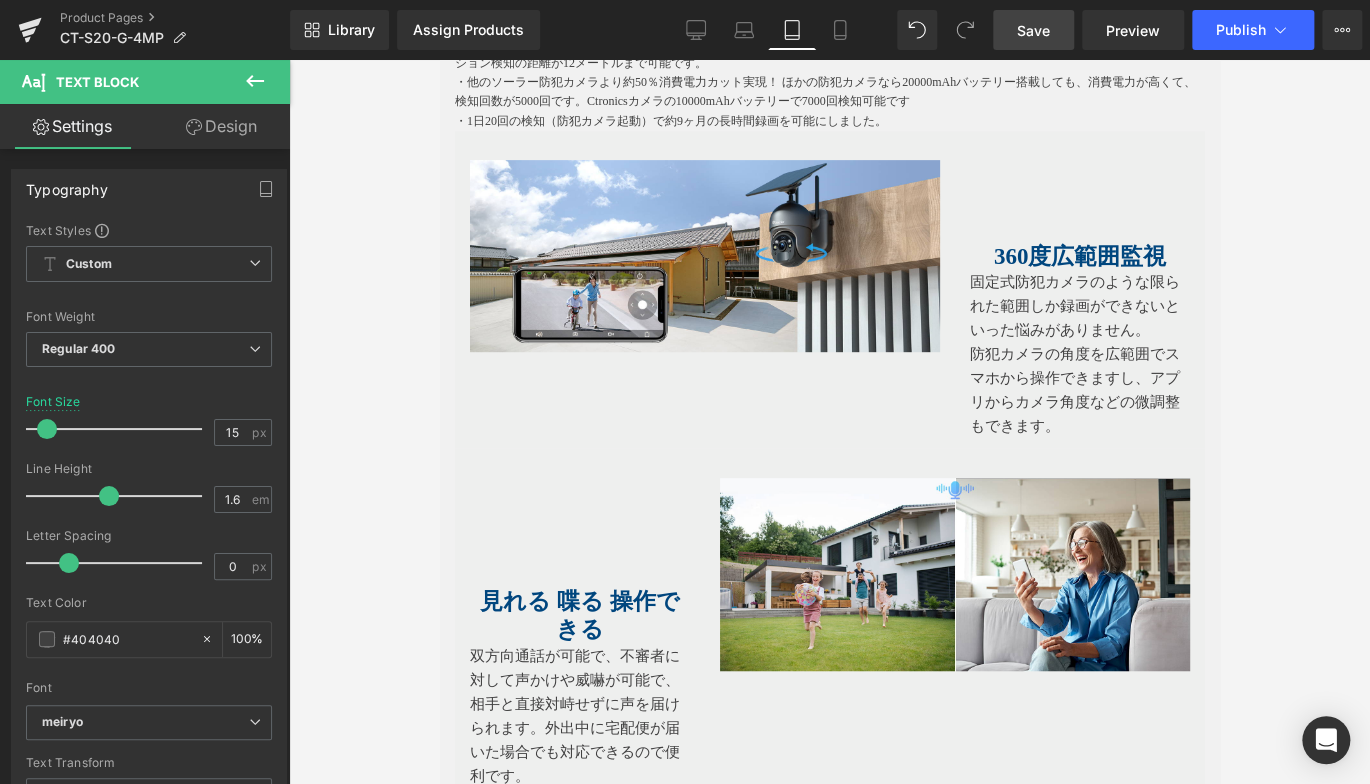 click on "360度広範囲監視" at bounding box center [1079, 256] 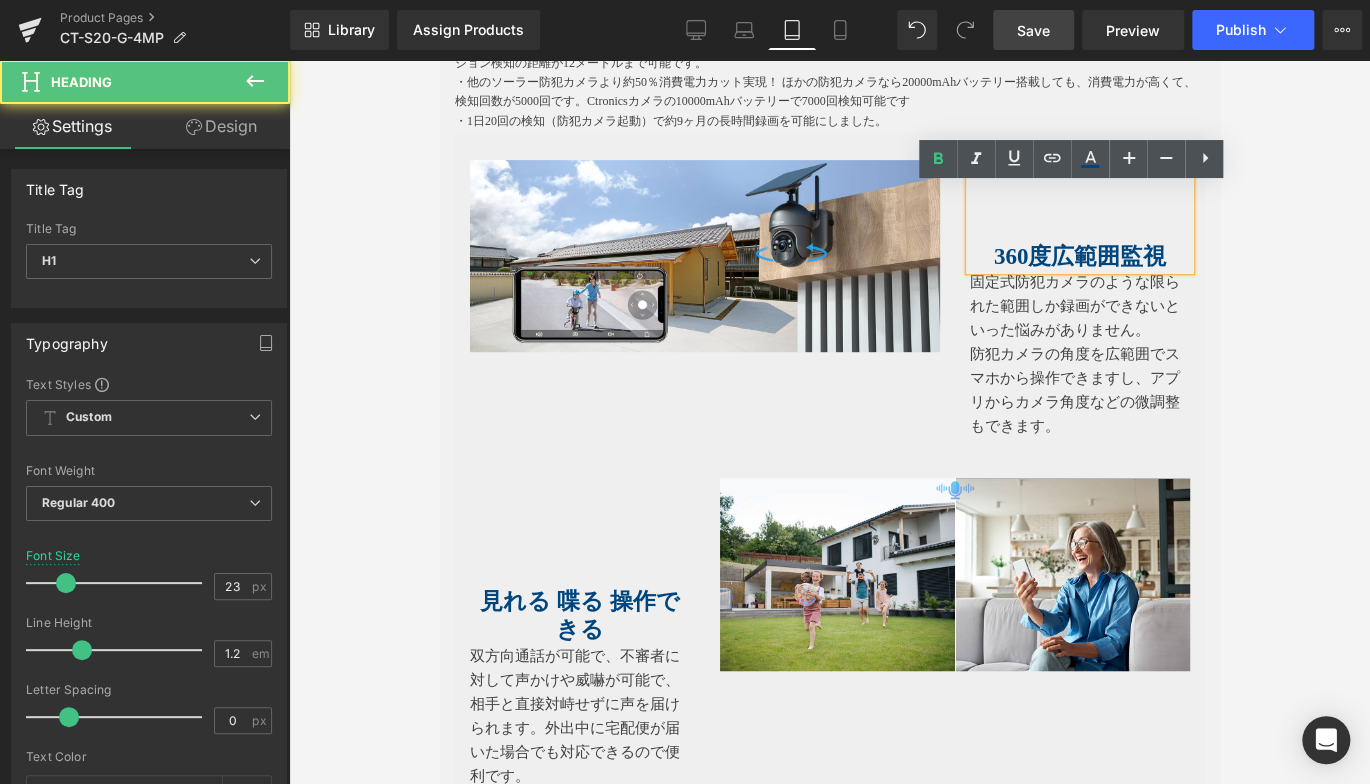 click at bounding box center (1079, 229) 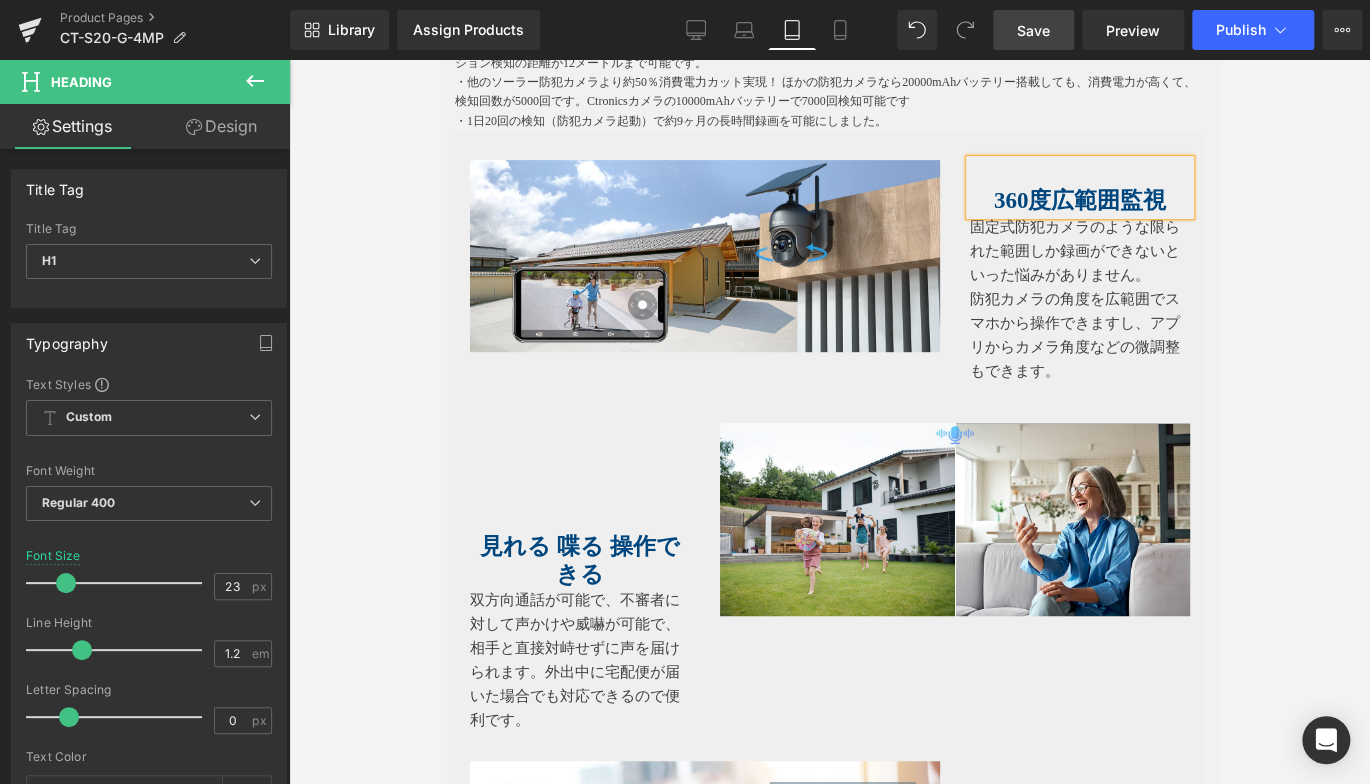 click on "360度広範囲監視" at bounding box center (1079, 200) 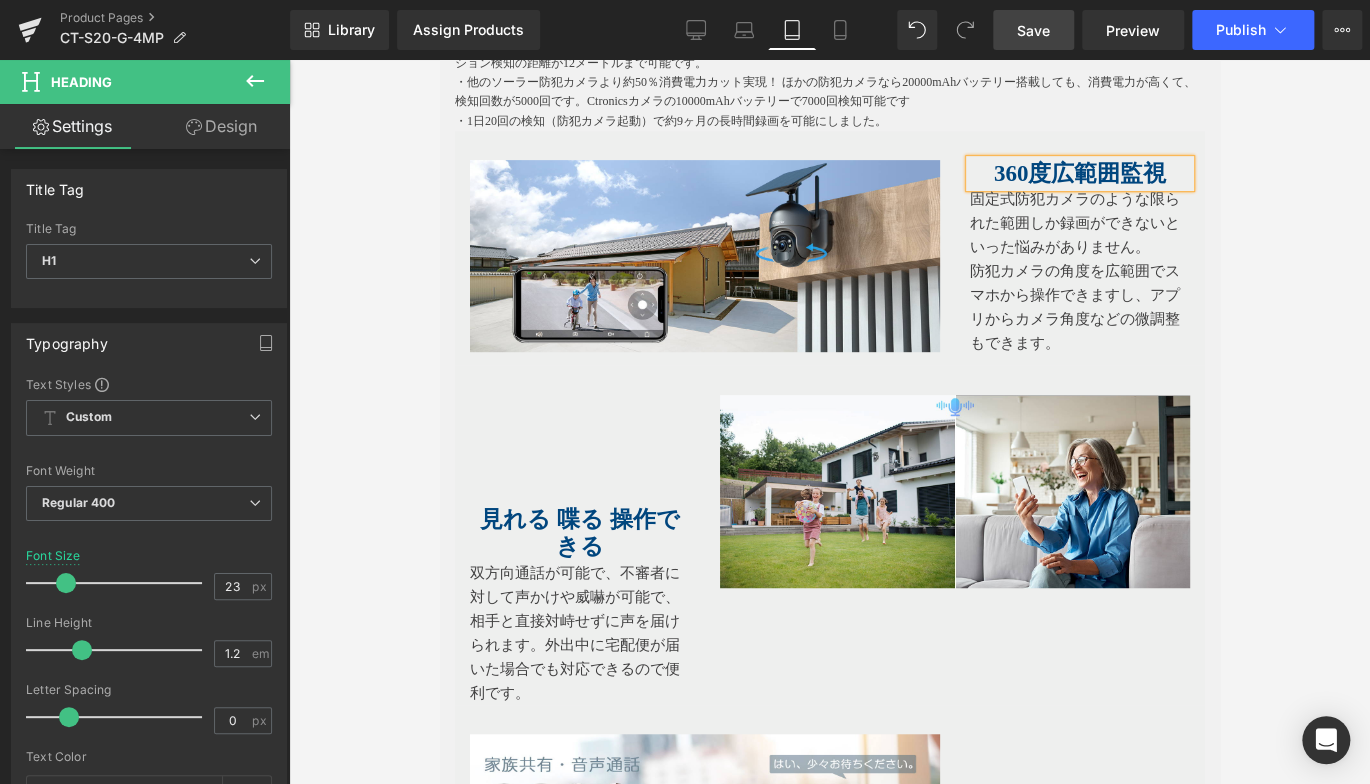 drag, startPoint x: 1035, startPoint y: 199, endPoint x: 1074, endPoint y: 206, distance: 39.623226 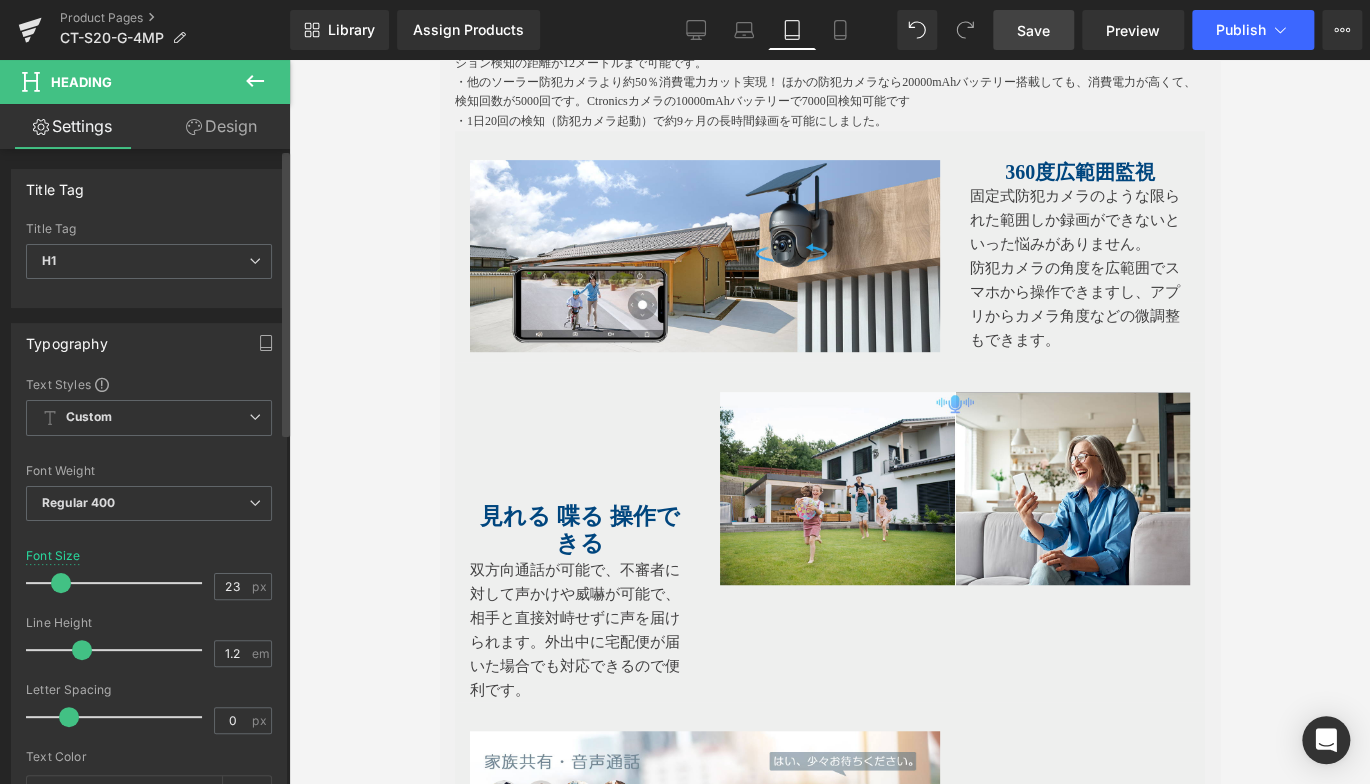 click at bounding box center (61, 583) 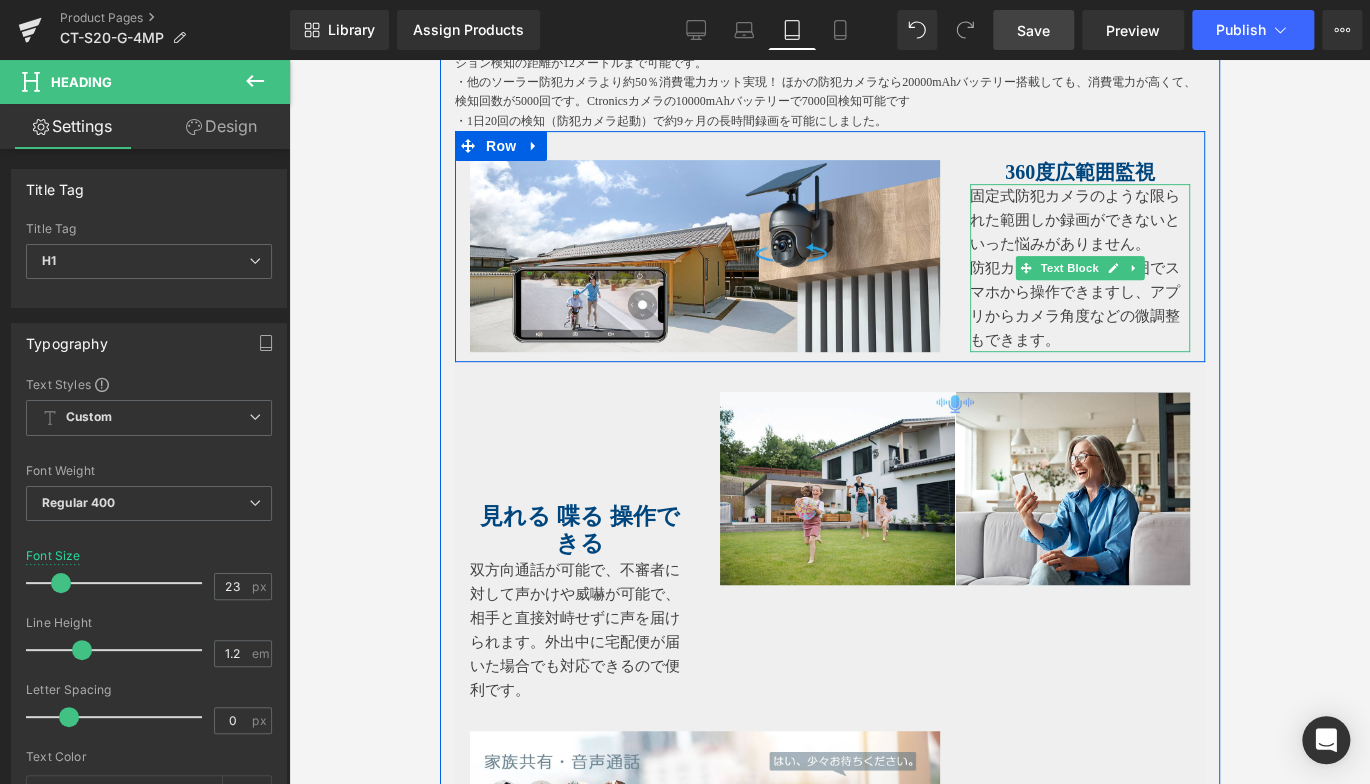 click on "防犯カメラの角度を広範囲でスマホから操作できますし、アプリからカメラ角度などの微調整もできます。" at bounding box center [1074, 304] 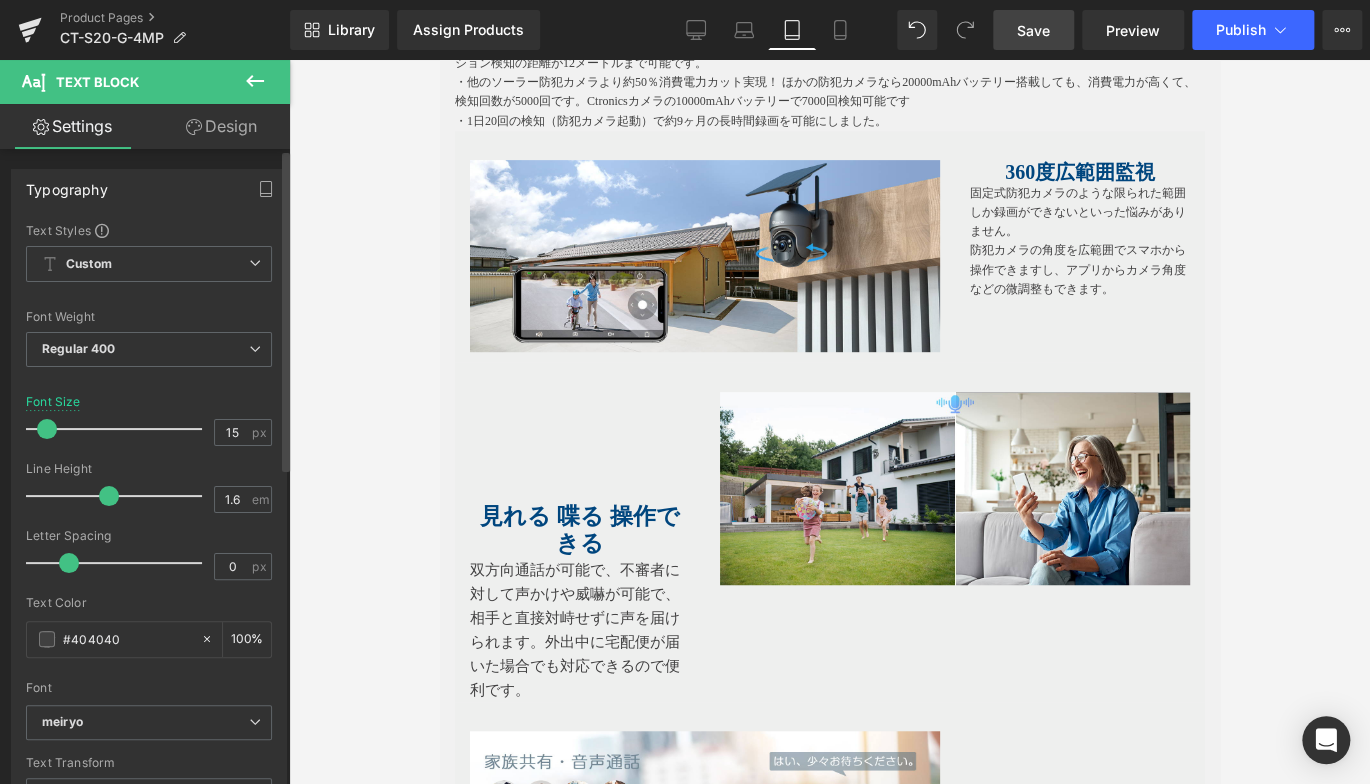 click at bounding box center [47, 429] 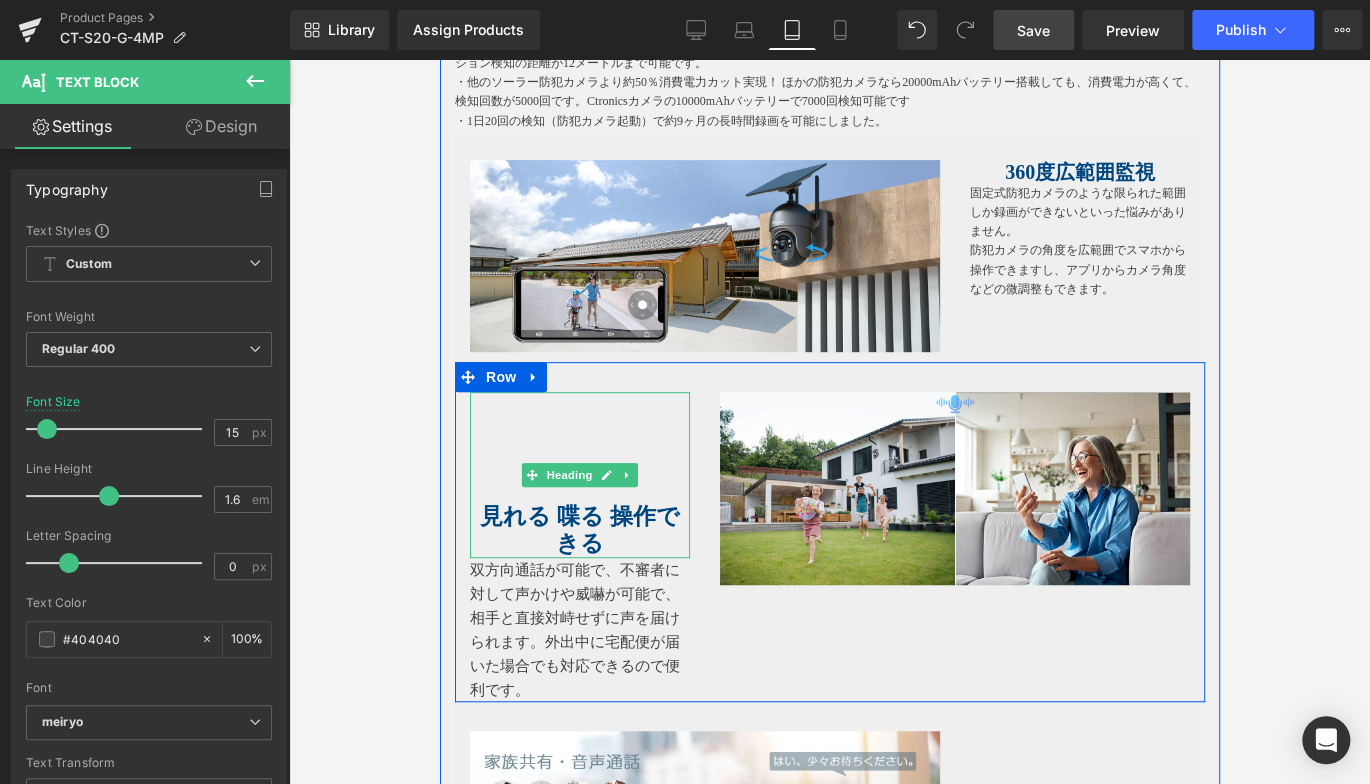 click on "見れる 喋る 操作できる" at bounding box center [579, 530] 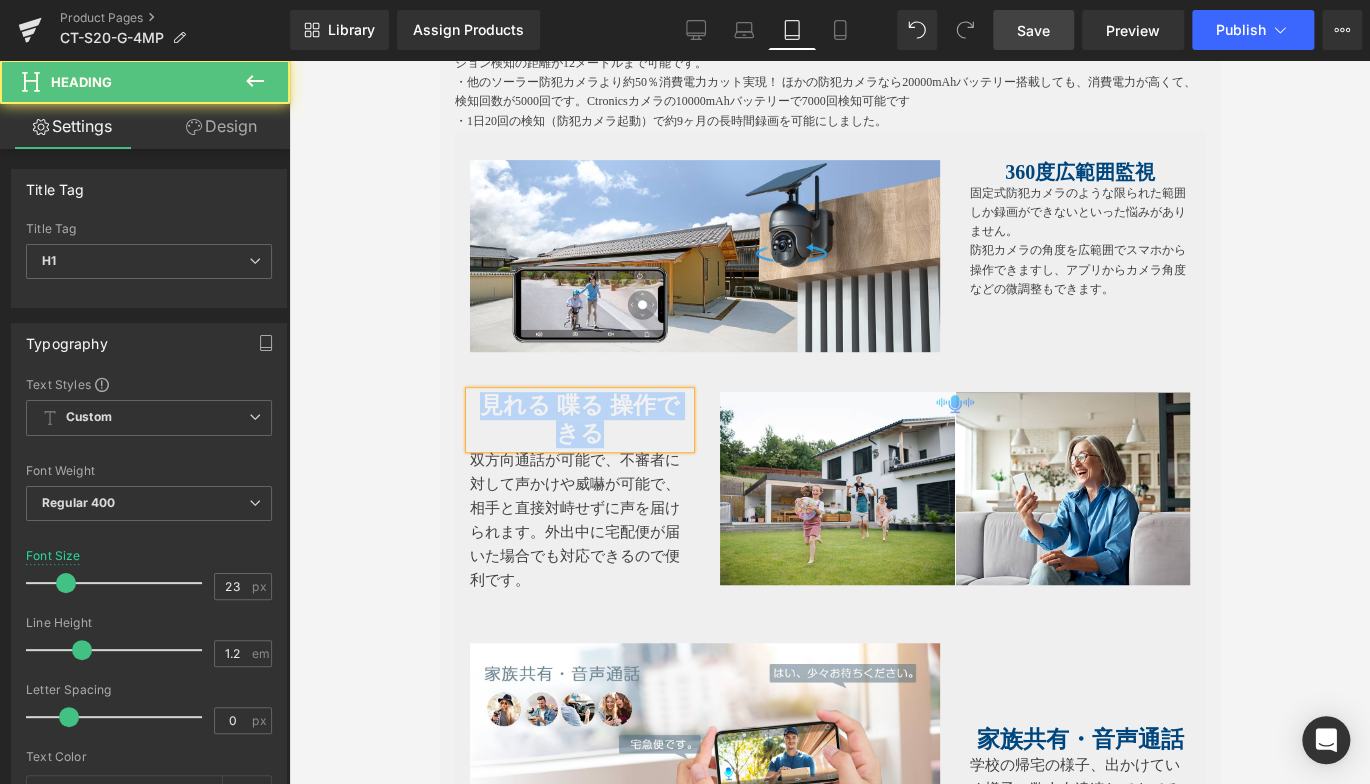 drag, startPoint x: 566, startPoint y: 467, endPoint x: 454, endPoint y: 431, distance: 117.64353 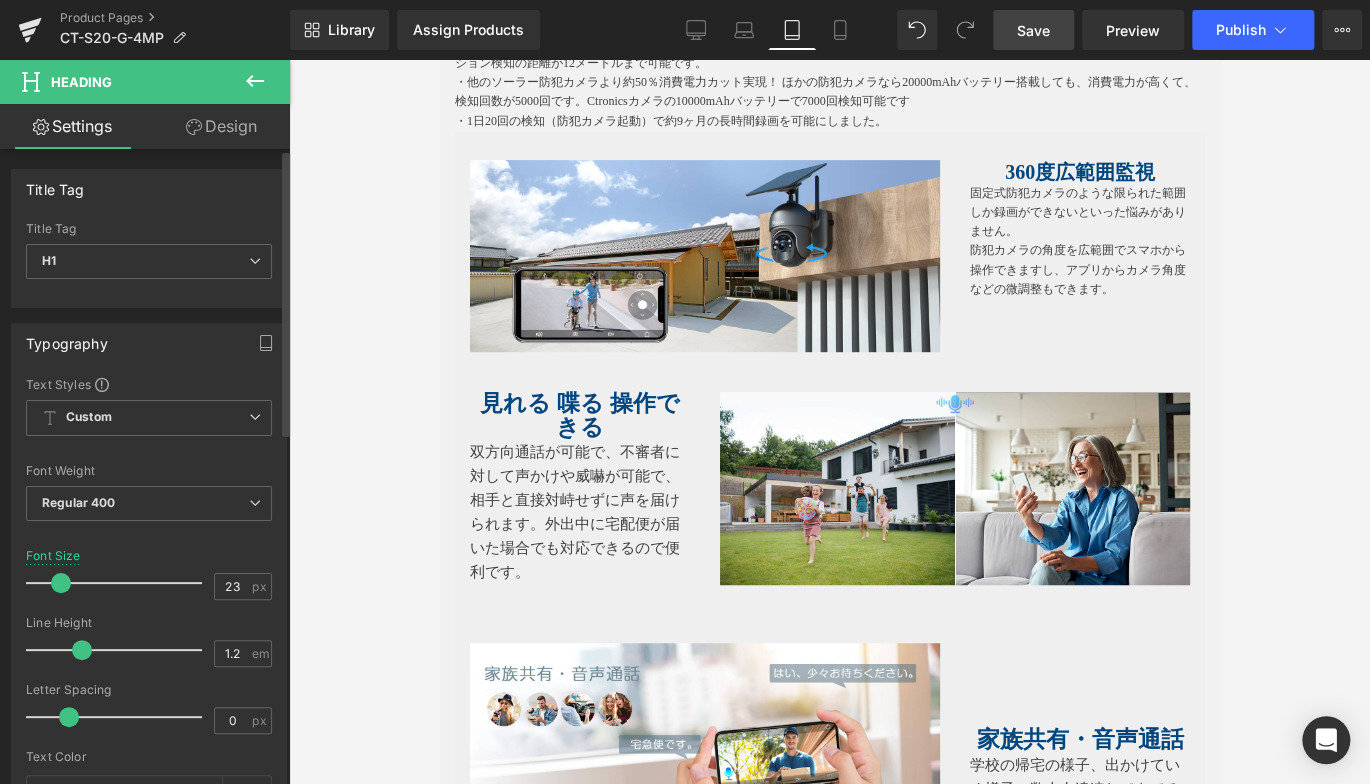 click at bounding box center (61, 583) 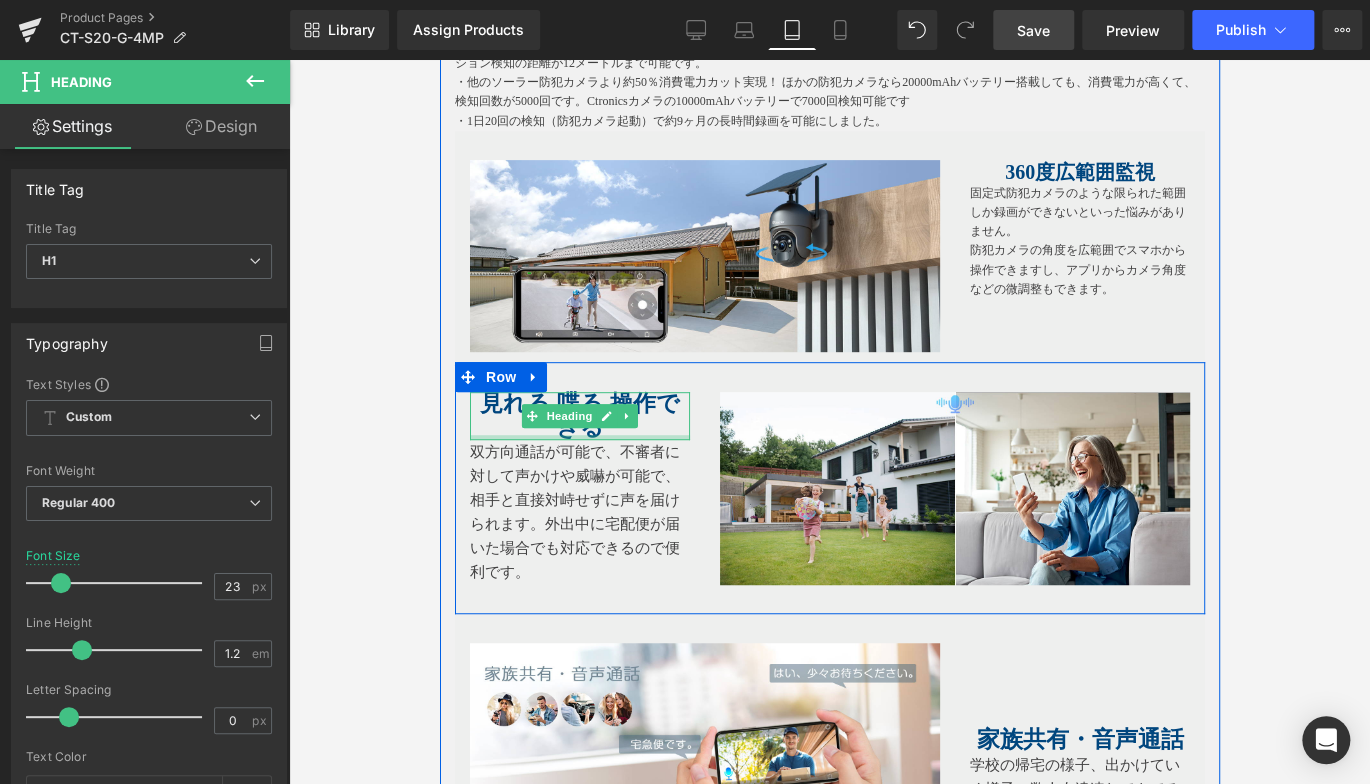 click at bounding box center [579, 437] 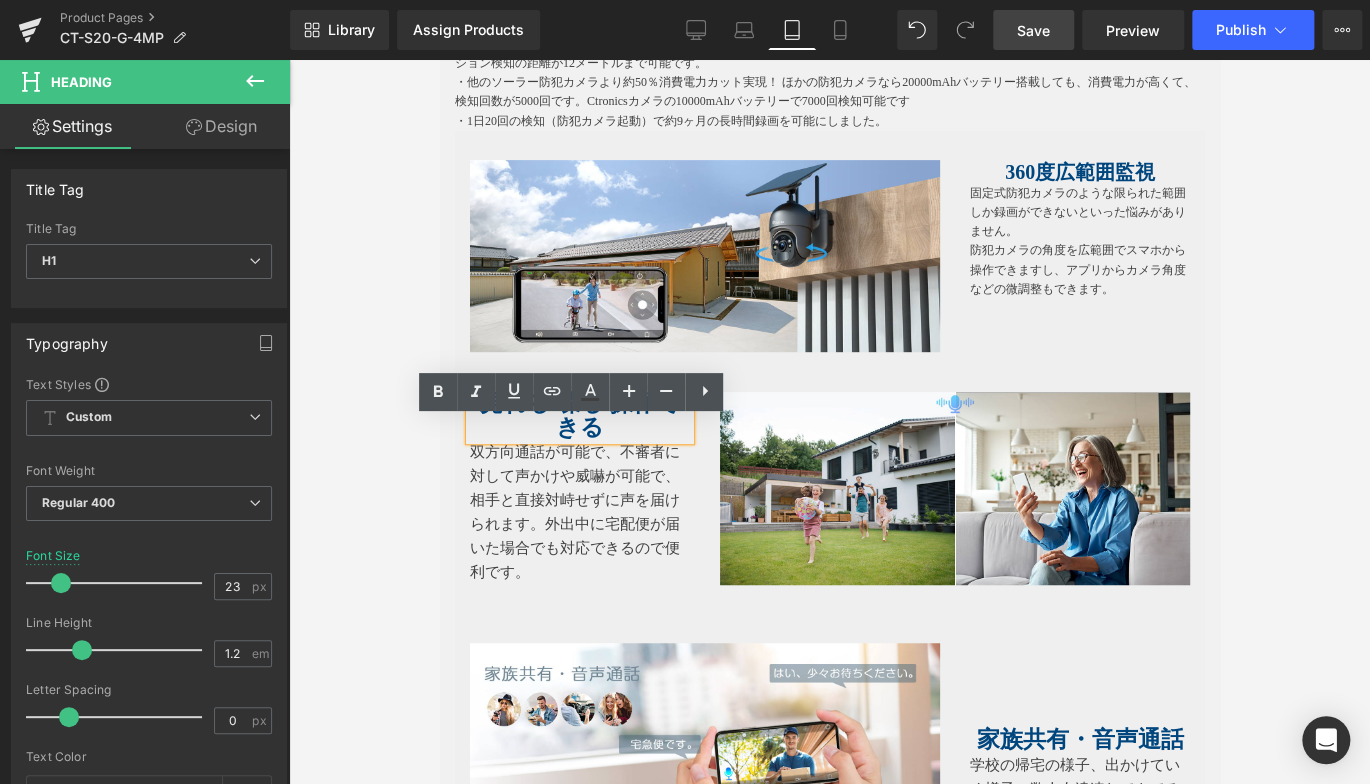 click on "Text Block" at bounding box center [568, 512] 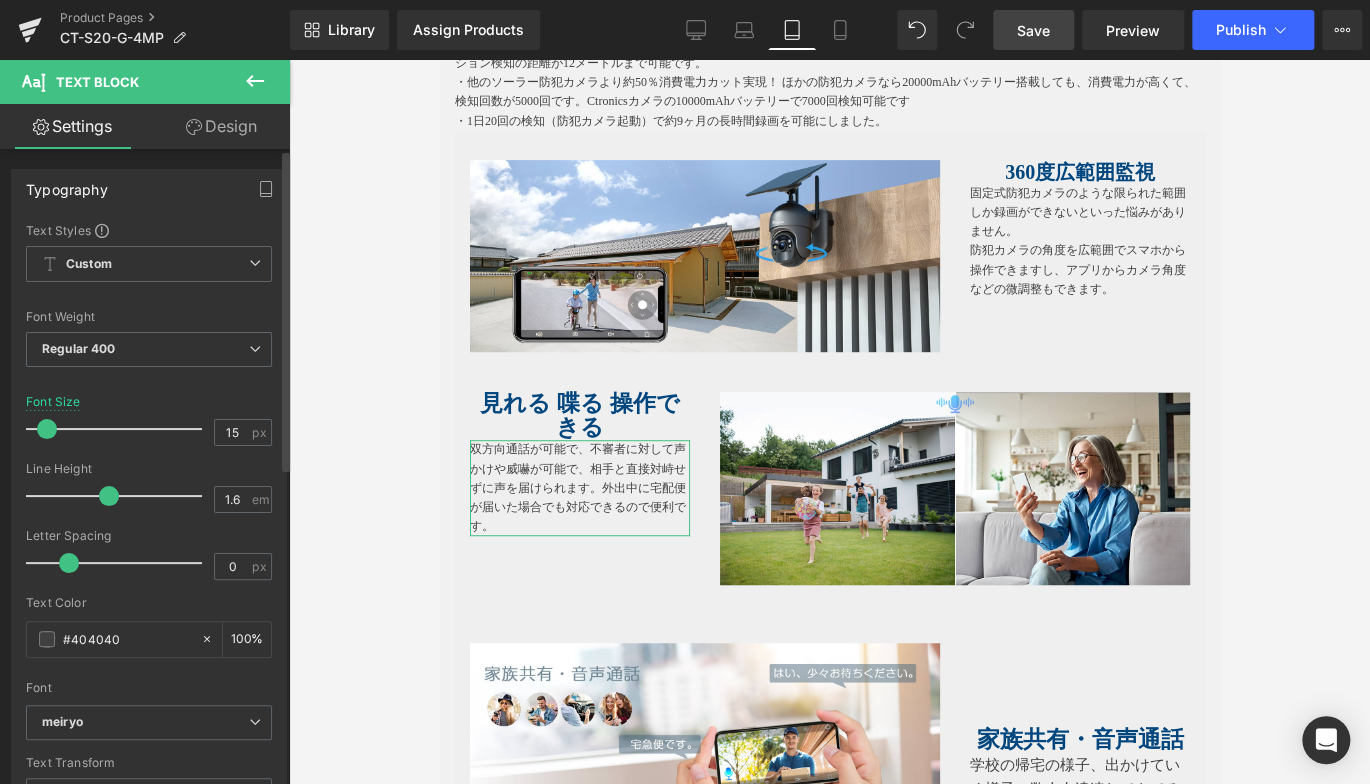 click at bounding box center (47, 429) 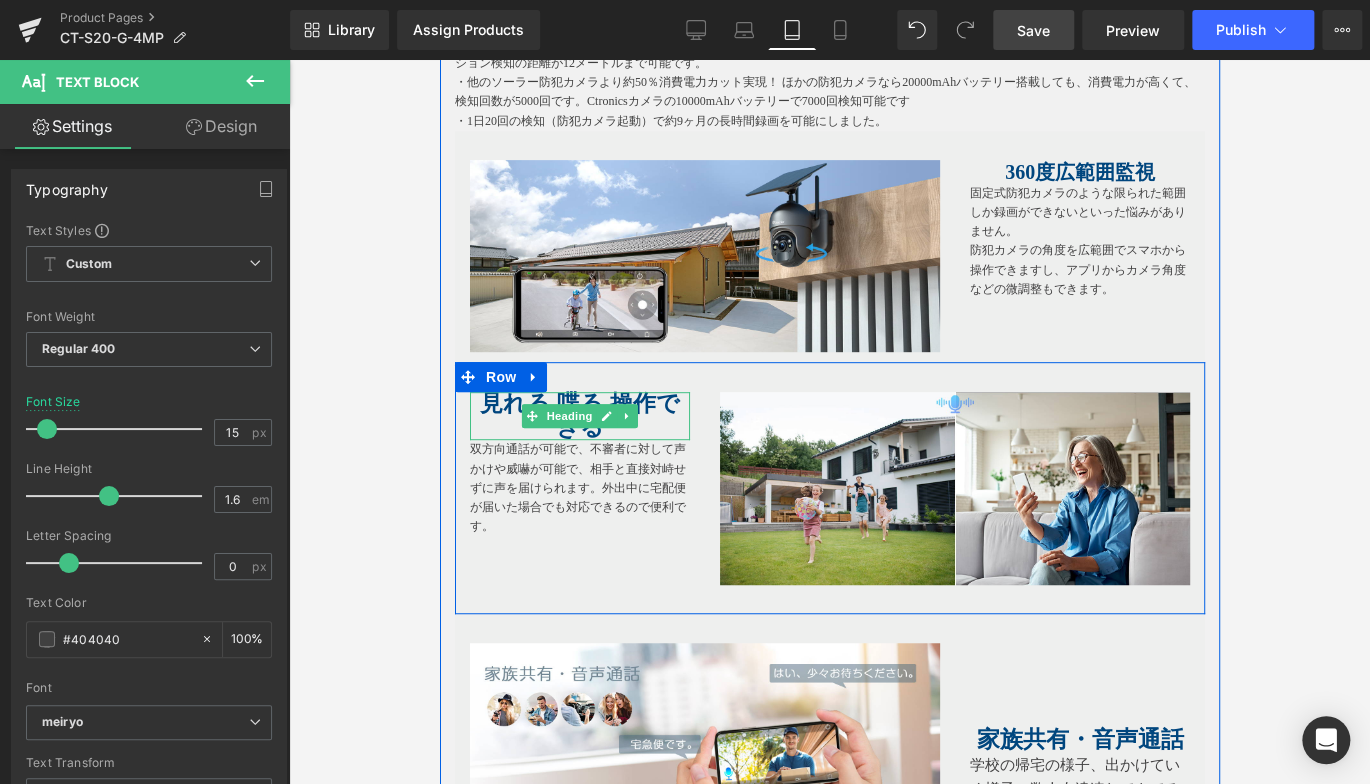 drag, startPoint x: 471, startPoint y: 428, endPoint x: 563, endPoint y: 442, distance: 93.05912 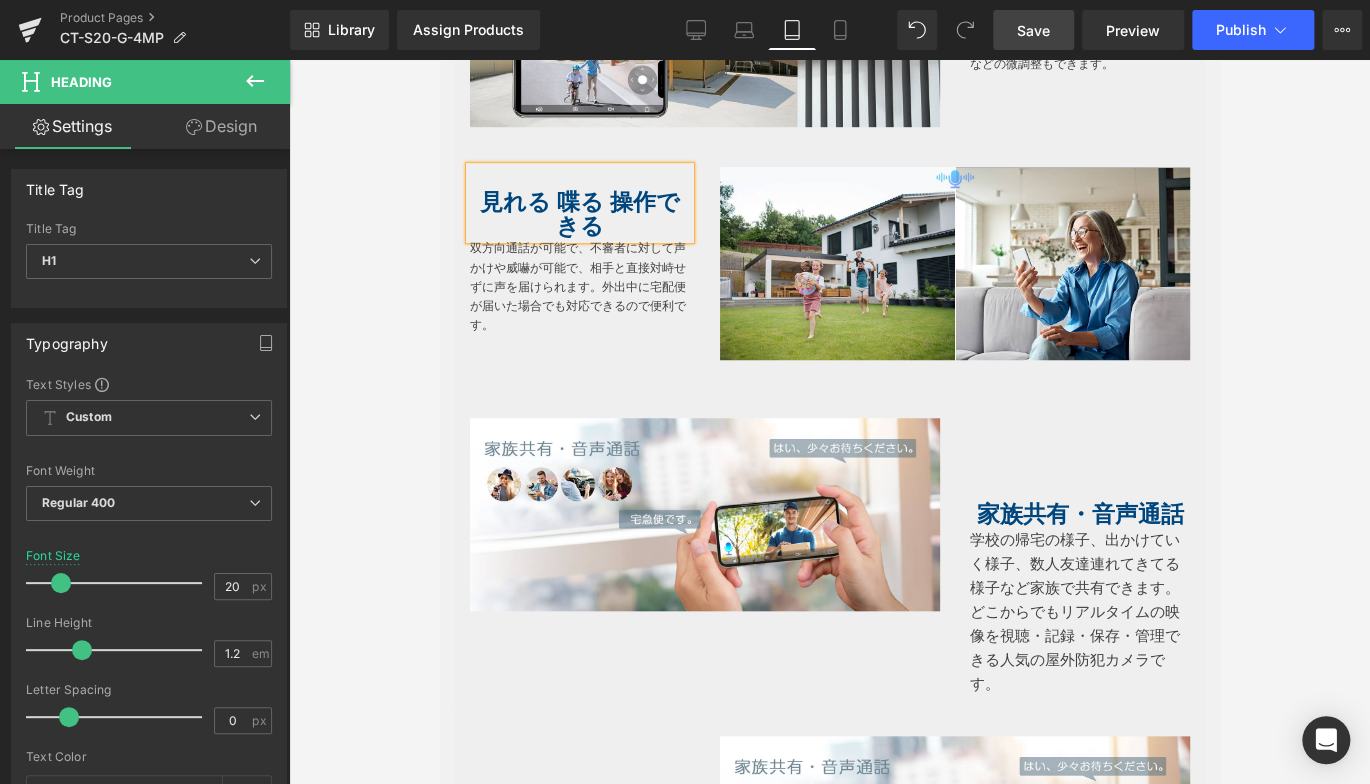 scroll, scrollTop: 4130, scrollLeft: 0, axis: vertical 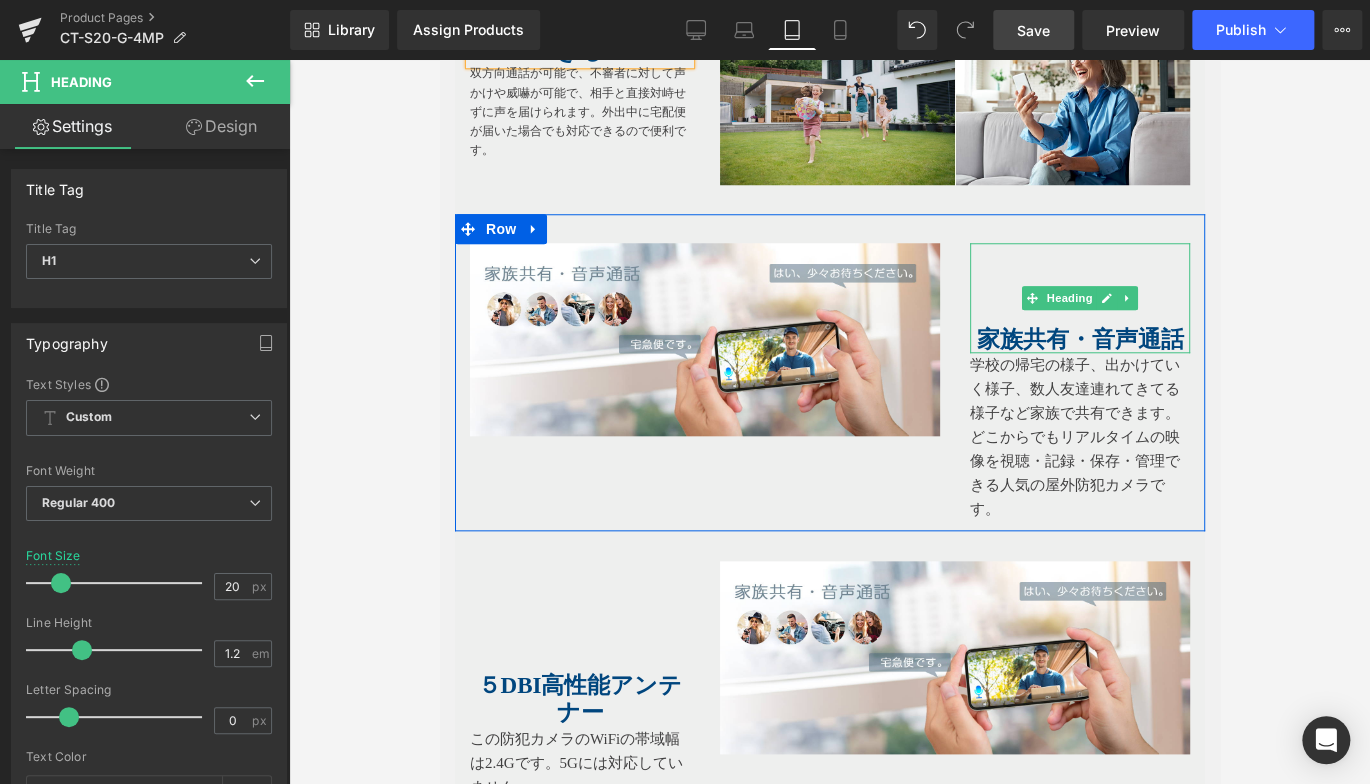 click on "家族共有・音声通話" at bounding box center [1078, 339] 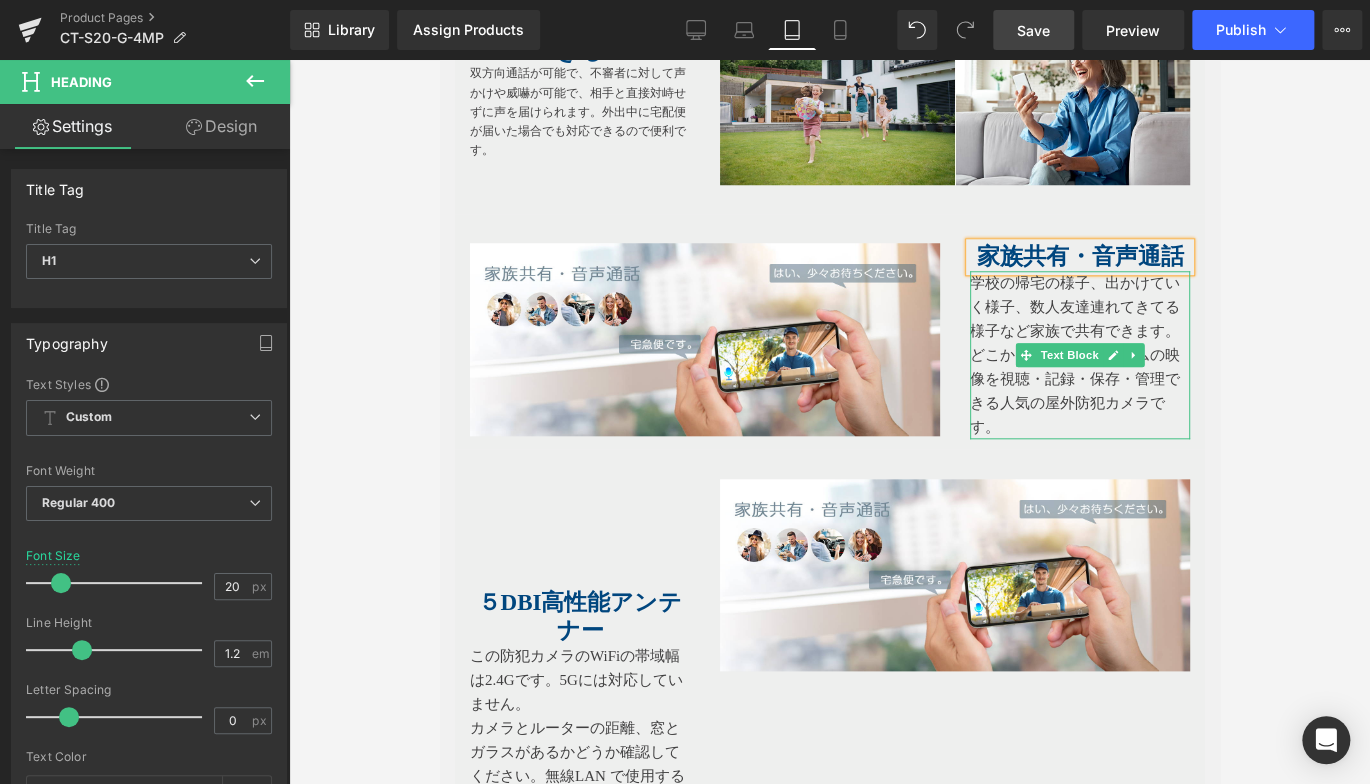 click on "学校の帰宅の様子、出かけていく様子、数人友達連れてきてる様子など家族で共有できます。" at bounding box center (1079, 307) 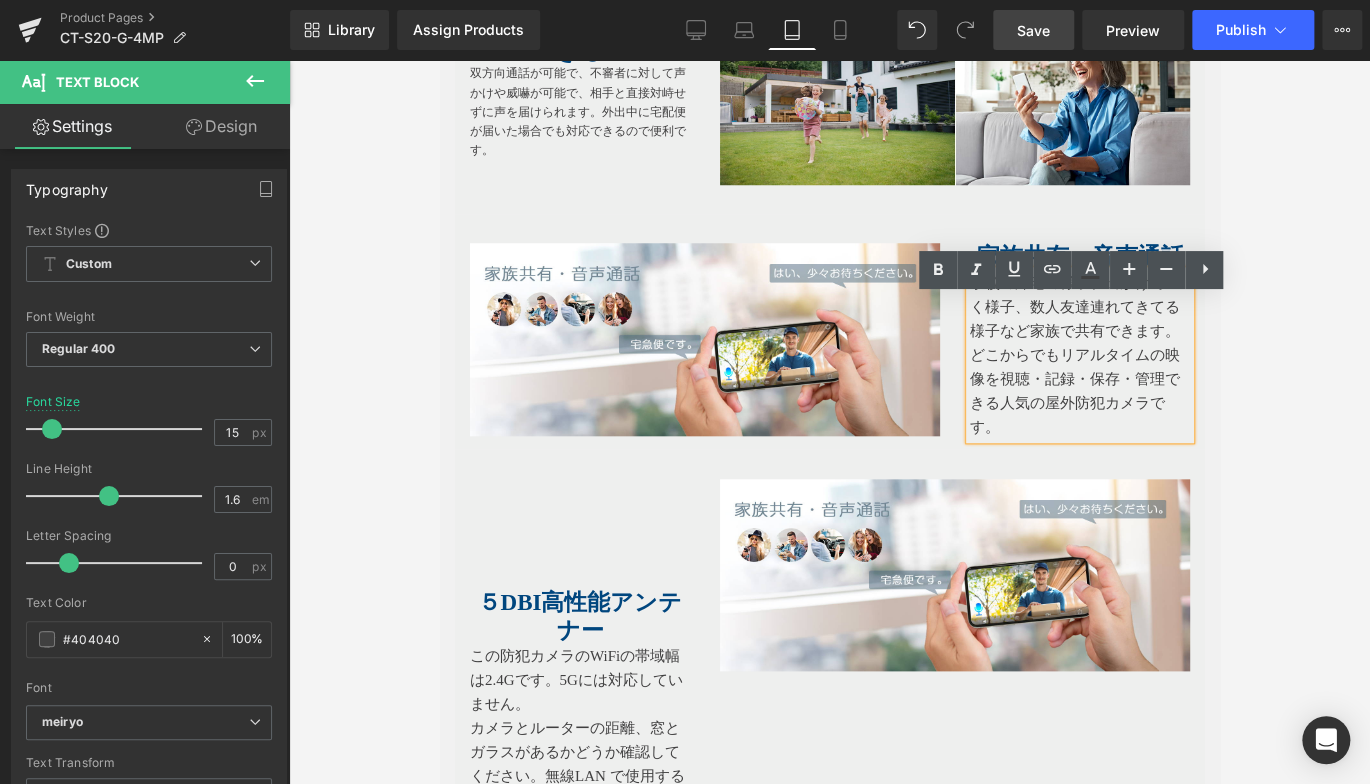 click on "どこからでもリアルタイムの映像を視聴・記録・保存・管理できる人気の屋外防犯カメラです。" at bounding box center (1079, 391) 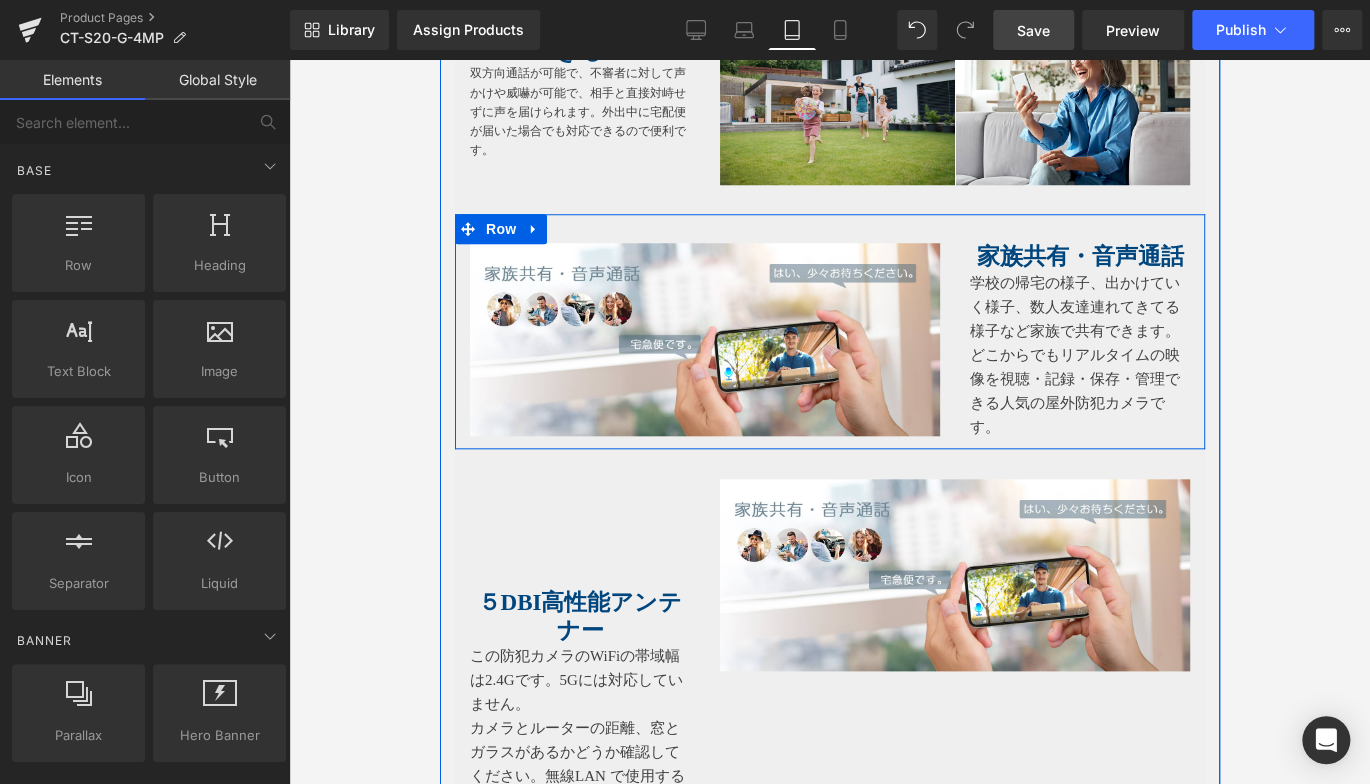 click on "Image         家族共有・音声通話 Heading         学校の帰宅の様子、出かけていく様子、数人友達連れてきてる様子など家族で共有できます。 どこからでもリアルタイムの映像を視聴・記録・保存・管理できる人気の屋外防犯カメラです。 Text Block         Row" at bounding box center [829, 331] 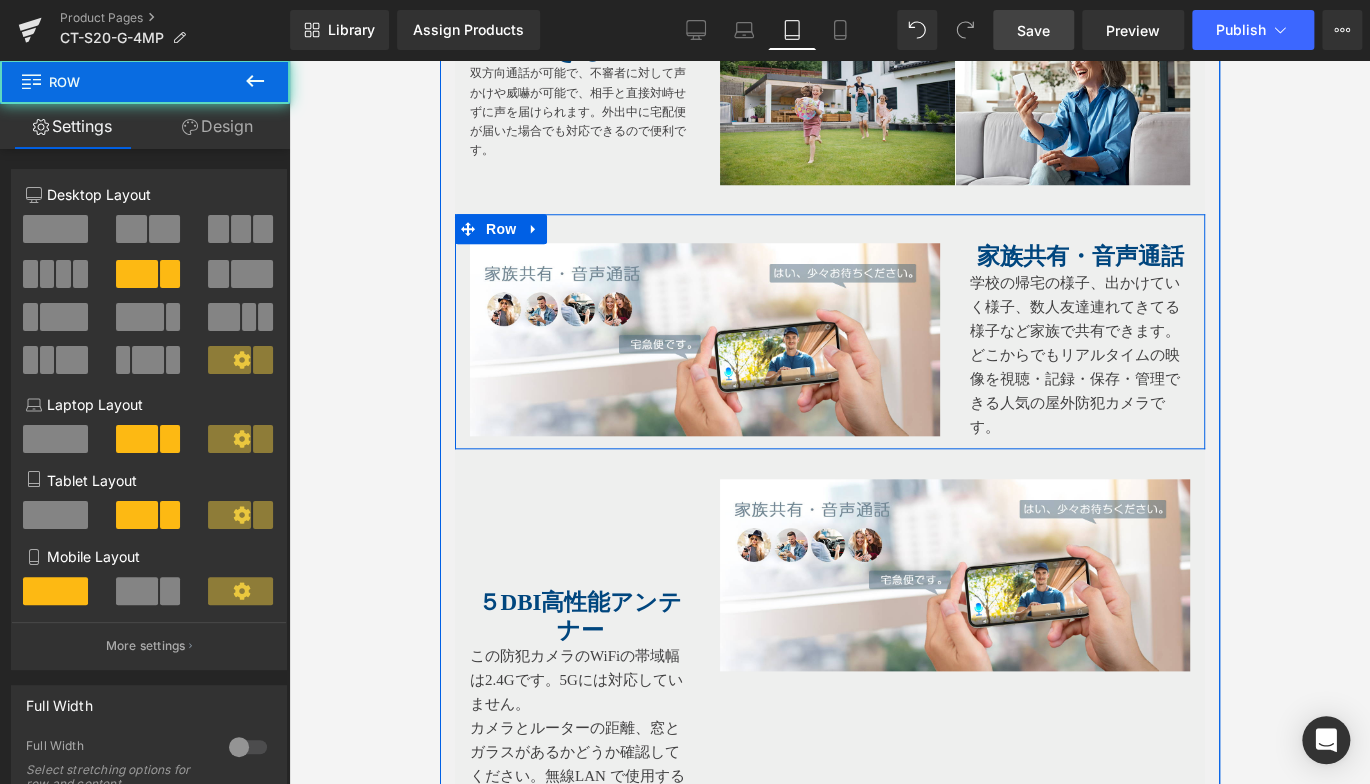 click at bounding box center (439, 60) 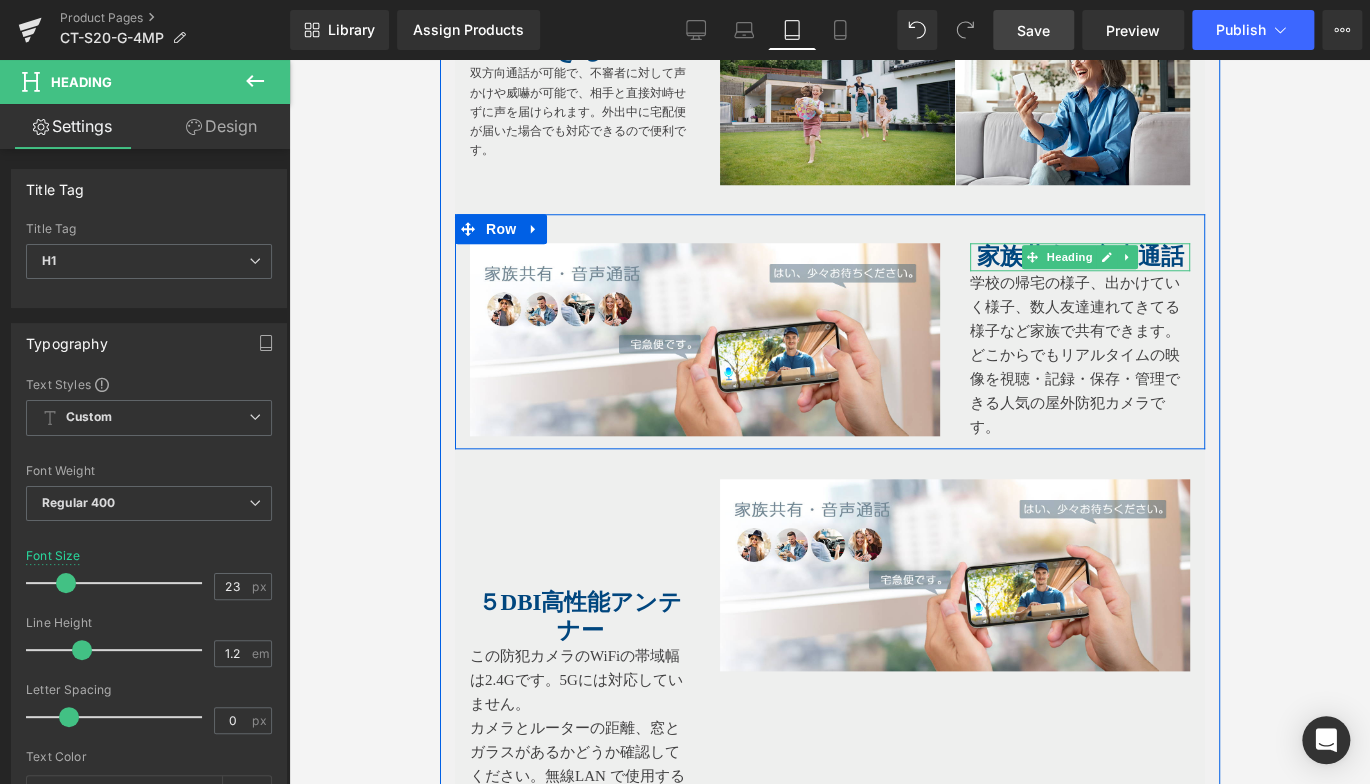 click on "家族共有・音声通話" at bounding box center [1078, 256] 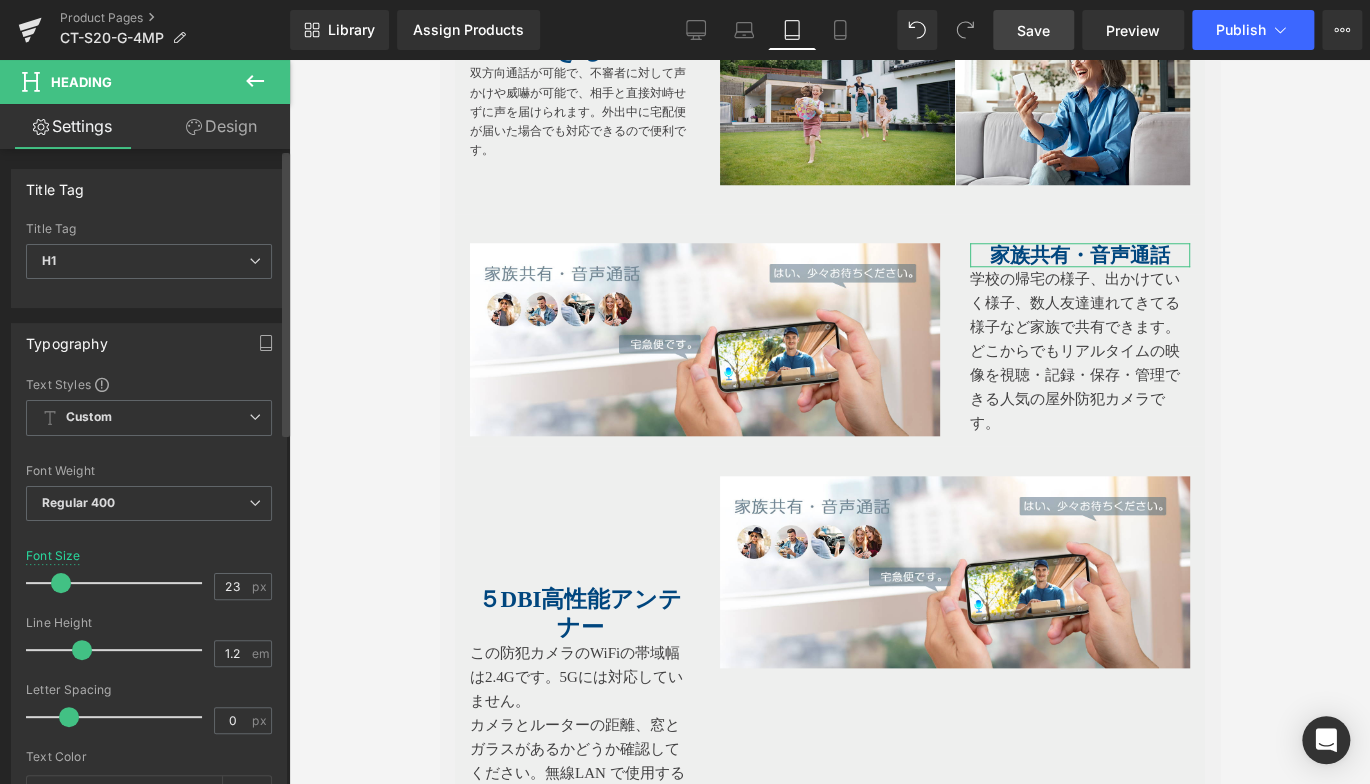click at bounding box center (61, 583) 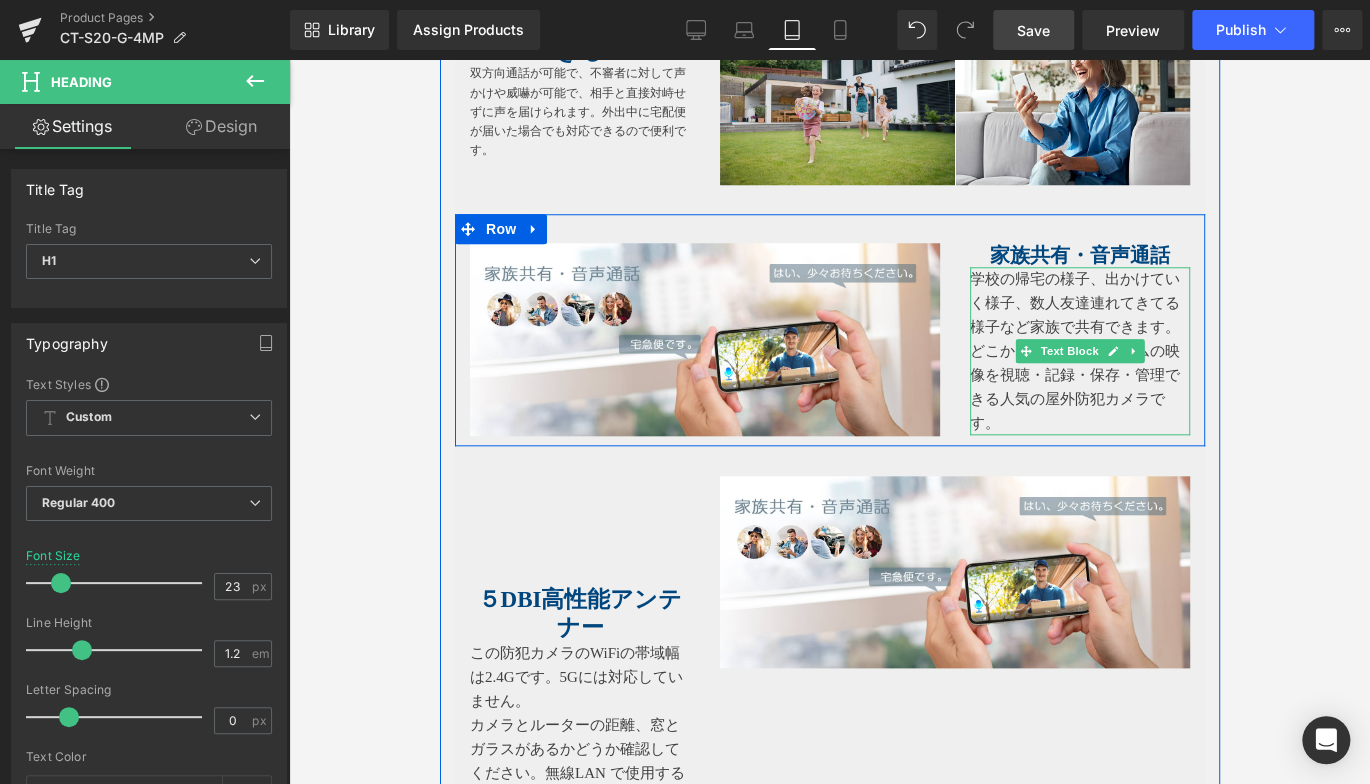 click on "どこからでもリアルタイムの映像を視聴・記録・保存・管理できる人気の屋外防犯カメラです。" at bounding box center (1079, 387) 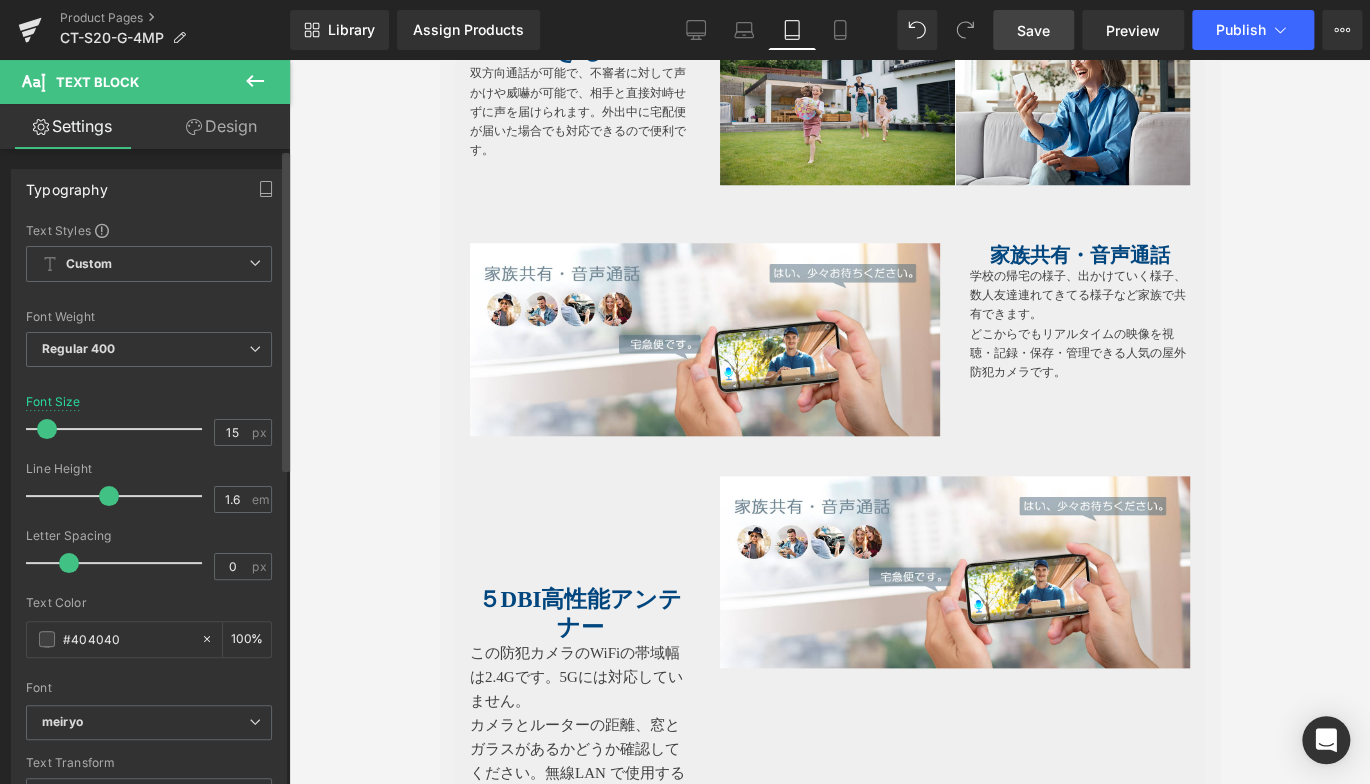 click at bounding box center [47, 429] 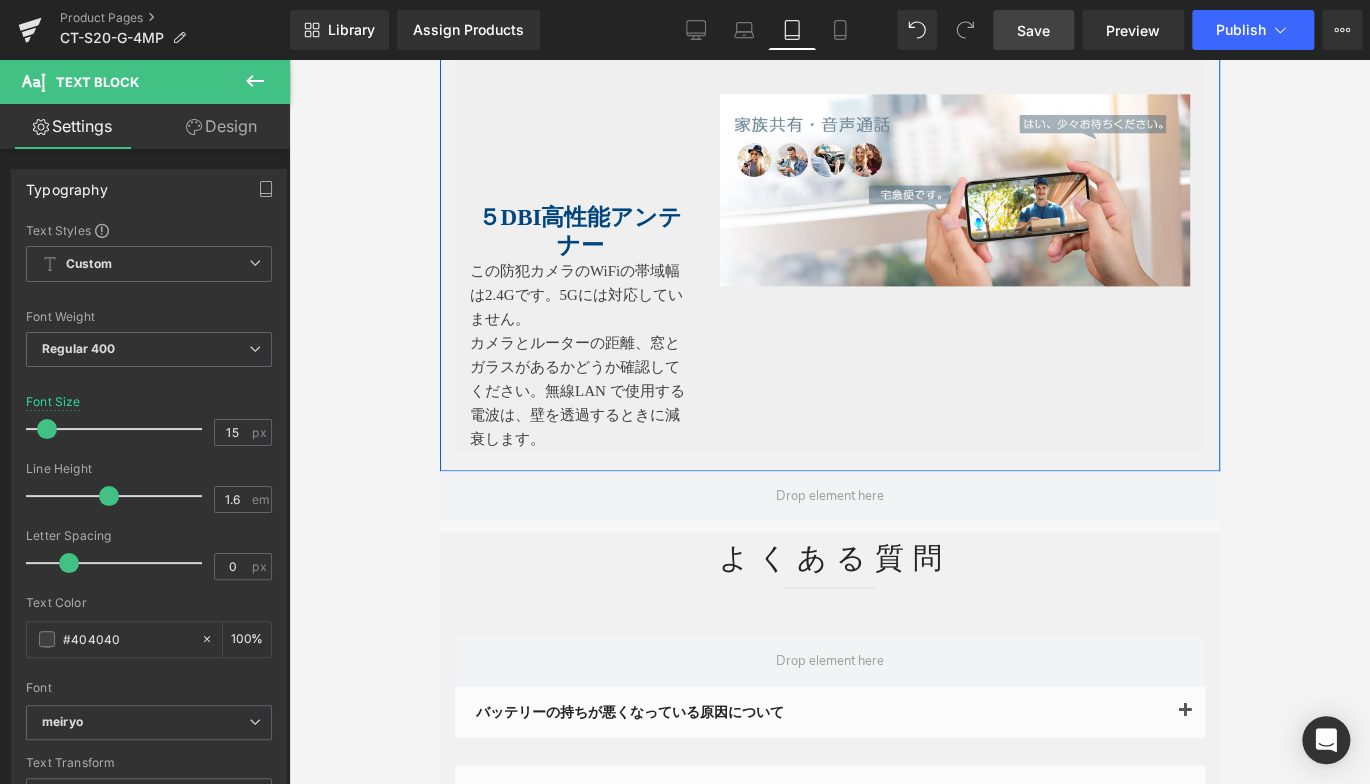 scroll, scrollTop: 4530, scrollLeft: 0, axis: vertical 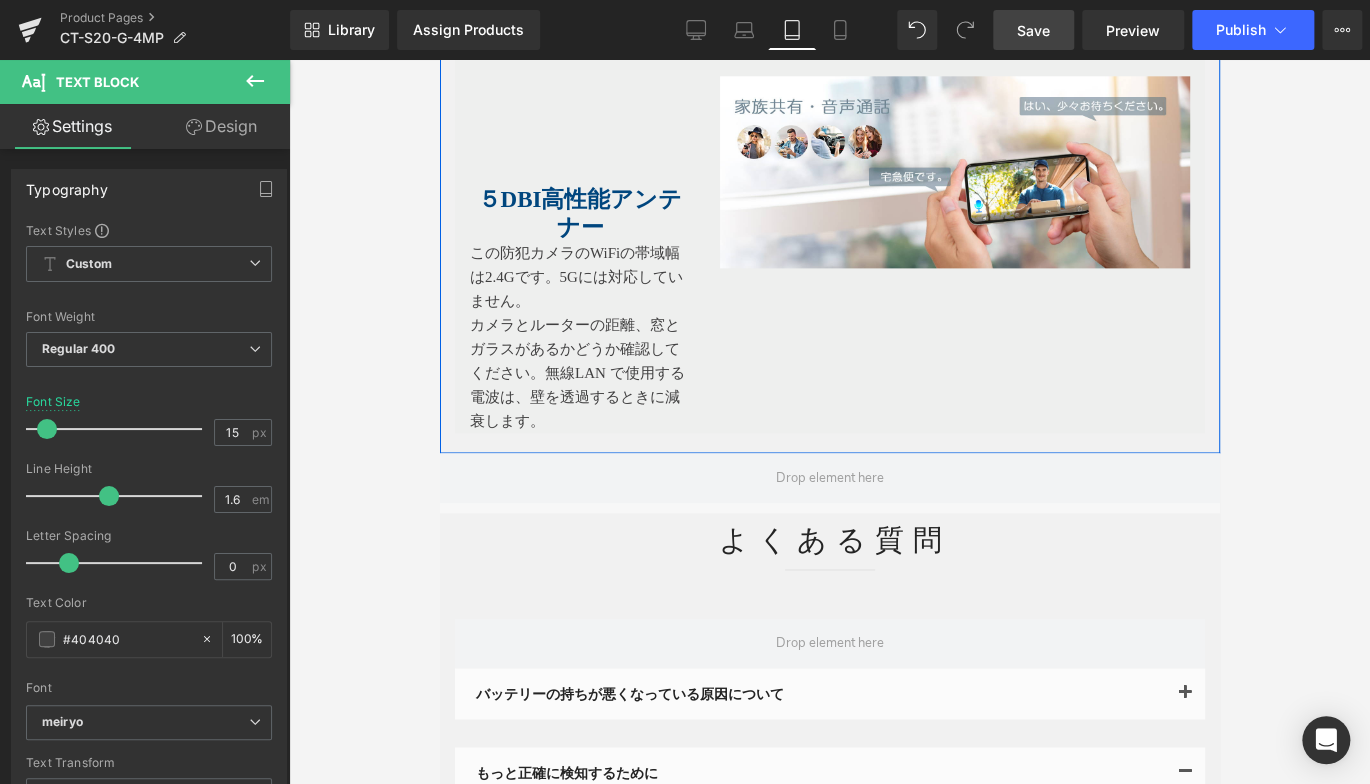 click 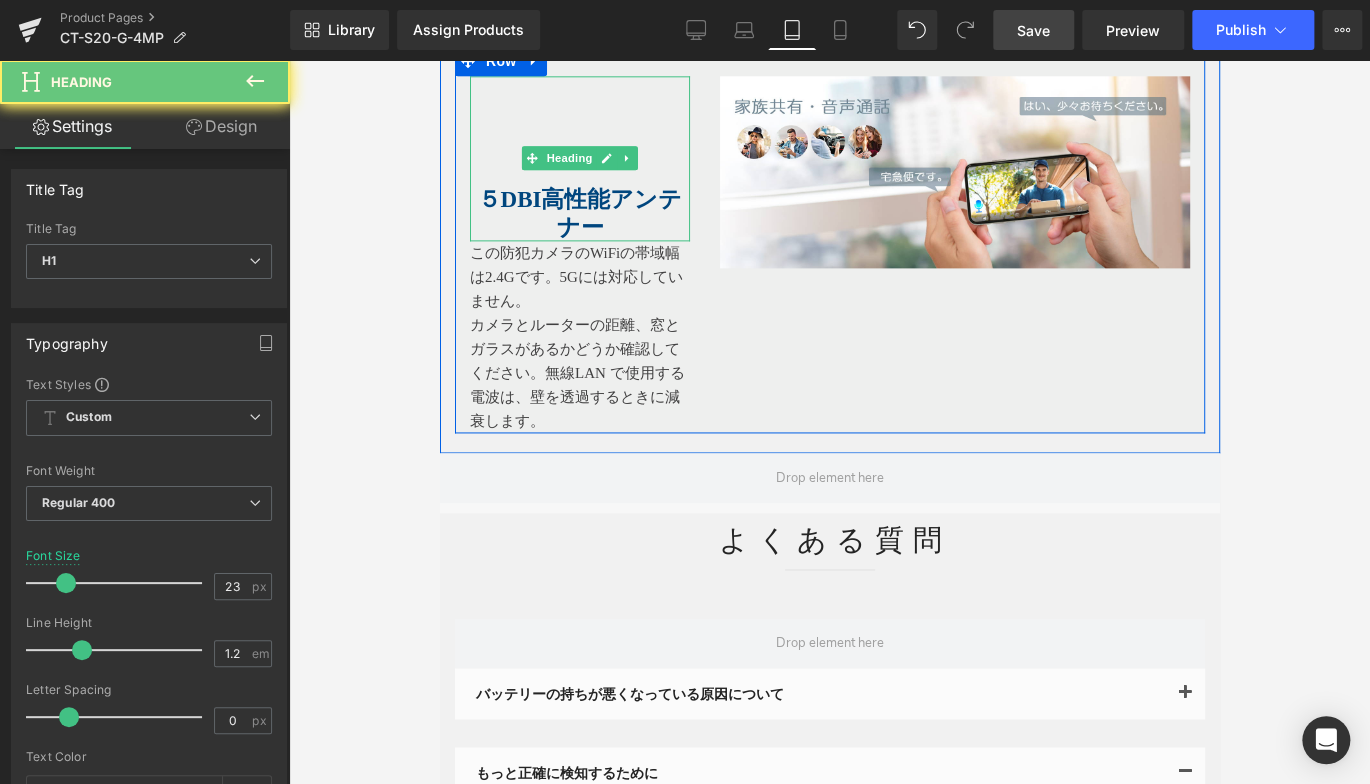 click on "５Dbi高性能アンテナー" at bounding box center [579, 213] 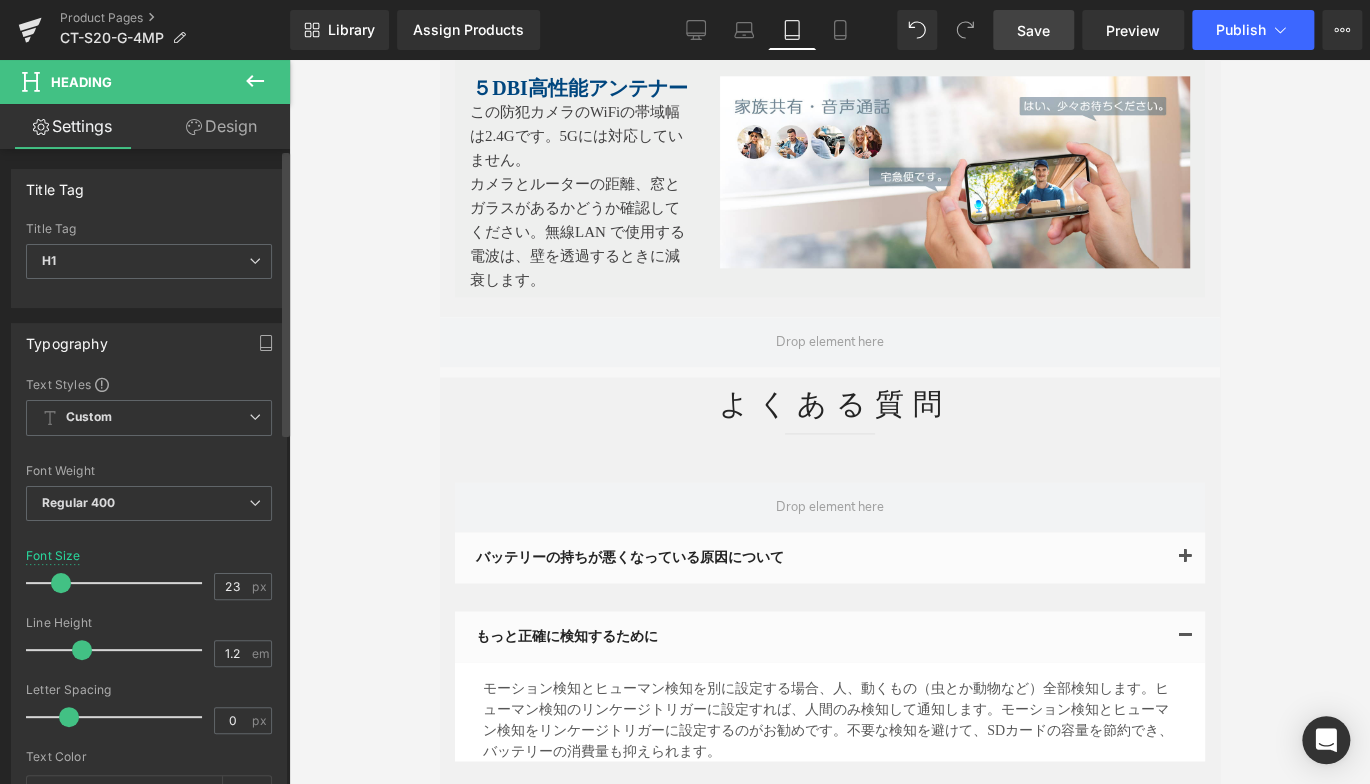 click at bounding box center [61, 583] 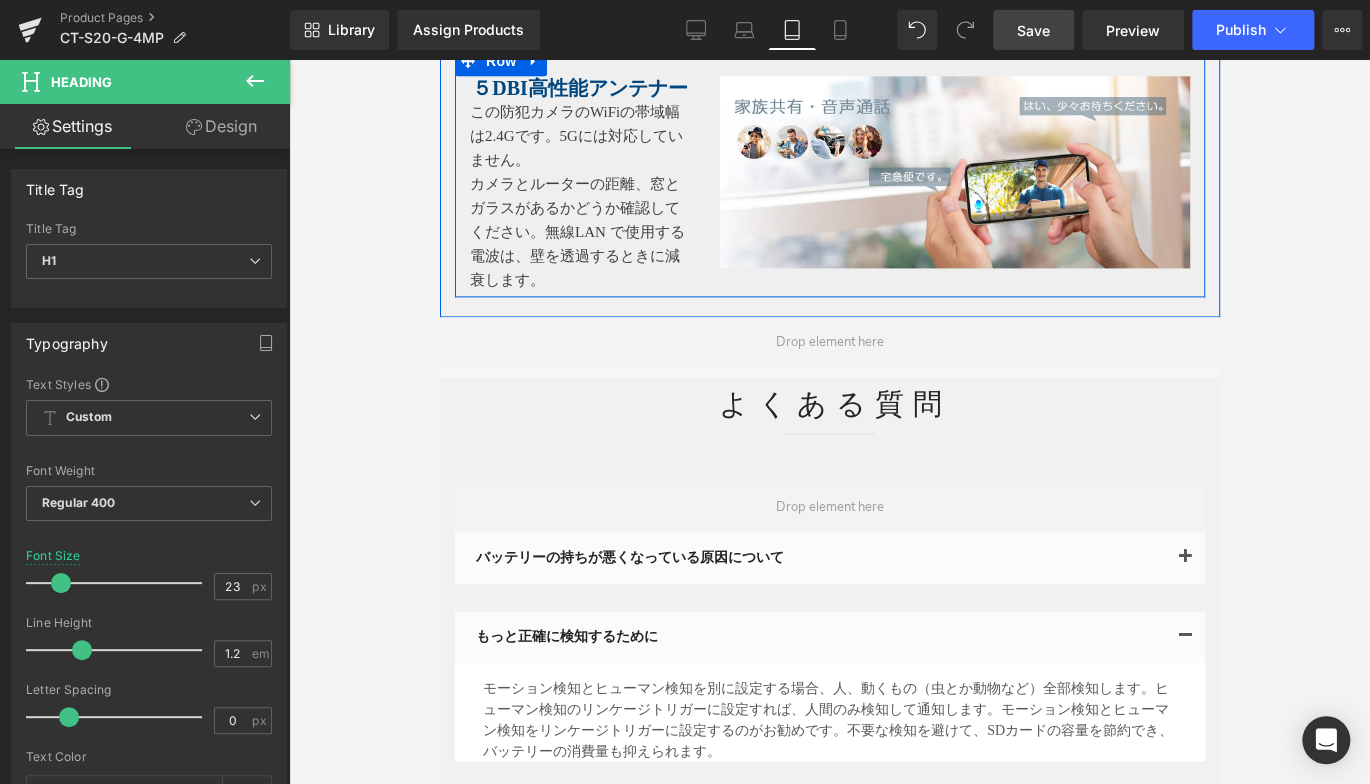 click on "カメラとルーターの距離、窓とガラスがあるかどうか確認してください。無線LAN で使用する電波は、壁を透過するときに減衰します。" at bounding box center [579, 232] 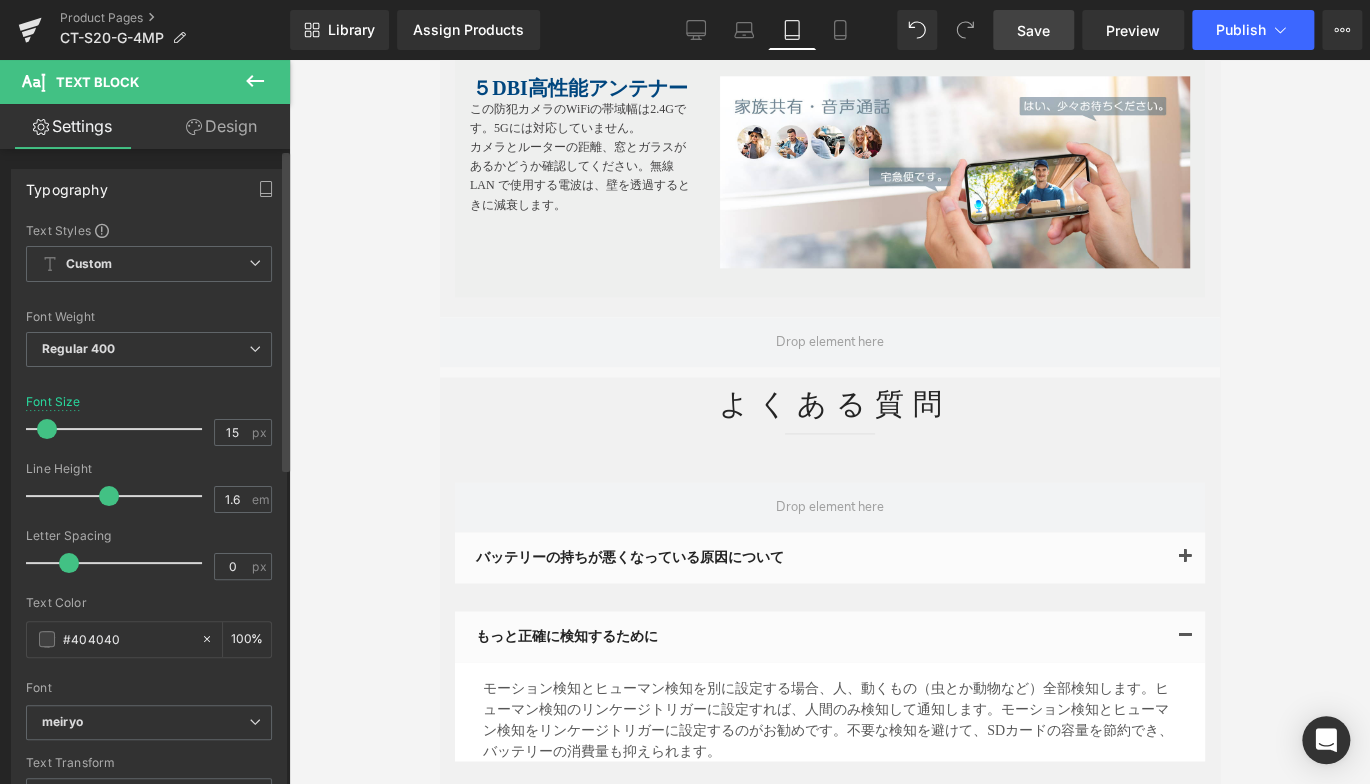 click at bounding box center [47, 429] 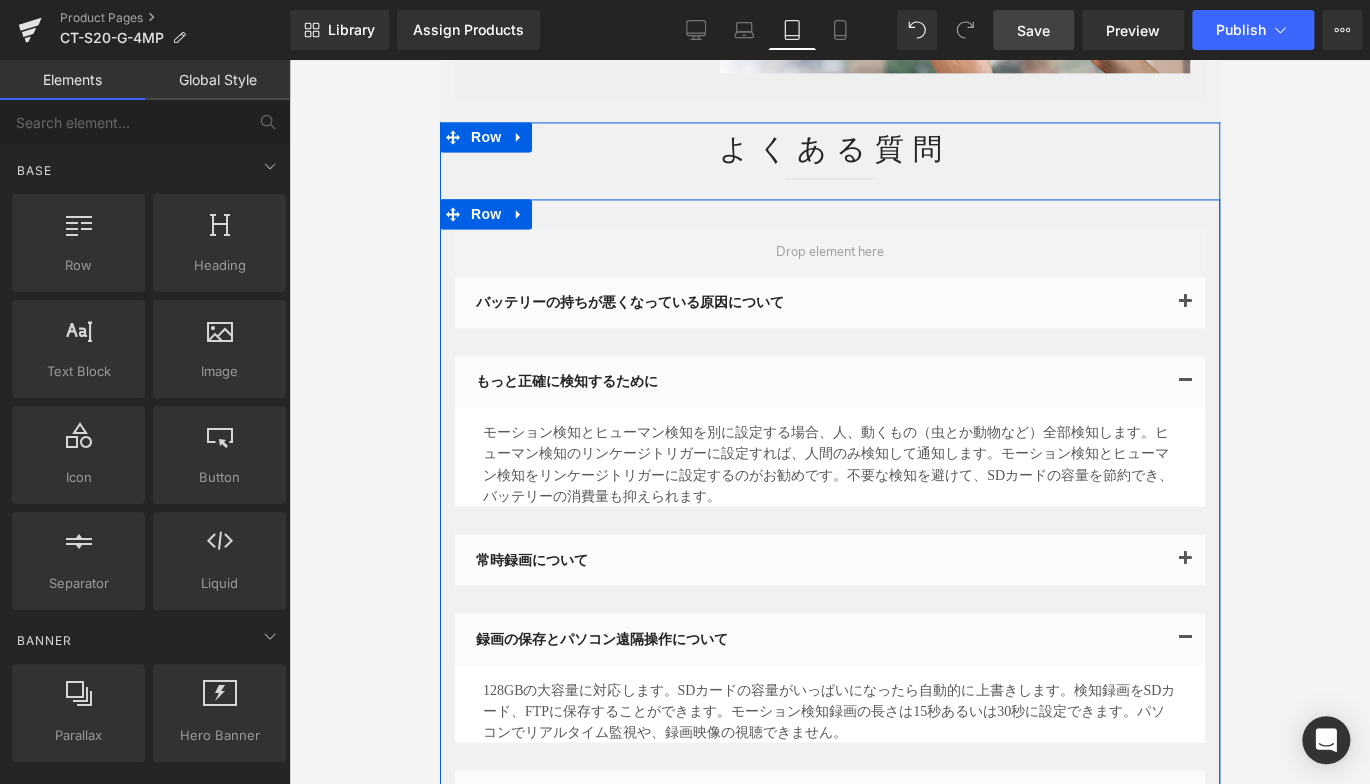 scroll, scrollTop: 4630, scrollLeft: 0, axis: vertical 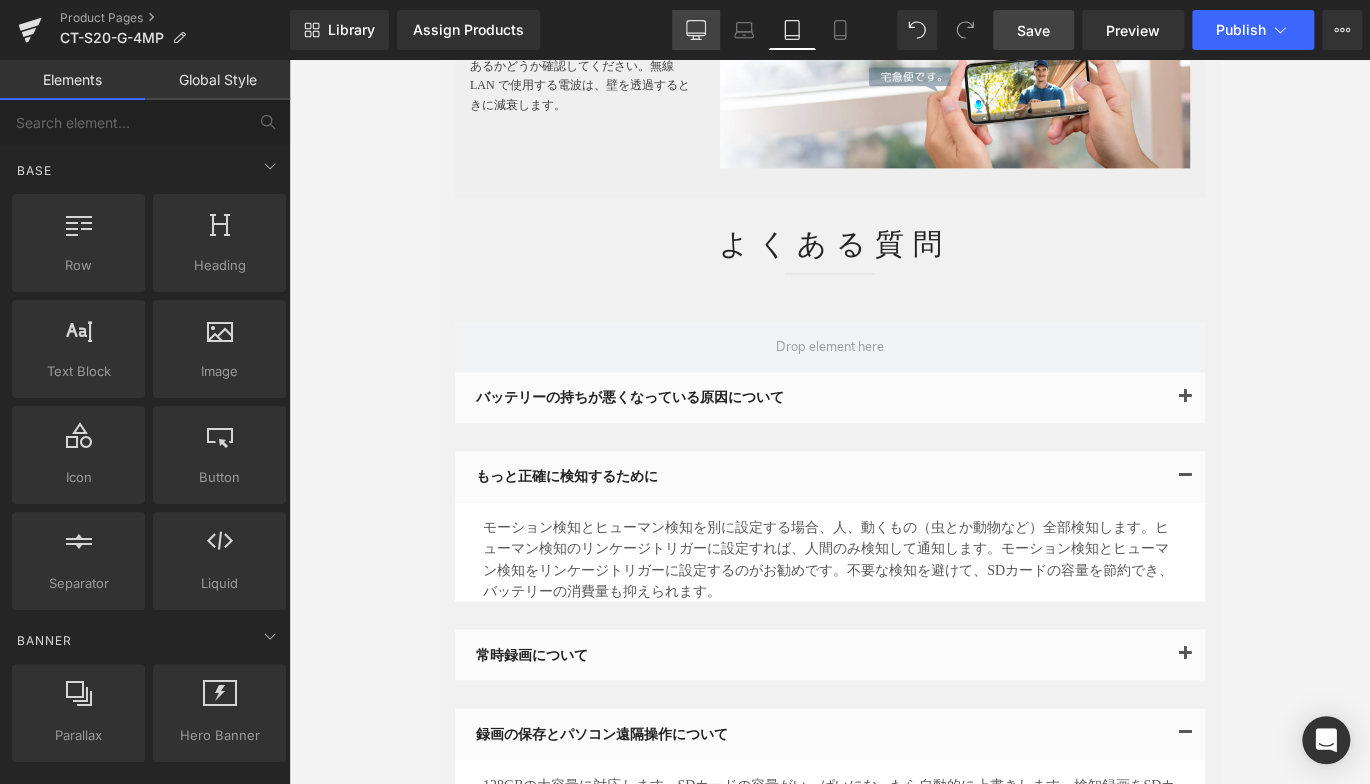 drag, startPoint x: 684, startPoint y: 24, endPoint x: 514, endPoint y: 14, distance: 170.29387 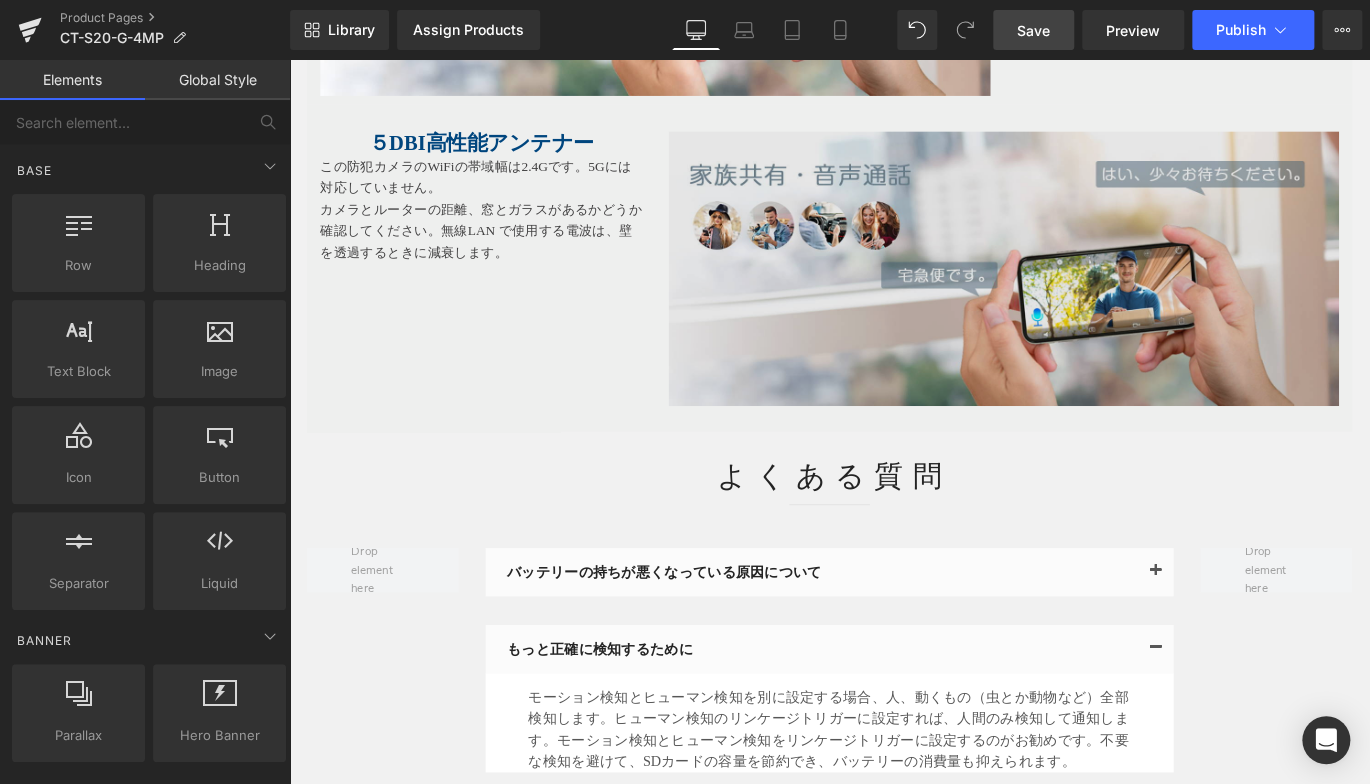 scroll, scrollTop: 6080, scrollLeft: 0, axis: vertical 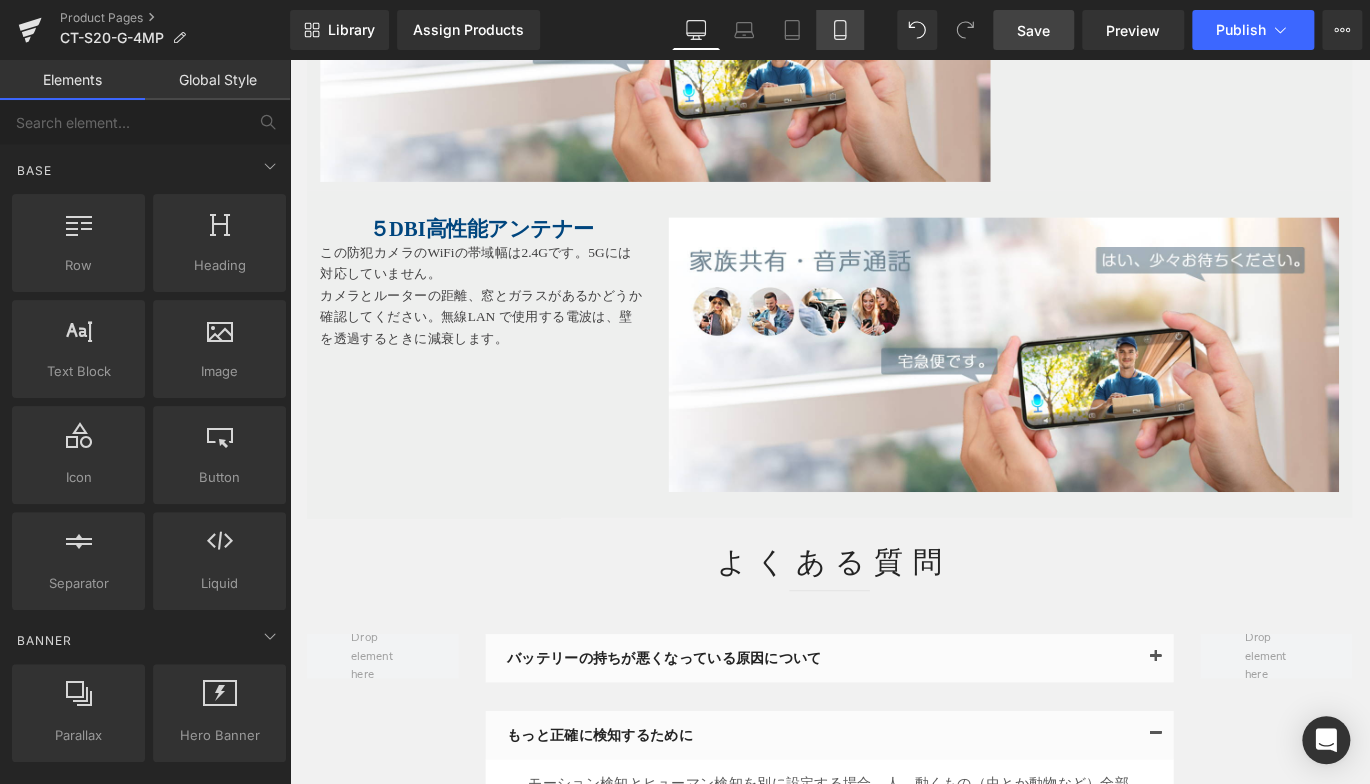 click on "Mobile" at bounding box center (840, 30) 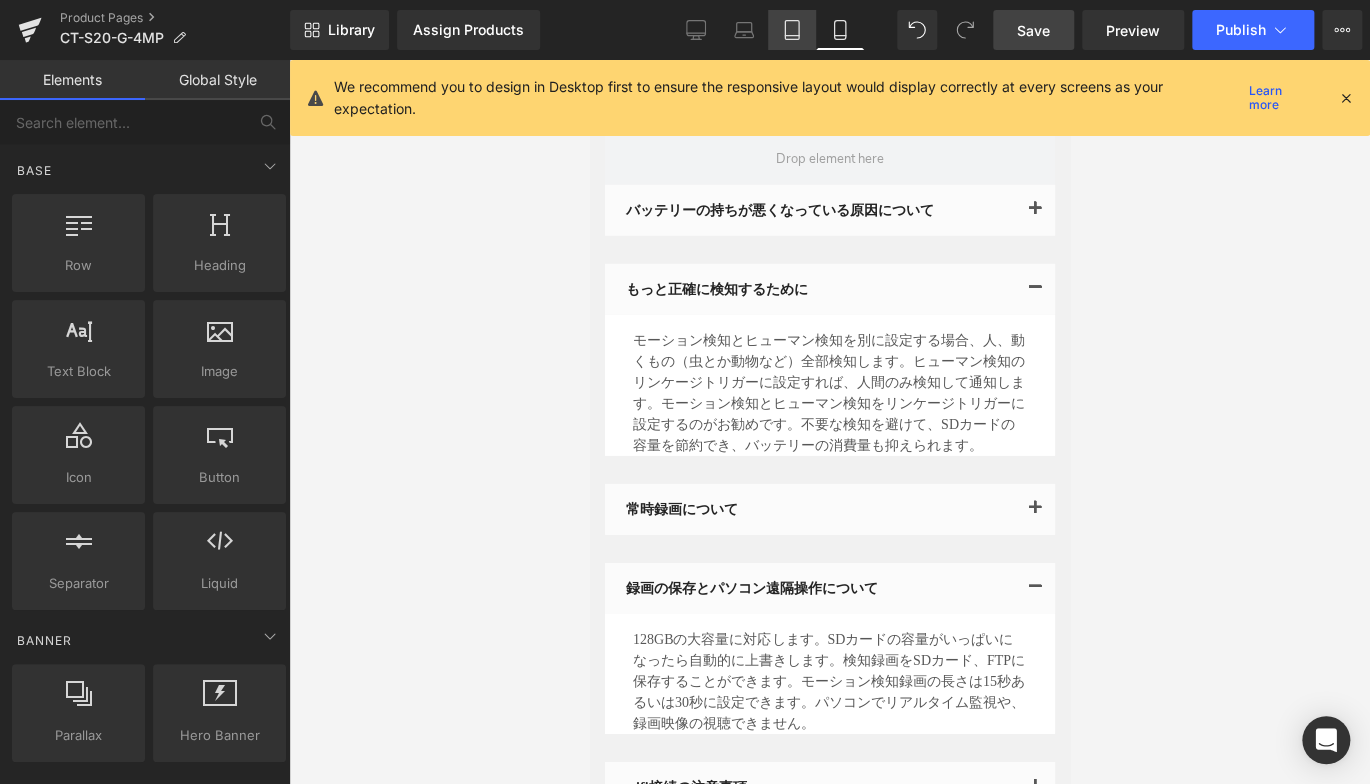 click on "Tablet" at bounding box center (792, 30) 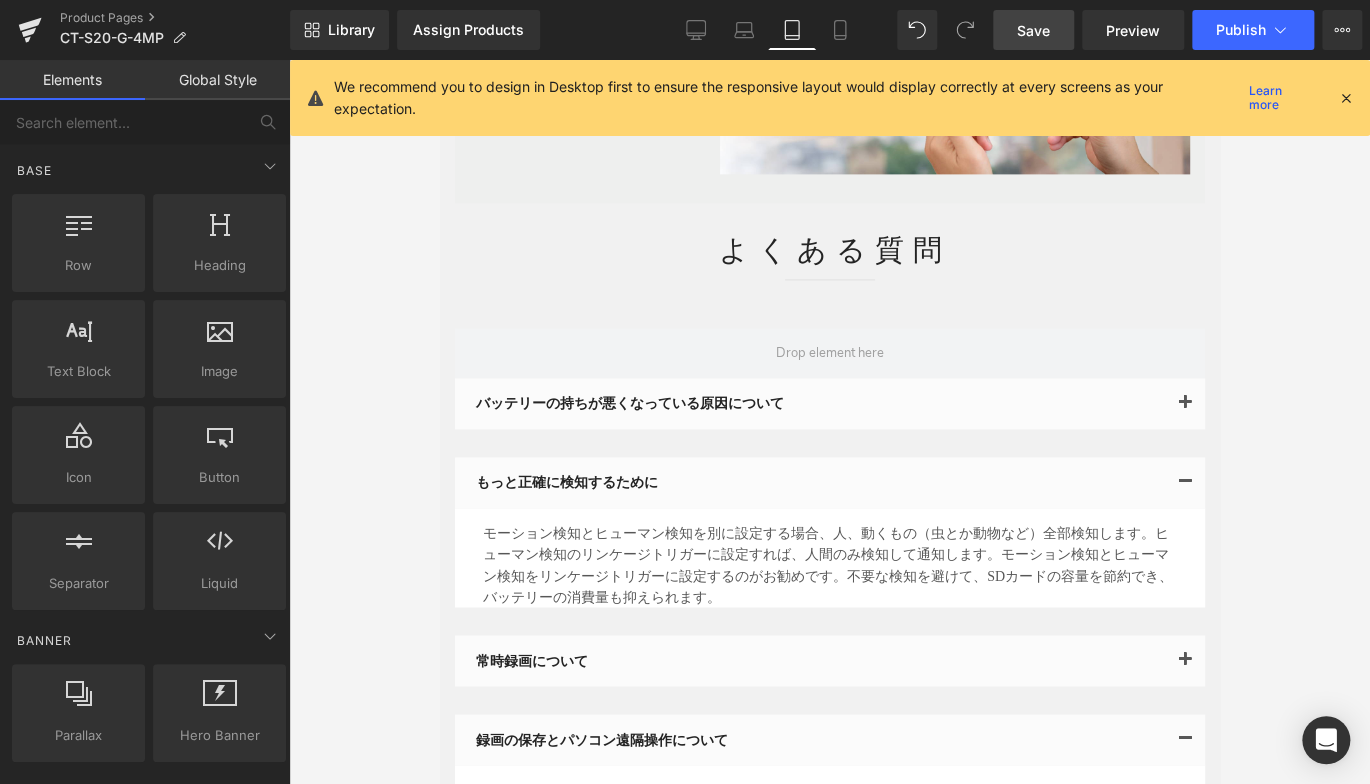 scroll, scrollTop: 4813, scrollLeft: 0, axis: vertical 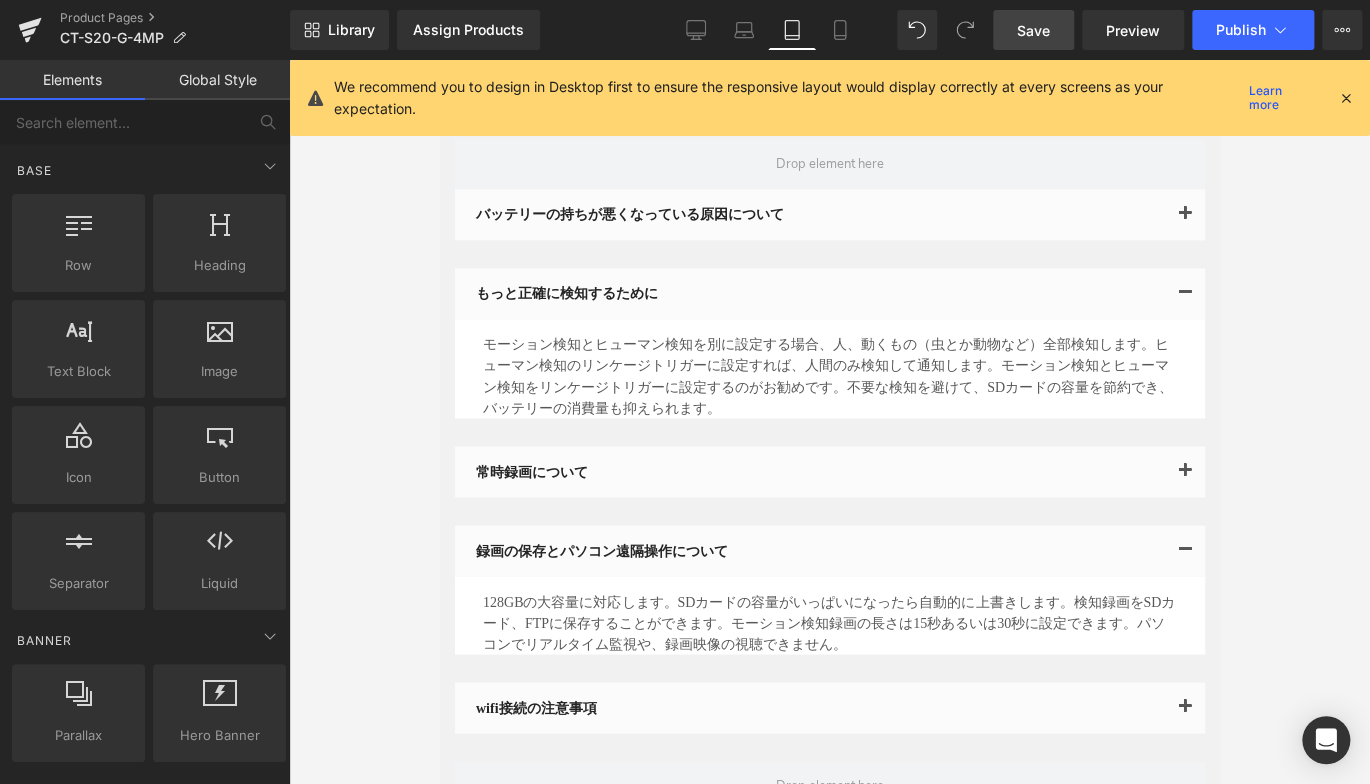 click on "モーション検知とヒューマン検知を別に設定する場合、人、動くもの（虫とか動物など）全部検知します。ヒューマン検知のリンケージトリガーに設定すれば、人間のみ検知して通知します。モーション検知とヒューマン検知をリンケージトリガーに設定するのがお勧めです。不要な検知を避けて、SDカードの容量を節約でき、バッテリーの消費量も抑えられます。" at bounding box center [829, 376] 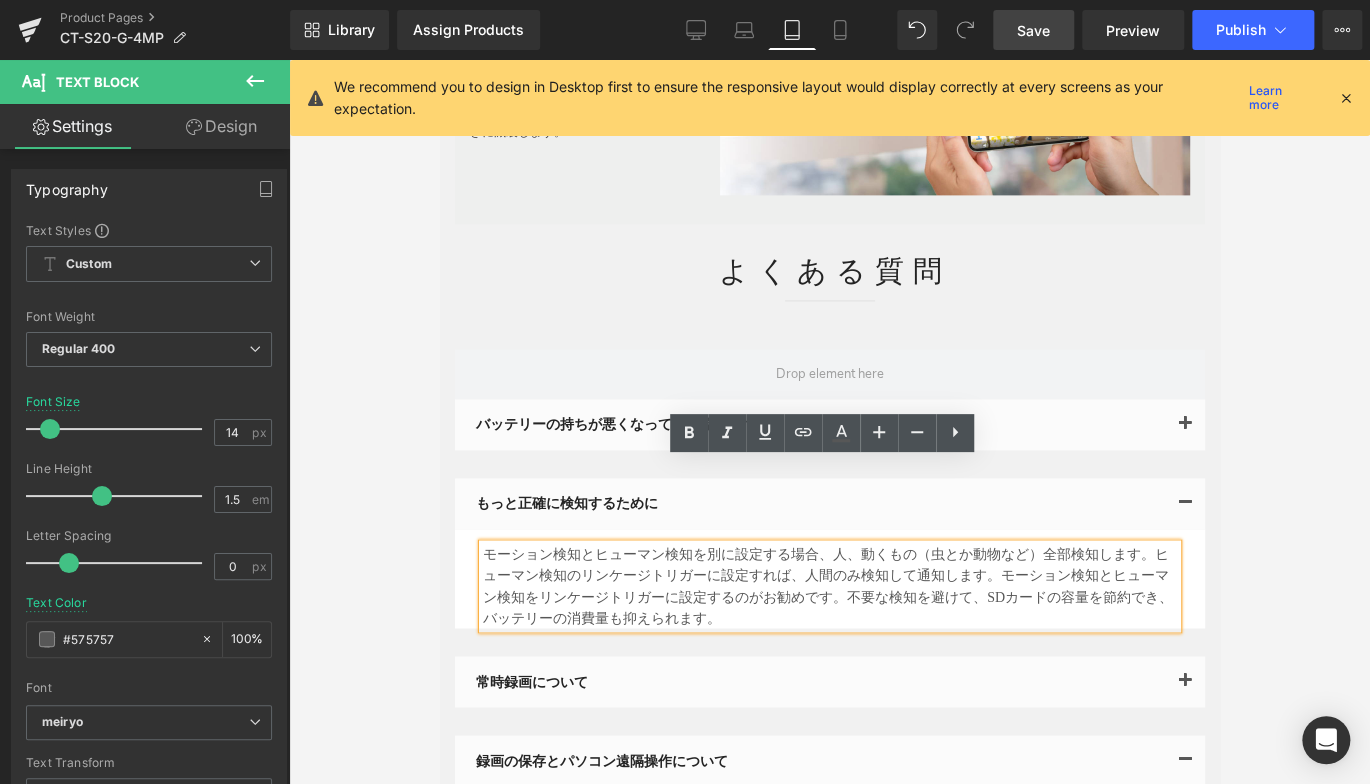 scroll, scrollTop: 4713, scrollLeft: 0, axis: vertical 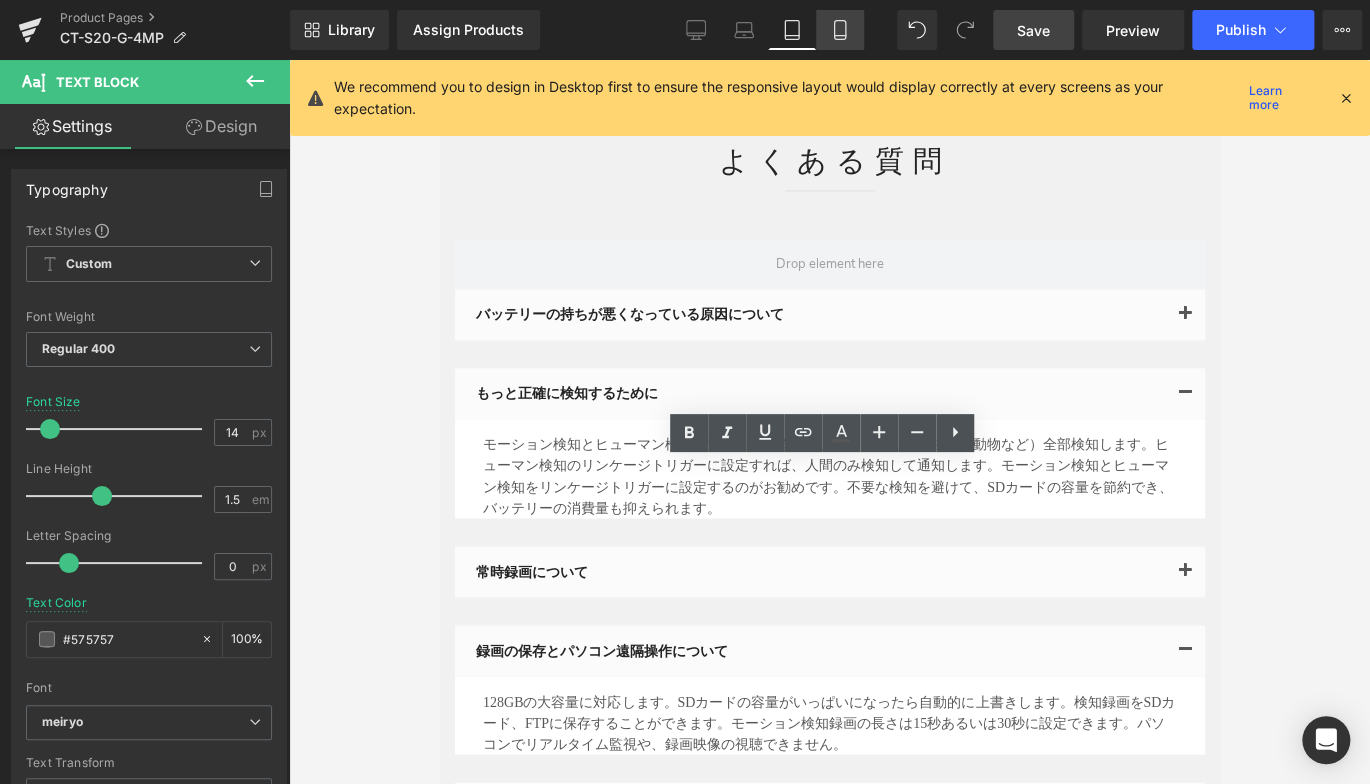 click on "Mobile" at bounding box center (840, 30) 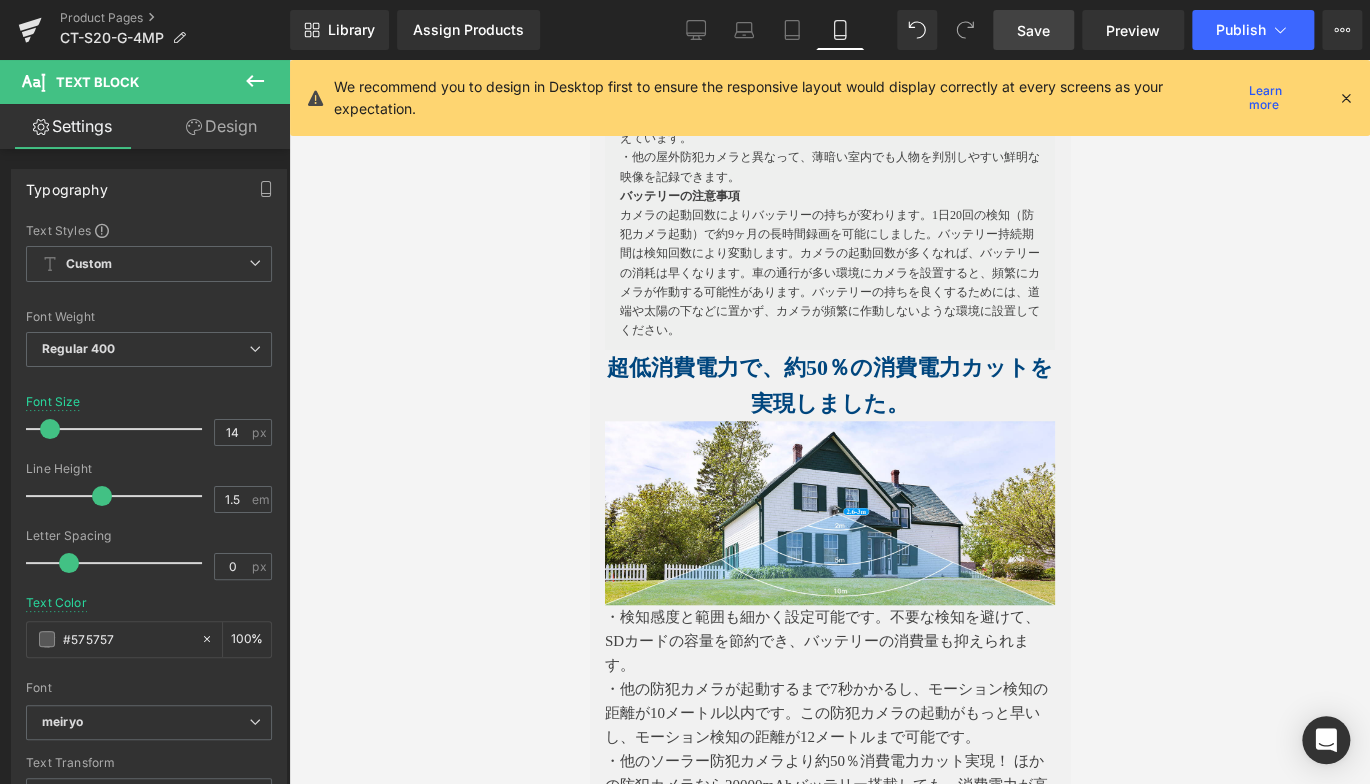 scroll, scrollTop: 4247, scrollLeft: 0, axis: vertical 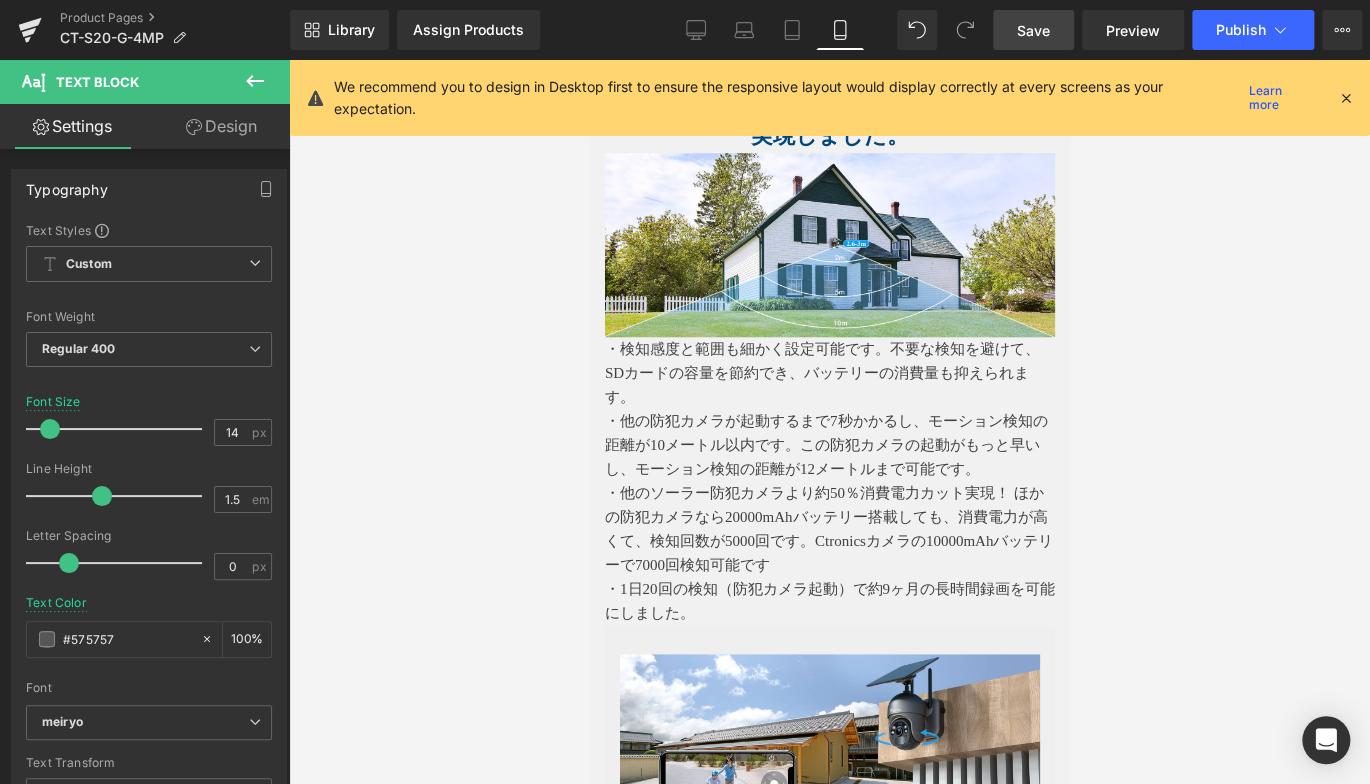 click on "・他のソーラー防犯カメラより約50％消費電力カット実現！ ほかの防犯カメラなら20000mAhバッテリー搭載しても、消費電力が高くて、検知回数が5000回です。Ctronicsカメラの10000mAhバッテリーで7000回検知可能です" at bounding box center (829, 529) 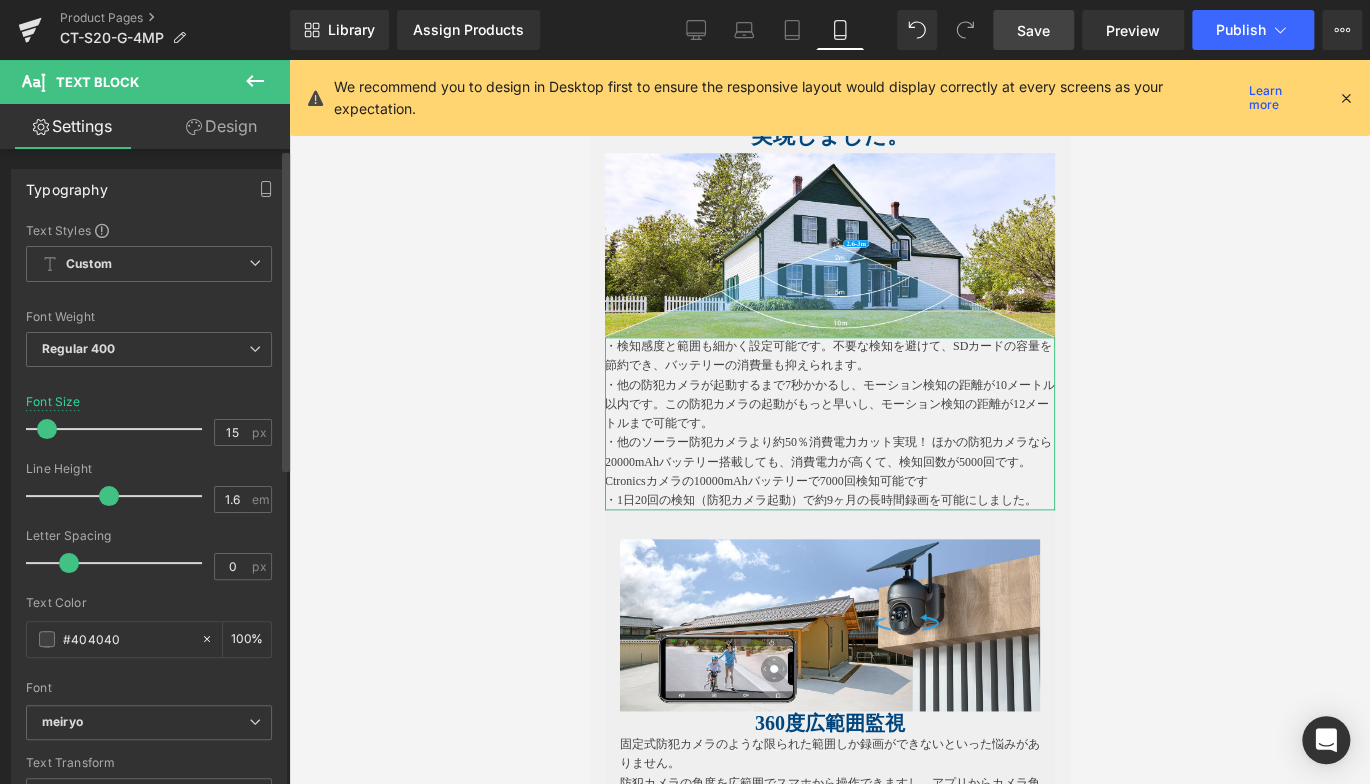 click at bounding box center (47, 429) 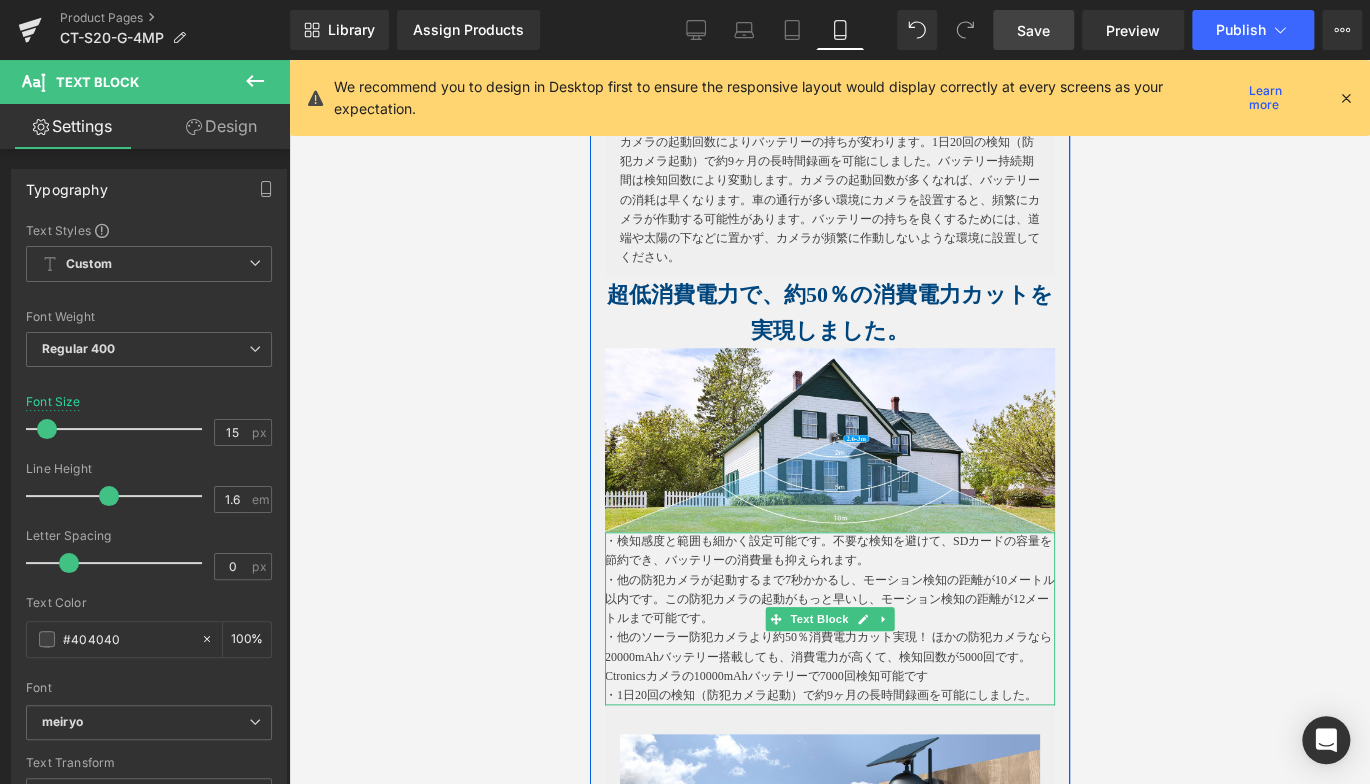scroll, scrollTop: 3847, scrollLeft: 0, axis: vertical 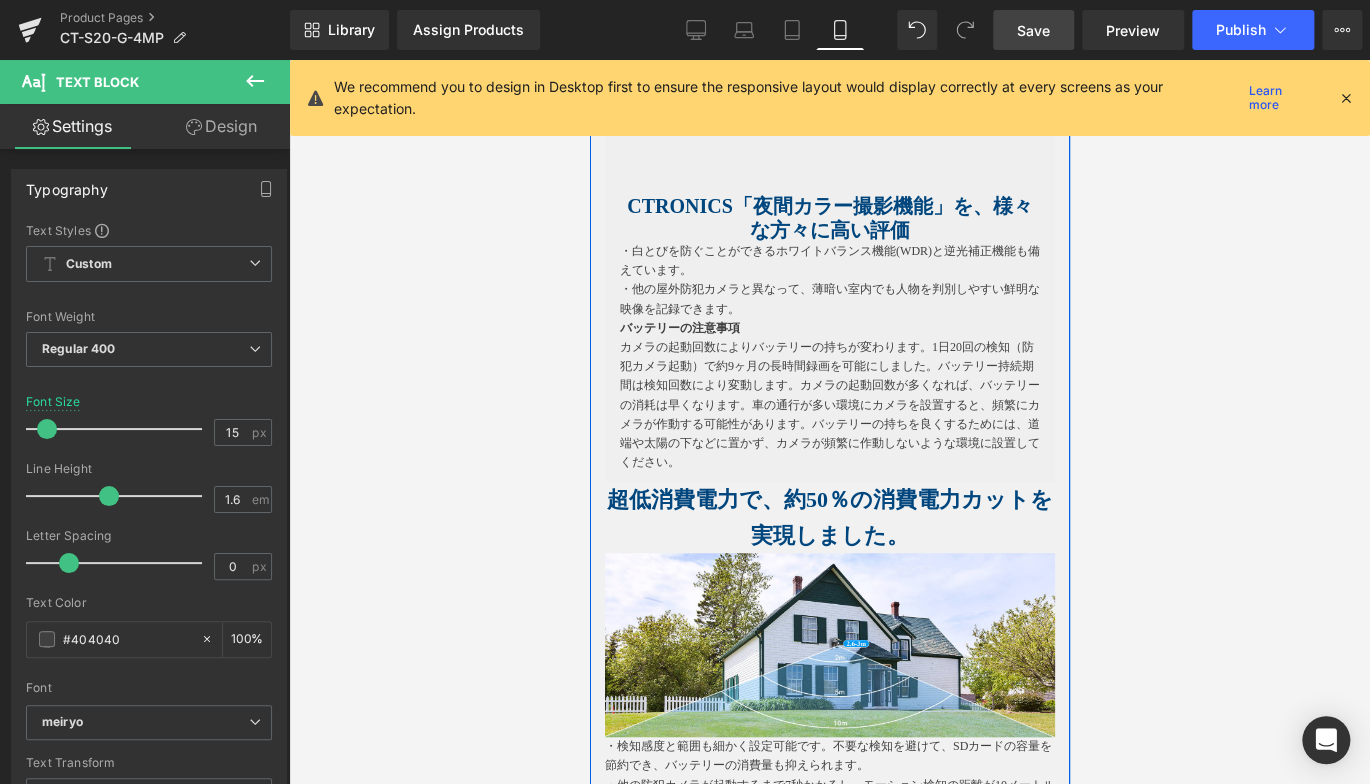 click on "超低消費電力で、約50％の消費電力カットを実現しました。" at bounding box center [829, 517] 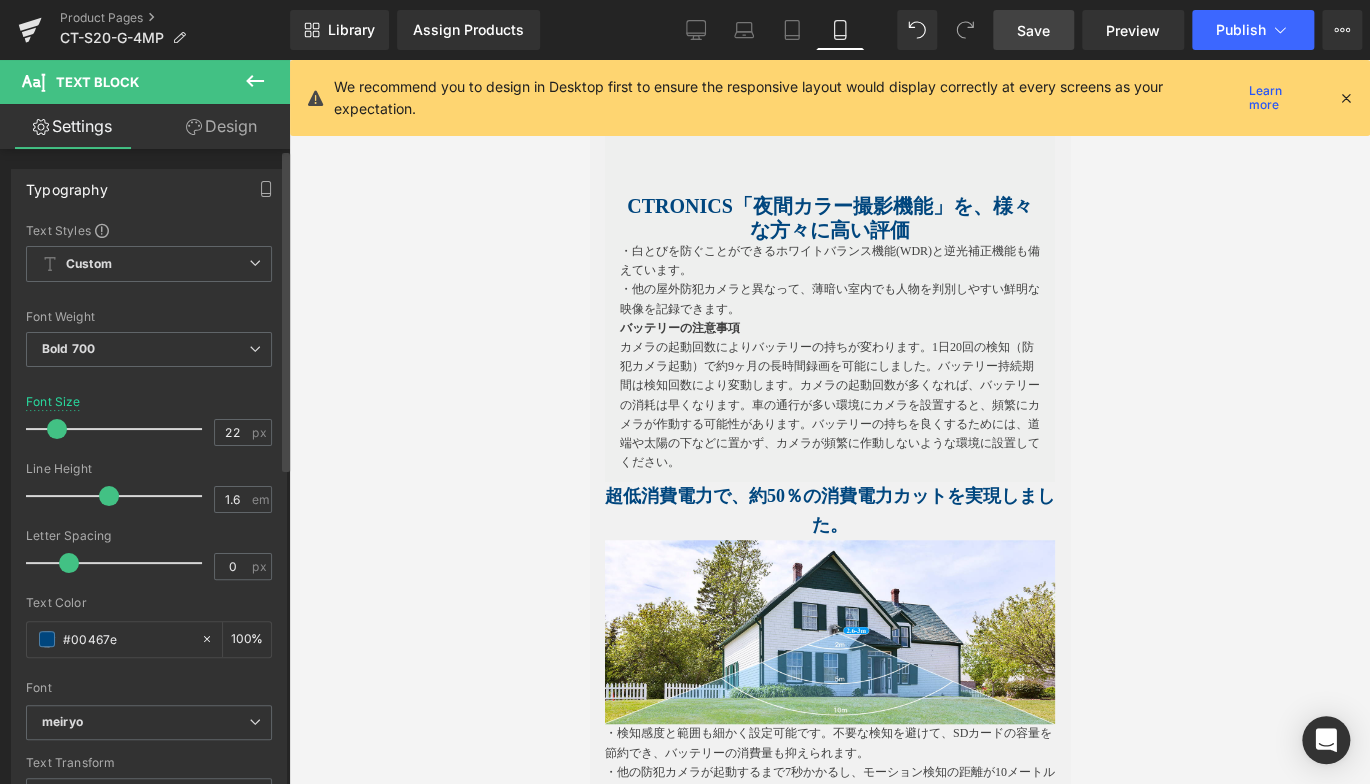 click at bounding box center (57, 429) 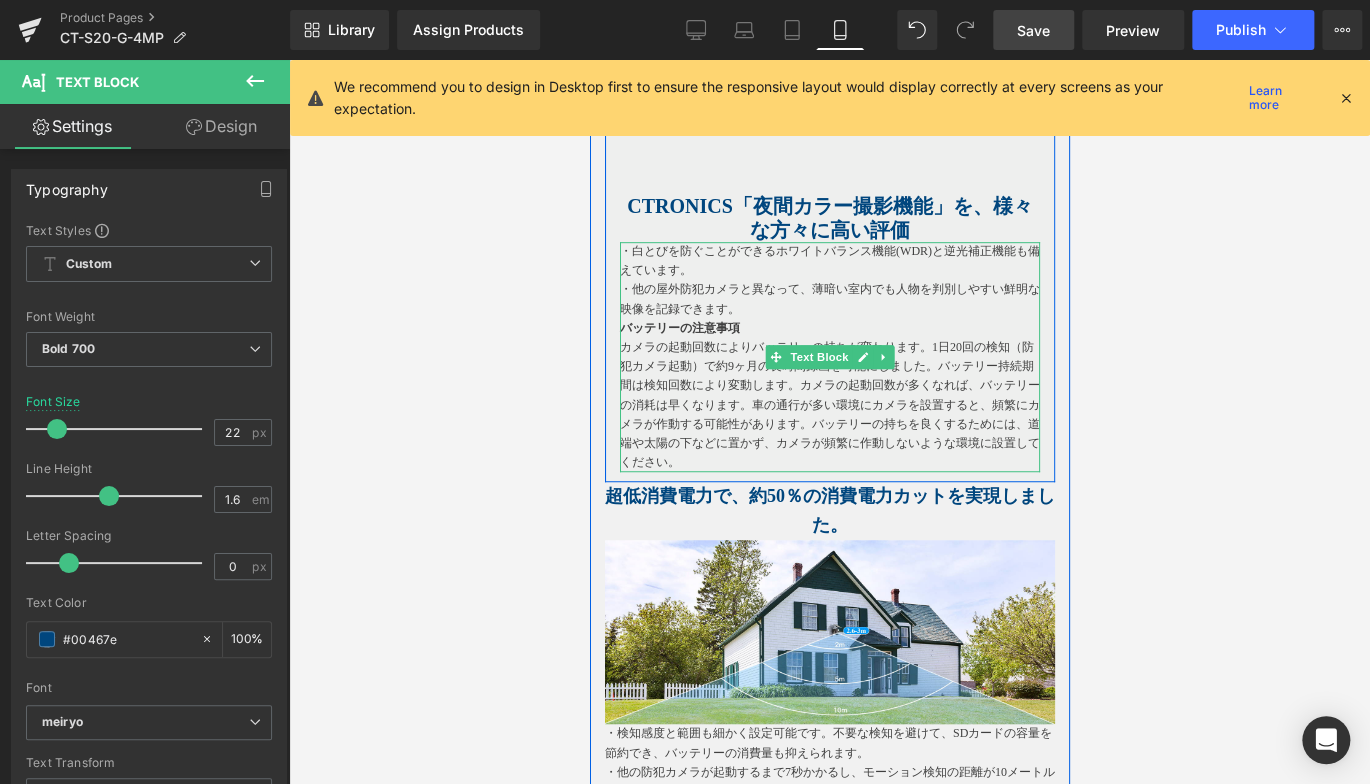 click on "カメラの起動回数によりバッテリーの持ちが変わります。1日20回の検知（防犯カメラ起動）で約9ヶ月の長時間録画を可能にしました。バッテリー持続期間は検知回数により変動します。カメラの起動回数が多くなれば、バッテリーの消耗は早くなります。⾞の通⾏が多い環境にカメラを設置すると、頻繁にカメラが作動する可能性があります。バッテリーの持ちを良くするためには、道端や太陽の下などに置かず、カメラが頻繁に作動しないような環境に設置してください。" at bounding box center (829, 405) 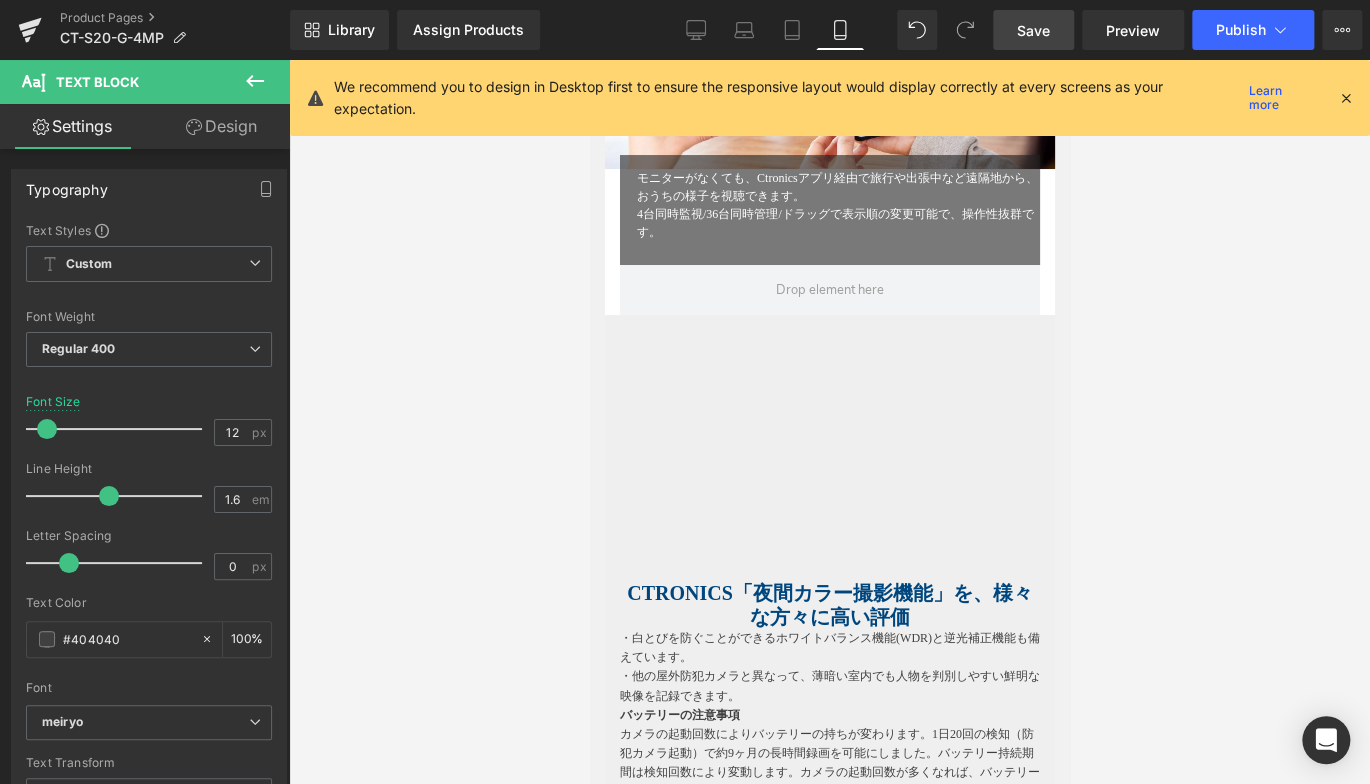 scroll, scrollTop: 3647, scrollLeft: 0, axis: vertical 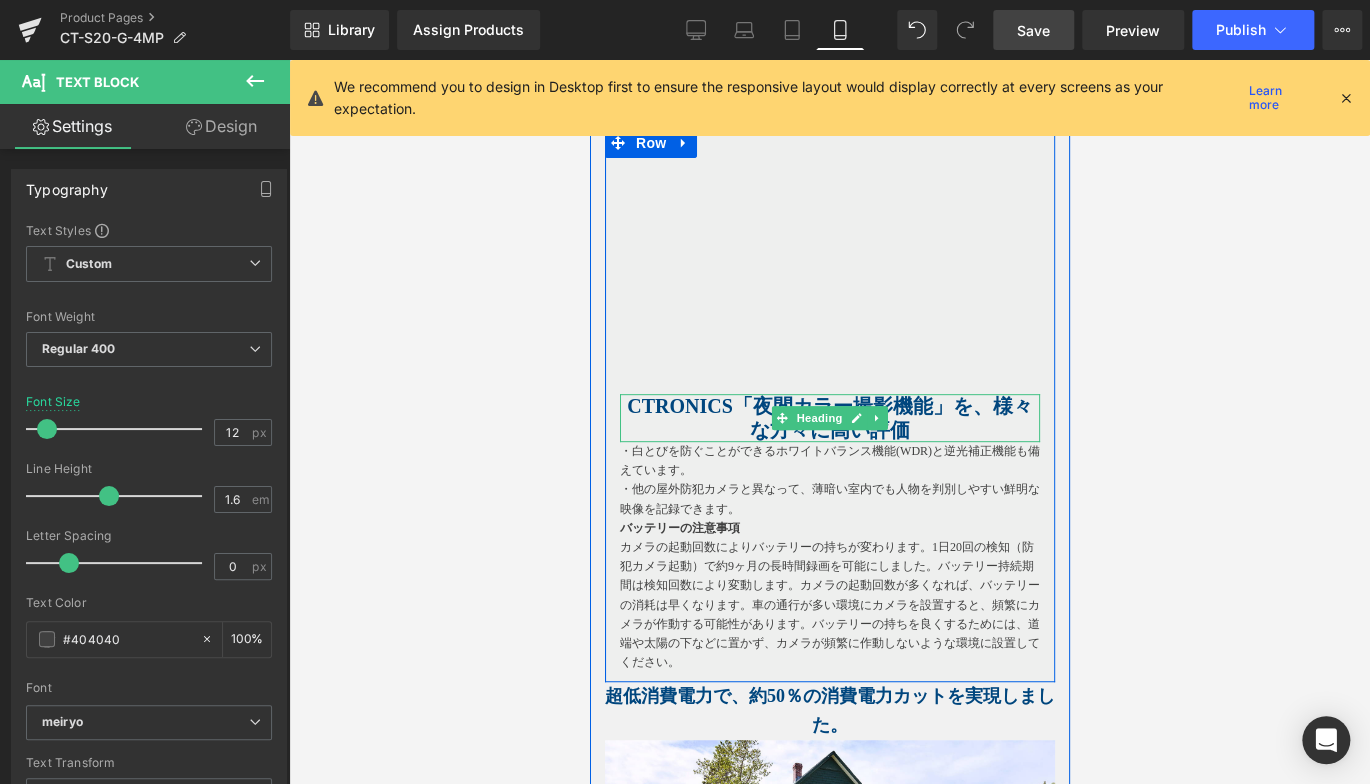 click on "Ctronics「夜間カラー撮影機能」を、様々な方々に高い評価" at bounding box center (829, 418) 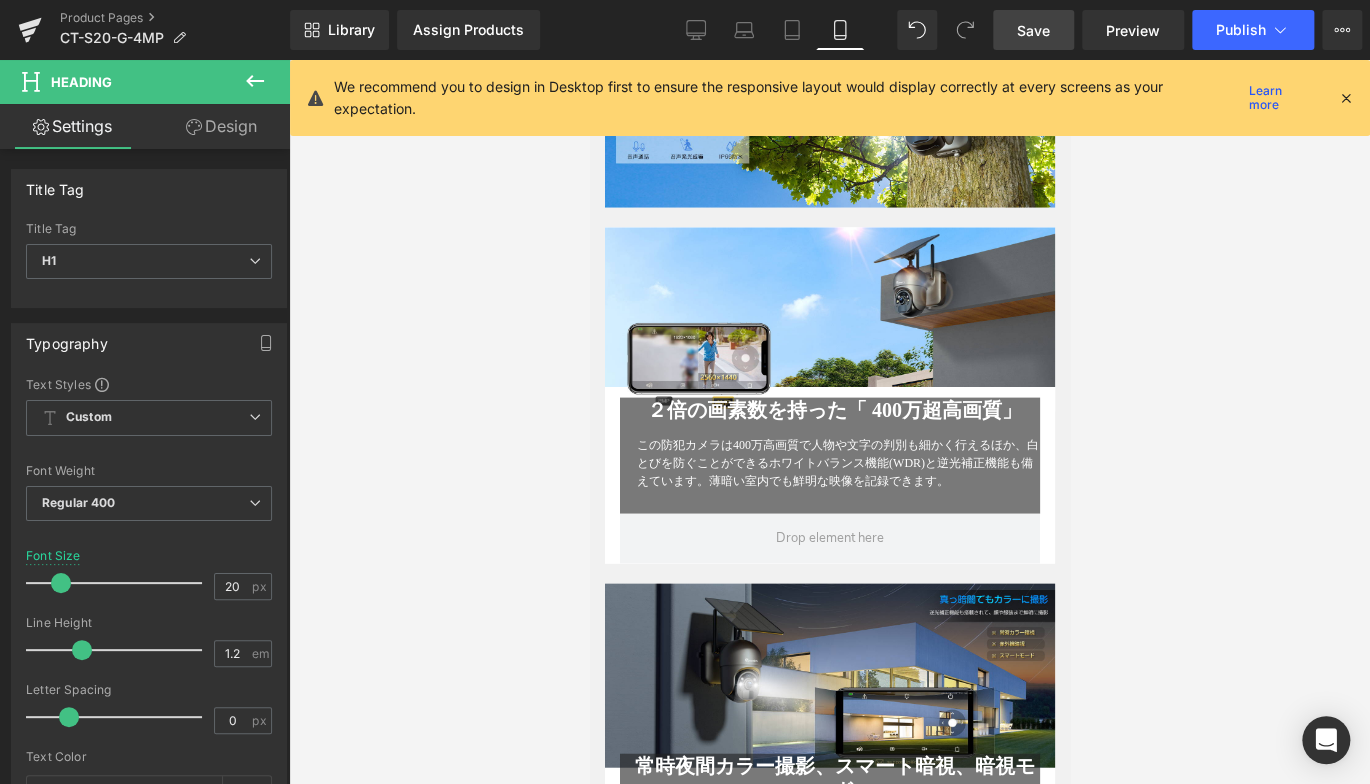 scroll, scrollTop: 1947, scrollLeft: 0, axis: vertical 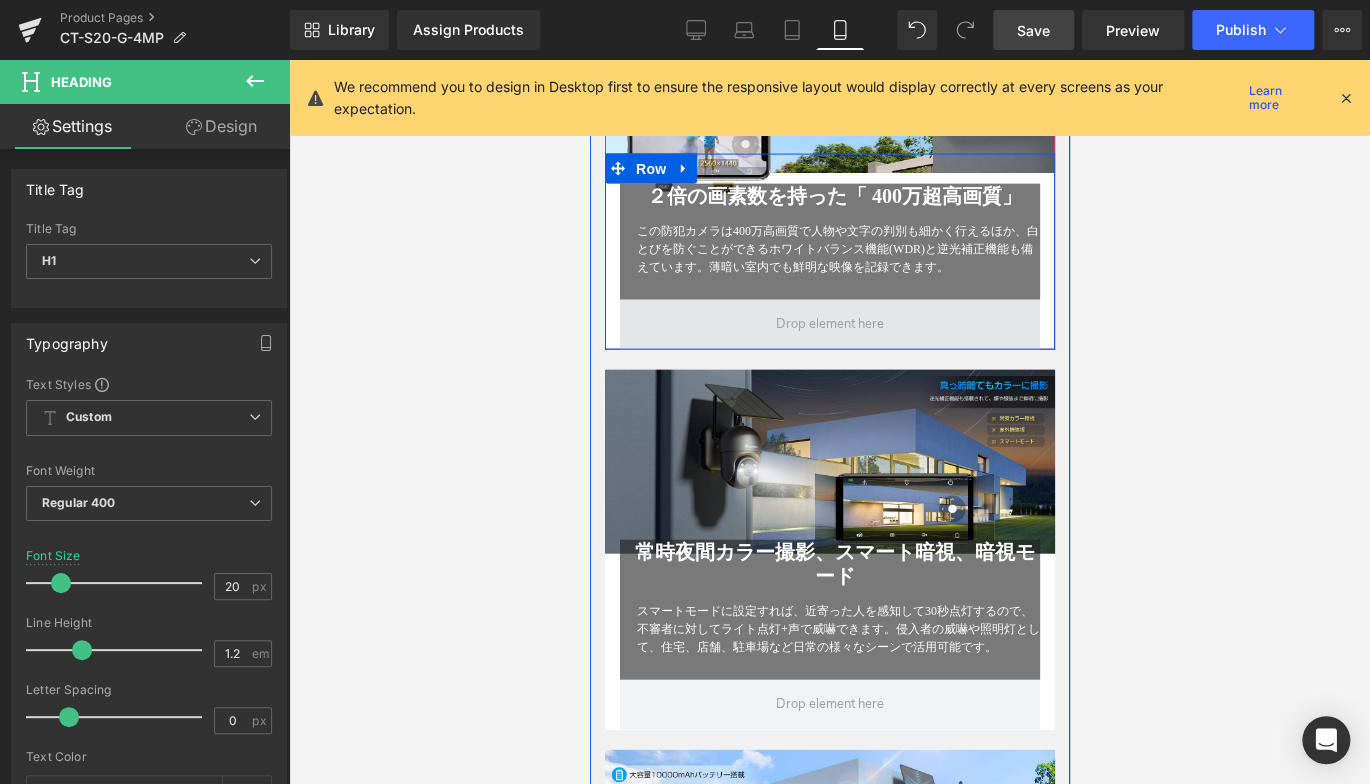click at bounding box center [829, 324] 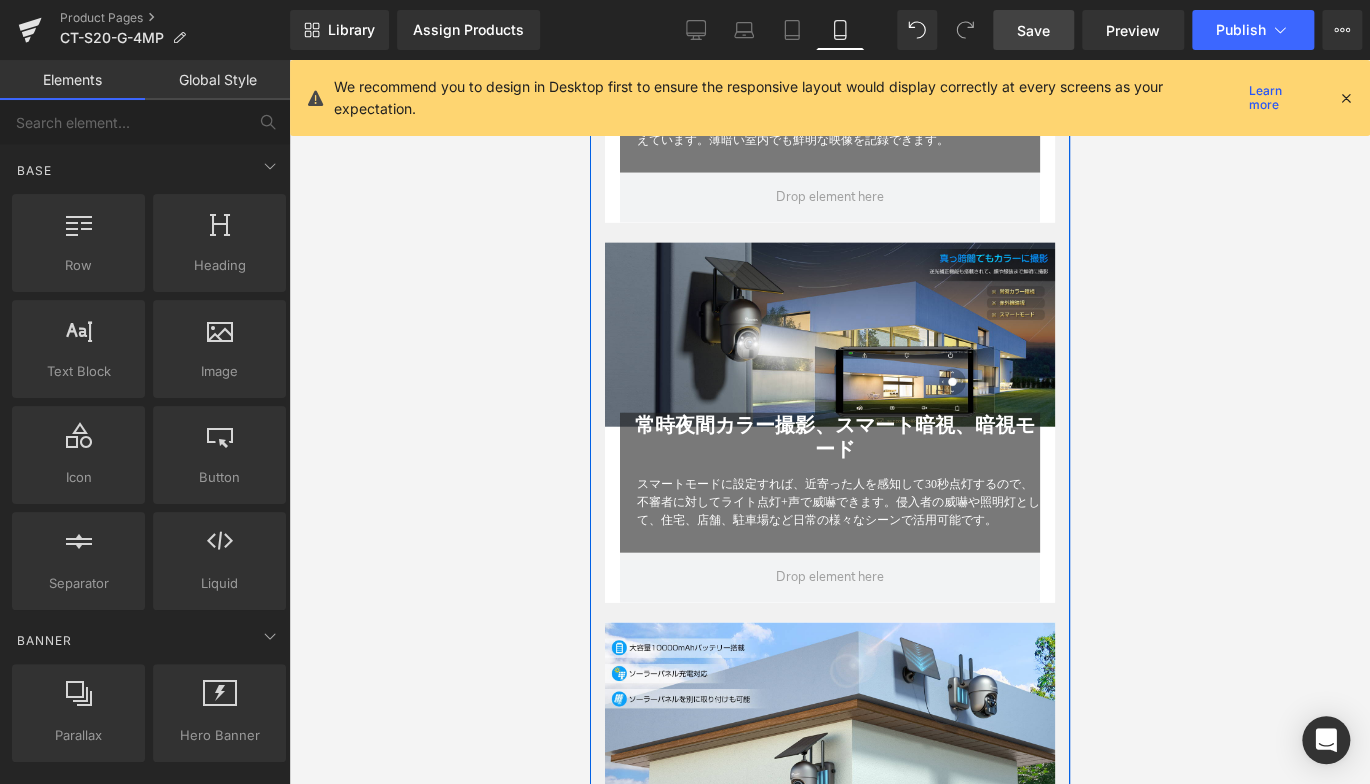 scroll, scrollTop: 2247, scrollLeft: 0, axis: vertical 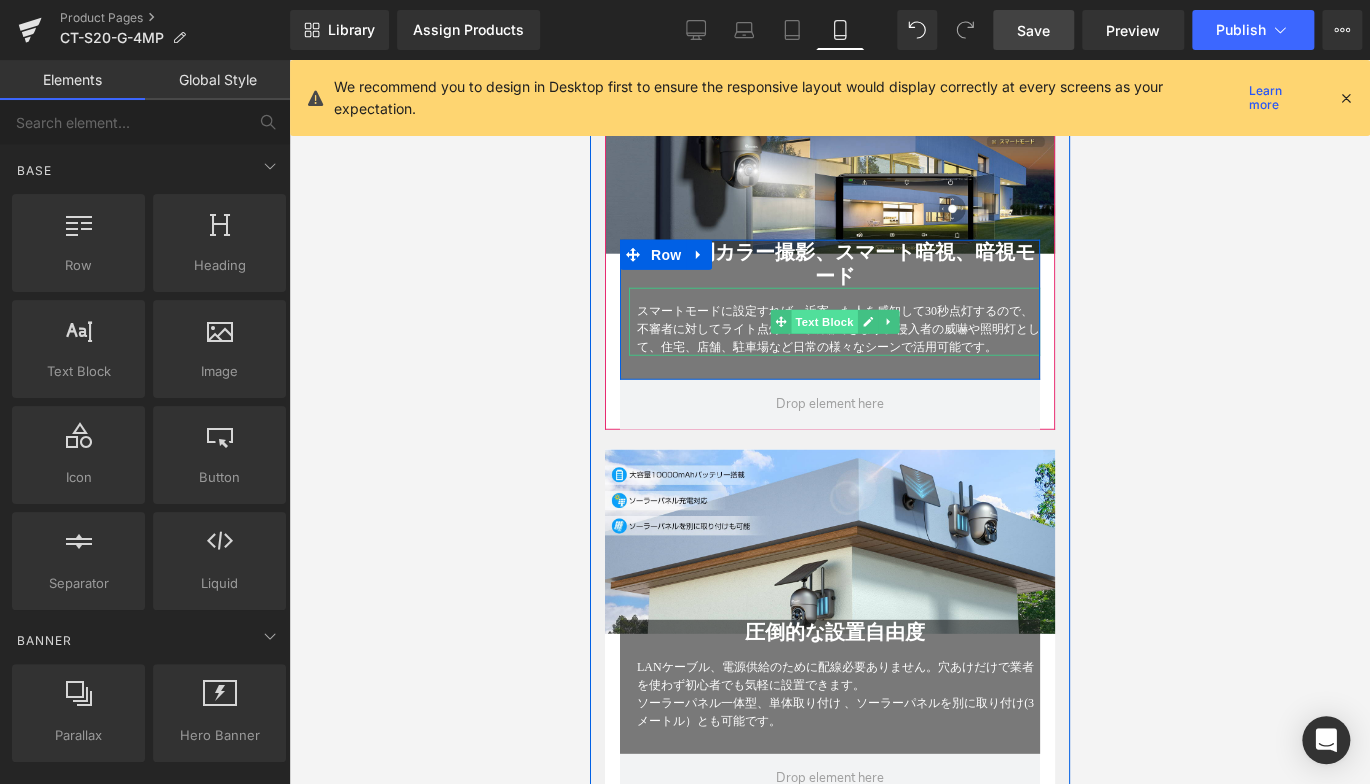 click on "Text Block" at bounding box center [823, 322] 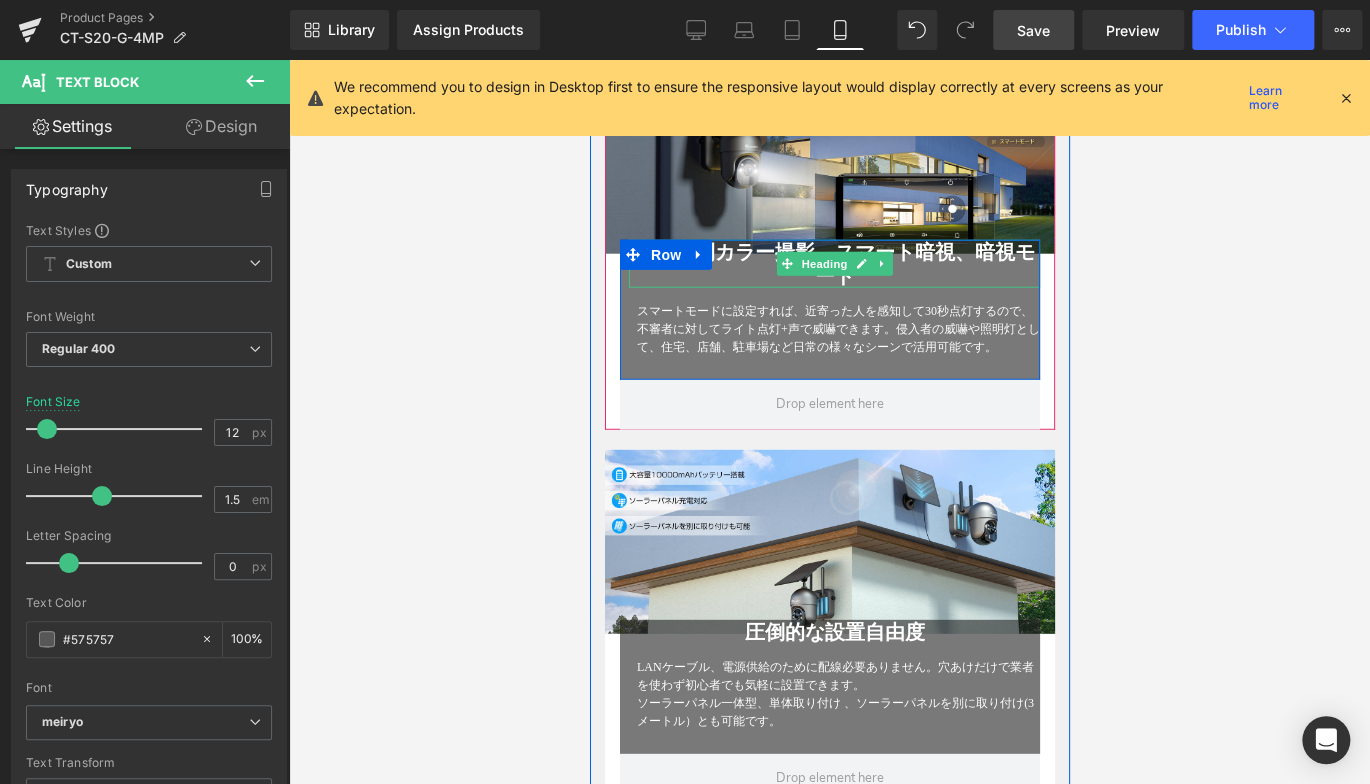click on "常時夜間カラー撮影、スマート暗視、暗視モード" at bounding box center (834, 264) 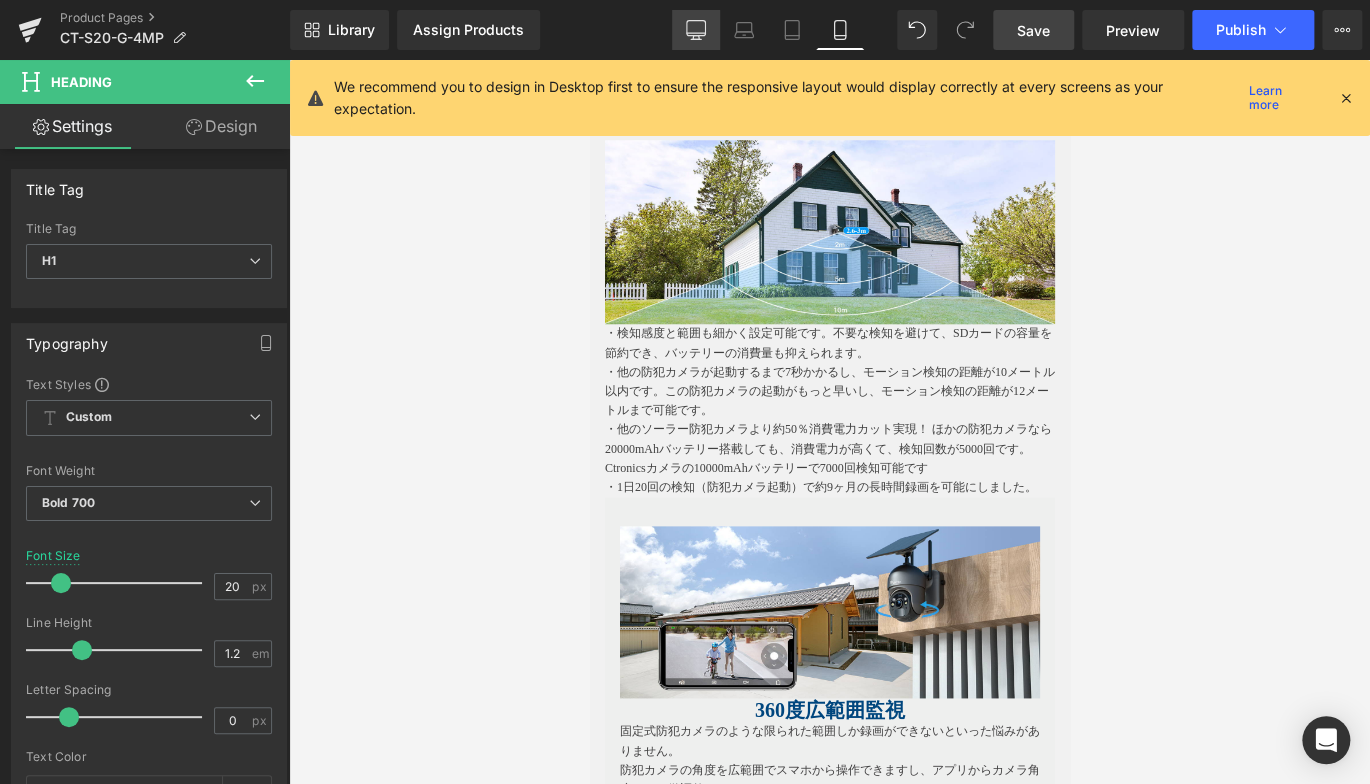 click on "Desktop" at bounding box center (696, 30) 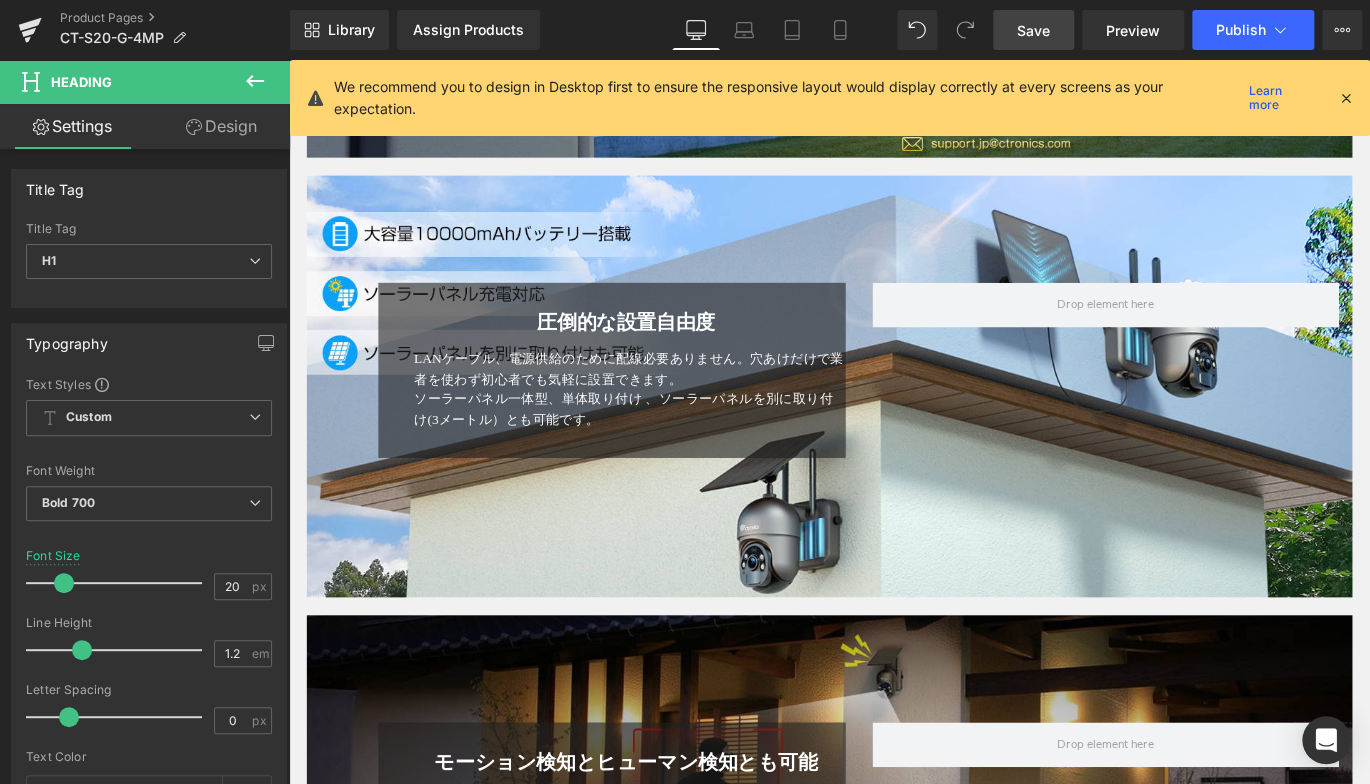 scroll, scrollTop: 2635, scrollLeft: 0, axis: vertical 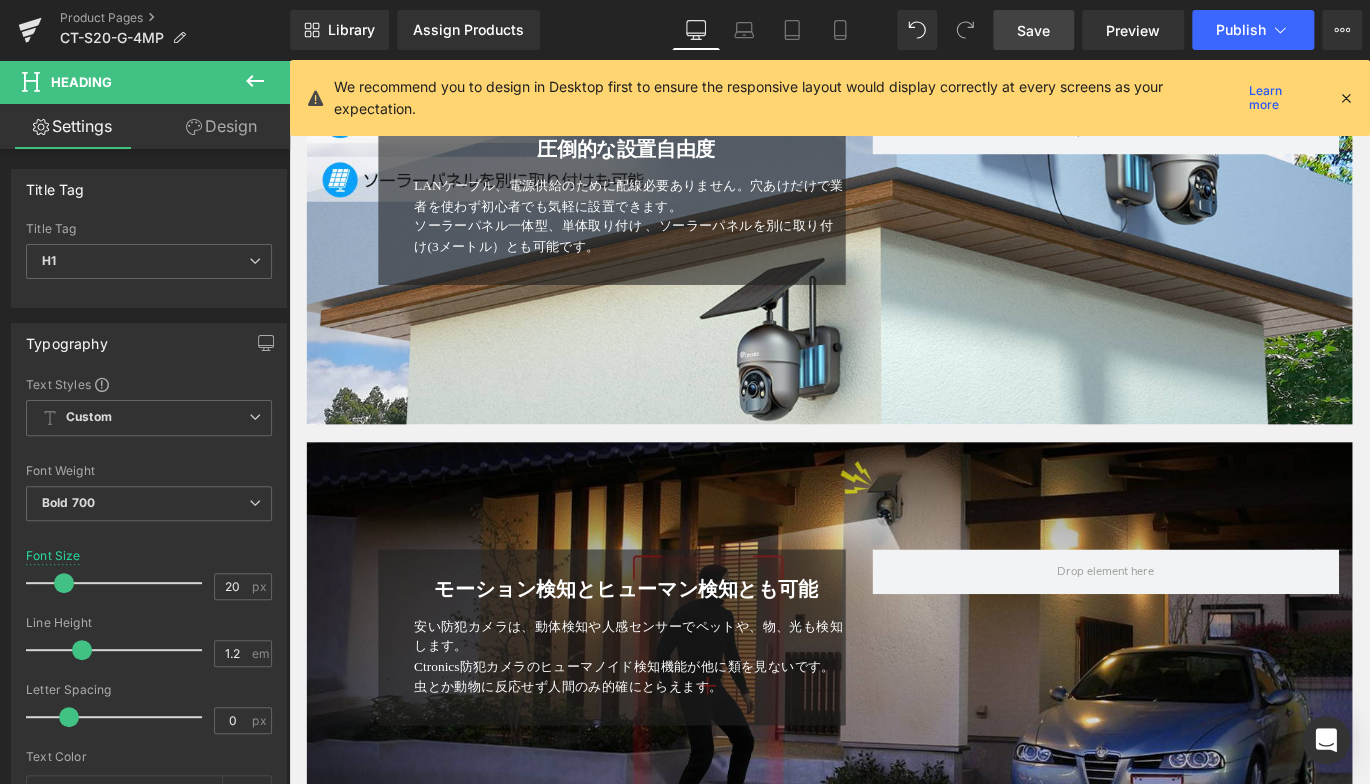 click on "Save" at bounding box center [1033, 30] 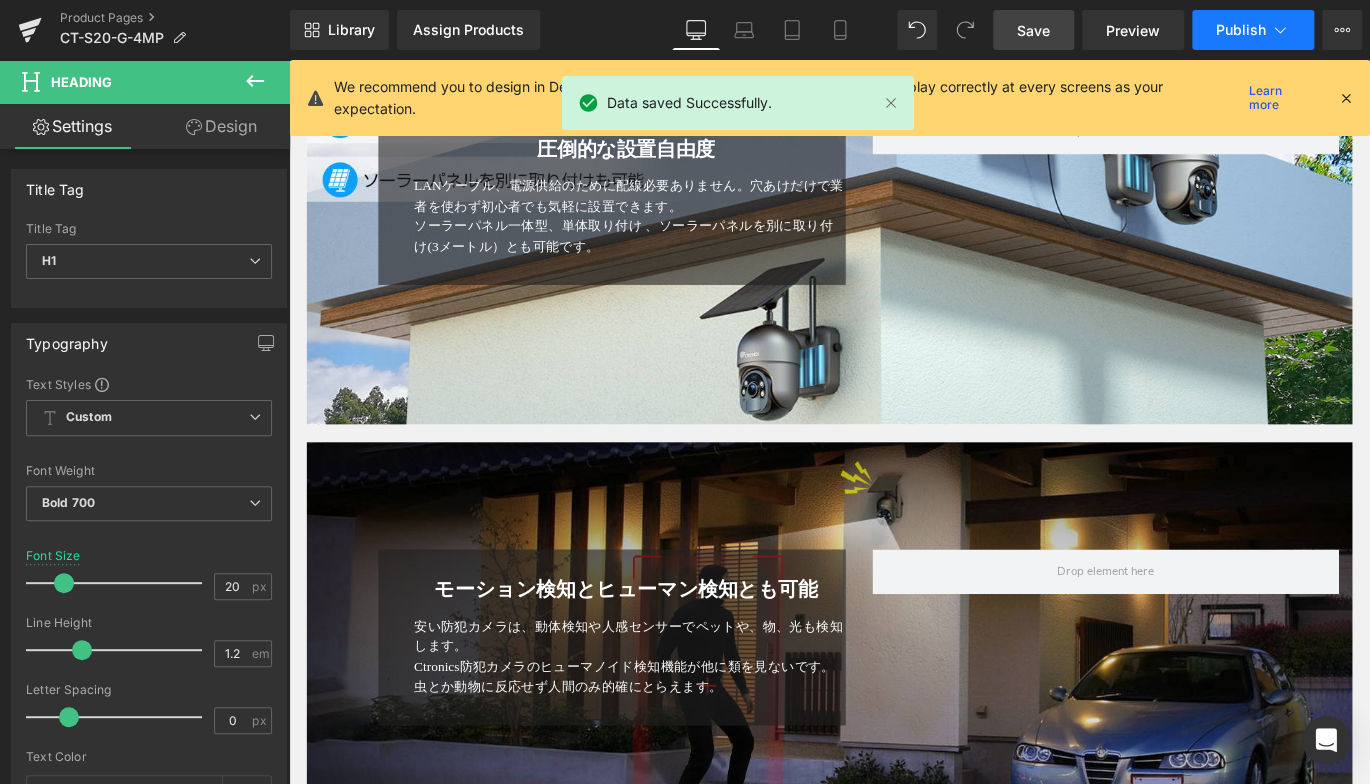 click on "Publish" at bounding box center [1241, 30] 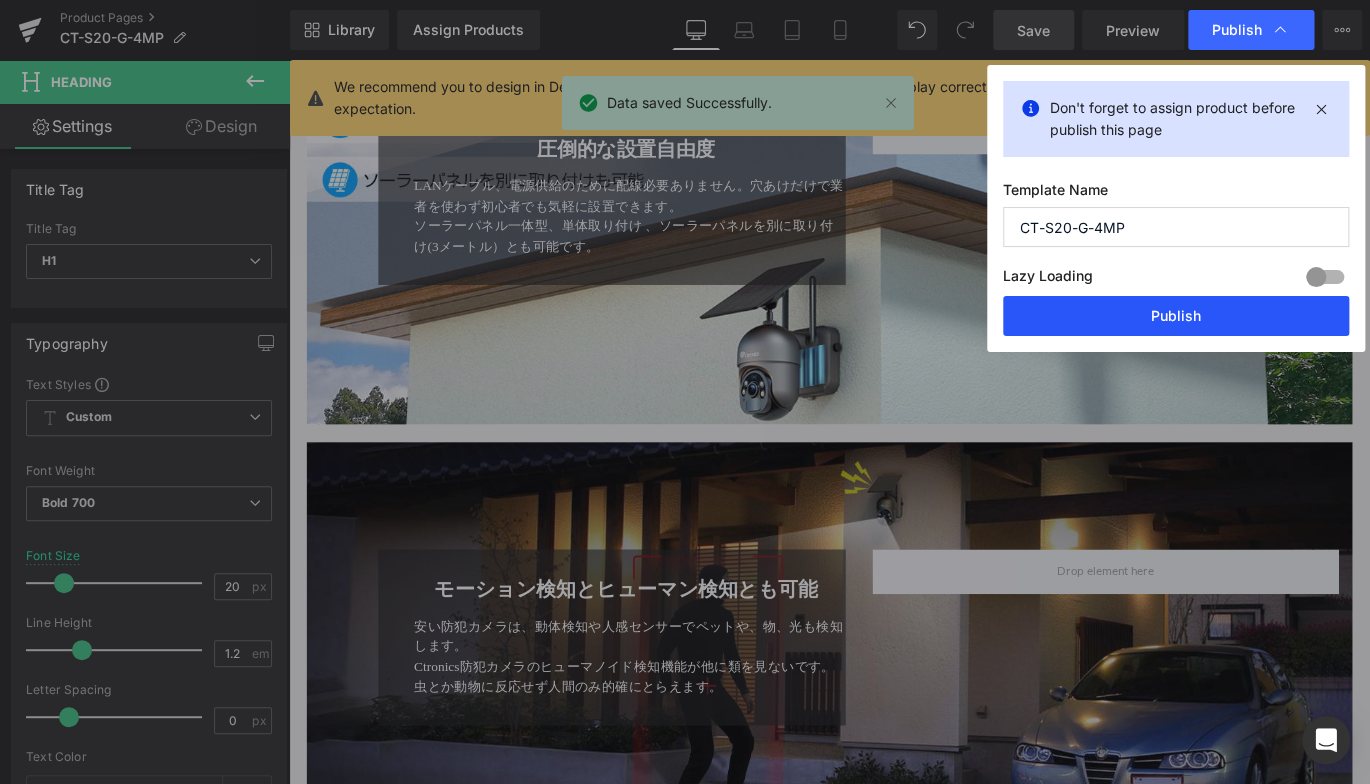 drag, startPoint x: 1190, startPoint y: 310, endPoint x: 401, endPoint y: 202, distance: 796.35736 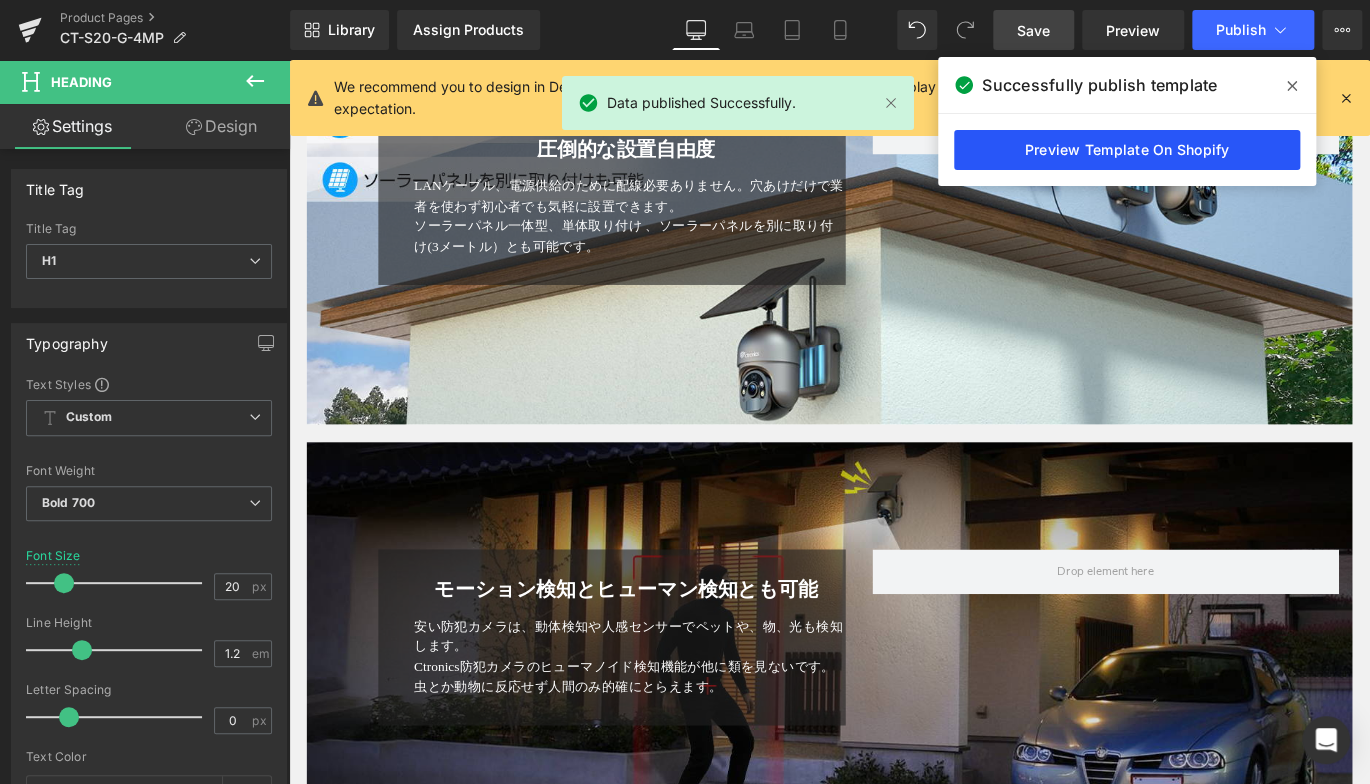 click on "Preview Template On Shopify" at bounding box center (1127, 150) 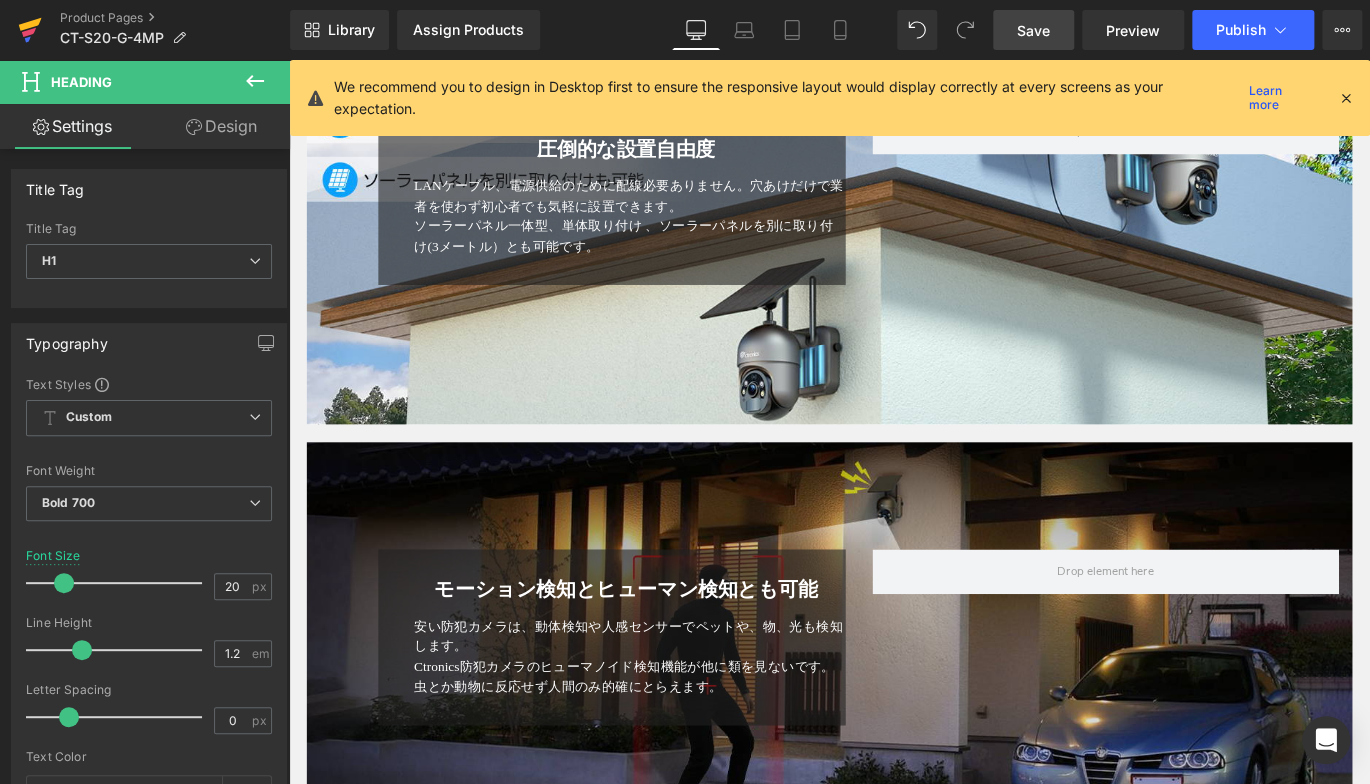click 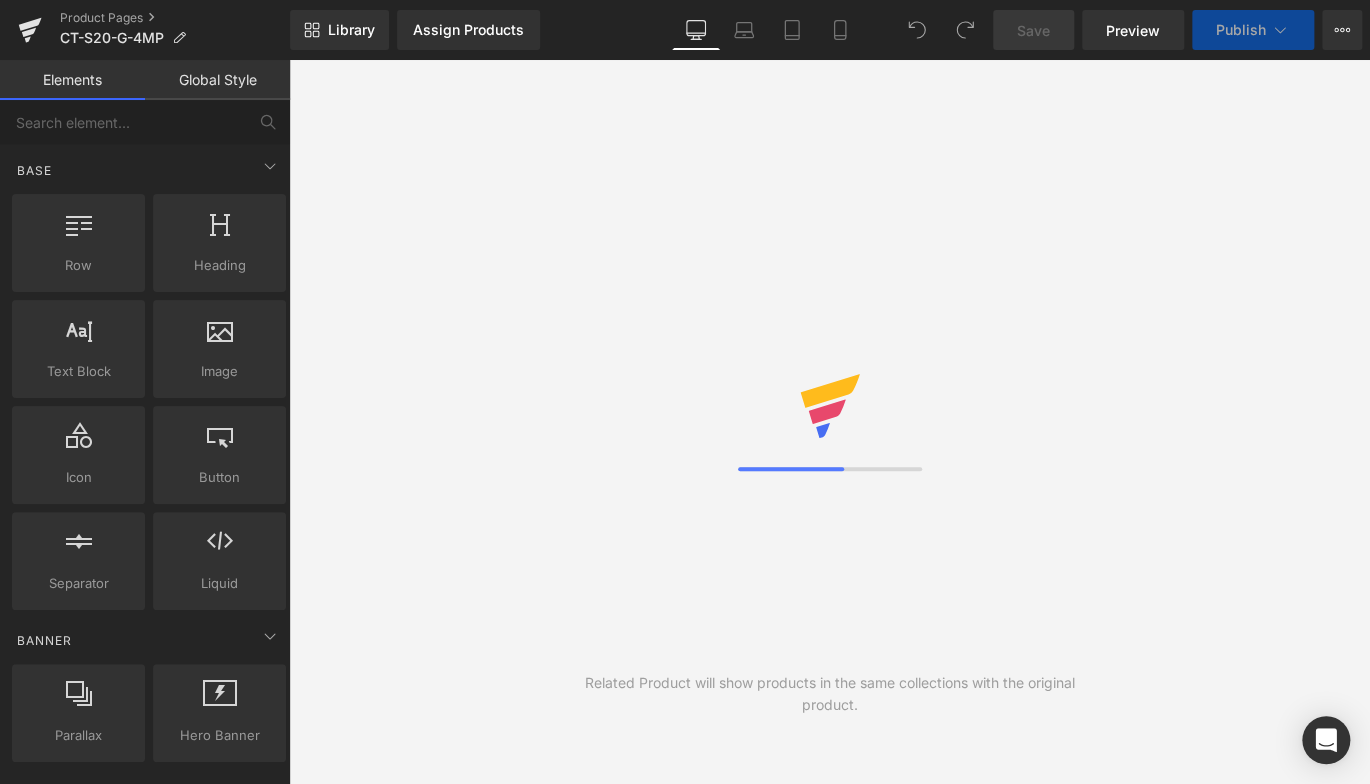 scroll, scrollTop: 0, scrollLeft: 0, axis: both 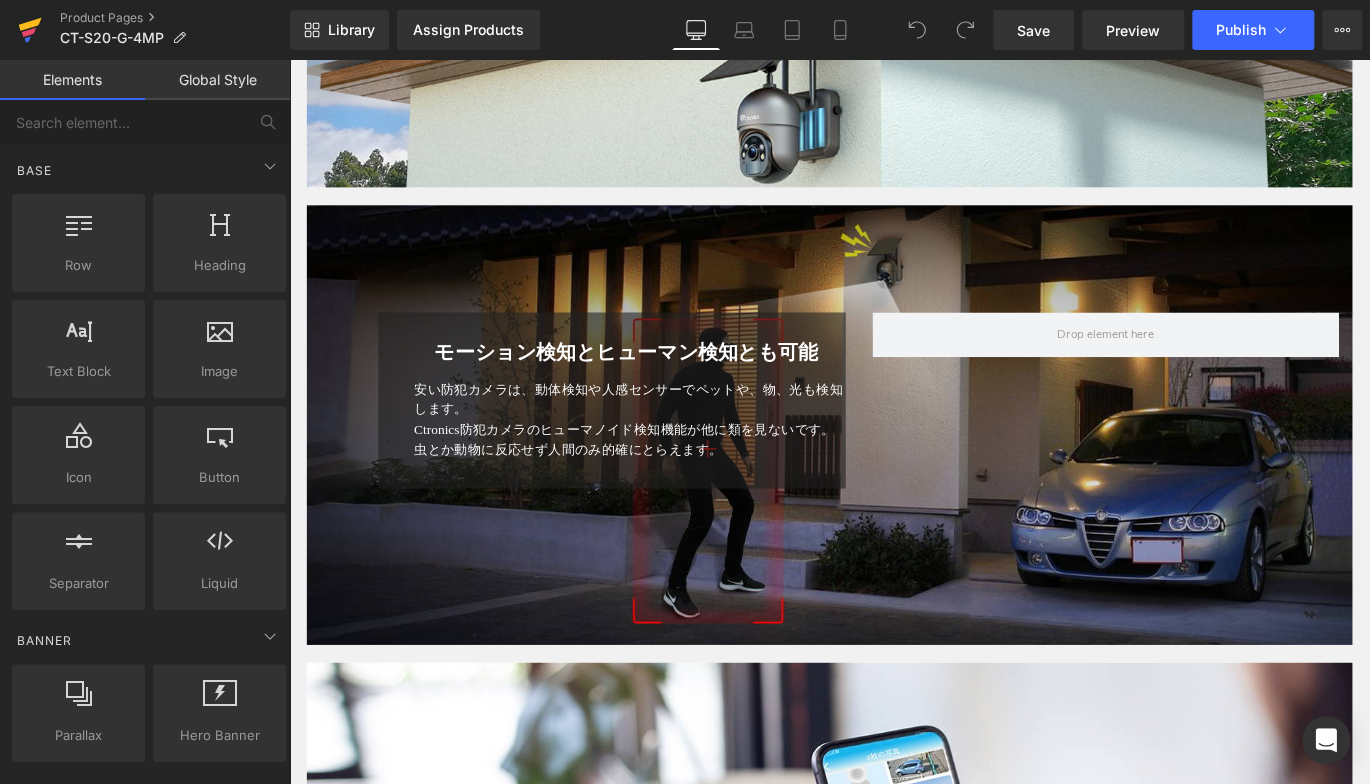 click at bounding box center [30, 30] 